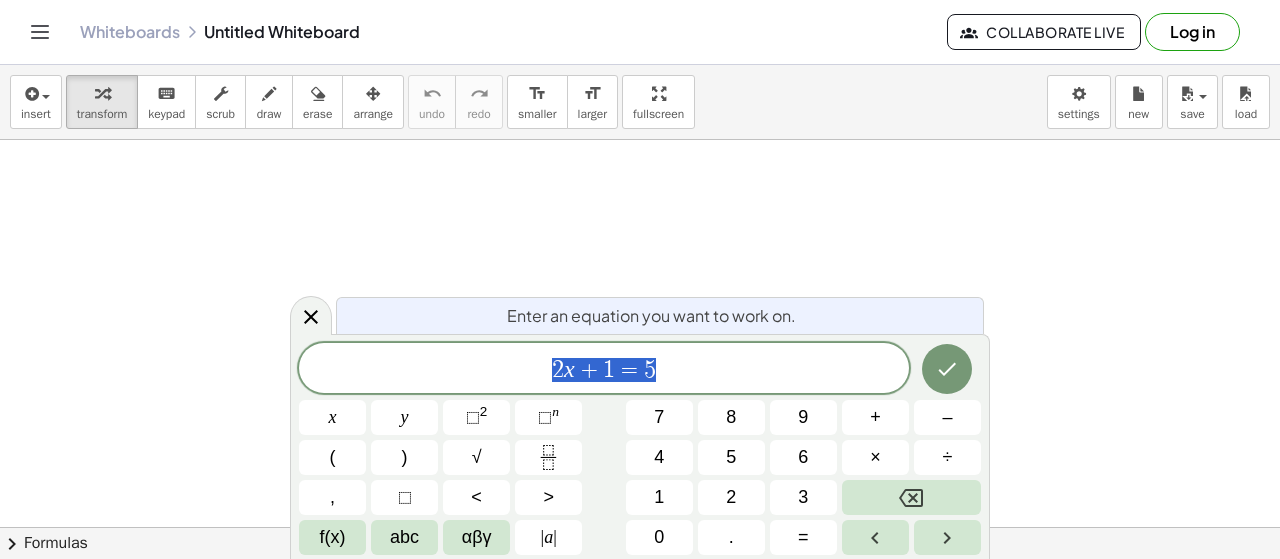 scroll, scrollTop: 0, scrollLeft: 0, axis: both 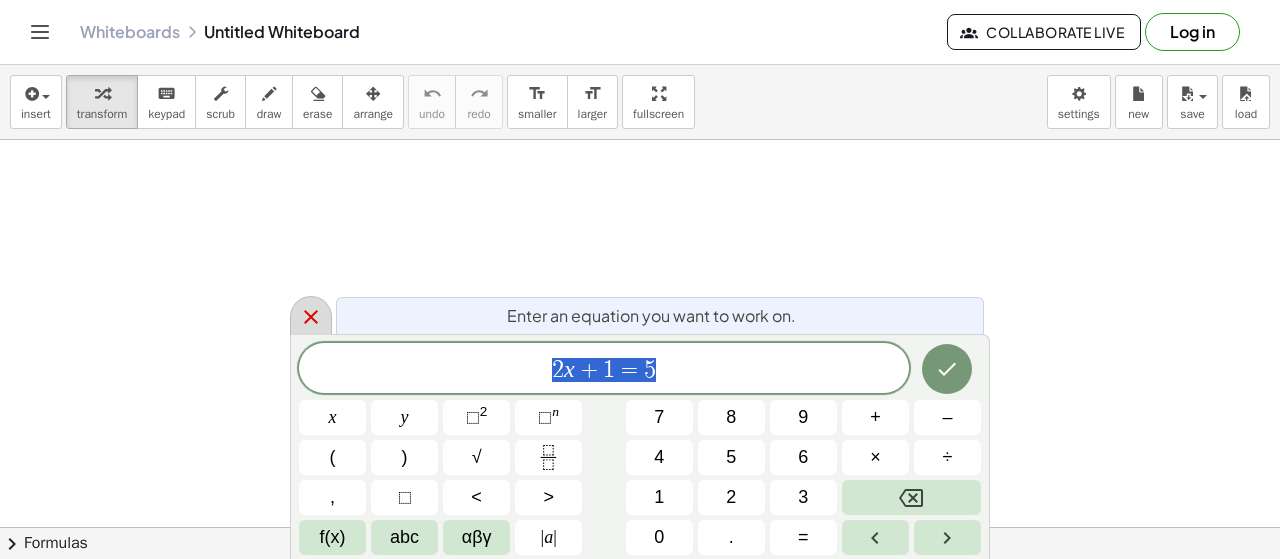 click 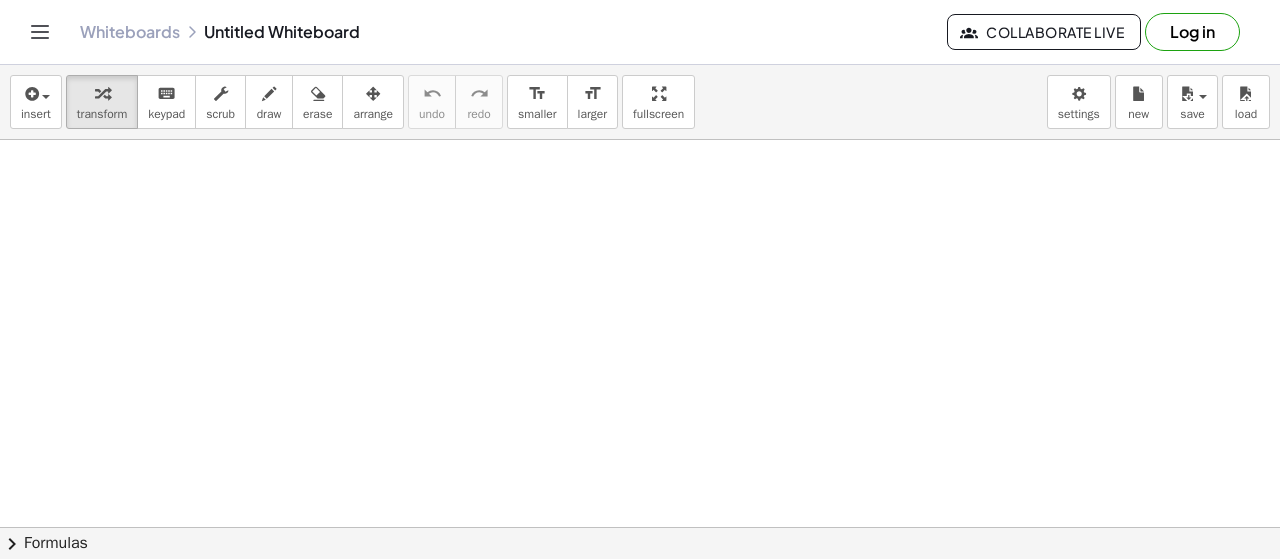 drag, startPoint x: 224, startPoint y: 197, endPoint x: 254, endPoint y: 201, distance: 30.265491 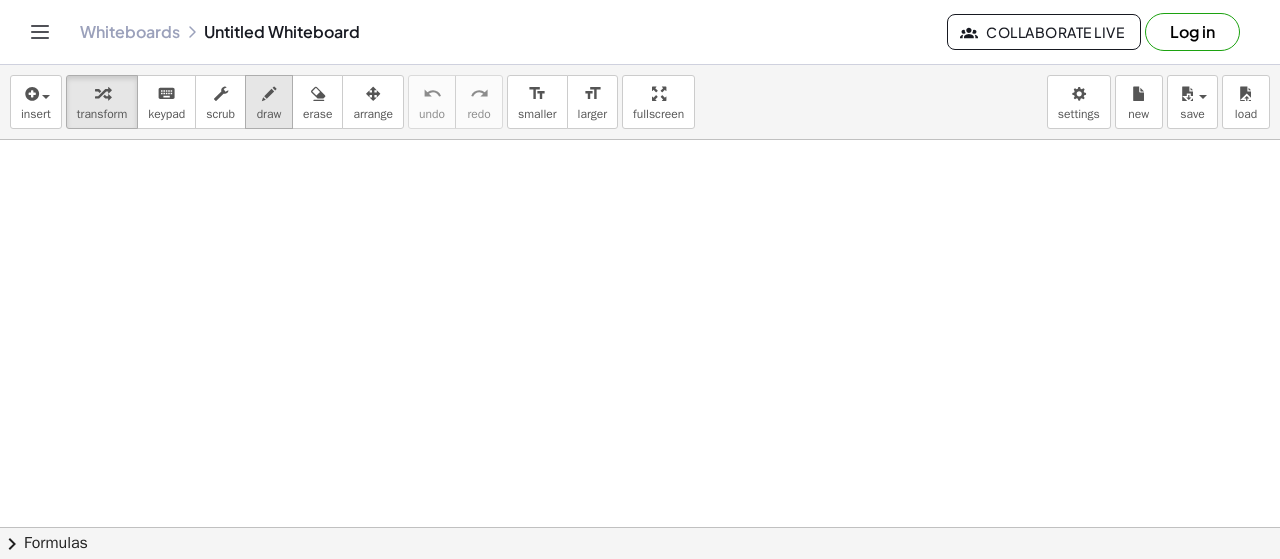 click on "draw" at bounding box center (269, 102) 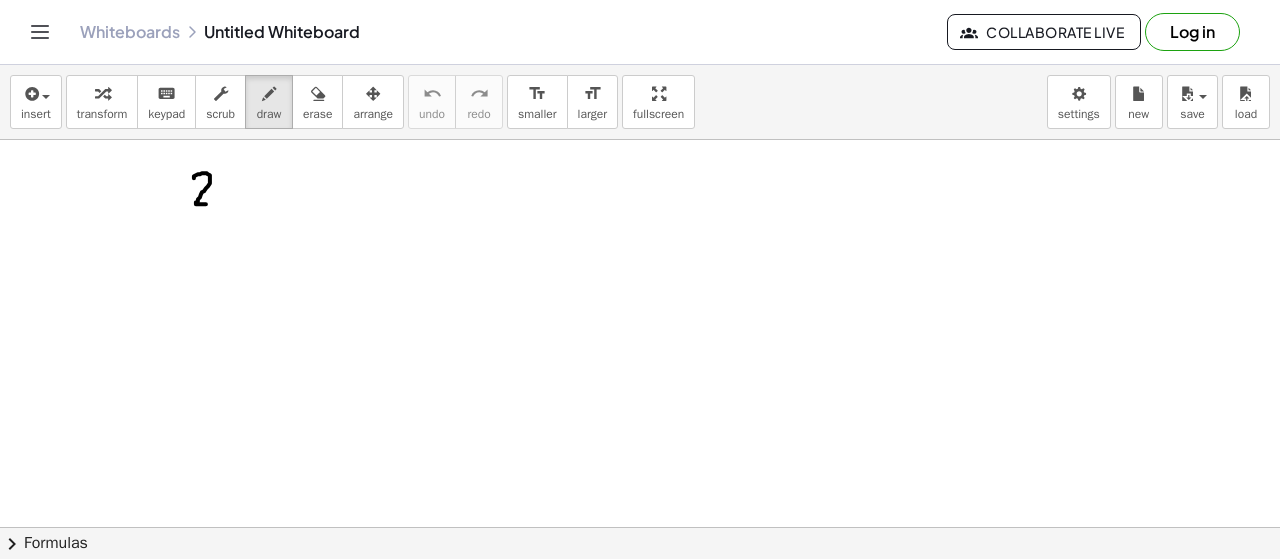 drag, startPoint x: 194, startPoint y: 177, endPoint x: 216, endPoint y: 203, distance: 34.058773 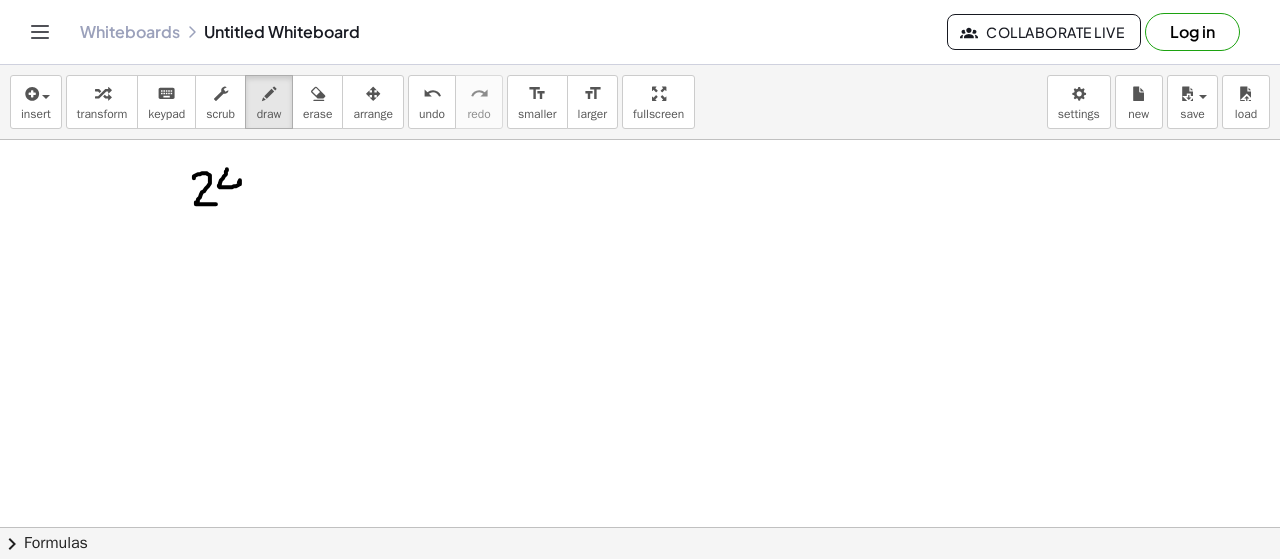 drag, startPoint x: 227, startPoint y: 168, endPoint x: 235, endPoint y: 199, distance: 32.01562 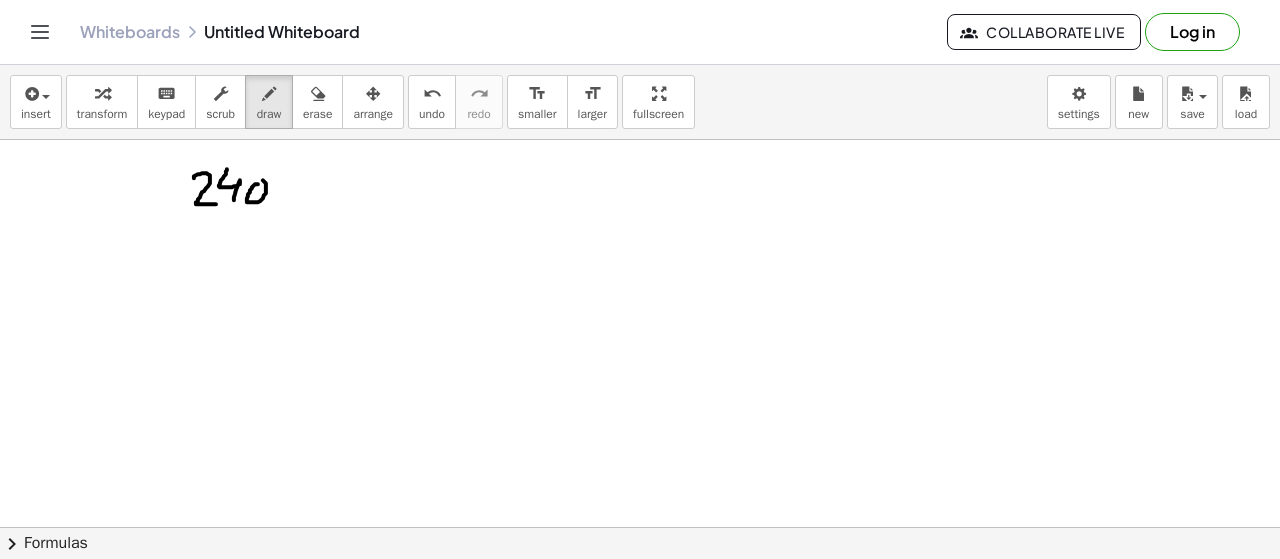 drag, startPoint x: 250, startPoint y: 189, endPoint x: 262, endPoint y: 179, distance: 15.6205 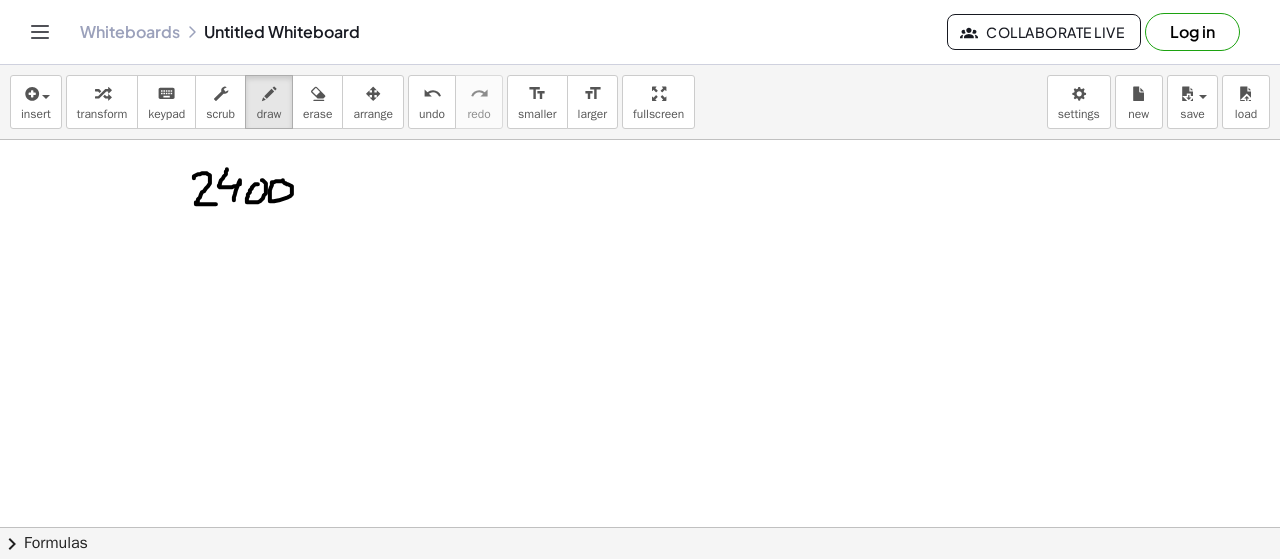 click at bounding box center [640, 593] 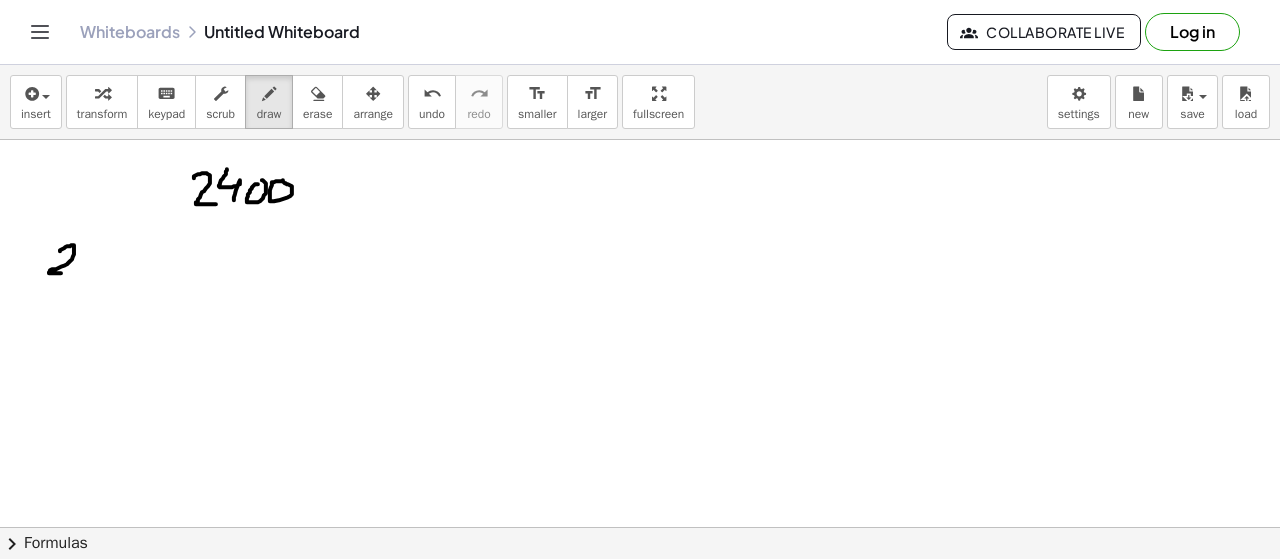 drag, startPoint x: 60, startPoint y: 250, endPoint x: 78, endPoint y: 271, distance: 27.658634 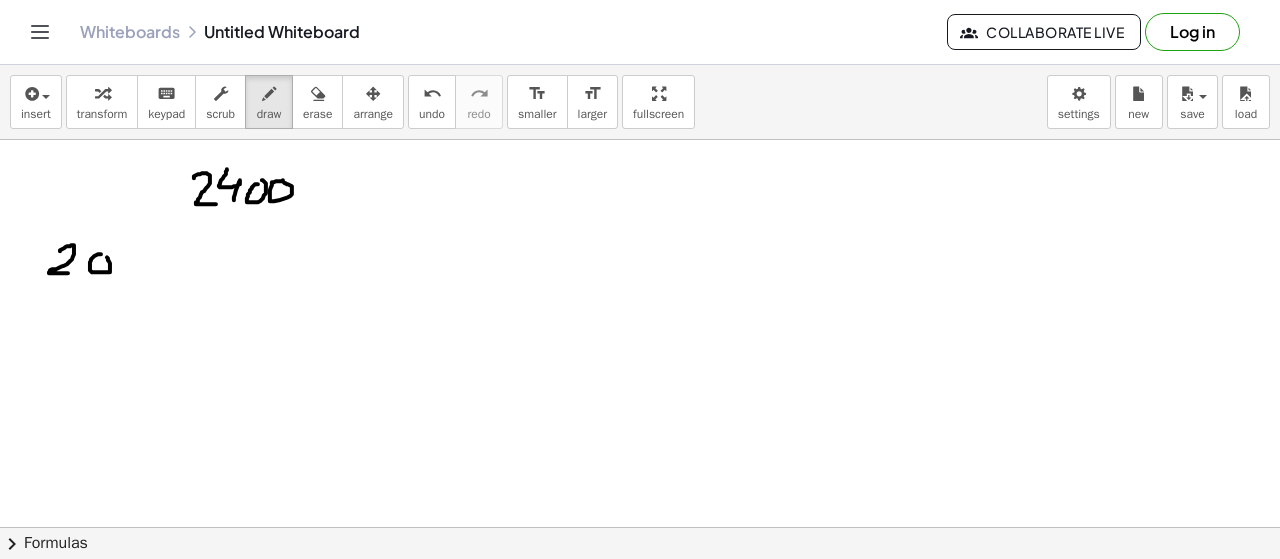 click at bounding box center [640, 593] 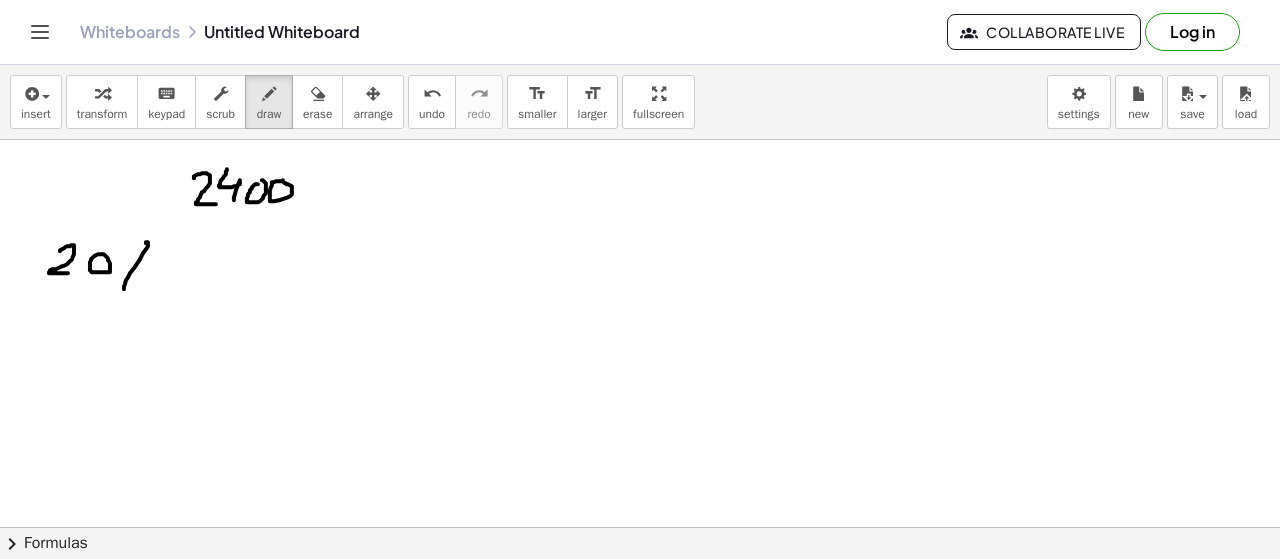 drag, startPoint x: 147, startPoint y: 241, endPoint x: 124, endPoint y: 288, distance: 52.3259 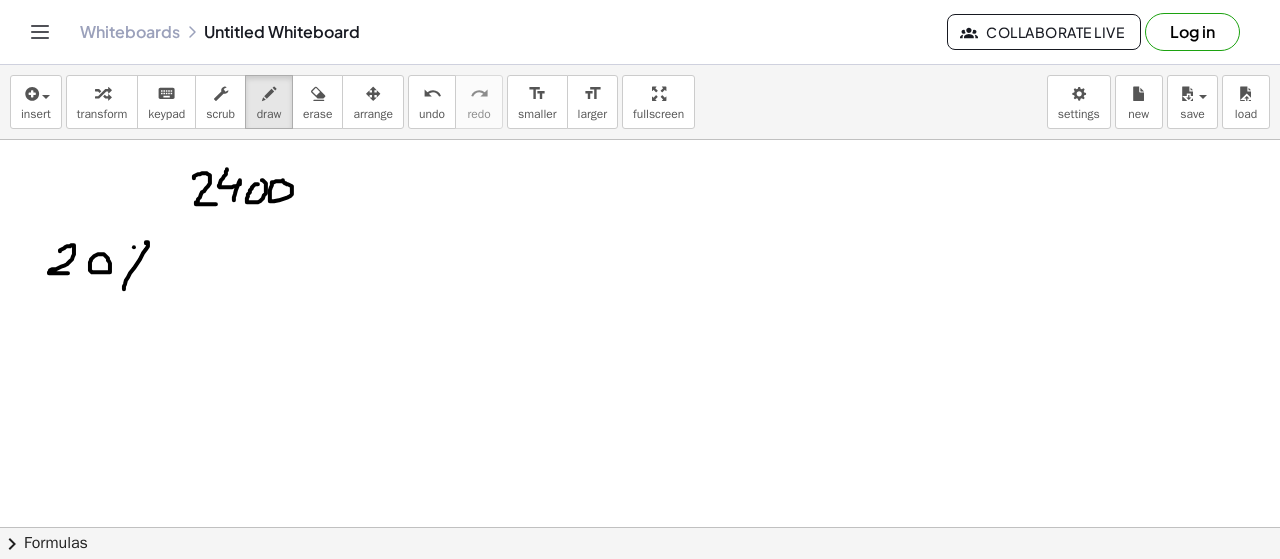 click at bounding box center (640, 593) 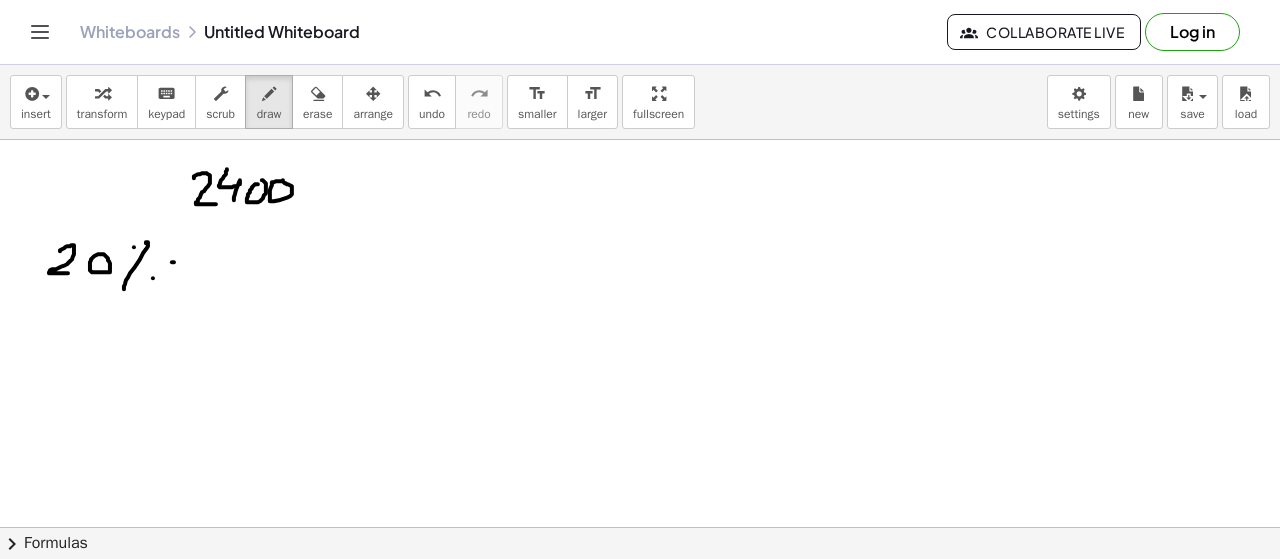 click at bounding box center (640, 593) 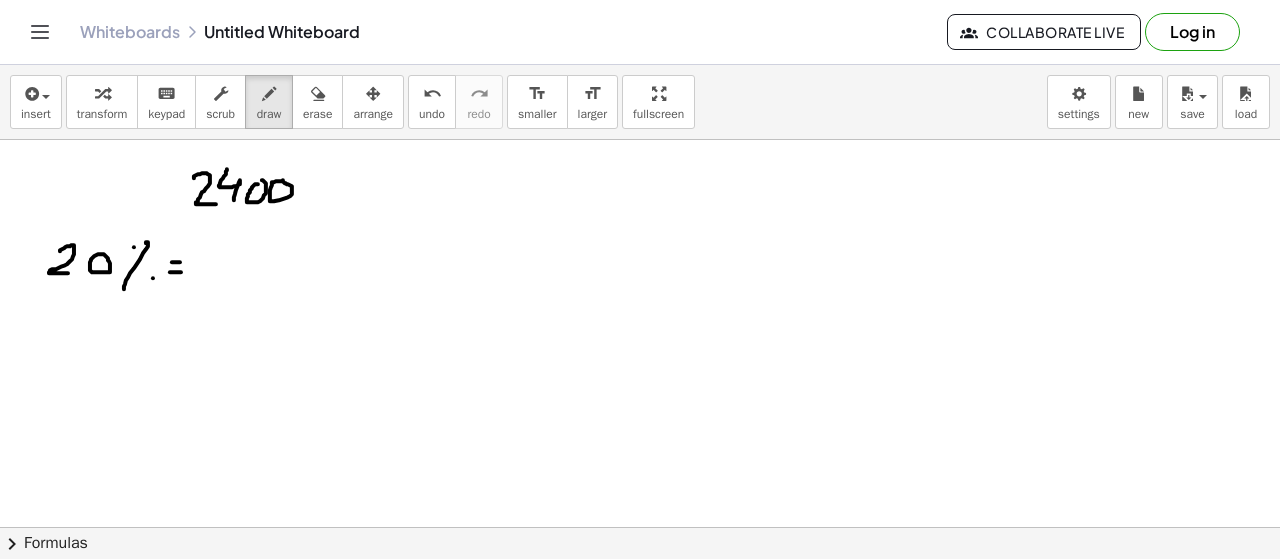 drag, startPoint x: 170, startPoint y: 271, endPoint x: 181, endPoint y: 271, distance: 11 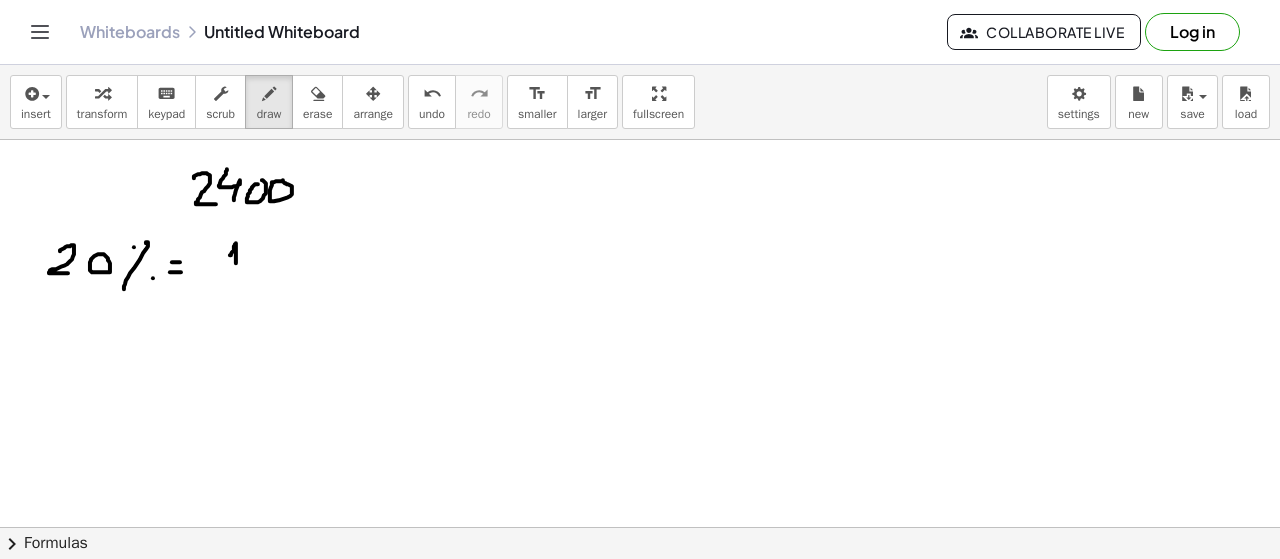 drag, startPoint x: 230, startPoint y: 254, endPoint x: 229, endPoint y: 265, distance: 11.045361 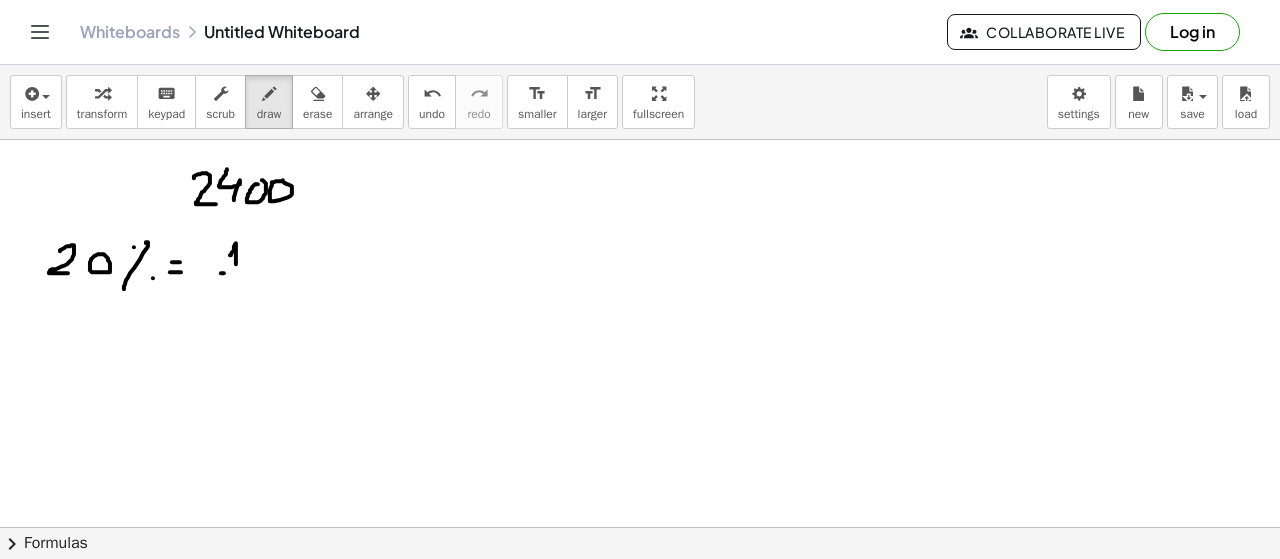 drag, startPoint x: 224, startPoint y: 272, endPoint x: 260, endPoint y: 272, distance: 36 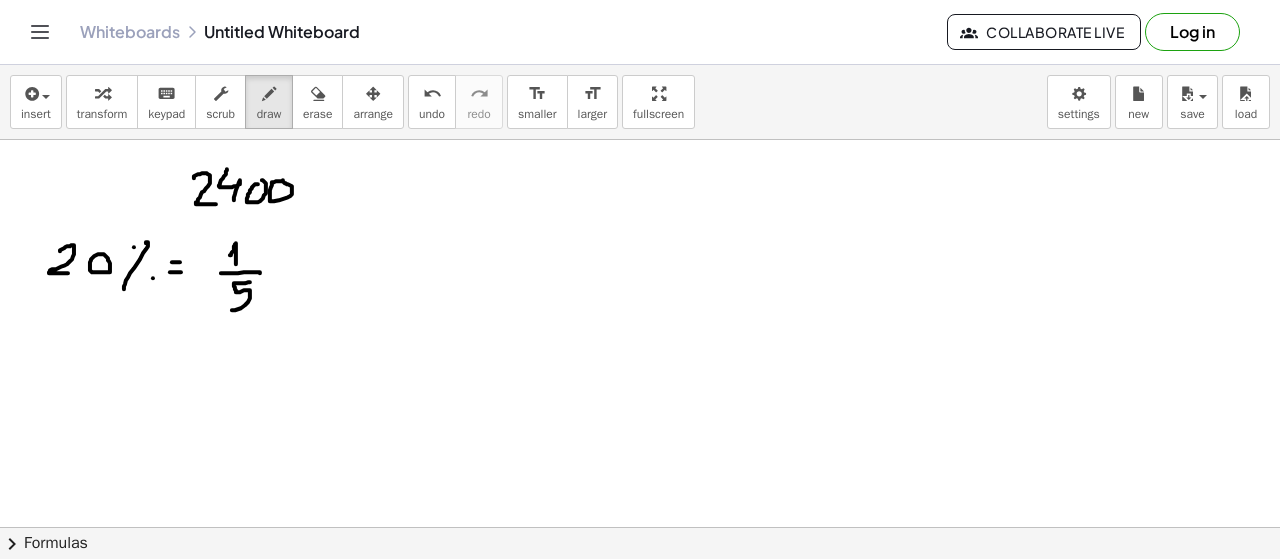 drag, startPoint x: 250, startPoint y: 281, endPoint x: 232, endPoint y: 307, distance: 31.622776 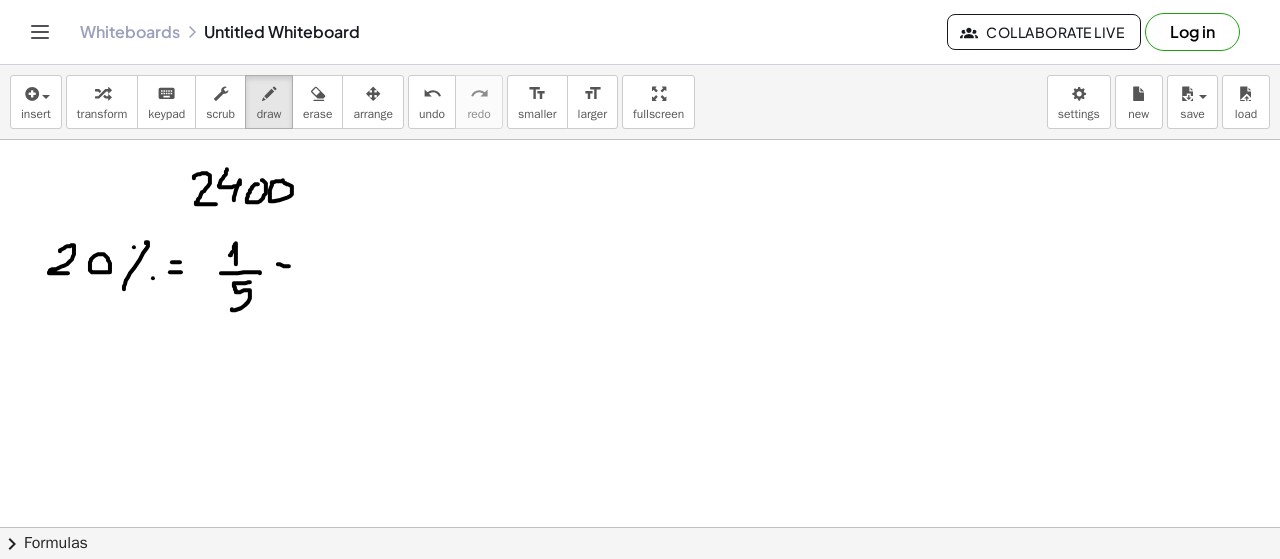 drag, startPoint x: 278, startPoint y: 263, endPoint x: 289, endPoint y: 265, distance: 11.18034 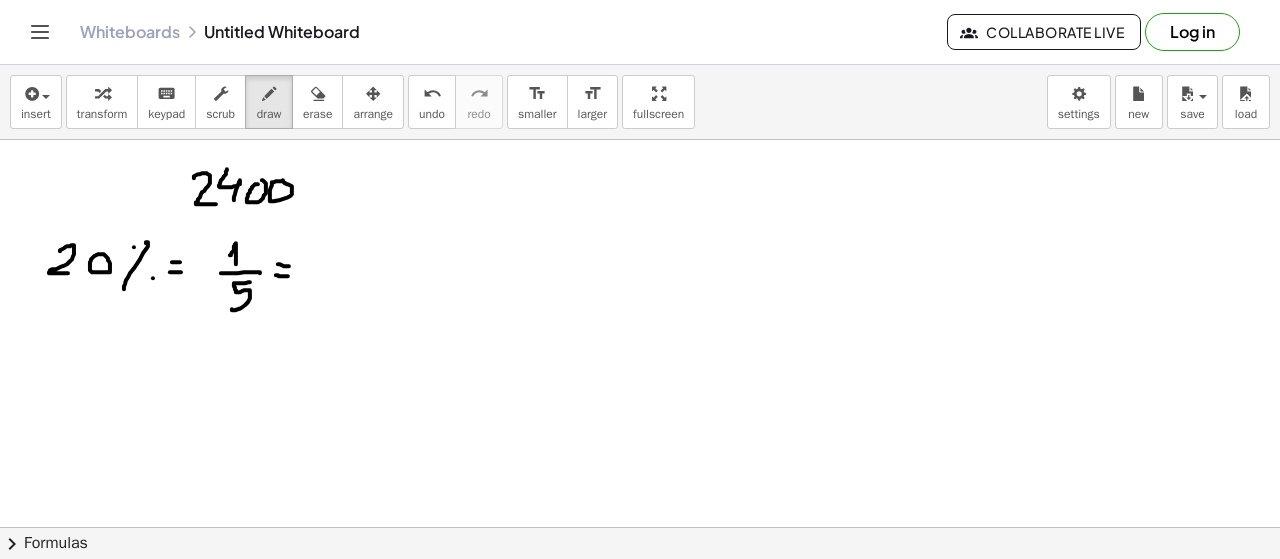 drag, startPoint x: 276, startPoint y: 274, endPoint x: 288, endPoint y: 275, distance: 12.0415945 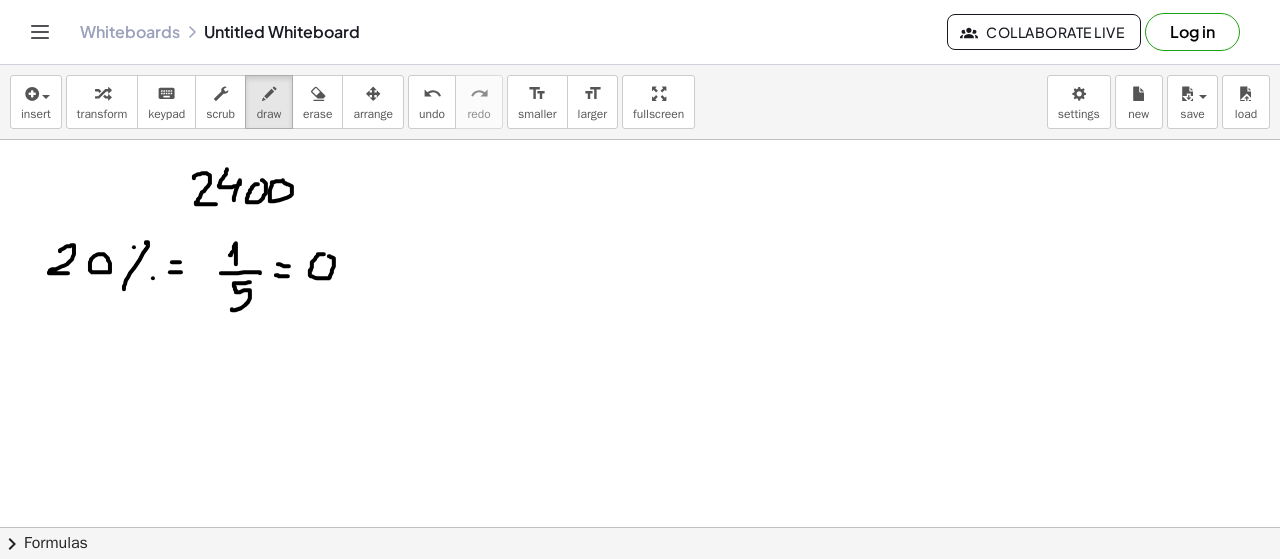 click at bounding box center [640, 593] 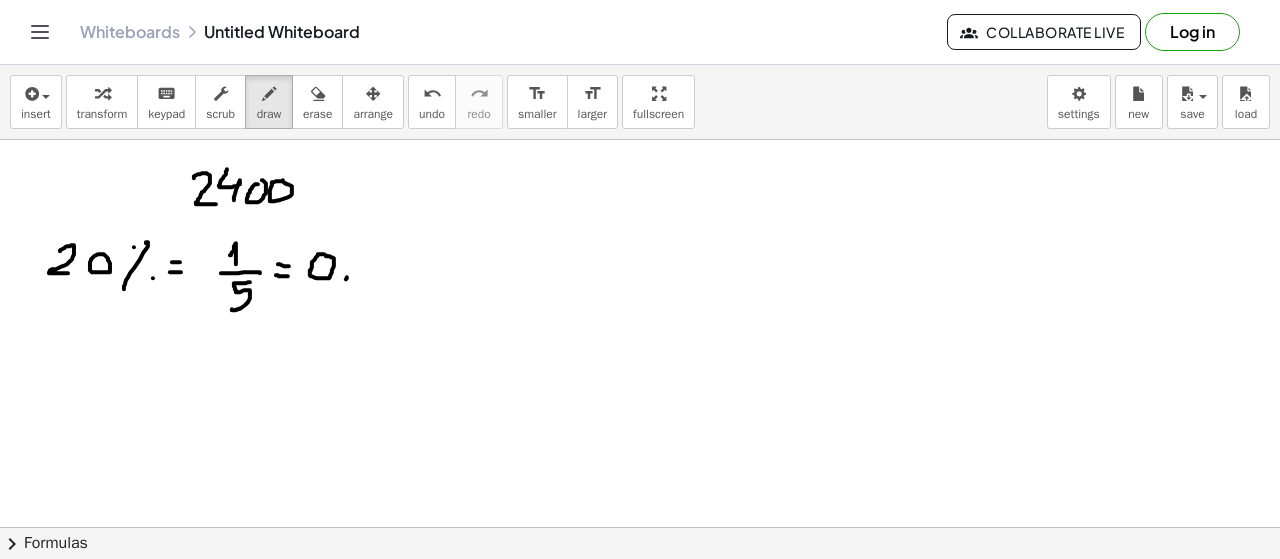 click at bounding box center [640, 593] 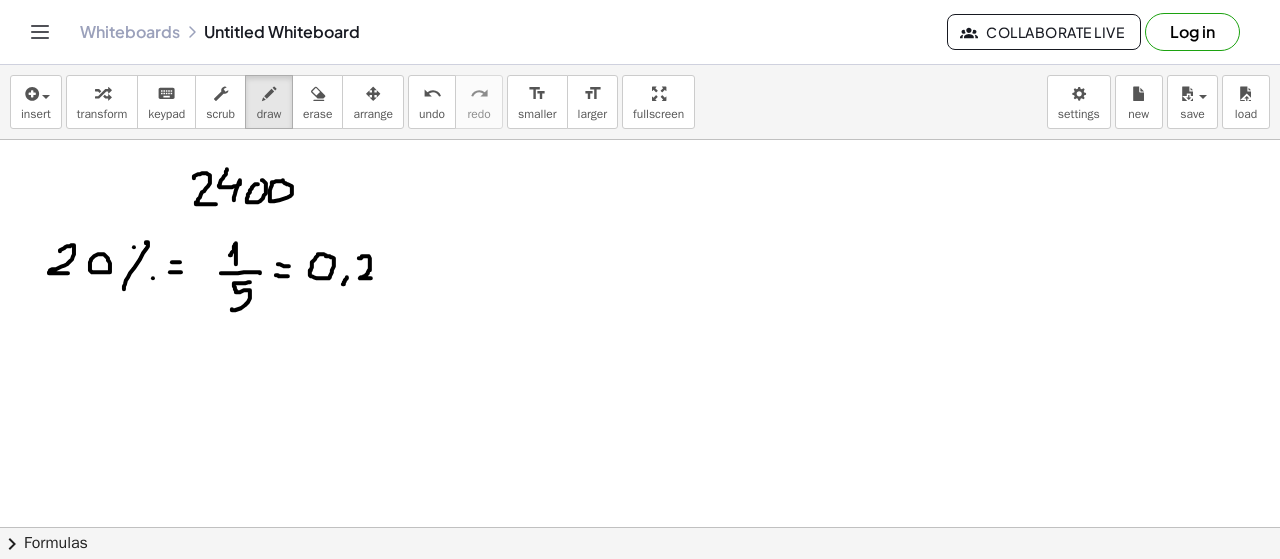 drag, startPoint x: 359, startPoint y: 257, endPoint x: 383, endPoint y: 277, distance: 31.241 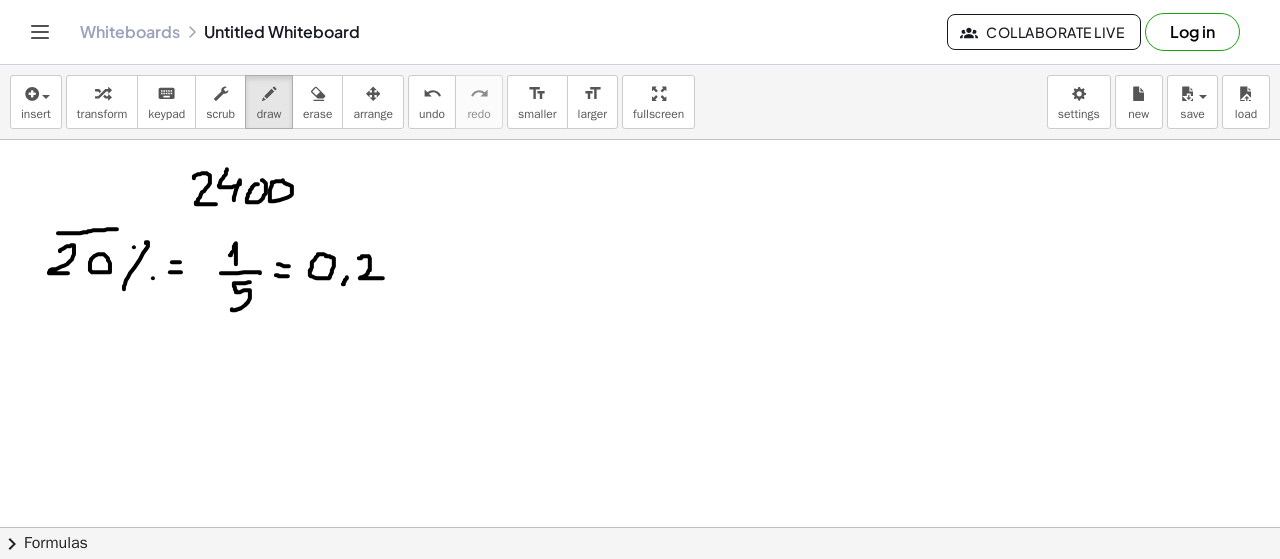 drag, startPoint x: 117, startPoint y: 228, endPoint x: 58, endPoint y: 232, distance: 59.135437 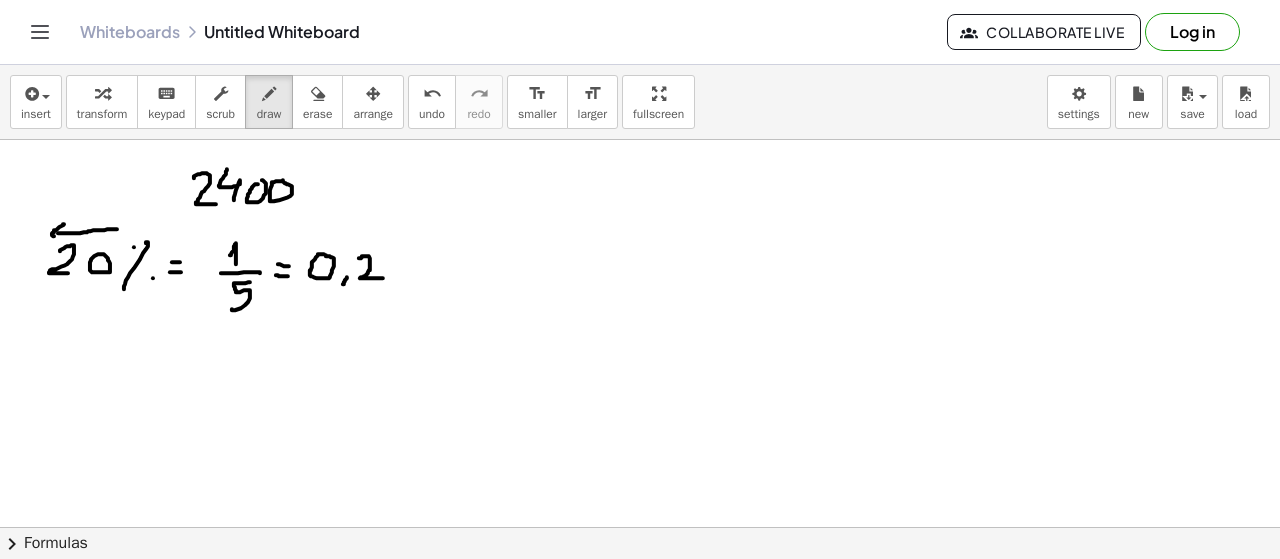 drag, startPoint x: 63, startPoint y: 223, endPoint x: 66, endPoint y: 239, distance: 16.27882 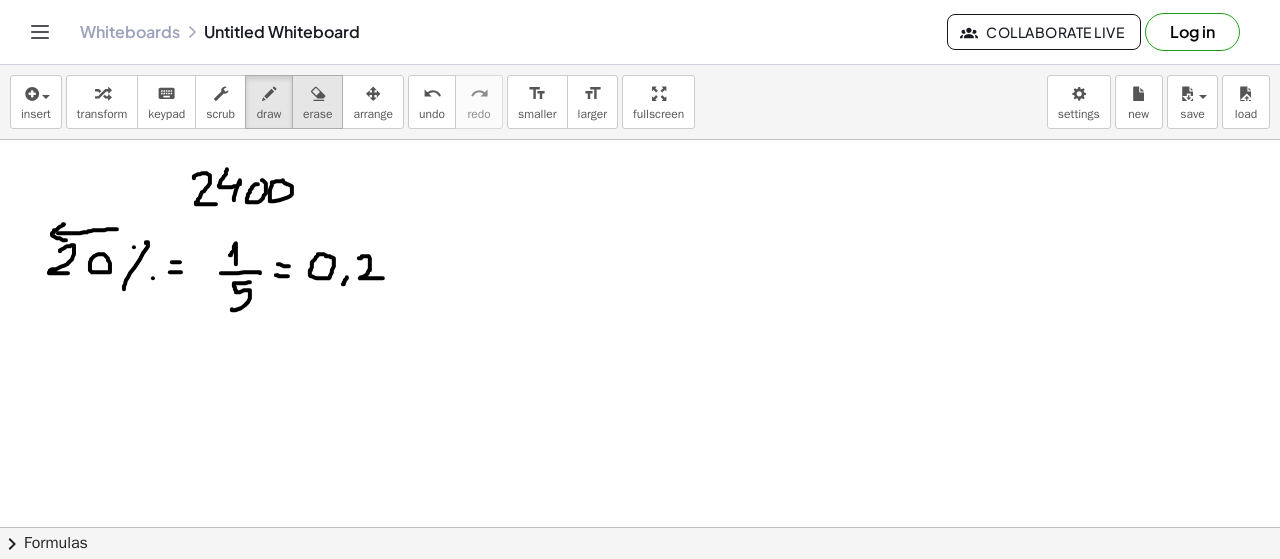 click at bounding box center (317, 93) 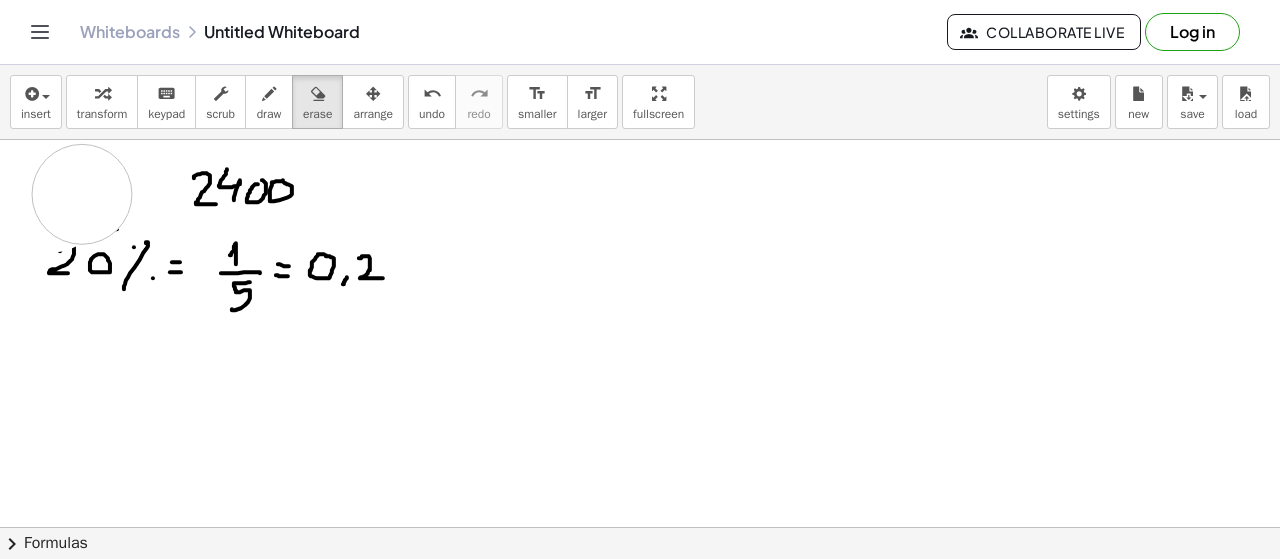 drag, startPoint x: 46, startPoint y: 201, endPoint x: 85, endPoint y: 193, distance: 39.812057 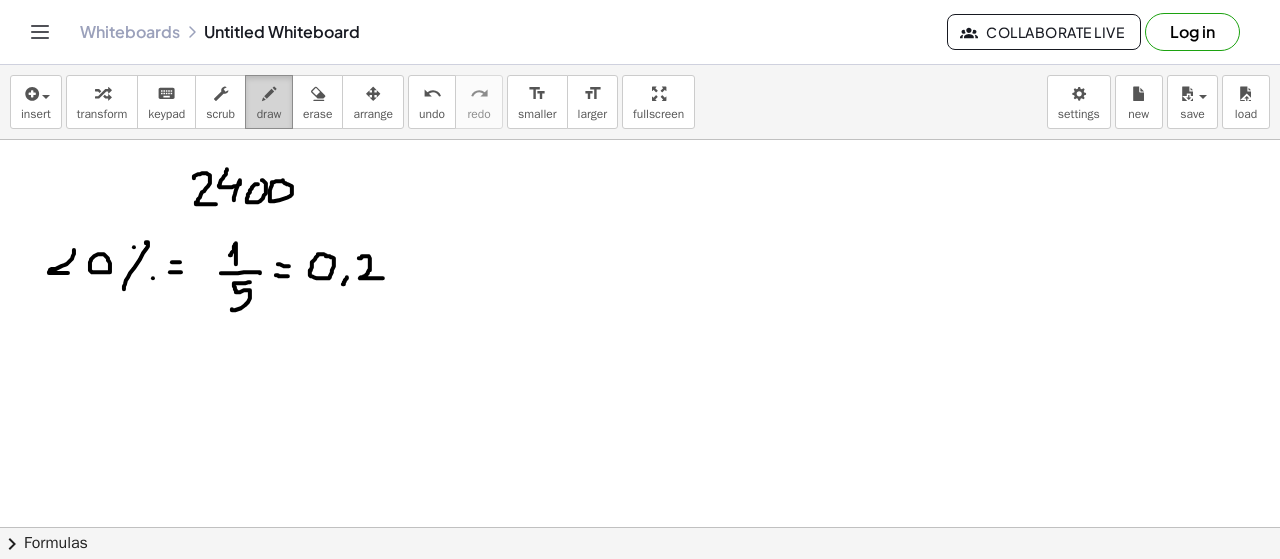 click on "draw" at bounding box center [269, 114] 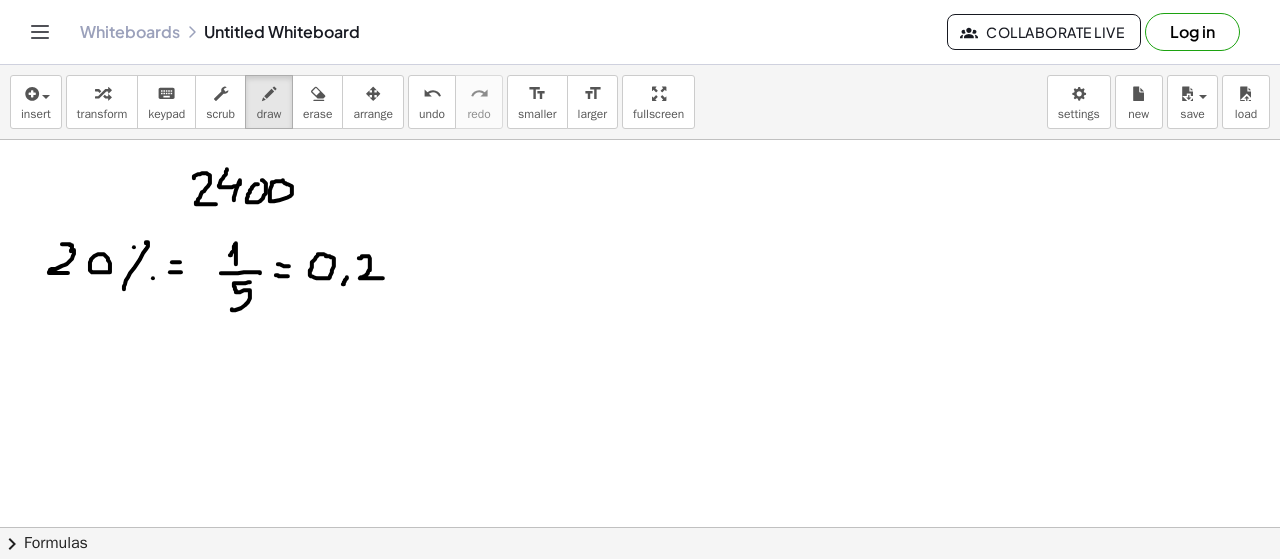 drag, startPoint x: 69, startPoint y: 243, endPoint x: 65, endPoint y: 256, distance: 13.601471 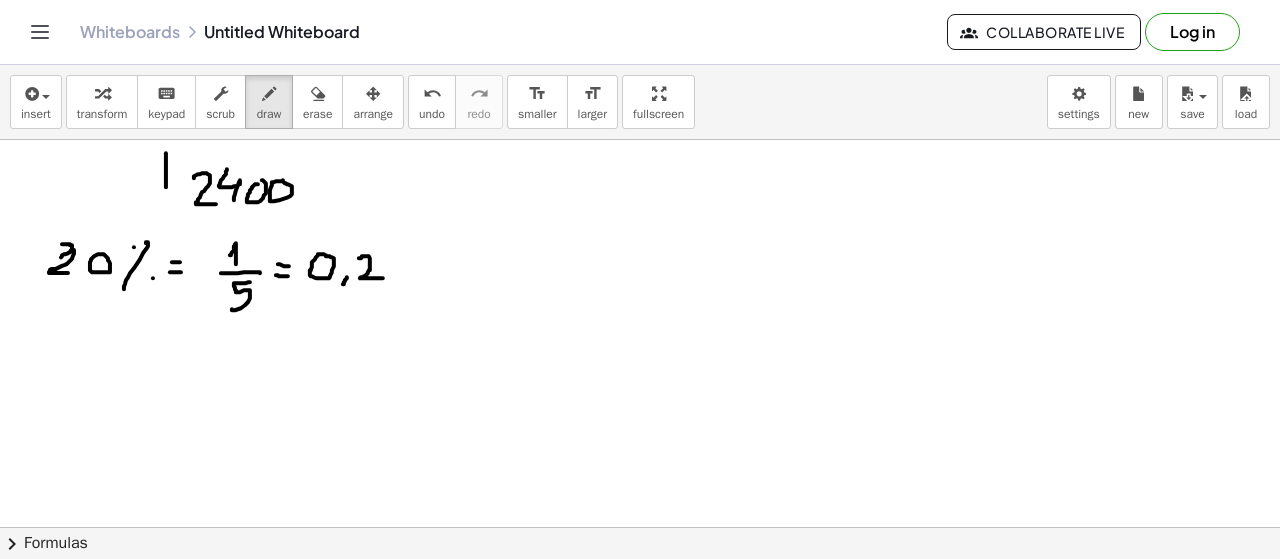drag, startPoint x: 166, startPoint y: 152, endPoint x: 172, endPoint y: 211, distance: 59.3043 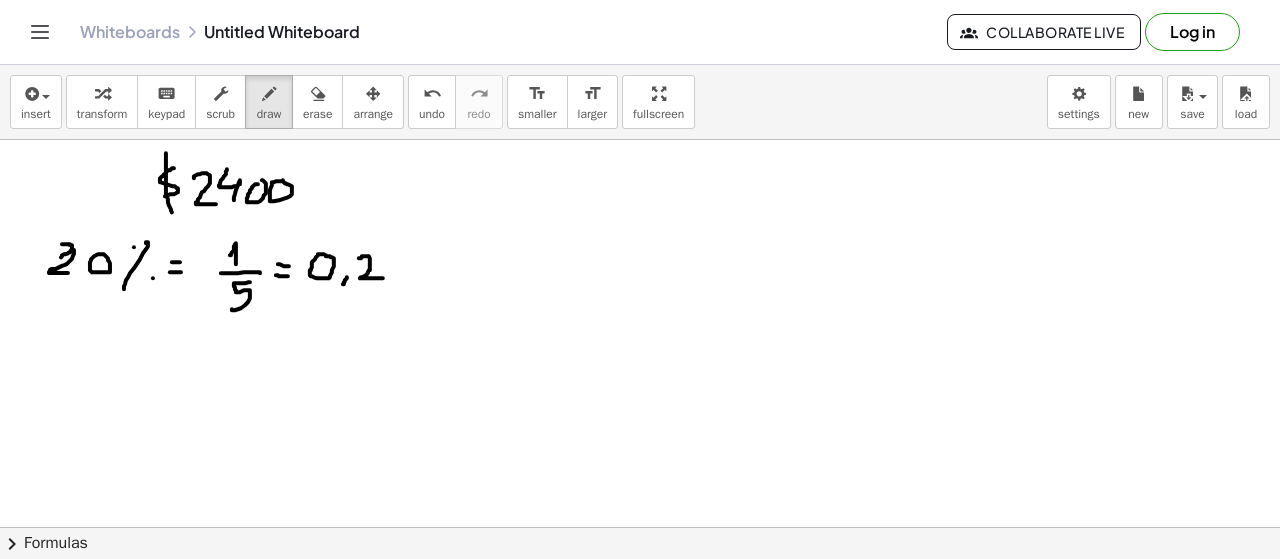 drag, startPoint x: 174, startPoint y: 167, endPoint x: 158, endPoint y: 197, distance: 34 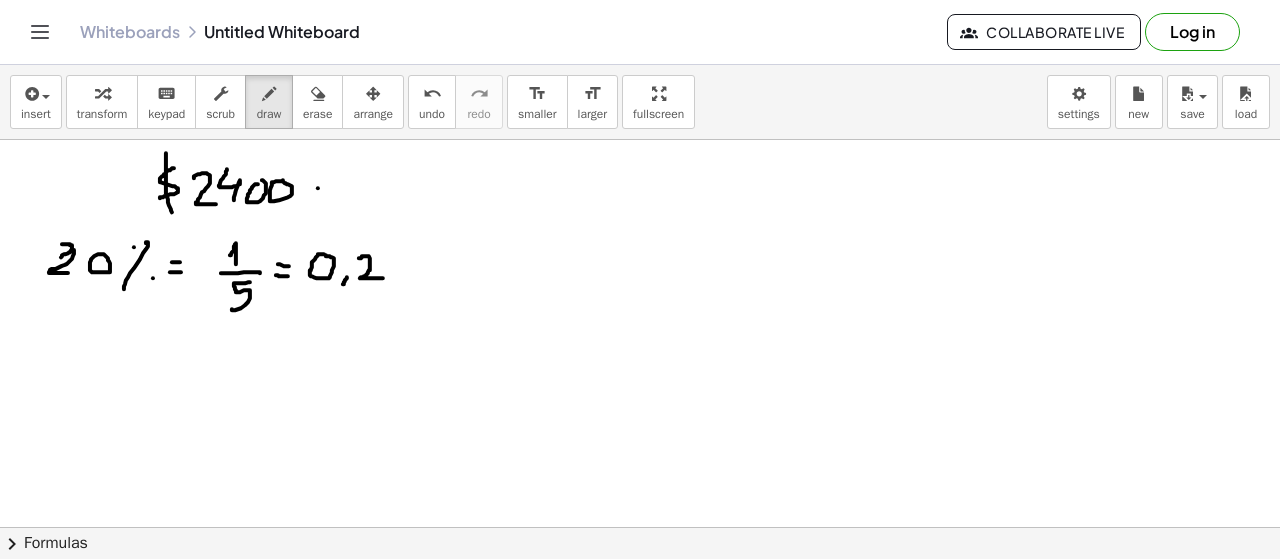 click at bounding box center (640, 593) 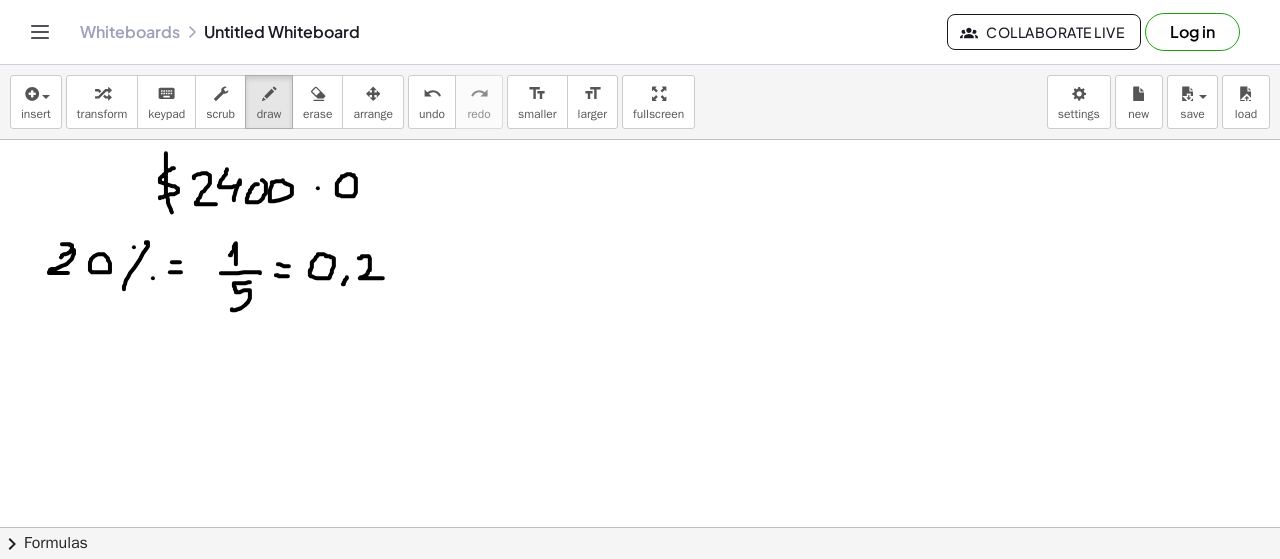 drag, startPoint x: 345, startPoint y: 174, endPoint x: 360, endPoint y: 181, distance: 16.552946 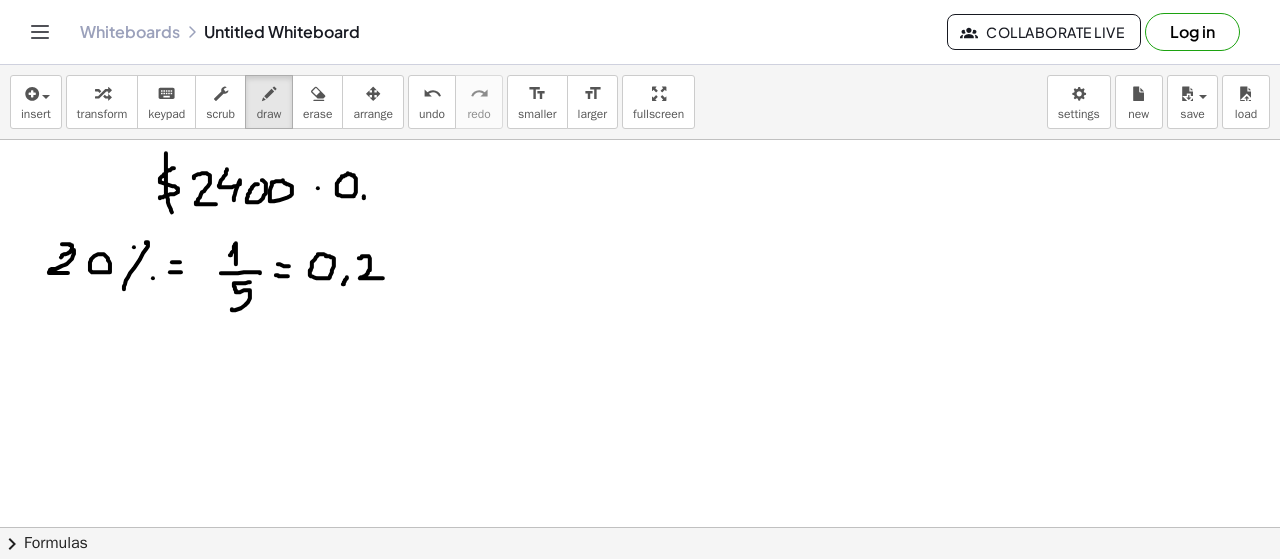 drag, startPoint x: 364, startPoint y: 197, endPoint x: 357, endPoint y: 205, distance: 10.630146 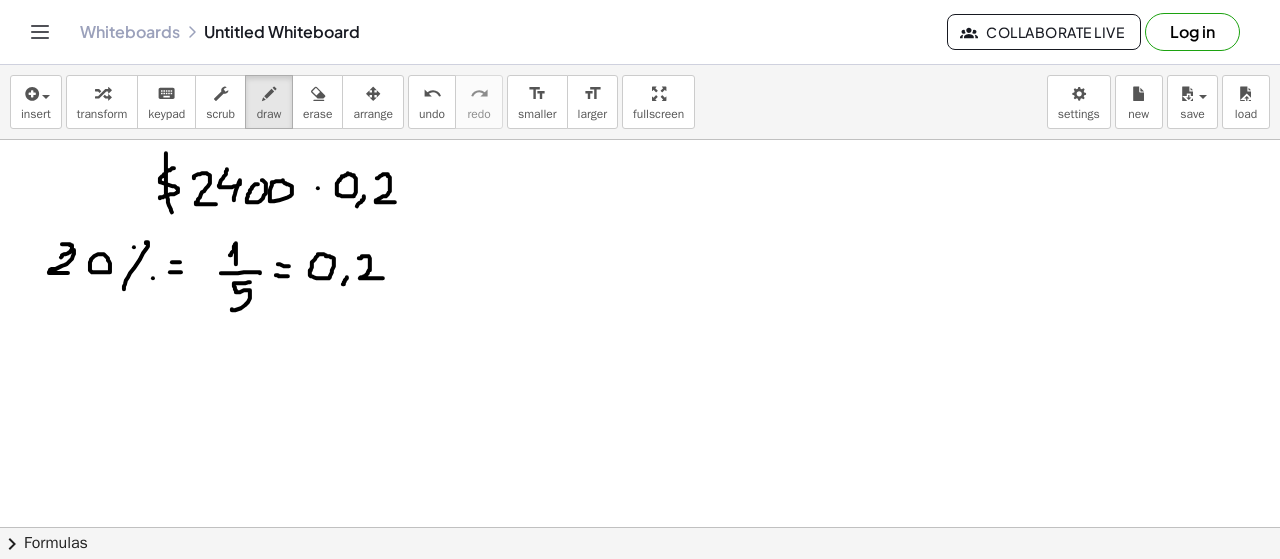 drag, startPoint x: 377, startPoint y: 177, endPoint x: 404, endPoint y: 199, distance: 34.828148 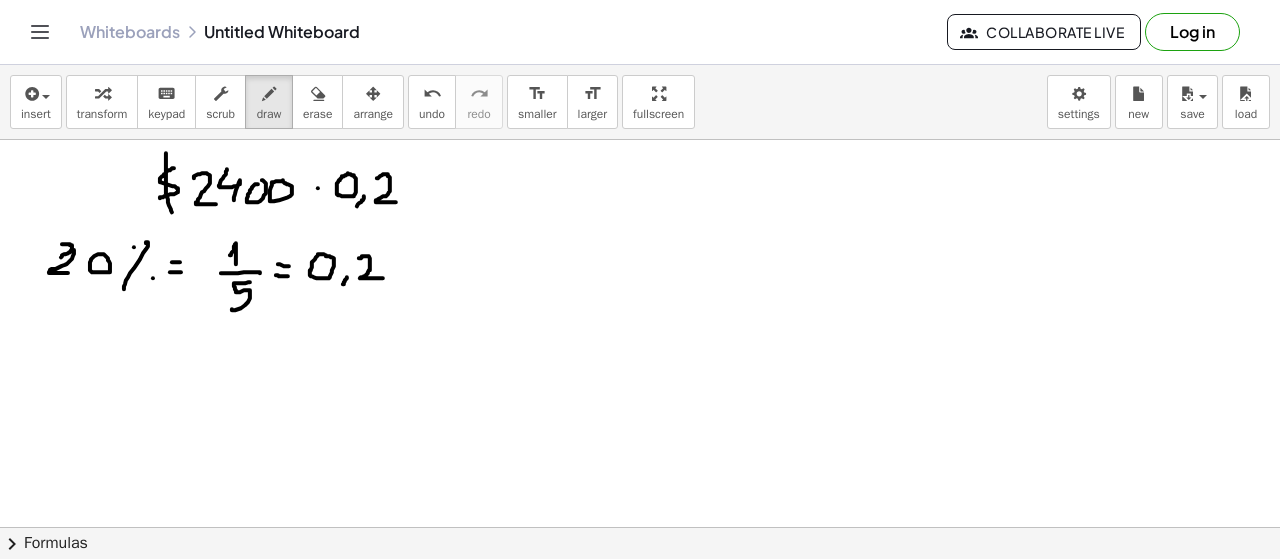 click at bounding box center [640, 593] 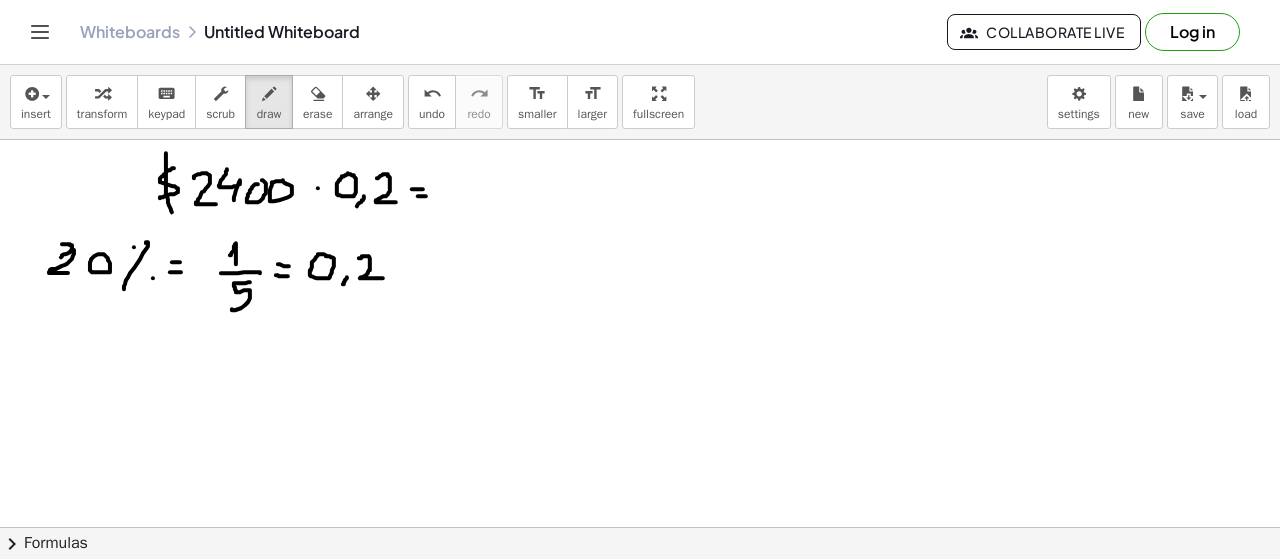 click at bounding box center (640, 593) 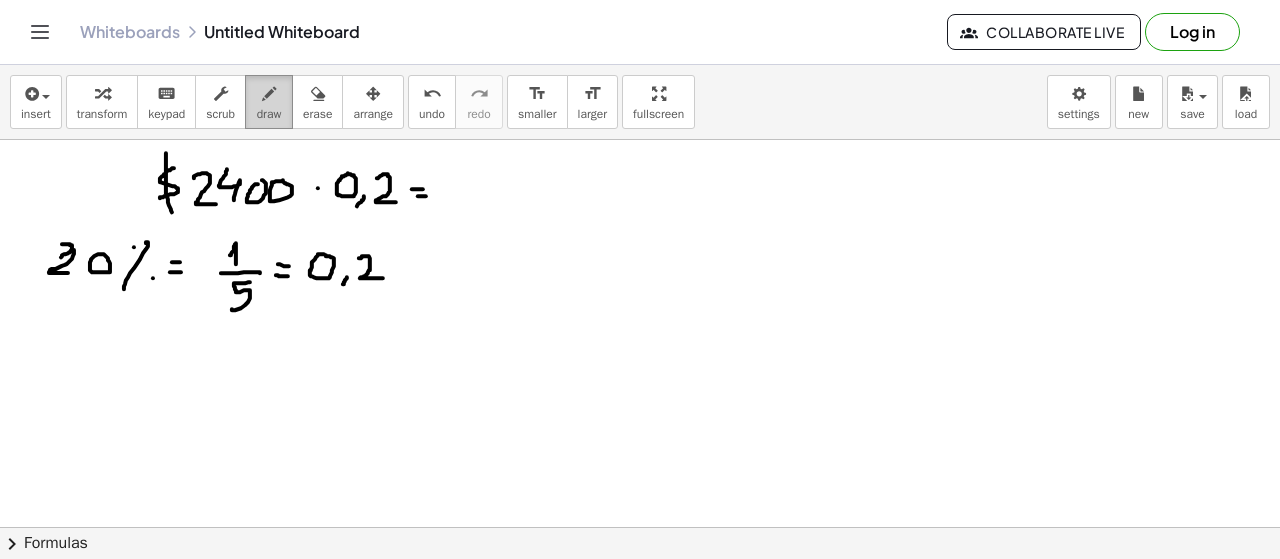 click on "draw" at bounding box center (269, 114) 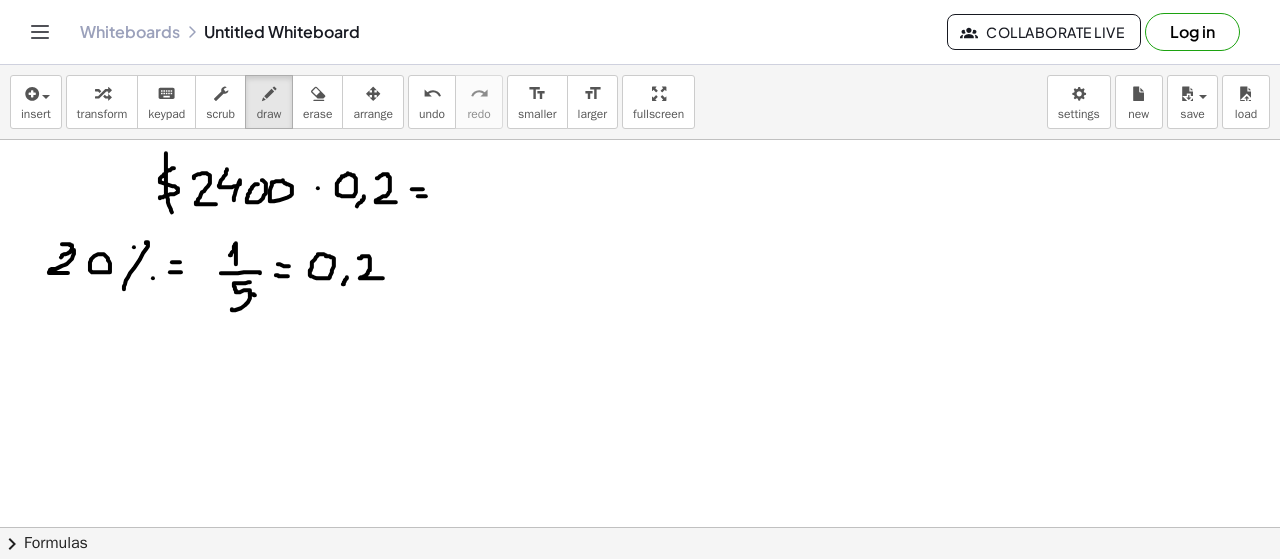 click at bounding box center (640, 593) 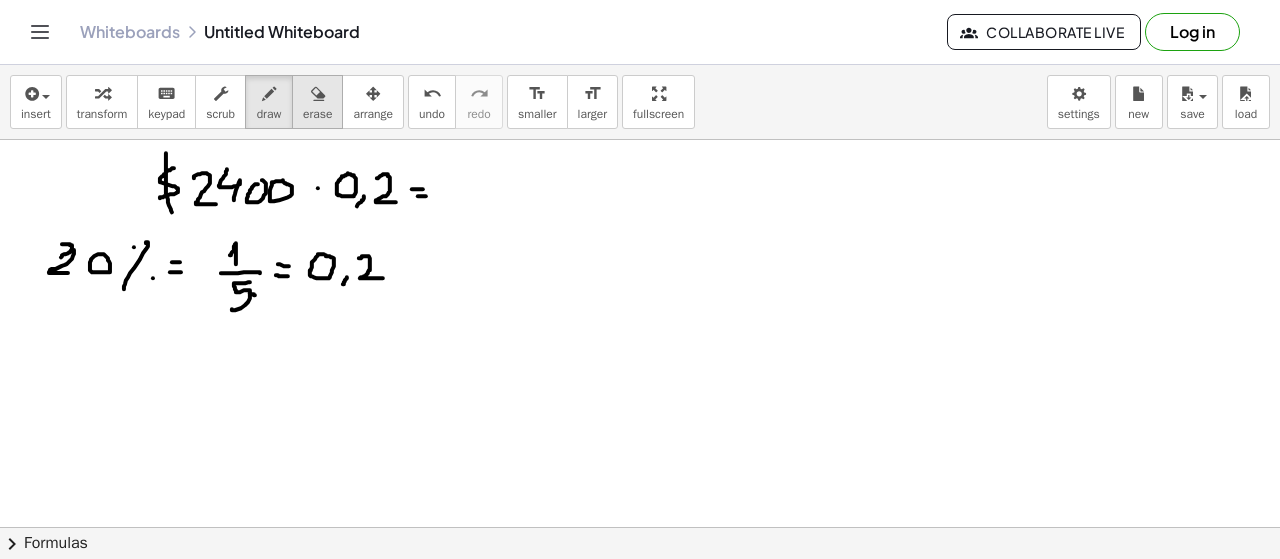 click on "erase" at bounding box center [317, 114] 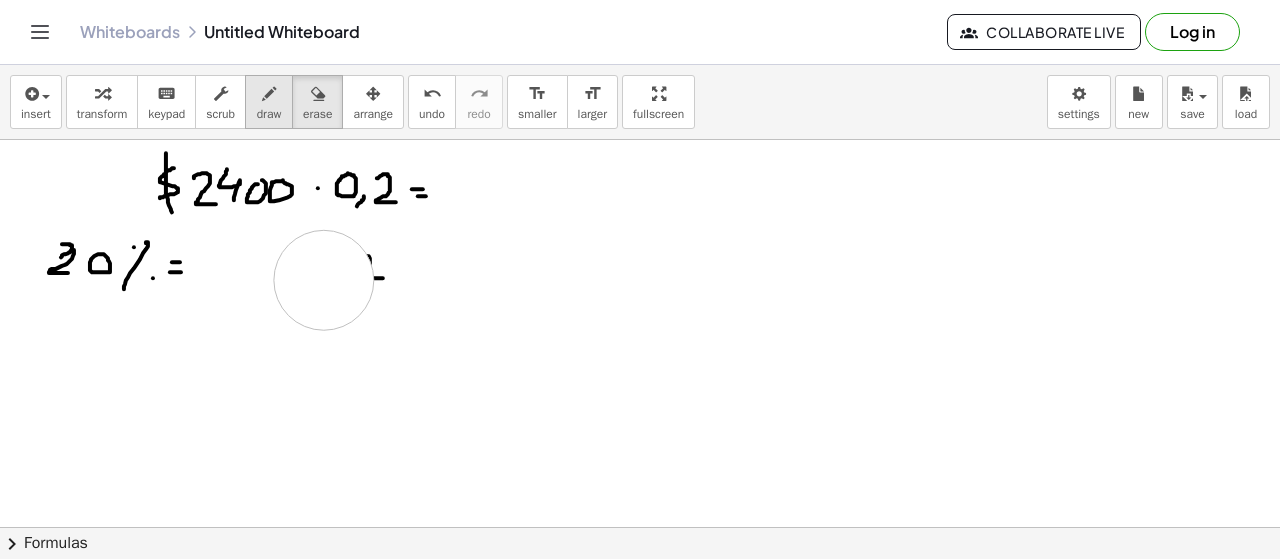 drag, startPoint x: 248, startPoint y: 278, endPoint x: 258, endPoint y: 105, distance: 173.28877 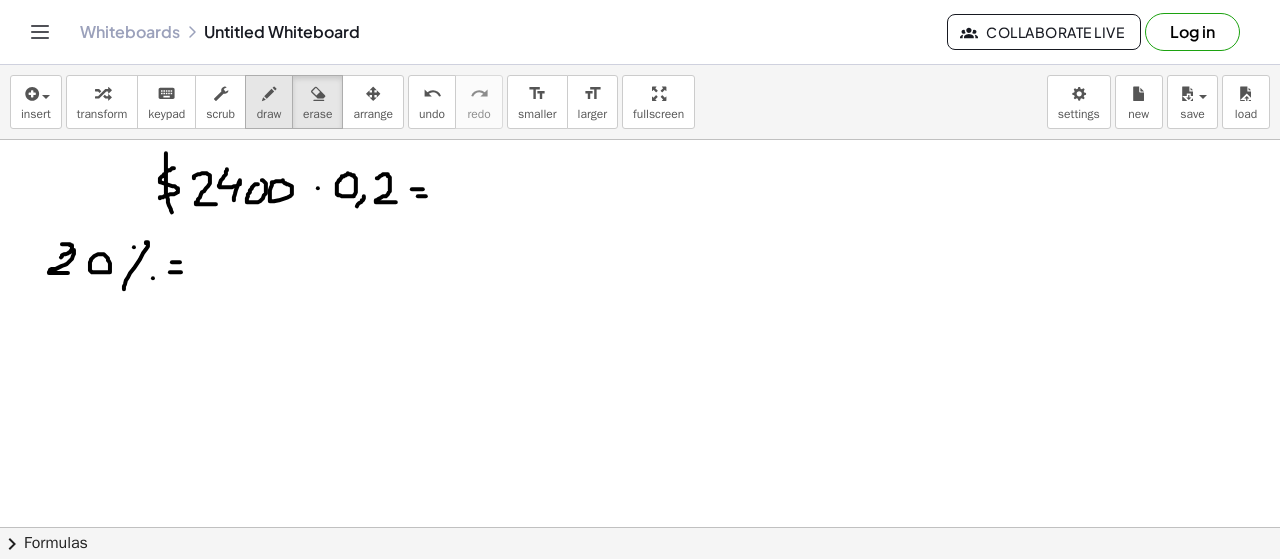 click at bounding box center (269, 94) 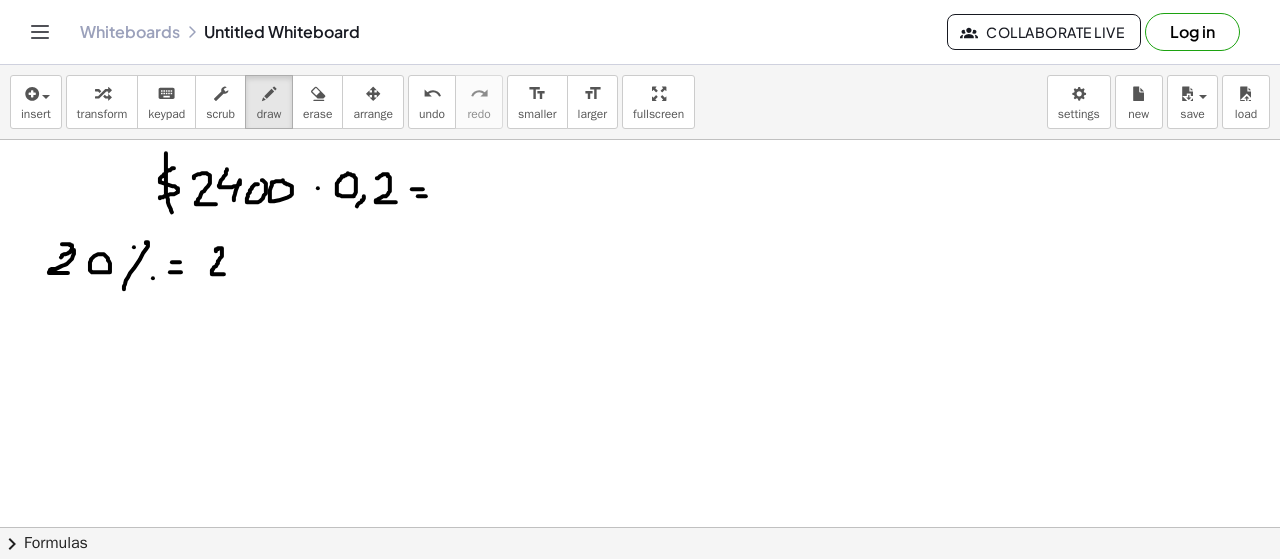 drag, startPoint x: 216, startPoint y: 250, endPoint x: 224, endPoint y: 273, distance: 24.351591 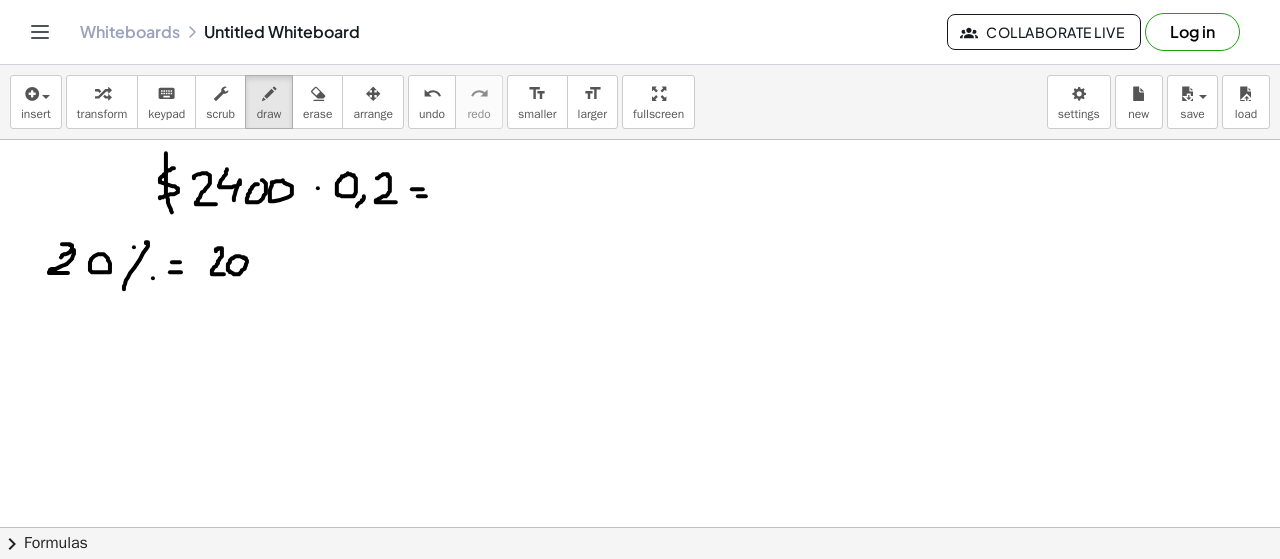 click at bounding box center (640, 593) 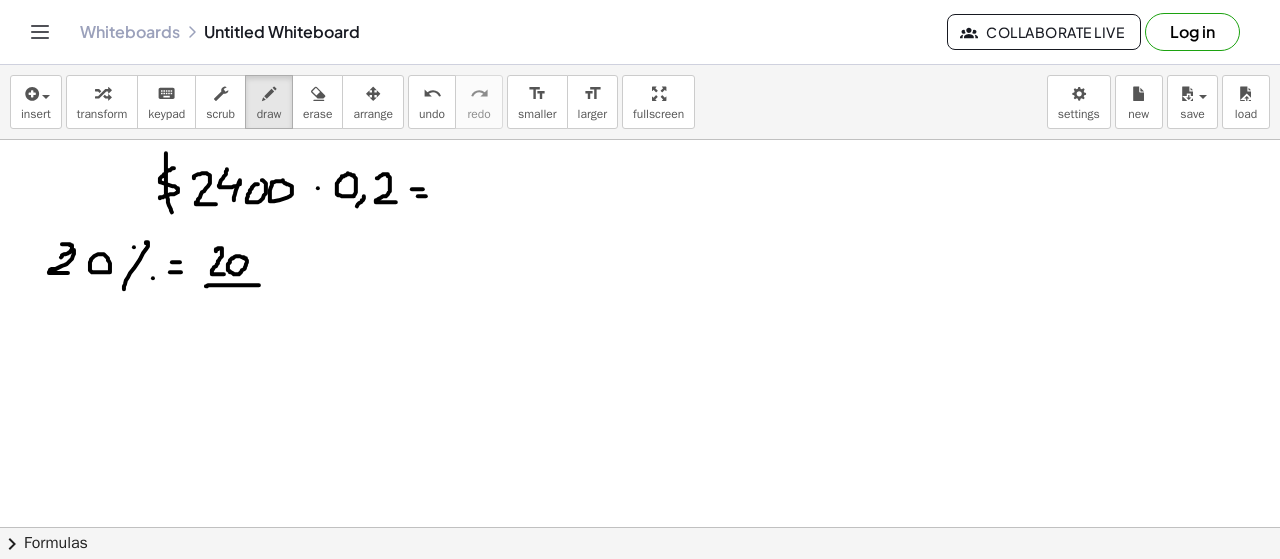 drag, startPoint x: 207, startPoint y: 285, endPoint x: 259, endPoint y: 284, distance: 52.009613 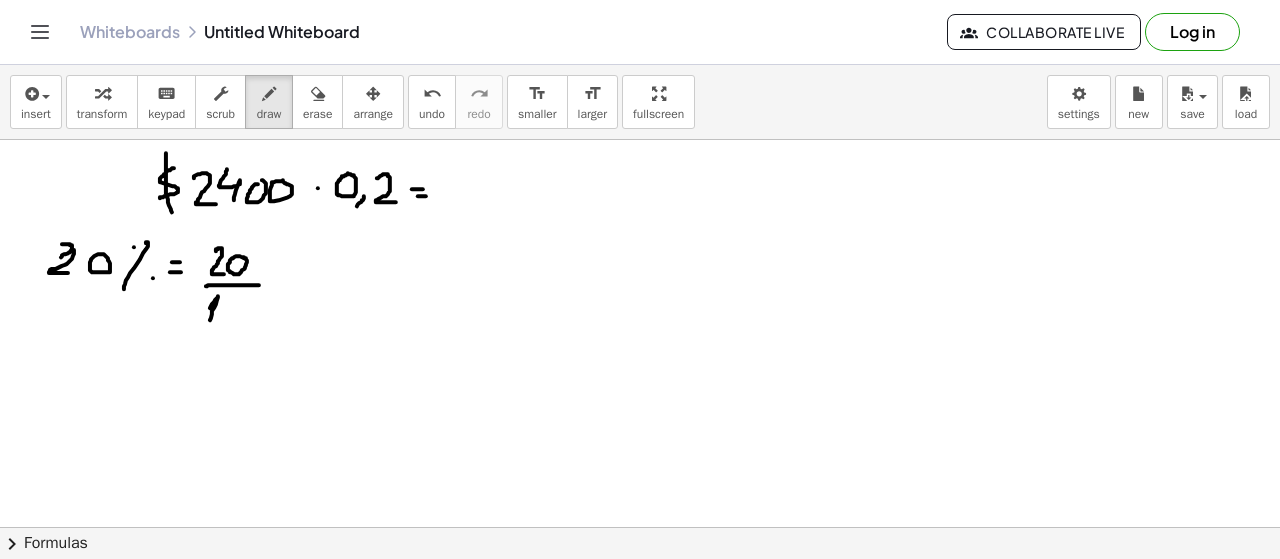 drag, startPoint x: 211, startPoint y: 305, endPoint x: 212, endPoint y: 327, distance: 22.022715 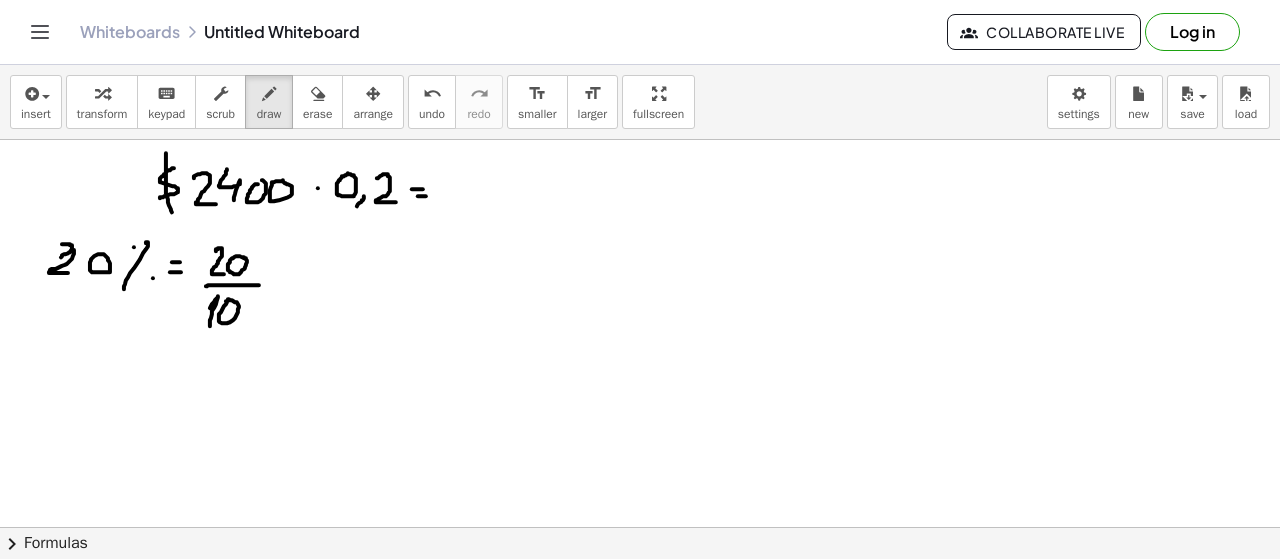 click at bounding box center [640, 593] 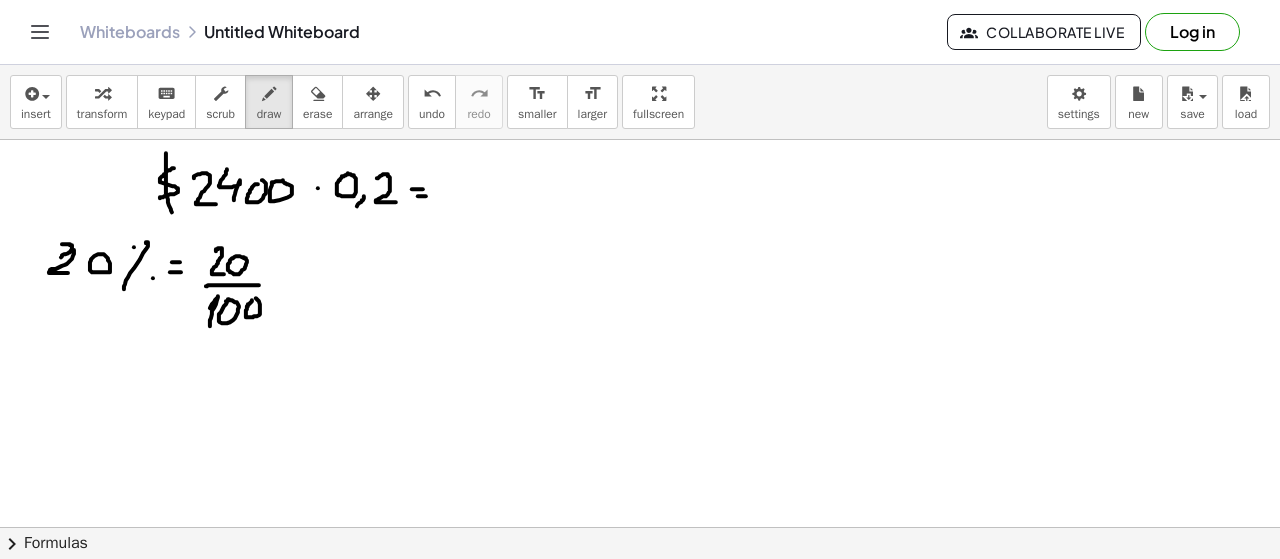 drag, startPoint x: 249, startPoint y: 303, endPoint x: 256, endPoint y: 292, distance: 13.038404 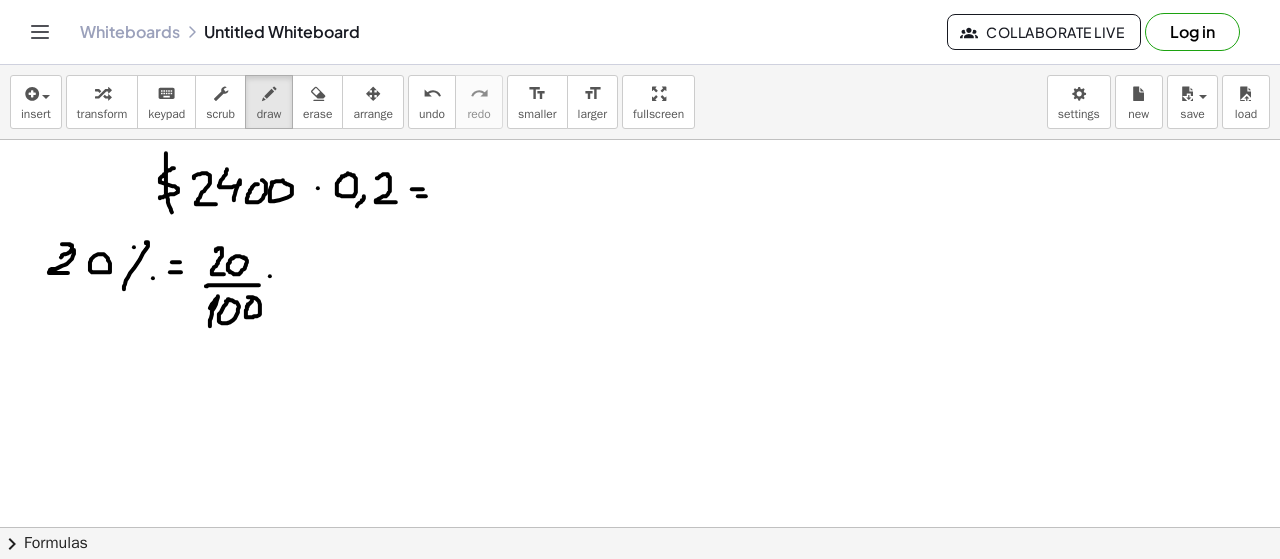 drag, startPoint x: 270, startPoint y: 275, endPoint x: 281, endPoint y: 275, distance: 11 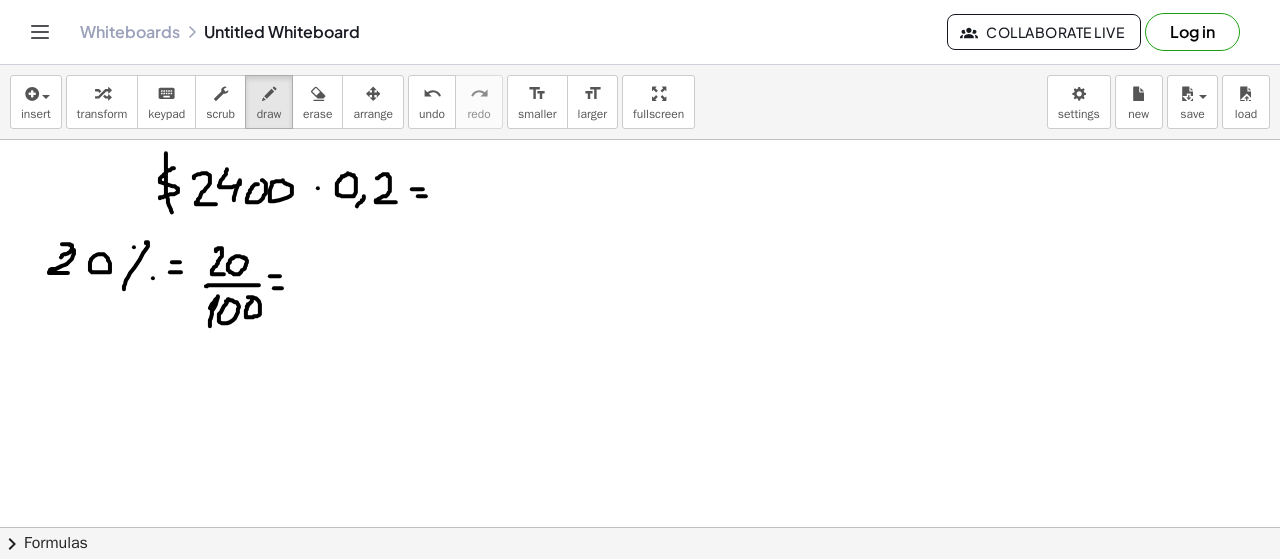 drag, startPoint x: 278, startPoint y: 287, endPoint x: 288, endPoint y: 286, distance: 10.049875 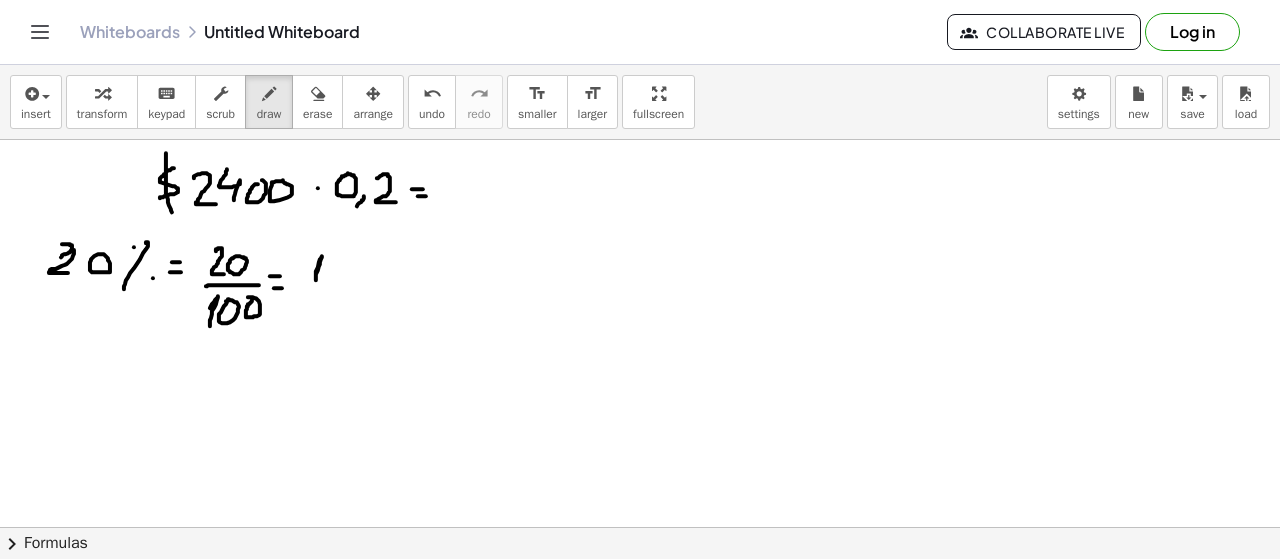 click at bounding box center (640, 593) 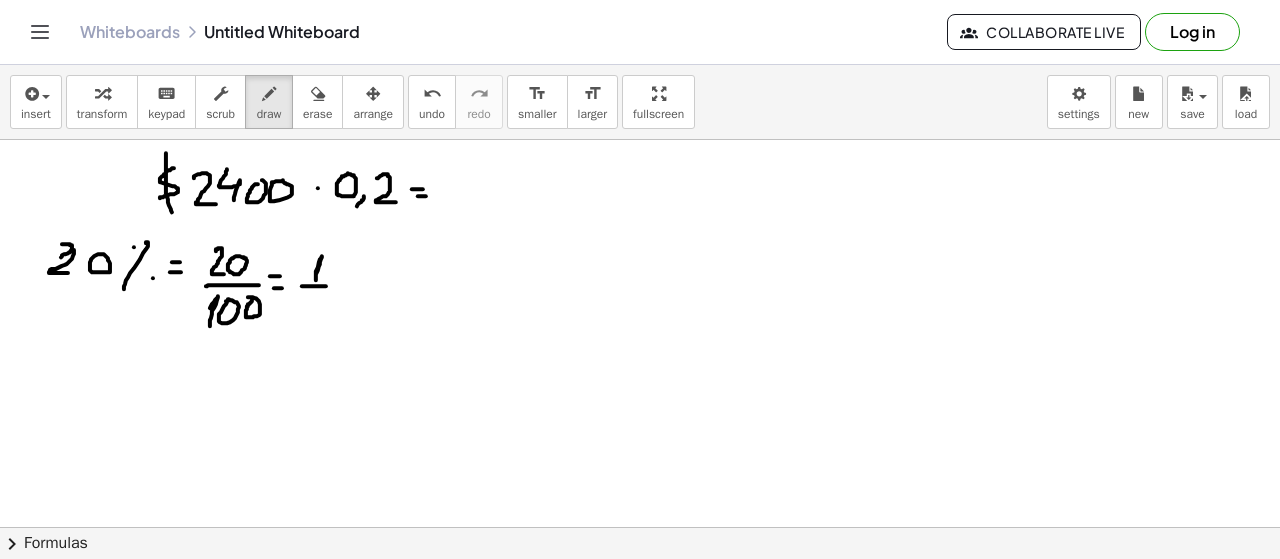 drag, startPoint x: 314, startPoint y: 285, endPoint x: 335, endPoint y: 285, distance: 21 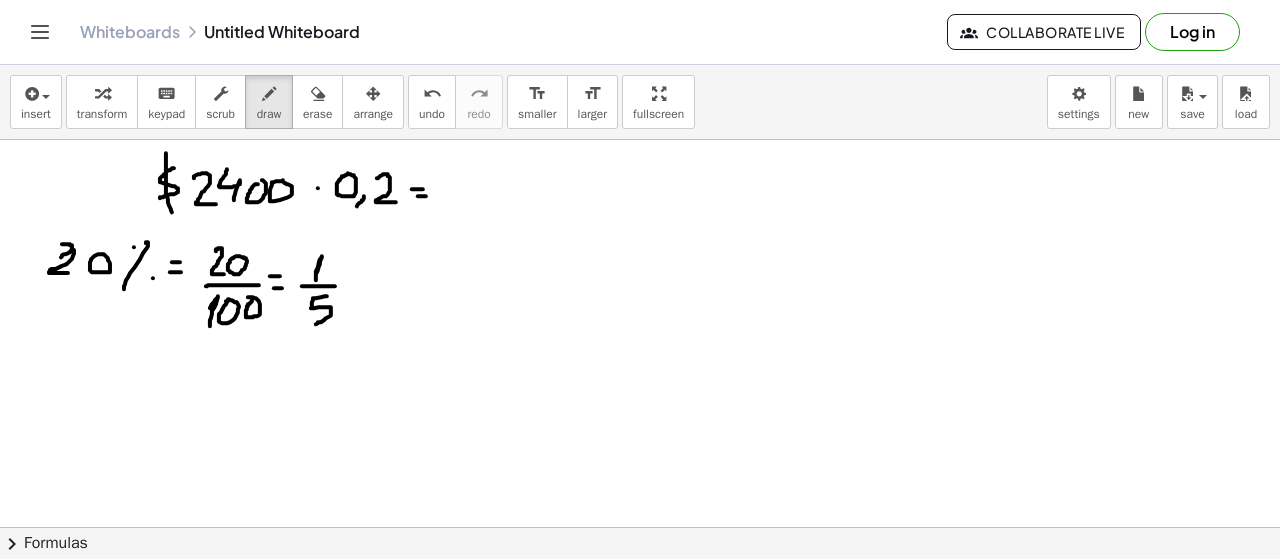 drag, startPoint x: 327, startPoint y: 295, endPoint x: 310, endPoint y: 321, distance: 31.06445 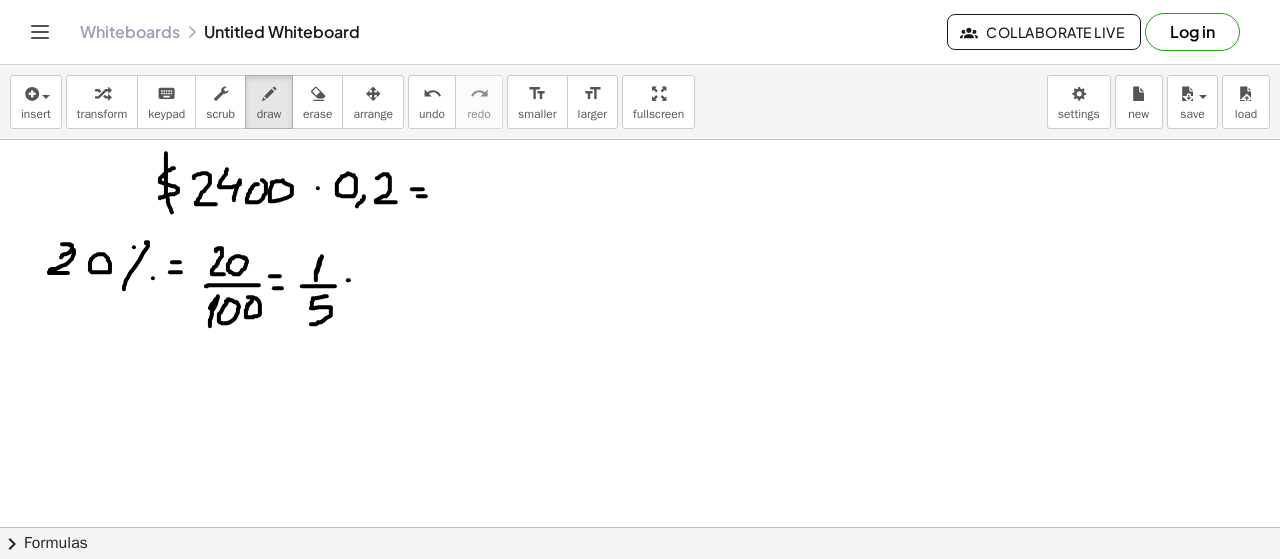 click at bounding box center (640, 593) 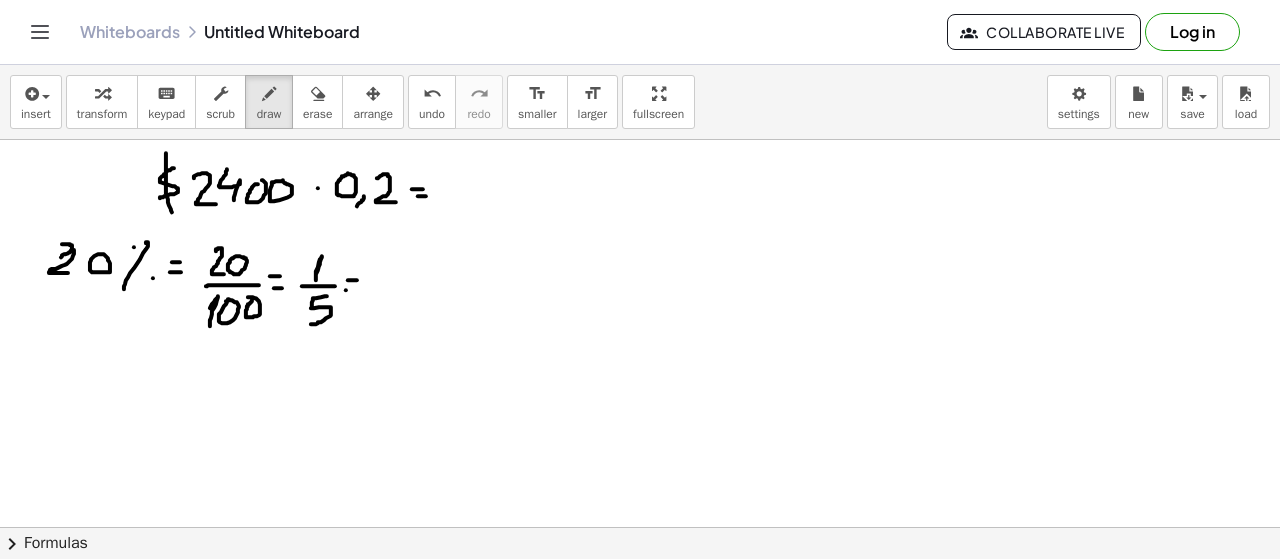 drag, startPoint x: 346, startPoint y: 289, endPoint x: 367, endPoint y: 289, distance: 21 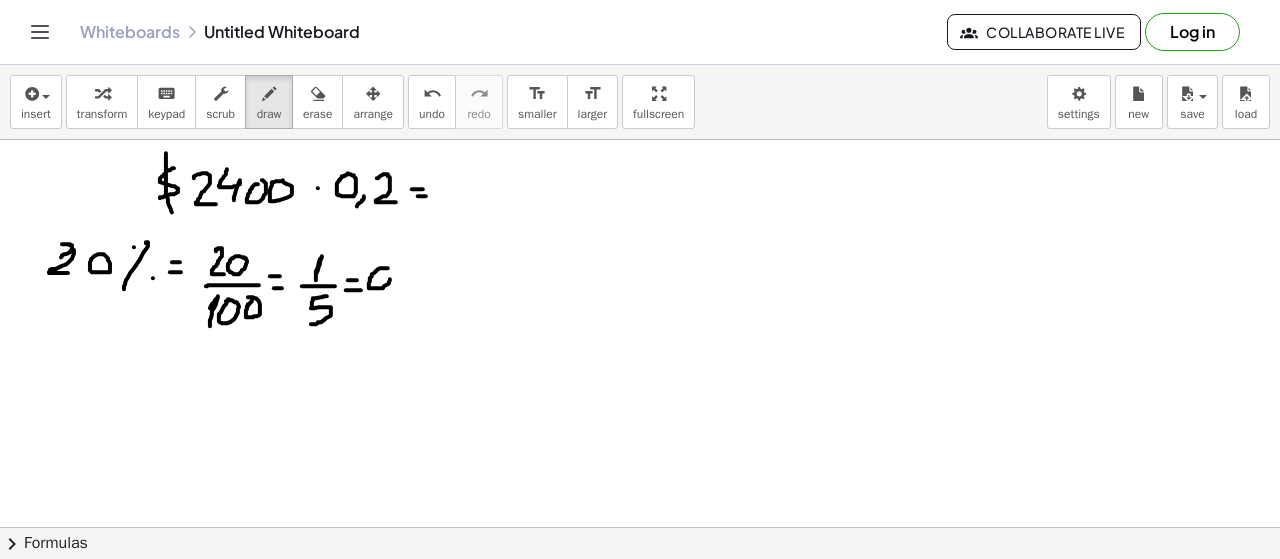 click at bounding box center [640, 593] 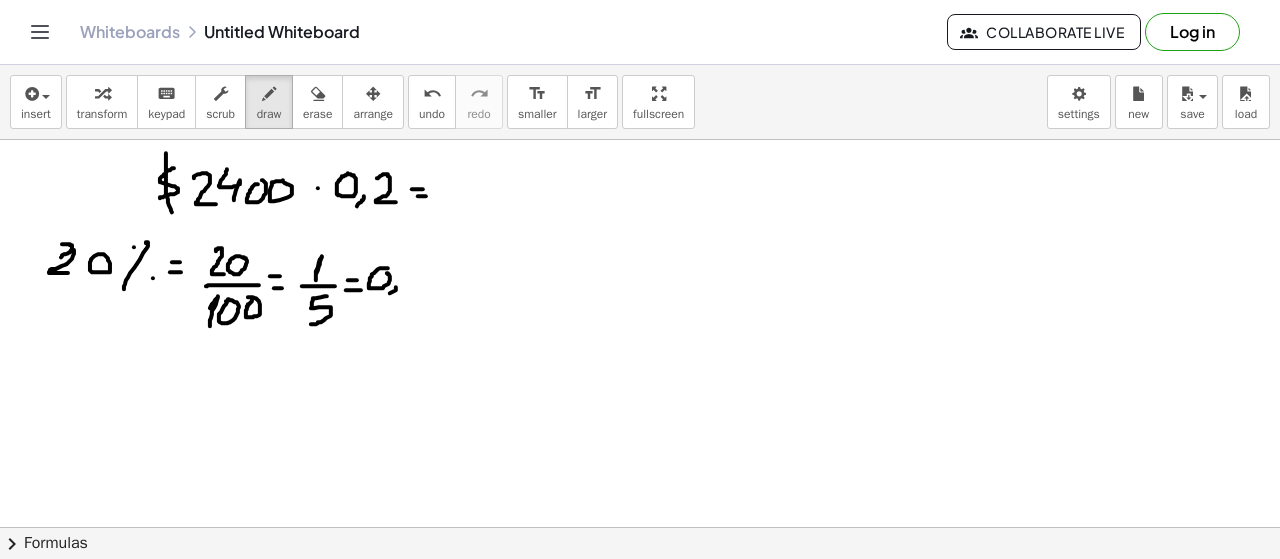 drag, startPoint x: 396, startPoint y: 286, endPoint x: 389, endPoint y: 294, distance: 10.630146 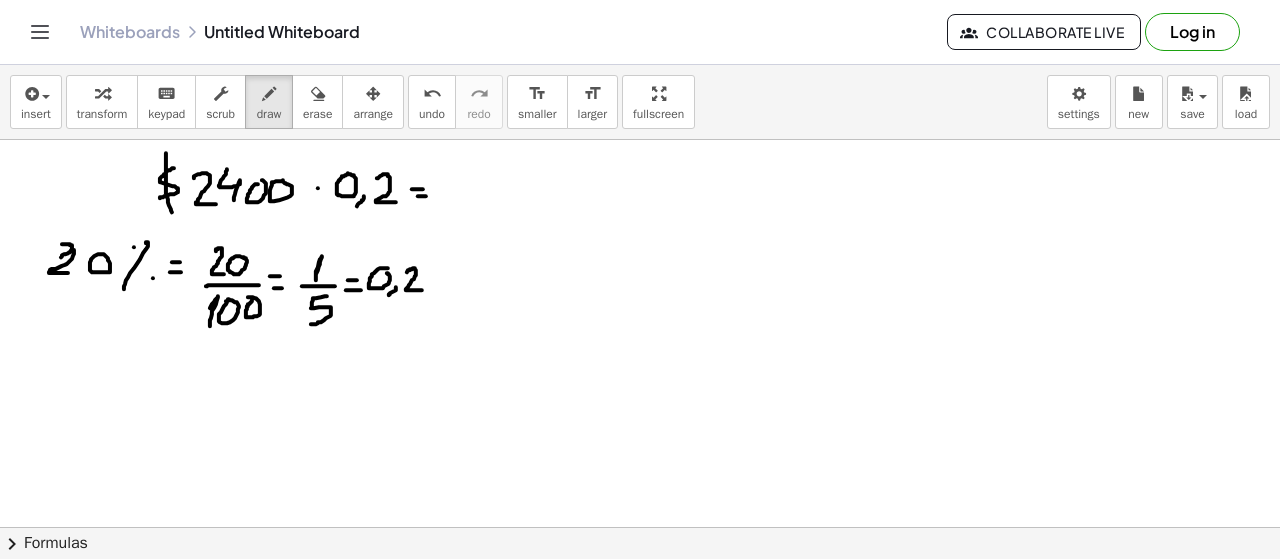 drag, startPoint x: 407, startPoint y: 271, endPoint x: 422, endPoint y: 289, distance: 23.43075 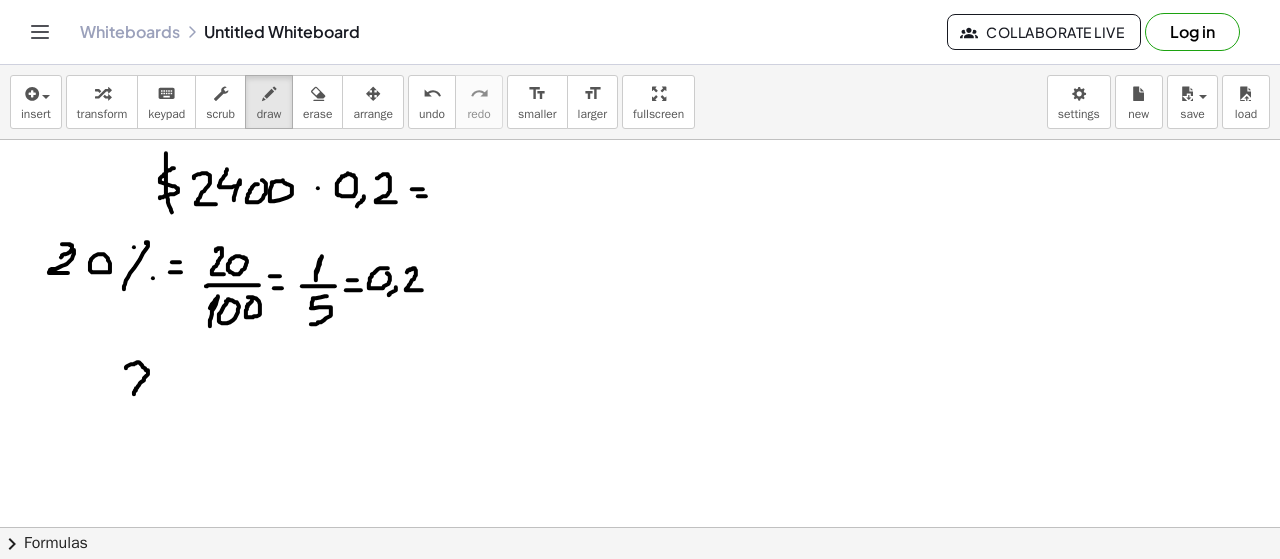 drag, startPoint x: 126, startPoint y: 367, endPoint x: 152, endPoint y: 393, distance: 36.769554 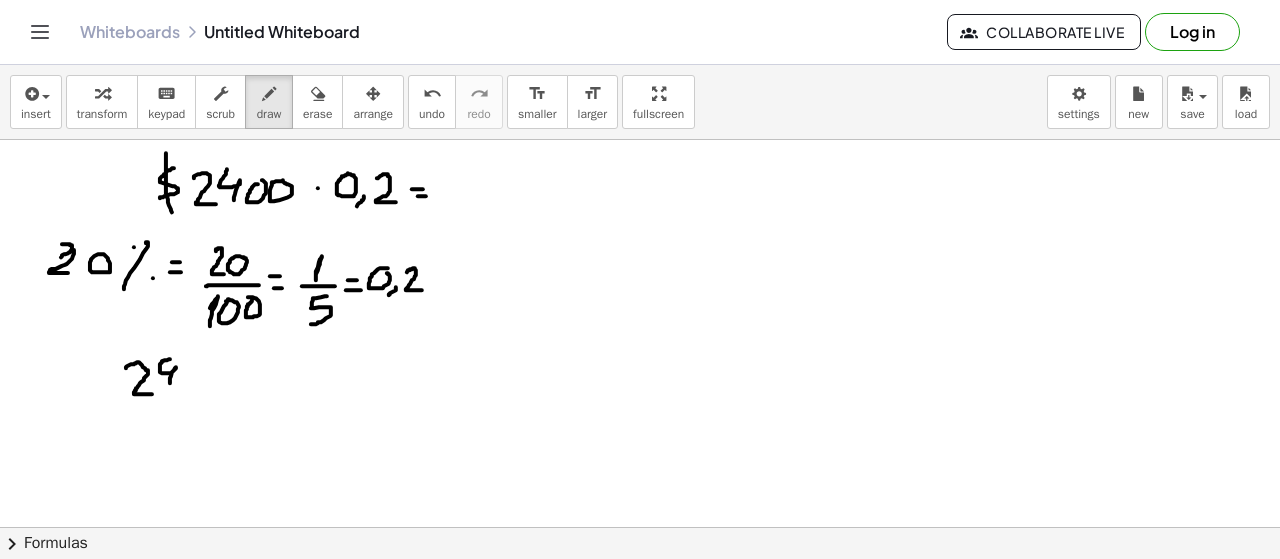 drag, startPoint x: 167, startPoint y: 359, endPoint x: 176, endPoint y: 383, distance: 25.632011 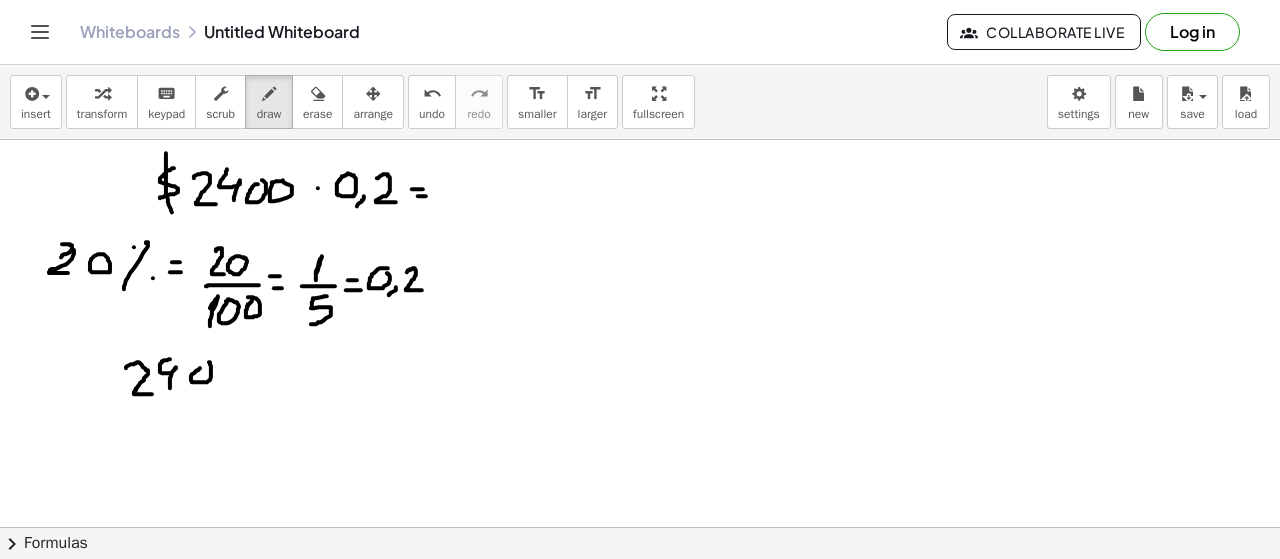 click at bounding box center [640, 593] 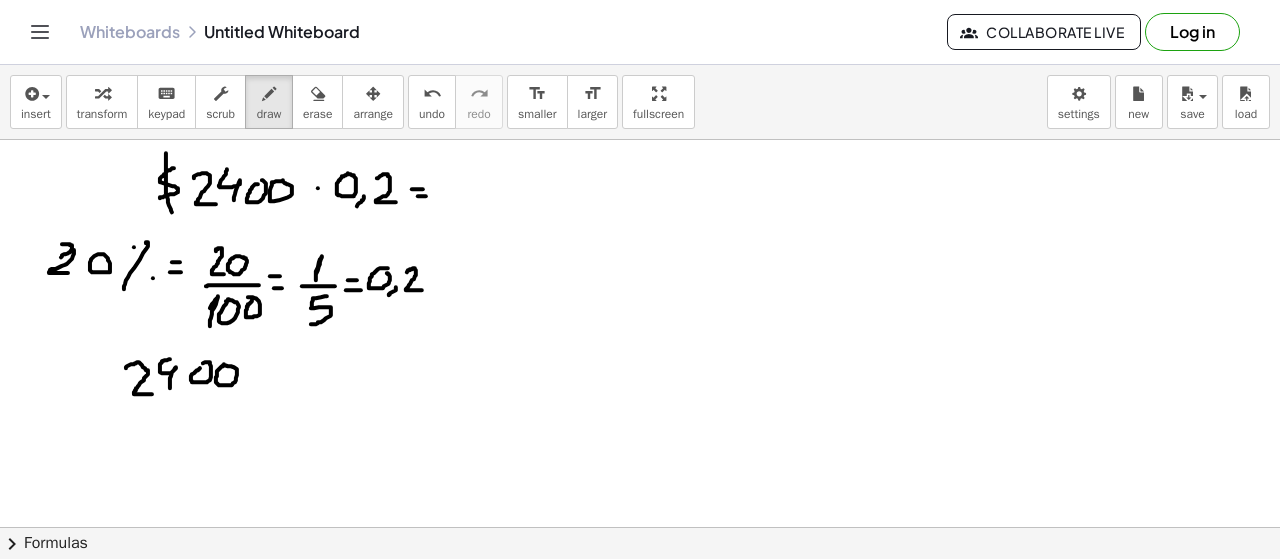 click at bounding box center [640, 593] 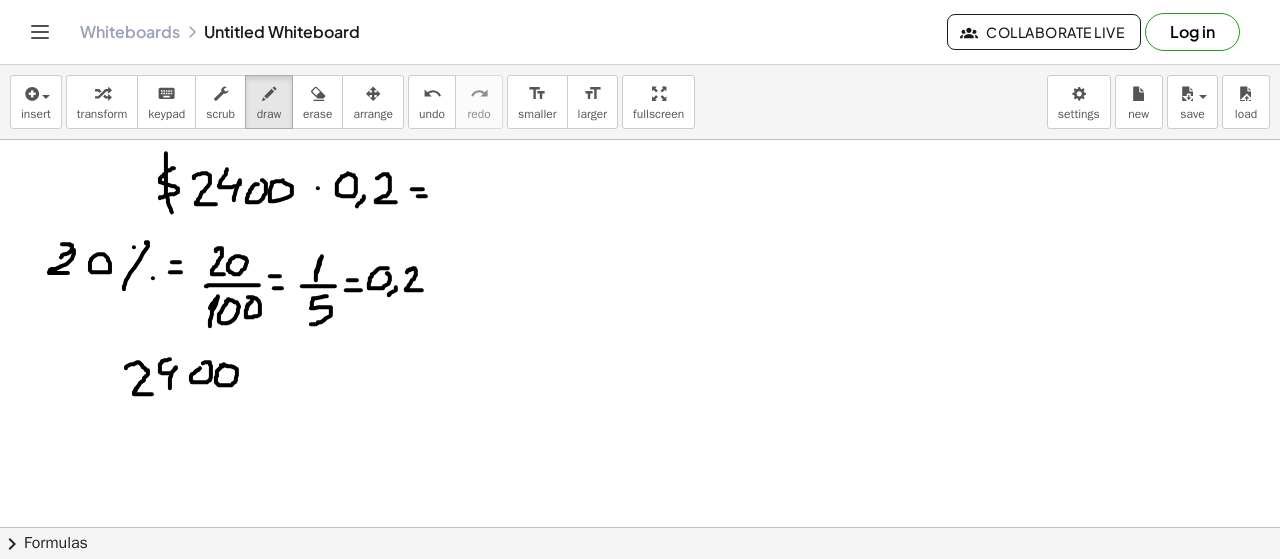 click at bounding box center [640, 593] 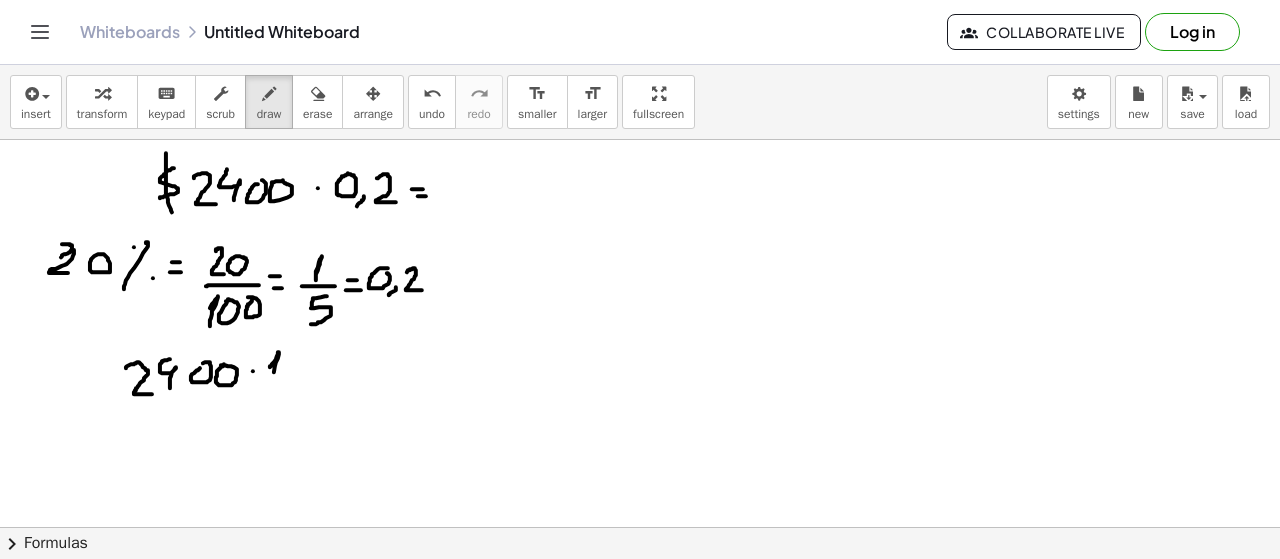 drag, startPoint x: 277, startPoint y: 355, endPoint x: 274, endPoint y: 377, distance: 22.203604 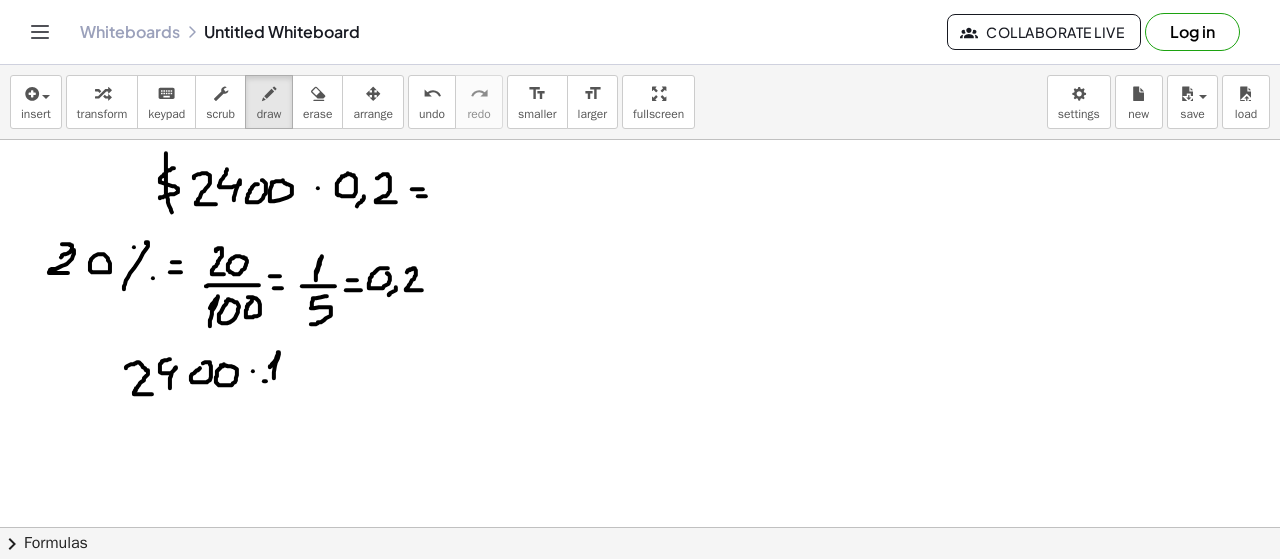 drag, startPoint x: 266, startPoint y: 380, endPoint x: 293, endPoint y: 381, distance: 27.018513 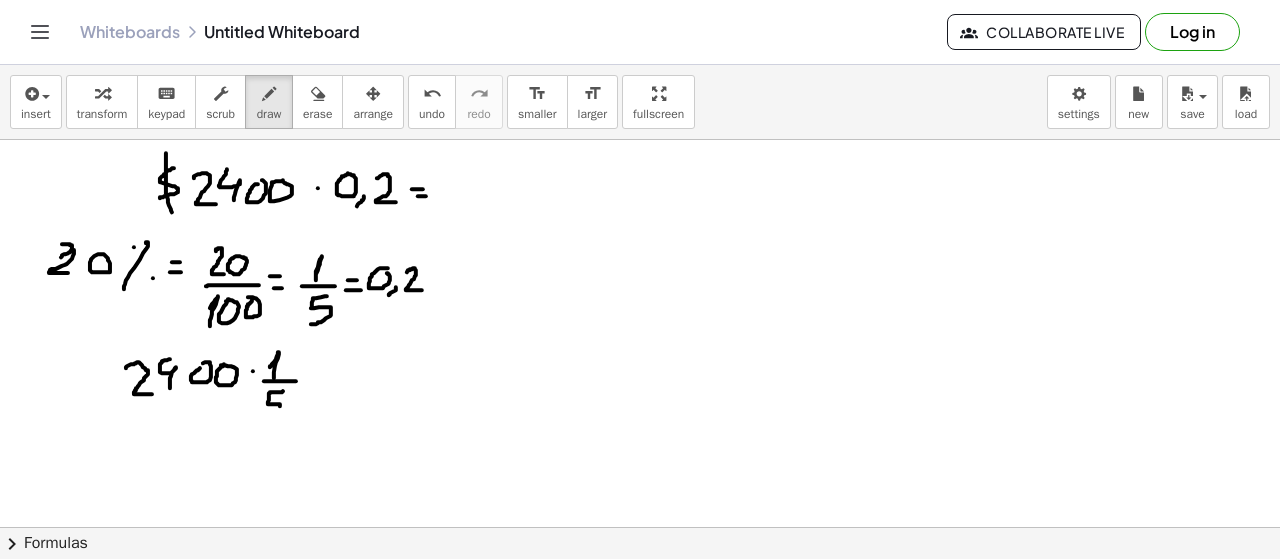 drag, startPoint x: 283, startPoint y: 390, endPoint x: 268, endPoint y: 415, distance: 29.15476 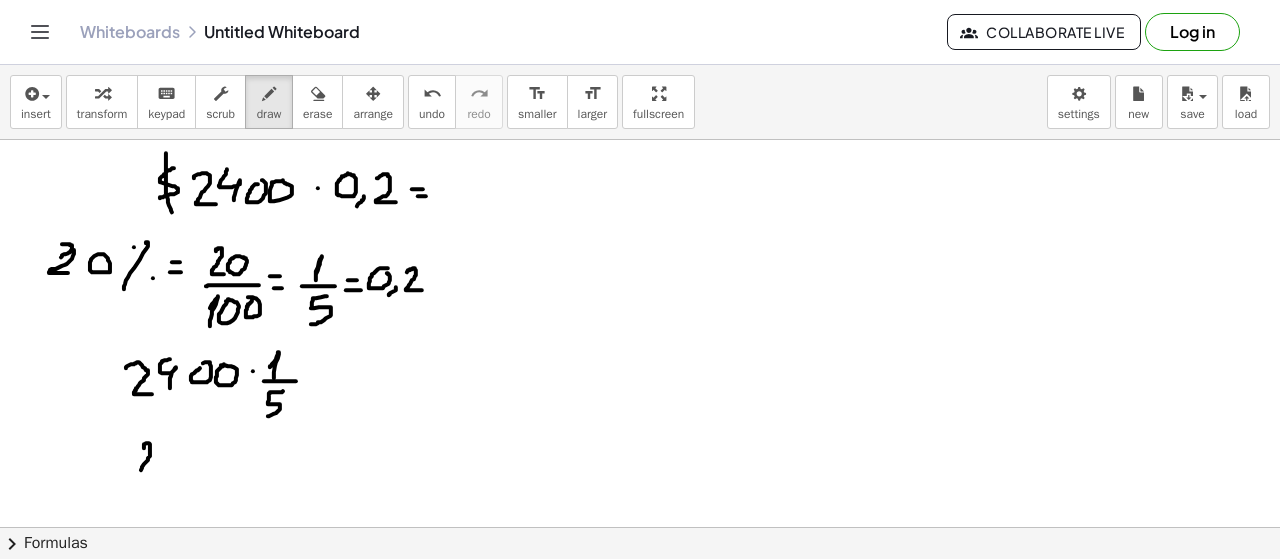 drag, startPoint x: 144, startPoint y: 447, endPoint x: 148, endPoint y: 469, distance: 22.36068 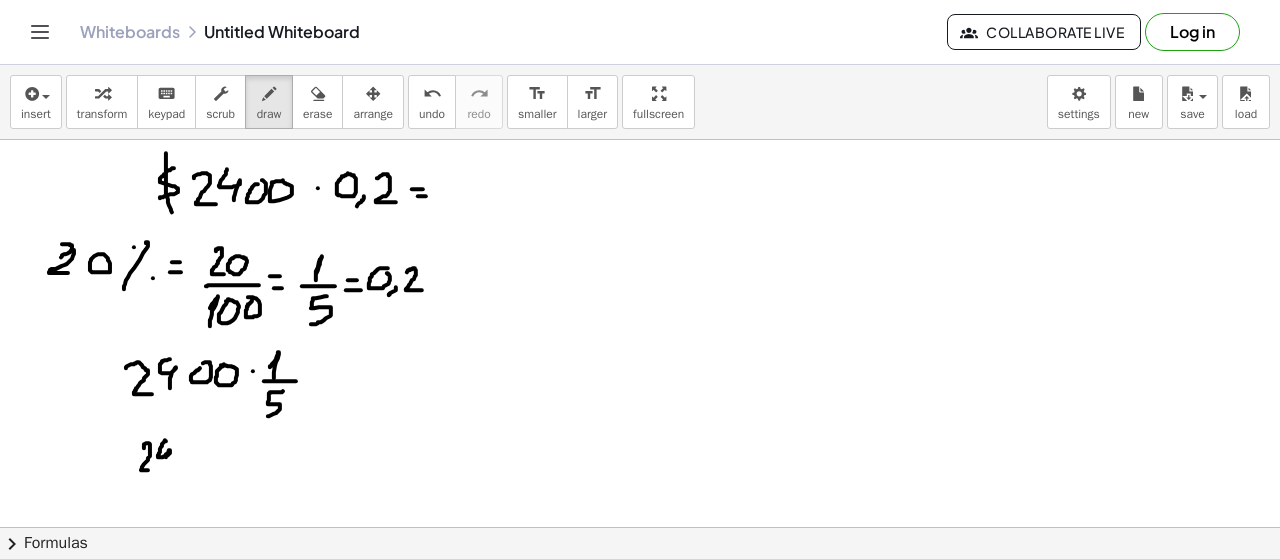 drag, startPoint x: 166, startPoint y: 440, endPoint x: 162, endPoint y: 468, distance: 28.284271 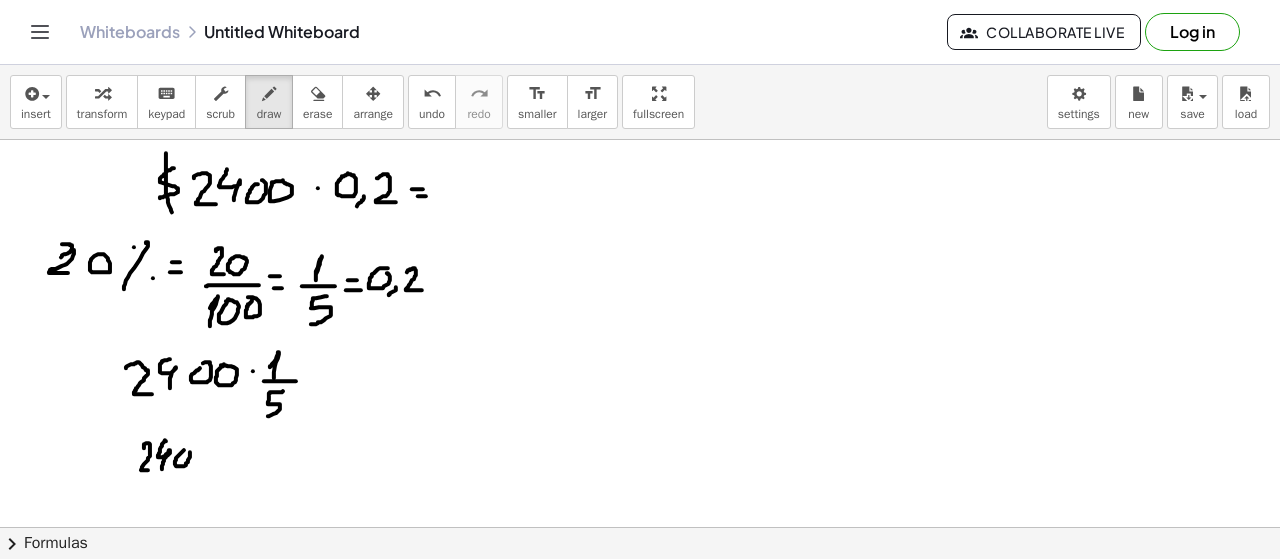 click at bounding box center [640, 593] 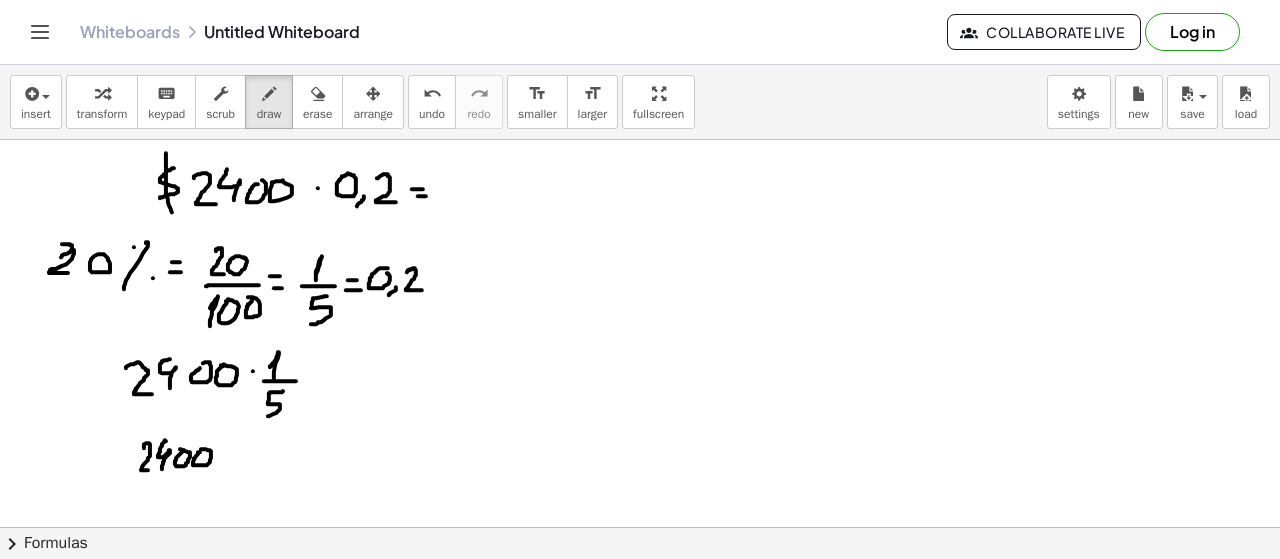 click at bounding box center (640, 593) 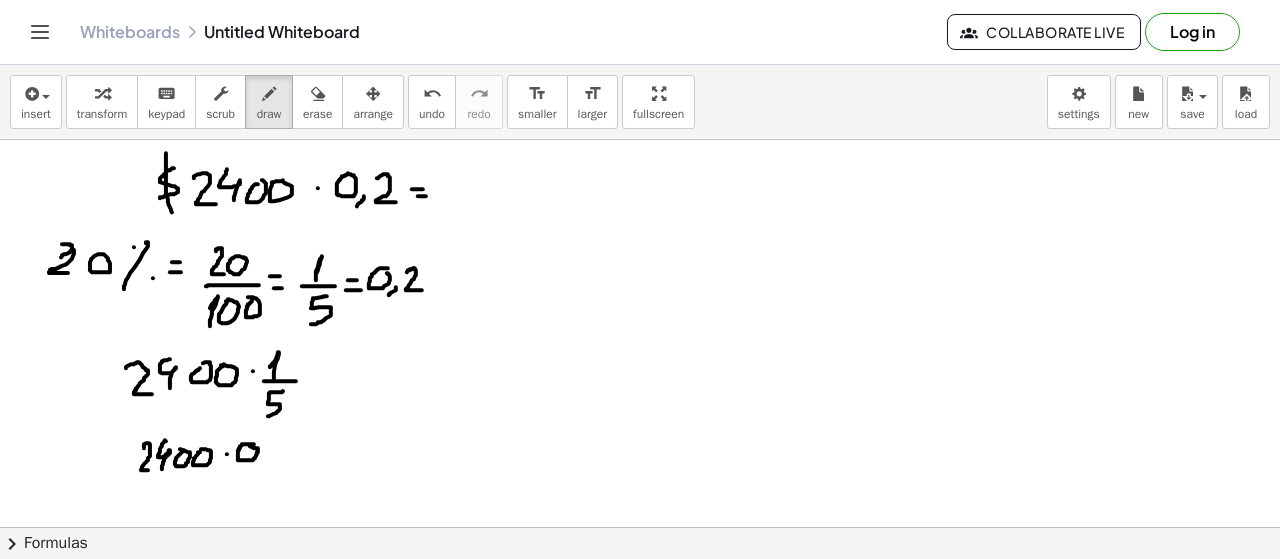 click at bounding box center [640, 593] 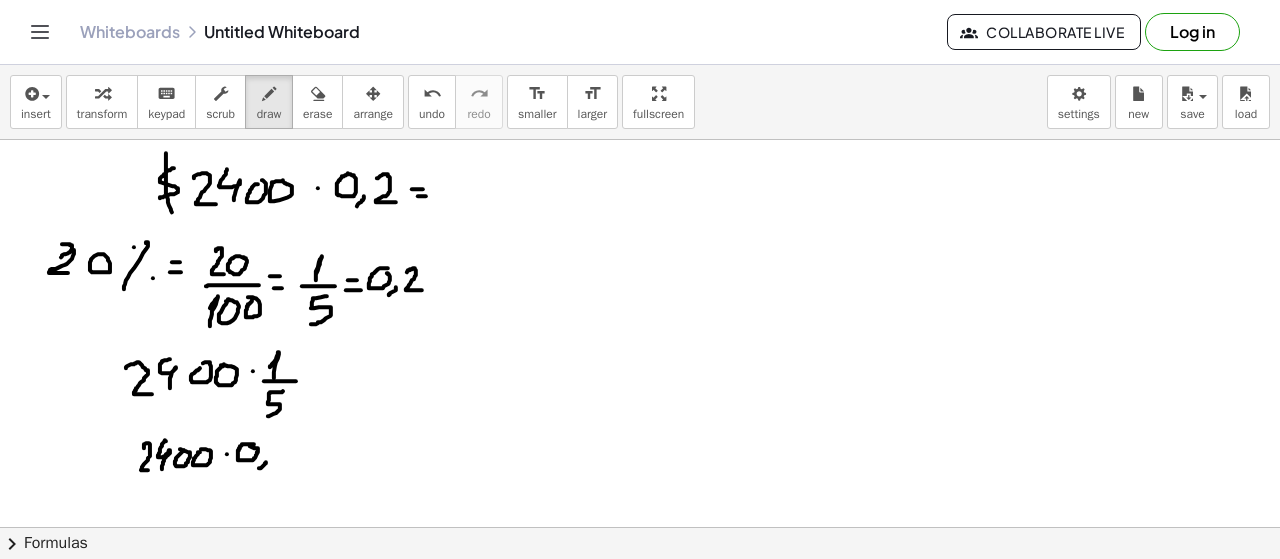 click at bounding box center [640, 593] 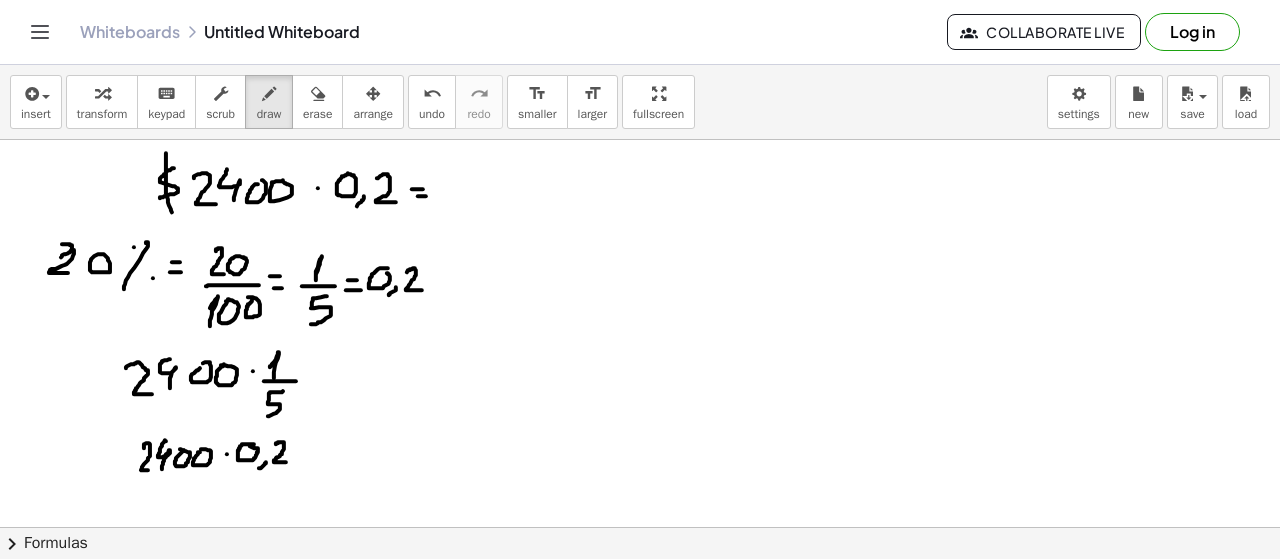 drag, startPoint x: 276, startPoint y: 443, endPoint x: 286, endPoint y: 461, distance: 20.59126 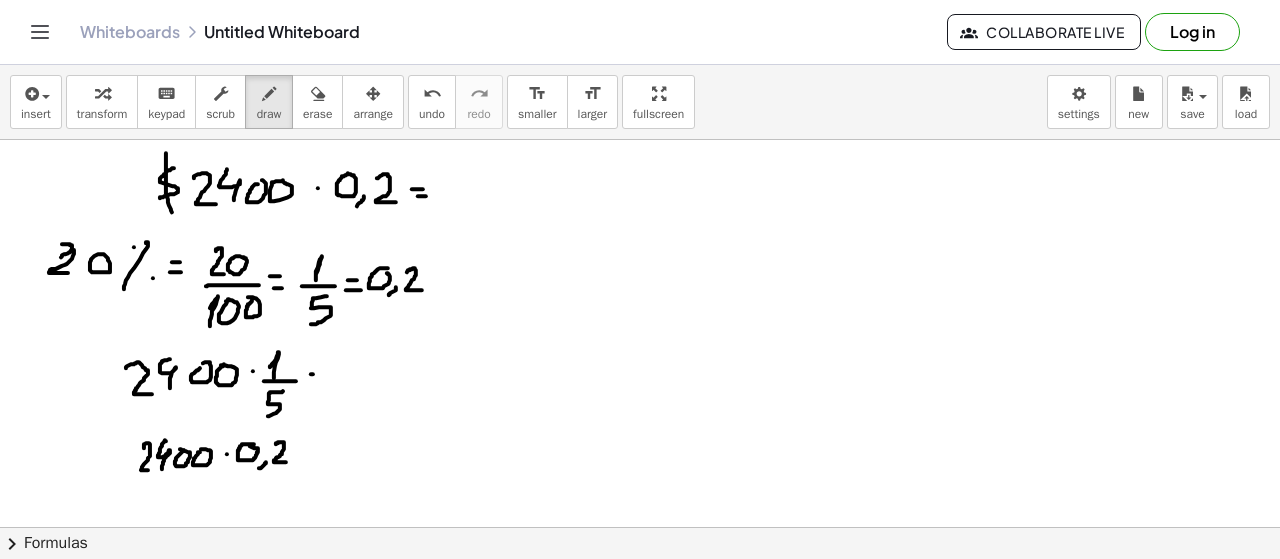 click at bounding box center [640, 593] 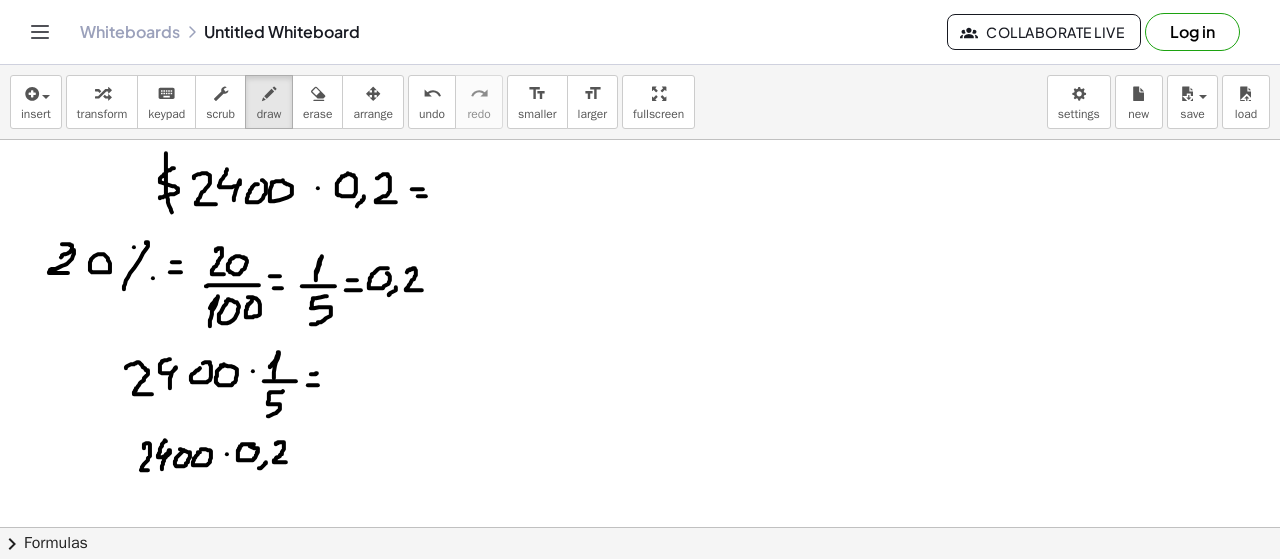click at bounding box center [640, 593] 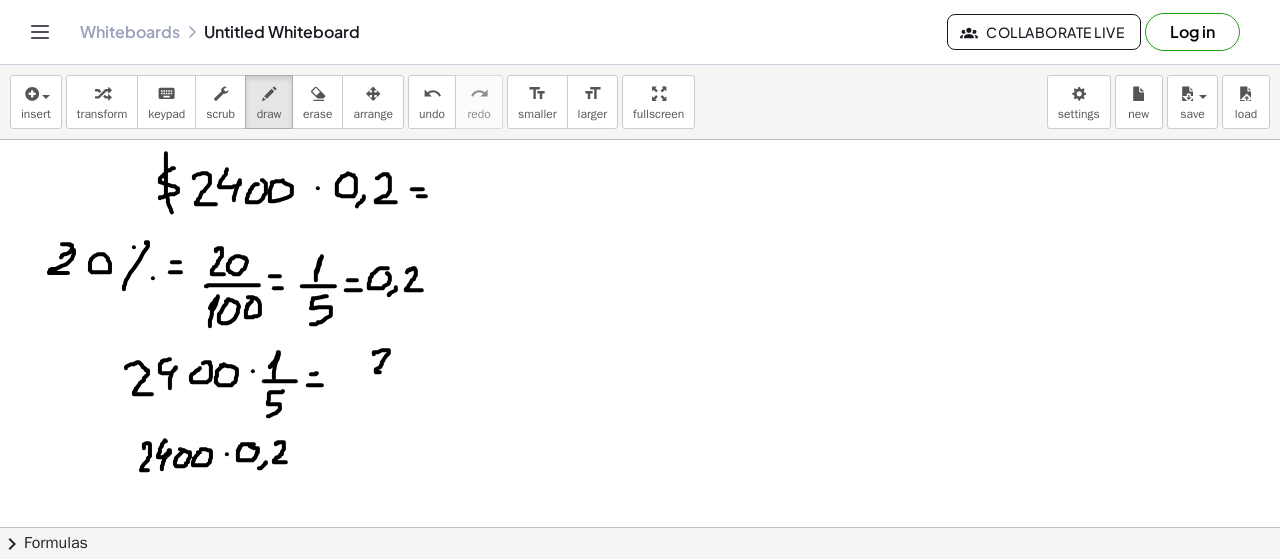 drag, startPoint x: 374, startPoint y: 353, endPoint x: 394, endPoint y: 369, distance: 25.612497 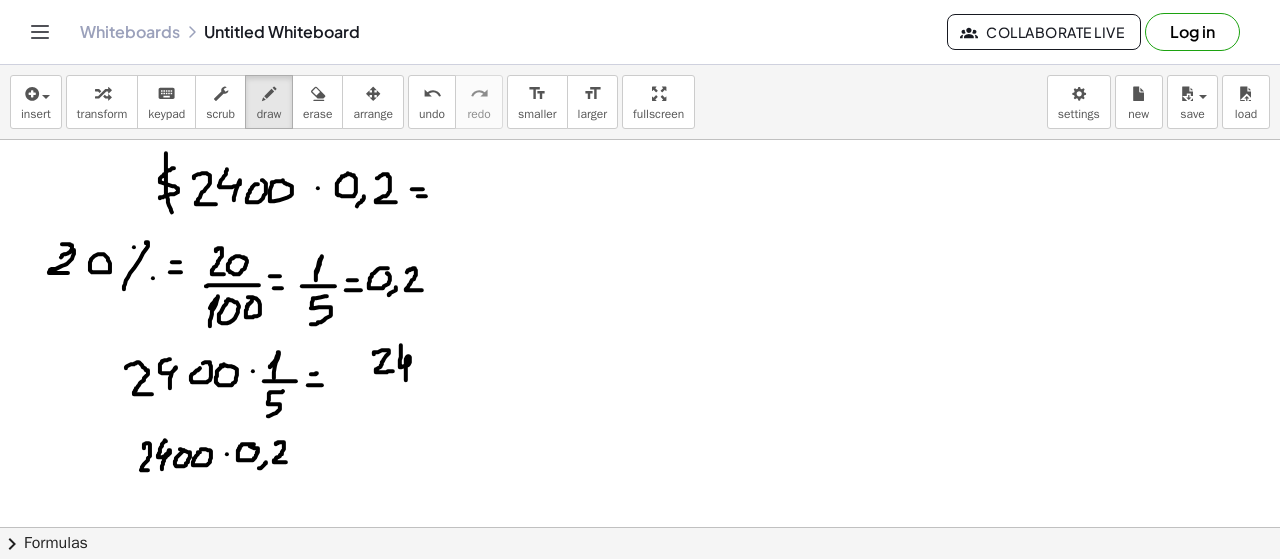 drag, startPoint x: 401, startPoint y: 345, endPoint x: 415, endPoint y: 375, distance: 33.105892 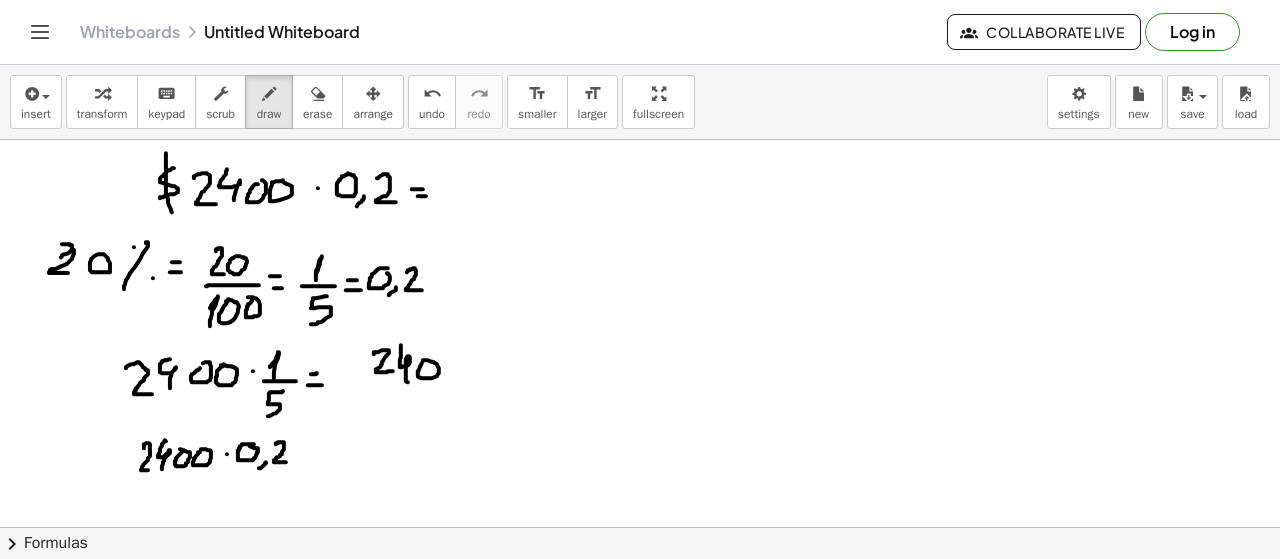 click at bounding box center [640, 593] 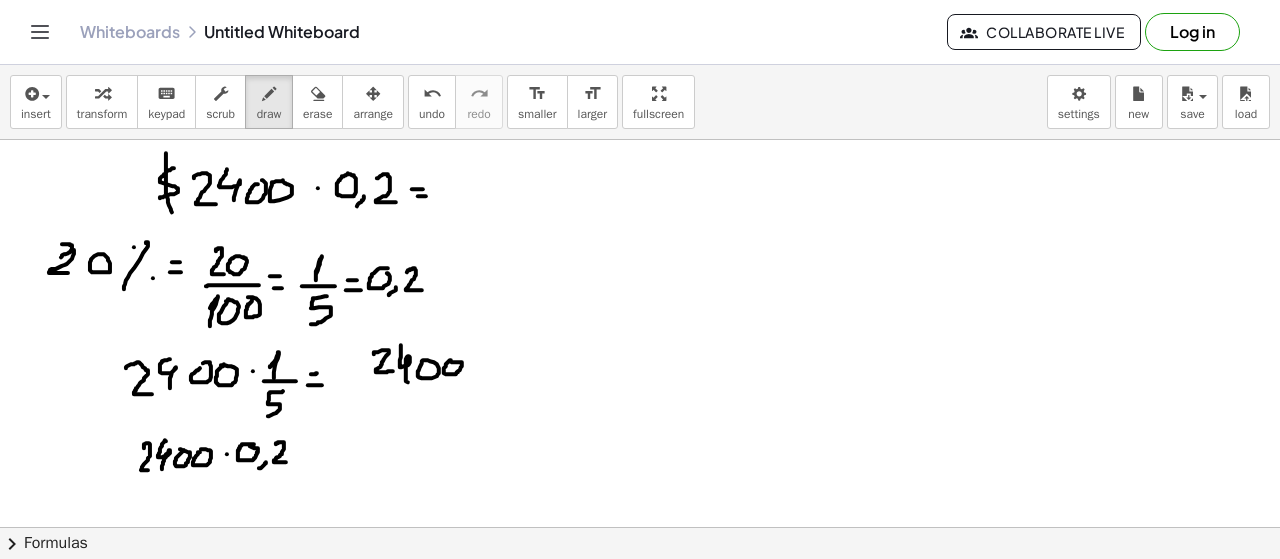 click at bounding box center [640, 593] 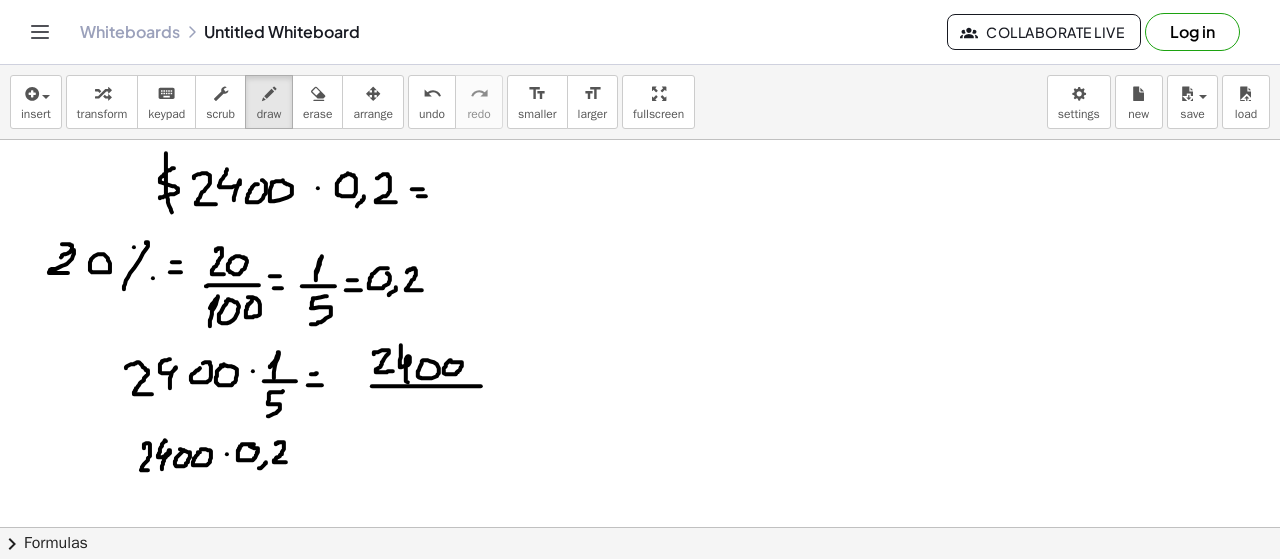 drag, startPoint x: 372, startPoint y: 385, endPoint x: 481, endPoint y: 385, distance: 109 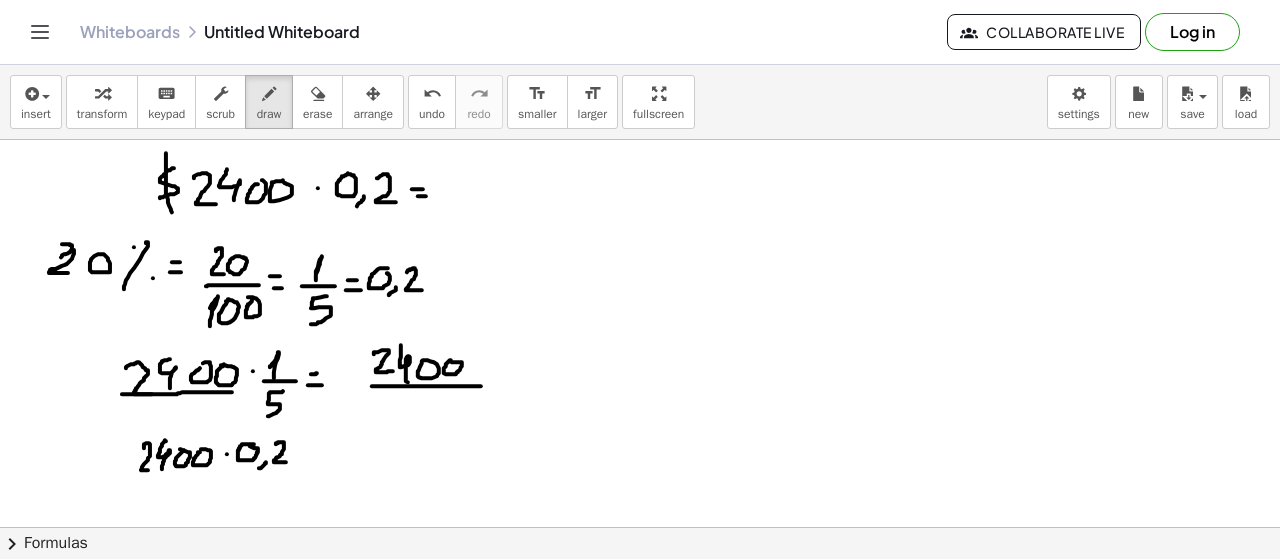 drag, startPoint x: 122, startPoint y: 393, endPoint x: 248, endPoint y: 390, distance: 126.035706 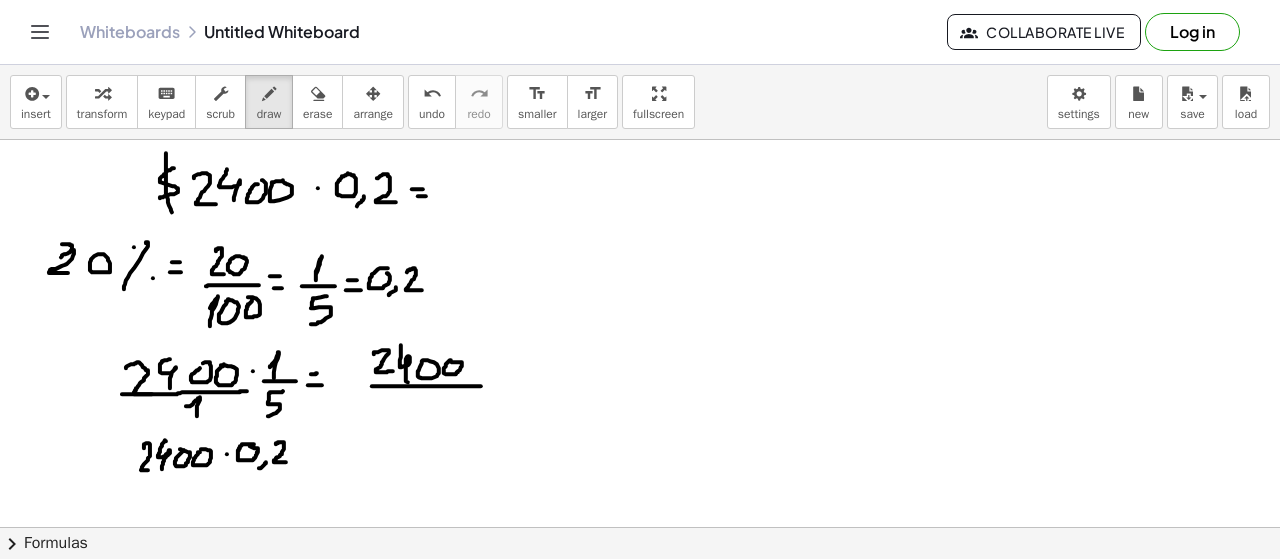 drag, startPoint x: 186, startPoint y: 405, endPoint x: 197, endPoint y: 418, distance: 17.029387 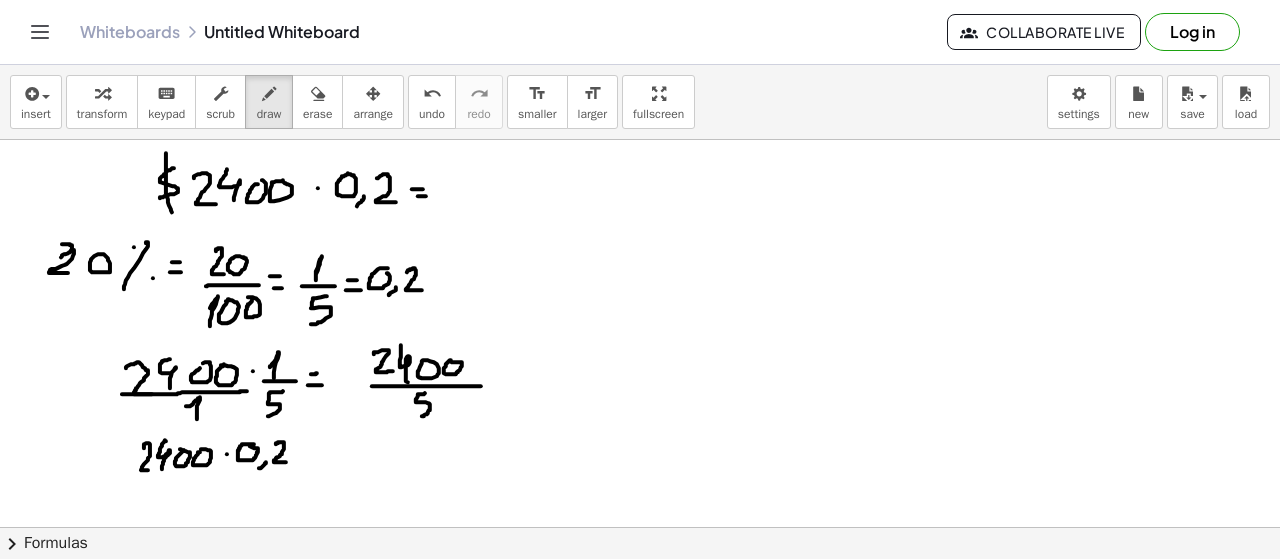 drag, startPoint x: 425, startPoint y: 392, endPoint x: 426, endPoint y: 413, distance: 21.023796 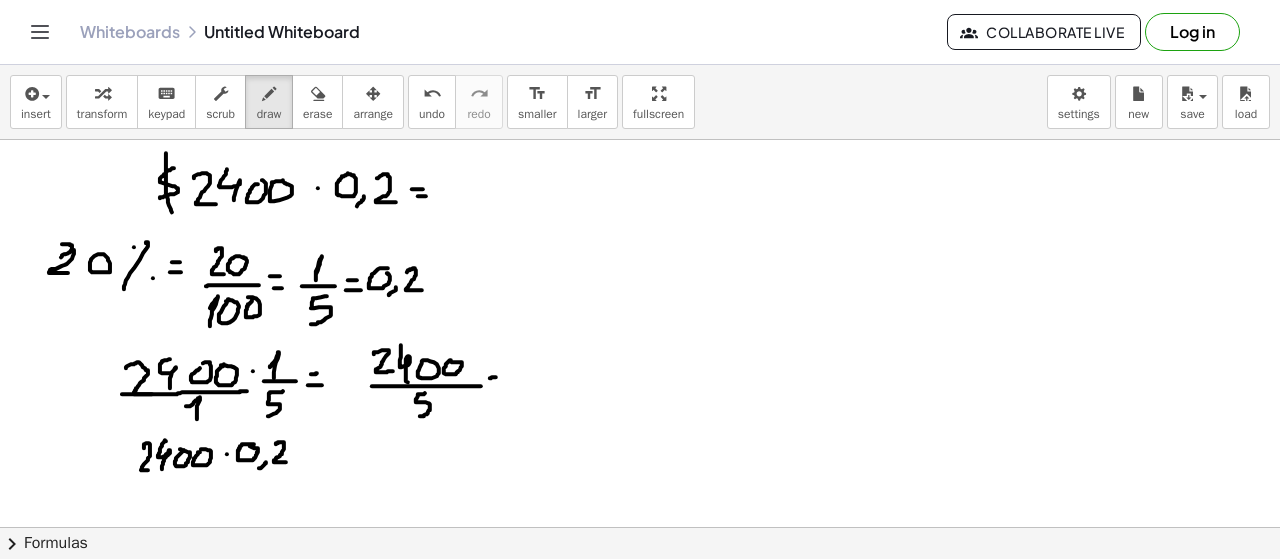 click at bounding box center [640, 593] 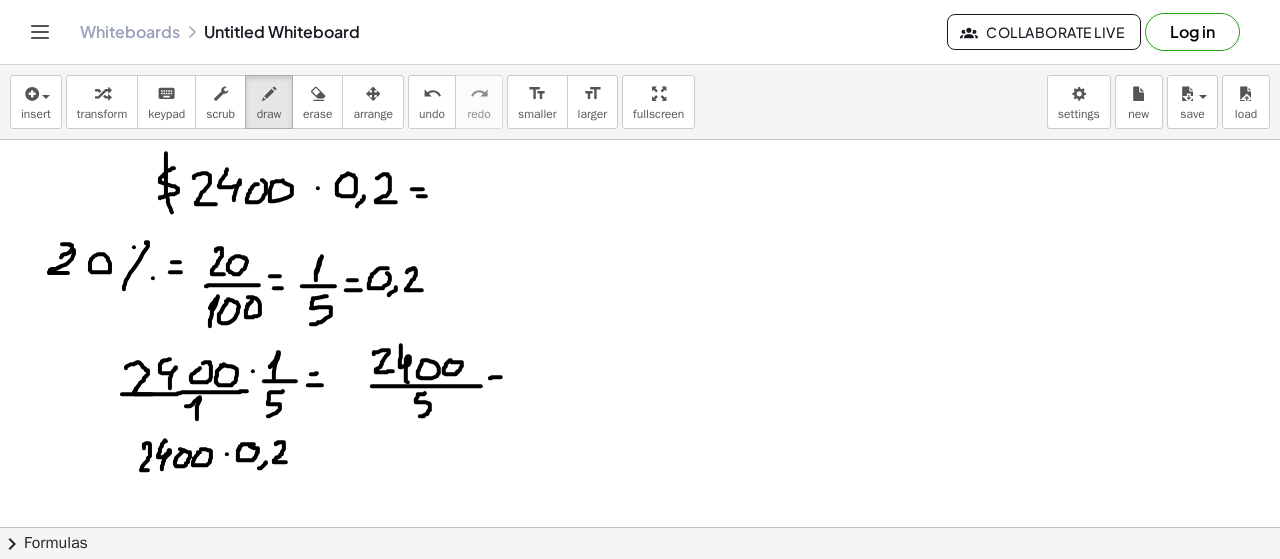 drag, startPoint x: 494, startPoint y: 387, endPoint x: 510, endPoint y: 387, distance: 16 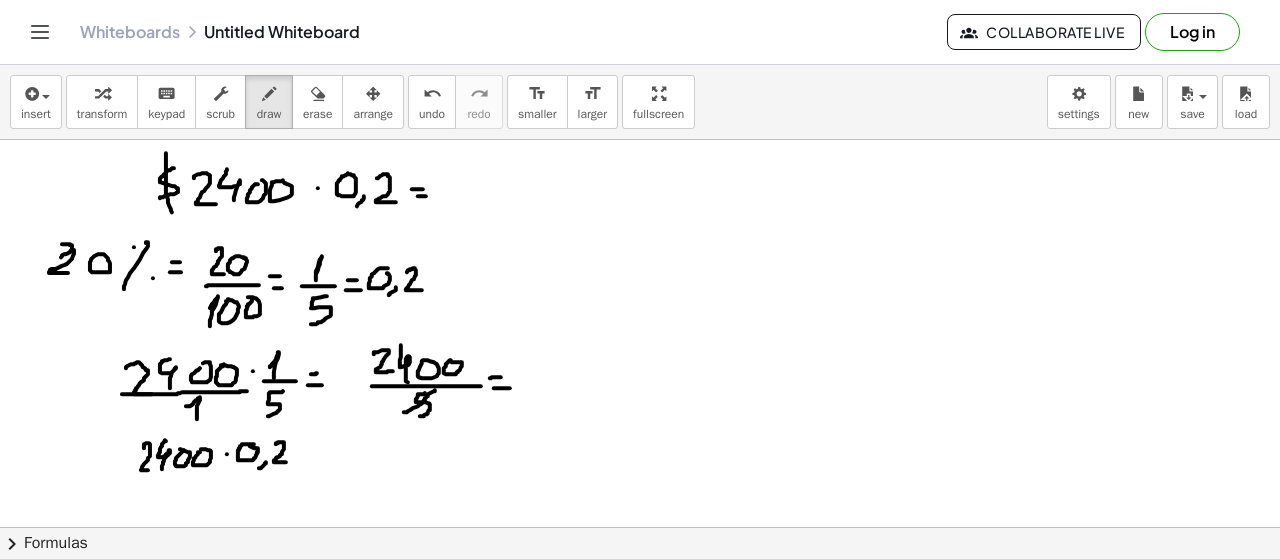 drag, startPoint x: 435, startPoint y: 390, endPoint x: 416, endPoint y: 411, distance: 28.319605 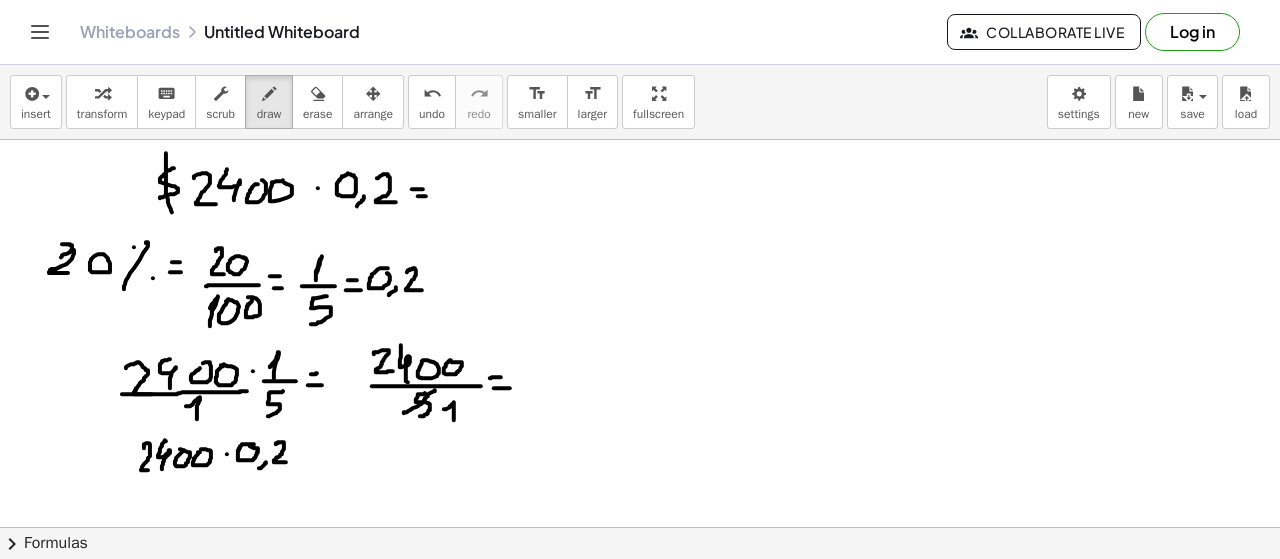 drag, startPoint x: 444, startPoint y: 408, endPoint x: 454, endPoint y: 420, distance: 15.6205 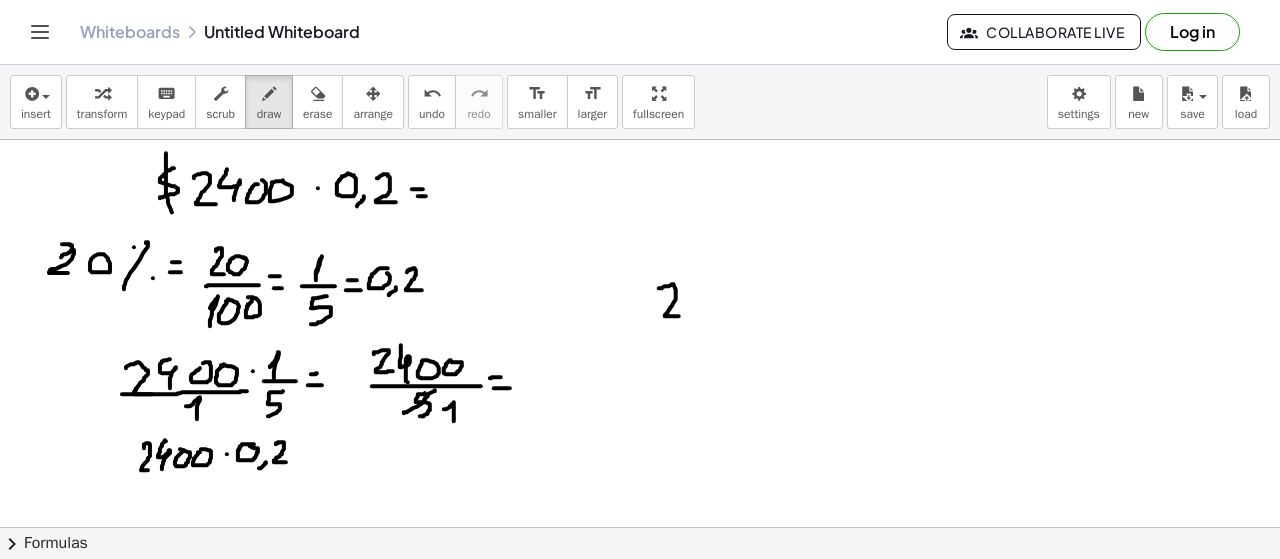 drag, startPoint x: 667, startPoint y: 285, endPoint x: 691, endPoint y: 297, distance: 26.832815 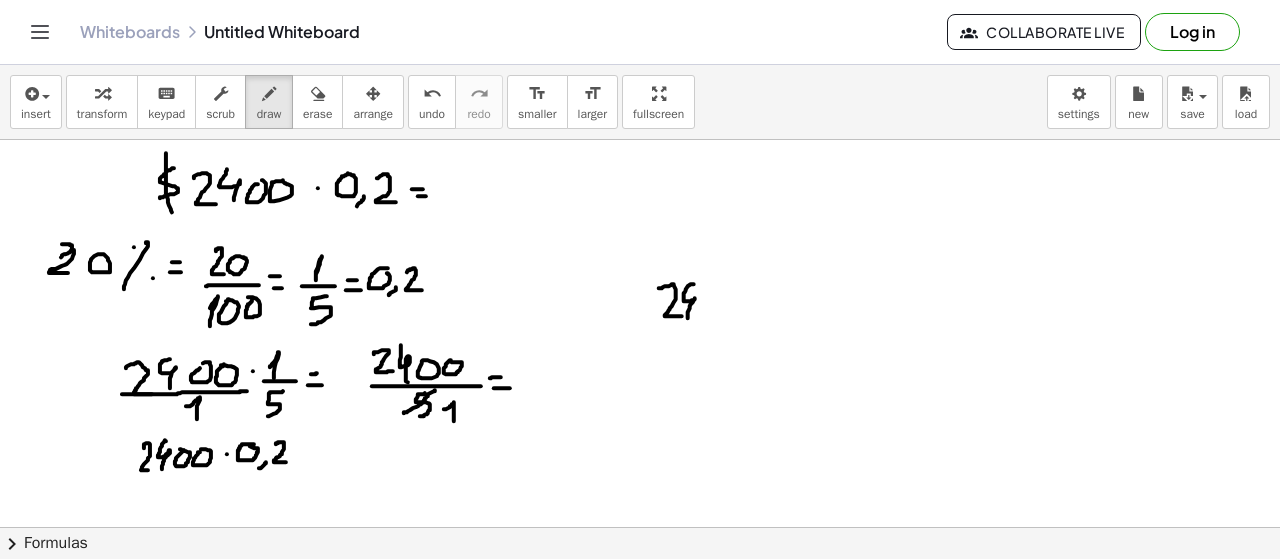 drag, startPoint x: 694, startPoint y: 283, endPoint x: 697, endPoint y: 319, distance: 36.124783 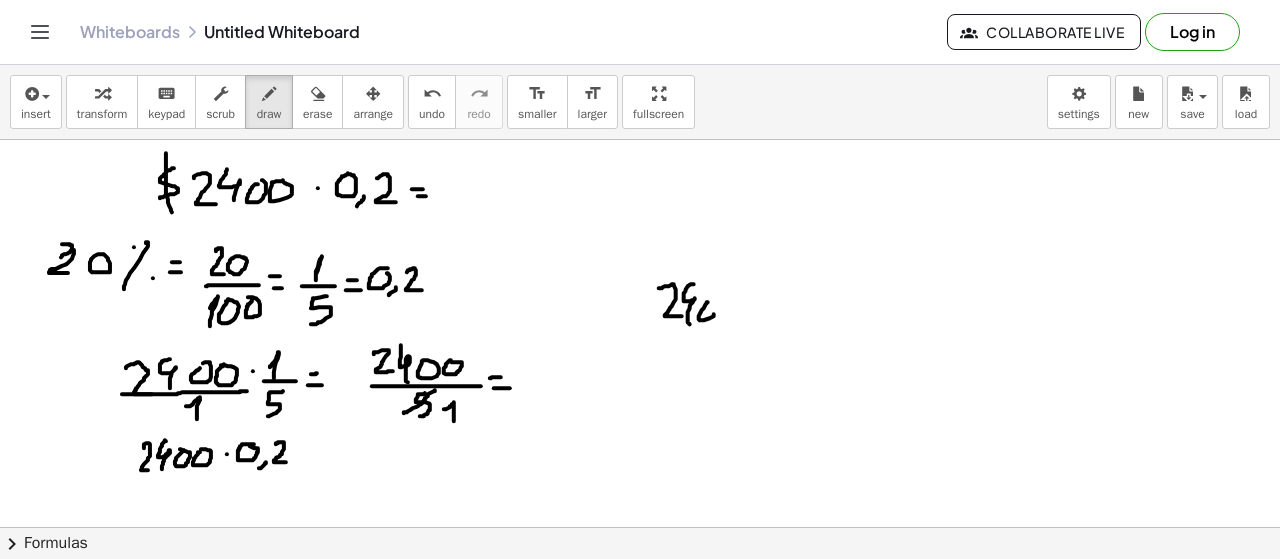 click at bounding box center [640, 593] 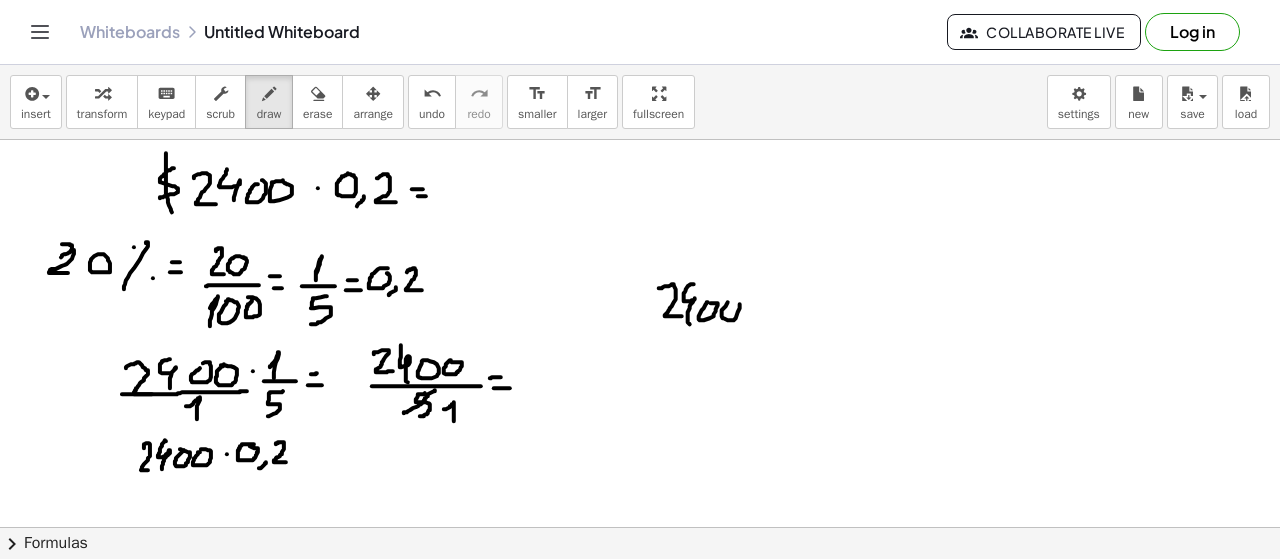 click at bounding box center (640, 593) 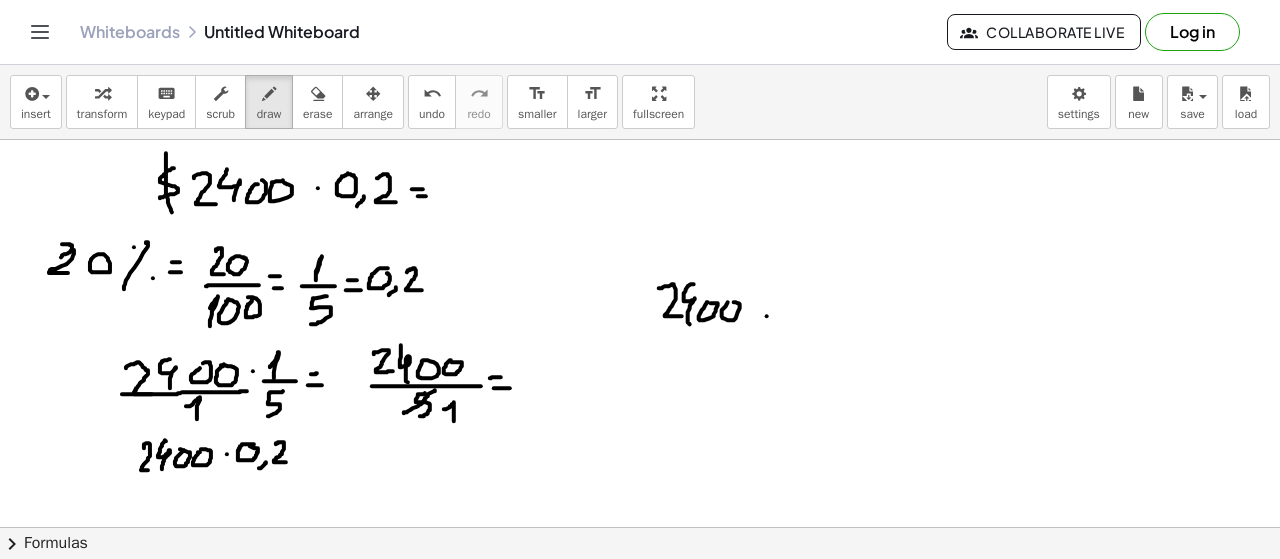 click at bounding box center (640, 593) 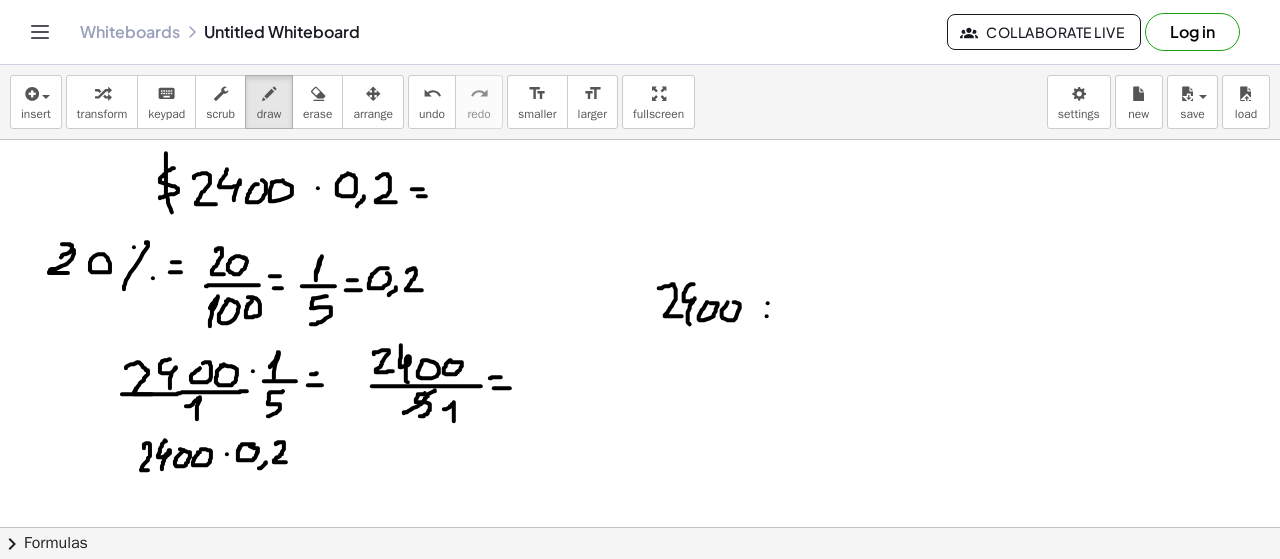 click at bounding box center [640, 593] 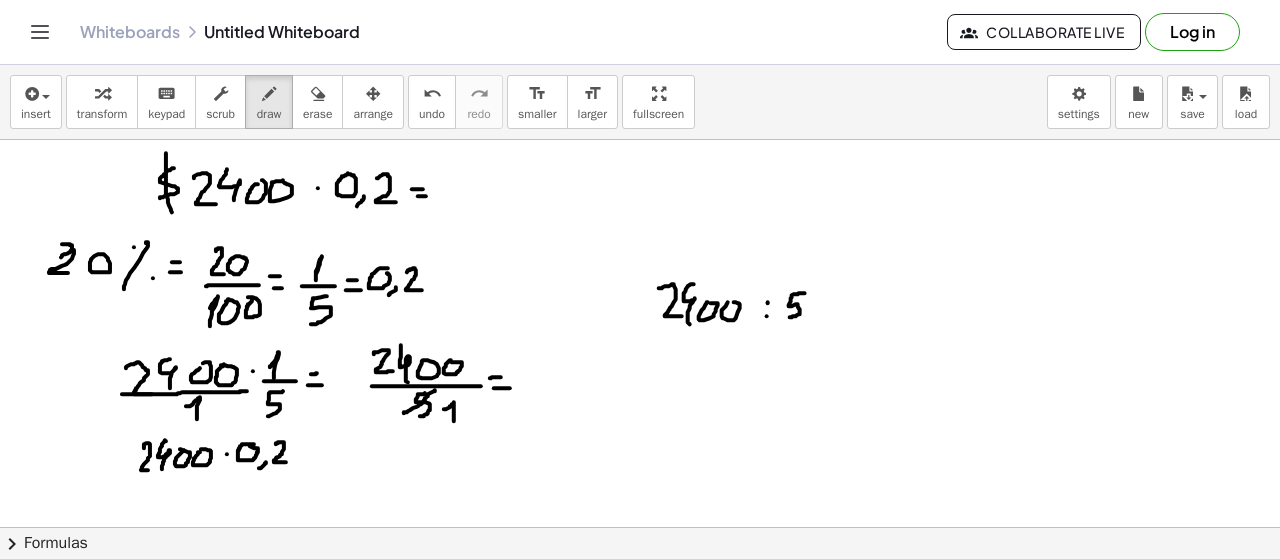 drag, startPoint x: 805, startPoint y: 292, endPoint x: 787, endPoint y: 316, distance: 30 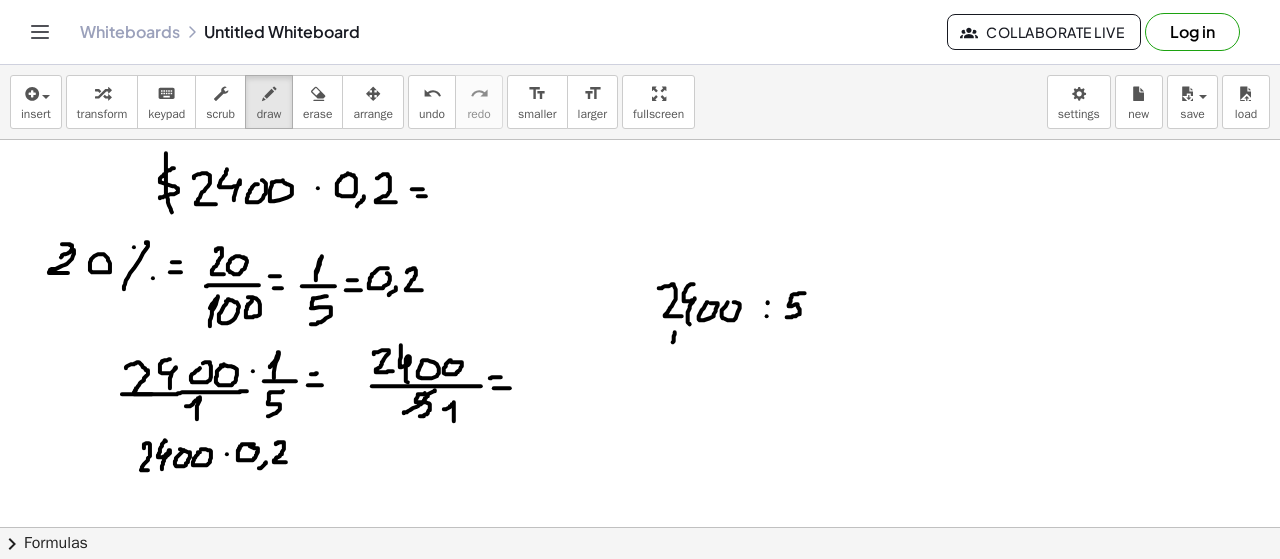 click at bounding box center (640, 593) 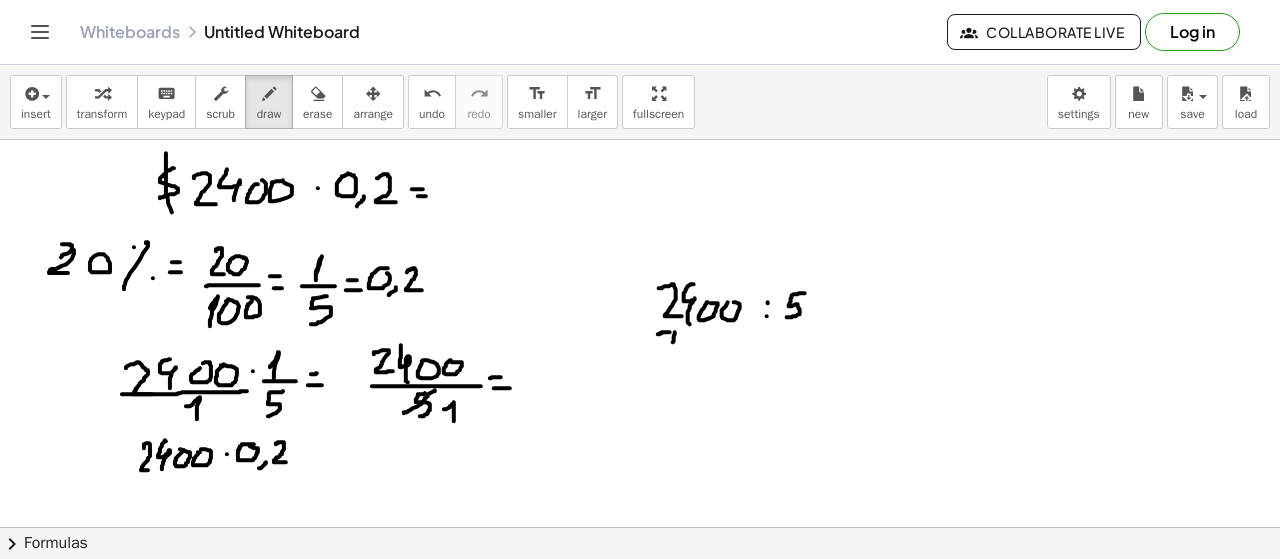 drag, startPoint x: 660, startPoint y: 333, endPoint x: 674, endPoint y: 331, distance: 14.142136 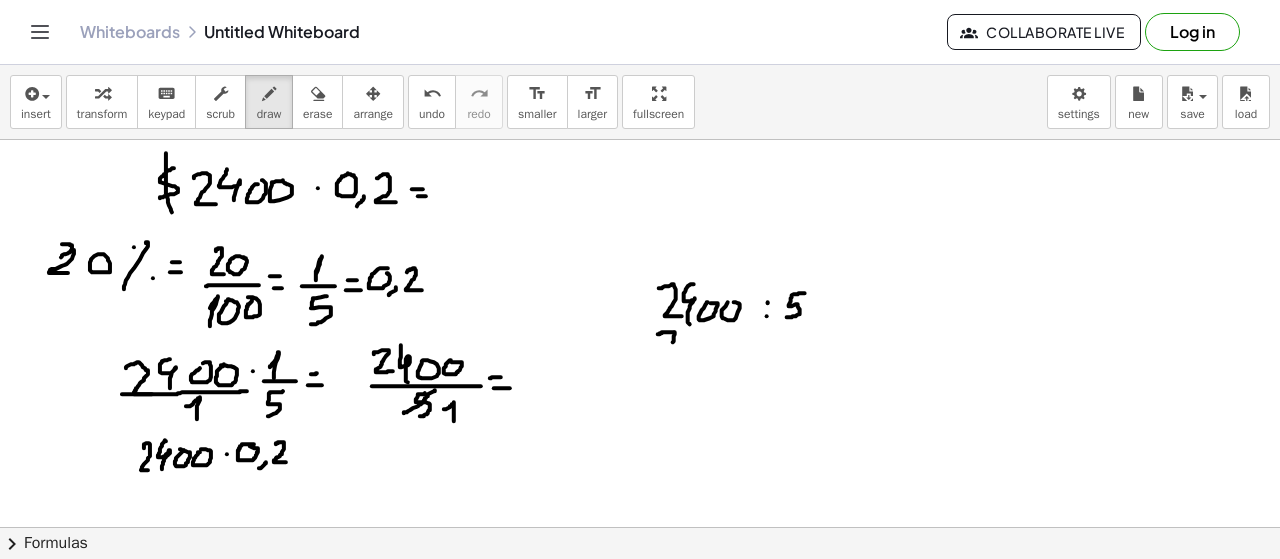drag, startPoint x: 820, startPoint y: 303, endPoint x: 834, endPoint y: 303, distance: 14 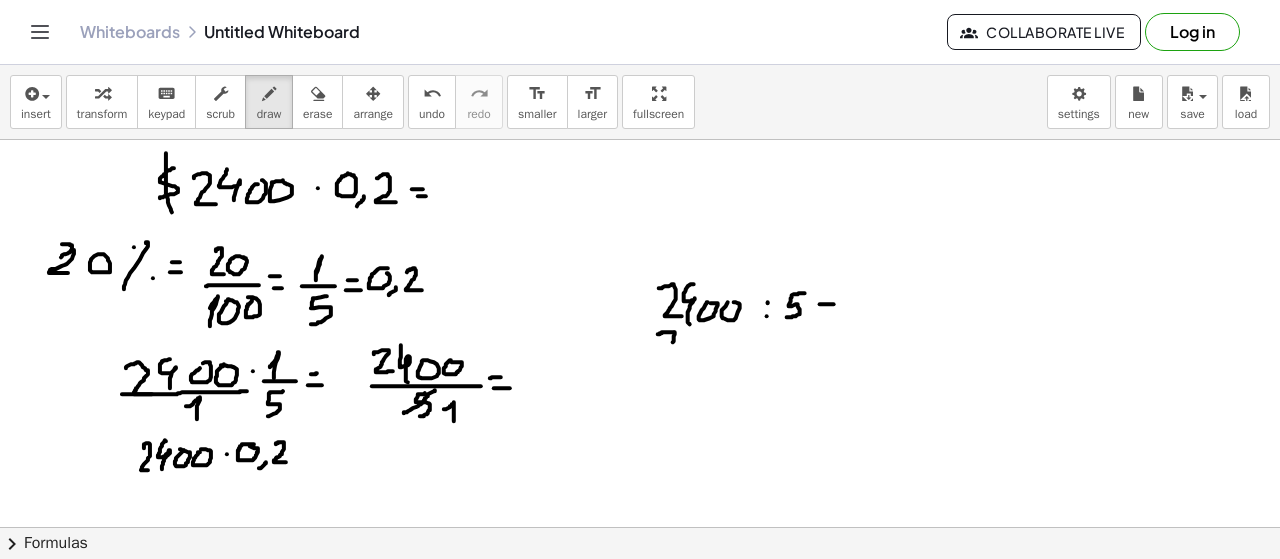 drag, startPoint x: 822, startPoint y: 311, endPoint x: 848, endPoint y: 299, distance: 28.635643 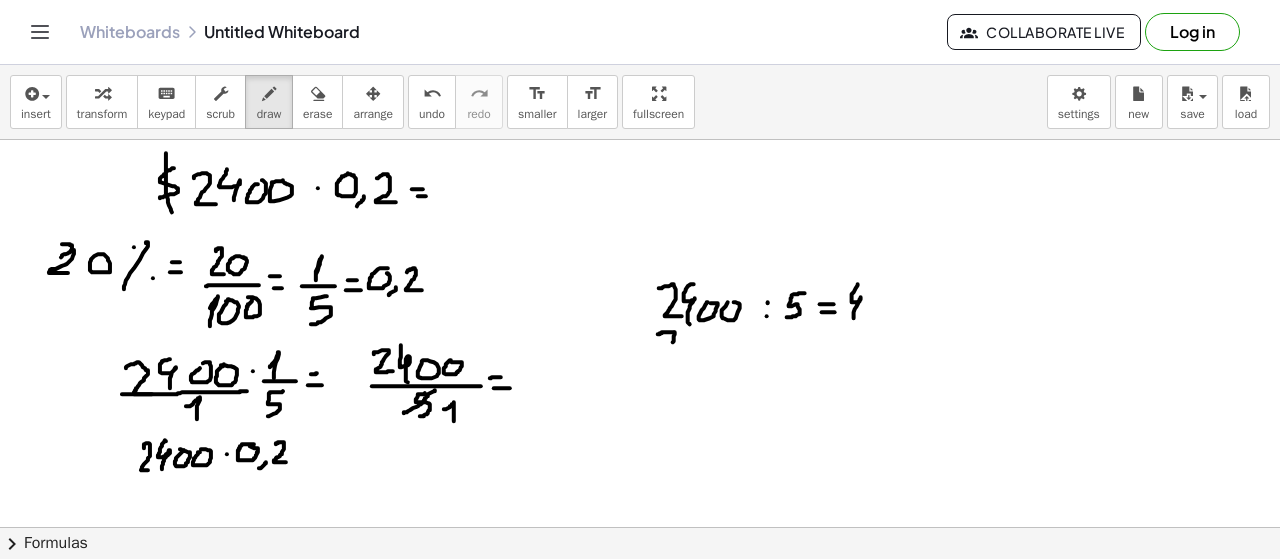 drag, startPoint x: 858, startPoint y: 283, endPoint x: 854, endPoint y: 317, distance: 34.234486 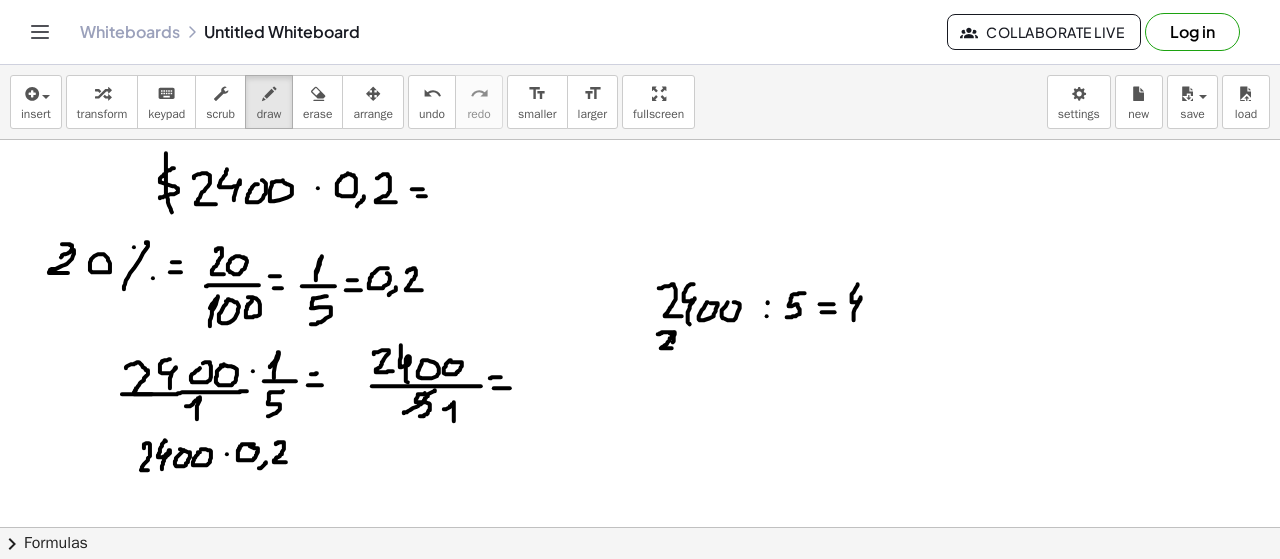 drag, startPoint x: 670, startPoint y: 332, endPoint x: 675, endPoint y: 345, distance: 13.928389 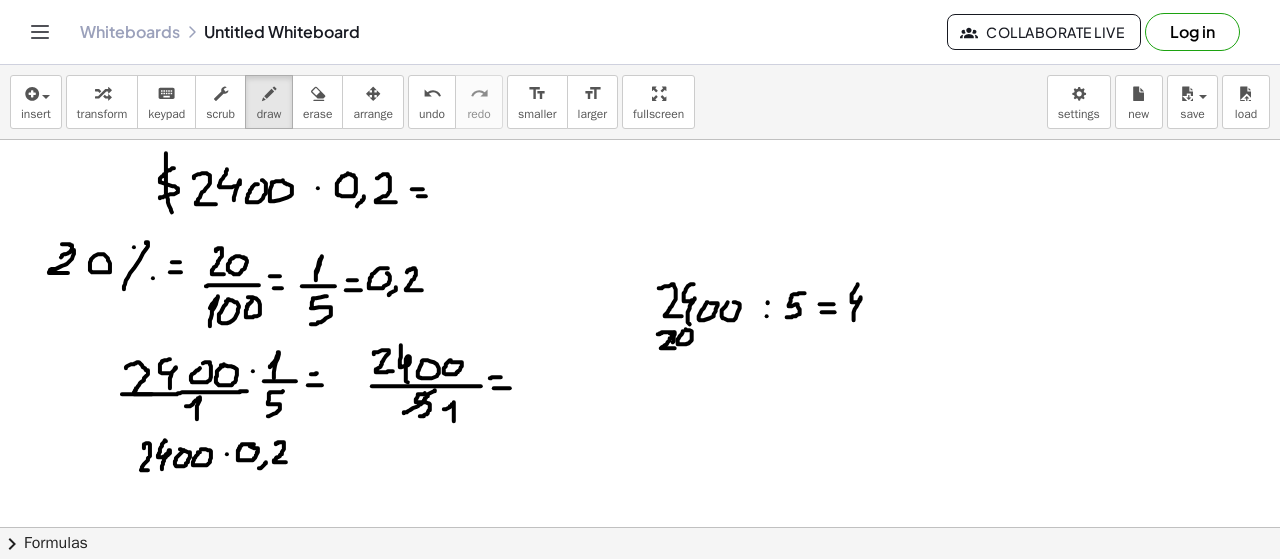 click at bounding box center [640, 593] 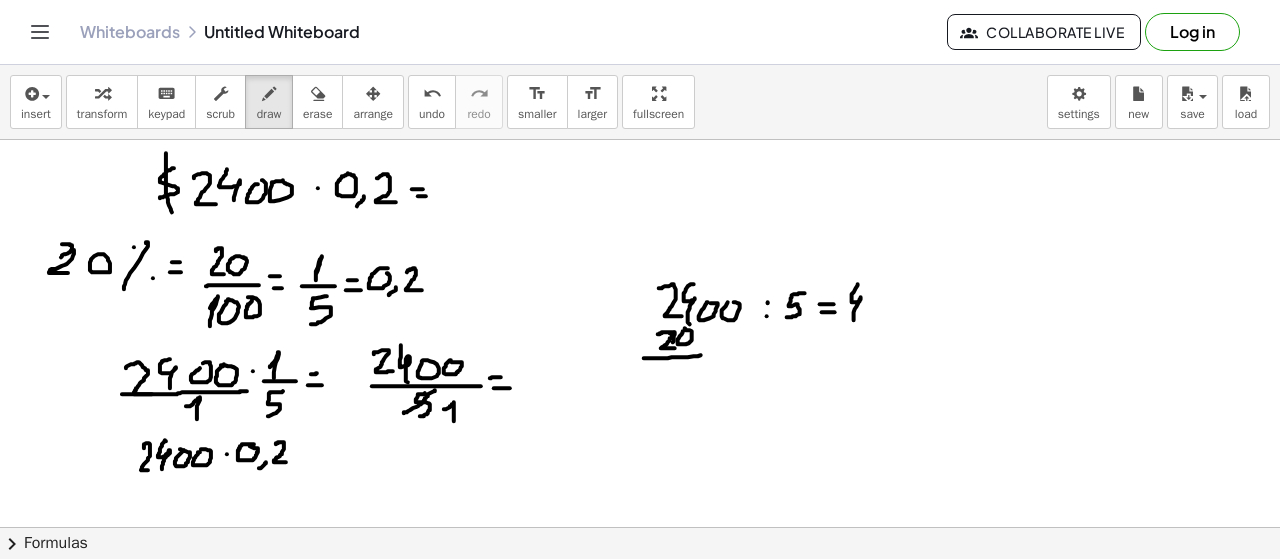 drag, startPoint x: 682, startPoint y: 356, endPoint x: 704, endPoint y: 353, distance: 22.203604 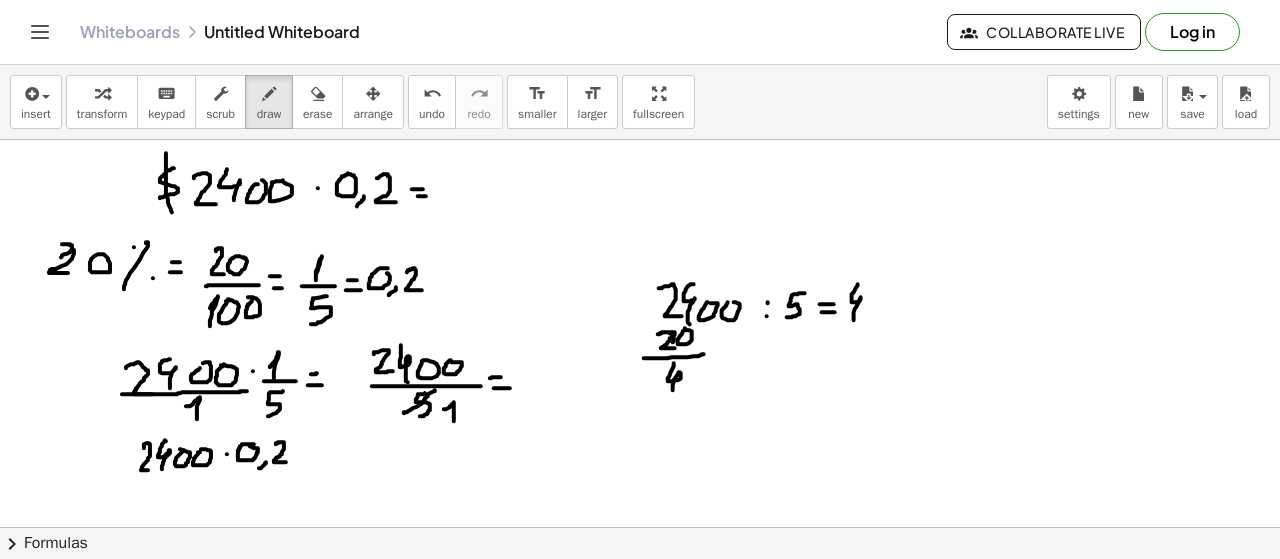 drag, startPoint x: 674, startPoint y: 362, endPoint x: 673, endPoint y: 389, distance: 27.018513 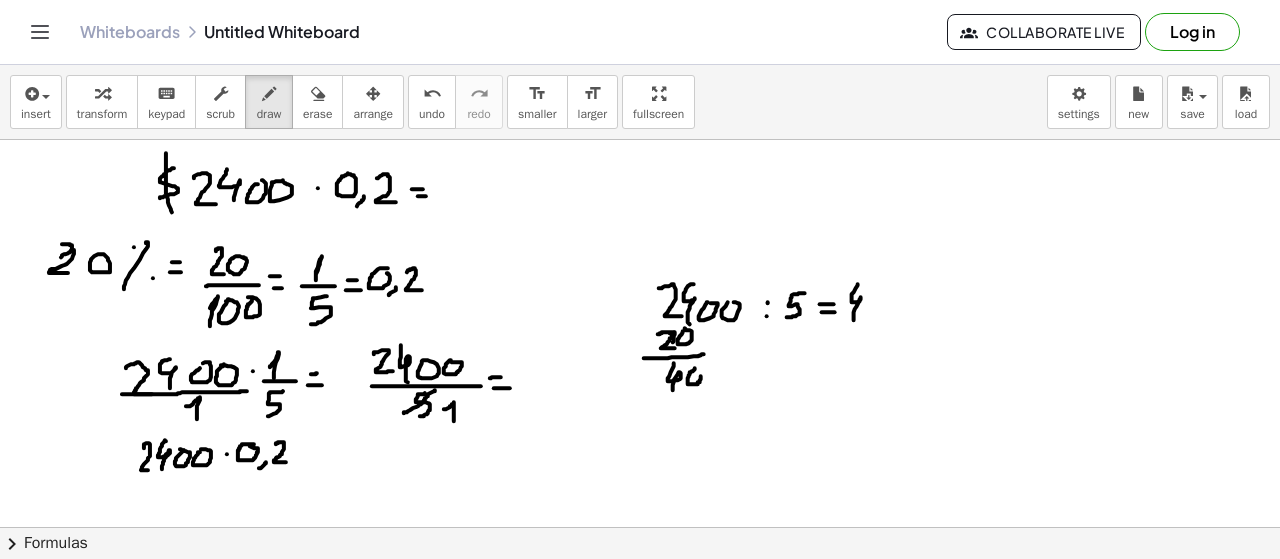 click at bounding box center [640, 593] 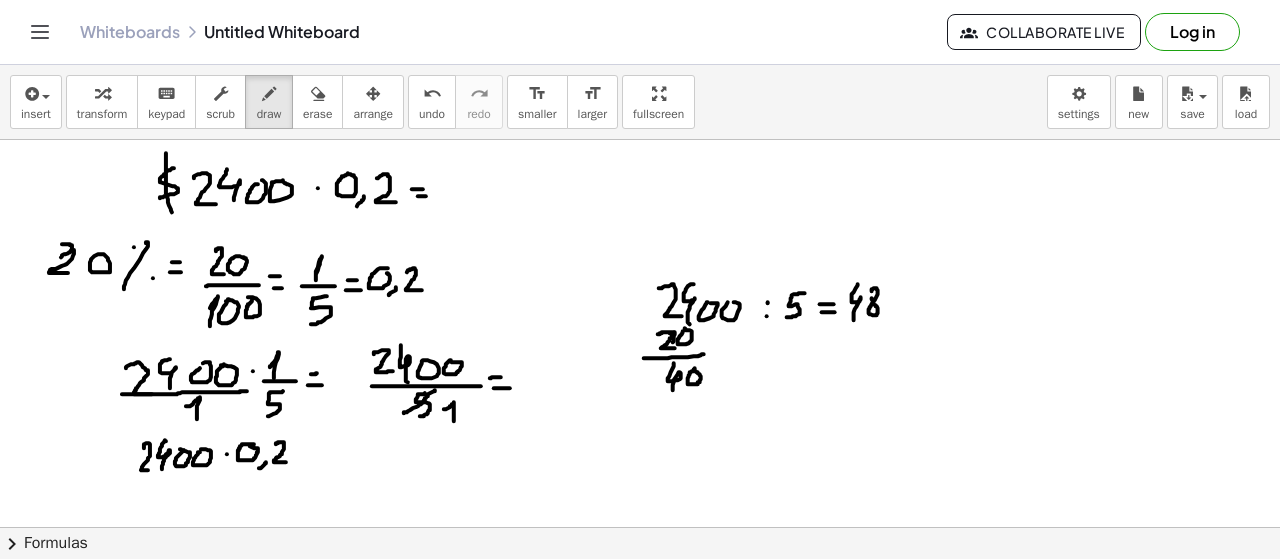 click at bounding box center (640, 593) 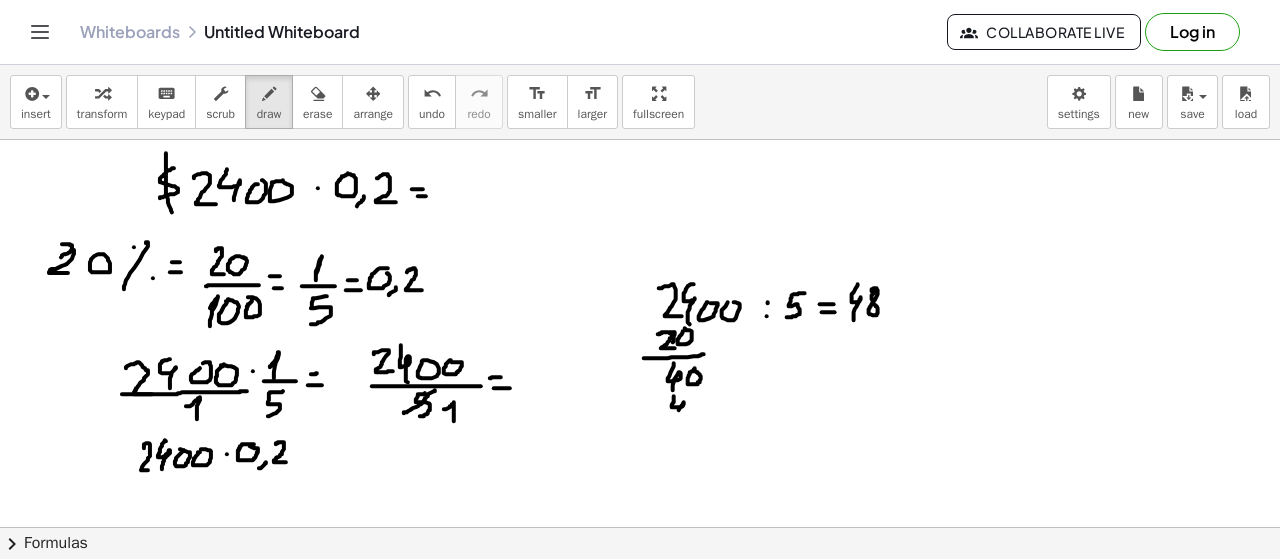 drag, startPoint x: 674, startPoint y: 395, endPoint x: 678, endPoint y: 419, distance: 24.33105 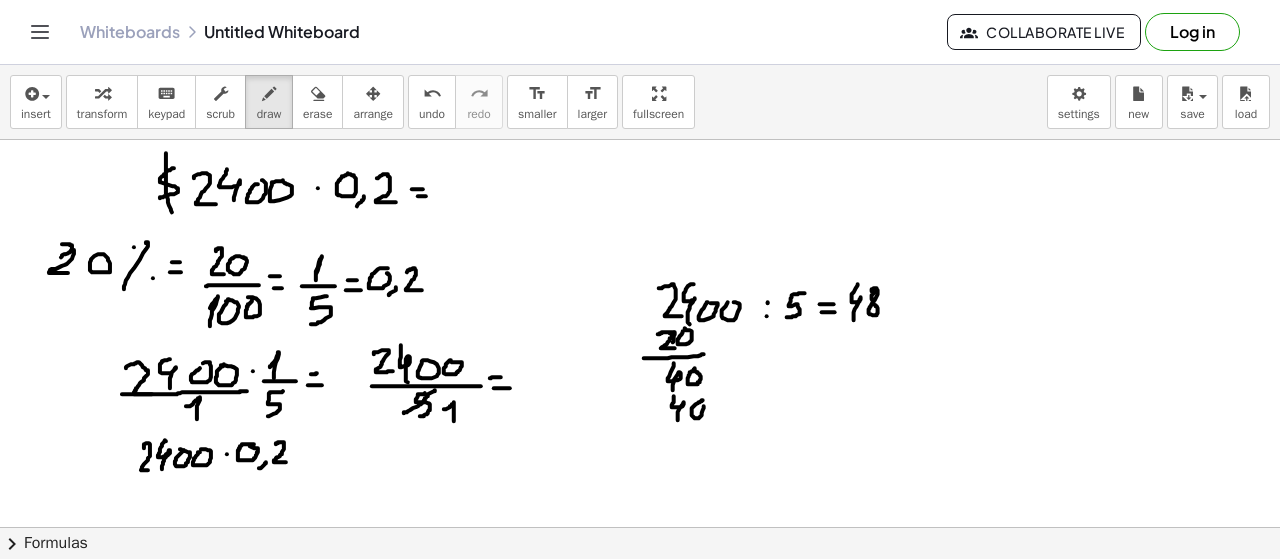 click at bounding box center [640, 593] 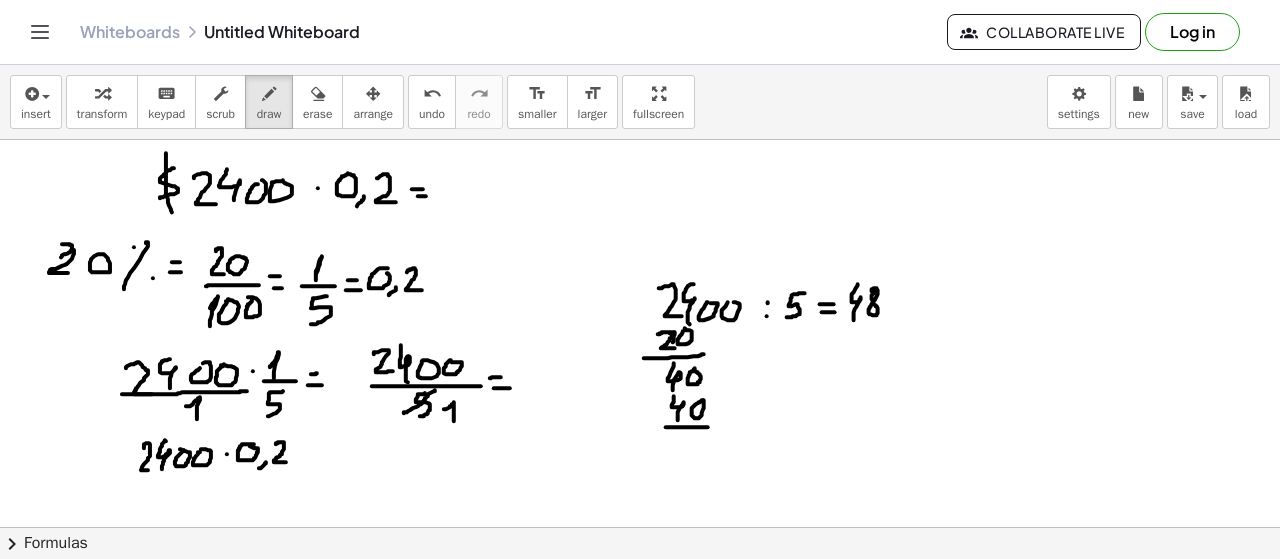 drag, startPoint x: 666, startPoint y: 426, endPoint x: 716, endPoint y: 427, distance: 50.01 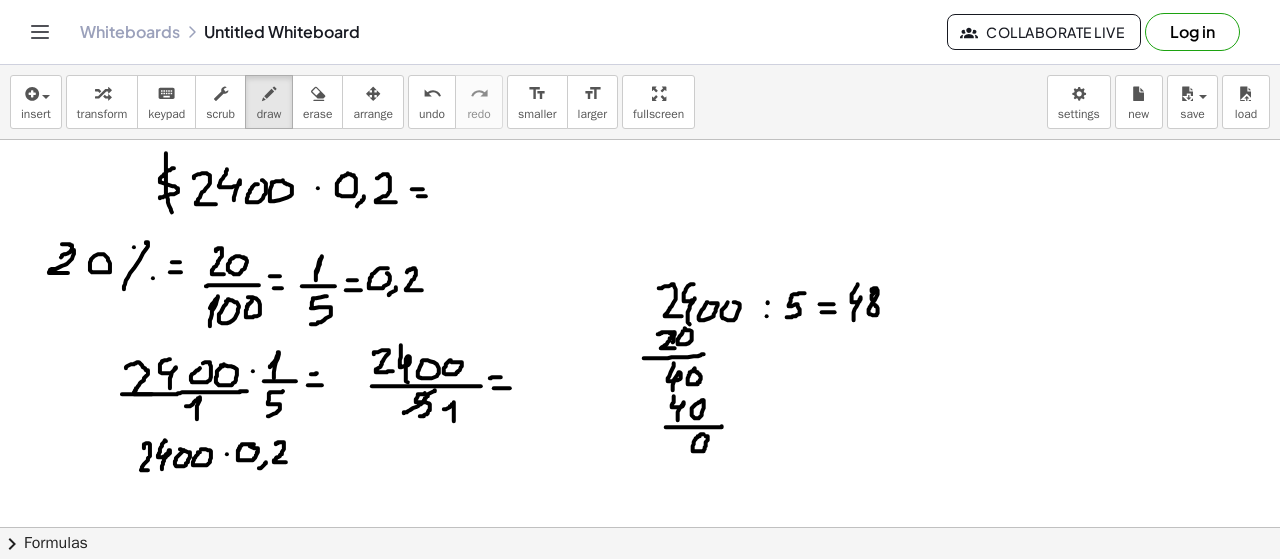 click at bounding box center (640, 593) 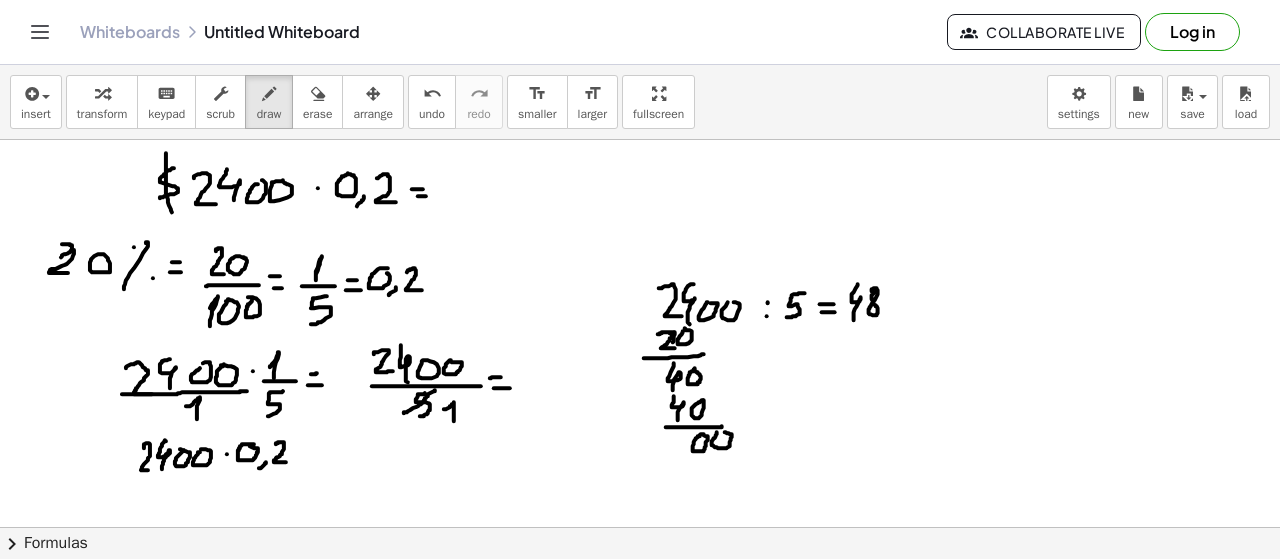 click at bounding box center (640, 593) 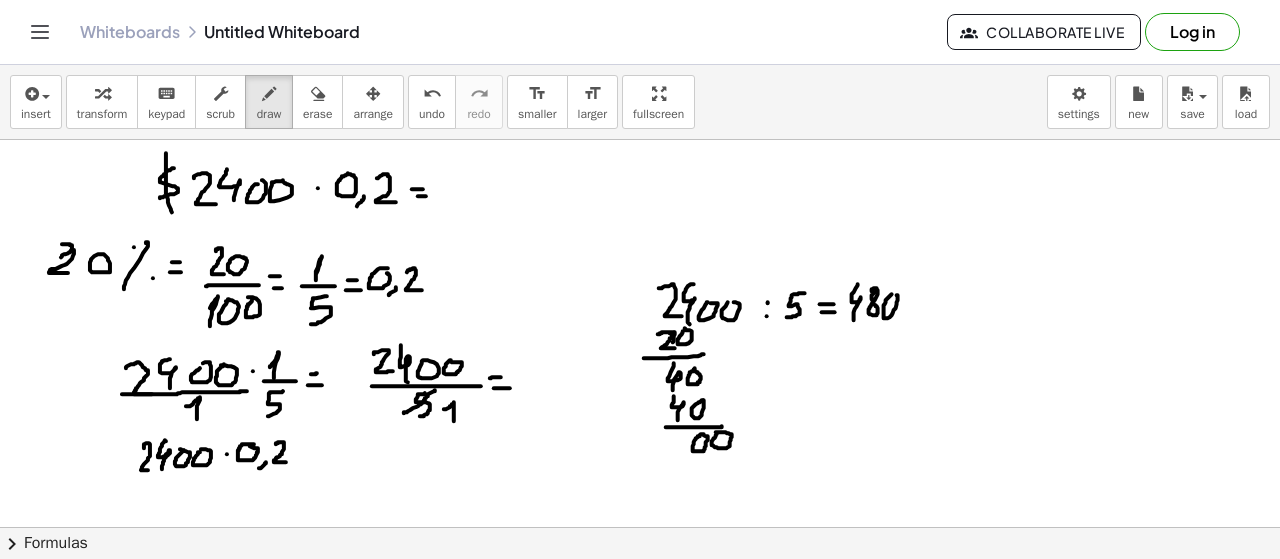 click at bounding box center (640, 593) 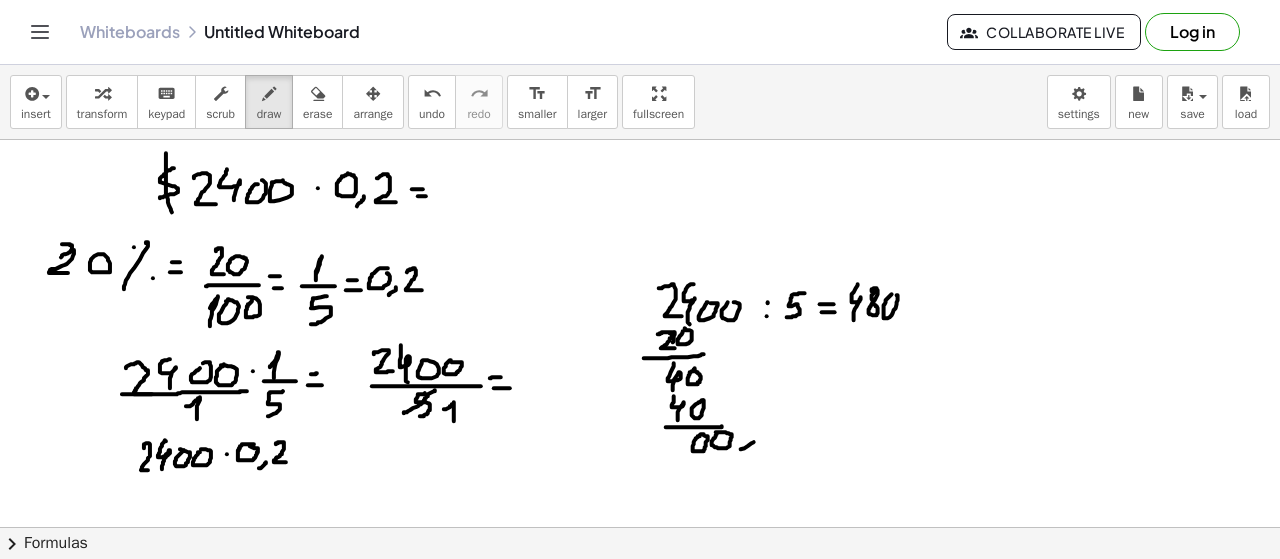 drag, startPoint x: 754, startPoint y: 441, endPoint x: 710, endPoint y: 463, distance: 49.193497 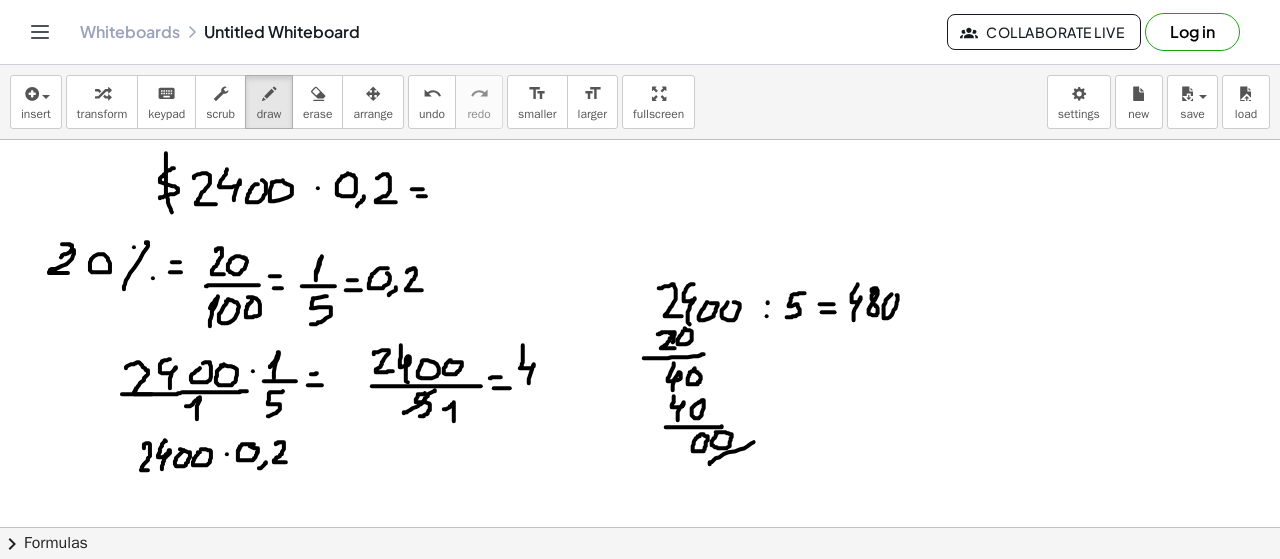 drag, startPoint x: 523, startPoint y: 344, endPoint x: 532, endPoint y: 384, distance: 41 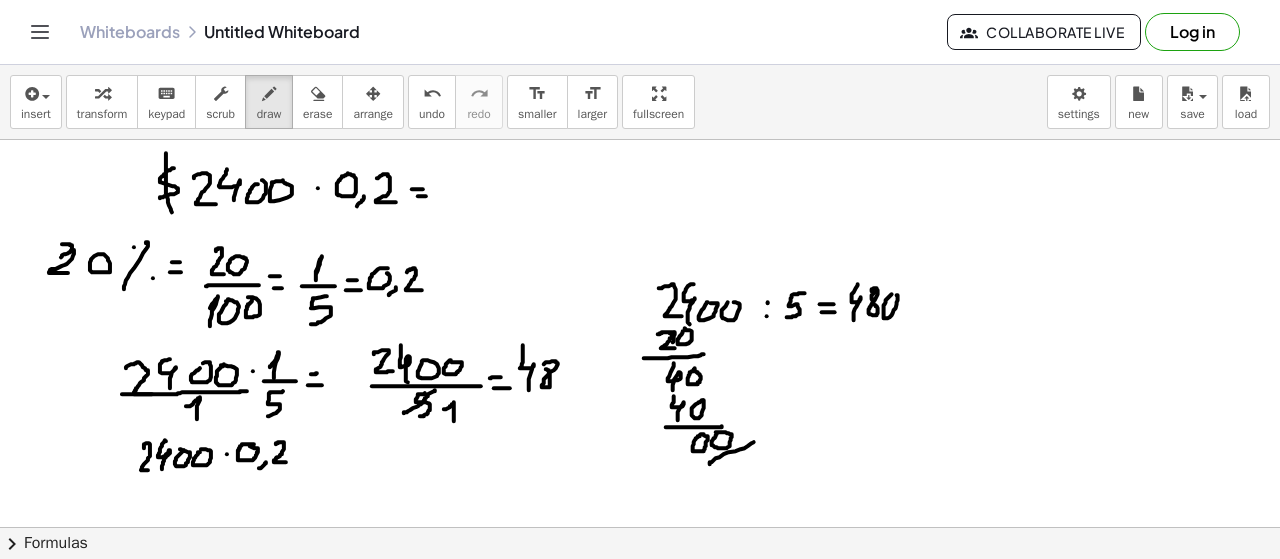 click at bounding box center (640, 593) 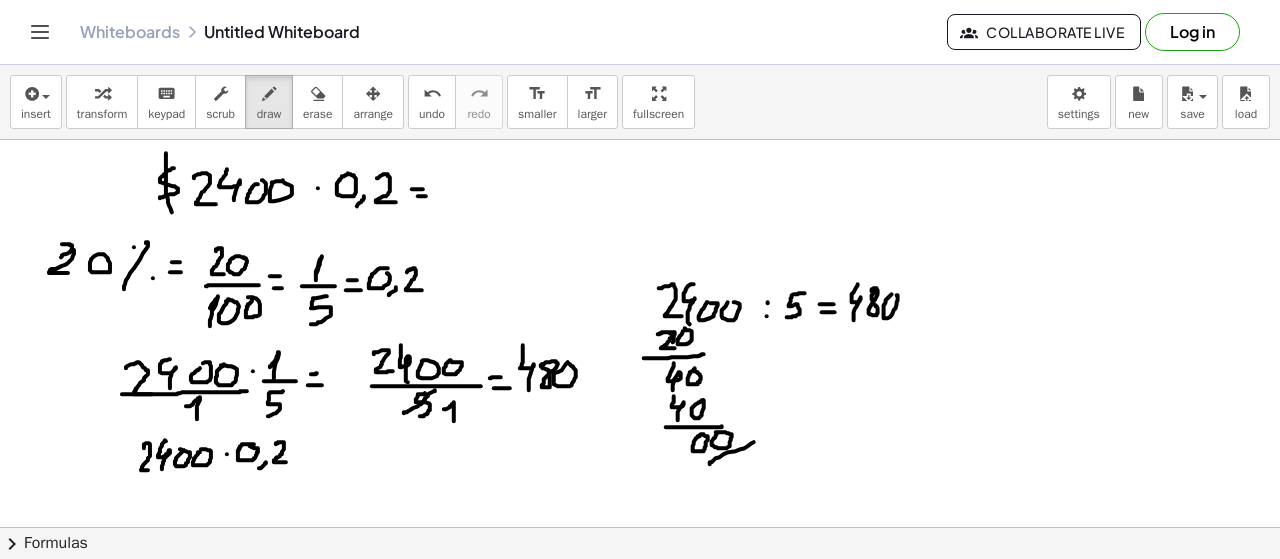 click at bounding box center (640, 593) 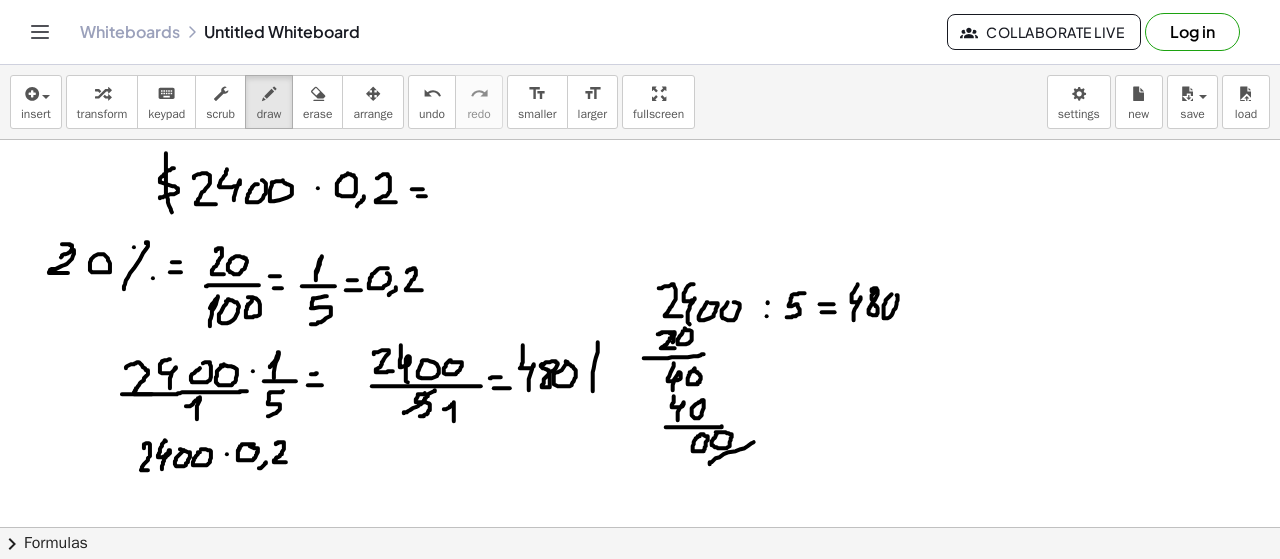 drag, startPoint x: 595, startPoint y: 361, endPoint x: 592, endPoint y: 405, distance: 44.102154 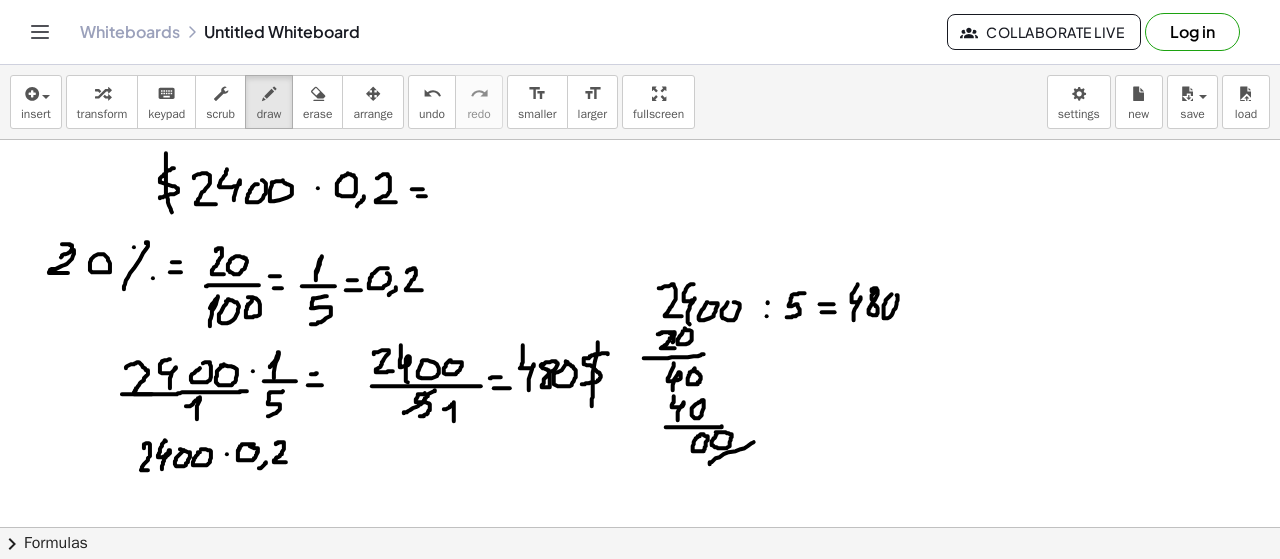 drag, startPoint x: 608, startPoint y: 353, endPoint x: 580, endPoint y: 383, distance: 41.036568 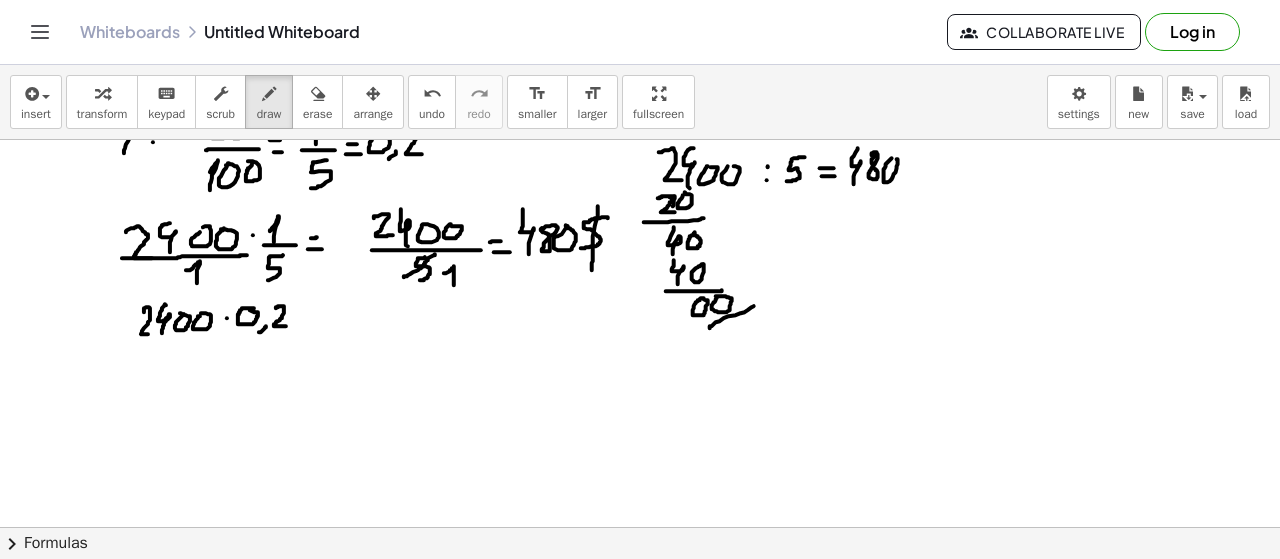 scroll, scrollTop: 101, scrollLeft: 0, axis: vertical 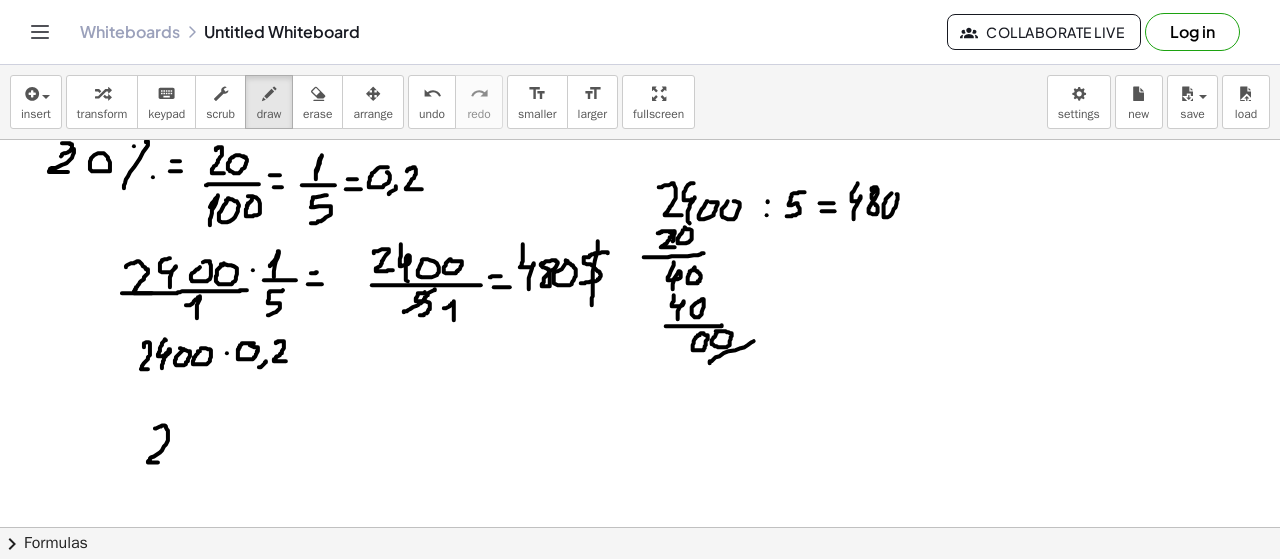 drag, startPoint x: 155, startPoint y: 427, endPoint x: 177, endPoint y: 459, distance: 38.832977 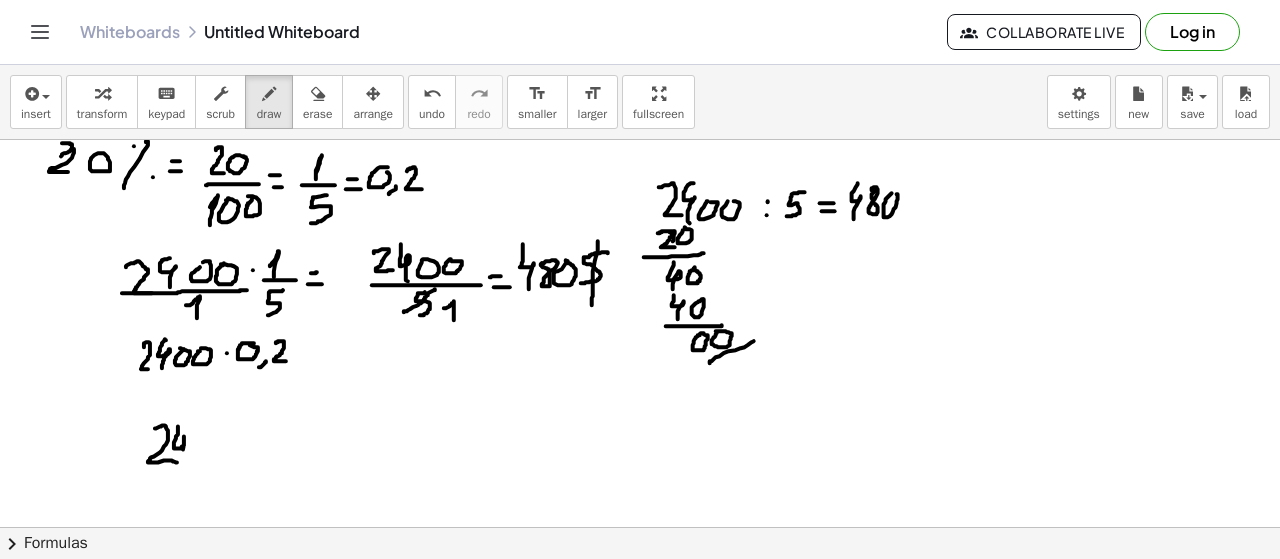 drag, startPoint x: 176, startPoint y: 437, endPoint x: 180, endPoint y: 461, distance: 24.33105 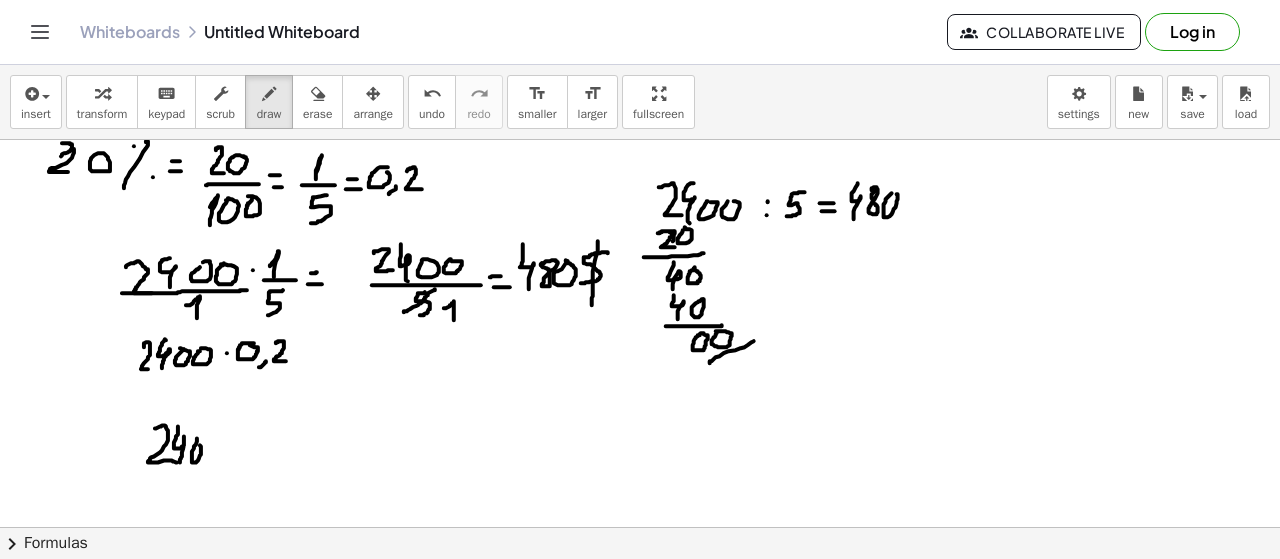 drag, startPoint x: 192, startPoint y: 452, endPoint x: 202, endPoint y: 440, distance: 15.6205 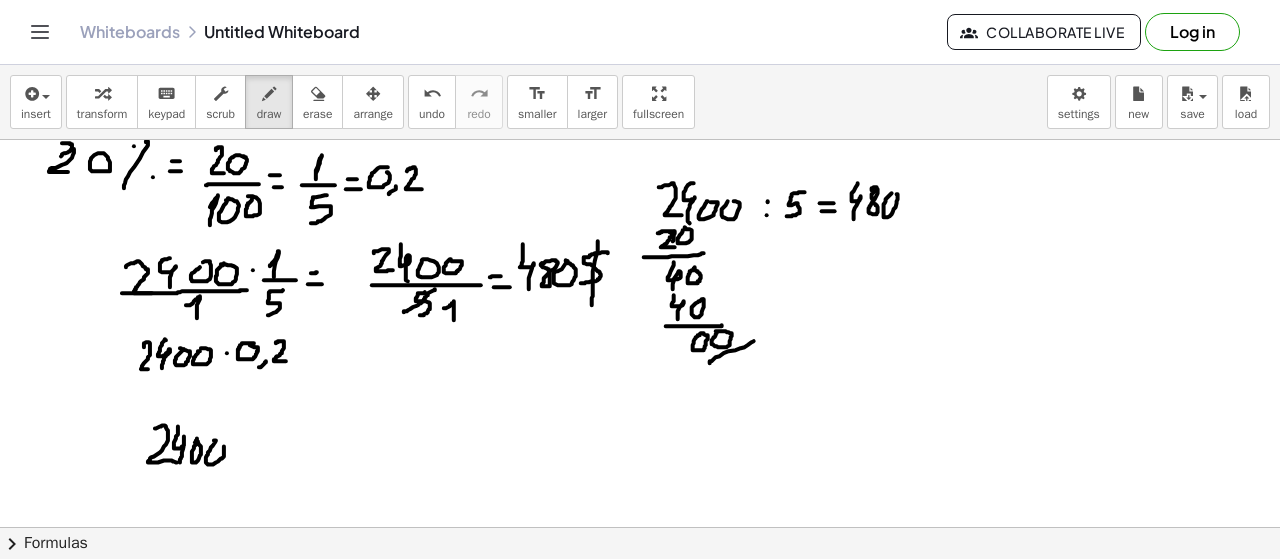 click at bounding box center (640, 492) 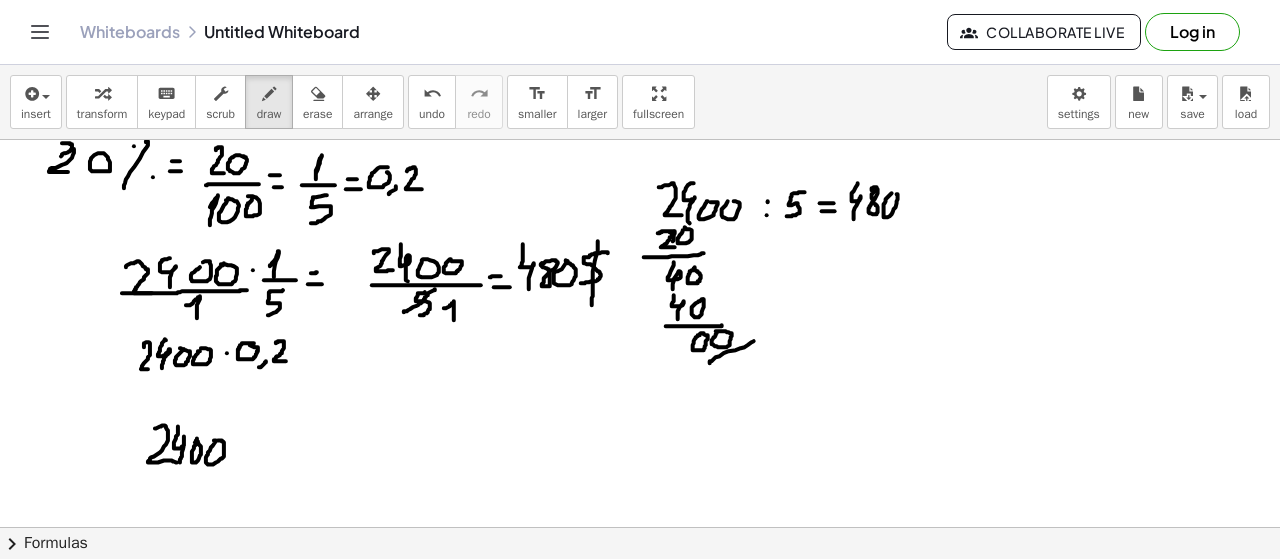 click at bounding box center (640, 492) 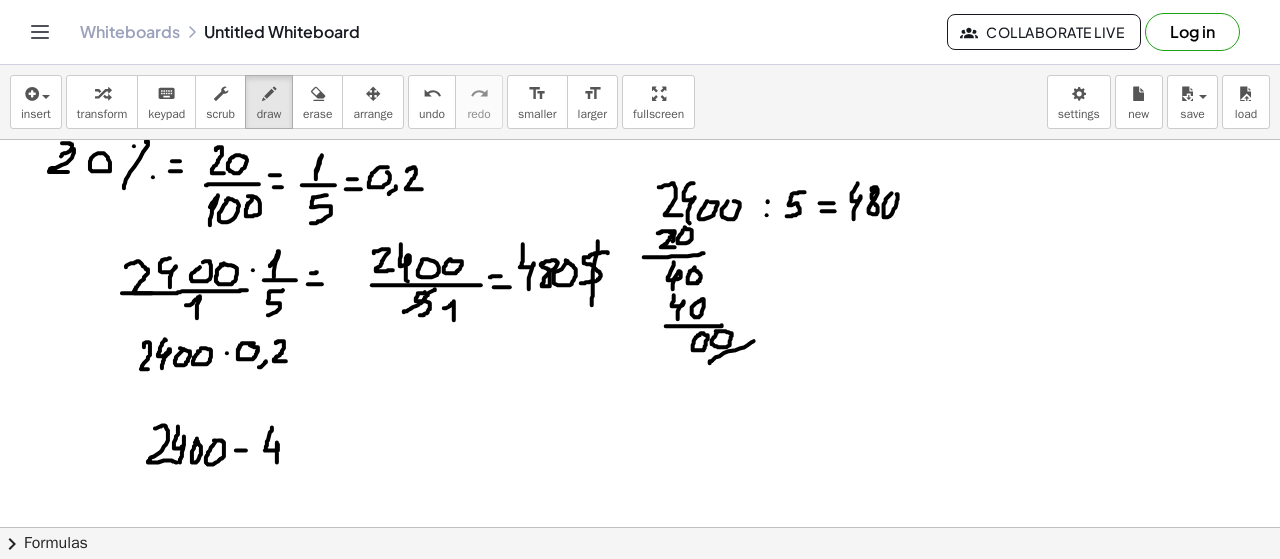 drag, startPoint x: 272, startPoint y: 426, endPoint x: 278, endPoint y: 461, distance: 35.510563 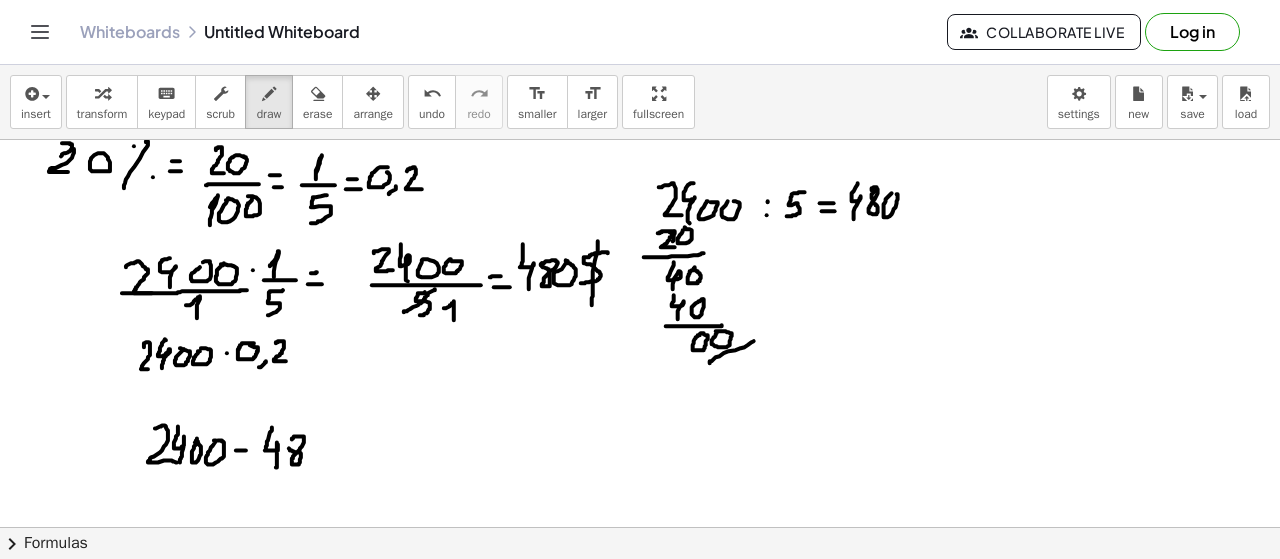 click at bounding box center (640, 492) 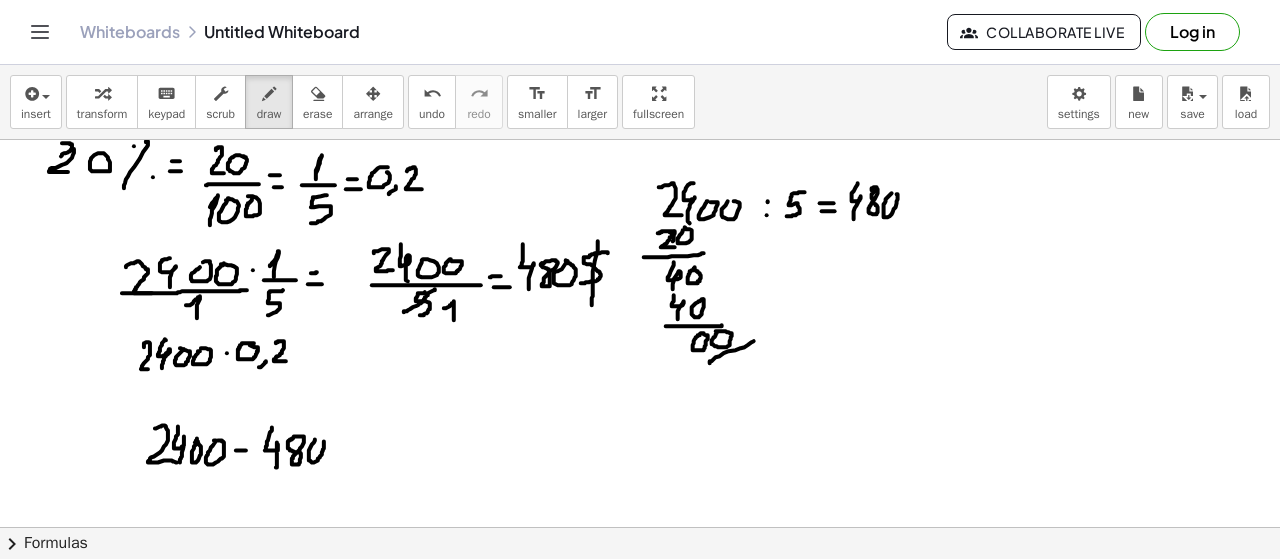 click at bounding box center [640, 492] 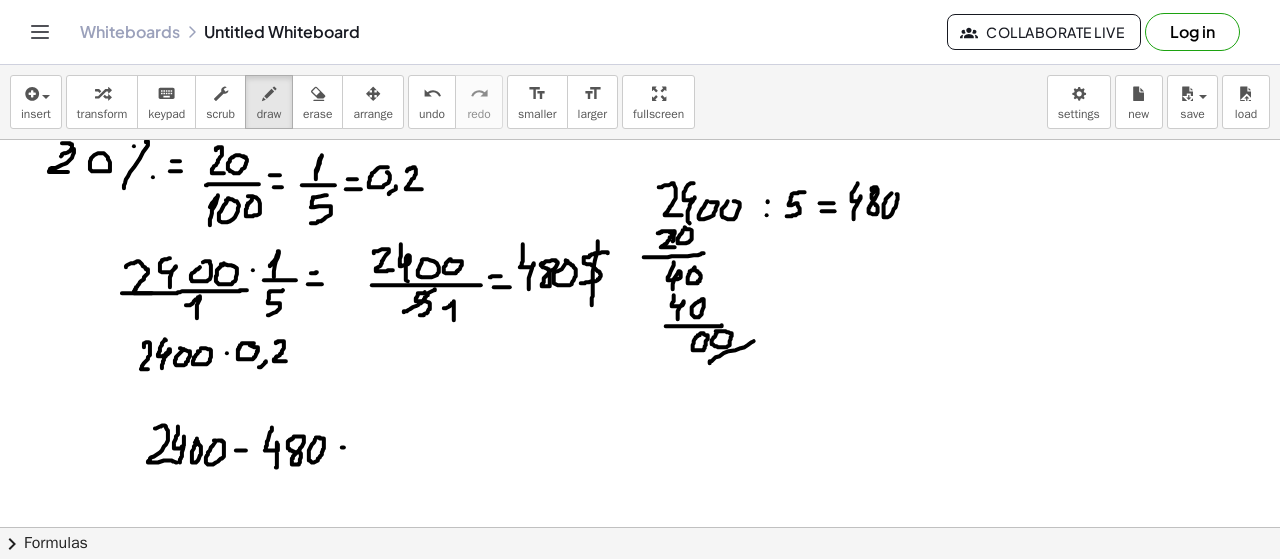 click at bounding box center [640, 492] 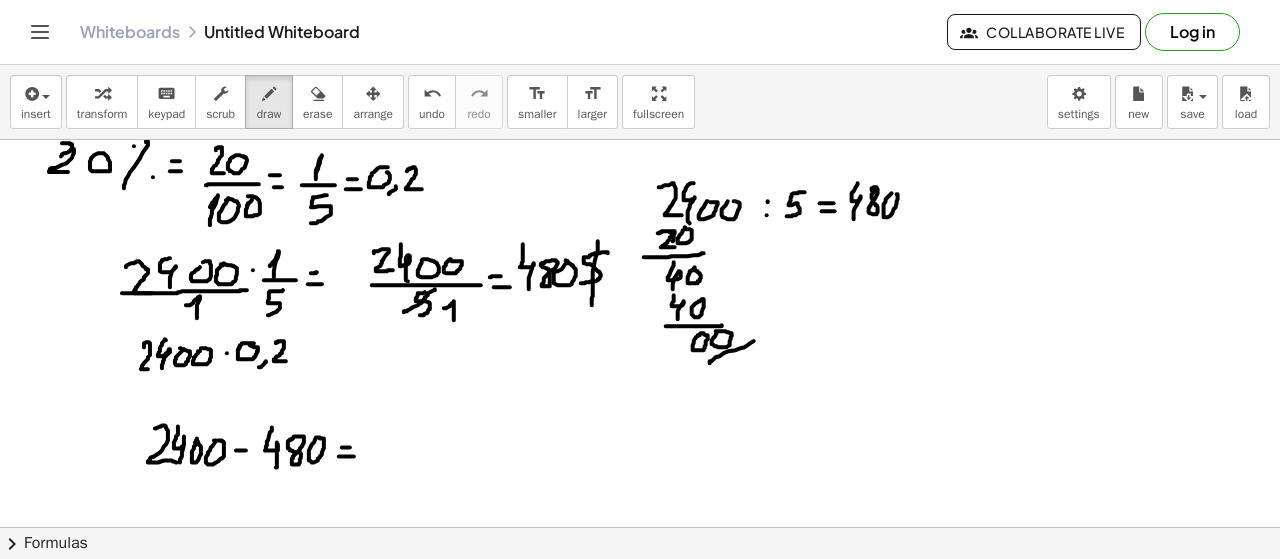 drag, startPoint x: 339, startPoint y: 455, endPoint x: 368, endPoint y: 455, distance: 29 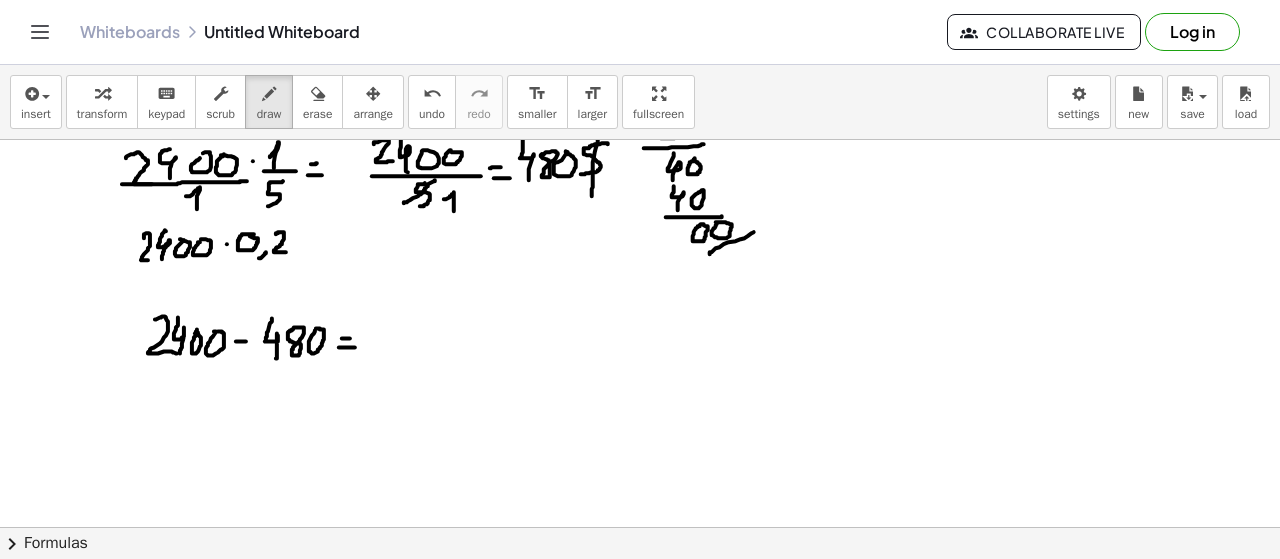 scroll, scrollTop: 212, scrollLeft: 0, axis: vertical 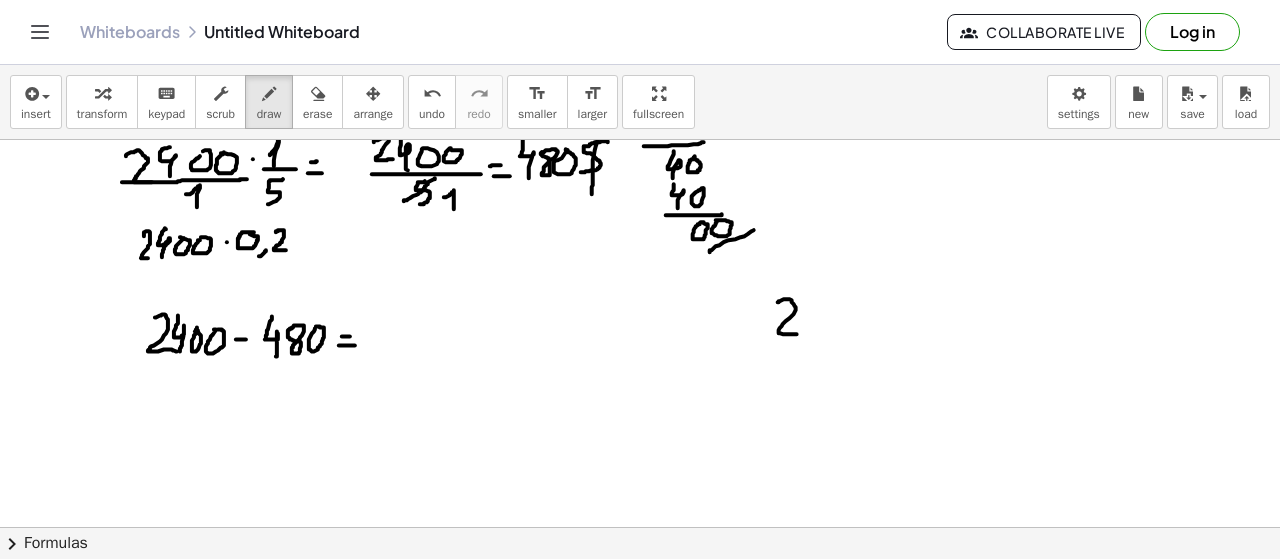 drag, startPoint x: 779, startPoint y: 301, endPoint x: 806, endPoint y: 332, distance: 41.109608 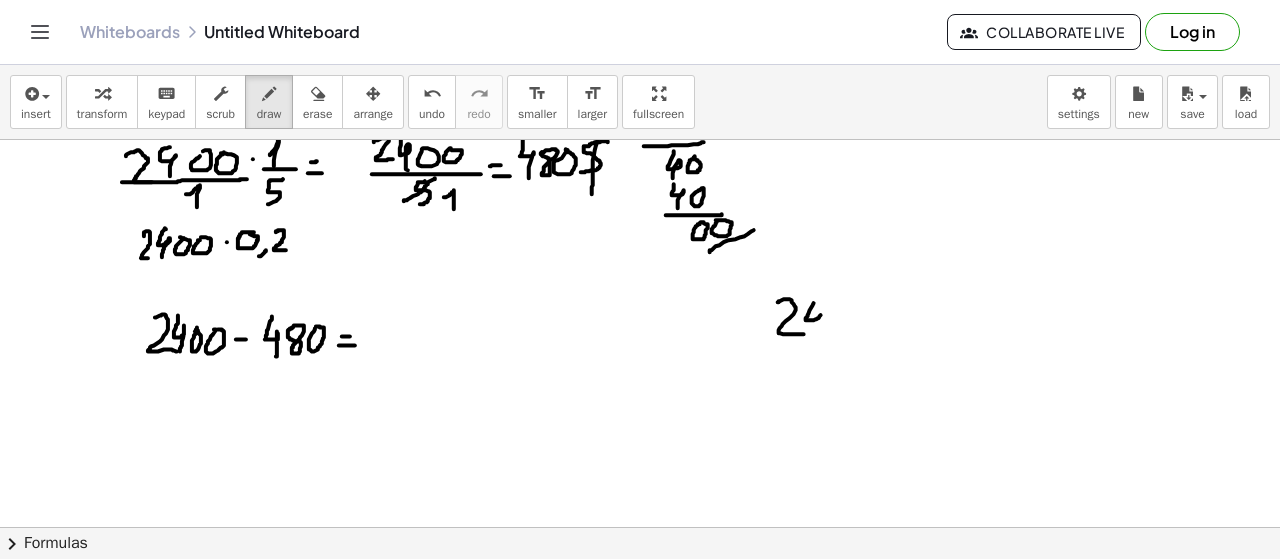 drag, startPoint x: 814, startPoint y: 302, endPoint x: 812, endPoint y: 337, distance: 35.057095 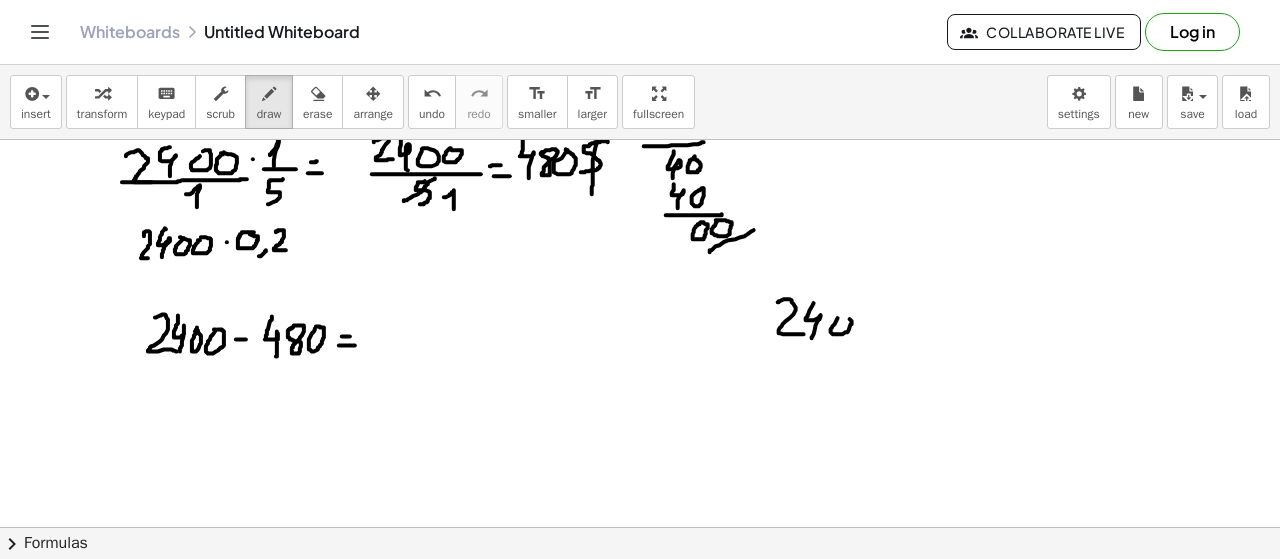 click at bounding box center (640, 381) 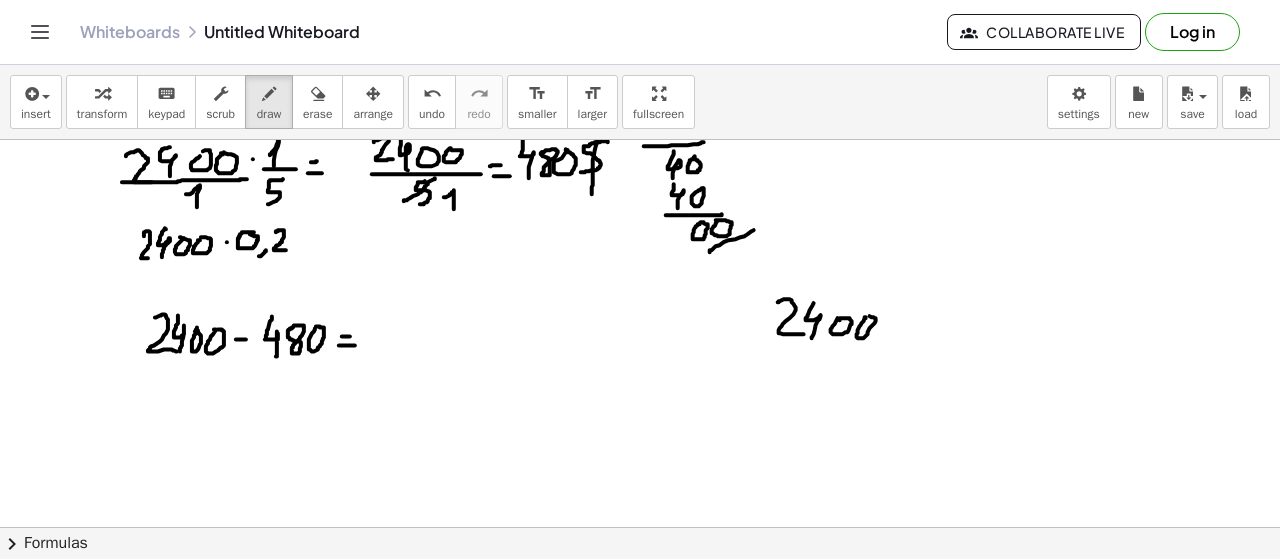 click at bounding box center [640, 381] 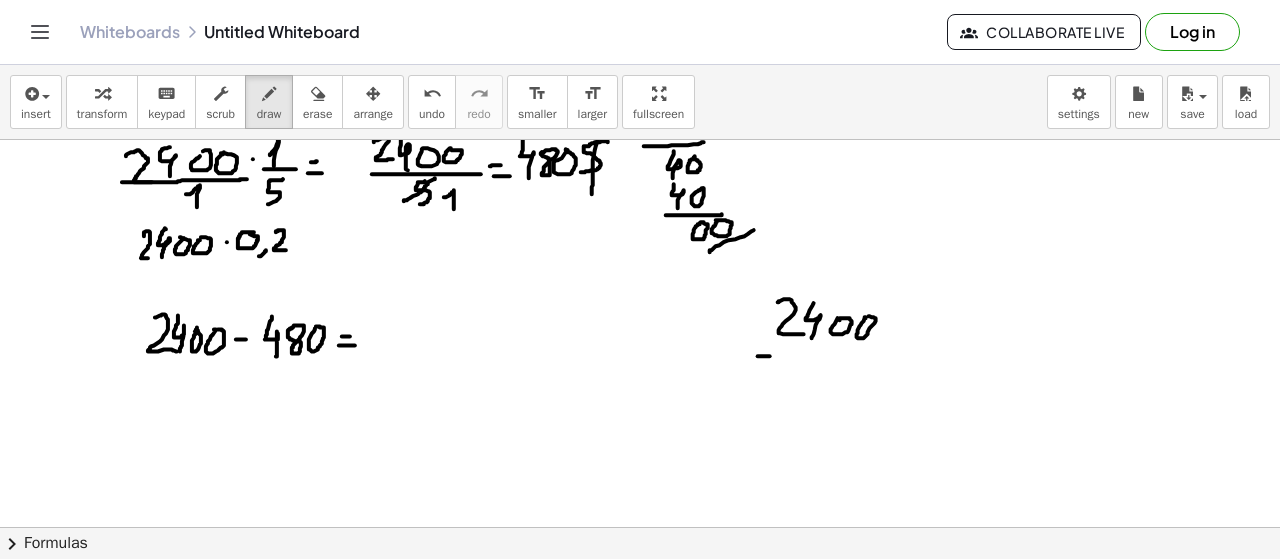 click at bounding box center [640, 381] 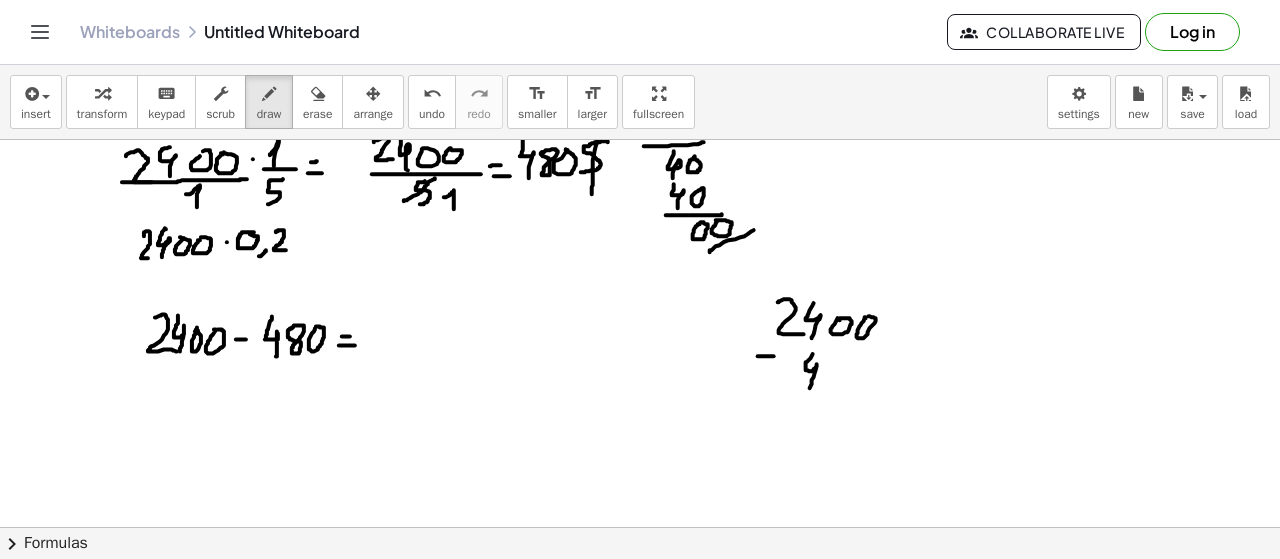 drag, startPoint x: 813, startPoint y: 353, endPoint x: 818, endPoint y: 383, distance: 30.413813 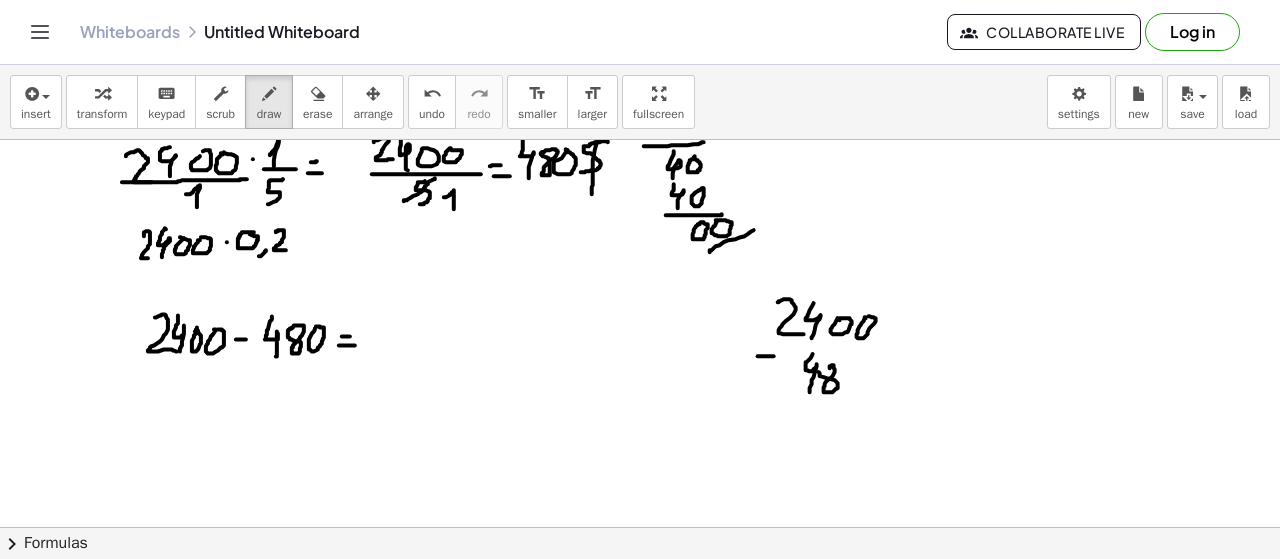 click at bounding box center [640, 381] 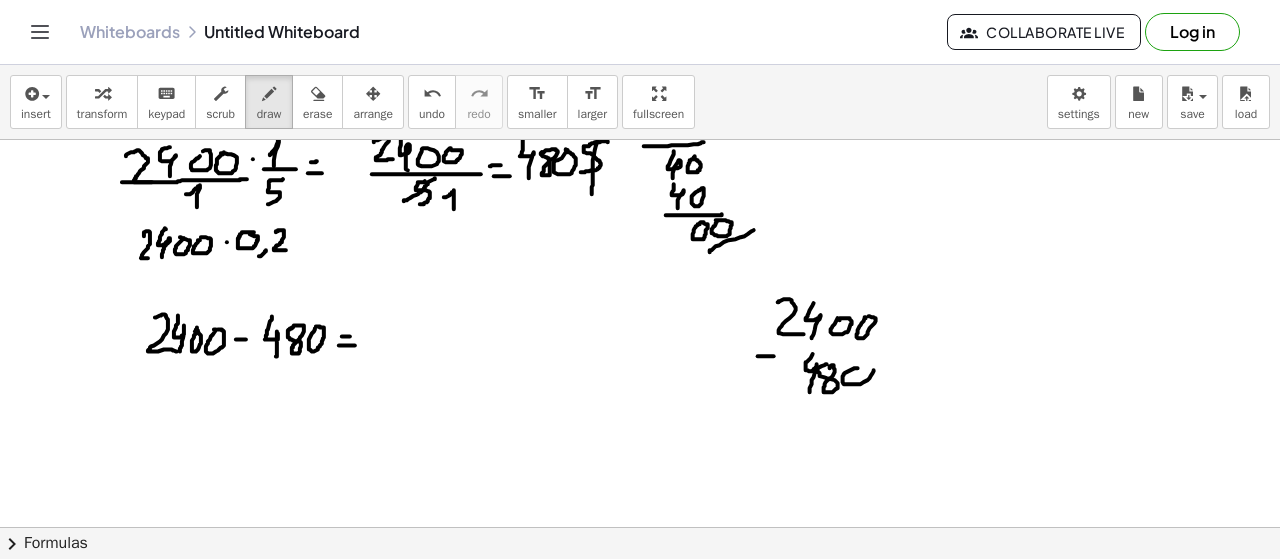 click at bounding box center [640, 381] 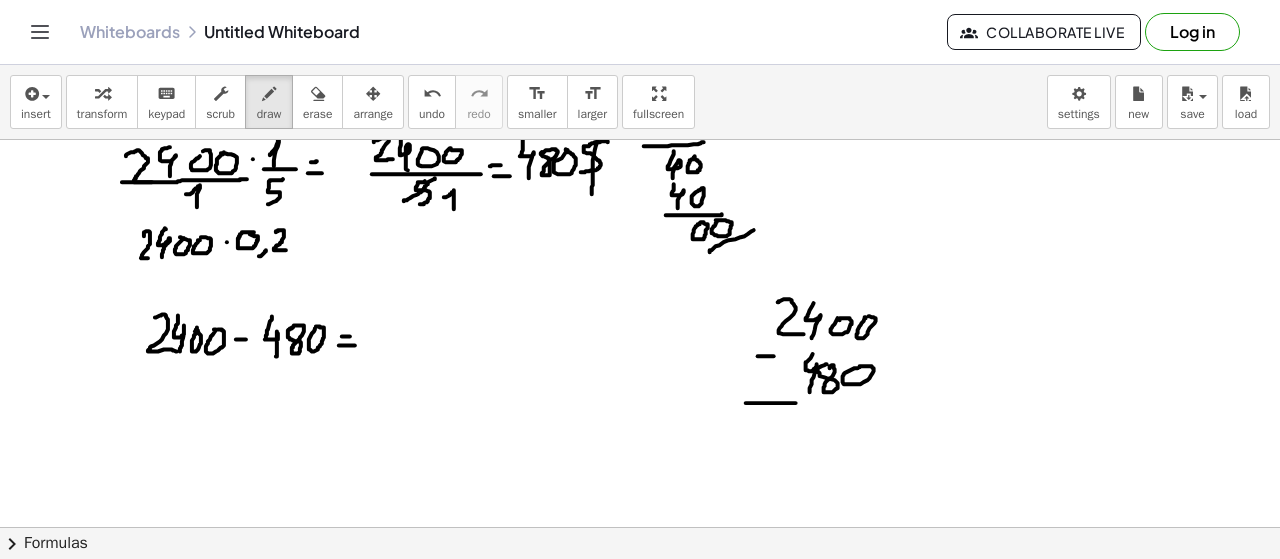drag, startPoint x: 796, startPoint y: 402, endPoint x: 889, endPoint y: 403, distance: 93.00538 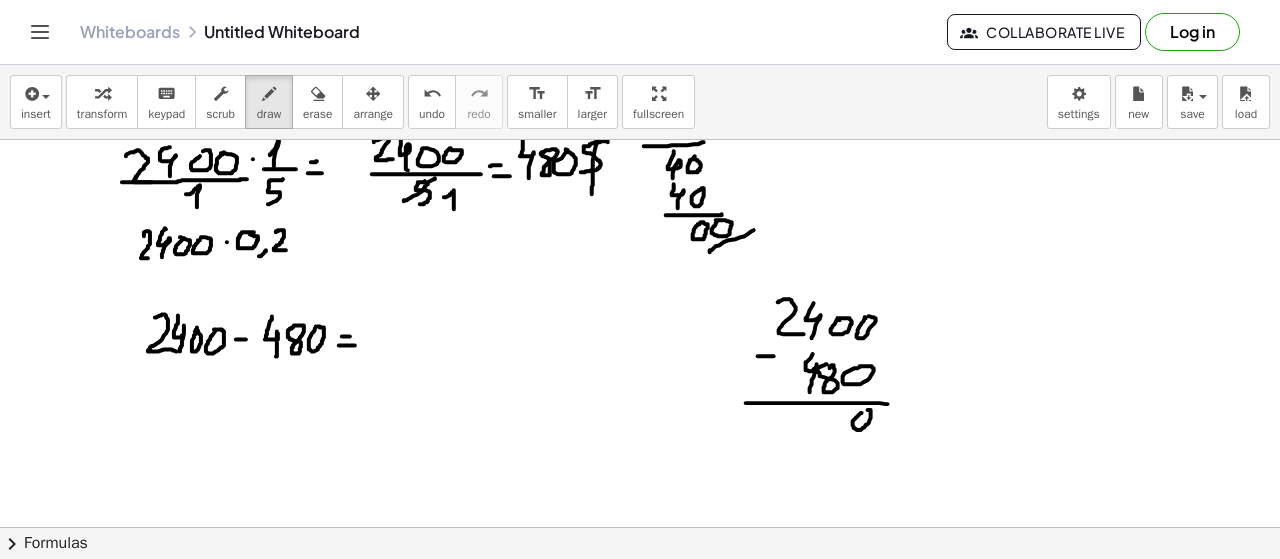 click at bounding box center (640, 381) 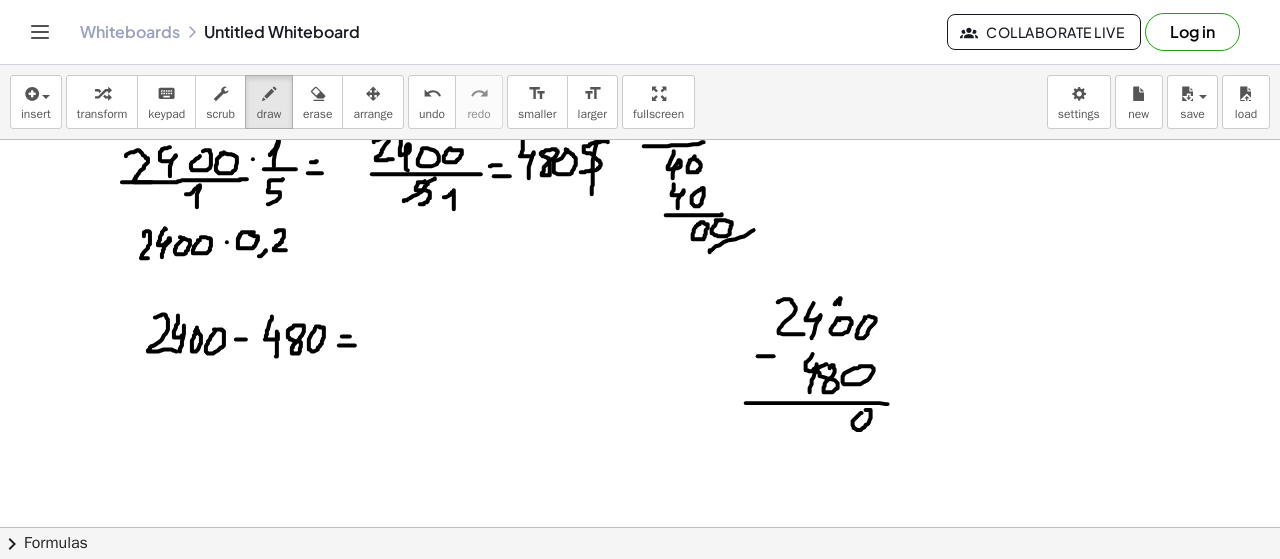 drag, startPoint x: 835, startPoint y: 303, endPoint x: 837, endPoint y: 316, distance: 13.152946 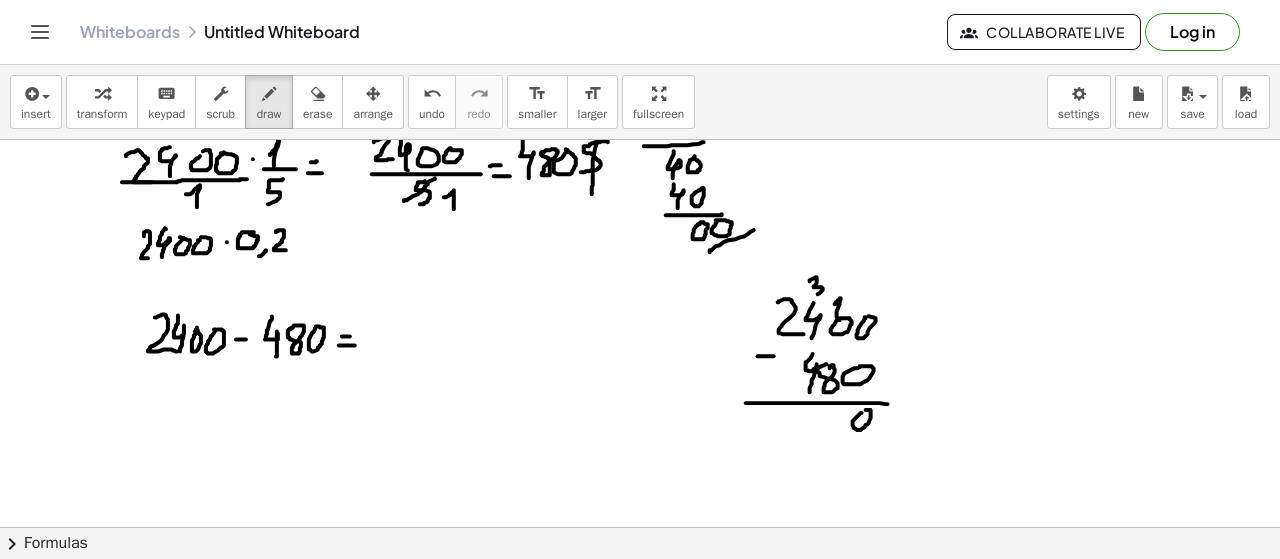 drag, startPoint x: 810, startPoint y: 280, endPoint x: 812, endPoint y: 296, distance: 16.124516 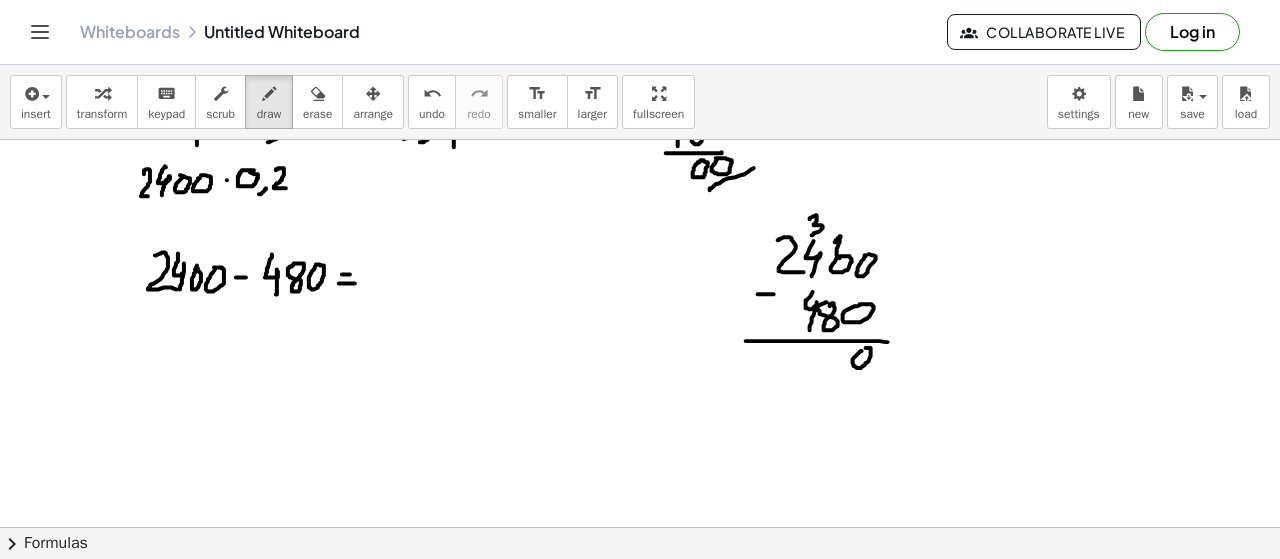 scroll, scrollTop: 276, scrollLeft: 0, axis: vertical 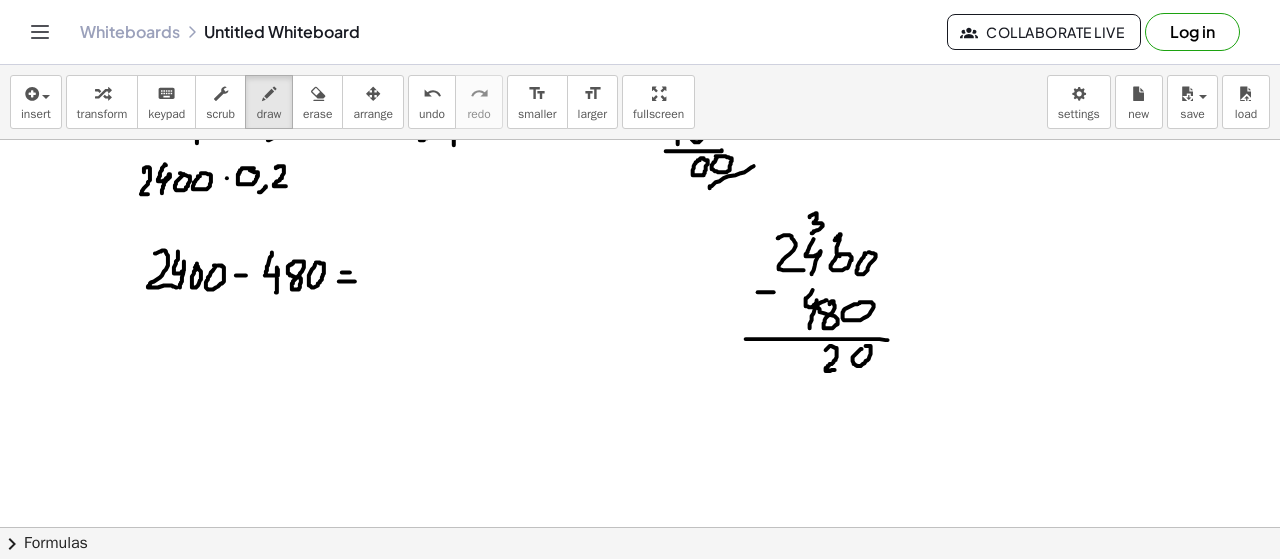 drag, startPoint x: 826, startPoint y: 349, endPoint x: 842, endPoint y: 369, distance: 25.612497 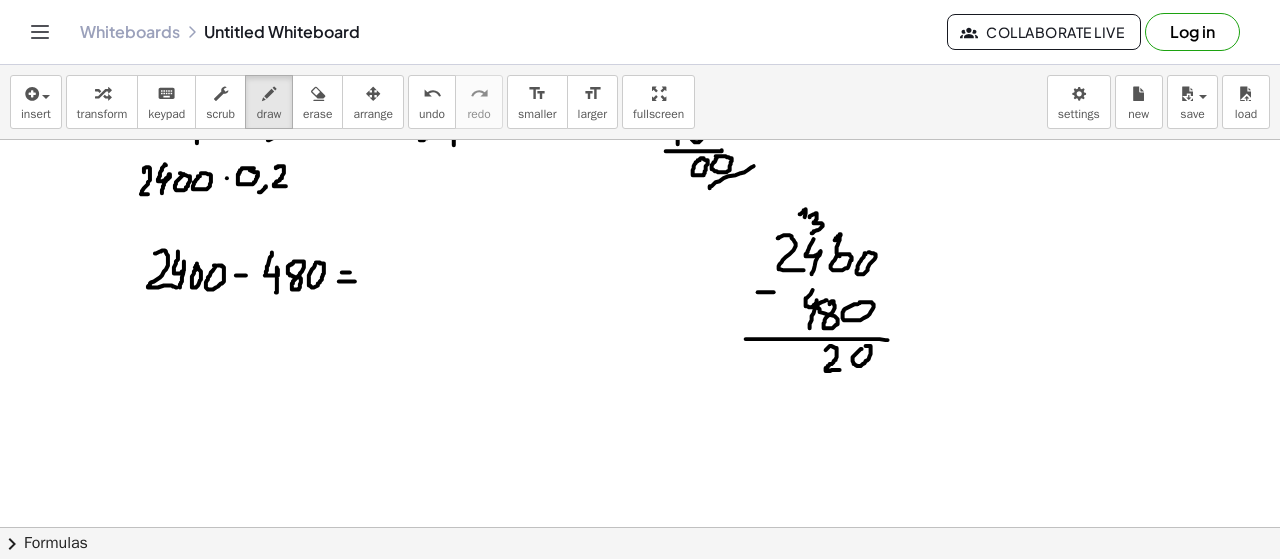 drag, startPoint x: 800, startPoint y: 213, endPoint x: 802, endPoint y: 223, distance: 10.198039 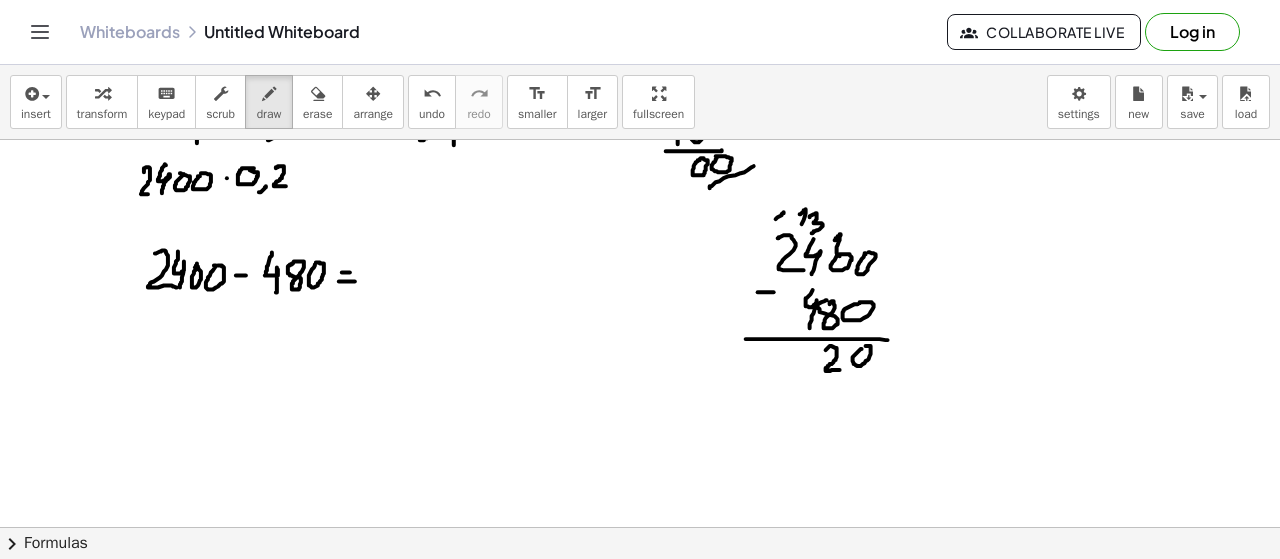 click at bounding box center [640, 317] 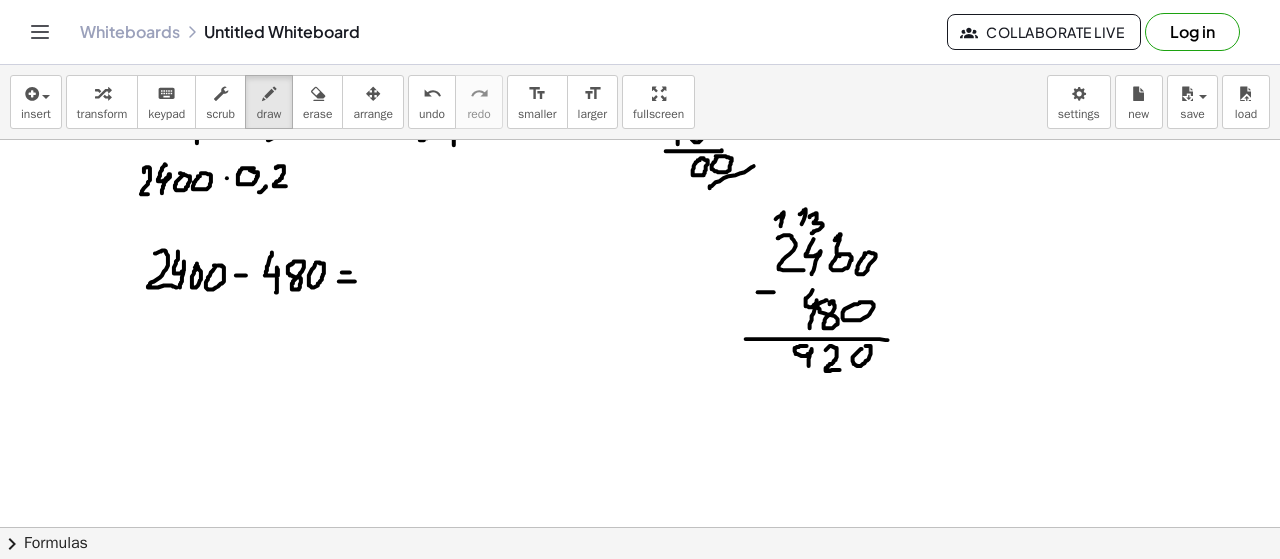 drag, startPoint x: 802, startPoint y: 345, endPoint x: 807, endPoint y: 369, distance: 24.5153 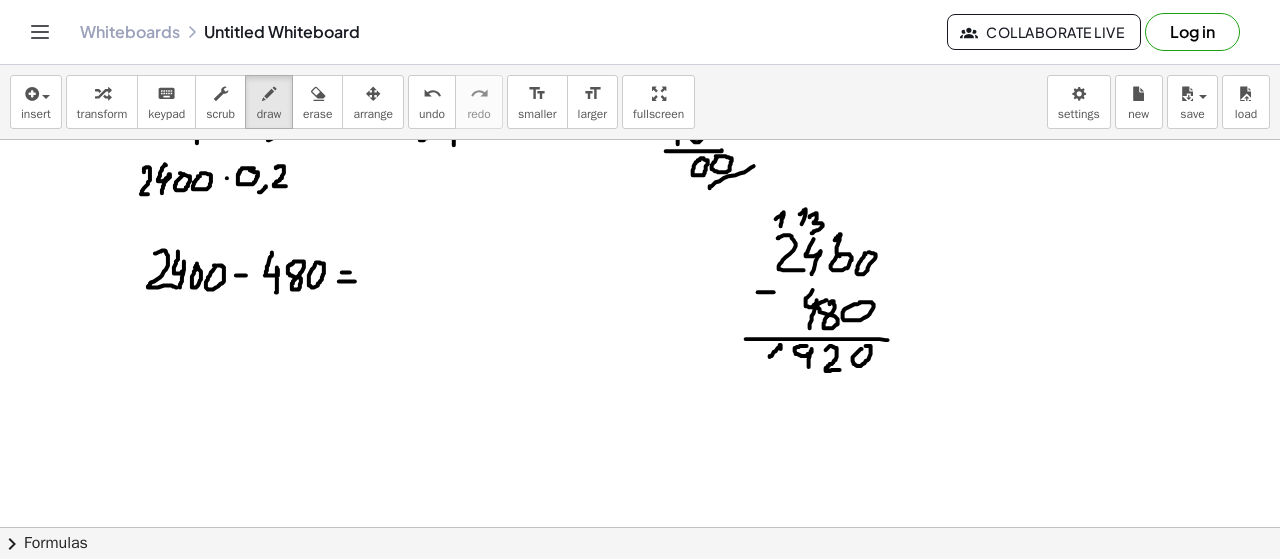 drag, startPoint x: 772, startPoint y: 355, endPoint x: 776, endPoint y: 368, distance: 13.601471 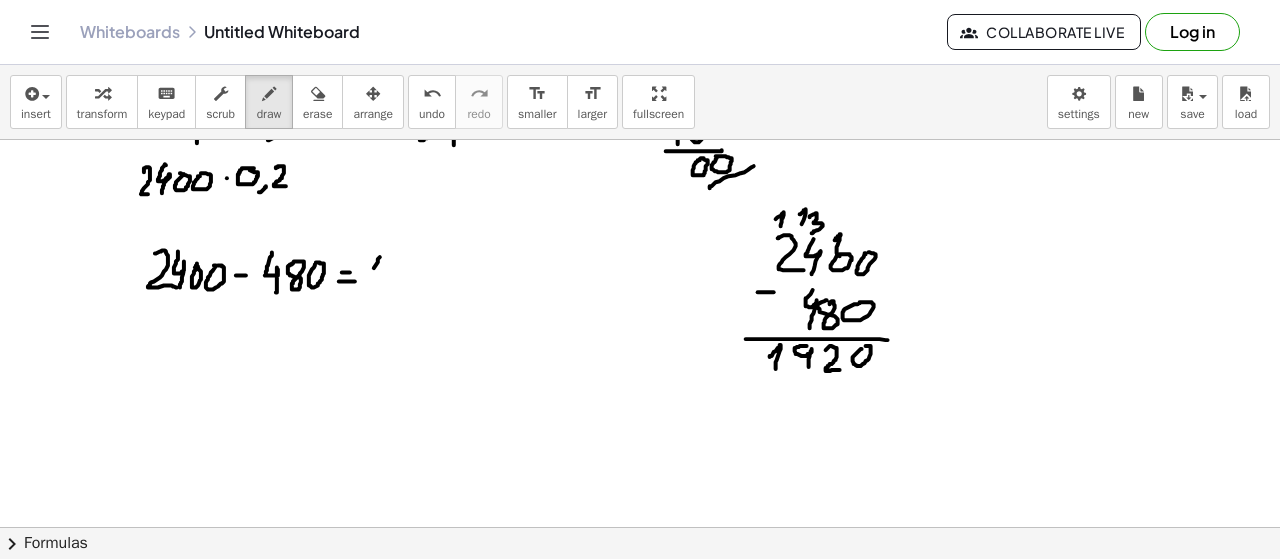 drag, startPoint x: 374, startPoint y: 267, endPoint x: 380, endPoint y: 285, distance: 18.973665 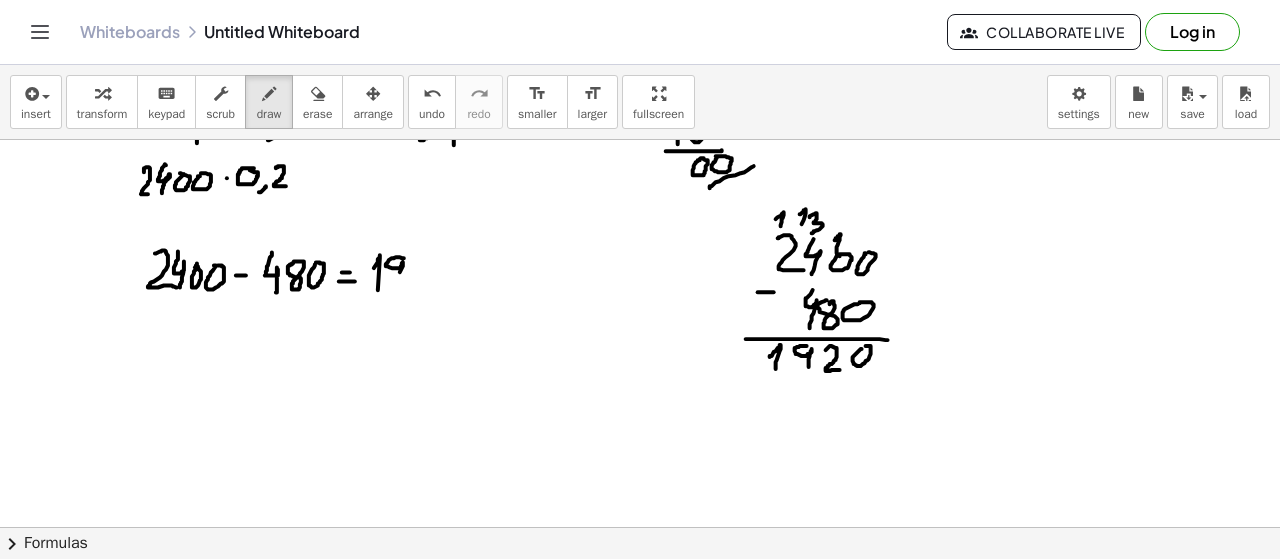 drag, startPoint x: 404, startPoint y: 257, endPoint x: 404, endPoint y: 280, distance: 23 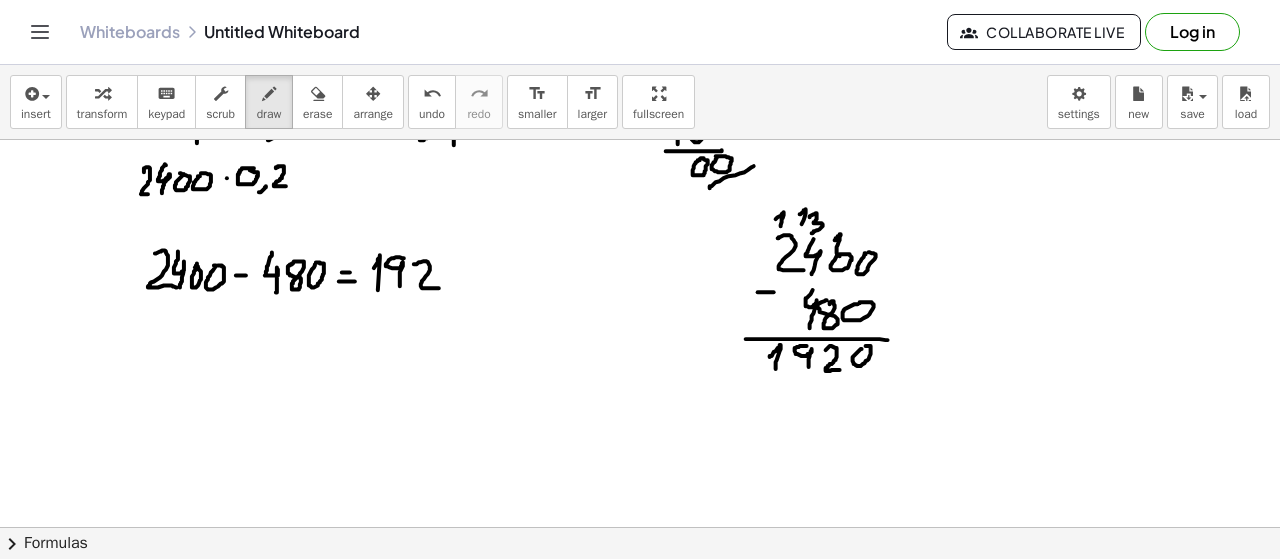 drag, startPoint x: 416, startPoint y: 263, endPoint x: 452, endPoint y: 272, distance: 37.107952 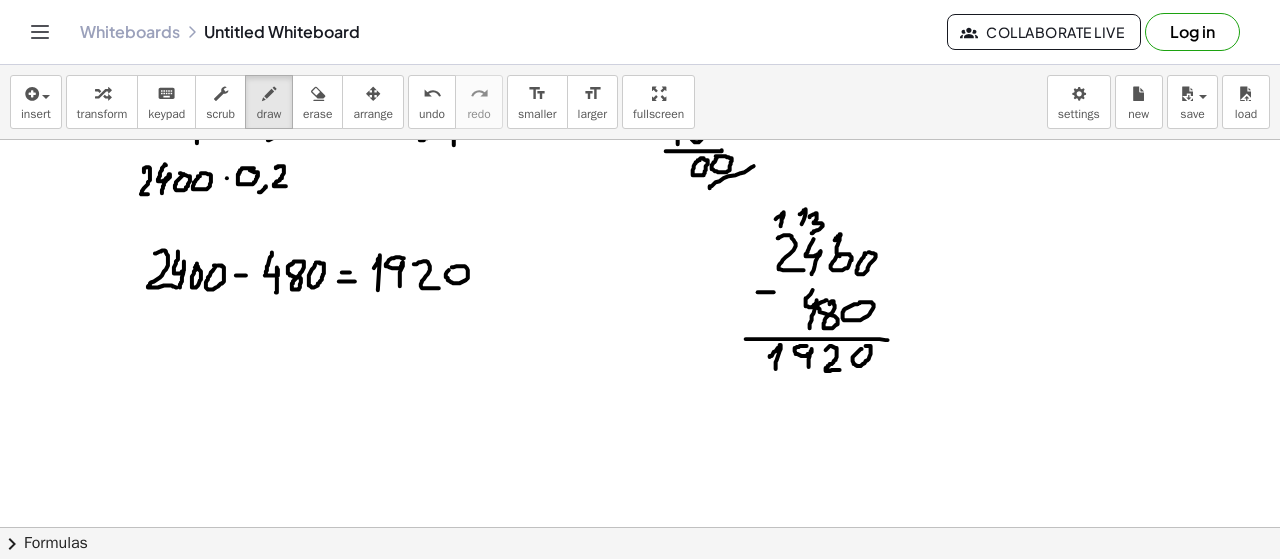 click at bounding box center (640, 317) 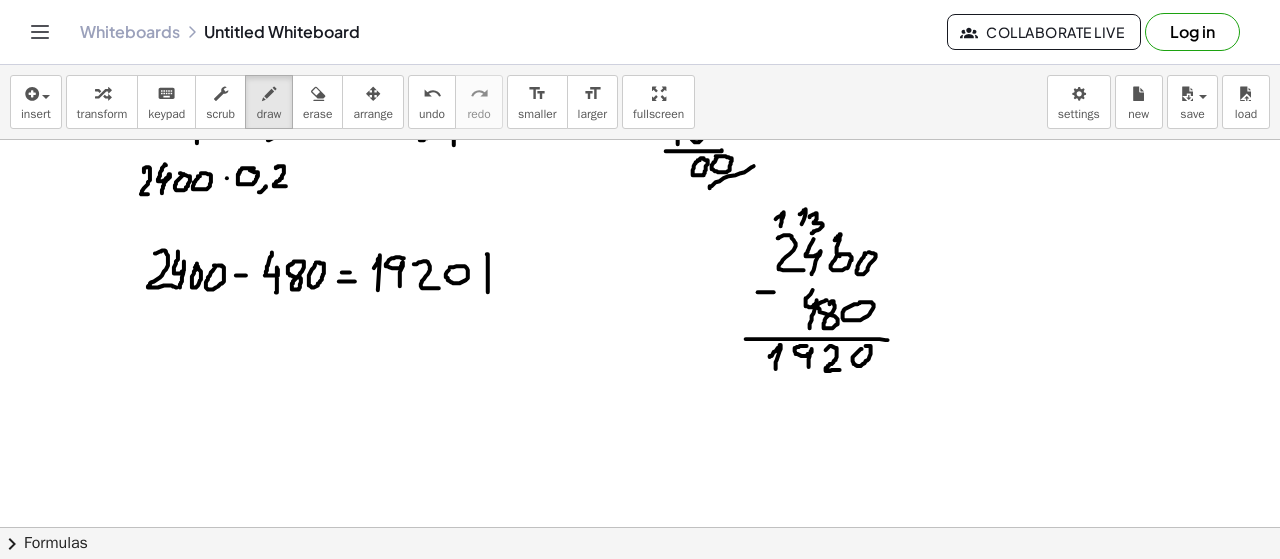drag, startPoint x: 487, startPoint y: 253, endPoint x: 498, endPoint y: 284, distance: 32.89377 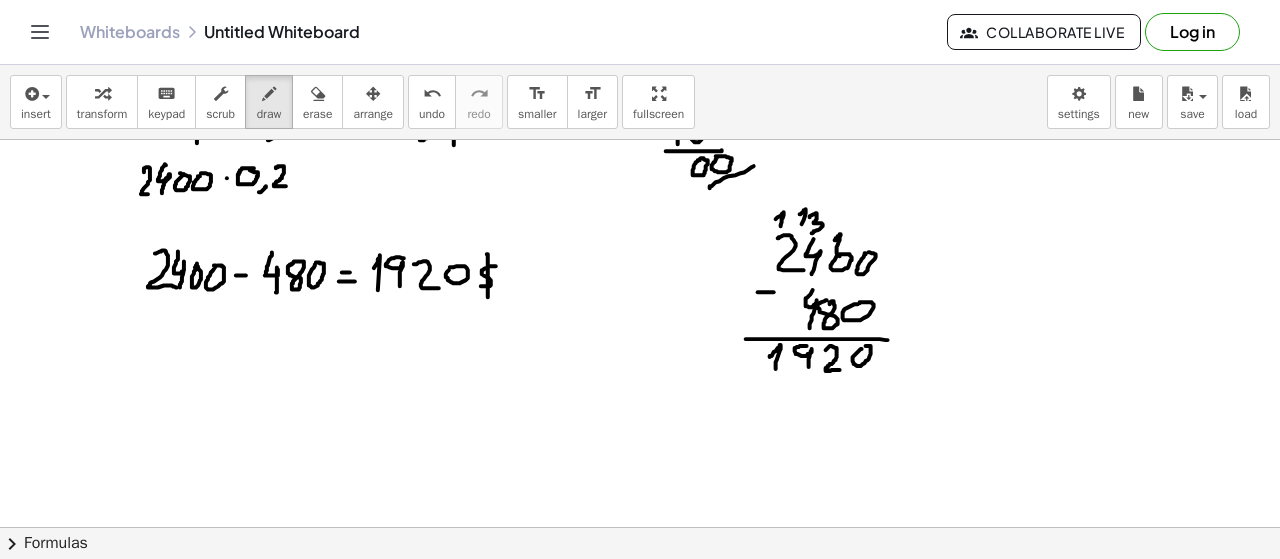 drag, startPoint x: 496, startPoint y: 265, endPoint x: 480, endPoint y: 285, distance: 25.612497 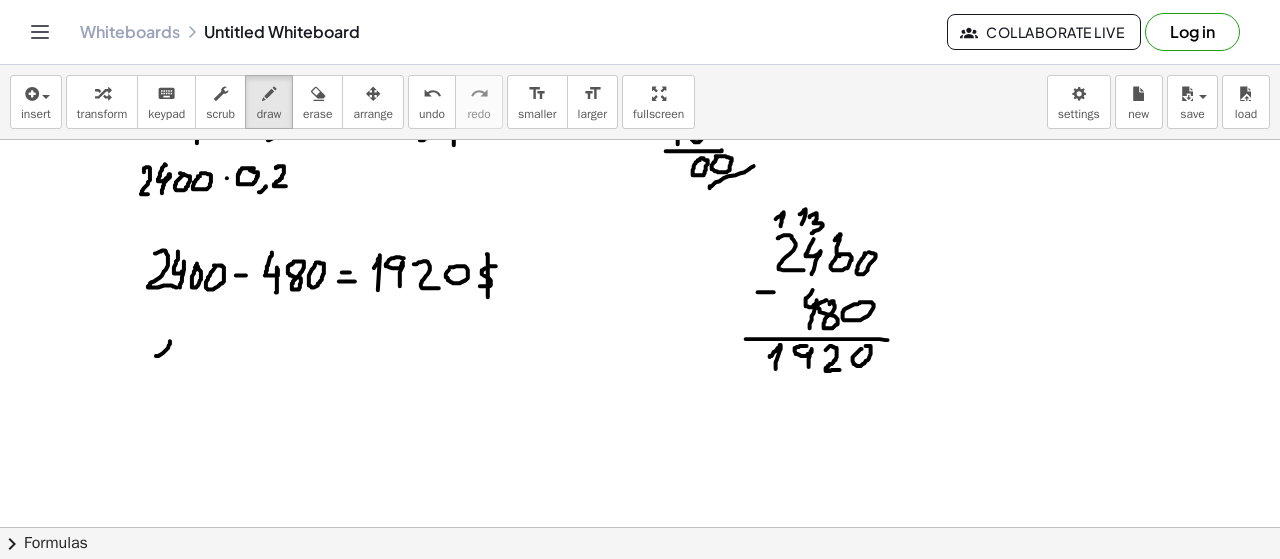 drag, startPoint x: 156, startPoint y: 355, endPoint x: 169, endPoint y: 367, distance: 17.691807 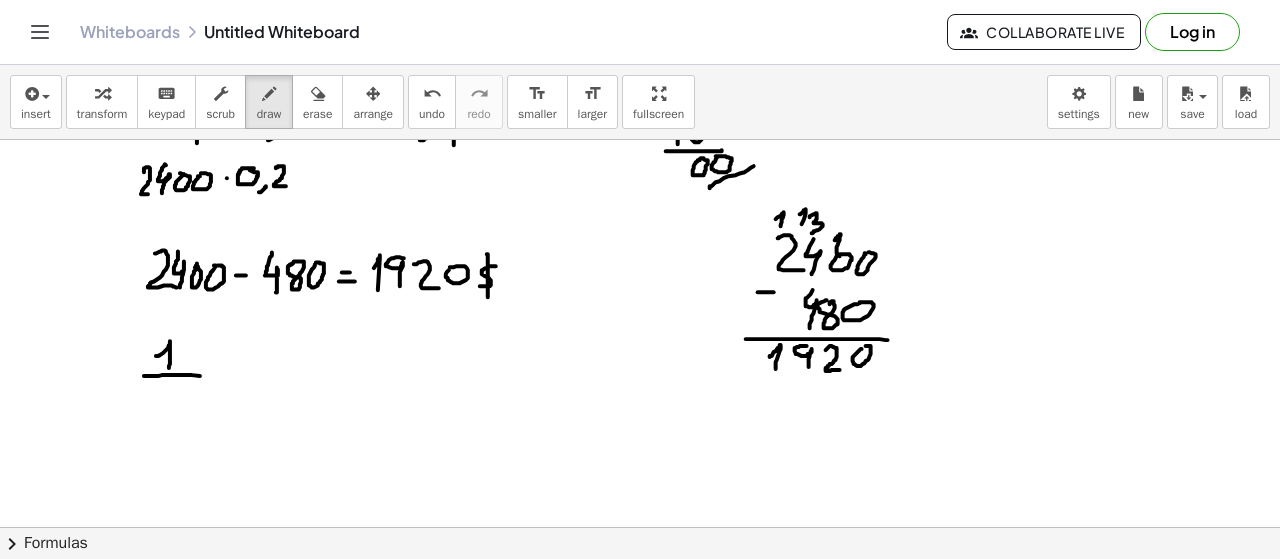 drag, startPoint x: 168, startPoint y: 374, endPoint x: 206, endPoint y: 376, distance: 38.052597 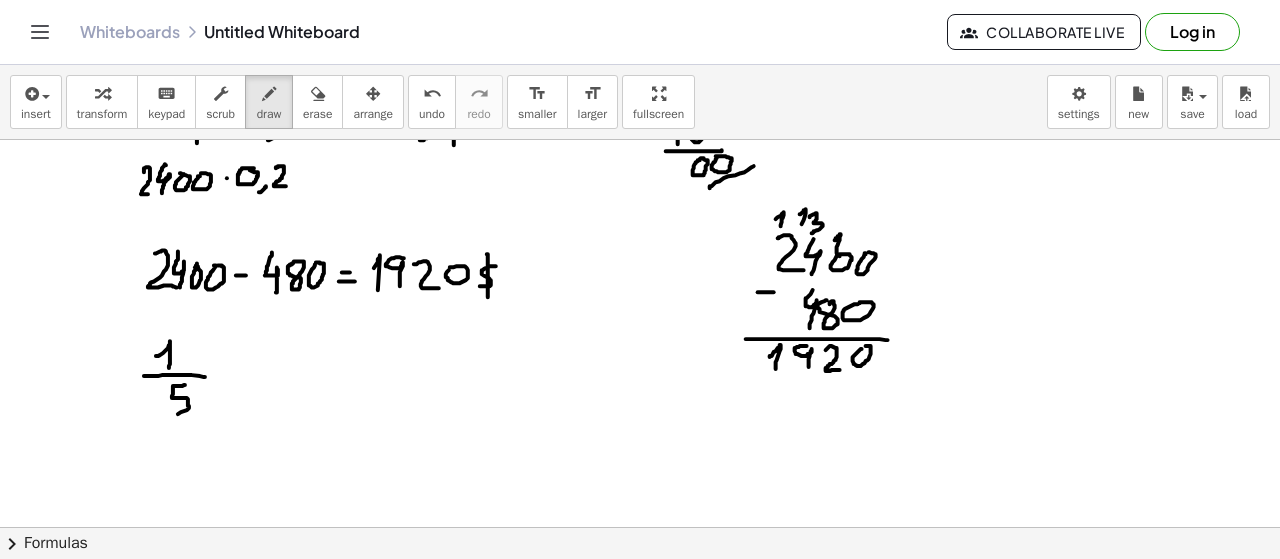 drag, startPoint x: 185, startPoint y: 384, endPoint x: 175, endPoint y: 414, distance: 31.622776 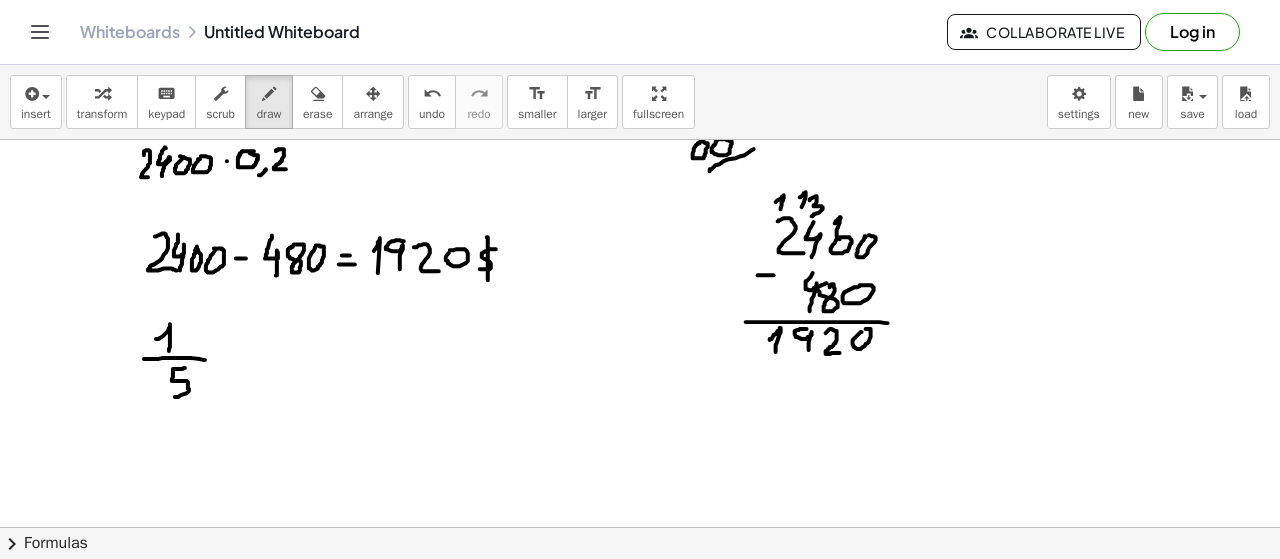 scroll, scrollTop: 353, scrollLeft: 0, axis: vertical 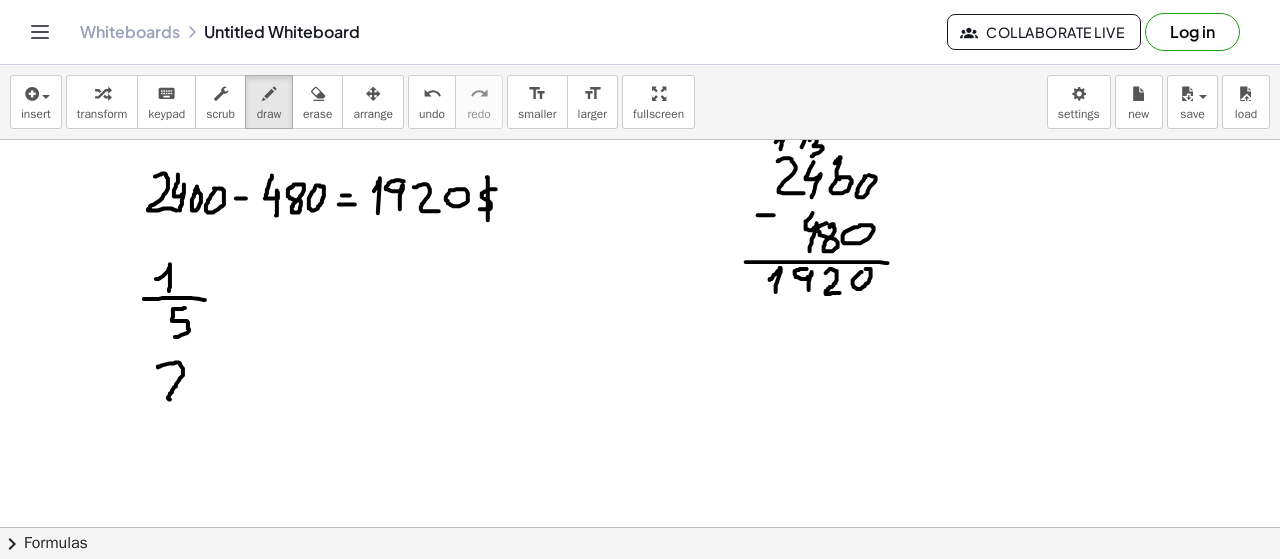 drag, startPoint x: 158, startPoint y: 365, endPoint x: 198, endPoint y: 391, distance: 47.707443 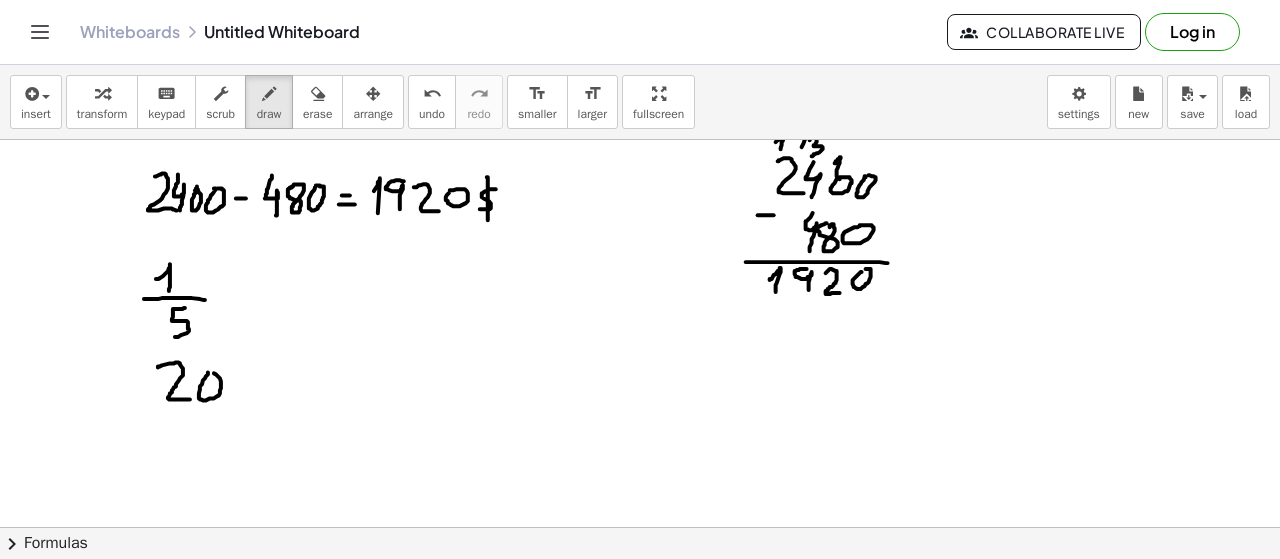 drag, startPoint x: 203, startPoint y: 379, endPoint x: 214, endPoint y: 372, distance: 13.038404 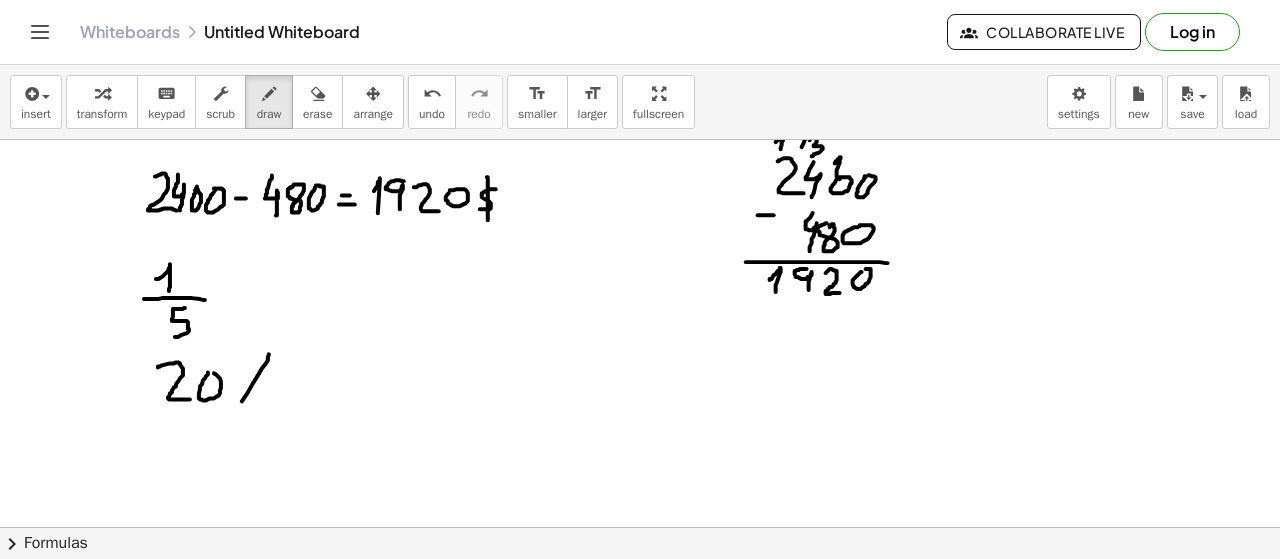 drag, startPoint x: 269, startPoint y: 353, endPoint x: 232, endPoint y: 417, distance: 73.92564 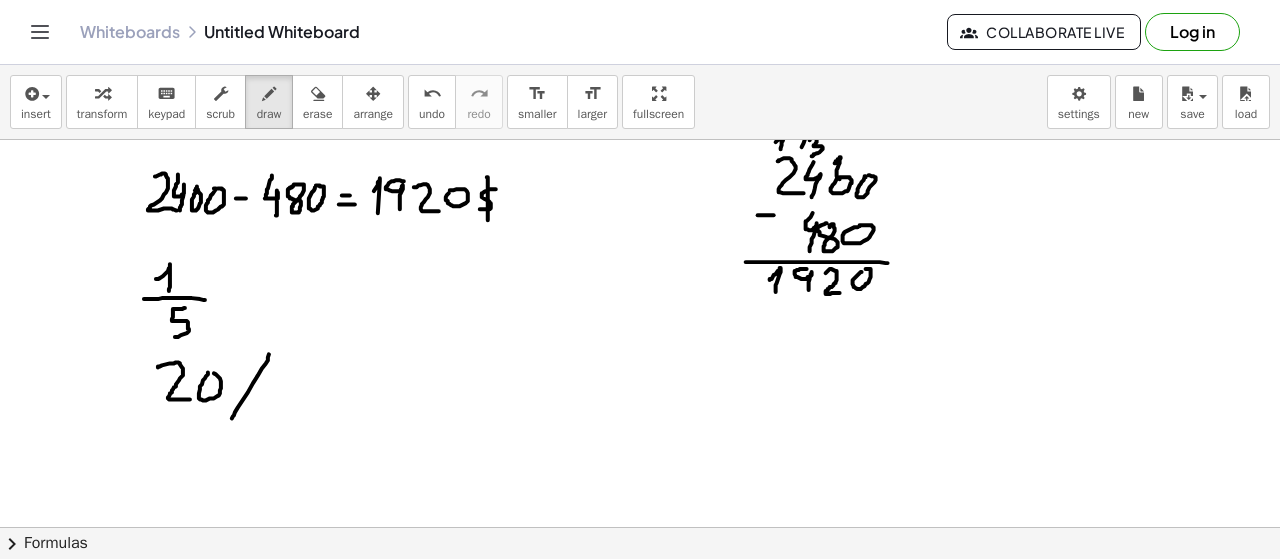 click at bounding box center (640, 240) 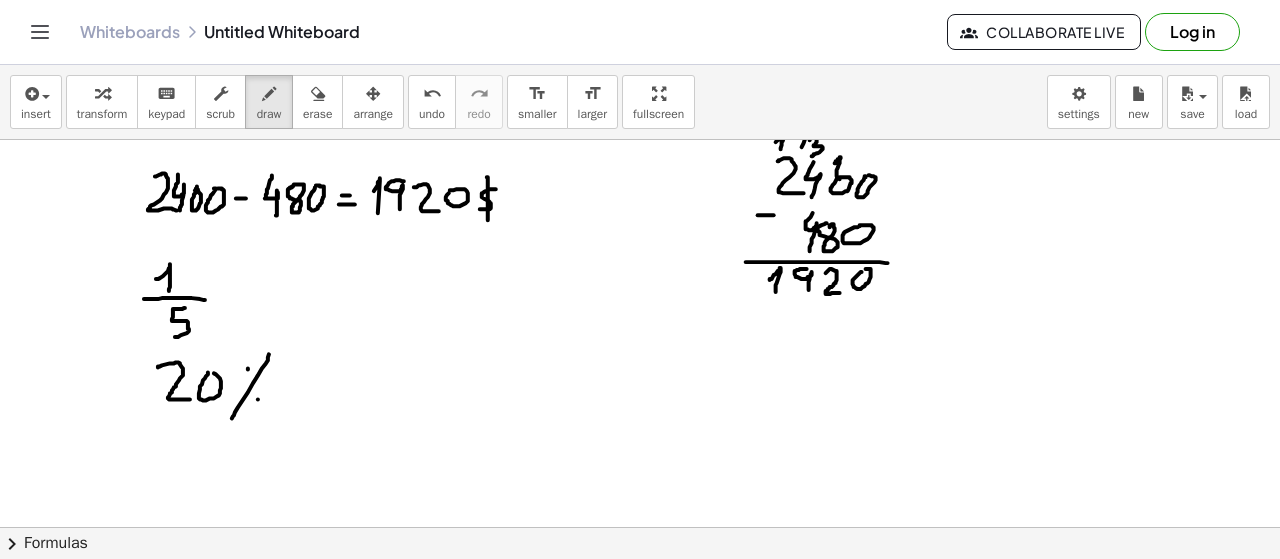 click at bounding box center [640, 240] 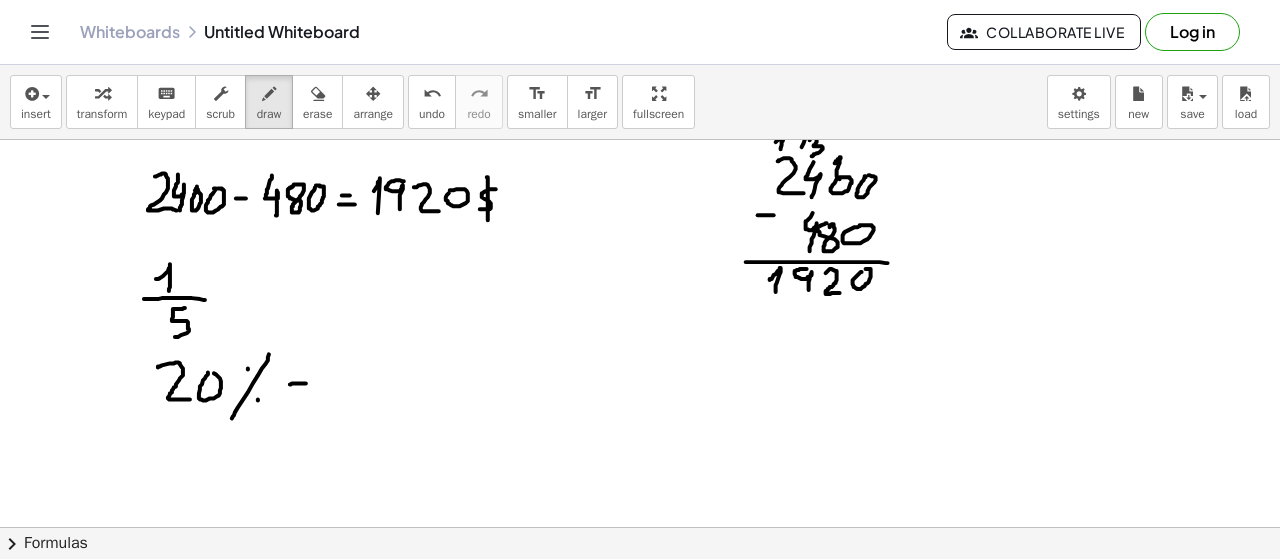 drag, startPoint x: 290, startPoint y: 383, endPoint x: 306, endPoint y: 382, distance: 16.03122 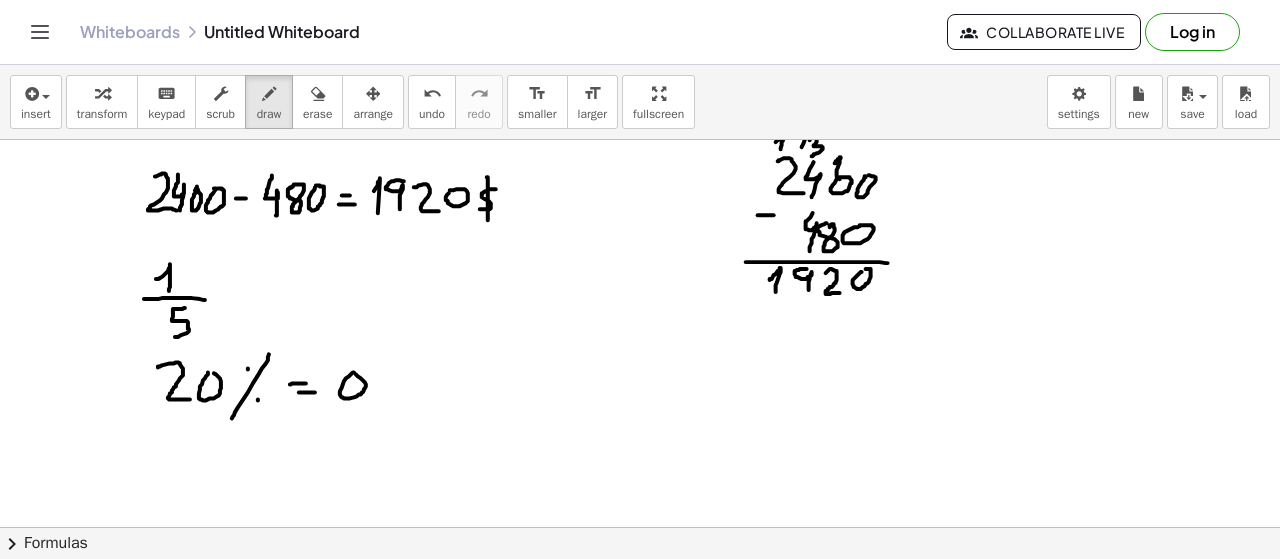 click at bounding box center [640, 240] 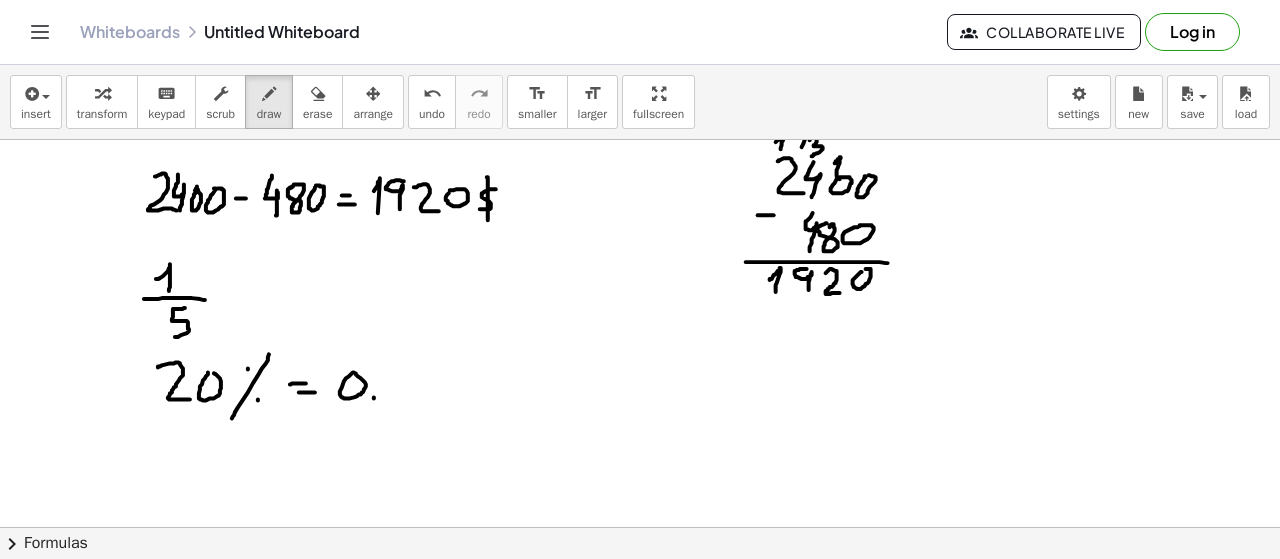 click at bounding box center (640, 240) 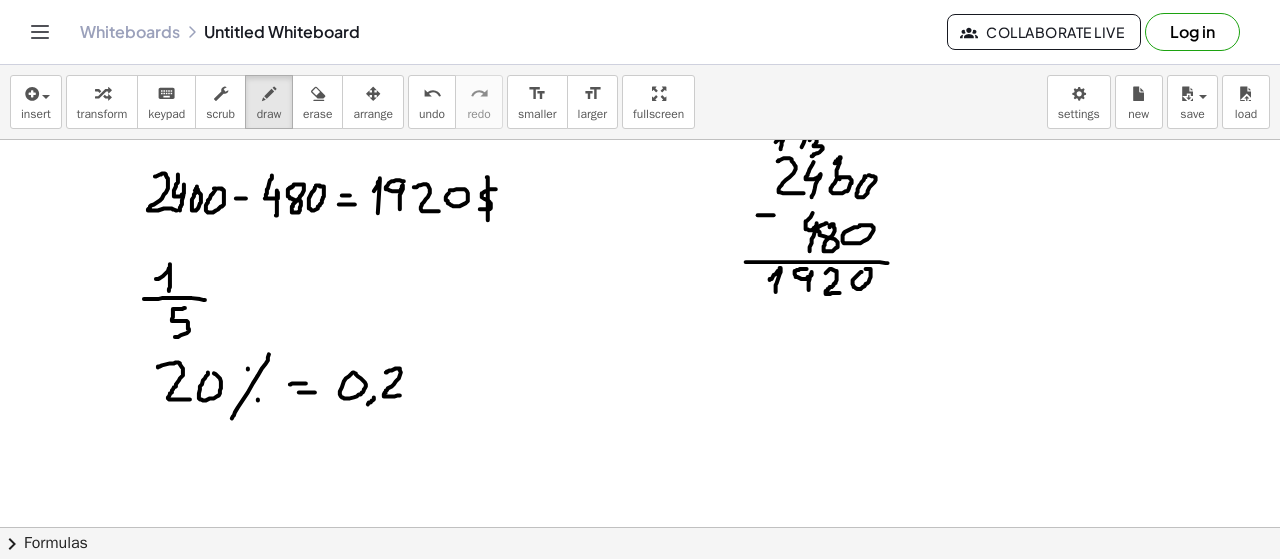 drag, startPoint x: 386, startPoint y: 371, endPoint x: 400, endPoint y: 394, distance: 26.925823 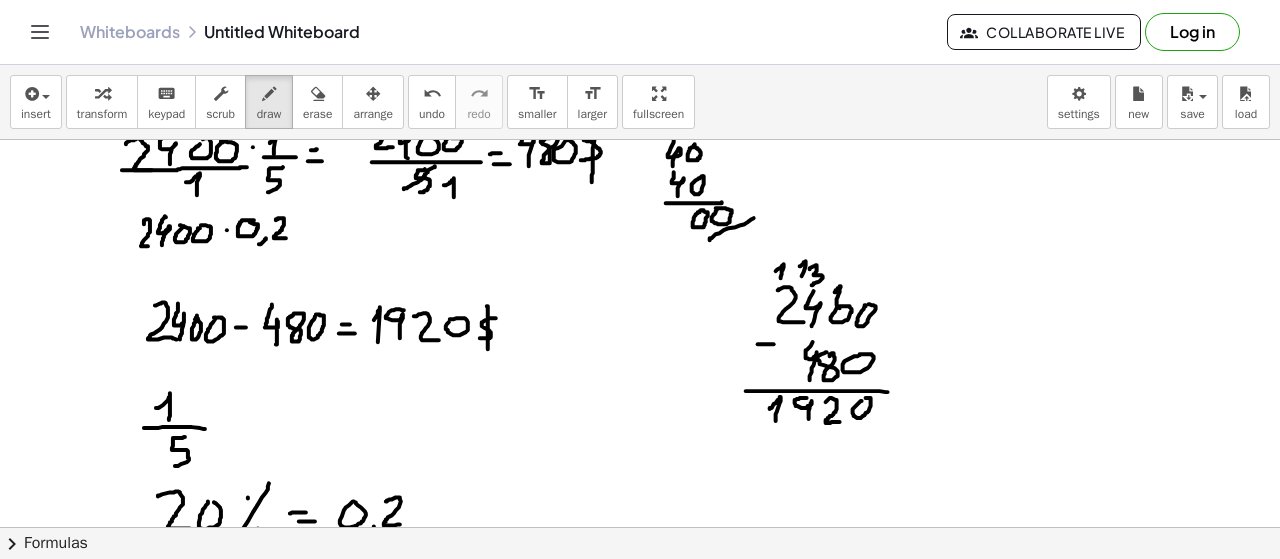 scroll, scrollTop: 203, scrollLeft: 0, axis: vertical 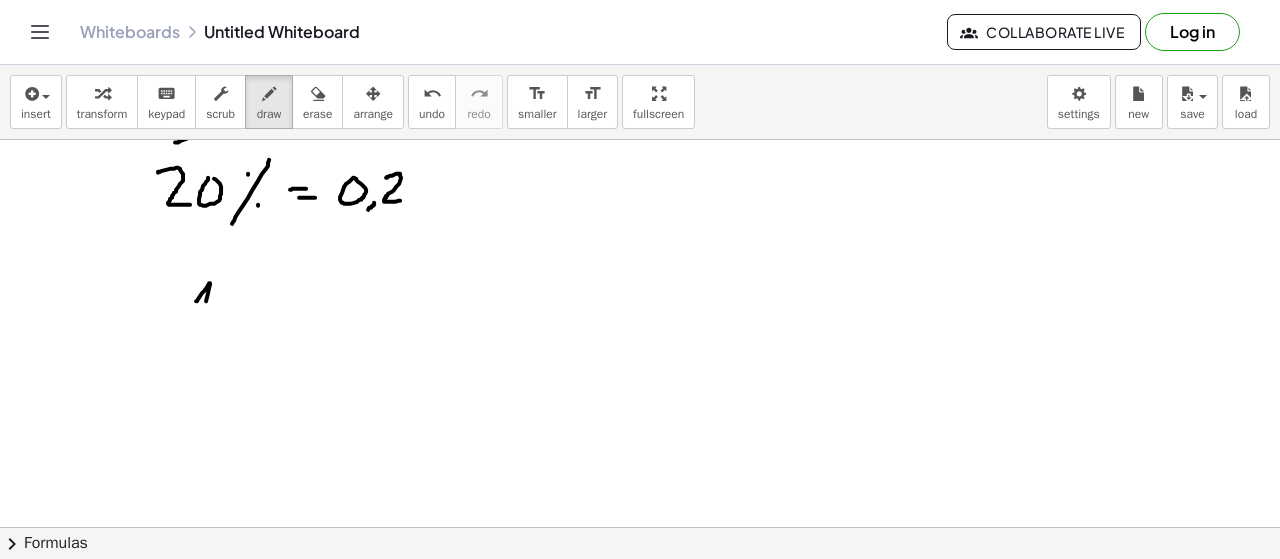drag, startPoint x: 196, startPoint y: 299, endPoint x: 206, endPoint y: 323, distance: 26 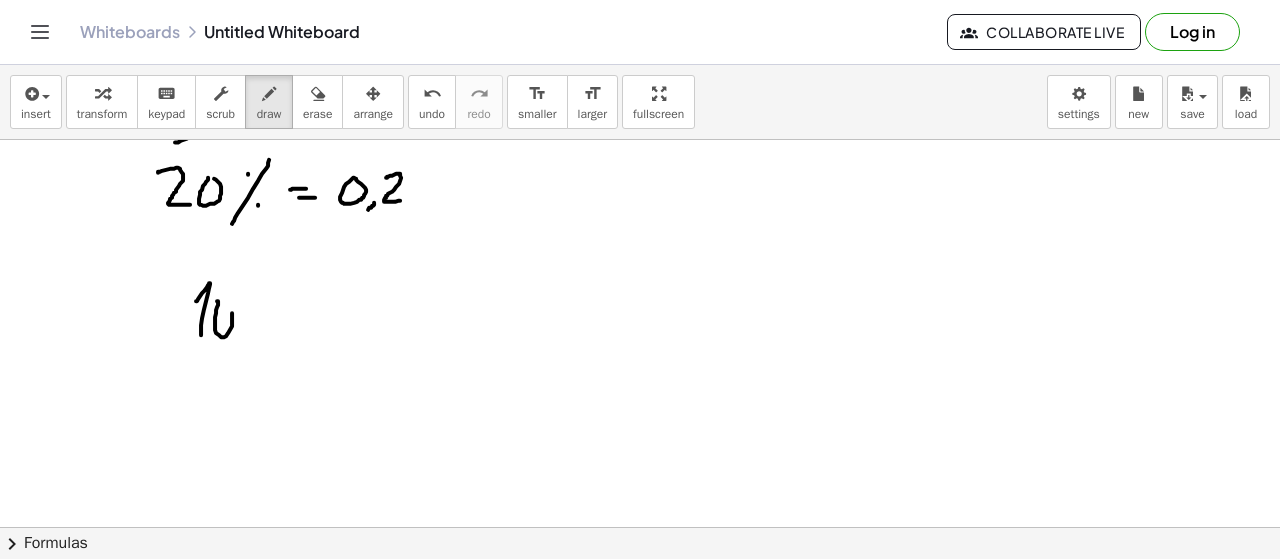 click at bounding box center (640, 175) 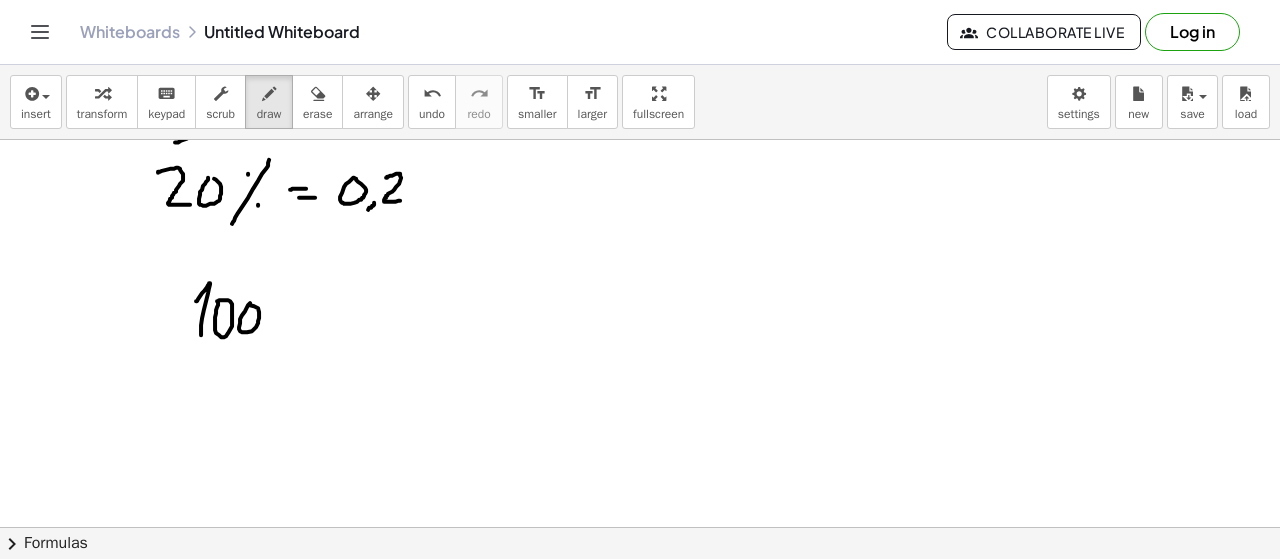 drag, startPoint x: 250, startPoint y: 301, endPoint x: 260, endPoint y: 304, distance: 10.440307 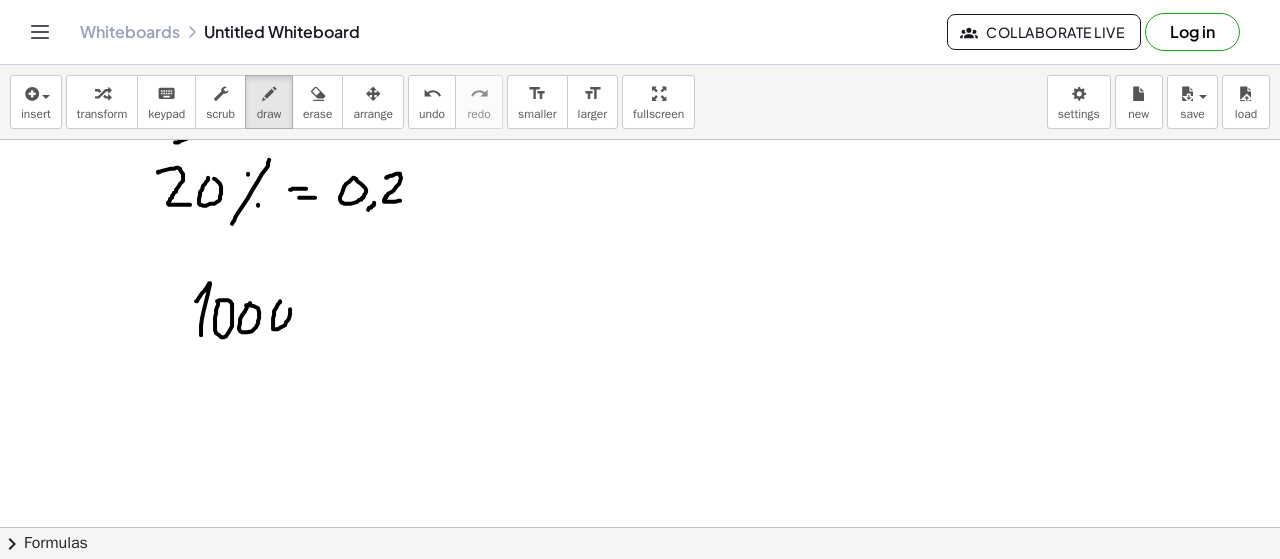 click at bounding box center [640, 175] 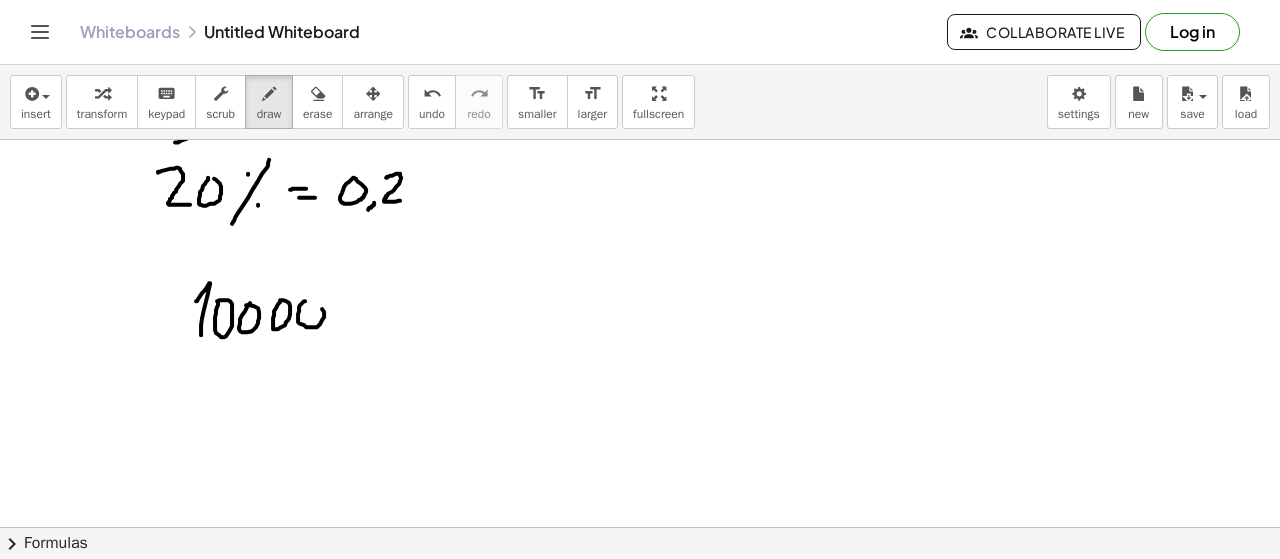 drag, startPoint x: 298, startPoint y: 312, endPoint x: 302, endPoint y: 299, distance: 13.601471 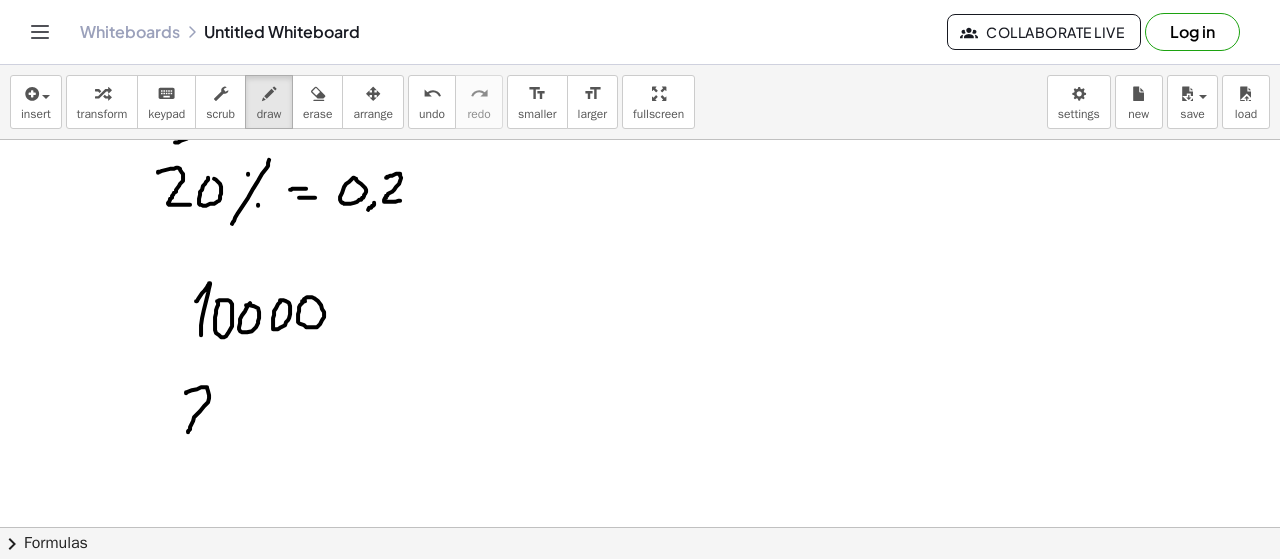 drag, startPoint x: 186, startPoint y: 391, endPoint x: 202, endPoint y: 431, distance: 43.081318 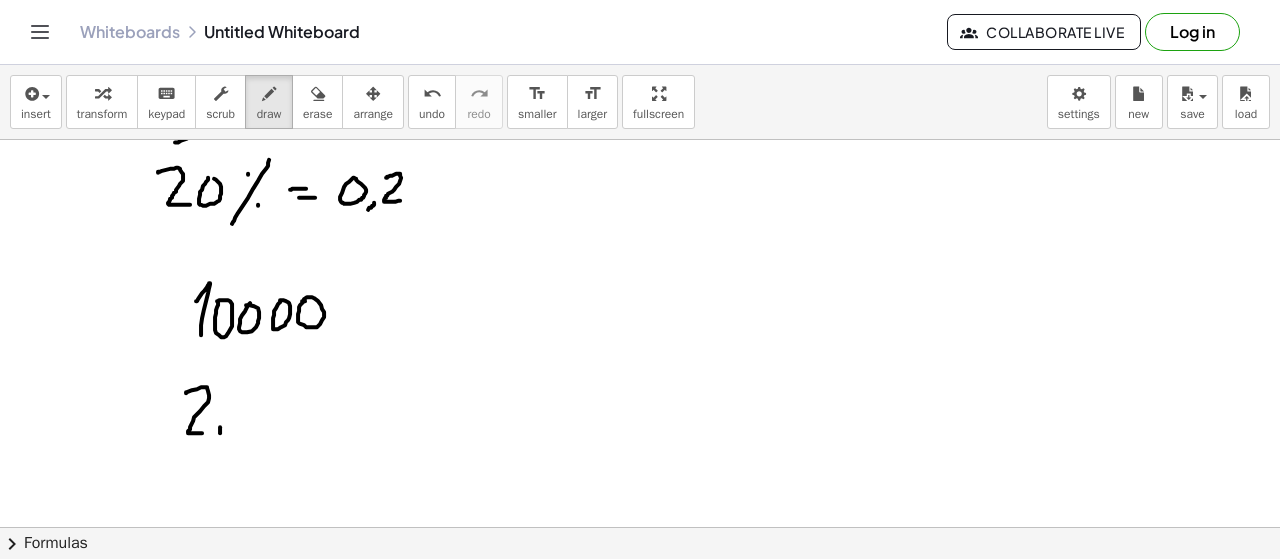 drag, startPoint x: 220, startPoint y: 431, endPoint x: 232, endPoint y: 415, distance: 20 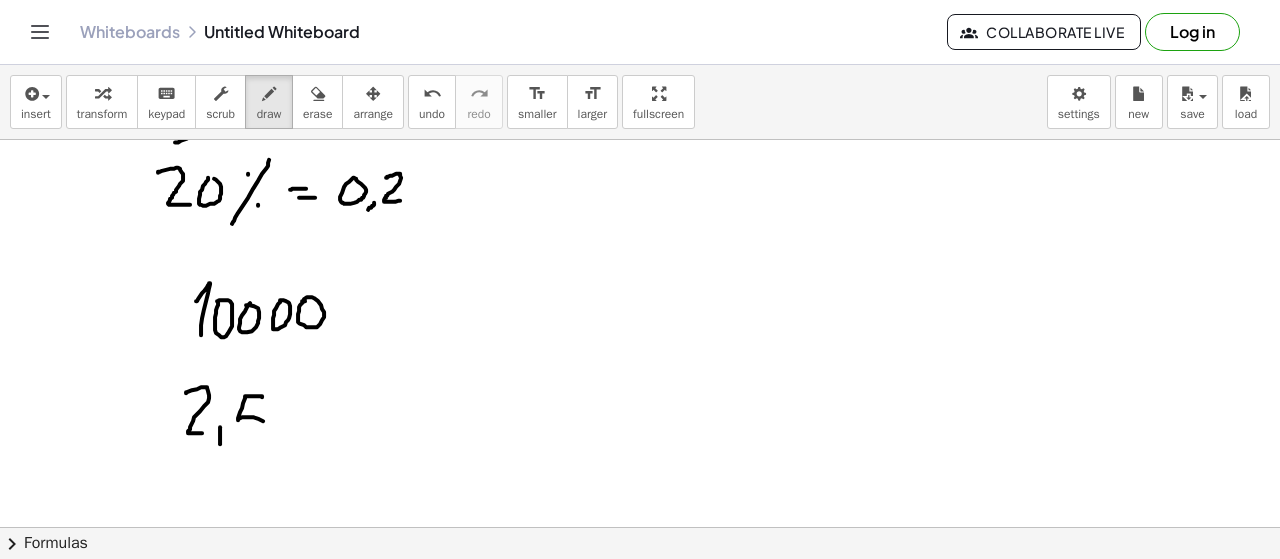 drag, startPoint x: 262, startPoint y: 395, endPoint x: 246, endPoint y: 442, distance: 49.648766 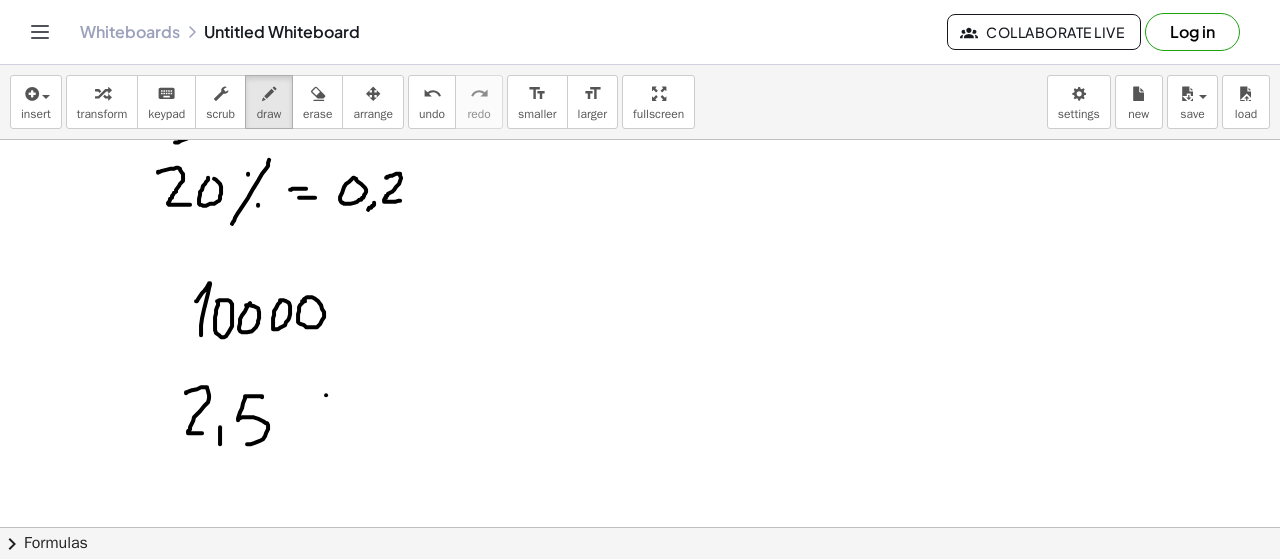 drag, startPoint x: 326, startPoint y: 393, endPoint x: 279, endPoint y: 452, distance: 75.43209 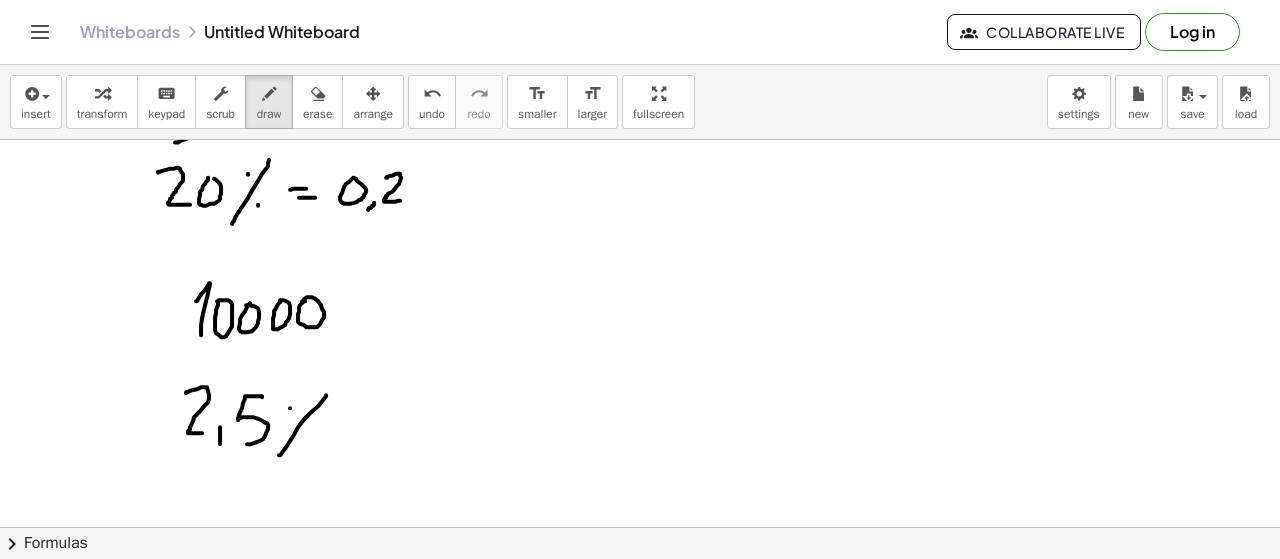 click at bounding box center [640, 175] 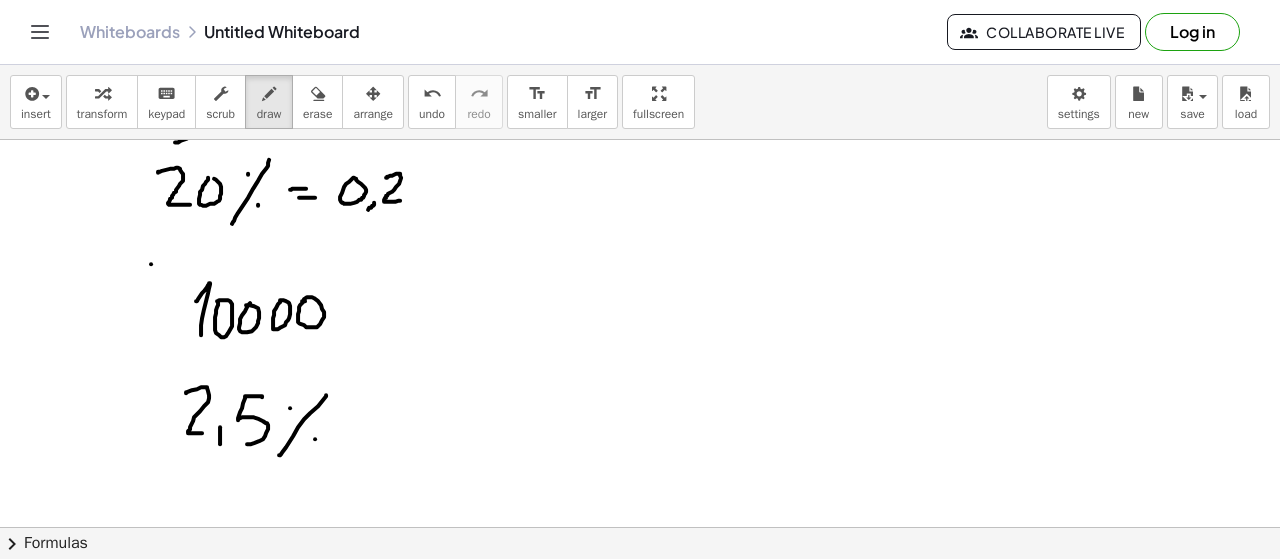 drag, startPoint x: 151, startPoint y: 262, endPoint x: 139, endPoint y: 356, distance: 94.76286 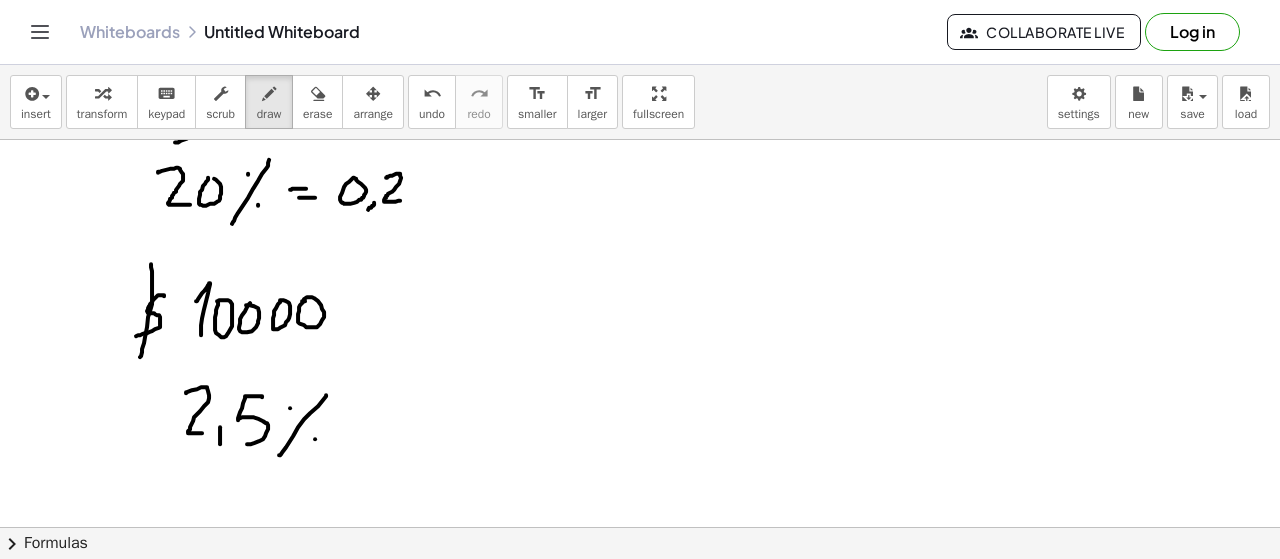 drag, startPoint x: 164, startPoint y: 294, endPoint x: 133, endPoint y: 334, distance: 50.606323 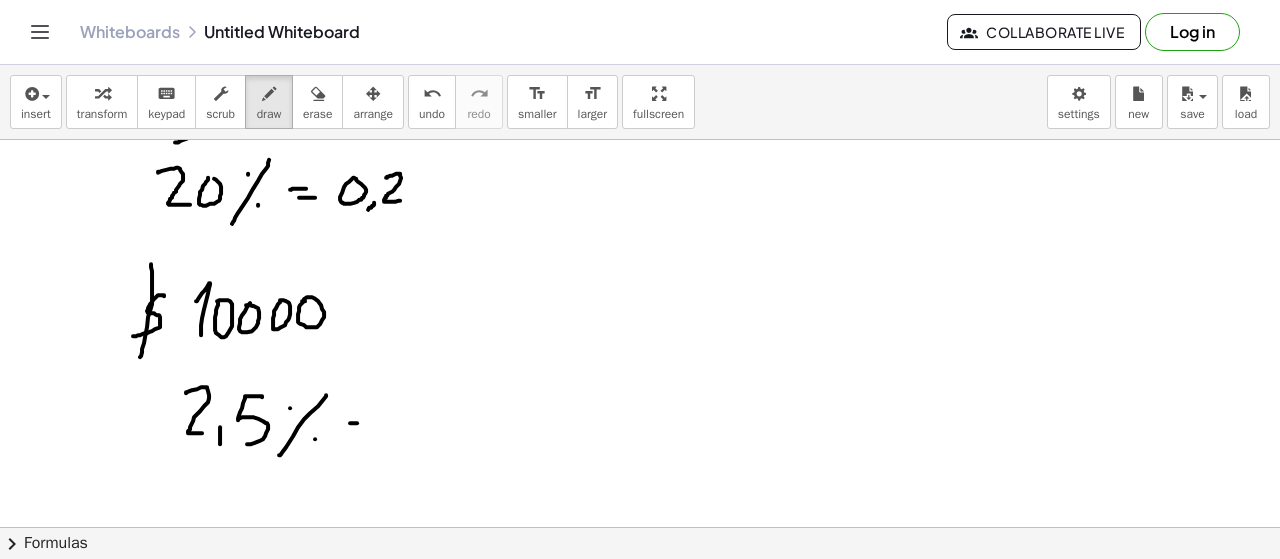 drag, startPoint x: 350, startPoint y: 421, endPoint x: 441, endPoint y: 422, distance: 91.00549 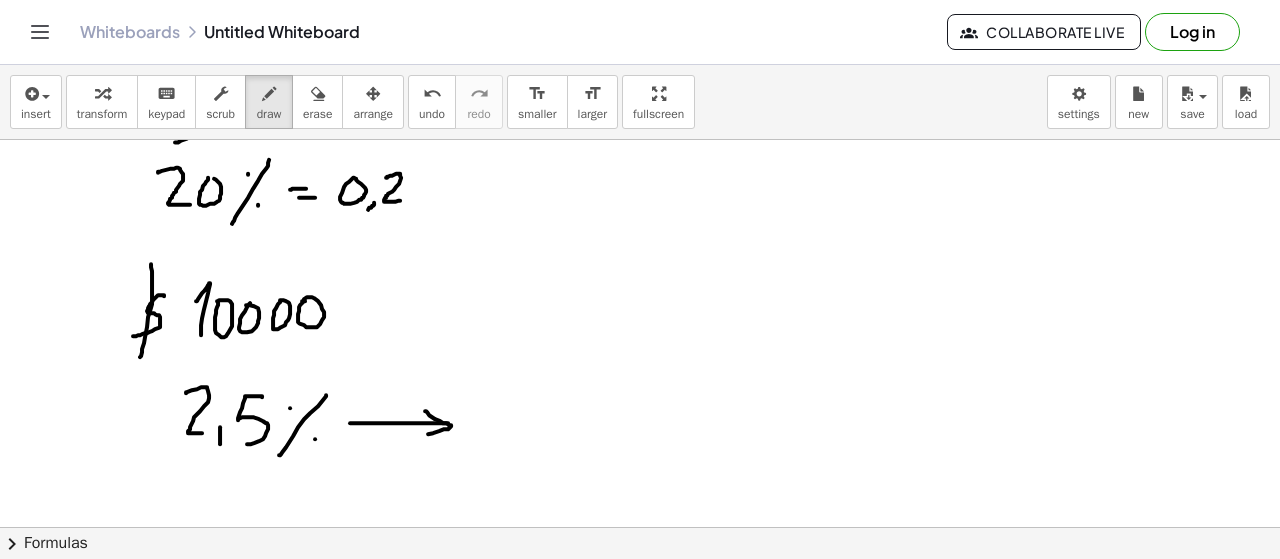 drag, startPoint x: 440, startPoint y: 419, endPoint x: 422, endPoint y: 439, distance: 26.907248 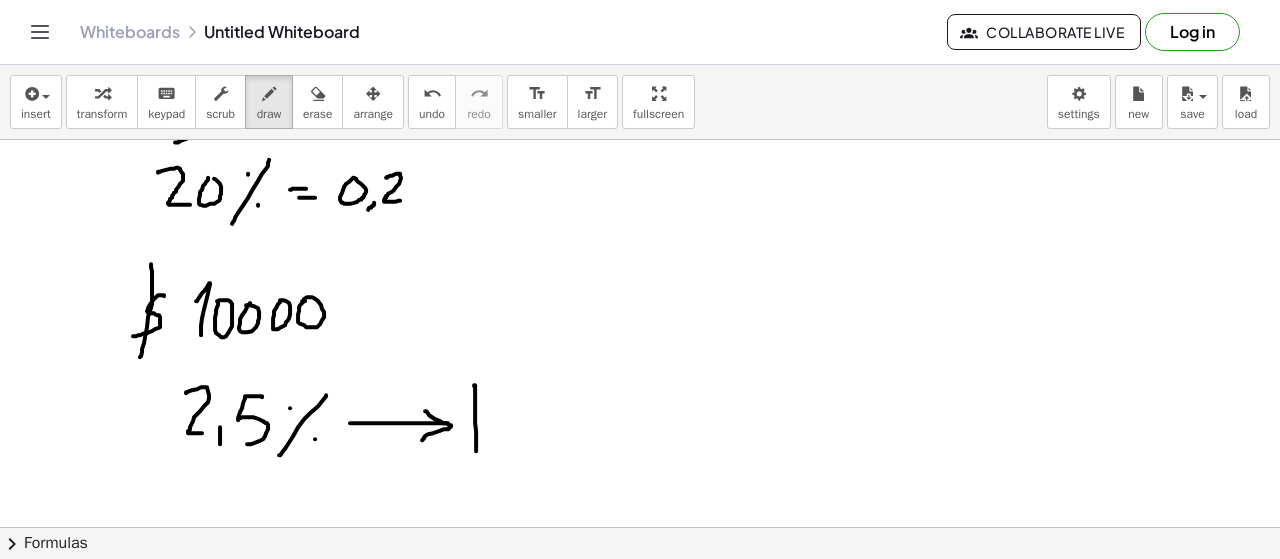 drag, startPoint x: 474, startPoint y: 384, endPoint x: 476, endPoint y: 449, distance: 65.03076 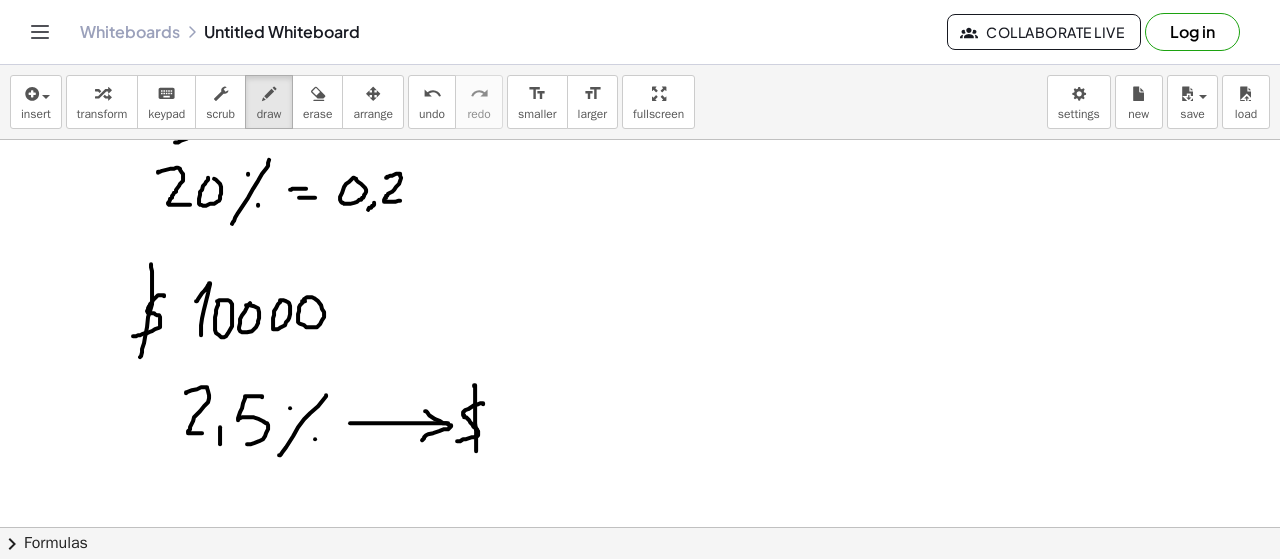 drag, startPoint x: 483, startPoint y: 402, endPoint x: 457, endPoint y: 439, distance: 45.221676 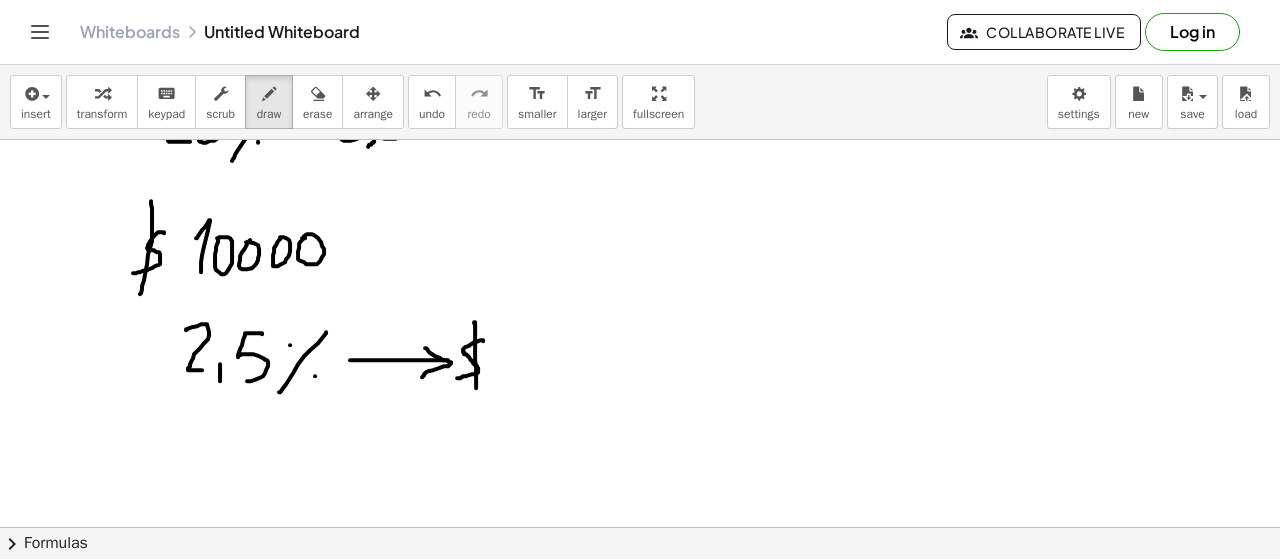 scroll, scrollTop: 624, scrollLeft: 0, axis: vertical 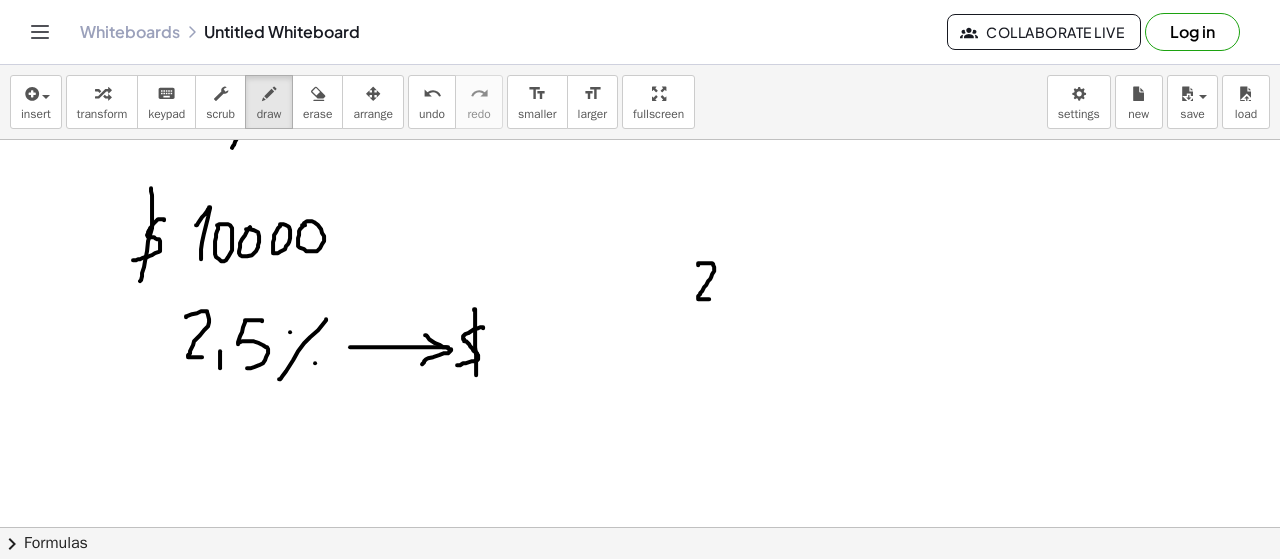 drag, startPoint x: 700, startPoint y: 261, endPoint x: 718, endPoint y: 297, distance: 40.24922 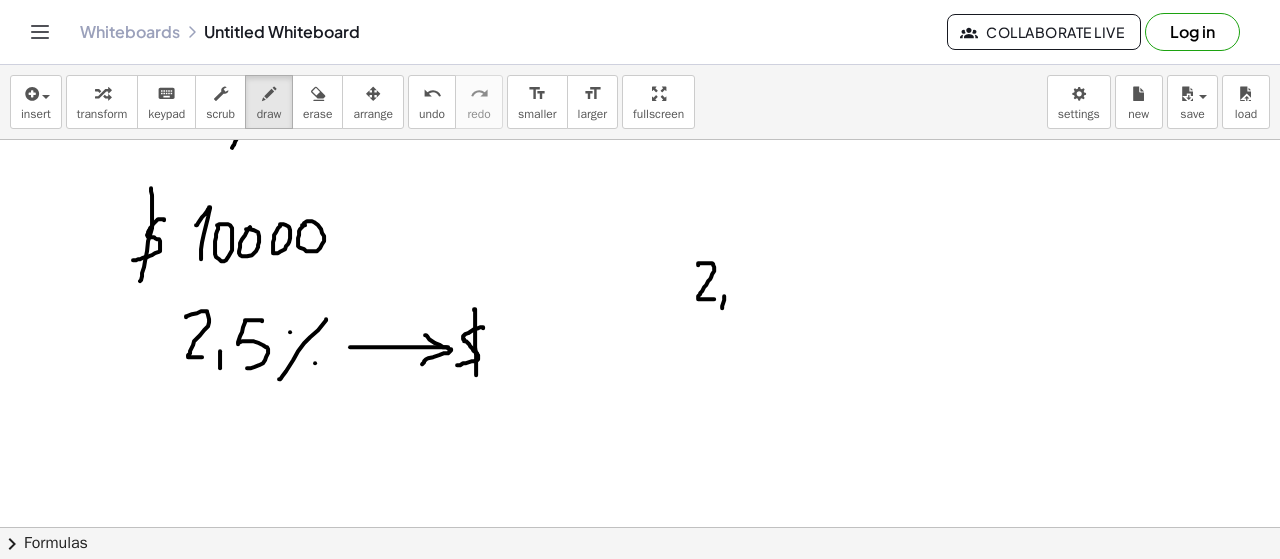 drag, startPoint x: 724, startPoint y: 294, endPoint x: 722, endPoint y: 308, distance: 14.142136 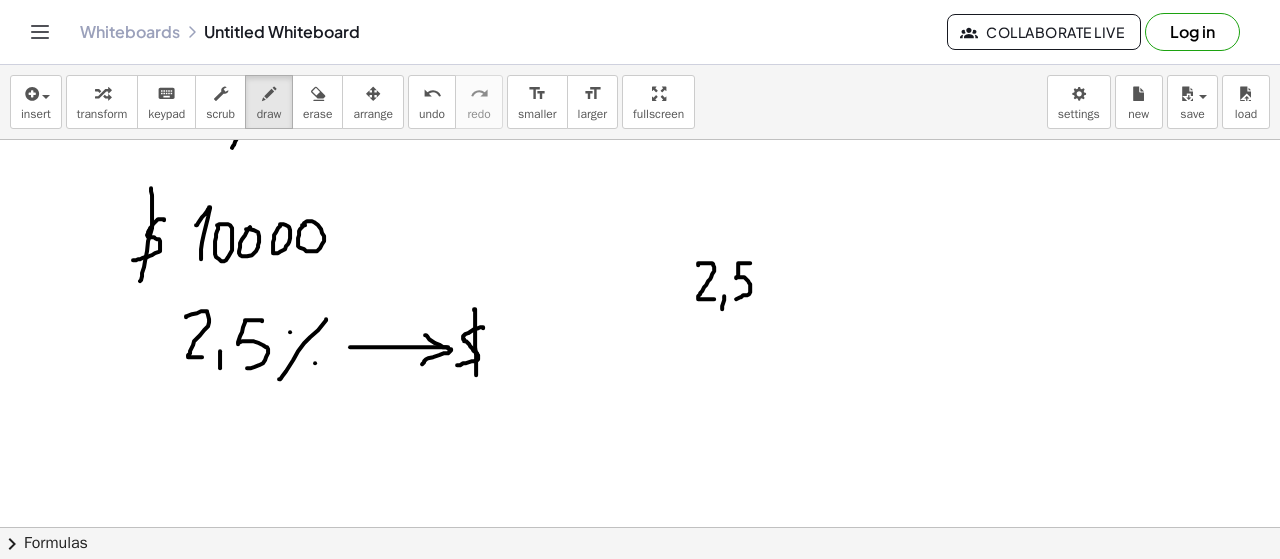 drag, startPoint x: 750, startPoint y: 261, endPoint x: 753, endPoint y: 292, distance: 31.144823 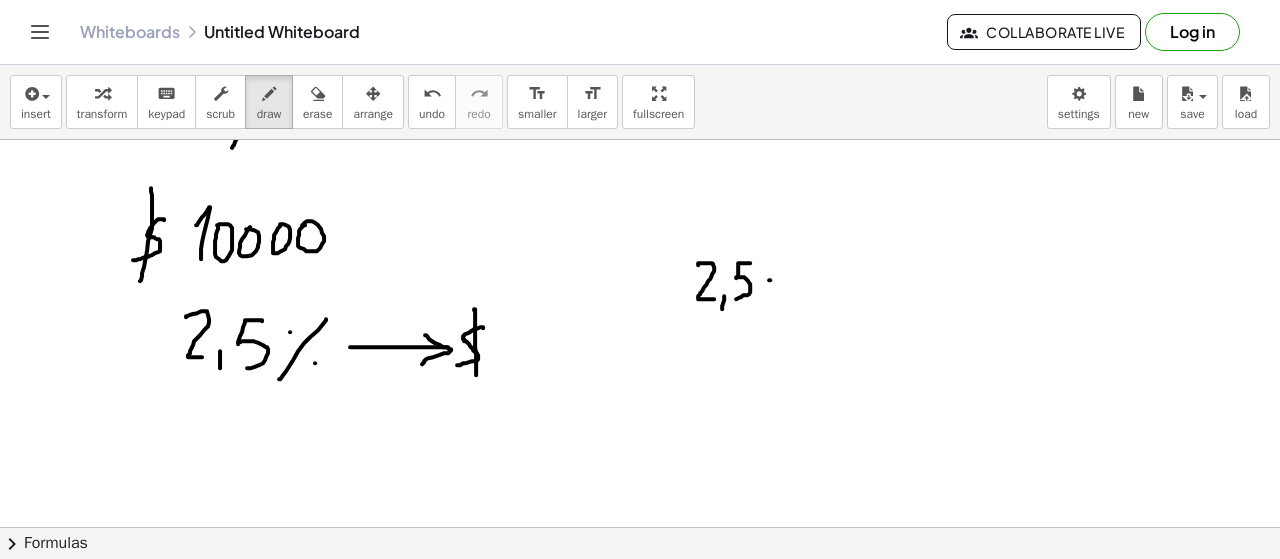 drag, startPoint x: 770, startPoint y: 278, endPoint x: 780, endPoint y: 280, distance: 10.198039 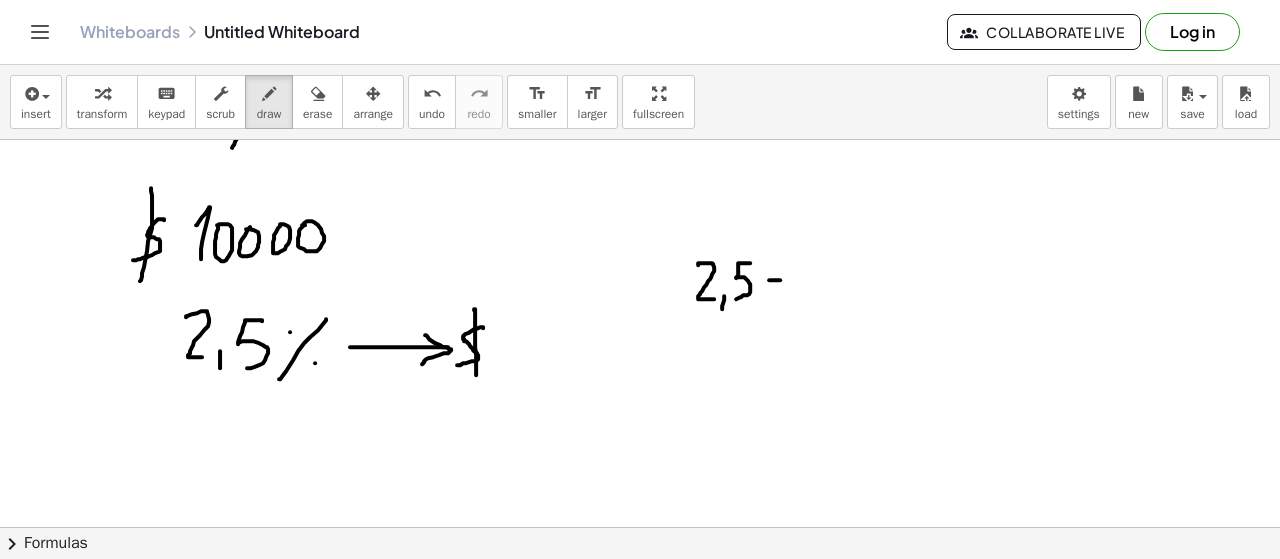 drag, startPoint x: 772, startPoint y: 289, endPoint x: 787, endPoint y: 289, distance: 15 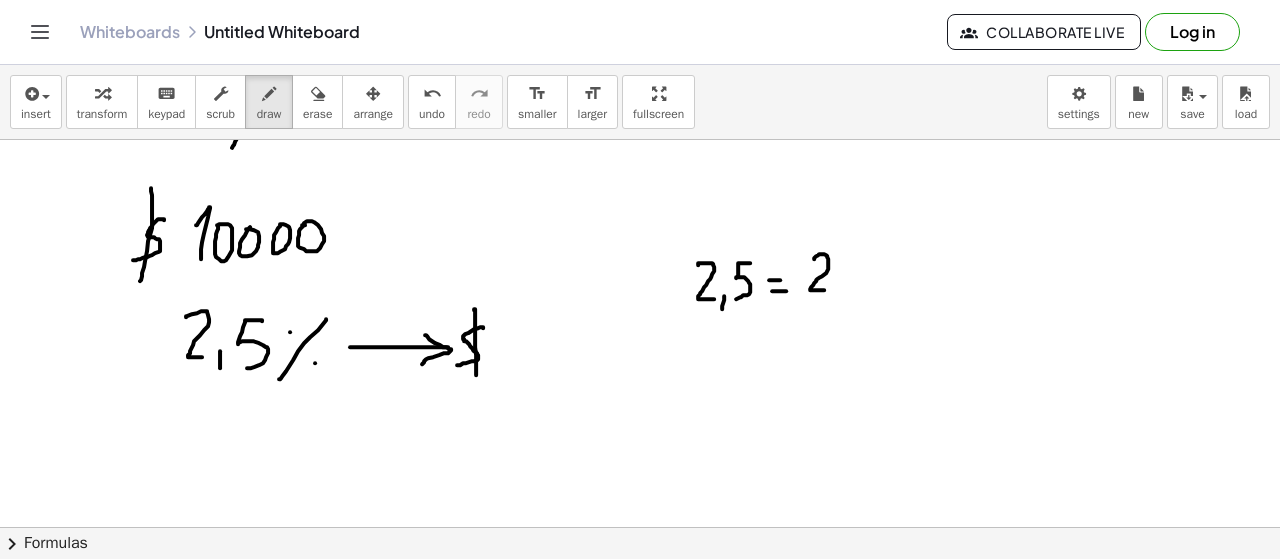 drag, startPoint x: 814, startPoint y: 257, endPoint x: 842, endPoint y: 279, distance: 35.608986 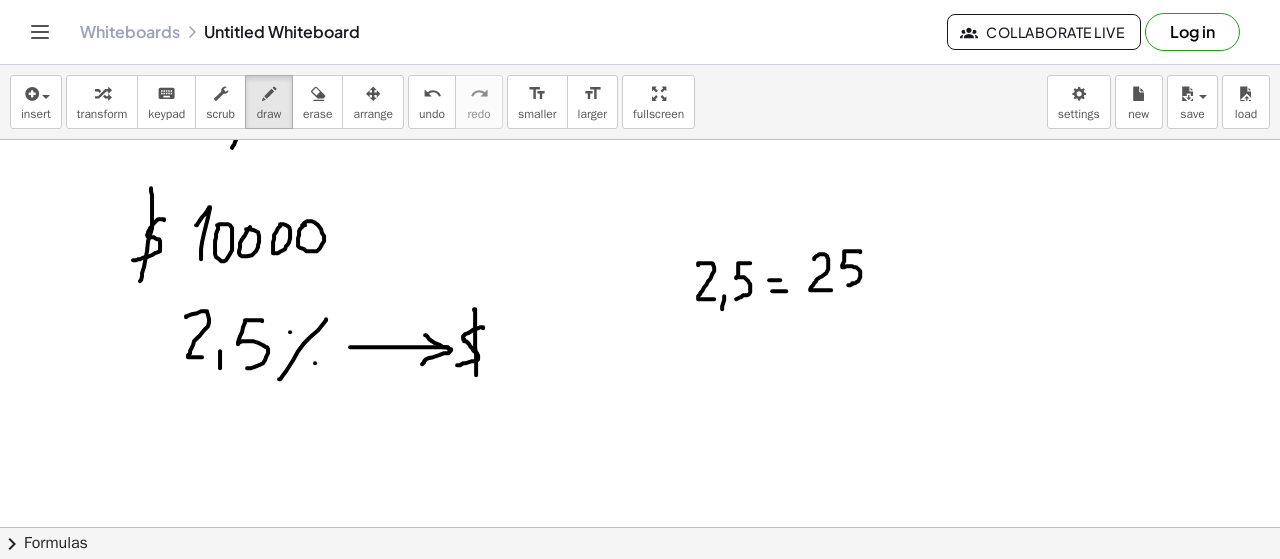 drag, startPoint x: 860, startPoint y: 250, endPoint x: 848, endPoint y: 283, distance: 35.1141 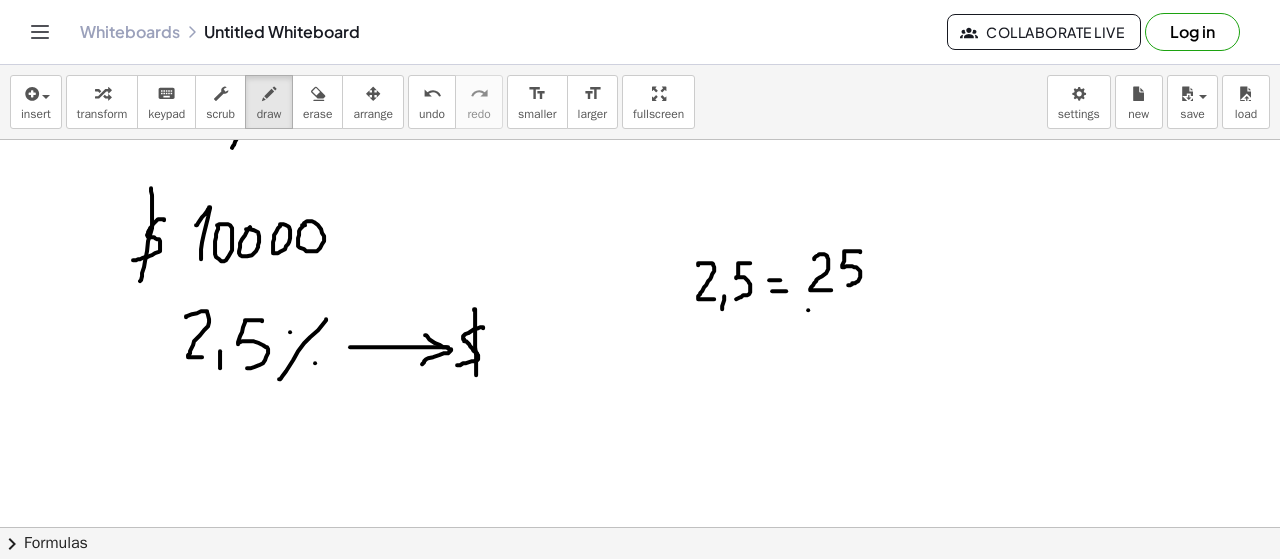 drag, startPoint x: 808, startPoint y: 308, endPoint x: 872, endPoint y: 307, distance: 64.00781 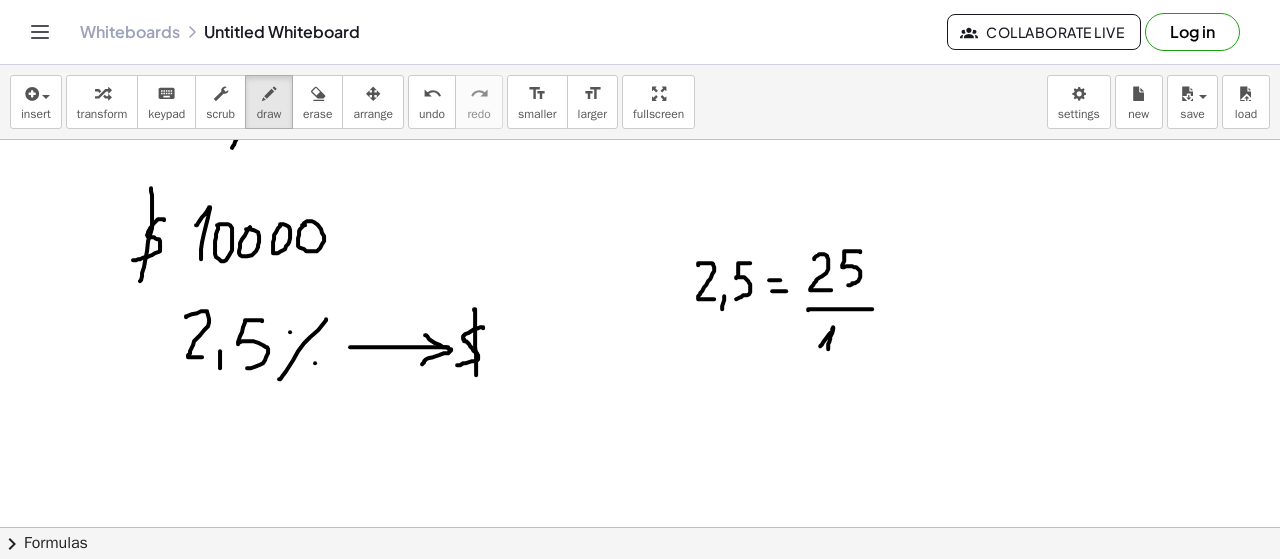 drag, startPoint x: 820, startPoint y: 344, endPoint x: 827, endPoint y: 353, distance: 11.401754 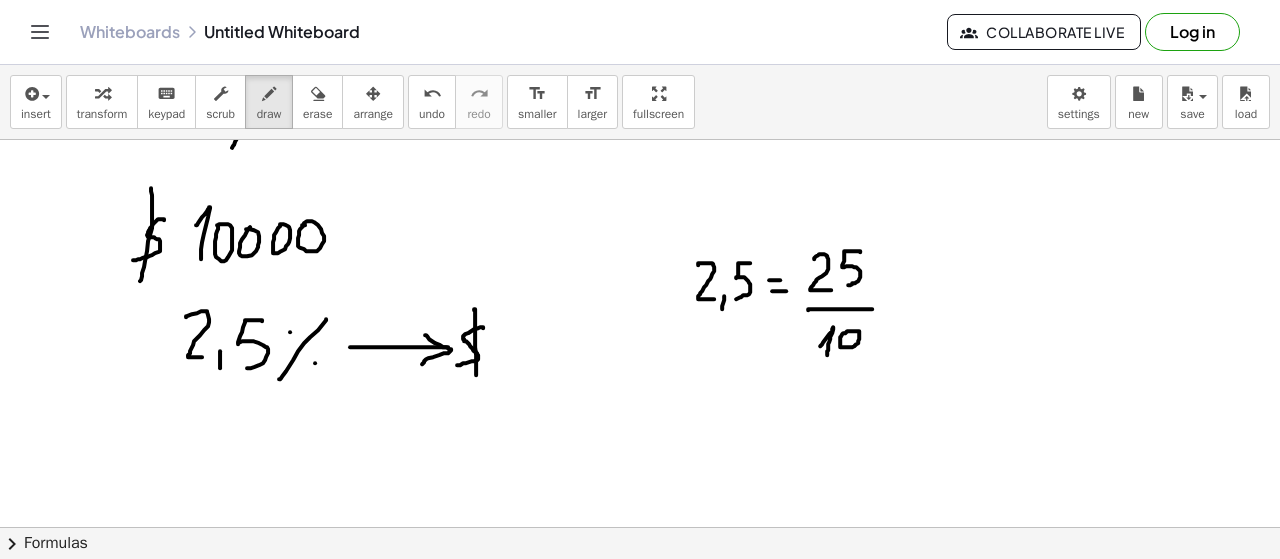 click at bounding box center [640, 99] 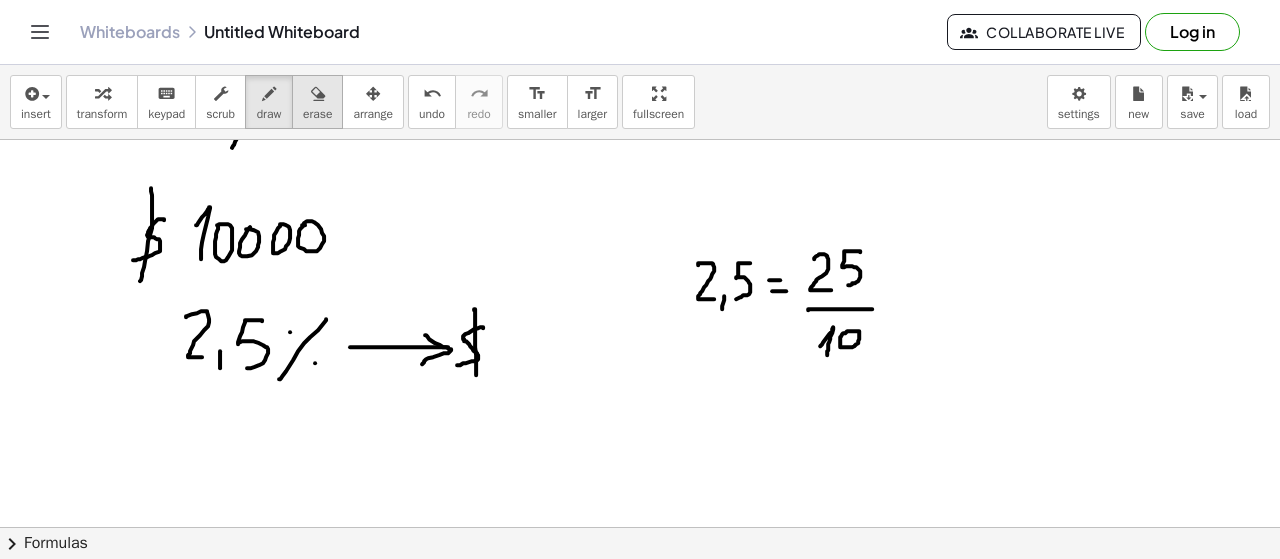 click on "erase" at bounding box center (317, 102) 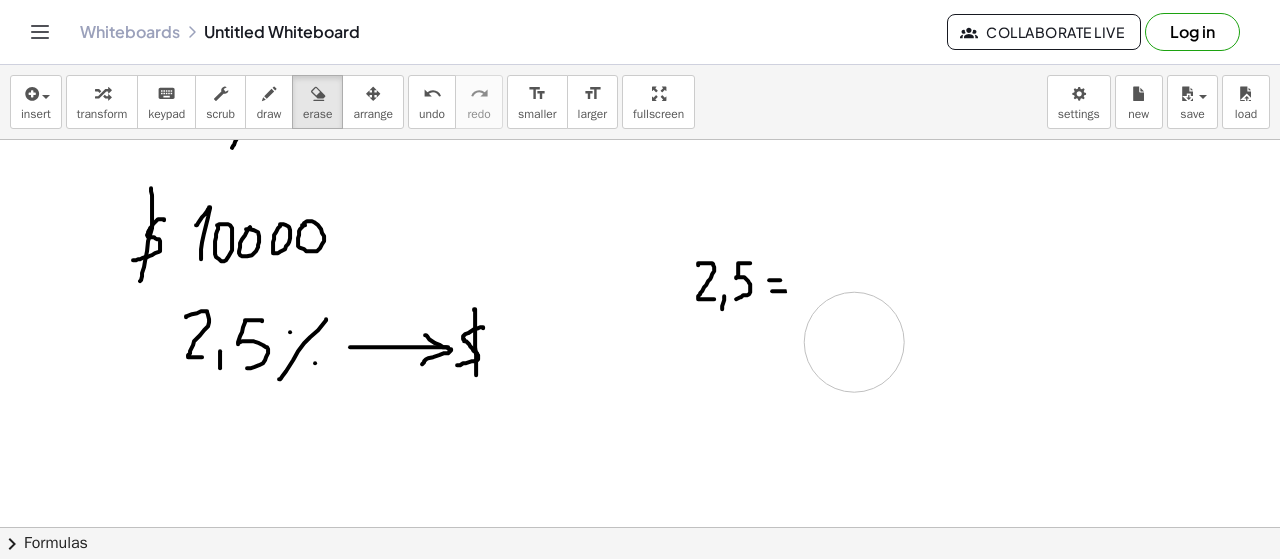 drag, startPoint x: 834, startPoint y: 247, endPoint x: 666, endPoint y: 247, distance: 168 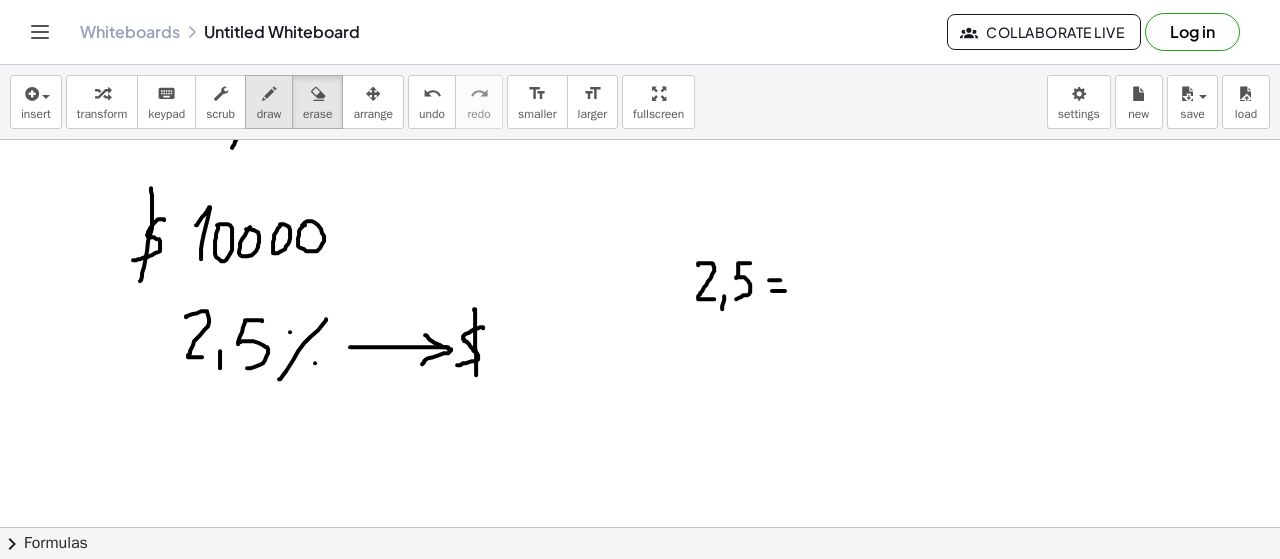 click at bounding box center (269, 94) 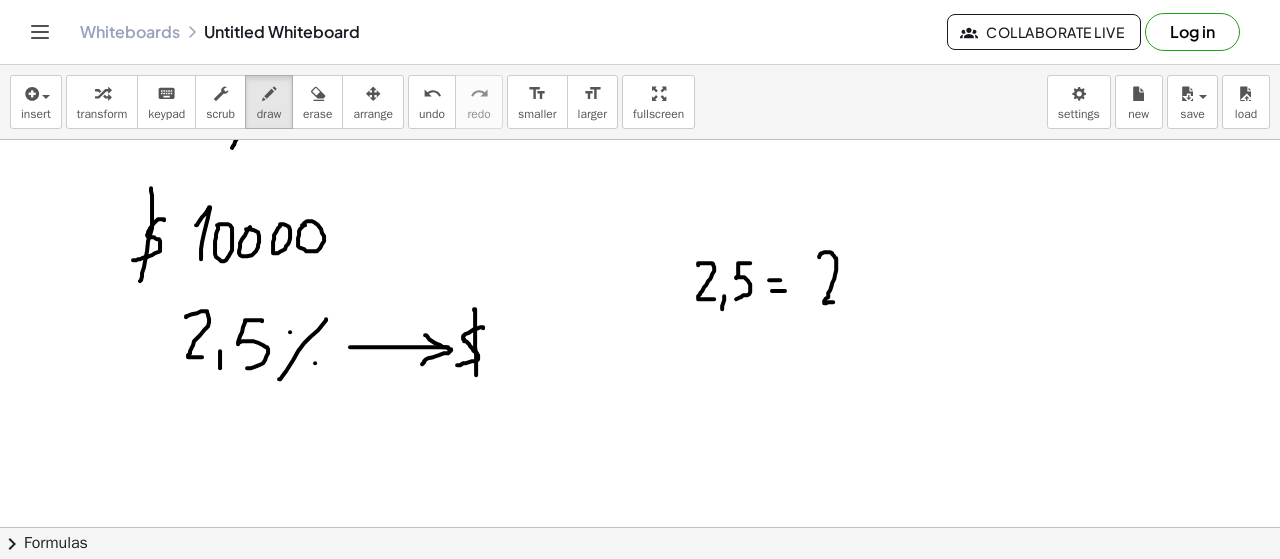 drag, startPoint x: 819, startPoint y: 255, endPoint x: 840, endPoint y: 300, distance: 49.658836 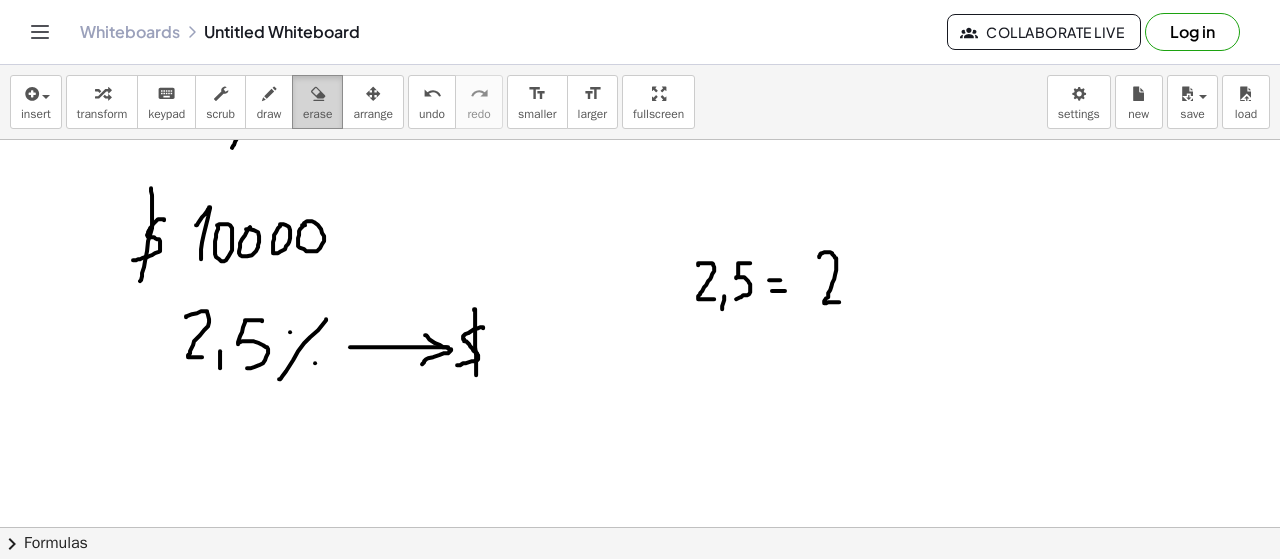 click at bounding box center [317, 93] 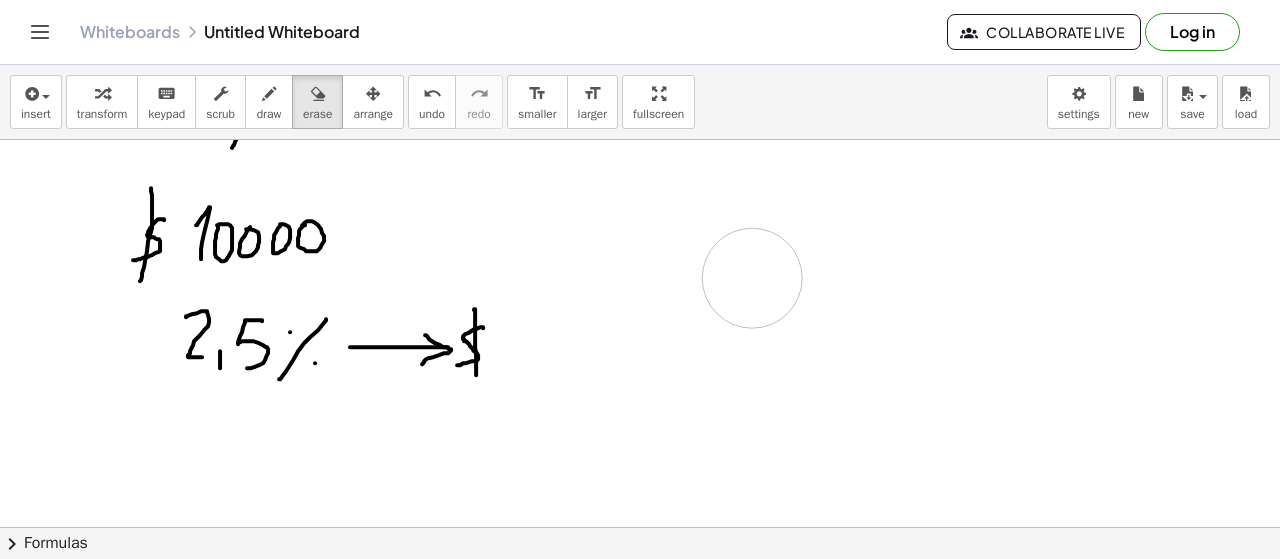 drag, startPoint x: 864, startPoint y: 261, endPoint x: 347, endPoint y: 171, distance: 524.7752 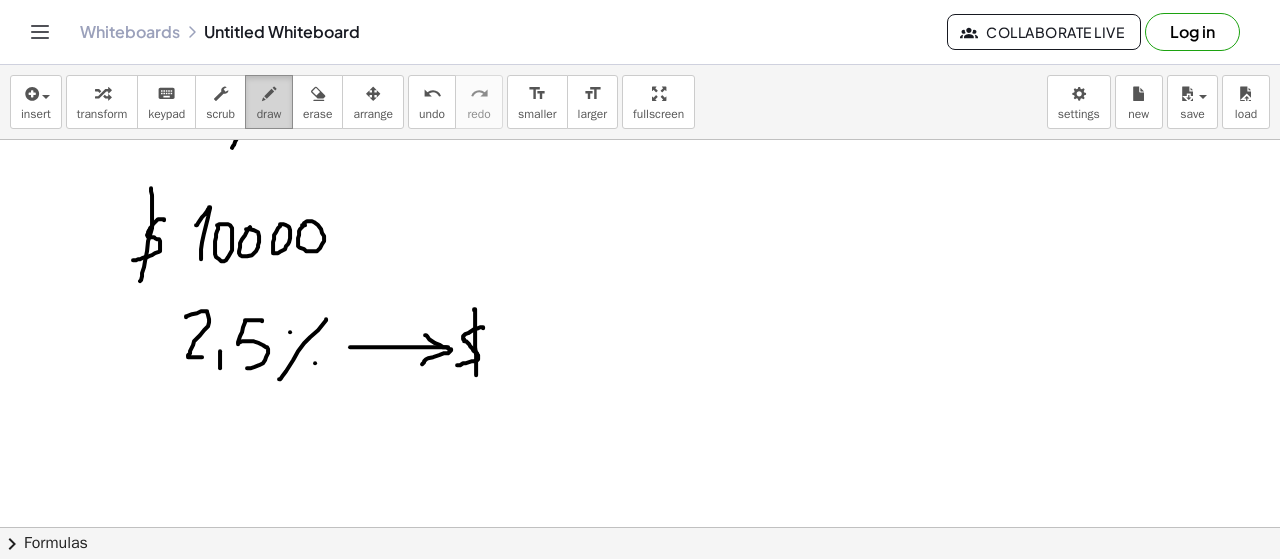 click at bounding box center (269, 94) 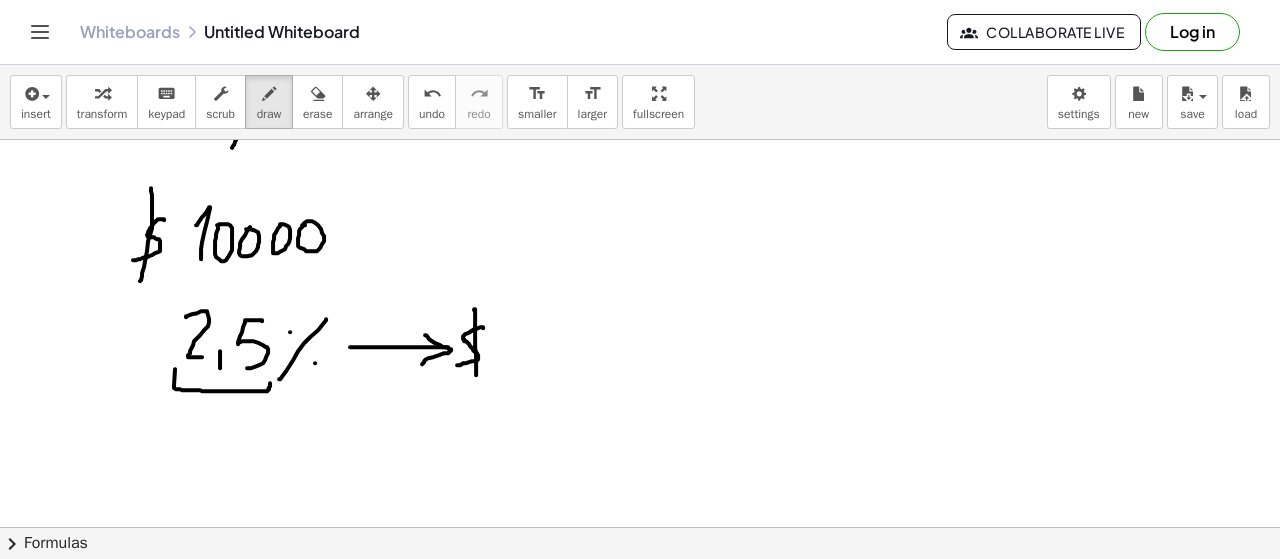 drag, startPoint x: 174, startPoint y: 383, endPoint x: 270, endPoint y: 377, distance: 96.18732 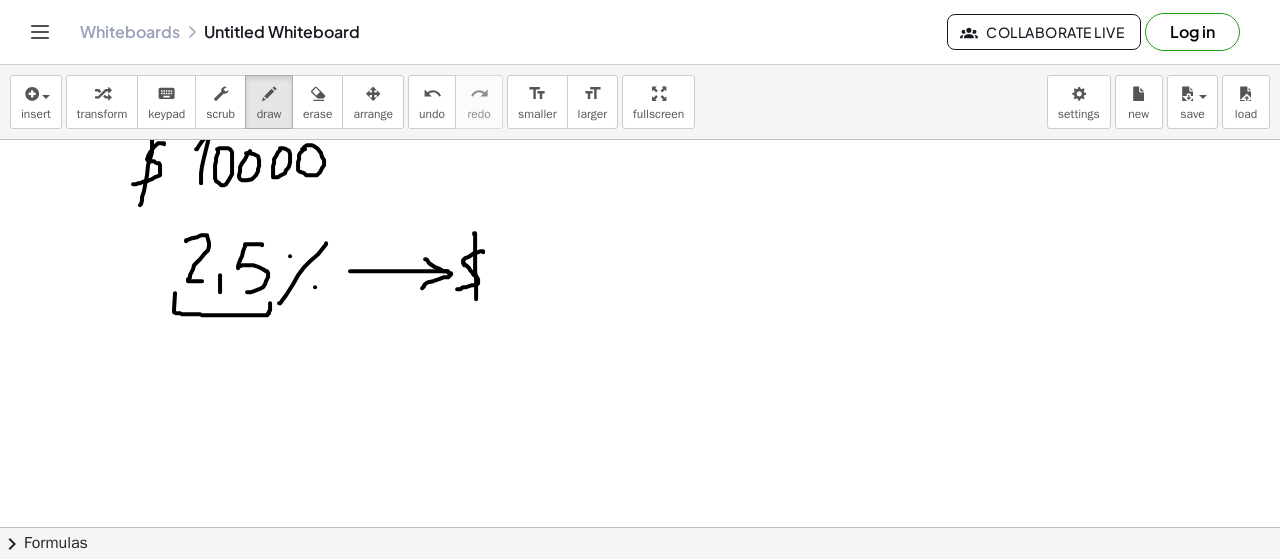 scroll, scrollTop: 670, scrollLeft: 0, axis: vertical 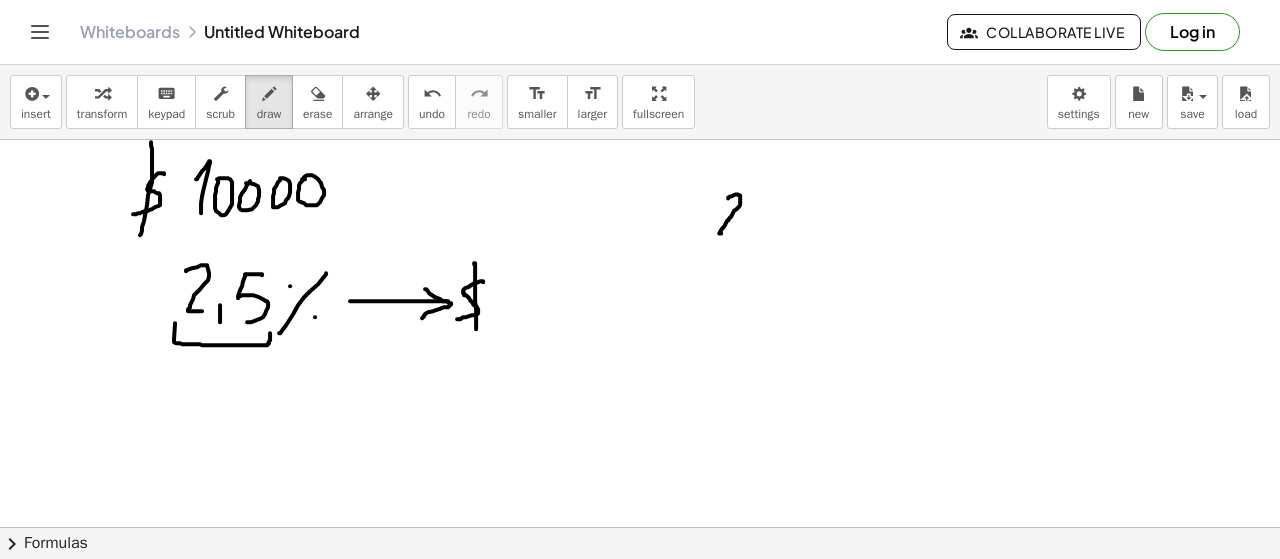 drag, startPoint x: 728, startPoint y: 197, endPoint x: 739, endPoint y: 232, distance: 36.687874 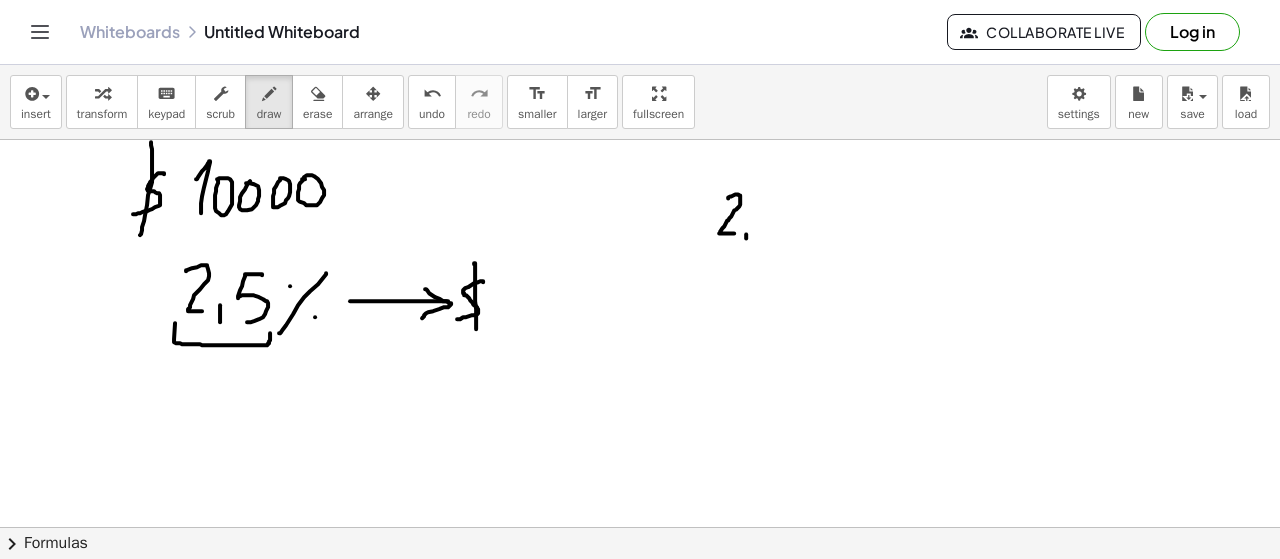 drag, startPoint x: 746, startPoint y: 233, endPoint x: 742, endPoint y: 244, distance: 11.7046995 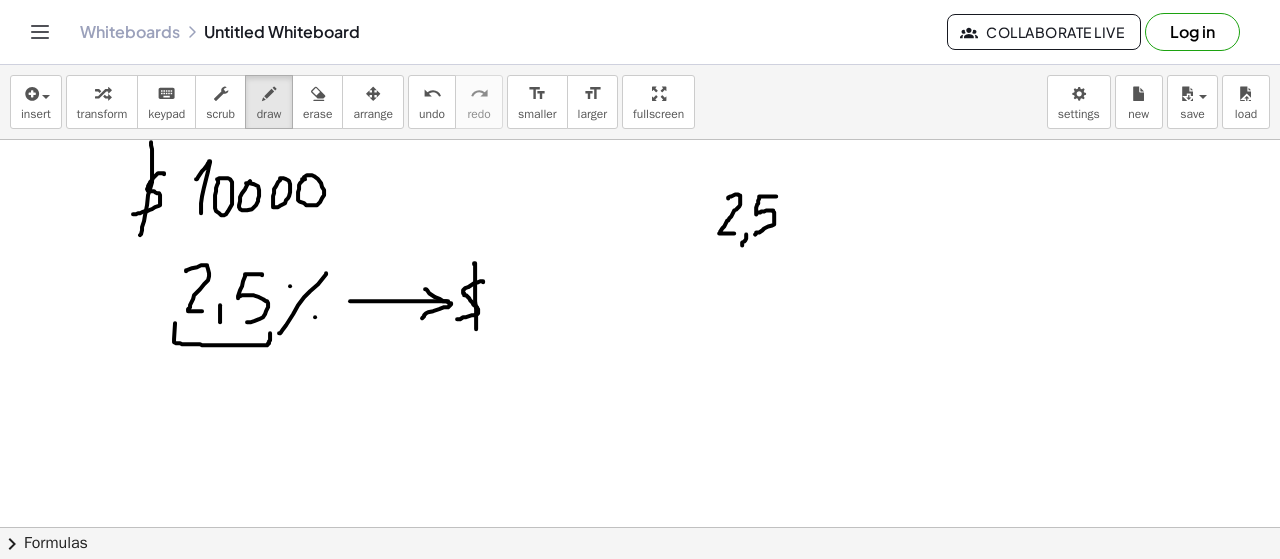 drag, startPoint x: 776, startPoint y: 195, endPoint x: 755, endPoint y: 233, distance: 43.416588 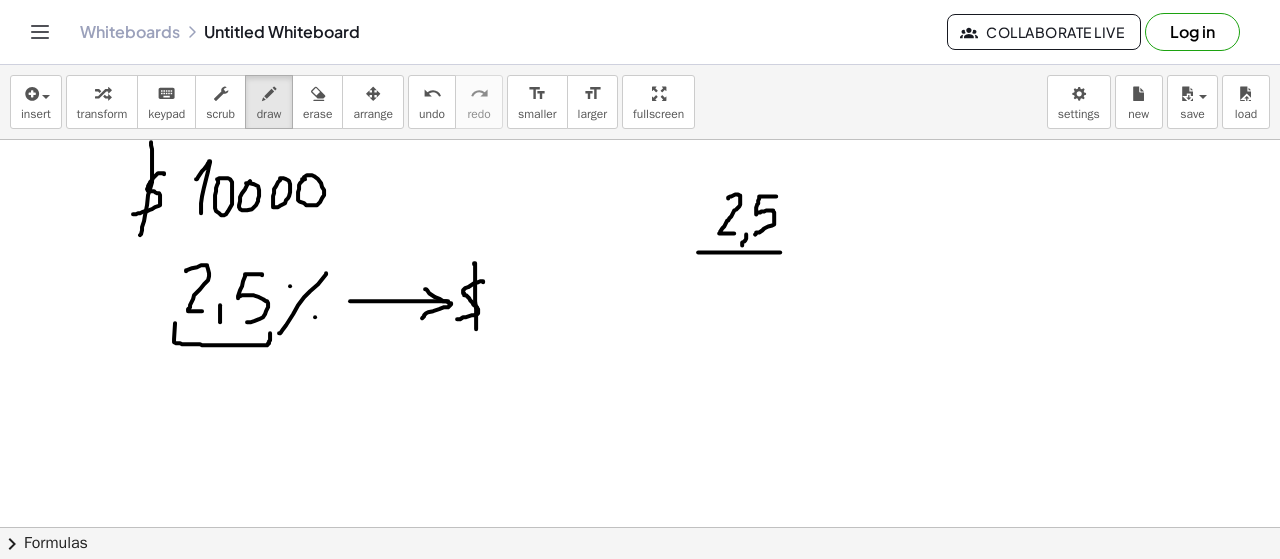 drag, startPoint x: 698, startPoint y: 251, endPoint x: 806, endPoint y: 251, distance: 108 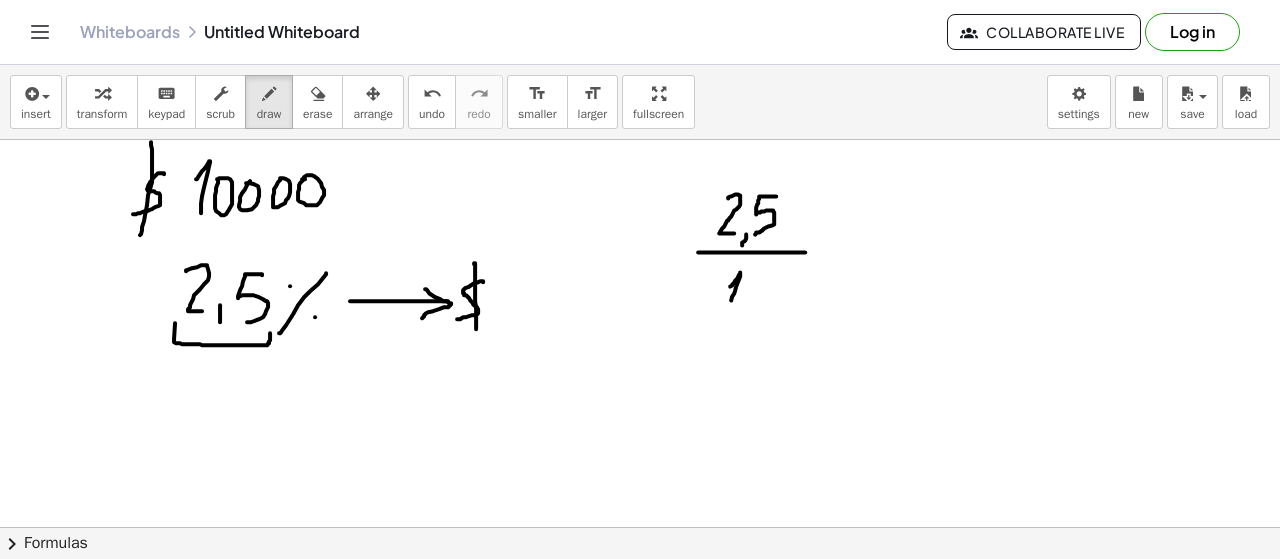 drag, startPoint x: 735, startPoint y: 279, endPoint x: 731, endPoint y: 305, distance: 26.305893 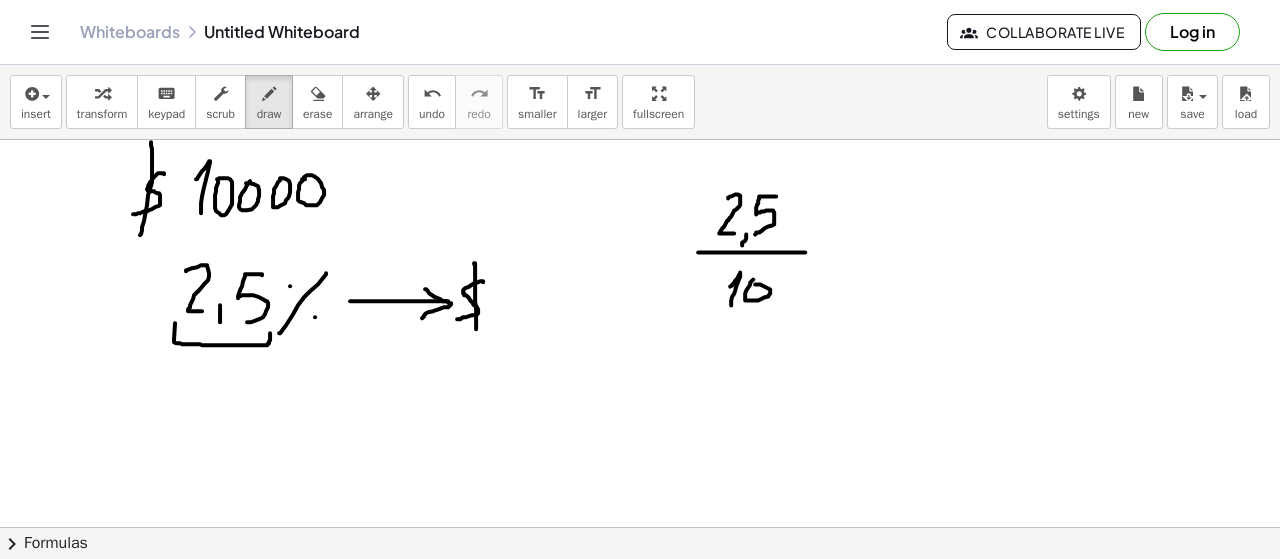 click at bounding box center [640, 53] 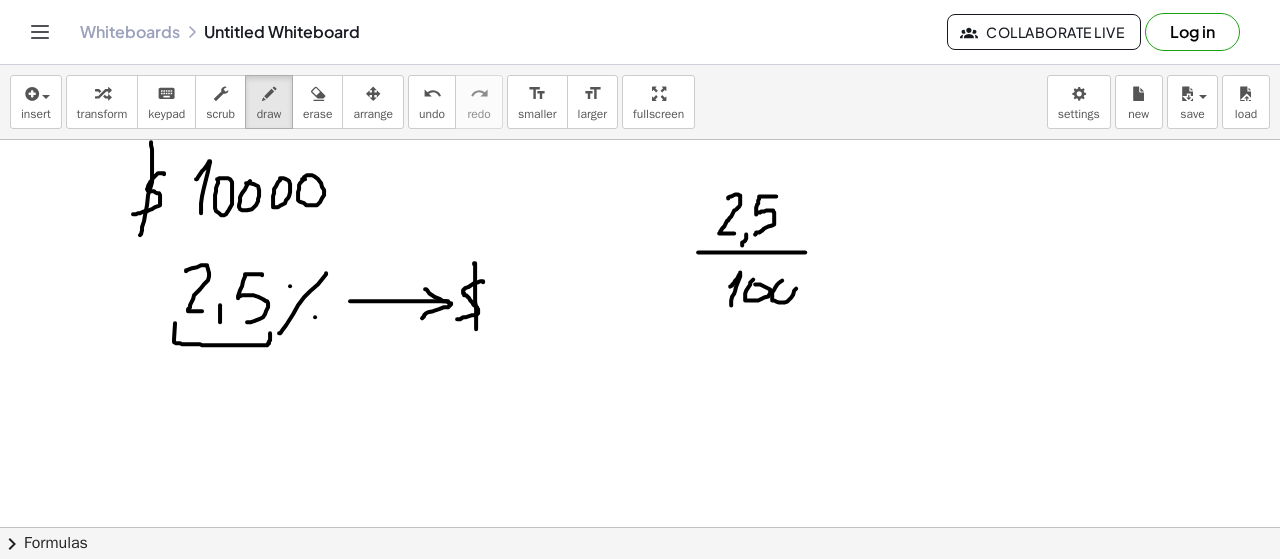 click at bounding box center (640, 53) 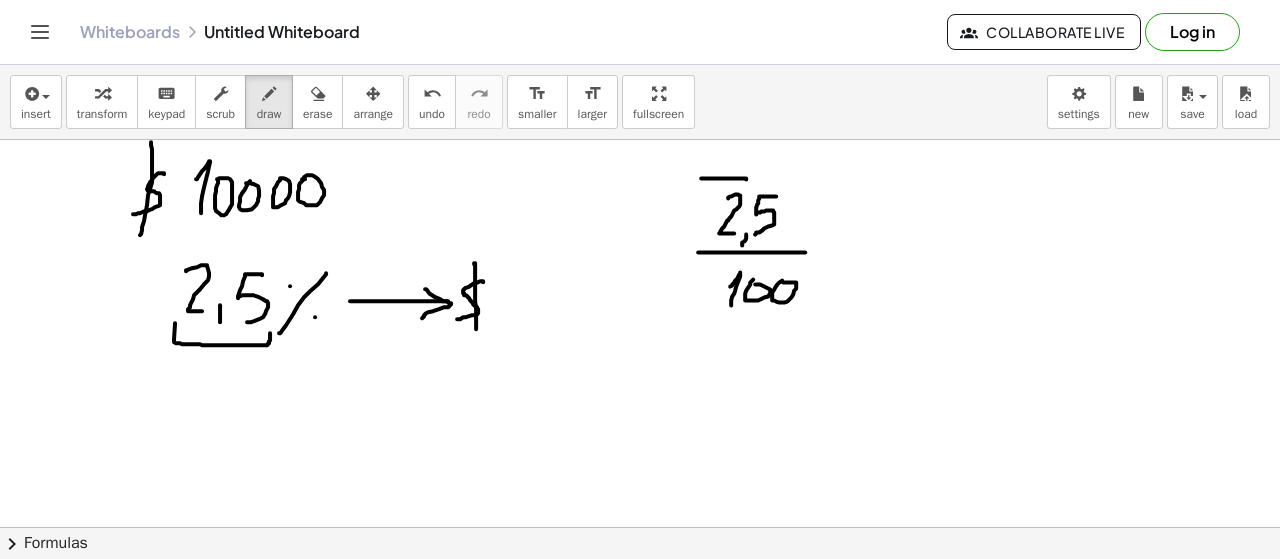 drag, startPoint x: 746, startPoint y: 177, endPoint x: 692, endPoint y: 177, distance: 54 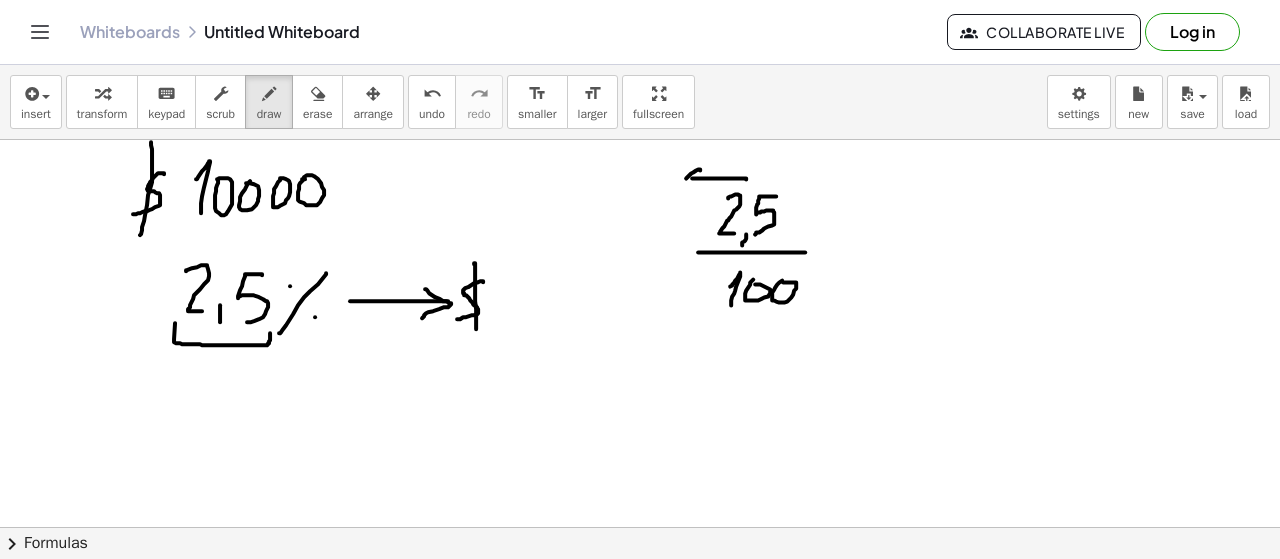 drag, startPoint x: 700, startPoint y: 169, endPoint x: 698, endPoint y: 187, distance: 18.110771 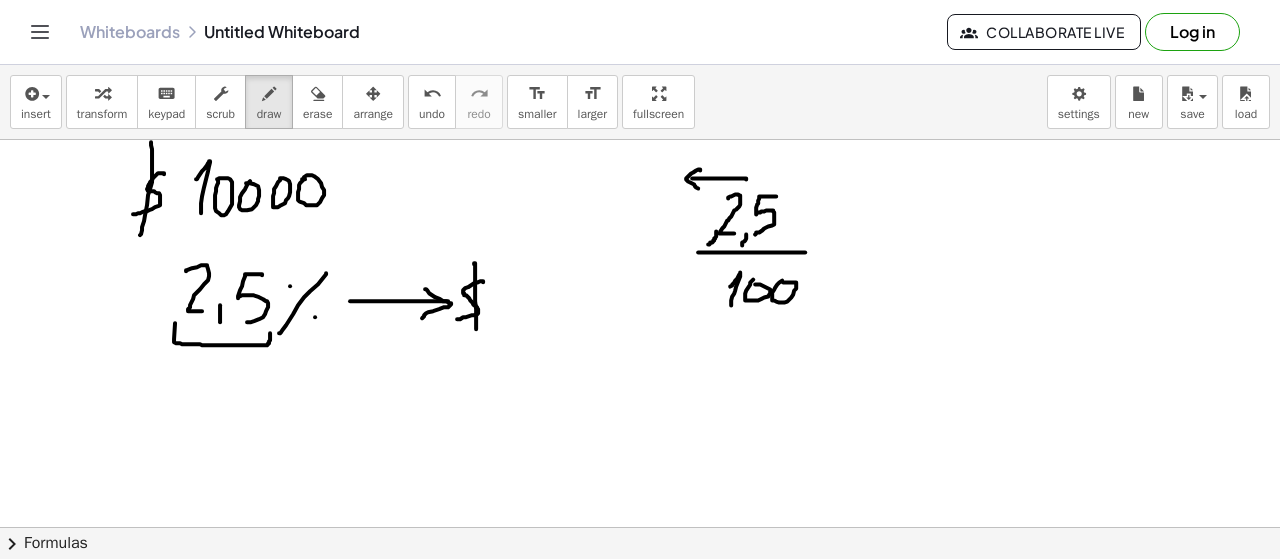 drag, startPoint x: 716, startPoint y: 230, endPoint x: 708, endPoint y: 244, distance: 16.124516 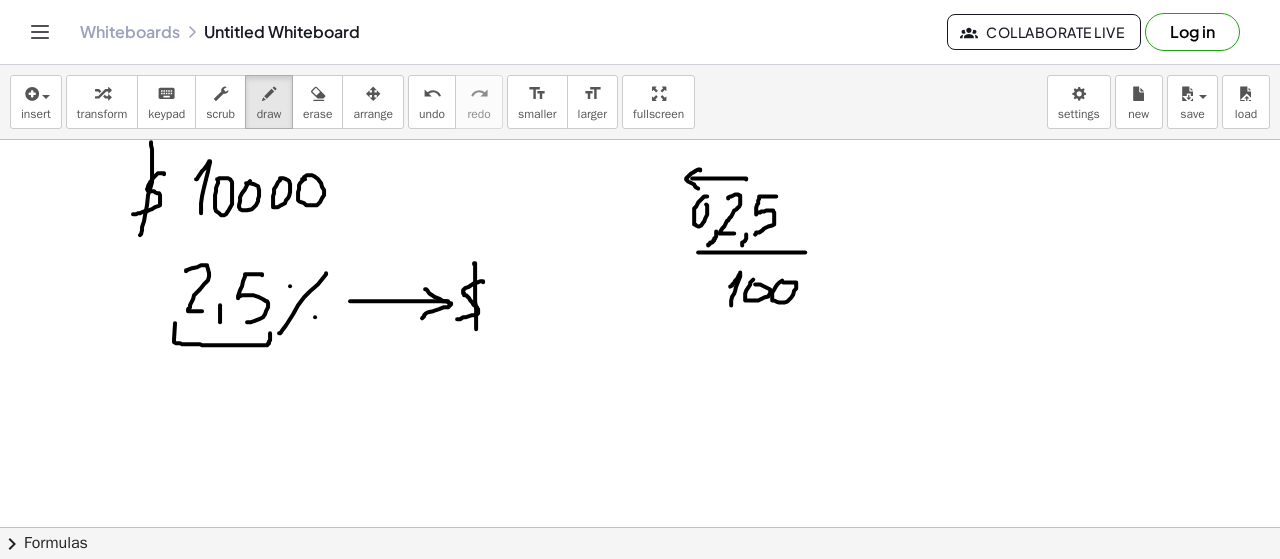 click at bounding box center [640, 53] 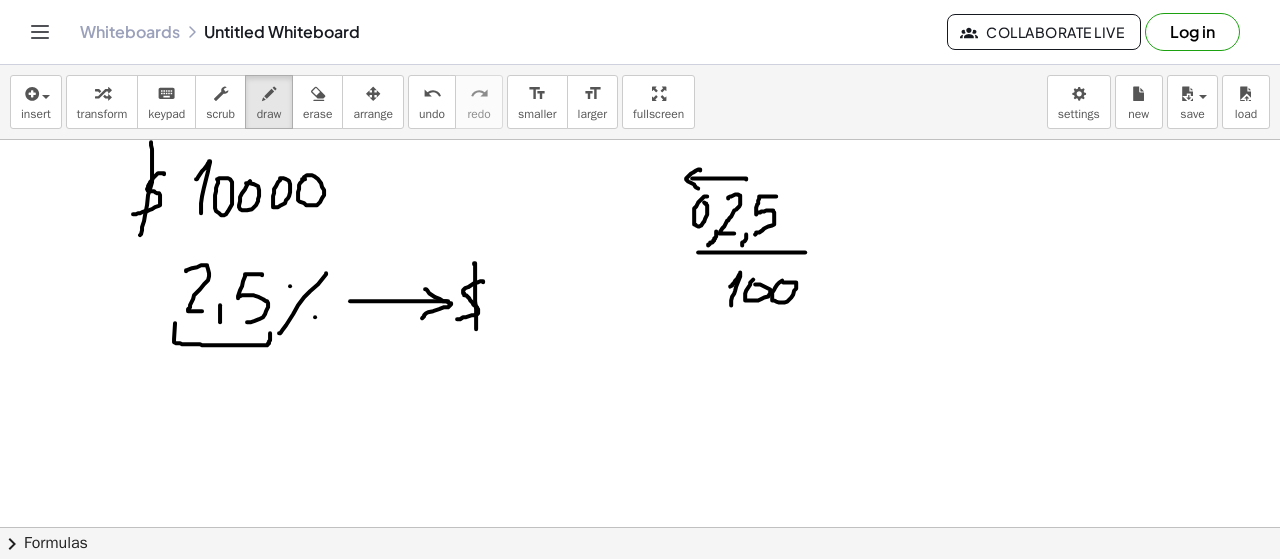 drag, startPoint x: 687, startPoint y: 227, endPoint x: 687, endPoint y: 240, distance: 13 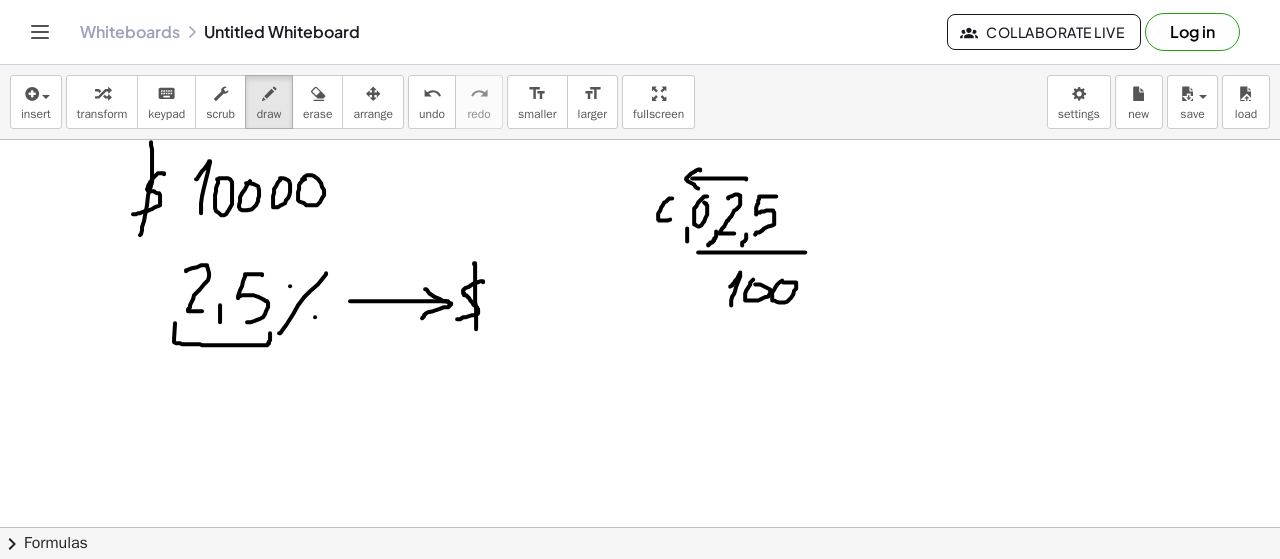 click at bounding box center [640, 53] 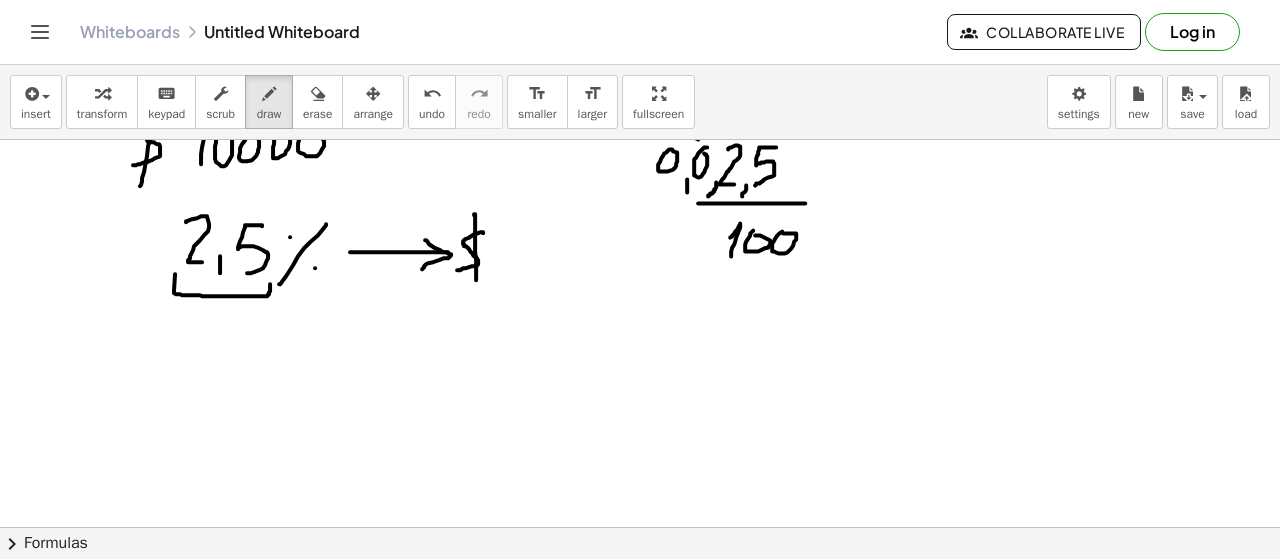 scroll, scrollTop: 640, scrollLeft: 0, axis: vertical 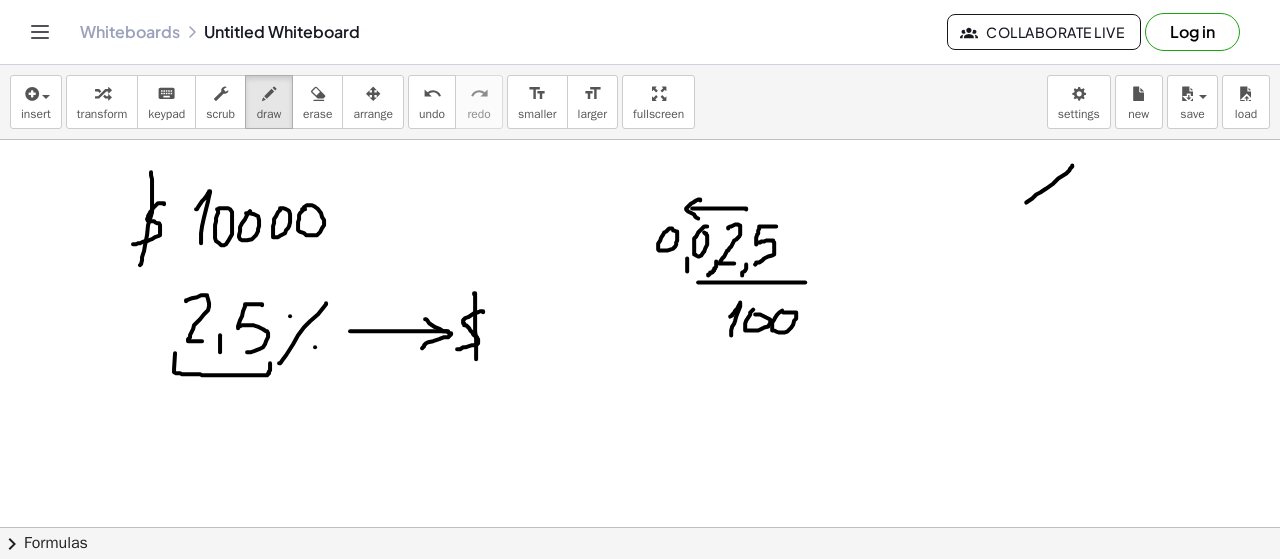 drag, startPoint x: 1072, startPoint y: 164, endPoint x: 994, endPoint y: 221, distance: 96.60745 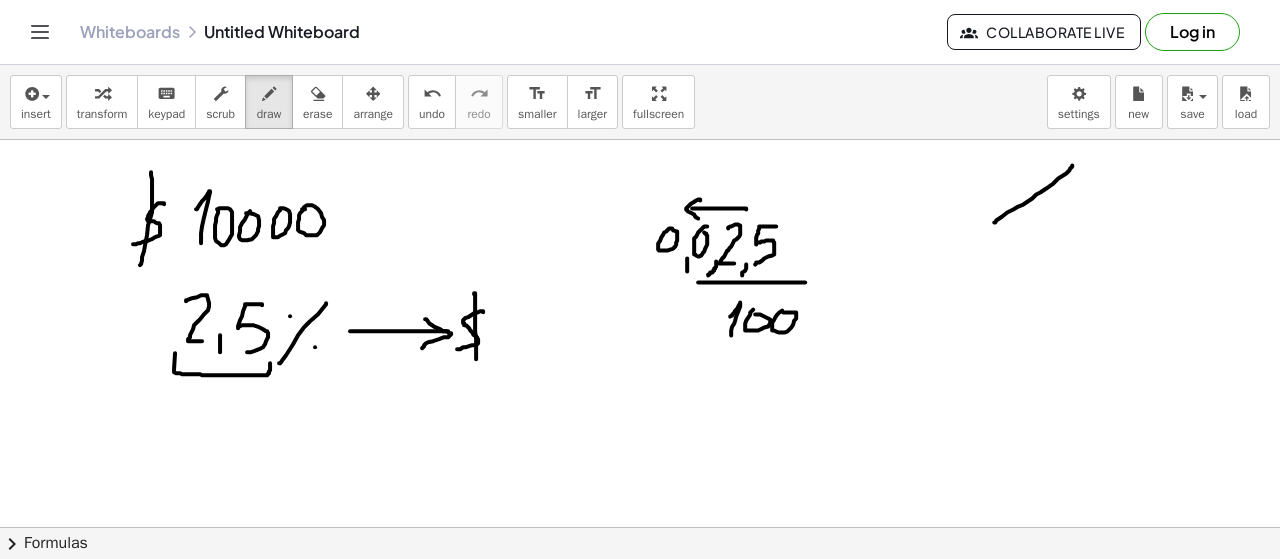 click at bounding box center (640, 83) 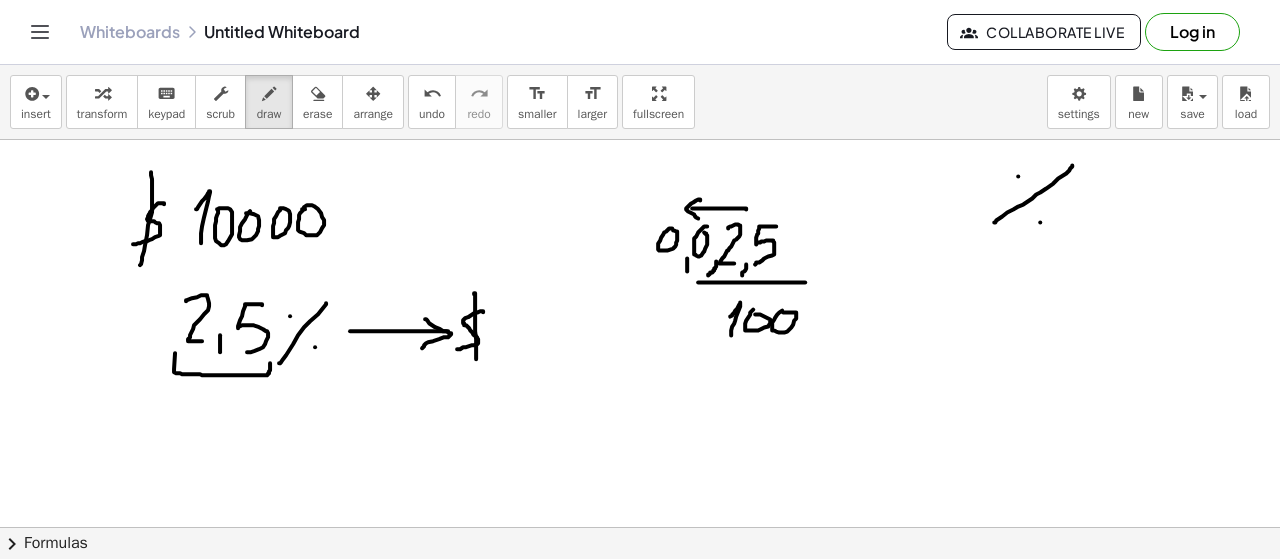 click at bounding box center [640, 83] 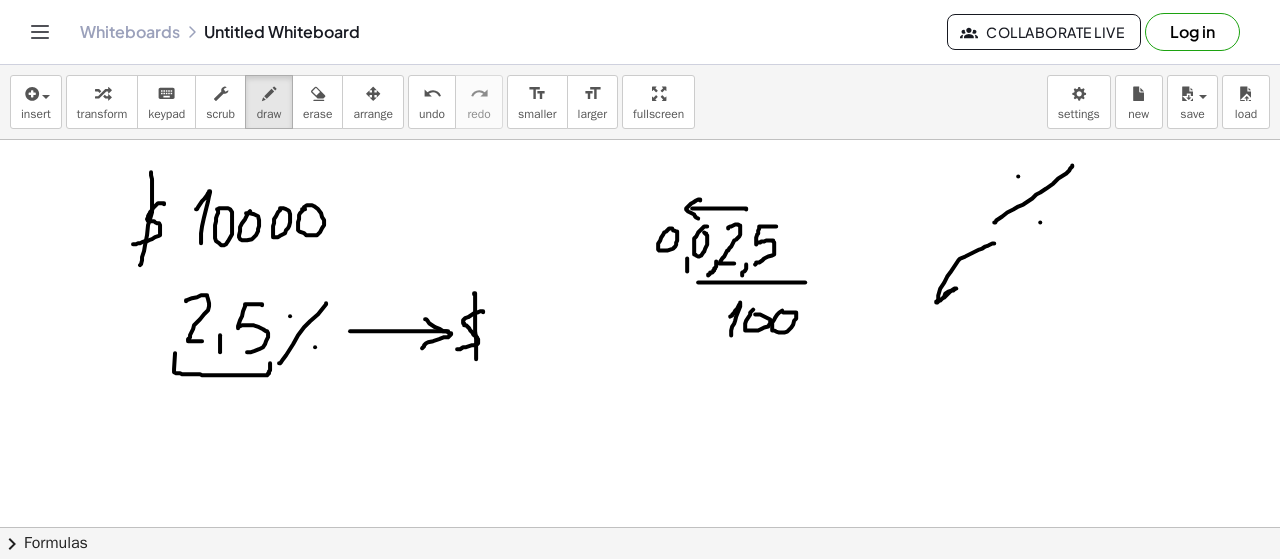drag, startPoint x: 994, startPoint y: 242, endPoint x: 916, endPoint y: 277, distance: 85.49269 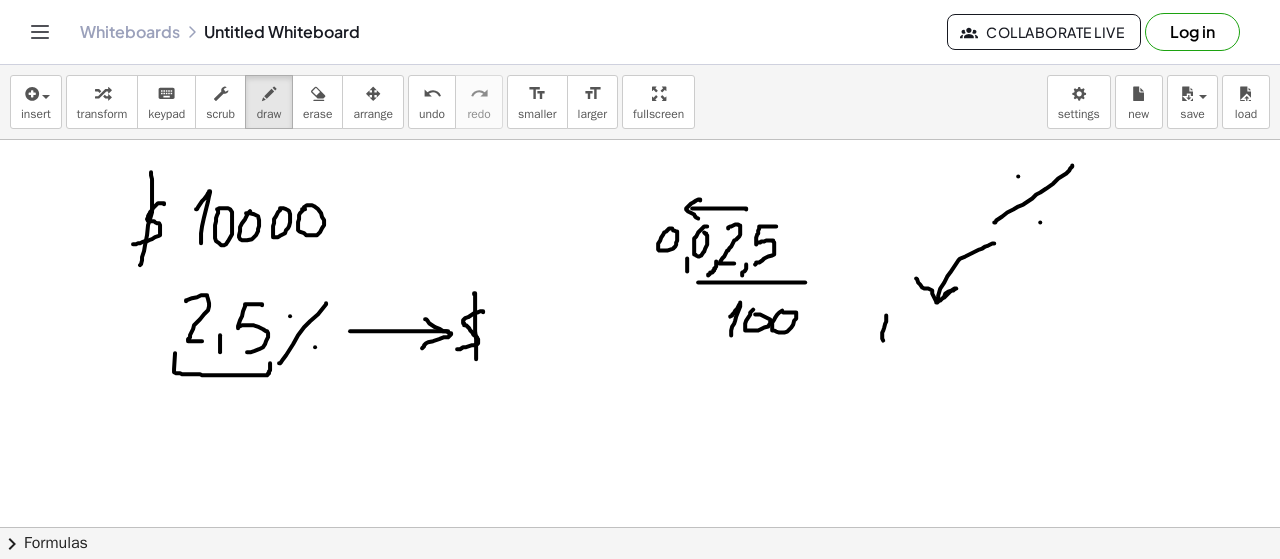 drag, startPoint x: 882, startPoint y: 331, endPoint x: 918, endPoint y: 337, distance: 36.496574 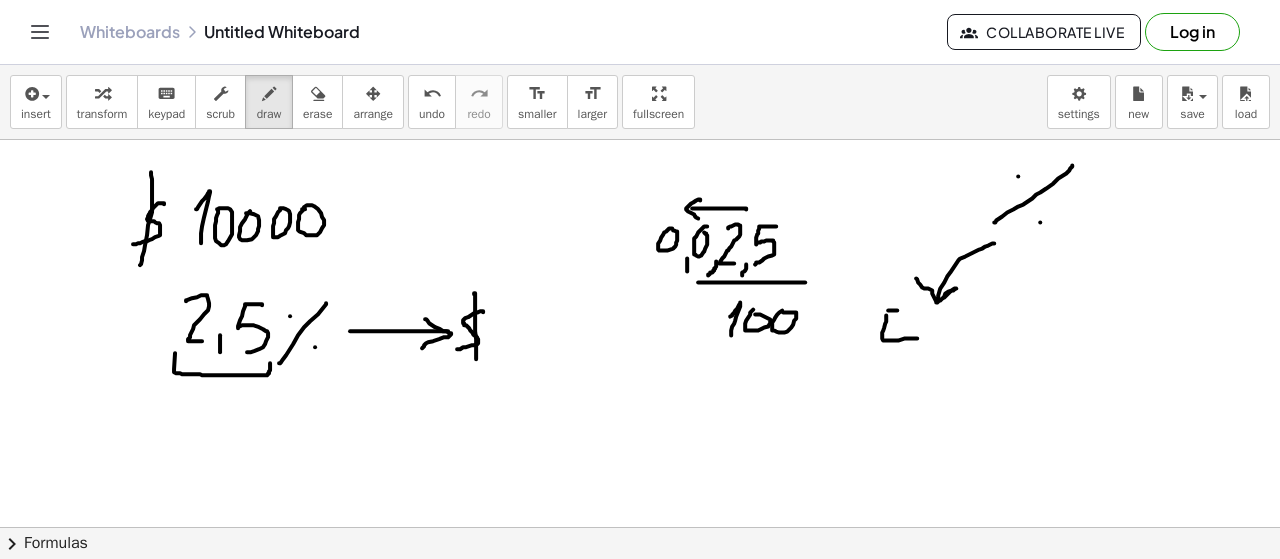 drag, startPoint x: 888, startPoint y: 309, endPoint x: 907, endPoint y: 309, distance: 19 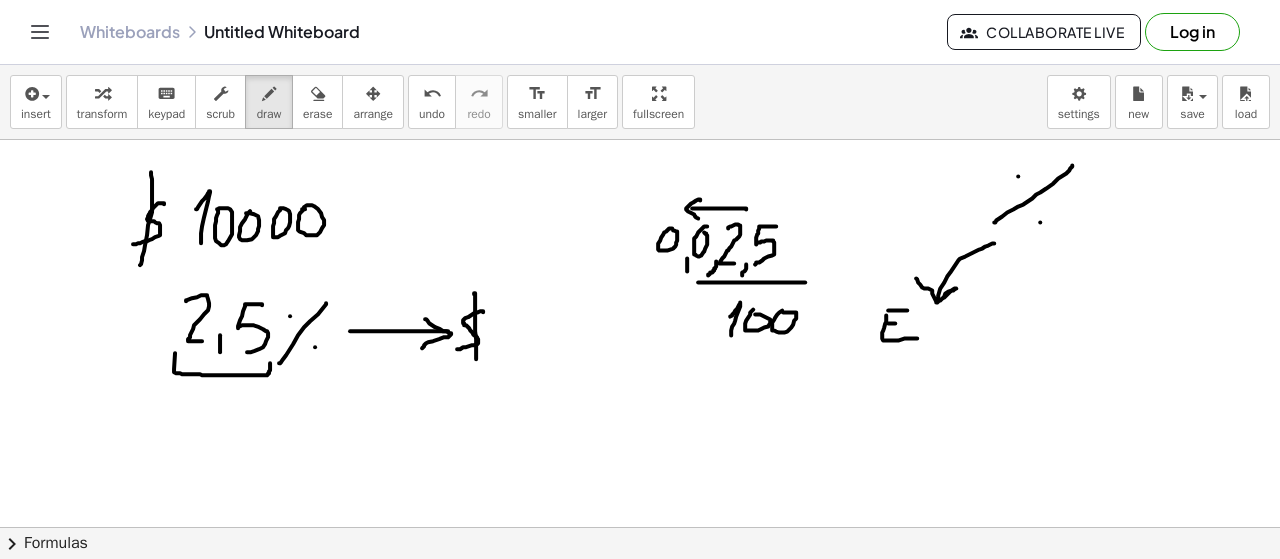 click at bounding box center (640, 83) 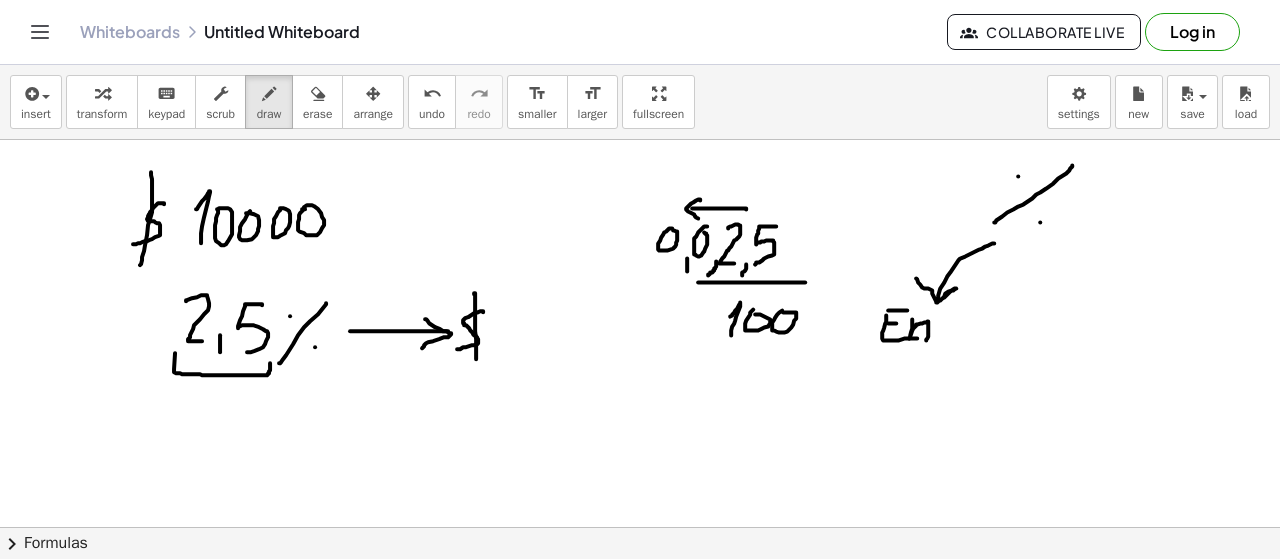 drag, startPoint x: 910, startPoint y: 334, endPoint x: 926, endPoint y: 339, distance: 16.763054 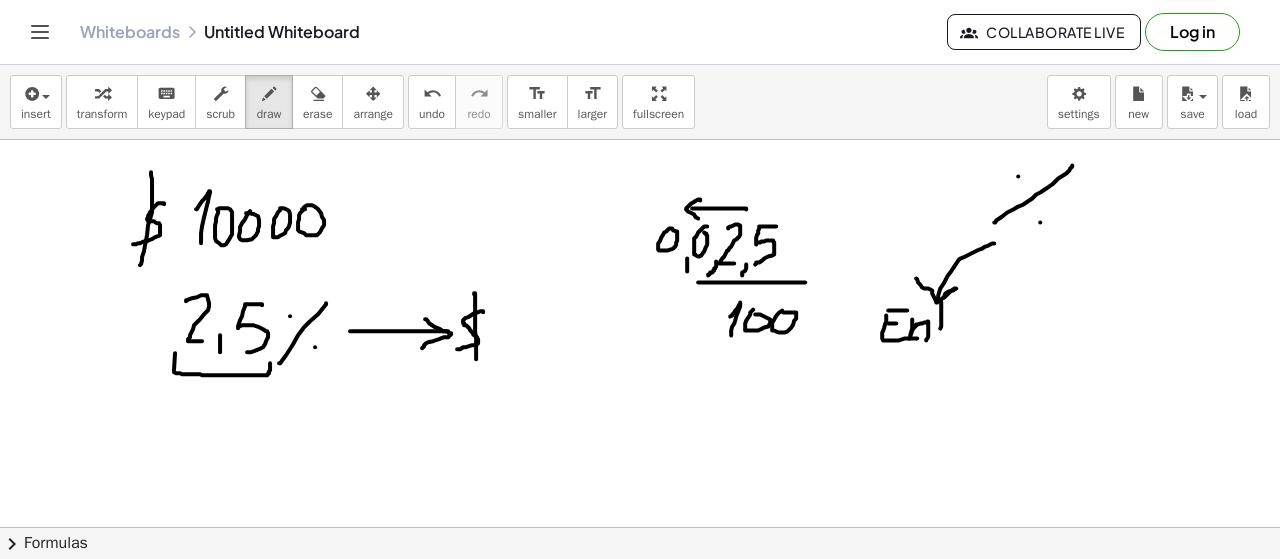 drag, startPoint x: 941, startPoint y: 313, endPoint x: 940, endPoint y: 332, distance: 19.026299 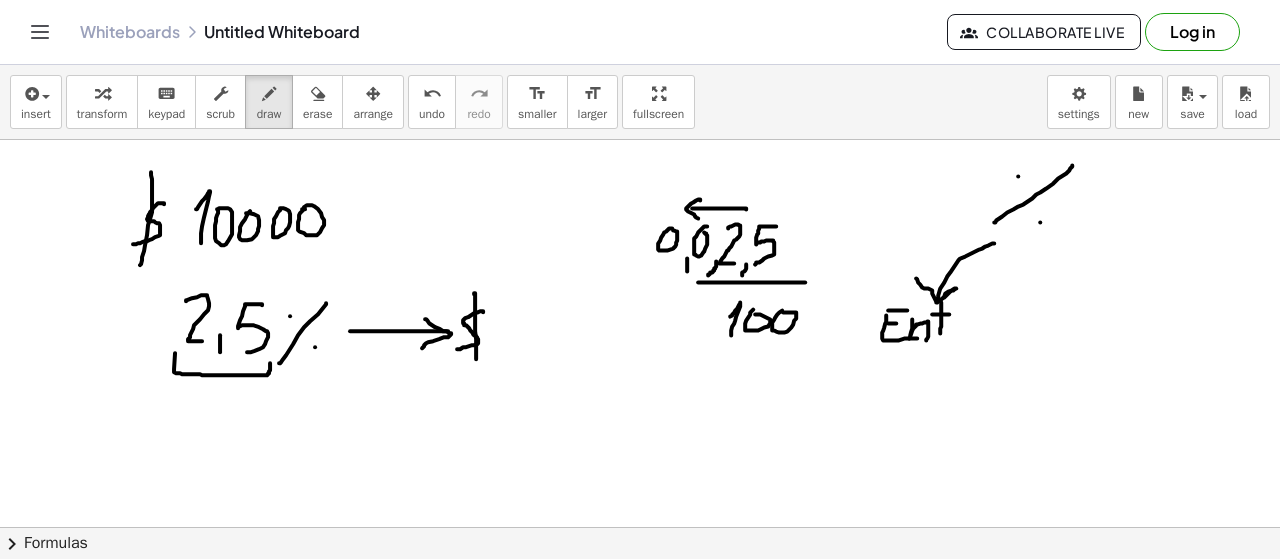 drag, startPoint x: 932, startPoint y: 313, endPoint x: 949, endPoint y: 313, distance: 17 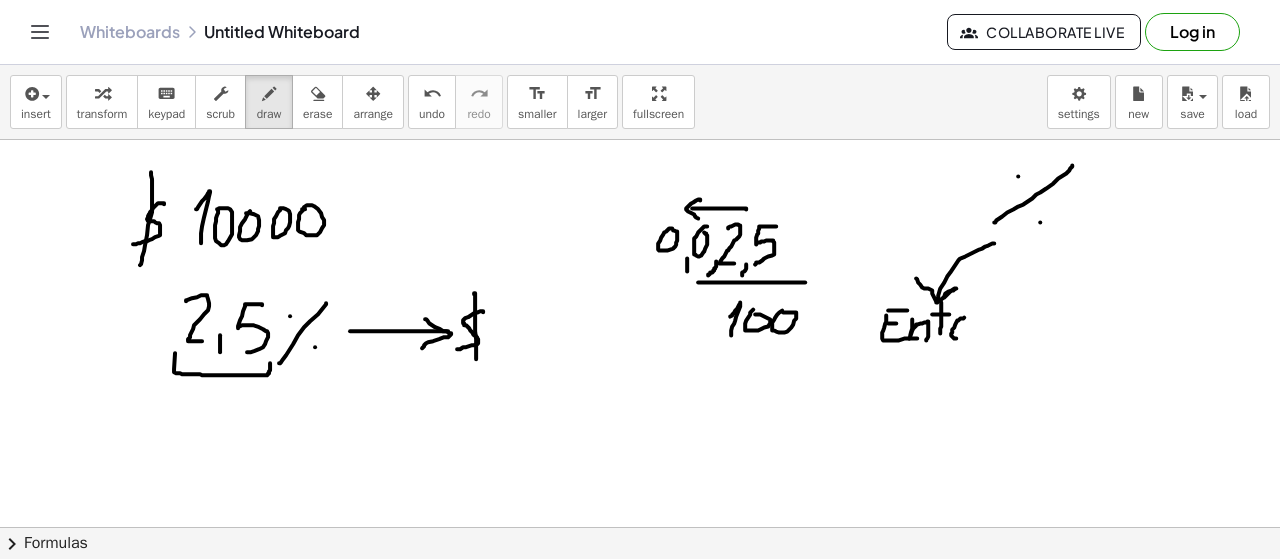 drag, startPoint x: 960, startPoint y: 317, endPoint x: 964, endPoint y: 334, distance: 17.464249 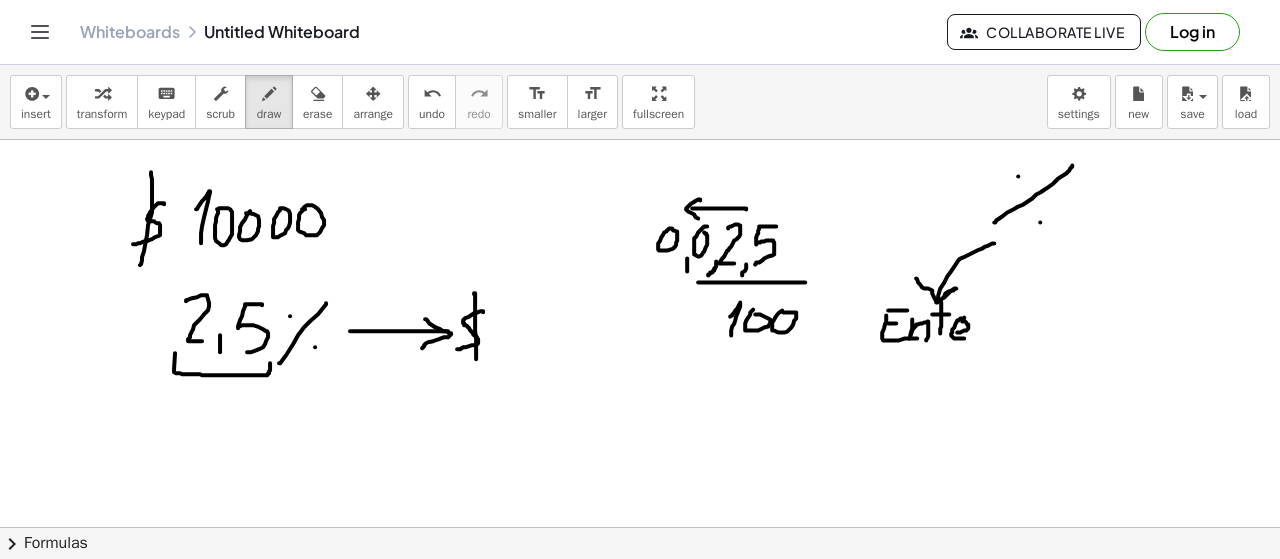 drag, startPoint x: 965, startPoint y: 320, endPoint x: 956, endPoint y: 331, distance: 14.21267 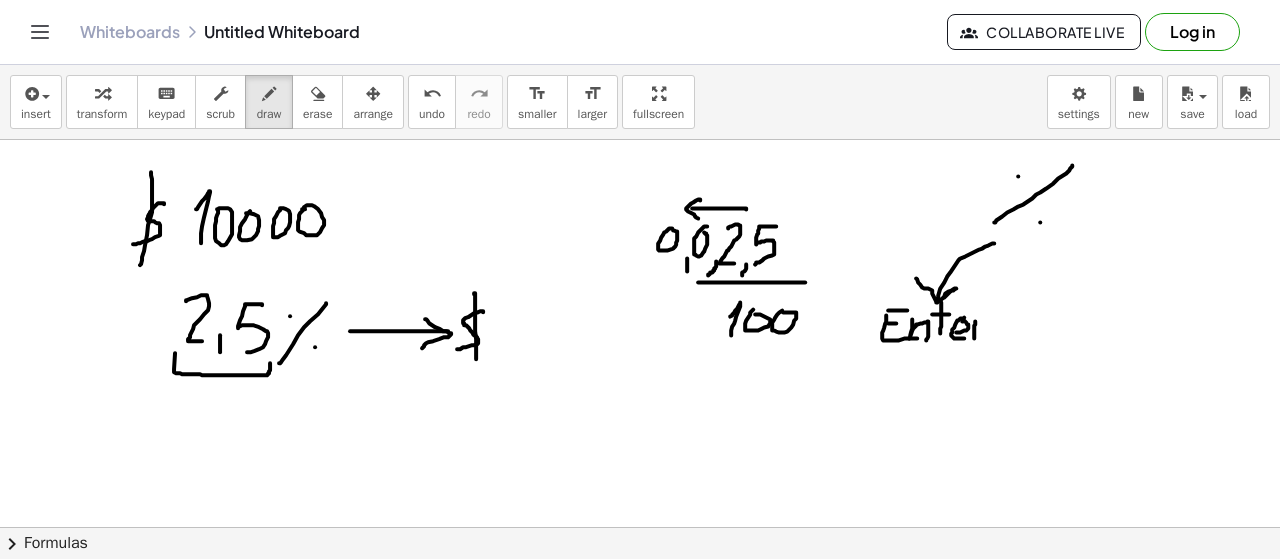 drag, startPoint x: 975, startPoint y: 321, endPoint x: 987, endPoint y: 318, distance: 12.369317 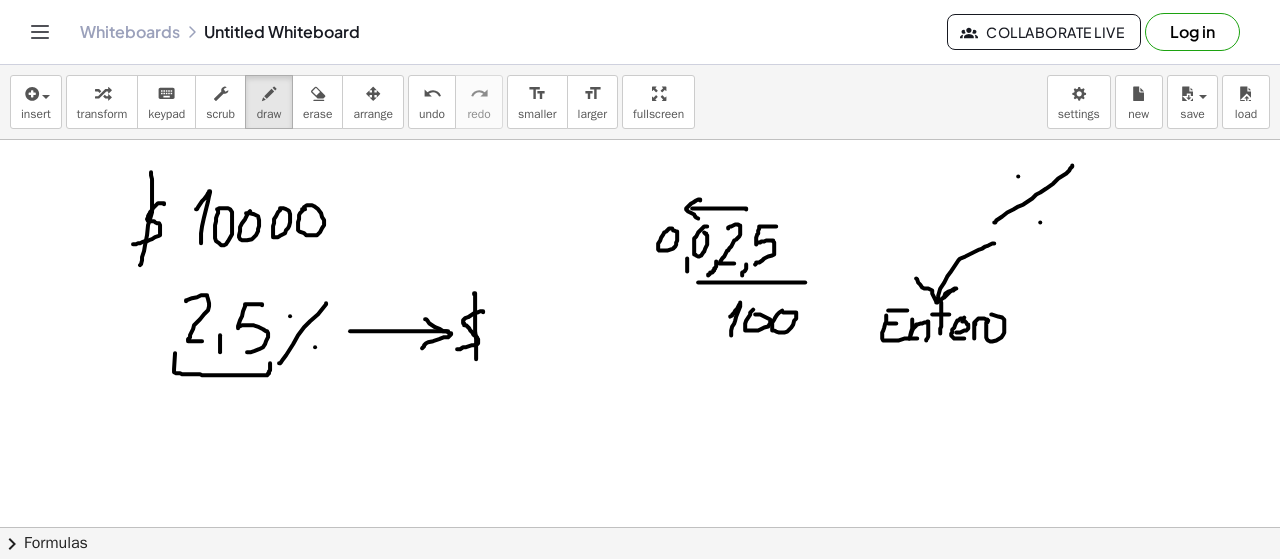 click at bounding box center (640, 83) 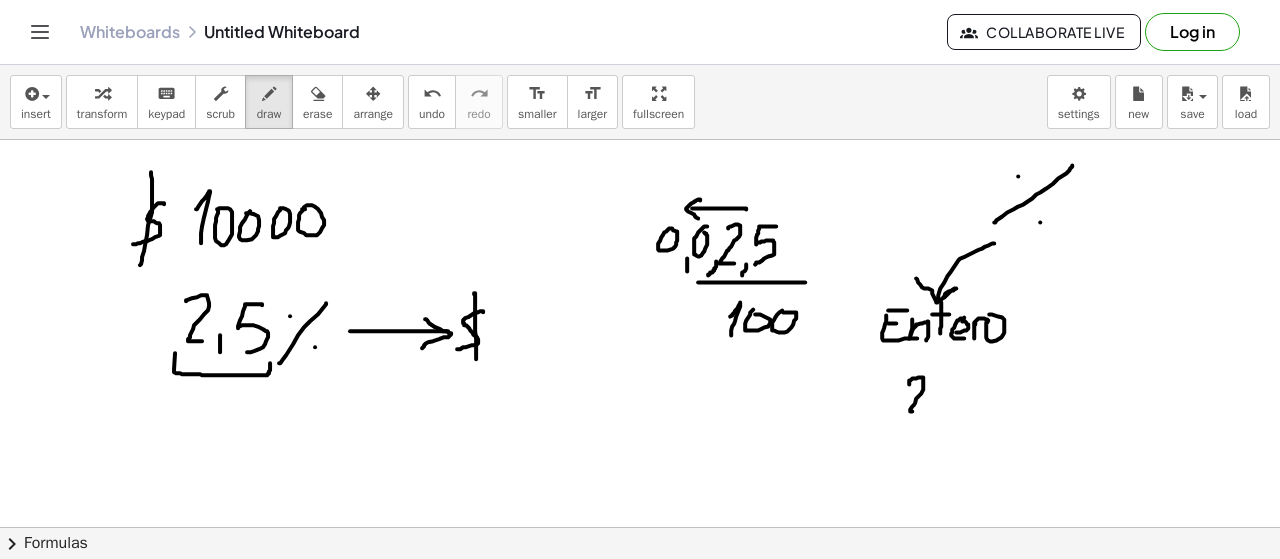 drag, startPoint x: 909, startPoint y: 383, endPoint x: 939, endPoint y: 396, distance: 32.695564 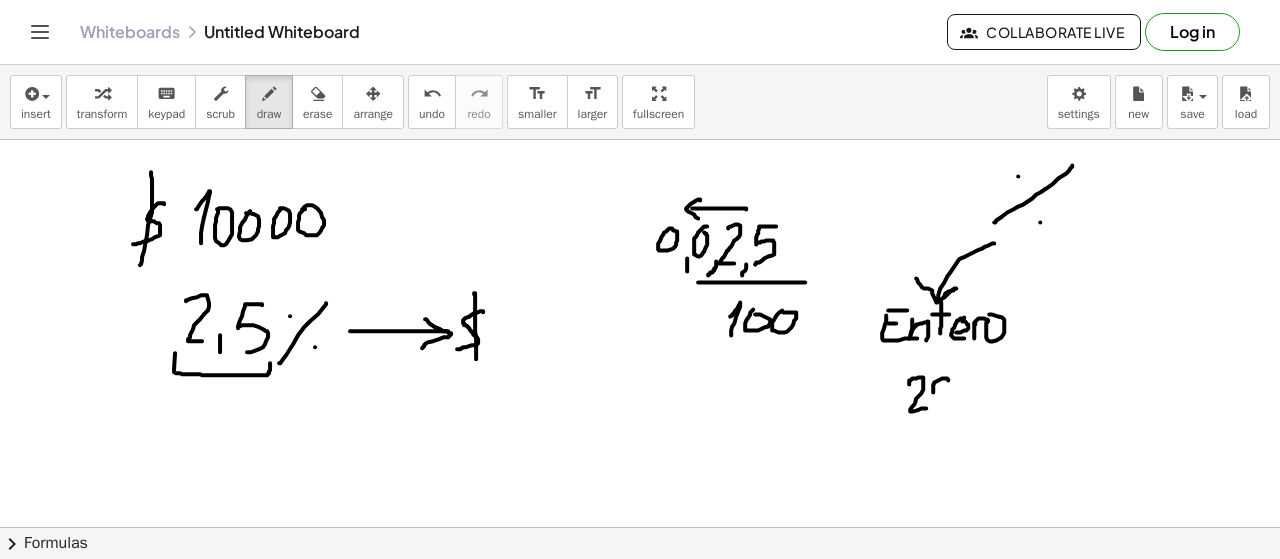 drag, startPoint x: 944, startPoint y: 377, endPoint x: 933, endPoint y: 412, distance: 36.687874 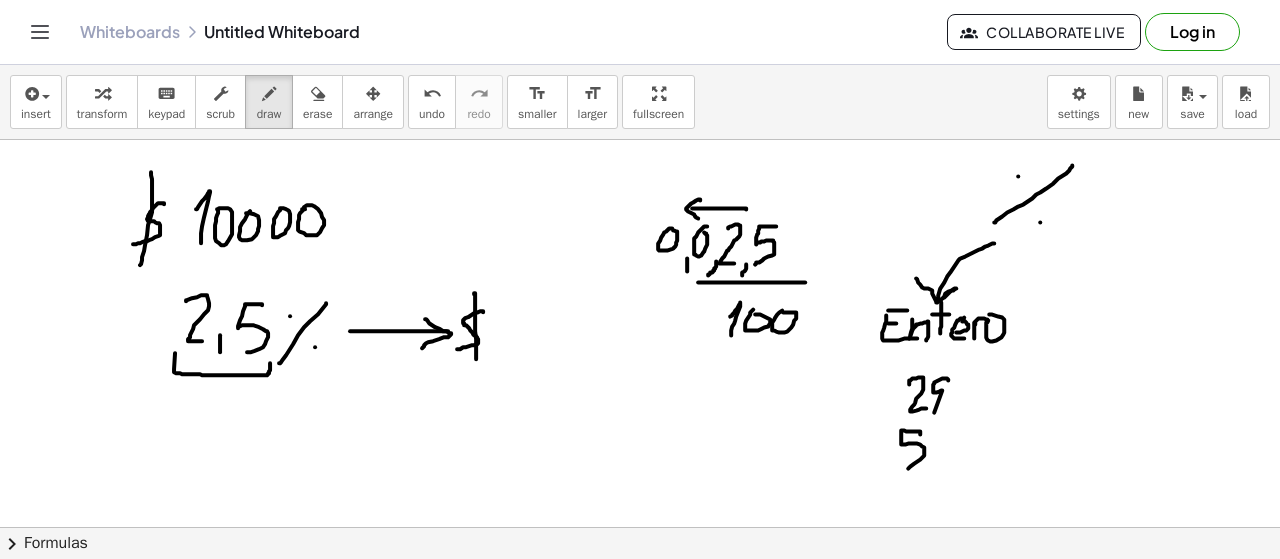 drag, startPoint x: 920, startPoint y: 432, endPoint x: 943, endPoint y: 445, distance: 26.41969 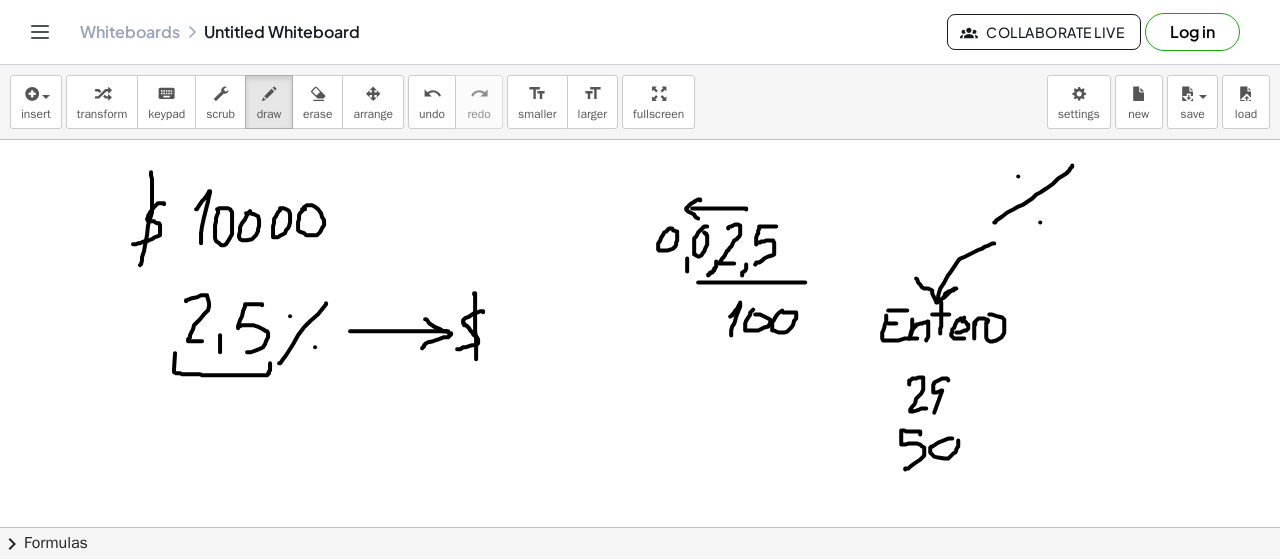 click at bounding box center (640, 83) 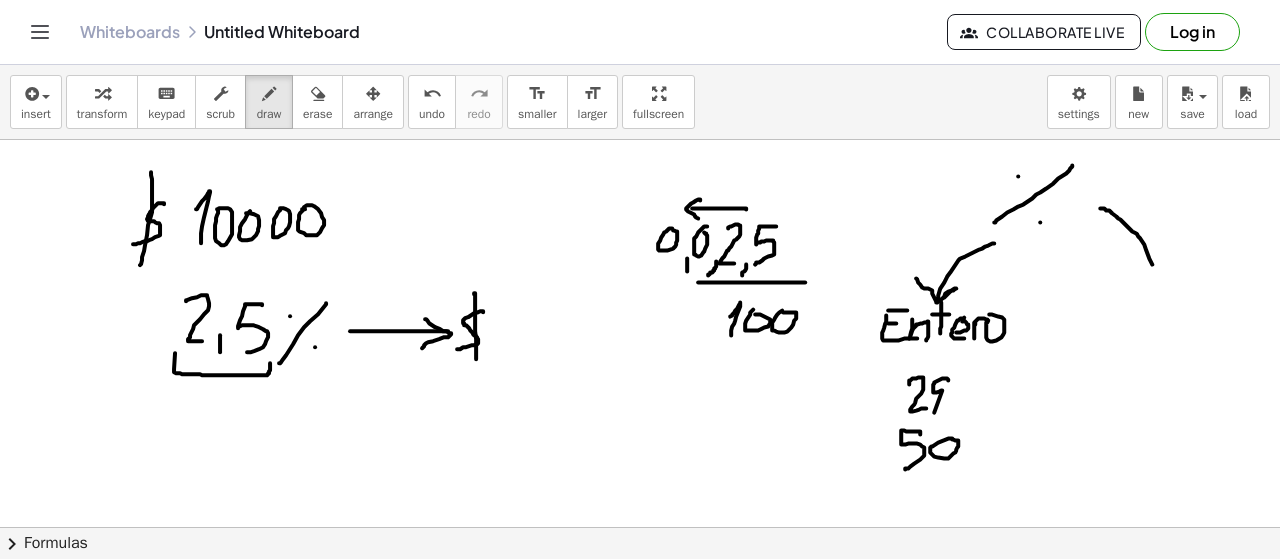 drag, startPoint x: 1101, startPoint y: 207, endPoint x: 1160, endPoint y: 279, distance: 93.08598 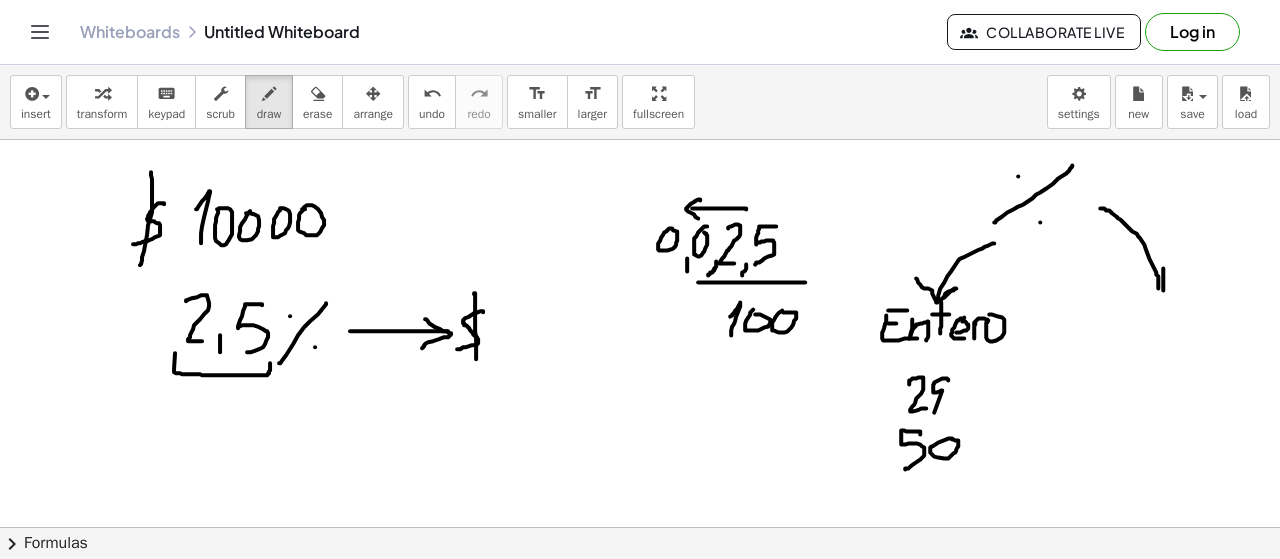 drag, startPoint x: 1163, startPoint y: 267, endPoint x: 1130, endPoint y: 279, distance: 35.1141 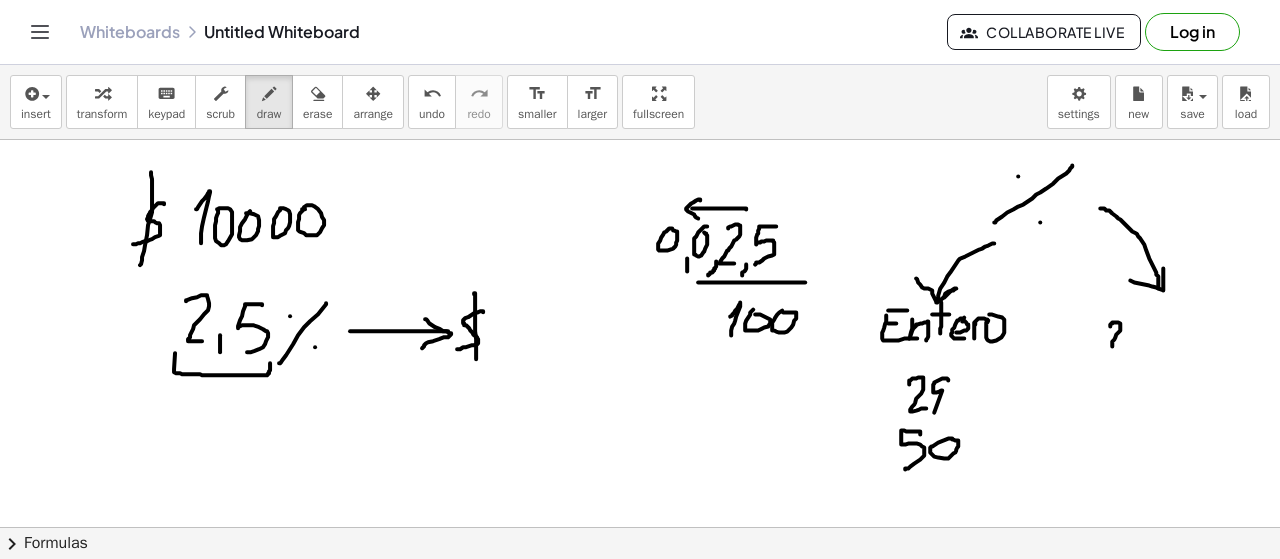 drag, startPoint x: 1110, startPoint y: 325, endPoint x: 1126, endPoint y: 343, distance: 24.083189 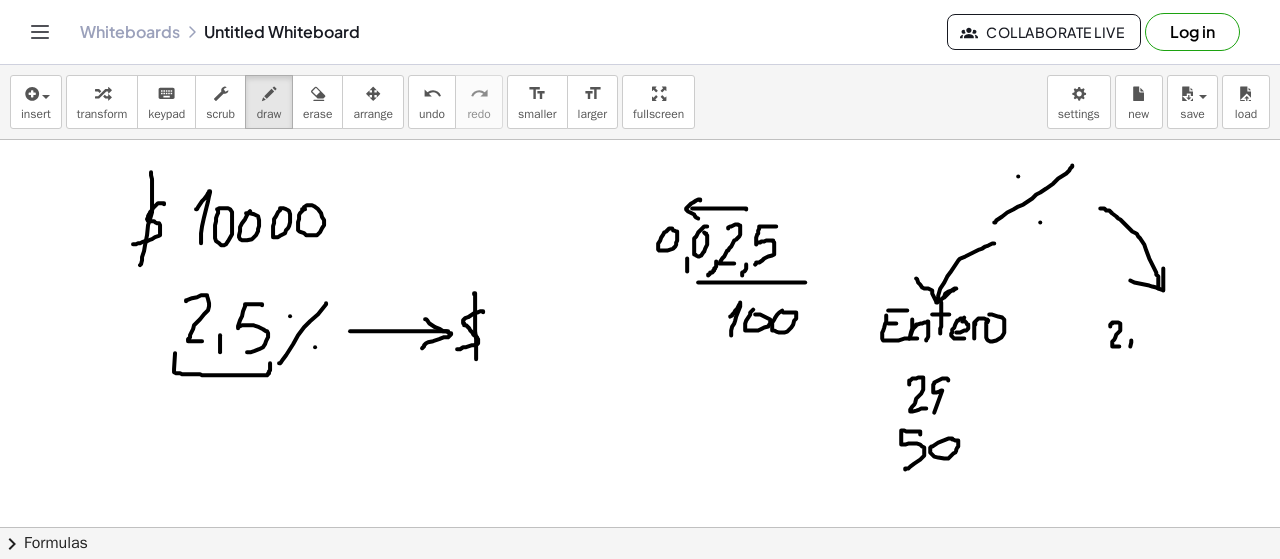 click at bounding box center (640, 83) 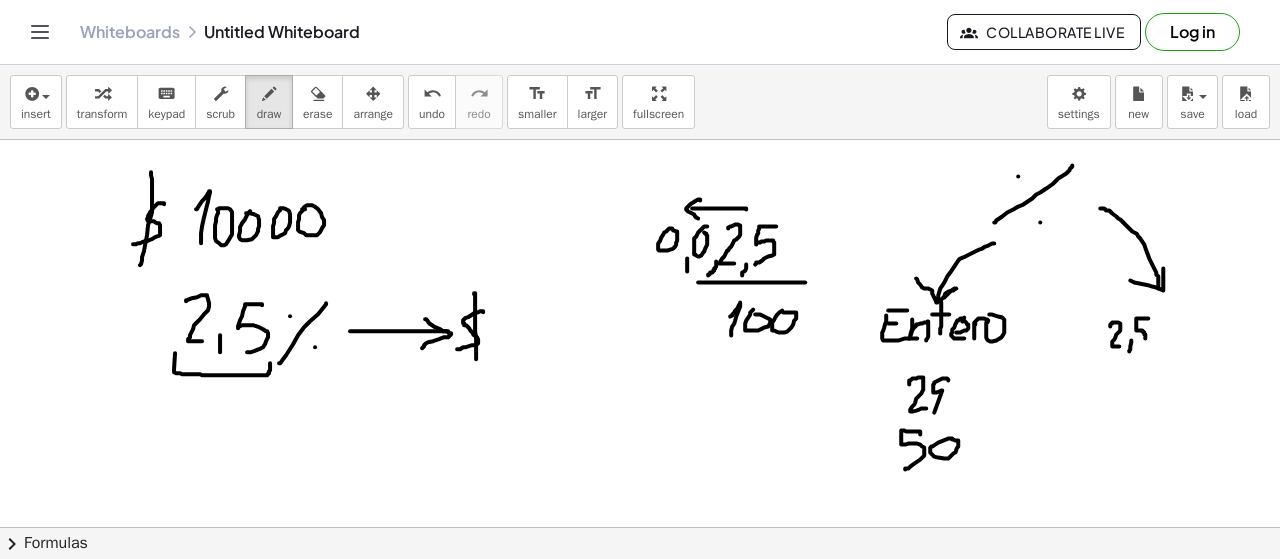 drag, startPoint x: 1138, startPoint y: 317, endPoint x: 1142, endPoint y: 342, distance: 25.317978 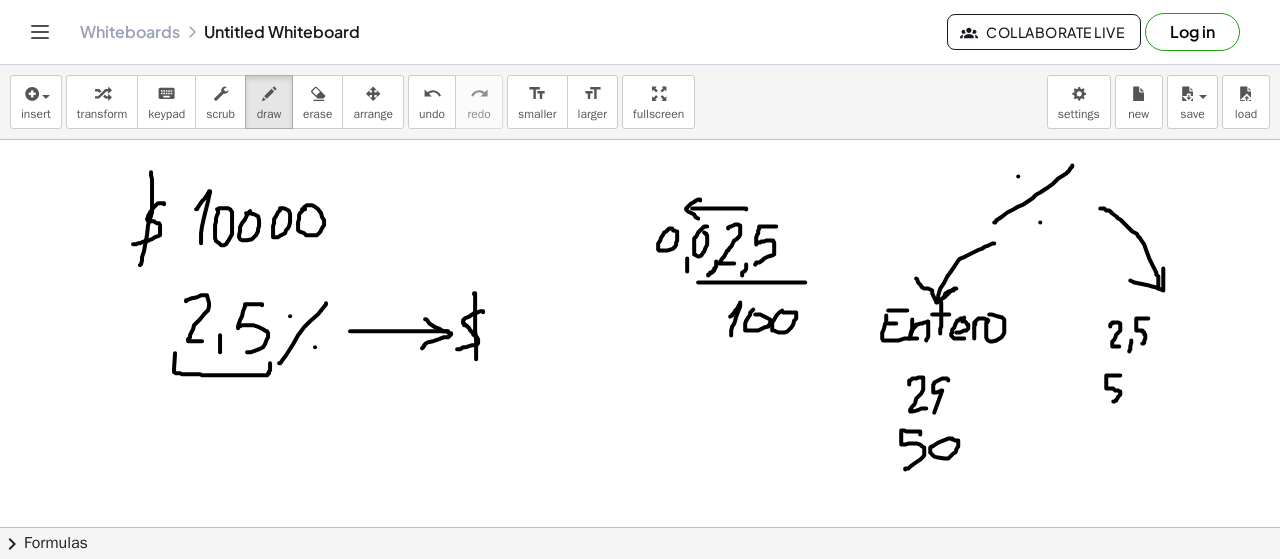 drag, startPoint x: 1120, startPoint y: 374, endPoint x: 1111, endPoint y: 400, distance: 27.513634 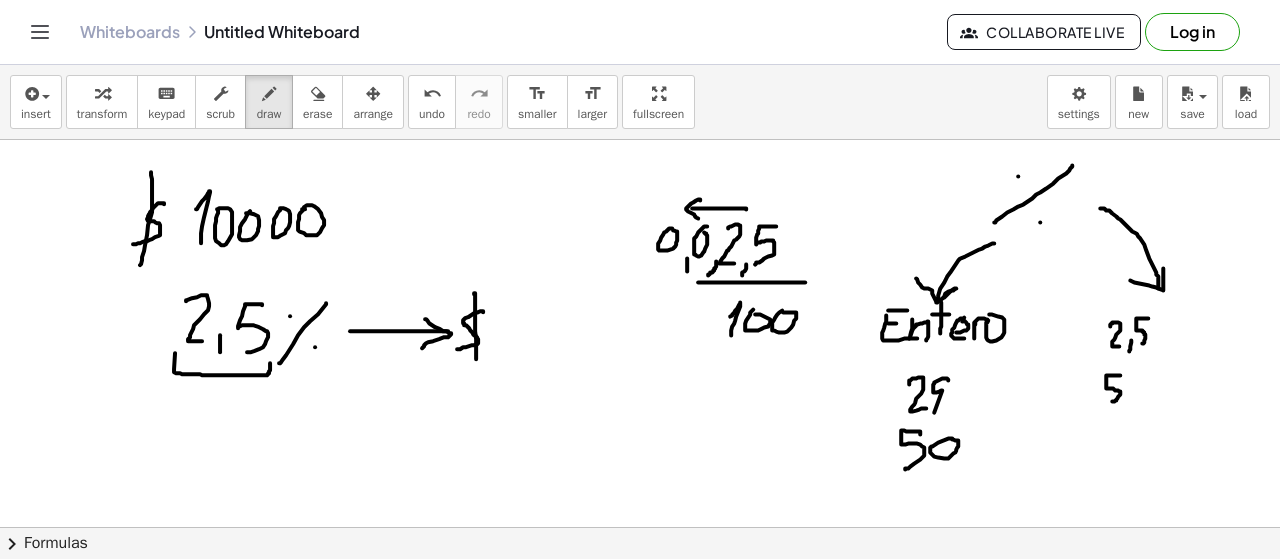 click at bounding box center (640, 83) 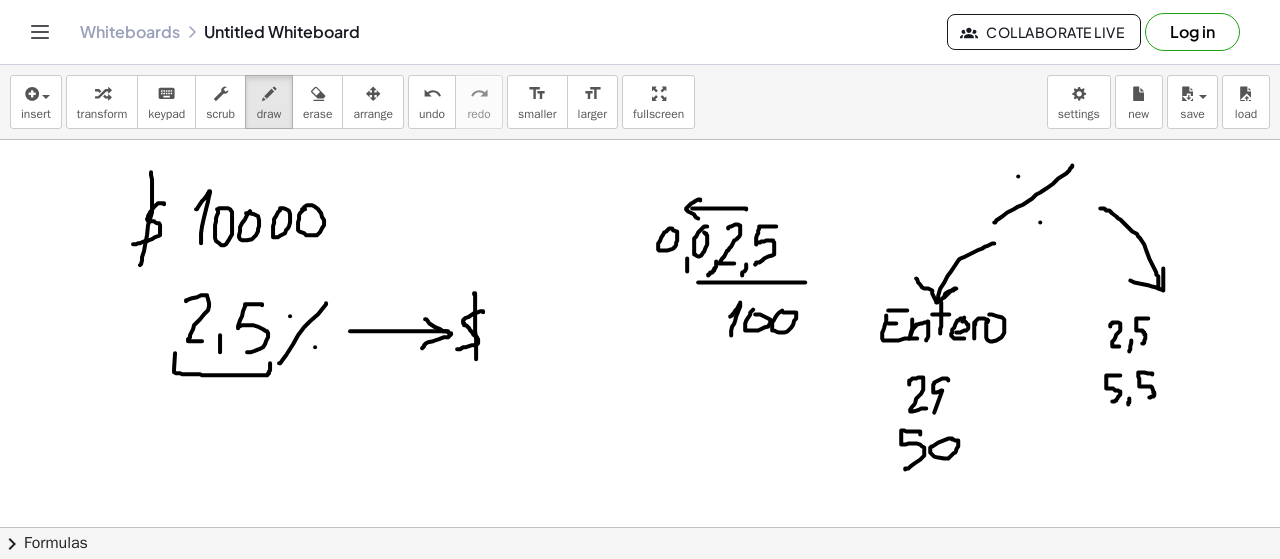 drag, startPoint x: 1152, startPoint y: 373, endPoint x: 1148, endPoint y: 398, distance: 25.317978 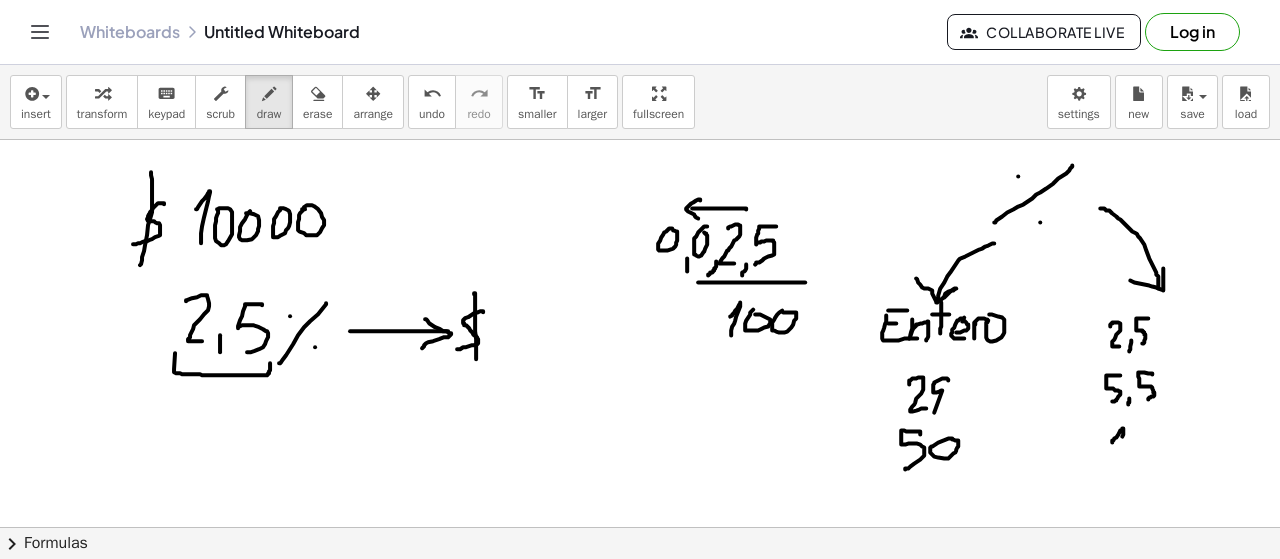 drag, startPoint x: 1112, startPoint y: 441, endPoint x: 1121, endPoint y: 456, distance: 17.492855 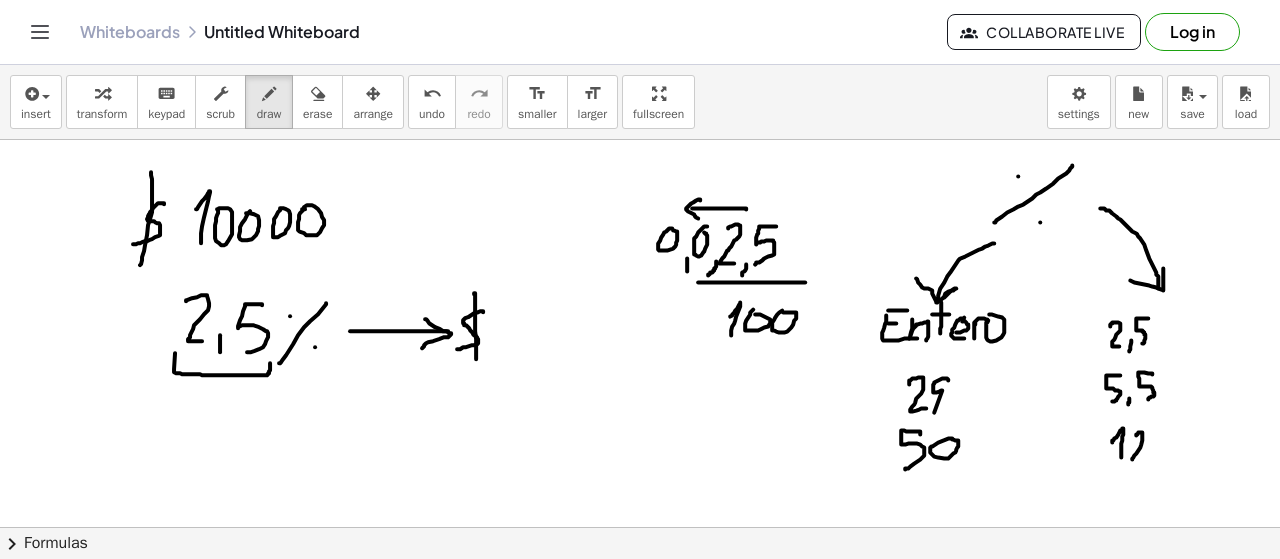 drag, startPoint x: 1137, startPoint y: 433, endPoint x: 1143, endPoint y: 457, distance: 24.738634 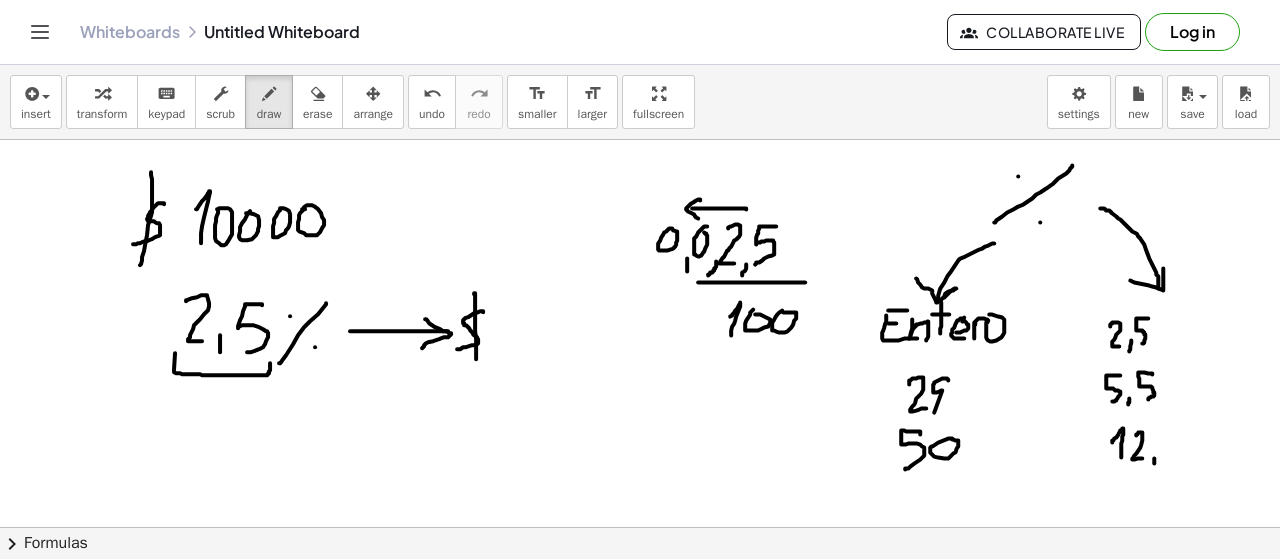 drag, startPoint x: 1154, startPoint y: 457, endPoint x: 1164, endPoint y: 453, distance: 10.770329 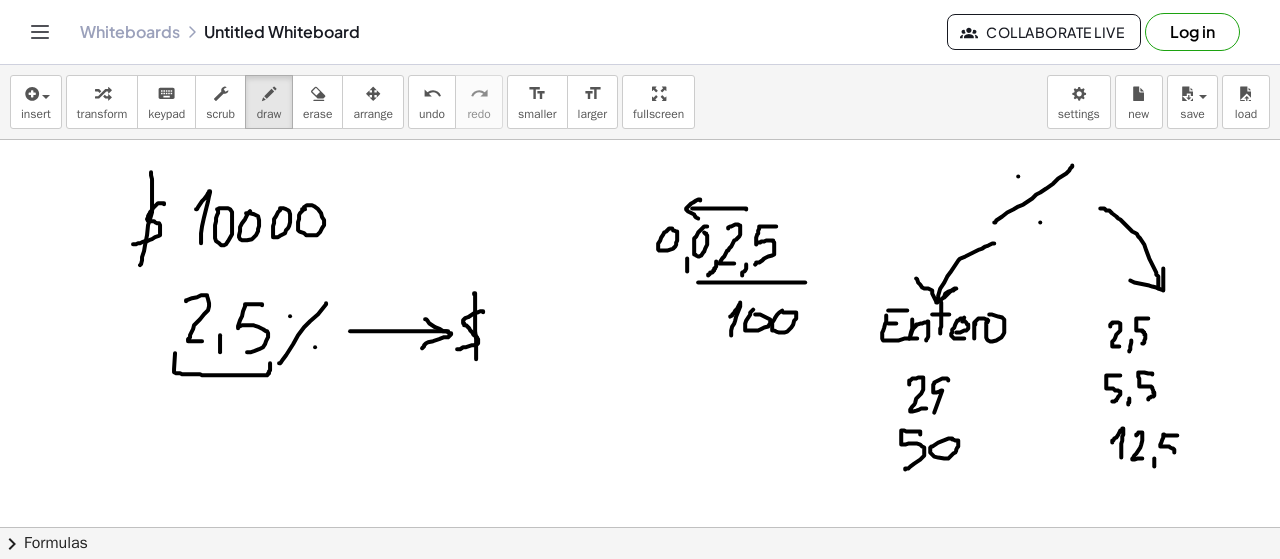 drag, startPoint x: 1177, startPoint y: 434, endPoint x: 1166, endPoint y: 459, distance: 27.313 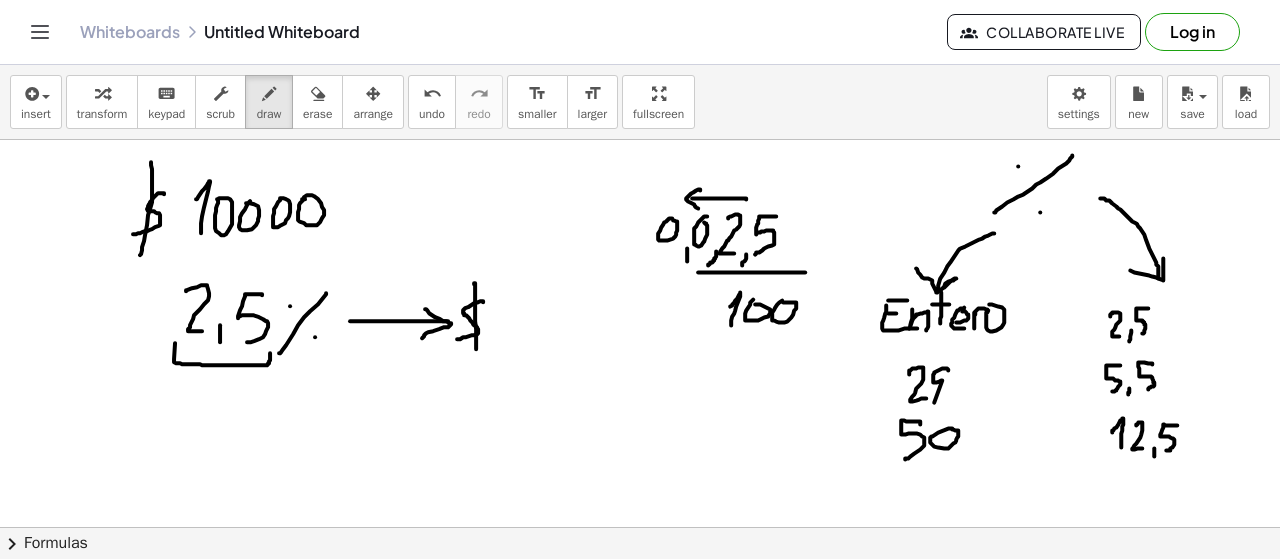 scroll, scrollTop: 690, scrollLeft: 0, axis: vertical 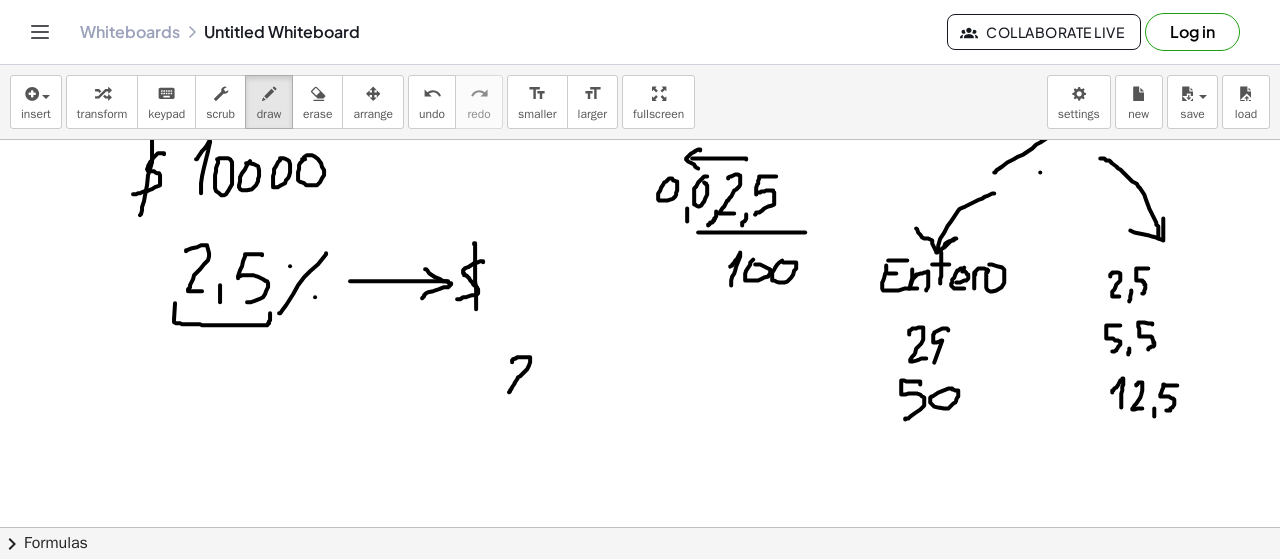 drag, startPoint x: 512, startPoint y: 360, endPoint x: 526, endPoint y: 390, distance: 33.105892 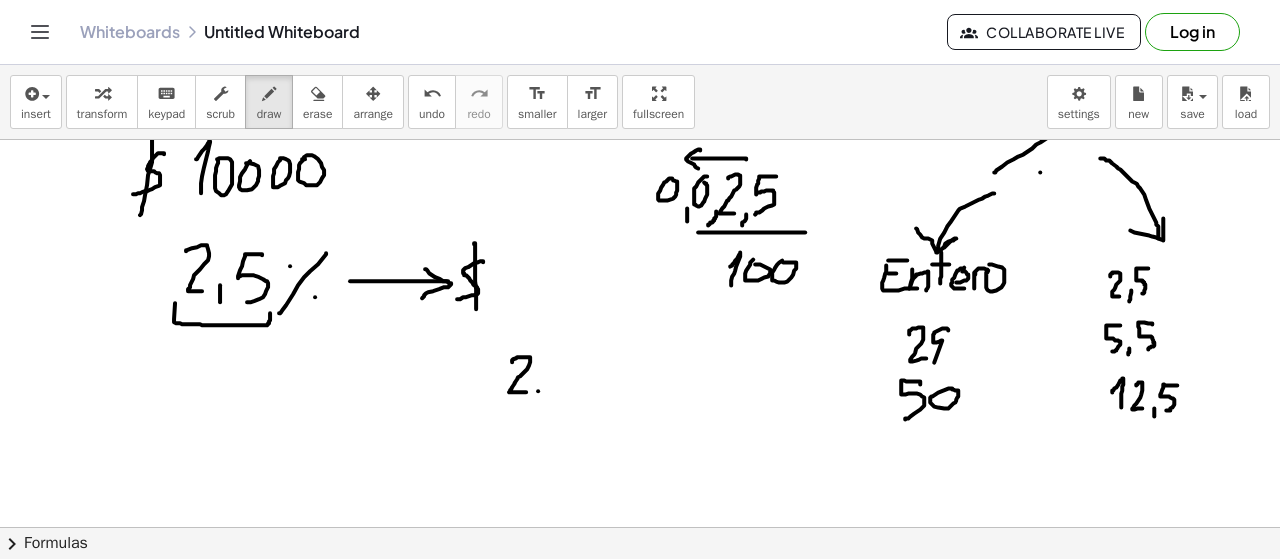 drag, startPoint x: 538, startPoint y: 389, endPoint x: 534, endPoint y: 399, distance: 10.770329 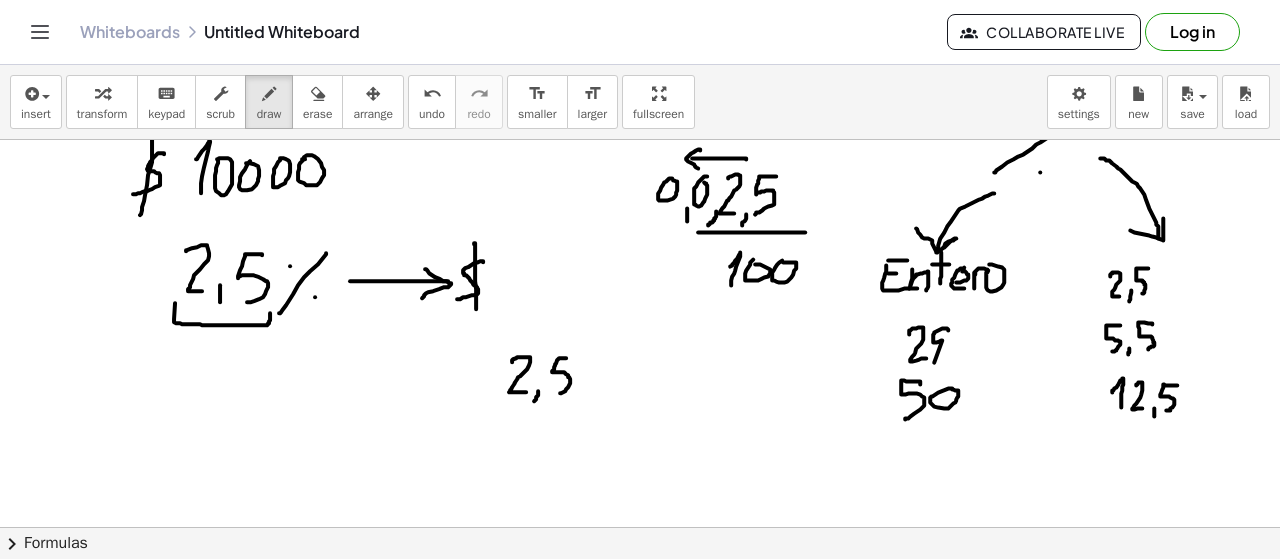 drag, startPoint x: 565, startPoint y: 356, endPoint x: 550, endPoint y: 393, distance: 39.92493 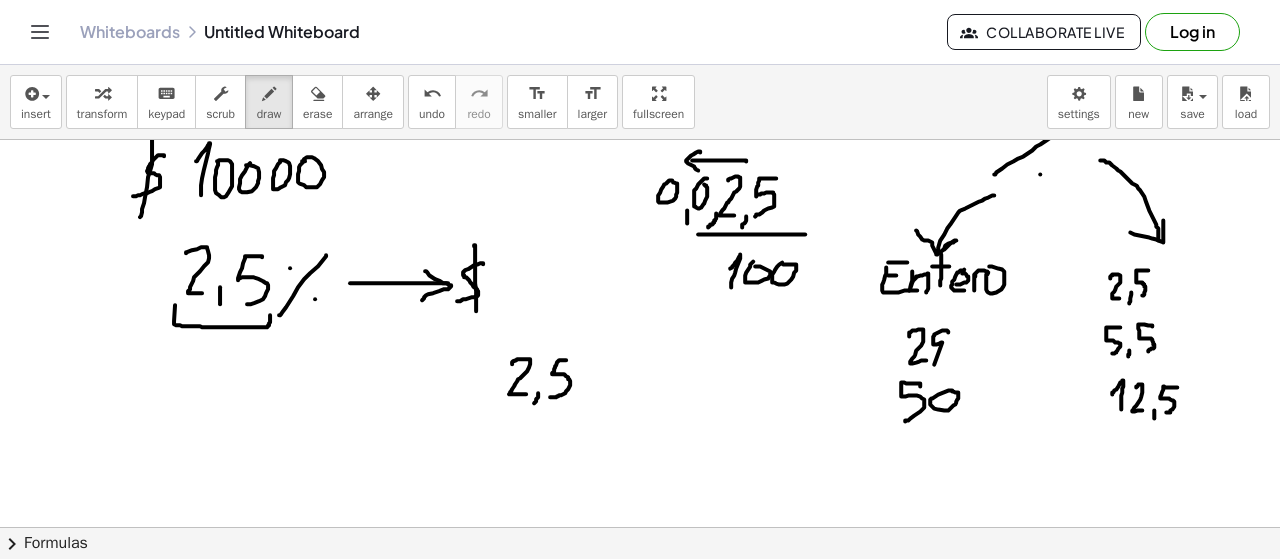scroll, scrollTop: 680, scrollLeft: 0, axis: vertical 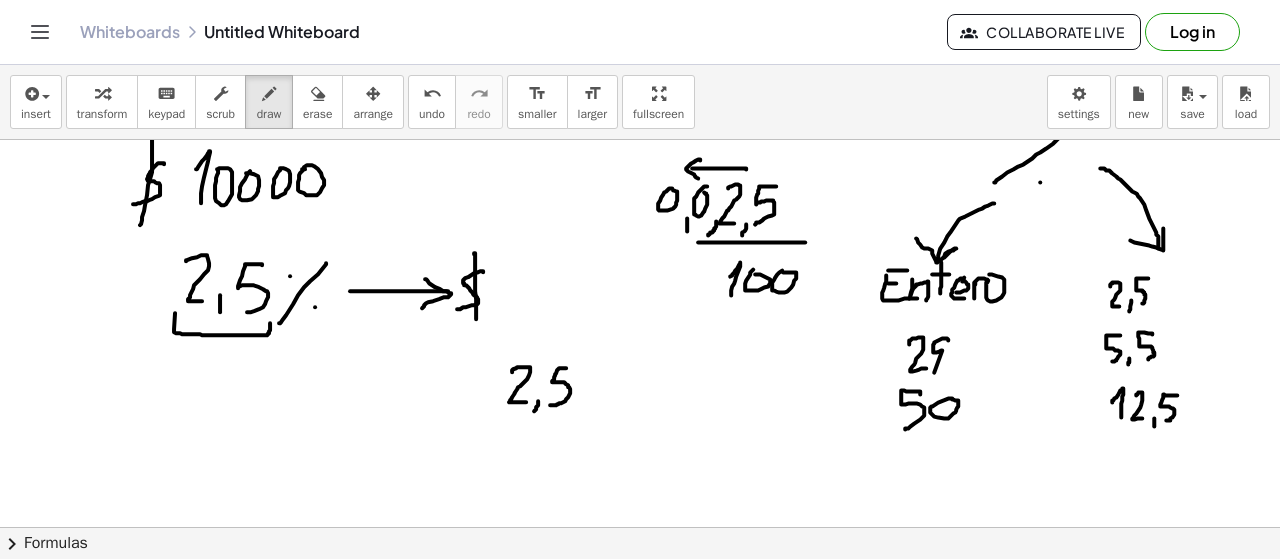click at bounding box center [640, 43] 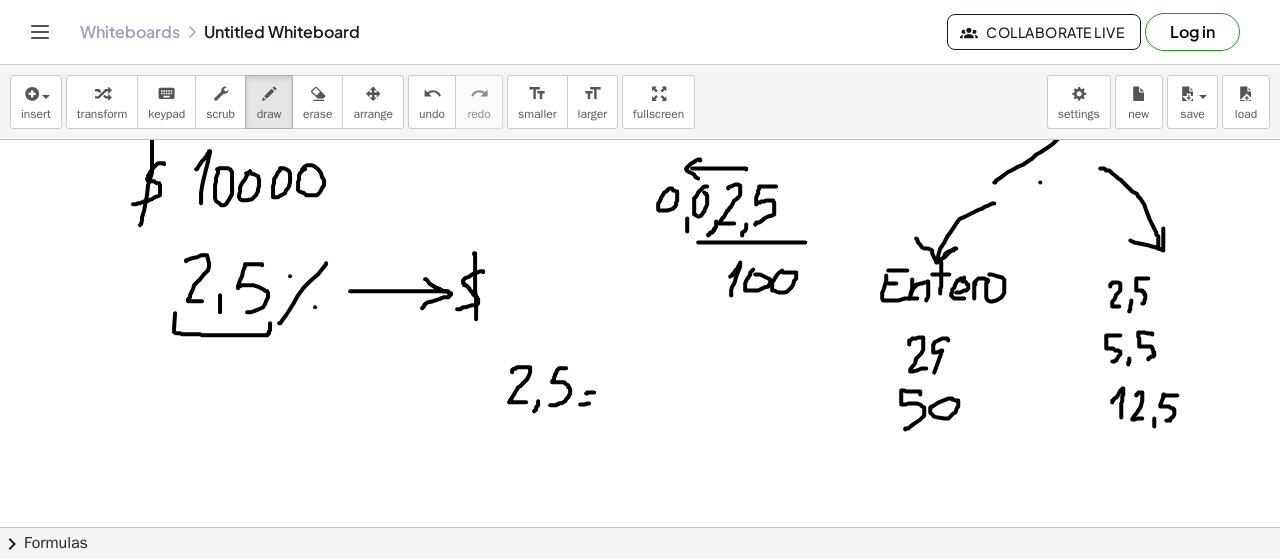 drag, startPoint x: 580, startPoint y: 403, endPoint x: 594, endPoint y: 402, distance: 14.035668 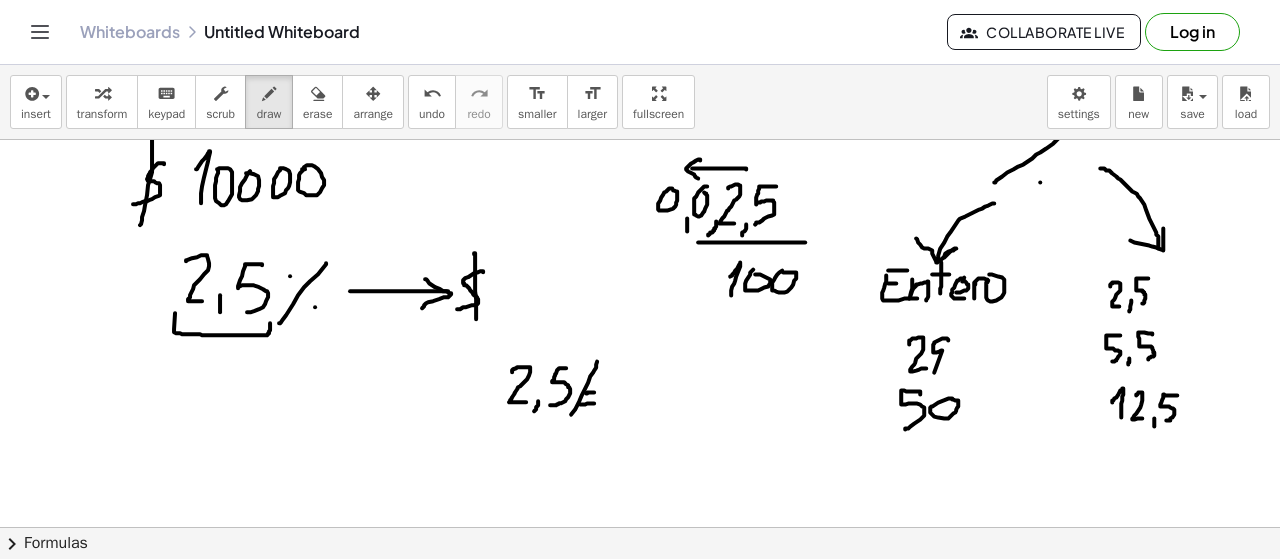 drag, startPoint x: 597, startPoint y: 360, endPoint x: 570, endPoint y: 419, distance: 64.884514 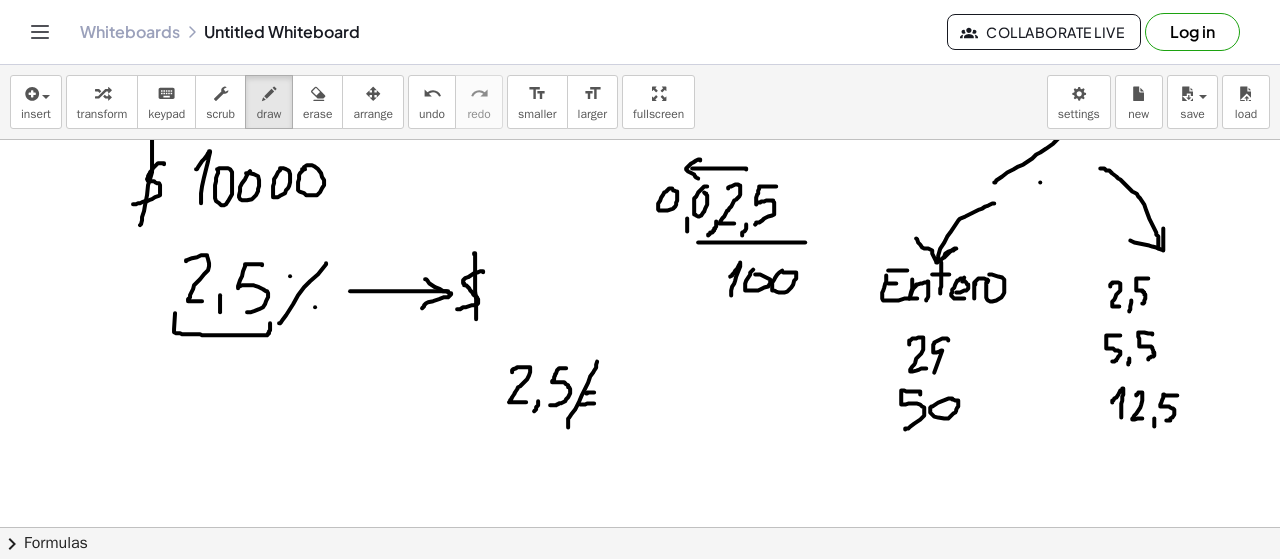 click at bounding box center [640, 43] 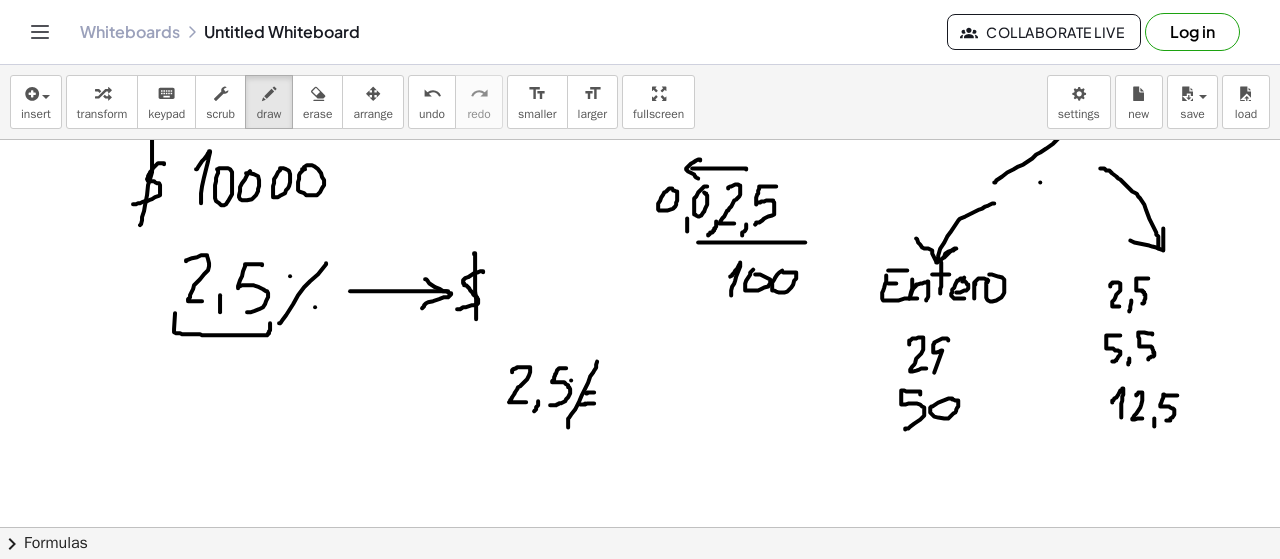click at bounding box center (640, 43) 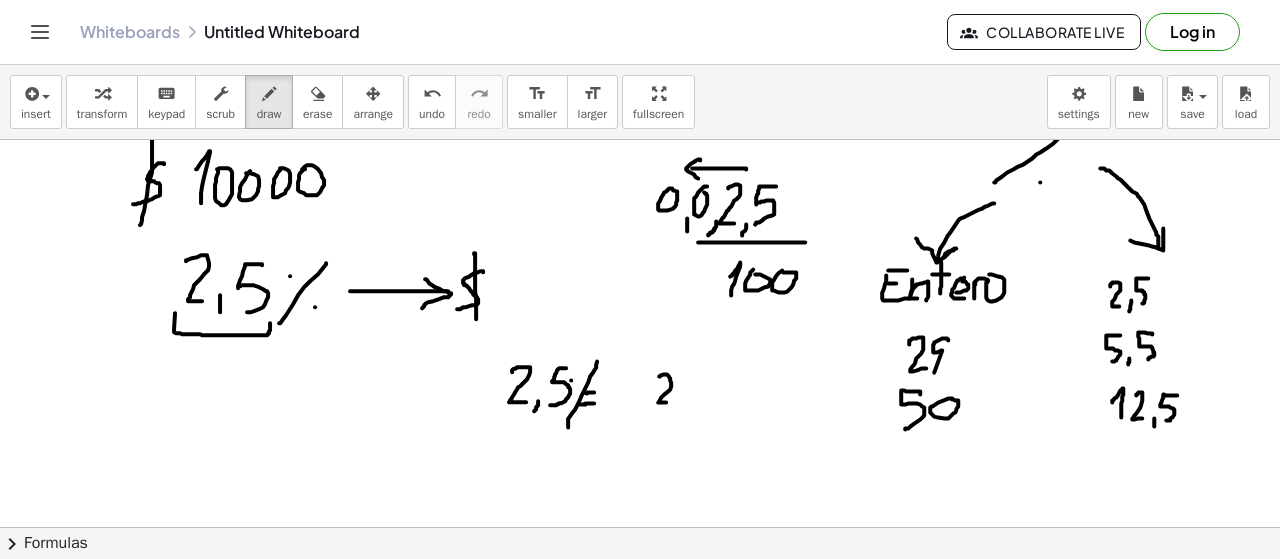 drag, startPoint x: 659, startPoint y: 375, endPoint x: 667, endPoint y: 401, distance: 27.202942 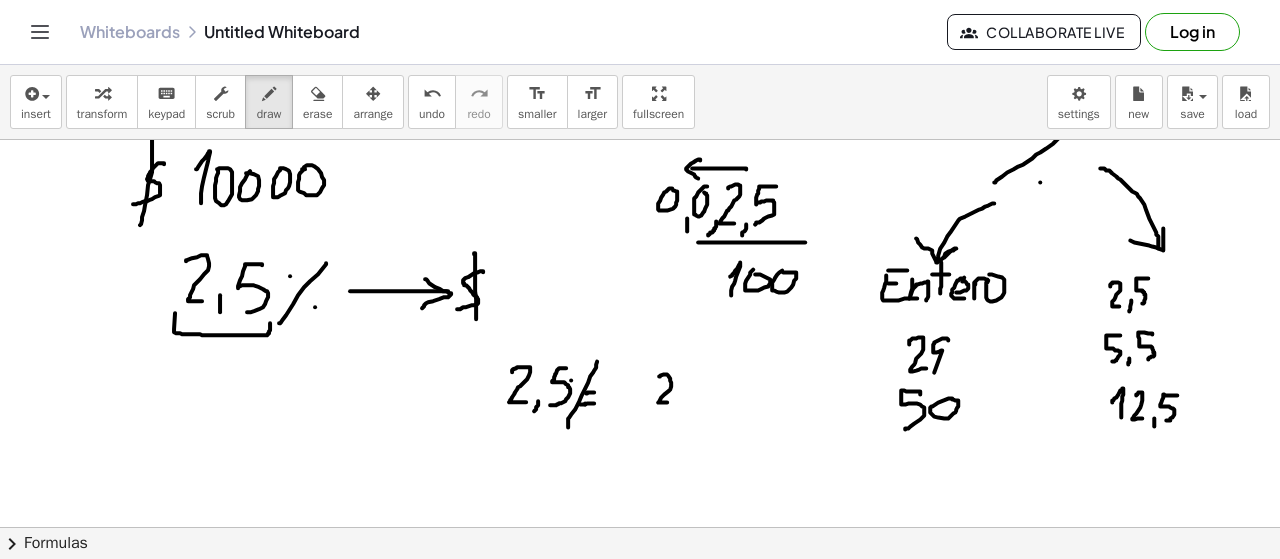 drag, startPoint x: 679, startPoint y: 401, endPoint x: 678, endPoint y: 411, distance: 10.049875 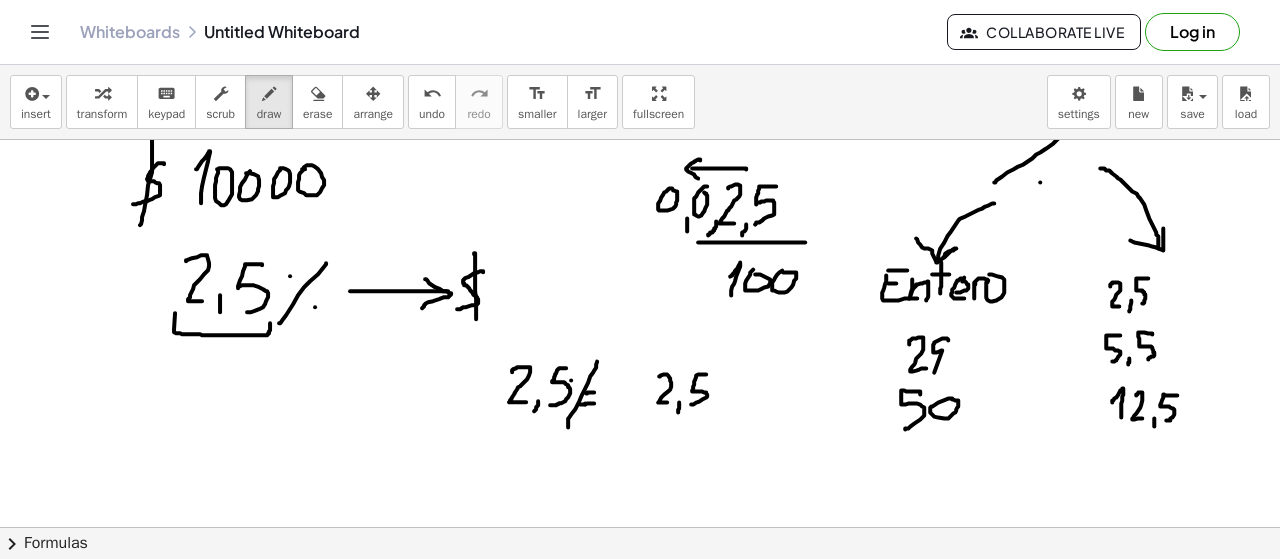 drag, startPoint x: 700, startPoint y: 373, endPoint x: 688, endPoint y: 404, distance: 33.24154 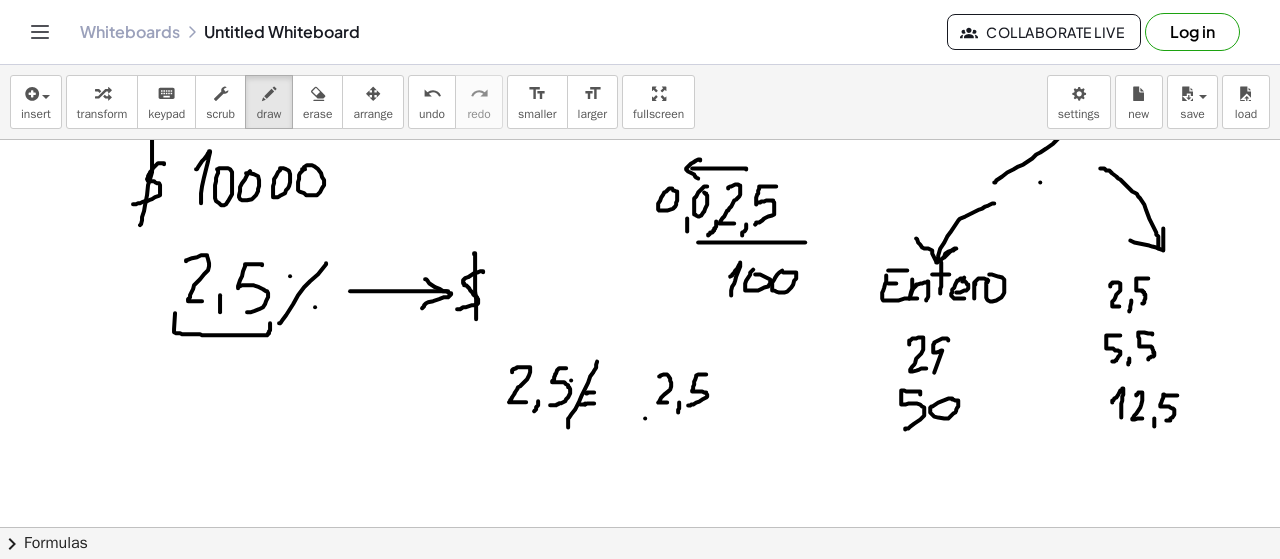 drag, startPoint x: 645, startPoint y: 417, endPoint x: 728, endPoint y: 417, distance: 83 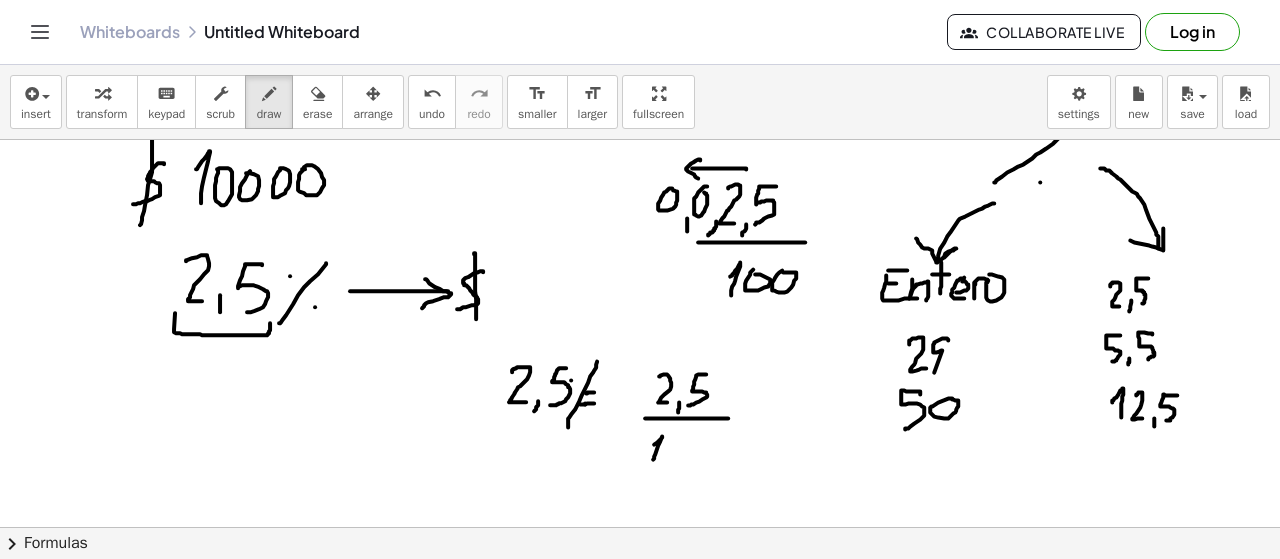 drag, startPoint x: 654, startPoint y: 443, endPoint x: 667, endPoint y: 453, distance: 16.40122 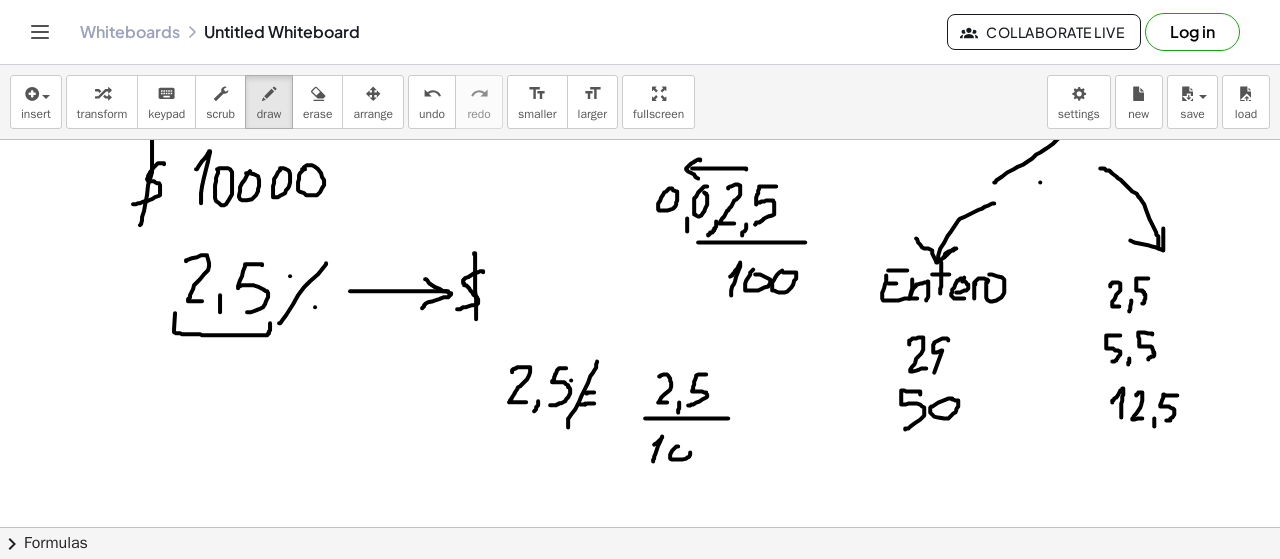 click at bounding box center (640, 43) 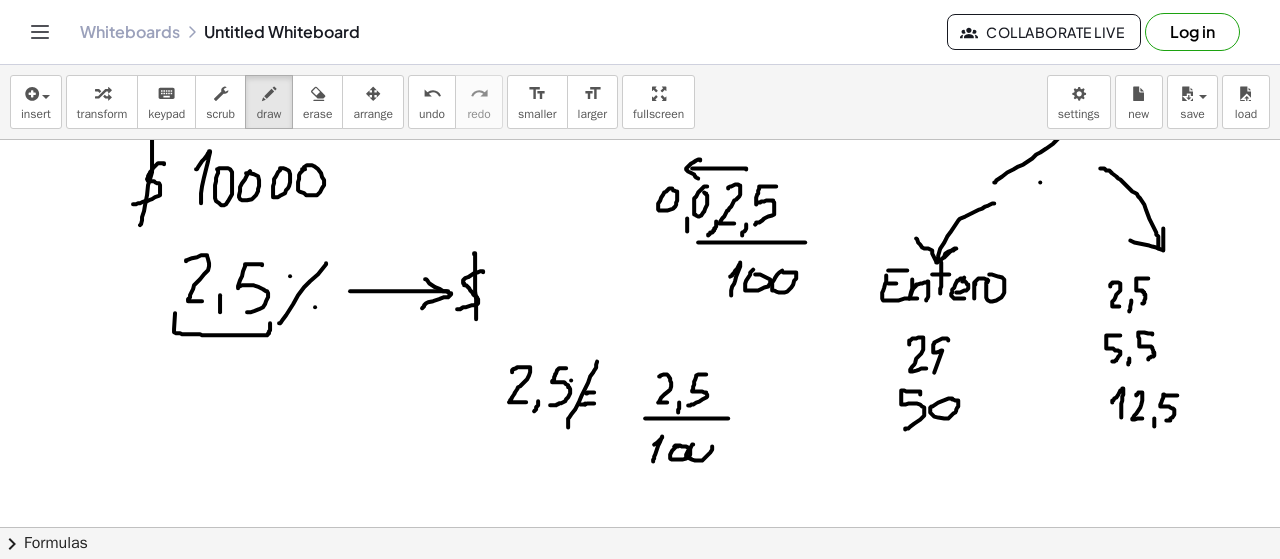 drag, startPoint x: 693, startPoint y: 443, endPoint x: 742, endPoint y: 417, distance: 55.470715 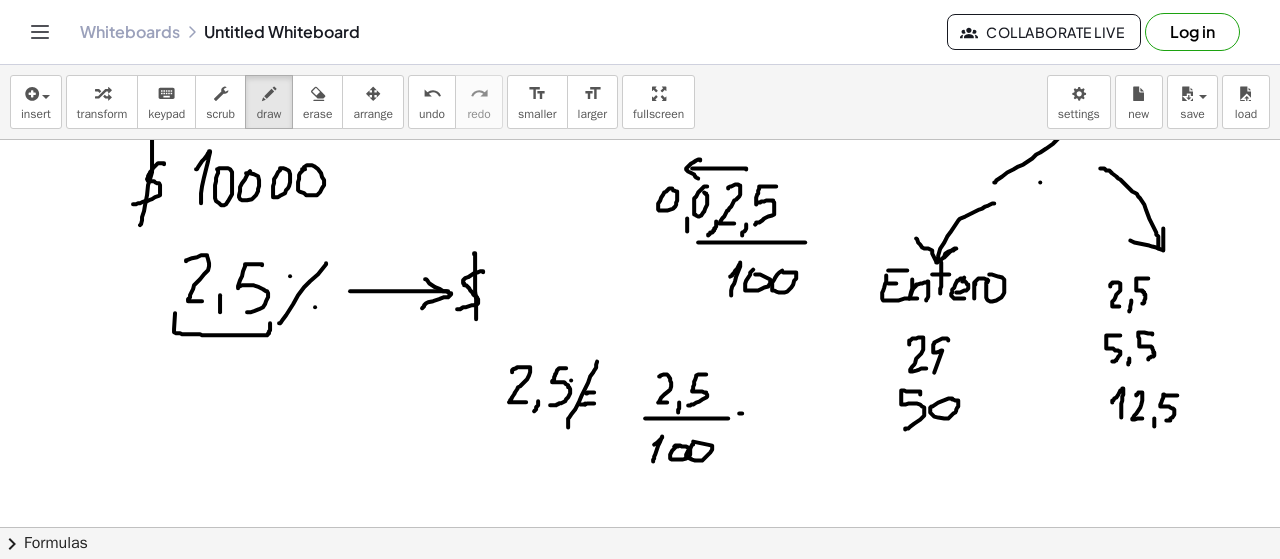 click at bounding box center (640, 43) 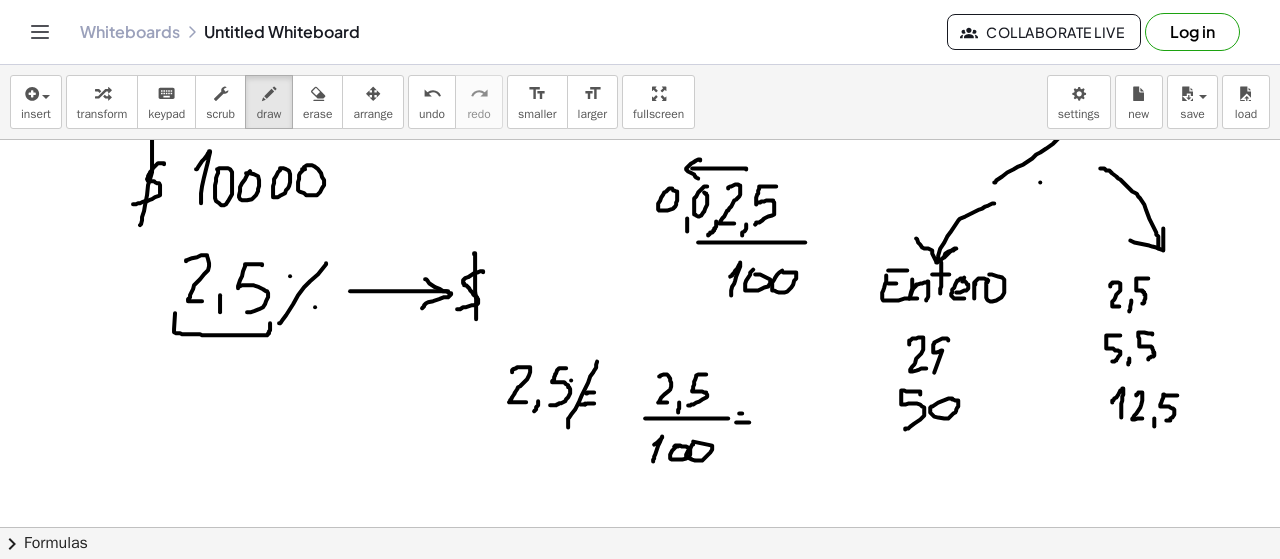 drag, startPoint x: 736, startPoint y: 421, endPoint x: 749, endPoint y: 421, distance: 13 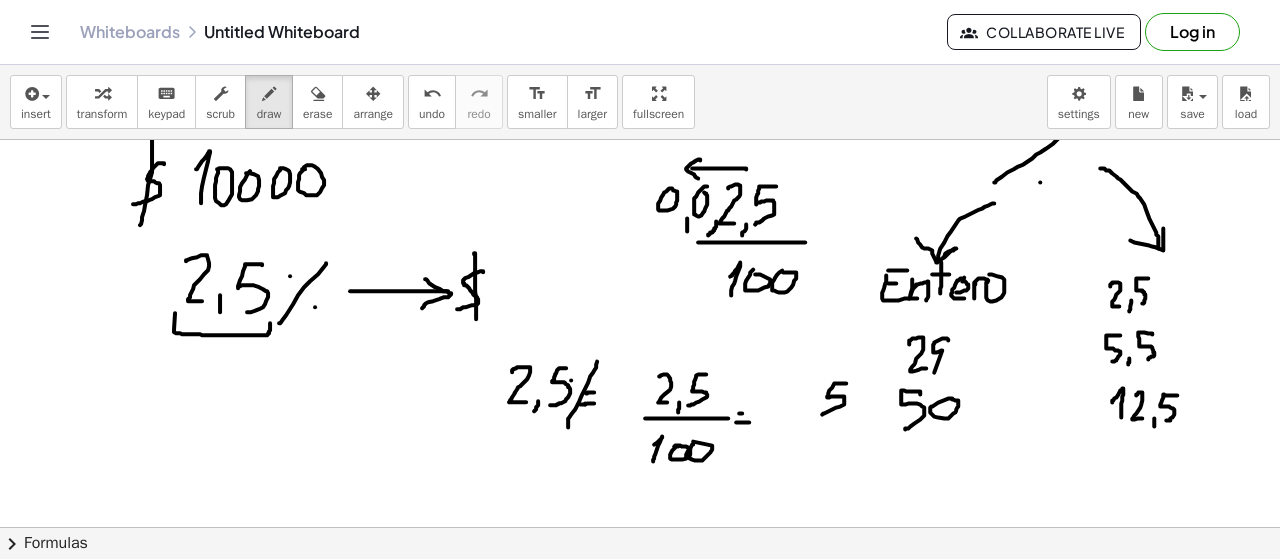drag, startPoint x: 846, startPoint y: 382, endPoint x: 822, endPoint y: 413, distance: 39.20459 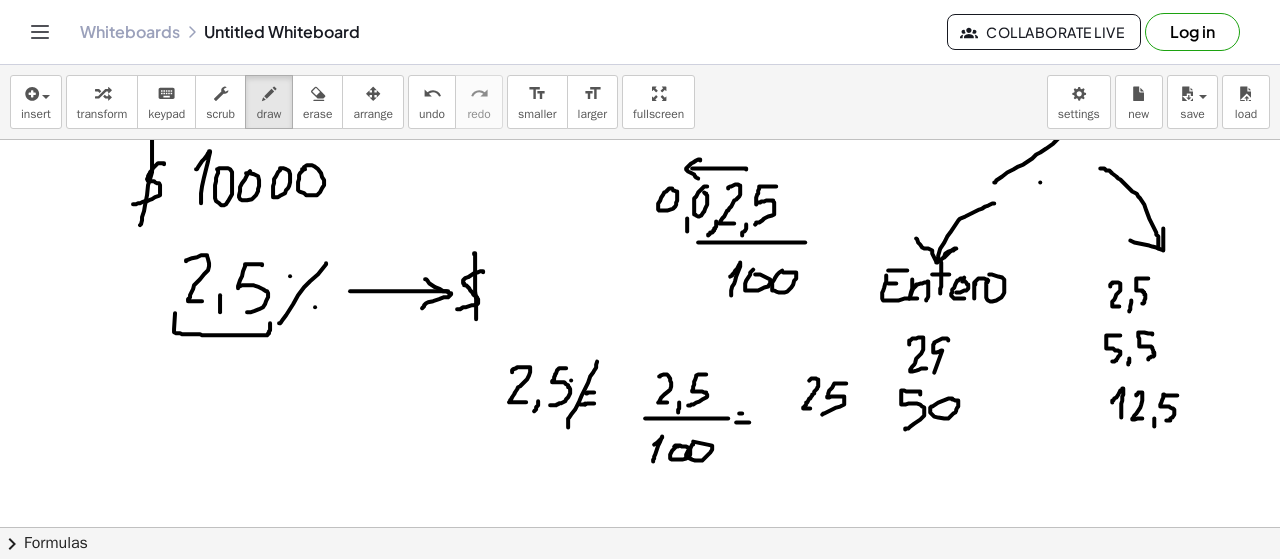 drag, startPoint x: 809, startPoint y: 379, endPoint x: 810, endPoint y: 407, distance: 28.01785 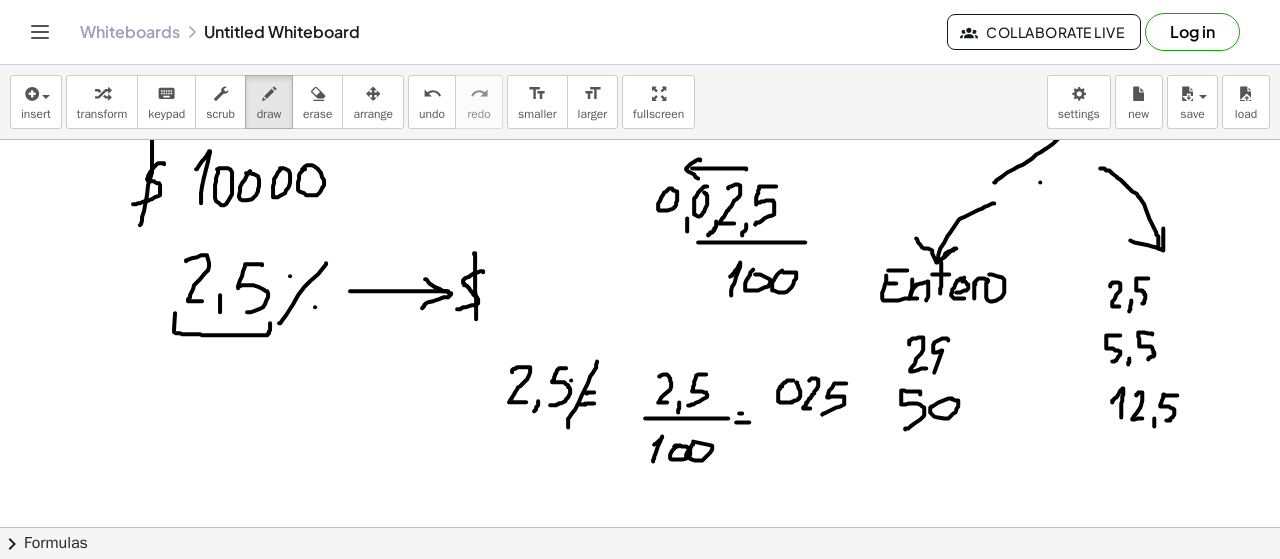 click at bounding box center [640, 43] 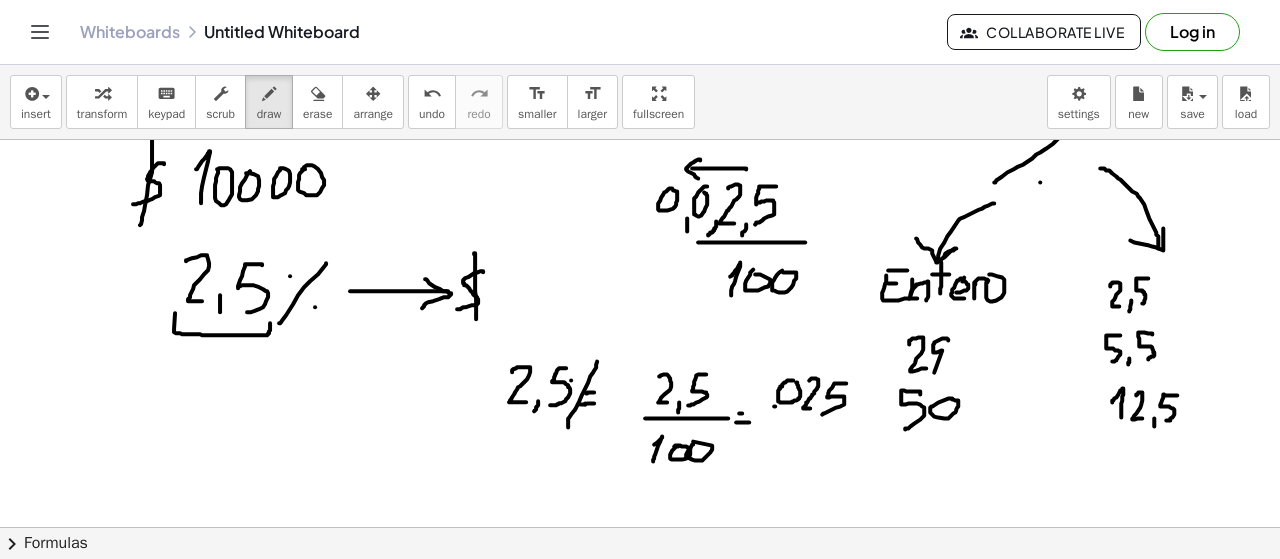 click at bounding box center (640, 43) 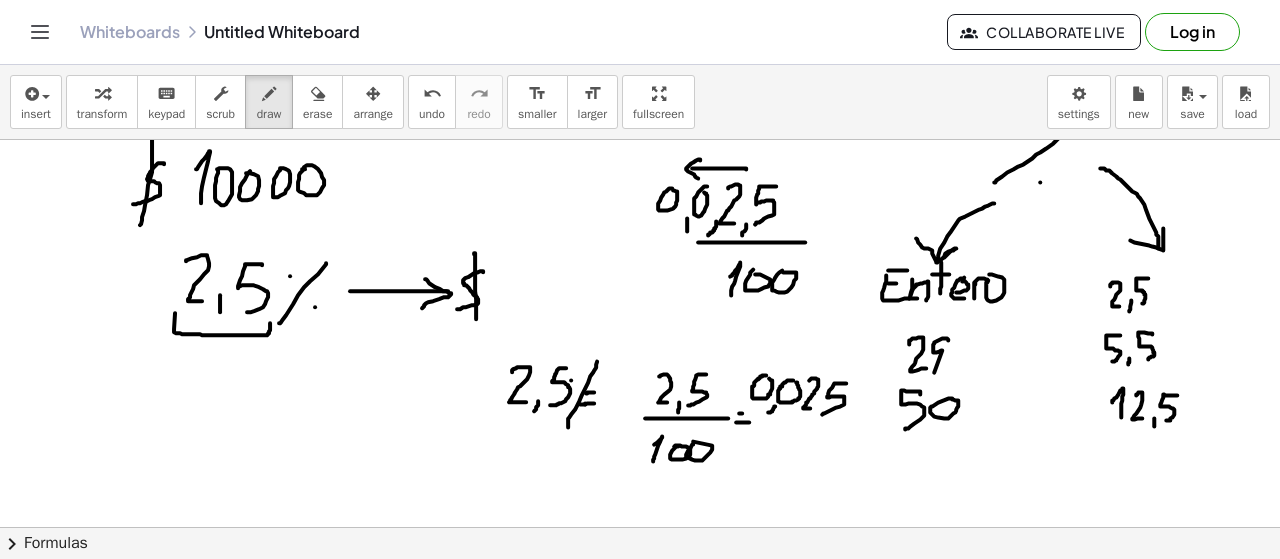 click at bounding box center [640, 43] 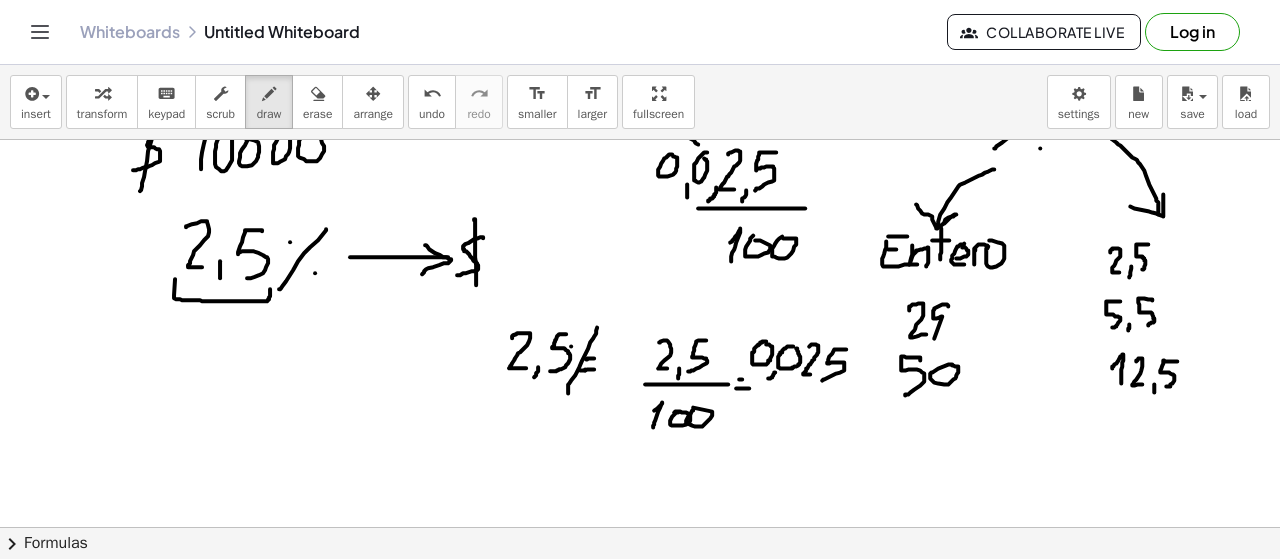 scroll, scrollTop: 738, scrollLeft: 0, axis: vertical 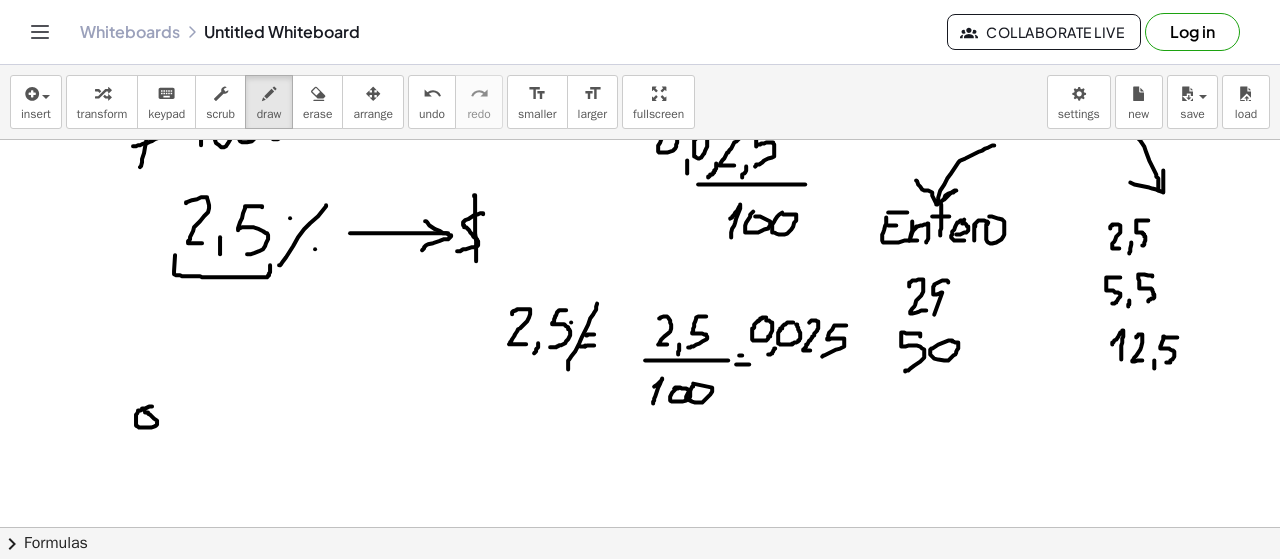 click at bounding box center [640, -15] 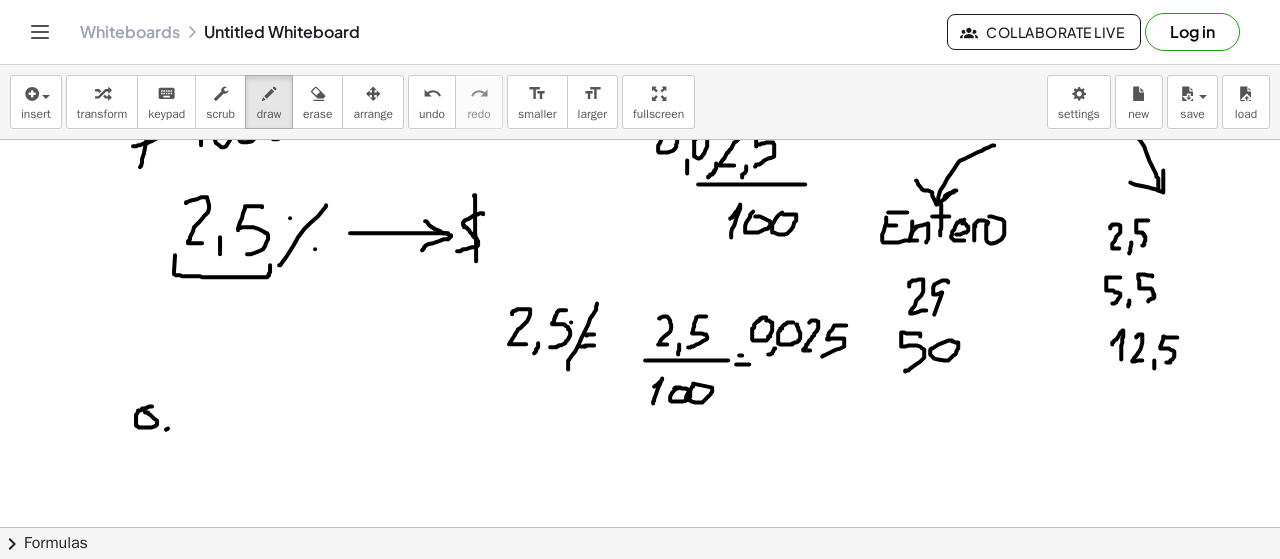 drag, startPoint x: 166, startPoint y: 428, endPoint x: 160, endPoint y: 437, distance: 10.816654 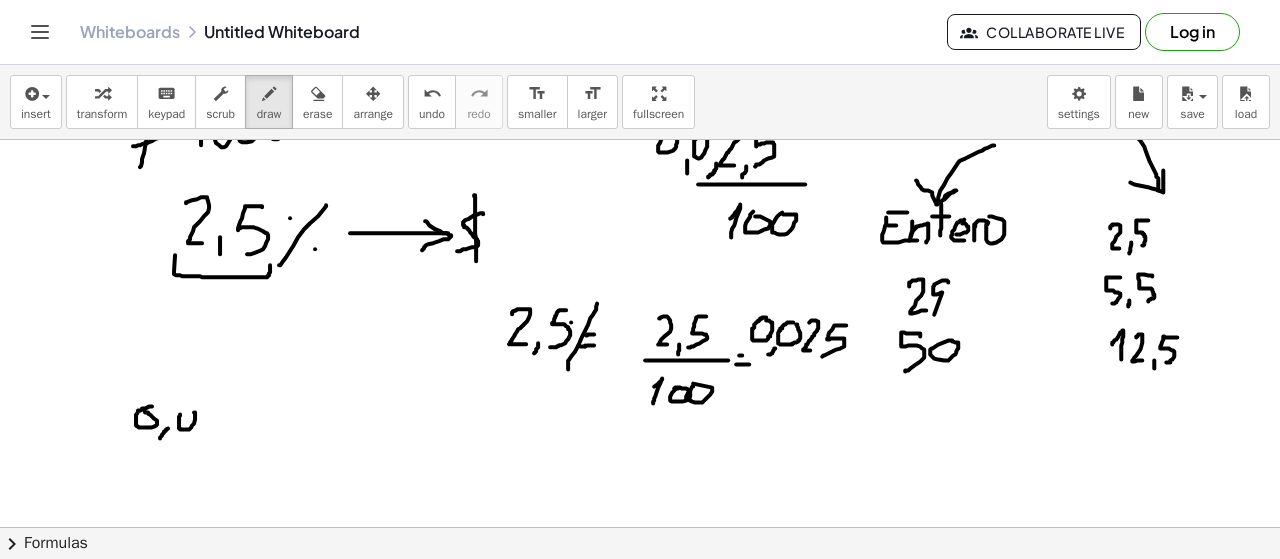 click at bounding box center [640, -15] 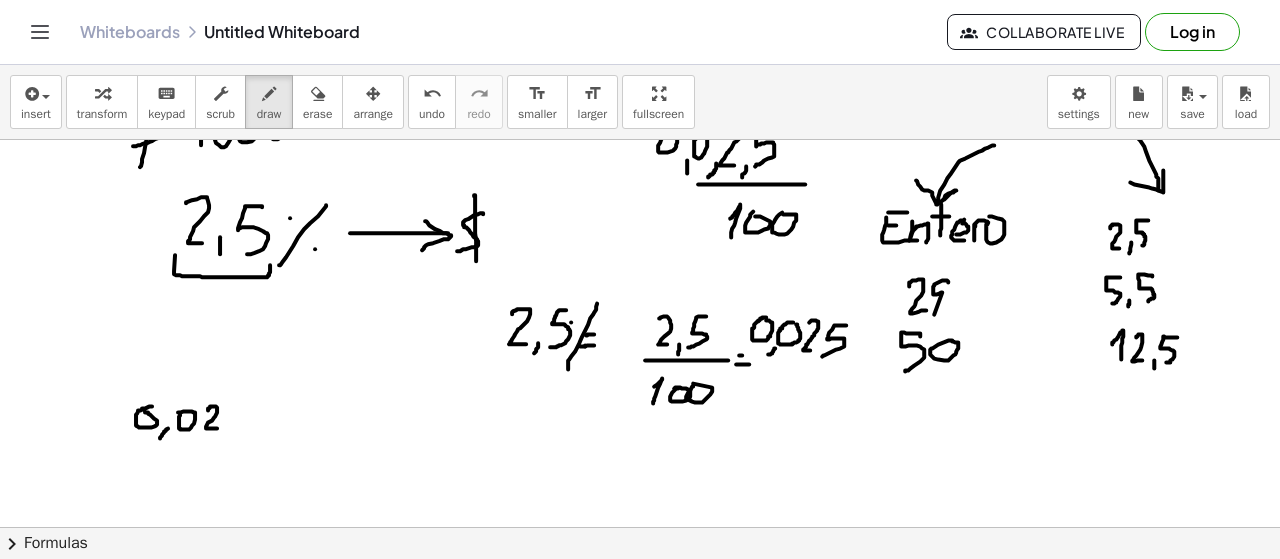 drag, startPoint x: 208, startPoint y: 409, endPoint x: 235, endPoint y: 419, distance: 28.79236 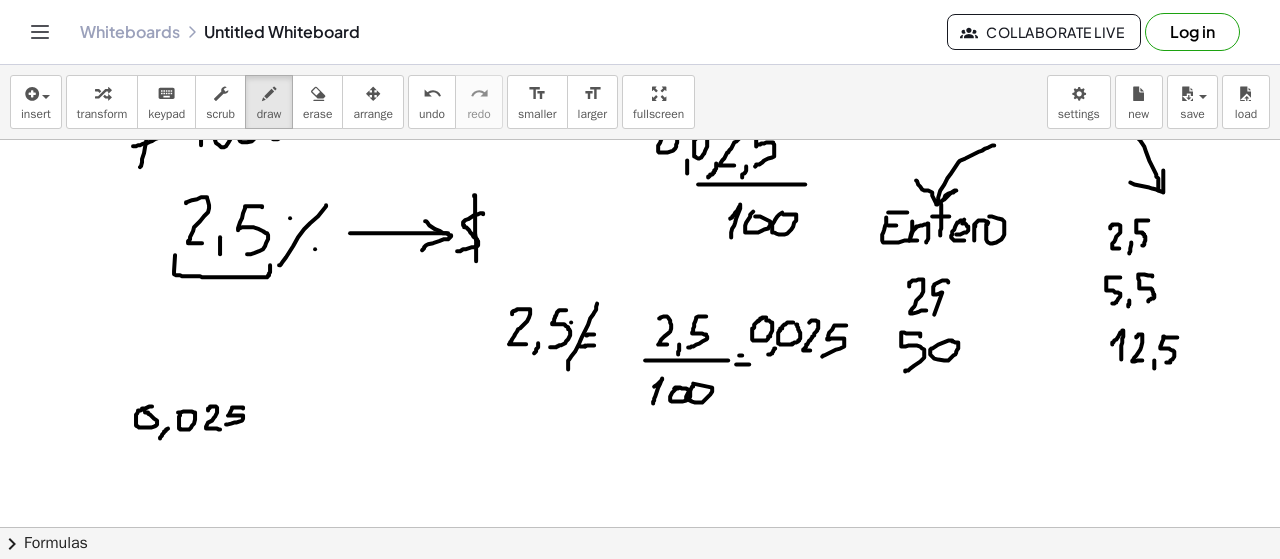 drag, startPoint x: 243, startPoint y: 407, endPoint x: 225, endPoint y: 425, distance: 25.455845 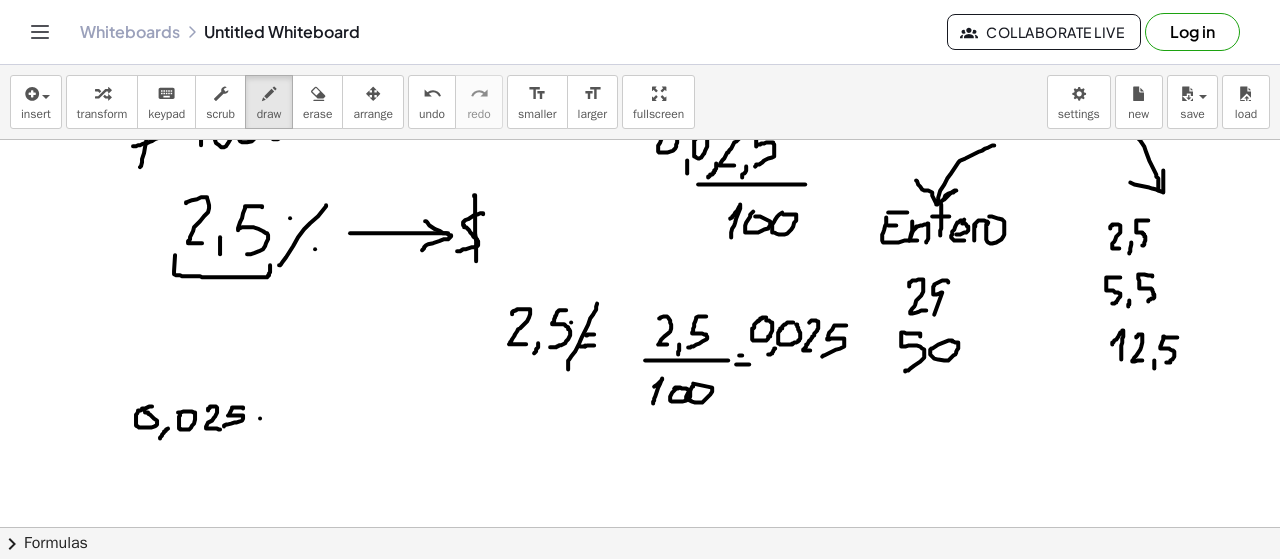 click at bounding box center (640, -15) 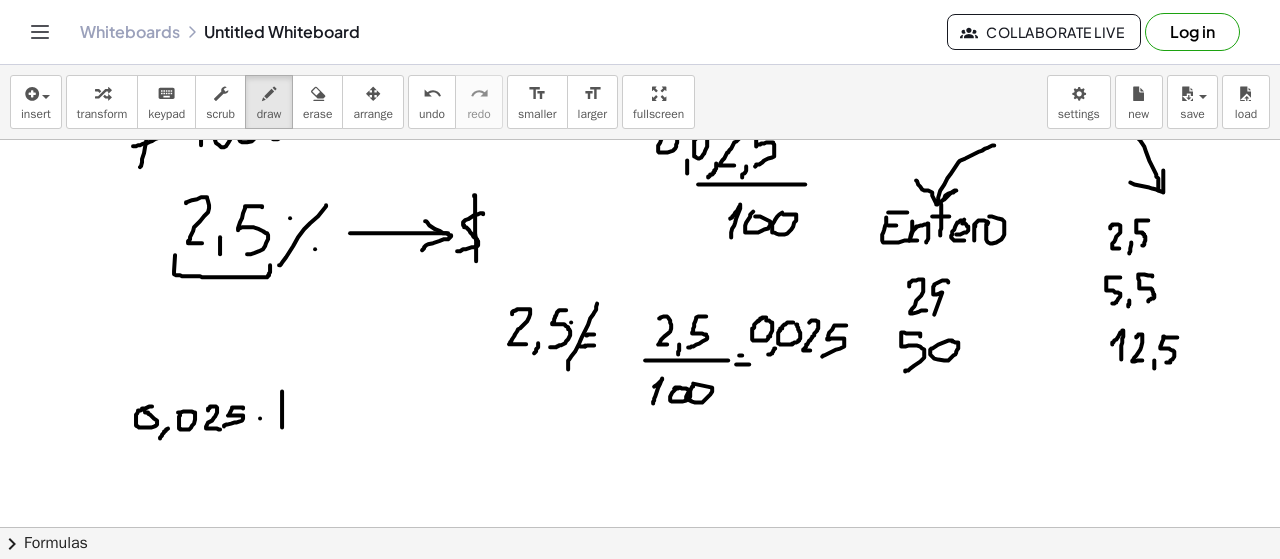 drag, startPoint x: 282, startPoint y: 391, endPoint x: 280, endPoint y: 425, distance: 34.058773 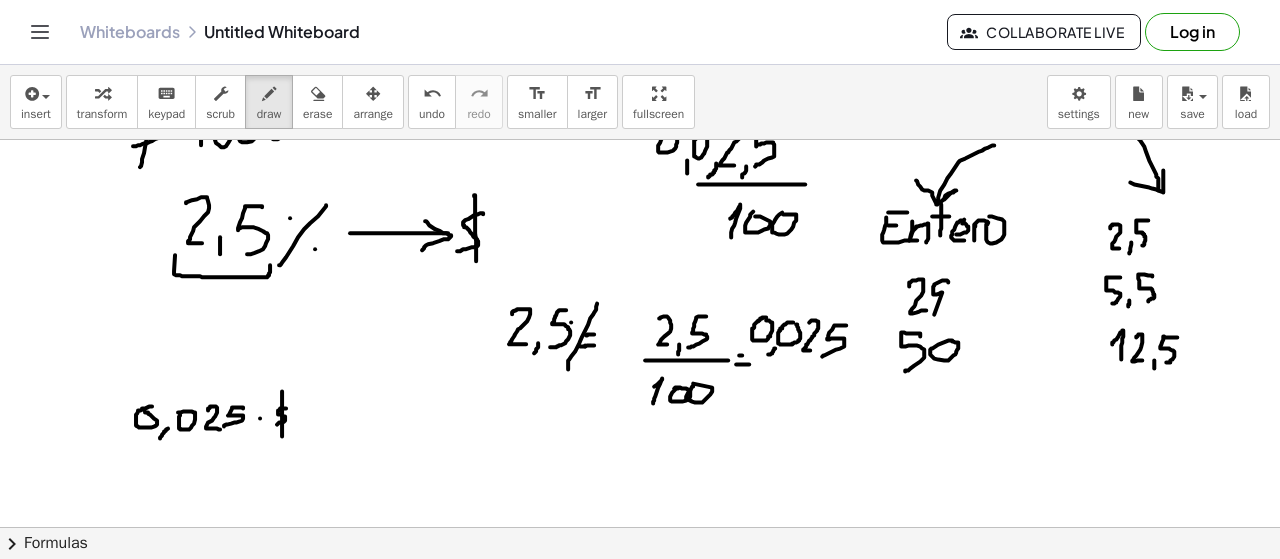 drag, startPoint x: 282, startPoint y: 407, endPoint x: 278, endPoint y: 423, distance: 16.492422 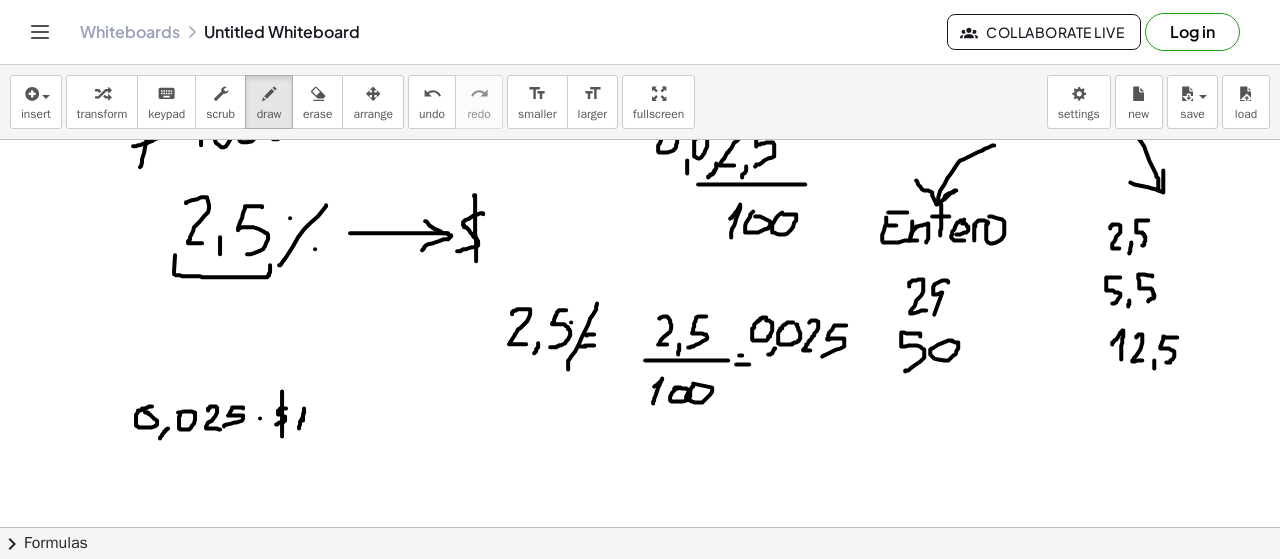 drag, startPoint x: 303, startPoint y: 419, endPoint x: 298, endPoint y: 432, distance: 13.928389 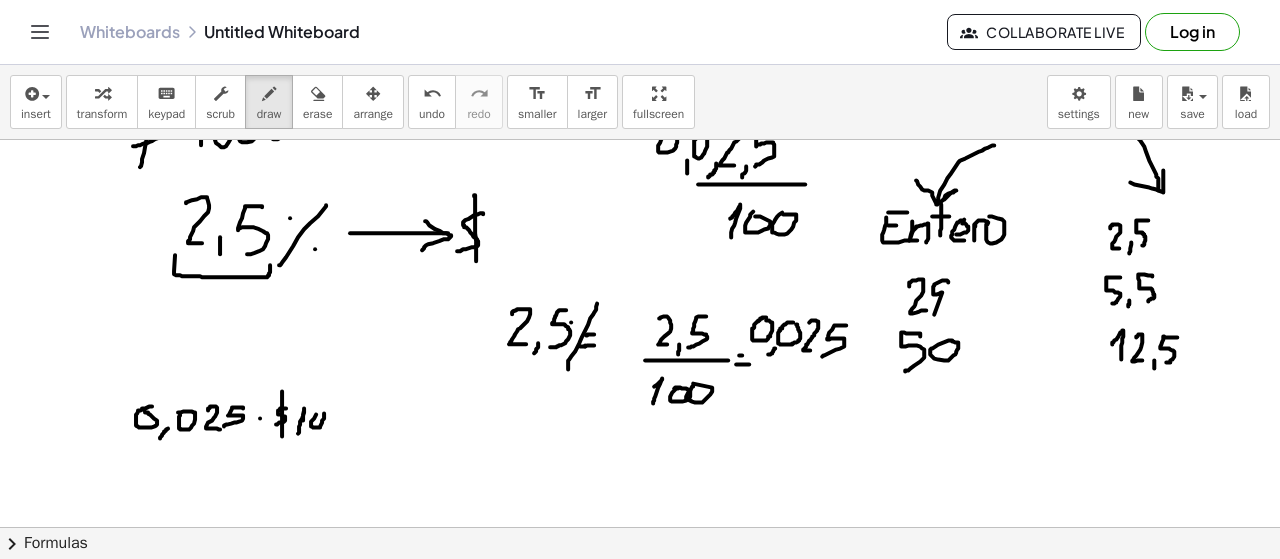 click at bounding box center (640, -15) 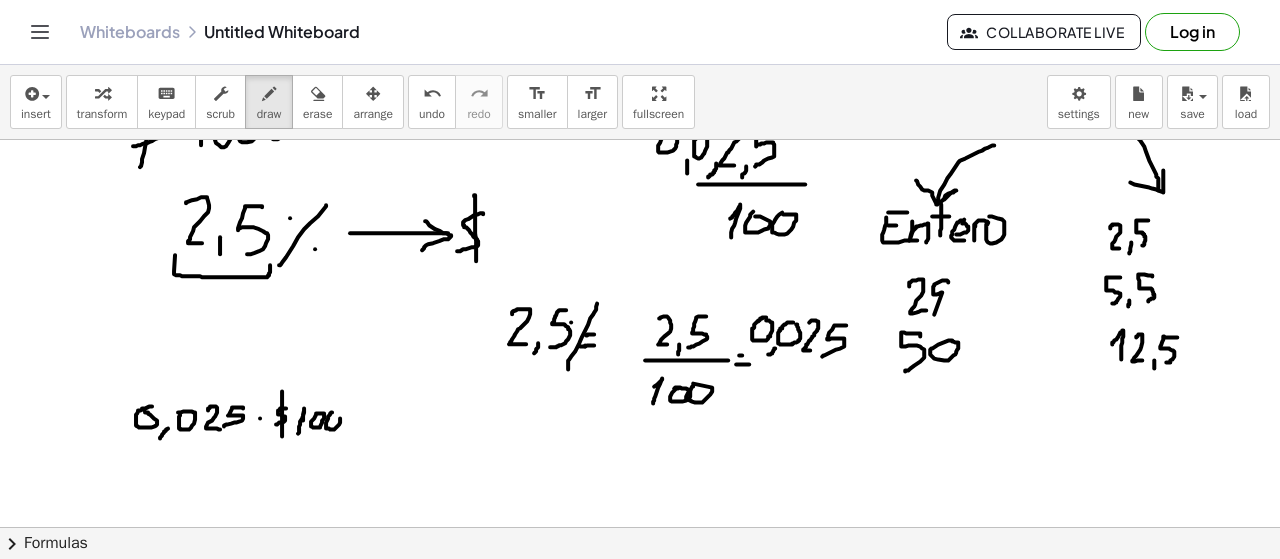 click at bounding box center [640, -15] 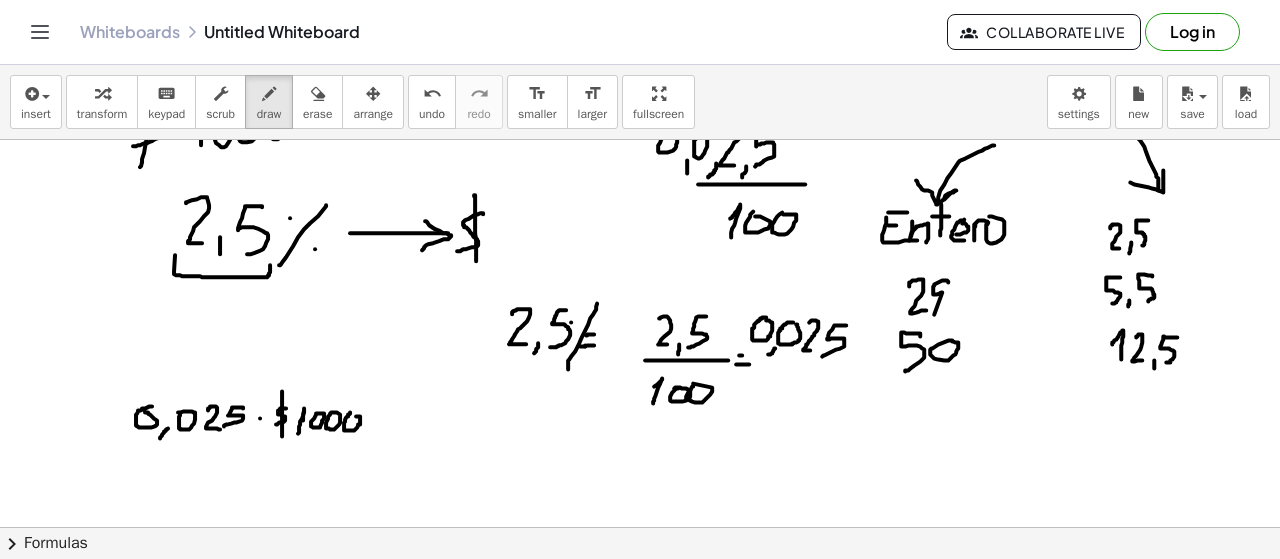 click at bounding box center [640, -15] 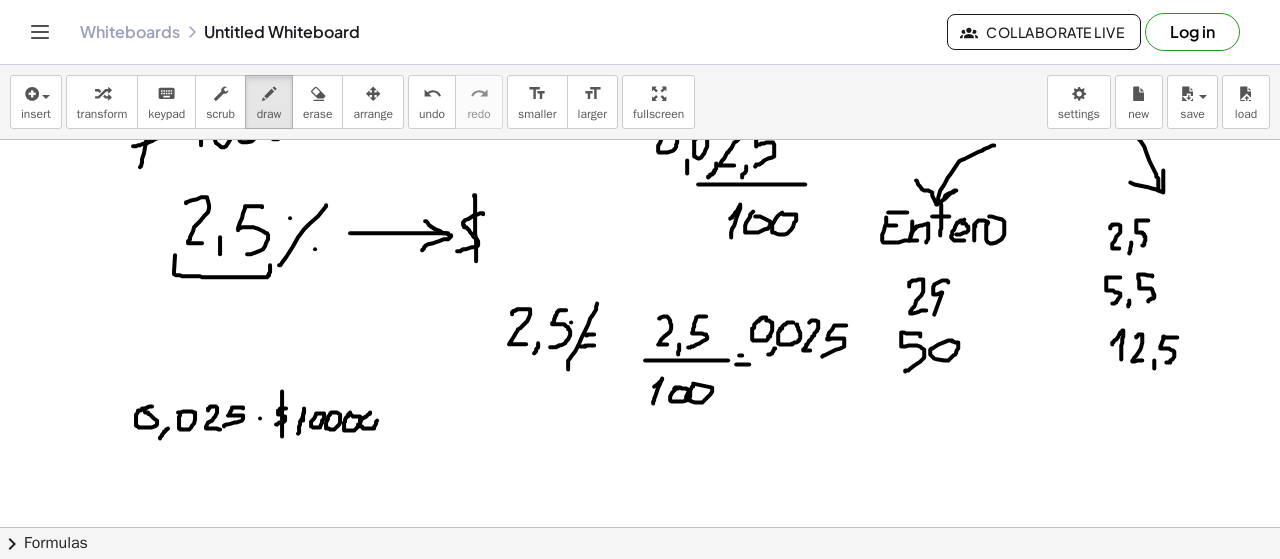 click at bounding box center [640, -15] 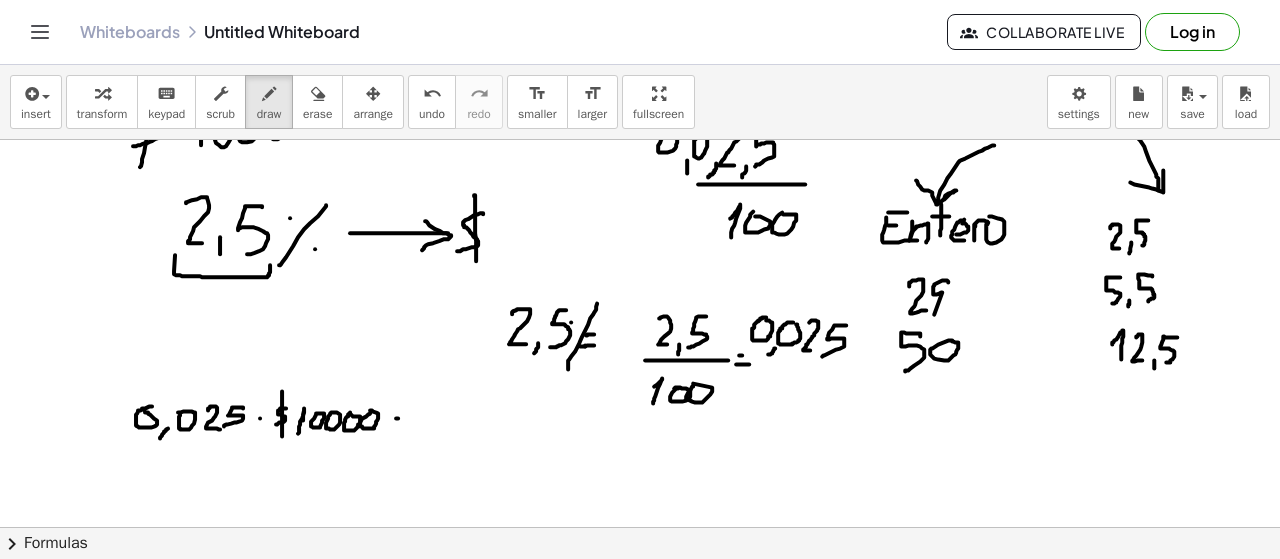 click at bounding box center (640, -15) 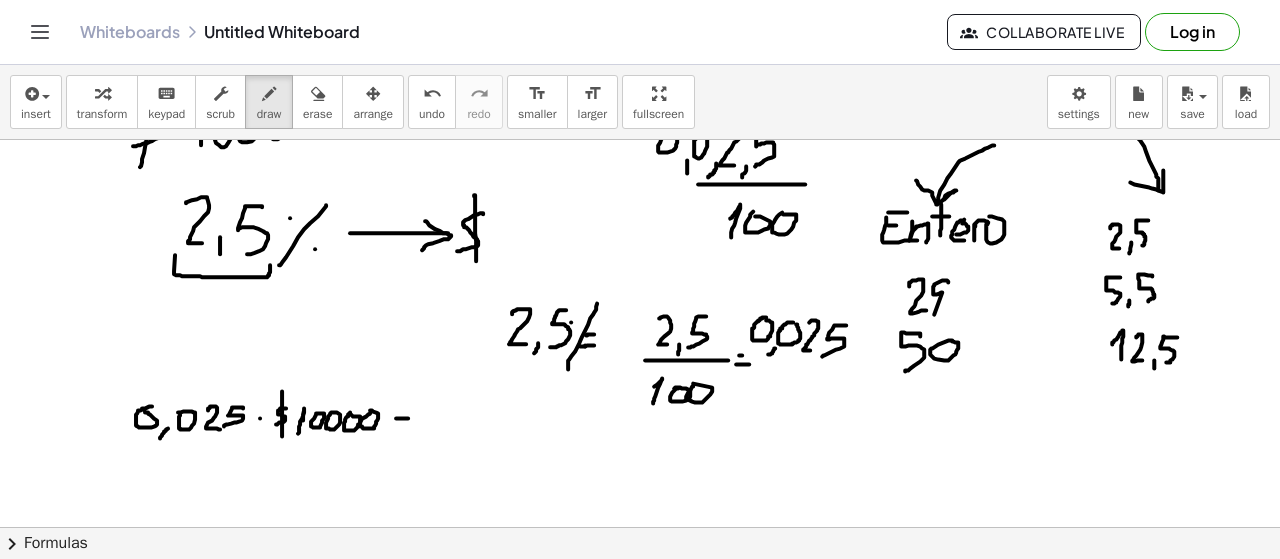 drag, startPoint x: 388, startPoint y: 425, endPoint x: 402, endPoint y: 425, distance: 14 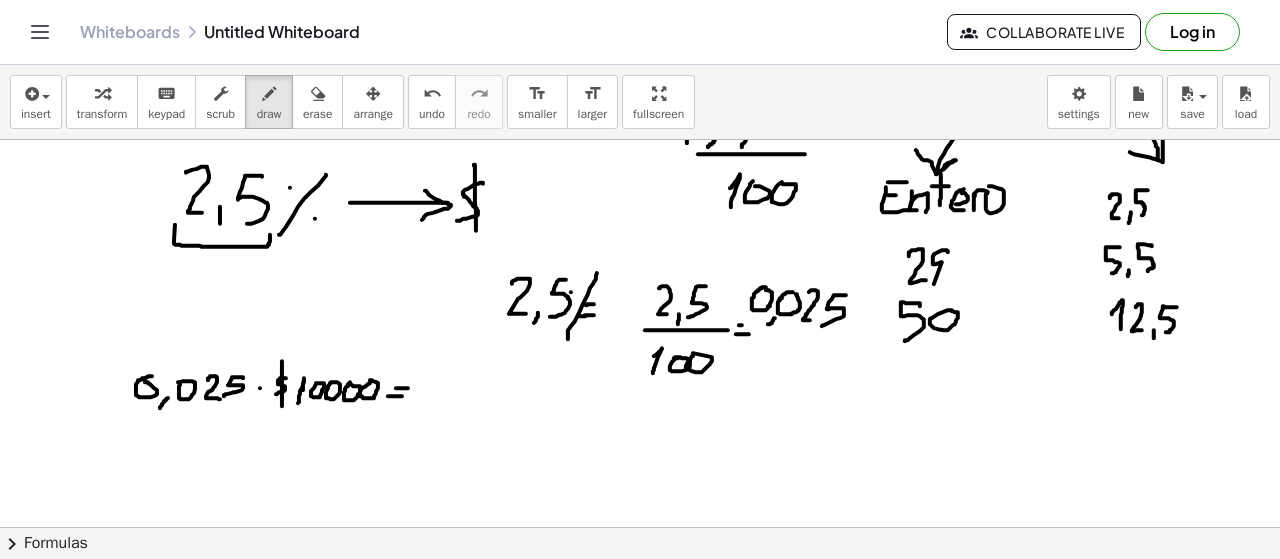 scroll, scrollTop: 783, scrollLeft: 0, axis: vertical 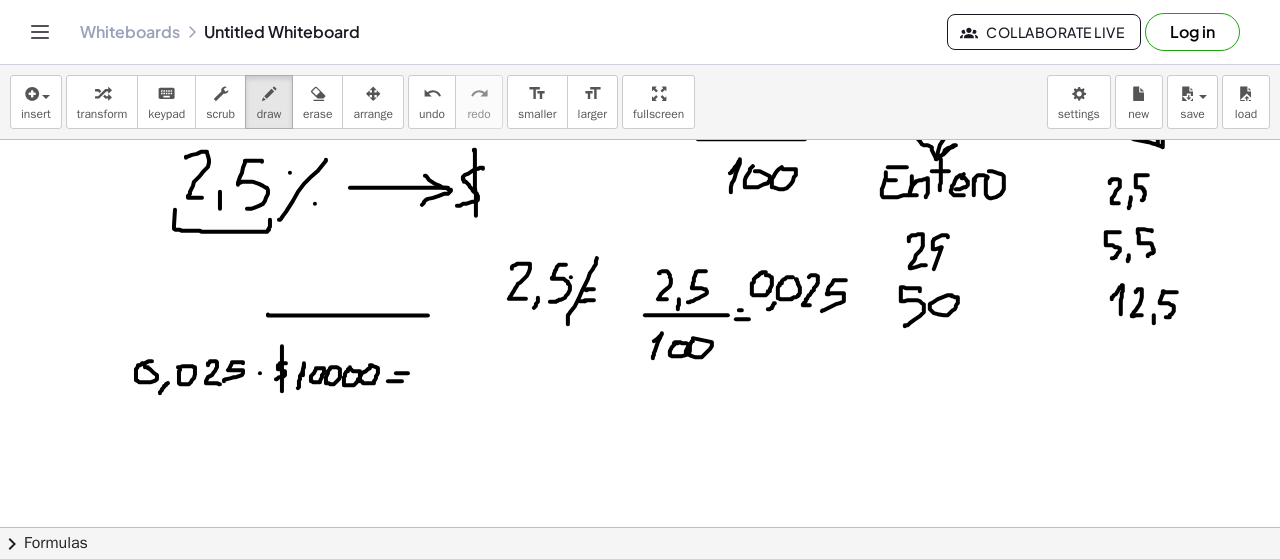 drag, startPoint x: 268, startPoint y: 313, endPoint x: 428, endPoint y: 314, distance: 160.00313 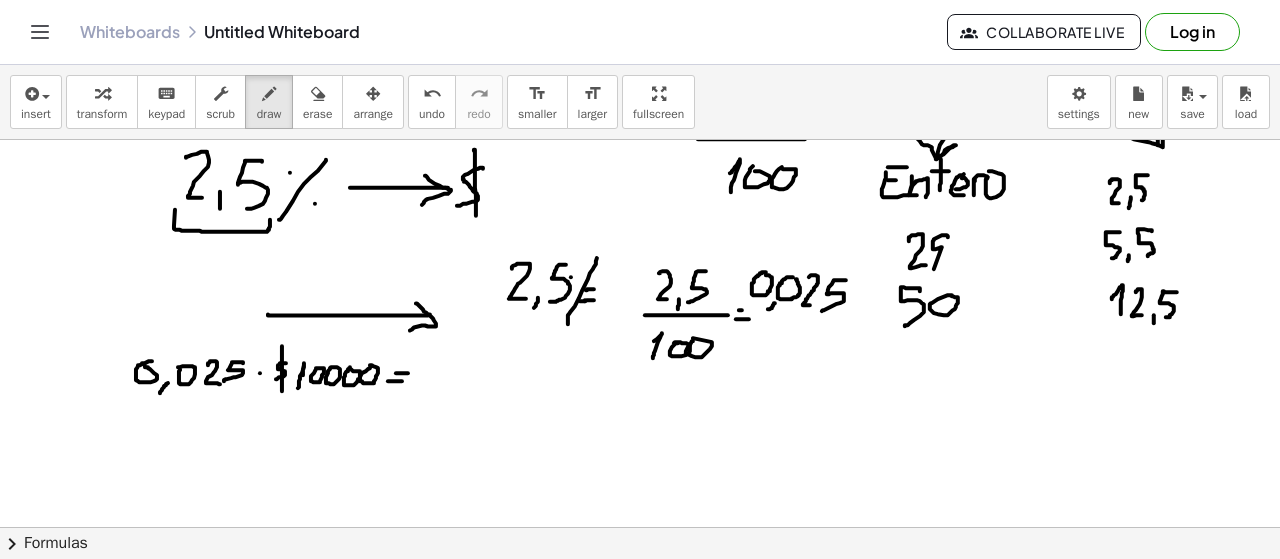 drag, startPoint x: 416, startPoint y: 302, endPoint x: 408, endPoint y: 329, distance: 28.160255 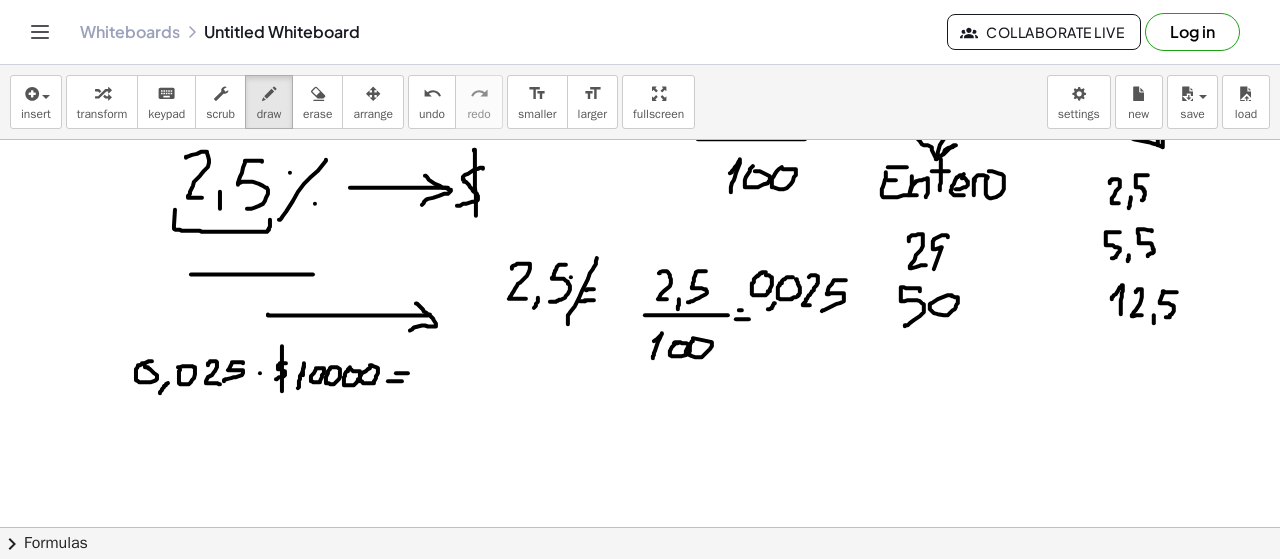 drag, startPoint x: 313, startPoint y: 273, endPoint x: 128, endPoint y: 273, distance: 185 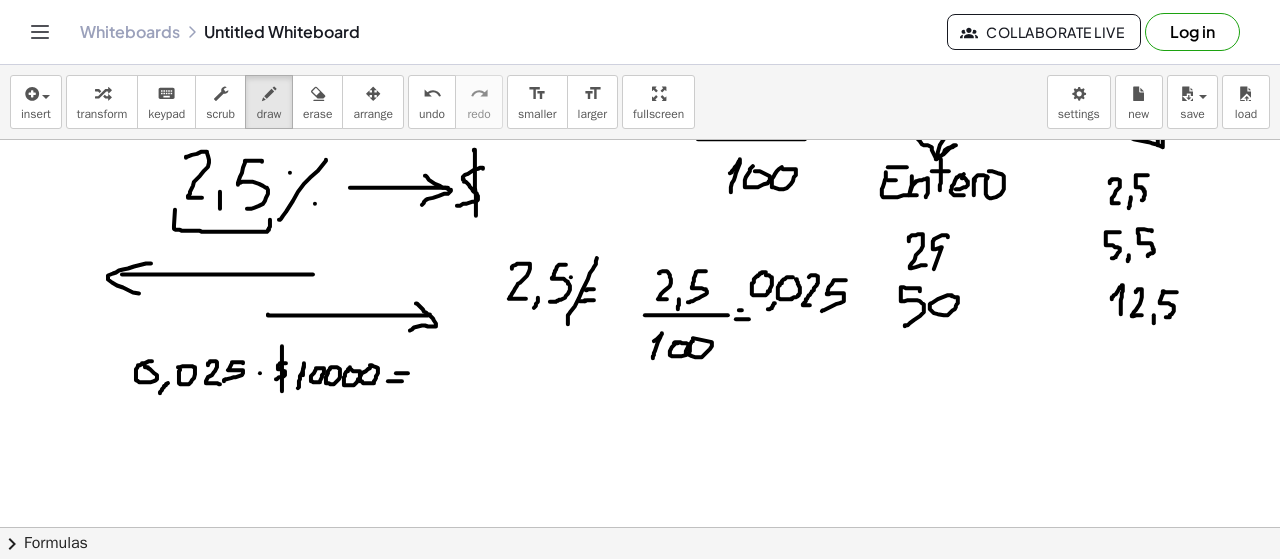 drag, startPoint x: 134, startPoint y: 265, endPoint x: 140, endPoint y: 293, distance: 28.635643 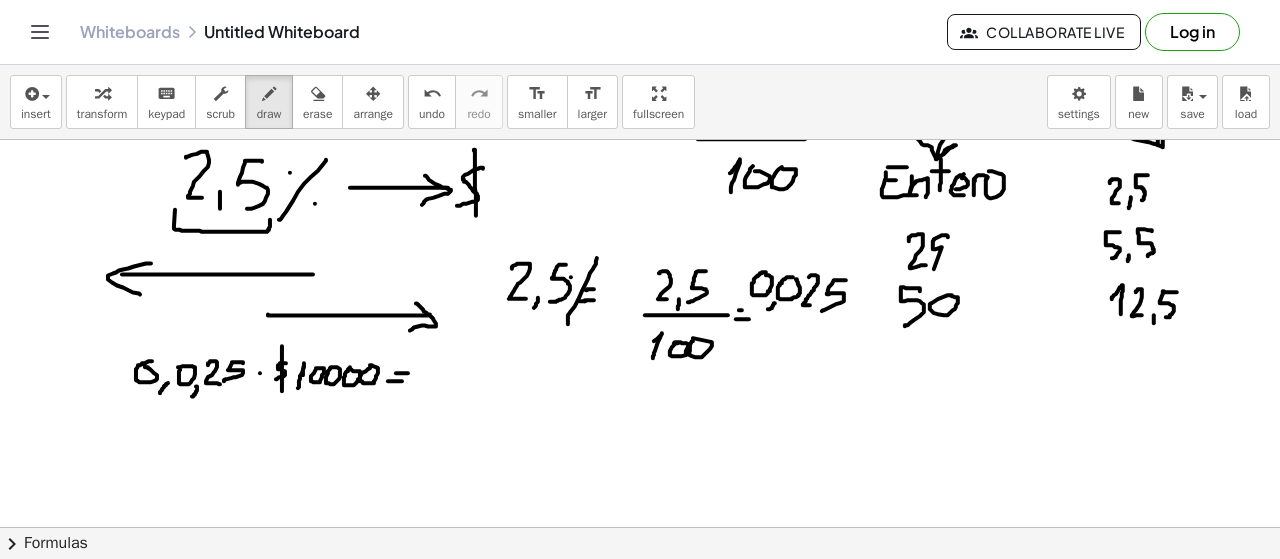 drag, startPoint x: 196, startPoint y: 385, endPoint x: 192, endPoint y: 395, distance: 10.770329 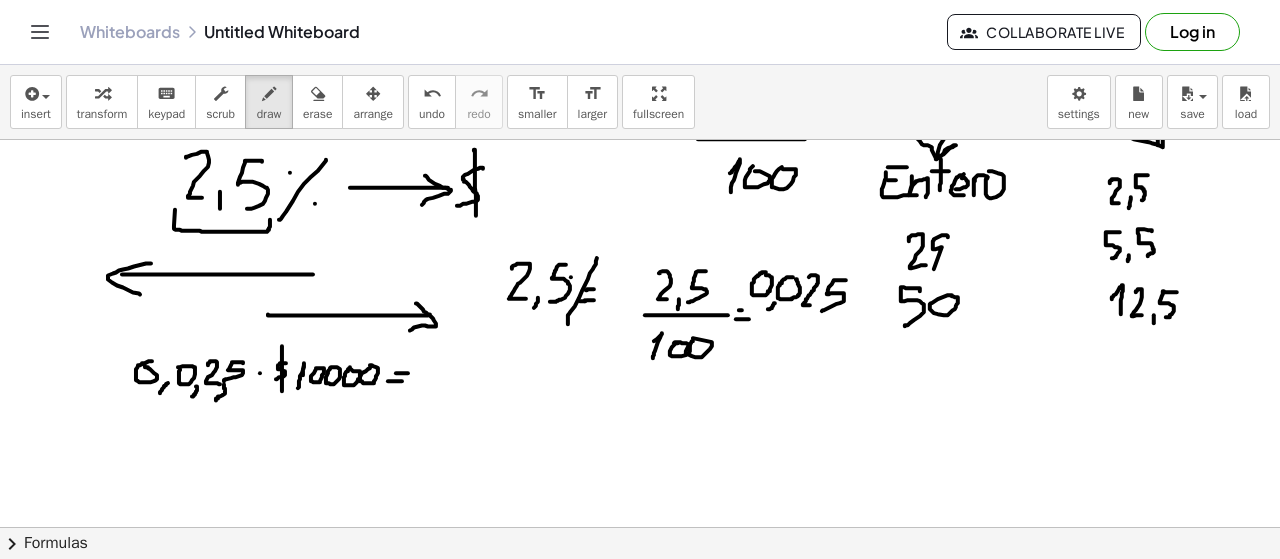 drag, startPoint x: 224, startPoint y: 383, endPoint x: 220, endPoint y: 395, distance: 12.649111 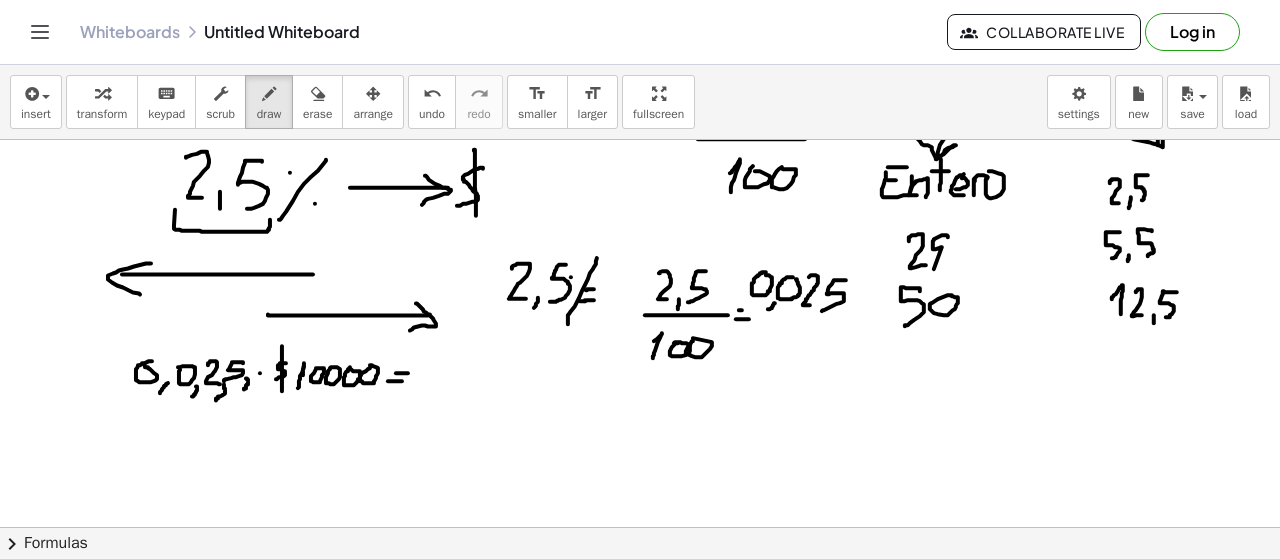 drag, startPoint x: 247, startPoint y: 377, endPoint x: 240, endPoint y: 393, distance: 17.464249 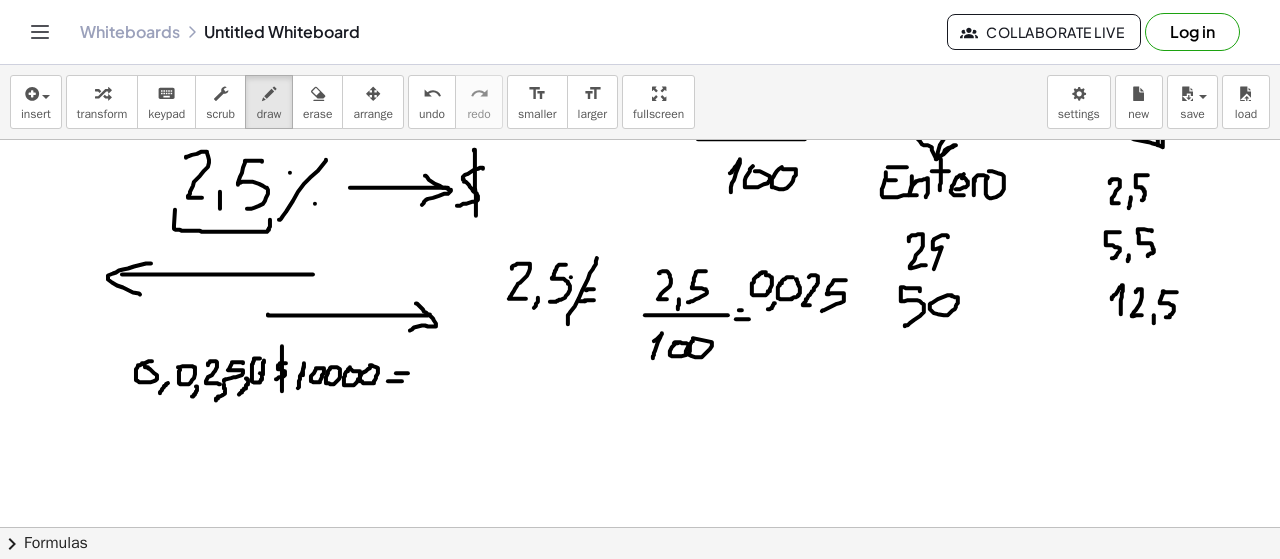 click at bounding box center [640, 134] 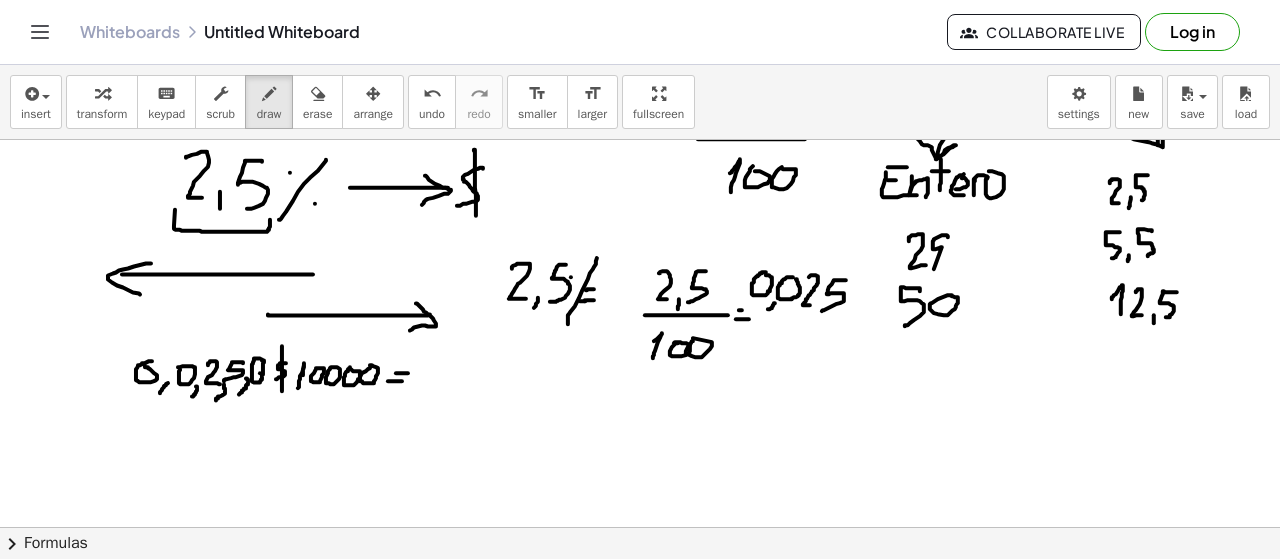 click at bounding box center [640, 134] 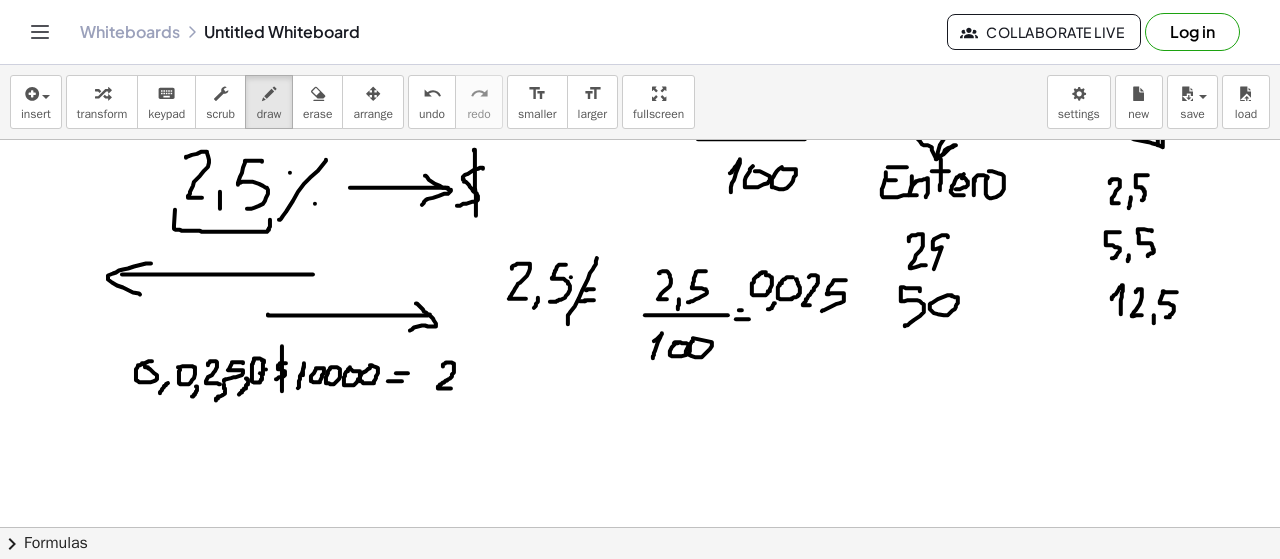 drag, startPoint x: 443, startPoint y: 365, endPoint x: 466, endPoint y: 386, distance: 31.144823 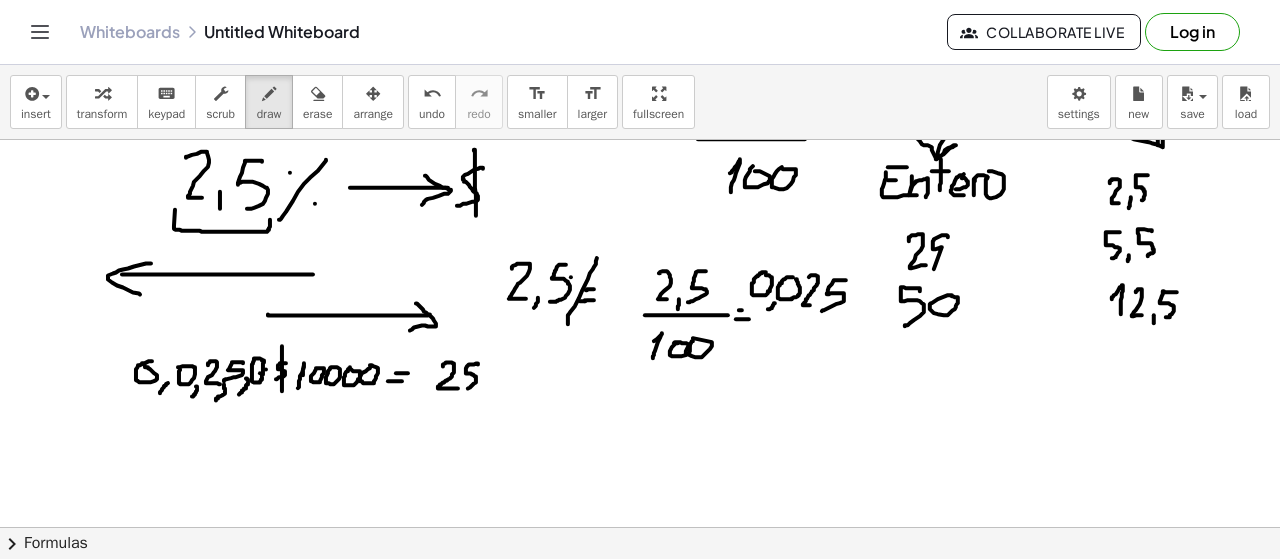 drag, startPoint x: 478, startPoint y: 363, endPoint x: 468, endPoint y: 389, distance: 27.856777 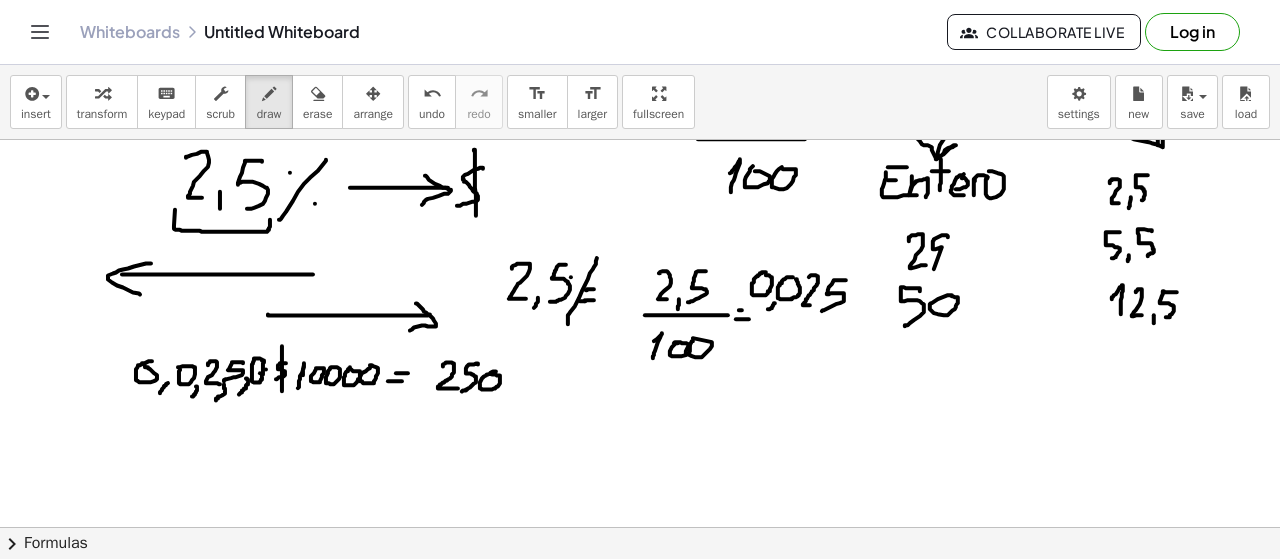 click at bounding box center [640, 134] 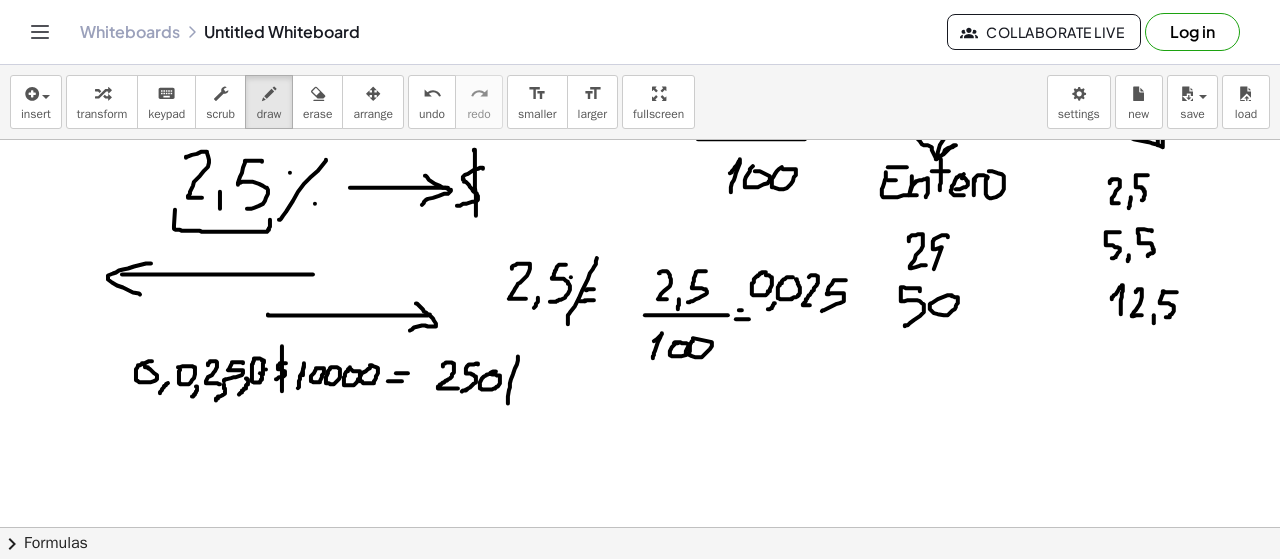 drag, startPoint x: 518, startPoint y: 355, endPoint x: 508, endPoint y: 410, distance: 55.9017 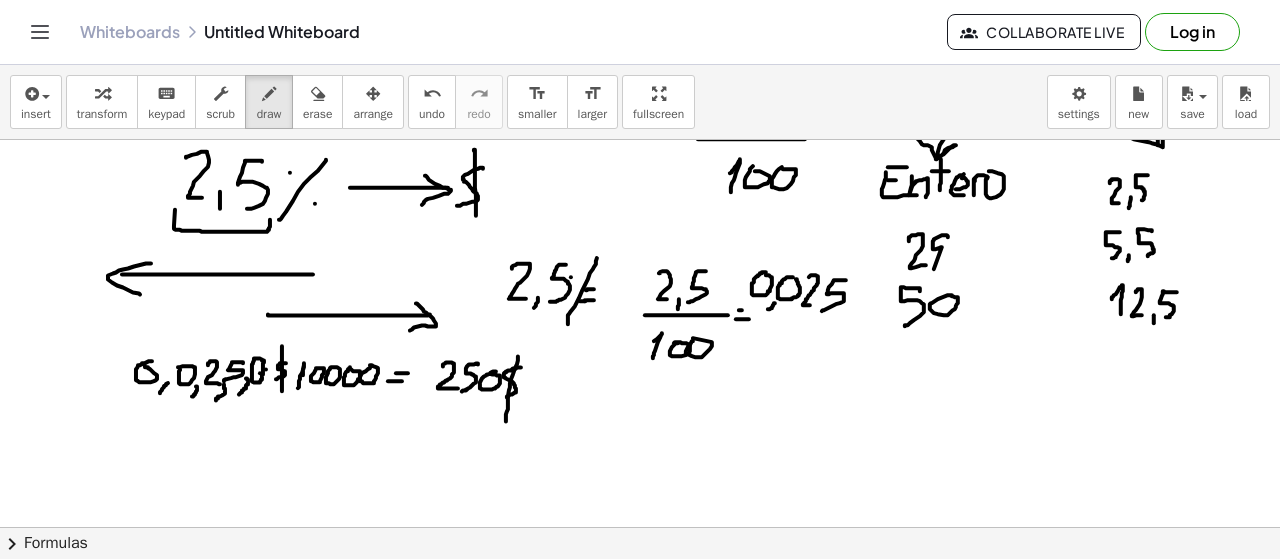 drag, startPoint x: 518, startPoint y: 366, endPoint x: 504, endPoint y: 398, distance: 34.928497 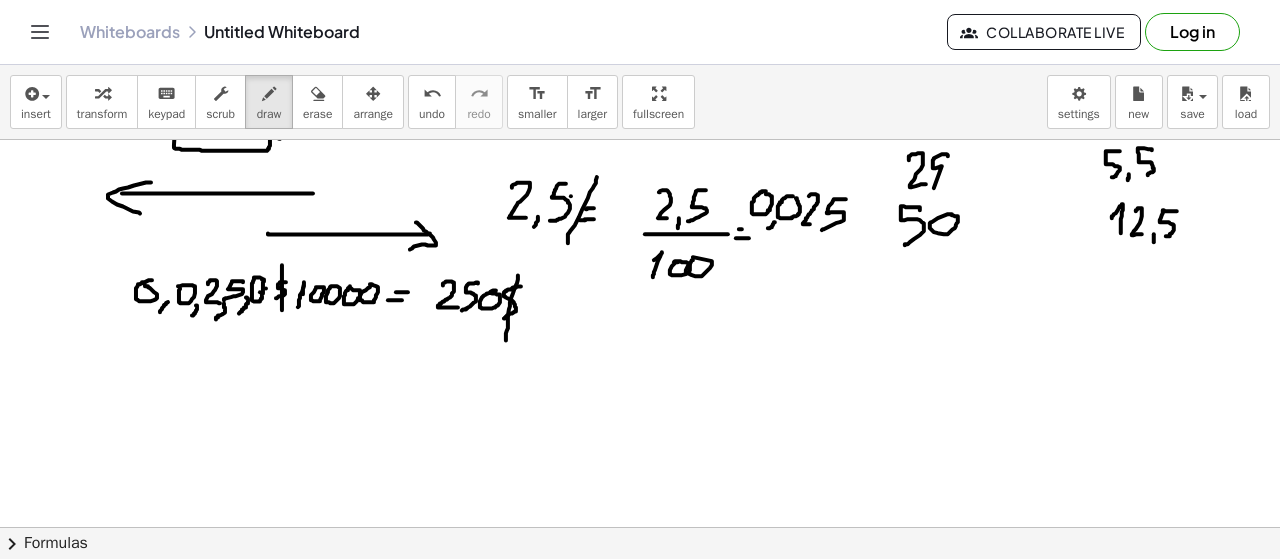 scroll, scrollTop: 870, scrollLeft: 0, axis: vertical 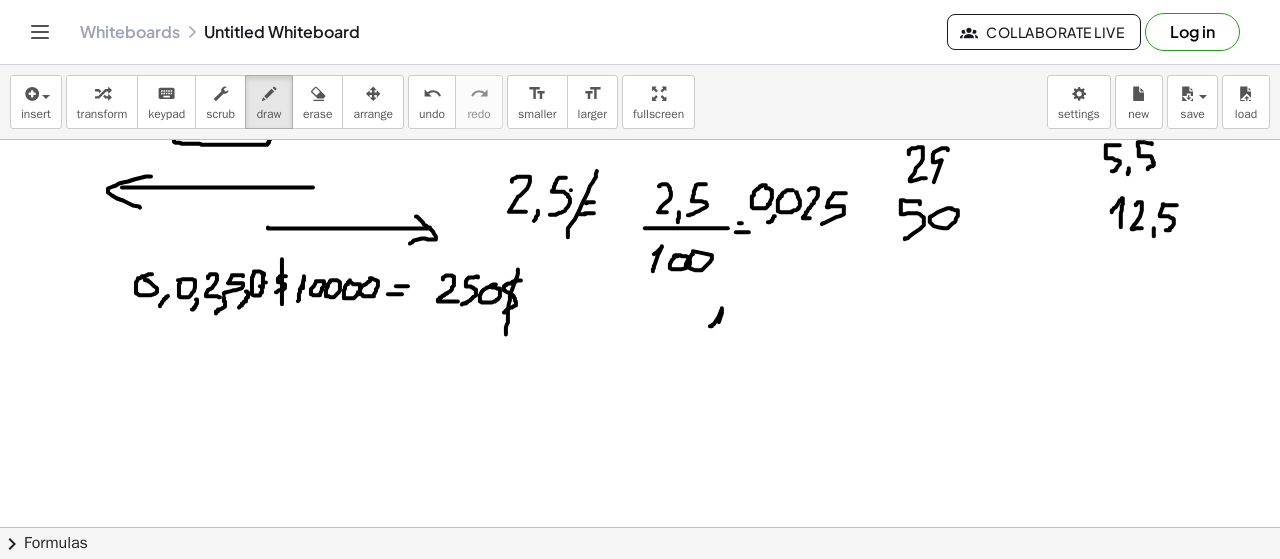 drag, startPoint x: 712, startPoint y: 324, endPoint x: 718, endPoint y: 339, distance: 16.155495 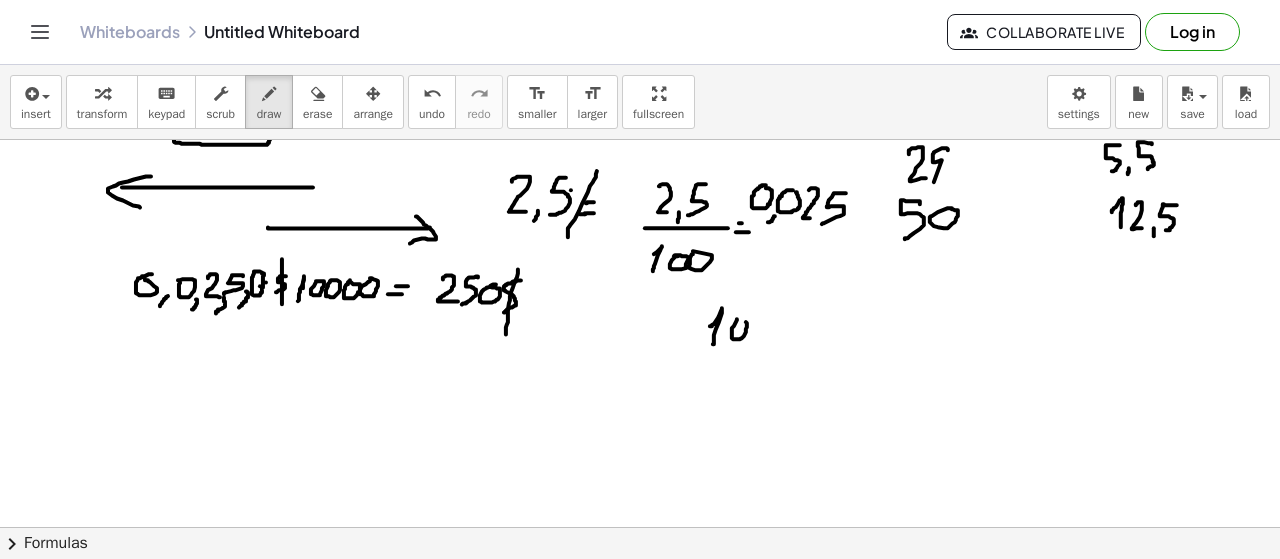 click at bounding box center (640, 47) 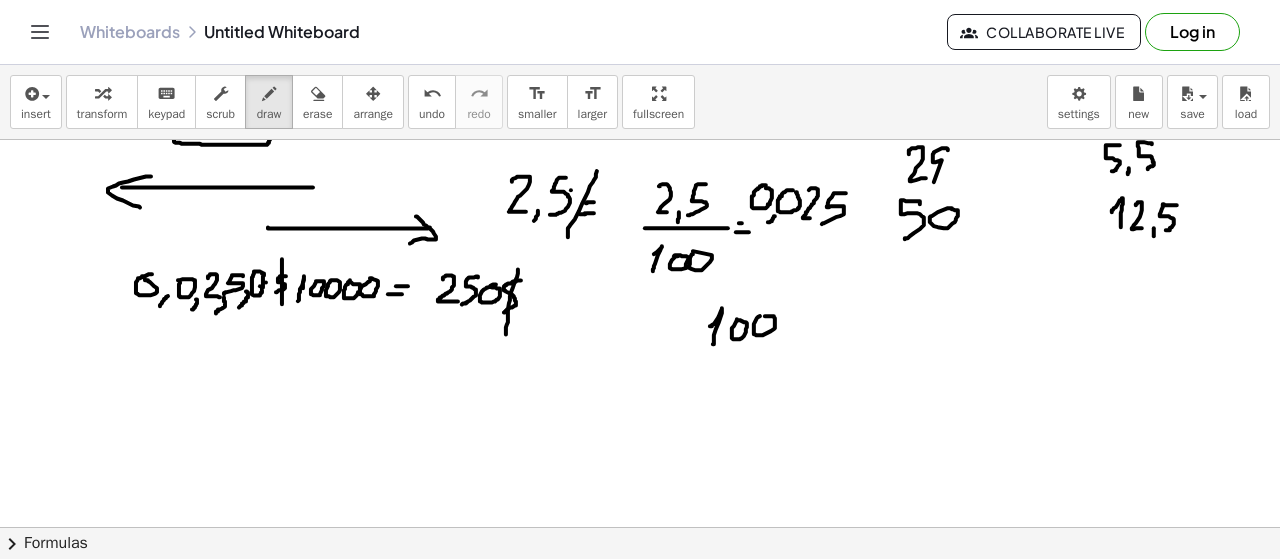 click at bounding box center (640, 47) 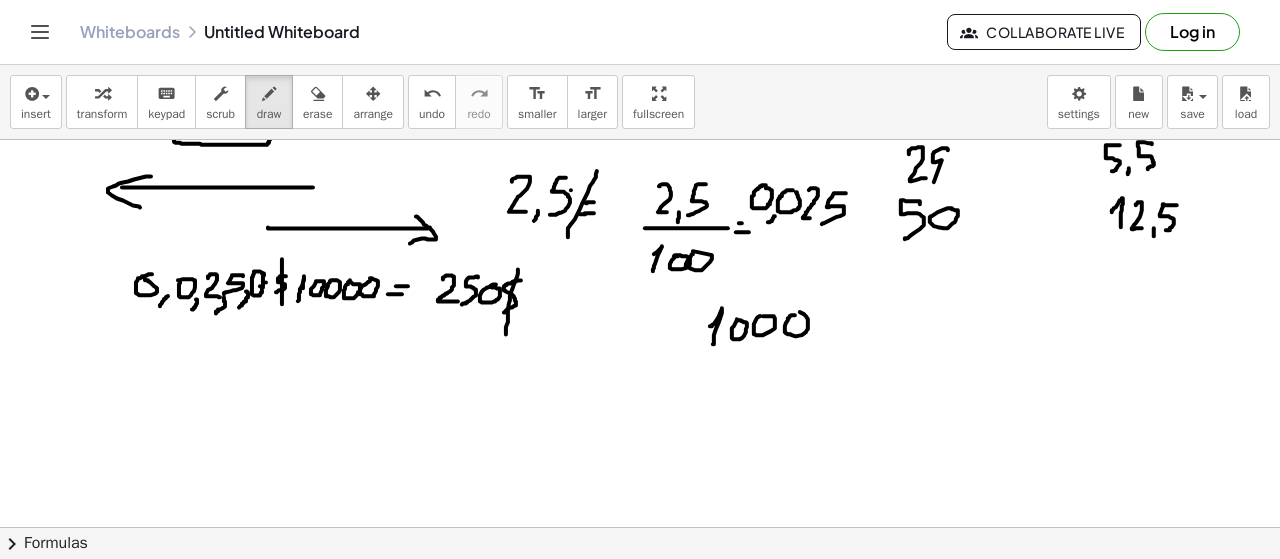 click at bounding box center (640, 47) 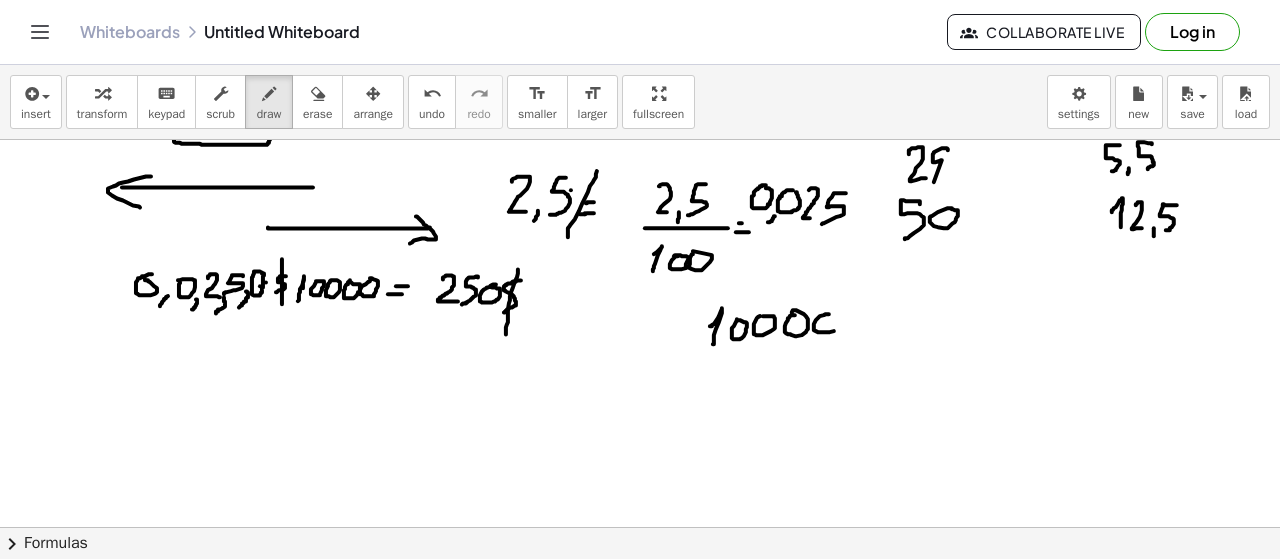 click at bounding box center (640, 47) 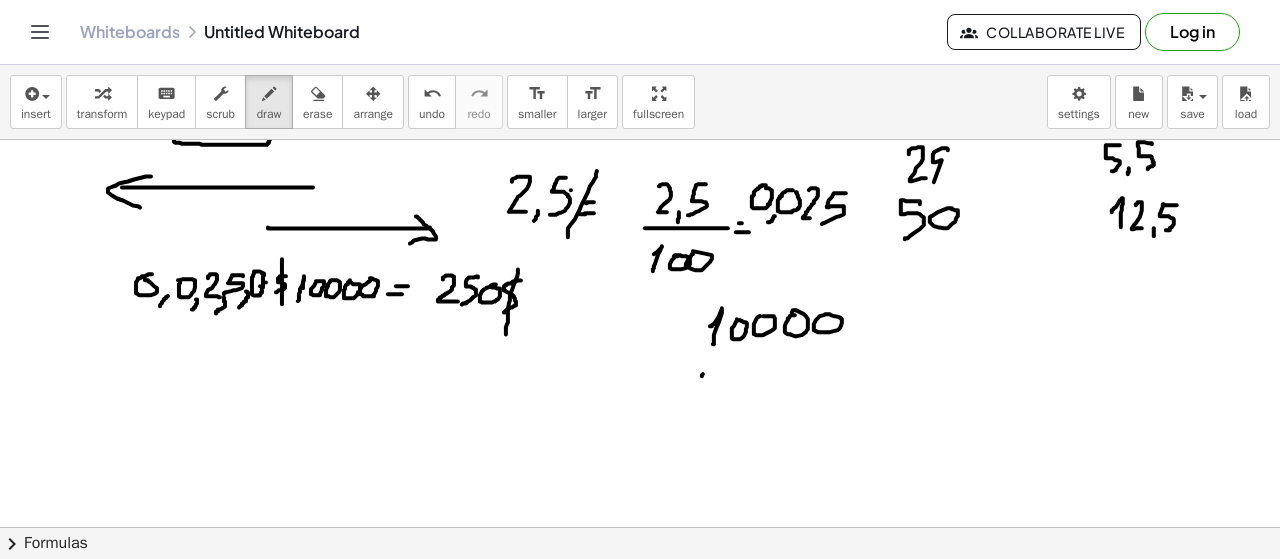 drag, startPoint x: 702, startPoint y: 375, endPoint x: 693, endPoint y: 385, distance: 13.453624 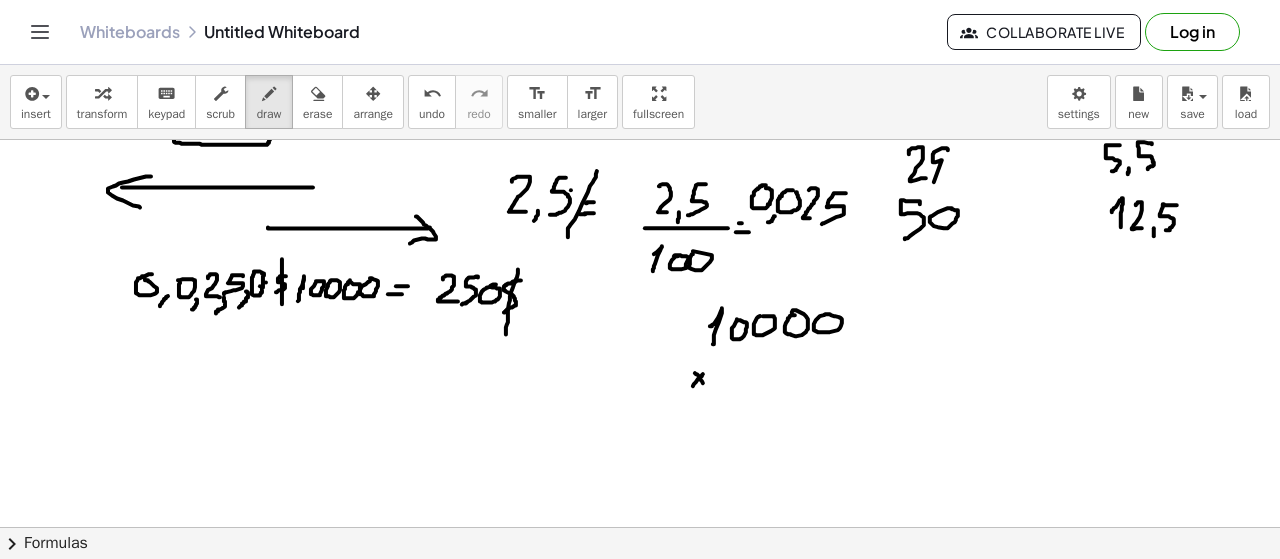 drag, startPoint x: 695, startPoint y: 372, endPoint x: 703, endPoint y: 382, distance: 12.806249 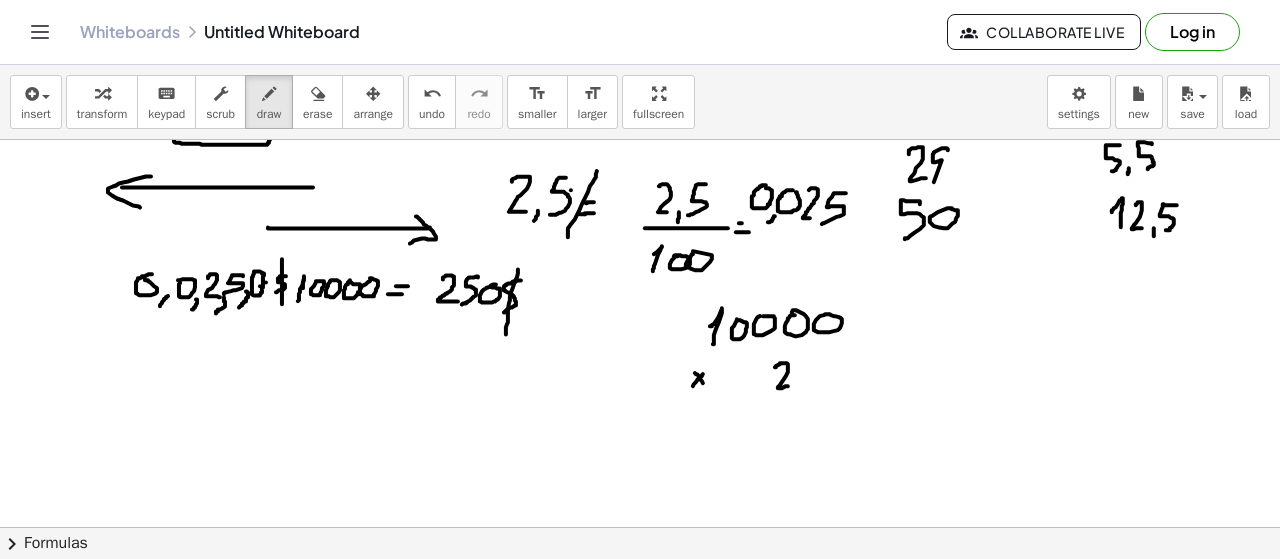 drag, startPoint x: 780, startPoint y: 362, endPoint x: 806, endPoint y: 377, distance: 30.016663 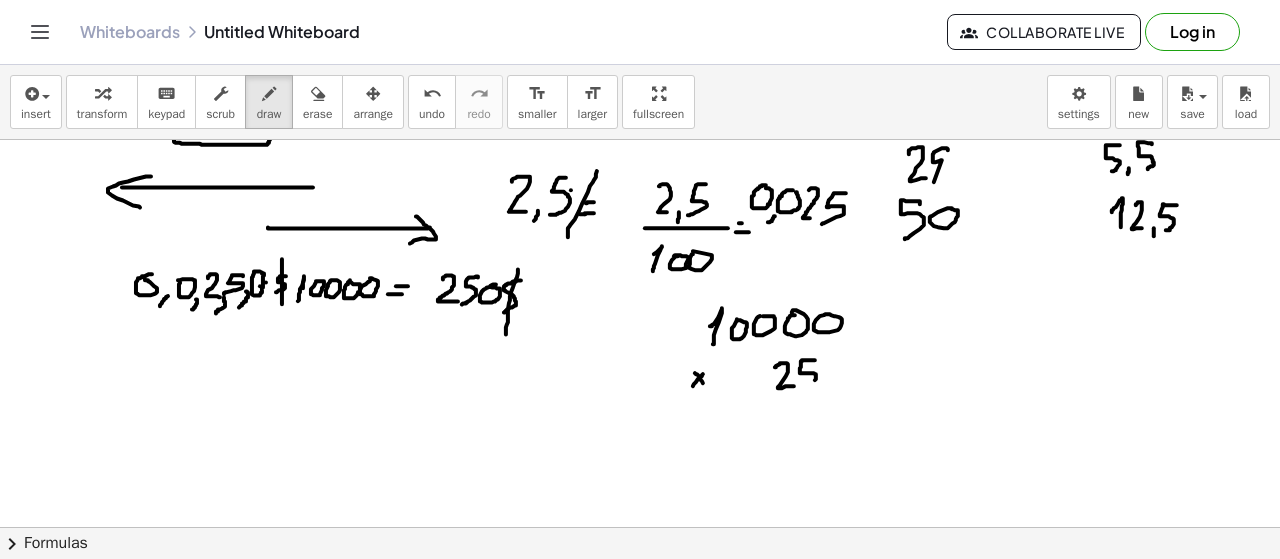 drag, startPoint x: 815, startPoint y: 359, endPoint x: 798, endPoint y: 386, distance: 31.906113 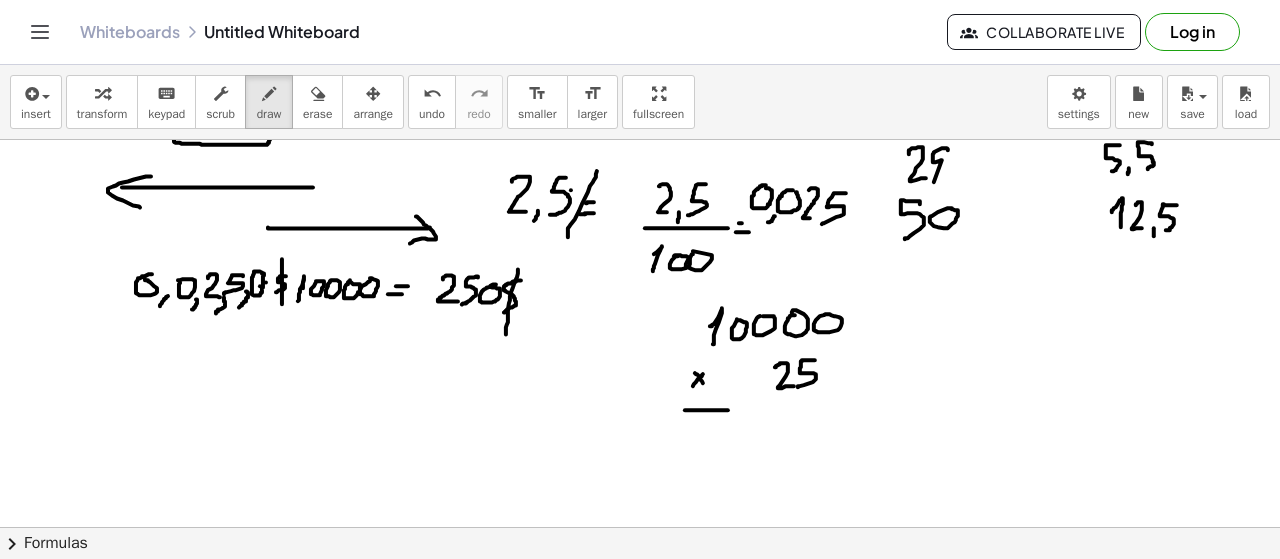 drag, startPoint x: 685, startPoint y: 409, endPoint x: 893, endPoint y: 409, distance: 208 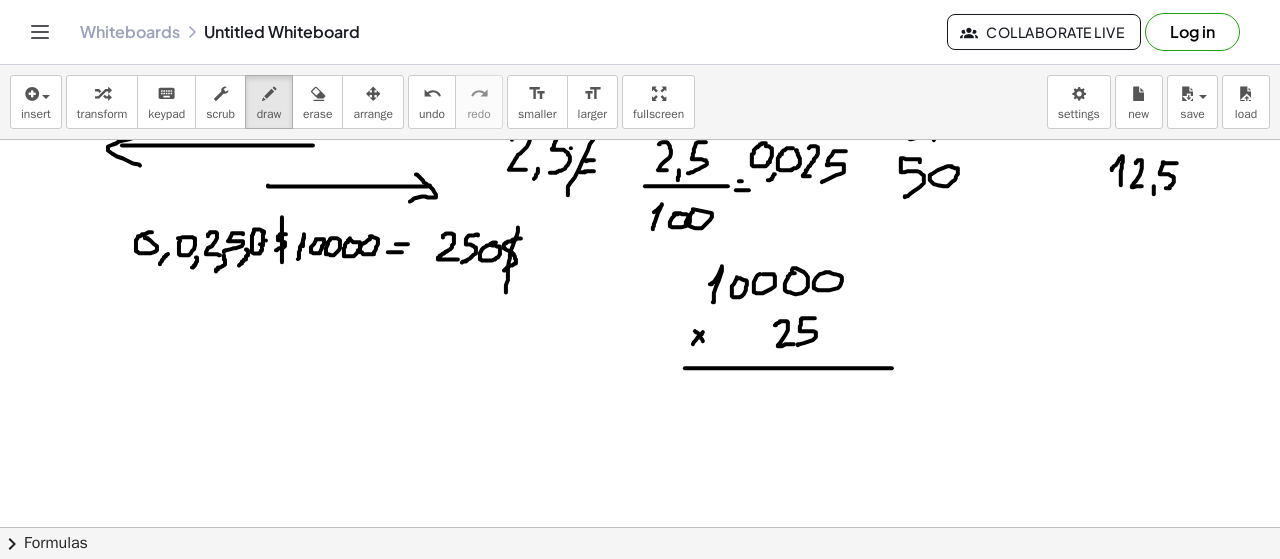 scroll, scrollTop: 930, scrollLeft: 0, axis: vertical 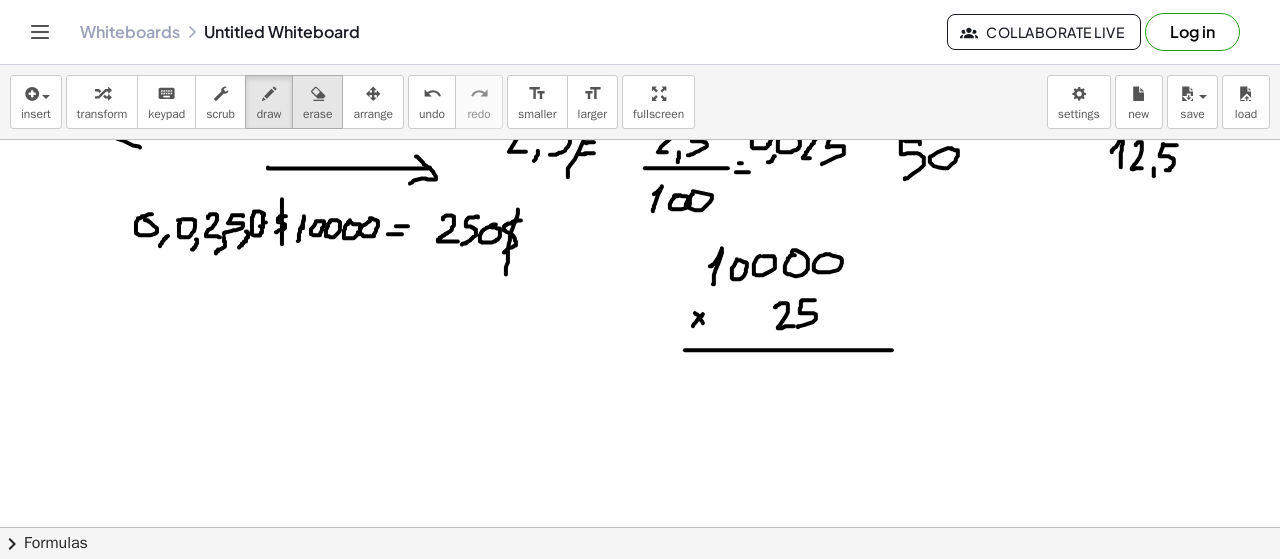 click at bounding box center (318, 94) 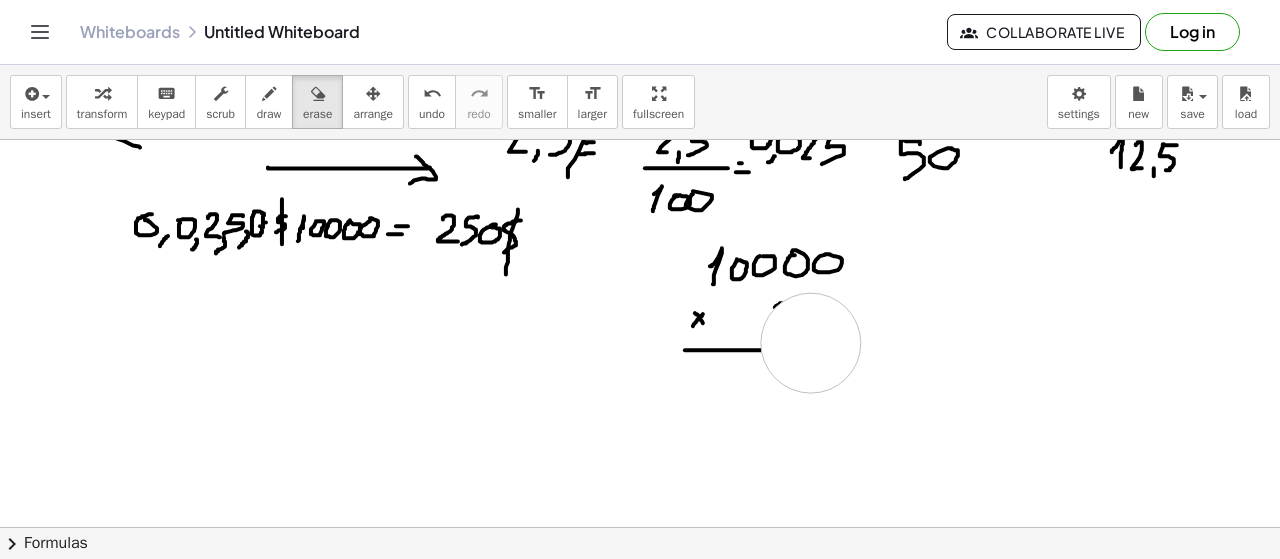 drag, startPoint x: 863, startPoint y: 348, endPoint x: 804, endPoint y: 337, distance: 60.016663 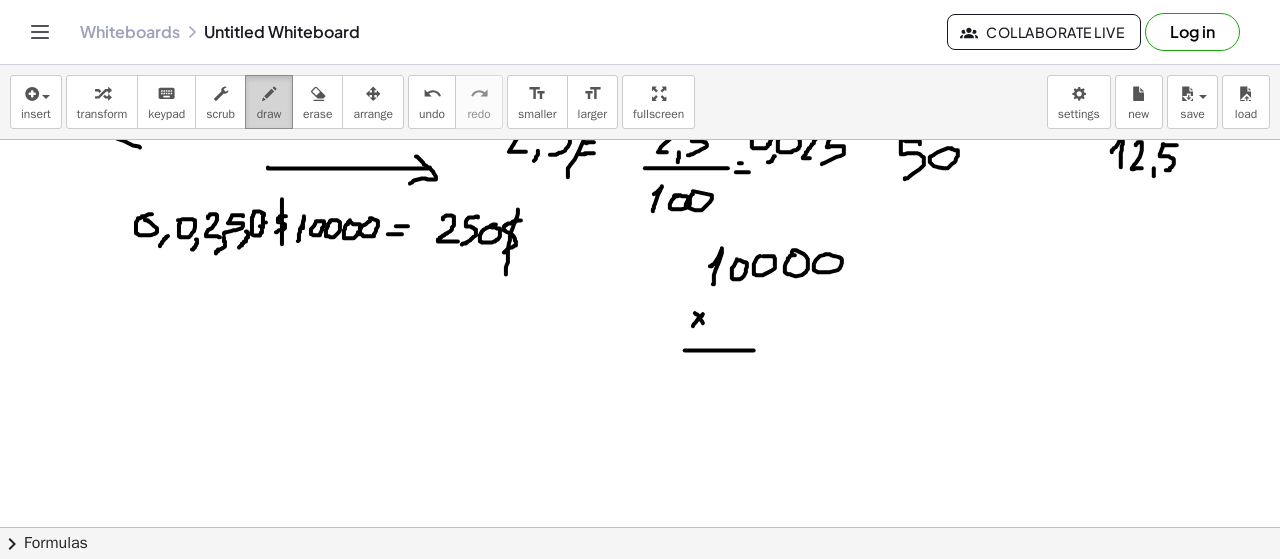 click on "draw" at bounding box center [269, 114] 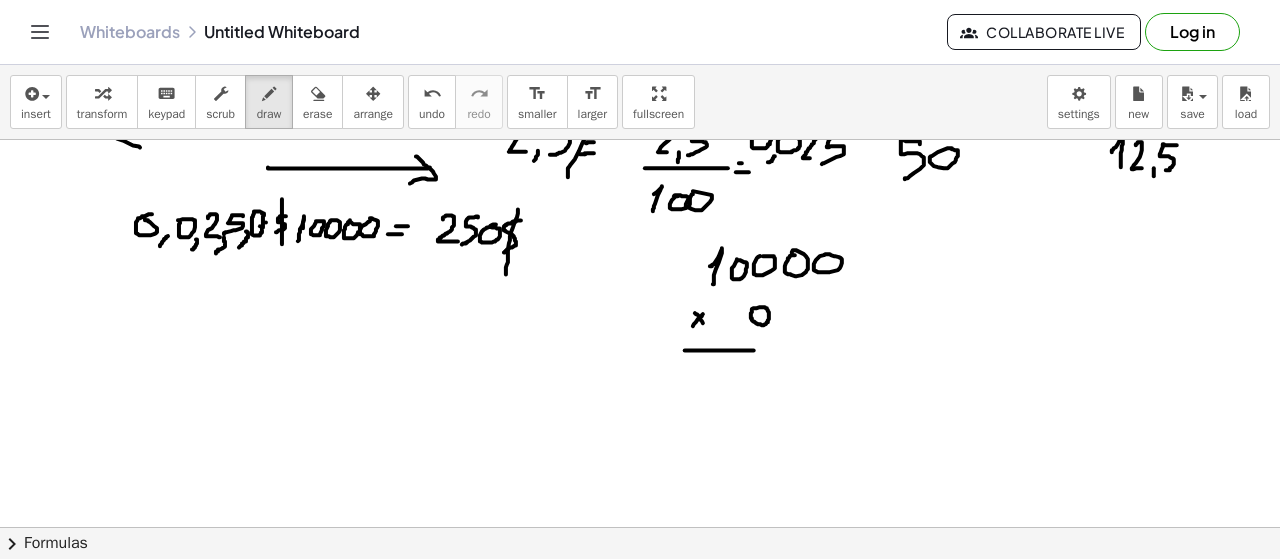 drag, startPoint x: 752, startPoint y: 309, endPoint x: 765, endPoint y: 306, distance: 13.341664 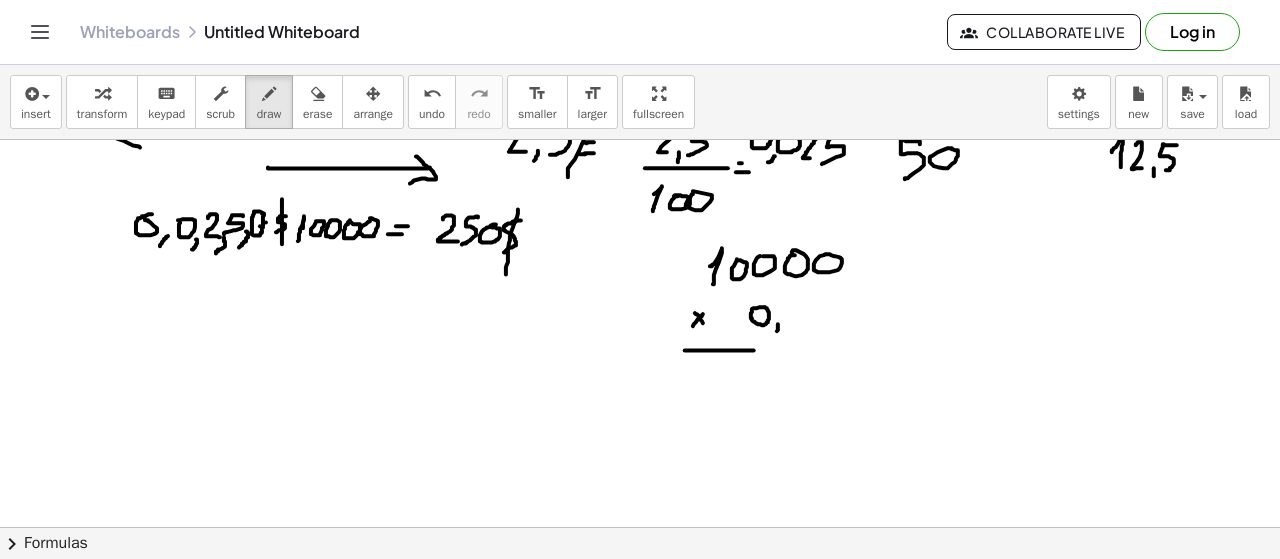 click at bounding box center (640, -13) 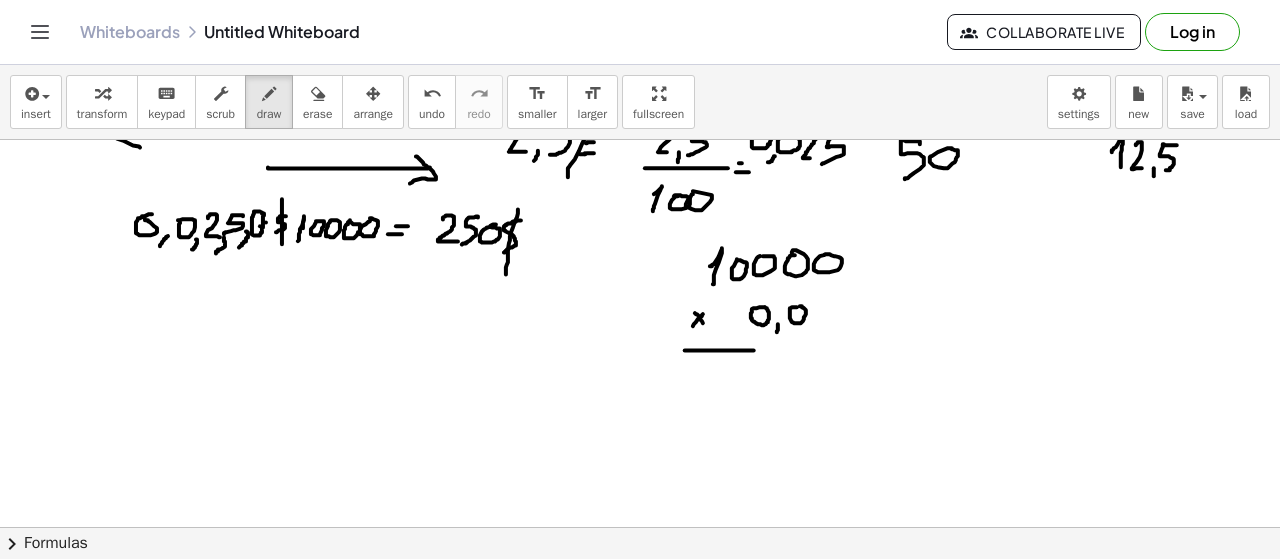 click at bounding box center [640, -13] 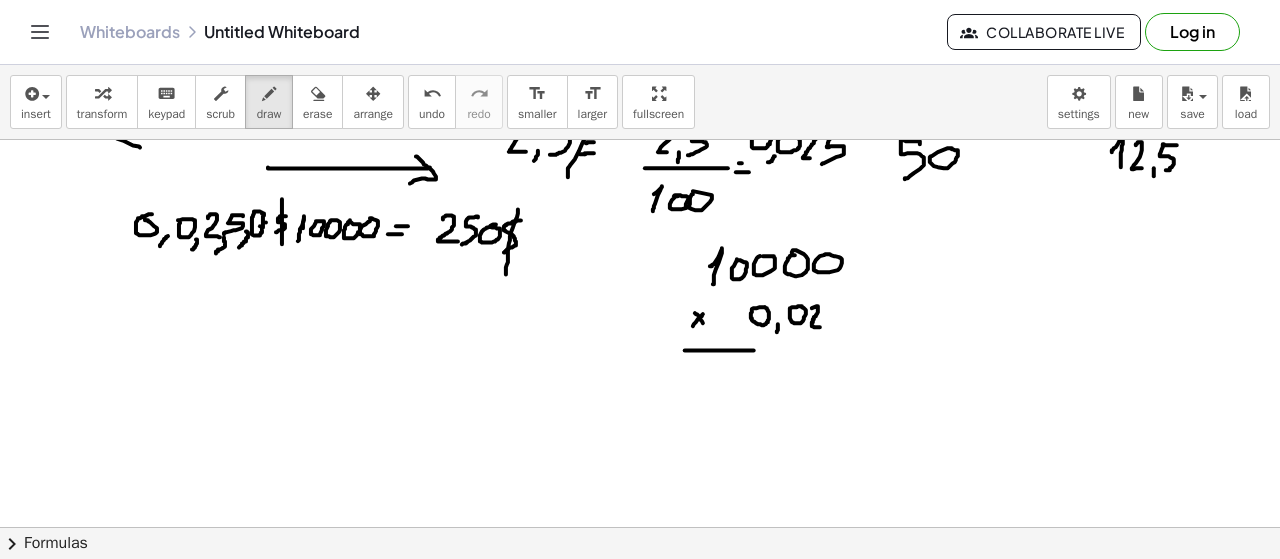 drag, startPoint x: 817, startPoint y: 305, endPoint x: 821, endPoint y: 326, distance: 21.377558 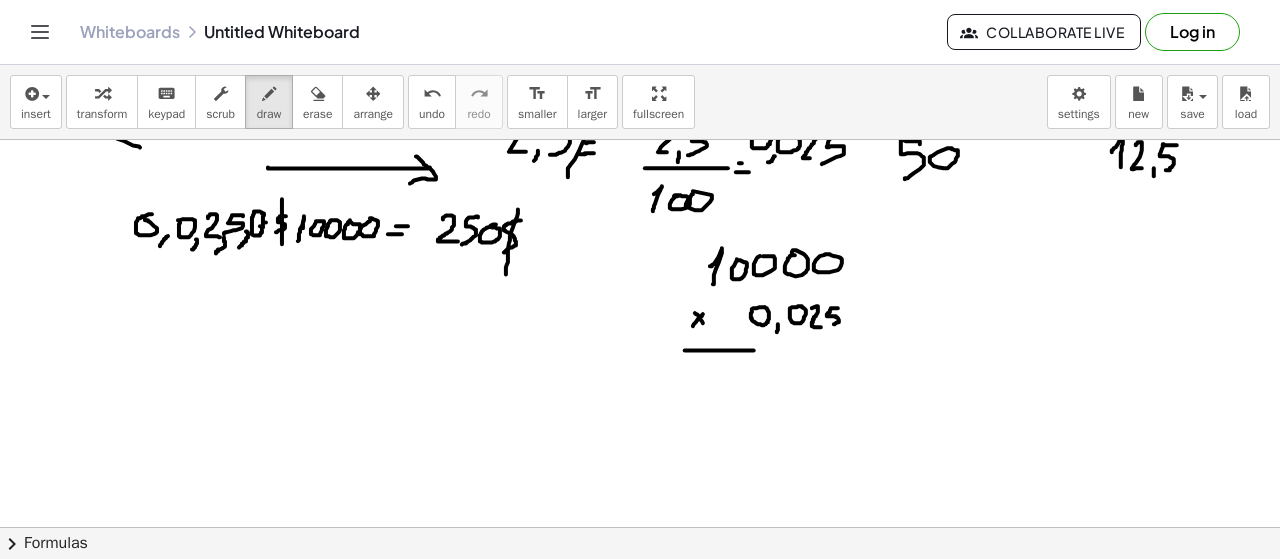 drag, startPoint x: 838, startPoint y: 307, endPoint x: 832, endPoint y: 323, distance: 17.088007 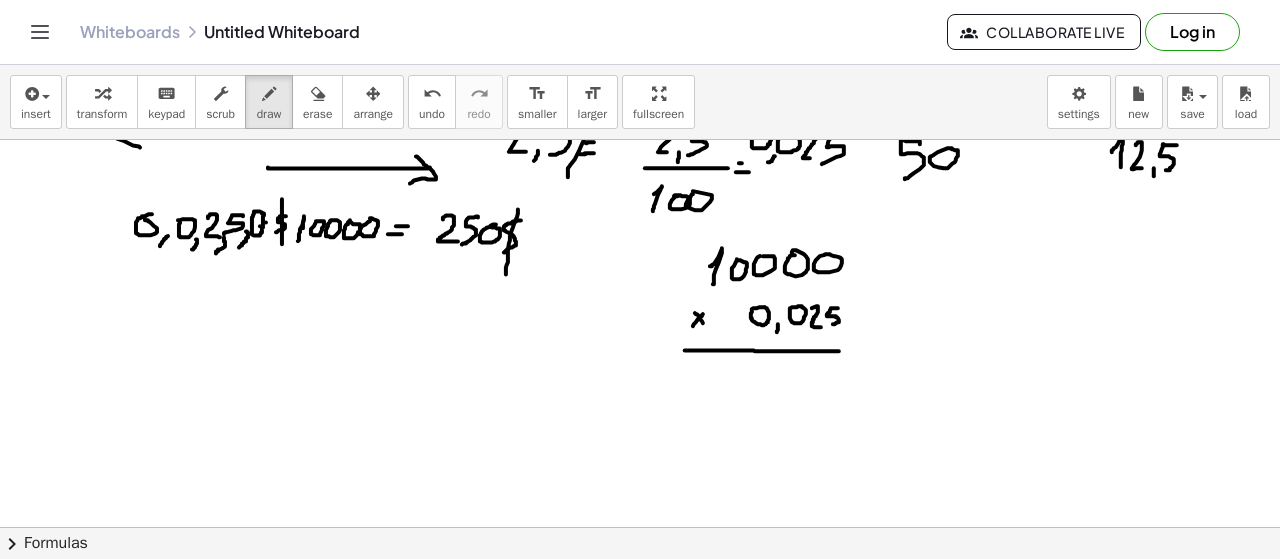 drag, startPoint x: 755, startPoint y: 350, endPoint x: 855, endPoint y: 350, distance: 100 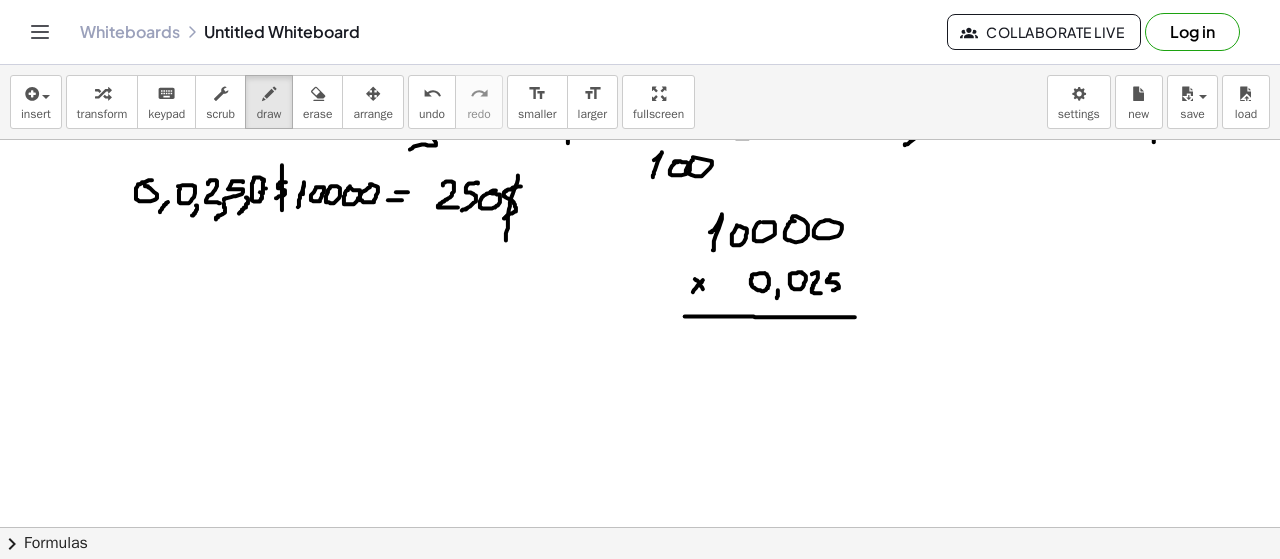 scroll, scrollTop: 975, scrollLeft: 0, axis: vertical 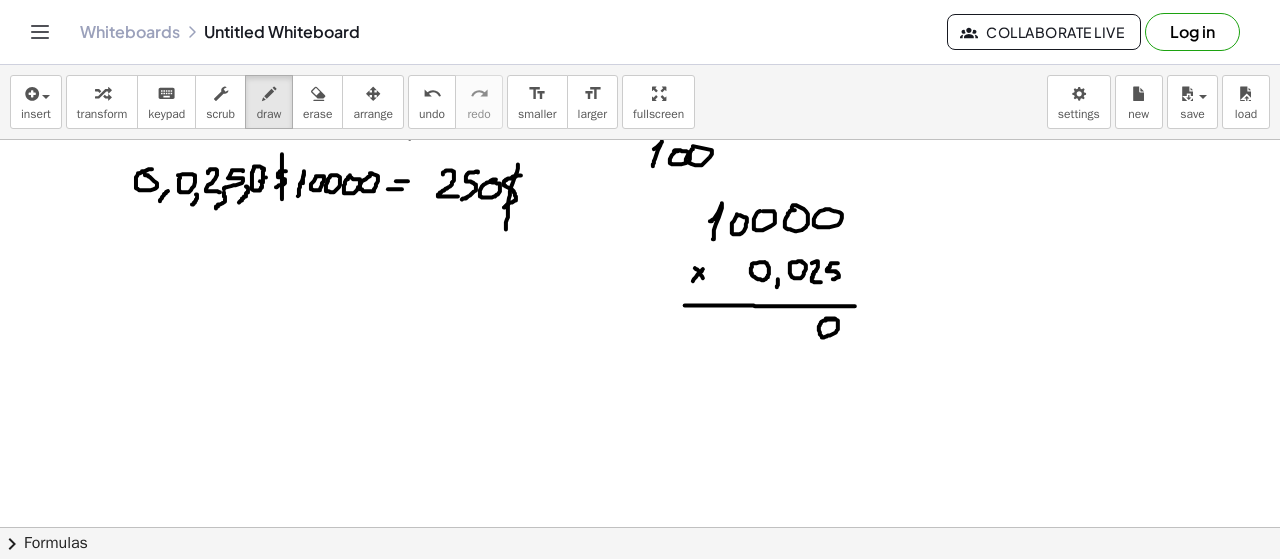 click at bounding box center [640, -58] 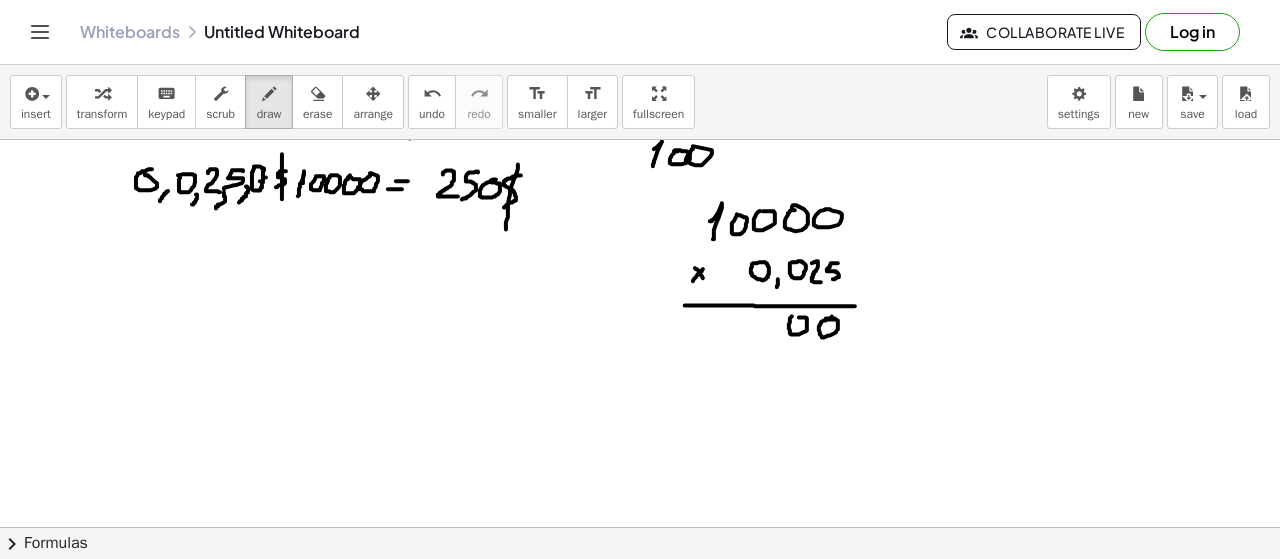 click at bounding box center (640, -58) 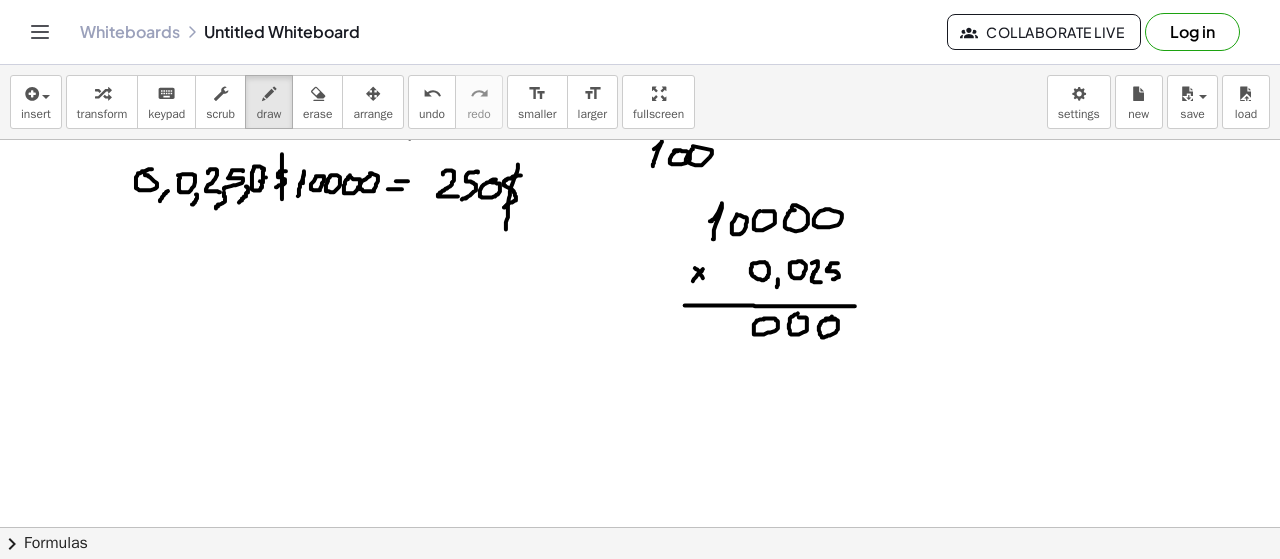 click at bounding box center (640, -58) 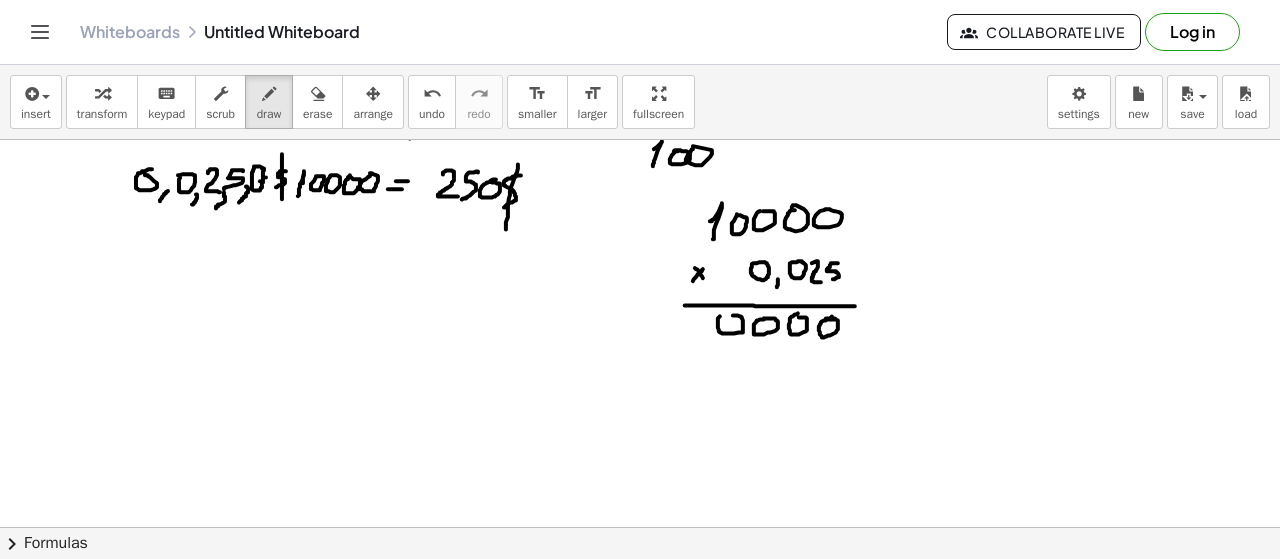 click at bounding box center (640, -58) 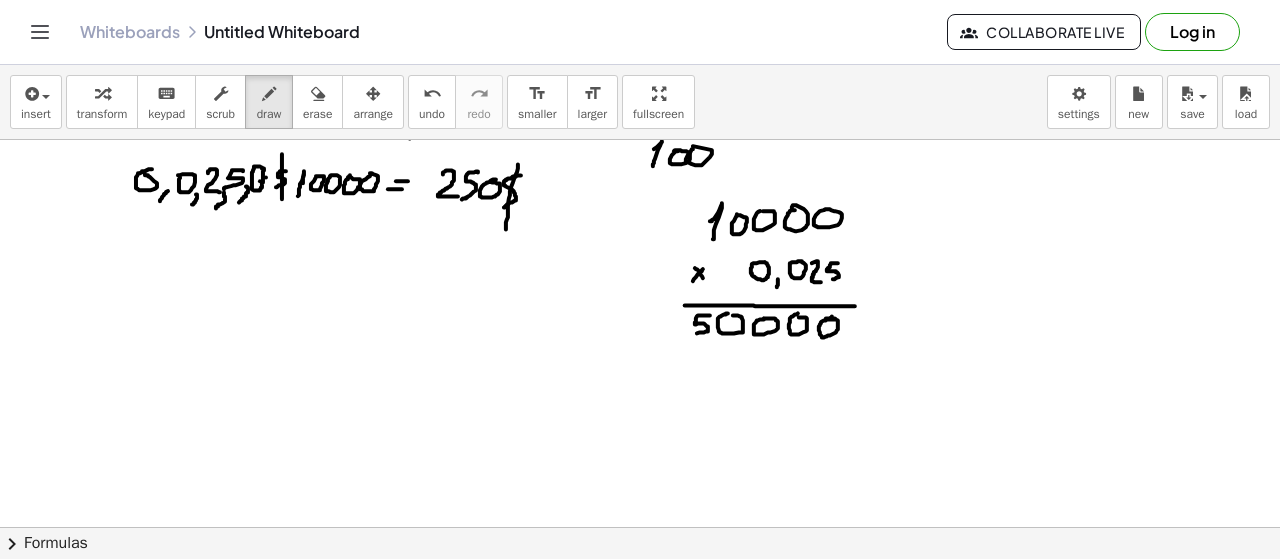 drag, startPoint x: 710, startPoint y: 314, endPoint x: 694, endPoint y: 333, distance: 24.839485 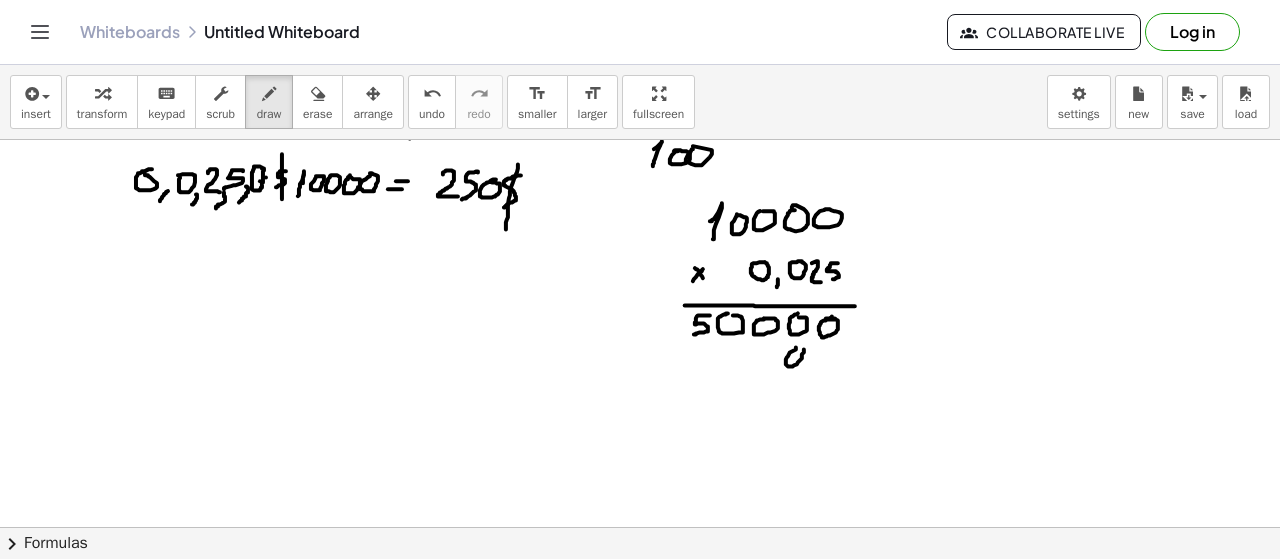 click at bounding box center [640, -58] 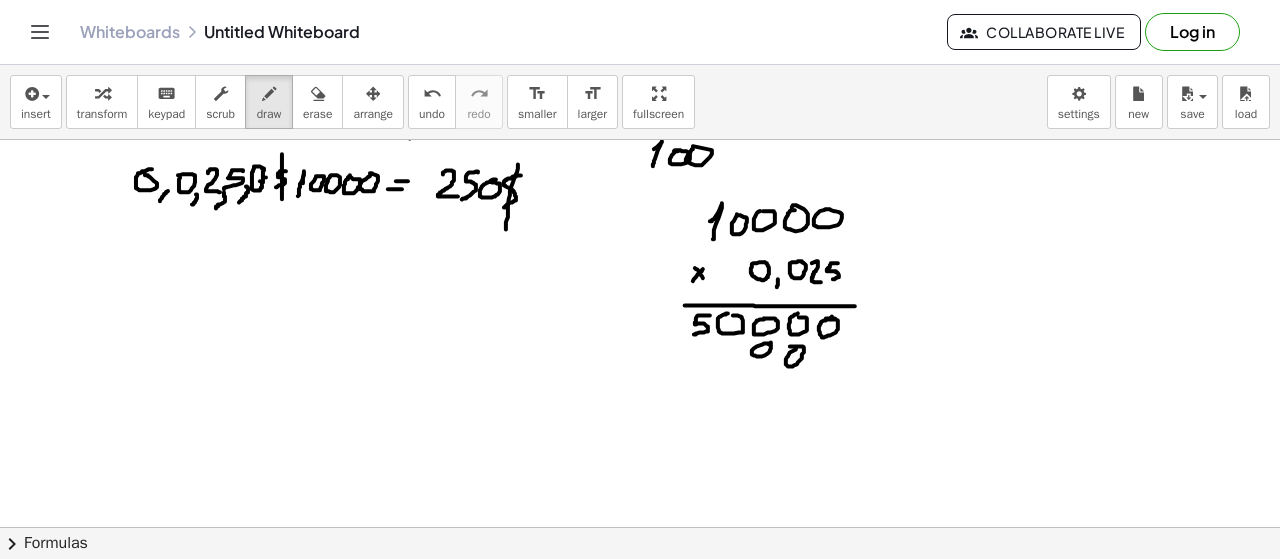 drag, startPoint x: 769, startPoint y: 343, endPoint x: 744, endPoint y: 345, distance: 25.079872 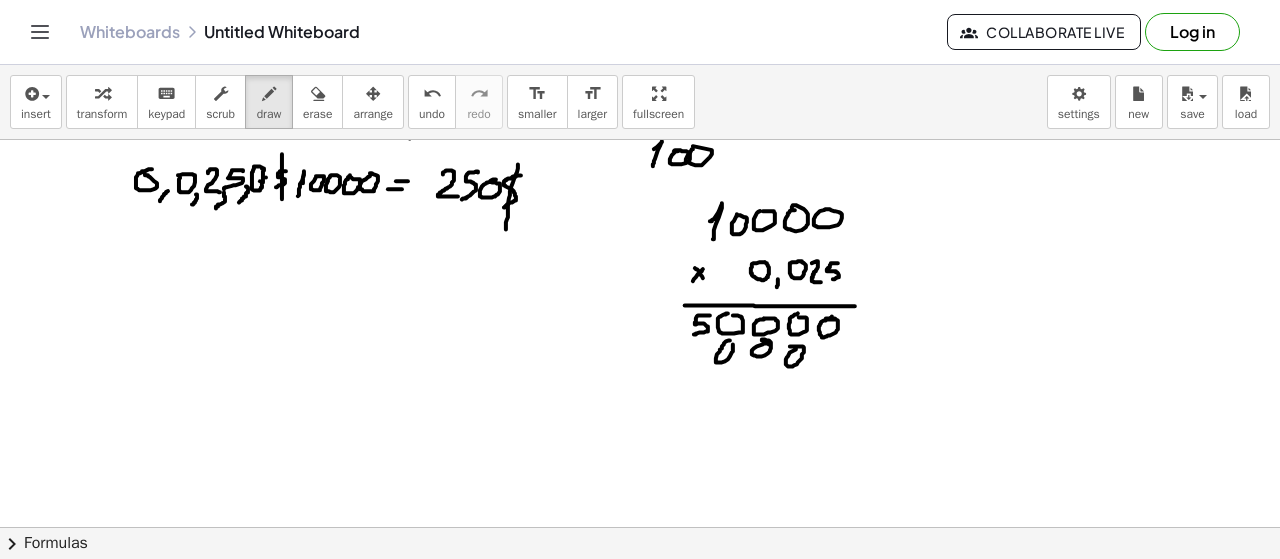 click at bounding box center [640, -58] 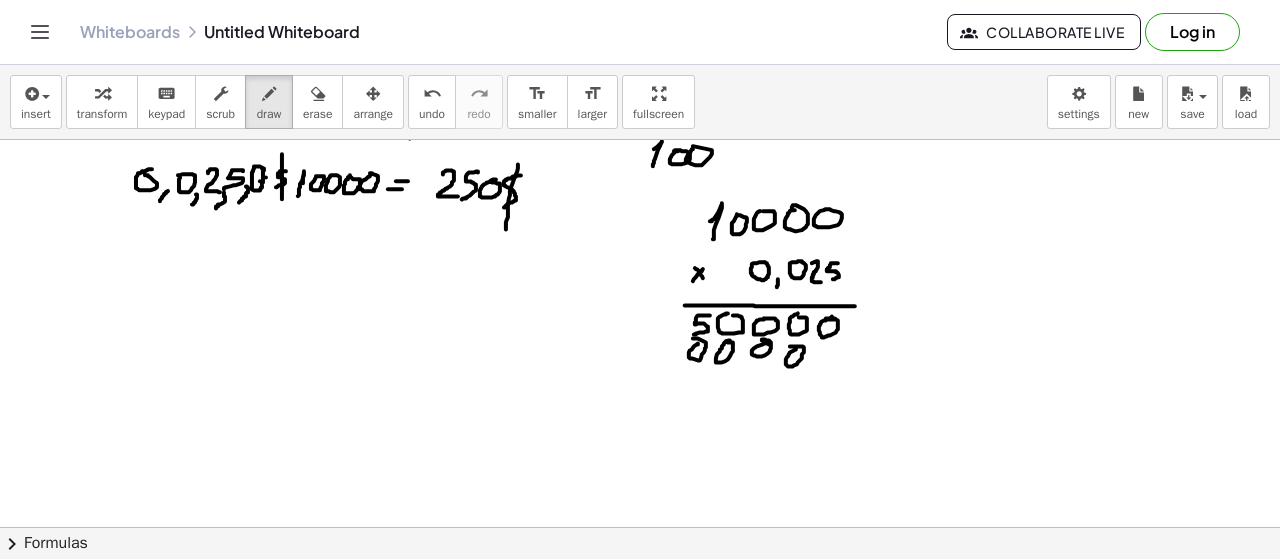 click at bounding box center [640, -58] 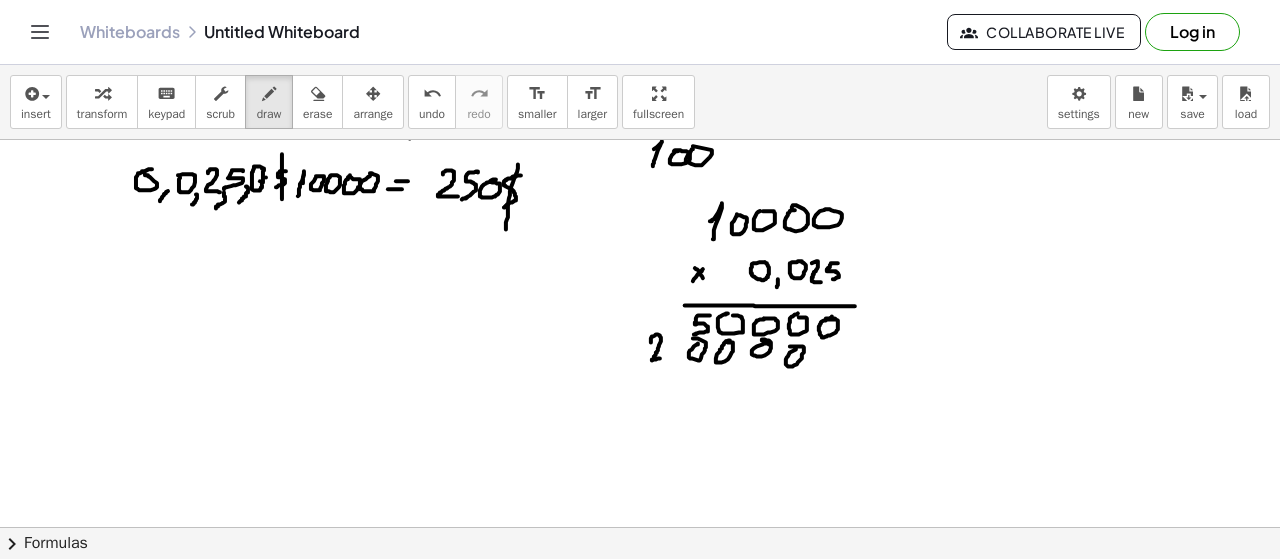 drag, startPoint x: 651, startPoint y: 341, endPoint x: 667, endPoint y: 357, distance: 22.627417 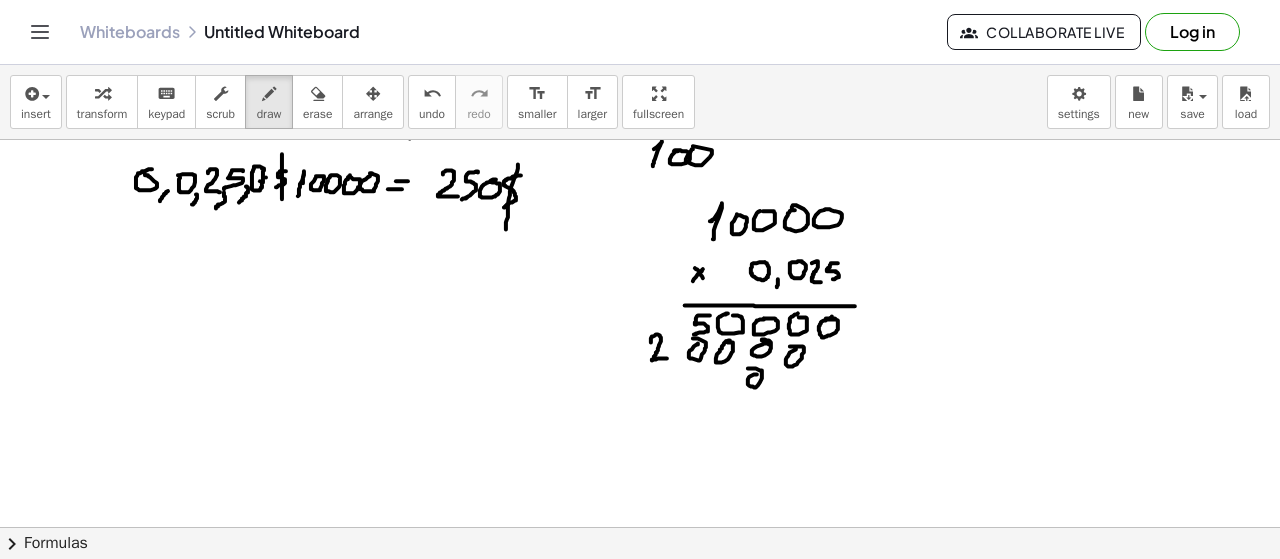 drag, startPoint x: 757, startPoint y: 373, endPoint x: 730, endPoint y: 377, distance: 27.294687 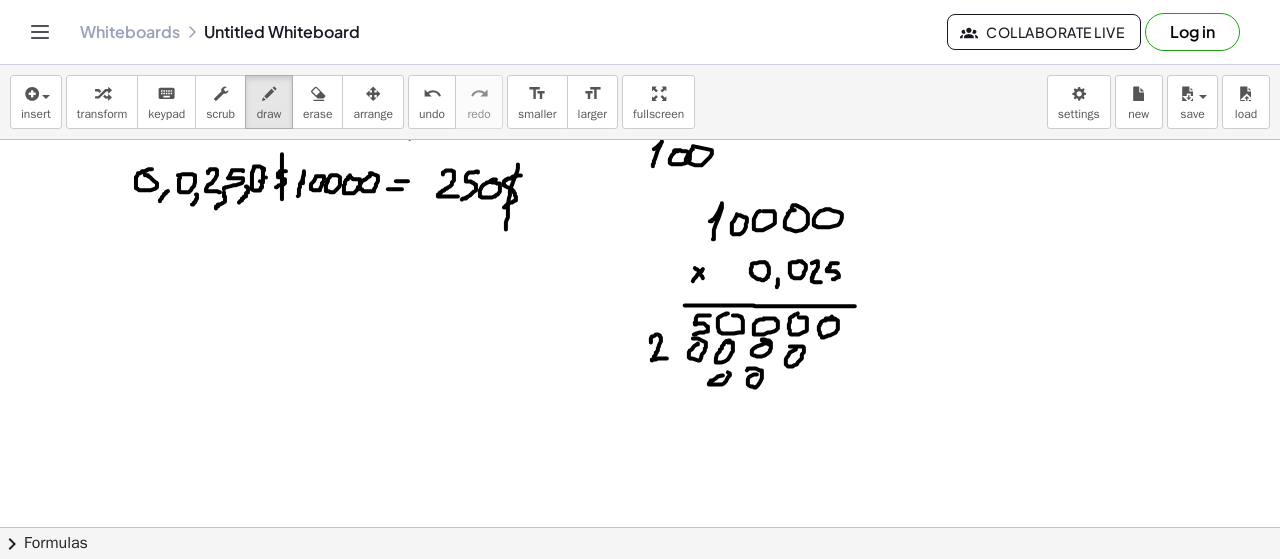 drag, startPoint x: 723, startPoint y: 374, endPoint x: 703, endPoint y: 373, distance: 20.024984 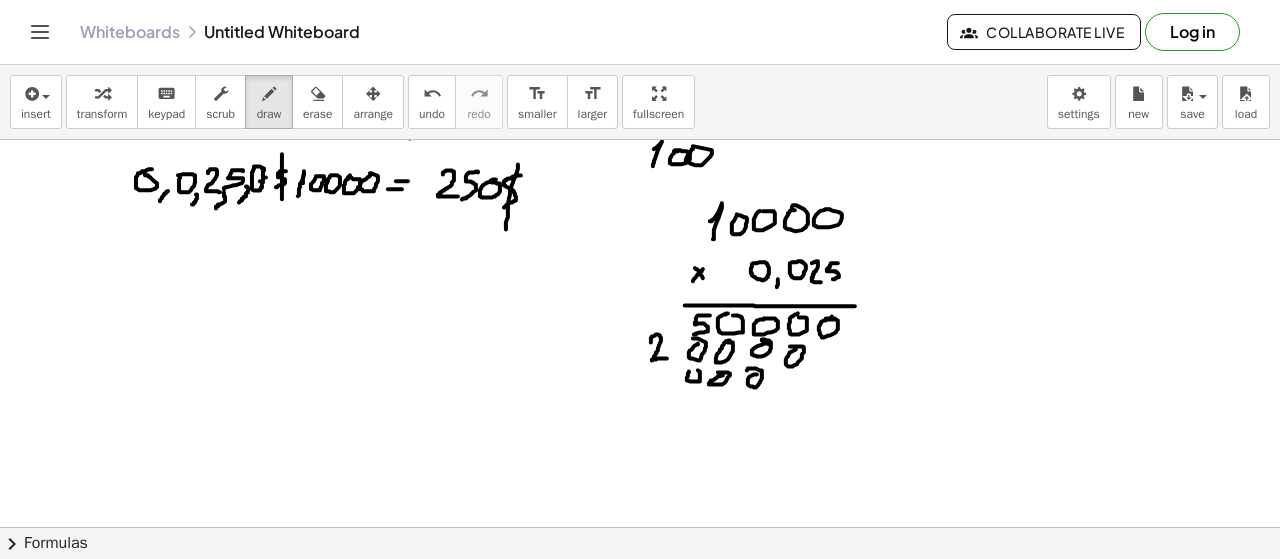 click at bounding box center [640, -58] 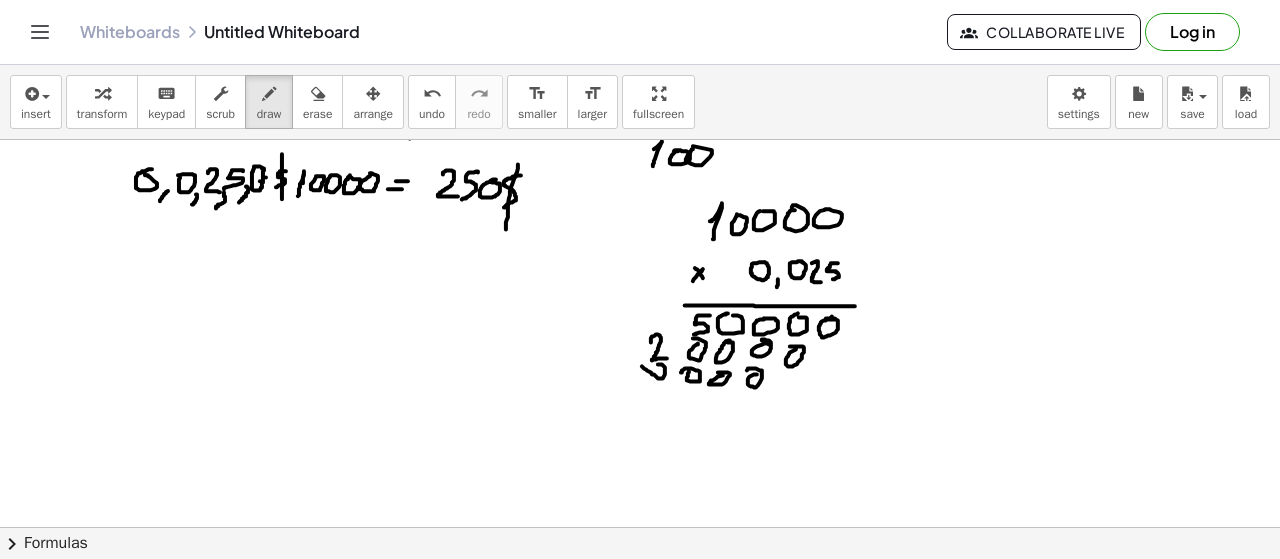 click at bounding box center [640, -58] 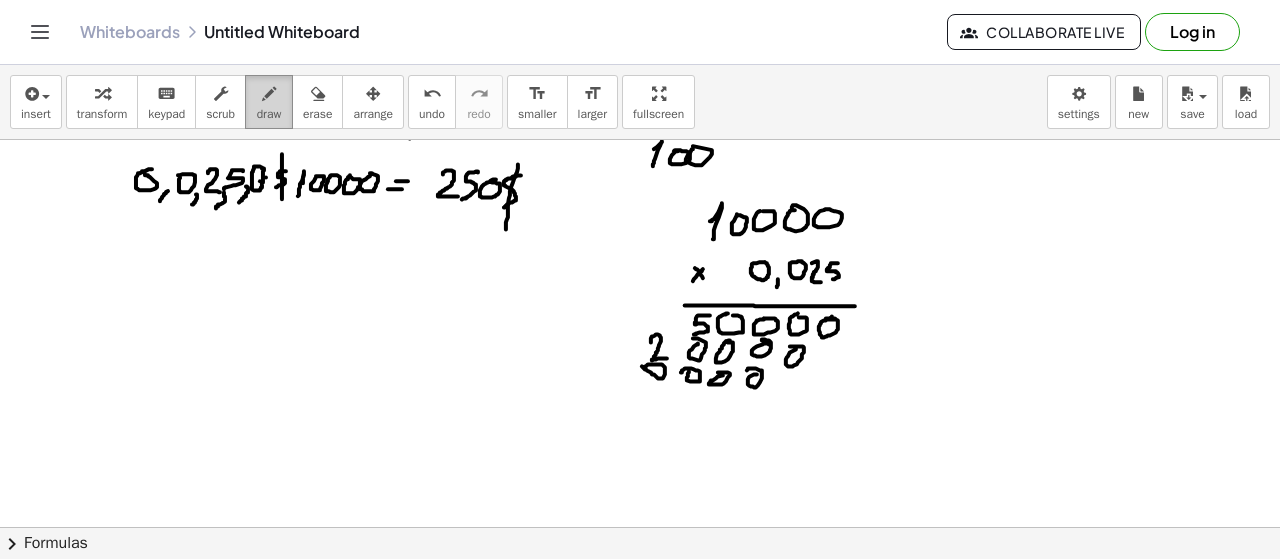 click on "draw" at bounding box center [269, 114] 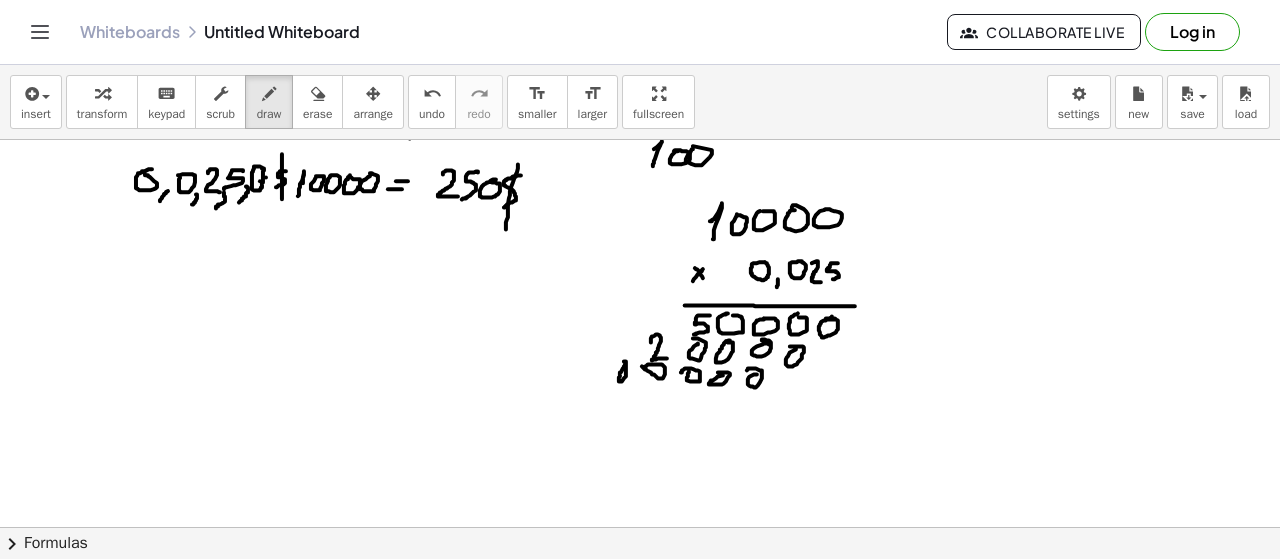 click at bounding box center [640, -58] 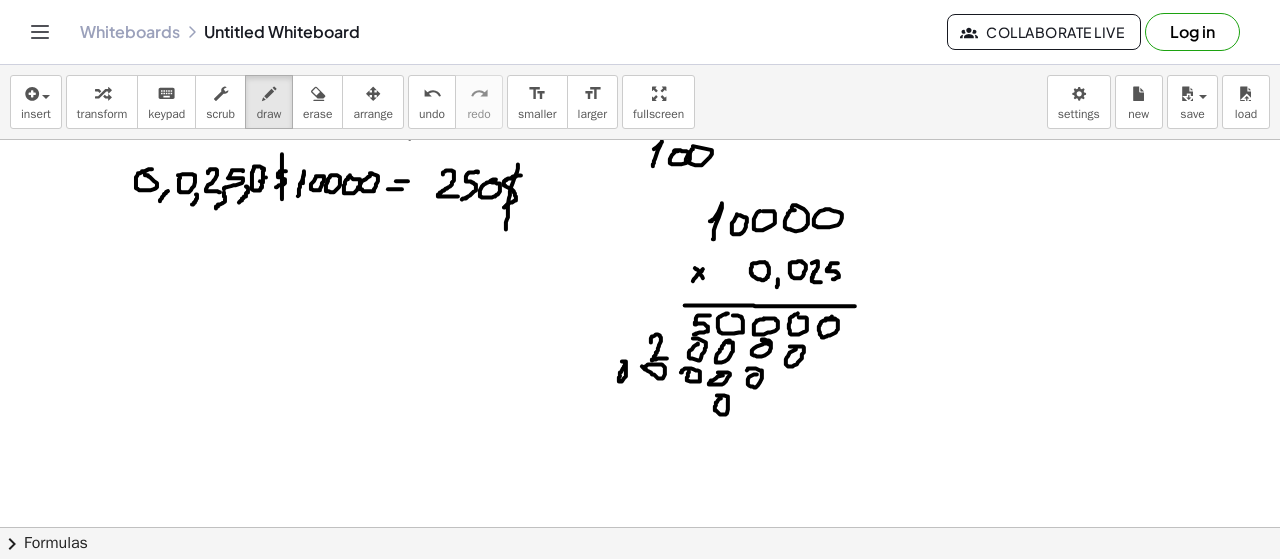 click at bounding box center [640, -58] 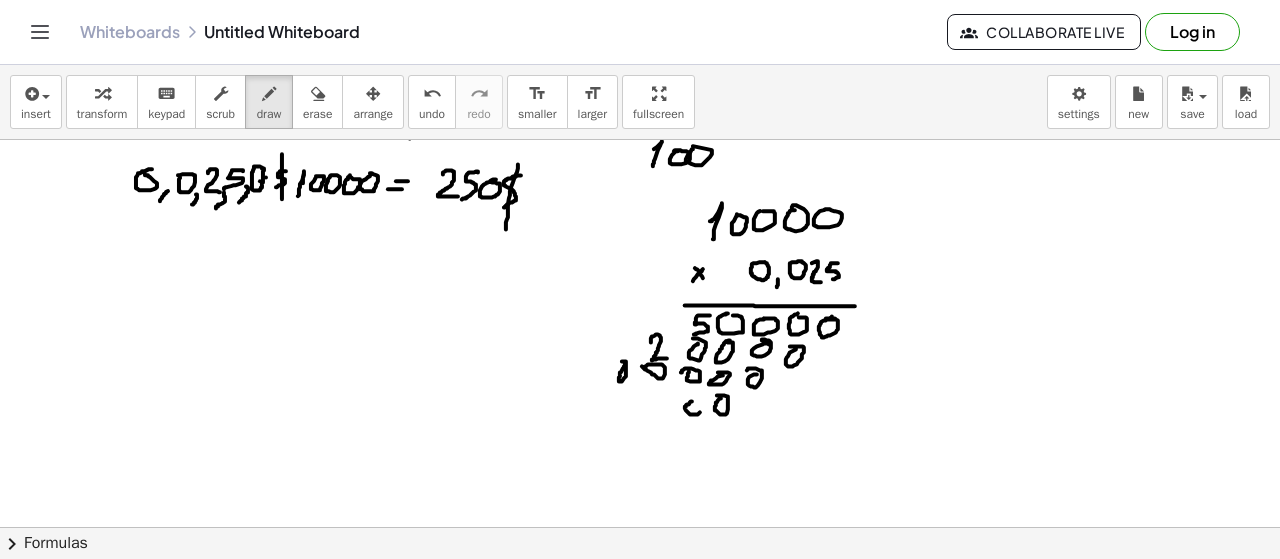 click at bounding box center (640, -58) 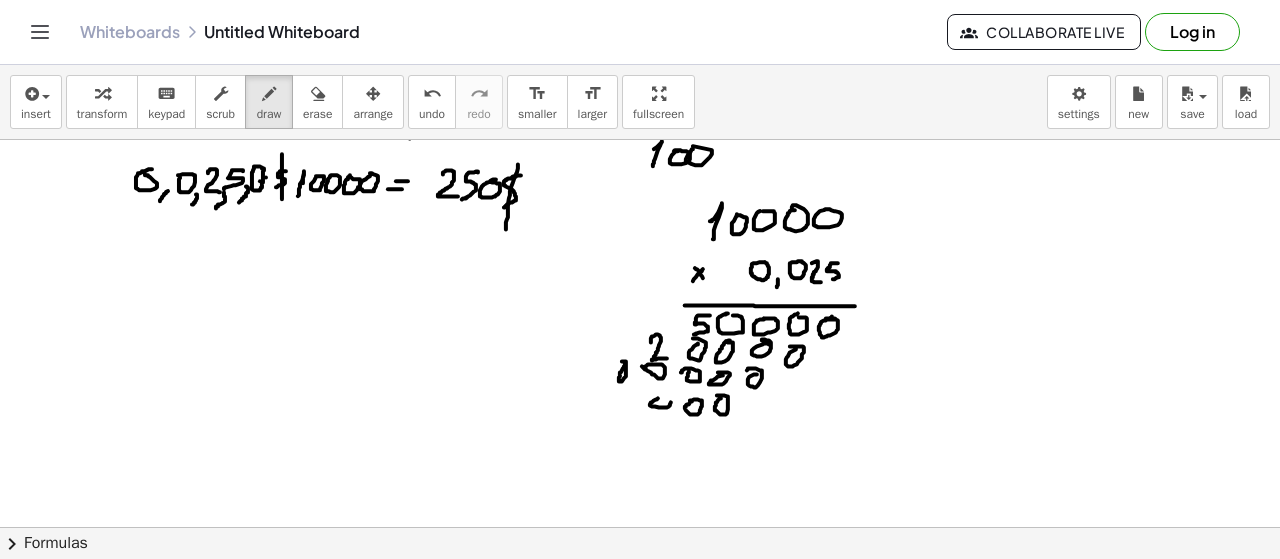 drag, startPoint x: 658, startPoint y: 397, endPoint x: 647, endPoint y: 396, distance: 11.045361 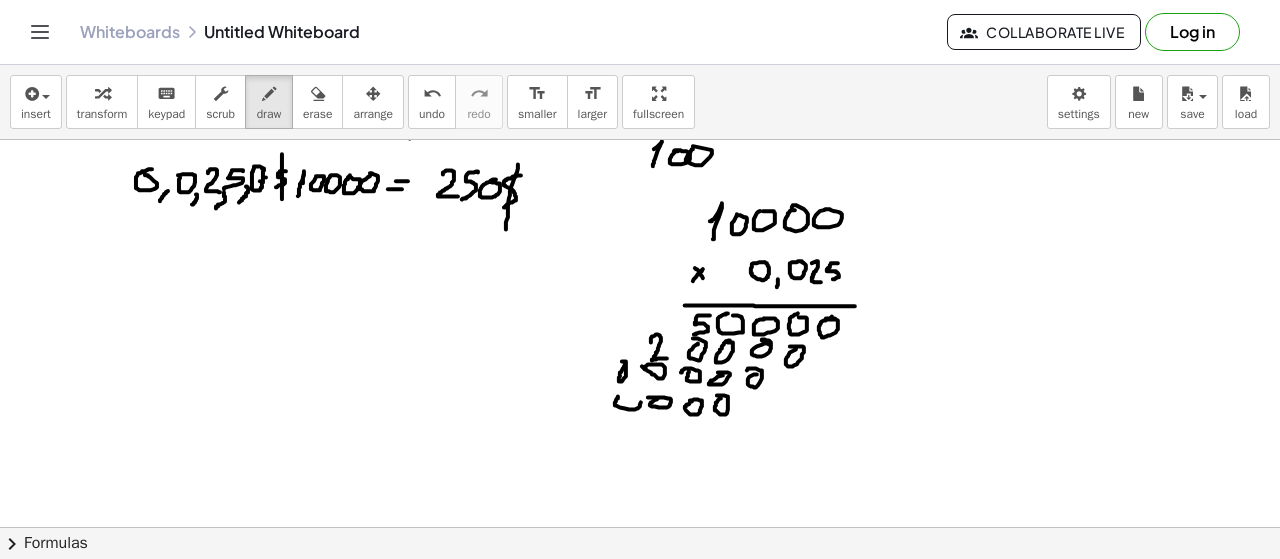 click at bounding box center [640, -58] 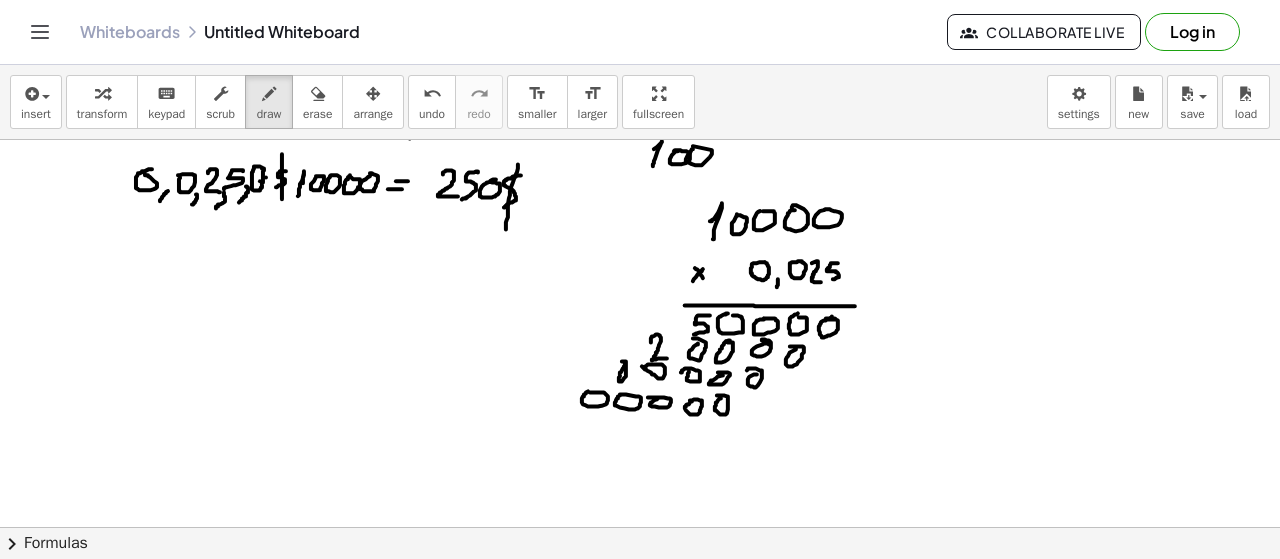 click at bounding box center (640, -58) 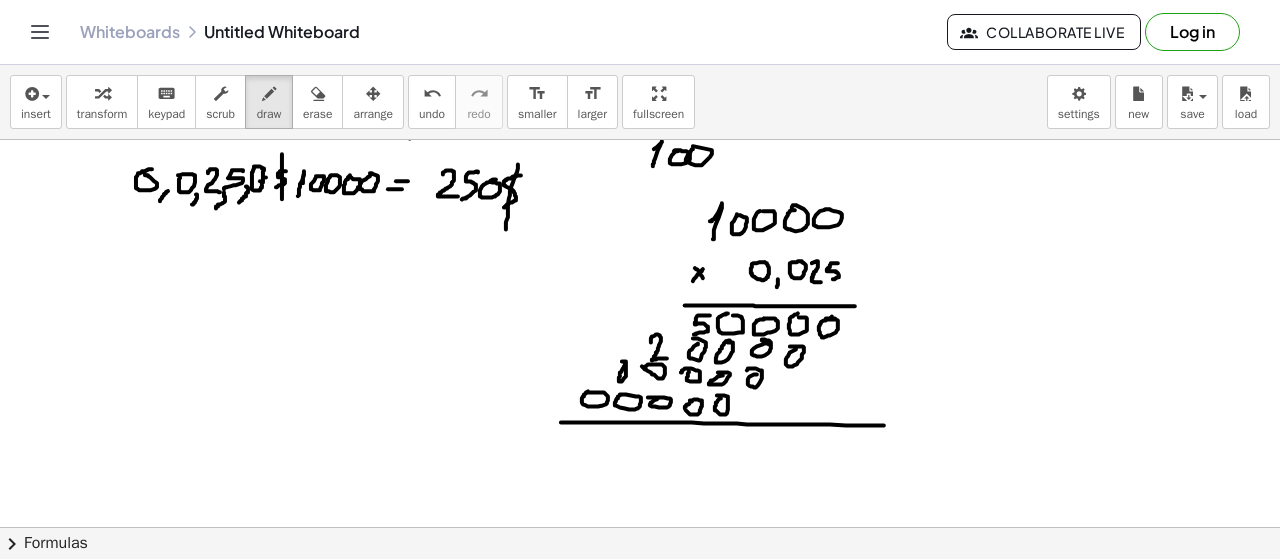 drag, startPoint x: 561, startPoint y: 421, endPoint x: 922, endPoint y: 424, distance: 361.01245 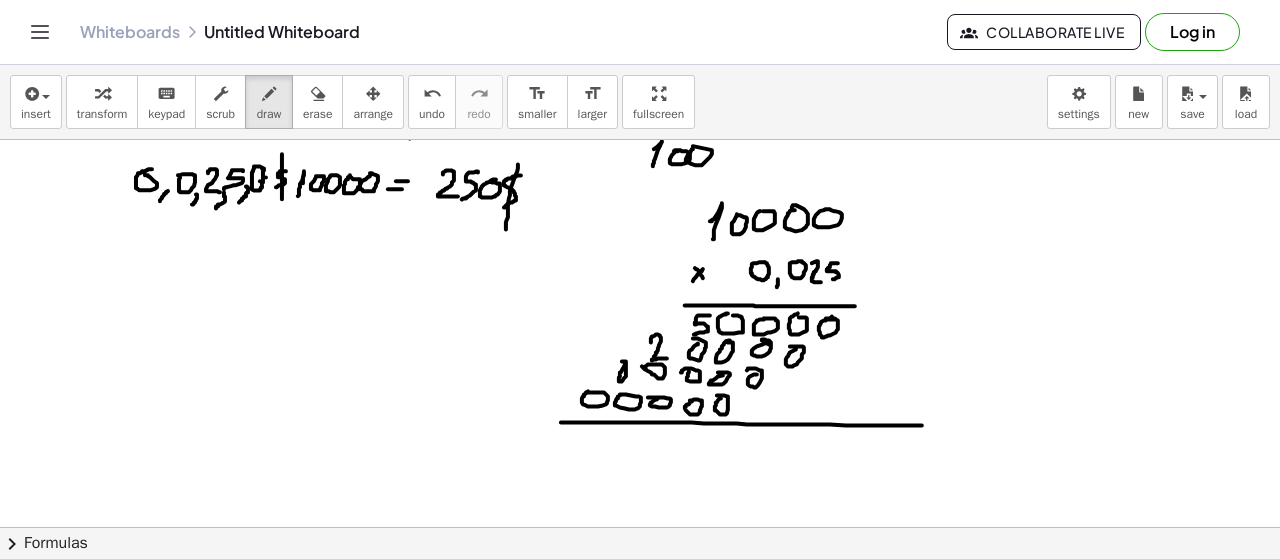 scroll, scrollTop: 1115, scrollLeft: 0, axis: vertical 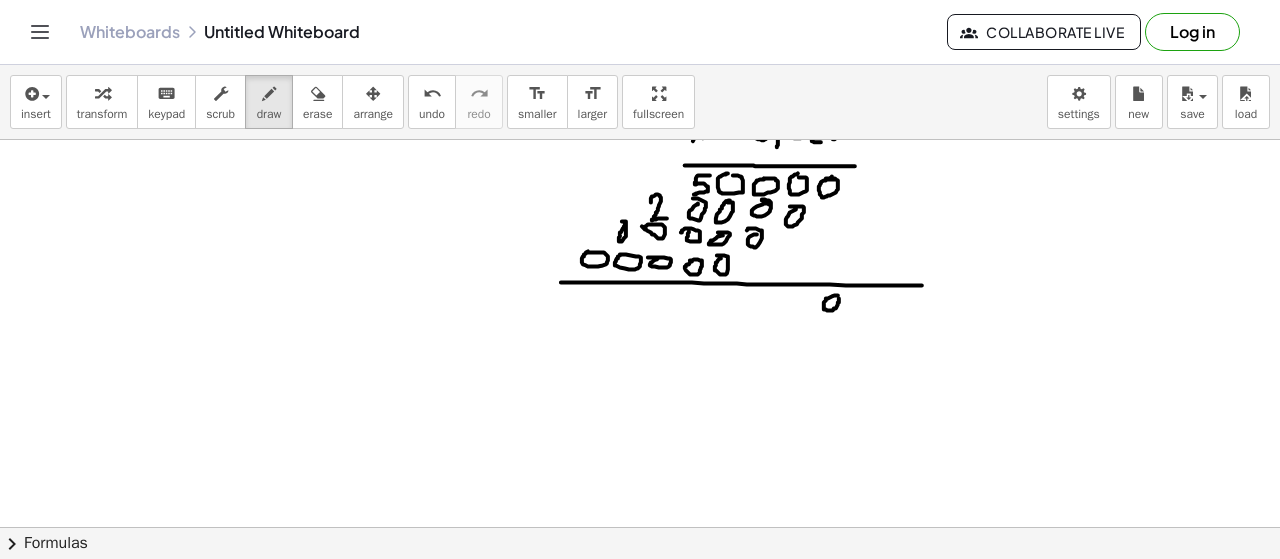 click at bounding box center [640, -198] 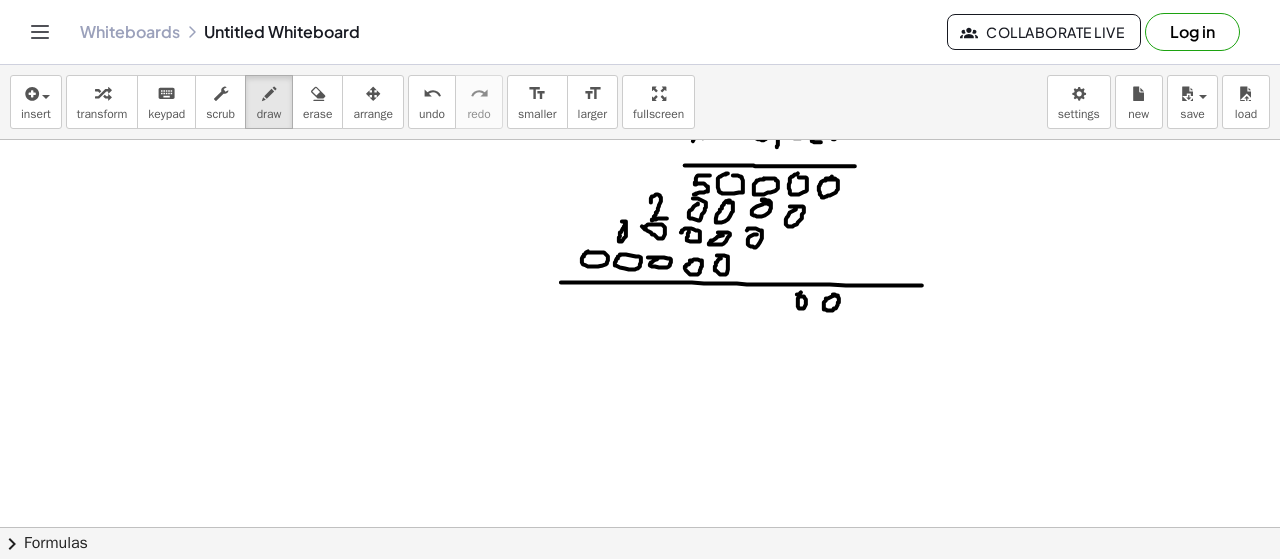 click at bounding box center [640, -198] 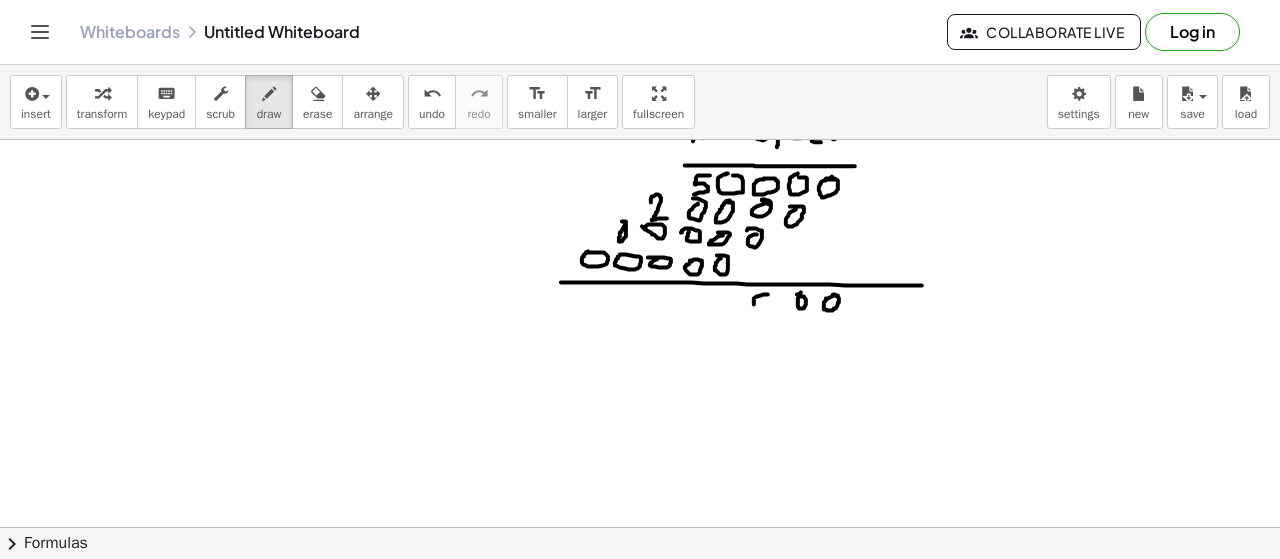 click at bounding box center [640, -198] 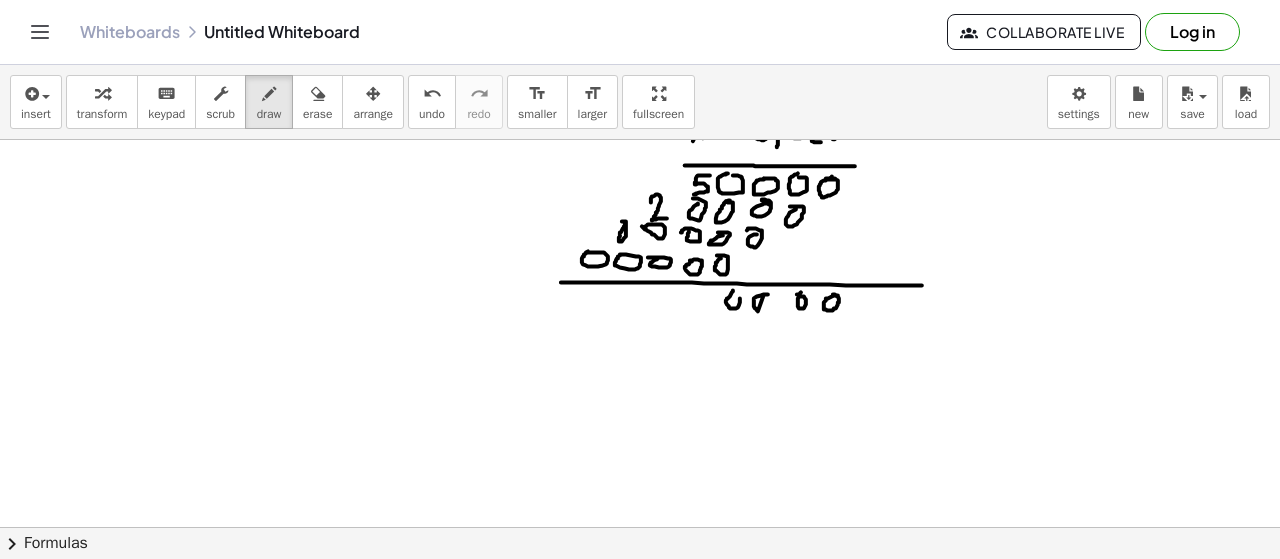click at bounding box center [640, -198] 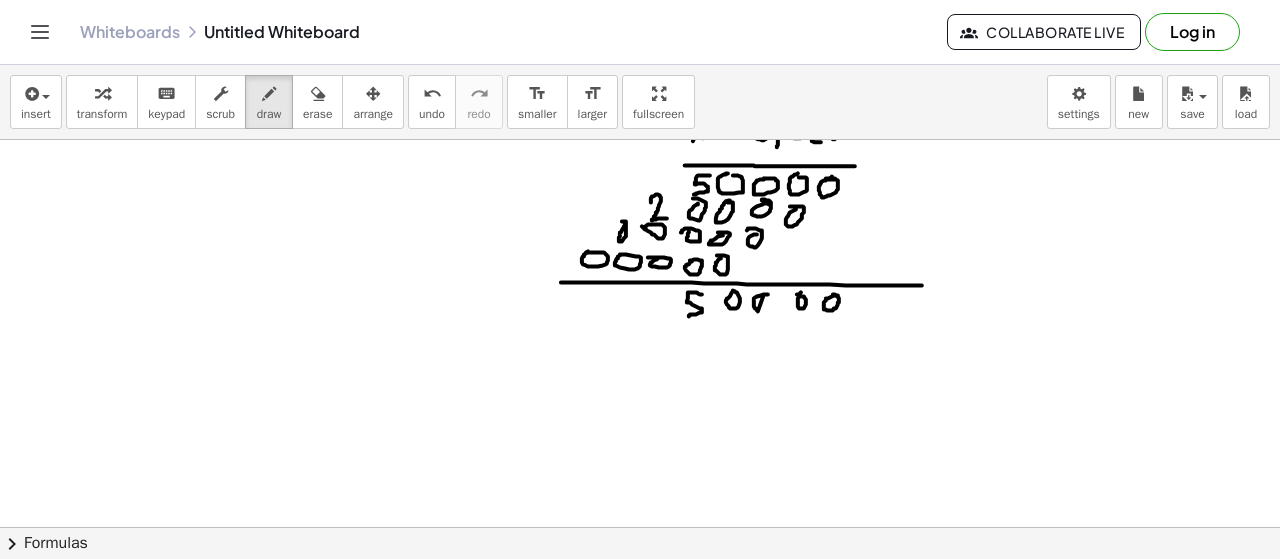 drag, startPoint x: 702, startPoint y: 293, endPoint x: 689, endPoint y: 315, distance: 25.553865 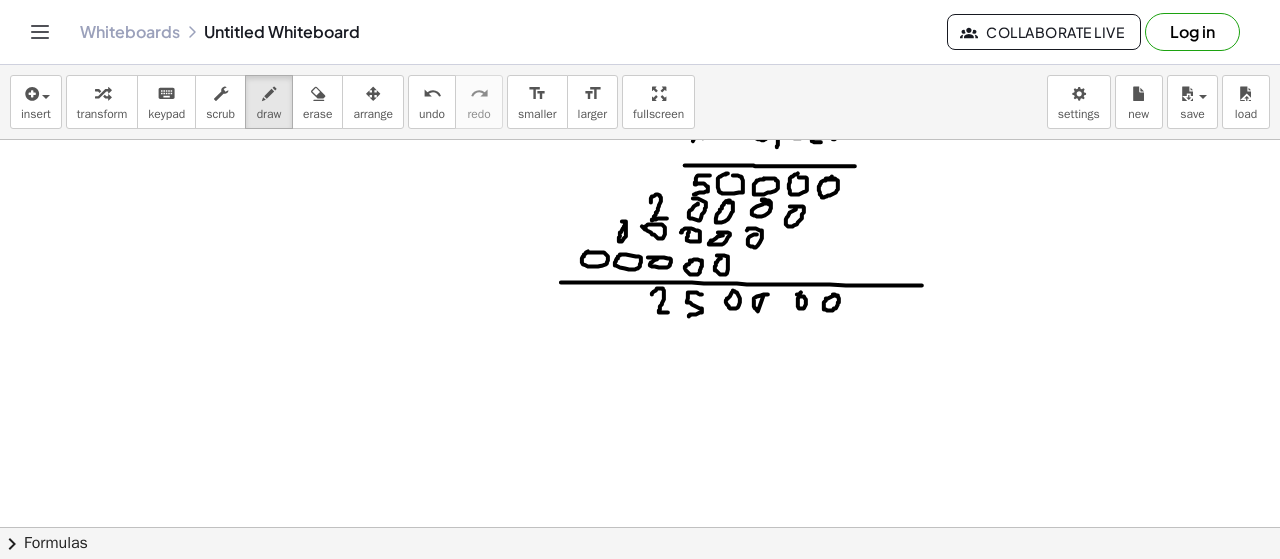 drag, startPoint x: 652, startPoint y: 293, endPoint x: 658, endPoint y: 310, distance: 18.027756 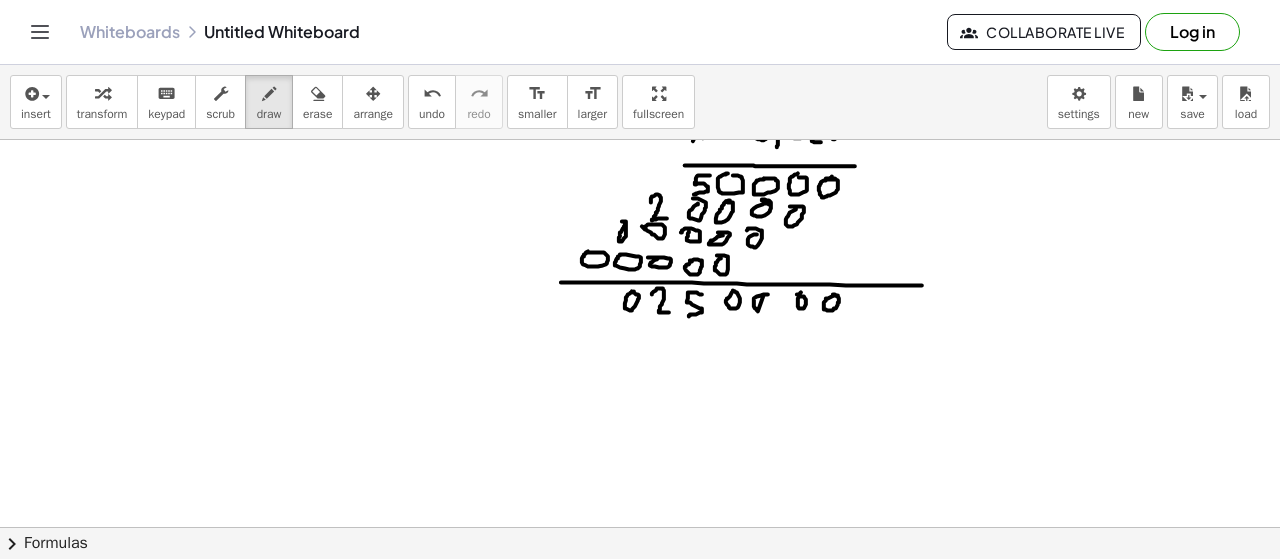 click at bounding box center (640, -198) 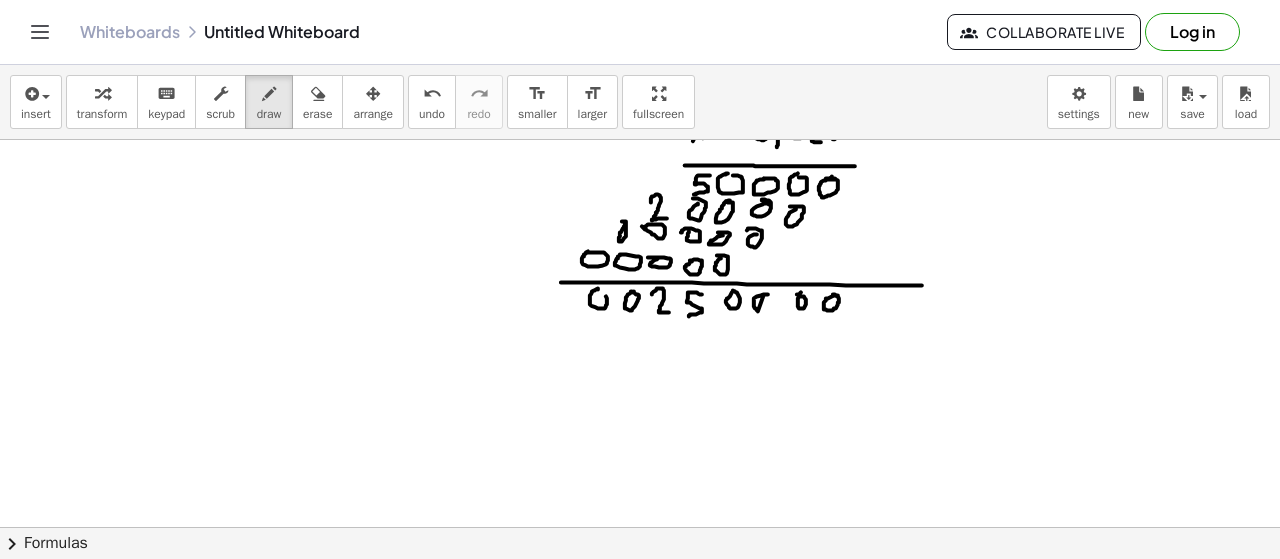 click at bounding box center (640, -198) 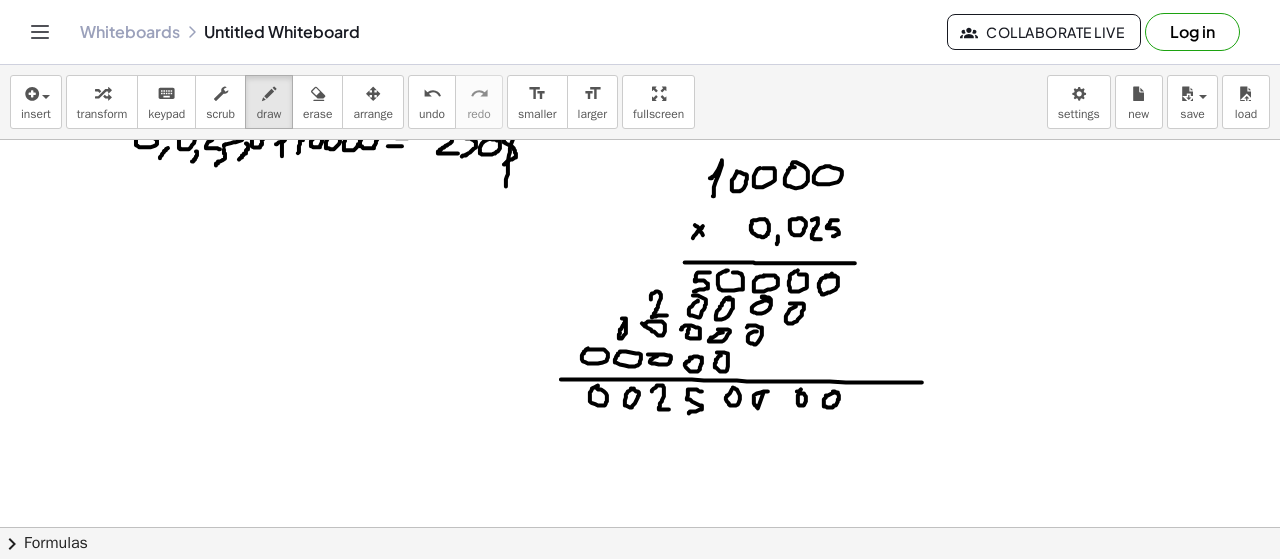 scroll, scrollTop: 1024, scrollLeft: 0, axis: vertical 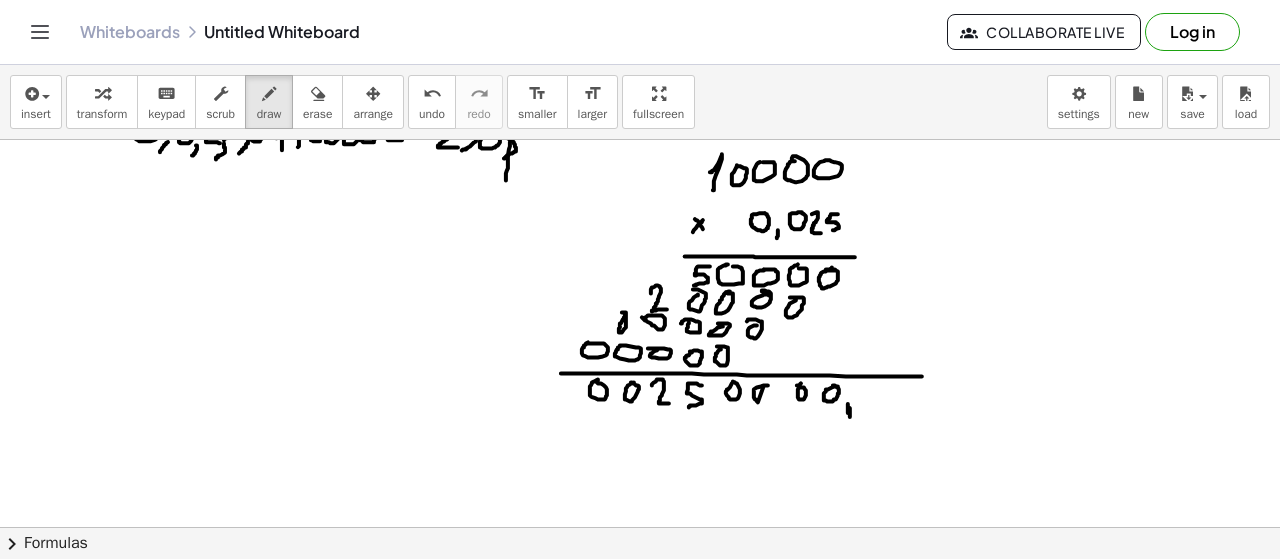 drag, startPoint x: 848, startPoint y: 403, endPoint x: 848, endPoint y: 425, distance: 22 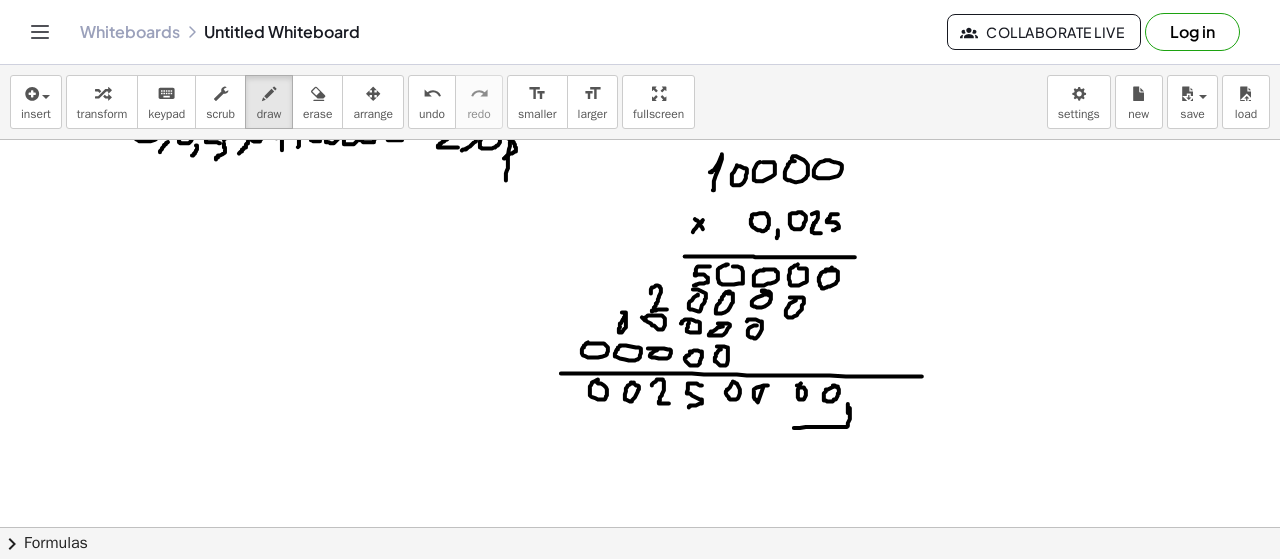 drag, startPoint x: 847, startPoint y: 426, endPoint x: 738, endPoint y: 427, distance: 109.004585 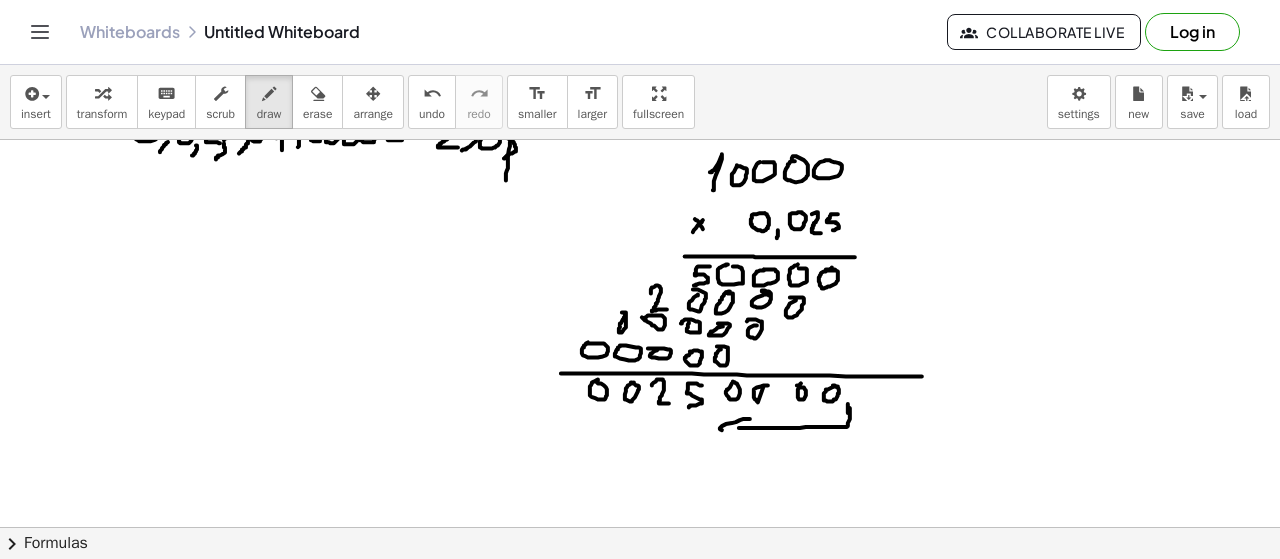 drag, startPoint x: 750, startPoint y: 418, endPoint x: 746, endPoint y: 439, distance: 21.377558 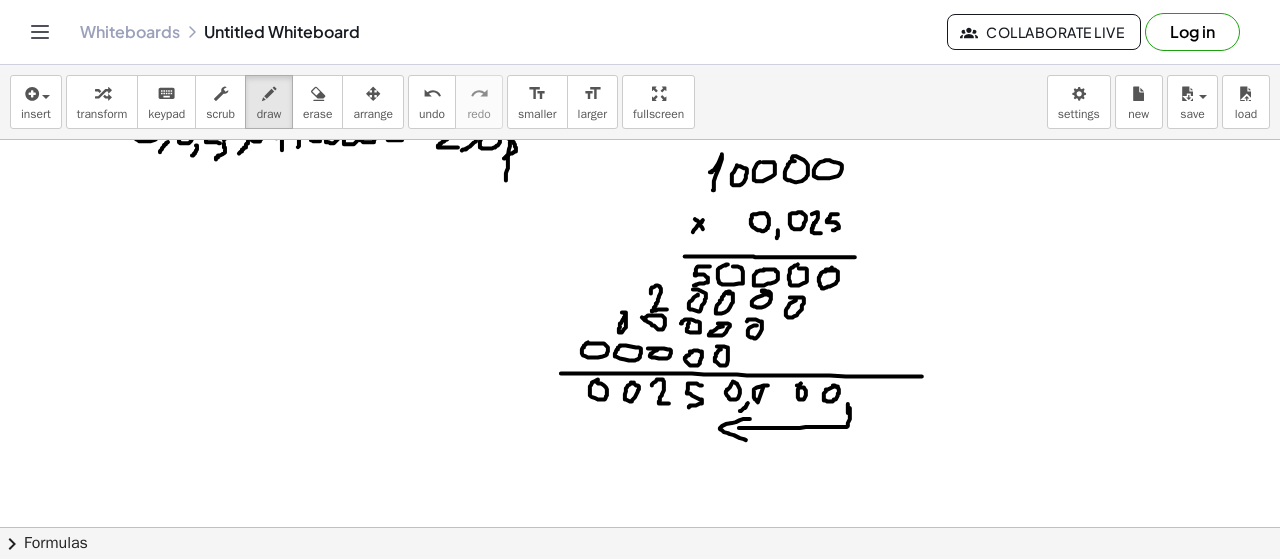 drag, startPoint x: 748, startPoint y: 402, endPoint x: 733, endPoint y: 413, distance: 18.601076 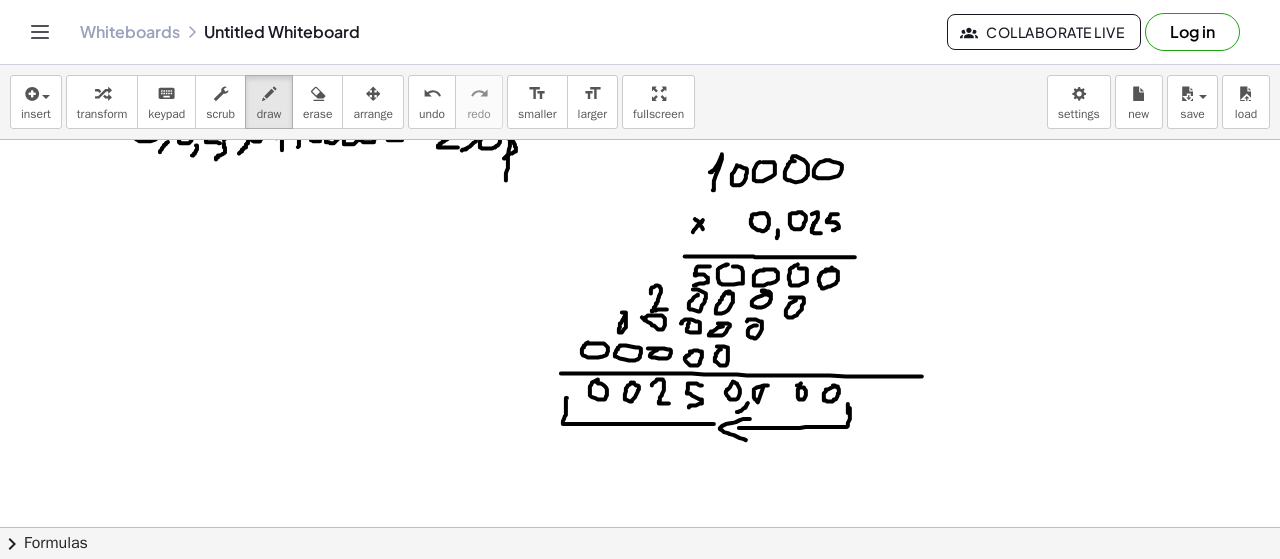 drag, startPoint x: 567, startPoint y: 397, endPoint x: 714, endPoint y: 423, distance: 149.28162 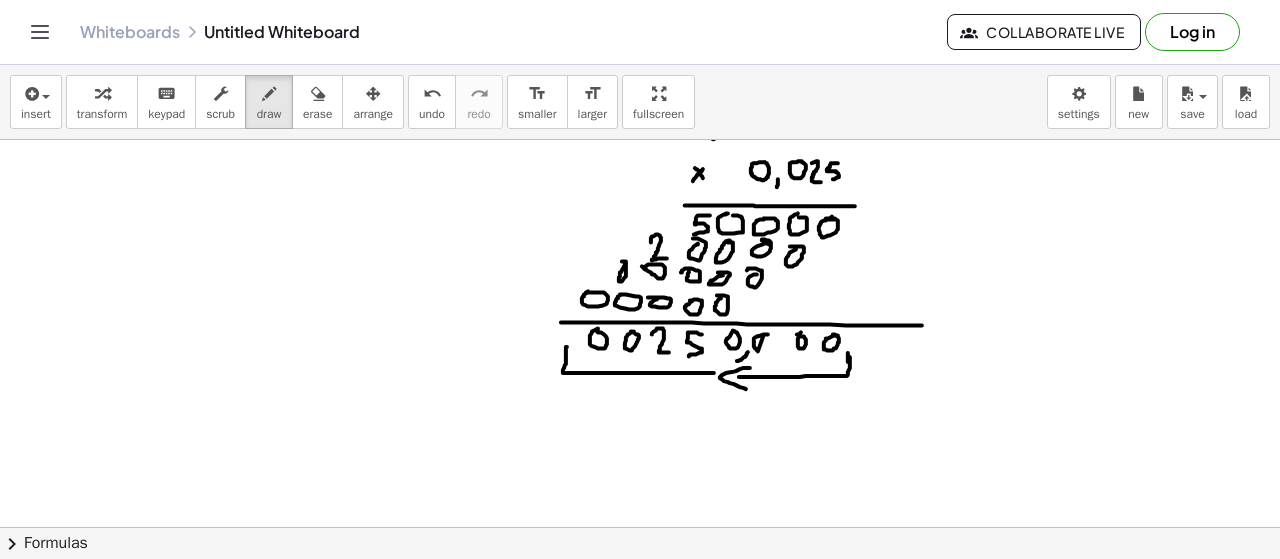 scroll, scrollTop: 1078, scrollLeft: 0, axis: vertical 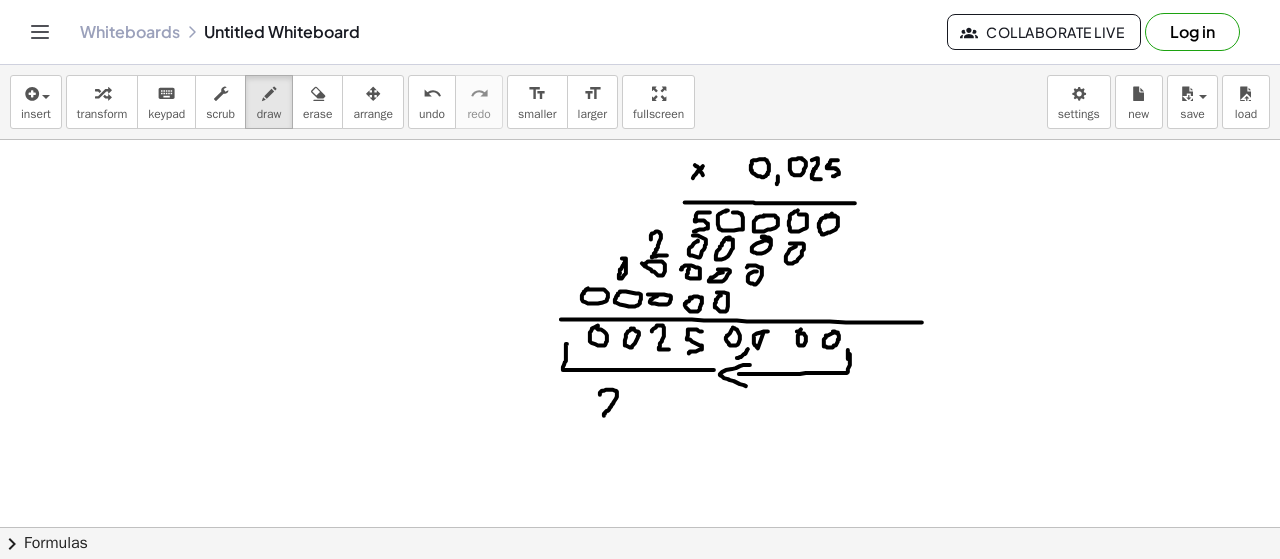 drag, startPoint x: 600, startPoint y: 393, endPoint x: 623, endPoint y: 415, distance: 31.827662 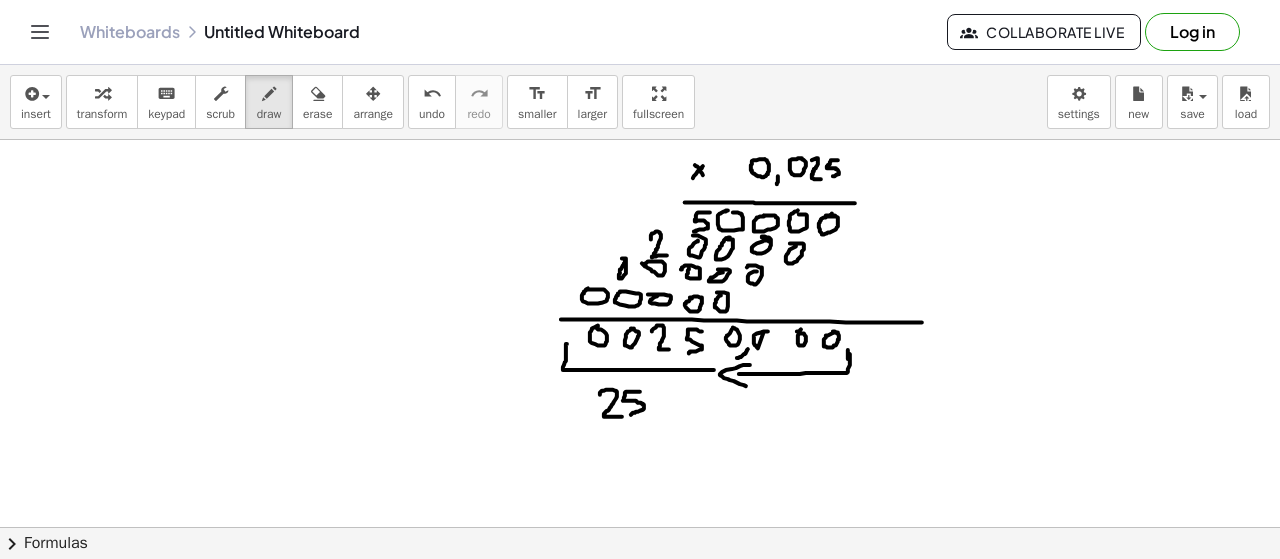 drag, startPoint x: 640, startPoint y: 390, endPoint x: 634, endPoint y: 412, distance: 22.803509 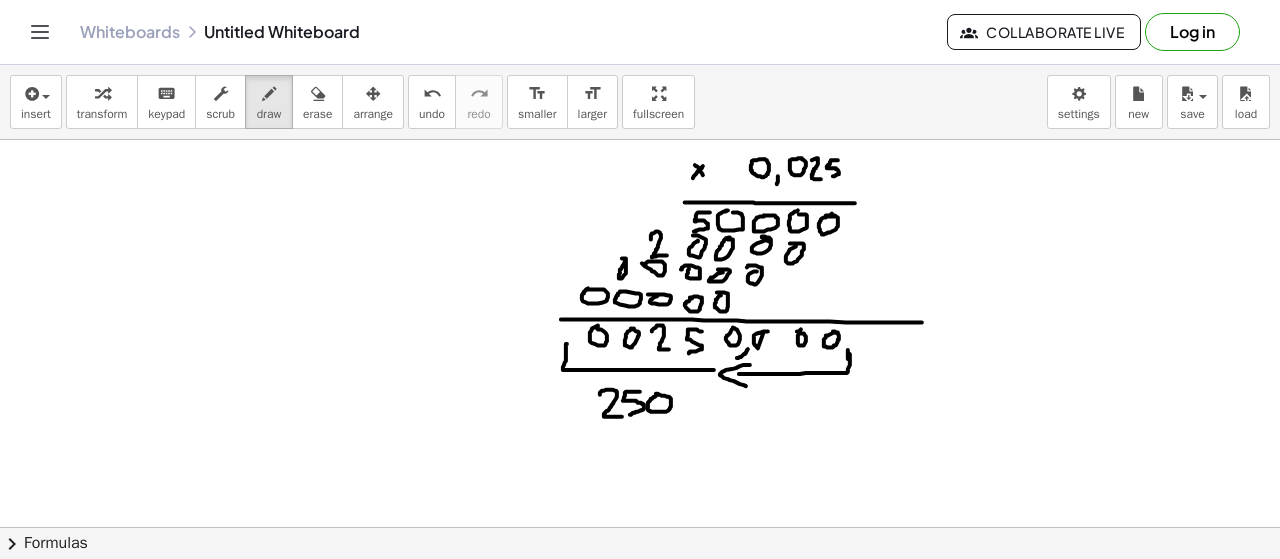 click at bounding box center [640, -161] 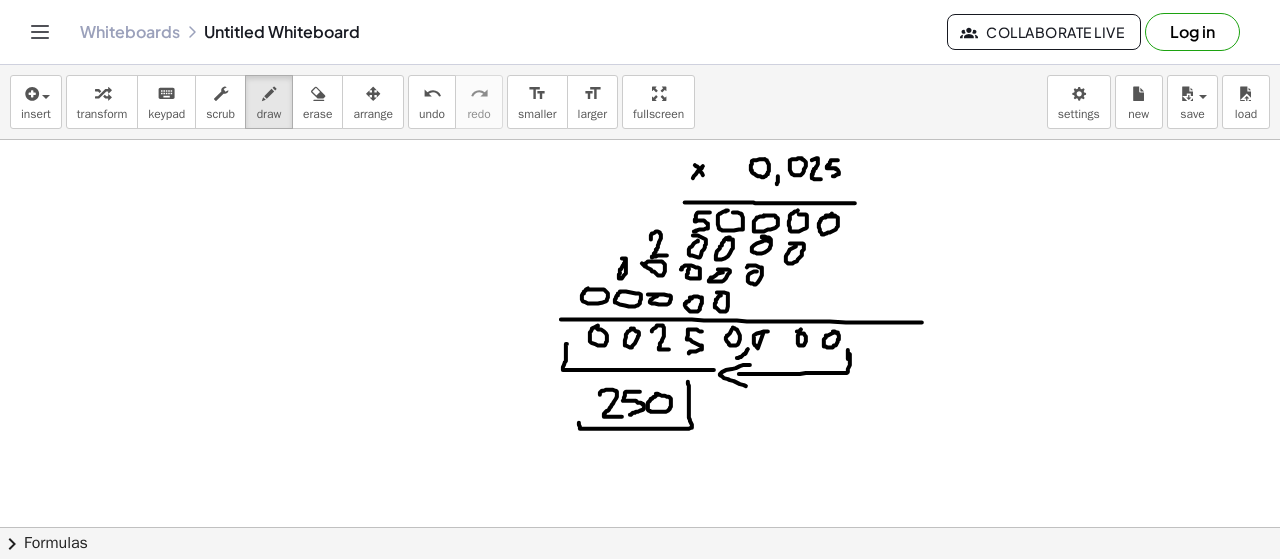 drag, startPoint x: 688, startPoint y: 382, endPoint x: 583, endPoint y: 385, distance: 105.04285 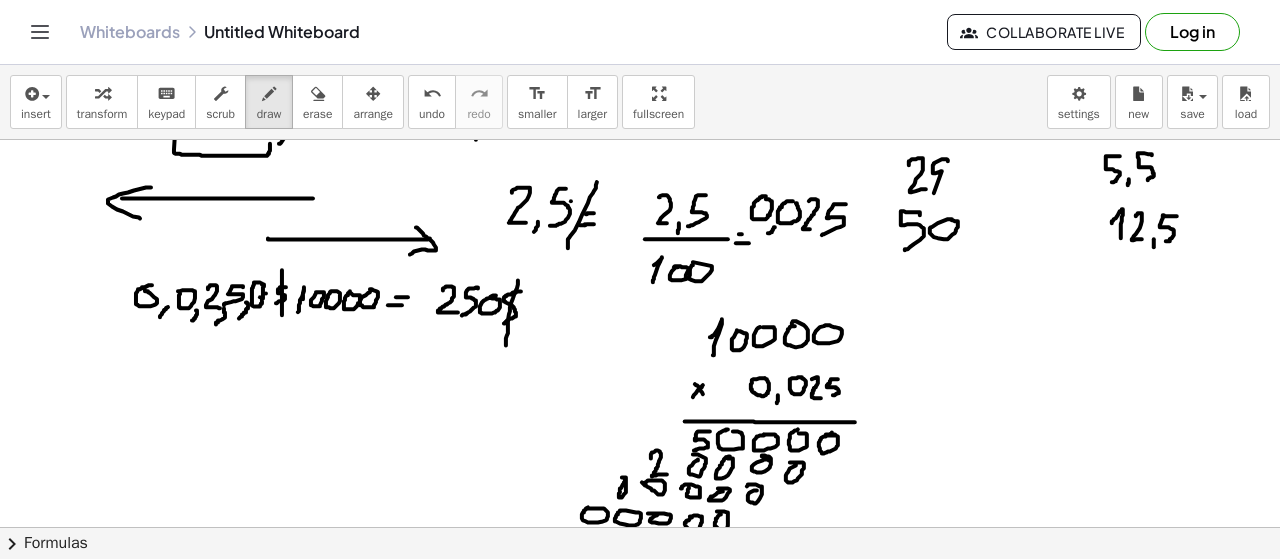 scroll, scrollTop: 856, scrollLeft: 0, axis: vertical 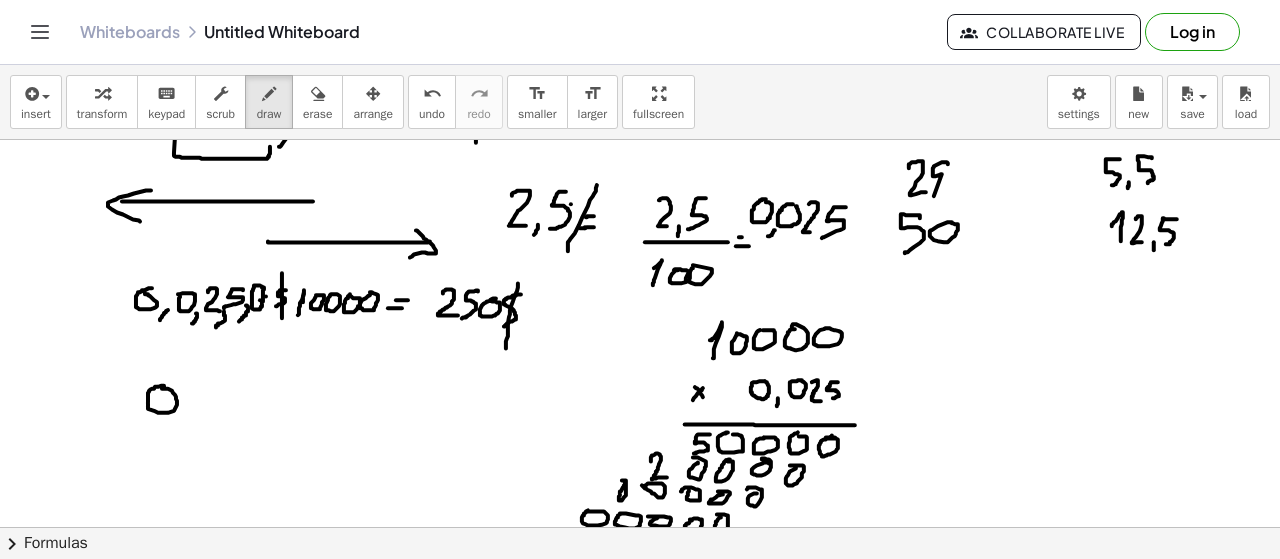 click at bounding box center [640, 61] 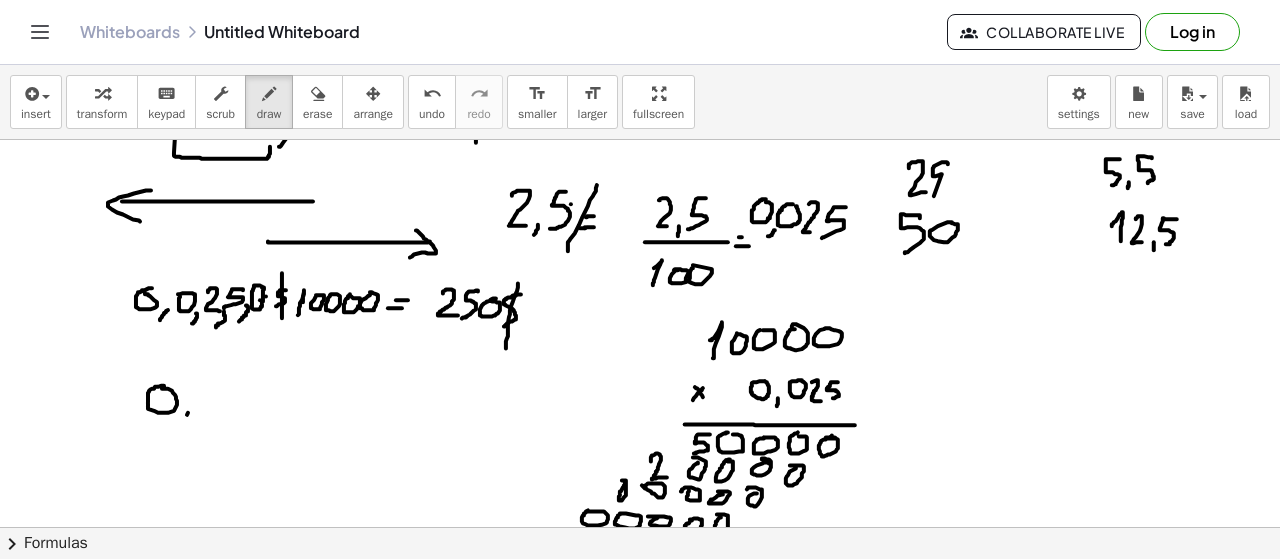 drag, startPoint x: 188, startPoint y: 411, endPoint x: 188, endPoint y: 422, distance: 11 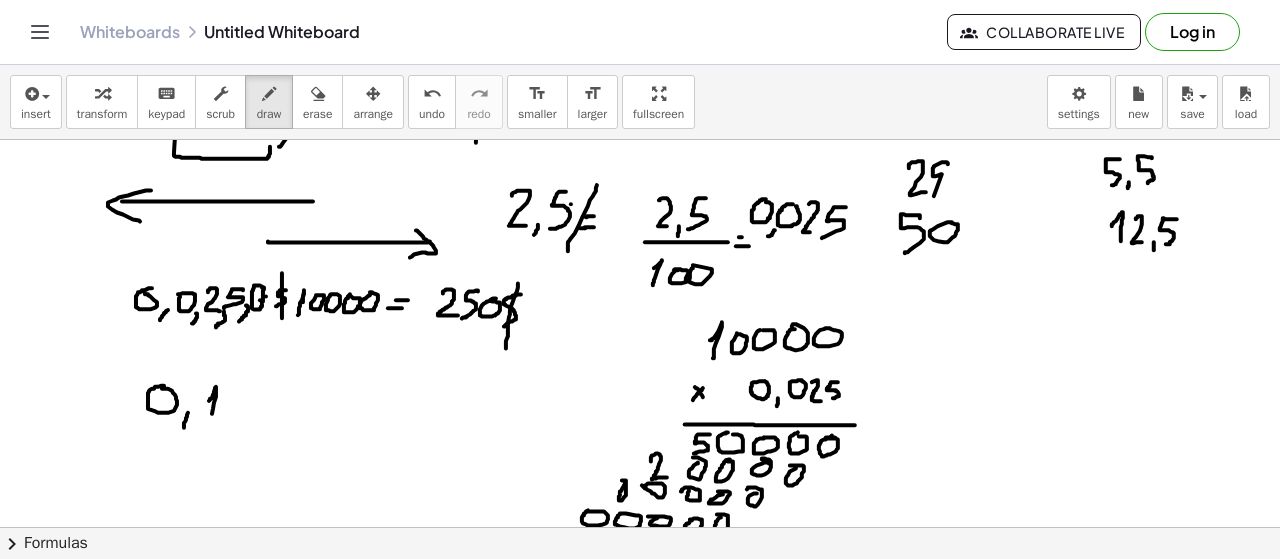 drag, startPoint x: 212, startPoint y: 396, endPoint x: 214, endPoint y: 409, distance: 13.152946 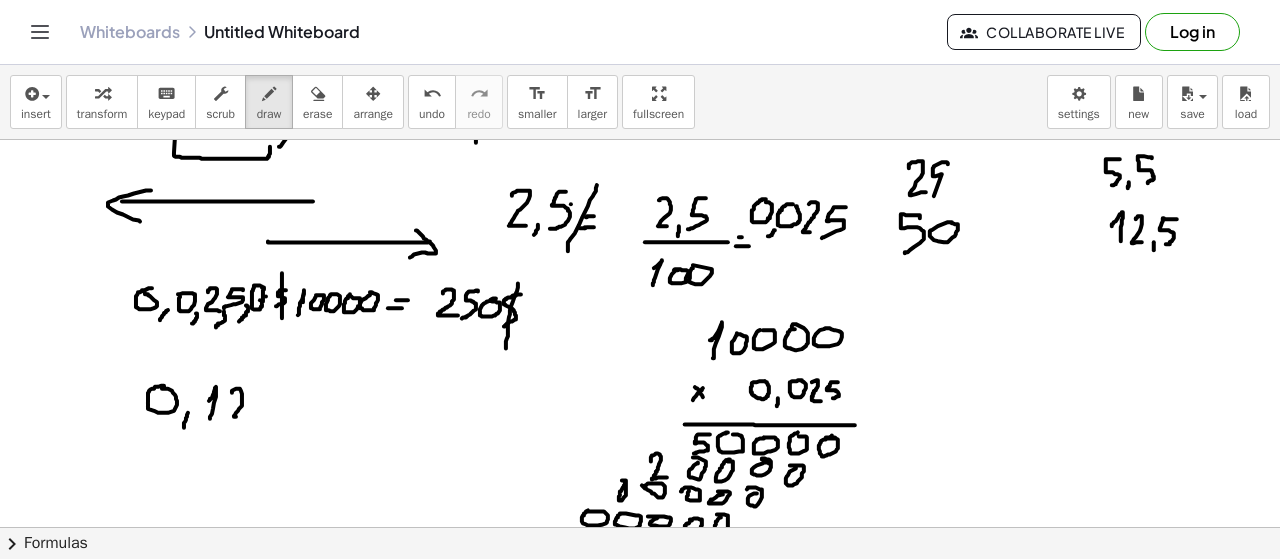 drag, startPoint x: 232, startPoint y: 391, endPoint x: 255, endPoint y: 415, distance: 33.24154 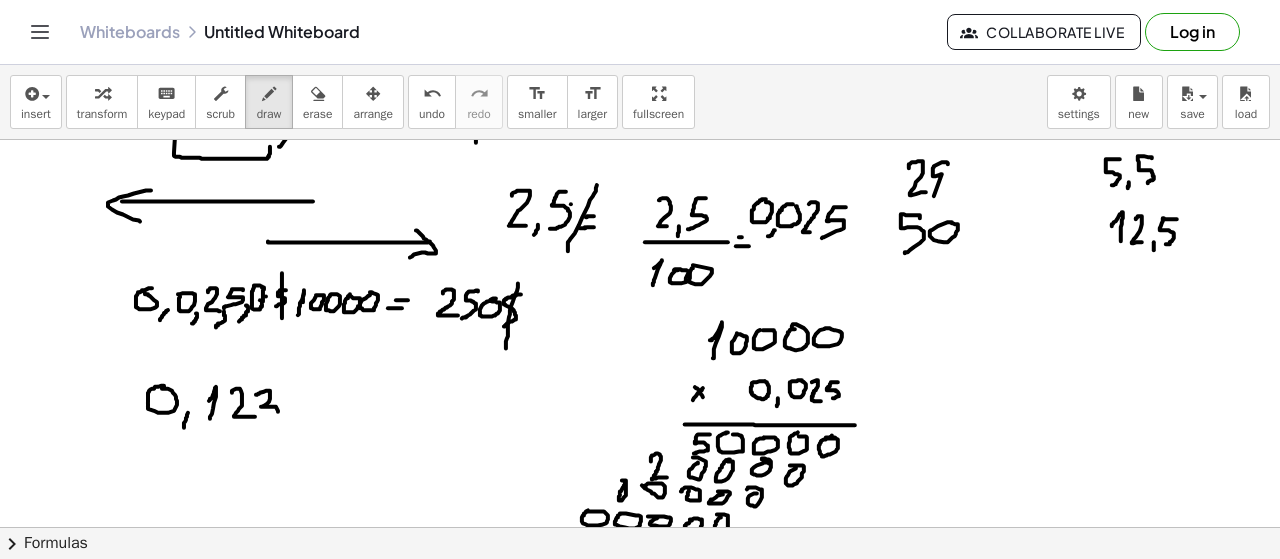 drag, startPoint x: 257, startPoint y: 393, endPoint x: 263, endPoint y: 419, distance: 26.683329 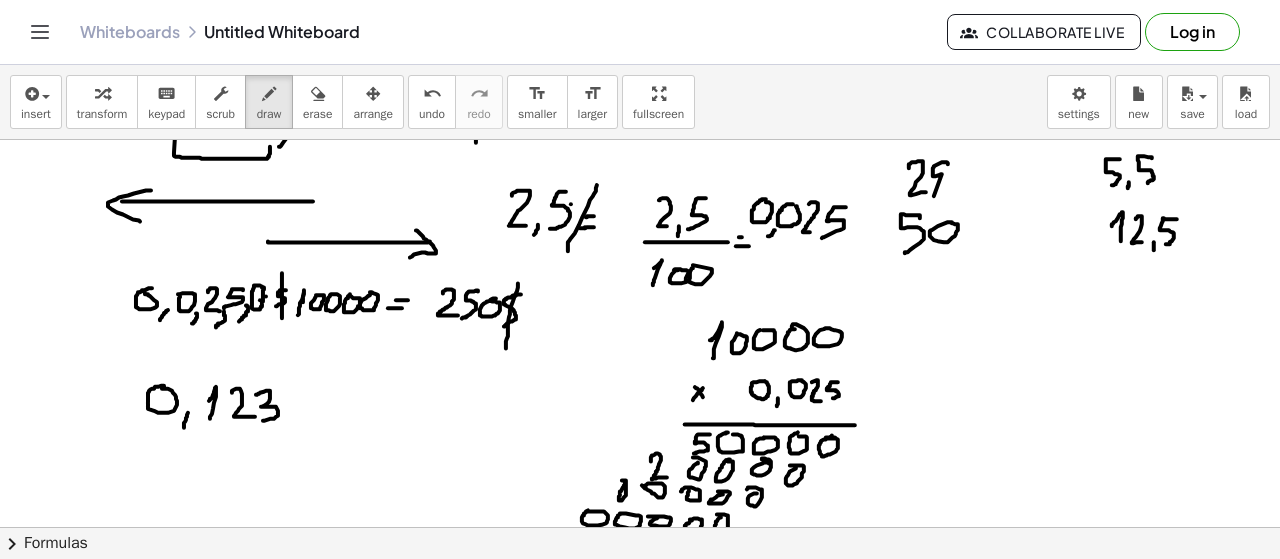 click at bounding box center [640, 61] 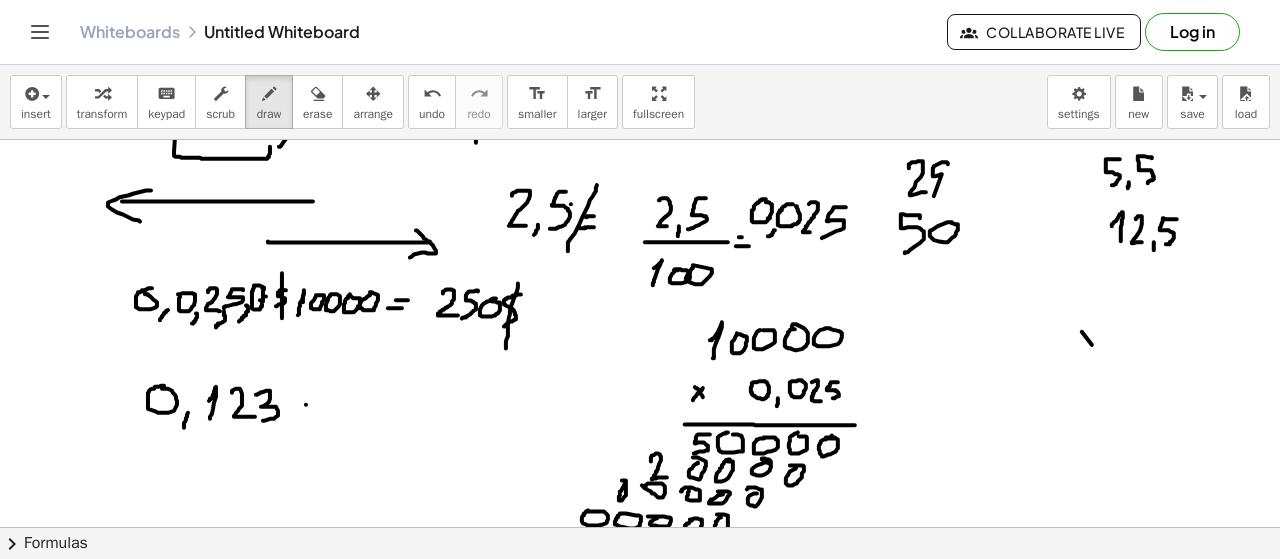 drag, startPoint x: 1082, startPoint y: 330, endPoint x: 1096, endPoint y: 347, distance: 22.022715 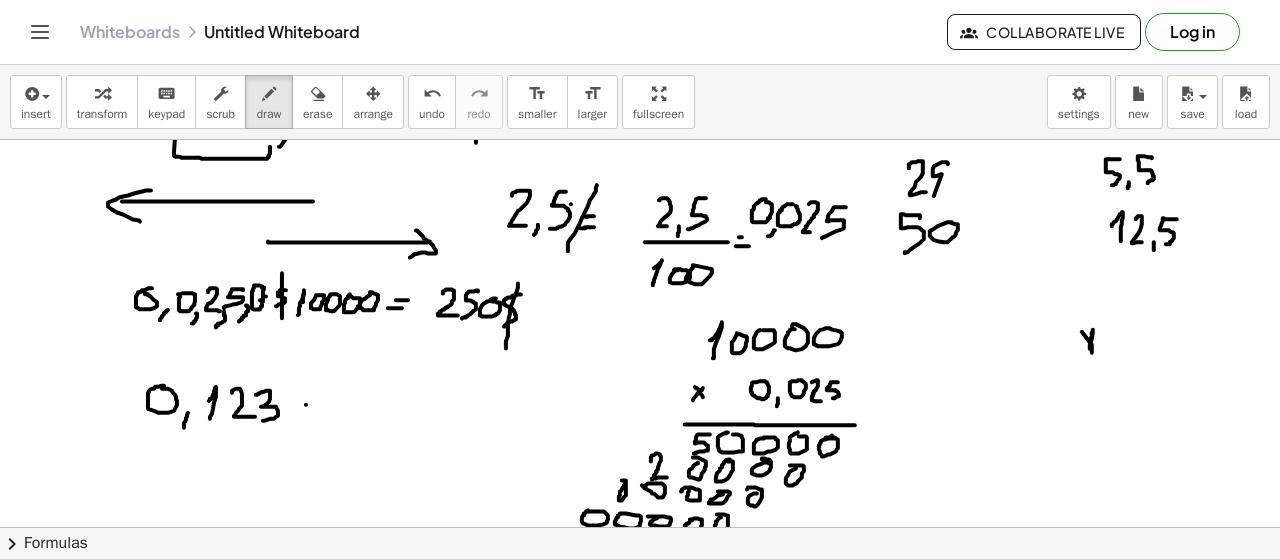 drag, startPoint x: 1091, startPoint y: 342, endPoint x: 1089, endPoint y: 361, distance: 19.104973 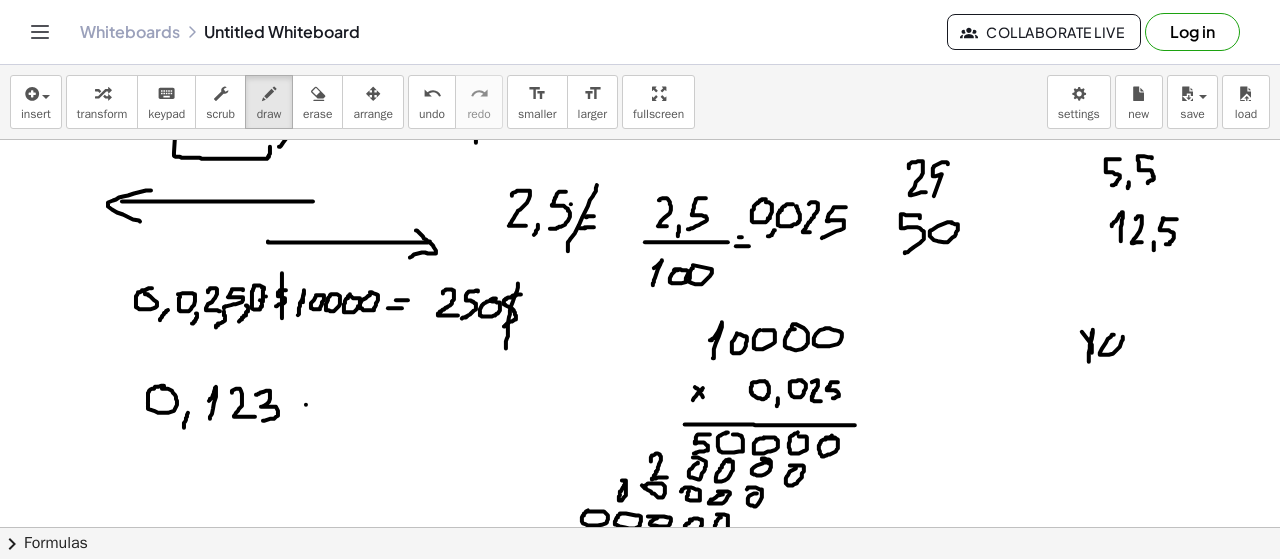 click at bounding box center [640, 61] 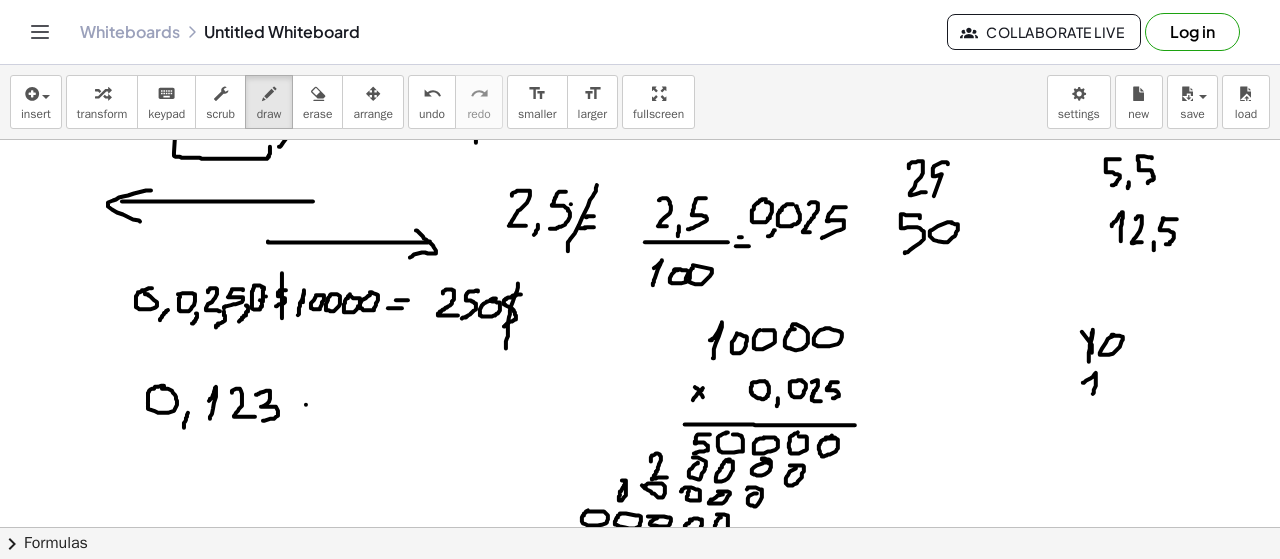 drag, startPoint x: 1083, startPoint y: 381, endPoint x: 1114, endPoint y: 379, distance: 31.06445 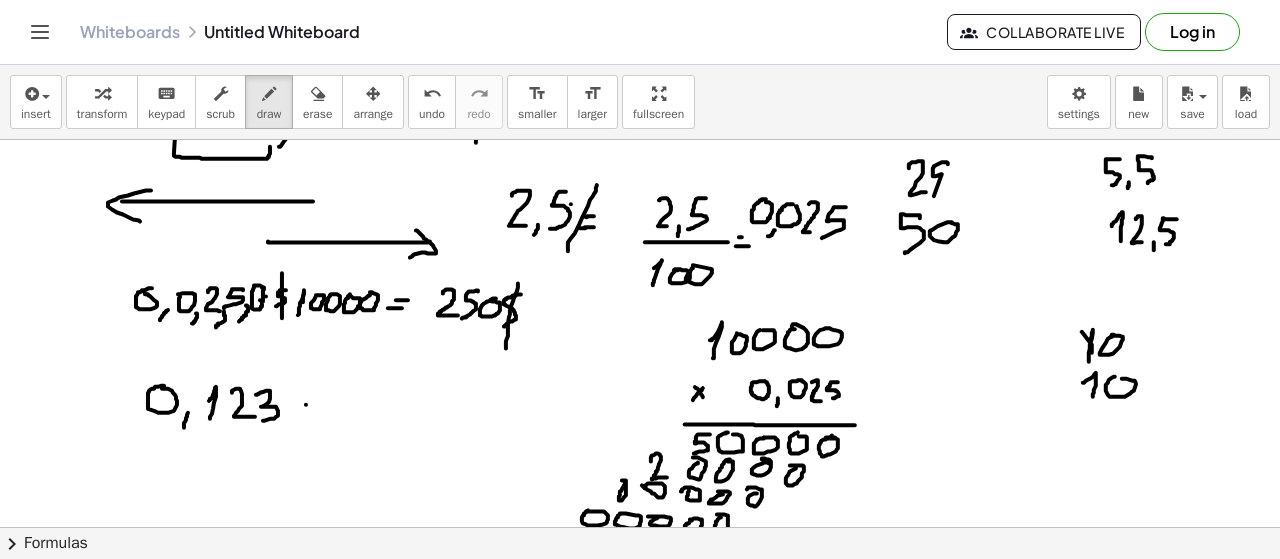 click at bounding box center (640, 61) 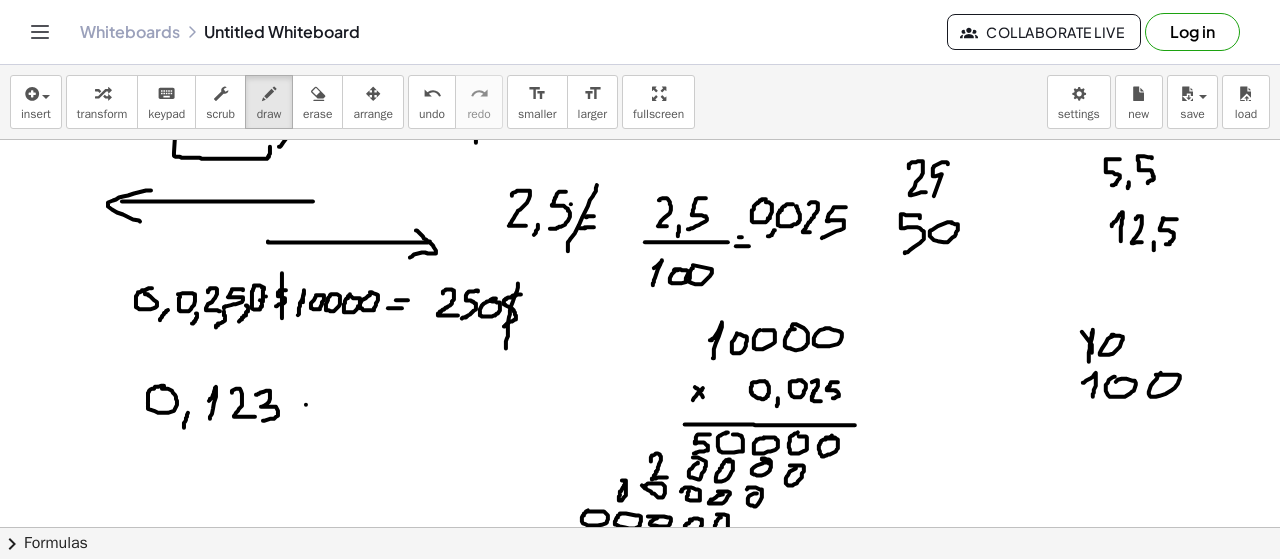 drag, startPoint x: 1149, startPoint y: 392, endPoint x: 1140, endPoint y: 397, distance: 10.29563 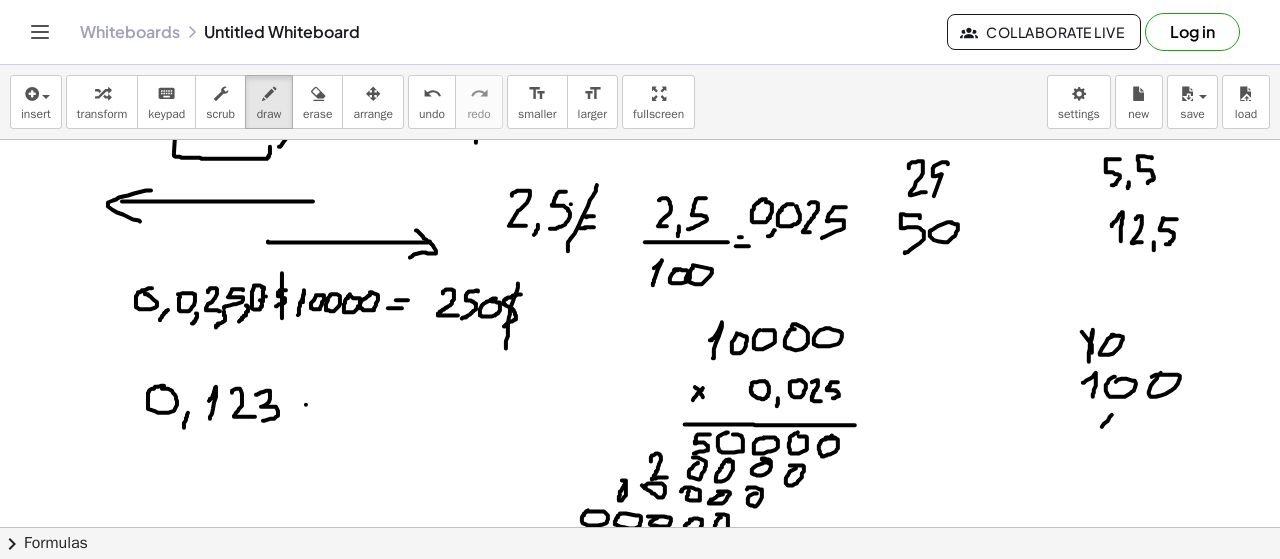 drag, startPoint x: 1102, startPoint y: 425, endPoint x: 1101, endPoint y: 446, distance: 21.023796 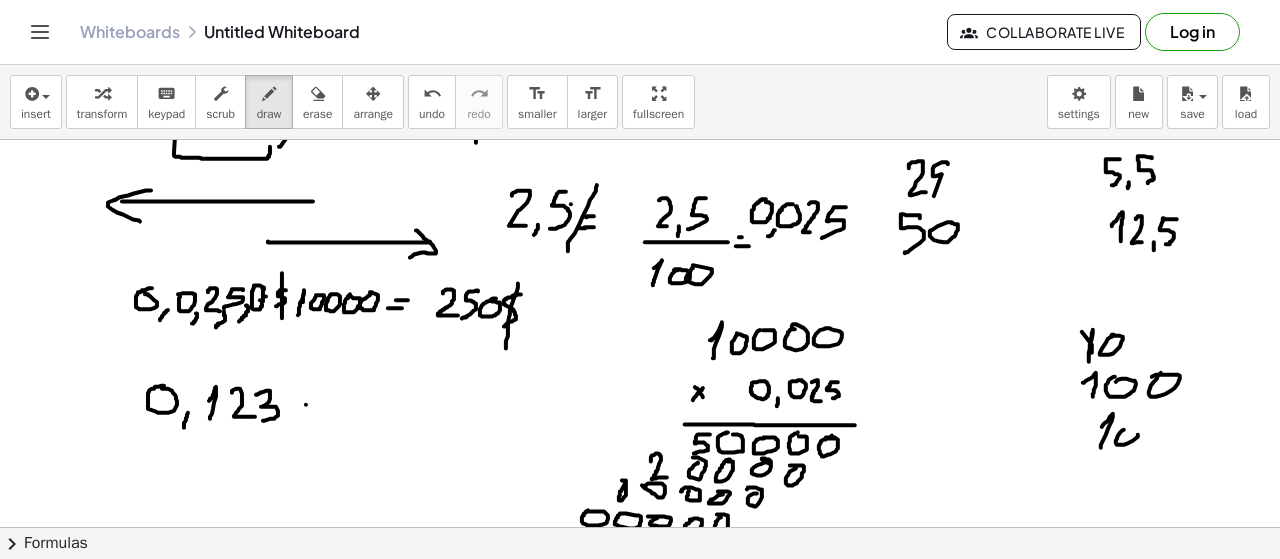 click at bounding box center [640, 61] 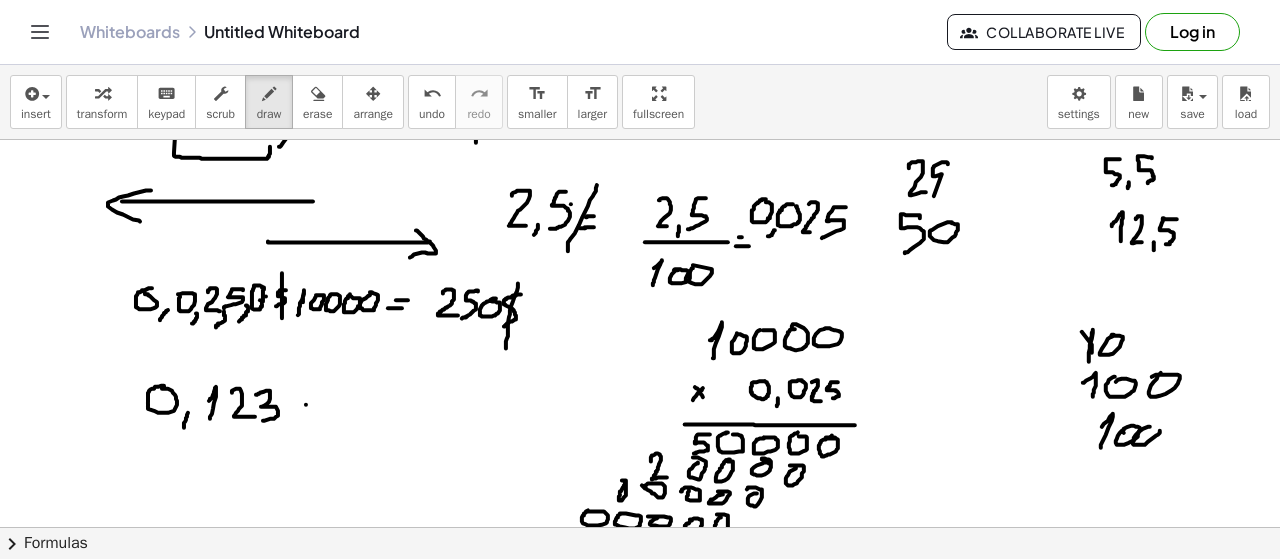 click at bounding box center [640, 61] 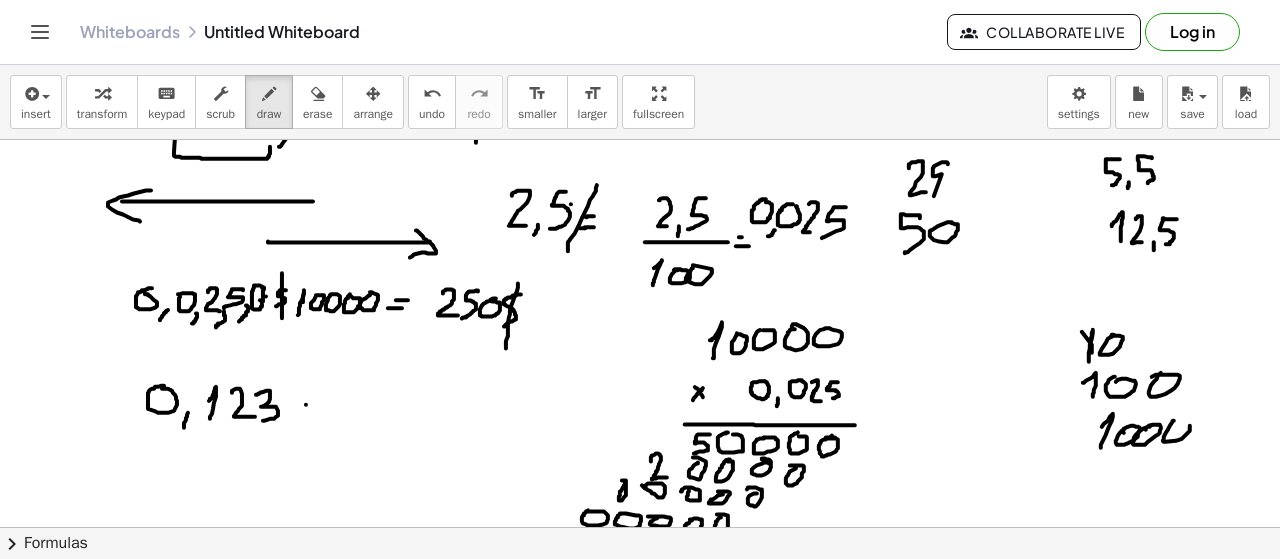 drag, startPoint x: 1166, startPoint y: 431, endPoint x: 1174, endPoint y: 422, distance: 12.0415945 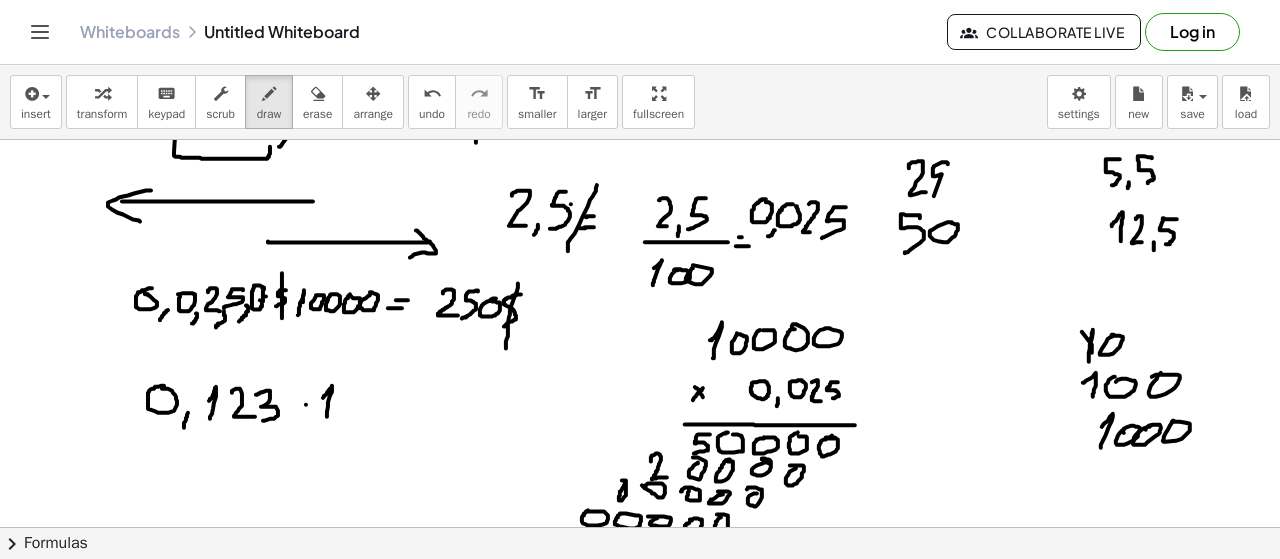 drag, startPoint x: 330, startPoint y: 387, endPoint x: 328, endPoint y: 419, distance: 32.06244 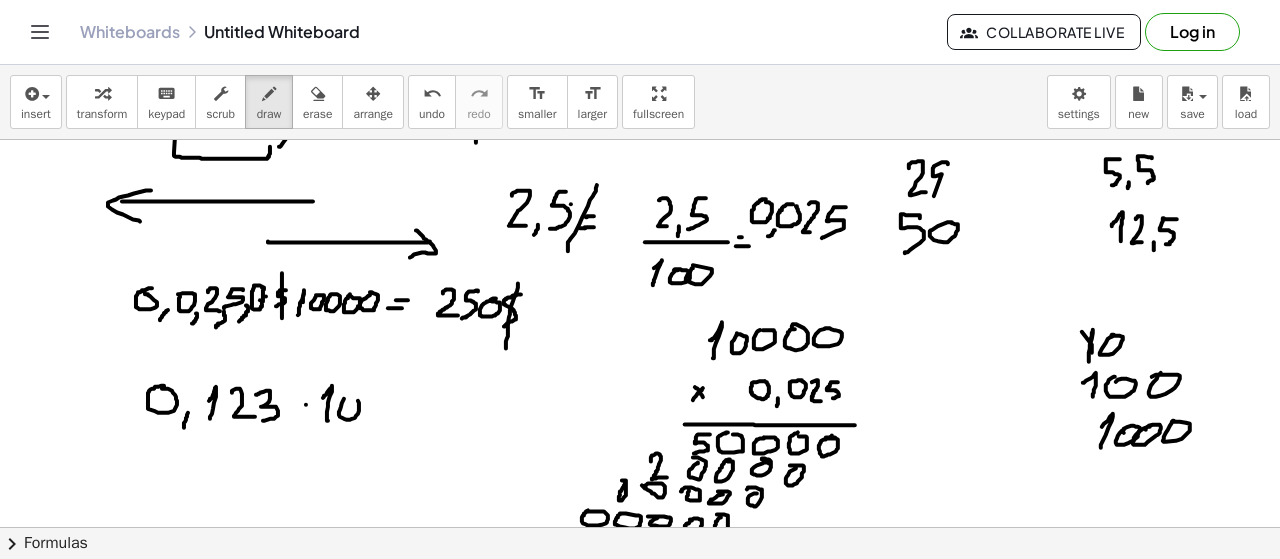 click at bounding box center (640, 61) 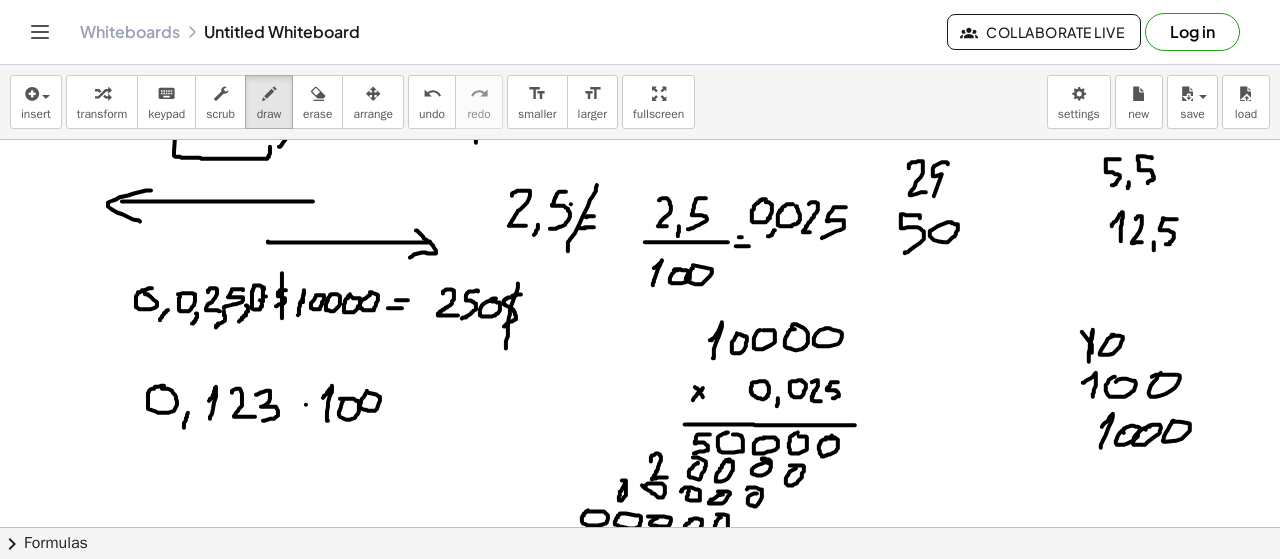 drag, startPoint x: 365, startPoint y: 393, endPoint x: 392, endPoint y: 391, distance: 27.073973 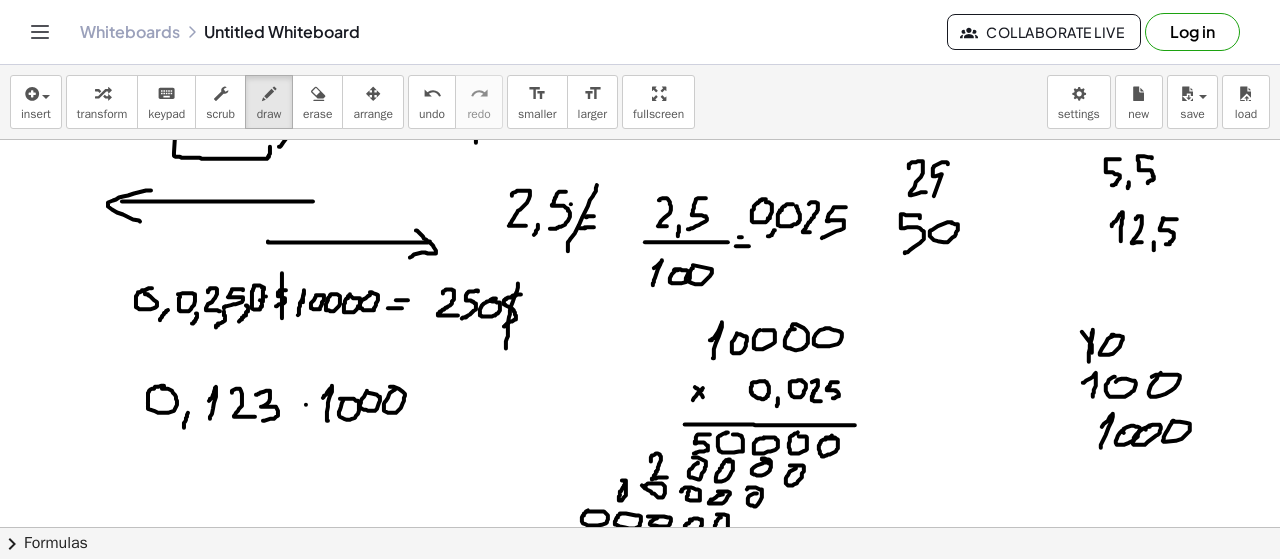 drag, startPoint x: 390, startPoint y: 391, endPoint x: 404, endPoint y: 389, distance: 14.142136 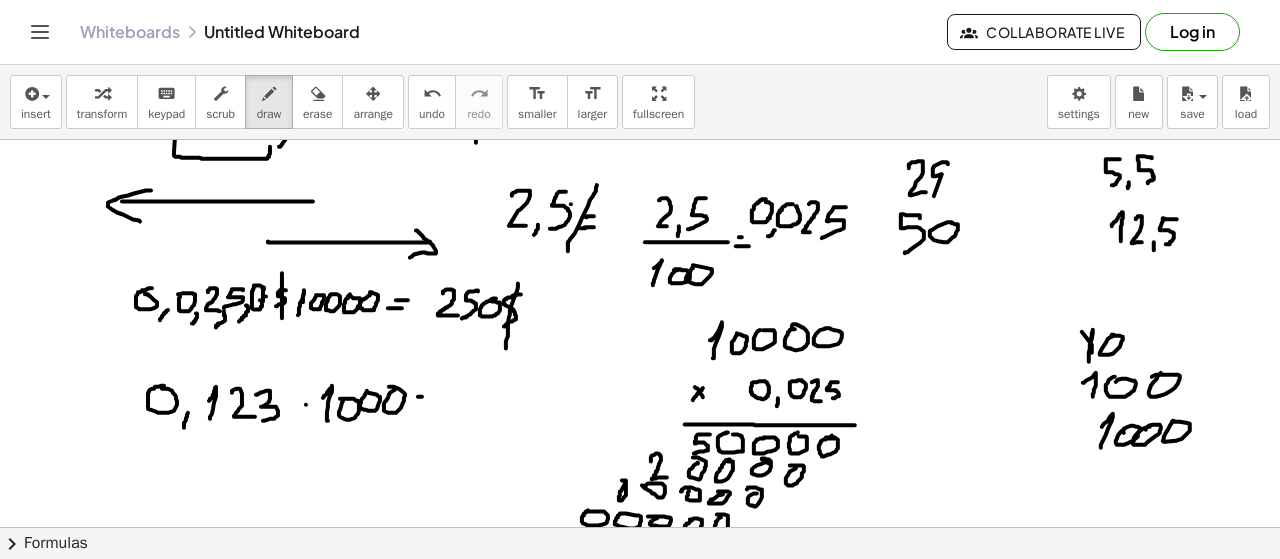 click at bounding box center [640, 61] 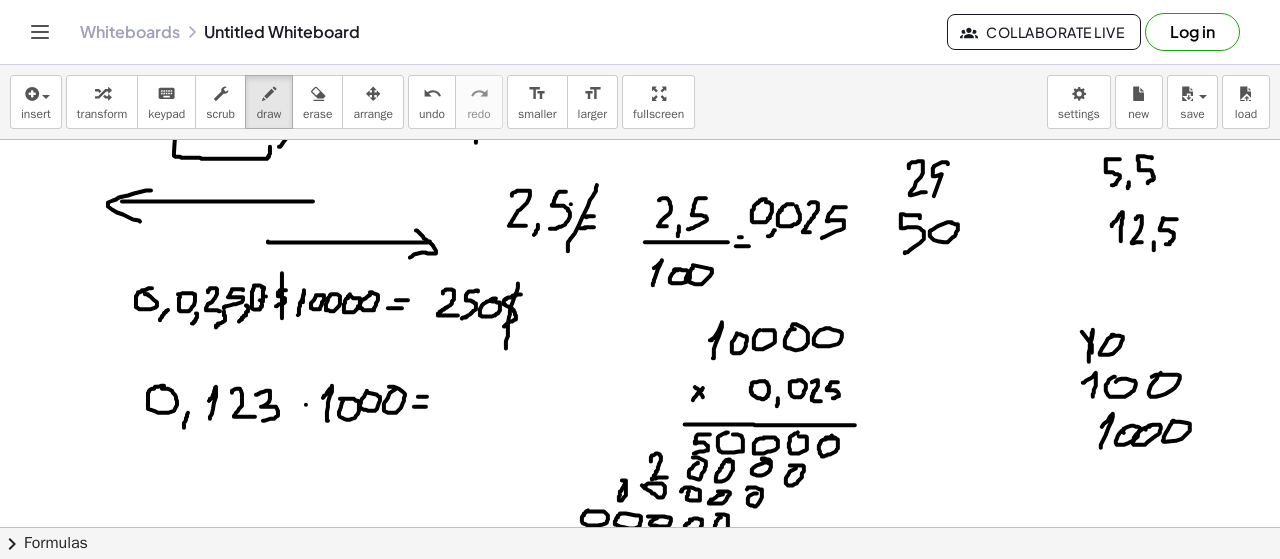 click at bounding box center (640, 61) 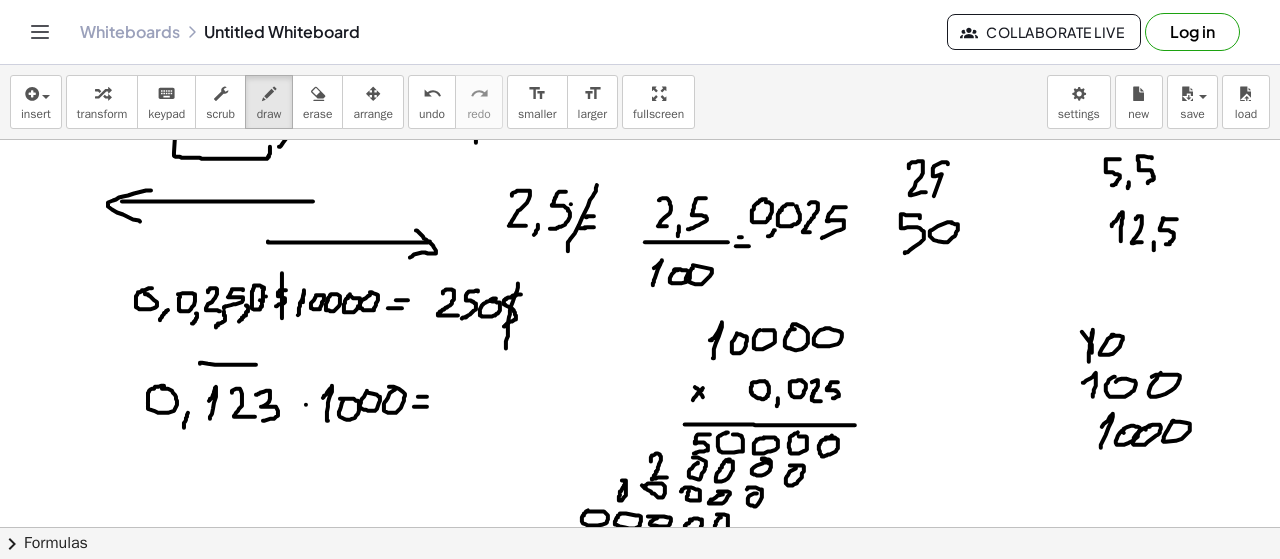 drag, startPoint x: 200, startPoint y: 362, endPoint x: 277, endPoint y: 363, distance: 77.00649 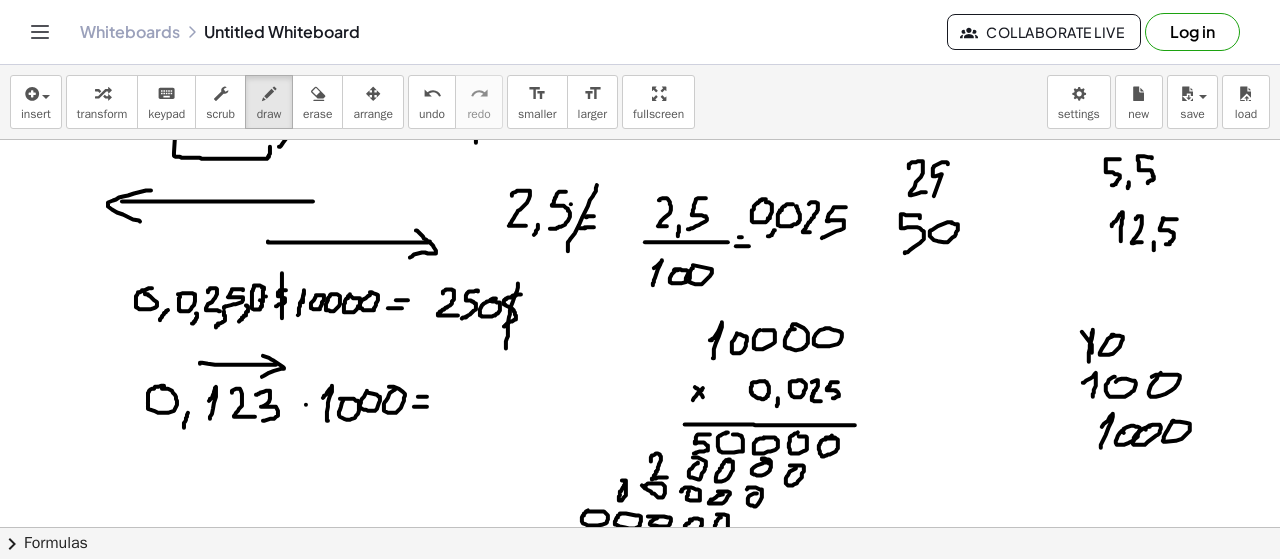 drag, startPoint x: 283, startPoint y: 365, endPoint x: 262, endPoint y: 375, distance: 23.259407 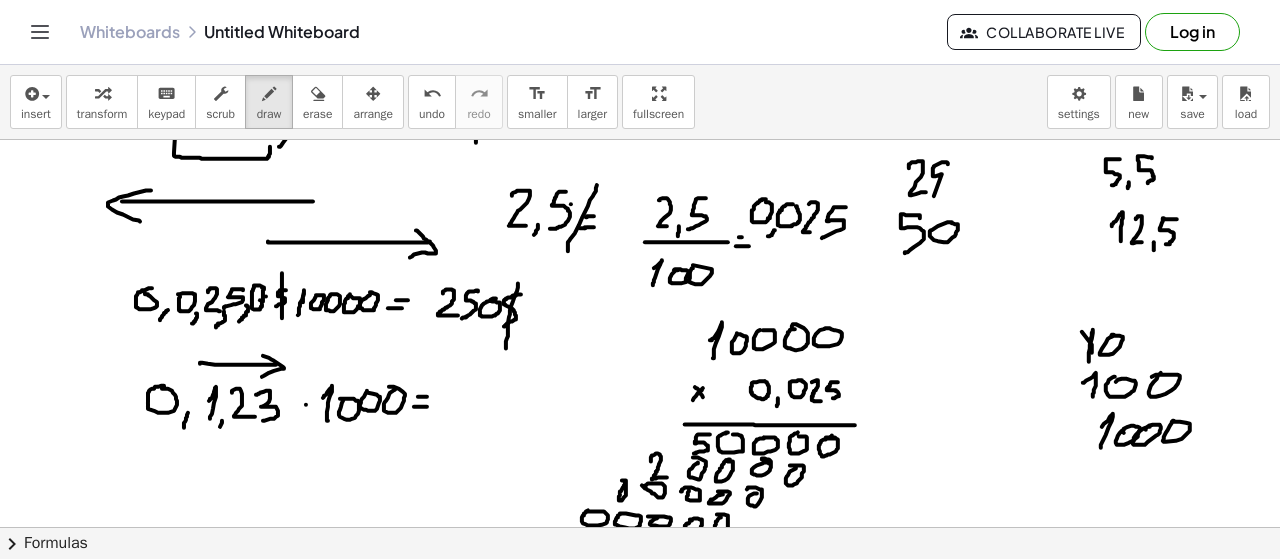 click at bounding box center (640, 61) 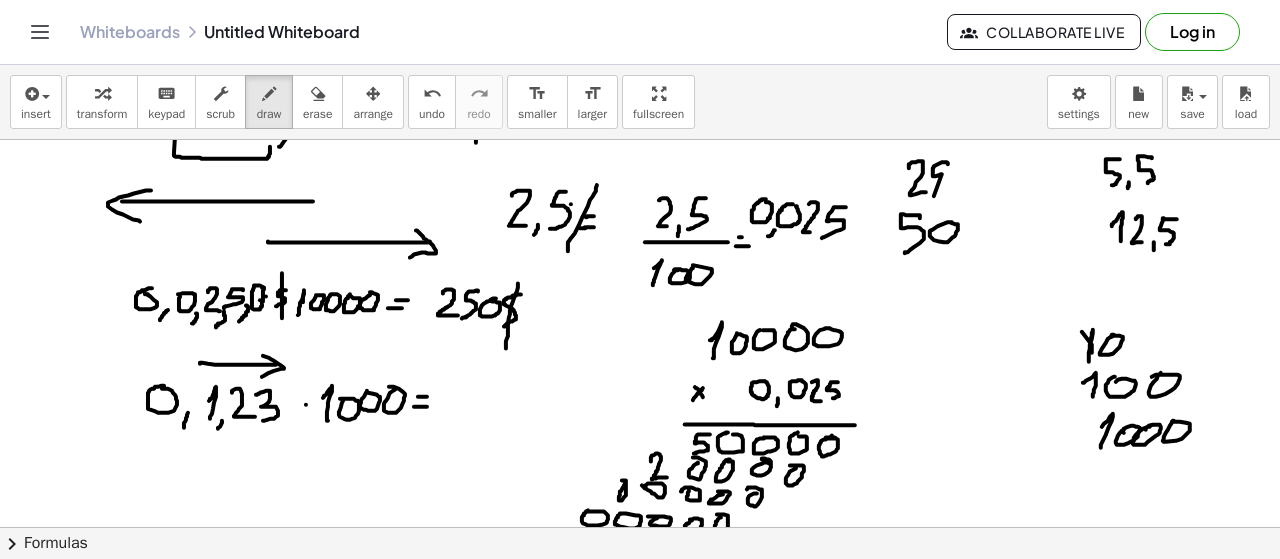 click at bounding box center (640, 61) 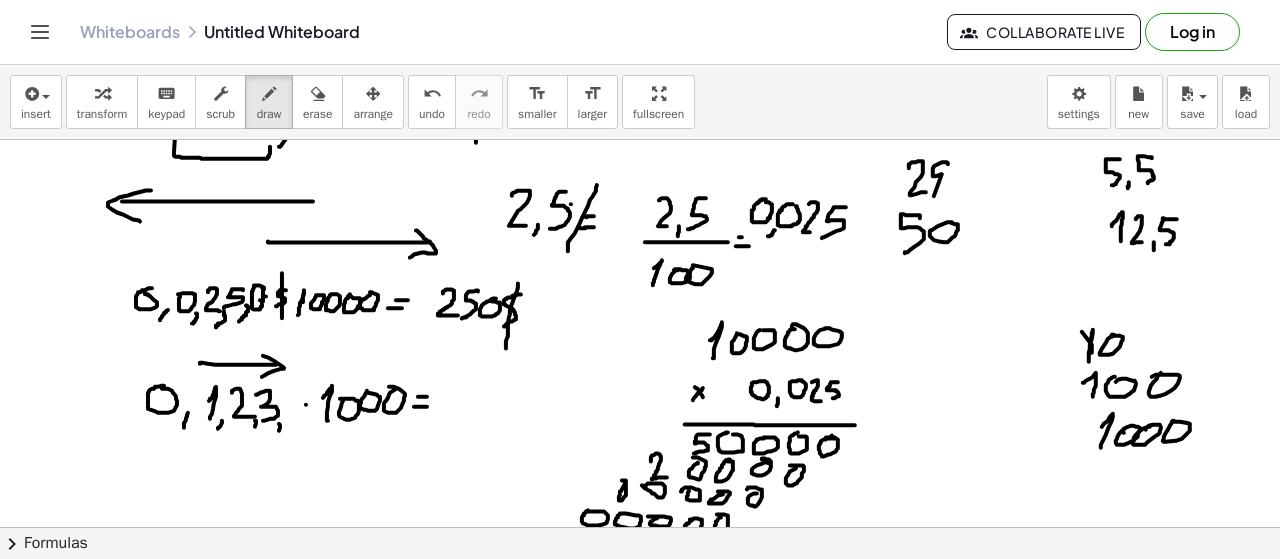 click at bounding box center [640, 61] 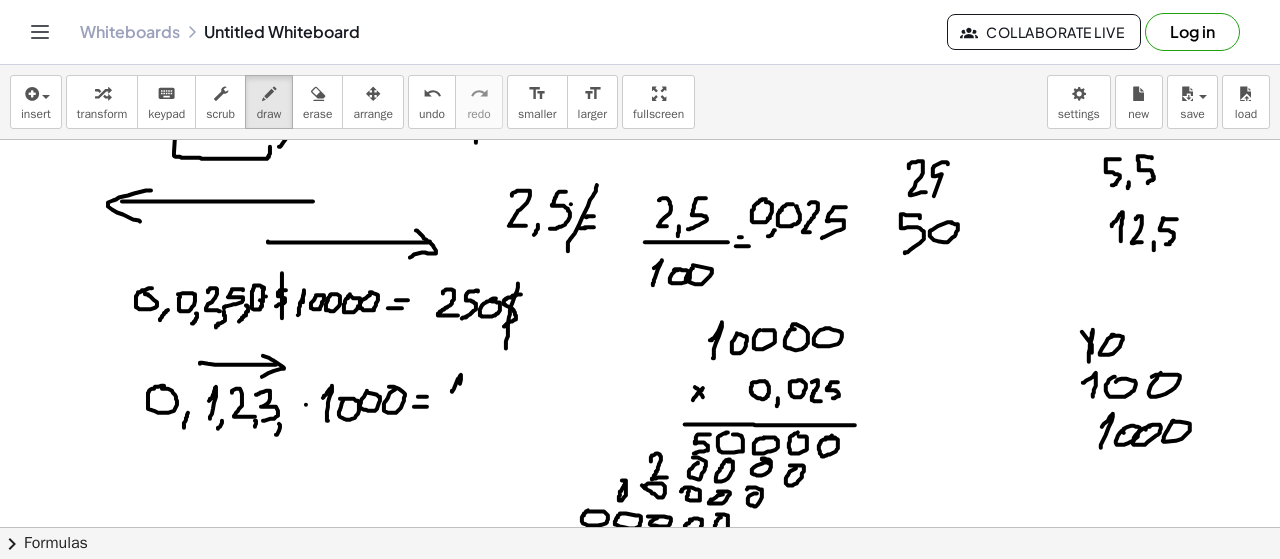 drag, startPoint x: 452, startPoint y: 389, endPoint x: 453, endPoint y: 408, distance: 19.026299 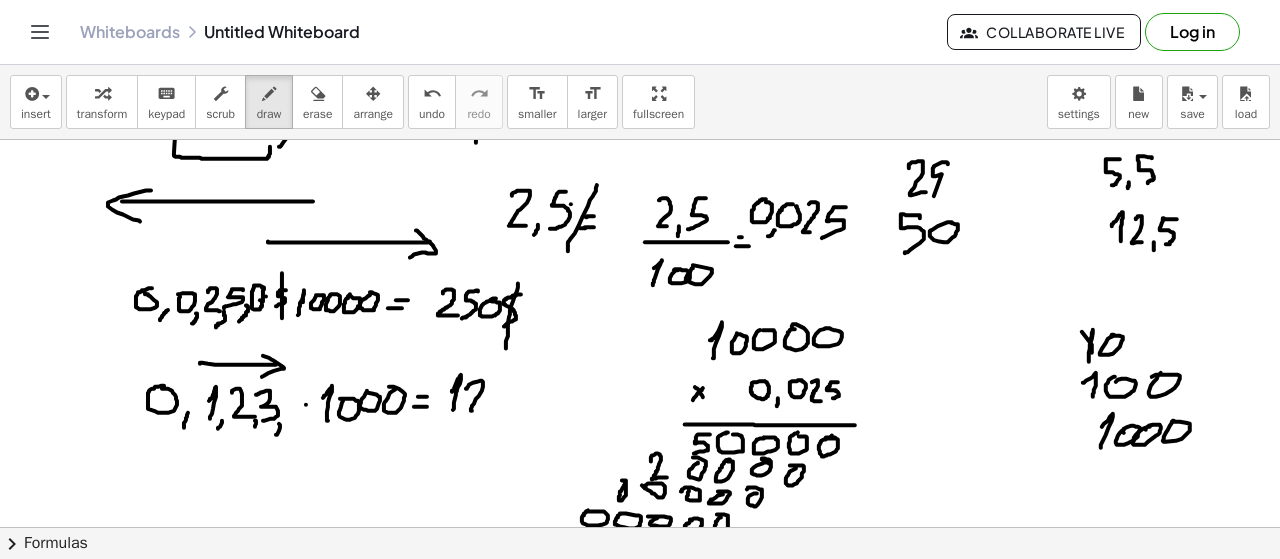 drag, startPoint x: 466, startPoint y: 387, endPoint x: 484, endPoint y: 409, distance: 28.42534 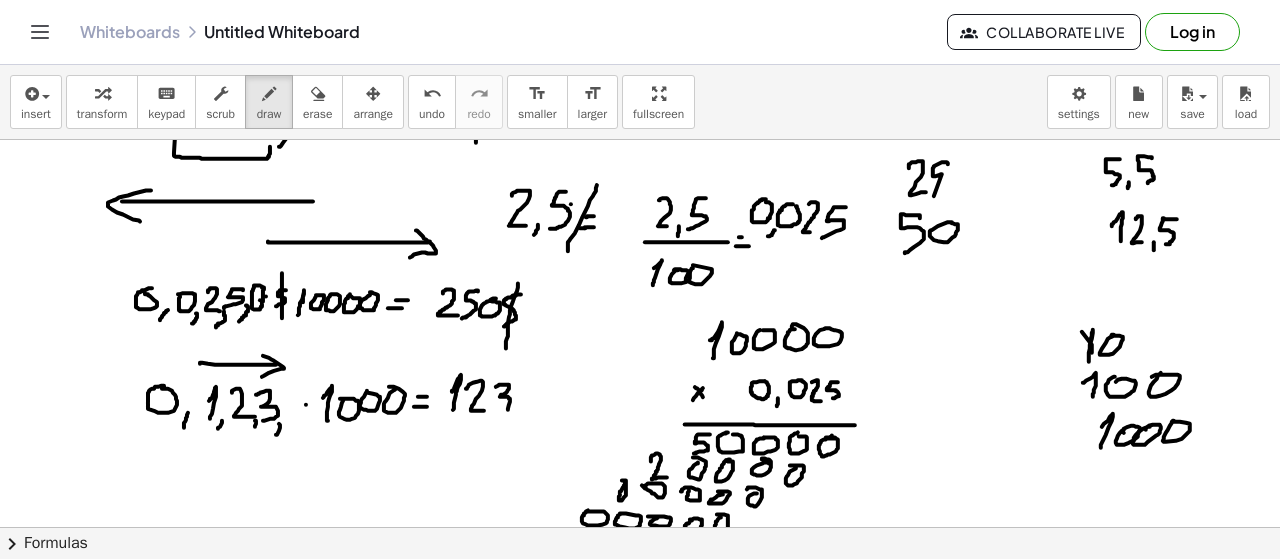 drag, startPoint x: 496, startPoint y: 385, endPoint x: 502, endPoint y: 415, distance: 30.594116 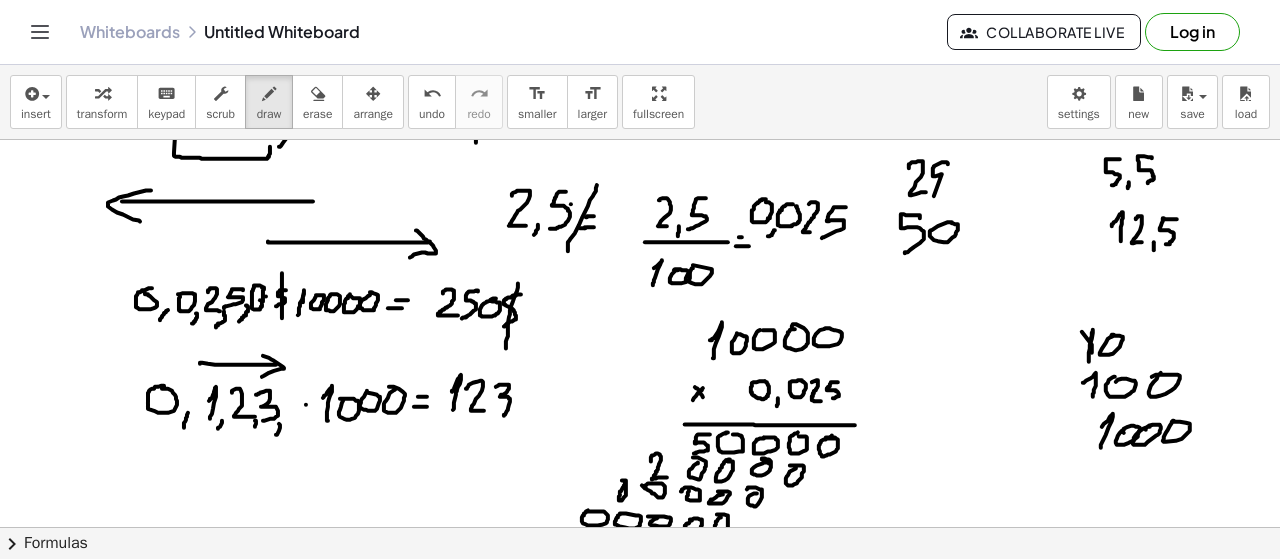 scroll, scrollTop: 884, scrollLeft: 0, axis: vertical 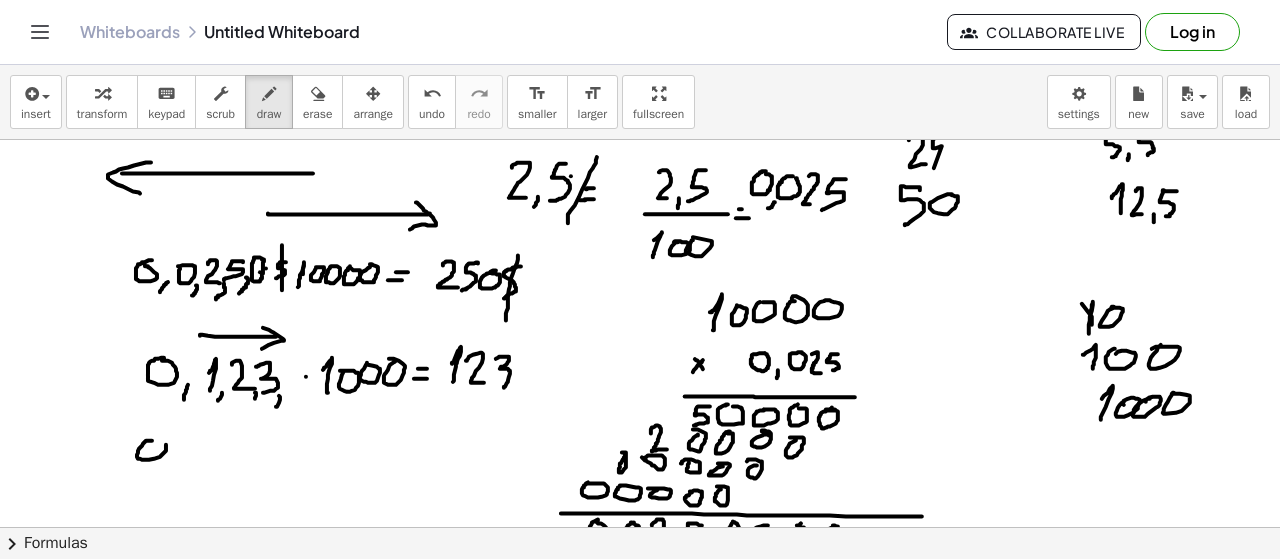 click at bounding box center (640, 33) 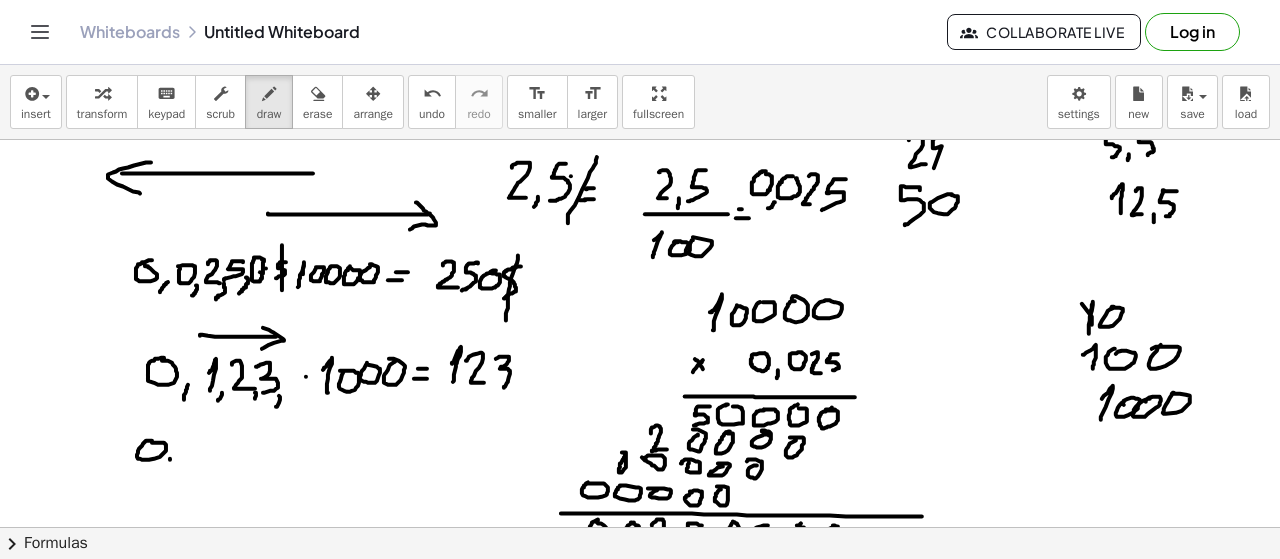 drag, startPoint x: 170, startPoint y: 458, endPoint x: 166, endPoint y: 469, distance: 11.7046995 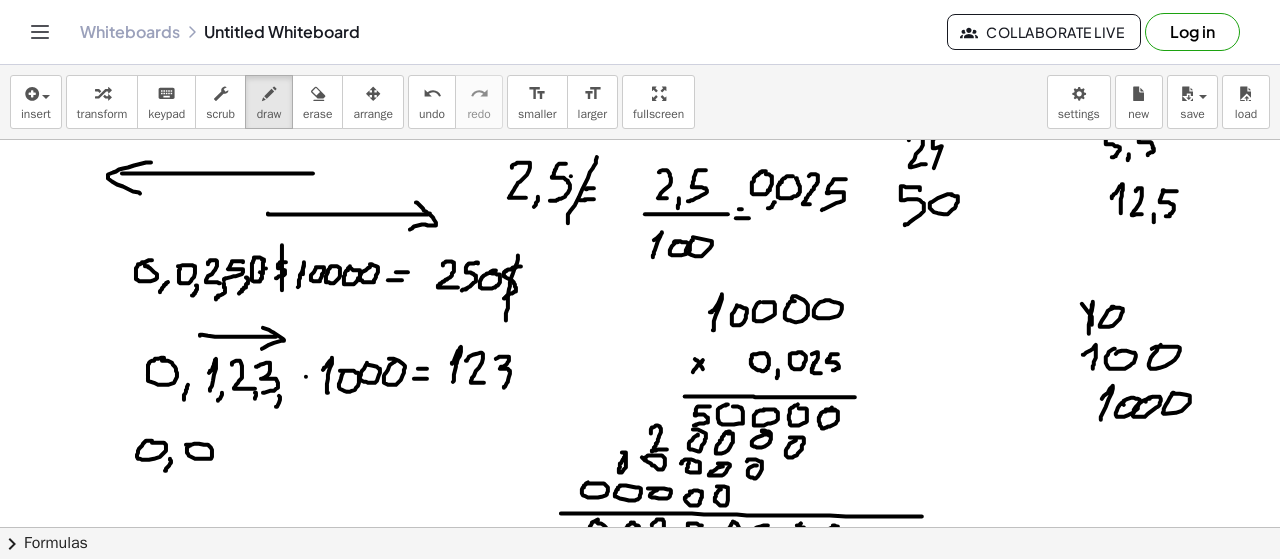 click at bounding box center (640, 33) 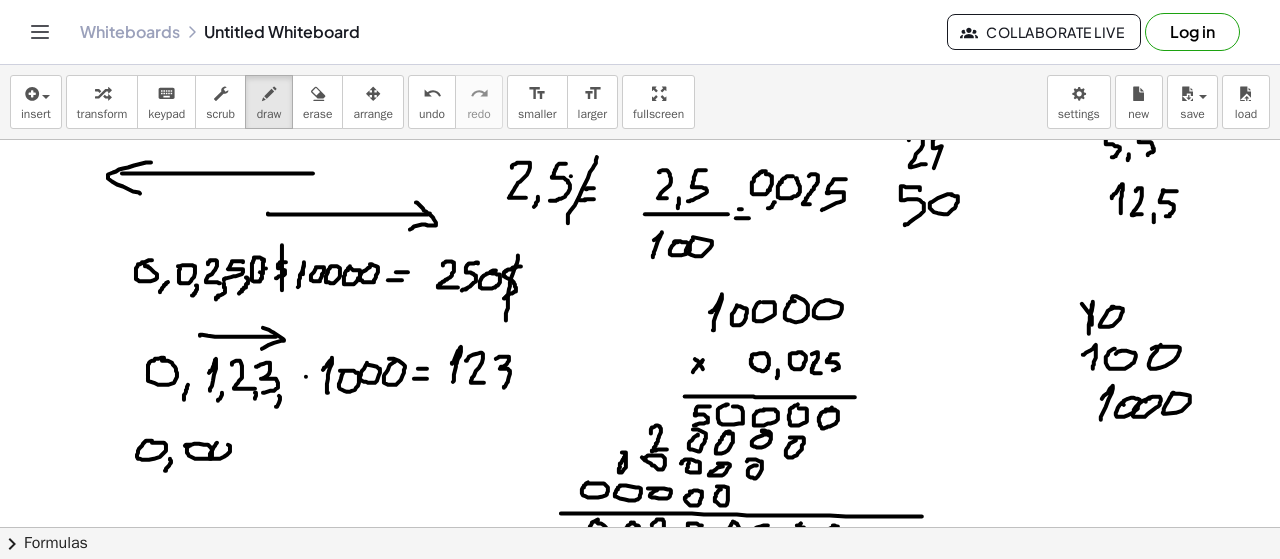 click at bounding box center (640, 33) 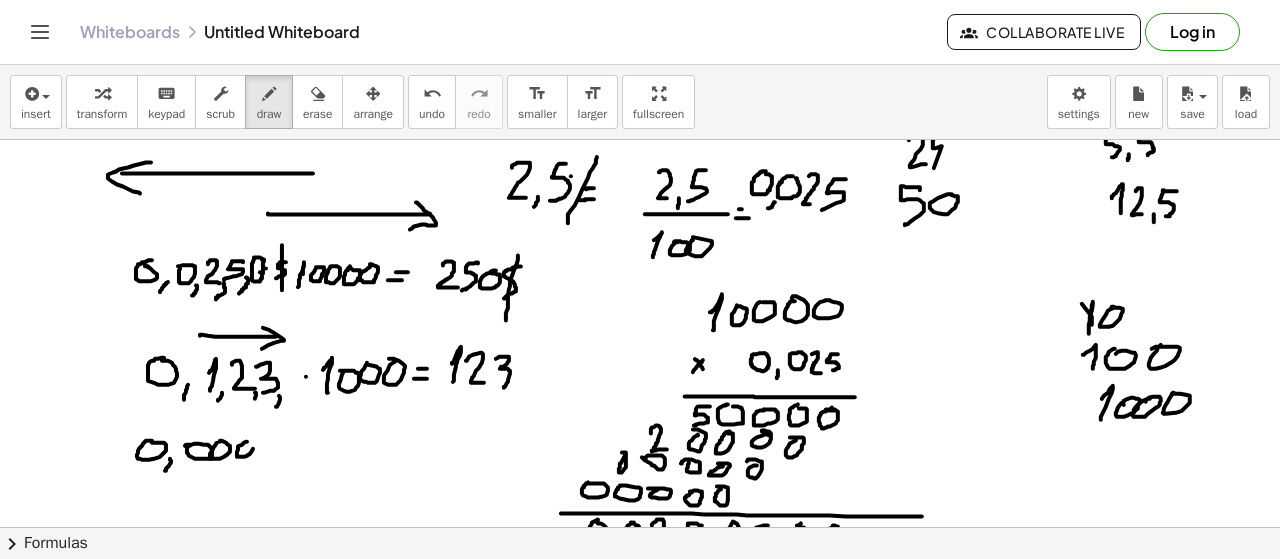 click at bounding box center (640, 33) 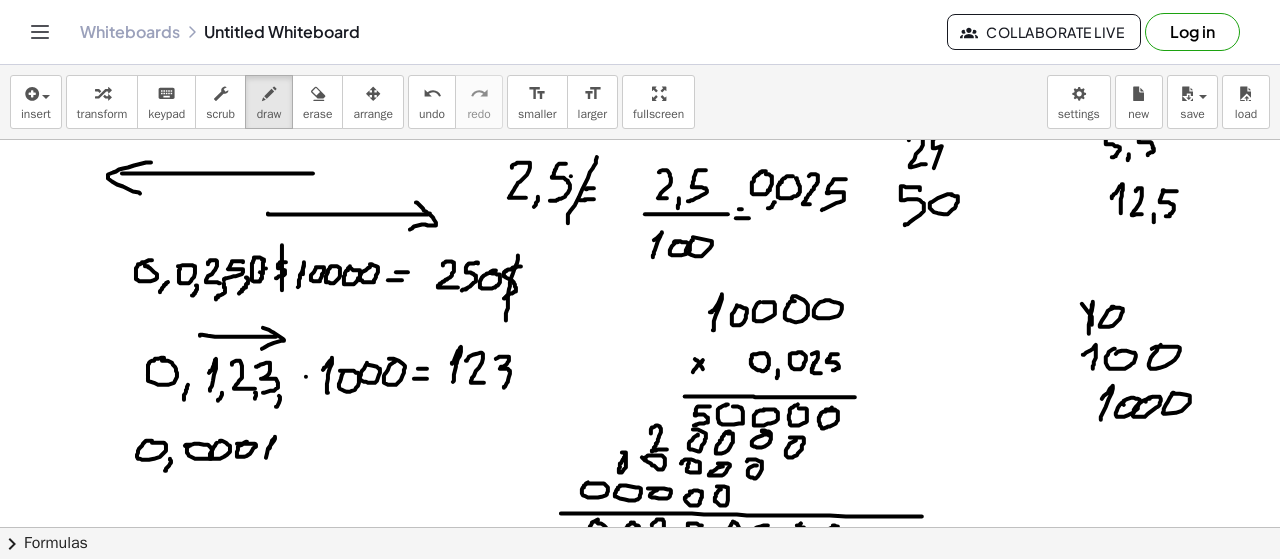 drag, startPoint x: 269, startPoint y: 447, endPoint x: 265, endPoint y: 468, distance: 21.377558 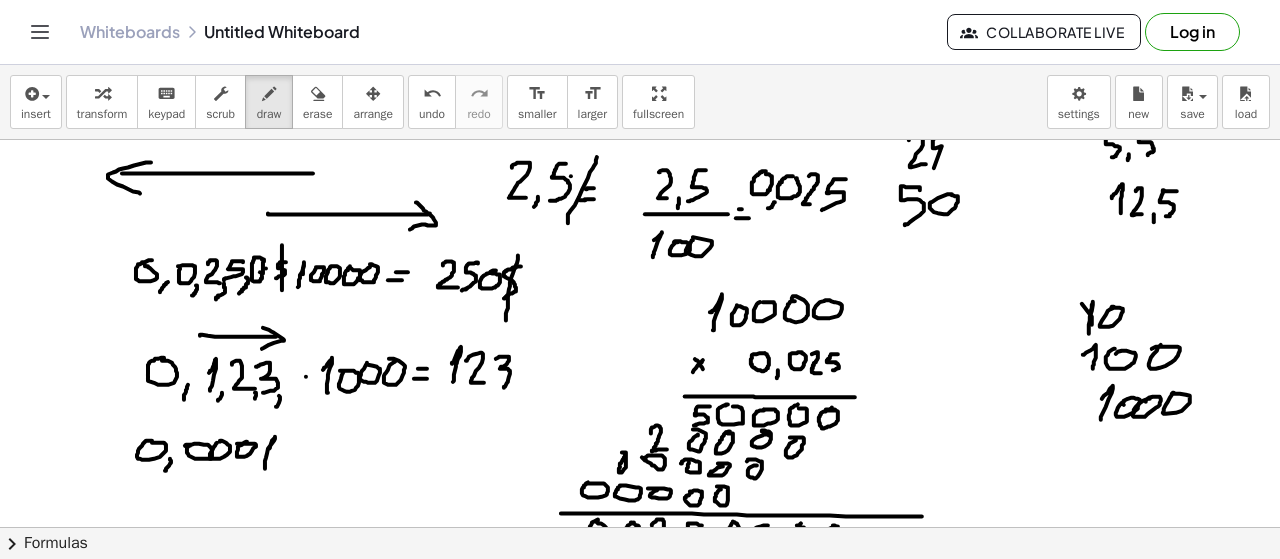 click at bounding box center [640, 33] 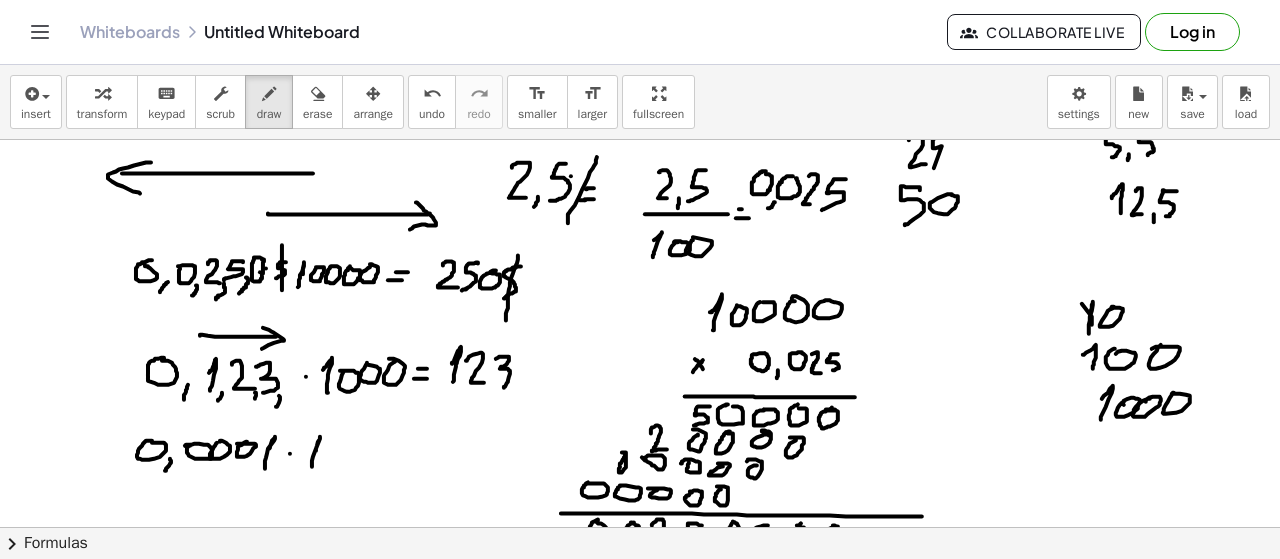 click at bounding box center (640, 33) 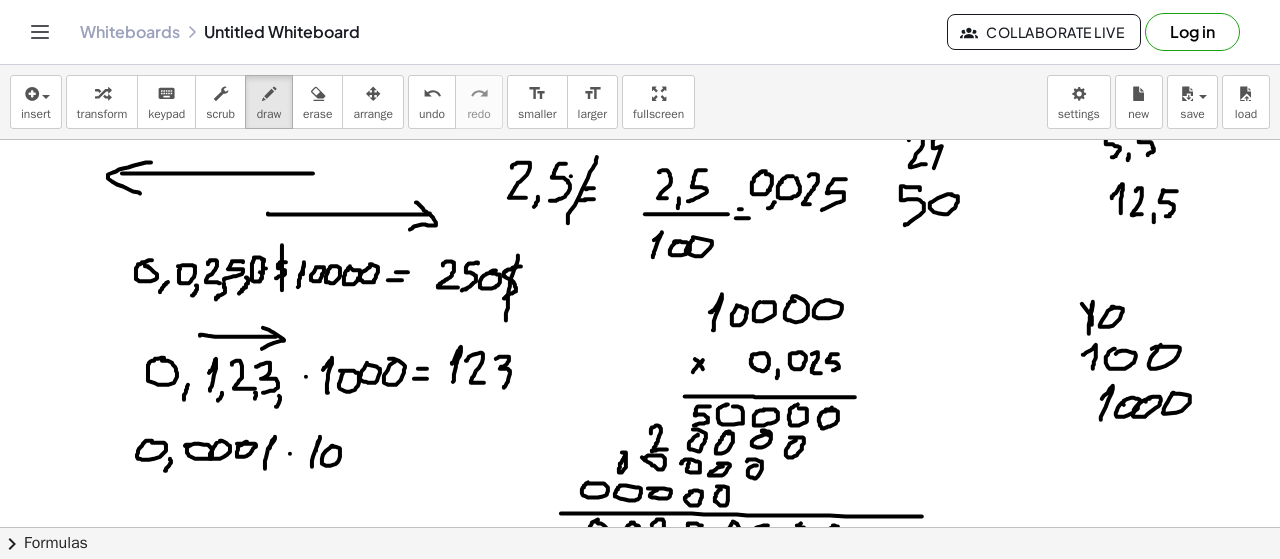 drag, startPoint x: 333, startPoint y: 445, endPoint x: 351, endPoint y: 447, distance: 18.110771 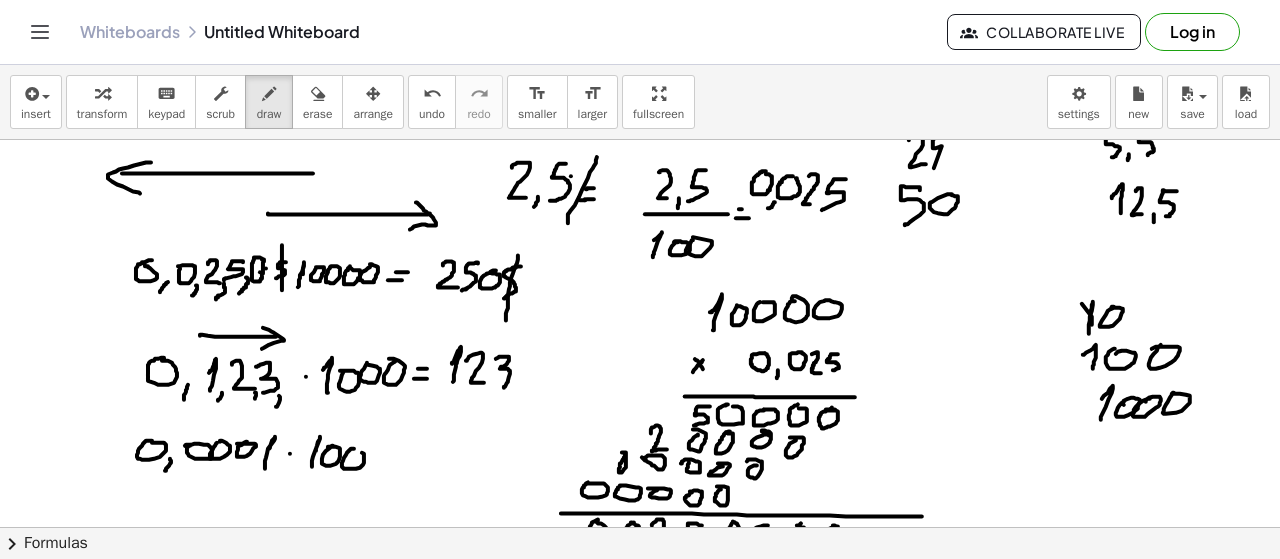 click at bounding box center [640, 33] 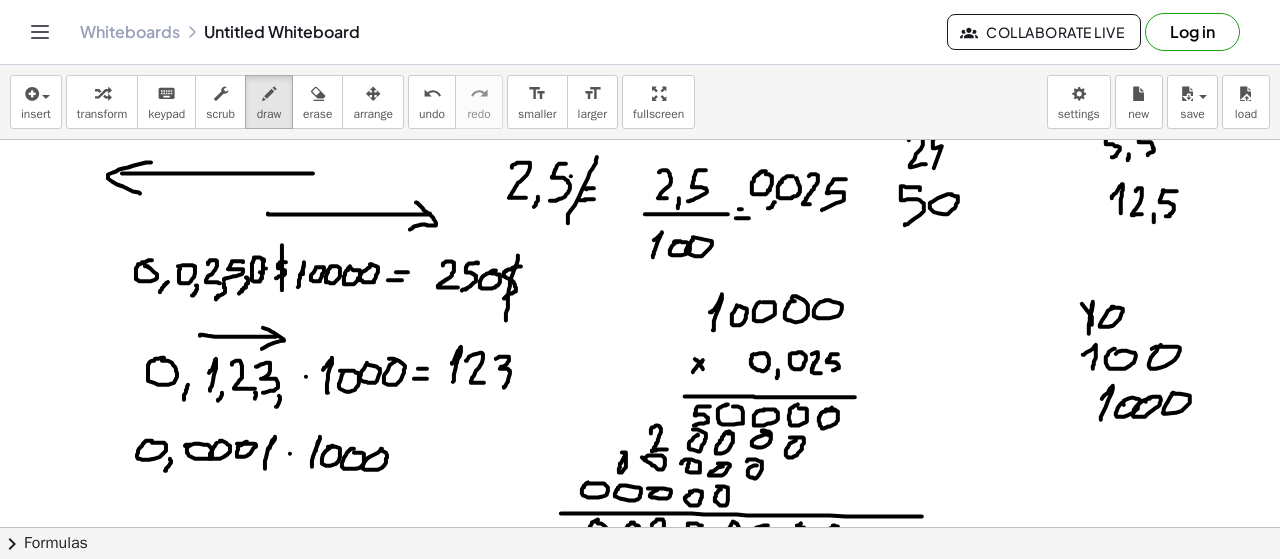drag, startPoint x: 367, startPoint y: 457, endPoint x: 394, endPoint y: 450, distance: 27.89265 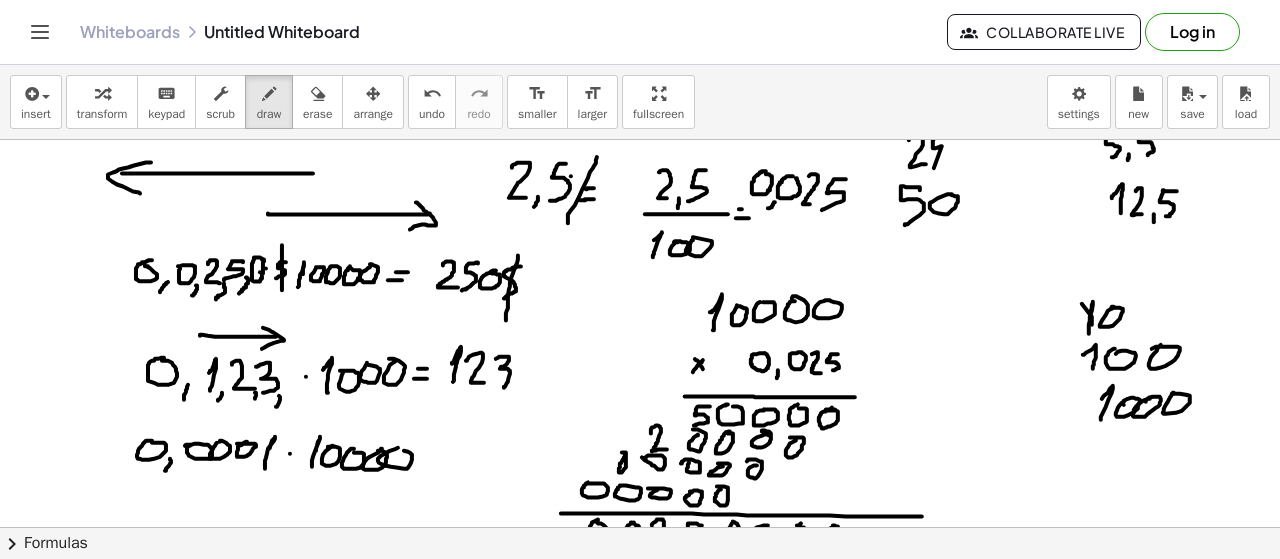 click at bounding box center [640, 33] 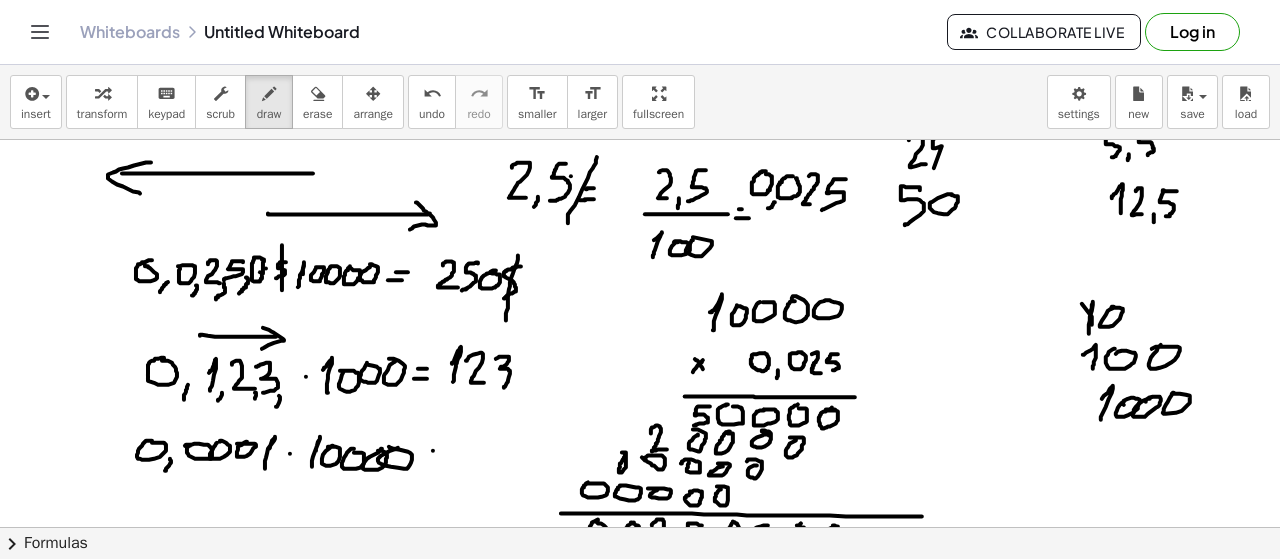 drag, startPoint x: 433, startPoint y: 449, endPoint x: 445, endPoint y: 449, distance: 12 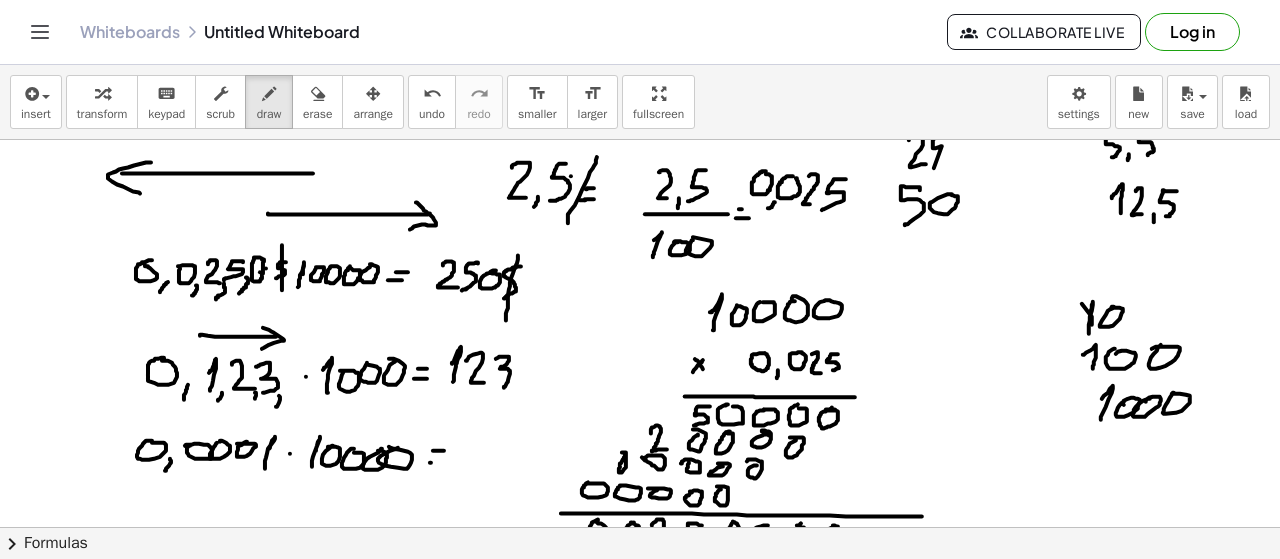 drag, startPoint x: 431, startPoint y: 461, endPoint x: 442, endPoint y: 461, distance: 11 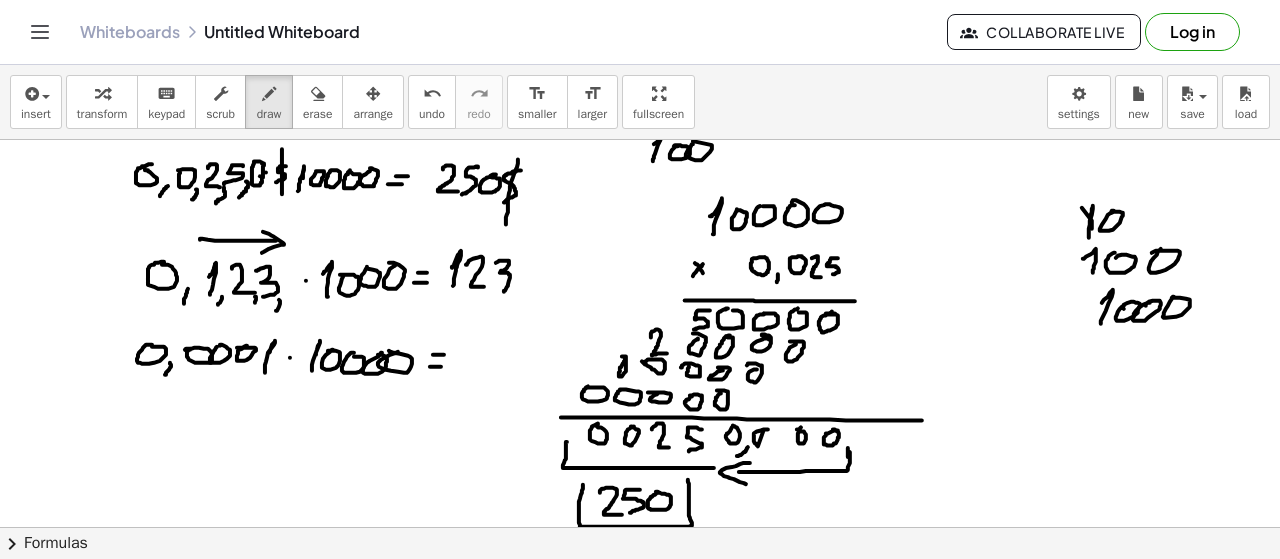 scroll, scrollTop: 962, scrollLeft: 0, axis: vertical 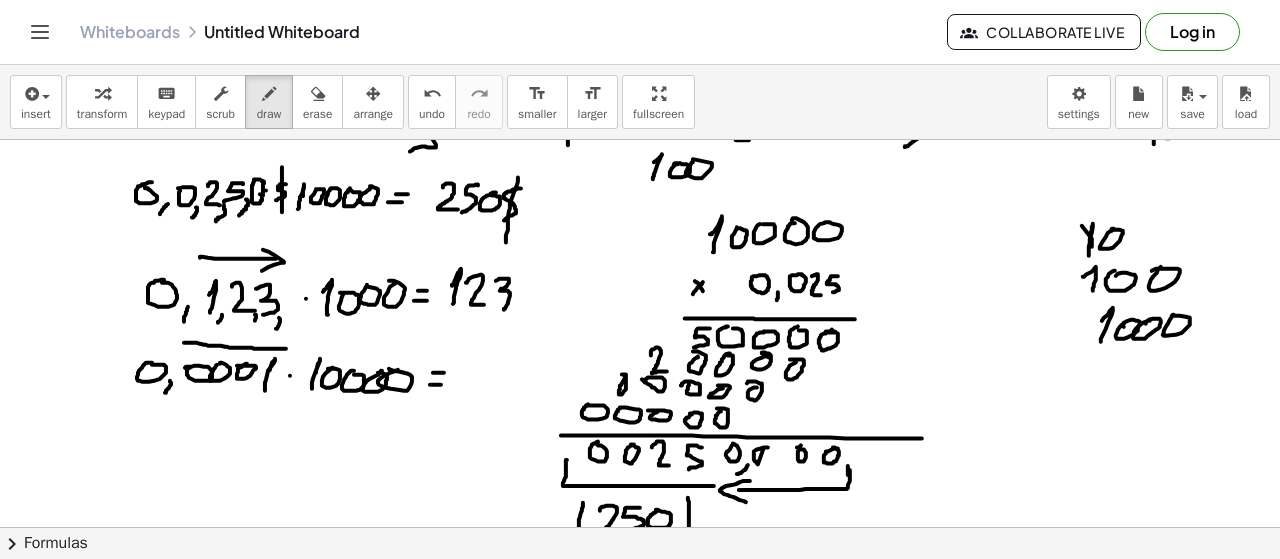 drag, startPoint x: 184, startPoint y: 341, endPoint x: 288, endPoint y: 347, distance: 104.172935 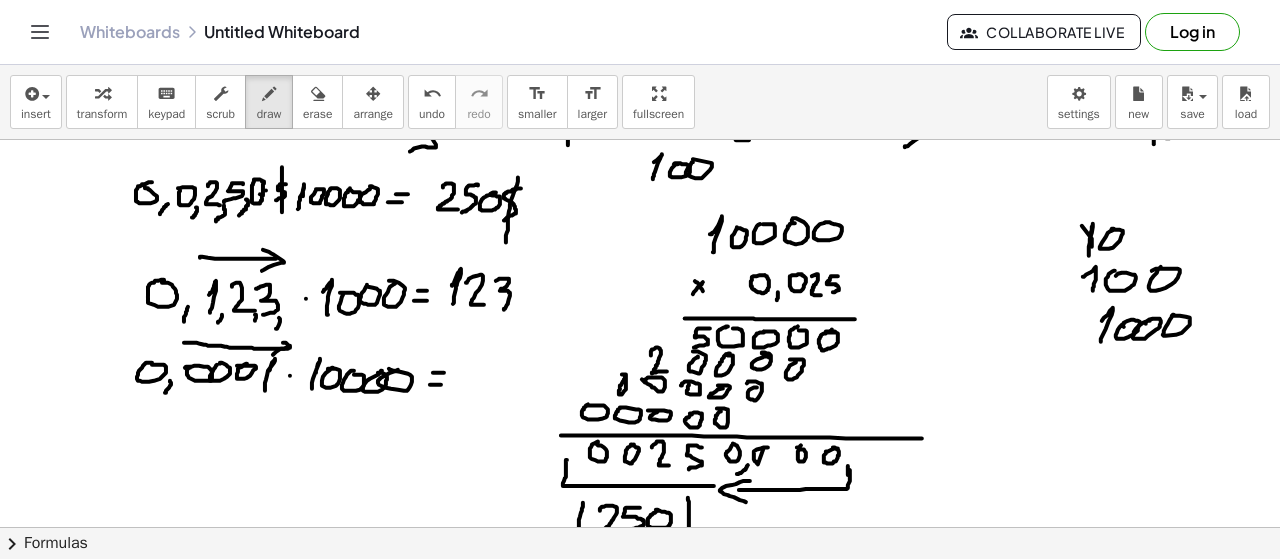 drag, startPoint x: 283, startPoint y: 341, endPoint x: 272, endPoint y: 353, distance: 16.27882 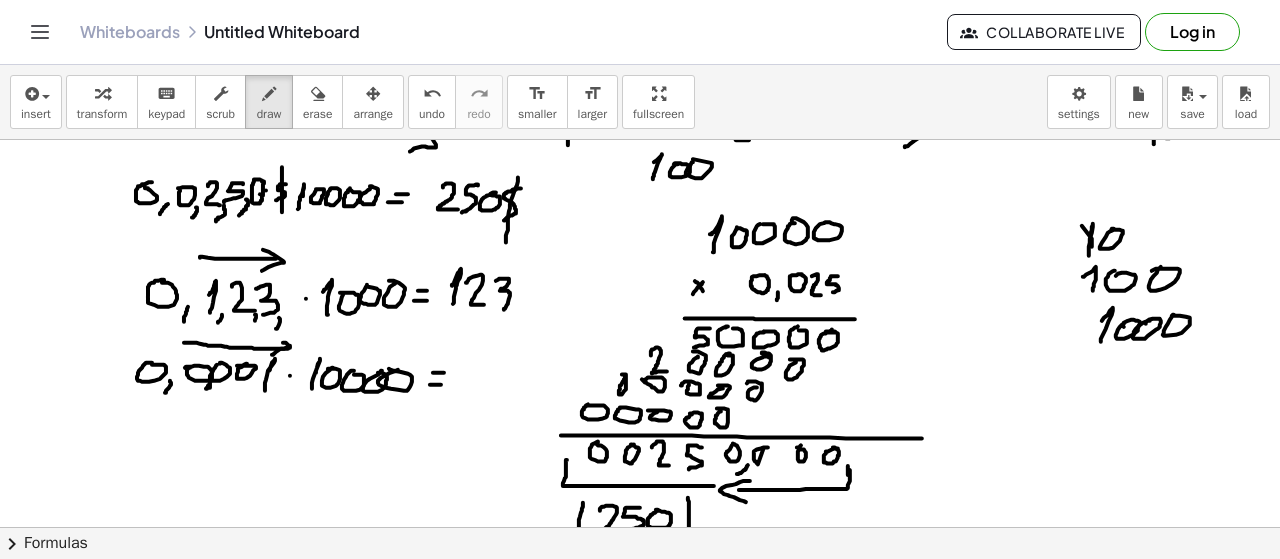 click at bounding box center [640, -45] 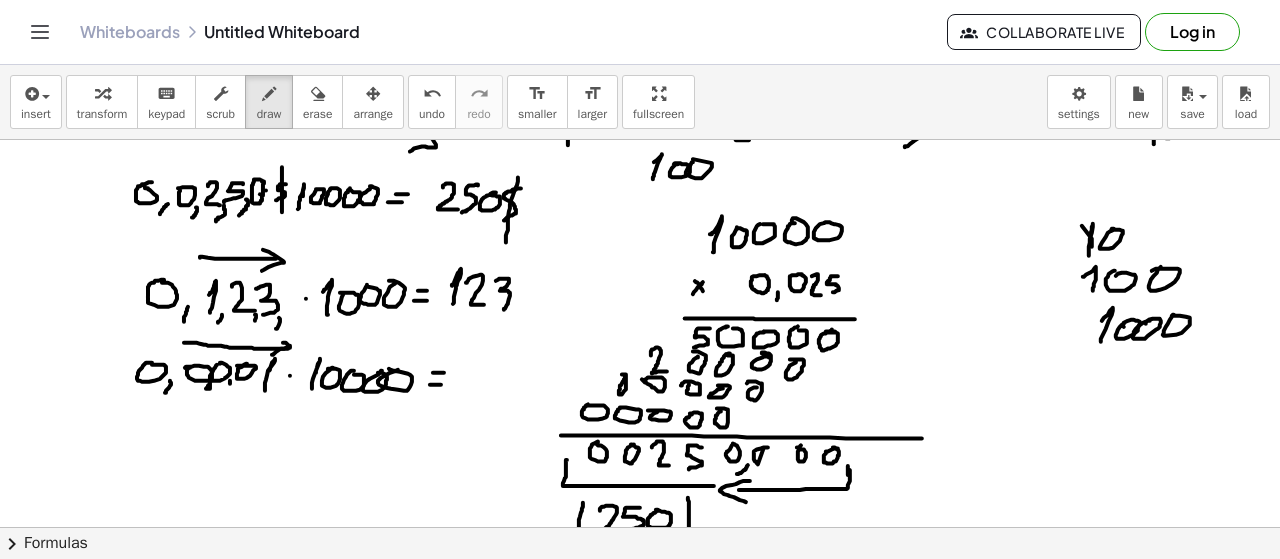 click at bounding box center (640, -45) 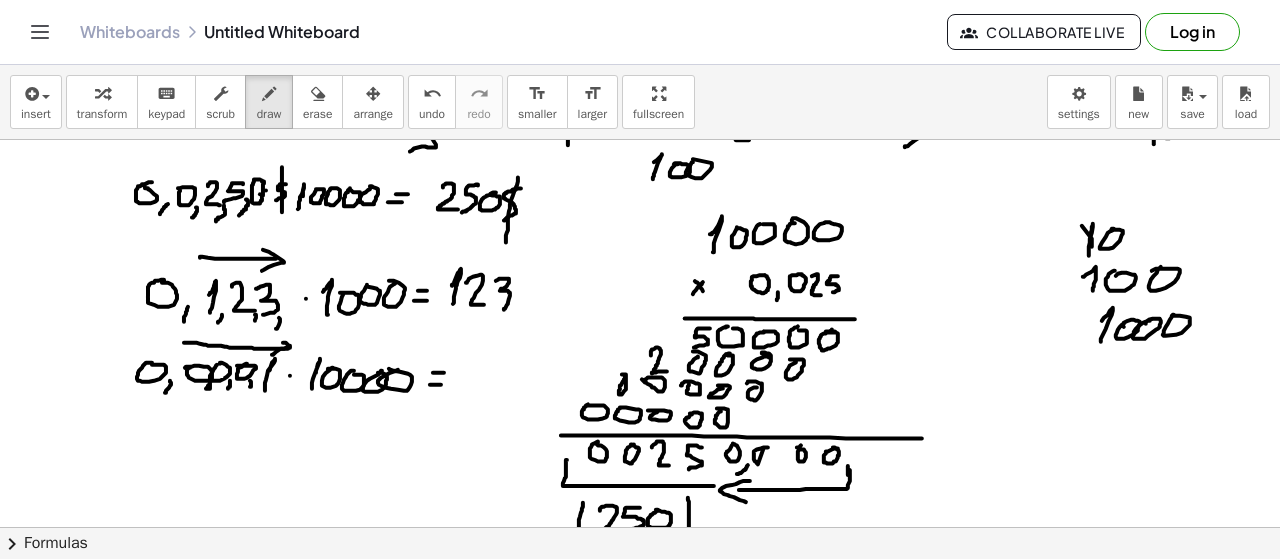 drag, startPoint x: 250, startPoint y: 379, endPoint x: 254, endPoint y: 393, distance: 14.56022 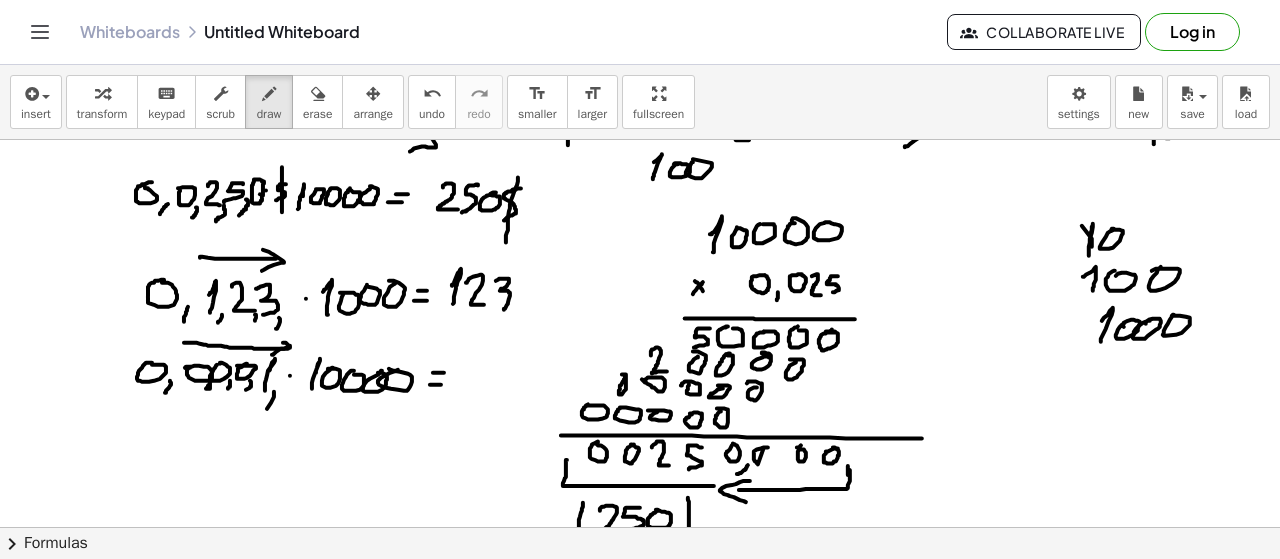 drag, startPoint x: 274, startPoint y: 393, endPoint x: 264, endPoint y: 409, distance: 18.867962 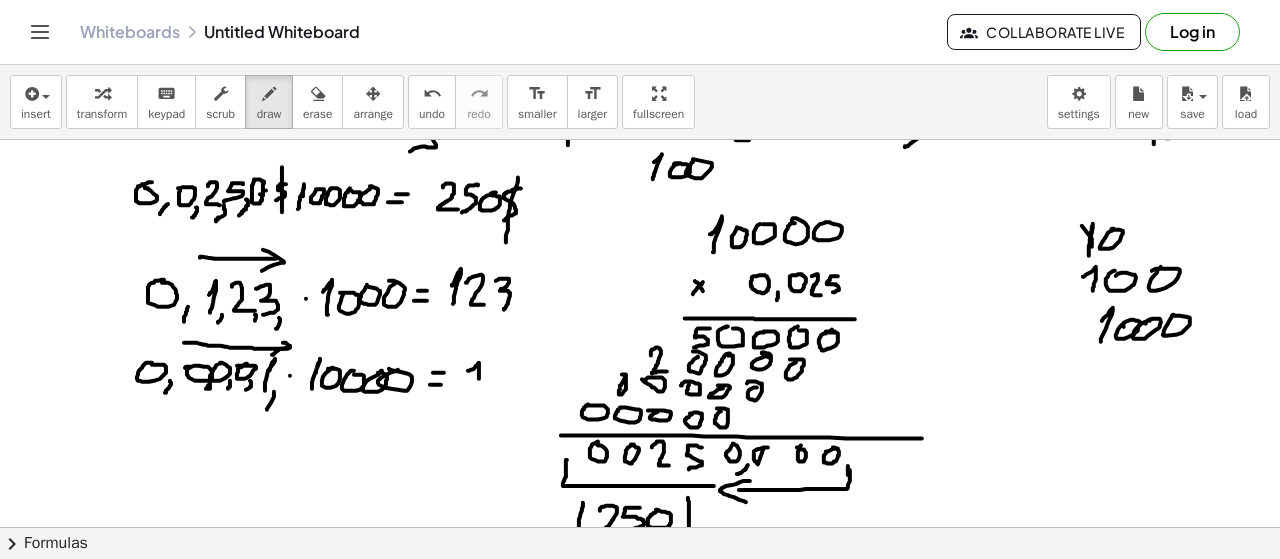 drag, startPoint x: 468, startPoint y: 369, endPoint x: 479, endPoint y: 379, distance: 14.866069 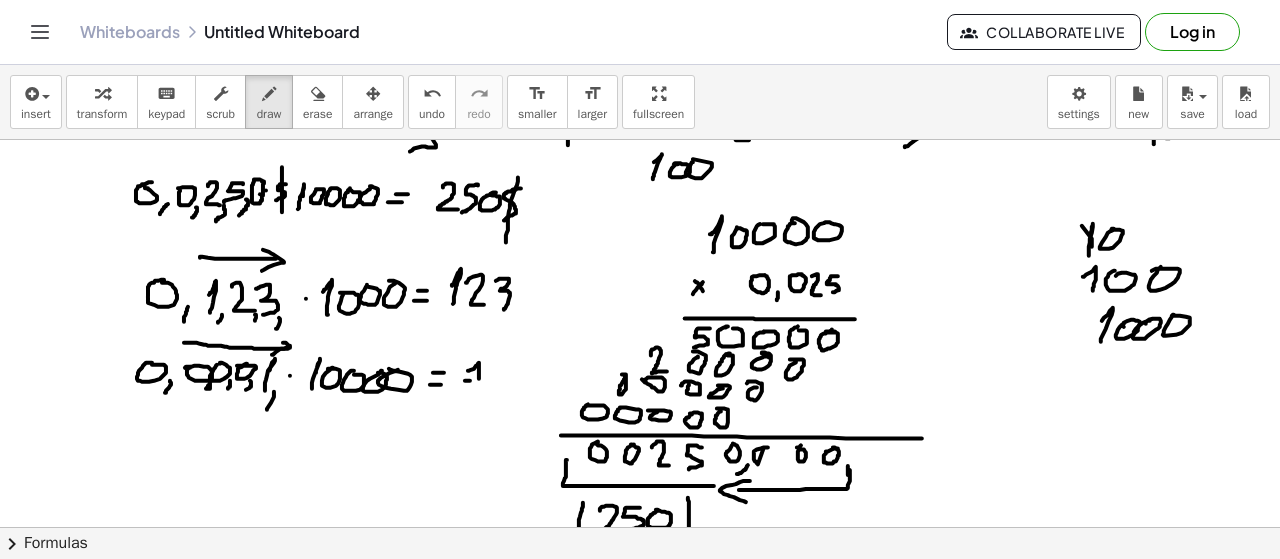 drag, startPoint x: 467, startPoint y: 379, endPoint x: 484, endPoint y: 379, distance: 17 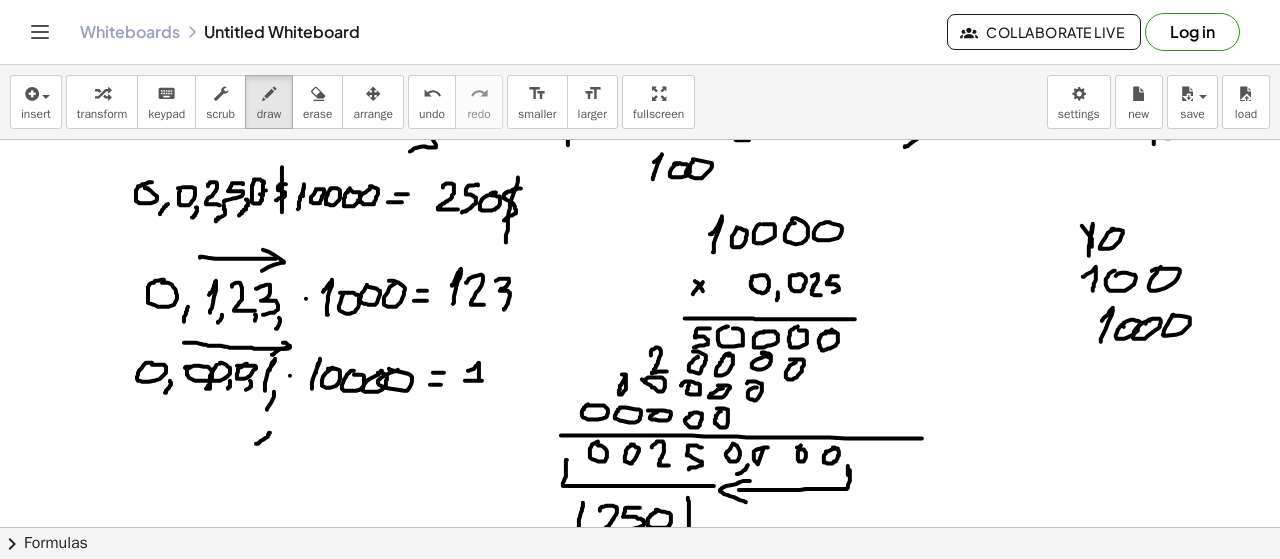 drag, startPoint x: 256, startPoint y: 442, endPoint x: 265, endPoint y: 459, distance: 19.235384 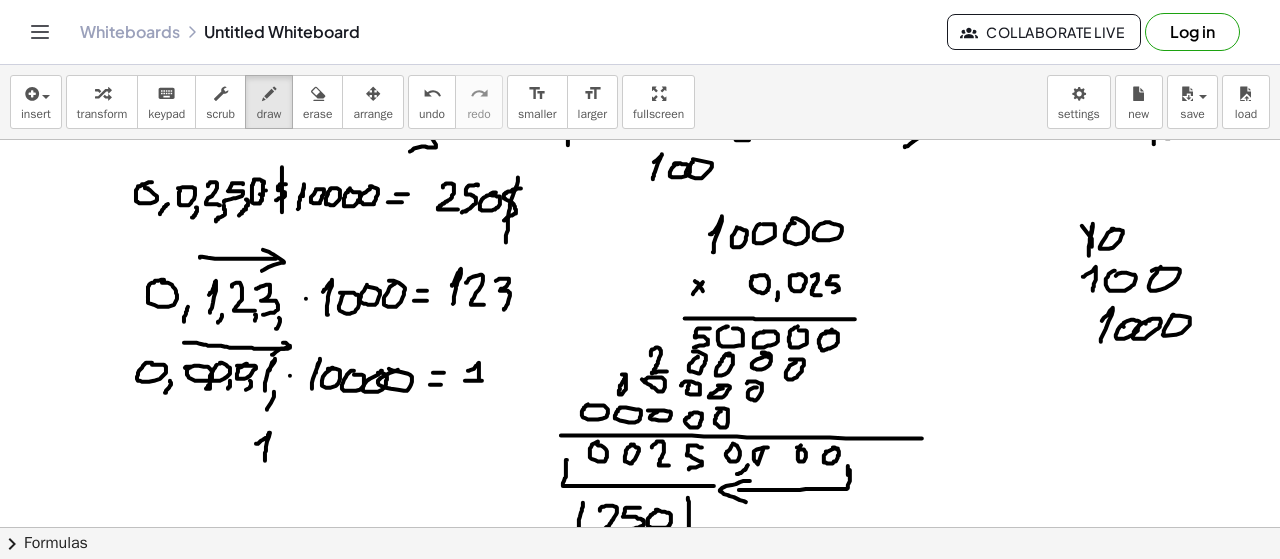 drag, startPoint x: 276, startPoint y: 457, endPoint x: 276, endPoint y: 469, distance: 12 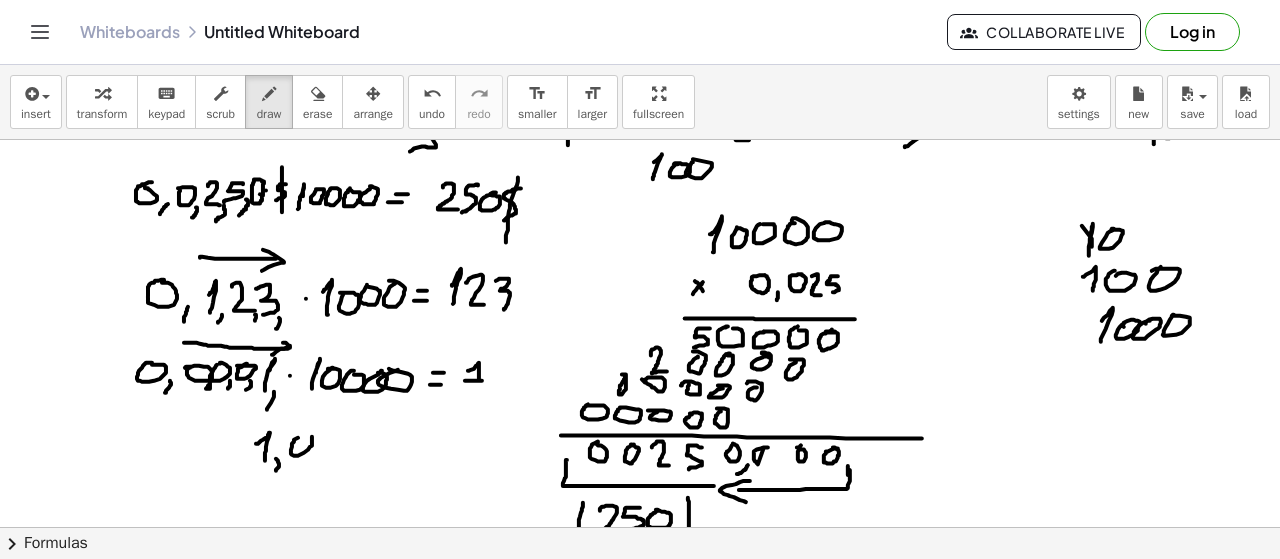 drag, startPoint x: 291, startPoint y: 448, endPoint x: 315, endPoint y: 439, distance: 25.632011 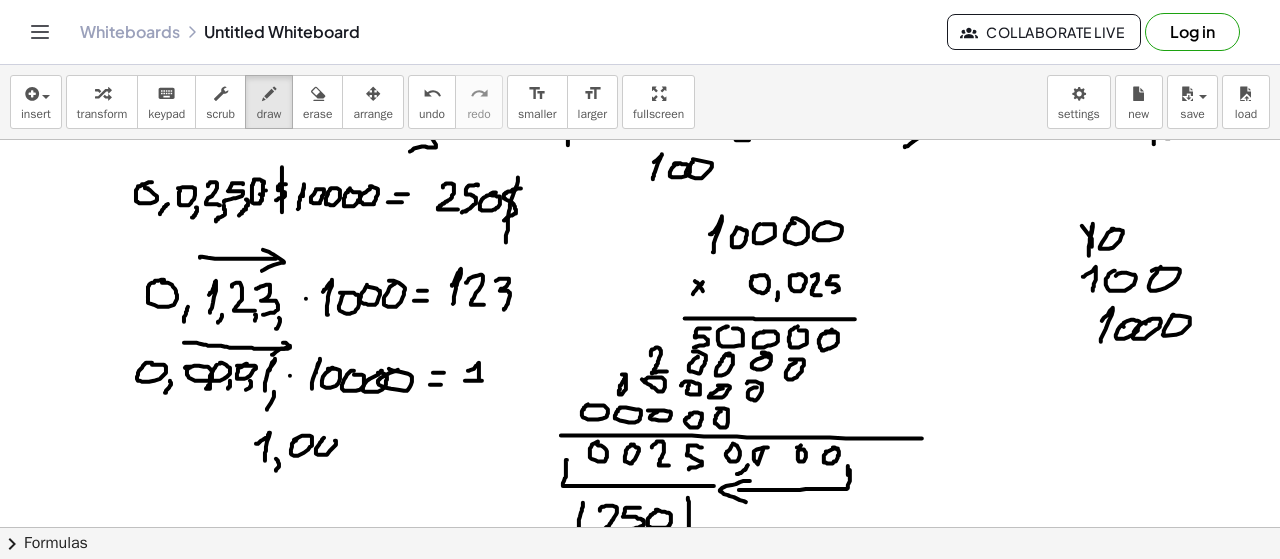 click at bounding box center (640, -45) 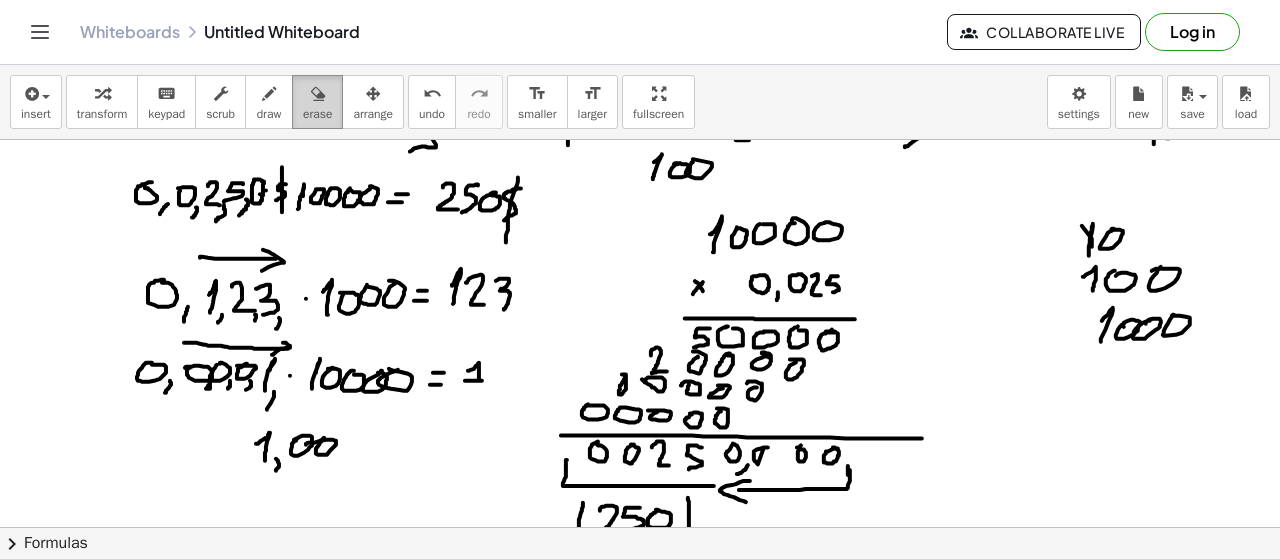 click at bounding box center [318, 94] 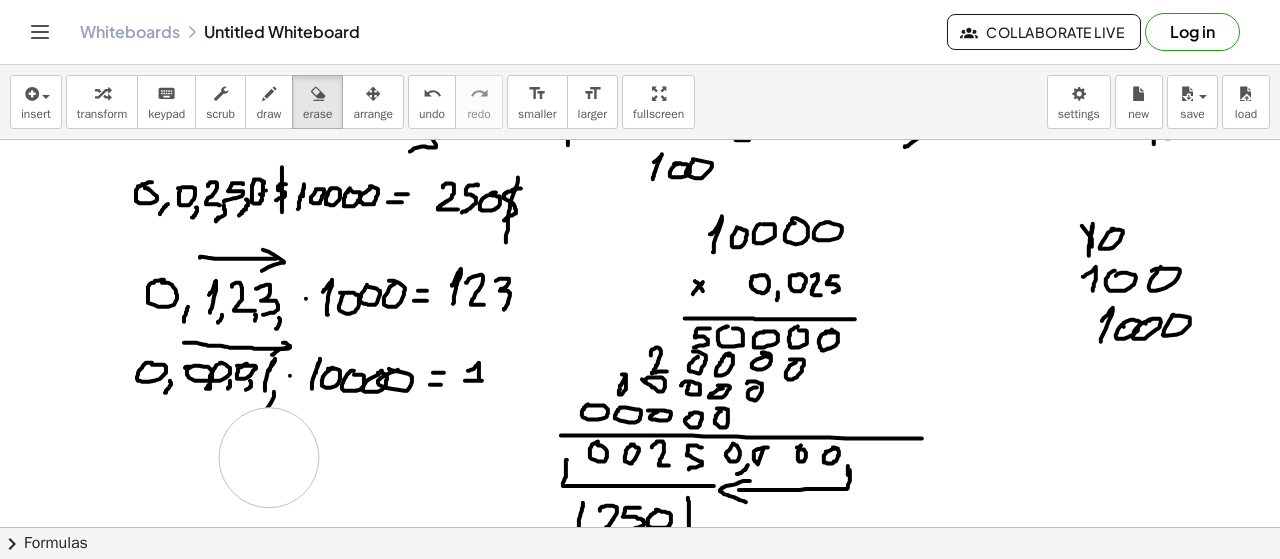 drag, startPoint x: 354, startPoint y: 444, endPoint x: 282, endPoint y: 231, distance: 224.83995 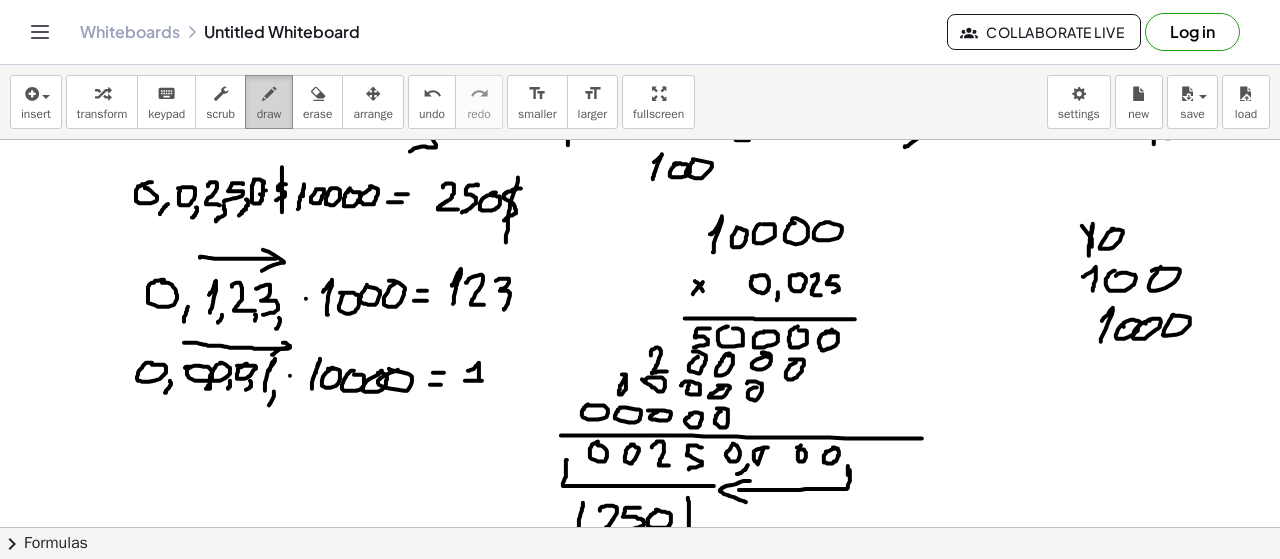 click at bounding box center (269, 94) 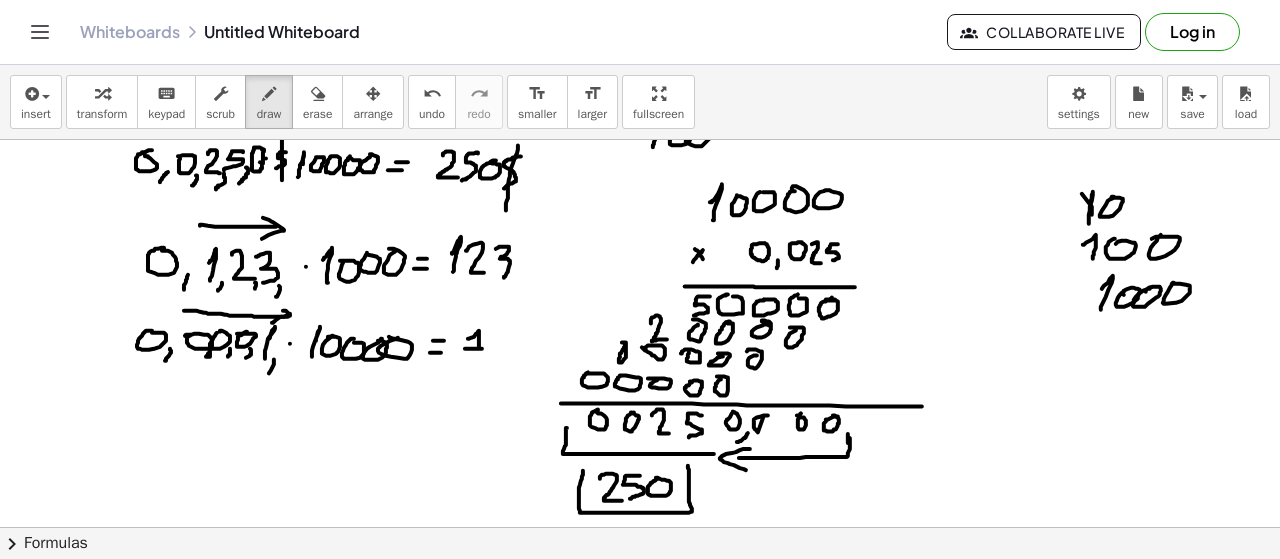 scroll, scrollTop: 1112, scrollLeft: 0, axis: vertical 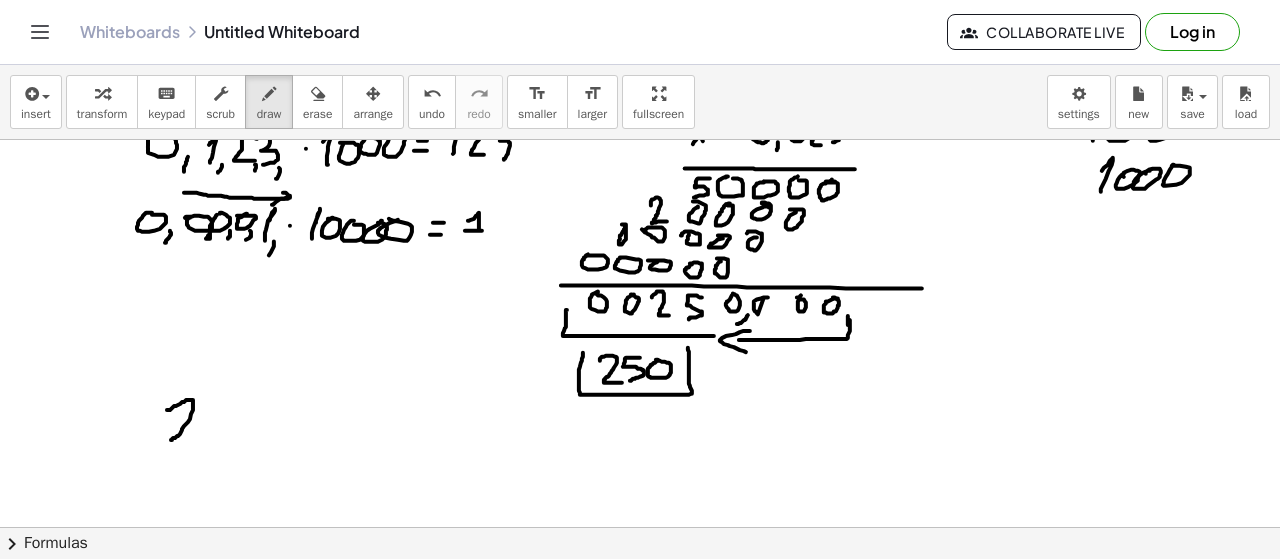 drag, startPoint x: 178, startPoint y: 404, endPoint x: 193, endPoint y: 440, distance: 39 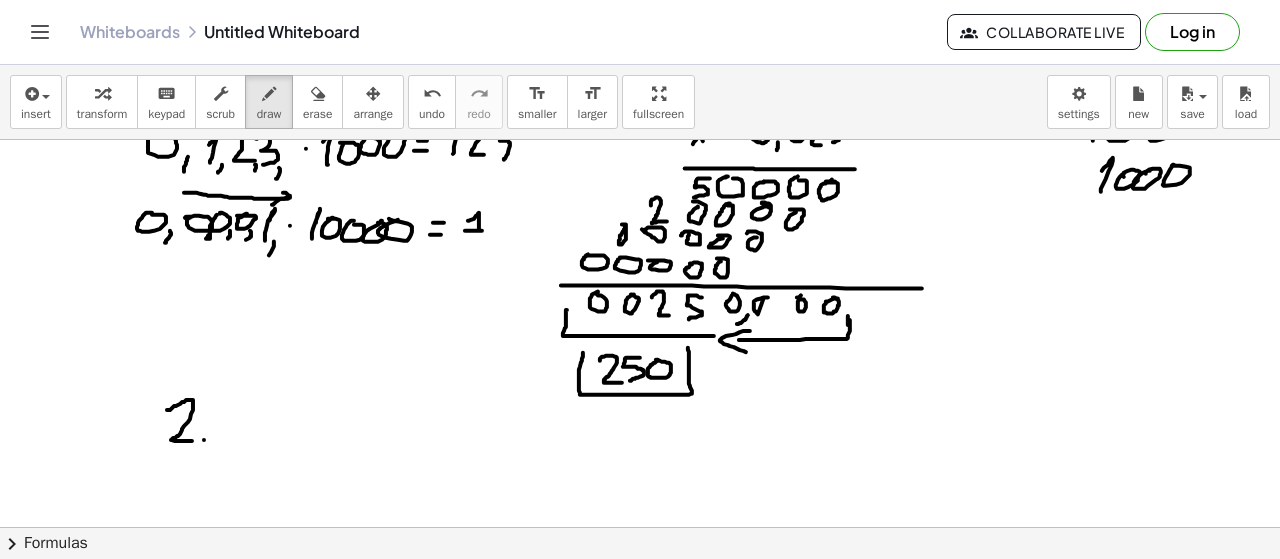 drag, startPoint x: 204, startPoint y: 439, endPoint x: 202, endPoint y: 451, distance: 12.165525 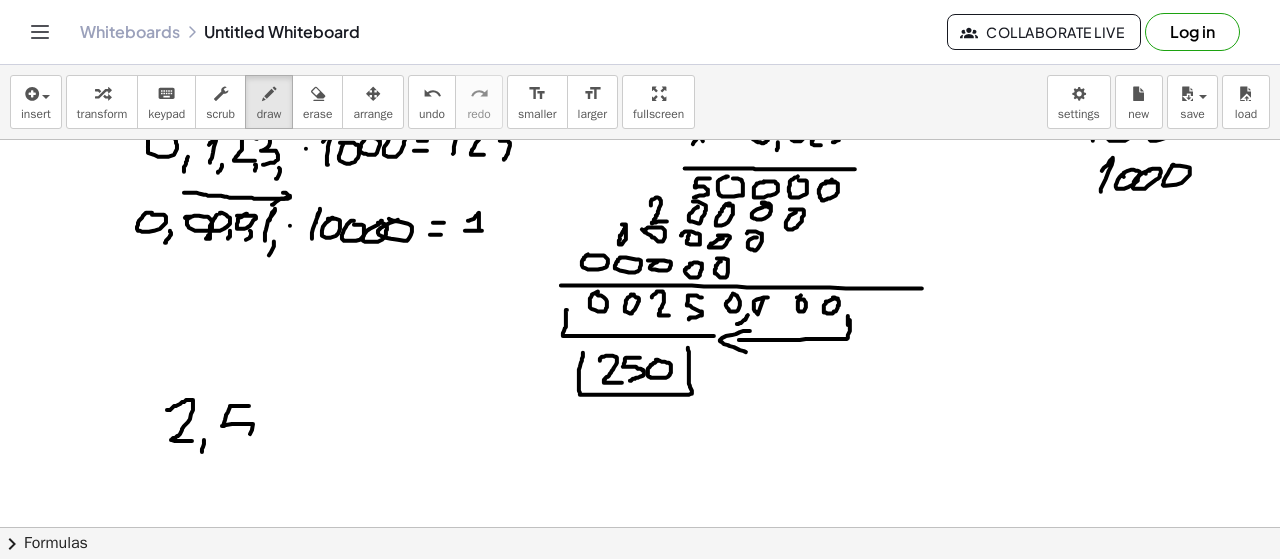 drag, startPoint x: 249, startPoint y: 405, endPoint x: 226, endPoint y: 448, distance: 48.76474 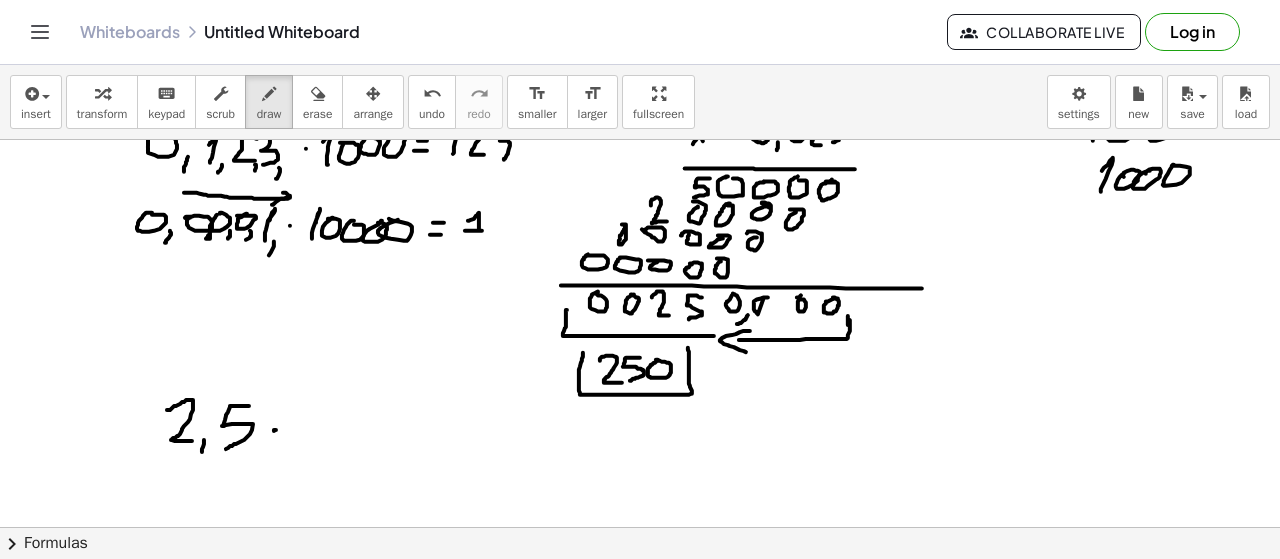 drag, startPoint x: 274, startPoint y: 430, endPoint x: 292, endPoint y: 429, distance: 18.027756 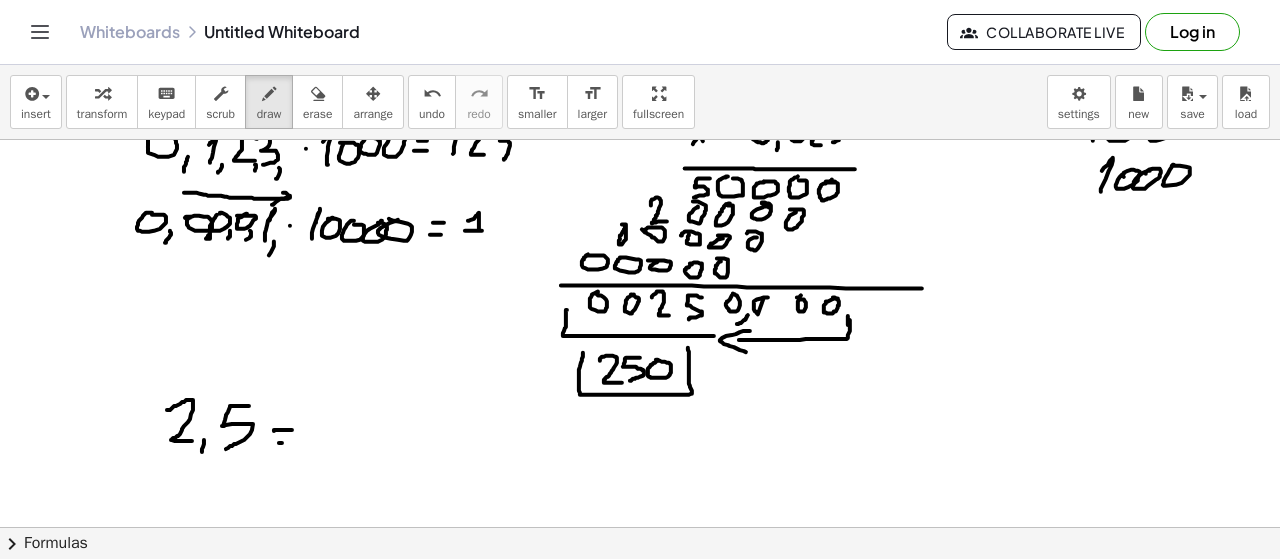 drag, startPoint x: 282, startPoint y: 442, endPoint x: 297, endPoint y: 442, distance: 15 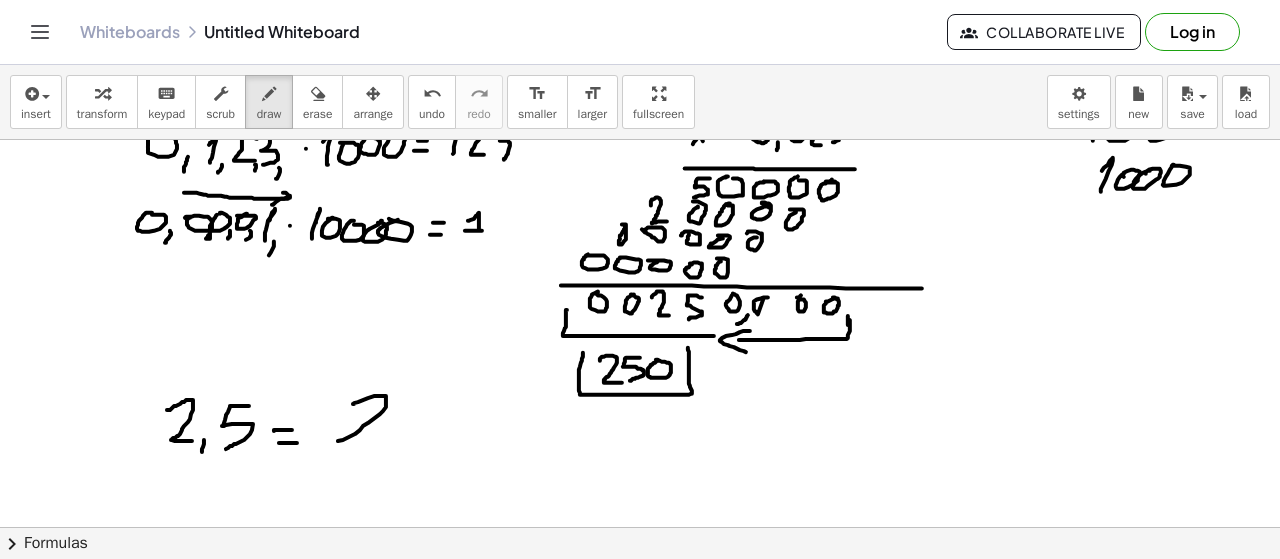 drag, startPoint x: 353, startPoint y: 403, endPoint x: 376, endPoint y: 442, distance: 45.276924 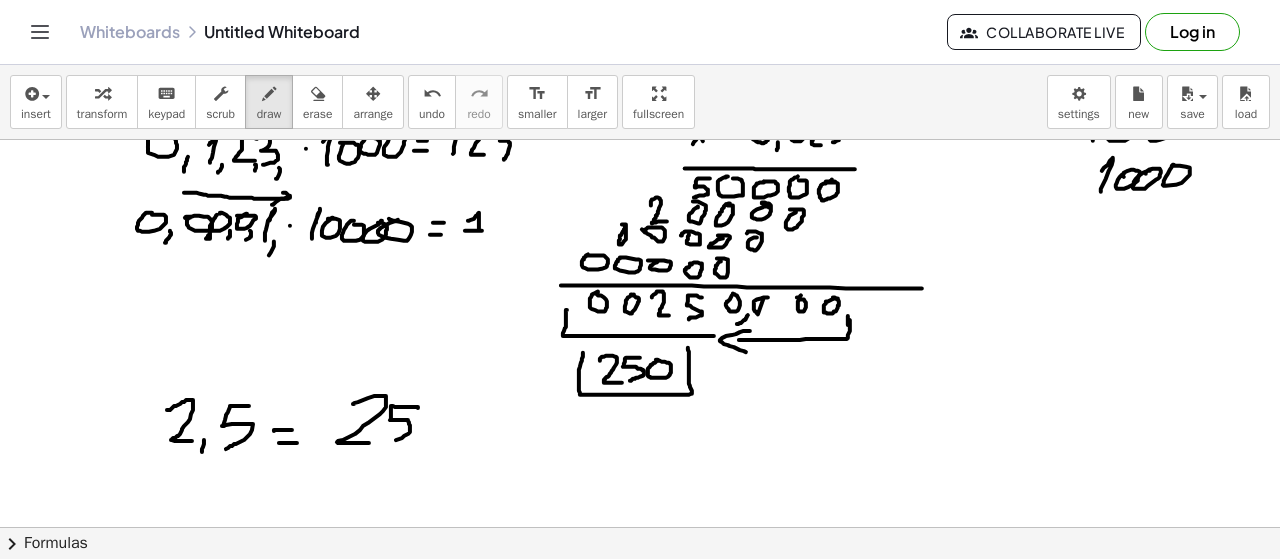 drag, startPoint x: 418, startPoint y: 407, endPoint x: 378, endPoint y: 456, distance: 63.25346 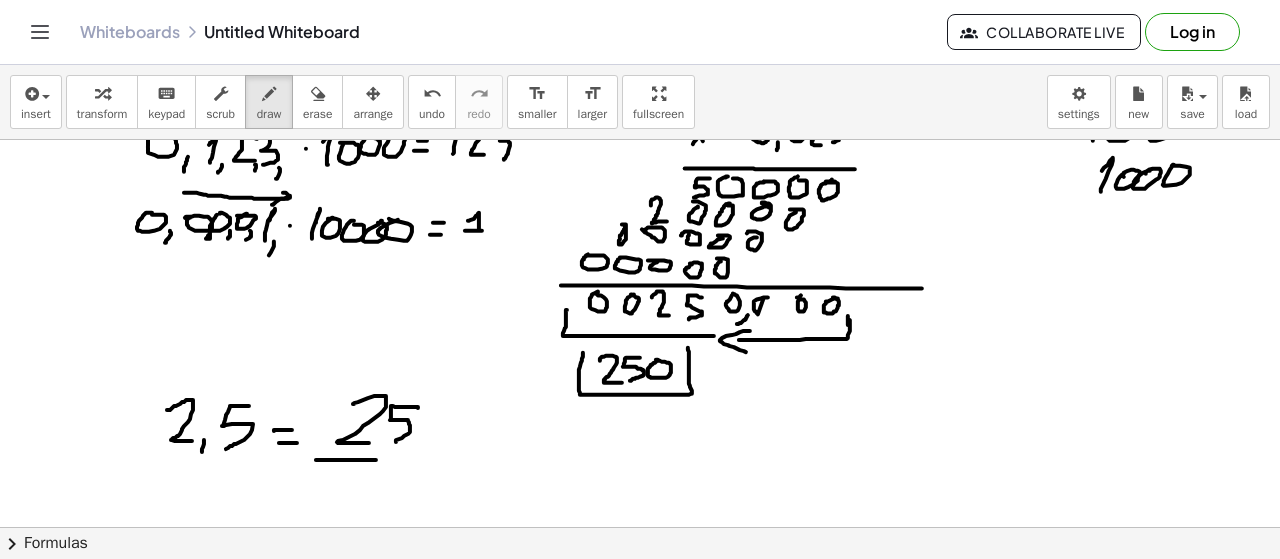drag, startPoint x: 376, startPoint y: 459, endPoint x: 449, endPoint y: 460, distance: 73.00685 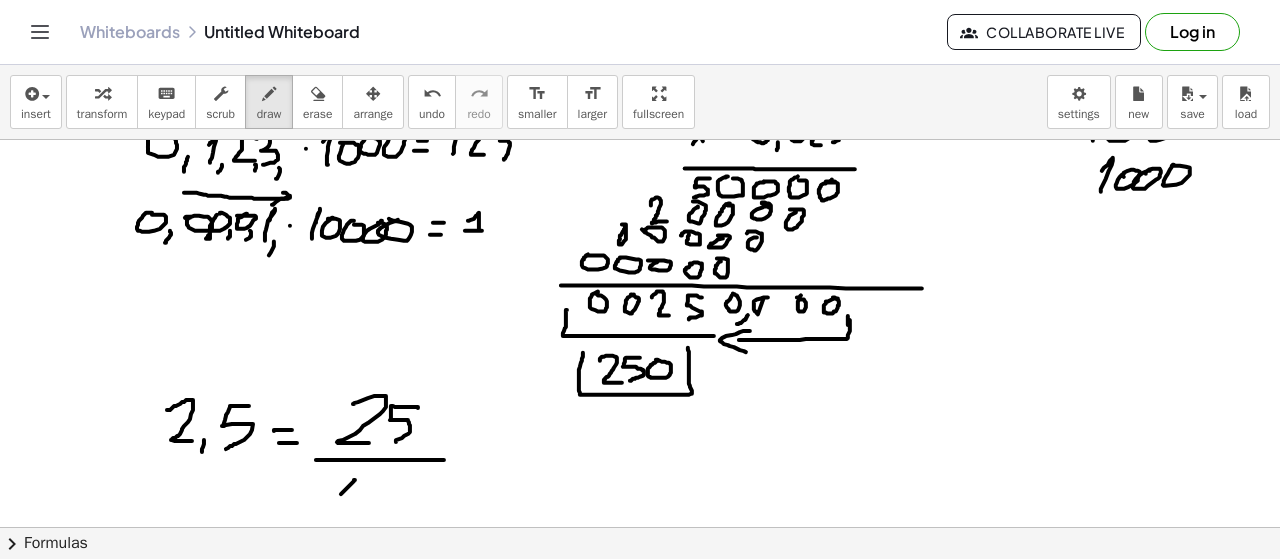 drag, startPoint x: 341, startPoint y: 493, endPoint x: 346, endPoint y: 518, distance: 25.495098 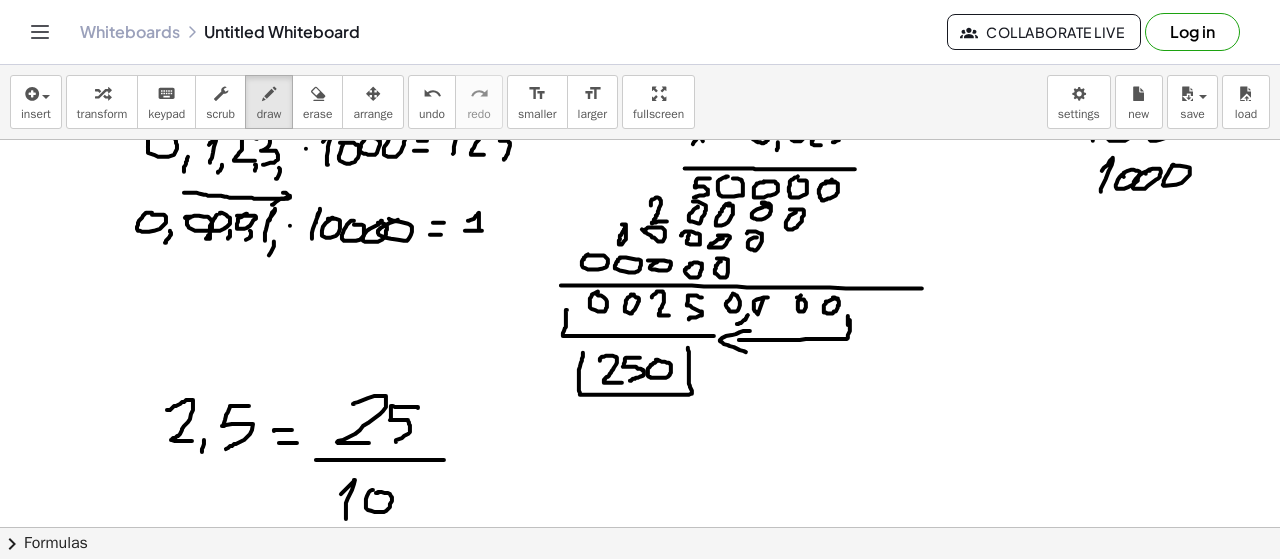 drag, startPoint x: 368, startPoint y: 493, endPoint x: 391, endPoint y: 495, distance: 23.086792 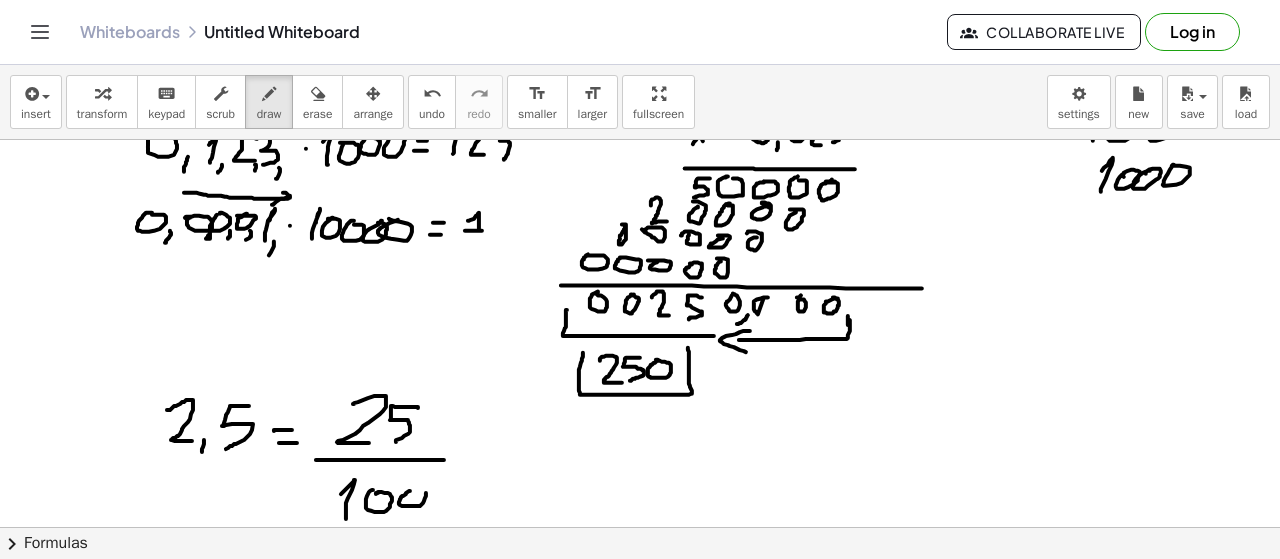 drag, startPoint x: 400, startPoint y: 498, endPoint x: 407, endPoint y: 489, distance: 11.401754 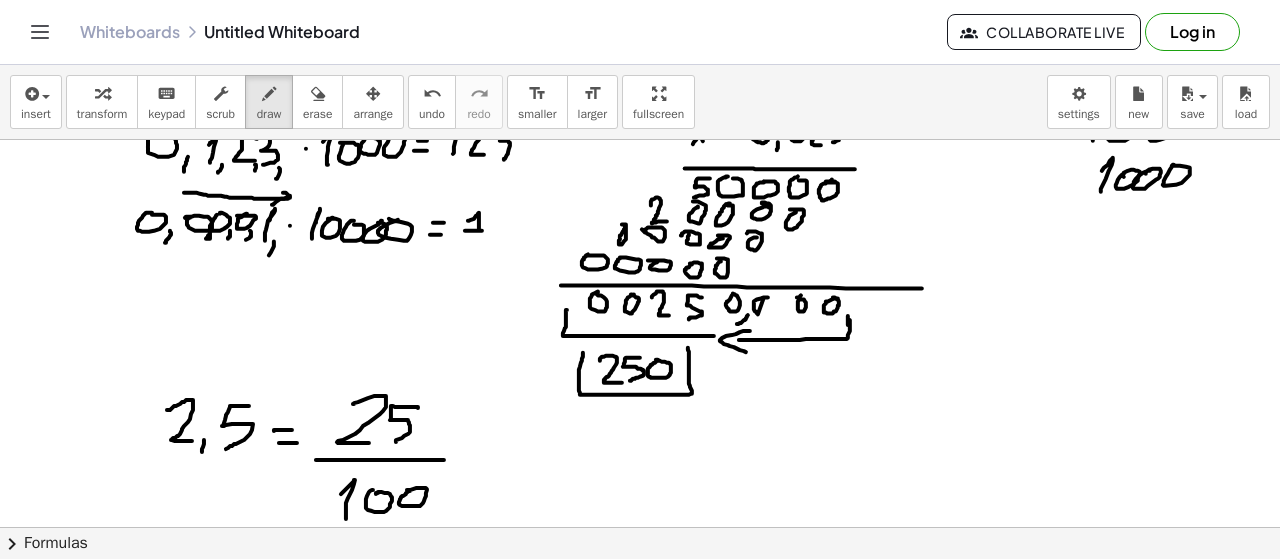 click at bounding box center (640, -195) 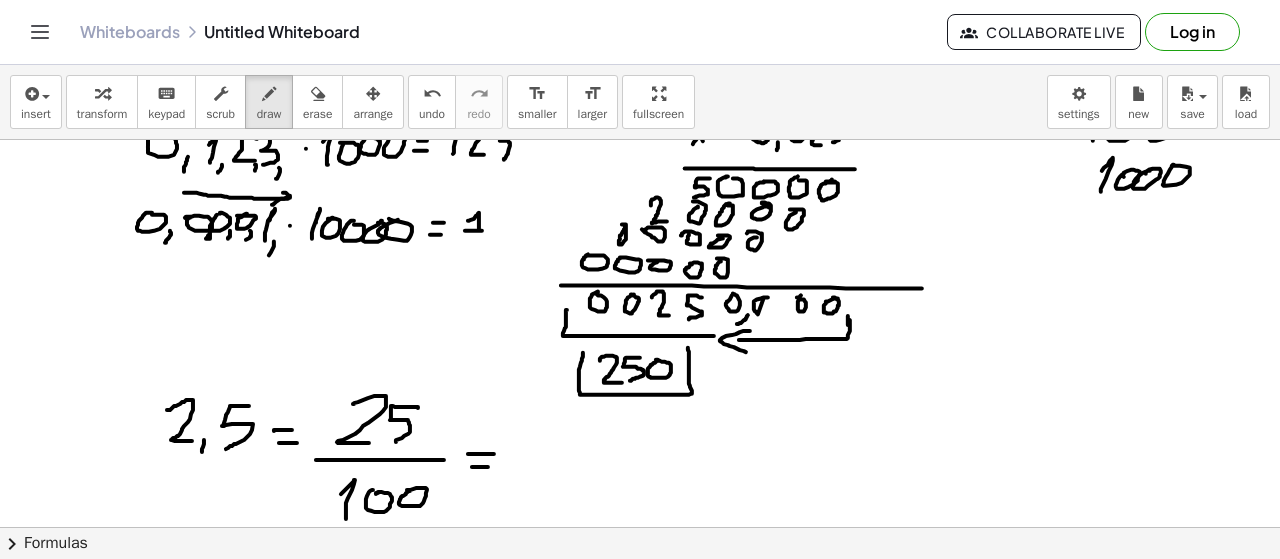 drag, startPoint x: 472, startPoint y: 466, endPoint x: 491, endPoint y: 466, distance: 19 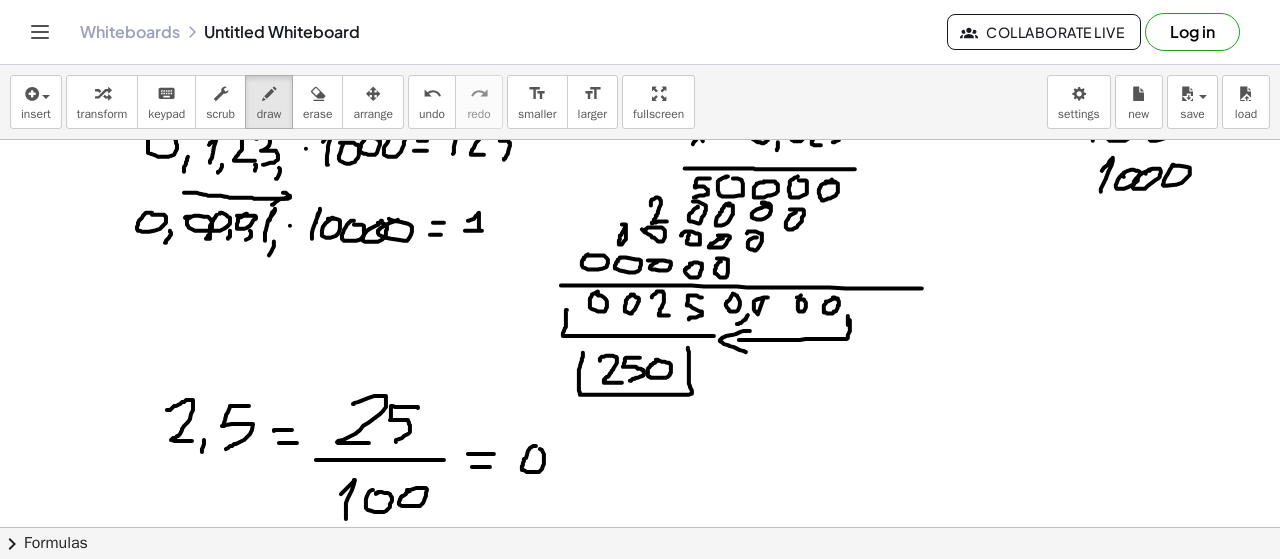 click at bounding box center [640, -195] 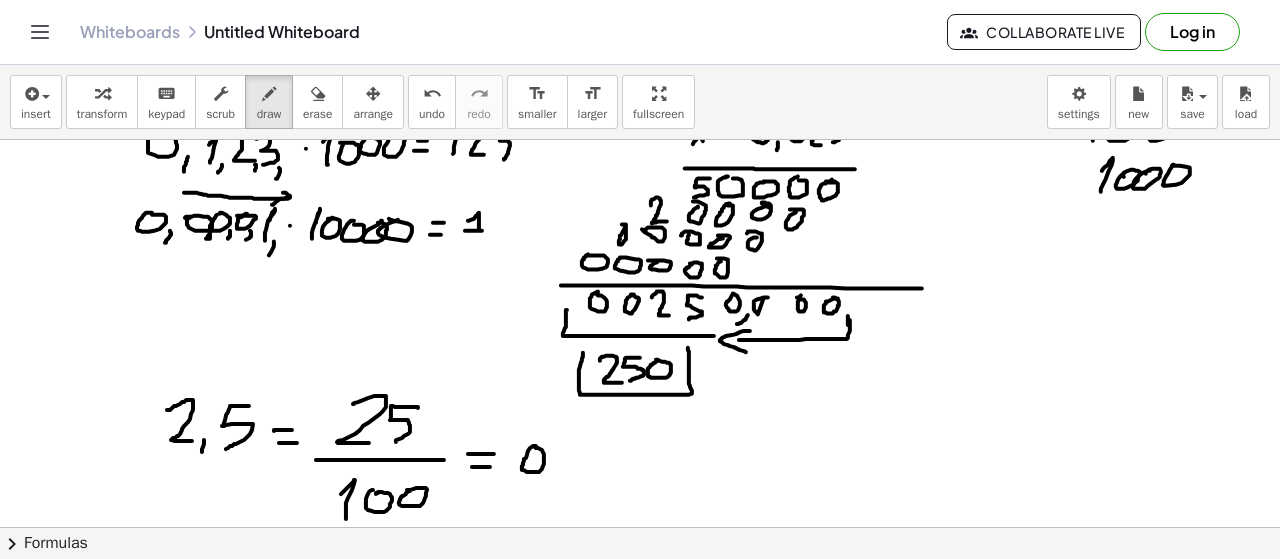click at bounding box center [640, -195] 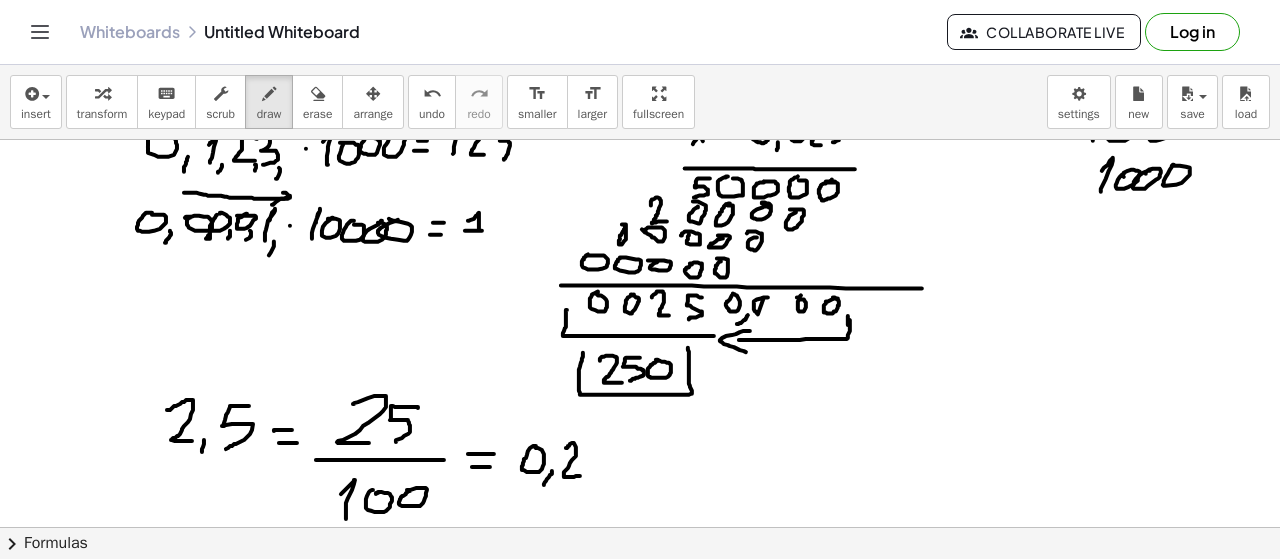 drag, startPoint x: 570, startPoint y: 443, endPoint x: 595, endPoint y: 466, distance: 33.970577 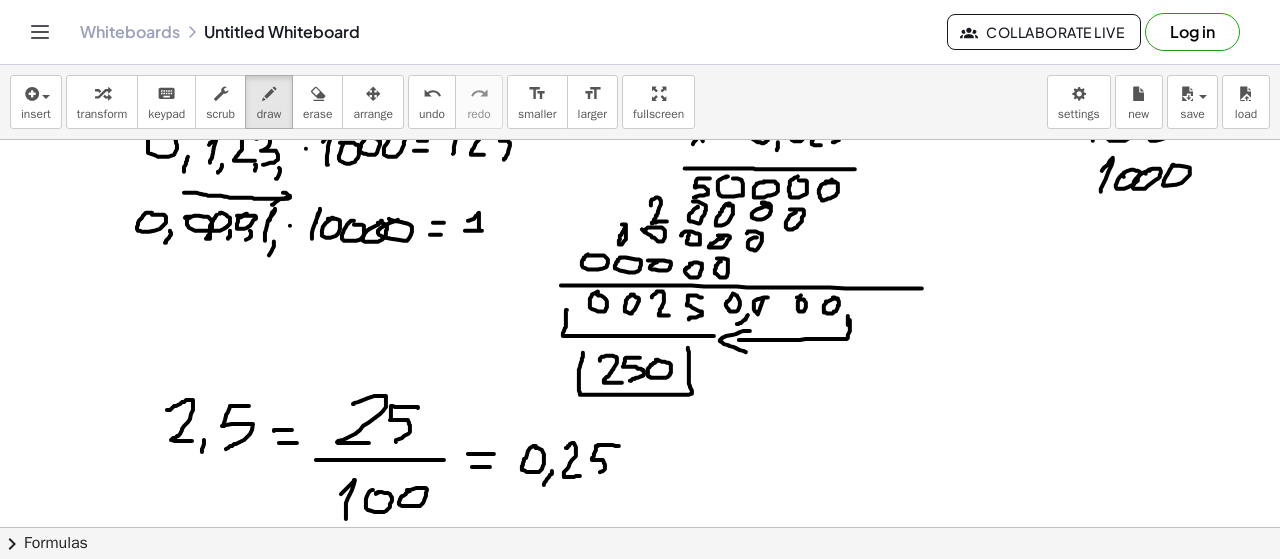 drag, startPoint x: 619, startPoint y: 445, endPoint x: 590, endPoint y: 477, distance: 43.185646 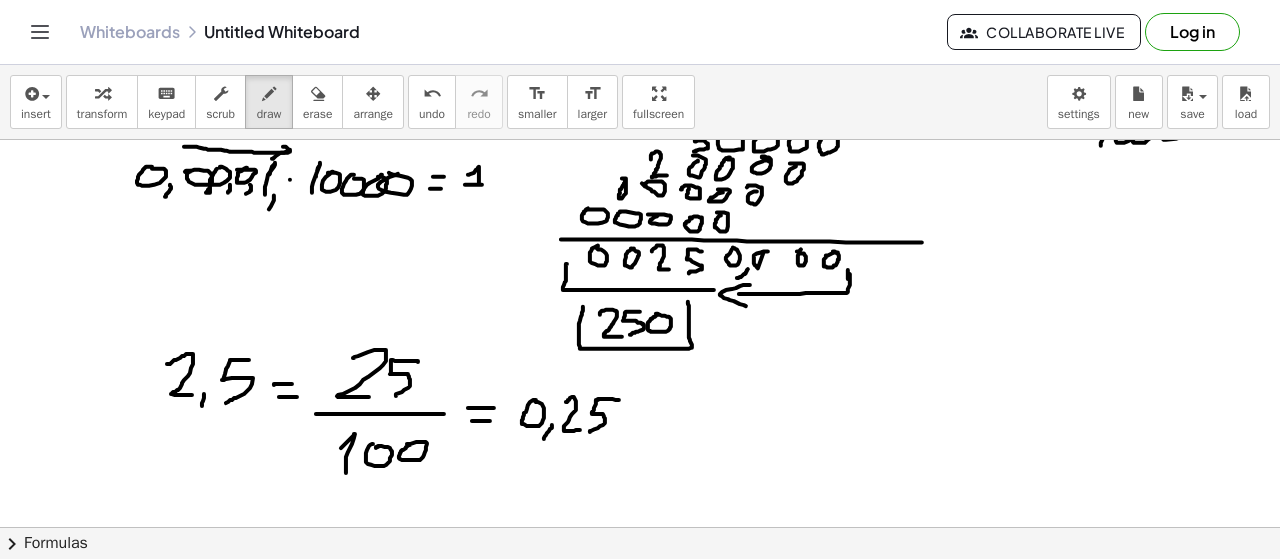 scroll, scrollTop: 1163, scrollLeft: 0, axis: vertical 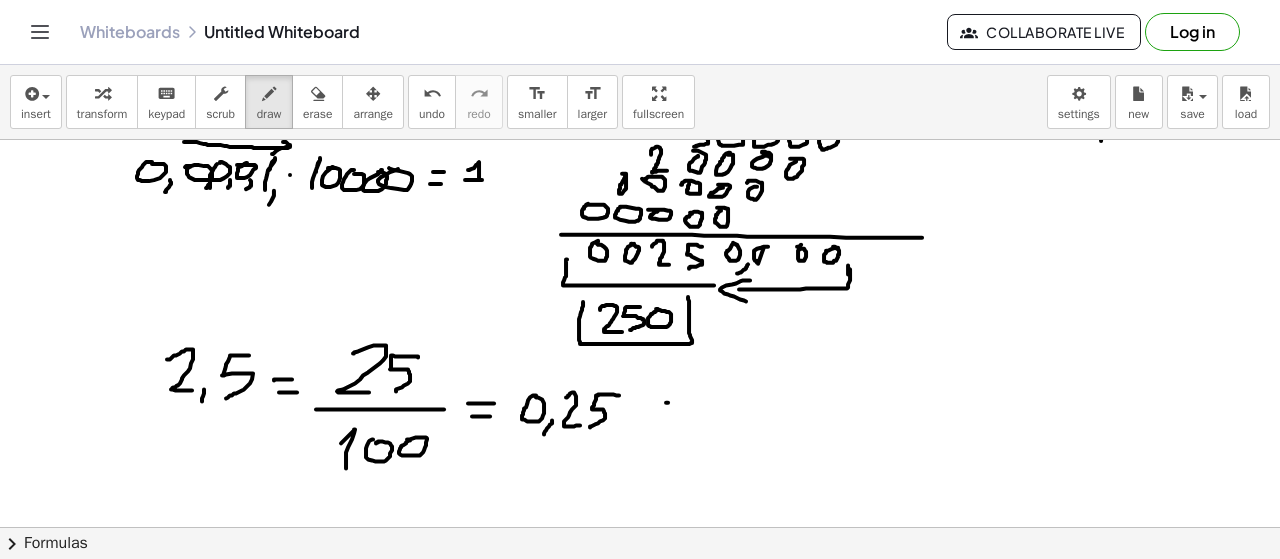 drag, startPoint x: 668, startPoint y: 401, endPoint x: 726, endPoint y: 401, distance: 58 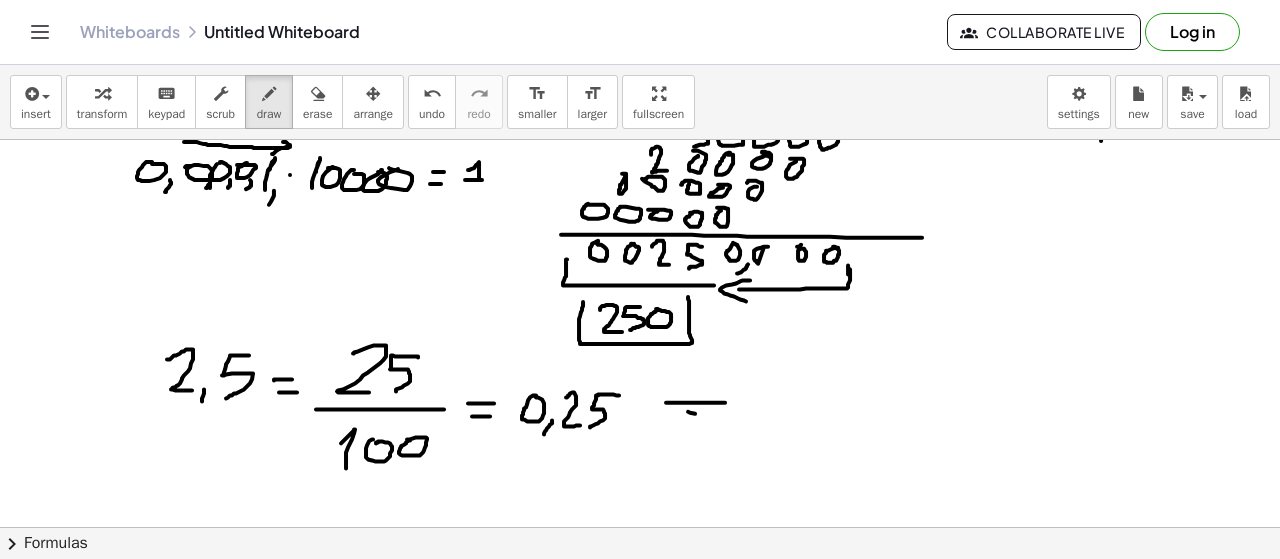 drag, startPoint x: 695, startPoint y: 412, endPoint x: 739, endPoint y: 411, distance: 44.011364 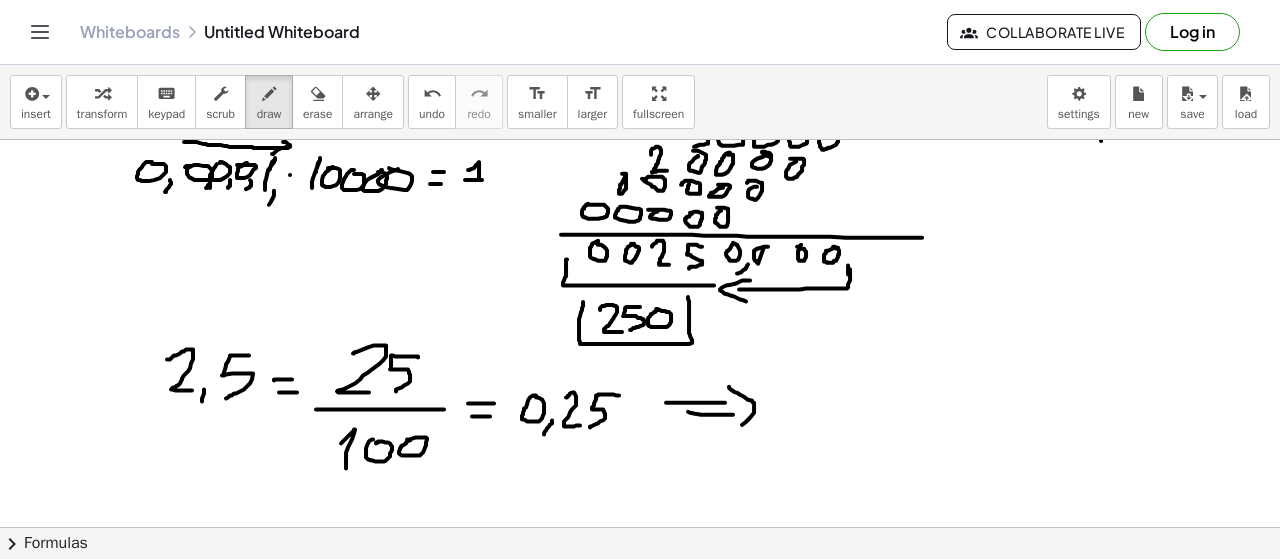 drag, startPoint x: 731, startPoint y: 388, endPoint x: 749, endPoint y: 421, distance: 37.589893 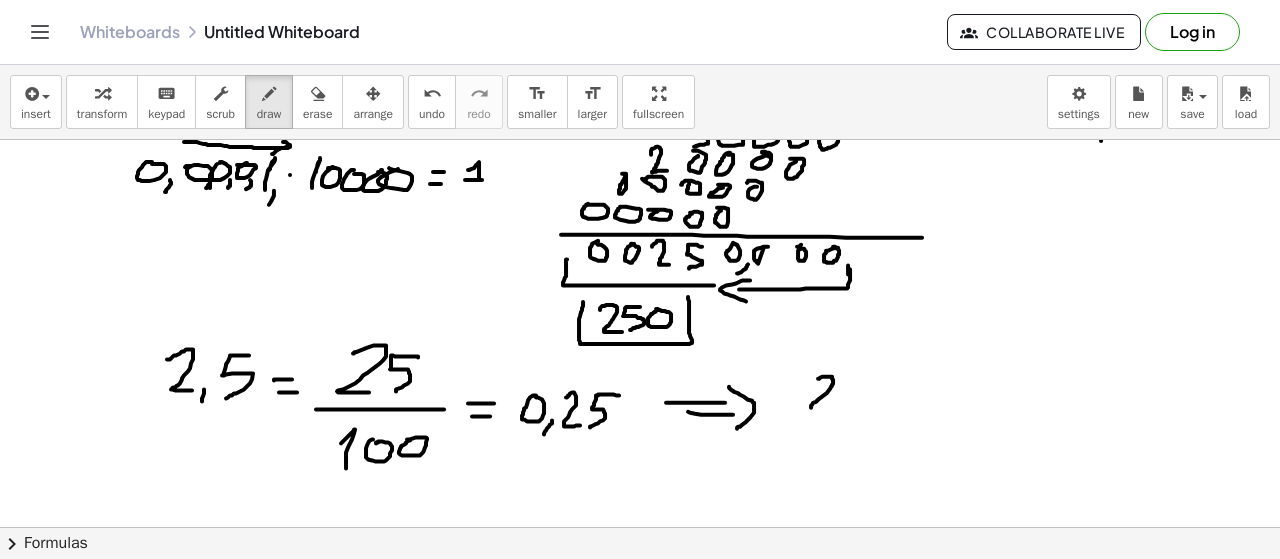 drag, startPoint x: 818, startPoint y: 377, endPoint x: 832, endPoint y: 407, distance: 33.105892 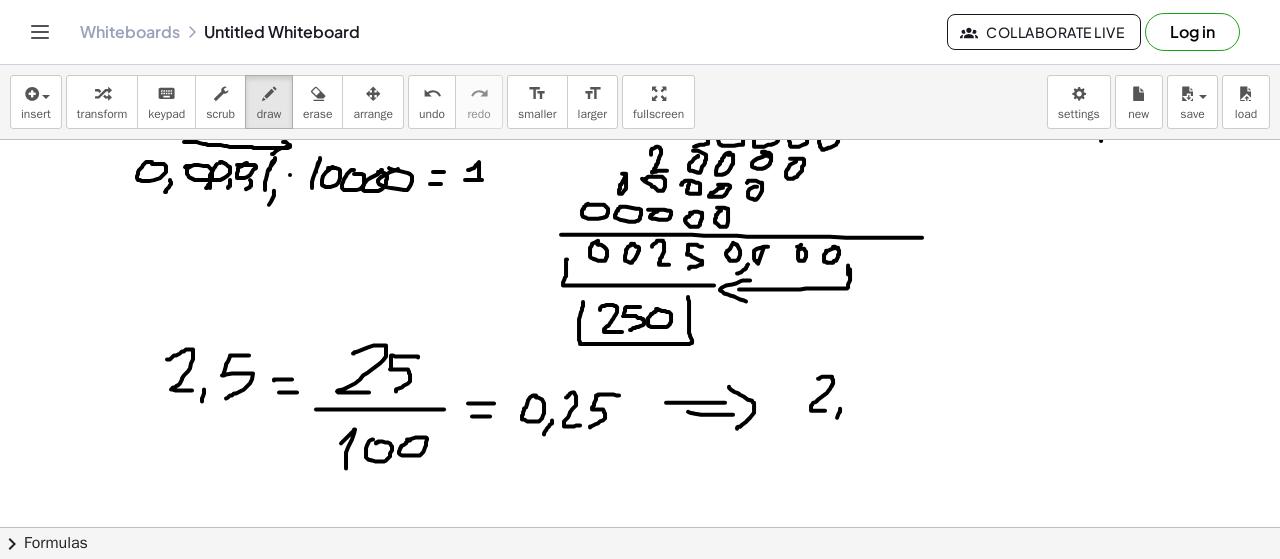 click at bounding box center (640, -52) 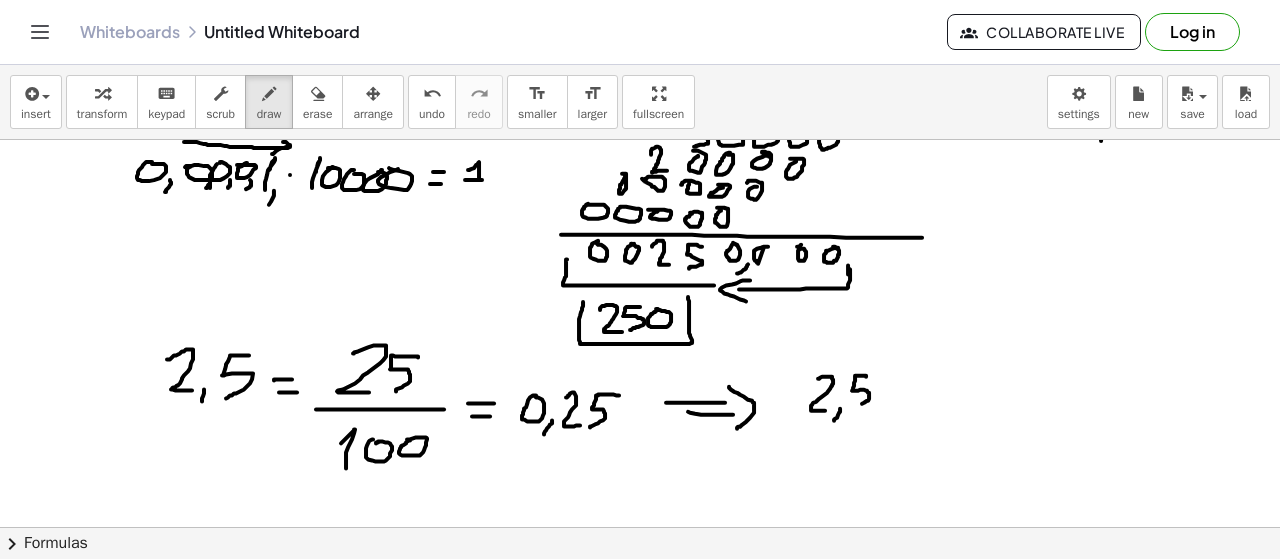 drag, startPoint x: 866, startPoint y: 375, endPoint x: 868, endPoint y: 401, distance: 26.076809 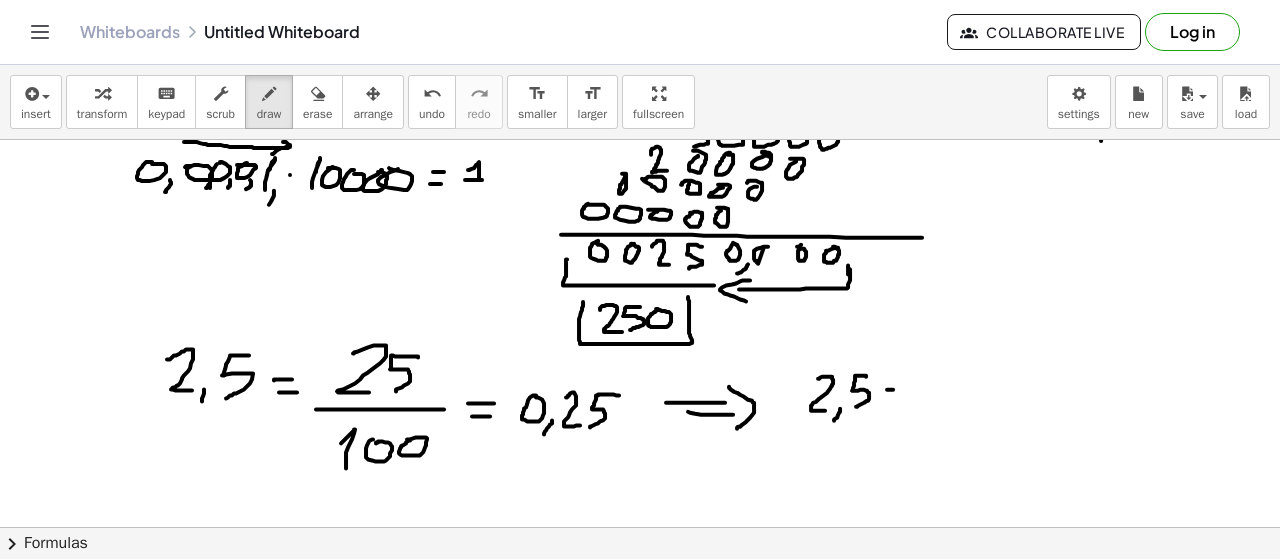 drag, startPoint x: 893, startPoint y: 388, endPoint x: 892, endPoint y: 401, distance: 13.038404 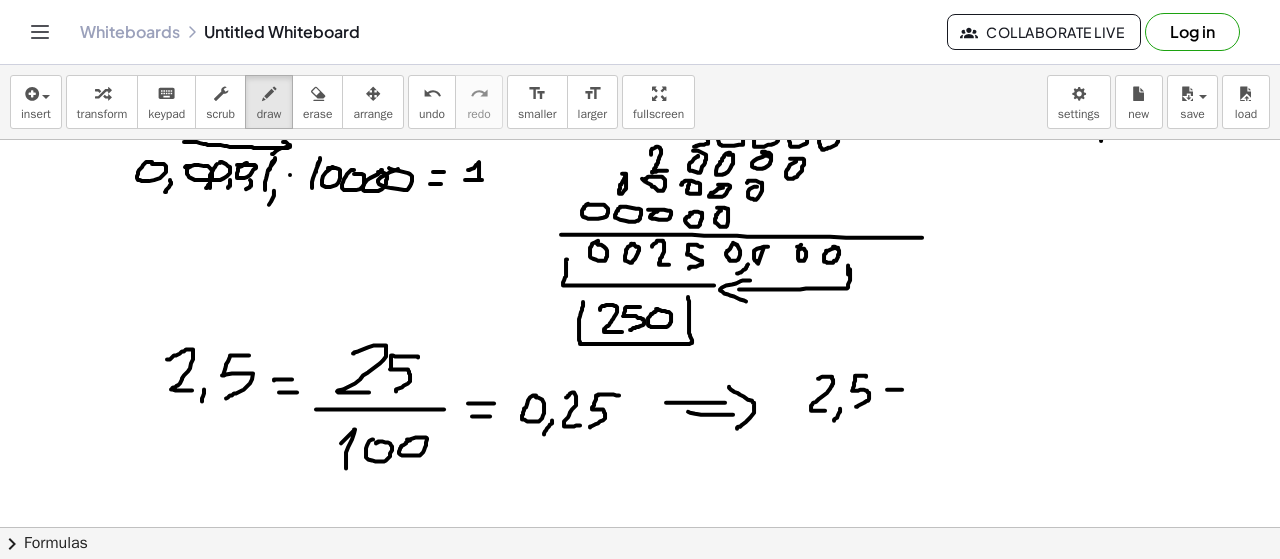 drag, startPoint x: 890, startPoint y: 403, endPoint x: 915, endPoint y: 402, distance: 25.019993 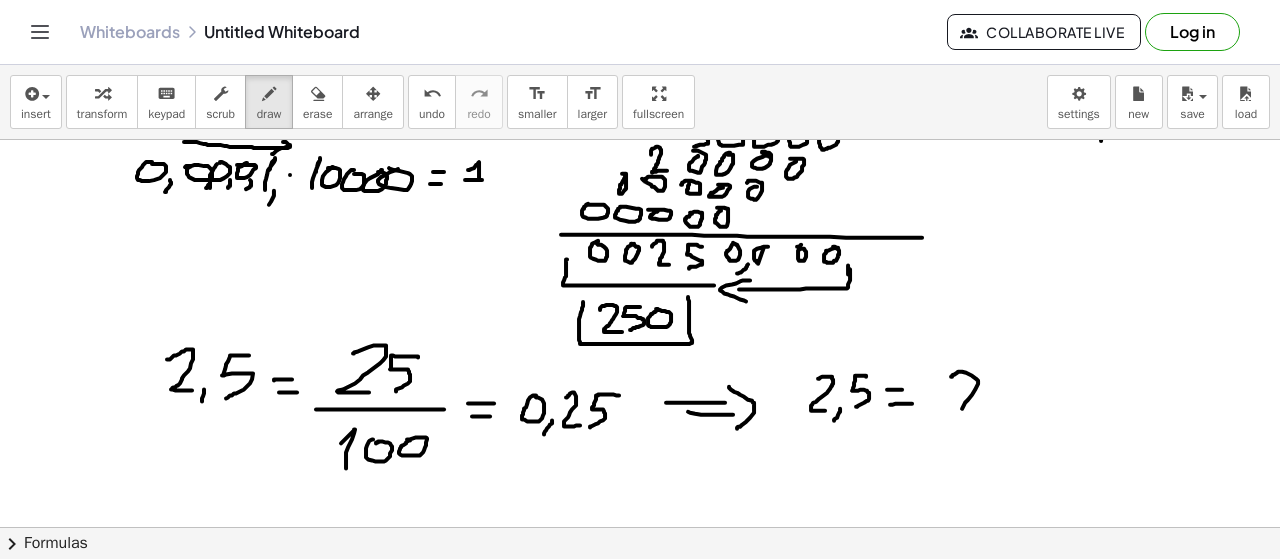drag, startPoint x: 952, startPoint y: 375, endPoint x: 988, endPoint y: 411, distance: 50.91169 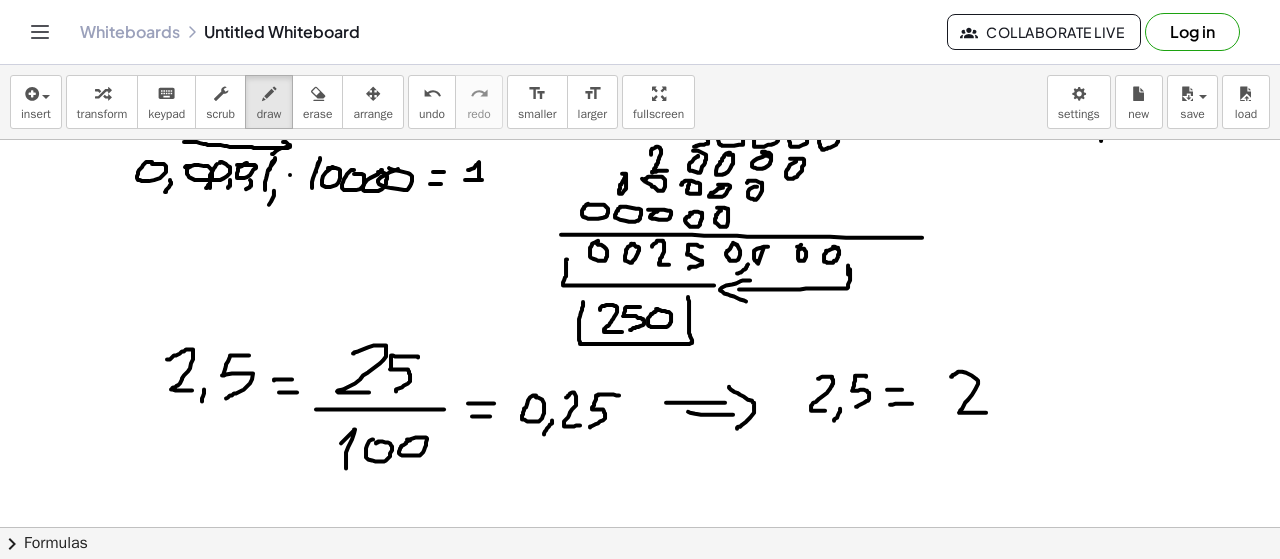 click at bounding box center [640, -52] 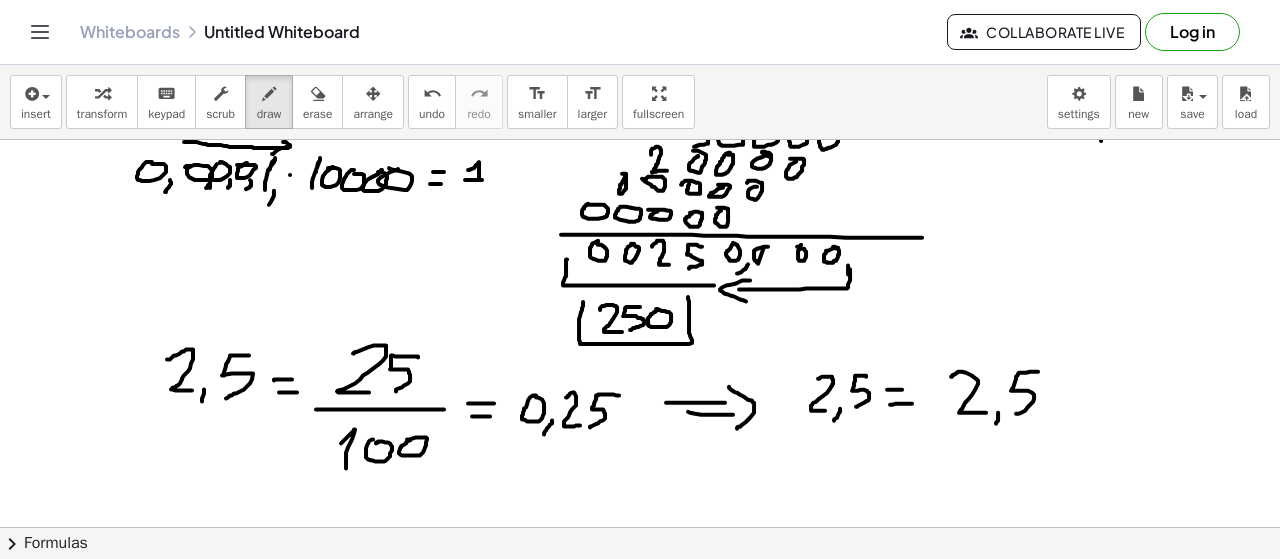 drag, startPoint x: 1032, startPoint y: 370, endPoint x: 1016, endPoint y: 412, distance: 44.94441 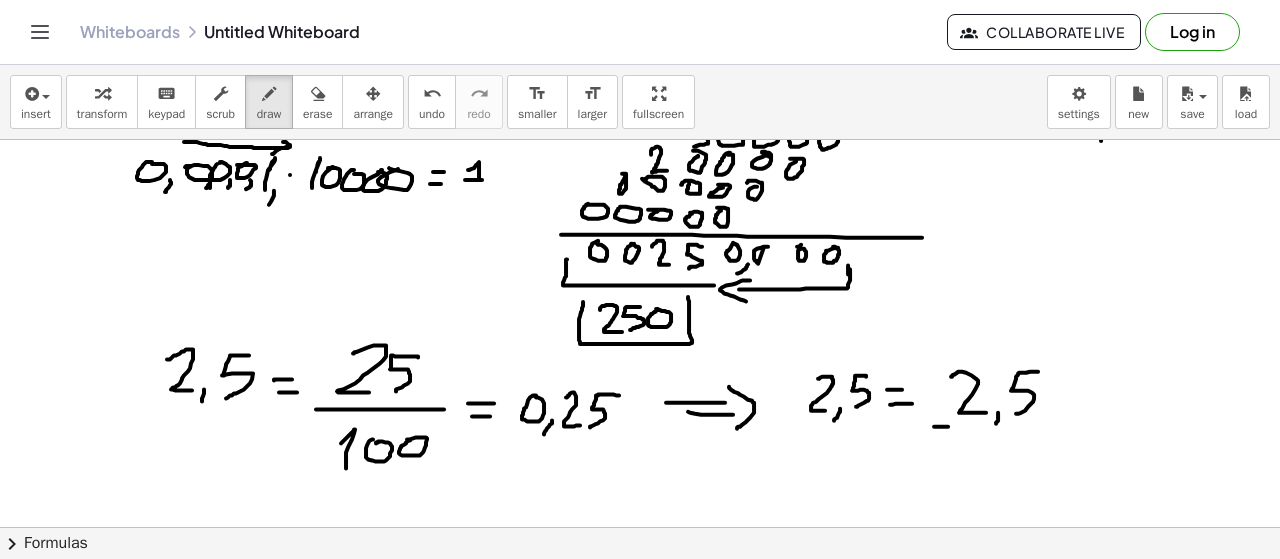 drag, startPoint x: 948, startPoint y: 425, endPoint x: 1078, endPoint y: 425, distance: 130 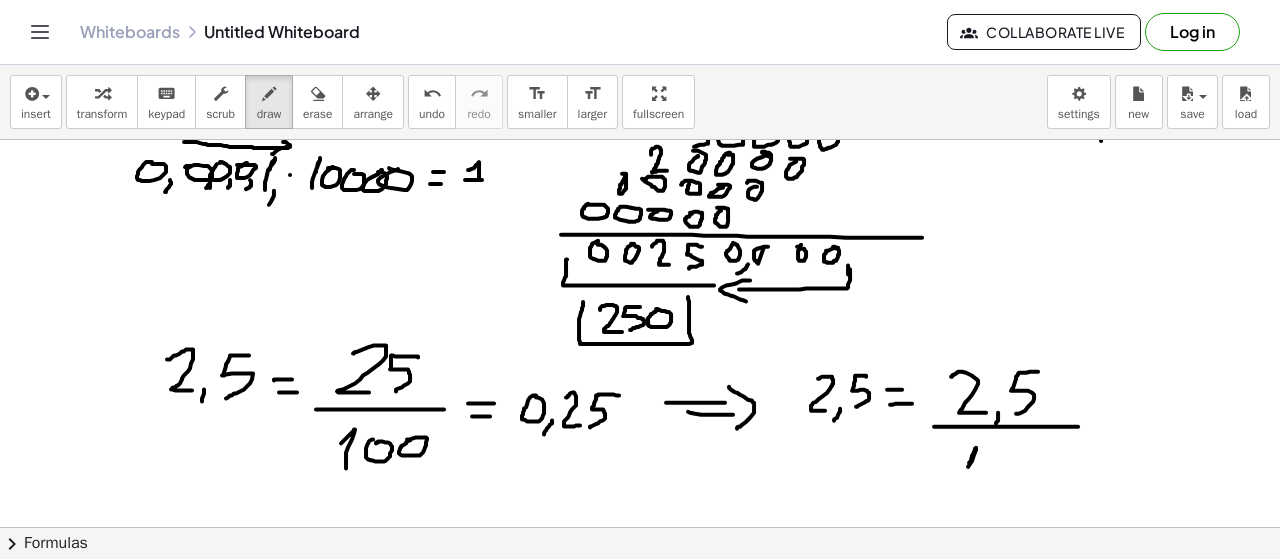 drag, startPoint x: 970, startPoint y: 461, endPoint x: 982, endPoint y: 473, distance: 16.970562 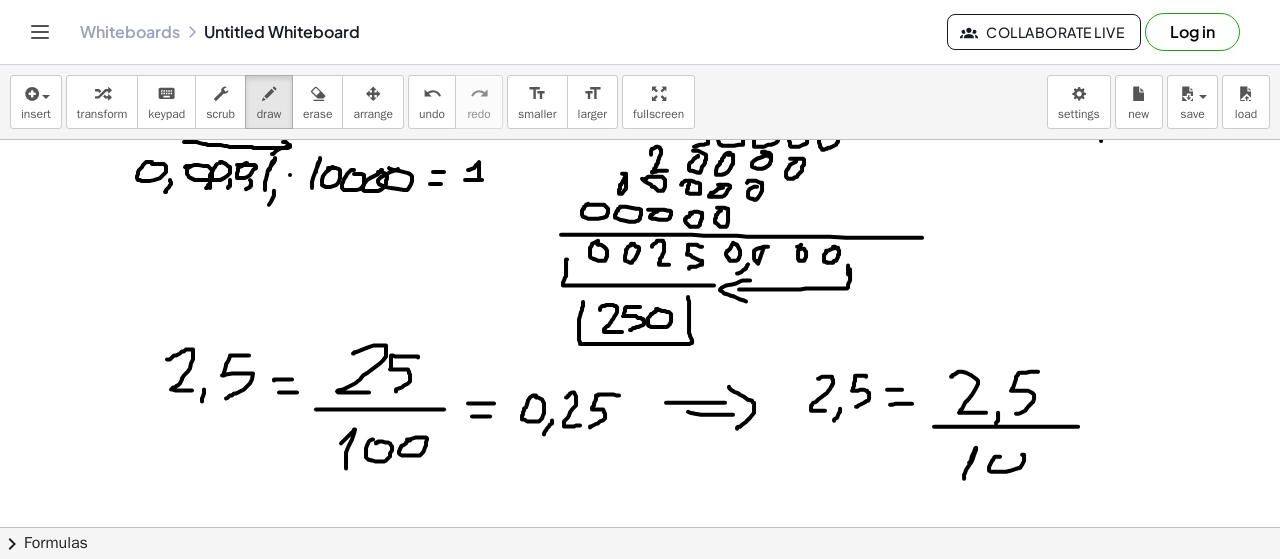 click at bounding box center (640, -52) 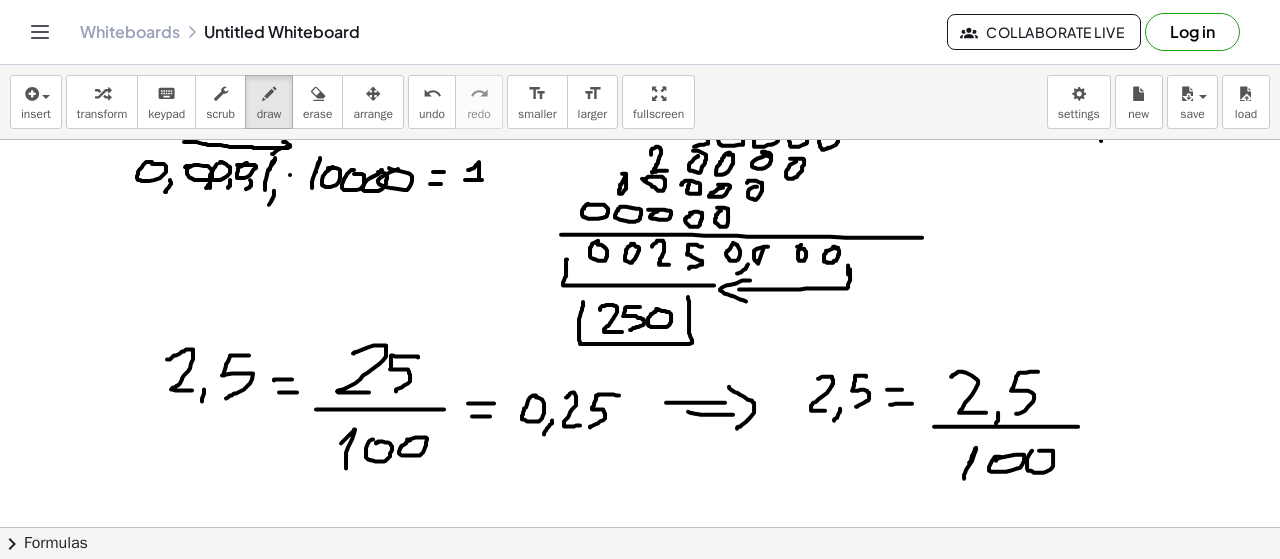 click at bounding box center [640, -52] 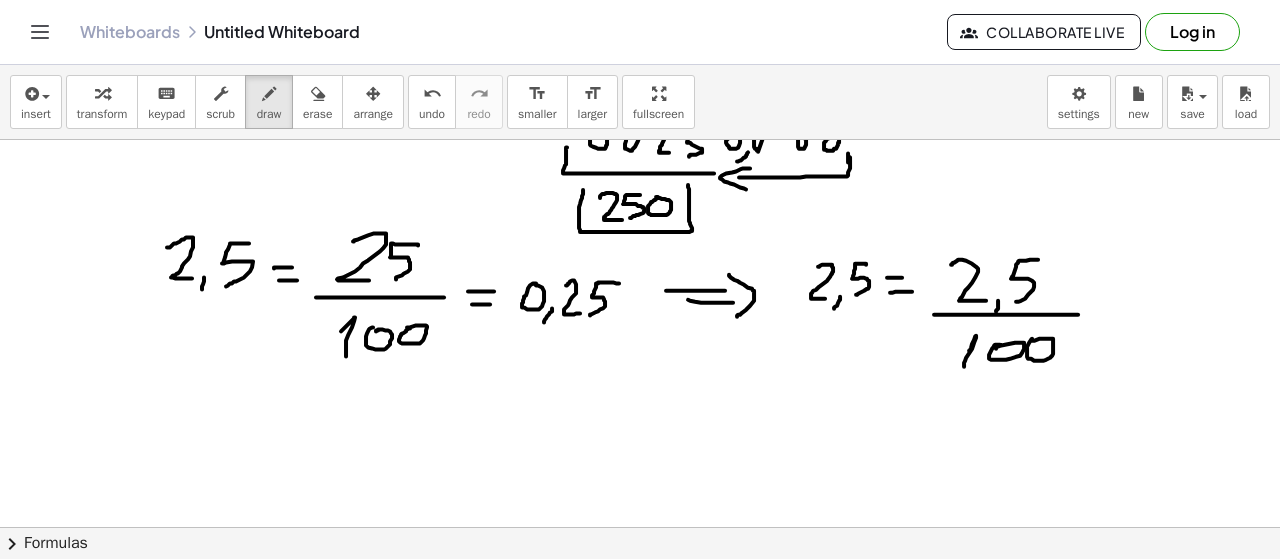 scroll, scrollTop: 1283, scrollLeft: 0, axis: vertical 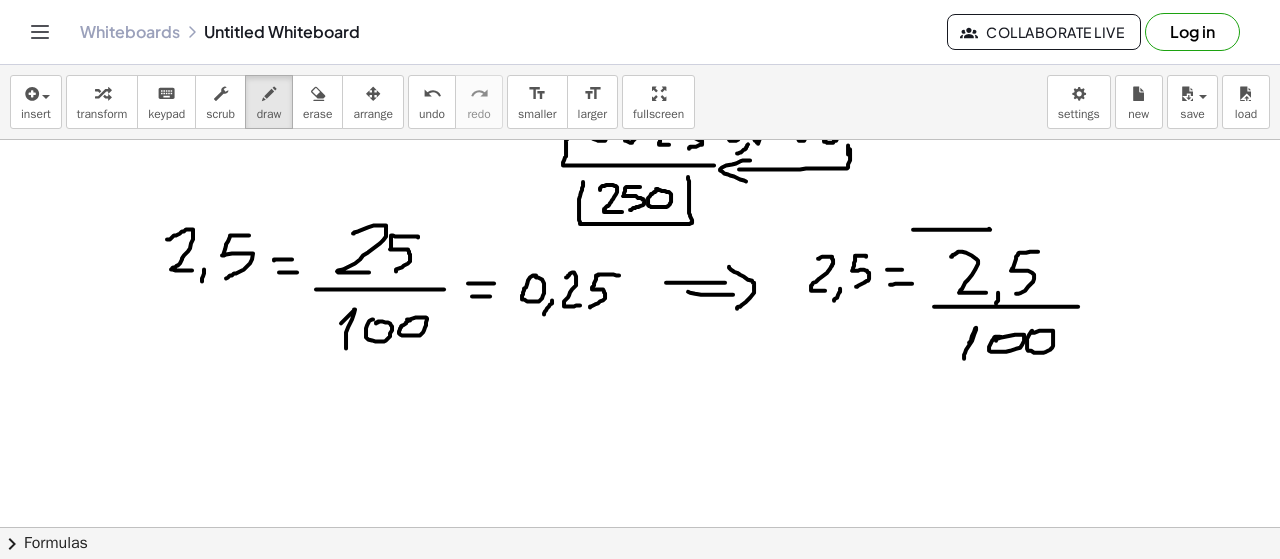 drag, startPoint x: 989, startPoint y: 227, endPoint x: 913, endPoint y: 228, distance: 76.00658 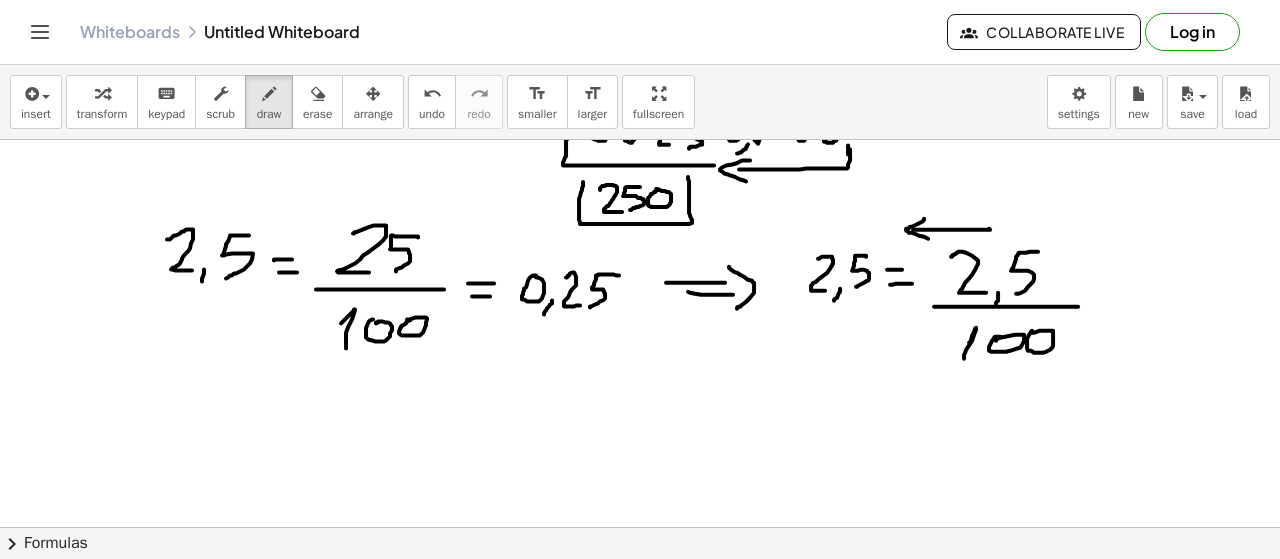drag, startPoint x: 924, startPoint y: 217, endPoint x: 927, endPoint y: 237, distance: 20.22375 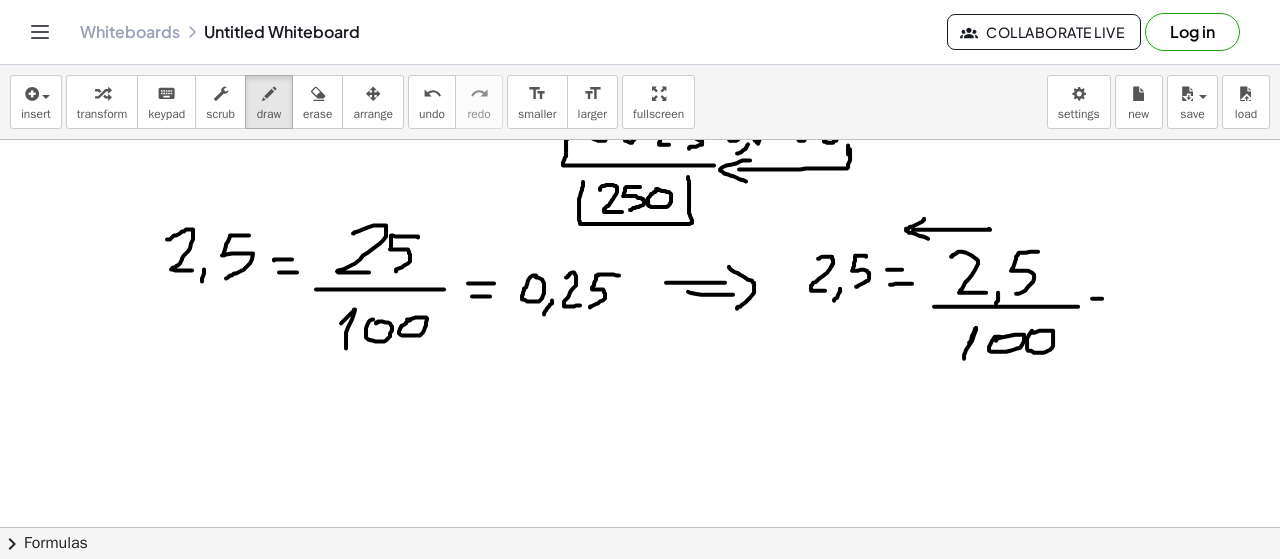click at bounding box center [640, -172] 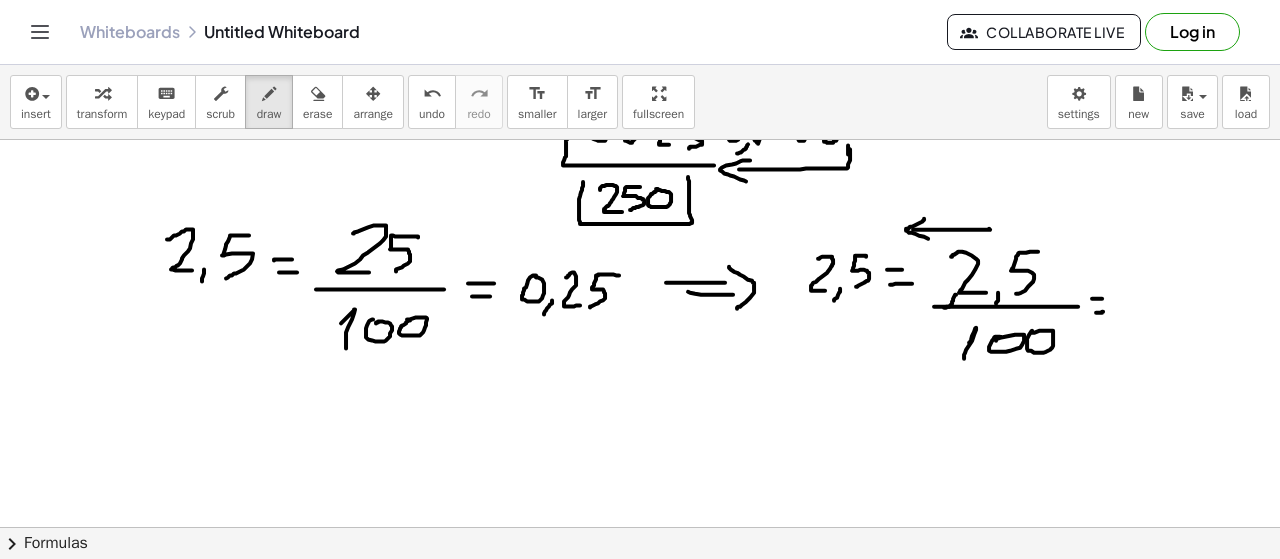 drag, startPoint x: 956, startPoint y: 293, endPoint x: 944, endPoint y: 306, distance: 17.691807 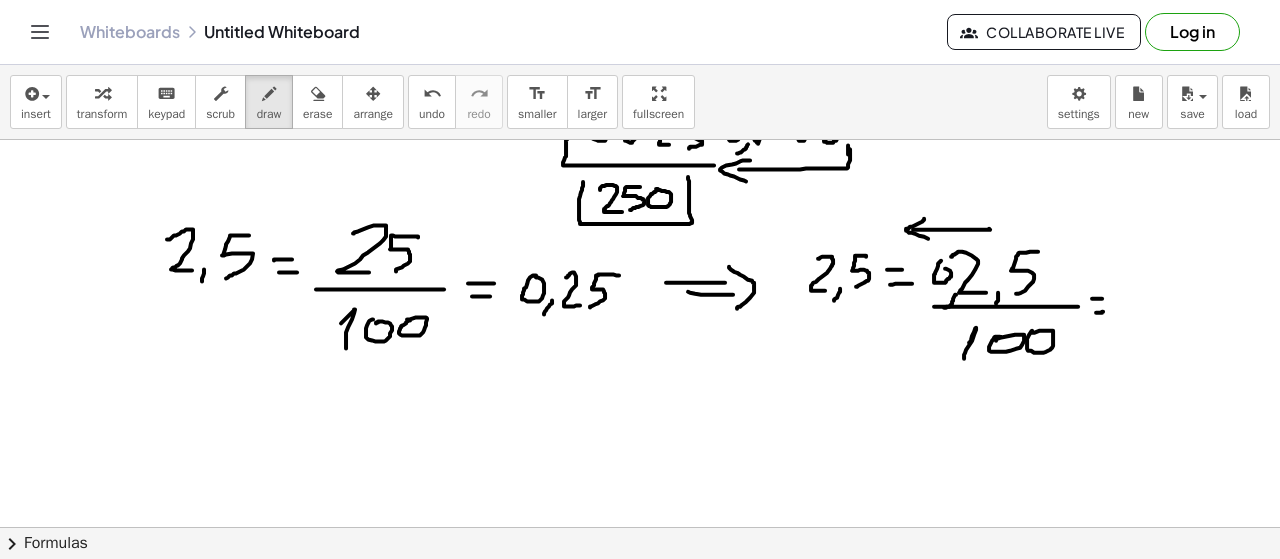 click at bounding box center (640, -172) 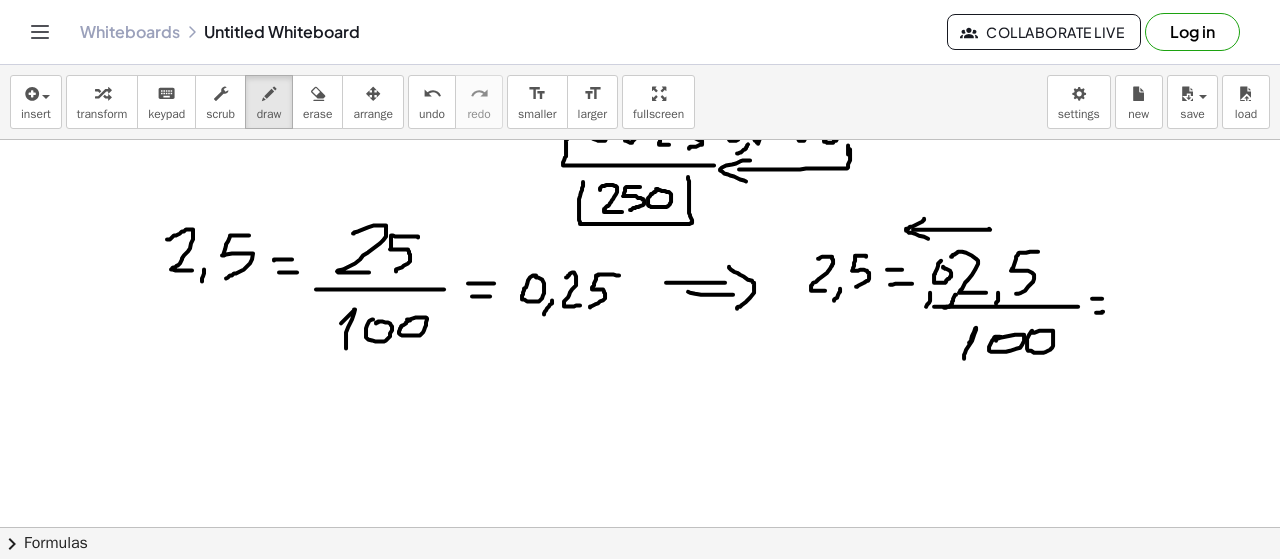 drag, startPoint x: 930, startPoint y: 292, endPoint x: 921, endPoint y: 286, distance: 10.816654 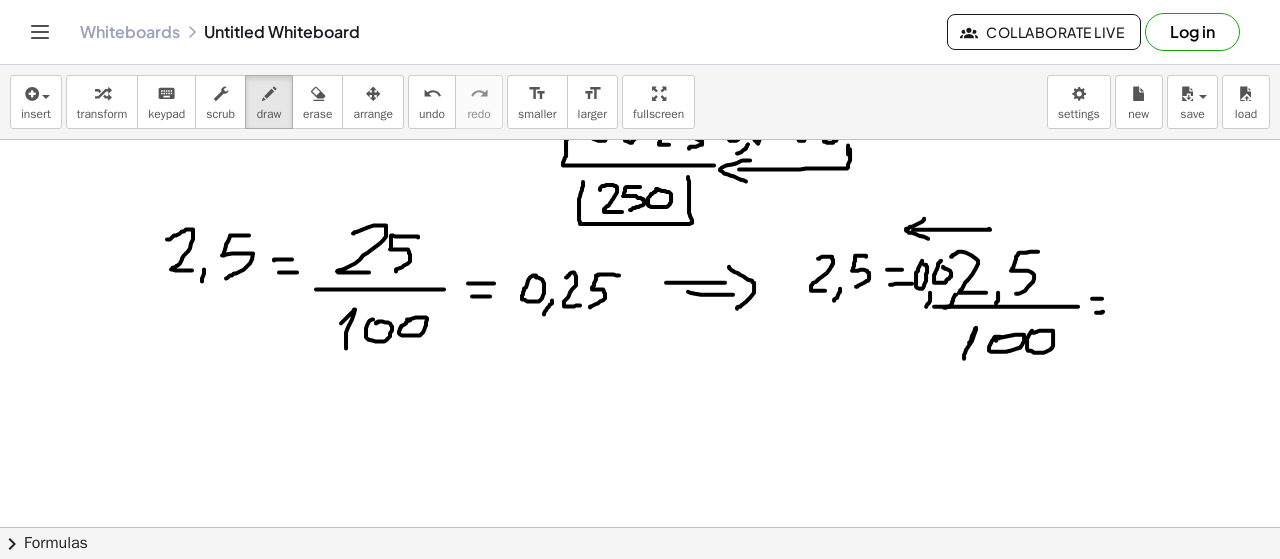 drag, startPoint x: 922, startPoint y: 260, endPoint x: 933, endPoint y: 263, distance: 11.401754 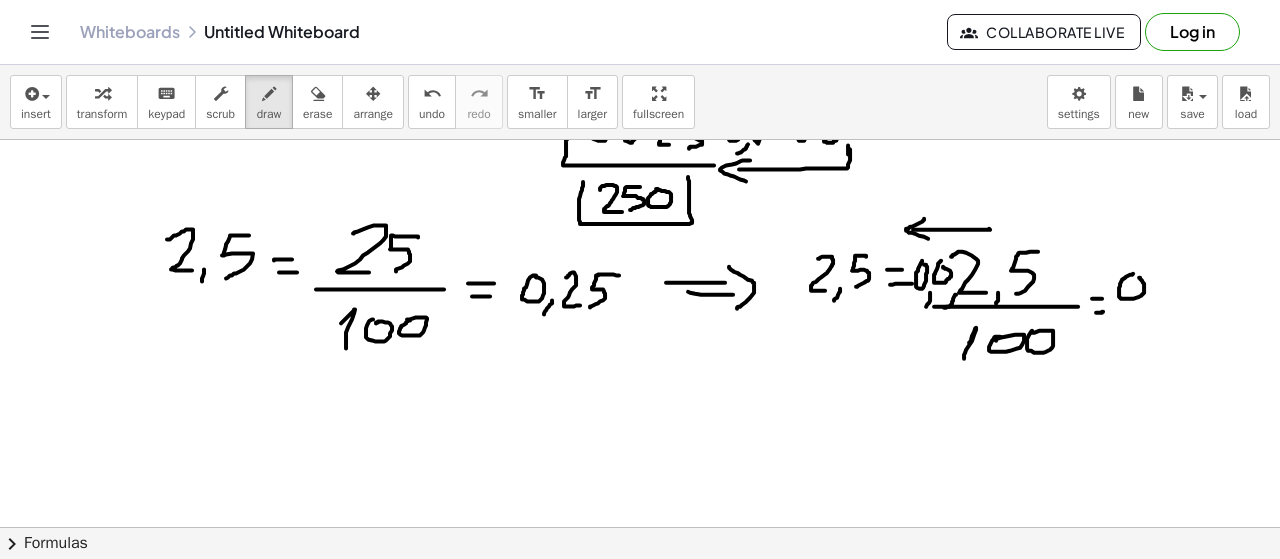 click at bounding box center (640, -172) 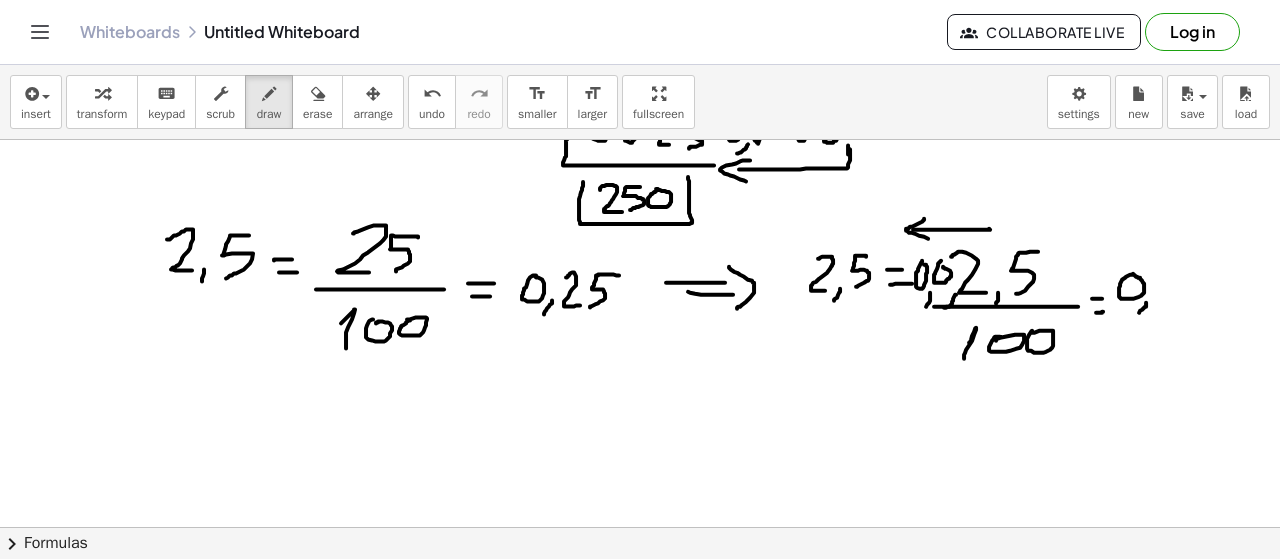 click at bounding box center (640, -172) 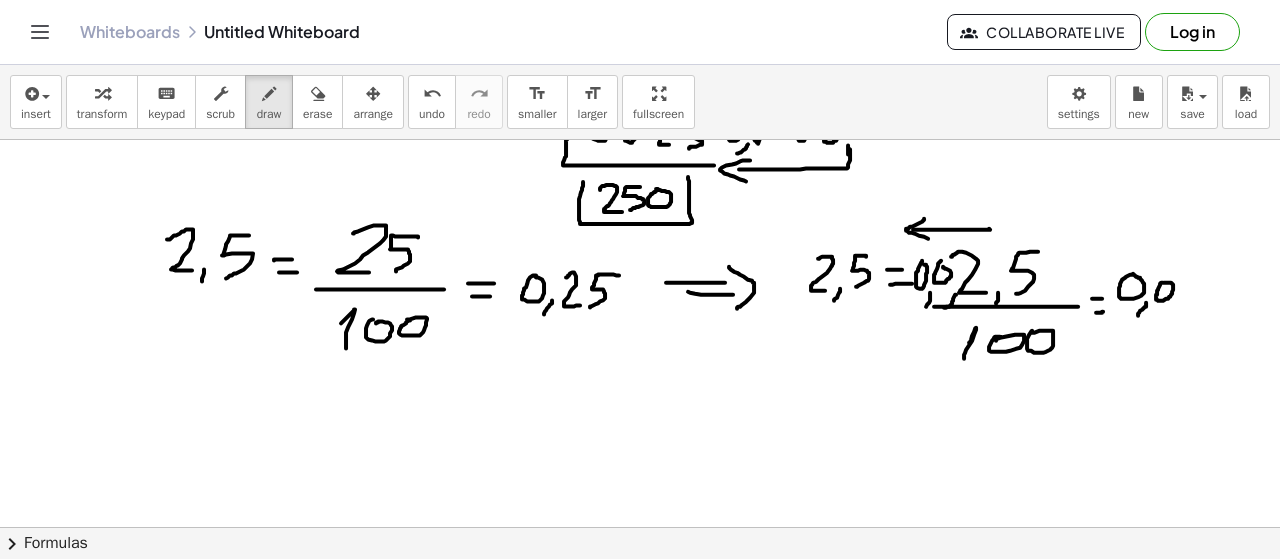 click at bounding box center [640, -172] 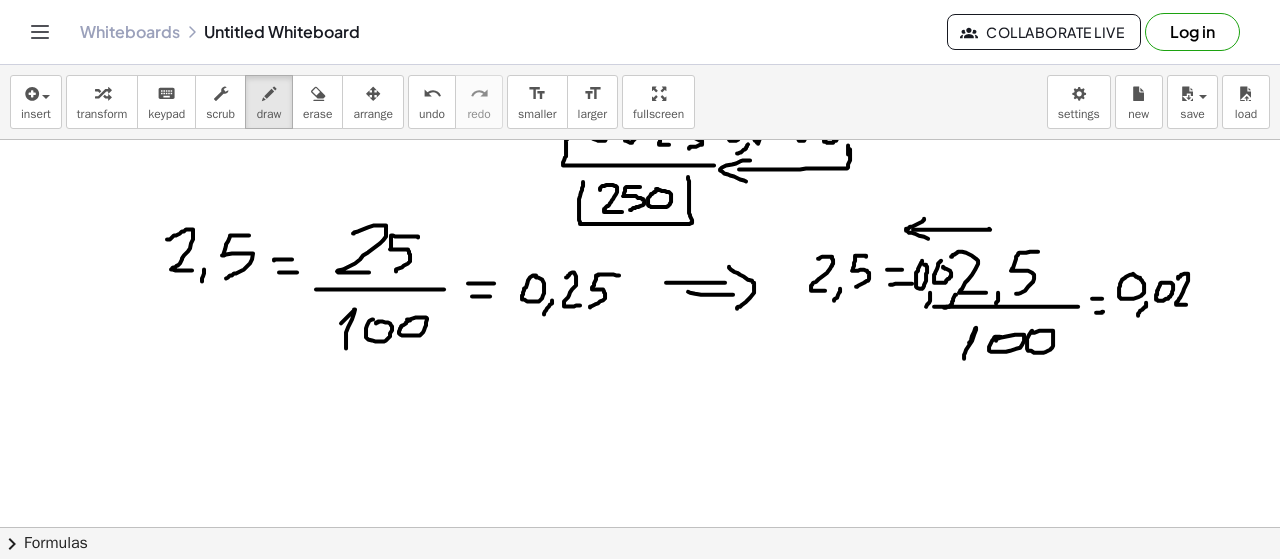 drag 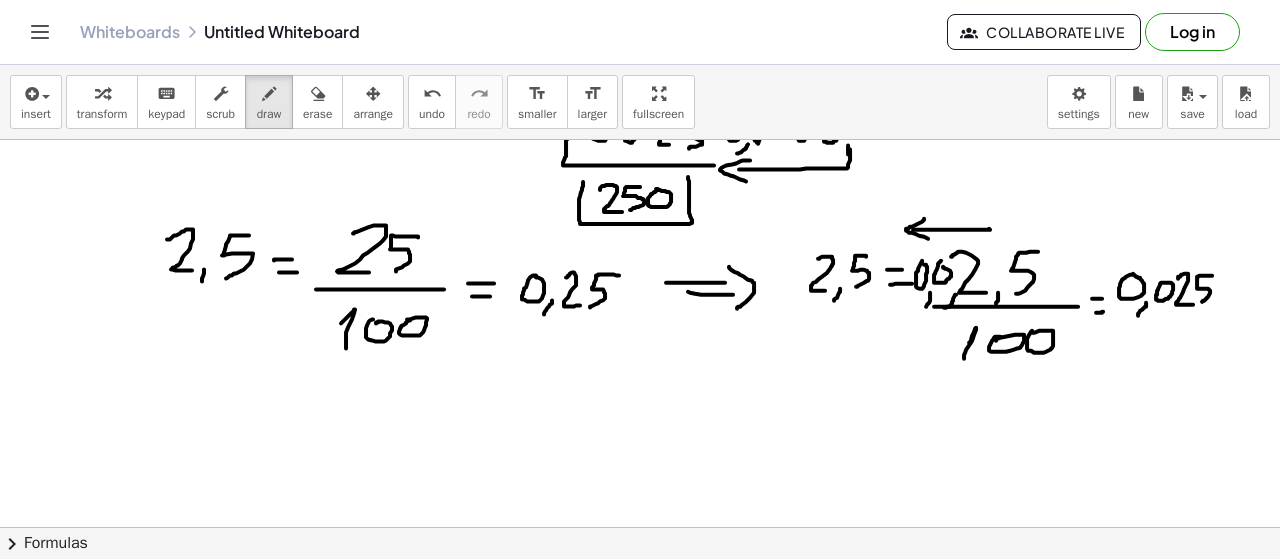 click at bounding box center (640, -172) 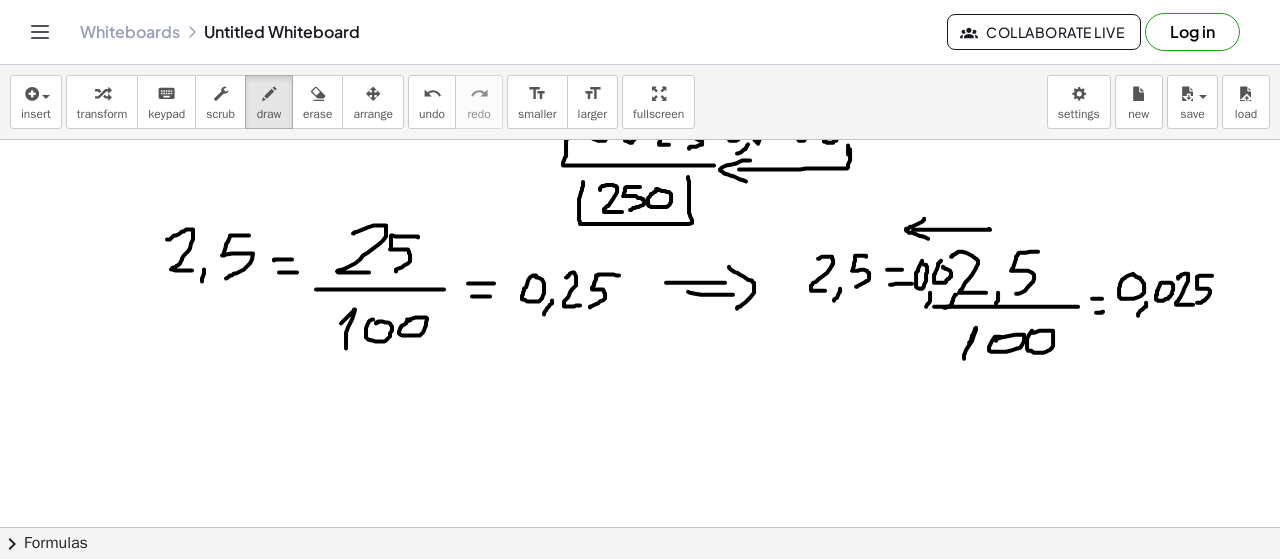 scroll, scrollTop: 1314, scrollLeft: 0, axis: vertical 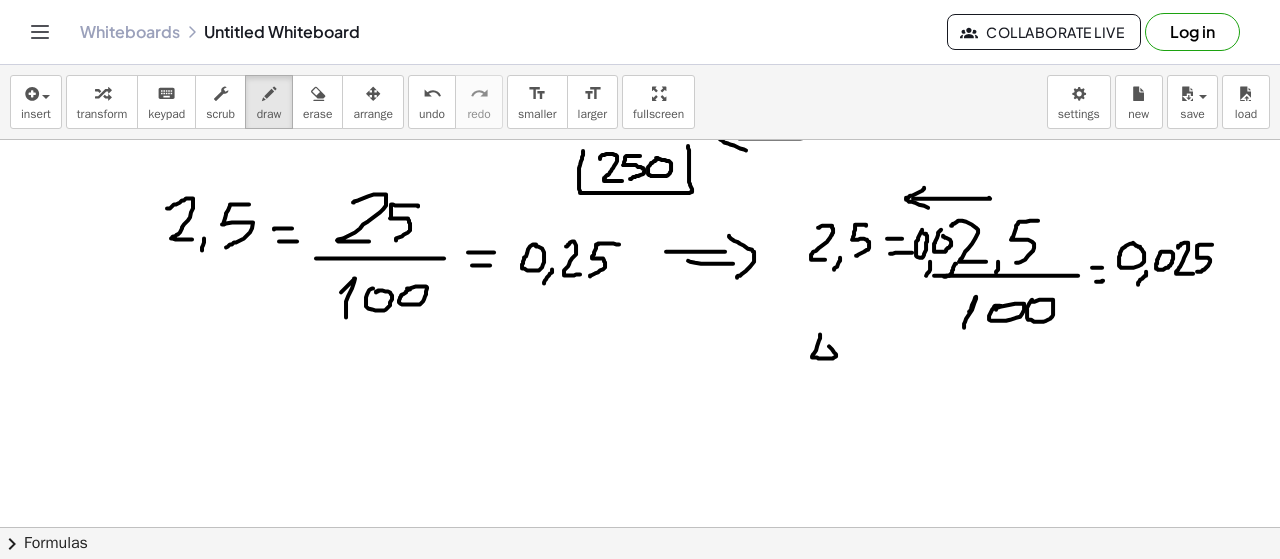 click at bounding box center (640, -203) 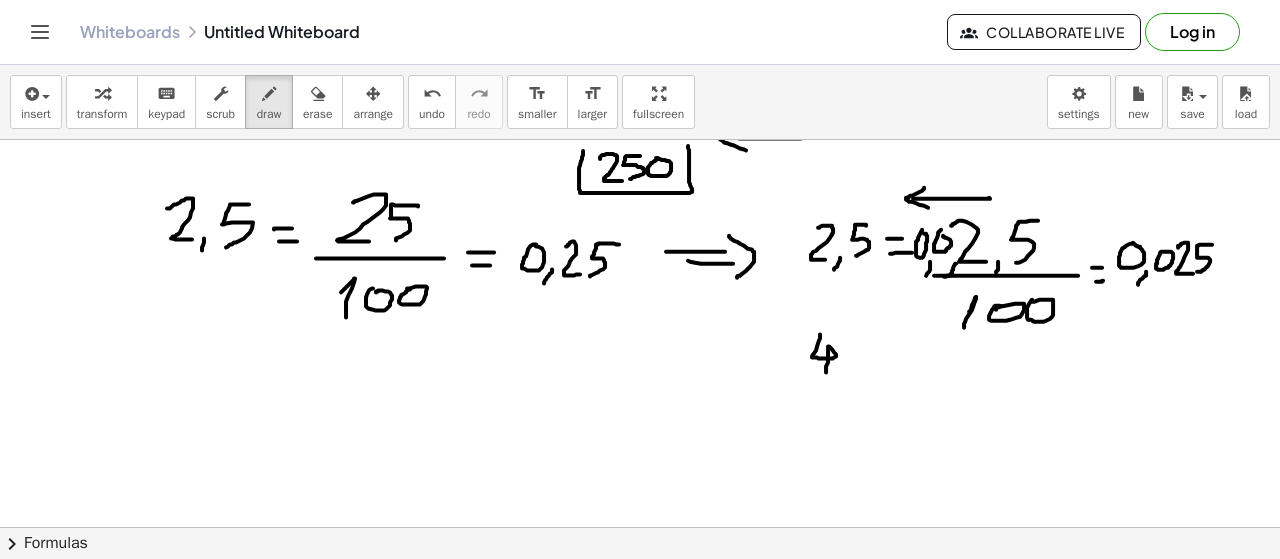 drag, startPoint x: 844, startPoint y: 369, endPoint x: 842, endPoint y: 379, distance: 10.198039 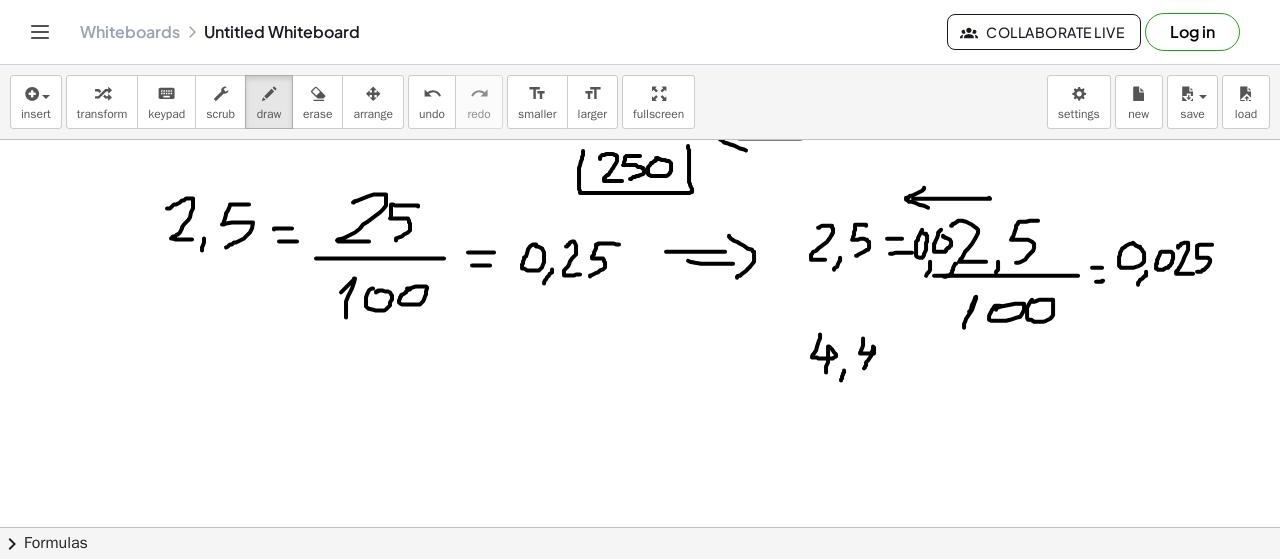 drag, startPoint x: 863, startPoint y: 337, endPoint x: 874, endPoint y: 359, distance: 24.596748 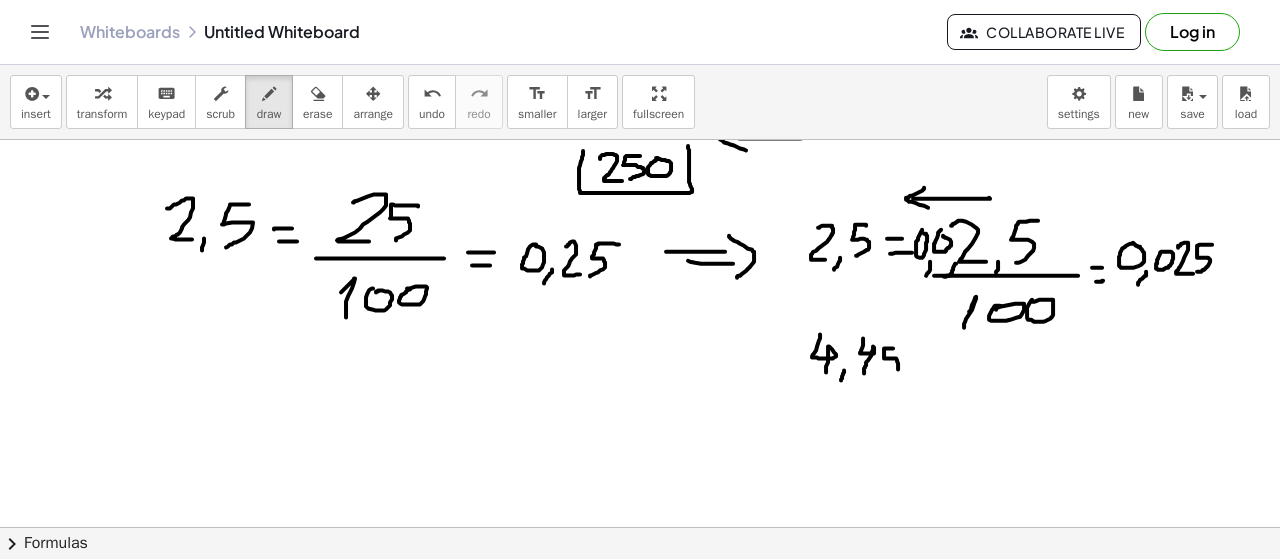 drag, startPoint x: 893, startPoint y: 347, endPoint x: 884, endPoint y: 373, distance: 27.513634 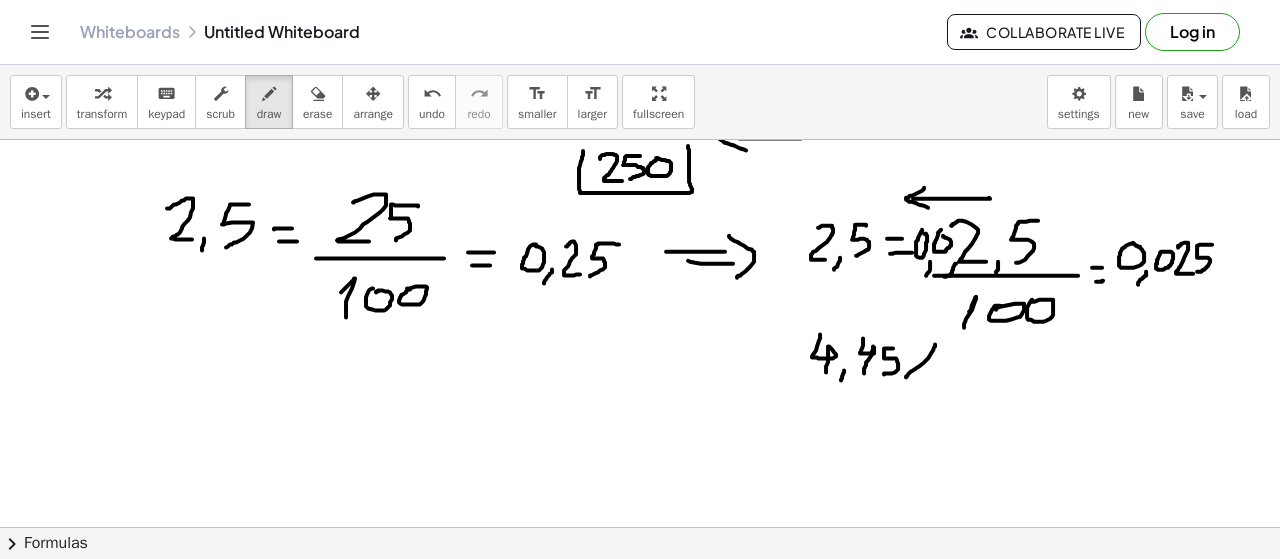drag, startPoint x: 935, startPoint y: 343, endPoint x: 906, endPoint y: 377, distance: 44.687805 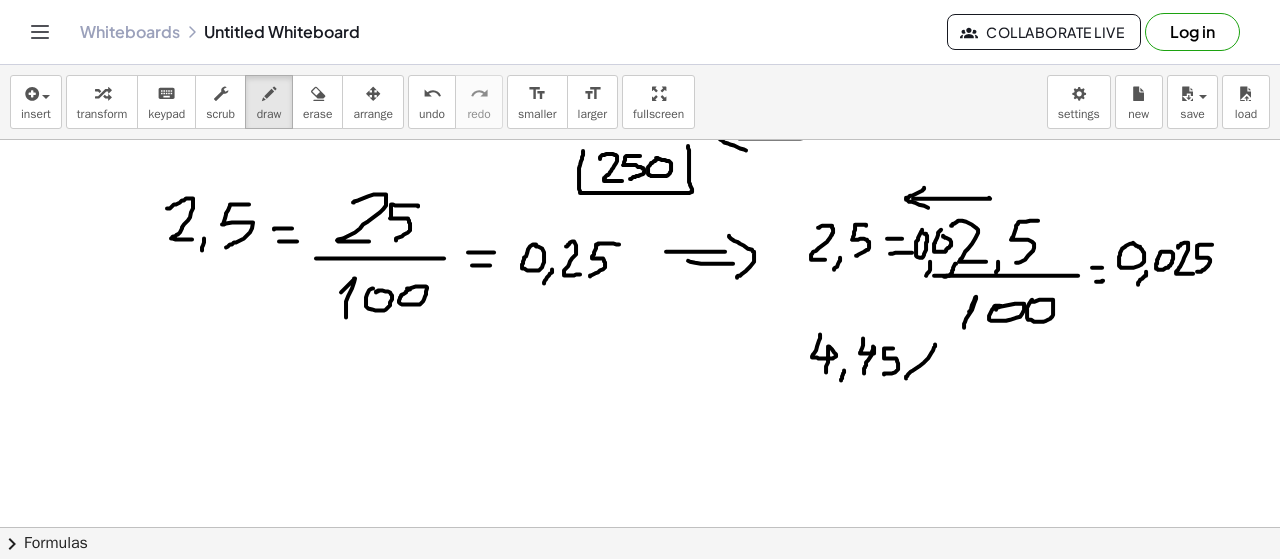 click at bounding box center (640, -203) 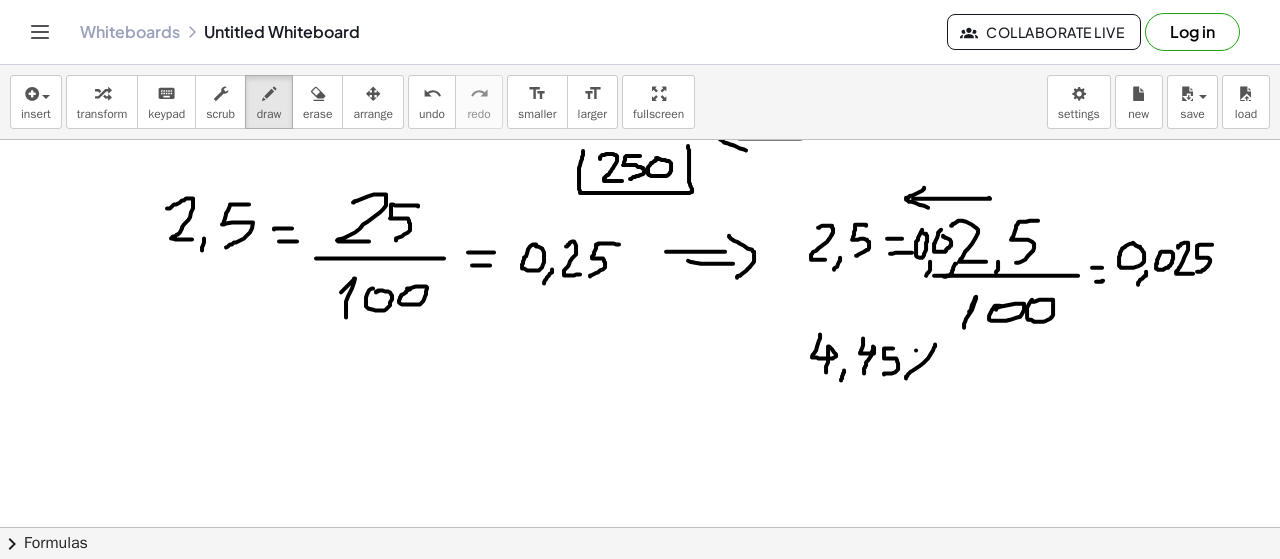 click at bounding box center (640, -203) 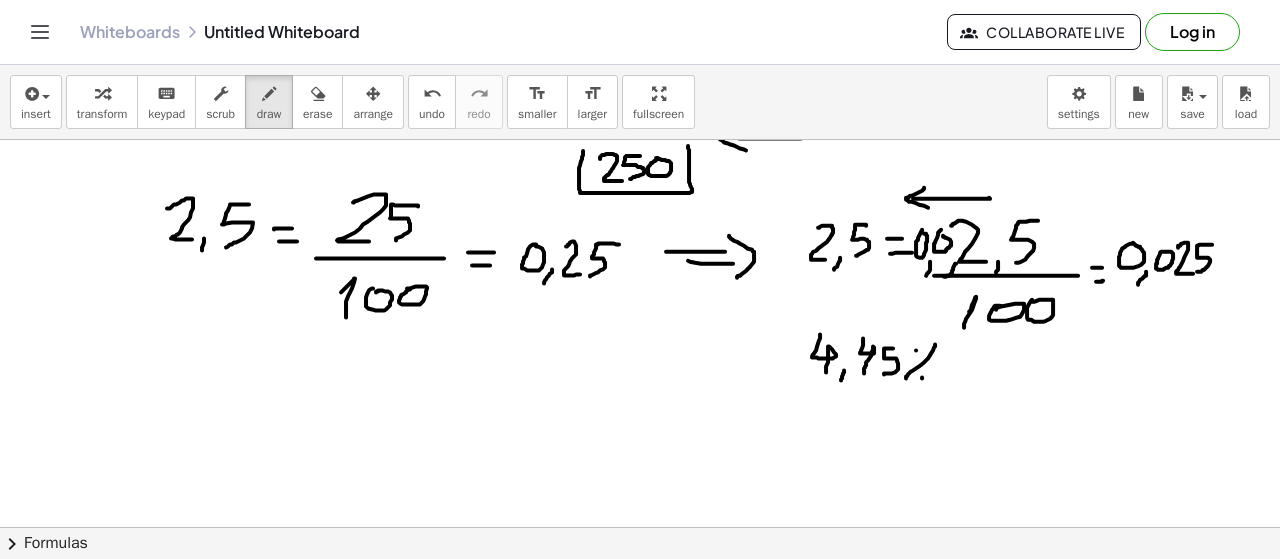 click at bounding box center (640, -203) 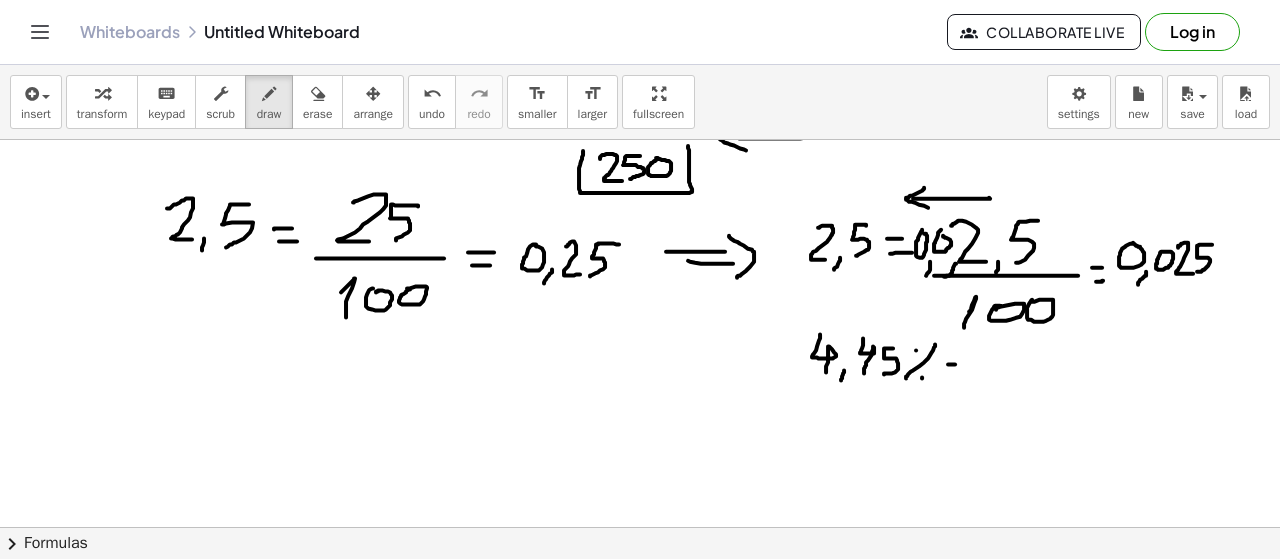 drag, startPoint x: 946, startPoint y: 371, endPoint x: 957, endPoint y: 371, distance: 11 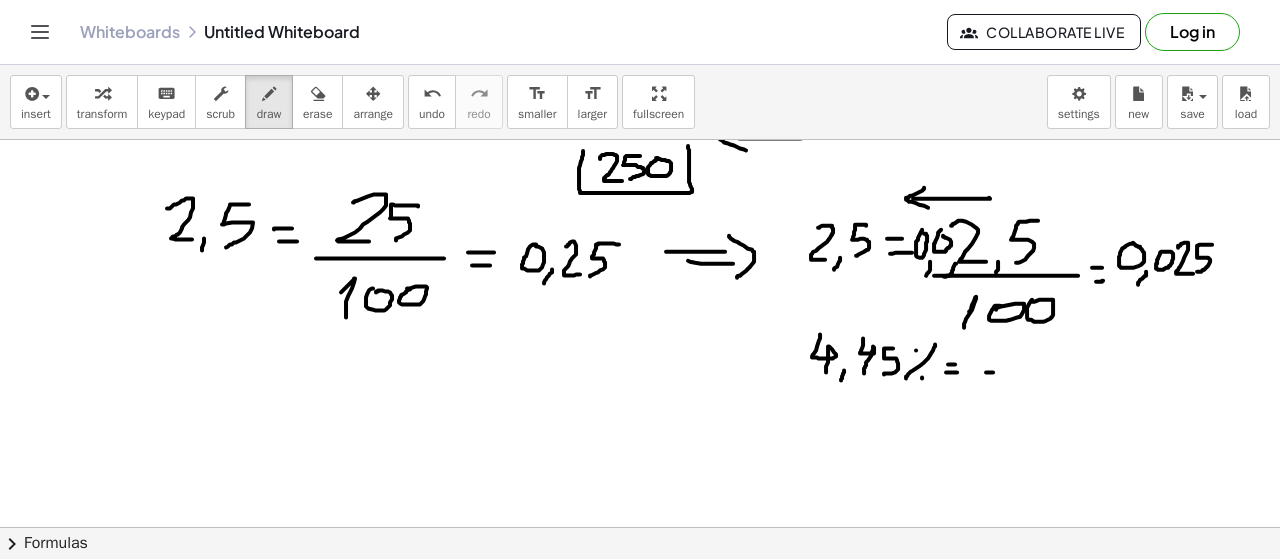 drag, startPoint x: 986, startPoint y: 371, endPoint x: 1054, endPoint y: 370, distance: 68.007355 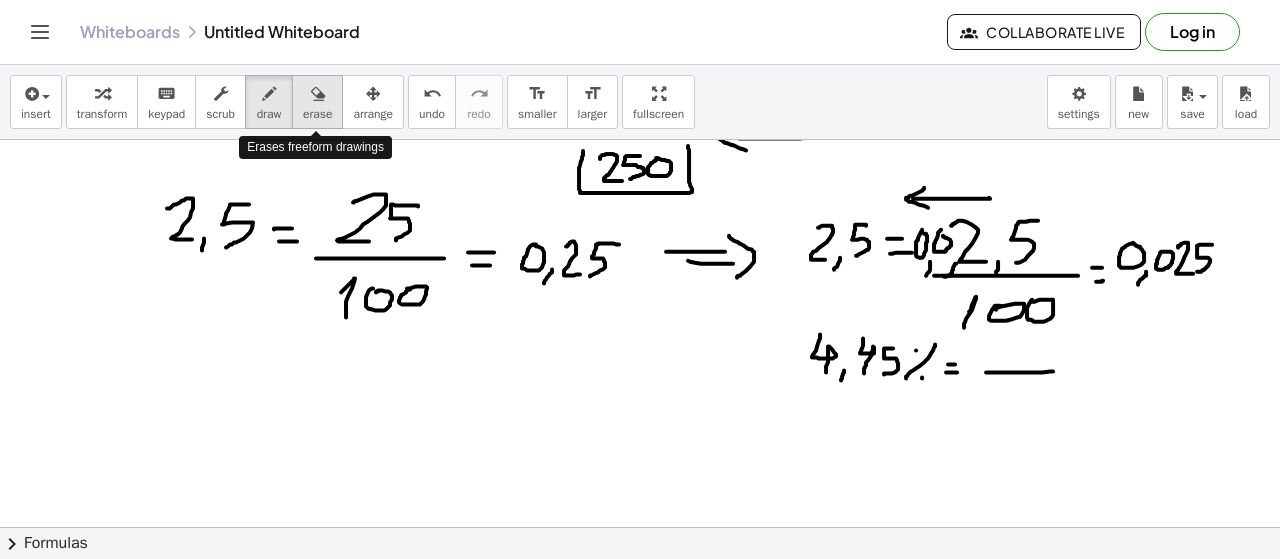 click at bounding box center [318, 94] 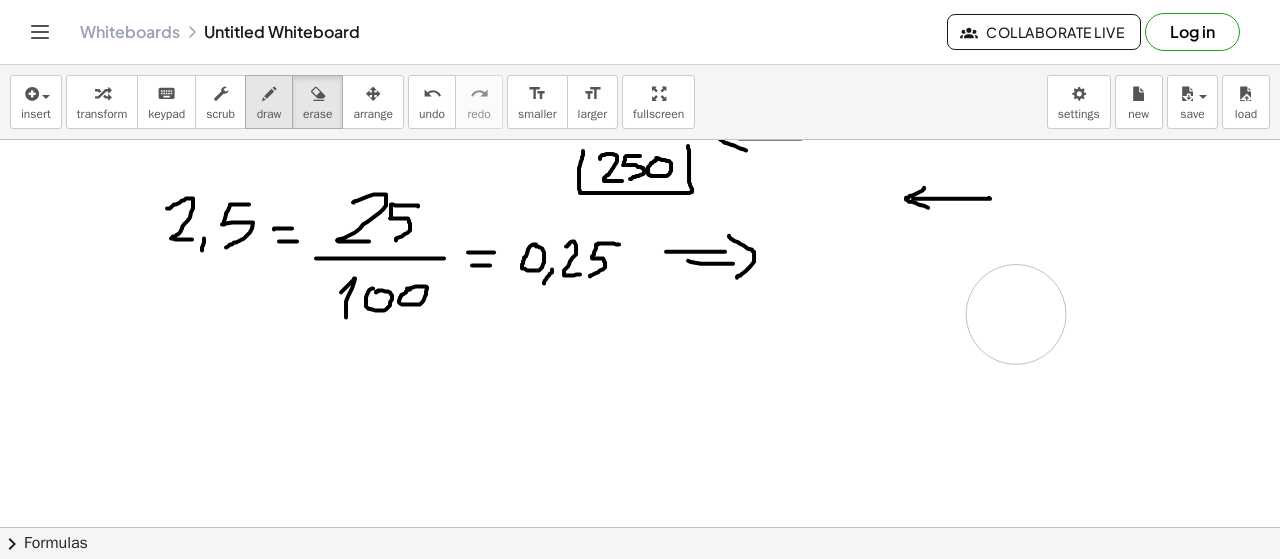 drag, startPoint x: 1080, startPoint y: 395, endPoint x: 257, endPoint y: 104, distance: 872.9318 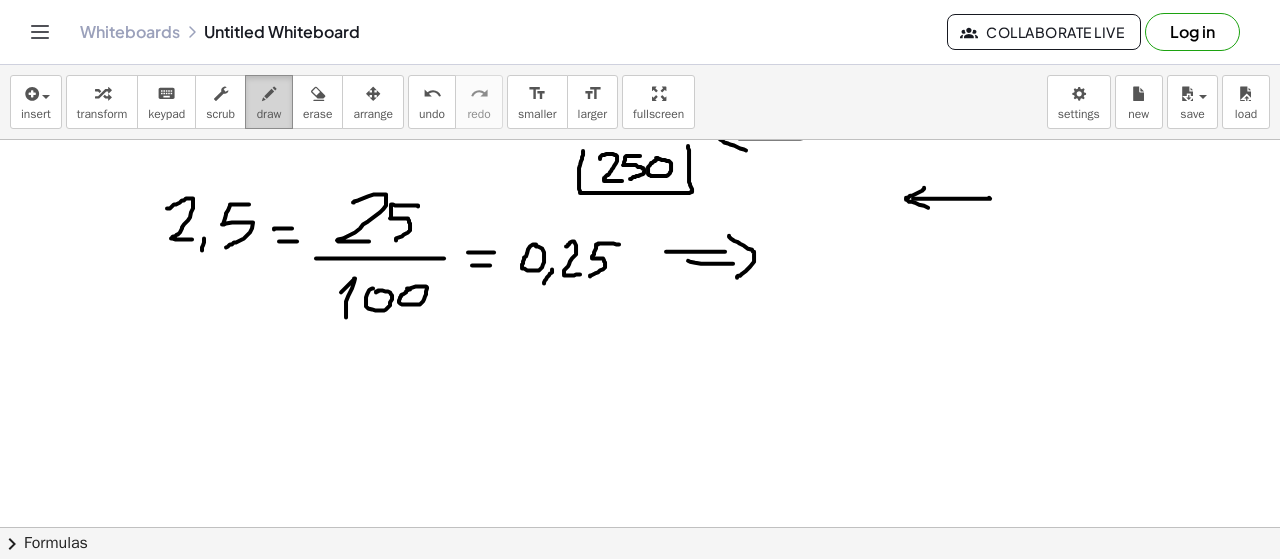 click on "draw" at bounding box center [269, 114] 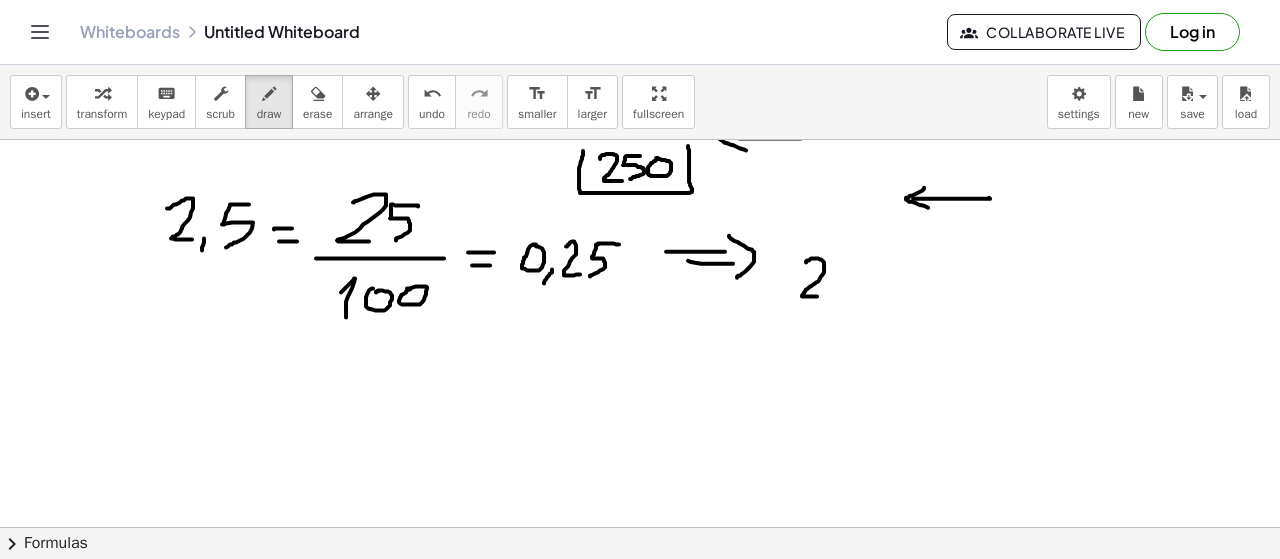 drag, startPoint x: 810, startPoint y: 258, endPoint x: 832, endPoint y: 295, distance: 43.046486 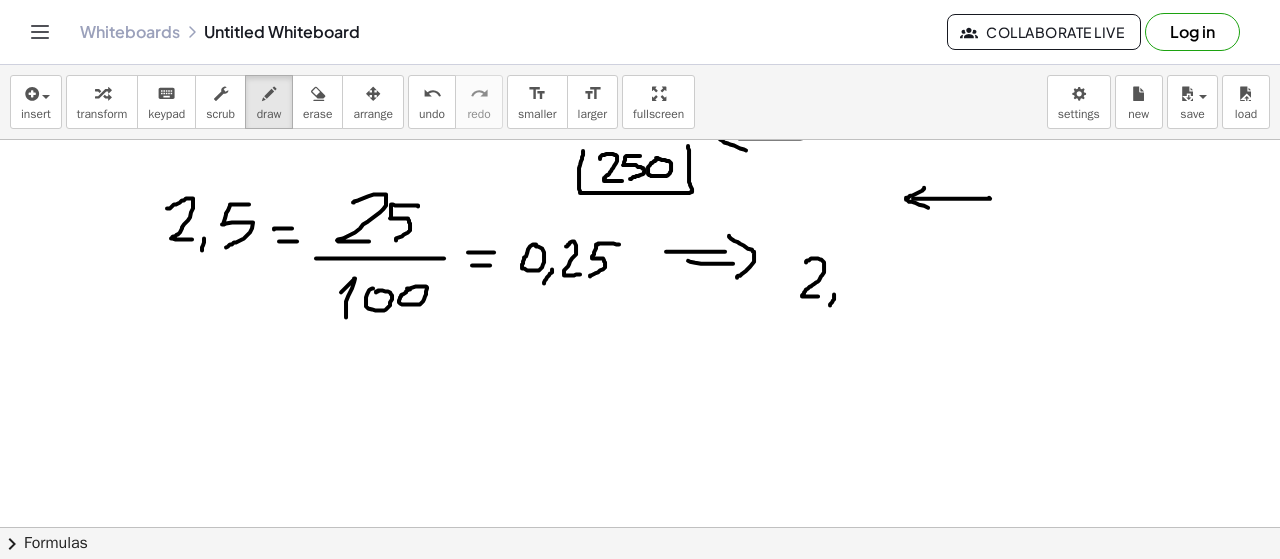 click at bounding box center (640, -203) 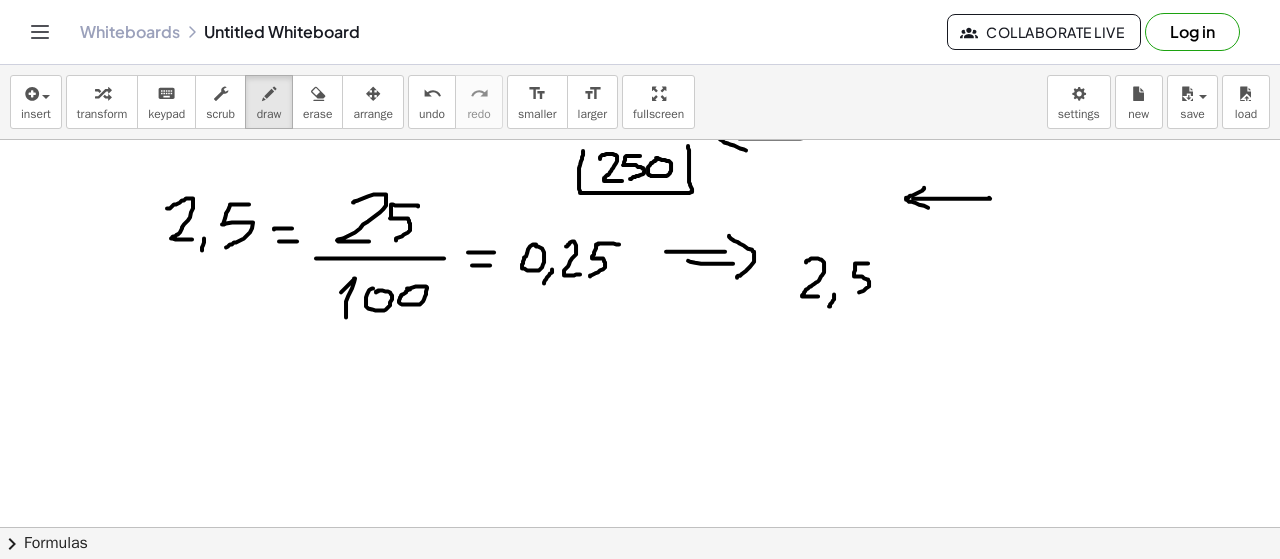 drag, startPoint x: 868, startPoint y: 262, endPoint x: 858, endPoint y: 295, distance: 34.48188 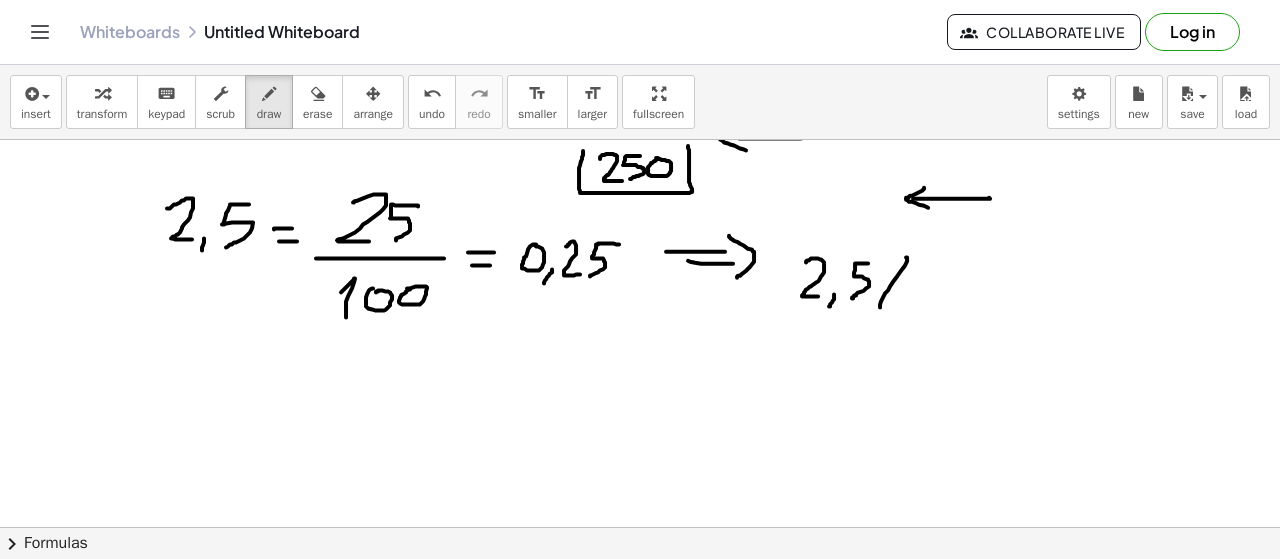 drag, startPoint x: 907, startPoint y: 256, endPoint x: 880, endPoint y: 306, distance: 56.82429 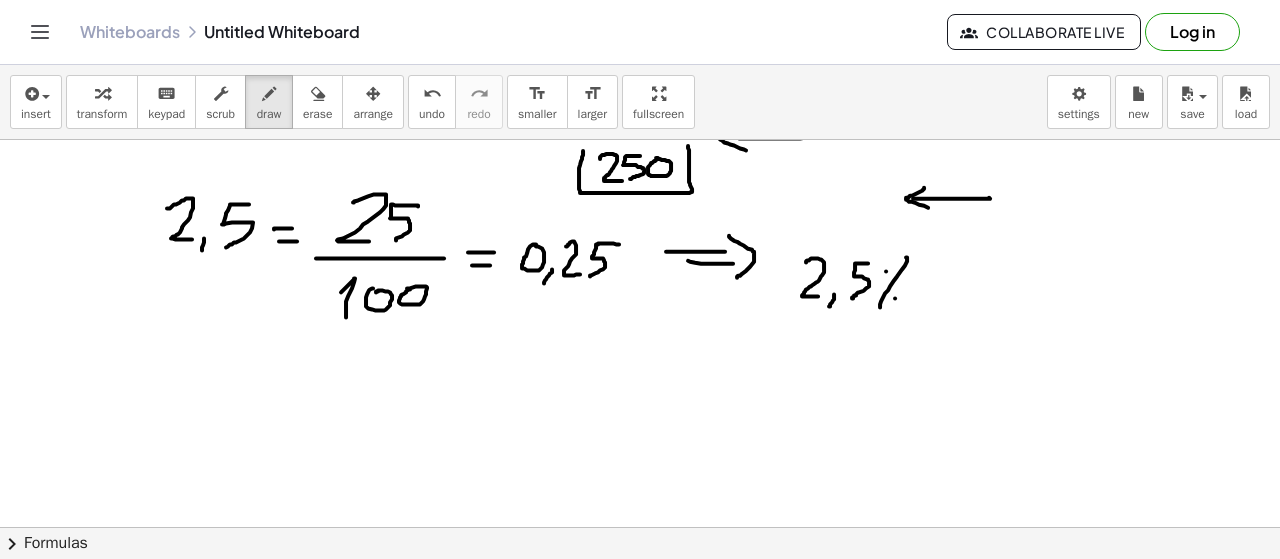 click at bounding box center [640, -203] 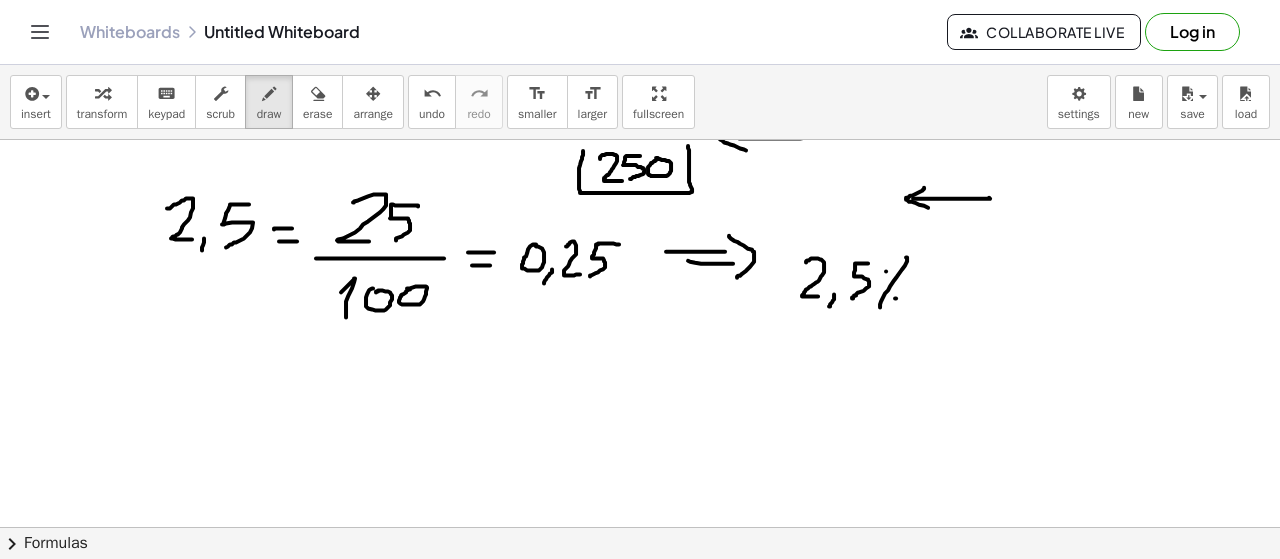 click at bounding box center [640, -203] 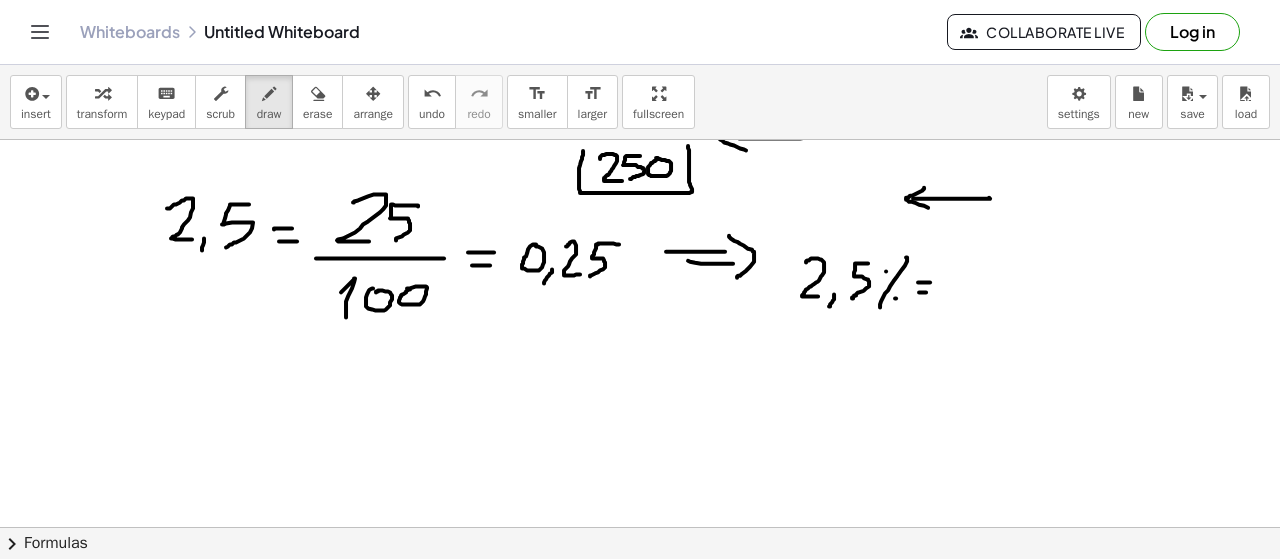 click at bounding box center (640, -203) 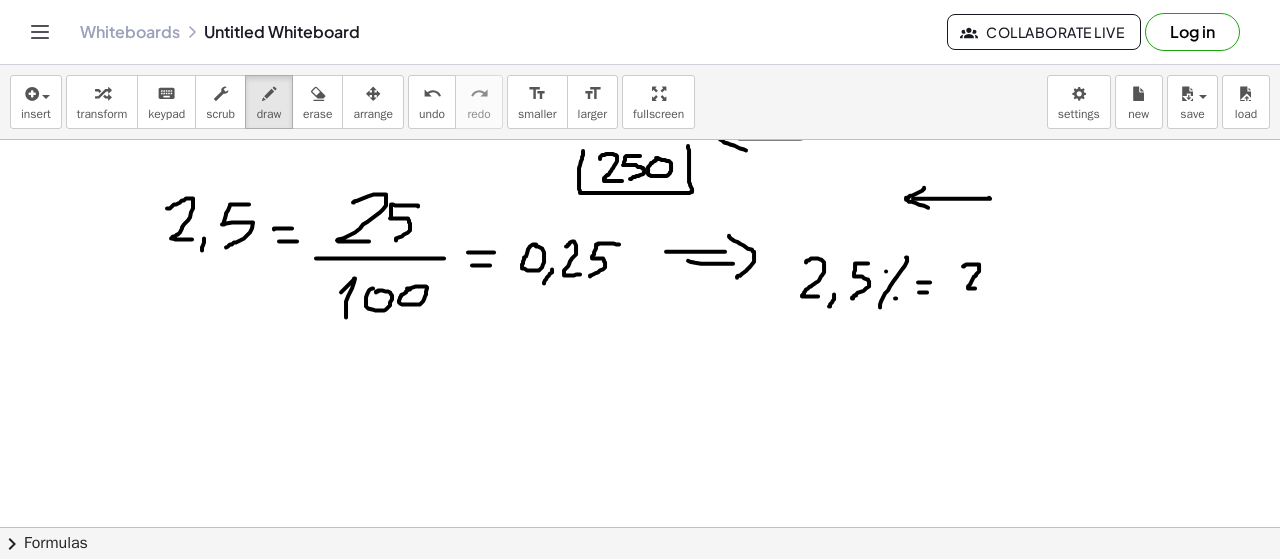 drag, startPoint x: 965, startPoint y: 264, endPoint x: 984, endPoint y: 287, distance: 29.832869 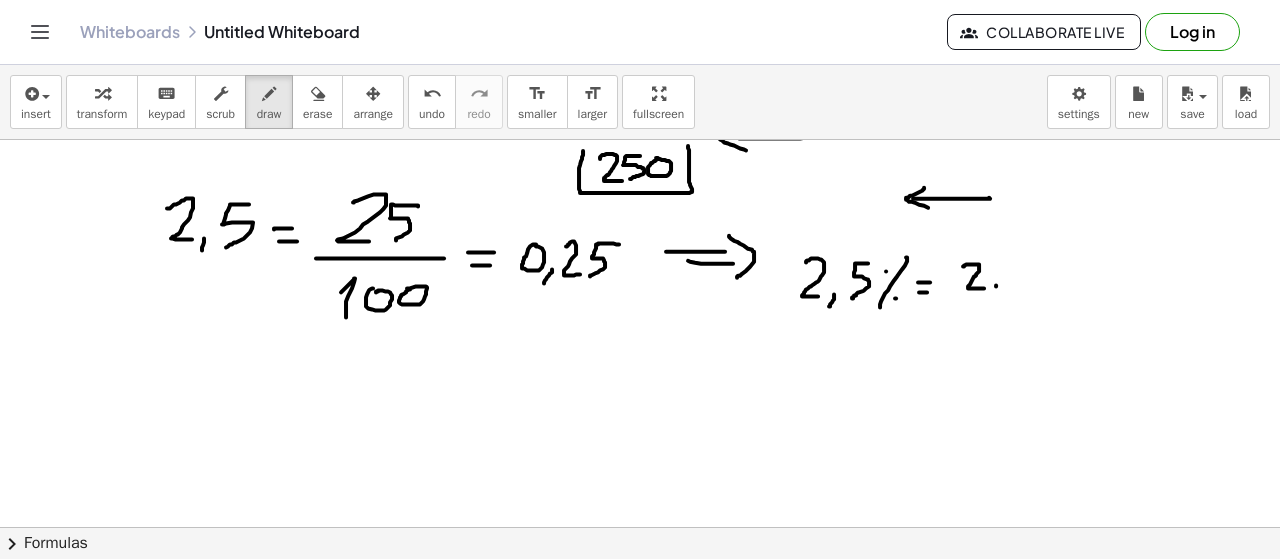 click at bounding box center (640, -203) 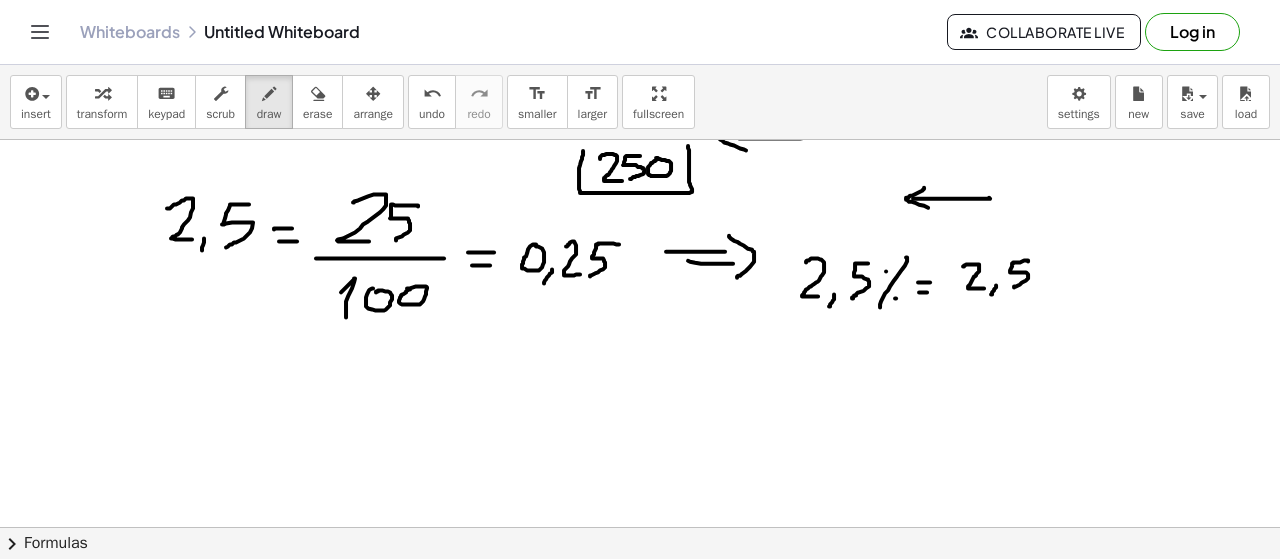 drag, startPoint x: 1027, startPoint y: 259, endPoint x: 1014, endPoint y: 286, distance: 29.966648 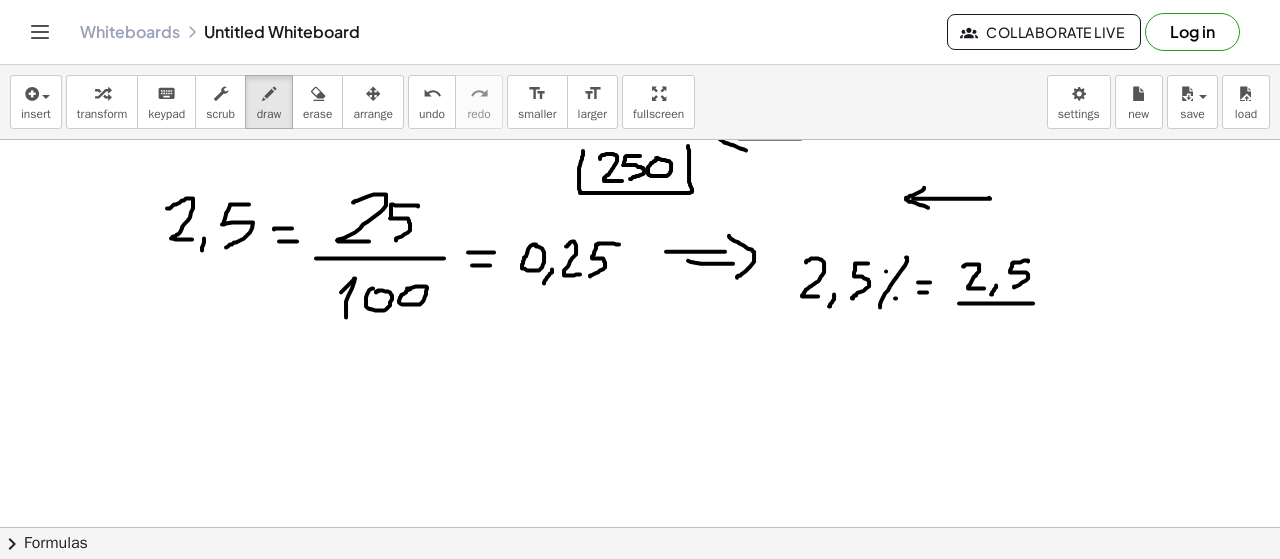 drag, startPoint x: 959, startPoint y: 302, endPoint x: 1058, endPoint y: 302, distance: 99 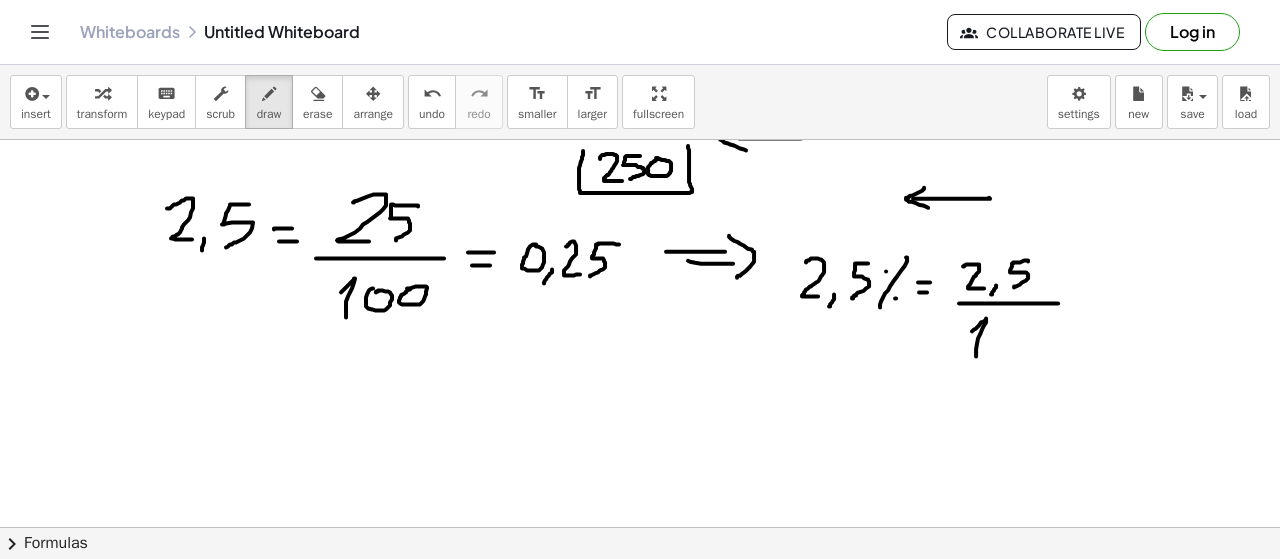 drag, startPoint x: 972, startPoint y: 330, endPoint x: 977, endPoint y: 355, distance: 25.495098 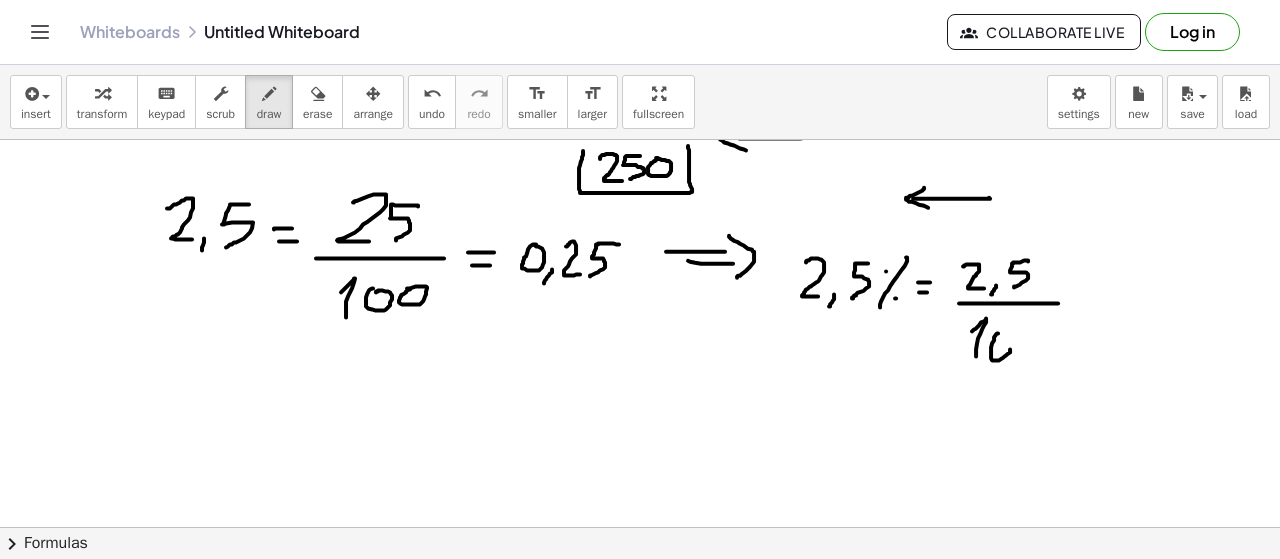 click at bounding box center [640, -203] 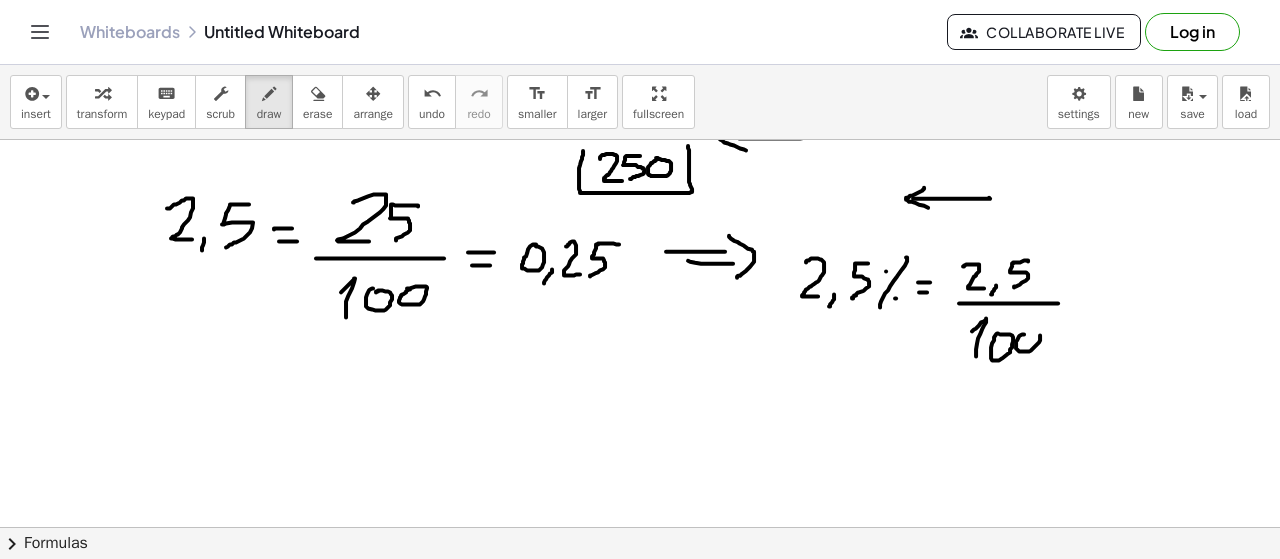 drag, startPoint x: 1016, startPoint y: 341, endPoint x: 1029, endPoint y: 329, distance: 17.691807 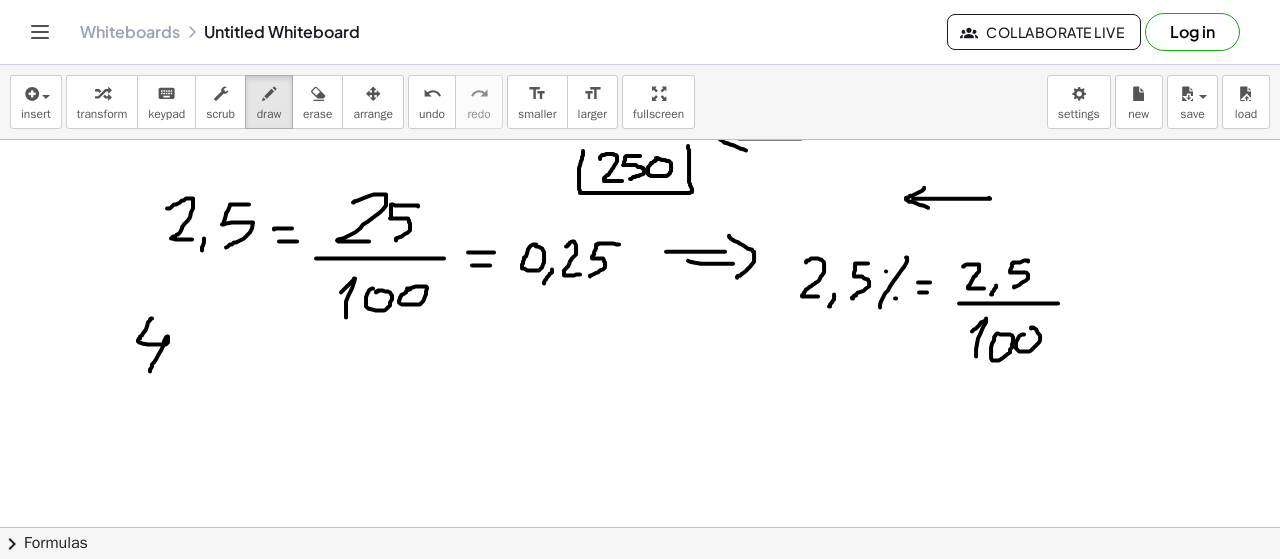 drag, startPoint x: 151, startPoint y: 317, endPoint x: 179, endPoint y: 355, distance: 47.201694 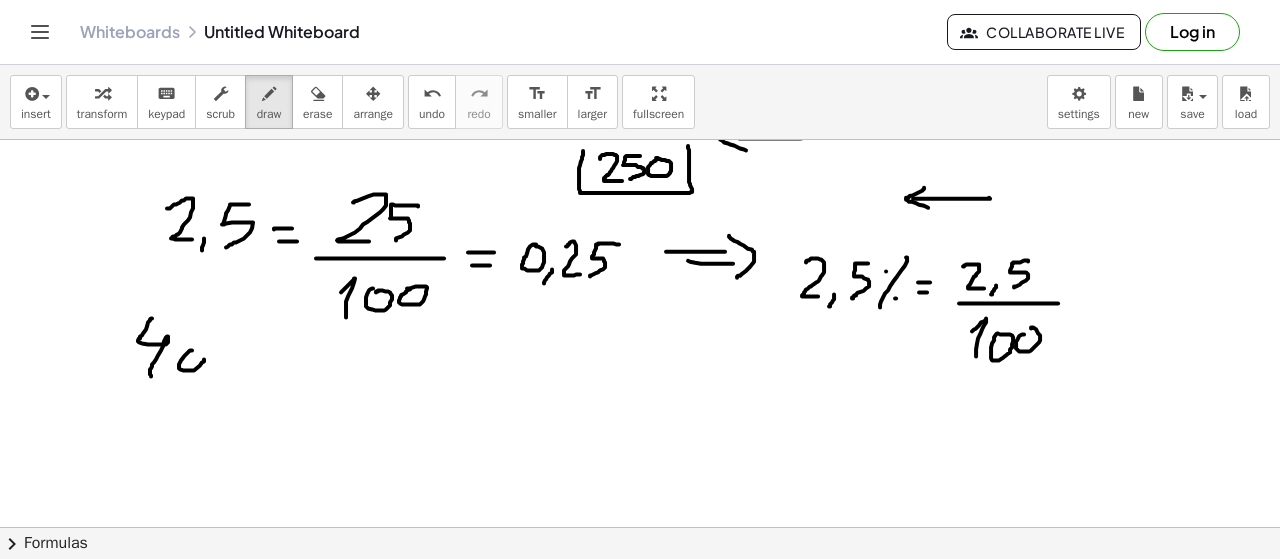 click at bounding box center (640, -203) 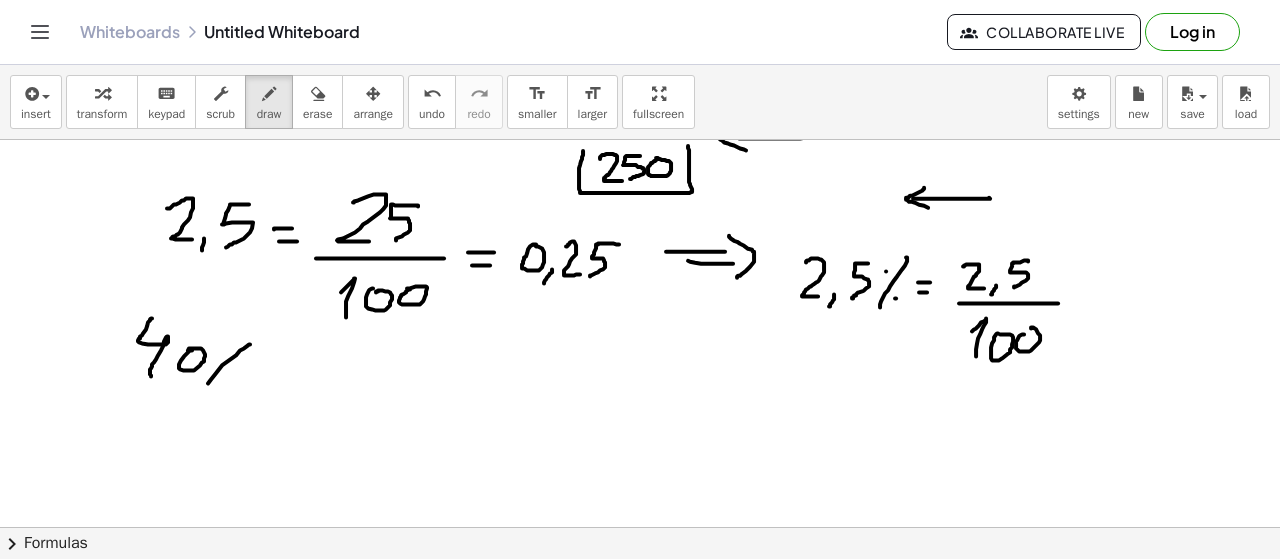 drag, startPoint x: 229, startPoint y: 359, endPoint x: 206, endPoint y: 387, distance: 36.23534 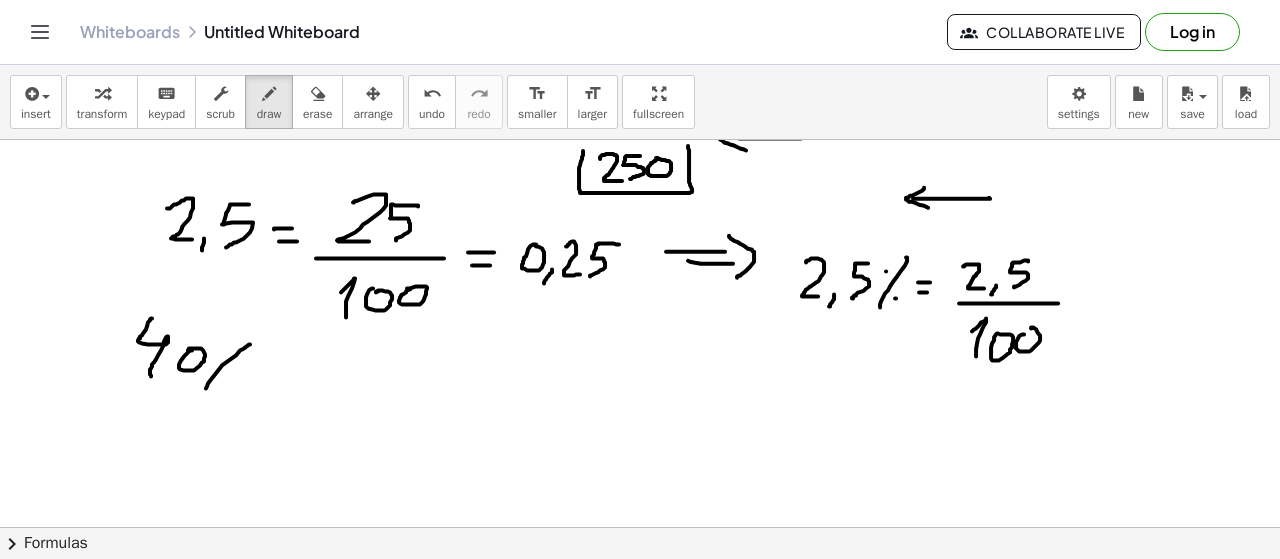 click at bounding box center (640, -203) 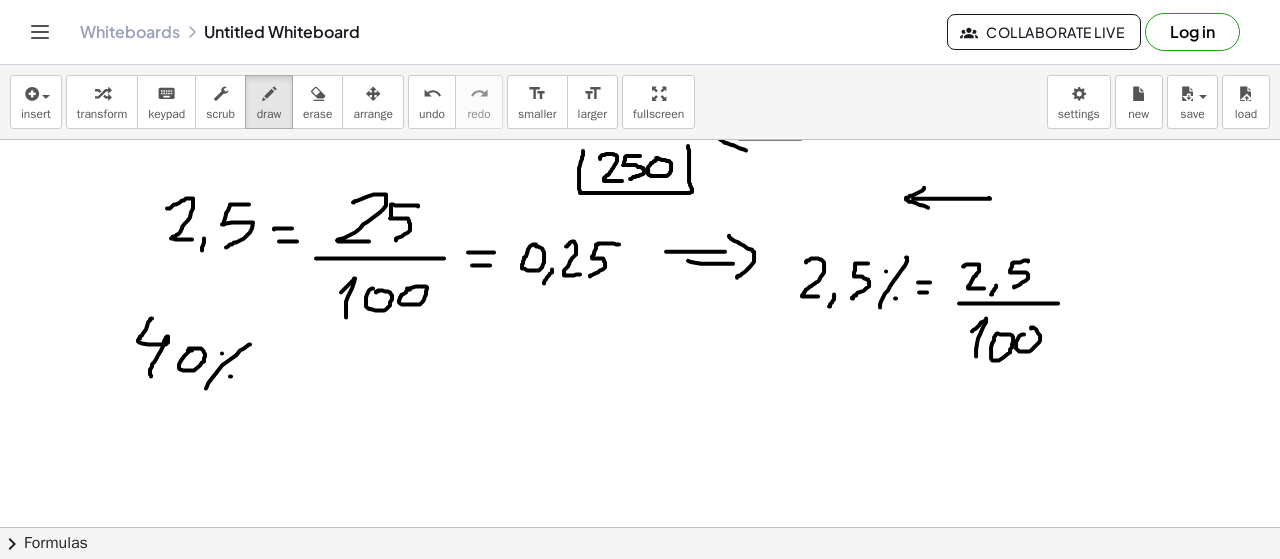 click at bounding box center (640, -203) 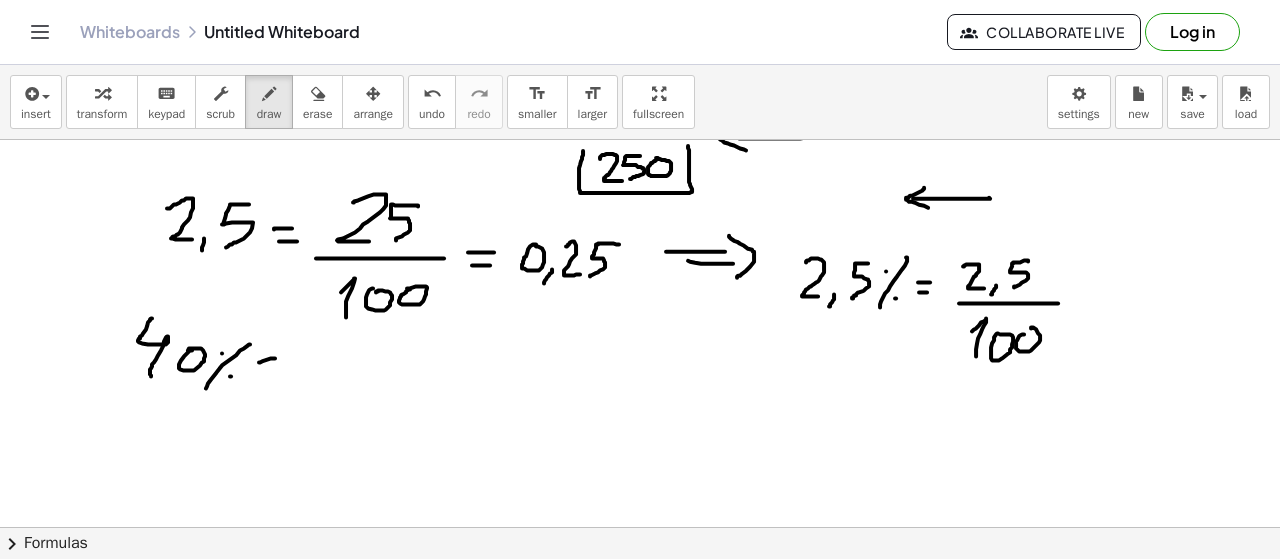 click at bounding box center [640, -203] 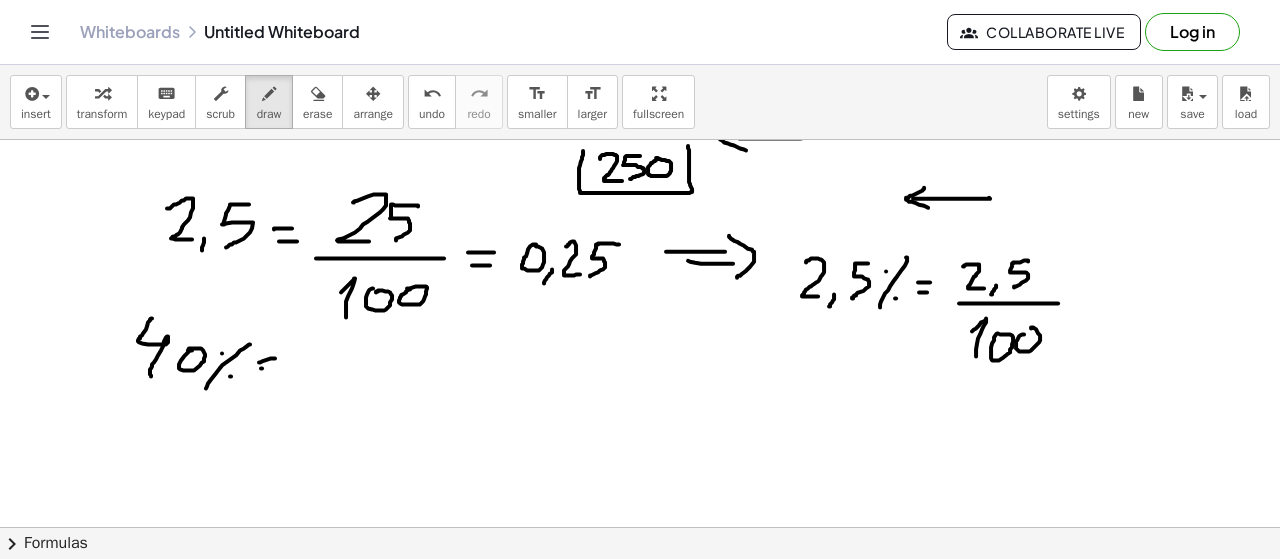 drag, startPoint x: 262, startPoint y: 367, endPoint x: 275, endPoint y: 365, distance: 13.152946 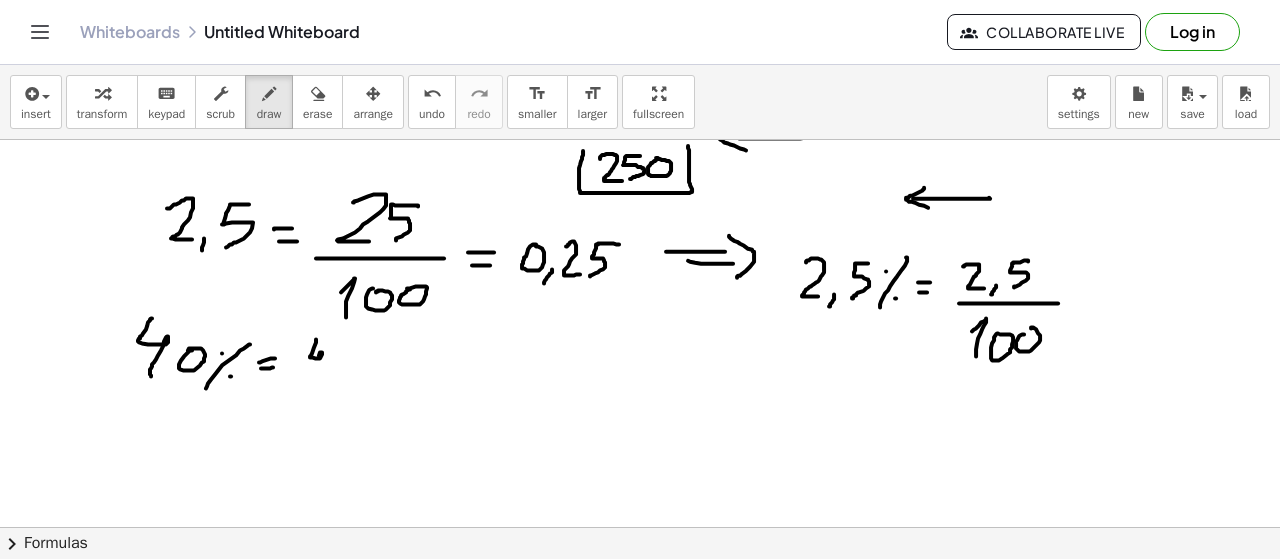 drag, startPoint x: 316, startPoint y: 338, endPoint x: 321, endPoint y: 365, distance: 27.45906 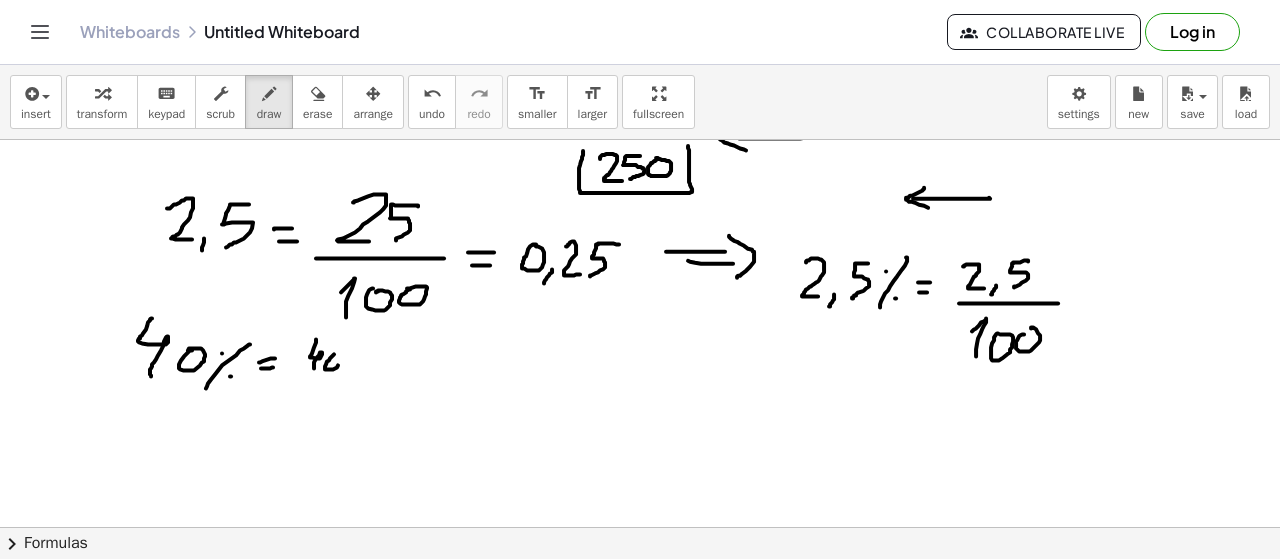 click at bounding box center [640, -203] 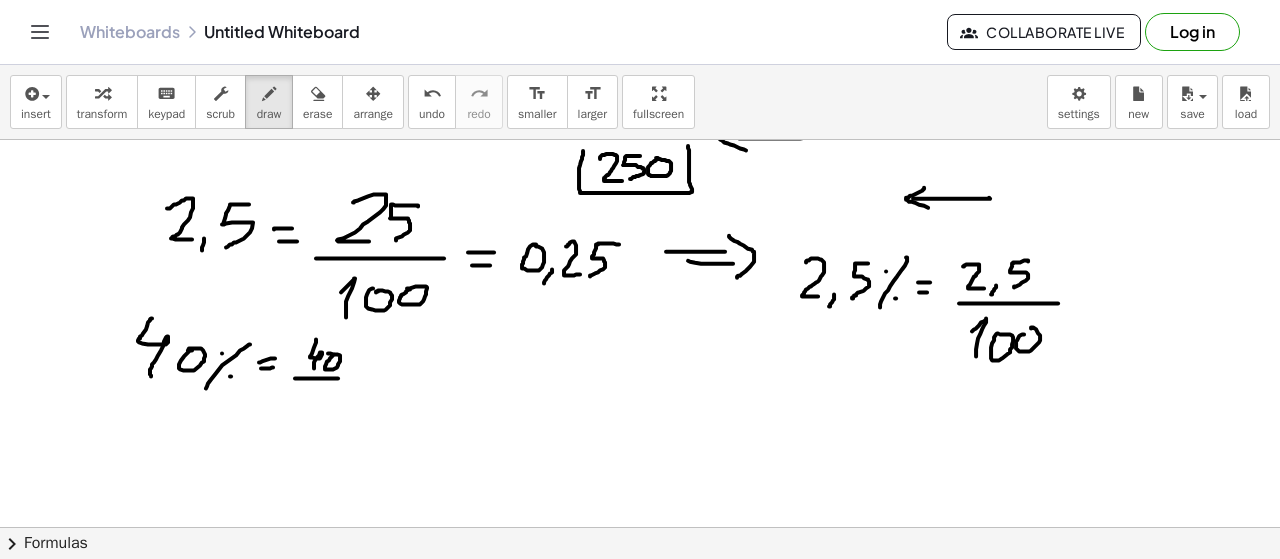 drag, startPoint x: 318, startPoint y: 377, endPoint x: 350, endPoint y: 375, distance: 32.06244 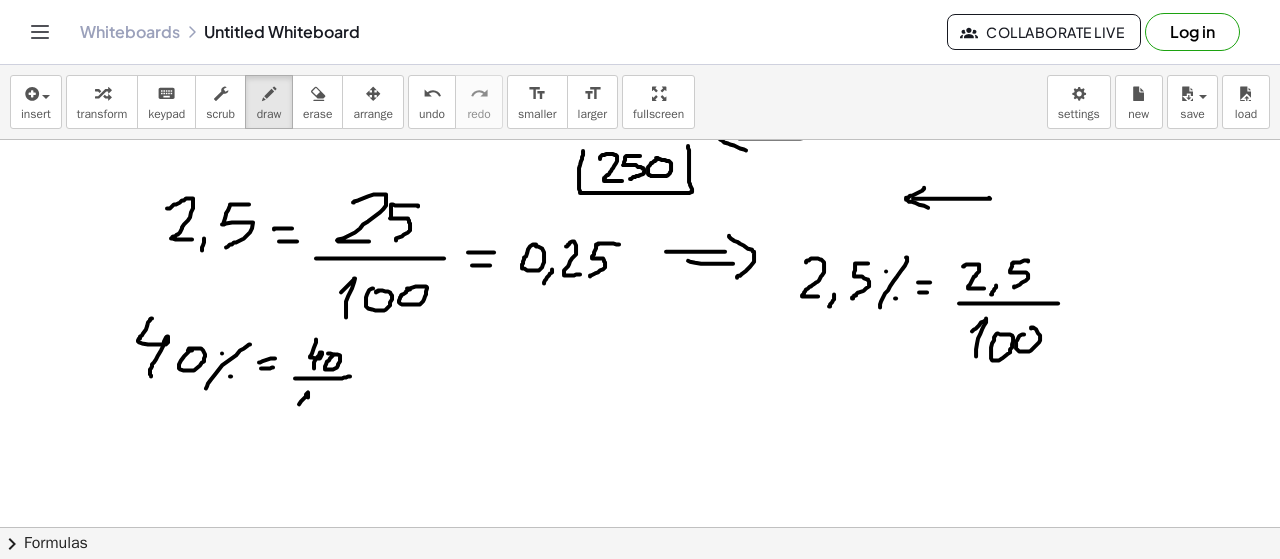 drag, startPoint x: 299, startPoint y: 403, endPoint x: 308, endPoint y: 413, distance: 13.453624 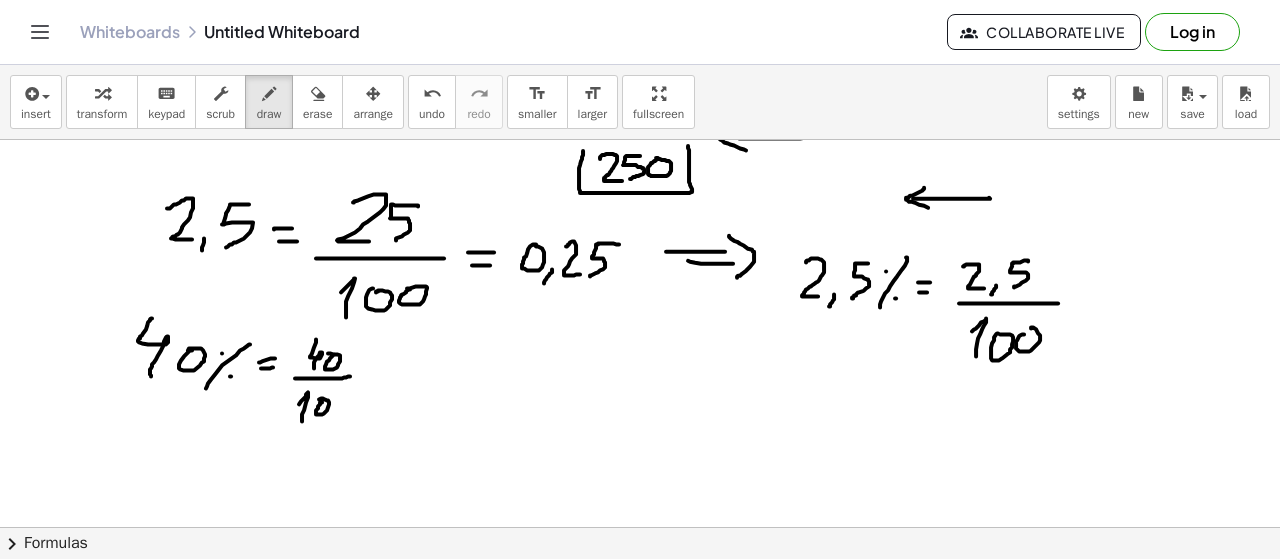 drag, startPoint x: 322, startPoint y: 401, endPoint x: 333, endPoint y: 398, distance: 11.401754 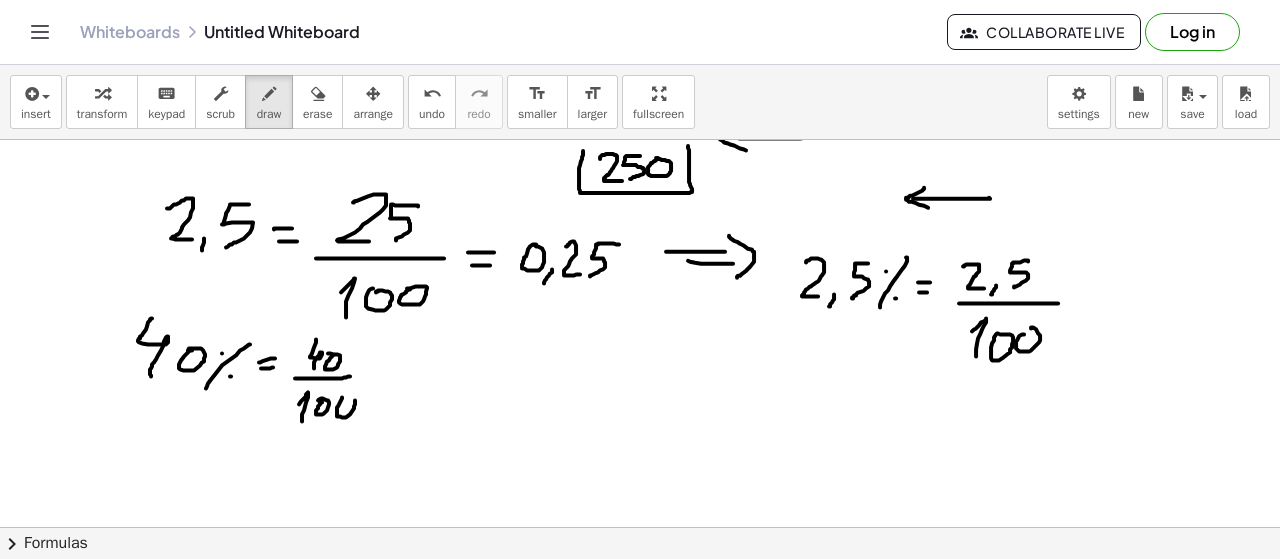 click at bounding box center (640, -203) 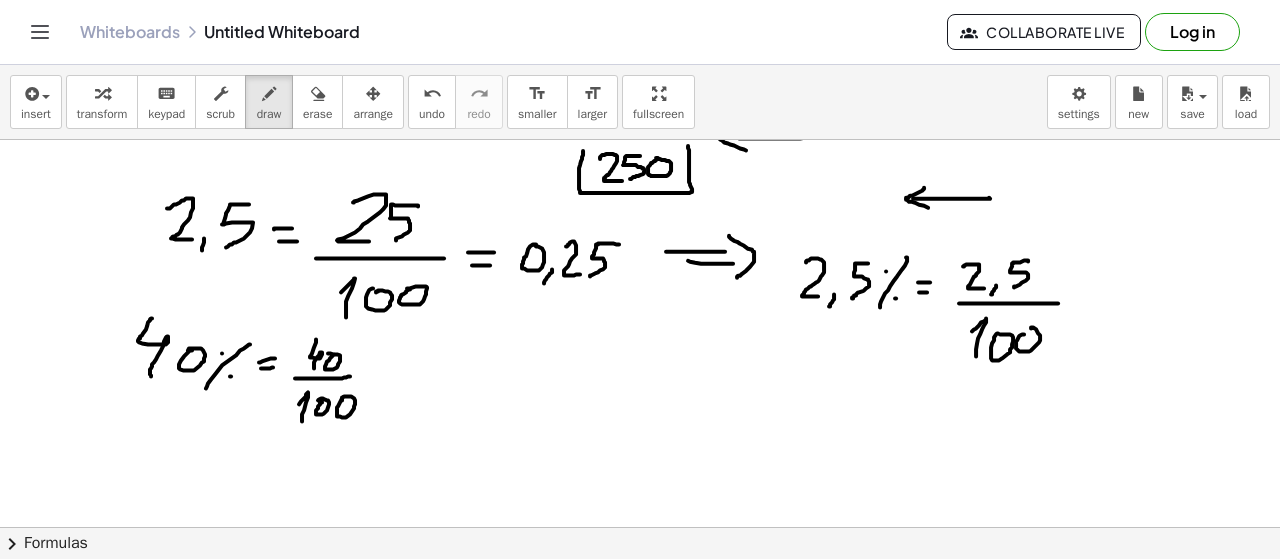 drag, startPoint x: 360, startPoint y: 371, endPoint x: 376, endPoint y: 371, distance: 16 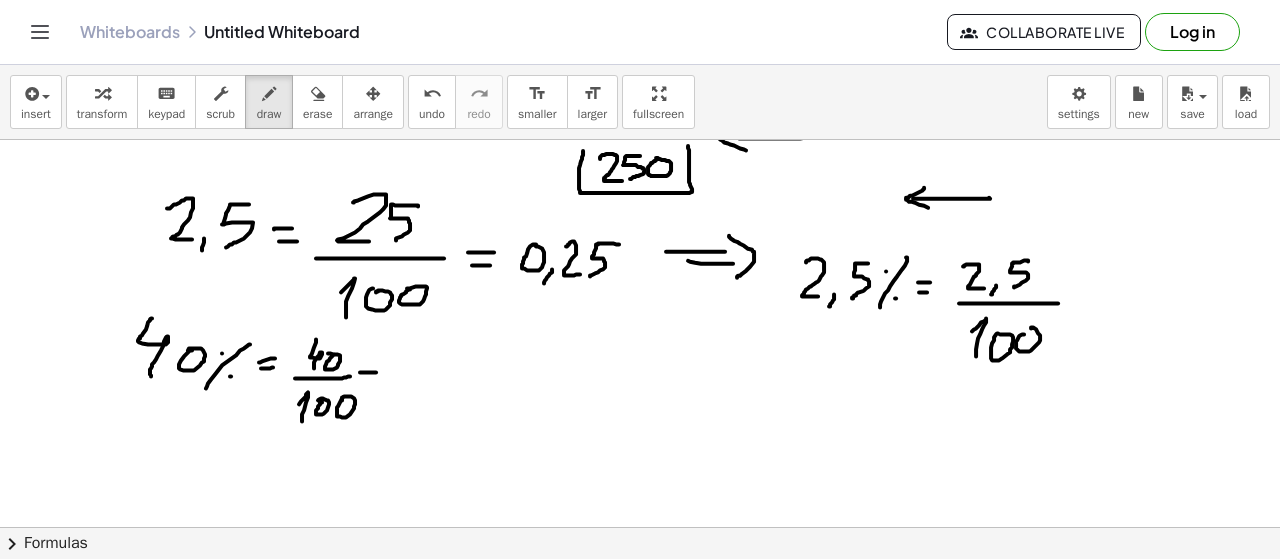 click at bounding box center (640, -203) 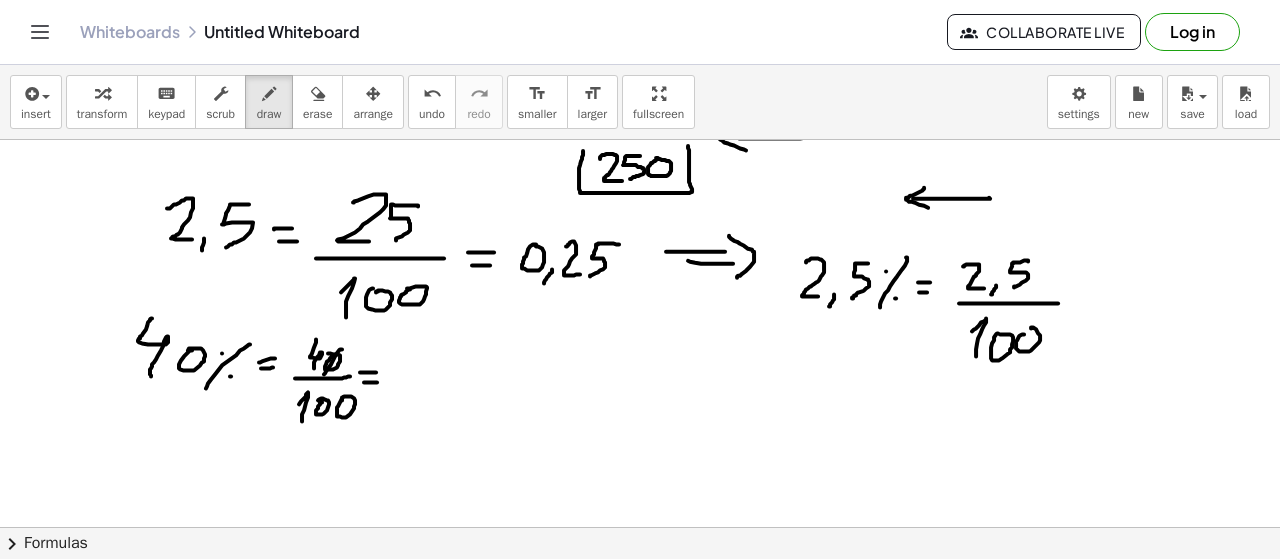 drag, startPoint x: 342, startPoint y: 348, endPoint x: 333, endPoint y: 380, distance: 33.24154 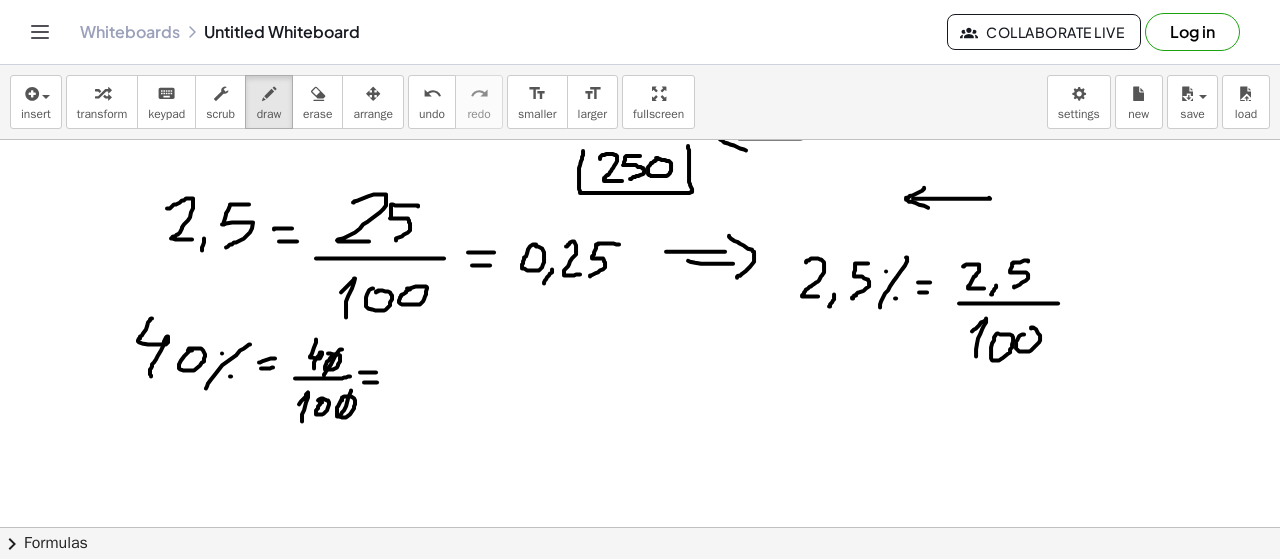 drag, startPoint x: 346, startPoint y: 405, endPoint x: 338, endPoint y: 420, distance: 17 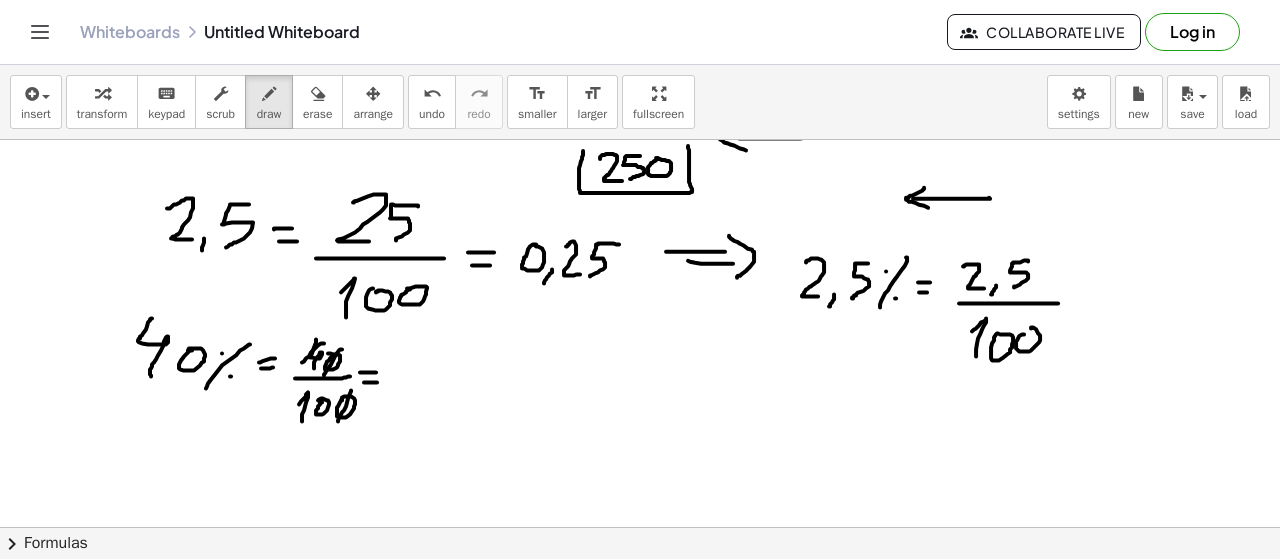drag, startPoint x: 324, startPoint y: 342, endPoint x: 302, endPoint y: 361, distance: 29.068884 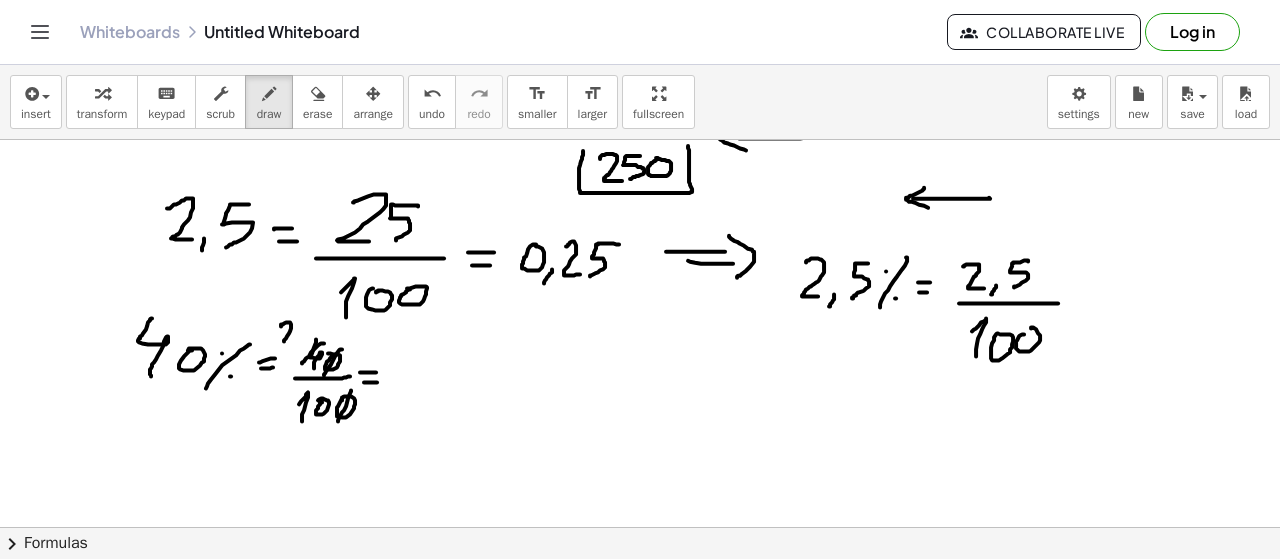 drag, startPoint x: 281, startPoint y: 325, endPoint x: 295, endPoint y: 340, distance: 20.518284 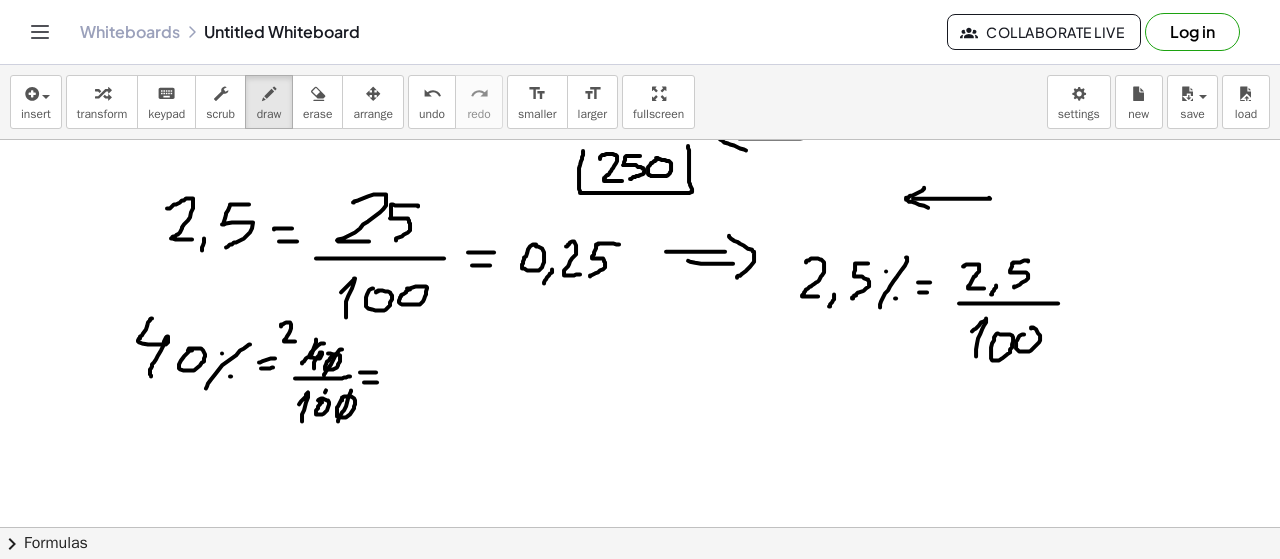 drag, startPoint x: 326, startPoint y: 389, endPoint x: 296, endPoint y: 421, distance: 43.863426 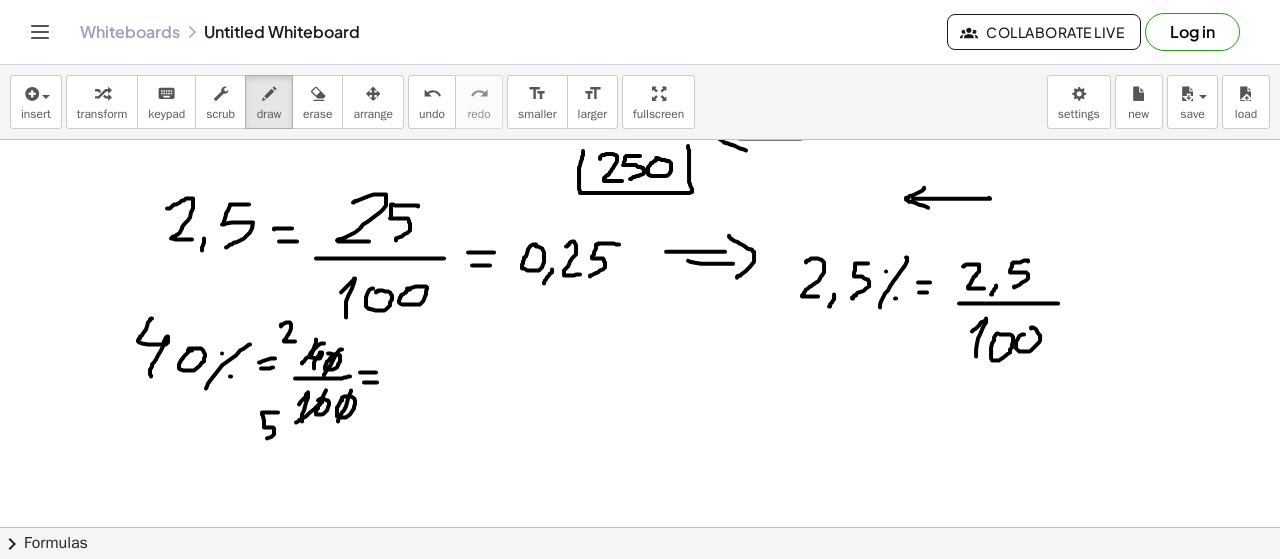 drag, startPoint x: 278, startPoint y: 411, endPoint x: 267, endPoint y: 436, distance: 27.313 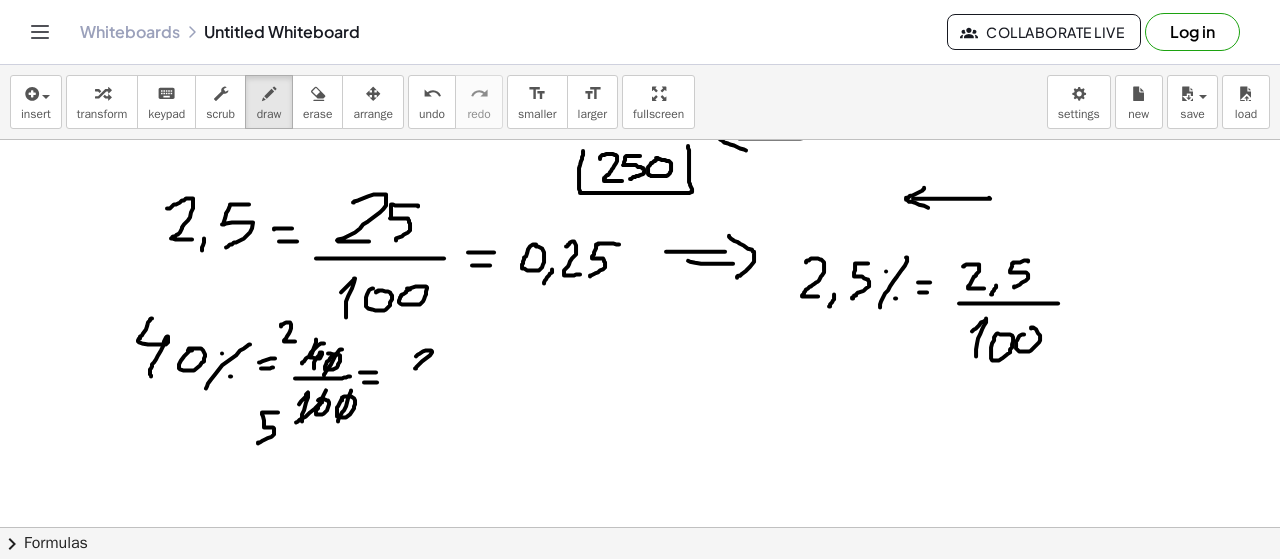 drag, startPoint x: 416, startPoint y: 355, endPoint x: 436, endPoint y: 367, distance: 23.323807 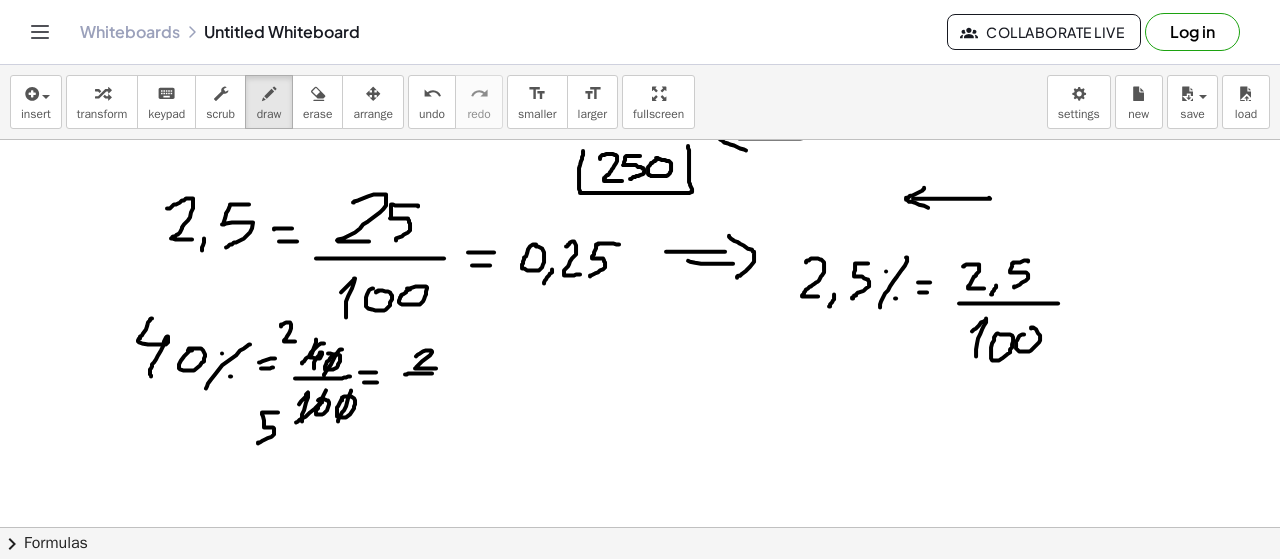 drag, startPoint x: 413, startPoint y: 372, endPoint x: 441, endPoint y: 370, distance: 28.071337 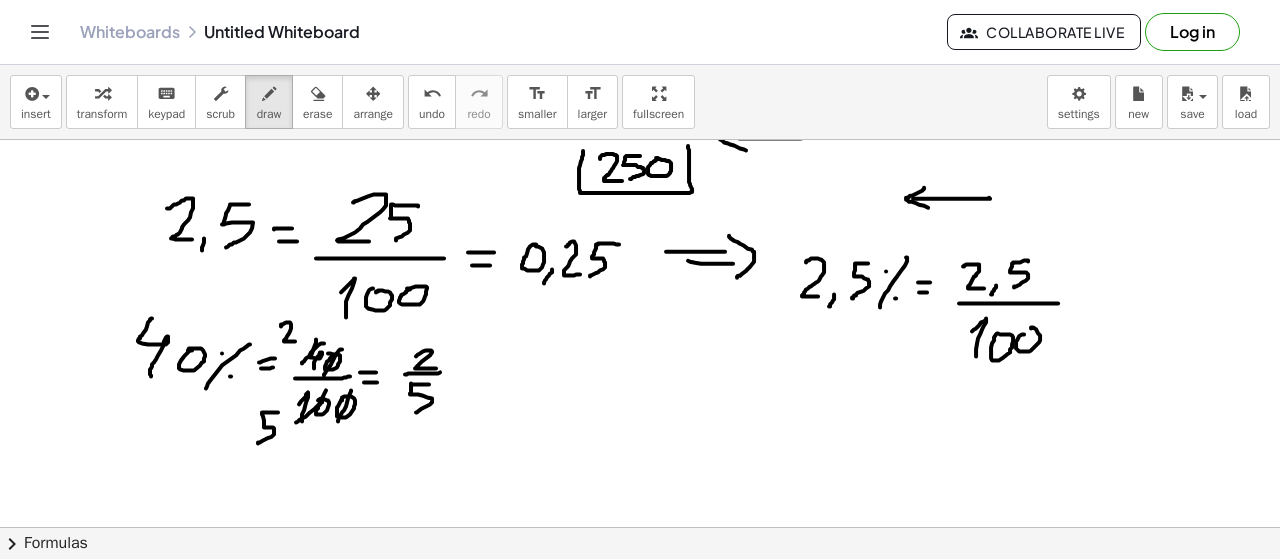 drag, startPoint x: 426, startPoint y: 383, endPoint x: 412, endPoint y: 412, distance: 32.202484 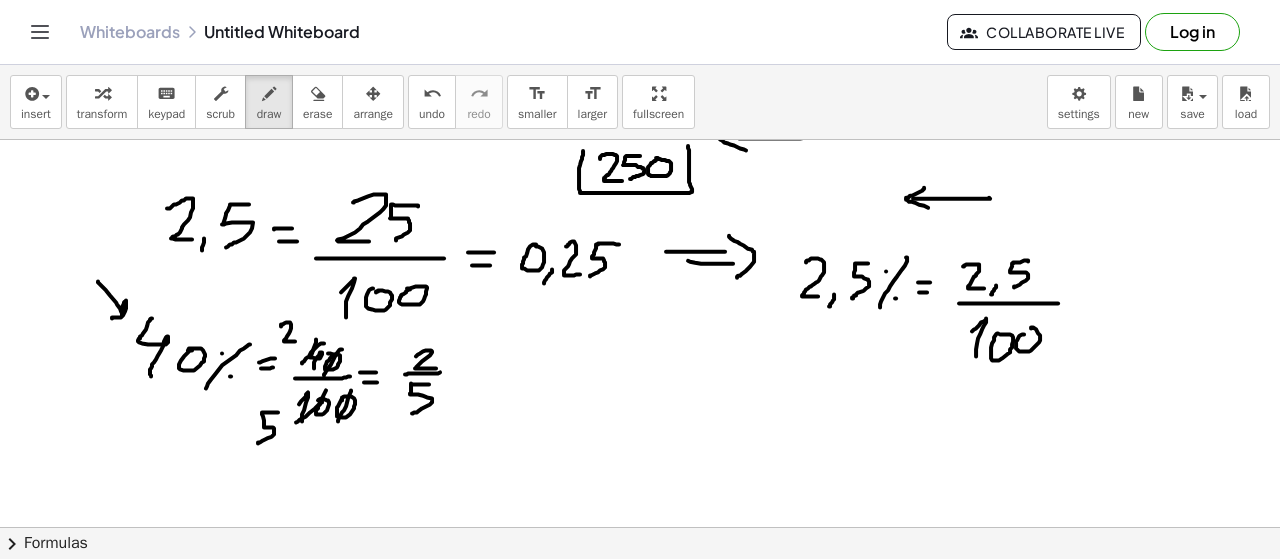 drag, startPoint x: 116, startPoint y: 301, endPoint x: 112, endPoint y: 317, distance: 16.492422 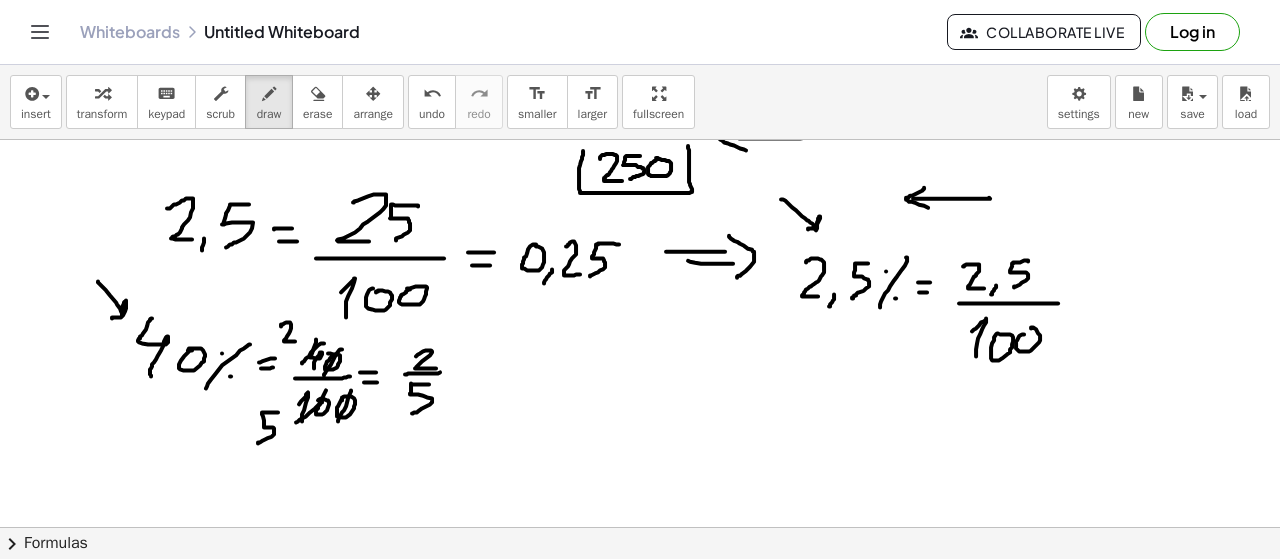 drag, startPoint x: 802, startPoint y: 215, endPoint x: 802, endPoint y: 231, distance: 16 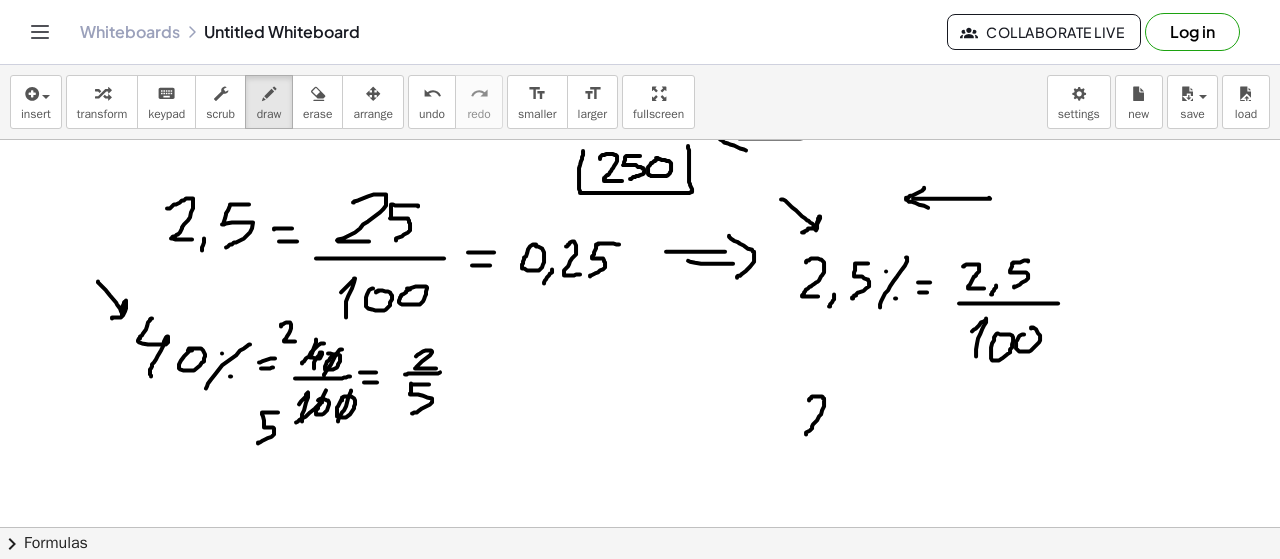 drag, startPoint x: 809, startPoint y: 399, endPoint x: 818, endPoint y: 433, distance: 35.17101 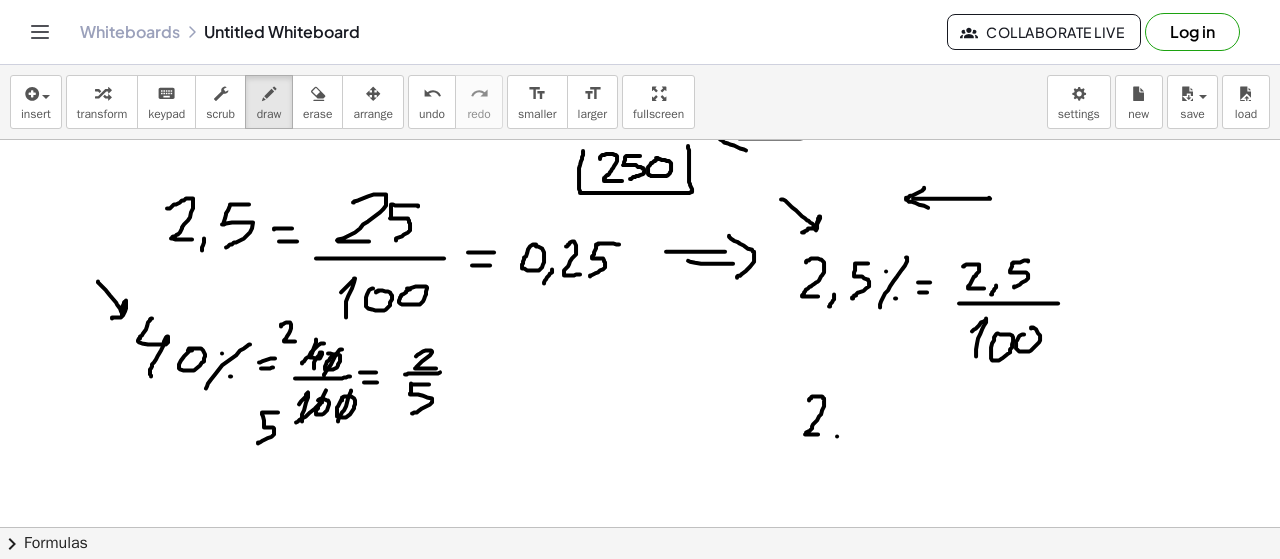 click at bounding box center (640, -203) 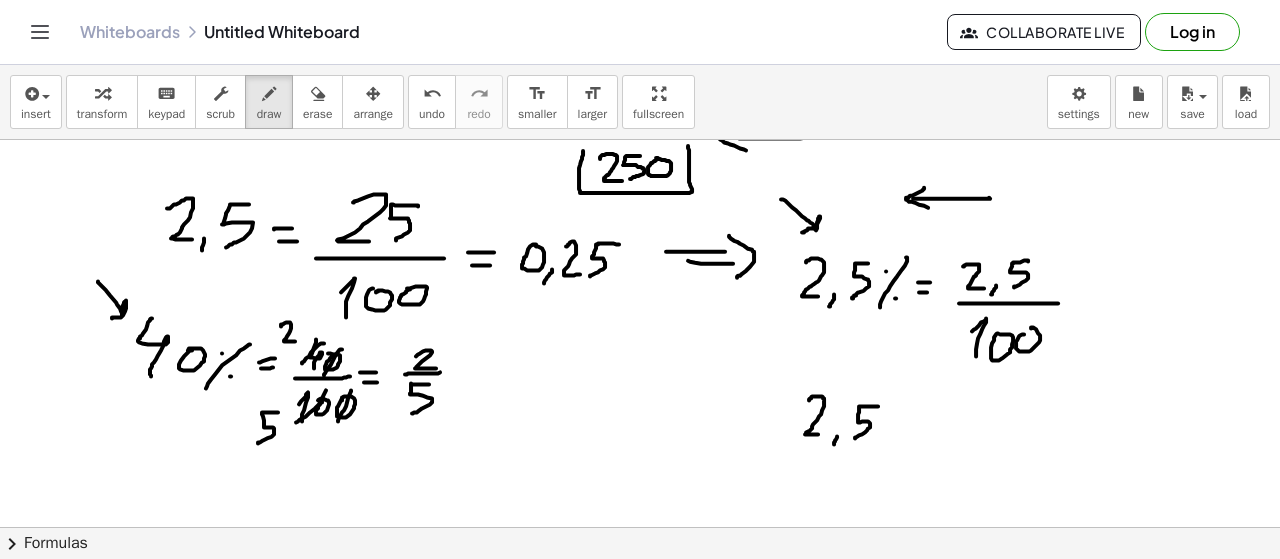 drag, startPoint x: 869, startPoint y: 405, endPoint x: 855, endPoint y: 437, distance: 34.928497 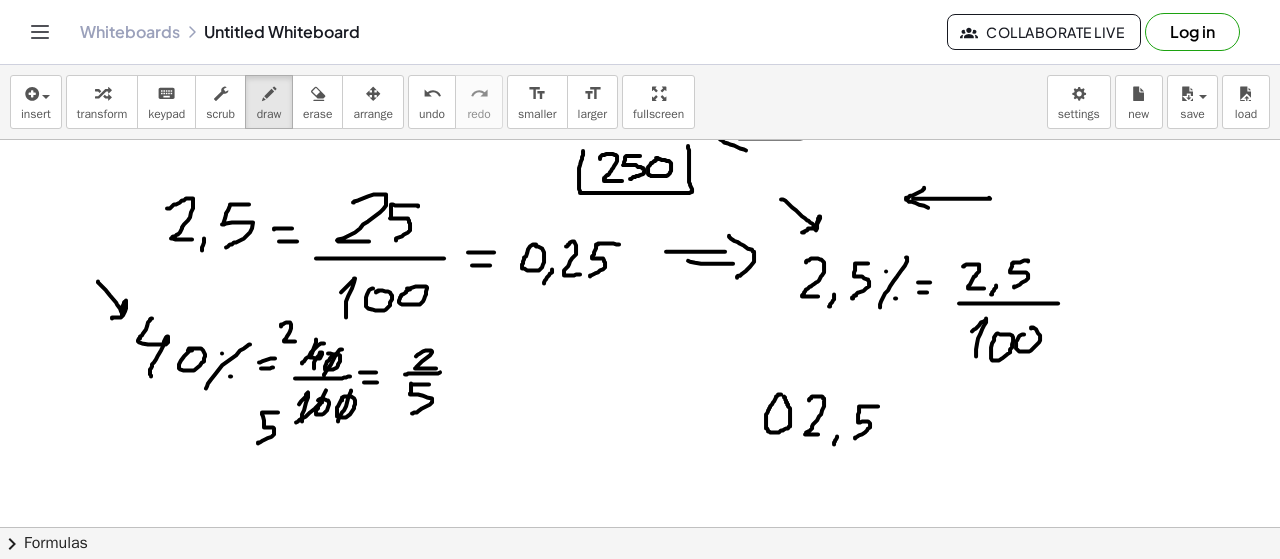 click at bounding box center (640, -203) 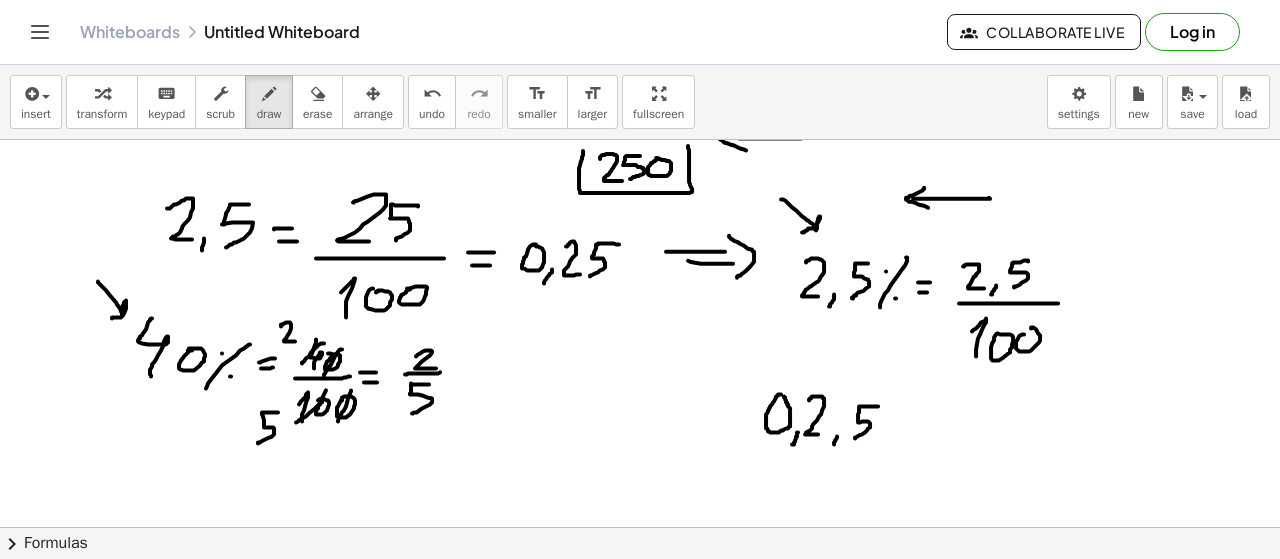 drag, startPoint x: 798, startPoint y: 431, endPoint x: 782, endPoint y: 445, distance: 21.260292 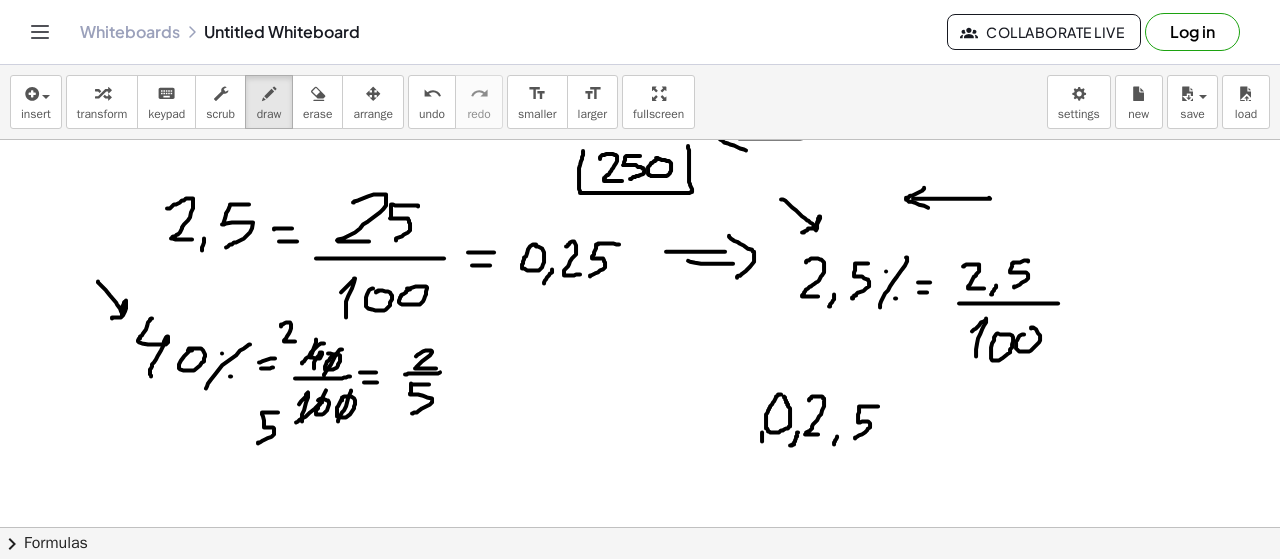 drag, startPoint x: 762, startPoint y: 431, endPoint x: 753, endPoint y: 446, distance: 17.492855 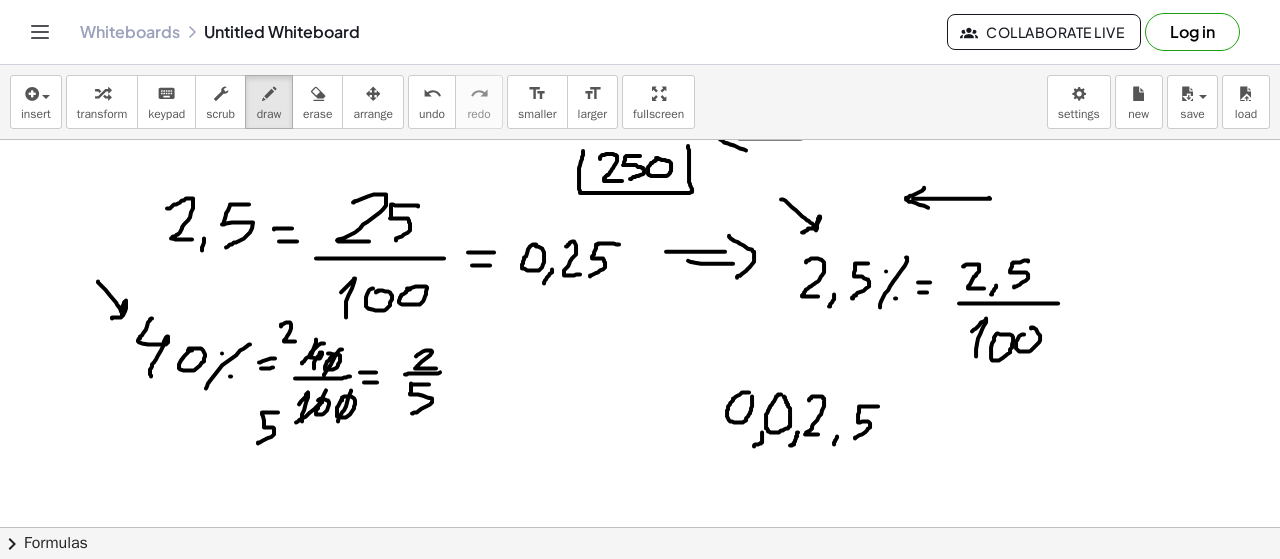 click at bounding box center (640, -203) 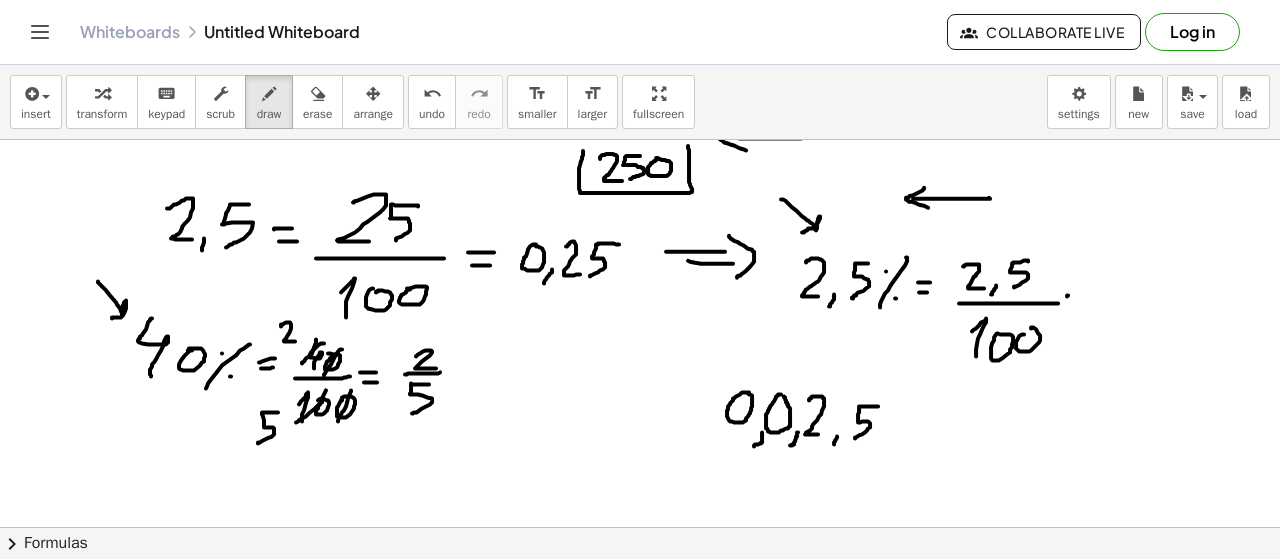 click at bounding box center [640, -203] 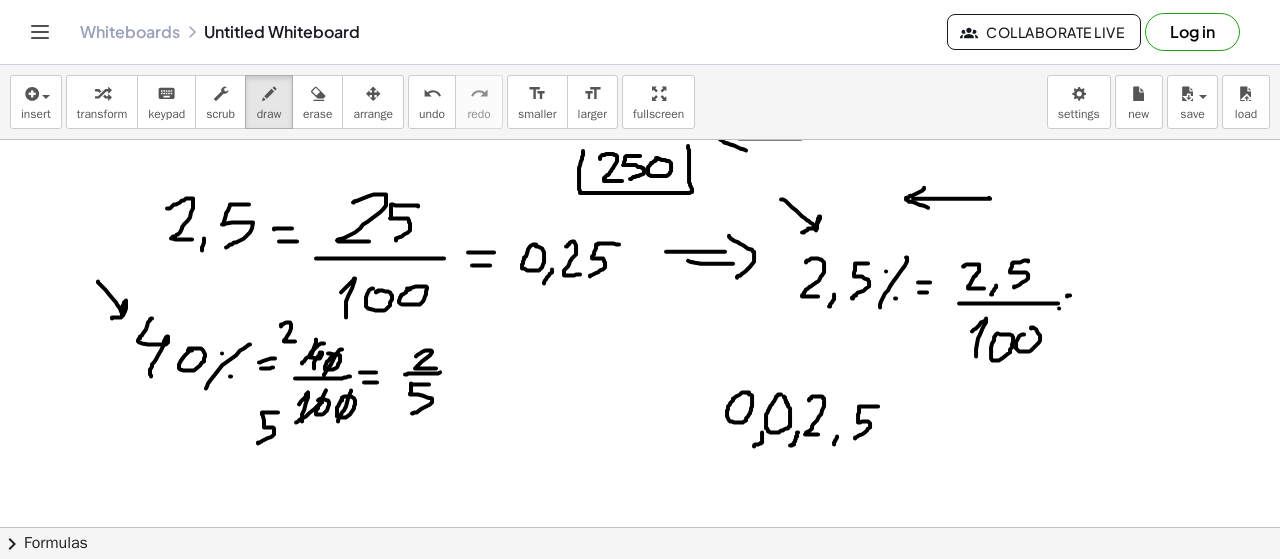 click at bounding box center [640, -203] 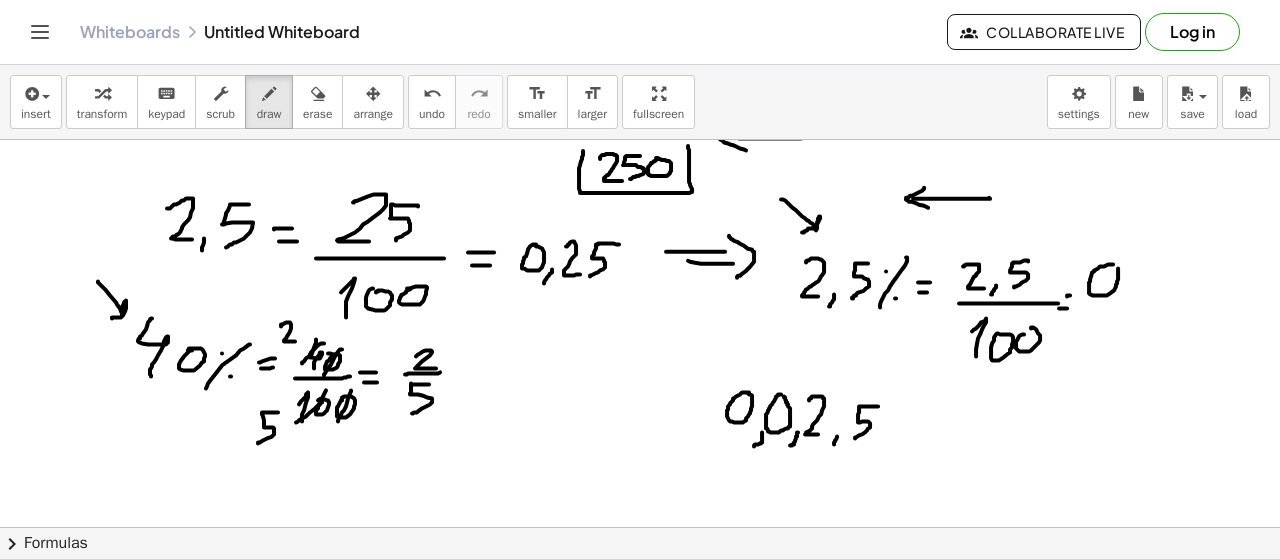 click at bounding box center (640, -203) 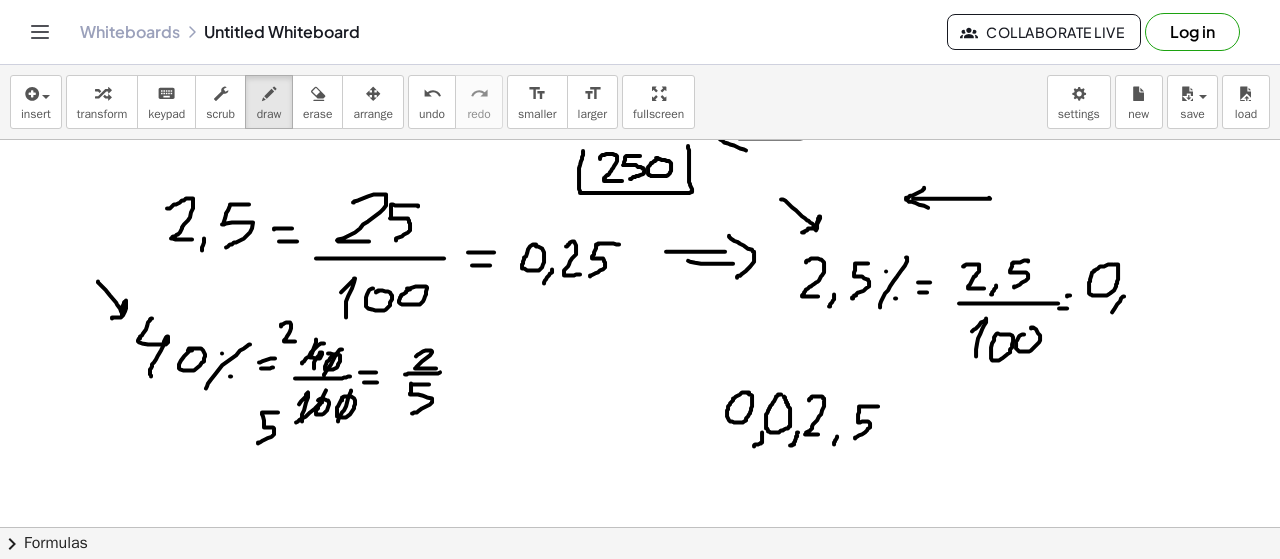 drag, startPoint x: 1124, startPoint y: 295, endPoint x: 1112, endPoint y: 311, distance: 20 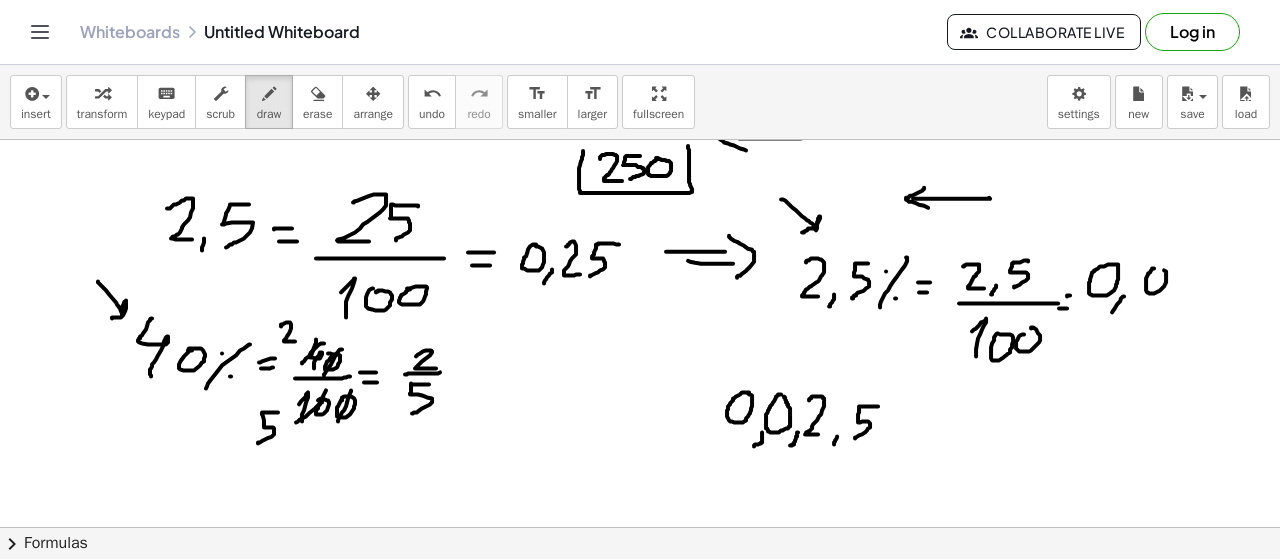 click at bounding box center (640, -203) 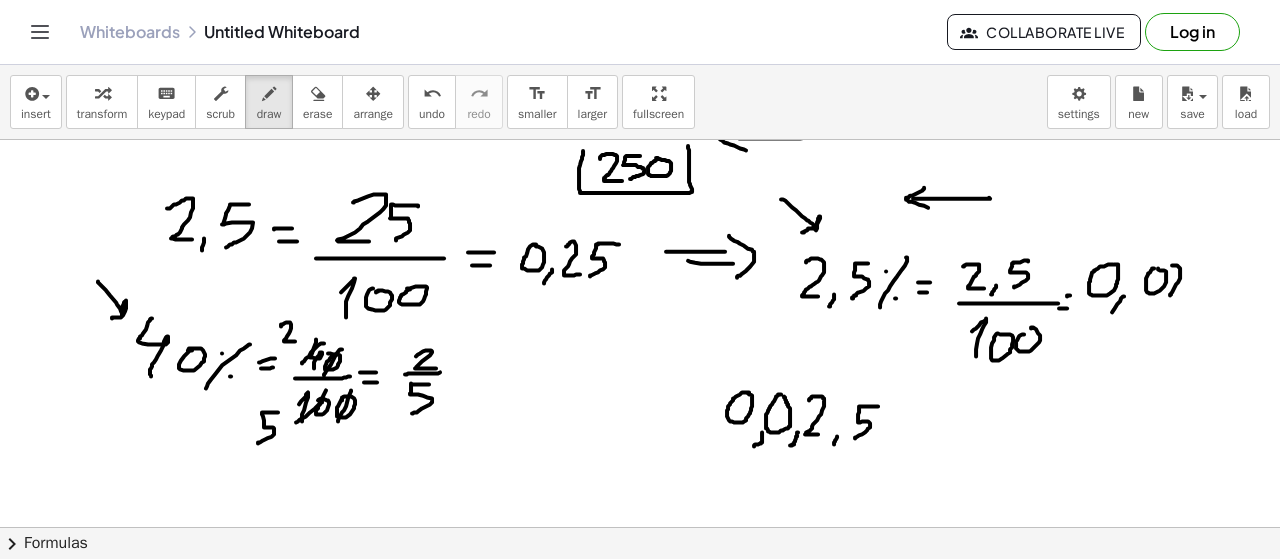 drag, startPoint x: 1172, startPoint y: 264, endPoint x: 1189, endPoint y: 295, distance: 35.35534 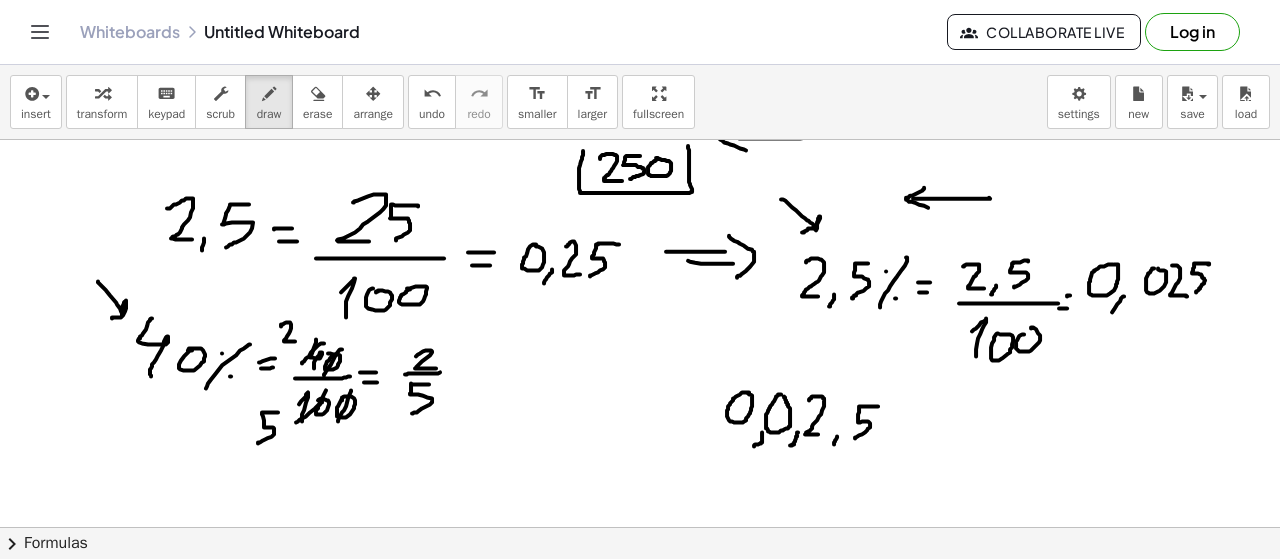 drag, startPoint x: 1208, startPoint y: 262, endPoint x: 1194, endPoint y: 295, distance: 35.846897 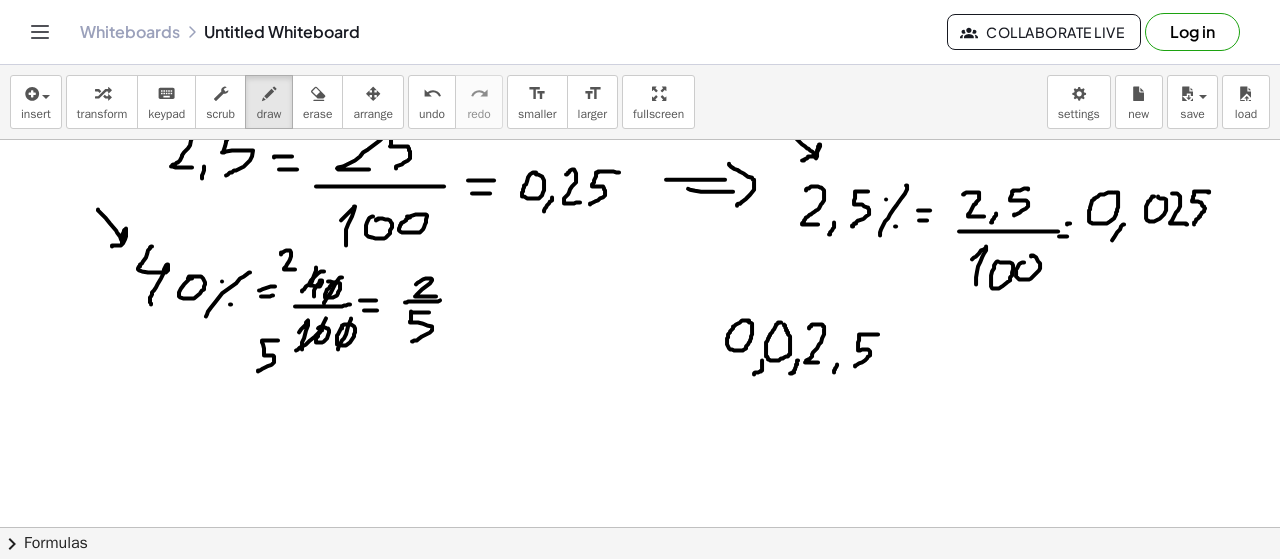 scroll, scrollTop: 1396, scrollLeft: 0, axis: vertical 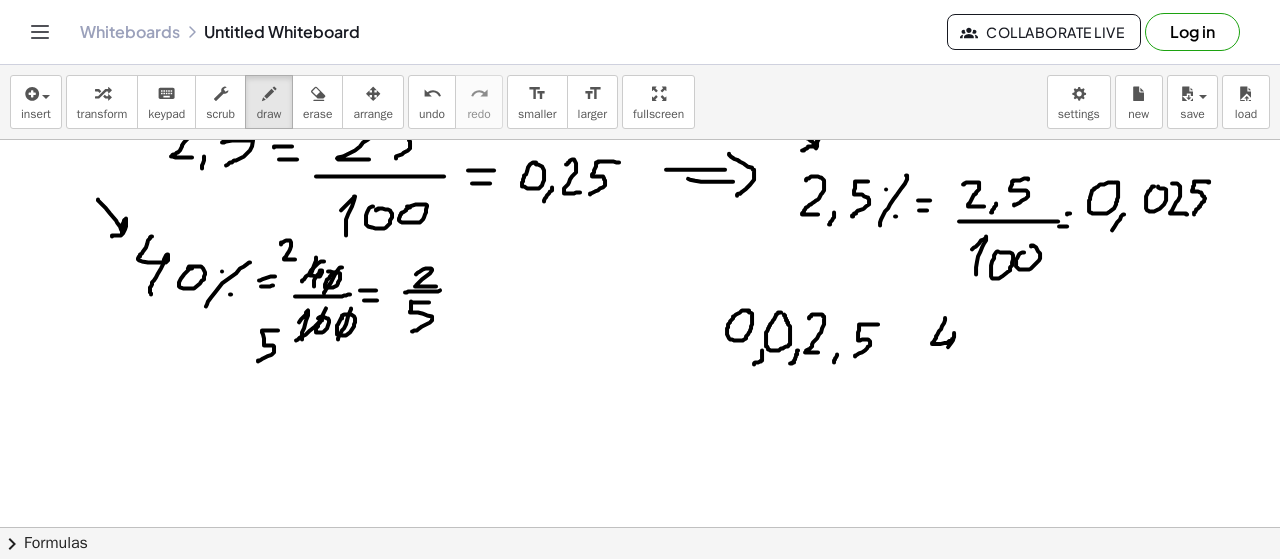 drag, startPoint x: 945, startPoint y: 318, endPoint x: 942, endPoint y: 363, distance: 45.099888 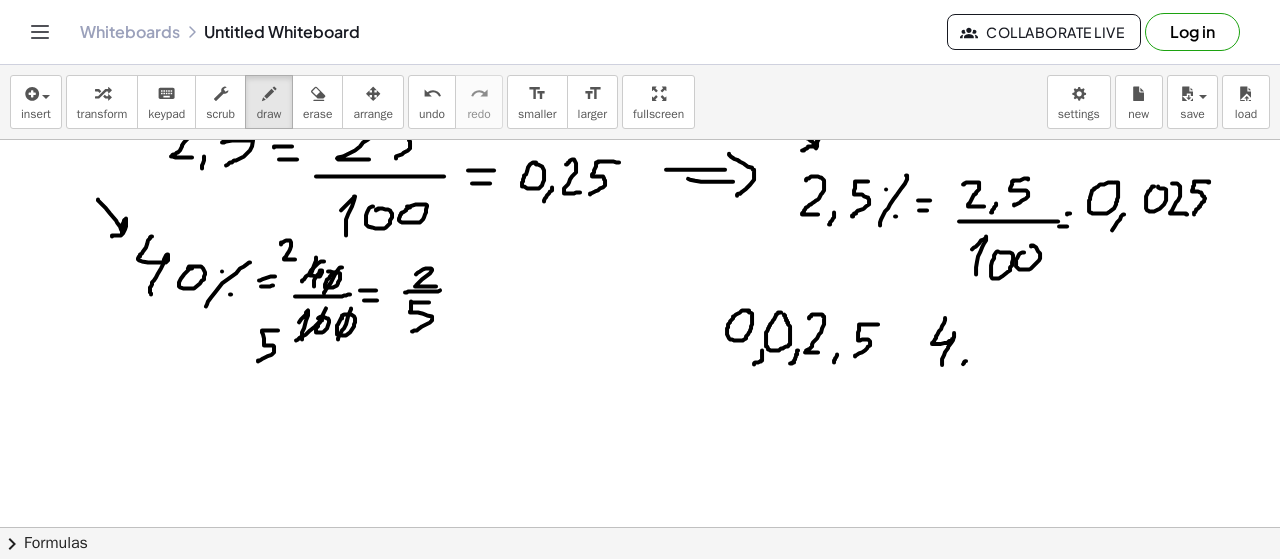 drag, startPoint x: 966, startPoint y: 359, endPoint x: 960, endPoint y: 368, distance: 10.816654 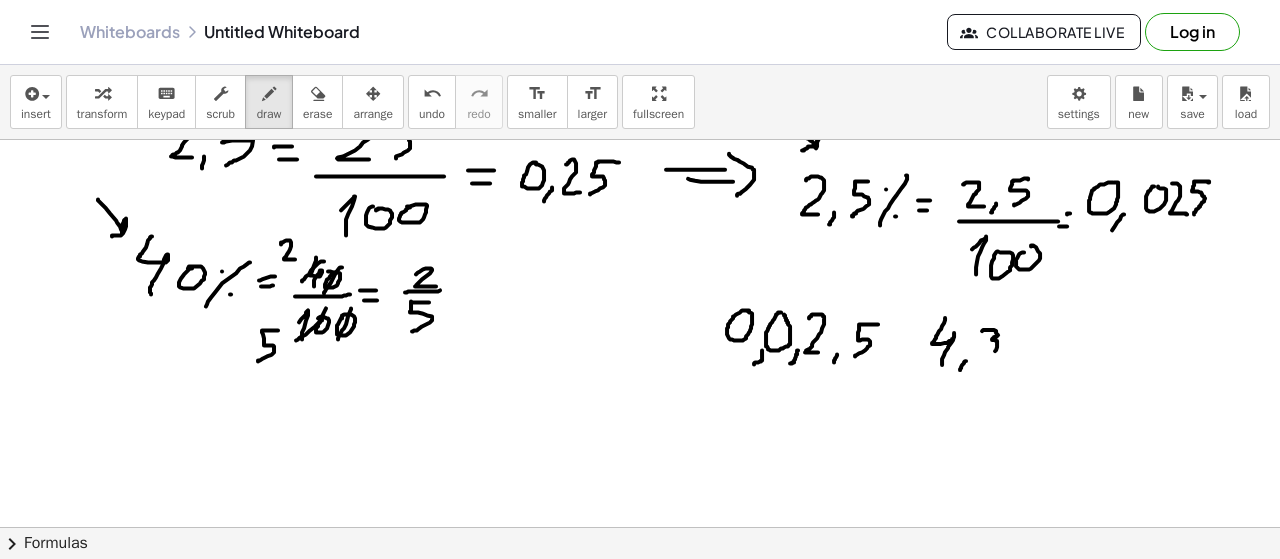 drag, startPoint x: 982, startPoint y: 329, endPoint x: 989, endPoint y: 353, distance: 25 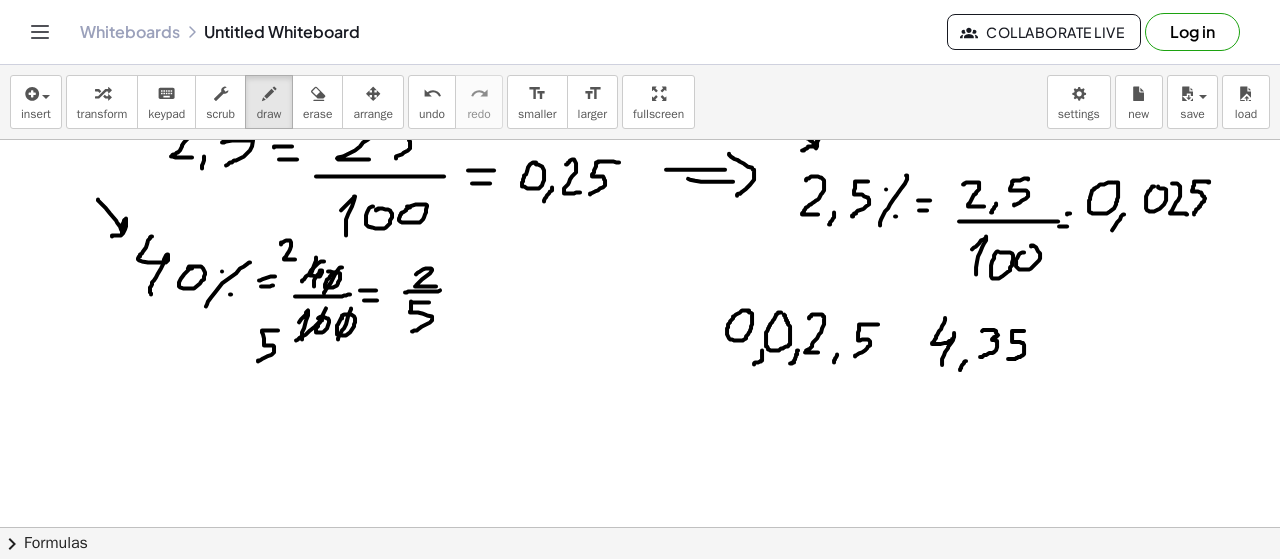drag, startPoint x: 1023, startPoint y: 329, endPoint x: 1008, endPoint y: 357, distance: 31.764761 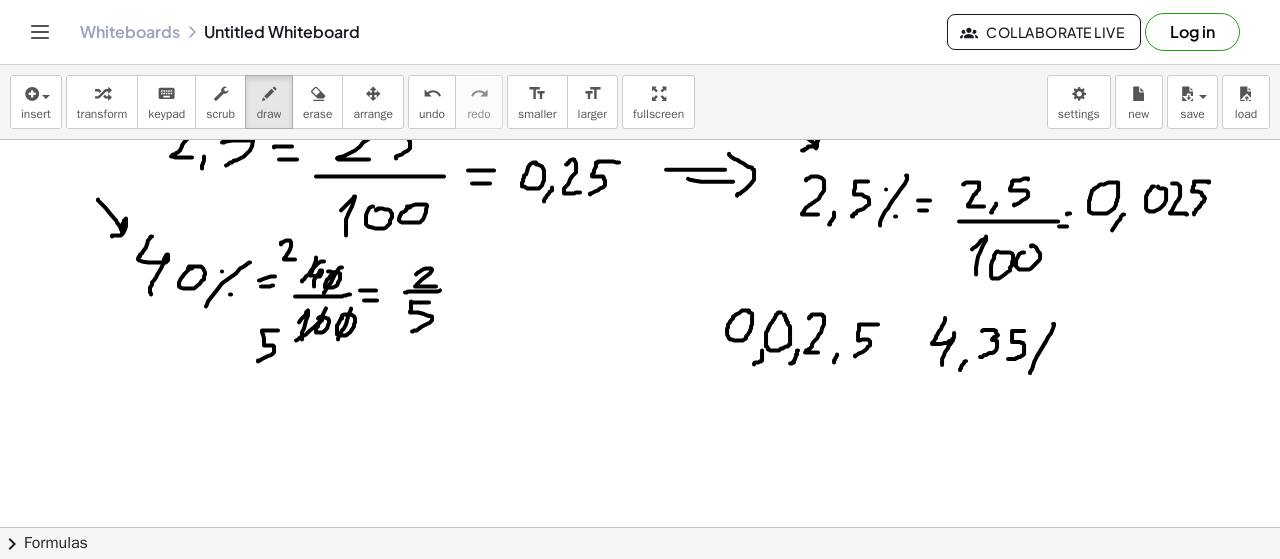drag, startPoint x: 1053, startPoint y: 322, endPoint x: 1030, endPoint y: 371, distance: 54.129475 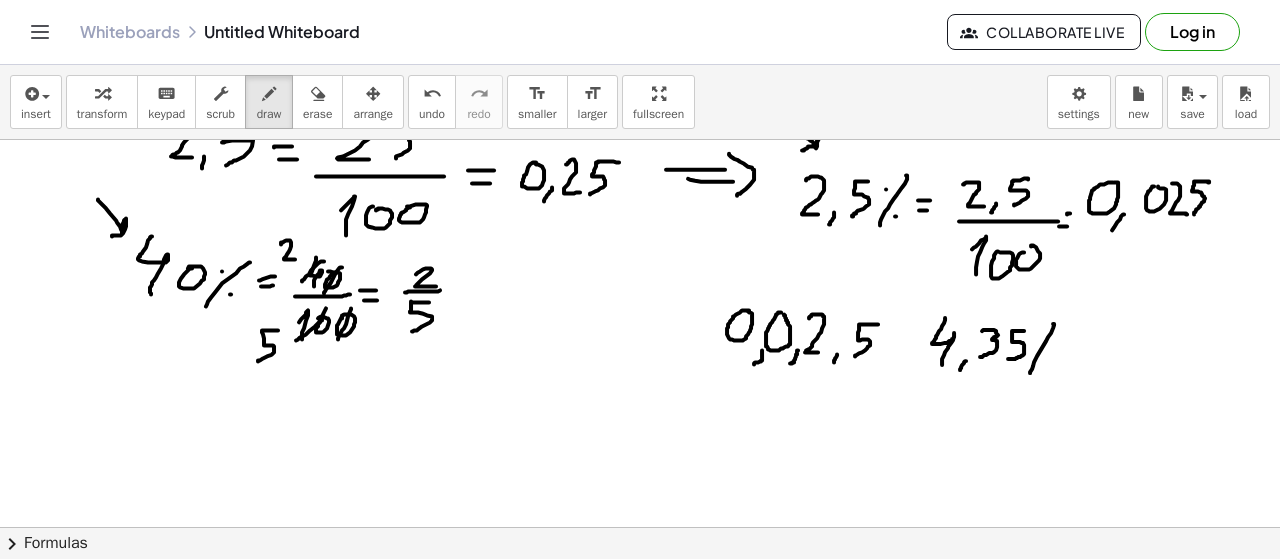 click at bounding box center [640, -285] 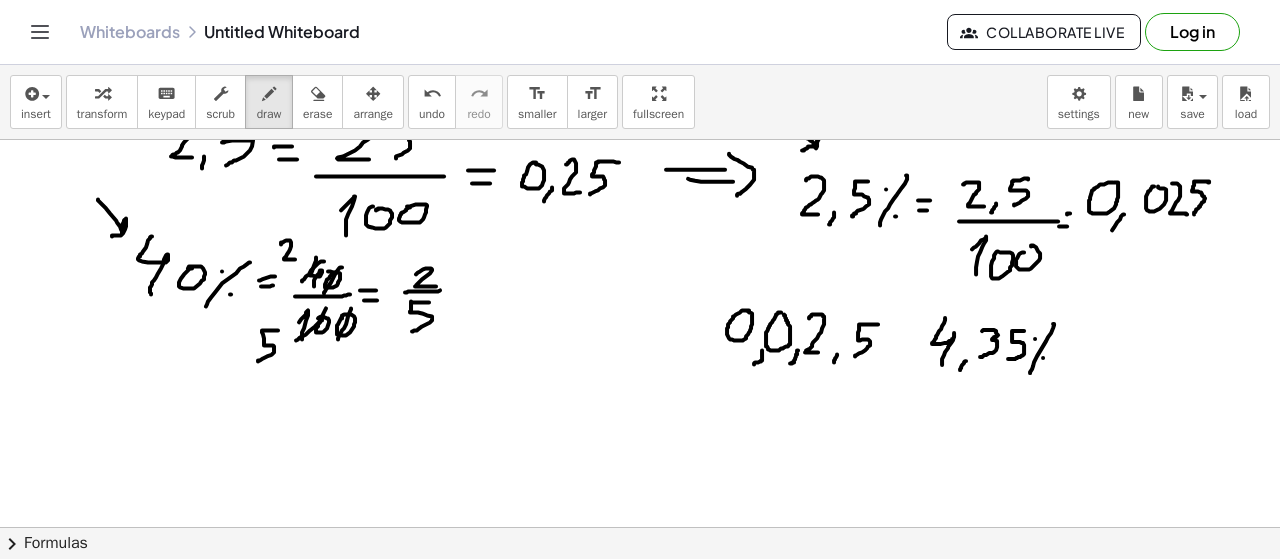 click at bounding box center (640, -285) 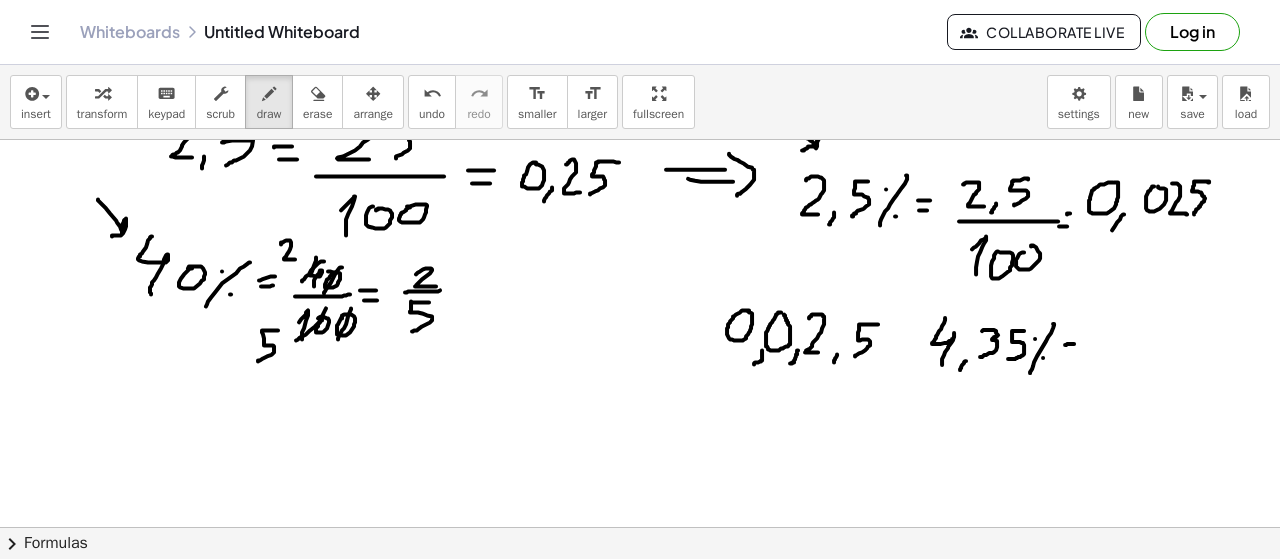 click at bounding box center [640, -285] 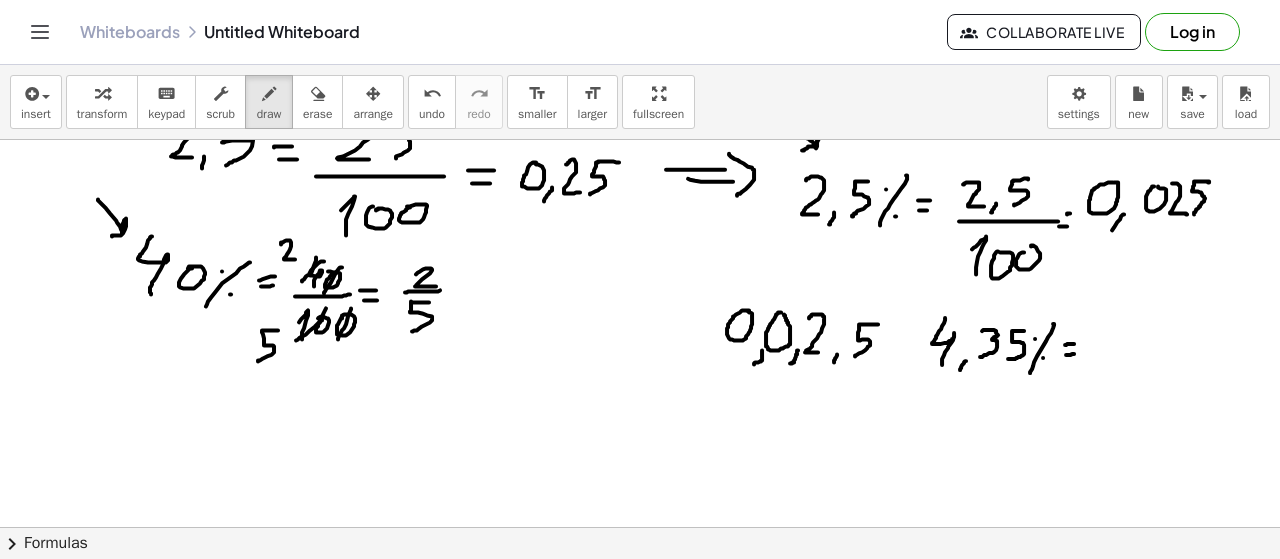 click at bounding box center [640, -285] 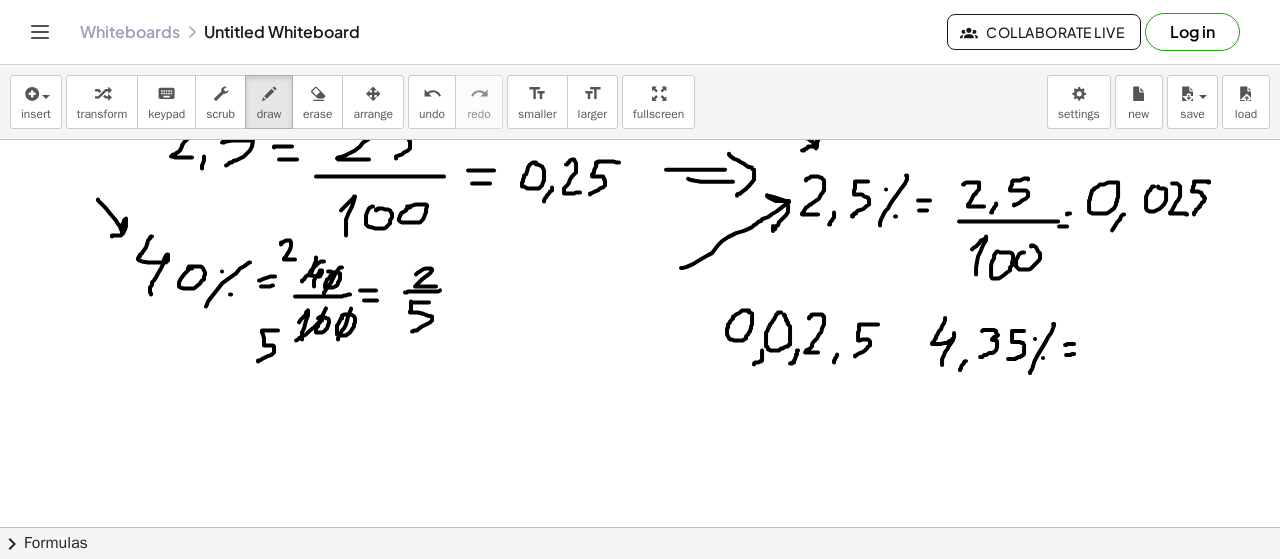 drag, startPoint x: 682, startPoint y: 266, endPoint x: 765, endPoint y: 197, distance: 107.935165 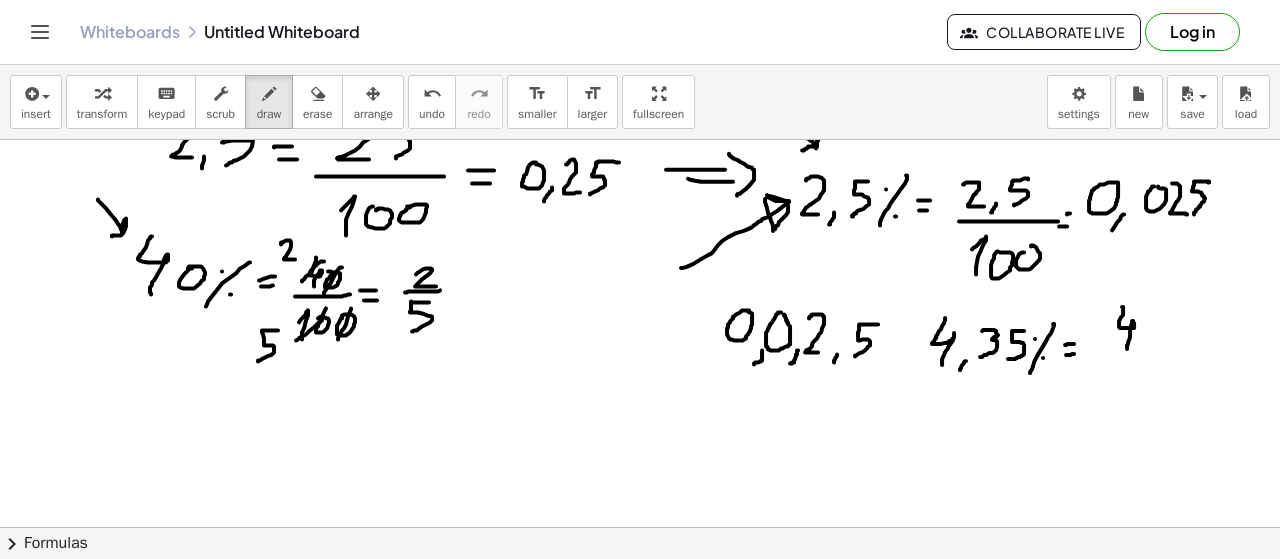 drag, startPoint x: 1122, startPoint y: 305, endPoint x: 1128, endPoint y: 348, distance: 43.416588 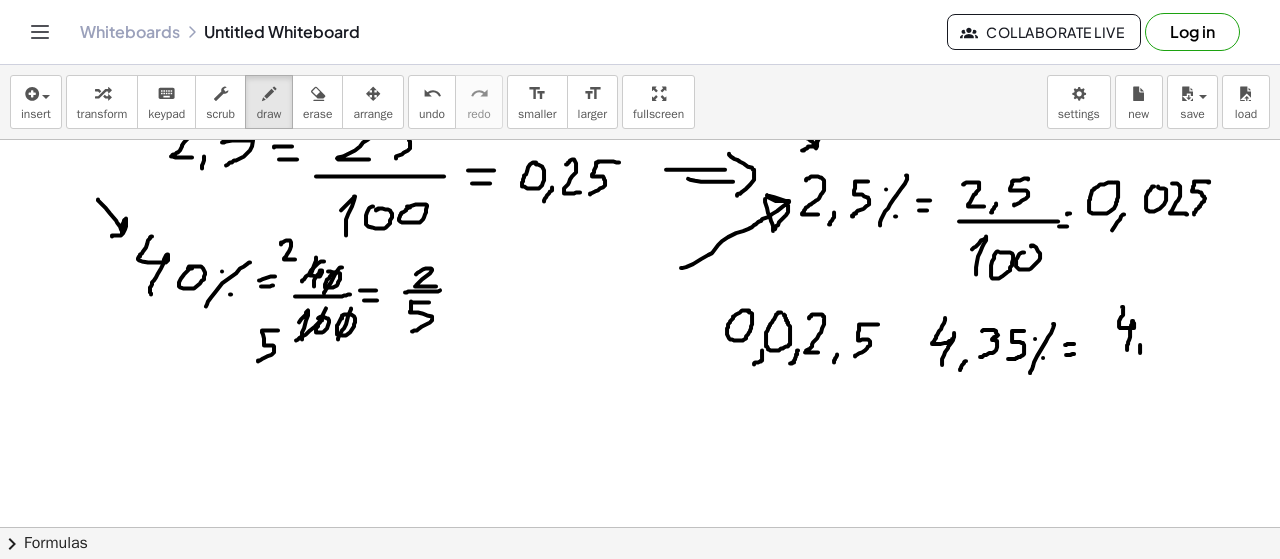 click at bounding box center [640, -285] 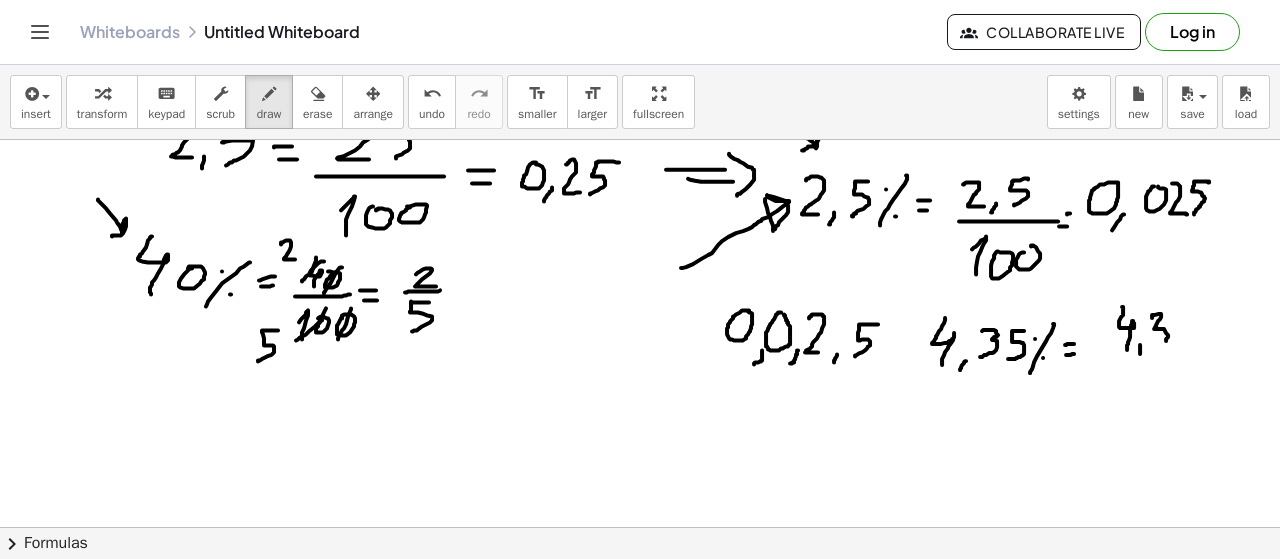drag, startPoint x: 1152, startPoint y: 316, endPoint x: 1174, endPoint y: 333, distance: 27.802877 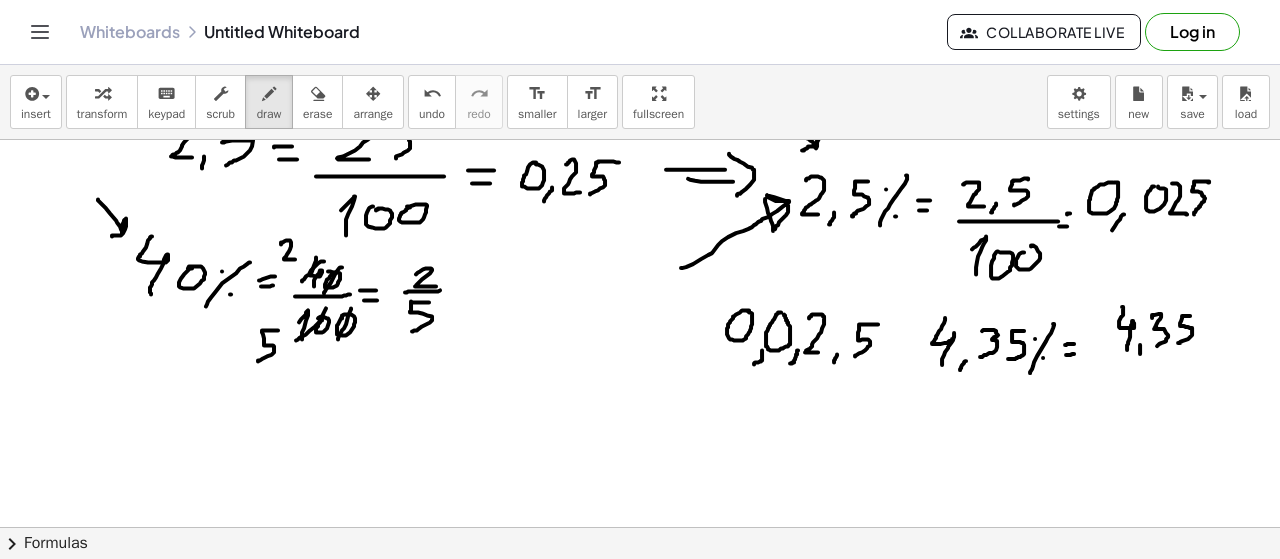 drag, startPoint x: 1182, startPoint y: 314, endPoint x: 1177, endPoint y: 341, distance: 27.45906 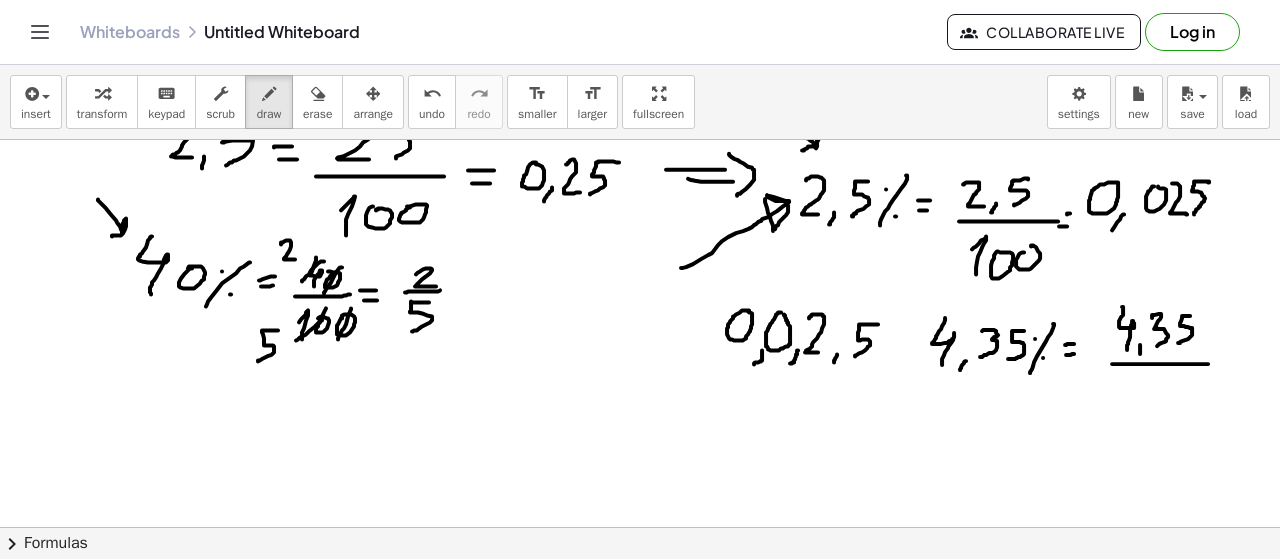 drag, startPoint x: 1112, startPoint y: 362, endPoint x: 1207, endPoint y: 362, distance: 95 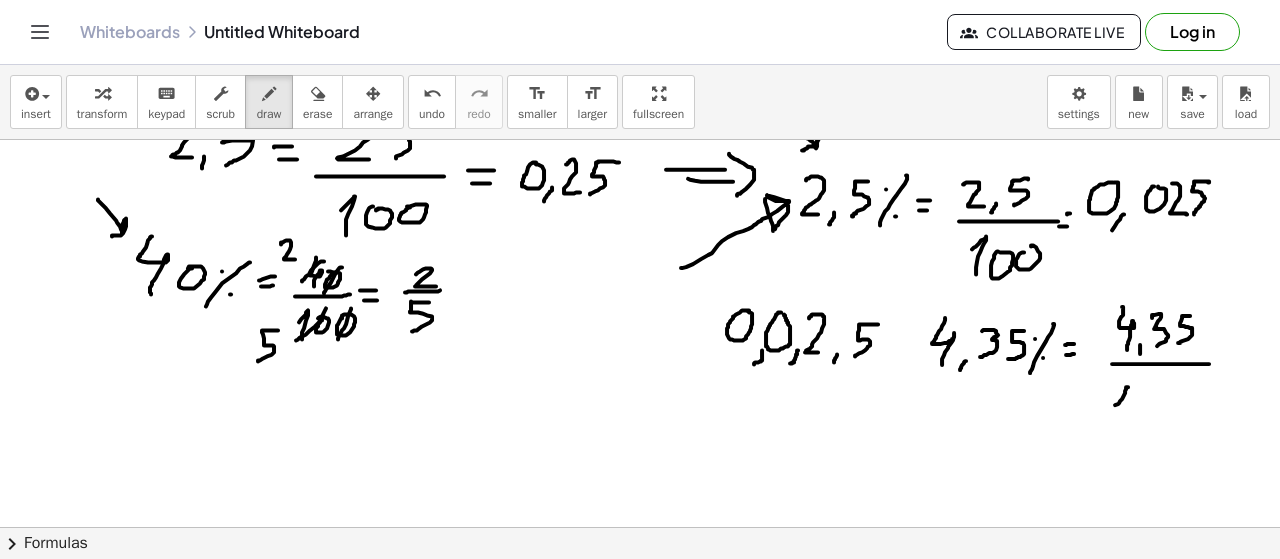 drag, startPoint x: 1115, startPoint y: 403, endPoint x: 1121, endPoint y: 415, distance: 13.416408 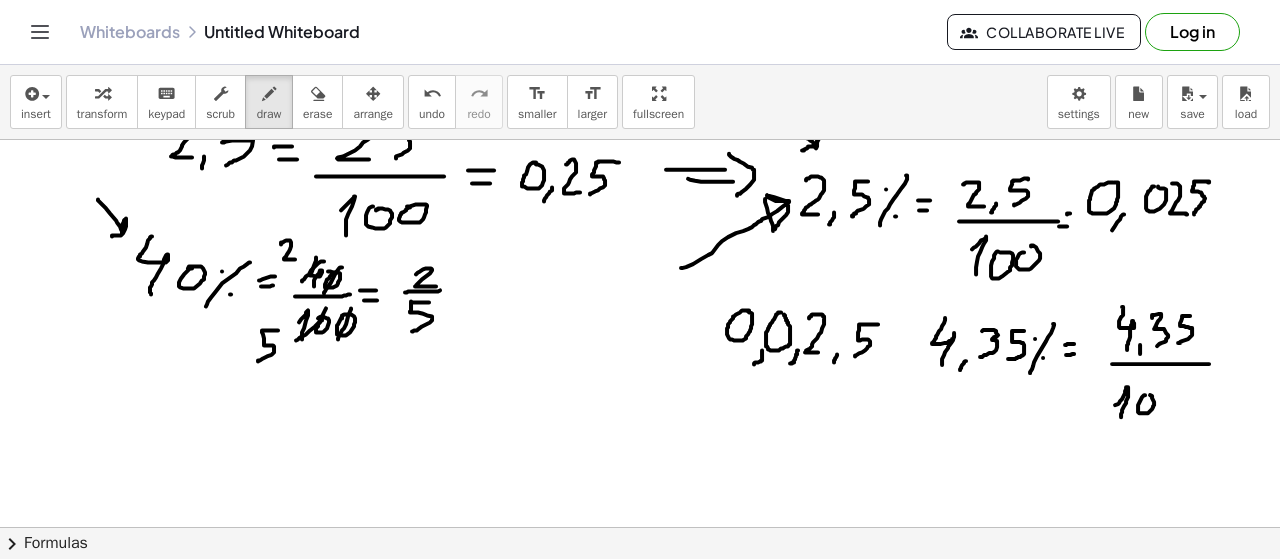 drag, startPoint x: 1145, startPoint y: 393, endPoint x: 1156, endPoint y: 393, distance: 11 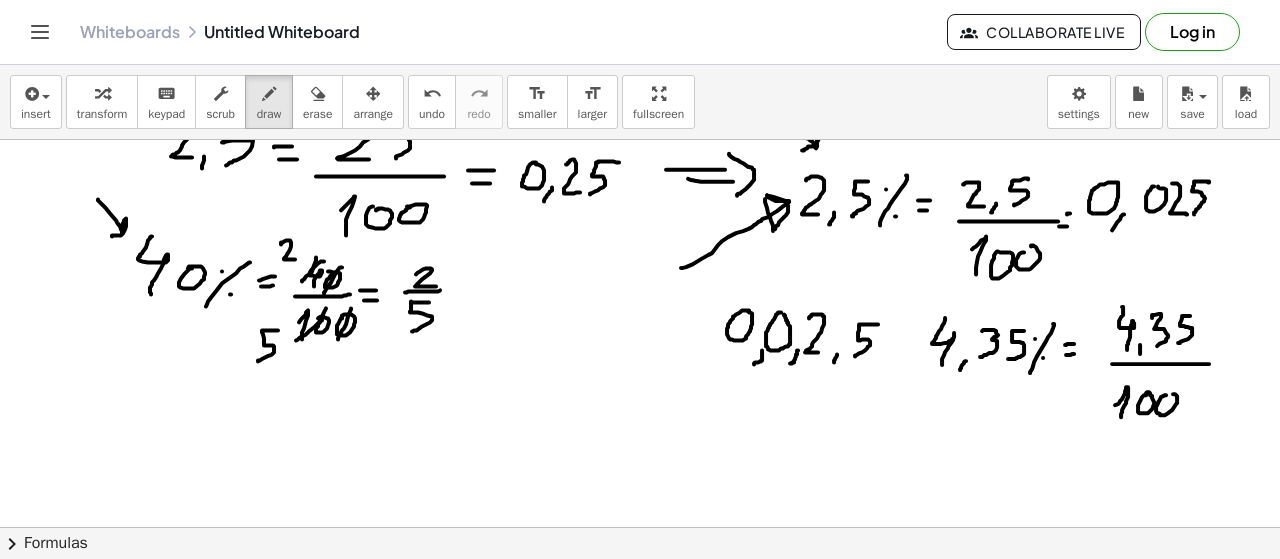 drag, startPoint x: 1165, startPoint y: 393, endPoint x: 1178, endPoint y: 391, distance: 13.152946 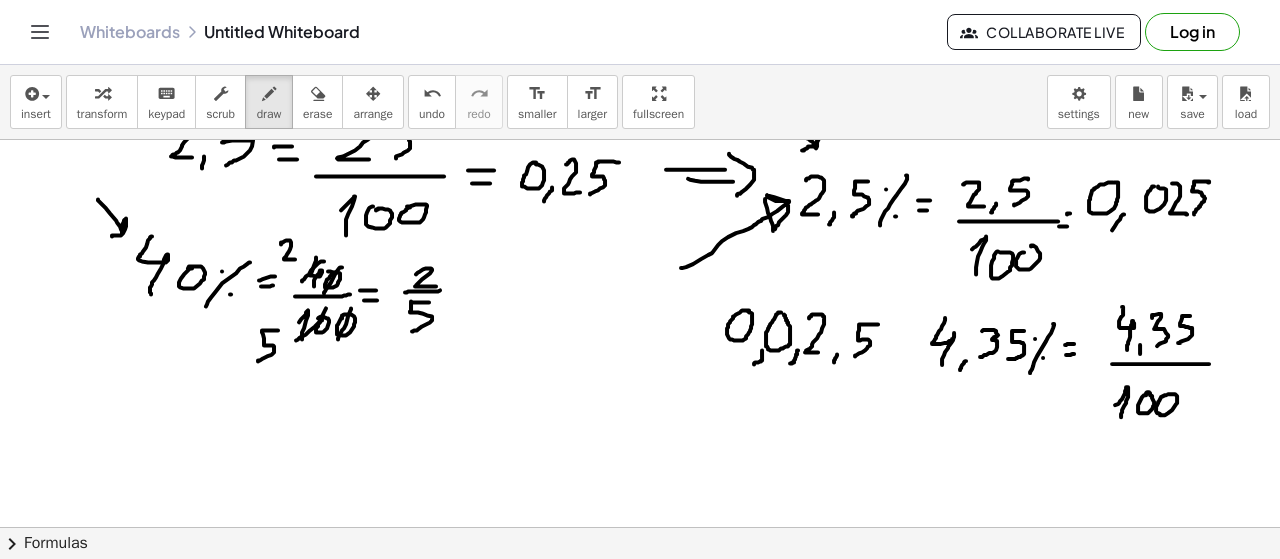 scroll, scrollTop: 1439, scrollLeft: 0, axis: vertical 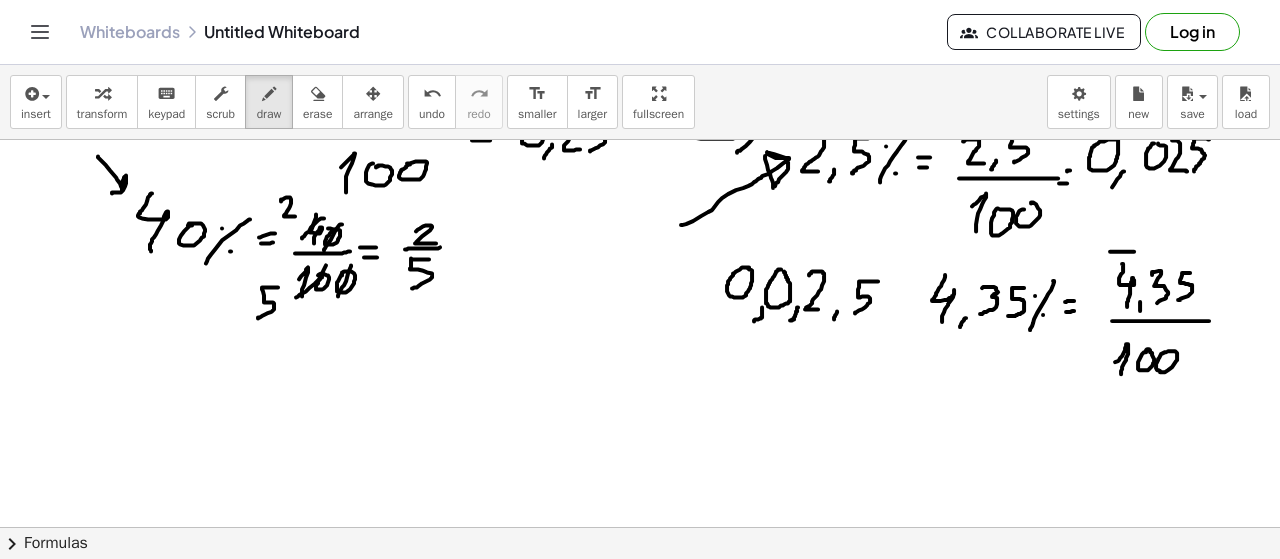 drag, startPoint x: 1123, startPoint y: 250, endPoint x: 1080, endPoint y: 250, distance: 43 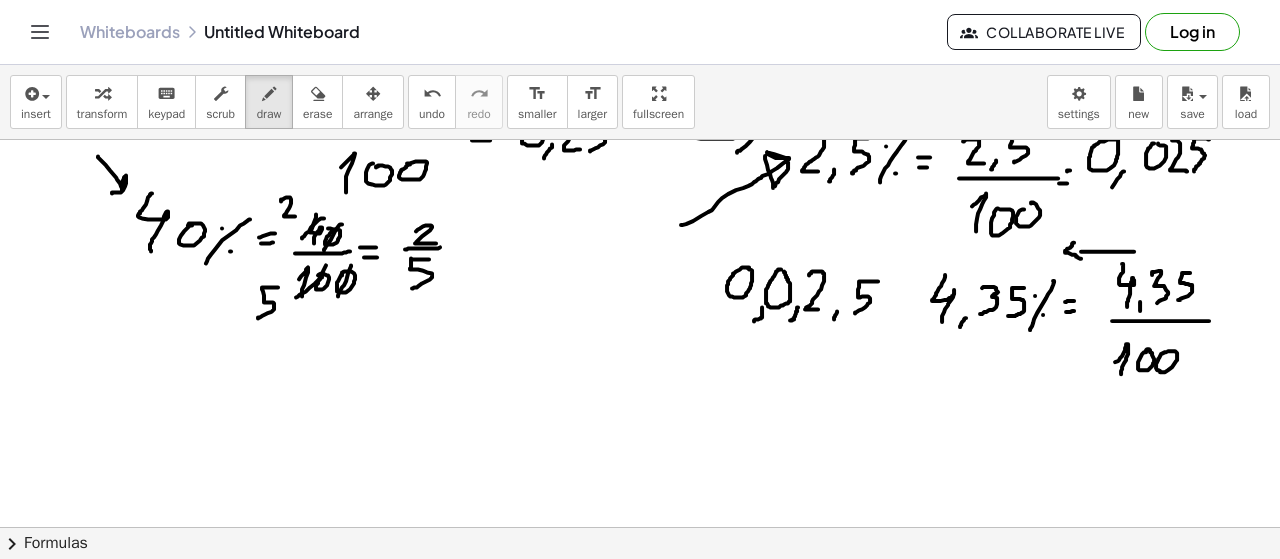 drag, startPoint x: 1073, startPoint y: 241, endPoint x: 1082, endPoint y: 295, distance: 54.74486 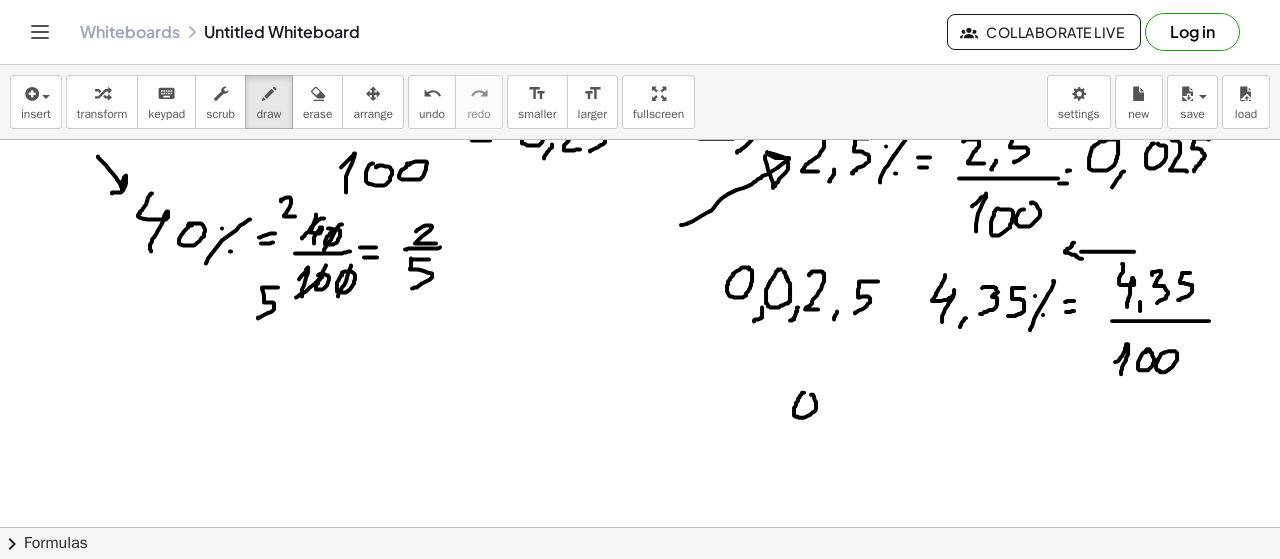 click at bounding box center (640, -328) 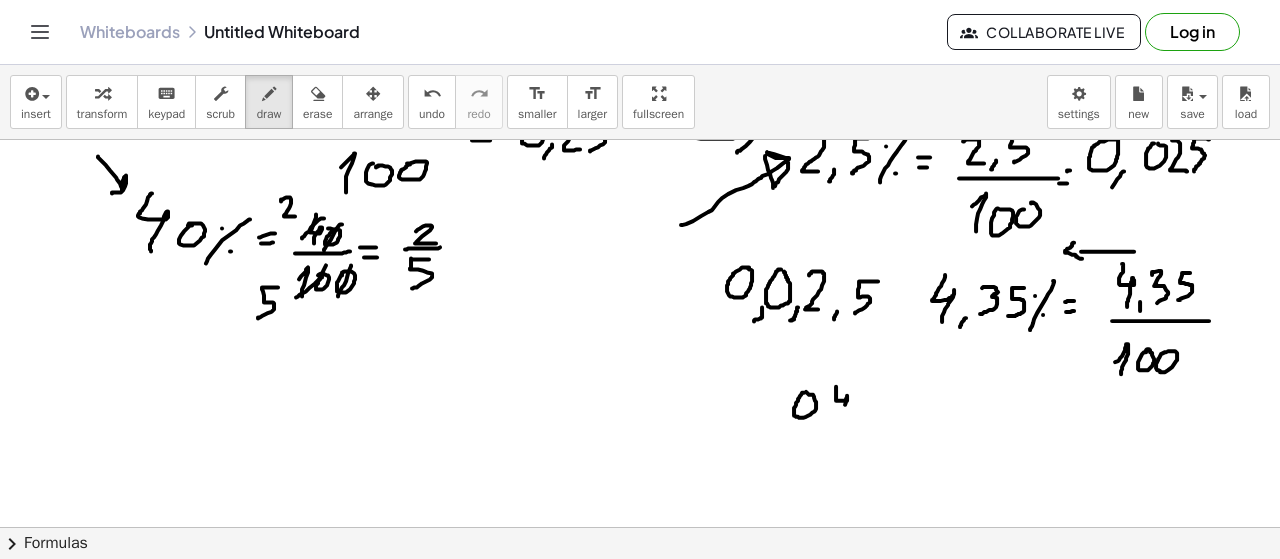 drag, startPoint x: 836, startPoint y: 385, endPoint x: 842, endPoint y: 417, distance: 32.55764 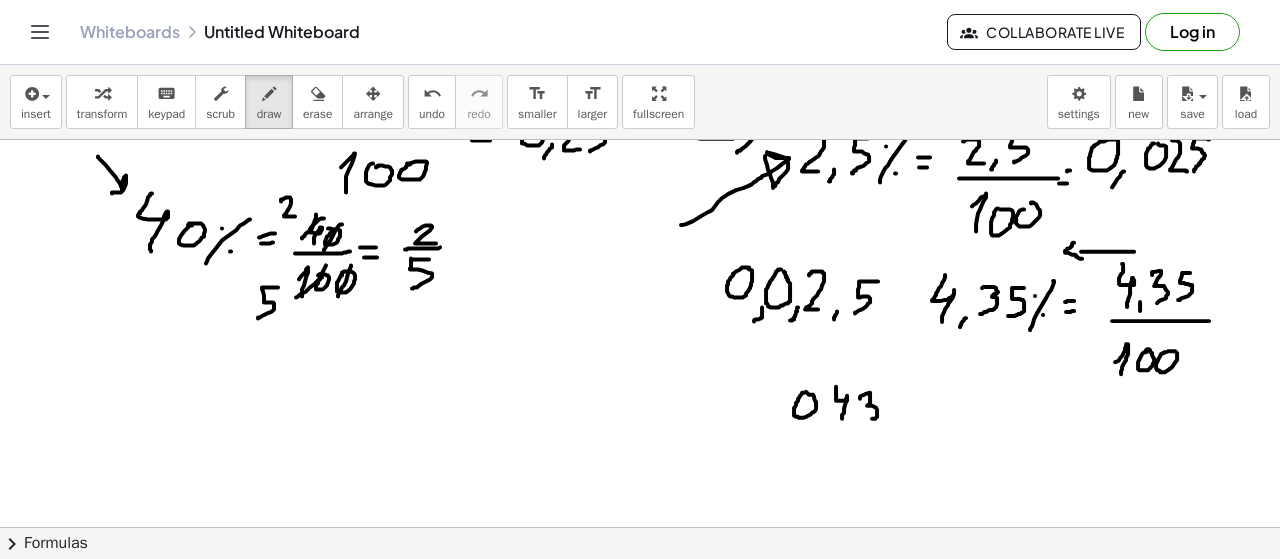 drag, startPoint x: 860, startPoint y: 396, endPoint x: 867, endPoint y: 420, distance: 25 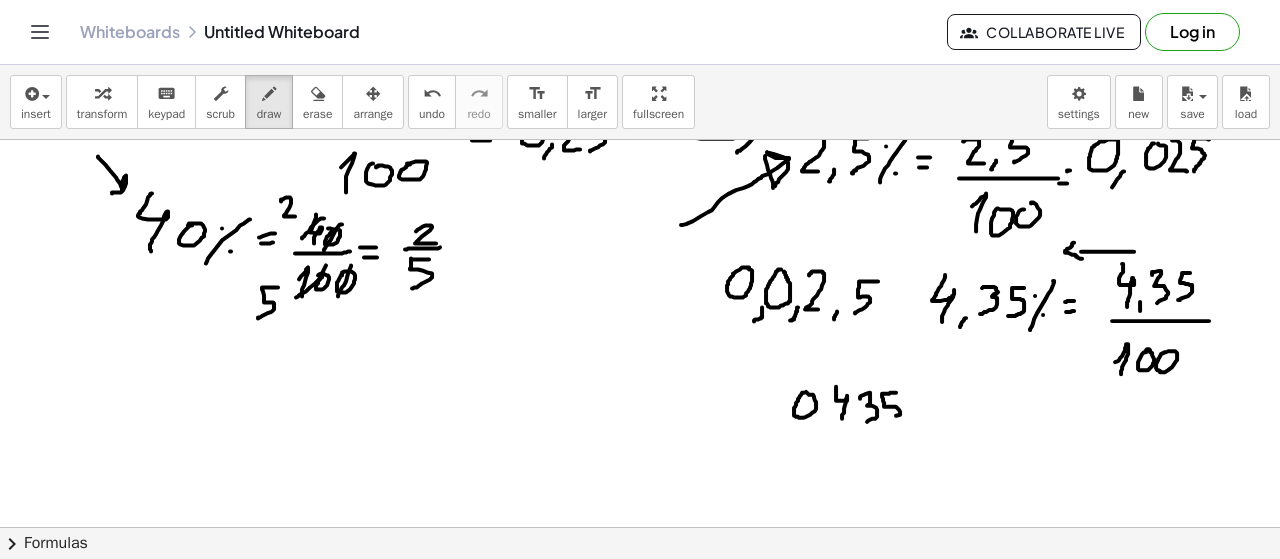 drag, startPoint x: 895, startPoint y: 391, endPoint x: 852, endPoint y: 426, distance: 55.443665 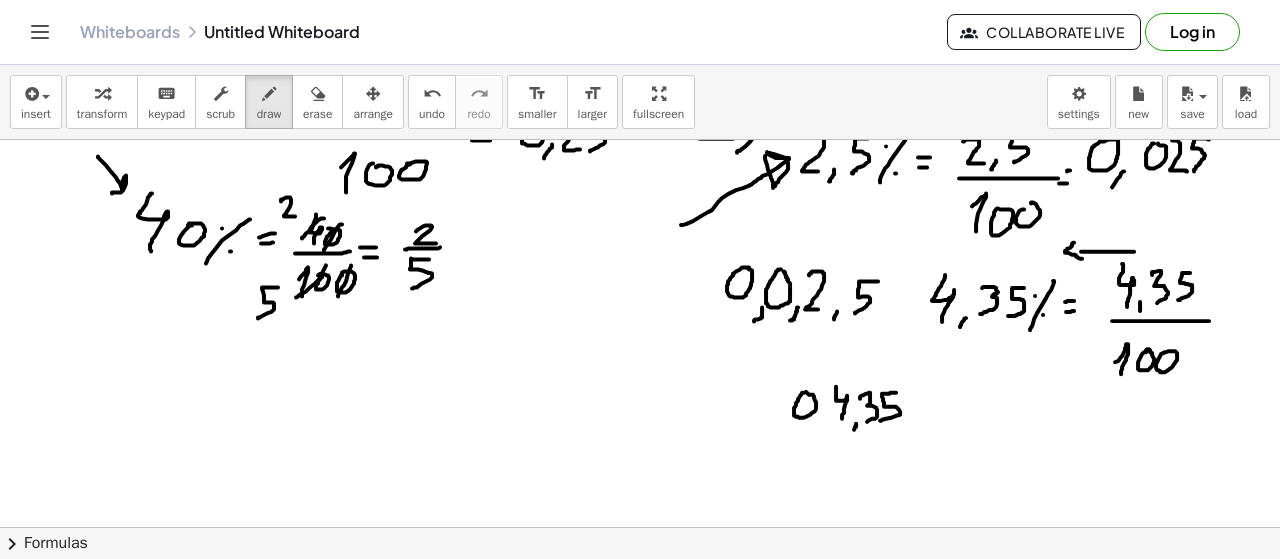 drag, startPoint x: 854, startPoint y: 428, endPoint x: 834, endPoint y: 433, distance: 20.615528 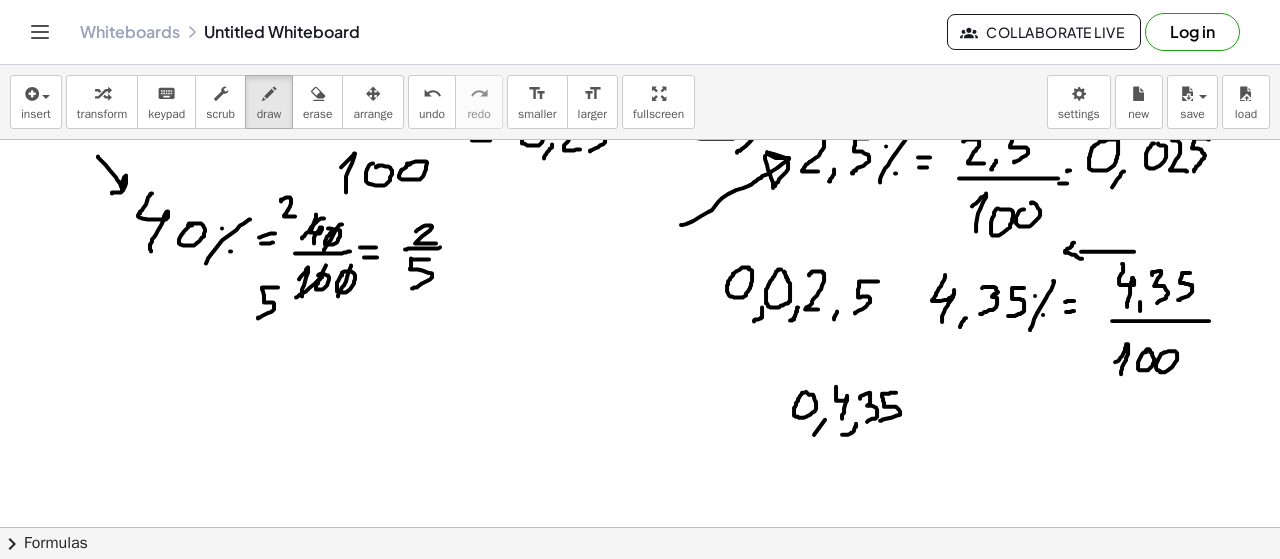 click at bounding box center [640, -328] 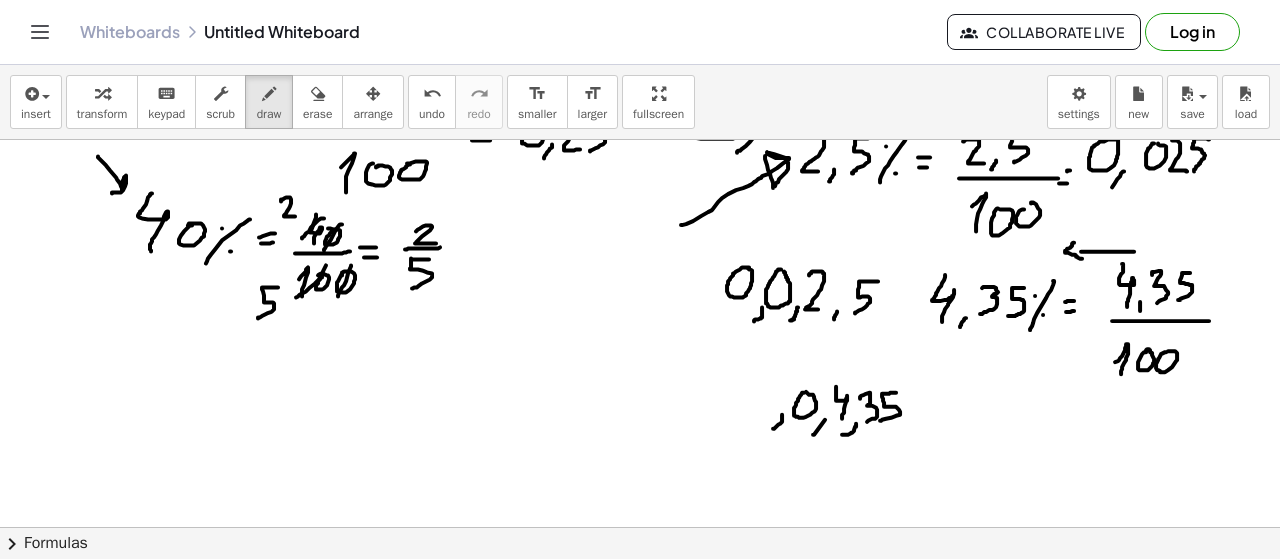 drag, startPoint x: 782, startPoint y: 413, endPoint x: 764, endPoint y: 430, distance: 24.758837 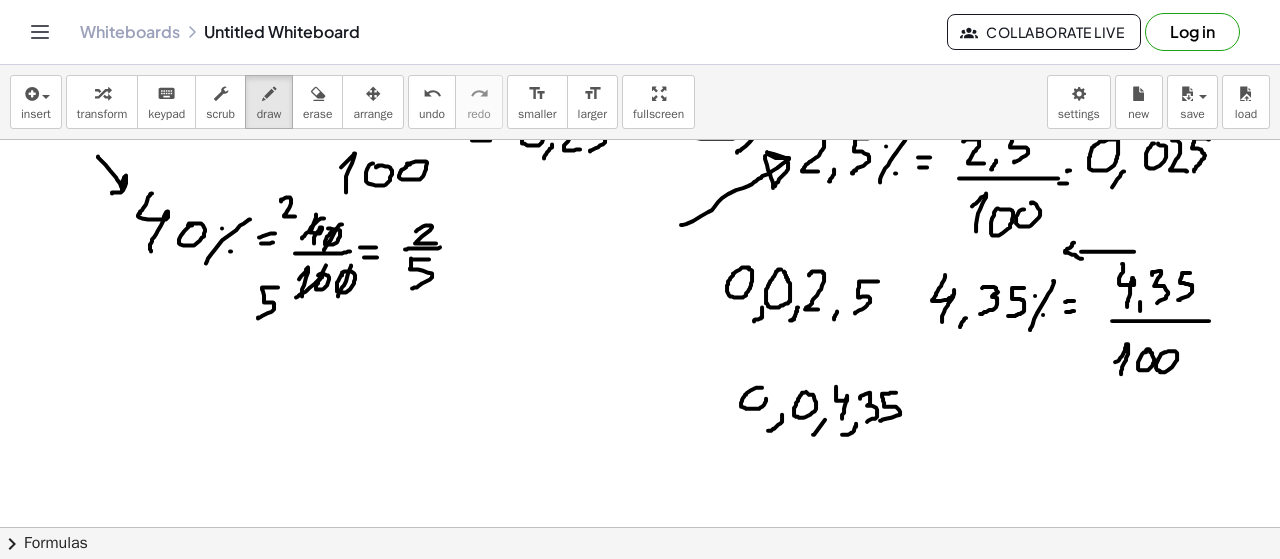 click at bounding box center (640, -328) 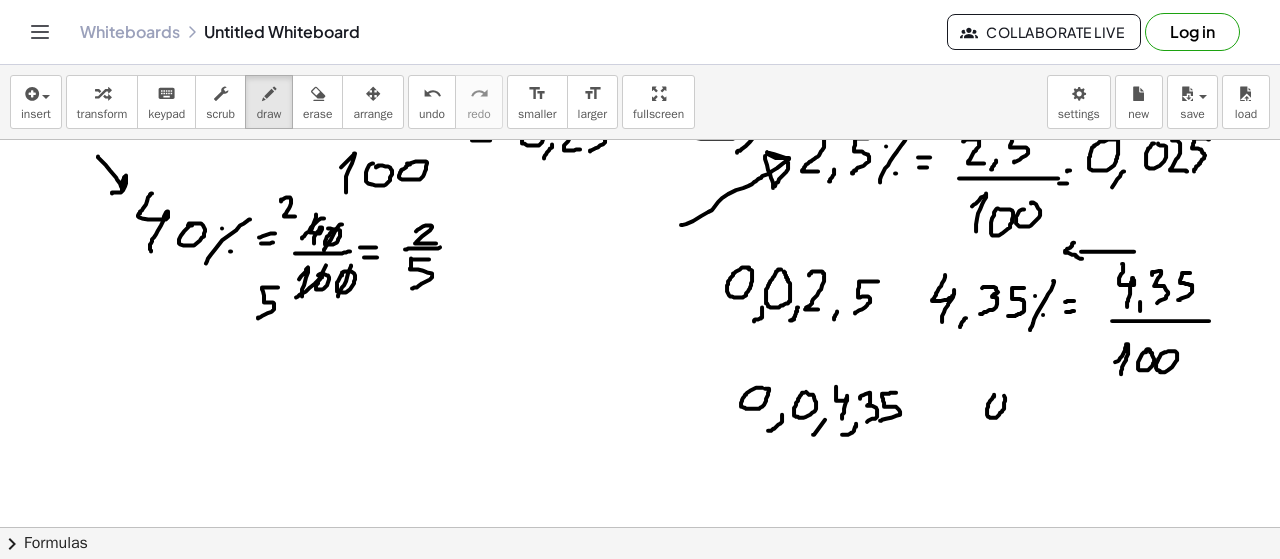 click at bounding box center [640, -328] 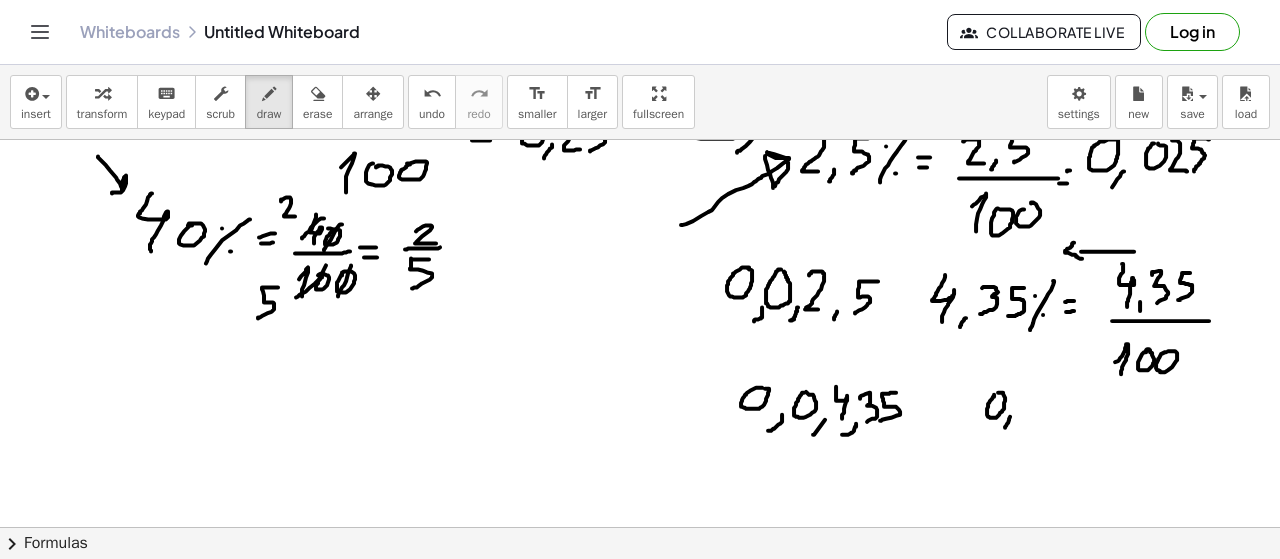 drag, startPoint x: 1010, startPoint y: 415, endPoint x: 1004, endPoint y: 426, distance: 12.529964 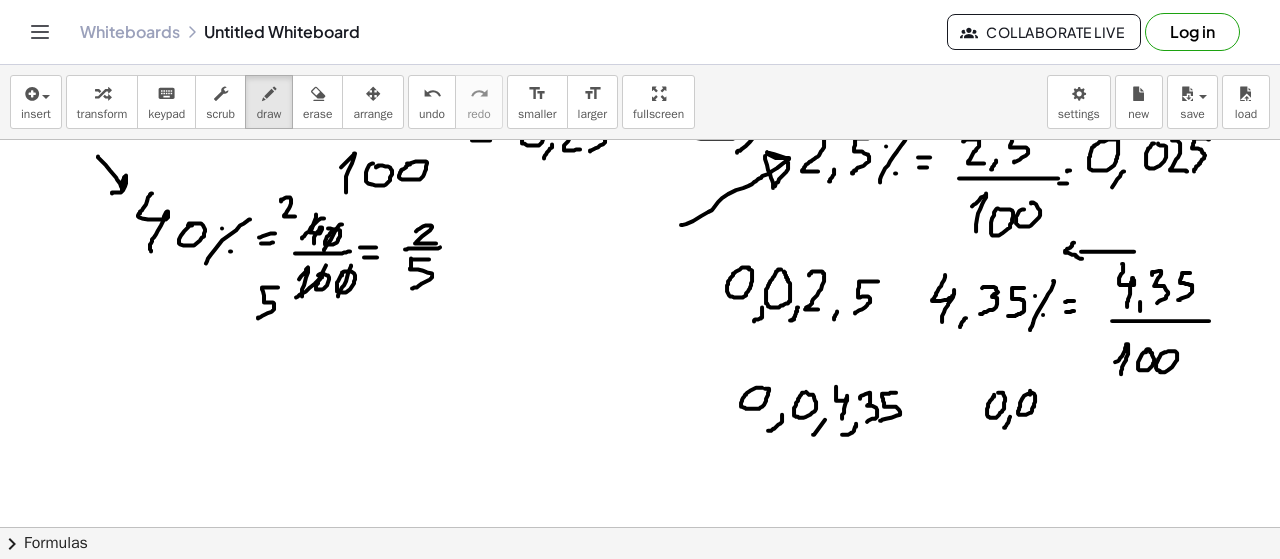 drag, startPoint x: 1020, startPoint y: 402, endPoint x: 1030, endPoint y: 389, distance: 16.40122 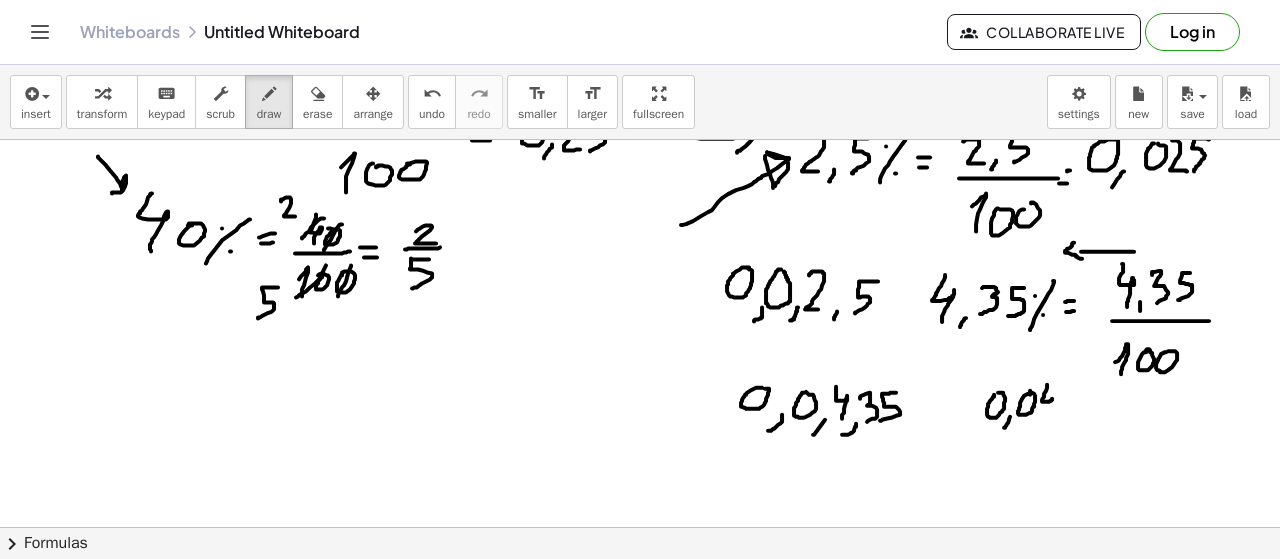 drag, startPoint x: 1047, startPoint y: 386, endPoint x: 1046, endPoint y: 416, distance: 30.016663 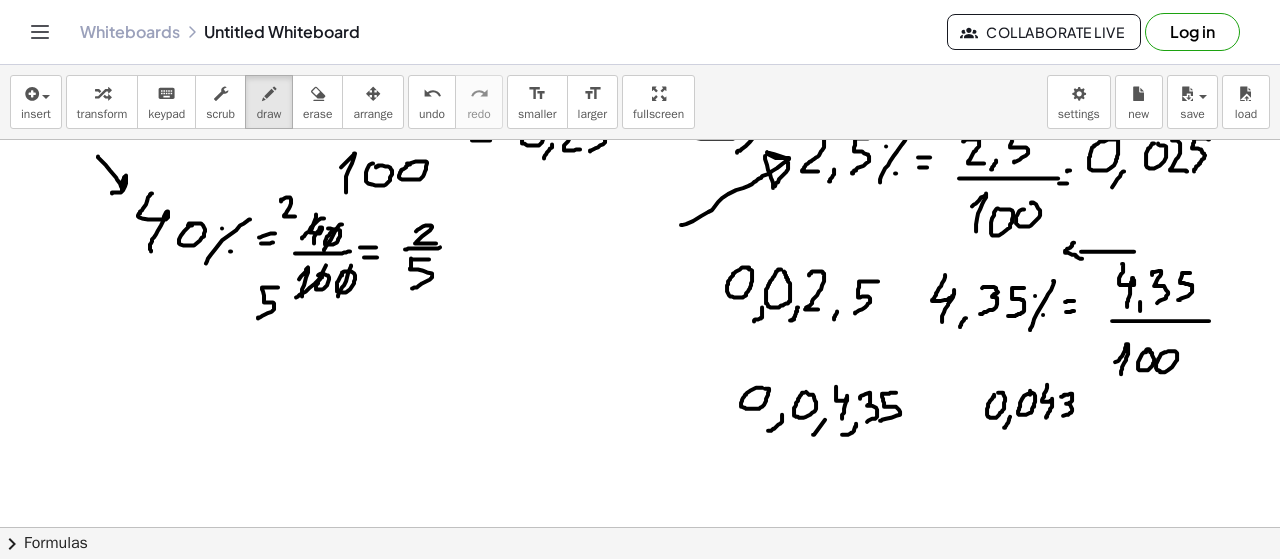 drag, startPoint x: 1063, startPoint y: 394, endPoint x: 1054, endPoint y: 417, distance: 24.698177 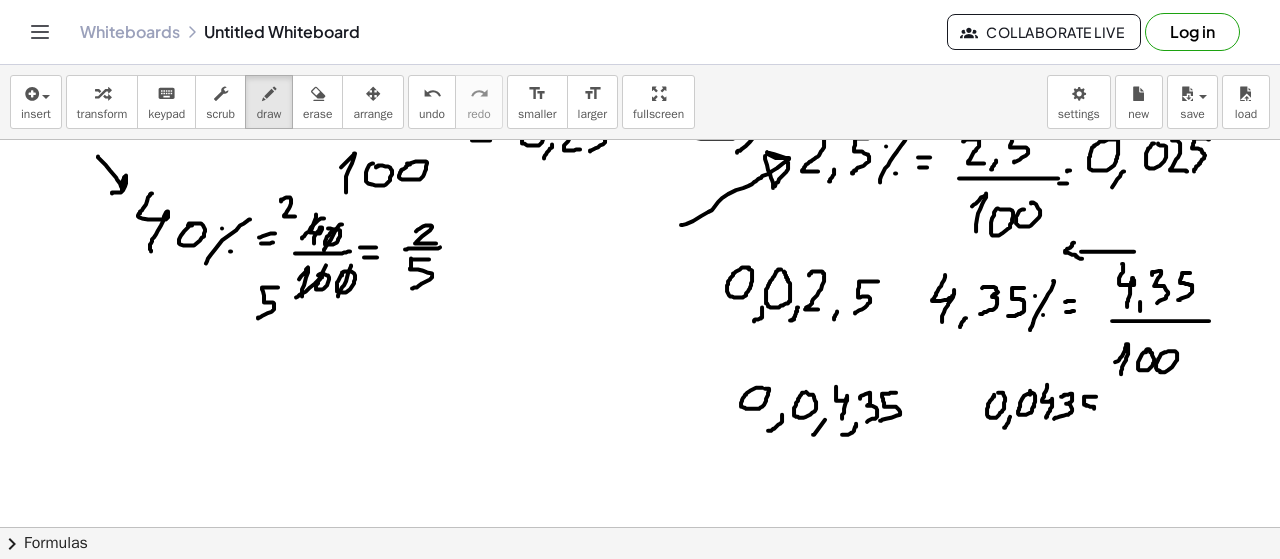 drag, startPoint x: 1096, startPoint y: 395, endPoint x: 1078, endPoint y: 417, distance: 28.42534 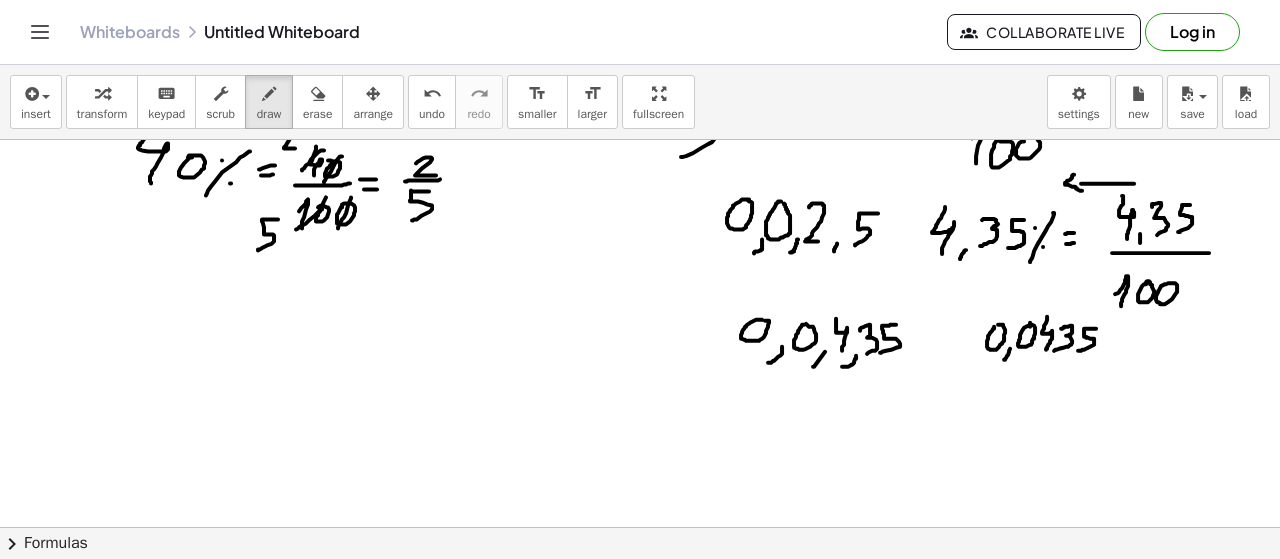 scroll, scrollTop: 1510, scrollLeft: 0, axis: vertical 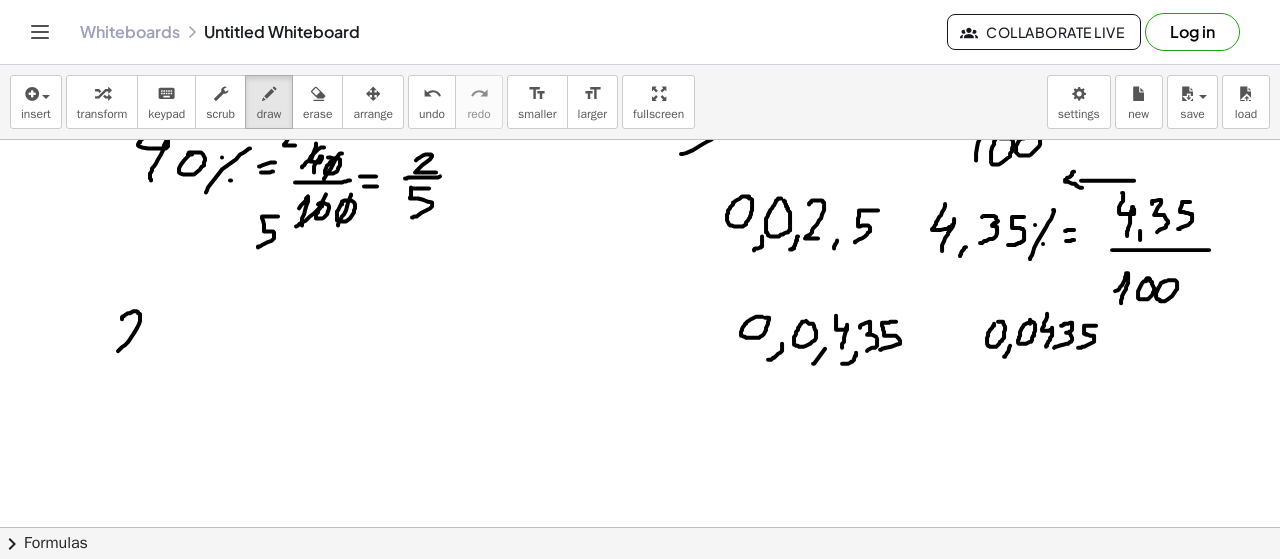 drag, startPoint x: 122, startPoint y: 317, endPoint x: 138, endPoint y: 352, distance: 38.483765 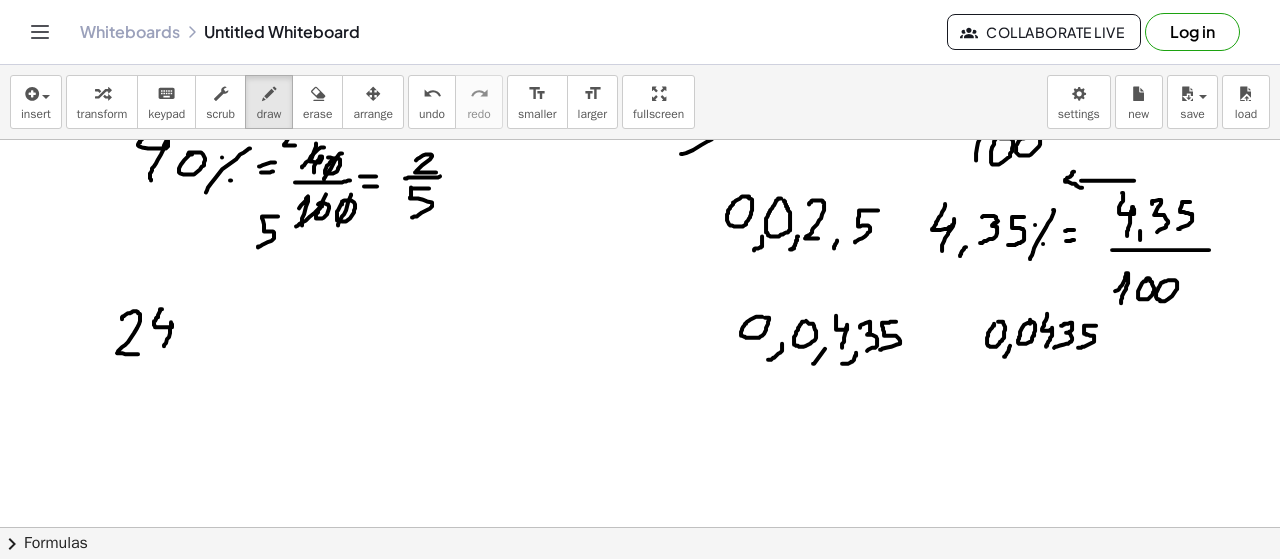 drag, startPoint x: 158, startPoint y: 313, endPoint x: 175, endPoint y: 348, distance: 38.910152 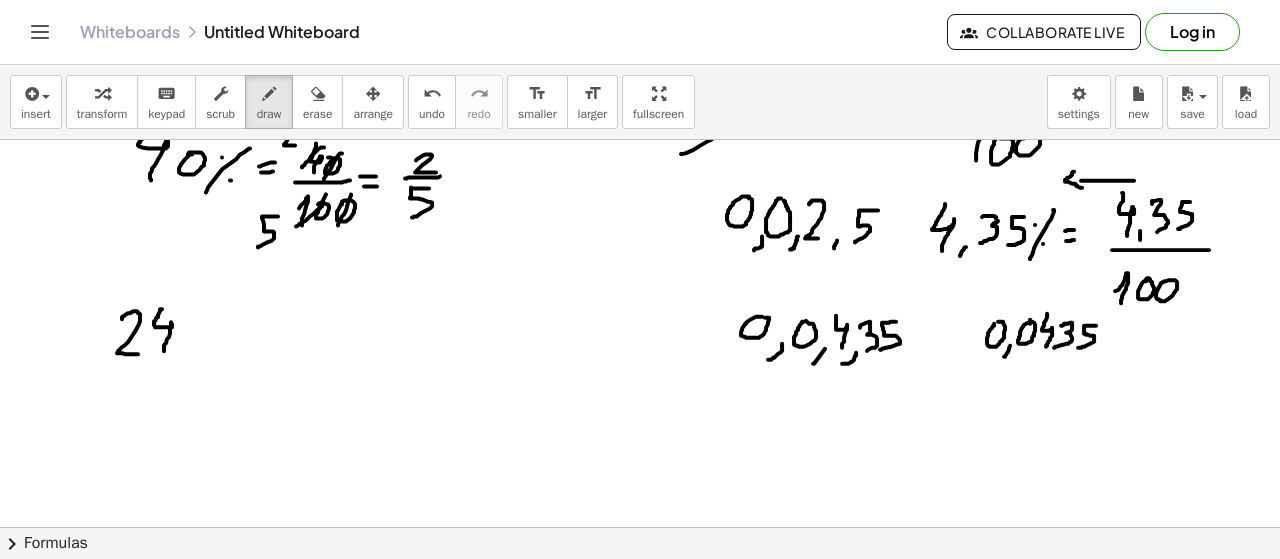 drag, startPoint x: 190, startPoint y: 343, endPoint x: 174, endPoint y: 367, distance: 28.84441 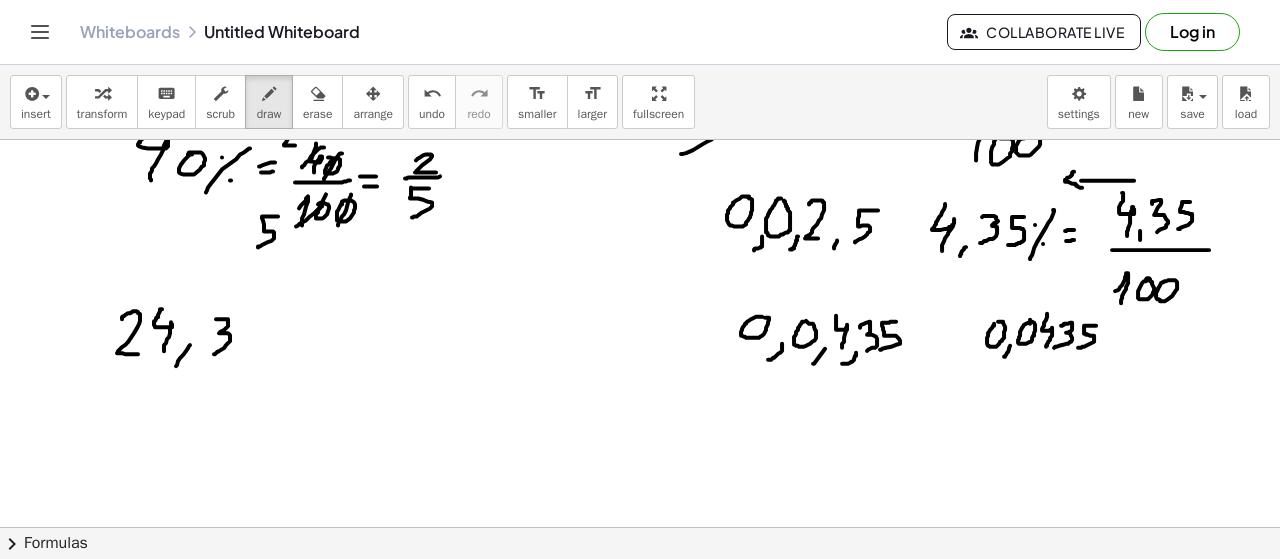 drag, startPoint x: 216, startPoint y: 317, endPoint x: 231, endPoint y: 333, distance: 21.931713 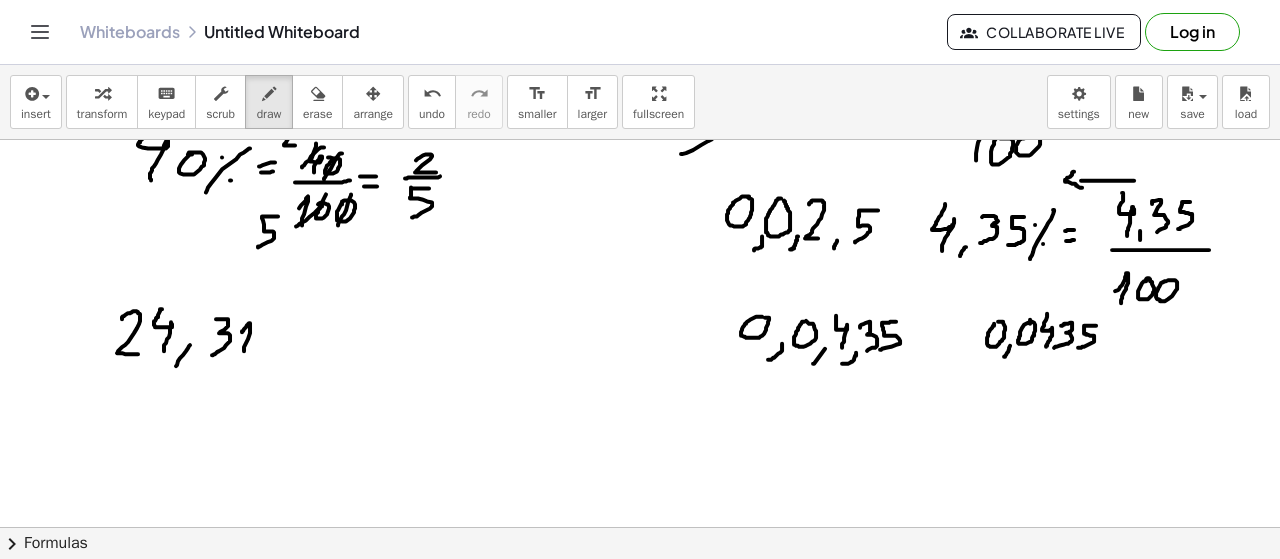 drag, startPoint x: 248, startPoint y: 323, endPoint x: 262, endPoint y: 343, distance: 24.41311 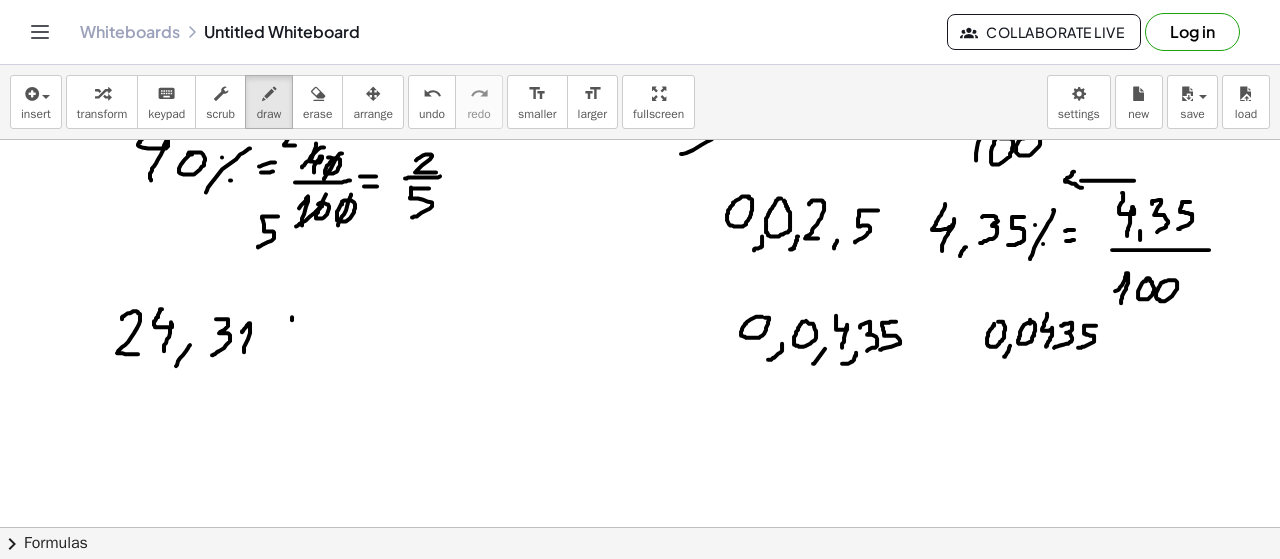 drag, startPoint x: 292, startPoint y: 315, endPoint x: 258, endPoint y: 368, distance: 62.968246 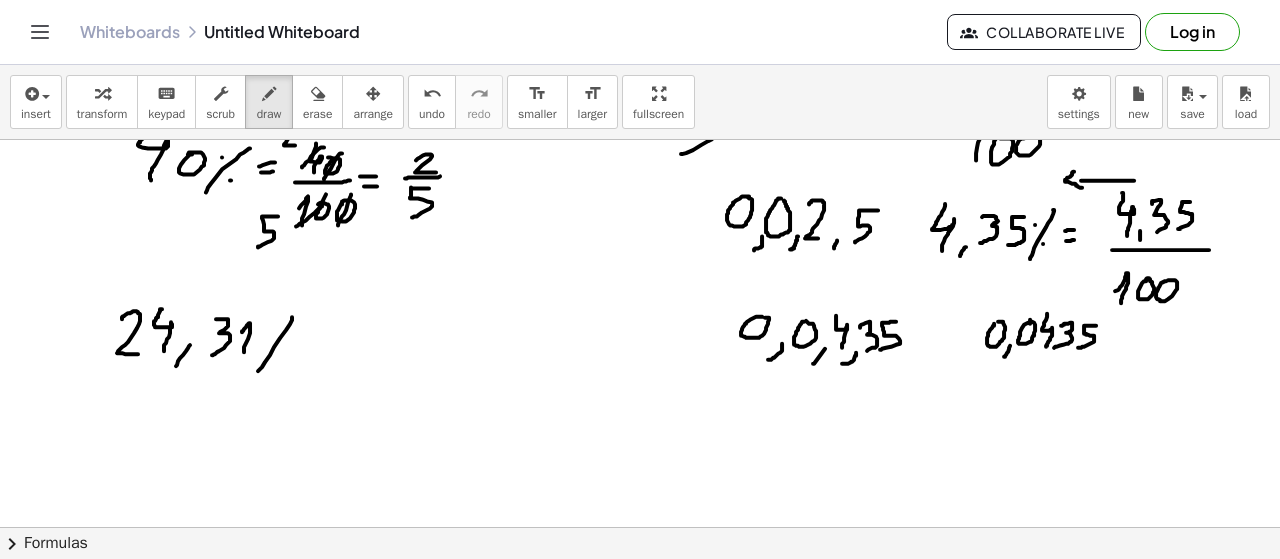 click at bounding box center (640, -399) 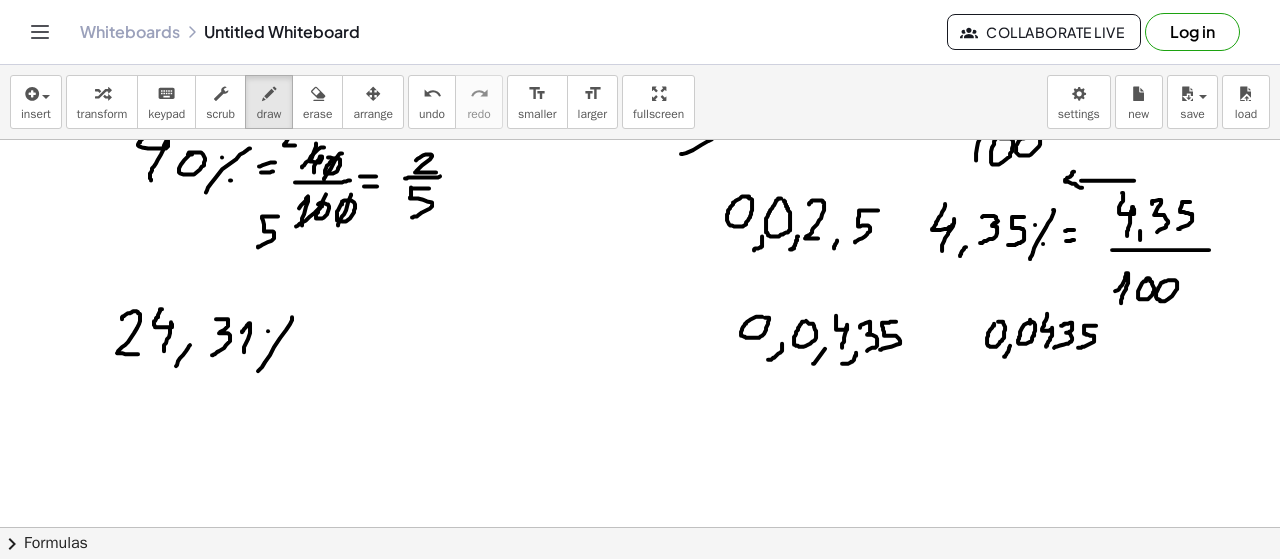 click at bounding box center (640, -399) 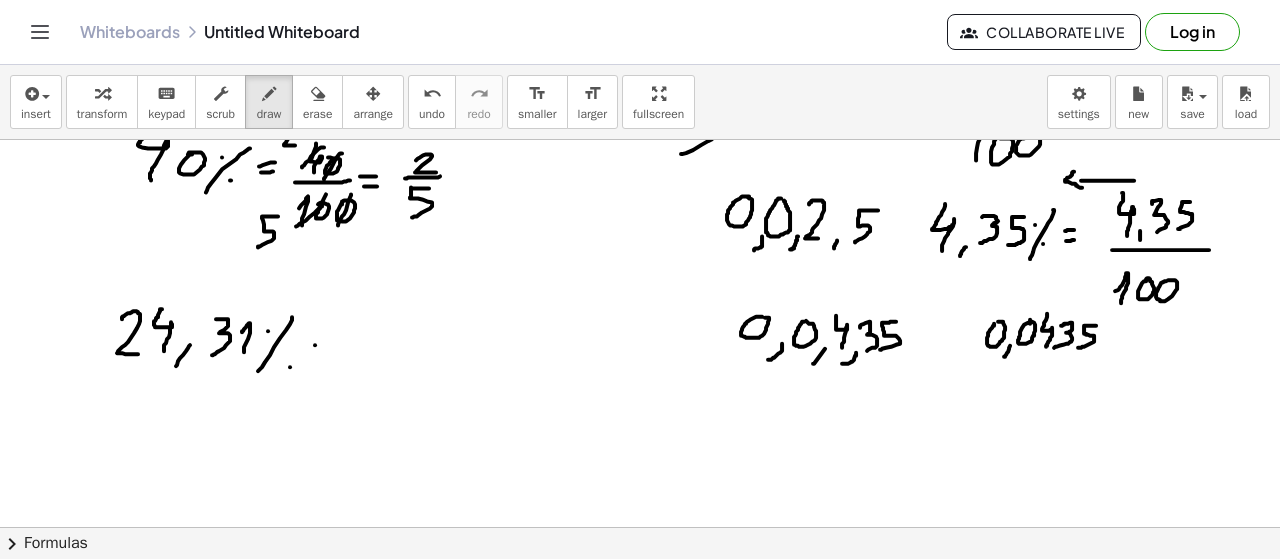 drag, startPoint x: 315, startPoint y: 343, endPoint x: 328, endPoint y: 343, distance: 13 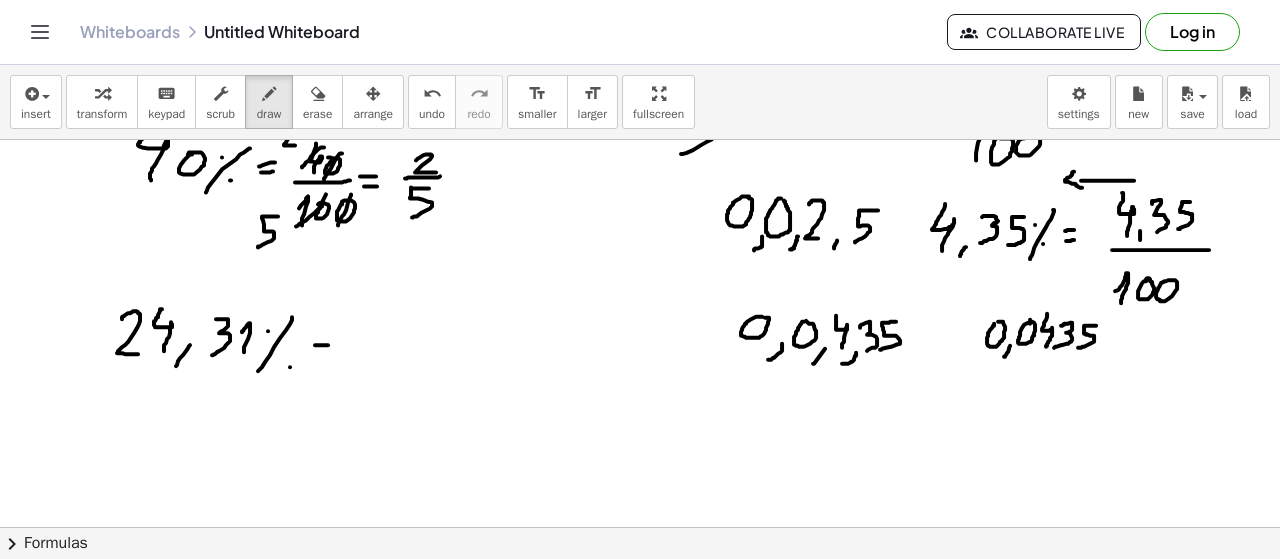 drag, startPoint x: 314, startPoint y: 351, endPoint x: 328, endPoint y: 351, distance: 14 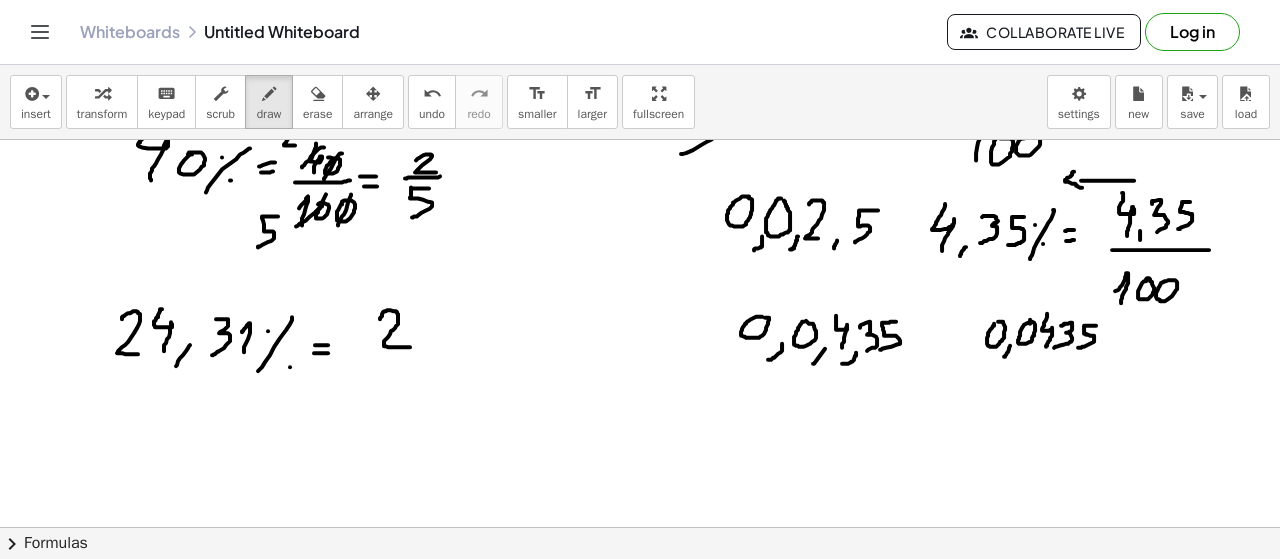 drag, startPoint x: 380, startPoint y: 317, endPoint x: 418, endPoint y: 337, distance: 42.941822 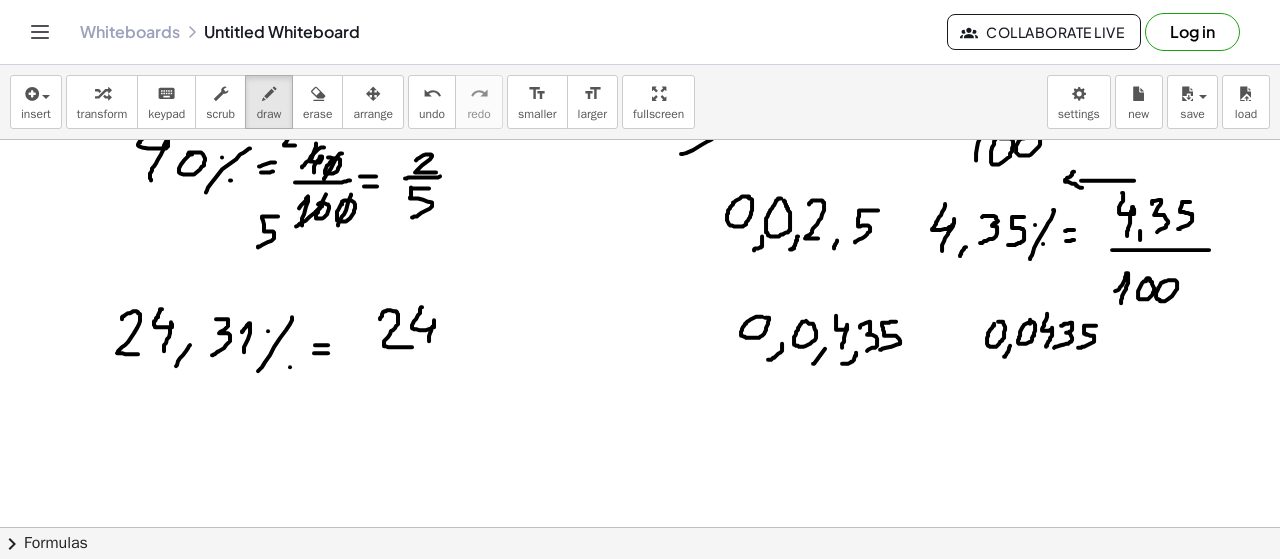 drag, startPoint x: 418, startPoint y: 313, endPoint x: 430, endPoint y: 343, distance: 32.31099 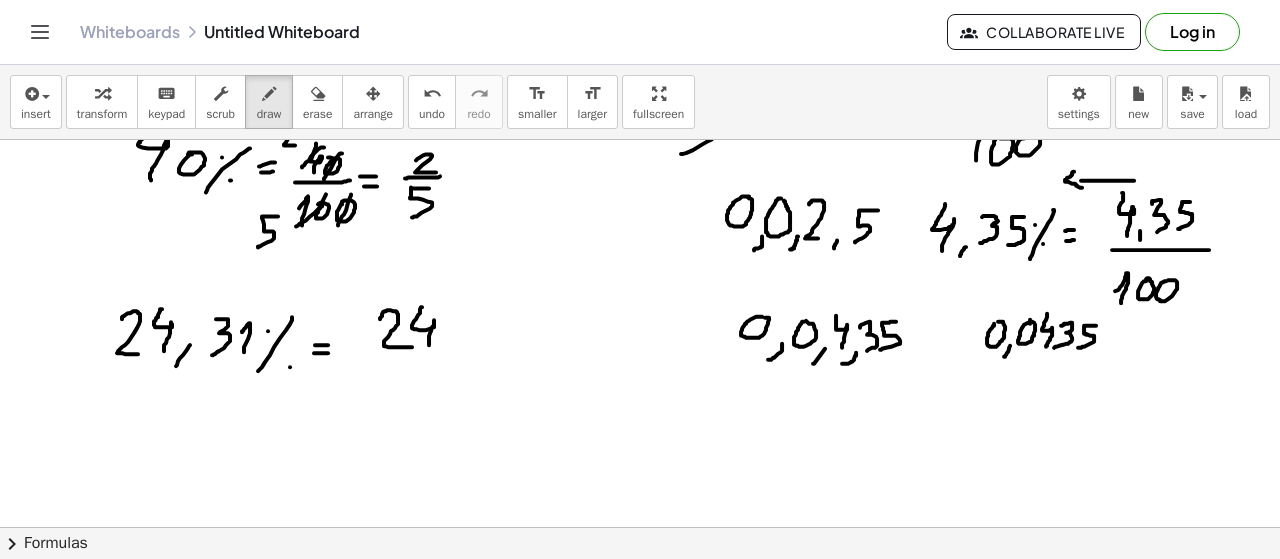 drag, startPoint x: 446, startPoint y: 343, endPoint x: 441, endPoint y: 353, distance: 11.18034 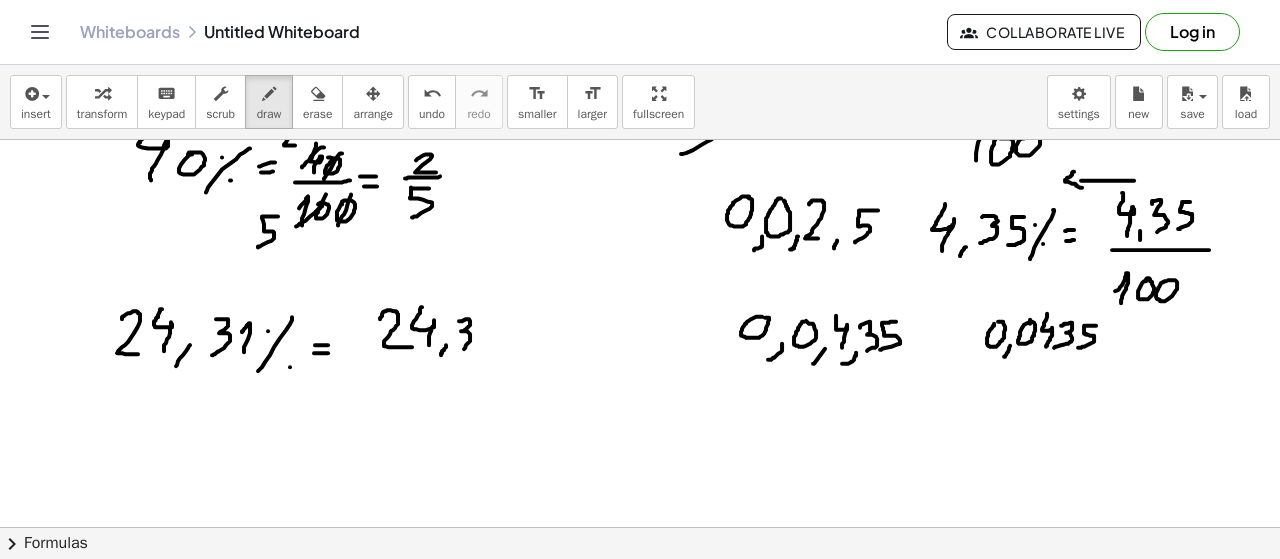 drag, startPoint x: 459, startPoint y: 319, endPoint x: 464, endPoint y: 347, distance: 28.442924 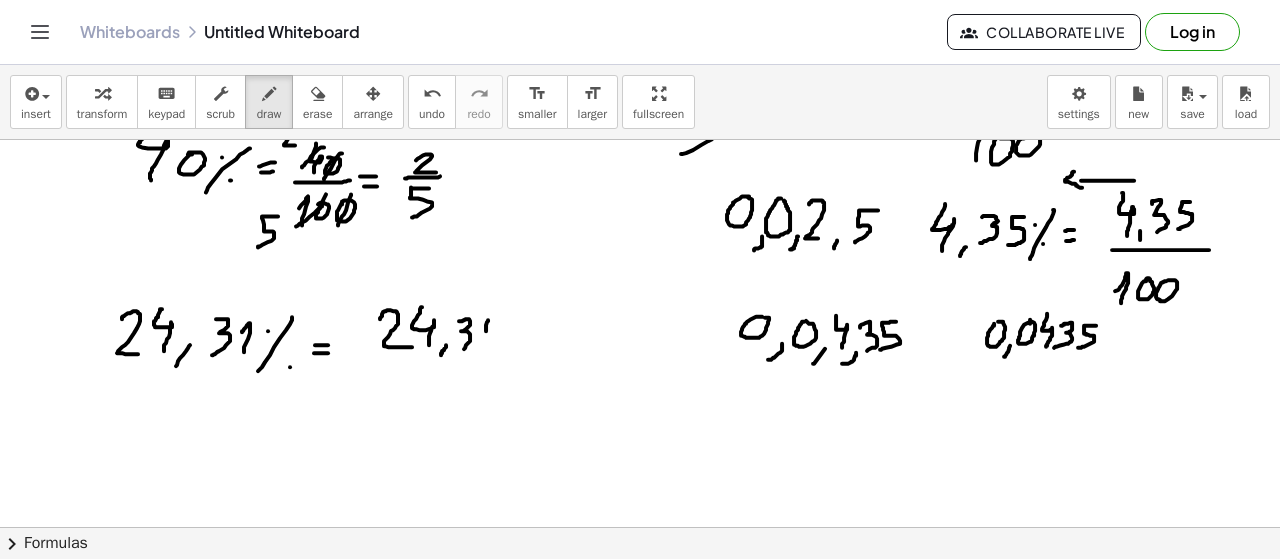 drag, startPoint x: 486, startPoint y: 323, endPoint x: 482, endPoint y: 349, distance: 26.305893 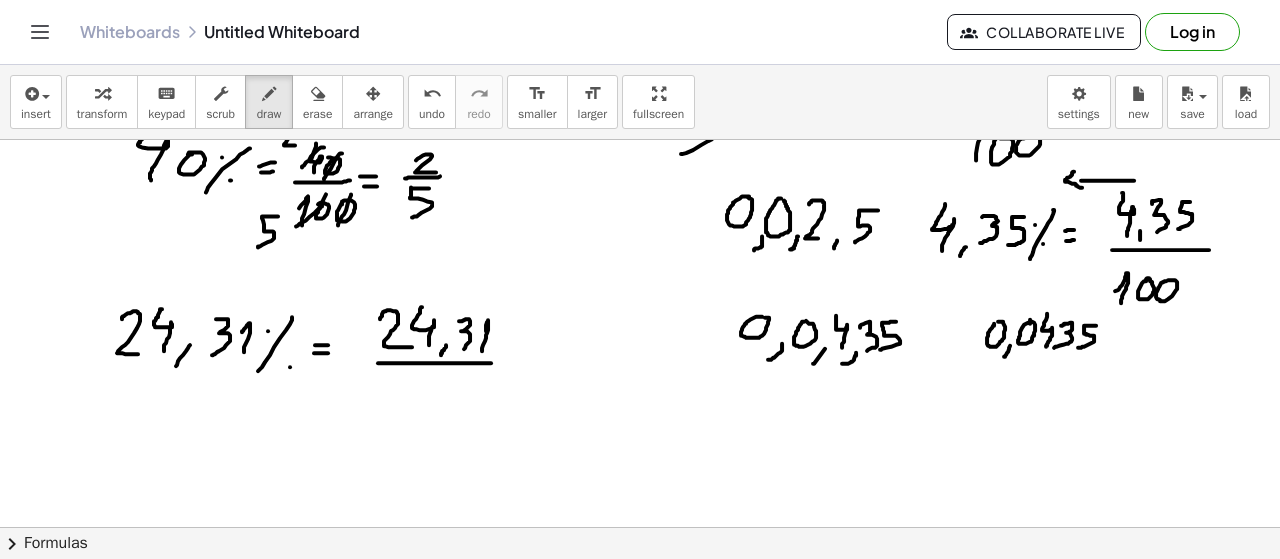 drag, startPoint x: 378, startPoint y: 361, endPoint x: 491, endPoint y: 361, distance: 113 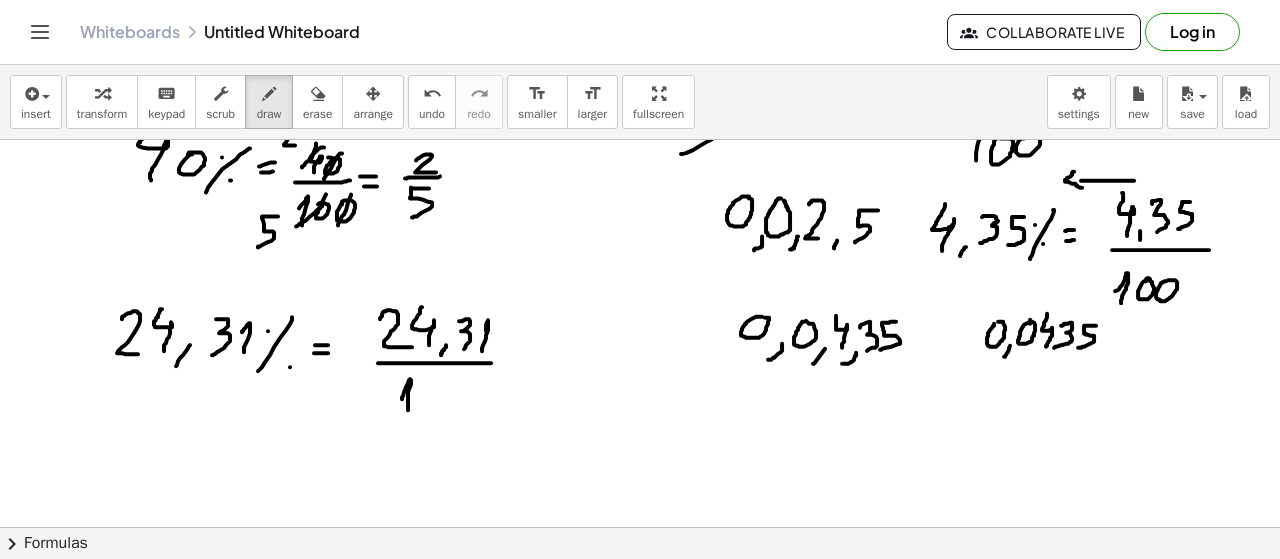drag, startPoint x: 402, startPoint y: 397, endPoint x: 408, endPoint y: 408, distance: 12.529964 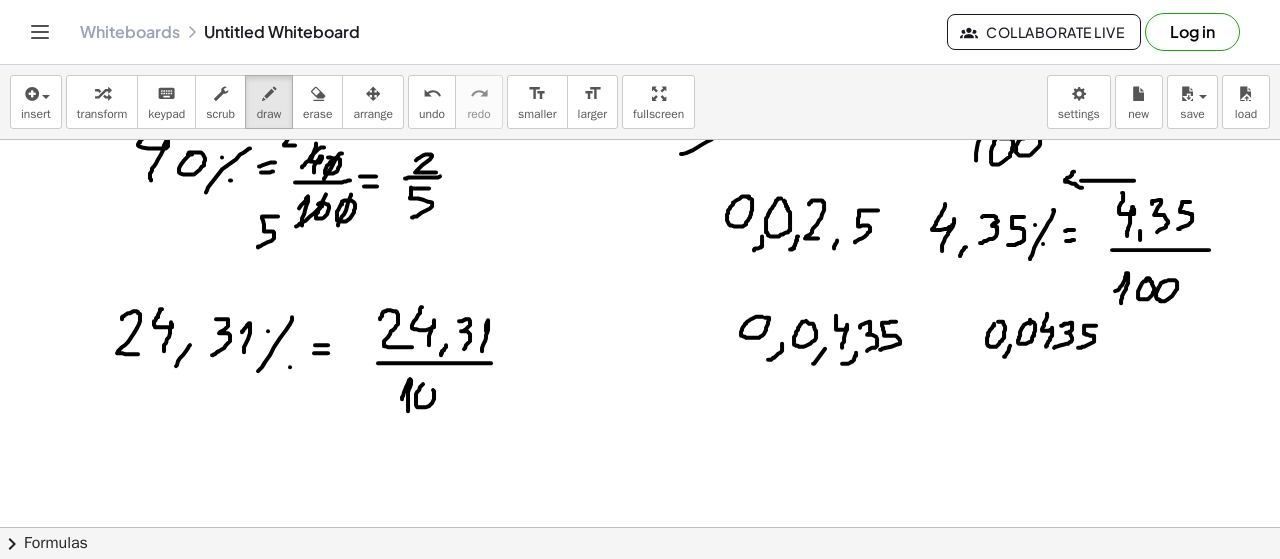 click at bounding box center (640, -399) 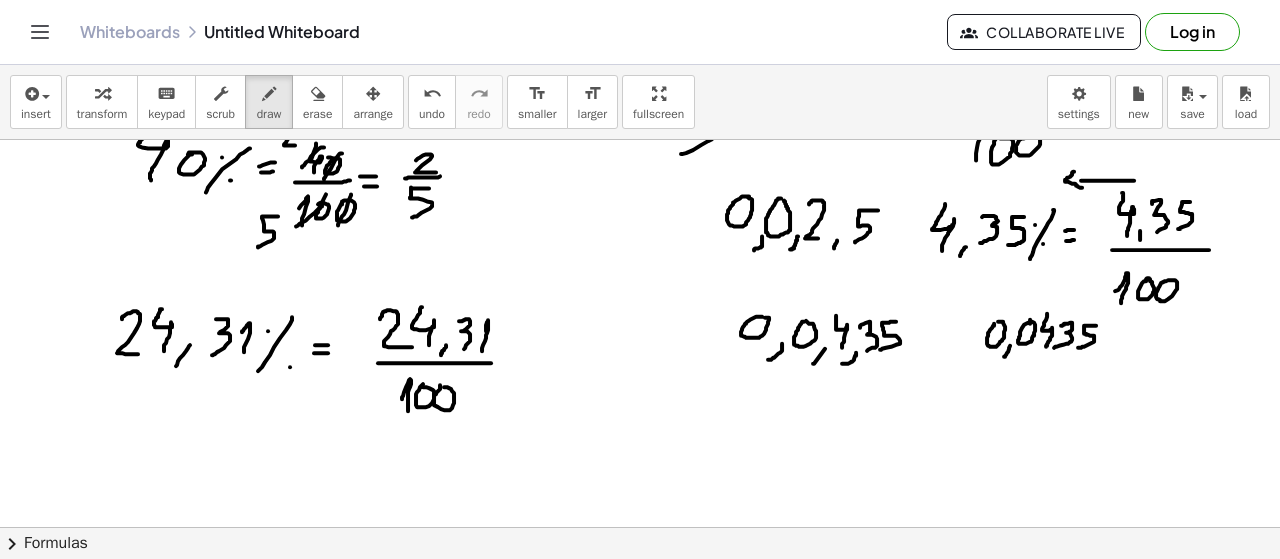 click at bounding box center (640, -399) 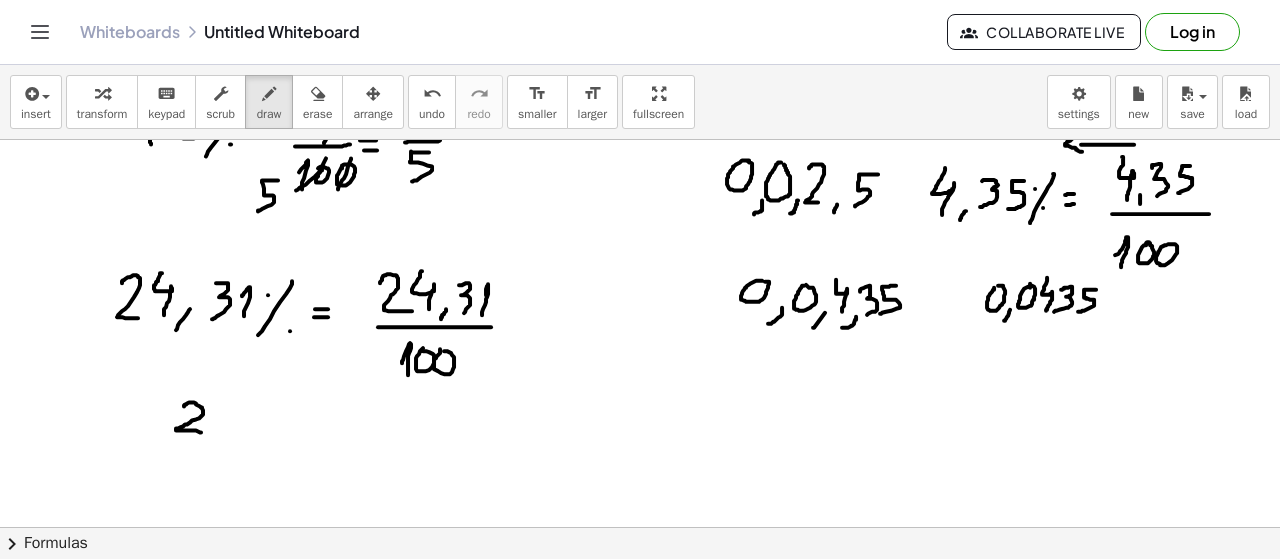 drag, startPoint x: 184, startPoint y: 405, endPoint x: 214, endPoint y: 425, distance: 36.05551 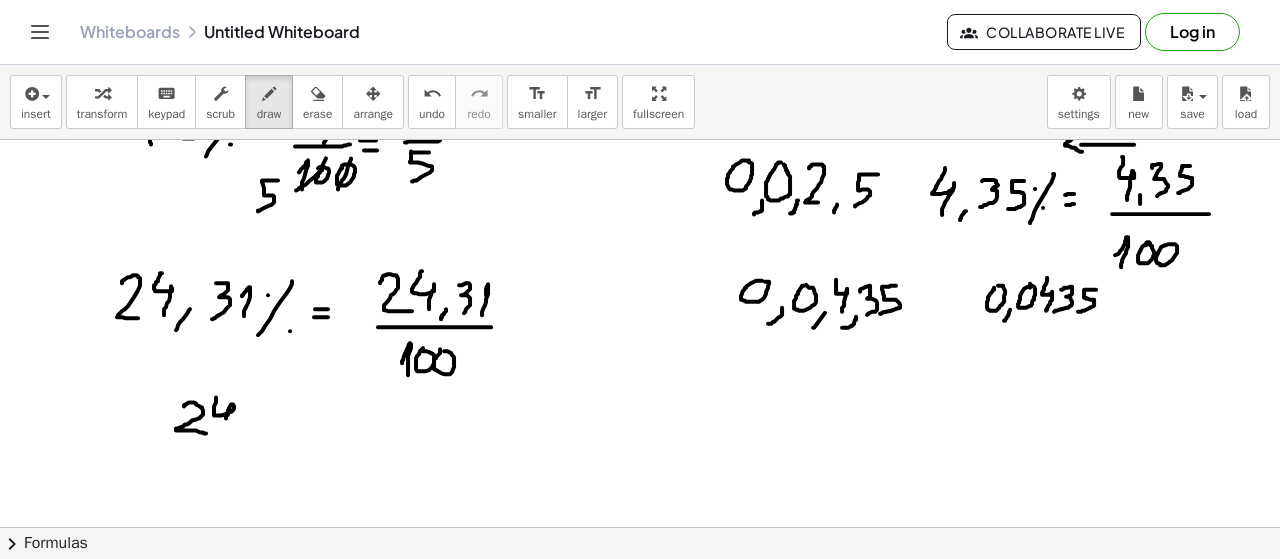 drag, startPoint x: 216, startPoint y: 397, endPoint x: 227, endPoint y: 426, distance: 31.016125 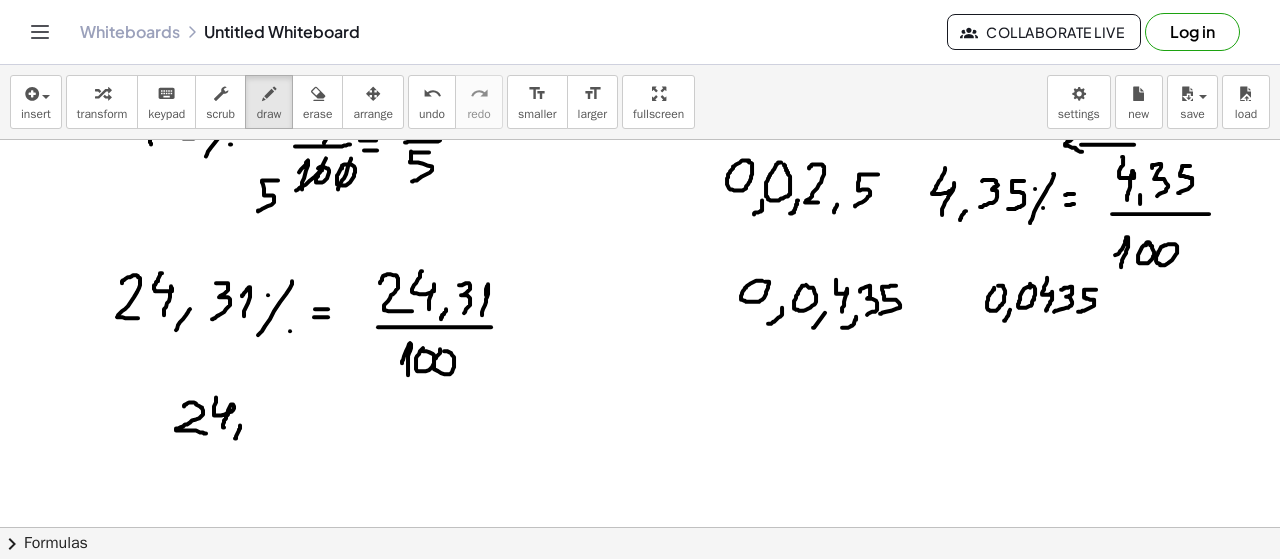 drag, startPoint x: 240, startPoint y: 424, endPoint x: 250, endPoint y: 419, distance: 11.18034 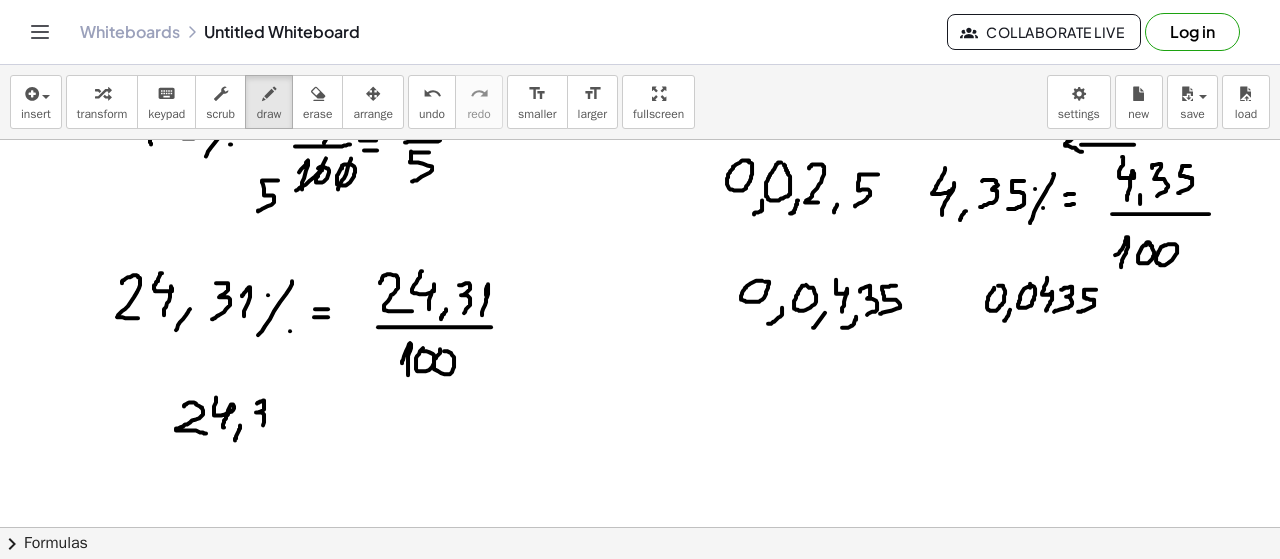 drag, startPoint x: 259, startPoint y: 401, endPoint x: 261, endPoint y: 425, distance: 24.083189 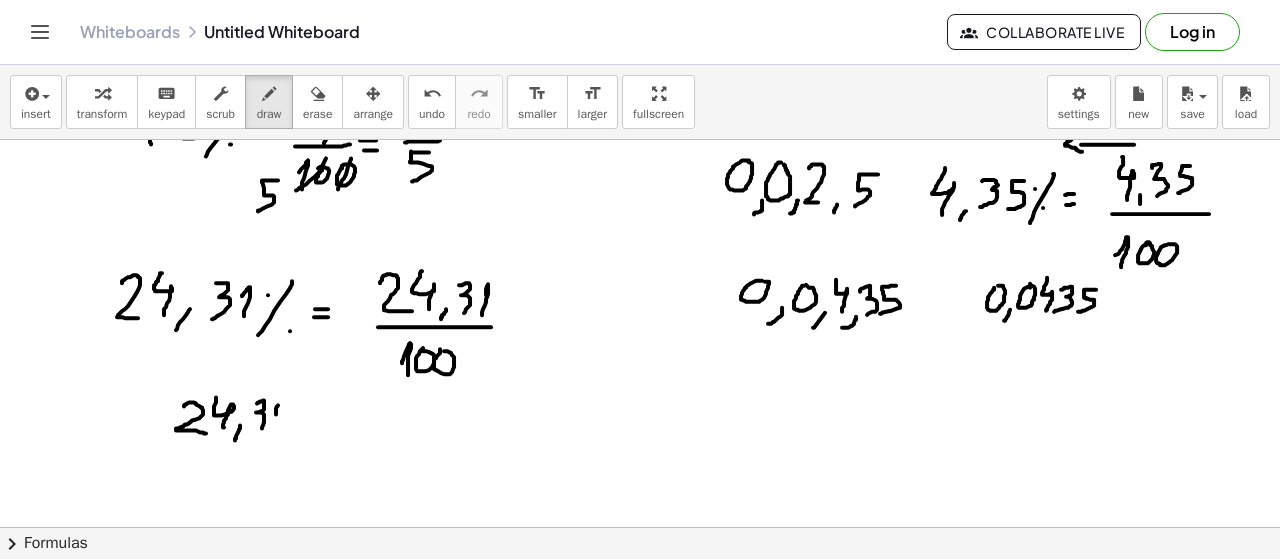 drag, startPoint x: 276, startPoint y: 407, endPoint x: 275, endPoint y: 429, distance: 22.022715 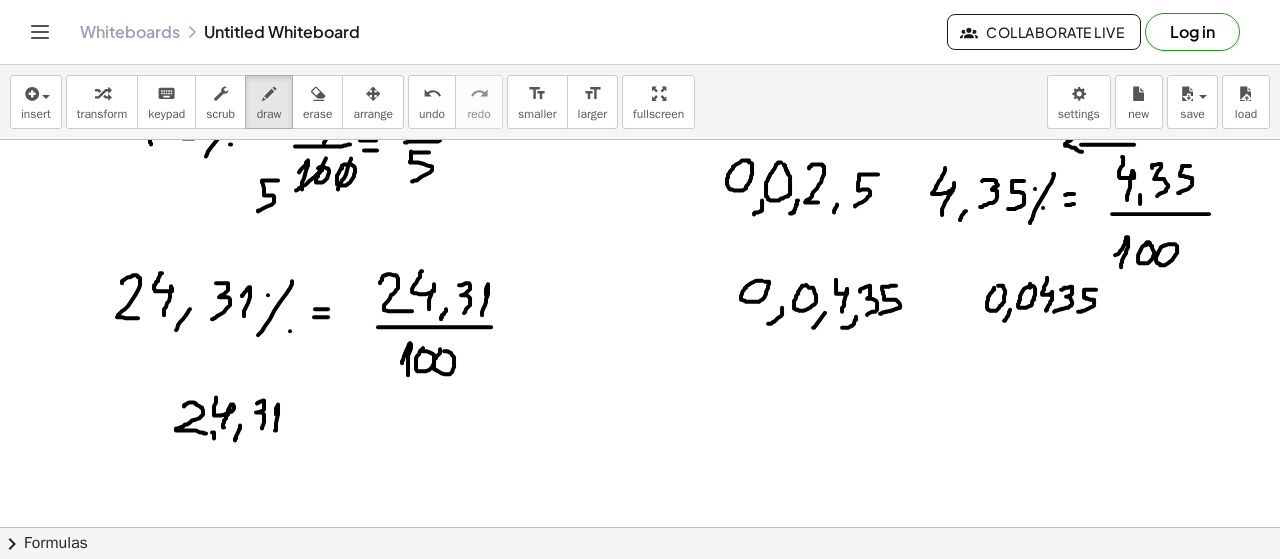 click at bounding box center [640, -435] 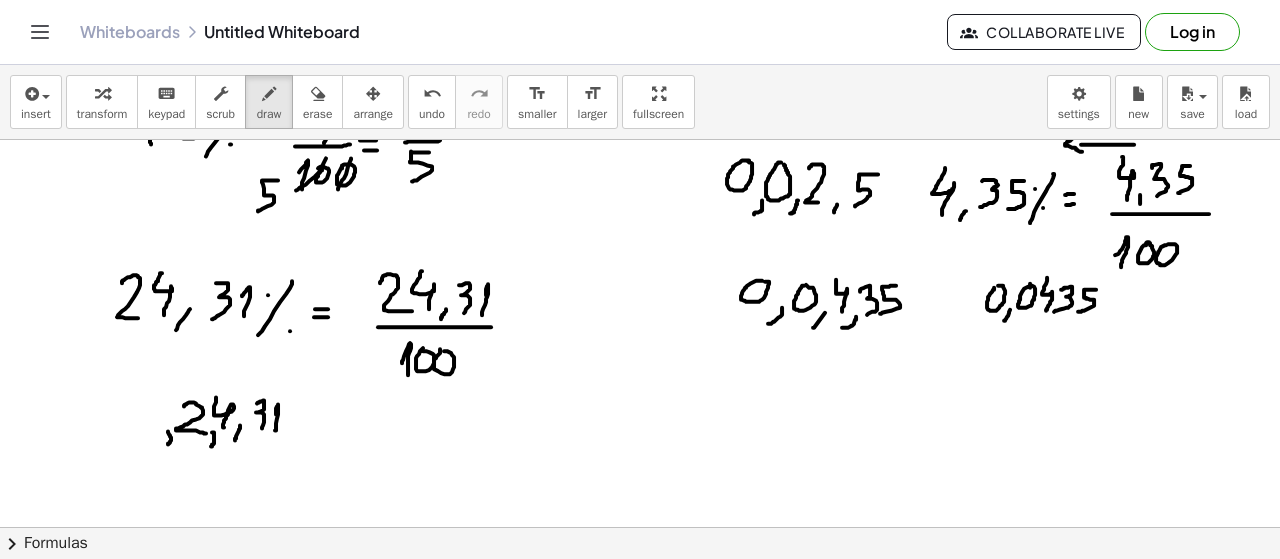 click at bounding box center [640, -435] 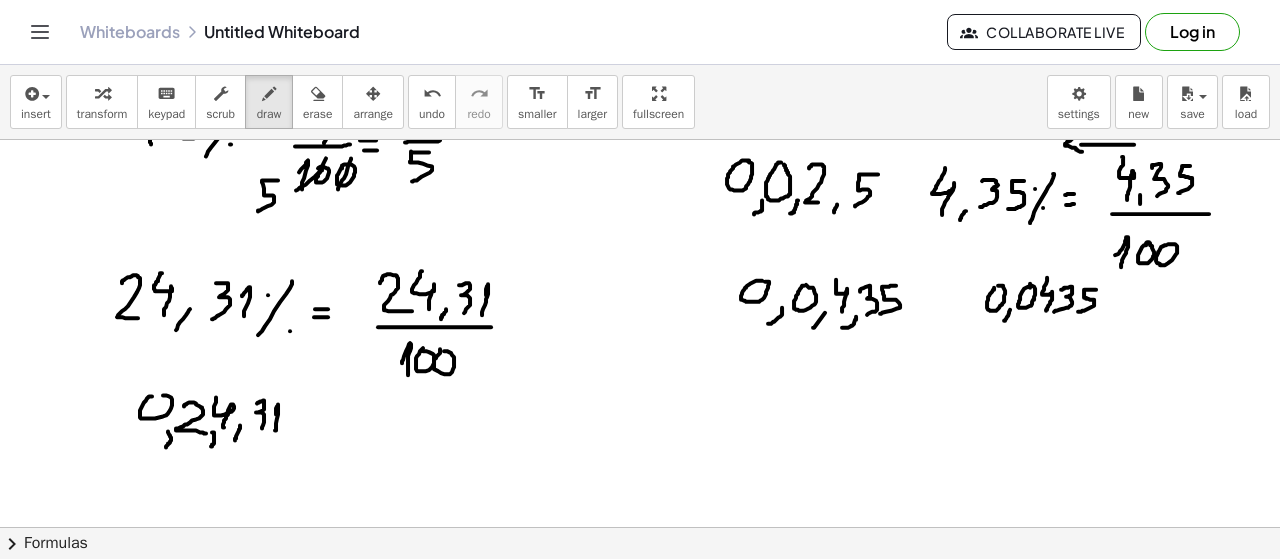 click at bounding box center [640, -435] 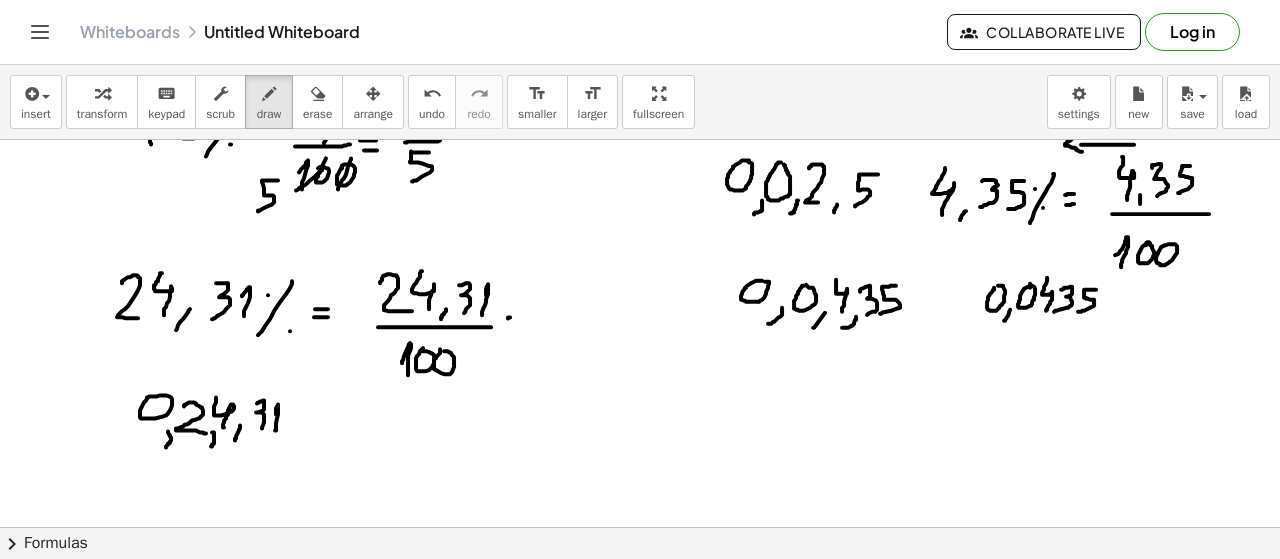 click at bounding box center (640, -435) 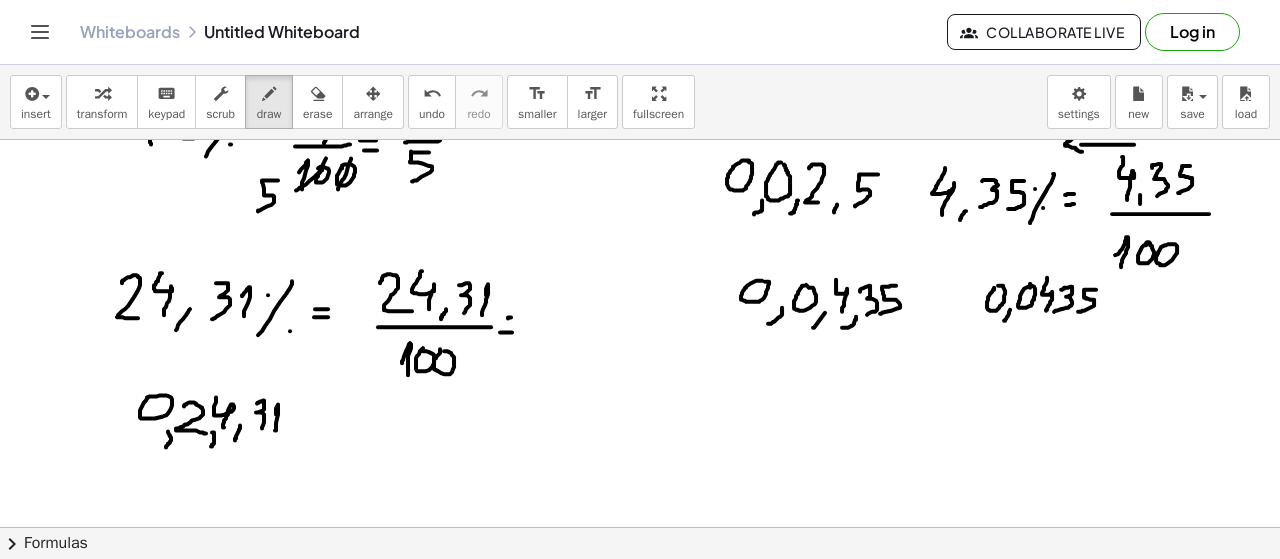 click at bounding box center (640, -435) 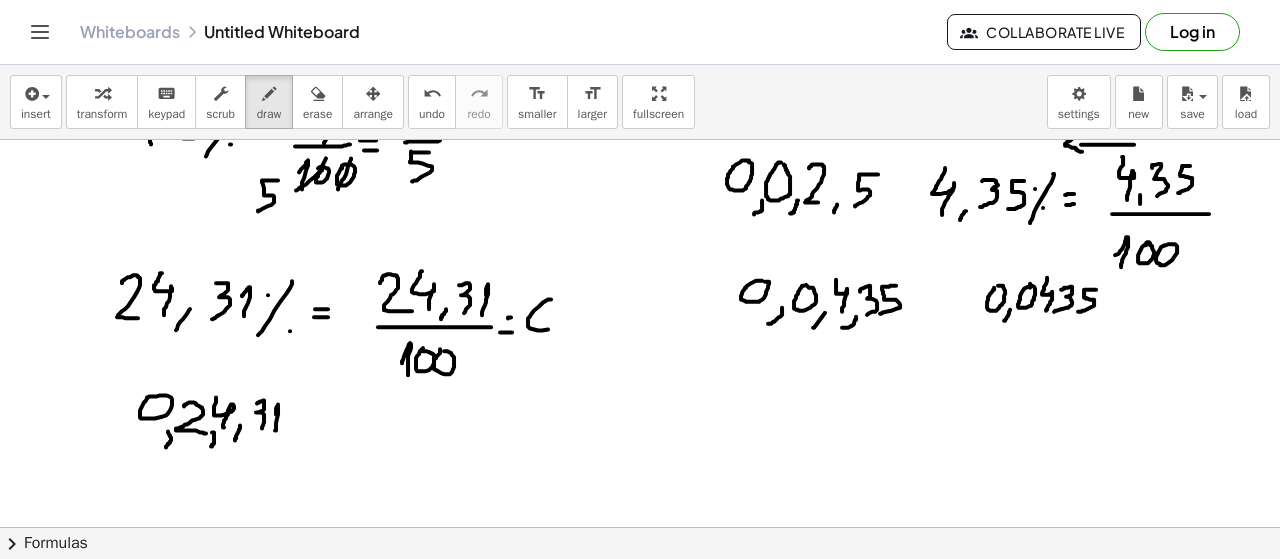 drag, startPoint x: 548, startPoint y: 298, endPoint x: 562, endPoint y: 302, distance: 14.56022 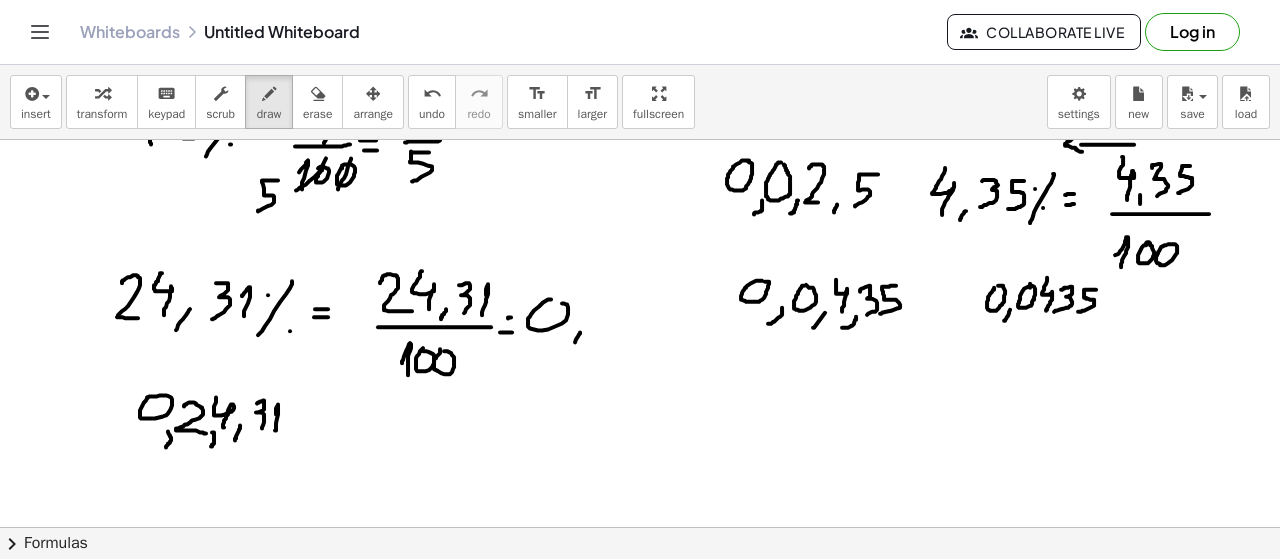 drag, startPoint x: 580, startPoint y: 331, endPoint x: 574, endPoint y: 342, distance: 12.529964 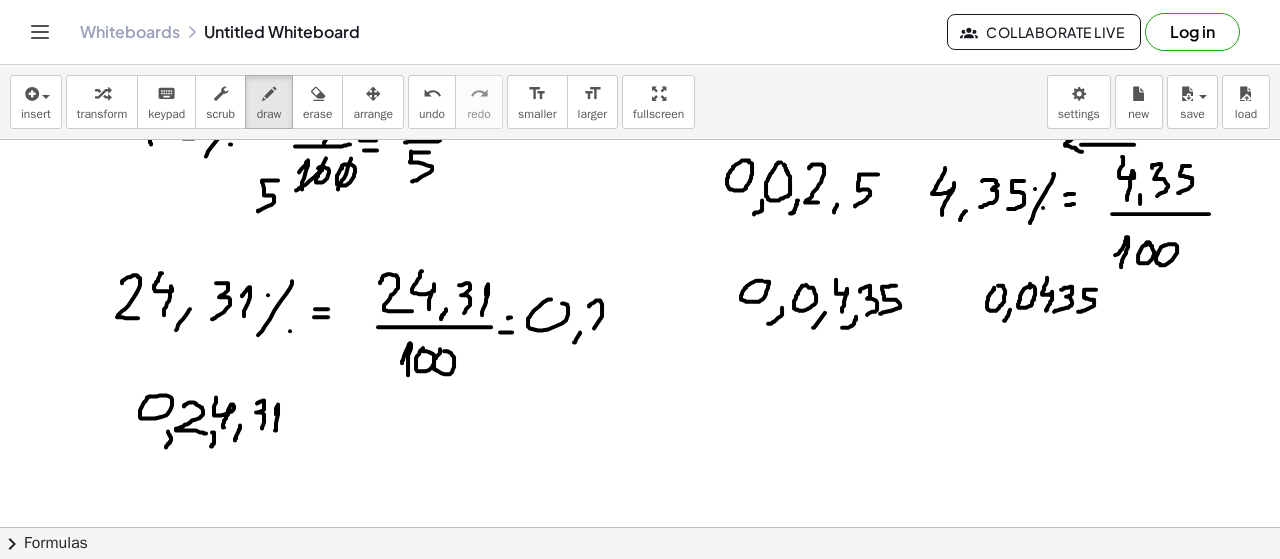 click at bounding box center (640, -435) 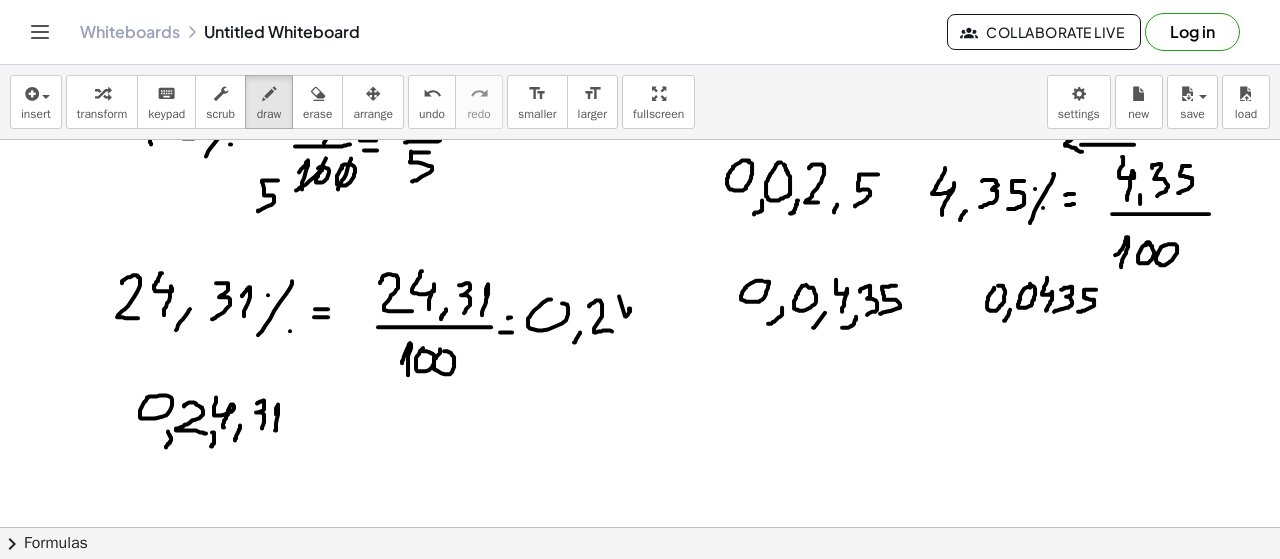 click at bounding box center [640, -435] 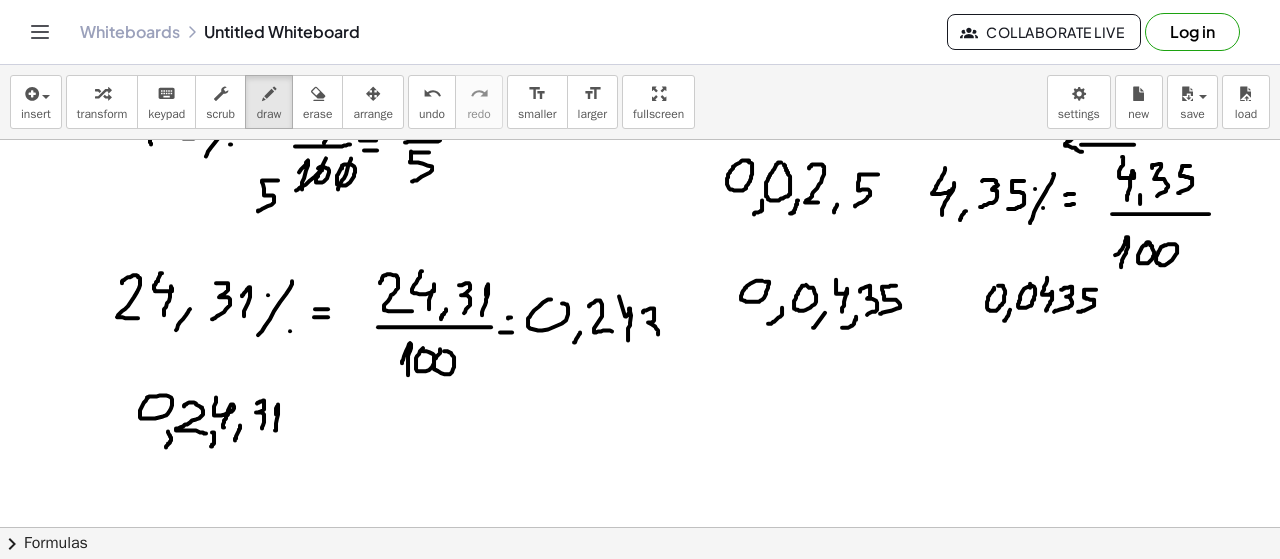 click at bounding box center (640, -435) 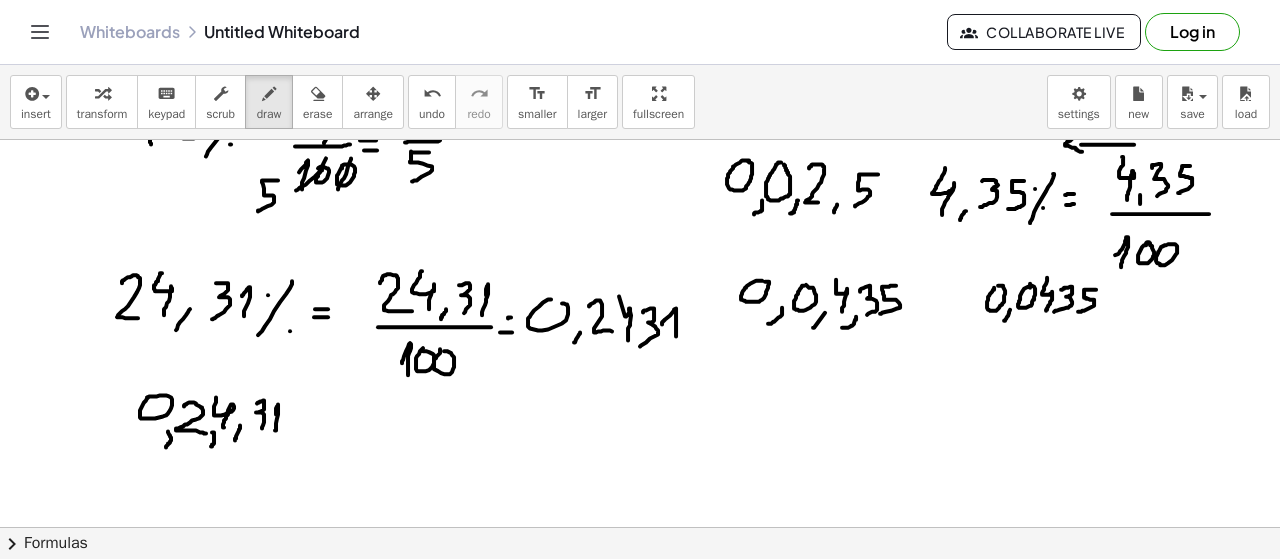 click at bounding box center (640, -435) 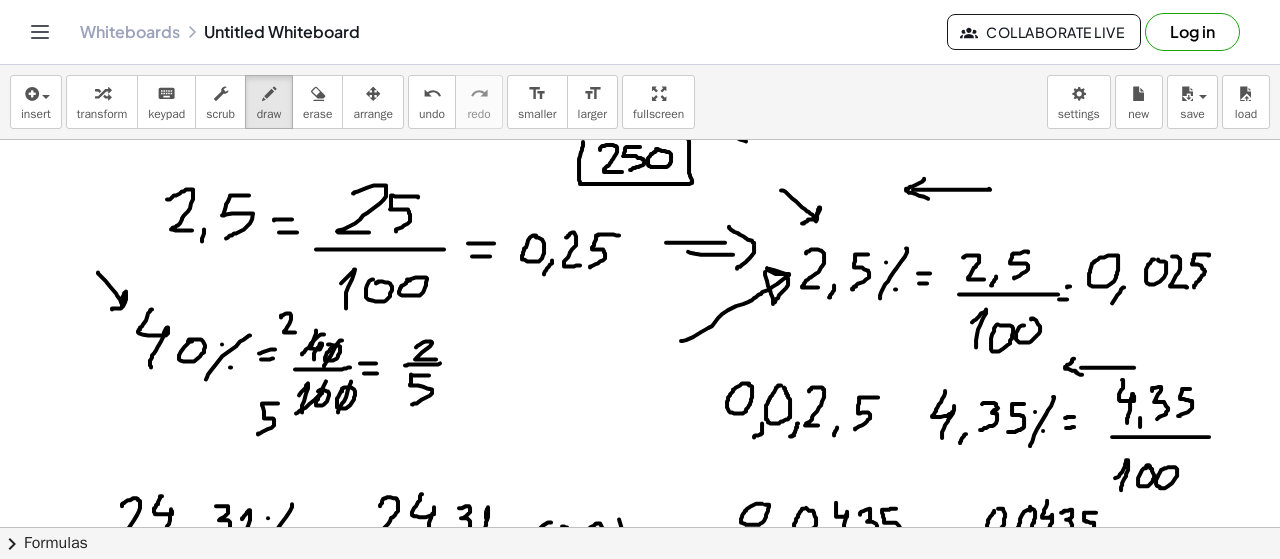 scroll, scrollTop: 1320, scrollLeft: 0, axis: vertical 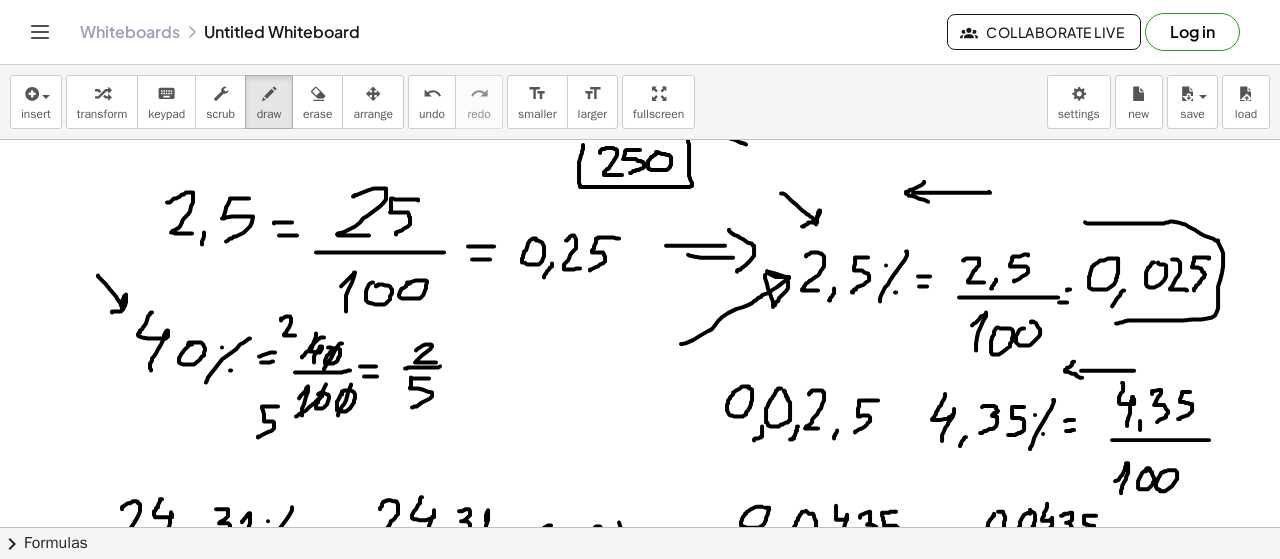 drag, startPoint x: 1085, startPoint y: 221, endPoint x: 1116, endPoint y: 323, distance: 106.60675 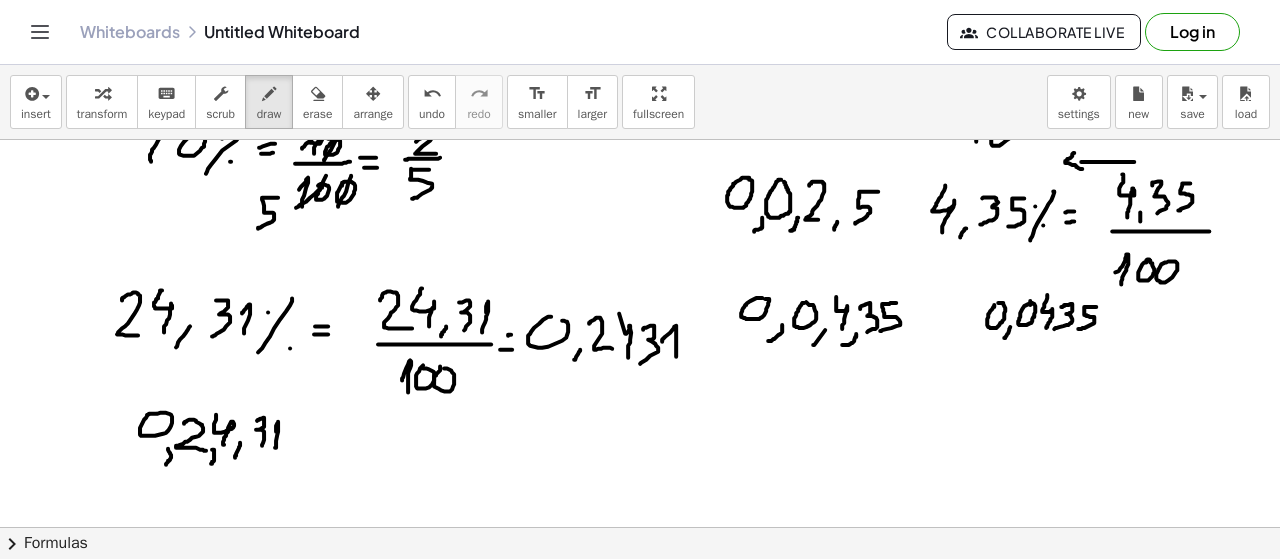 scroll, scrollTop: 1563, scrollLeft: 0, axis: vertical 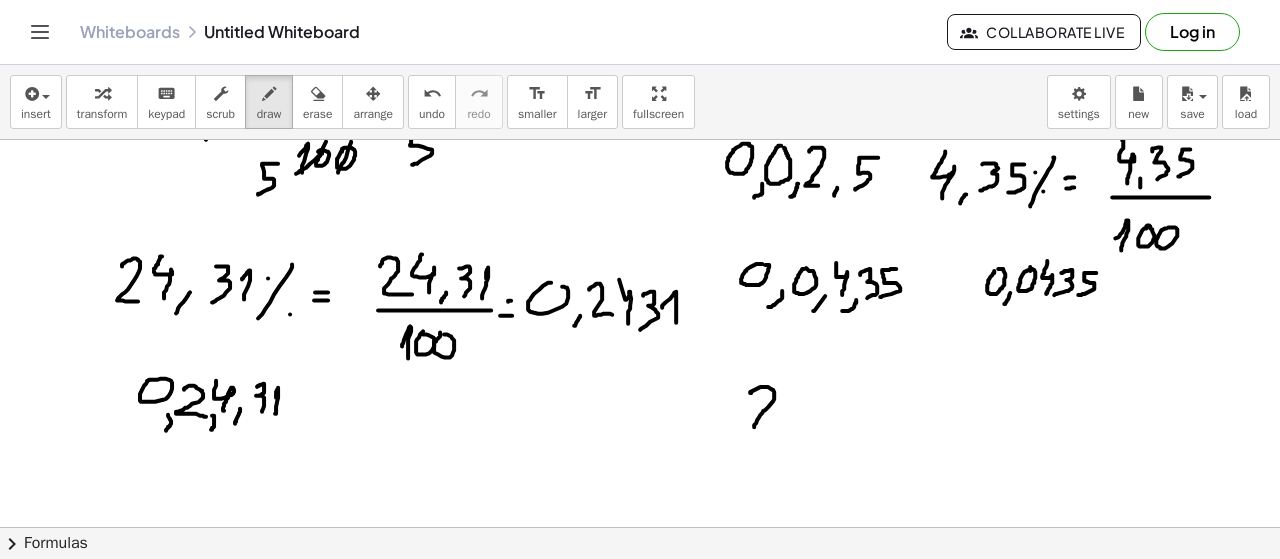 drag, startPoint x: 751, startPoint y: 391, endPoint x: 780, endPoint y: 425, distance: 44.687805 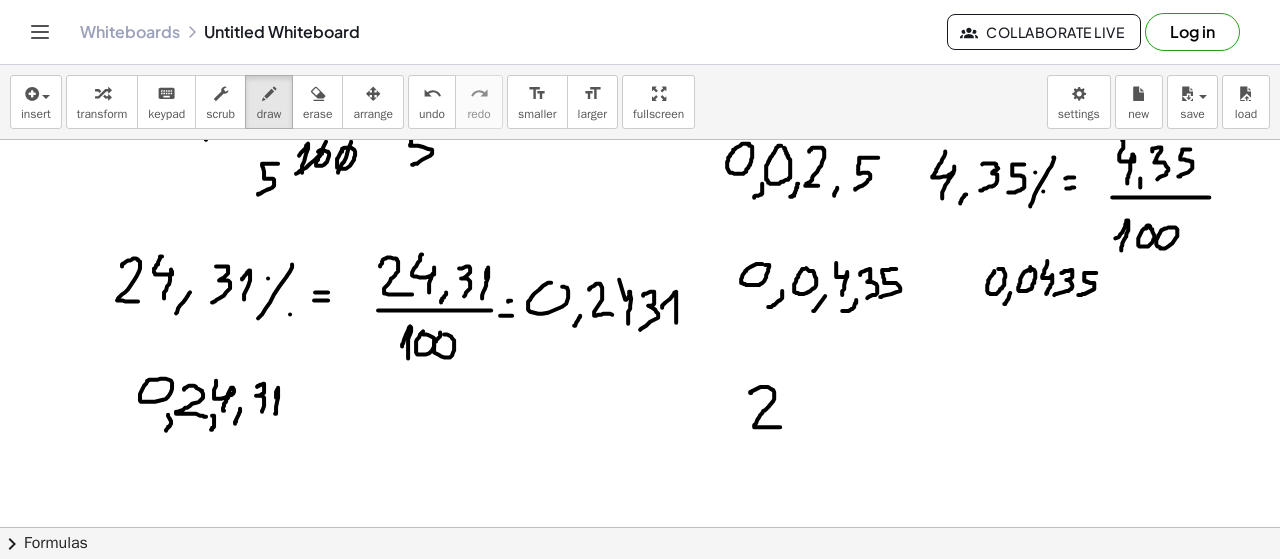 click at bounding box center (640, -257) 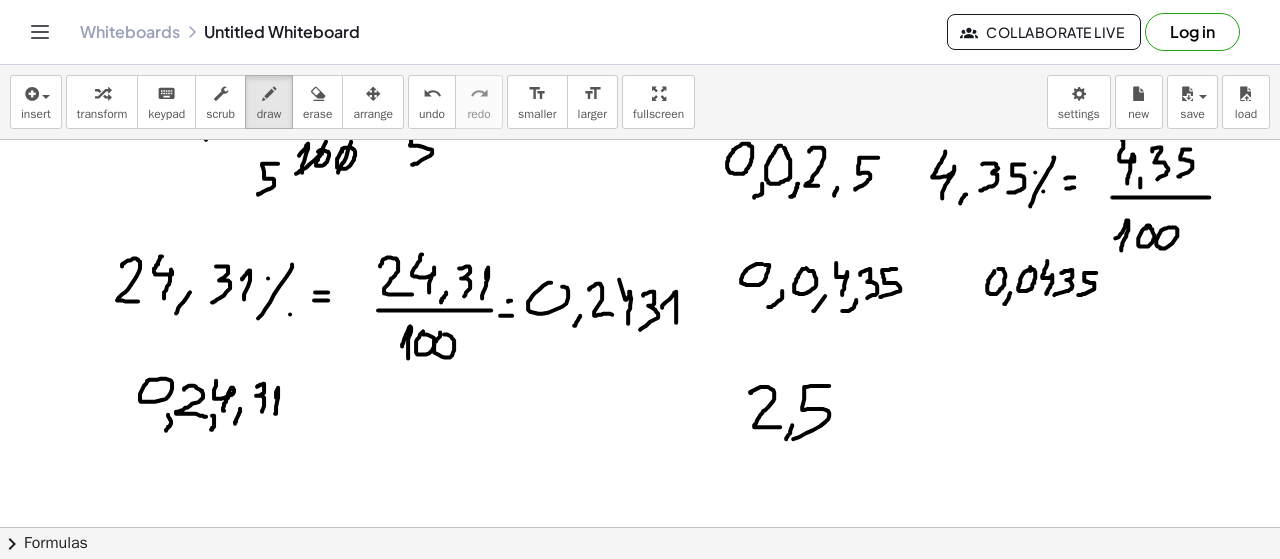 drag, startPoint x: 816, startPoint y: 384, endPoint x: 768, endPoint y: 440, distance: 73.756355 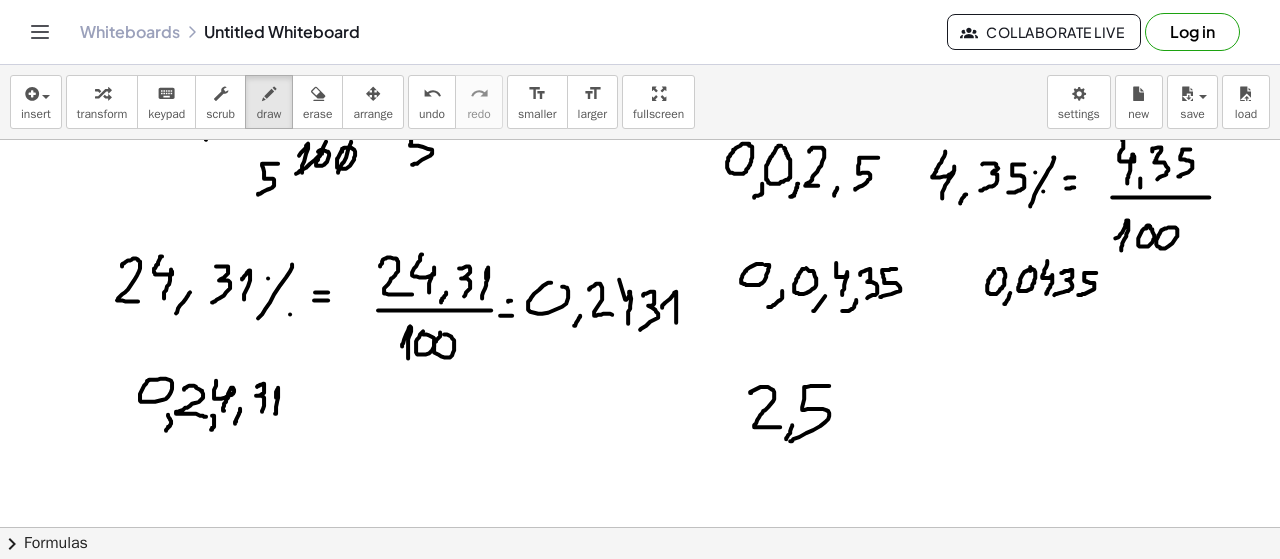 drag, startPoint x: 810, startPoint y: 444, endPoint x: 840, endPoint y: 445, distance: 30.016663 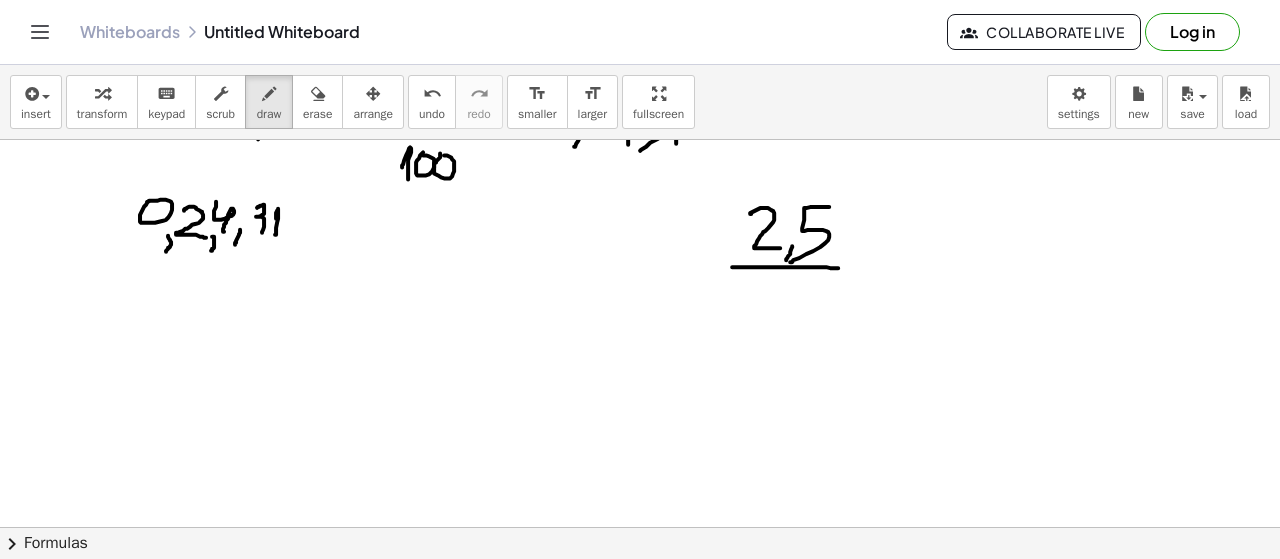 scroll, scrollTop: 1750, scrollLeft: 0, axis: vertical 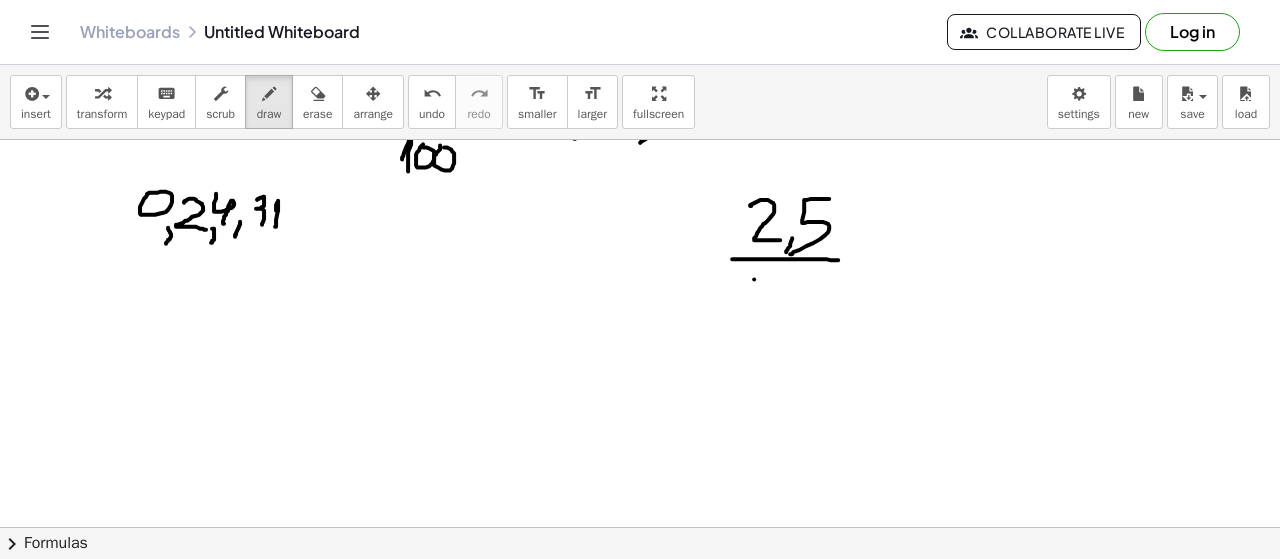drag, startPoint x: 754, startPoint y: 277, endPoint x: 748, endPoint y: 313, distance: 36.496574 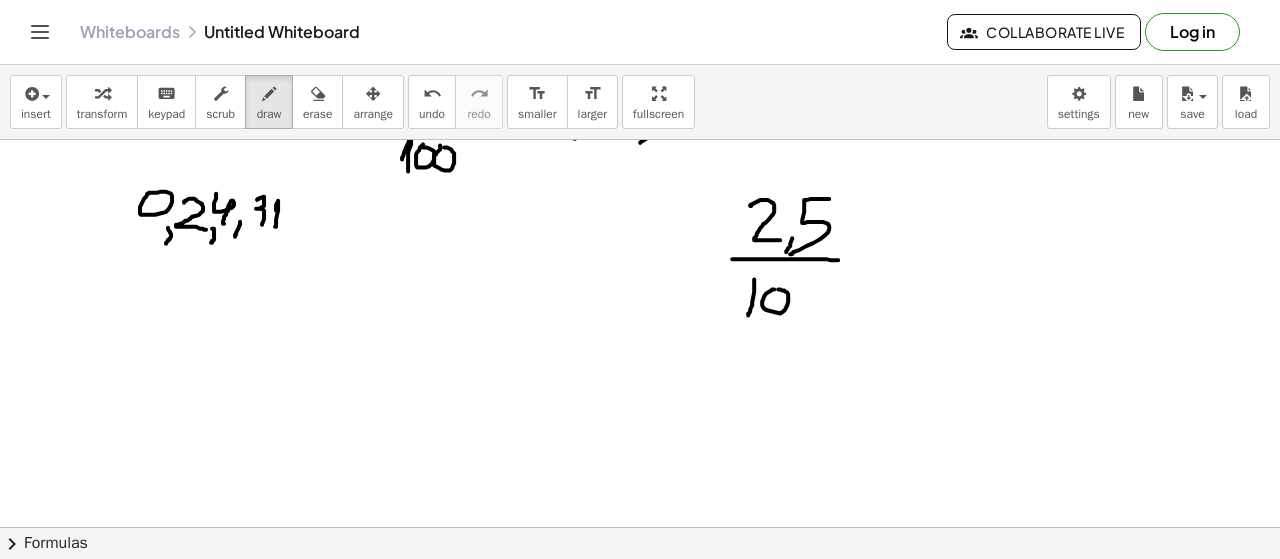 click at bounding box center [640, -444] 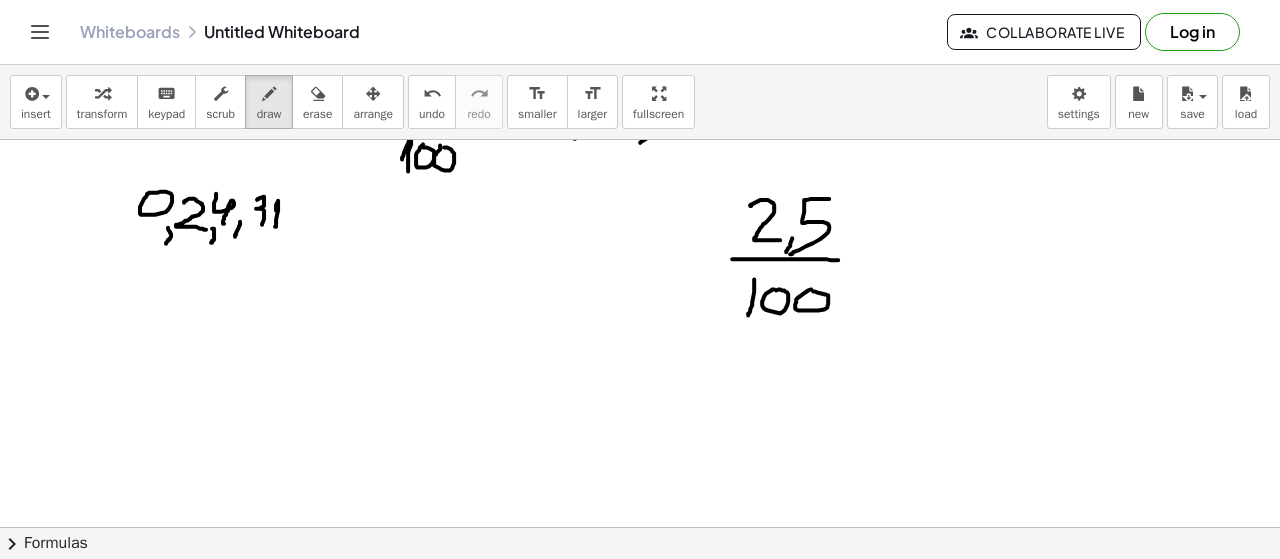 click at bounding box center [640, -444] 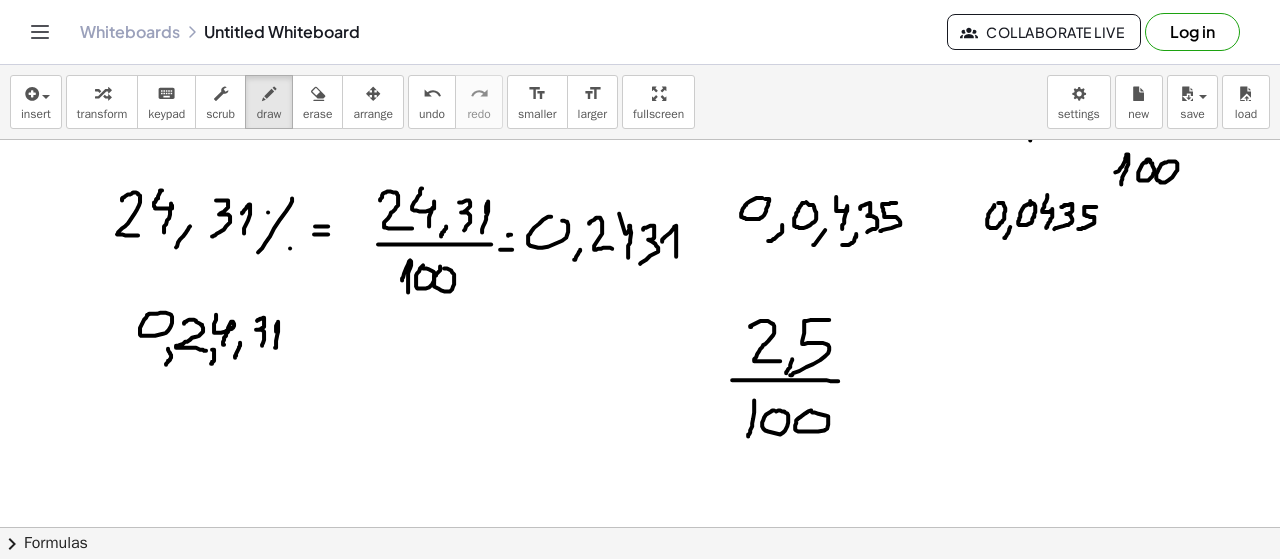 scroll, scrollTop: 1590, scrollLeft: 0, axis: vertical 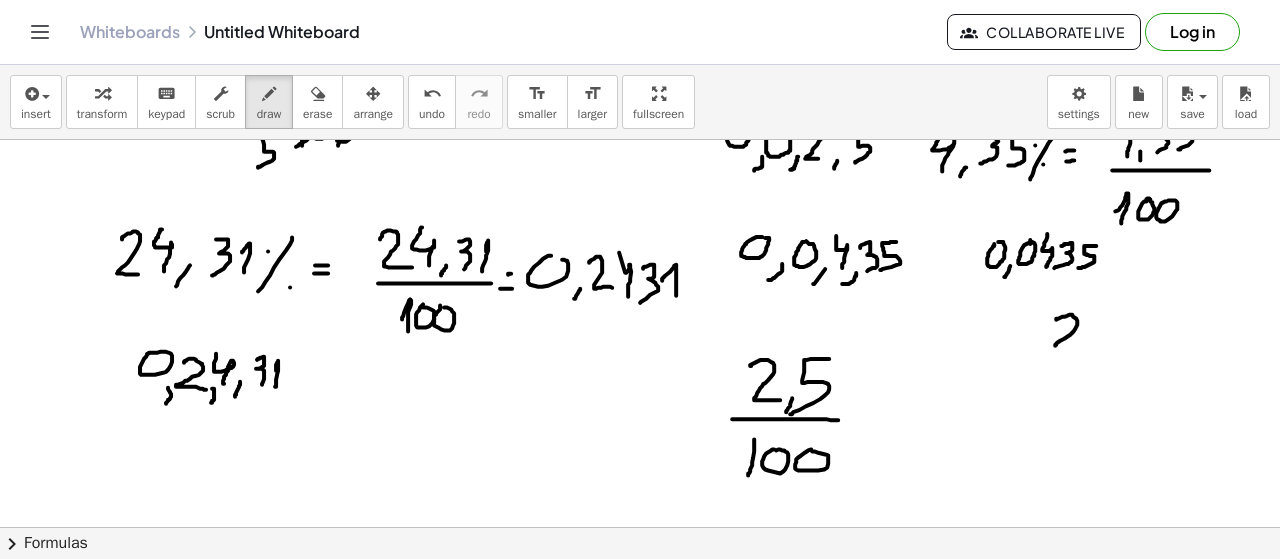 drag, startPoint x: 1056, startPoint y: 318, endPoint x: 1075, endPoint y: 346, distance: 33.83785 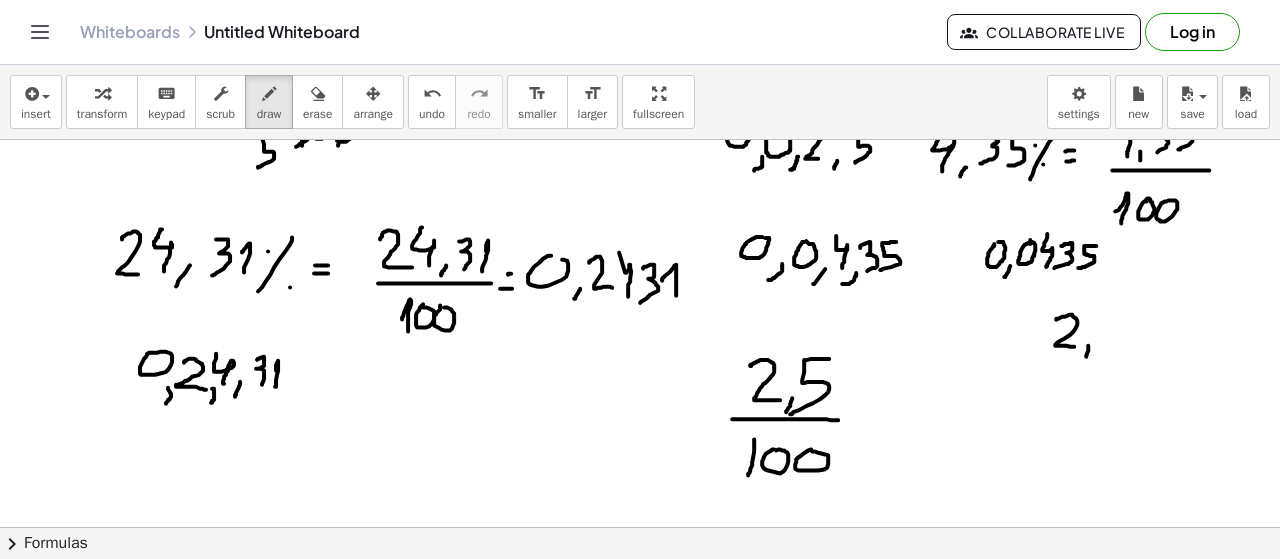 drag, startPoint x: 1088, startPoint y: 344, endPoint x: 1086, endPoint y: 355, distance: 11.18034 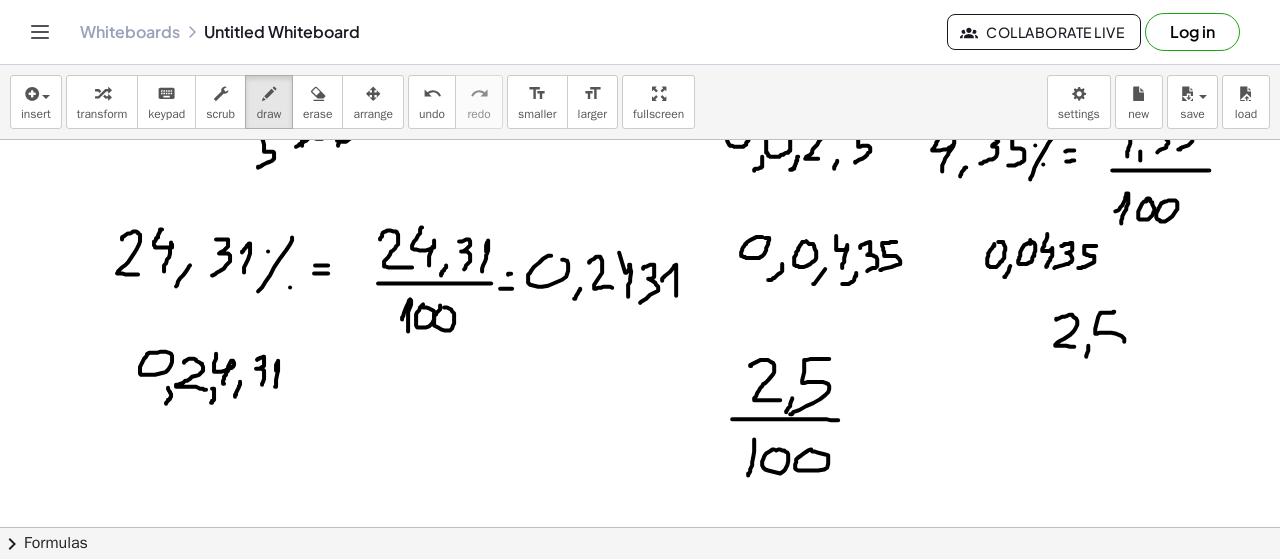 drag, startPoint x: 1107, startPoint y: 311, endPoint x: 1112, endPoint y: 346, distance: 35.35534 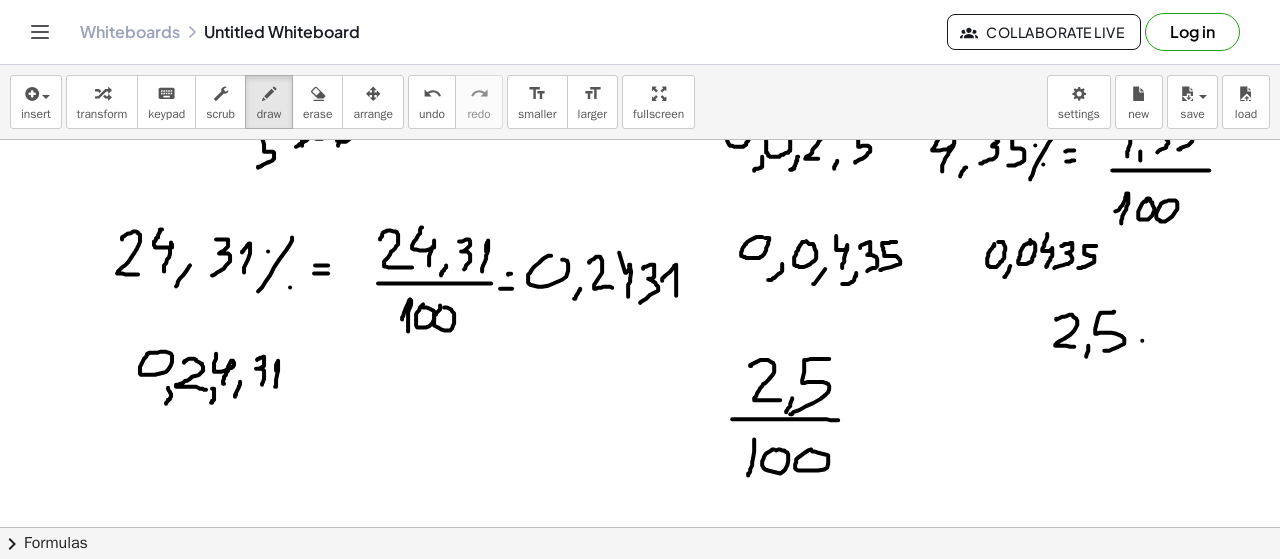 click at bounding box center (640, -284) 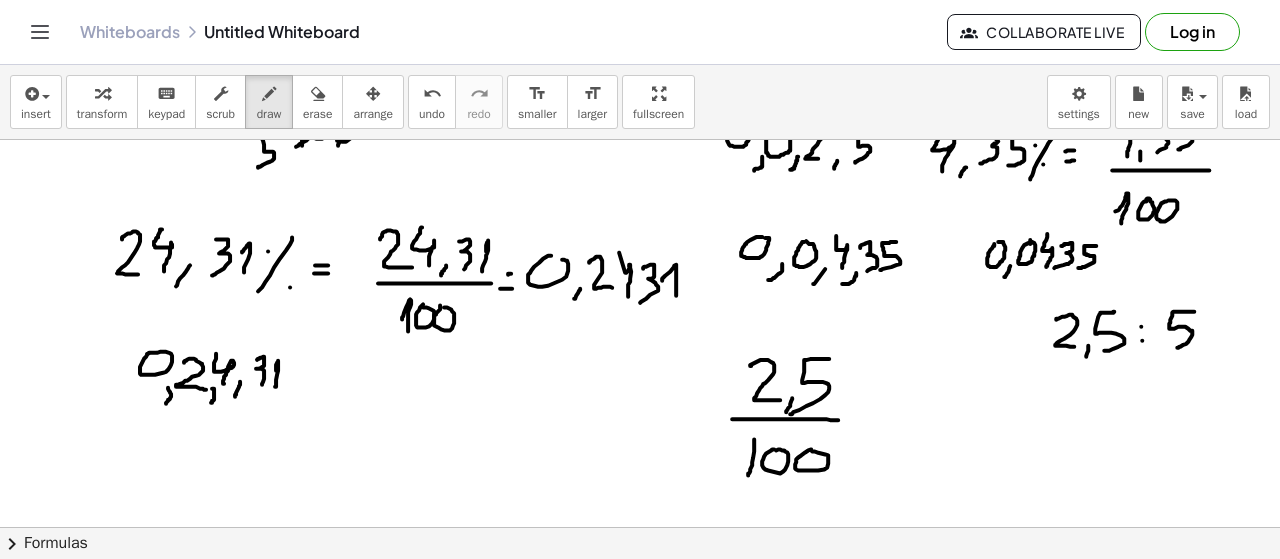 drag, startPoint x: 1193, startPoint y: 310, endPoint x: 1173, endPoint y: 346, distance: 41.18252 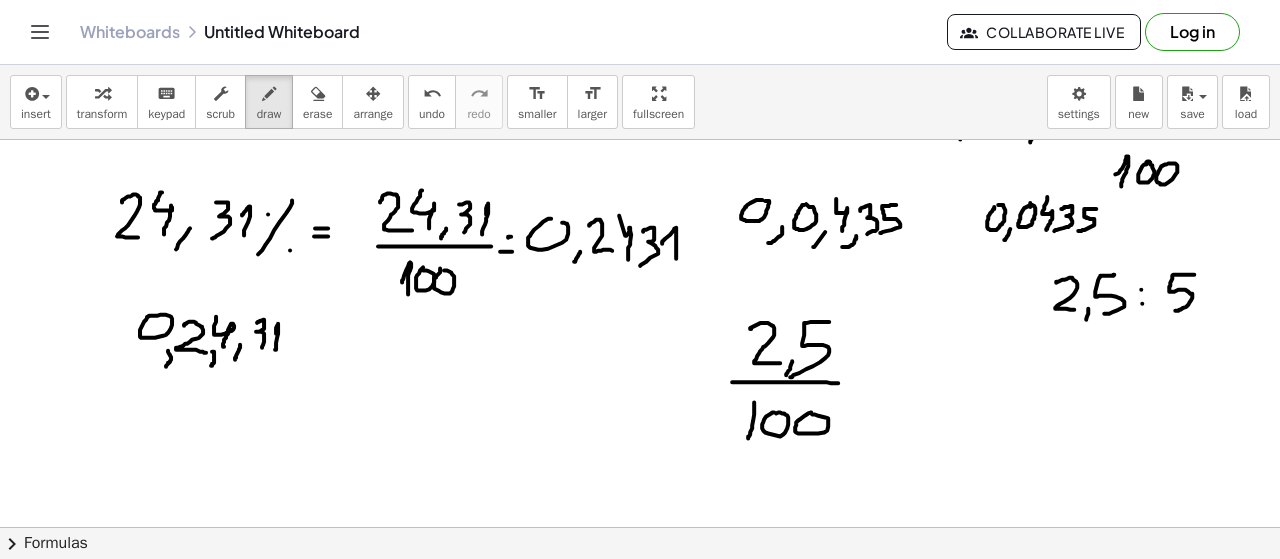 scroll, scrollTop: 1645, scrollLeft: 0, axis: vertical 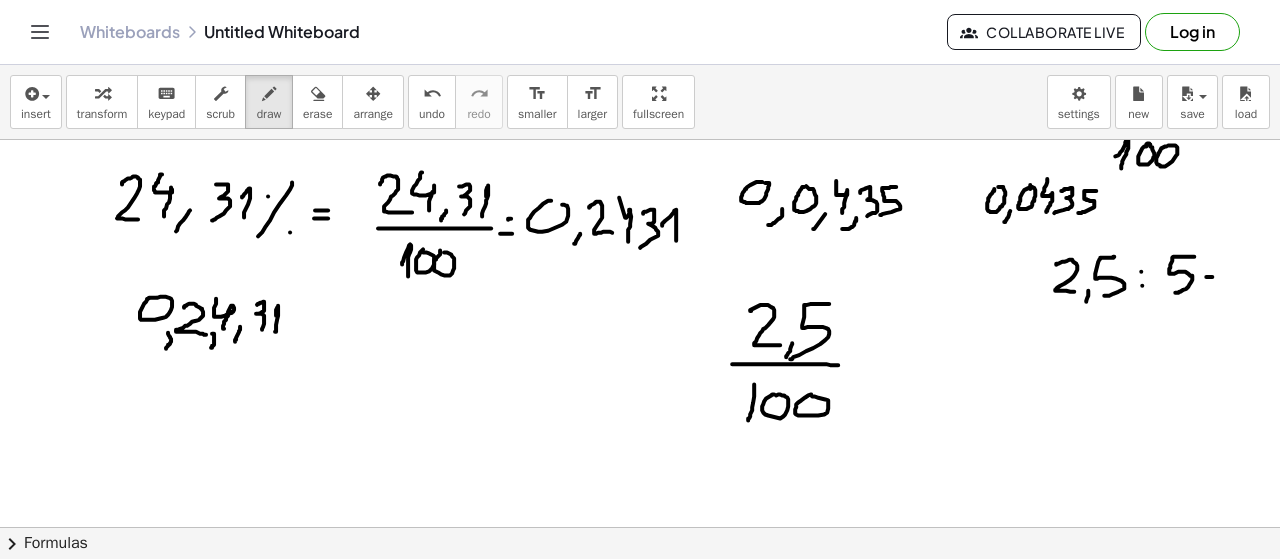 click at bounding box center (640, -339) 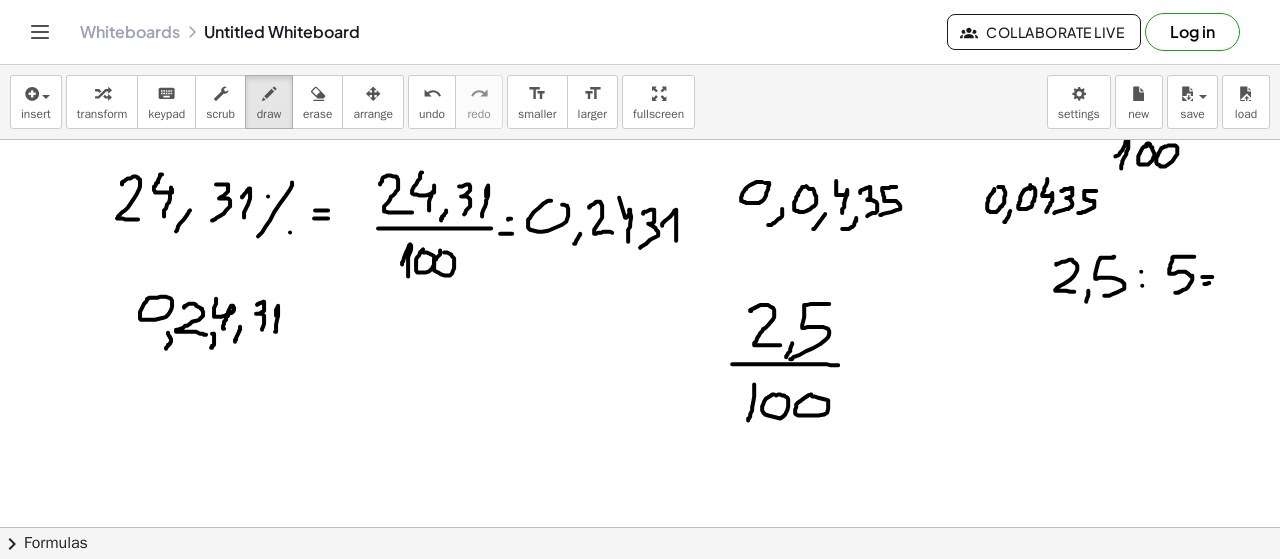 click at bounding box center [640, -339] 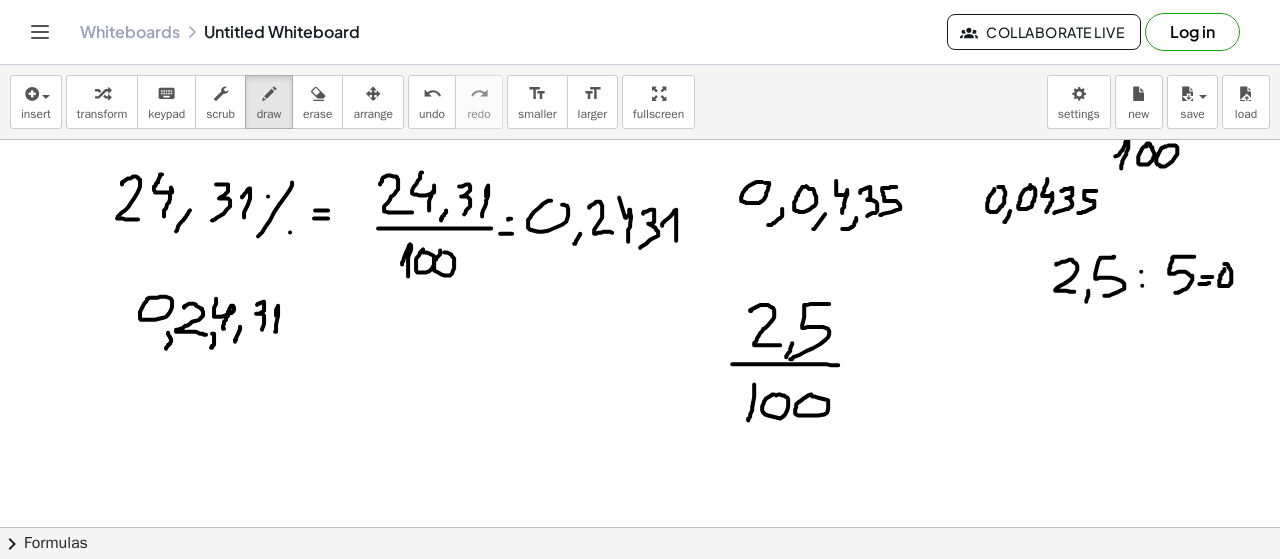 click at bounding box center (640, -339) 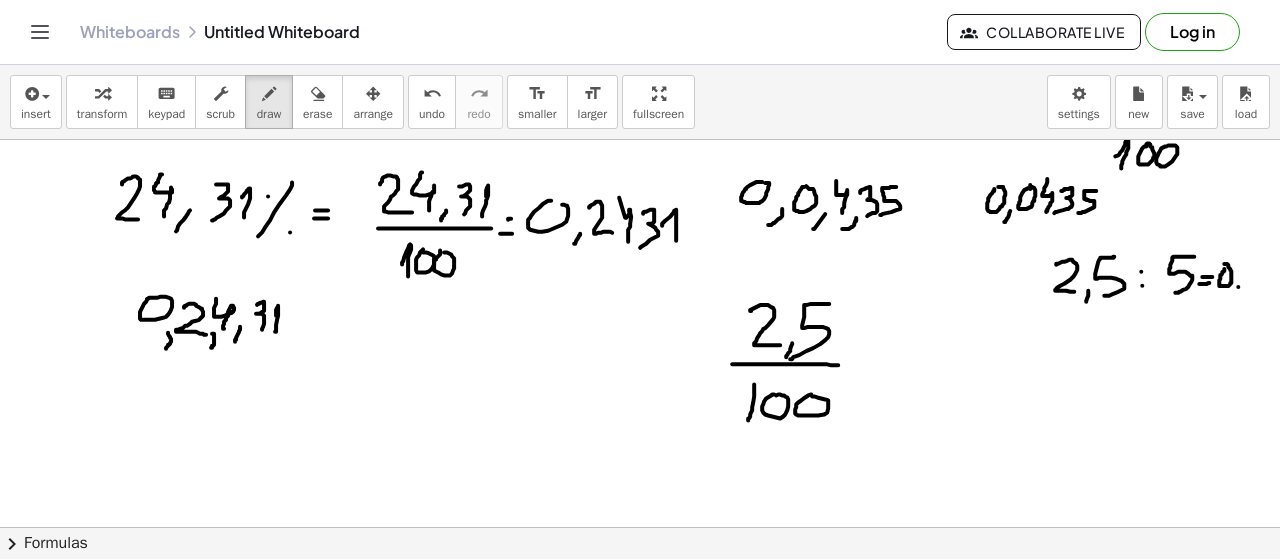 drag, startPoint x: 1238, startPoint y: 285, endPoint x: 1214, endPoint y: 315, distance: 38.418747 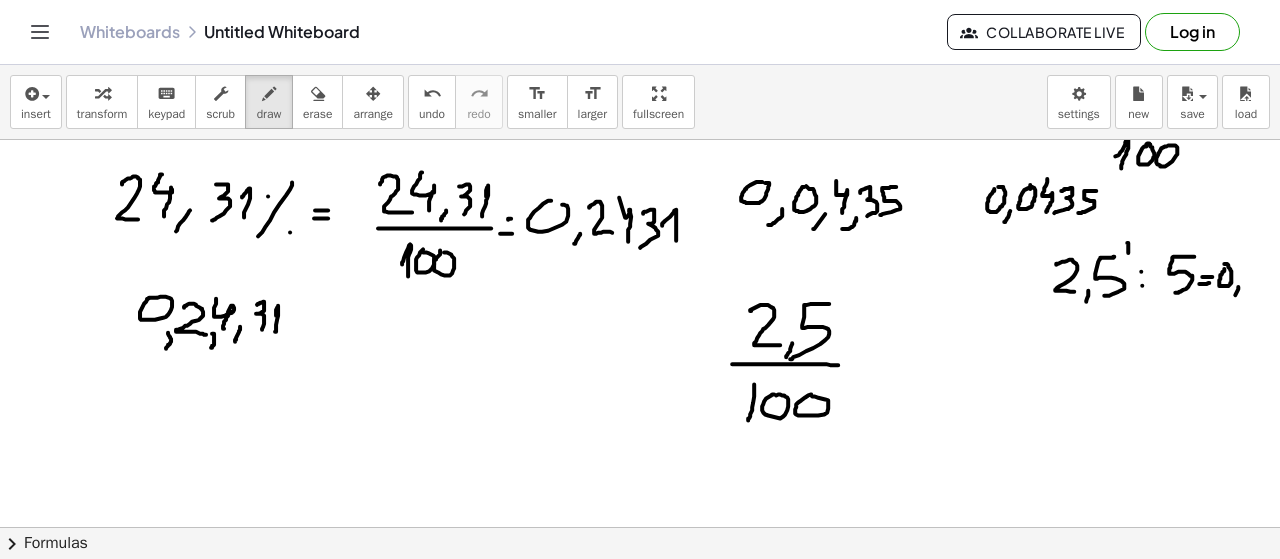 drag, startPoint x: 1127, startPoint y: 241, endPoint x: 1127, endPoint y: 254, distance: 13 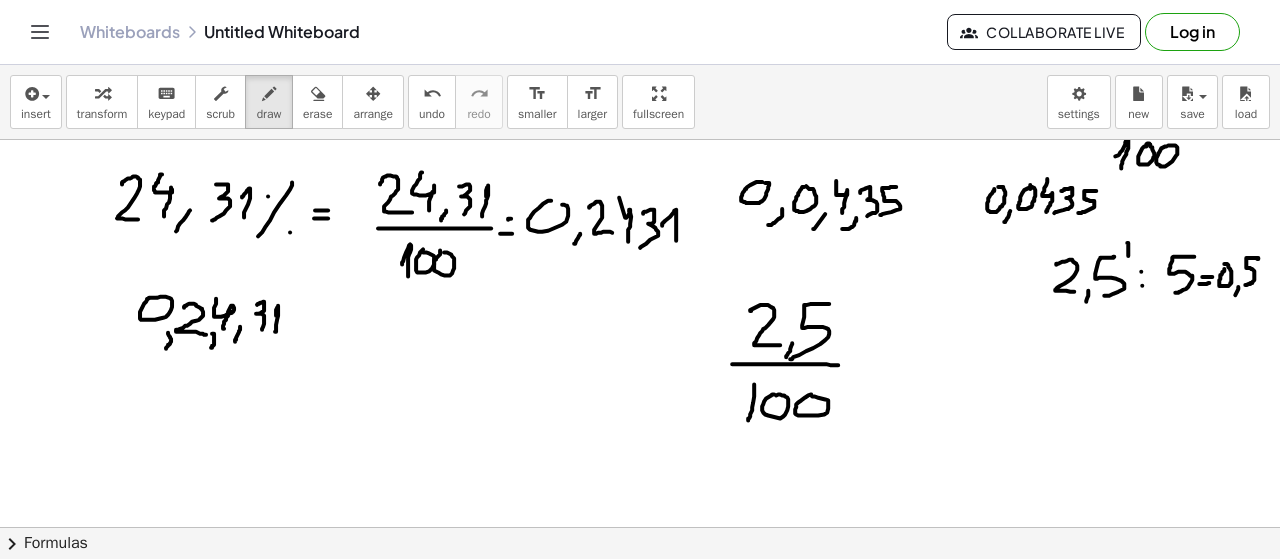 drag, startPoint x: 1257, startPoint y: 257, endPoint x: 1244, endPoint y: 283, distance: 29.068884 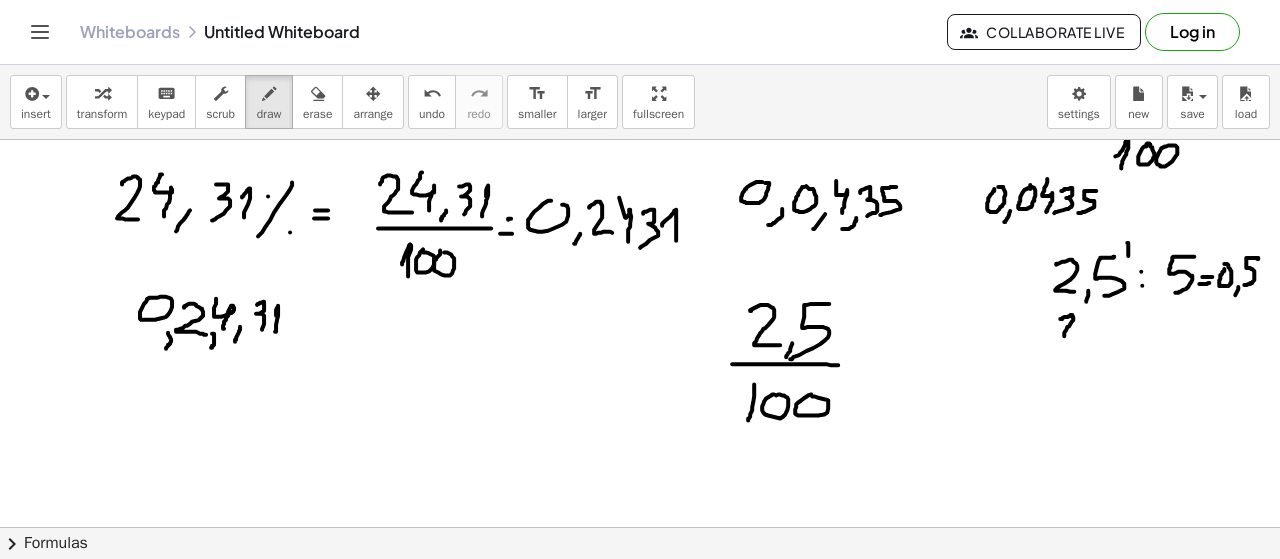 drag, startPoint x: 1060, startPoint y: 317, endPoint x: 1086, endPoint y: 335, distance: 31.622776 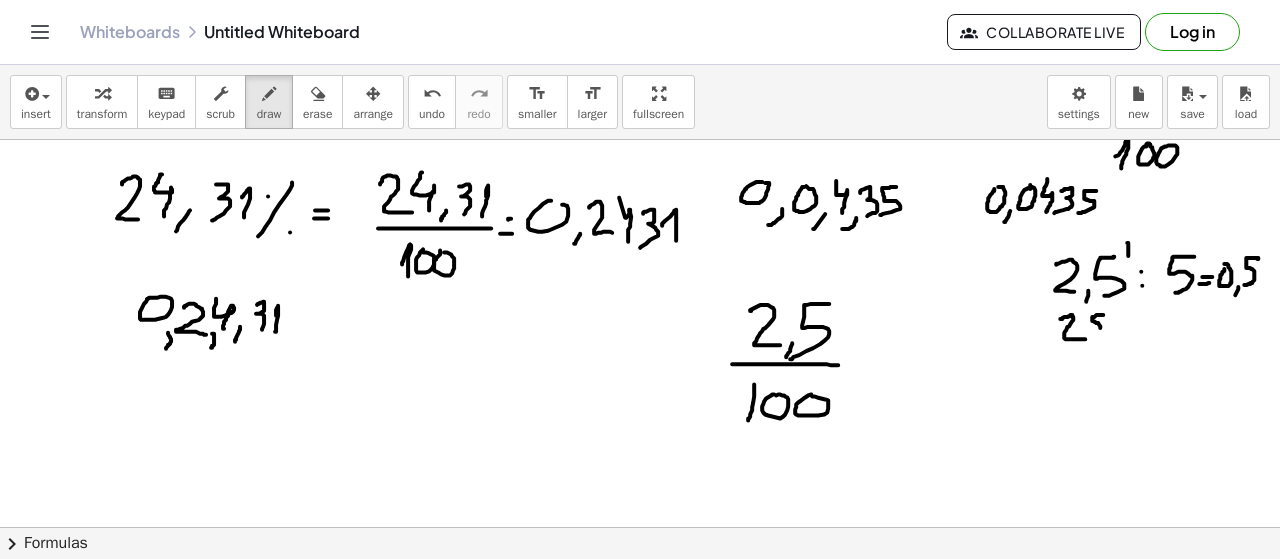 drag, startPoint x: 1095, startPoint y: 314, endPoint x: 1092, endPoint y: 334, distance: 20.22375 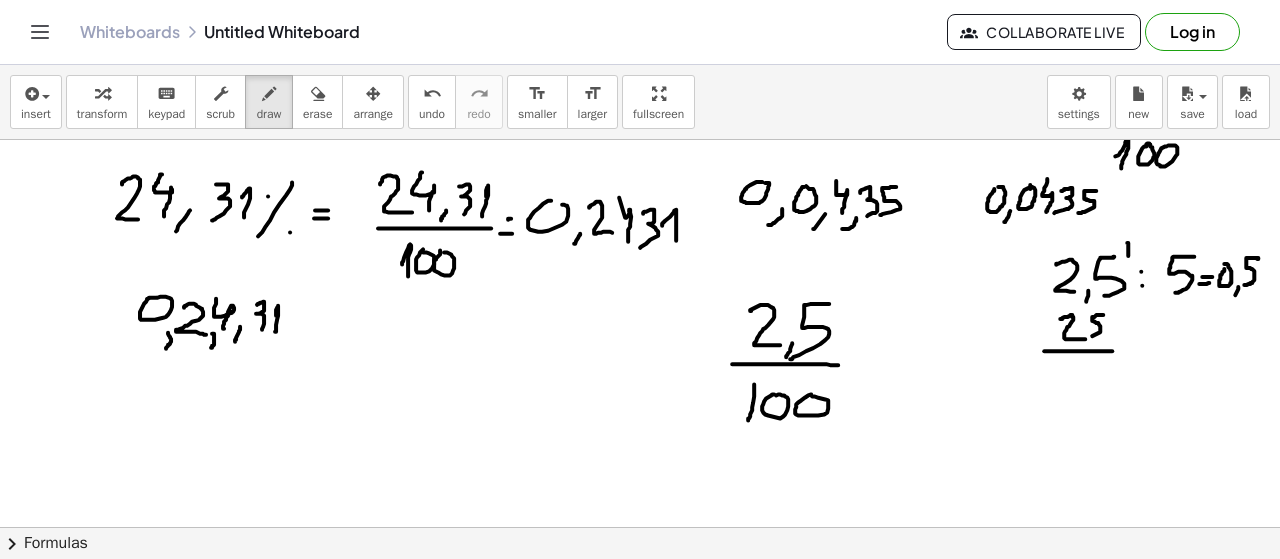 drag, startPoint x: 1054, startPoint y: 349, endPoint x: 1114, endPoint y: 351, distance: 60.033325 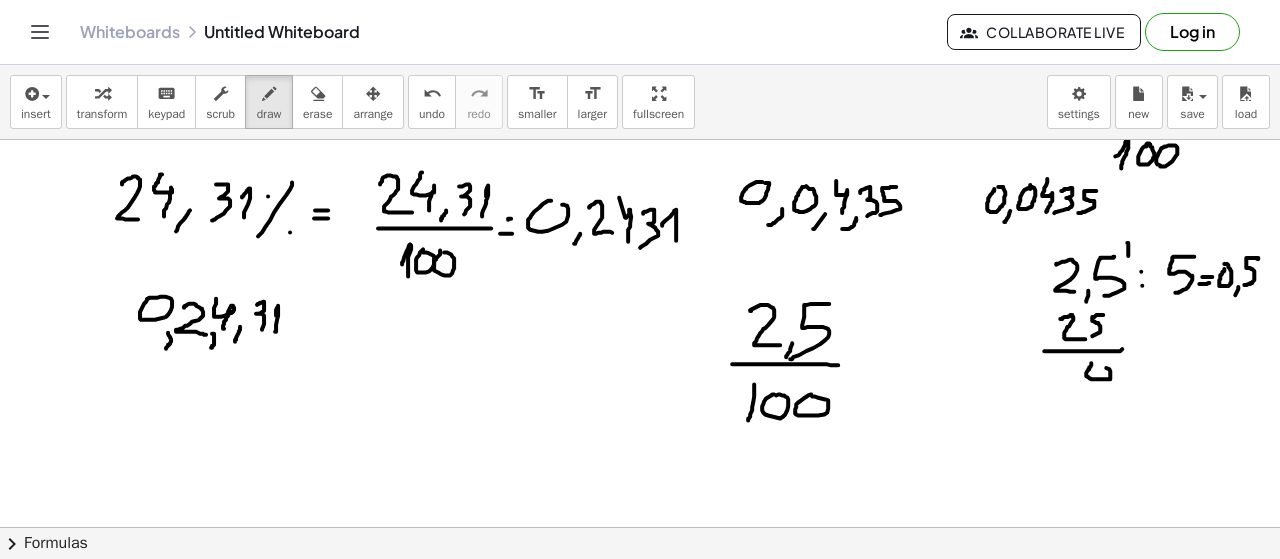 click at bounding box center [640, -339] 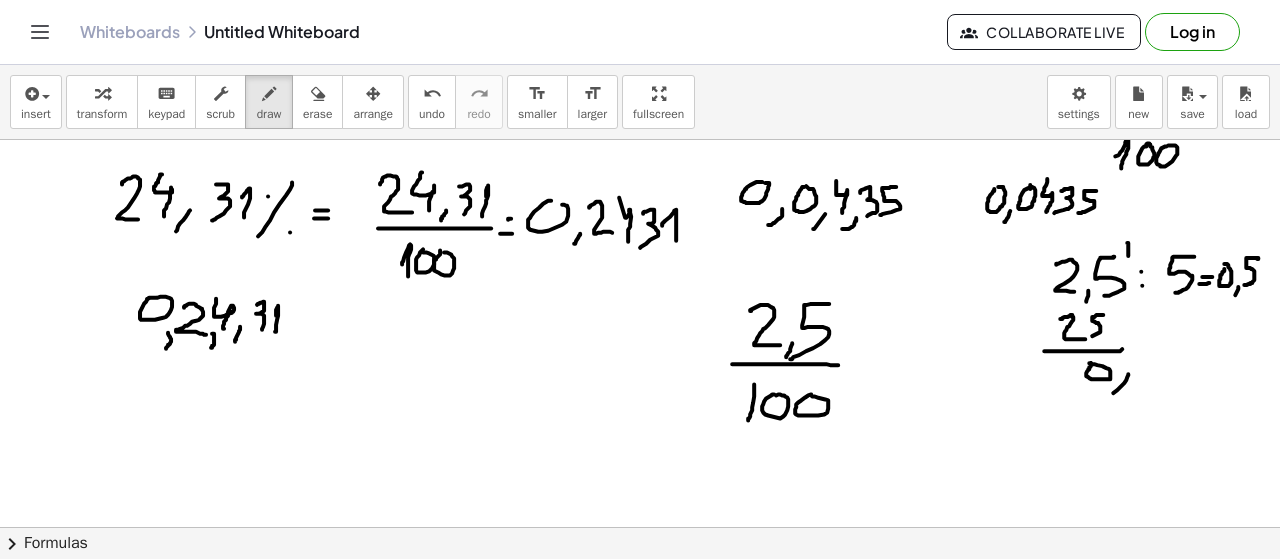 drag, startPoint x: 1128, startPoint y: 373, endPoint x: 1110, endPoint y: 393, distance: 26.907248 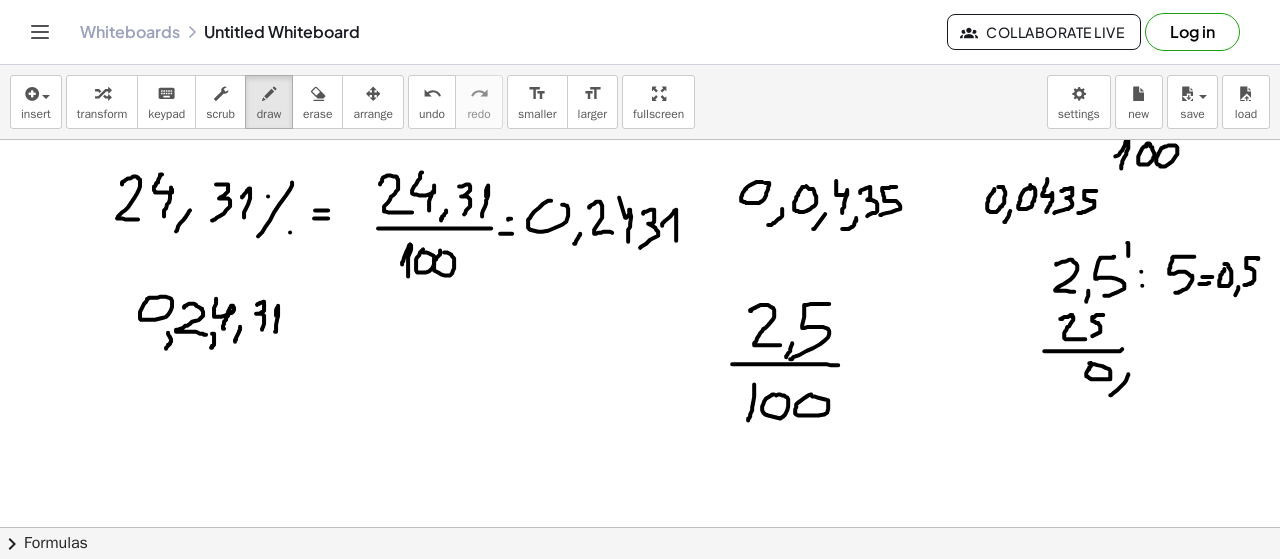 click at bounding box center (640, -339) 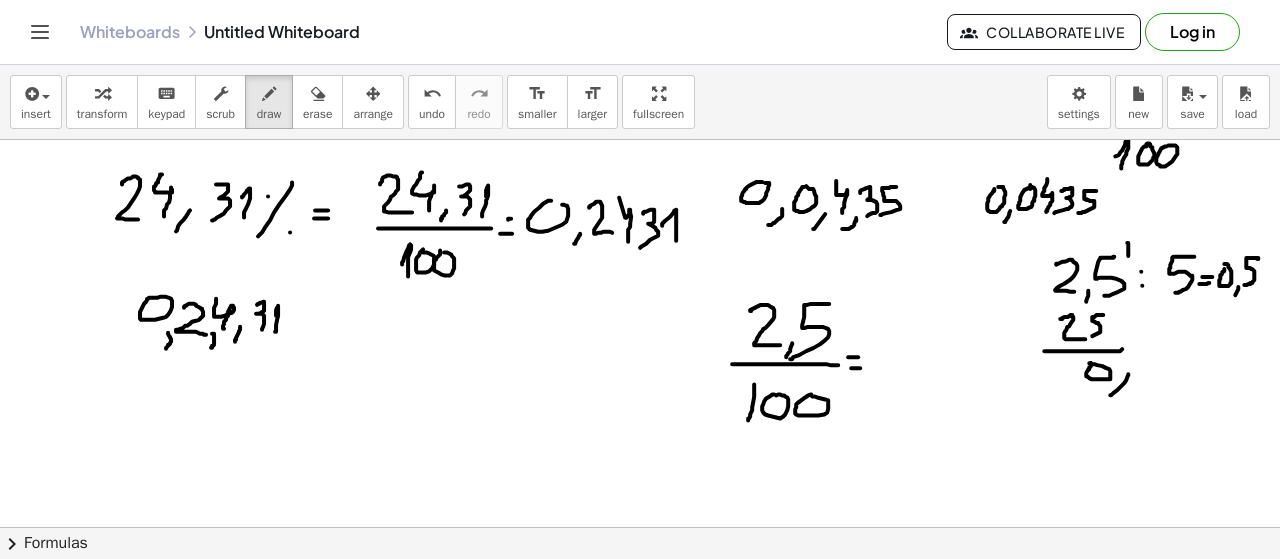 click at bounding box center [640, -339] 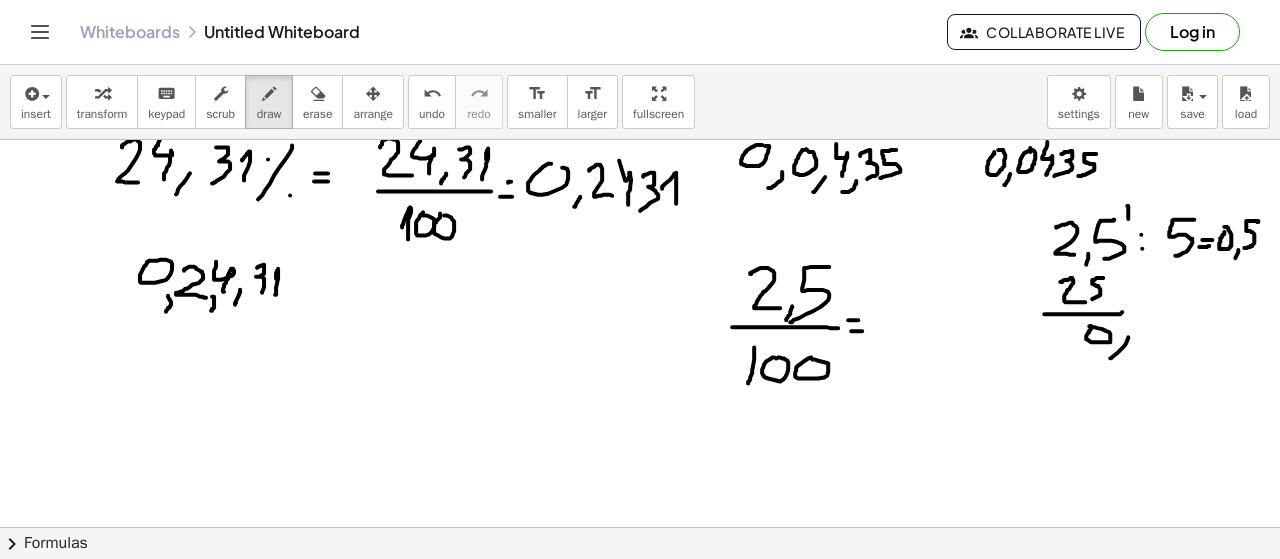 scroll, scrollTop: 1686, scrollLeft: 0, axis: vertical 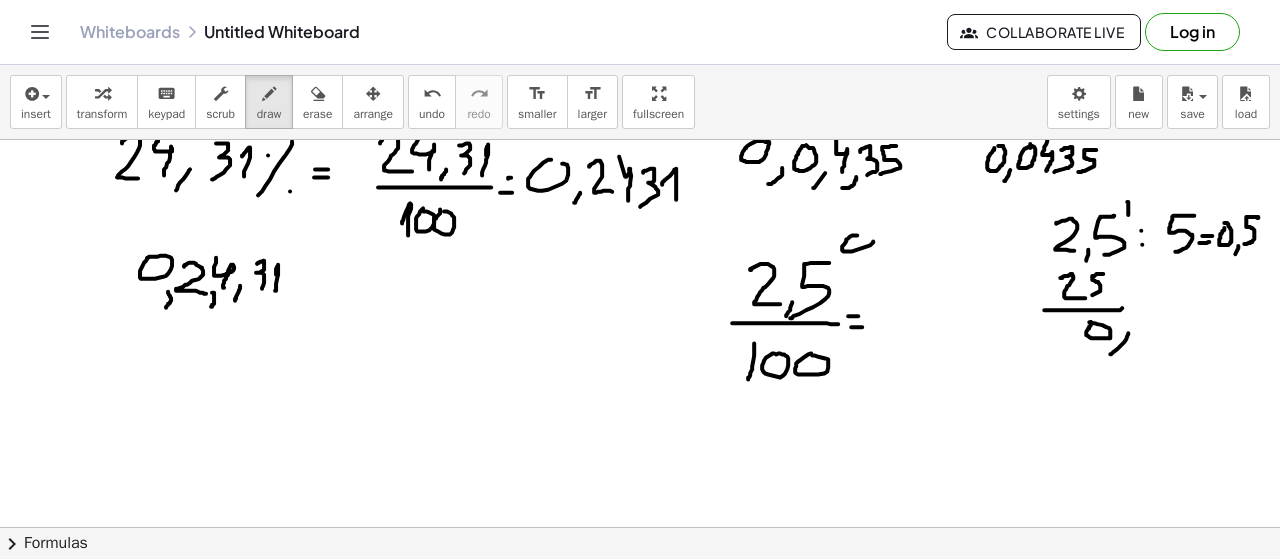 click at bounding box center (640, -380) 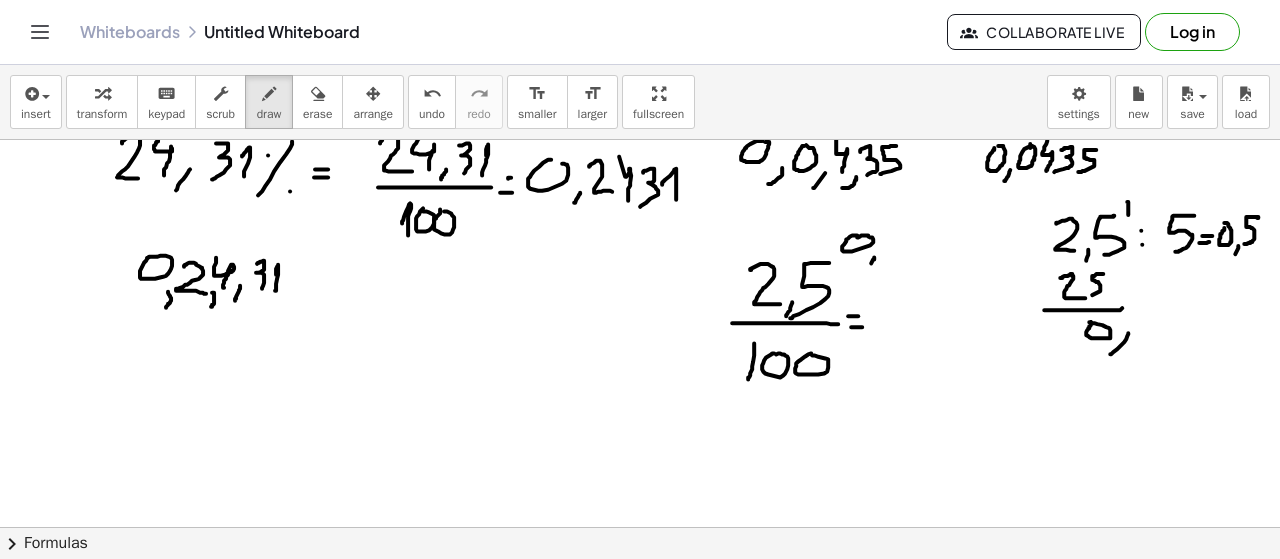 click at bounding box center (640, -380) 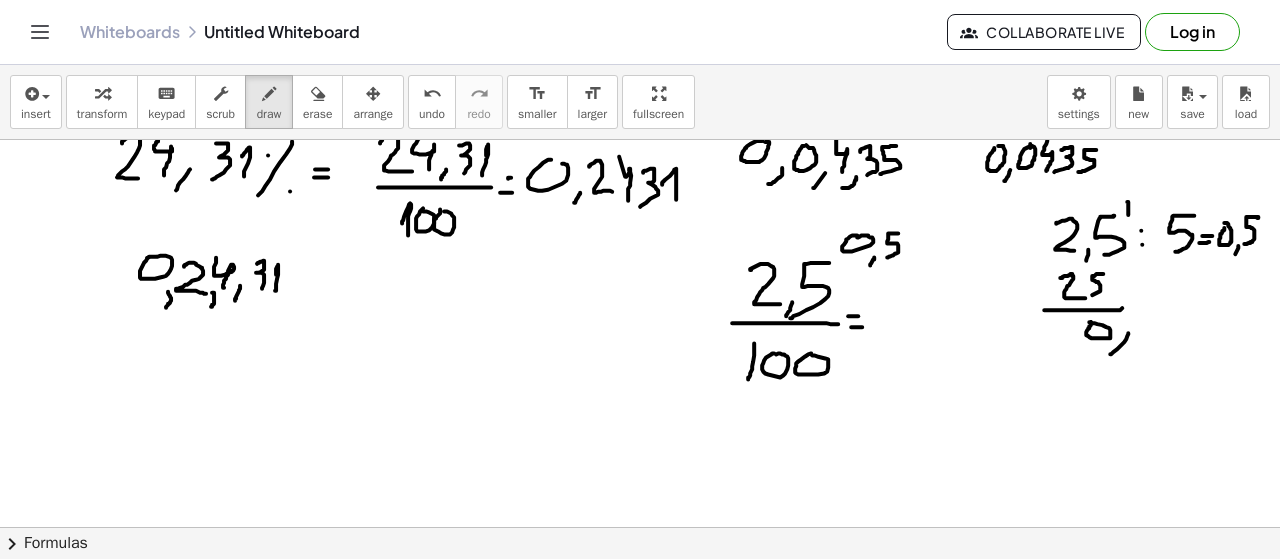 drag, startPoint x: 891, startPoint y: 231, endPoint x: 886, endPoint y: 256, distance: 25.495098 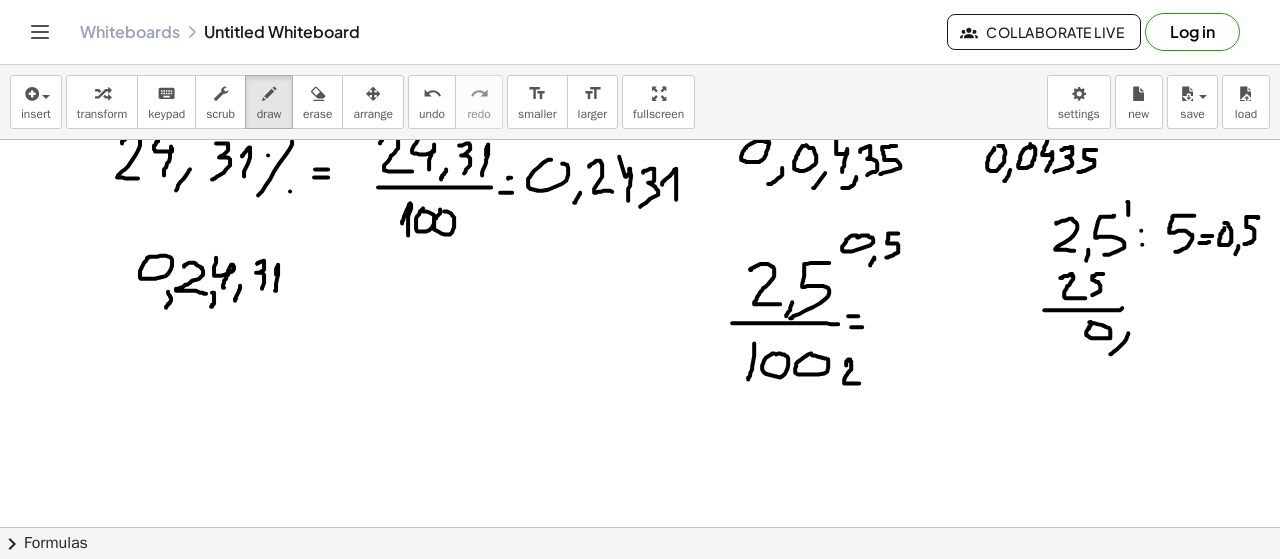 drag, startPoint x: 846, startPoint y: 359, endPoint x: 860, endPoint y: 381, distance: 26.076809 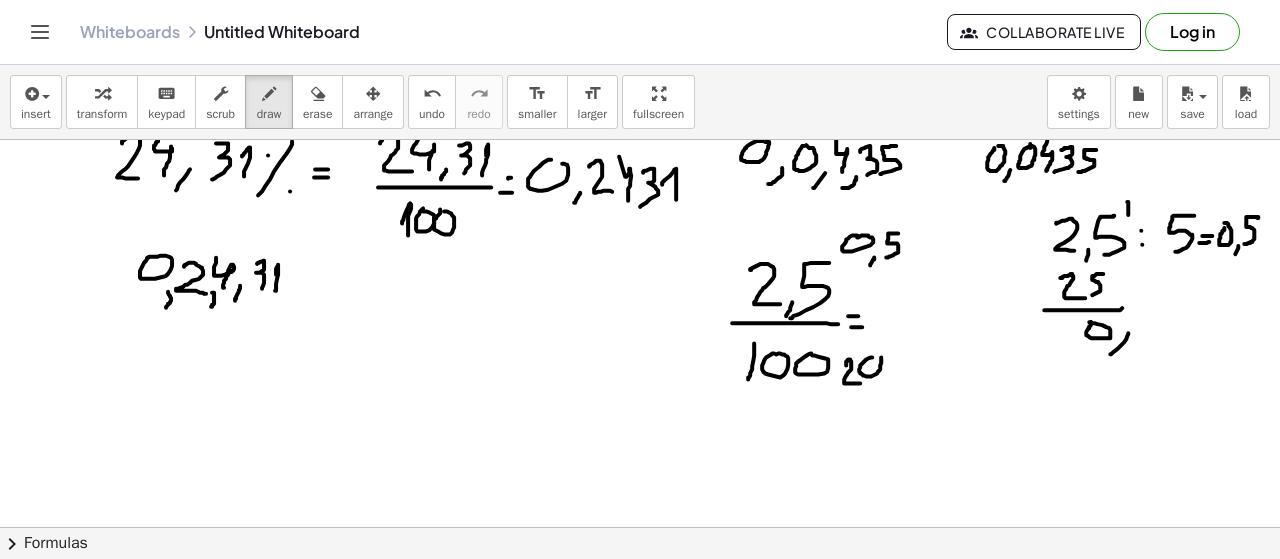 click at bounding box center [640, -380] 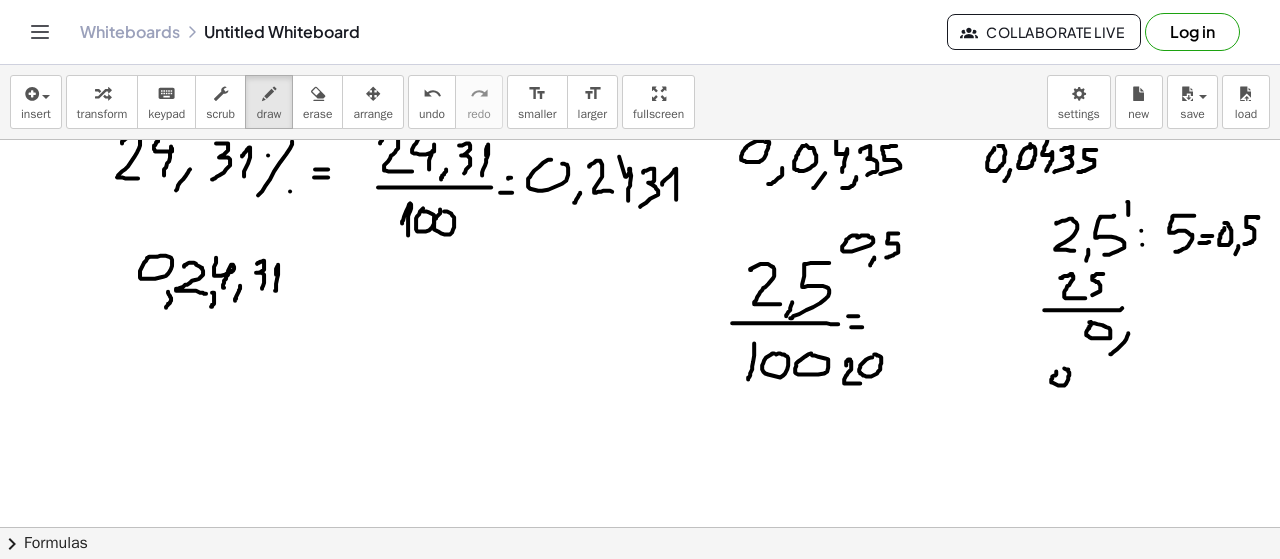 click at bounding box center (640, -380) 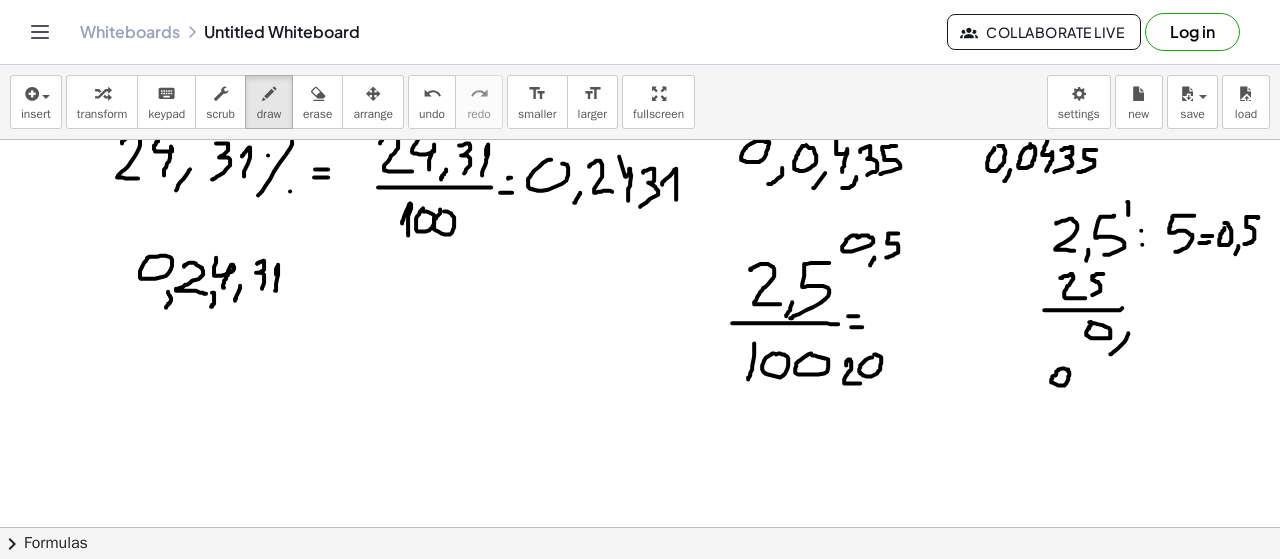 drag, startPoint x: 1076, startPoint y: 382, endPoint x: 1071, endPoint y: 393, distance: 12.083046 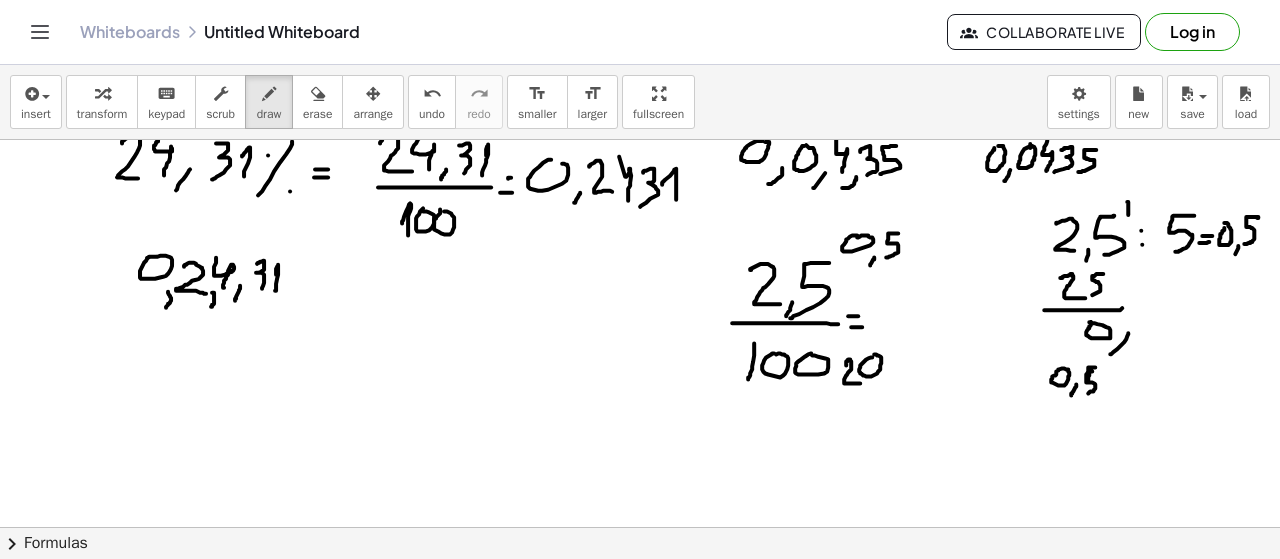 drag, startPoint x: 1092, startPoint y: 369, endPoint x: 1085, endPoint y: 392, distance: 24.04163 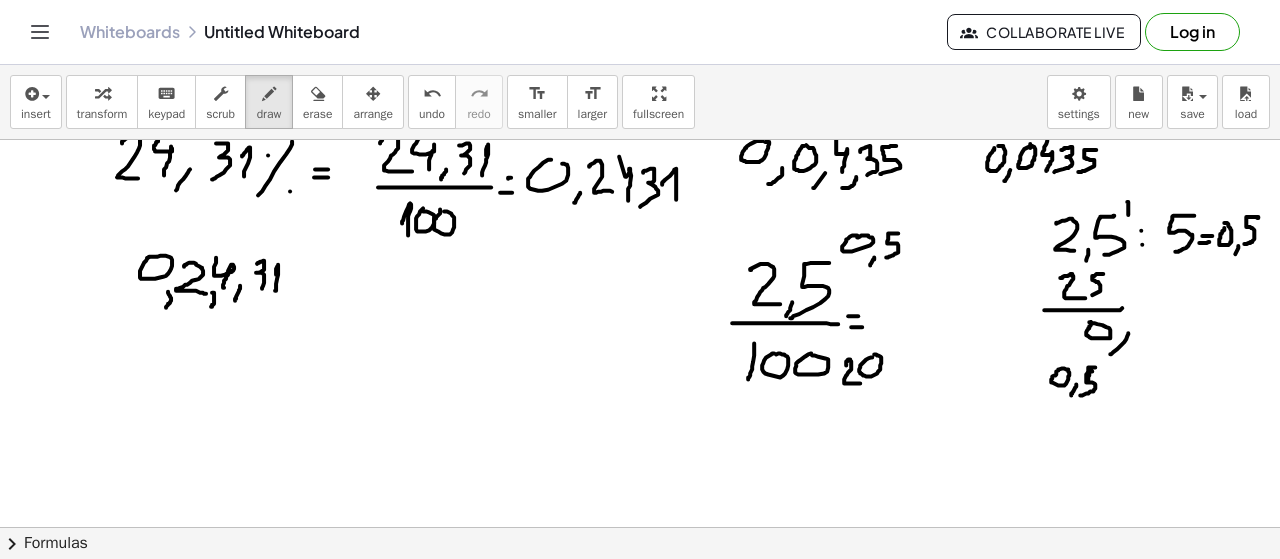 click at bounding box center (640, -380) 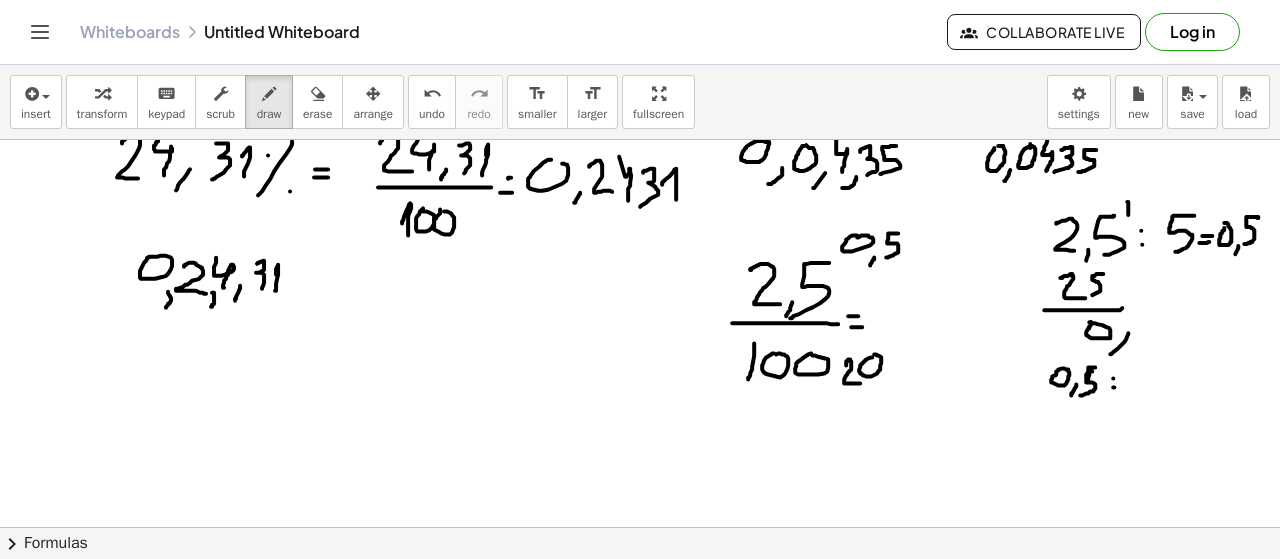 click at bounding box center [640, -380] 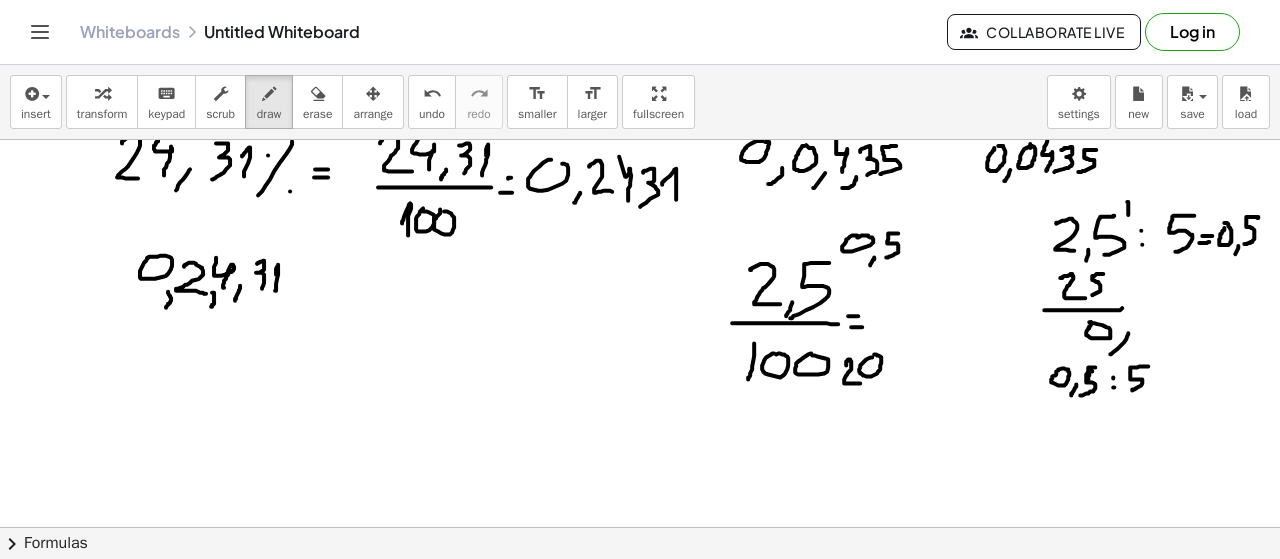 drag, startPoint x: 1148, startPoint y: 364, endPoint x: 1156, endPoint y: 380, distance: 17.888544 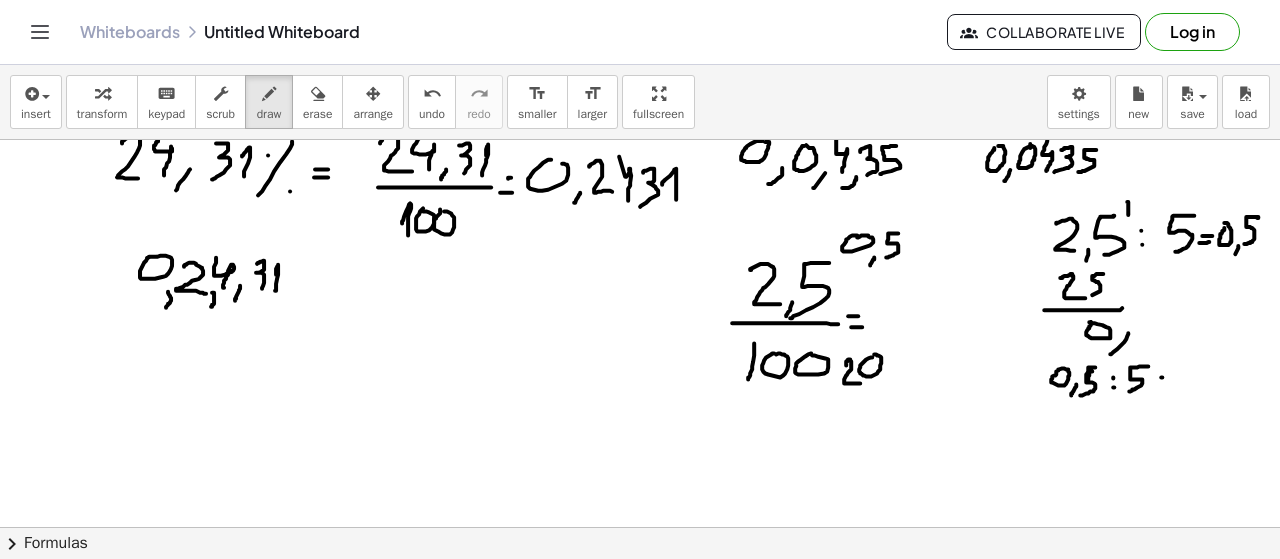 click at bounding box center (640, -380) 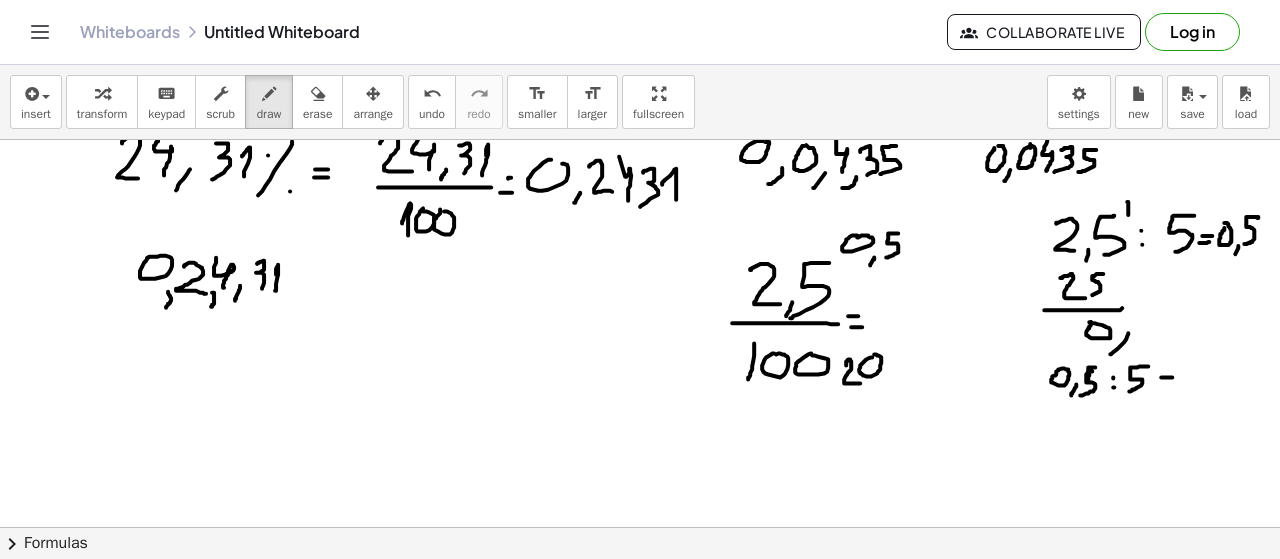 click at bounding box center [640, -380] 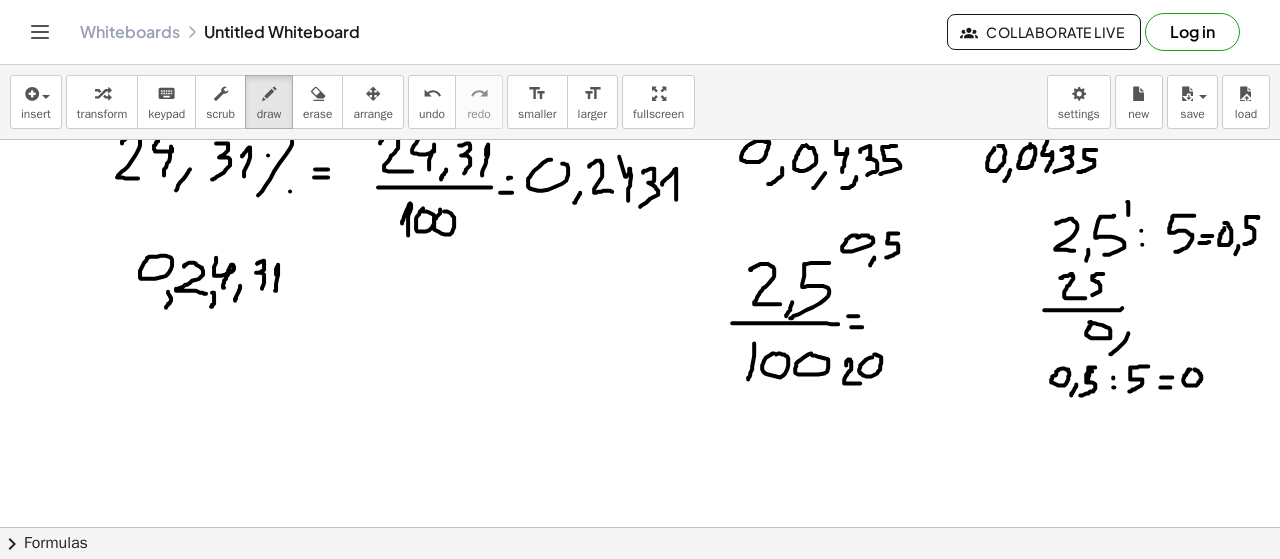 click at bounding box center (640, -380) 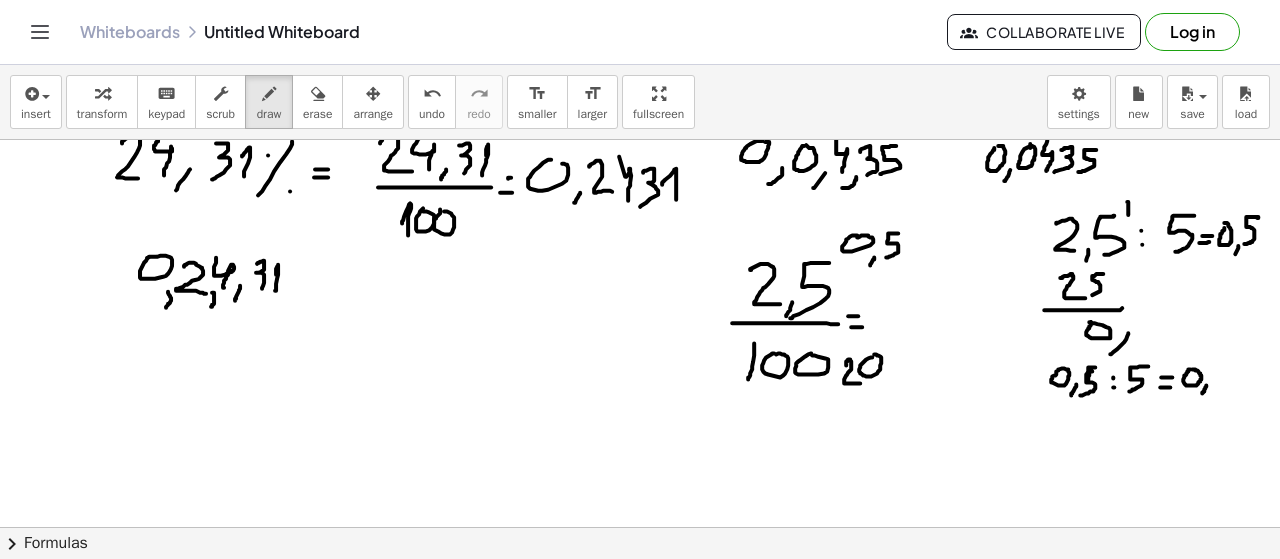 drag, startPoint x: 1206, startPoint y: 383, endPoint x: 1192, endPoint y: 393, distance: 17.20465 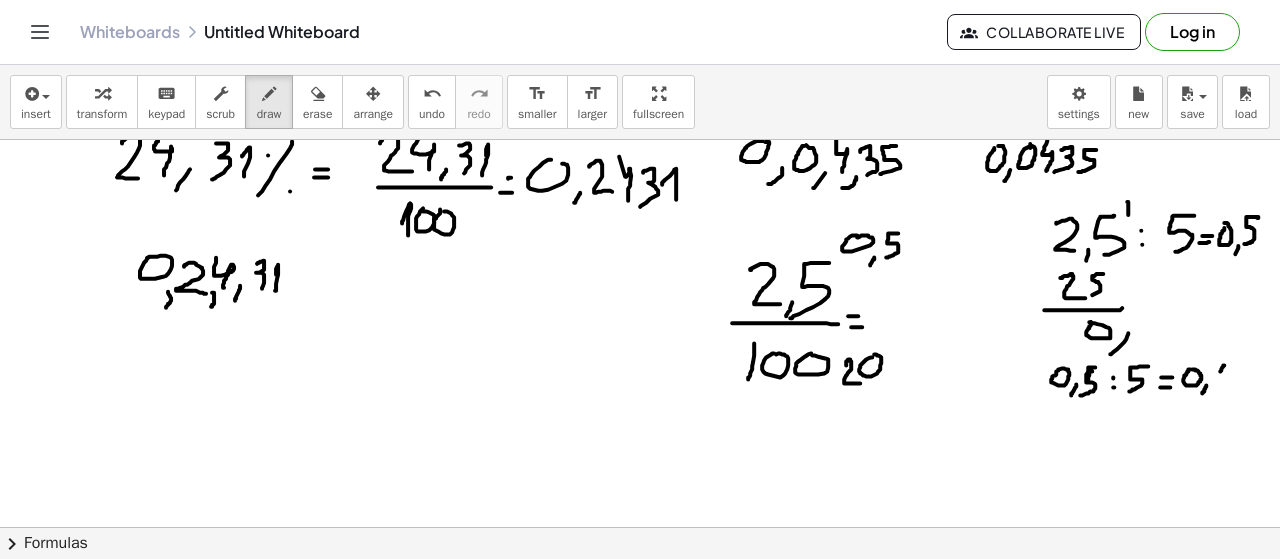drag, startPoint x: 1220, startPoint y: 369, endPoint x: 1220, endPoint y: 384, distance: 15 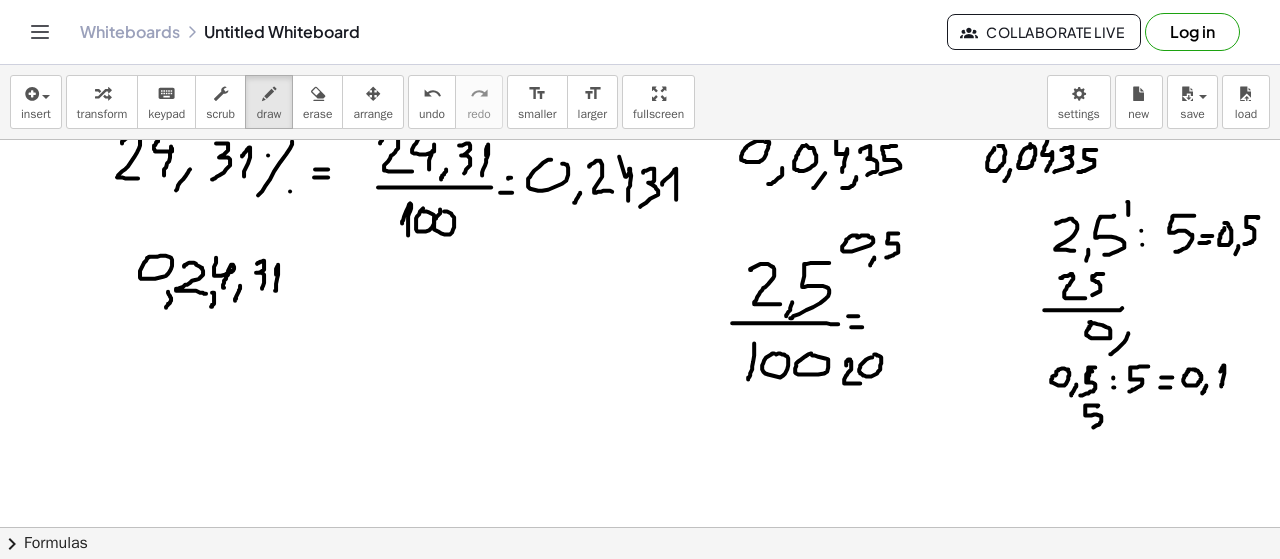 drag, startPoint x: 1096, startPoint y: 403, endPoint x: 1090, endPoint y: 426, distance: 23.769728 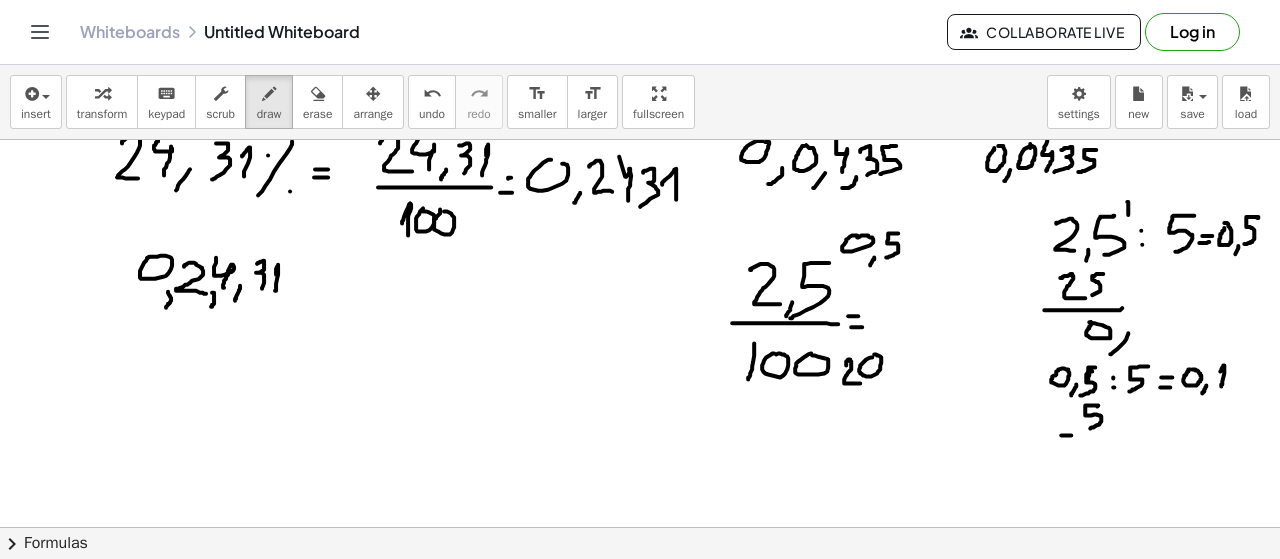 drag, startPoint x: 1061, startPoint y: 433, endPoint x: 1109, endPoint y: 435, distance: 48.04165 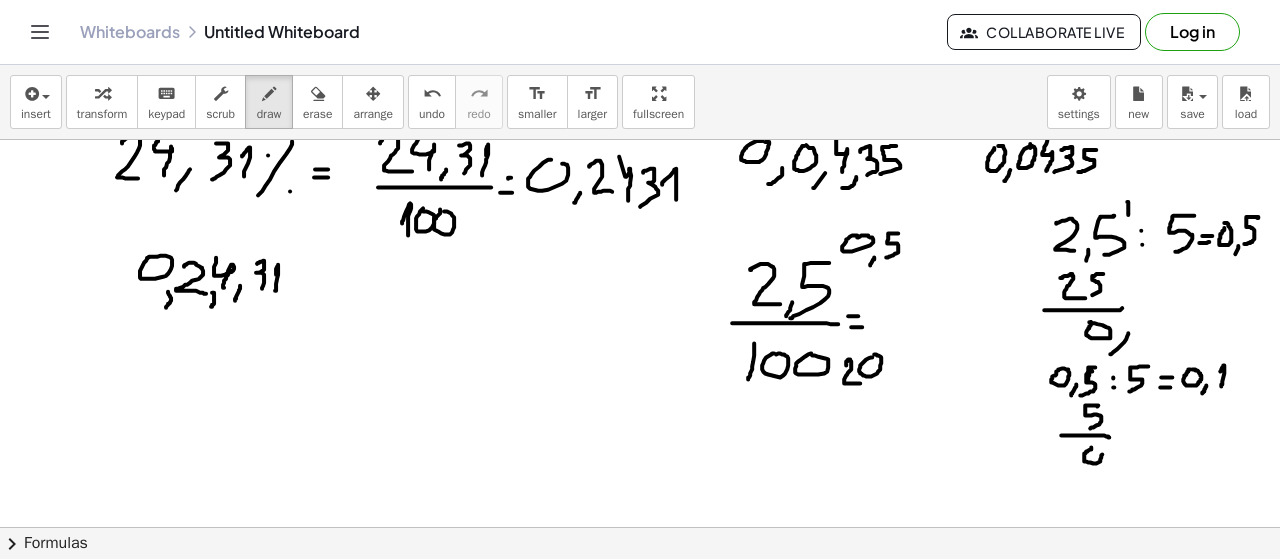click at bounding box center [640, -380] 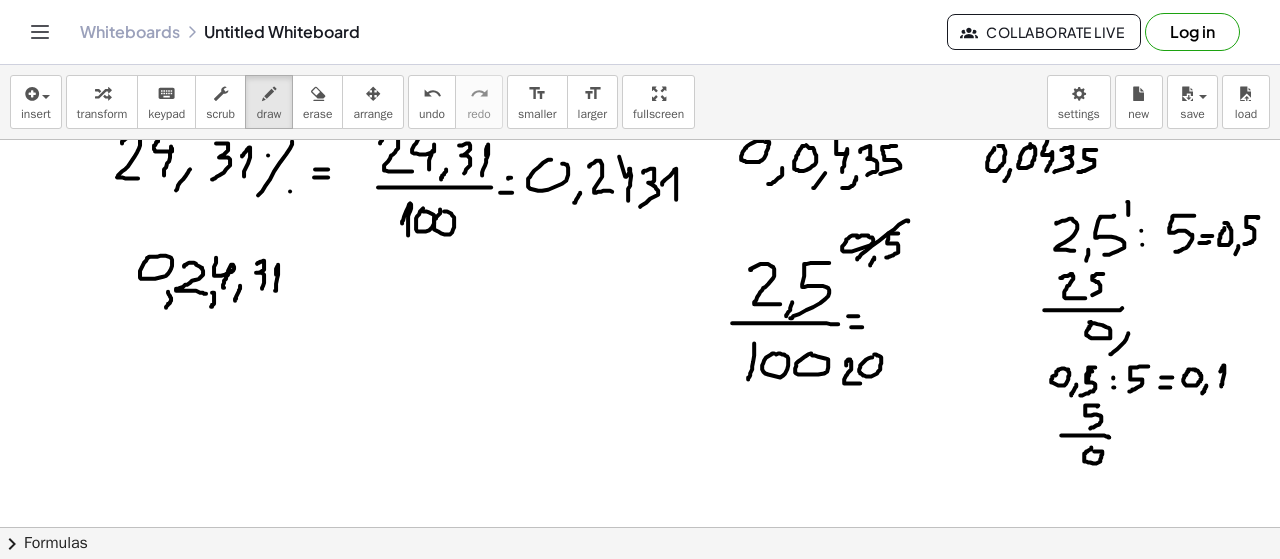 drag, startPoint x: 908, startPoint y: 219, endPoint x: 860, endPoint y: 259, distance: 62.482 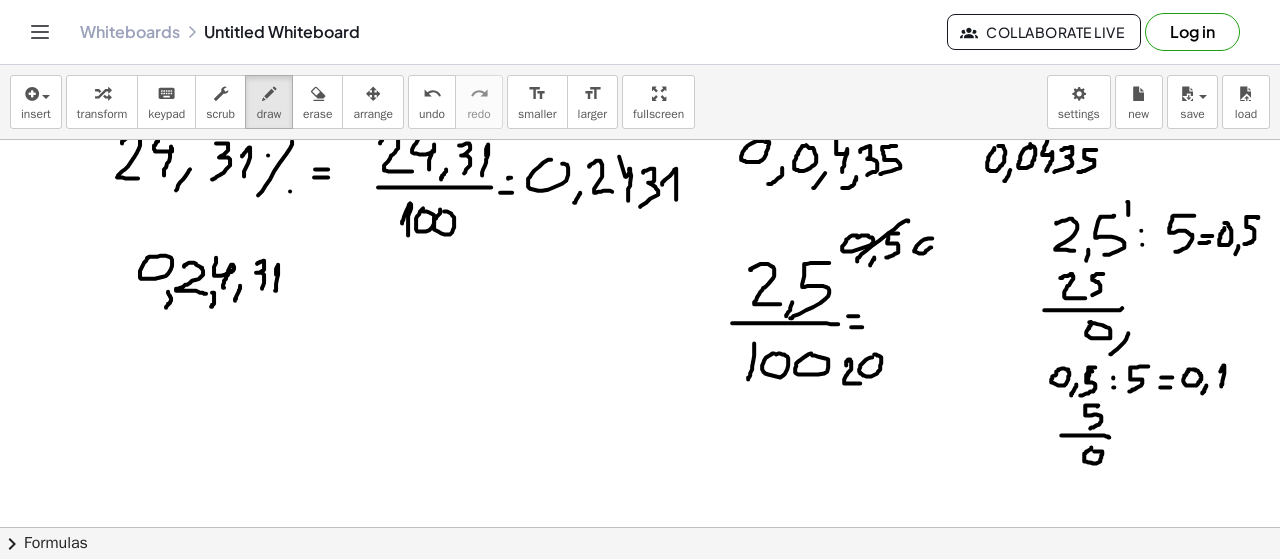 click at bounding box center (640, -380) 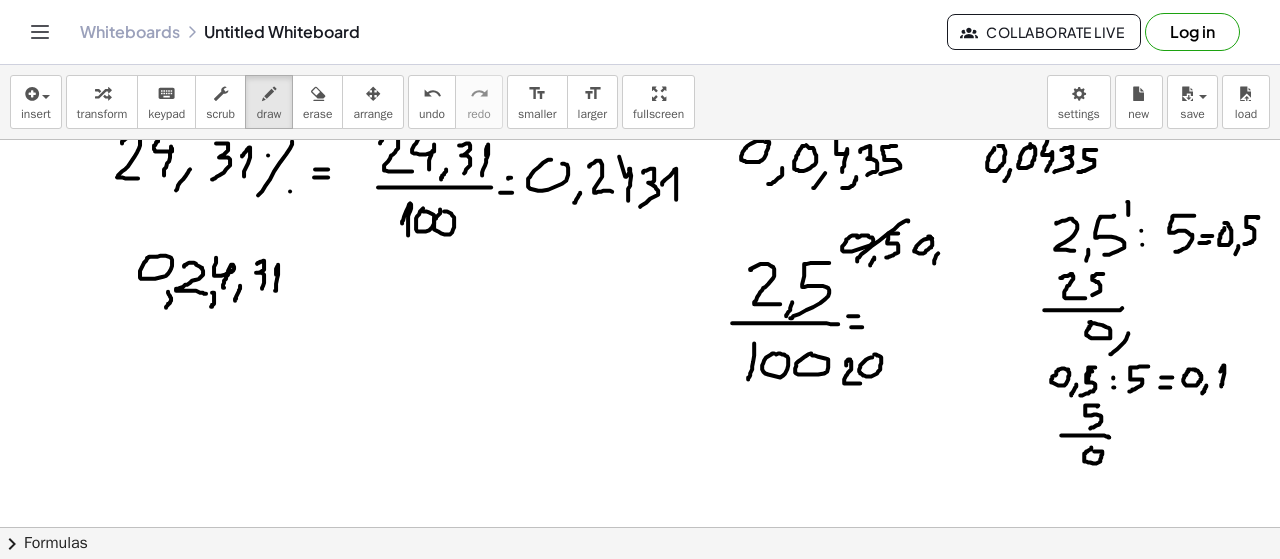 drag, startPoint x: 938, startPoint y: 251, endPoint x: 936, endPoint y: 262, distance: 11.18034 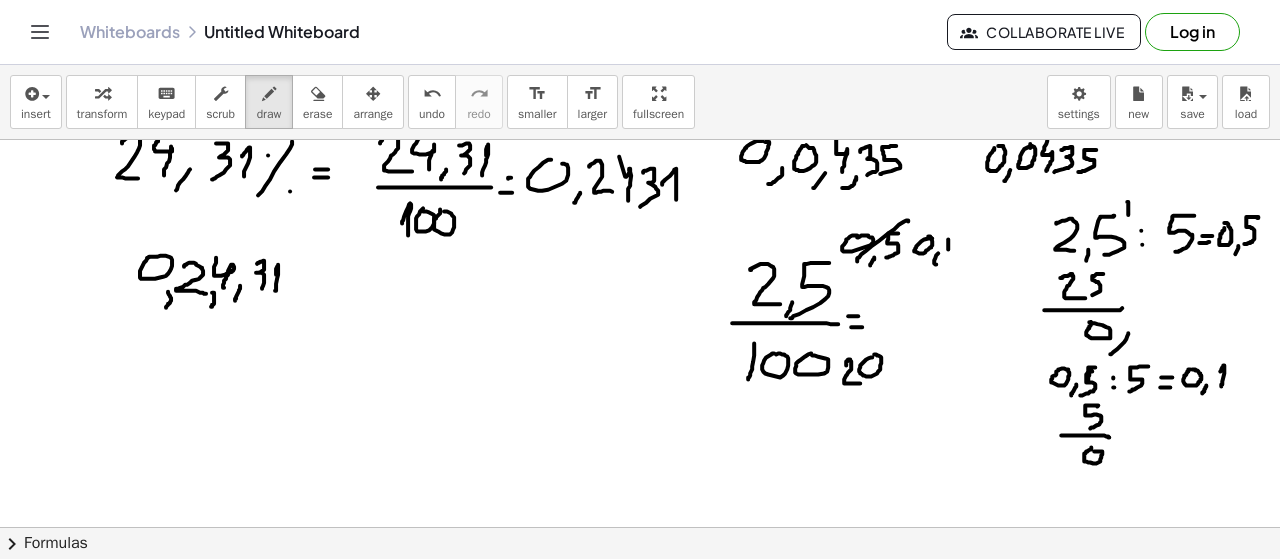 drag, startPoint x: 948, startPoint y: 243, endPoint x: 949, endPoint y: 255, distance: 12.0415945 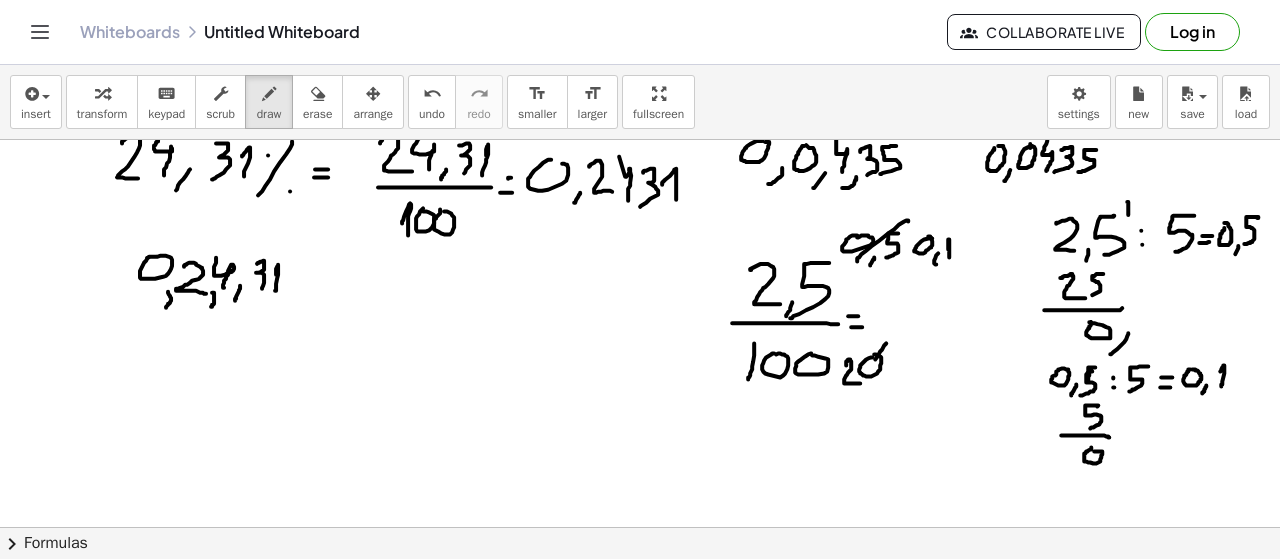 drag, startPoint x: 886, startPoint y: 341, endPoint x: 862, endPoint y: 382, distance: 47.507893 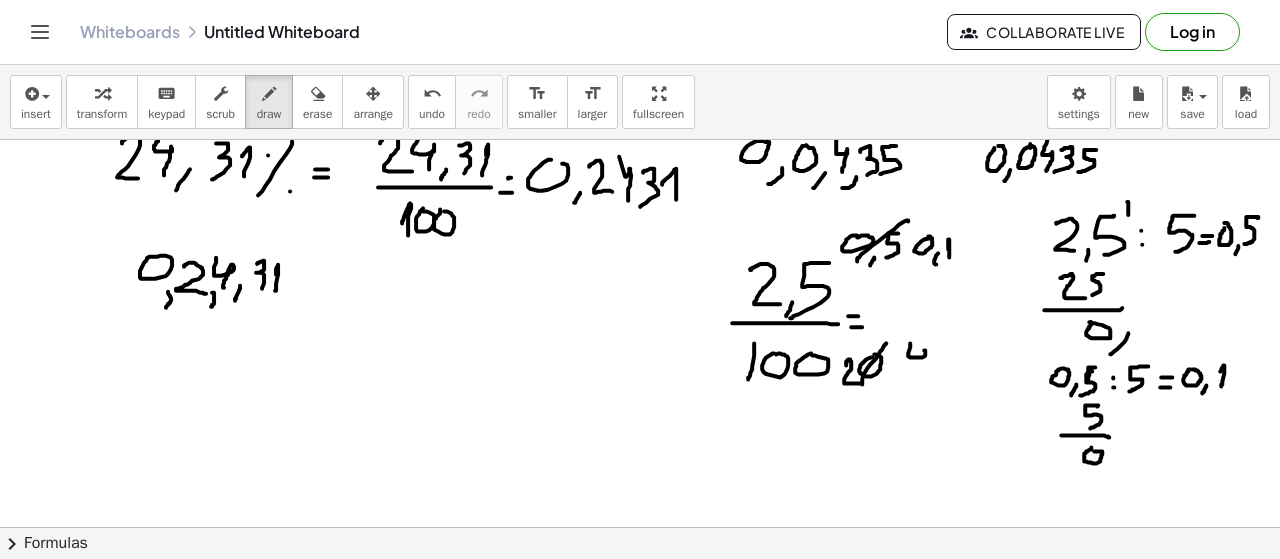 drag, startPoint x: 910, startPoint y: 341, endPoint x: 912, endPoint y: 375, distance: 34.058773 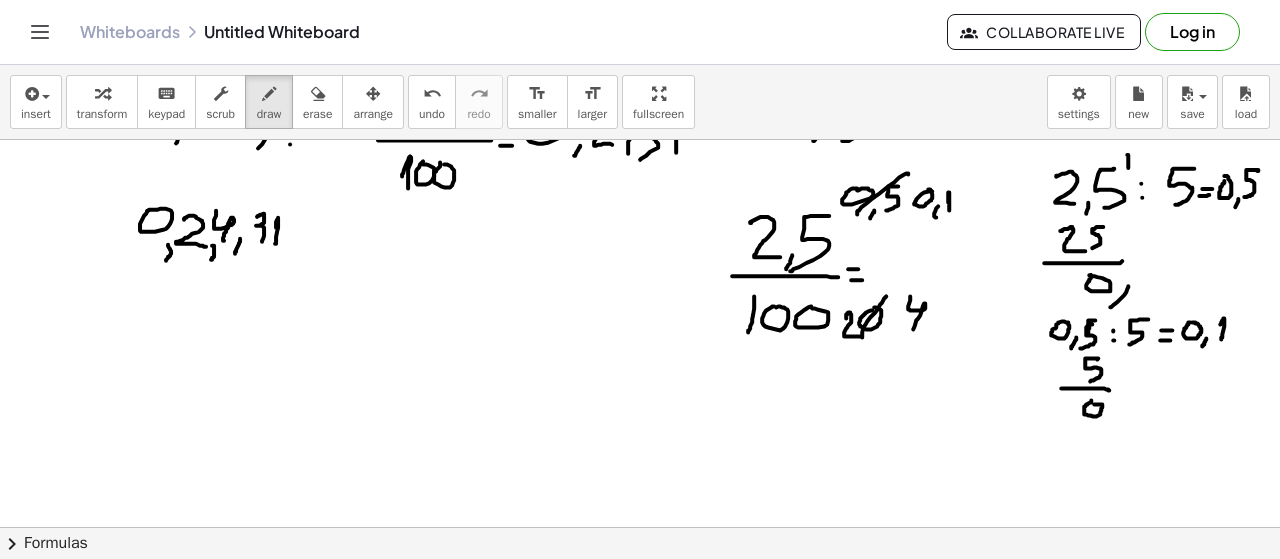 scroll, scrollTop: 1742, scrollLeft: 0, axis: vertical 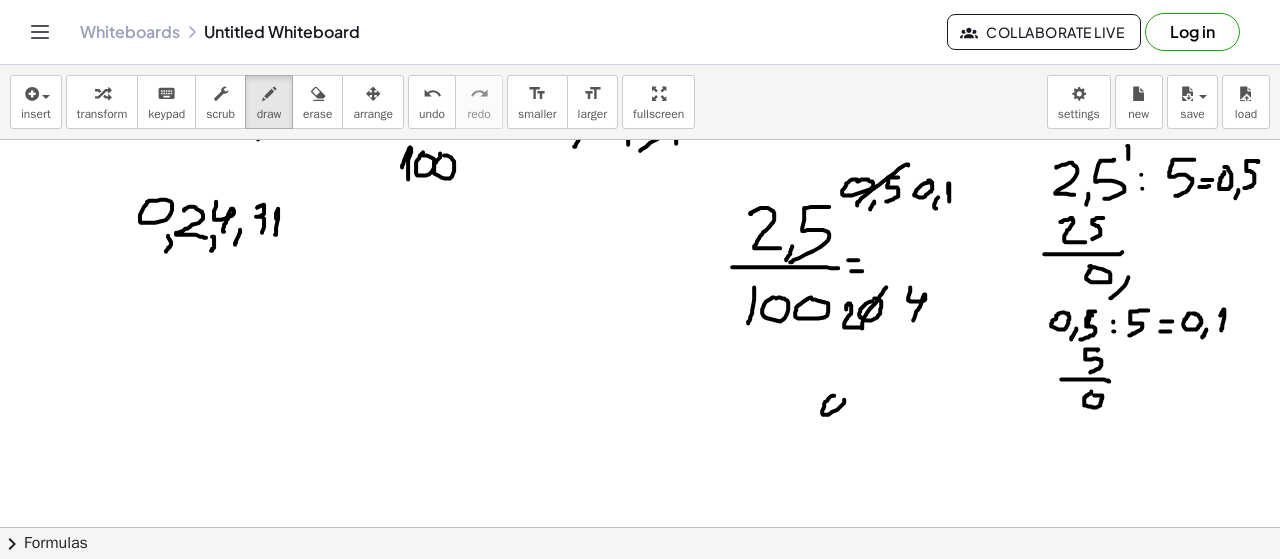 click at bounding box center [640, -436] 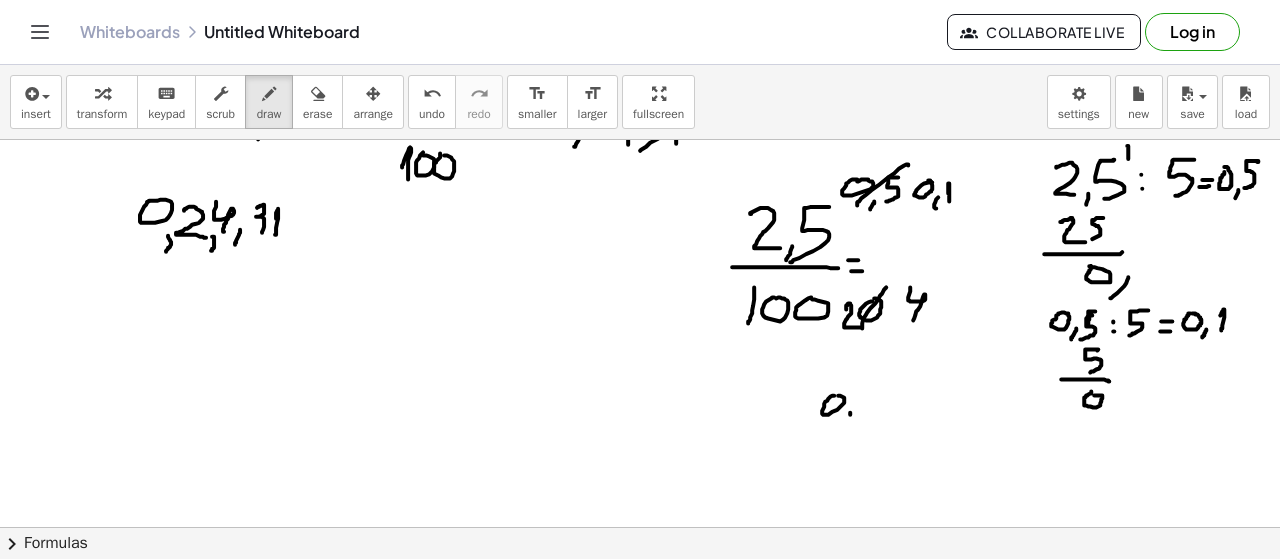 click at bounding box center [640, -436] 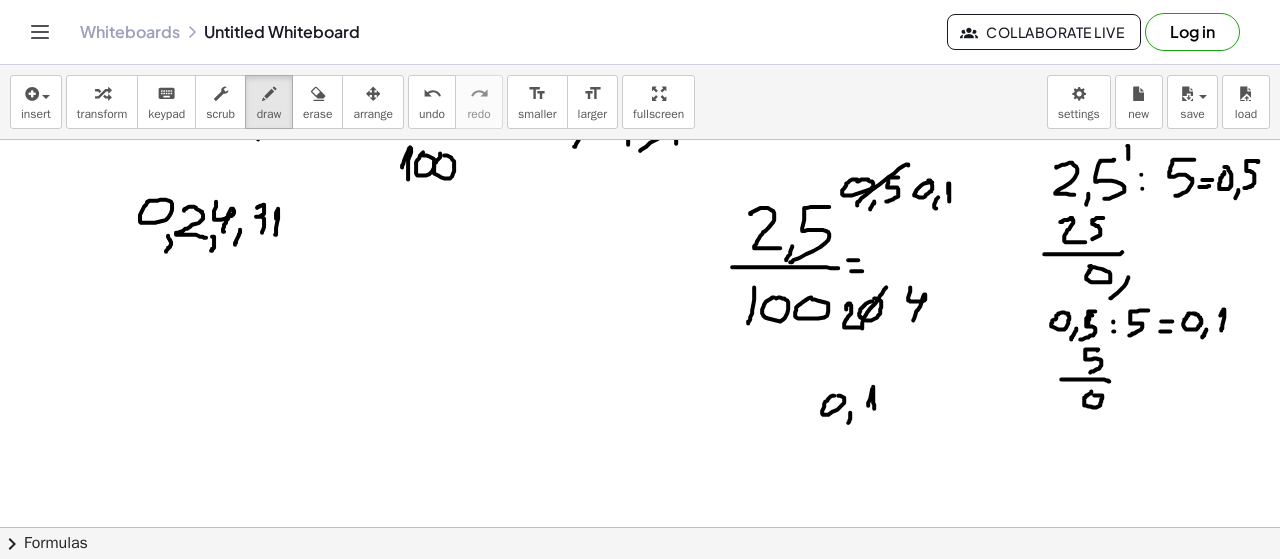 drag, startPoint x: 871, startPoint y: 392, endPoint x: 884, endPoint y: 412, distance: 23.853722 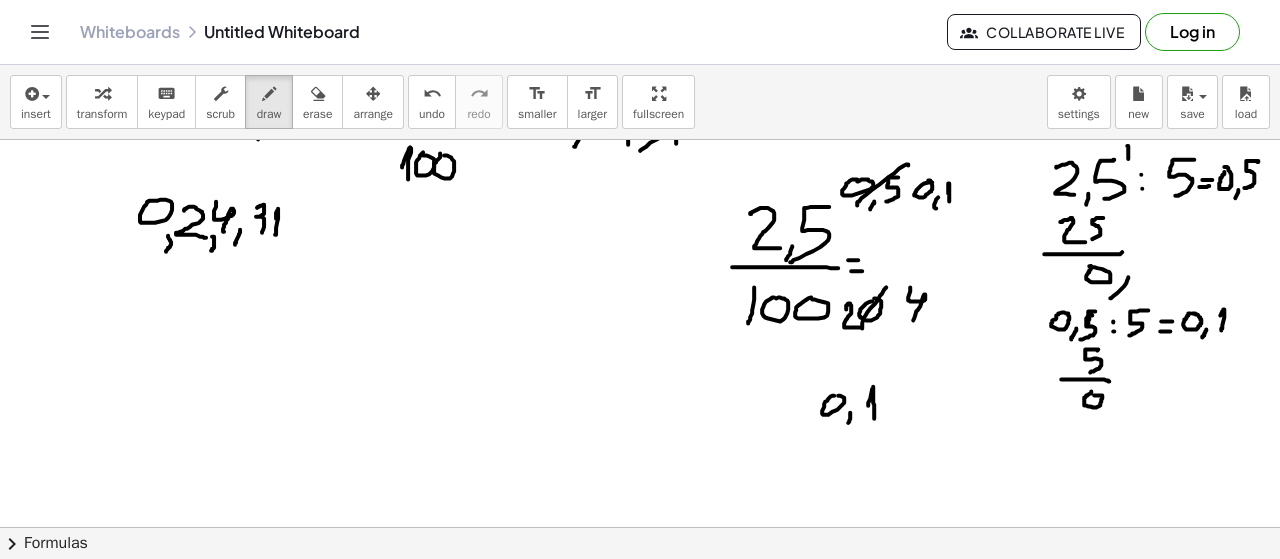 click at bounding box center (640, -436) 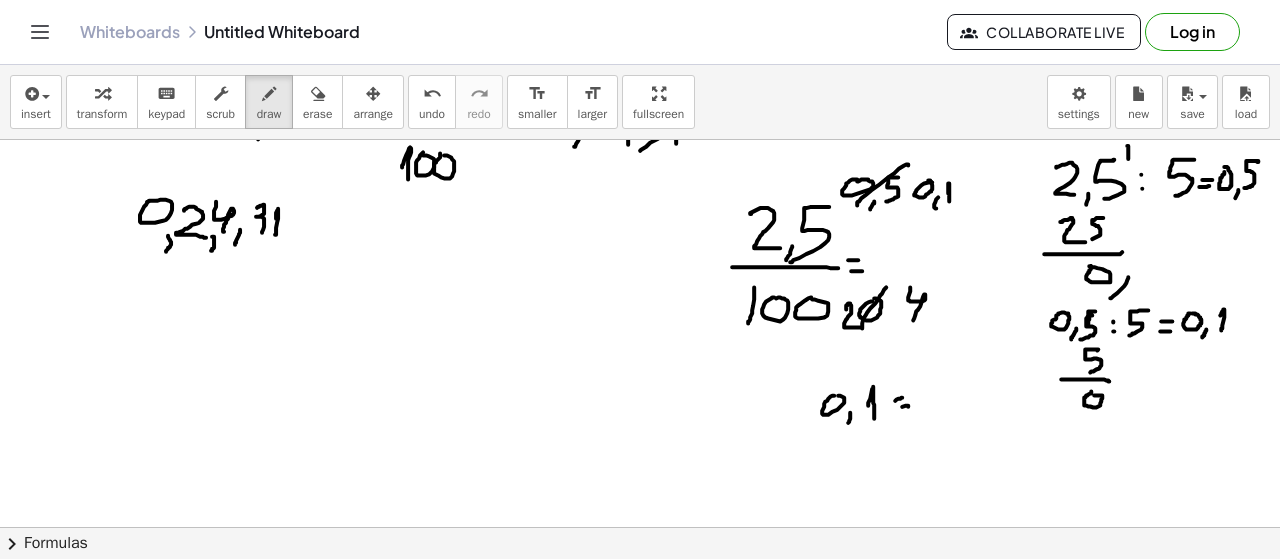 drag, startPoint x: 908, startPoint y: 405, endPoint x: 897, endPoint y: 406, distance: 11.045361 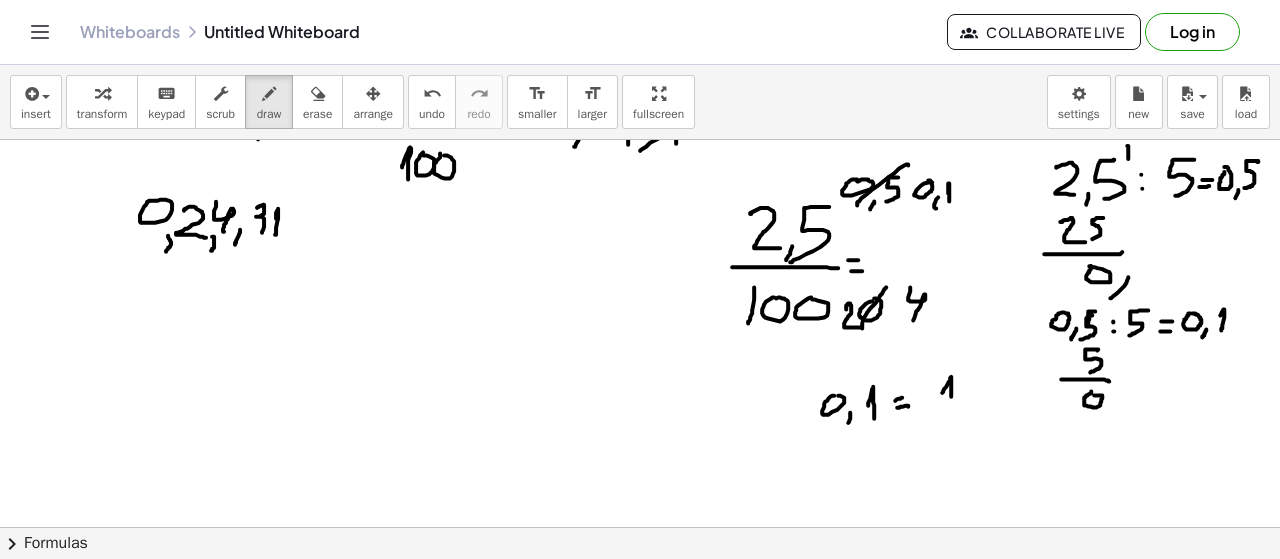 drag, startPoint x: 942, startPoint y: 391, endPoint x: 949, endPoint y: 406, distance: 16.552946 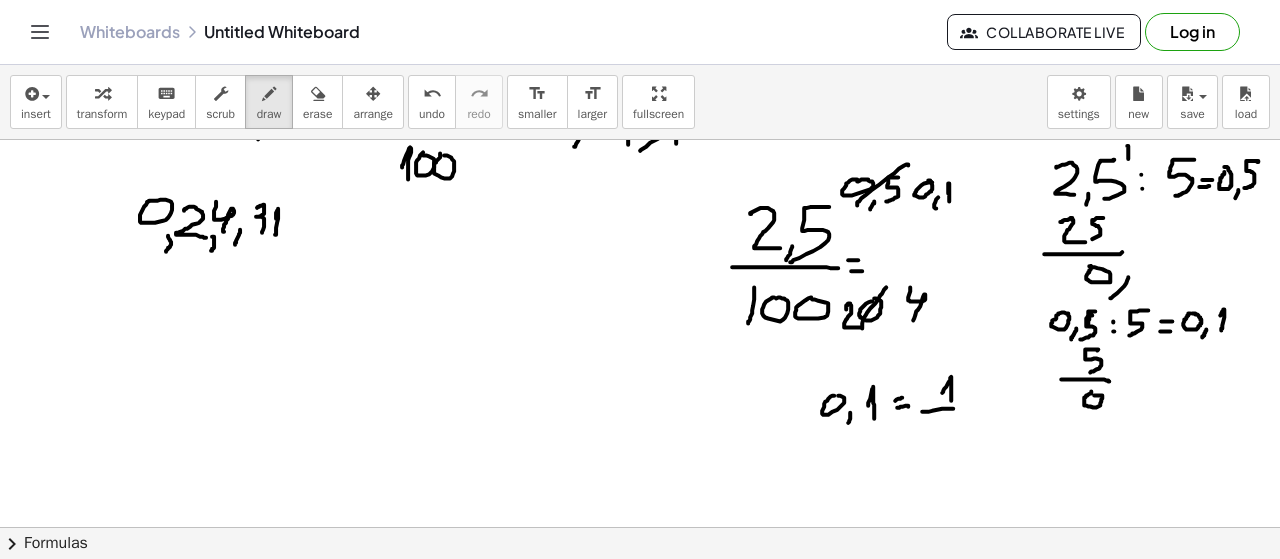 drag, startPoint x: 942, startPoint y: 407, endPoint x: 974, endPoint y: 408, distance: 32.01562 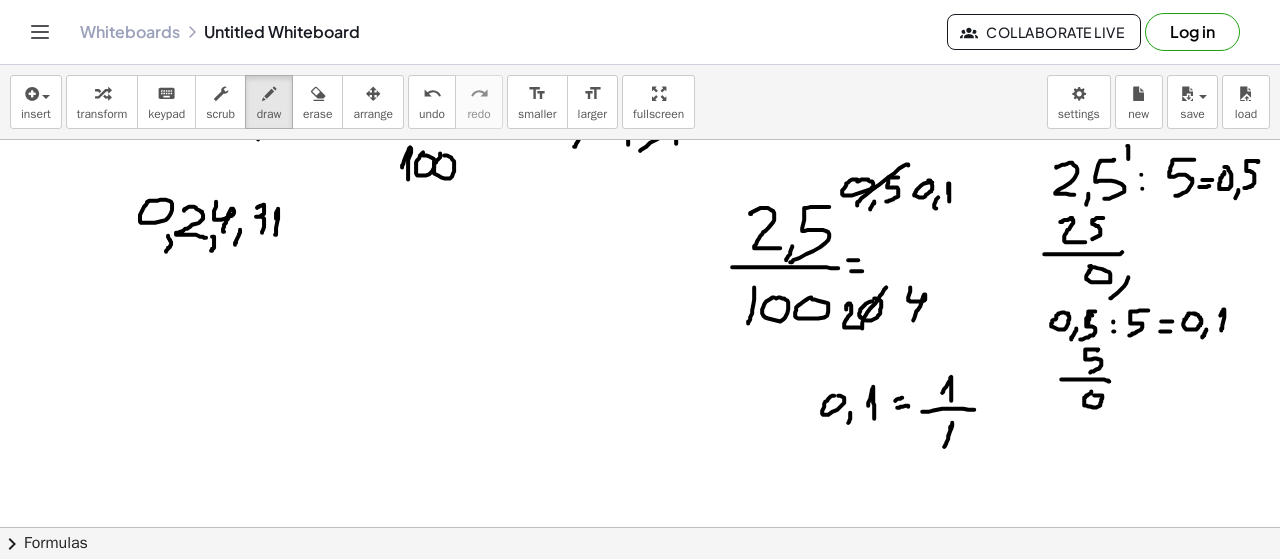 drag, startPoint x: 948, startPoint y: 437, endPoint x: 946, endPoint y: 449, distance: 12.165525 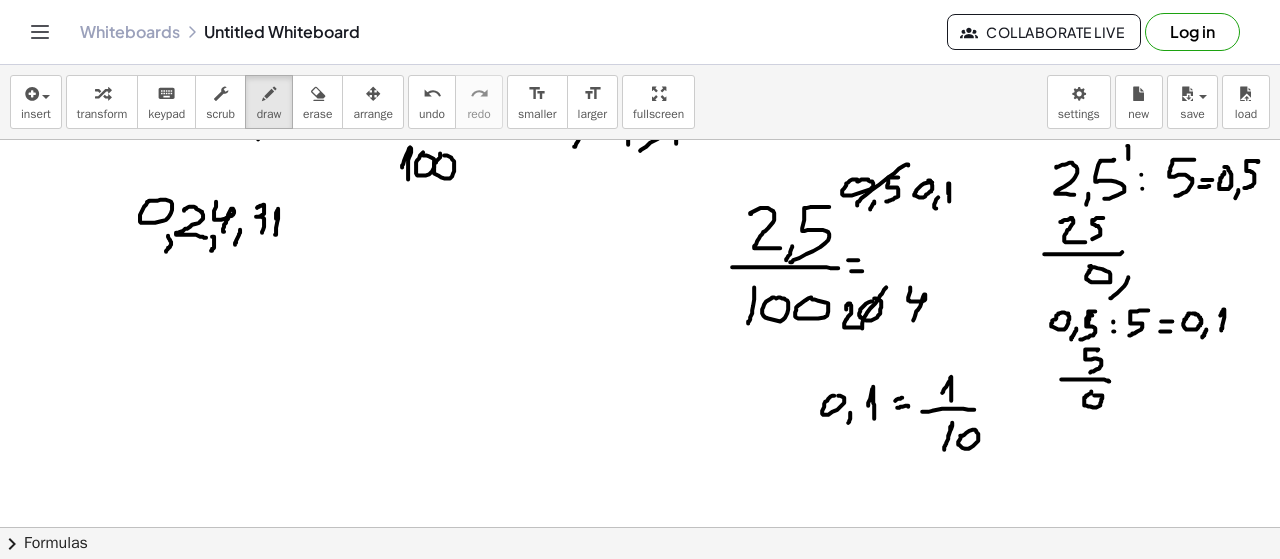 drag, startPoint x: 958, startPoint y: 442, endPoint x: 968, endPoint y: 455, distance: 16.40122 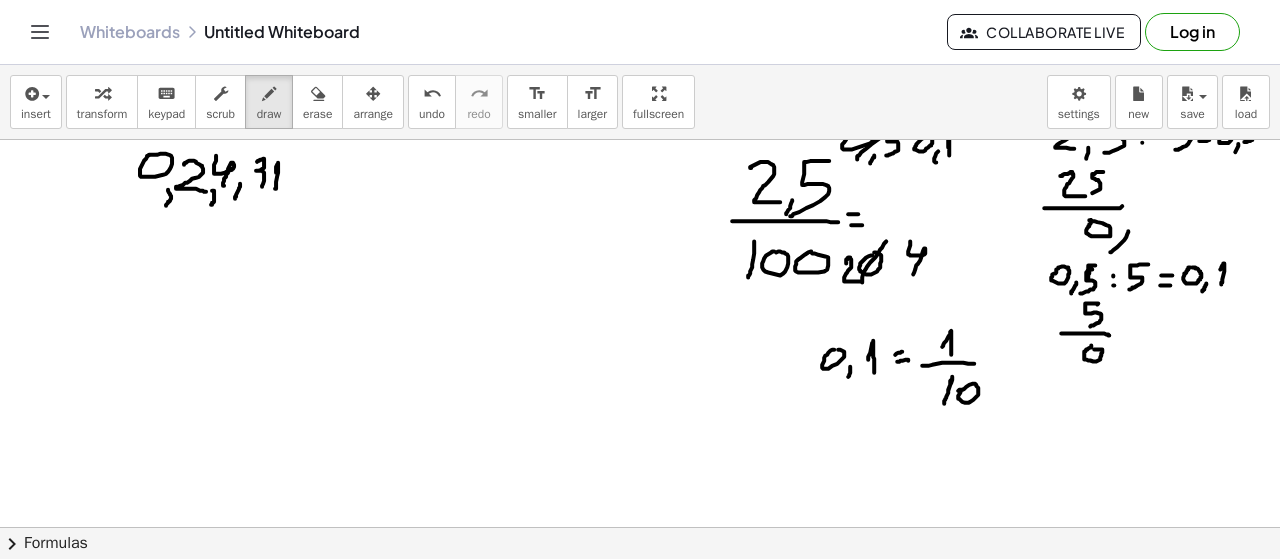 scroll, scrollTop: 1797, scrollLeft: 0, axis: vertical 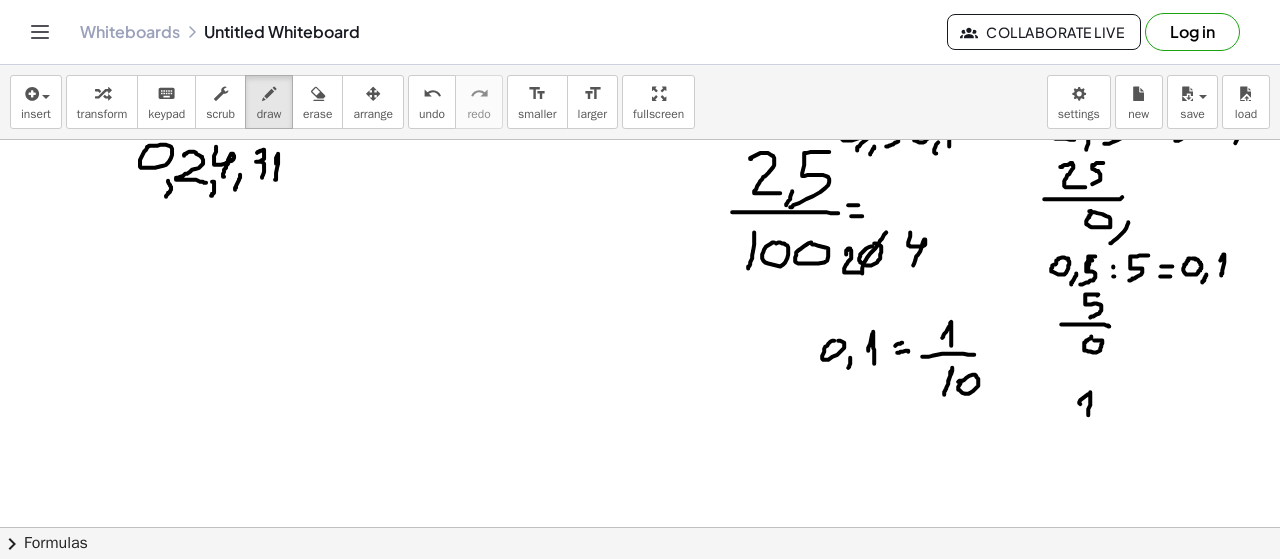 drag, startPoint x: 1088, startPoint y: 392, endPoint x: 1088, endPoint y: 416, distance: 24 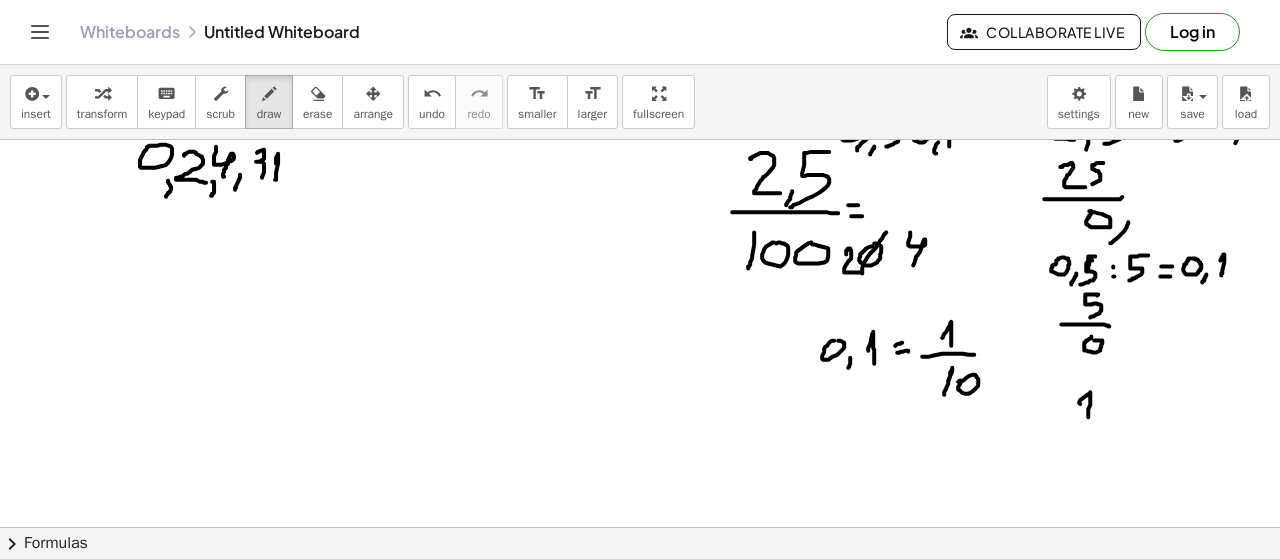 click at bounding box center [640, -491] 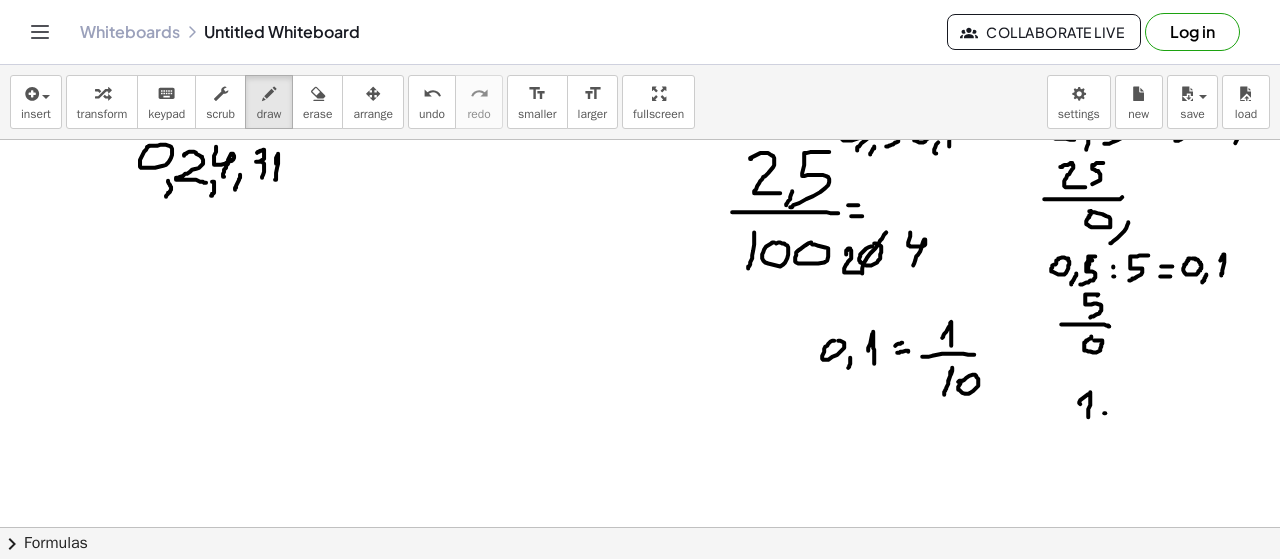 click at bounding box center (640, -491) 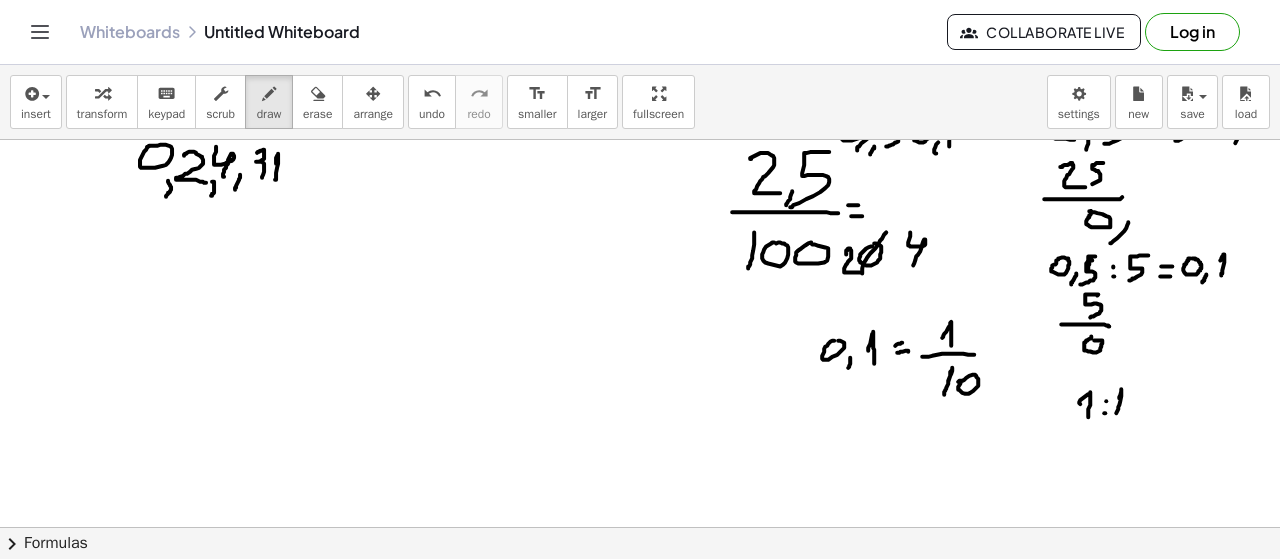 drag, startPoint x: 1119, startPoint y: 396, endPoint x: 1115, endPoint y: 420, distance: 24.33105 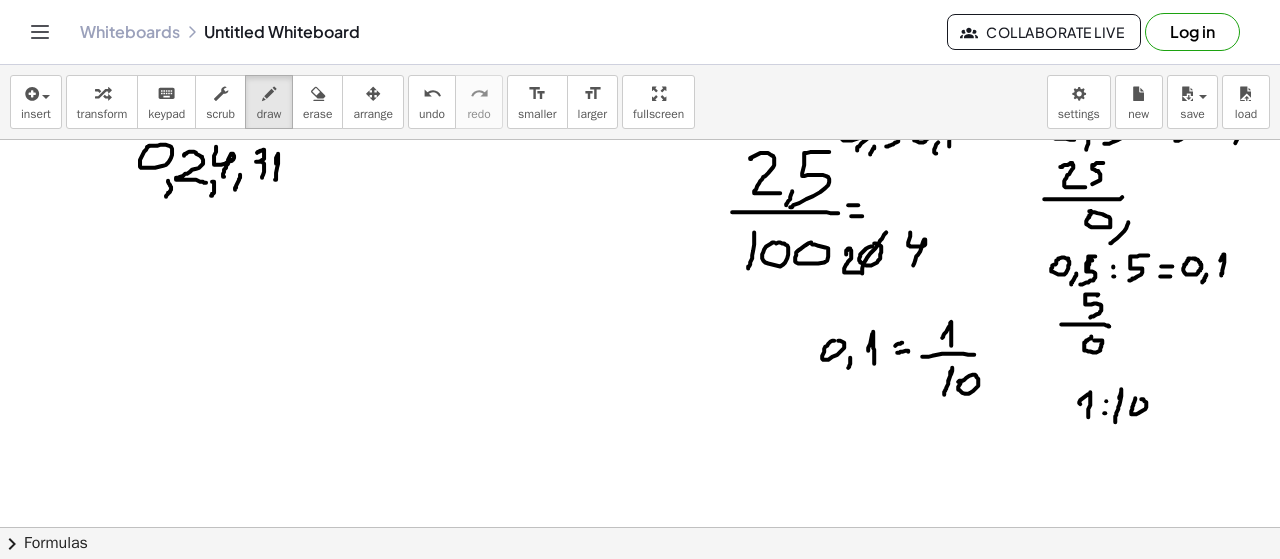 click at bounding box center [640, -491] 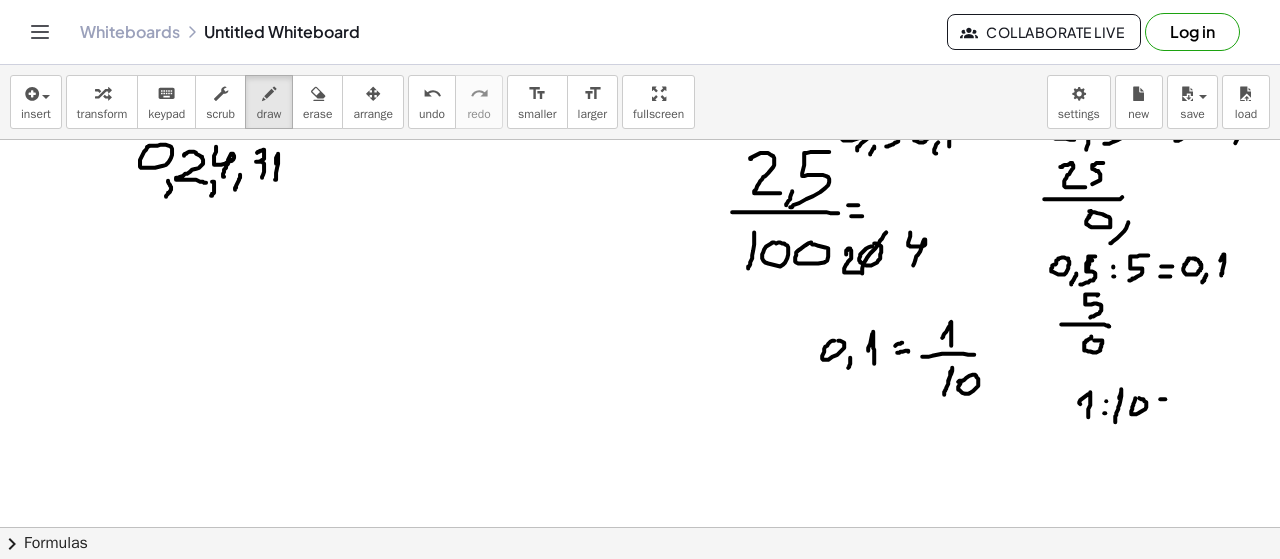 click at bounding box center [640, -491] 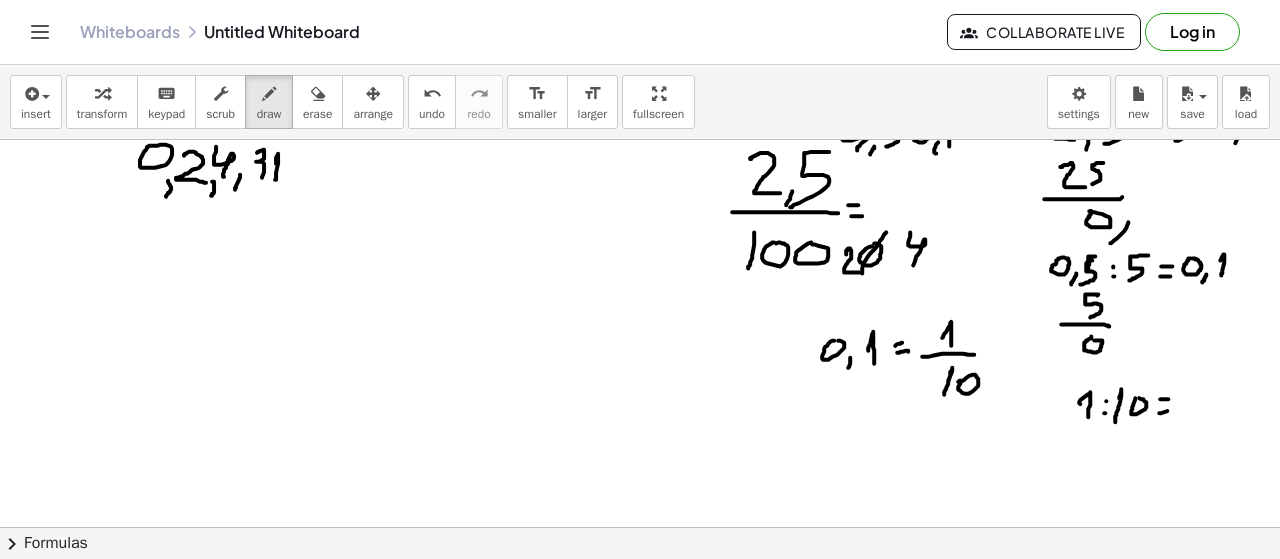 click at bounding box center (640, -491) 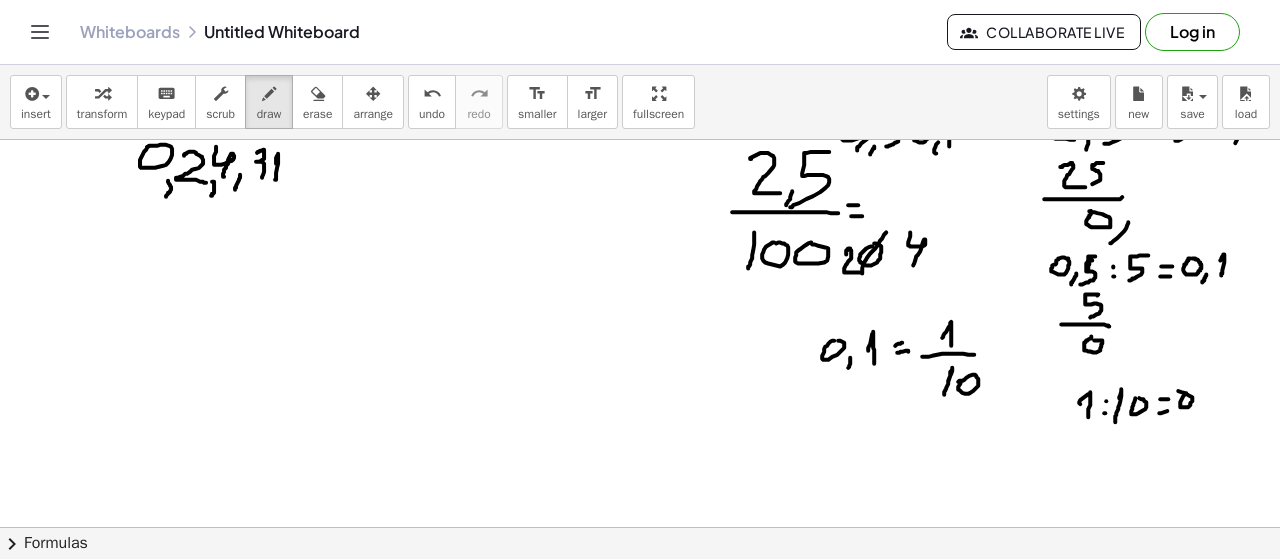 click at bounding box center (640, -491) 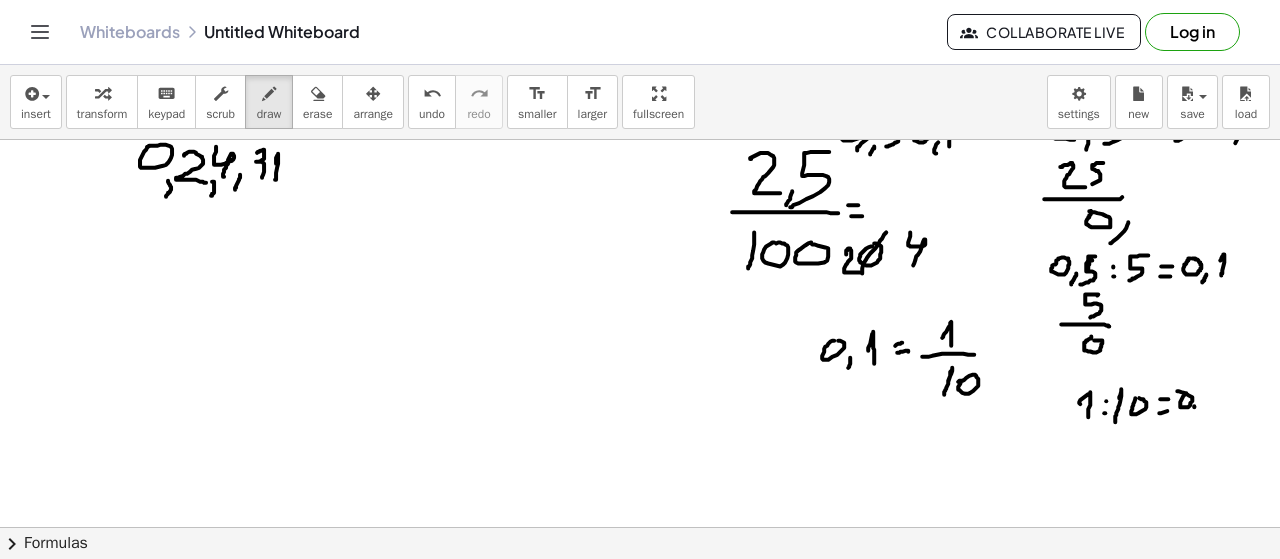 drag, startPoint x: 1194, startPoint y: 405, endPoint x: 1190, endPoint y: 418, distance: 13.601471 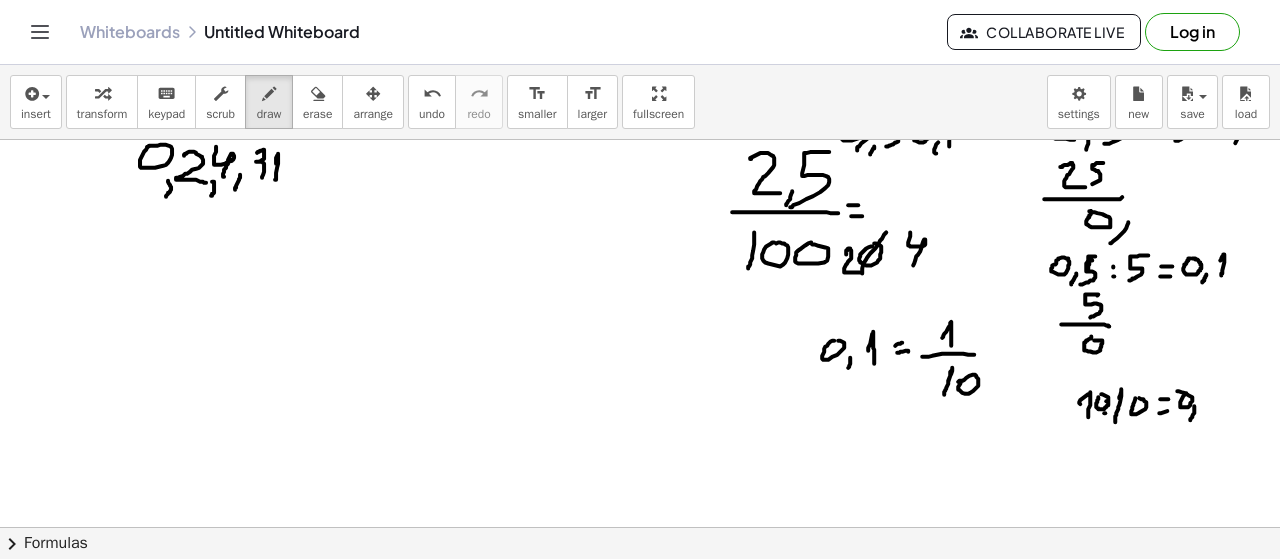 click at bounding box center (640, -491) 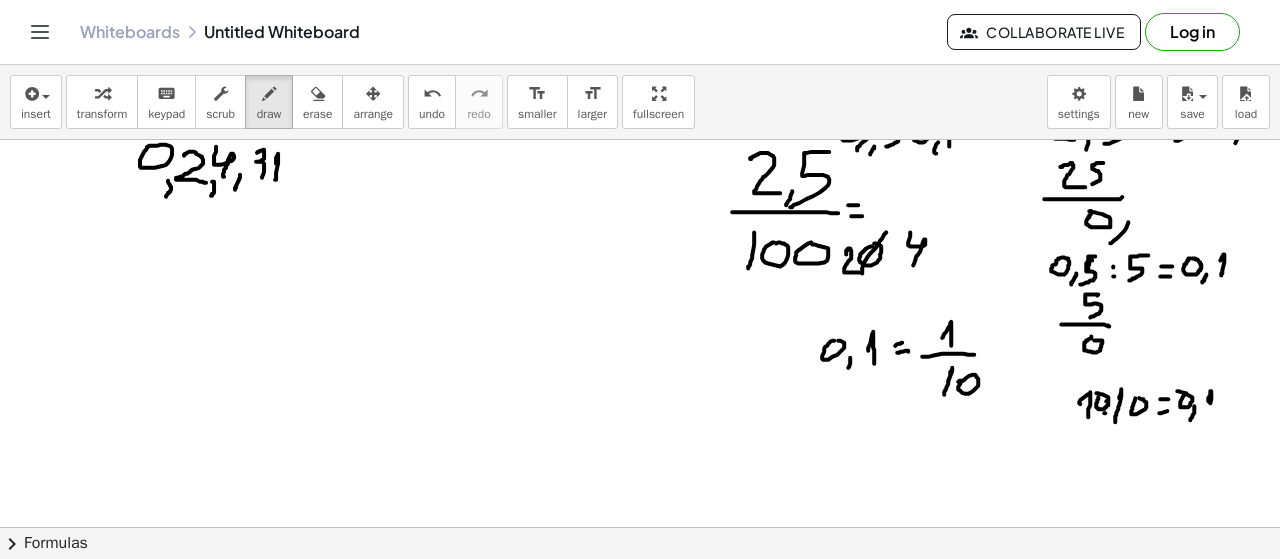 drag, startPoint x: 1208, startPoint y: 398, endPoint x: 1208, endPoint y: 411, distance: 13 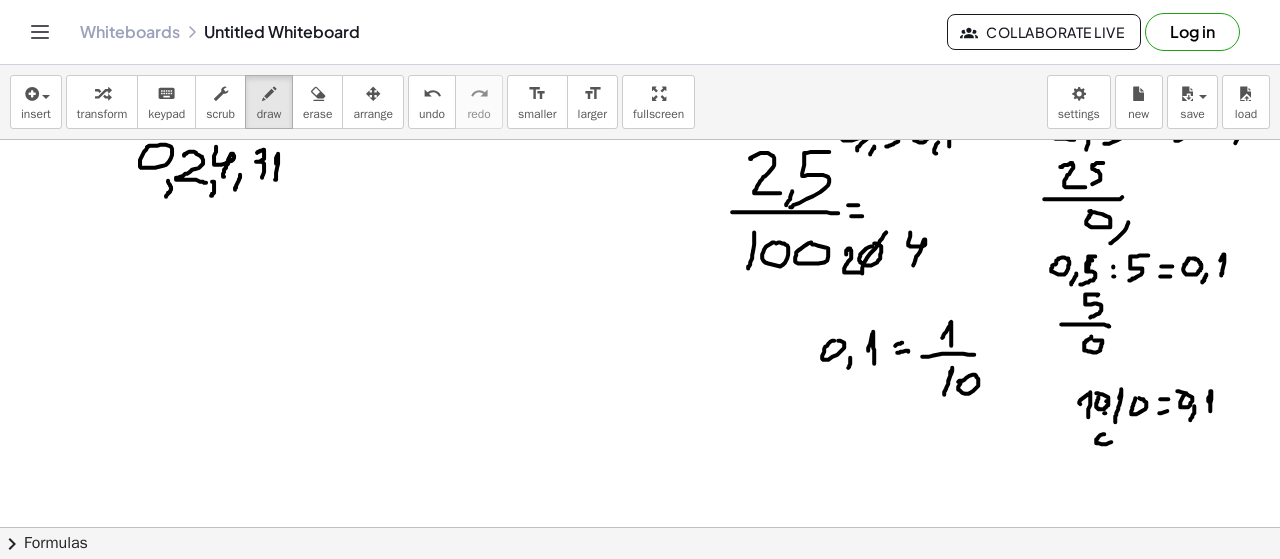 click at bounding box center (640, -491) 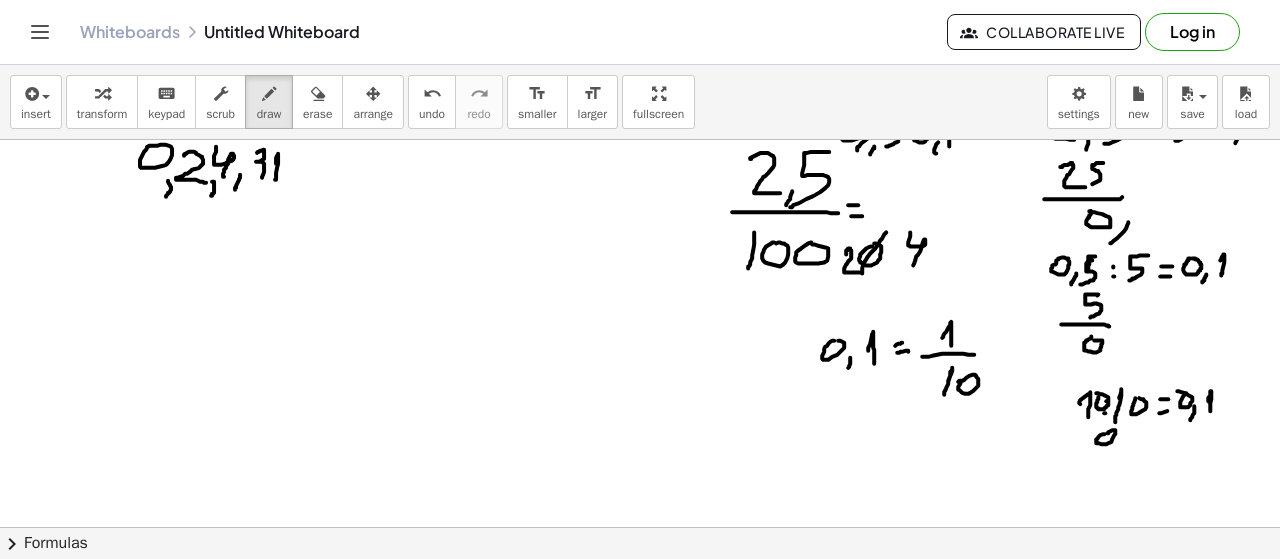drag, startPoint x: 1126, startPoint y: 437, endPoint x: 1088, endPoint y: 471, distance: 50.990196 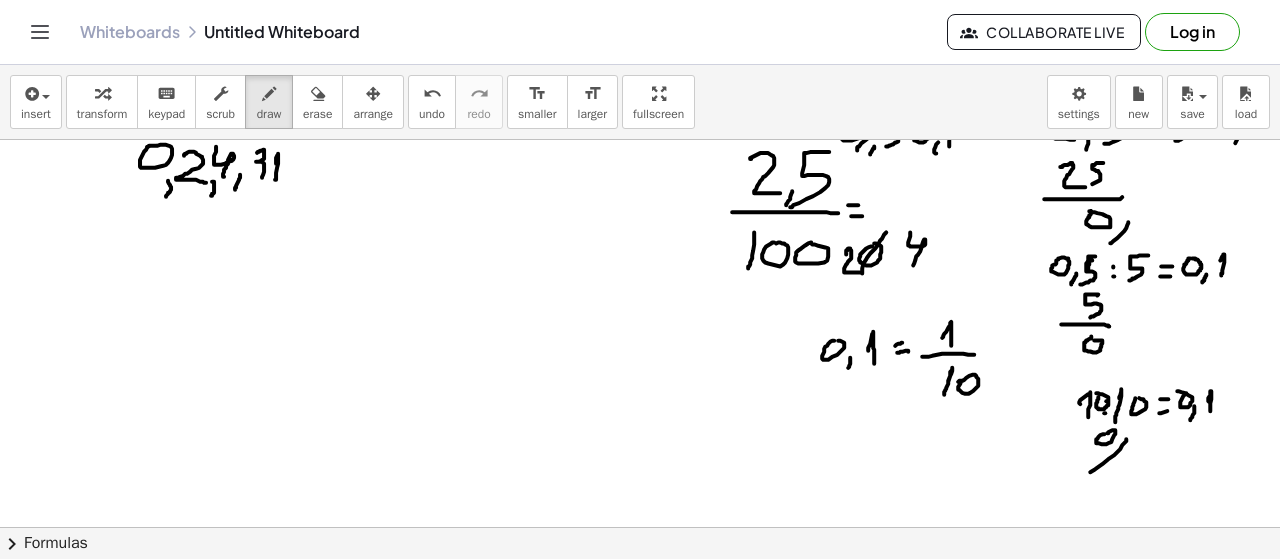 scroll, scrollTop: 1702, scrollLeft: 0, axis: vertical 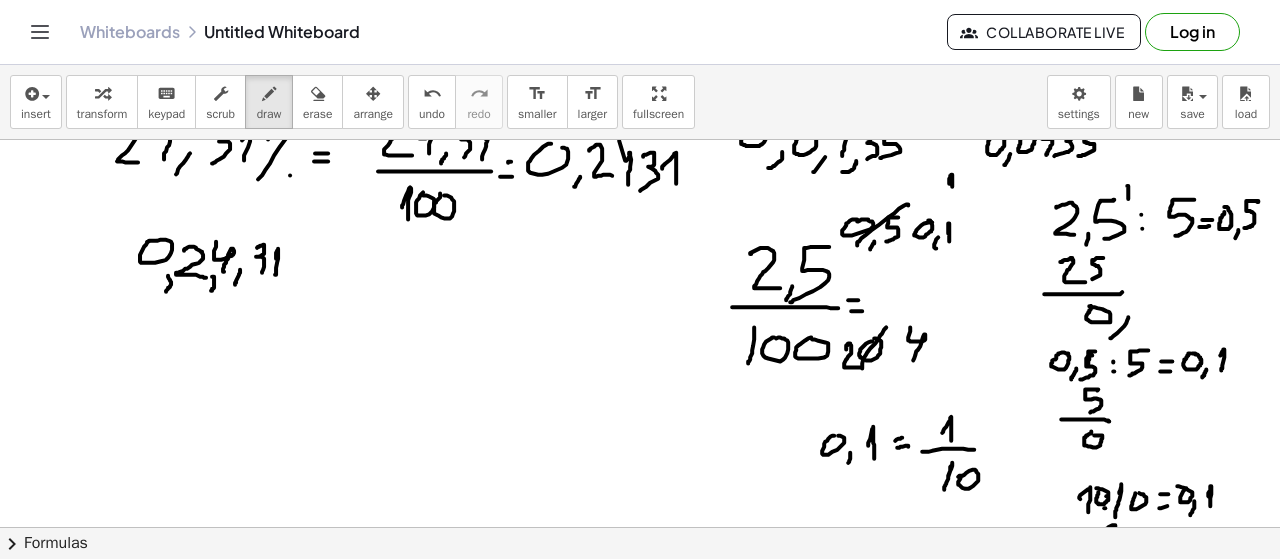 click at bounding box center (640, -396) 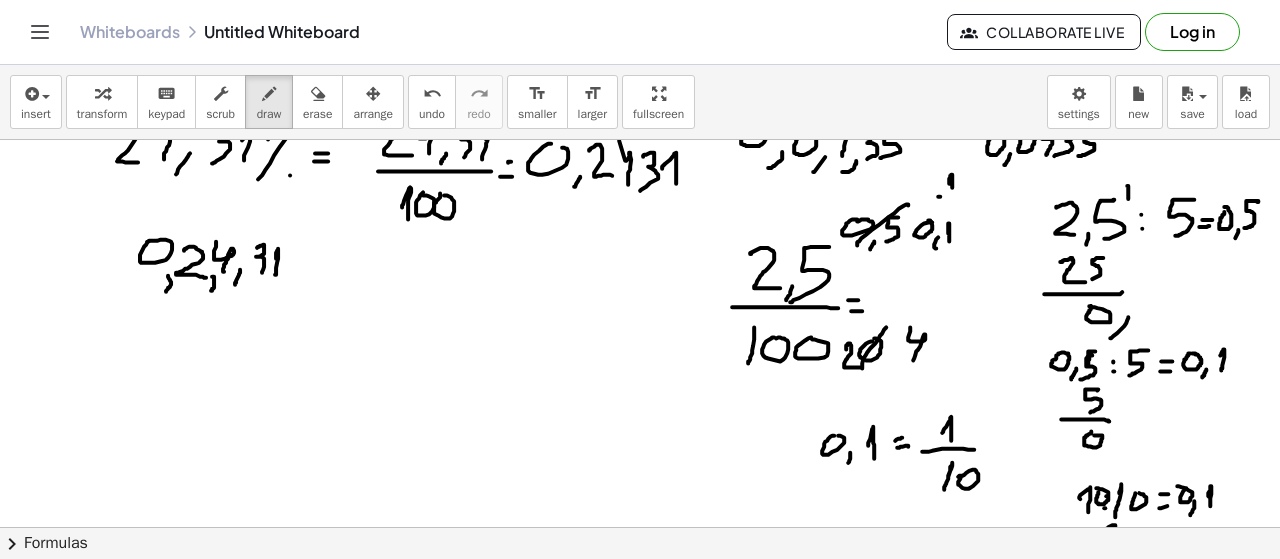 drag, startPoint x: 940, startPoint y: 195, endPoint x: 970, endPoint y: 195, distance: 30 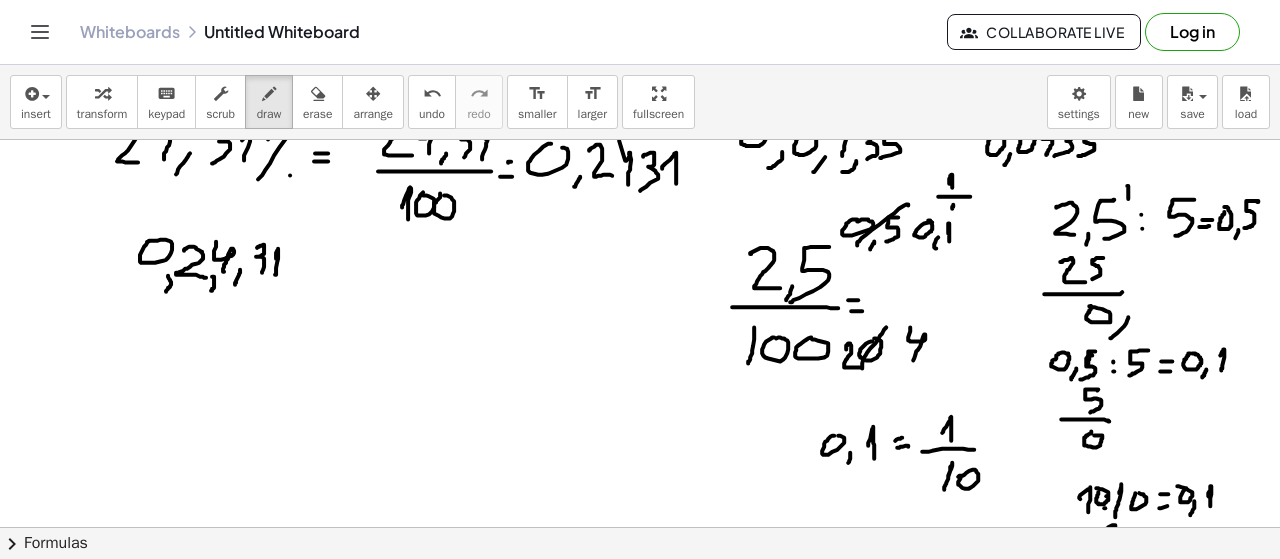 click at bounding box center [640, -396] 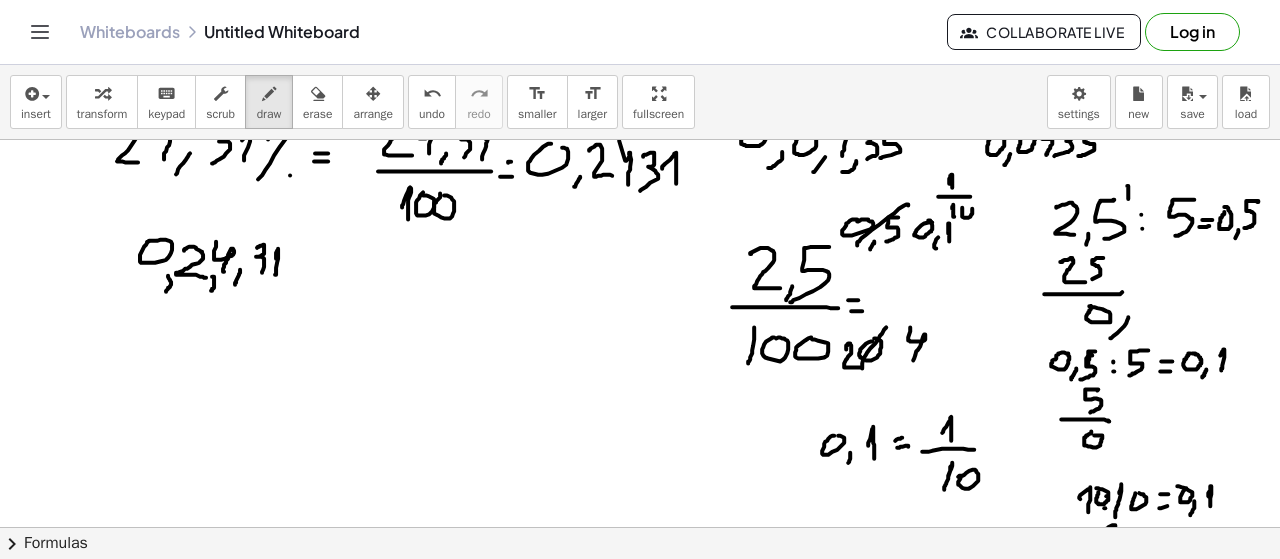 click at bounding box center (640, -396) 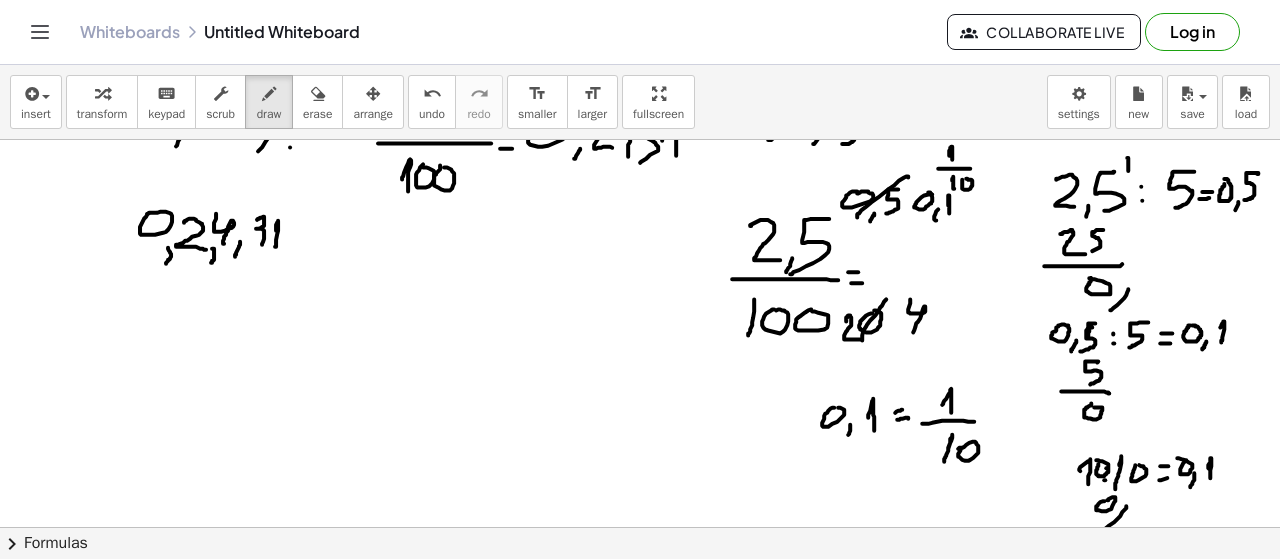 scroll, scrollTop: 1740, scrollLeft: 0, axis: vertical 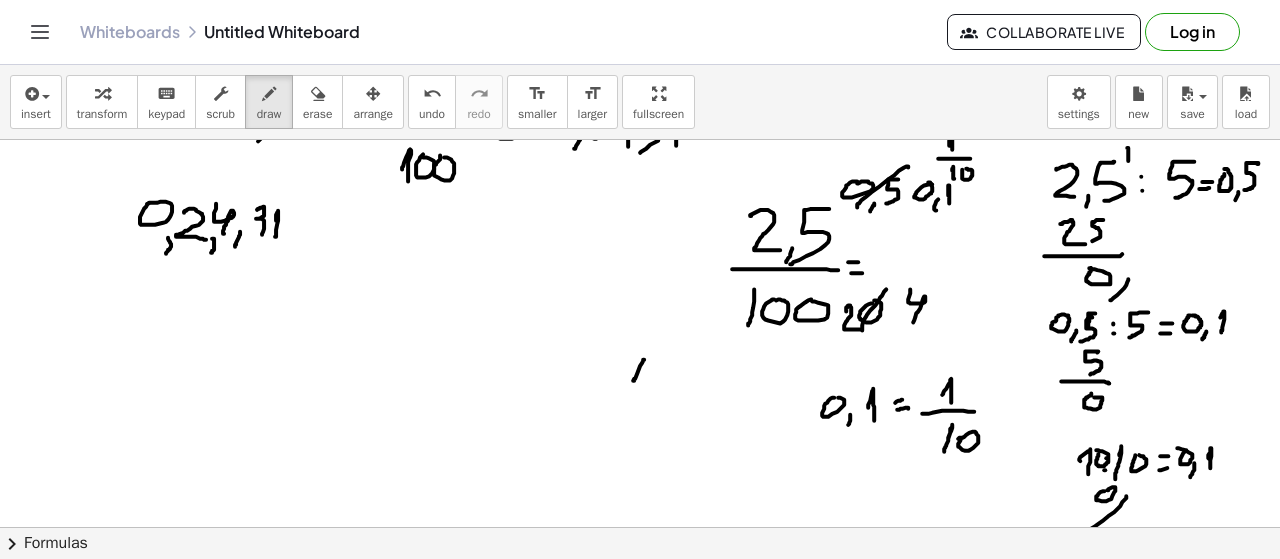 click at bounding box center [640, -434] 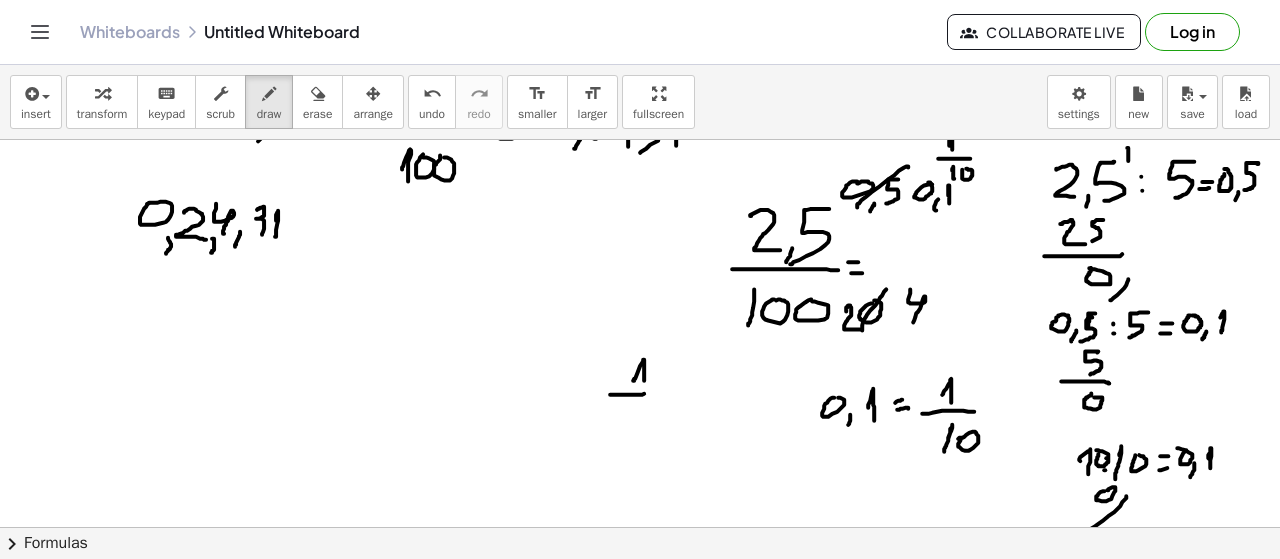 drag, startPoint x: 628, startPoint y: 393, endPoint x: 657, endPoint y: 392, distance: 29.017237 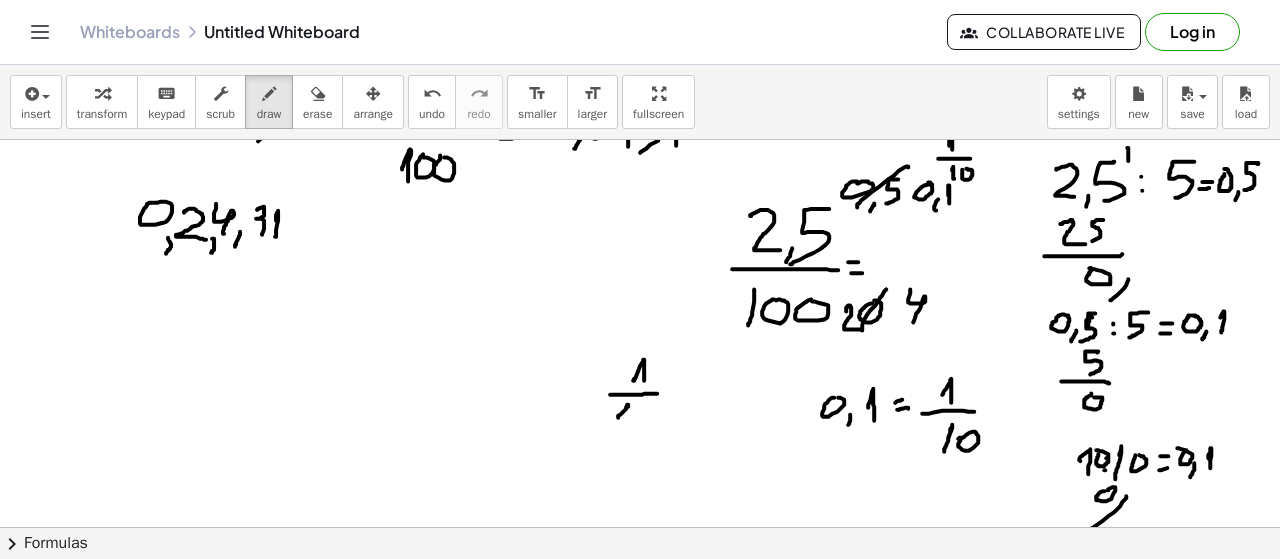 drag, startPoint x: 618, startPoint y: 416, endPoint x: 628, endPoint y: 428, distance: 15.6205 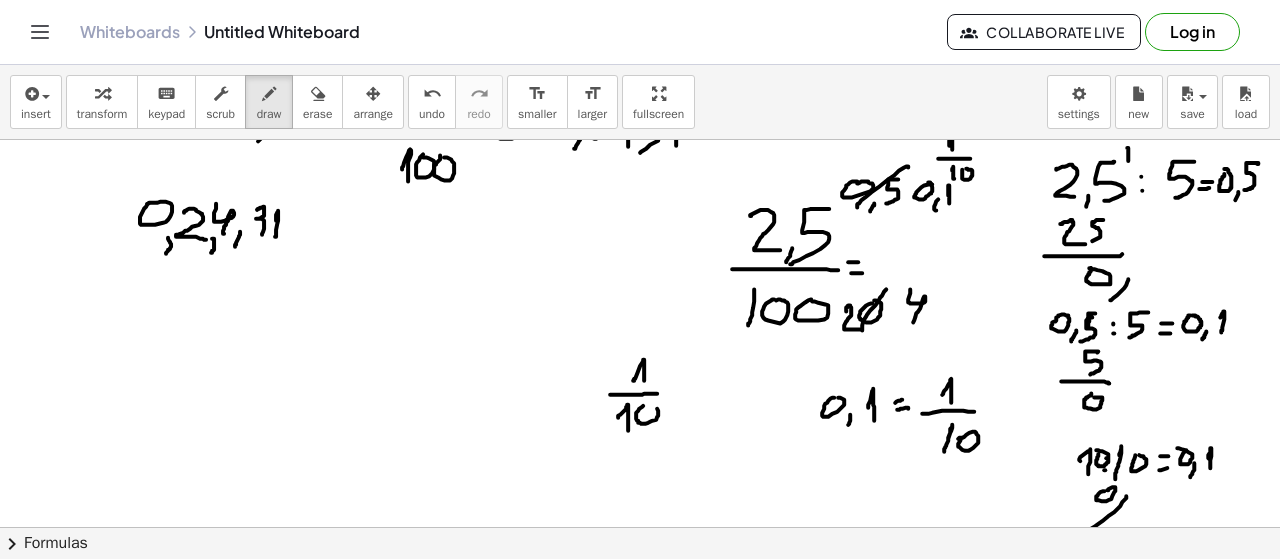 click at bounding box center (640, -434) 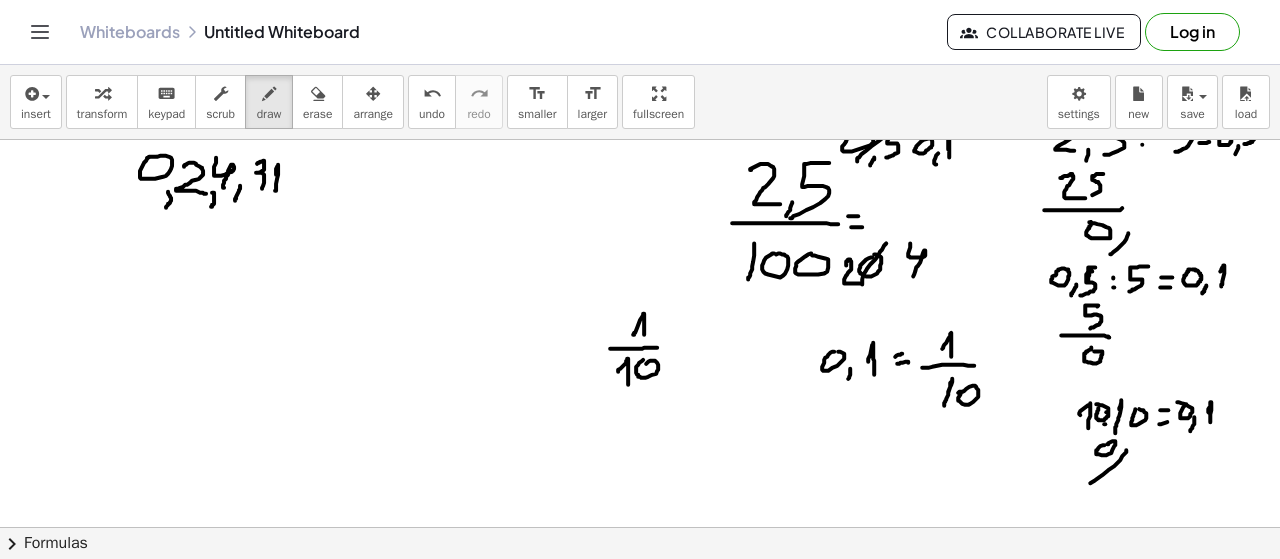 scroll, scrollTop: 1794, scrollLeft: 0, axis: vertical 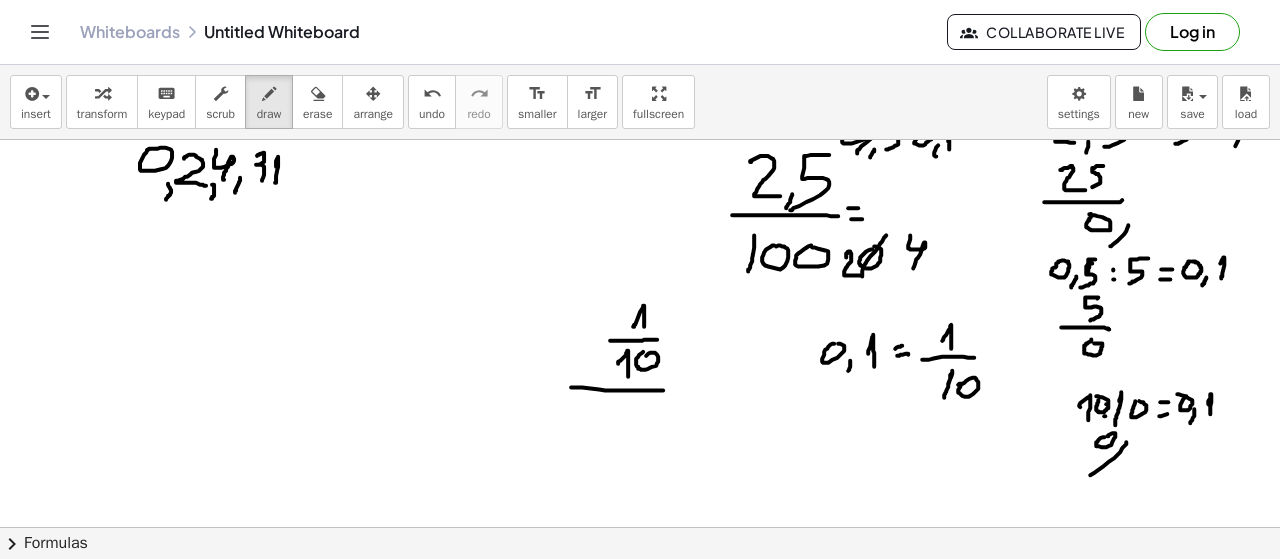 drag, startPoint x: 663, startPoint y: 388, endPoint x: 726, endPoint y: 395, distance: 63.387695 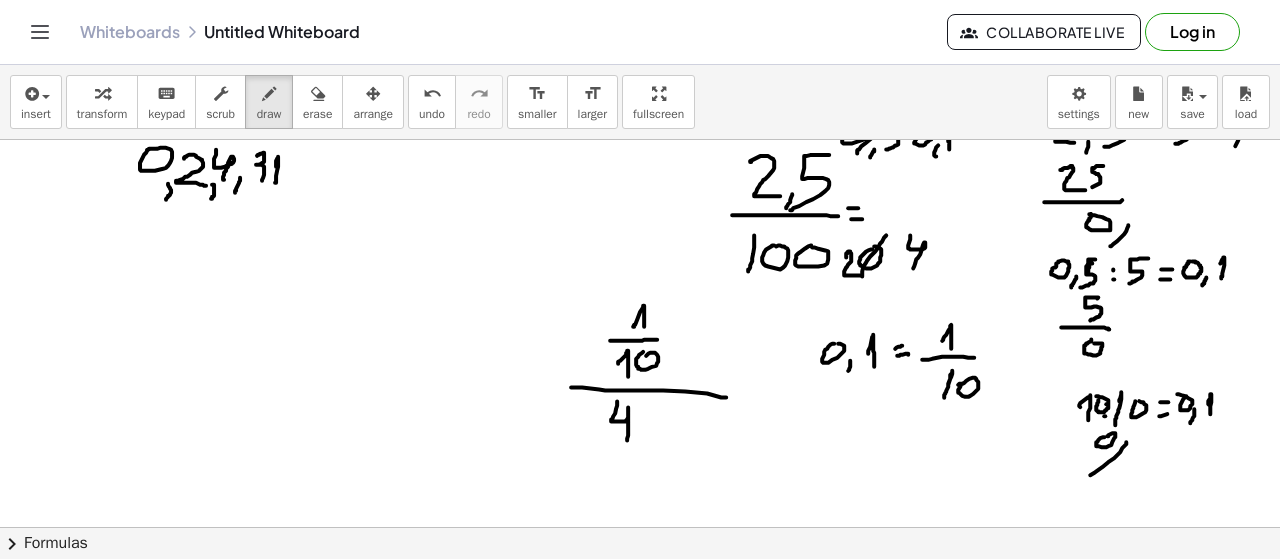 drag, startPoint x: 617, startPoint y: 399, endPoint x: 682, endPoint y: 431, distance: 72.44998 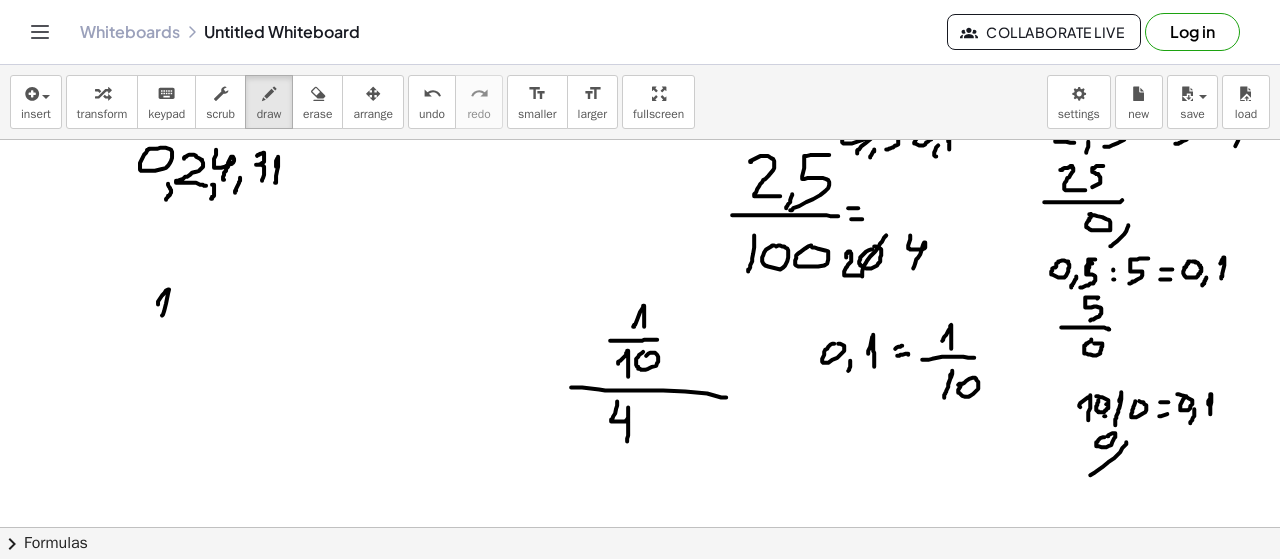 drag, startPoint x: 158, startPoint y: 301, endPoint x: 154, endPoint y: 319, distance: 18.439089 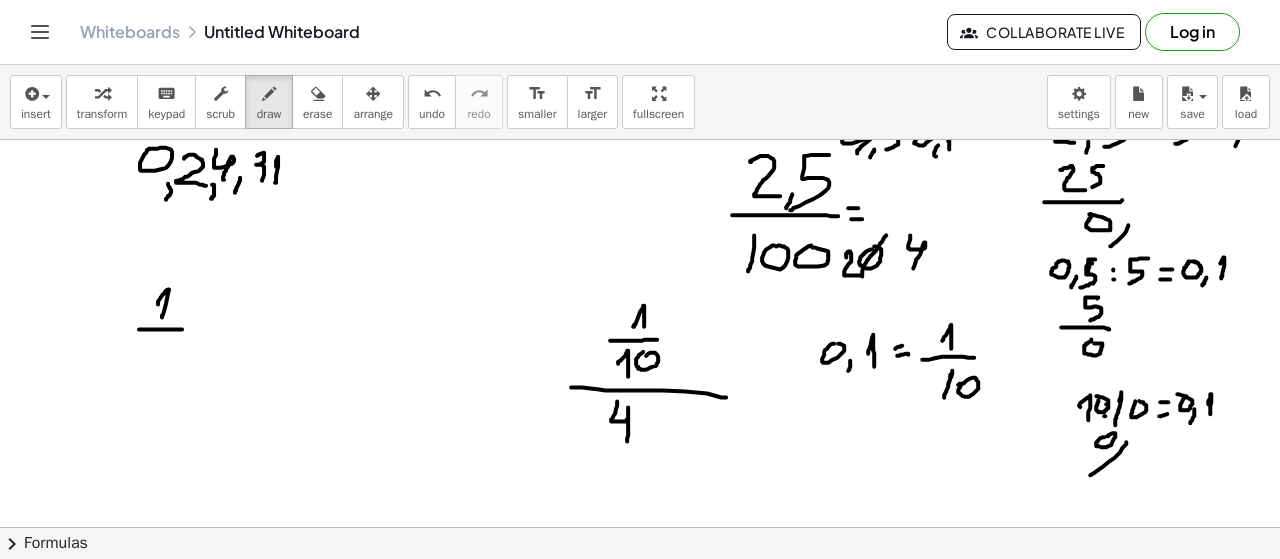 click at bounding box center (640, -488) 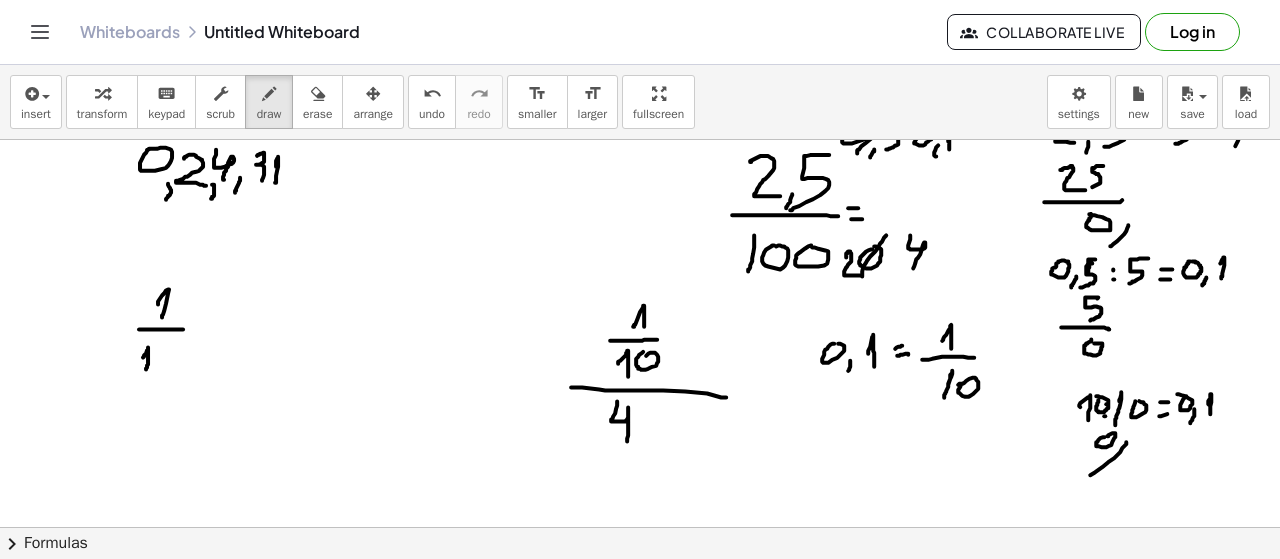 drag, startPoint x: 143, startPoint y: 355, endPoint x: 146, endPoint y: 367, distance: 12.369317 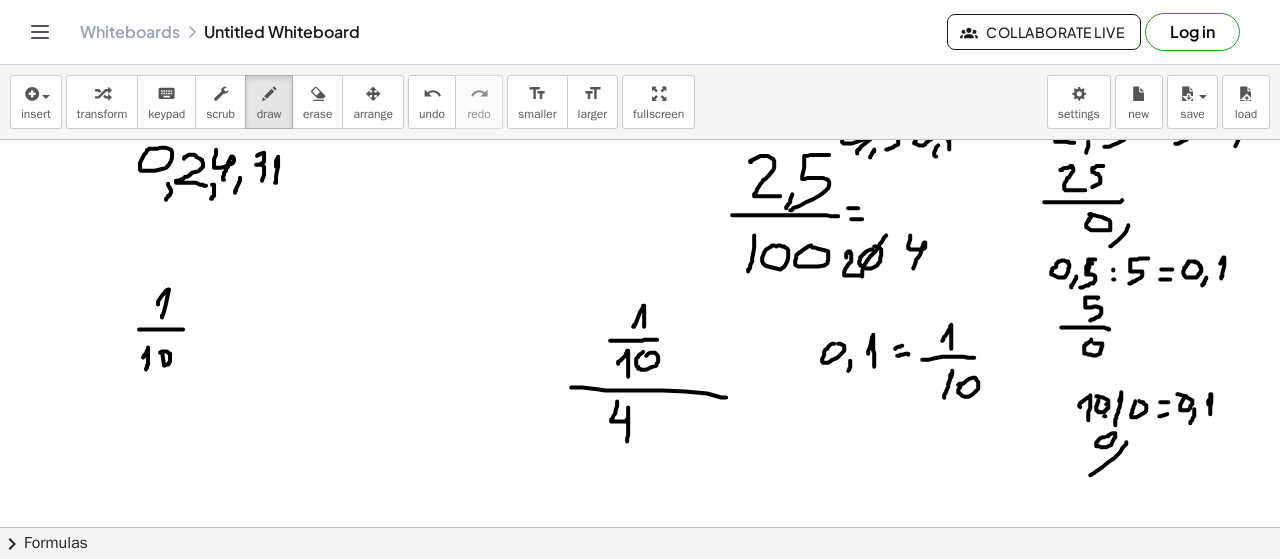 drag, startPoint x: 164, startPoint y: 363, endPoint x: 154, endPoint y: 351, distance: 15.6205 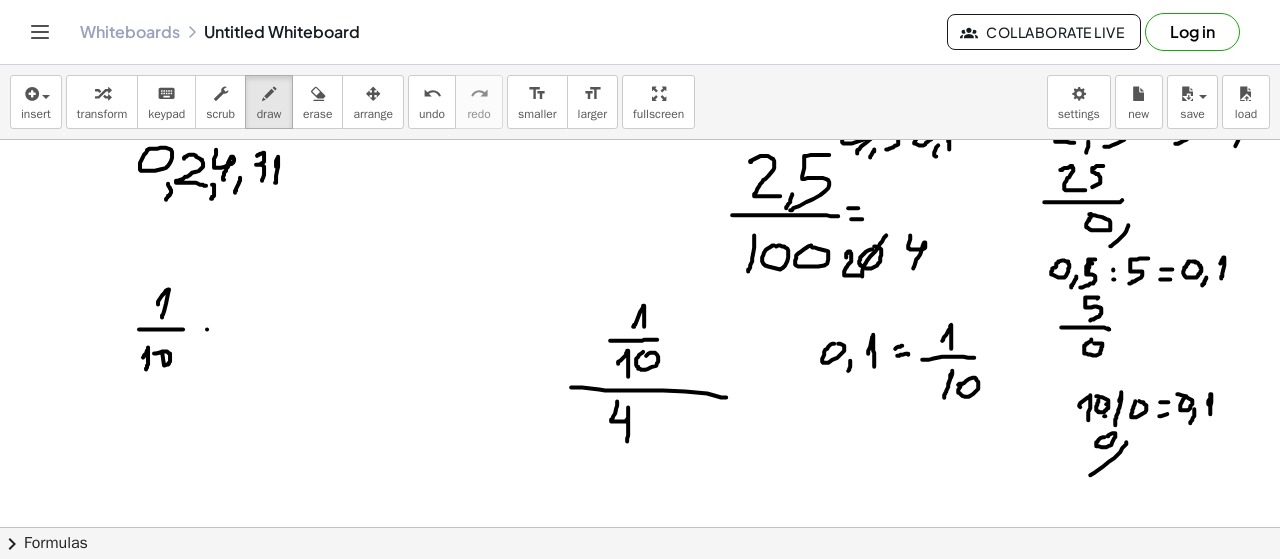 click at bounding box center (640, -488) 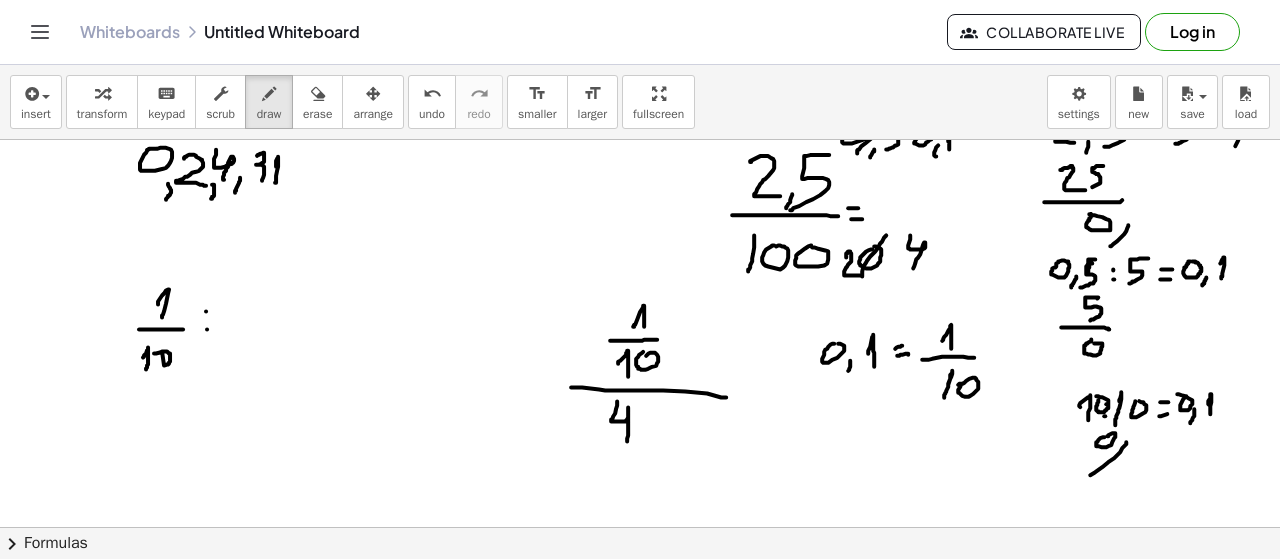 click at bounding box center [640, -488] 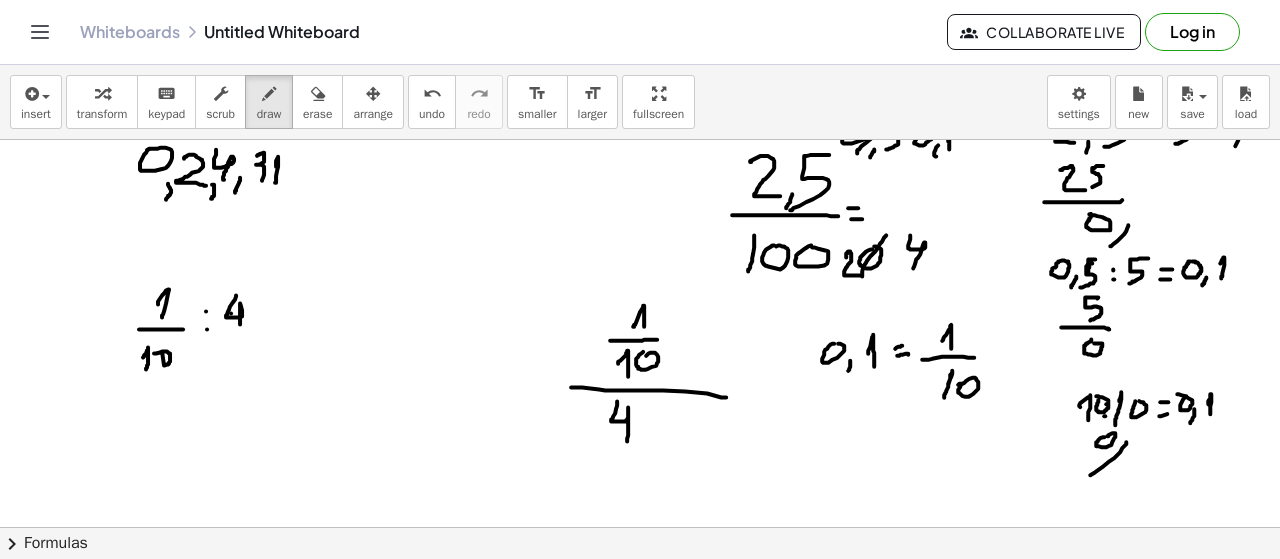 drag, startPoint x: 236, startPoint y: 293, endPoint x: 239, endPoint y: 329, distance: 36.124783 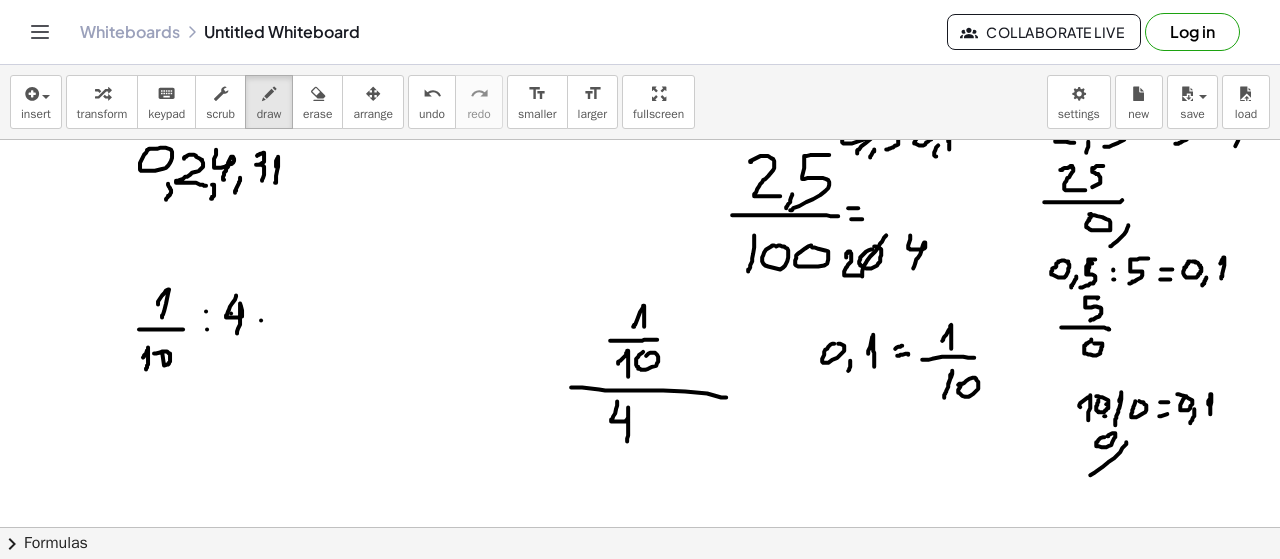 drag, startPoint x: 261, startPoint y: 318, endPoint x: 274, endPoint y: 318, distance: 13 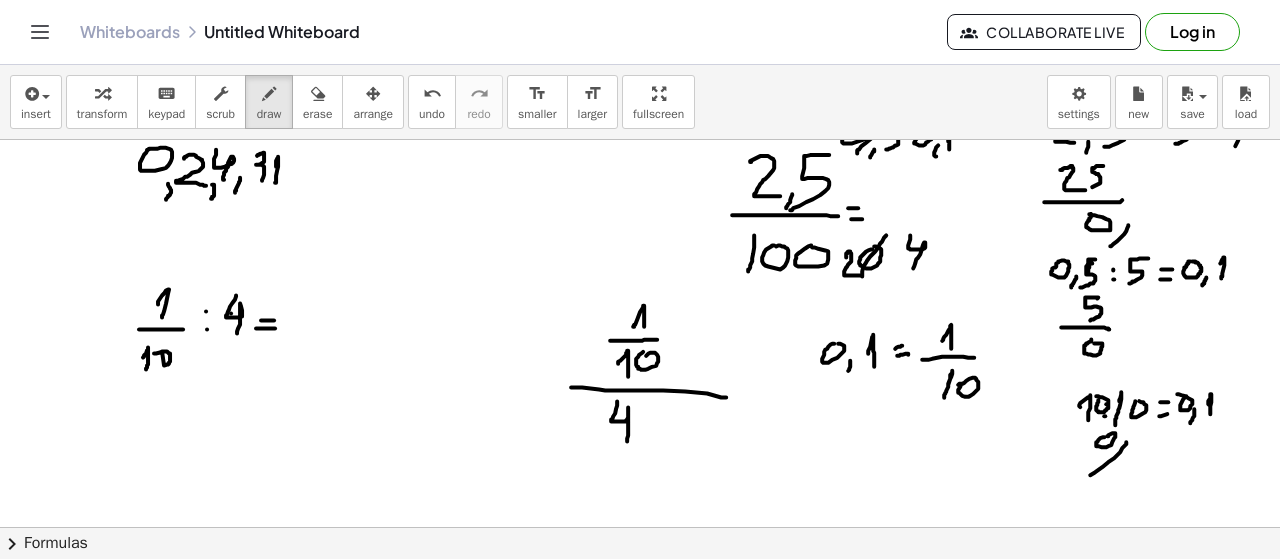 drag, startPoint x: 256, startPoint y: 326, endPoint x: 276, endPoint y: 326, distance: 20 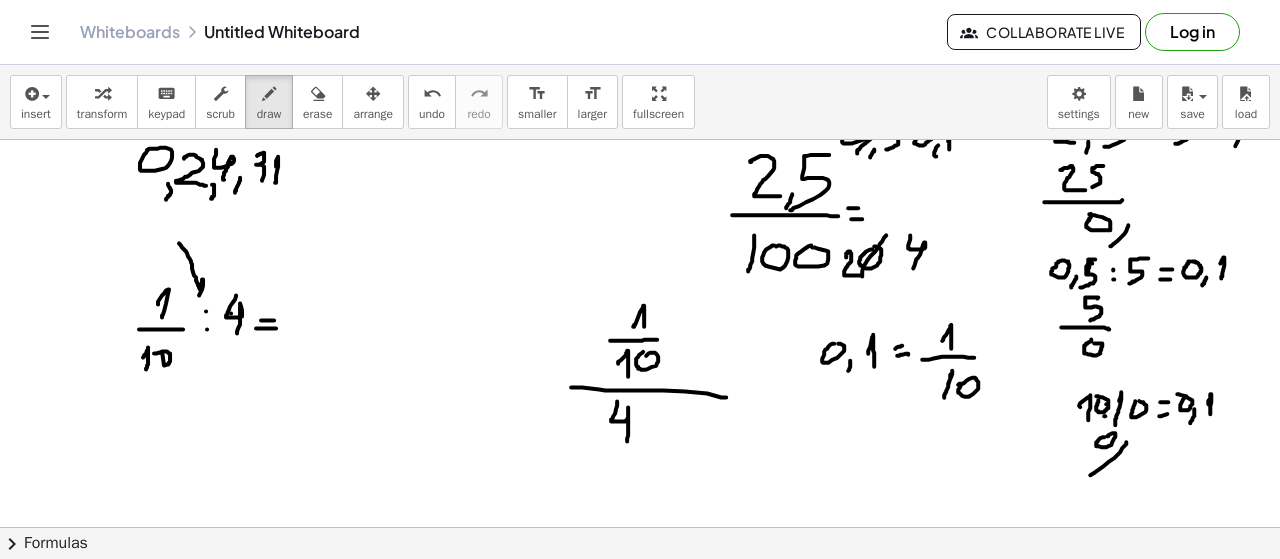 drag, startPoint x: 179, startPoint y: 241, endPoint x: 194, endPoint y: 290, distance: 51.24451 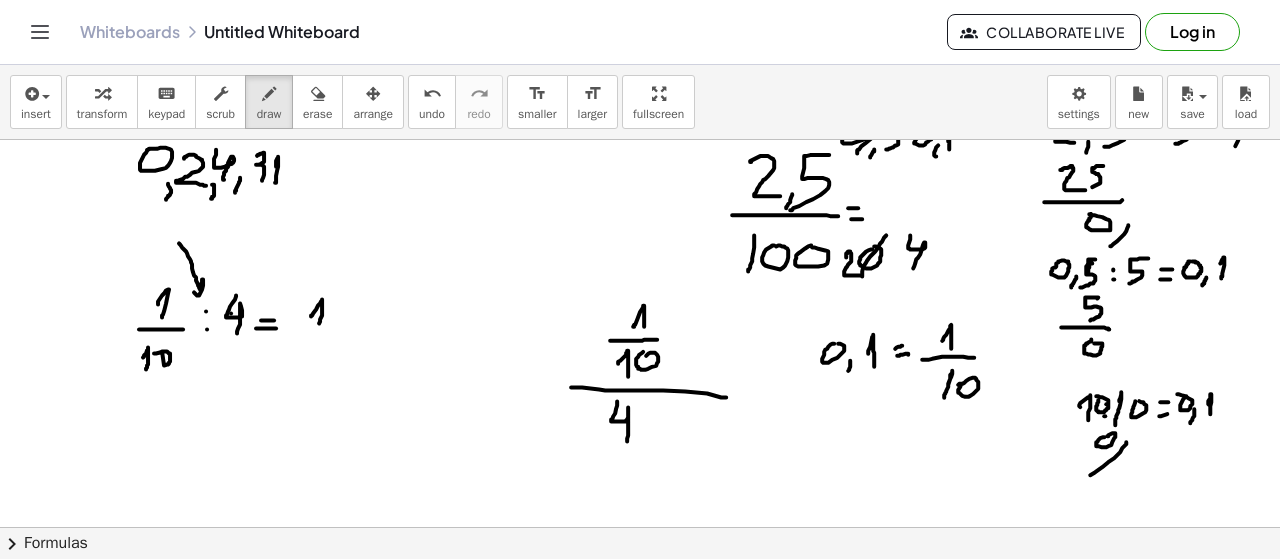 drag, startPoint x: 318, startPoint y: 303, endPoint x: 319, endPoint y: 321, distance: 18.027756 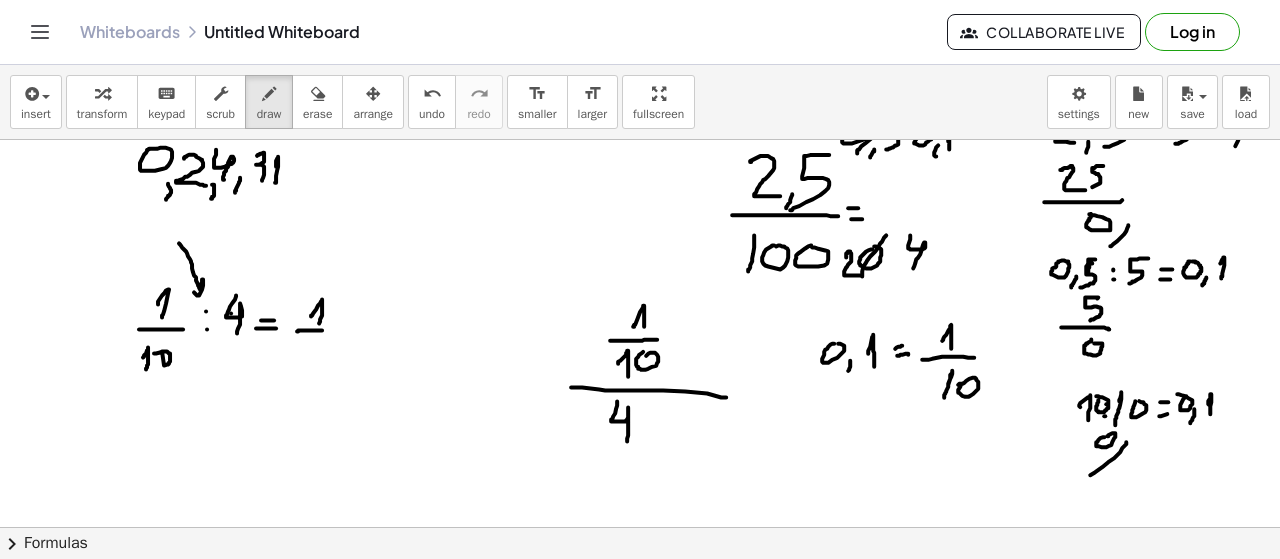 drag, startPoint x: 297, startPoint y: 329, endPoint x: 335, endPoint y: 329, distance: 38 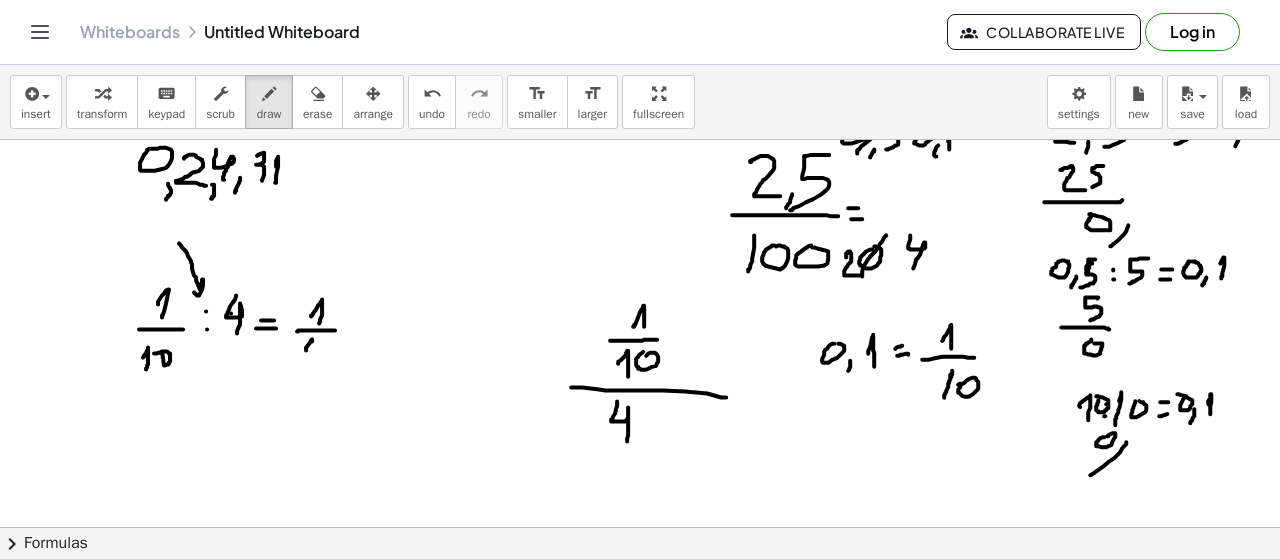 drag, startPoint x: 306, startPoint y: 348, endPoint x: 303, endPoint y: 367, distance: 19.235384 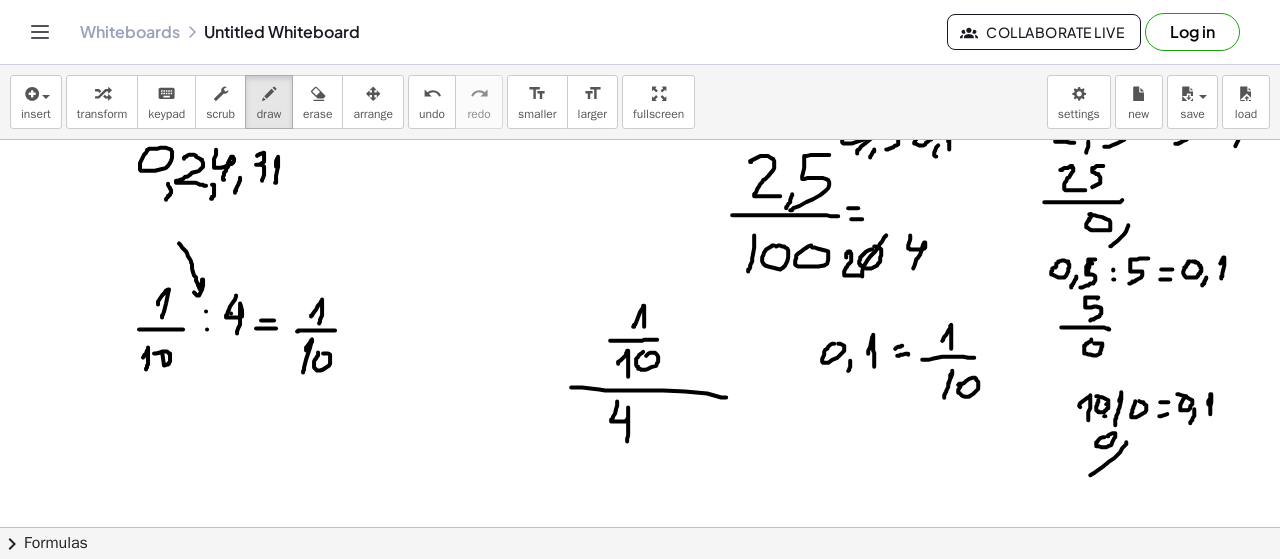 click at bounding box center [640, -488] 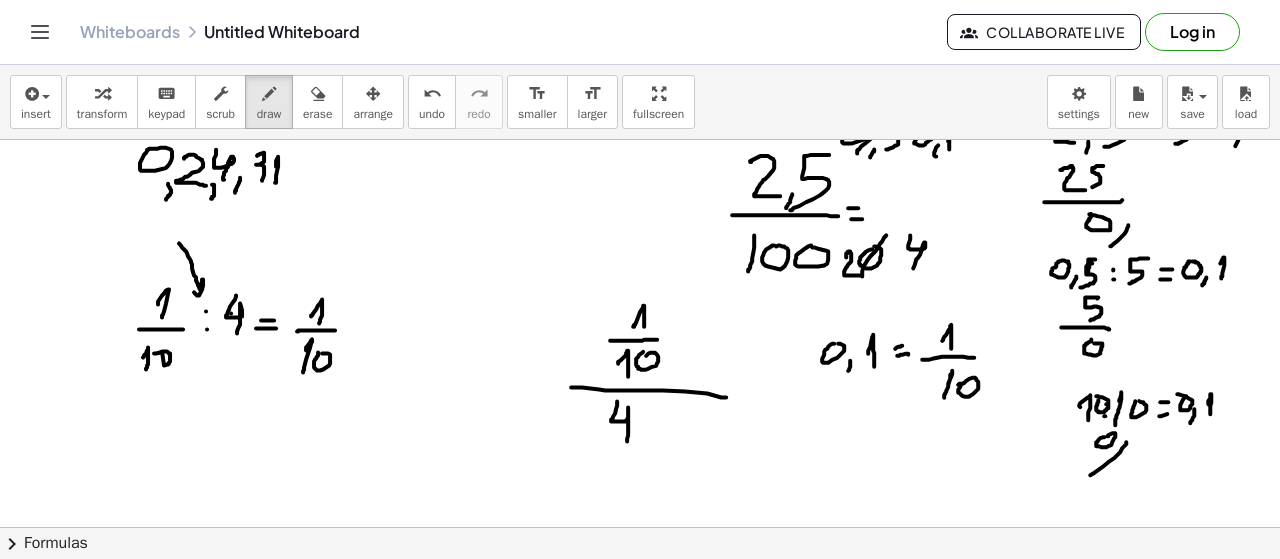 click at bounding box center [640, -488] 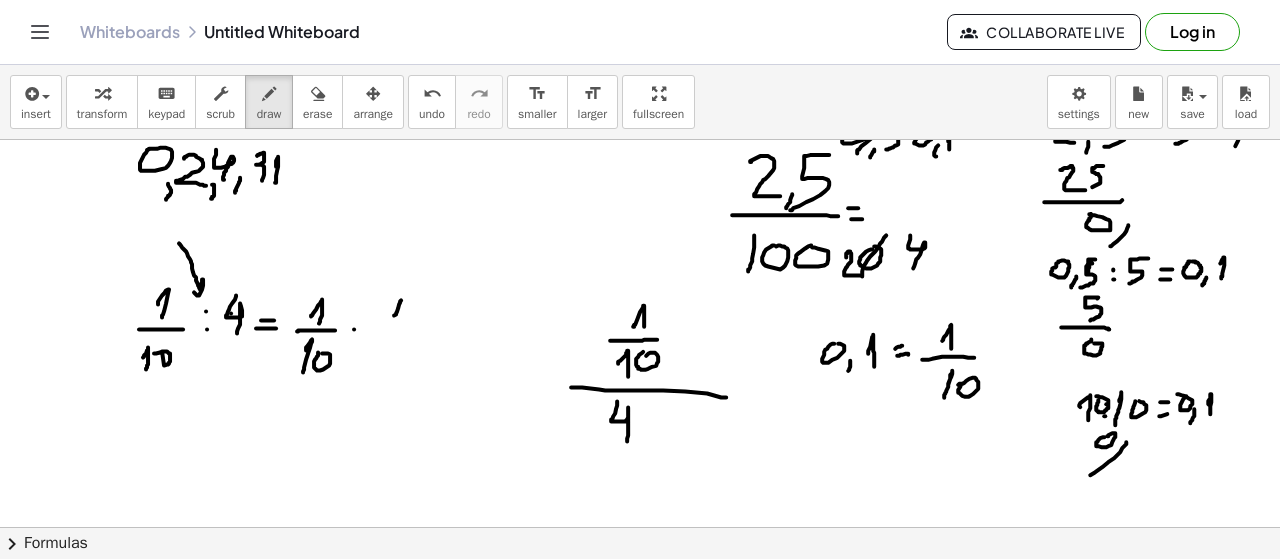 click at bounding box center (640, -488) 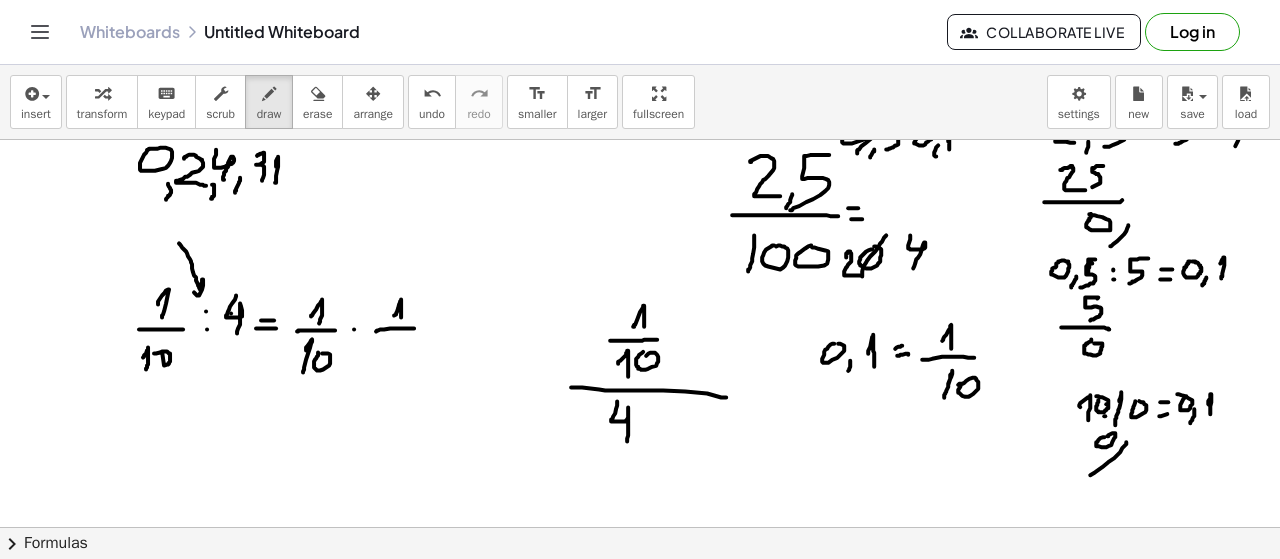 drag, startPoint x: 376, startPoint y: 329, endPoint x: 419, endPoint y: 326, distance: 43.104523 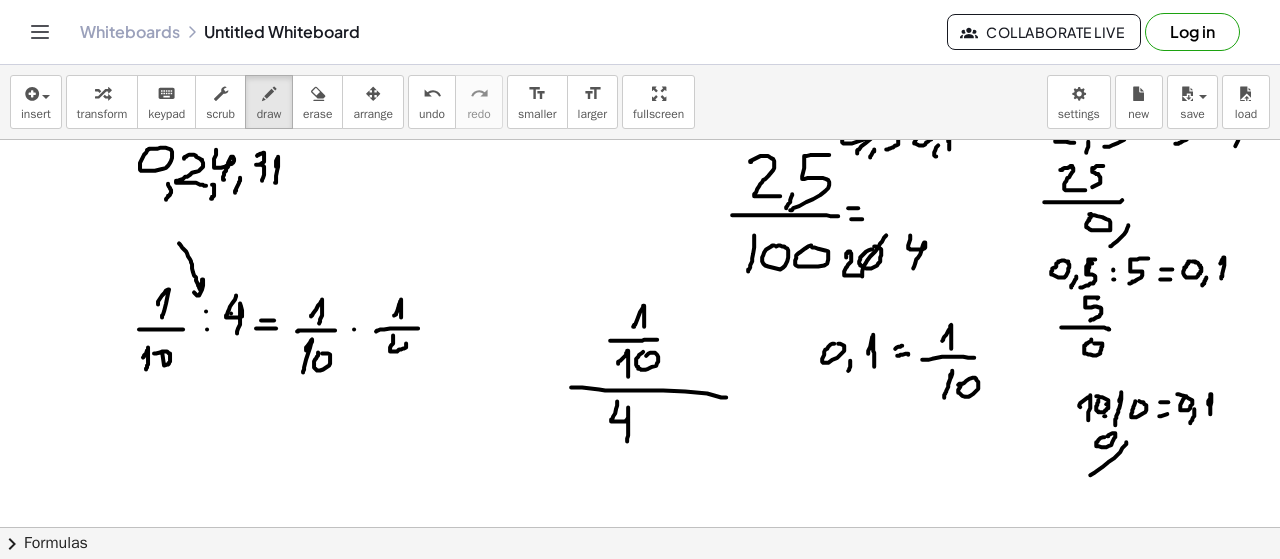 drag, startPoint x: 393, startPoint y: 341, endPoint x: 398, endPoint y: 369, distance: 28.442924 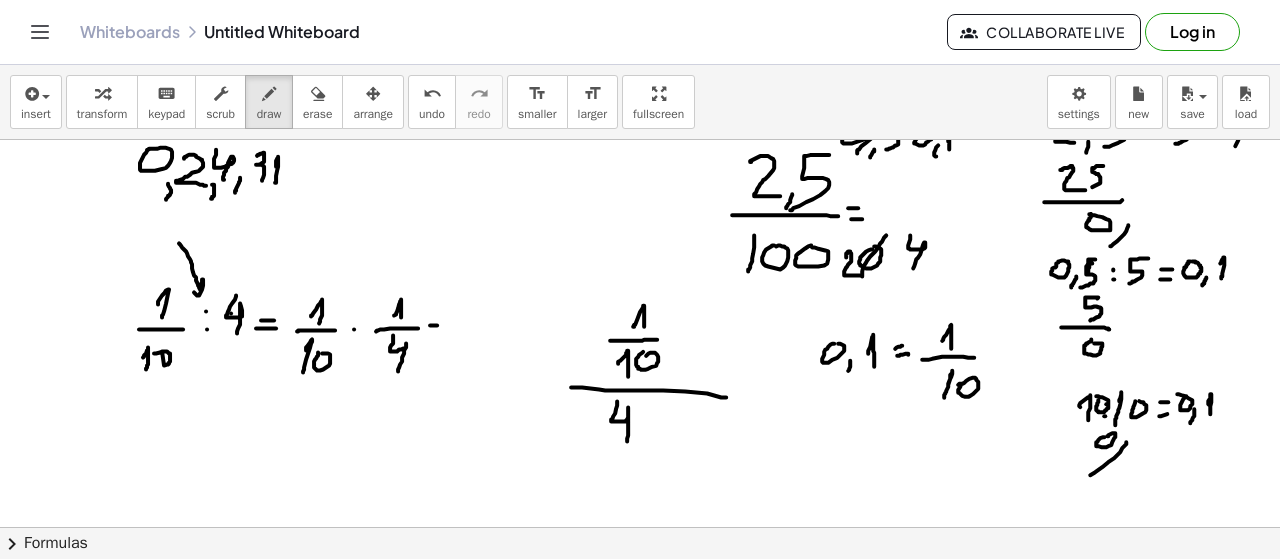 click at bounding box center [640, -488] 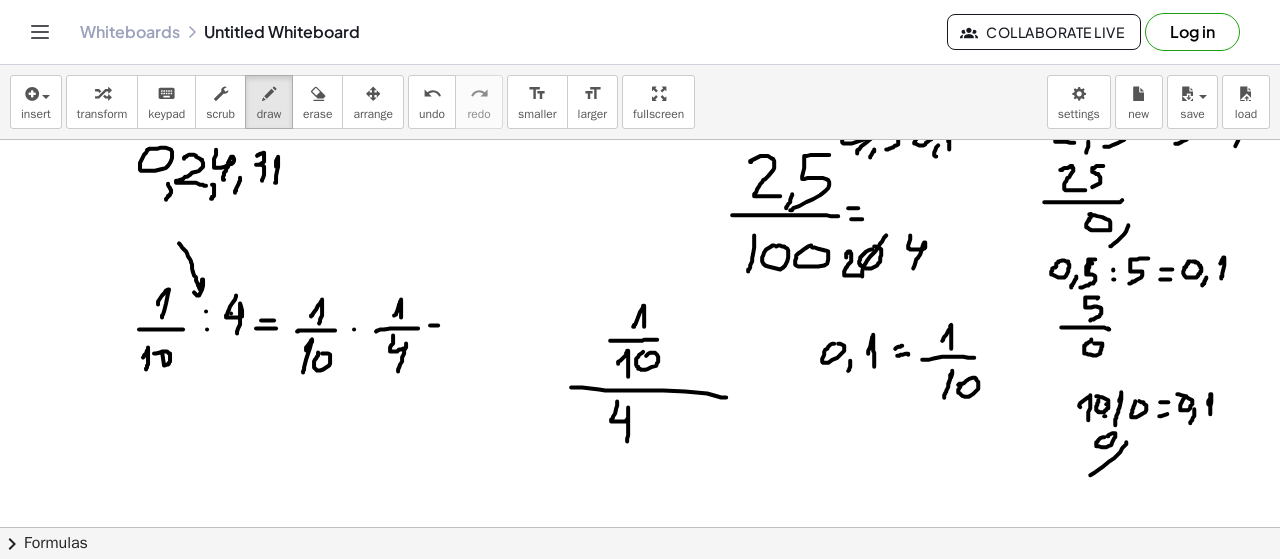 click at bounding box center [640, -488] 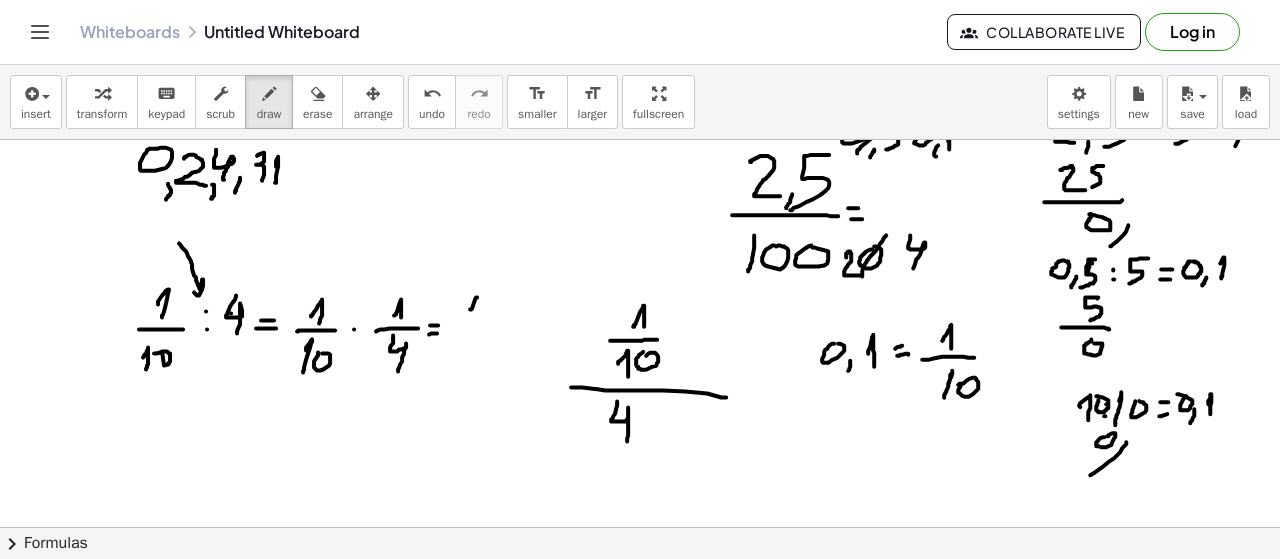drag, startPoint x: 470, startPoint y: 307, endPoint x: 478, endPoint y: 314, distance: 10.630146 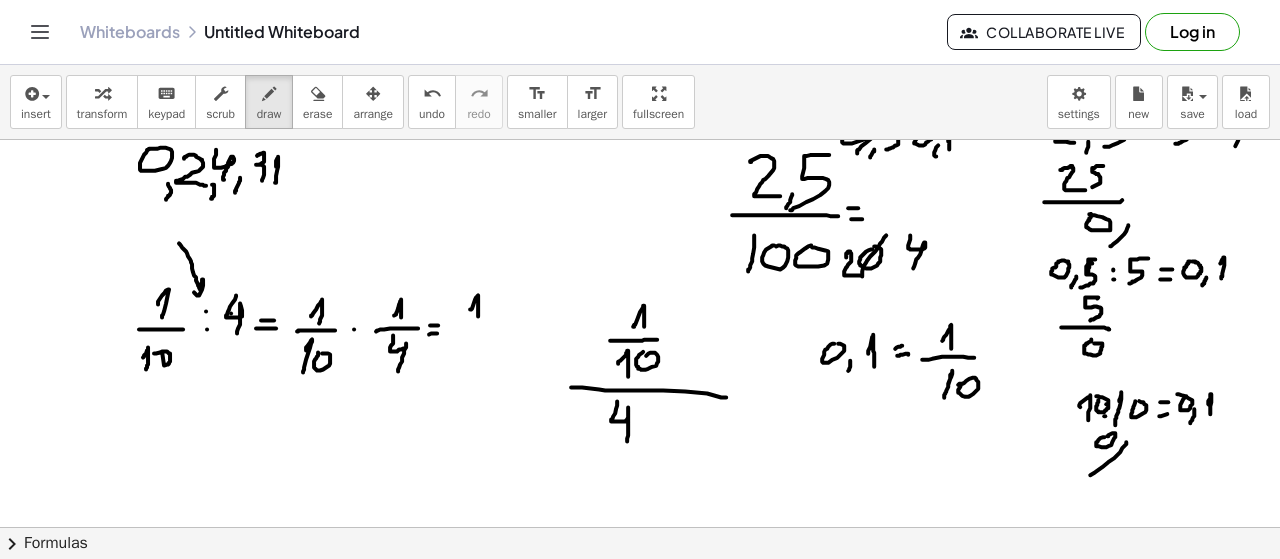 drag, startPoint x: 458, startPoint y: 325, endPoint x: 489, endPoint y: 325, distance: 31 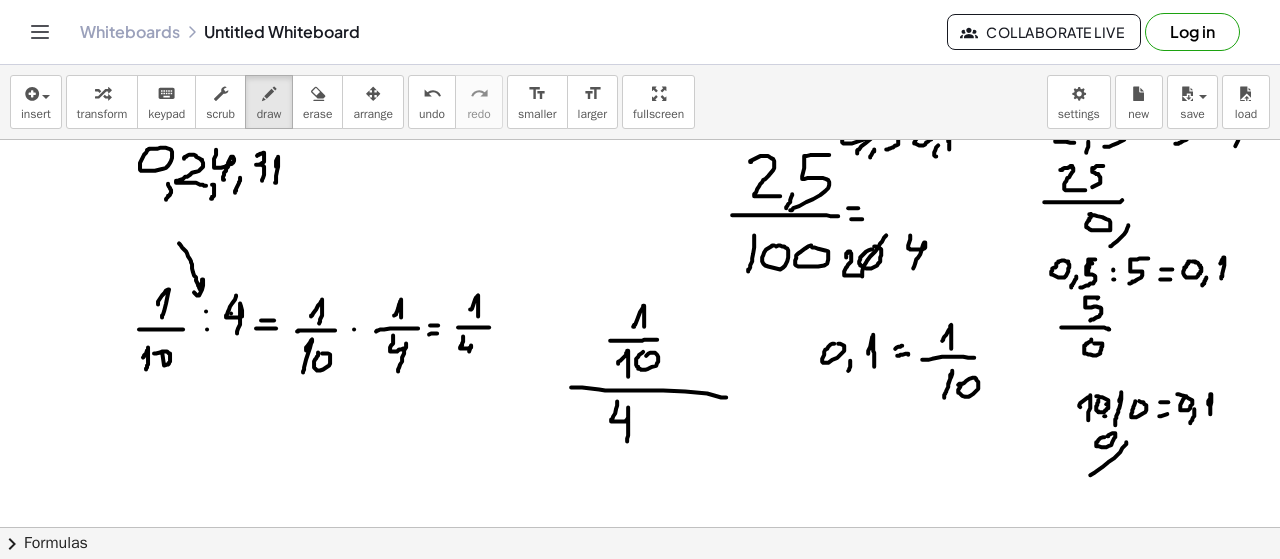 drag, startPoint x: 460, startPoint y: 345, endPoint x: 469, endPoint y: 361, distance: 18.35756 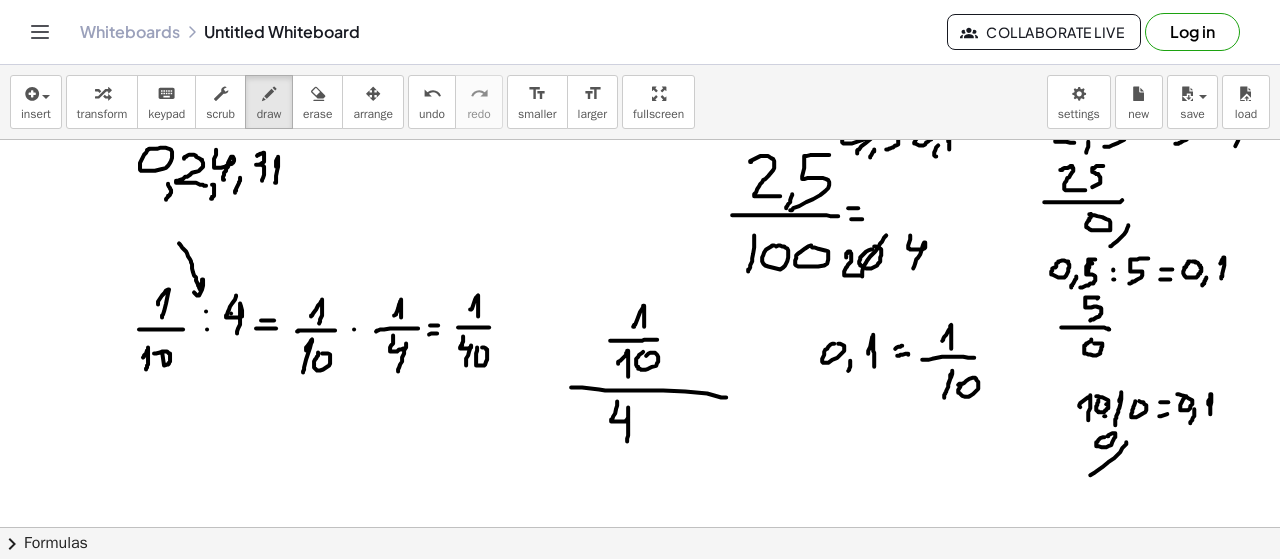 drag, startPoint x: 477, startPoint y: 345, endPoint x: 488, endPoint y: 337, distance: 13.601471 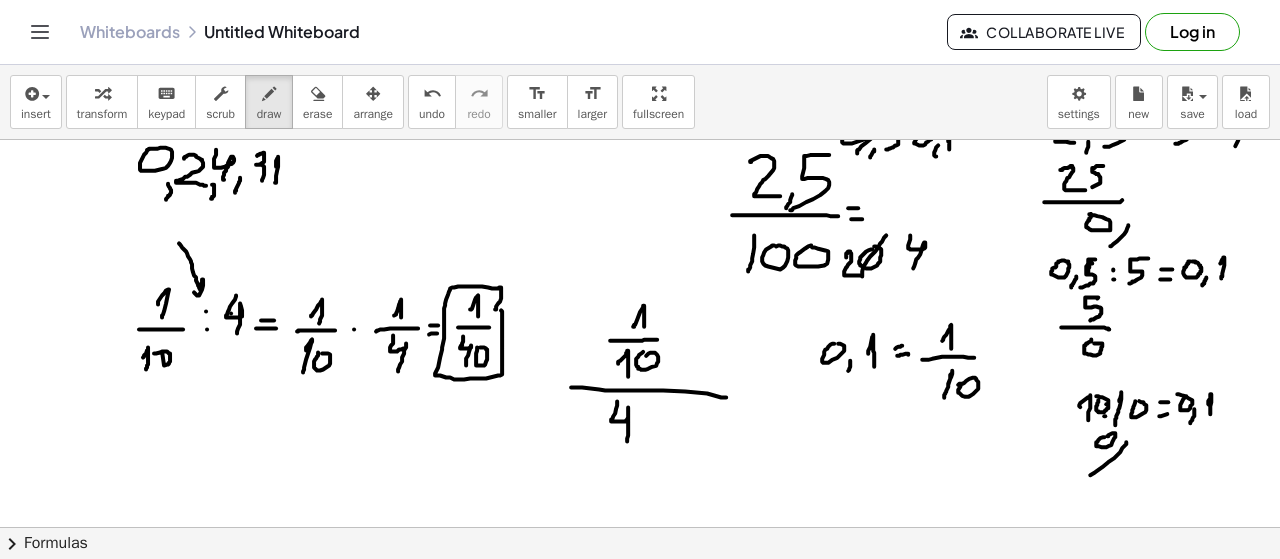 drag, startPoint x: 502, startPoint y: 321, endPoint x: 493, endPoint y: 311, distance: 13.453624 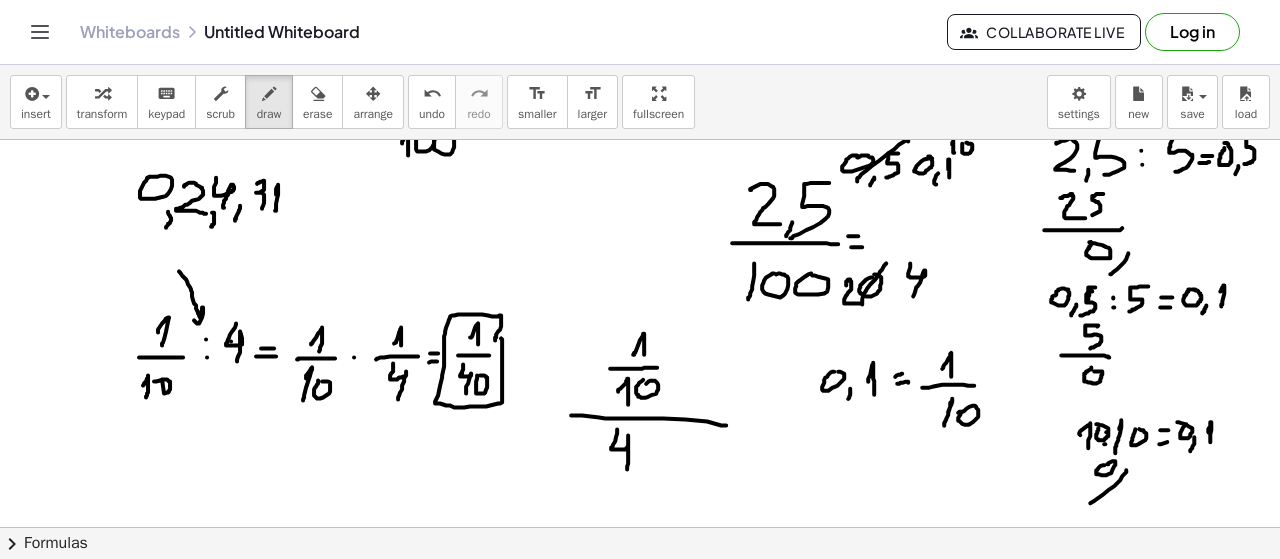 scroll, scrollTop: 1943, scrollLeft: 0, axis: vertical 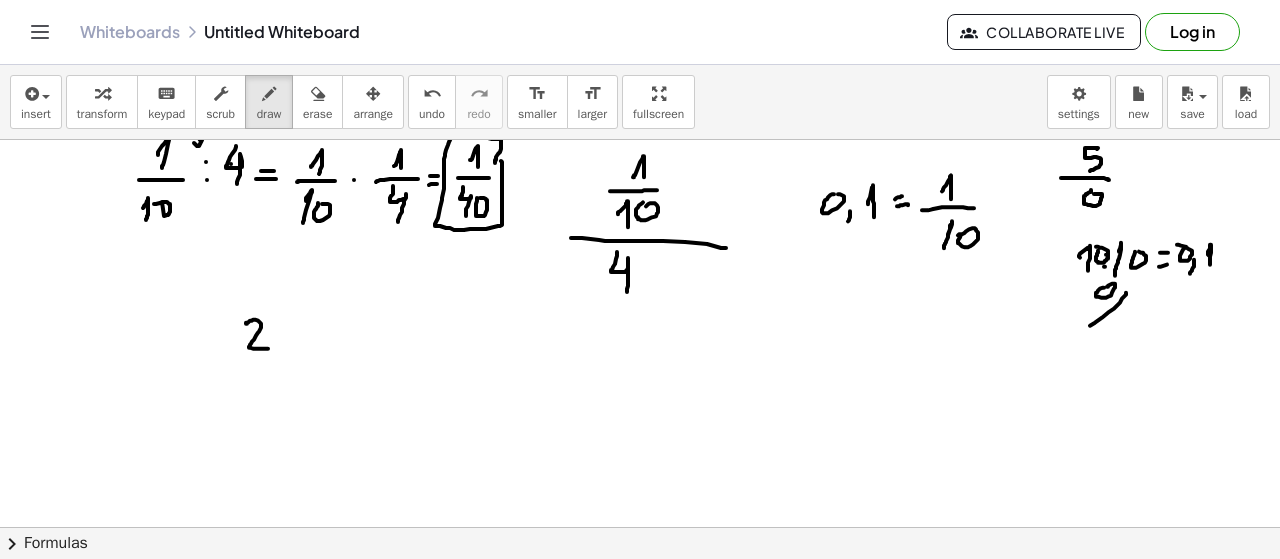 drag, startPoint x: 247, startPoint y: 322, endPoint x: 268, endPoint y: 347, distance: 32.649654 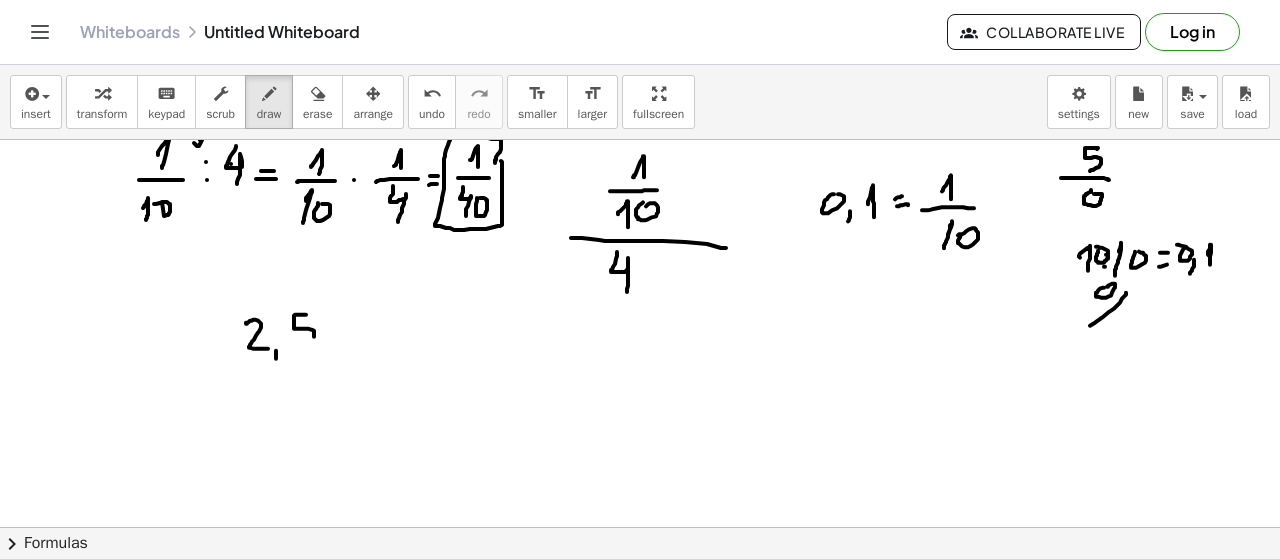 drag, startPoint x: 306, startPoint y: 313, endPoint x: 294, endPoint y: 347, distance: 36.05551 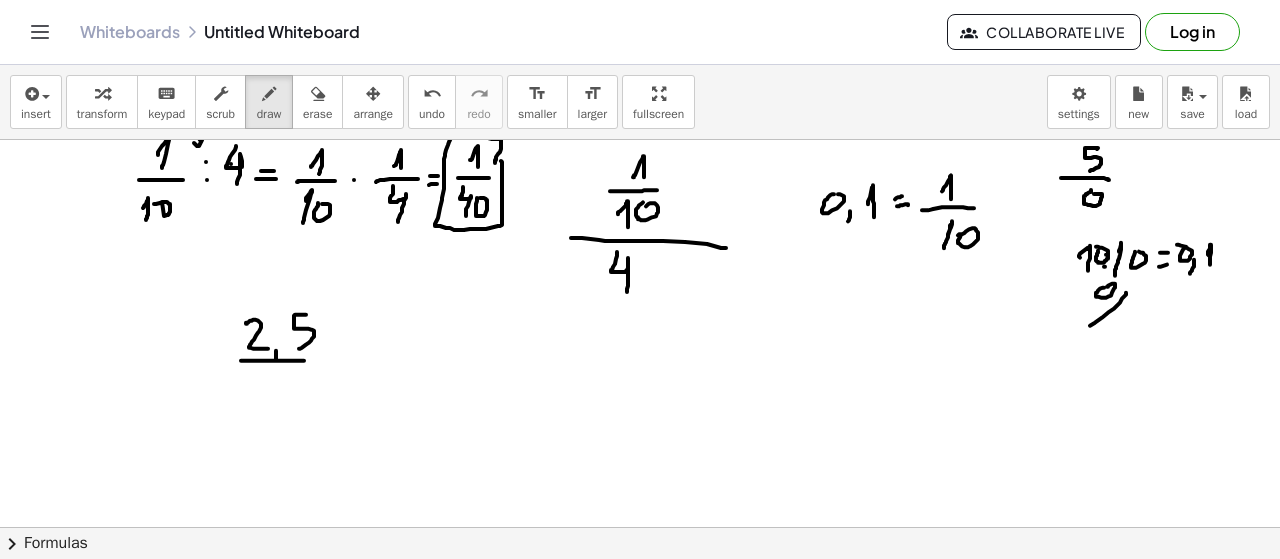 drag, startPoint x: 242, startPoint y: 359, endPoint x: 351, endPoint y: 359, distance: 109 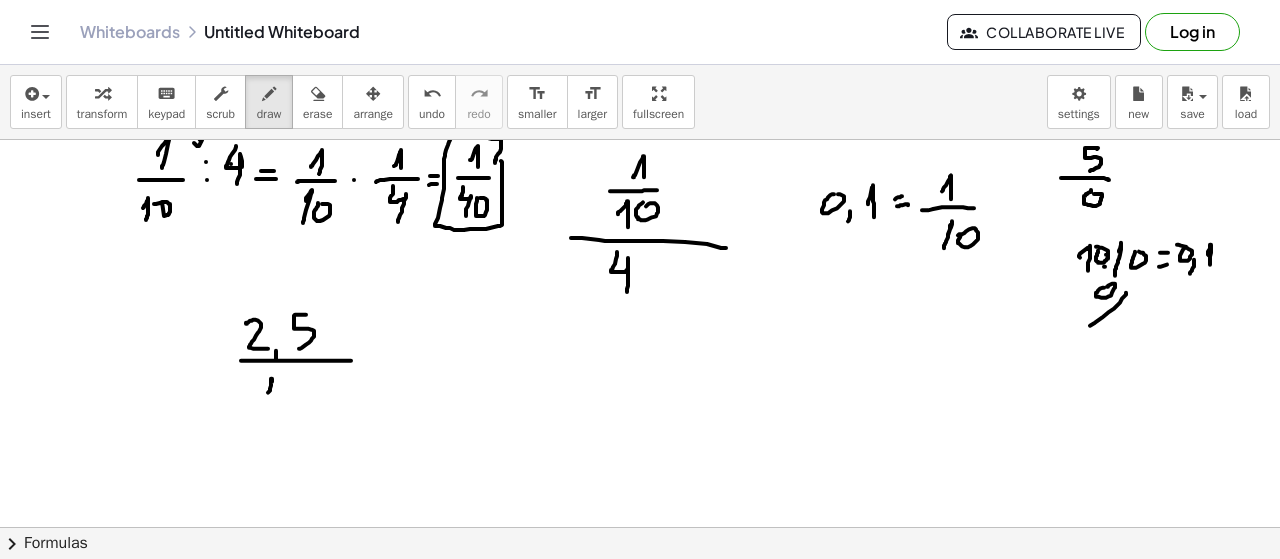 drag, startPoint x: 271, startPoint y: 384, endPoint x: 270, endPoint y: 405, distance: 21.023796 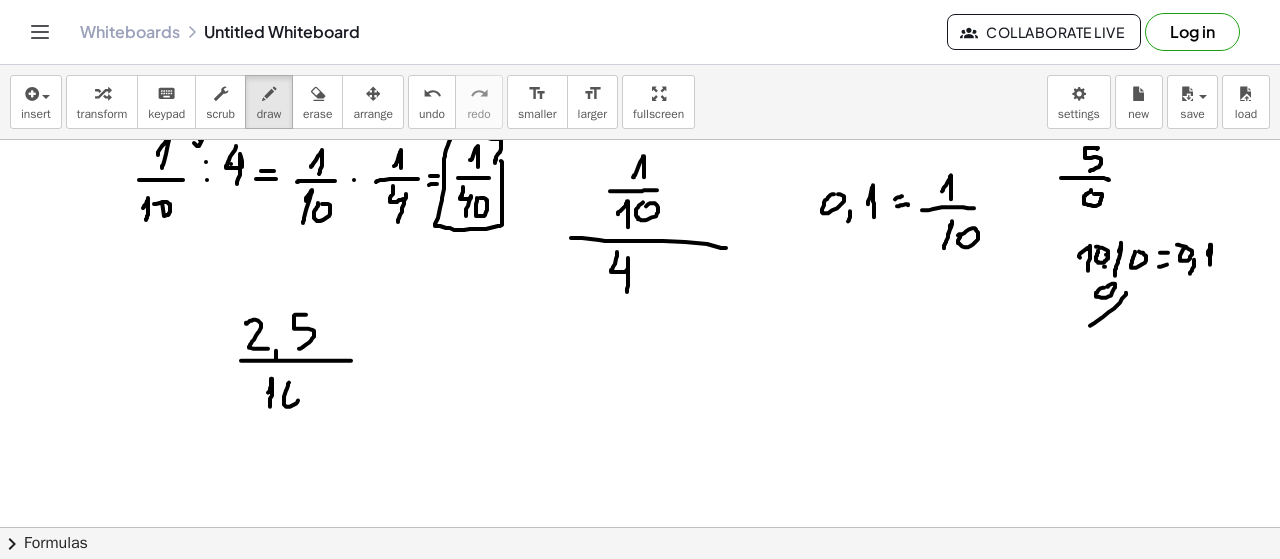click at bounding box center [640, -443] 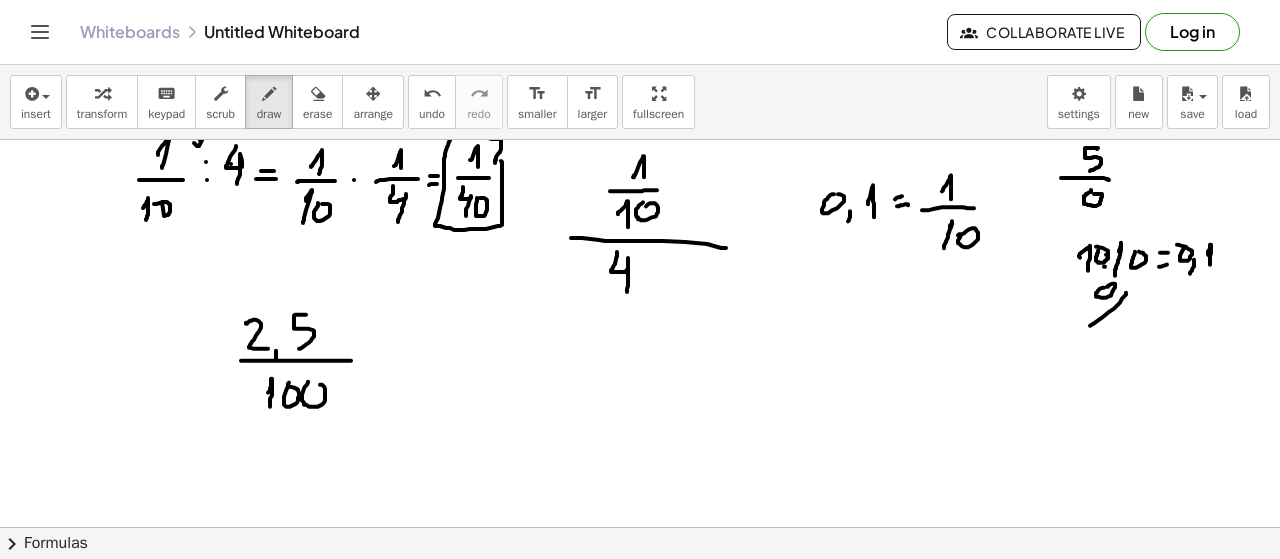 drag, startPoint x: 308, startPoint y: 380, endPoint x: 323, endPoint y: 378, distance: 15.132746 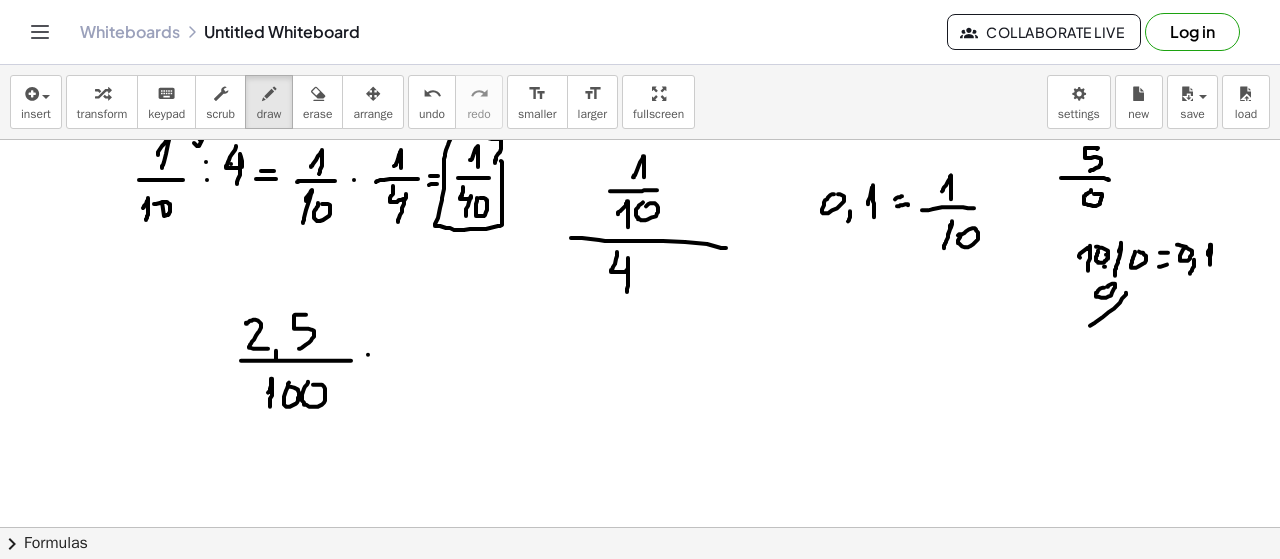 drag, startPoint x: 368, startPoint y: 353, endPoint x: 384, endPoint y: 353, distance: 16 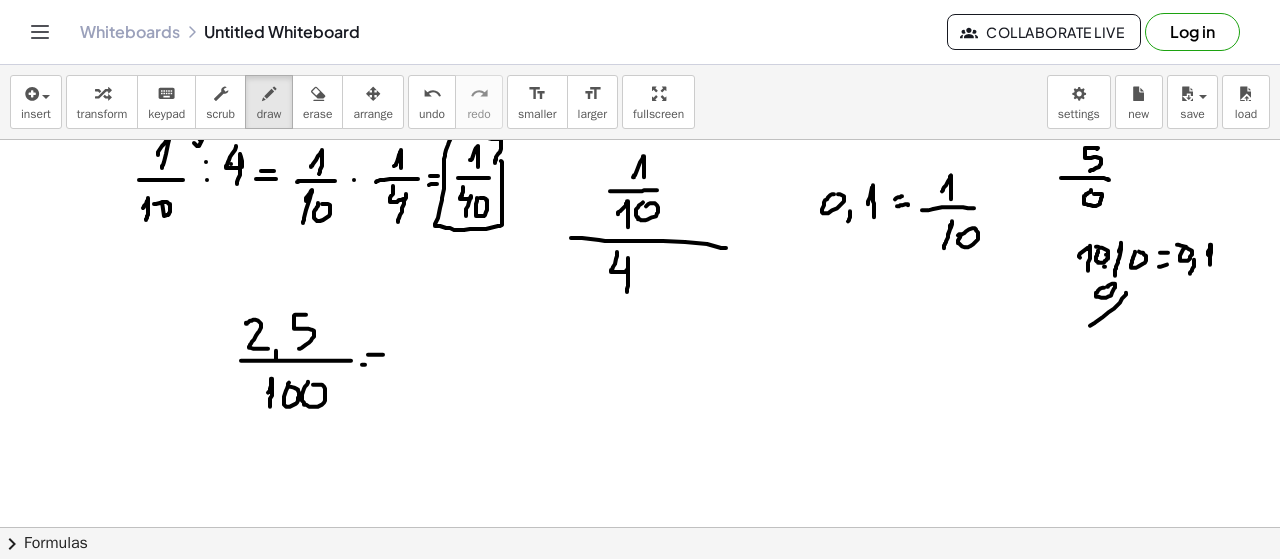 drag, startPoint x: 363, startPoint y: 363, endPoint x: 388, endPoint y: 364, distance: 25.019993 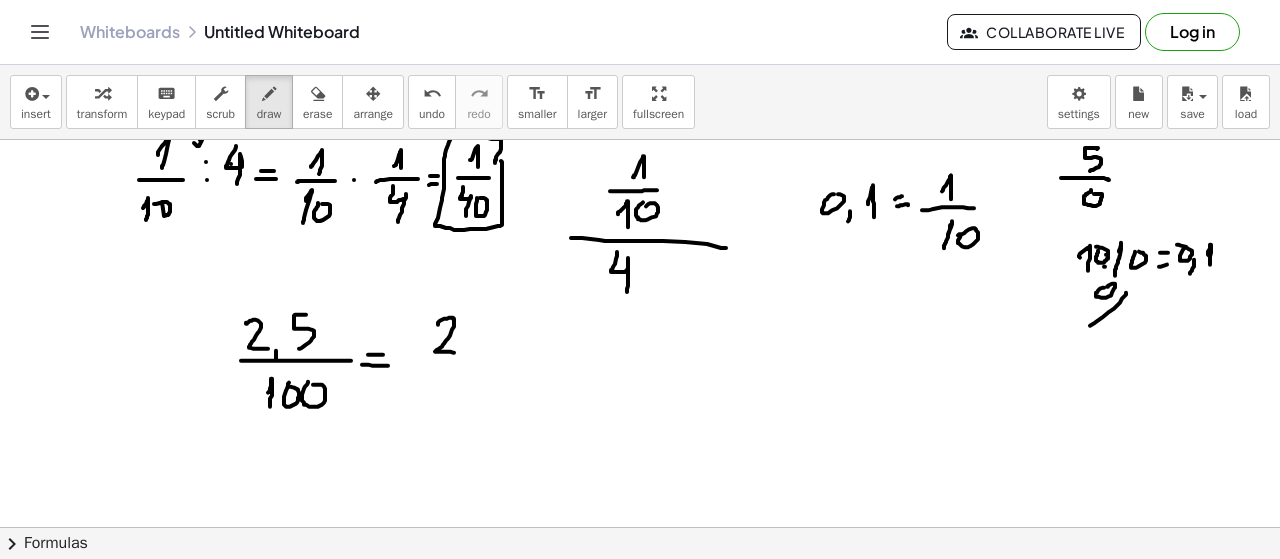 drag, startPoint x: 438, startPoint y: 323, endPoint x: 455, endPoint y: 351, distance: 32.75668 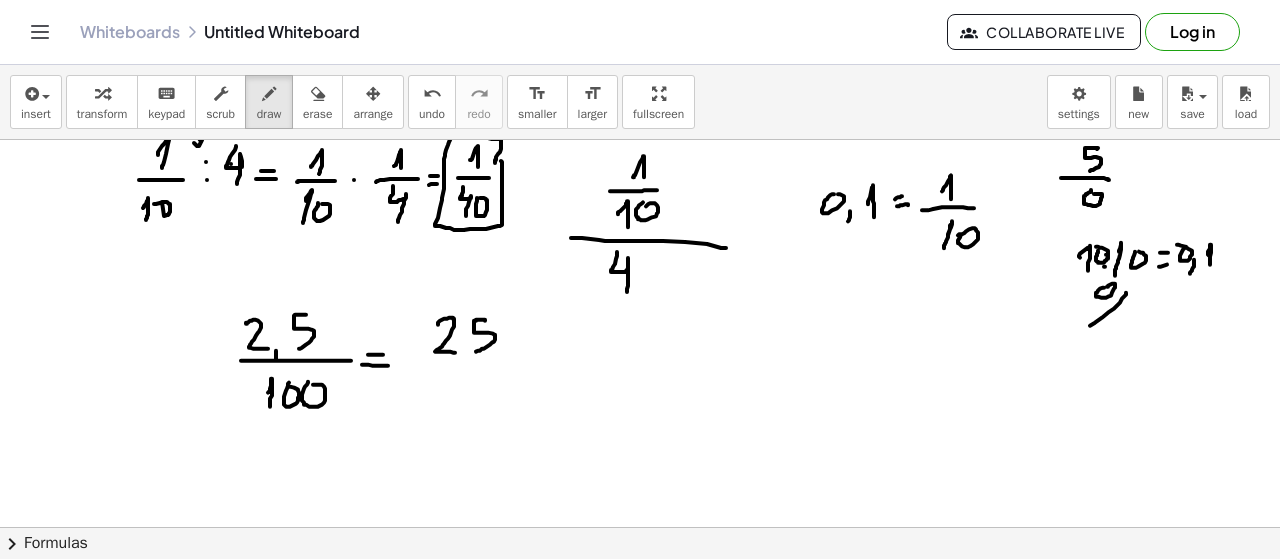 drag, startPoint x: 485, startPoint y: 319, endPoint x: 459, endPoint y: 351, distance: 41.231056 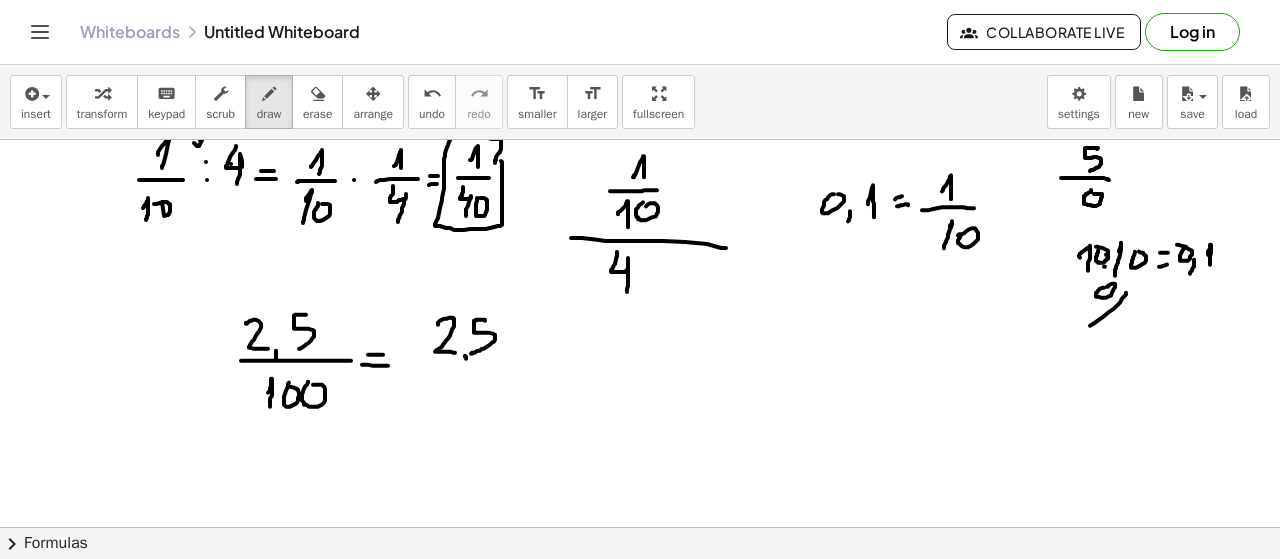 drag, startPoint x: 465, startPoint y: 354, endPoint x: 468, endPoint y: 366, distance: 12.369317 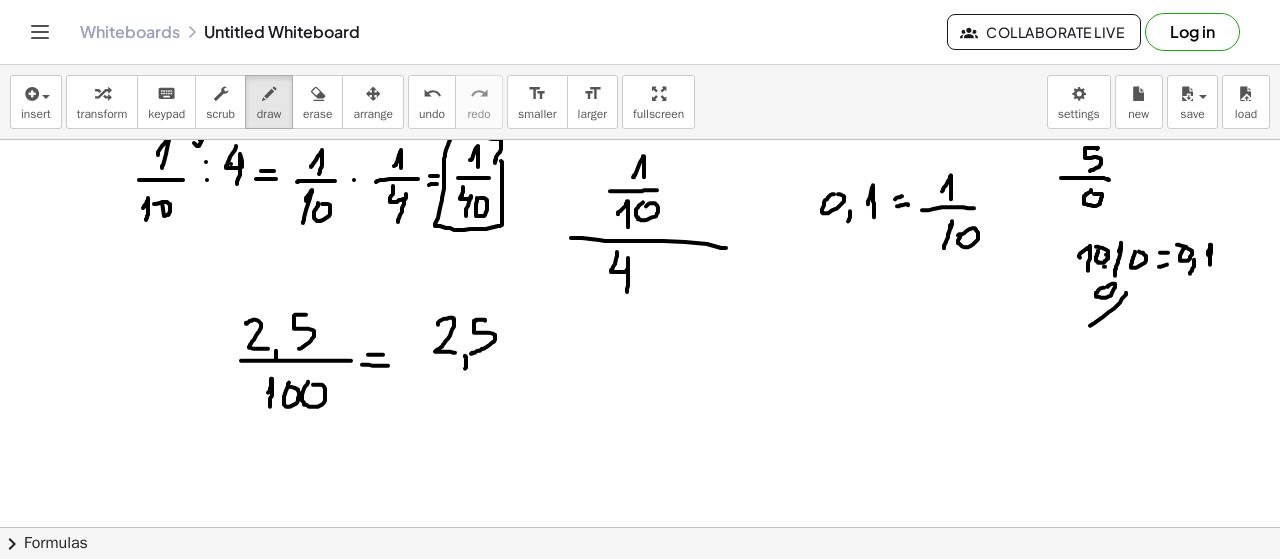 click at bounding box center (640, -443) 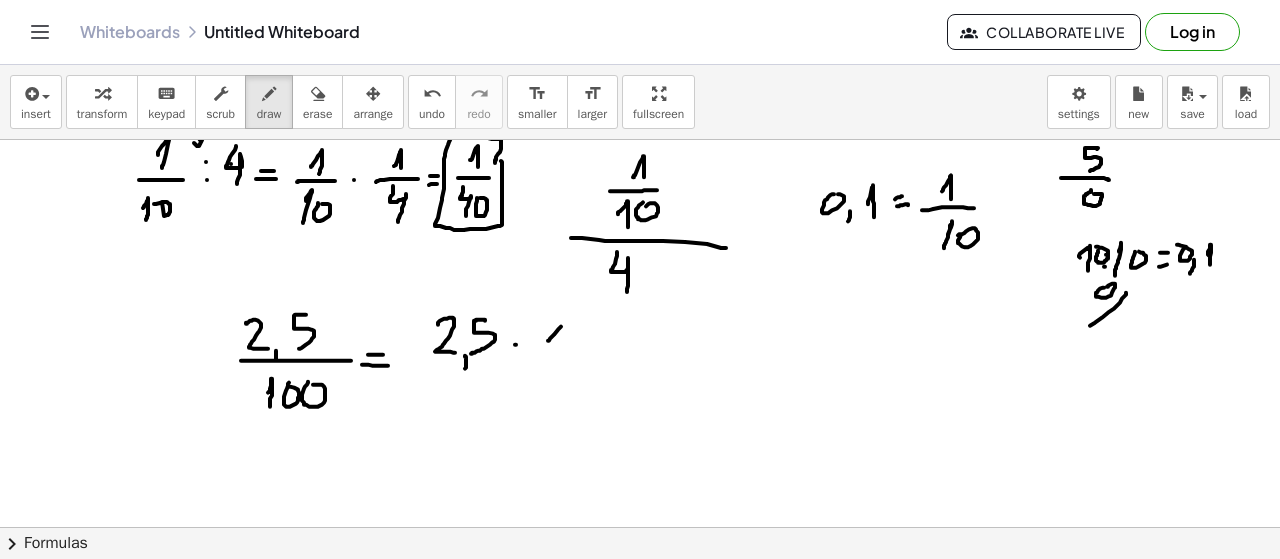 drag, startPoint x: 548, startPoint y: 339, endPoint x: 557, endPoint y: 356, distance: 19.235384 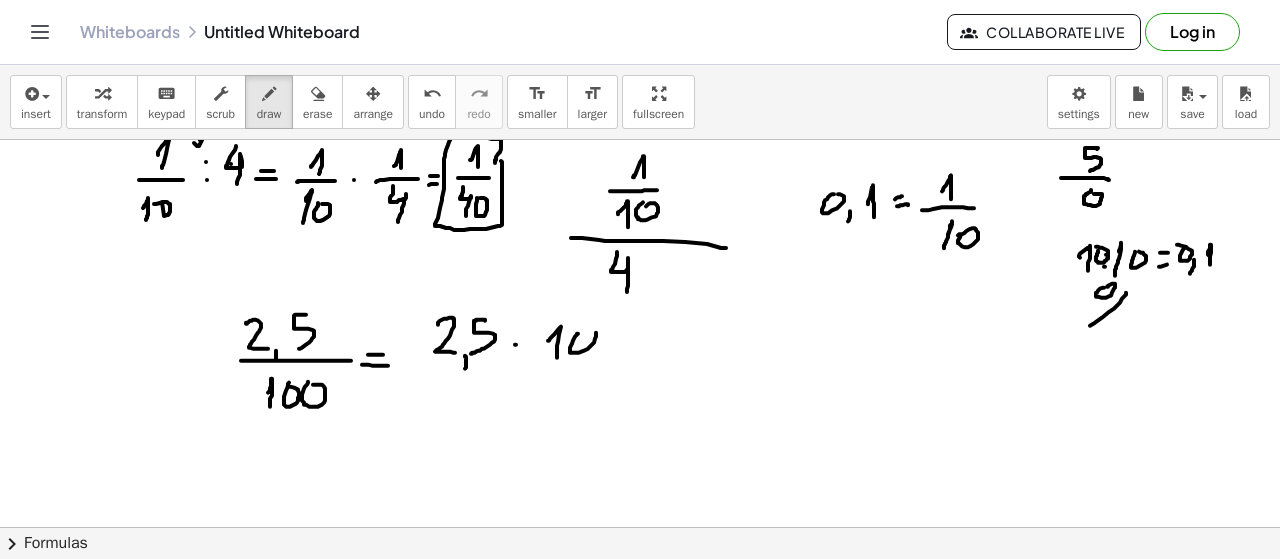 click at bounding box center (640, -443) 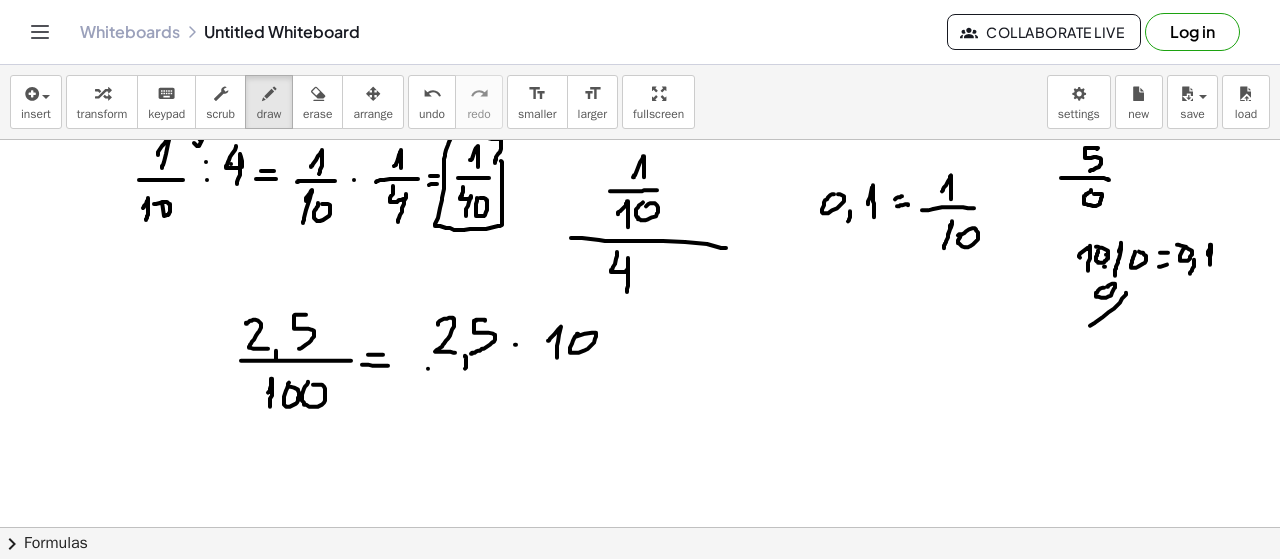 drag, startPoint x: 428, startPoint y: 367, endPoint x: 494, endPoint y: 367, distance: 66 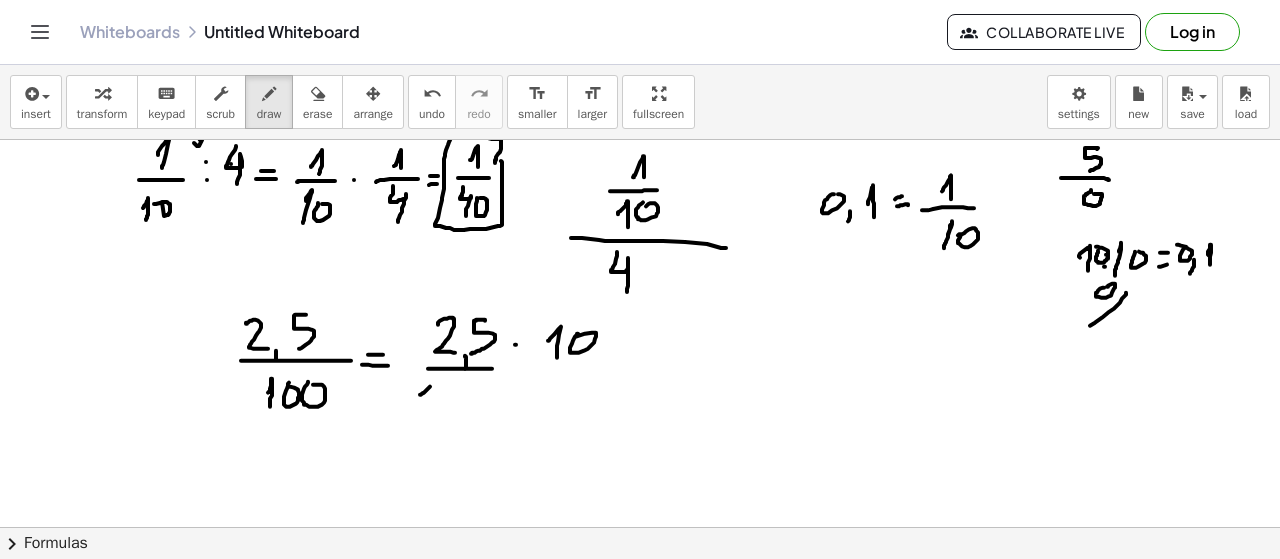 drag, startPoint x: 420, startPoint y: 393, endPoint x: 428, endPoint y: 407, distance: 16.124516 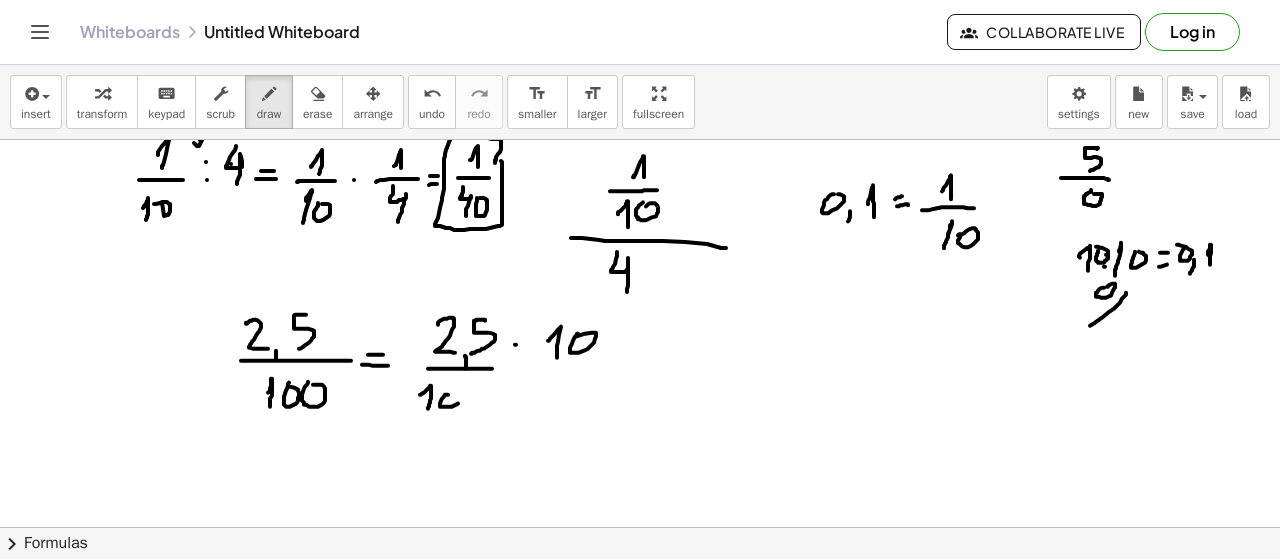 click at bounding box center [640, -443] 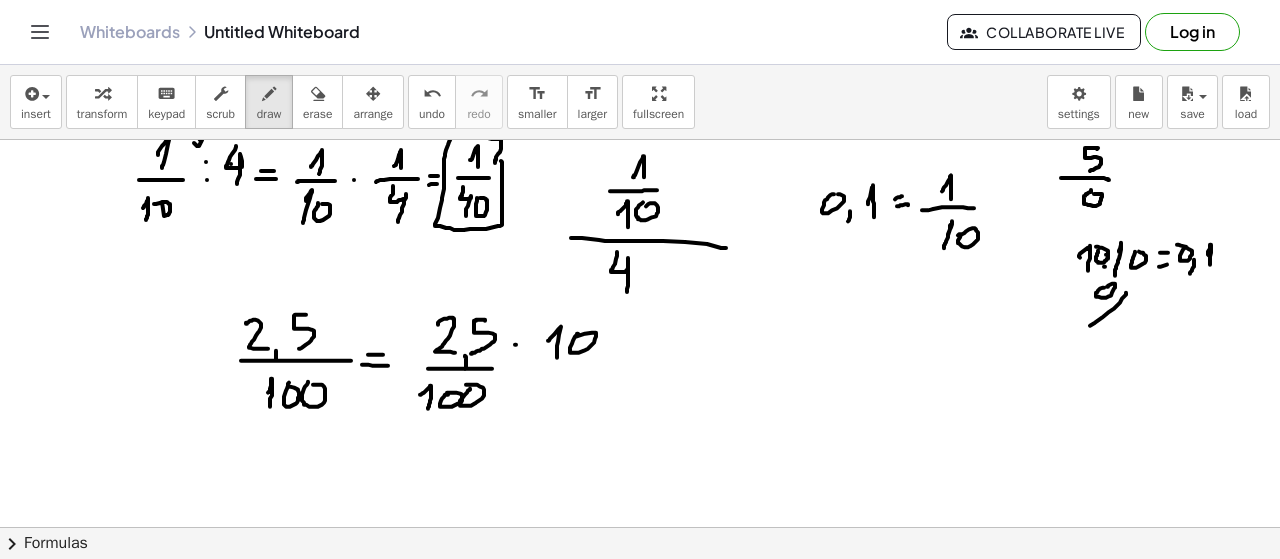 click at bounding box center [640, -443] 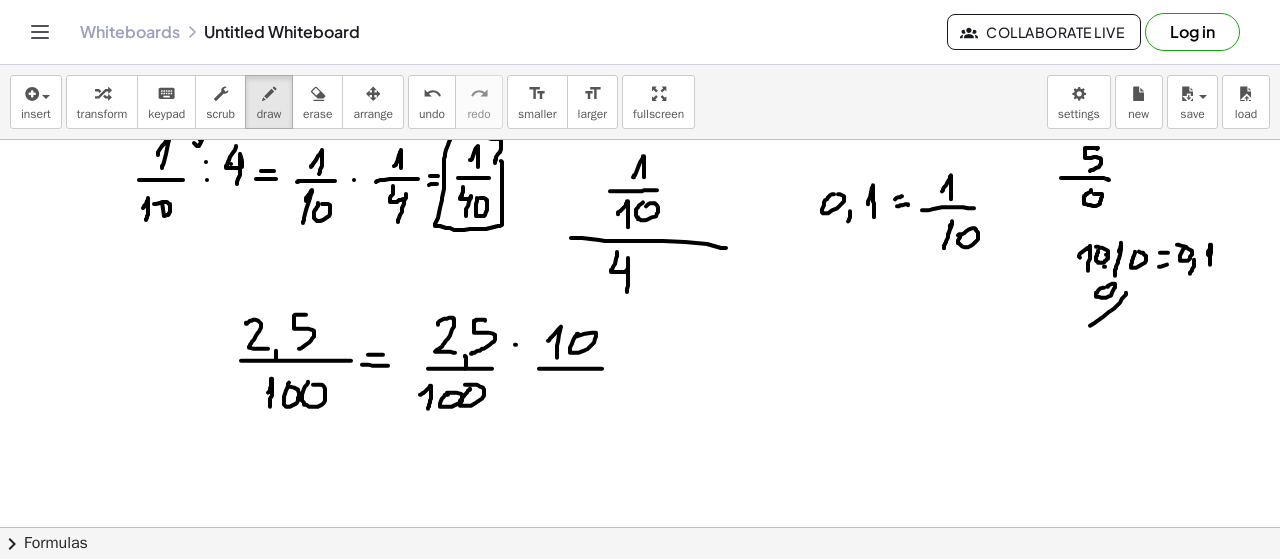 drag, startPoint x: 547, startPoint y: 367, endPoint x: 624, endPoint y: 367, distance: 77 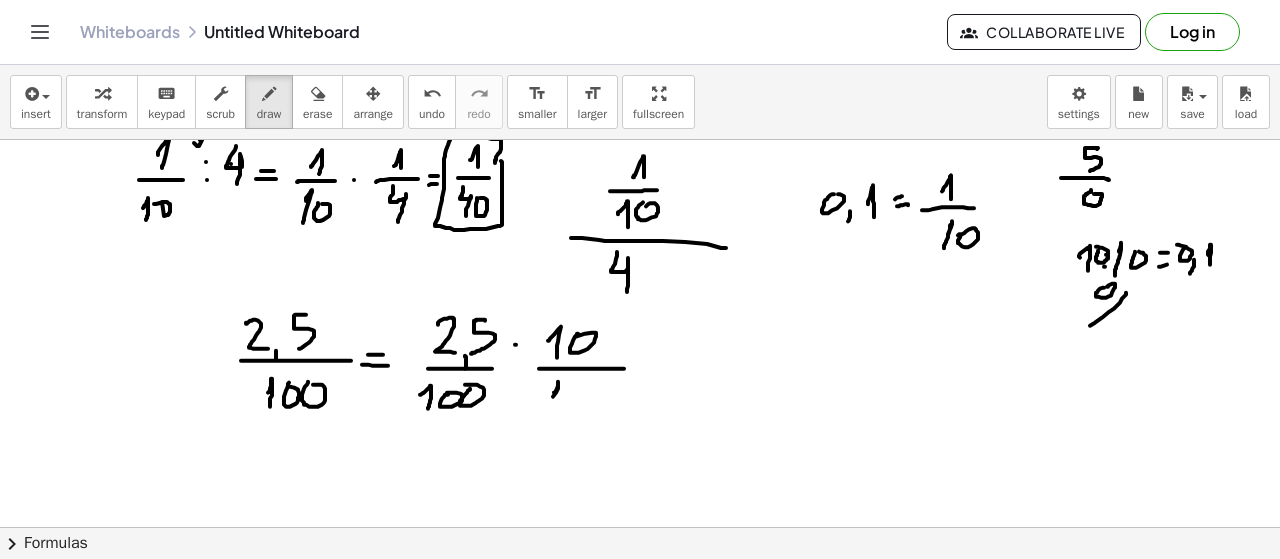drag, startPoint x: 558, startPoint y: 384, endPoint x: 550, endPoint y: 409, distance: 26.24881 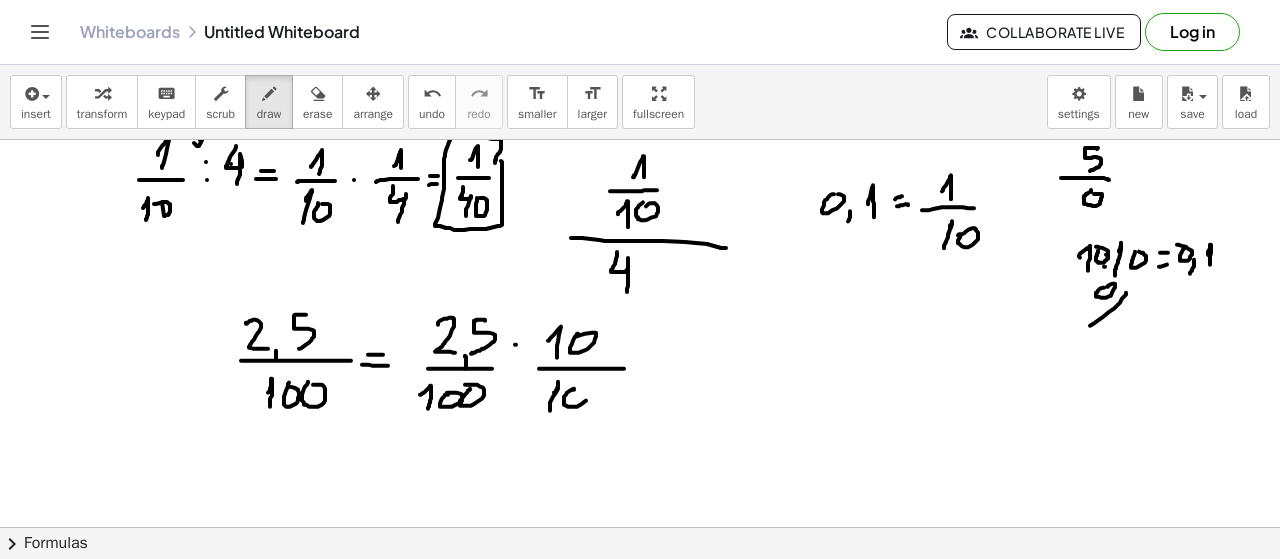 click at bounding box center [640, -443] 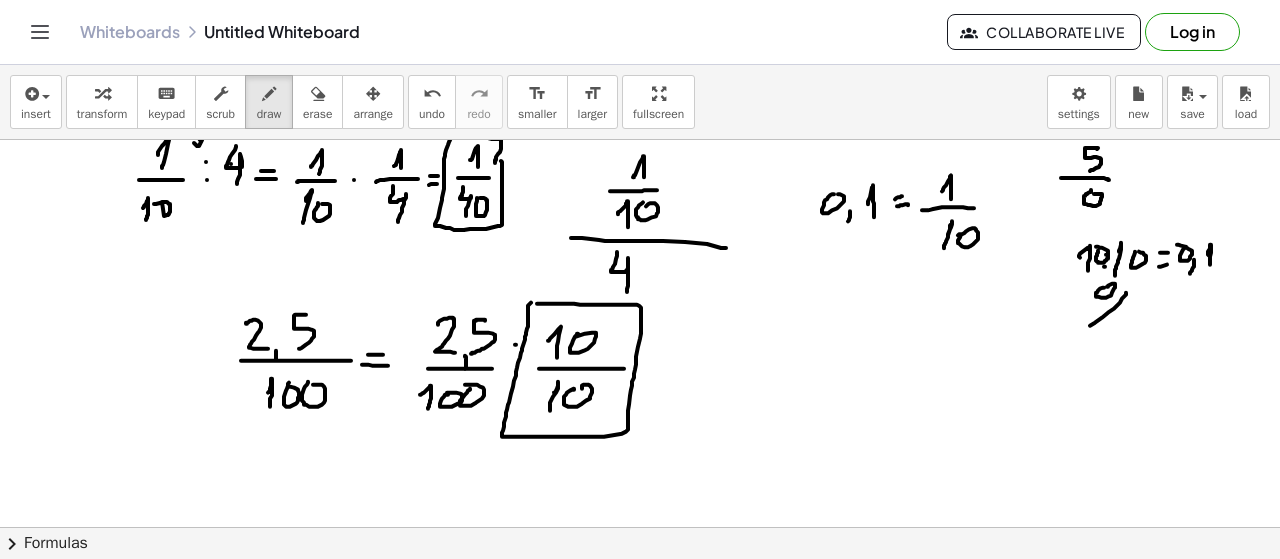 click at bounding box center (640, -443) 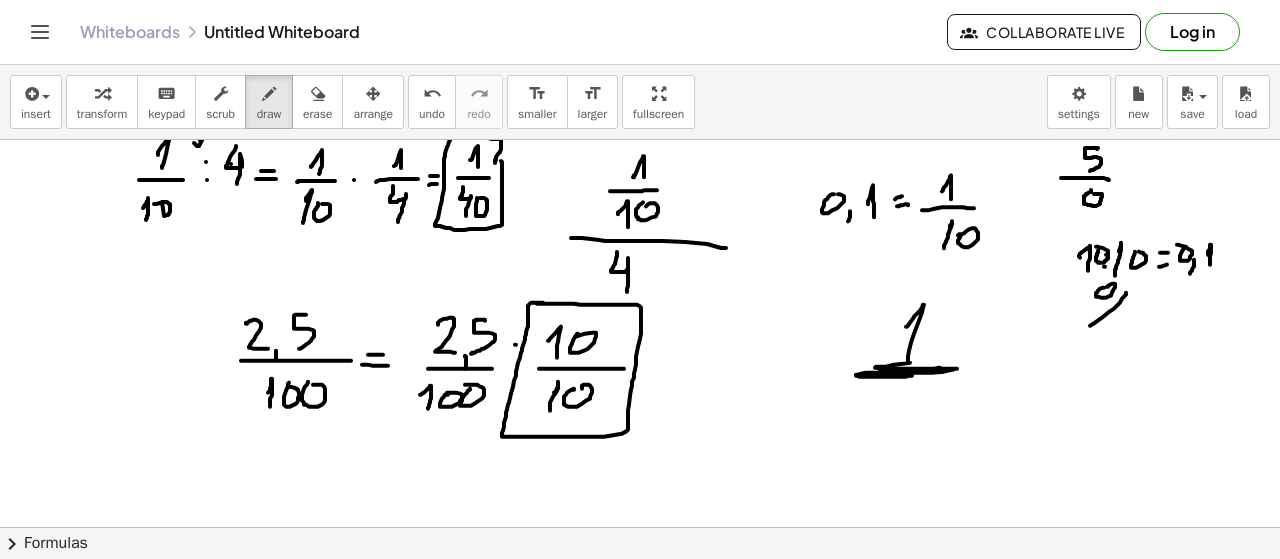 drag, startPoint x: 907, startPoint y: 325, endPoint x: 881, endPoint y: 370, distance: 51.971146 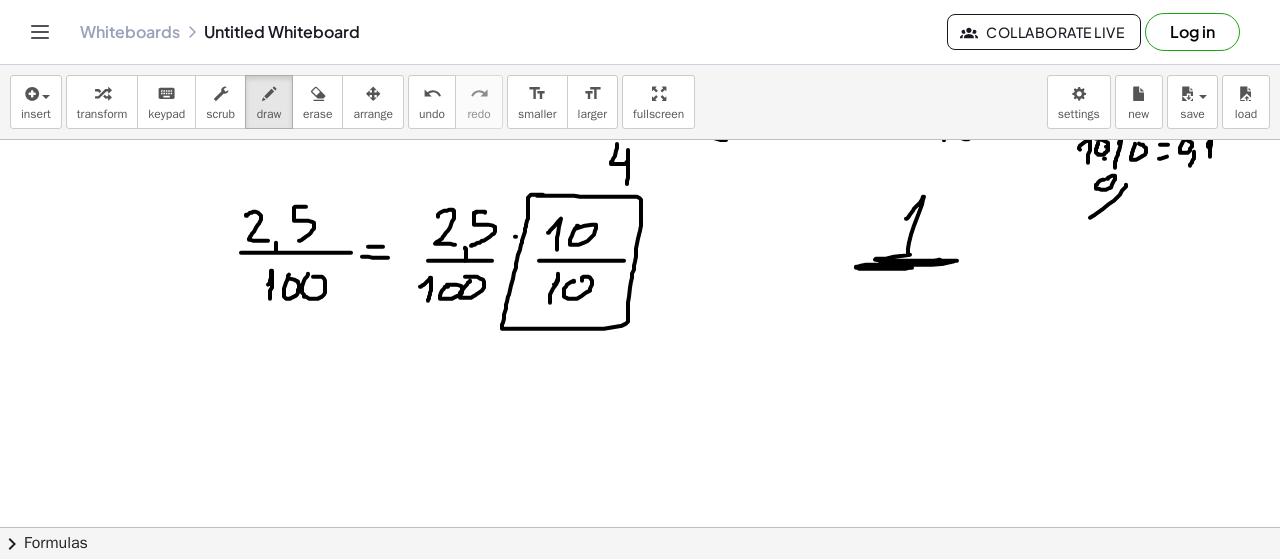 scroll, scrollTop: 2062, scrollLeft: 0, axis: vertical 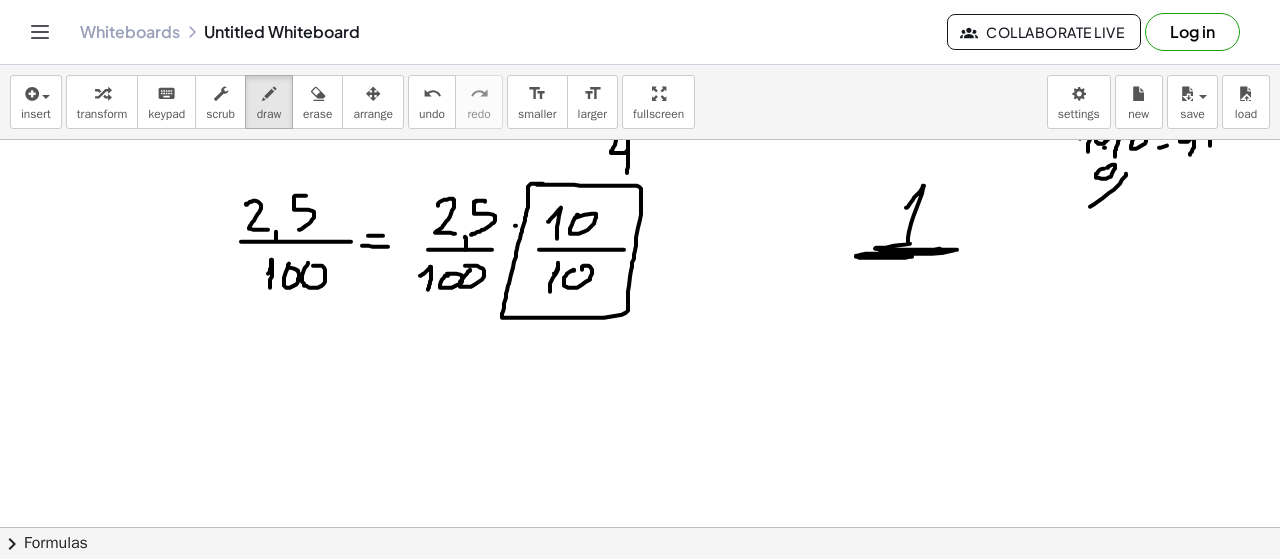 click at bounding box center [640, -562] 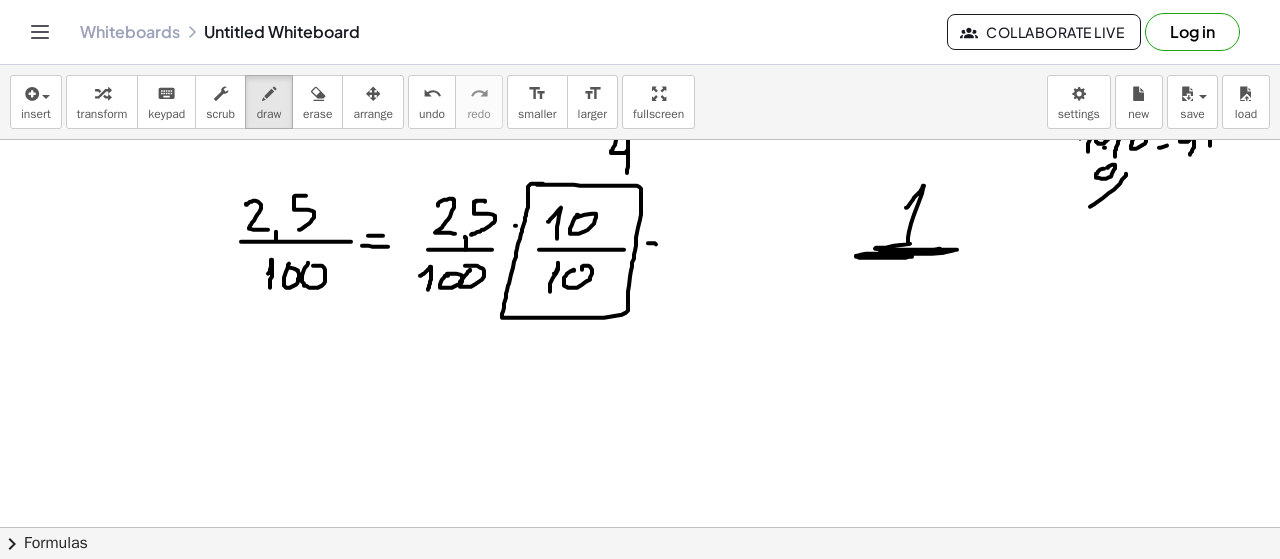 click at bounding box center (640, -562) 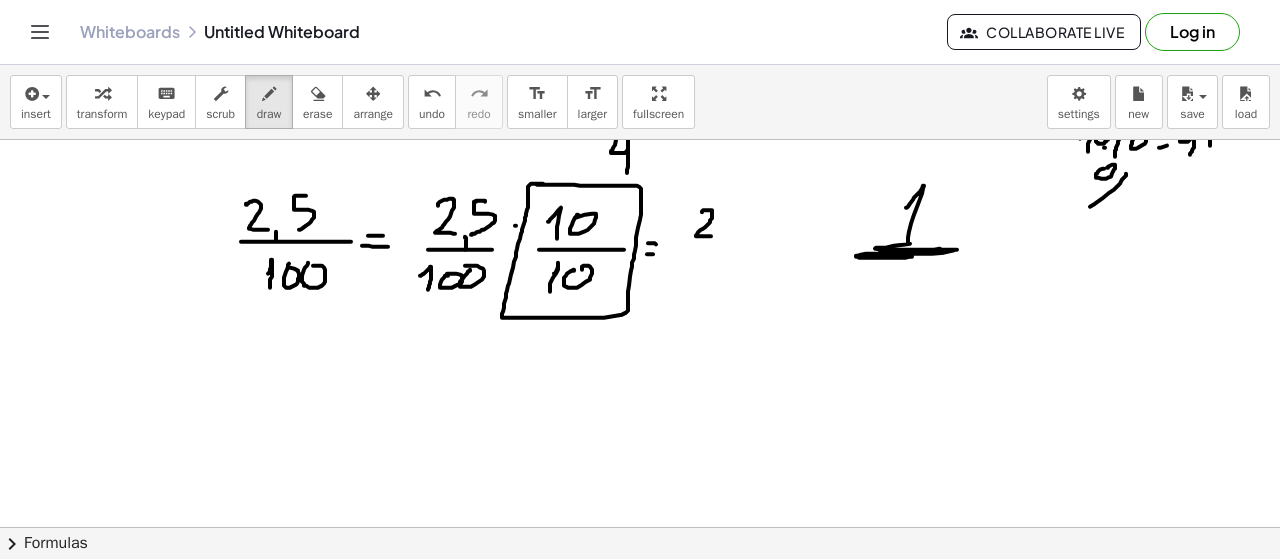 drag, startPoint x: 702, startPoint y: 211, endPoint x: 716, endPoint y: 235, distance: 27.784887 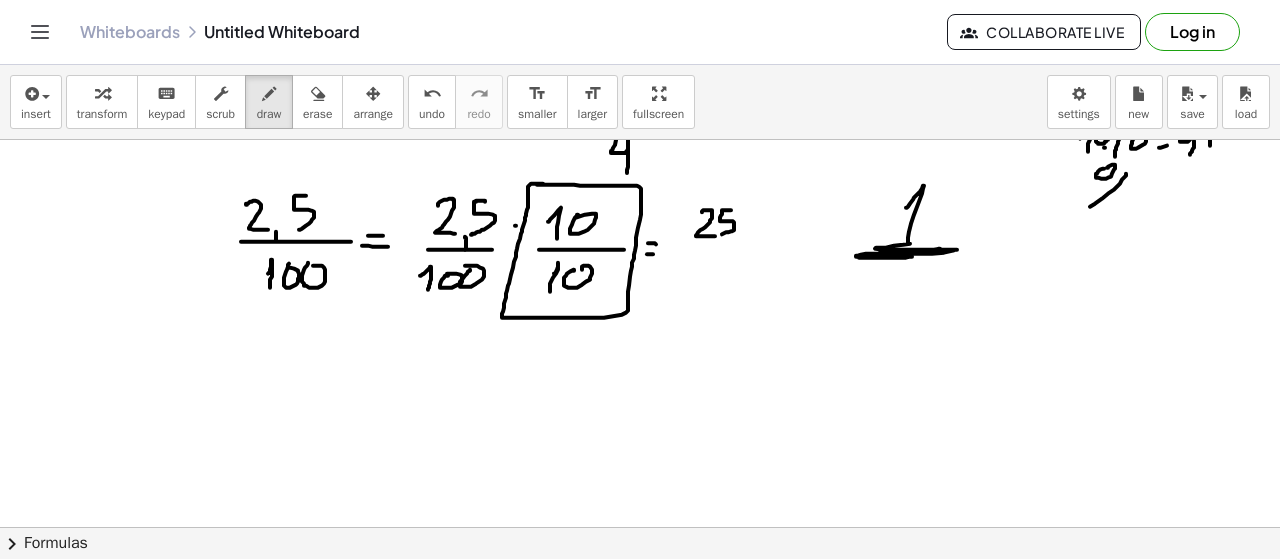 drag, startPoint x: 730, startPoint y: 209, endPoint x: 720, endPoint y: 233, distance: 26 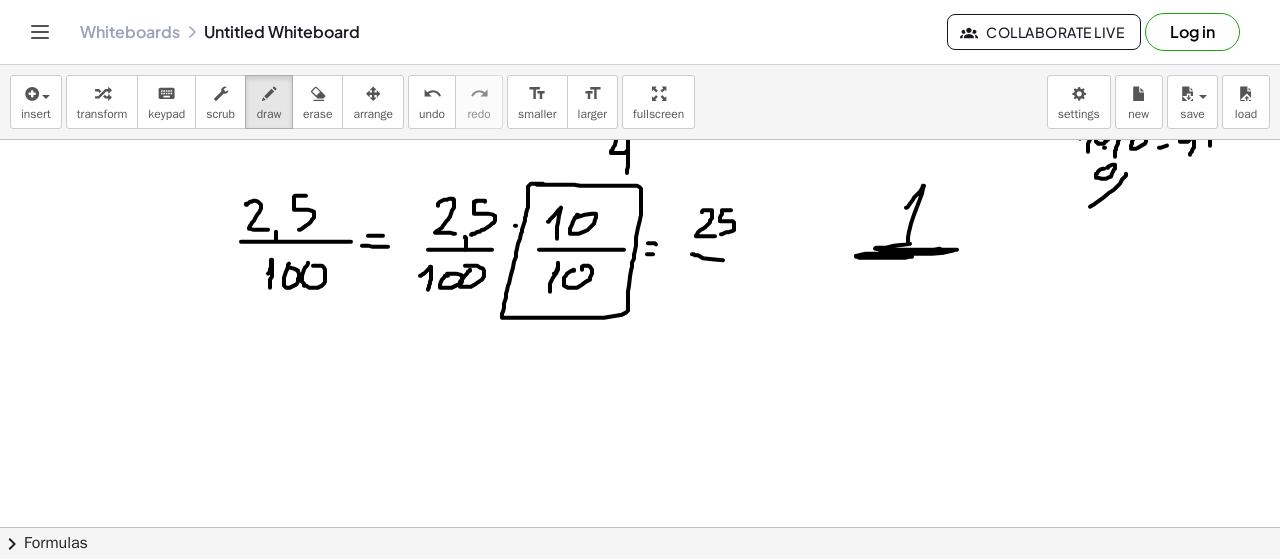 drag, startPoint x: 723, startPoint y: 259, endPoint x: 771, endPoint y: 261, distance: 48.04165 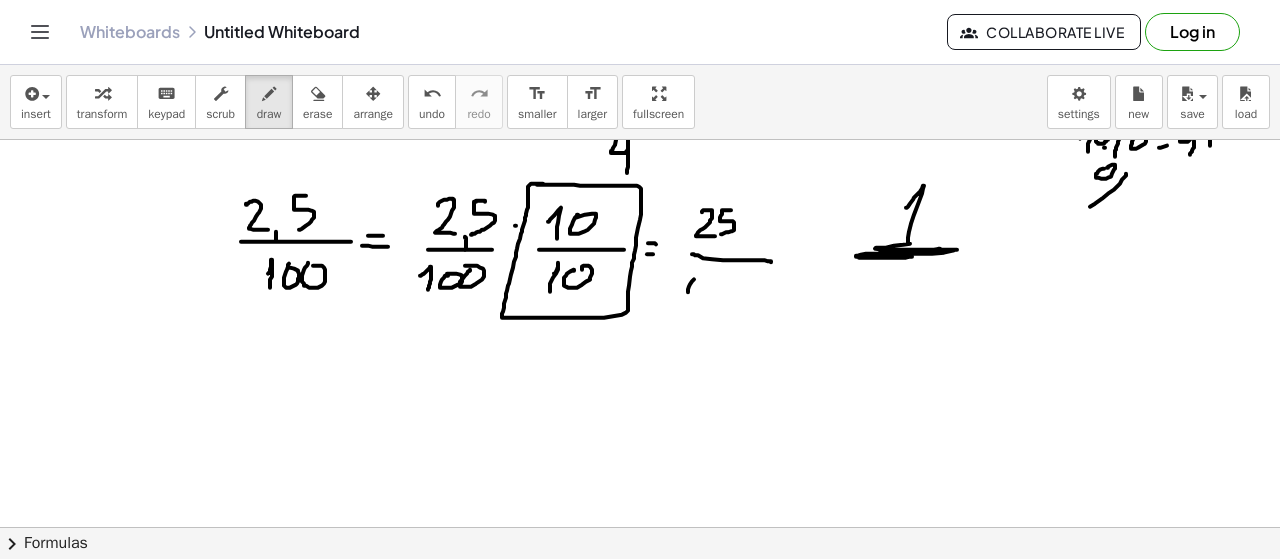 drag, startPoint x: 694, startPoint y: 278, endPoint x: 690, endPoint y: 303, distance: 25.317978 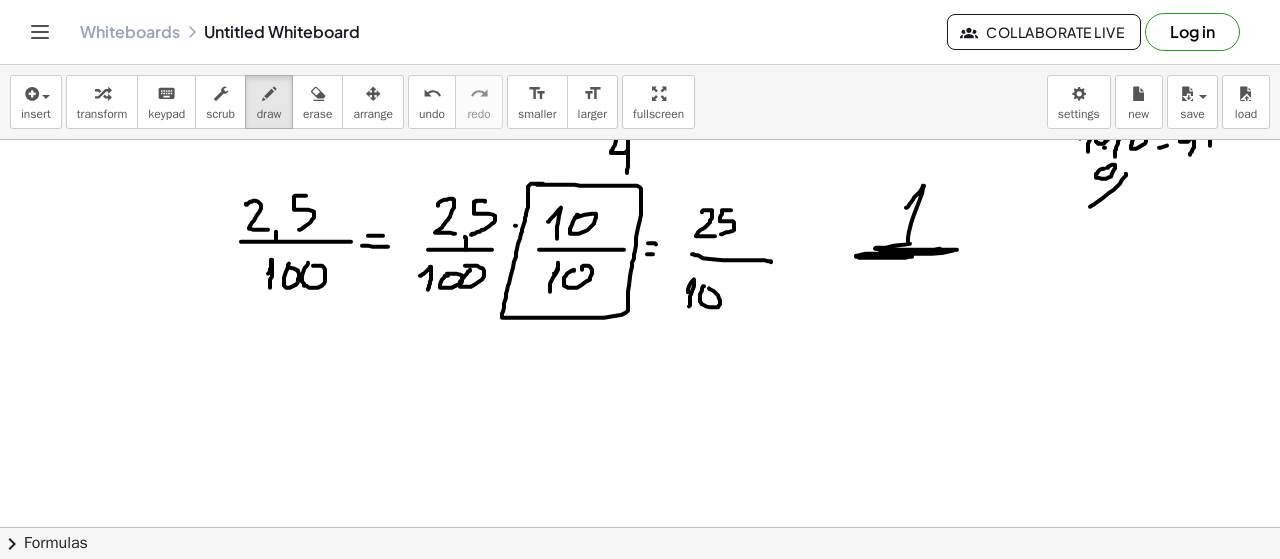 drag, startPoint x: 704, startPoint y: 285, endPoint x: 723, endPoint y: 287, distance: 19.104973 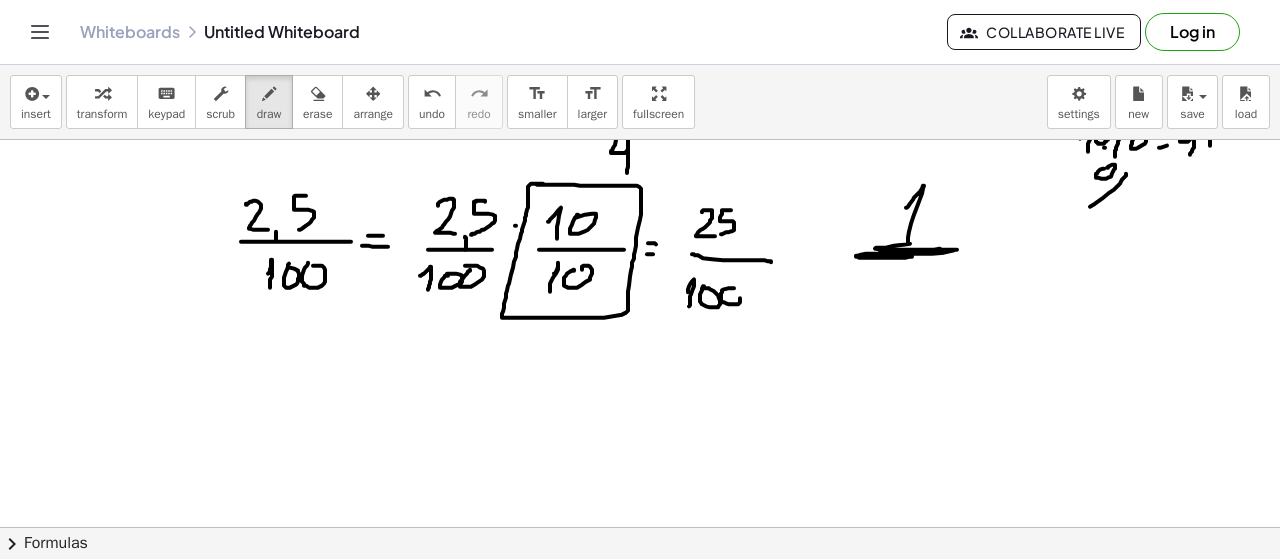 click at bounding box center (640, -562) 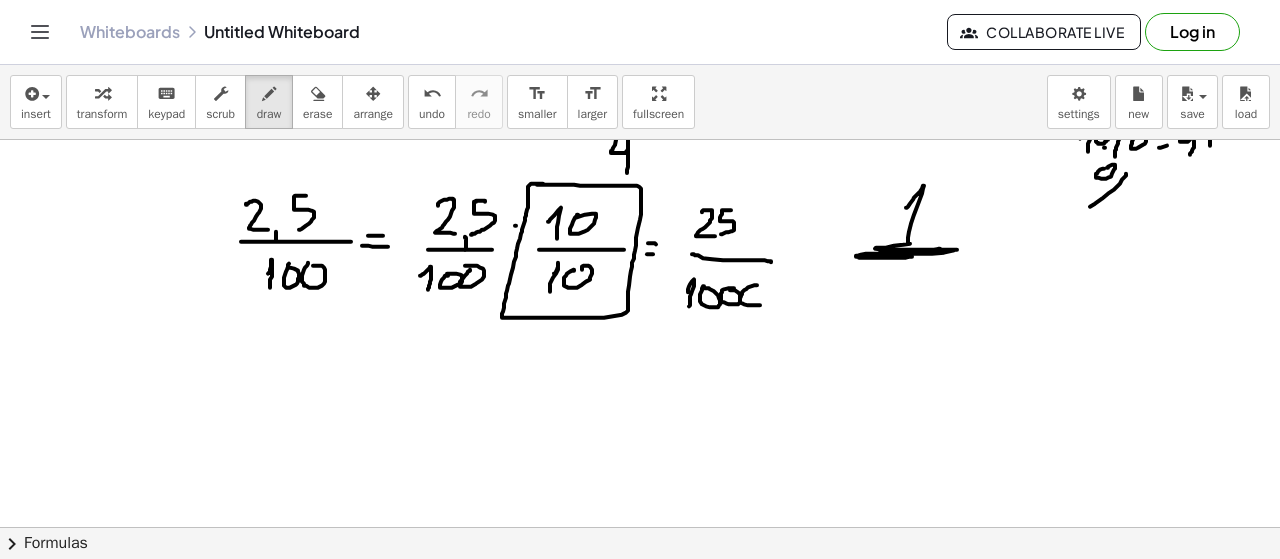click at bounding box center [640, -562] 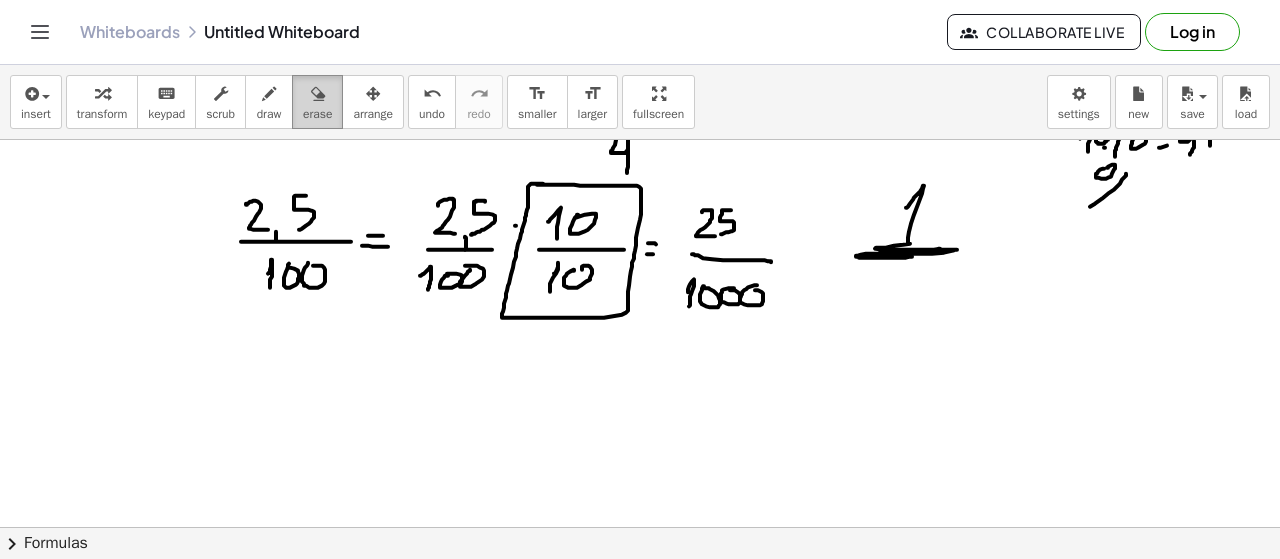 click at bounding box center (317, 93) 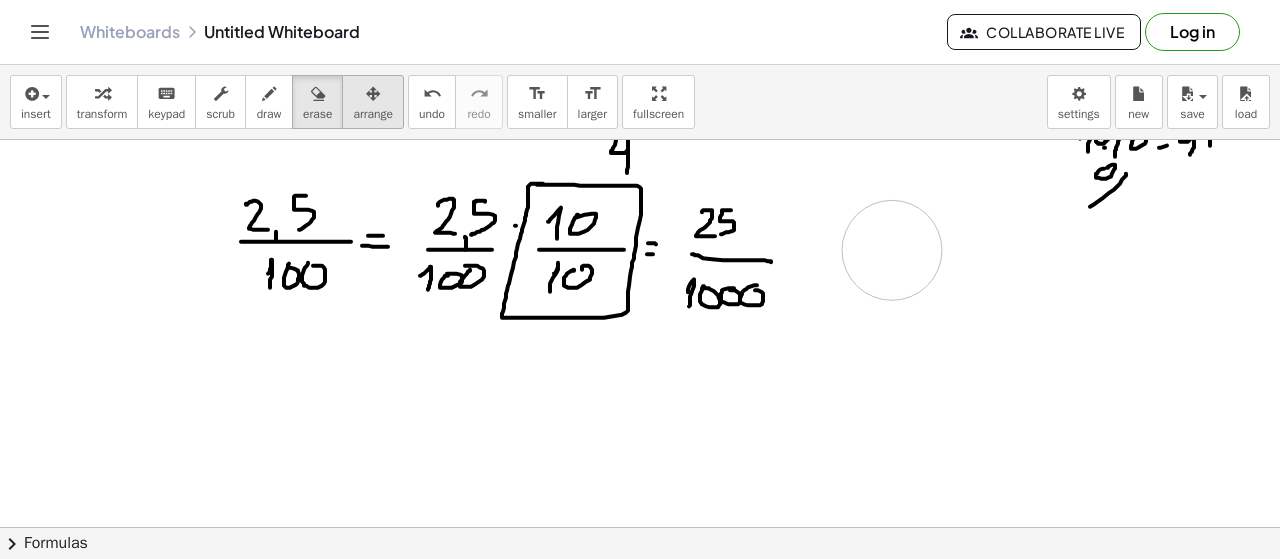 drag, startPoint x: 917, startPoint y: 209, endPoint x: 364, endPoint y: 92, distance: 565.2415 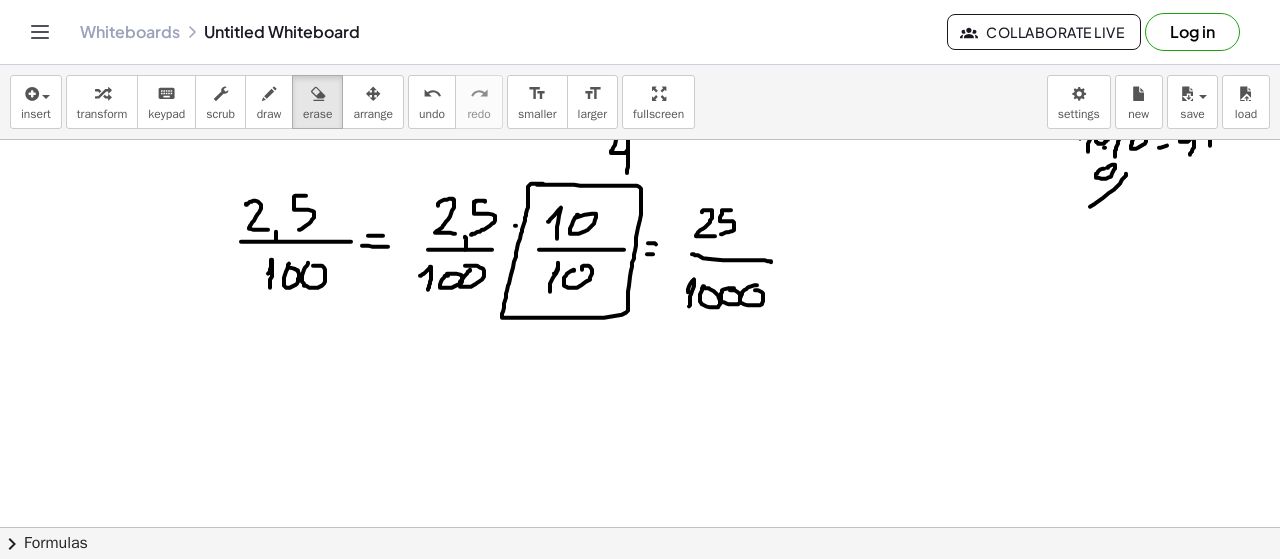 click at bounding box center [269, 93] 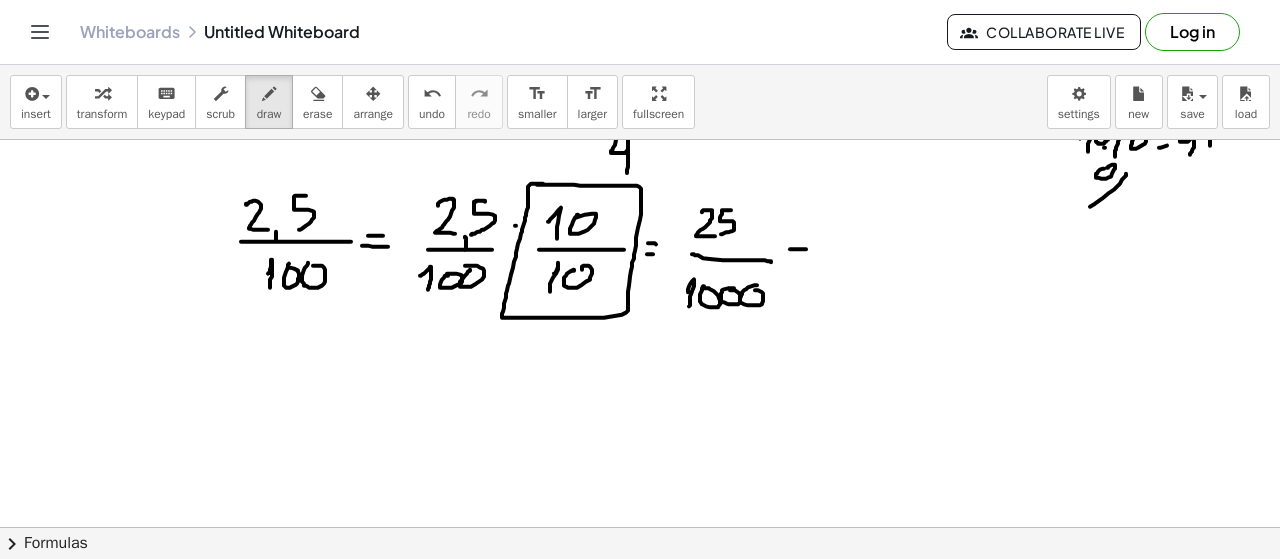click at bounding box center [640, -562] 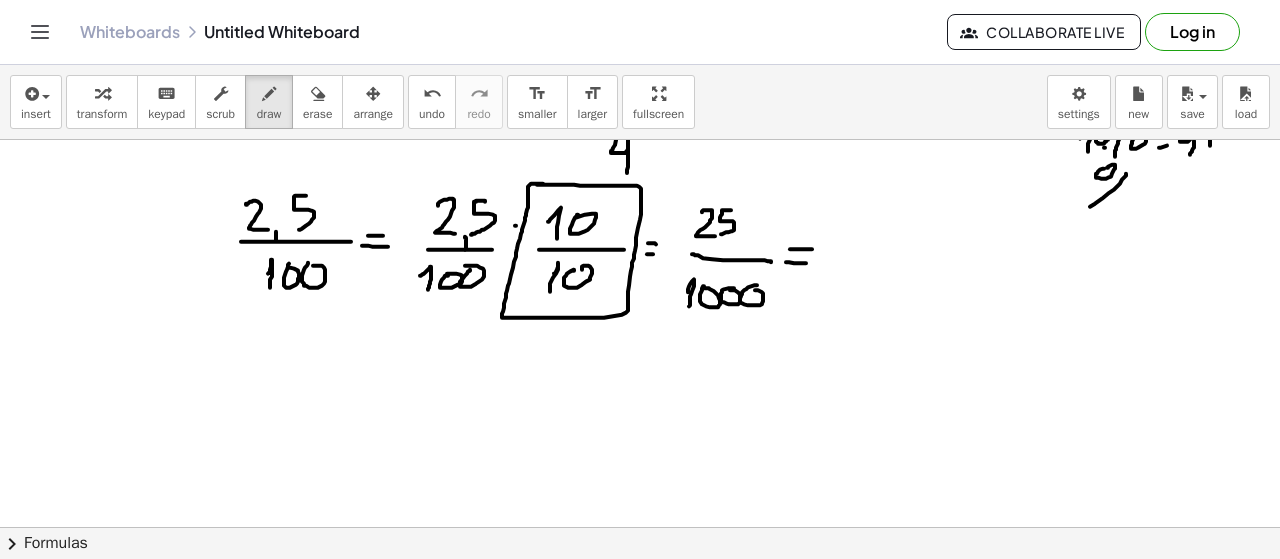 click at bounding box center [640, -562] 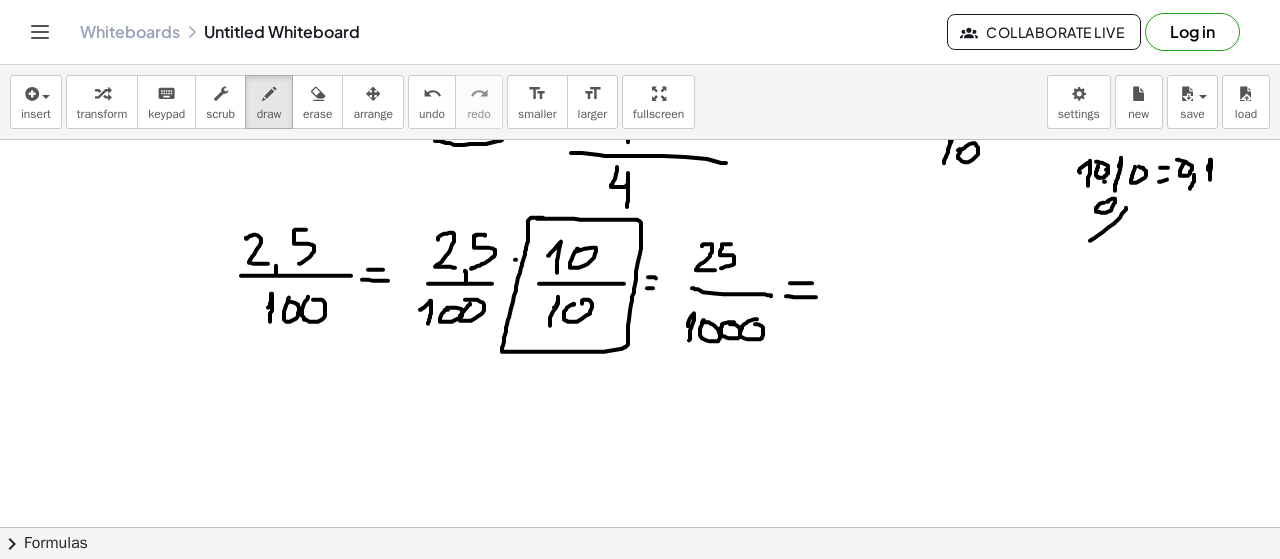 scroll, scrollTop: 2038, scrollLeft: 0, axis: vertical 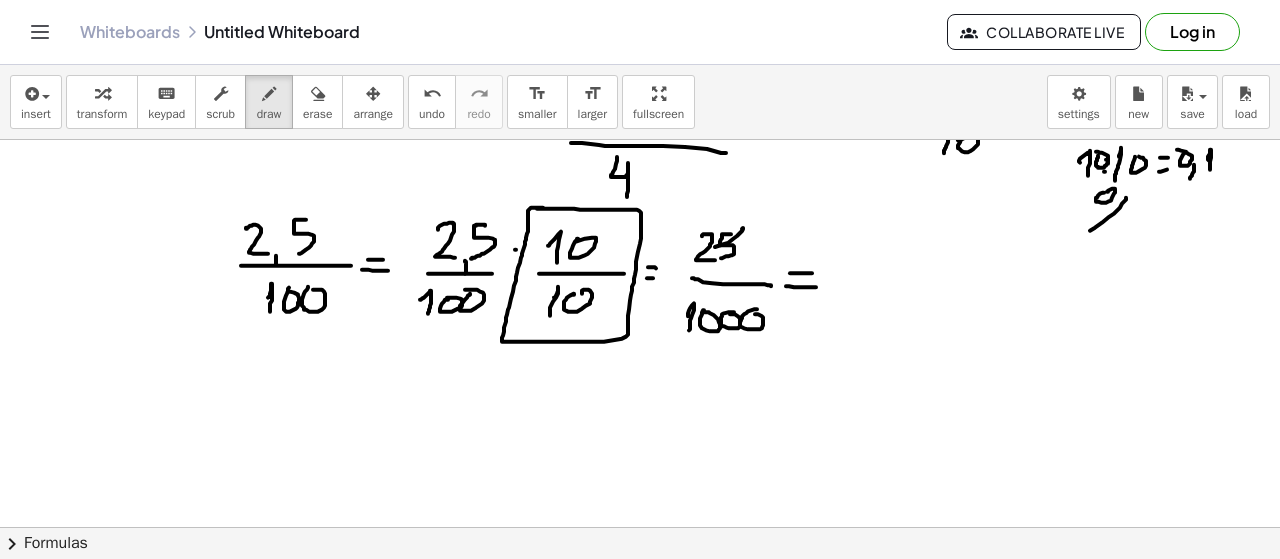 drag, startPoint x: 742, startPoint y: 227, endPoint x: 693, endPoint y: 263, distance: 60.80296 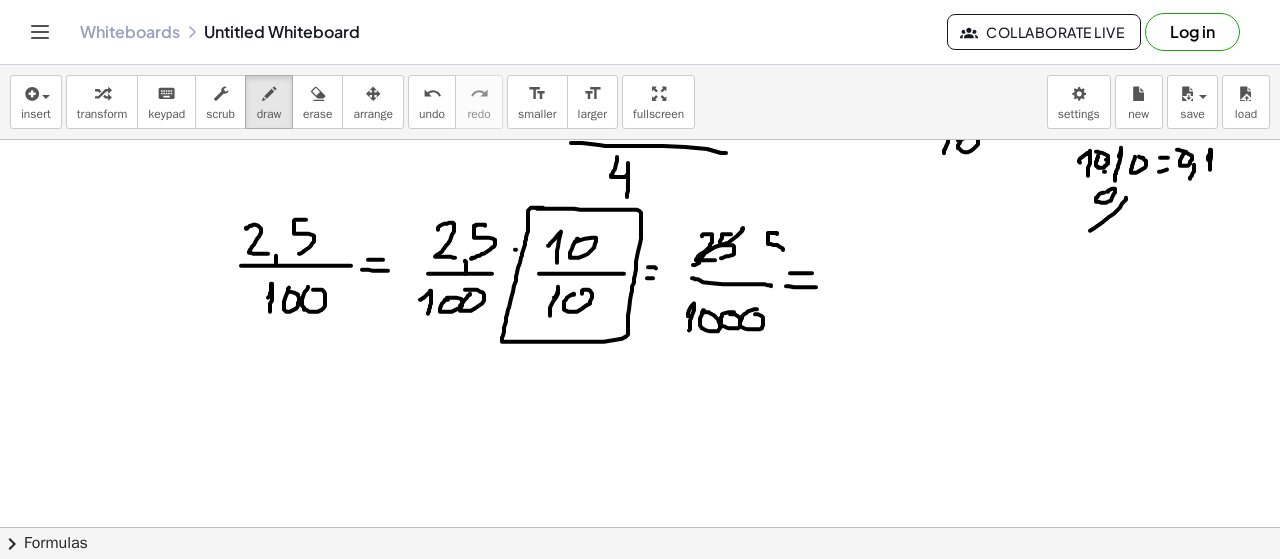 drag, startPoint x: 777, startPoint y: 232, endPoint x: 759, endPoint y: 258, distance: 31.622776 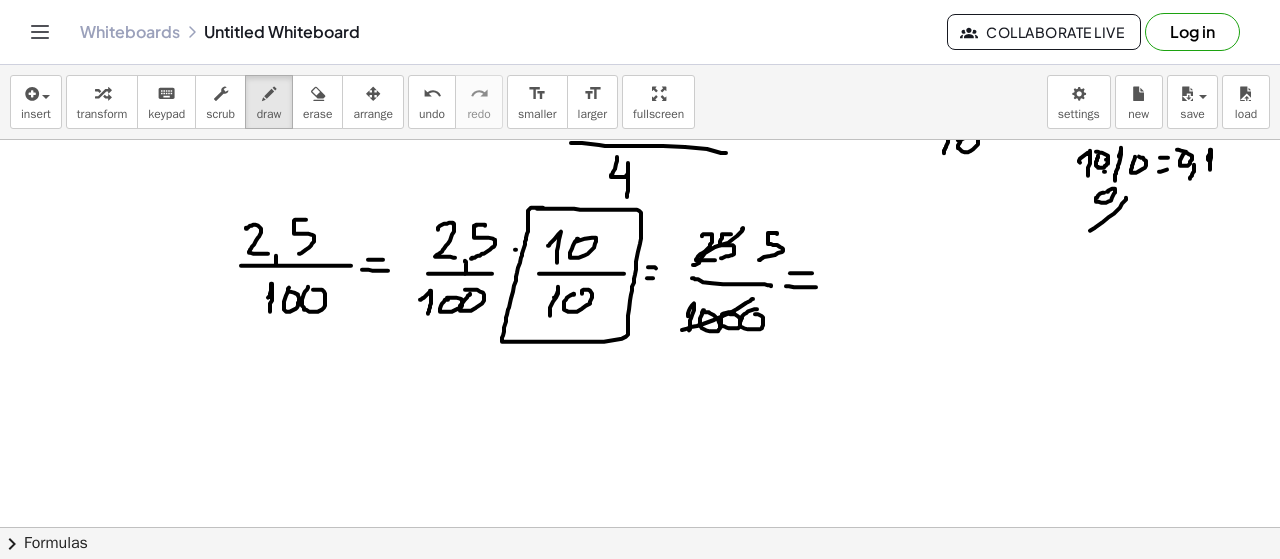 drag, startPoint x: 718, startPoint y: 316, endPoint x: 658, endPoint y: 337, distance: 63.56886 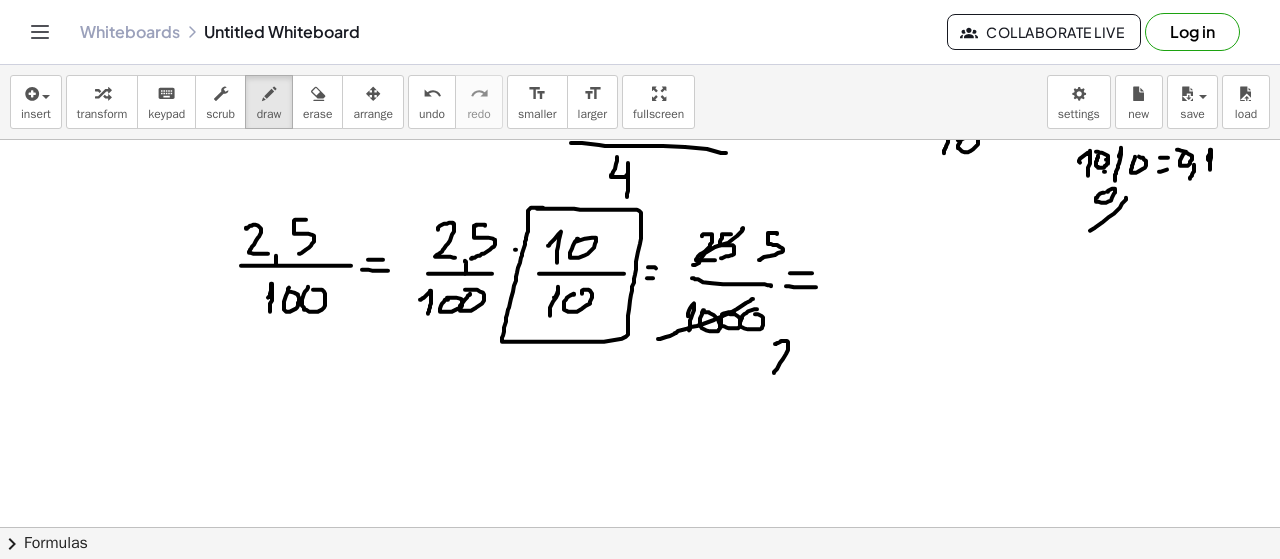 drag, startPoint x: 776, startPoint y: 342, endPoint x: 788, endPoint y: 371, distance: 31.38471 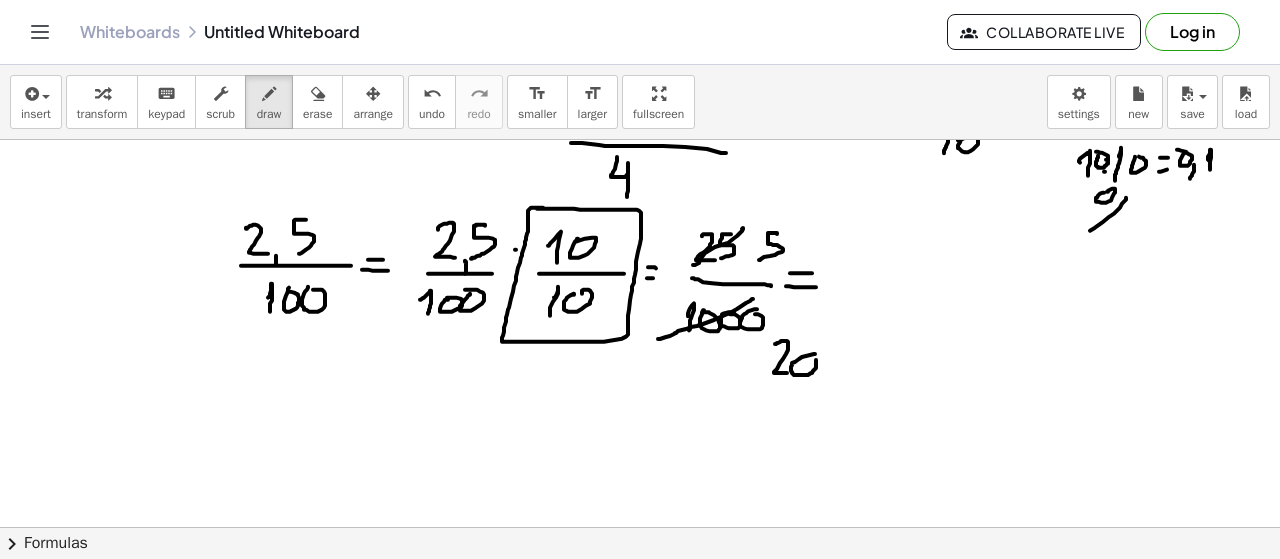 click at bounding box center (640, -538) 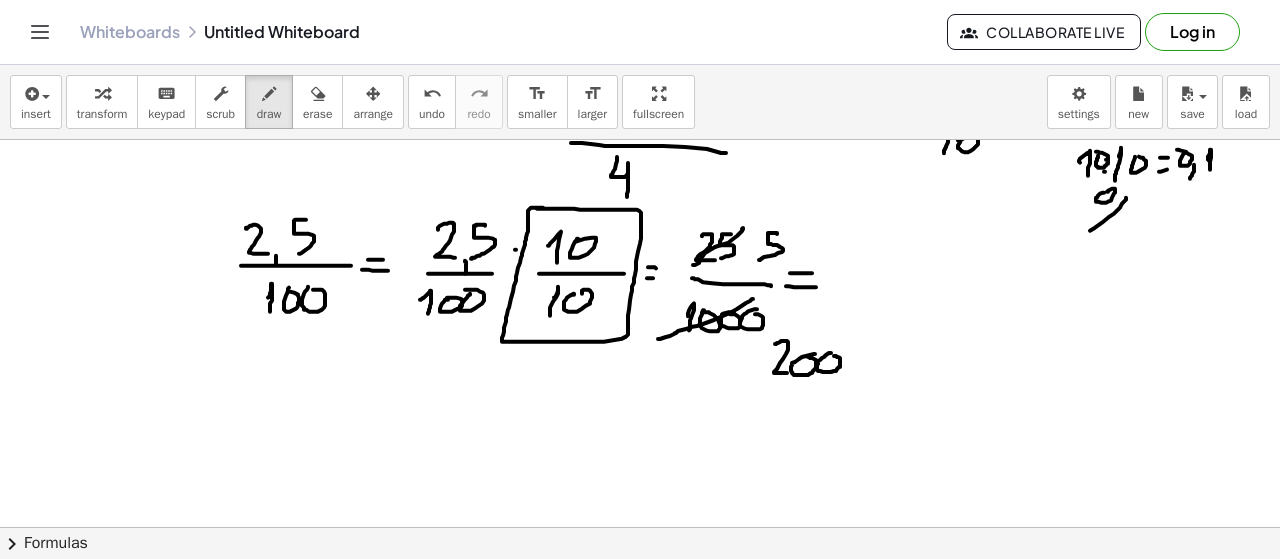 click at bounding box center [640, -538] 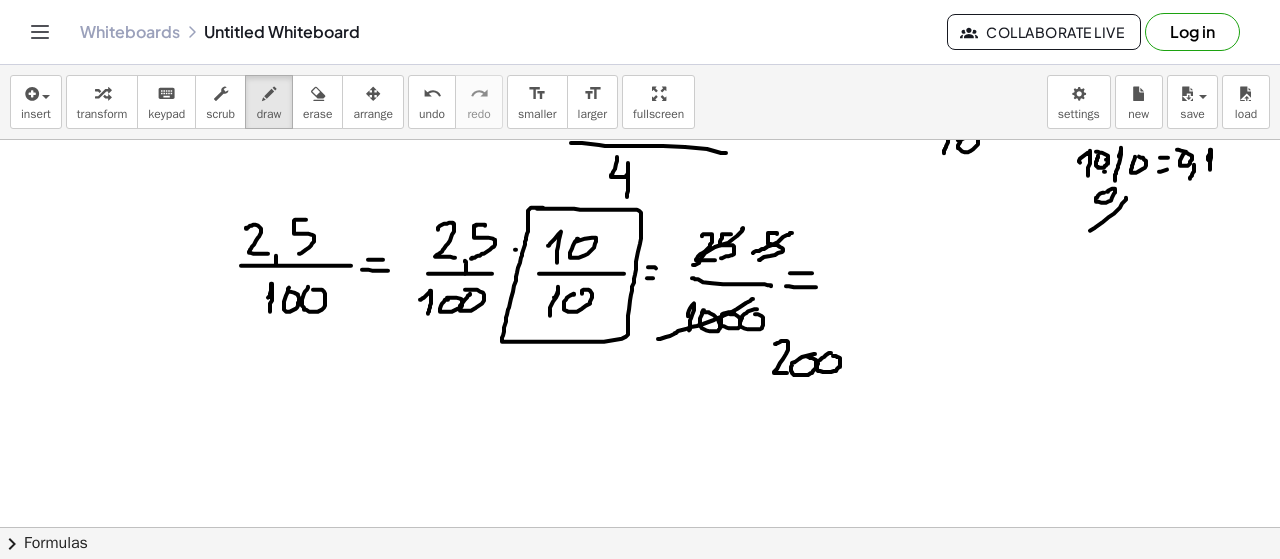 drag, startPoint x: 792, startPoint y: 231, endPoint x: 752, endPoint y: 251, distance: 44.72136 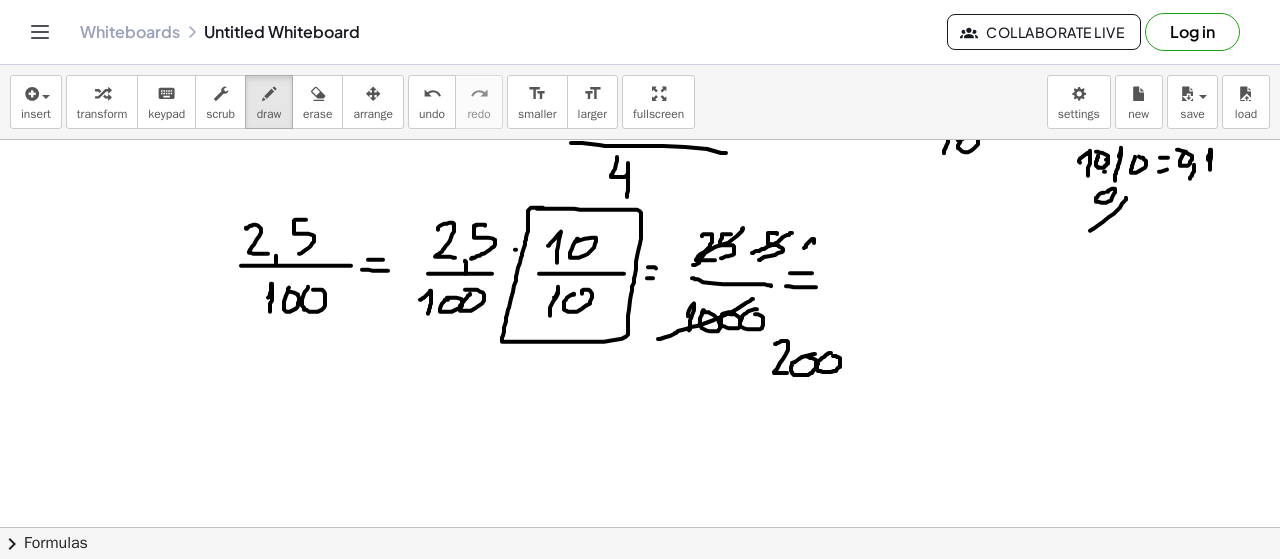 drag, startPoint x: 804, startPoint y: 246, endPoint x: 813, endPoint y: 258, distance: 15 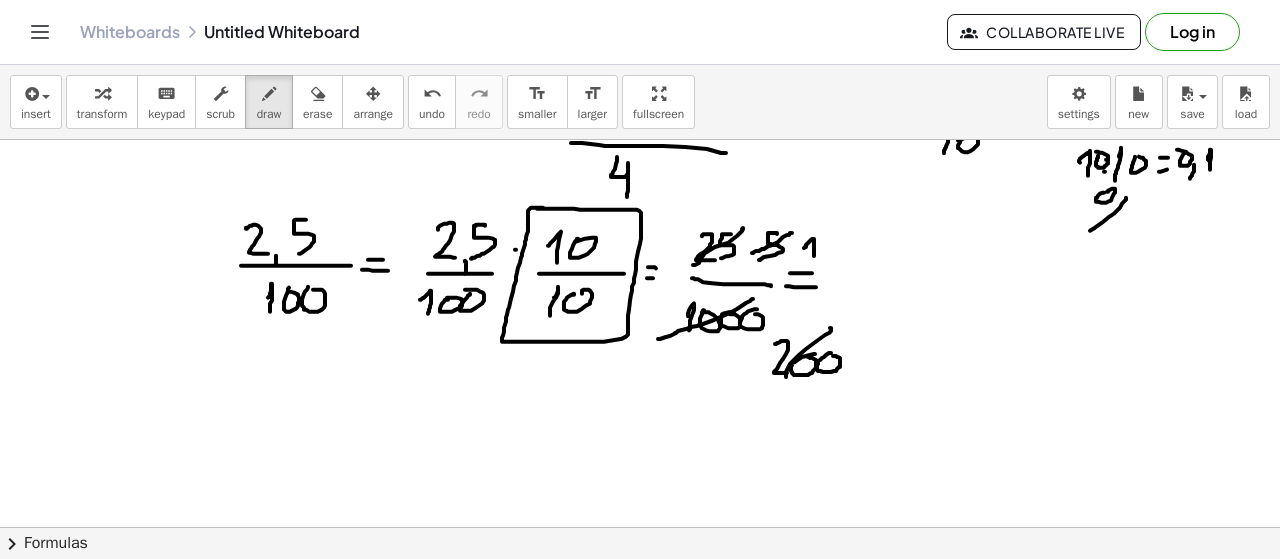 drag, startPoint x: 831, startPoint y: 326, endPoint x: 786, endPoint y: 375, distance: 66.52819 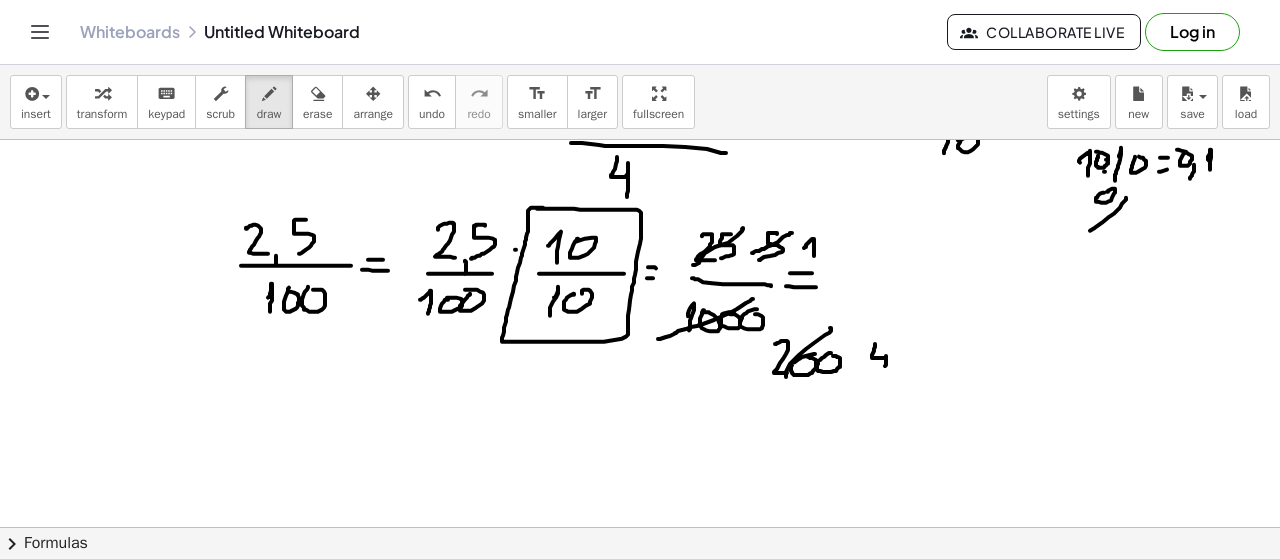 drag, startPoint x: 874, startPoint y: 349, endPoint x: 884, endPoint y: 369, distance: 22.36068 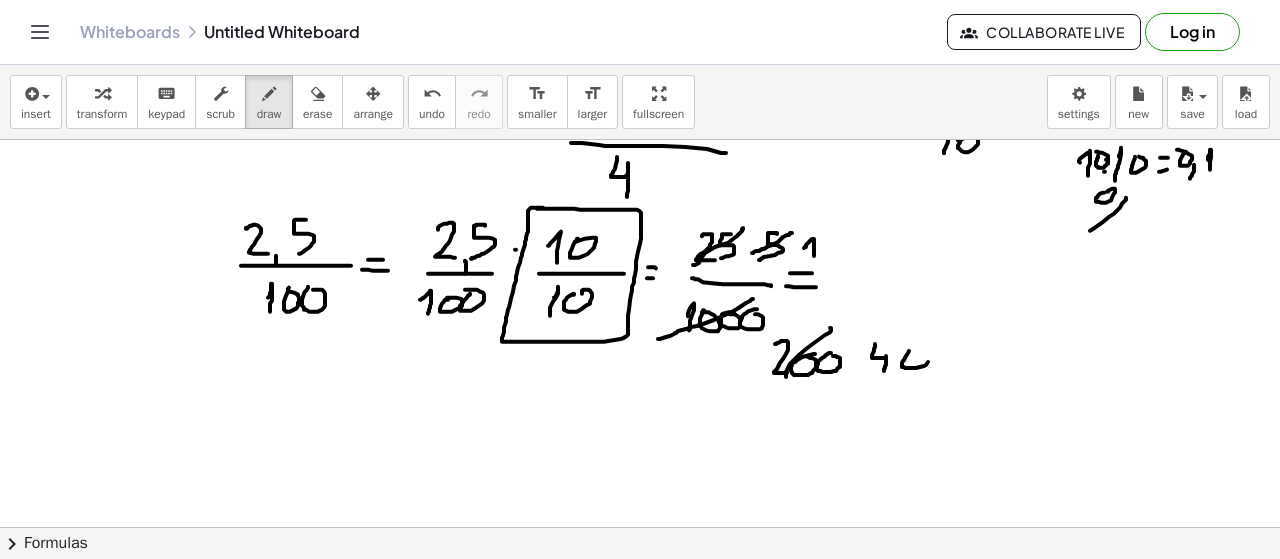 click 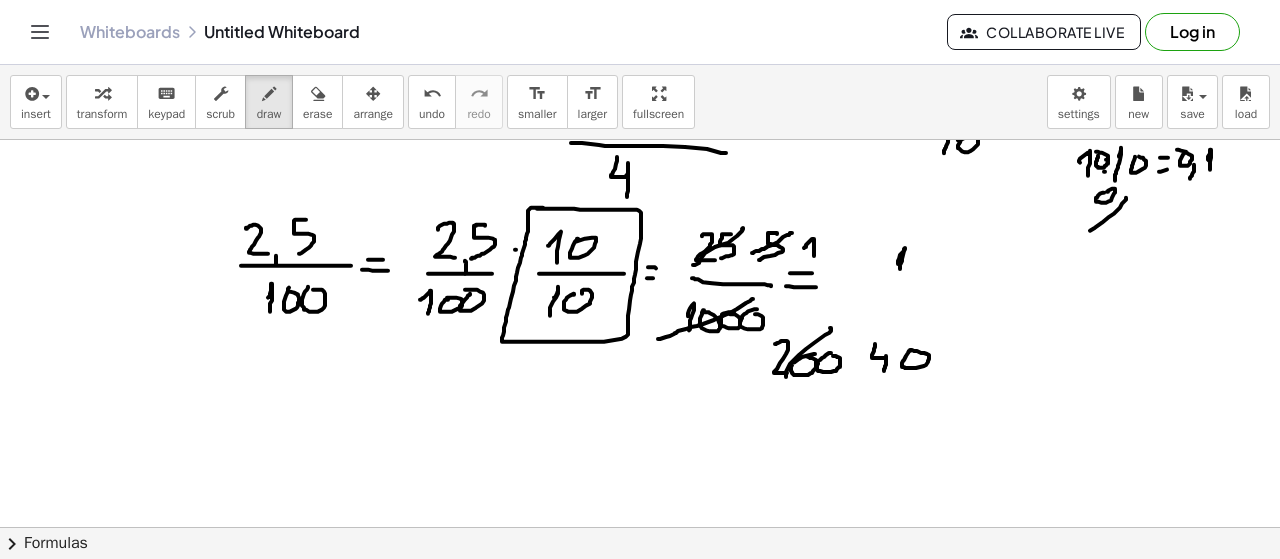 drag, startPoint x: 898, startPoint y: 262, endPoint x: 882, endPoint y: 270, distance: 17.888544 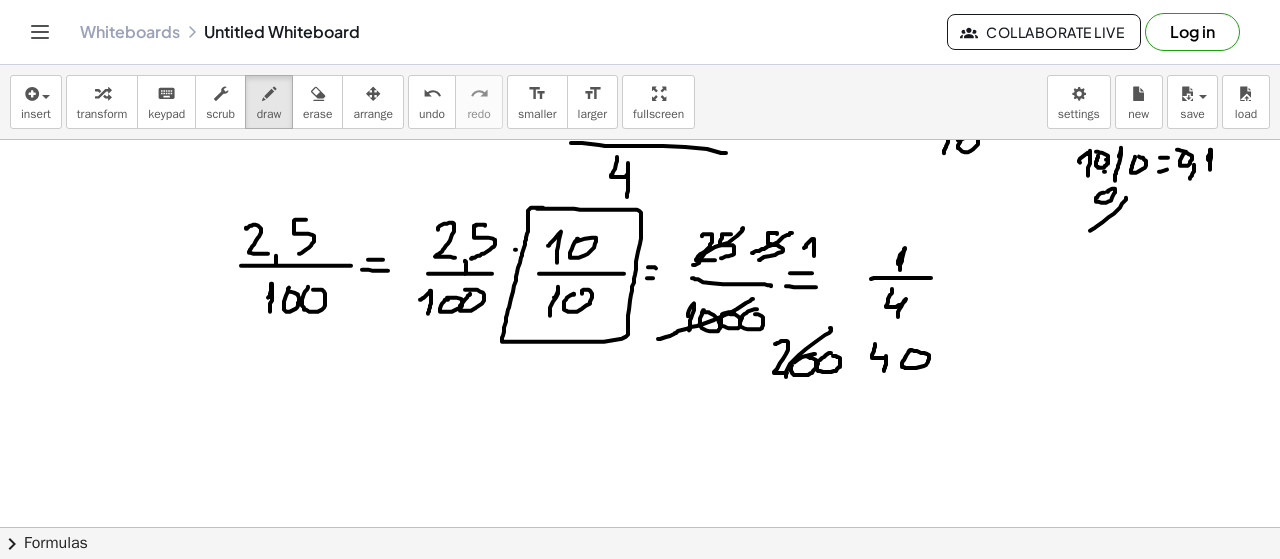 drag, startPoint x: 892, startPoint y: 287, endPoint x: 916, endPoint y: 304, distance: 29.410883 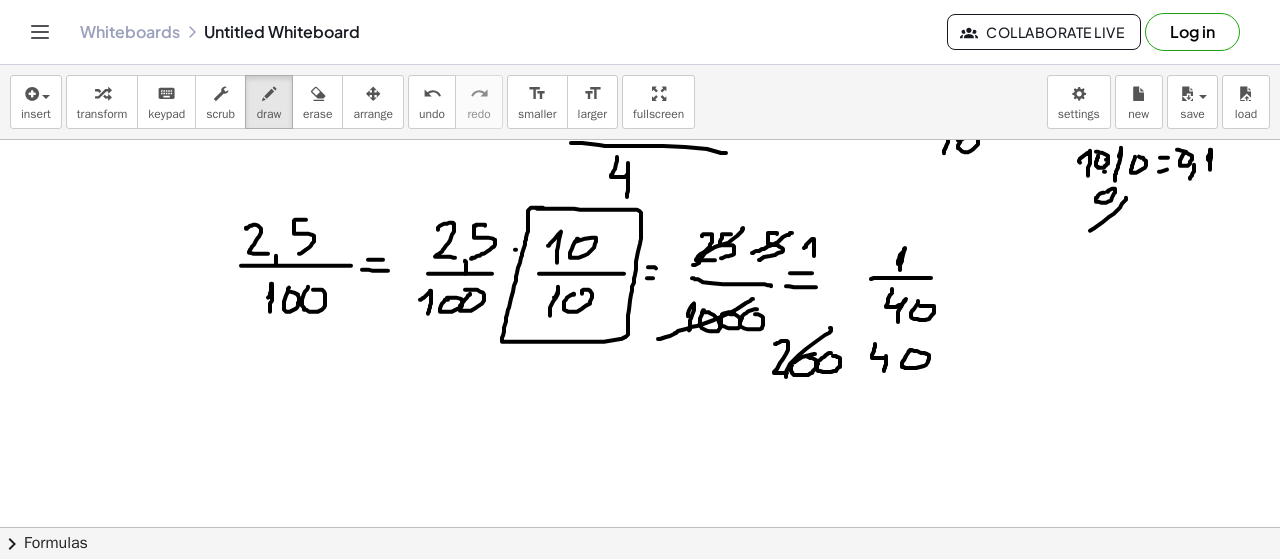 scroll, scrollTop: 1994, scrollLeft: 0, axis: vertical 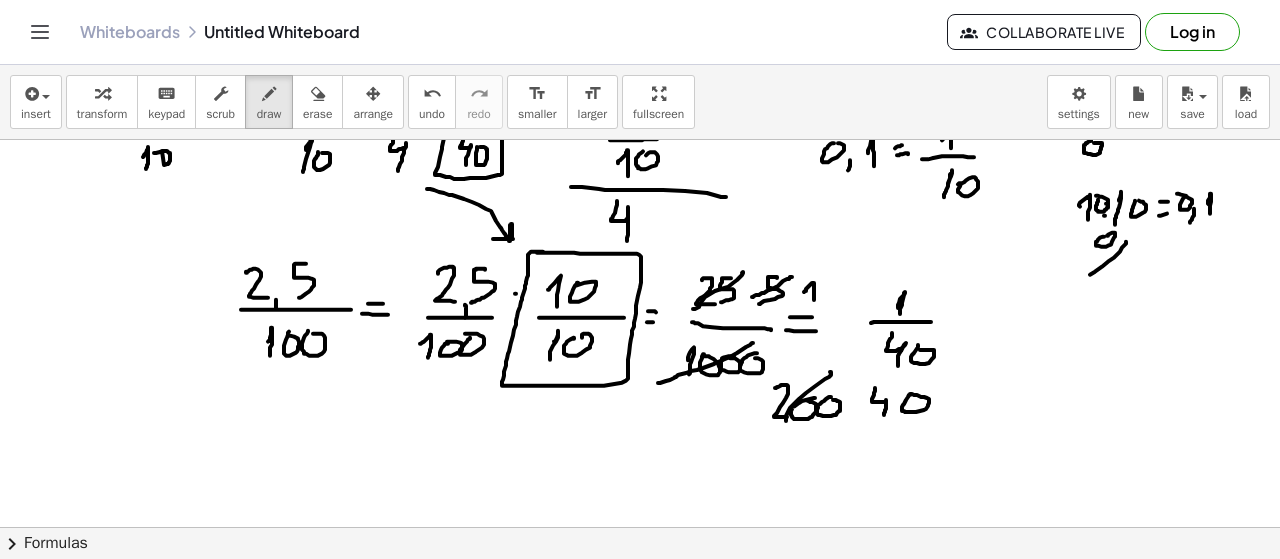 drag, startPoint x: 427, startPoint y: 187, endPoint x: 493, endPoint y: 237, distance: 82.800964 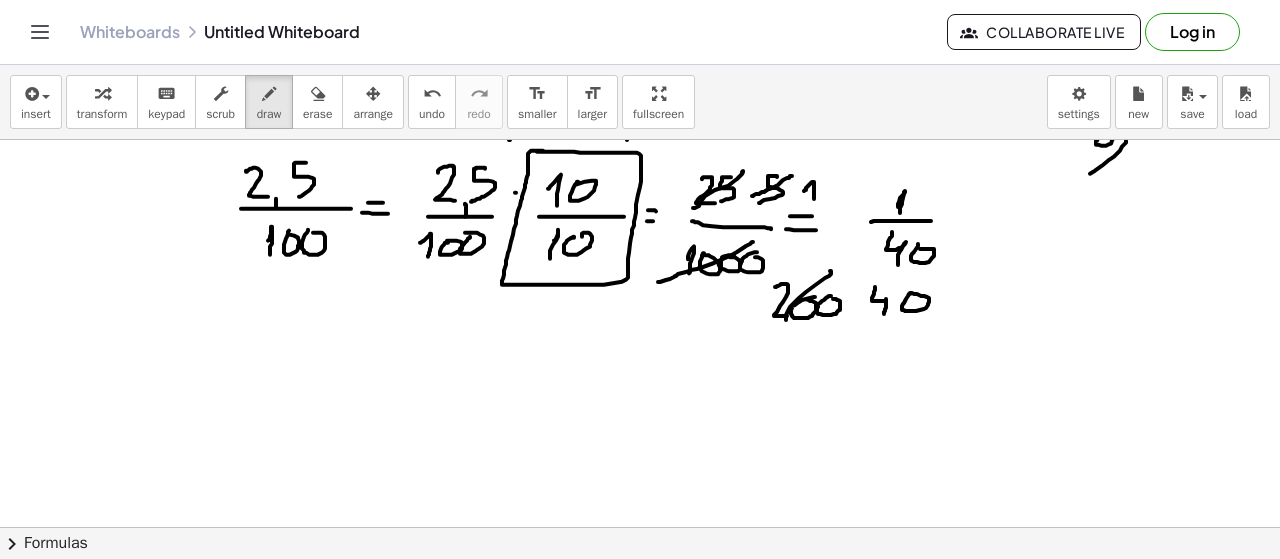 scroll, scrollTop: 2162, scrollLeft: 0, axis: vertical 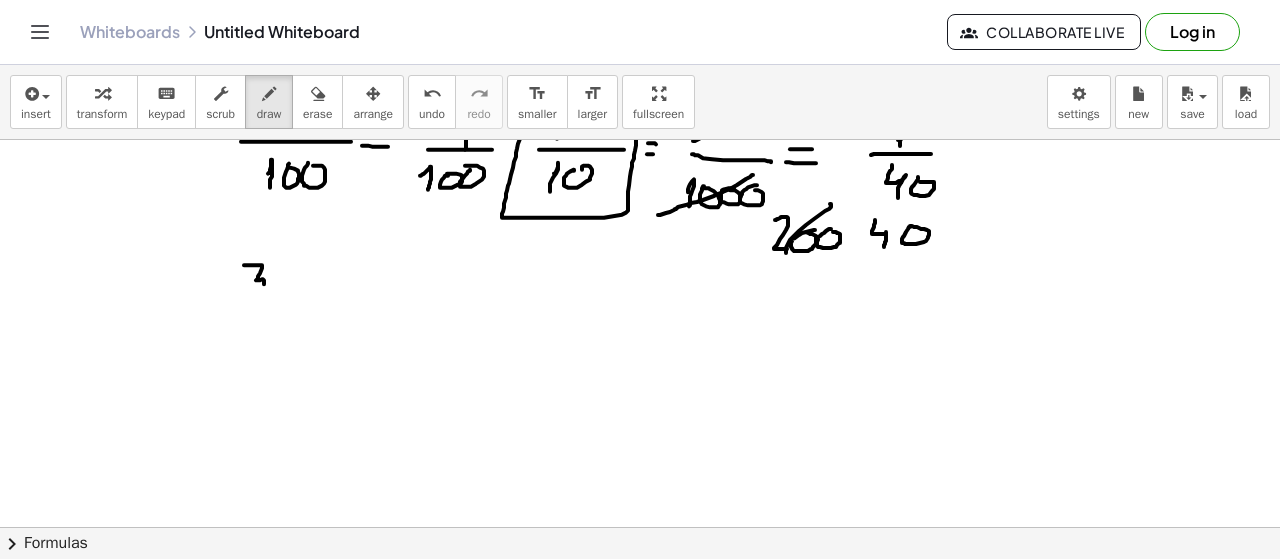 drag, startPoint x: 259, startPoint y: 264, endPoint x: 247, endPoint y: 298, distance: 36.05551 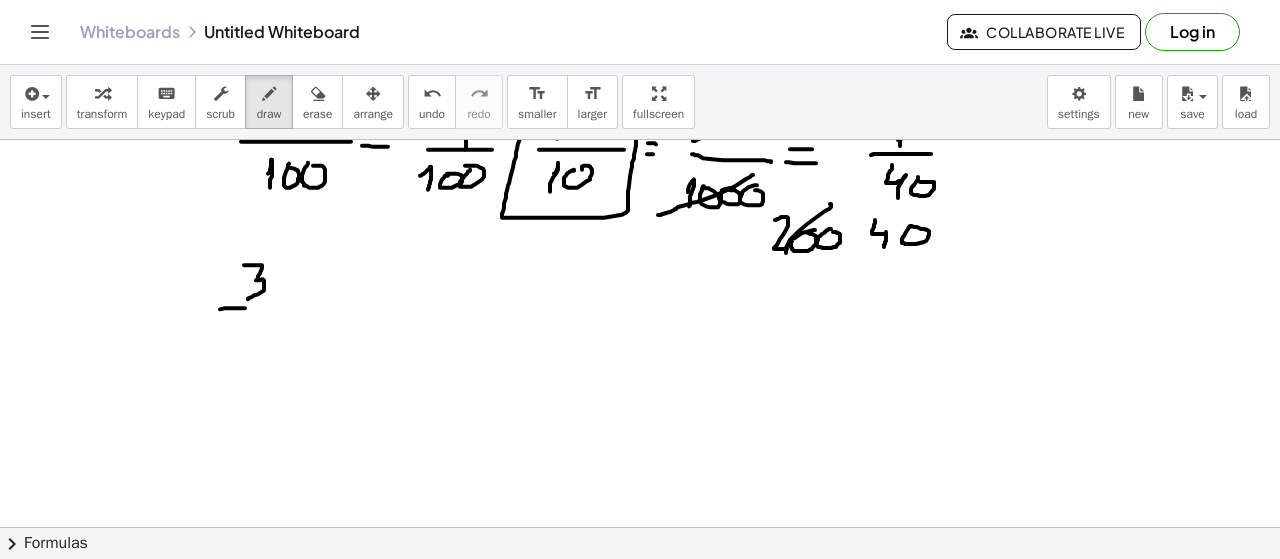 drag, startPoint x: 245, startPoint y: 307, endPoint x: 280, endPoint y: 311, distance: 35.22783 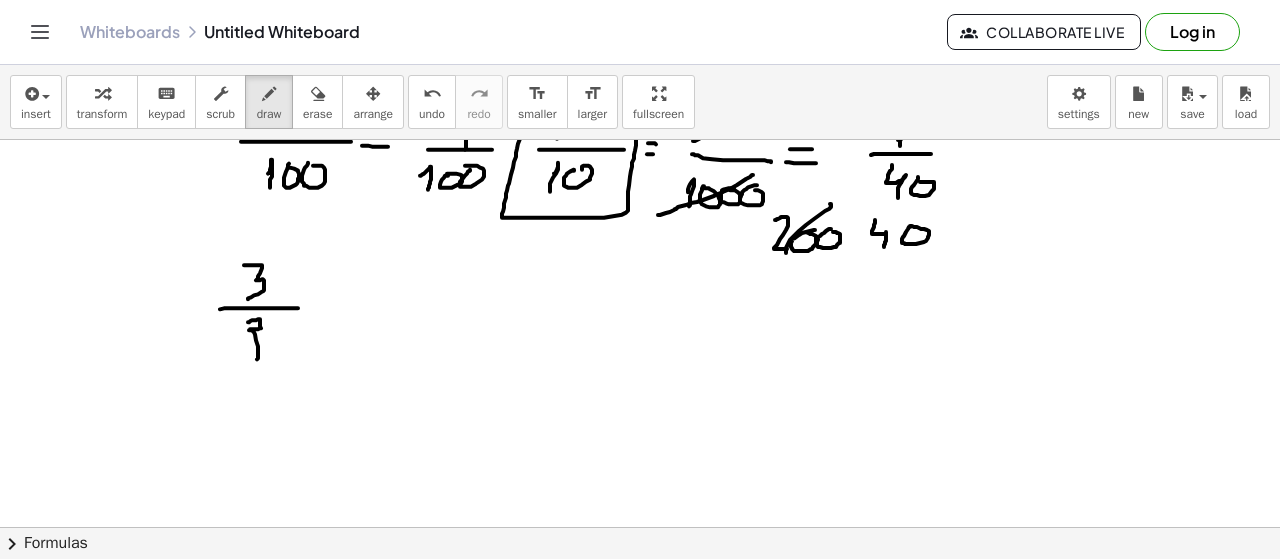 drag, startPoint x: 254, startPoint y: 319, endPoint x: 250, endPoint y: 355, distance: 36.221542 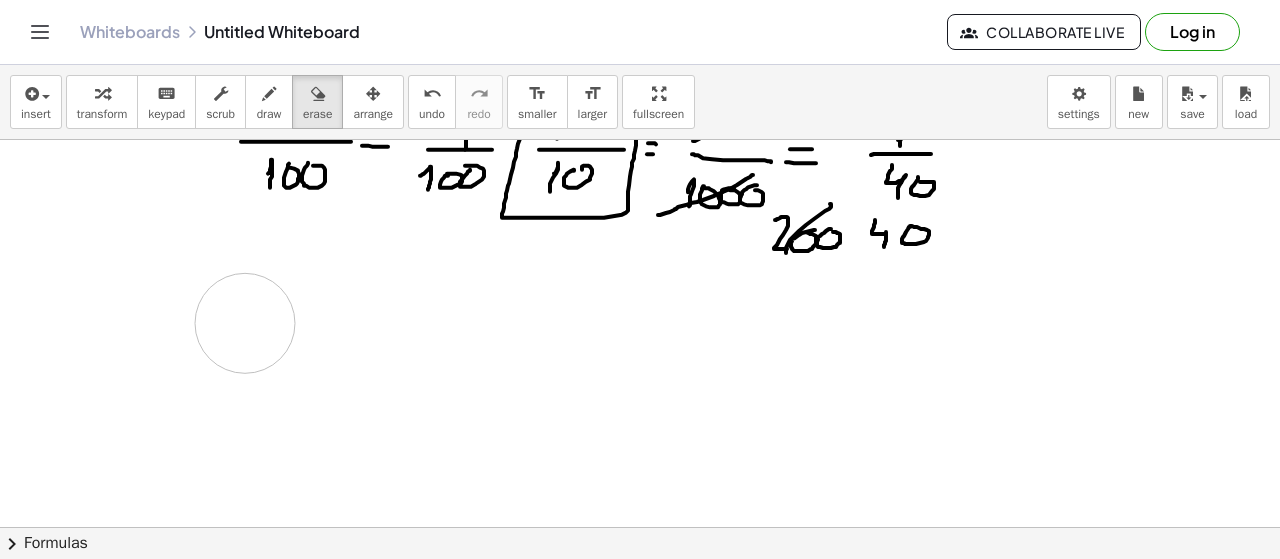 drag, startPoint x: 286, startPoint y: 291, endPoint x: 272, endPoint y: 140, distance: 151.64761 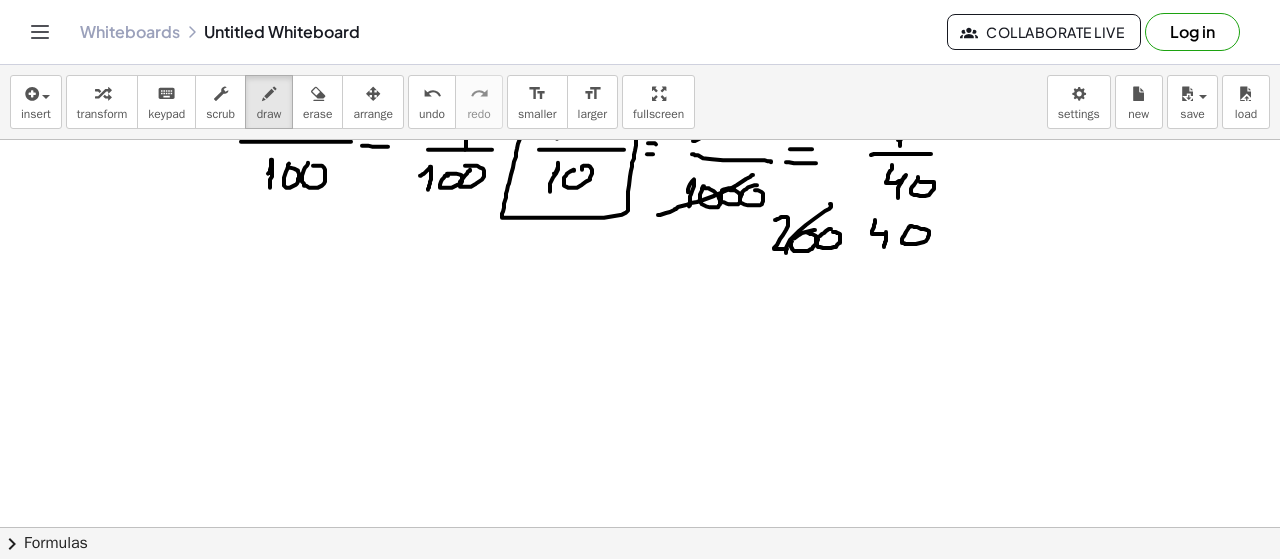 scroll, scrollTop: 1984, scrollLeft: 0, axis: vertical 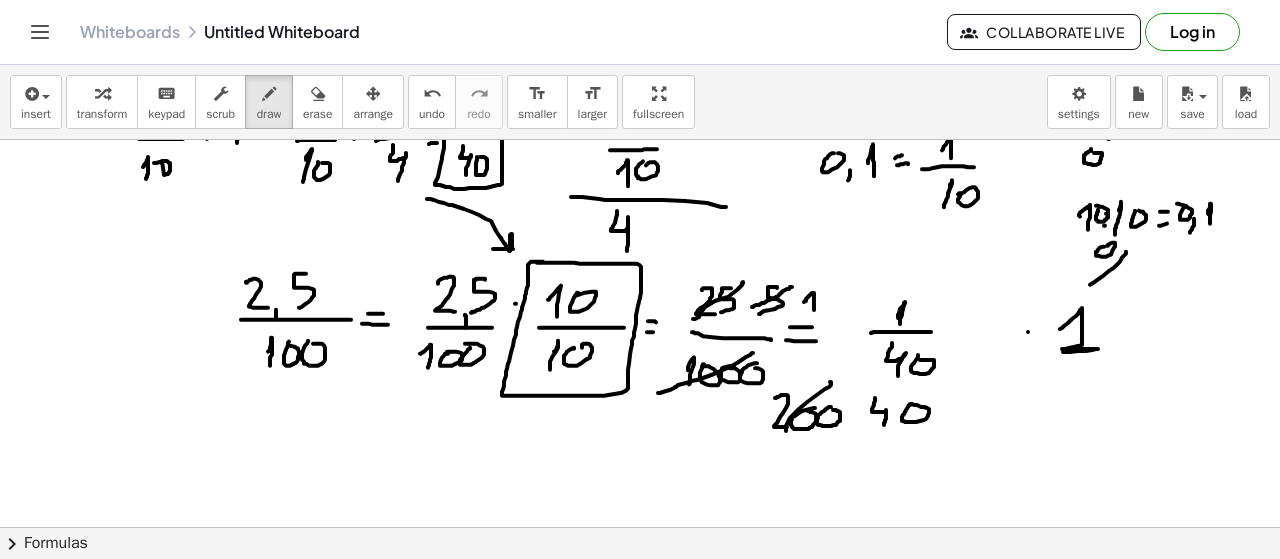 drag, startPoint x: 1060, startPoint y: 327, endPoint x: 1092, endPoint y: 350, distance: 39.40812 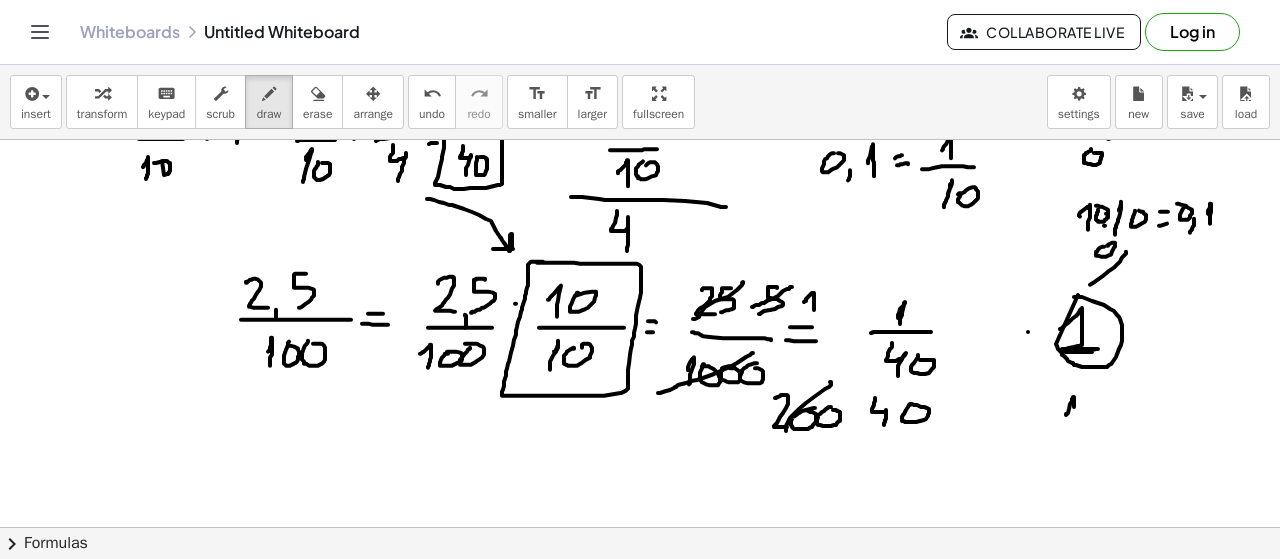 drag, startPoint x: 1066, startPoint y: 413, endPoint x: 1086, endPoint y: 406, distance: 21.189621 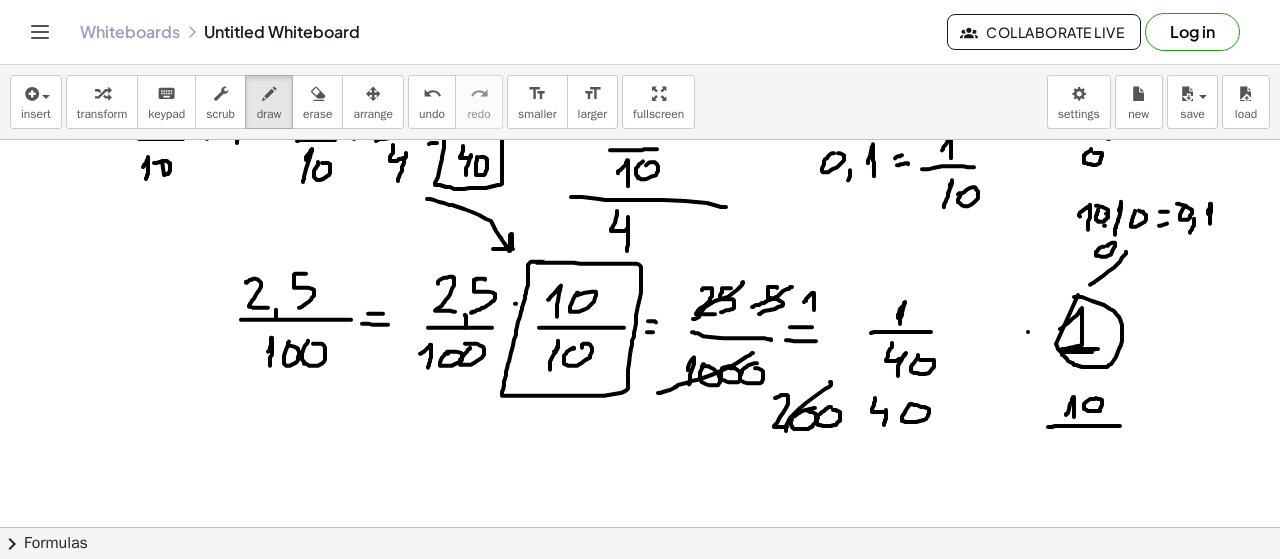 drag, startPoint x: 1060, startPoint y: 424, endPoint x: 1120, endPoint y: 424, distance: 60 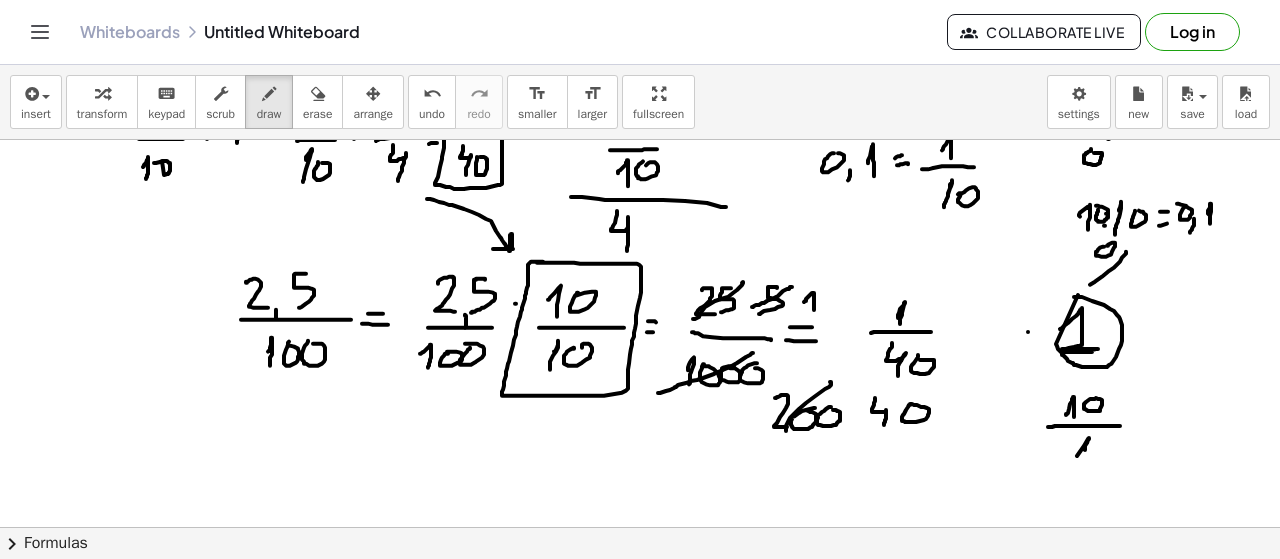 drag, startPoint x: 1085, startPoint y: 447, endPoint x: 1073, endPoint y: 463, distance: 20 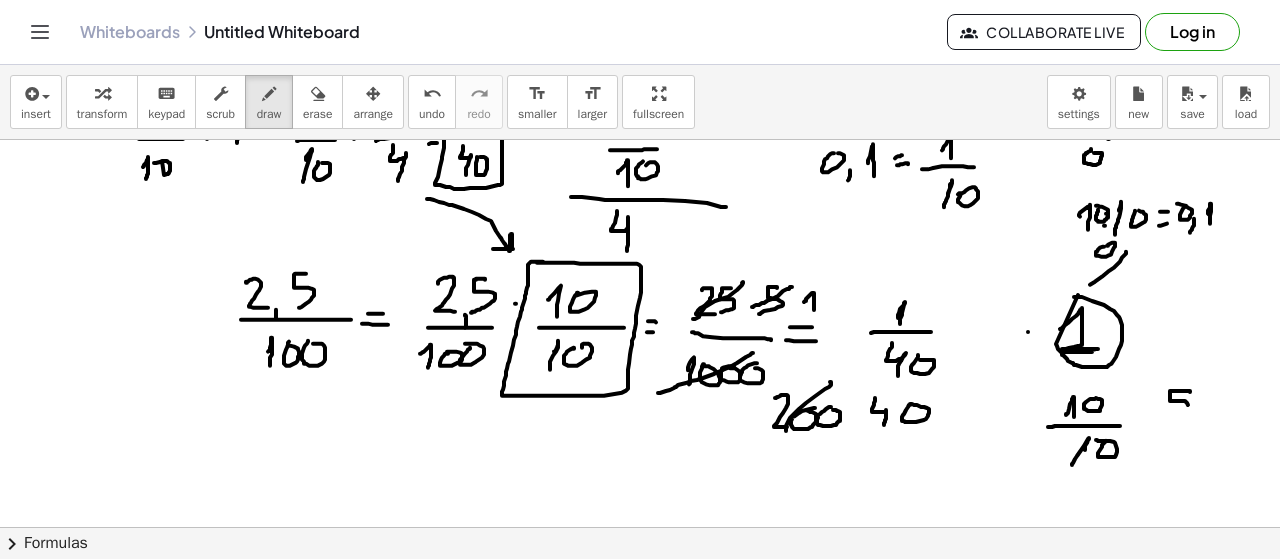 drag, startPoint x: 1178, startPoint y: 389, endPoint x: 1174, endPoint y: 415, distance: 26.305893 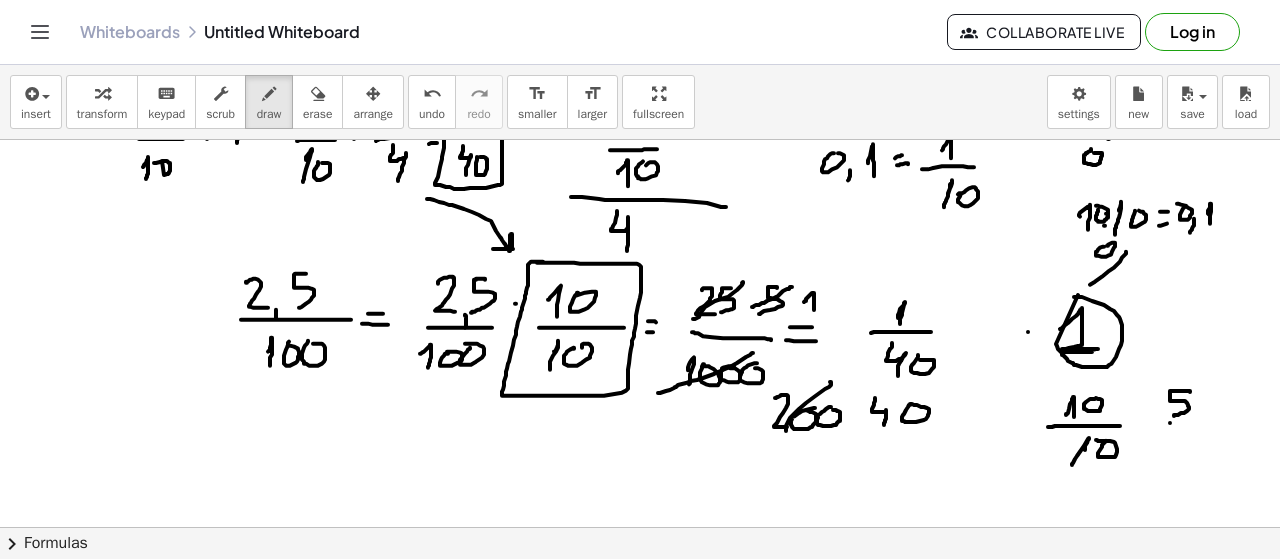 drag, startPoint x: 1170, startPoint y: 421, endPoint x: 1208, endPoint y: 421, distance: 38 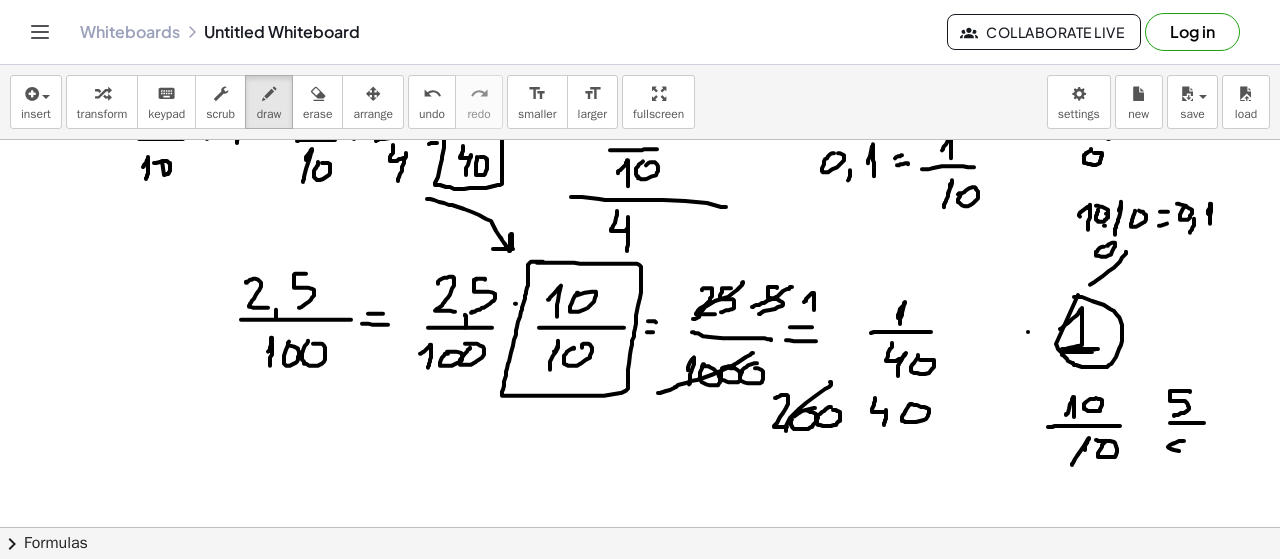 drag, startPoint x: 1184, startPoint y: 439, endPoint x: 1172, endPoint y: 469, distance: 32.31099 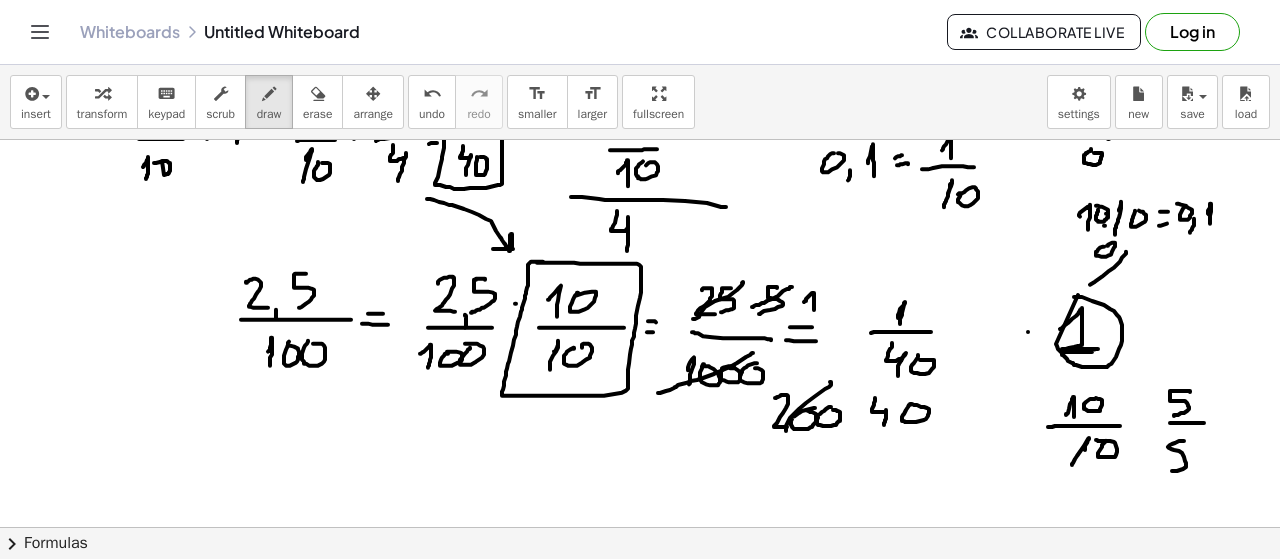scroll, scrollTop: 2095, scrollLeft: 0, axis: vertical 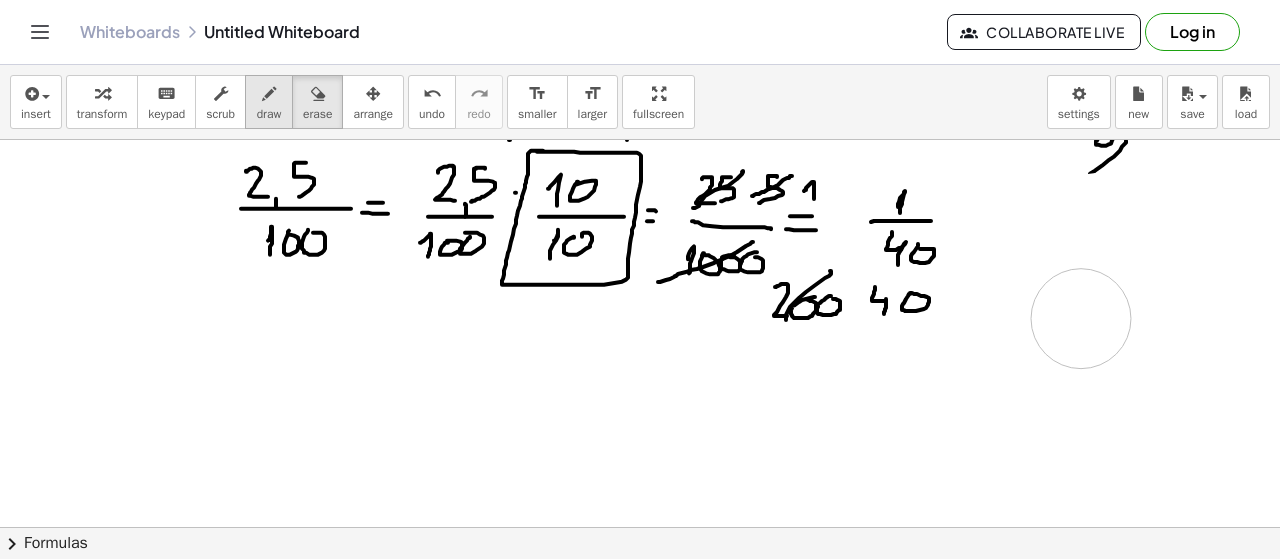 drag, startPoint x: 1110, startPoint y: 220, endPoint x: 279, endPoint y: 101, distance: 839.47723 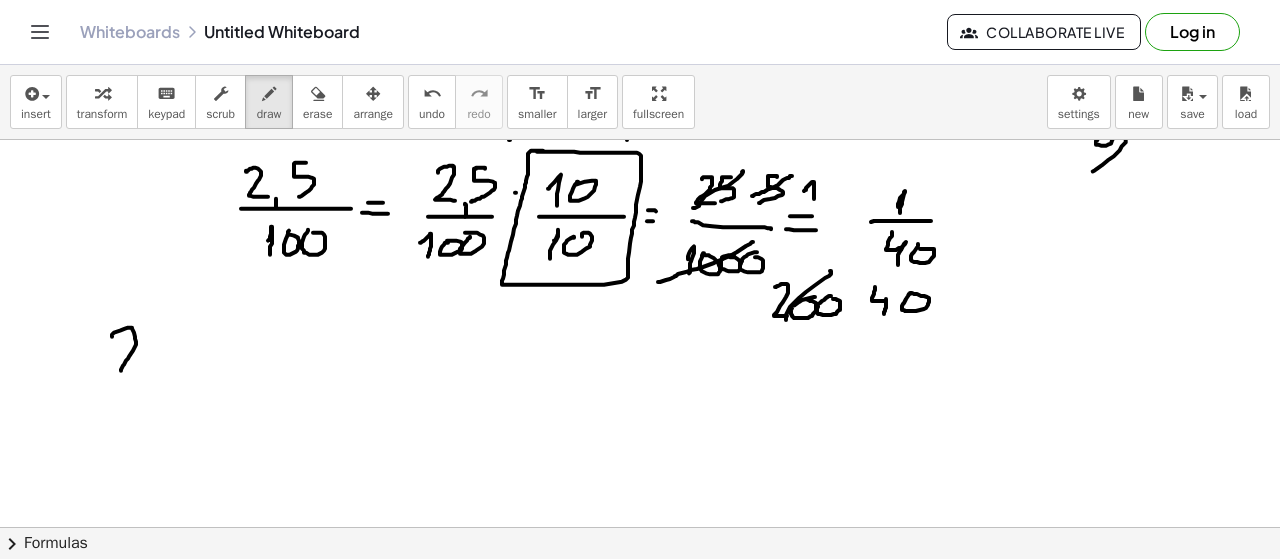 drag, startPoint x: 112, startPoint y: 335, endPoint x: 153, endPoint y: 372, distance: 55.226807 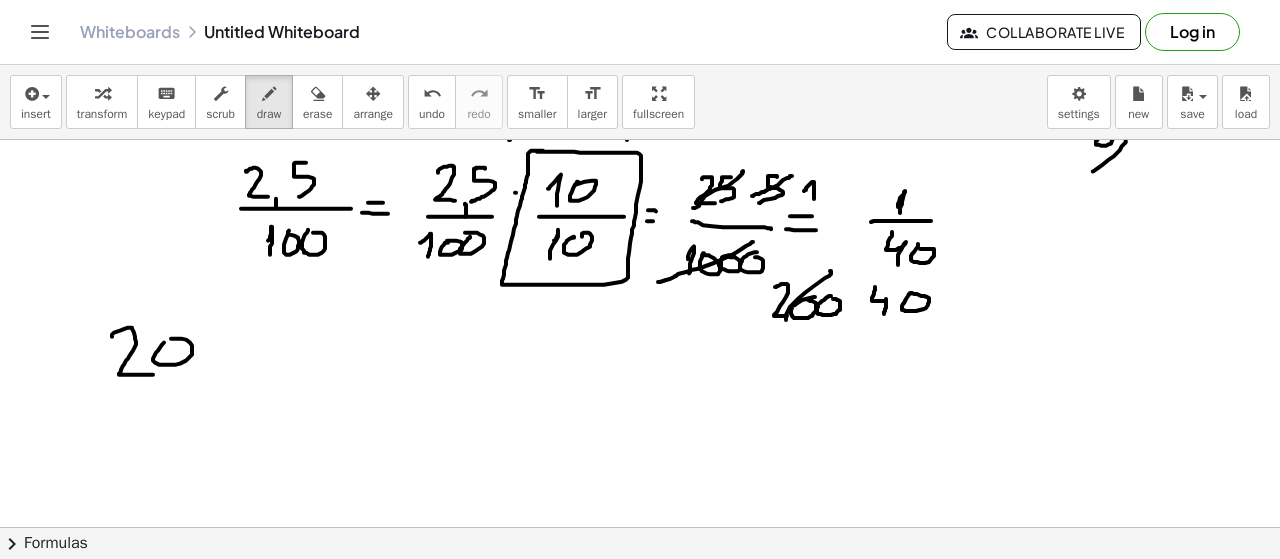 drag, startPoint x: 164, startPoint y: 341, endPoint x: 180, endPoint y: 340, distance: 16.03122 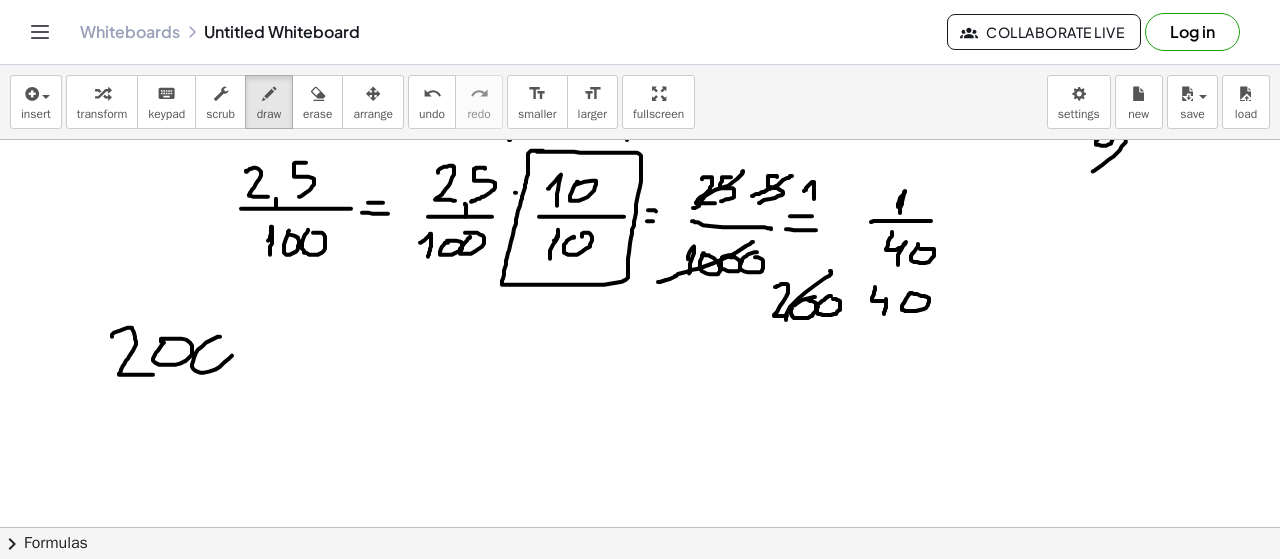 drag, startPoint x: 198, startPoint y: 348, endPoint x: 208, endPoint y: 345, distance: 10.440307 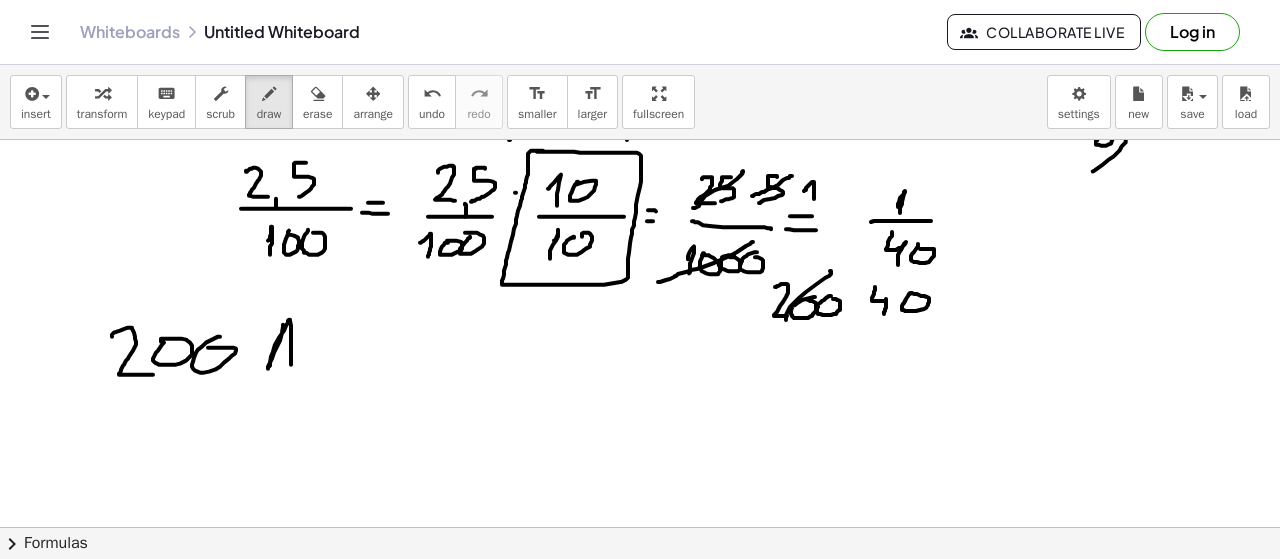 drag, startPoint x: 283, startPoint y: 324, endPoint x: 291, endPoint y: 363, distance: 39.812057 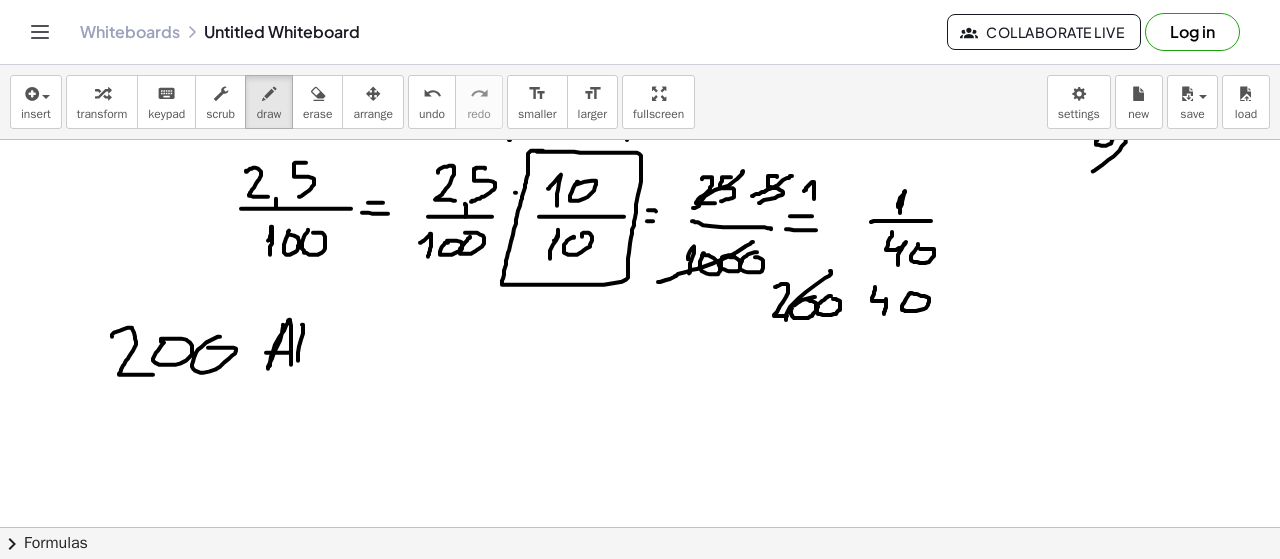 drag, startPoint x: 302, startPoint y: 323, endPoint x: 297, endPoint y: 367, distance: 44.28318 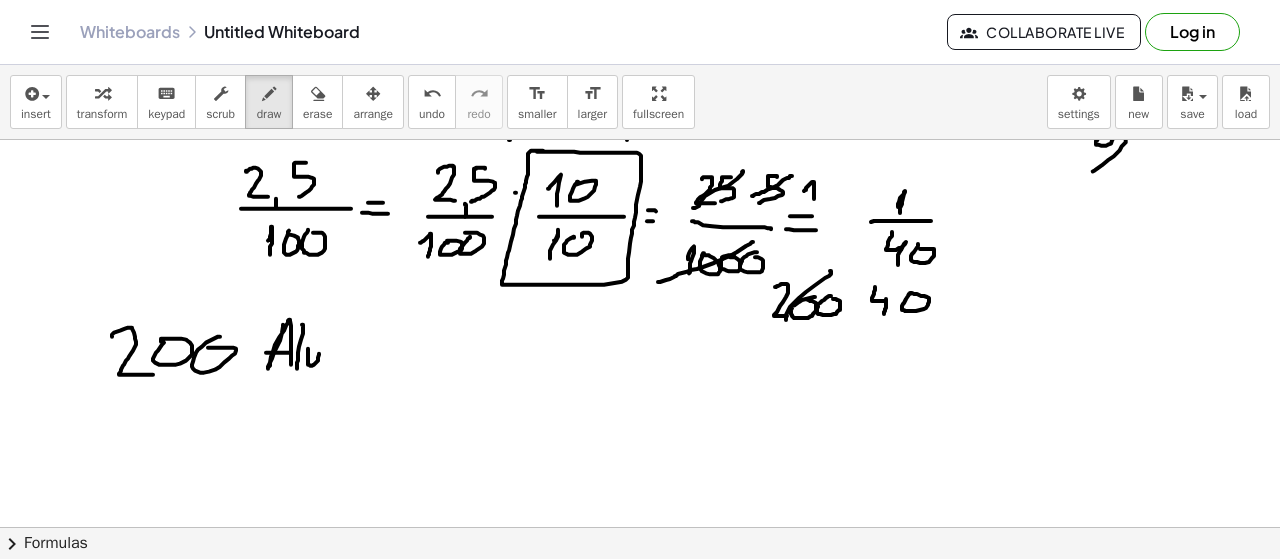 drag, startPoint x: 308, startPoint y: 348, endPoint x: 324, endPoint y: 355, distance: 17.464249 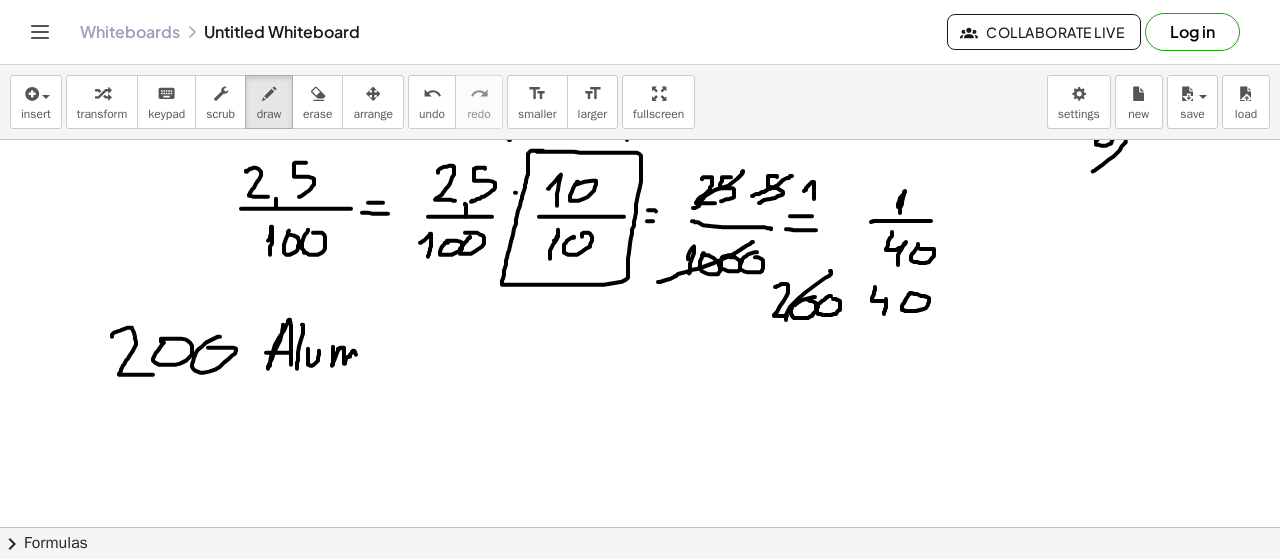 drag, startPoint x: 333, startPoint y: 346, endPoint x: 361, endPoint y: 358, distance: 30.463093 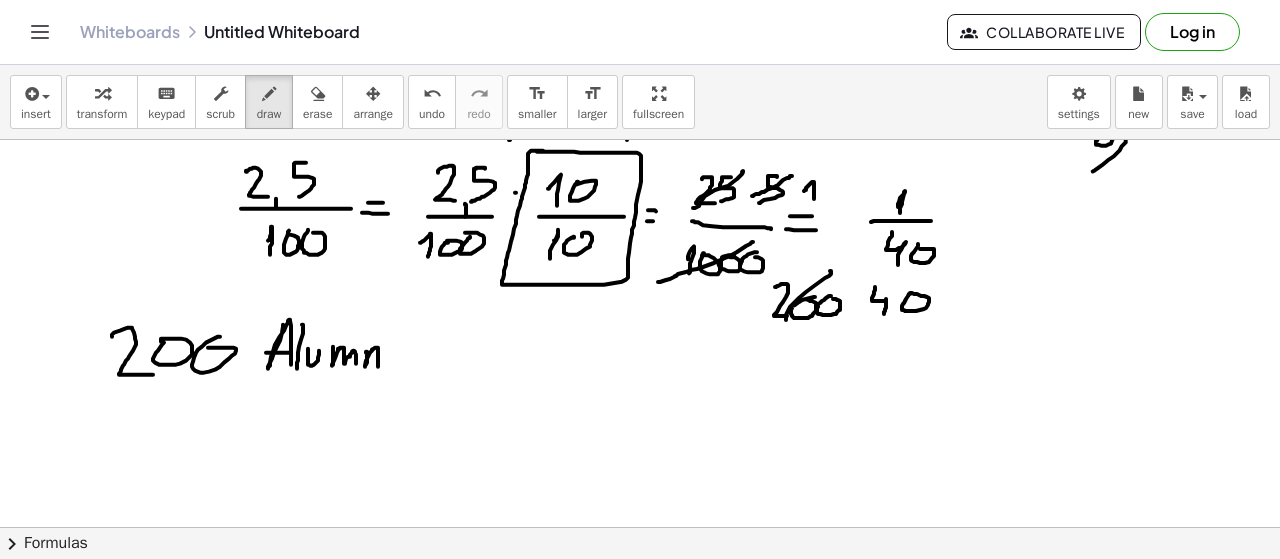 drag, startPoint x: 366, startPoint y: 351, endPoint x: 378, endPoint y: 365, distance: 18.439089 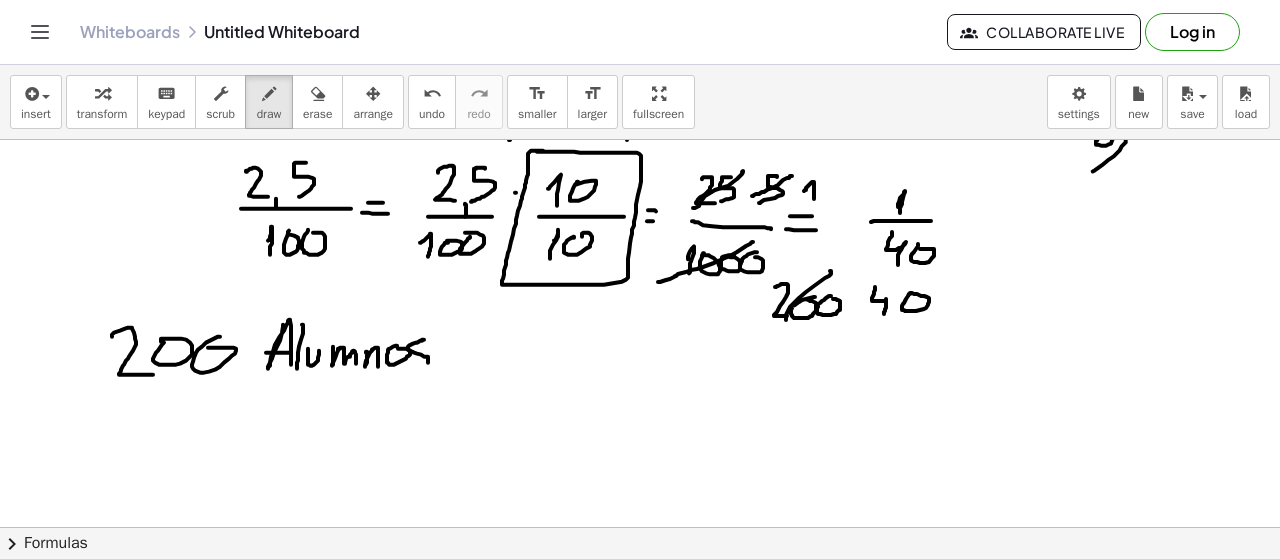 drag, startPoint x: 422, startPoint y: 338, endPoint x: 410, endPoint y: 364, distance: 28.635643 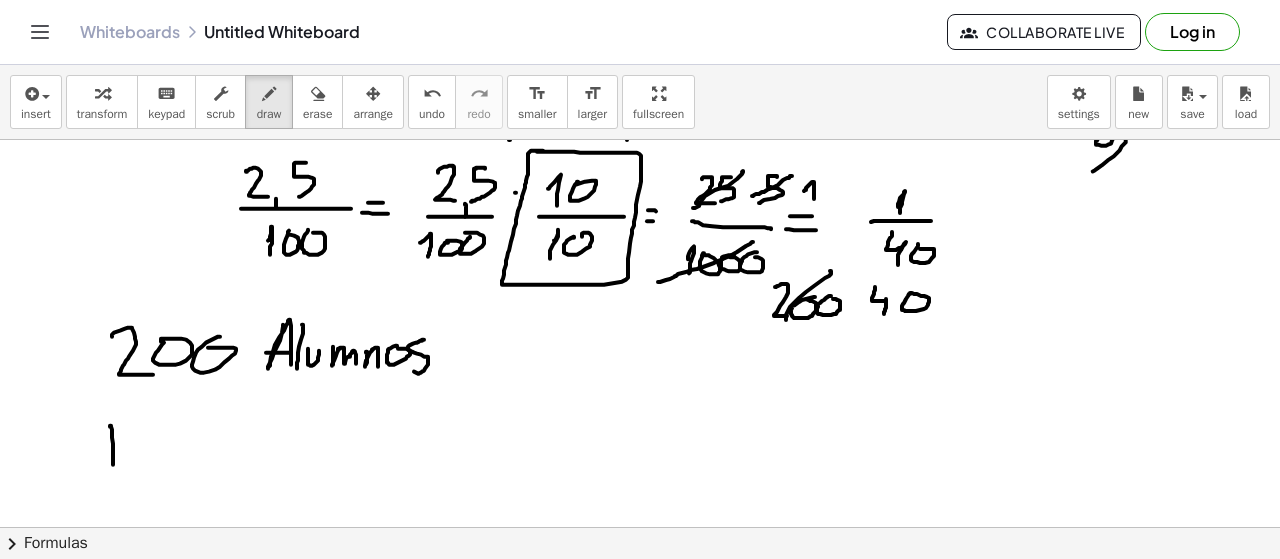 drag, startPoint x: 111, startPoint y: 424, endPoint x: 108, endPoint y: 441, distance: 17.262676 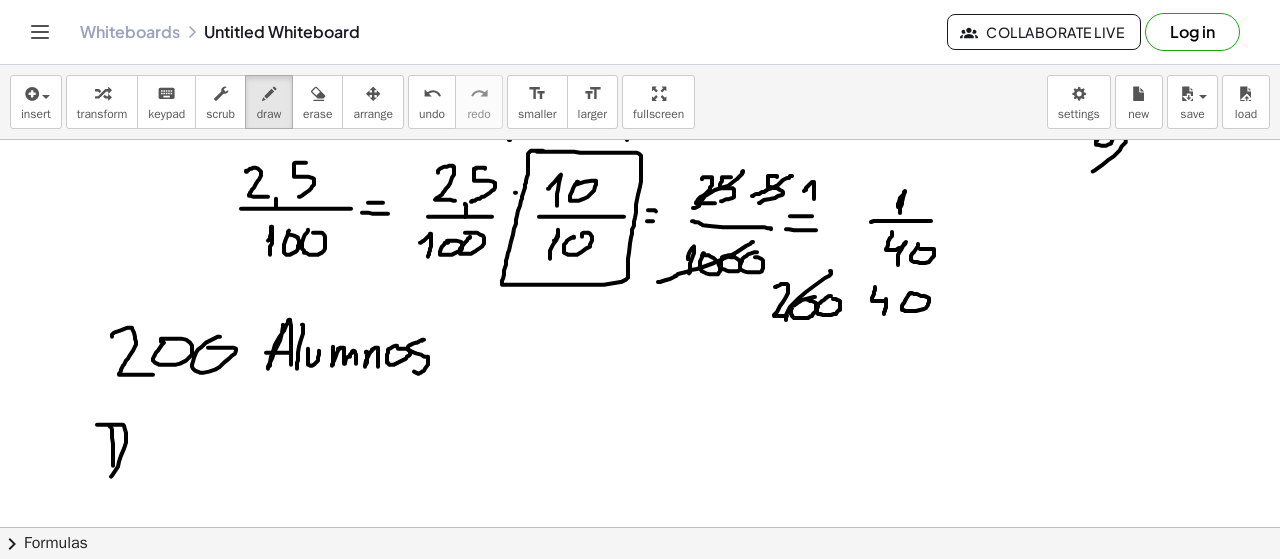 drag, startPoint x: 97, startPoint y: 423, endPoint x: 128, endPoint y: 467, distance: 53.823788 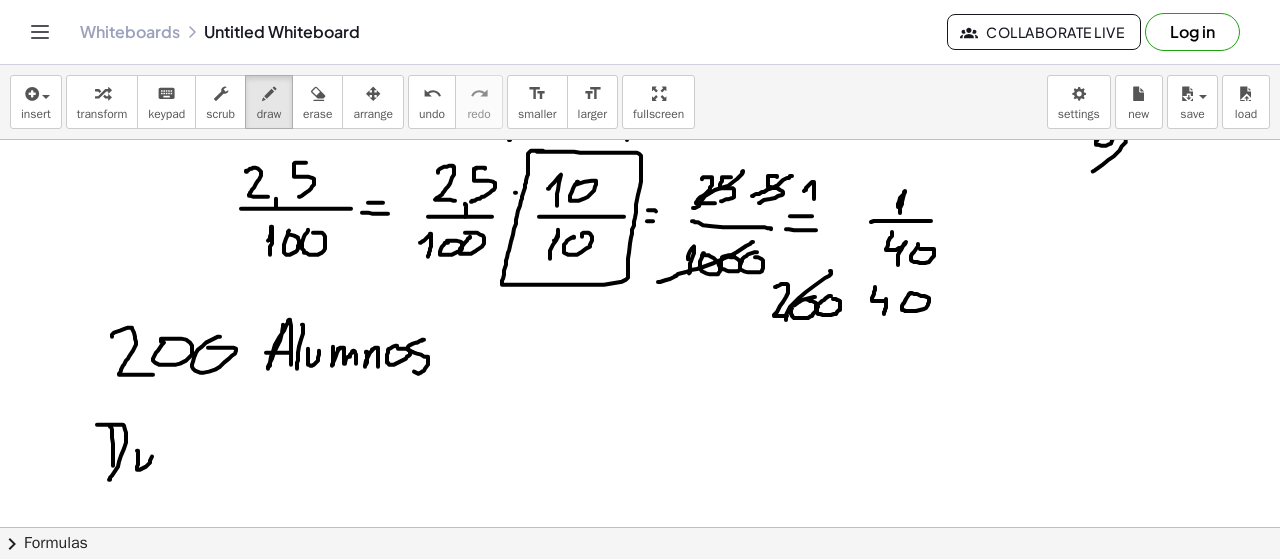 drag, startPoint x: 138, startPoint y: 460, endPoint x: 160, endPoint y: 443, distance: 27.802877 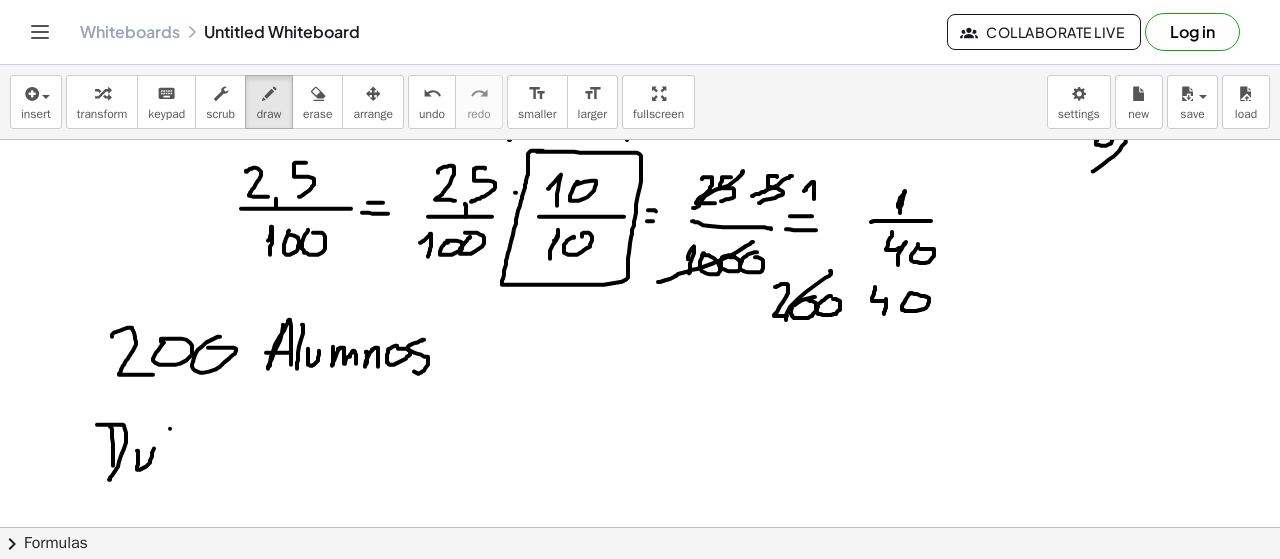 drag, startPoint x: 170, startPoint y: 427, endPoint x: 153, endPoint y: 473, distance: 49.0408 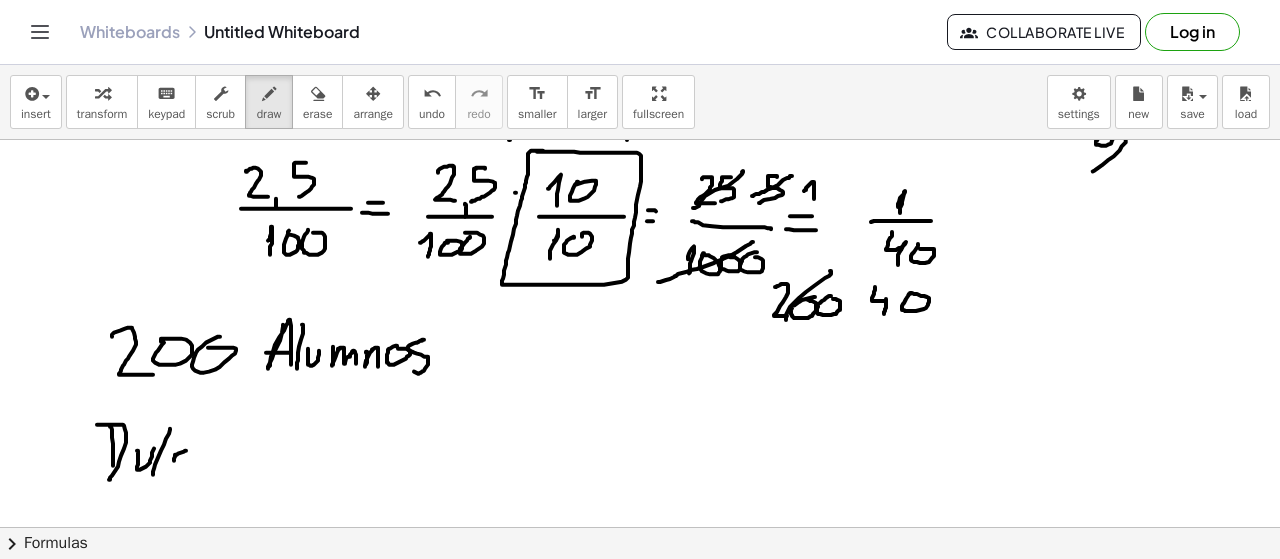 drag, startPoint x: 186, startPoint y: 449, endPoint x: 191, endPoint y: 462, distance: 13.928389 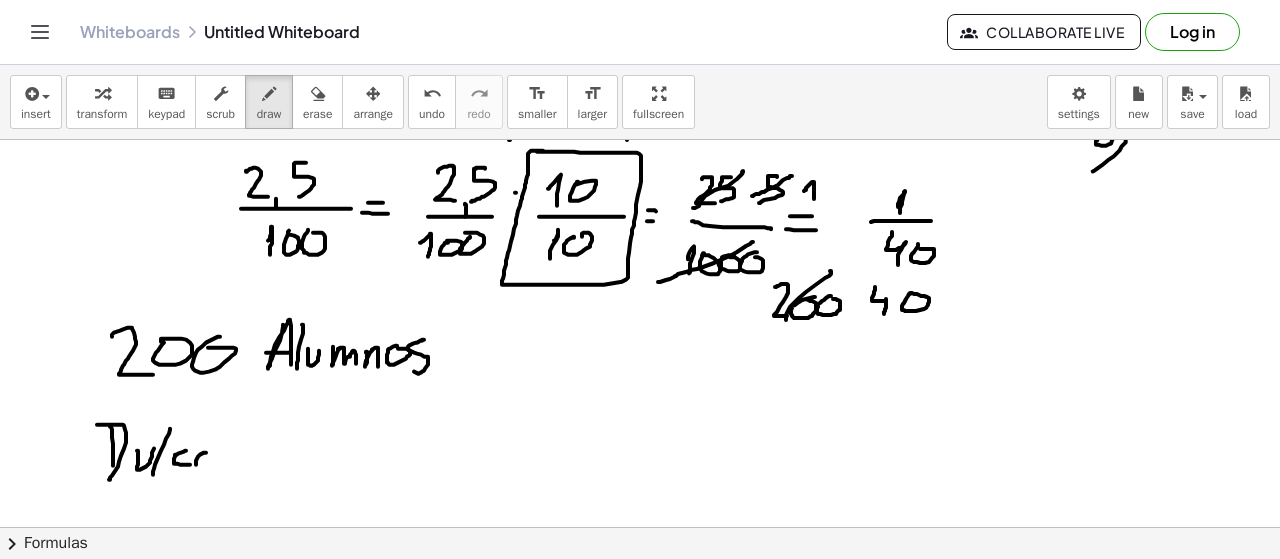 drag, startPoint x: 205, startPoint y: 451, endPoint x: 209, endPoint y: 465, distance: 14.56022 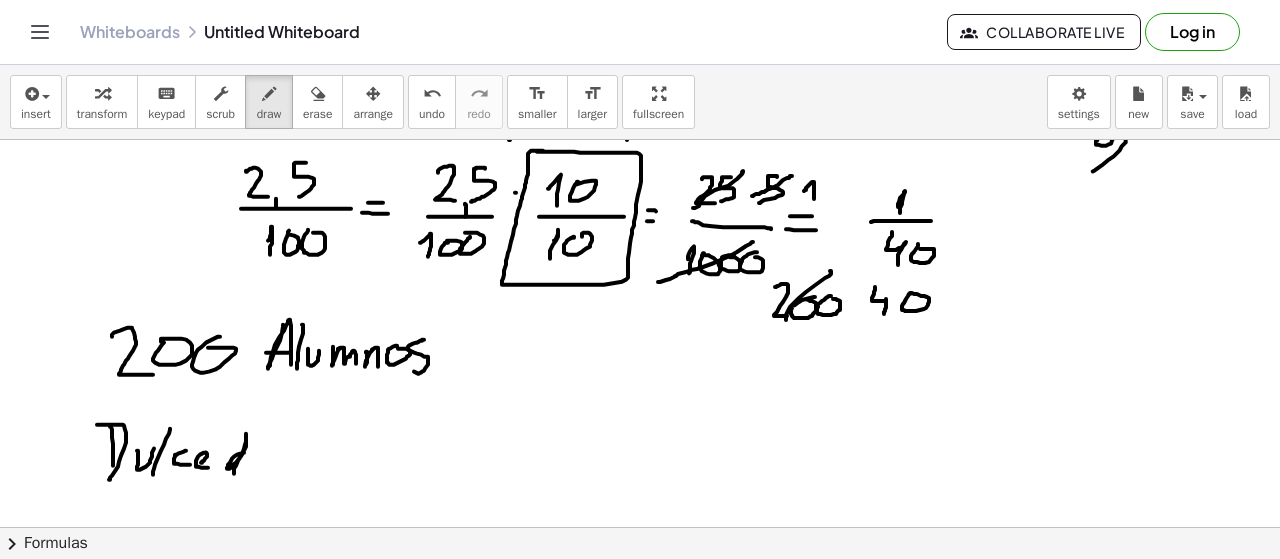 drag, startPoint x: 244, startPoint y: 451, endPoint x: 234, endPoint y: 472, distance: 23.259407 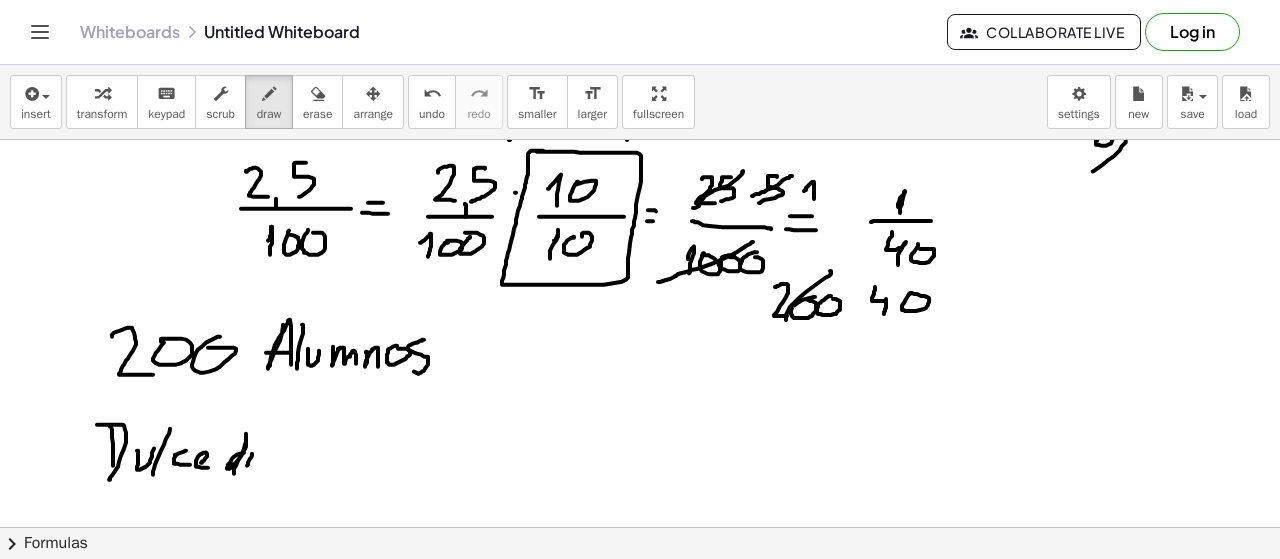 drag, startPoint x: 252, startPoint y: 452, endPoint x: 261, endPoint y: 463, distance: 14.21267 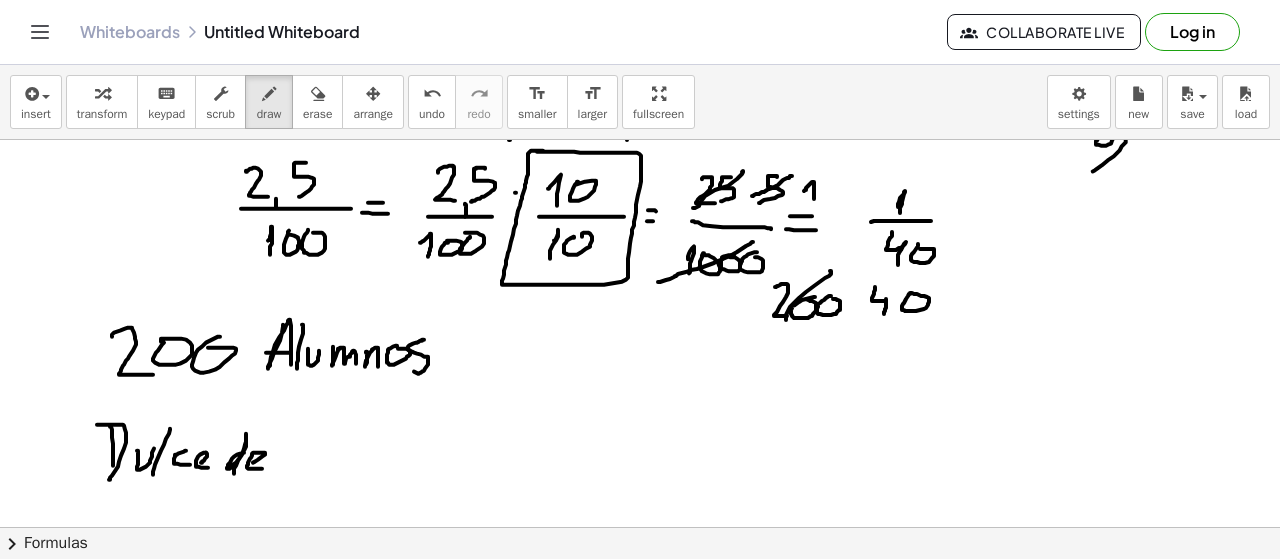 drag, startPoint x: 264, startPoint y: 451, endPoint x: 254, endPoint y: 459, distance: 12.806249 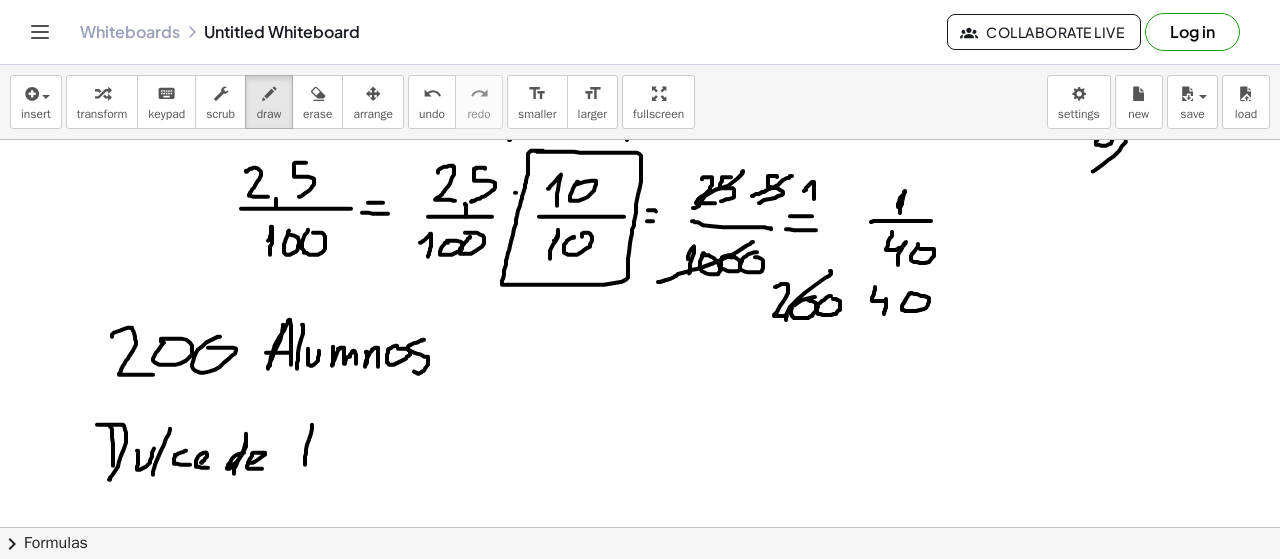 drag, startPoint x: 307, startPoint y: 443, endPoint x: 312, endPoint y: 464, distance: 21.587032 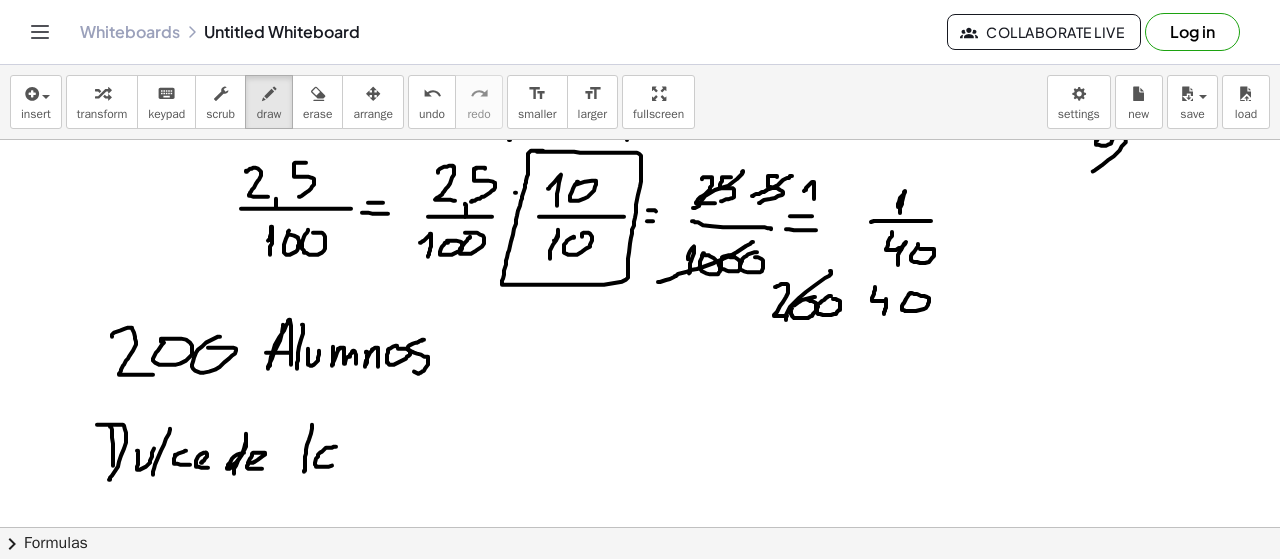 drag, startPoint x: 336, startPoint y: 445, endPoint x: 334, endPoint y: 457, distance: 12.165525 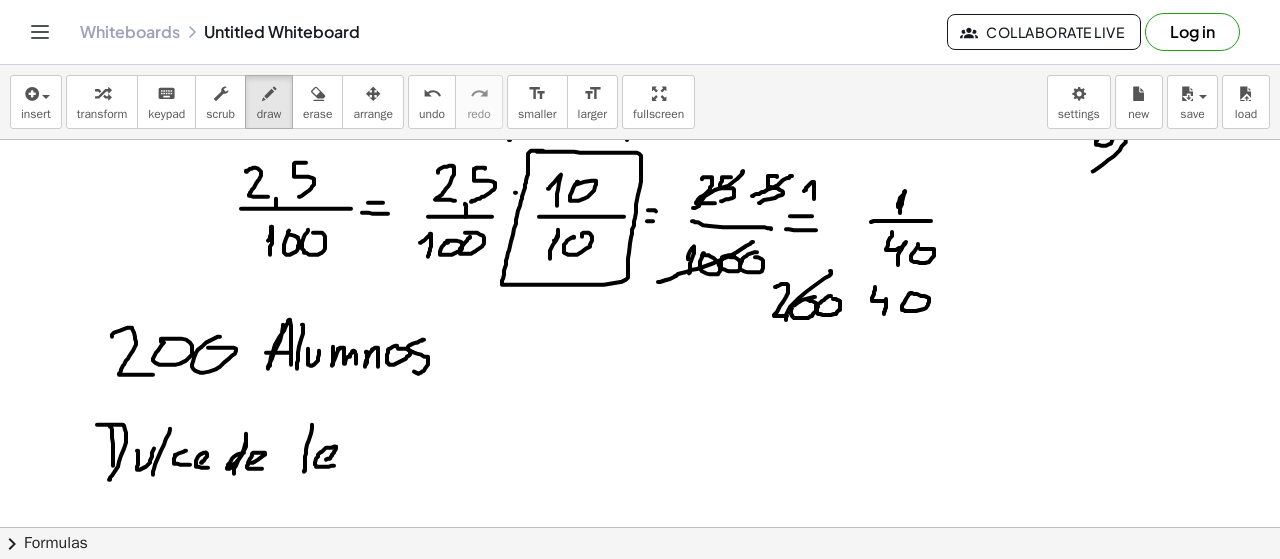 drag, startPoint x: 336, startPoint y: 445, endPoint x: 324, endPoint y: 457, distance: 16.970562 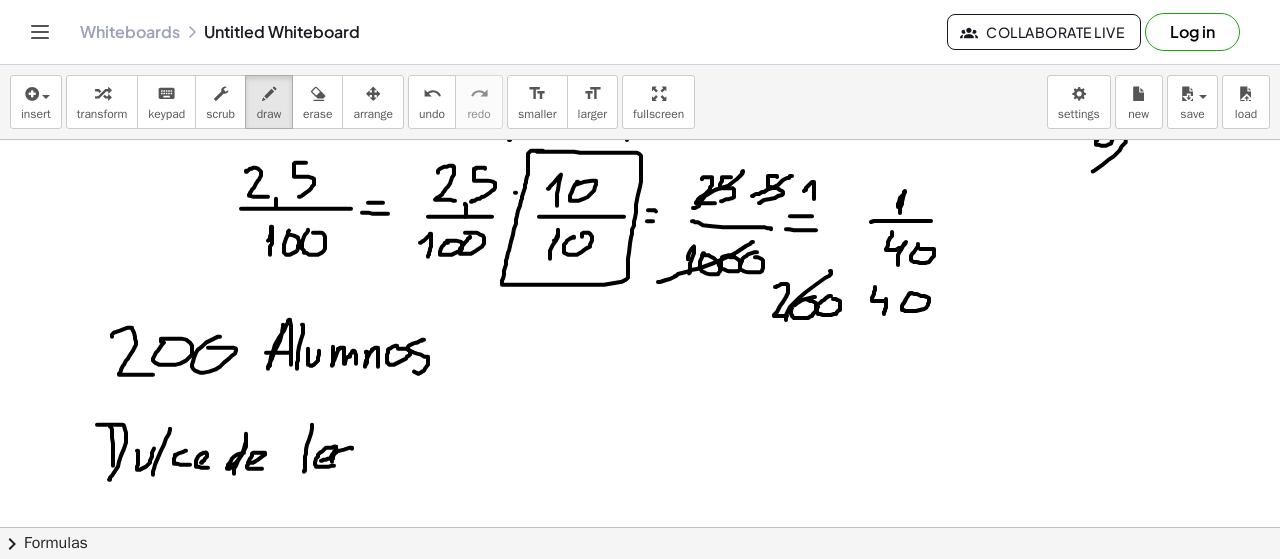 drag, startPoint x: 352, startPoint y: 447, endPoint x: 350, endPoint y: 463, distance: 16.124516 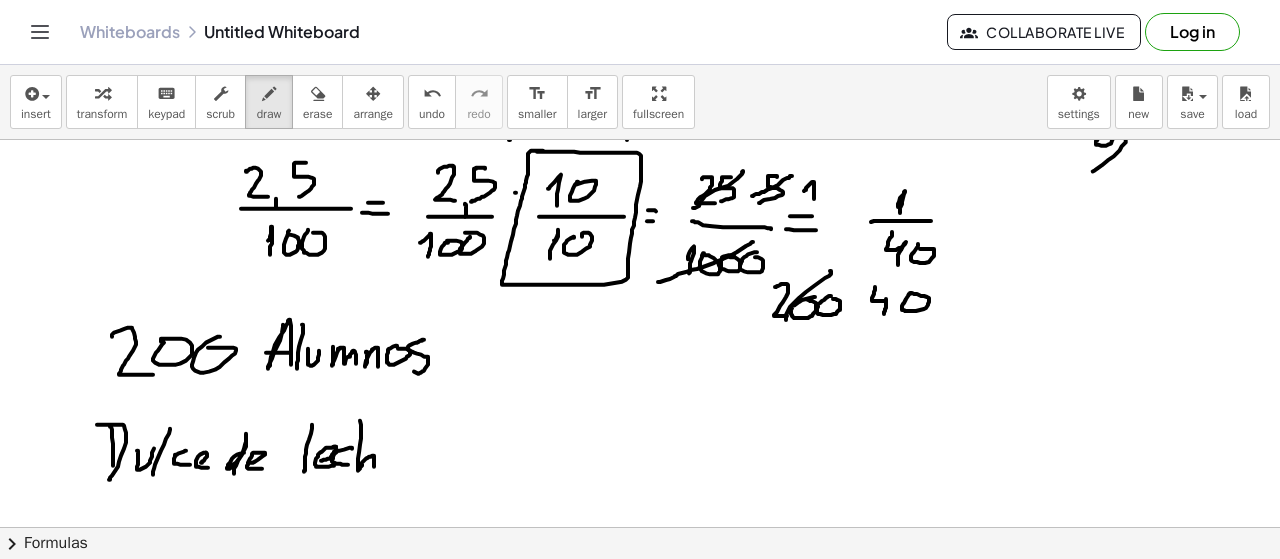 drag, startPoint x: 361, startPoint y: 433, endPoint x: 388, endPoint y: 455, distance: 34.828148 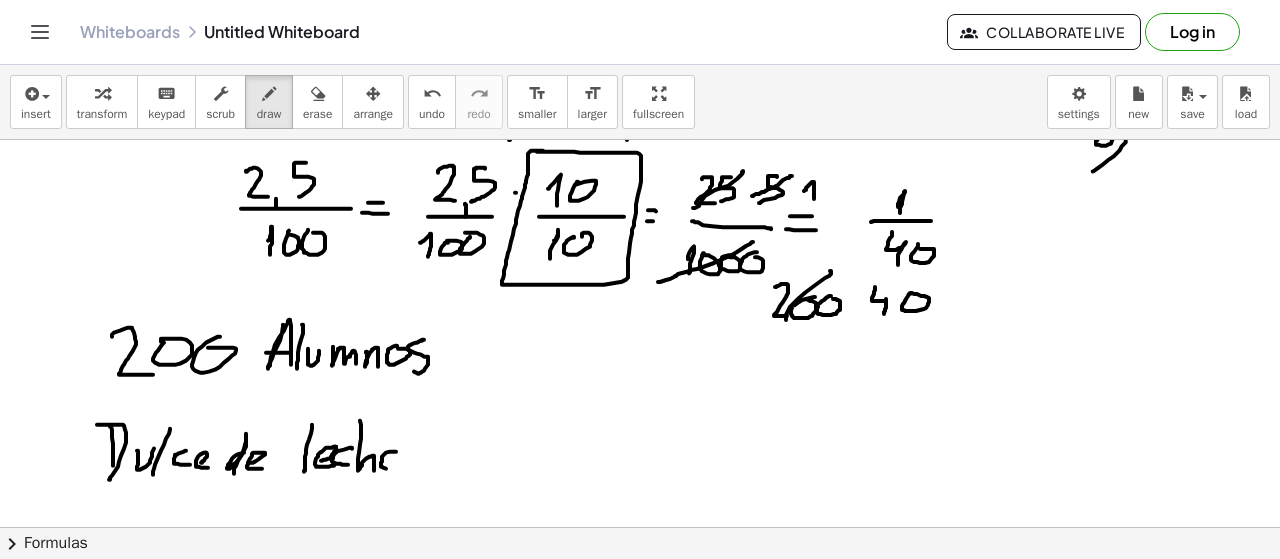 drag, startPoint x: 390, startPoint y: 450, endPoint x: 398, endPoint y: 460, distance: 12.806249 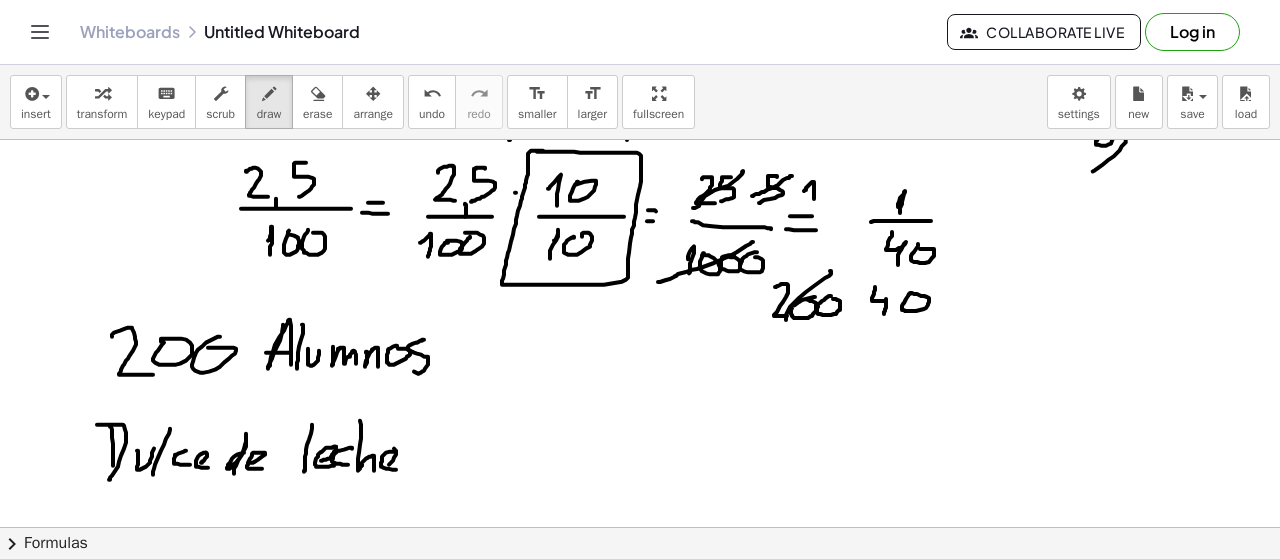 drag, startPoint x: 394, startPoint y: 447, endPoint x: 439, endPoint y: 453, distance: 45.39824 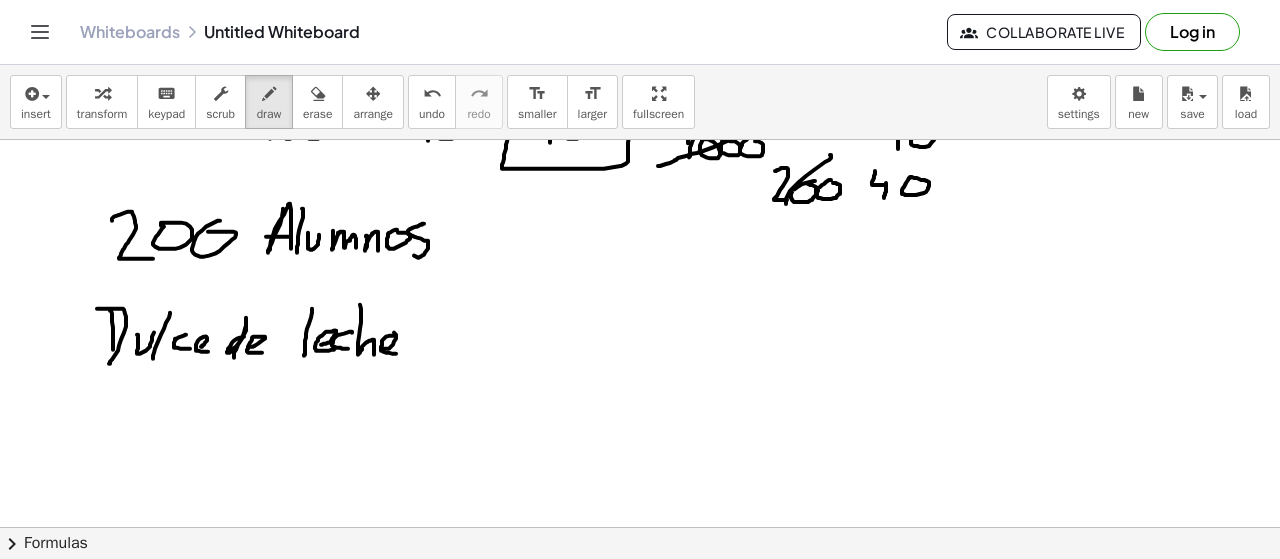 scroll, scrollTop: 2226, scrollLeft: 0, axis: vertical 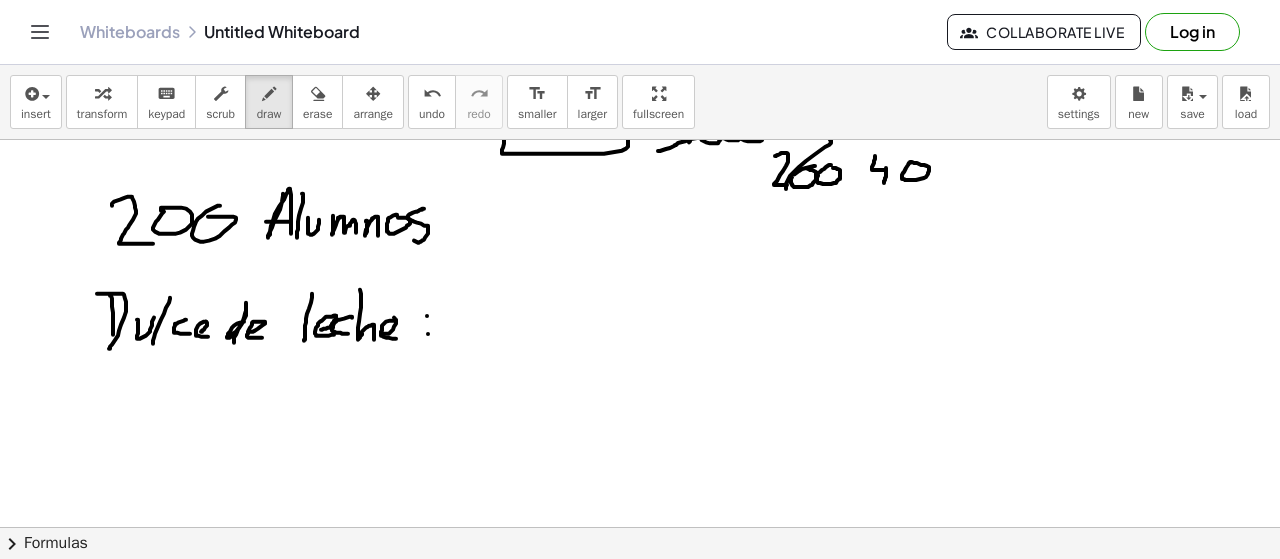 drag, startPoint x: 427, startPoint y: 314, endPoint x: 464, endPoint y: 297, distance: 40.718548 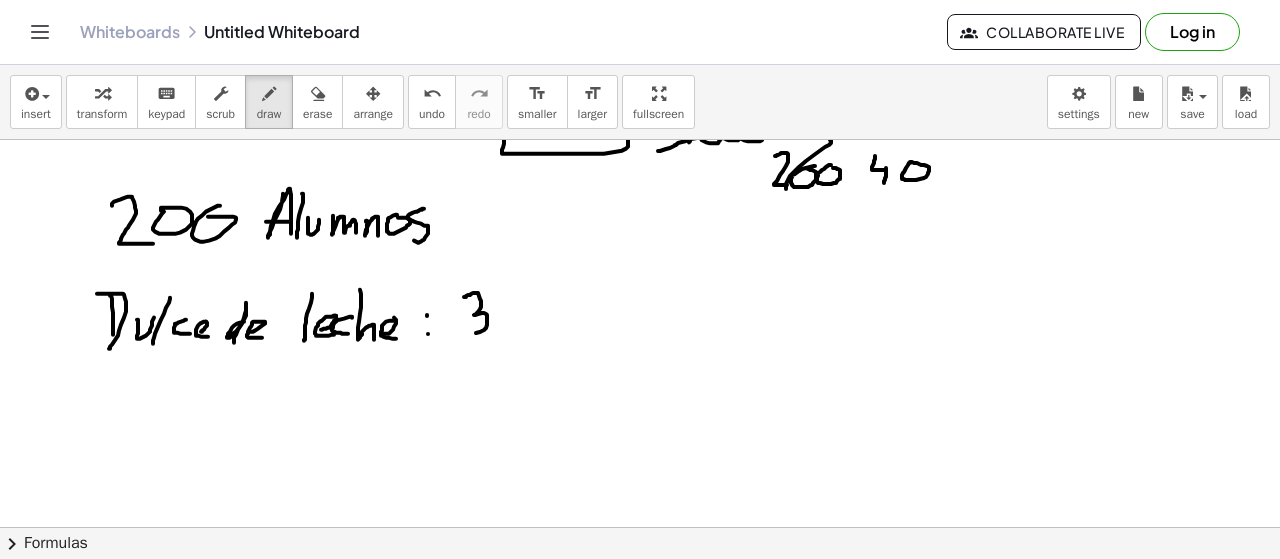 drag, startPoint x: 470, startPoint y: 293, endPoint x: 488, endPoint y: 320, distance: 32.449963 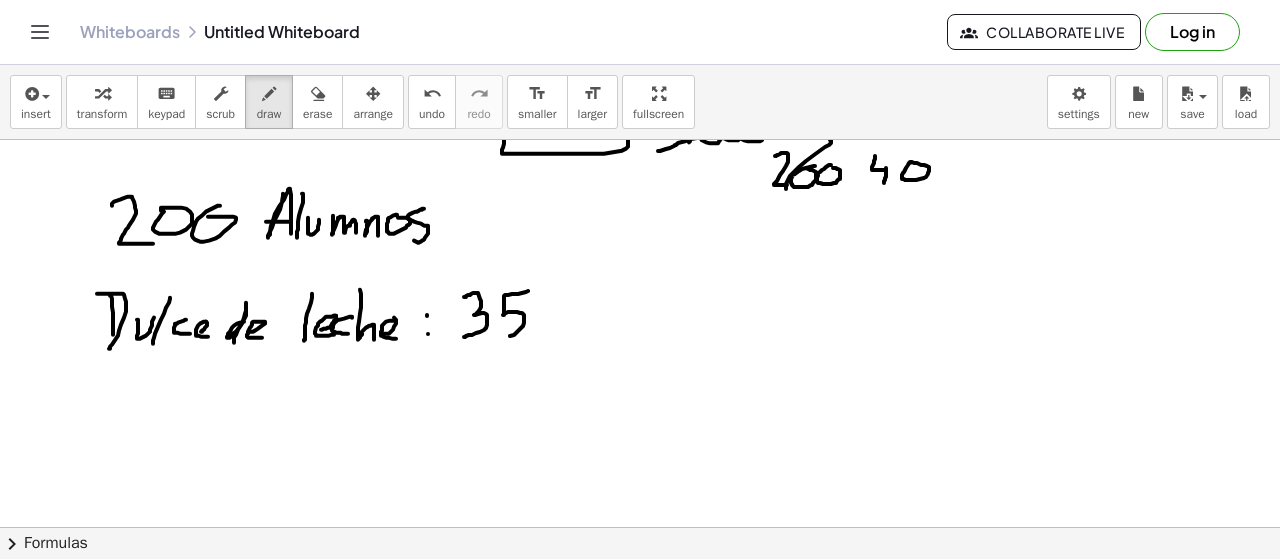 drag, startPoint x: 528, startPoint y: 289, endPoint x: 542, endPoint y: 311, distance: 26.076809 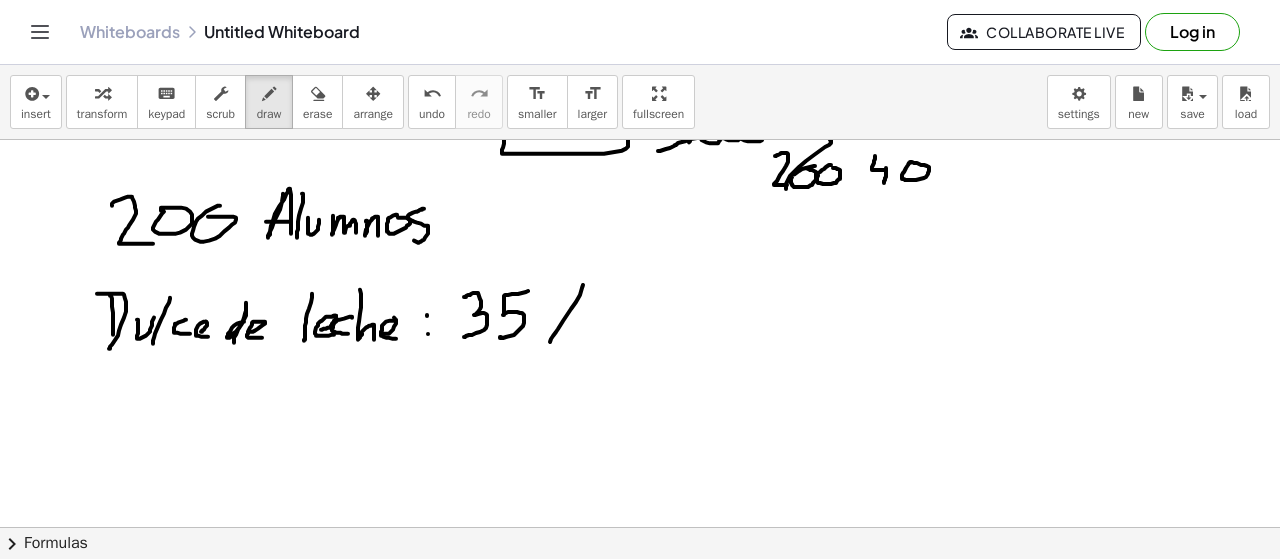 drag, startPoint x: 583, startPoint y: 283, endPoint x: 550, endPoint y: 311, distance: 43.27817 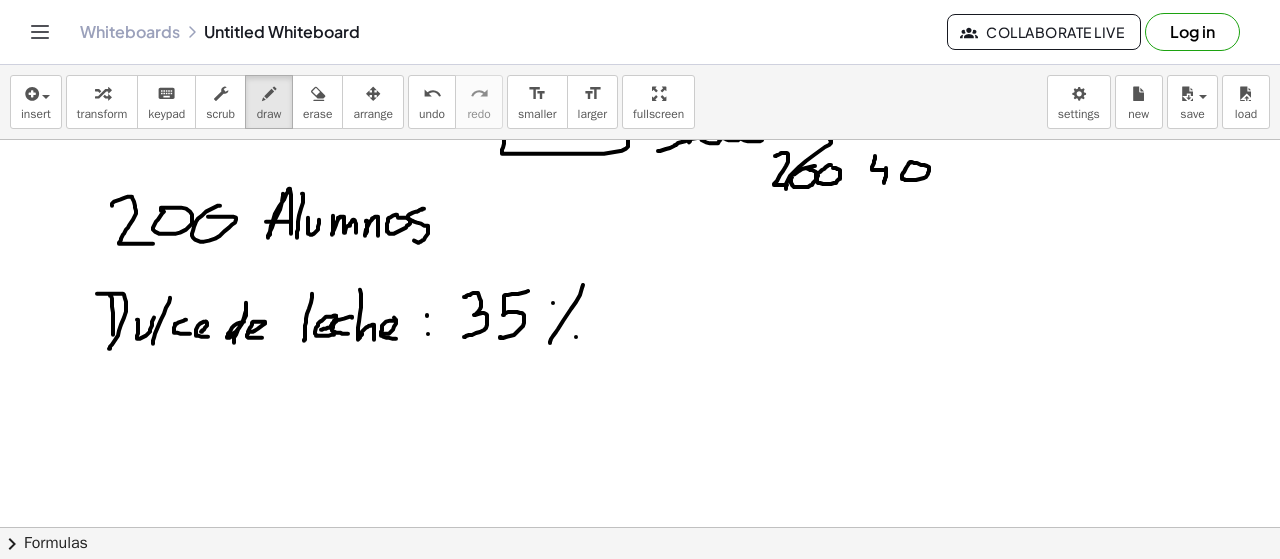 scroll, scrollTop: 2311, scrollLeft: 0, axis: vertical 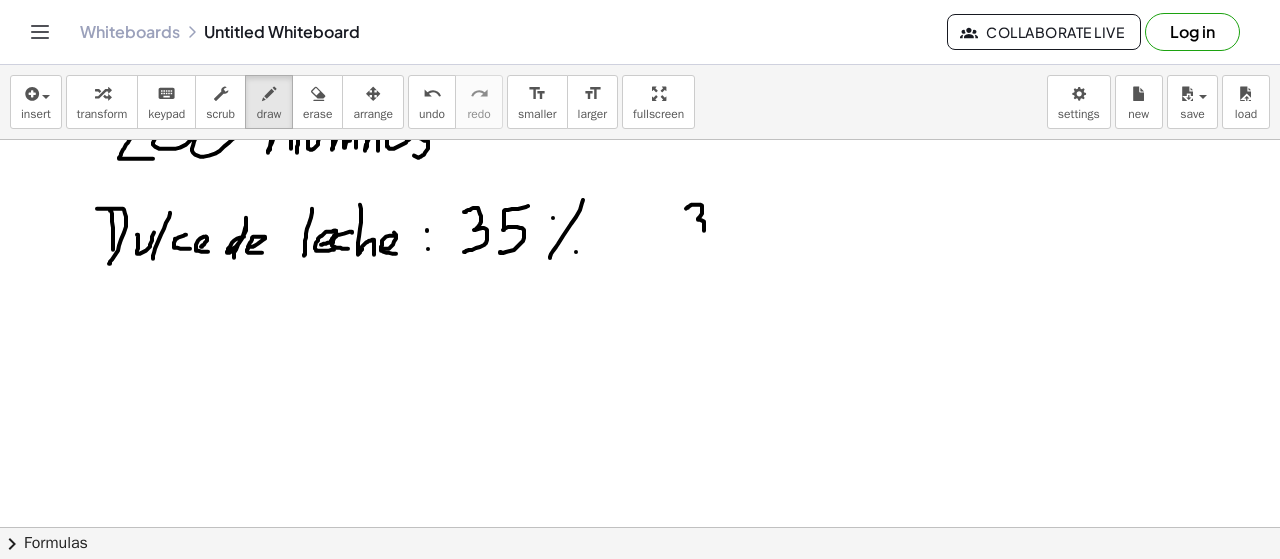 drag, startPoint x: 688, startPoint y: 205, endPoint x: 696, endPoint y: 236, distance: 32.01562 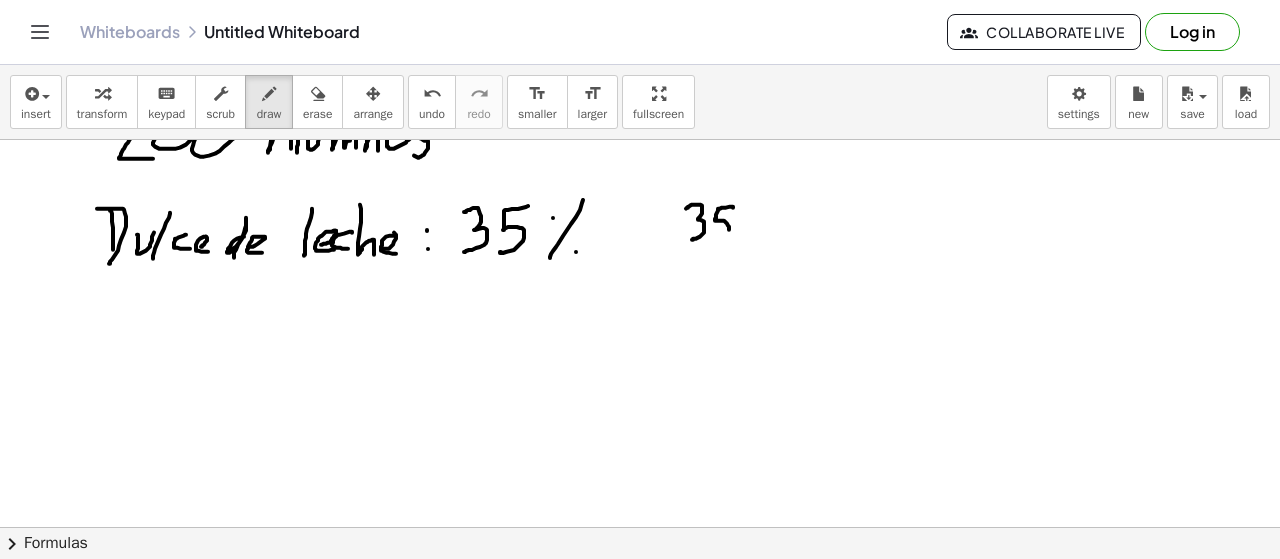 drag, startPoint x: 733, startPoint y: 205, endPoint x: 715, endPoint y: 235, distance: 34.98571 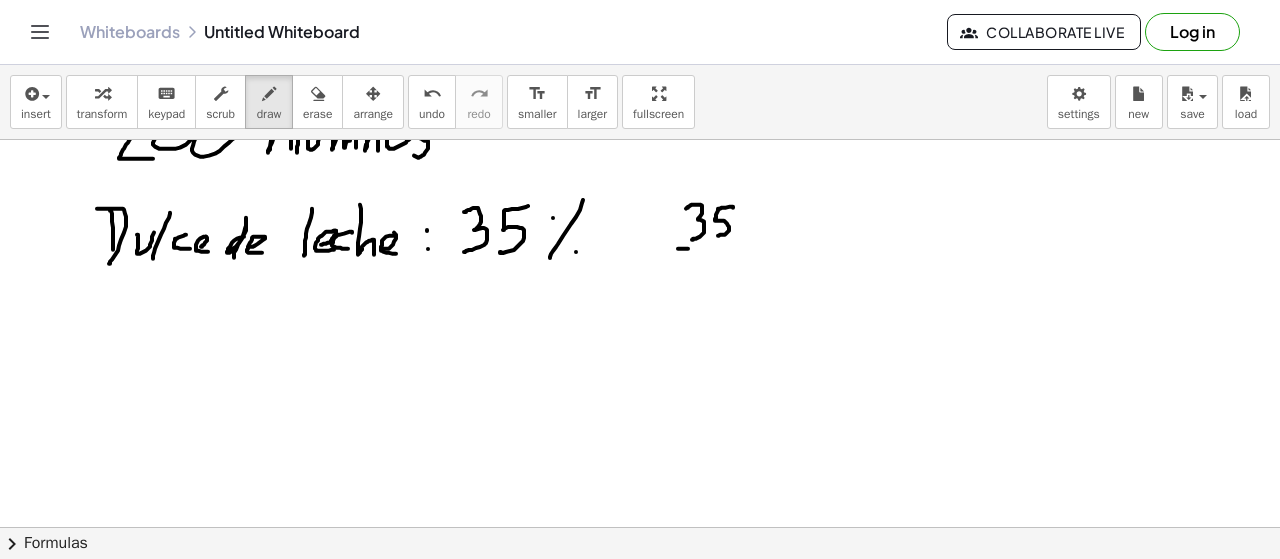 drag, startPoint x: 688, startPoint y: 247, endPoint x: 742, endPoint y: 247, distance: 54 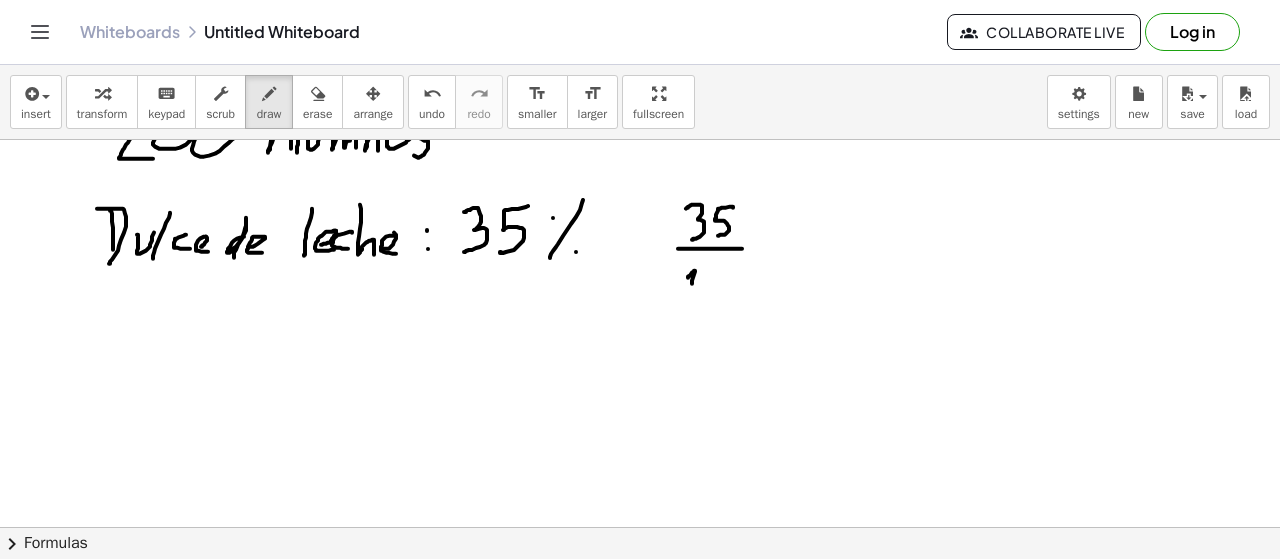 drag, startPoint x: 690, startPoint y: 274, endPoint x: 697, endPoint y: 290, distance: 17.464249 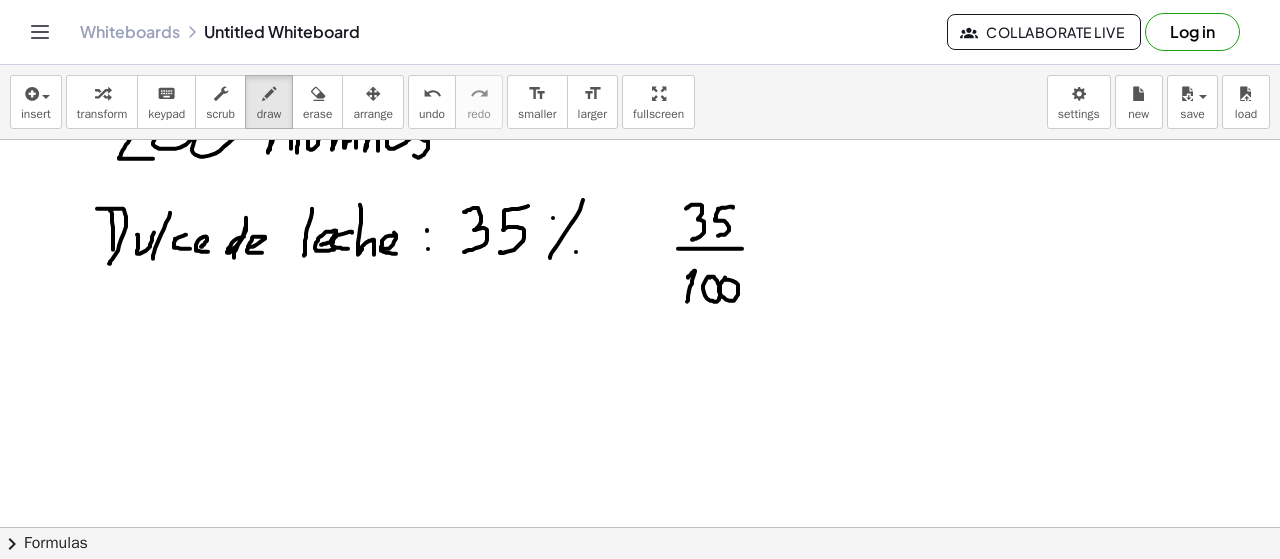 drag, startPoint x: 725, startPoint y: 276, endPoint x: 735, endPoint y: 271, distance: 11.18034 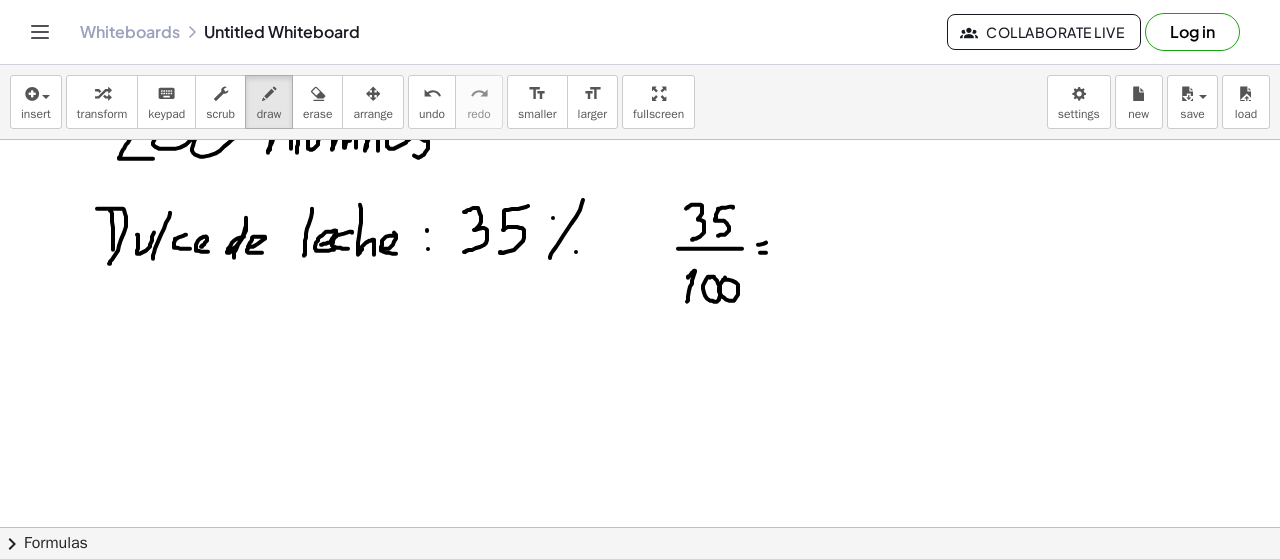 drag, startPoint x: 766, startPoint y: 251, endPoint x: 733, endPoint y: 240, distance: 34.785053 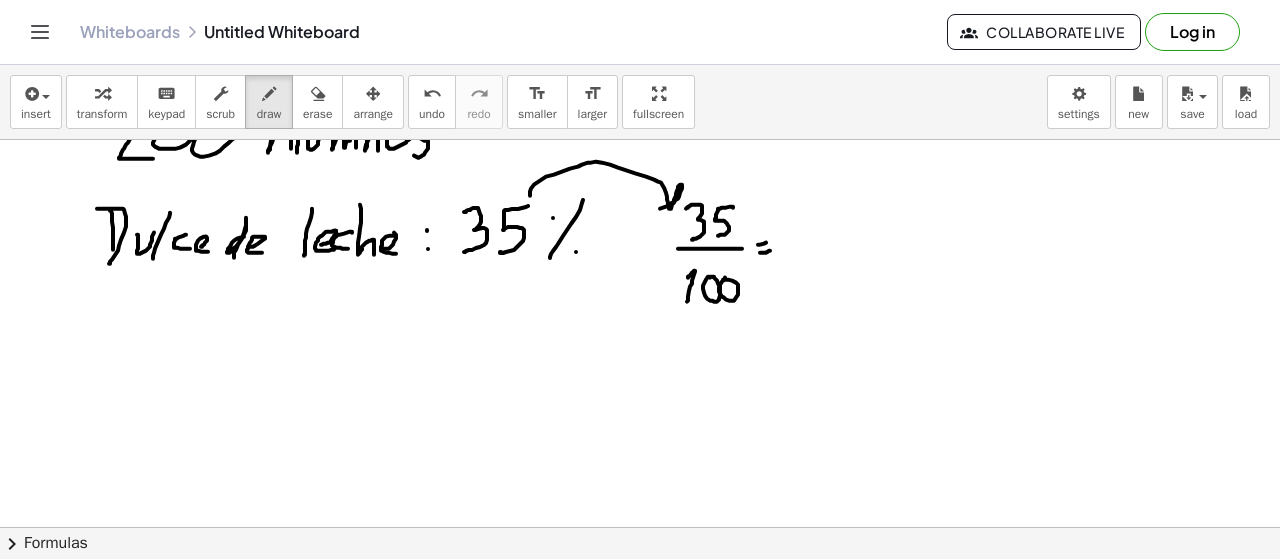 drag, startPoint x: 534, startPoint y: 183, endPoint x: 646, endPoint y: 209, distance: 114.97826 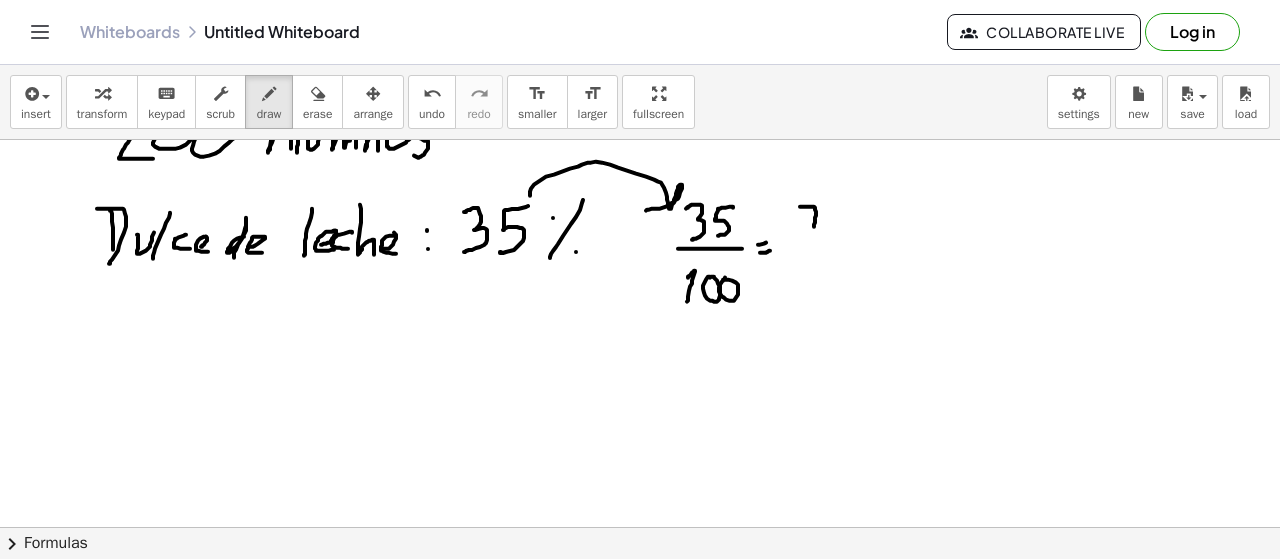 drag, startPoint x: 800, startPoint y: 205, endPoint x: 808, endPoint y: 233, distance: 29.12044 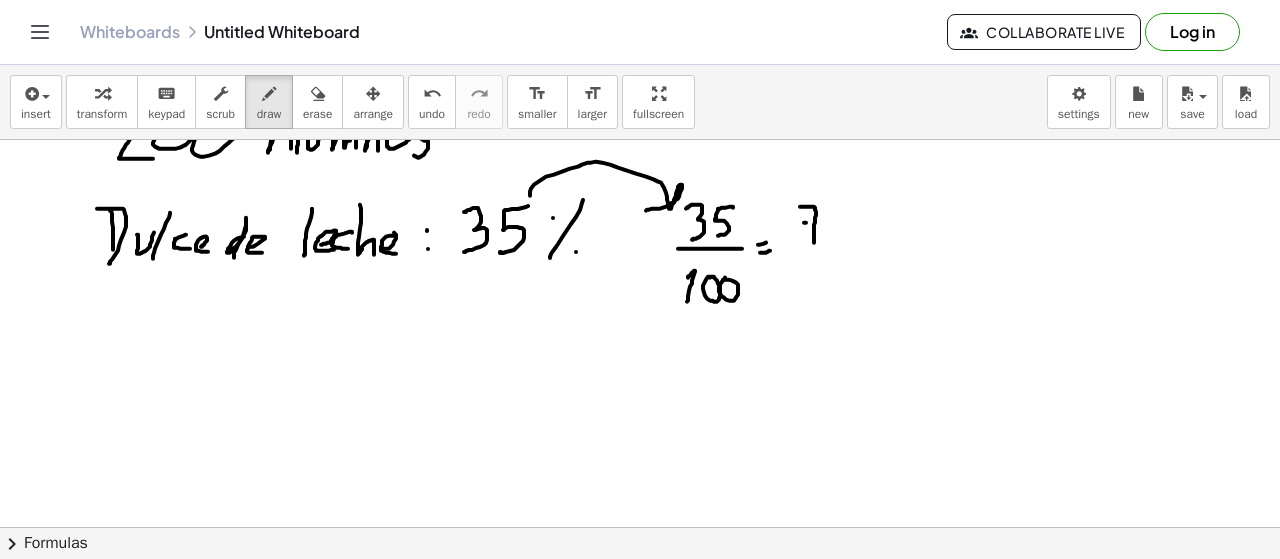 drag, startPoint x: 806, startPoint y: 221, endPoint x: 827, endPoint y: 221, distance: 21 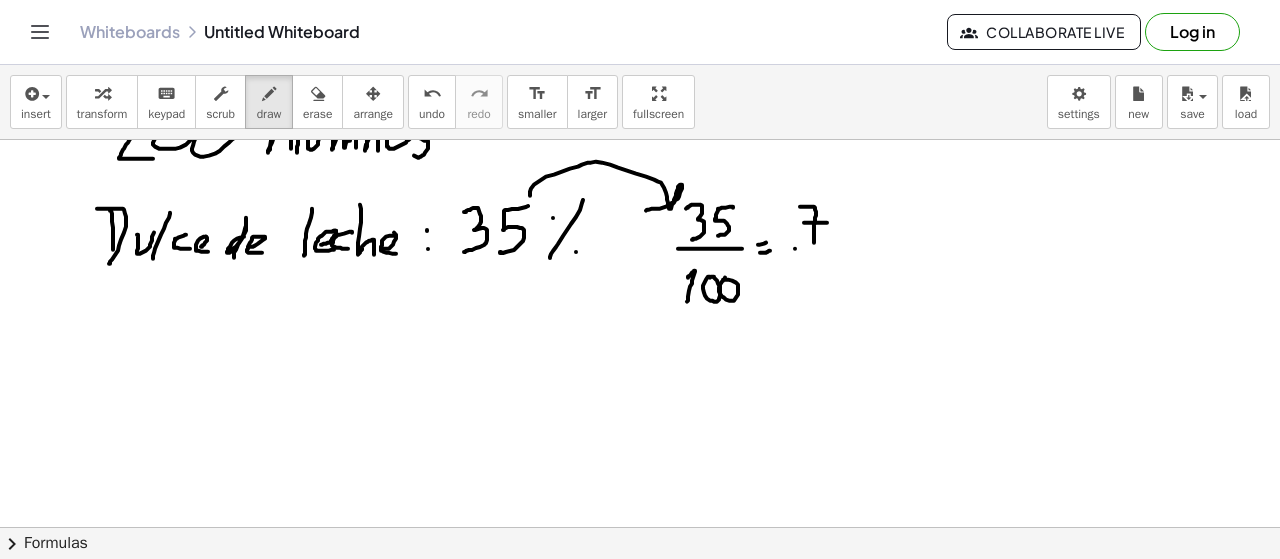 drag, startPoint x: 795, startPoint y: 247, endPoint x: 840, endPoint y: 246, distance: 45.01111 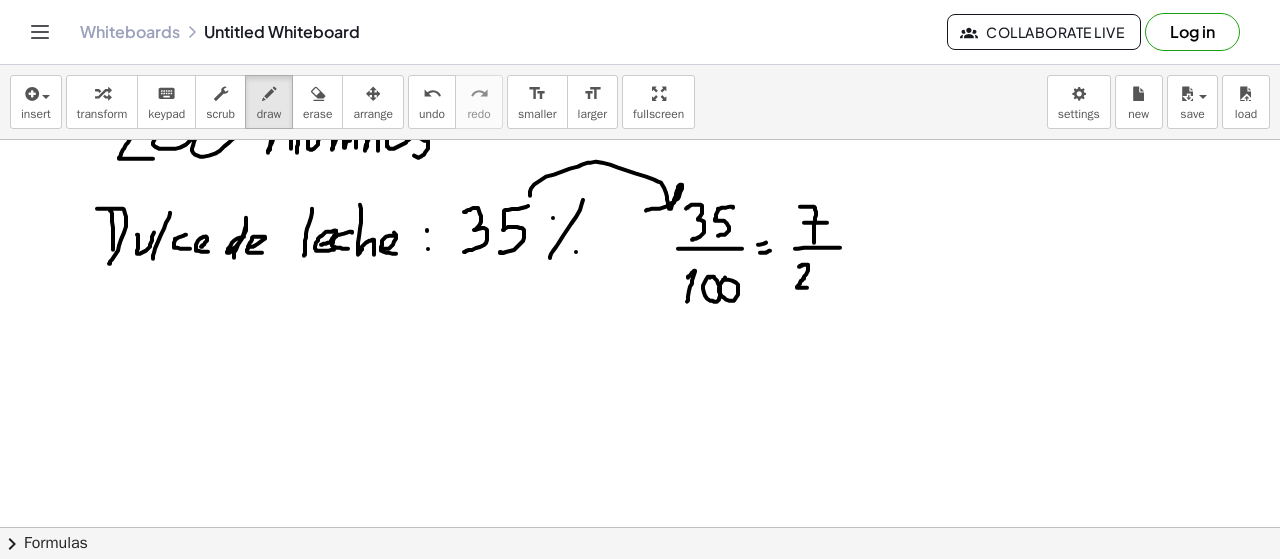 drag, startPoint x: 799, startPoint y: 265, endPoint x: 821, endPoint y: 287, distance: 31.112698 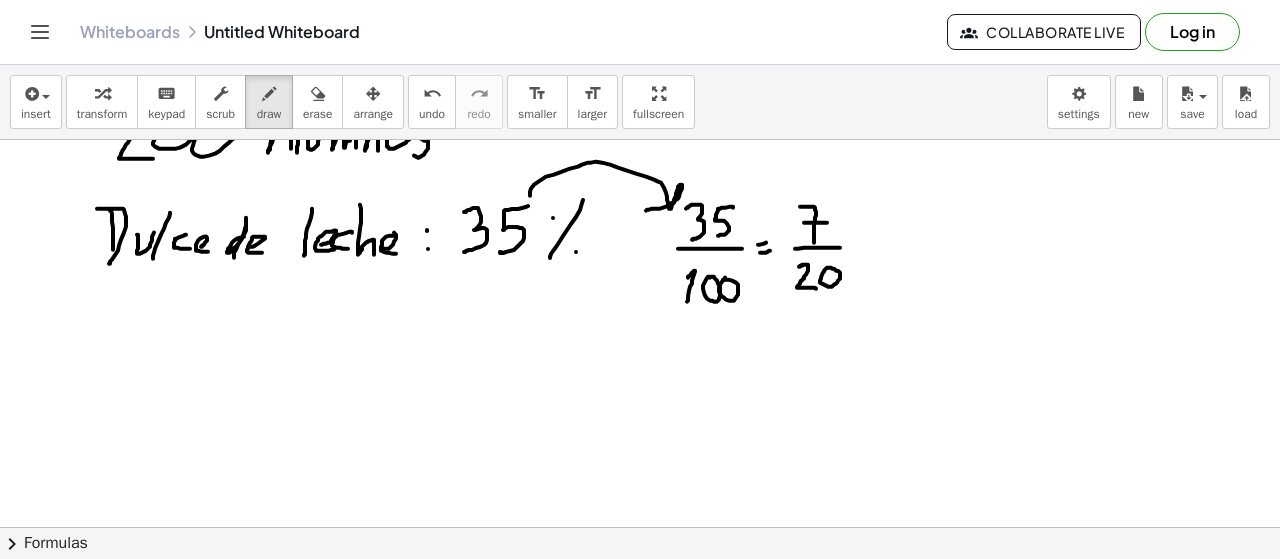 click at bounding box center [640, -811] 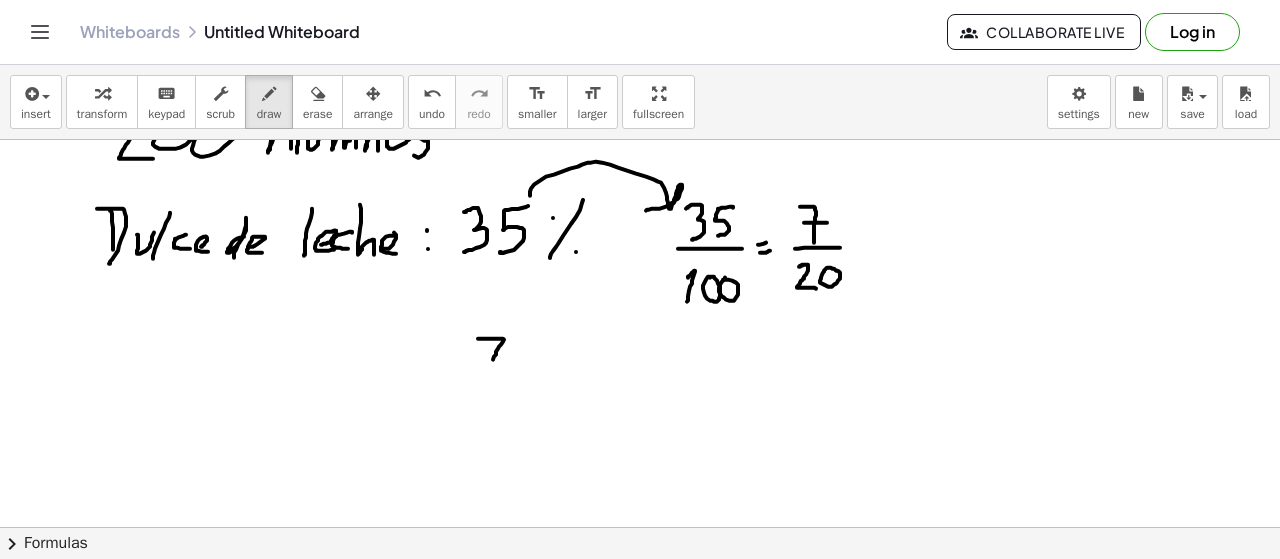 drag, startPoint x: 479, startPoint y: 337, endPoint x: 492, endPoint y: 371, distance: 36.40055 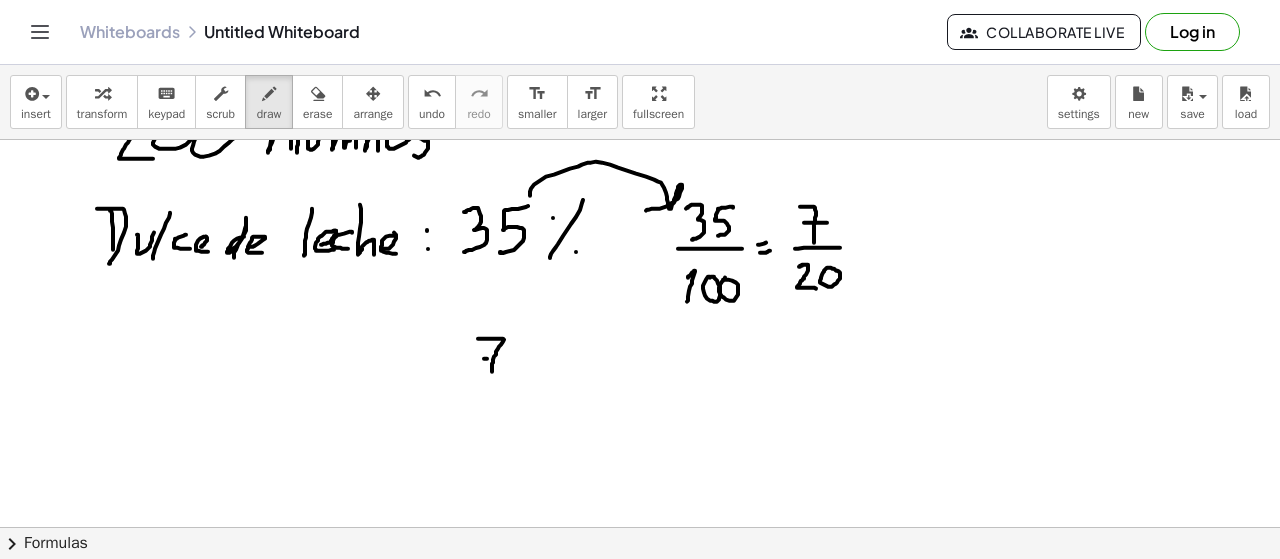 drag, startPoint x: 485, startPoint y: 357, endPoint x: 504, endPoint y: 357, distance: 19 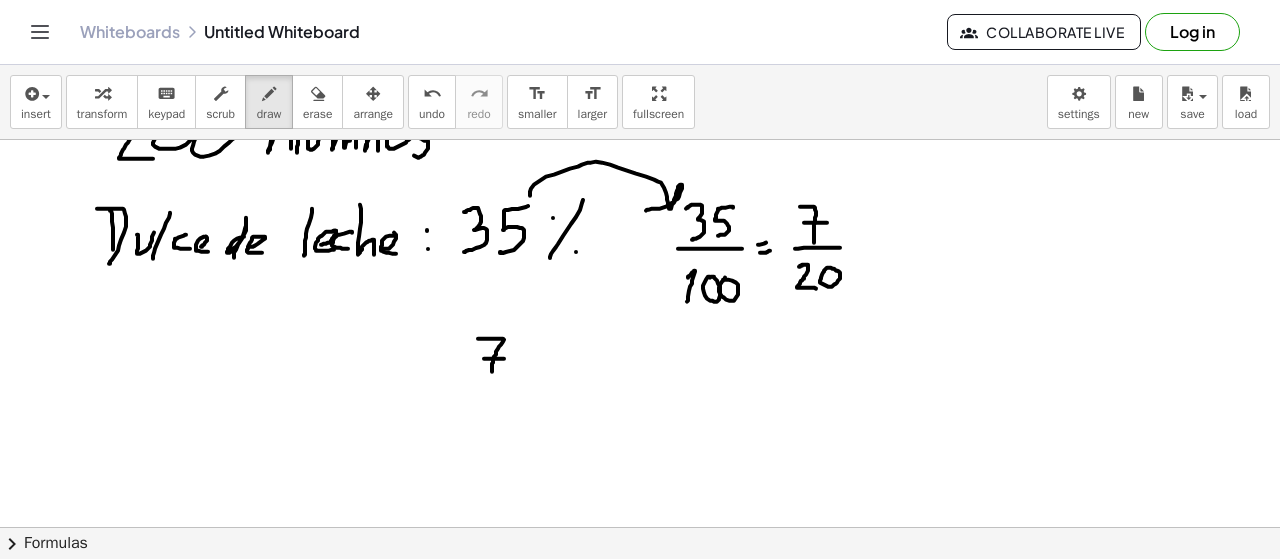 drag, startPoint x: 476, startPoint y: 374, endPoint x: 528, endPoint y: 374, distance: 52 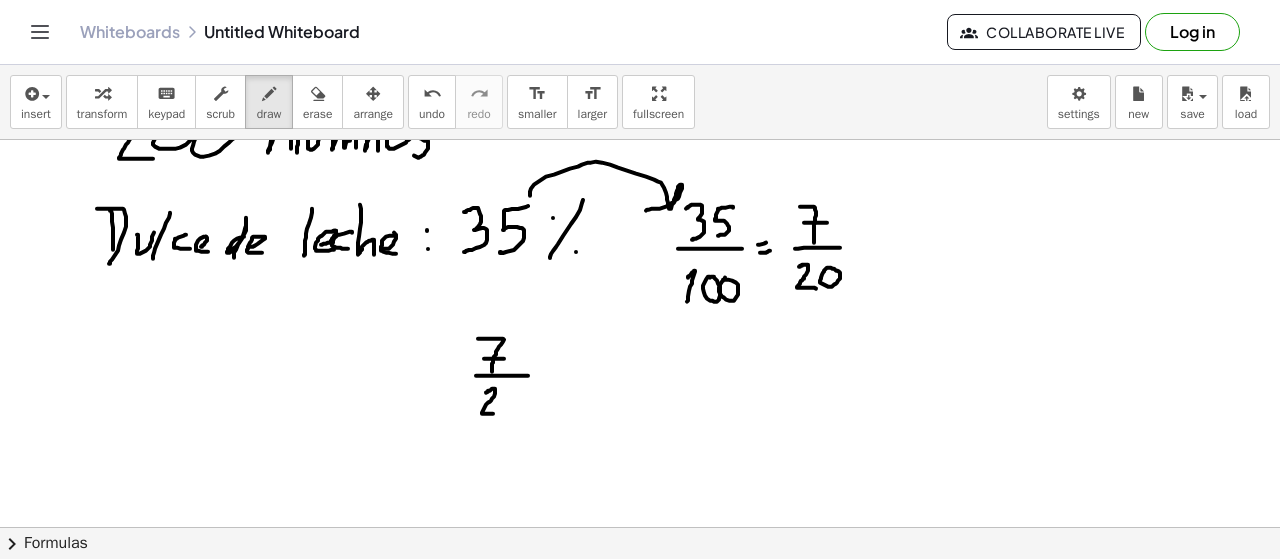 drag, startPoint x: 486, startPoint y: 391, endPoint x: 498, endPoint y: 411, distance: 23.323807 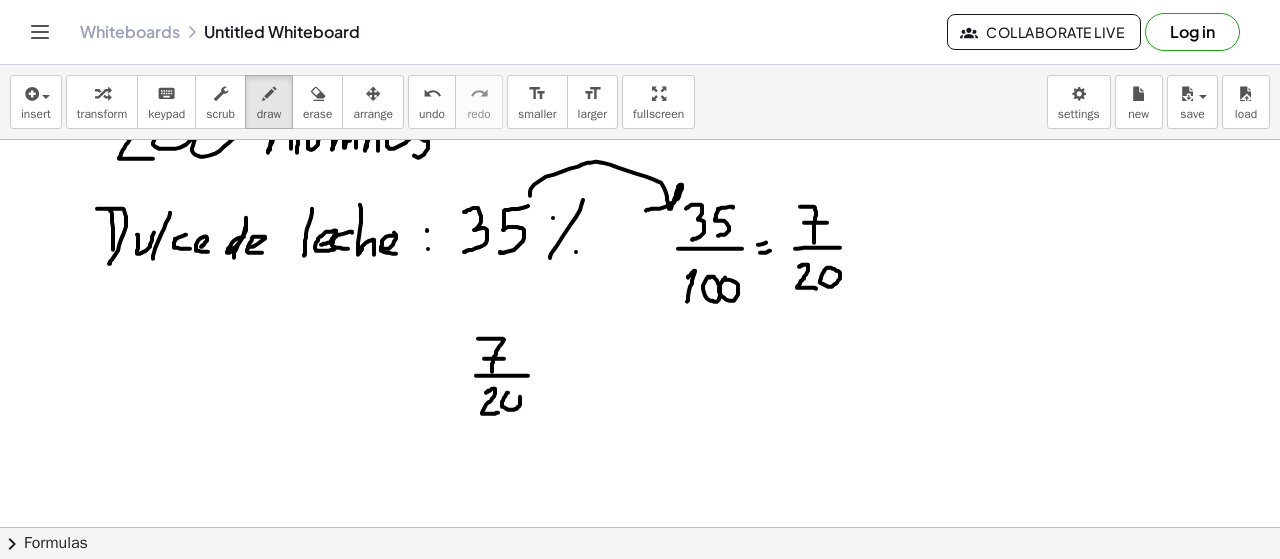 click at bounding box center [640, -811] 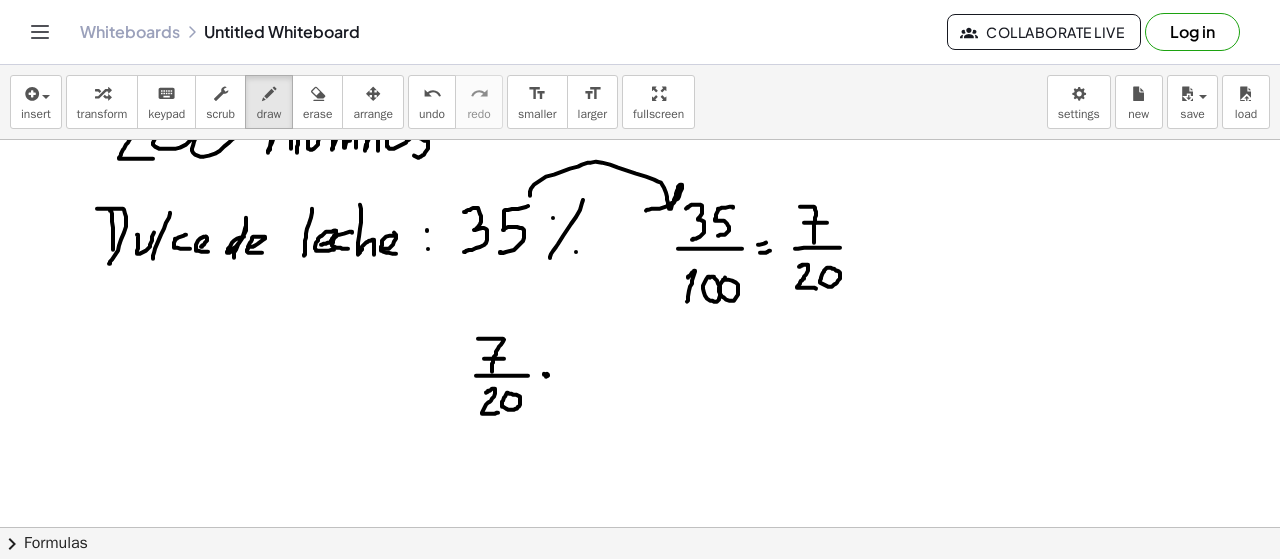 click at bounding box center [640, -811] 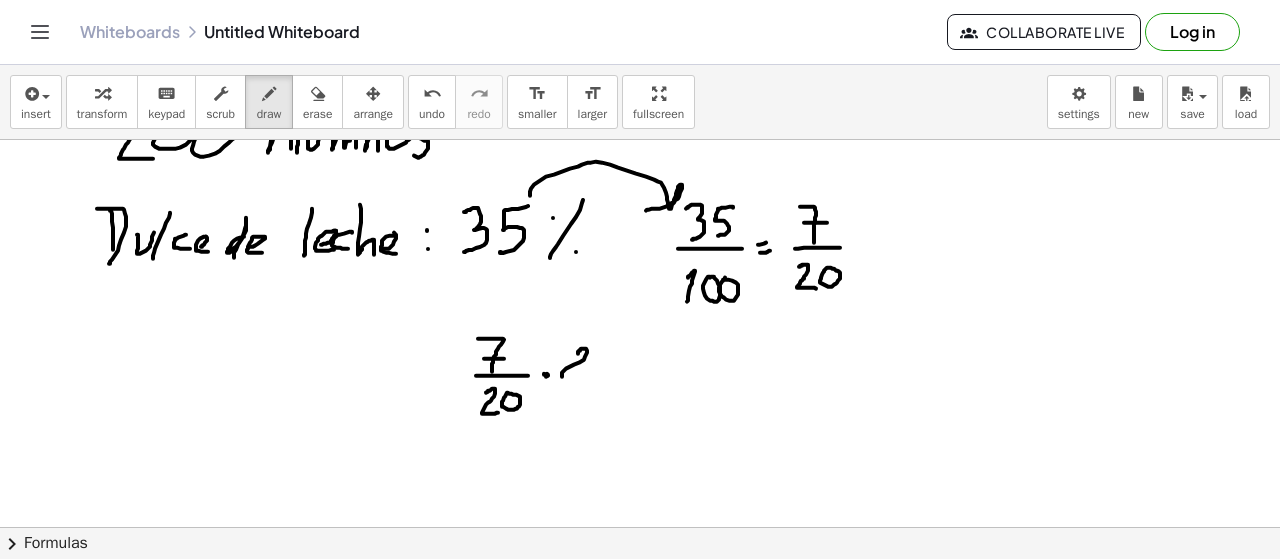 drag, startPoint x: 578, startPoint y: 352, endPoint x: 583, endPoint y: 377, distance: 25.495098 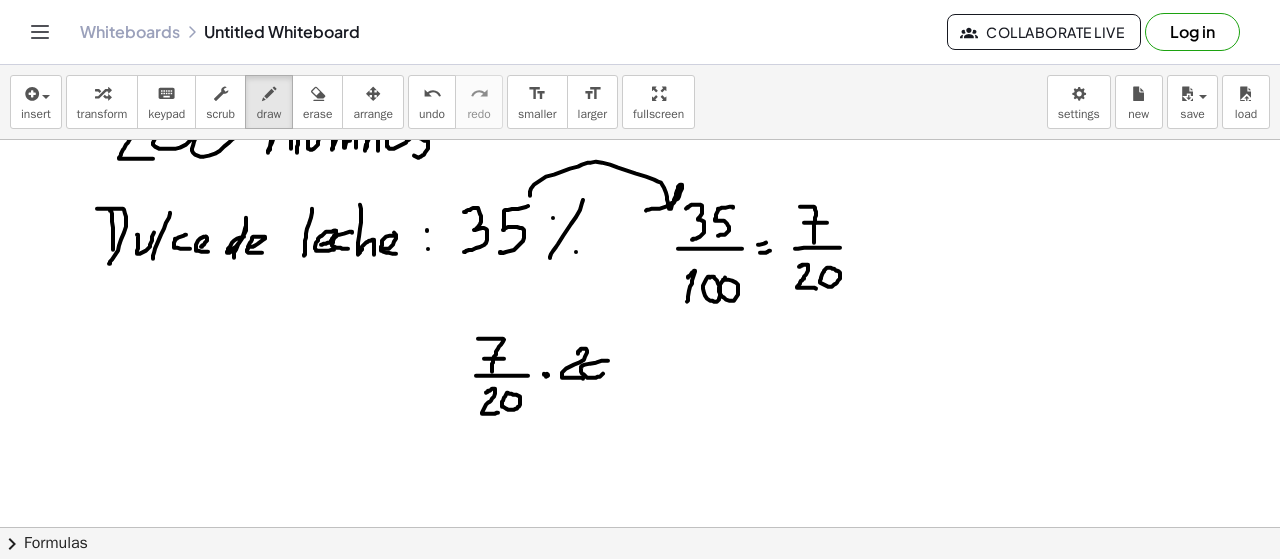 click at bounding box center (640, -811) 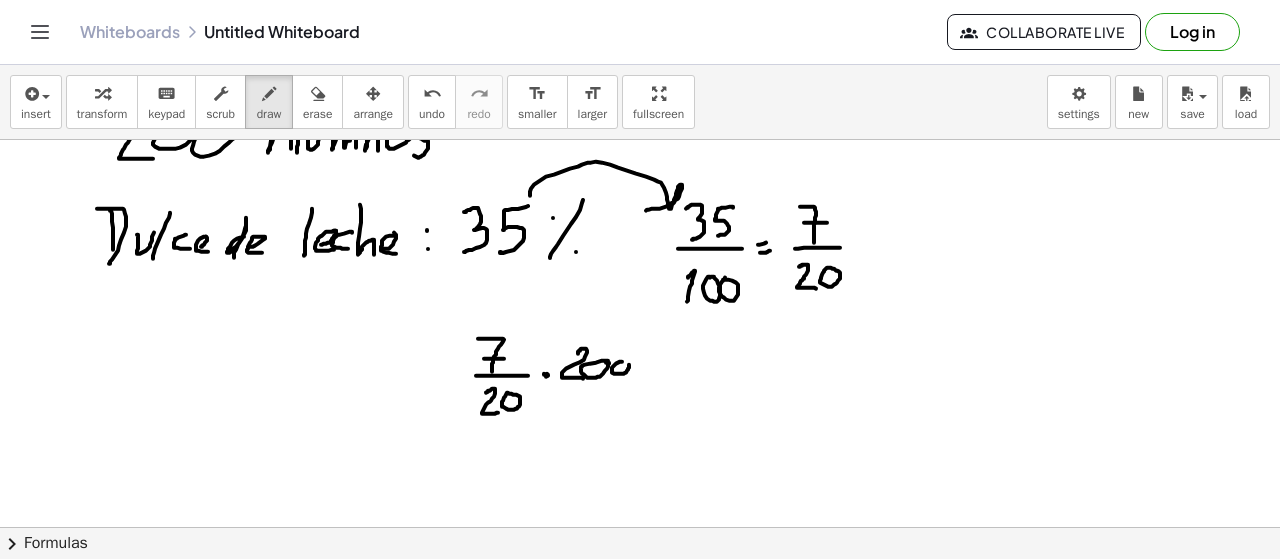 click at bounding box center (640, -811) 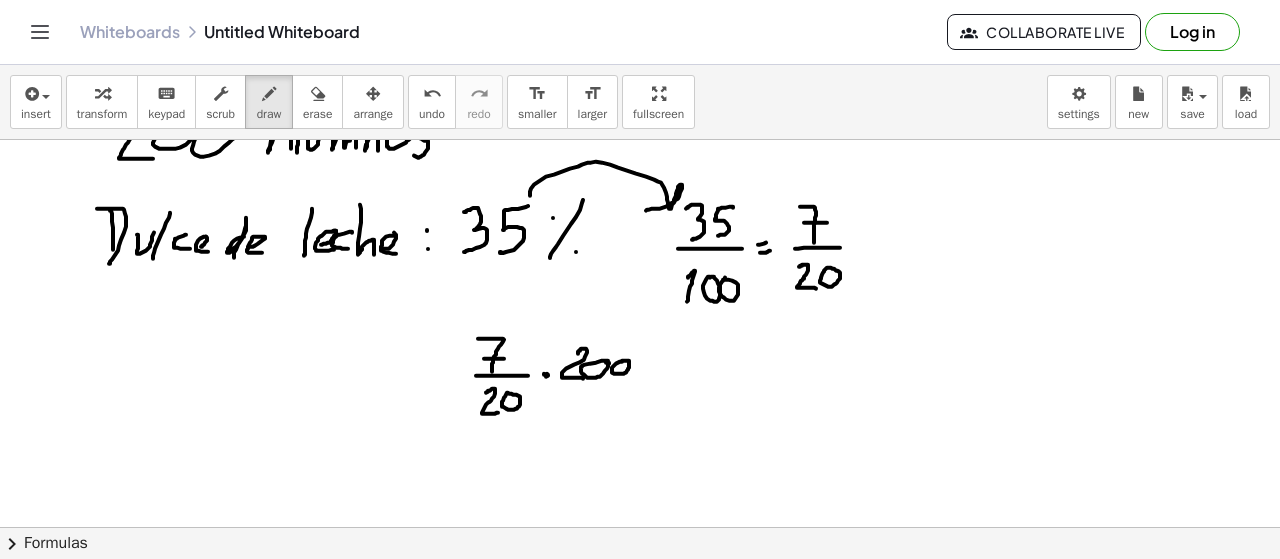 click at bounding box center [640, -811] 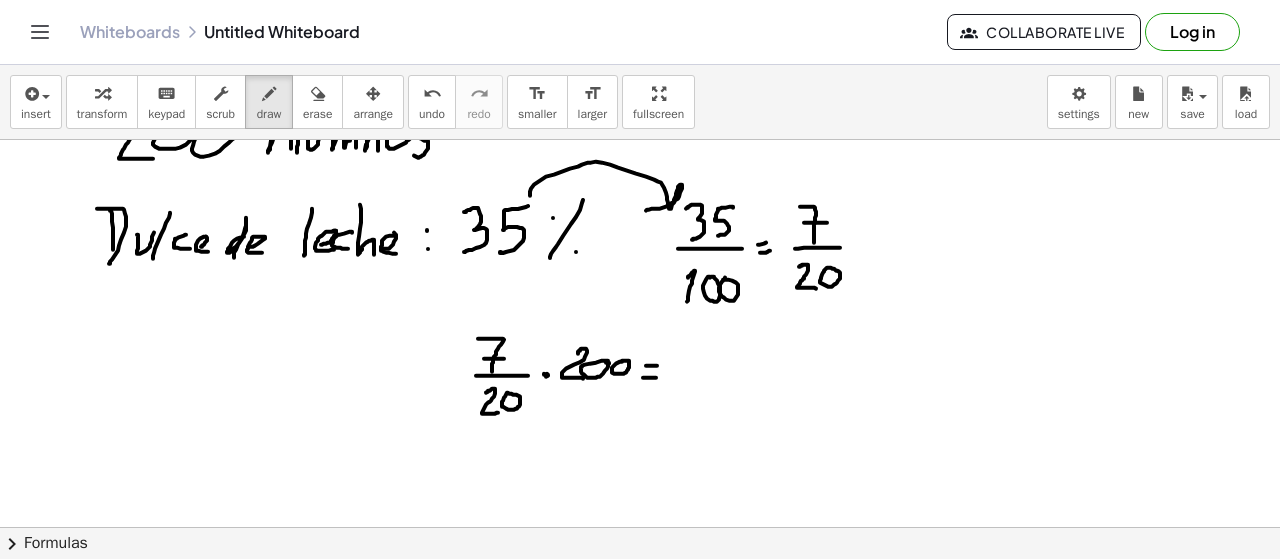drag, startPoint x: 647, startPoint y: 376, endPoint x: 658, endPoint y: 375, distance: 11.045361 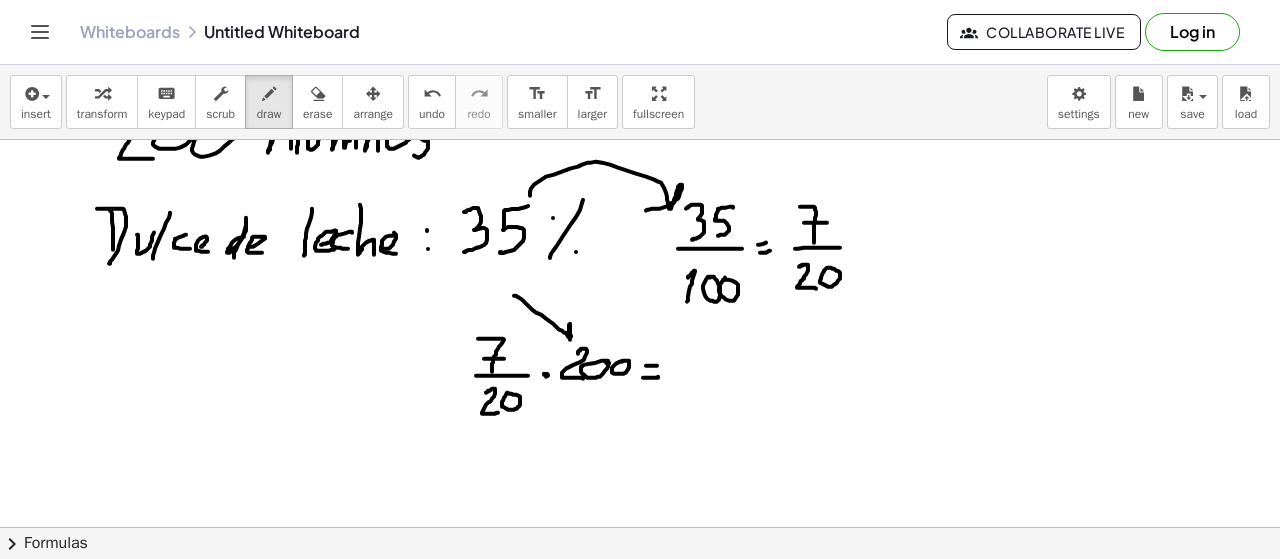 drag, startPoint x: 514, startPoint y: 294, endPoint x: 558, endPoint y: 335, distance: 60.1415 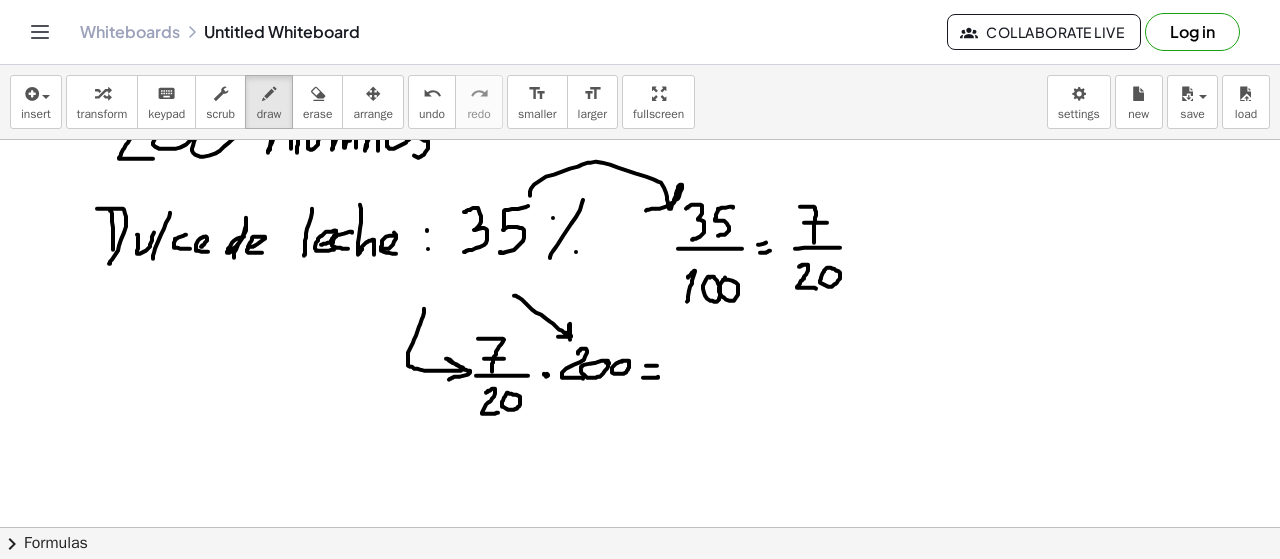 drag, startPoint x: 424, startPoint y: 307, endPoint x: 449, endPoint y: 378, distance: 75.272835 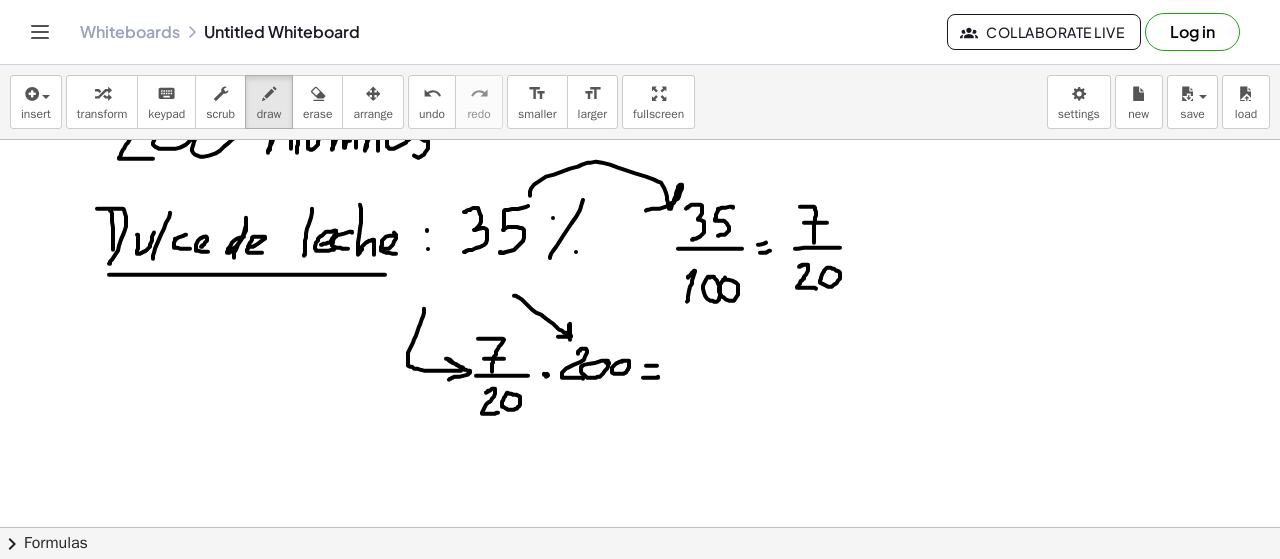drag, startPoint x: 109, startPoint y: 273, endPoint x: 385, endPoint y: 273, distance: 276 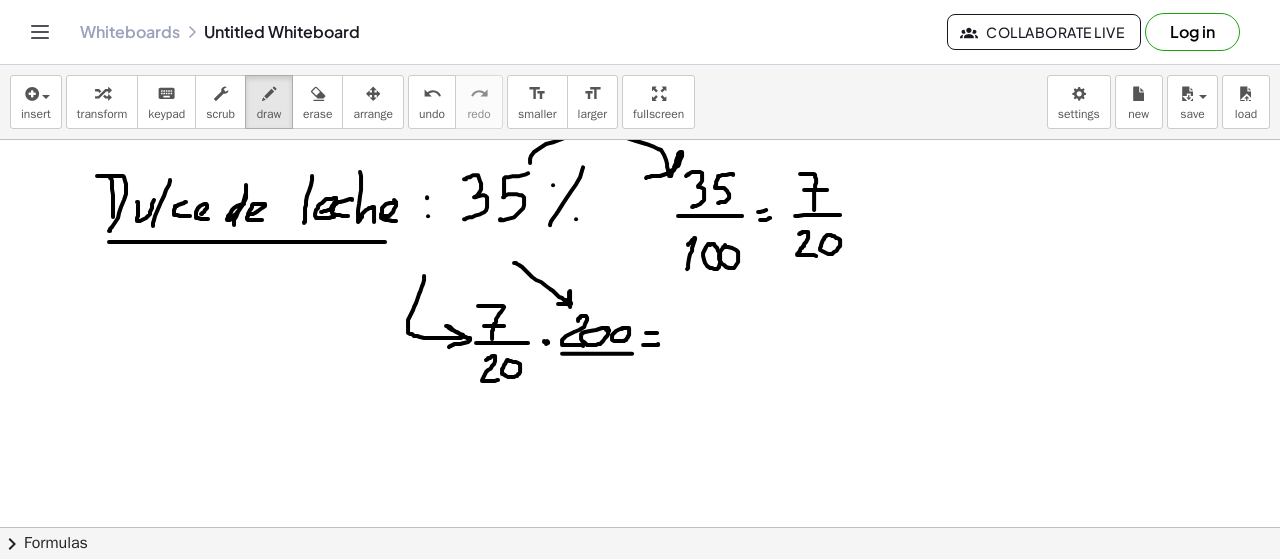 drag, startPoint x: 563, startPoint y: 352, endPoint x: 640, endPoint y: 352, distance: 77 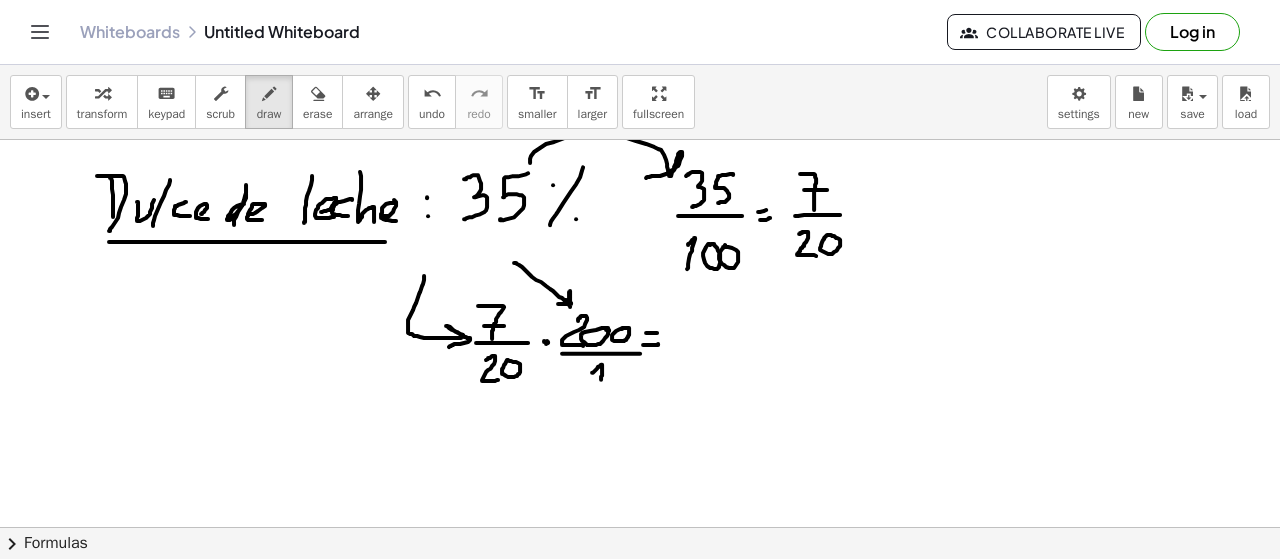 drag, startPoint x: 593, startPoint y: 371, endPoint x: 601, endPoint y: 378, distance: 10.630146 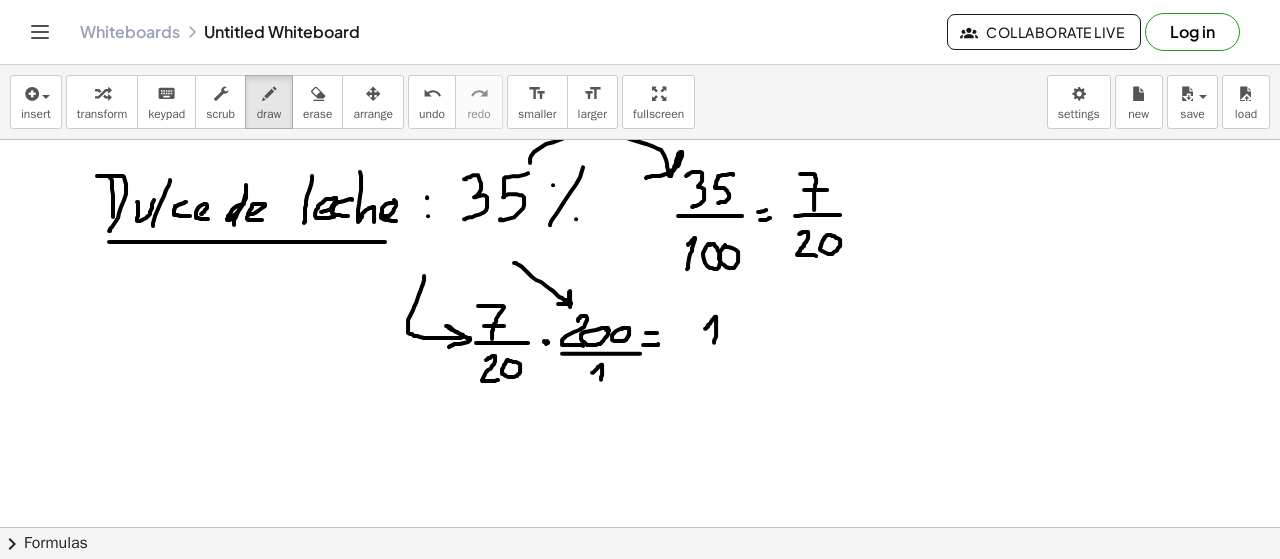 drag, startPoint x: 705, startPoint y: 327, endPoint x: 714, endPoint y: 341, distance: 16.643316 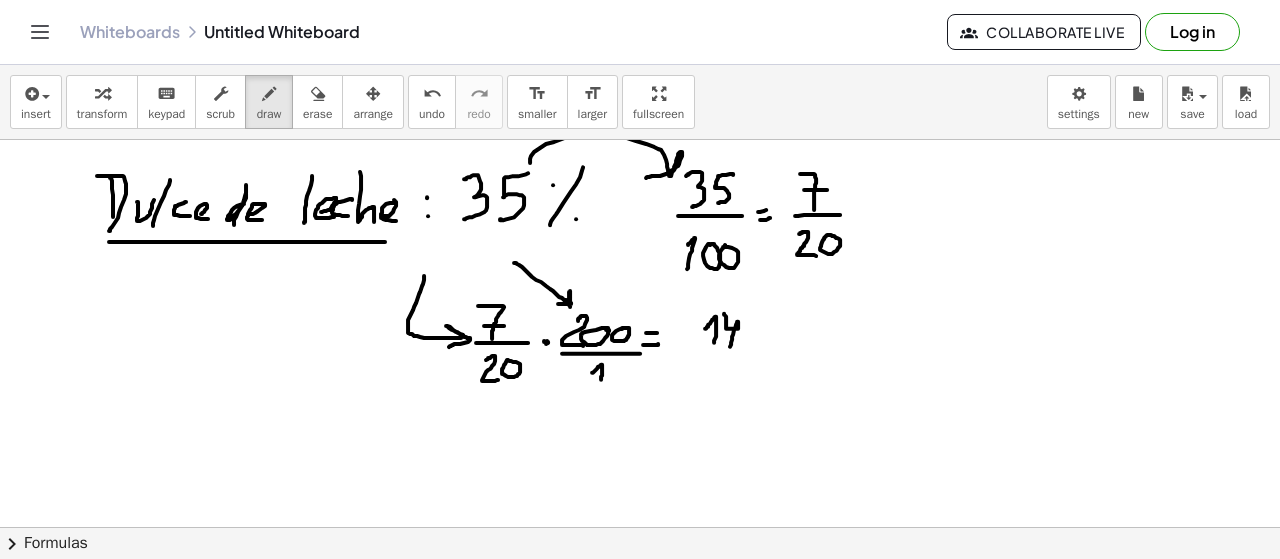 drag, startPoint x: 724, startPoint y: 312, endPoint x: 743, endPoint y: 333, distance: 28.319605 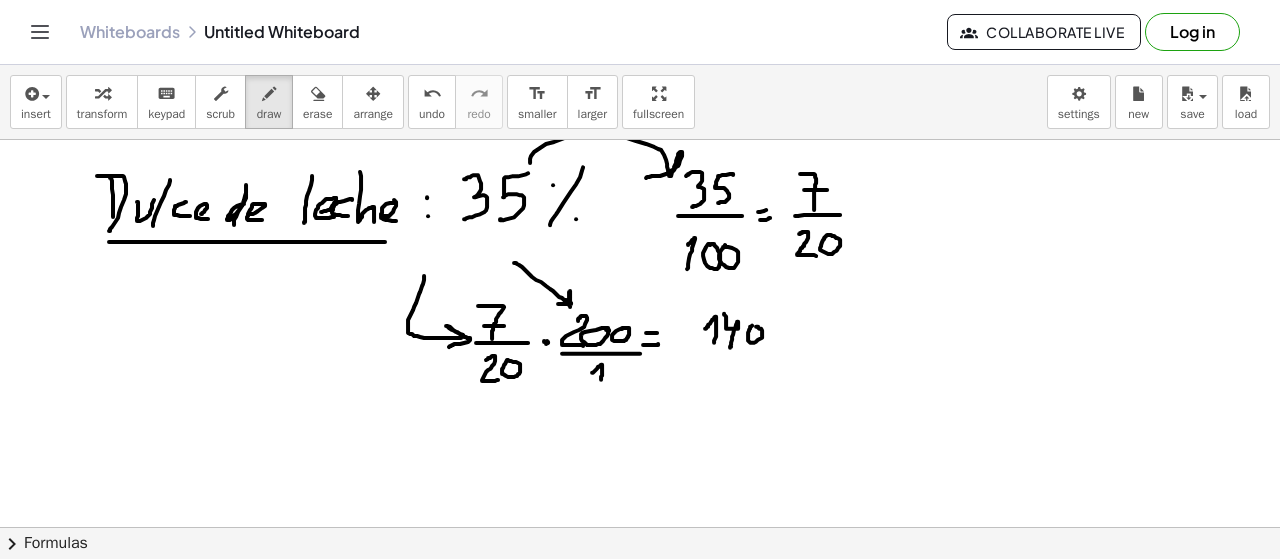 click at bounding box center [640, -650] 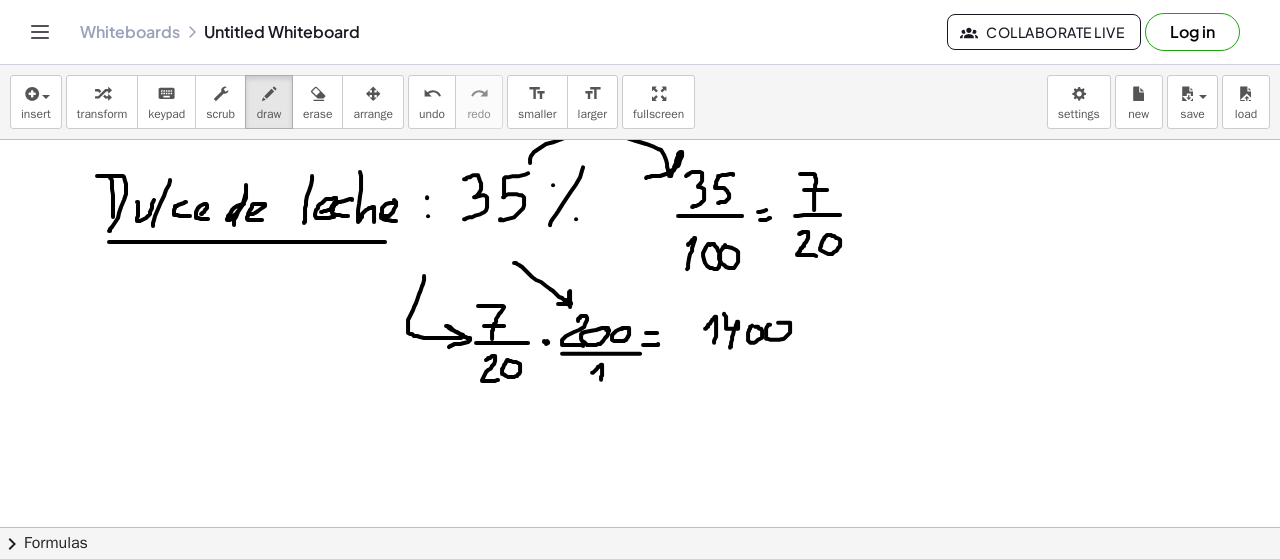 click at bounding box center [640, -650] 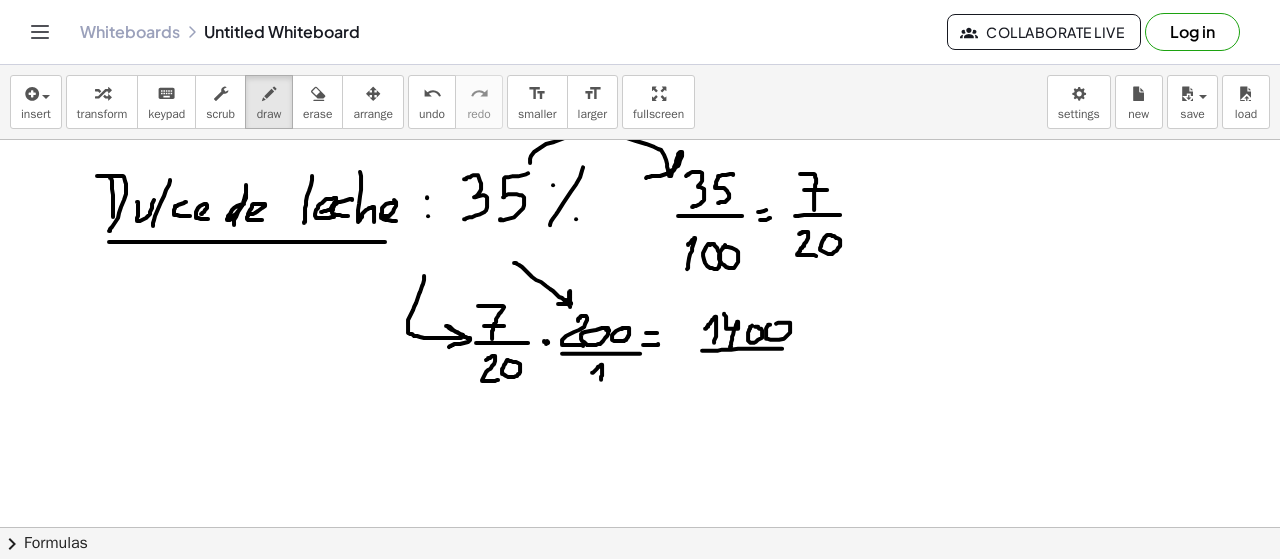 drag, startPoint x: 702, startPoint y: 349, endPoint x: 789, endPoint y: 347, distance: 87.02299 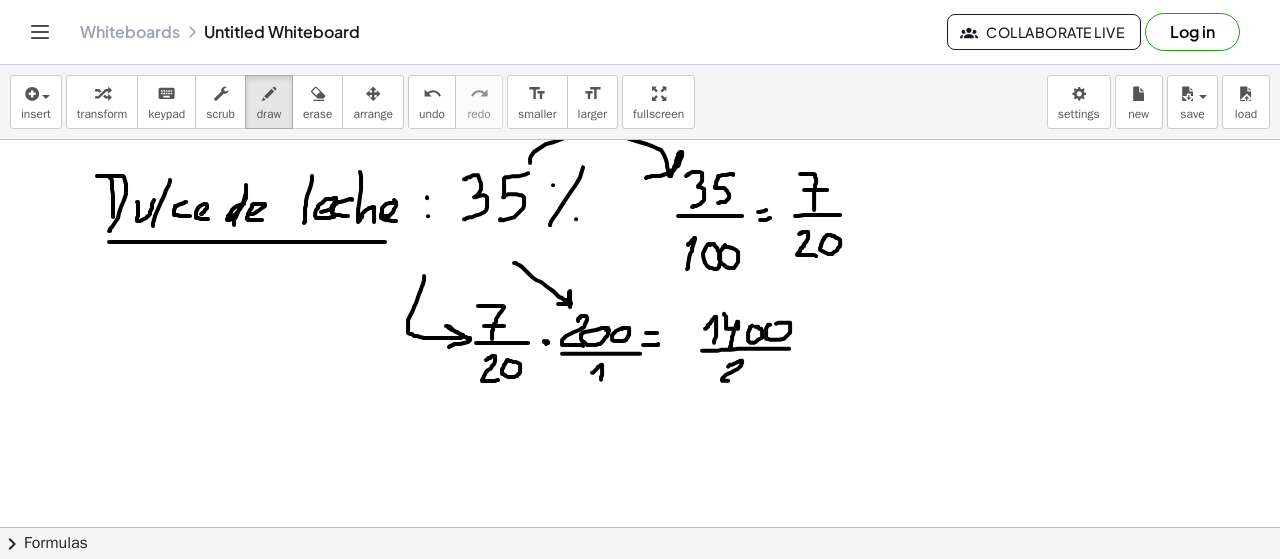 drag, startPoint x: 729, startPoint y: 364, endPoint x: 756, endPoint y: 372, distance: 28.160255 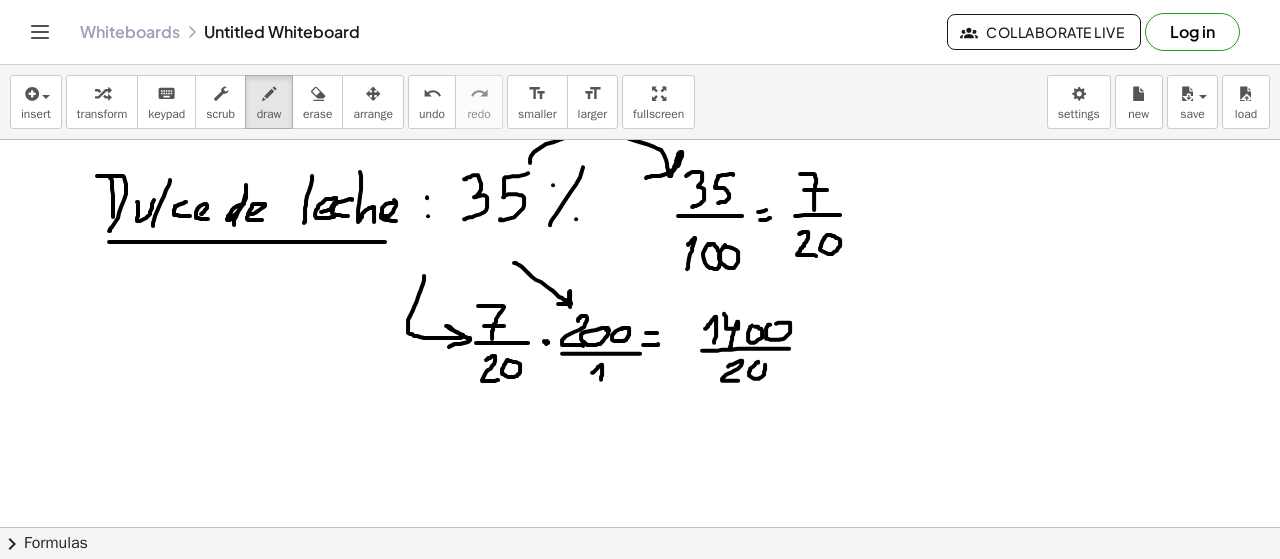 click at bounding box center (640, -650) 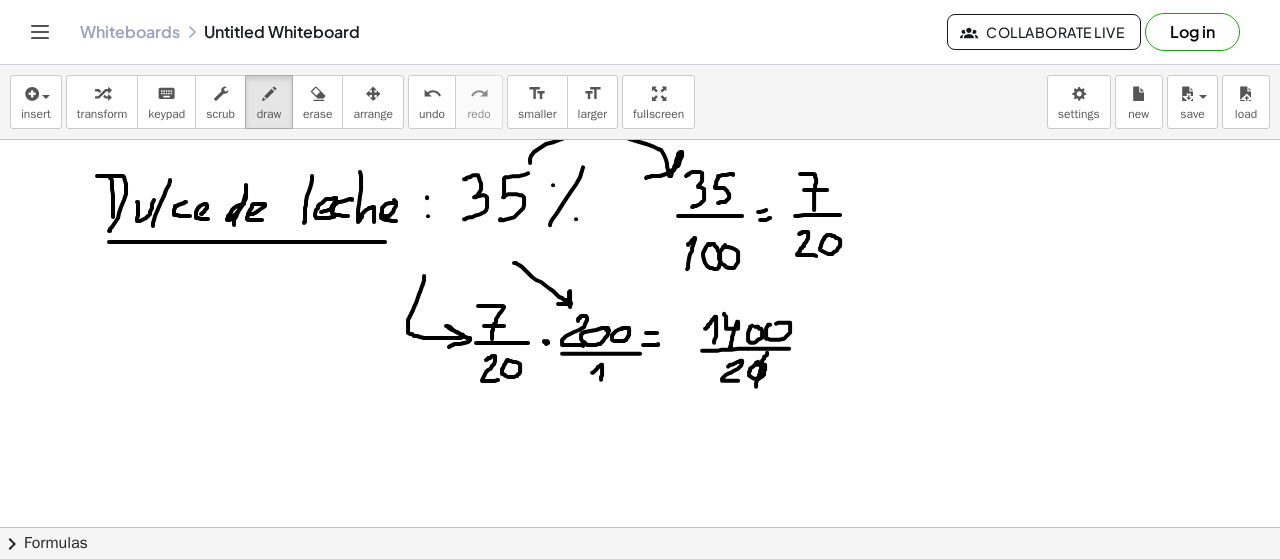drag, startPoint x: 767, startPoint y: 351, endPoint x: 753, endPoint y: 390, distance: 41.4367 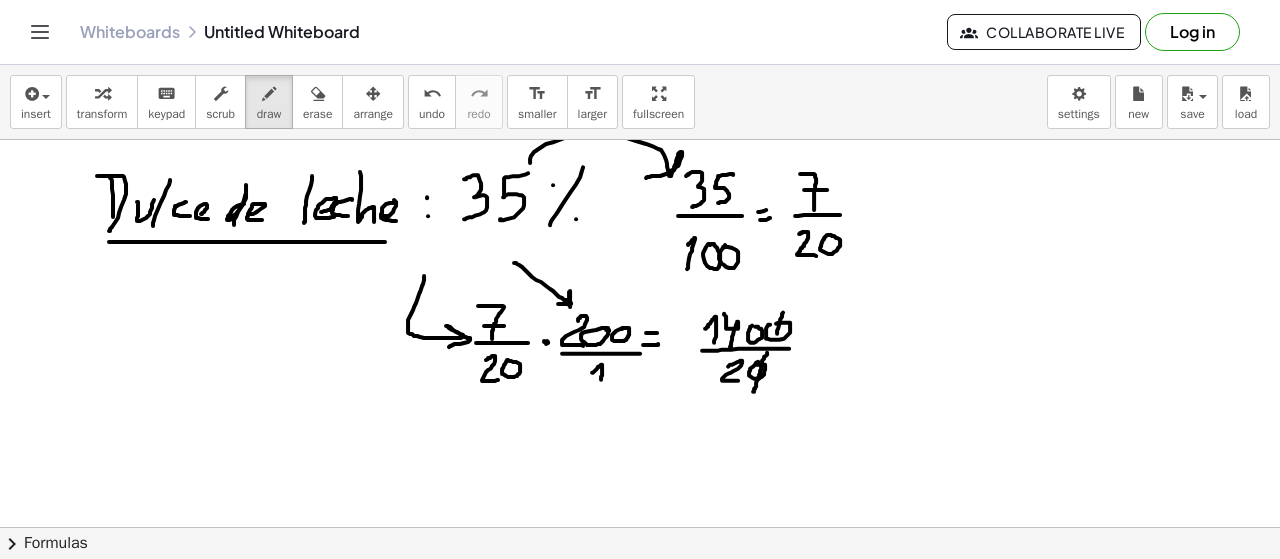 drag, startPoint x: 783, startPoint y: 311, endPoint x: 774, endPoint y: 345, distance: 35.17101 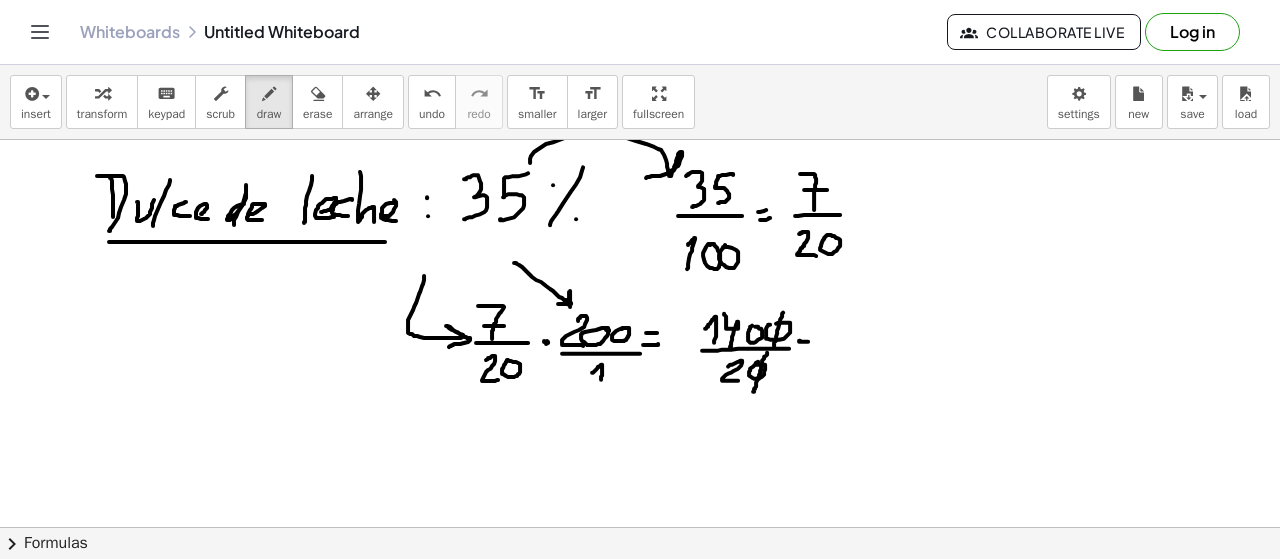 click at bounding box center (640, -650) 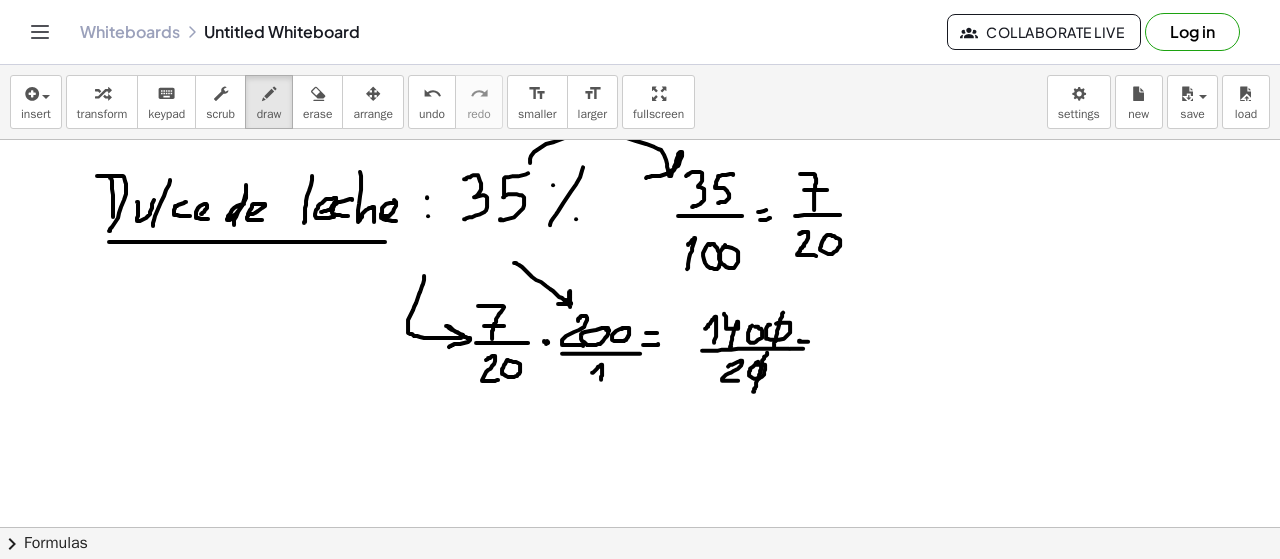 drag, startPoint x: 790, startPoint y: 347, endPoint x: 822, endPoint y: 345, distance: 32.06244 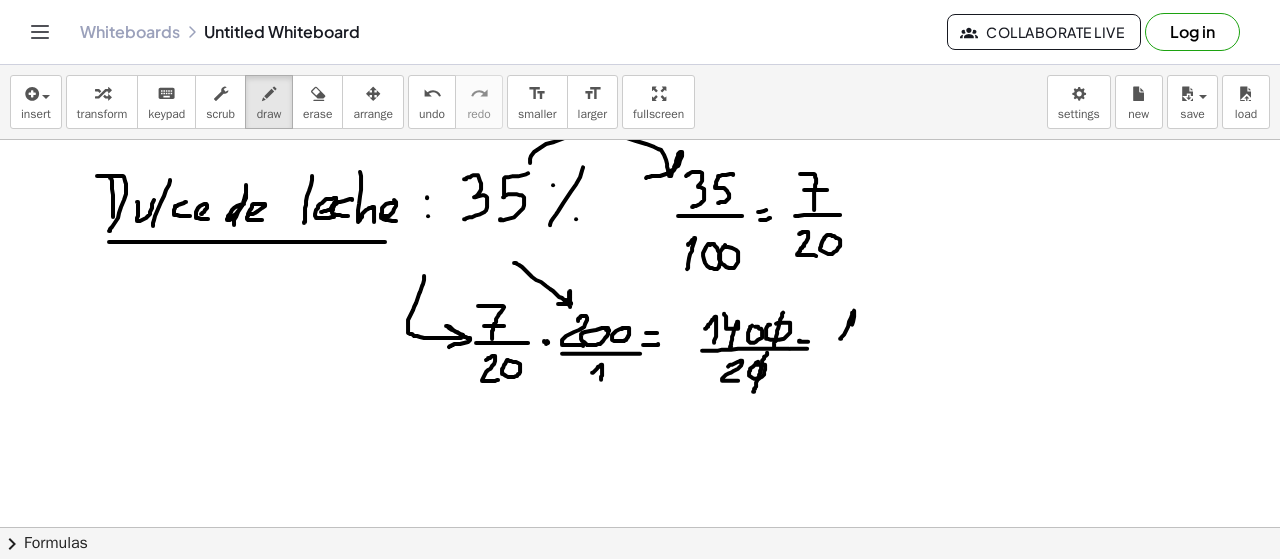 drag, startPoint x: 846, startPoint y: 329, endPoint x: 856, endPoint y: 332, distance: 10.440307 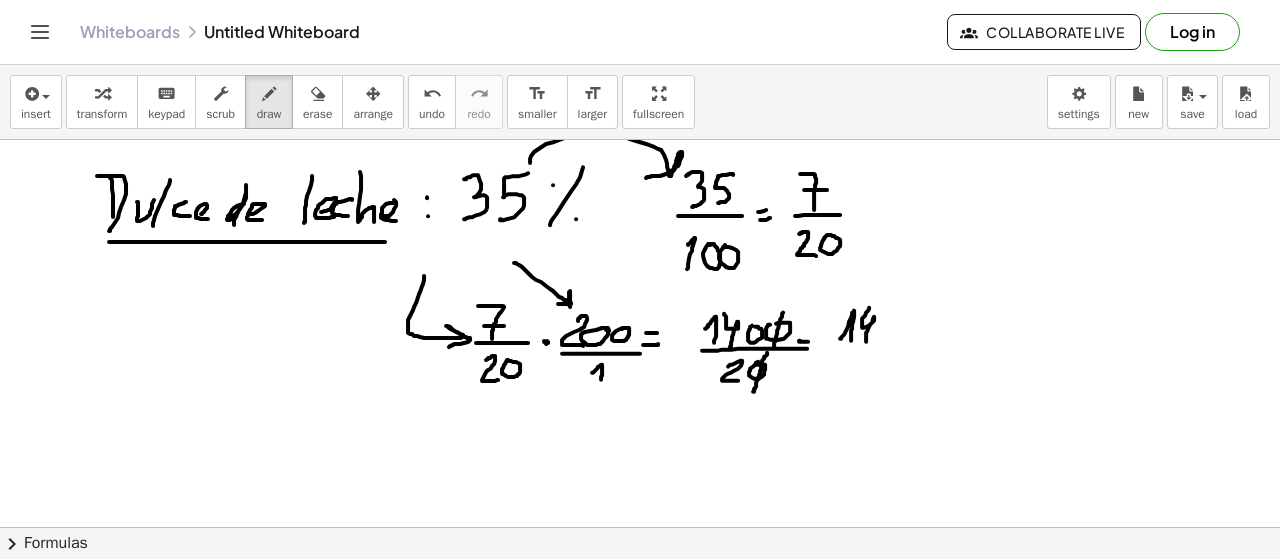 drag, startPoint x: 869, startPoint y: 307, endPoint x: 878, endPoint y: 332, distance: 26.57066 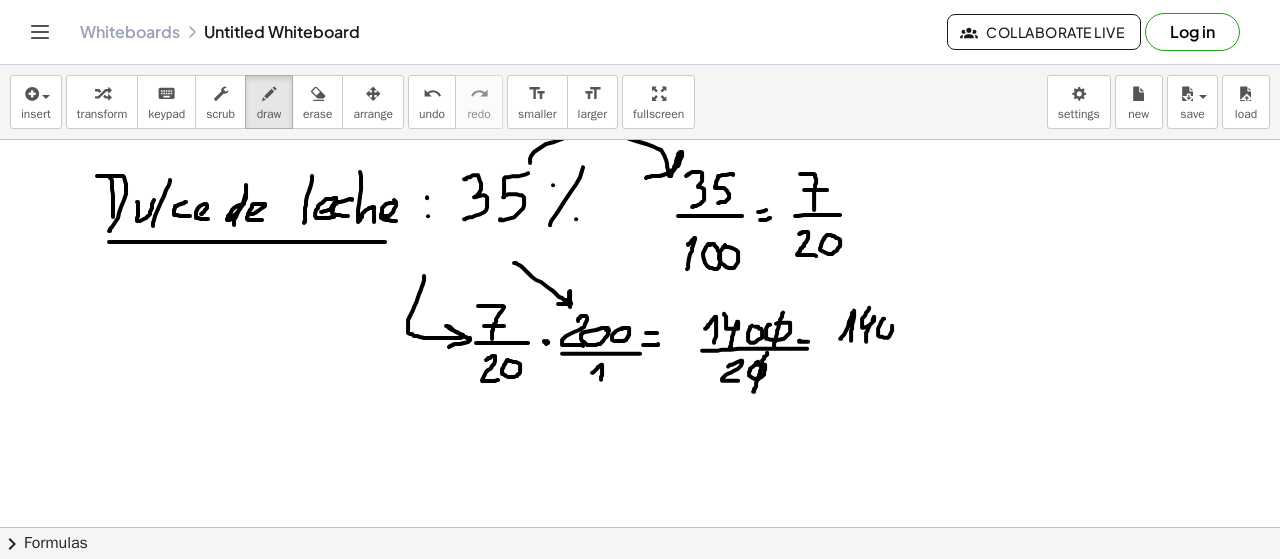 click at bounding box center [640, -650] 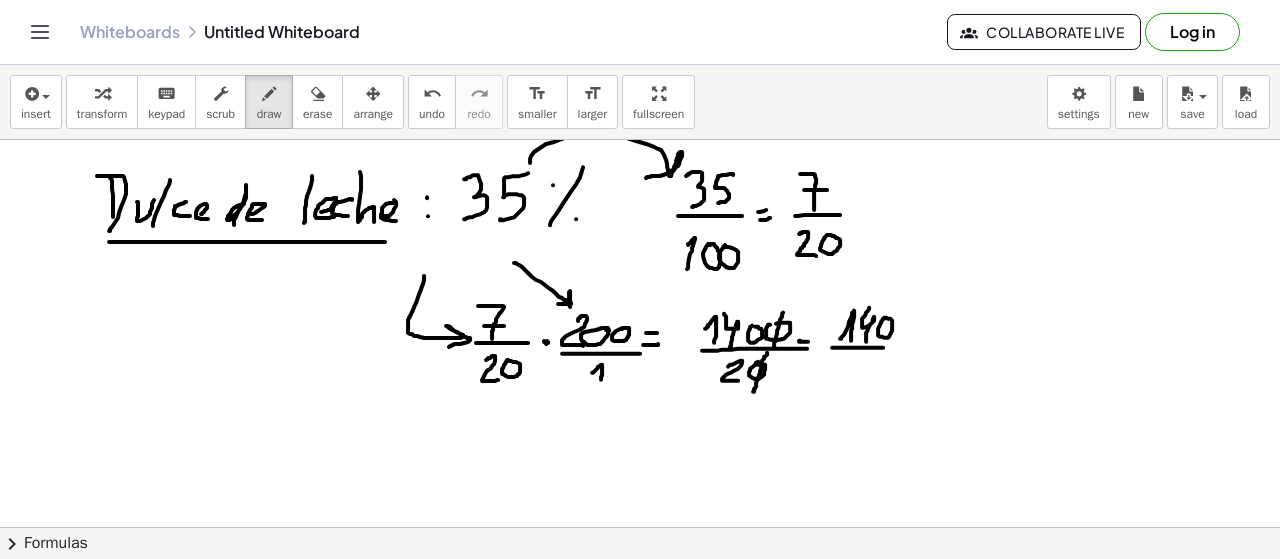 drag, startPoint x: 832, startPoint y: 346, endPoint x: 888, endPoint y: 346, distance: 56 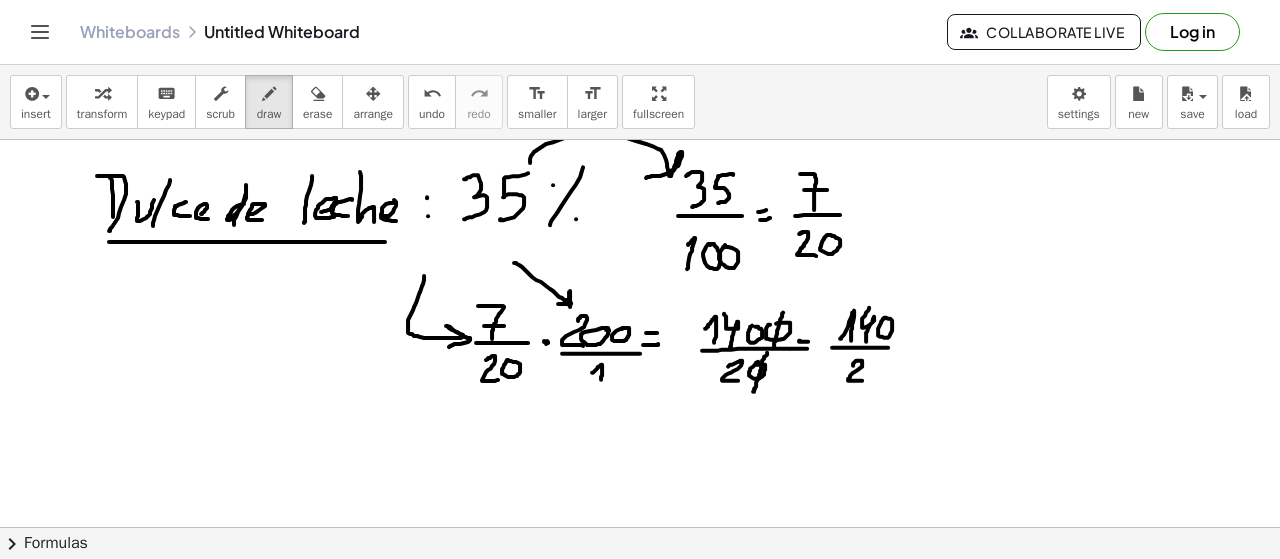 drag, startPoint x: 854, startPoint y: 361, endPoint x: 884, endPoint y: 362, distance: 30.016663 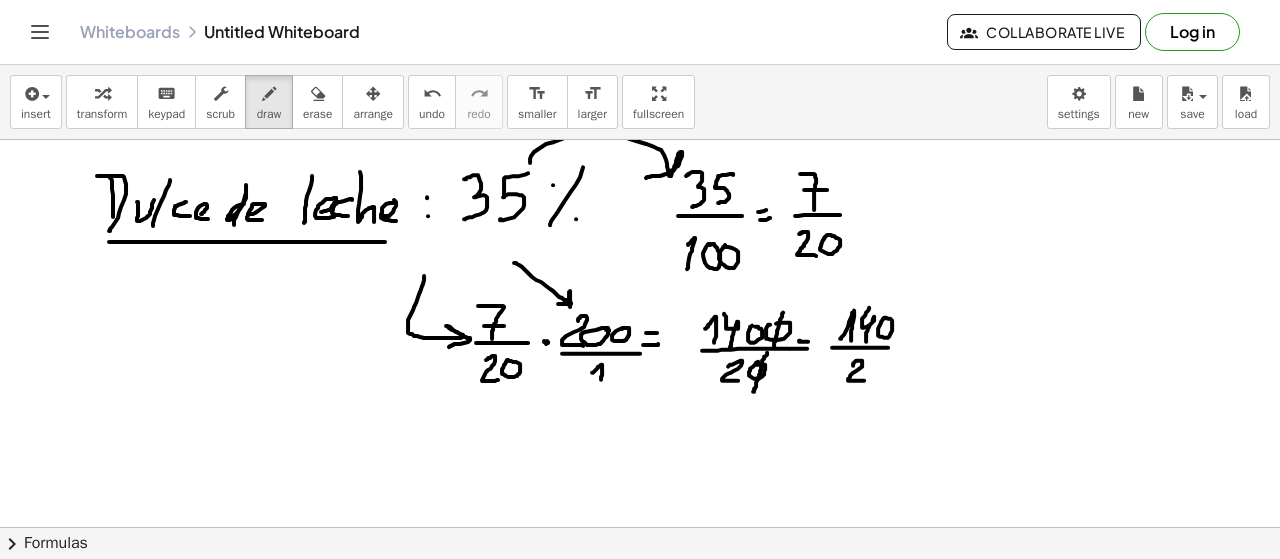 click at bounding box center [640, -650] 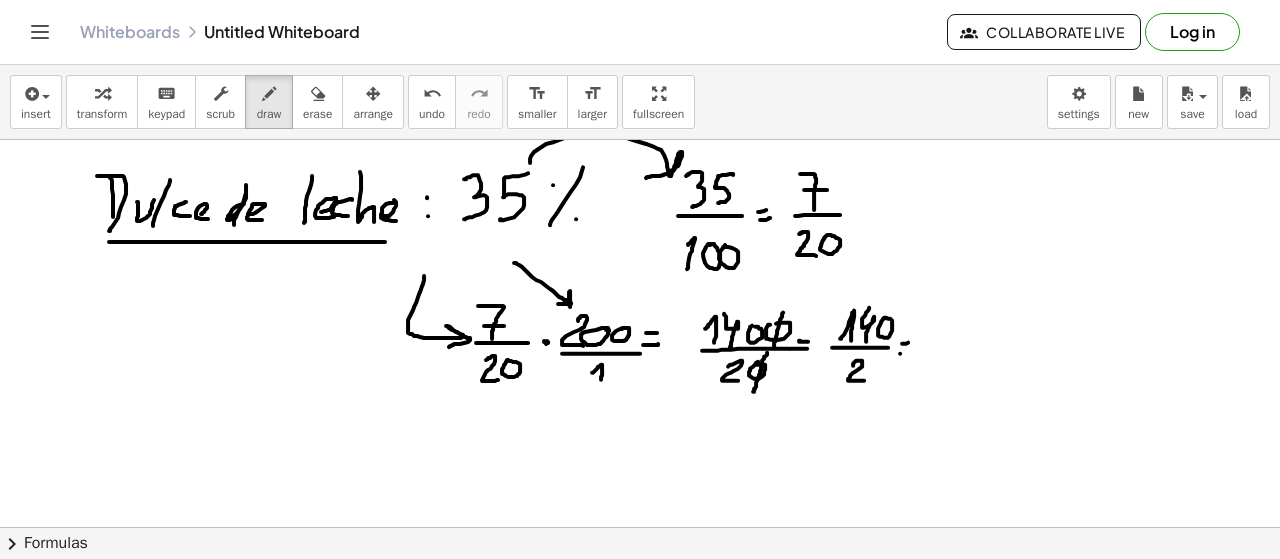 drag, startPoint x: 900, startPoint y: 352, endPoint x: 914, endPoint y: 350, distance: 14.142136 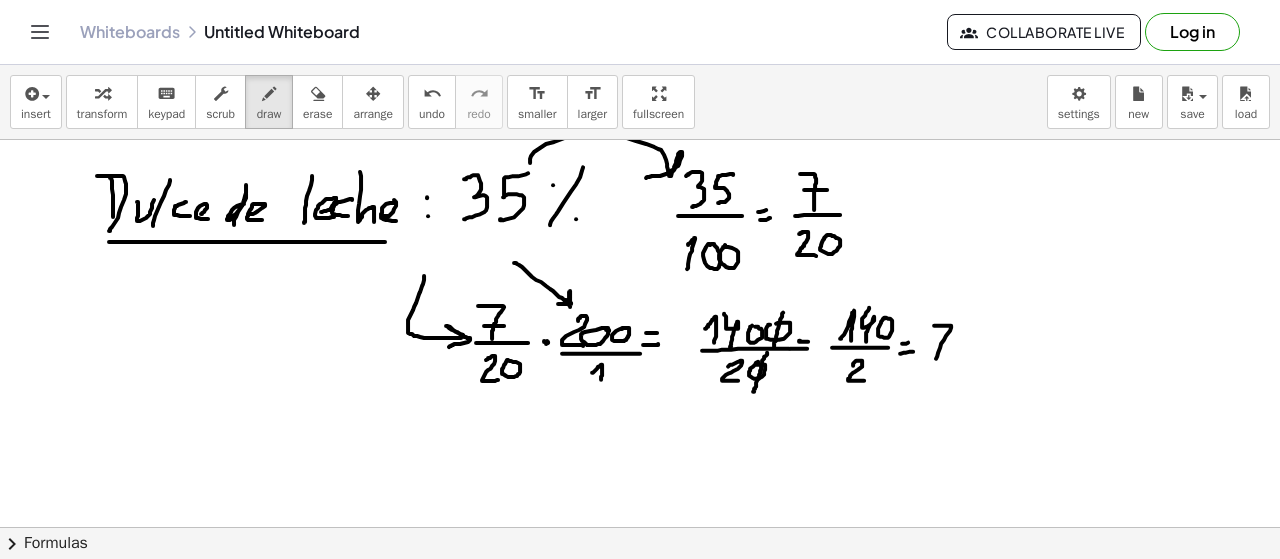 drag, startPoint x: 945, startPoint y: 324, endPoint x: 936, endPoint y: 357, distance: 34.20526 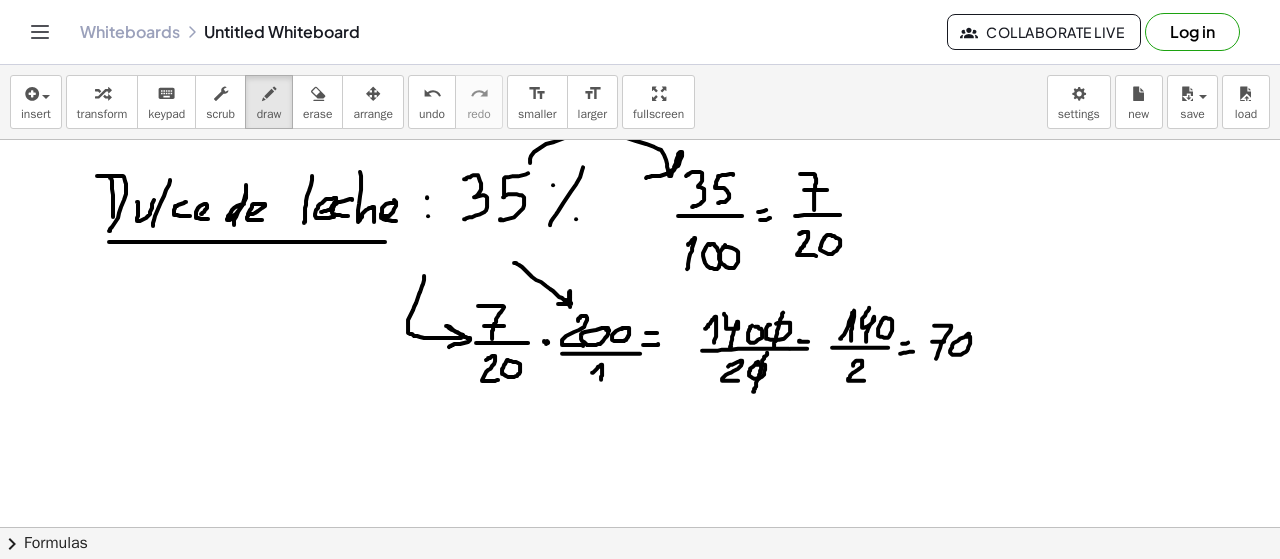 drag, startPoint x: 969, startPoint y: 332, endPoint x: 961, endPoint y: 341, distance: 12.0415945 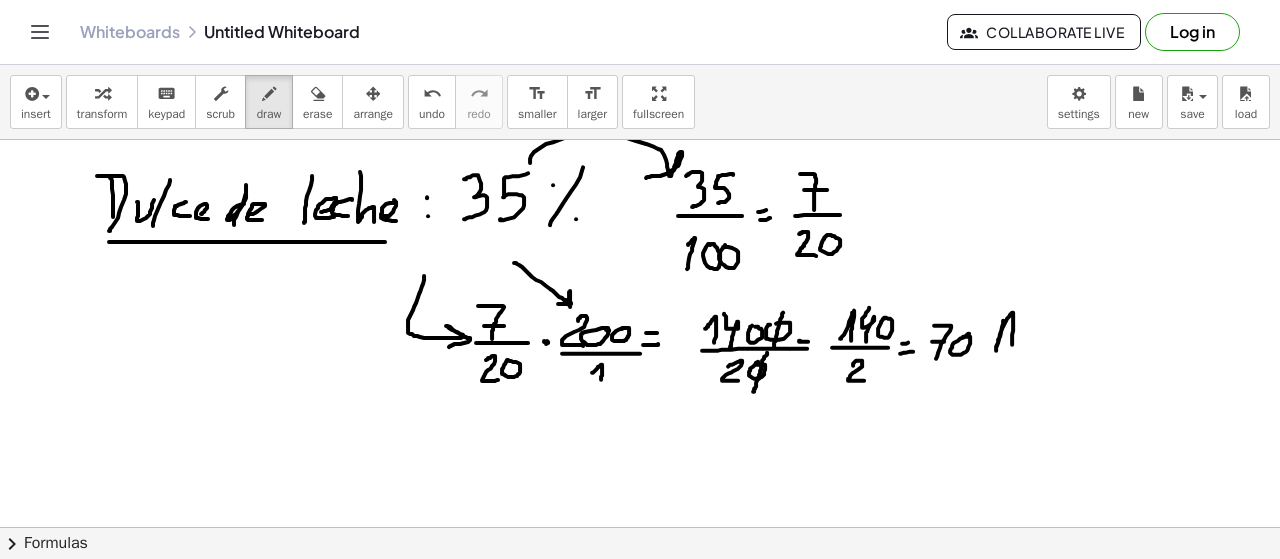 drag, startPoint x: 1003, startPoint y: 319, endPoint x: 1012, endPoint y: 349, distance: 31.320919 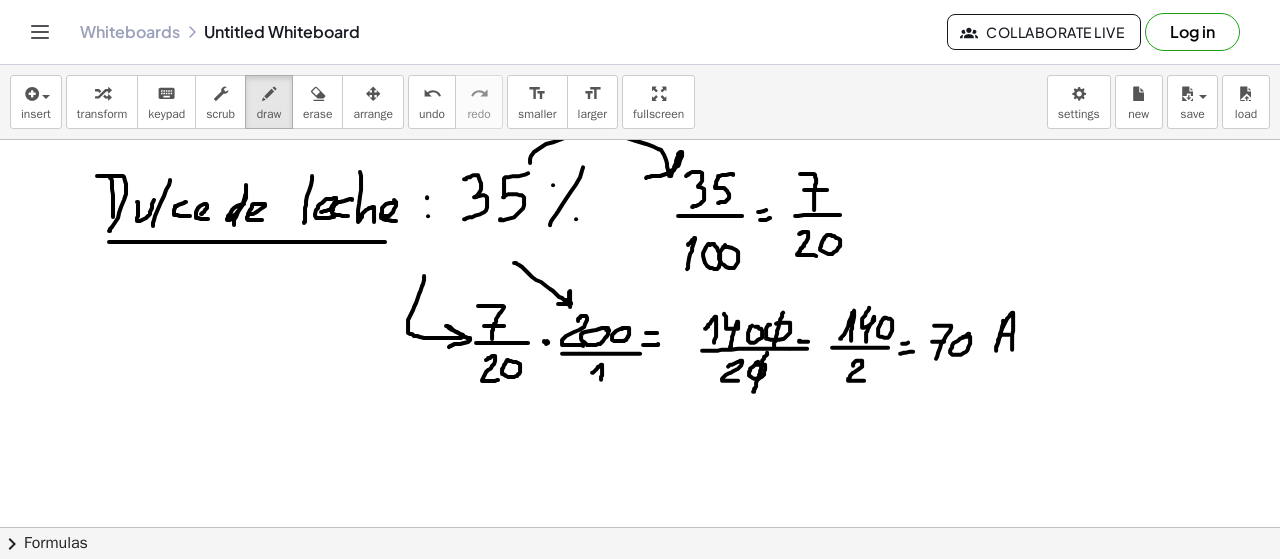 drag, startPoint x: 1000, startPoint y: 333, endPoint x: 1011, endPoint y: 333, distance: 11 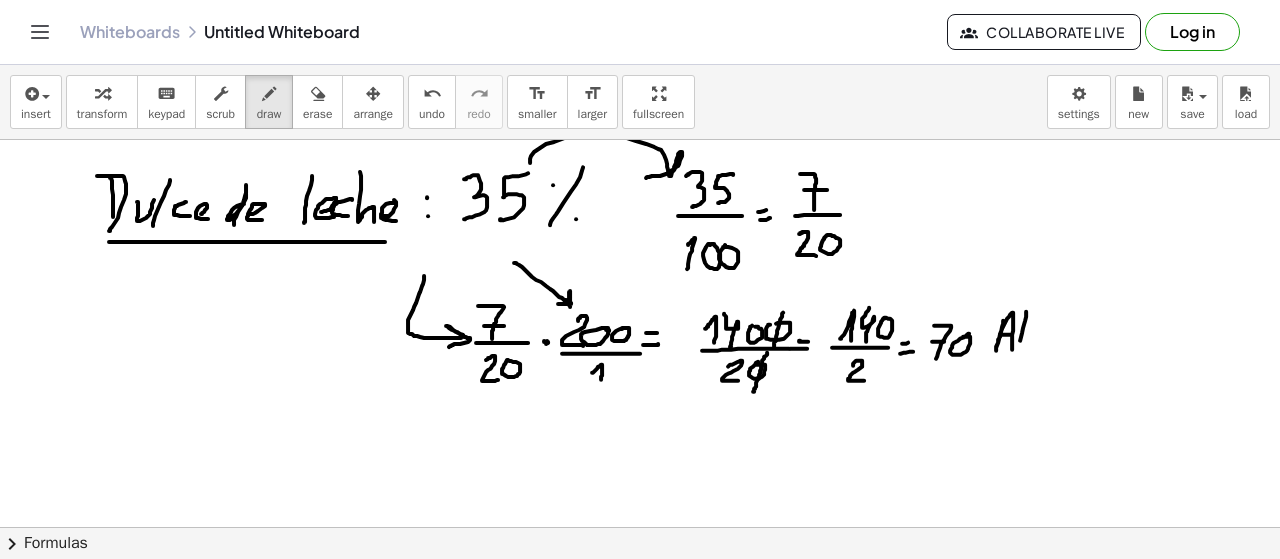 drag, startPoint x: 1026, startPoint y: 310, endPoint x: 1024, endPoint y: 345, distance: 35.057095 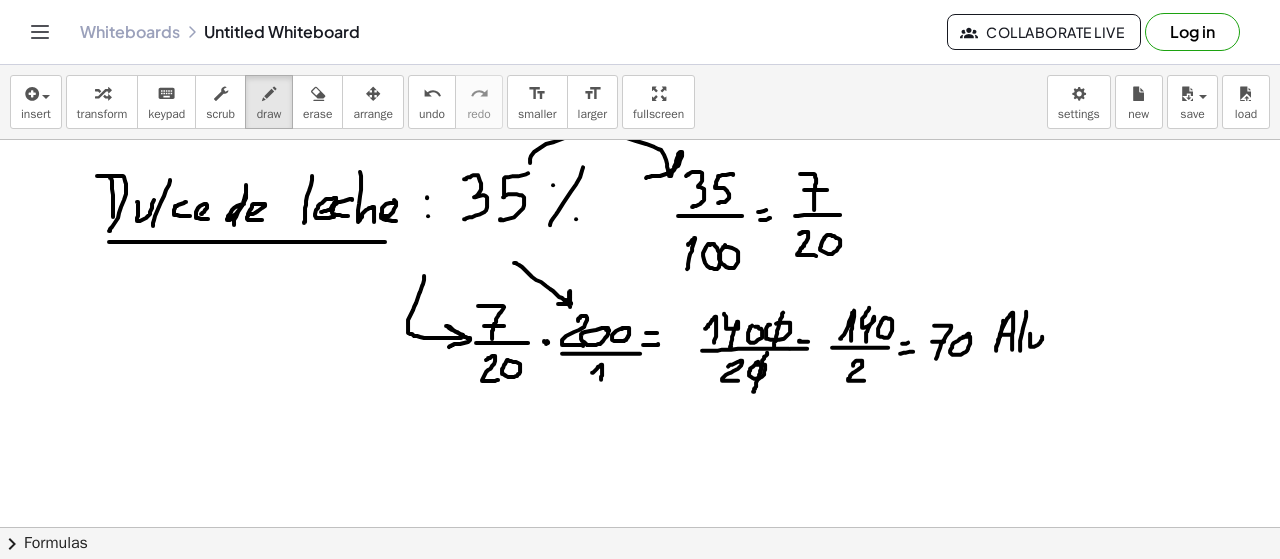 drag, startPoint x: 1030, startPoint y: 338, endPoint x: 1042, endPoint y: 333, distance: 13 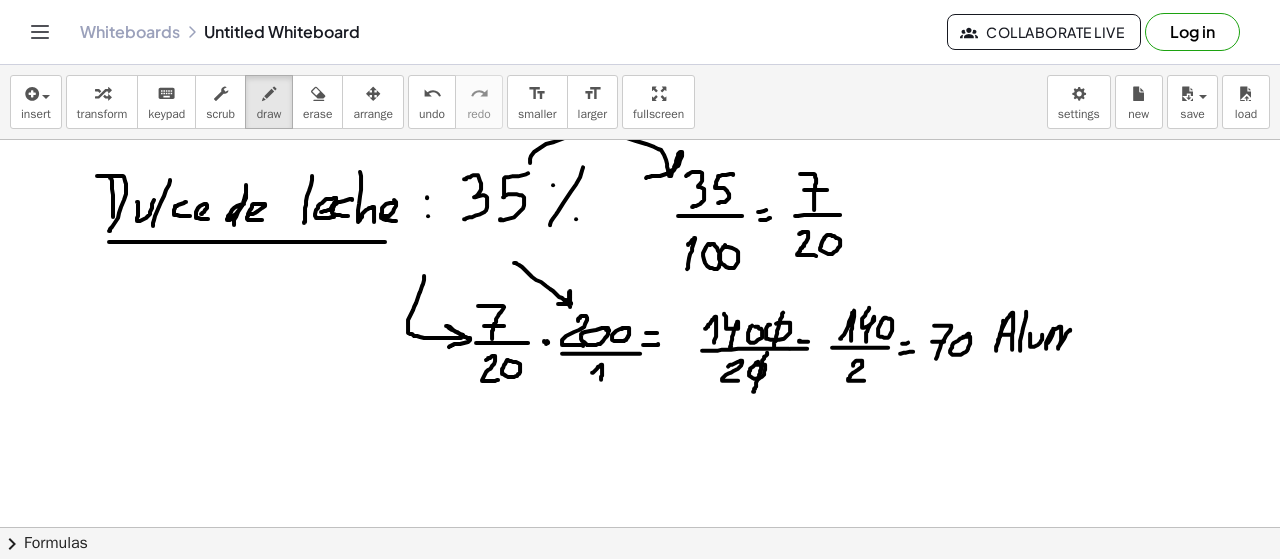drag, startPoint x: 1053, startPoint y: 329, endPoint x: 1071, endPoint y: 345, distance: 24.083189 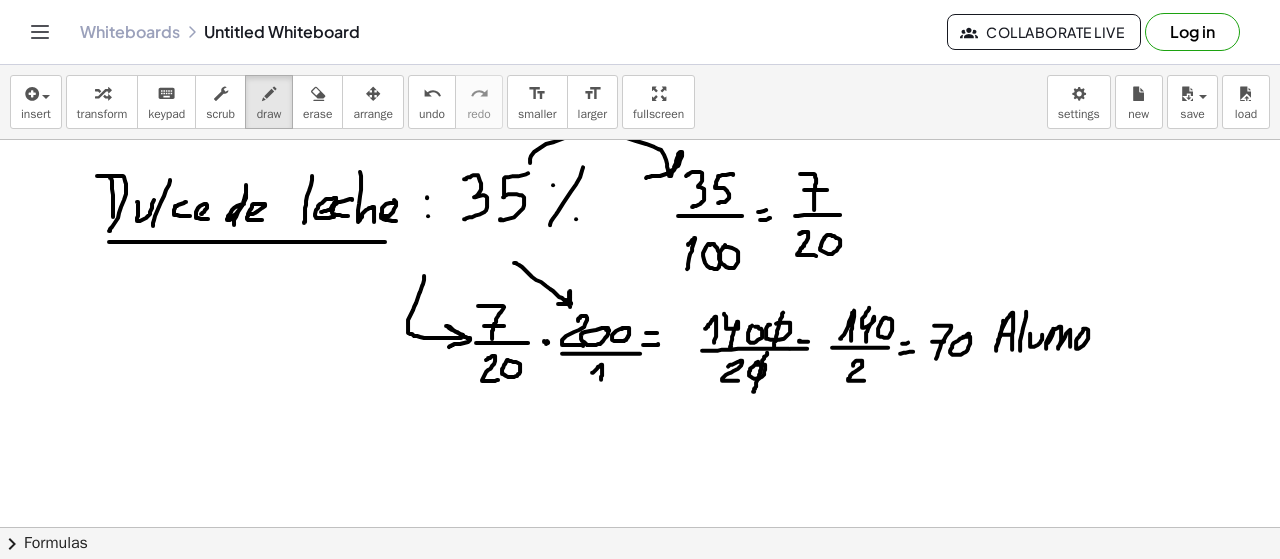 drag, startPoint x: 1083, startPoint y: 329, endPoint x: 1102, endPoint y: 327, distance: 19.104973 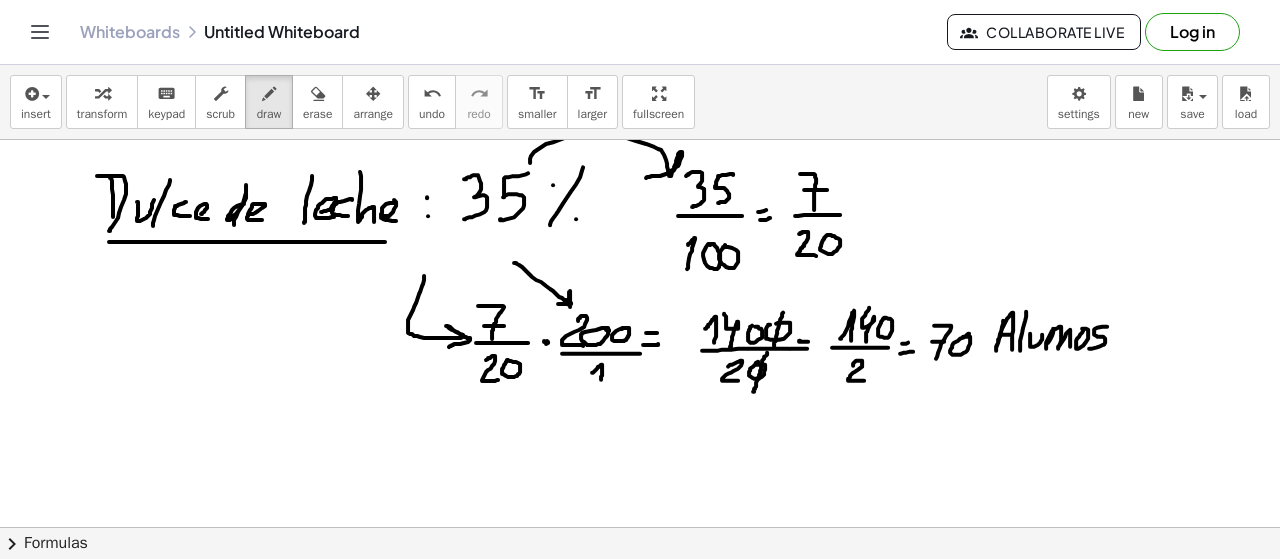 drag, startPoint x: 1107, startPoint y: 325, endPoint x: 1088, endPoint y: 347, distance: 29.068884 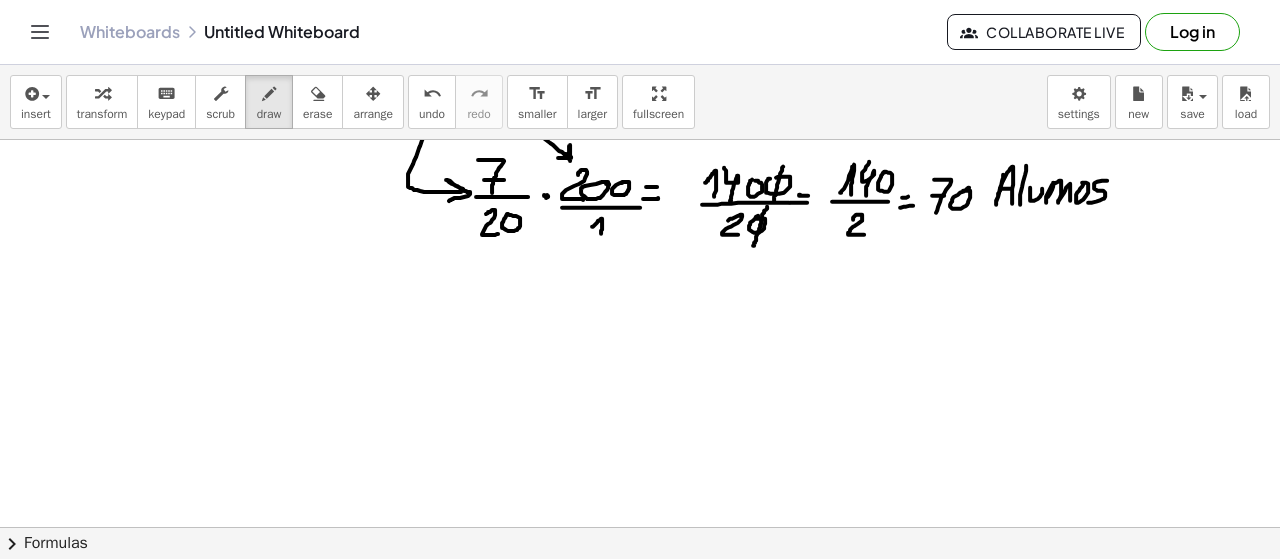 scroll, scrollTop: 2496, scrollLeft: 0, axis: vertical 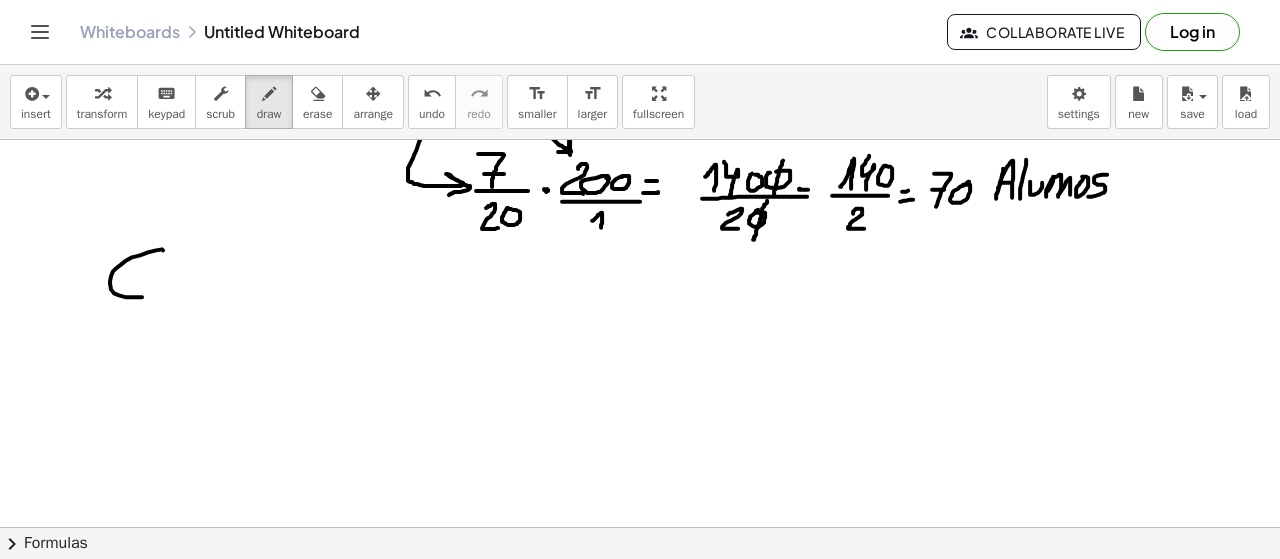 drag, startPoint x: 163, startPoint y: 248, endPoint x: 154, endPoint y: 276, distance: 29.410883 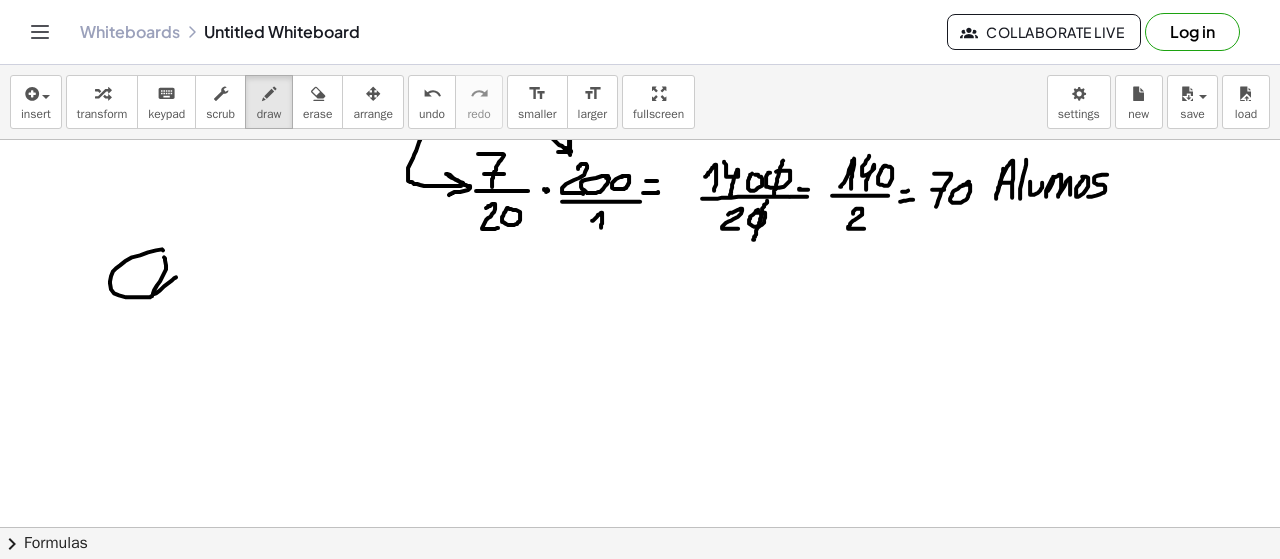 drag, startPoint x: 164, startPoint y: 255, endPoint x: 185, endPoint y: 289, distance: 39.962482 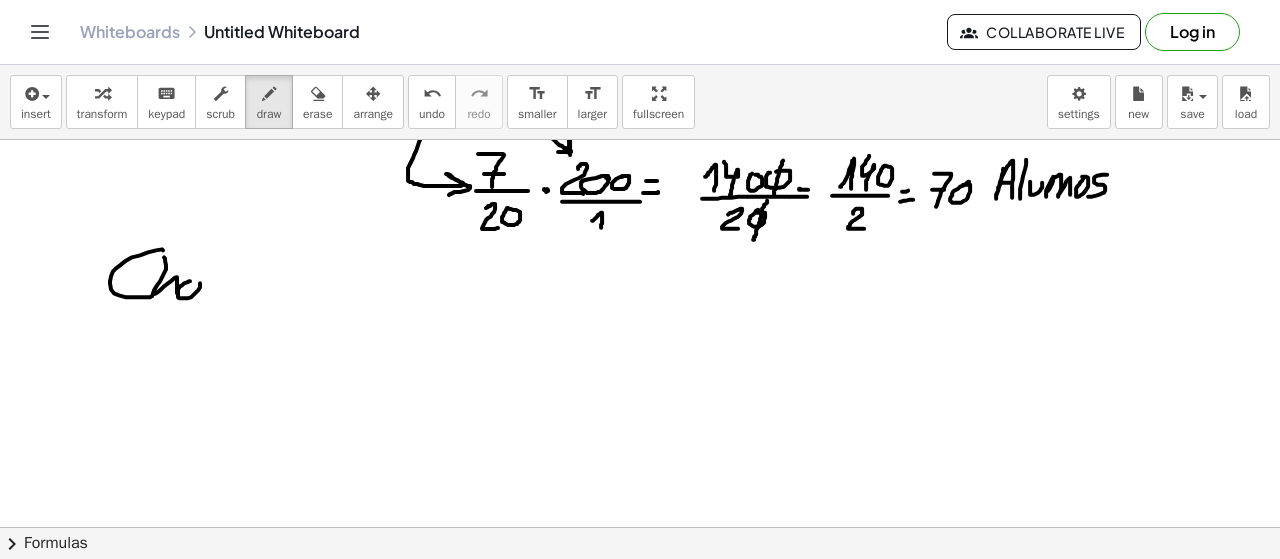 click at bounding box center [640, -802] 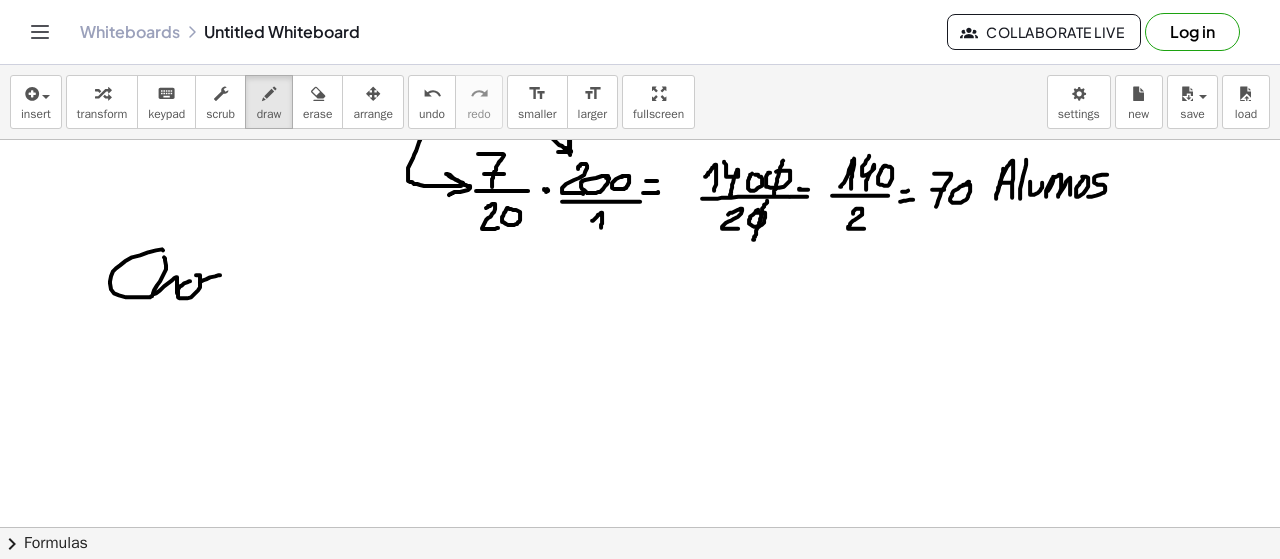 drag, startPoint x: 220, startPoint y: 273, endPoint x: 228, endPoint y: 286, distance: 15.264338 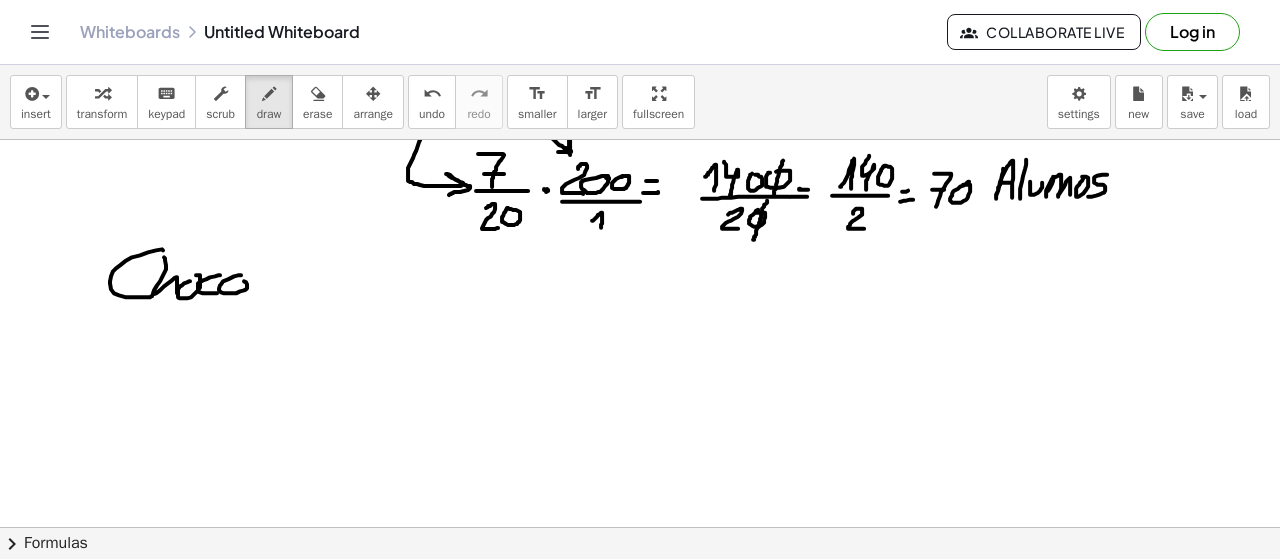 drag, startPoint x: 219, startPoint y: 286, endPoint x: 242, endPoint y: 277, distance: 24.698177 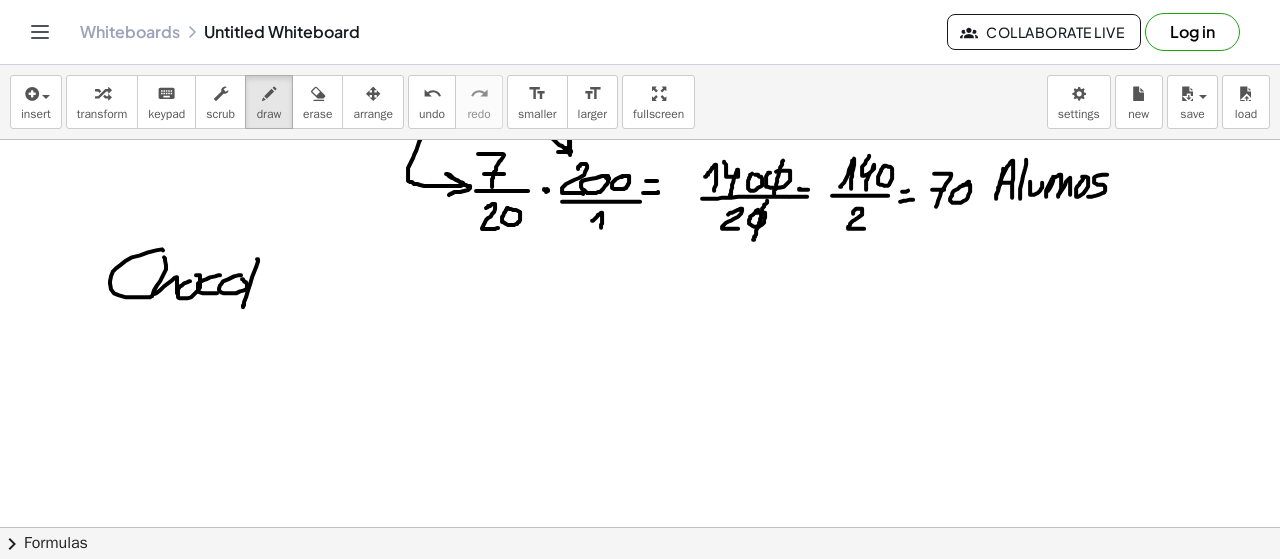 drag, startPoint x: 252, startPoint y: 275, endPoint x: 250, endPoint y: 301, distance: 26.076809 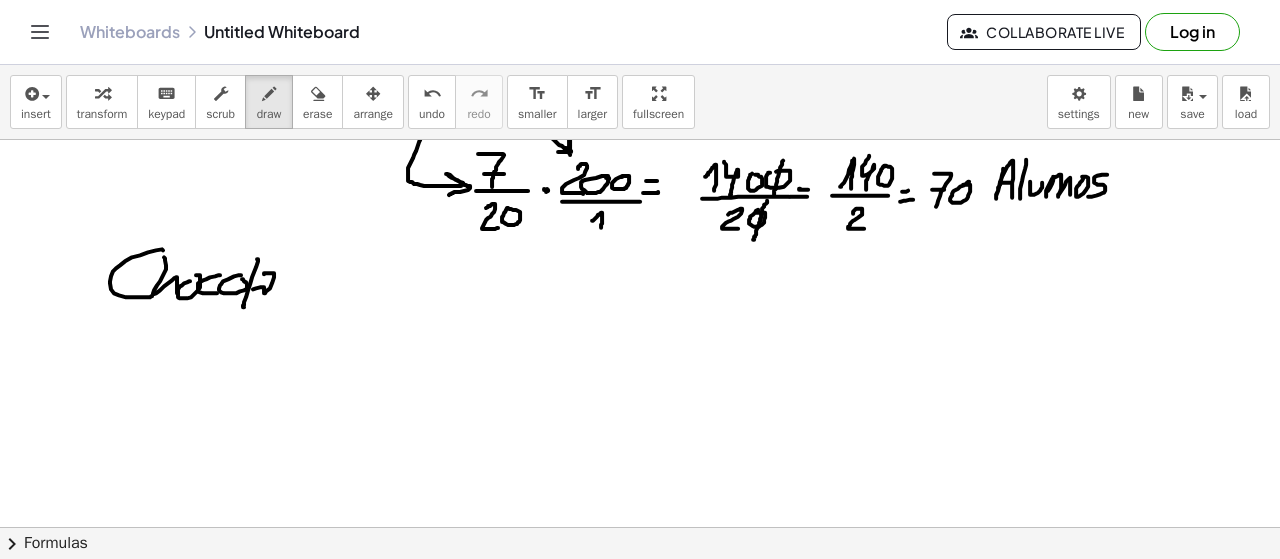 drag, startPoint x: 264, startPoint y: 272, endPoint x: 279, endPoint y: 289, distance: 22.671568 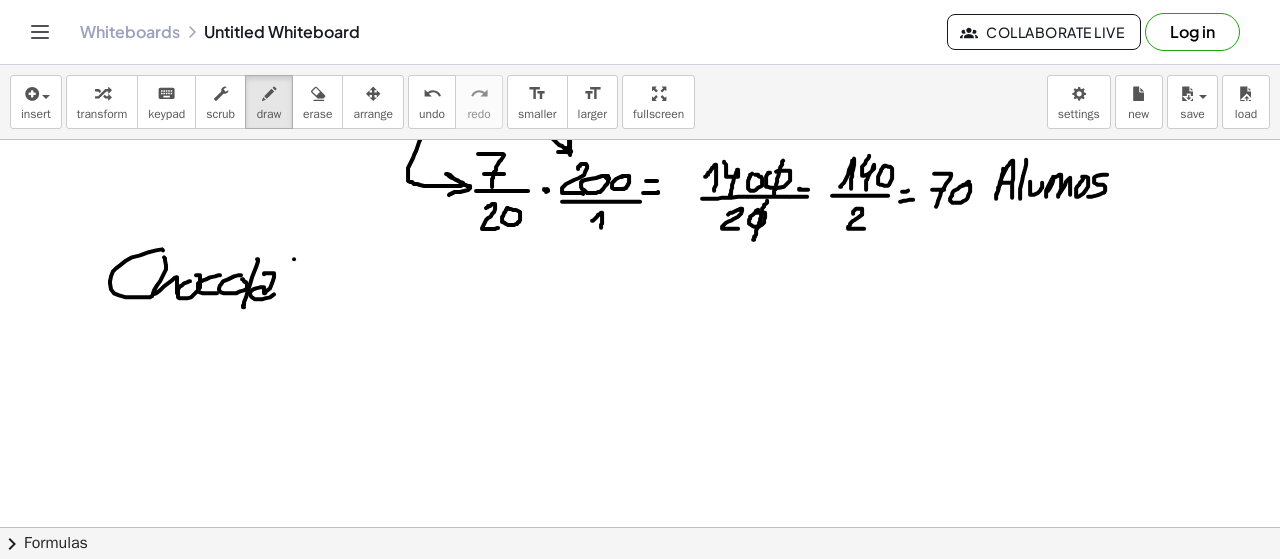 drag, startPoint x: 294, startPoint y: 257, endPoint x: 280, endPoint y: 297, distance: 42.379242 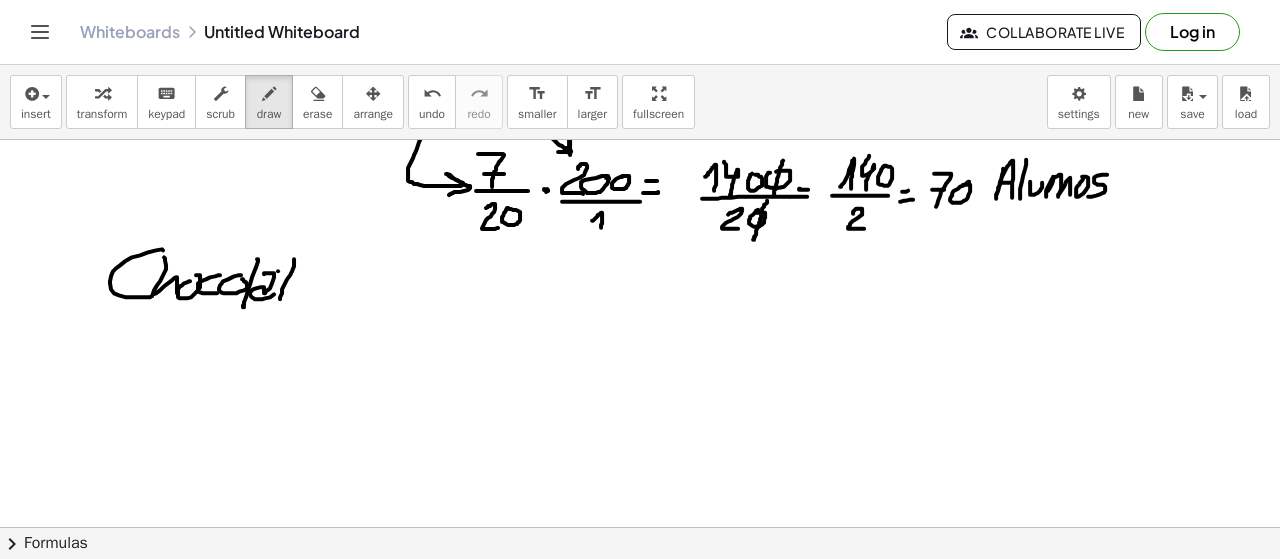 drag, startPoint x: 278, startPoint y: 269, endPoint x: 299, endPoint y: 279, distance: 23.259407 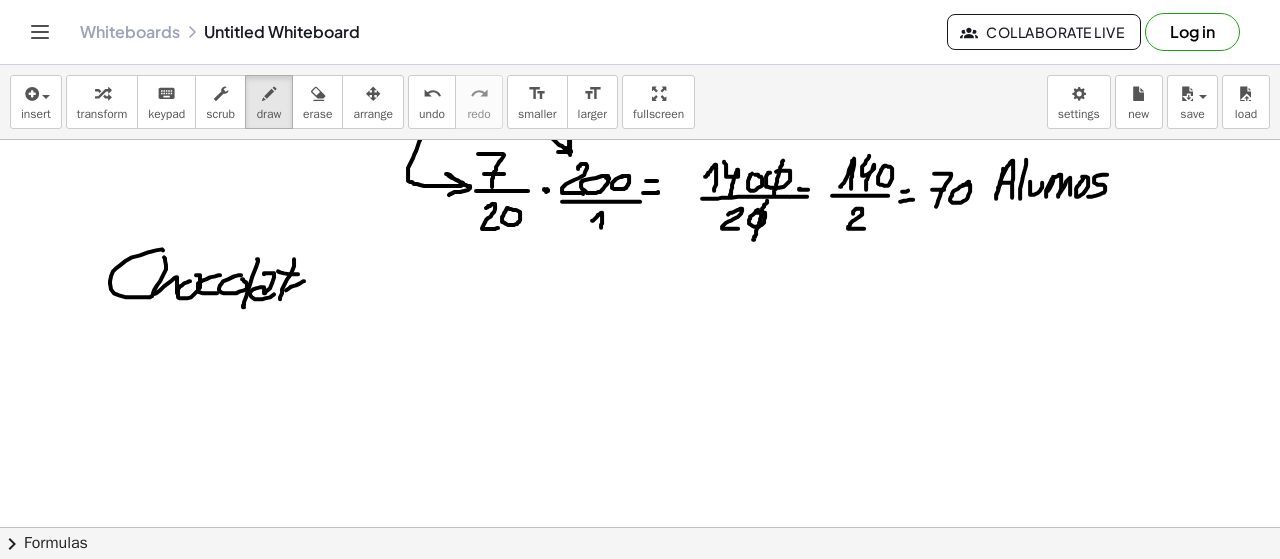 drag, startPoint x: 304, startPoint y: 279, endPoint x: 303, endPoint y: 292, distance: 13.038404 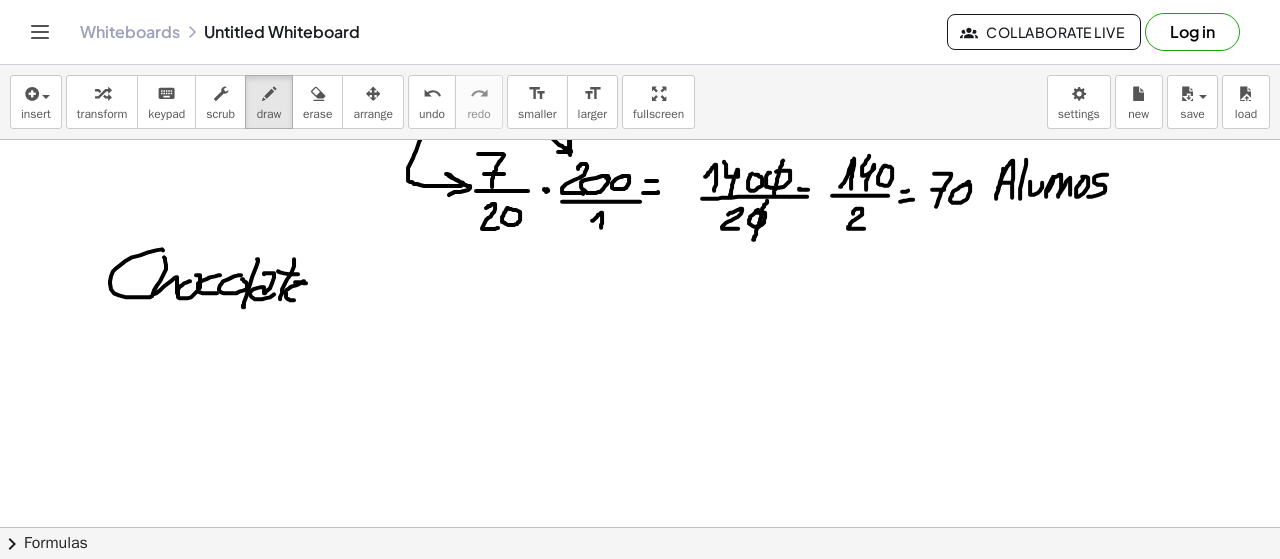 drag, startPoint x: 306, startPoint y: 281, endPoint x: 296, endPoint y: 291, distance: 14.142136 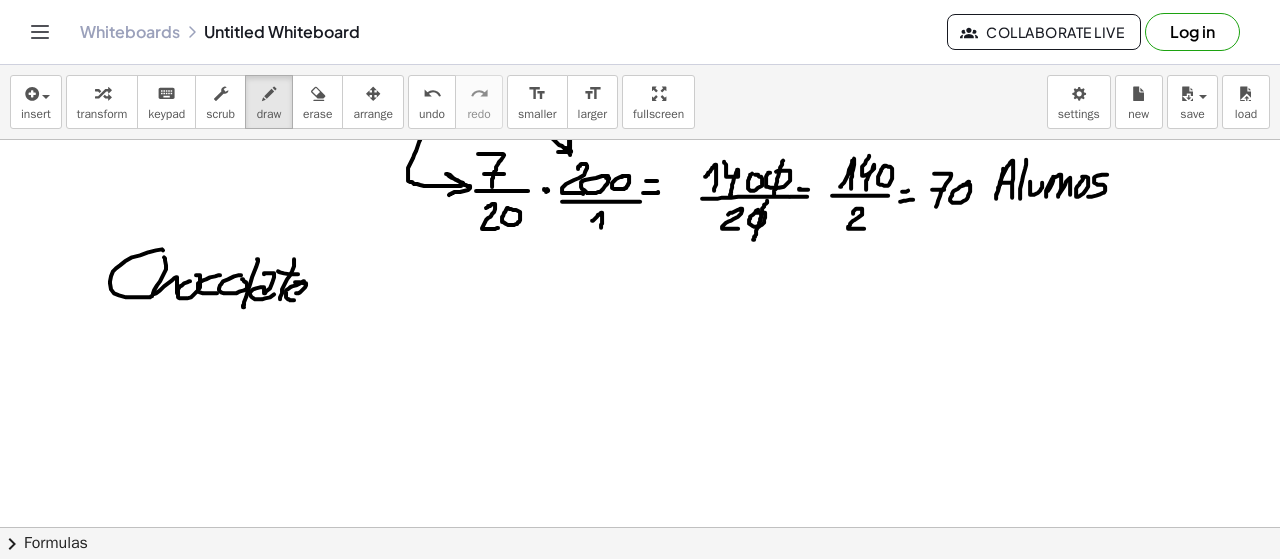 click at bounding box center [640, -802] 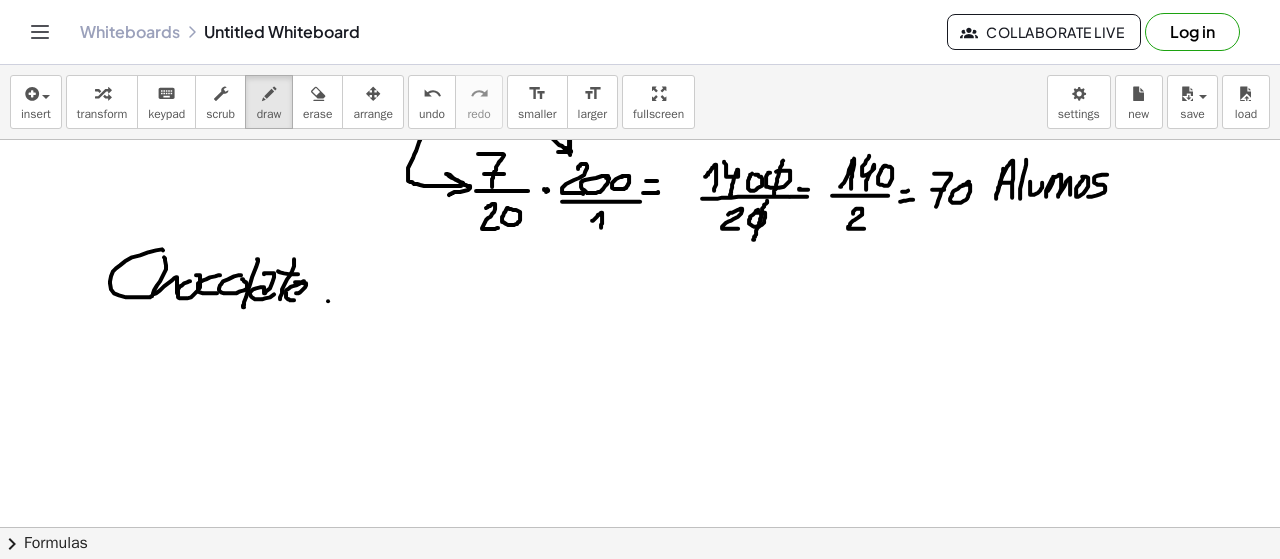 click at bounding box center [640, -802] 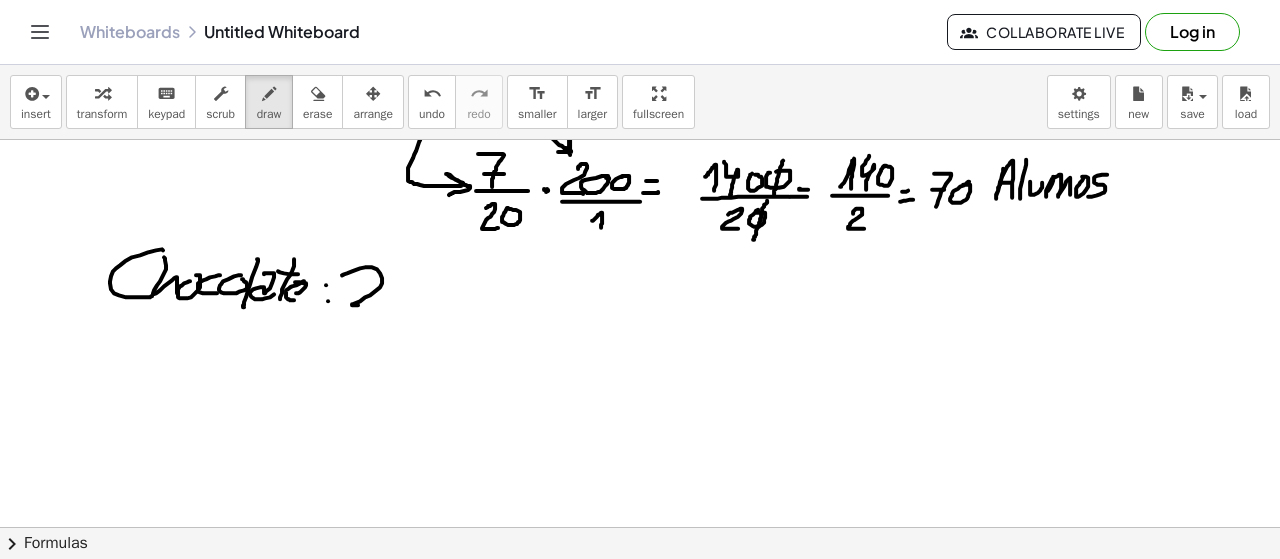 drag, startPoint x: 342, startPoint y: 273, endPoint x: 412, endPoint y: 298, distance: 74.330345 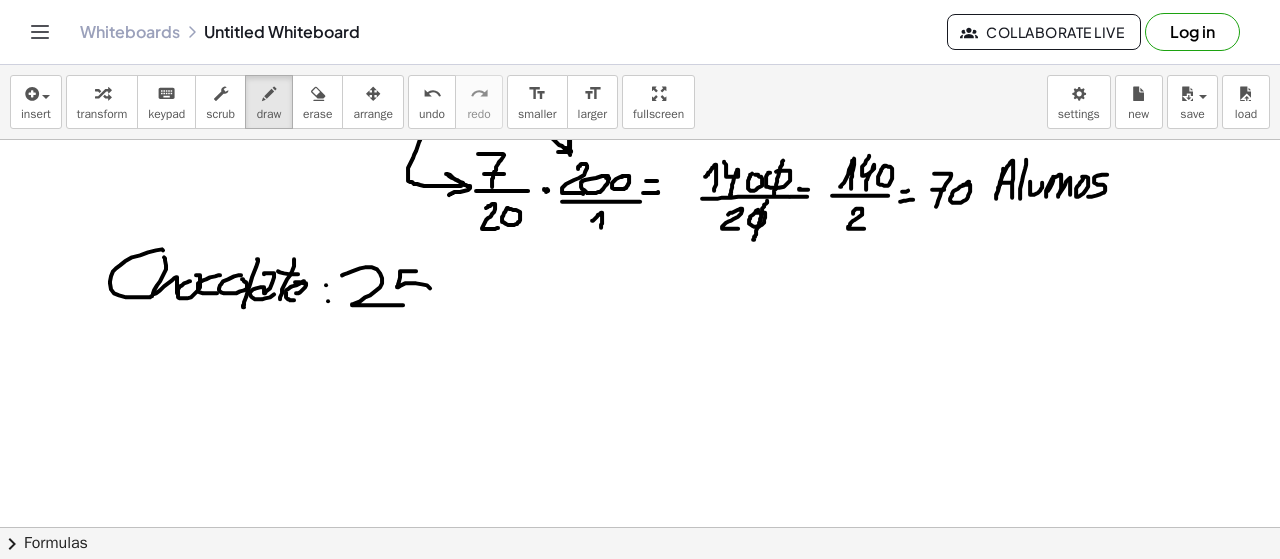 drag, startPoint x: 416, startPoint y: 269, endPoint x: 394, endPoint y: 304, distance: 41.340054 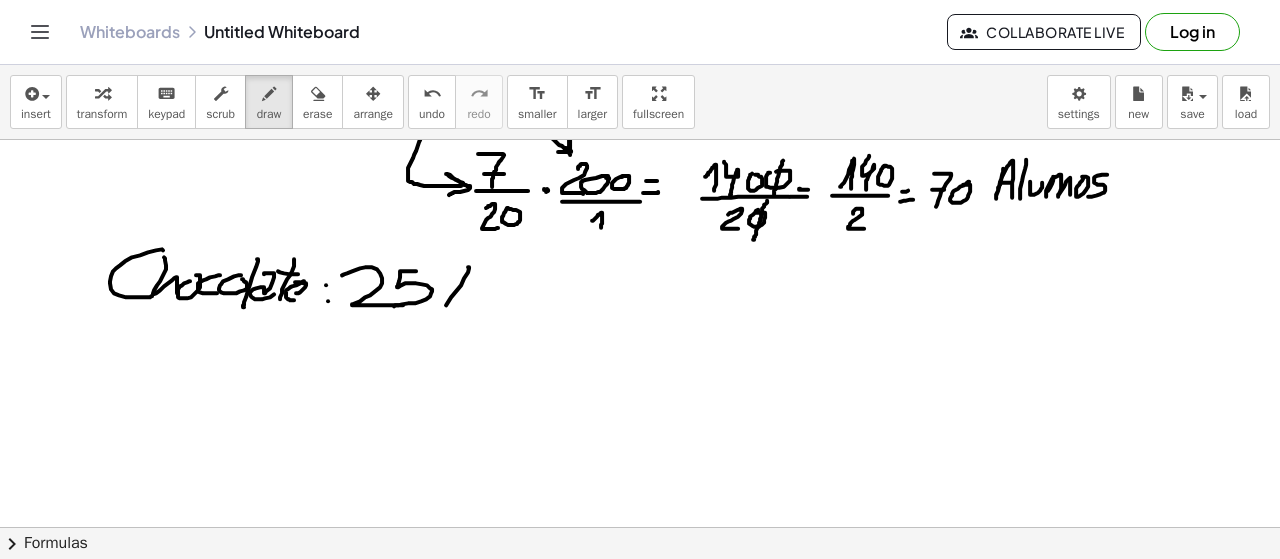 drag, startPoint x: 468, startPoint y: 270, endPoint x: 439, endPoint y: 311, distance: 50.219517 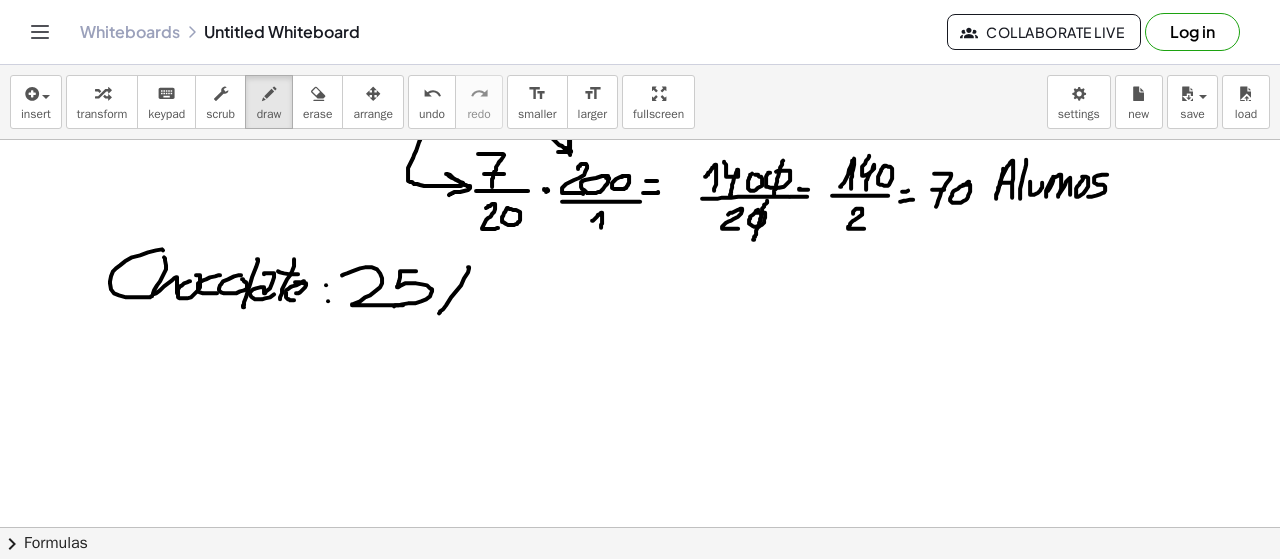 click at bounding box center (640, -802) 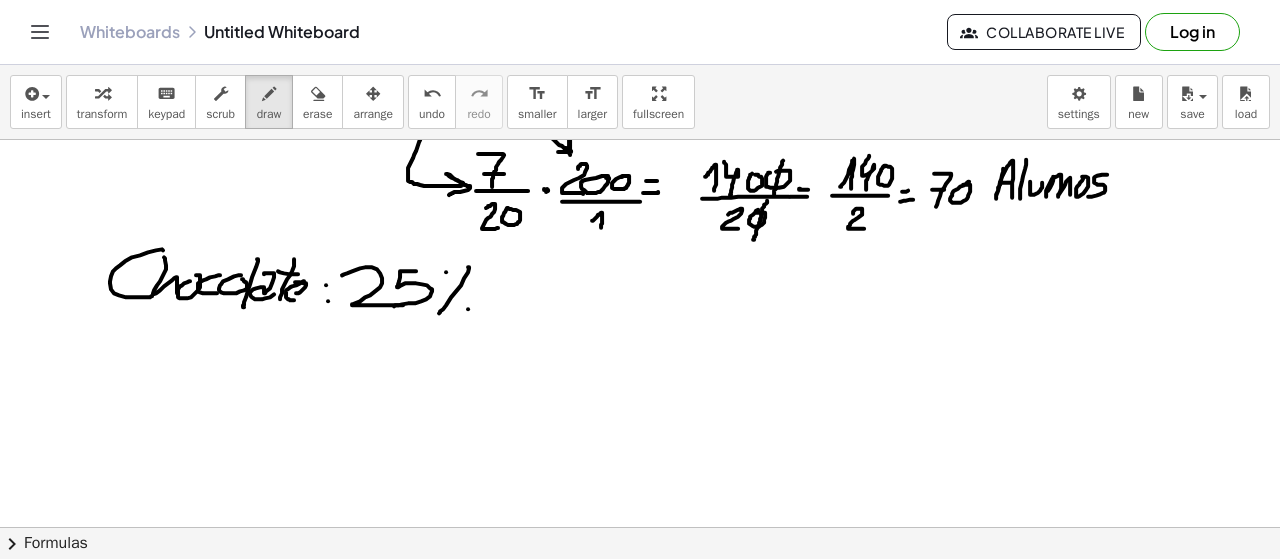 click at bounding box center [640, -802] 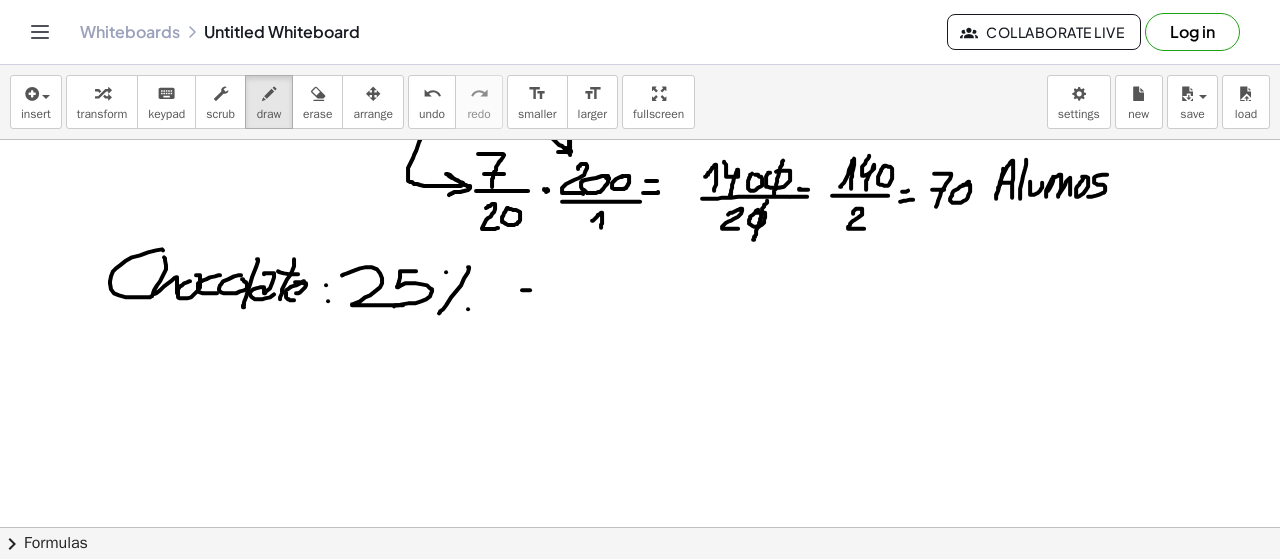 drag, startPoint x: 522, startPoint y: 288, endPoint x: 542, endPoint y: 288, distance: 20 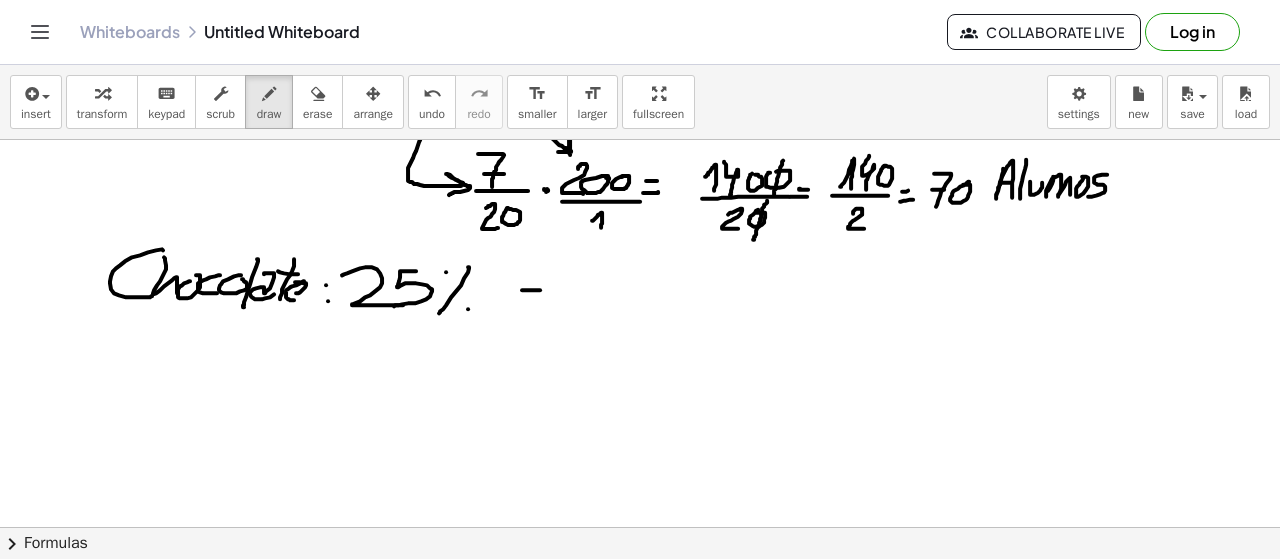 click at bounding box center [640, -802] 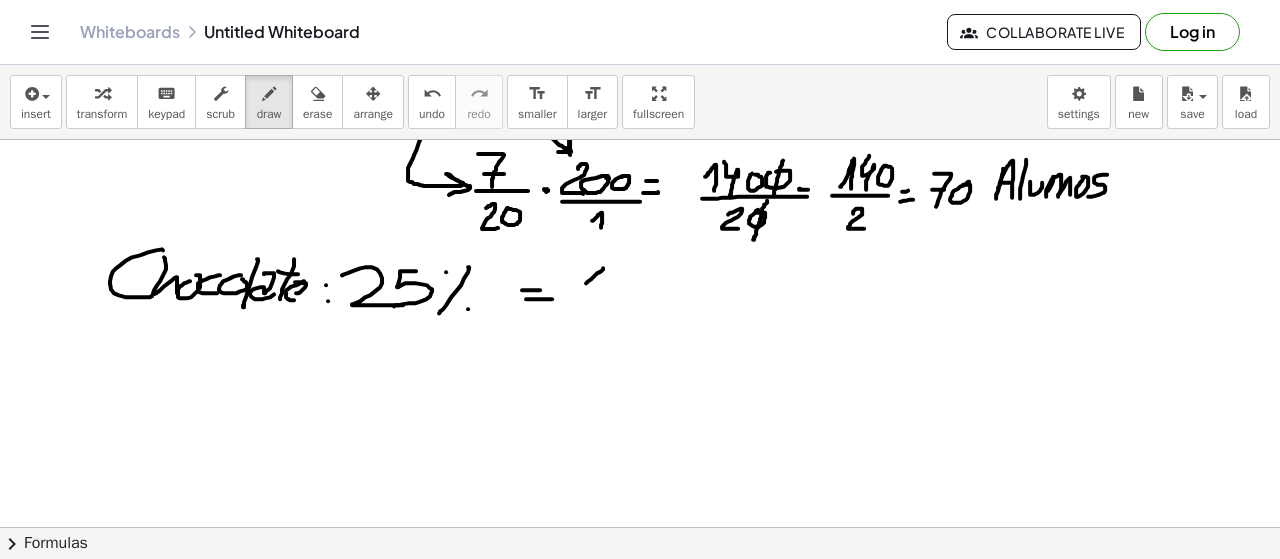drag, startPoint x: 588, startPoint y: 279, endPoint x: 607, endPoint y: 303, distance: 30.610456 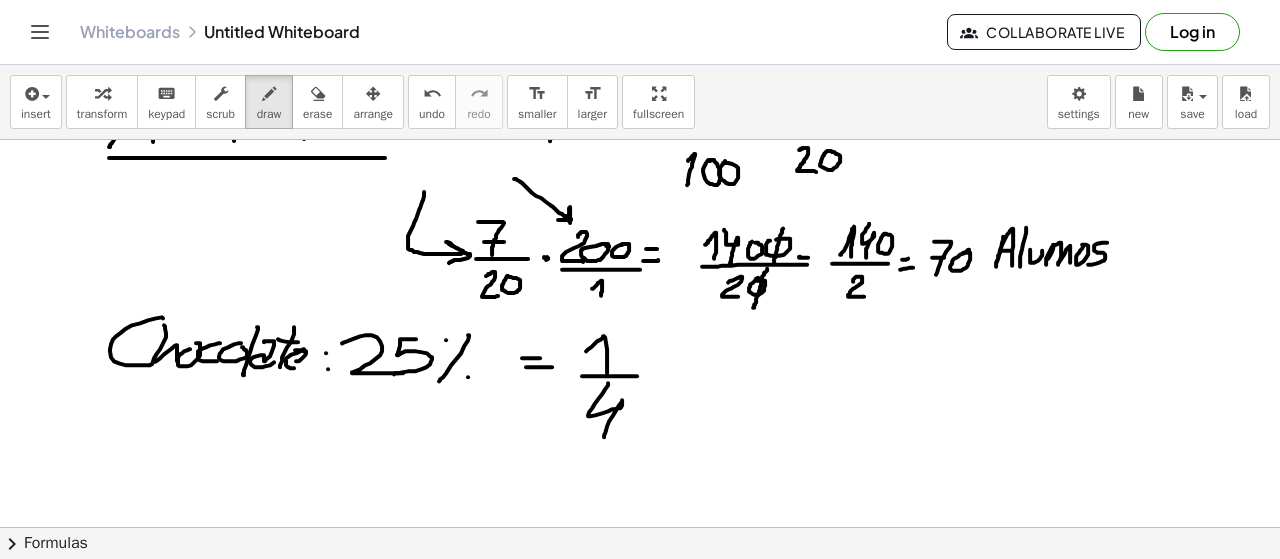 scroll, scrollTop: 2411, scrollLeft: 0, axis: vertical 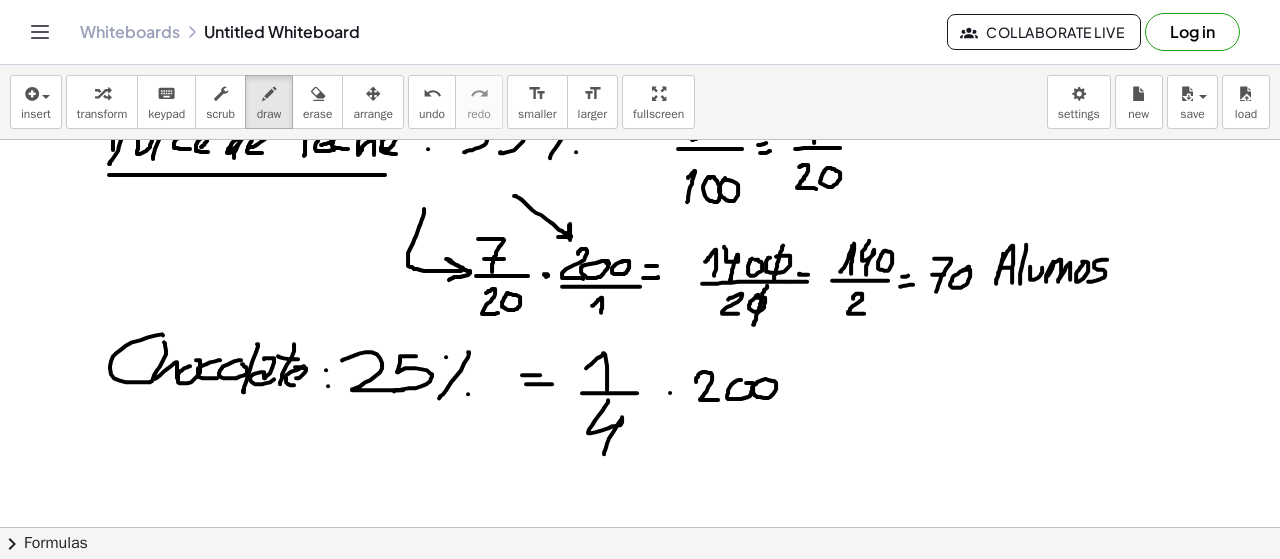 click at bounding box center (640, -717) 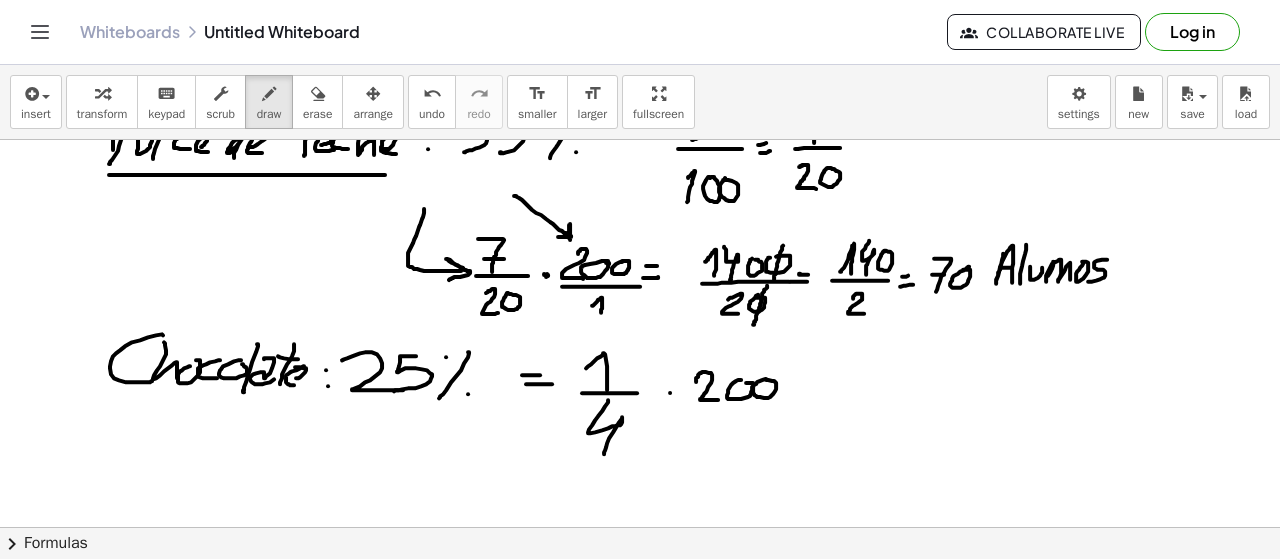 click at bounding box center (640, -717) 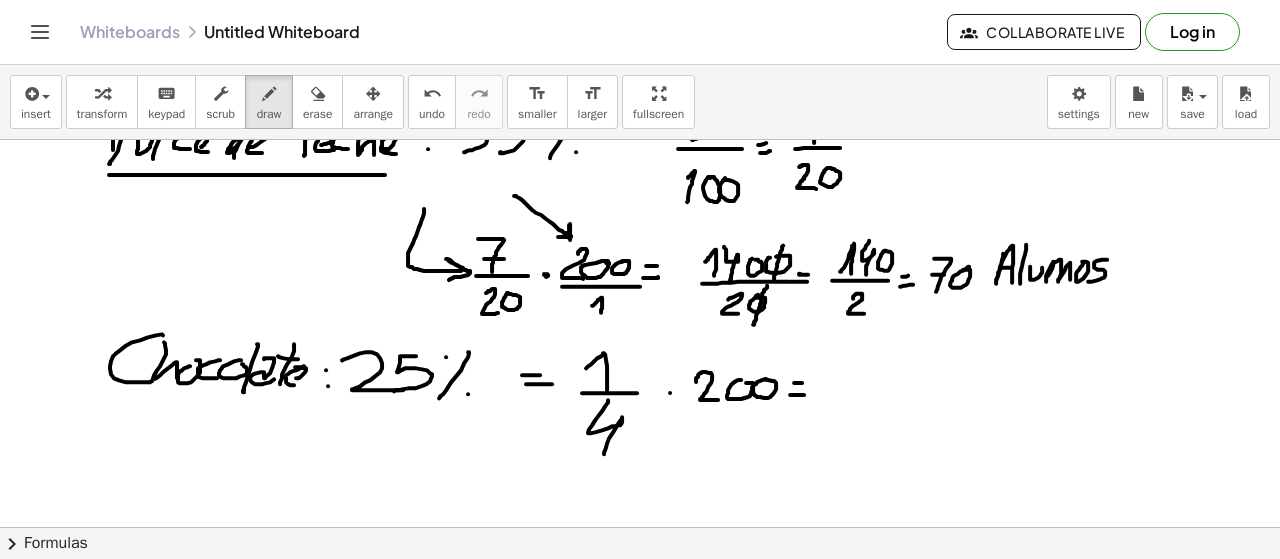 click at bounding box center (640, -717) 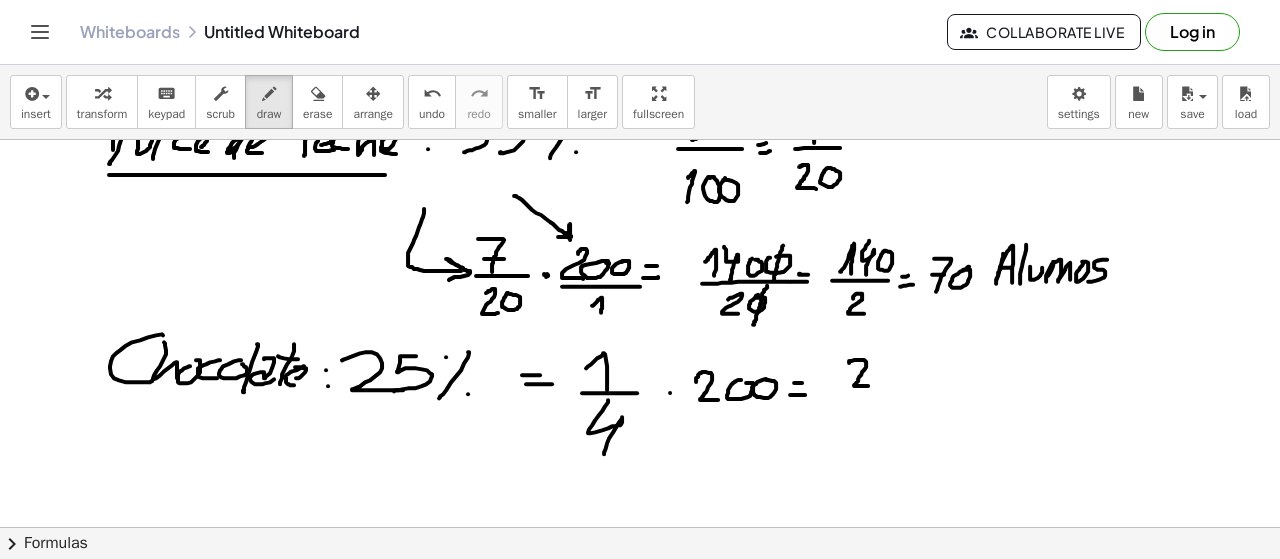 drag, startPoint x: 849, startPoint y: 361, endPoint x: 870, endPoint y: 384, distance: 31.144823 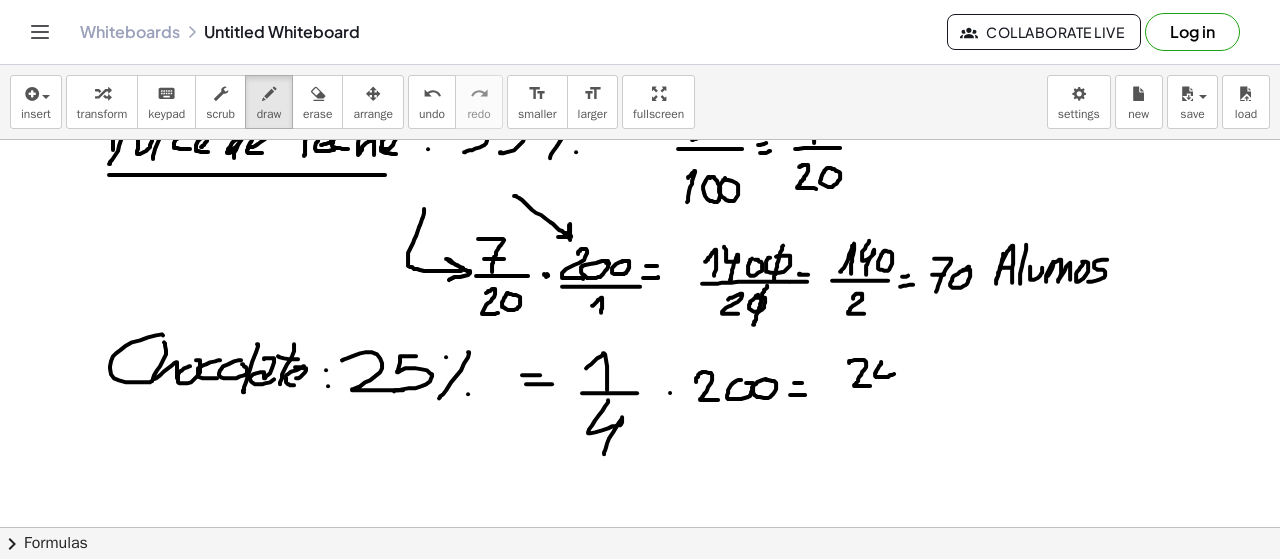 click at bounding box center [640, -717] 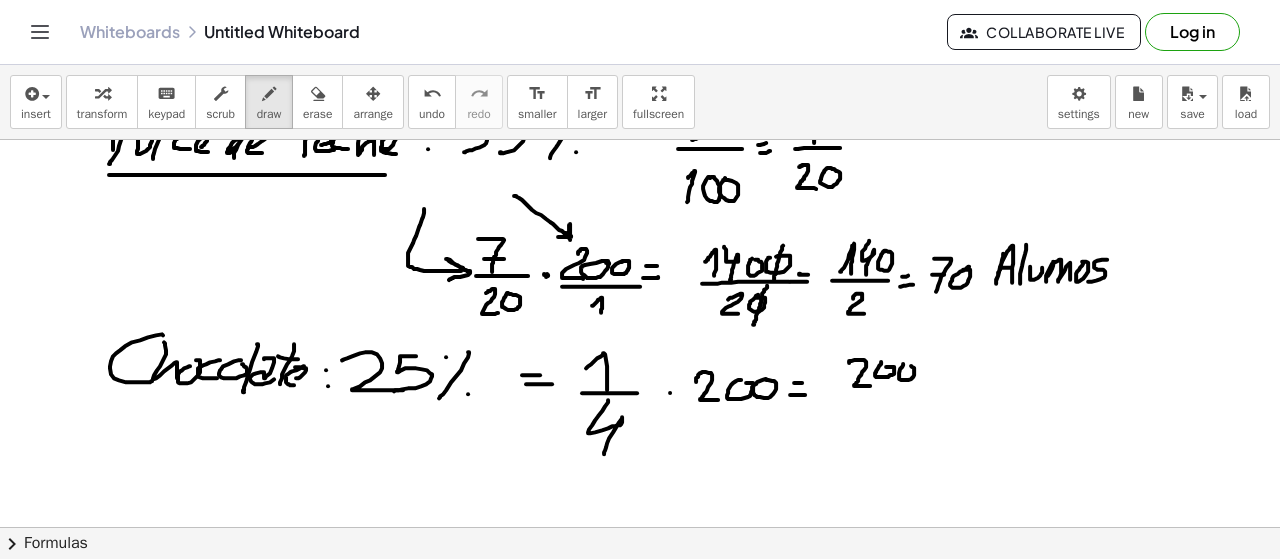 click at bounding box center (640, -717) 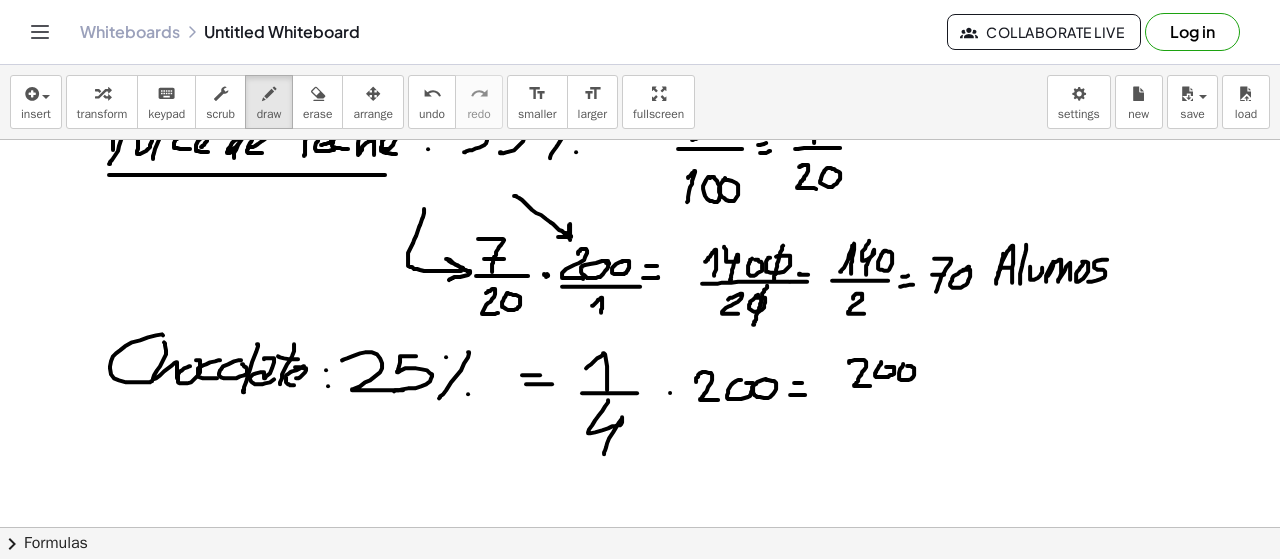 drag, startPoint x: 849, startPoint y: 399, endPoint x: 945, endPoint y: 399, distance: 96 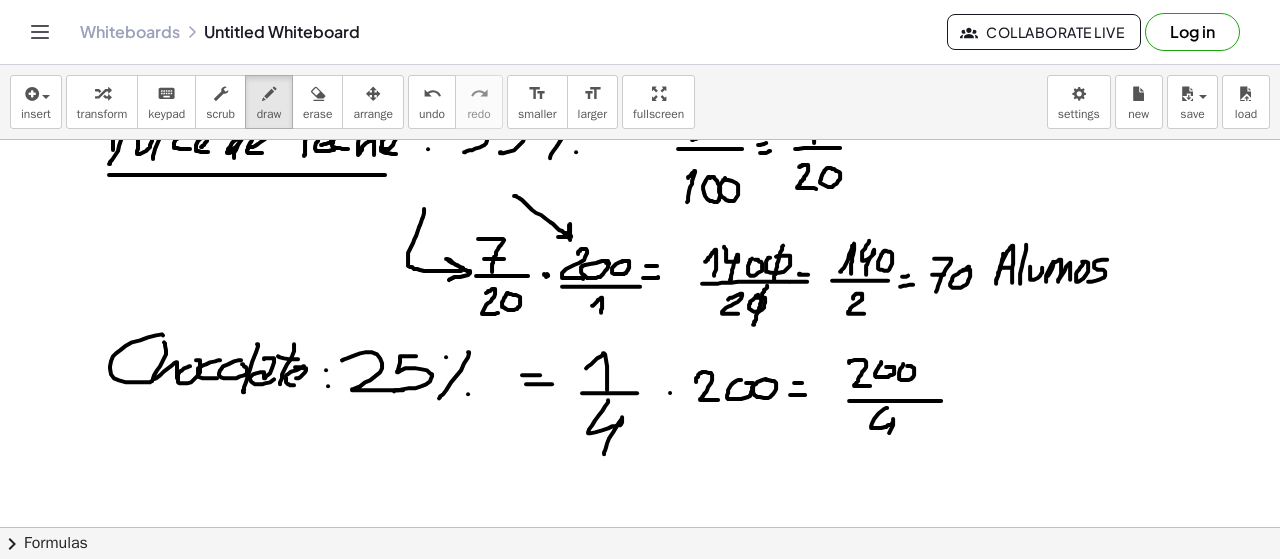 click at bounding box center [640, -717] 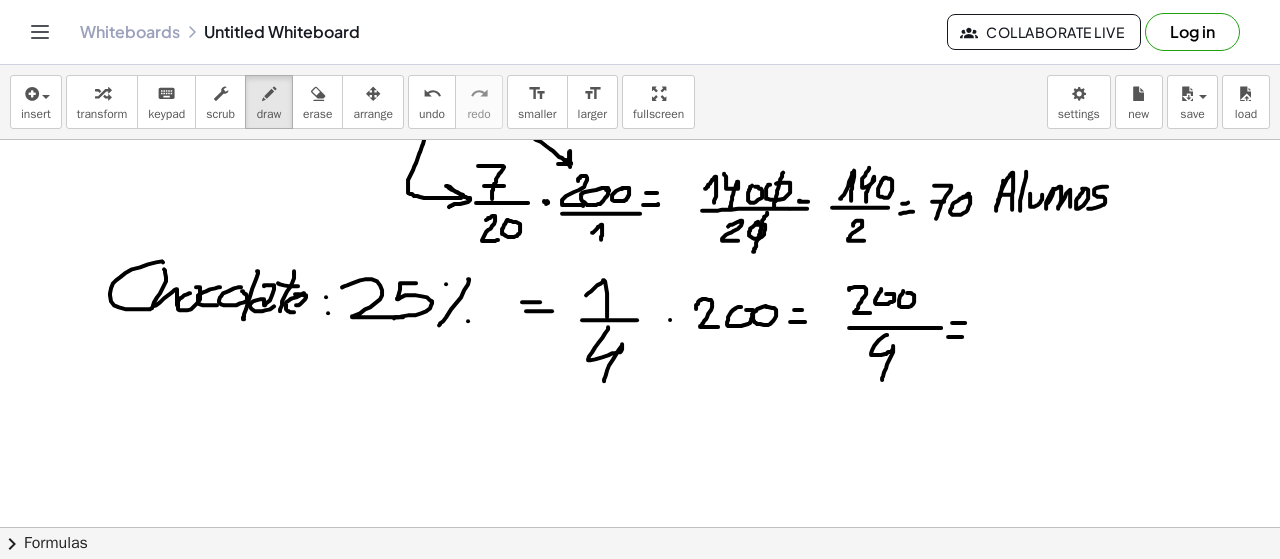 scroll, scrollTop: 2502, scrollLeft: 0, axis: vertical 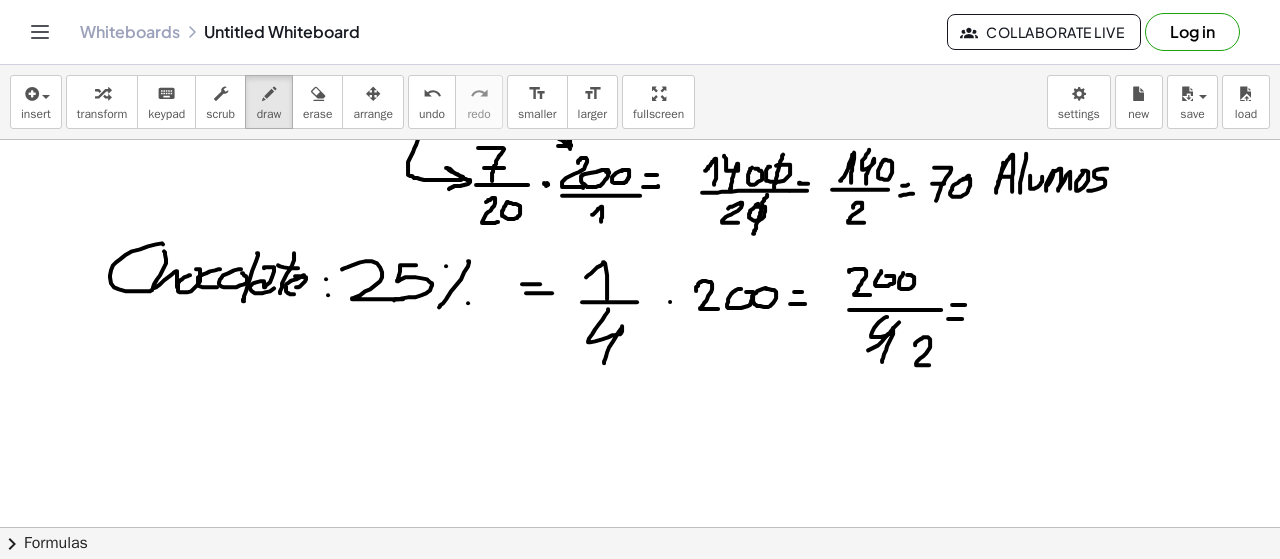 drag, startPoint x: 915, startPoint y: 341, endPoint x: 930, endPoint y: 326, distance: 21.213203 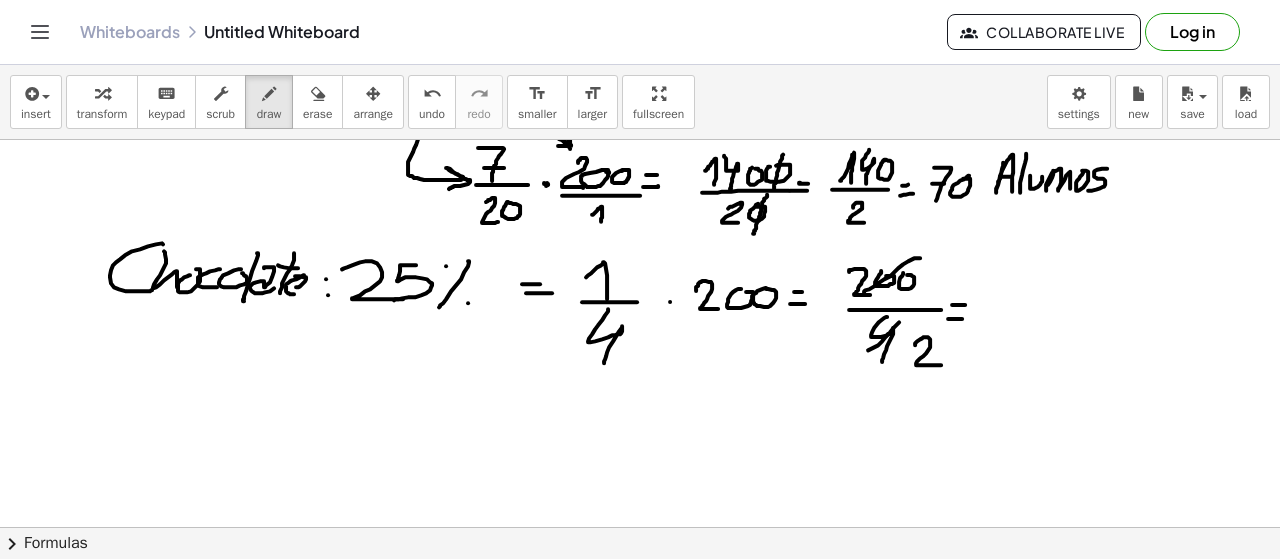 drag, startPoint x: 914, startPoint y: 256, endPoint x: 865, endPoint y: 293, distance: 61.400326 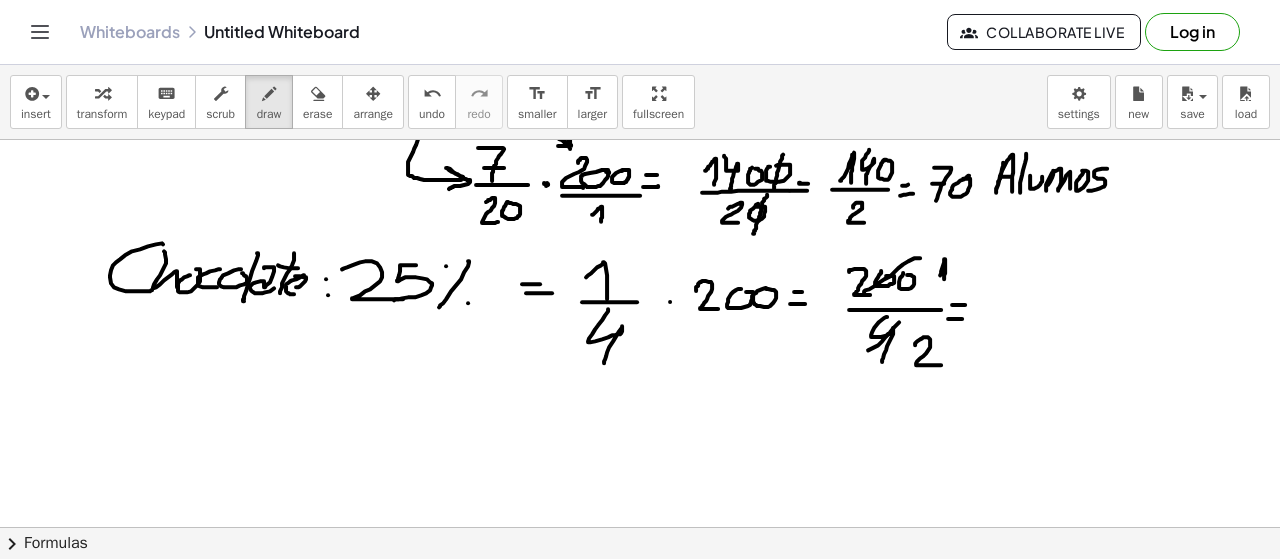 drag, startPoint x: 941, startPoint y: 269, endPoint x: 946, endPoint y: 285, distance: 16.763054 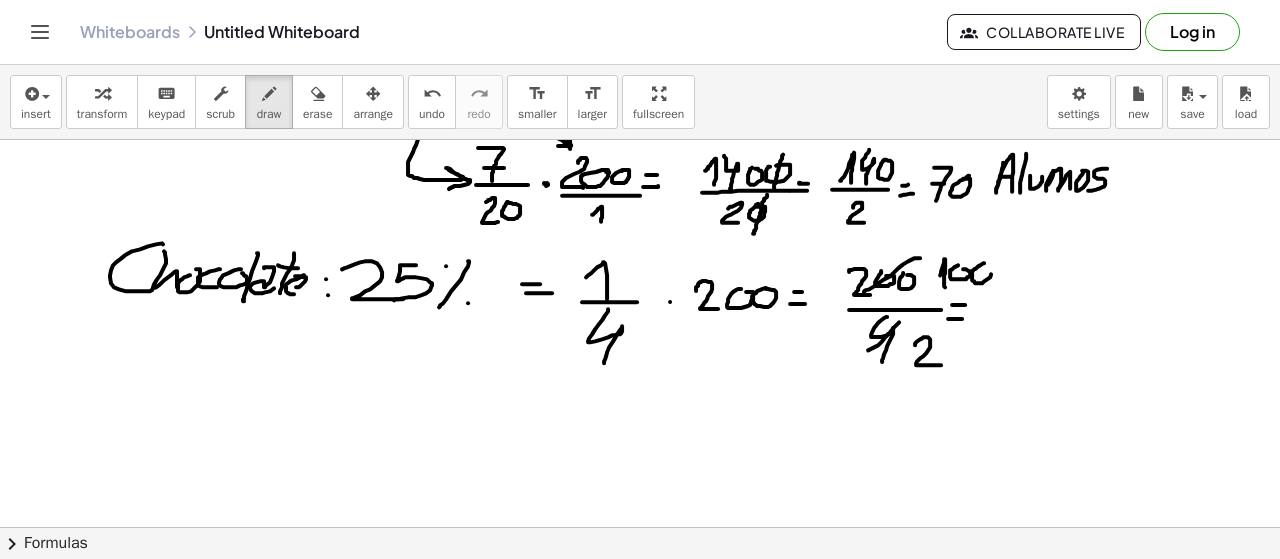 drag, startPoint x: 978, startPoint y: 264, endPoint x: 990, endPoint y: 259, distance: 13 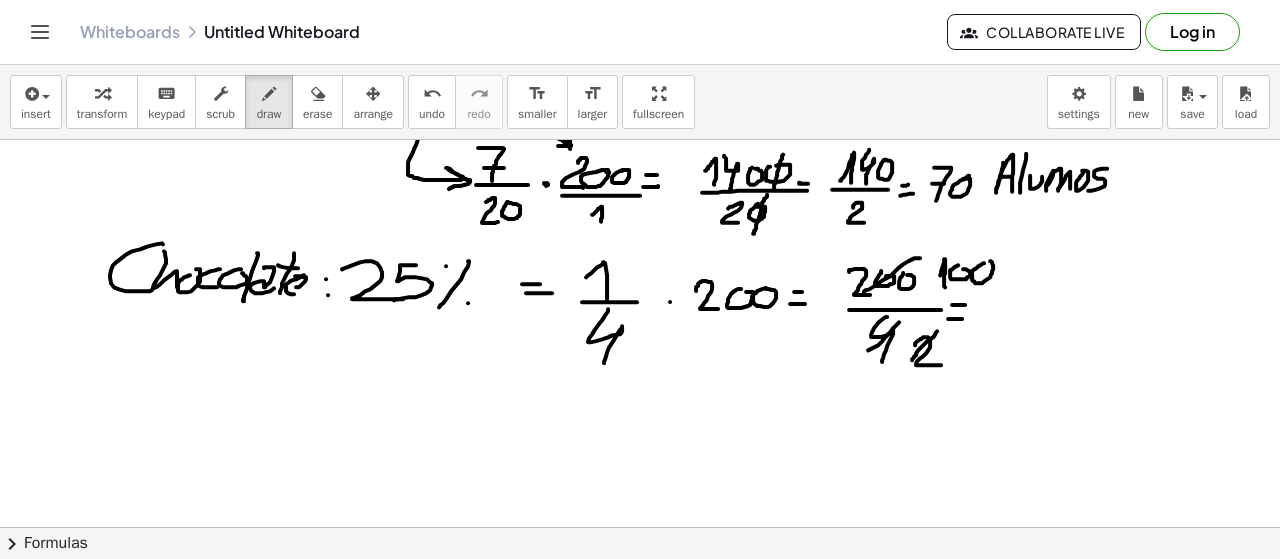 drag, startPoint x: 936, startPoint y: 330, endPoint x: 912, endPoint y: 358, distance: 36.878178 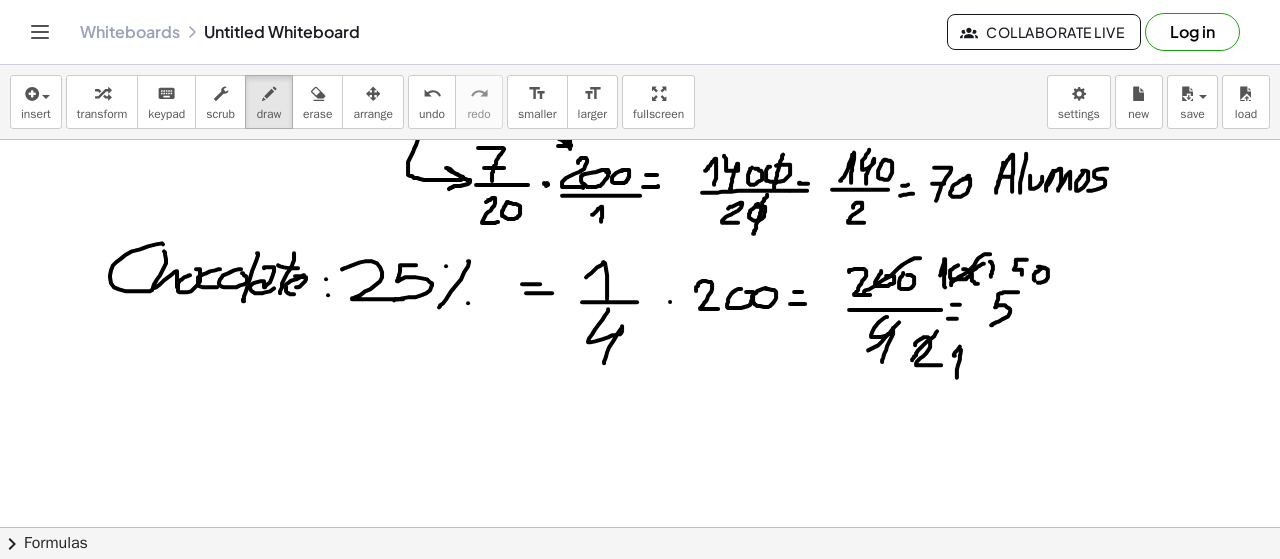 drag, startPoint x: 1005, startPoint y: 290, endPoint x: 1016, endPoint y: 311, distance: 23.70654 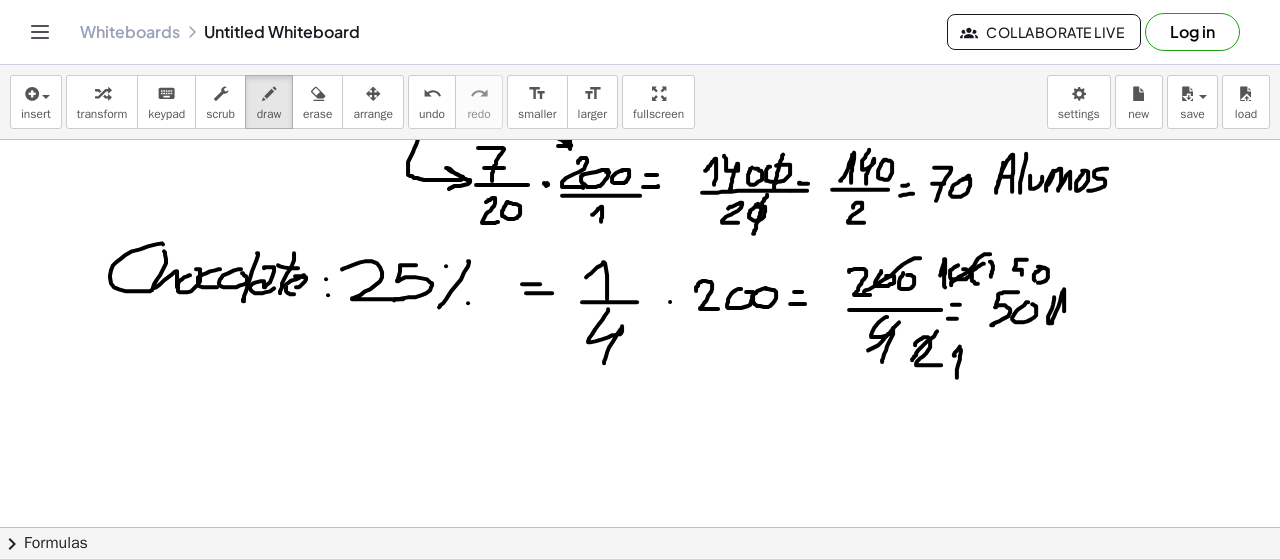 drag, startPoint x: 1054, startPoint y: 297, endPoint x: 1056, endPoint y: 316, distance: 19.104973 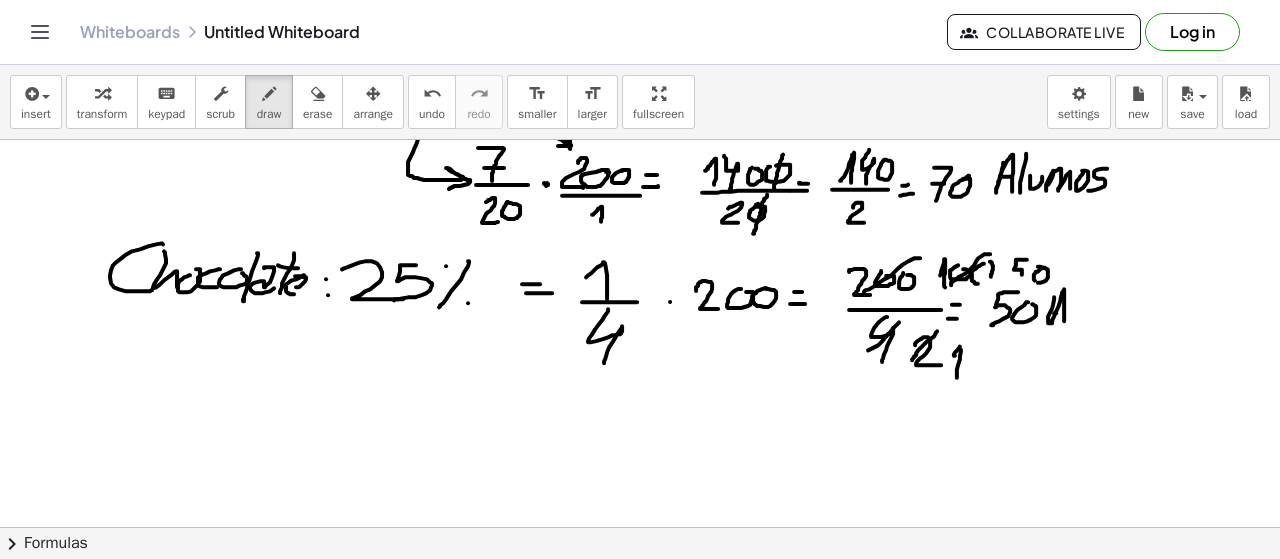 drag, startPoint x: 1056, startPoint y: 311, endPoint x: 1076, endPoint y: 311, distance: 20 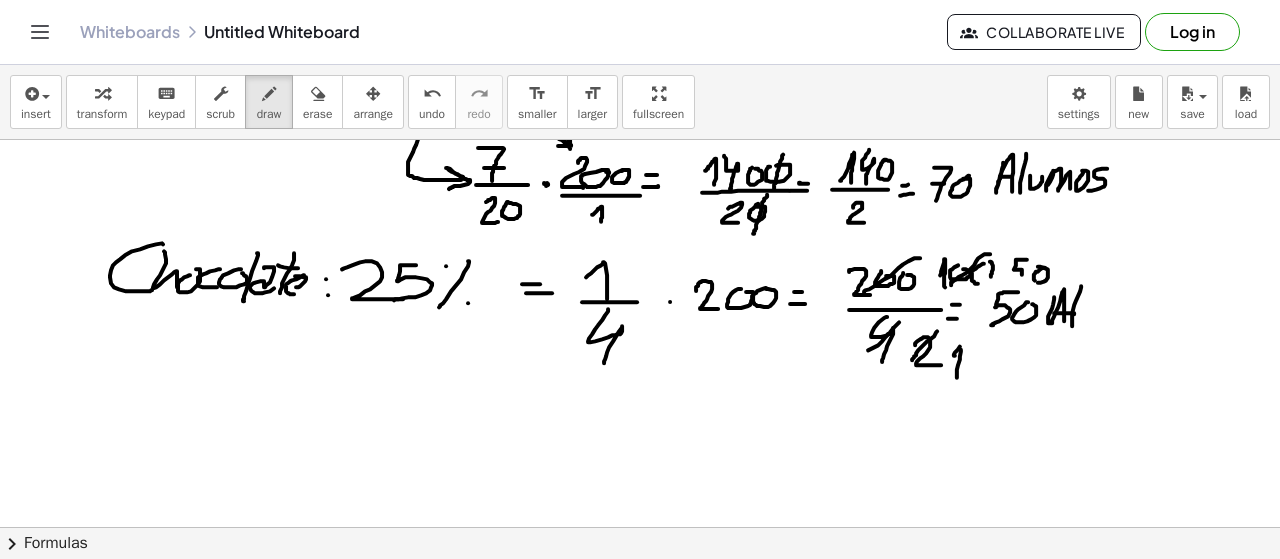 drag, startPoint x: 1081, startPoint y: 284, endPoint x: 1074, endPoint y: 324, distance: 40.60788 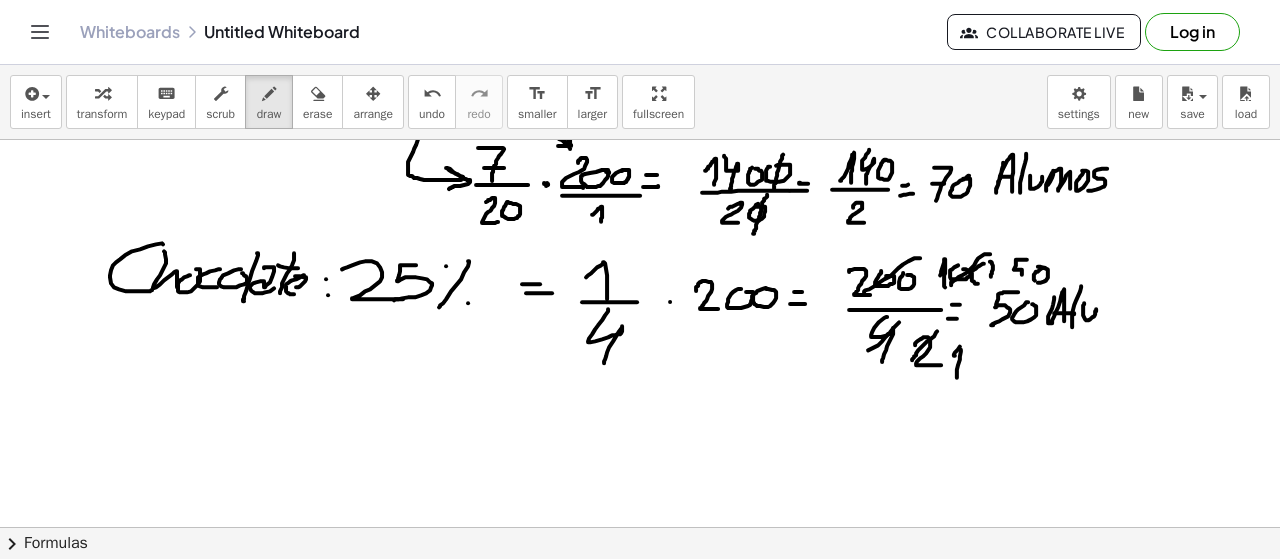 drag, startPoint x: 1084, startPoint y: 302, endPoint x: 1096, endPoint y: 307, distance: 13 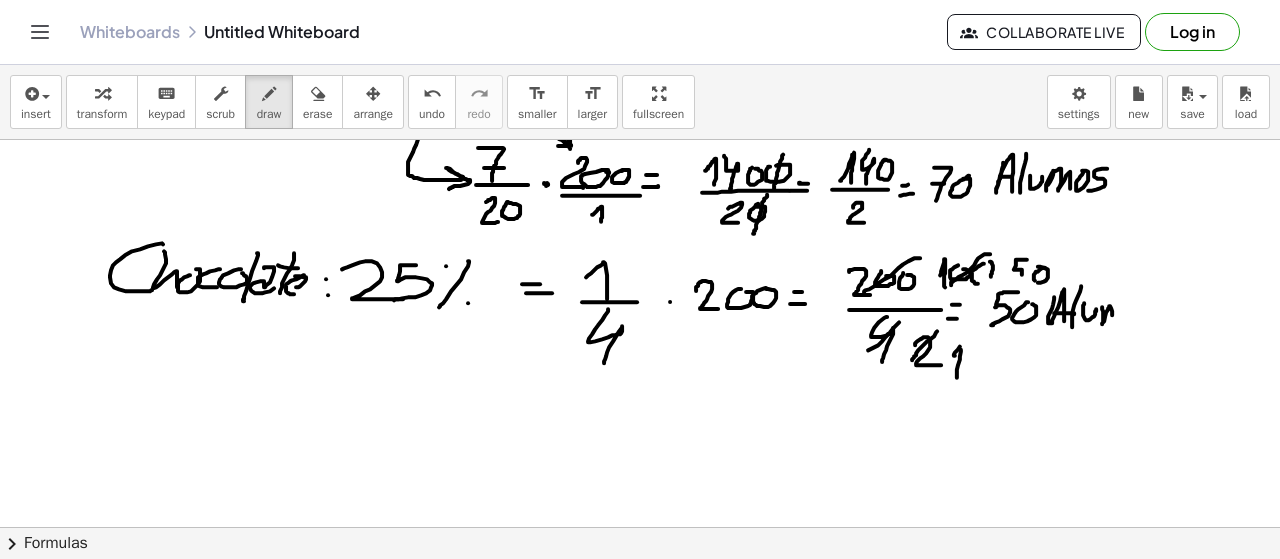drag, startPoint x: 1102, startPoint y: 305, endPoint x: 1112, endPoint y: 317, distance: 15.6205 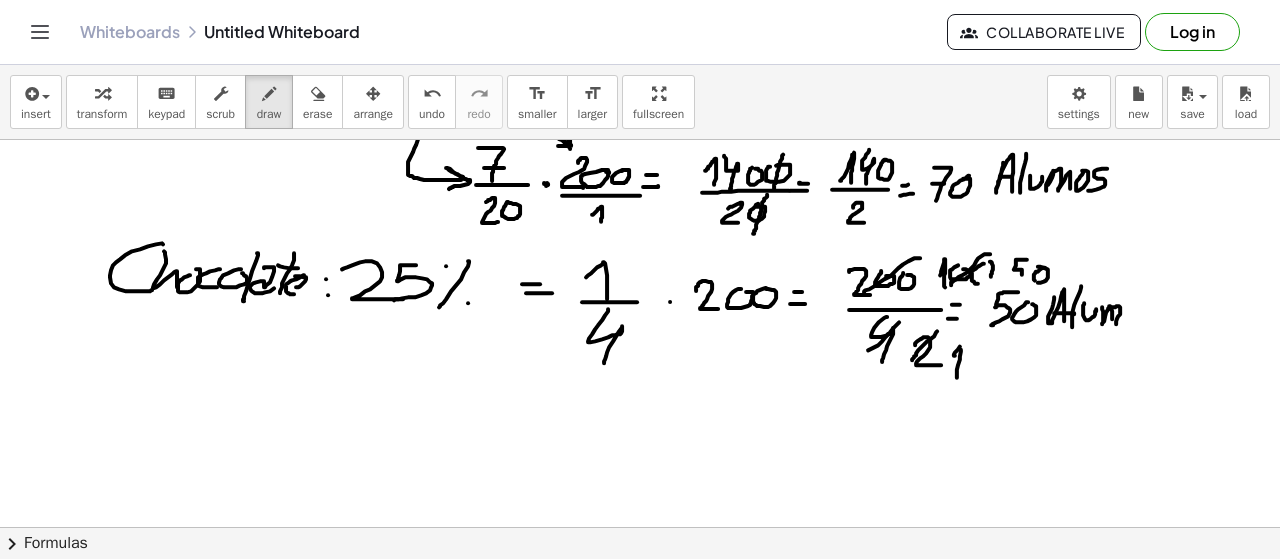 drag, startPoint x: 1111, startPoint y: 307, endPoint x: 1117, endPoint y: 325, distance: 18.973665 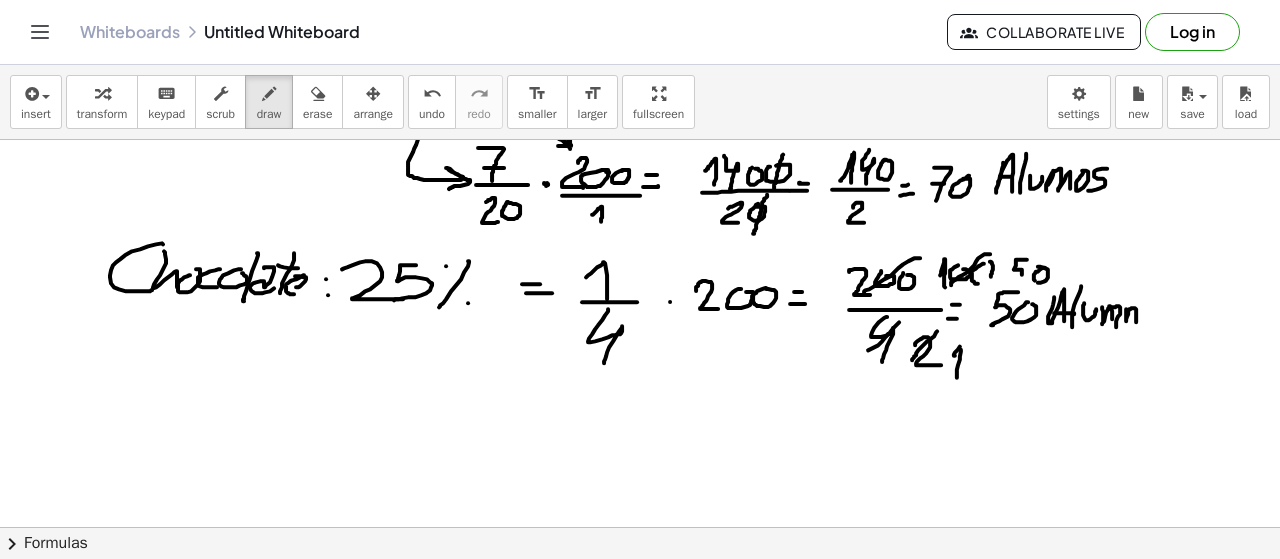 drag, startPoint x: 1126, startPoint y: 307, endPoint x: 1148, endPoint y: 309, distance: 22.090721 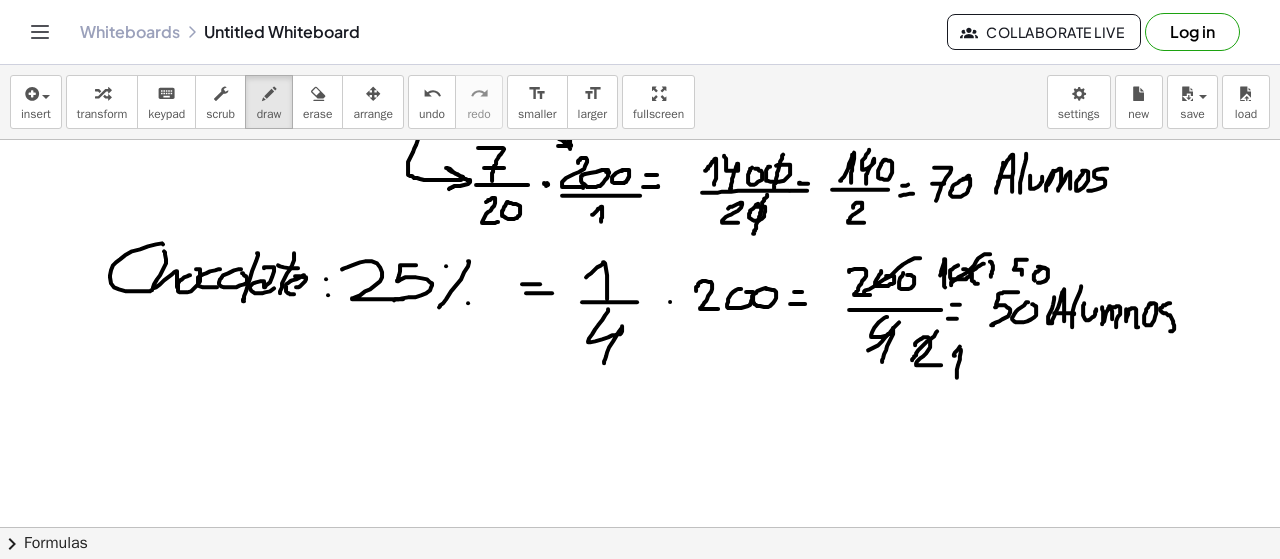 drag, startPoint x: 1170, startPoint y: 301, endPoint x: 1167, endPoint y: 329, distance: 28.160255 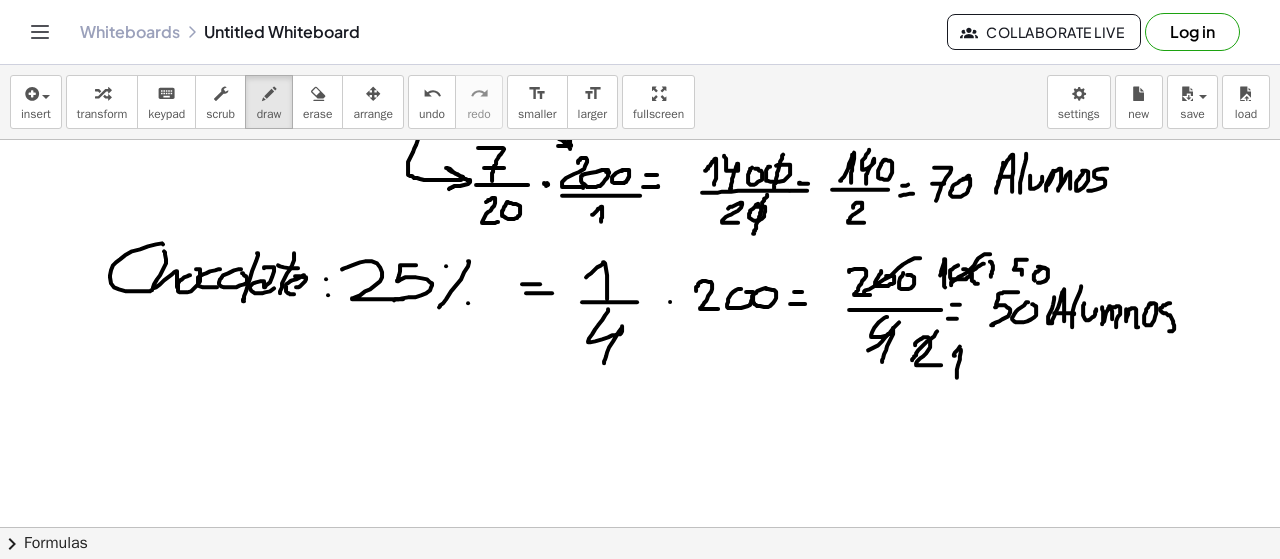 scroll, scrollTop: 2540, scrollLeft: 0, axis: vertical 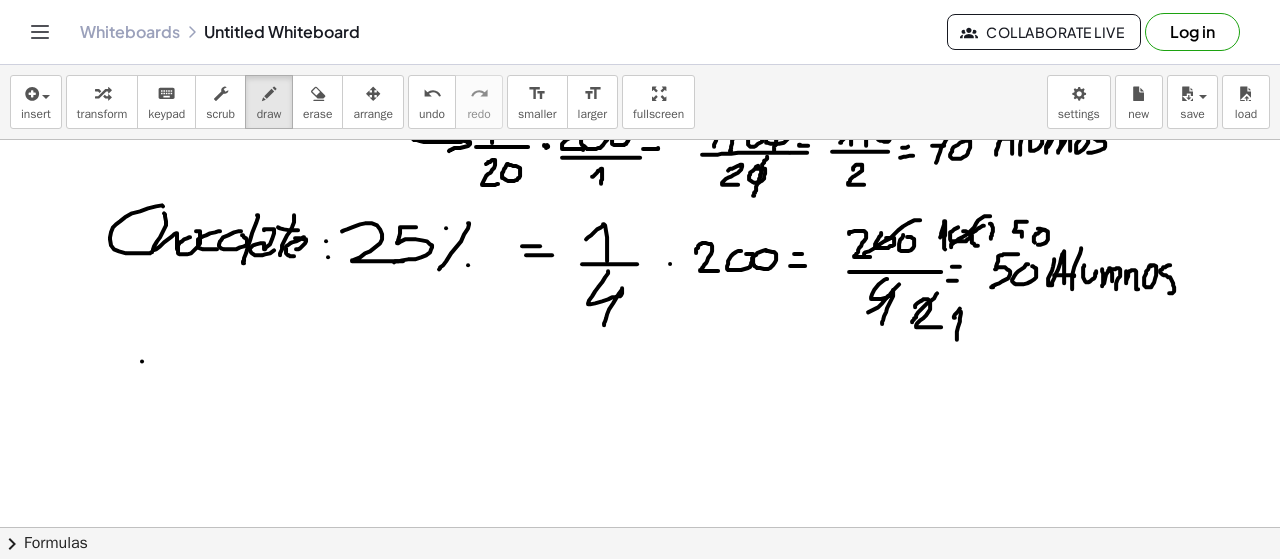 drag, startPoint x: 142, startPoint y: 359, endPoint x: 118, endPoint y: 397, distance: 44.94441 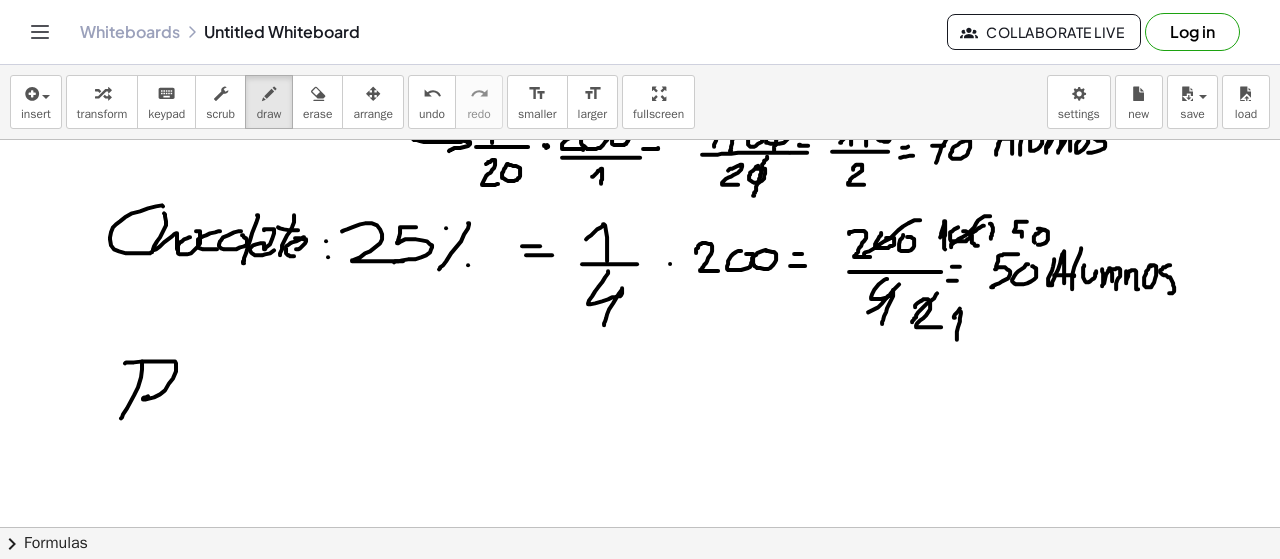 drag, startPoint x: 166, startPoint y: 359, endPoint x: 164, endPoint y: 423, distance: 64.03124 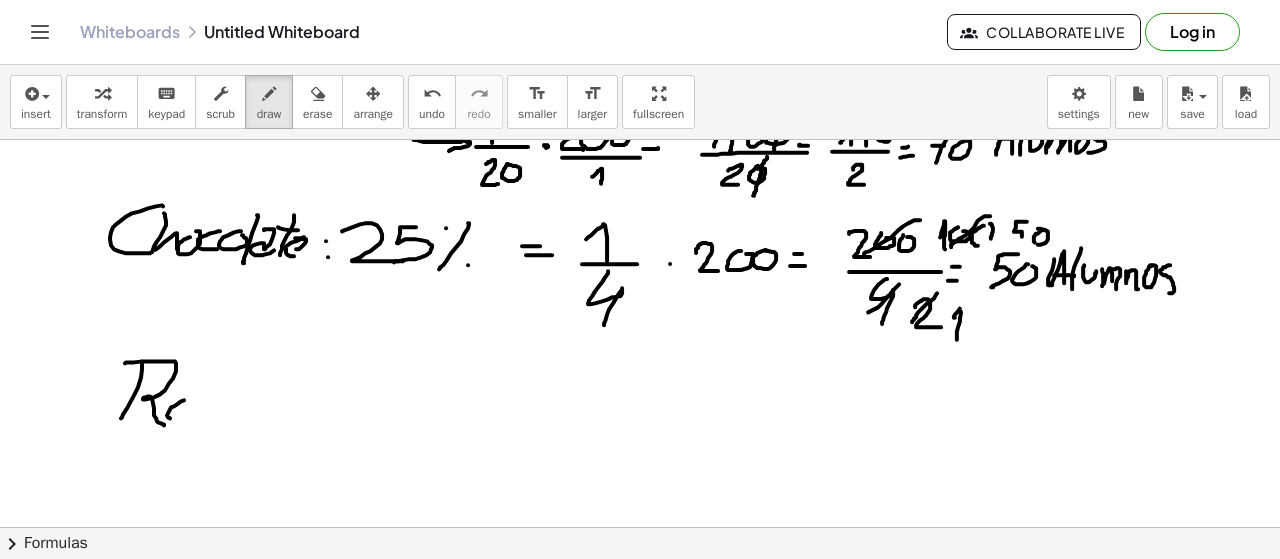 drag, startPoint x: 184, startPoint y: 398, endPoint x: 184, endPoint y: 416, distance: 18 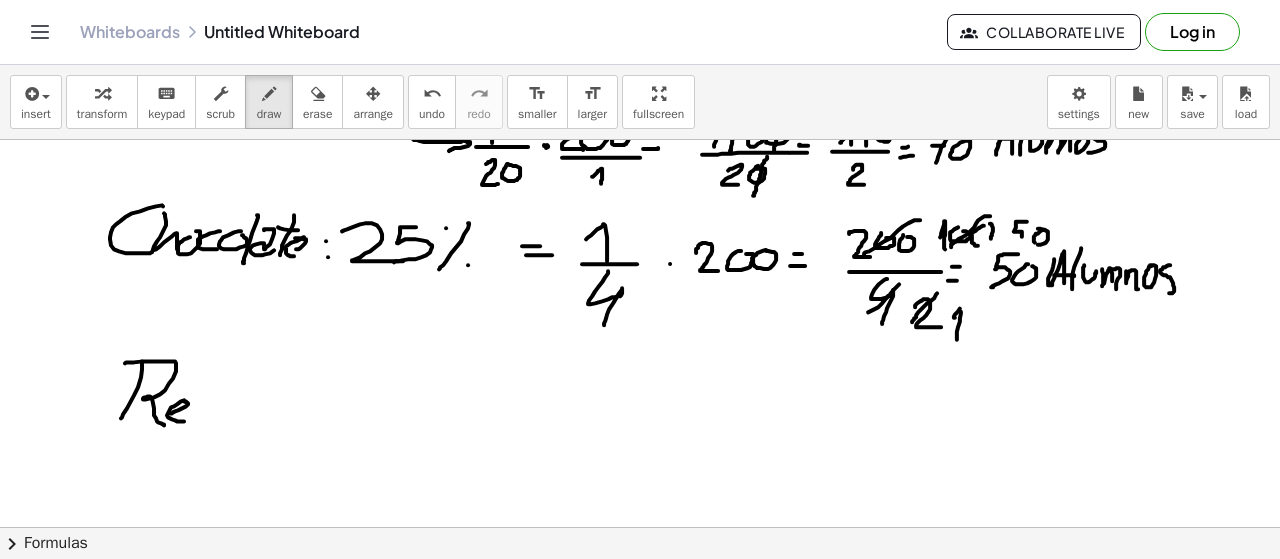 drag, startPoint x: 184, startPoint y: 399, endPoint x: 206, endPoint y: 388, distance: 24.596748 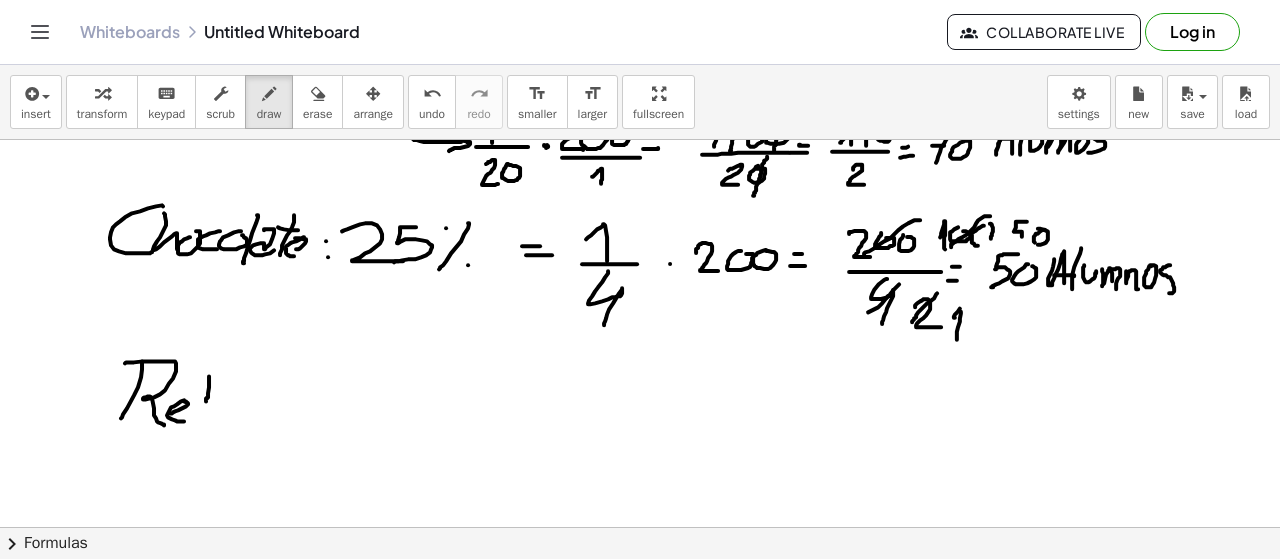 drag, startPoint x: 209, startPoint y: 374, endPoint x: 204, endPoint y: 395, distance: 21.587032 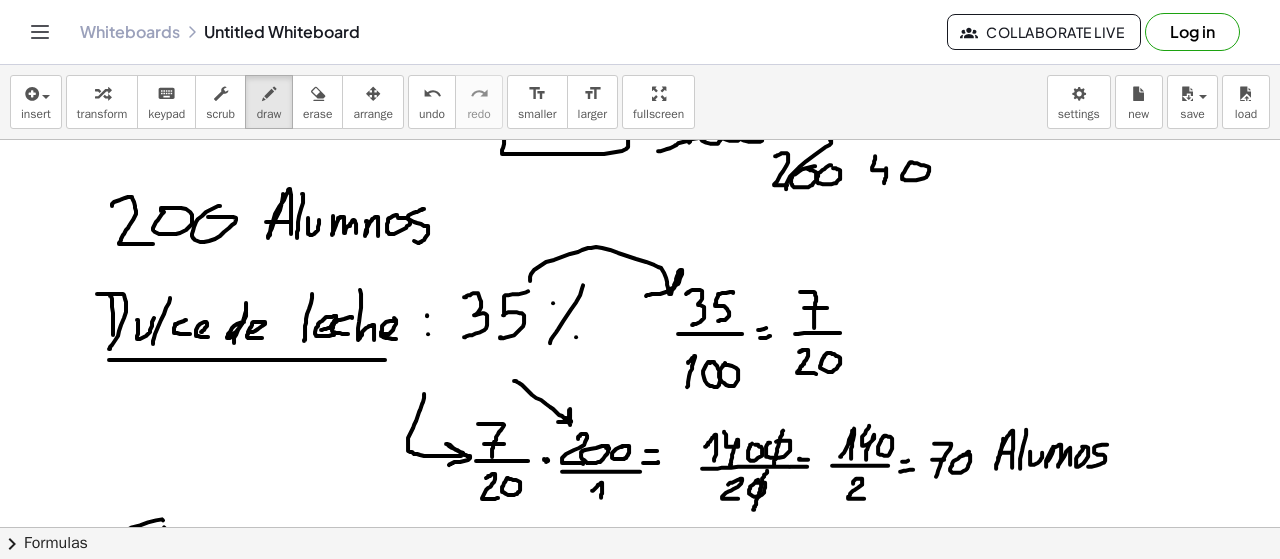 scroll, scrollTop: 2220, scrollLeft: 0, axis: vertical 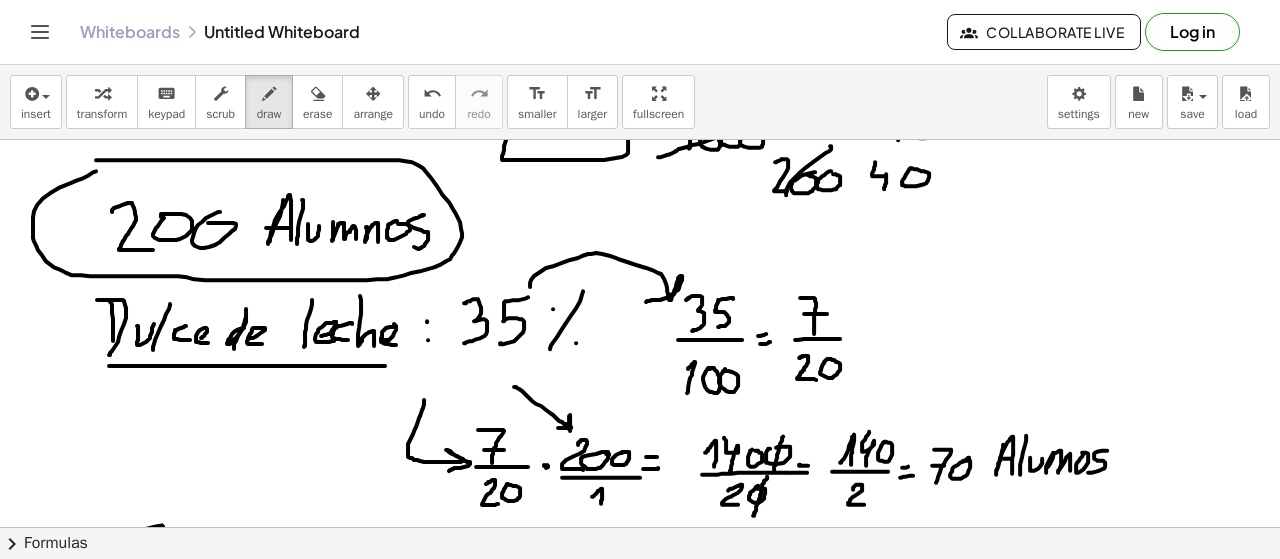 drag, startPoint x: 96, startPoint y: 158, endPoint x: 110, endPoint y: 161, distance: 14.3178215 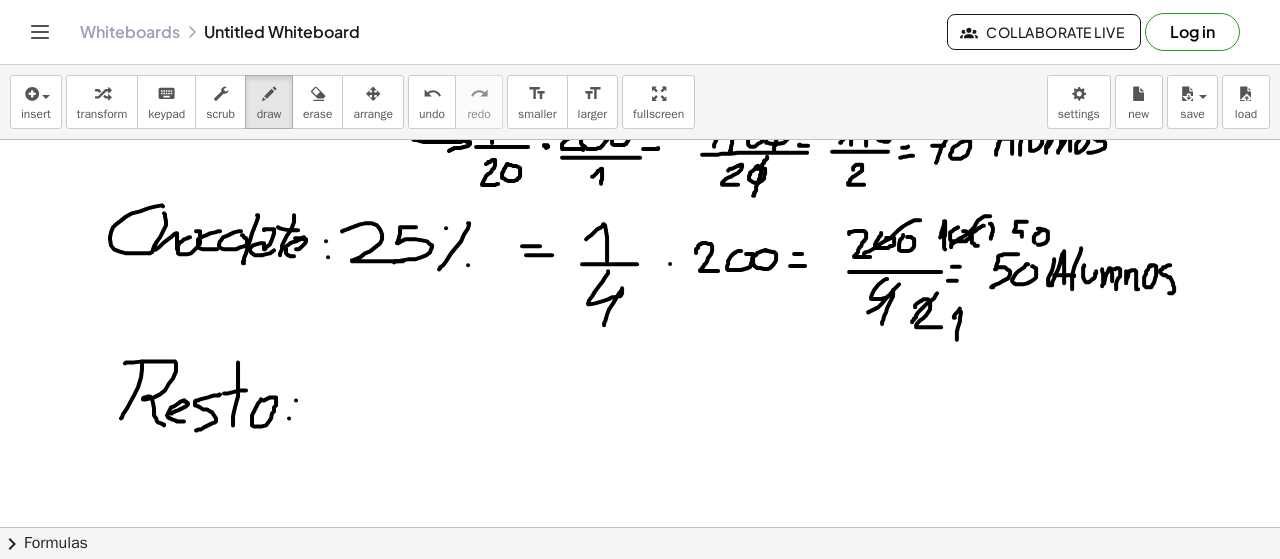 scroll, scrollTop: 2570, scrollLeft: 0, axis: vertical 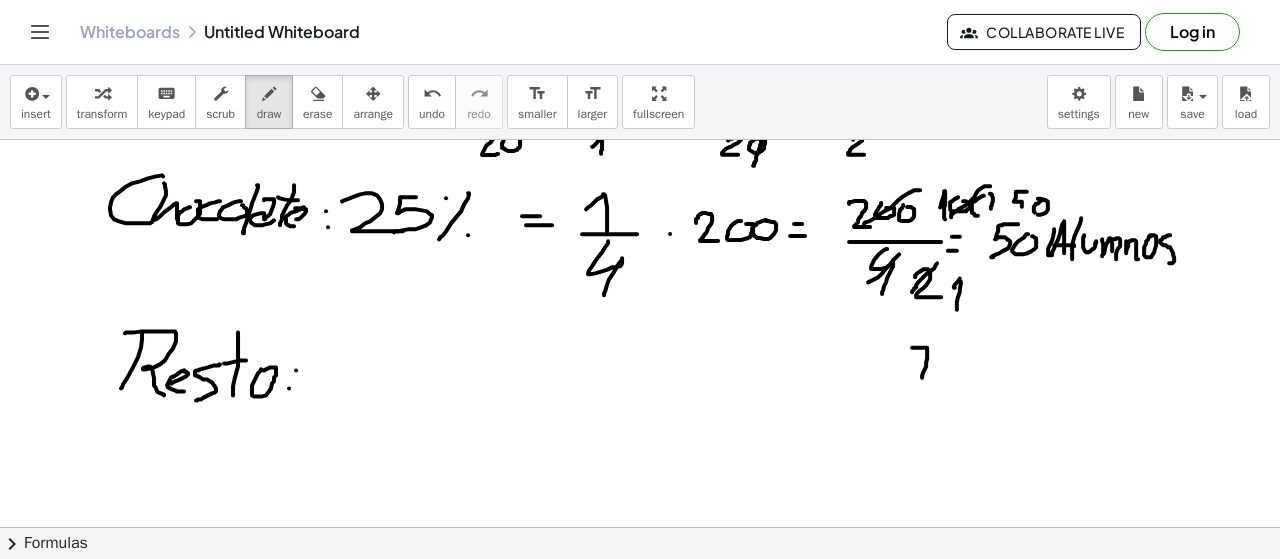 drag, startPoint x: 912, startPoint y: 346, endPoint x: 918, endPoint y: 371, distance: 25.70992 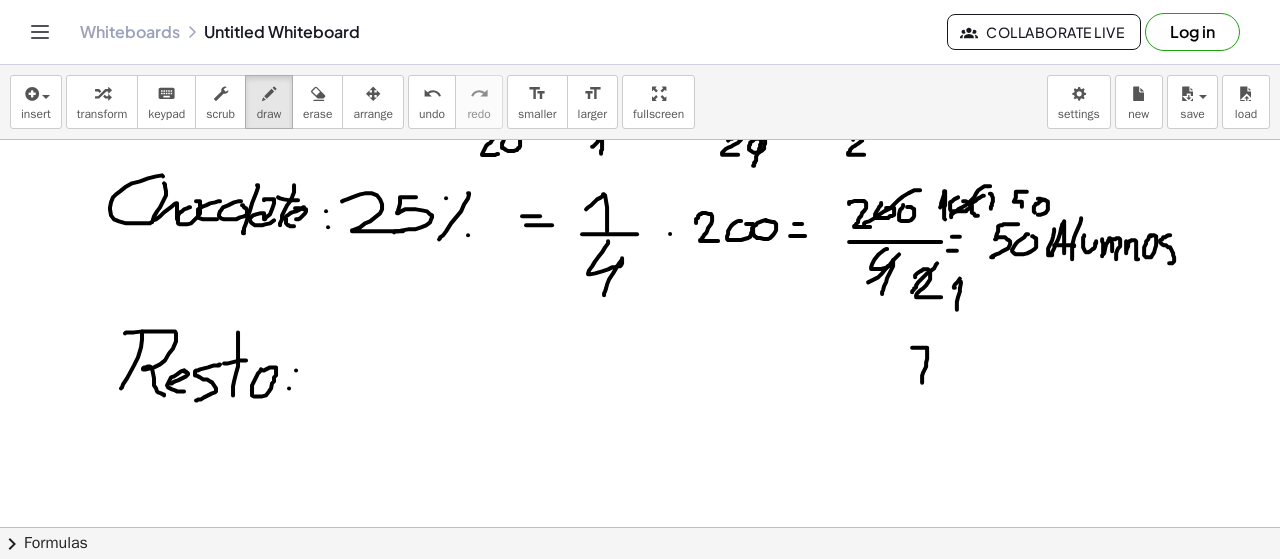 drag, startPoint x: 917, startPoint y: 363, endPoint x: 932, endPoint y: 362, distance: 15.033297 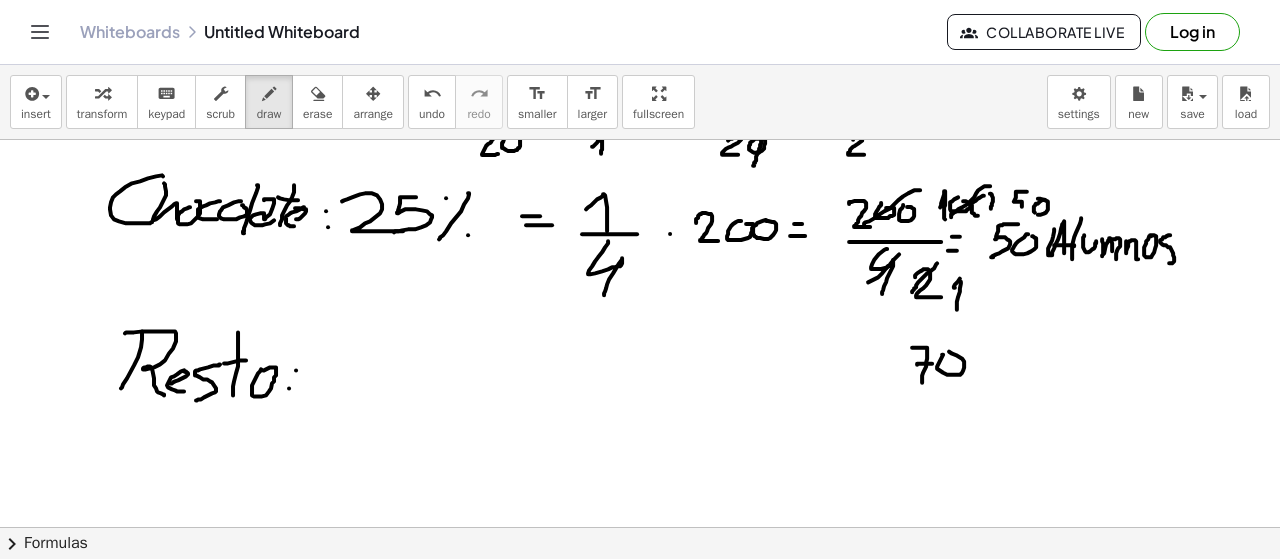 drag, startPoint x: 941, startPoint y: 357, endPoint x: 918, endPoint y: 379, distance: 31.827662 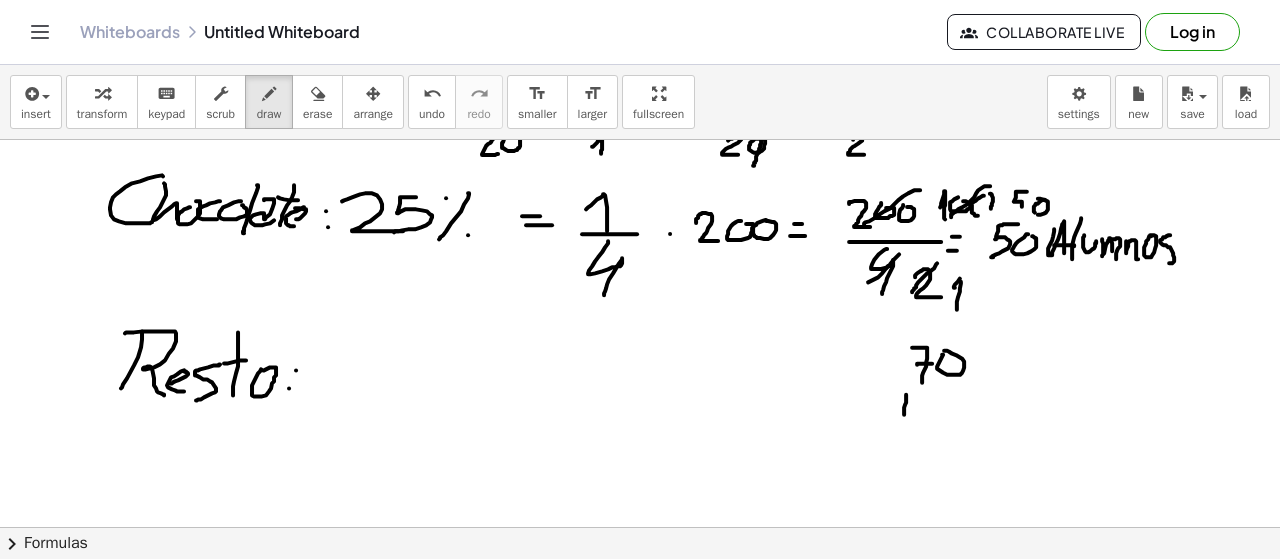 drag, startPoint x: 906, startPoint y: 398, endPoint x: 904, endPoint y: 414, distance: 16.124516 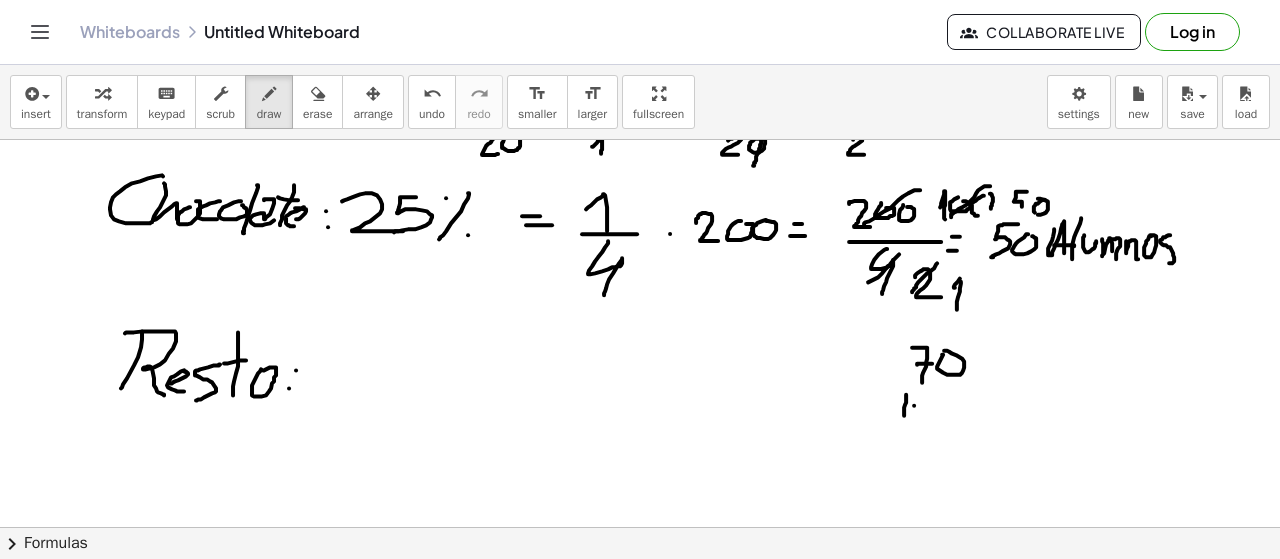 drag, startPoint x: 914, startPoint y: 404, endPoint x: 896, endPoint y: 403, distance: 18.027756 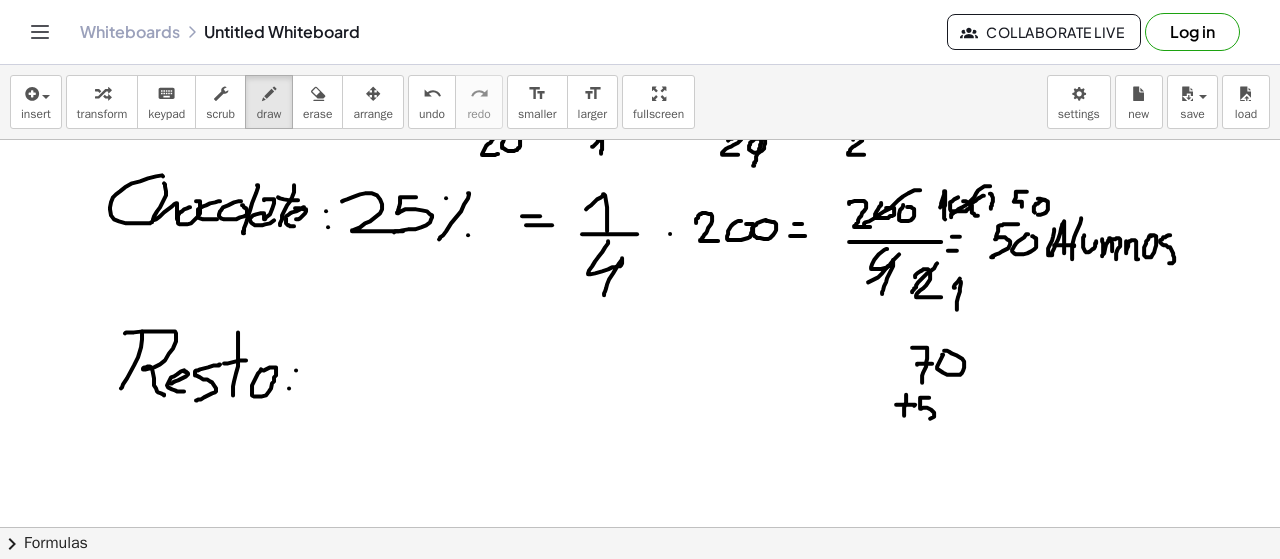 drag, startPoint x: 929, startPoint y: 396, endPoint x: 930, endPoint y: 413, distance: 17.029387 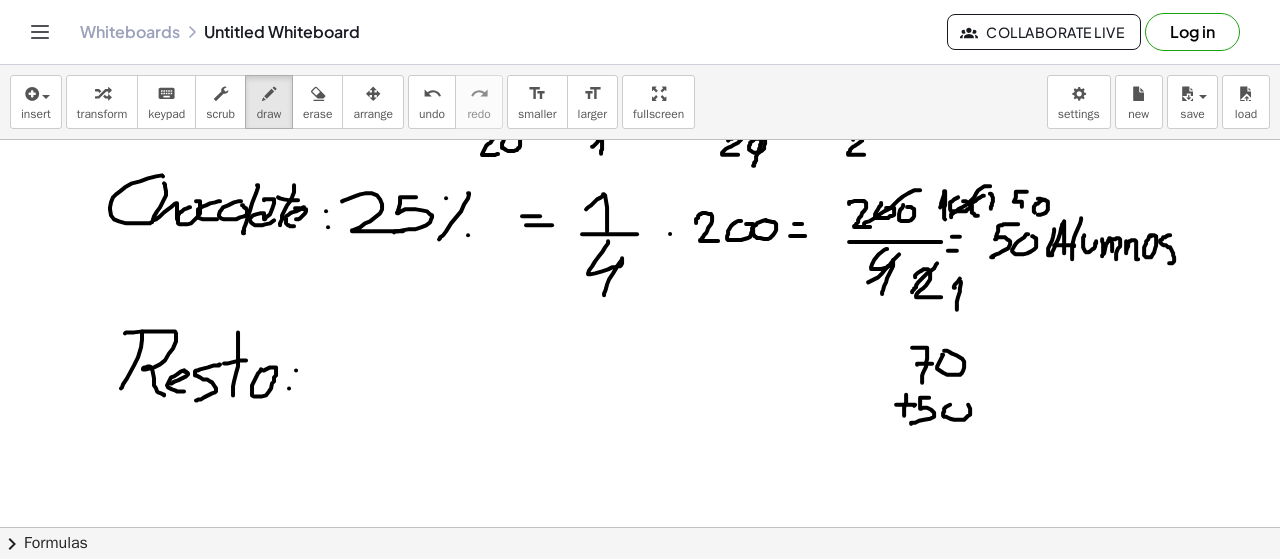 drag, startPoint x: 948, startPoint y: 404, endPoint x: 938, endPoint y: 403, distance: 10.049875 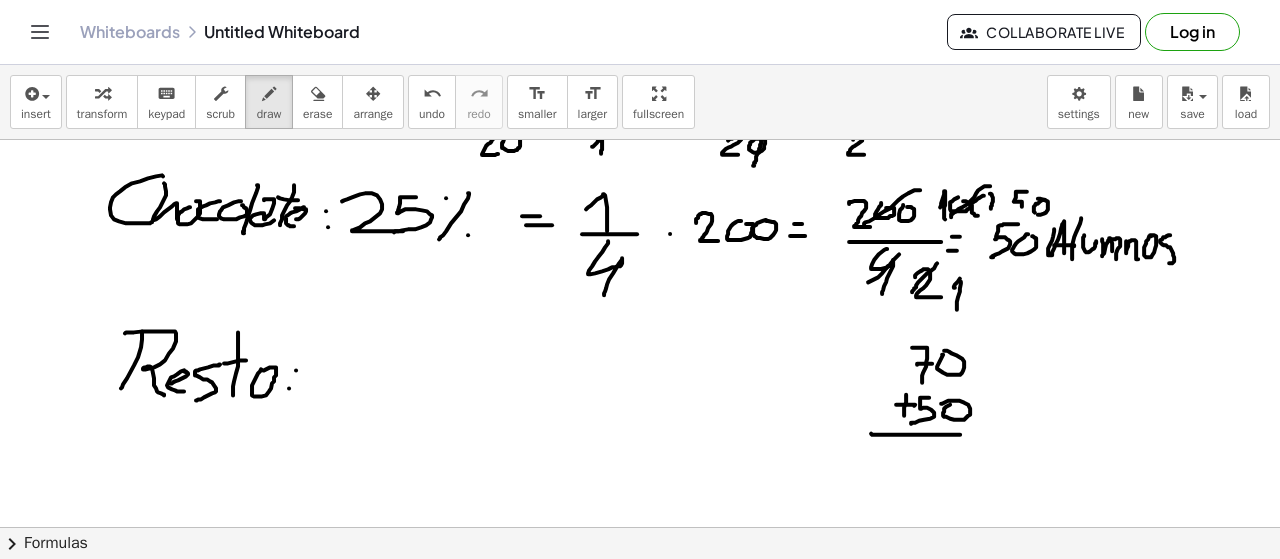 drag, startPoint x: 908, startPoint y: 433, endPoint x: 1003, endPoint y: 431, distance: 95.02105 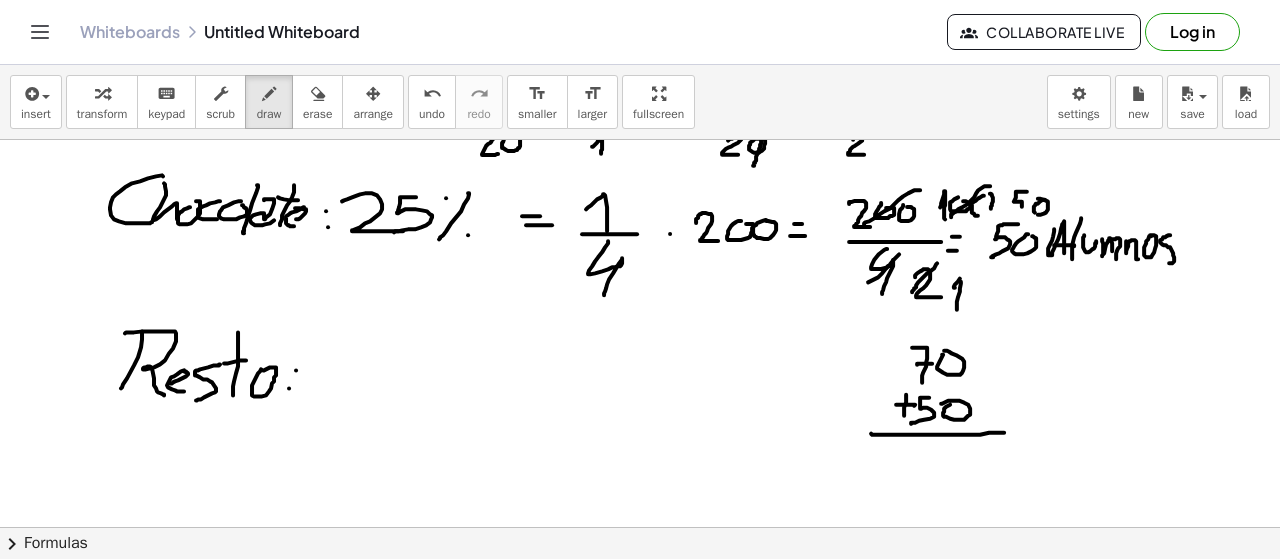 scroll, scrollTop: 2602, scrollLeft: 0, axis: vertical 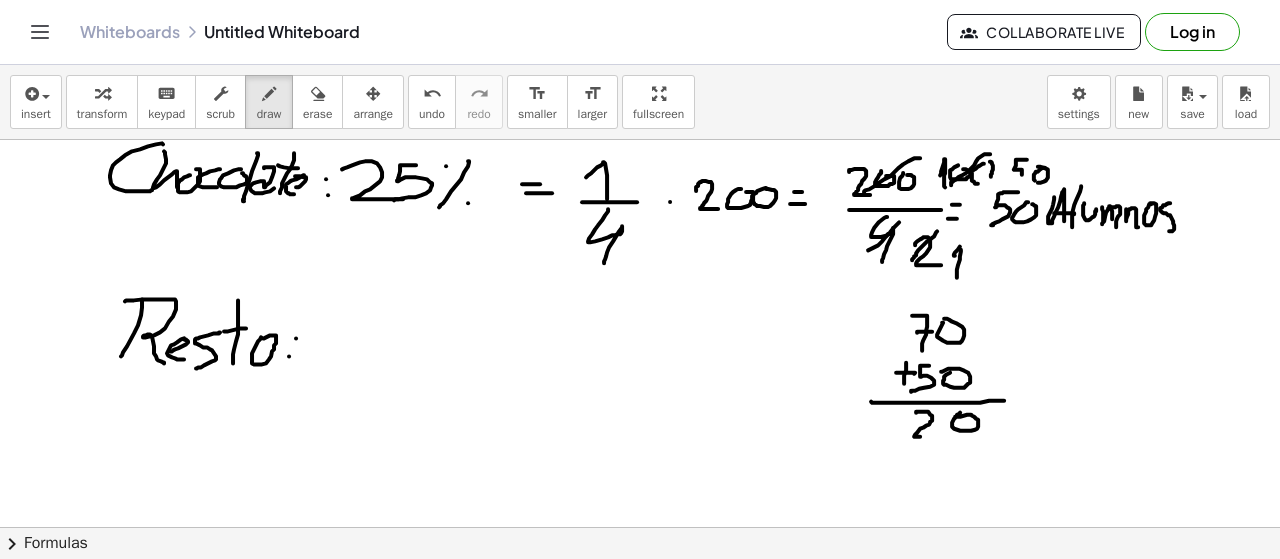 drag, startPoint x: 916, startPoint y: 411, endPoint x: 935, endPoint y: 435, distance: 30.610456 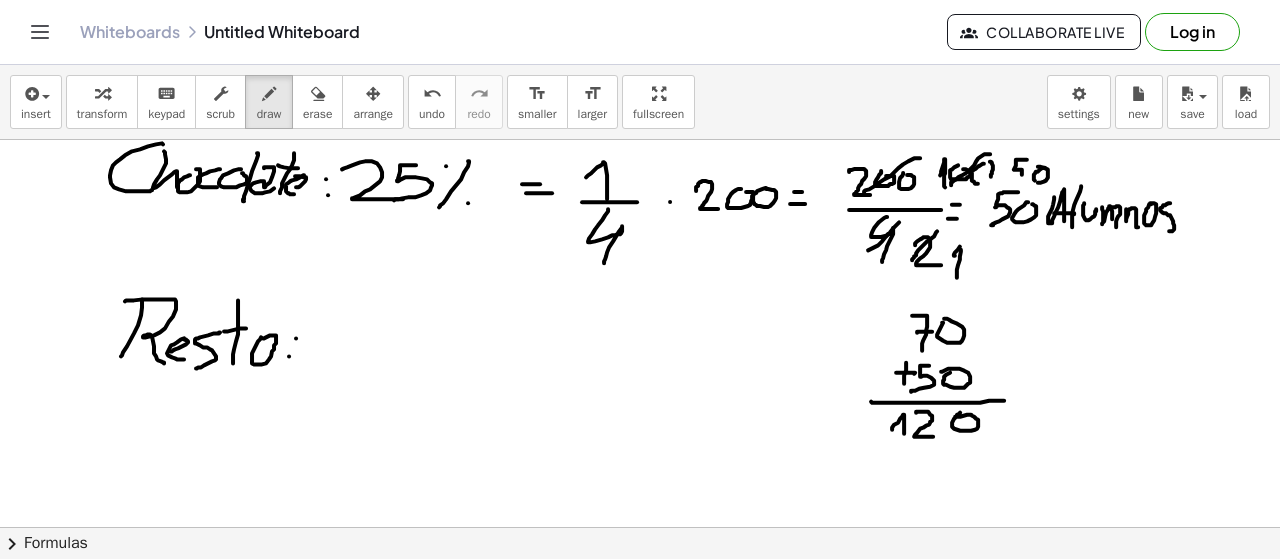 drag, startPoint x: 892, startPoint y: 428, endPoint x: 904, endPoint y: 435, distance: 13.892444 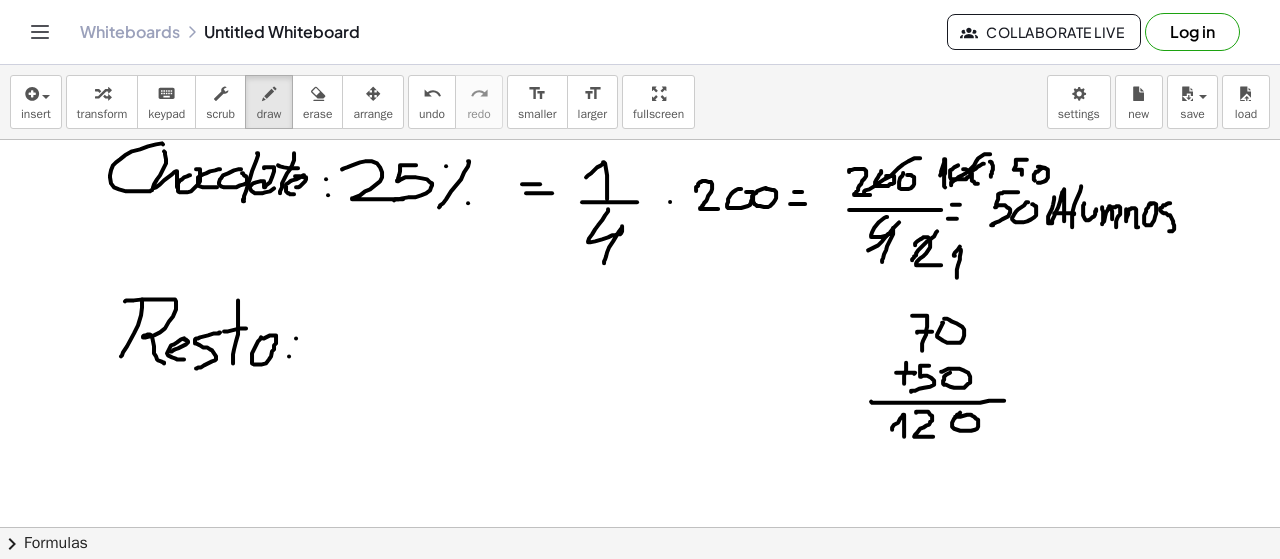 scroll, scrollTop: 2558, scrollLeft: 0, axis: vertical 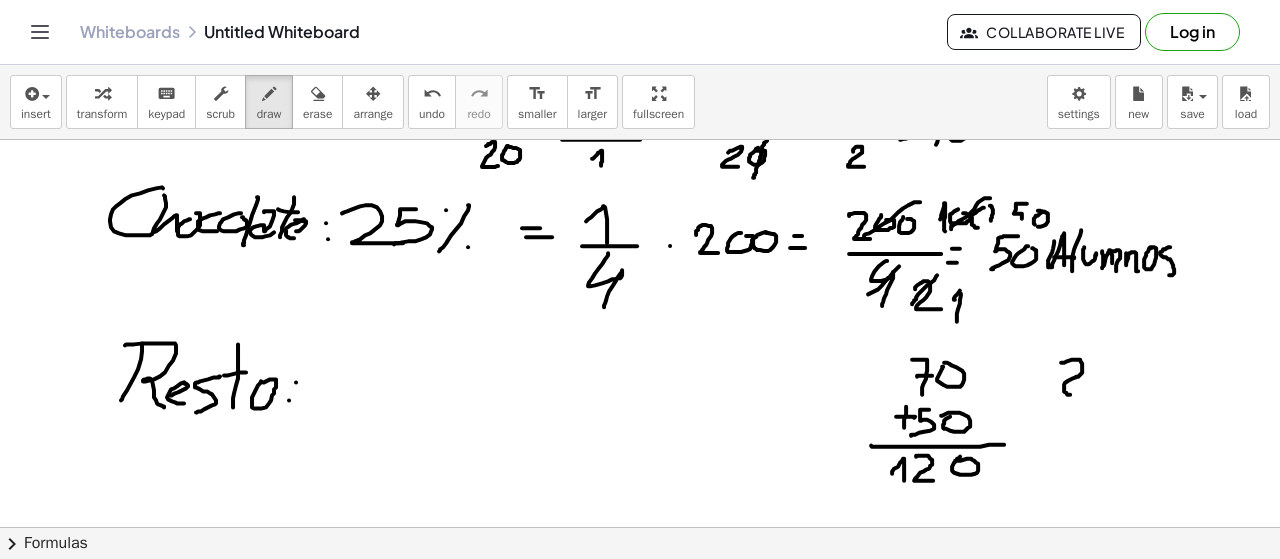 drag, startPoint x: 1064, startPoint y: 361, endPoint x: 1098, endPoint y: 379, distance: 38.470768 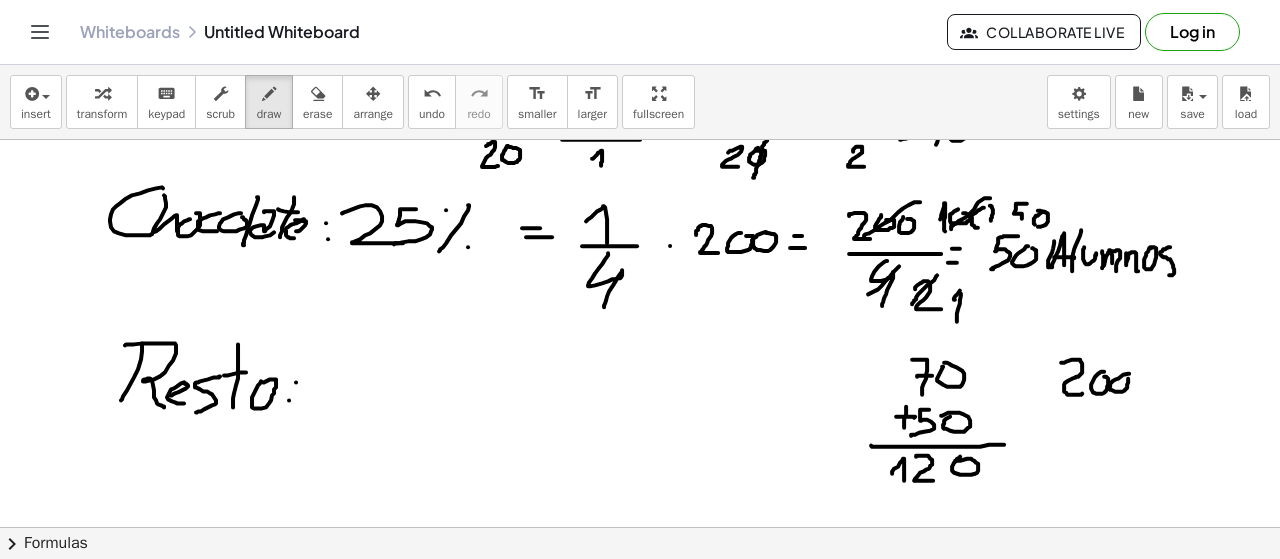 drag, startPoint x: 1110, startPoint y: 382, endPoint x: 1122, endPoint y: 375, distance: 13.892444 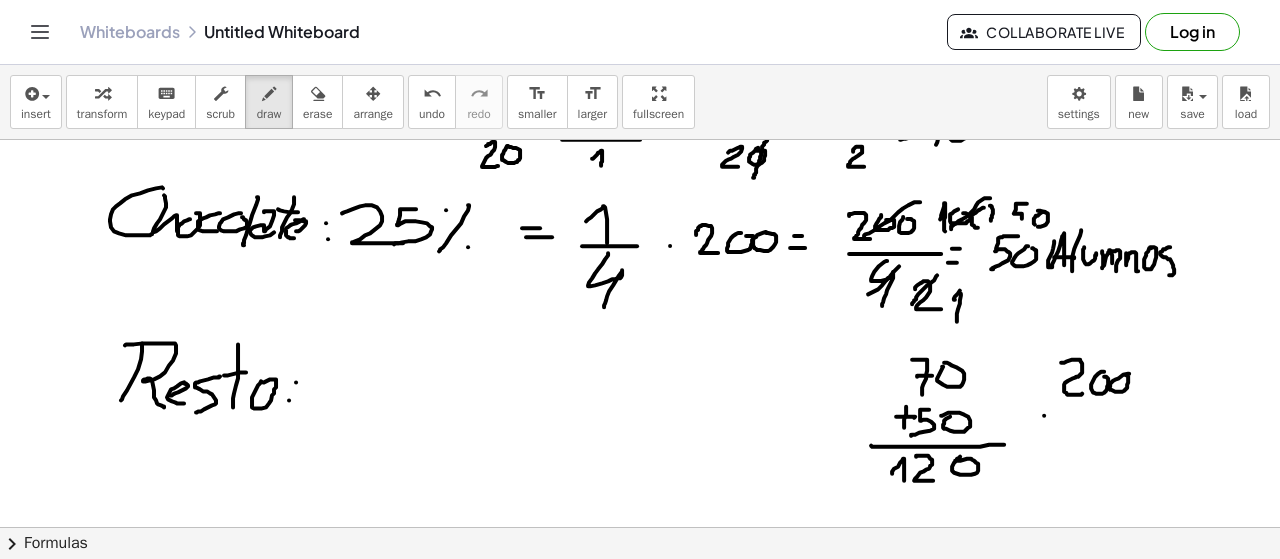 drag, startPoint x: 1044, startPoint y: 414, endPoint x: 1063, endPoint y: 414, distance: 19 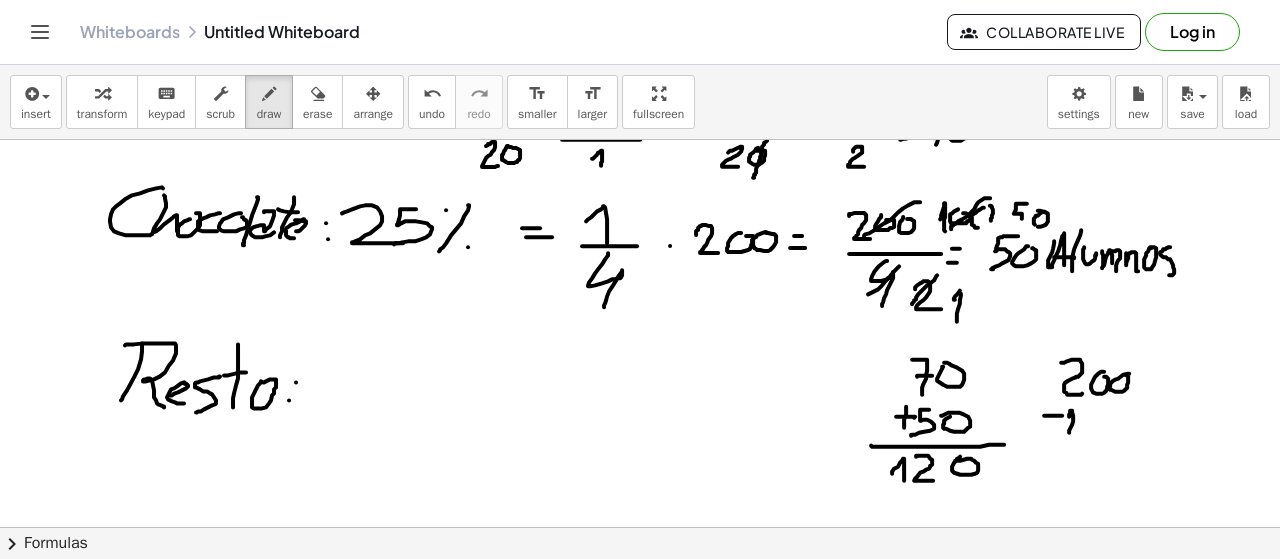 drag, startPoint x: 1070, startPoint y: 411, endPoint x: 1068, endPoint y: 437, distance: 26.076809 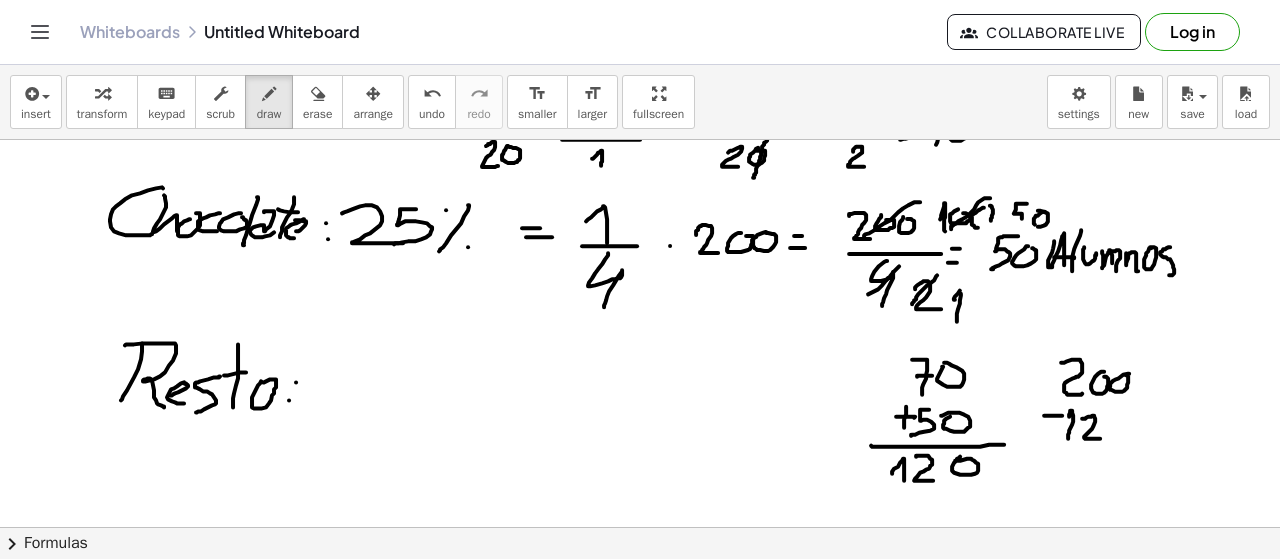 drag, startPoint x: 1086, startPoint y: 416, endPoint x: 1103, endPoint y: 437, distance: 27.018513 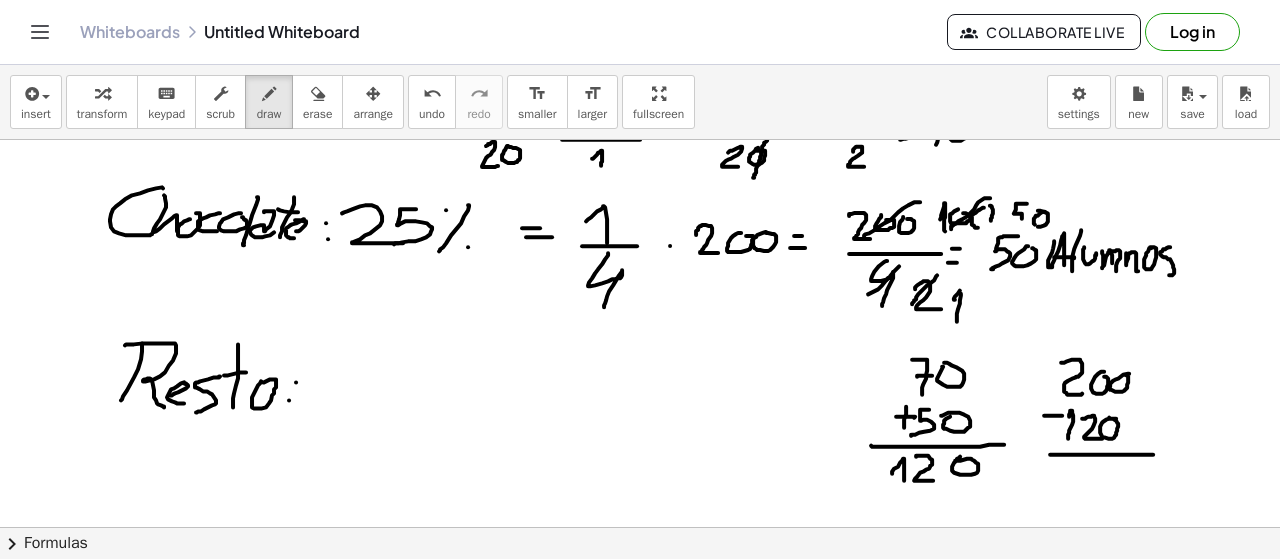 drag, startPoint x: 1050, startPoint y: 453, endPoint x: 1156, endPoint y: 453, distance: 106 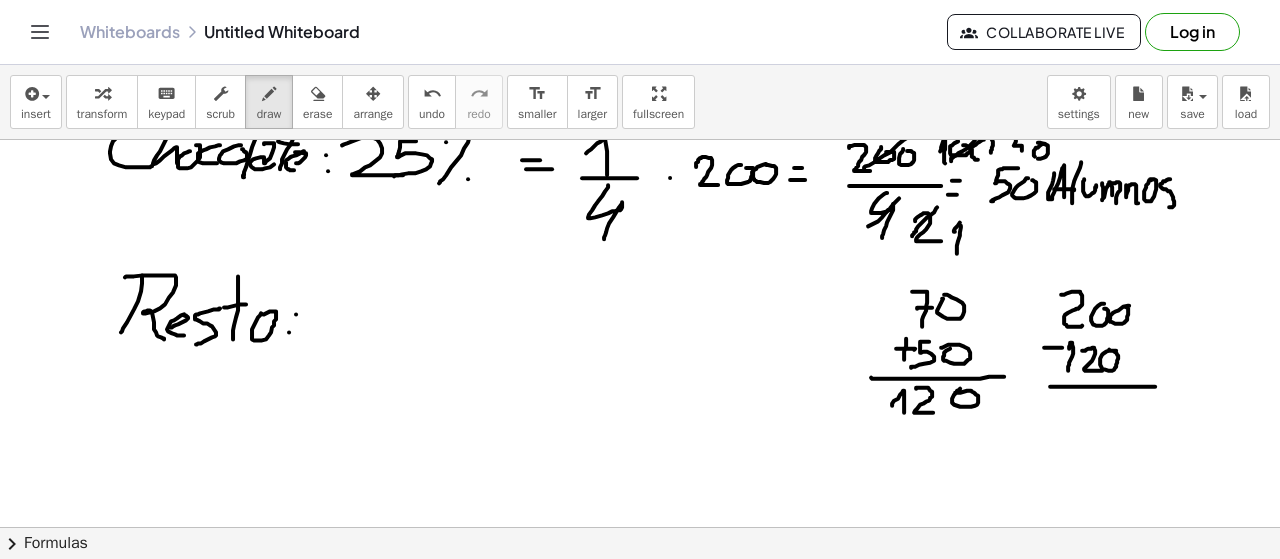 scroll, scrollTop: 2632, scrollLeft: 0, axis: vertical 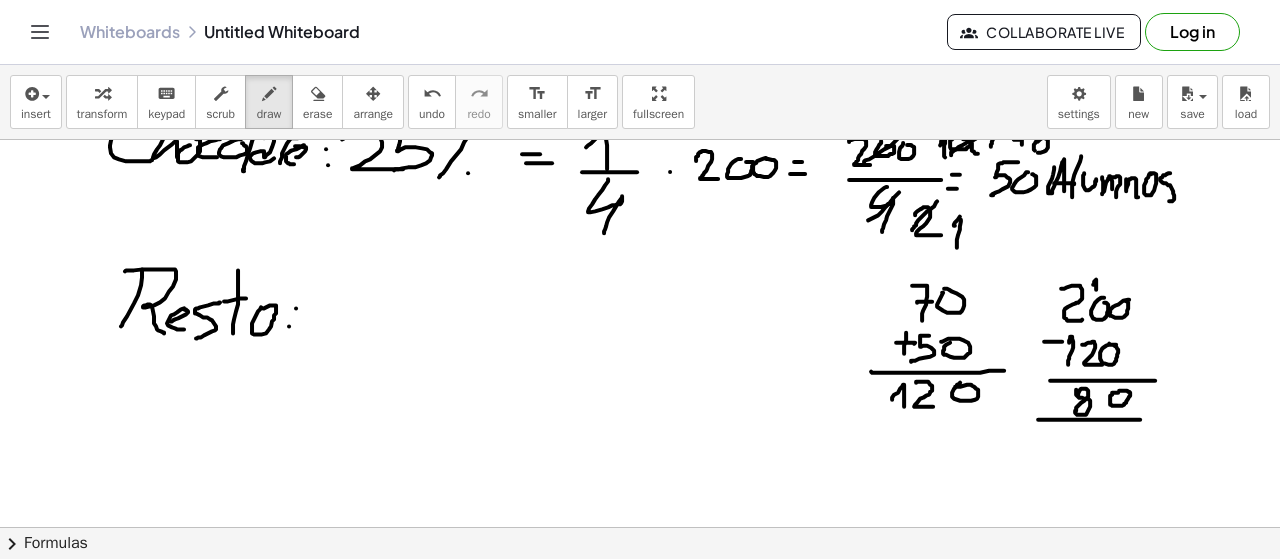 drag, startPoint x: 1048, startPoint y: 418, endPoint x: 1140, endPoint y: 418, distance: 92 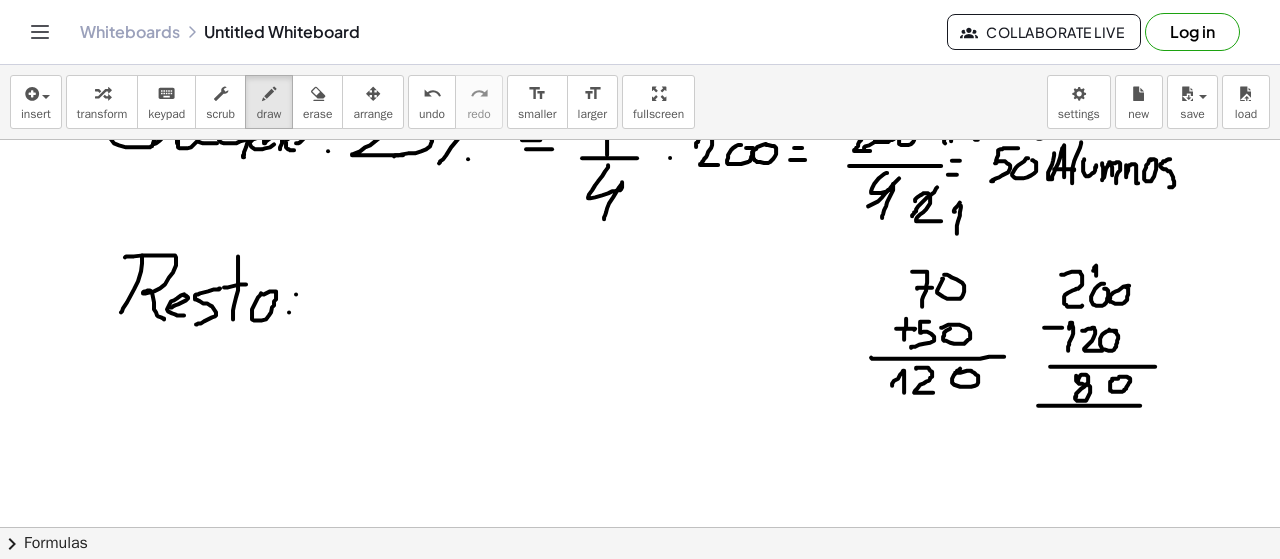 scroll, scrollTop: 2652, scrollLeft: 0, axis: vertical 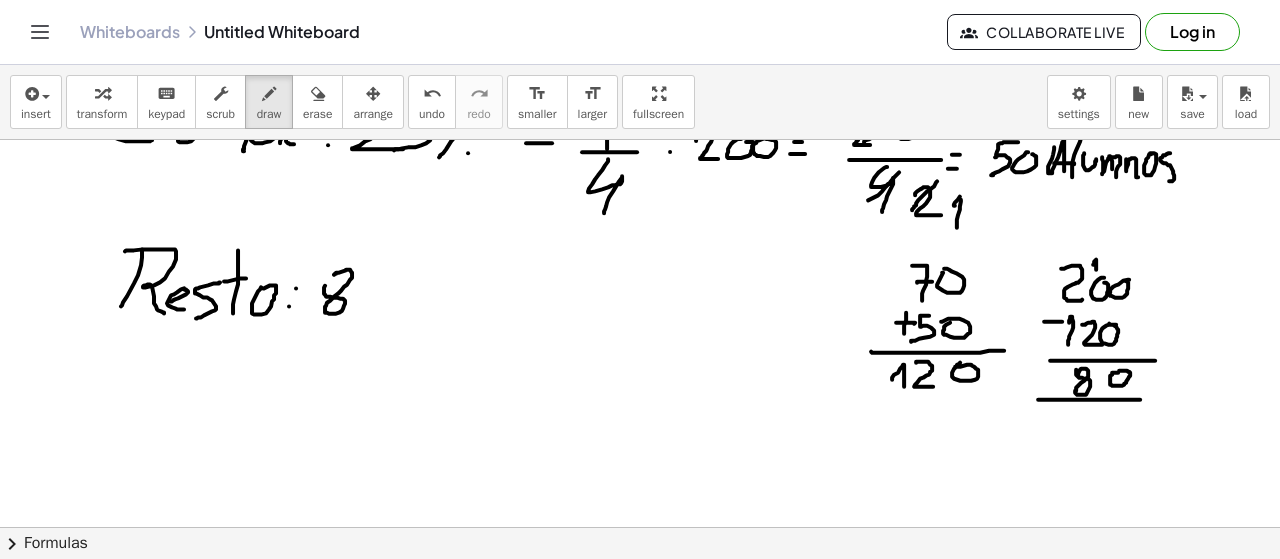 drag, startPoint x: 334, startPoint y: 273, endPoint x: 365, endPoint y: 275, distance: 31.06445 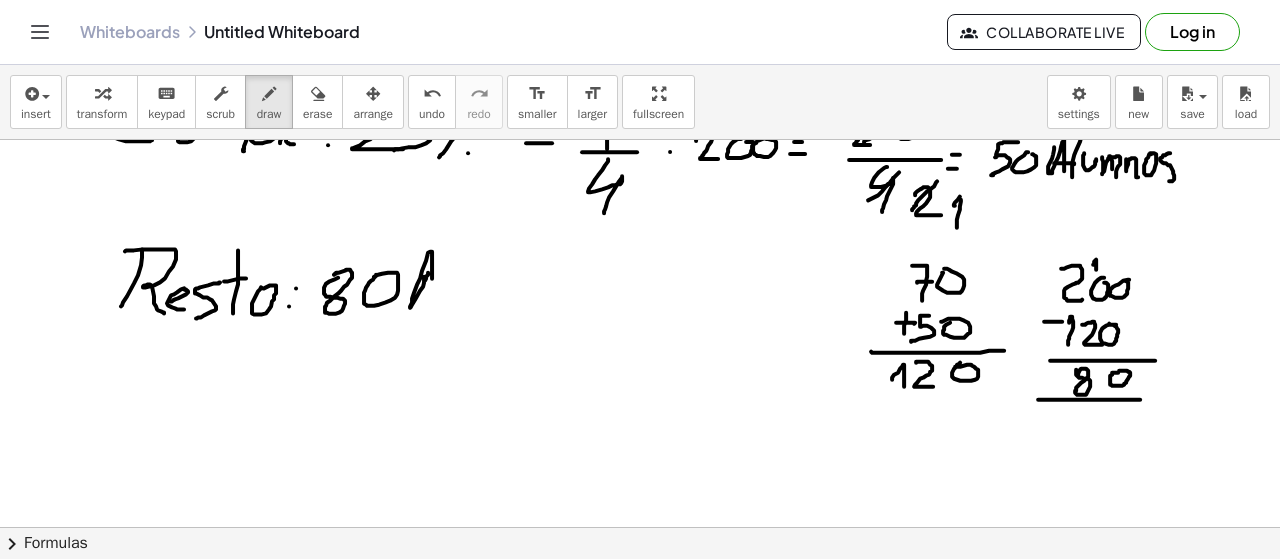 drag, startPoint x: 428, startPoint y: 271, endPoint x: 427, endPoint y: 308, distance: 37.01351 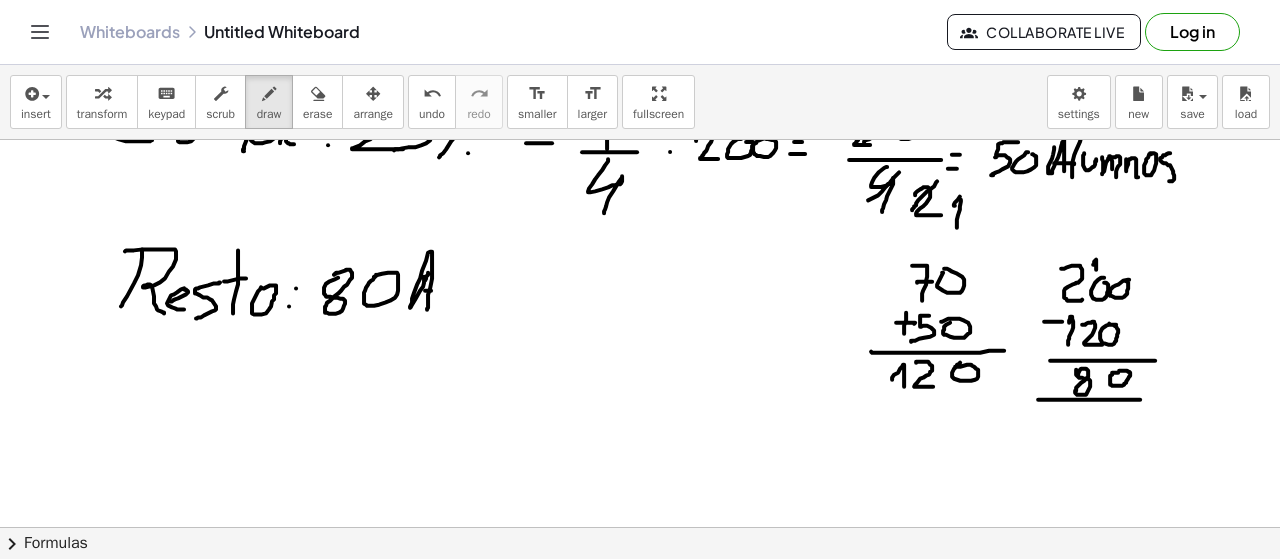 drag, startPoint x: 425, startPoint y: 289, endPoint x: 438, endPoint y: 287, distance: 13.152946 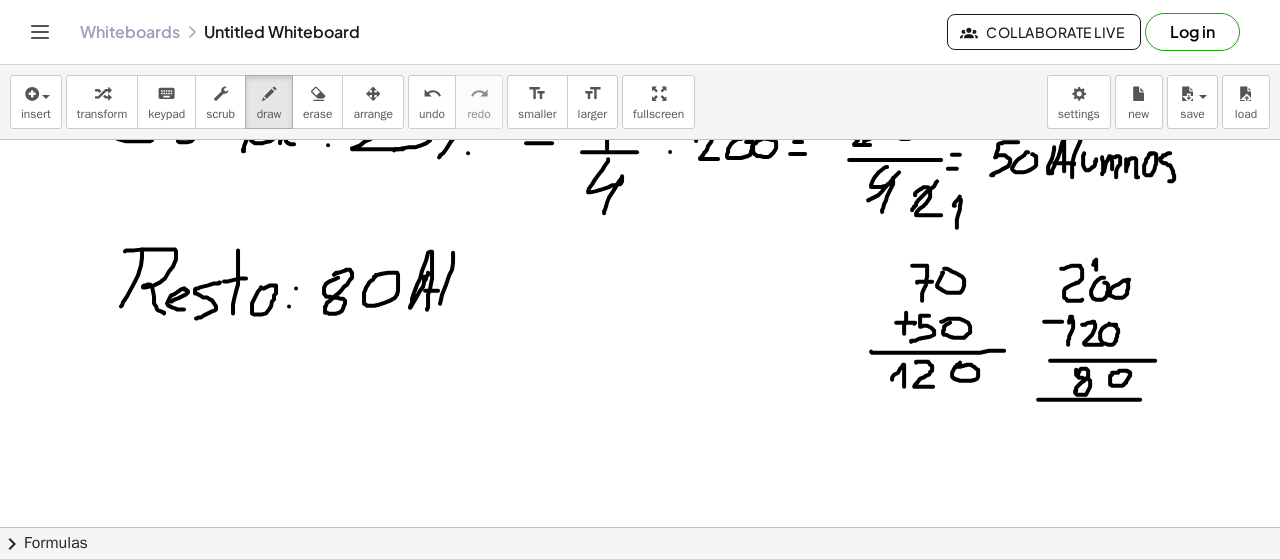 drag, startPoint x: 452, startPoint y: 268, endPoint x: 438, endPoint y: 315, distance: 49.0408 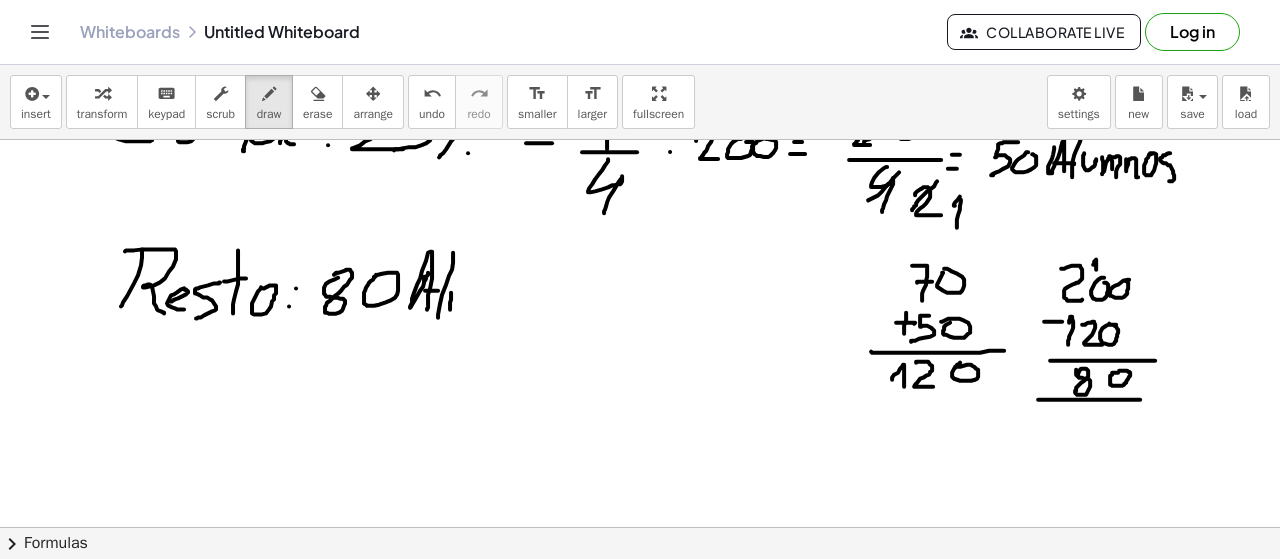 drag, startPoint x: 451, startPoint y: 291, endPoint x: 462, endPoint y: 294, distance: 11.401754 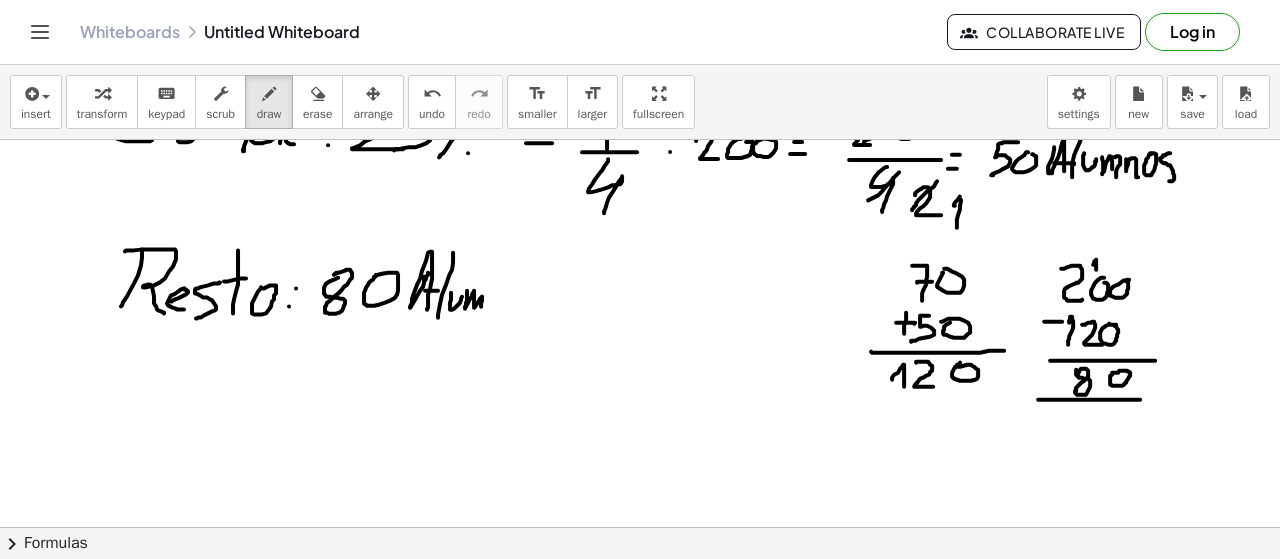 drag, startPoint x: 466, startPoint y: 301, endPoint x: 481, endPoint y: 305, distance: 15.524175 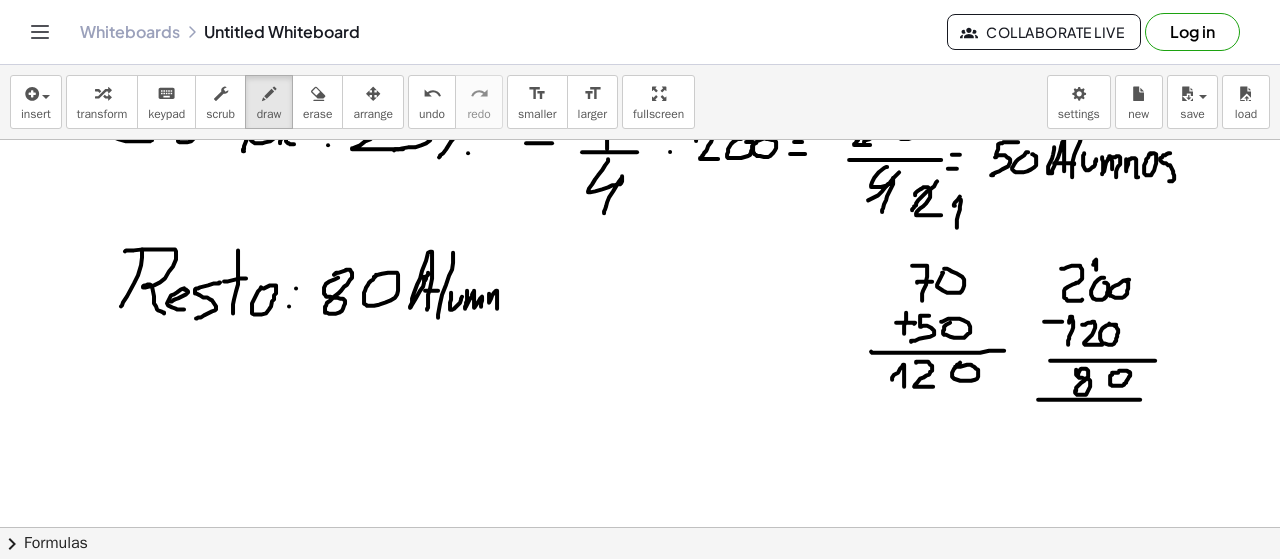 drag, startPoint x: 489, startPoint y: 292, endPoint x: 505, endPoint y: 298, distance: 17.088007 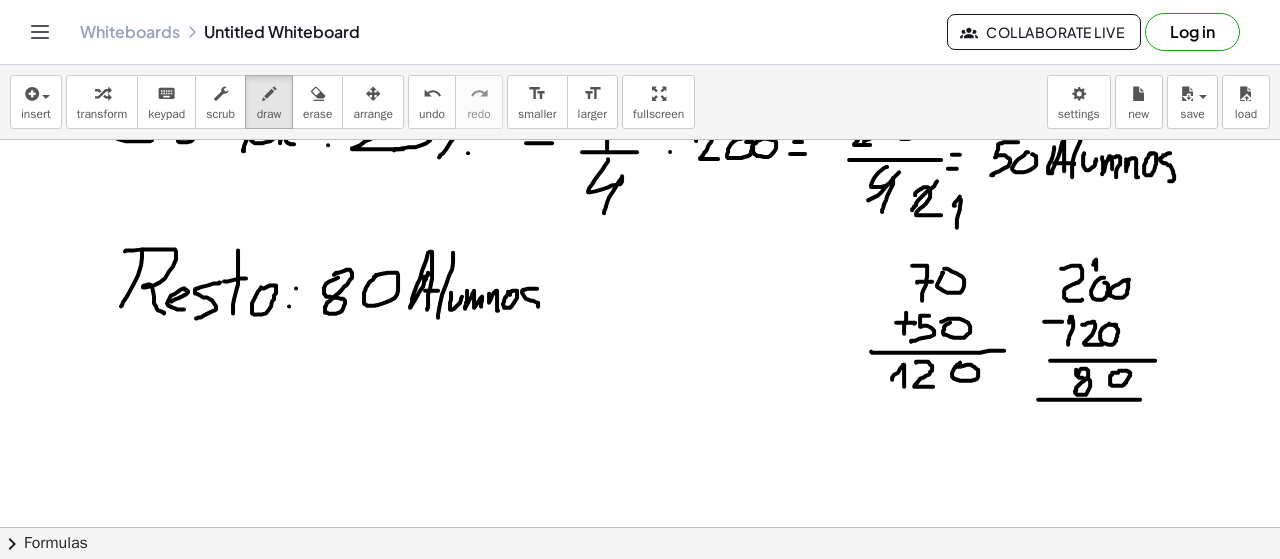 drag, startPoint x: 531, startPoint y: 287, endPoint x: 526, endPoint y: 313, distance: 26.476404 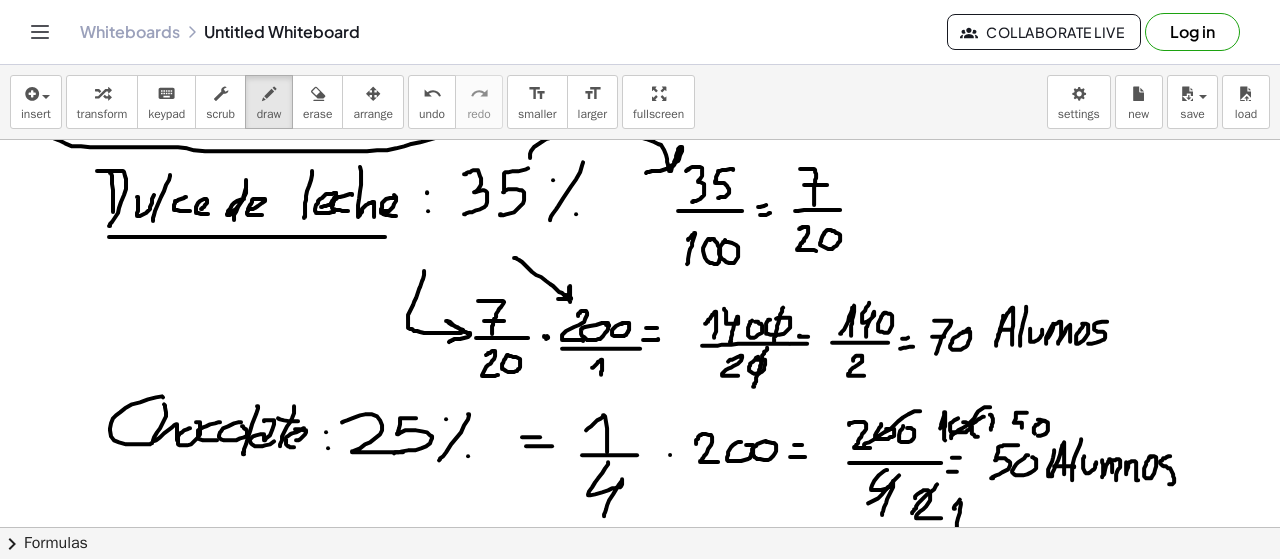 scroll, scrollTop: 2355, scrollLeft: 0, axis: vertical 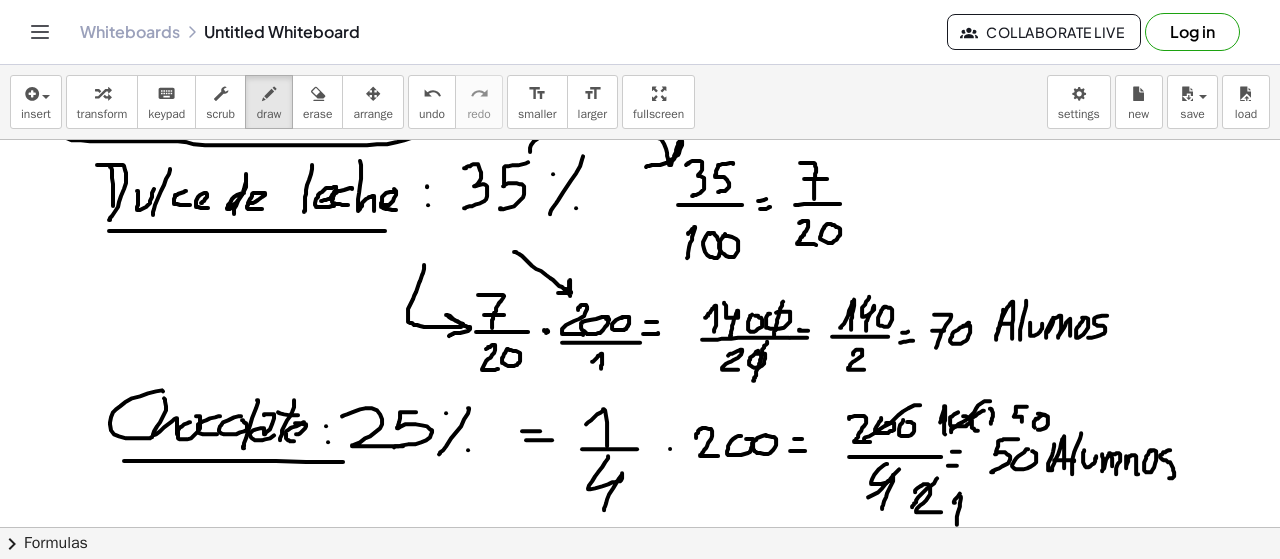 drag, startPoint x: 124, startPoint y: 459, endPoint x: 370, endPoint y: 460, distance: 246.00203 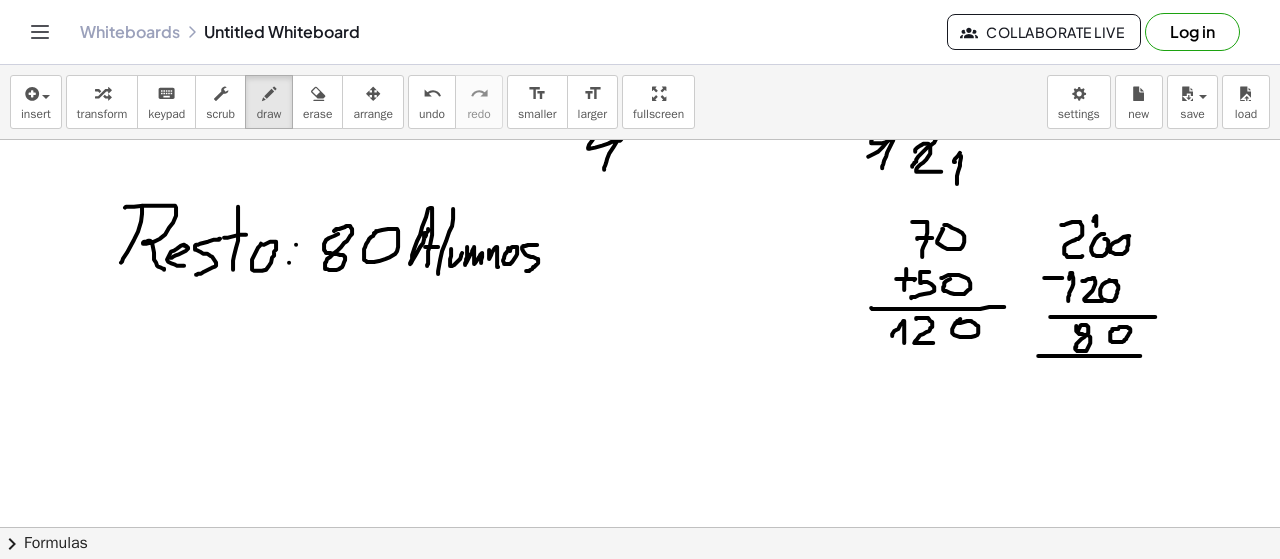 scroll, scrollTop: 2754, scrollLeft: 0, axis: vertical 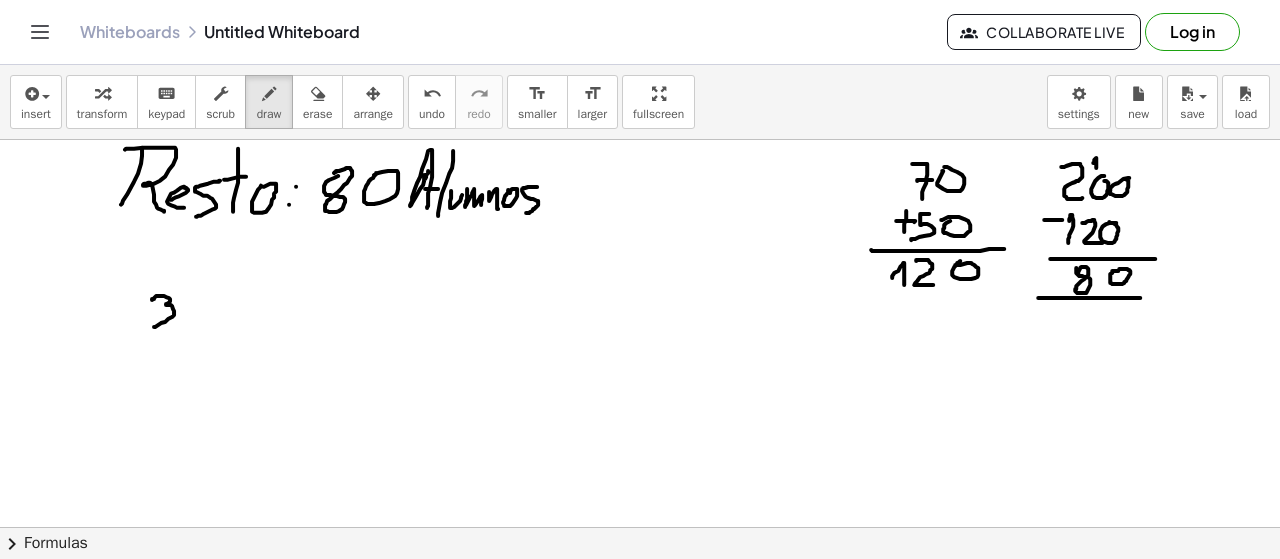 drag, startPoint x: 154, startPoint y: 297, endPoint x: 173, endPoint y: 317, distance: 27.58623 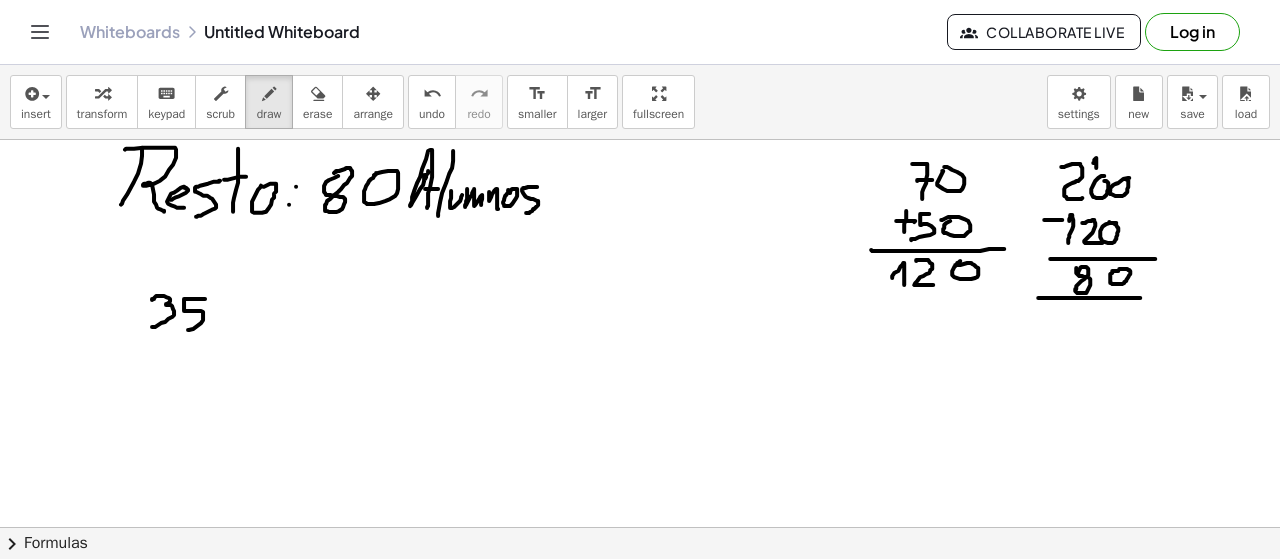 drag, startPoint x: 205, startPoint y: 297, endPoint x: 186, endPoint y: 327, distance: 35.510563 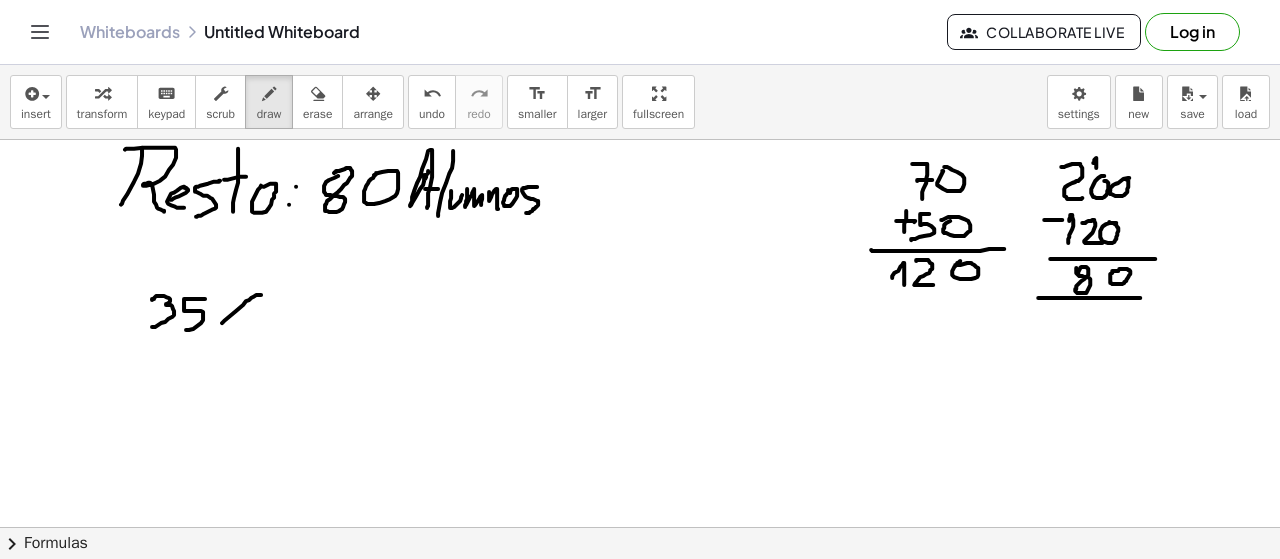 drag, startPoint x: 249, startPoint y: 298, endPoint x: 228, endPoint y: 303, distance: 21.587032 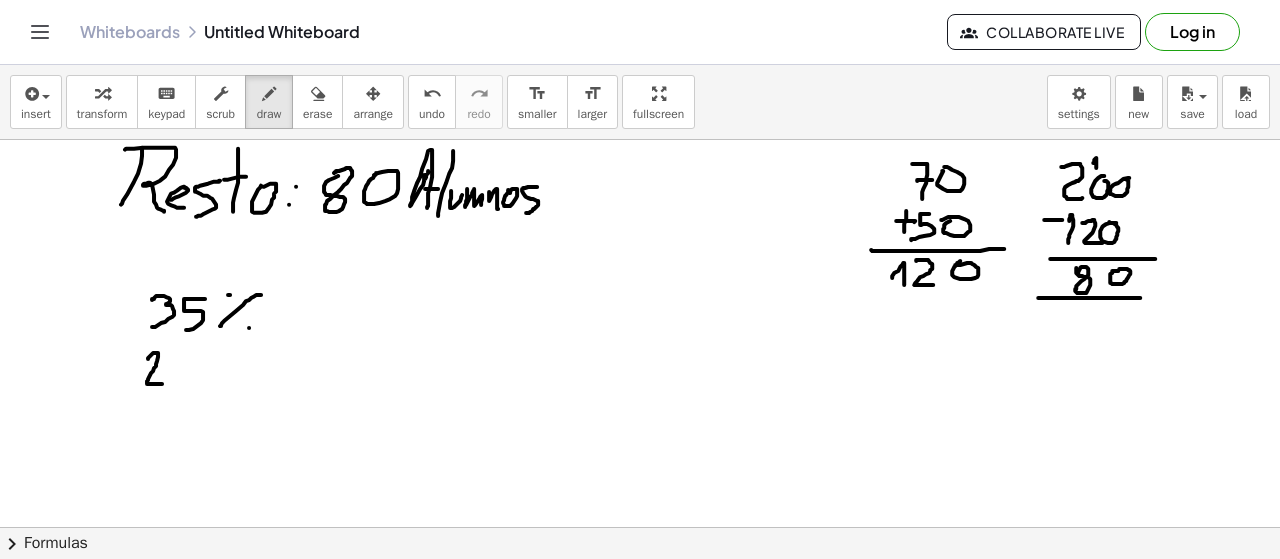 drag, startPoint x: 148, startPoint y: 357, endPoint x: 162, endPoint y: 382, distance: 28.653097 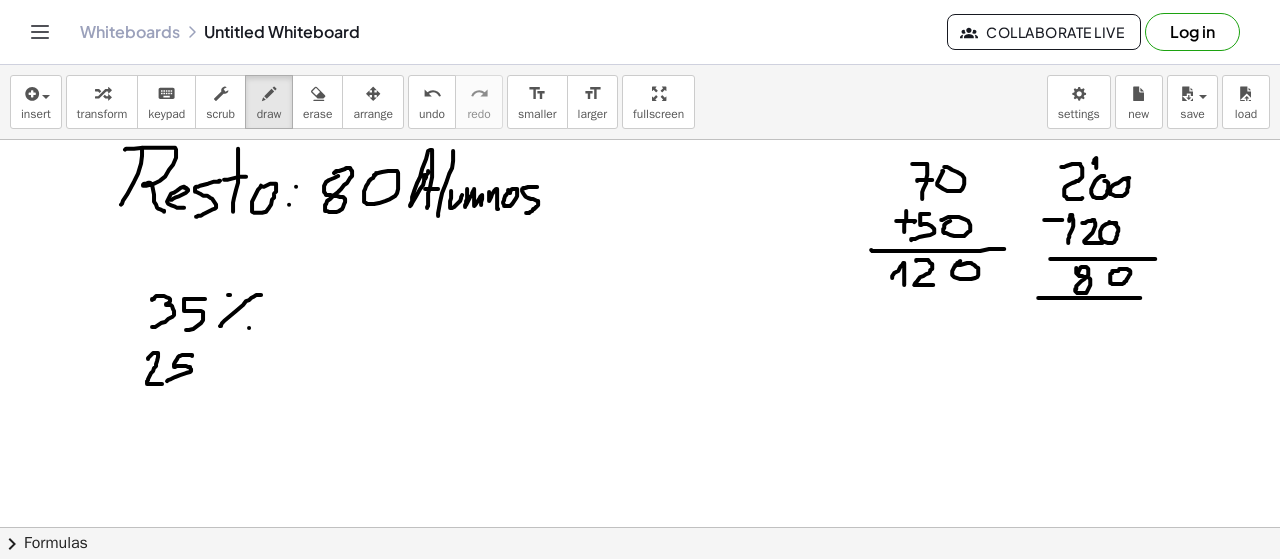 drag, startPoint x: 192, startPoint y: 354, endPoint x: 203, endPoint y: 361, distance: 13.038404 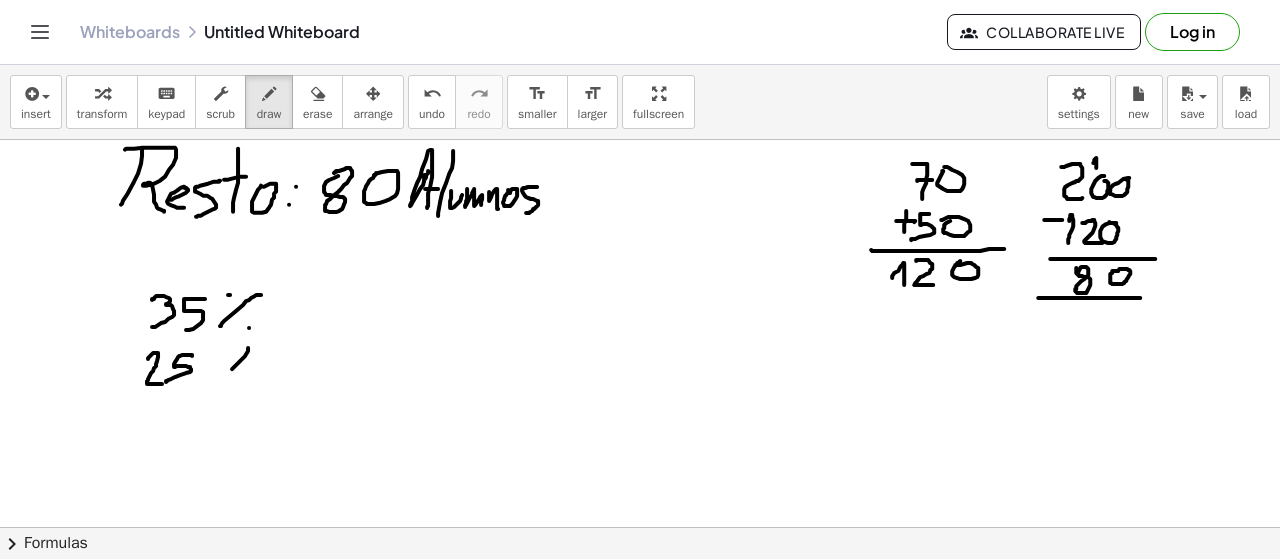 drag, startPoint x: 245, startPoint y: 354, endPoint x: 216, endPoint y: 382, distance: 40.311287 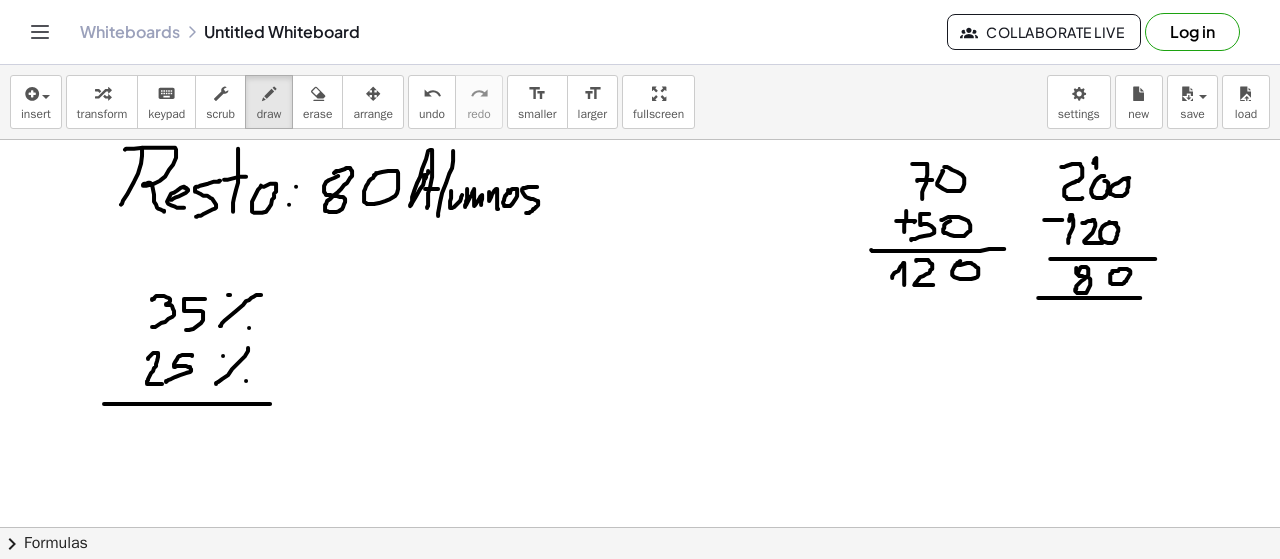drag, startPoint x: 104, startPoint y: 402, endPoint x: 267, endPoint y: 402, distance: 163 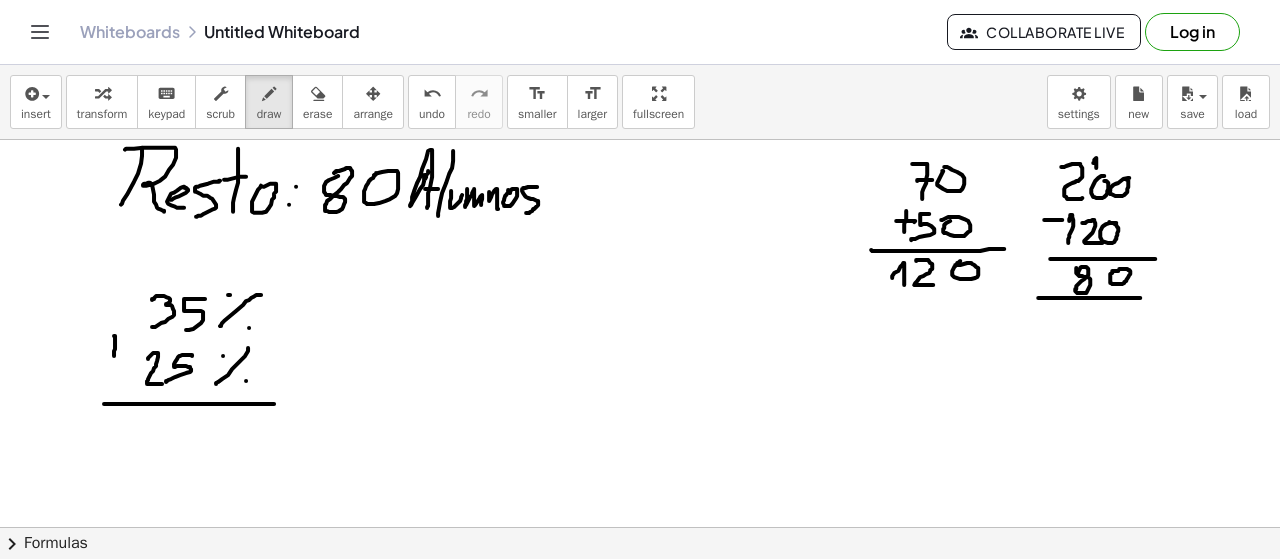 drag, startPoint x: 114, startPoint y: 334, endPoint x: 114, endPoint y: 357, distance: 23 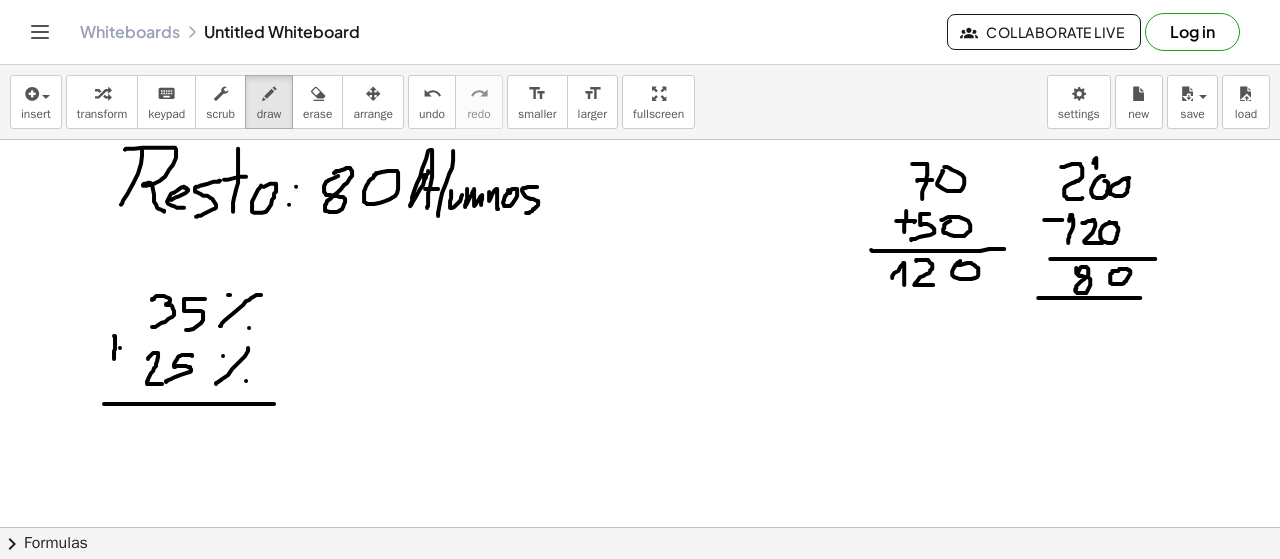 drag, startPoint x: 120, startPoint y: 346, endPoint x: 104, endPoint y: 345, distance: 16.03122 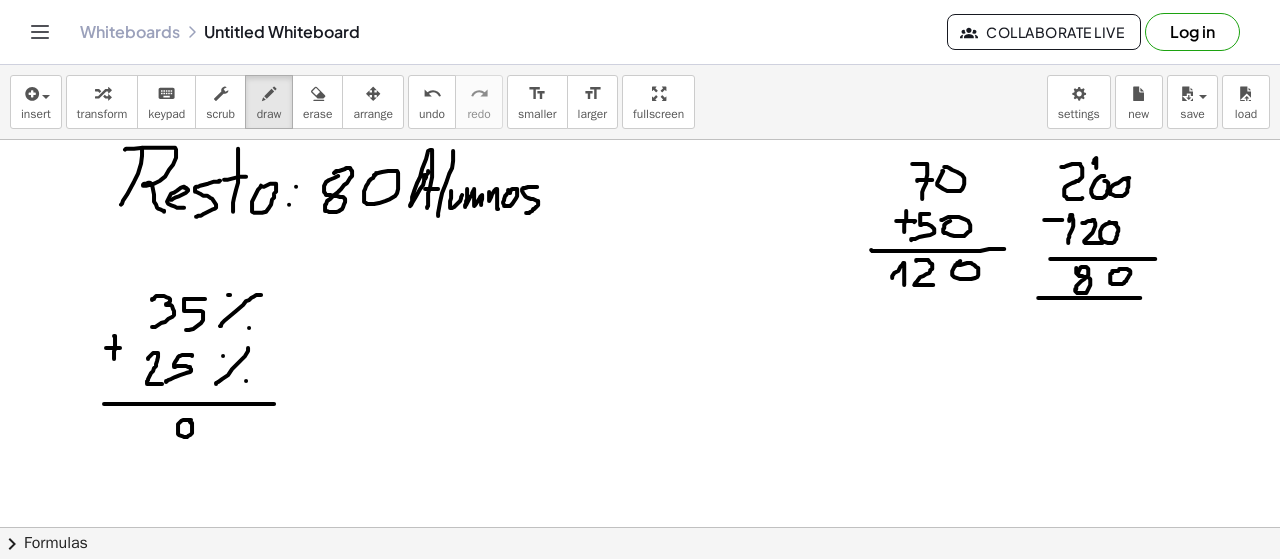 drag, startPoint x: 190, startPoint y: 418, endPoint x: 182, endPoint y: 408, distance: 12.806249 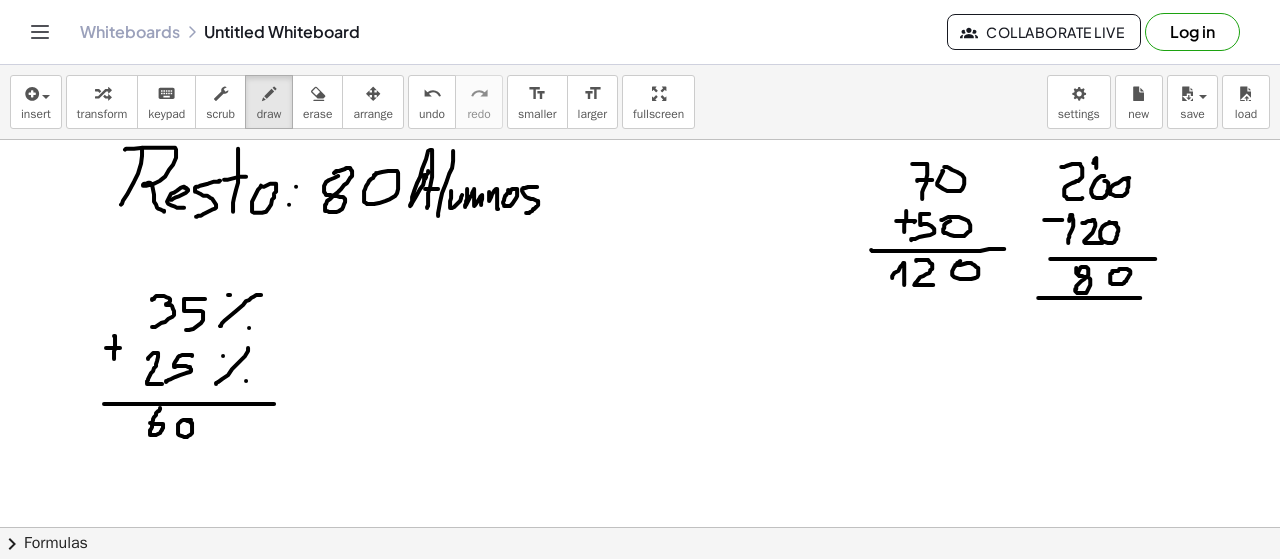 drag, startPoint x: 160, startPoint y: 406, endPoint x: 186, endPoint y: 419, distance: 29.068884 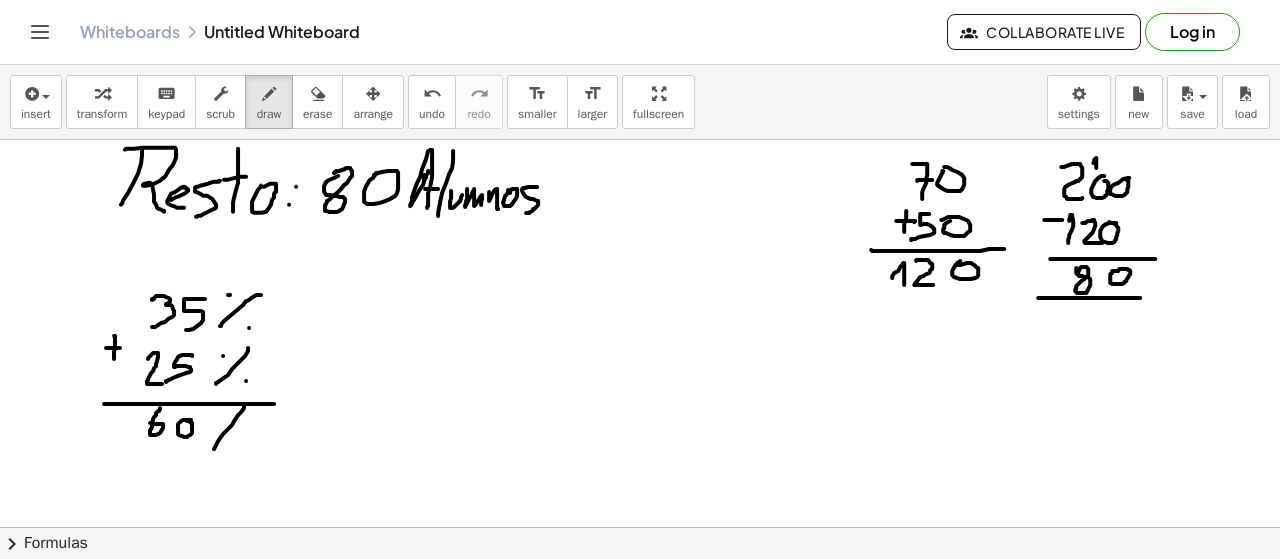 drag, startPoint x: 244, startPoint y: 403, endPoint x: 214, endPoint y: 446, distance: 52.43091 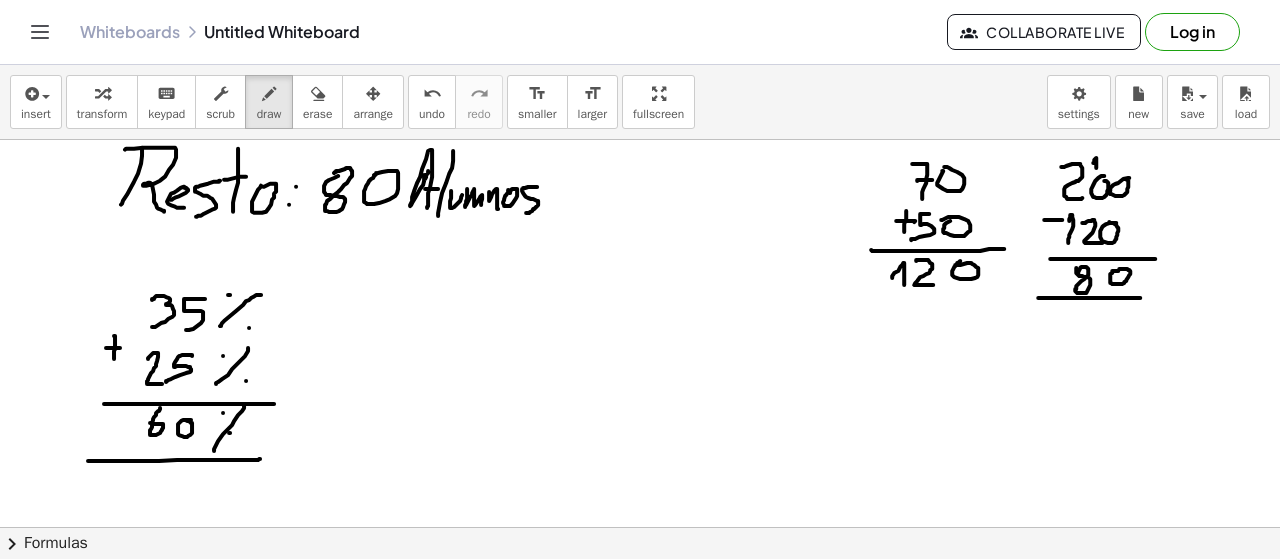 drag, startPoint x: 88, startPoint y: 459, endPoint x: 260, endPoint y: 457, distance: 172.01163 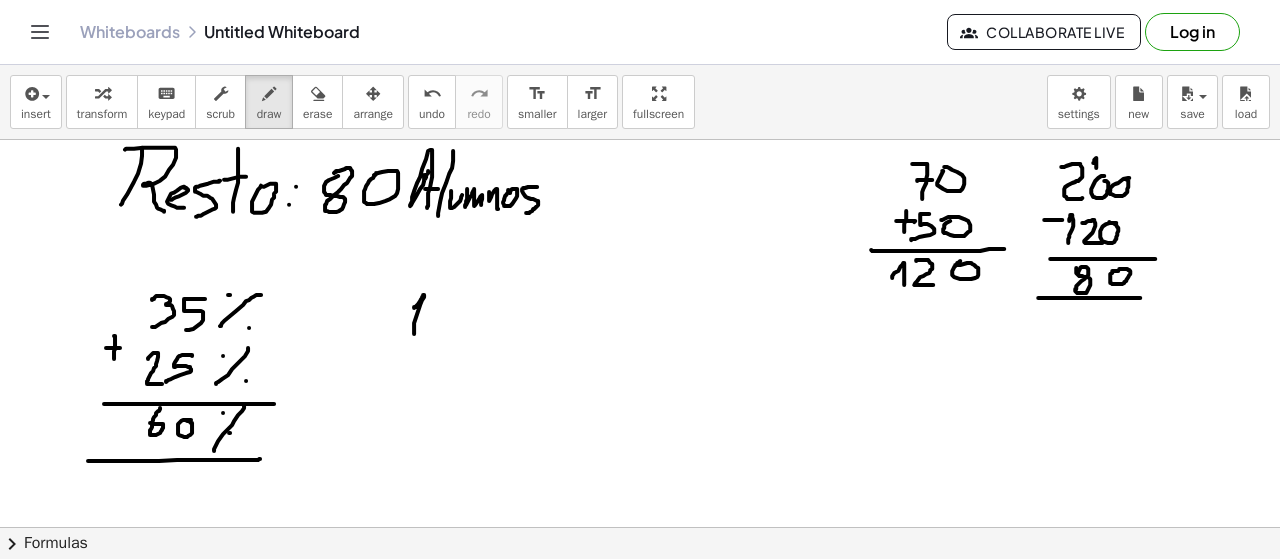 drag, startPoint x: 421, startPoint y: 297, endPoint x: 417, endPoint y: 330, distance: 33.24154 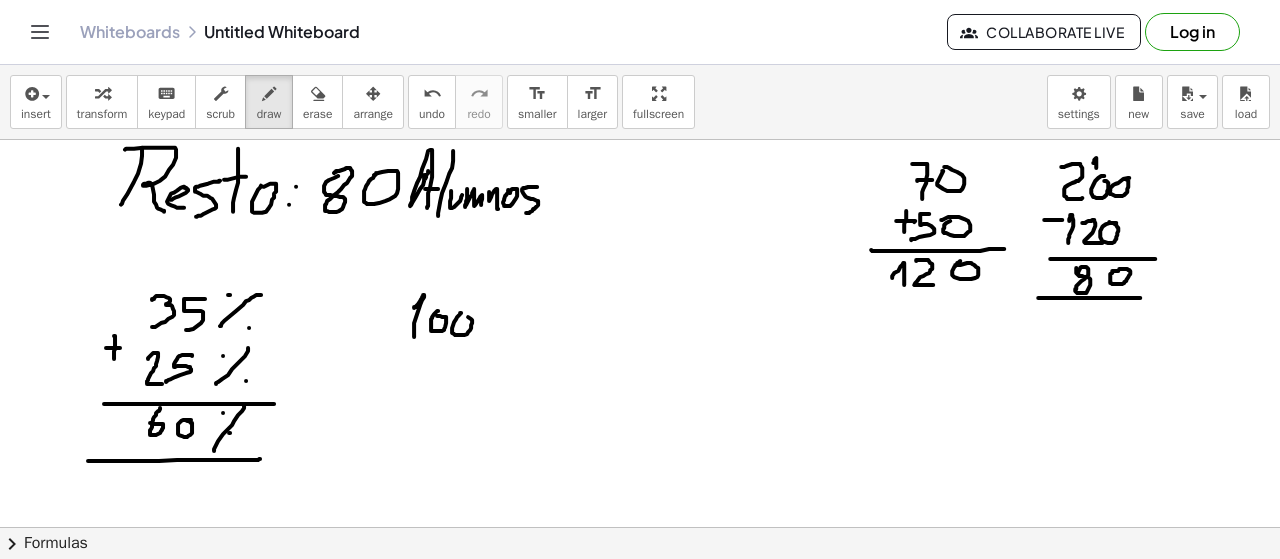 drag, startPoint x: 453, startPoint y: 323, endPoint x: 470, endPoint y: 311, distance: 20.808653 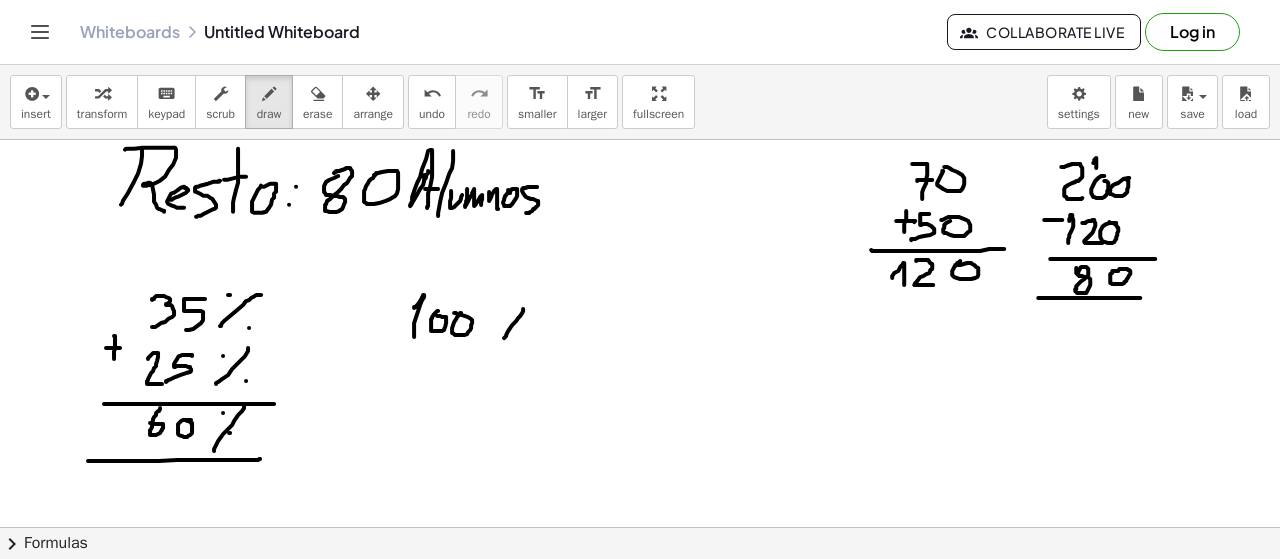drag, startPoint x: 523, startPoint y: 307, endPoint x: 505, endPoint y: 331, distance: 30 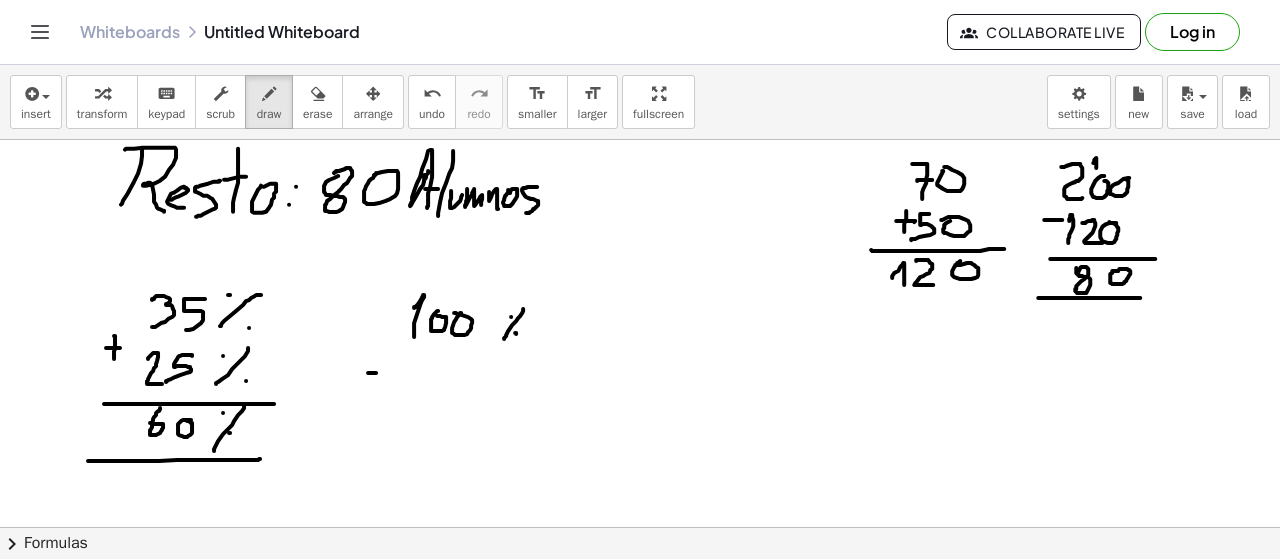 drag, startPoint x: 374, startPoint y: 371, endPoint x: 390, endPoint y: 371, distance: 16 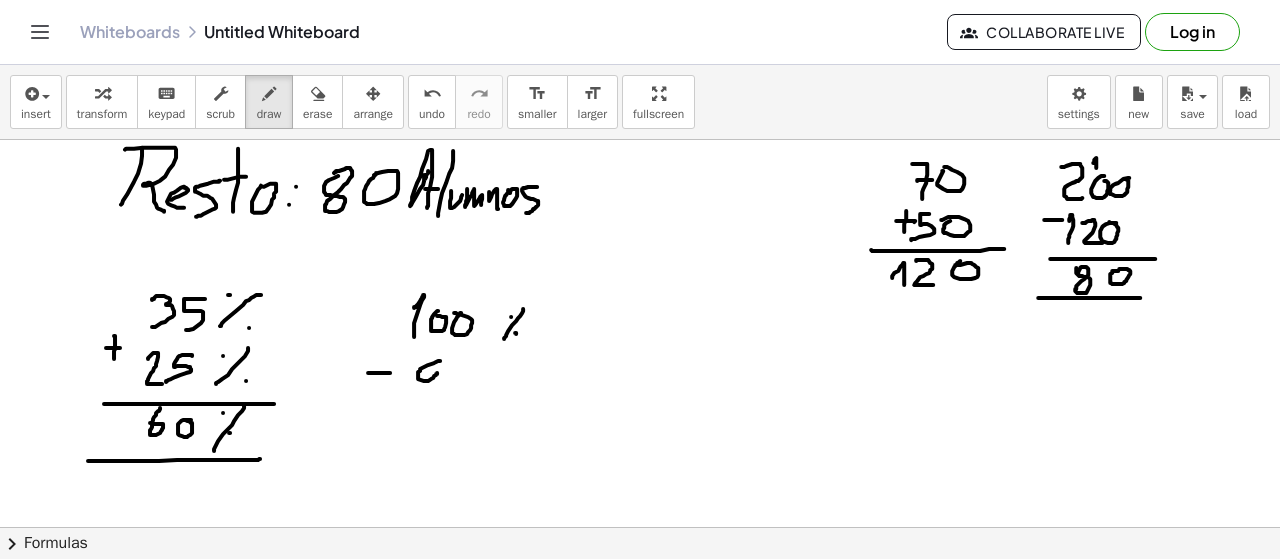 drag, startPoint x: 434, startPoint y: 361, endPoint x: 418, endPoint y: 373, distance: 20 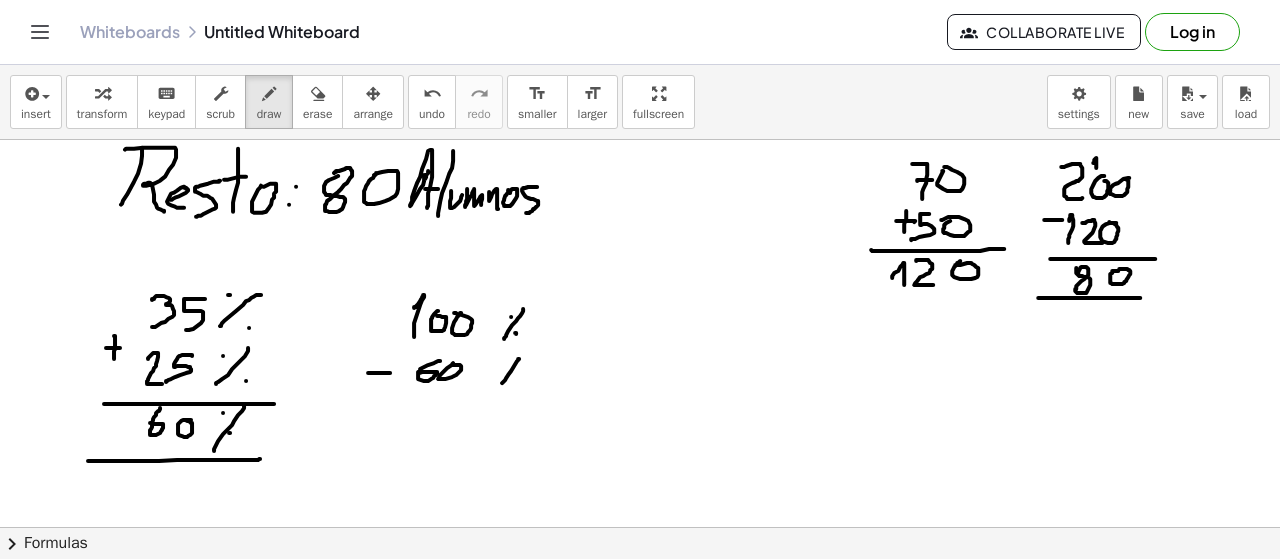drag, startPoint x: 514, startPoint y: 364, endPoint x: 502, endPoint y: 381, distance: 20.808653 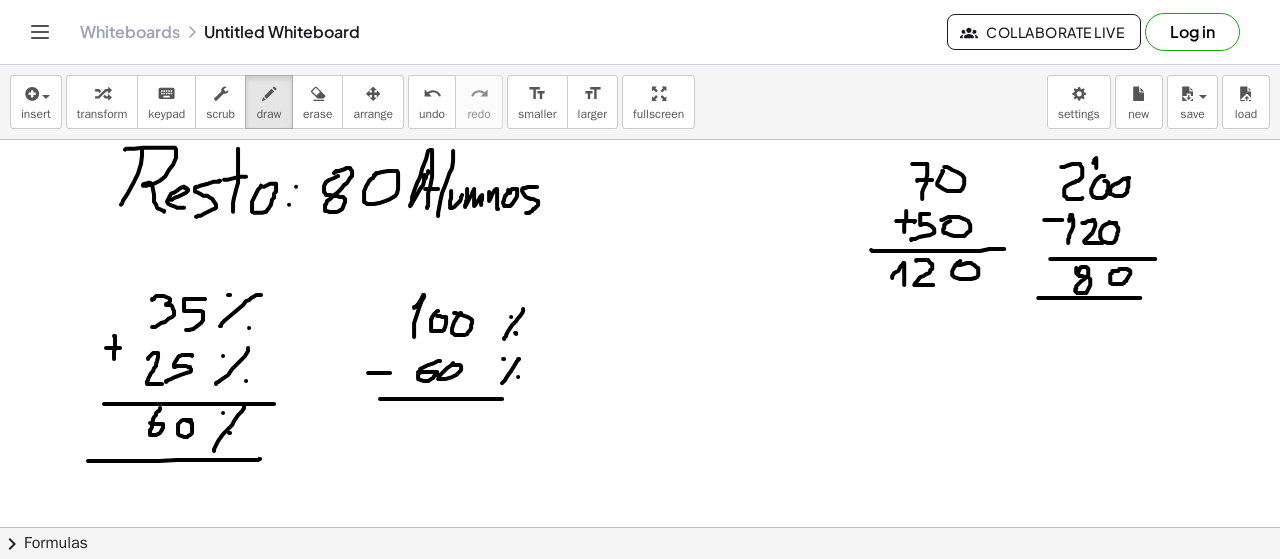 drag, startPoint x: 380, startPoint y: 397, endPoint x: 502, endPoint y: 397, distance: 122 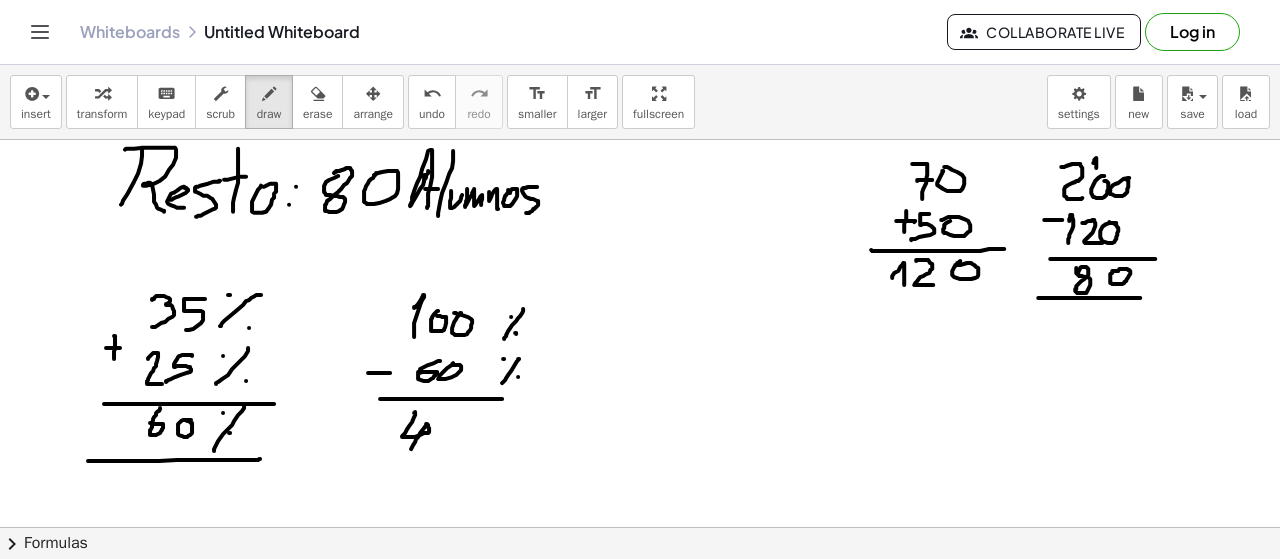 drag, startPoint x: 415, startPoint y: 411, endPoint x: 412, endPoint y: 450, distance: 39.115215 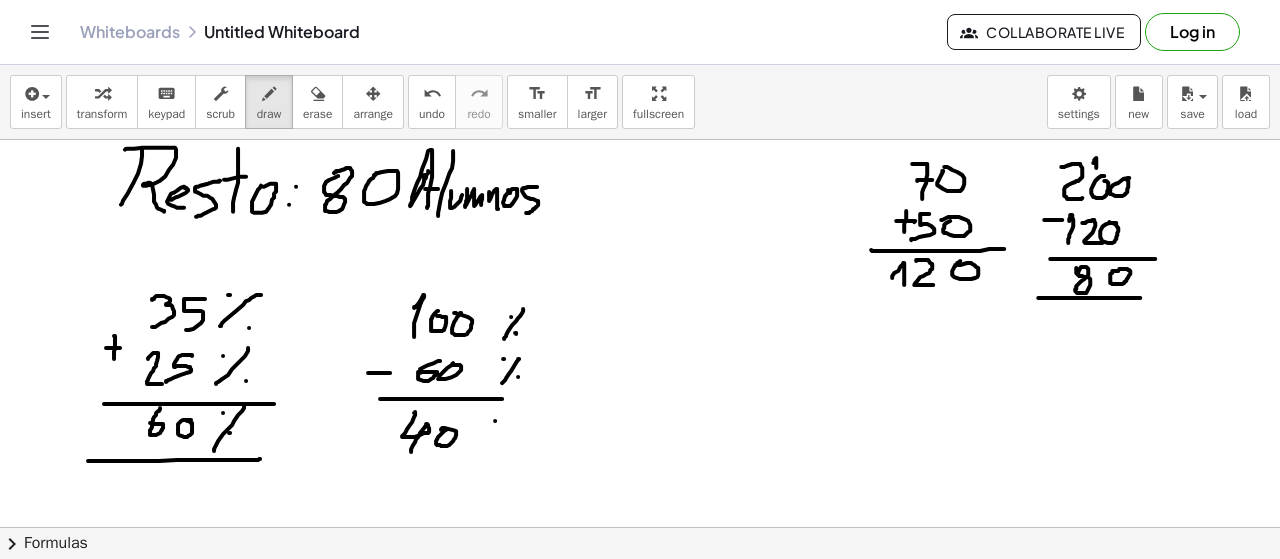 drag, startPoint x: 495, startPoint y: 419, endPoint x: 458, endPoint y: 456, distance: 52.3259 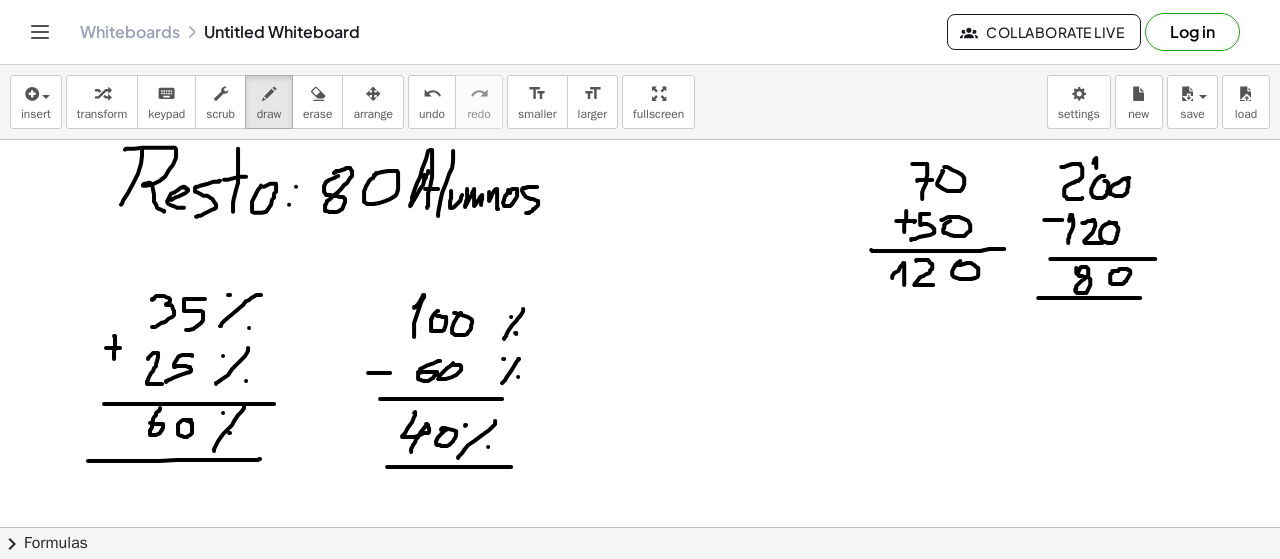 drag, startPoint x: 387, startPoint y: 465, endPoint x: 511, endPoint y: 465, distance: 124 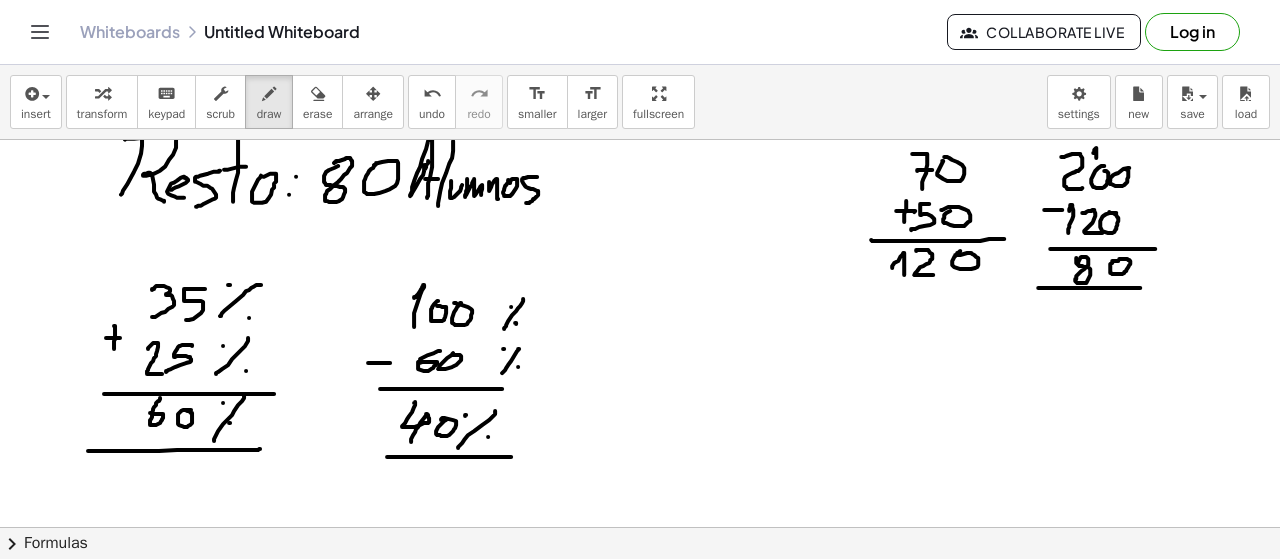 scroll, scrollTop: 2770, scrollLeft: 0, axis: vertical 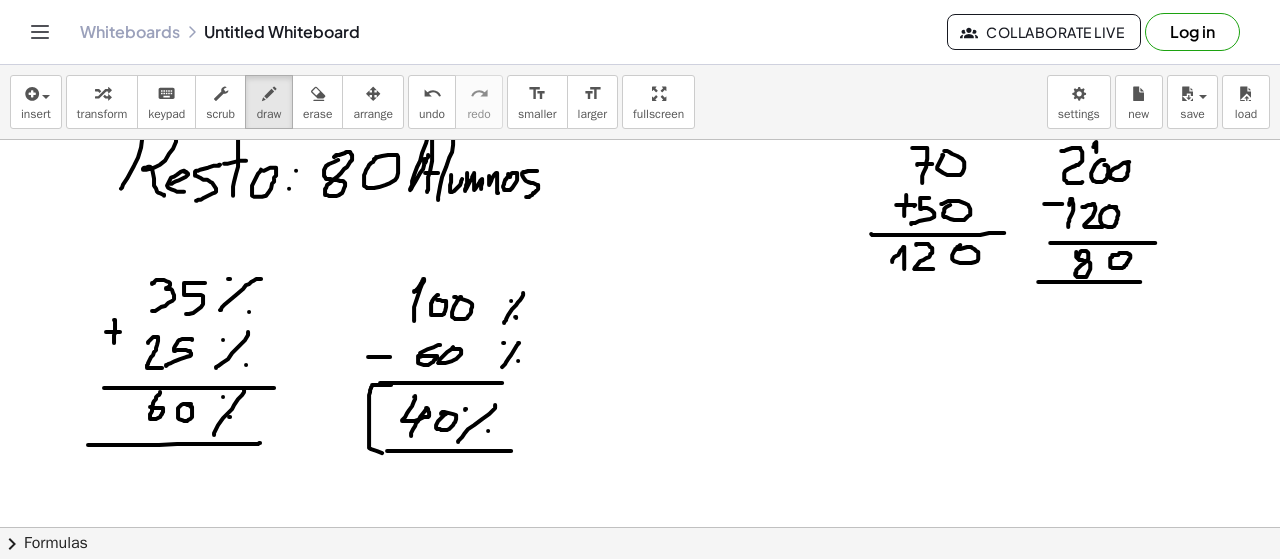 drag, startPoint x: 388, startPoint y: 383, endPoint x: 408, endPoint y: 451, distance: 70.88018 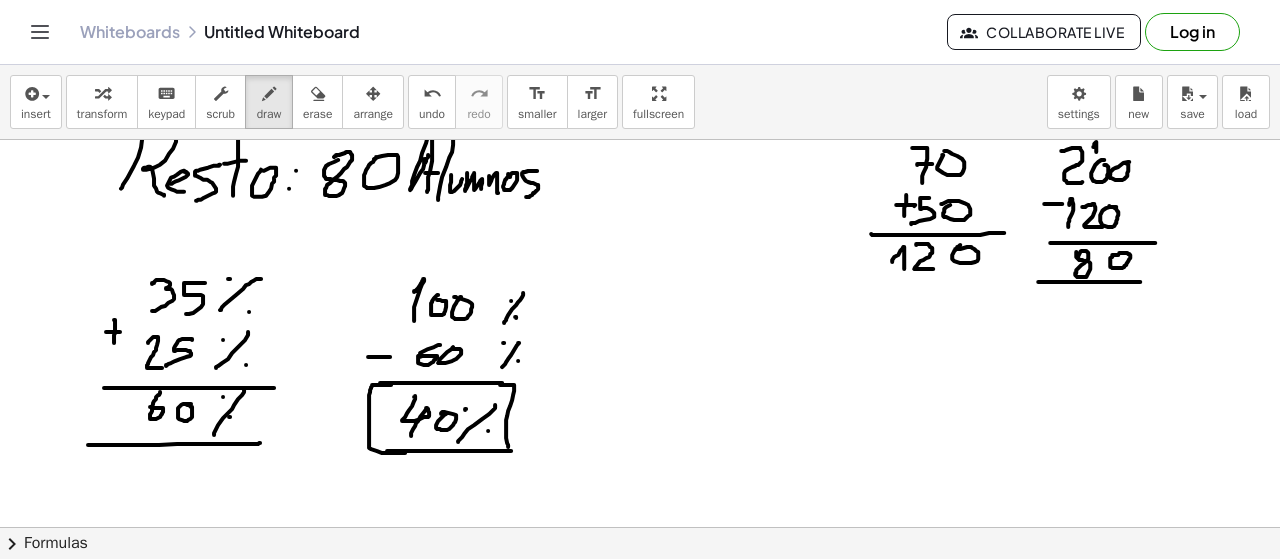 drag, startPoint x: 500, startPoint y: 383, endPoint x: 509, endPoint y: 450, distance: 67.601776 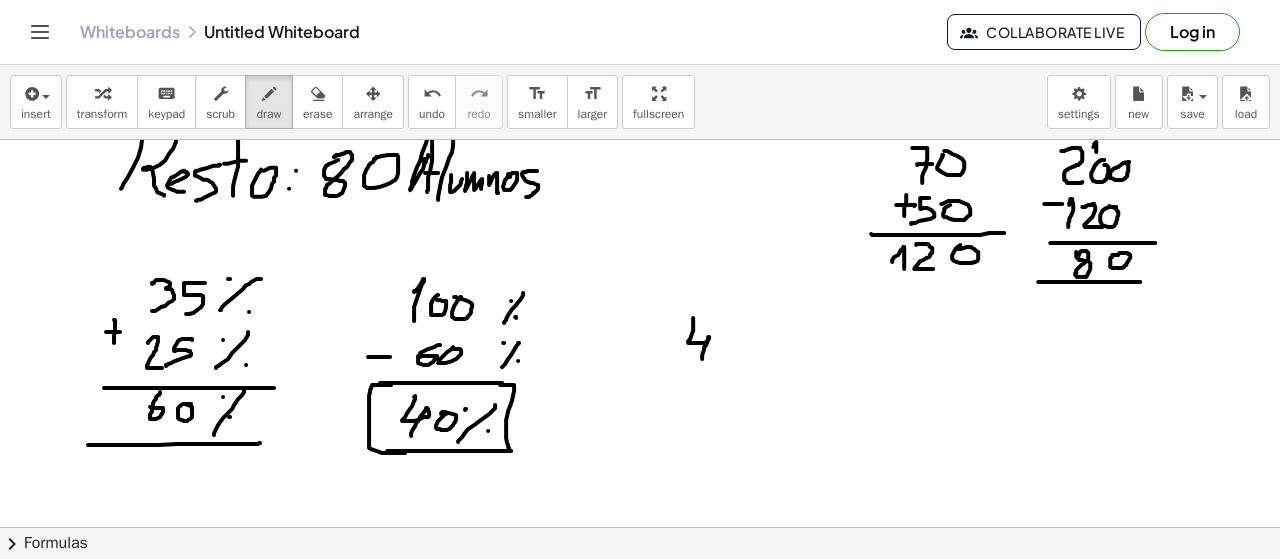 drag, startPoint x: 693, startPoint y: 316, endPoint x: 722, endPoint y: 349, distance: 43.931767 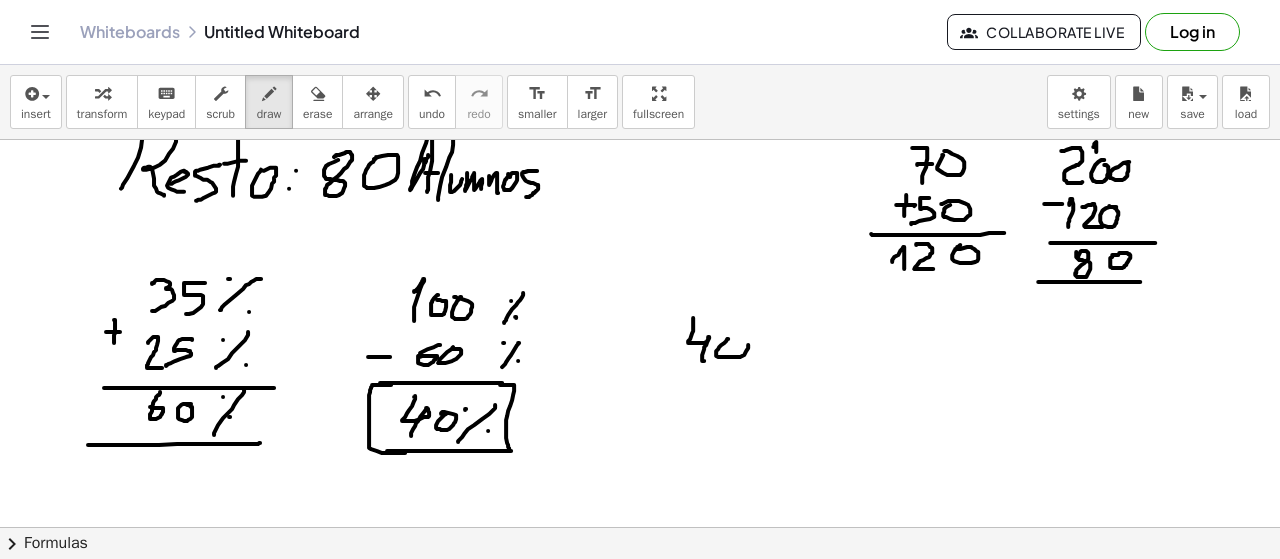 drag, startPoint x: 721, startPoint y: 343, endPoint x: 735, endPoint y: 339, distance: 14.56022 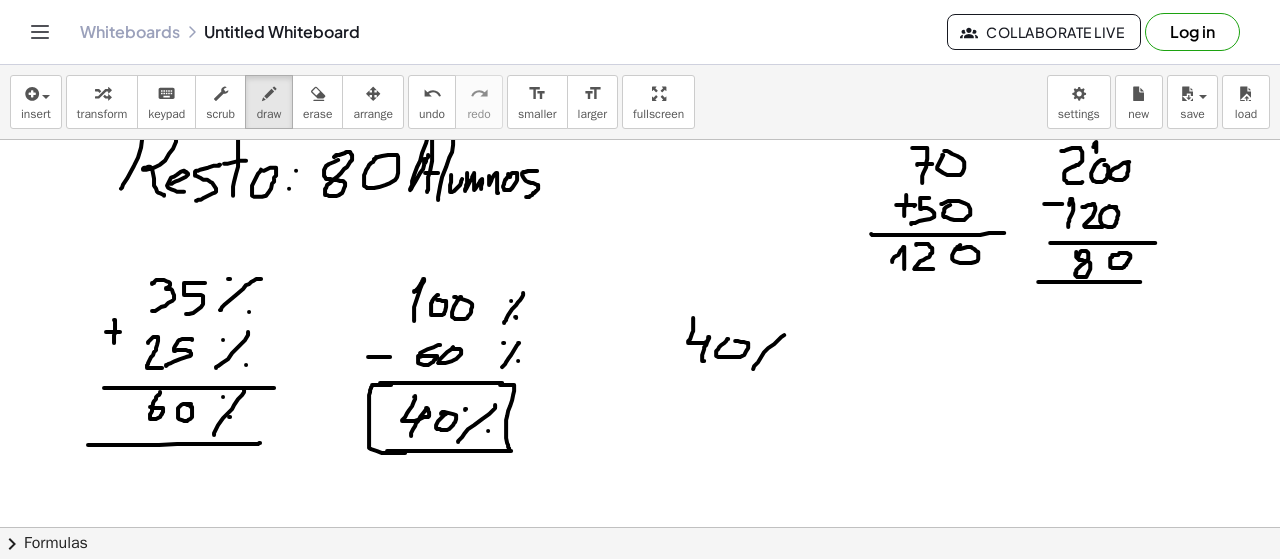 drag, startPoint x: 764, startPoint y: 350, endPoint x: 752, endPoint y: 369, distance: 22.472204 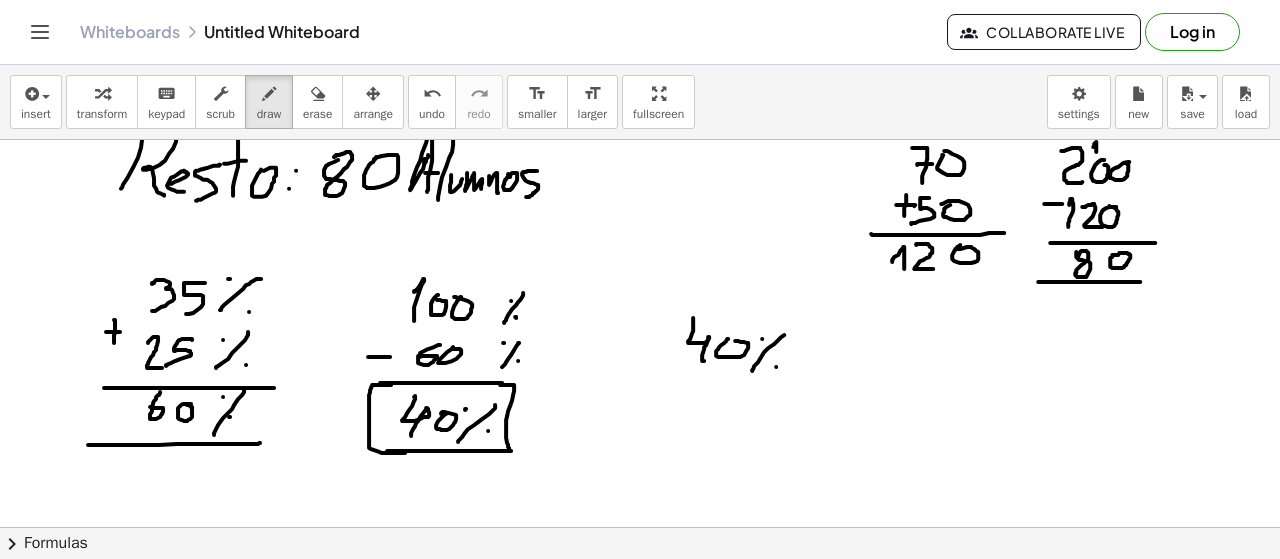 drag, startPoint x: 798, startPoint y: 347, endPoint x: 810, endPoint y: 347, distance: 12 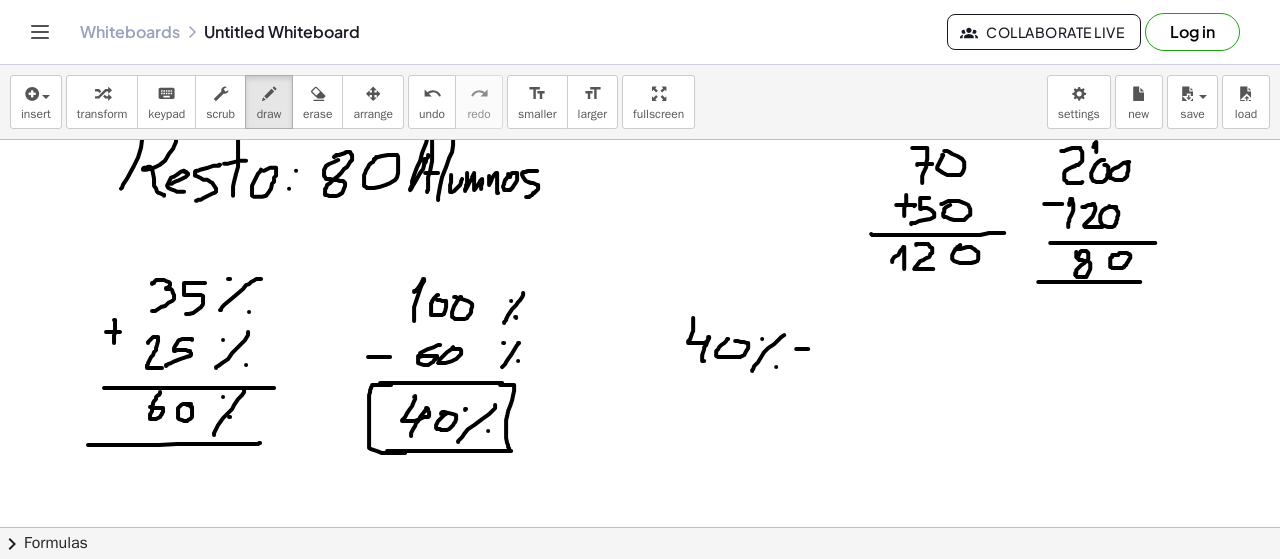 drag, startPoint x: 801, startPoint y: 359, endPoint x: 824, endPoint y: 355, distance: 23.345236 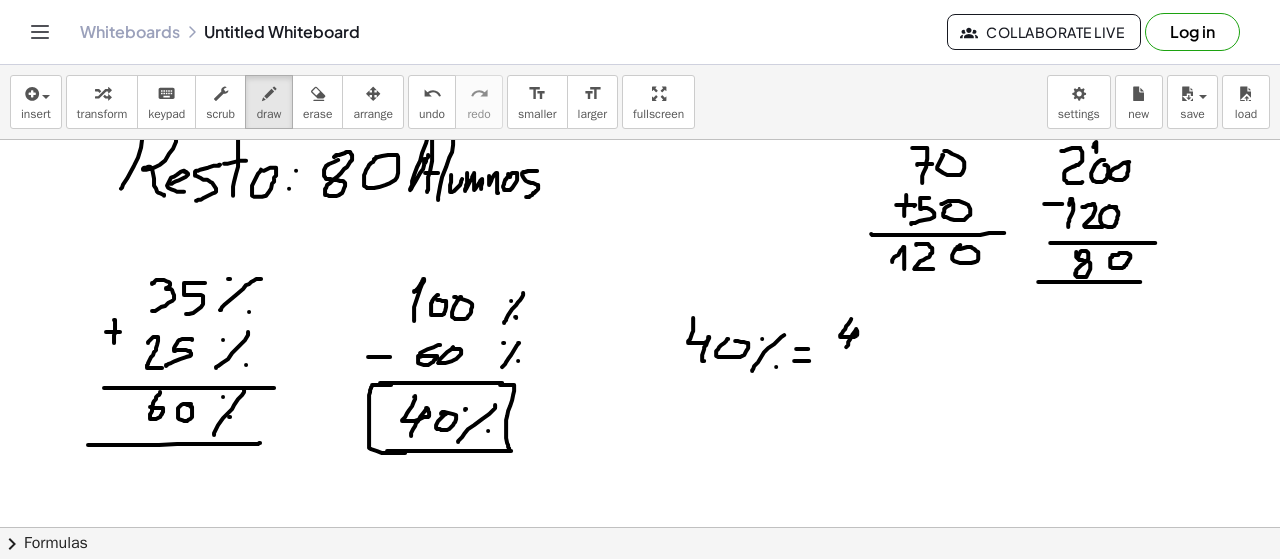 drag, startPoint x: 845, startPoint y: 327, endPoint x: 865, endPoint y: 343, distance: 25.612497 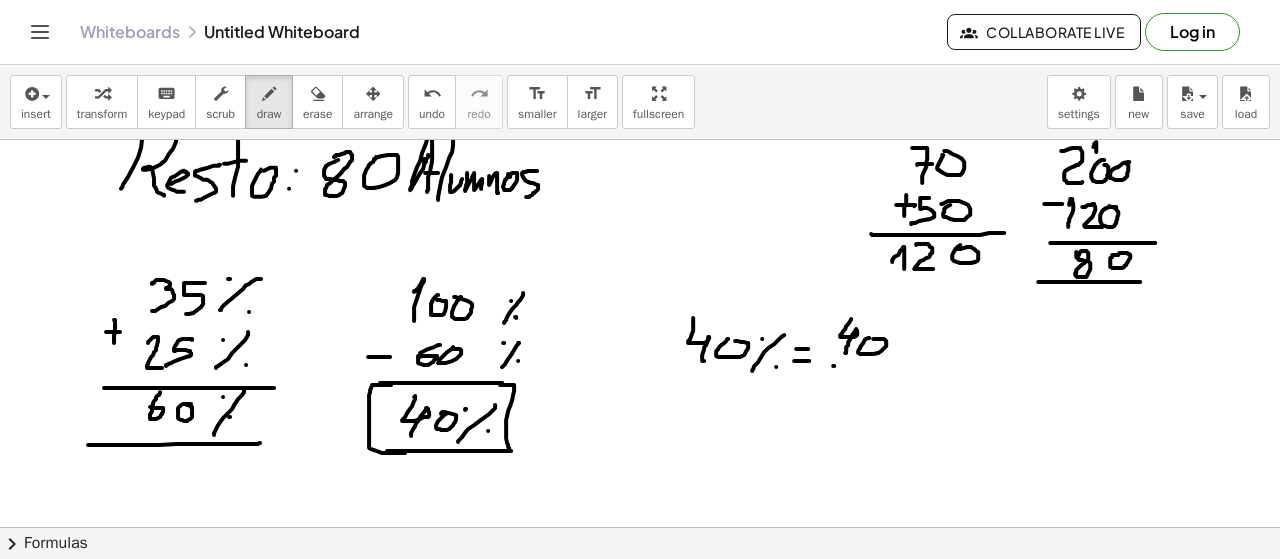 drag, startPoint x: 834, startPoint y: 364, endPoint x: 889, endPoint y: 364, distance: 55 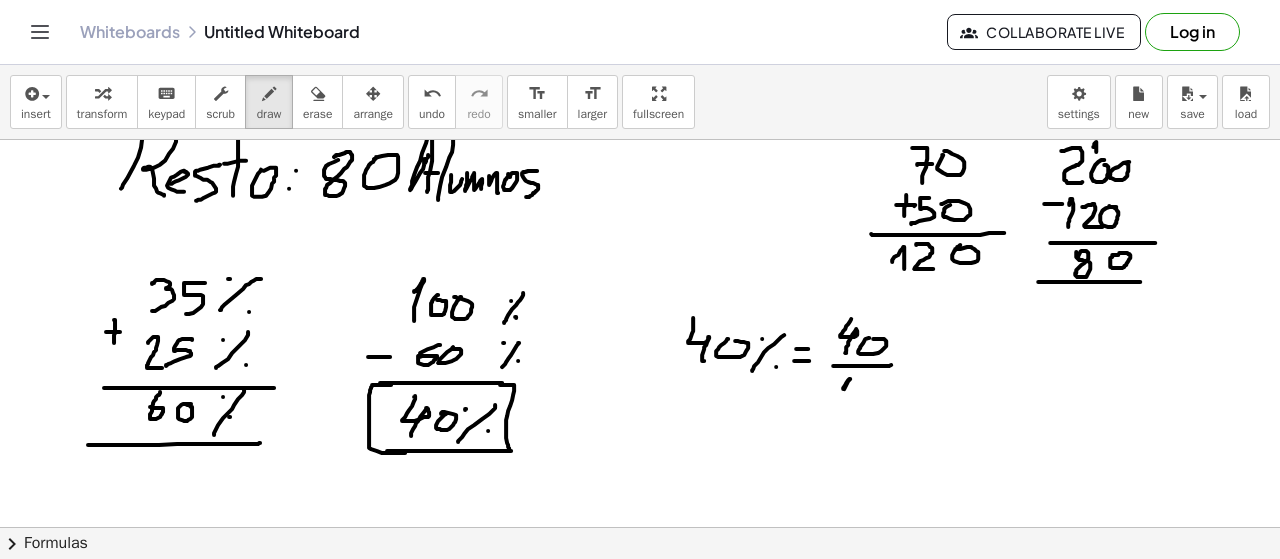 drag, startPoint x: 843, startPoint y: 386, endPoint x: 838, endPoint y: 405, distance: 19.646883 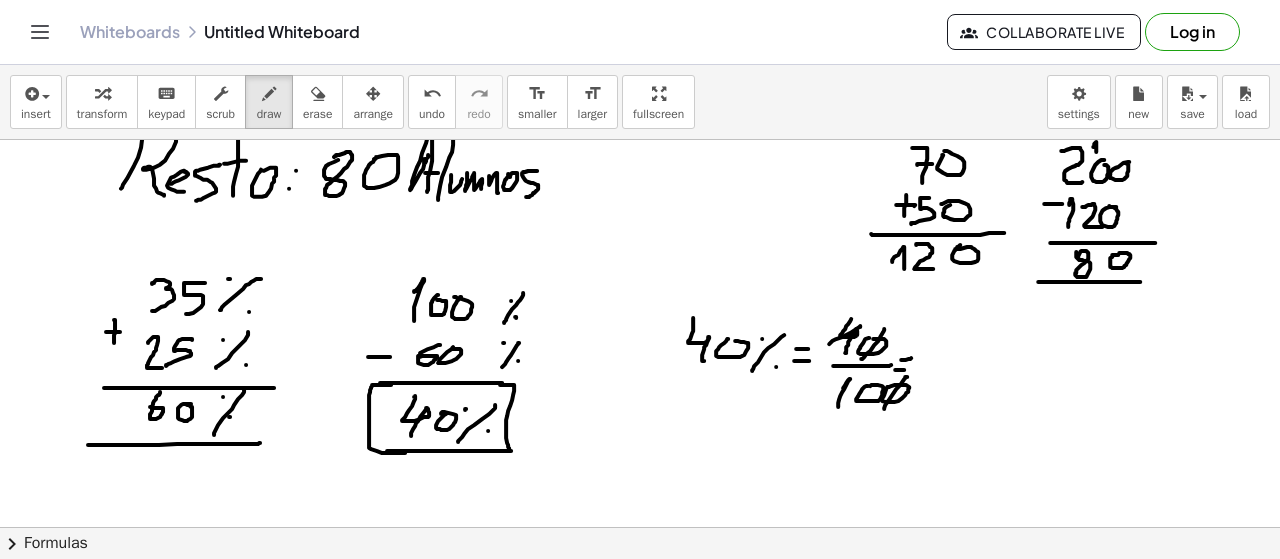 drag, startPoint x: 860, startPoint y: 325, endPoint x: 831, endPoint y: 325, distance: 29 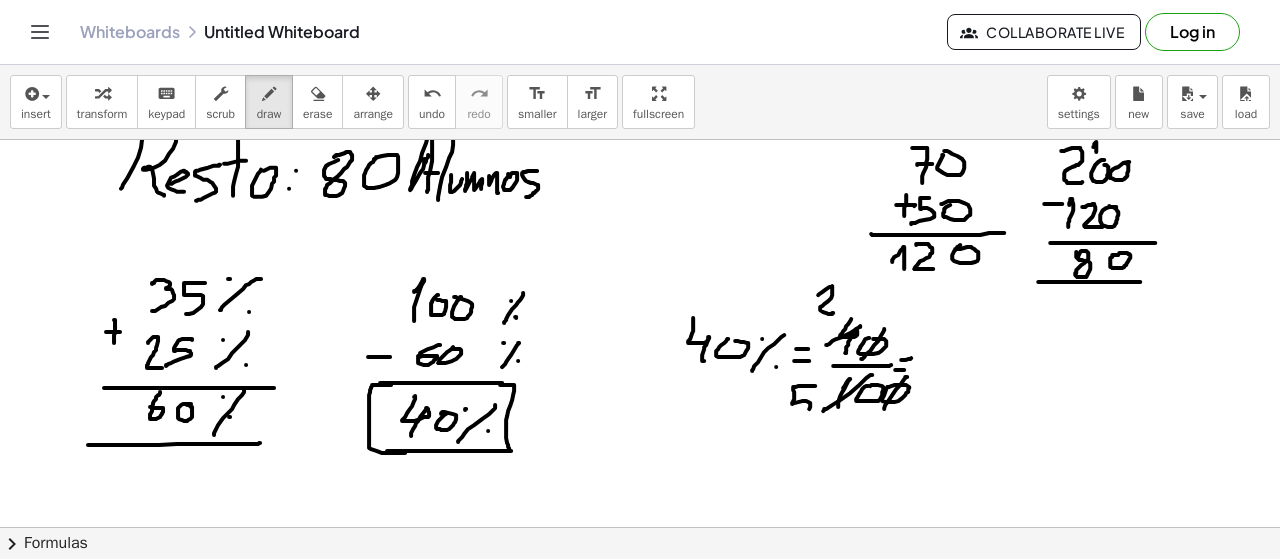 drag, startPoint x: 815, startPoint y: 384, endPoint x: 790, endPoint y: 420, distance: 43.829212 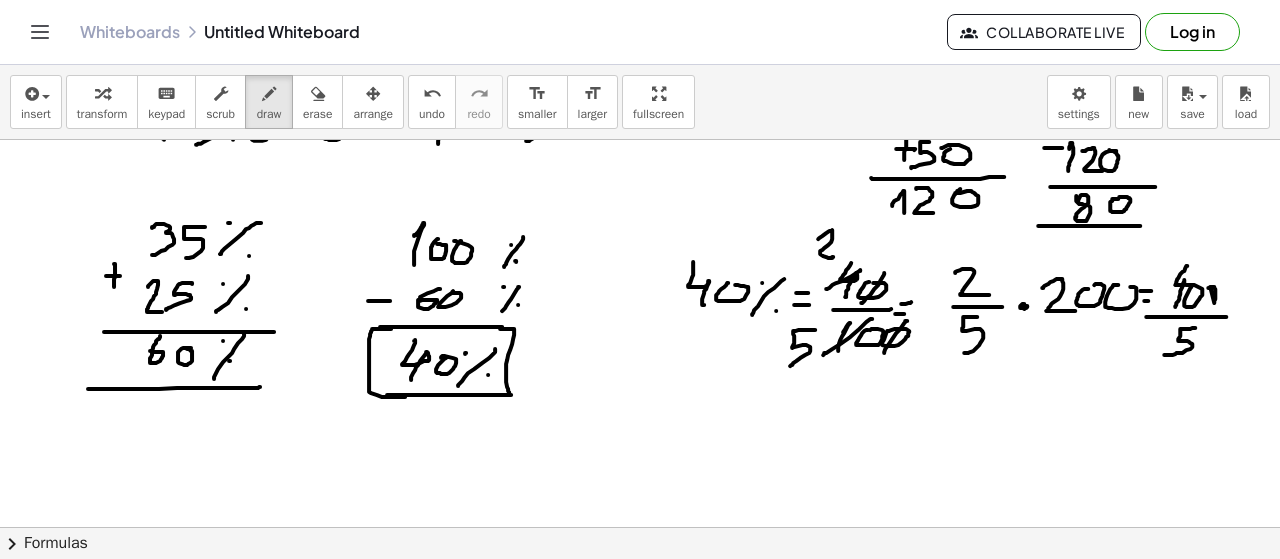 scroll, scrollTop: 2833, scrollLeft: 0, axis: vertical 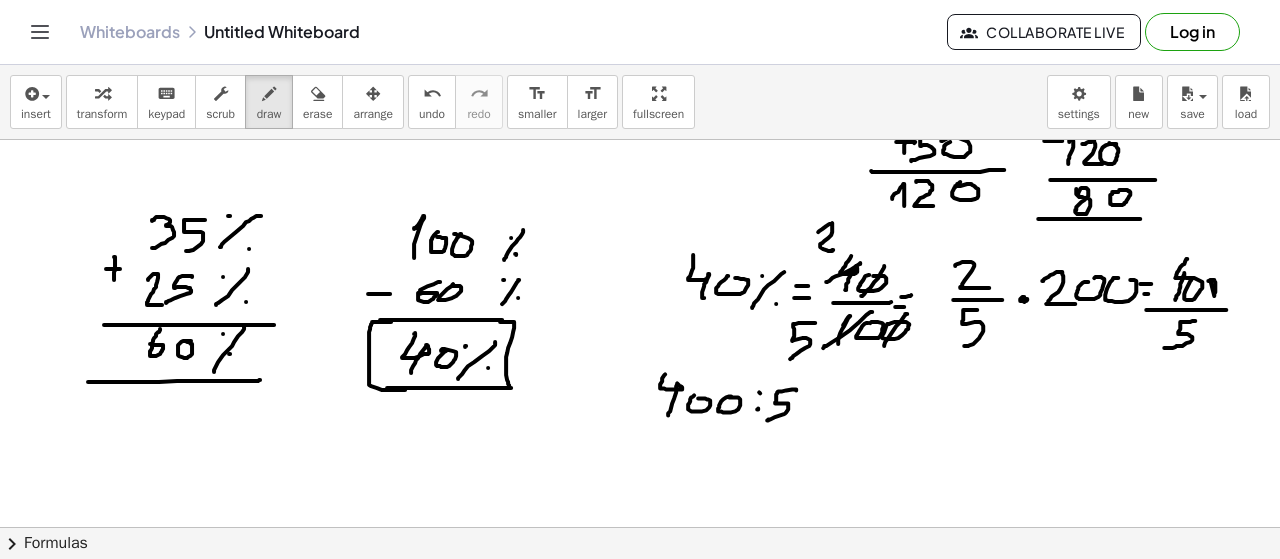 drag, startPoint x: 792, startPoint y: 387, endPoint x: 804, endPoint y: 403, distance: 20 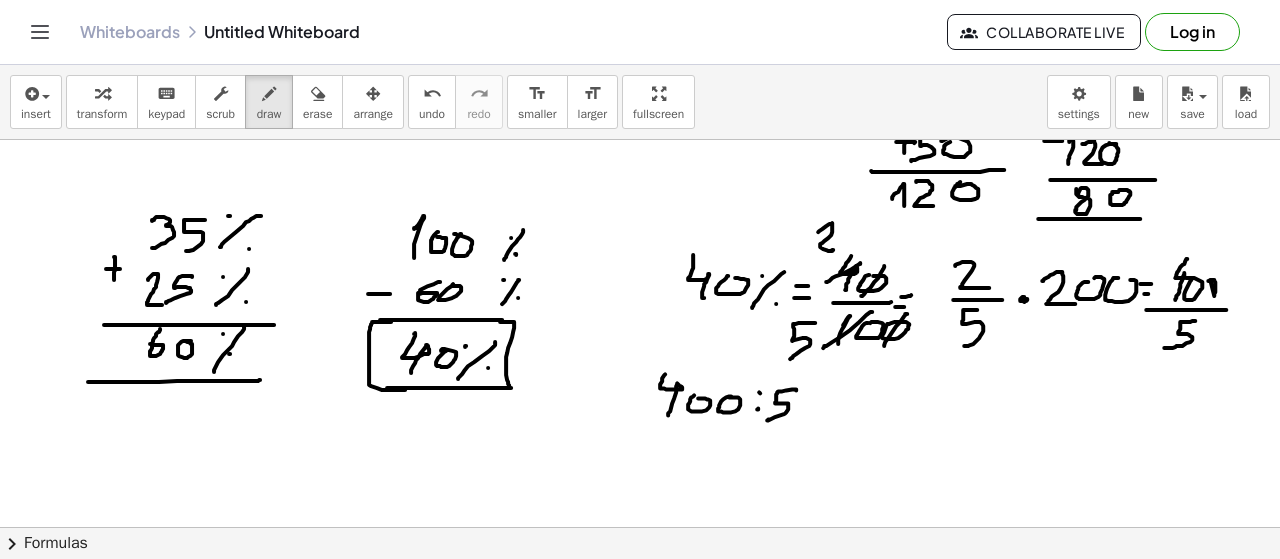 drag, startPoint x: 814, startPoint y: 399, endPoint x: 825, endPoint y: 399, distance: 11 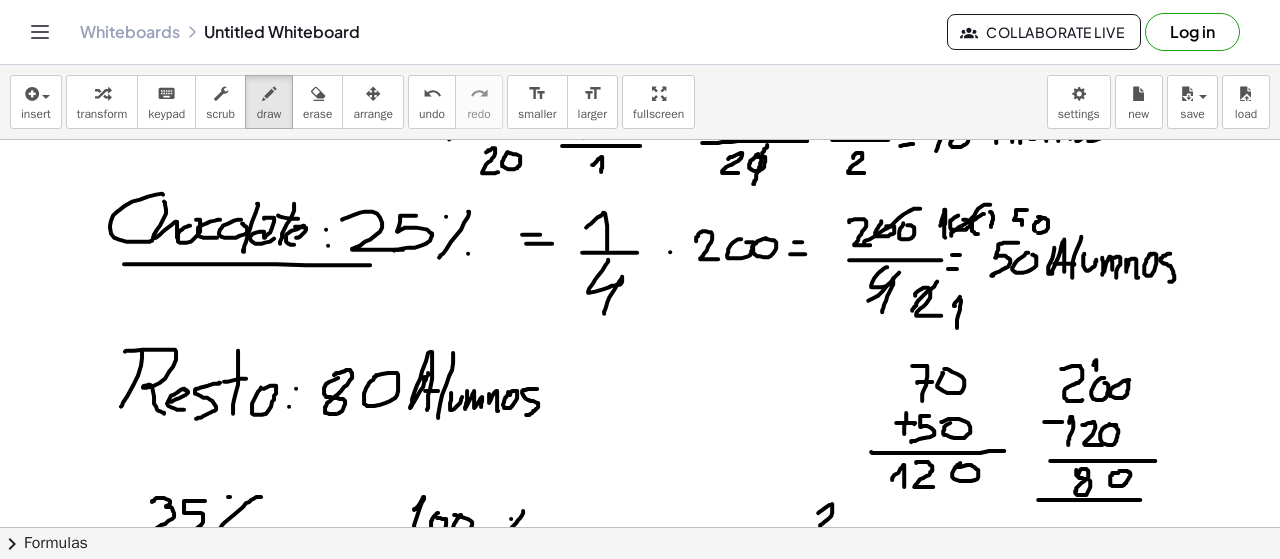 scroll, scrollTop: 2591, scrollLeft: 0, axis: vertical 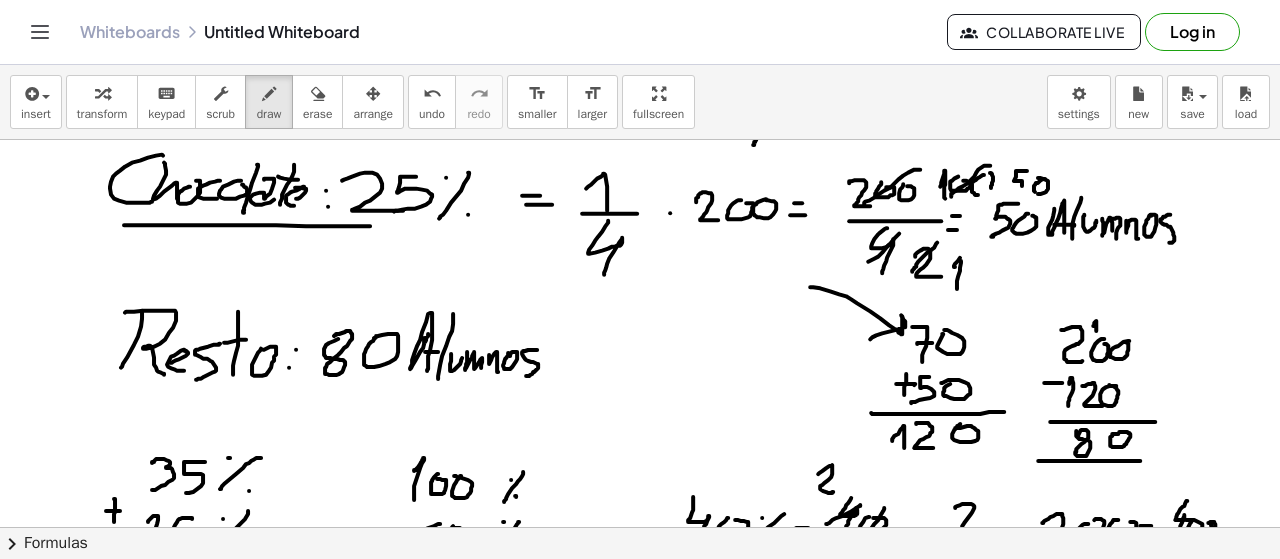 drag, startPoint x: 810, startPoint y: 285, endPoint x: 836, endPoint y: 355, distance: 74.672615 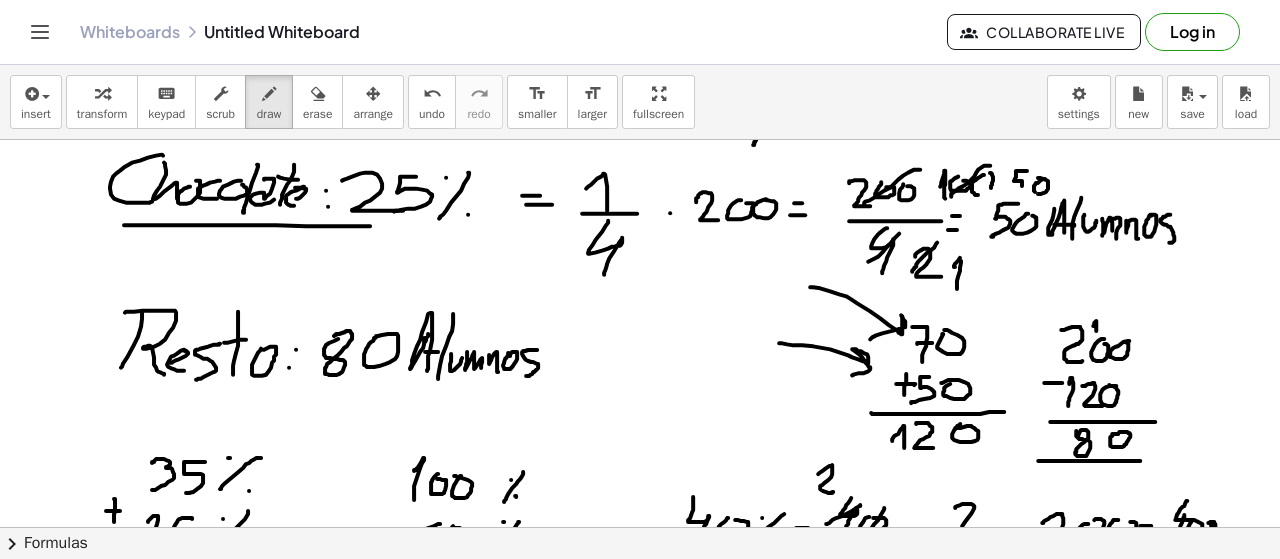 drag, startPoint x: 787, startPoint y: 342, endPoint x: 861, endPoint y: 375, distance: 81.02469 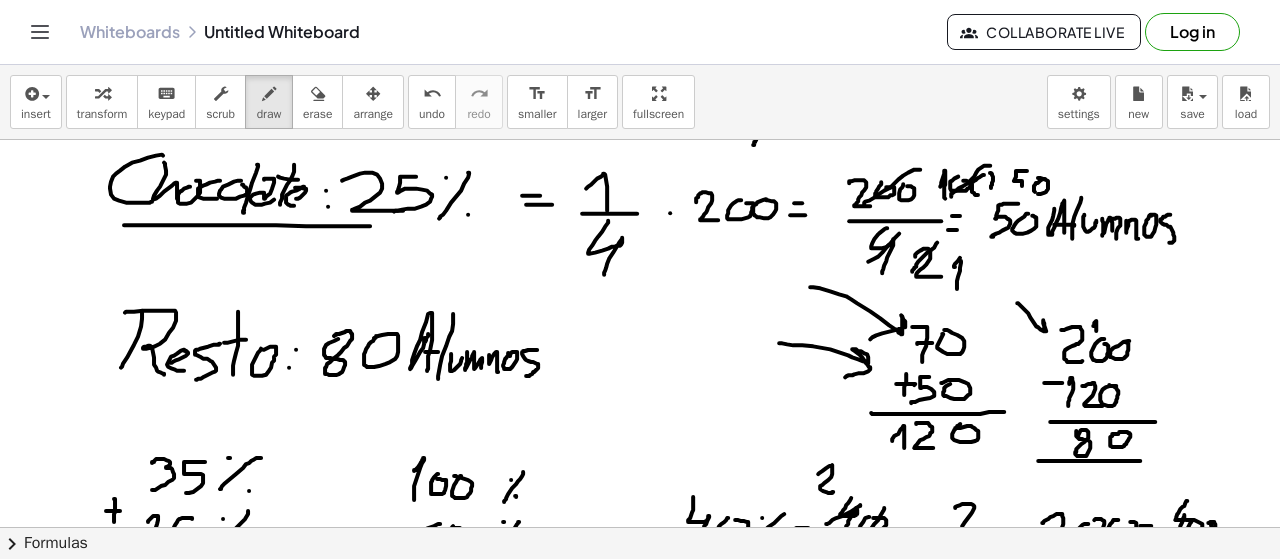 drag, startPoint x: 1017, startPoint y: 301, endPoint x: 1044, endPoint y: 342, distance: 49.09175 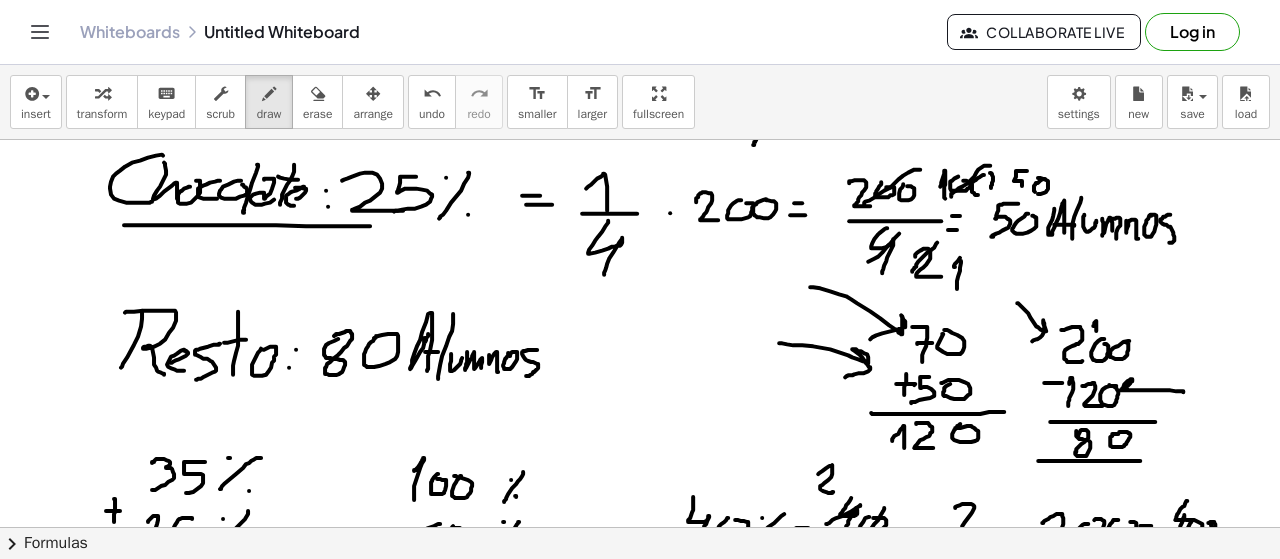 drag, startPoint x: 1183, startPoint y: 390, endPoint x: 1131, endPoint y: 397, distance: 52.46904 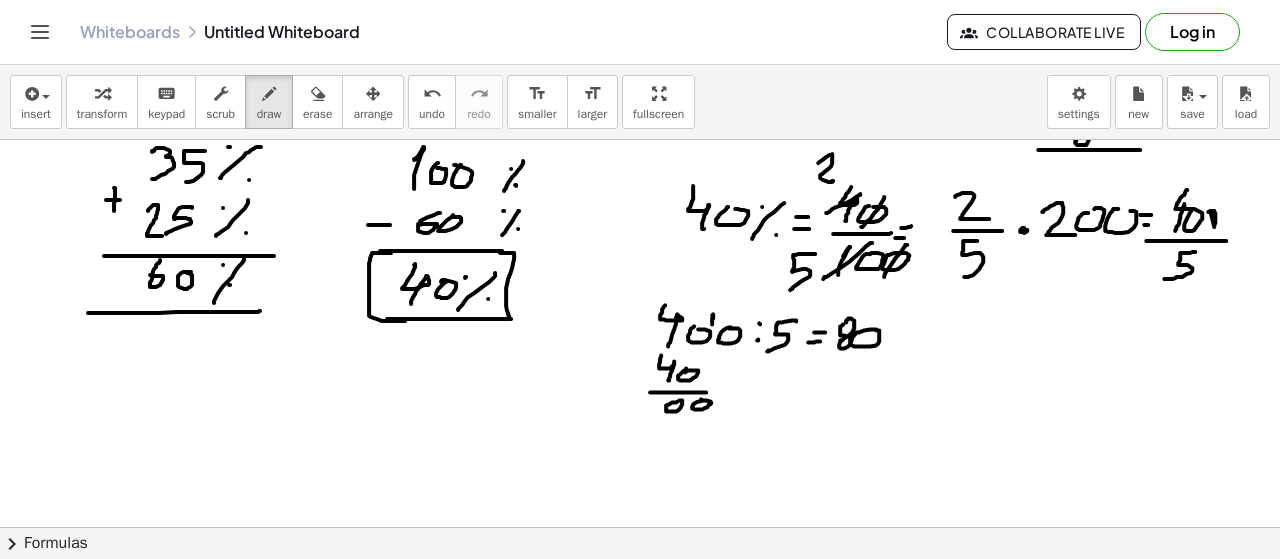 scroll, scrollTop: 2889, scrollLeft: 0, axis: vertical 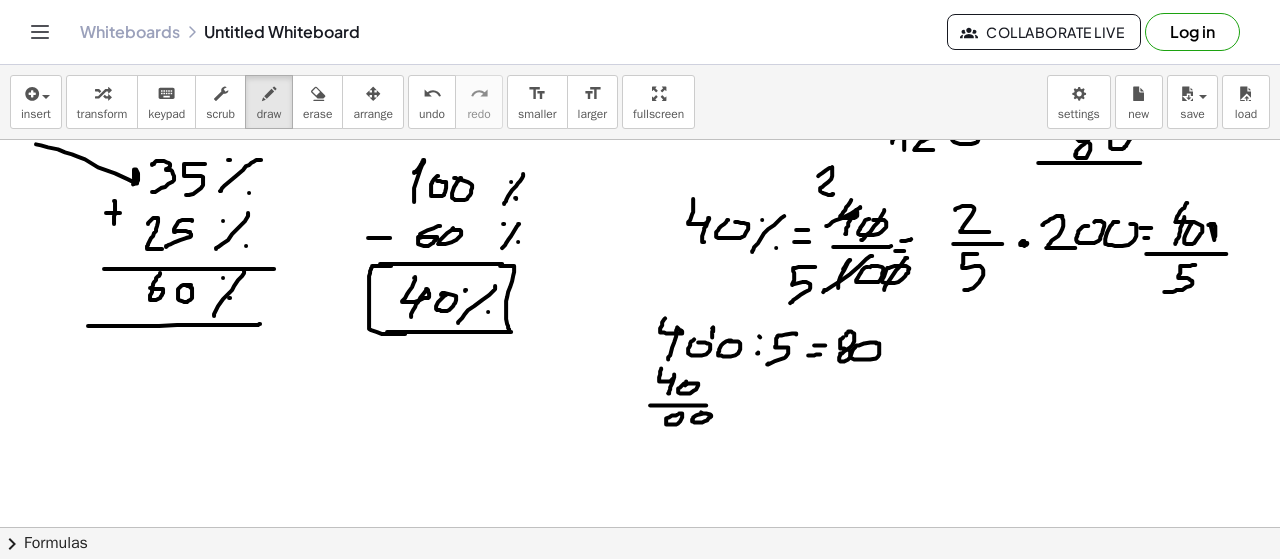 drag, startPoint x: 36, startPoint y: 142, endPoint x: 101, endPoint y: 205, distance: 90.52071 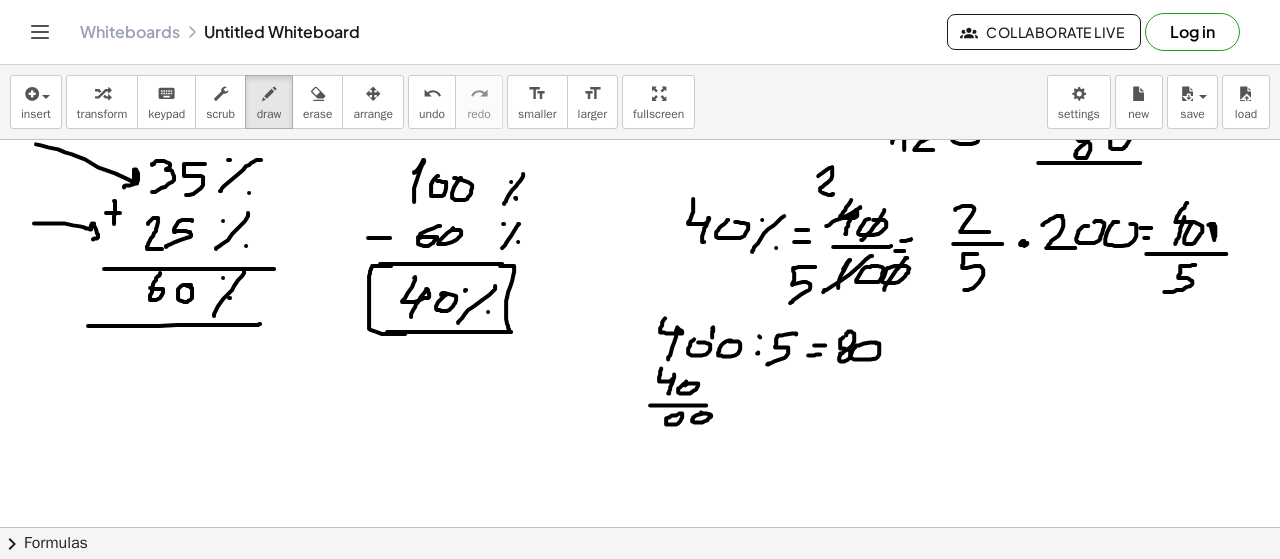 drag, startPoint x: 73, startPoint y: 223, endPoint x: 83, endPoint y: 239, distance: 18.867962 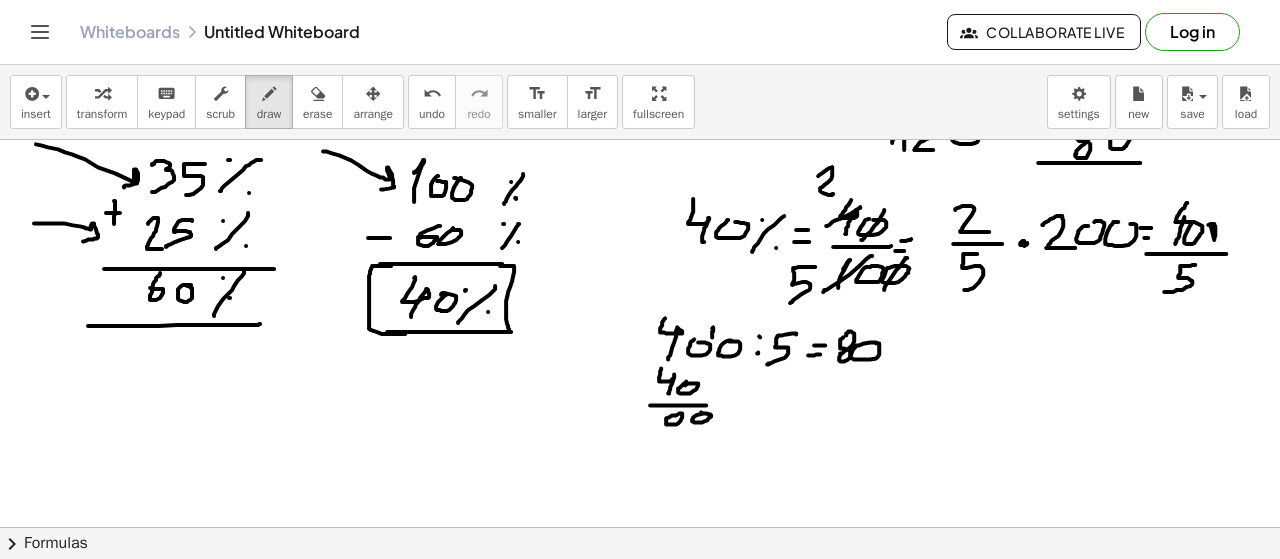 drag, startPoint x: 323, startPoint y: 149, endPoint x: 378, endPoint y: 188, distance: 67.424034 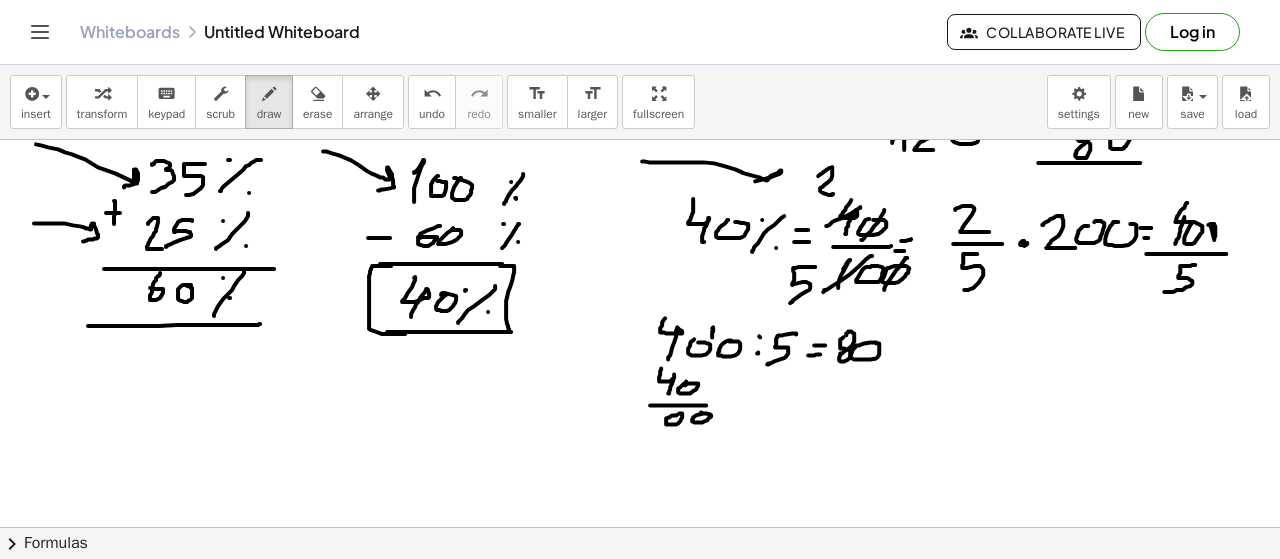 drag, startPoint x: 642, startPoint y: 159, endPoint x: 741, endPoint y: 195, distance: 105.3423 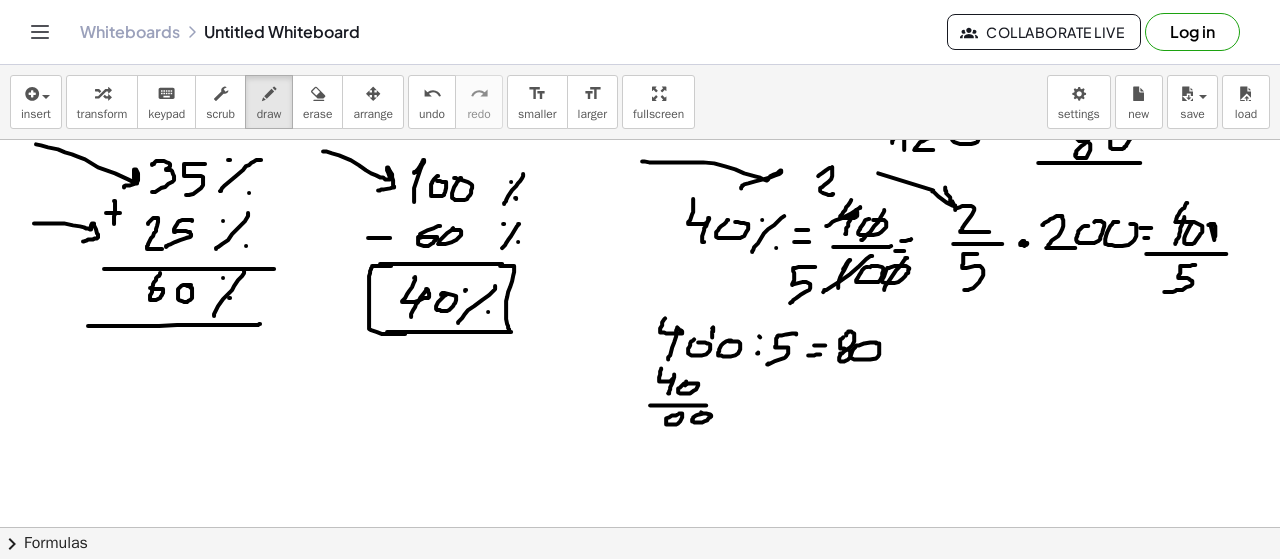 drag, startPoint x: 933, startPoint y: 188, endPoint x: 936, endPoint y: 207, distance: 19.235384 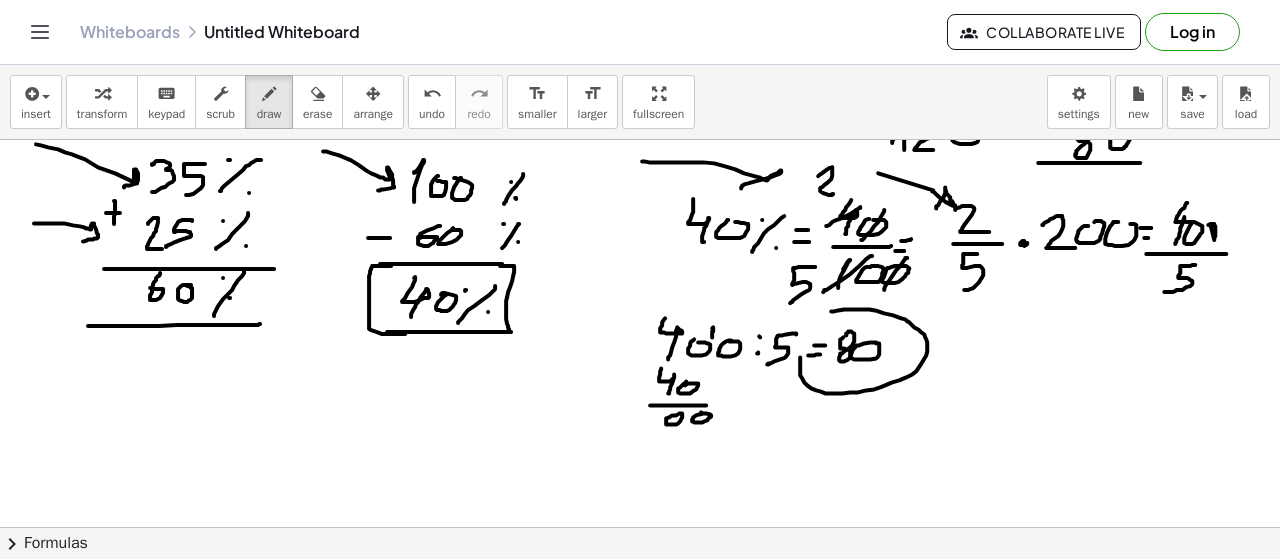 drag, startPoint x: 864, startPoint y: 307, endPoint x: 860, endPoint y: 294, distance: 13.601471 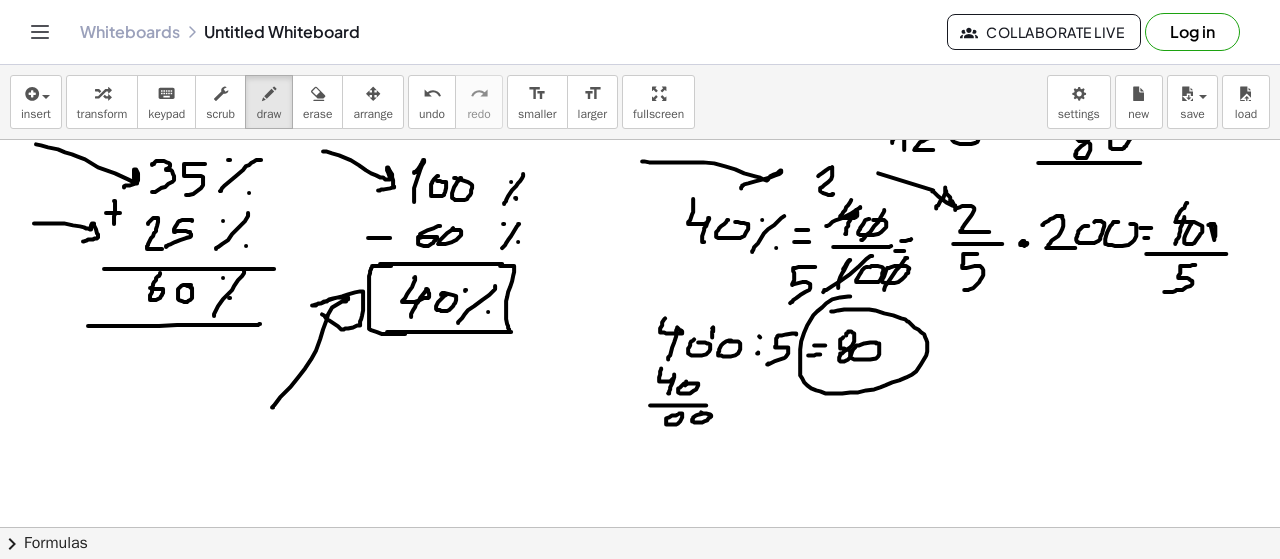 drag, startPoint x: 290, startPoint y: 385, endPoint x: 322, endPoint y: 311, distance: 80.622574 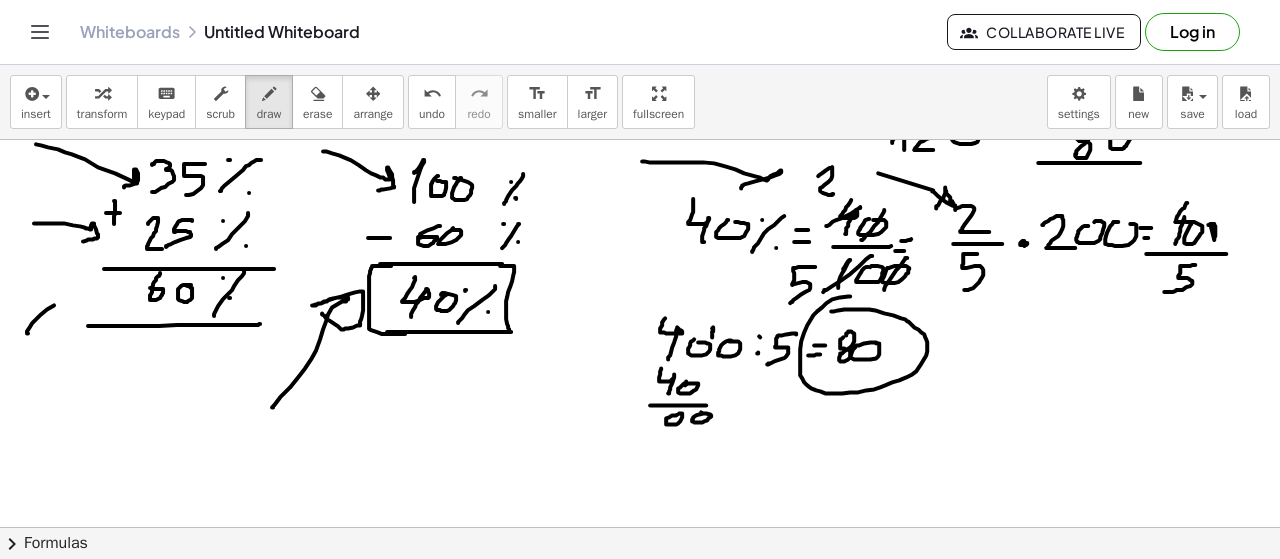 drag, startPoint x: 28, startPoint y: 331, endPoint x: 78, endPoint y: 297, distance: 60.464867 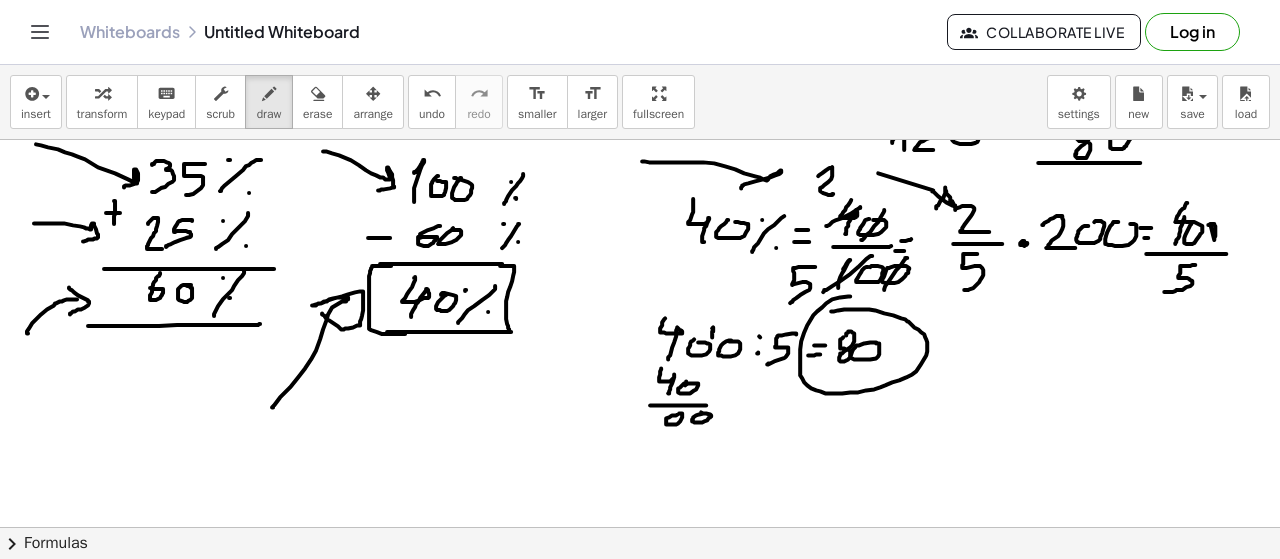 drag, startPoint x: 74, startPoint y: 290, endPoint x: 70, endPoint y: 312, distance: 22.36068 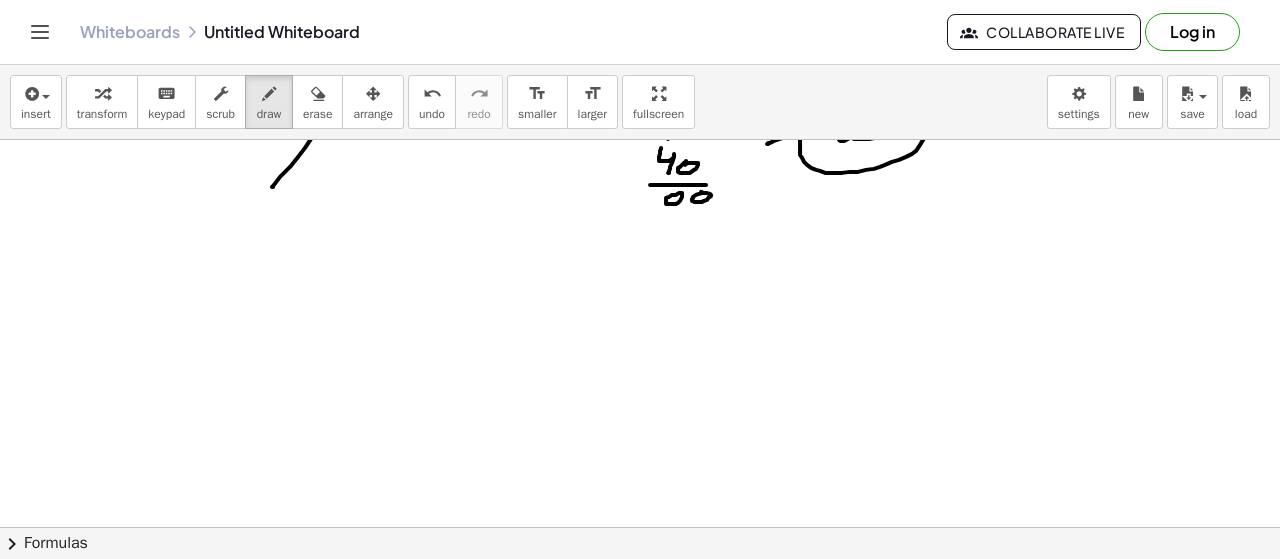 scroll, scrollTop: 3146, scrollLeft: 0, axis: vertical 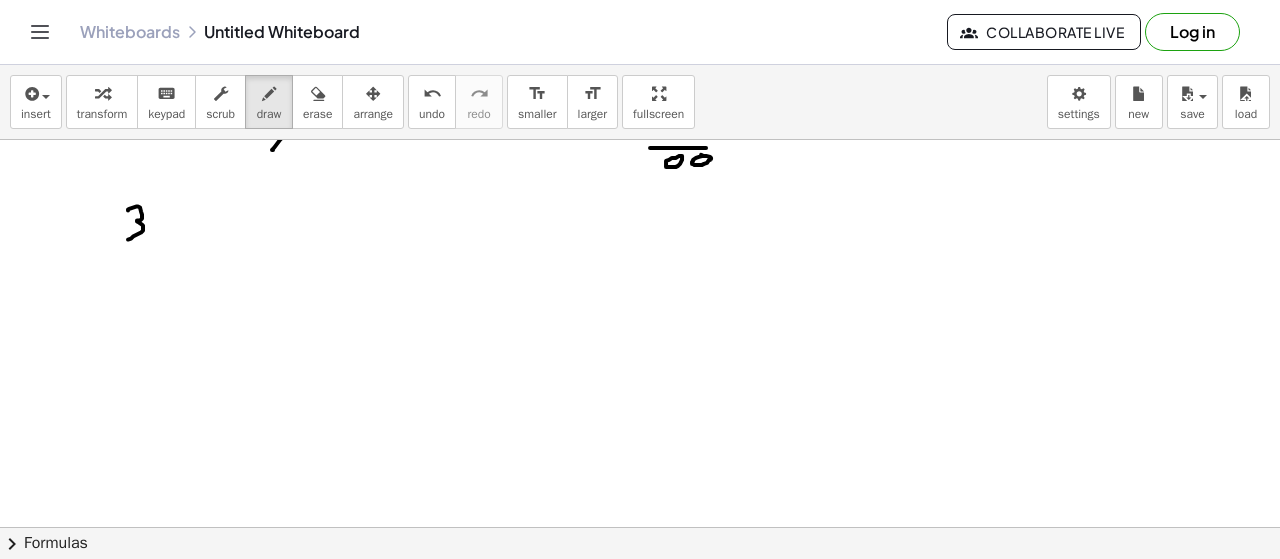 drag, startPoint x: 128, startPoint y: 209, endPoint x: 126, endPoint y: 241, distance: 32.06244 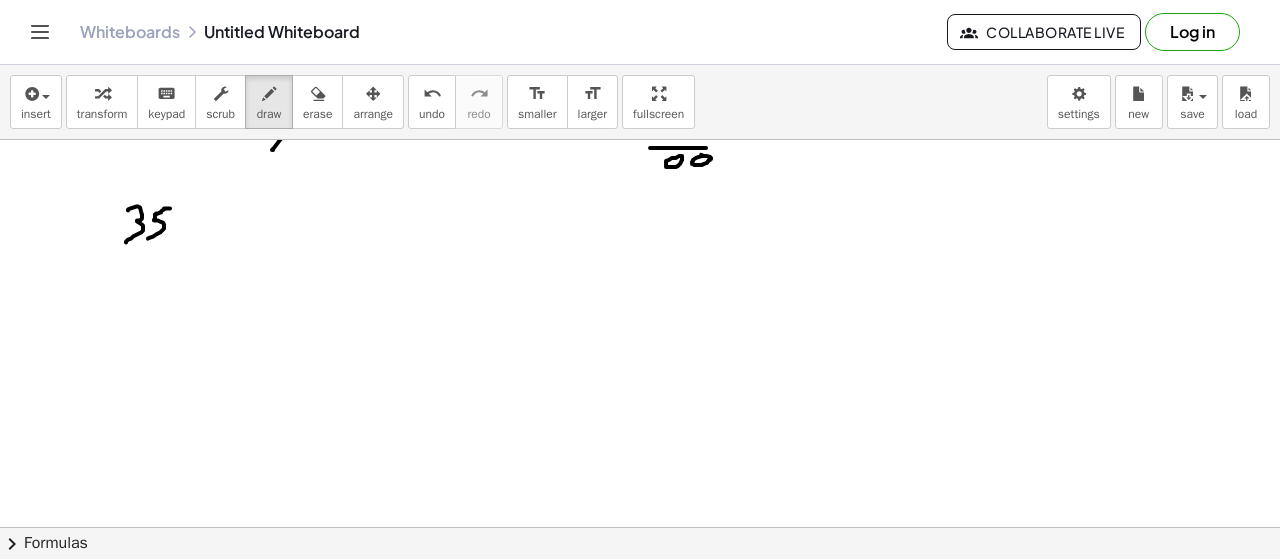 drag, startPoint x: 167, startPoint y: 207, endPoint x: 154, endPoint y: 233, distance: 29.068884 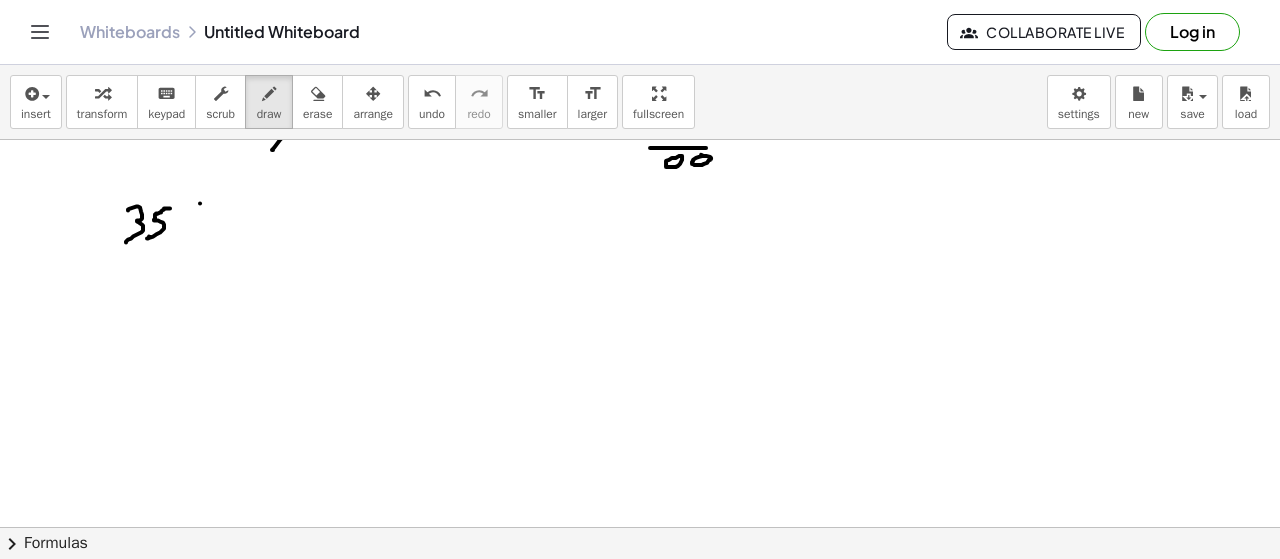 drag, startPoint x: 200, startPoint y: 202, endPoint x: 170, endPoint y: 251, distance: 57.45433 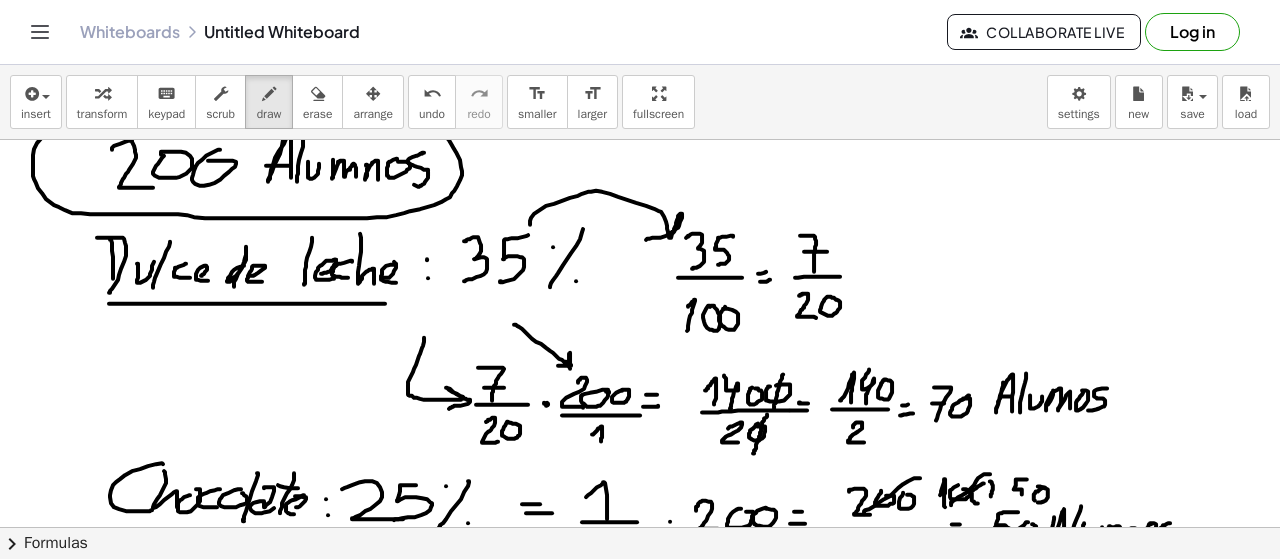 scroll, scrollTop: 2268, scrollLeft: 0, axis: vertical 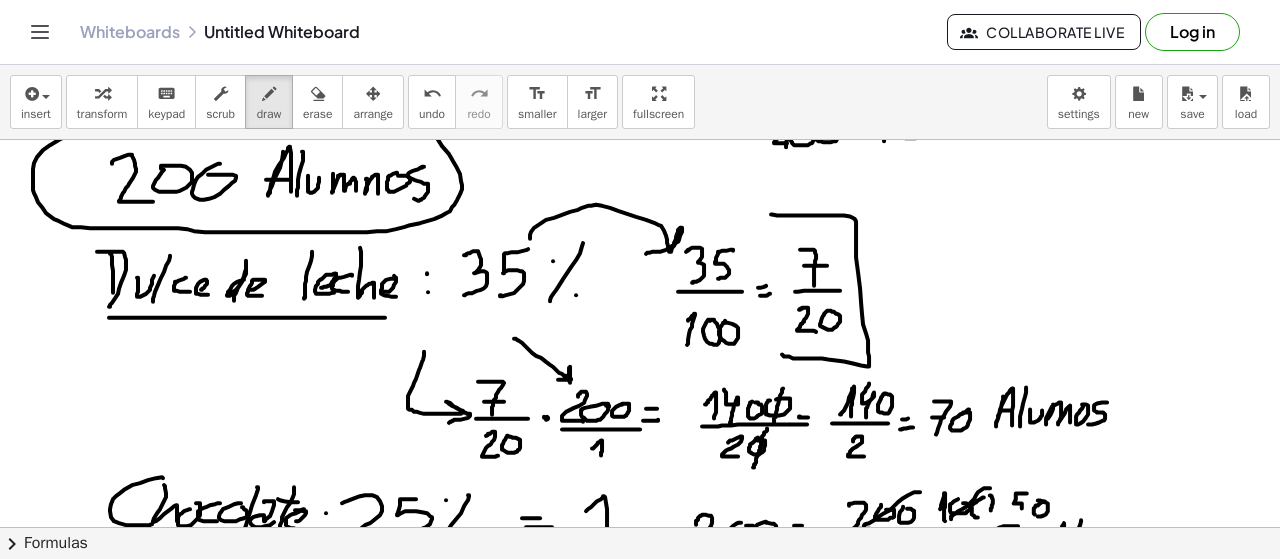 drag, startPoint x: 772, startPoint y: 213, endPoint x: 789, endPoint y: 216, distance: 17.262676 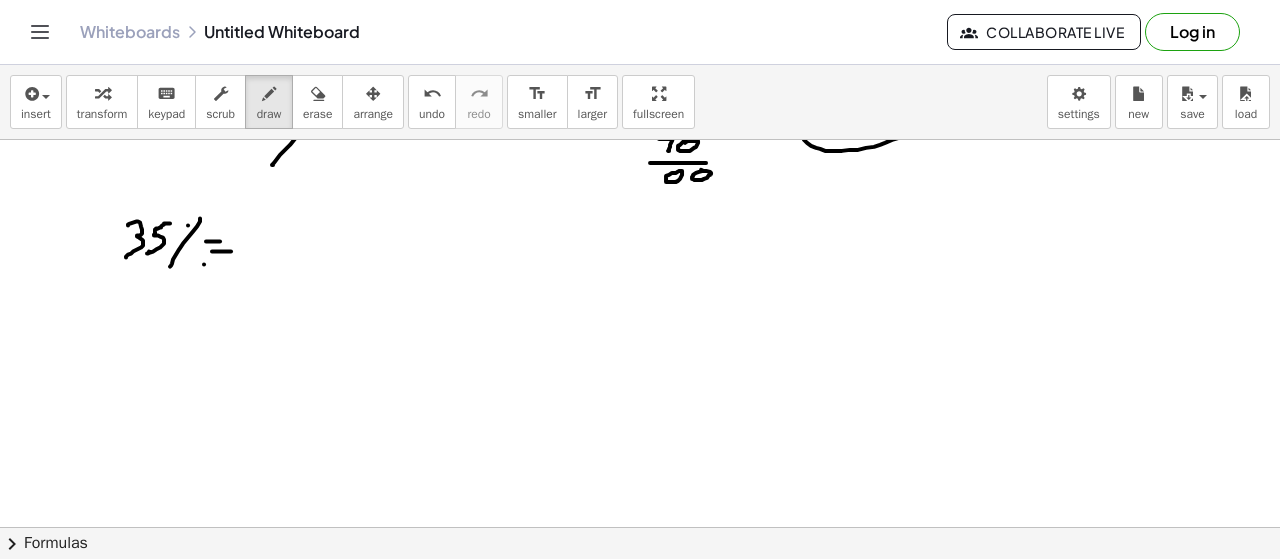 scroll, scrollTop: 3175, scrollLeft: 0, axis: vertical 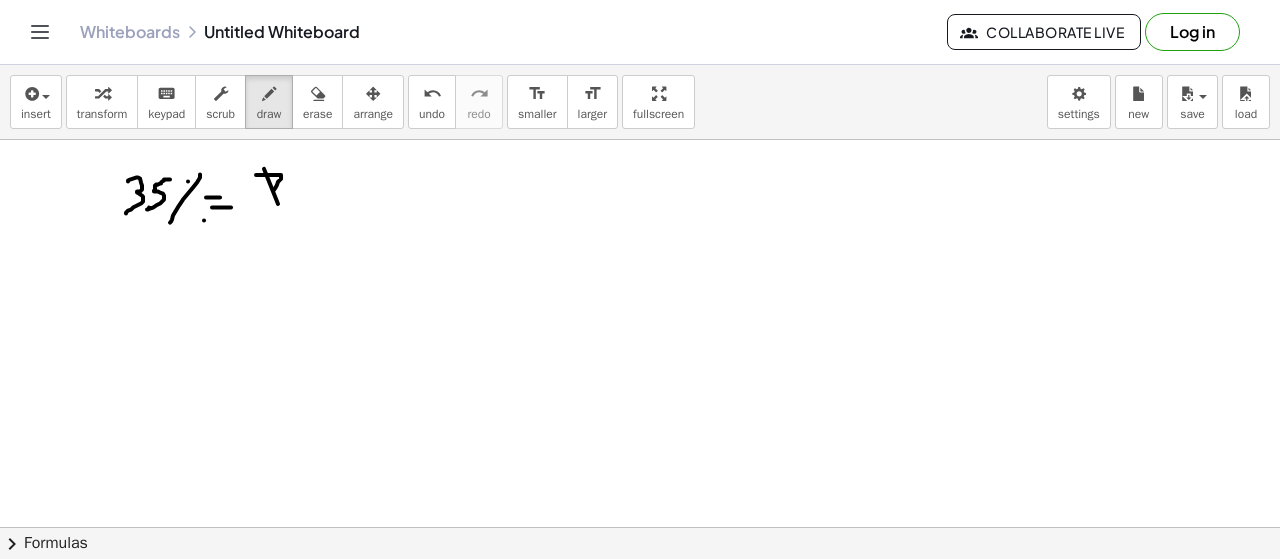 drag, startPoint x: 257, startPoint y: 173, endPoint x: 267, endPoint y: 207, distance: 35.44009 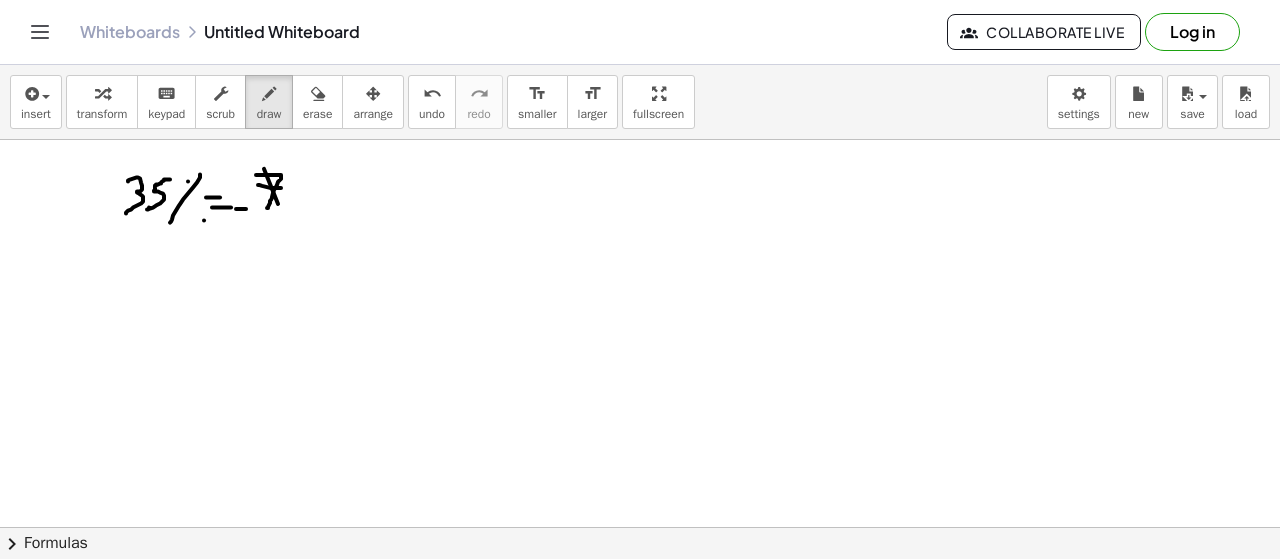 drag, startPoint x: 238, startPoint y: 207, endPoint x: 297, endPoint y: 210, distance: 59.07622 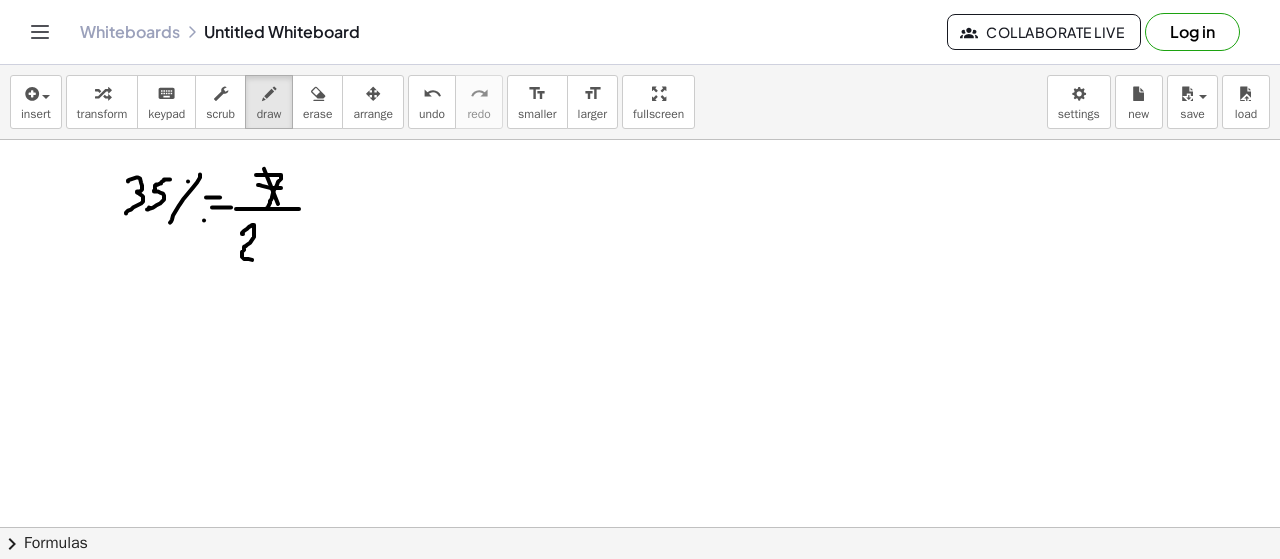drag, startPoint x: 243, startPoint y: 232, endPoint x: 275, endPoint y: 233, distance: 32.01562 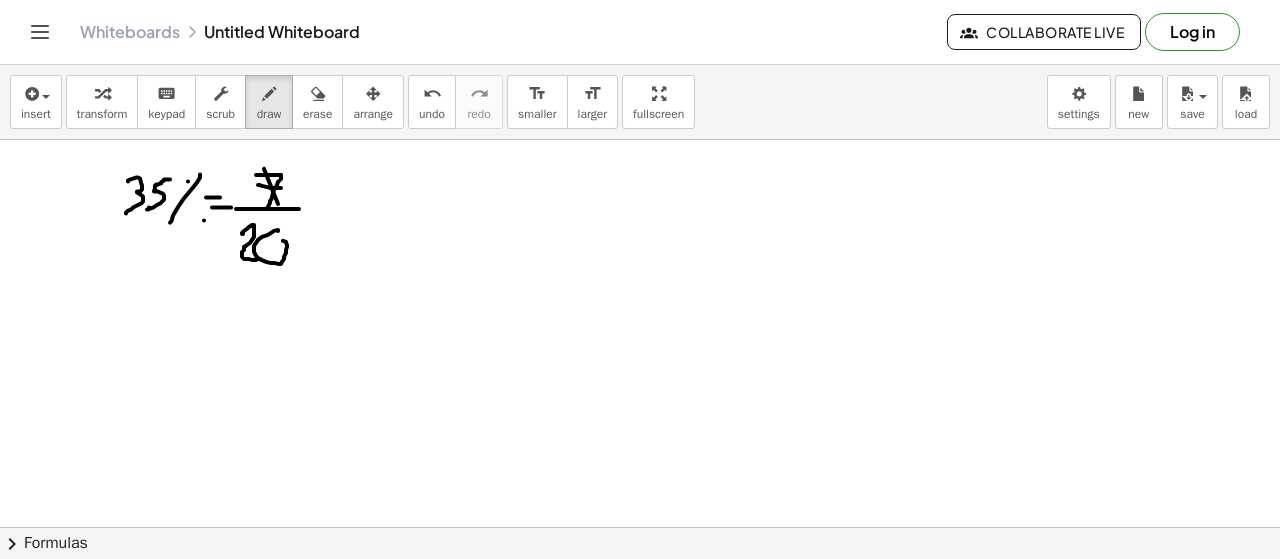 drag, startPoint x: 268, startPoint y: 233, endPoint x: 293, endPoint y: 233, distance: 25 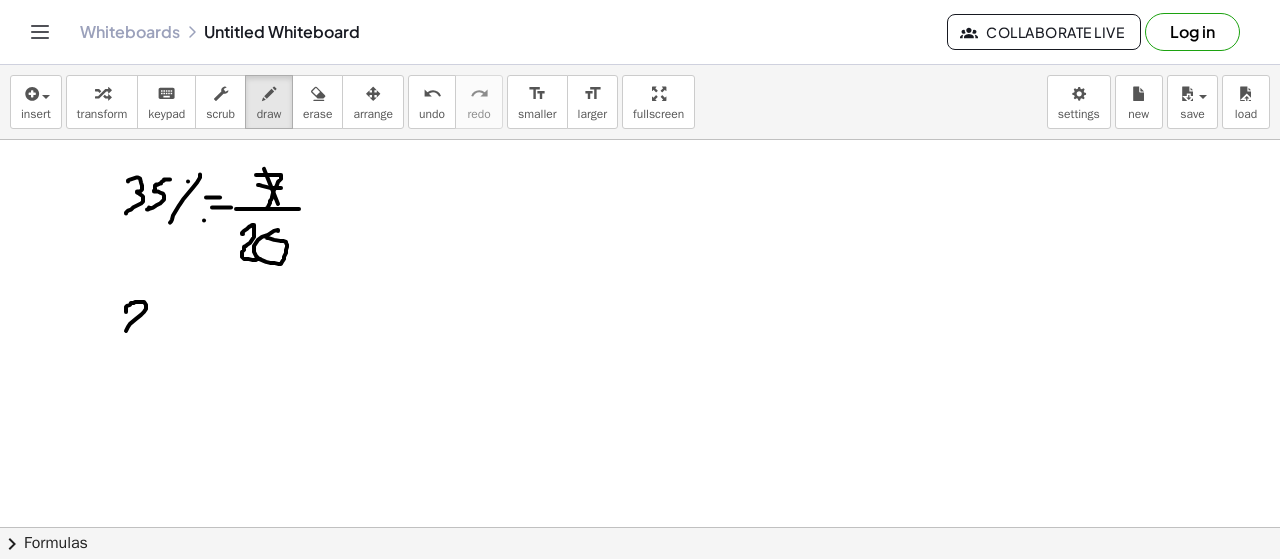 drag, startPoint x: 126, startPoint y: 307, endPoint x: 150, endPoint y: 333, distance: 35.383614 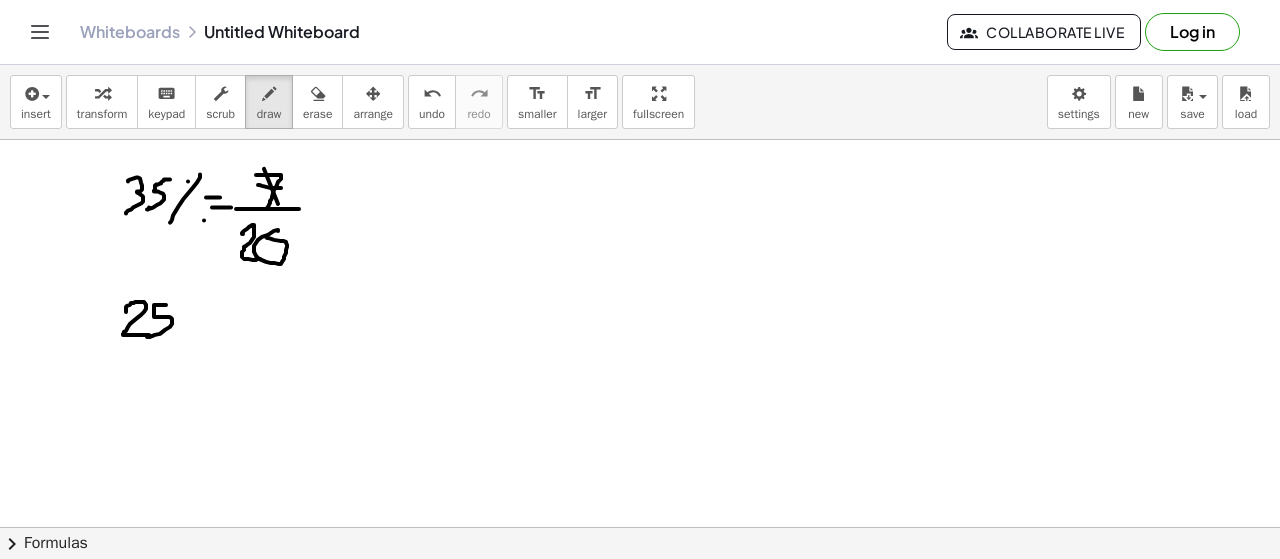 drag, startPoint x: 165, startPoint y: 303, endPoint x: 178, endPoint y: 311, distance: 15.264338 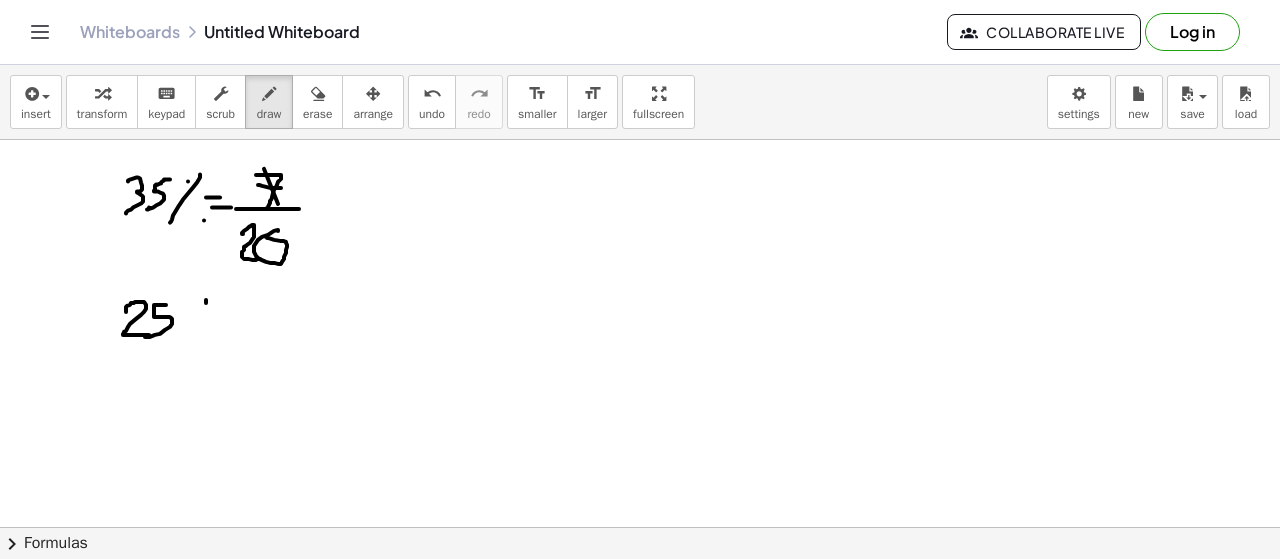 drag, startPoint x: 206, startPoint y: 301, endPoint x: 168, endPoint y: 339, distance: 53.740116 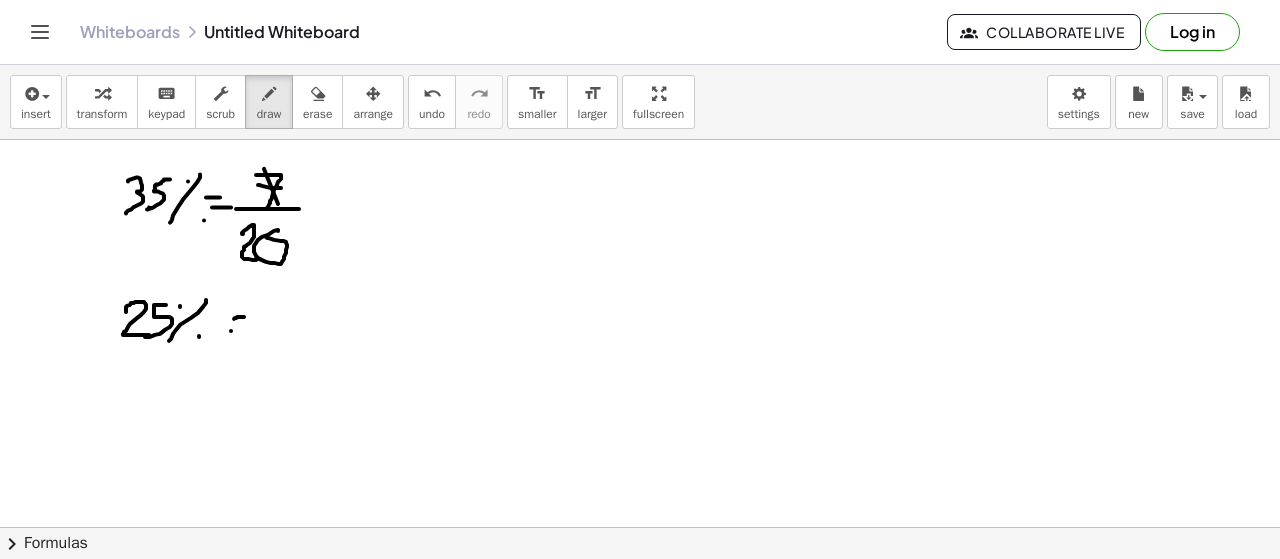 drag, startPoint x: 231, startPoint y: 329, endPoint x: 253, endPoint y: 324, distance: 22.561028 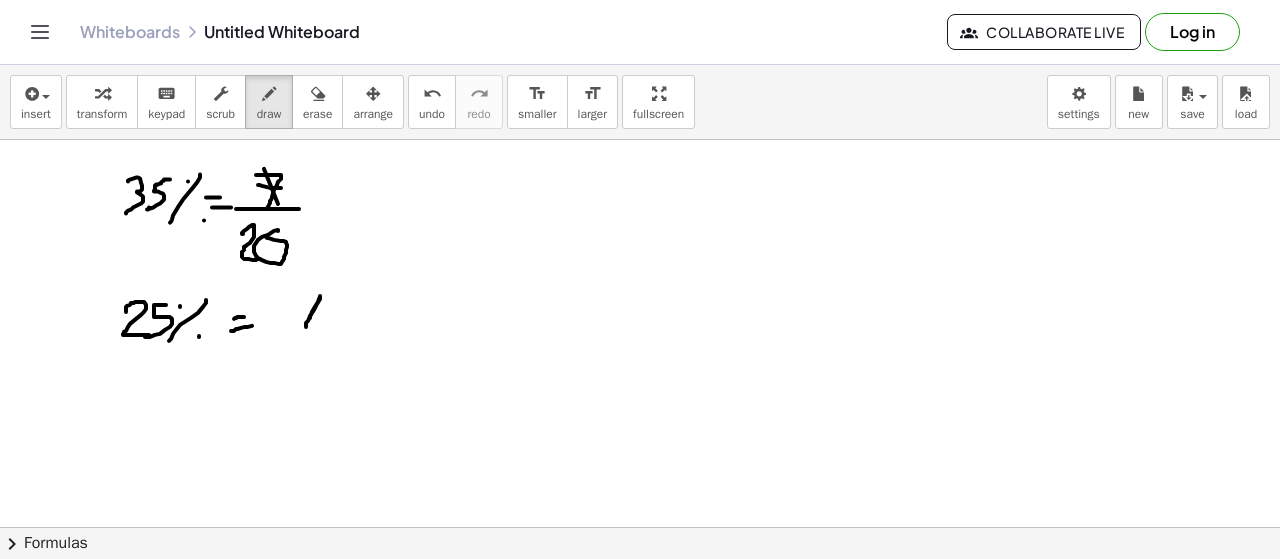drag, startPoint x: 310, startPoint y: 316, endPoint x: 305, endPoint y: 327, distance: 12.083046 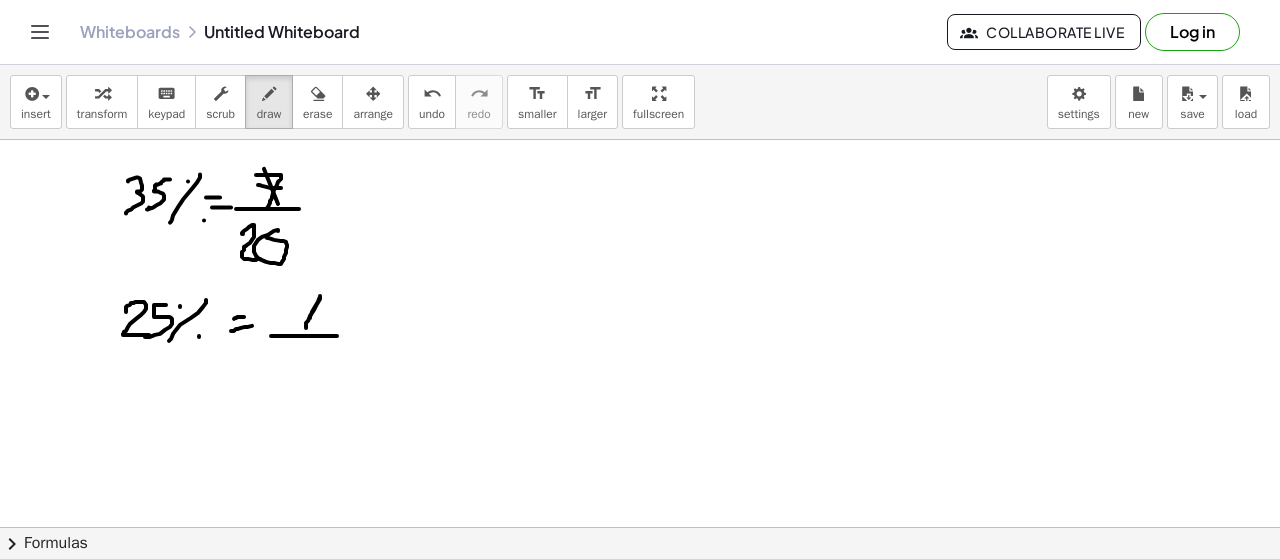 drag, startPoint x: 271, startPoint y: 334, endPoint x: 342, endPoint y: 340, distance: 71.25307 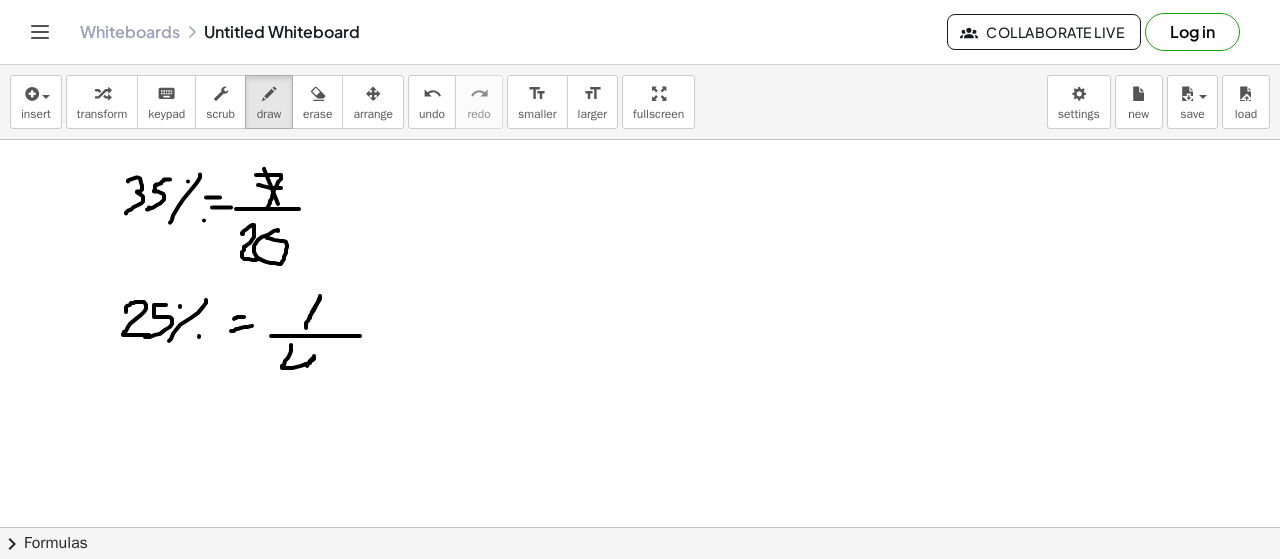 drag, startPoint x: 291, startPoint y: 344, endPoint x: 278, endPoint y: 389, distance: 46.840153 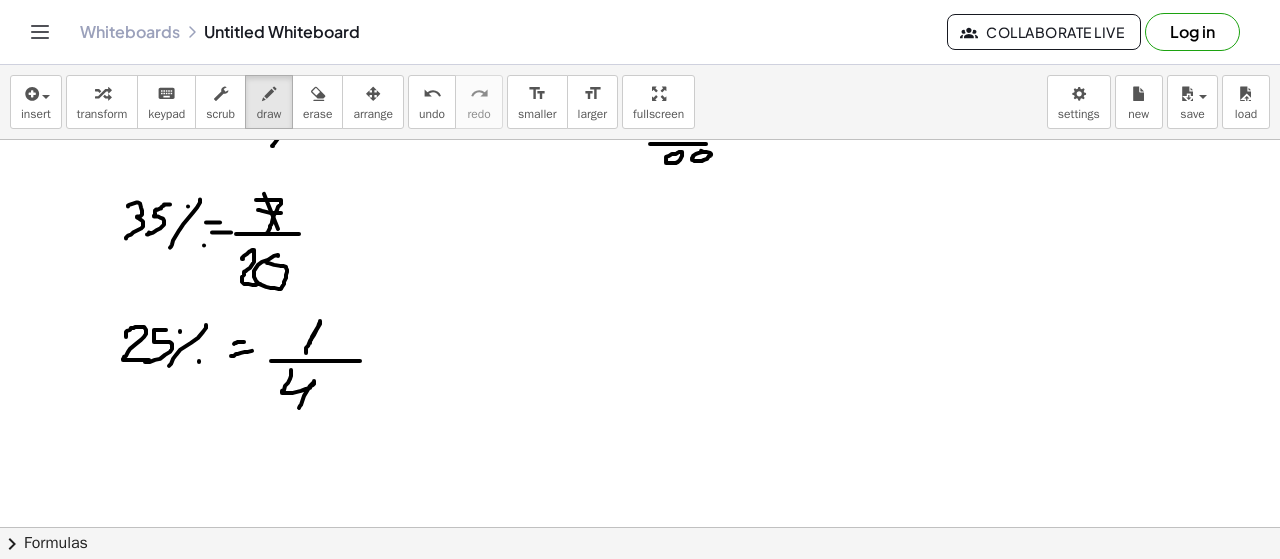 scroll, scrollTop: 3216, scrollLeft: 0, axis: vertical 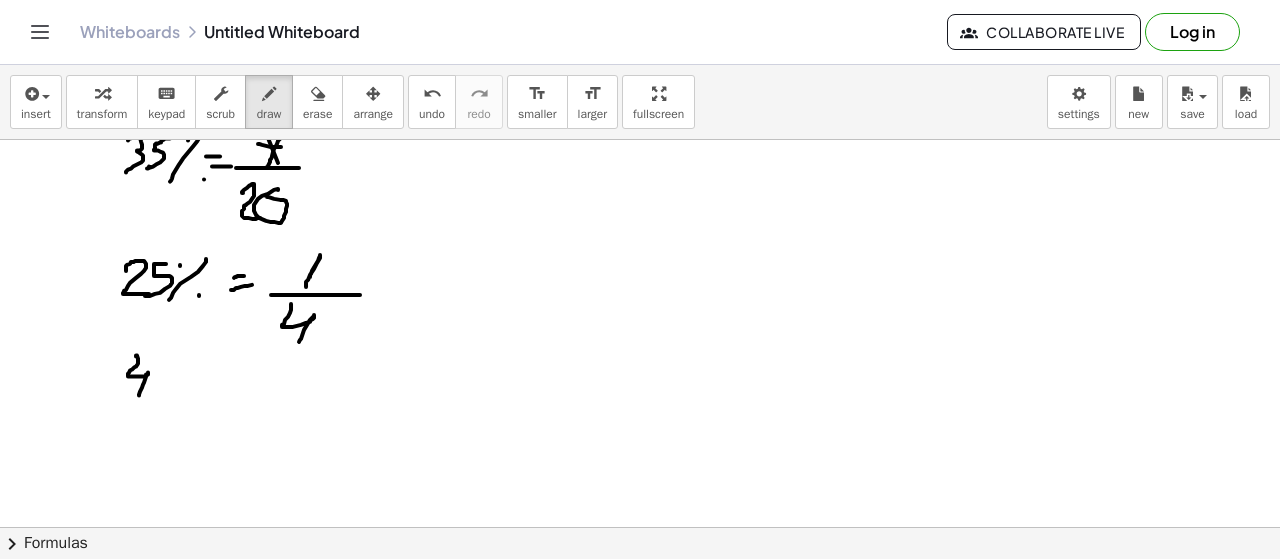 drag, startPoint x: 136, startPoint y: 355, endPoint x: 159, endPoint y: 383, distance: 36.23534 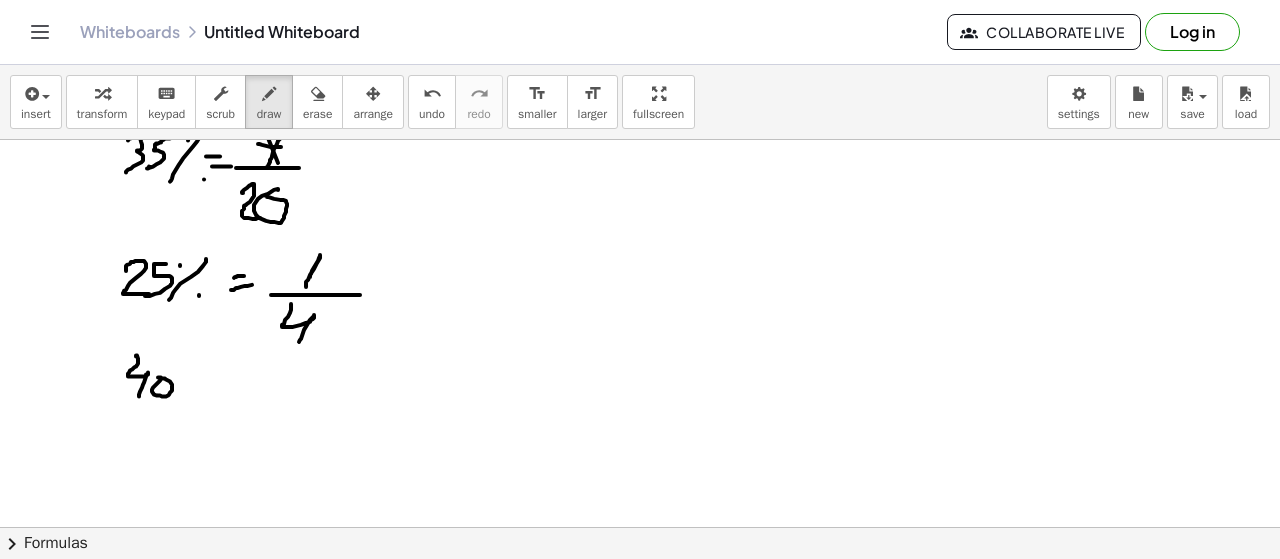 drag, startPoint x: 161, startPoint y: 377, endPoint x: 193, endPoint y: 376, distance: 32.01562 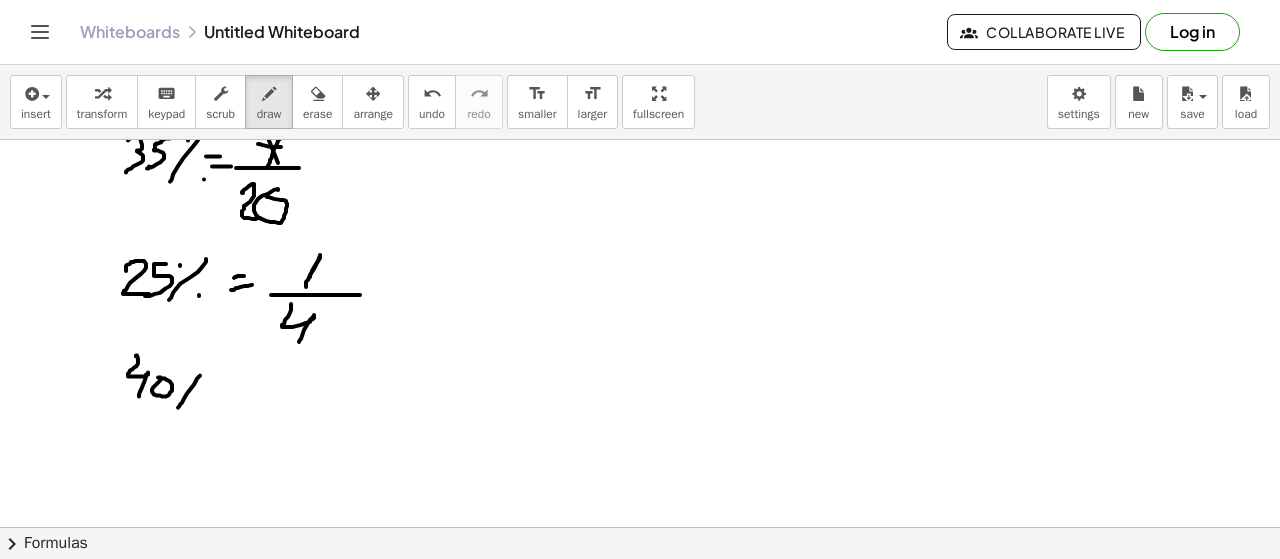 drag, startPoint x: 200, startPoint y: 374, endPoint x: 178, endPoint y: 406, distance: 38.832977 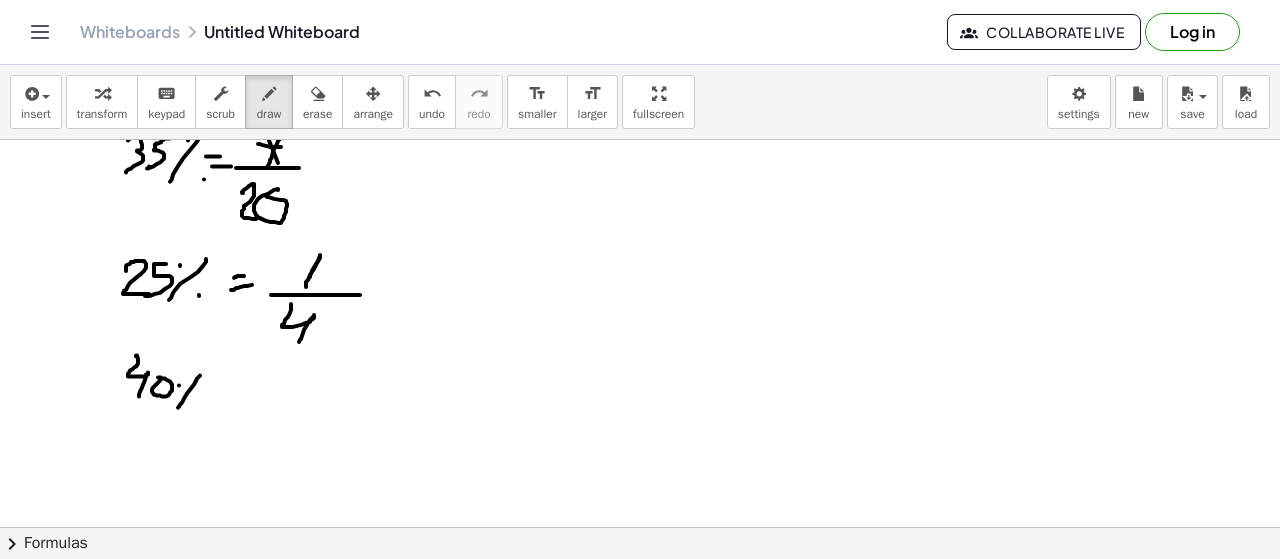 drag, startPoint x: 179, startPoint y: 384, endPoint x: 195, endPoint y: 396, distance: 20 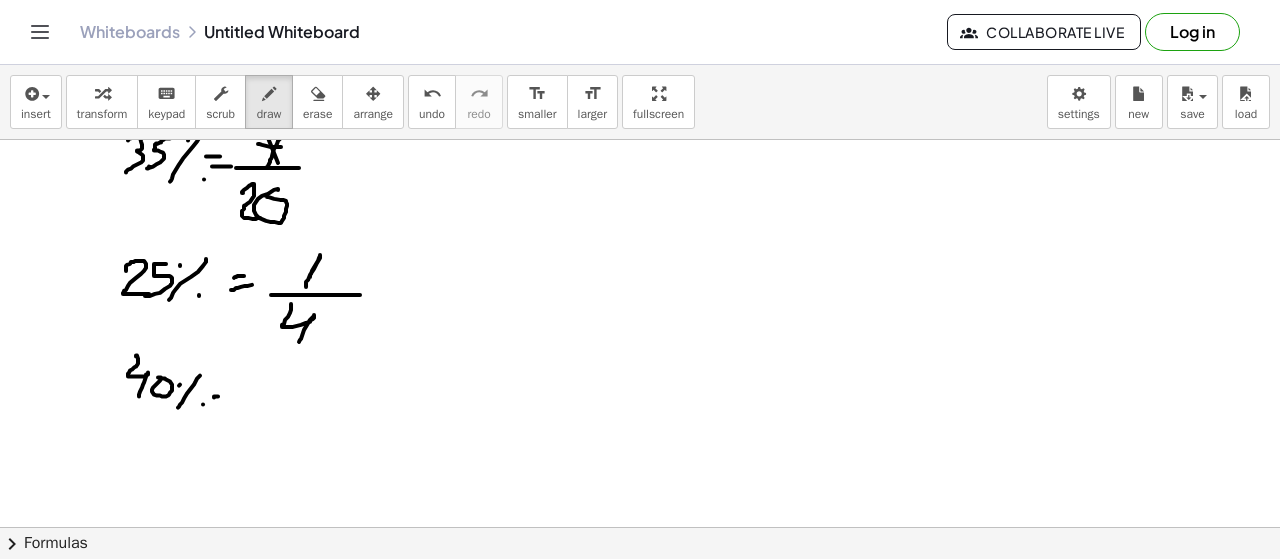 drag, startPoint x: 214, startPoint y: 395, endPoint x: 229, endPoint y: 395, distance: 15 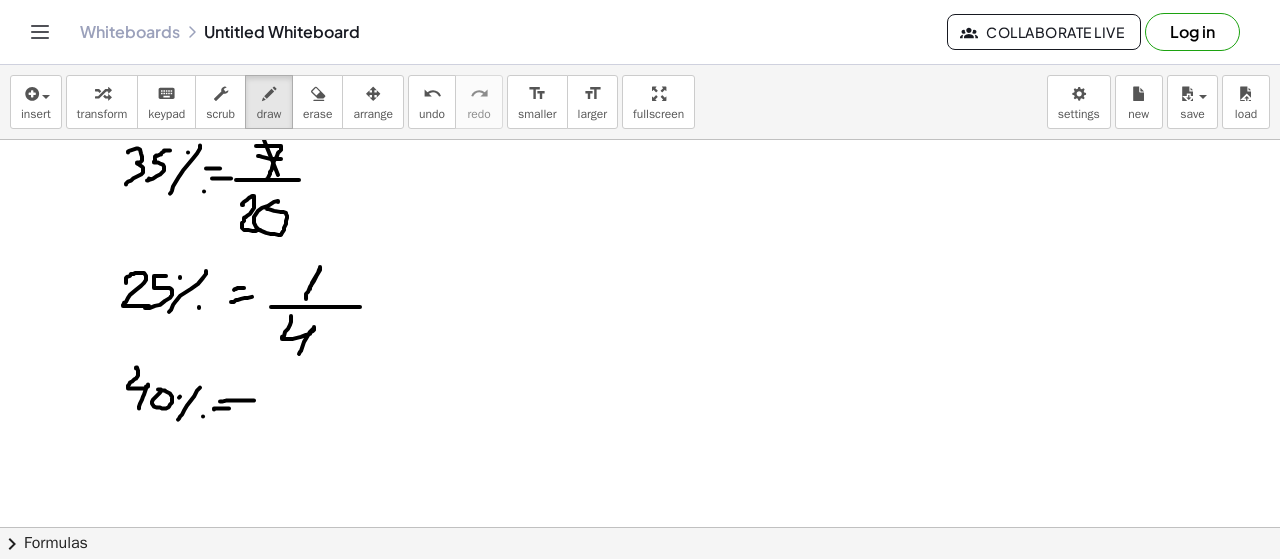 scroll, scrollTop: 3226, scrollLeft: 0, axis: vertical 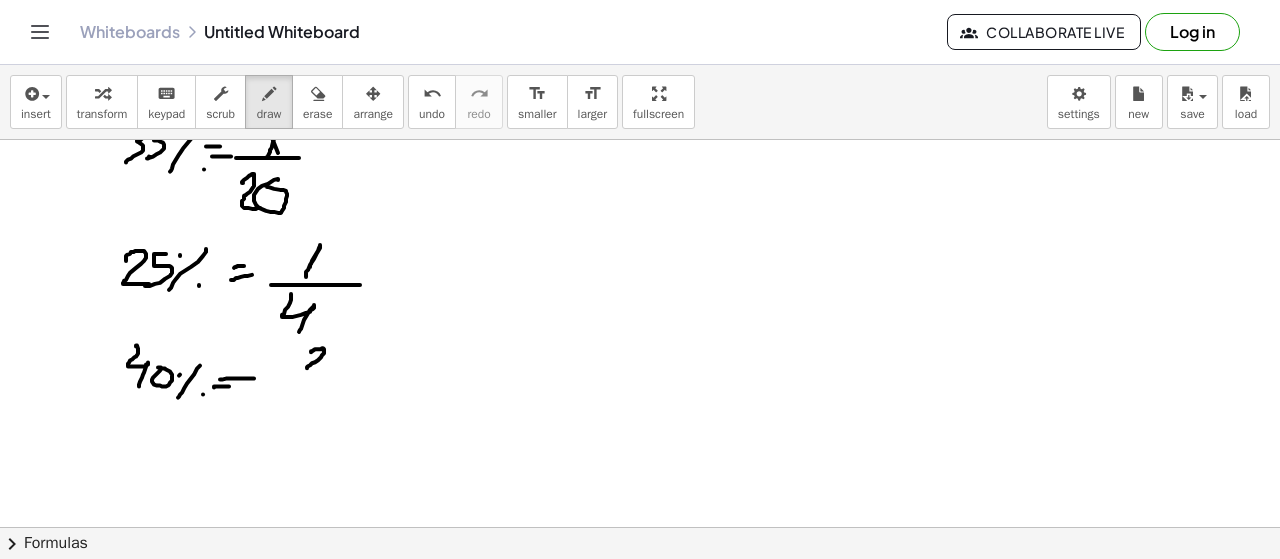 drag, startPoint x: 318, startPoint y: 347, endPoint x: 328, endPoint y: 367, distance: 22.36068 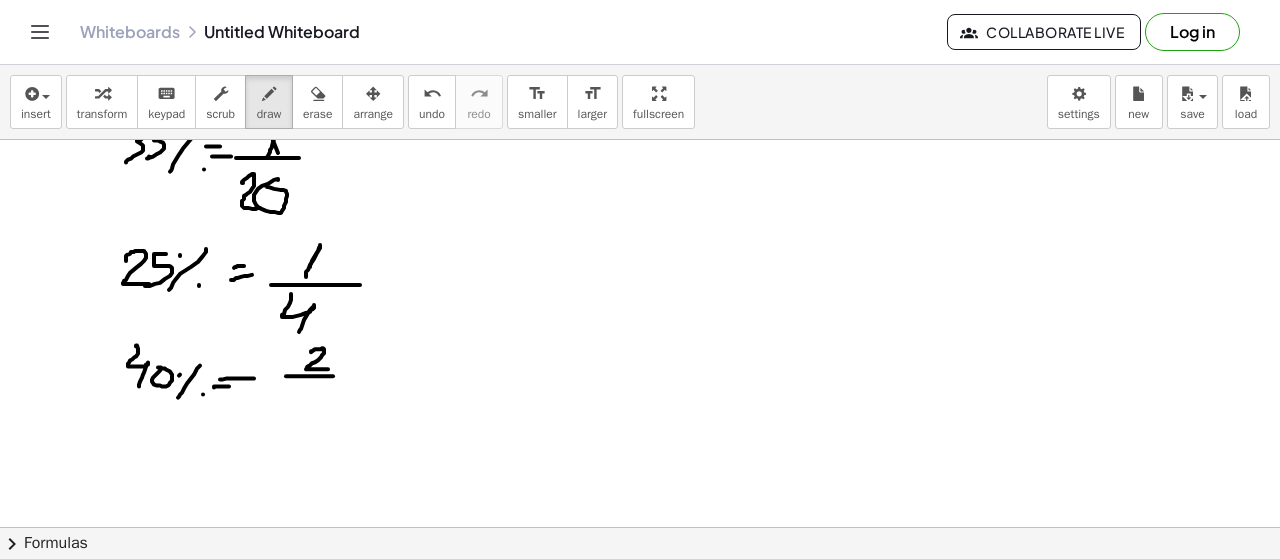 drag, startPoint x: 323, startPoint y: 374, endPoint x: 354, endPoint y: 374, distance: 31 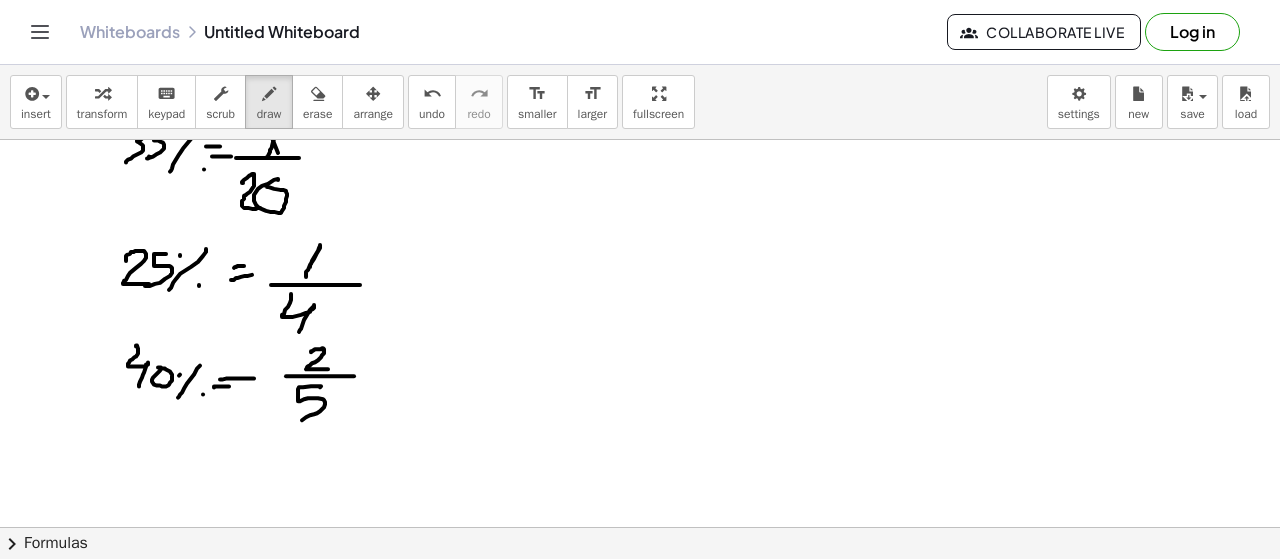 drag, startPoint x: 320, startPoint y: 385, endPoint x: 310, endPoint y: 416, distance: 32.572994 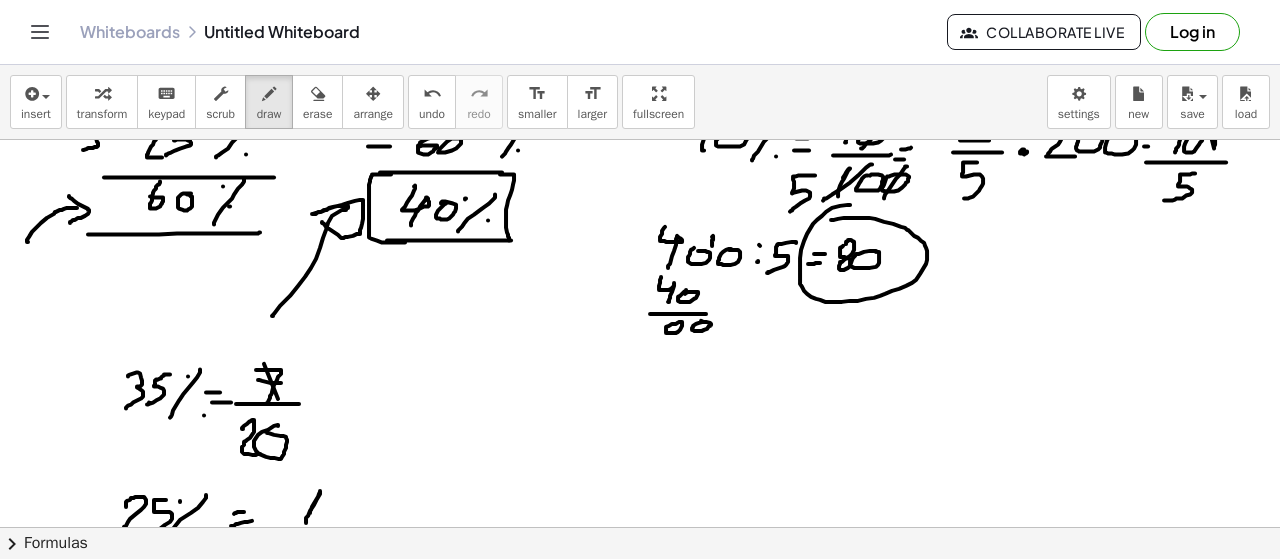 scroll, scrollTop: 2973, scrollLeft: 0, axis: vertical 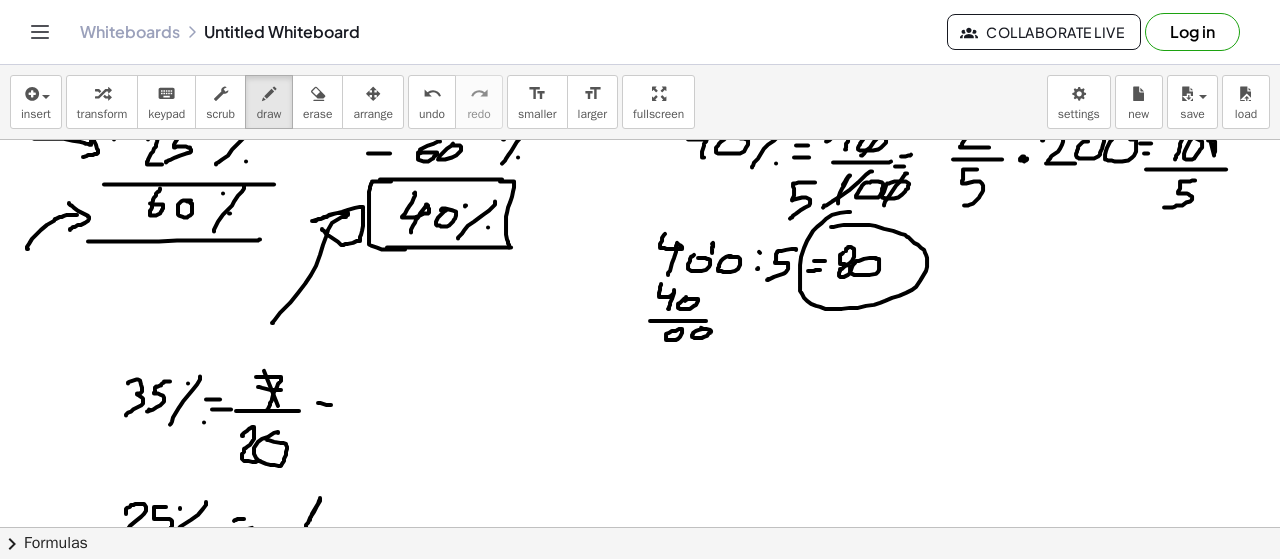 drag, startPoint x: 325, startPoint y: 413, endPoint x: 340, endPoint y: 413, distance: 15 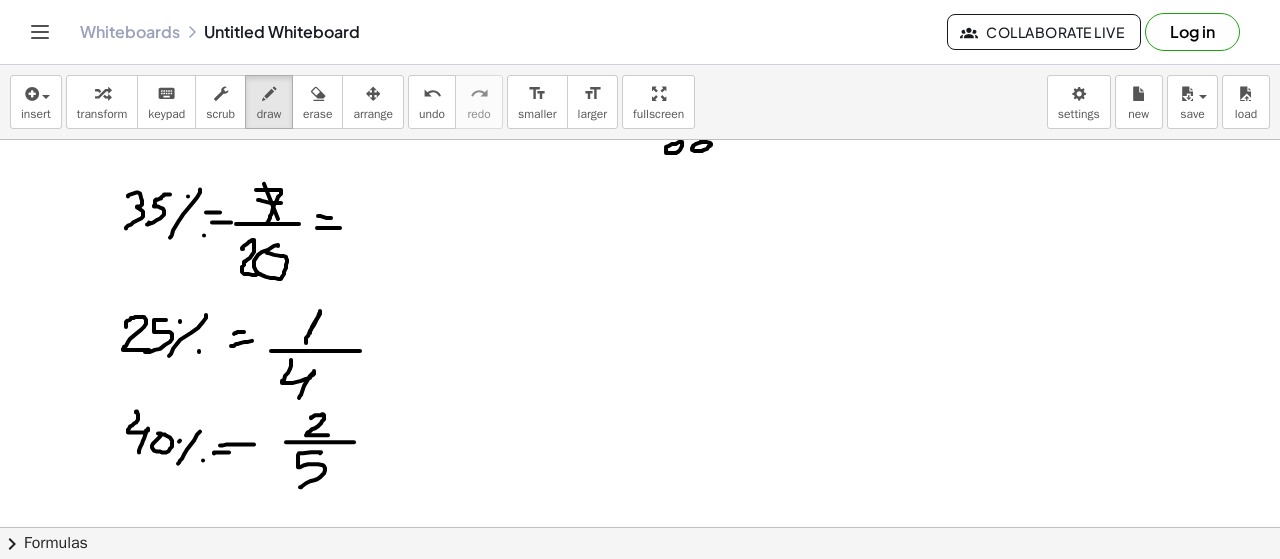 scroll, scrollTop: 3175, scrollLeft: 0, axis: vertical 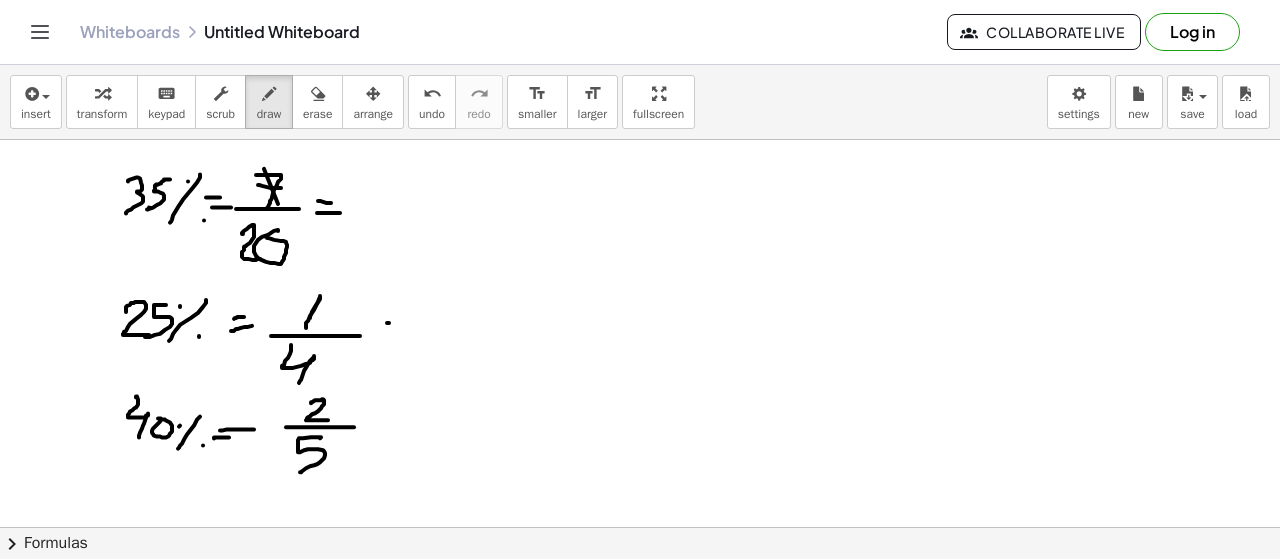 drag, startPoint x: 389, startPoint y: 321, endPoint x: 404, endPoint y: 322, distance: 15.033297 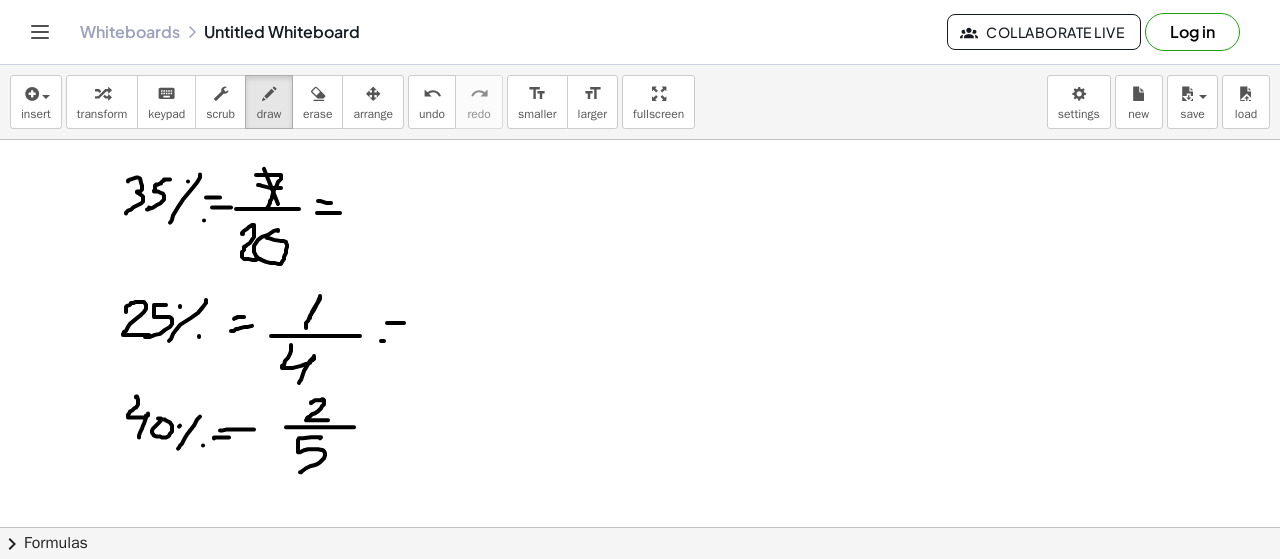 drag, startPoint x: 384, startPoint y: 339, endPoint x: 406, endPoint y: 341, distance: 22.090721 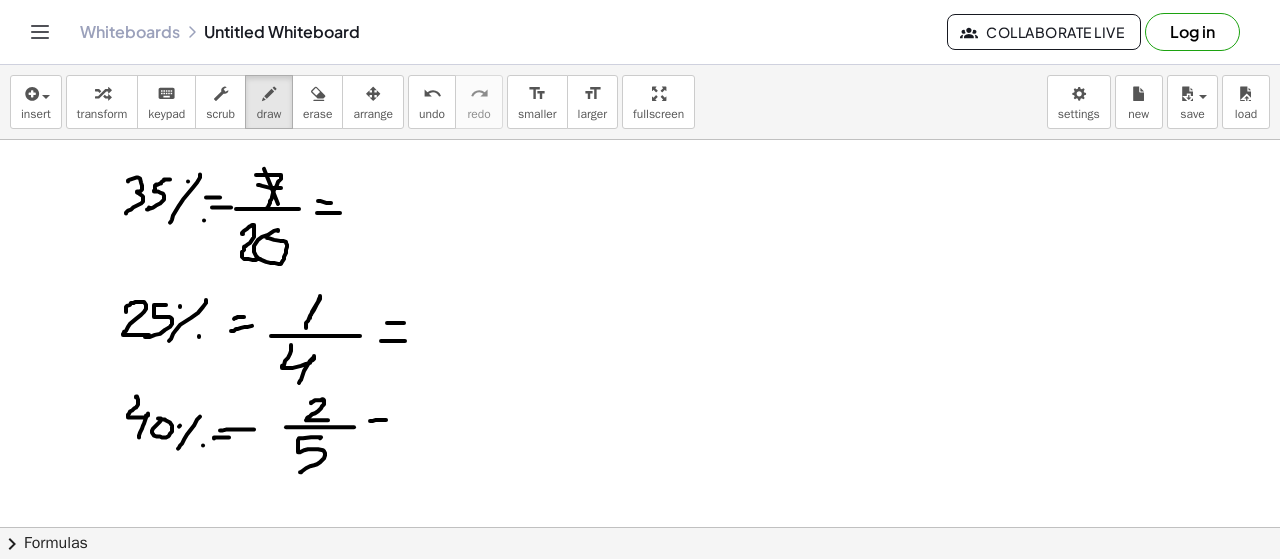 drag, startPoint x: 378, startPoint y: 437, endPoint x: 395, endPoint y: 437, distance: 17 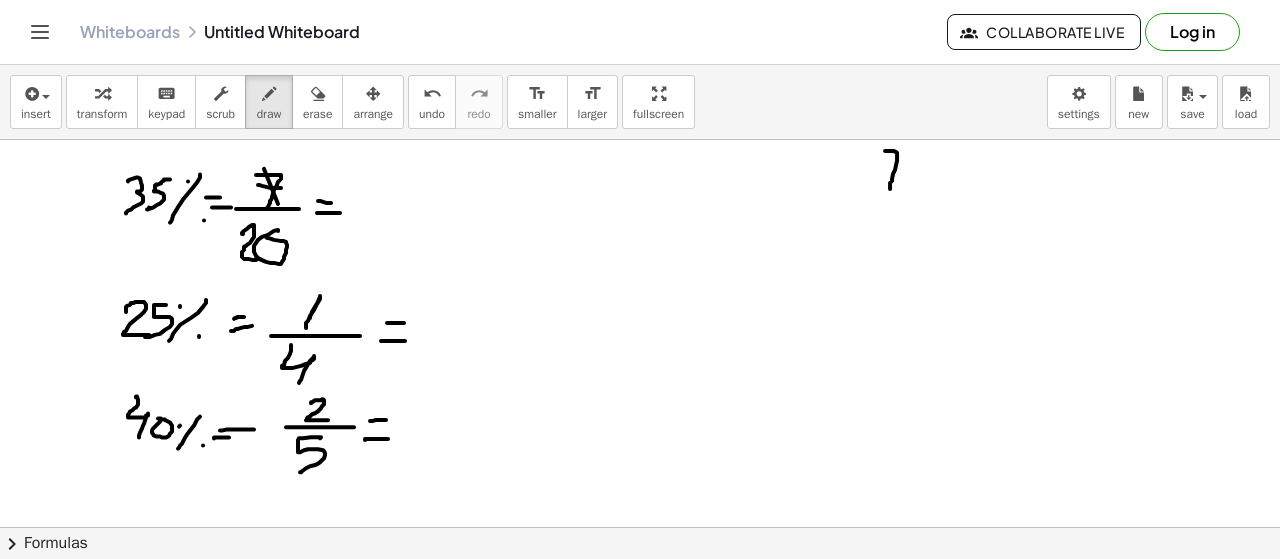 drag, startPoint x: 886, startPoint y: 149, endPoint x: 888, endPoint y: 181, distance: 32.06244 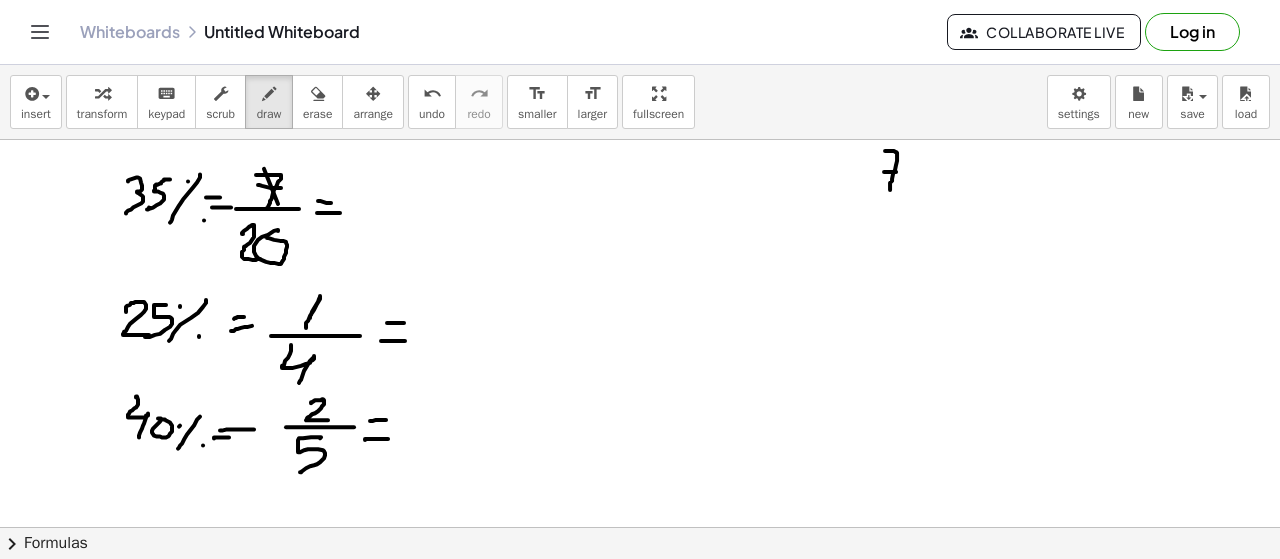 drag, startPoint x: 926, startPoint y: 184, endPoint x: 922, endPoint y: 173, distance: 11.7046995 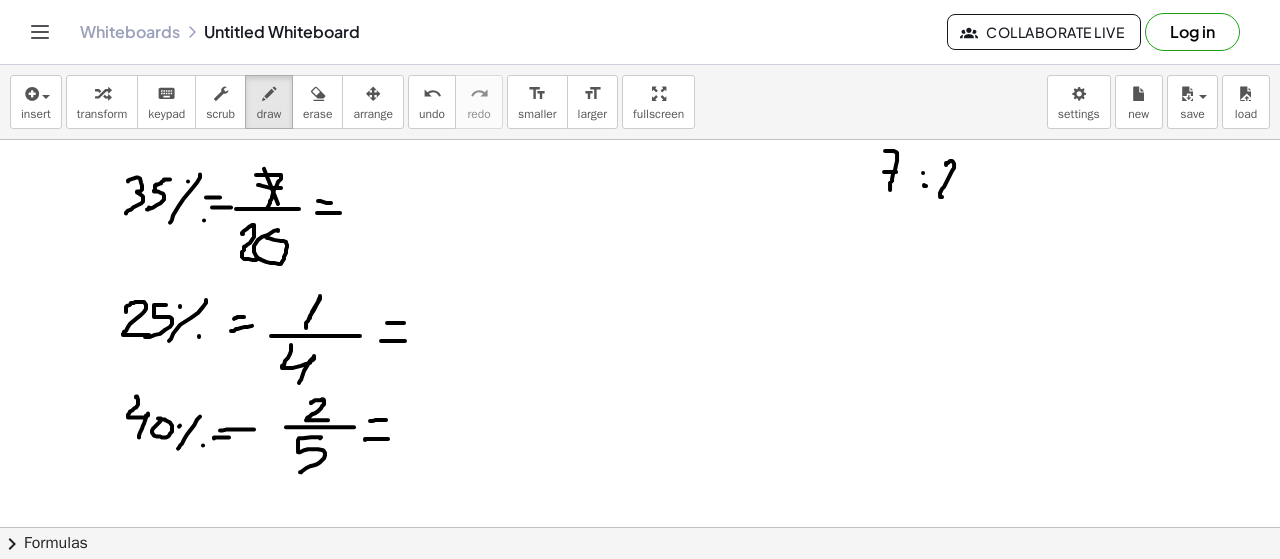 drag, startPoint x: 946, startPoint y: 163, endPoint x: 958, endPoint y: 188, distance: 27.730848 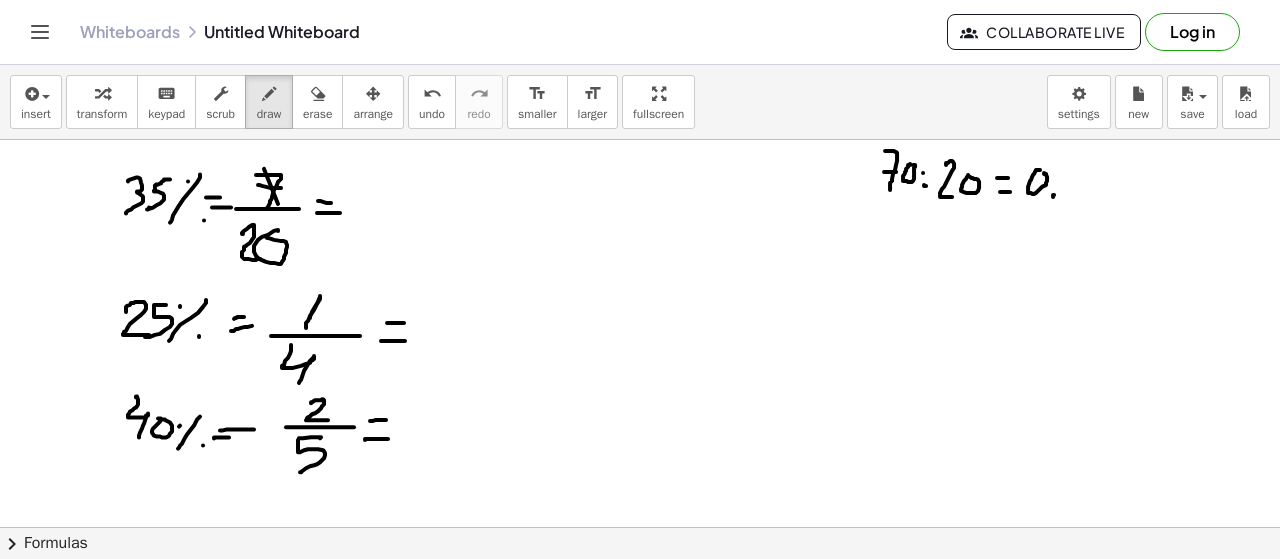 drag, startPoint x: 1054, startPoint y: 193, endPoint x: 1044, endPoint y: 205, distance: 15.6205 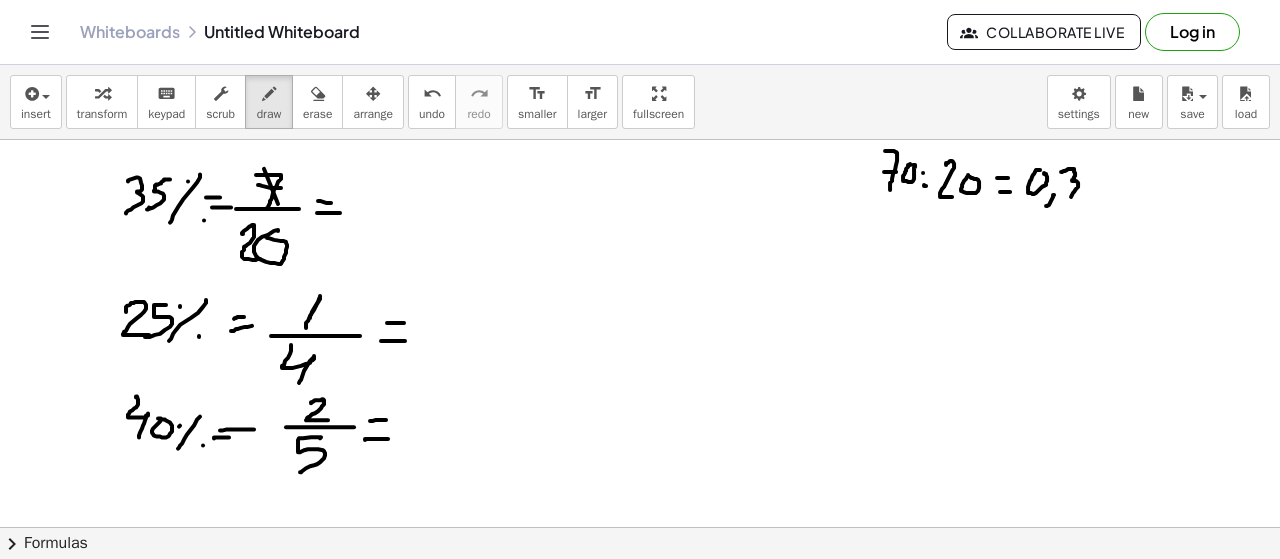 drag, startPoint x: 1061, startPoint y: 170, endPoint x: 1071, endPoint y: 195, distance: 26.925823 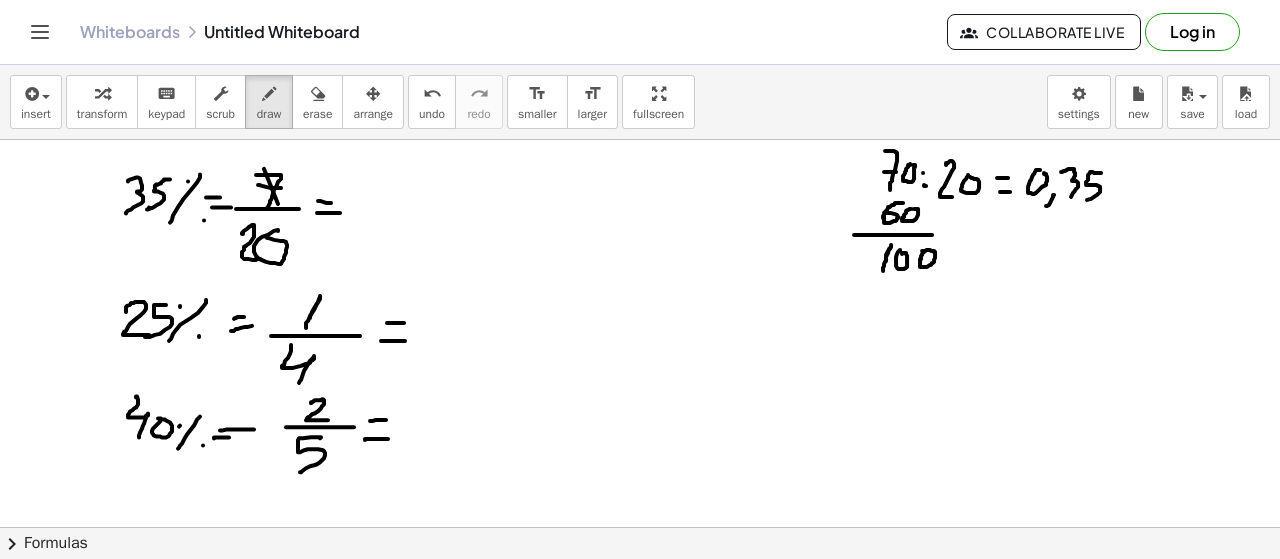 drag, startPoint x: 1100, startPoint y: 171, endPoint x: 1080, endPoint y: 199, distance: 34.4093 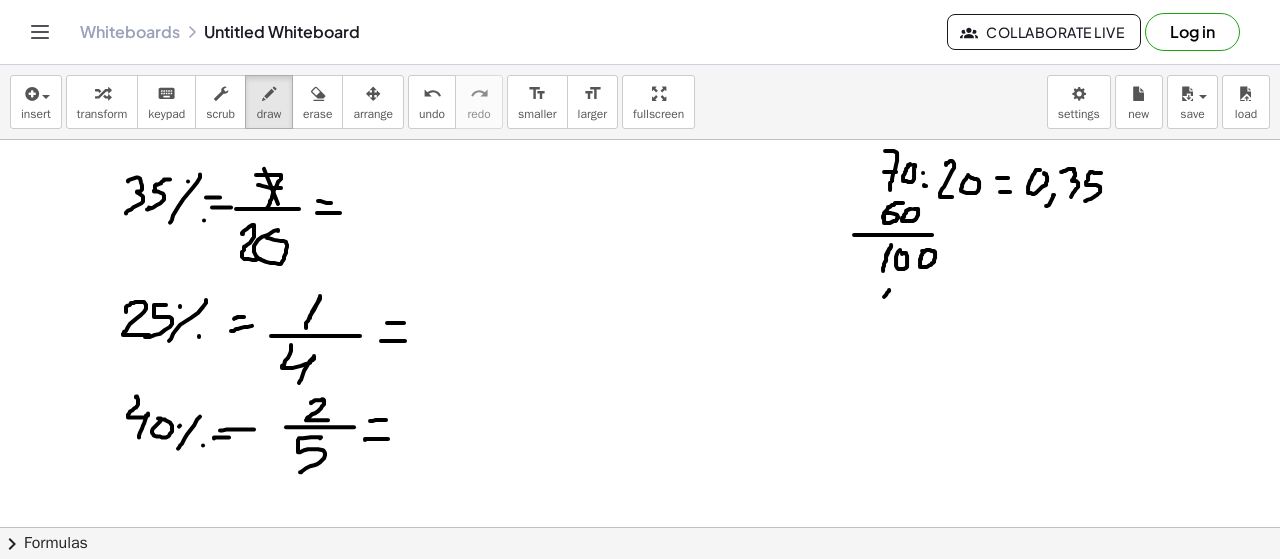drag, startPoint x: 884, startPoint y: 295, endPoint x: 886, endPoint y: 309, distance: 14.142136 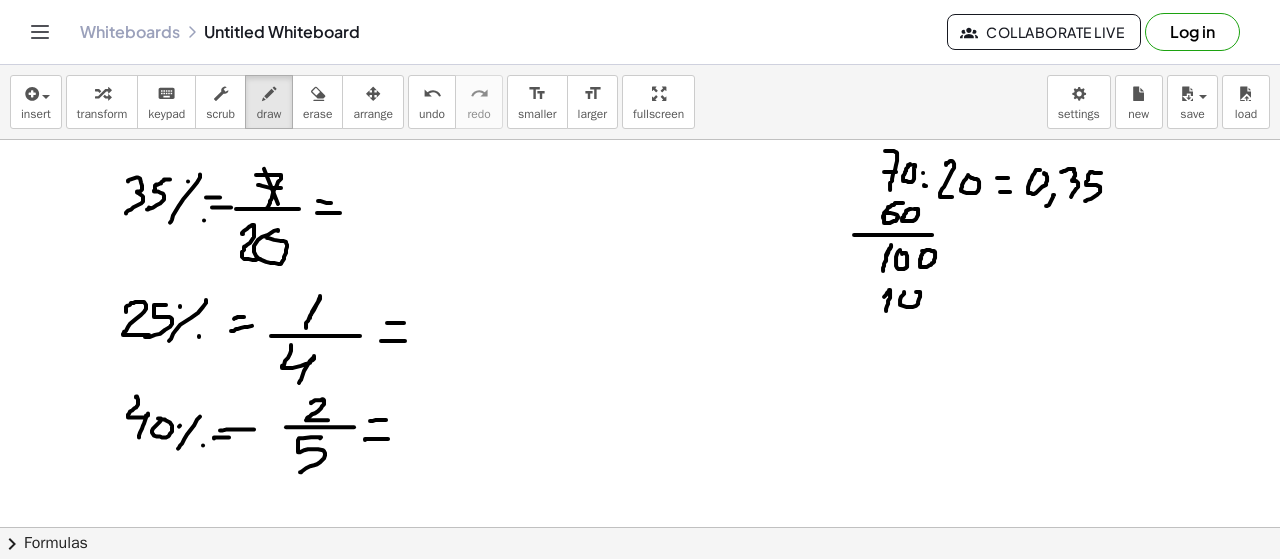 drag, startPoint x: 904, startPoint y: 290, endPoint x: 928, endPoint y: 292, distance: 24.083189 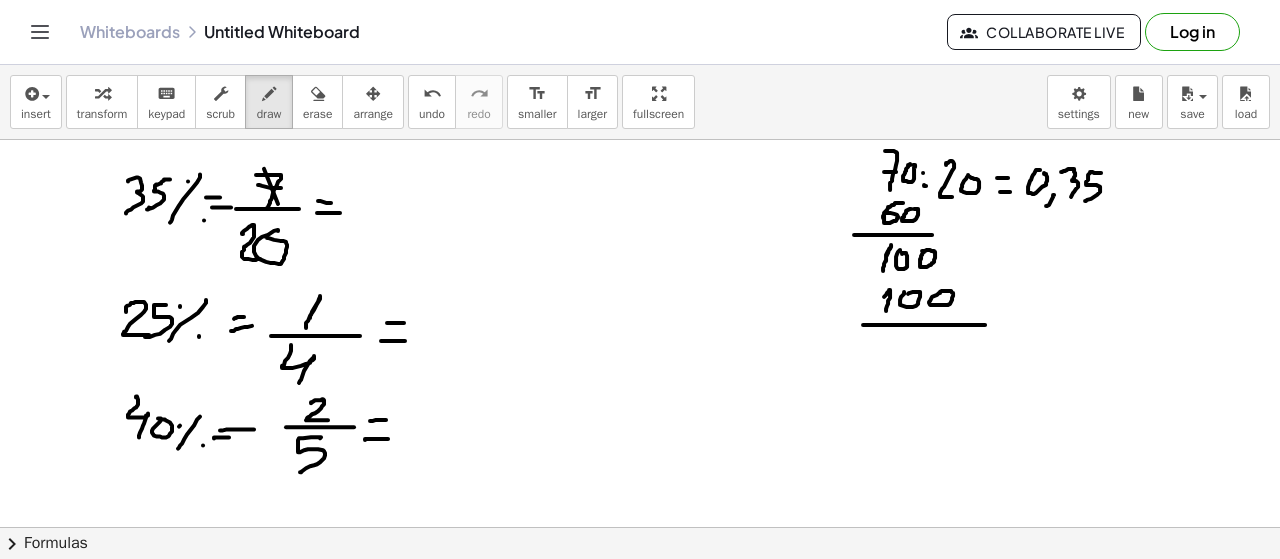 drag, startPoint x: 965, startPoint y: 323, endPoint x: 989, endPoint y: 323, distance: 24 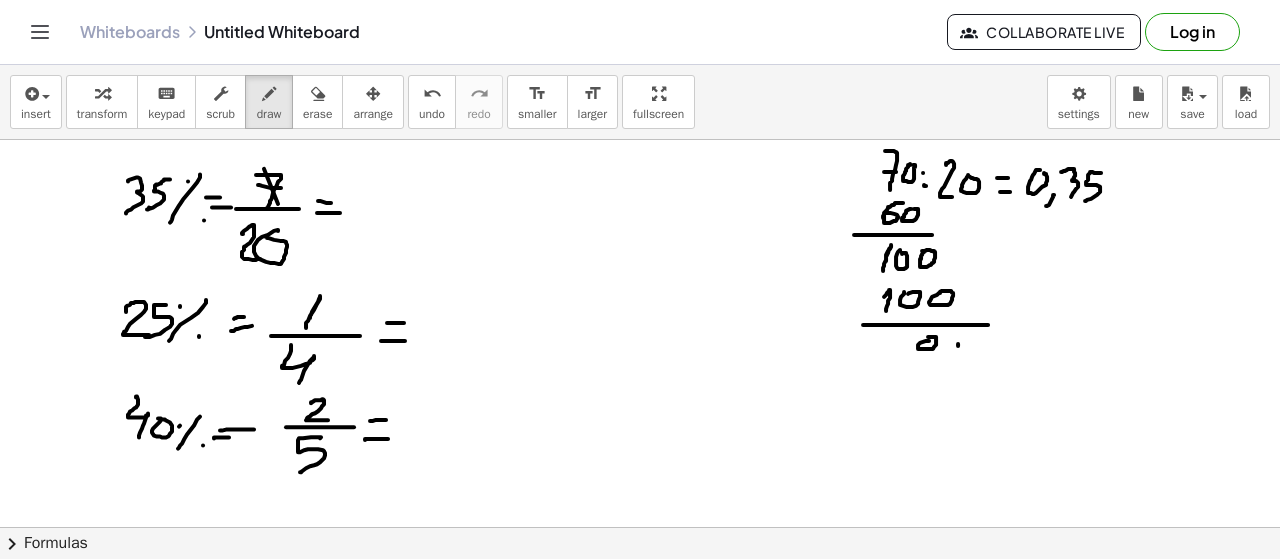 drag, startPoint x: 958, startPoint y: 344, endPoint x: 886, endPoint y: 393, distance: 87.0919 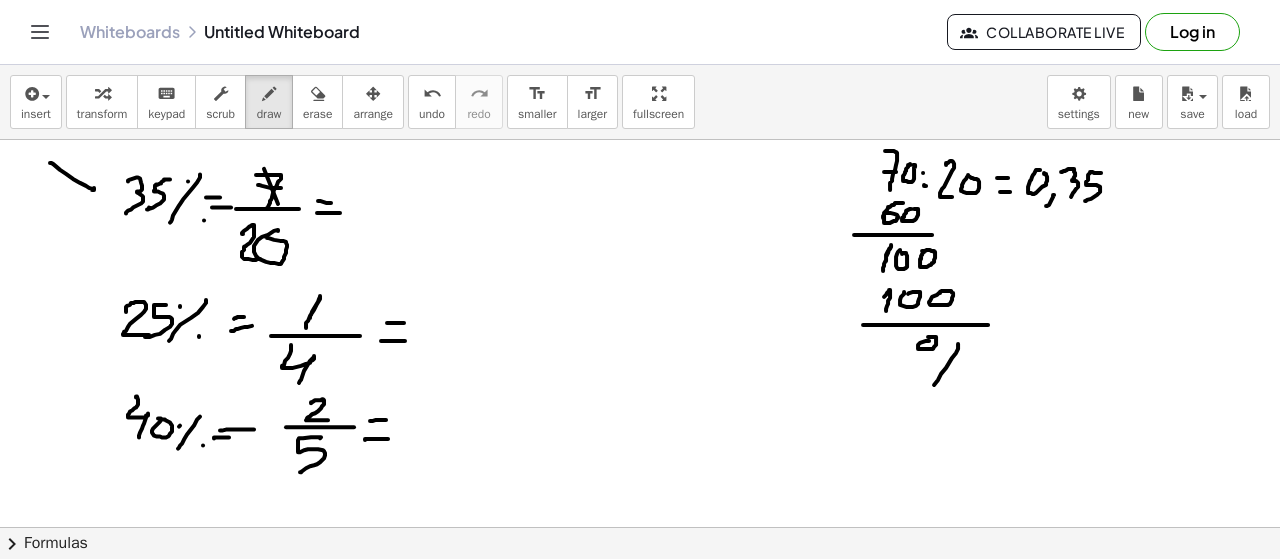 drag, startPoint x: 50, startPoint y: 161, endPoint x: 94, endPoint y: 169, distance: 44.72136 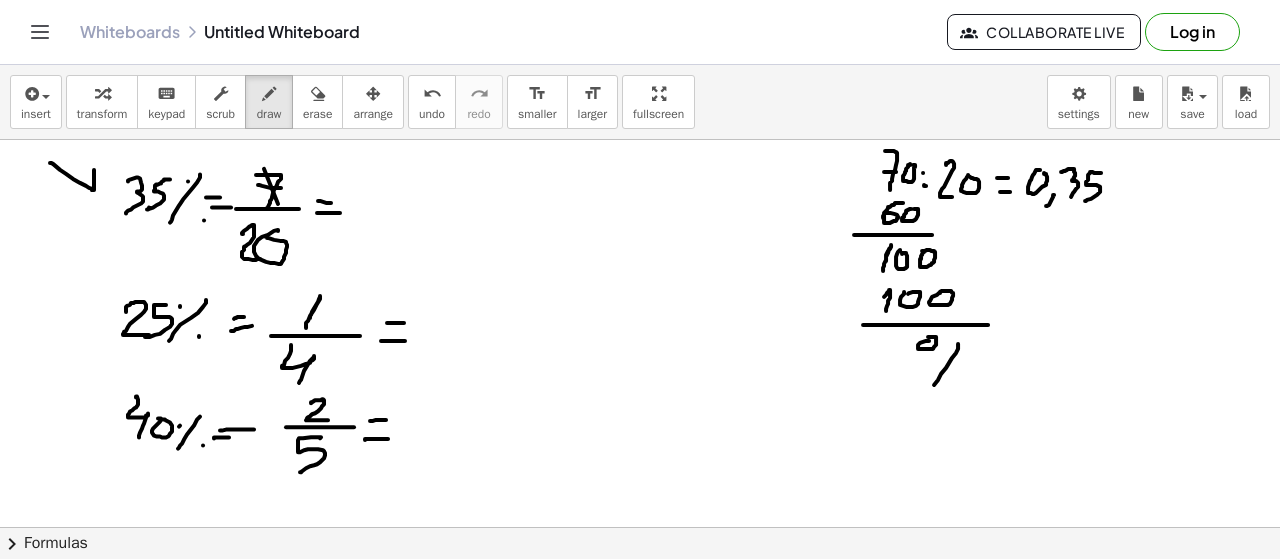 drag, startPoint x: 92, startPoint y: 188, endPoint x: 68, endPoint y: 203, distance: 28.301943 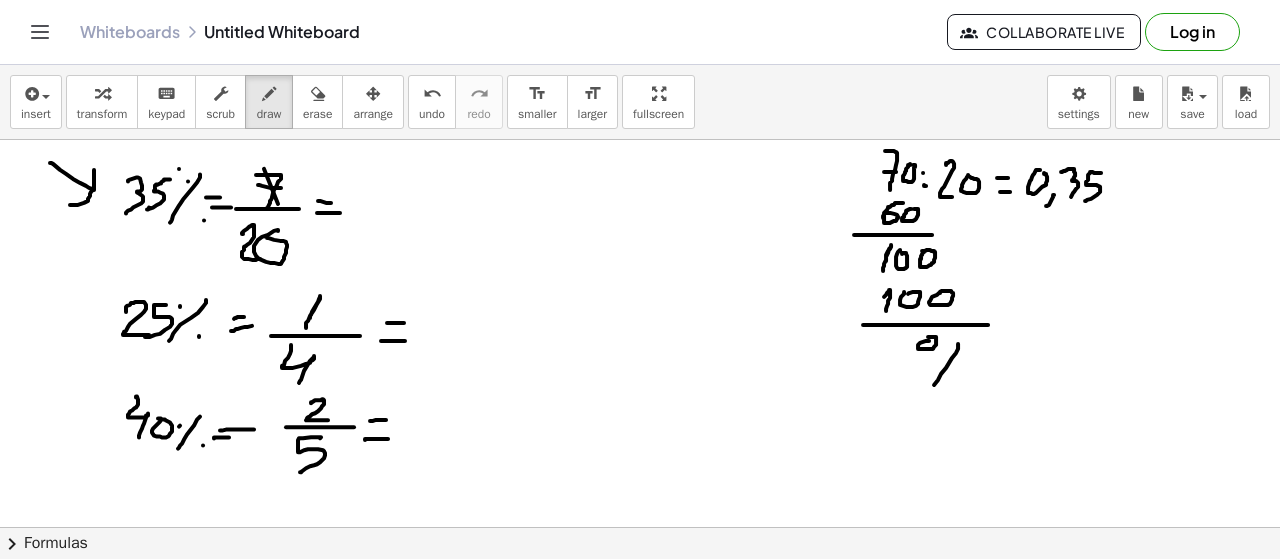 drag, startPoint x: 179, startPoint y: 167, endPoint x: 178, endPoint y: 177, distance: 10.049875 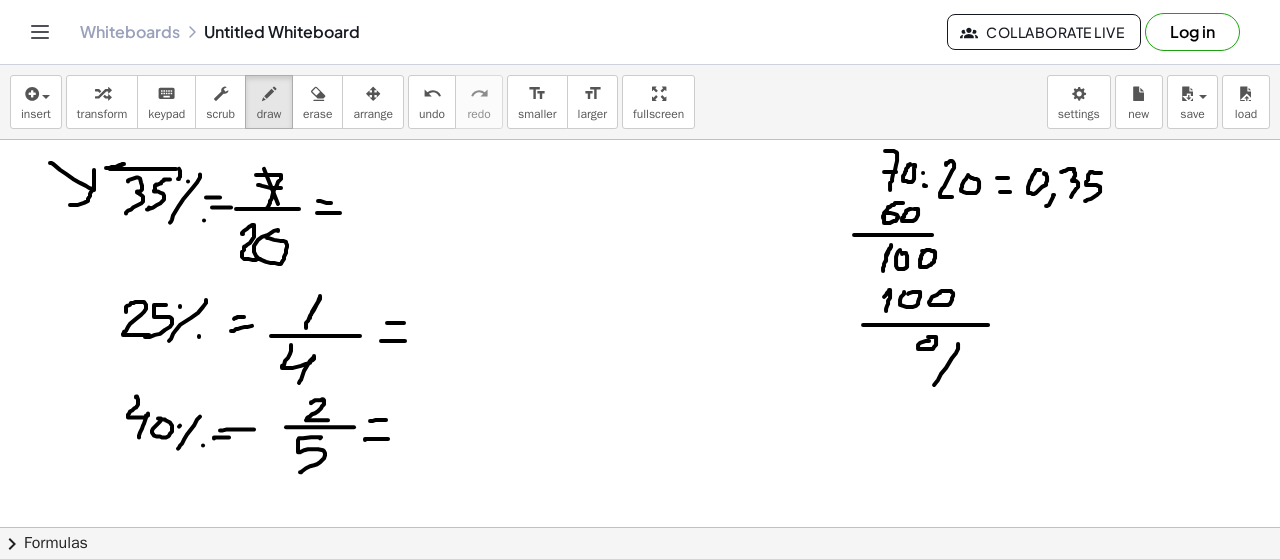 drag, startPoint x: 176, startPoint y: 167, endPoint x: 118, endPoint y: 175, distance: 58.549126 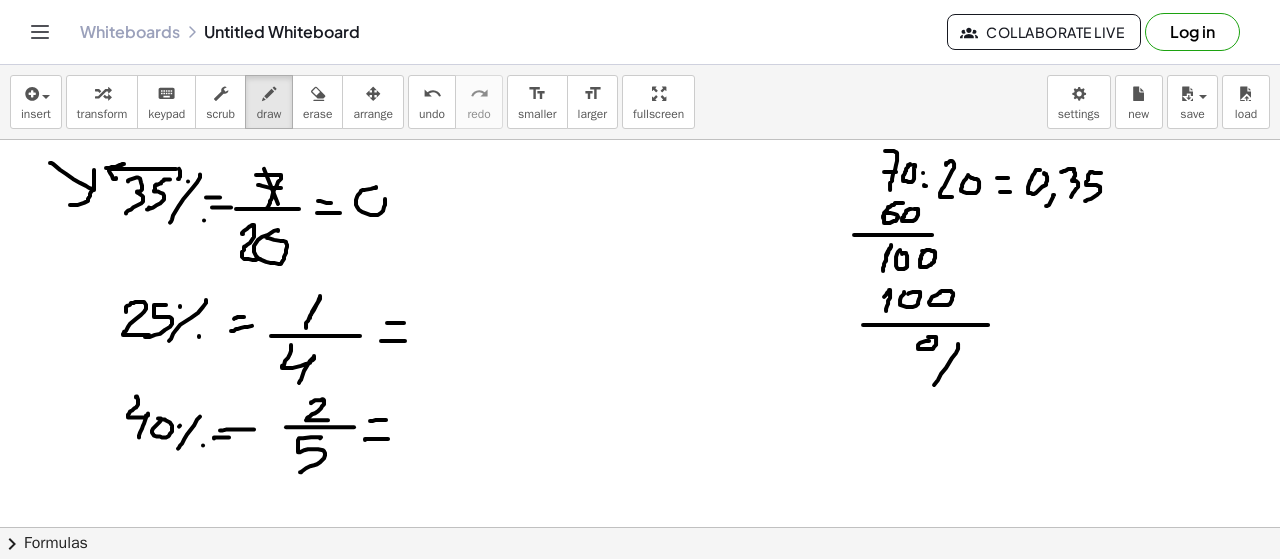 drag, startPoint x: 376, startPoint y: 185, endPoint x: 365, endPoint y: 187, distance: 11.18034 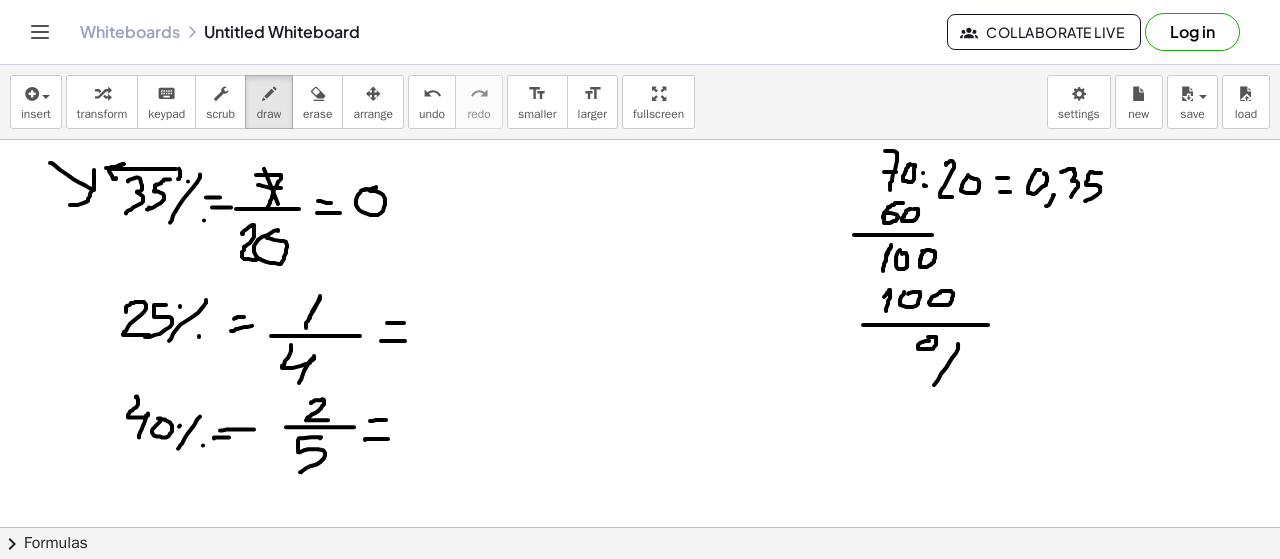 drag, startPoint x: 391, startPoint y: 216, endPoint x: 382, endPoint y: 229, distance: 15.811388 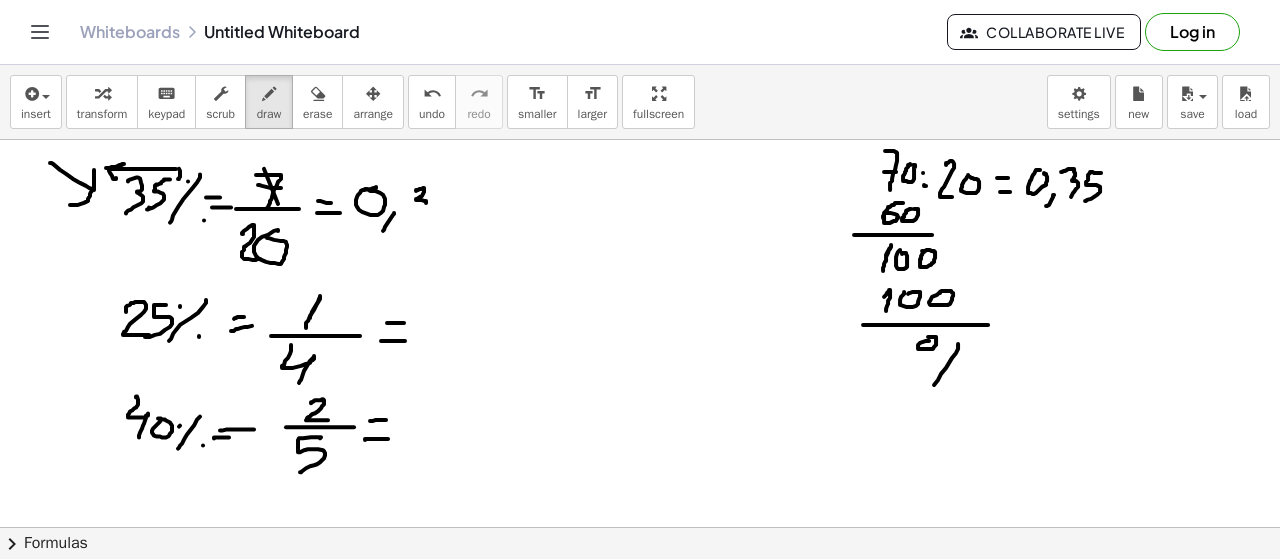 drag, startPoint x: 416, startPoint y: 189, endPoint x: 414, endPoint y: 217, distance: 28.071337 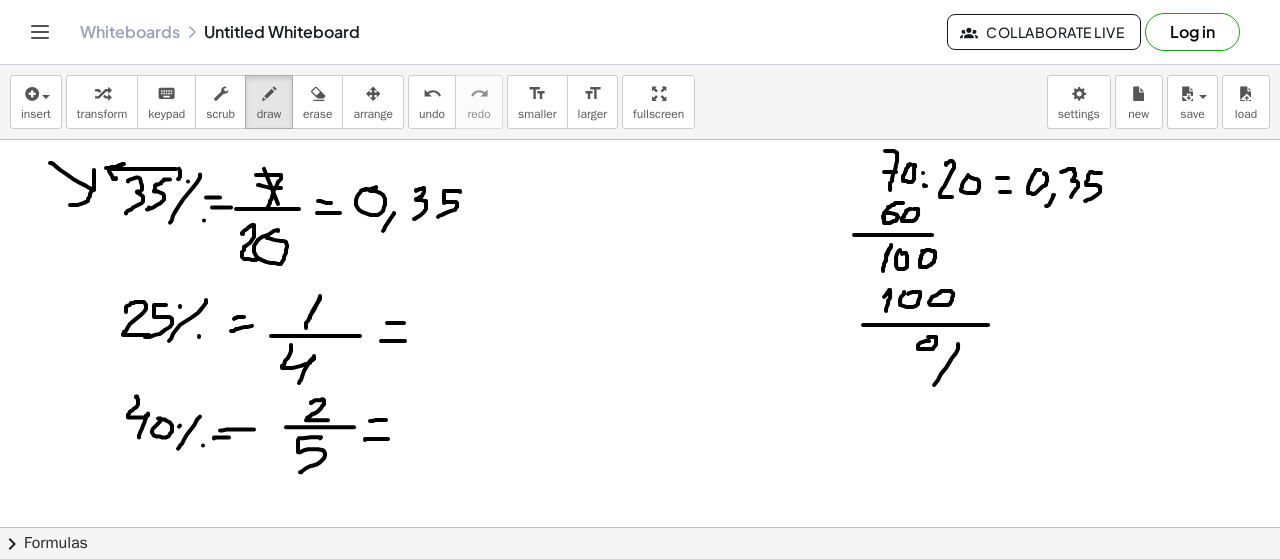 drag, startPoint x: 446, startPoint y: 189, endPoint x: 448, endPoint y: 208, distance: 19.104973 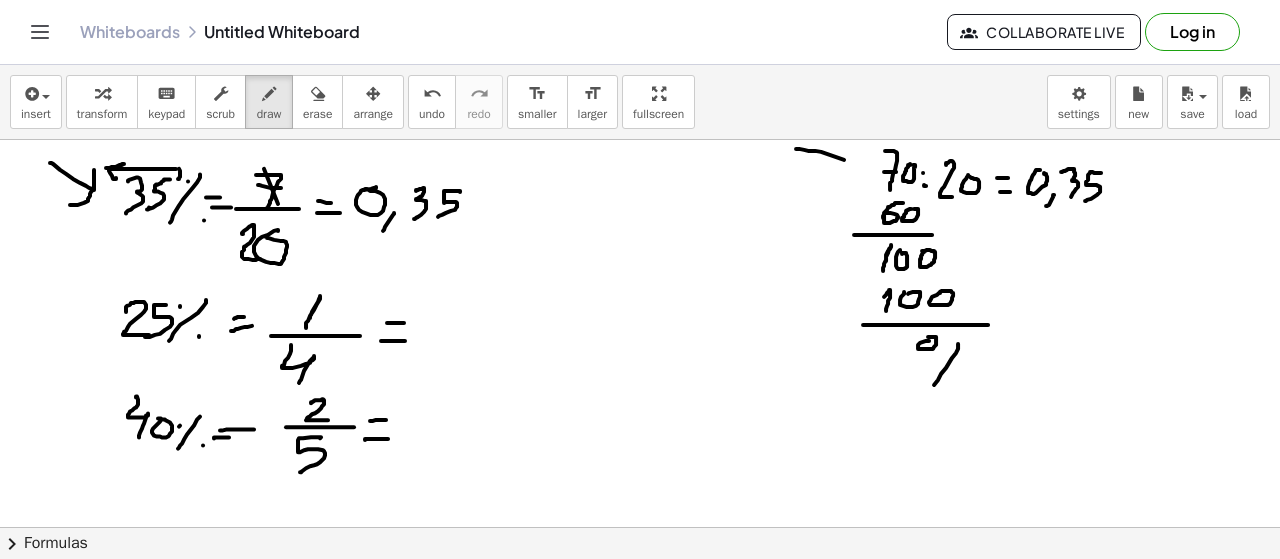 drag, startPoint x: 796, startPoint y: 147, endPoint x: 844, endPoint y: 158, distance: 49.24429 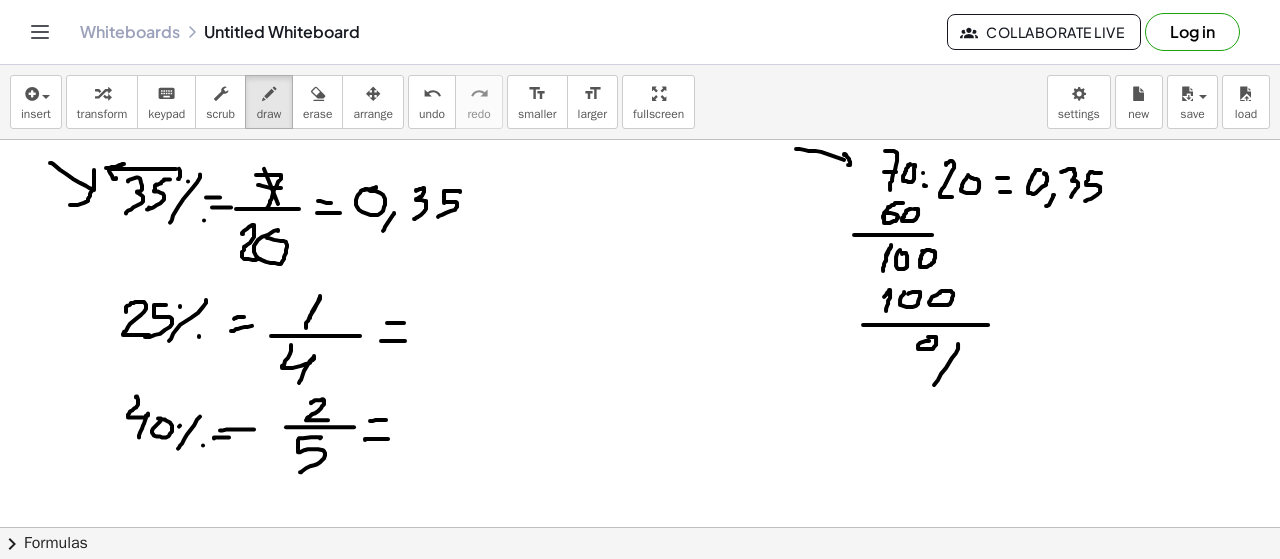 drag, startPoint x: 844, startPoint y: 153, endPoint x: 833, endPoint y: 167, distance: 17.804493 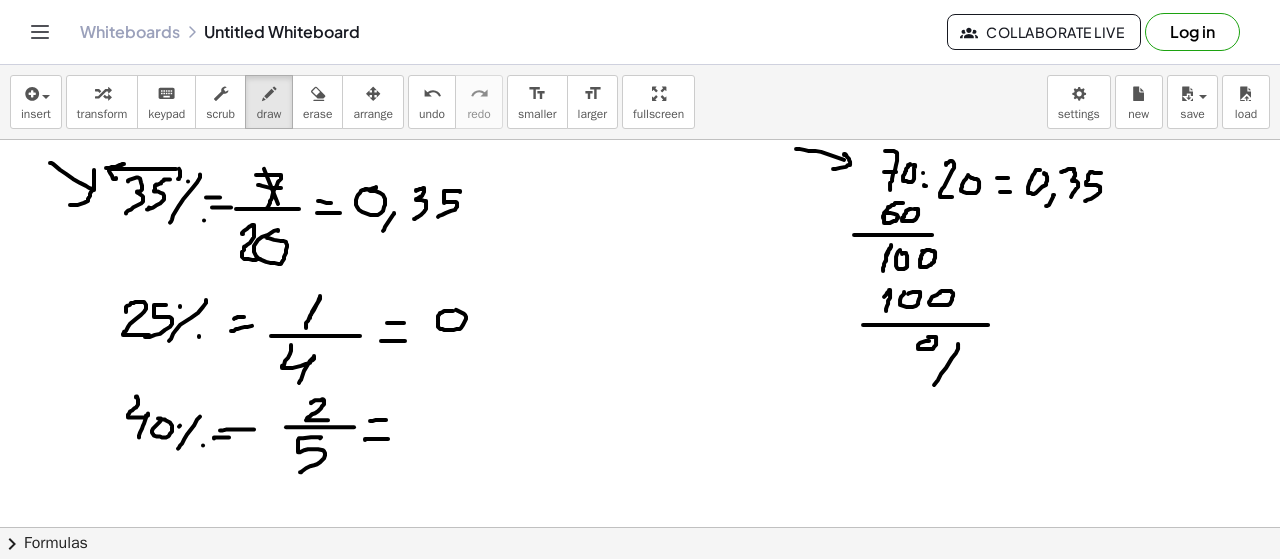 drag, startPoint x: 444, startPoint y: 309, endPoint x: 472, endPoint y: 323, distance: 31.304953 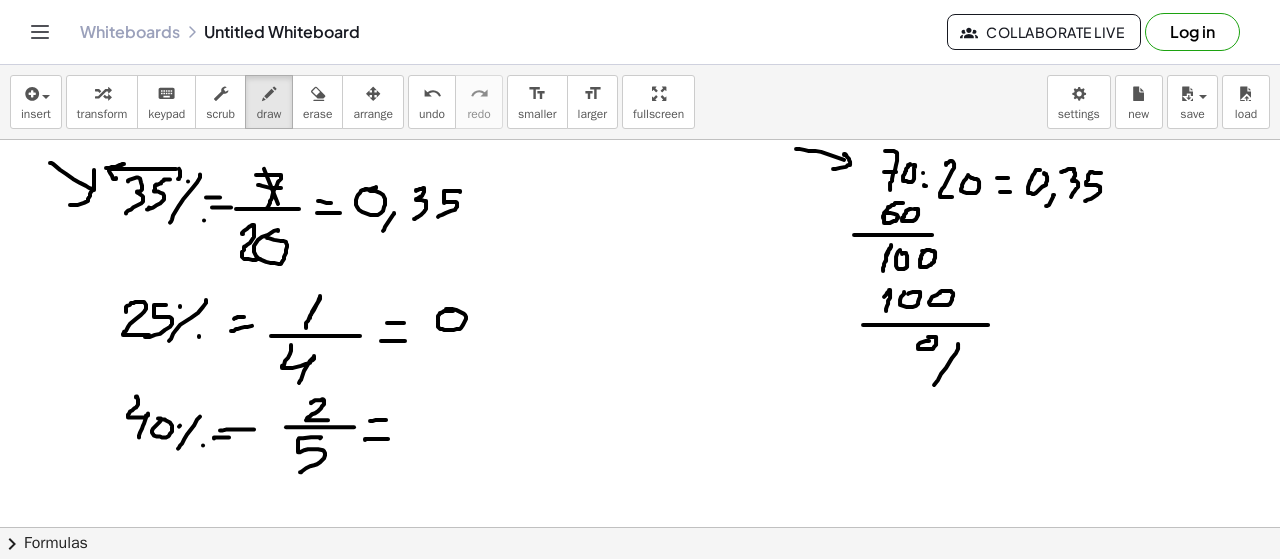 drag, startPoint x: 470, startPoint y: 327, endPoint x: 468, endPoint y: 341, distance: 14.142136 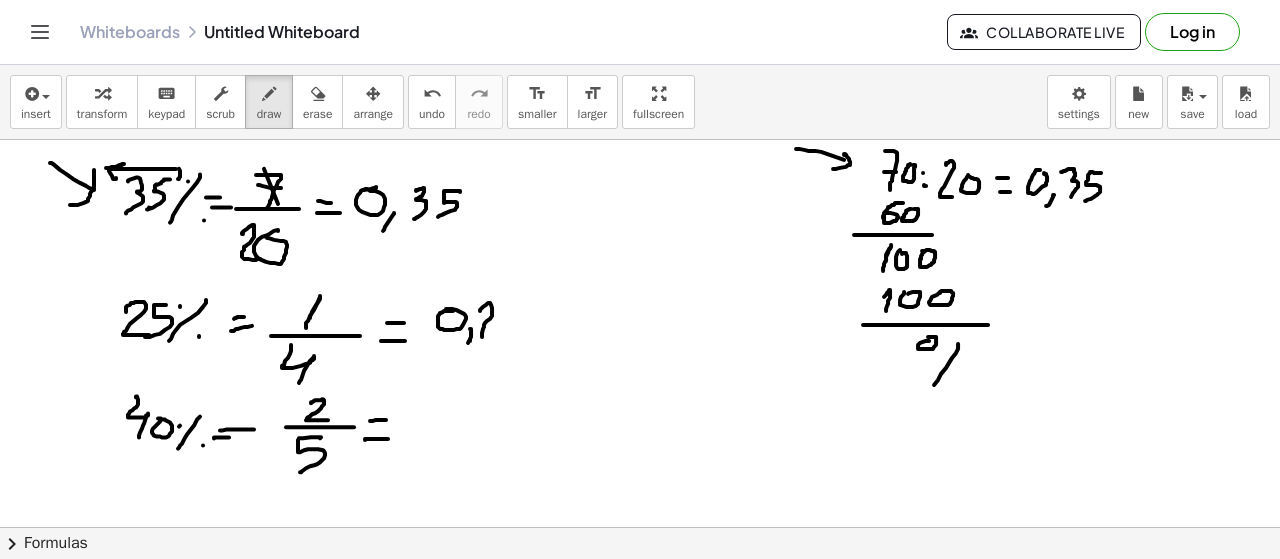 drag, startPoint x: 488, startPoint y: 301, endPoint x: 496, endPoint y: 333, distance: 32.984844 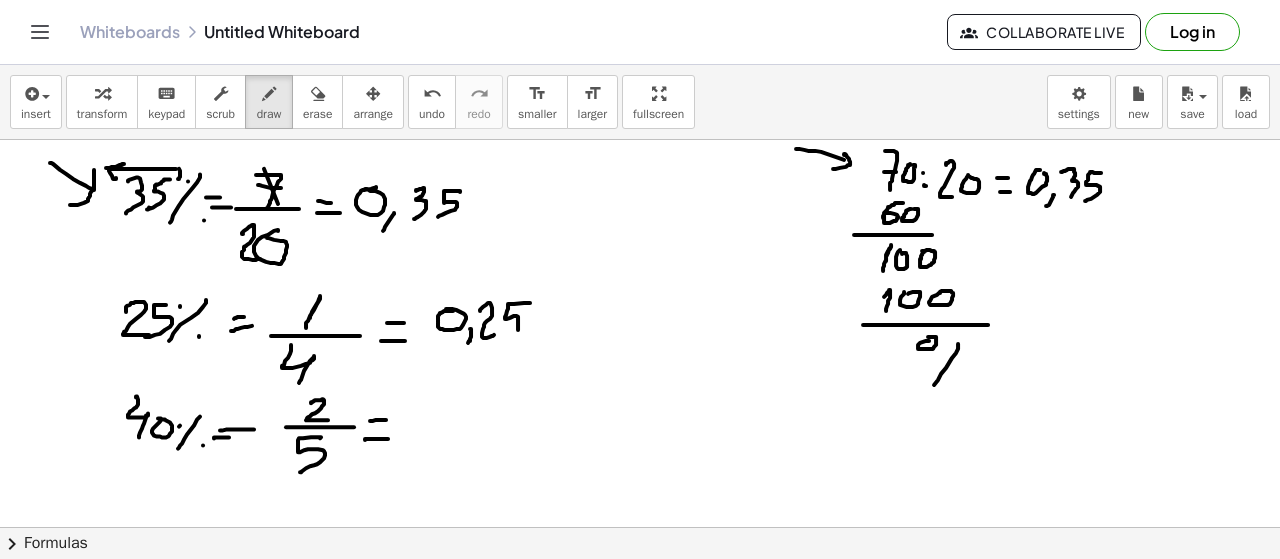 drag, startPoint x: 529, startPoint y: 301, endPoint x: 500, endPoint y: 342, distance: 50.219517 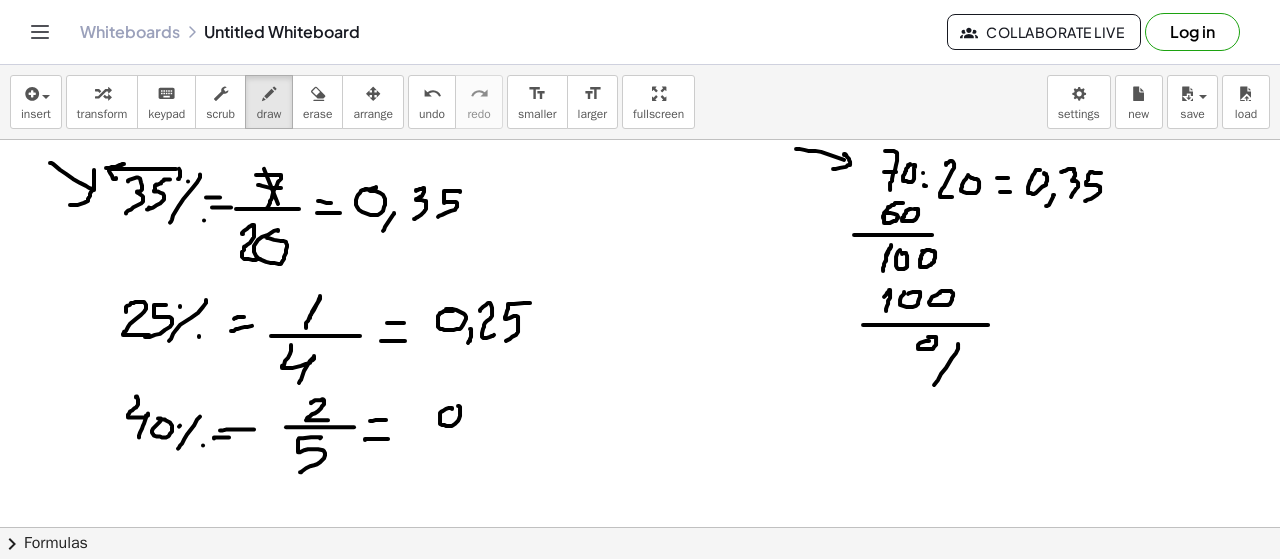 drag, startPoint x: 466, startPoint y: 421, endPoint x: 465, endPoint y: 431, distance: 10.049875 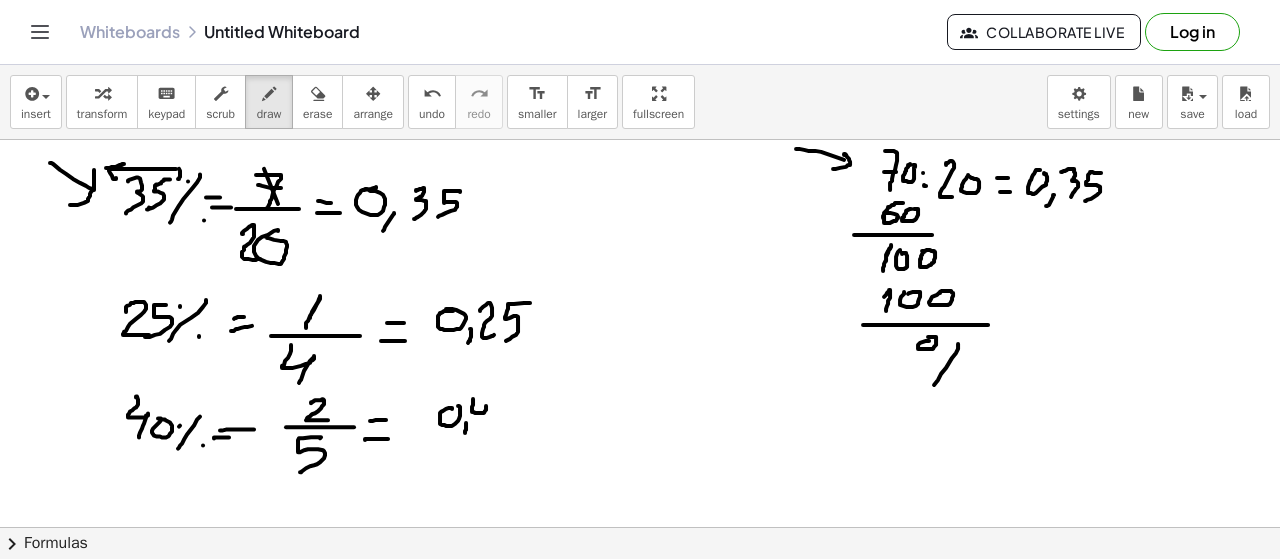 drag, startPoint x: 473, startPoint y: 403, endPoint x: 482, endPoint y: 425, distance: 23.769728 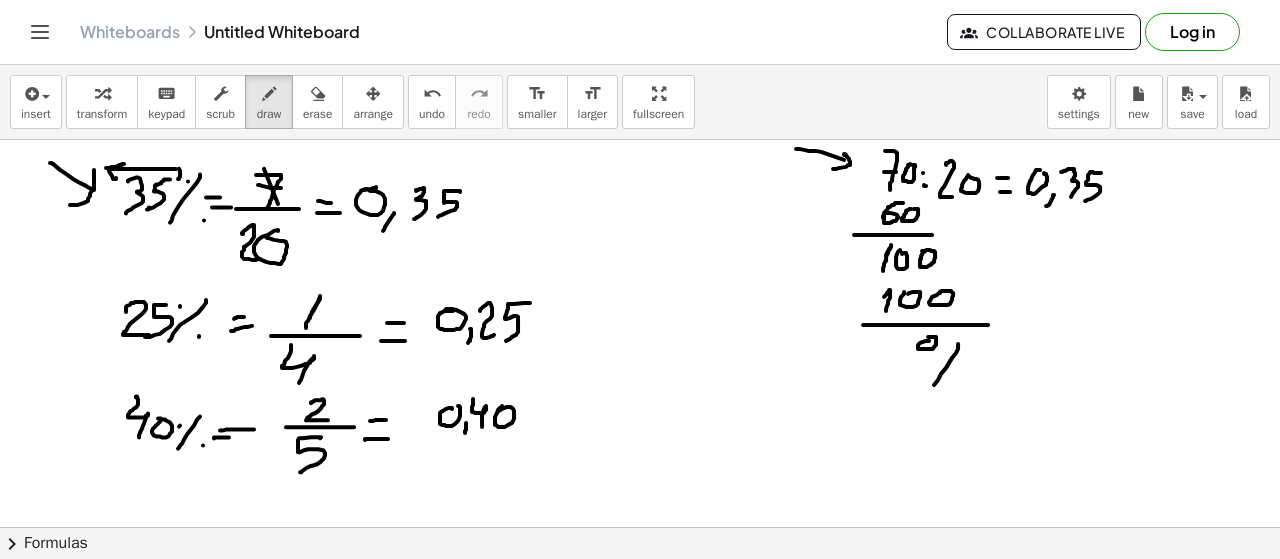 drag, startPoint x: 502, startPoint y: 404, endPoint x: 523, endPoint y: 425, distance: 29.698484 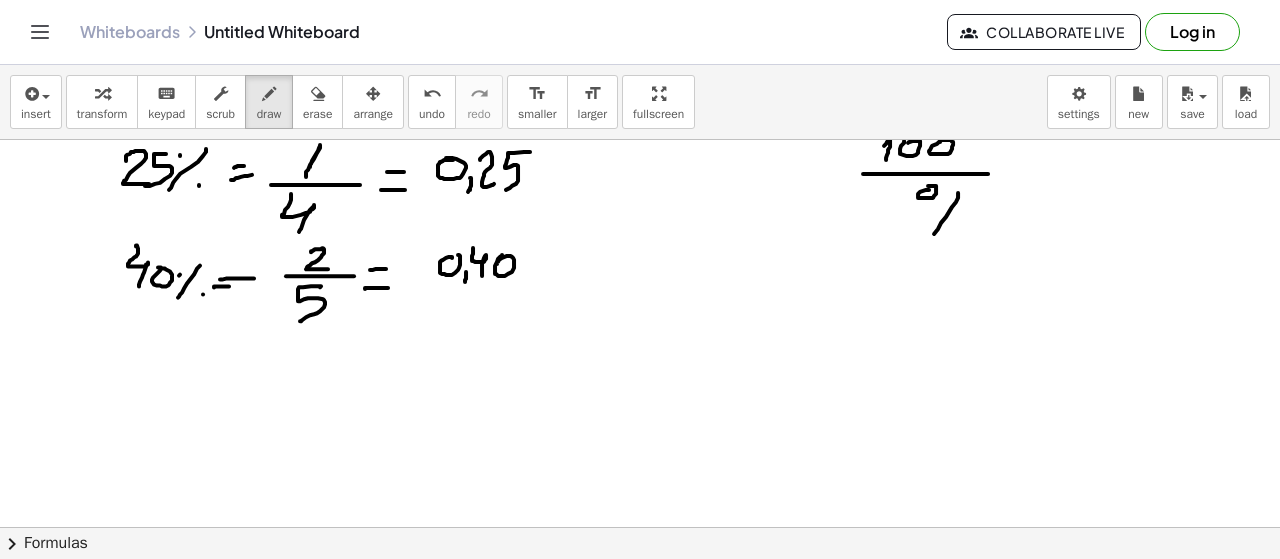 scroll, scrollTop: 3333, scrollLeft: 0, axis: vertical 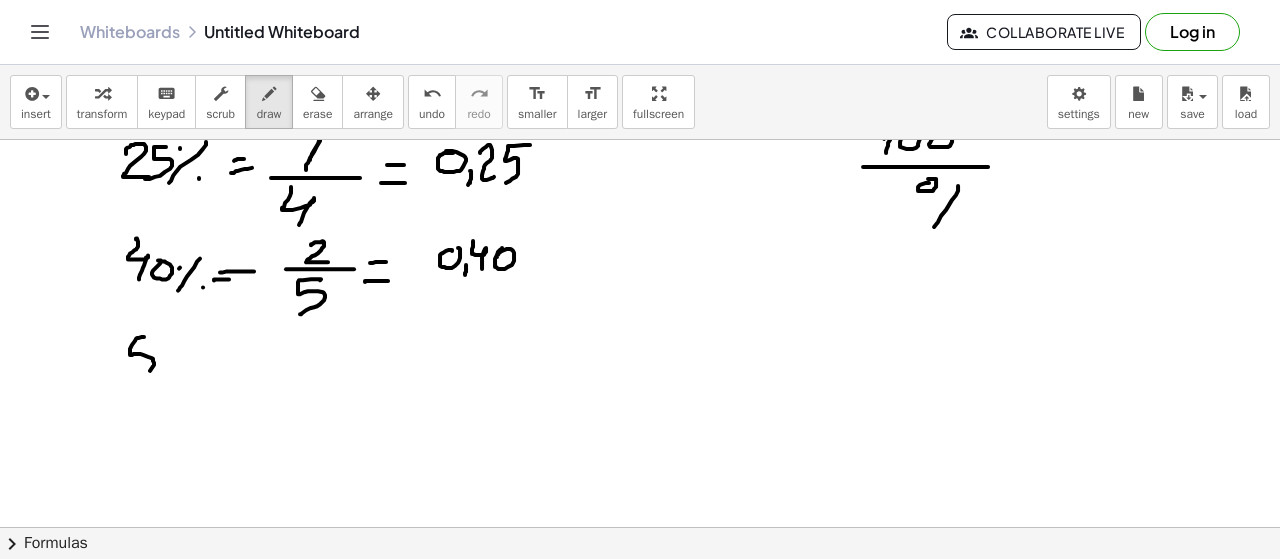 drag, startPoint x: 144, startPoint y: 335, endPoint x: 130, endPoint y: 377, distance: 44.27189 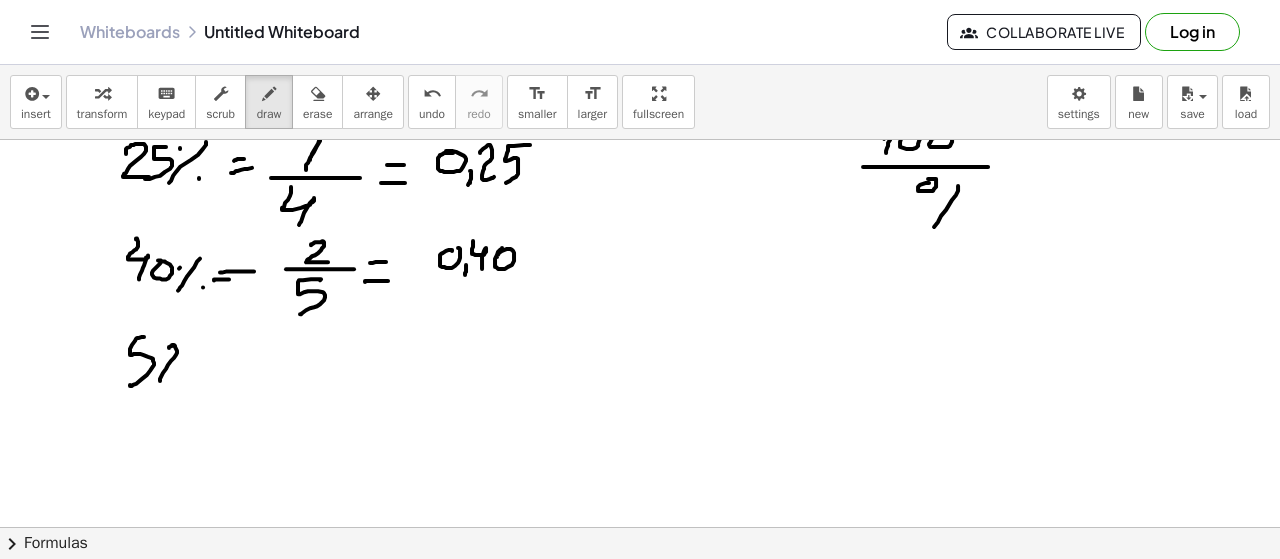 drag, startPoint x: 169, startPoint y: 346, endPoint x: 182, endPoint y: 378, distance: 34.539833 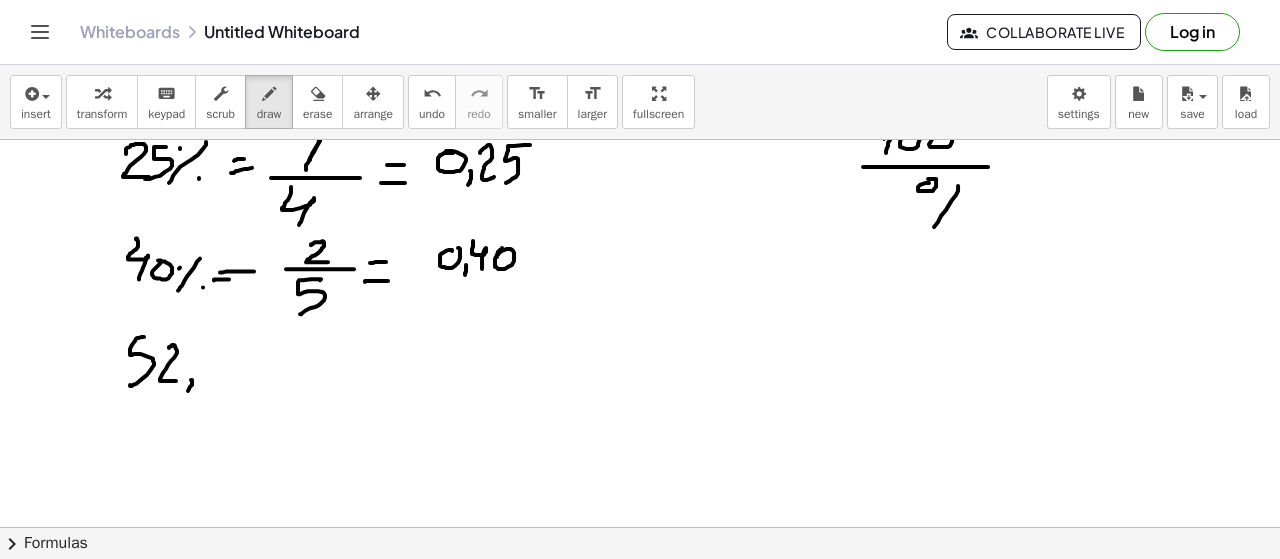 drag, startPoint x: 192, startPoint y: 378, endPoint x: 187, endPoint y: 390, distance: 13 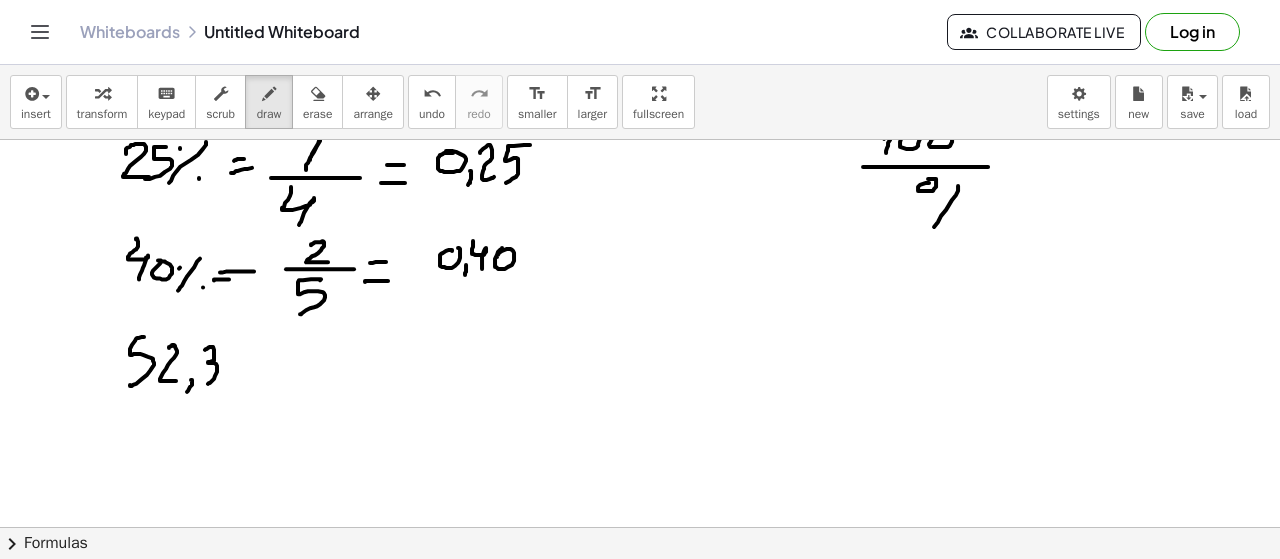 drag, startPoint x: 210, startPoint y: 345, endPoint x: 208, endPoint y: 382, distance: 37.054016 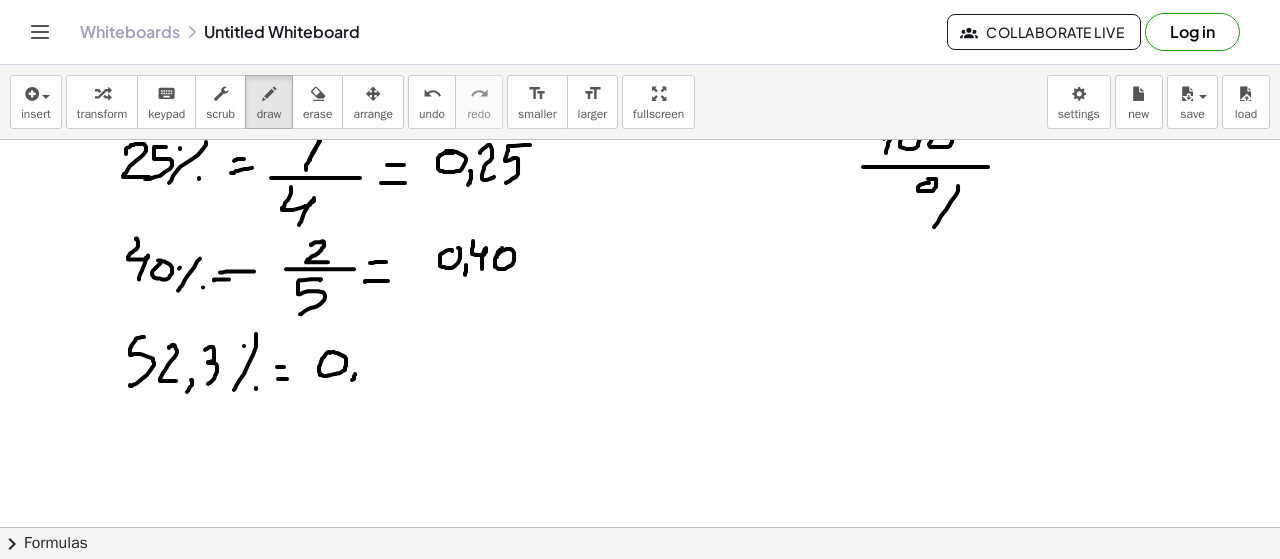 drag, startPoint x: 352, startPoint y: 378, endPoint x: 362, endPoint y: 375, distance: 10.440307 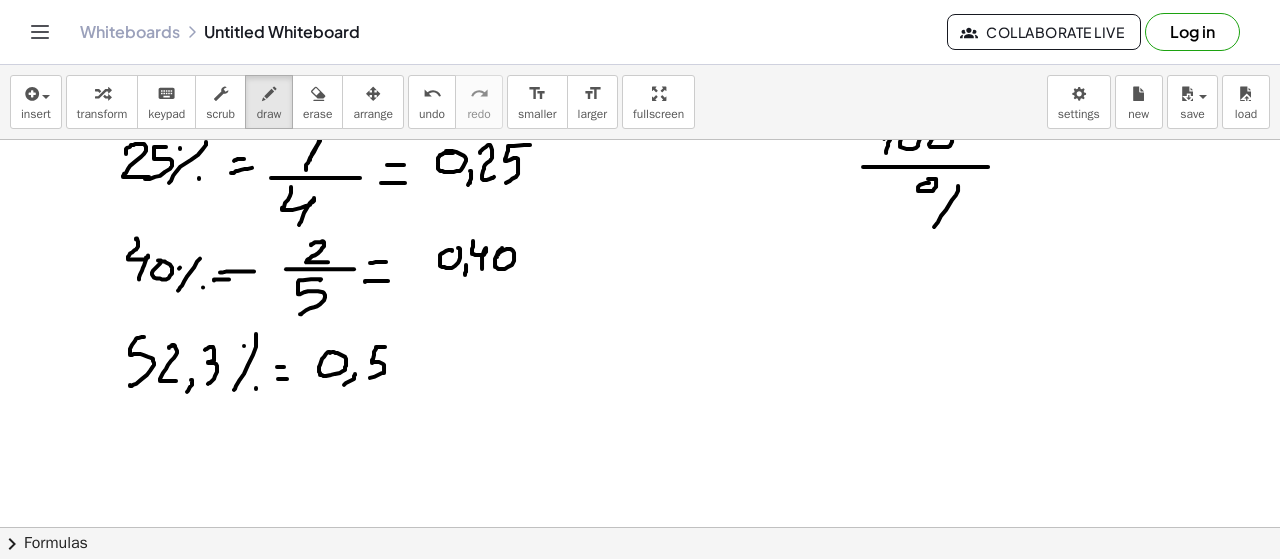 drag, startPoint x: 384, startPoint y: 345, endPoint x: 384, endPoint y: 359, distance: 14 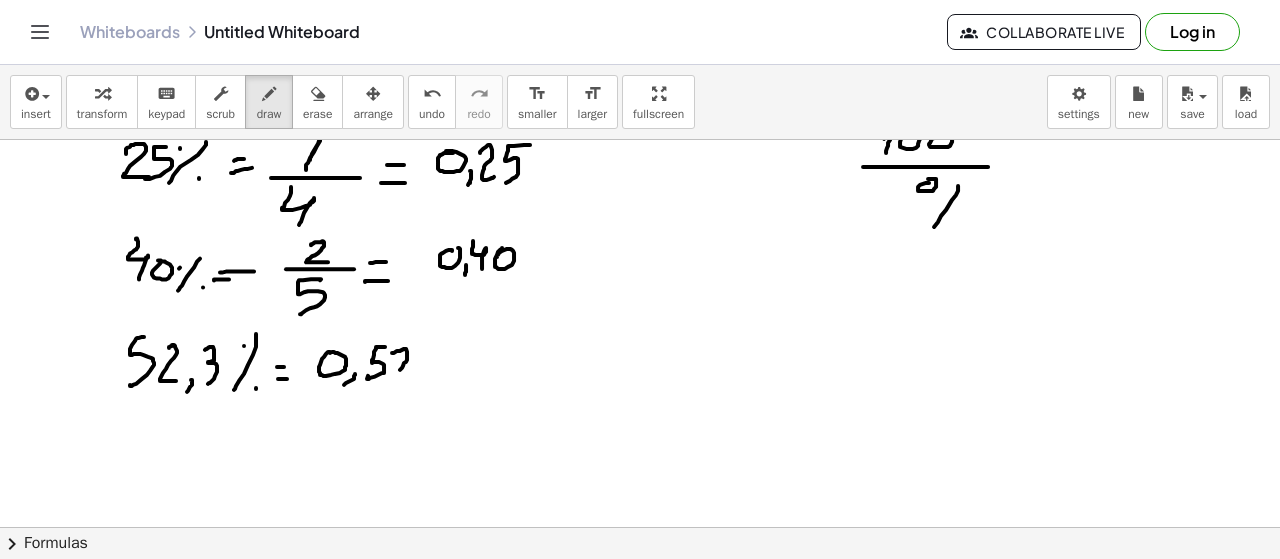 drag, startPoint x: 393, startPoint y: 351, endPoint x: 414, endPoint y: 373, distance: 30.413813 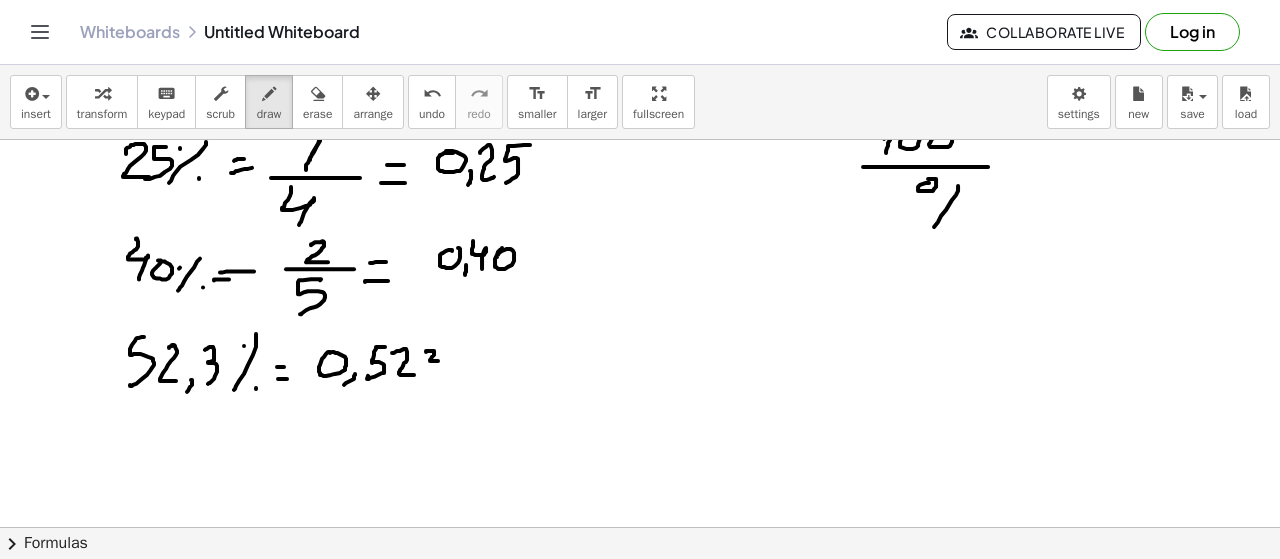 drag, startPoint x: 434, startPoint y: 349, endPoint x: 430, endPoint y: 375, distance: 26.305893 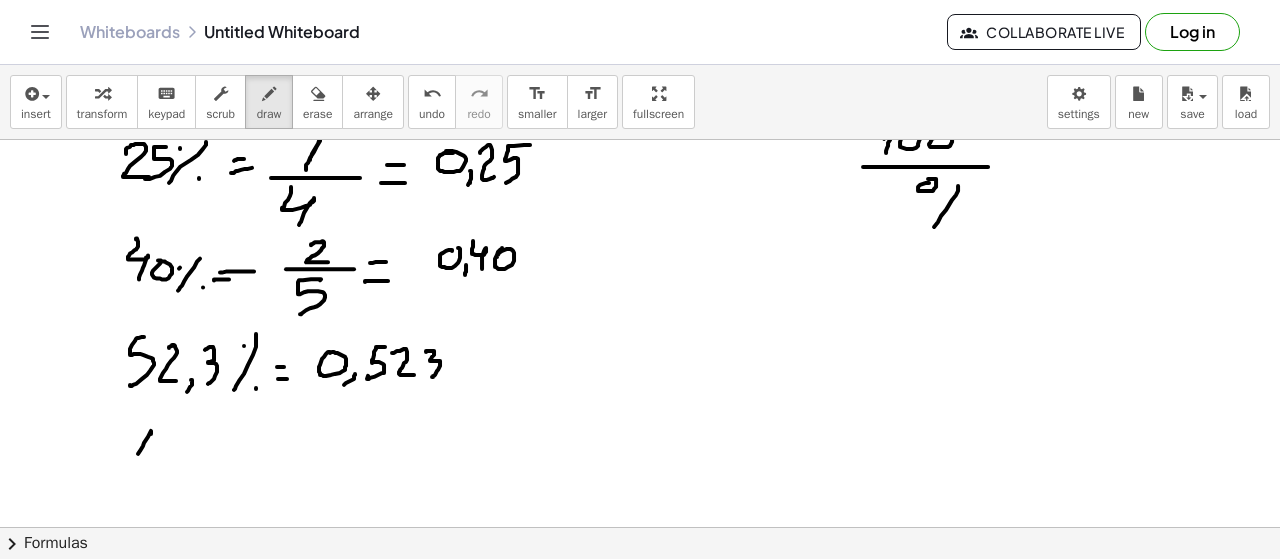 drag, startPoint x: 140, startPoint y: 449, endPoint x: 144, endPoint y: 467, distance: 18.439089 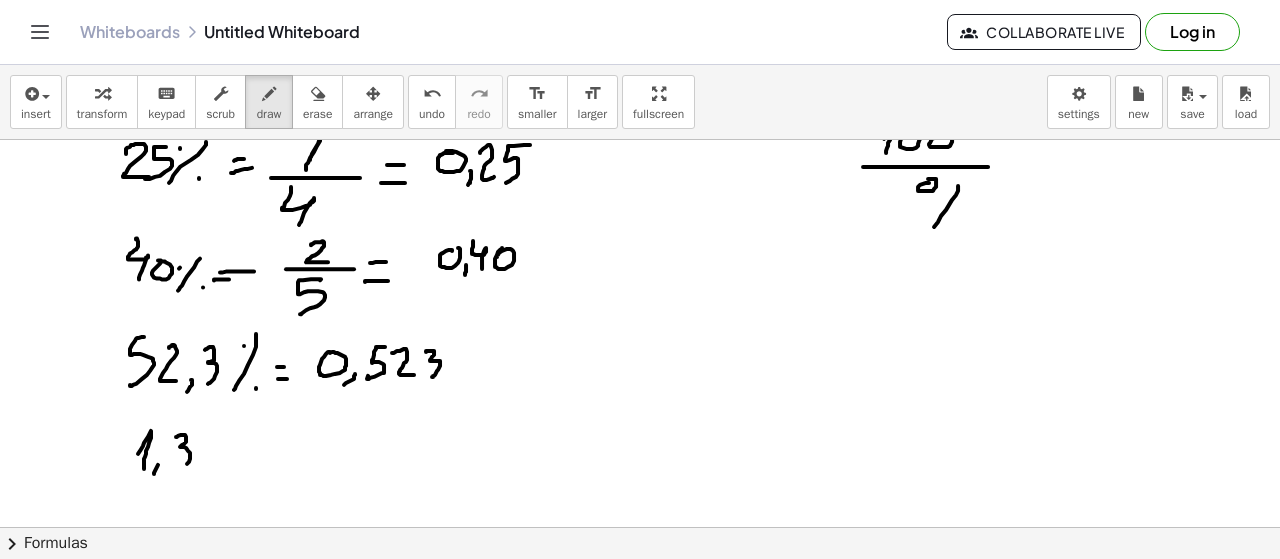 drag, startPoint x: 181, startPoint y: 433, endPoint x: 194, endPoint y: 458, distance: 28.178005 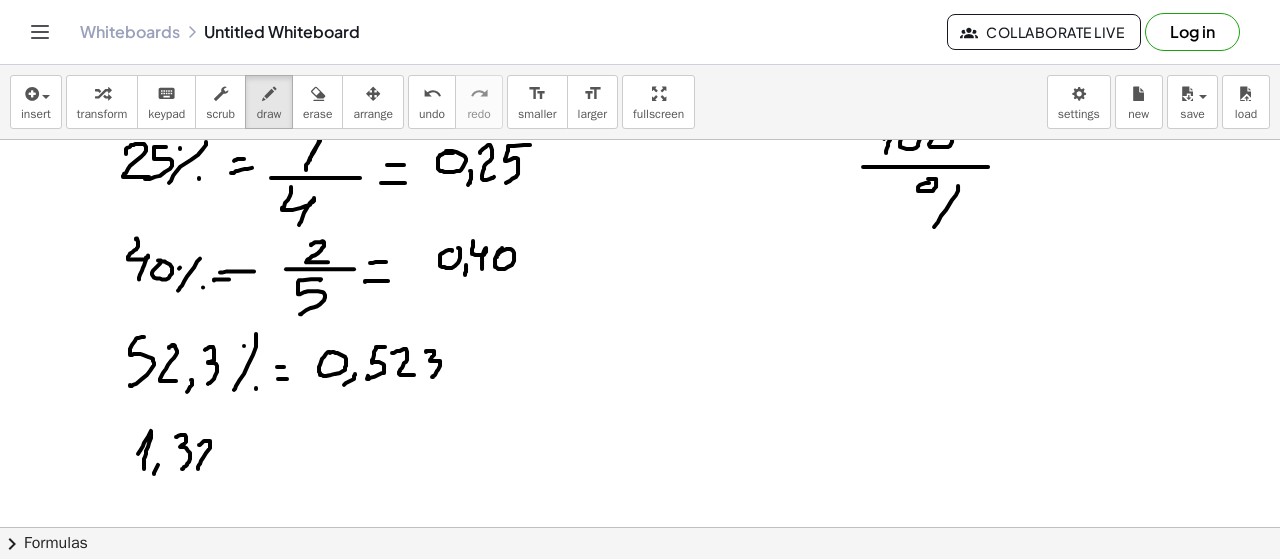 drag, startPoint x: 206, startPoint y: 439, endPoint x: 213, endPoint y: 465, distance: 26.925823 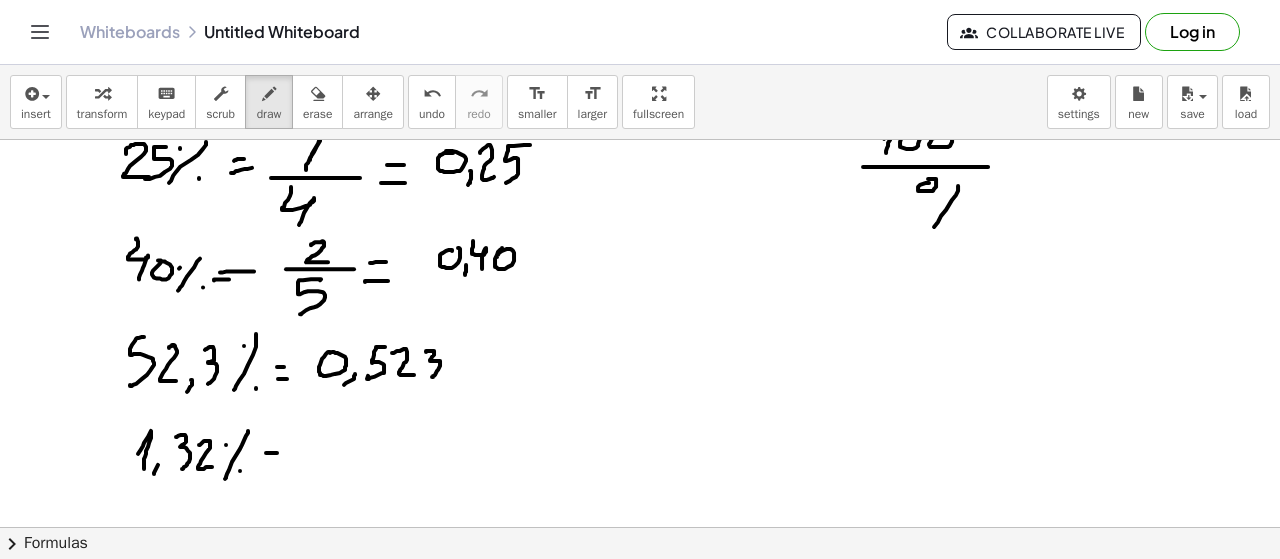 drag, startPoint x: 269, startPoint y: 451, endPoint x: 279, endPoint y: 452, distance: 10.049875 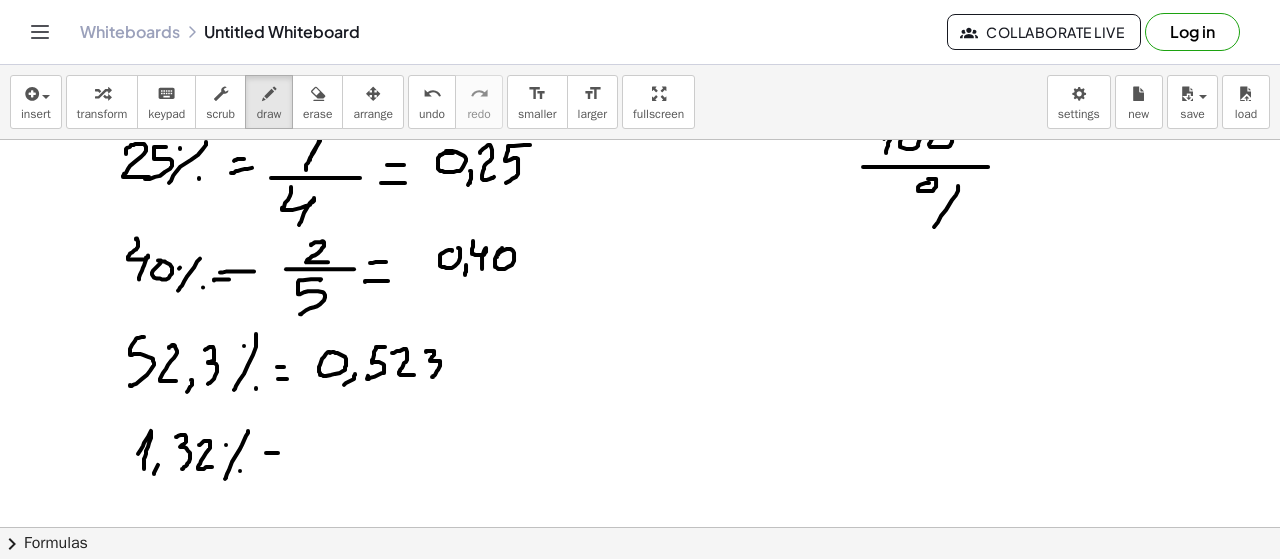 drag, startPoint x: 266, startPoint y: 466, endPoint x: 288, endPoint y: 465, distance: 22.022715 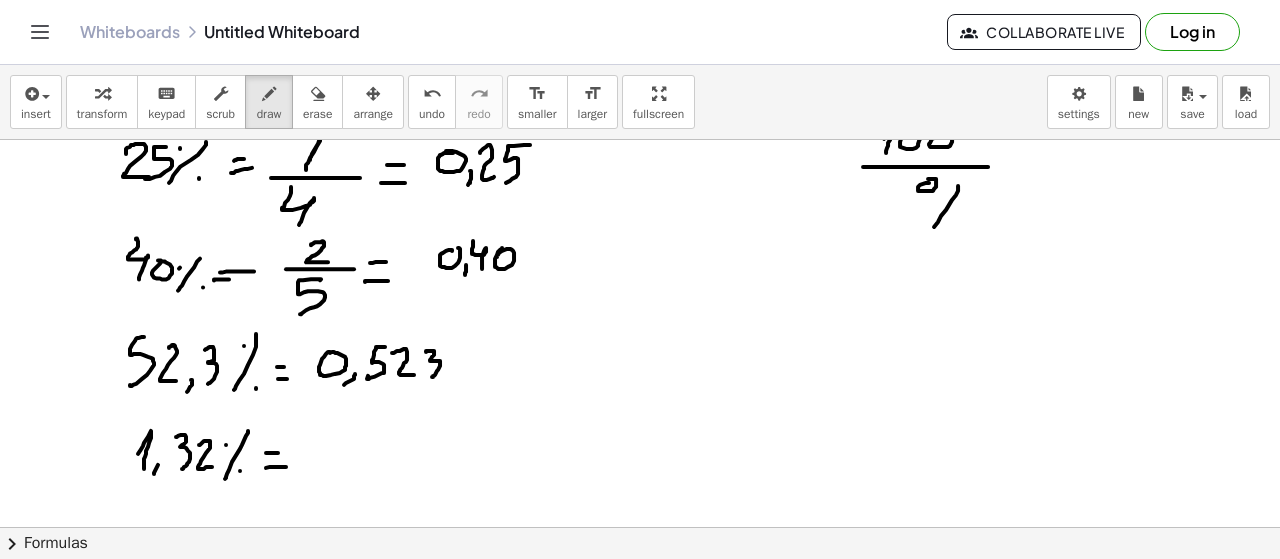 scroll, scrollTop: 3440, scrollLeft: 0, axis: vertical 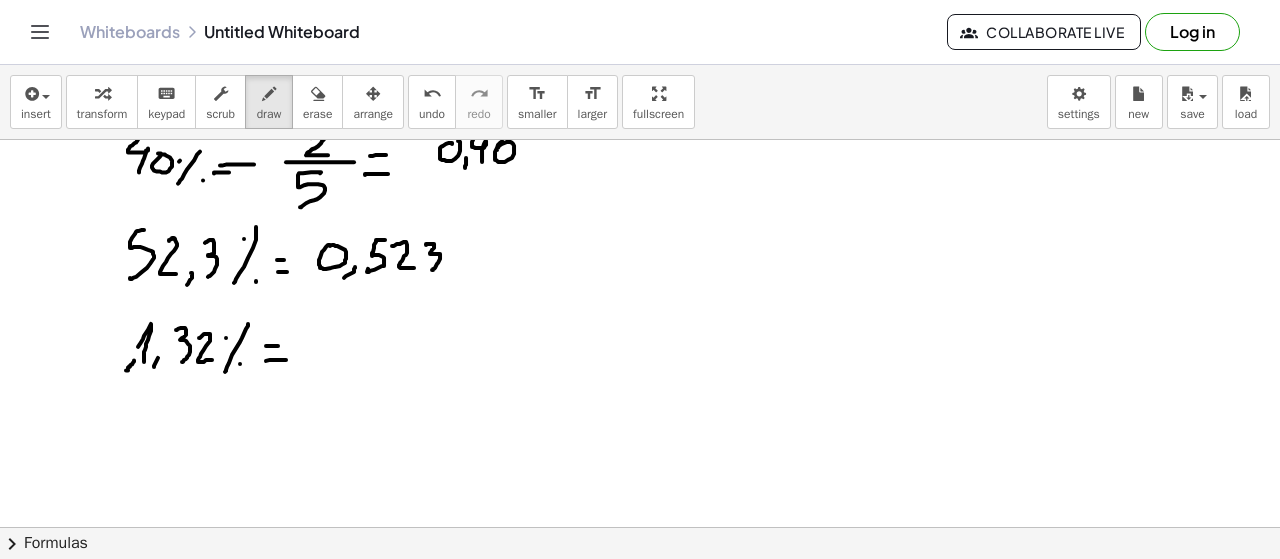 drag, startPoint x: 134, startPoint y: 359, endPoint x: 124, endPoint y: 371, distance: 15.6205 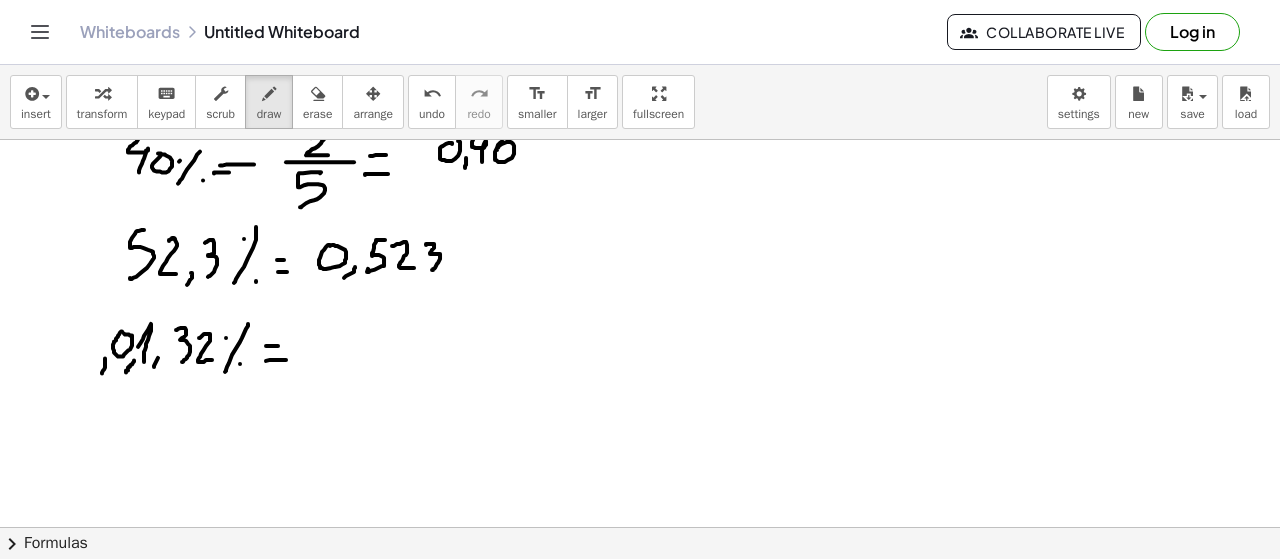 drag, startPoint x: 105, startPoint y: 357, endPoint x: 92, endPoint y: 371, distance: 19.104973 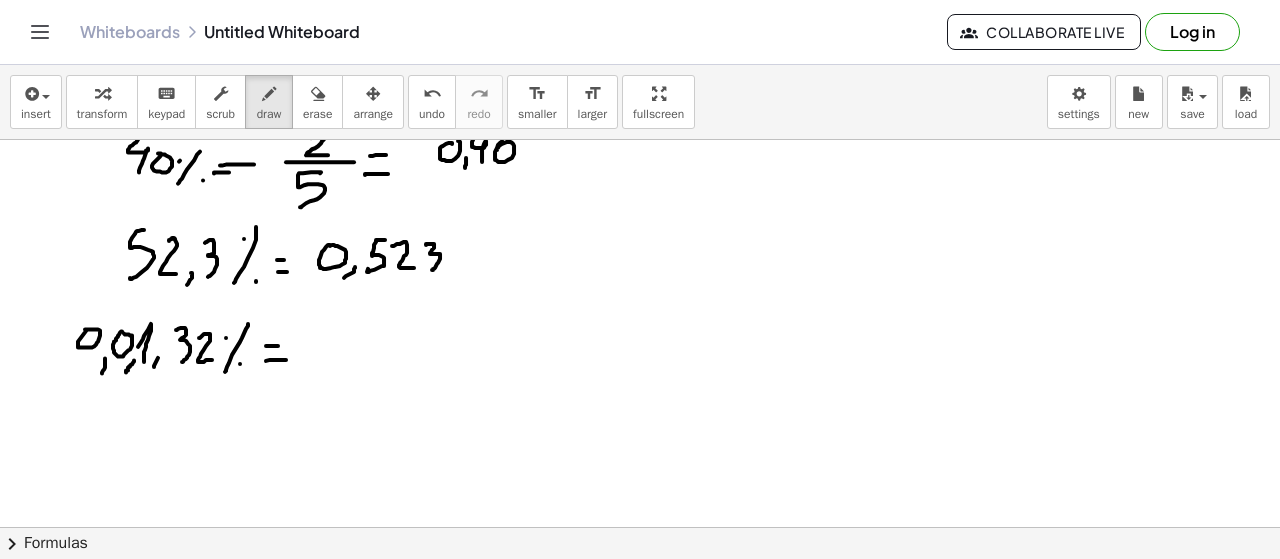 drag, startPoint x: 78, startPoint y: 340, endPoint x: 85, endPoint y: 328, distance: 13.892444 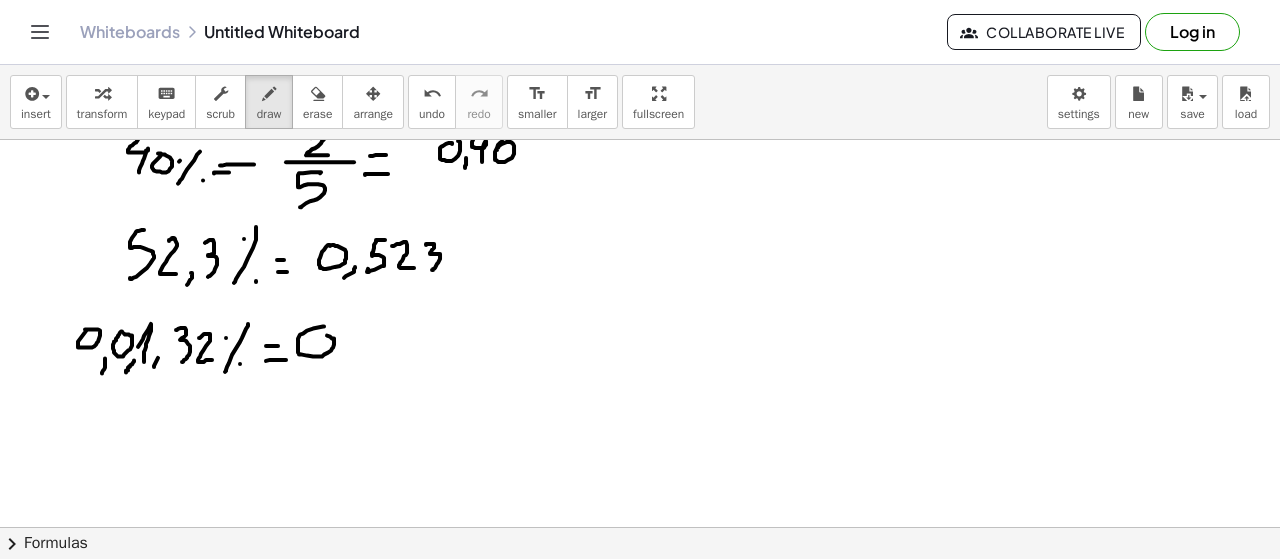 drag, startPoint x: 324, startPoint y: 325, endPoint x: 334, endPoint y: 337, distance: 15.6205 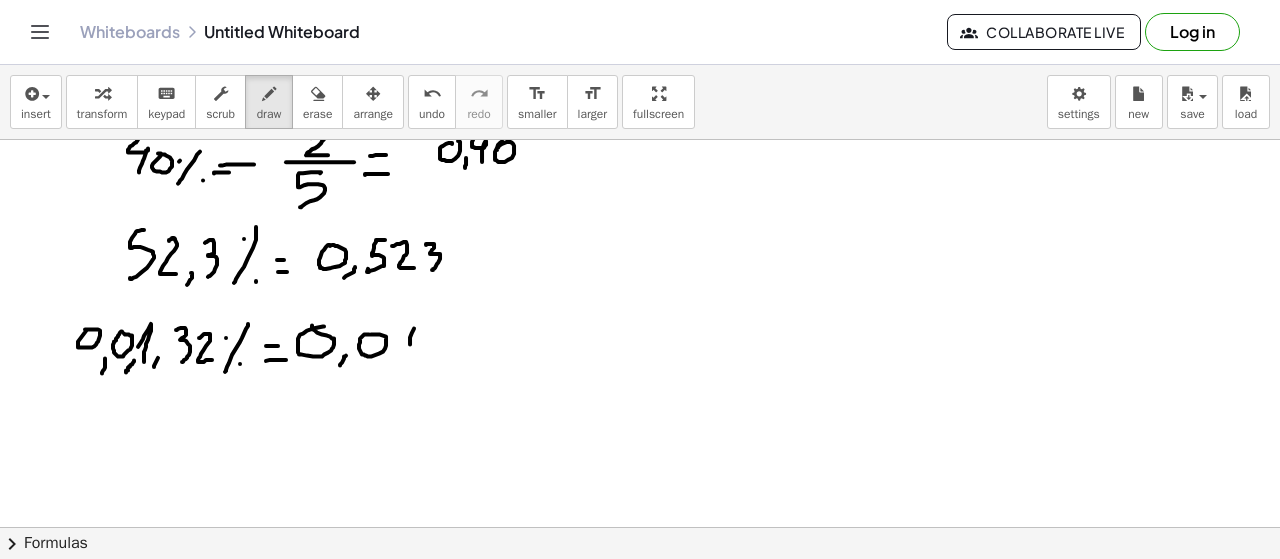 drag, startPoint x: 410, startPoint y: 343, endPoint x: 407, endPoint y: 356, distance: 13.341664 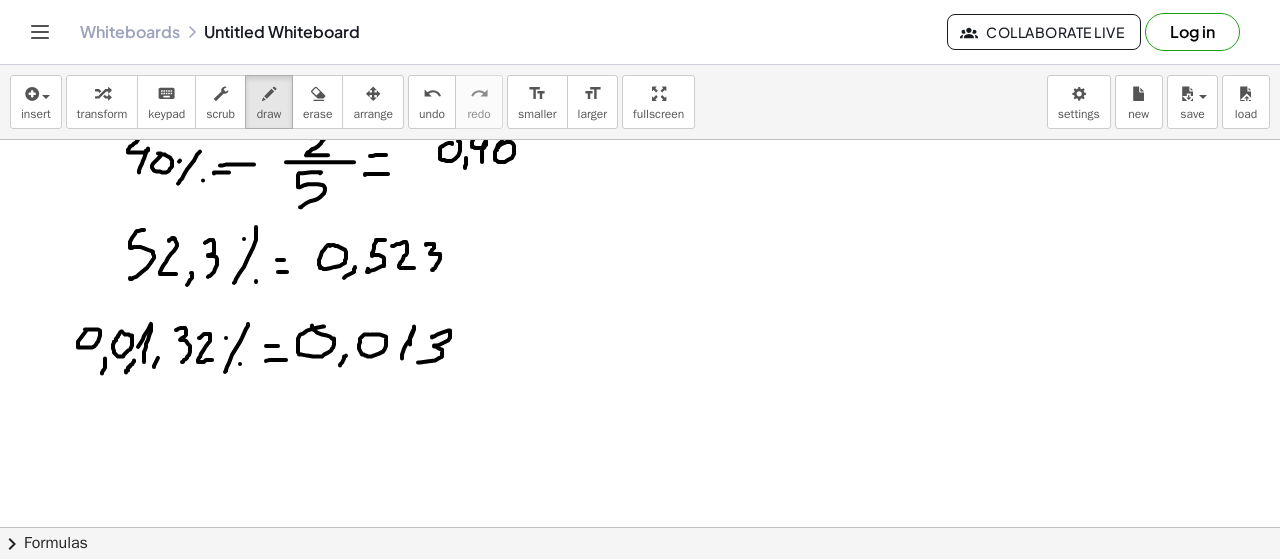 drag, startPoint x: 434, startPoint y: 335, endPoint x: 416, endPoint y: 361, distance: 31.622776 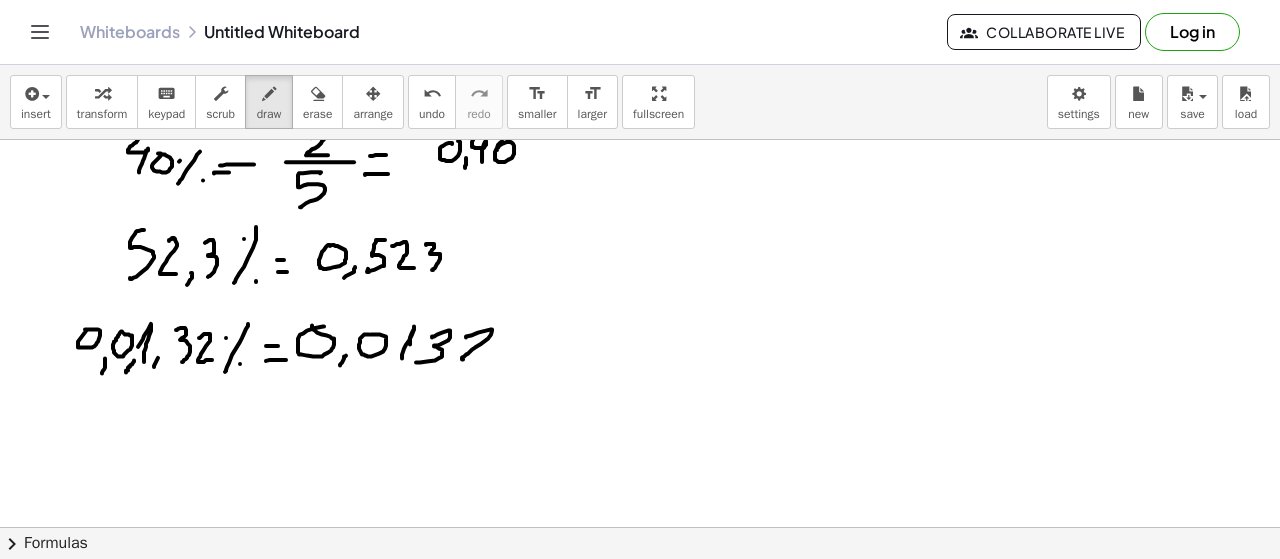 drag, startPoint x: 466, startPoint y: 336, endPoint x: 491, endPoint y: 358, distance: 33.30165 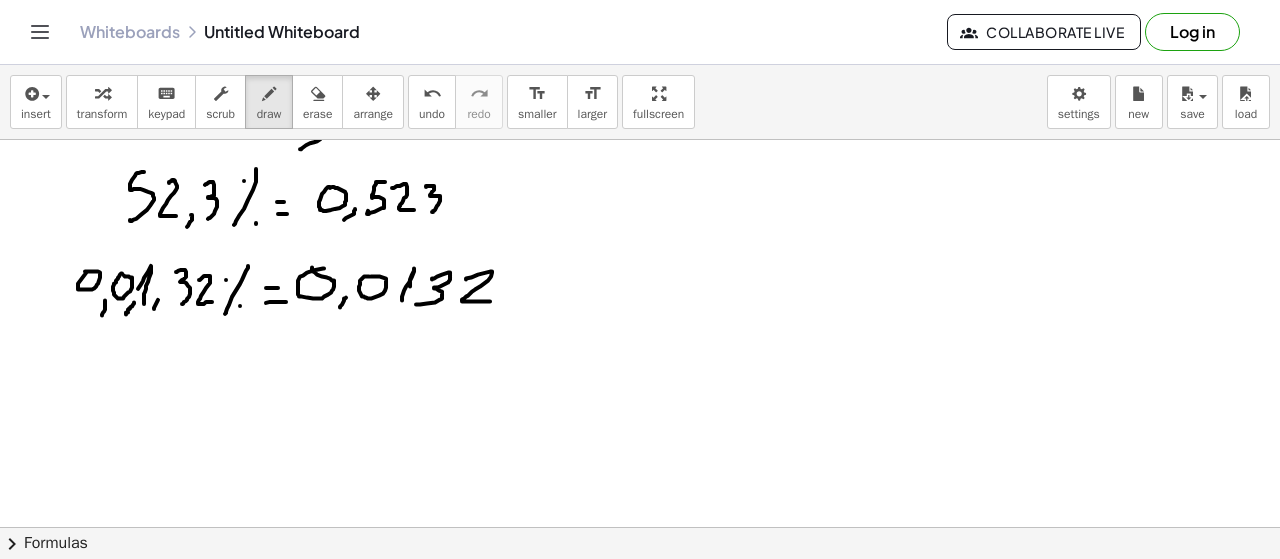 scroll, scrollTop: 3514, scrollLeft: 0, axis: vertical 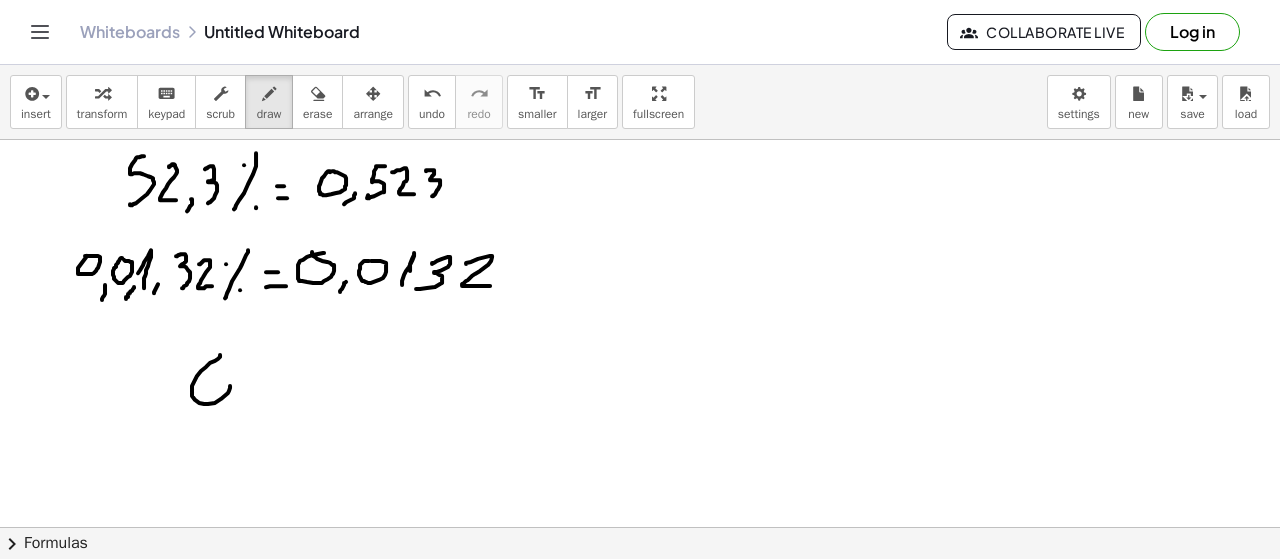 drag, startPoint x: 220, startPoint y: 354, endPoint x: 196, endPoint y: 405, distance: 56.364883 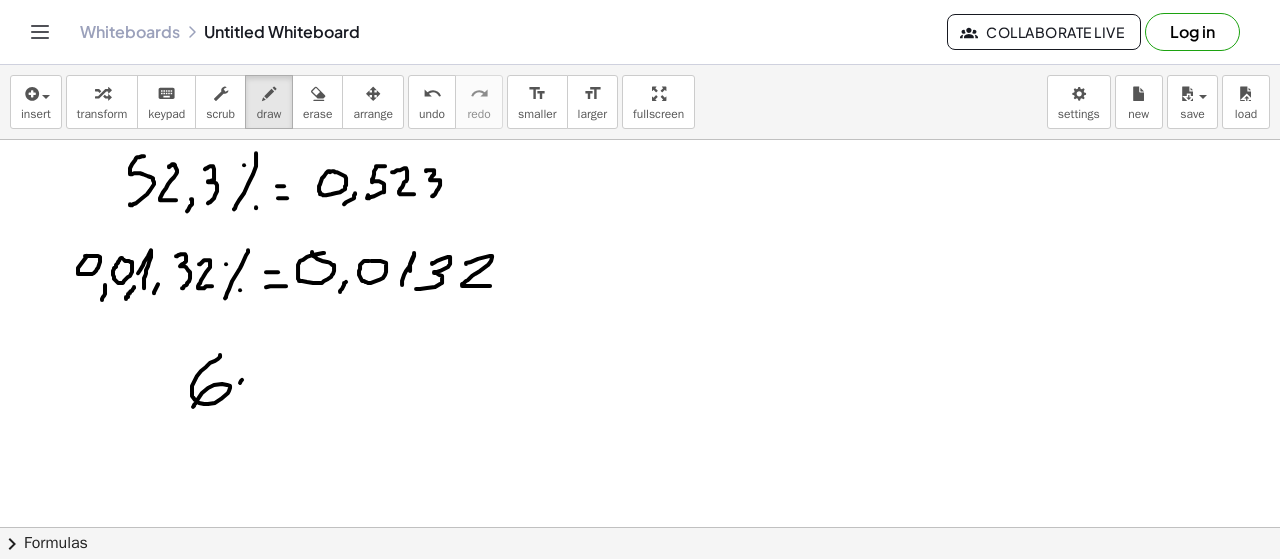 drag, startPoint x: 242, startPoint y: 378, endPoint x: 290, endPoint y: 375, distance: 48.09366 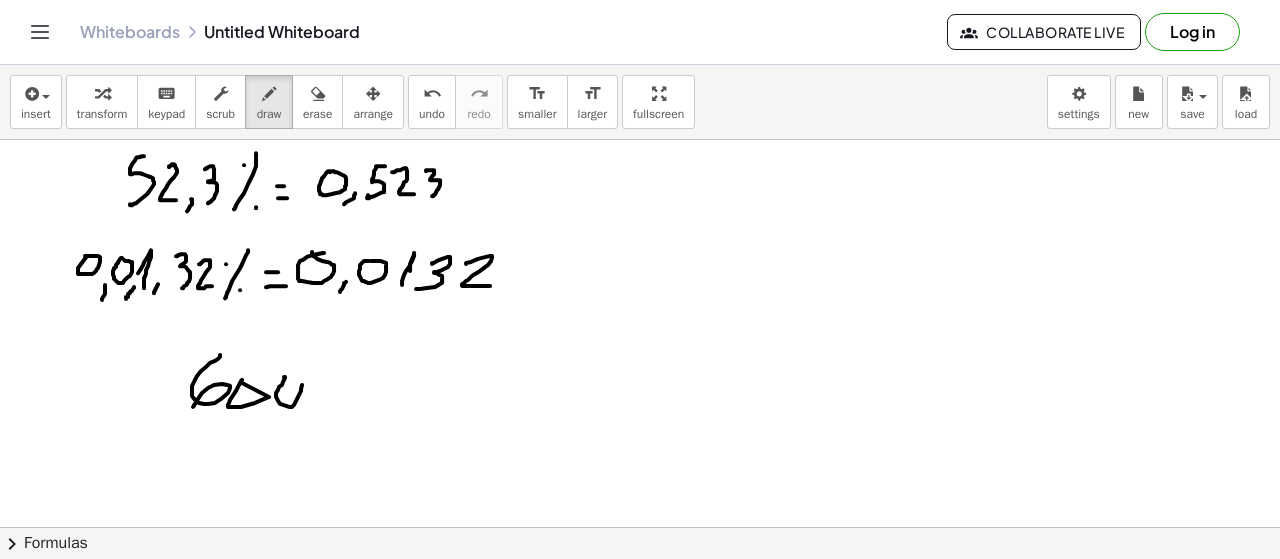 drag, startPoint x: 285, startPoint y: 375, endPoint x: 300, endPoint y: 375, distance: 15 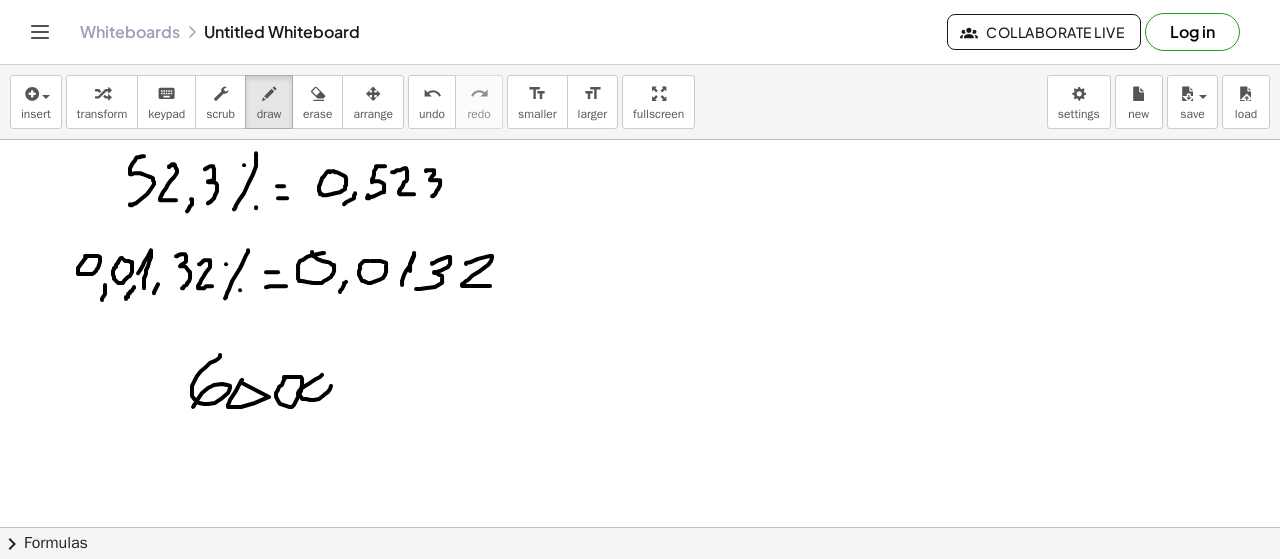 drag, startPoint x: 305, startPoint y: 384, endPoint x: 314, endPoint y: 376, distance: 12.0415945 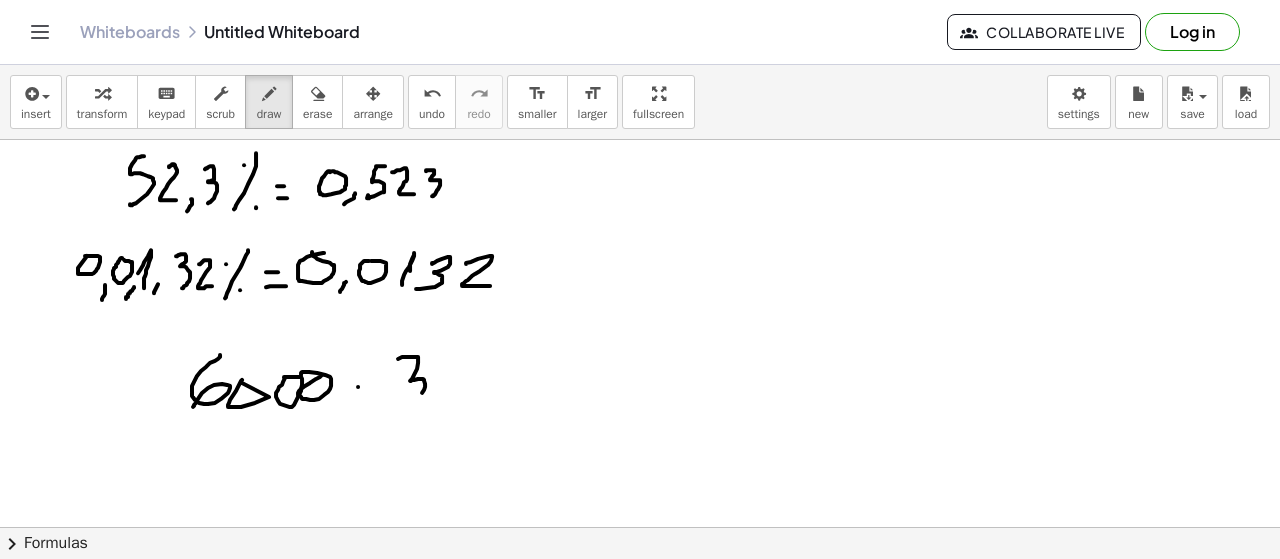 drag, startPoint x: 412, startPoint y: 355, endPoint x: 402, endPoint y: 403, distance: 49.0306 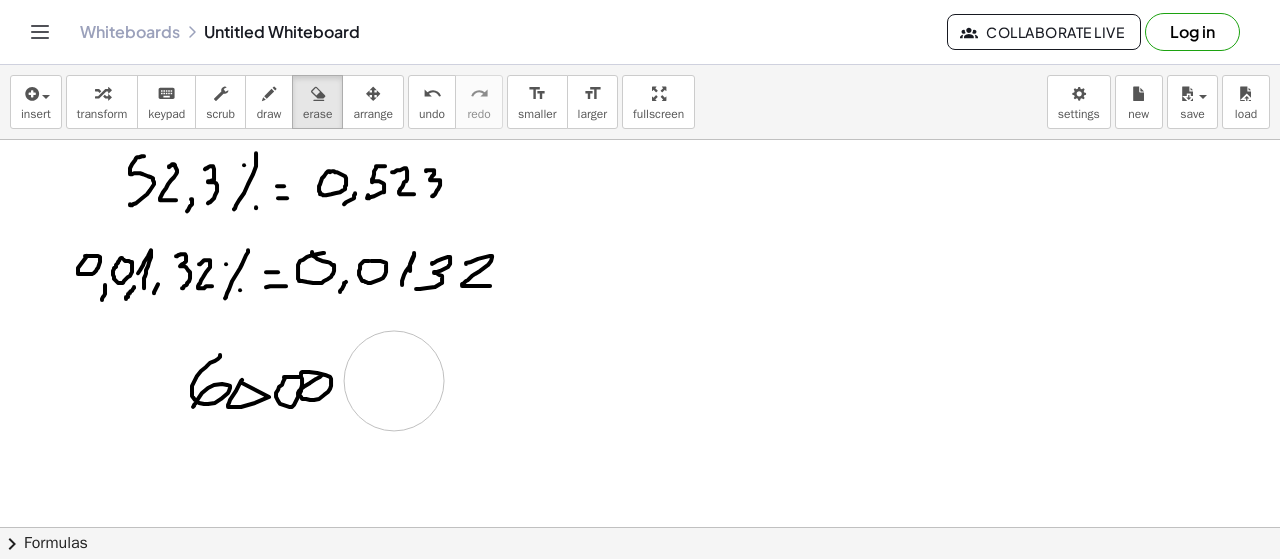 drag, startPoint x: 460, startPoint y: 369, endPoint x: 394, endPoint y: 379, distance: 66.75328 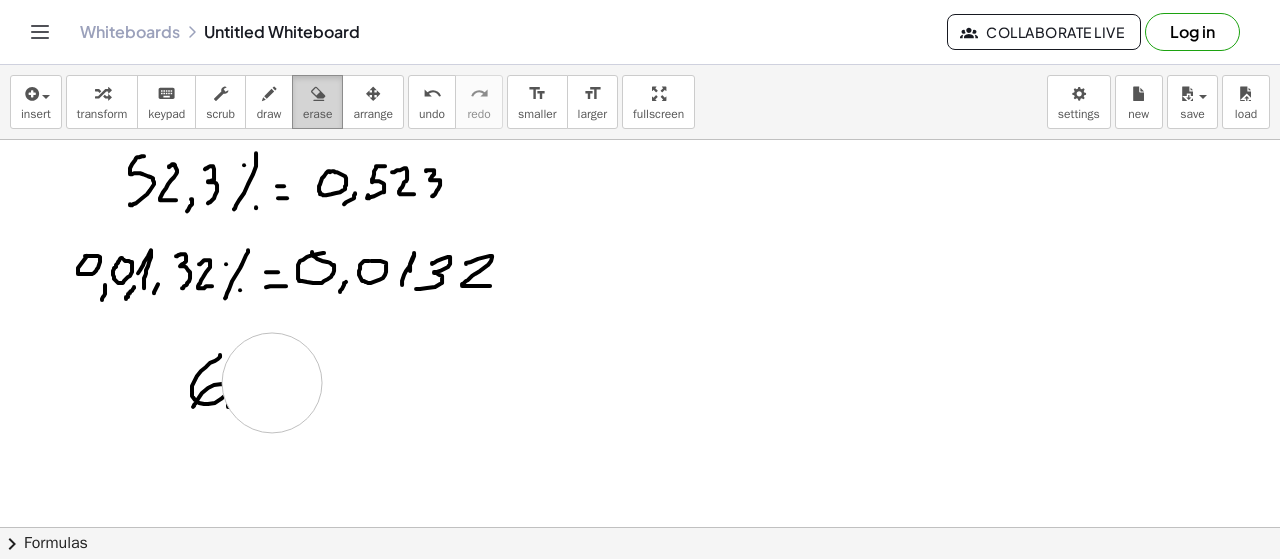 drag, startPoint x: 338, startPoint y: 377, endPoint x: 290, endPoint y: 97, distance: 284.0845 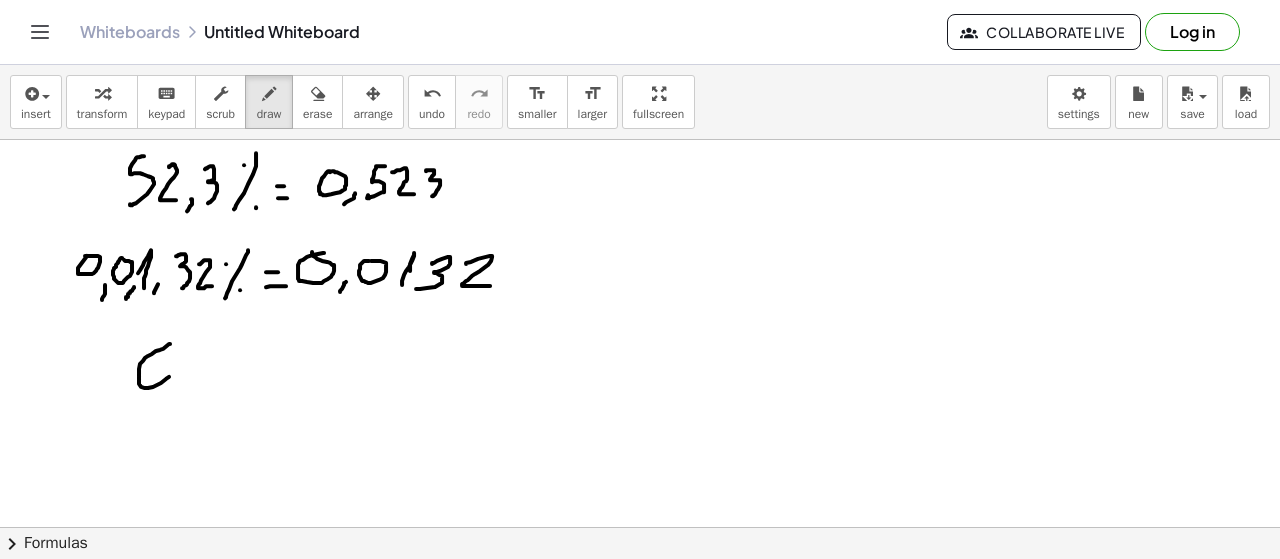 drag, startPoint x: 152, startPoint y: 352, endPoint x: 136, endPoint y: 381, distance: 33.12099 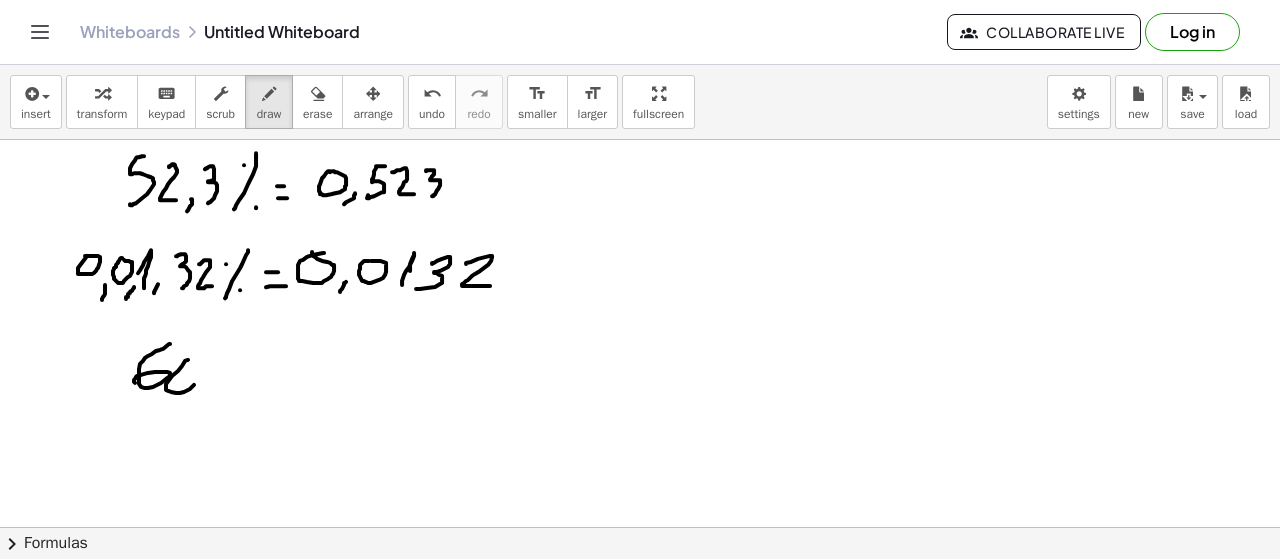 drag, startPoint x: 188, startPoint y: 358, endPoint x: 176, endPoint y: 361, distance: 12.369317 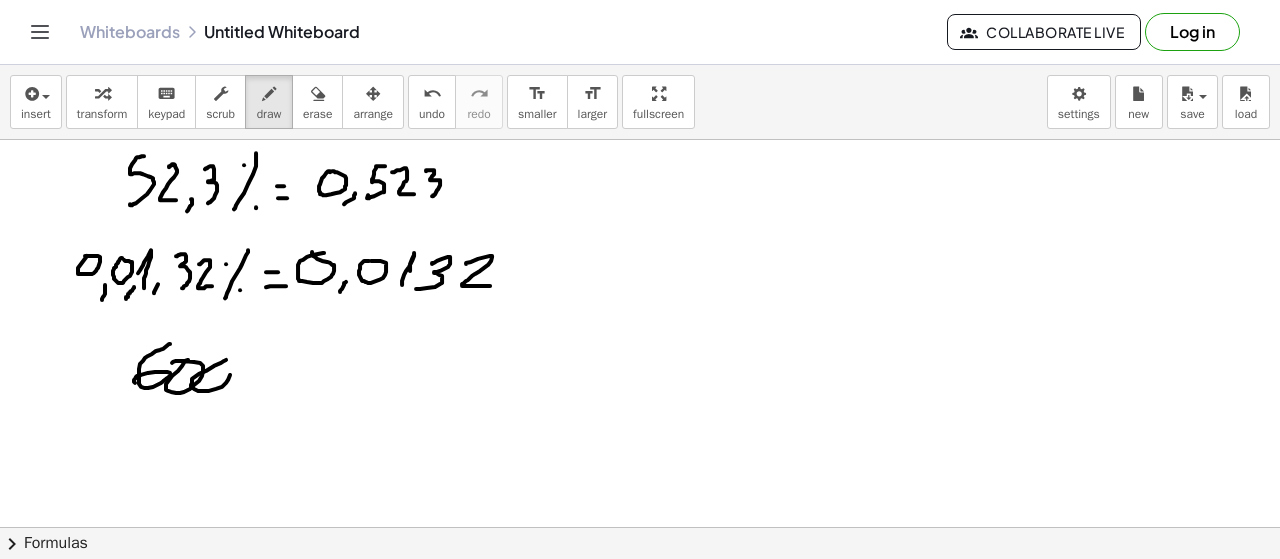 drag, startPoint x: 214, startPoint y: 364, endPoint x: 236, endPoint y: 367, distance: 22.203604 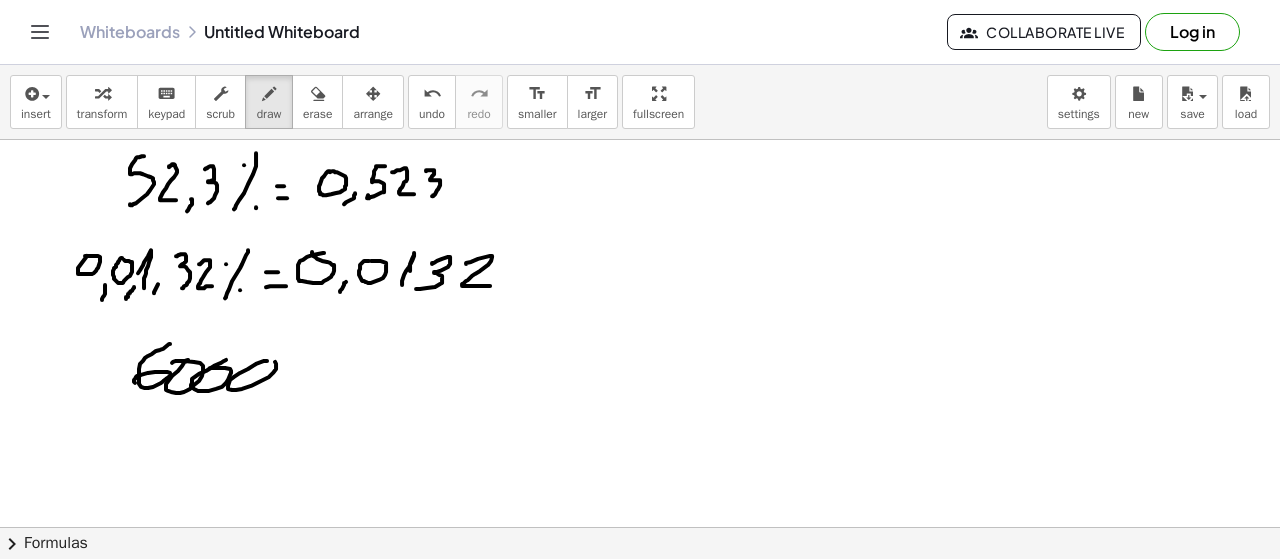 drag, startPoint x: 264, startPoint y: 359, endPoint x: 235, endPoint y: 364, distance: 29.427877 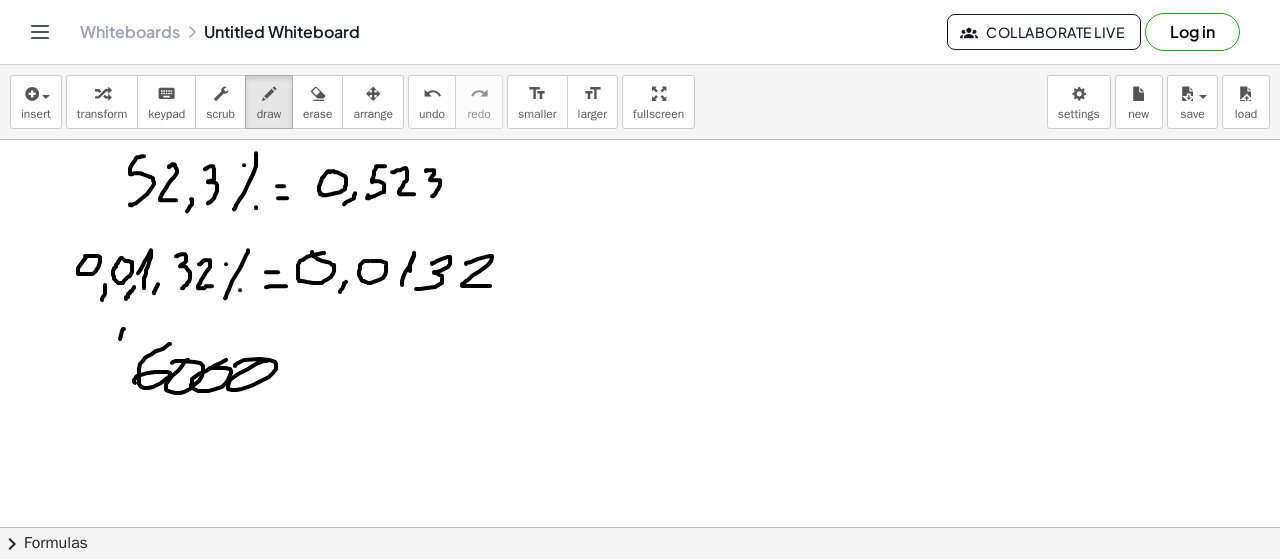drag, startPoint x: 120, startPoint y: 337, endPoint x: 86, endPoint y: 403, distance: 74.24284 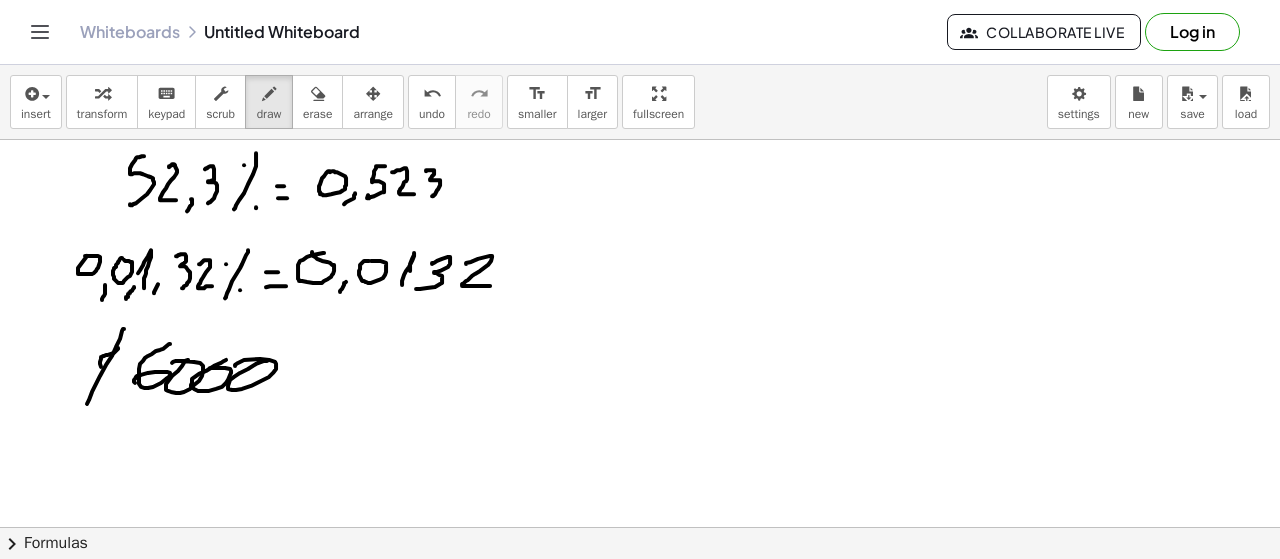 drag, startPoint x: 118, startPoint y: 346, endPoint x: 86, endPoint y: 383, distance: 48.9183 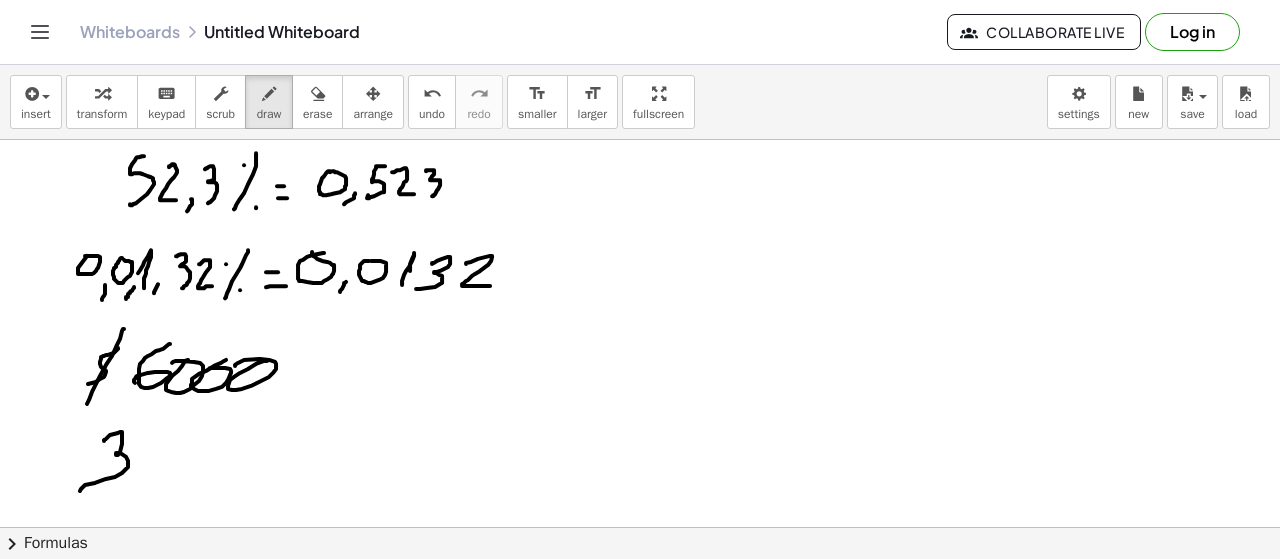 drag, startPoint x: 108, startPoint y: 435, endPoint x: 136, endPoint y: 467, distance: 42.520584 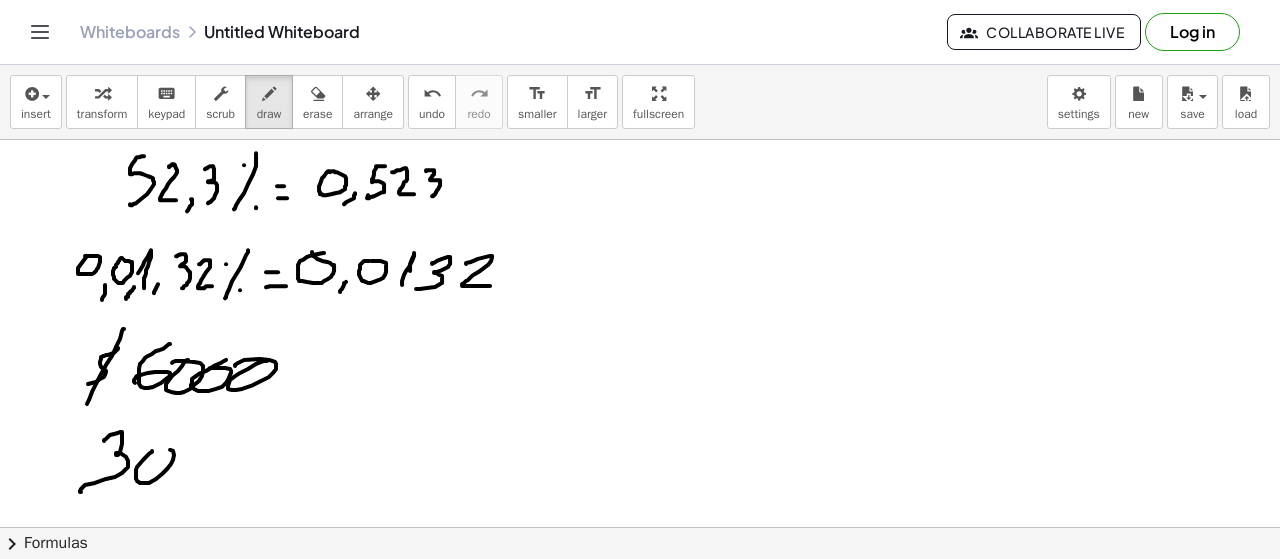drag, startPoint x: 136, startPoint y: 468, endPoint x: 168, endPoint y: 449, distance: 37.215588 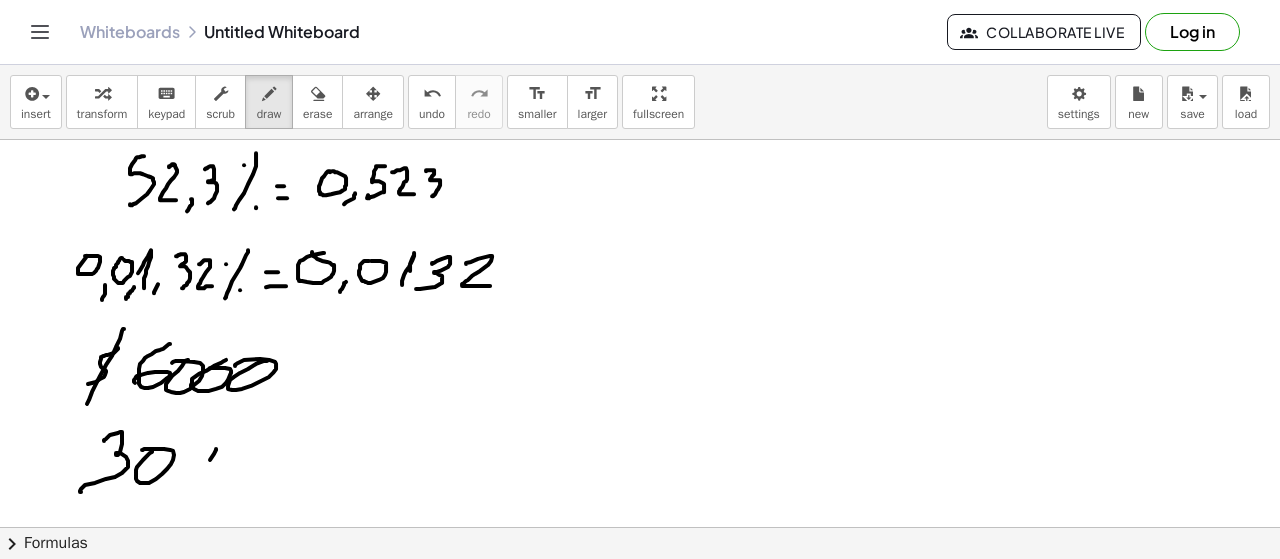 drag, startPoint x: 216, startPoint y: 447, endPoint x: 182, endPoint y: 480, distance: 47.38143 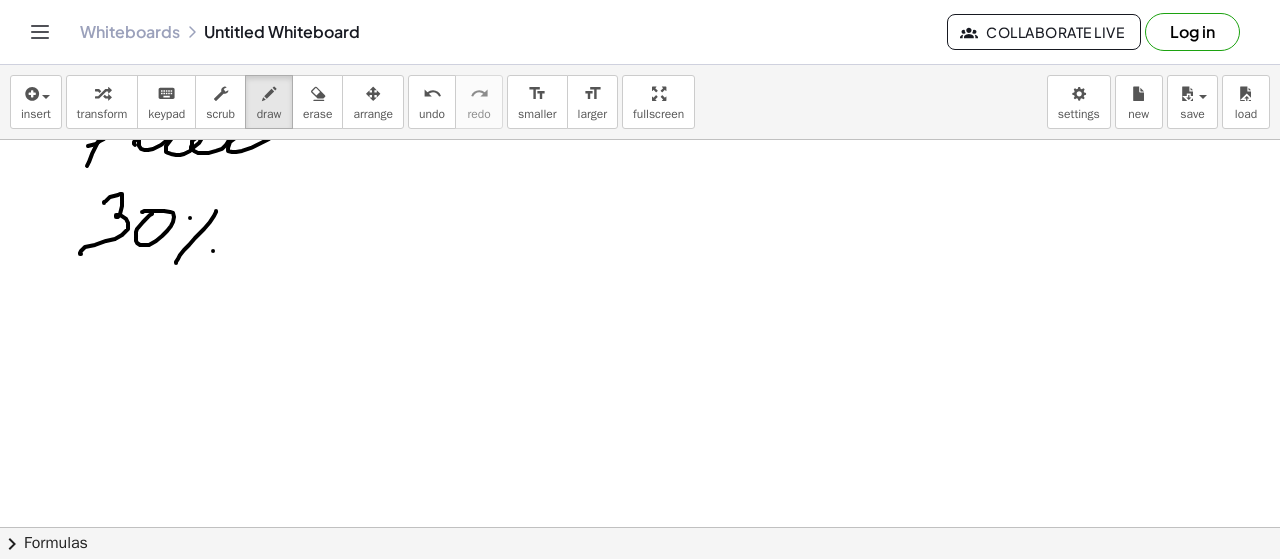 scroll, scrollTop: 3554, scrollLeft: 0, axis: vertical 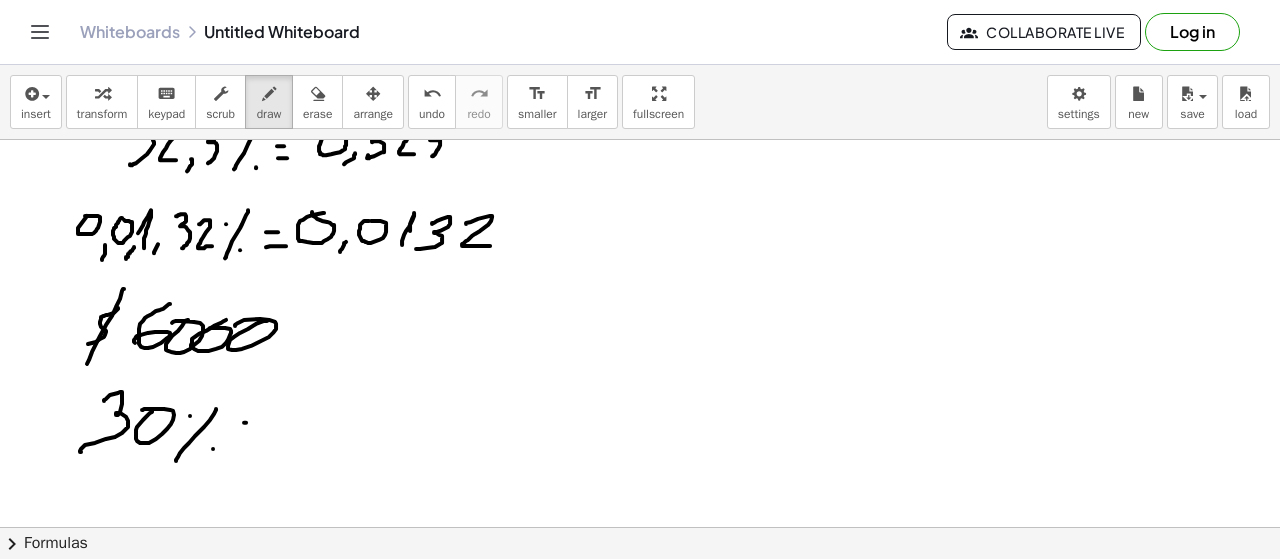 drag, startPoint x: 246, startPoint y: 420, endPoint x: 262, endPoint y: 421, distance: 16.03122 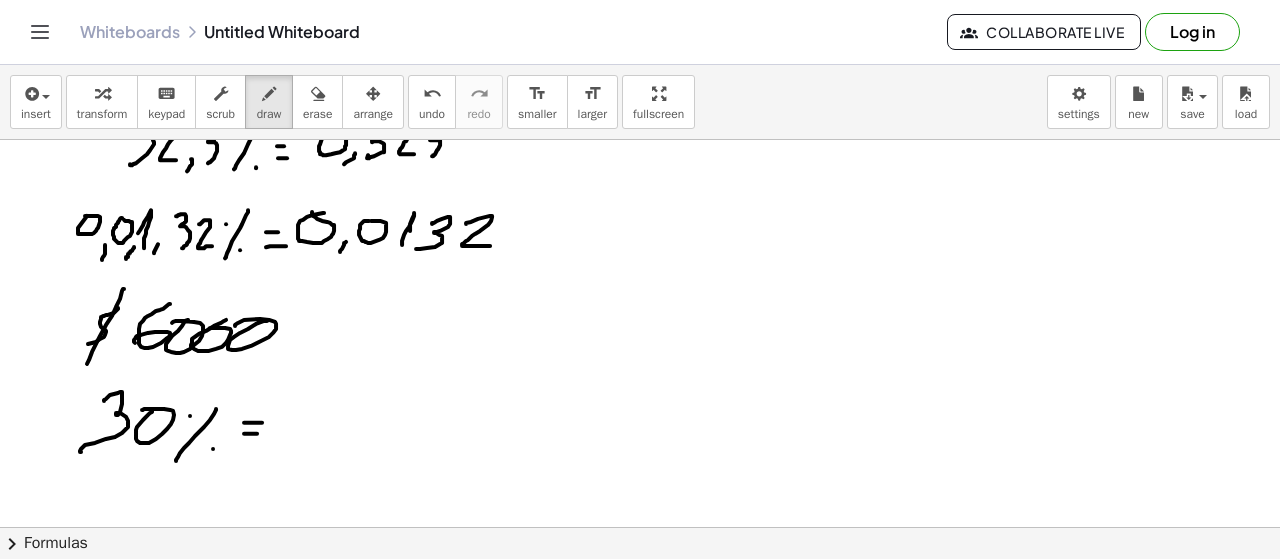 drag, startPoint x: 252, startPoint y: 431, endPoint x: 272, endPoint y: 429, distance: 20.09975 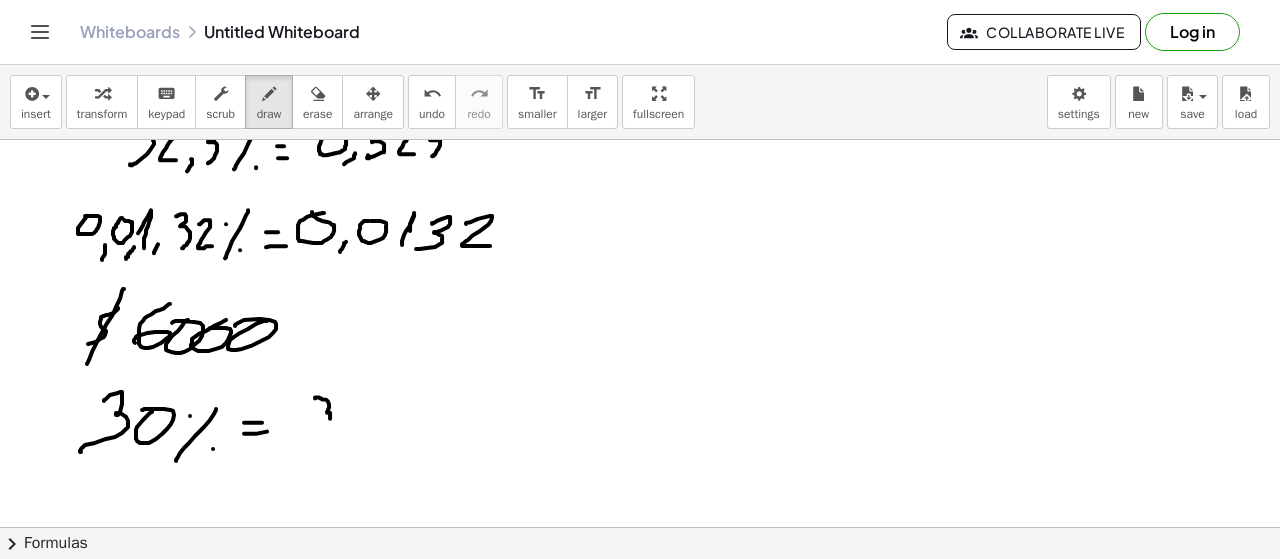 drag, startPoint x: 319, startPoint y: 395, endPoint x: 312, endPoint y: 431, distance: 36.67424 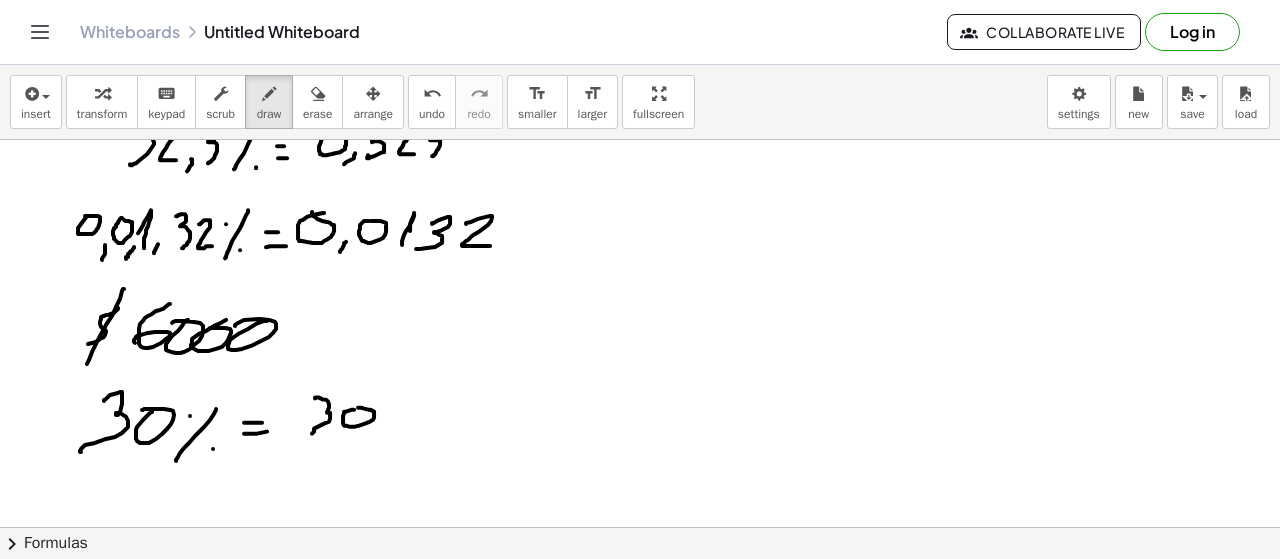 drag, startPoint x: 343, startPoint y: 416, endPoint x: 327, endPoint y: 419, distance: 16.27882 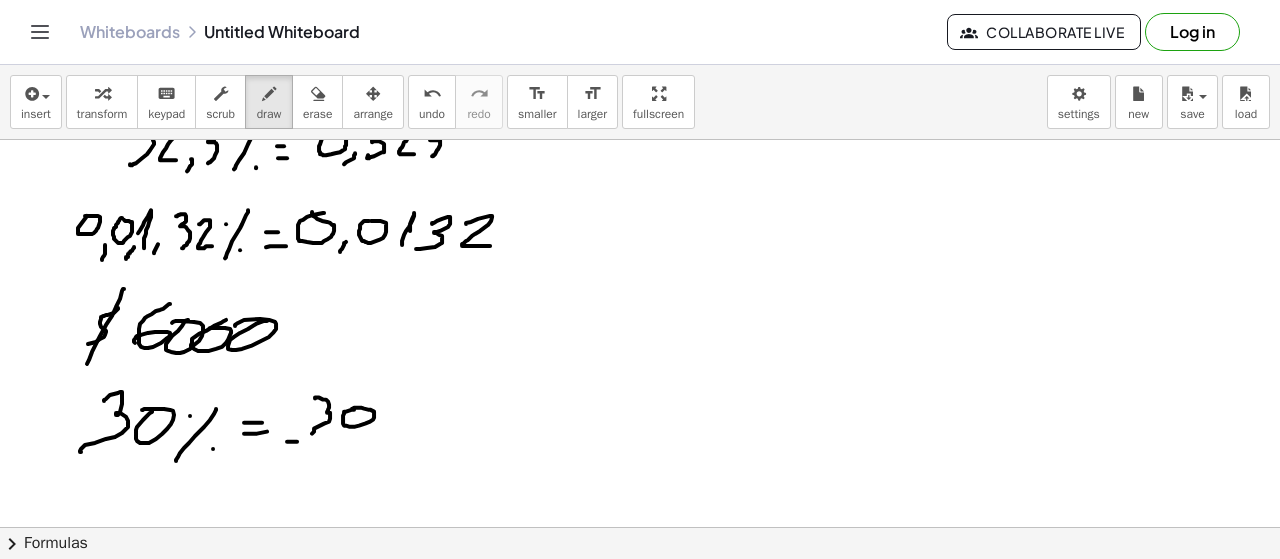 drag, startPoint x: 293, startPoint y: 439, endPoint x: 388, endPoint y: 439, distance: 95 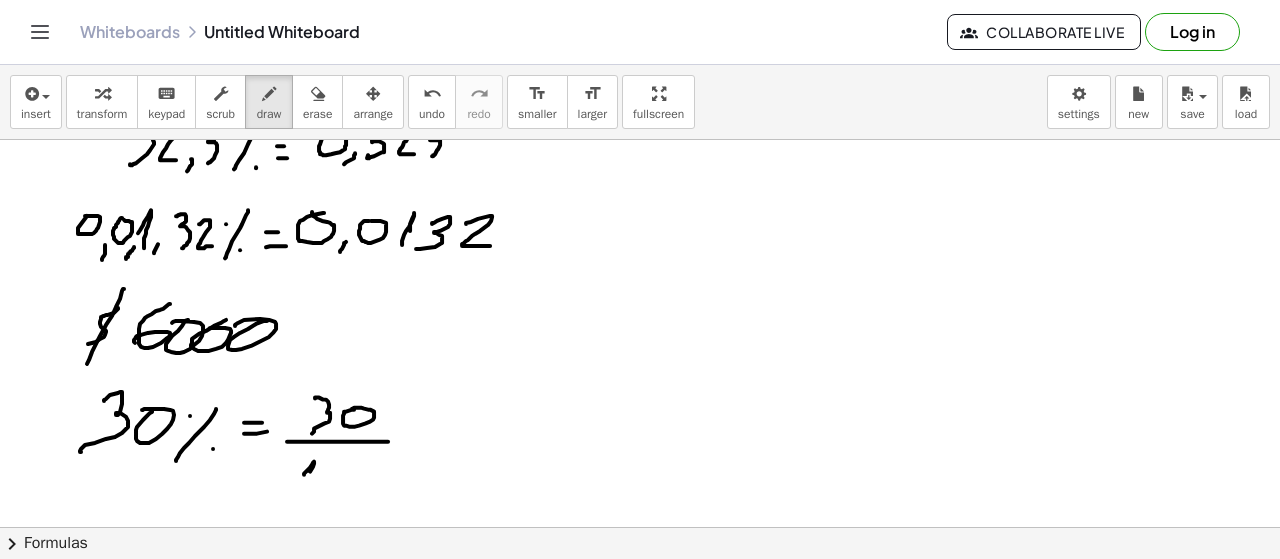 drag, startPoint x: 314, startPoint y: 459, endPoint x: 320, endPoint y: 477, distance: 18.973665 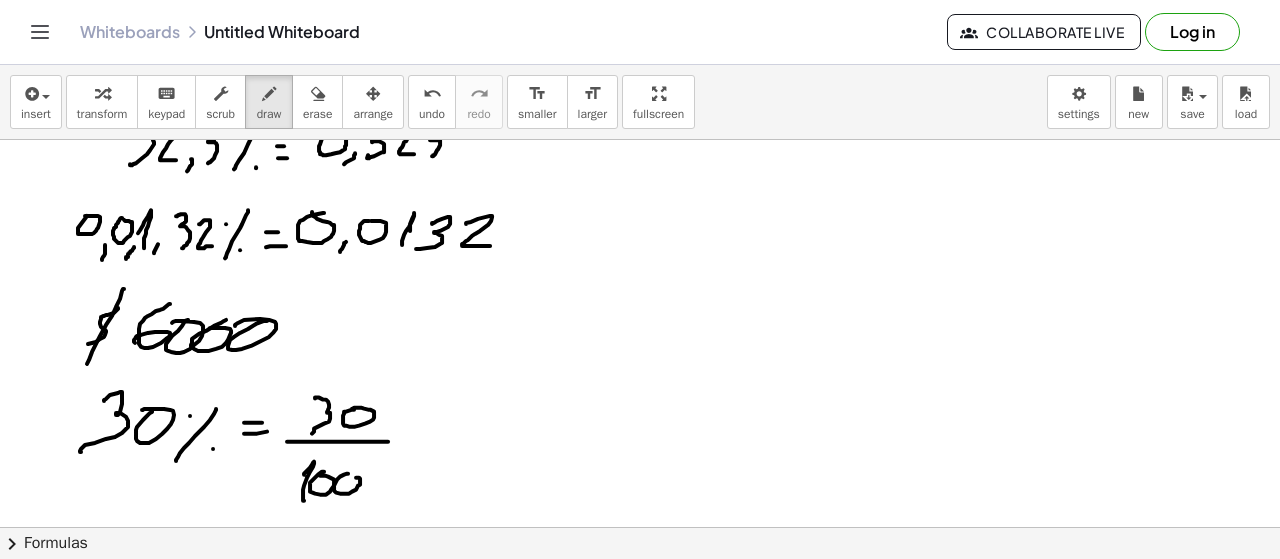 drag, startPoint x: 337, startPoint y: 477, endPoint x: 358, endPoint y: 469, distance: 22.472204 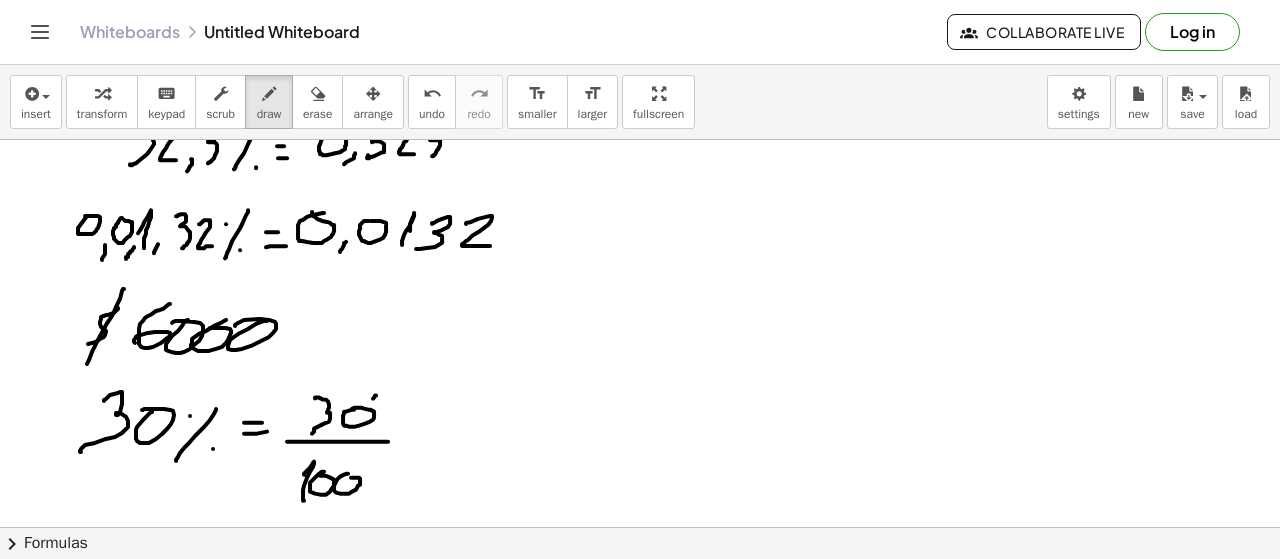drag, startPoint x: 376, startPoint y: 393, endPoint x: 348, endPoint y: 436, distance: 51.312767 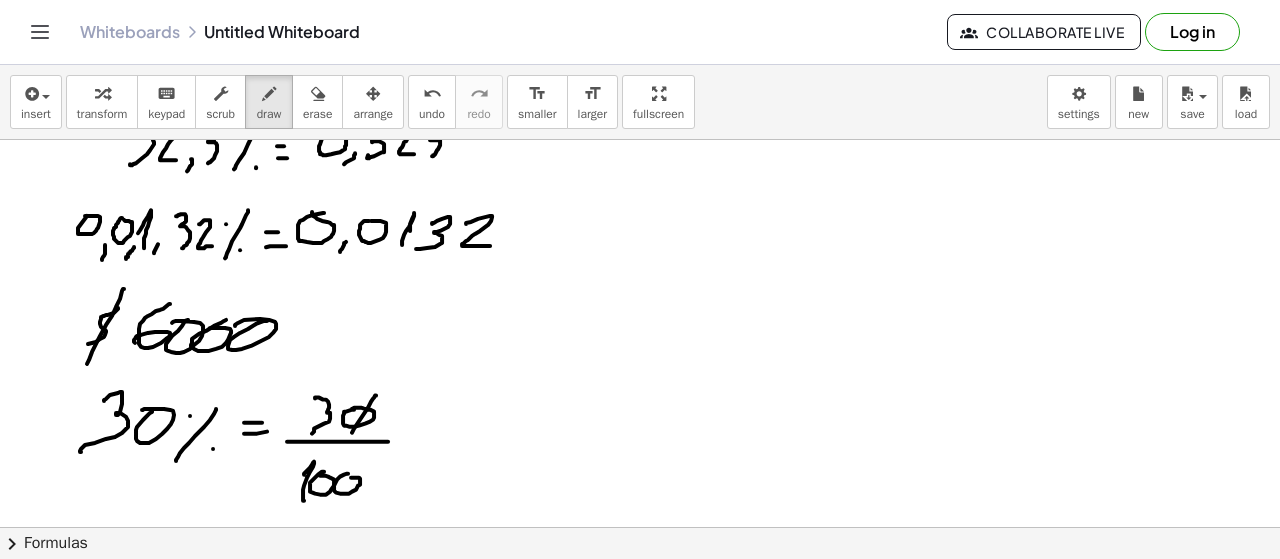 drag, startPoint x: 358, startPoint y: 460, endPoint x: 336, endPoint y: 509, distance: 53.712196 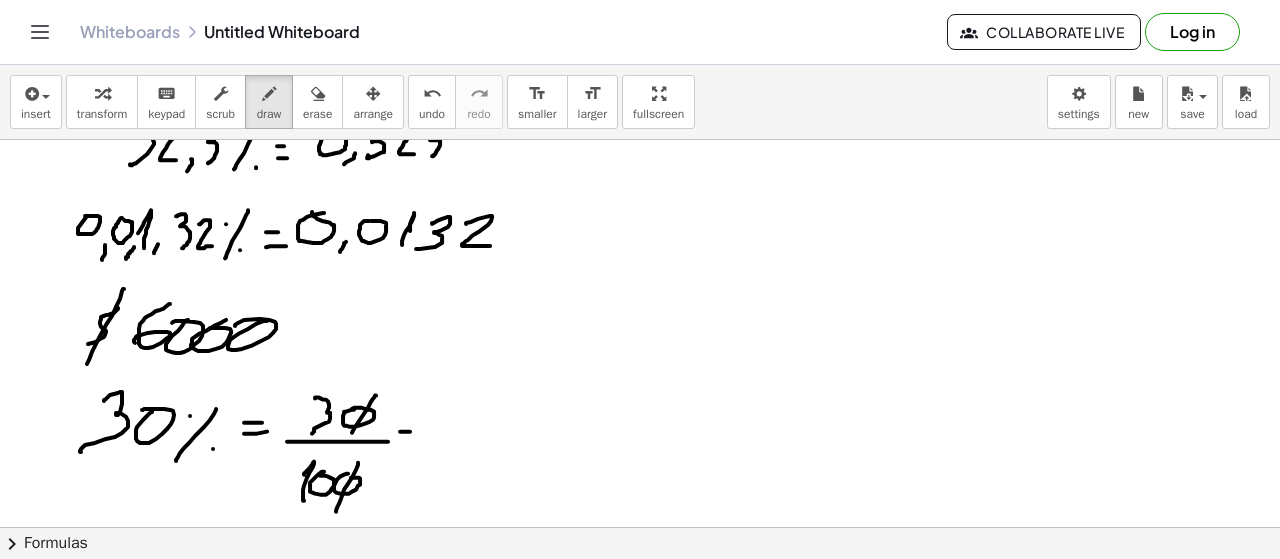 drag, startPoint x: 402, startPoint y: 443, endPoint x: 413, endPoint y: 443, distance: 11 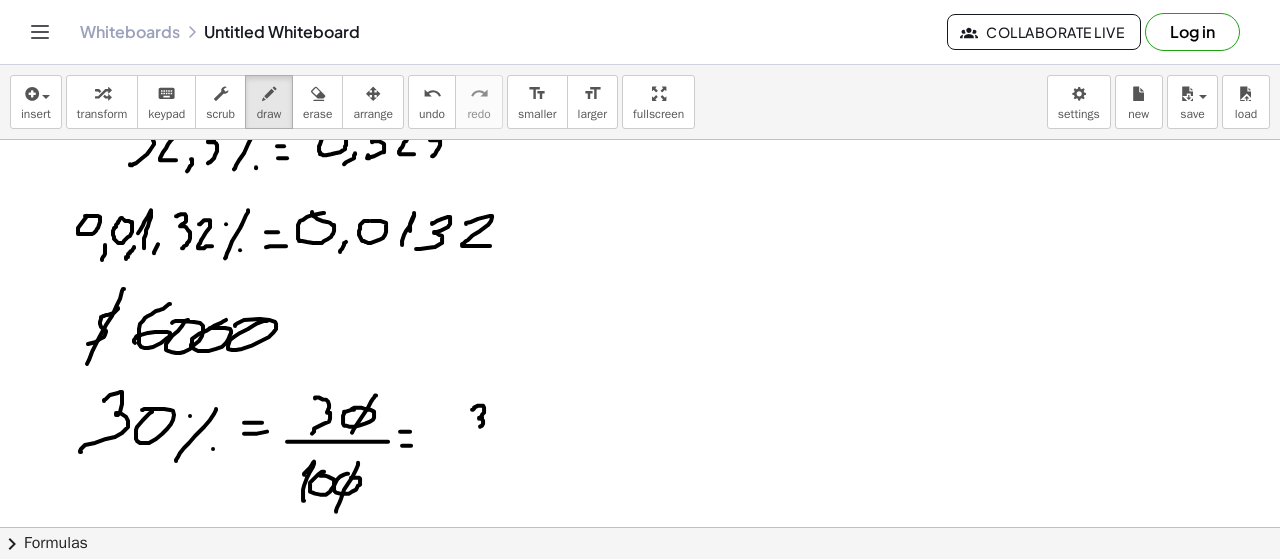 drag, startPoint x: 472, startPoint y: 407, endPoint x: 470, endPoint y: 429, distance: 22.090721 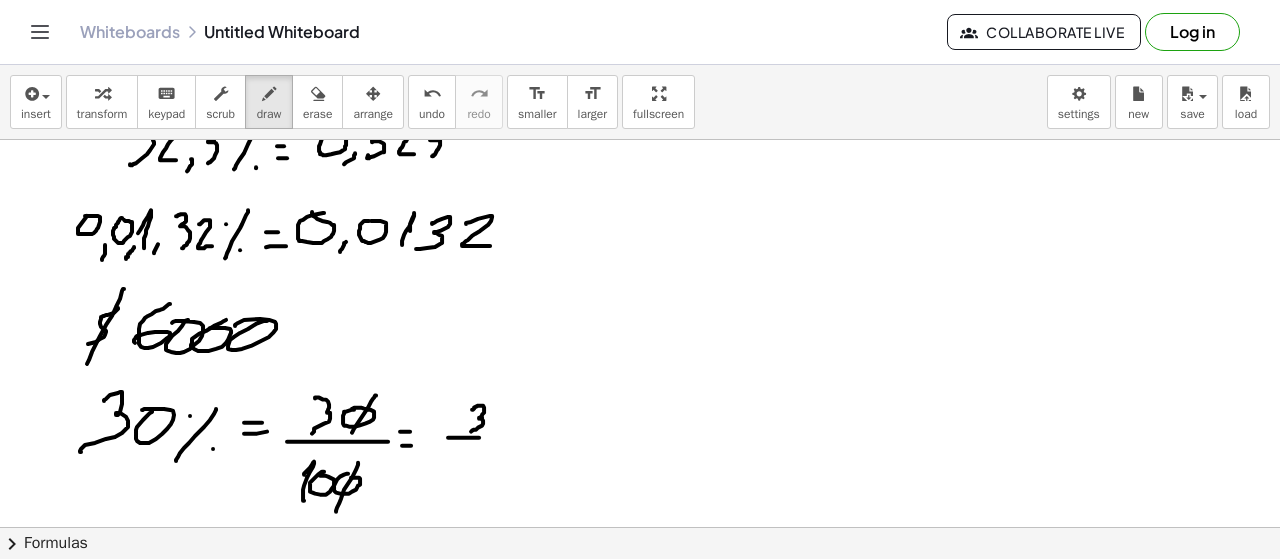 drag, startPoint x: 458, startPoint y: 435, endPoint x: 509, endPoint y: 436, distance: 51.009804 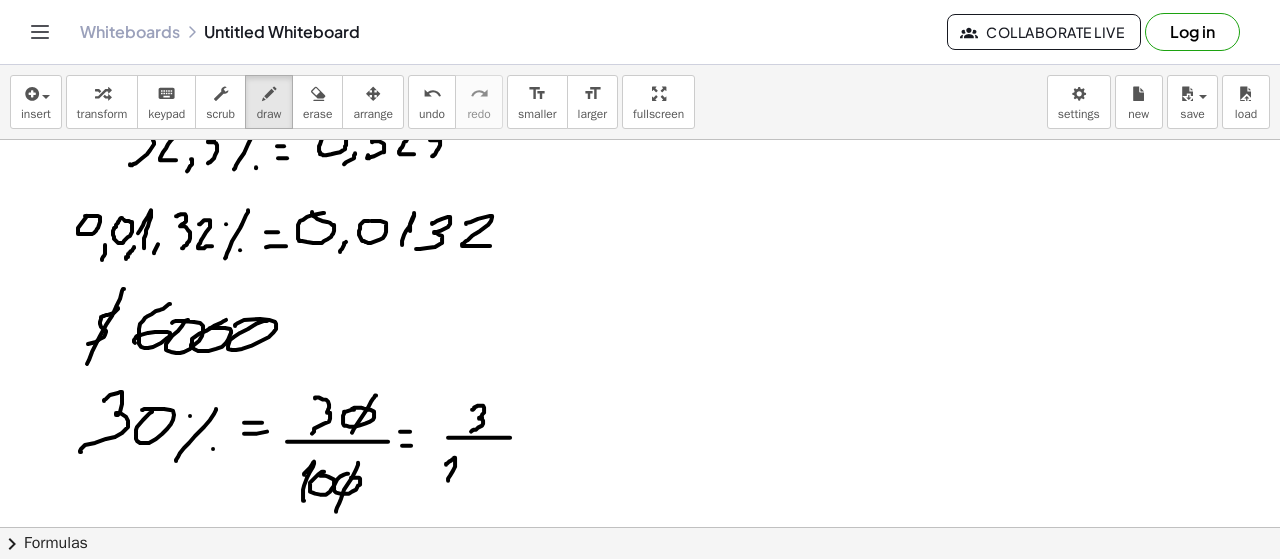 drag, startPoint x: 446, startPoint y: 462, endPoint x: 453, endPoint y: 473, distance: 13.038404 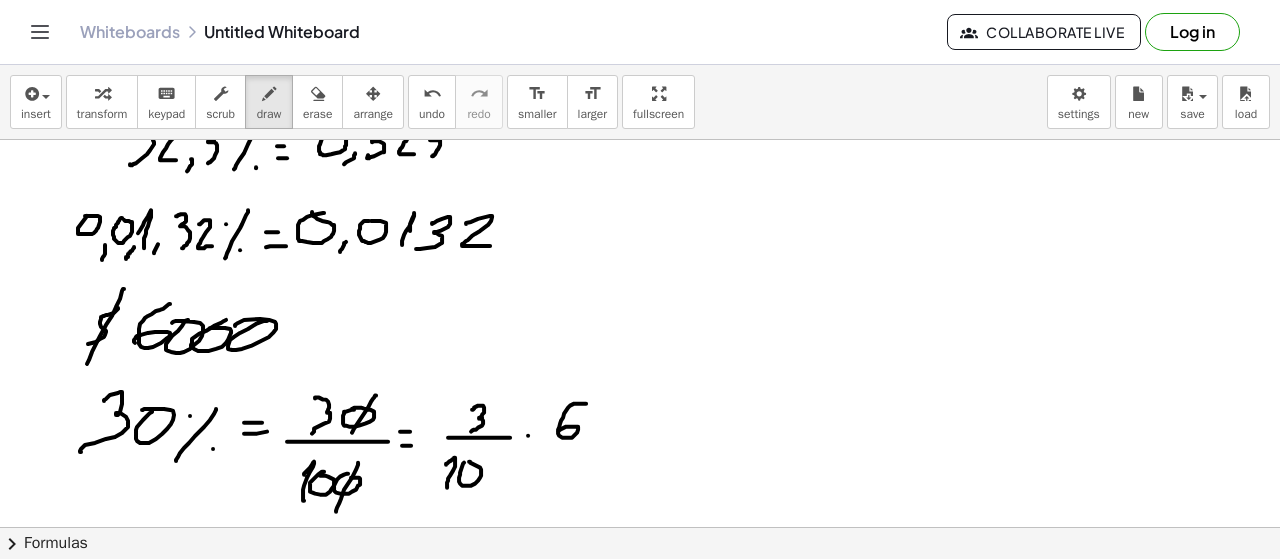 drag, startPoint x: 584, startPoint y: 401, endPoint x: 586, endPoint y: 422, distance: 21.095022 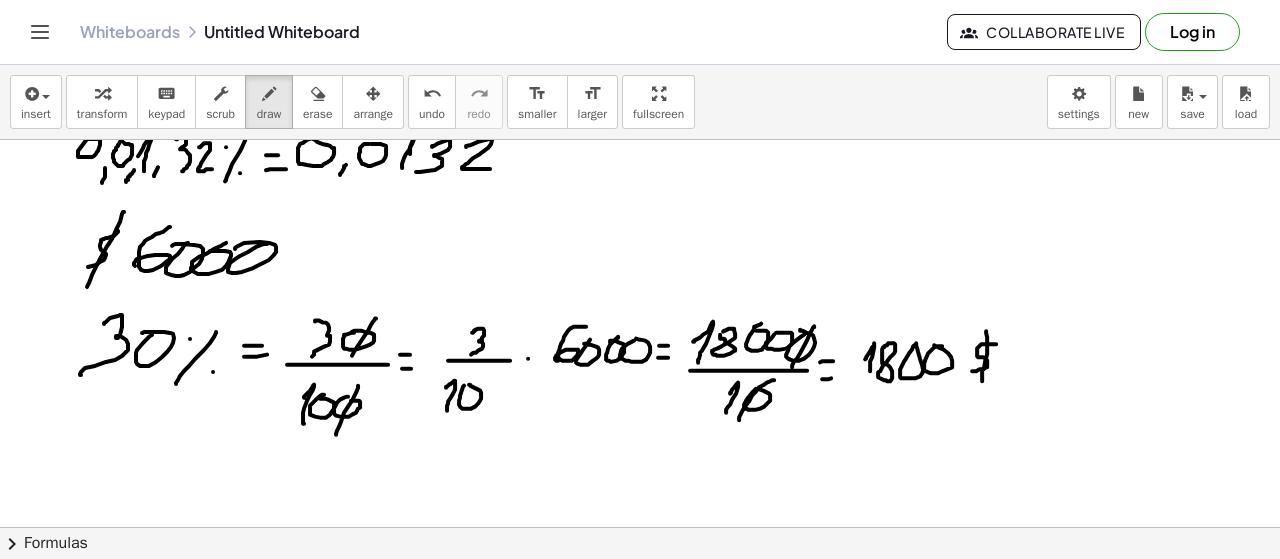 scroll, scrollTop: 3708, scrollLeft: 0, axis: vertical 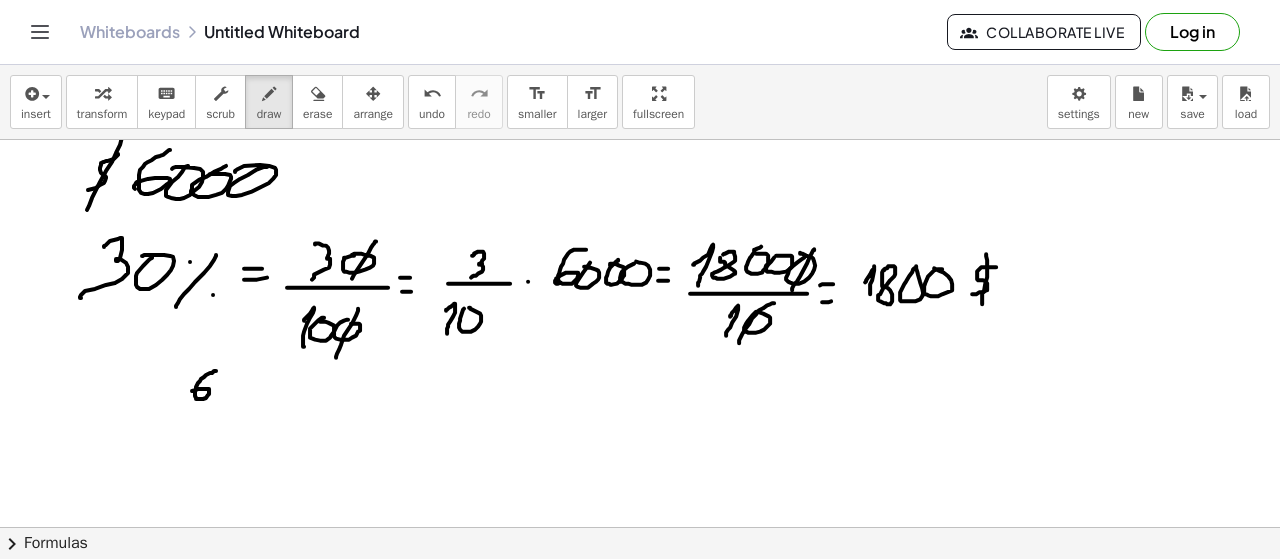 drag, startPoint x: 216, startPoint y: 369, endPoint x: 210, endPoint y: 389, distance: 20.880613 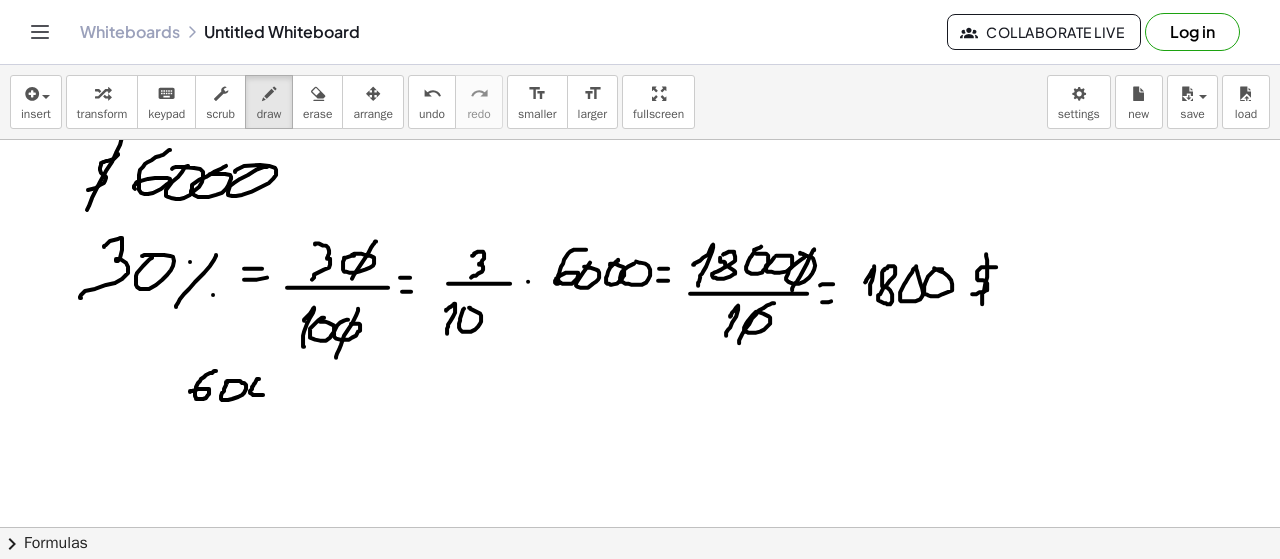 drag, startPoint x: 258, startPoint y: 377, endPoint x: 270, endPoint y: 383, distance: 13.416408 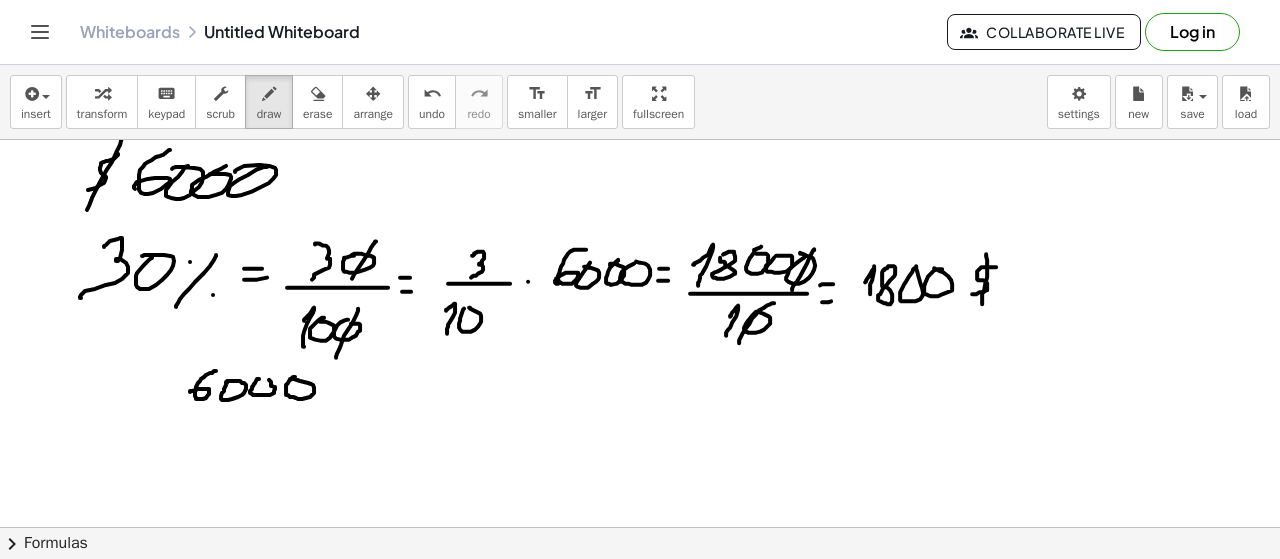 drag, startPoint x: 270, startPoint y: 379, endPoint x: 254, endPoint y: 380, distance: 16.03122 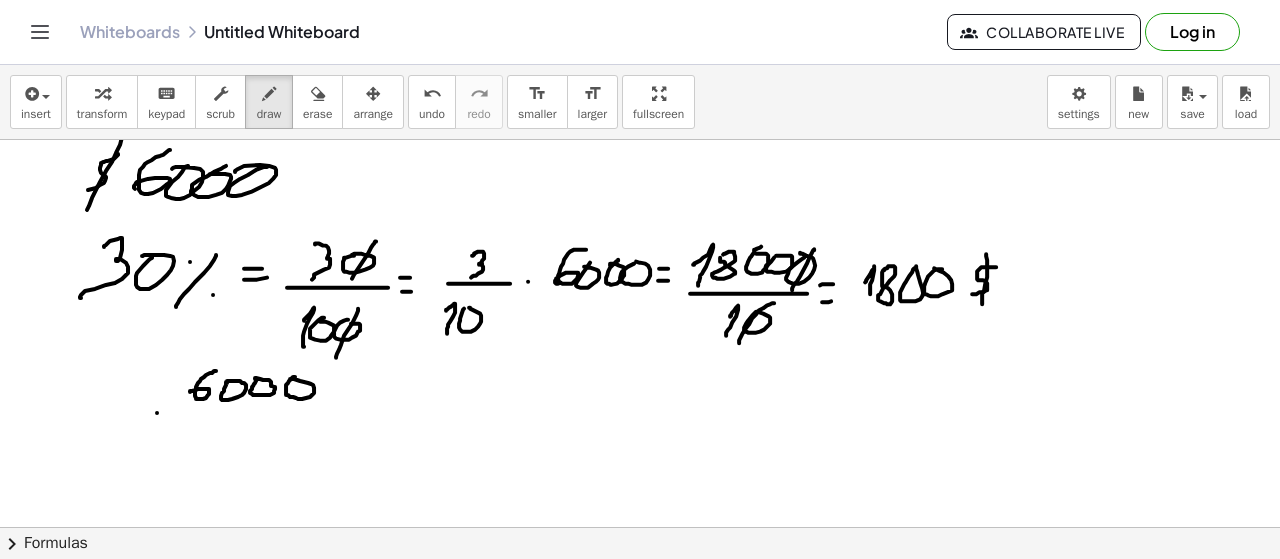 drag, startPoint x: 157, startPoint y: 411, endPoint x: 181, endPoint y: 411, distance: 24 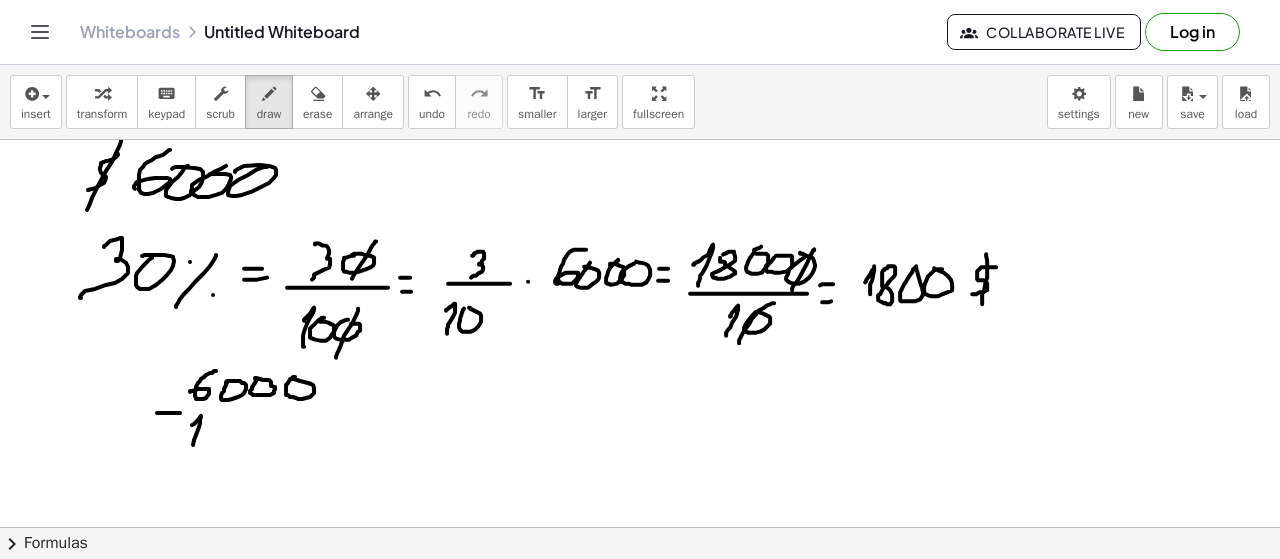 drag, startPoint x: 192, startPoint y: 423, endPoint x: 197, endPoint y: 442, distance: 19.646883 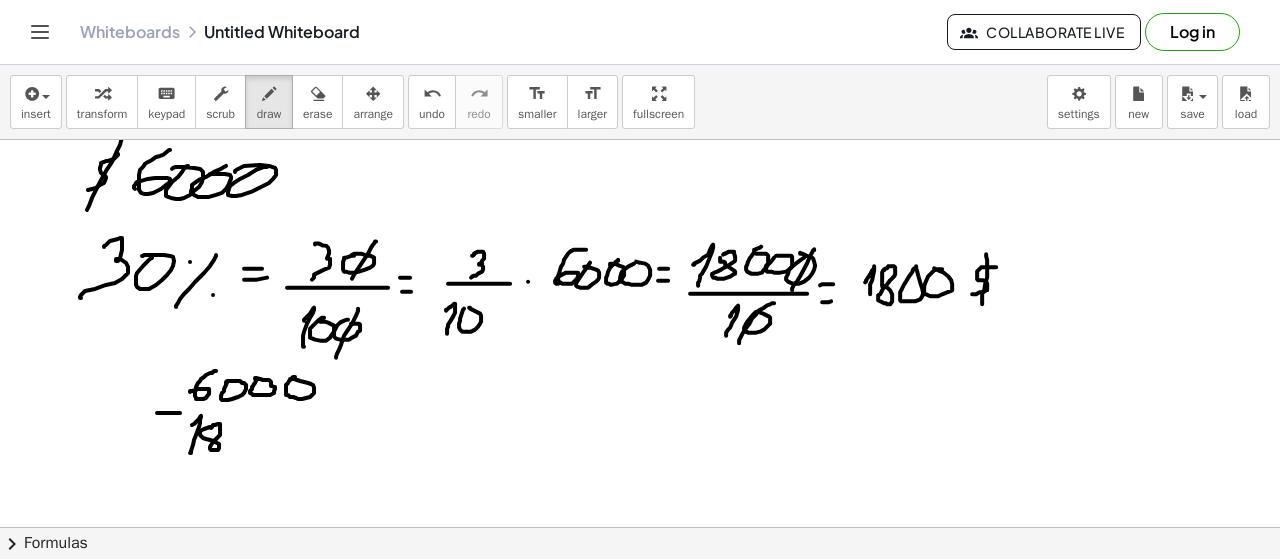 drag, startPoint x: 212, startPoint y: 425, endPoint x: 222, endPoint y: 426, distance: 10.049875 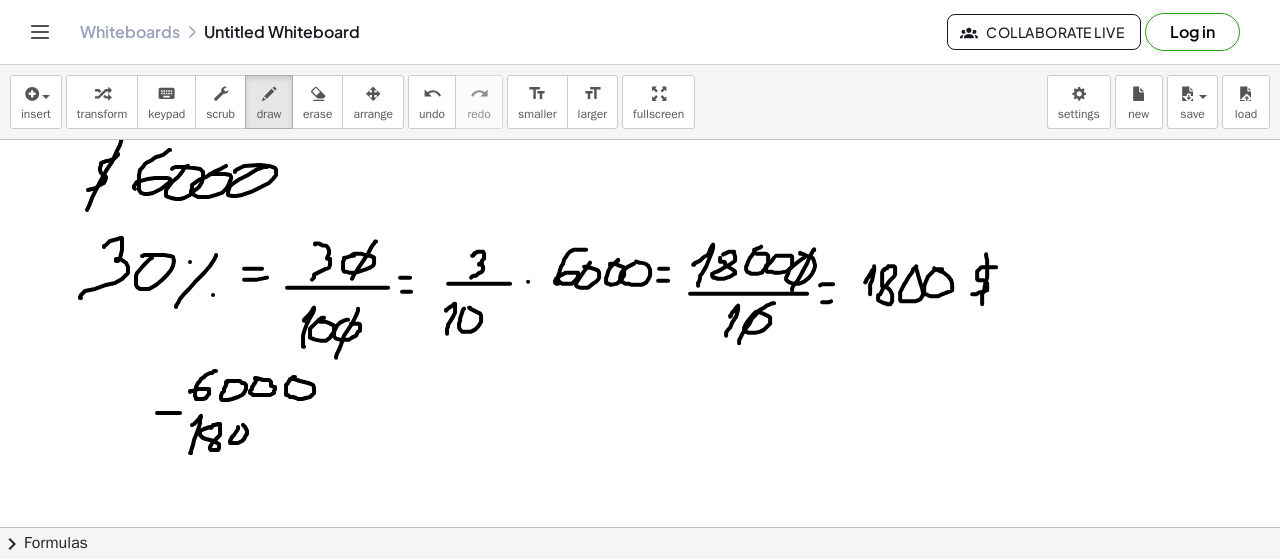 drag, startPoint x: 234, startPoint y: 433, endPoint x: 239, endPoint y: 424, distance: 10.29563 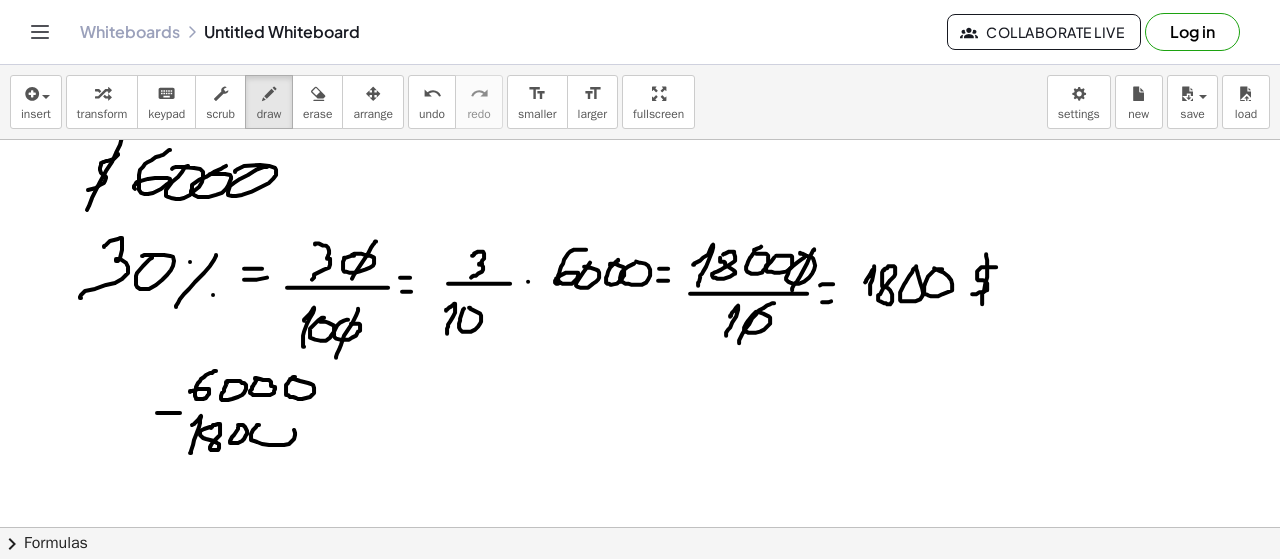 drag, startPoint x: 251, startPoint y: 432, endPoint x: 260, endPoint y: 423, distance: 12.727922 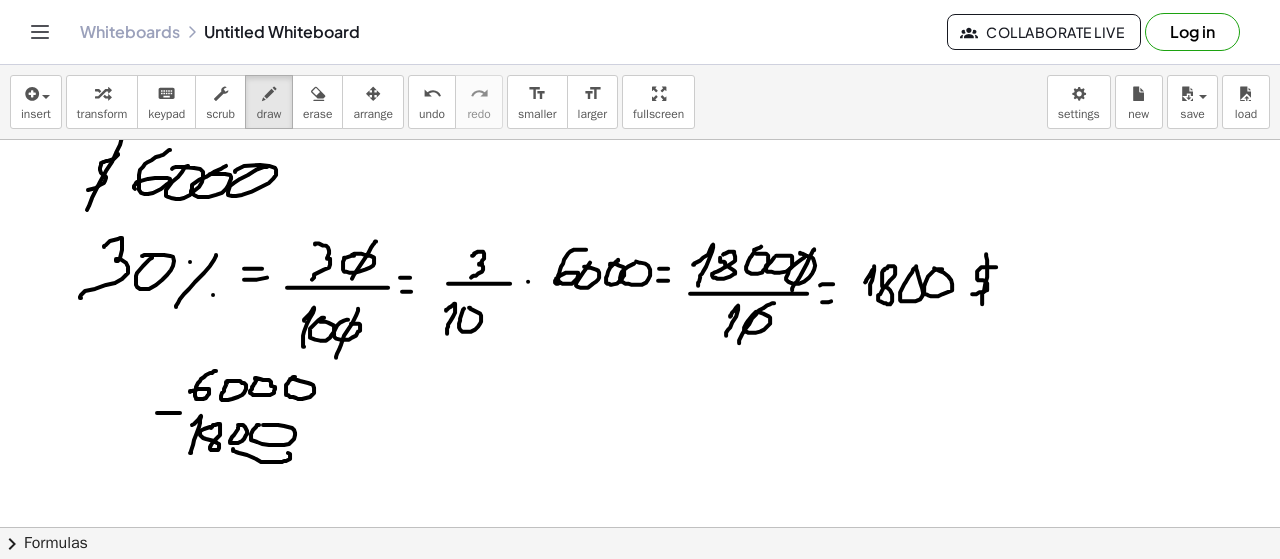 drag, startPoint x: 288, startPoint y: 451, endPoint x: 234, endPoint y: 440, distance: 55.108982 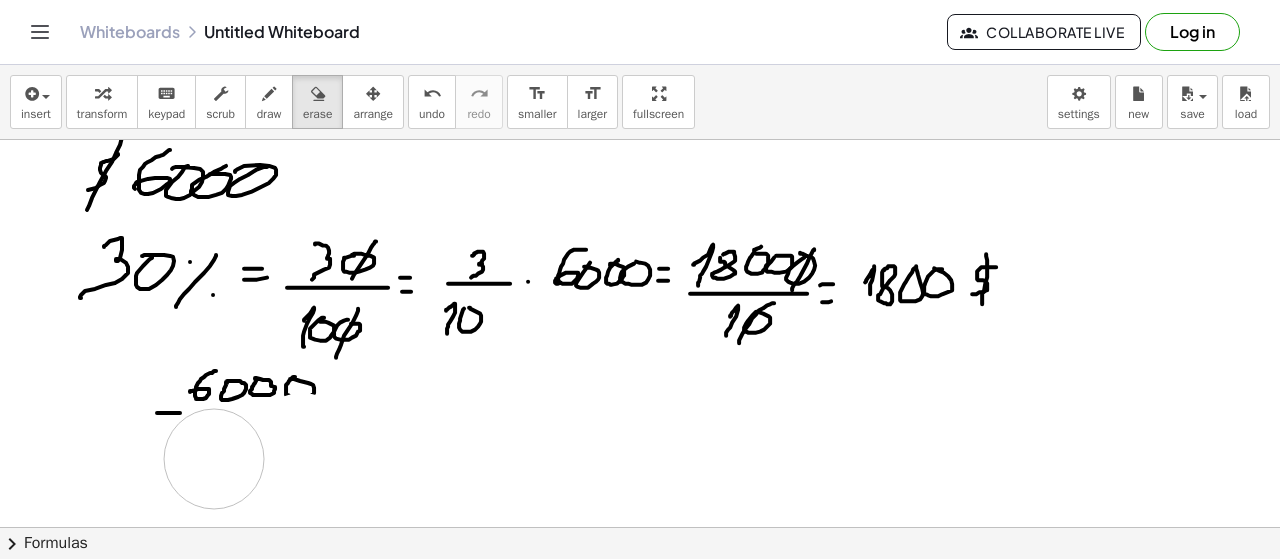 drag, startPoint x: 302, startPoint y: 443, endPoint x: 214, endPoint y: 457, distance: 89.106674 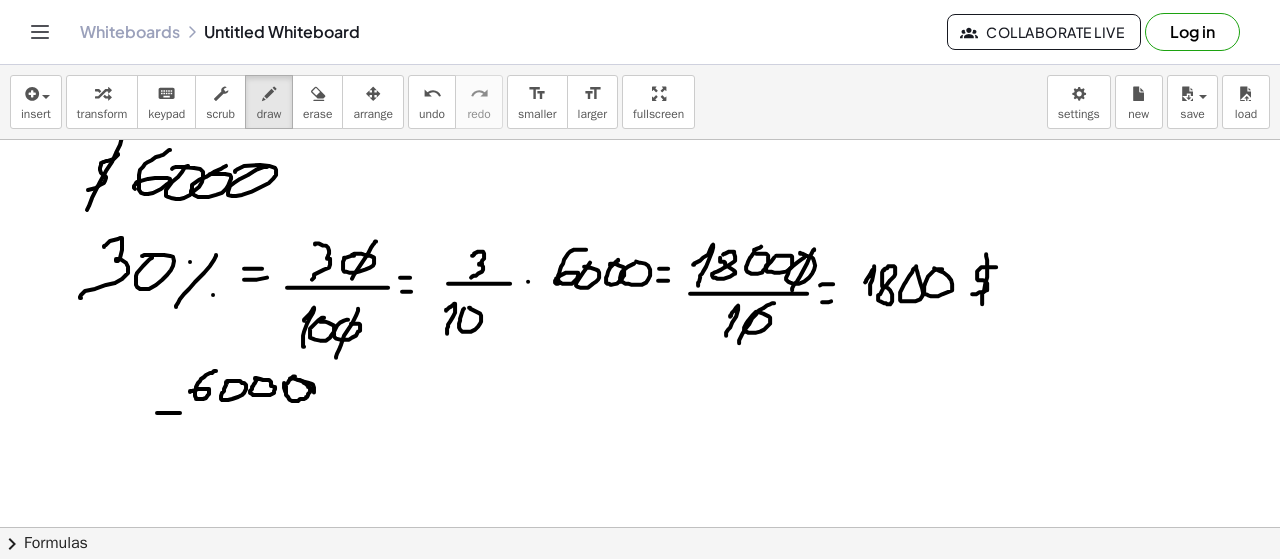 drag, startPoint x: 298, startPoint y: 378, endPoint x: 277, endPoint y: 401, distance: 31.144823 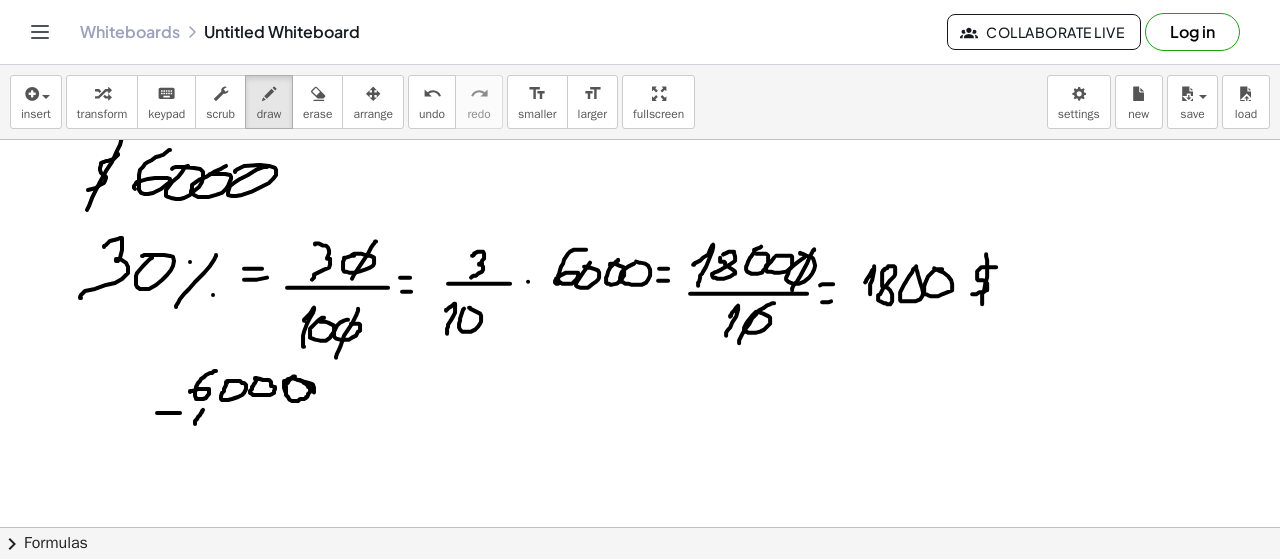 drag, startPoint x: 195, startPoint y: 422, endPoint x: 223, endPoint y: 419, distance: 28.160255 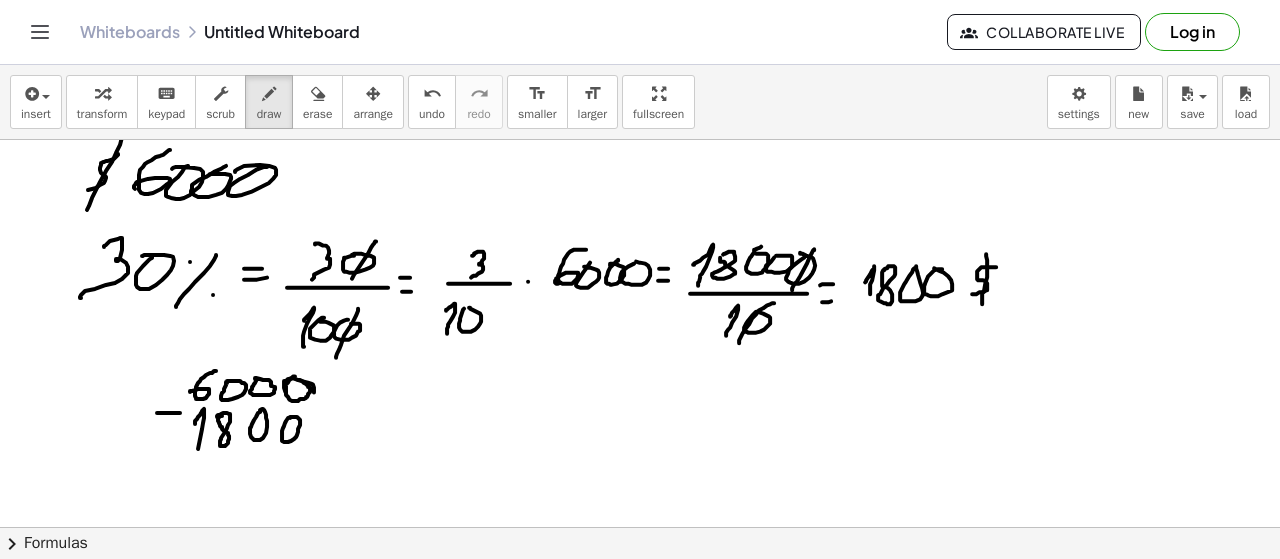 drag, startPoint x: 290, startPoint y: 415, endPoint x: 257, endPoint y: 421, distance: 33.54102 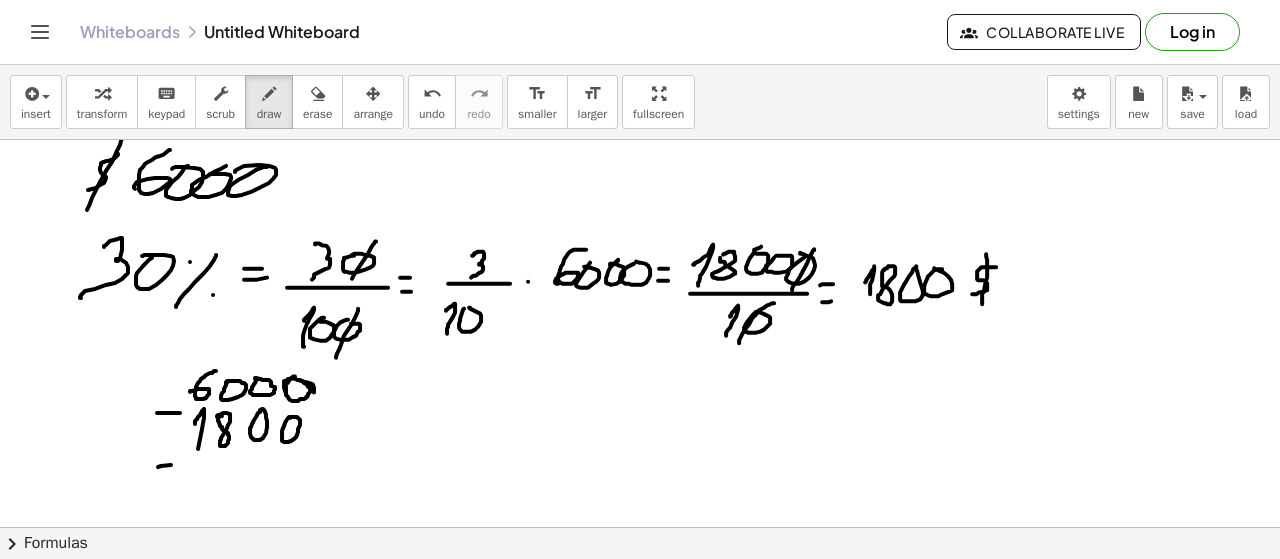 drag, startPoint x: 171, startPoint y: 463, endPoint x: 392, endPoint y: 456, distance: 221.11082 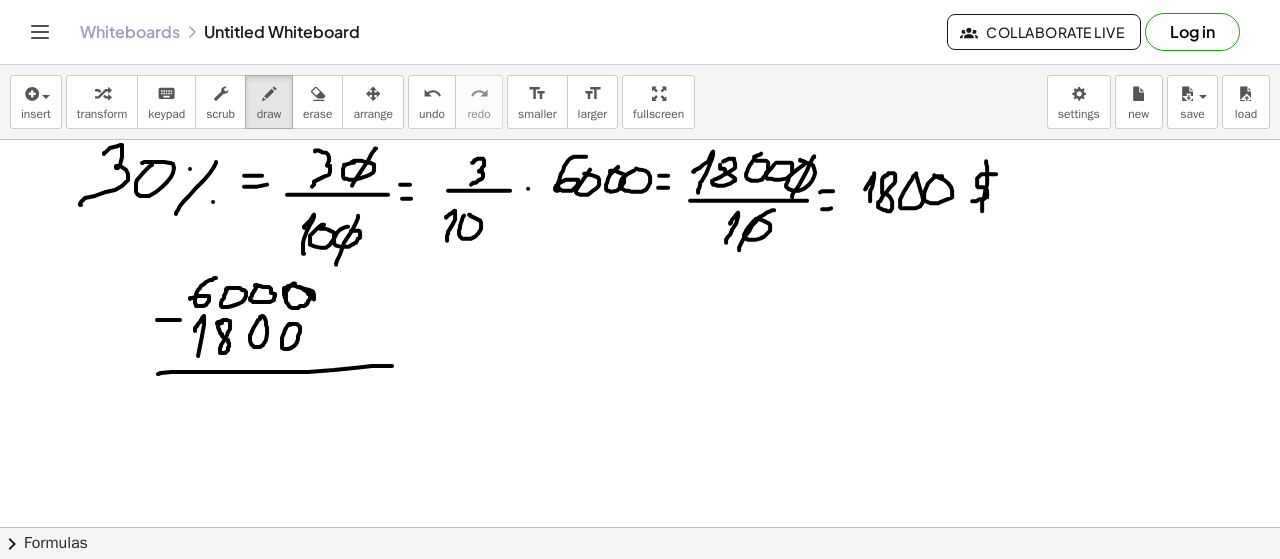 scroll, scrollTop: 3809, scrollLeft: 0, axis: vertical 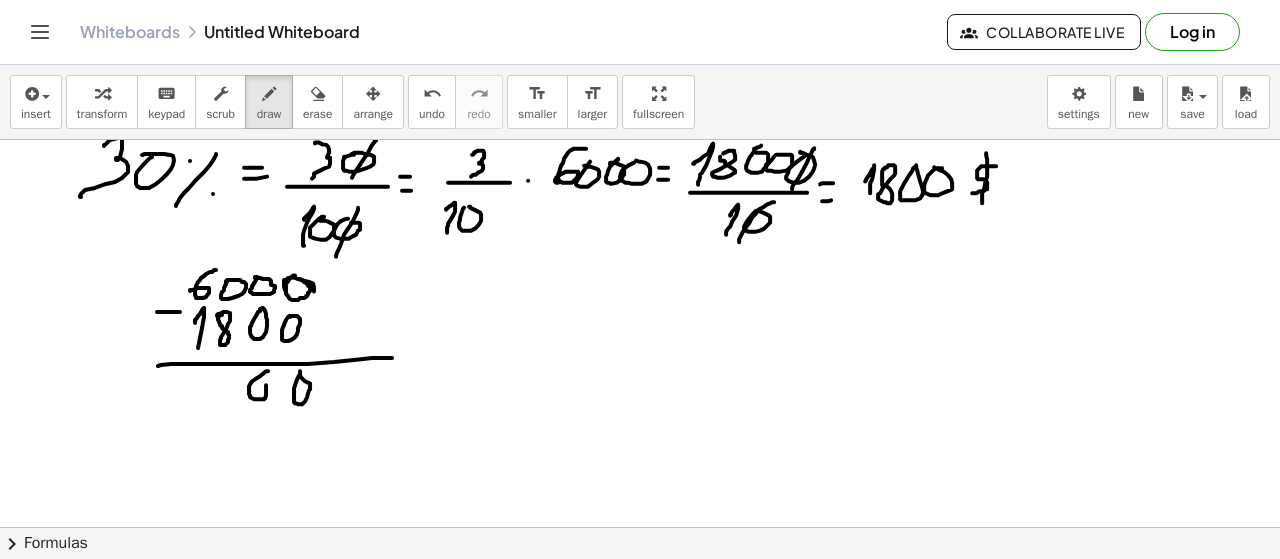 drag, startPoint x: 260, startPoint y: 374, endPoint x: 247, endPoint y: 367, distance: 14.764823 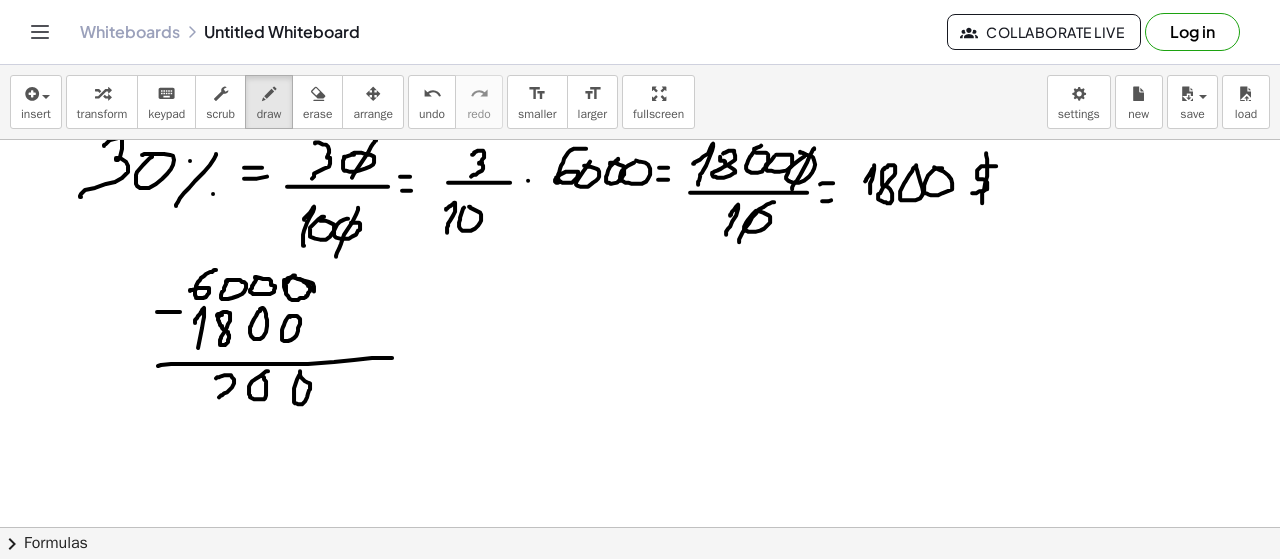 drag, startPoint x: 219, startPoint y: 375, endPoint x: 234, endPoint y: 393, distance: 23.43075 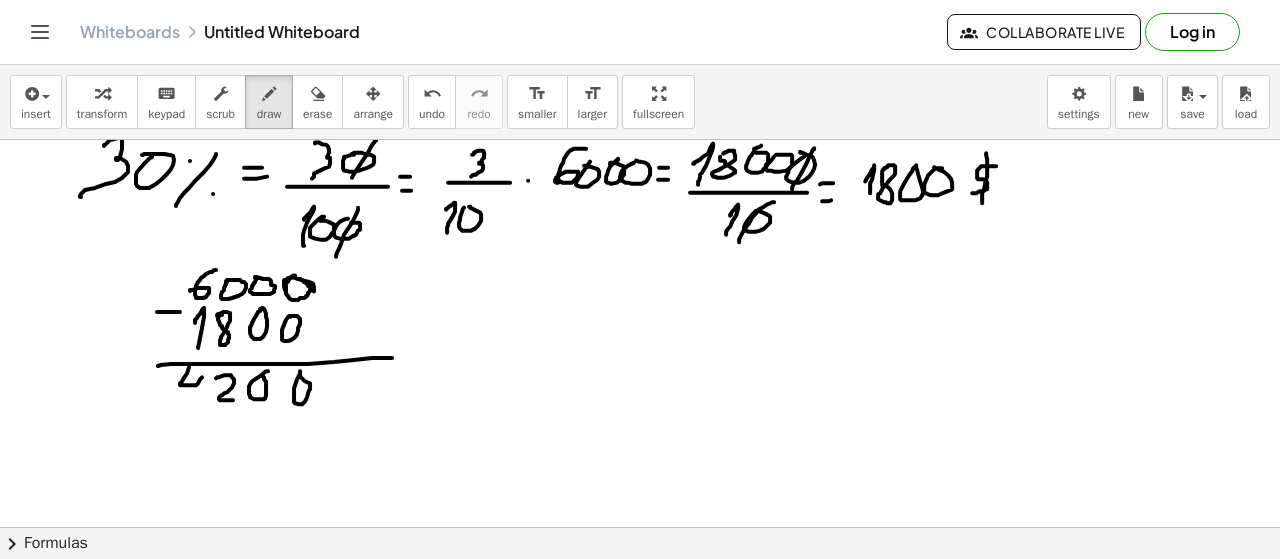 drag, startPoint x: 189, startPoint y: 365, endPoint x: 186, endPoint y: 409, distance: 44.102154 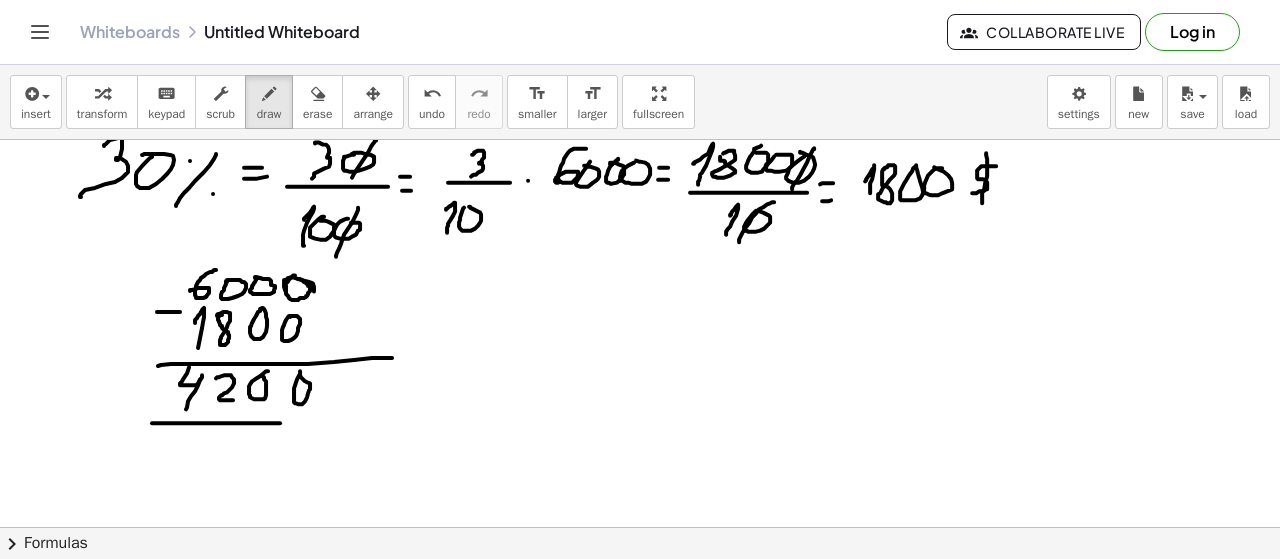 drag, startPoint x: 266, startPoint y: 421, endPoint x: 332, endPoint y: 421, distance: 66 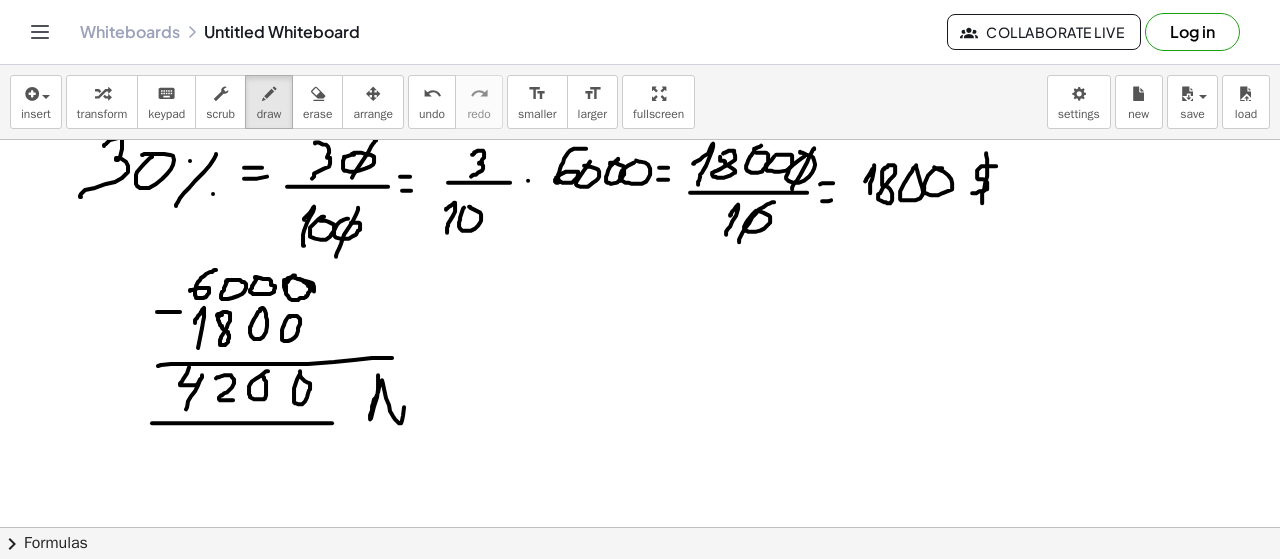 drag, startPoint x: 378, startPoint y: 387, endPoint x: 412, endPoint y: 366, distance: 39.962482 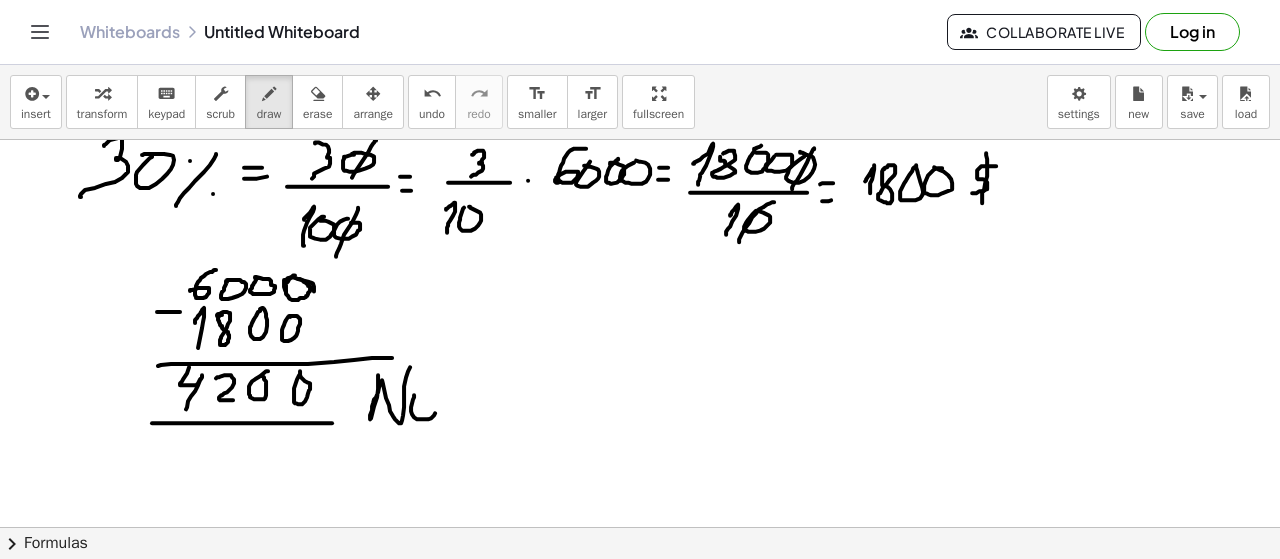 drag, startPoint x: 414, startPoint y: 394, endPoint x: 443, endPoint y: 403, distance: 30.364452 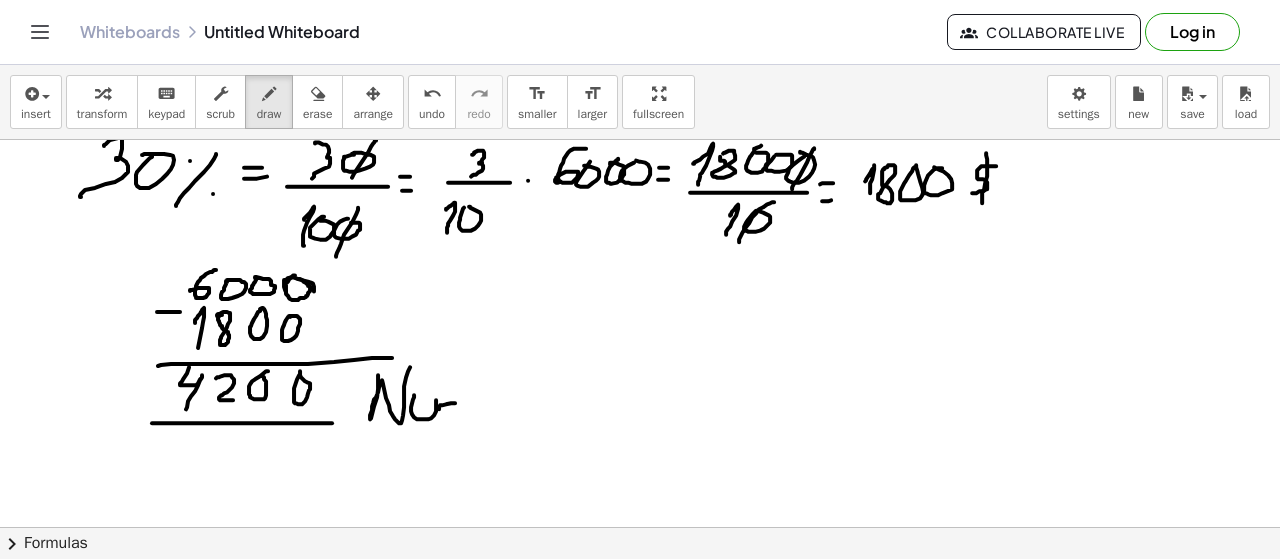 drag, startPoint x: 455, startPoint y: 401, endPoint x: 463, endPoint y: 411, distance: 12.806249 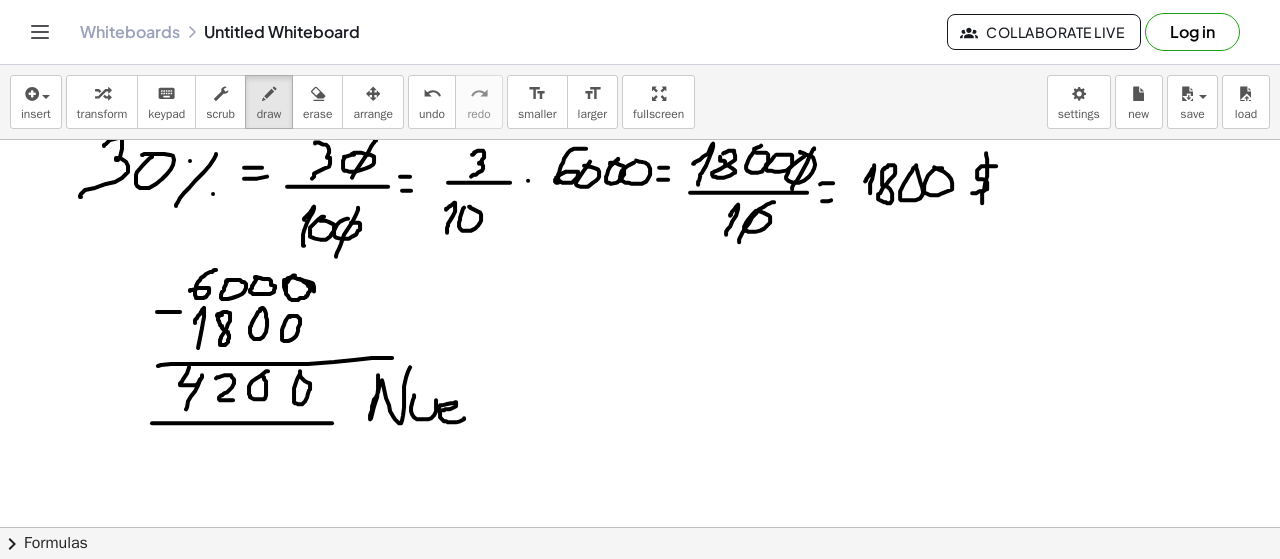 drag, startPoint x: 455, startPoint y: 400, endPoint x: 442, endPoint y: 409, distance: 15.811388 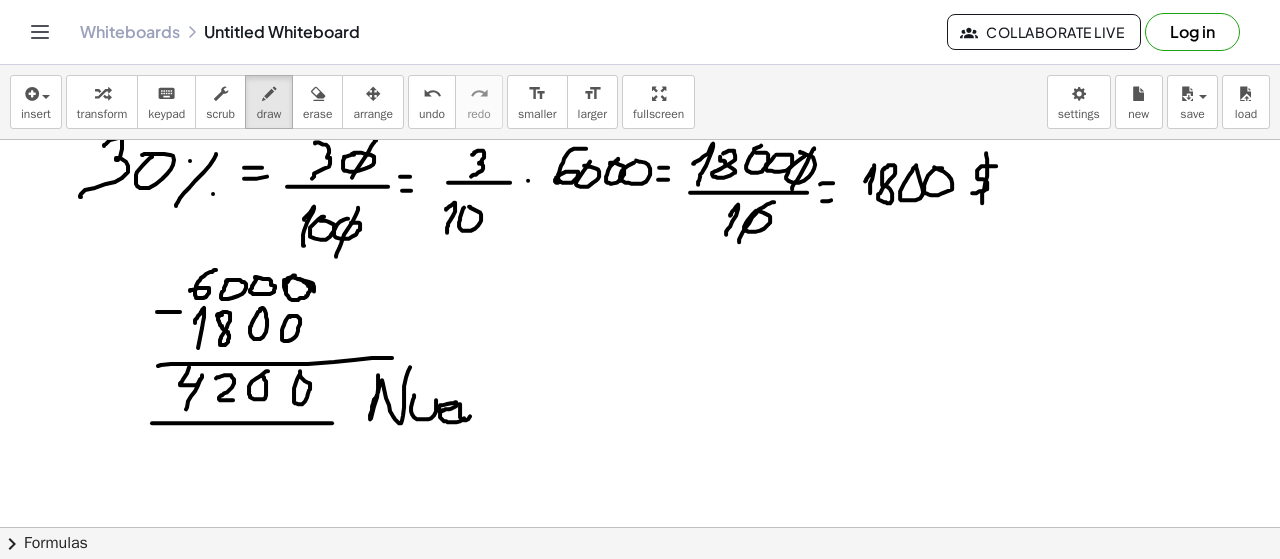 drag, startPoint x: 459, startPoint y: 402, endPoint x: 480, endPoint y: 403, distance: 21.023796 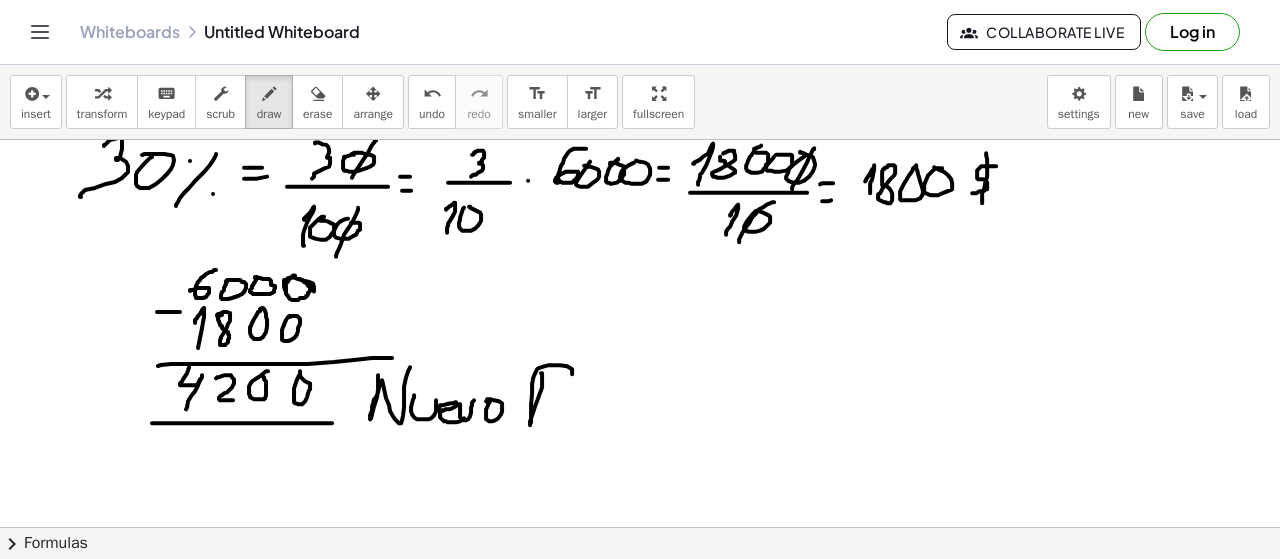 drag, startPoint x: 542, startPoint y: 371, endPoint x: 554, endPoint y: 393, distance: 25.059929 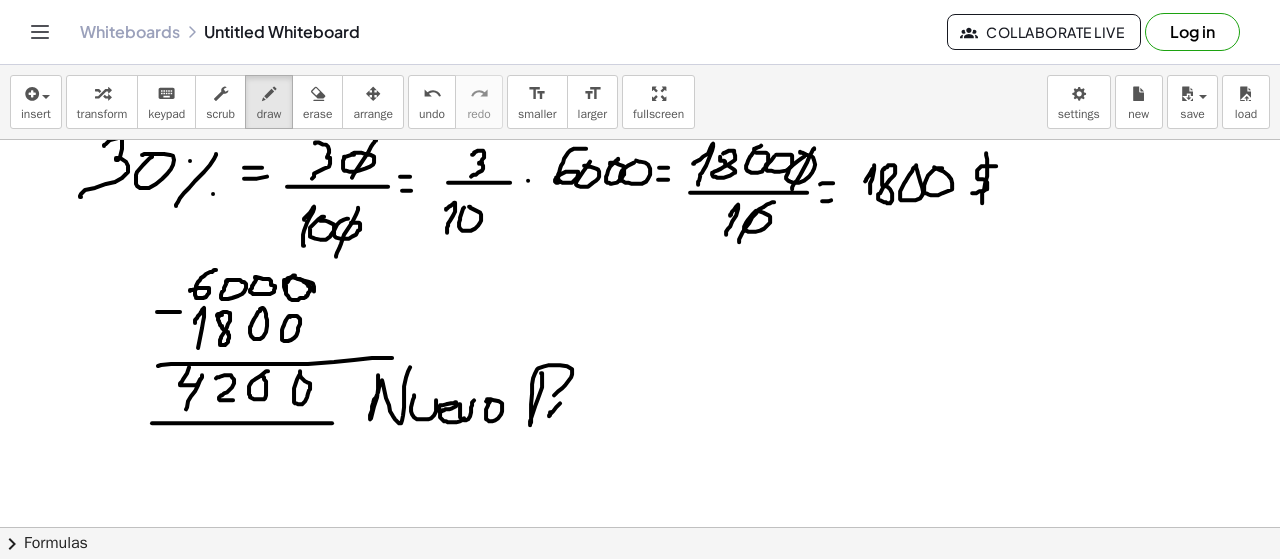 drag, startPoint x: 551, startPoint y: 410, endPoint x: 570, endPoint y: 409, distance: 19.026299 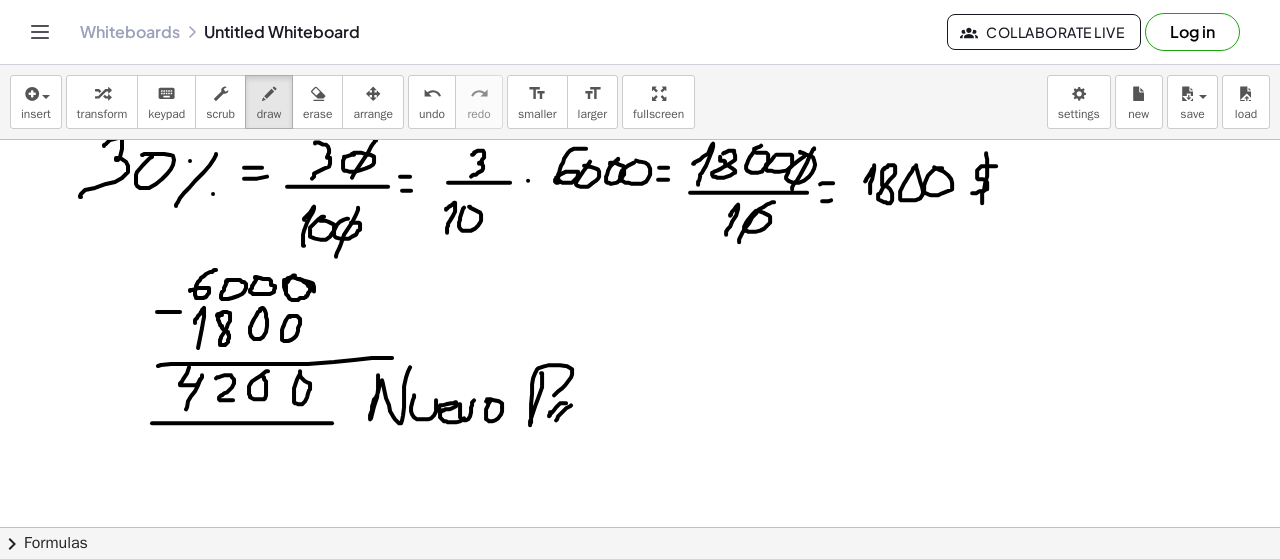 drag, startPoint x: 556, startPoint y: 418, endPoint x: 578, endPoint y: 417, distance: 22.022715 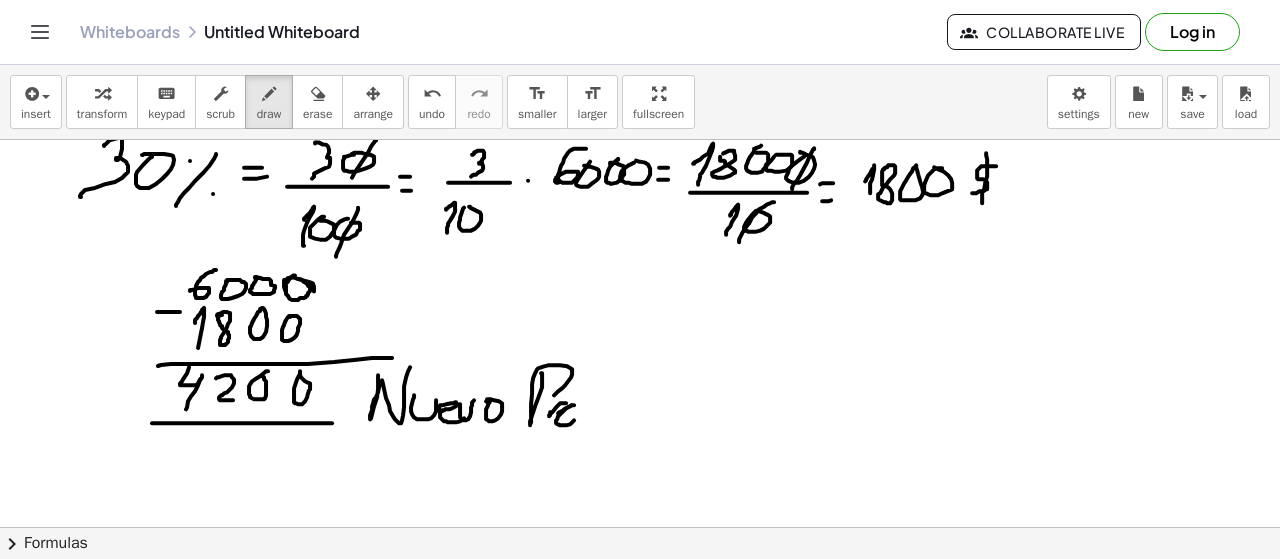 drag, startPoint x: 574, startPoint y: 403, endPoint x: 554, endPoint y: 411, distance: 21.540659 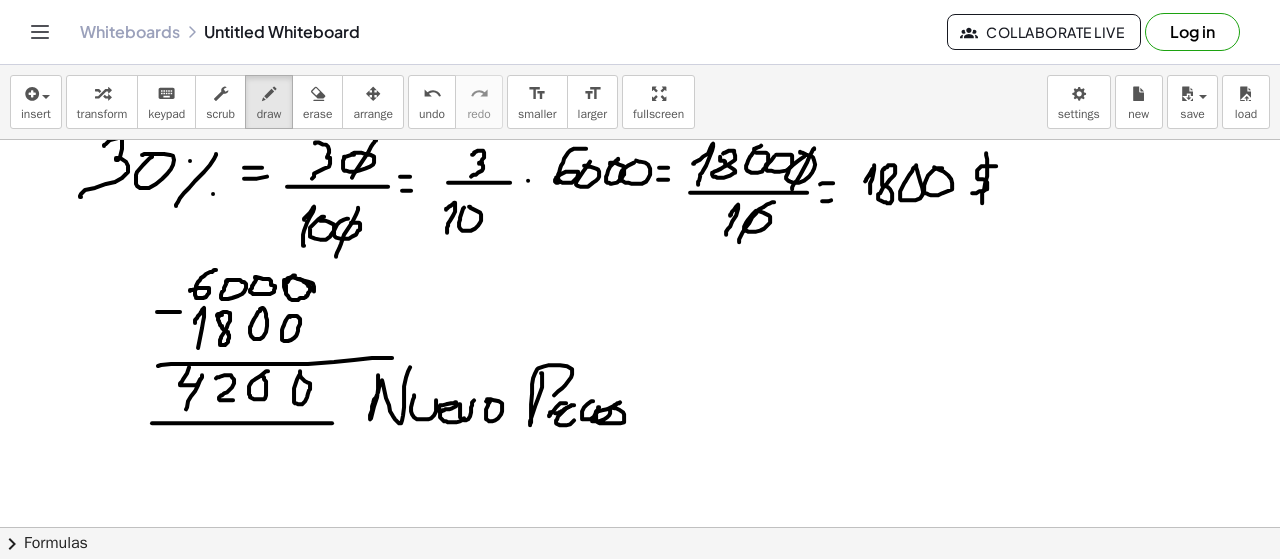 drag, startPoint x: 591, startPoint y: 399, endPoint x: 638, endPoint y: 397, distance: 47.042534 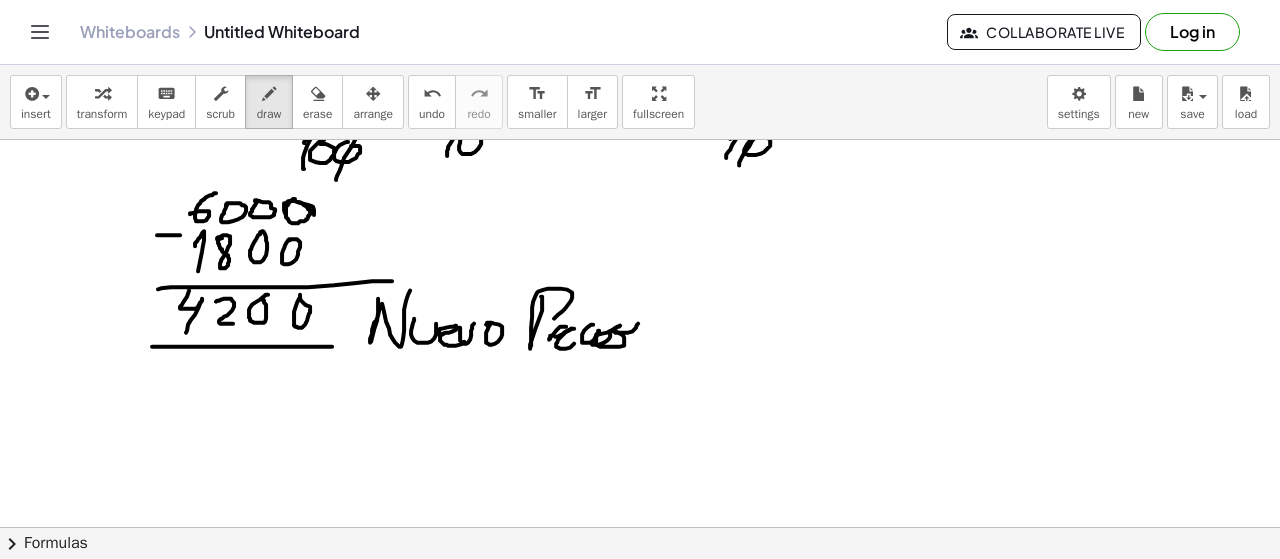 scroll, scrollTop: 3957, scrollLeft: 0, axis: vertical 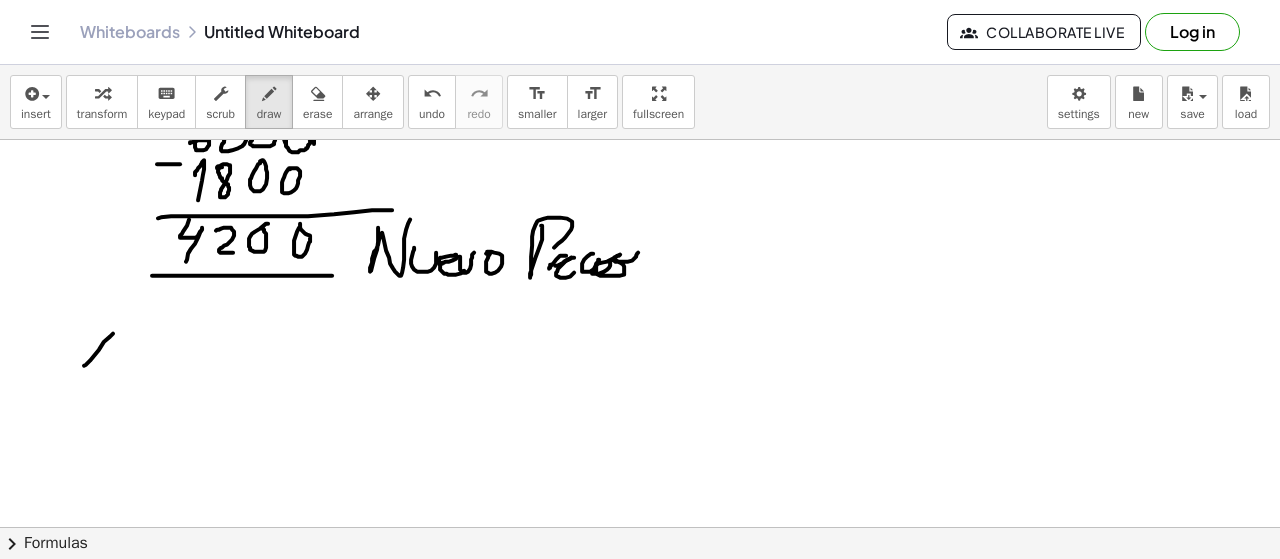 drag, startPoint x: 84, startPoint y: 363, endPoint x: 104, endPoint y: 391, distance: 34.4093 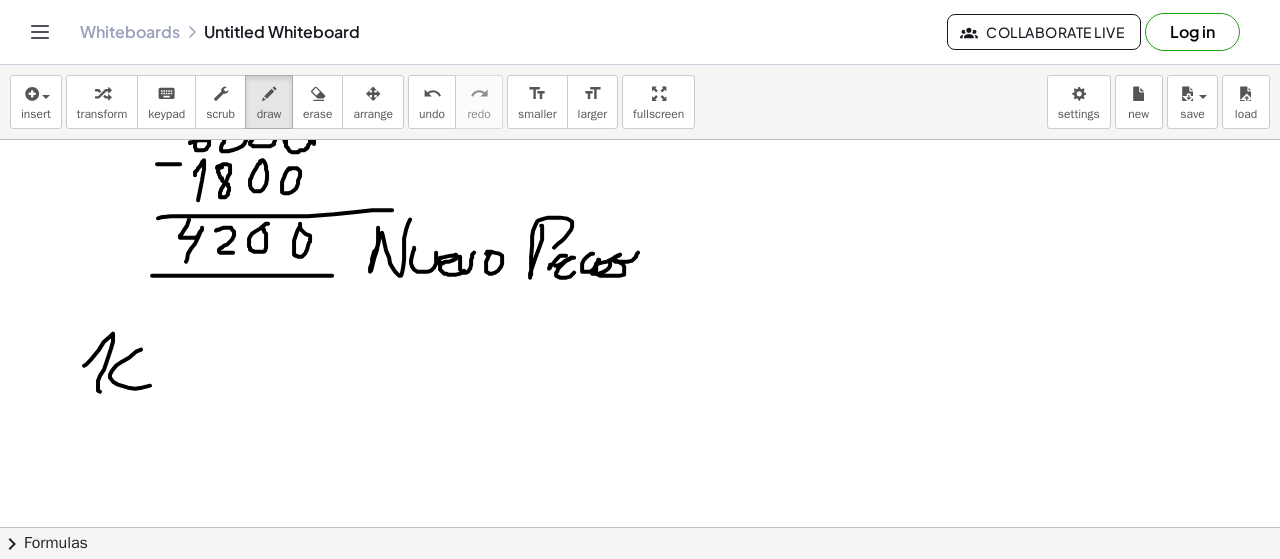 drag, startPoint x: 110, startPoint y: 375, endPoint x: 134, endPoint y: 357, distance: 30 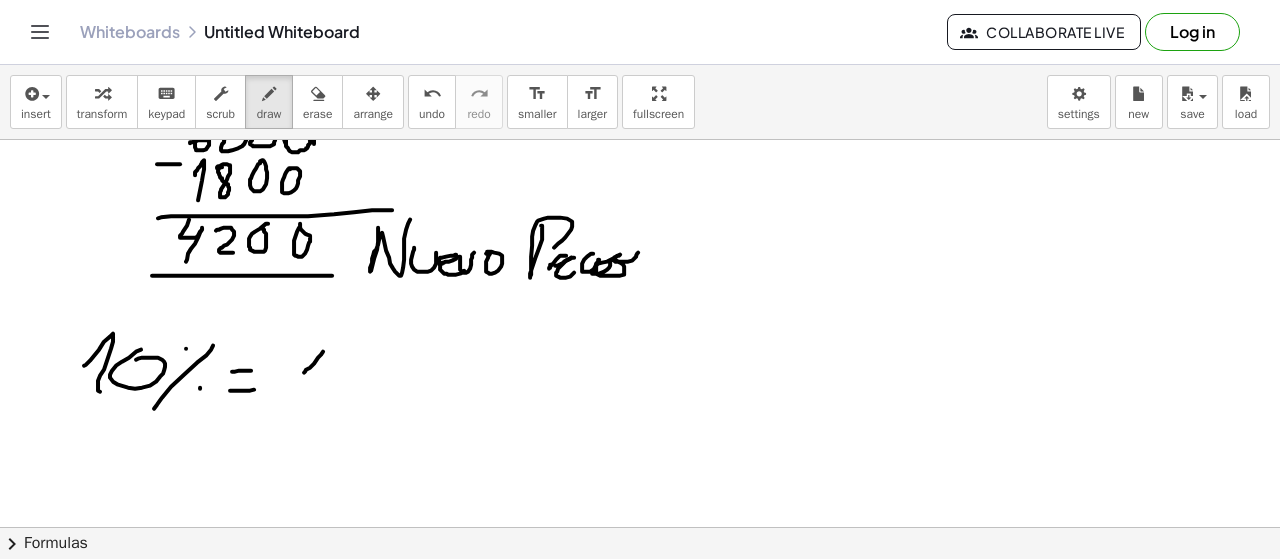 drag, startPoint x: 304, startPoint y: 370, endPoint x: 319, endPoint y: 383, distance: 19.849434 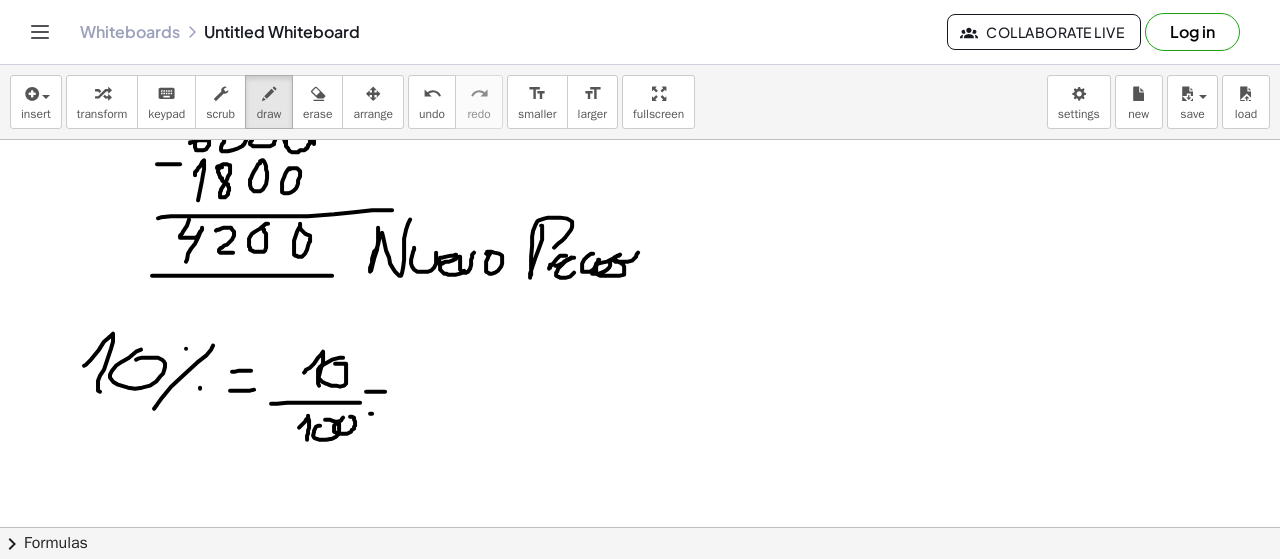drag, startPoint x: 370, startPoint y: 411, endPoint x: 386, endPoint y: 409, distance: 16.124516 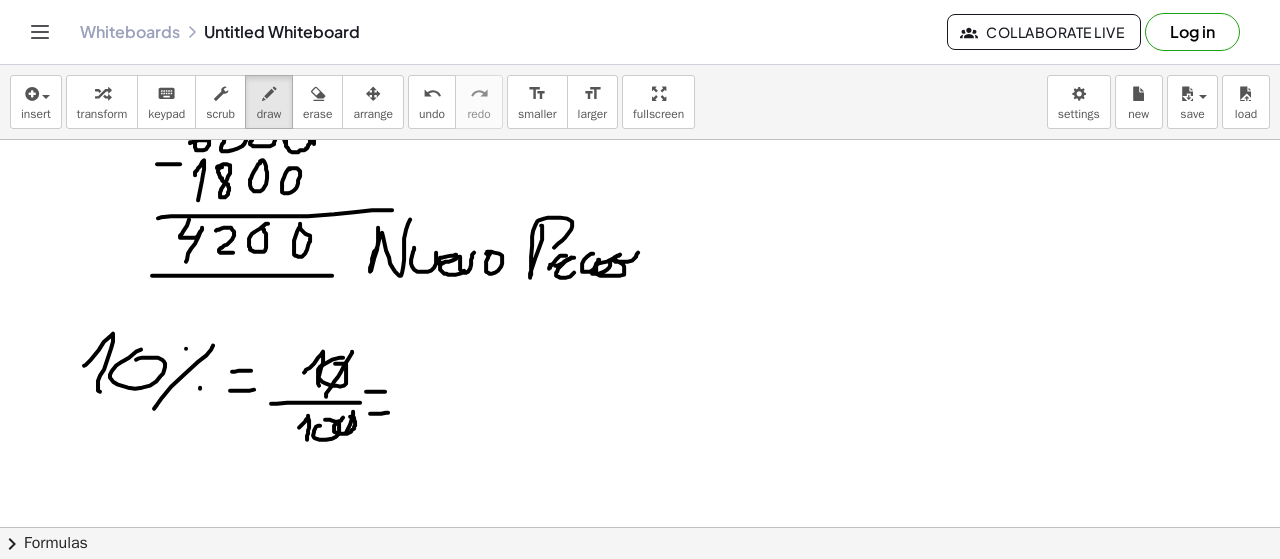 drag, startPoint x: 353, startPoint y: 410, endPoint x: 342, endPoint y: 436, distance: 28.231188 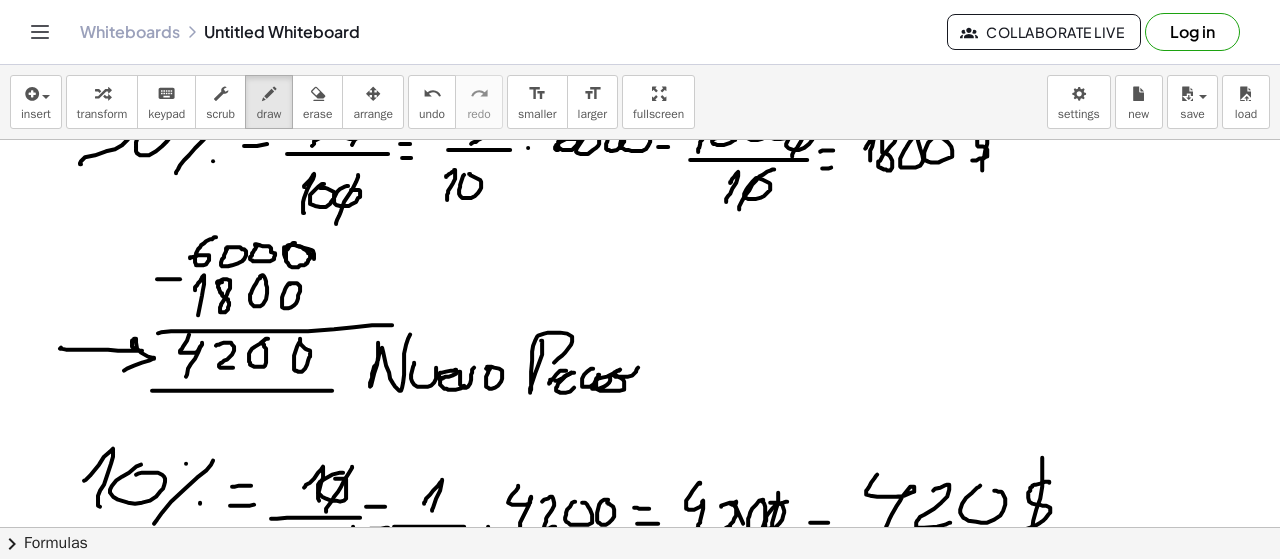 scroll, scrollTop: 3719, scrollLeft: 0, axis: vertical 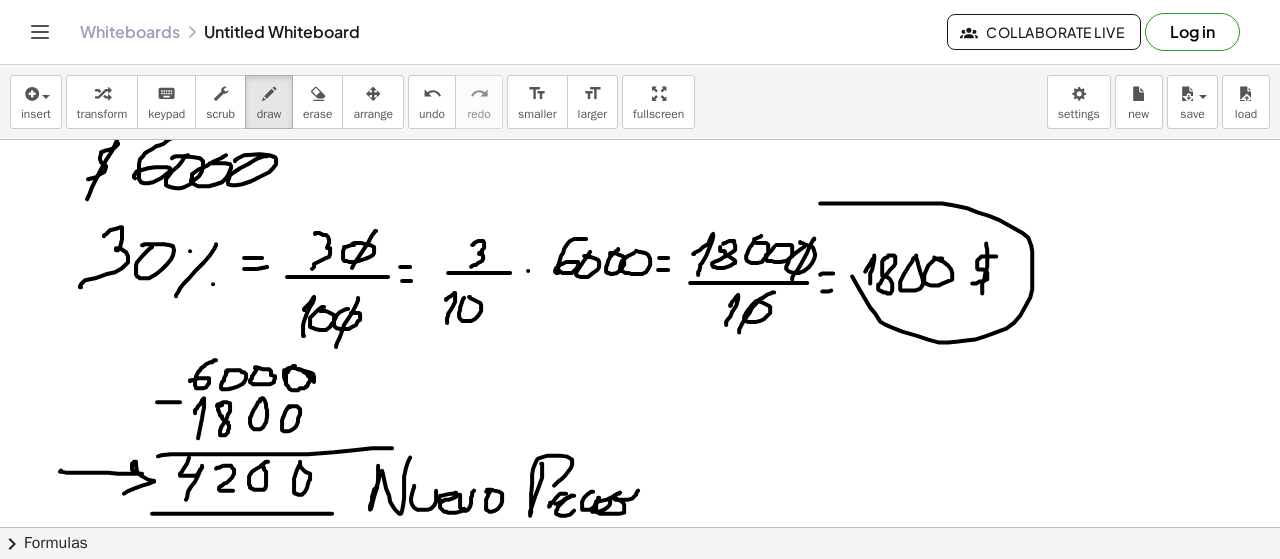 drag, startPoint x: 820, startPoint y: 201, endPoint x: 847, endPoint y: 175, distance: 37.48333 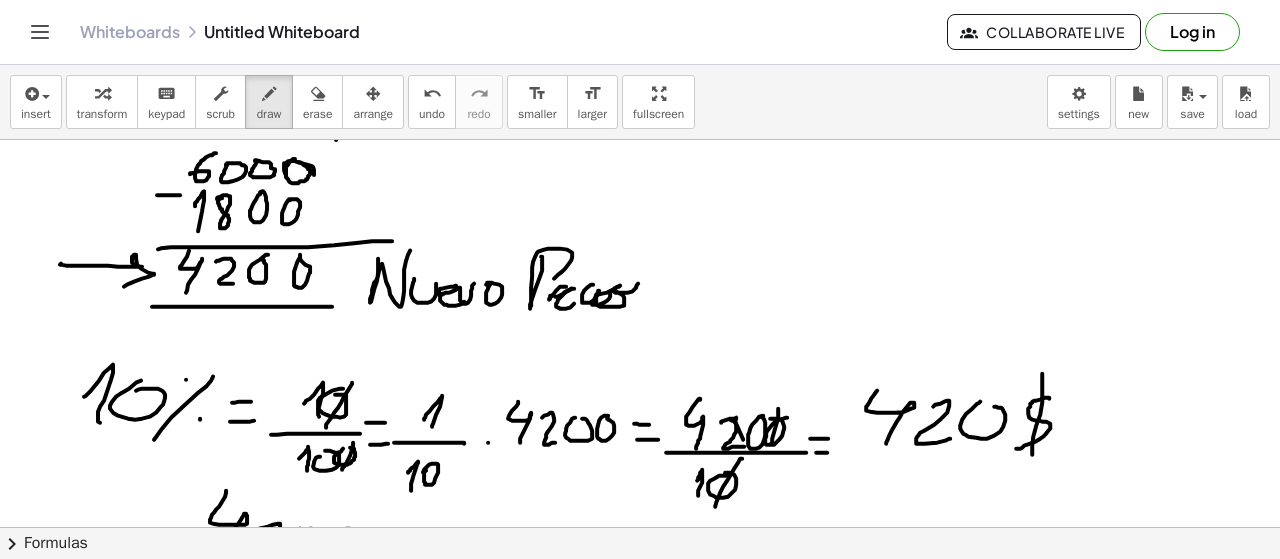 scroll, scrollTop: 3935, scrollLeft: 0, axis: vertical 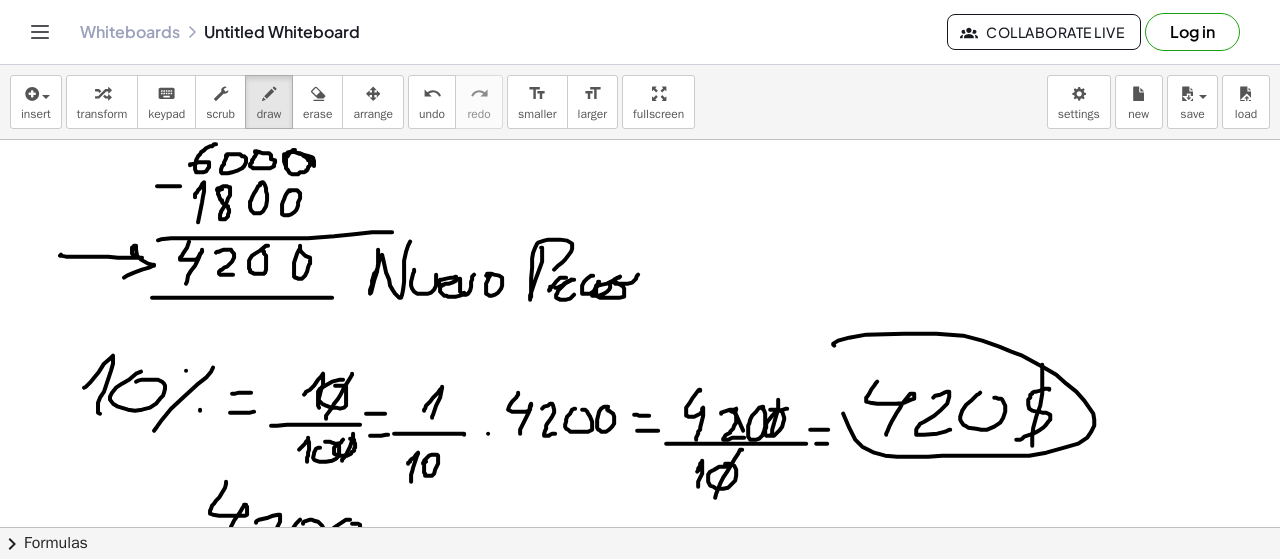 drag, startPoint x: 834, startPoint y: 343, endPoint x: 972, endPoint y: 305, distance: 143.13629 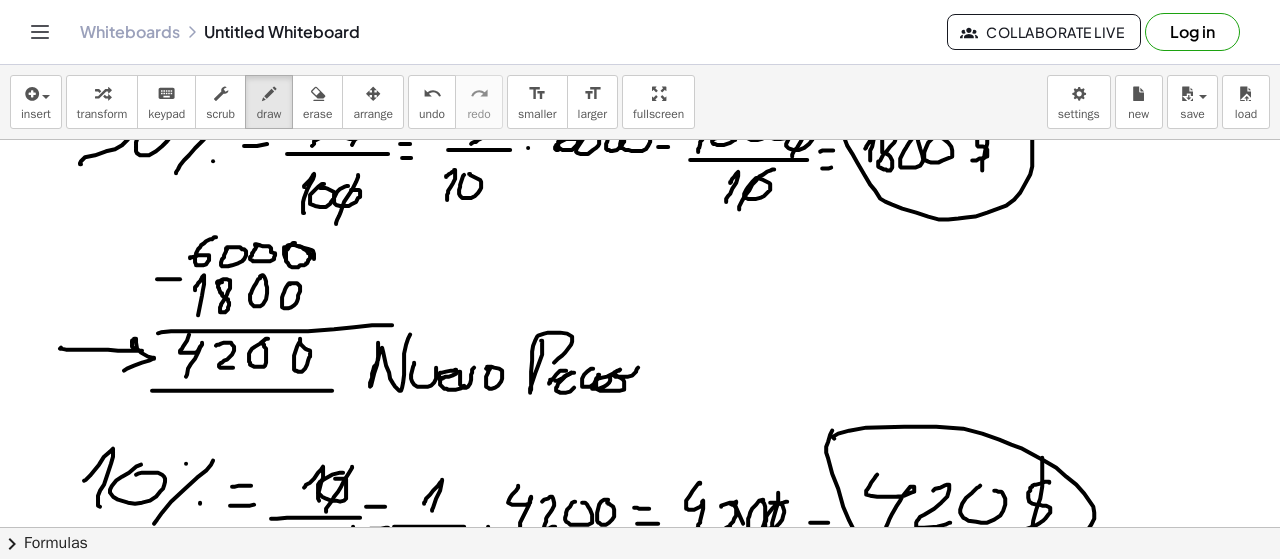 scroll, scrollTop: 3736, scrollLeft: 0, axis: vertical 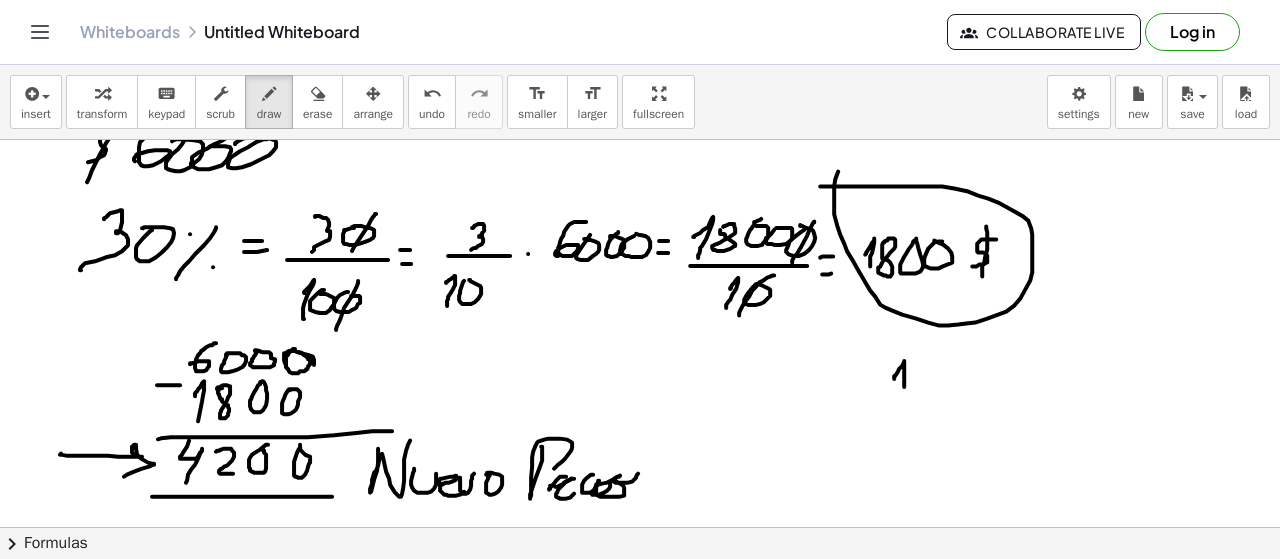 drag, startPoint x: 894, startPoint y: 373, endPoint x: 910, endPoint y: 383, distance: 18.867962 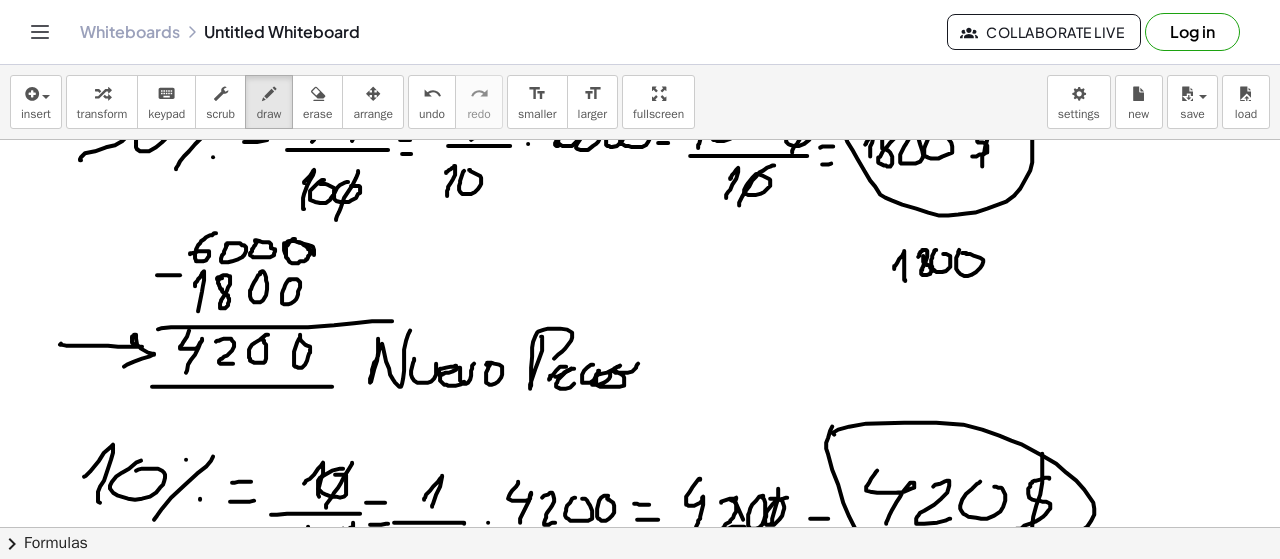 scroll, scrollTop: 3900, scrollLeft: 0, axis: vertical 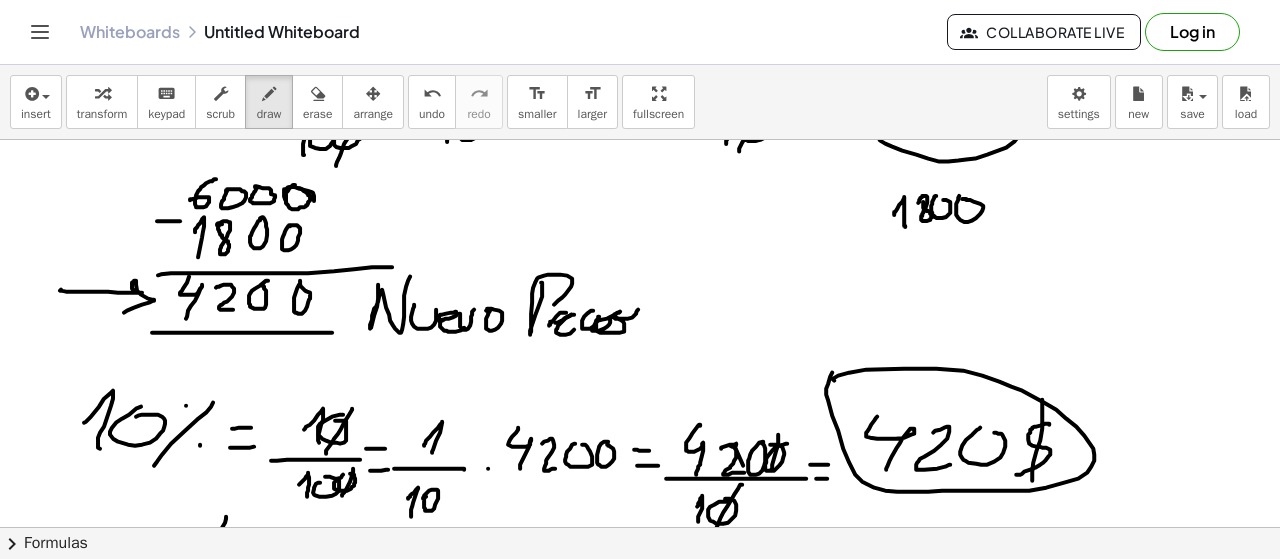 drag, startPoint x: 878, startPoint y: 240, endPoint x: 874, endPoint y: 265, distance: 25.317978 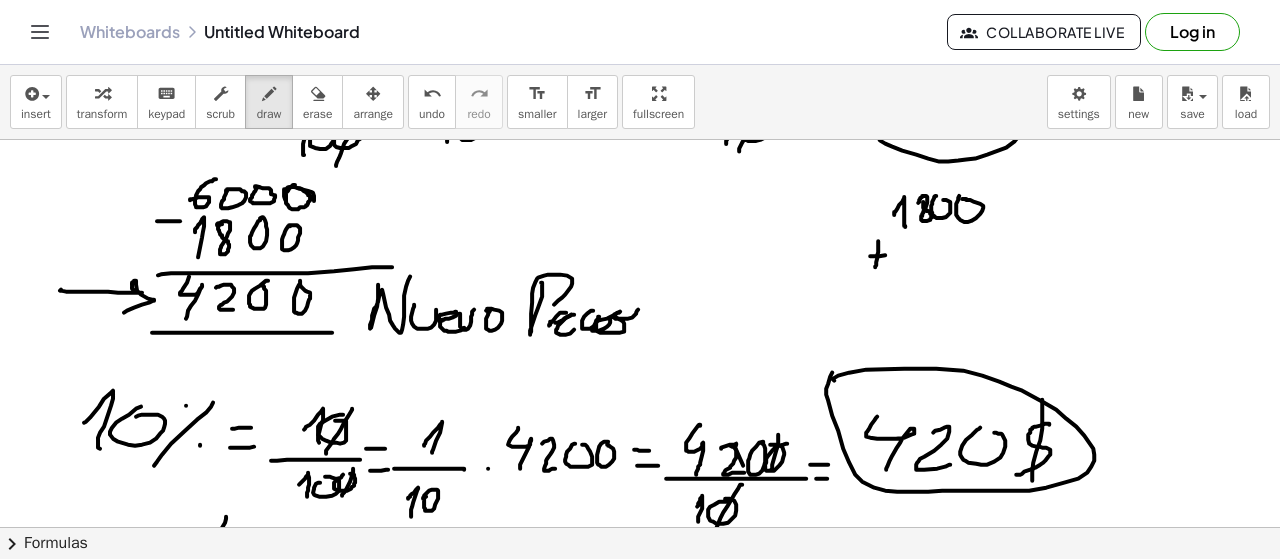 drag, startPoint x: 870, startPoint y: 254, endPoint x: 888, endPoint y: 253, distance: 18.027756 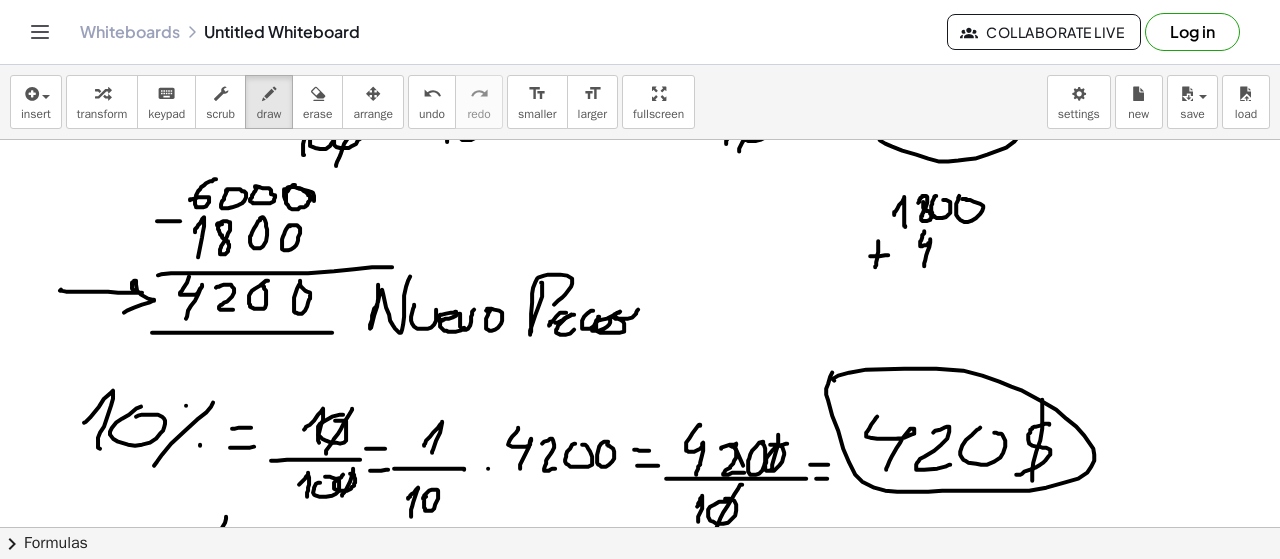 drag, startPoint x: 924, startPoint y: 229, endPoint x: 931, endPoint y: 261, distance: 32.75668 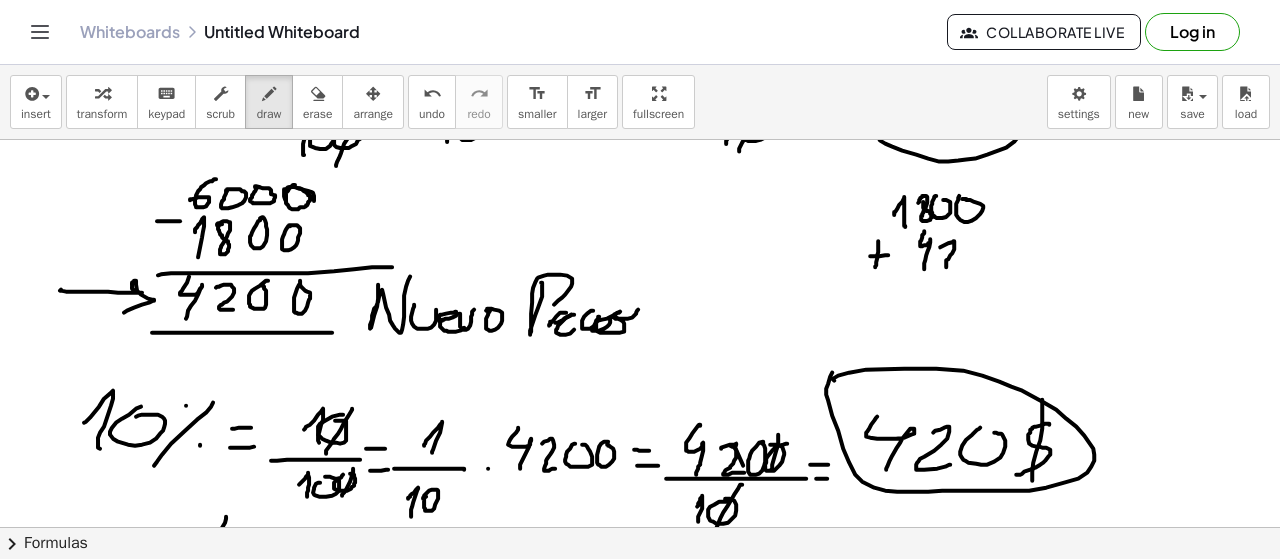 drag, startPoint x: 948, startPoint y: 241, endPoint x: 966, endPoint y: 255, distance: 22.803509 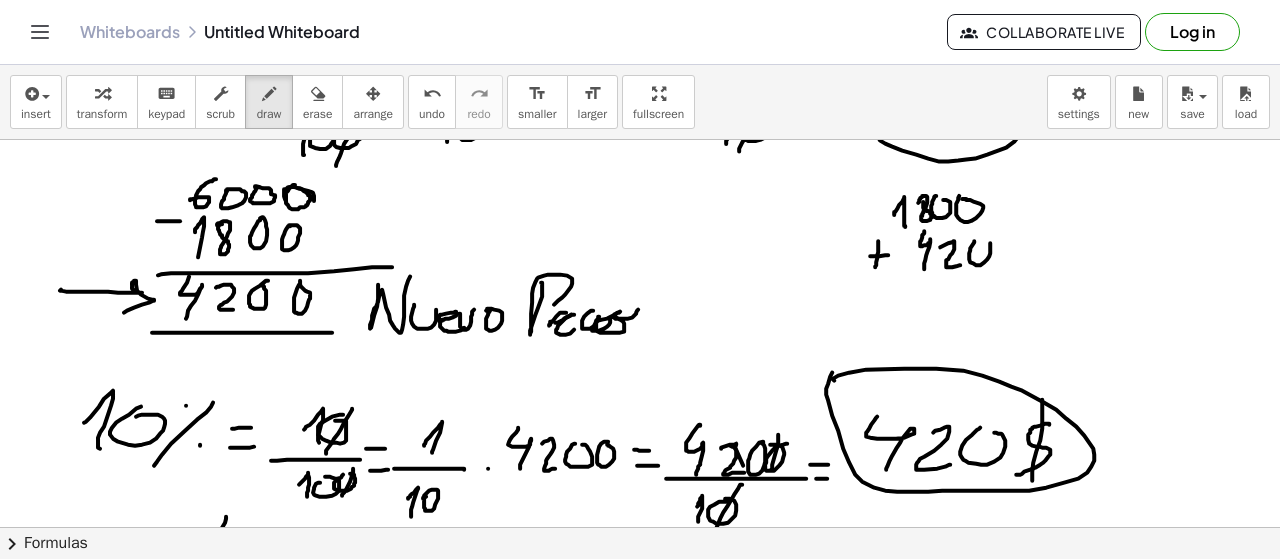 drag, startPoint x: 974, startPoint y: 239, endPoint x: 948, endPoint y: 253, distance: 29.529646 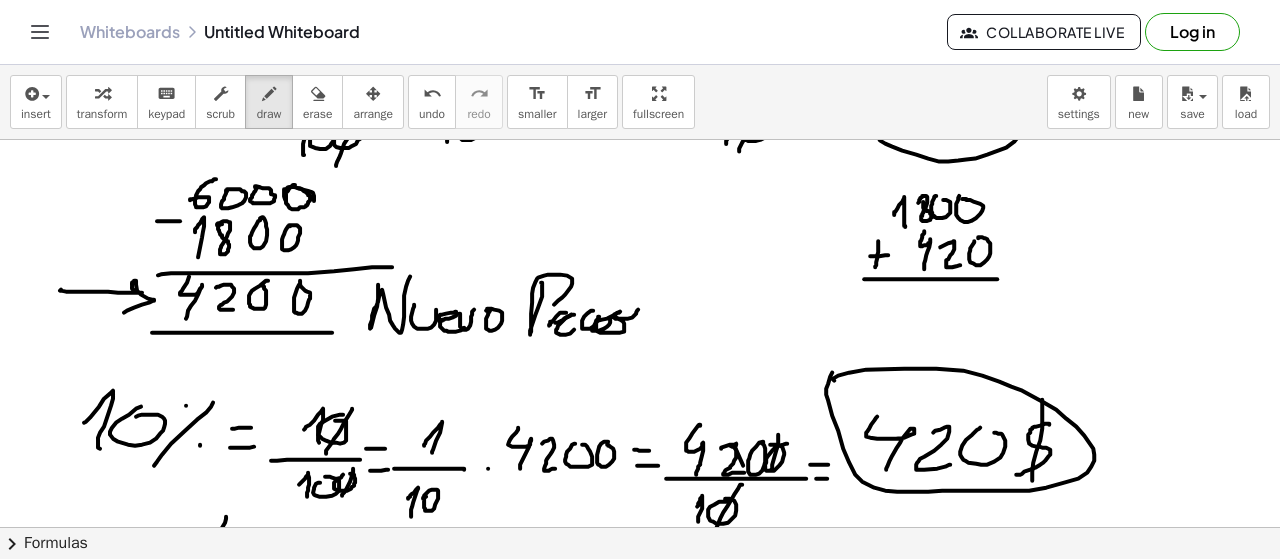 drag, startPoint x: 864, startPoint y: 277, endPoint x: 1052, endPoint y: 278, distance: 188.00266 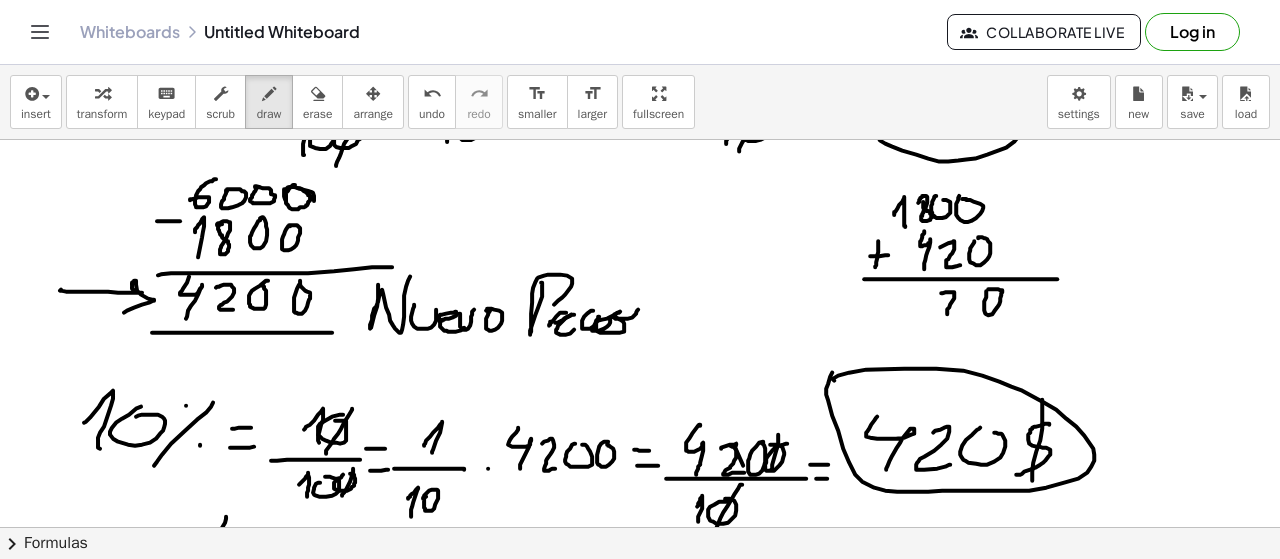drag, startPoint x: 941, startPoint y: 291, endPoint x: 954, endPoint y: 306, distance: 19.849434 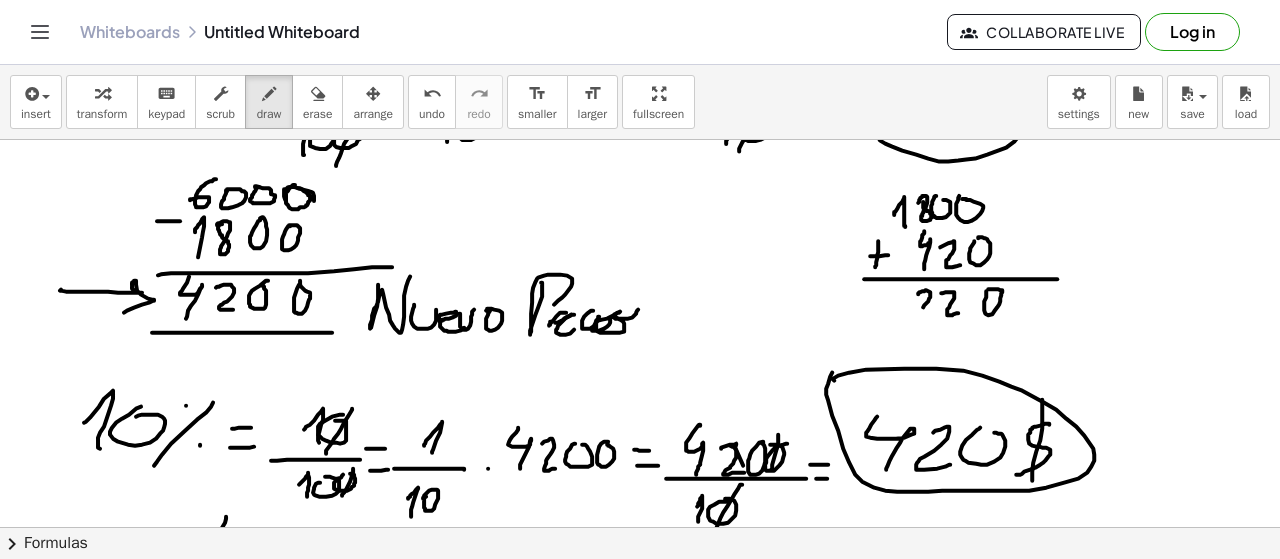 drag, startPoint x: 922, startPoint y: 289, endPoint x: 928, endPoint y: 313, distance: 24.738634 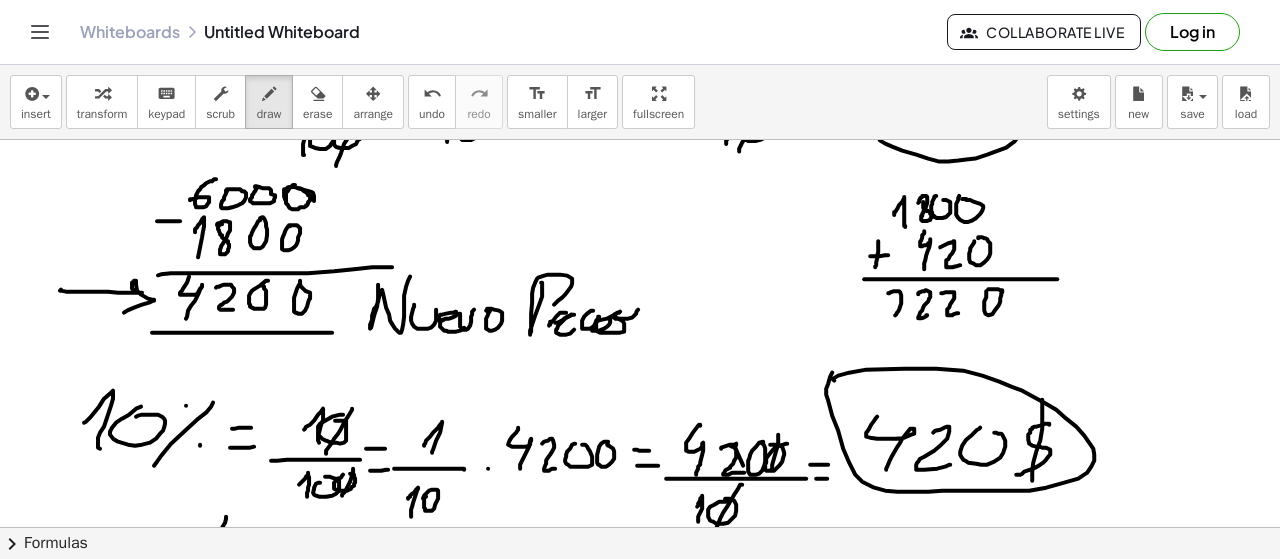 drag, startPoint x: 890, startPoint y: 290, endPoint x: 908, endPoint y: 314, distance: 30 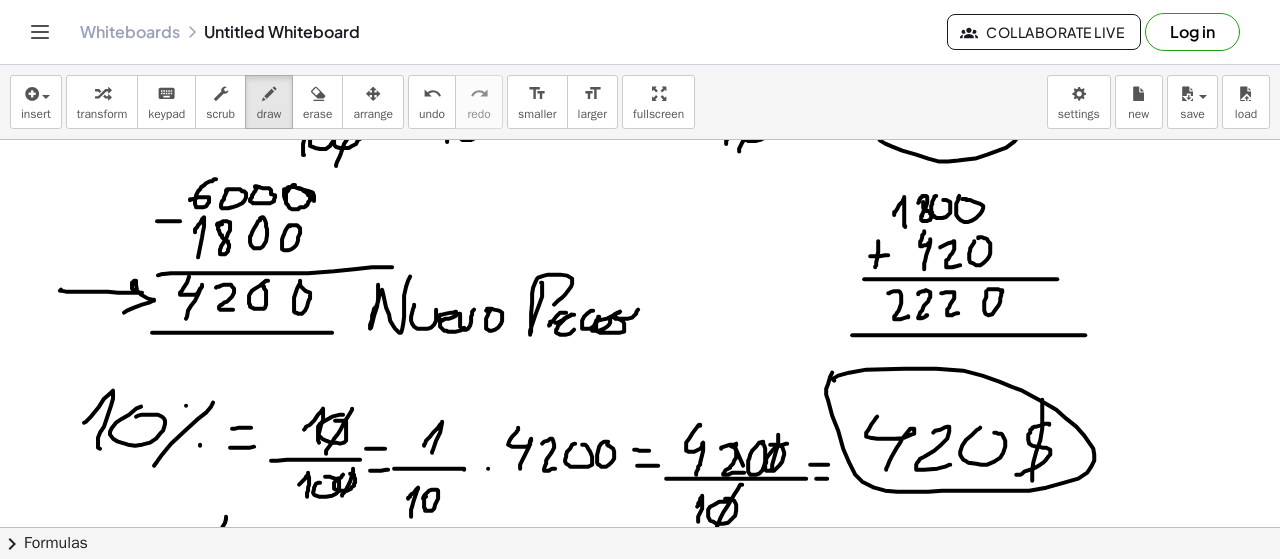 drag, startPoint x: 854, startPoint y: 333, endPoint x: 1084, endPoint y: 333, distance: 230 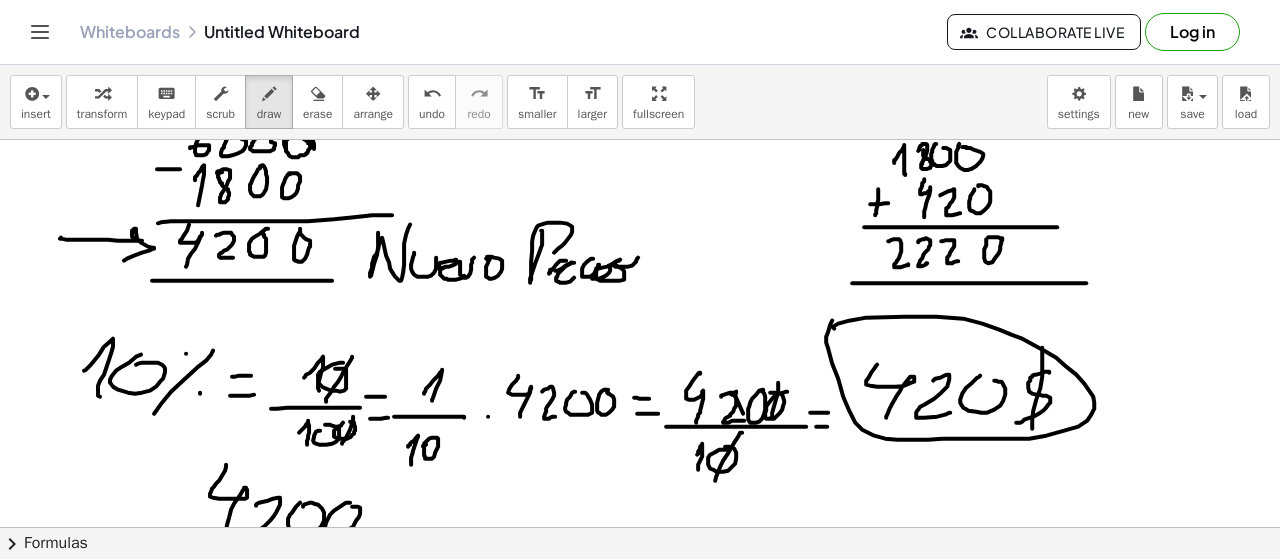 scroll, scrollTop: 3944, scrollLeft: 0, axis: vertical 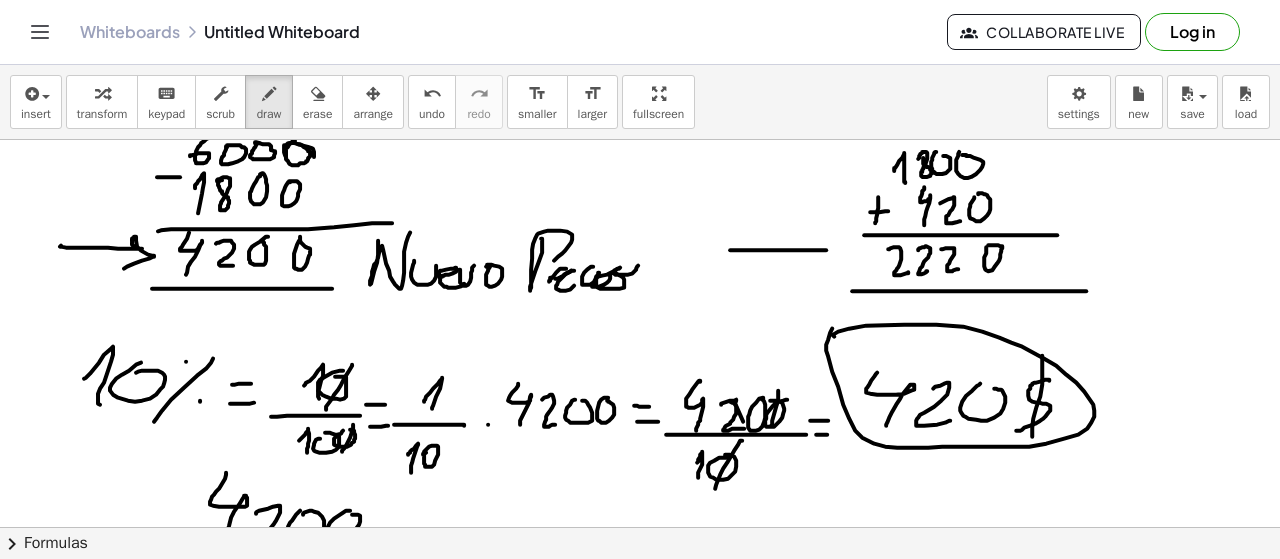 drag, startPoint x: 730, startPoint y: 248, endPoint x: 842, endPoint y: 248, distance: 112 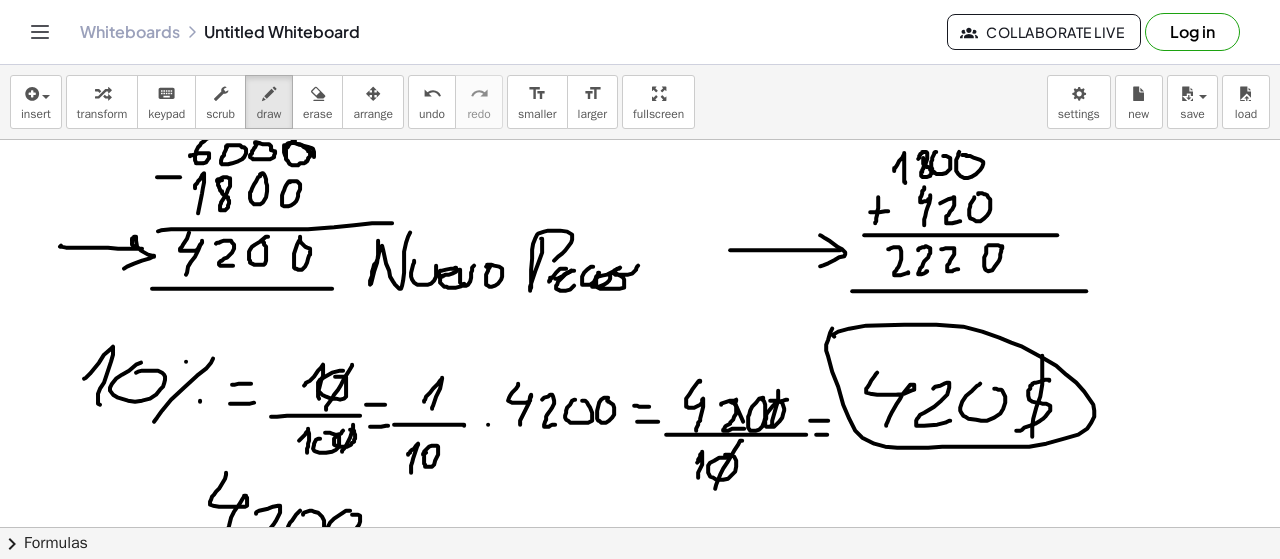 drag, startPoint x: 820, startPoint y: 233, endPoint x: 816, endPoint y: 269, distance: 36.221542 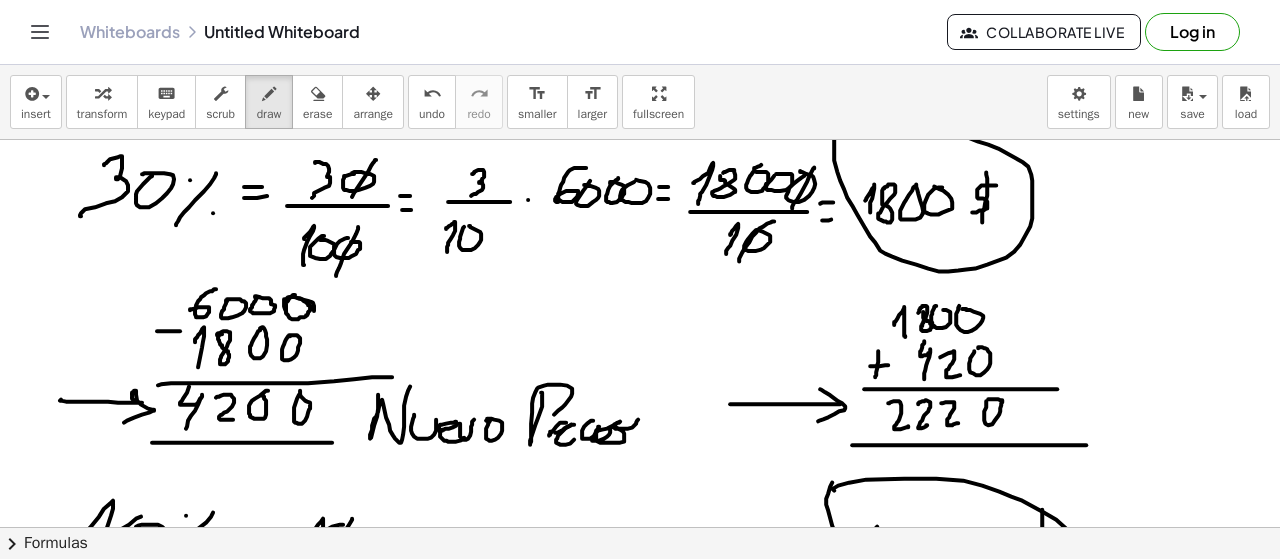 scroll, scrollTop: 3829, scrollLeft: 0, axis: vertical 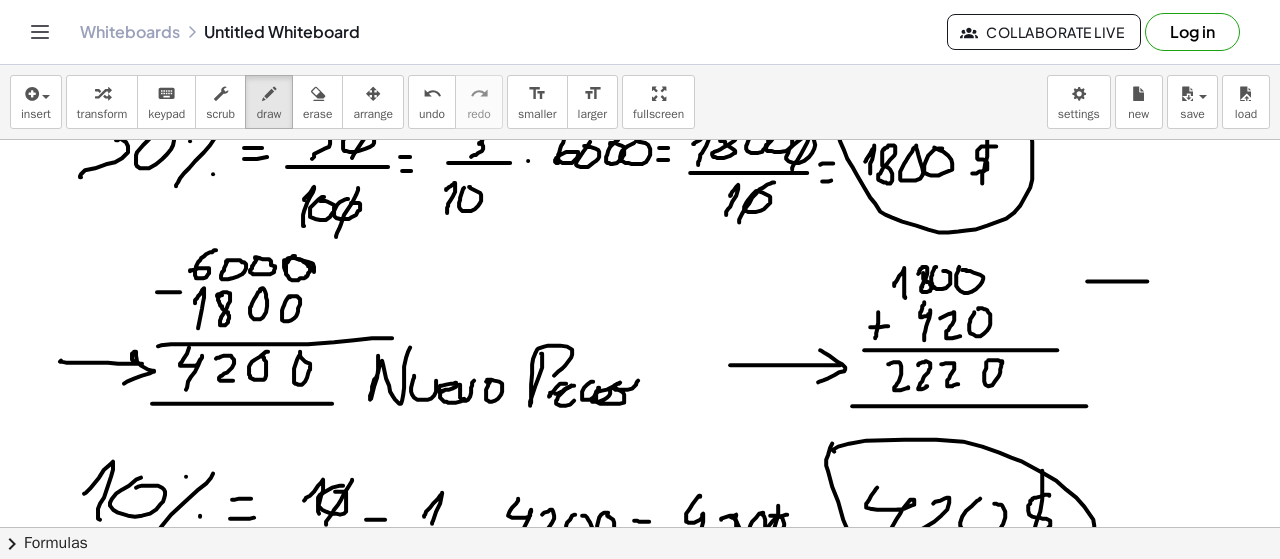 drag, startPoint x: 1088, startPoint y: 279, endPoint x: 1222, endPoint y: 279, distance: 134 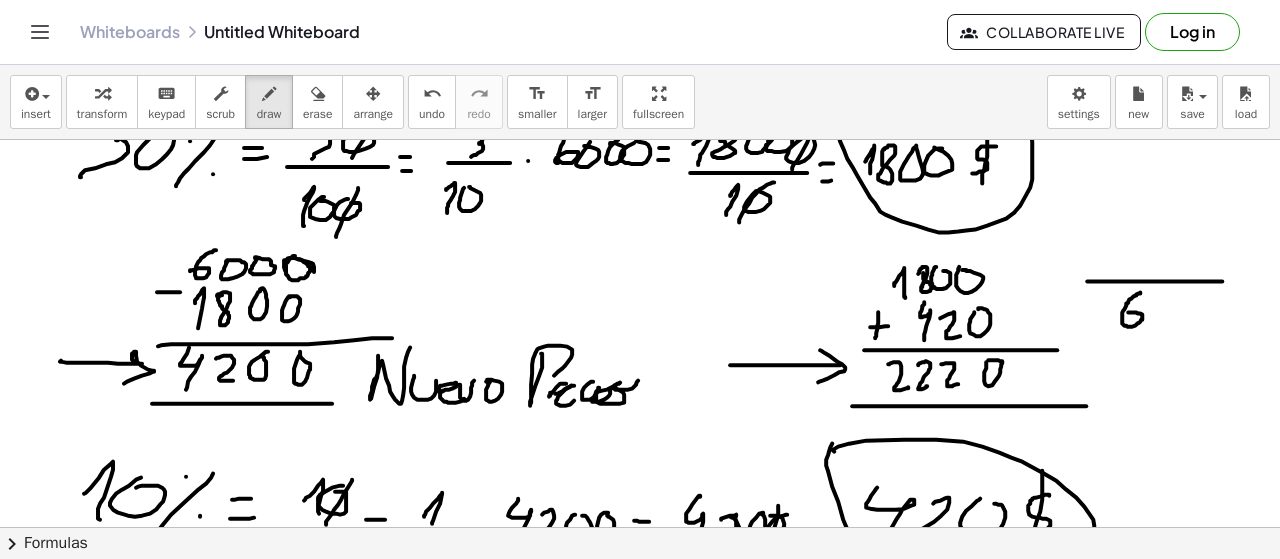 drag, startPoint x: 1140, startPoint y: 290, endPoint x: 1132, endPoint y: 319, distance: 30.083218 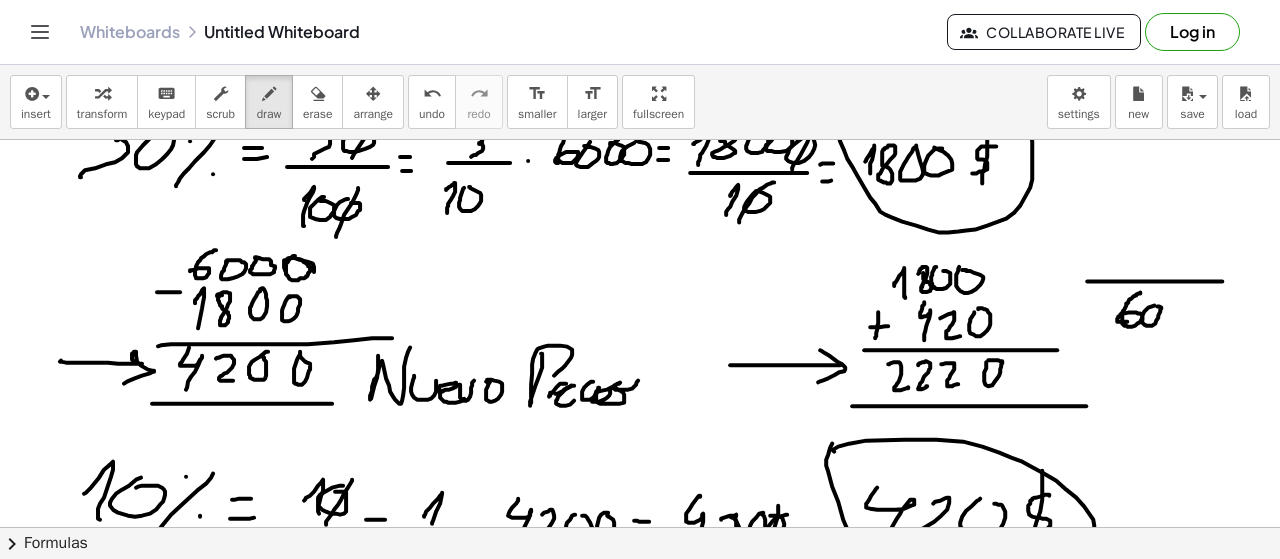 drag, startPoint x: 1154, startPoint y: 303, endPoint x: 1168, endPoint y: 307, distance: 14.56022 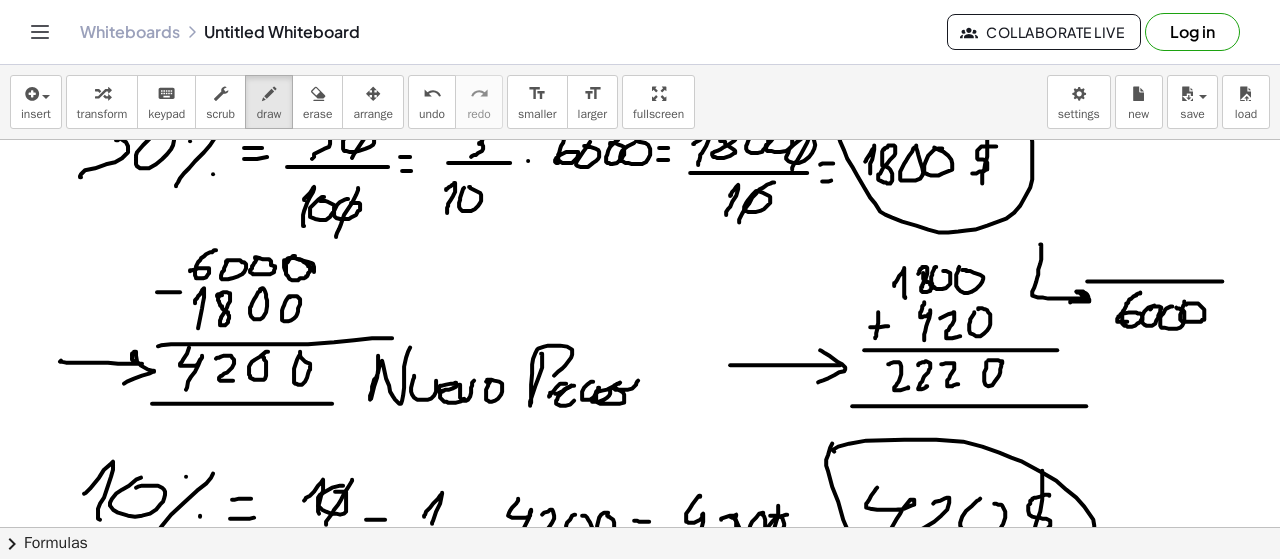 drag, startPoint x: 1041, startPoint y: 253, endPoint x: 1070, endPoint y: 300, distance: 55.226807 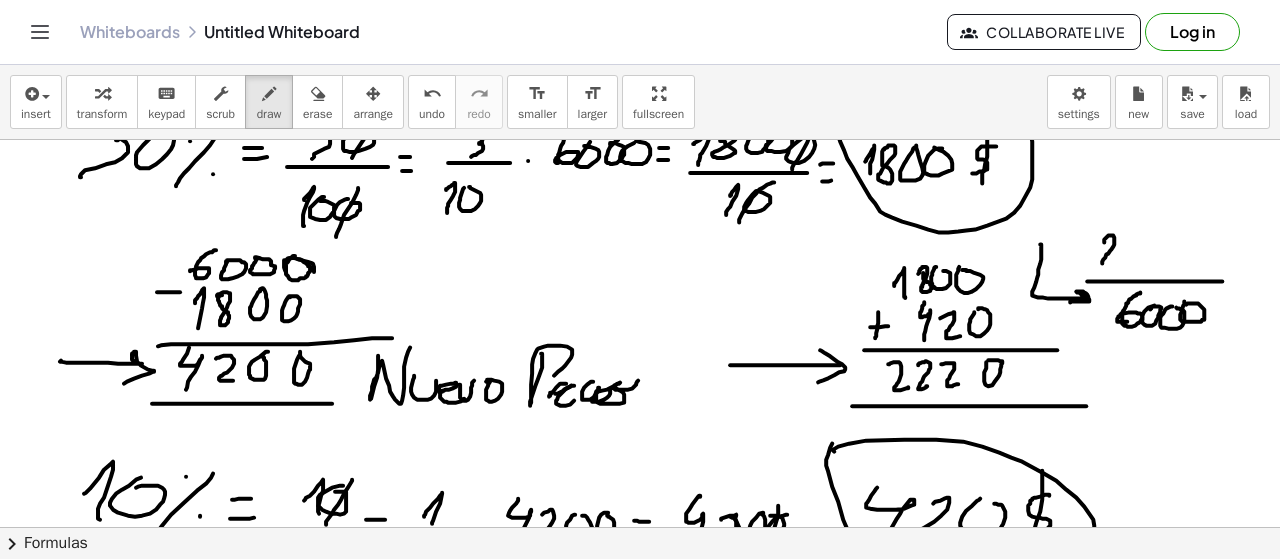 drag, startPoint x: 1104, startPoint y: 240, endPoint x: 1119, endPoint y: 257, distance: 22.671568 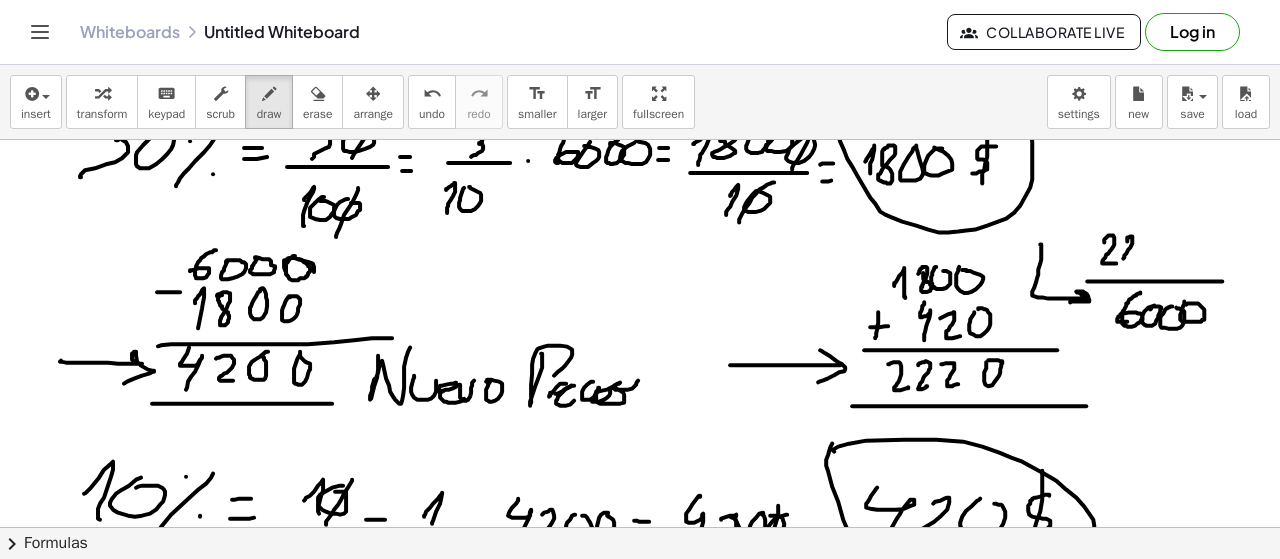 drag, startPoint x: 1127, startPoint y: 239, endPoint x: 1136, endPoint y: 258, distance: 21.023796 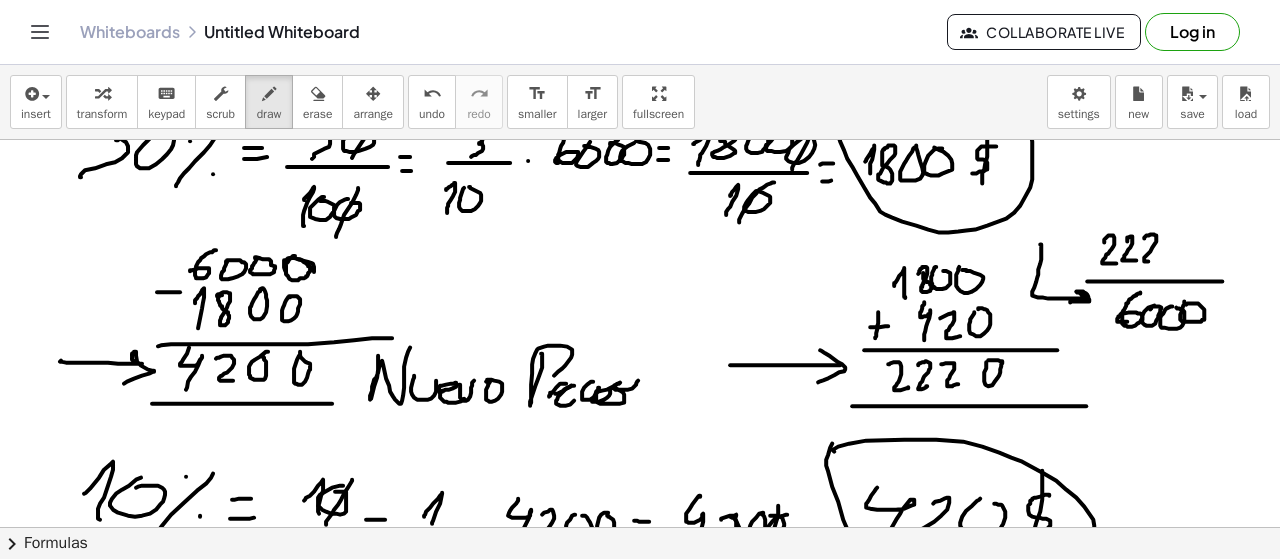 drag, startPoint x: 1144, startPoint y: 235, endPoint x: 1171, endPoint y: 255, distance: 33.600594 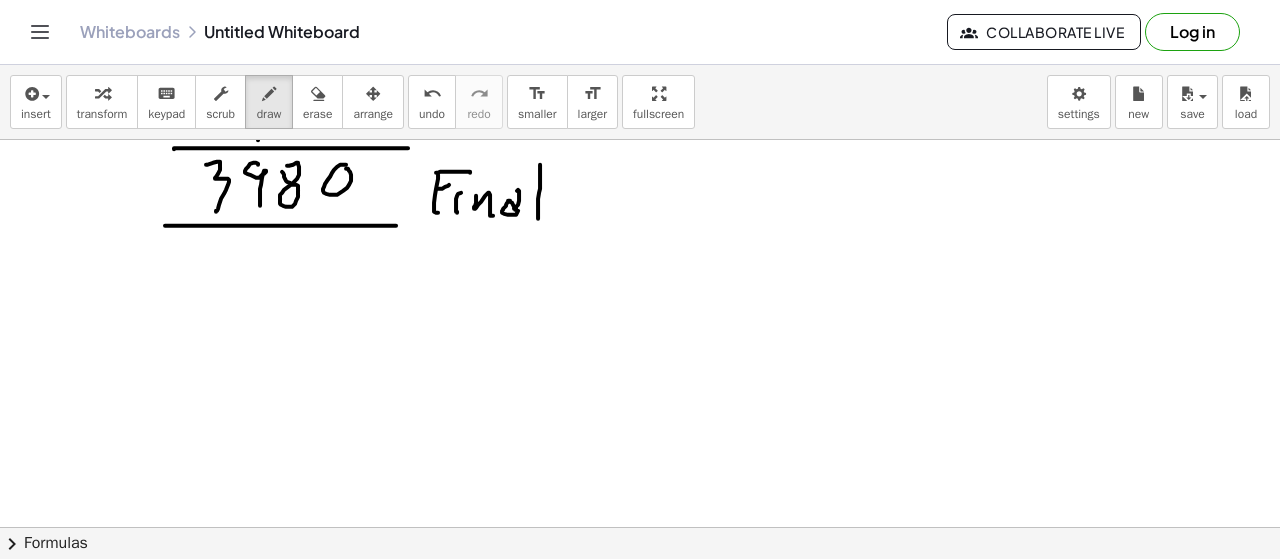 scroll, scrollTop: 4485, scrollLeft: 0, axis: vertical 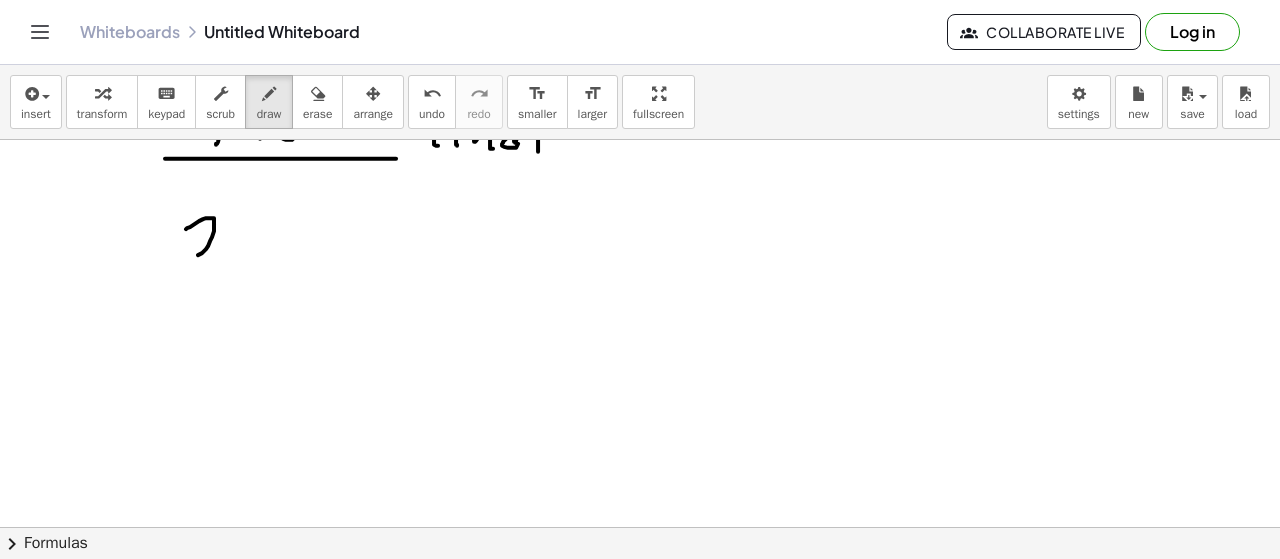 drag, startPoint x: 186, startPoint y: 227, endPoint x: 216, endPoint y: 260, distance: 44.598206 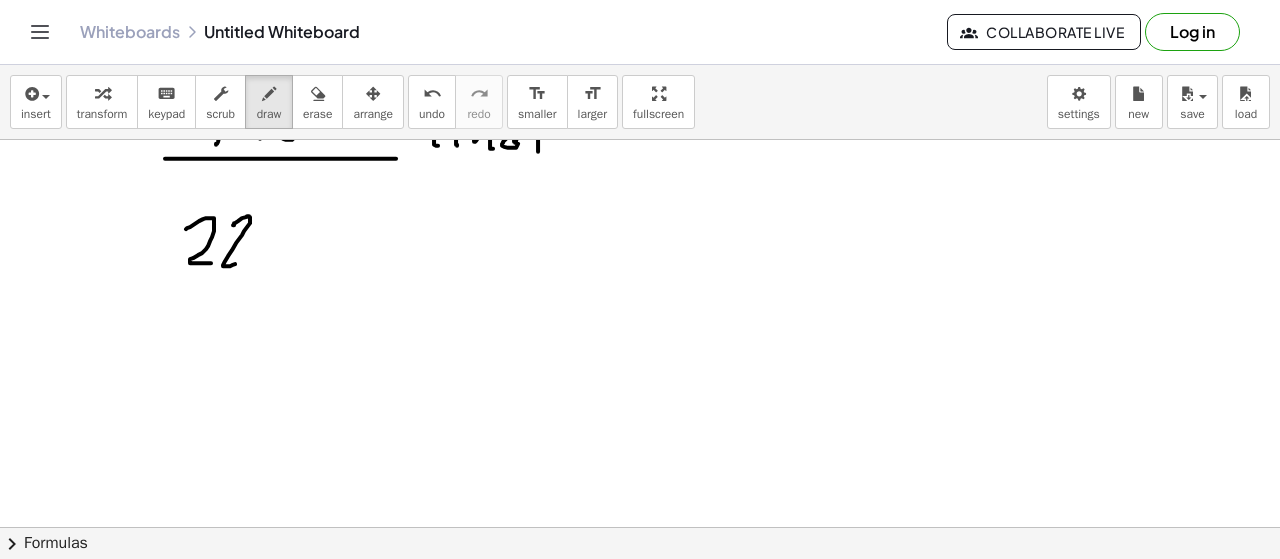 drag, startPoint x: 233, startPoint y: 223, endPoint x: 238, endPoint y: 261, distance: 38.327538 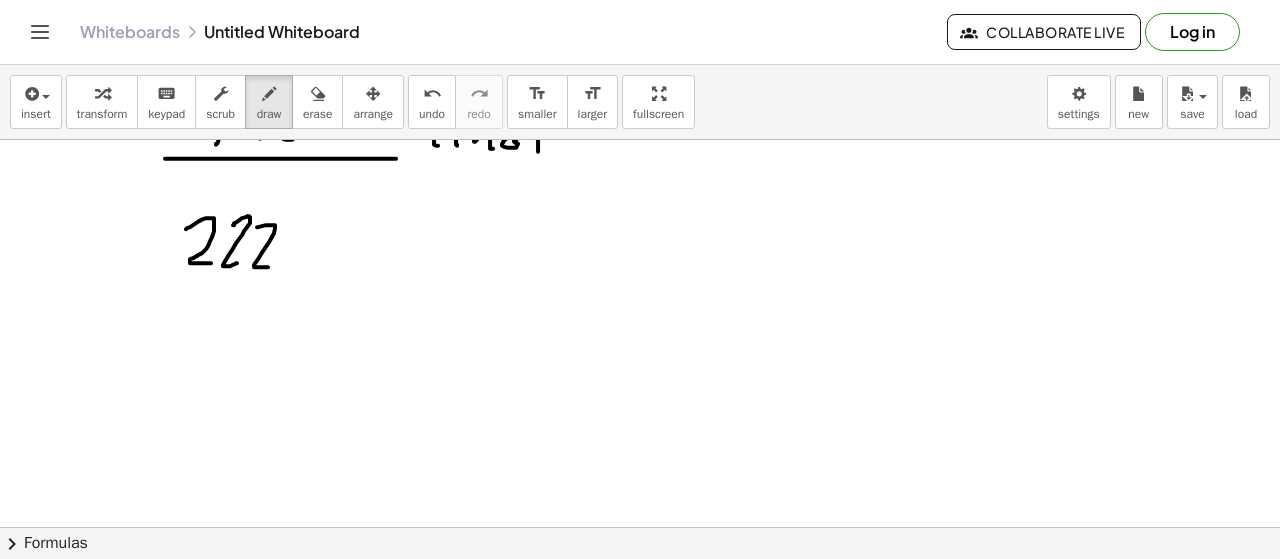 drag, startPoint x: 257, startPoint y: 225, endPoint x: 276, endPoint y: 263, distance: 42.48529 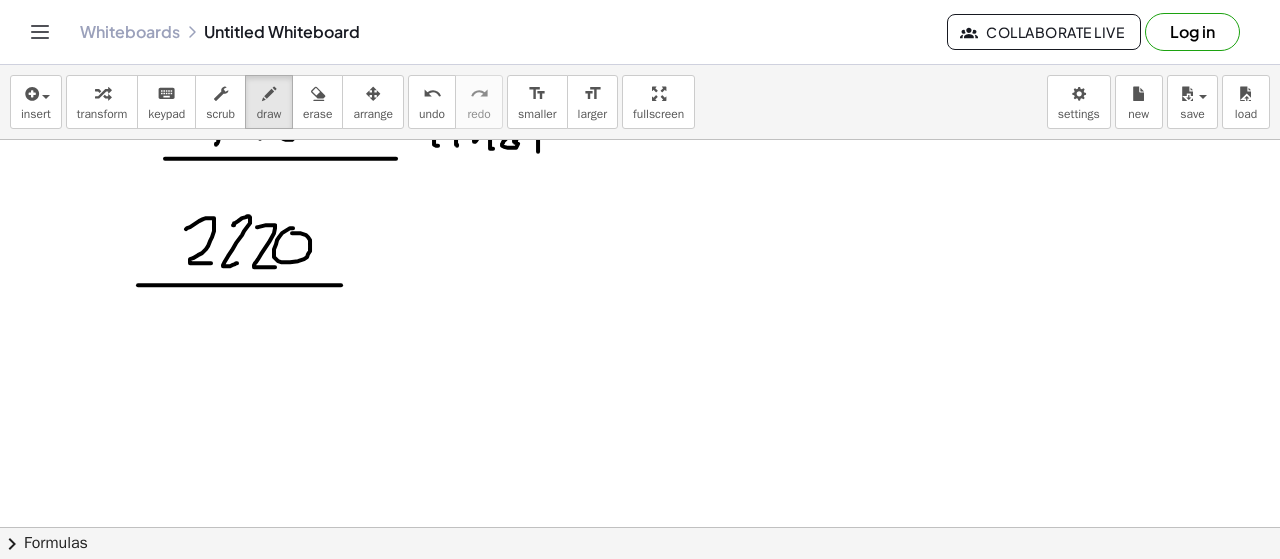 drag, startPoint x: 144, startPoint y: 283, endPoint x: 338, endPoint y: 285, distance: 194.01031 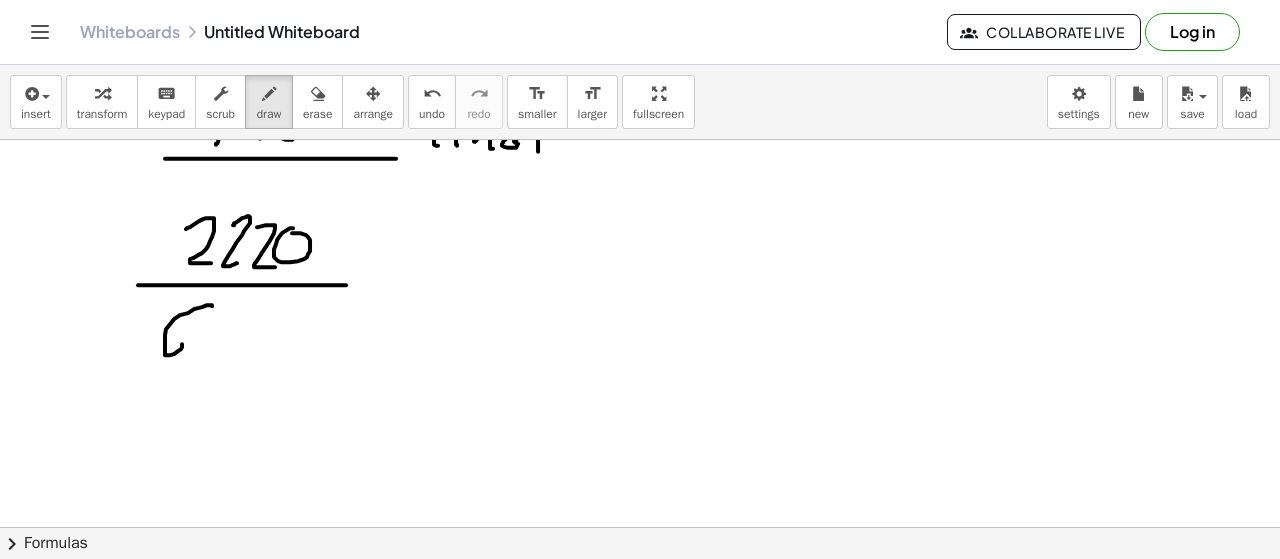 drag, startPoint x: 212, startPoint y: 304, endPoint x: 160, endPoint y: 347, distance: 67.47592 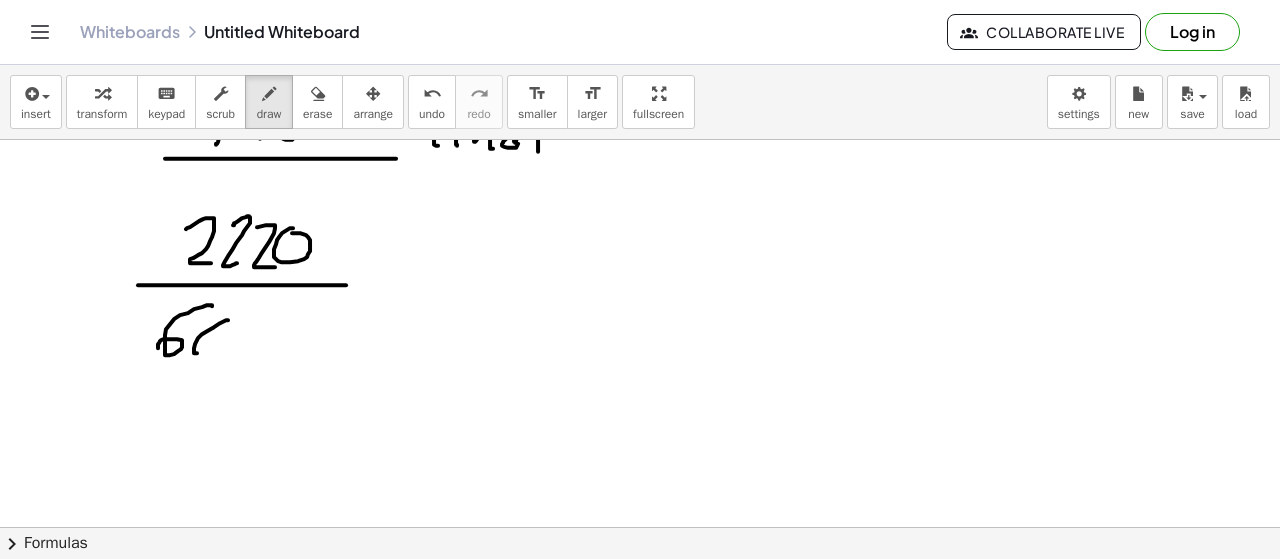 drag, startPoint x: 195, startPoint y: 342, endPoint x: 218, endPoint y: 319, distance: 32.526913 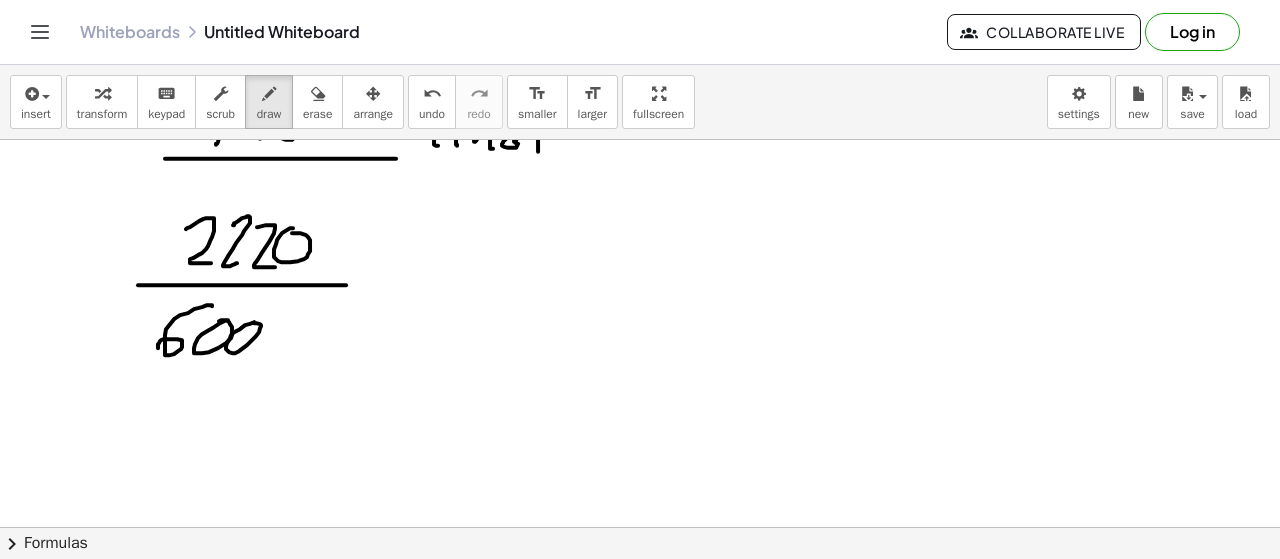 drag, startPoint x: 231, startPoint y: 333, endPoint x: 264, endPoint y: 324, distance: 34.20526 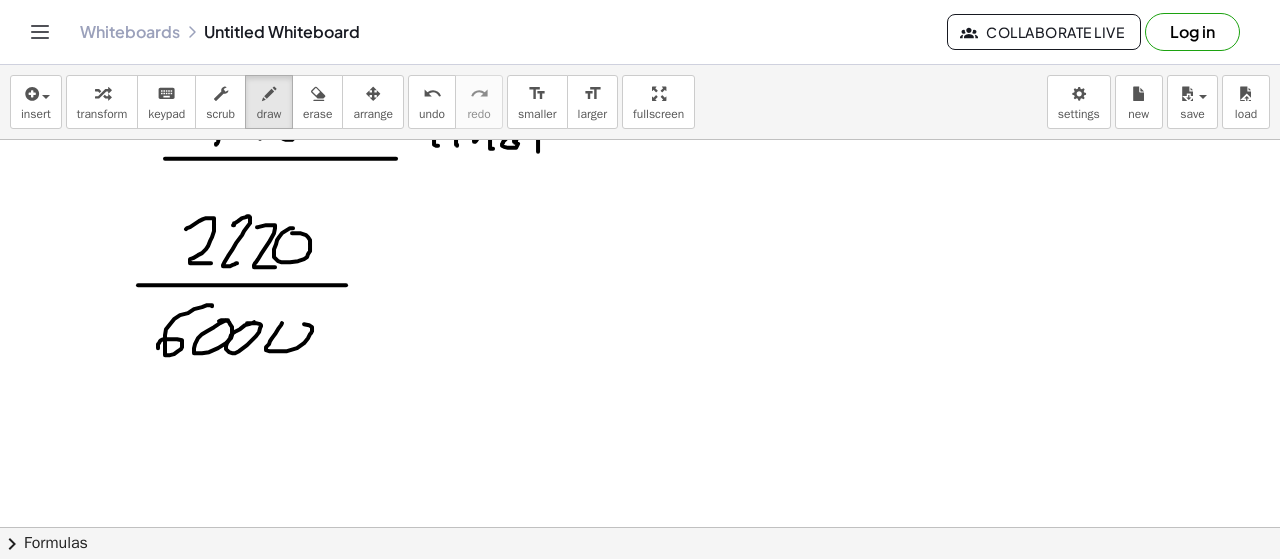 drag, startPoint x: 282, startPoint y: 321, endPoint x: 269, endPoint y: 326, distance: 13.928389 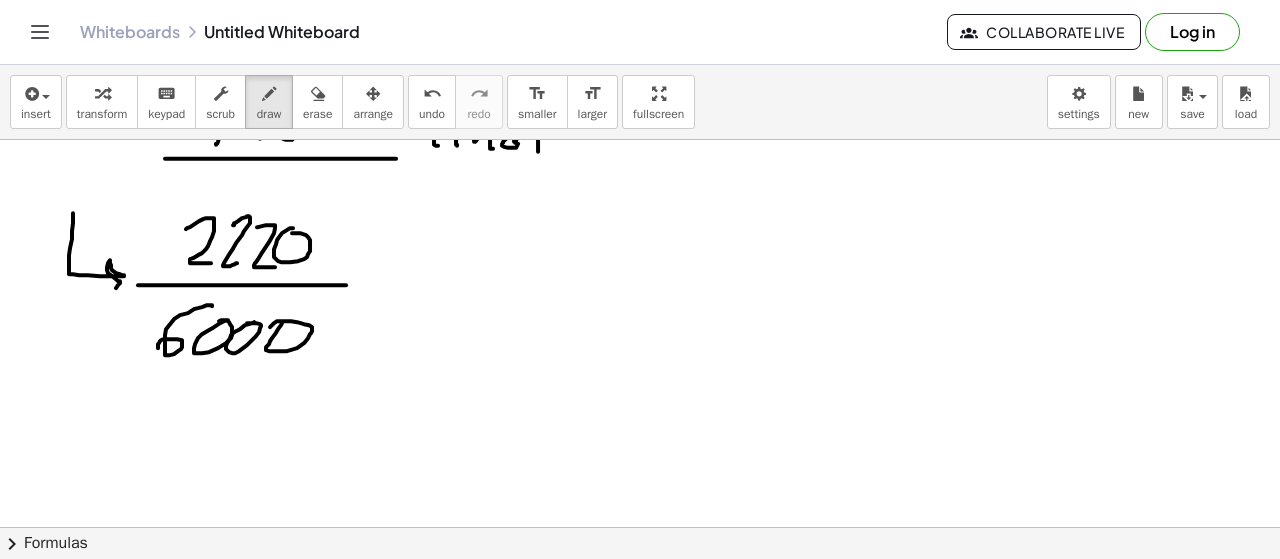 drag, startPoint x: 72, startPoint y: 229, endPoint x: 103, endPoint y: 293, distance: 71.11259 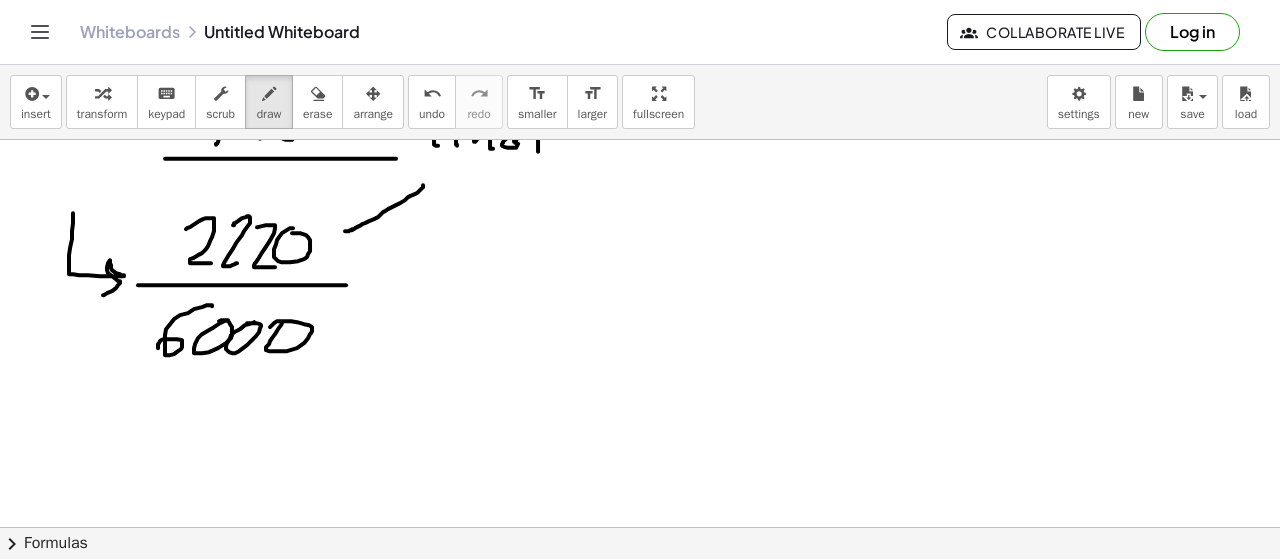 drag, startPoint x: 423, startPoint y: 183, endPoint x: 345, endPoint y: 229, distance: 90.55385 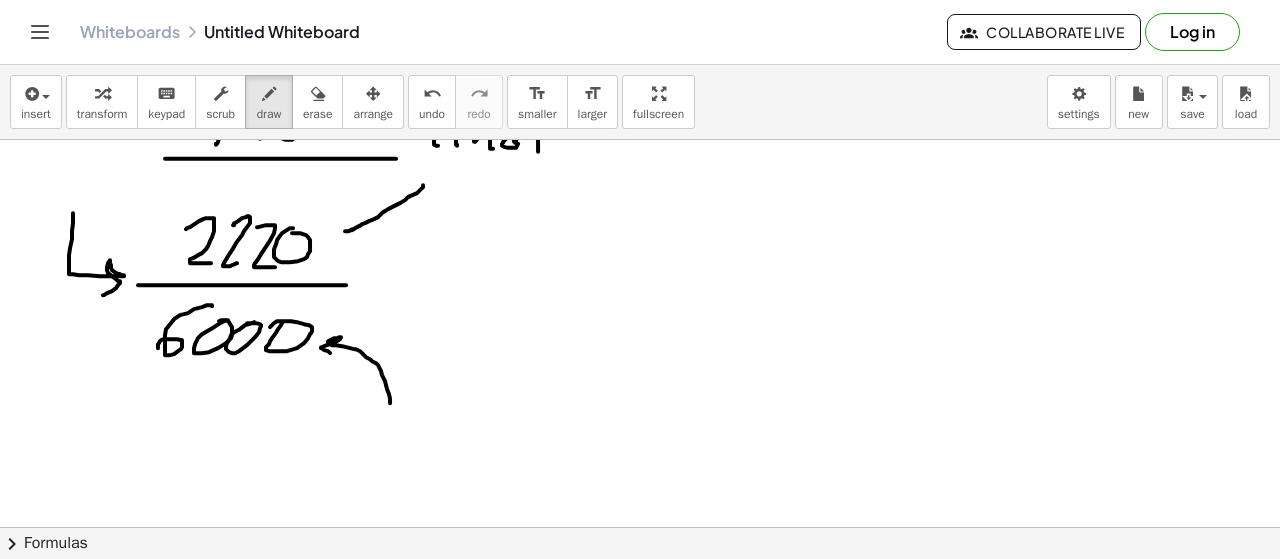 drag, startPoint x: 389, startPoint y: 392, endPoint x: 331, endPoint y: 351, distance: 71.02816 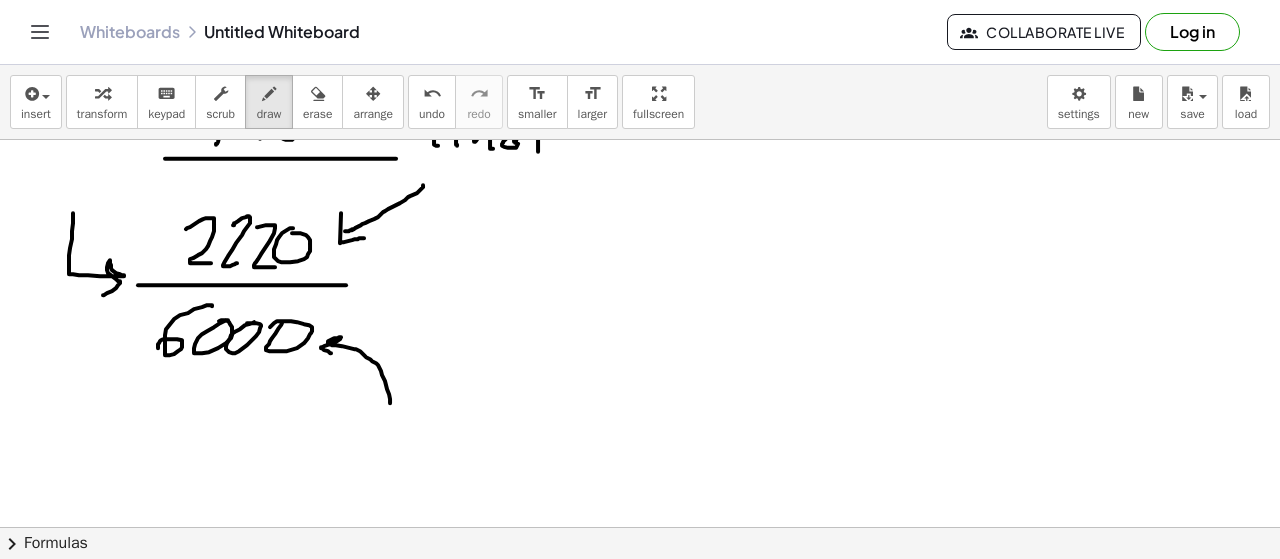 drag, startPoint x: 340, startPoint y: 240, endPoint x: 366, endPoint y: 236, distance: 26.305893 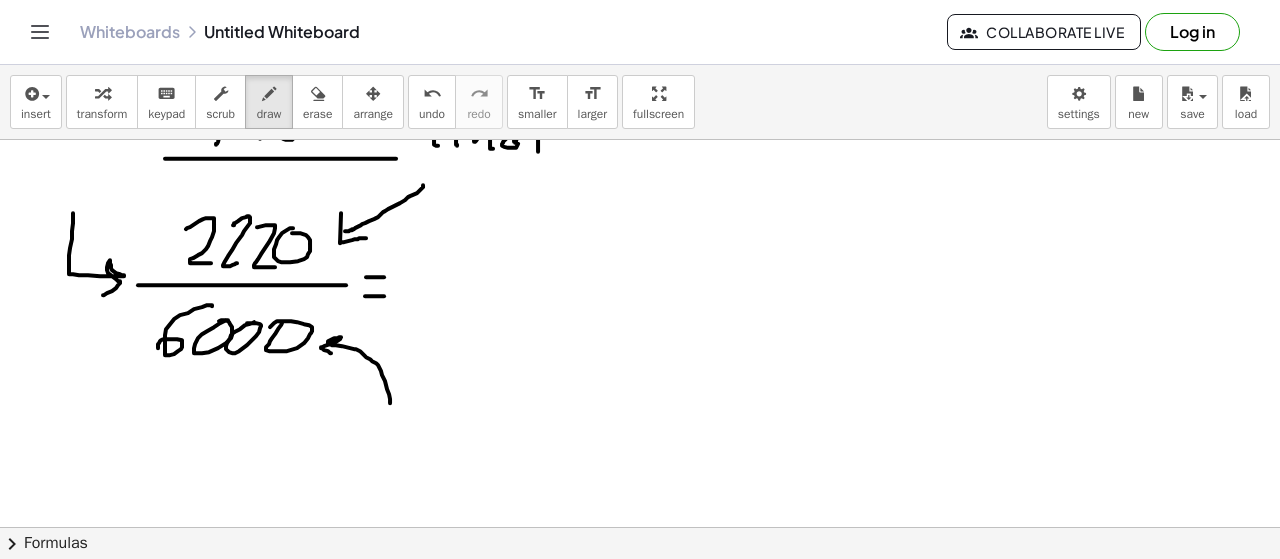 drag, startPoint x: 365, startPoint y: 294, endPoint x: 384, endPoint y: 294, distance: 19 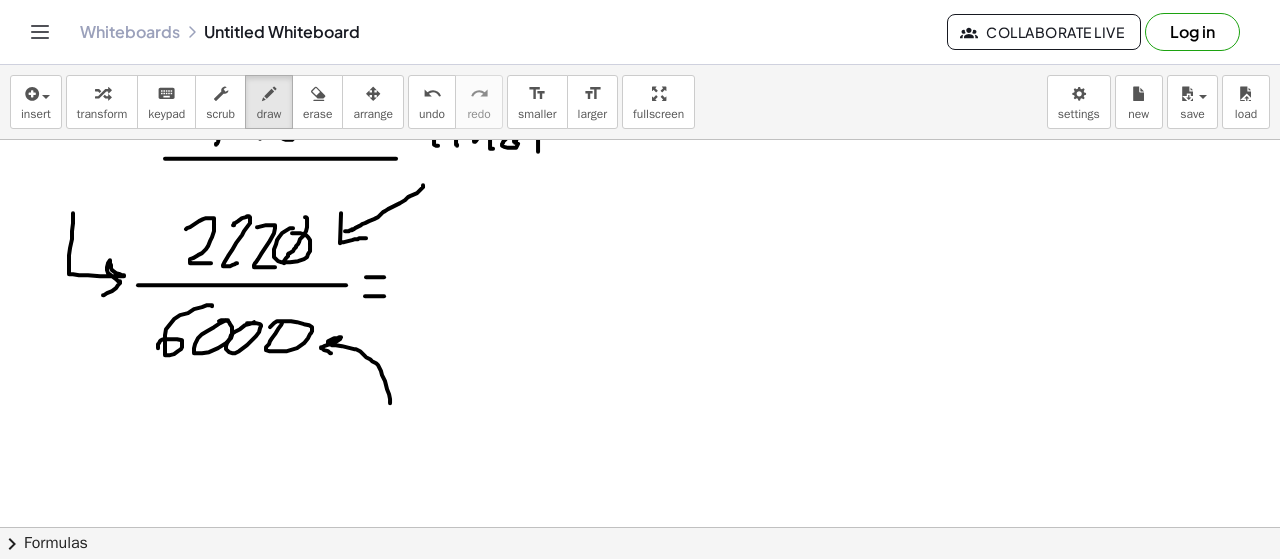 drag, startPoint x: 305, startPoint y: 215, endPoint x: 282, endPoint y: 263, distance: 53.225933 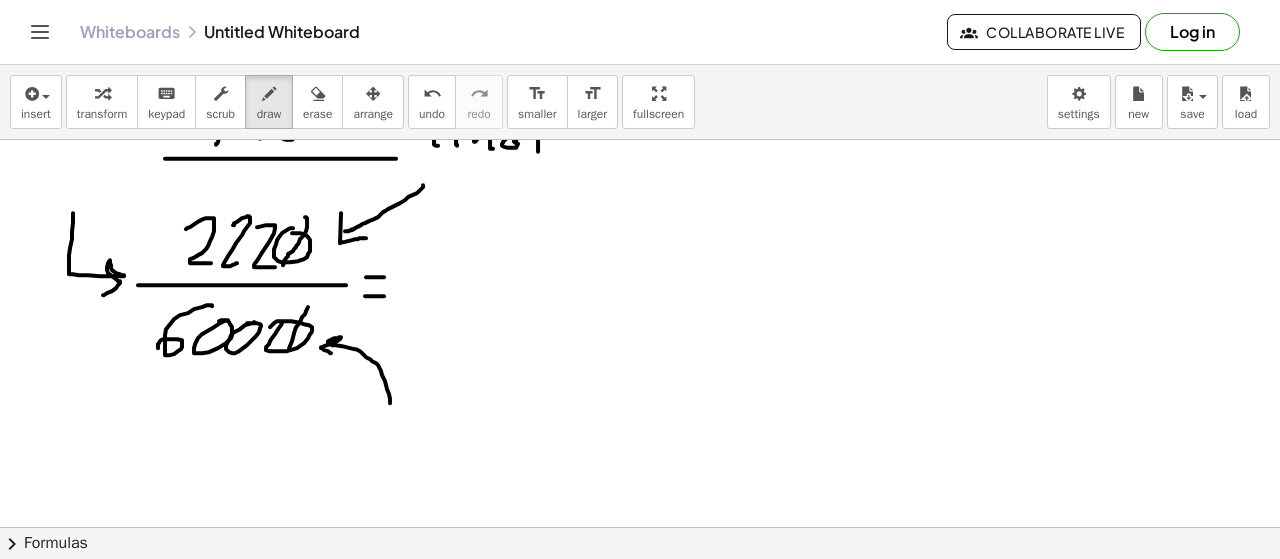 drag, startPoint x: 308, startPoint y: 305, endPoint x: 276, endPoint y: 369, distance: 71.55418 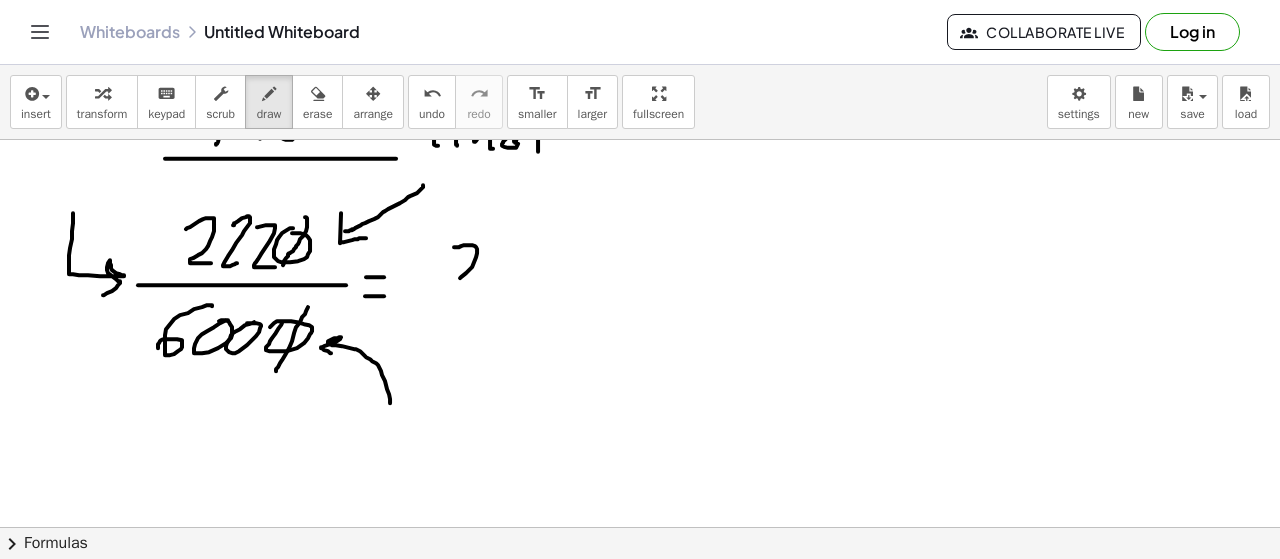 drag, startPoint x: 454, startPoint y: 245, endPoint x: 486, endPoint y: 265, distance: 37.735924 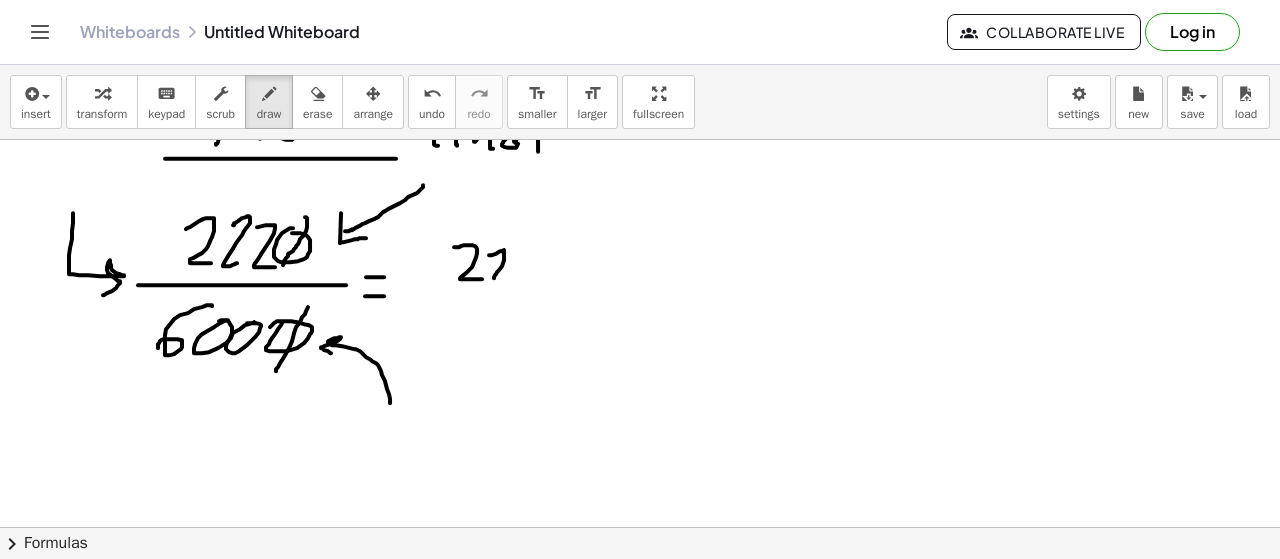 drag, startPoint x: 489, startPoint y: 253, endPoint x: 508, endPoint y: 278, distance: 31.400637 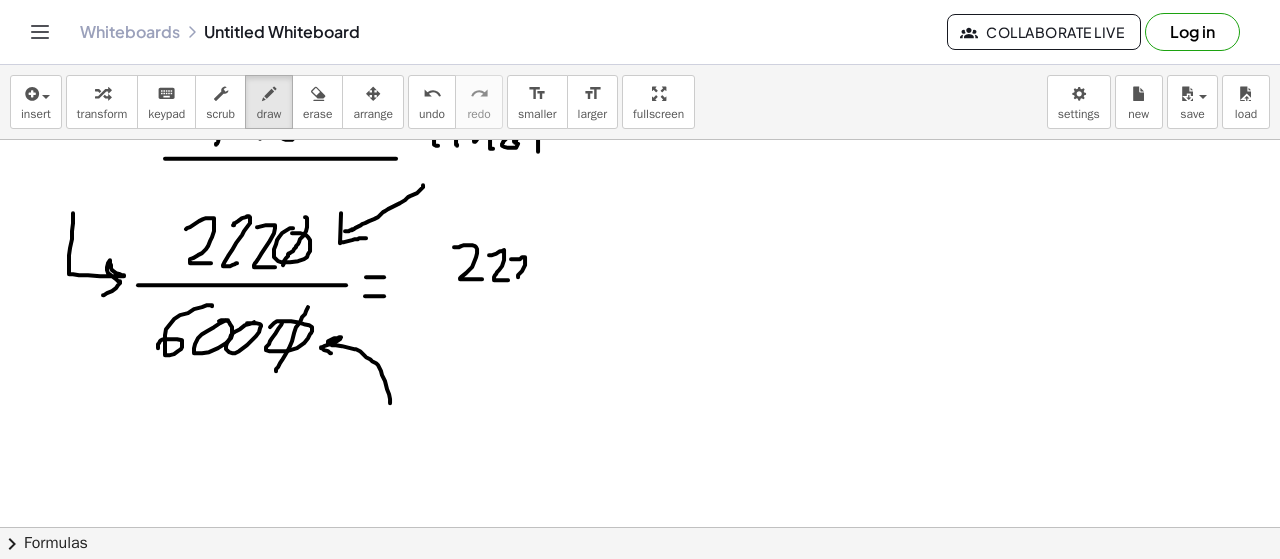 drag, startPoint x: 520, startPoint y: 257, endPoint x: 532, endPoint y: 275, distance: 21.633308 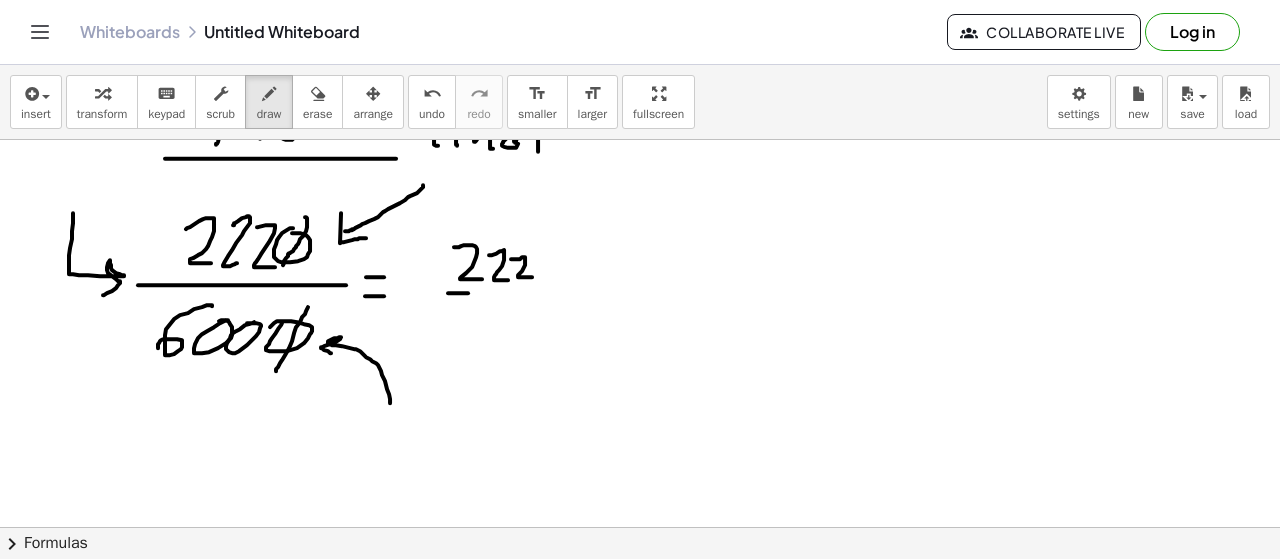 drag, startPoint x: 448, startPoint y: 291, endPoint x: 548, endPoint y: 295, distance: 100.07997 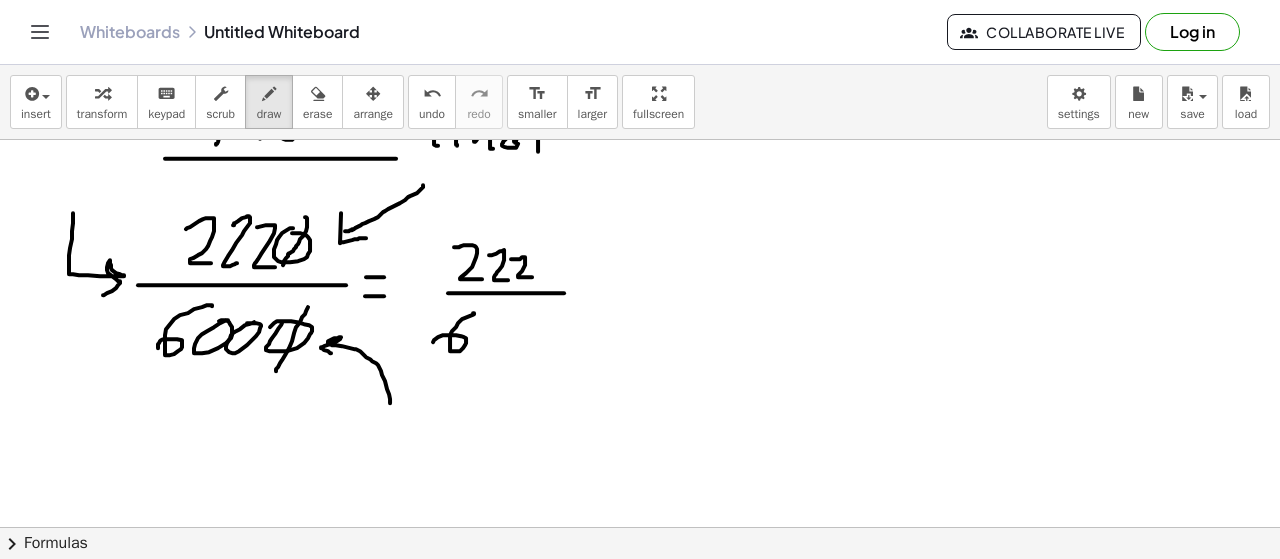 drag, startPoint x: 473, startPoint y: 311, endPoint x: 432, endPoint y: 344, distance: 52.63079 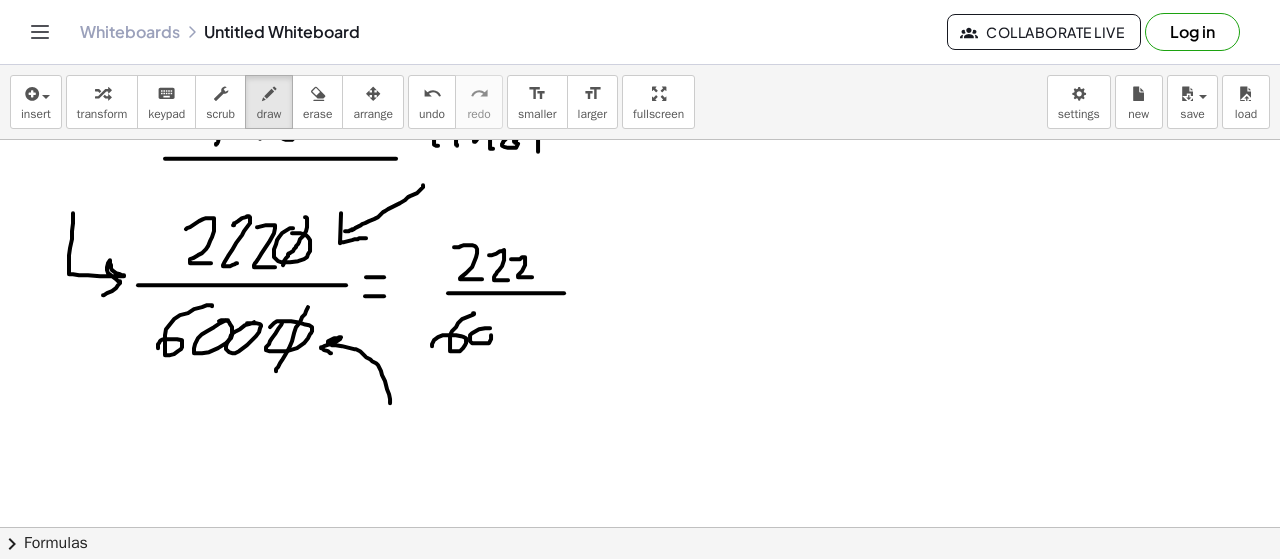 drag, startPoint x: 470, startPoint y: 333, endPoint x: 490, endPoint y: 327, distance: 20.880613 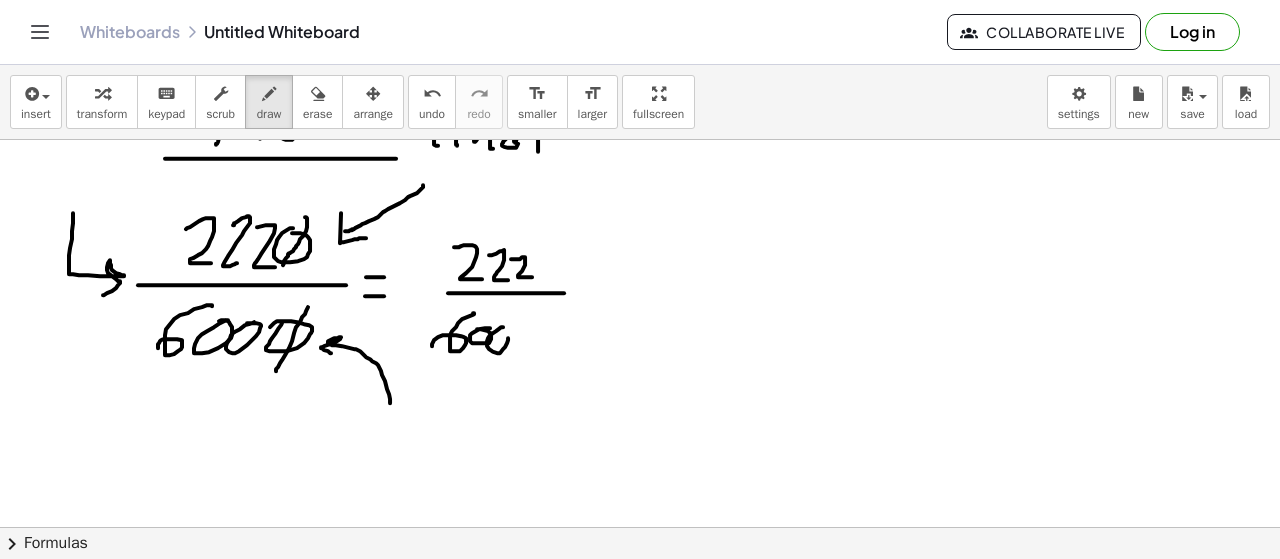 drag, startPoint x: 503, startPoint y: 325, endPoint x: 491, endPoint y: 325, distance: 12 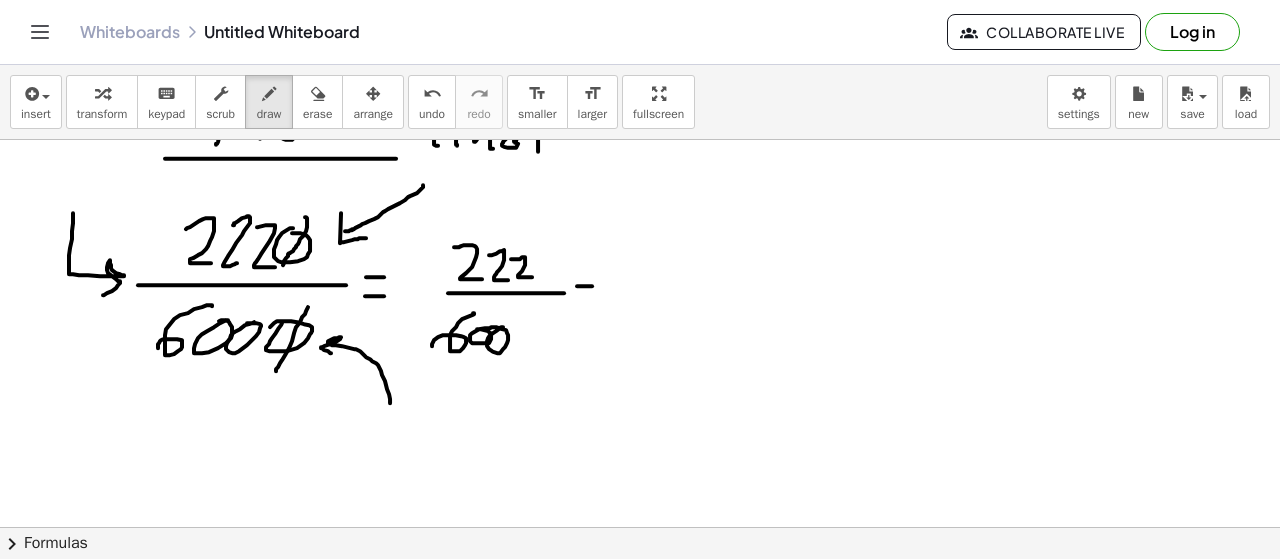 drag, startPoint x: 583, startPoint y: 296, endPoint x: 600, endPoint y: 297, distance: 17.029387 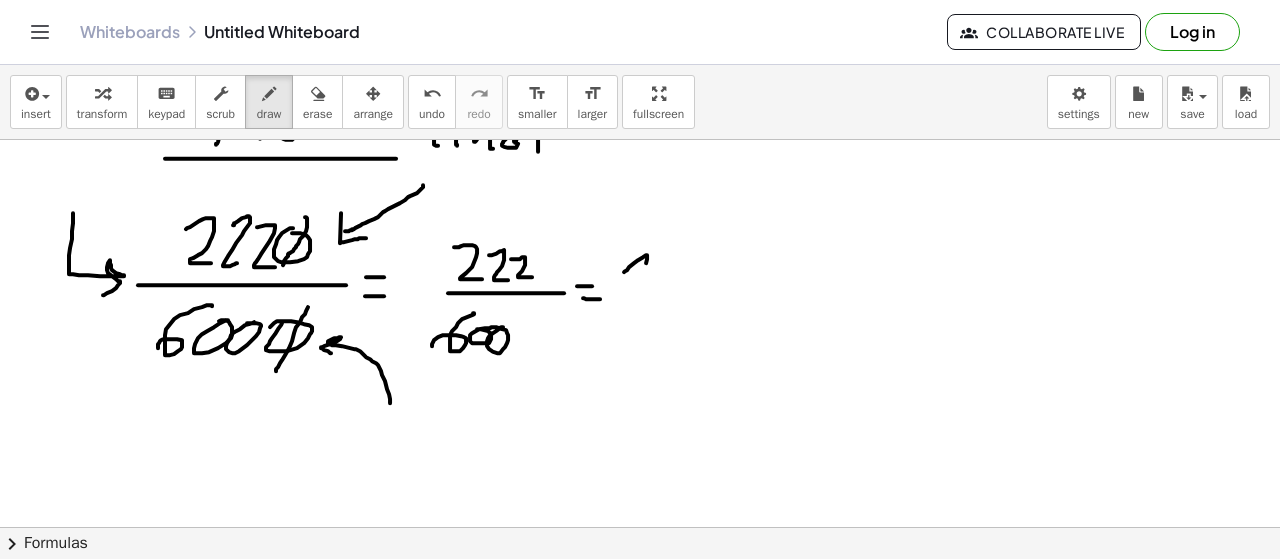 drag, startPoint x: 638, startPoint y: 258, endPoint x: 645, endPoint y: 279, distance: 22.135944 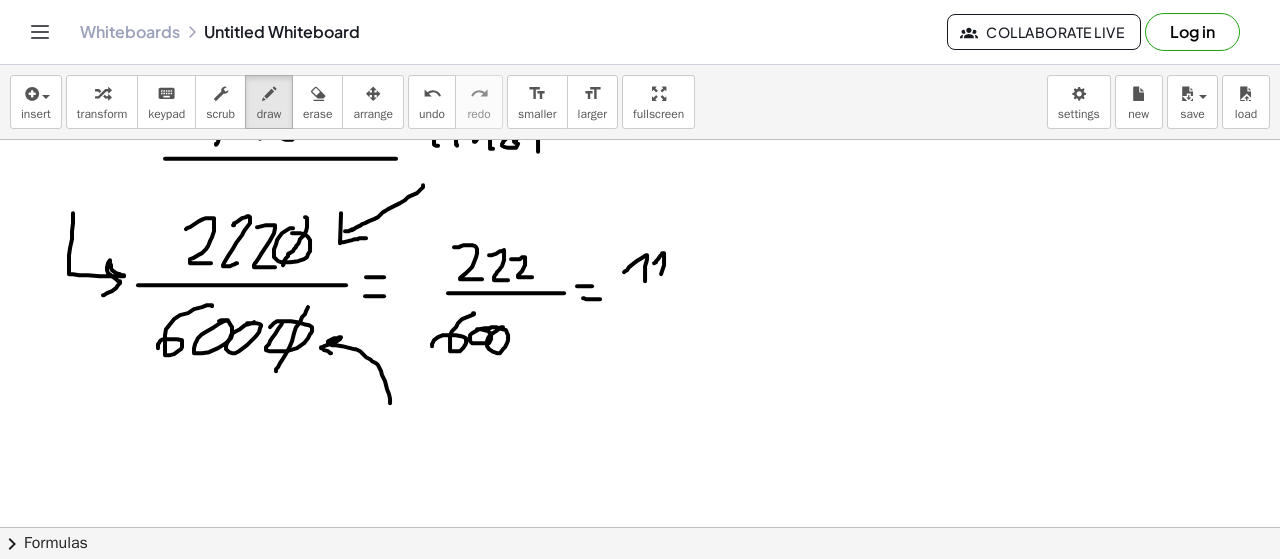 drag, startPoint x: 656, startPoint y: 260, endPoint x: 661, endPoint y: 279, distance: 19.646883 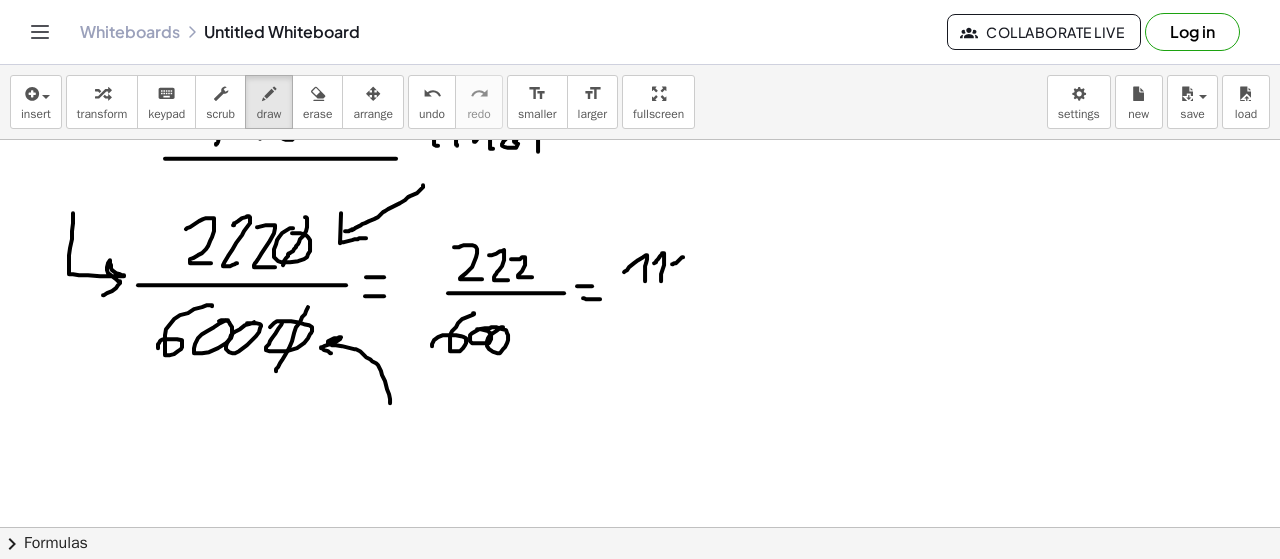 drag, startPoint x: 680, startPoint y: 257, endPoint x: 670, endPoint y: 284, distance: 28.79236 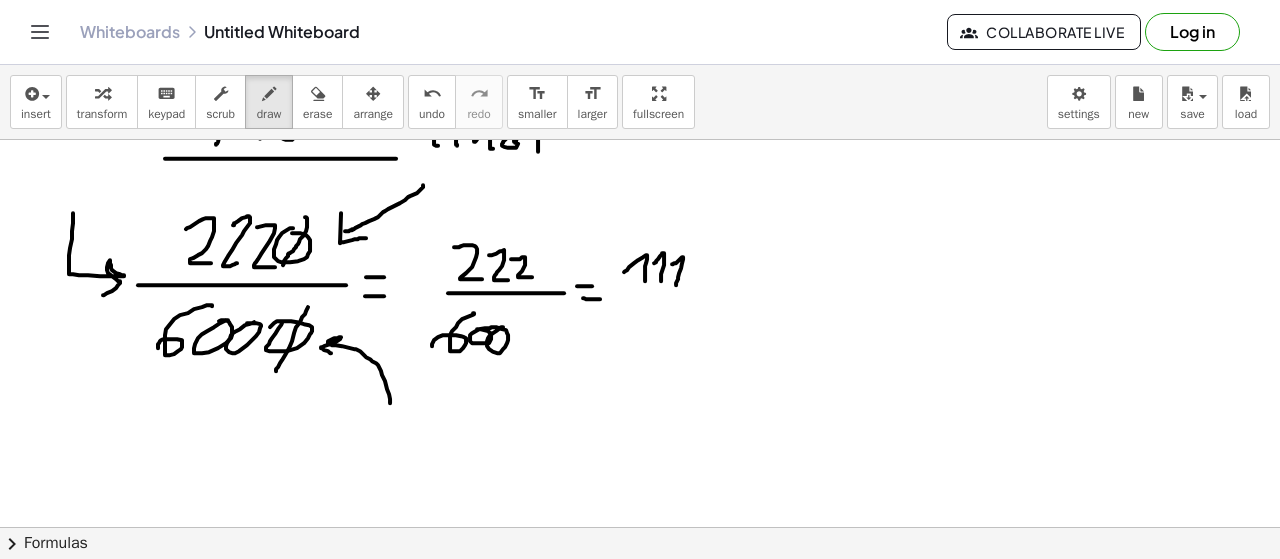 drag, startPoint x: 632, startPoint y: 289, endPoint x: 696, endPoint y: 290, distance: 64.00781 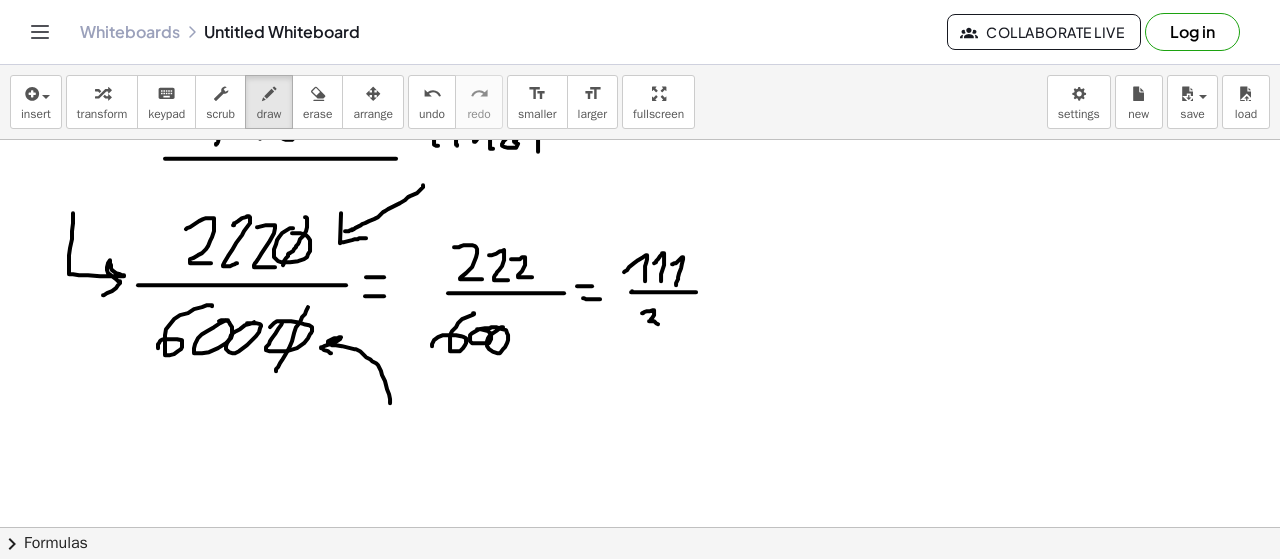 drag, startPoint x: 643, startPoint y: 311, endPoint x: 639, endPoint y: 337, distance: 26.305893 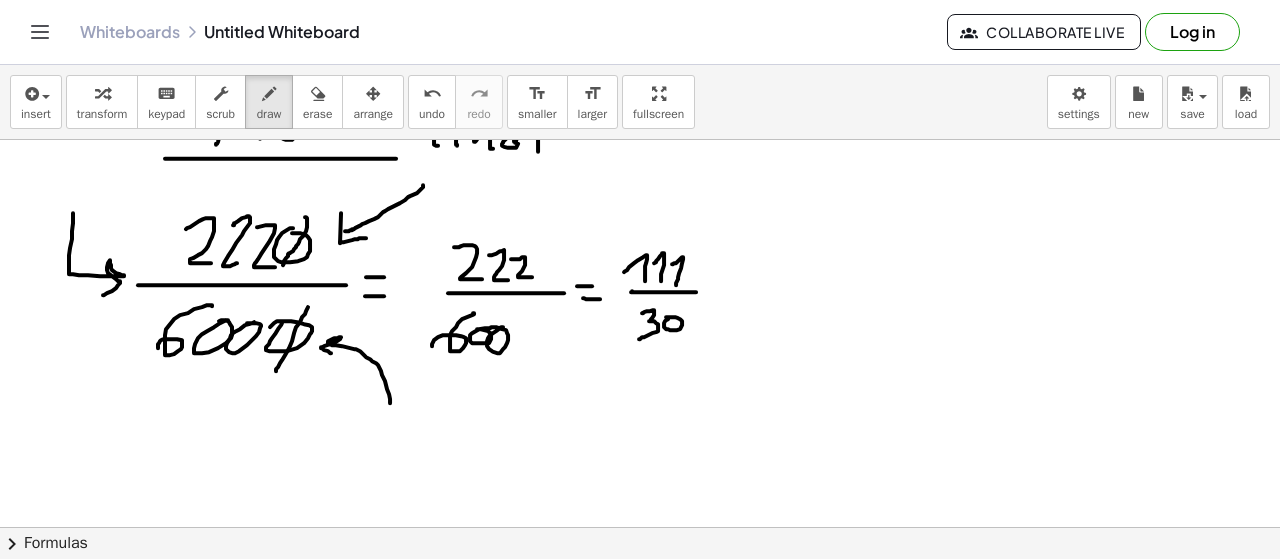 drag, startPoint x: 669, startPoint y: 315, endPoint x: 690, endPoint y: 314, distance: 21.023796 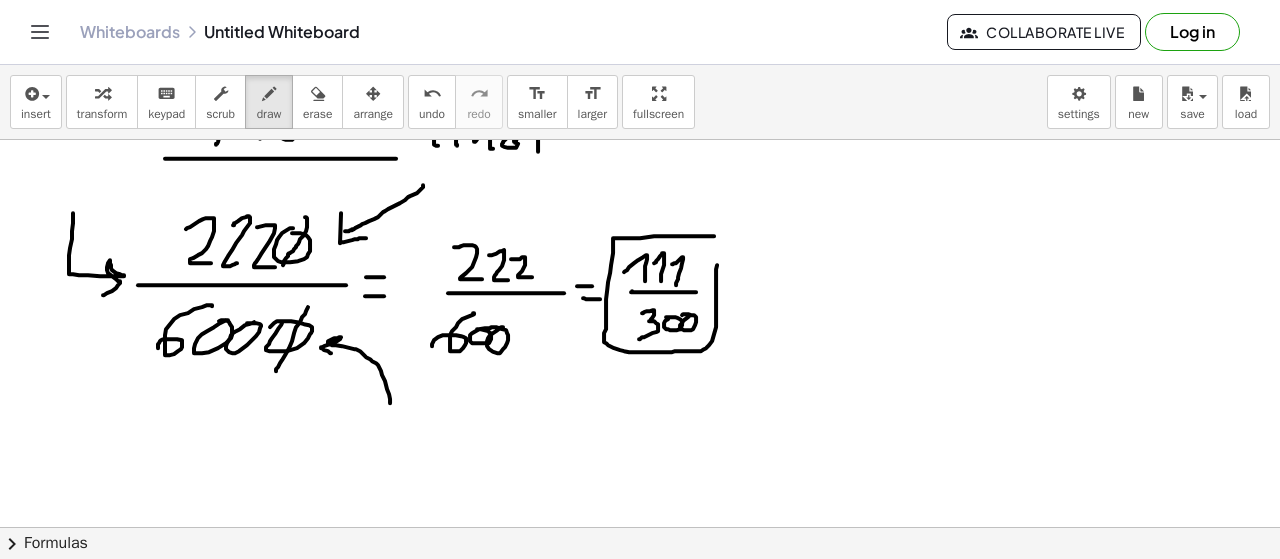 drag, startPoint x: 676, startPoint y: 234, endPoint x: 720, endPoint y: 247, distance: 45.88028 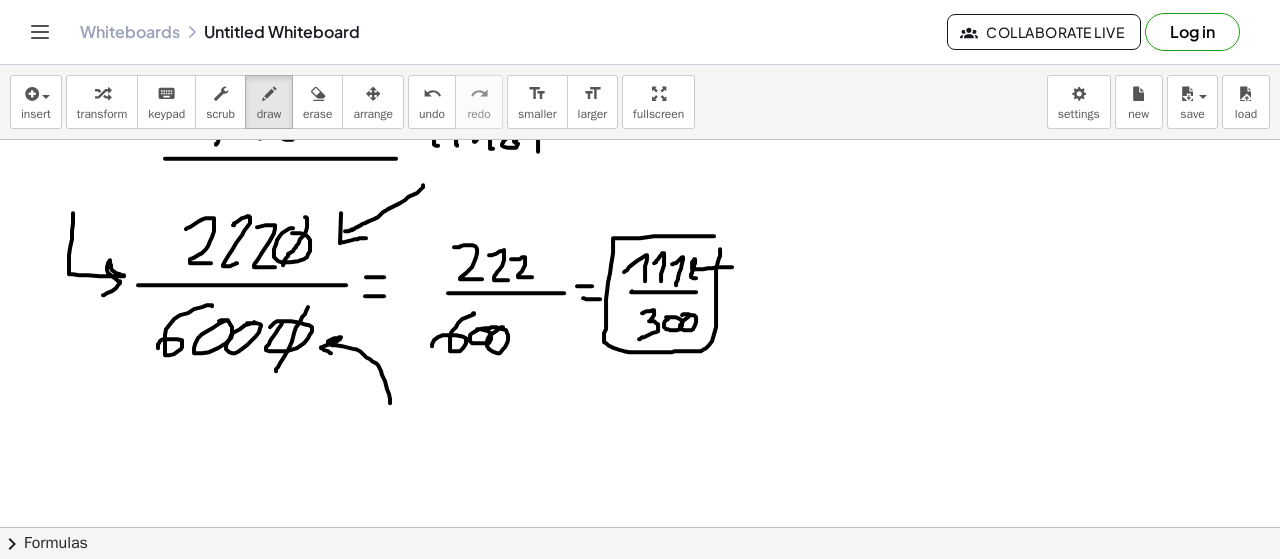 drag, startPoint x: 732, startPoint y: 265, endPoint x: 696, endPoint y: 277, distance: 37.94733 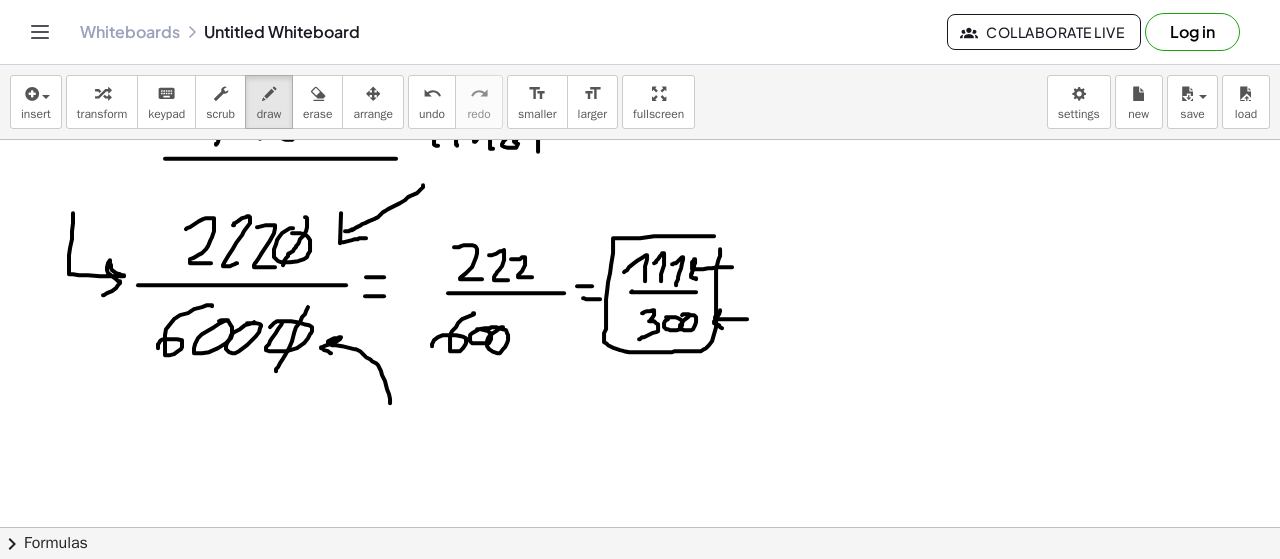 drag, startPoint x: 747, startPoint y: 317, endPoint x: 724, endPoint y: 328, distance: 25.495098 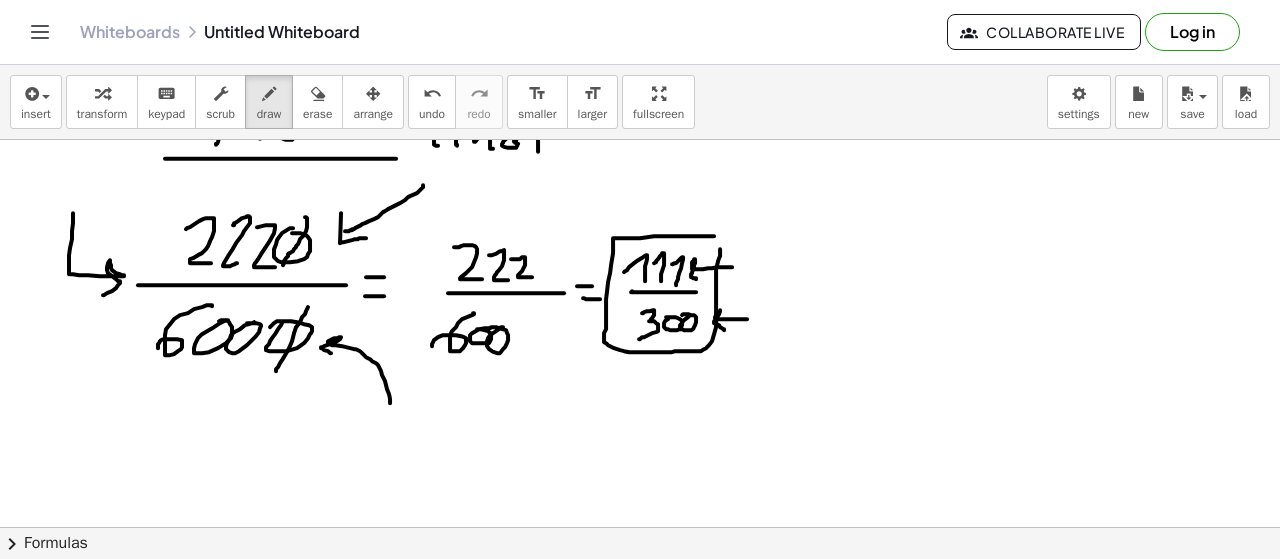 scroll, scrollTop: 4557, scrollLeft: 0, axis: vertical 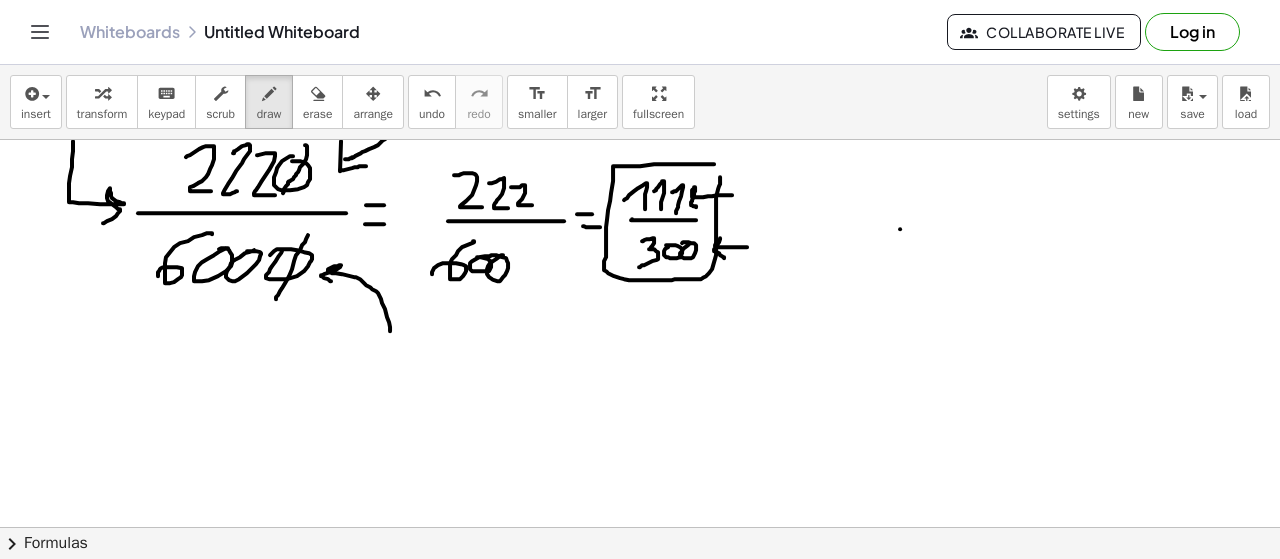 drag, startPoint x: 900, startPoint y: 227, endPoint x: 1080, endPoint y: 227, distance: 180 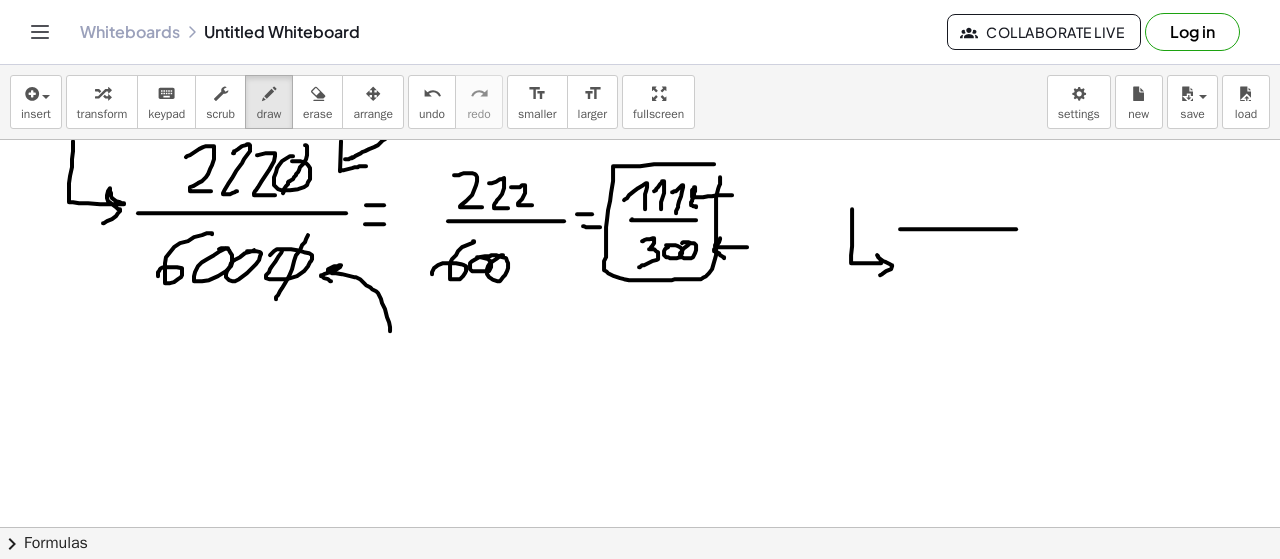 drag, startPoint x: 852, startPoint y: 207, endPoint x: 878, endPoint y: 275, distance: 72.8011 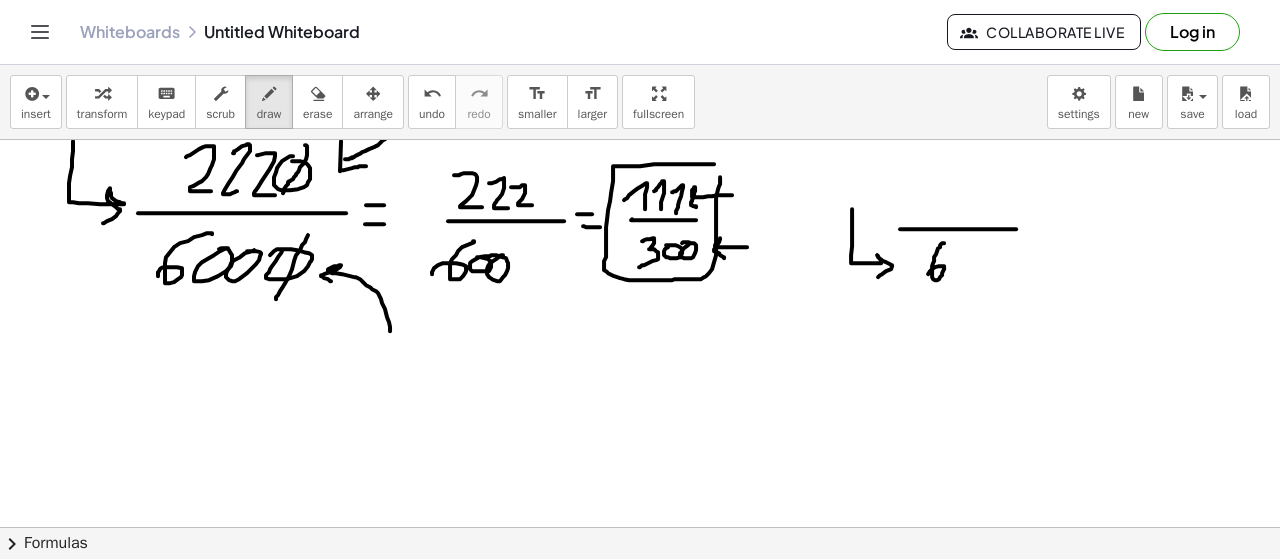 drag, startPoint x: 940, startPoint y: 243, endPoint x: 940, endPoint y: 275, distance: 32 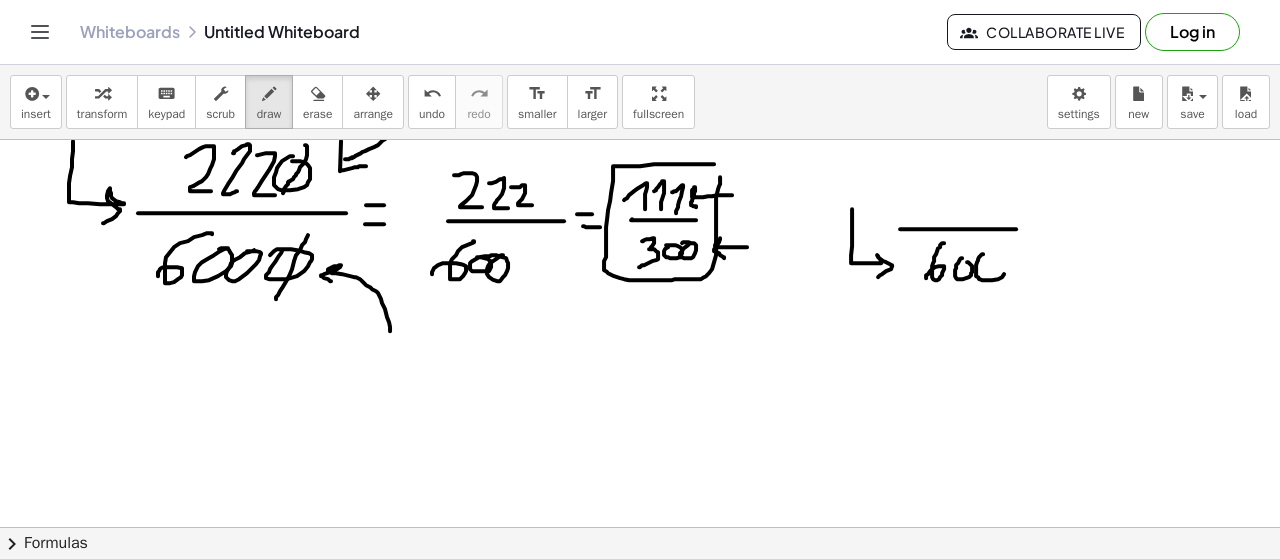 drag, startPoint x: 983, startPoint y: 252, endPoint x: 993, endPoint y: 257, distance: 11.18034 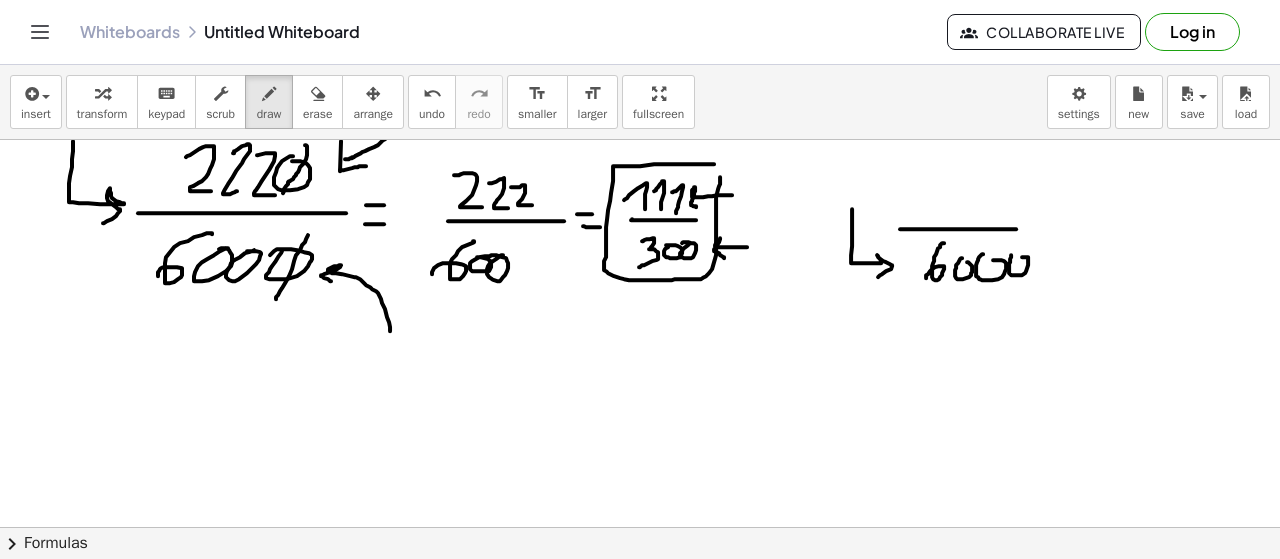 drag, startPoint x: 1009, startPoint y: 267, endPoint x: 972, endPoint y: 244, distance: 43.56604 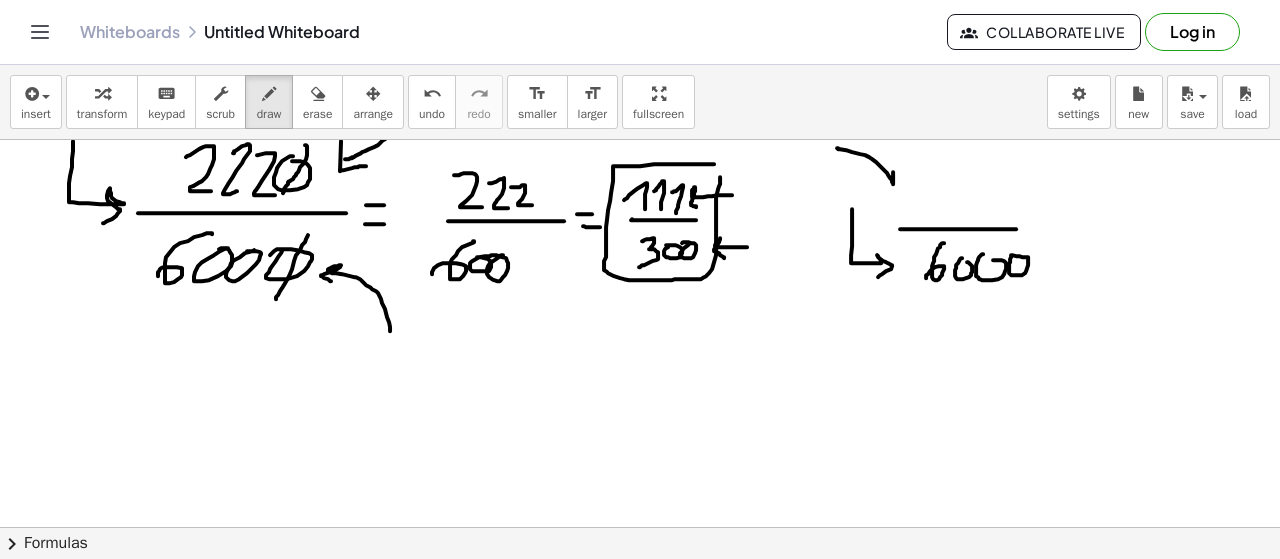 drag, startPoint x: 837, startPoint y: 146, endPoint x: 883, endPoint y: 183, distance: 59.03389 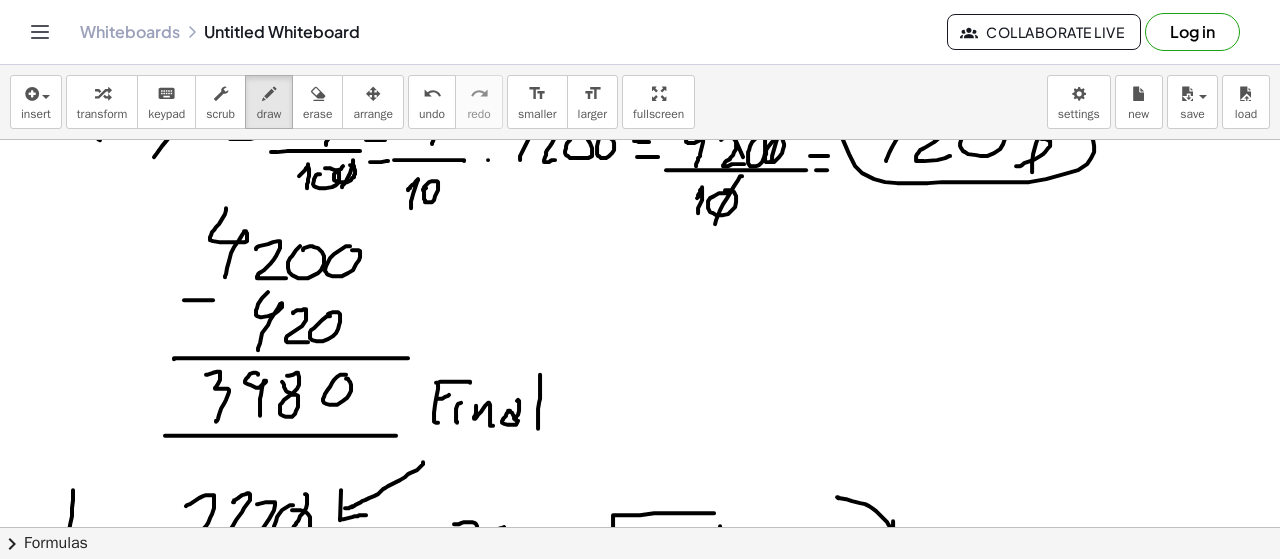 scroll, scrollTop: 4275, scrollLeft: 0, axis: vertical 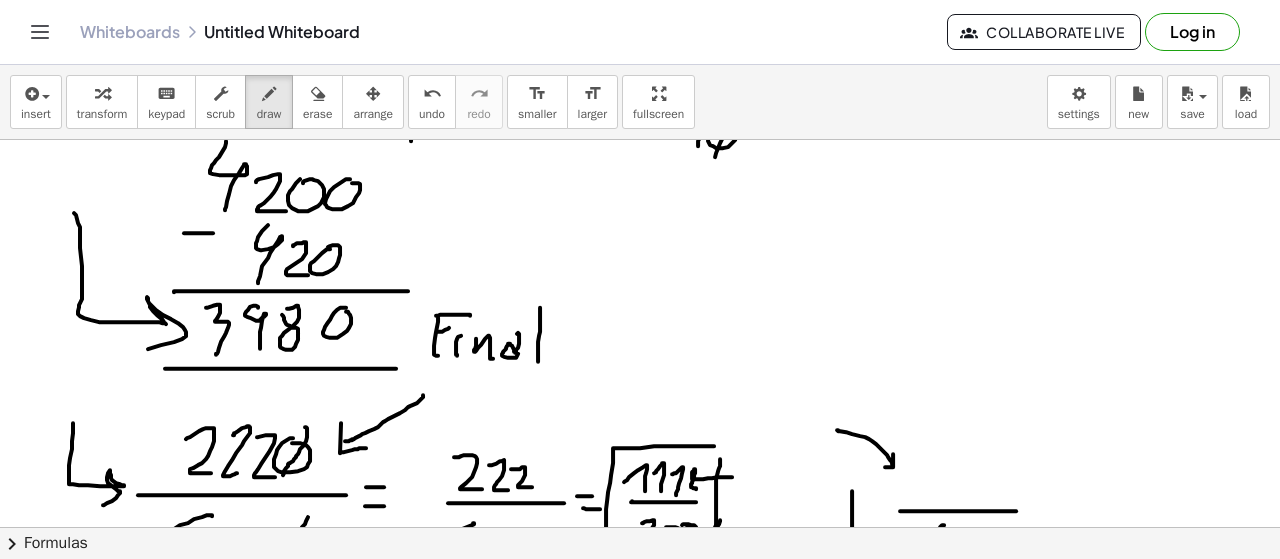 drag, startPoint x: 74, startPoint y: 211, endPoint x: 118, endPoint y: 353, distance: 148.66069 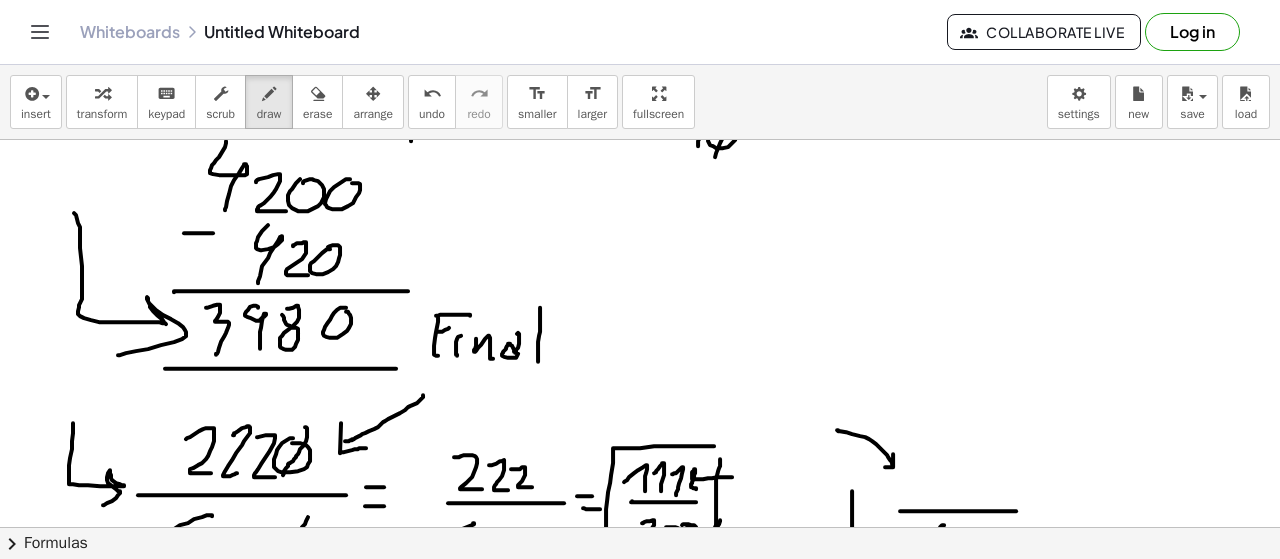 scroll, scrollTop: 4356, scrollLeft: 0, axis: vertical 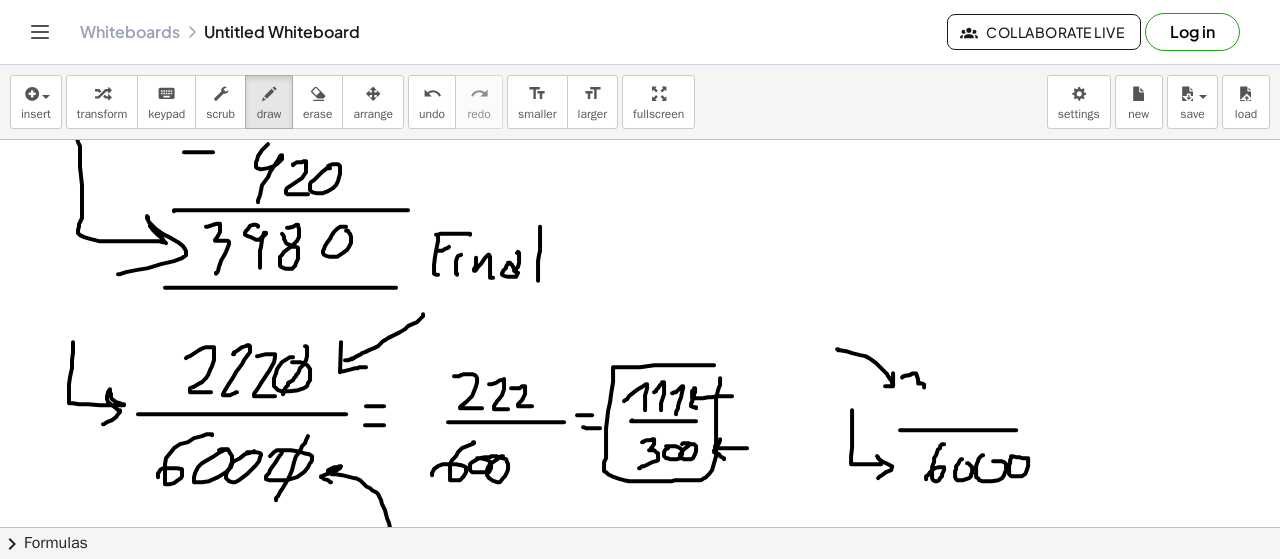 drag, startPoint x: 902, startPoint y: 375, endPoint x: 912, endPoint y: 396, distance: 23.259407 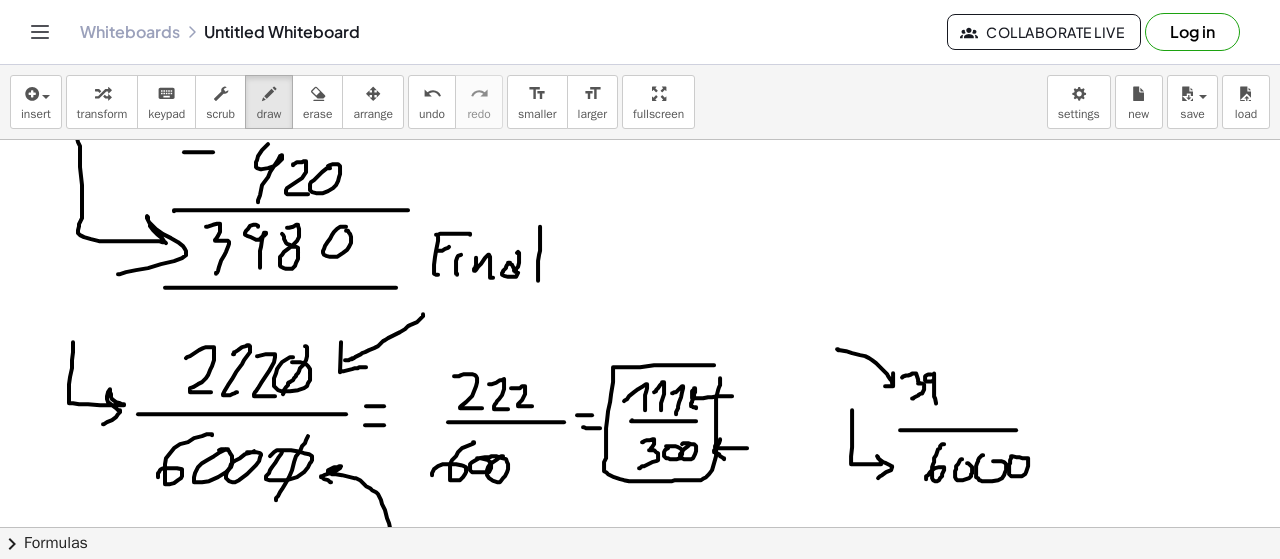drag, startPoint x: 929, startPoint y: 372, endPoint x: 940, endPoint y: 405, distance: 34.785053 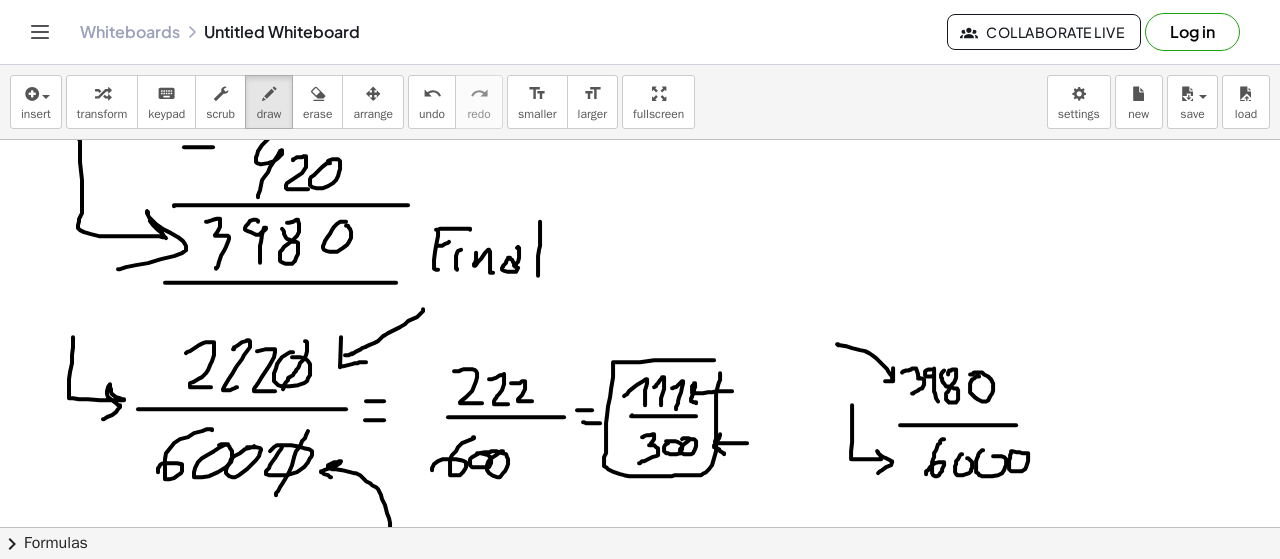 scroll, scrollTop: 4485, scrollLeft: 0, axis: vertical 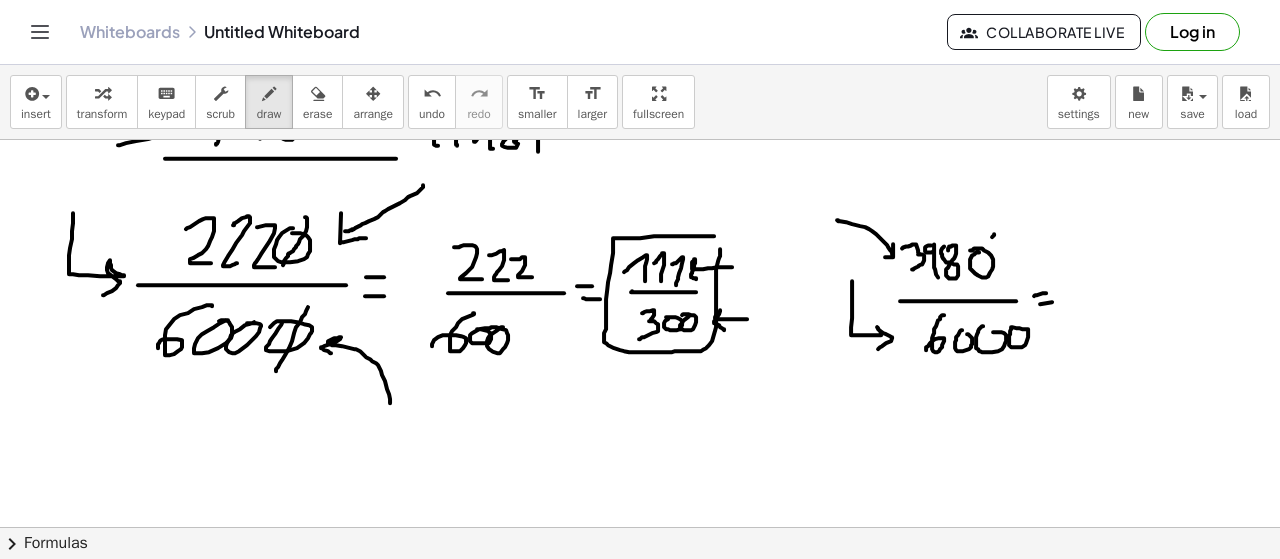 drag, startPoint x: 994, startPoint y: 232, endPoint x: 967, endPoint y: 275, distance: 50.77401 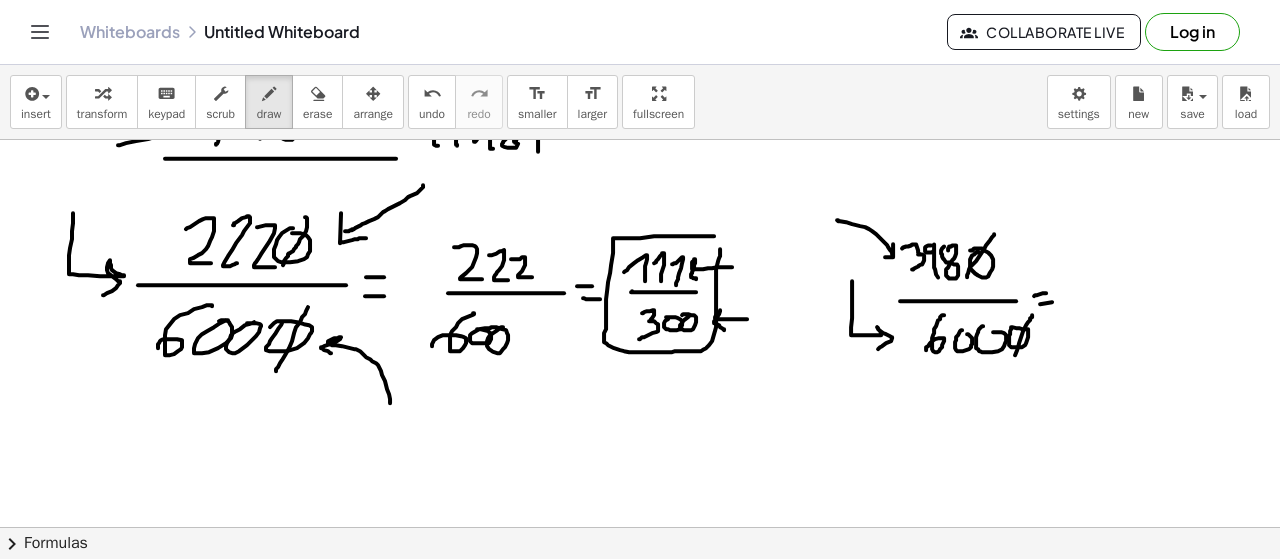 drag, startPoint x: 1030, startPoint y: 316, endPoint x: 1014, endPoint y: 354, distance: 41.231056 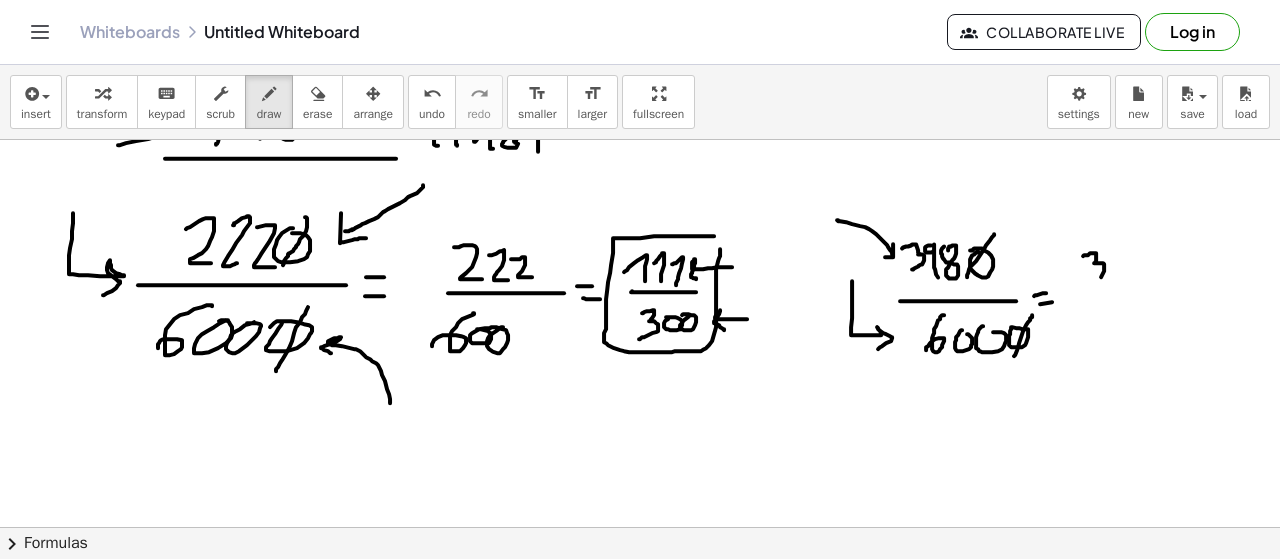 drag, startPoint x: 1083, startPoint y: 254, endPoint x: 1096, endPoint y: 281, distance: 29.966648 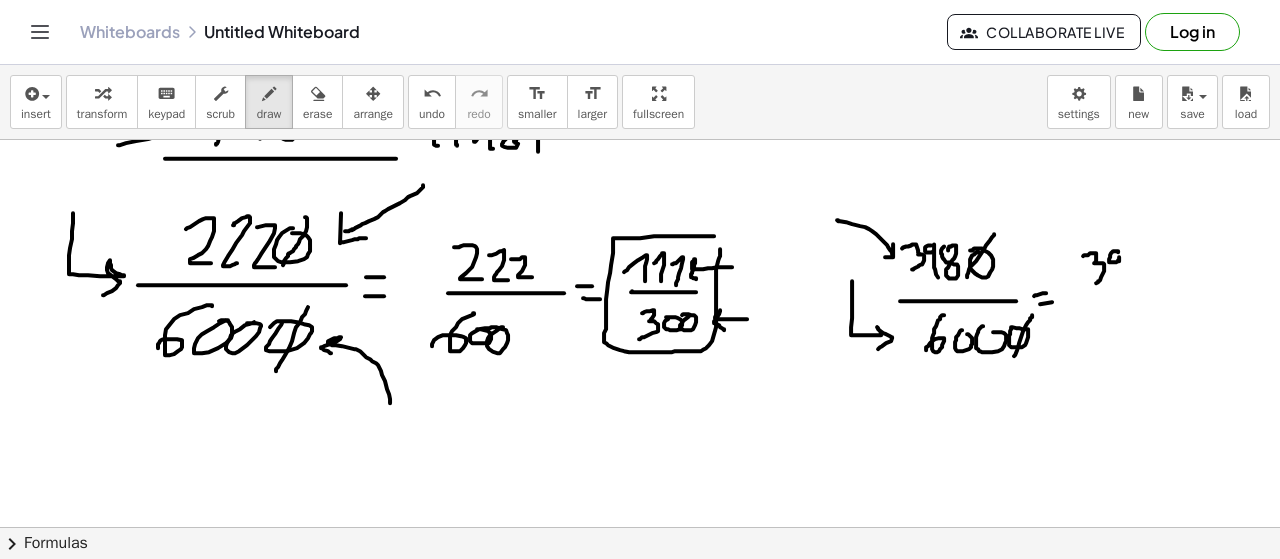 drag, startPoint x: 1118, startPoint y: 250, endPoint x: 1122, endPoint y: 274, distance: 24.33105 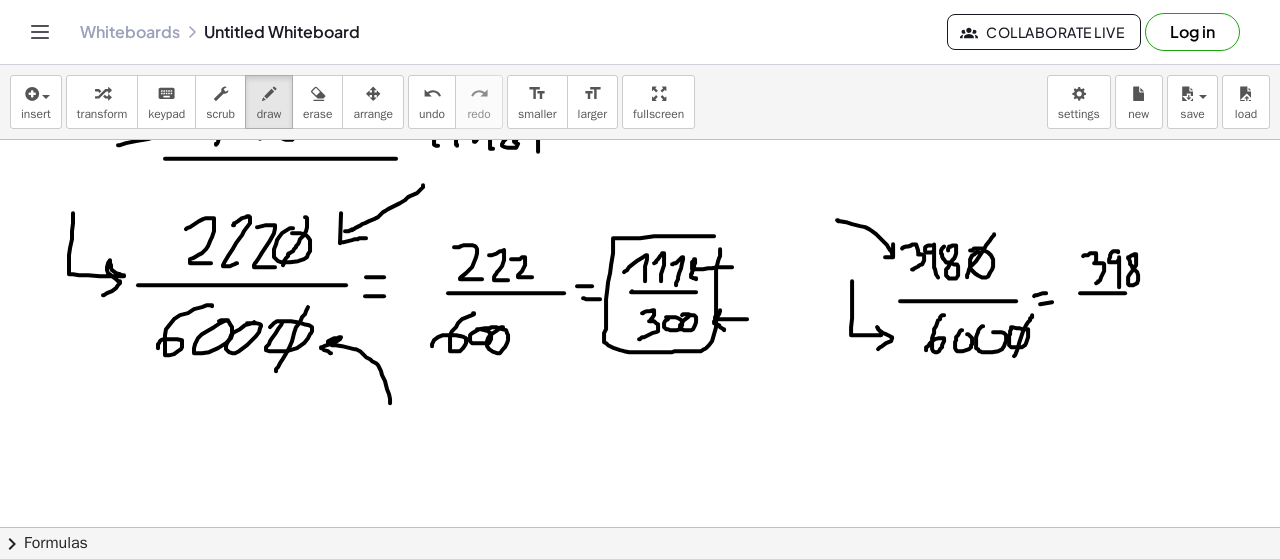 drag, startPoint x: 1080, startPoint y: 291, endPoint x: 1138, endPoint y: 294, distance: 58.077534 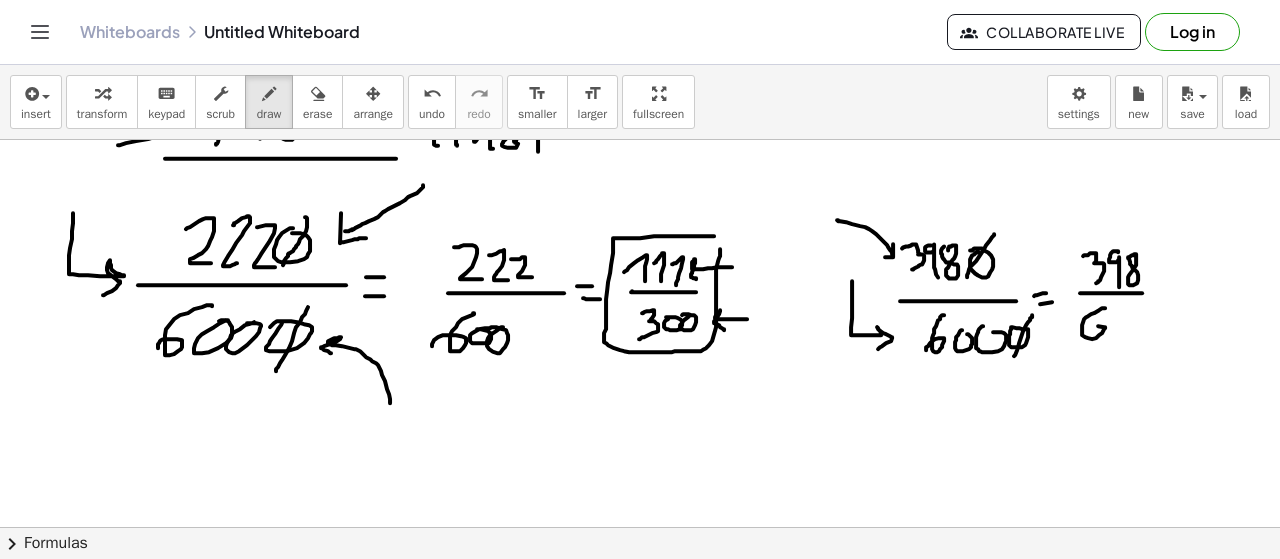 drag, startPoint x: 1084, startPoint y: 317, endPoint x: 1083, endPoint y: 336, distance: 19.026299 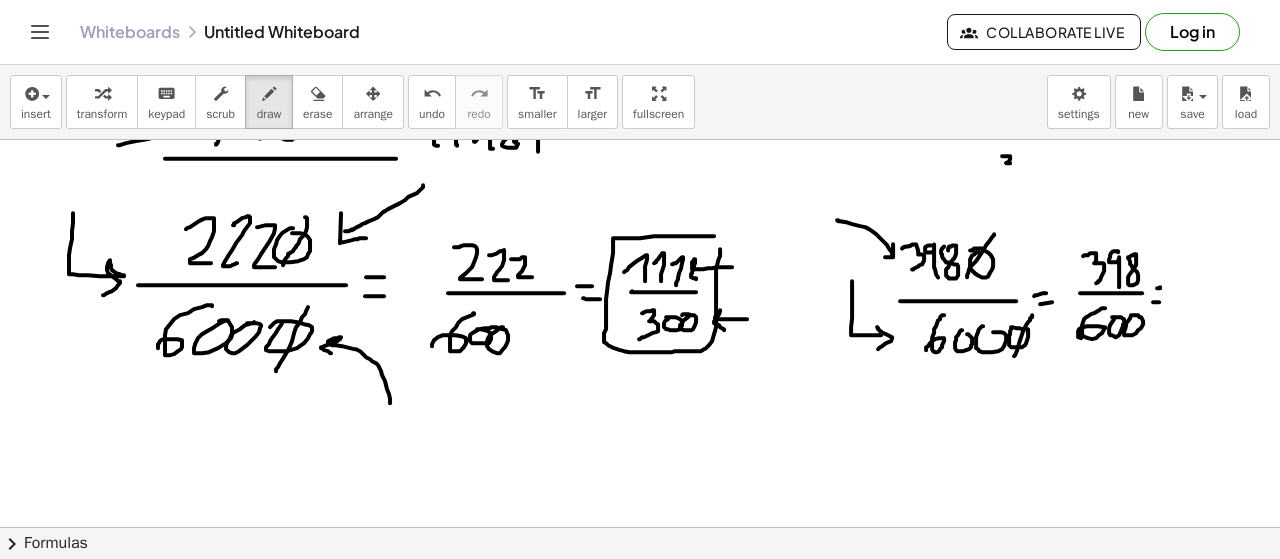 drag, startPoint x: 1008, startPoint y: 154, endPoint x: 1002, endPoint y: 178, distance: 24.738634 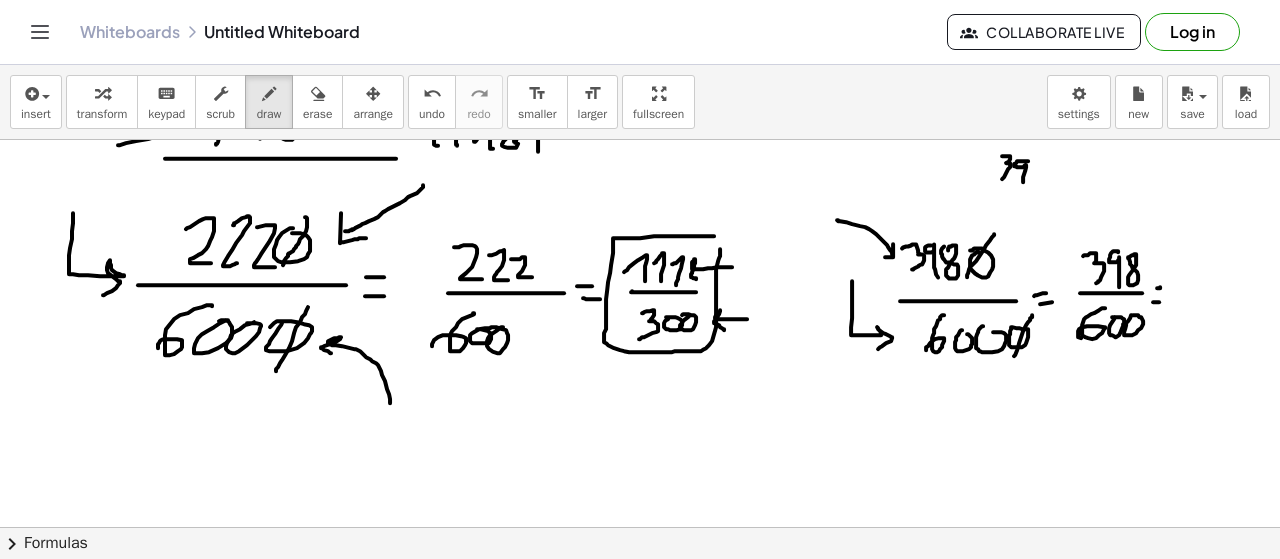 drag, startPoint x: 1022, startPoint y: 159, endPoint x: 1028, endPoint y: 177, distance: 18.973665 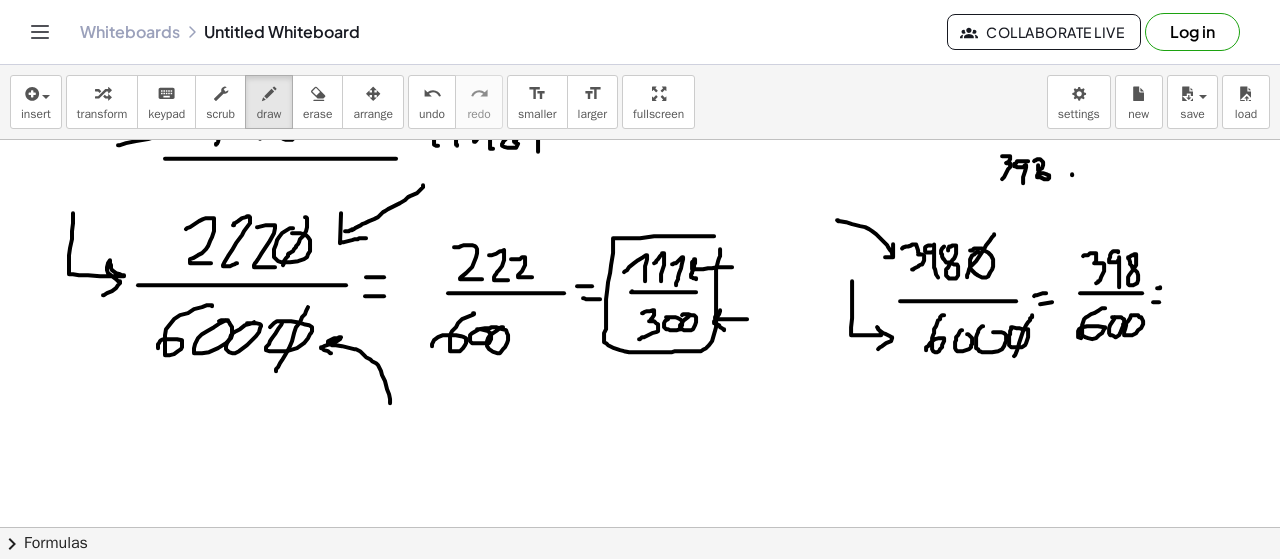 drag, startPoint x: 1070, startPoint y: 164, endPoint x: 1078, endPoint y: 151, distance: 15.264338 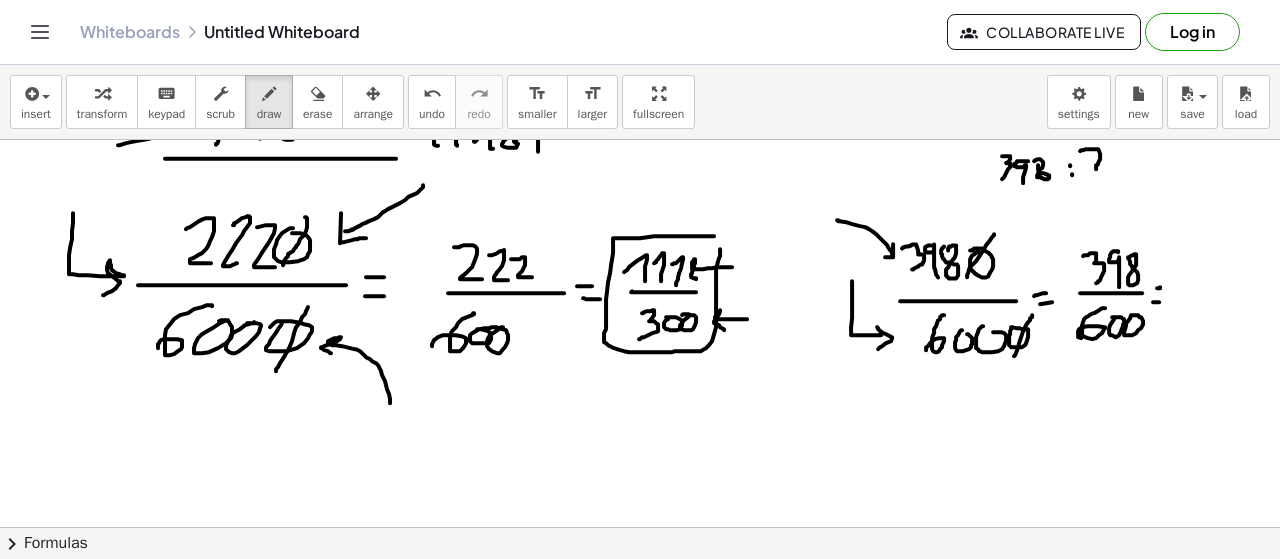 drag, startPoint x: 1080, startPoint y: 149, endPoint x: 1114, endPoint y: 170, distance: 39.962482 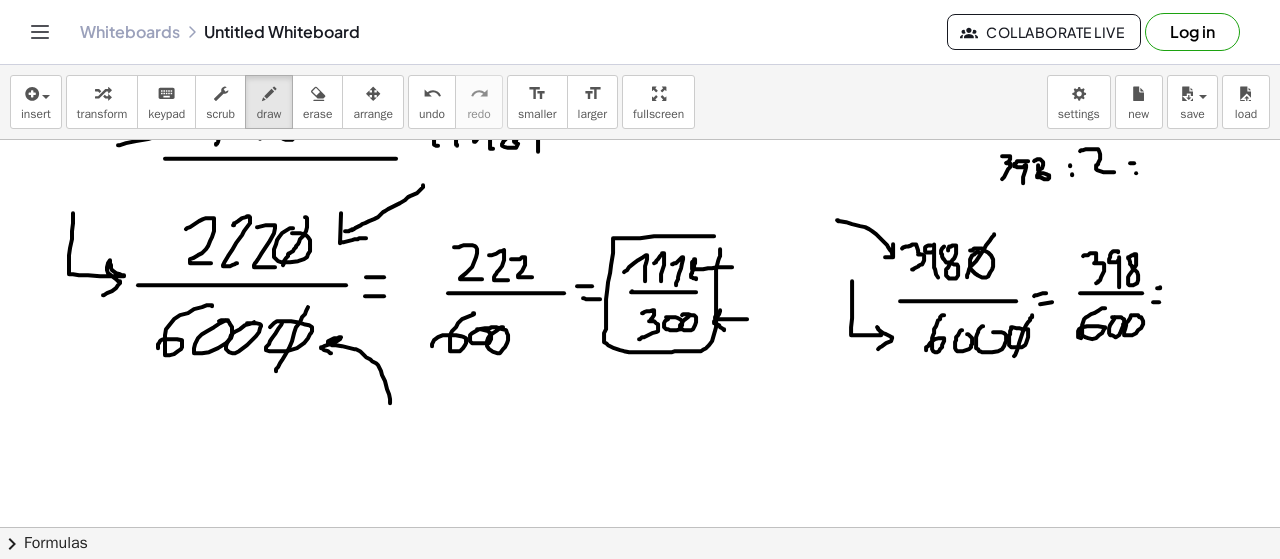 drag, startPoint x: 1136, startPoint y: 171, endPoint x: 1120, endPoint y: 171, distance: 16 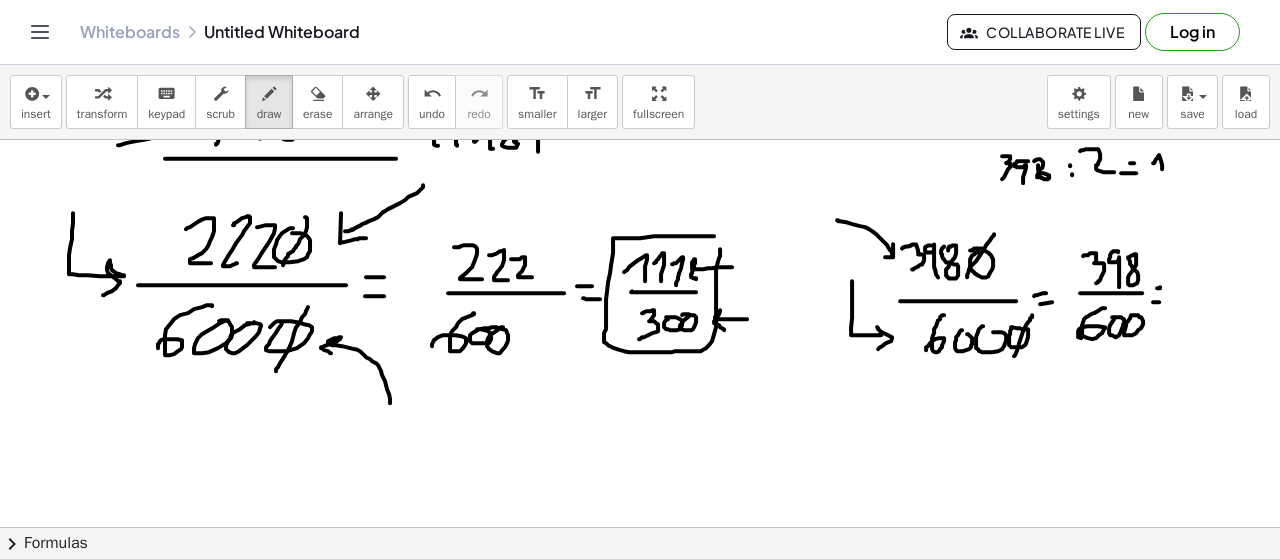 drag, startPoint x: 1153, startPoint y: 161, endPoint x: 1160, endPoint y: 177, distance: 17.464249 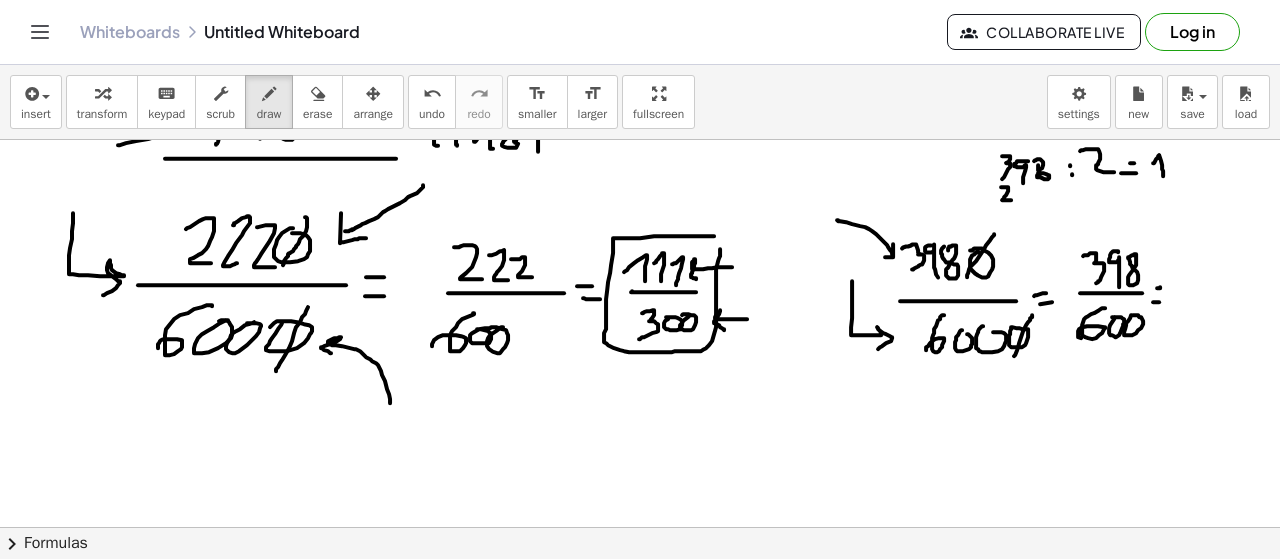 drag, startPoint x: 1002, startPoint y: 185, endPoint x: 1012, endPoint y: 198, distance: 16.40122 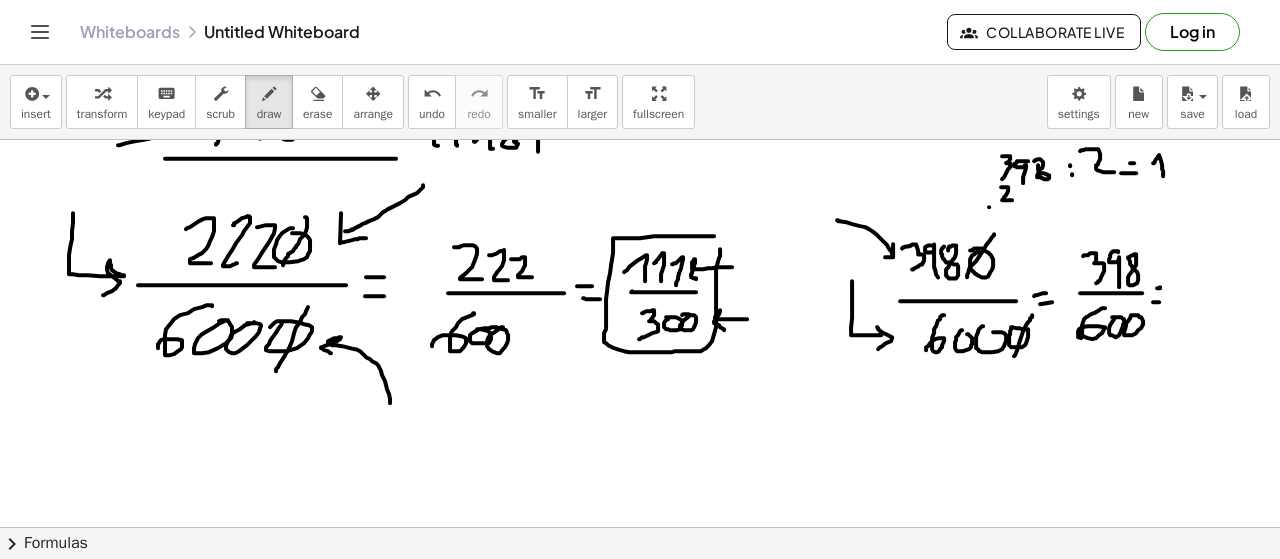 drag, startPoint x: 989, startPoint y: 205, endPoint x: 1030, endPoint y: 207, distance: 41.04875 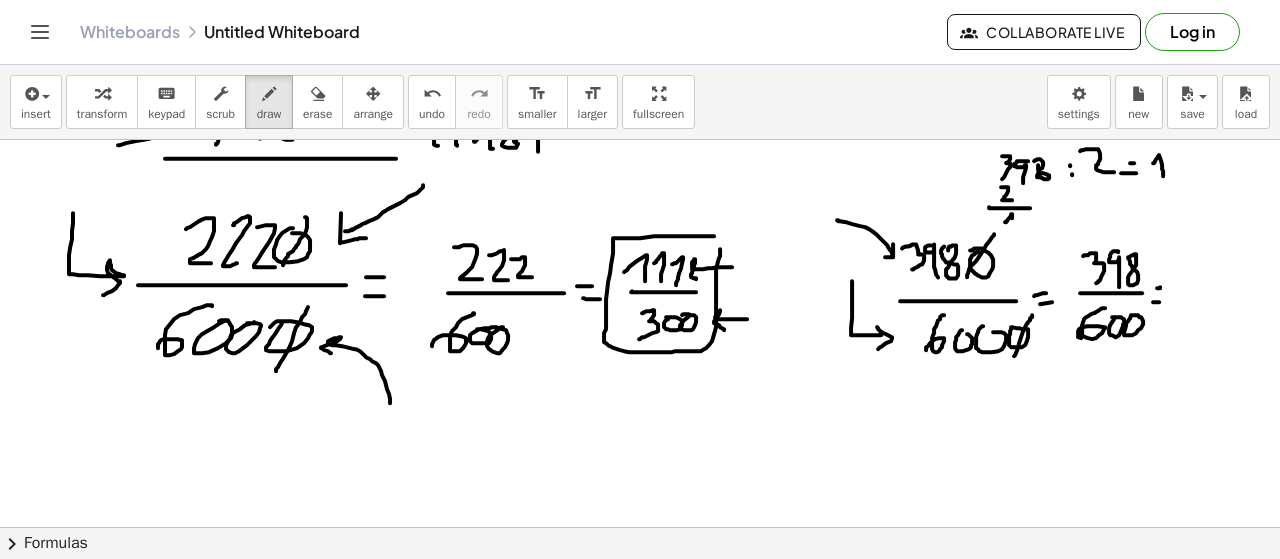 drag, startPoint x: 1005, startPoint y: 220, endPoint x: 1013, endPoint y: 228, distance: 11.313708 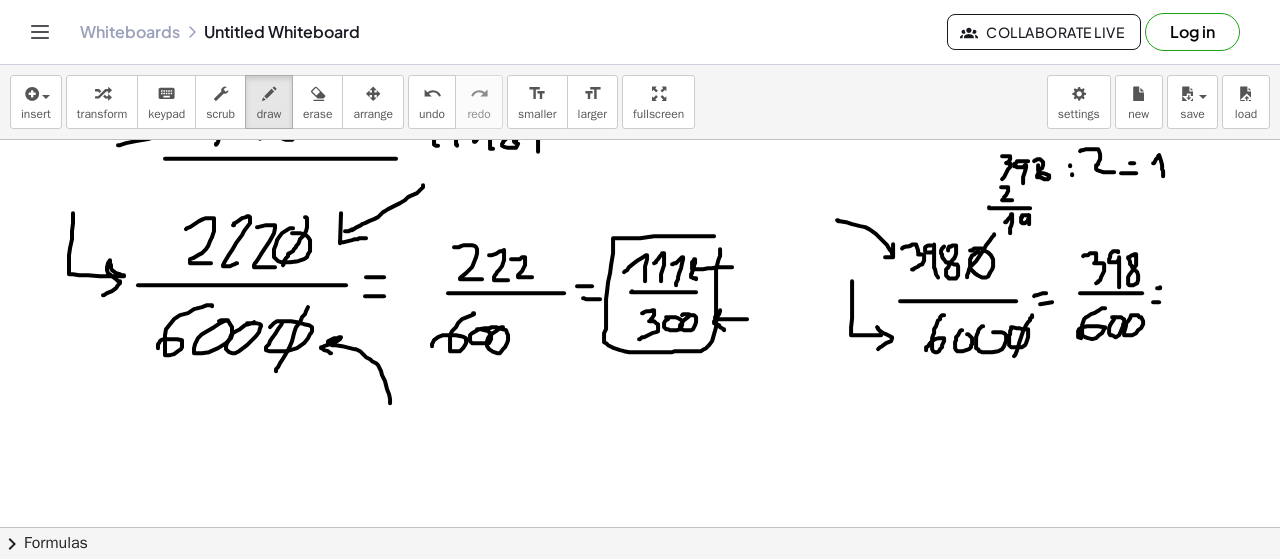 drag, startPoint x: 1028, startPoint y: 214, endPoint x: 1030, endPoint y: 229, distance: 15.132746 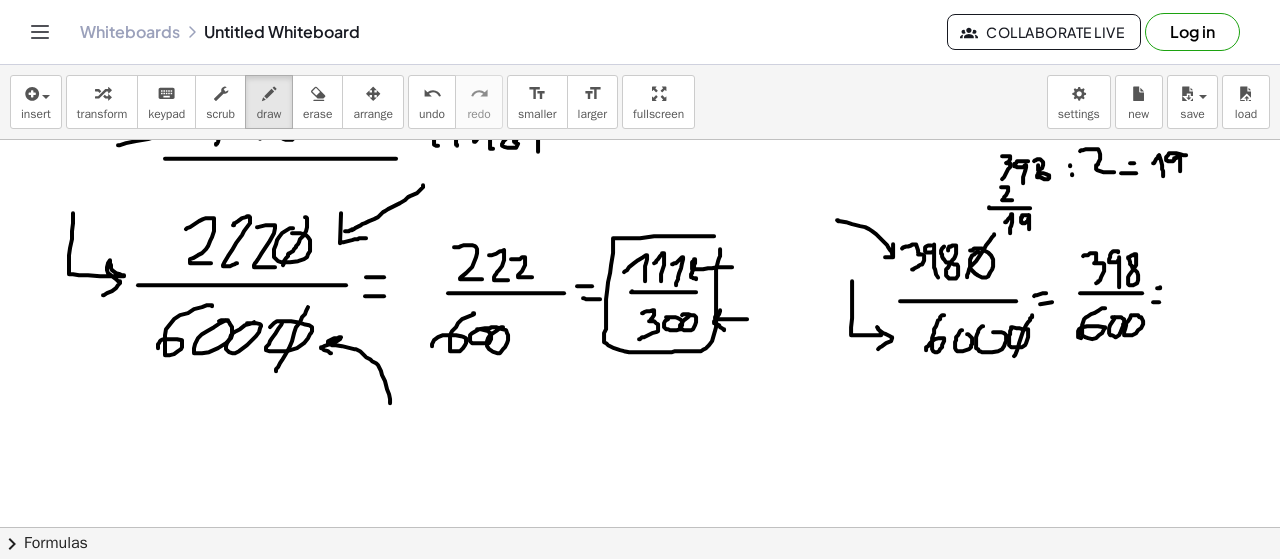 drag, startPoint x: 1186, startPoint y: 153, endPoint x: 1180, endPoint y: 177, distance: 24.738634 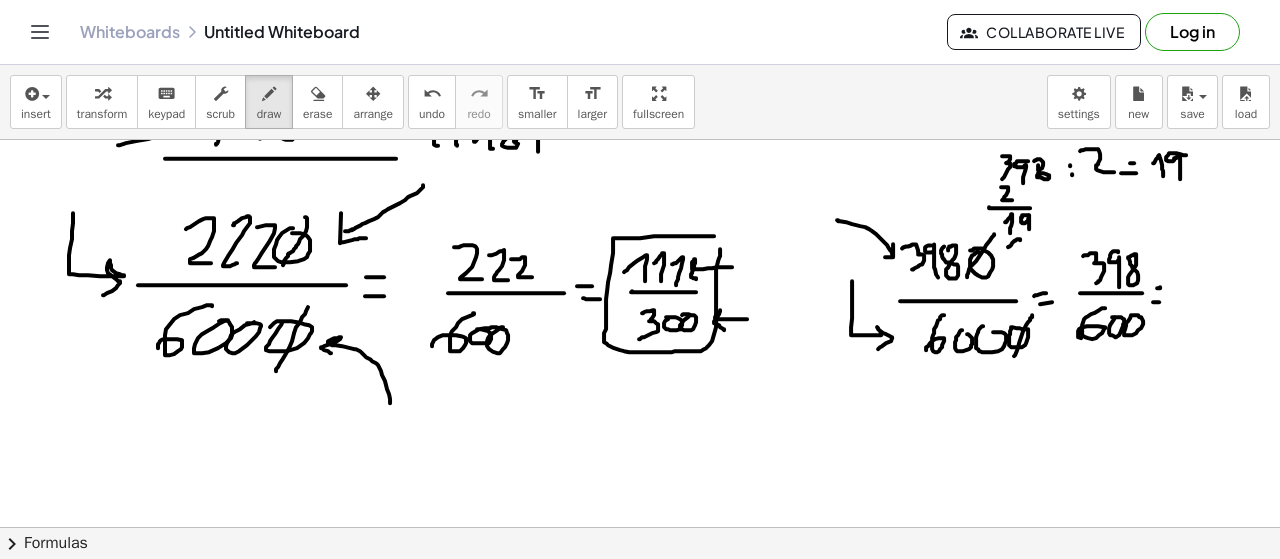 drag, startPoint x: 1008, startPoint y: 245, endPoint x: 1022, endPoint y: 244, distance: 14.035668 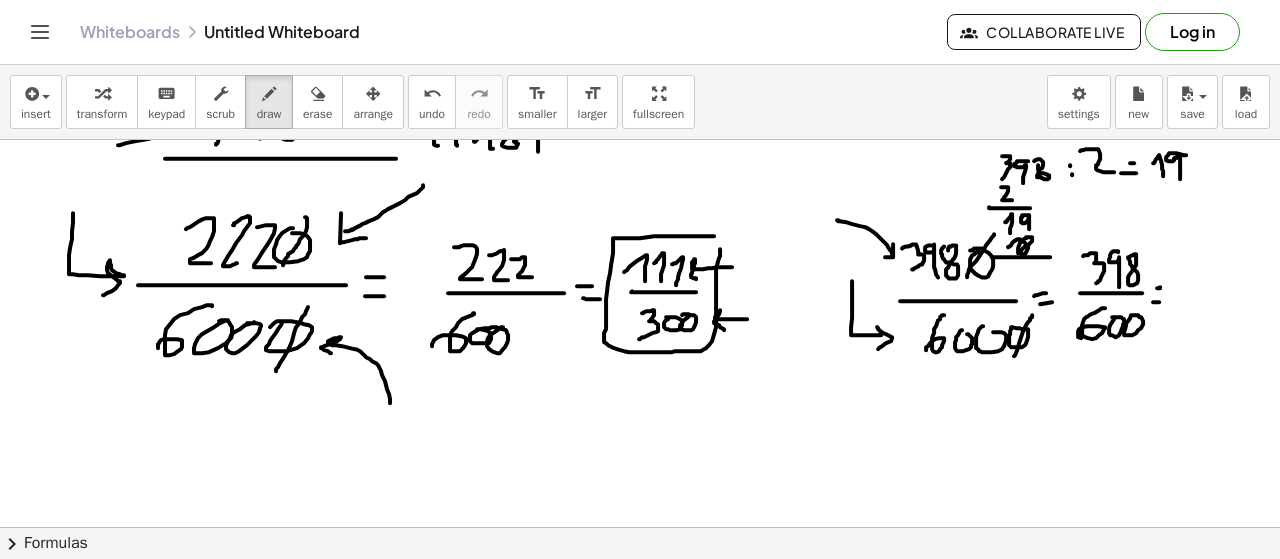 drag, startPoint x: 993, startPoint y: 255, endPoint x: 1045, endPoint y: 257, distance: 52.03845 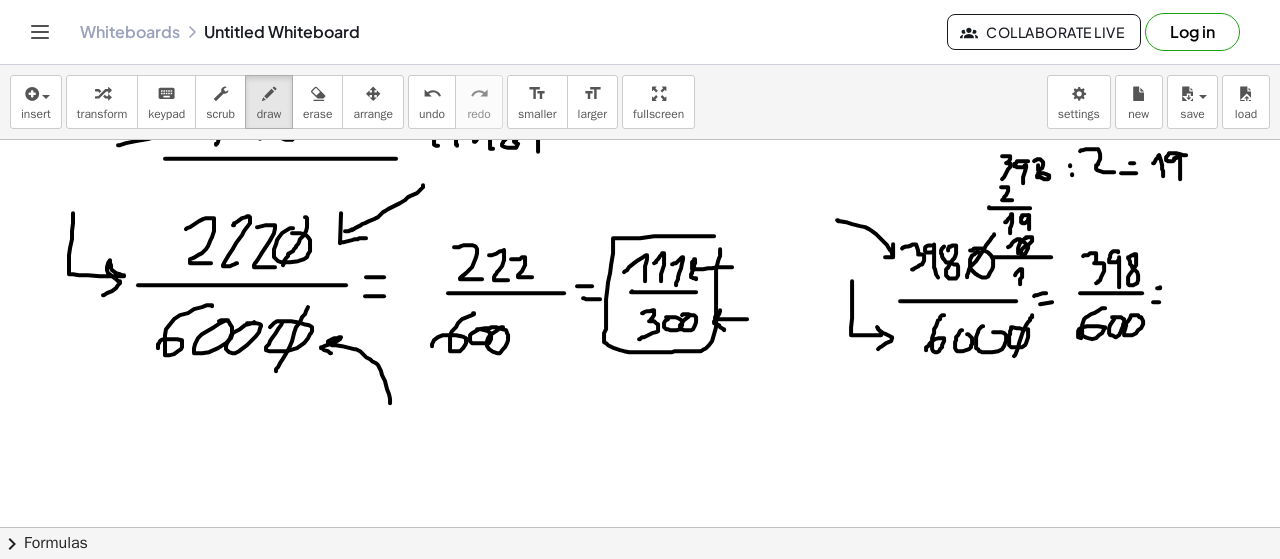 drag, startPoint x: 1015, startPoint y: 273, endPoint x: 1020, endPoint y: 282, distance: 10.29563 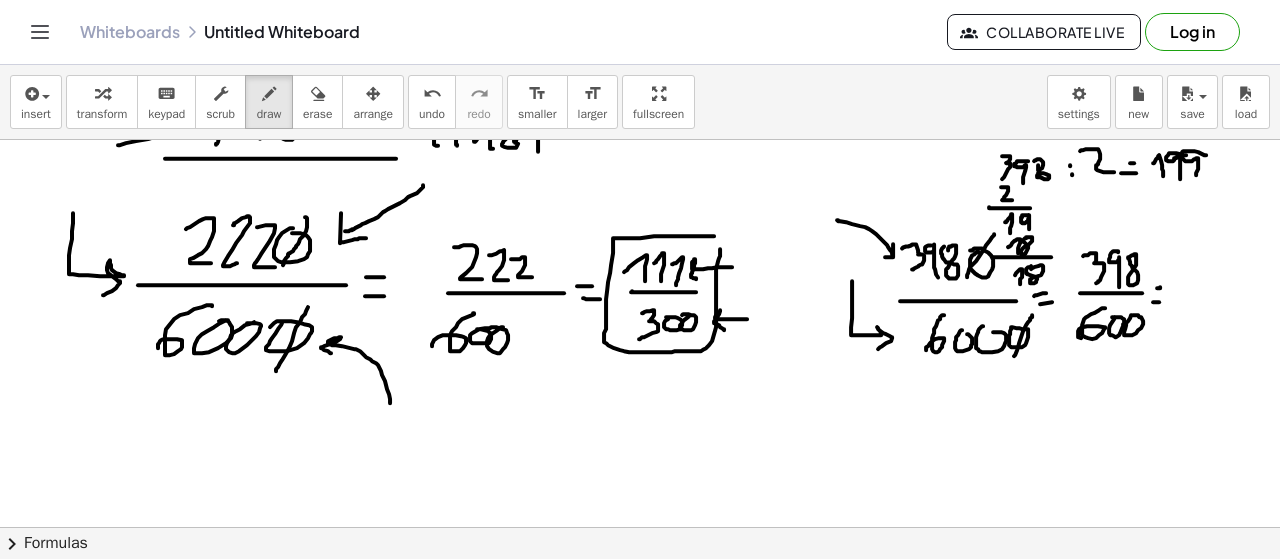 drag, startPoint x: 1206, startPoint y: 153, endPoint x: 1124, endPoint y: 224, distance: 108.46658 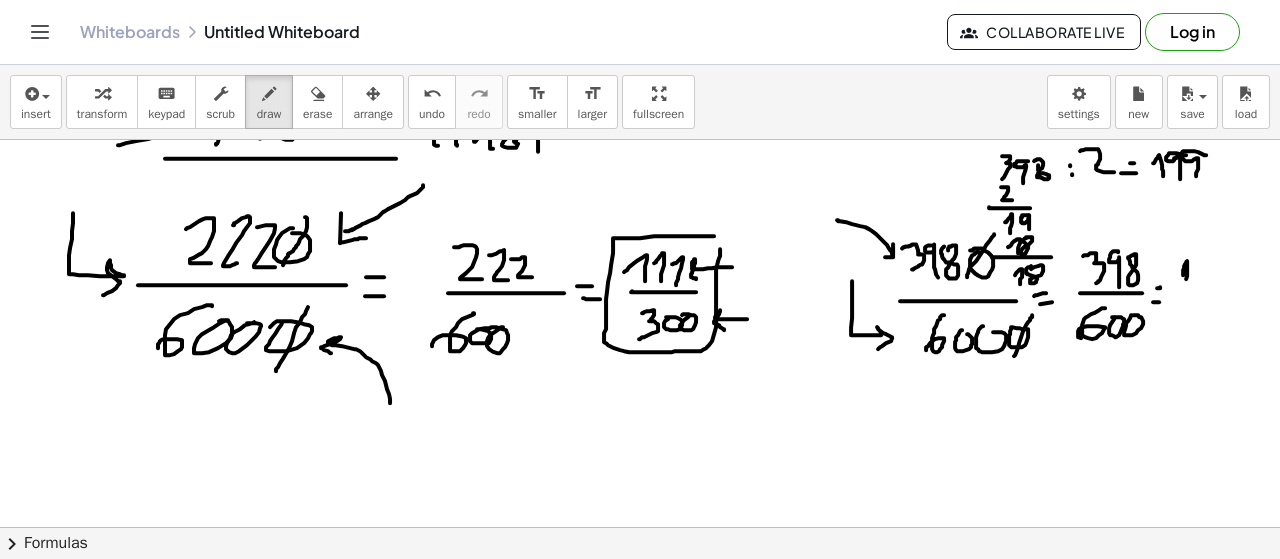 drag, startPoint x: 1183, startPoint y: 273, endPoint x: 1186, endPoint y: 291, distance: 18.248287 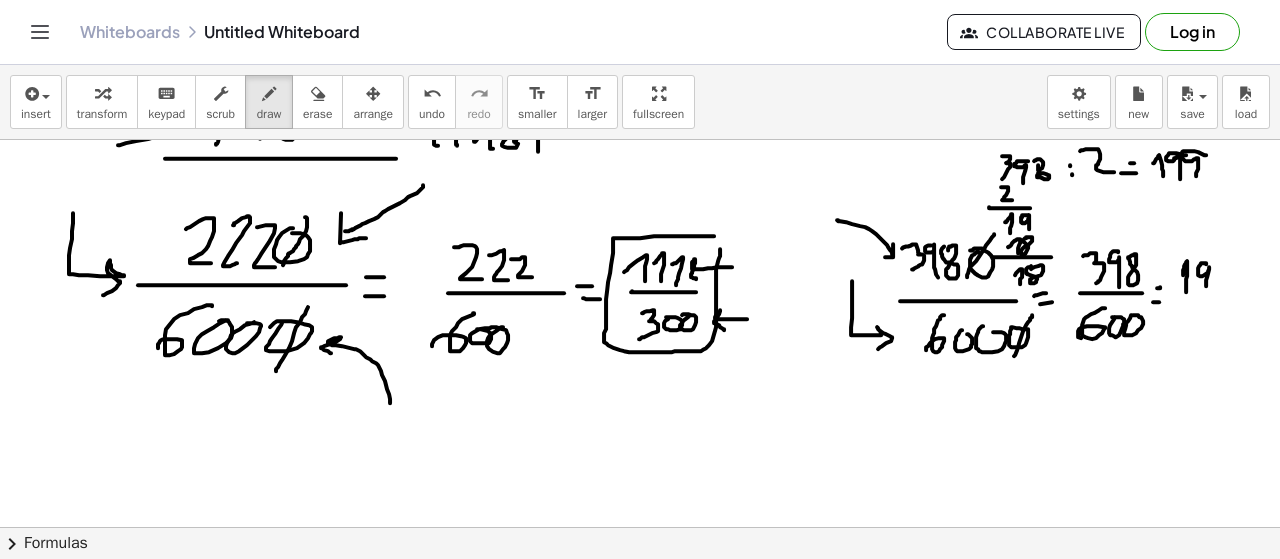 drag, startPoint x: 1206, startPoint y: 262, endPoint x: 1210, endPoint y: 281, distance: 19.416489 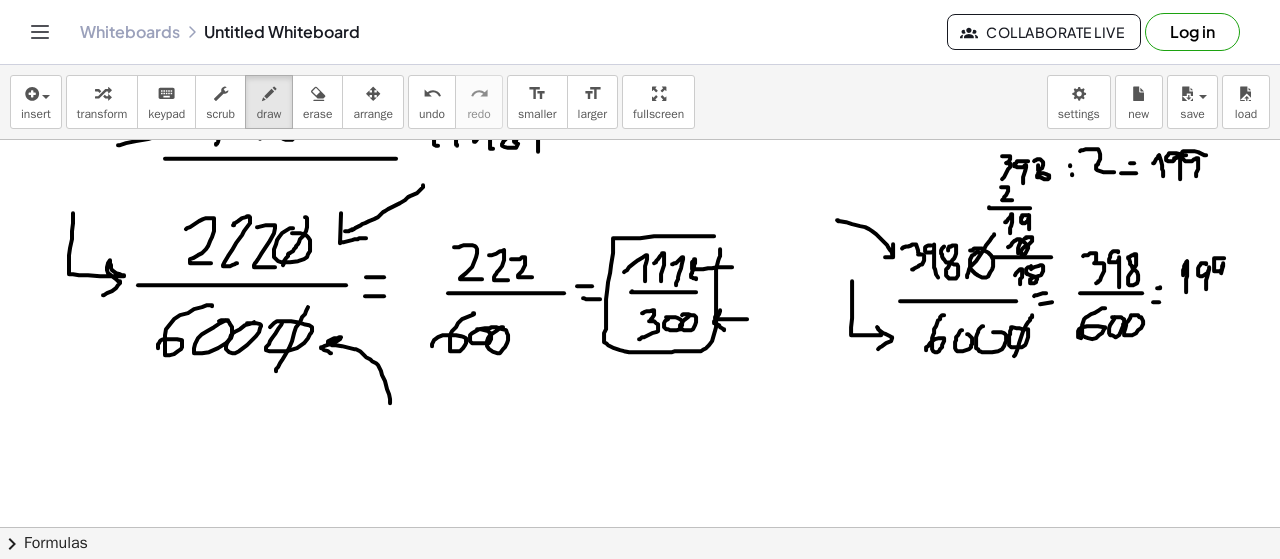 drag, startPoint x: 1223, startPoint y: 256, endPoint x: 1212, endPoint y: 295, distance: 40.5216 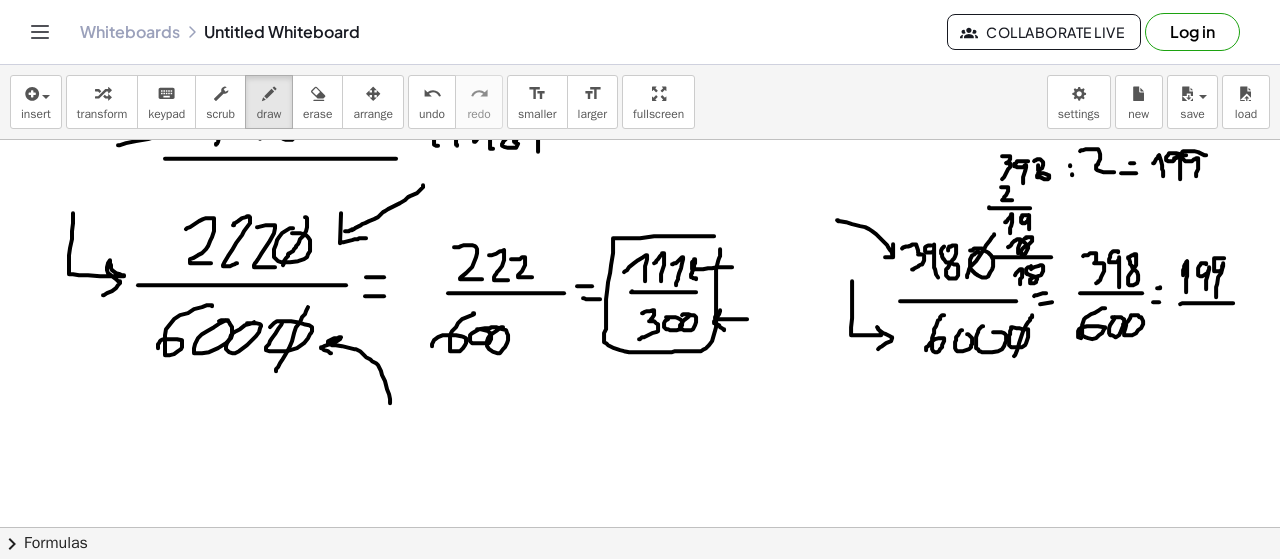 drag, startPoint x: 1180, startPoint y: 302, endPoint x: 1212, endPoint y: 297, distance: 32.38827 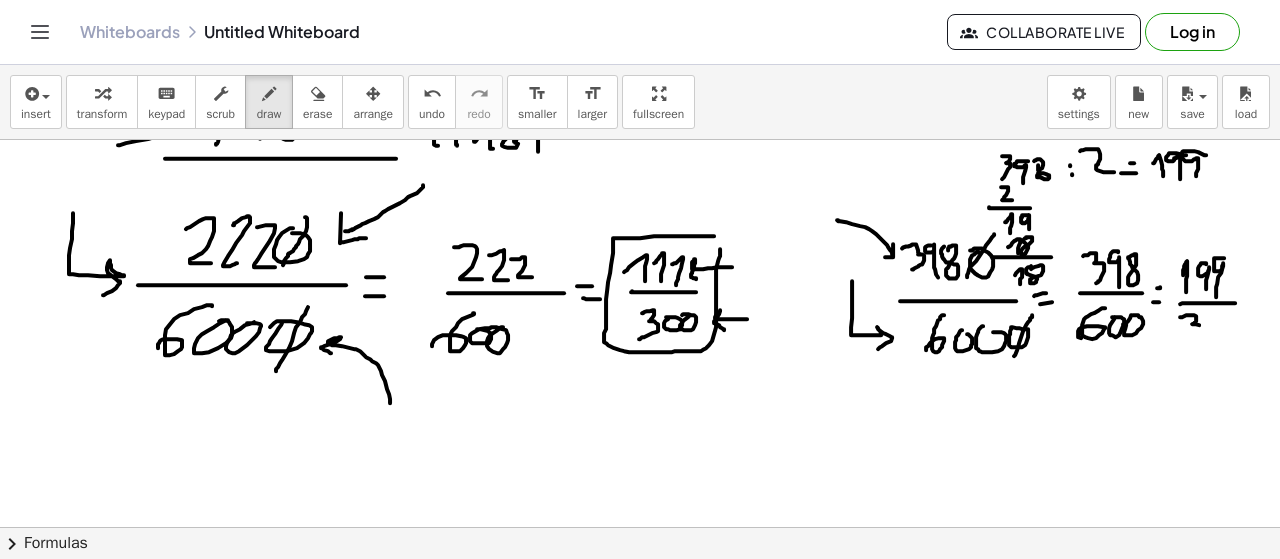drag, startPoint x: 1180, startPoint y: 315, endPoint x: 1190, endPoint y: 348, distance: 34.48188 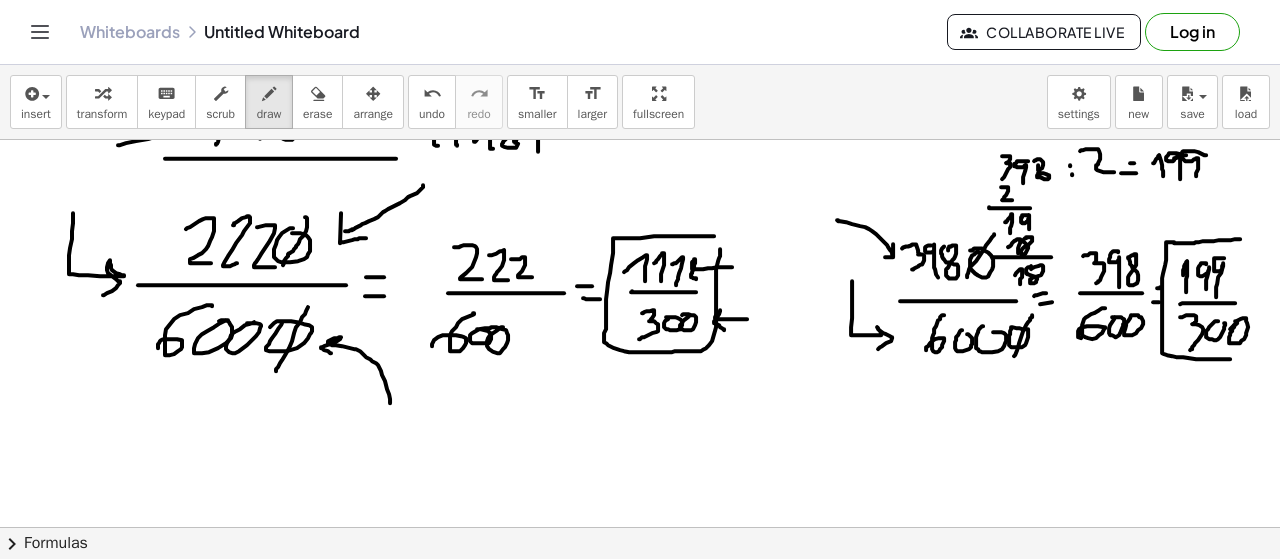 drag, startPoint x: 1240, startPoint y: 237, endPoint x: 1244, endPoint y: 329, distance: 92.086914 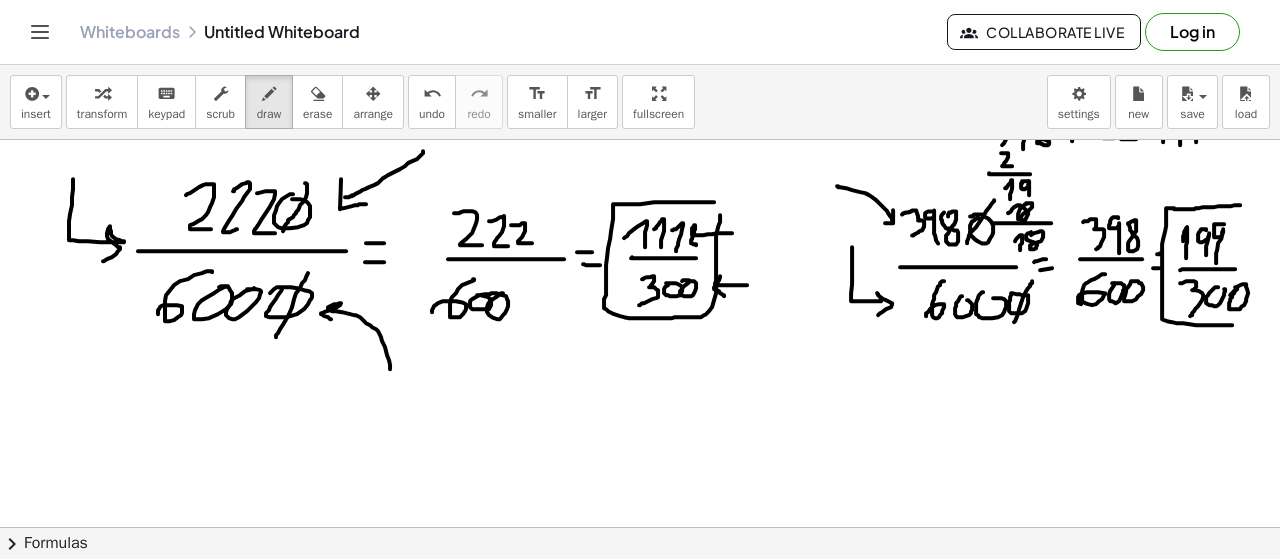 scroll, scrollTop: 4528, scrollLeft: 0, axis: vertical 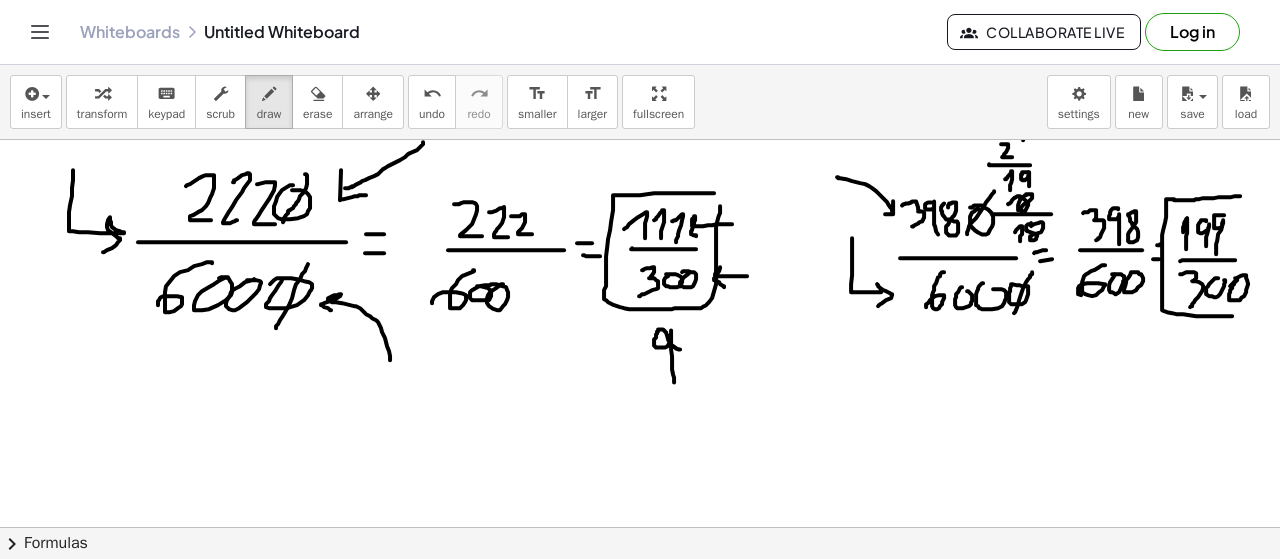 drag, startPoint x: 672, startPoint y: 361, endPoint x: 689, endPoint y: 347, distance: 22.022715 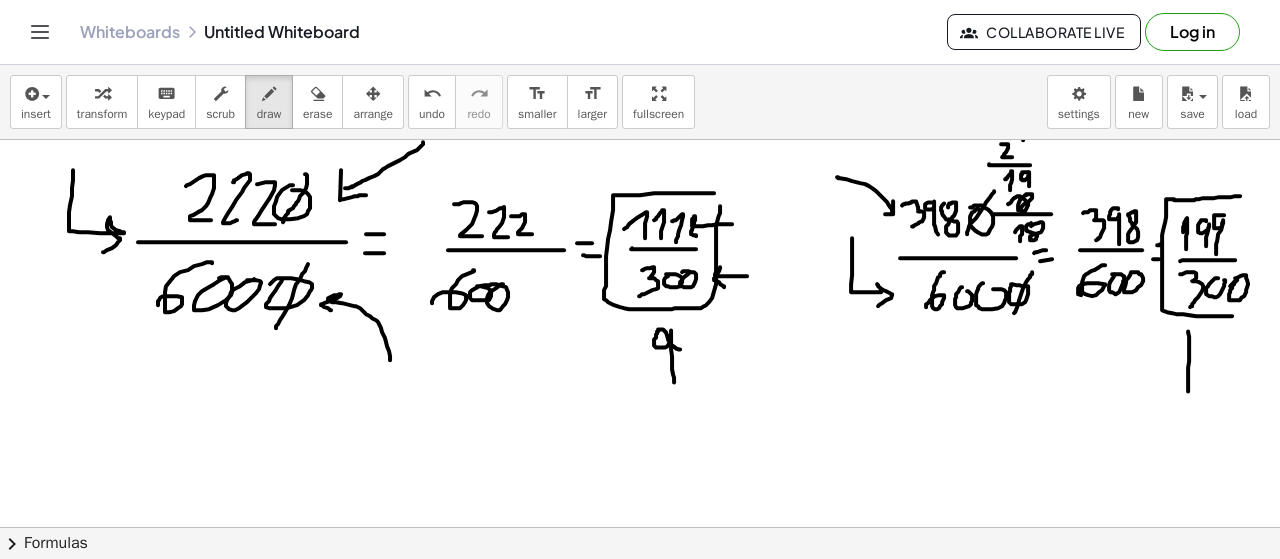 drag, startPoint x: 1189, startPoint y: 354, endPoint x: 1188, endPoint y: 391, distance: 37.01351 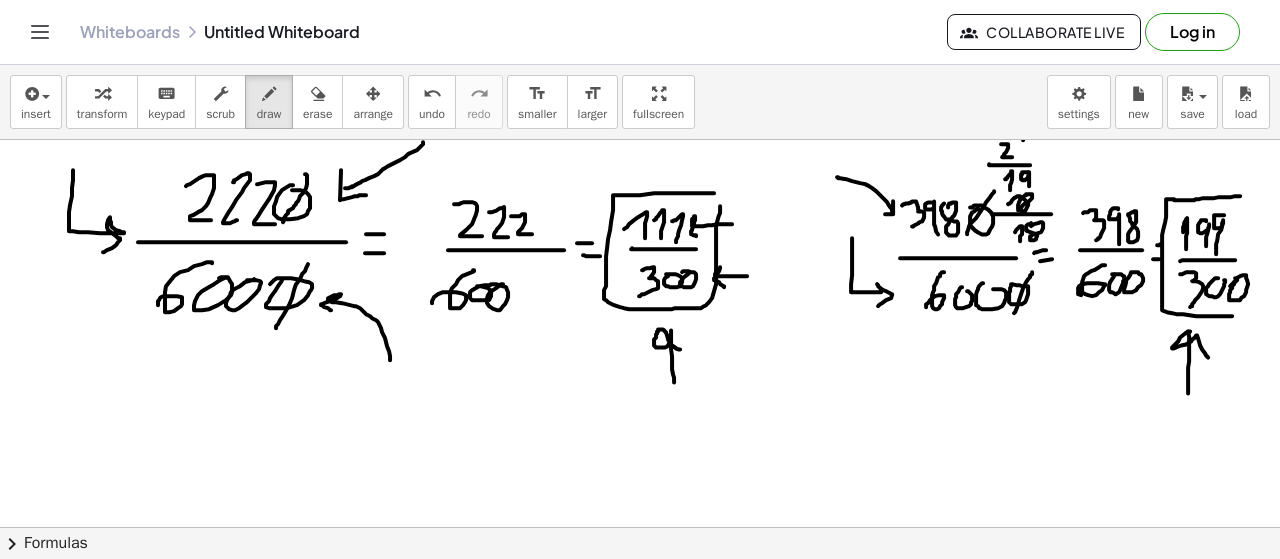 drag, startPoint x: 1189, startPoint y: 330, endPoint x: 1219, endPoint y: 383, distance: 60.90156 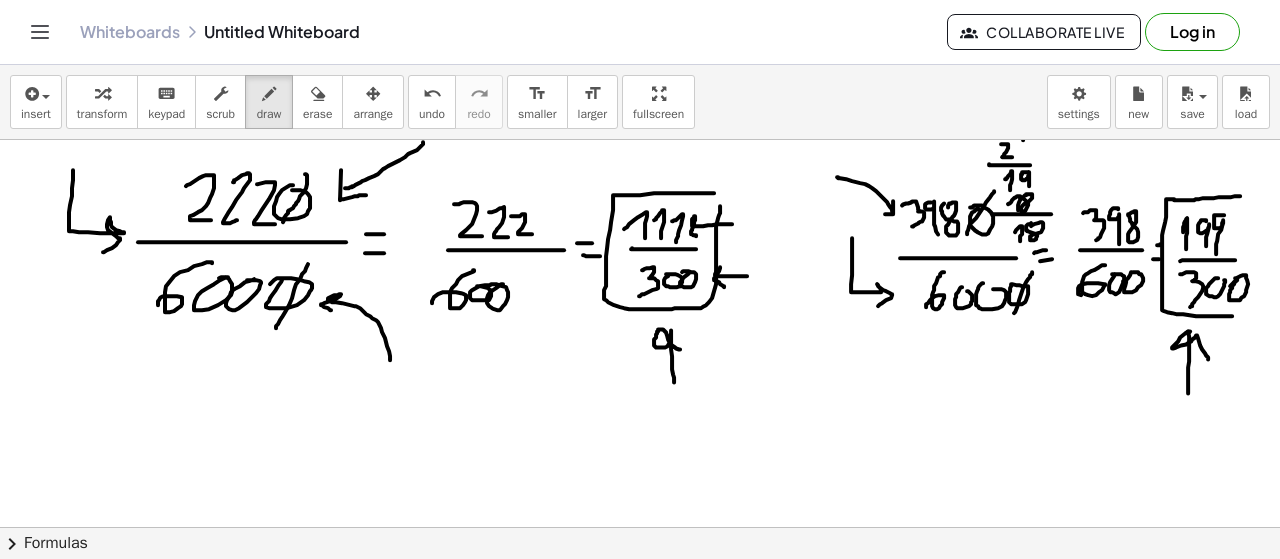 scroll, scrollTop: 4571, scrollLeft: 0, axis: vertical 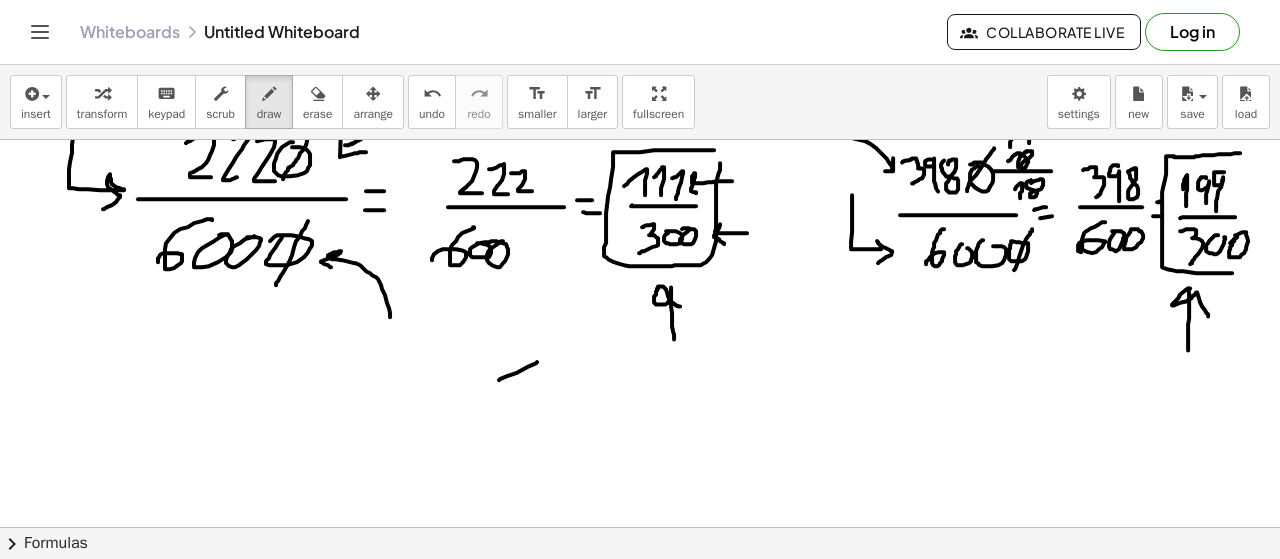 drag, startPoint x: 499, startPoint y: 378, endPoint x: 520, endPoint y: 397, distance: 28.319605 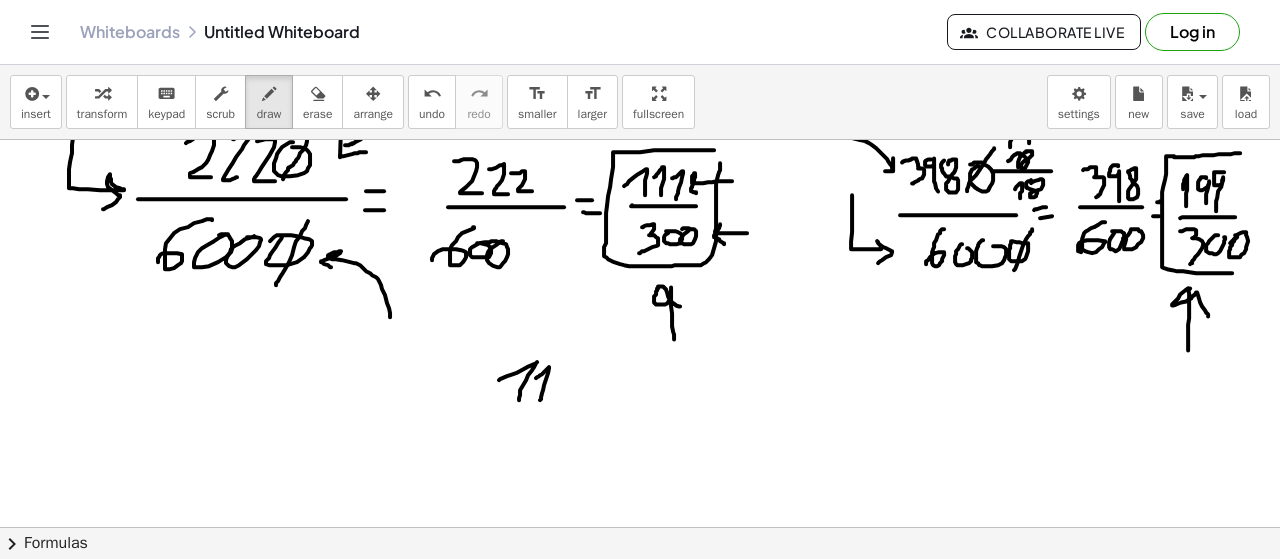 drag, startPoint x: 537, startPoint y: 375, endPoint x: 555, endPoint y: 386, distance: 21.095022 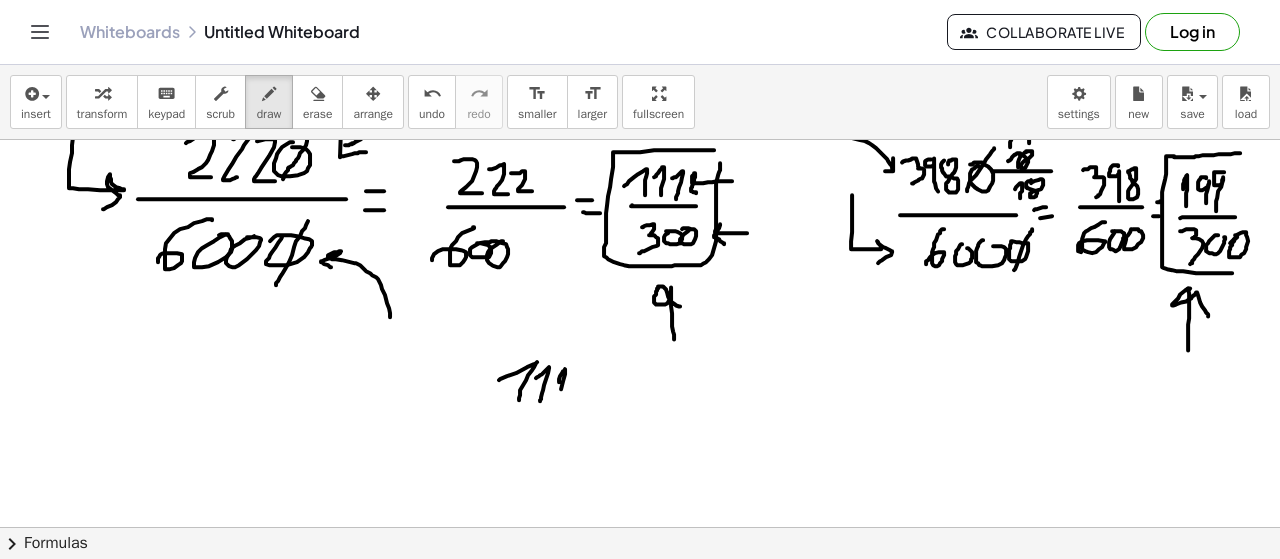 drag, startPoint x: 559, startPoint y: 380, endPoint x: 555, endPoint y: 404, distance: 24.33105 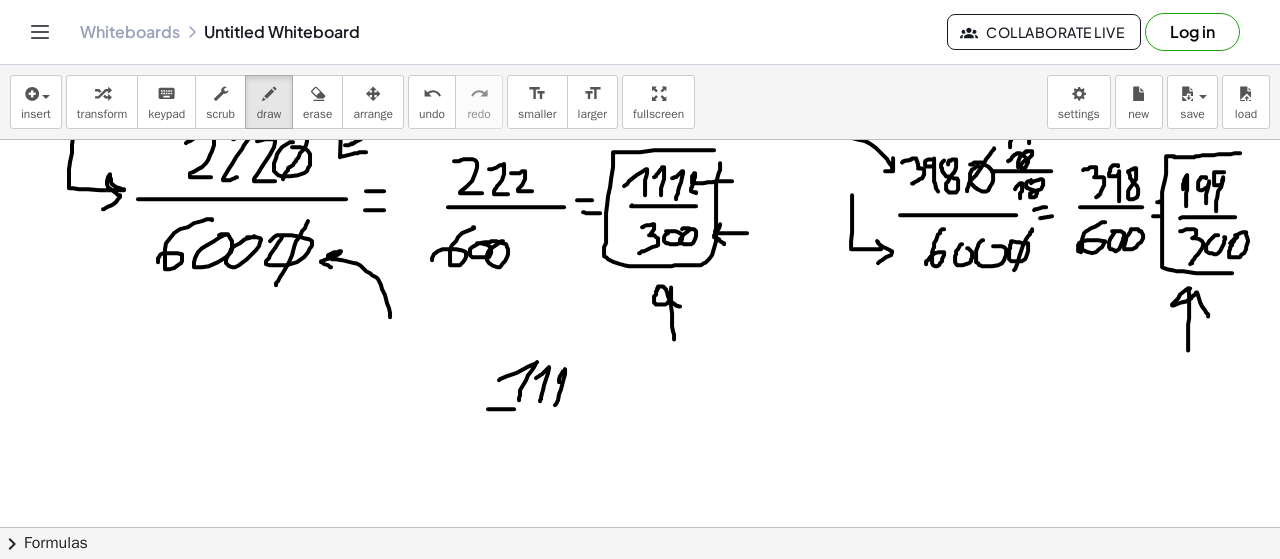 drag, startPoint x: 488, startPoint y: 407, endPoint x: 613, endPoint y: 406, distance: 125.004 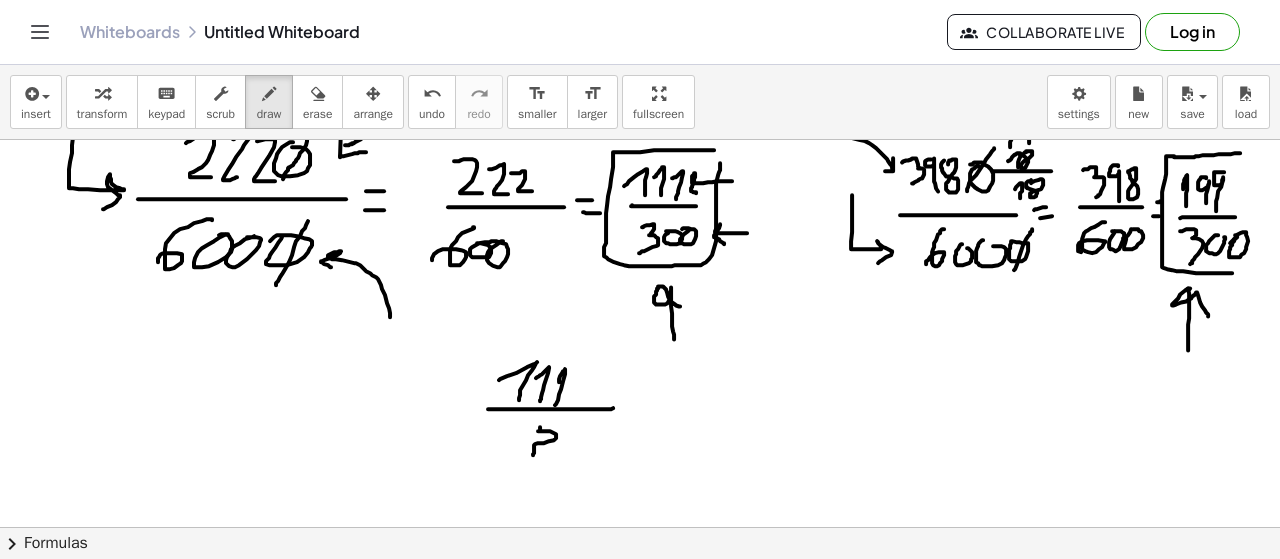 drag, startPoint x: 540, startPoint y: 429, endPoint x: 530, endPoint y: 445, distance: 18.867962 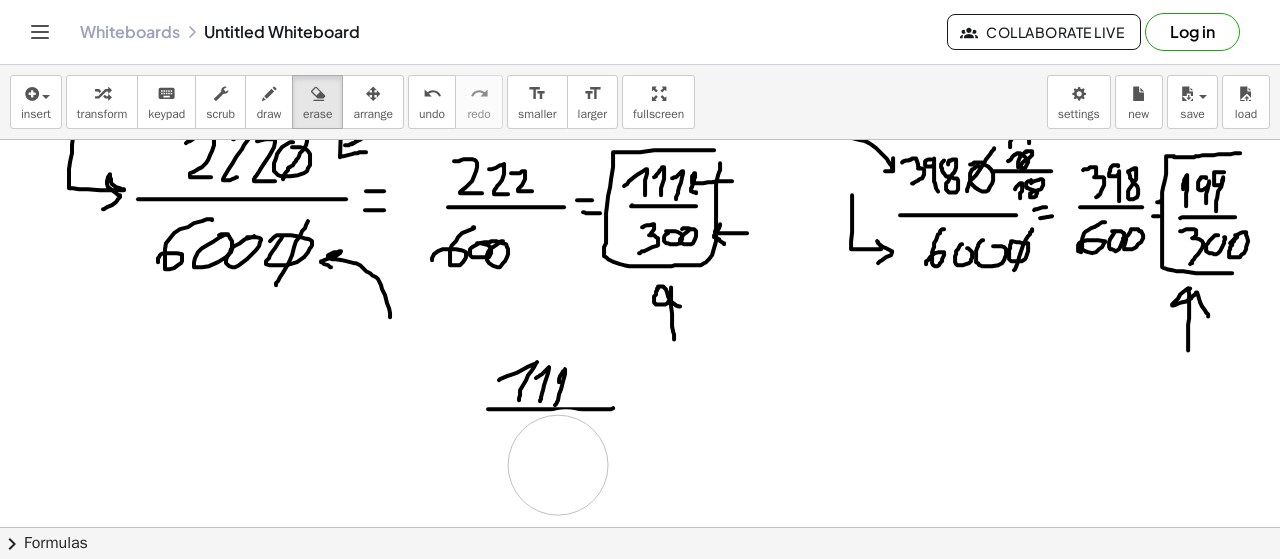 drag, startPoint x: 566, startPoint y: 460, endPoint x: 236, endPoint y: 129, distance: 467.39813 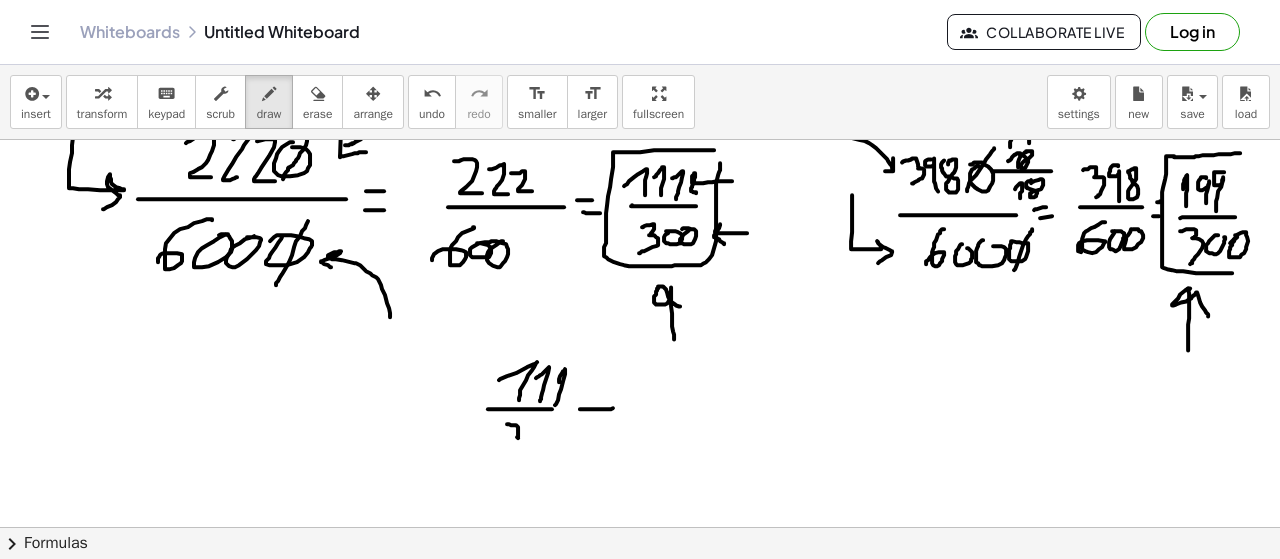 drag, startPoint x: 508, startPoint y: 422, endPoint x: 500, endPoint y: 456, distance: 34.928497 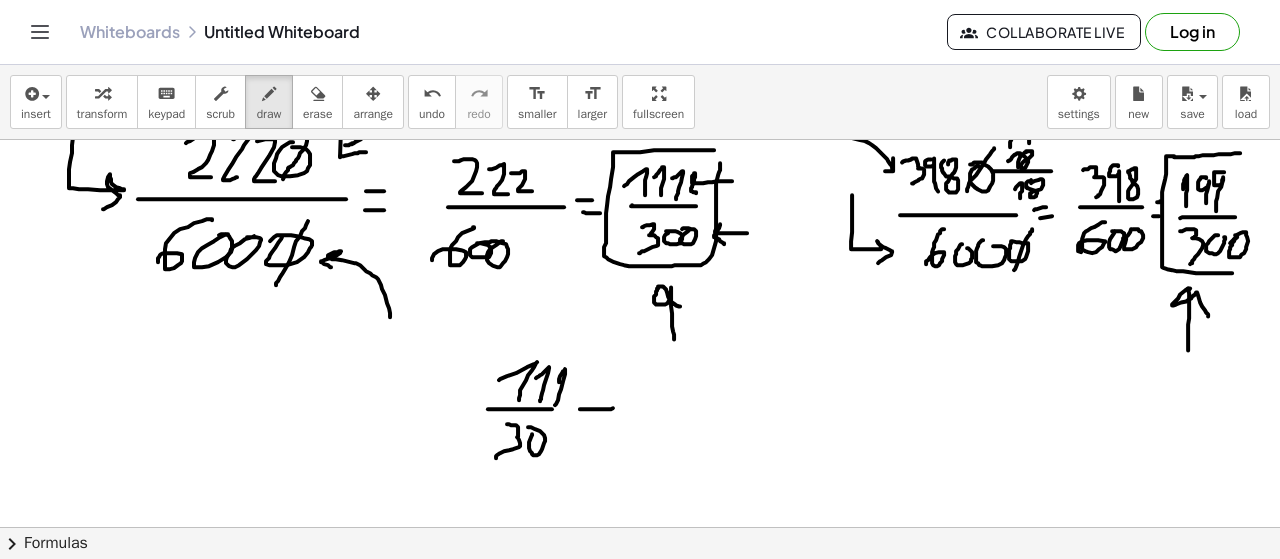 drag, startPoint x: 532, startPoint y: 433, endPoint x: 544, endPoint y: 432, distance: 12.0415945 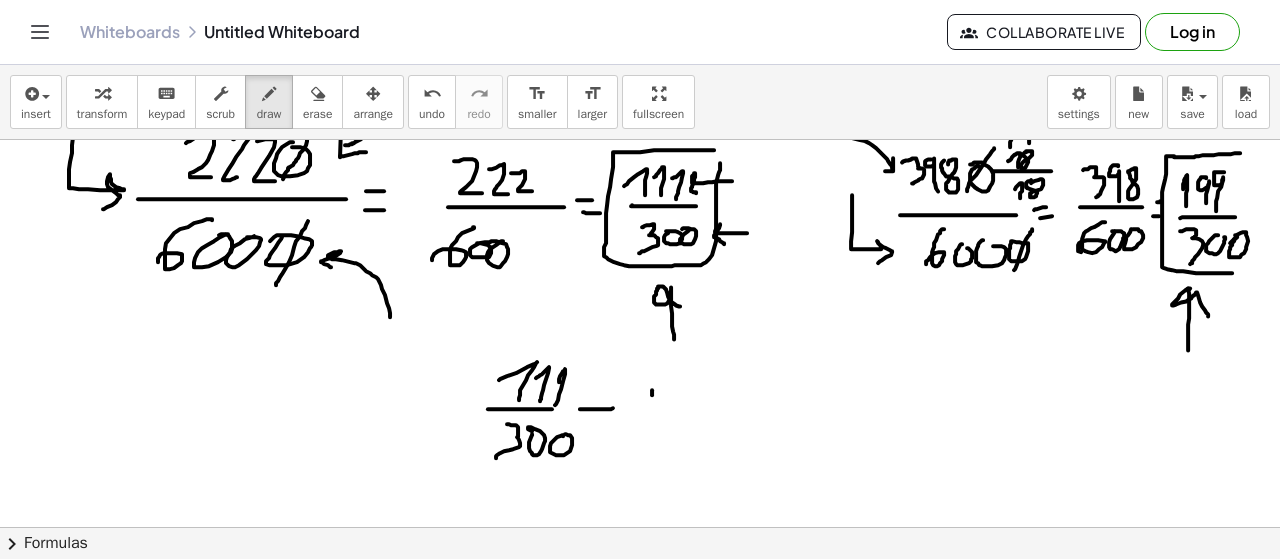 drag, startPoint x: 652, startPoint y: 393, endPoint x: 649, endPoint y: 427, distance: 34.132095 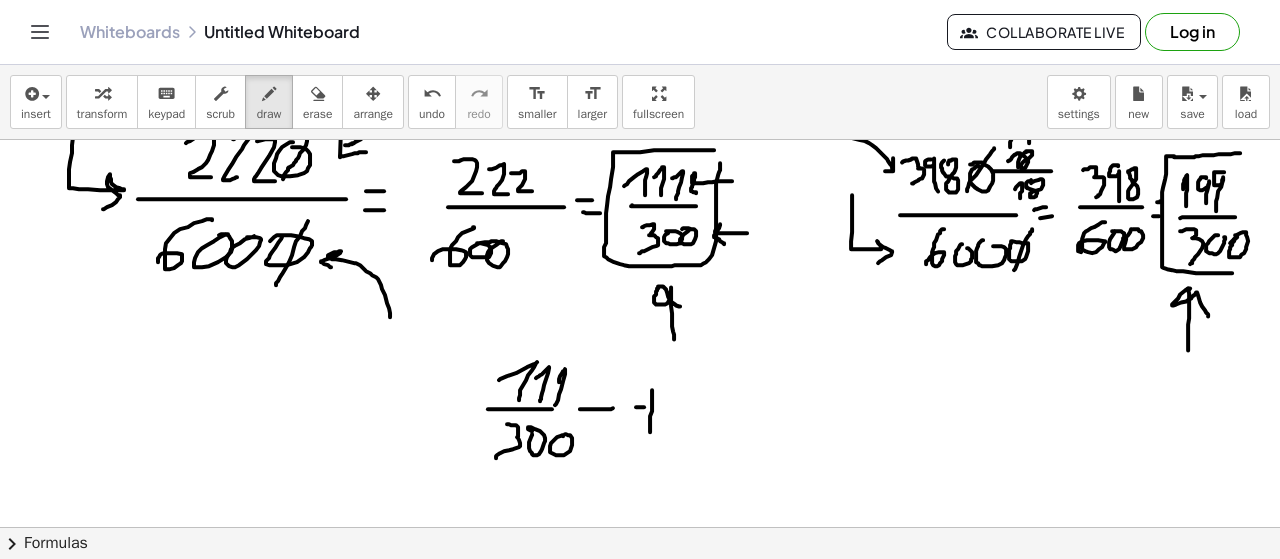 drag, startPoint x: 644, startPoint y: 405, endPoint x: 676, endPoint y: 406, distance: 32.01562 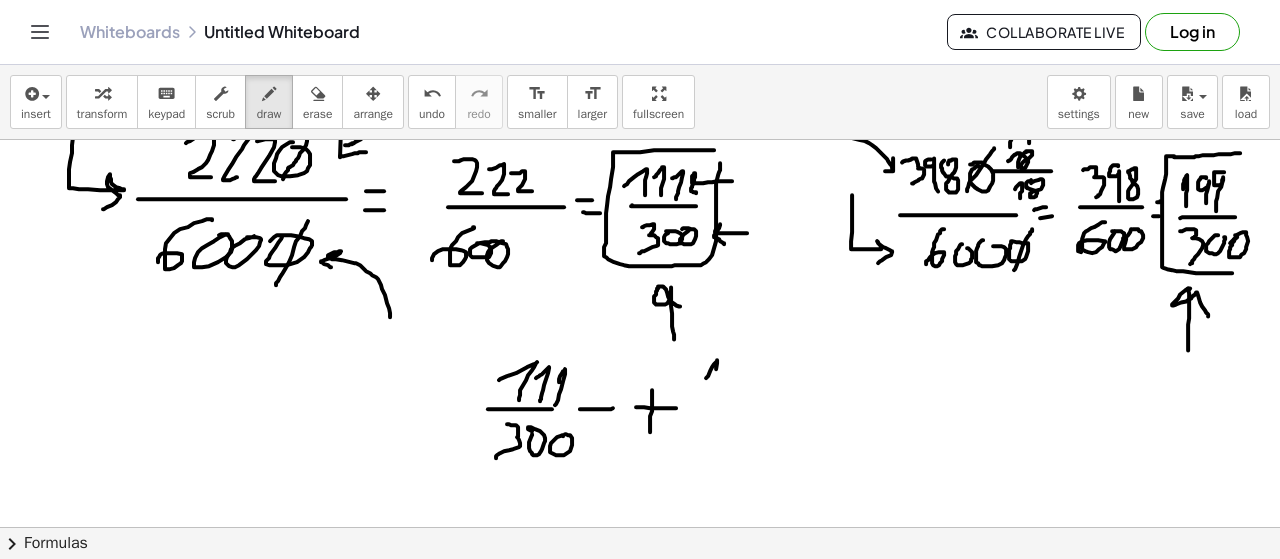 drag, startPoint x: 706, startPoint y: 376, endPoint x: 713, endPoint y: 391, distance: 16.552946 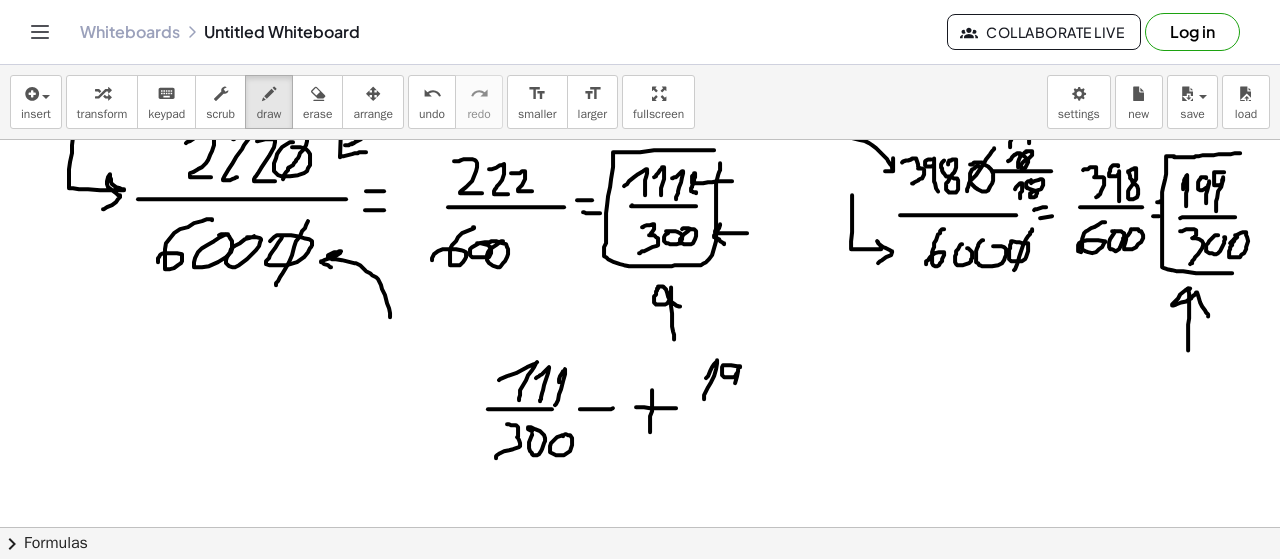 drag, startPoint x: 740, startPoint y: 365, endPoint x: 736, endPoint y: 398, distance: 33.24154 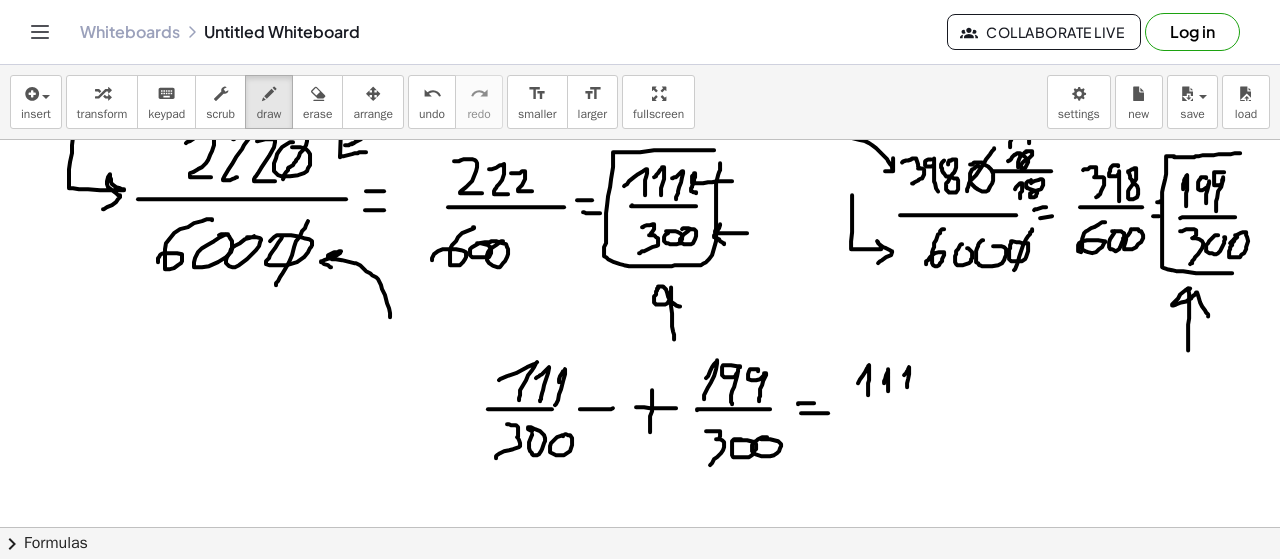 drag, startPoint x: 906, startPoint y: 371, endPoint x: 904, endPoint y: 395, distance: 24.083189 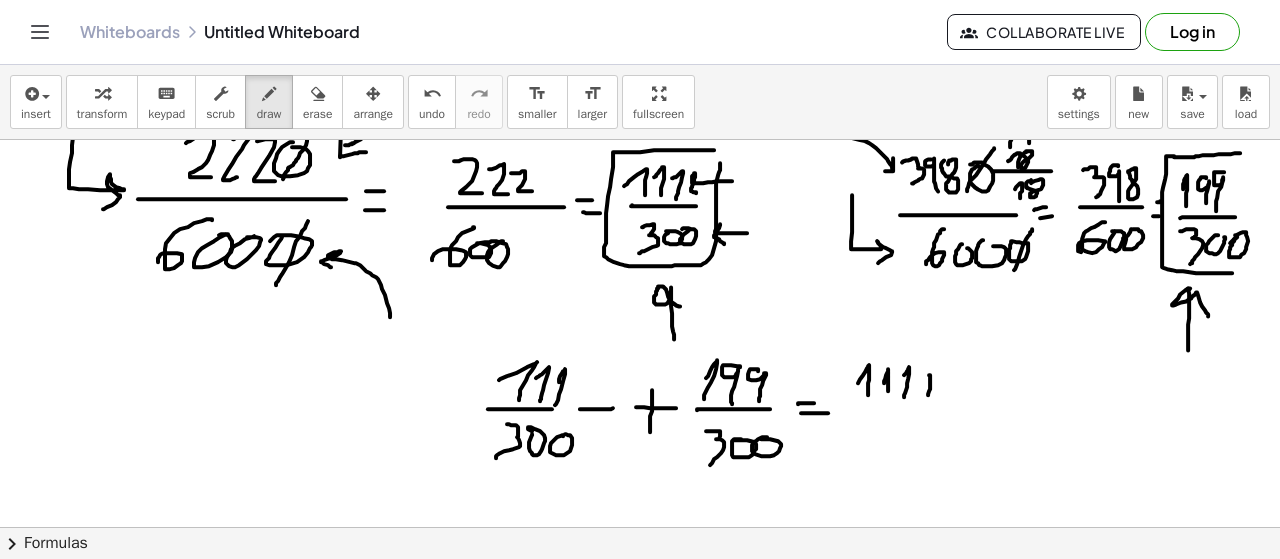 drag, startPoint x: 930, startPoint y: 380, endPoint x: 928, endPoint y: 393, distance: 13.152946 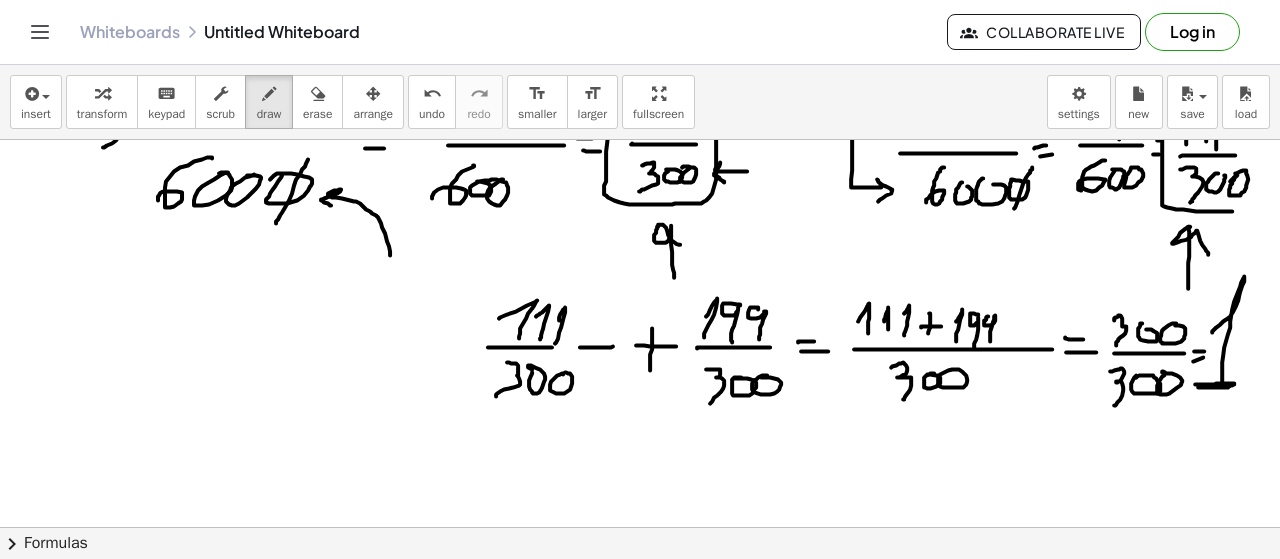 scroll, scrollTop: 4582, scrollLeft: 0, axis: vertical 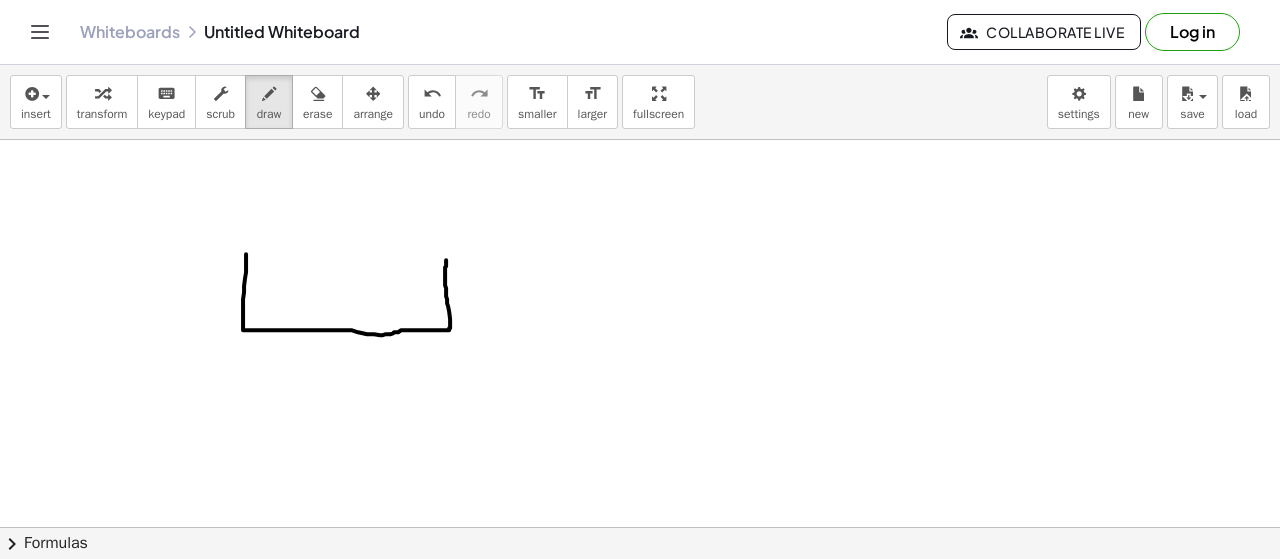 drag, startPoint x: 246, startPoint y: 256, endPoint x: 447, endPoint y: 252, distance: 201.0398 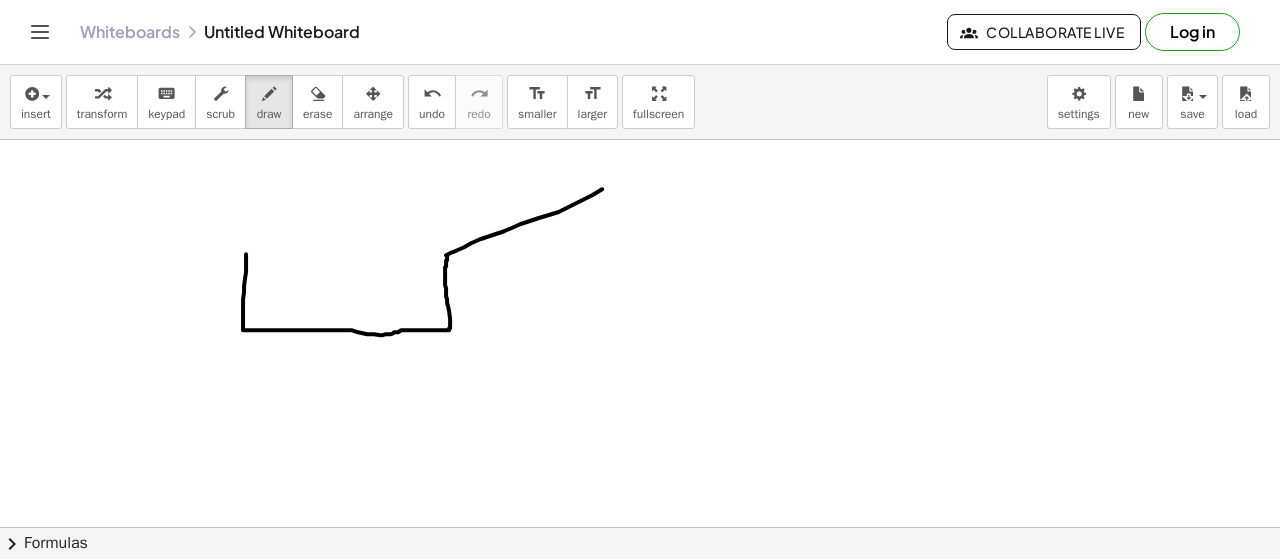 drag, startPoint x: 446, startPoint y: 252, endPoint x: 650, endPoint y: 165, distance: 221.77692 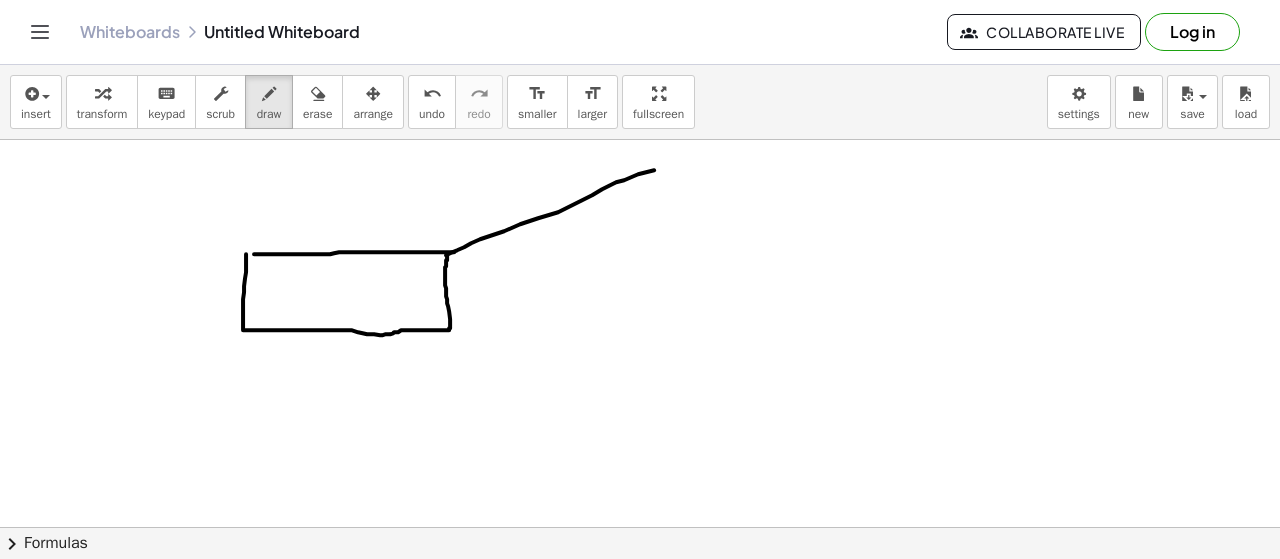 drag, startPoint x: 453, startPoint y: 249, endPoint x: 251, endPoint y: 251, distance: 202.0099 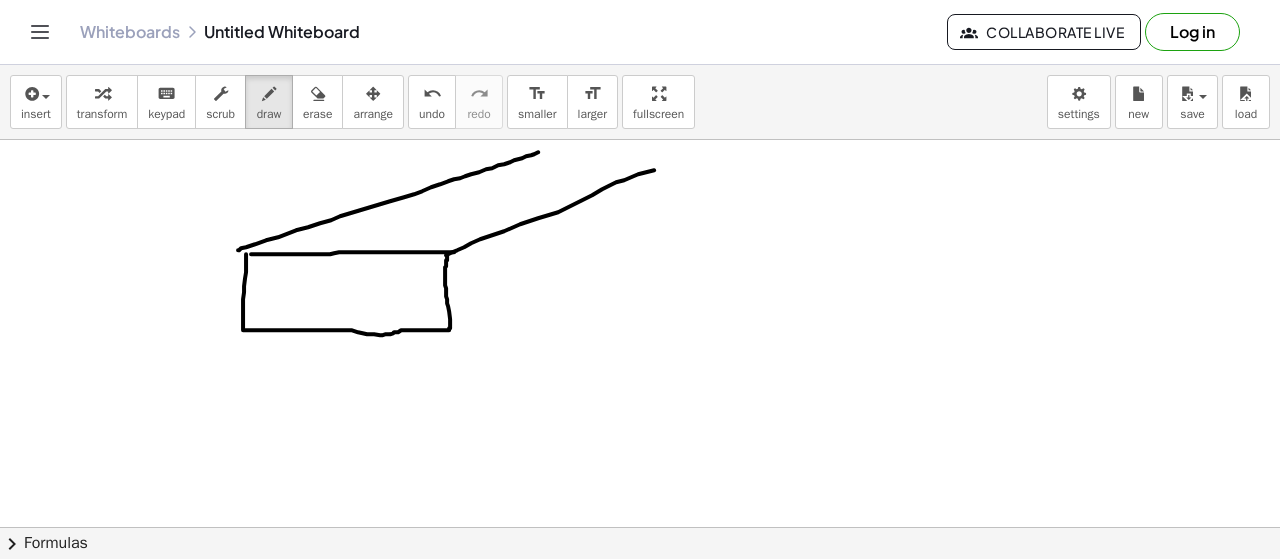 drag, startPoint x: 238, startPoint y: 247, endPoint x: 552, endPoint y: 145, distance: 330.1515 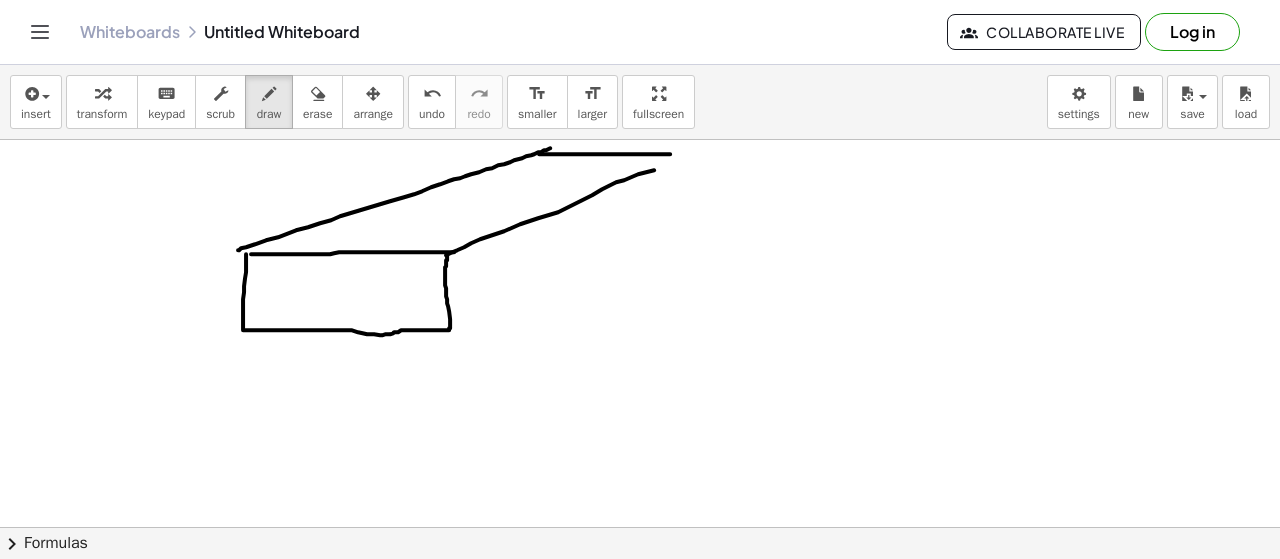 drag, startPoint x: 540, startPoint y: 151, endPoint x: 670, endPoint y: 151, distance: 130 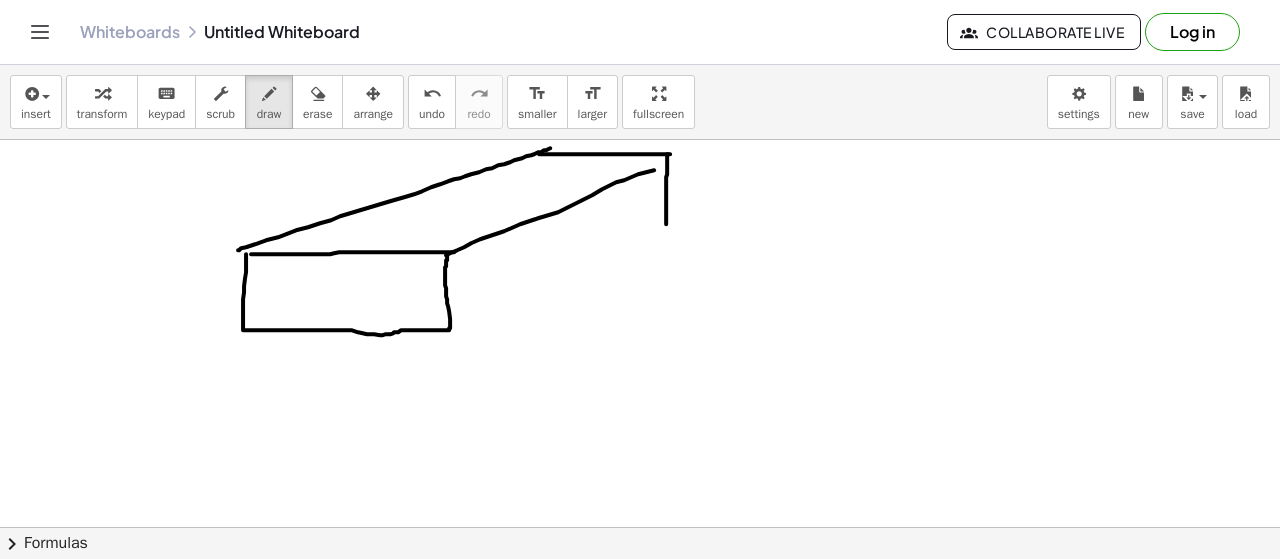 drag, startPoint x: 668, startPoint y: 151, endPoint x: 666, endPoint y: 252, distance: 101.0198 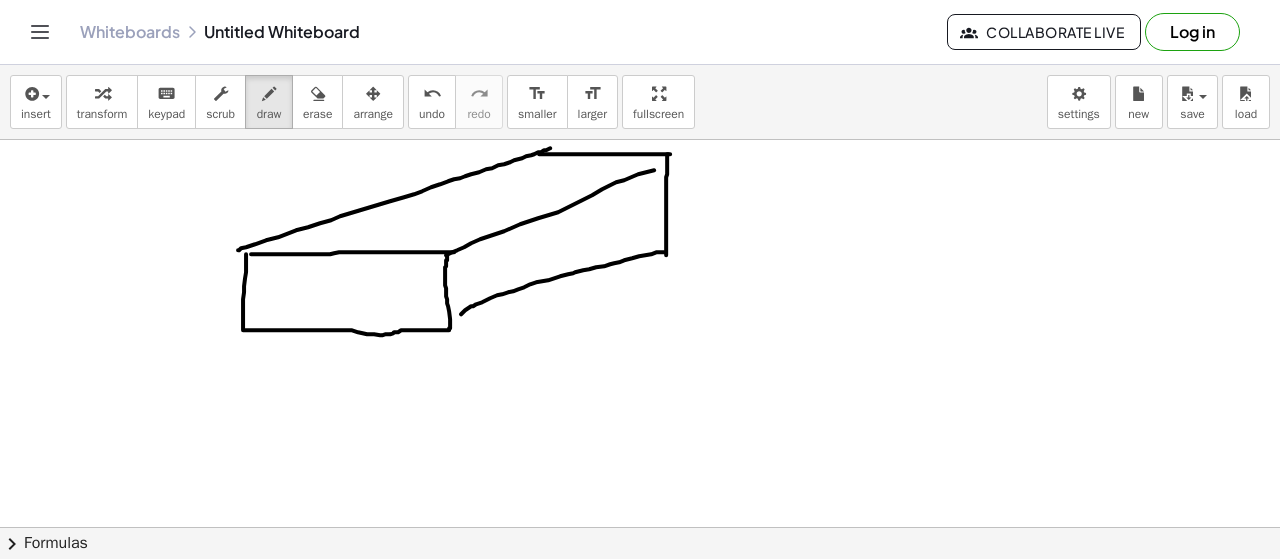 drag, startPoint x: 664, startPoint y: 249, endPoint x: 452, endPoint y: 319, distance: 223.2577 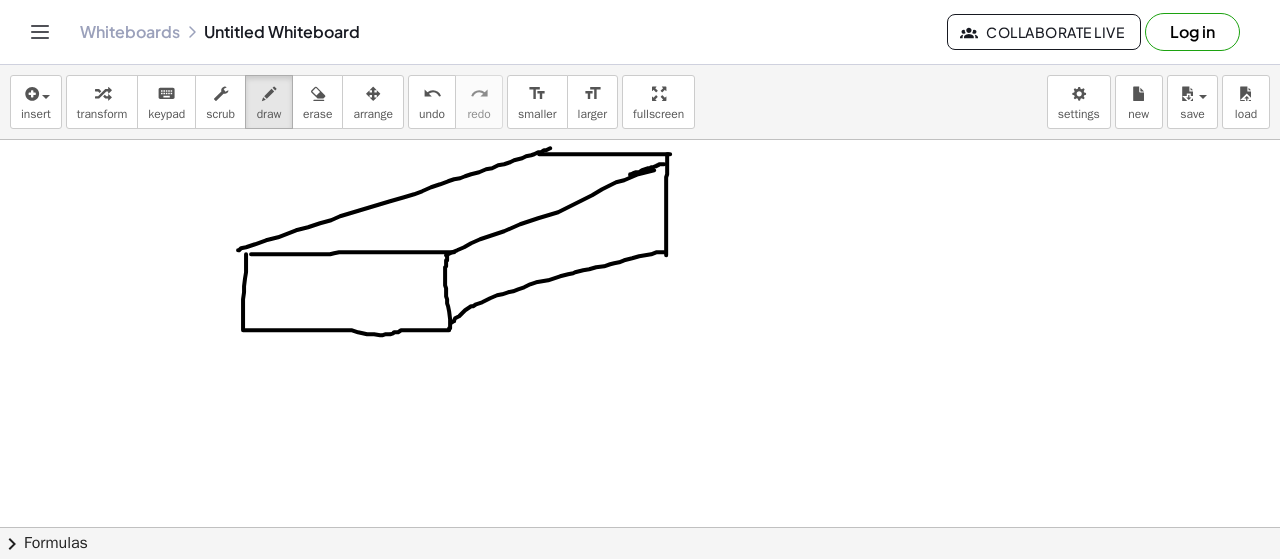 drag, startPoint x: 633, startPoint y: 170, endPoint x: 664, endPoint y: 161, distance: 32.280025 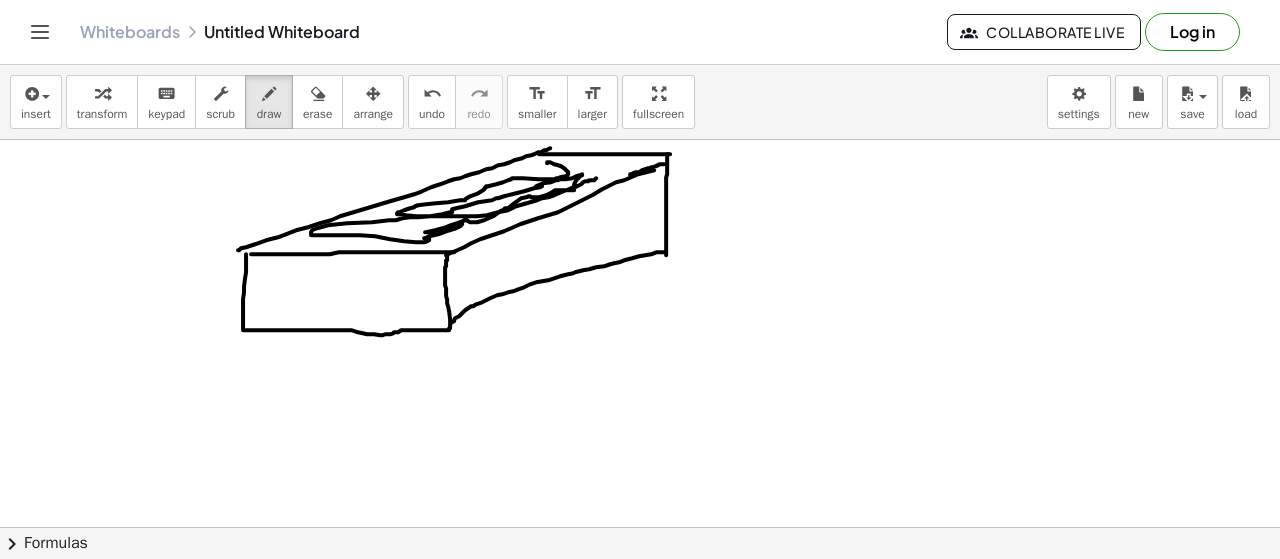 drag, startPoint x: 554, startPoint y: 161, endPoint x: 599, endPoint y: 169, distance: 45.705578 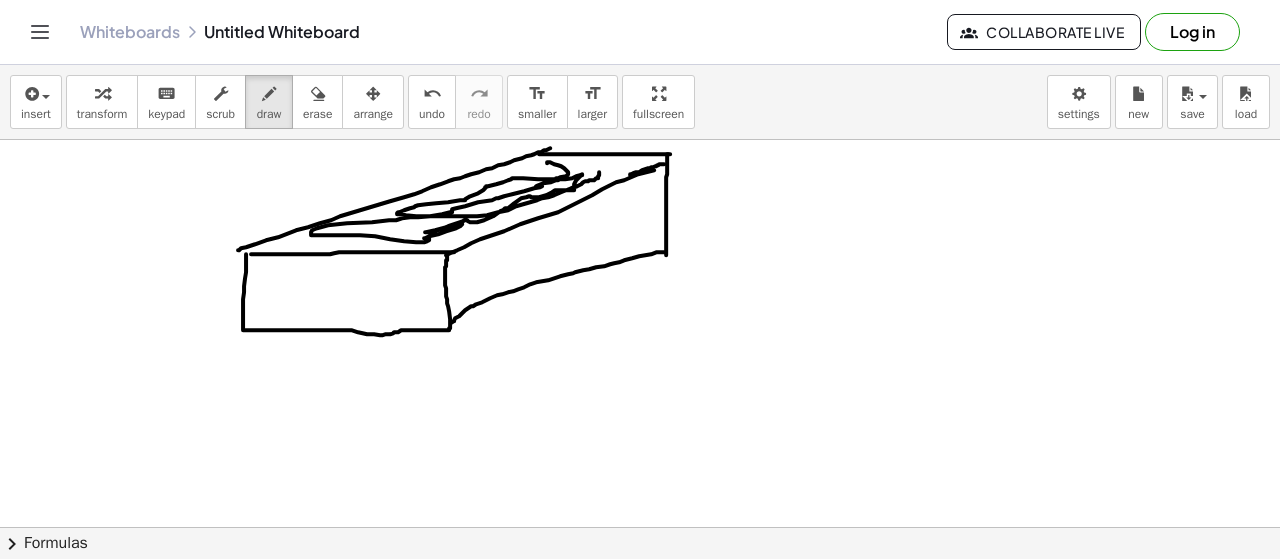 scroll, scrollTop: 5003, scrollLeft: 0, axis: vertical 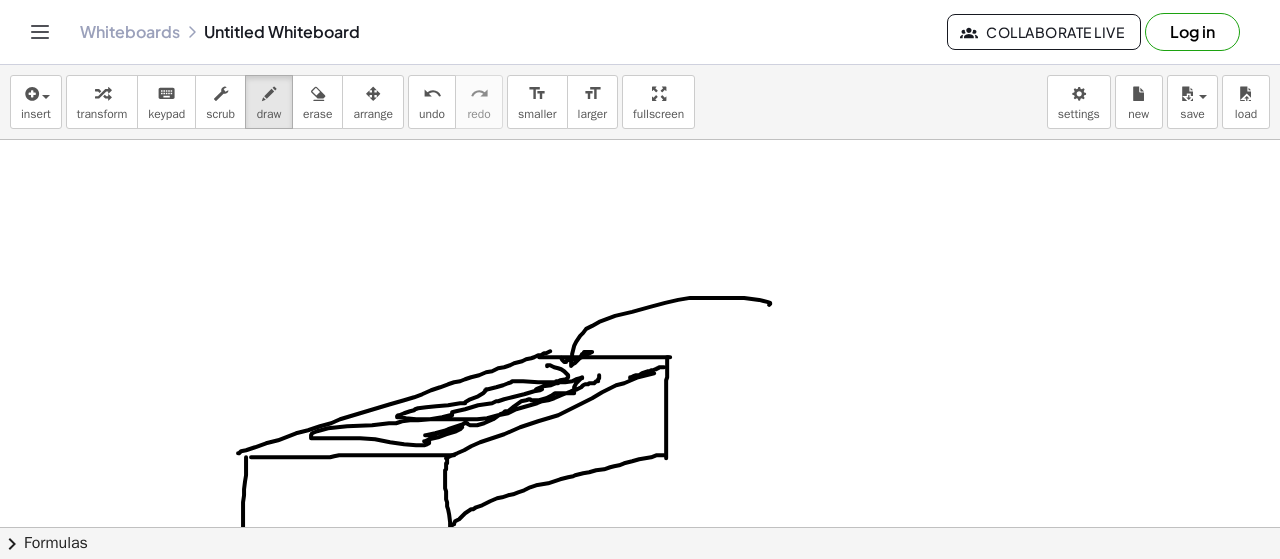 drag, startPoint x: 769, startPoint y: 302, endPoint x: 560, endPoint y: 341, distance: 212.60762 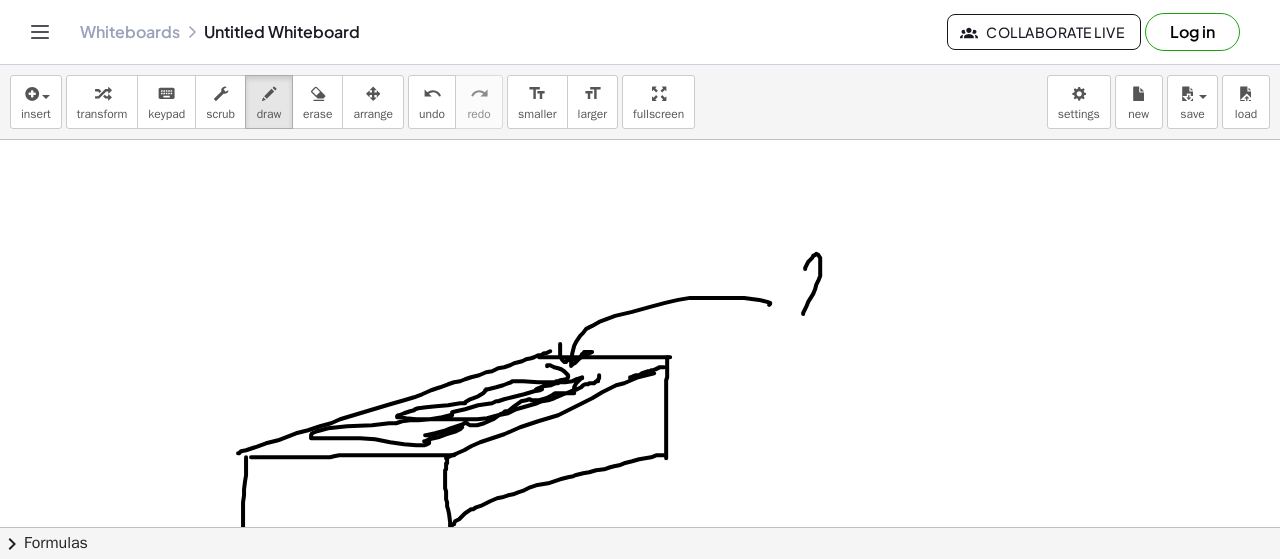 drag, startPoint x: 813, startPoint y: 253, endPoint x: 818, endPoint y: 299, distance: 46.270943 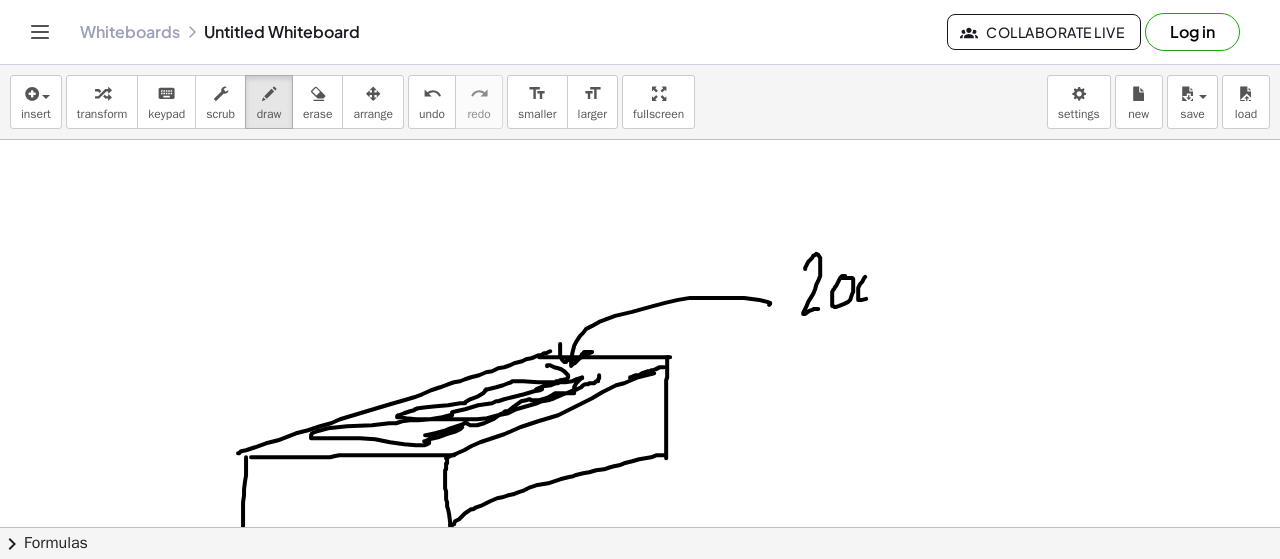 drag, startPoint x: 865, startPoint y: 274, endPoint x: 875, endPoint y: 280, distance: 11.661903 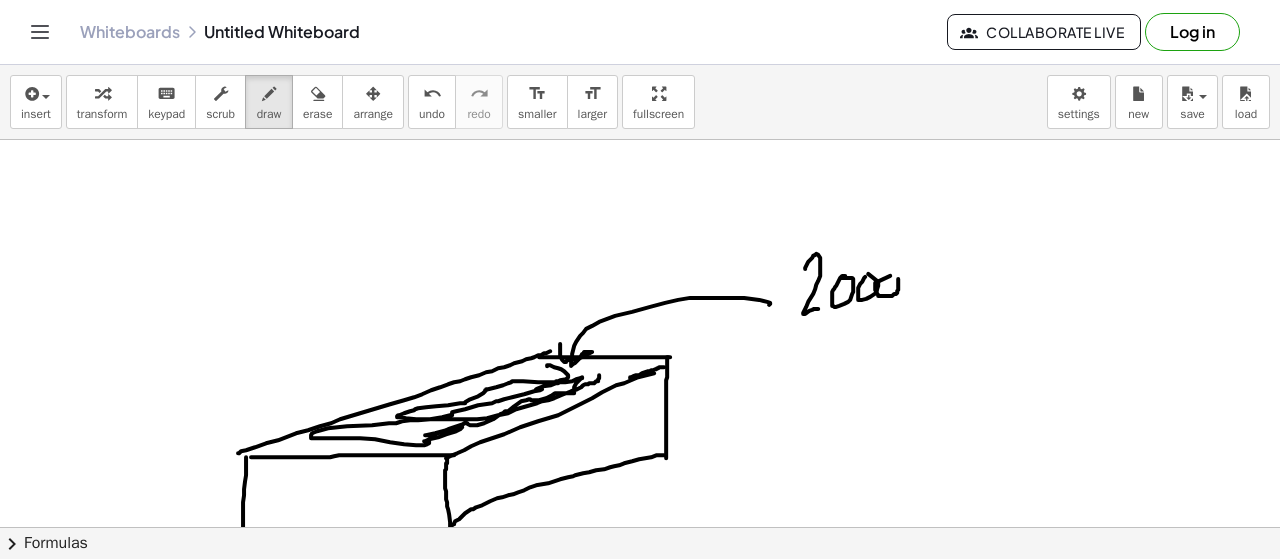 drag, startPoint x: 875, startPoint y: 280, endPoint x: 886, endPoint y: 273, distance: 13.038404 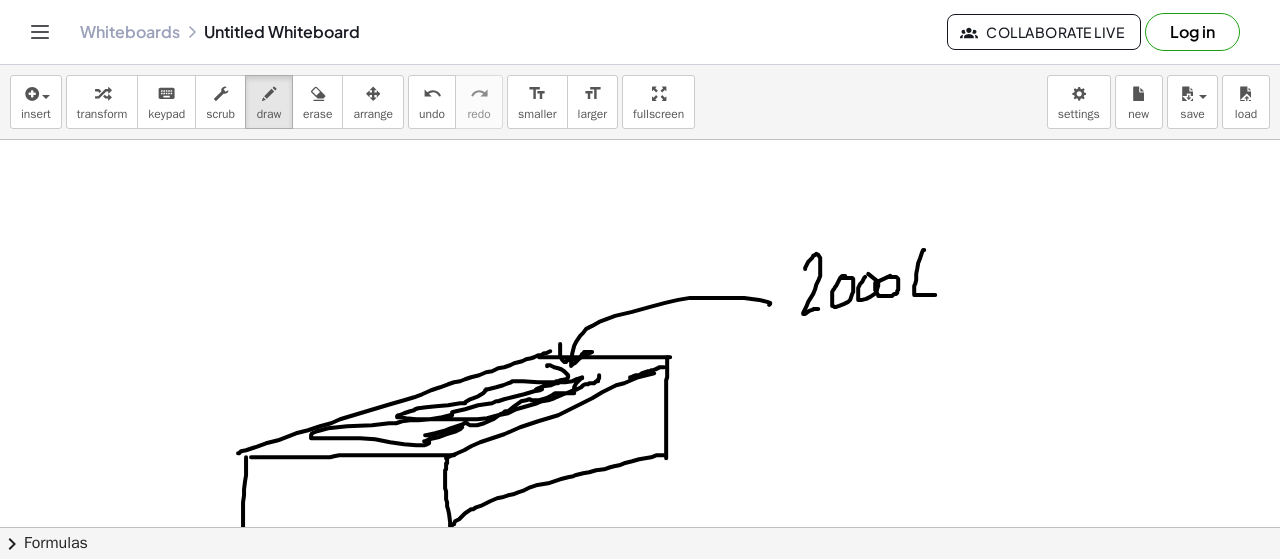 drag, startPoint x: 924, startPoint y: 247, endPoint x: 946, endPoint y: 283, distance: 42.190044 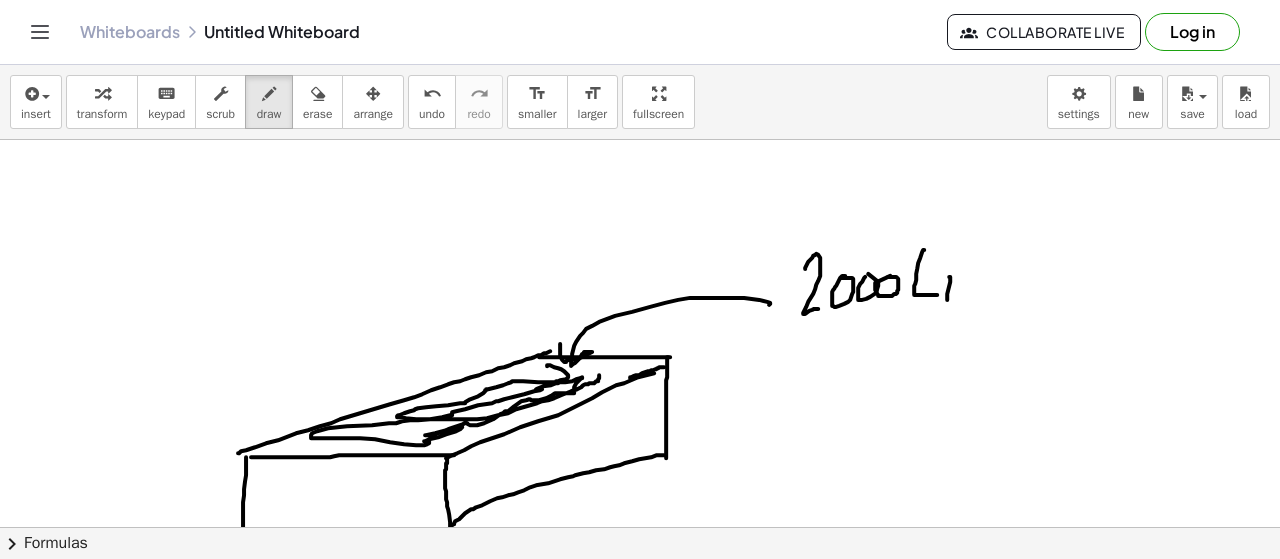 drag, startPoint x: 949, startPoint y: 274, endPoint x: 947, endPoint y: 297, distance: 23.086792 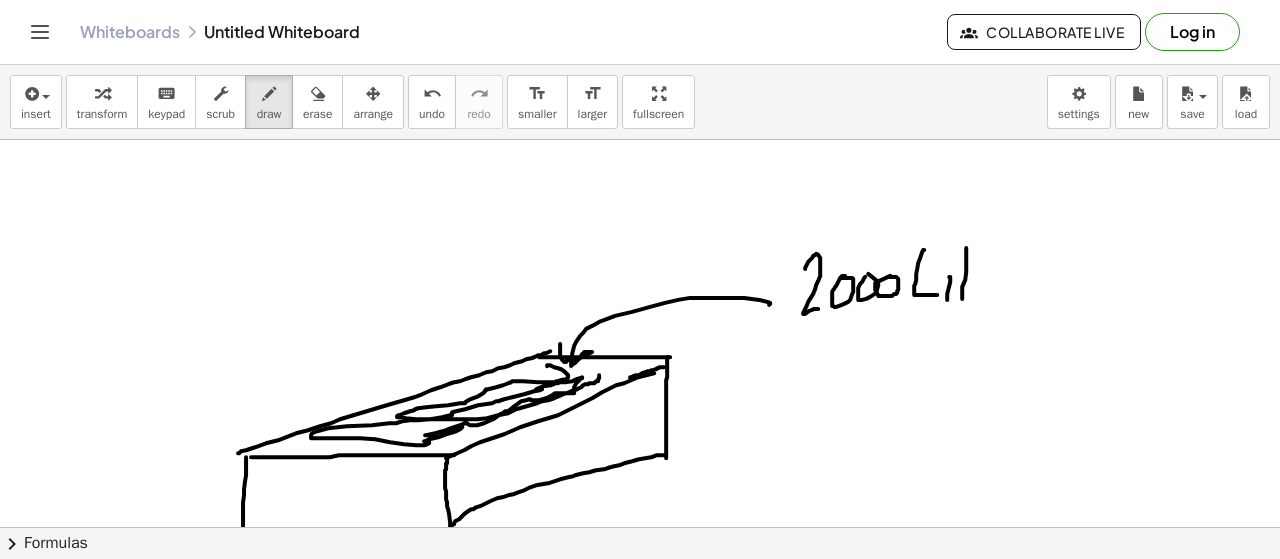 drag, startPoint x: 955, startPoint y: 269, endPoint x: 971, endPoint y: 265, distance: 16.492422 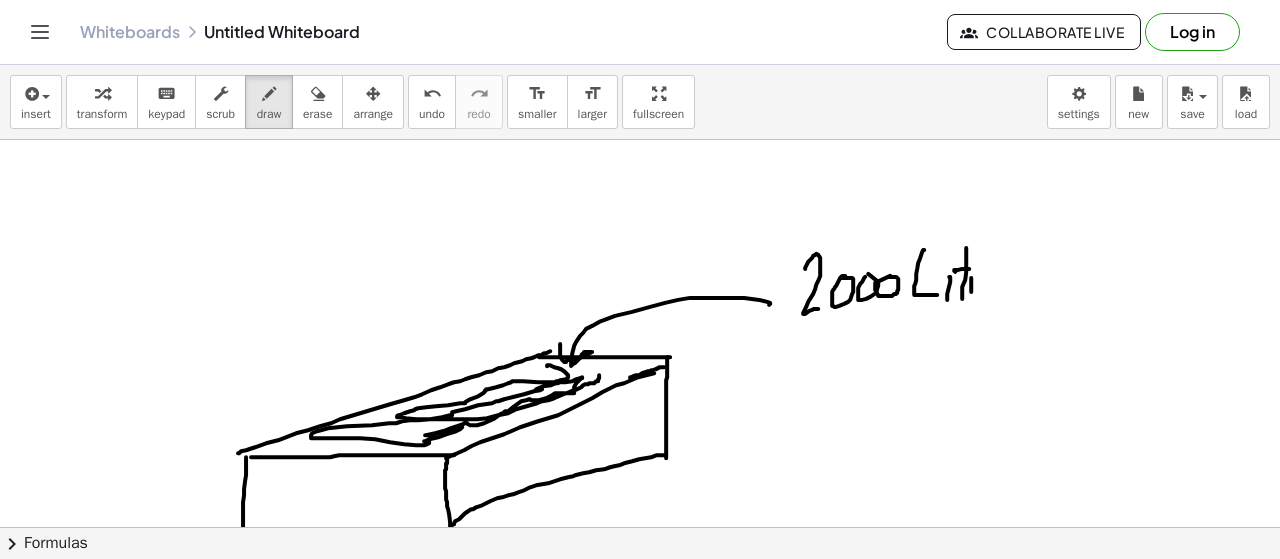 drag, startPoint x: 971, startPoint y: 277, endPoint x: 991, endPoint y: 269, distance: 21.540659 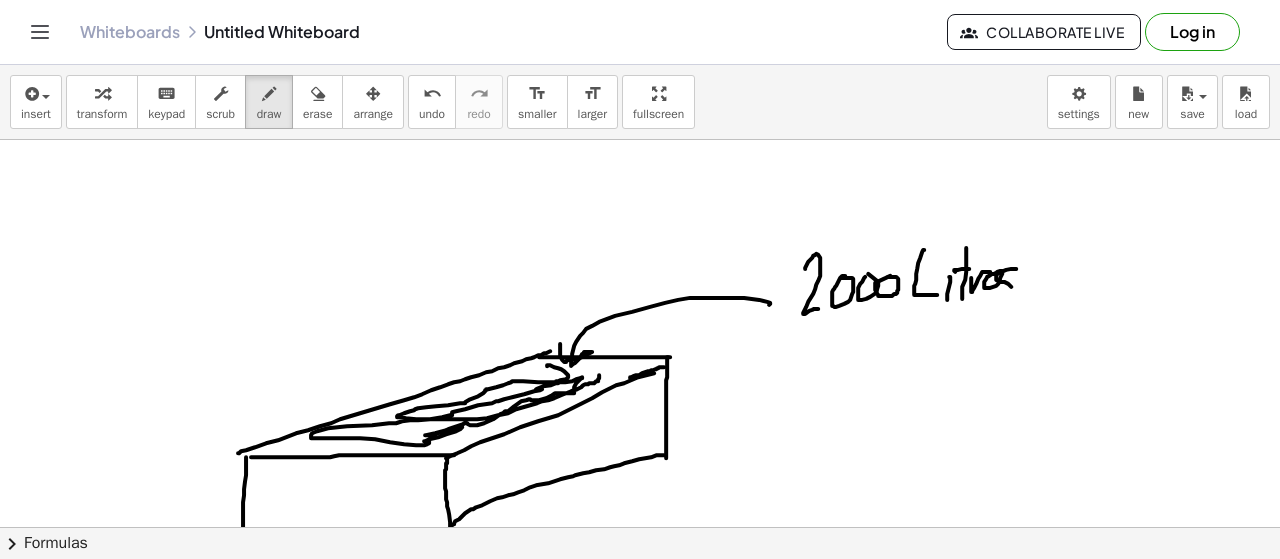 drag, startPoint x: 1011, startPoint y: 266, endPoint x: 966, endPoint y: 287, distance: 49.658836 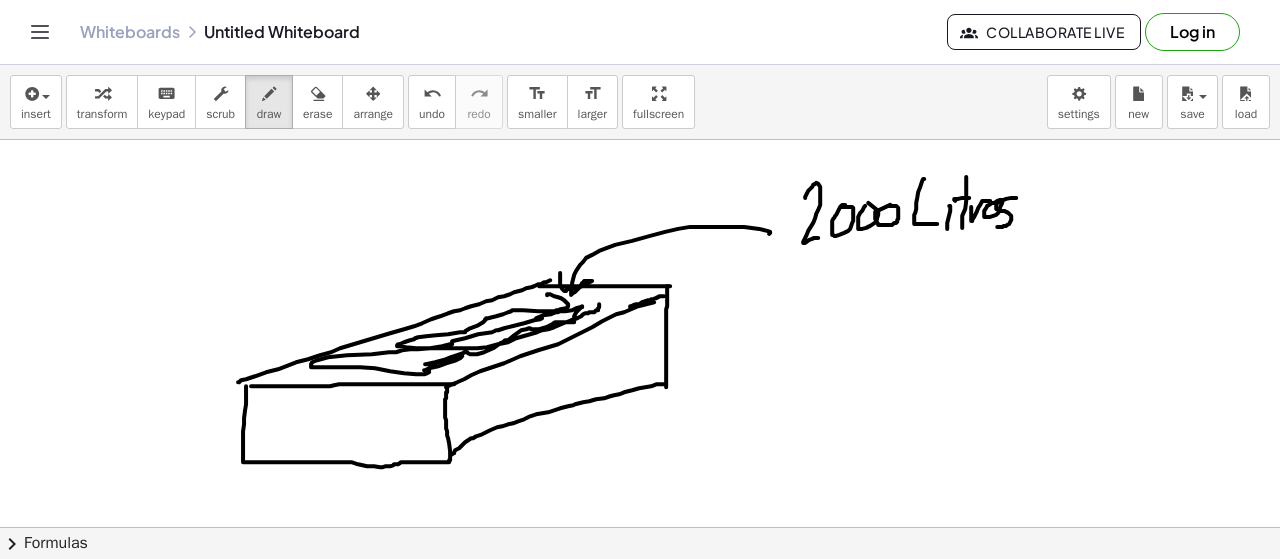 scroll, scrollTop: 5118, scrollLeft: 0, axis: vertical 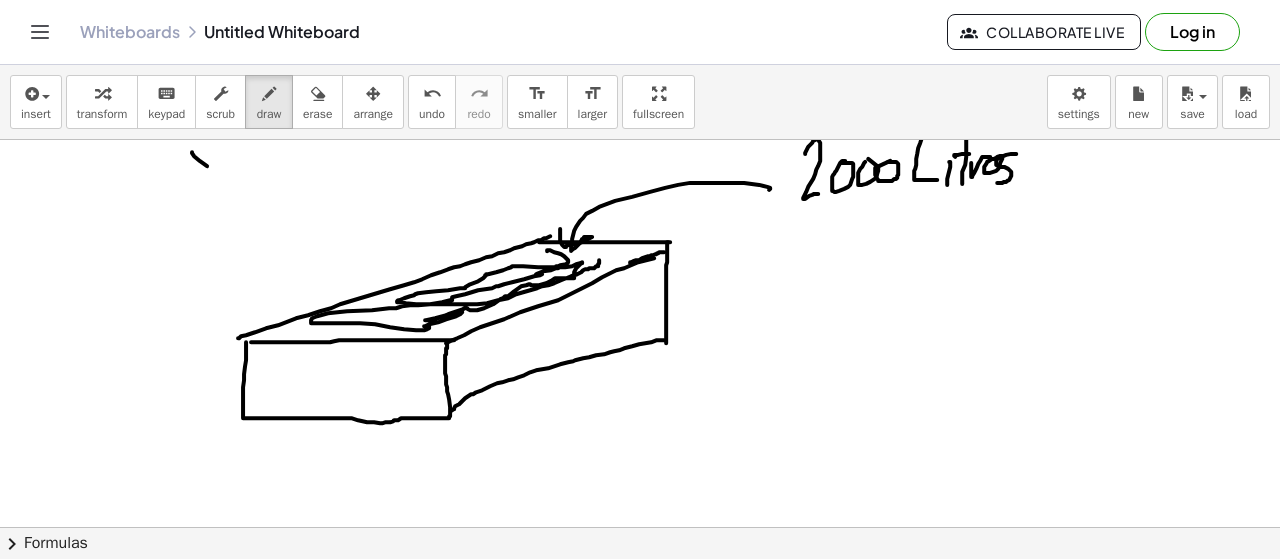 drag, startPoint x: 207, startPoint y: 163, endPoint x: 250, endPoint y: 200, distance: 56.727417 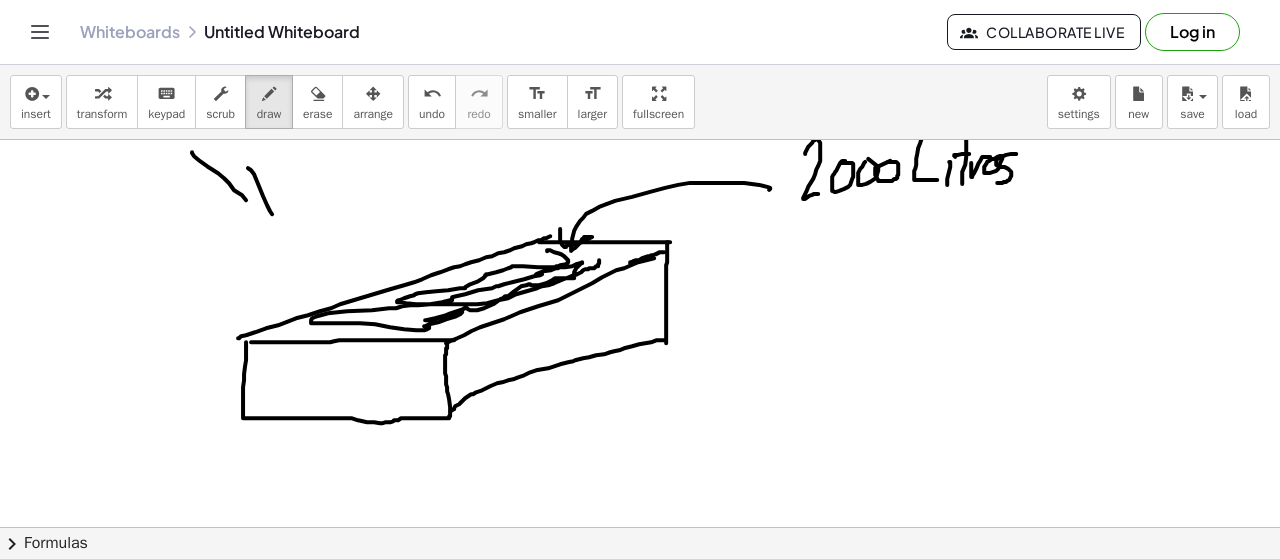 drag, startPoint x: 297, startPoint y: 183, endPoint x: 337, endPoint y: 211, distance: 48.82622 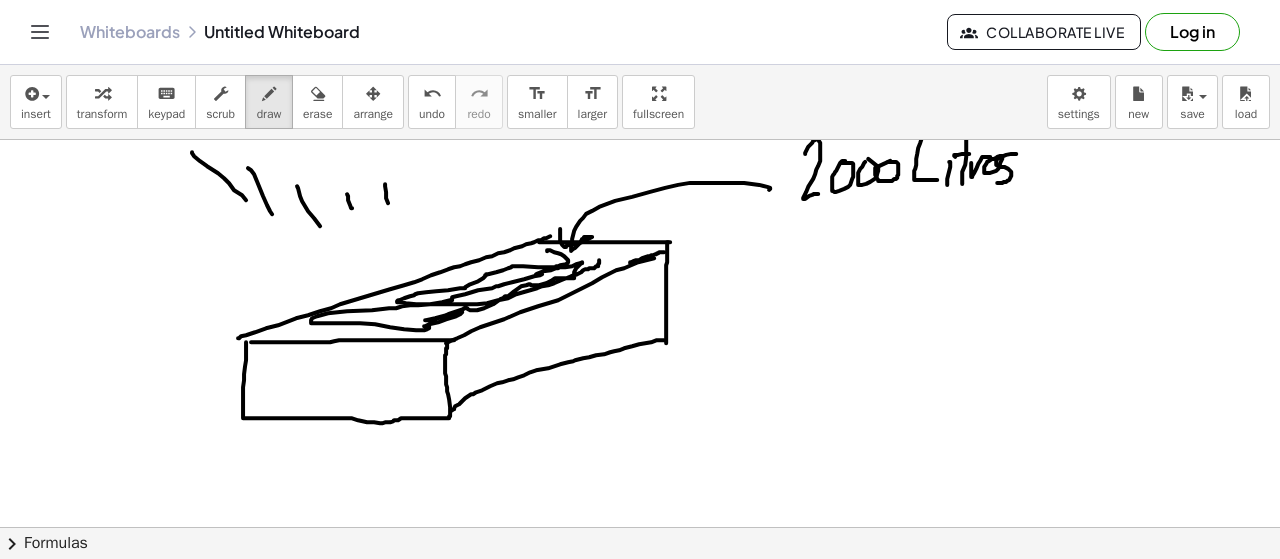 drag, startPoint x: 388, startPoint y: 200, endPoint x: 400, endPoint y: 214, distance: 18.439089 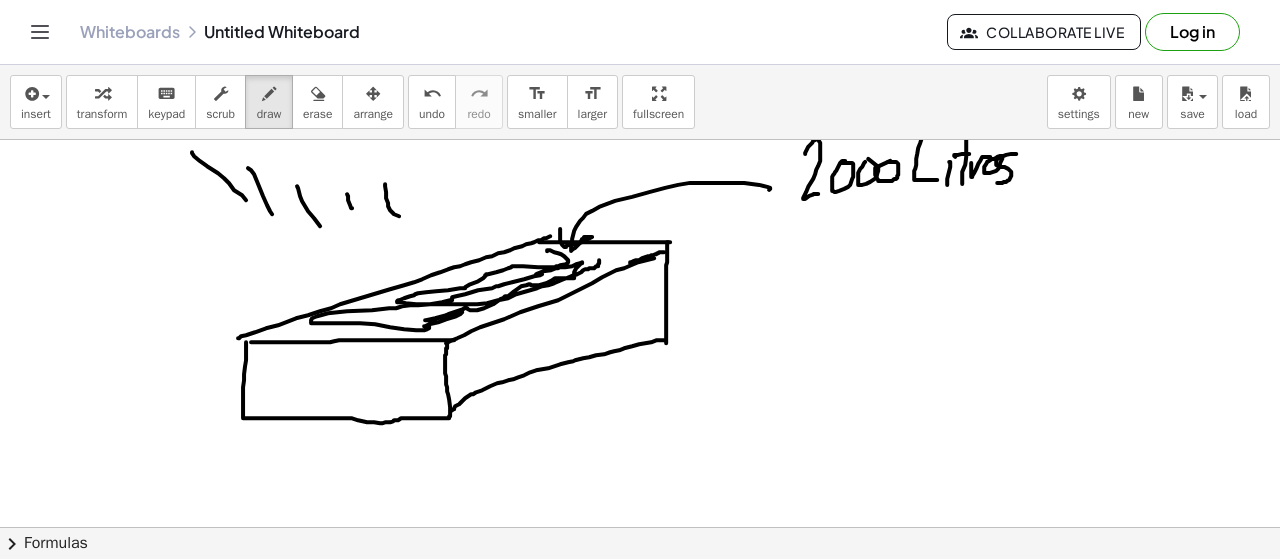 drag, startPoint x: 436, startPoint y: 181, endPoint x: 463, endPoint y: 192, distance: 29.15476 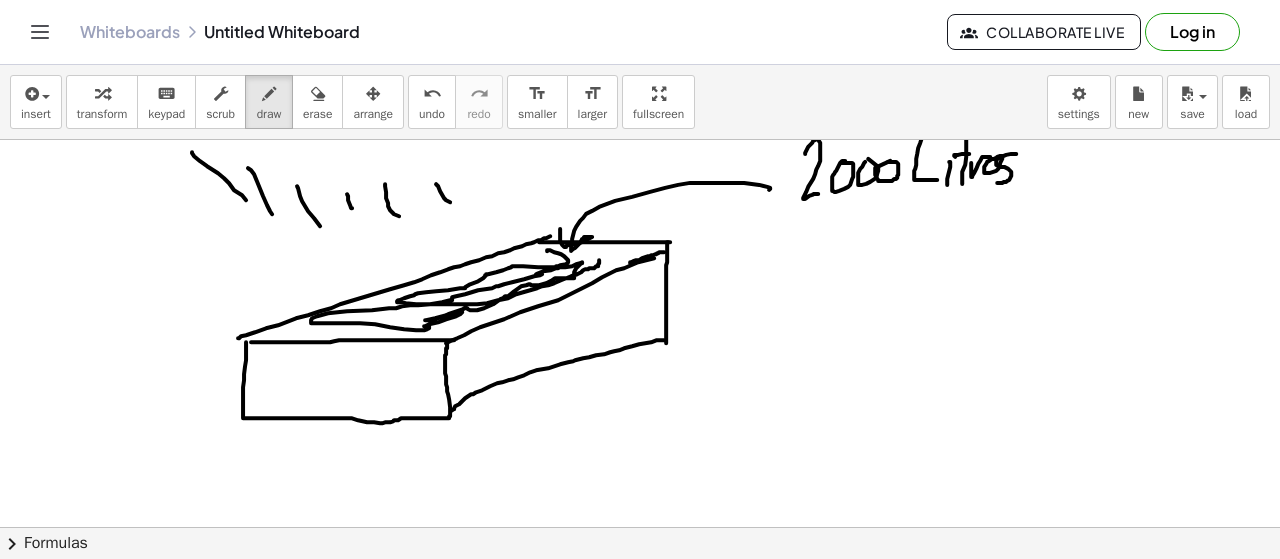 drag, startPoint x: 484, startPoint y: 203, endPoint x: 528, endPoint y: 193, distance: 45.122055 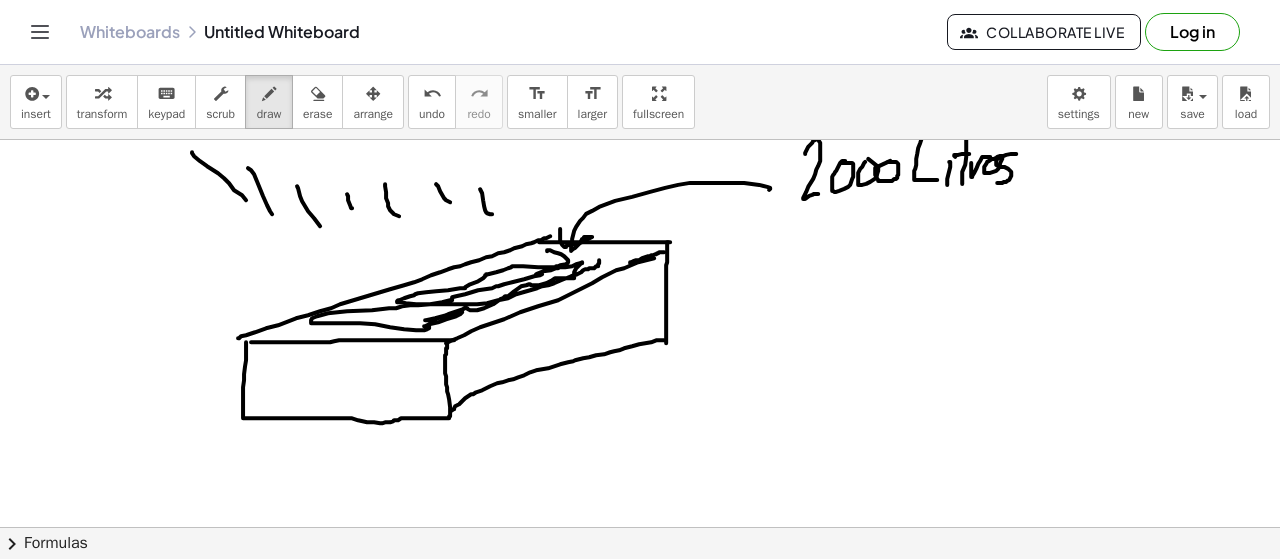 drag, startPoint x: 546, startPoint y: 197, endPoint x: 566, endPoint y: 194, distance: 20.22375 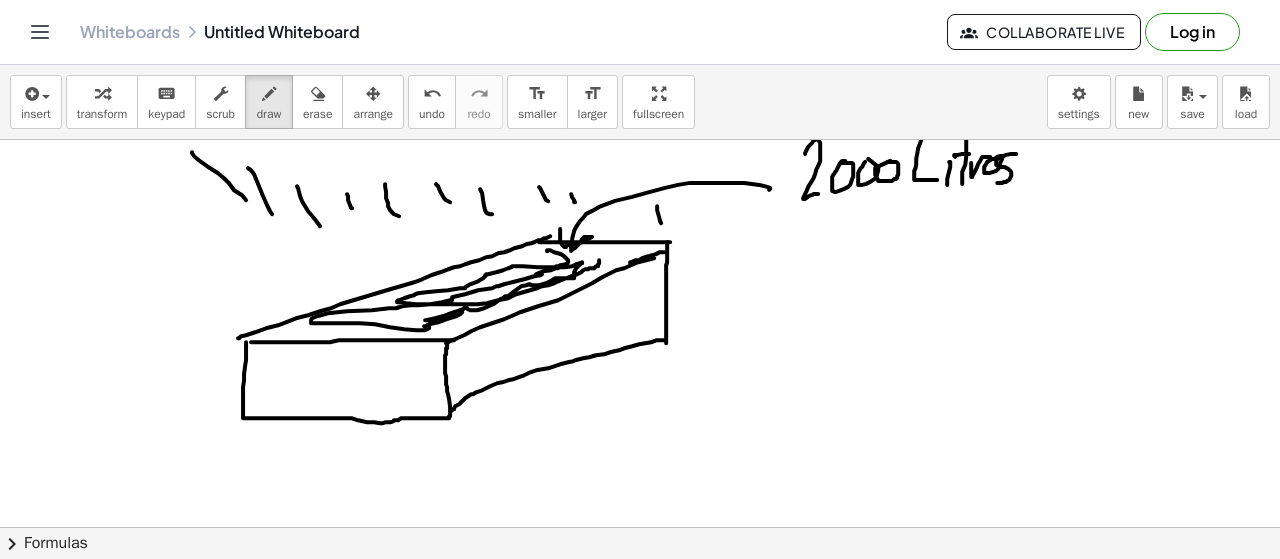 drag, startPoint x: 682, startPoint y: 228, endPoint x: 706, endPoint y: 233, distance: 24.5153 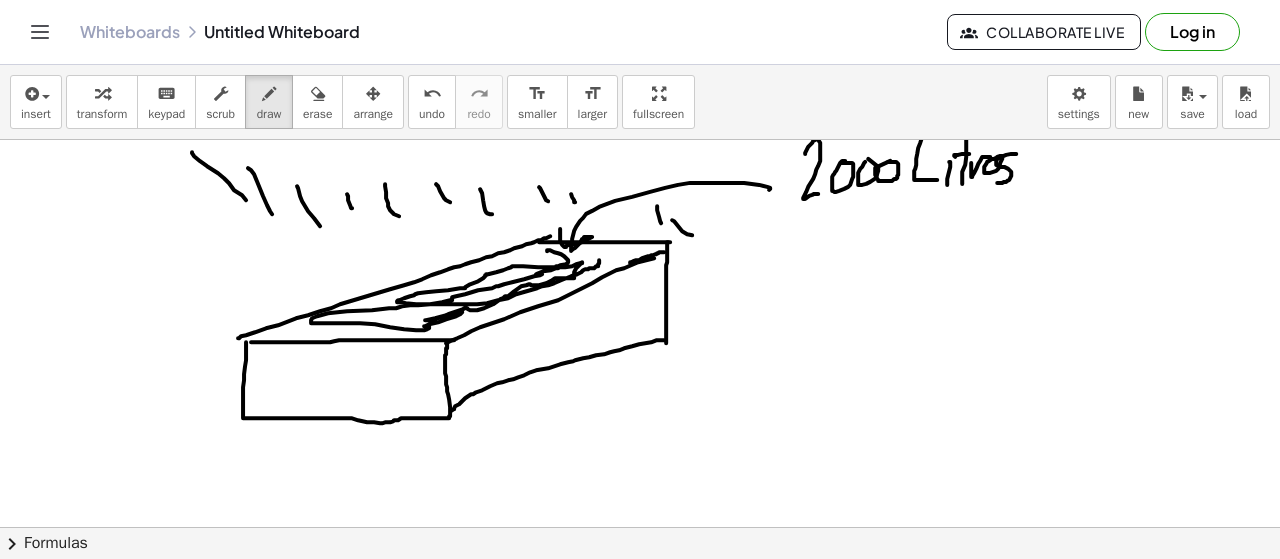 drag, startPoint x: 730, startPoint y: 249, endPoint x: 732, endPoint y: 264, distance: 15.132746 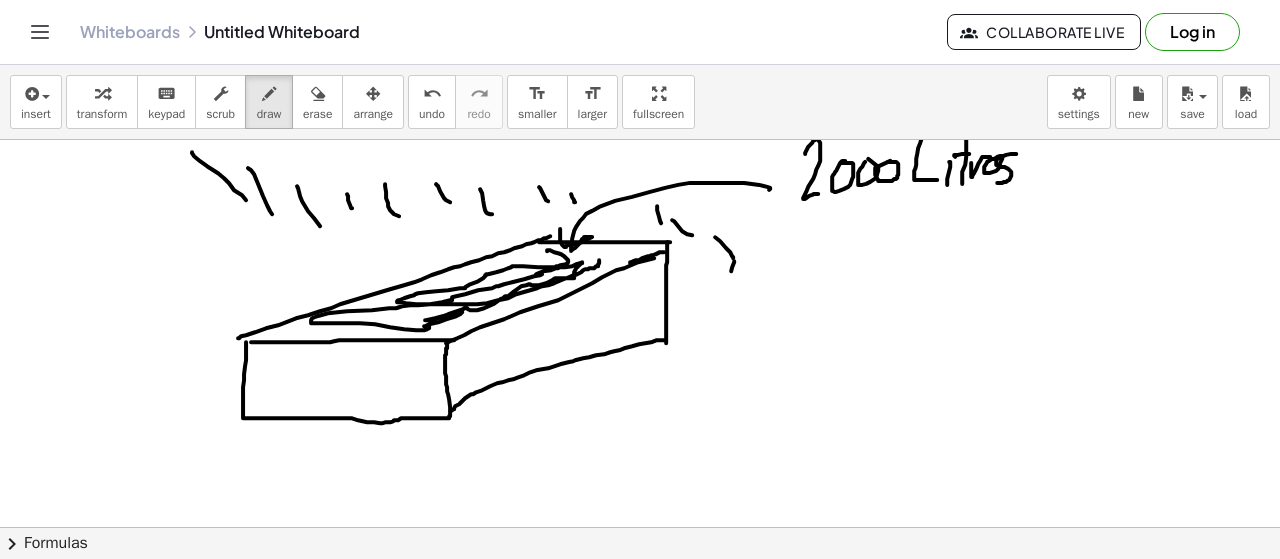 drag, startPoint x: 732, startPoint y: 264, endPoint x: 703, endPoint y: 279, distance: 32.649654 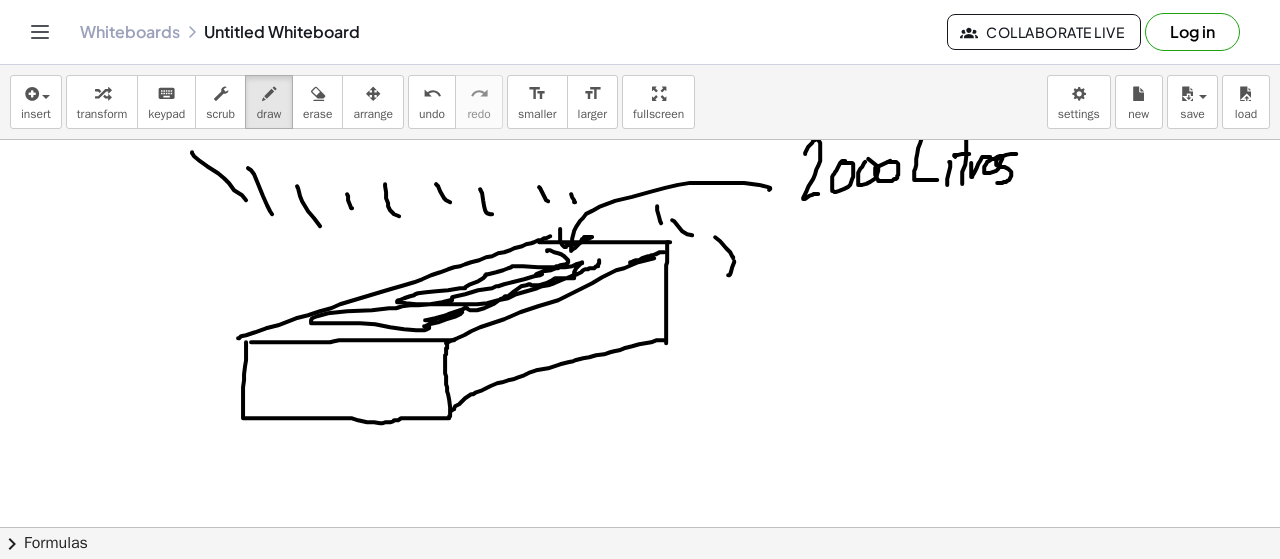 drag, startPoint x: 392, startPoint y: 239, endPoint x: 402, endPoint y: 248, distance: 13.453624 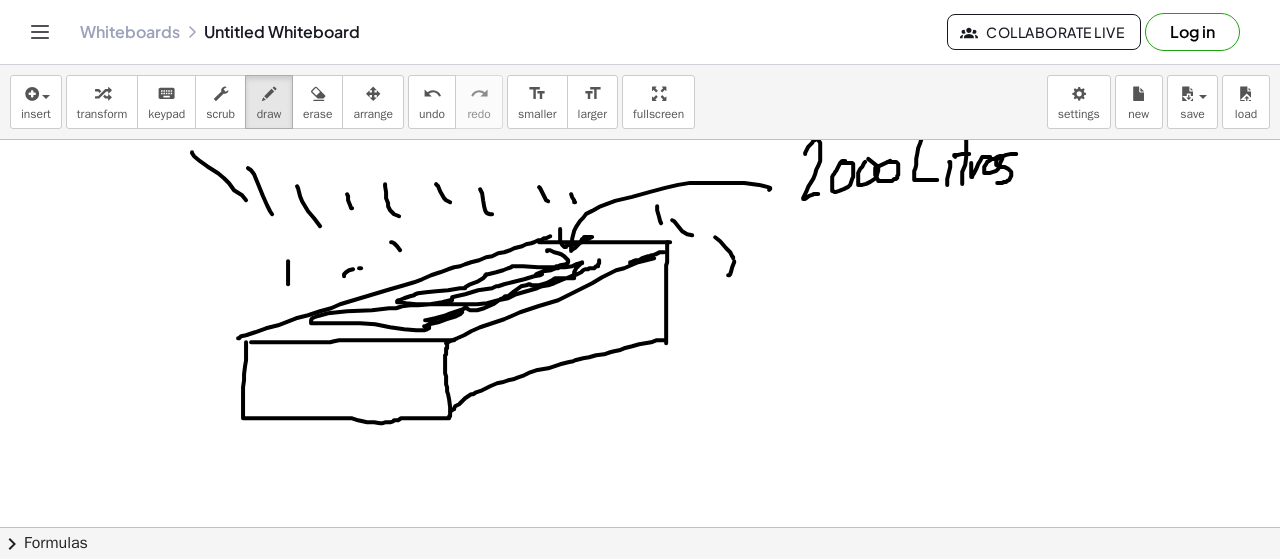 drag, startPoint x: 288, startPoint y: 281, endPoint x: 296, endPoint y: 296, distance: 17 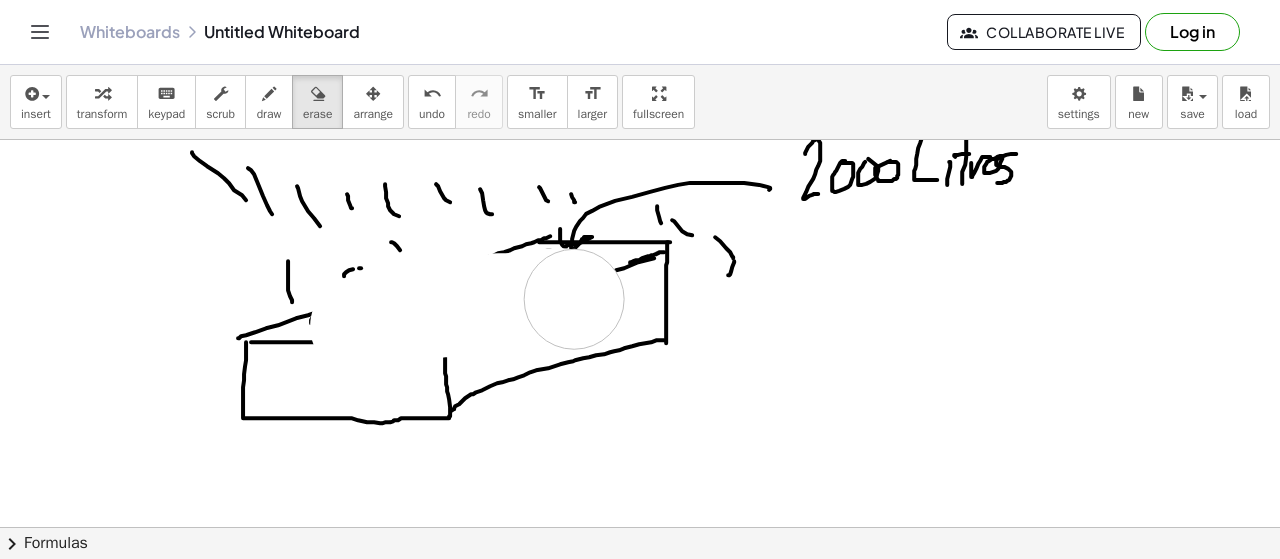 drag, startPoint x: 401, startPoint y: 318, endPoint x: 393, endPoint y: 341, distance: 24.351591 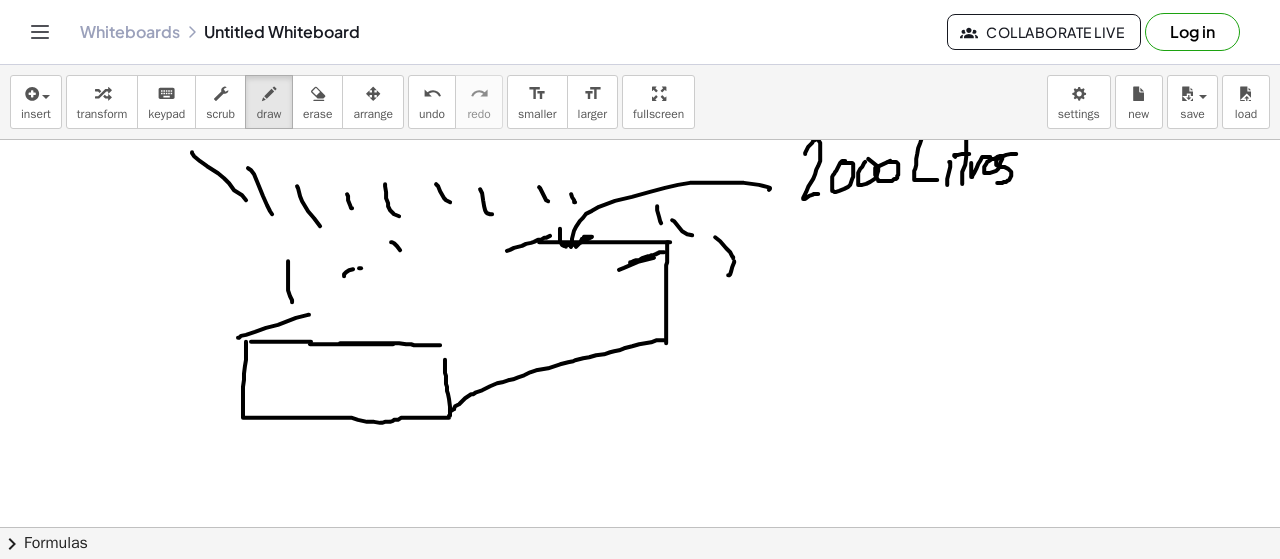 drag, startPoint x: 342, startPoint y: 340, endPoint x: 450, endPoint y: 341, distance: 108.00463 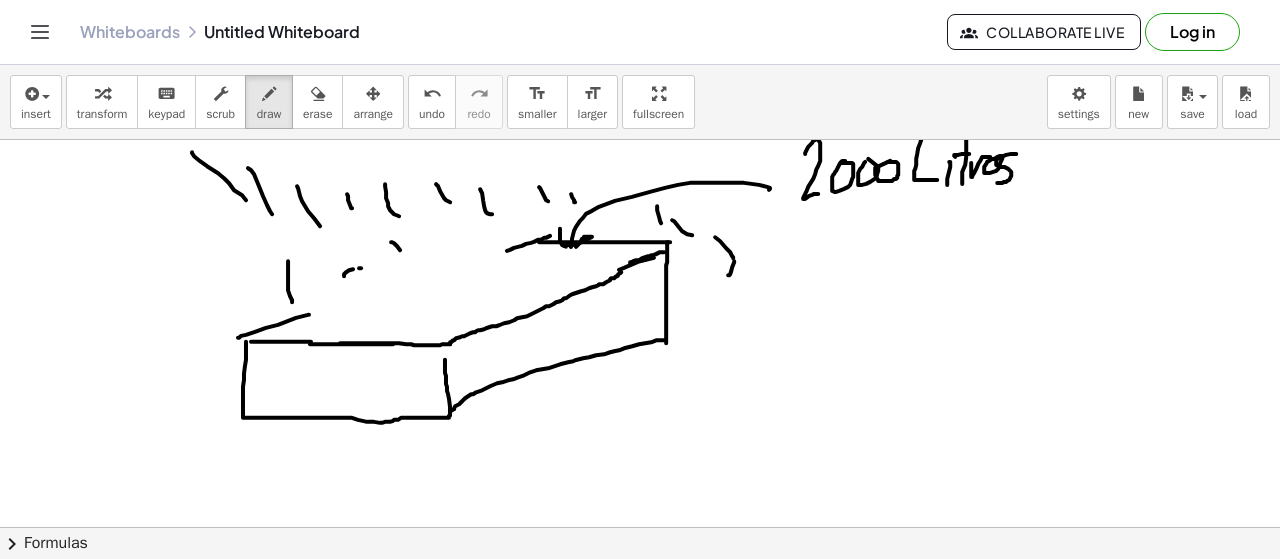 drag, startPoint x: 450, startPoint y: 341, endPoint x: 623, endPoint y: 266, distance: 188.55768 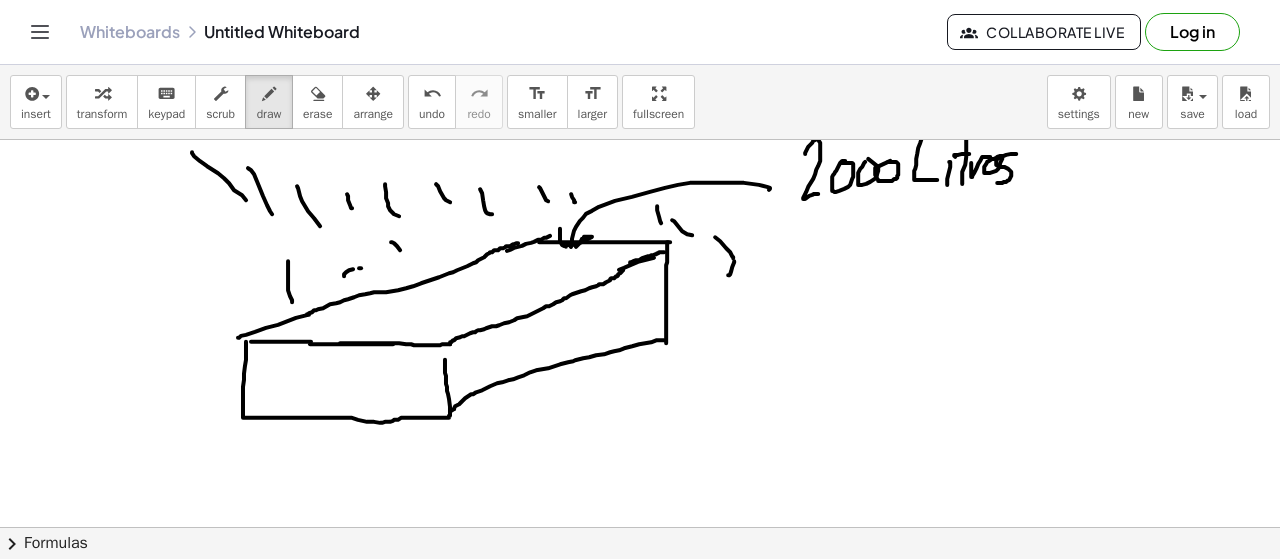 drag, startPoint x: 307, startPoint y: 311, endPoint x: 528, endPoint y: 236, distance: 233.37952 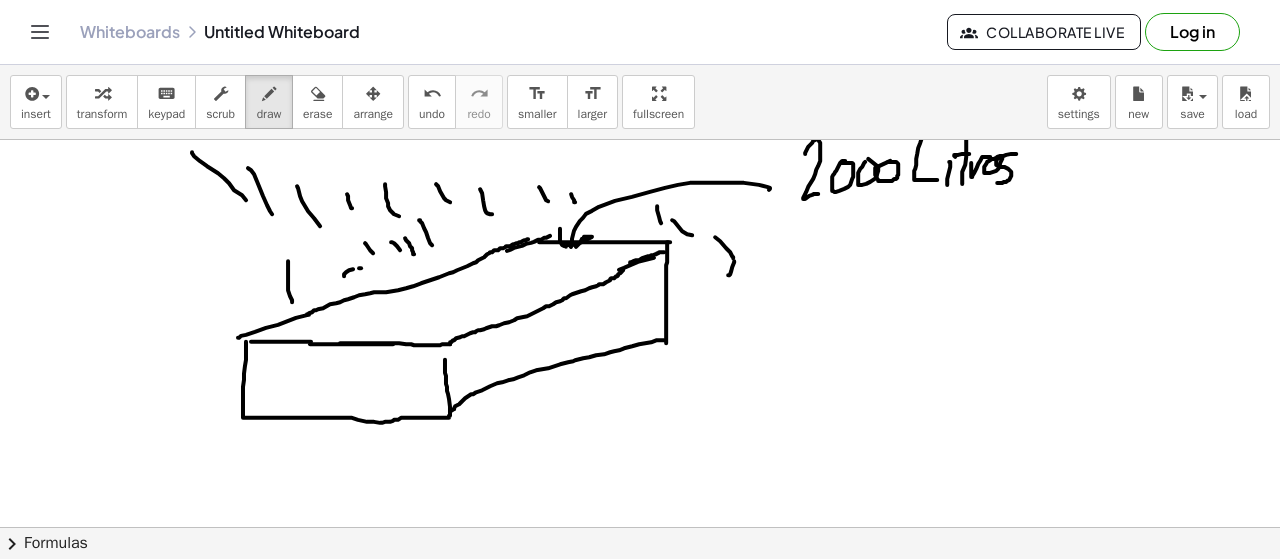 drag, startPoint x: 366, startPoint y: 241, endPoint x: 384, endPoint y: 261, distance: 26.907248 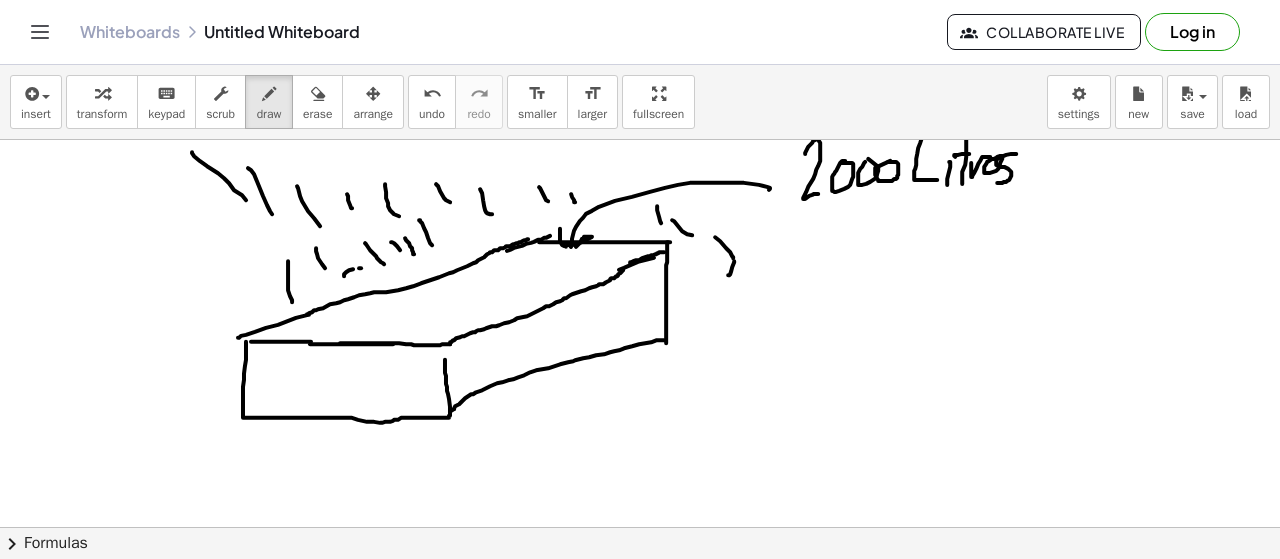 drag, startPoint x: 320, startPoint y: 258, endPoint x: 332, endPoint y: 278, distance: 23.323807 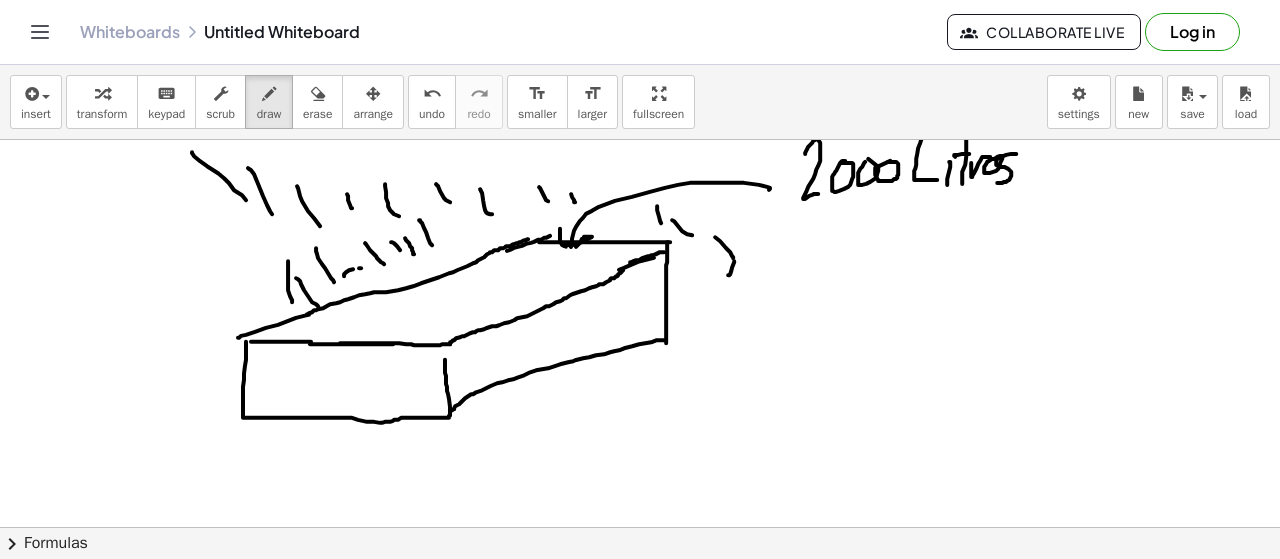 drag, startPoint x: 459, startPoint y: 220, endPoint x: 473, endPoint y: 230, distance: 17.20465 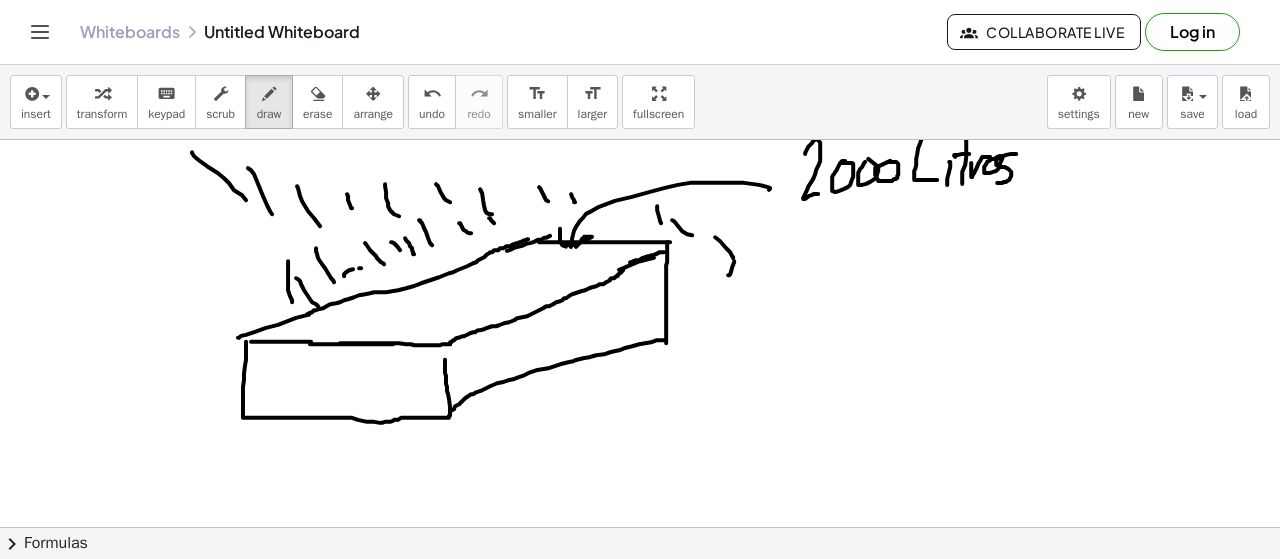 drag, startPoint x: 494, startPoint y: 220, endPoint x: 508, endPoint y: 229, distance: 16.643316 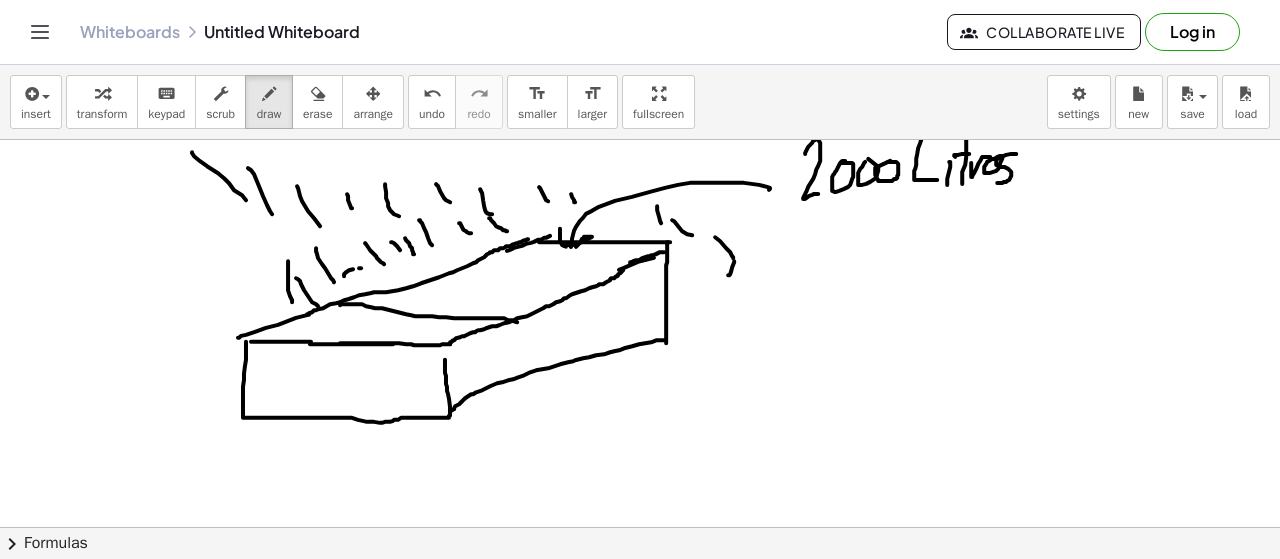 drag, startPoint x: 340, startPoint y: 302, endPoint x: 522, endPoint y: 319, distance: 182.79224 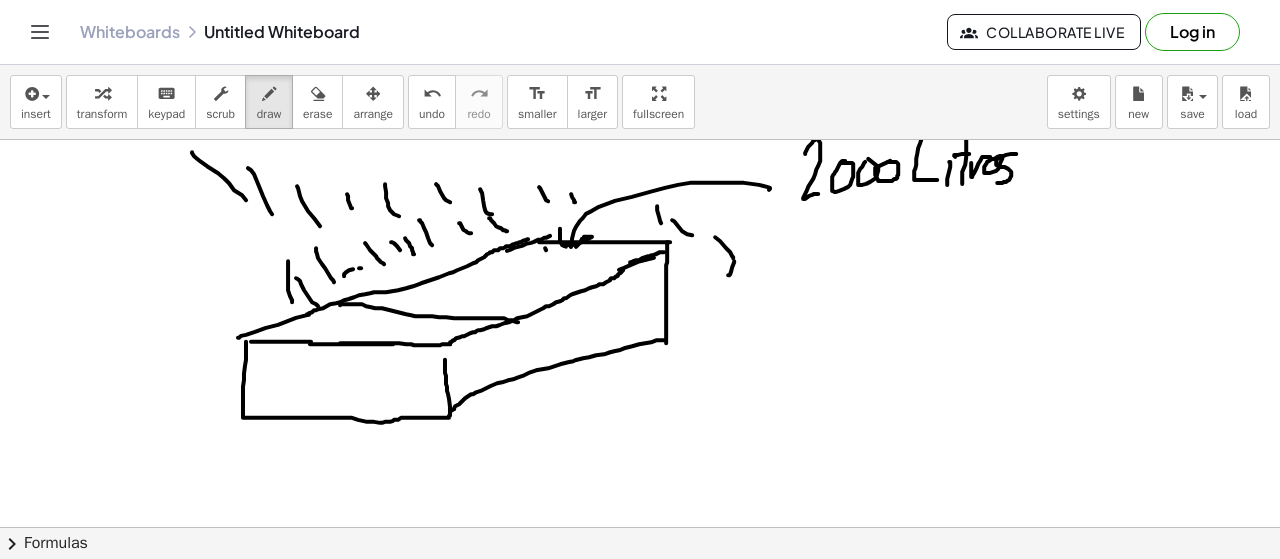 drag, startPoint x: 546, startPoint y: 247, endPoint x: 588, endPoint y: 284, distance: 55.97321 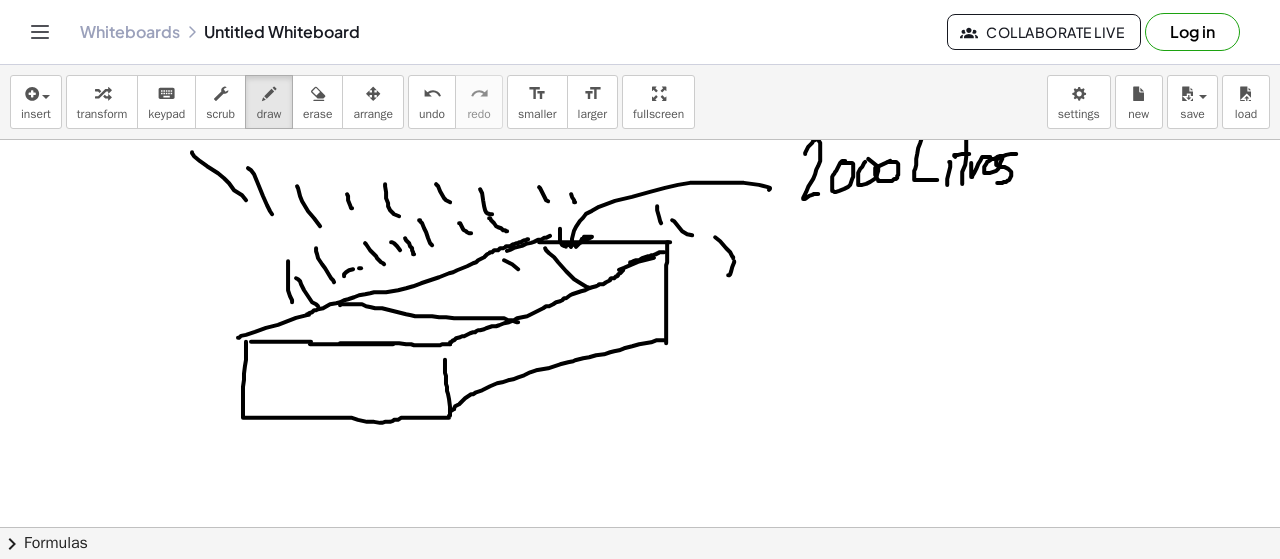 drag, startPoint x: 518, startPoint y: 266, endPoint x: 522, endPoint y: 277, distance: 11.7046995 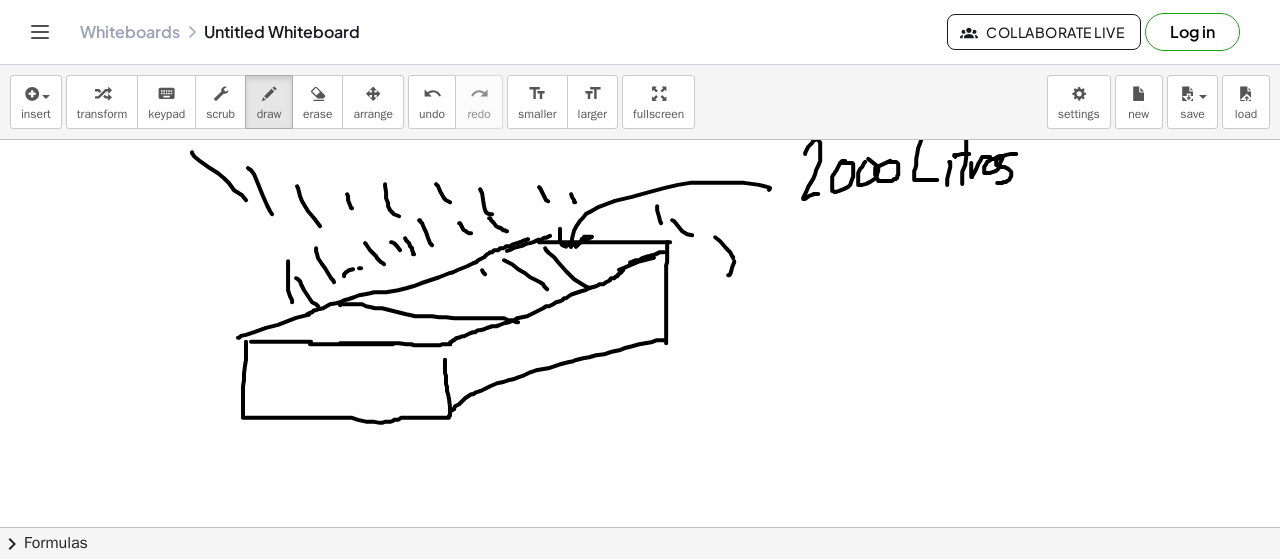 drag, startPoint x: 485, startPoint y: 271, endPoint x: 492, endPoint y: 295, distance: 25 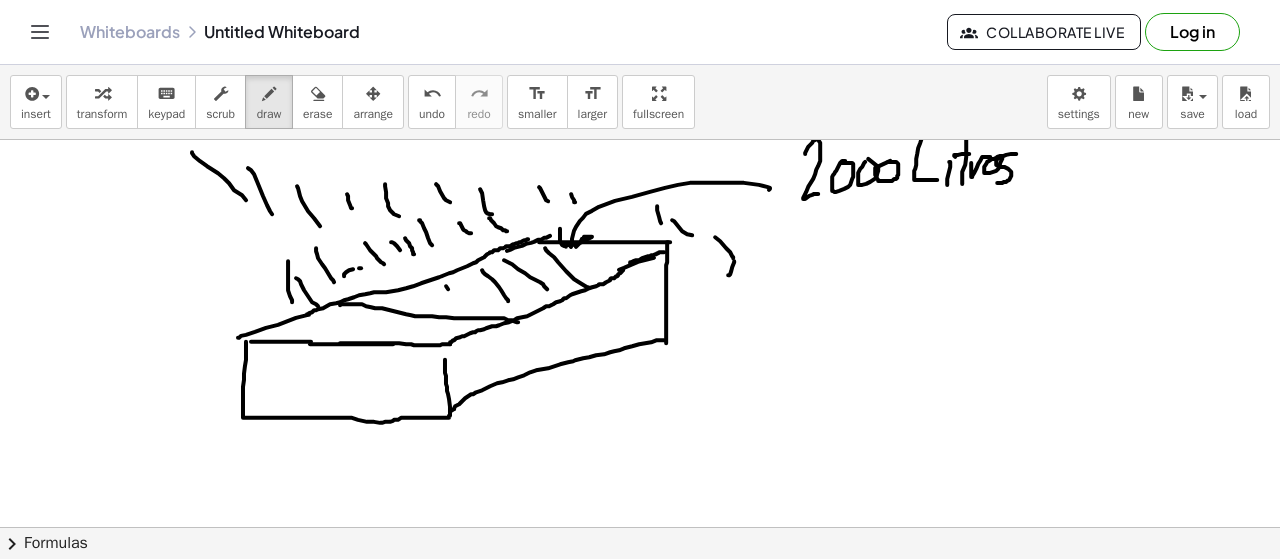 drag, startPoint x: 448, startPoint y: 286, endPoint x: 480, endPoint y: 311, distance: 40.60788 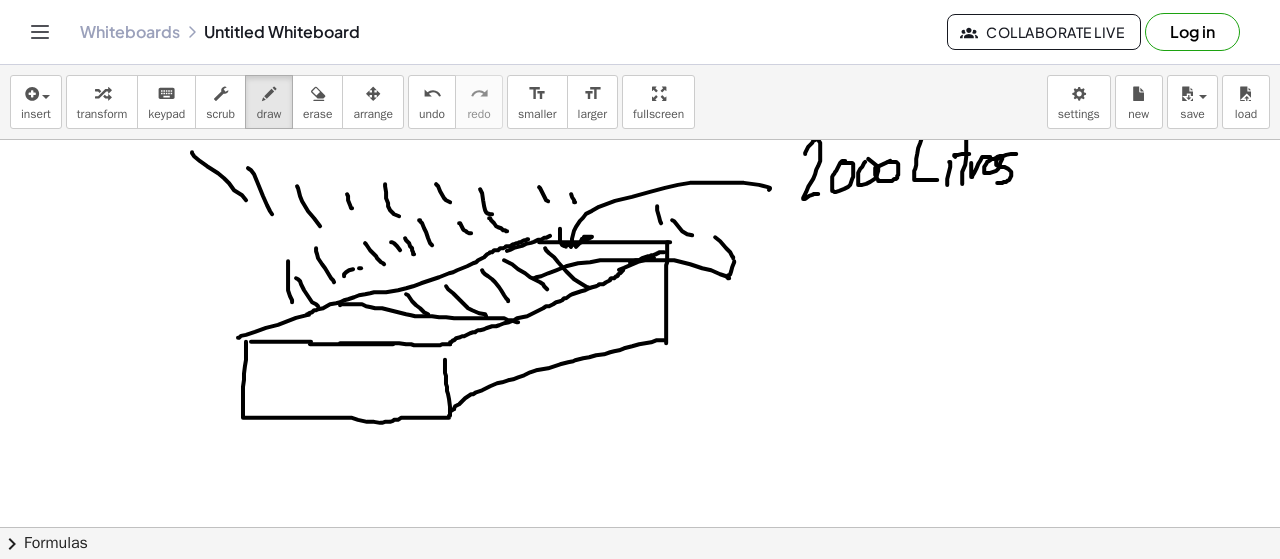drag, startPoint x: 533, startPoint y: 275, endPoint x: 756, endPoint y: 272, distance: 223.02017 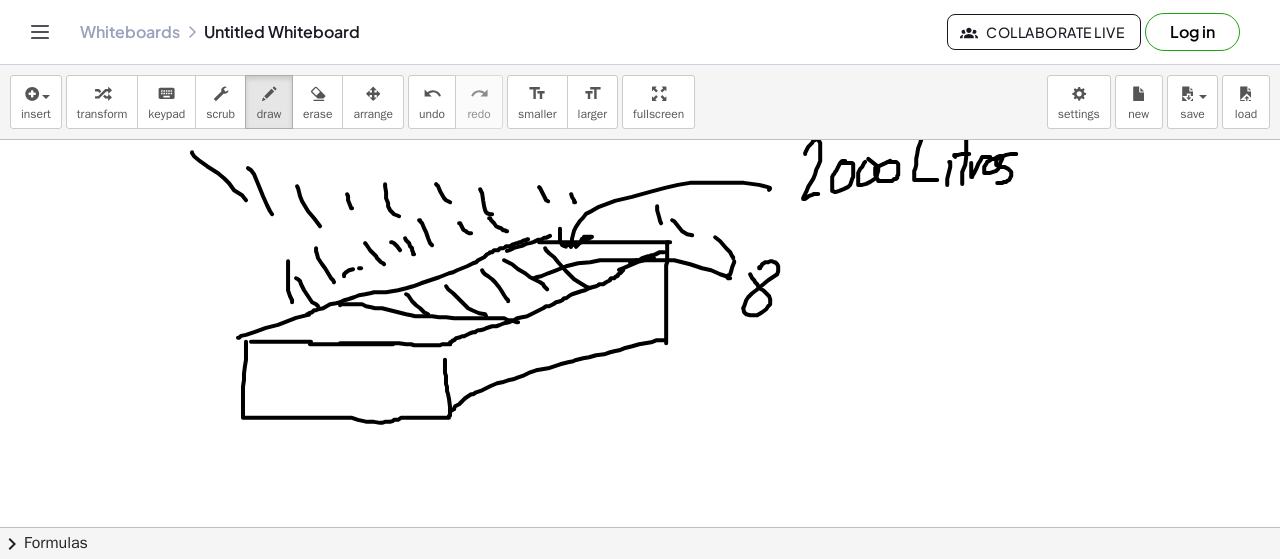 drag, startPoint x: 762, startPoint y: 261, endPoint x: 786, endPoint y: 254, distance: 25 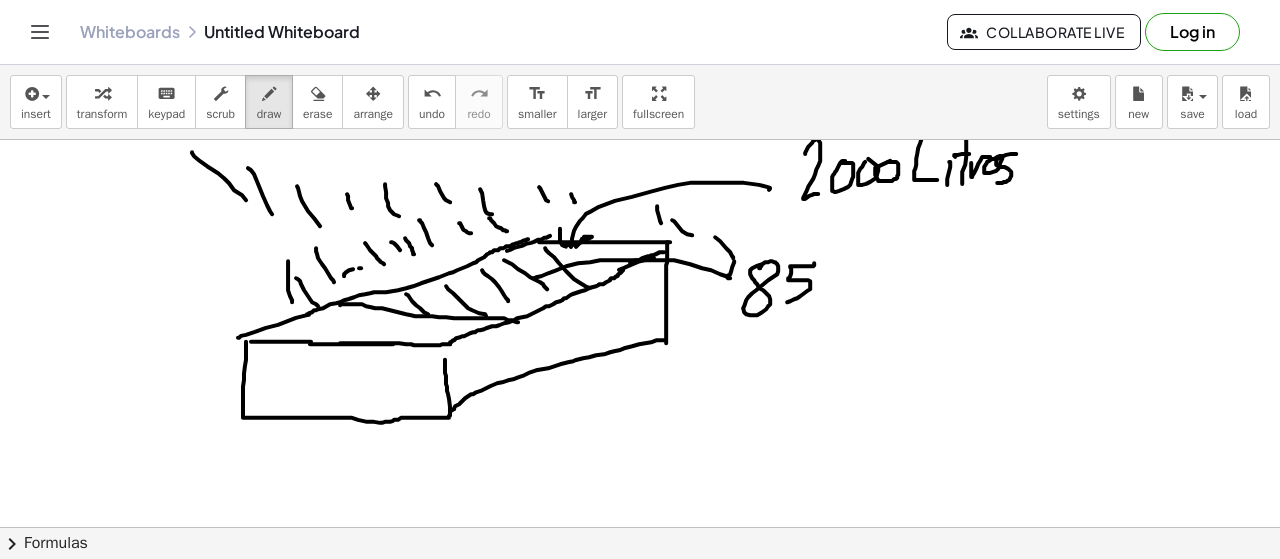 drag, startPoint x: 814, startPoint y: 261, endPoint x: 785, endPoint y: 301, distance: 49.40648 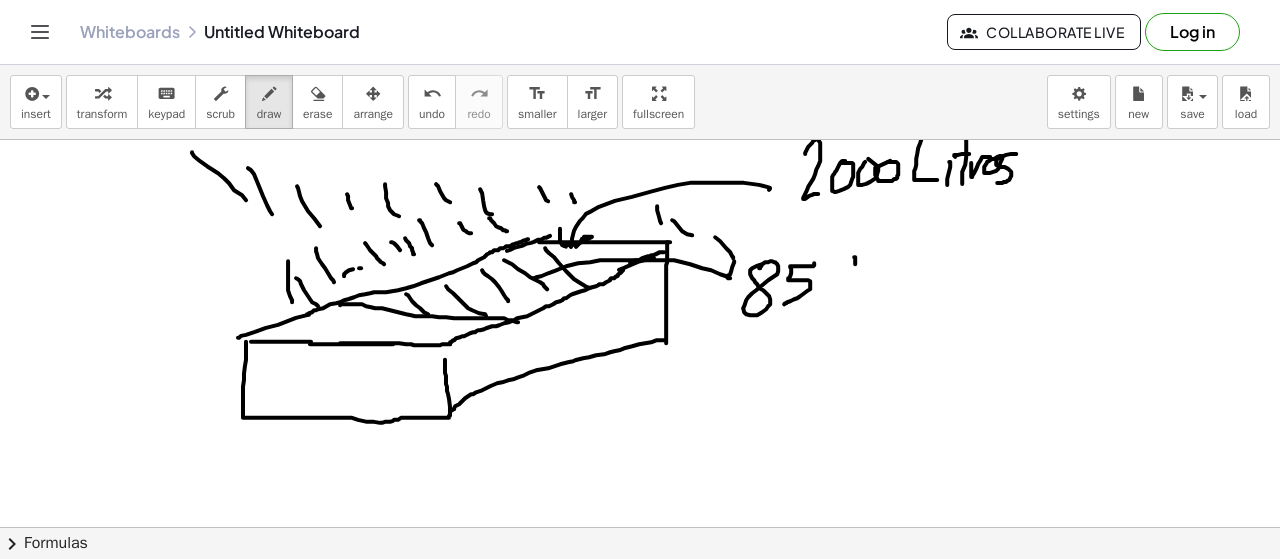 drag, startPoint x: 855, startPoint y: 257, endPoint x: 825, endPoint y: 307, distance: 58.30952 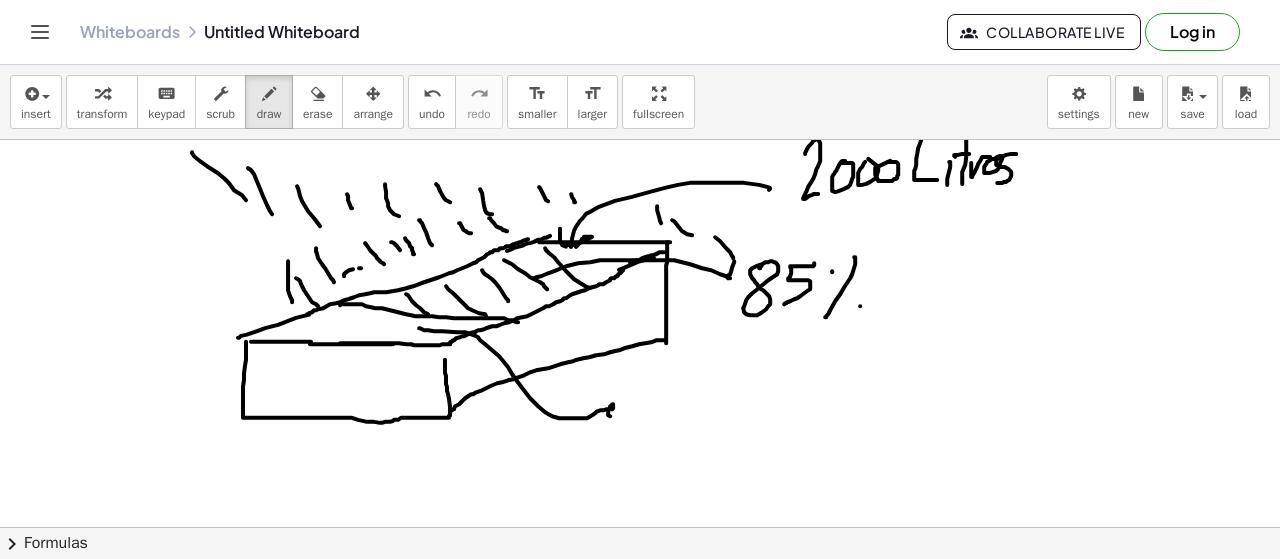 drag, startPoint x: 419, startPoint y: 325, endPoint x: 592, endPoint y: 418, distance: 196.41283 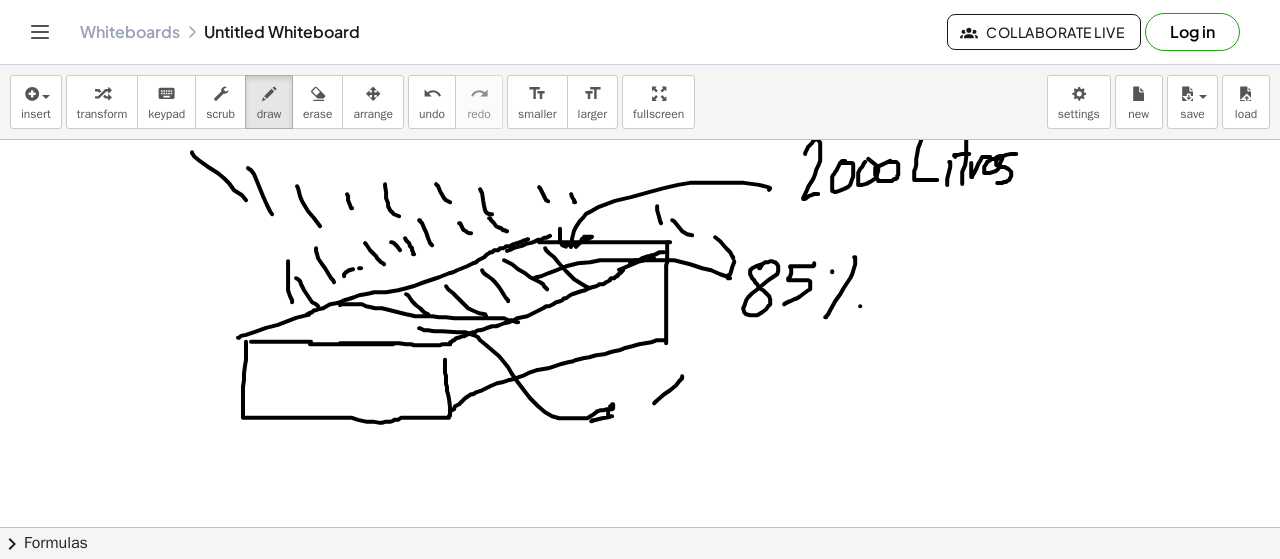 drag, startPoint x: 654, startPoint y: 400, endPoint x: 677, endPoint y: 421, distance: 31.144823 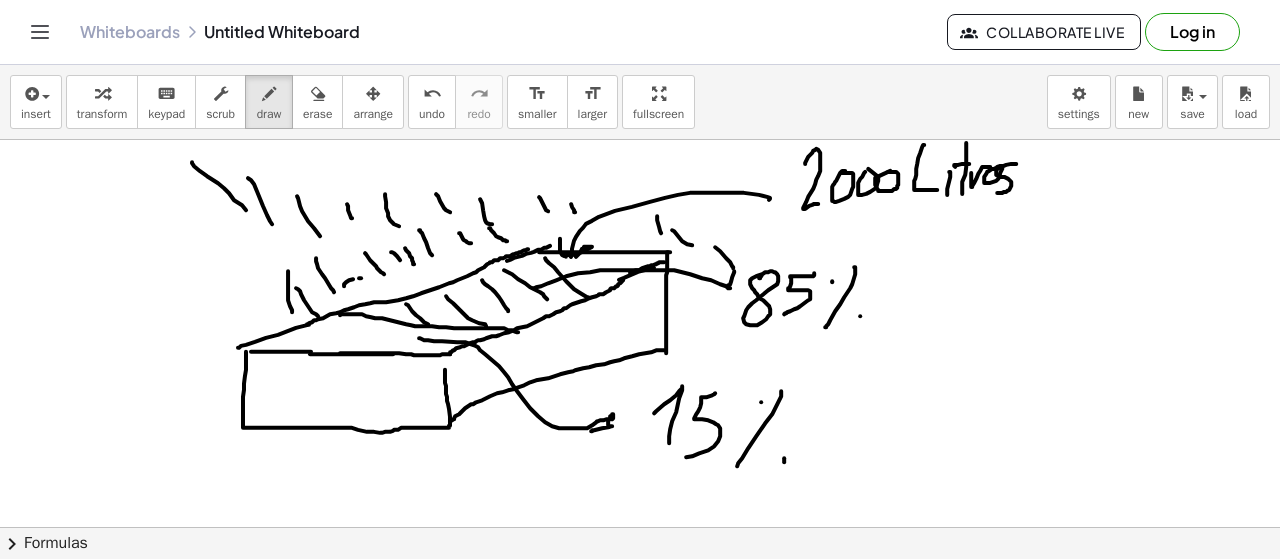 scroll, scrollTop: 5130, scrollLeft: 0, axis: vertical 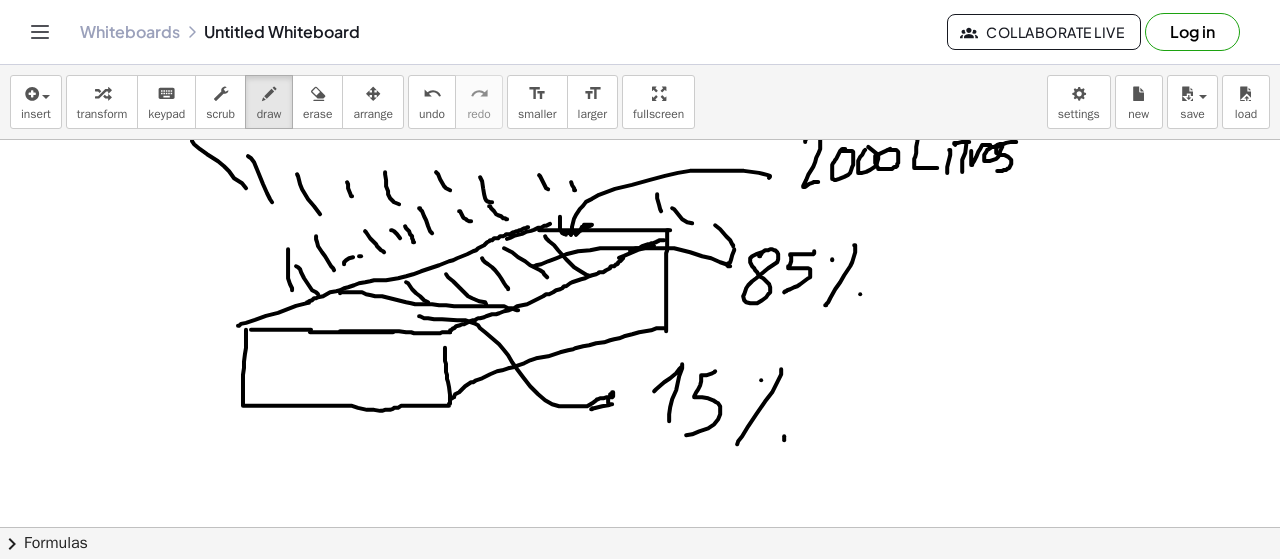 drag, startPoint x: 894, startPoint y: 273, endPoint x: 908, endPoint y: 274, distance: 14.035668 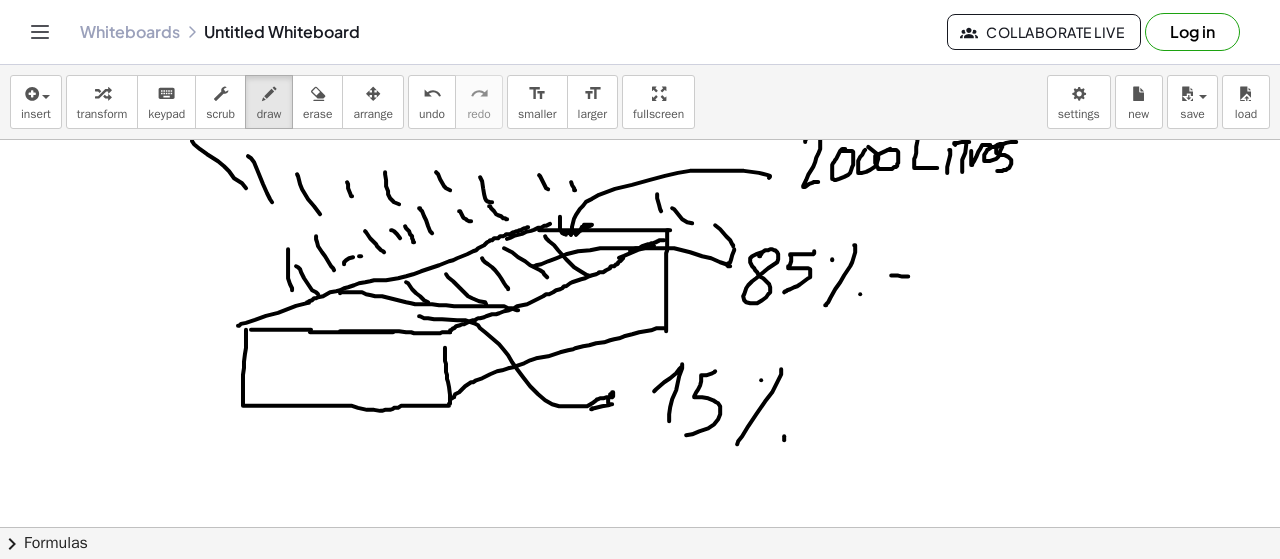 drag, startPoint x: 889, startPoint y: 287, endPoint x: 912, endPoint y: 287, distance: 23 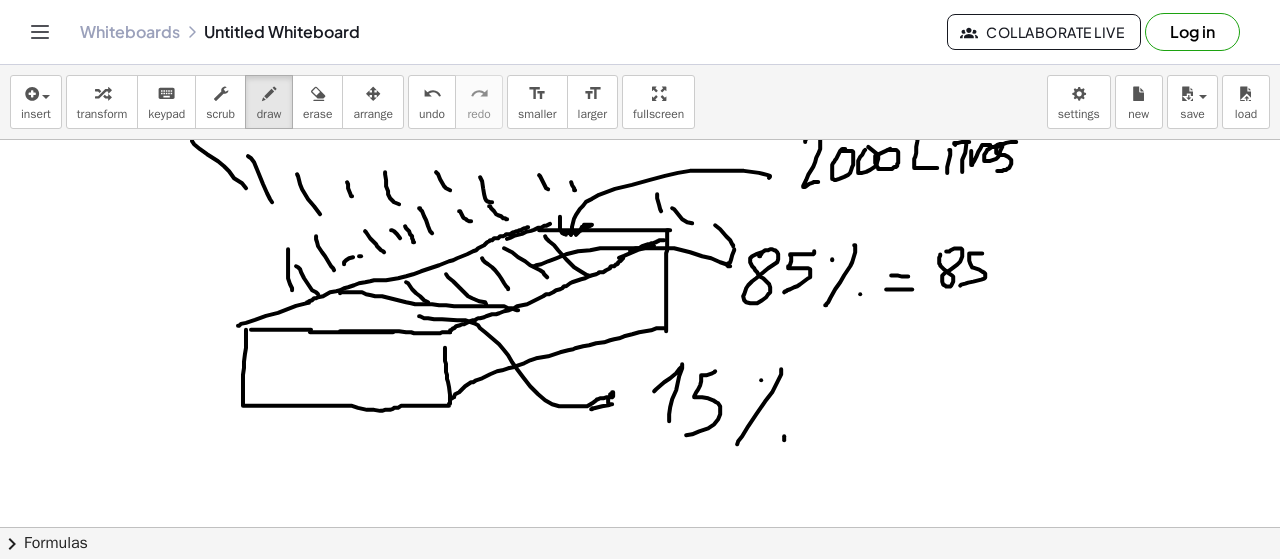 drag, startPoint x: 982, startPoint y: 251, endPoint x: 960, endPoint y: 283, distance: 38.832977 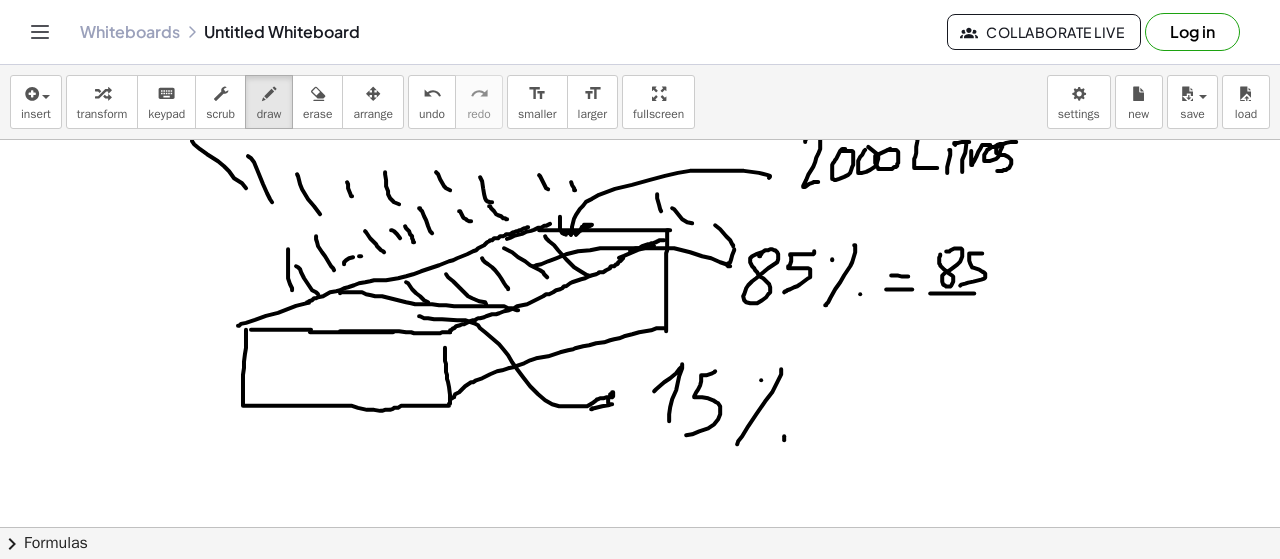 drag, startPoint x: 934, startPoint y: 291, endPoint x: 1000, endPoint y: 291, distance: 66 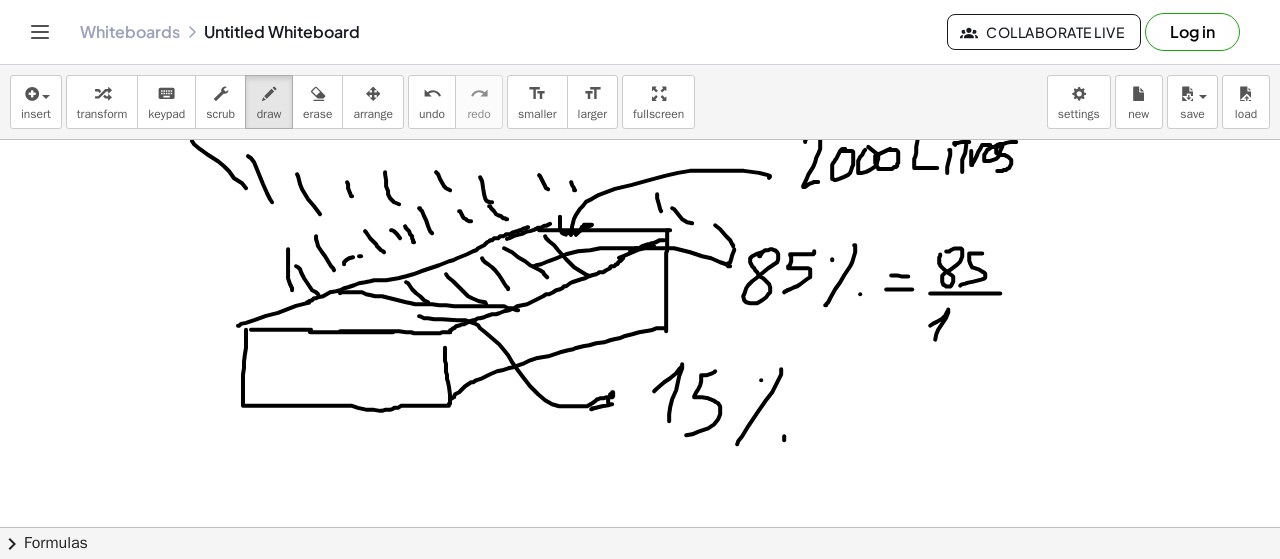 drag, startPoint x: 933, startPoint y: 321, endPoint x: 939, endPoint y: 344, distance: 23.769728 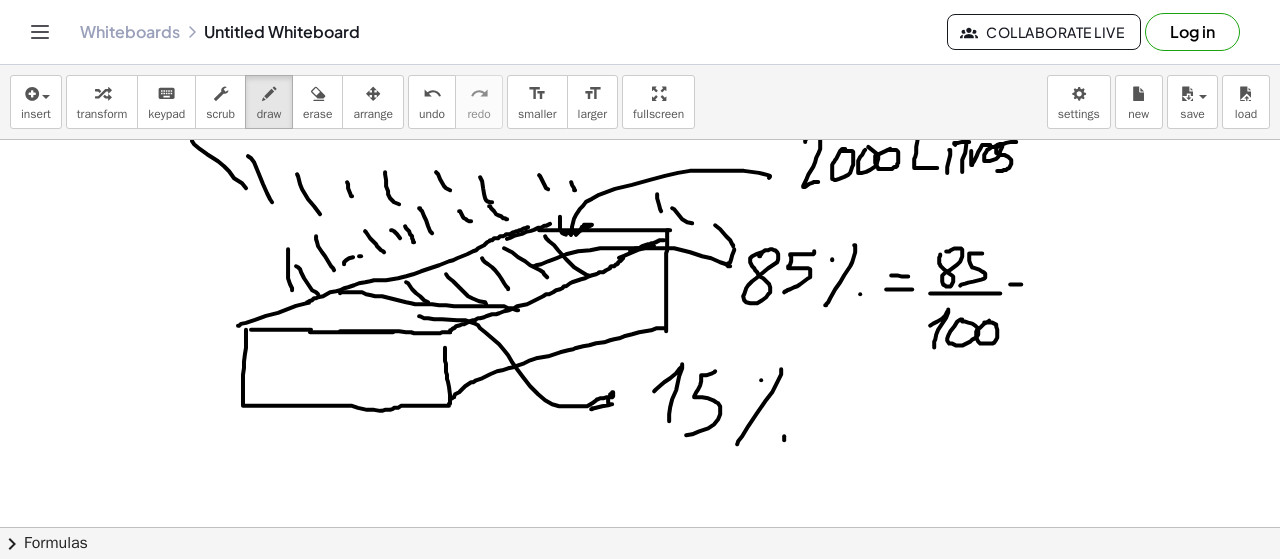 drag, startPoint x: 1010, startPoint y: 282, endPoint x: 1021, endPoint y: 282, distance: 11 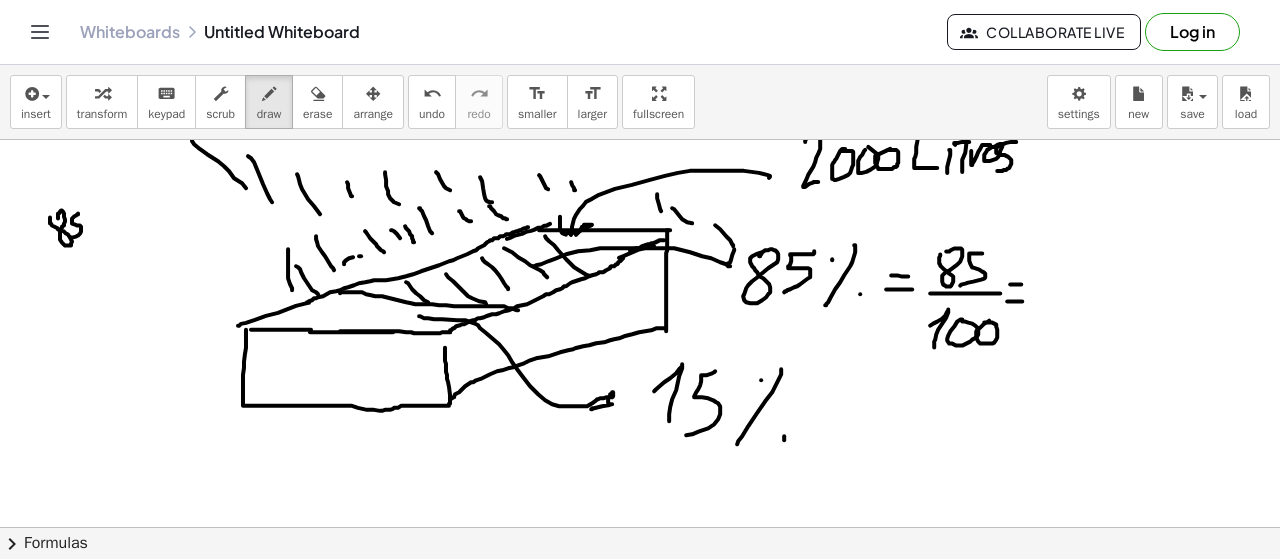 drag, startPoint x: 78, startPoint y: 212, endPoint x: 71, endPoint y: 236, distance: 25 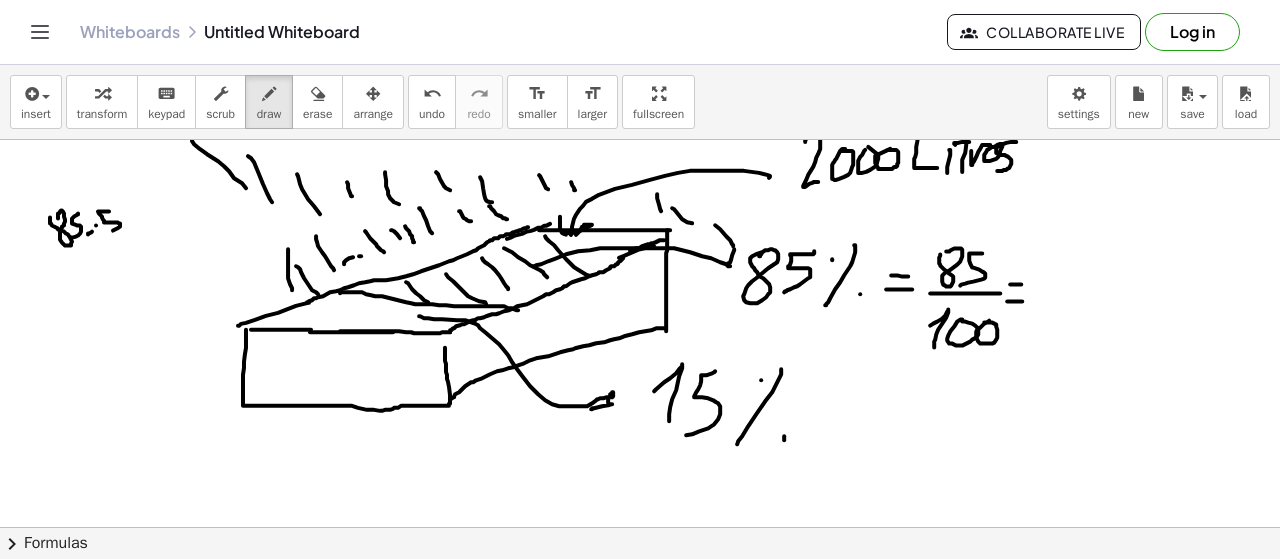 drag, startPoint x: 108, startPoint y: 209, endPoint x: 108, endPoint y: 231, distance: 22 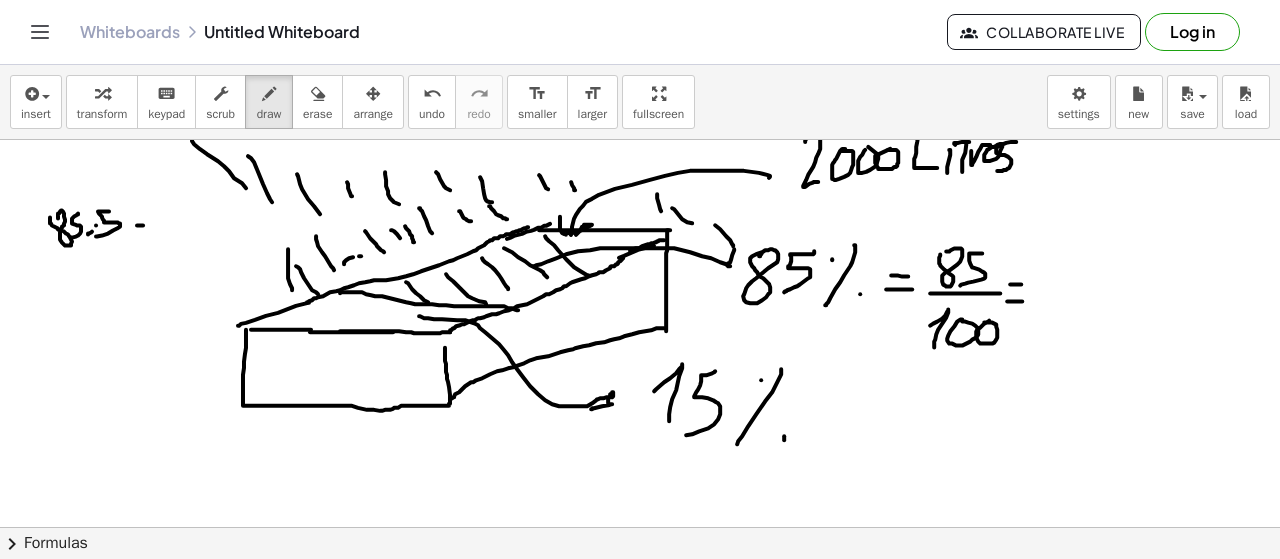 drag, startPoint x: 137, startPoint y: 223, endPoint x: 158, endPoint y: 223, distance: 21 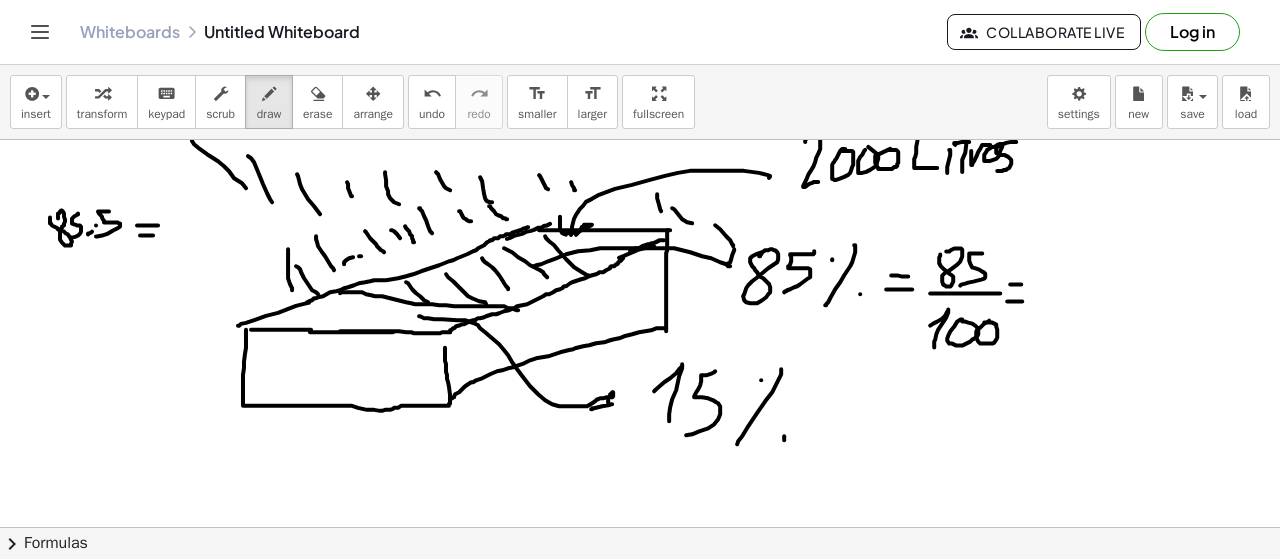 drag, startPoint x: 141, startPoint y: 233, endPoint x: 158, endPoint y: 233, distance: 17 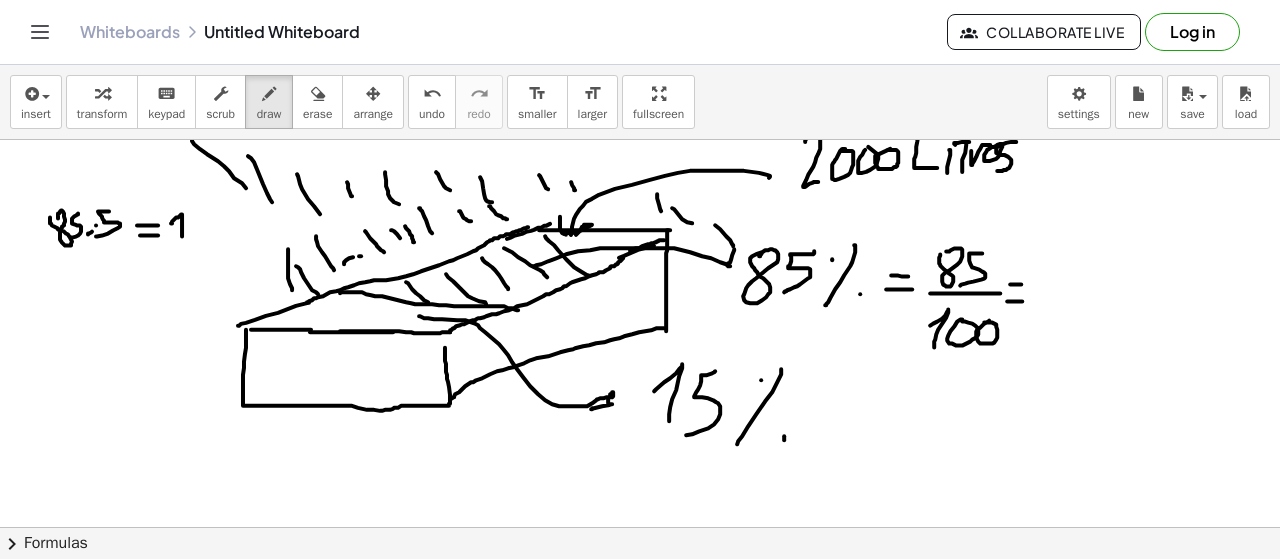 drag, startPoint x: 171, startPoint y: 221, endPoint x: 181, endPoint y: 235, distance: 17.20465 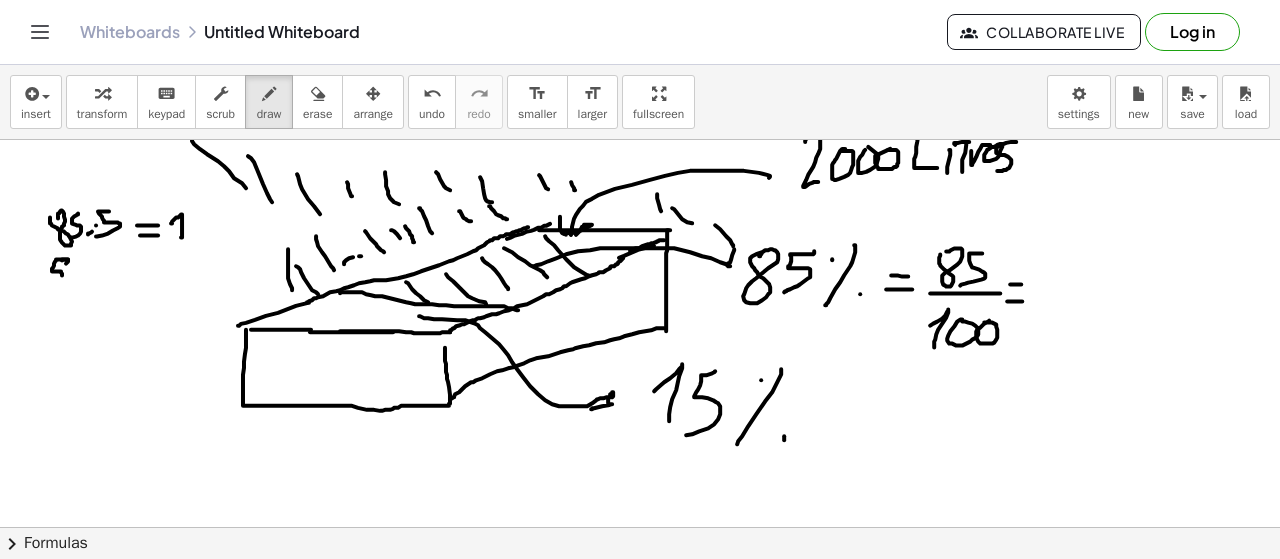 drag, startPoint x: 68, startPoint y: 257, endPoint x: 47, endPoint y: 282, distance: 32.649654 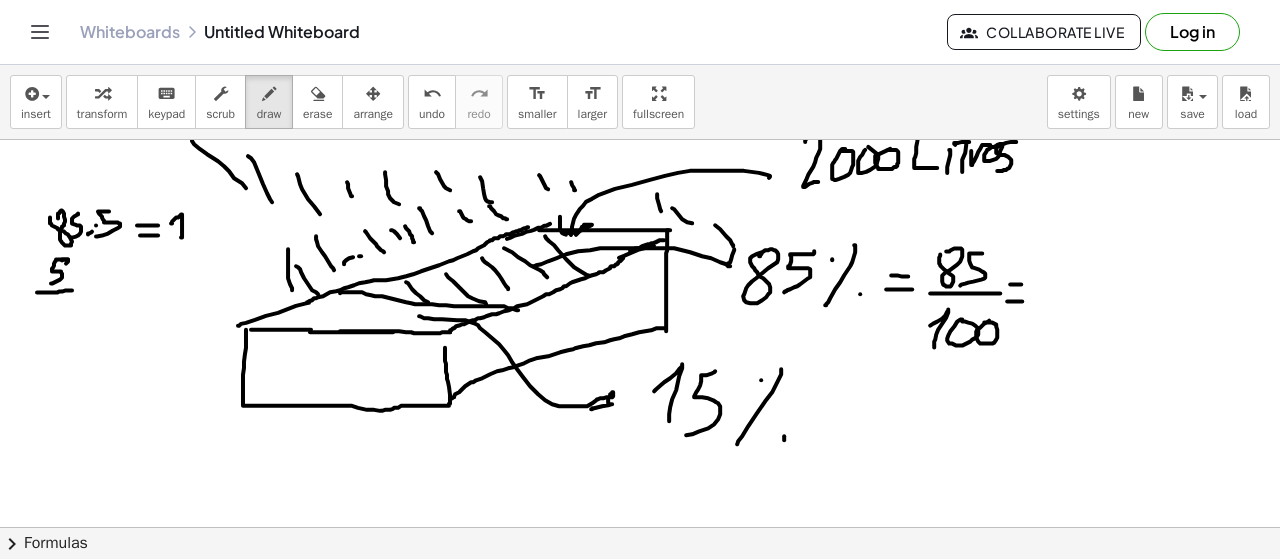 drag, startPoint x: 59, startPoint y: 289, endPoint x: 73, endPoint y: 288, distance: 14.035668 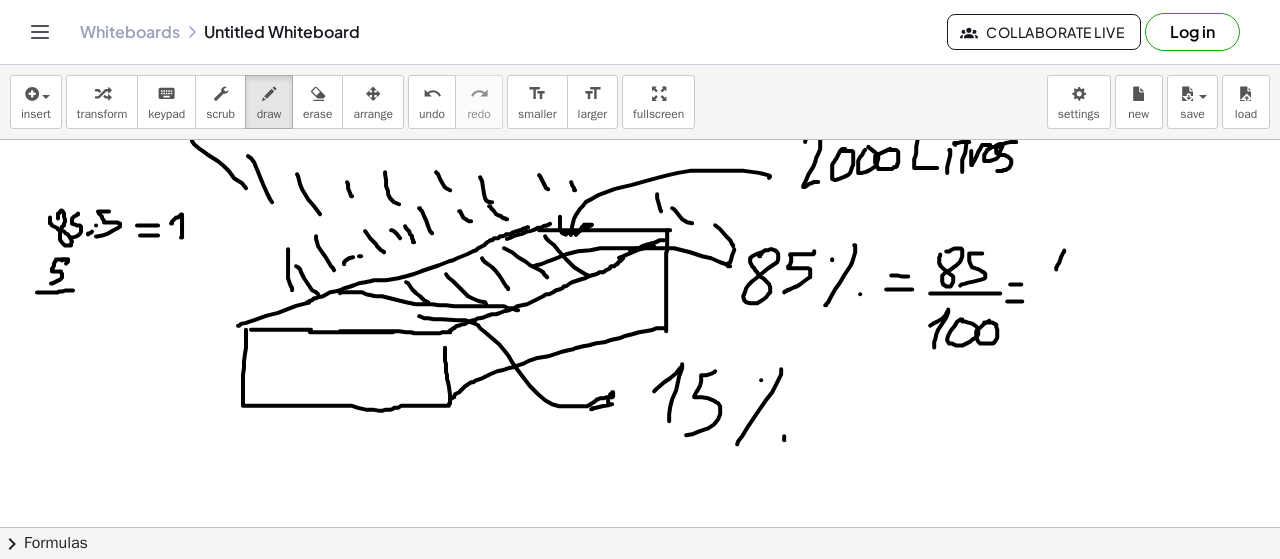 drag, startPoint x: 1056, startPoint y: 267, endPoint x: 1061, endPoint y: 288, distance: 21.587032 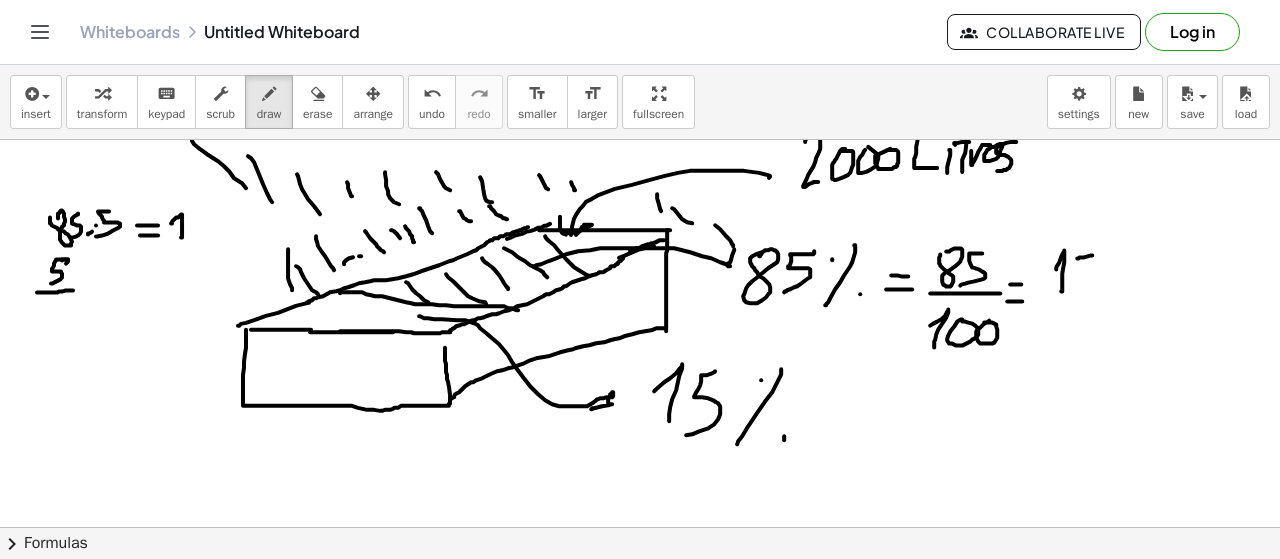 drag, startPoint x: 1077, startPoint y: 256, endPoint x: 1077, endPoint y: 291, distance: 35 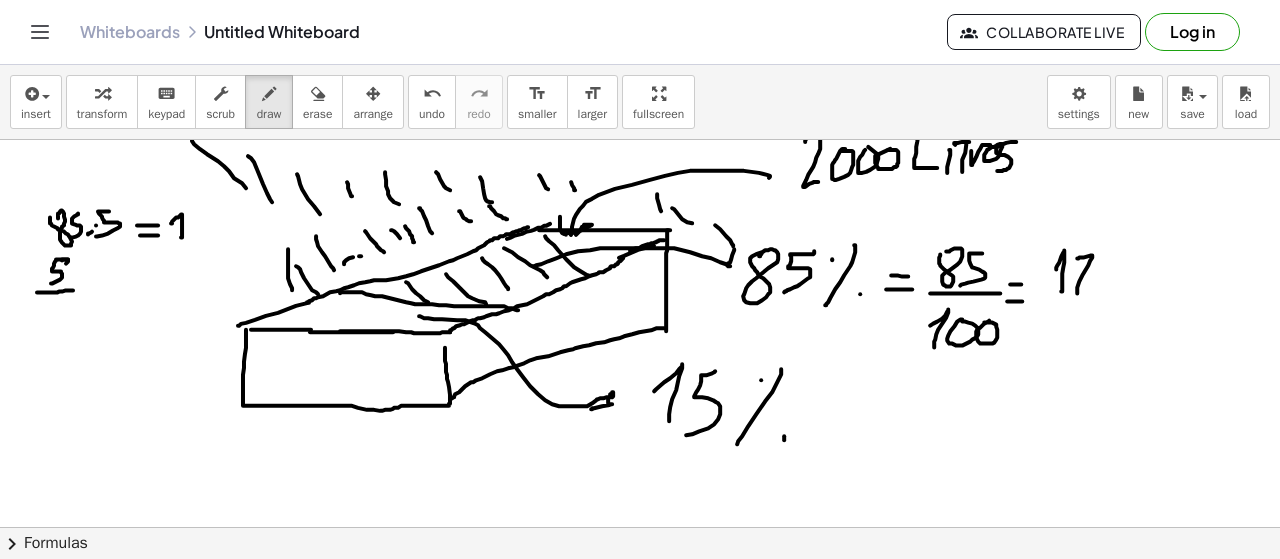 drag, startPoint x: 1080, startPoint y: 270, endPoint x: 1095, endPoint y: 267, distance: 15.297058 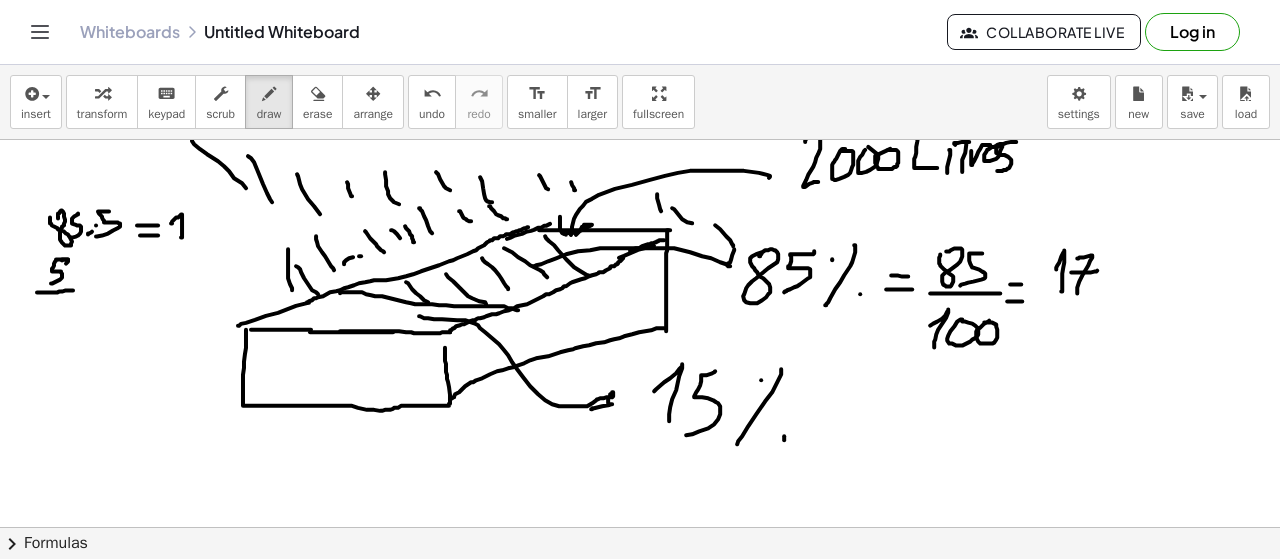 drag, startPoint x: 1049, startPoint y: 295, endPoint x: 1096, endPoint y: 292, distance: 47.095646 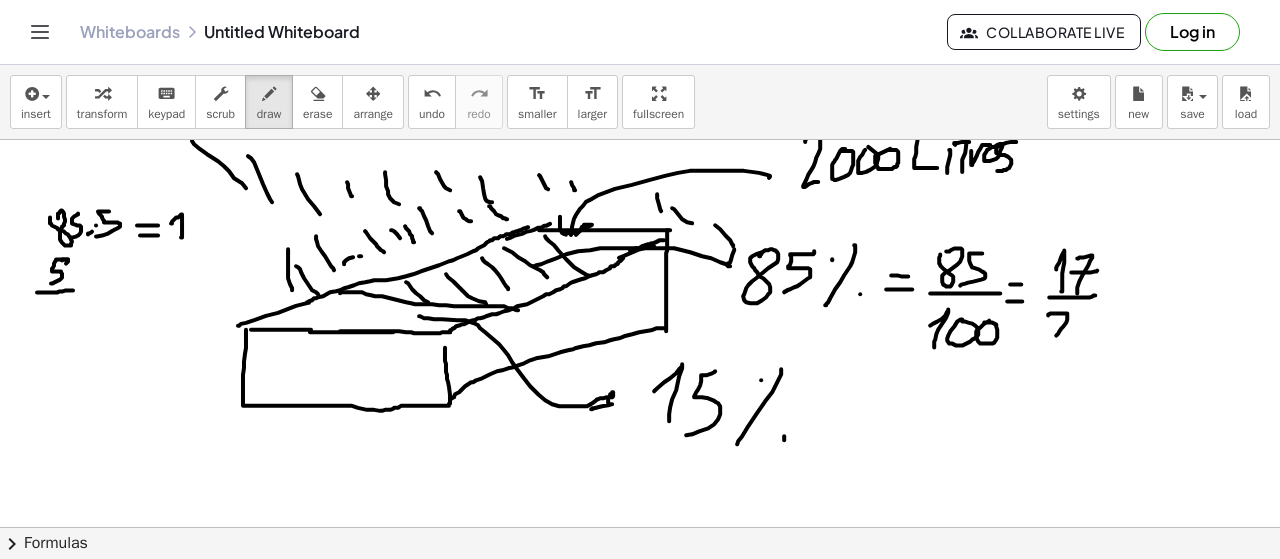 drag, startPoint x: 1050, startPoint y: 311, endPoint x: 1072, endPoint y: 335, distance: 32.55764 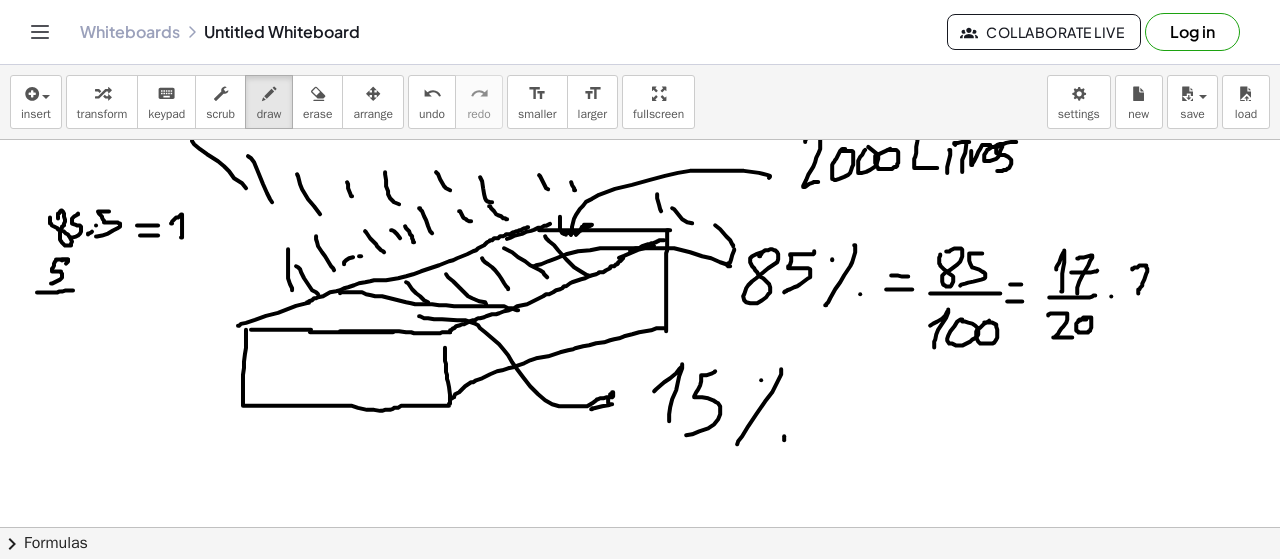 drag, startPoint x: 1133, startPoint y: 266, endPoint x: 1150, endPoint y: 291, distance: 30.232433 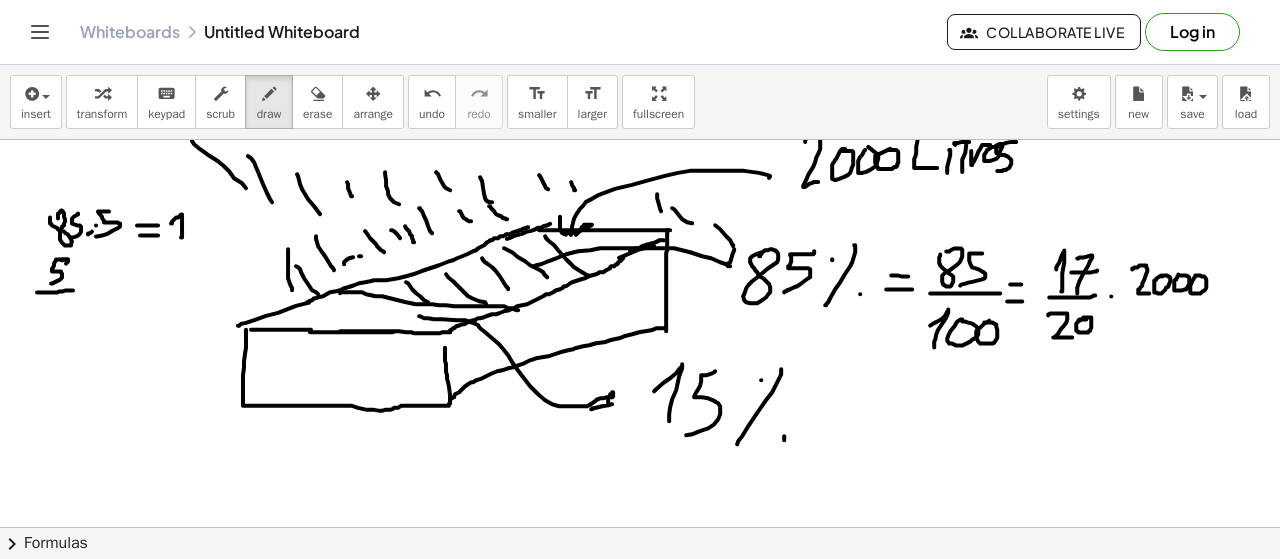 drag, startPoint x: 1196, startPoint y: 273, endPoint x: 1208, endPoint y: 275, distance: 12.165525 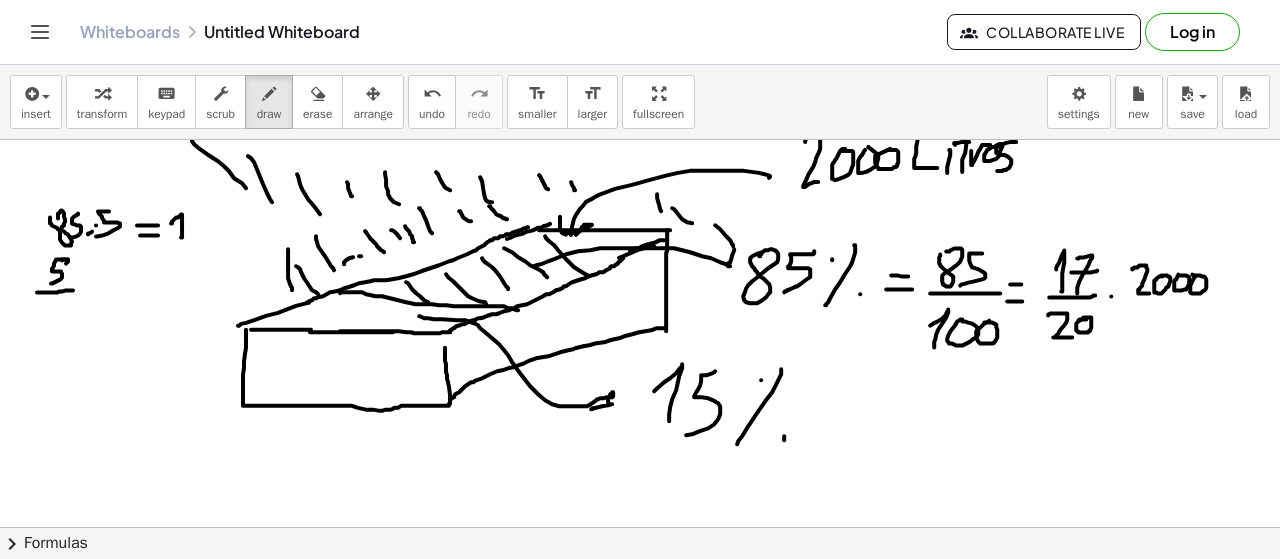 drag, startPoint x: 1218, startPoint y: 280, endPoint x: 1229, endPoint y: 280, distance: 11 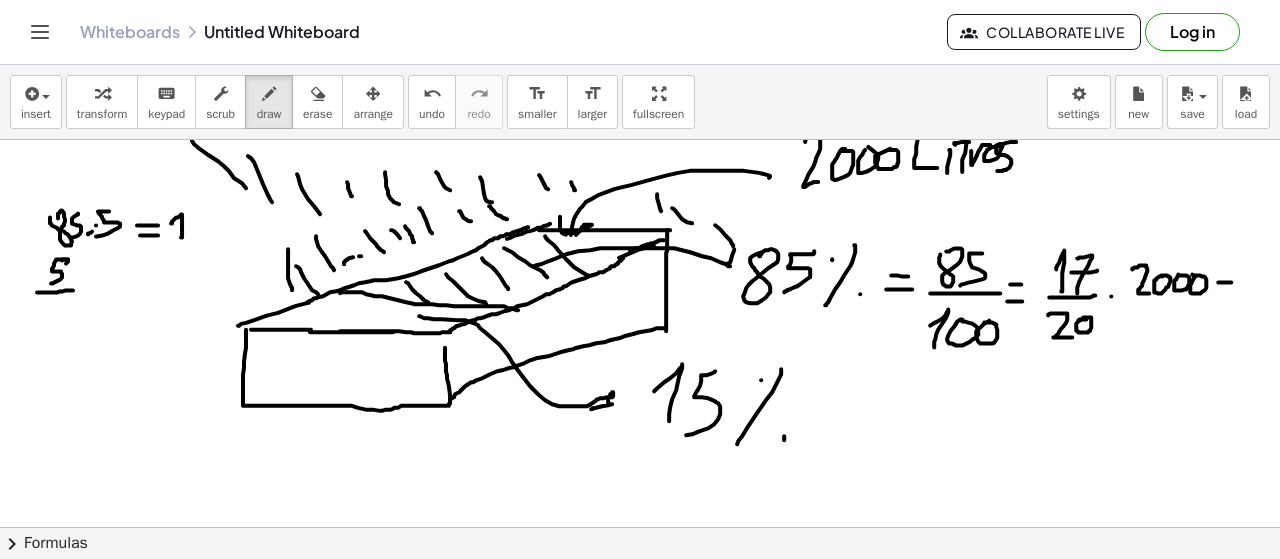 drag, startPoint x: 1217, startPoint y: 287, endPoint x: 1231, endPoint y: 287, distance: 14 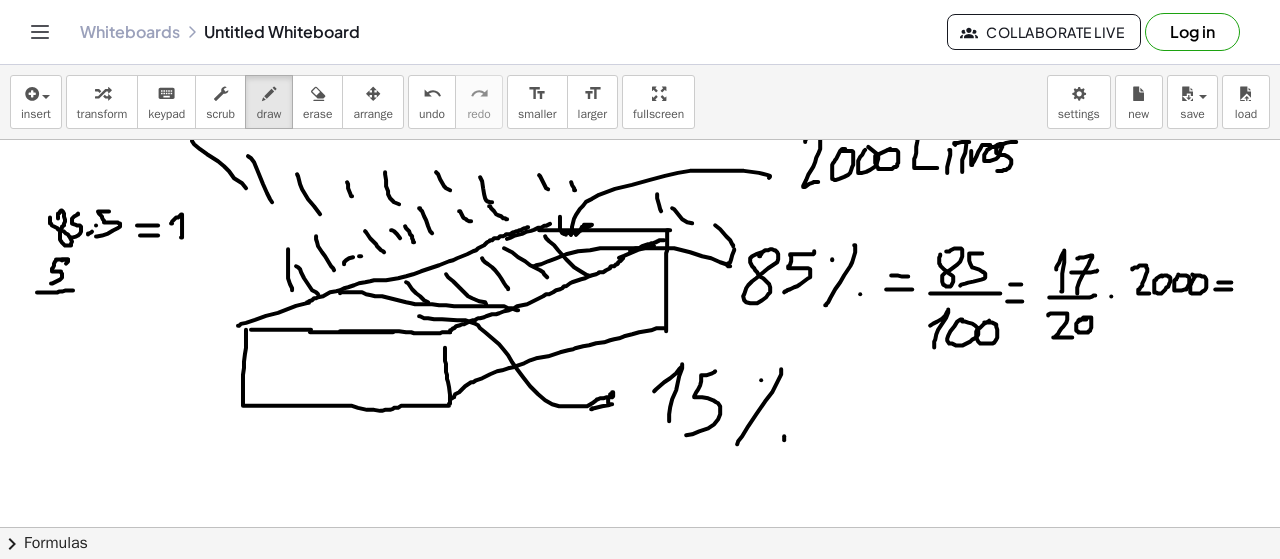 scroll, scrollTop: 5168, scrollLeft: 0, axis: vertical 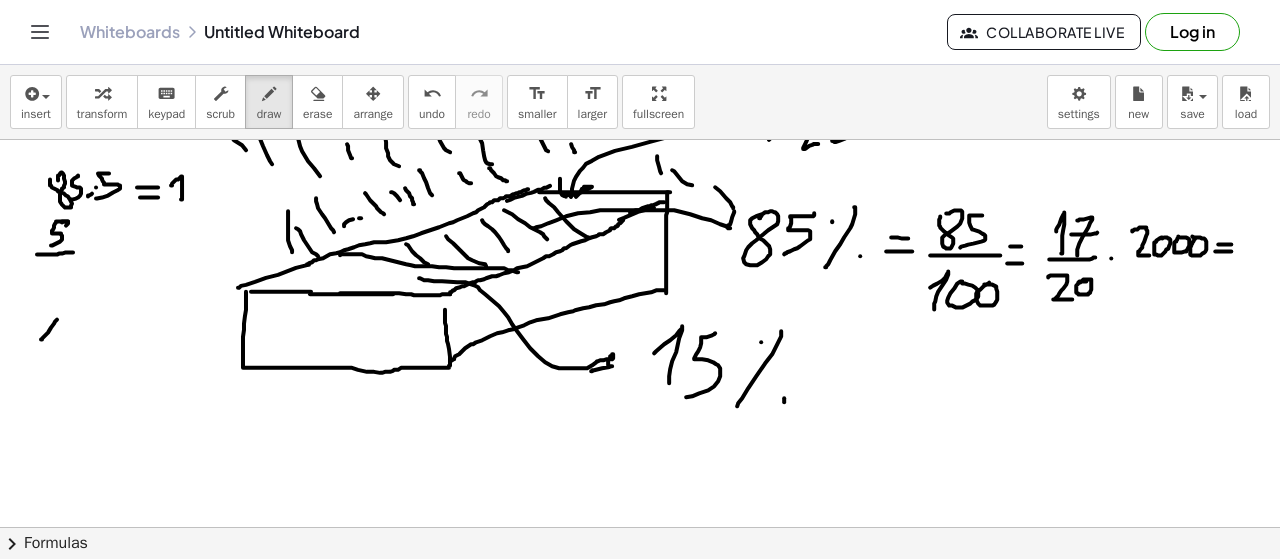 drag, startPoint x: 42, startPoint y: 337, endPoint x: 52, endPoint y: 349, distance: 15.6205 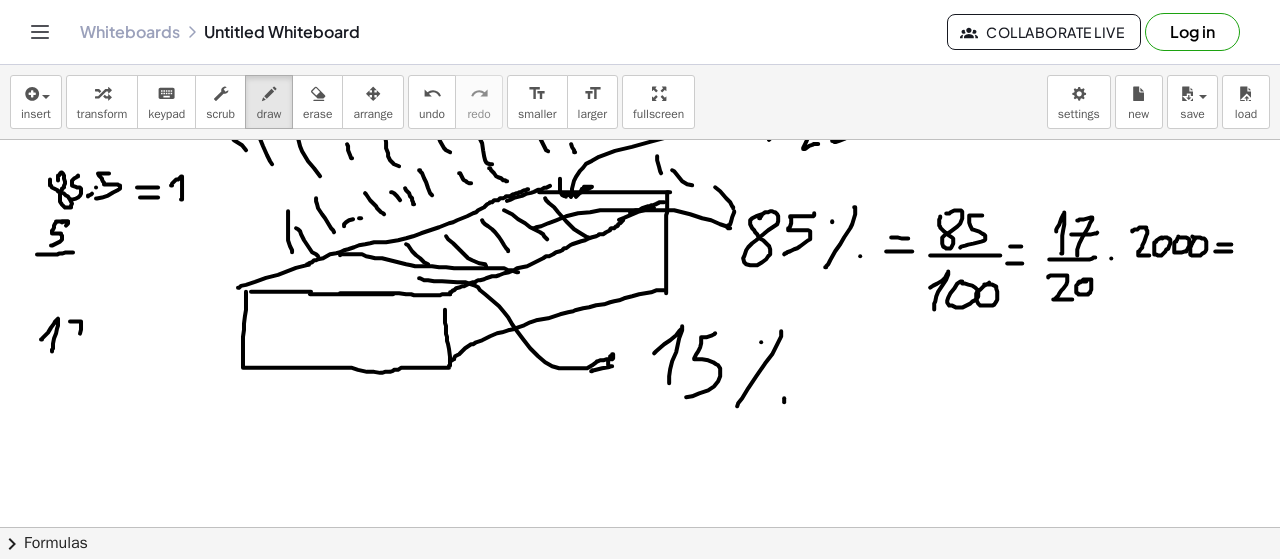 drag, startPoint x: 70, startPoint y: 319, endPoint x: 76, endPoint y: 344, distance: 25.70992 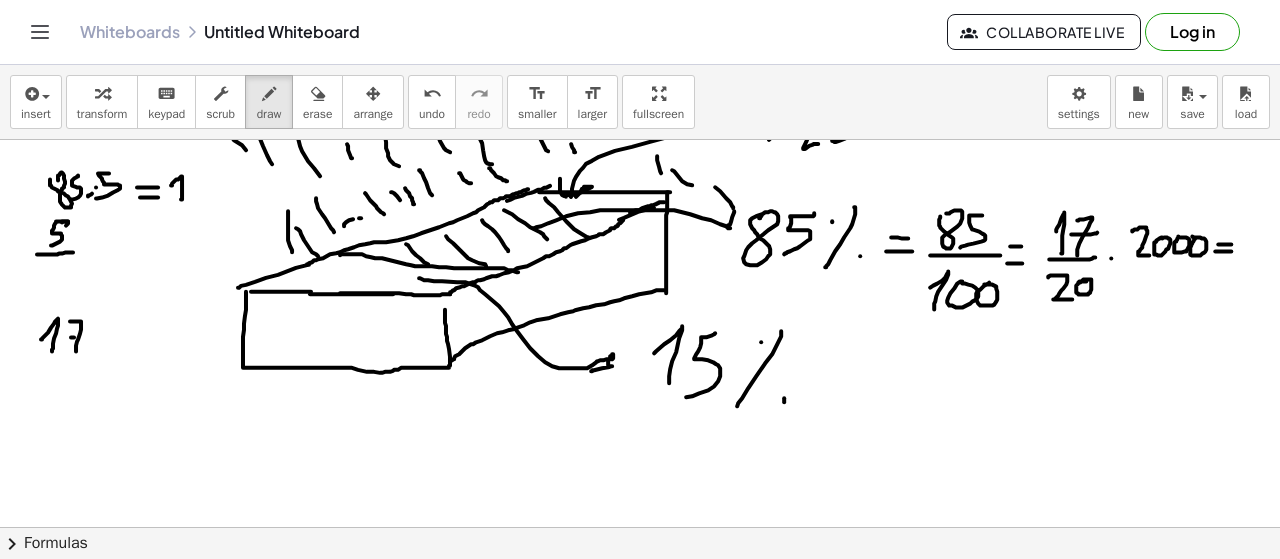 drag, startPoint x: 74, startPoint y: 335, endPoint x: 86, endPoint y: 336, distance: 12.0415945 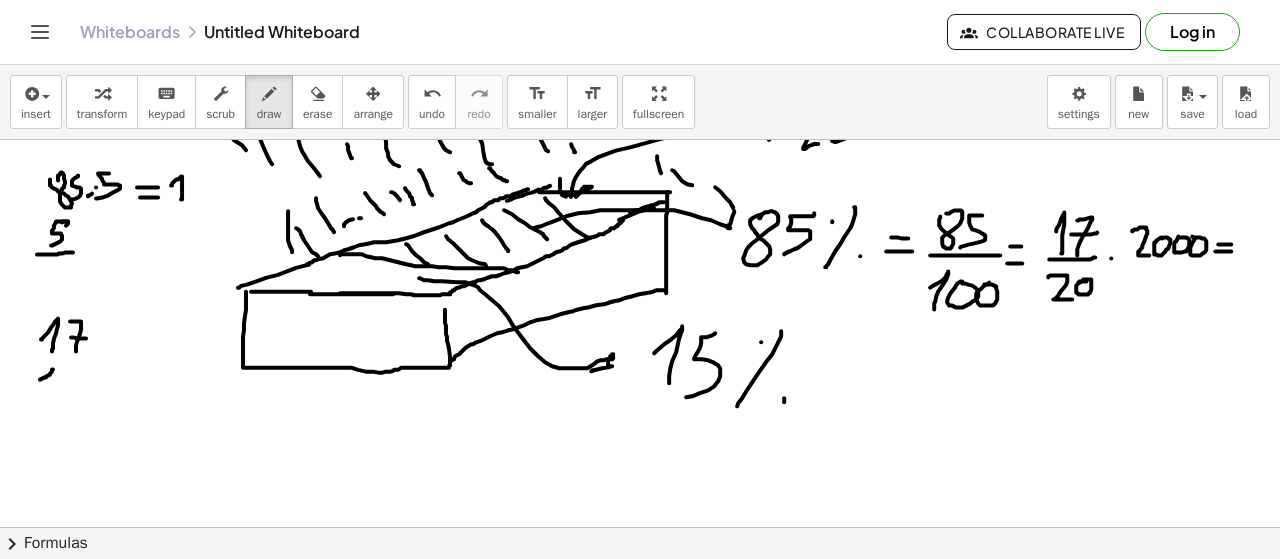 drag, startPoint x: 53, startPoint y: 367, endPoint x: 38, endPoint y: 377, distance: 18.027756 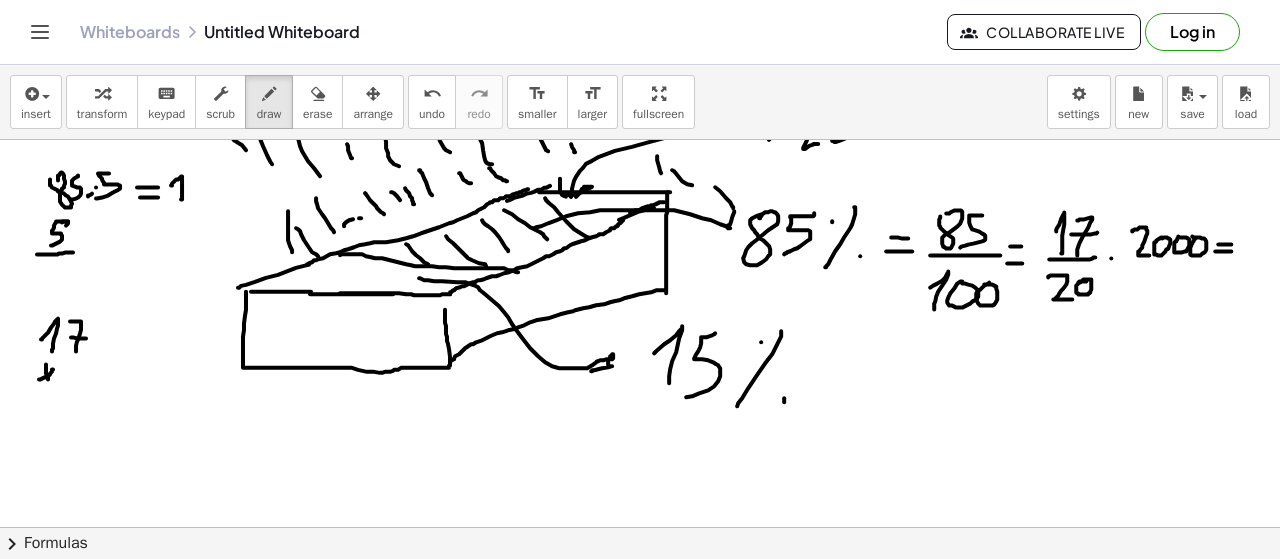 drag, startPoint x: 46, startPoint y: 368, endPoint x: 57, endPoint y: 379, distance: 15.556349 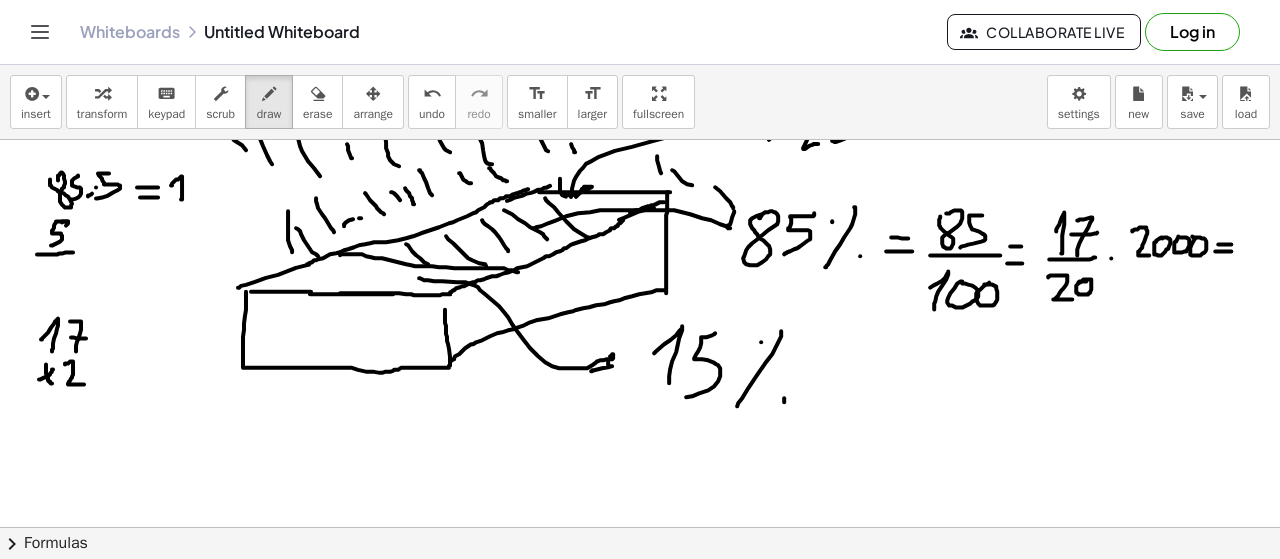 drag, startPoint x: 65, startPoint y: 361, endPoint x: 84, endPoint y: 382, distance: 28.319605 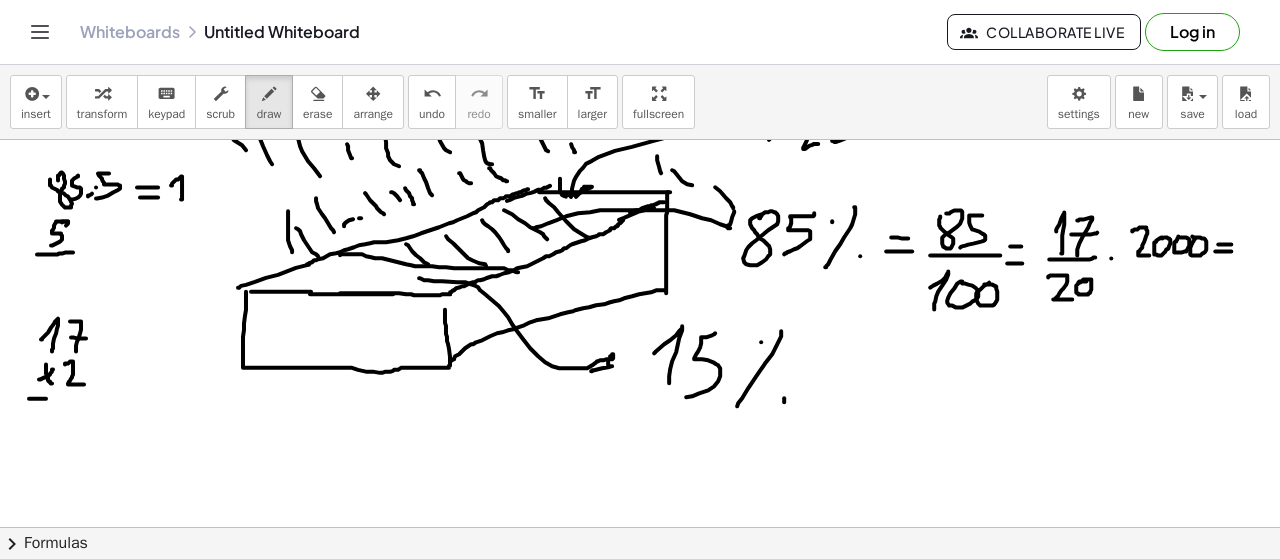 drag, startPoint x: 37, startPoint y: 396, endPoint x: 116, endPoint y: 398, distance: 79.025314 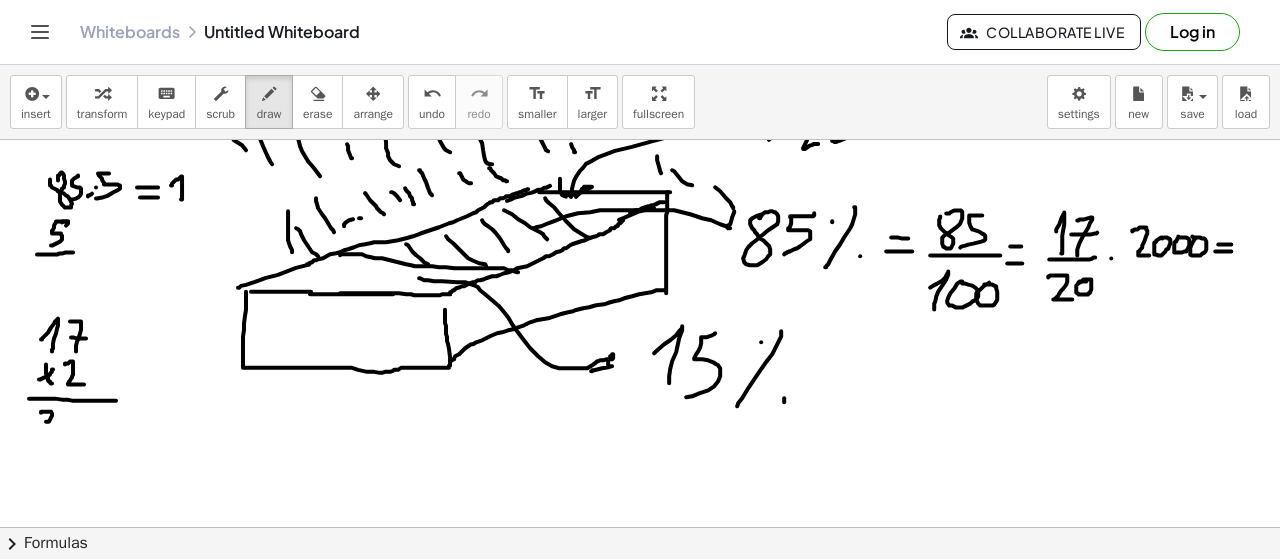 drag, startPoint x: 44, startPoint y: 409, endPoint x: 40, endPoint y: 437, distance: 28.284271 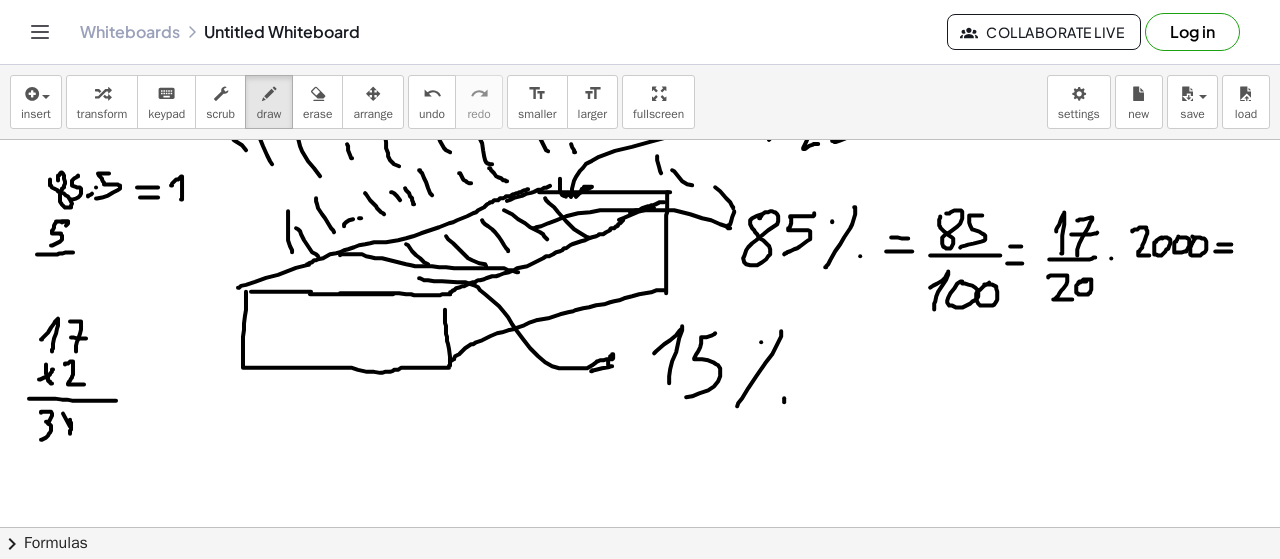 drag, startPoint x: 70, startPoint y: 424, endPoint x: 111, endPoint y: 427, distance: 41.109608 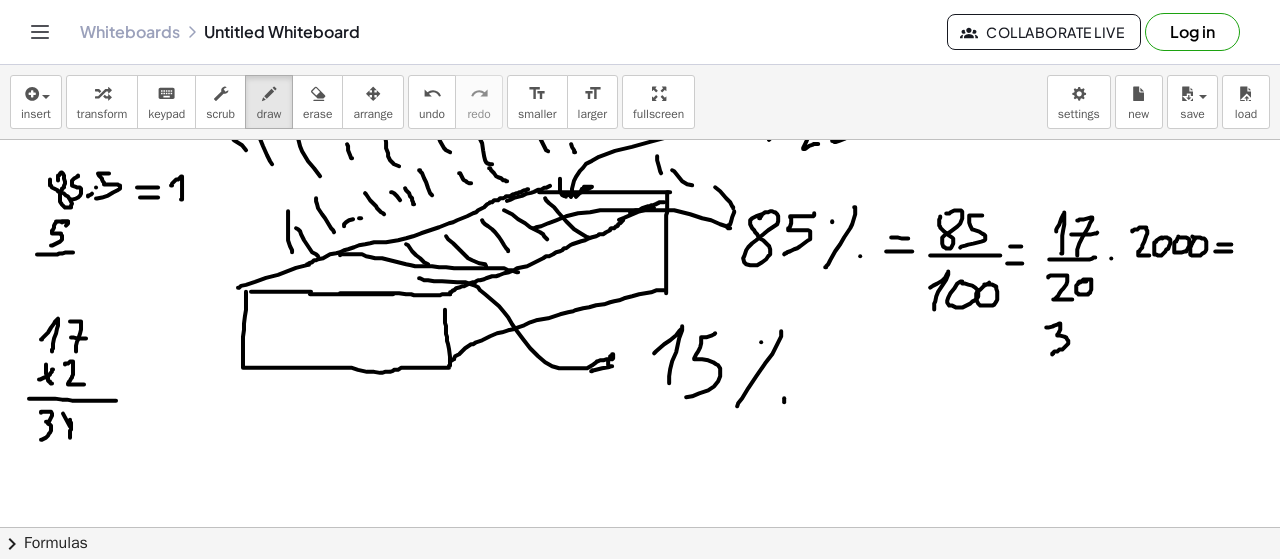 drag, startPoint x: 1059, startPoint y: 321, endPoint x: 1067, endPoint y: 341, distance: 21.540659 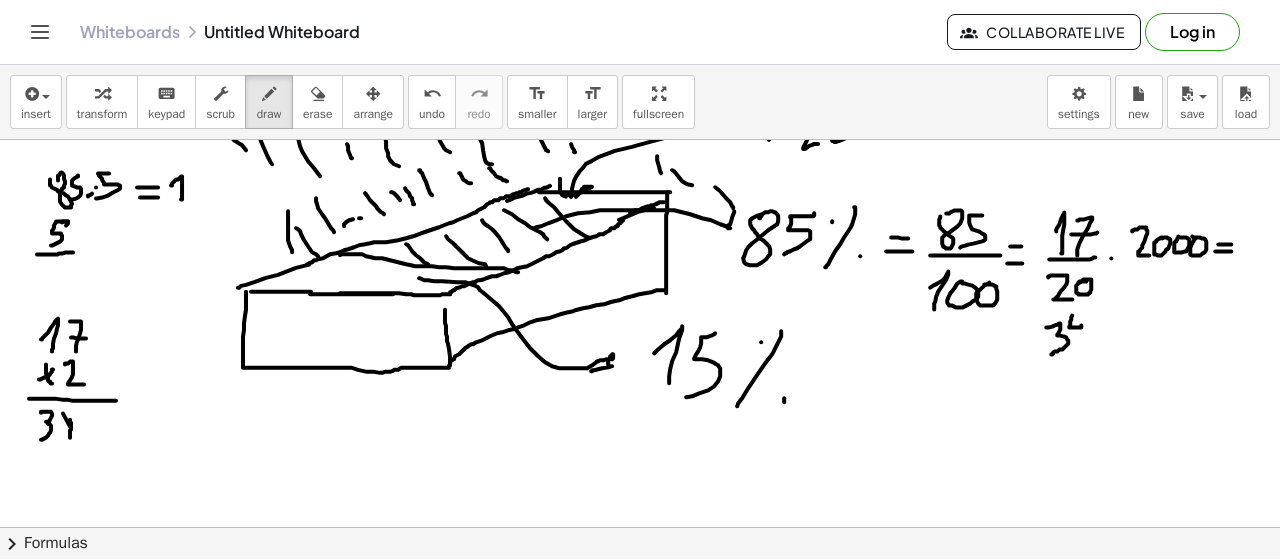 drag, startPoint x: 1069, startPoint y: 324, endPoint x: 1078, endPoint y: 342, distance: 20.12461 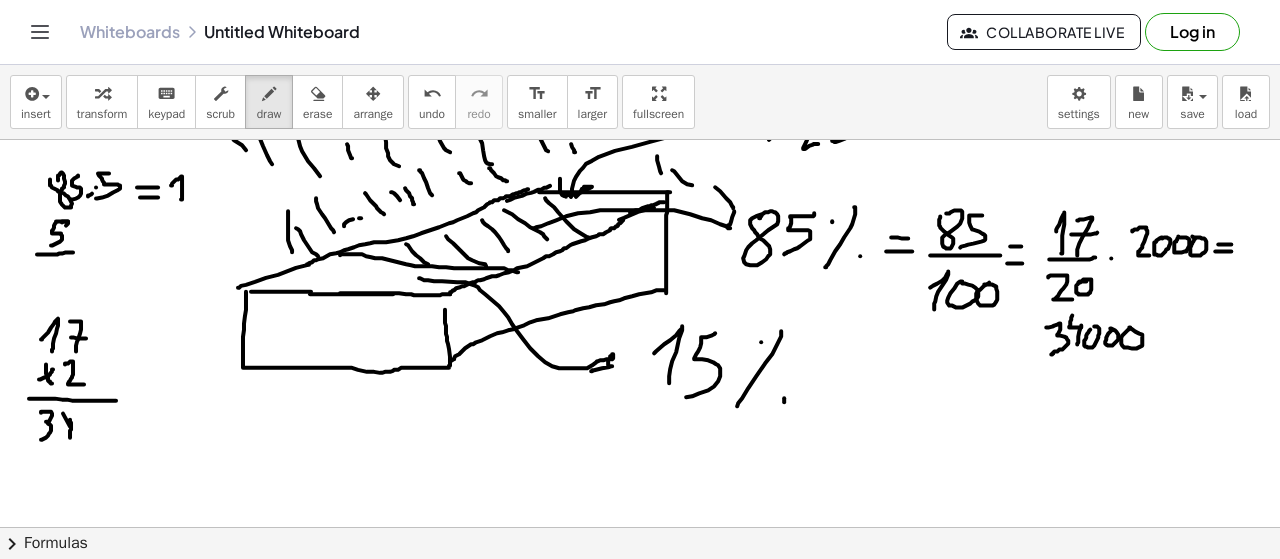 drag, startPoint x: 1130, startPoint y: 326, endPoint x: 1096, endPoint y: 338, distance: 36.05551 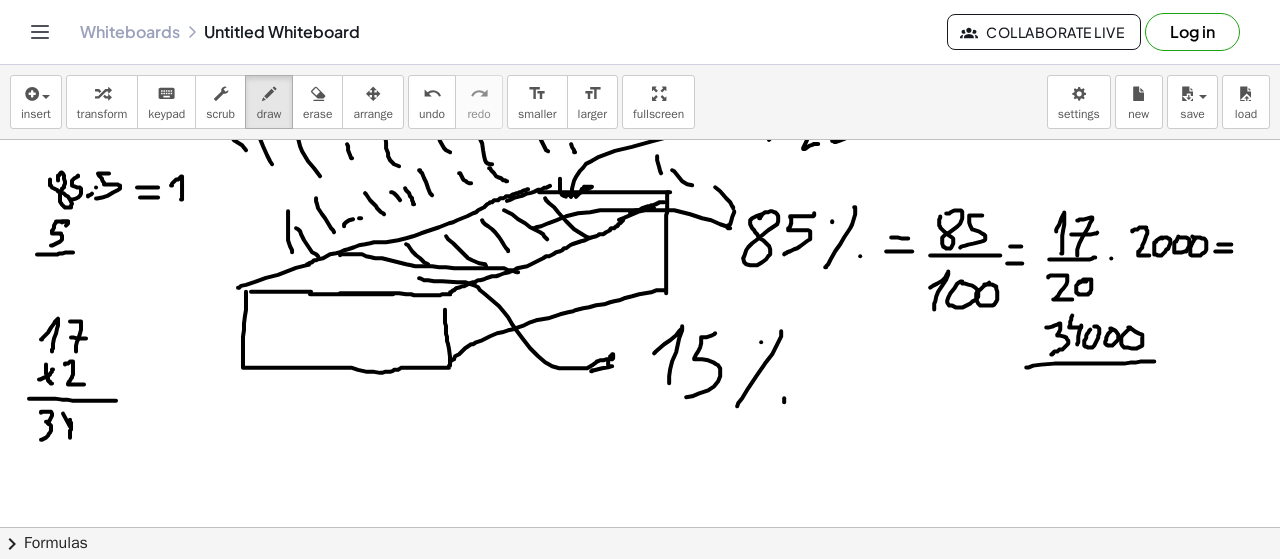 drag, startPoint x: 1116, startPoint y: 361, endPoint x: 1155, endPoint y: 359, distance: 39.051247 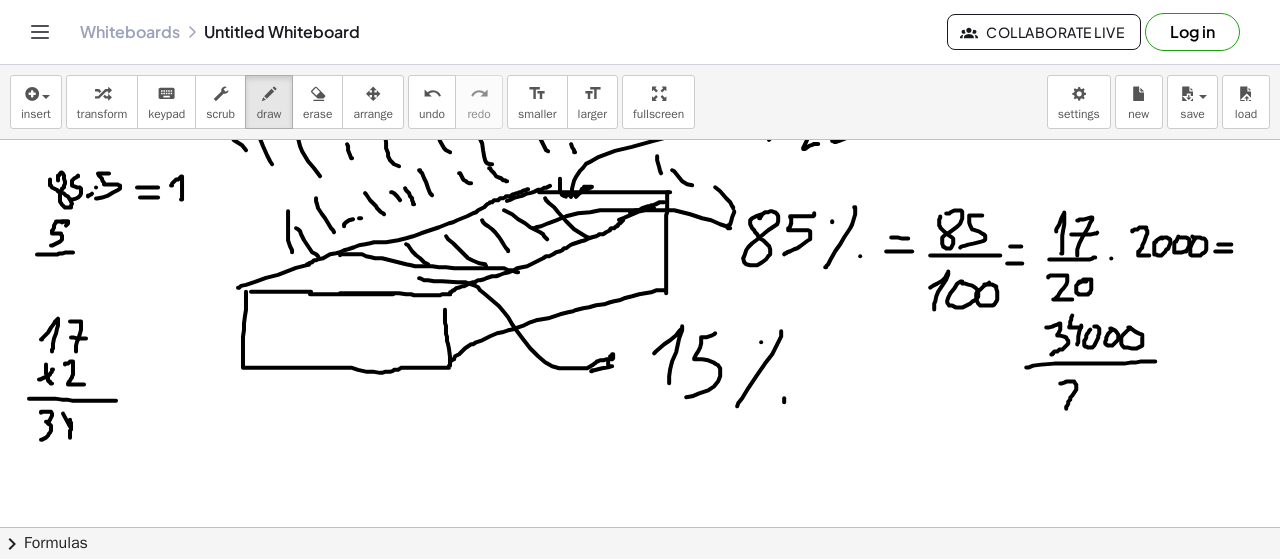drag, startPoint x: 1061, startPoint y: 381, endPoint x: 1090, endPoint y: 403, distance: 36.40055 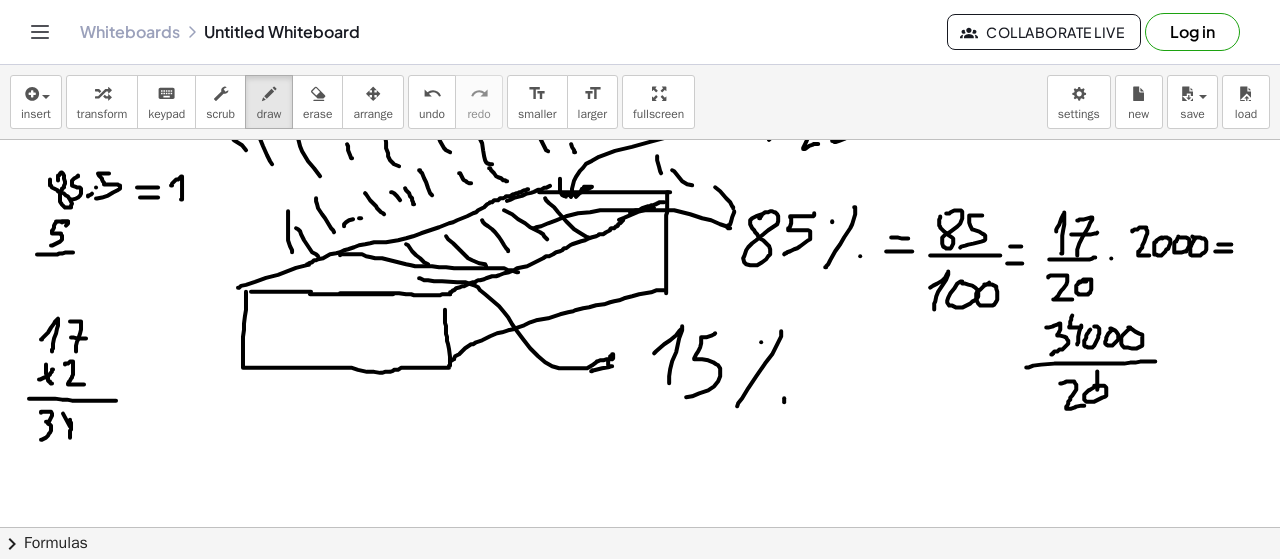 drag, startPoint x: 1097, startPoint y: 369, endPoint x: 1097, endPoint y: 411, distance: 42 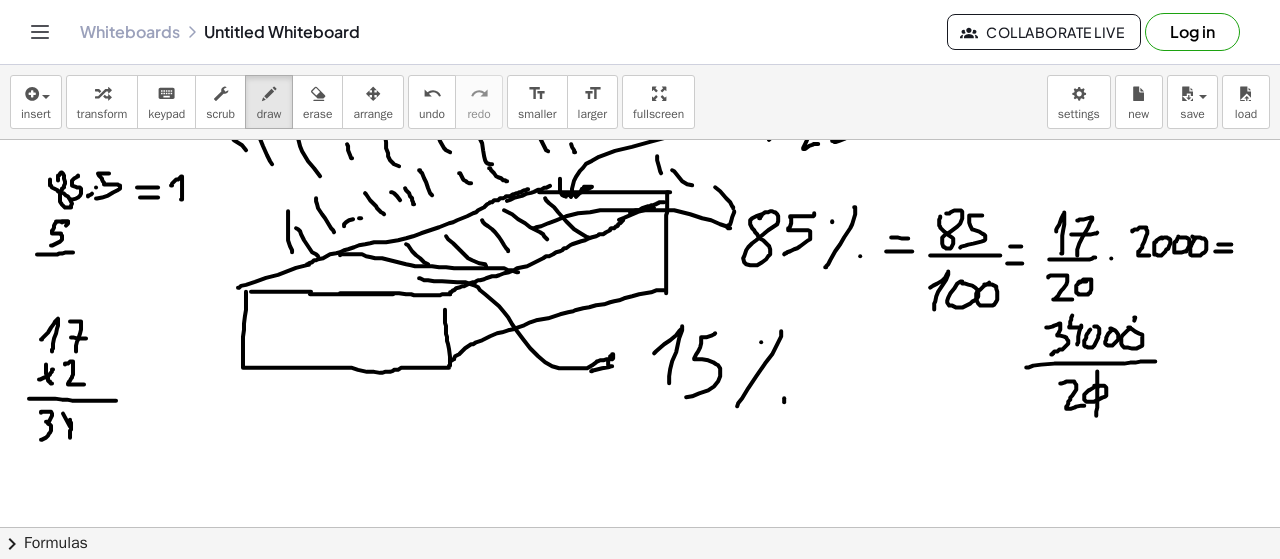 drag, startPoint x: 1134, startPoint y: 315, endPoint x: 1122, endPoint y: 362, distance: 48.507732 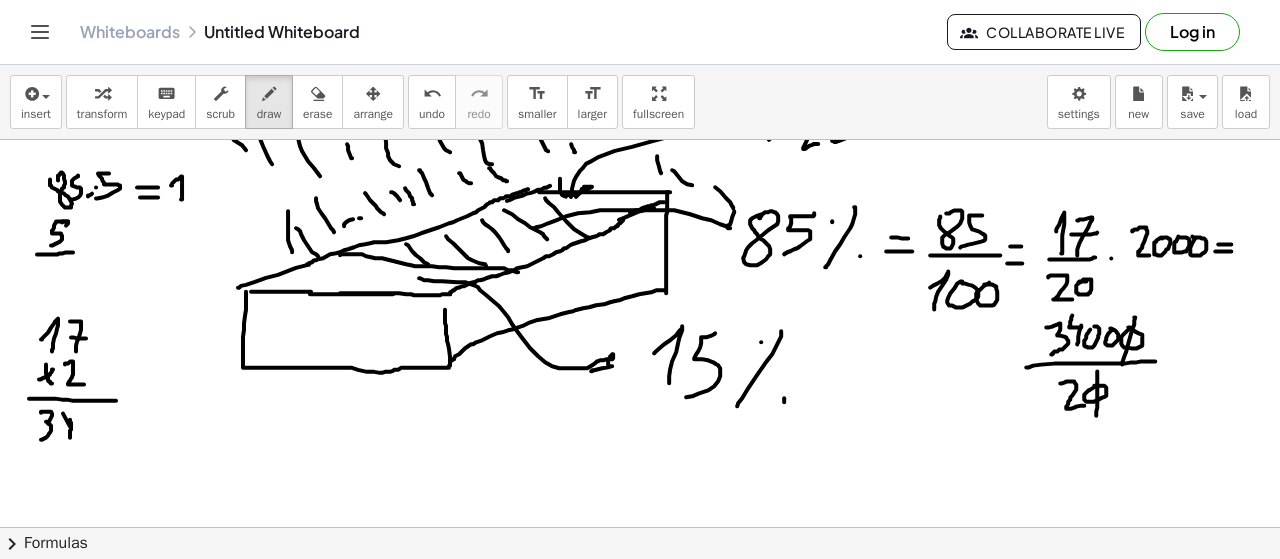 scroll, scrollTop: 5206, scrollLeft: 0, axis: vertical 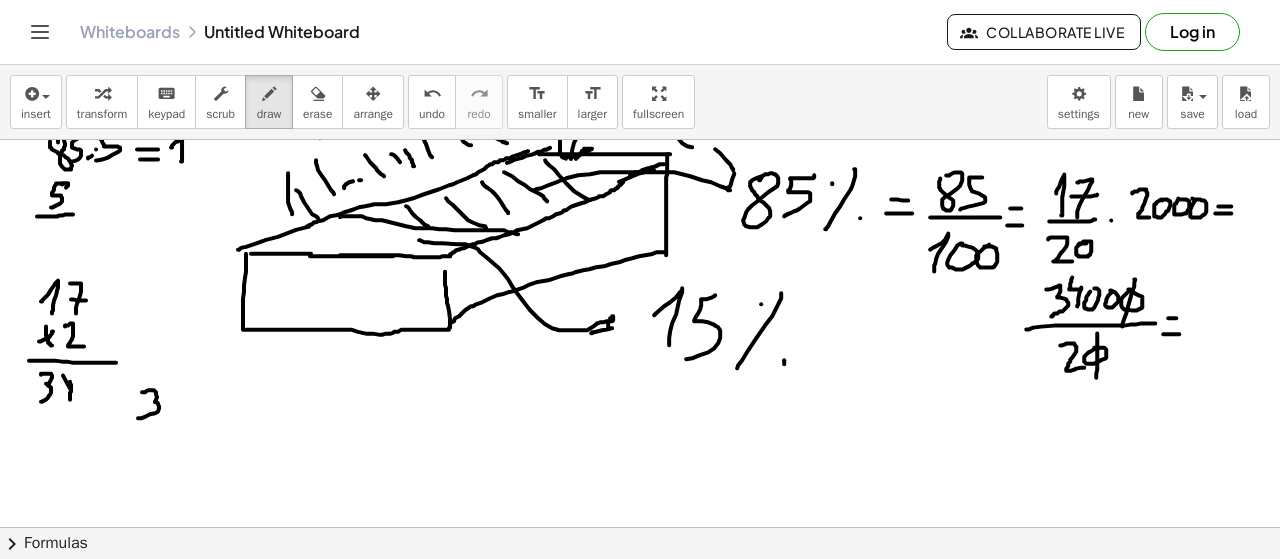 drag, startPoint x: 143, startPoint y: 389, endPoint x: 140, endPoint y: 415, distance: 26.172504 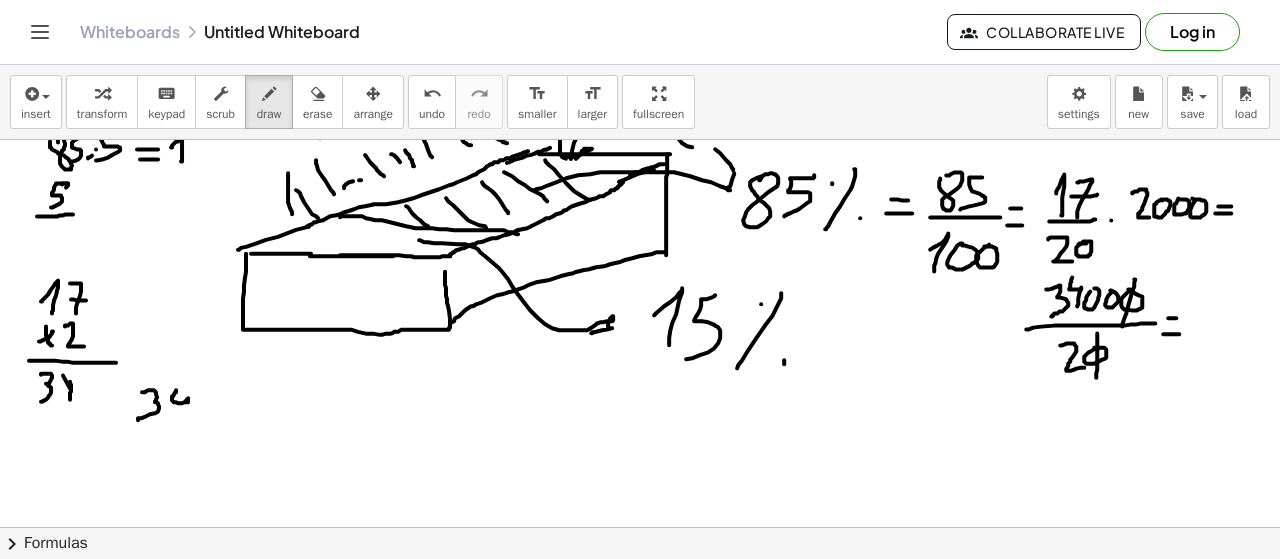 drag, startPoint x: 175, startPoint y: 389, endPoint x: 189, endPoint y: 413, distance: 27.784887 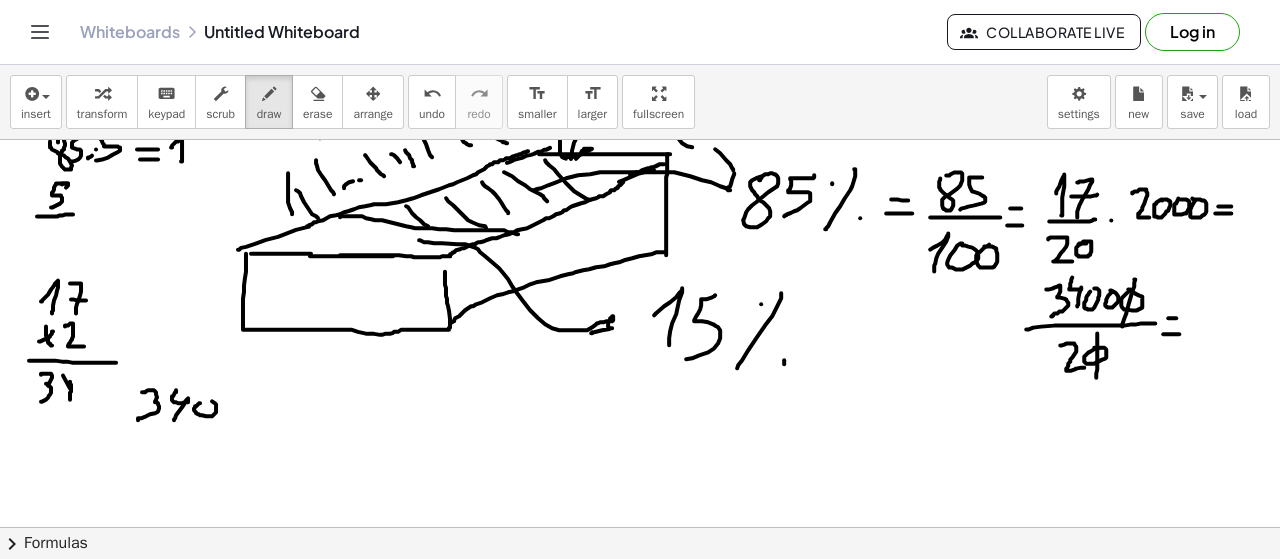 drag, startPoint x: 196, startPoint y: 403, endPoint x: 208, endPoint y: 401, distance: 12.165525 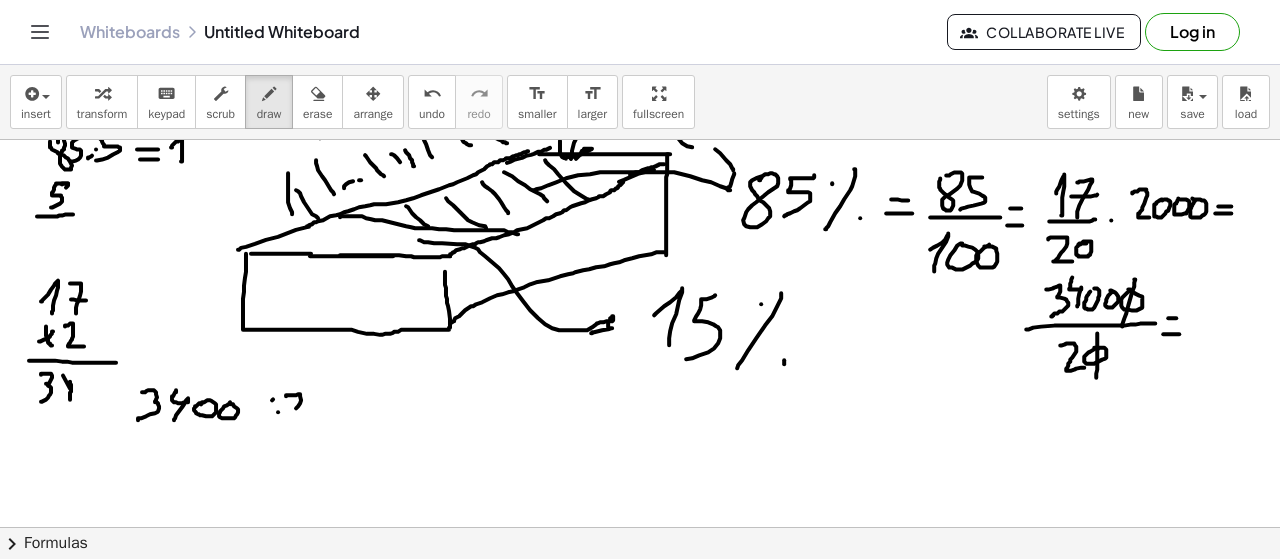drag, startPoint x: 286, startPoint y: 393, endPoint x: 311, endPoint y: 417, distance: 34.655445 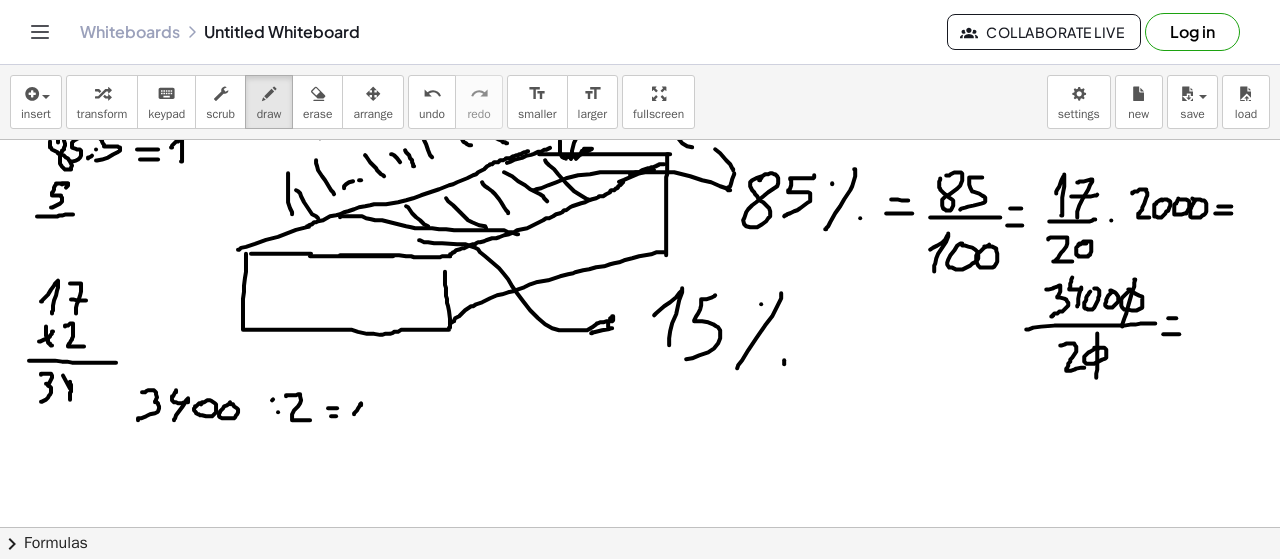 drag, startPoint x: 354, startPoint y: 411, endPoint x: 351, endPoint y: 425, distance: 14.3178215 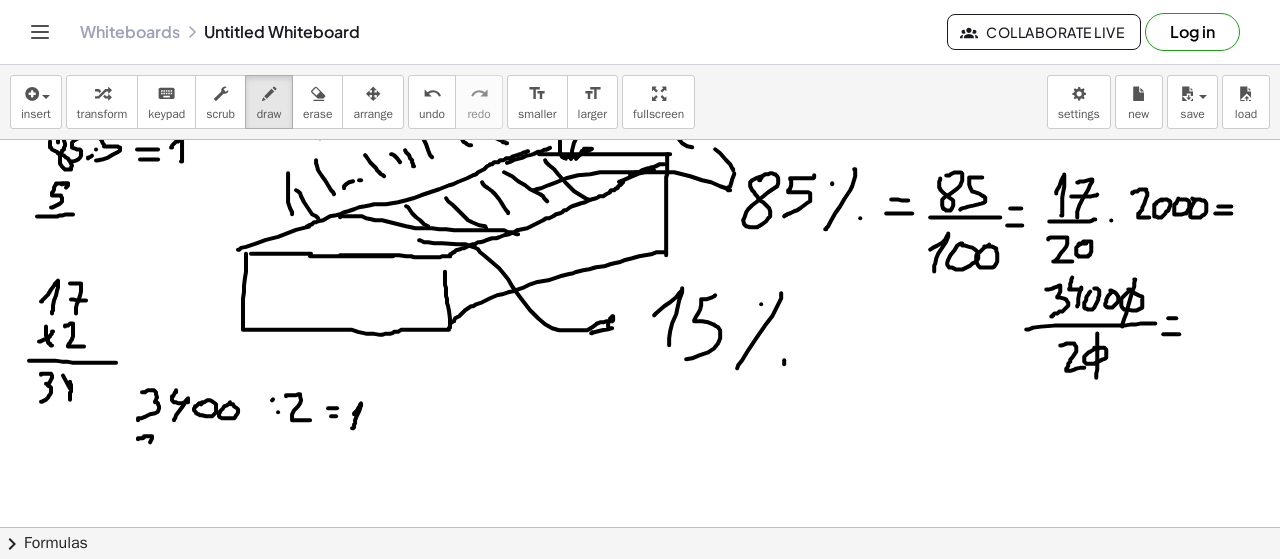 drag, startPoint x: 138, startPoint y: 435, endPoint x: 151, endPoint y: 449, distance: 19.104973 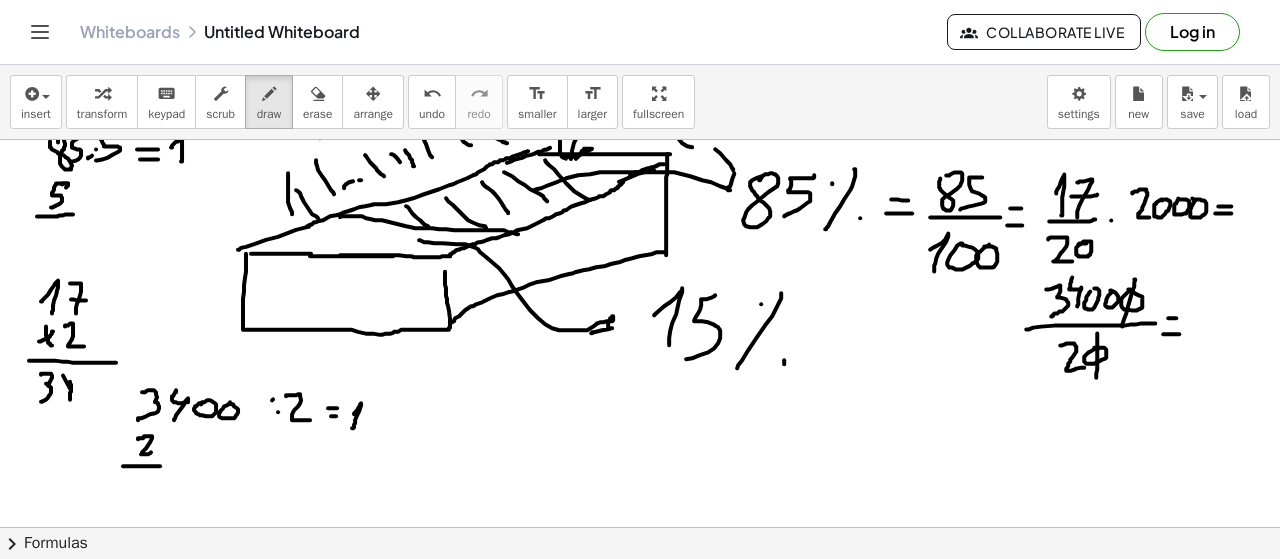 drag, startPoint x: 126, startPoint y: 463, endPoint x: 162, endPoint y: 463, distance: 36 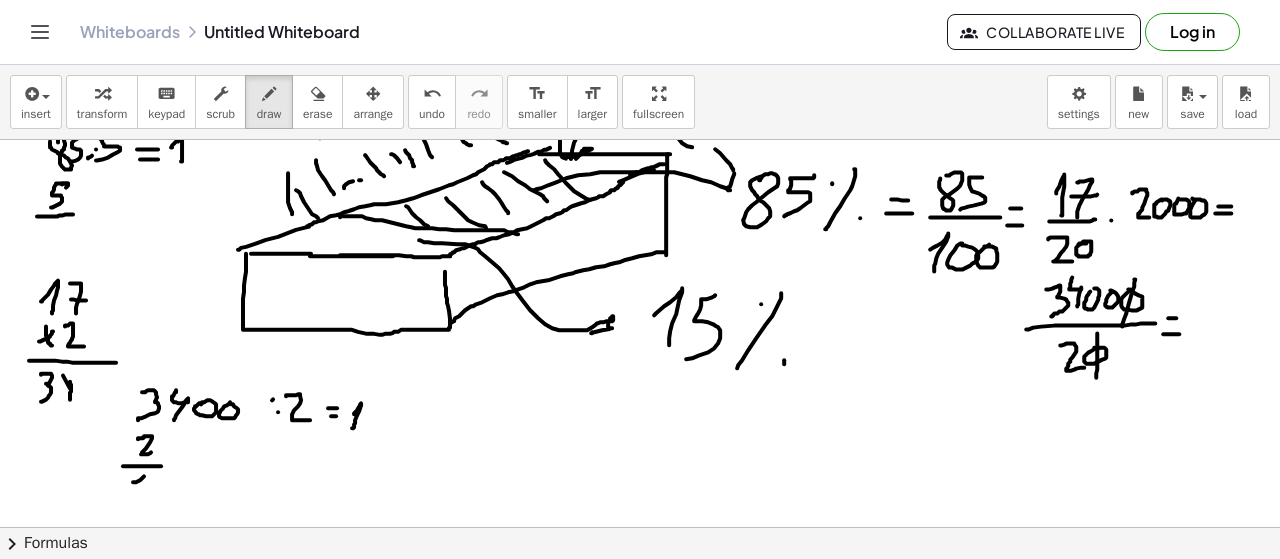 drag, startPoint x: 136, startPoint y: 479, endPoint x: 141, endPoint y: 495, distance: 16.763054 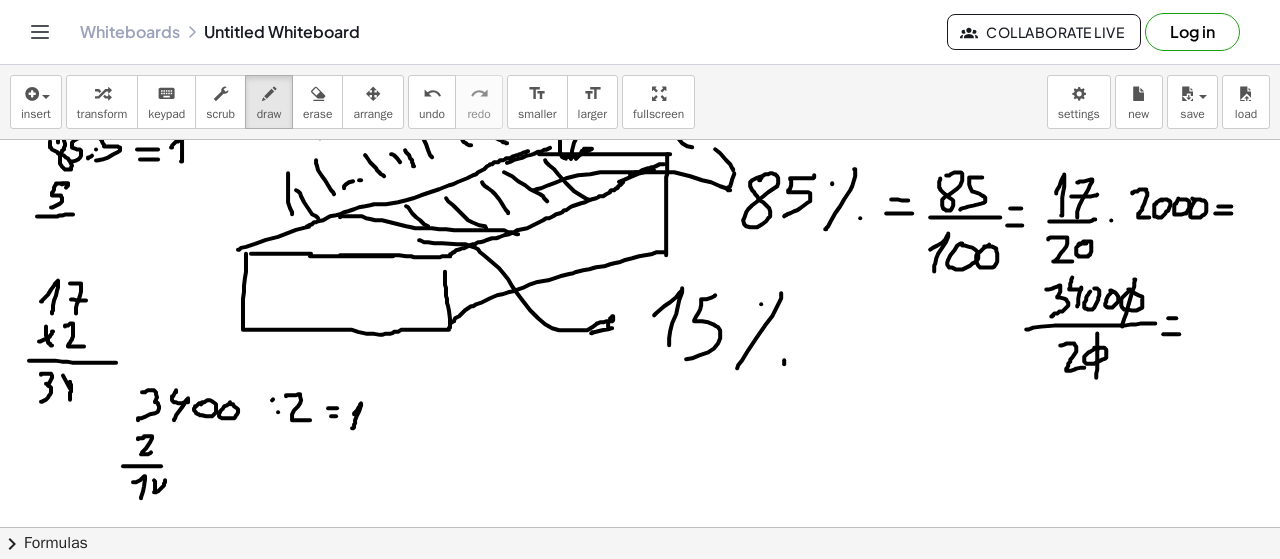 drag, startPoint x: 154, startPoint y: 477, endPoint x: 170, endPoint y: 502, distance: 29.681644 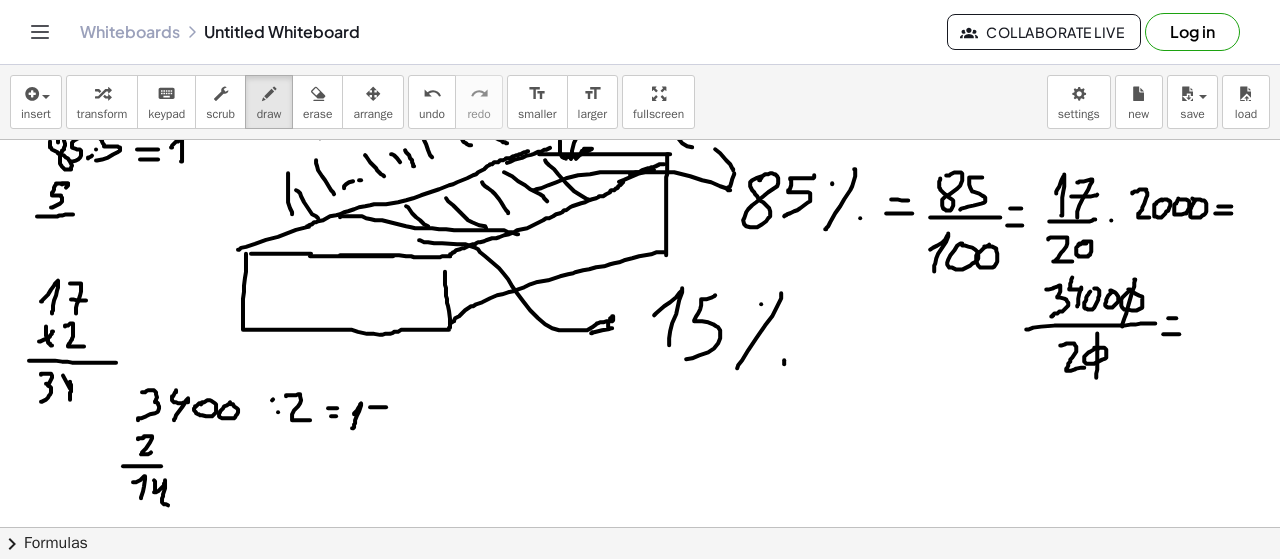 drag, startPoint x: 386, startPoint y: 404, endPoint x: 378, endPoint y: 425, distance: 22.472204 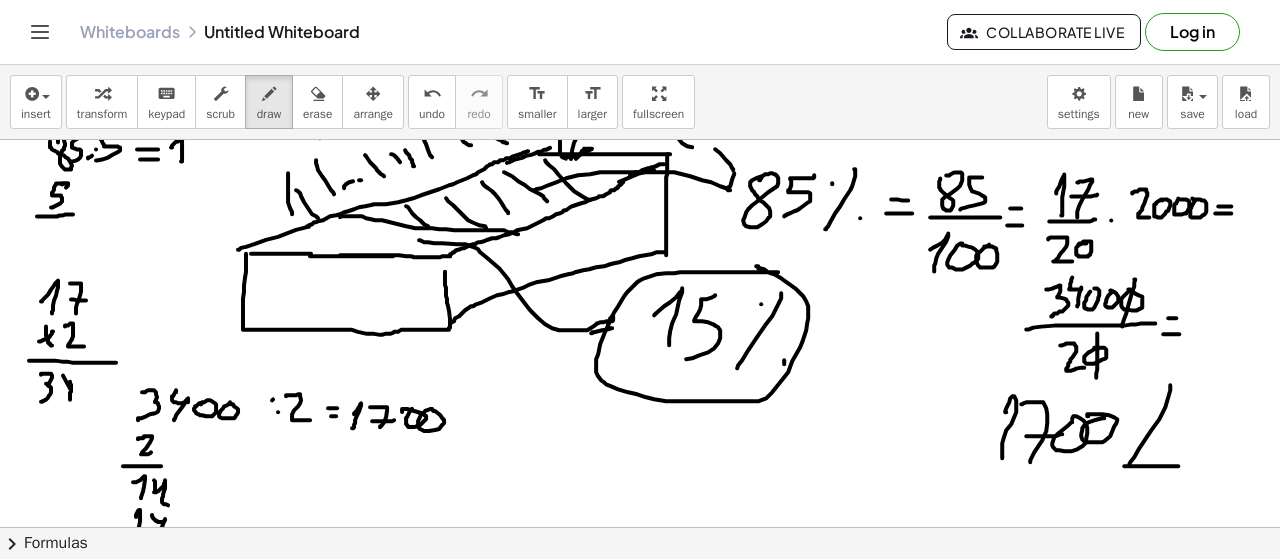 scroll, scrollTop: 5245, scrollLeft: 0, axis: vertical 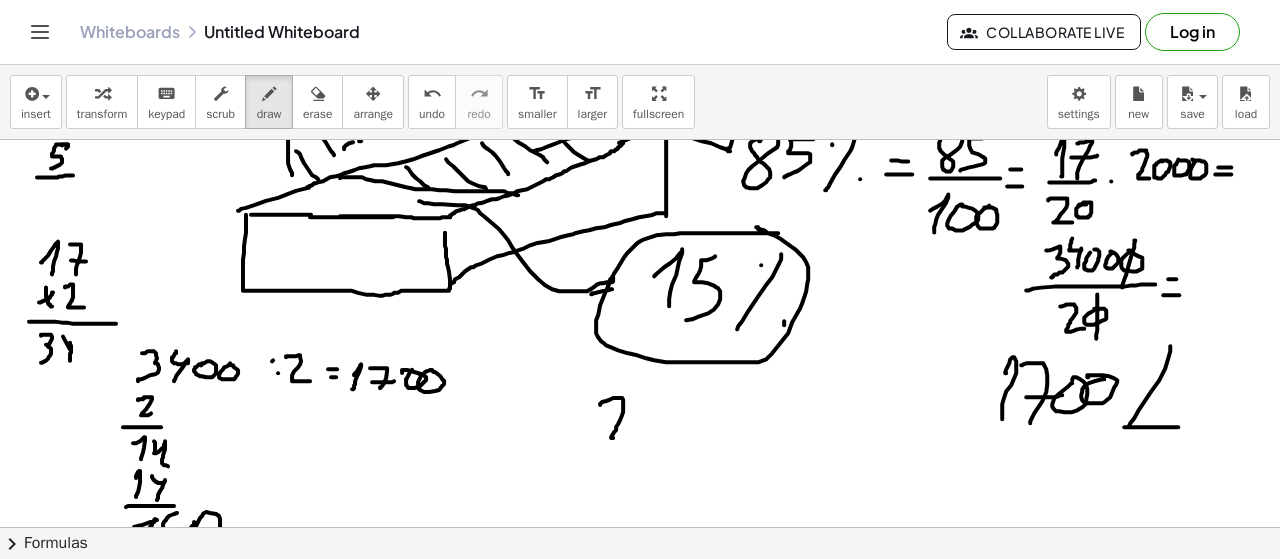 drag, startPoint x: 600, startPoint y: 402, endPoint x: 644, endPoint y: 429, distance: 51.62364 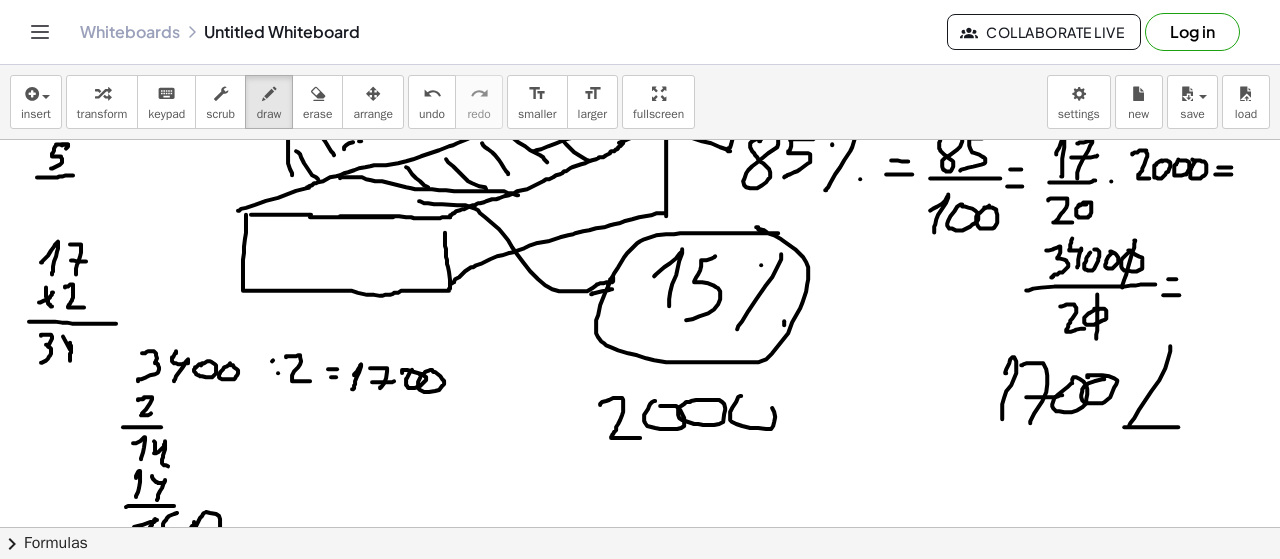 drag, startPoint x: 730, startPoint y: 409, endPoint x: 742, endPoint y: 395, distance: 18.439089 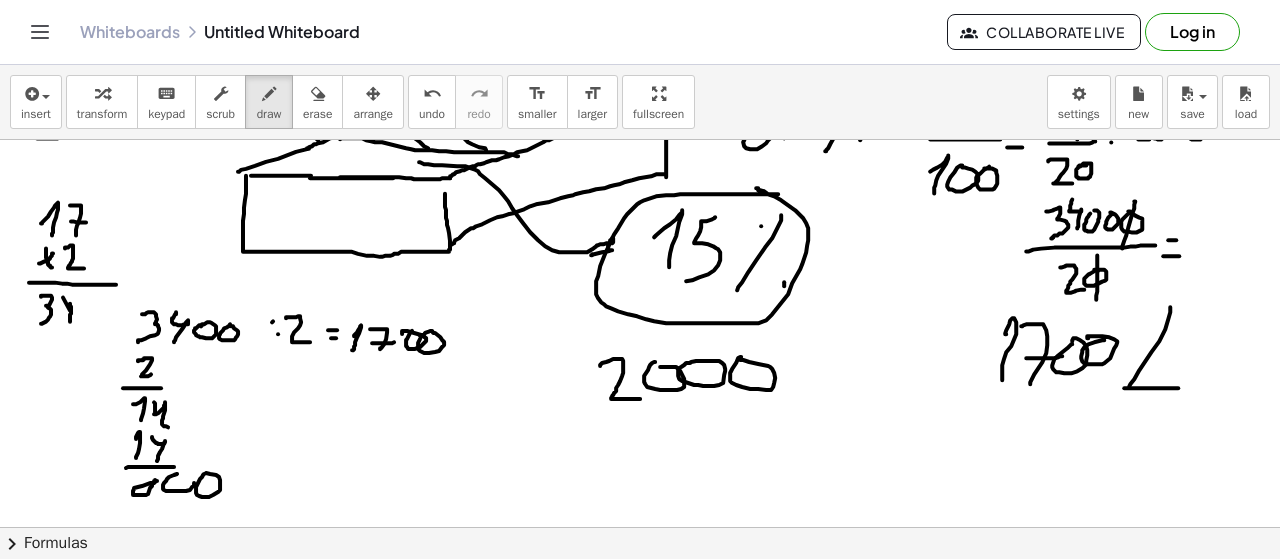 scroll, scrollTop: 5328, scrollLeft: 0, axis: vertical 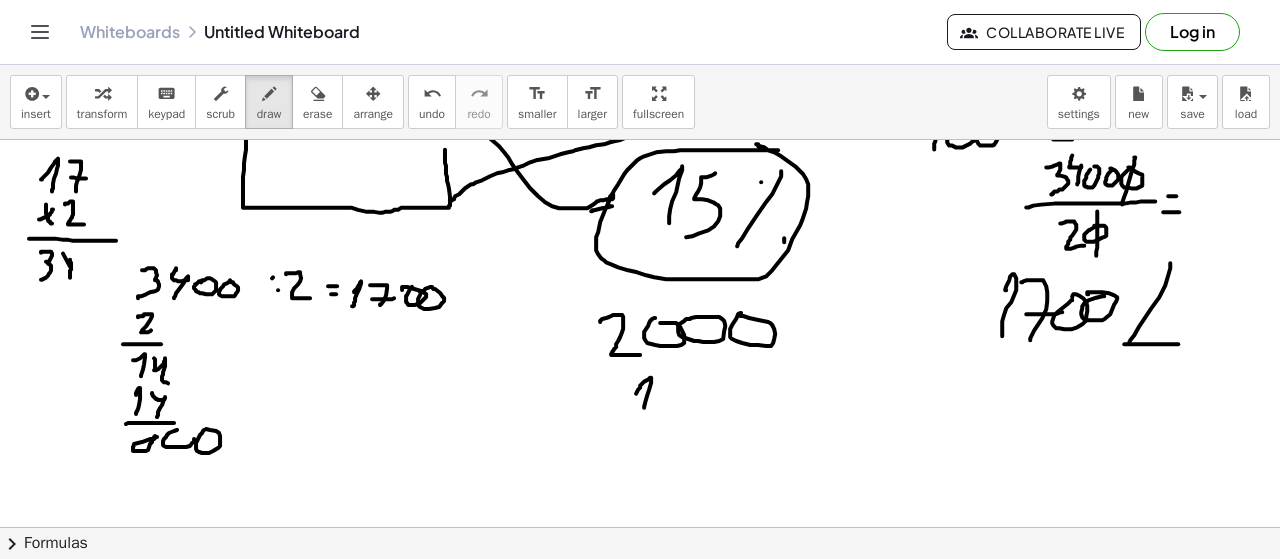 drag, startPoint x: 640, startPoint y: 385, endPoint x: 644, endPoint y: 406, distance: 21.377558 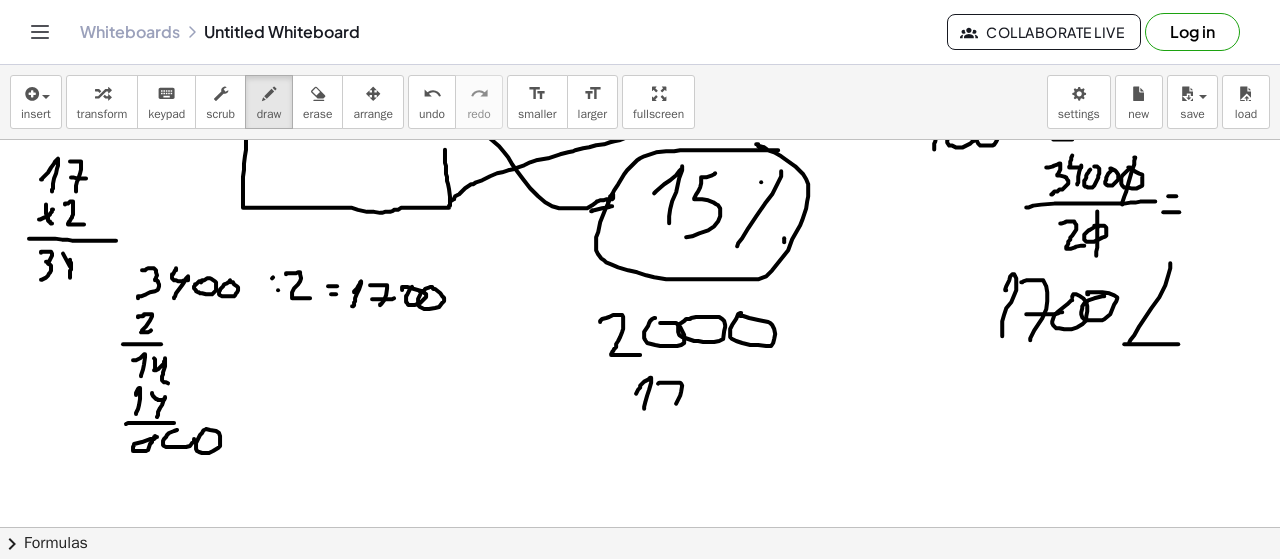 drag, startPoint x: 664, startPoint y: 380, endPoint x: 668, endPoint y: 397, distance: 17.464249 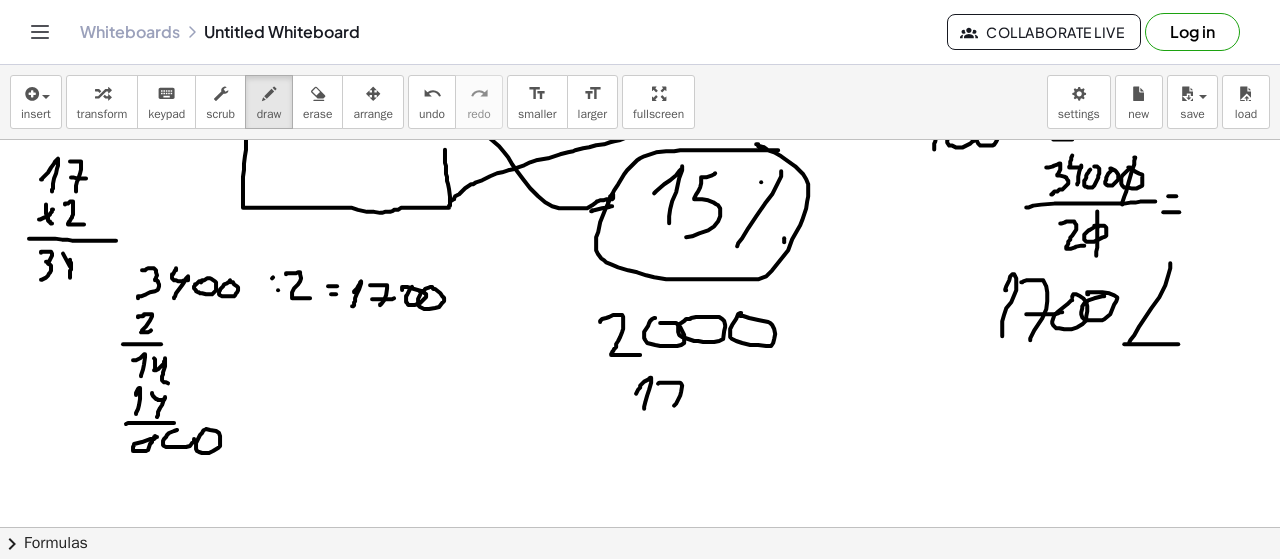 drag, startPoint x: 667, startPoint y: 394, endPoint x: 686, endPoint y: 393, distance: 19.026299 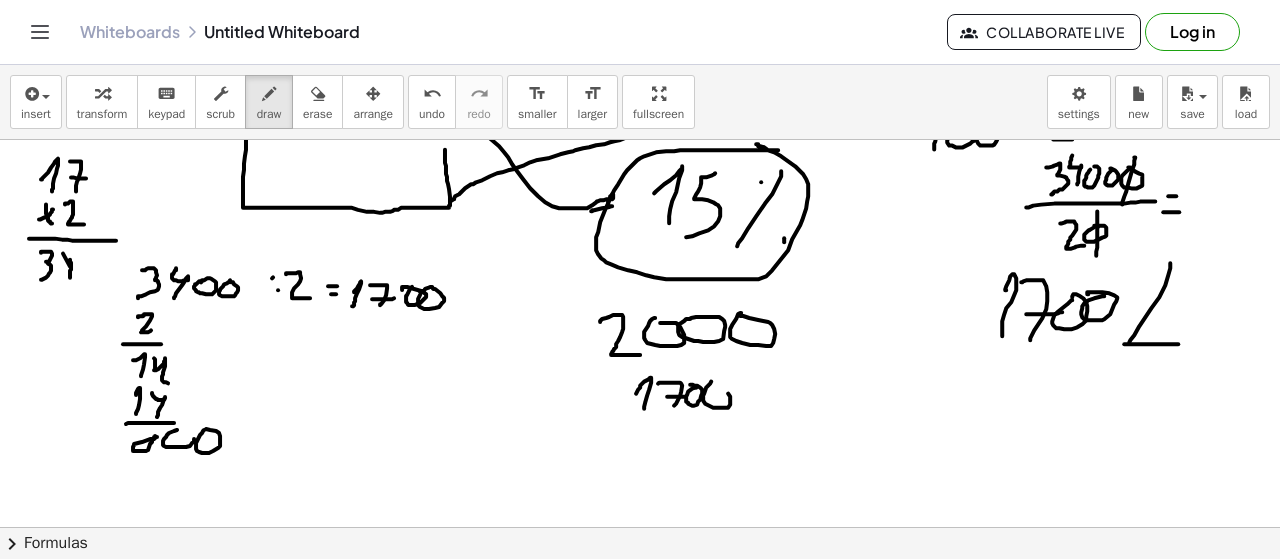 drag, startPoint x: 705, startPoint y: 388, endPoint x: 680, endPoint y: 386, distance: 25.079872 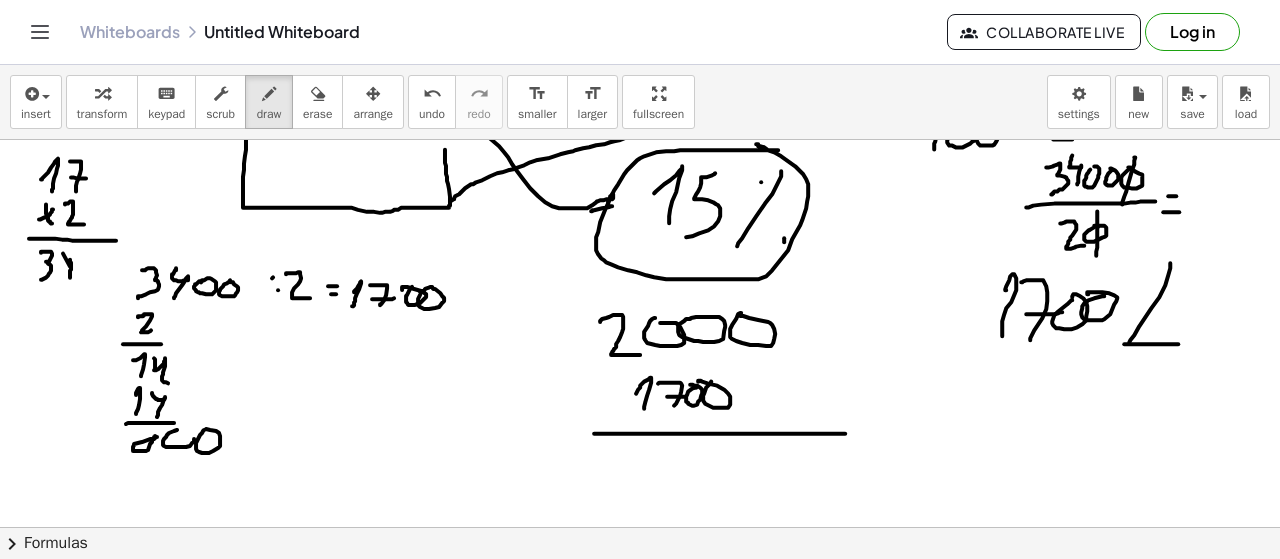 drag, startPoint x: 596, startPoint y: 431, endPoint x: 772, endPoint y: 422, distance: 176.22997 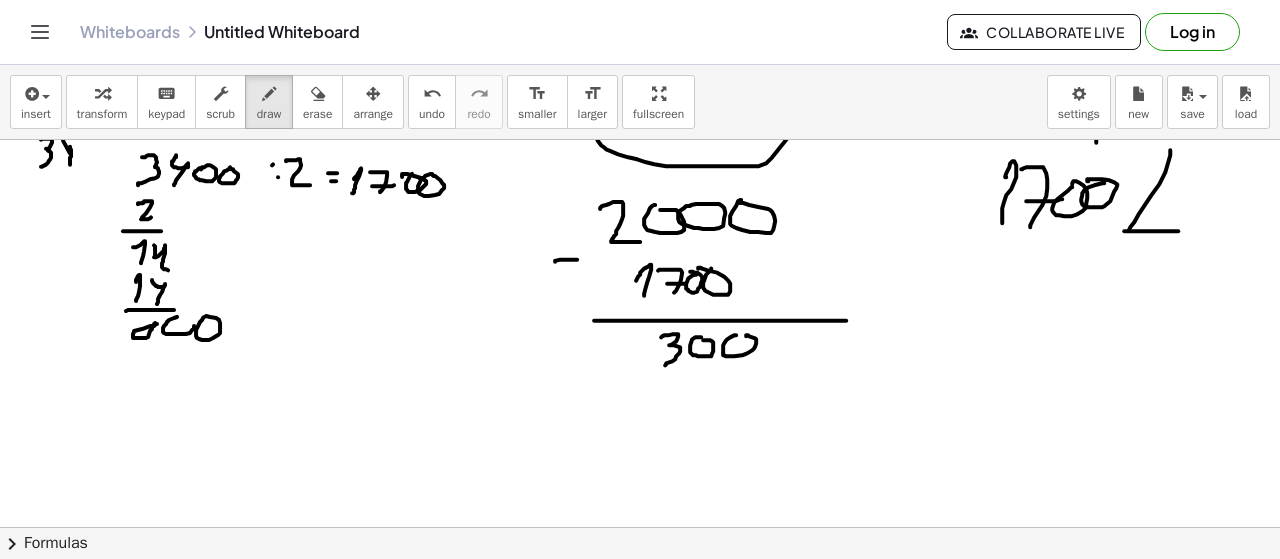 scroll, scrollTop: 5570, scrollLeft: 0, axis: vertical 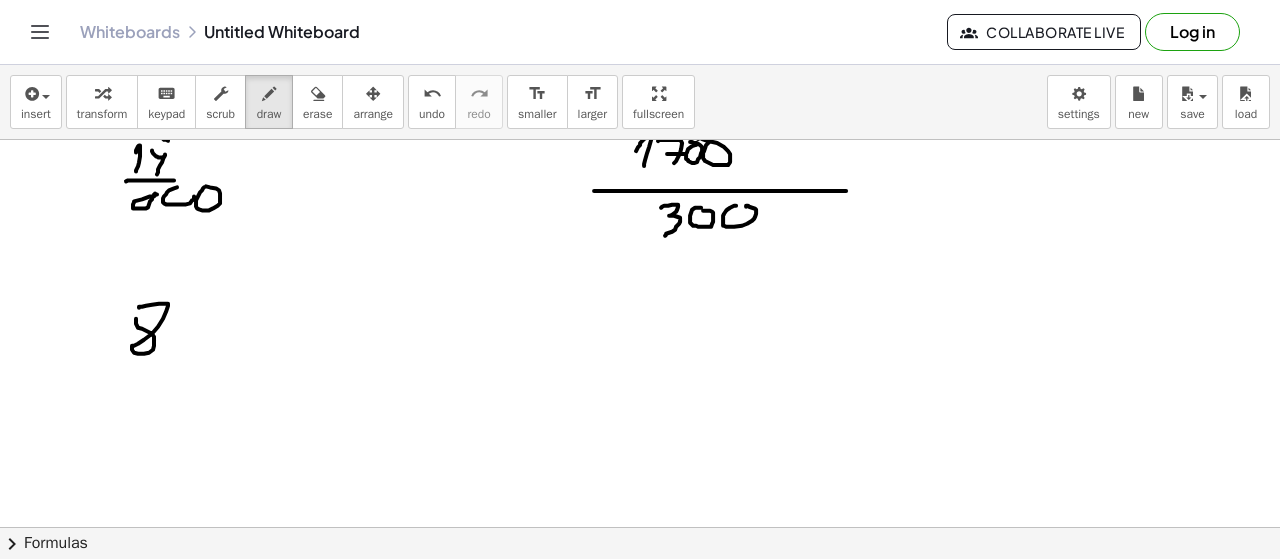 drag, startPoint x: 139, startPoint y: 305, endPoint x: 154, endPoint y: 301, distance: 15.524175 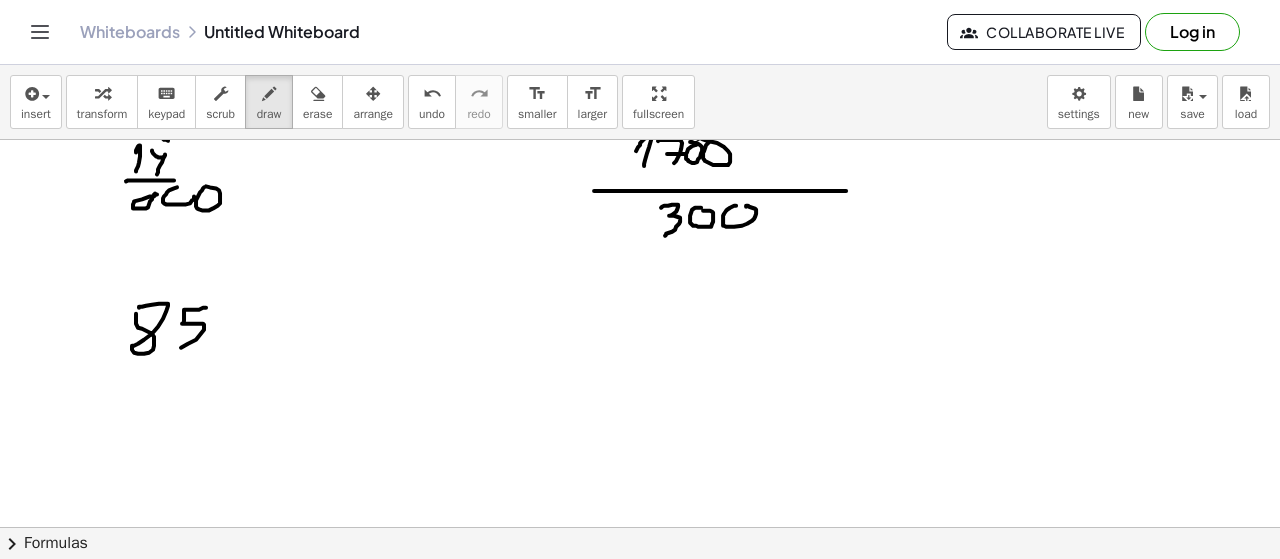 drag, startPoint x: 205, startPoint y: 305, endPoint x: 172, endPoint y: 351, distance: 56.61272 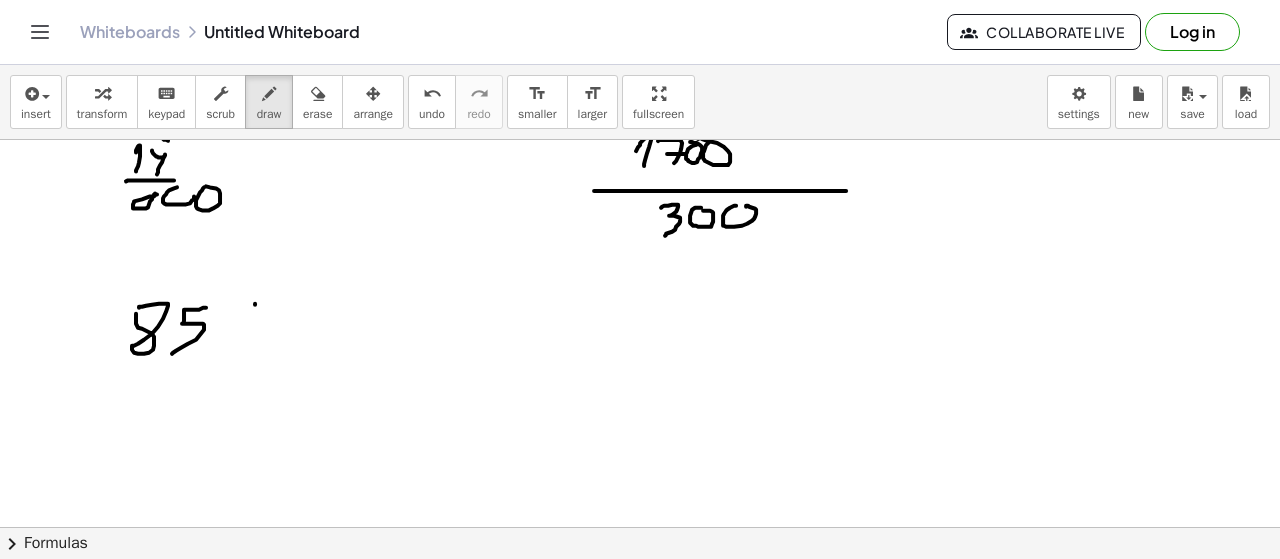 drag, startPoint x: 255, startPoint y: 302, endPoint x: 225, endPoint y: 355, distance: 60.90156 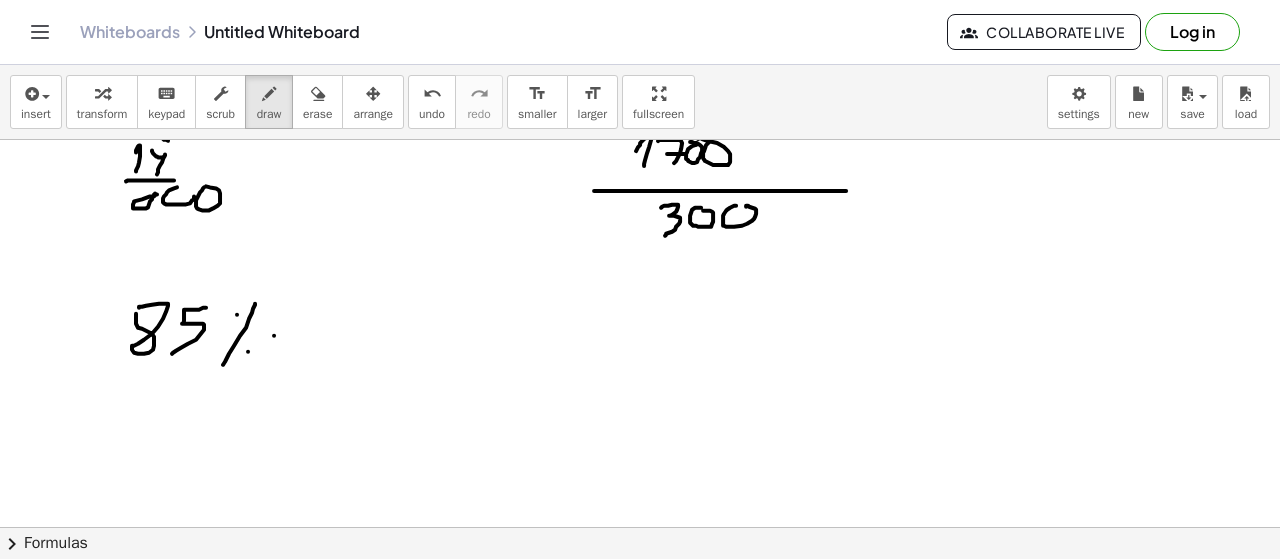 drag, startPoint x: 274, startPoint y: 333, endPoint x: 288, endPoint y: 333, distance: 14 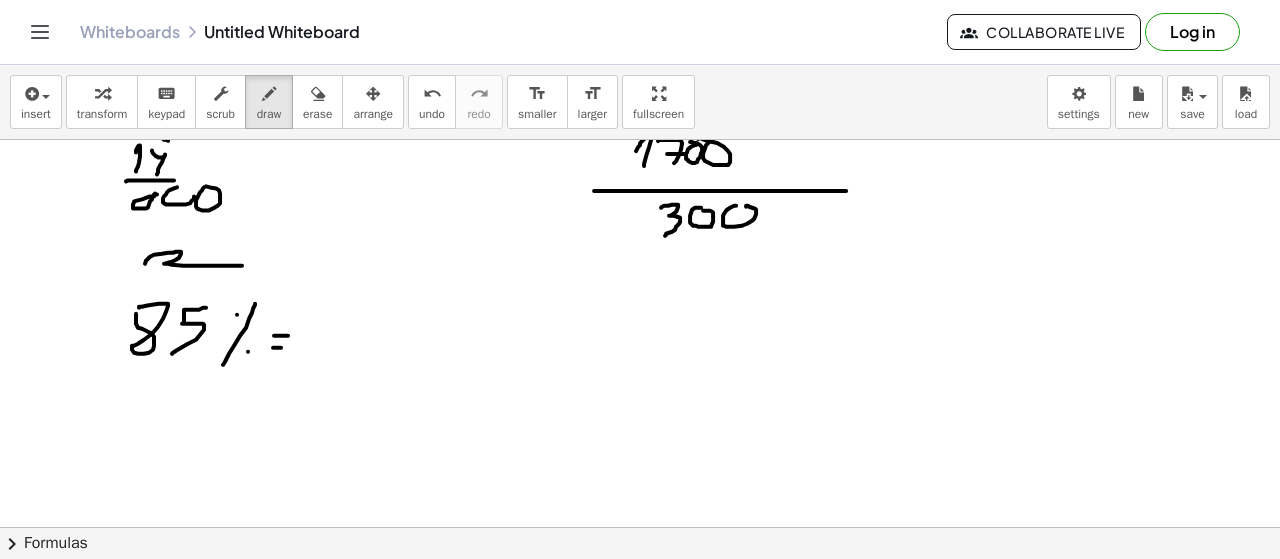 drag, startPoint x: 241, startPoint y: 263, endPoint x: 190, endPoint y: 289, distance: 57.245087 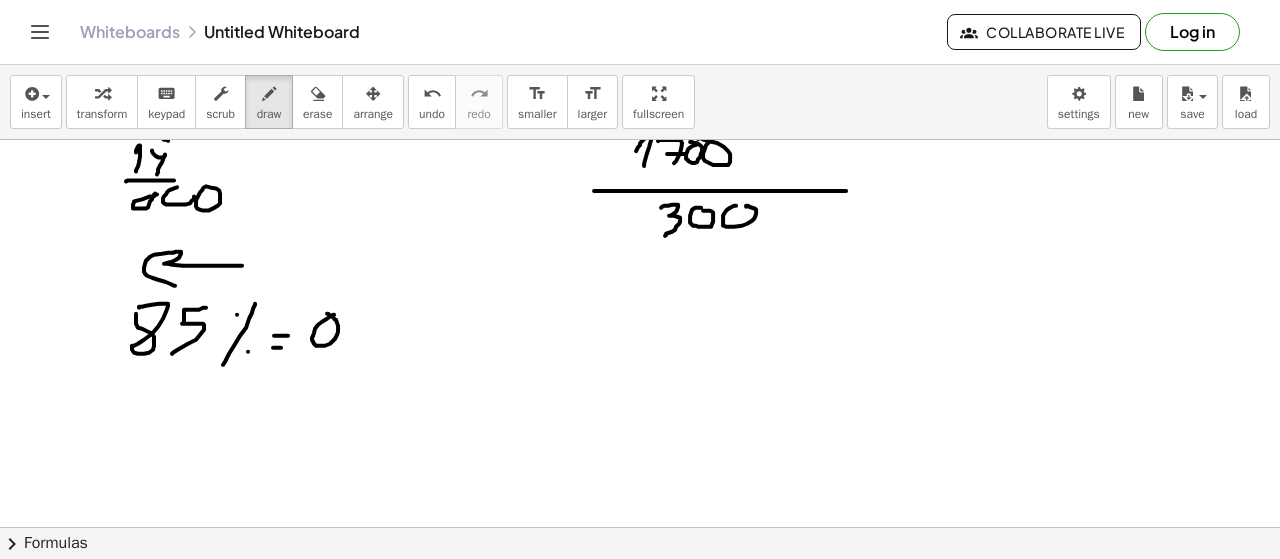 drag, startPoint x: 342, startPoint y: 346, endPoint x: 337, endPoint y: 359, distance: 13.928389 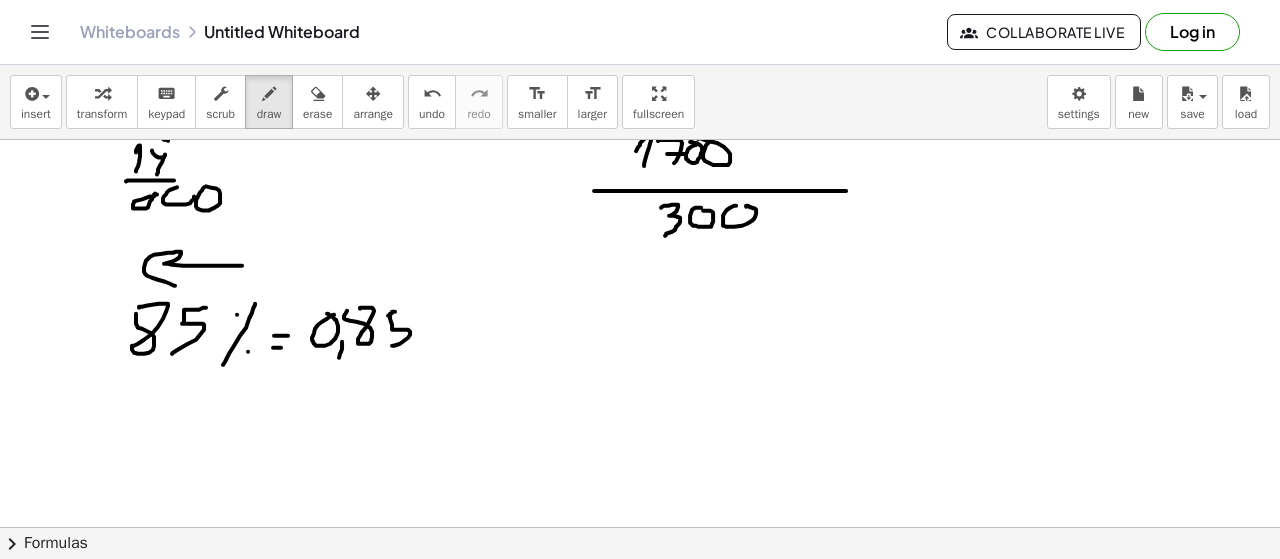 drag, startPoint x: 392, startPoint y: 309, endPoint x: 392, endPoint y: 333, distance: 24 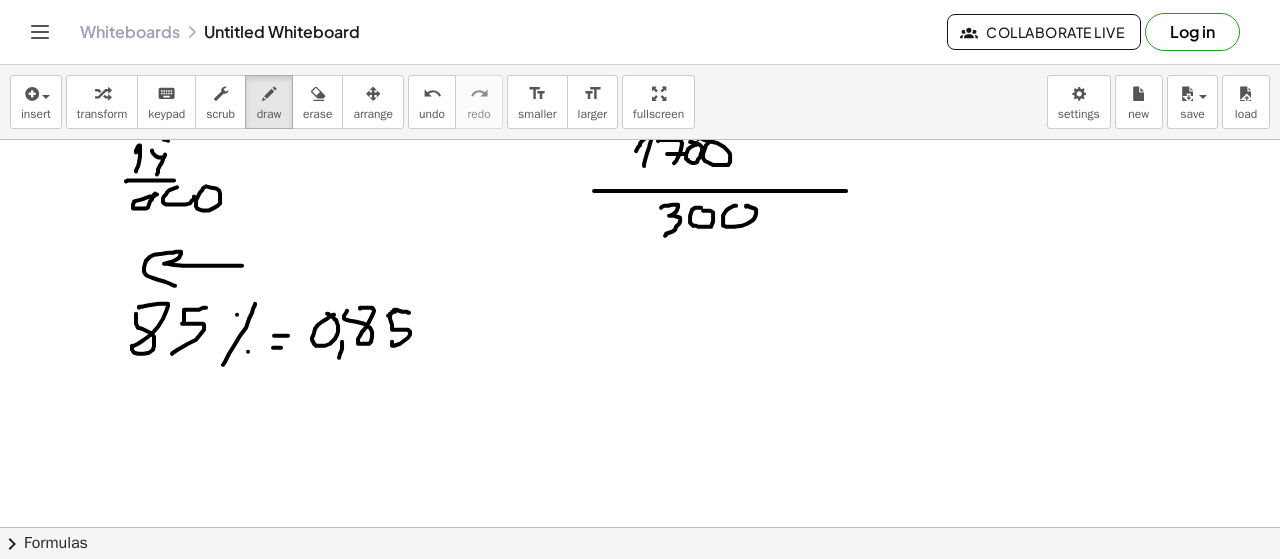 drag, startPoint x: 402, startPoint y: 309, endPoint x: 391, endPoint y: 312, distance: 11.401754 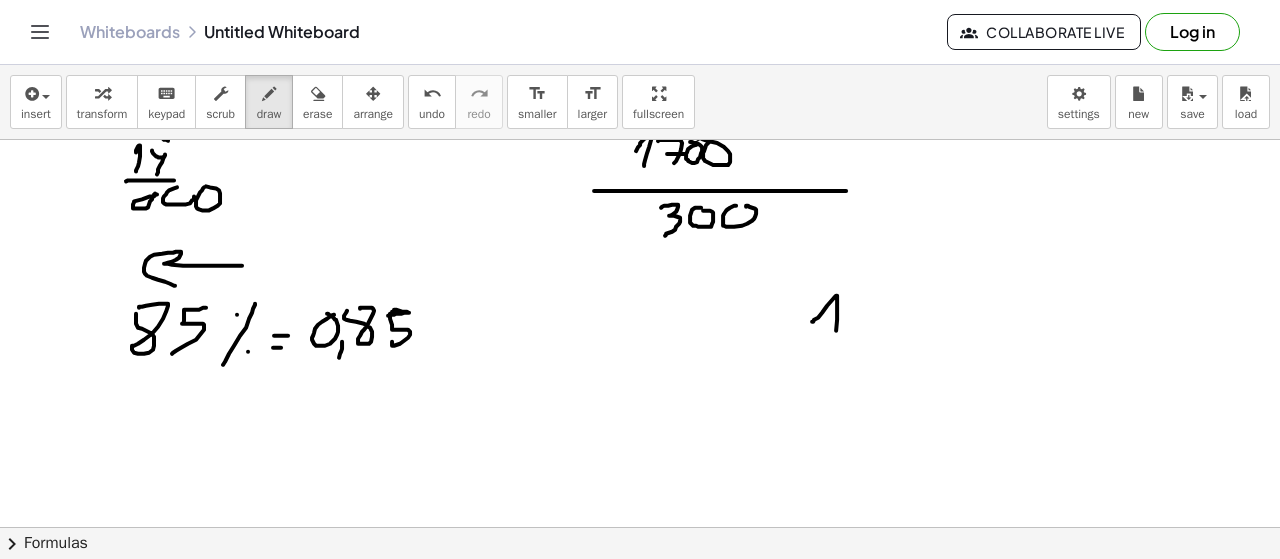 drag, startPoint x: 812, startPoint y: 319, endPoint x: 830, endPoint y: 354, distance: 39.357338 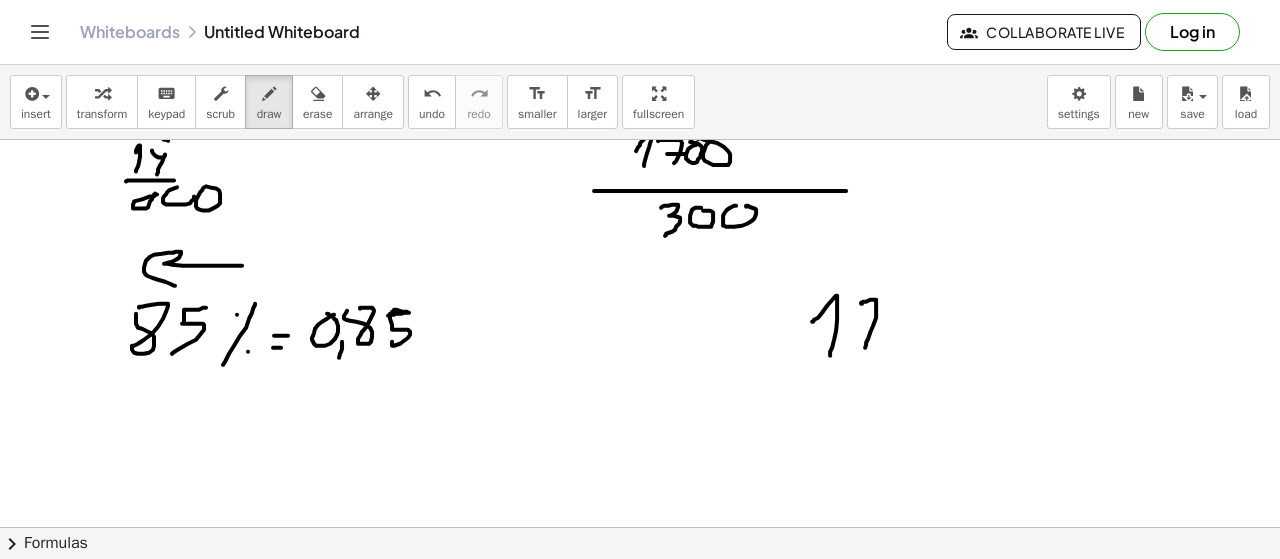drag, startPoint x: 866, startPoint y: 299, endPoint x: 882, endPoint y: 349, distance: 52.49762 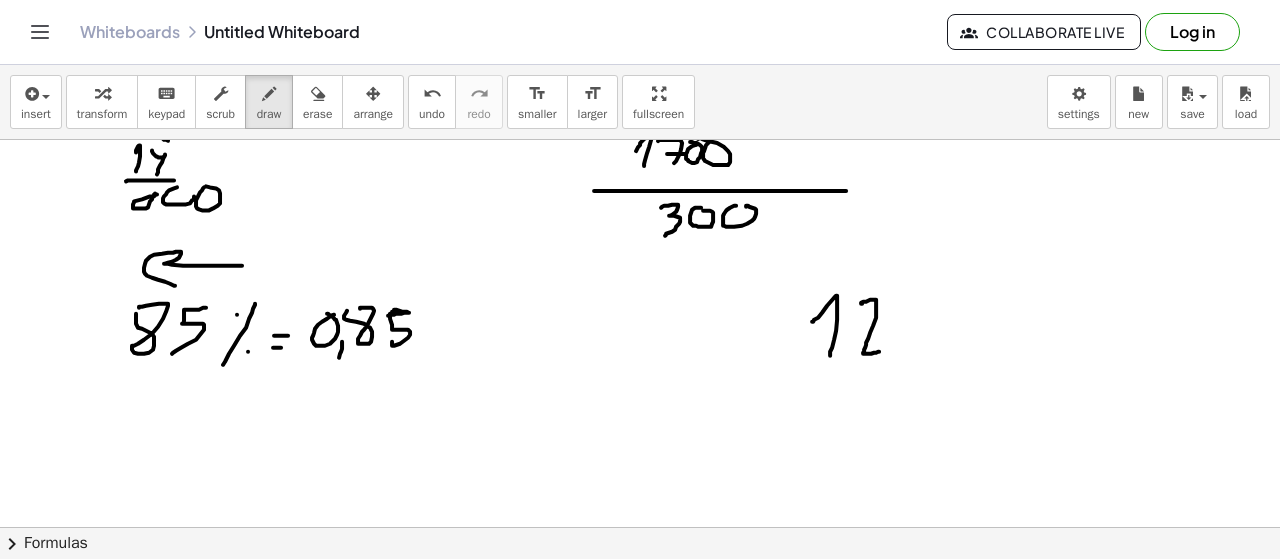 drag, startPoint x: 937, startPoint y: 285, endPoint x: 898, endPoint y: 370, distance: 93.52005 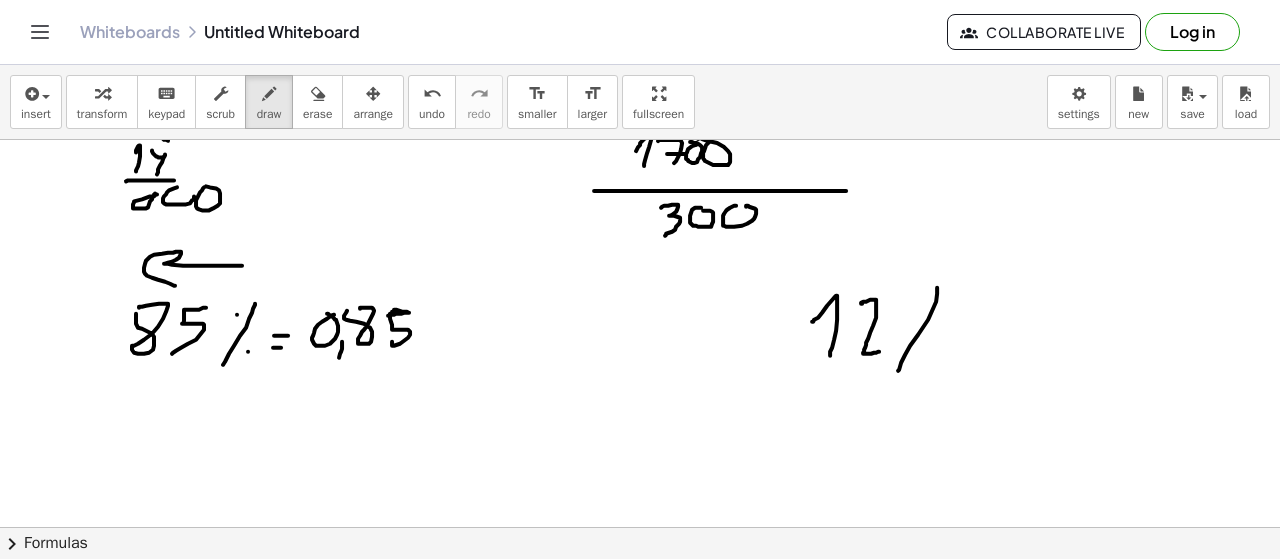 drag, startPoint x: 900, startPoint y: 308, endPoint x: 928, endPoint y: 351, distance: 51.312767 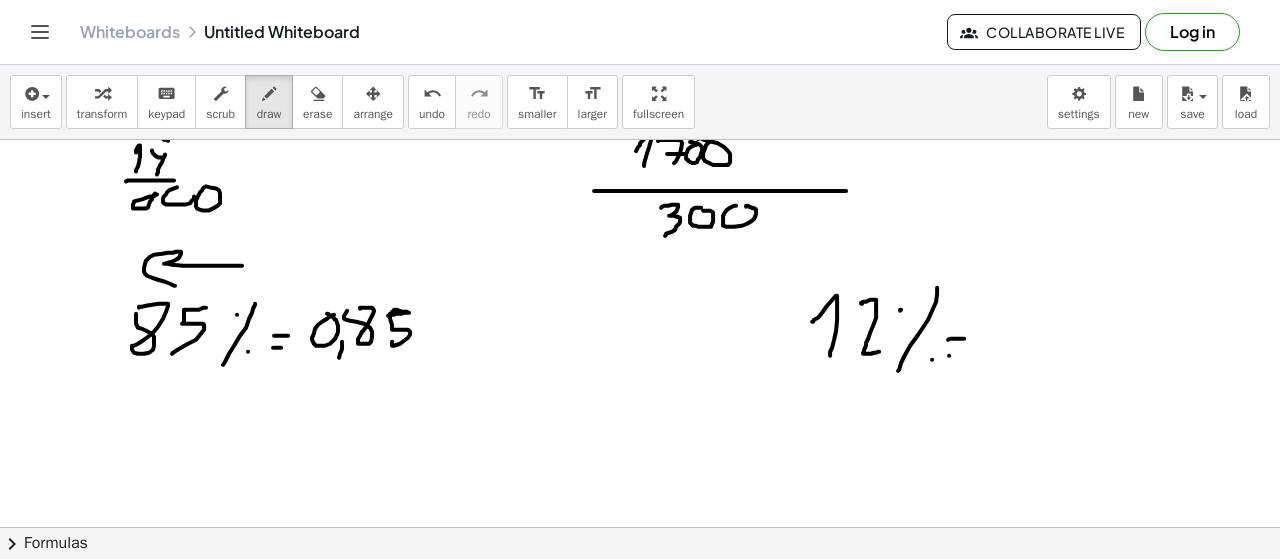 drag, startPoint x: 949, startPoint y: 353, endPoint x: 982, endPoint y: 353, distance: 33 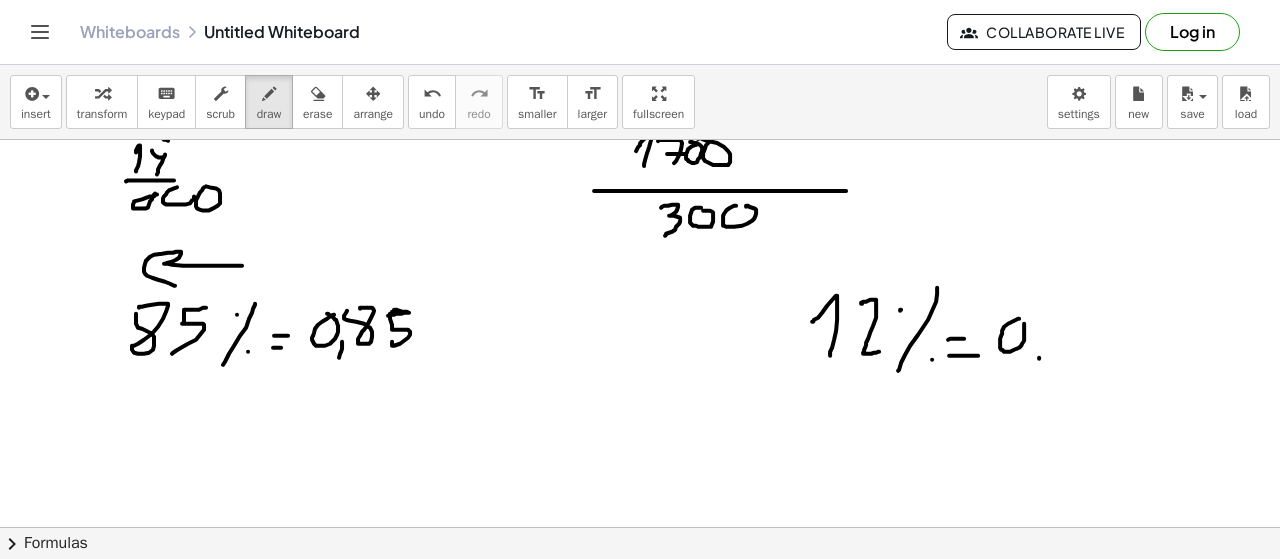 drag, startPoint x: 1039, startPoint y: 355, endPoint x: 1027, endPoint y: 369, distance: 18.439089 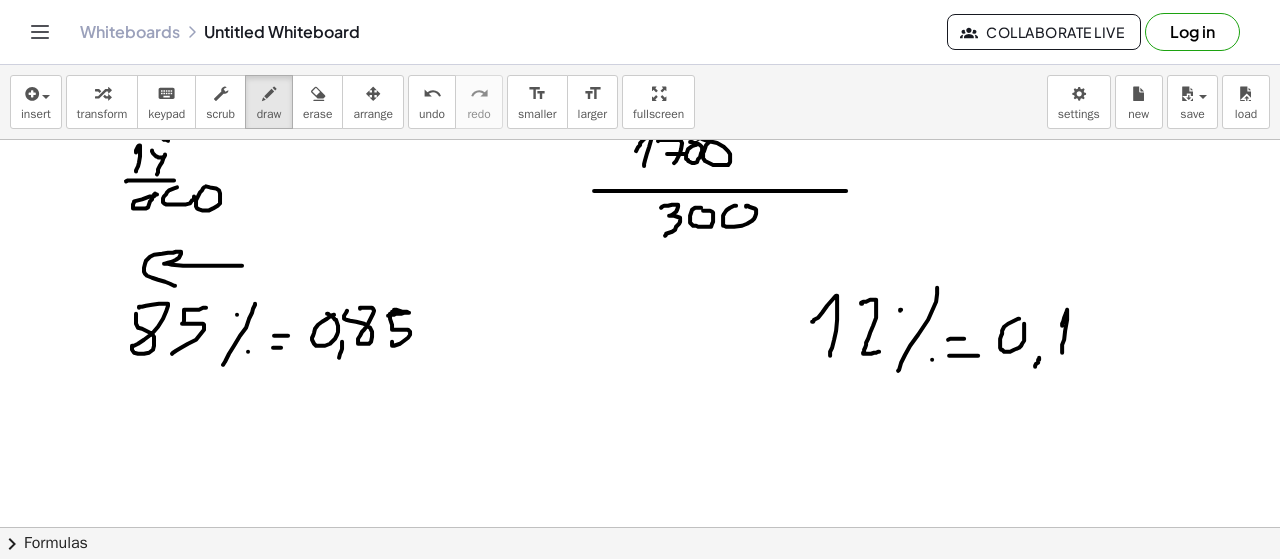 drag, startPoint x: 1062, startPoint y: 323, endPoint x: 1079, endPoint y: 333, distance: 19.723083 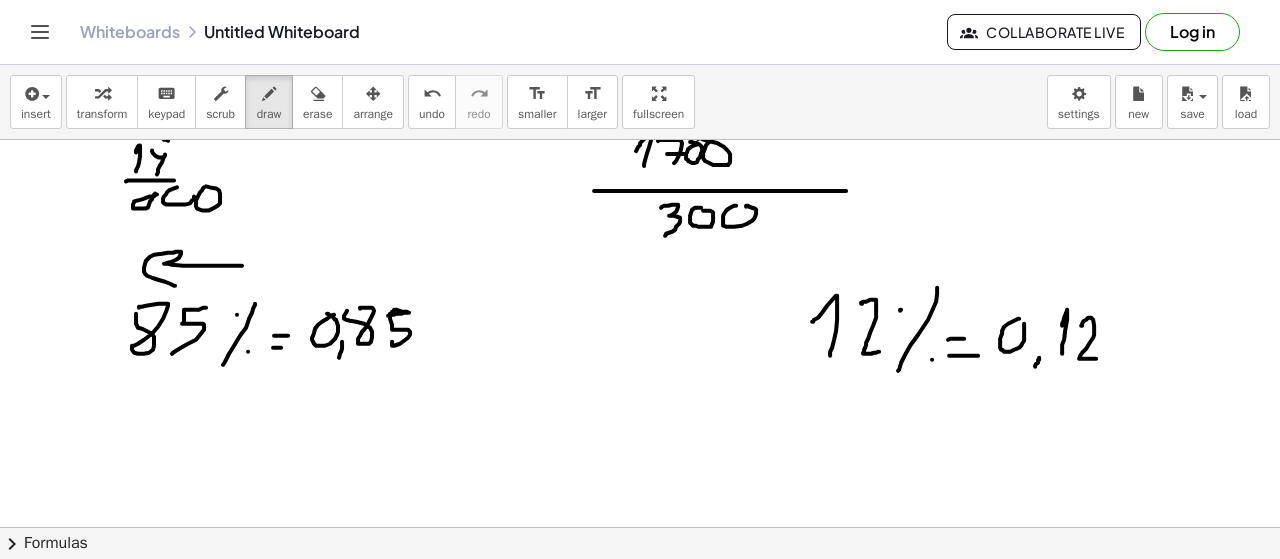 drag, startPoint x: 1081, startPoint y: 323, endPoint x: 1144, endPoint y: 390, distance: 91.967384 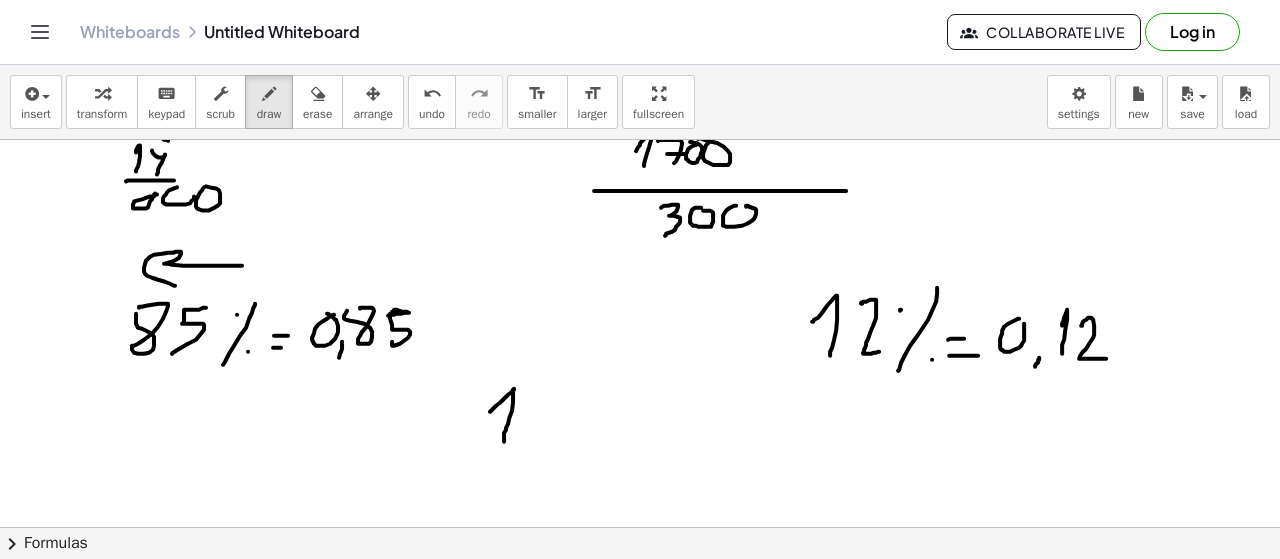 drag, startPoint x: 493, startPoint y: 406, endPoint x: 460, endPoint y: 302, distance: 109.11004 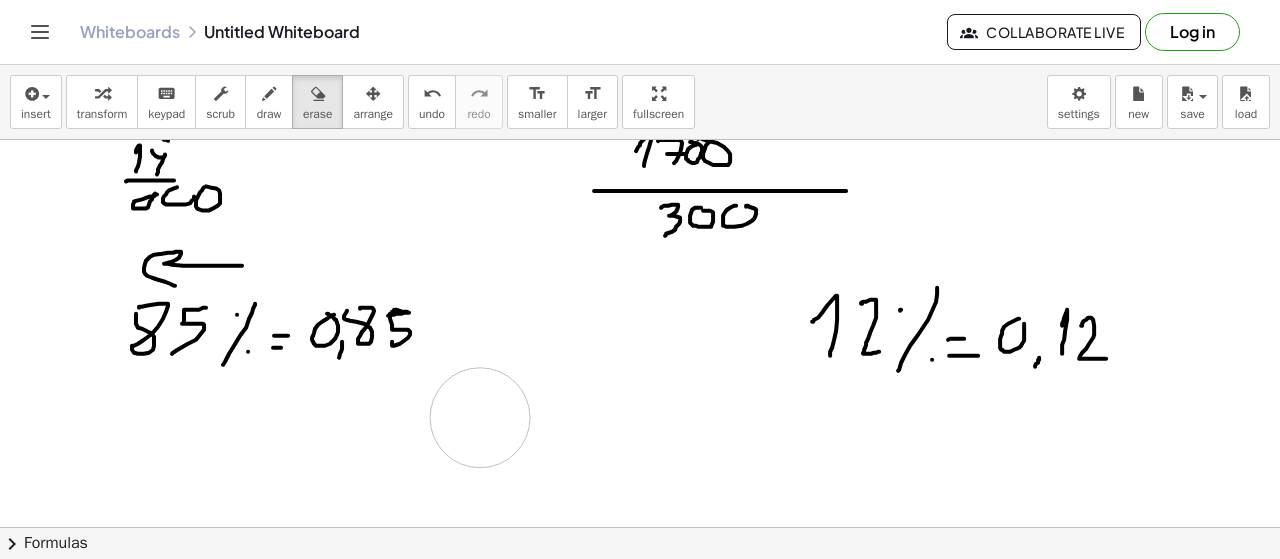 drag, startPoint x: 511, startPoint y: 416, endPoint x: 480, endPoint y: 415, distance: 31.016125 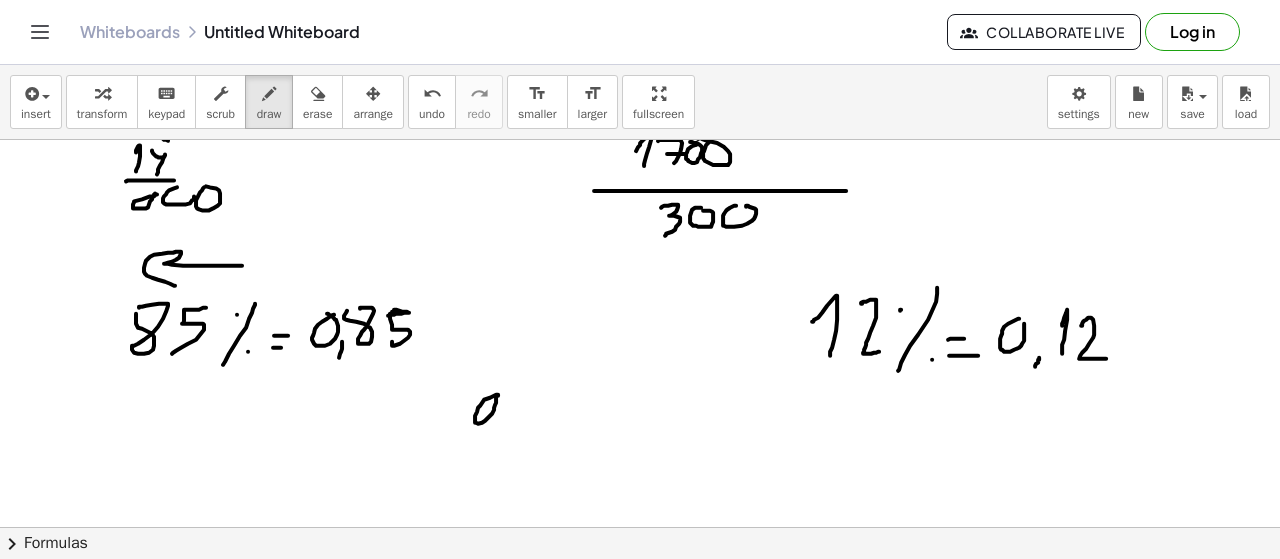 drag, startPoint x: 502, startPoint y: 418, endPoint x: 495, endPoint y: 437, distance: 20.248457 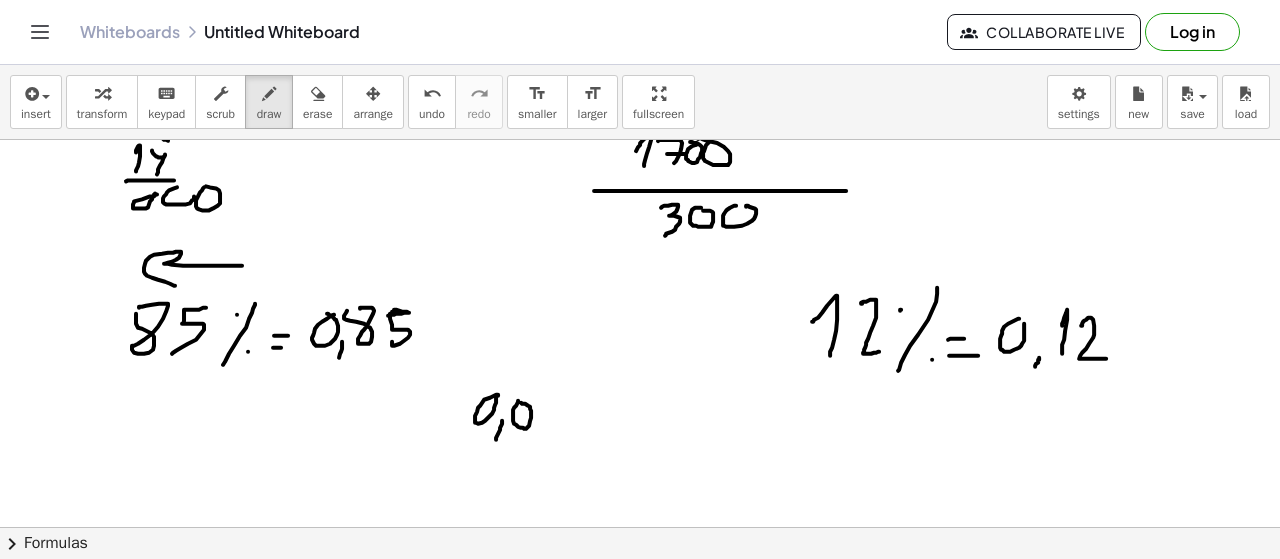 drag, startPoint x: 518, startPoint y: 398, endPoint x: 530, endPoint y: 401, distance: 12.369317 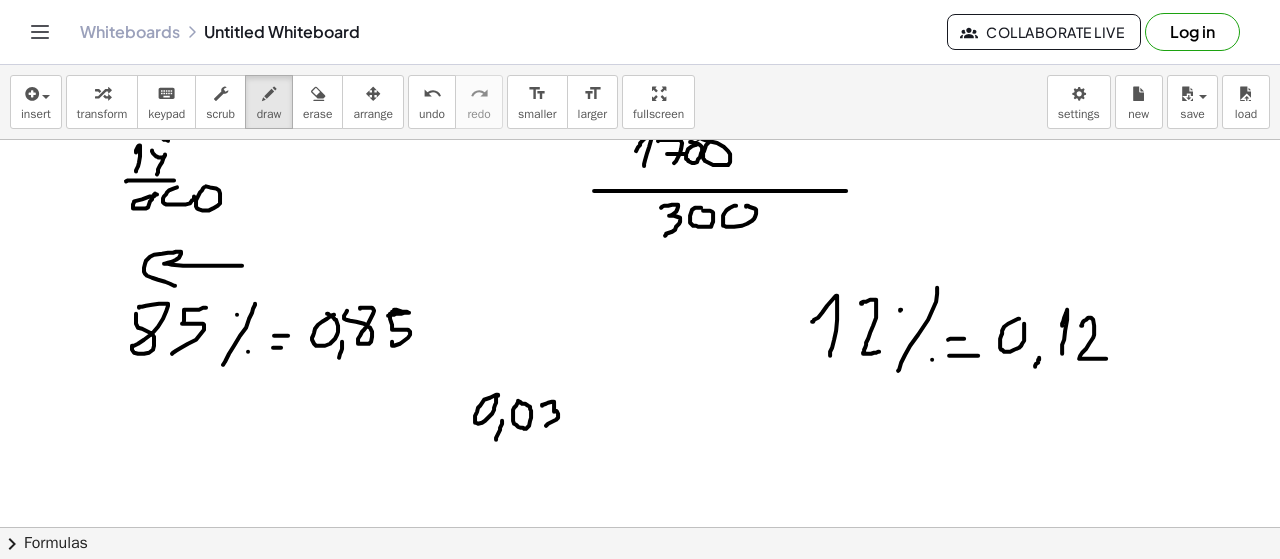 drag, startPoint x: 542, startPoint y: 403, endPoint x: 562, endPoint y: 419, distance: 25.612497 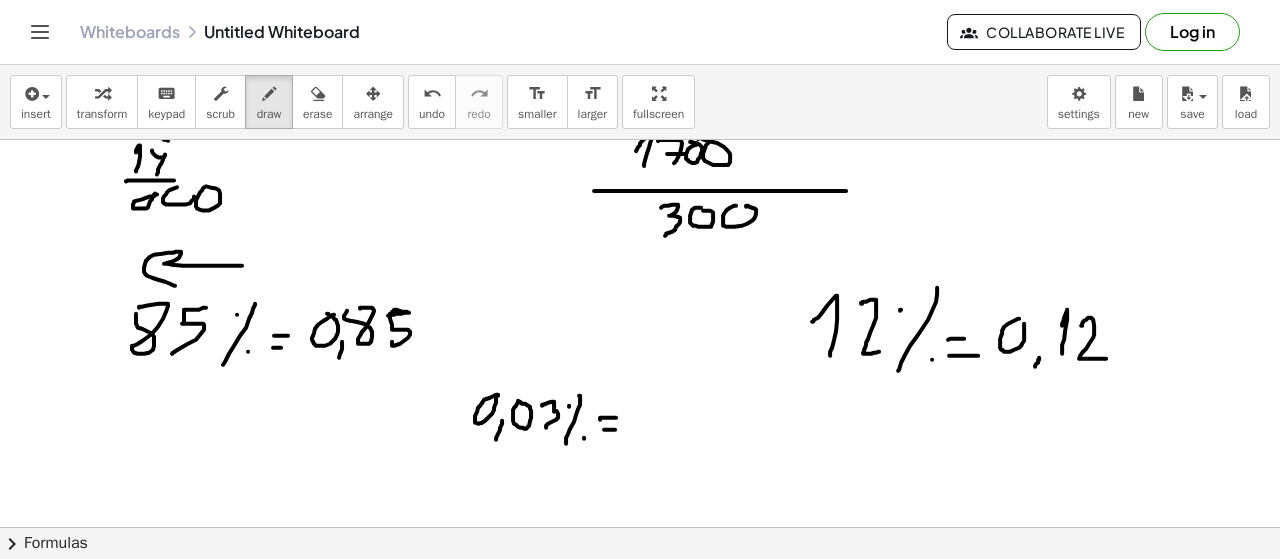 scroll, scrollTop: 5670, scrollLeft: 0, axis: vertical 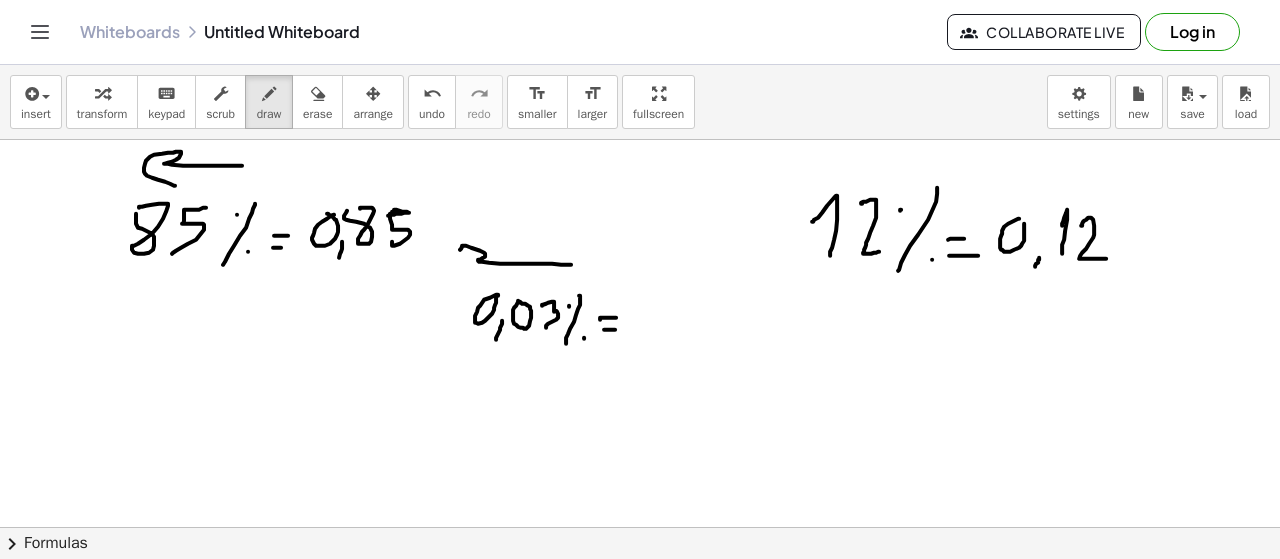 drag, startPoint x: 571, startPoint y: 262, endPoint x: 483, endPoint y: 273, distance: 88.68484 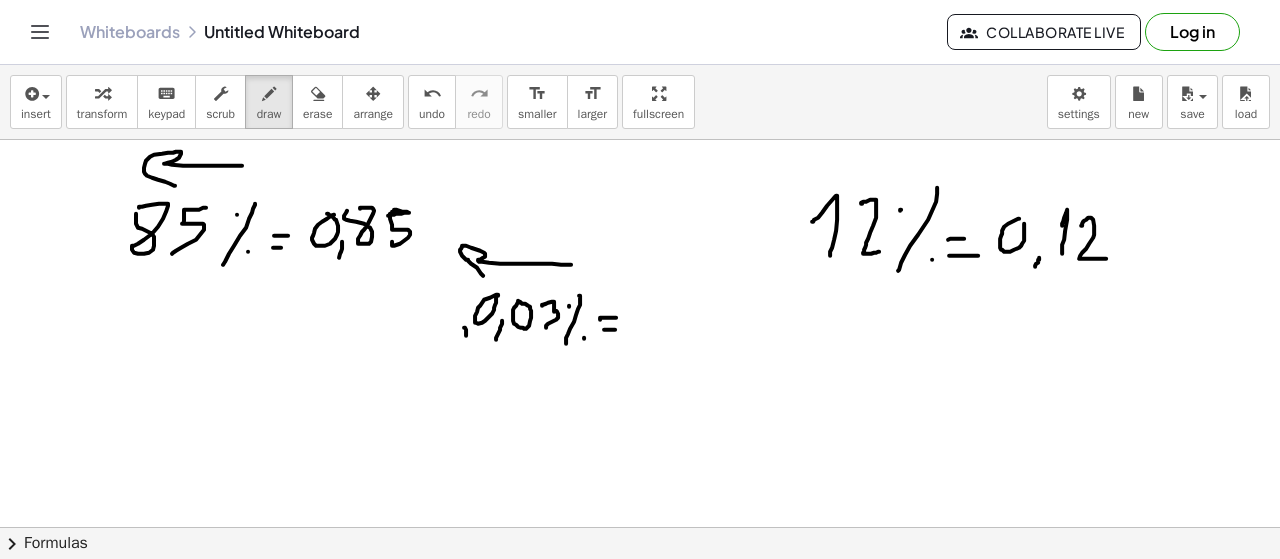 drag, startPoint x: 464, startPoint y: 325, endPoint x: 459, endPoint y: 342, distance: 17.720045 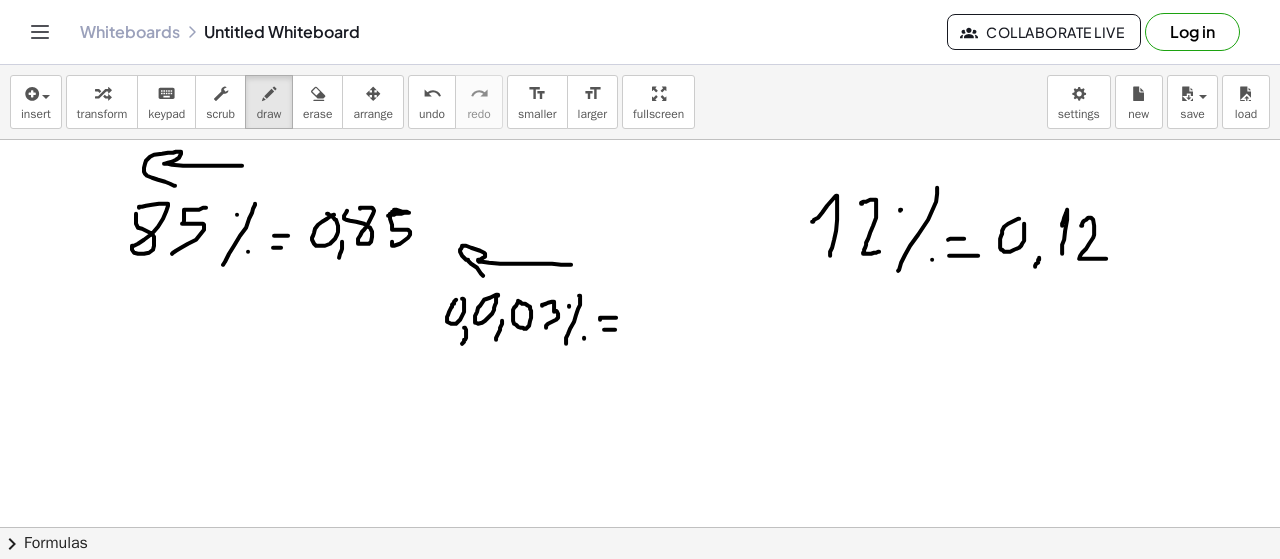 drag, startPoint x: 437, startPoint y: 323, endPoint x: 412, endPoint y: 347, distance: 34.655445 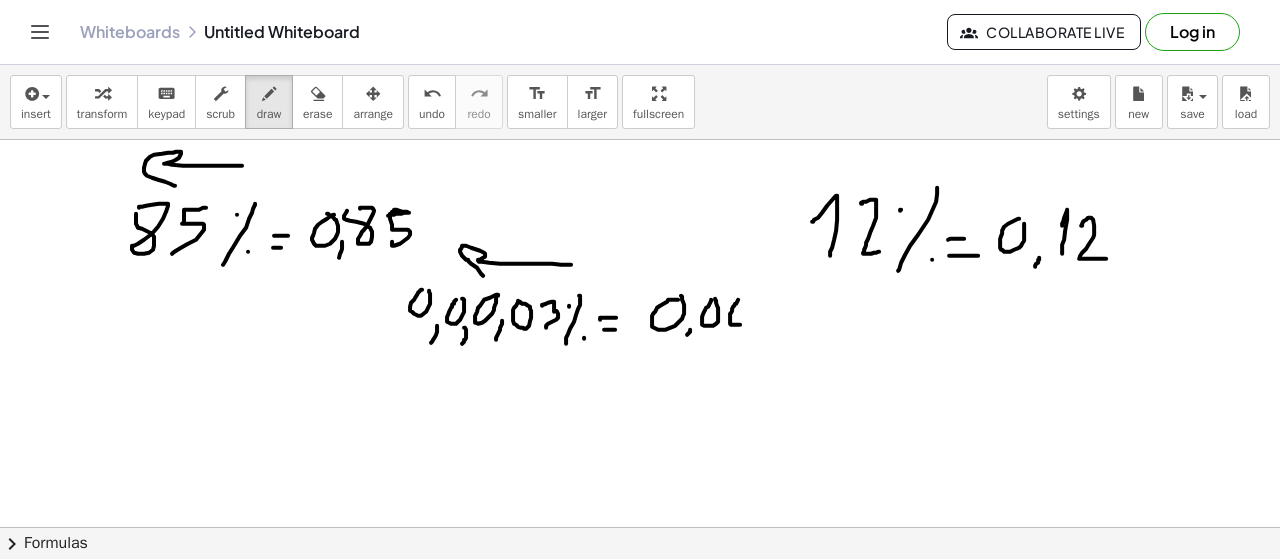 drag, startPoint x: 735, startPoint y: 301, endPoint x: 744, endPoint y: 295, distance: 10.816654 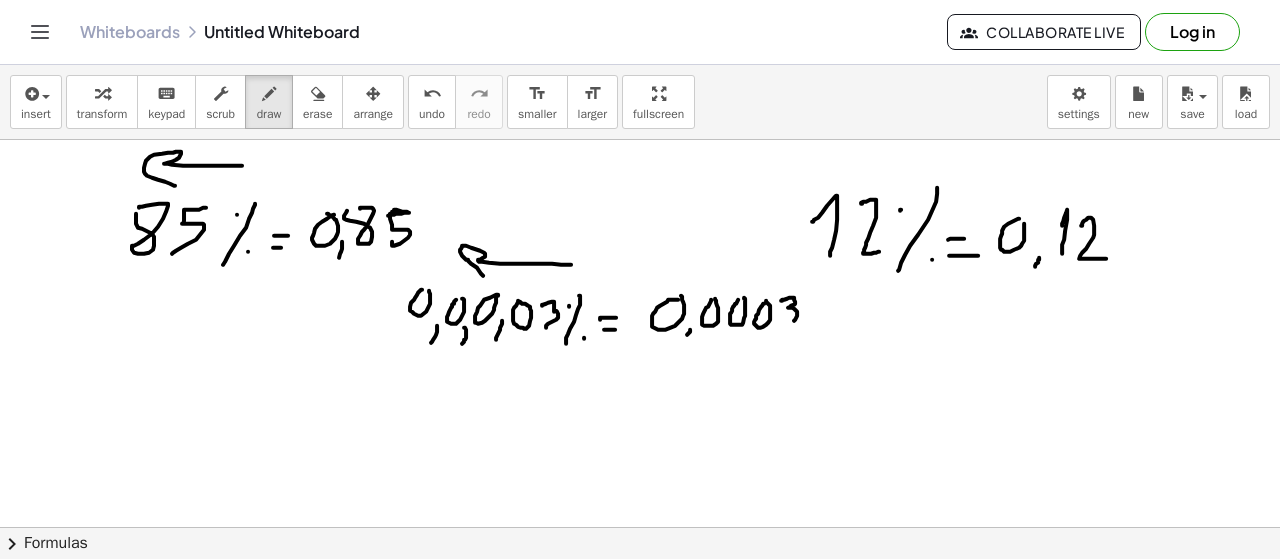 drag, startPoint x: 782, startPoint y: 298, endPoint x: 790, endPoint y: 332, distance: 34.928497 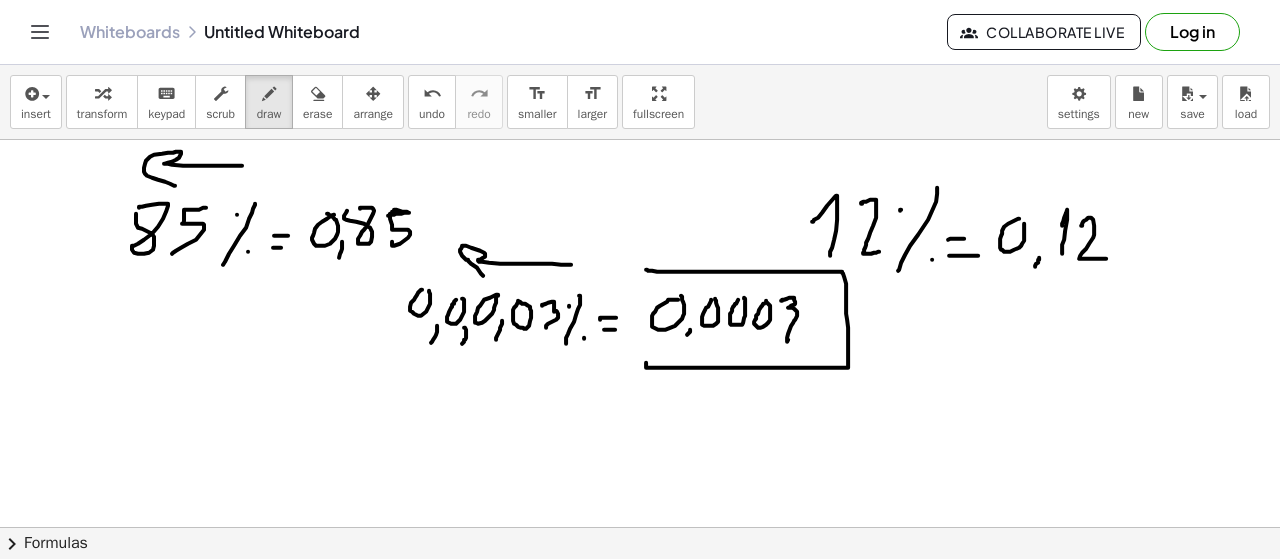 drag, startPoint x: 648, startPoint y: 268, endPoint x: 650, endPoint y: 251, distance: 17.117243 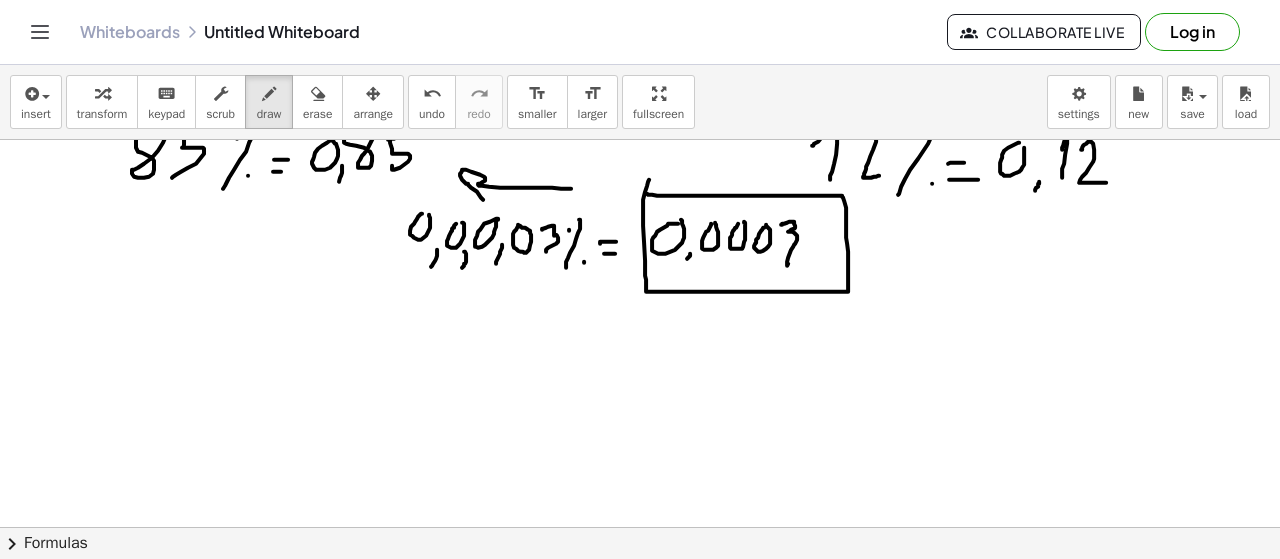scroll, scrollTop: 5806, scrollLeft: 0, axis: vertical 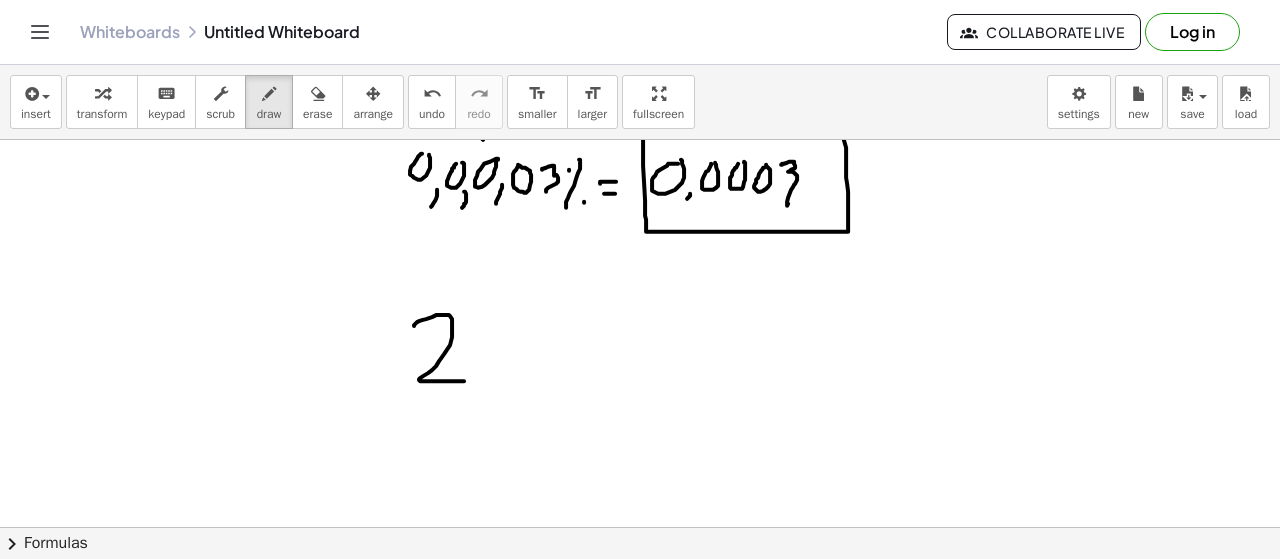 drag, startPoint x: 416, startPoint y: 321, endPoint x: 469, endPoint y: 378, distance: 77.83315 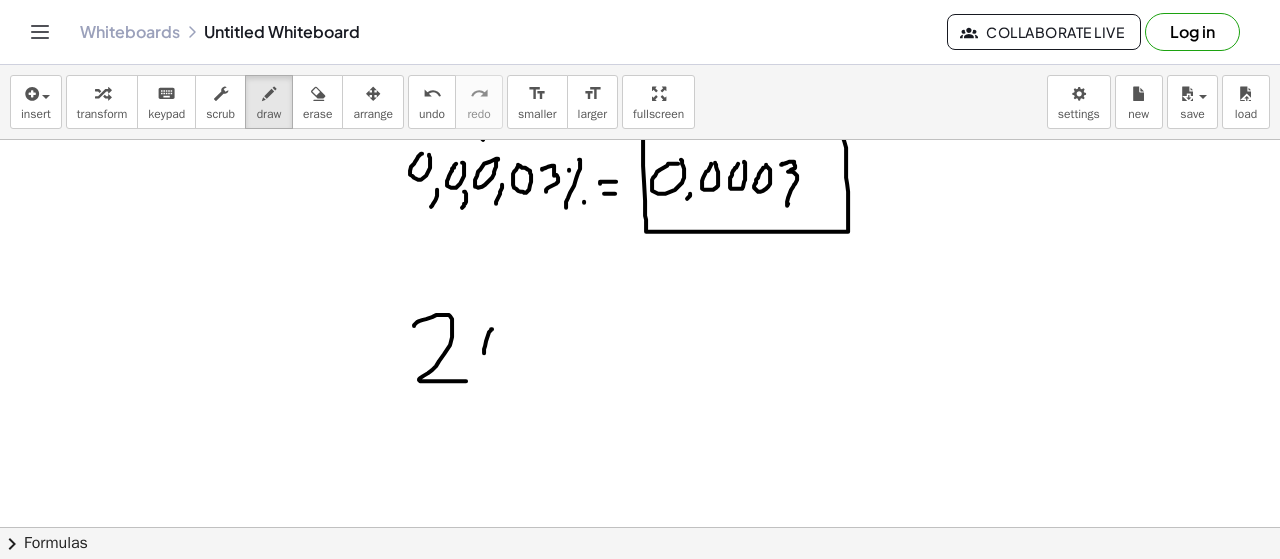 drag, startPoint x: 484, startPoint y: 351, endPoint x: 492, endPoint y: 393, distance: 42.755116 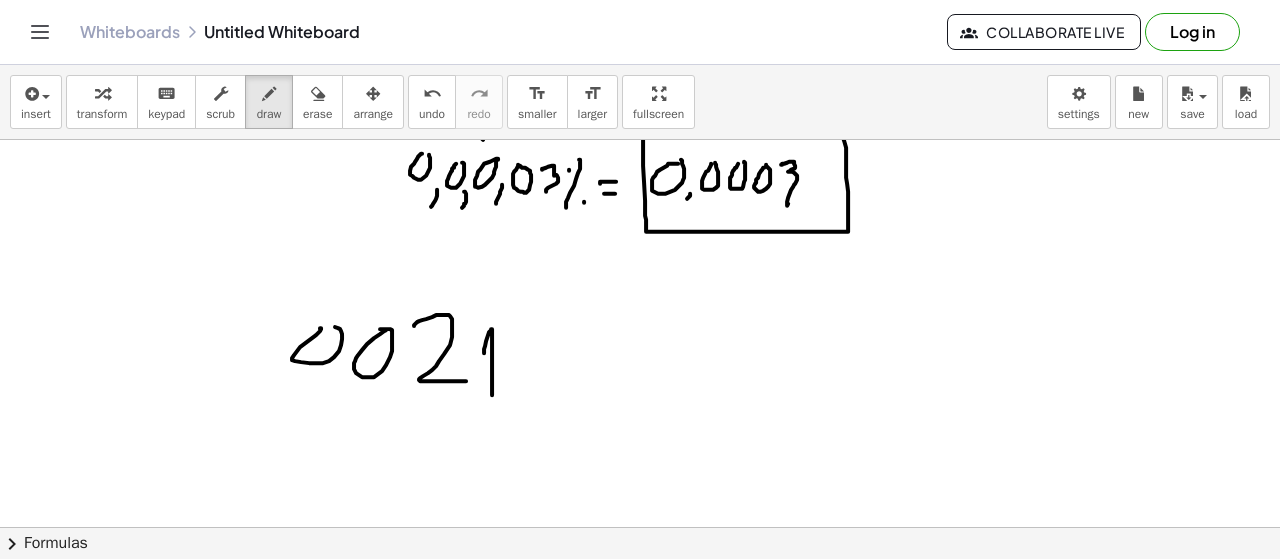 drag, startPoint x: 320, startPoint y: 329, endPoint x: 300, endPoint y: 331, distance: 20.09975 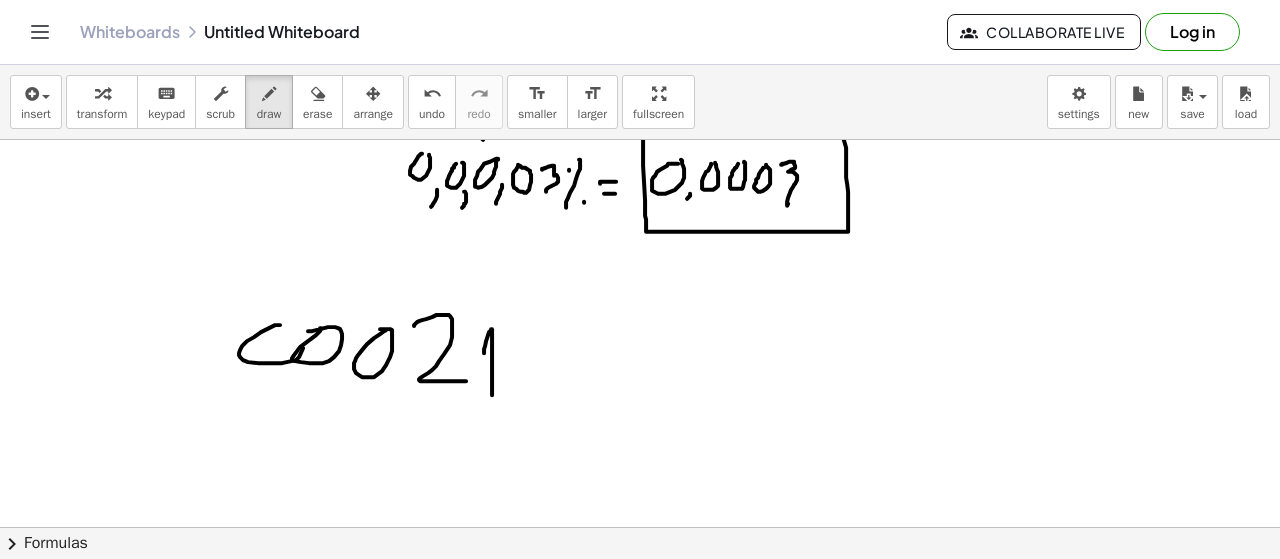drag, startPoint x: 280, startPoint y: 323, endPoint x: 252, endPoint y: 329, distance: 28.635643 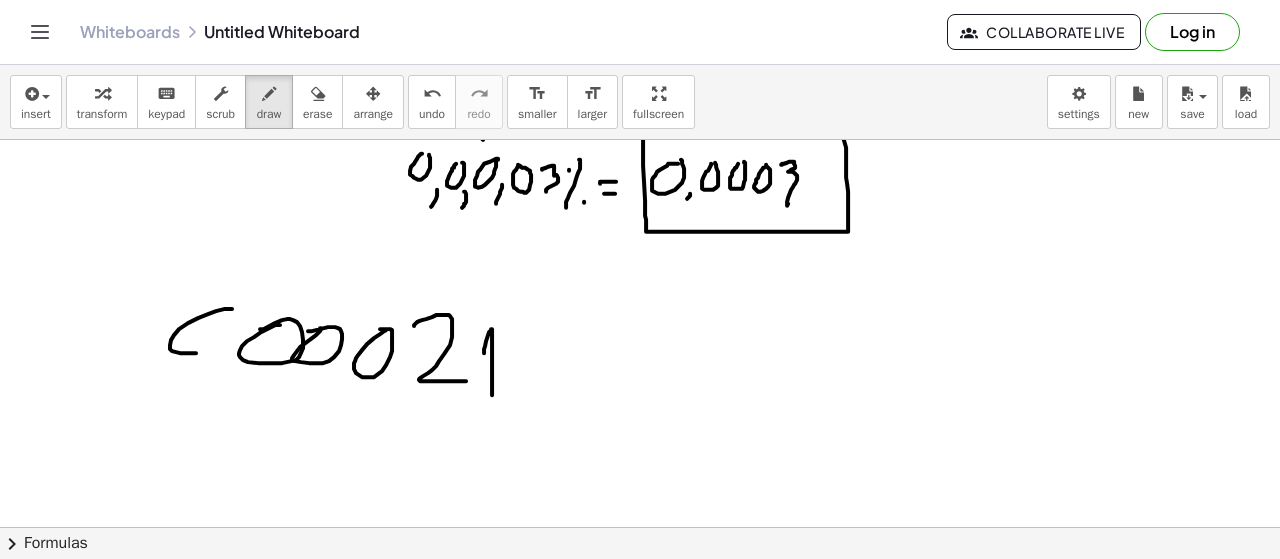 drag, startPoint x: 174, startPoint y: 333, endPoint x: 206, endPoint y: 306, distance: 41.868843 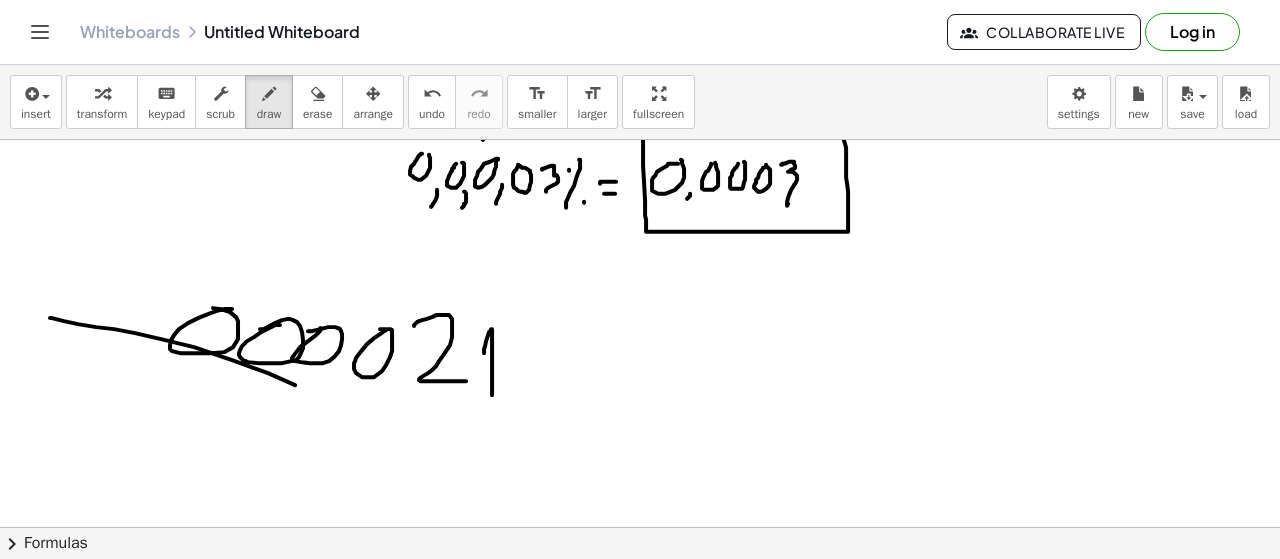 drag, startPoint x: 161, startPoint y: 337, endPoint x: 325, endPoint y: 399, distance: 175.32826 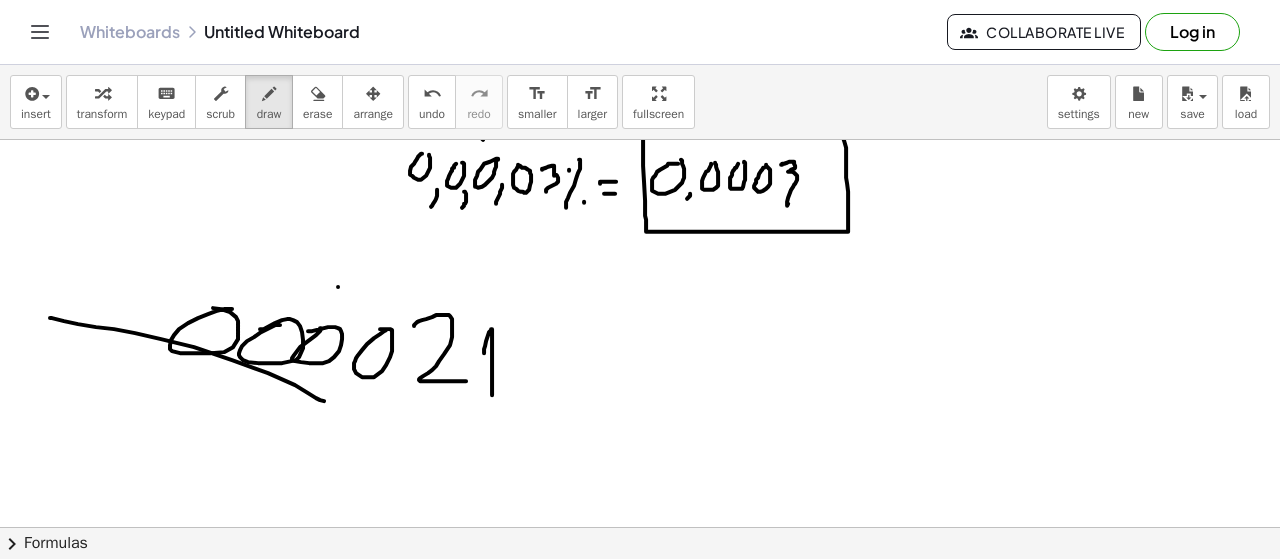 drag, startPoint x: 338, startPoint y: 285, endPoint x: 66, endPoint y: 447, distance: 316.58807 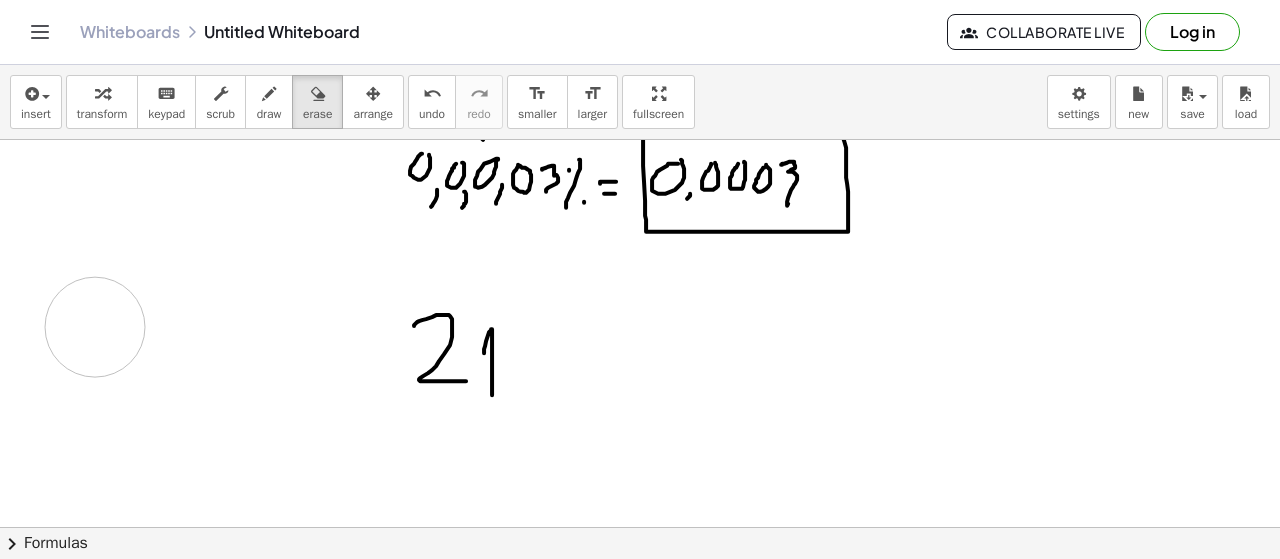 drag, startPoint x: 350, startPoint y: 353, endPoint x: 719, endPoint y: 309, distance: 371.61404 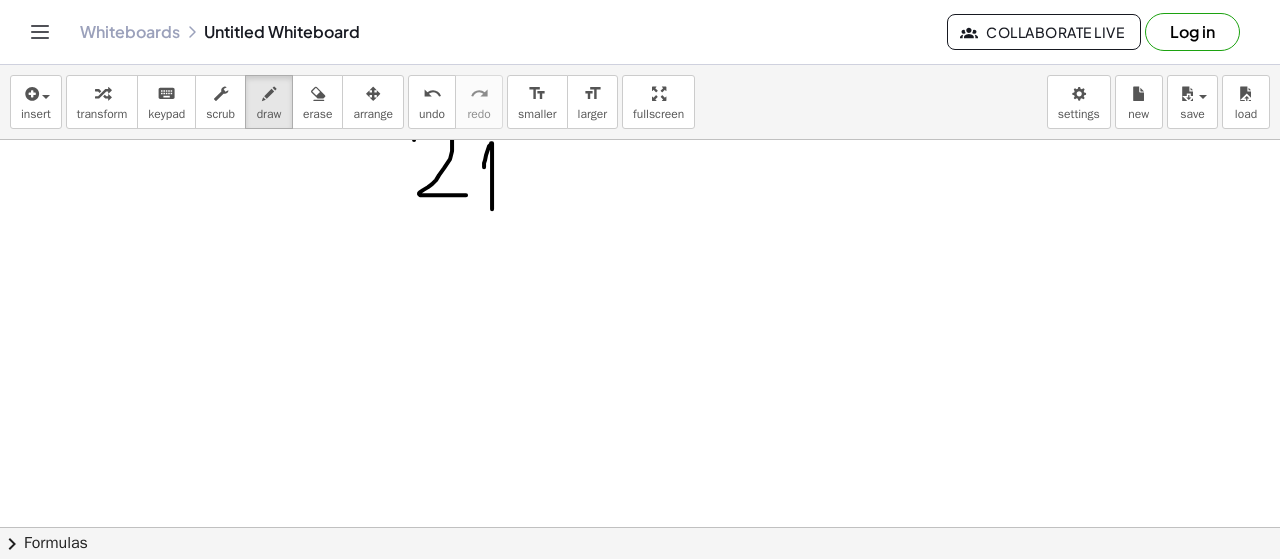 scroll, scrollTop: 6030, scrollLeft: 0, axis: vertical 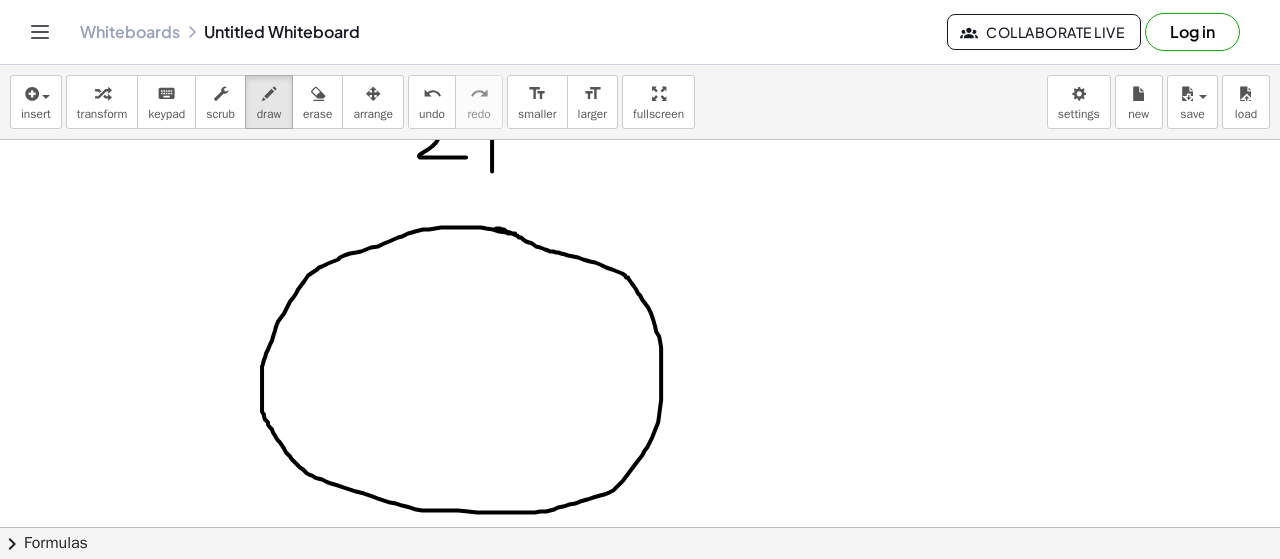drag, startPoint x: 515, startPoint y: 231, endPoint x: 492, endPoint y: 226, distance: 23.537205 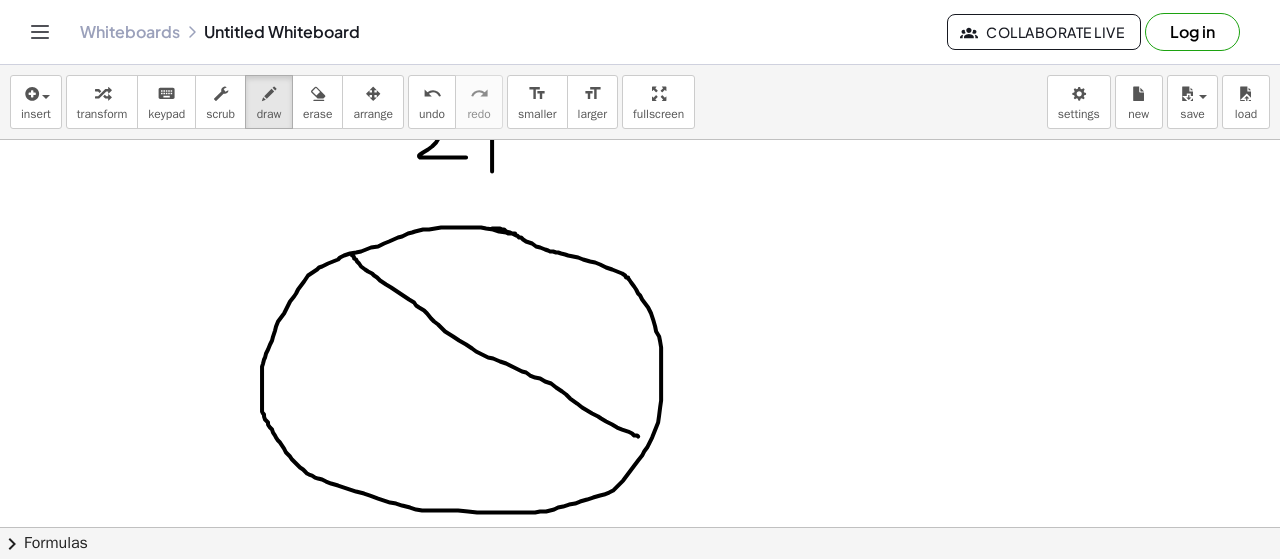drag, startPoint x: 352, startPoint y: 253, endPoint x: 652, endPoint y: 439, distance: 352.9816 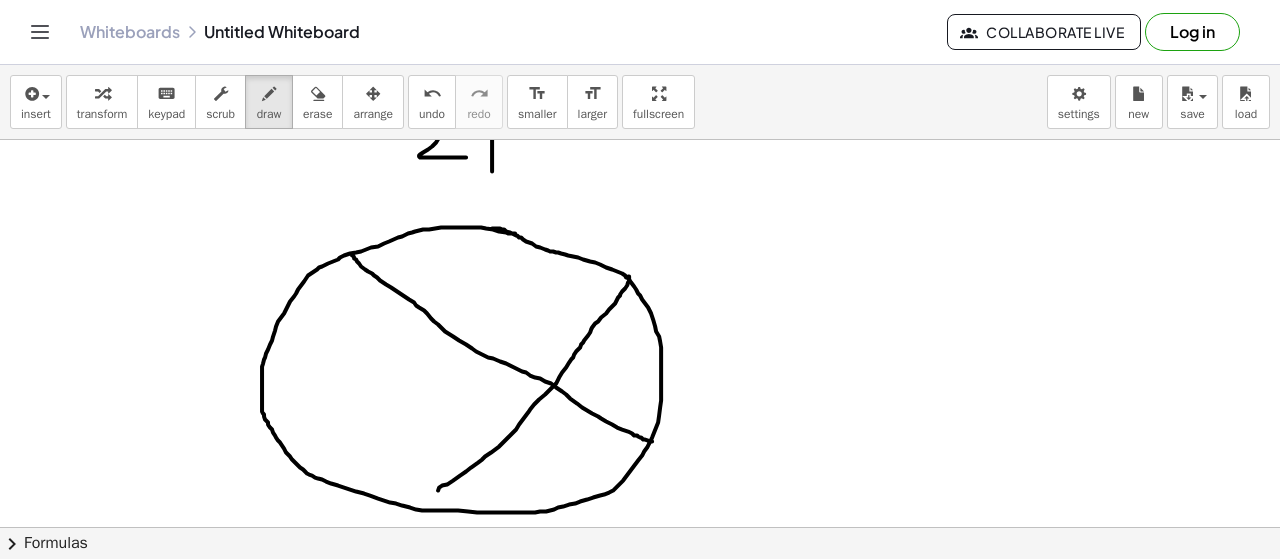 drag, startPoint x: 628, startPoint y: 274, endPoint x: 431, endPoint y: 500, distance: 299.80826 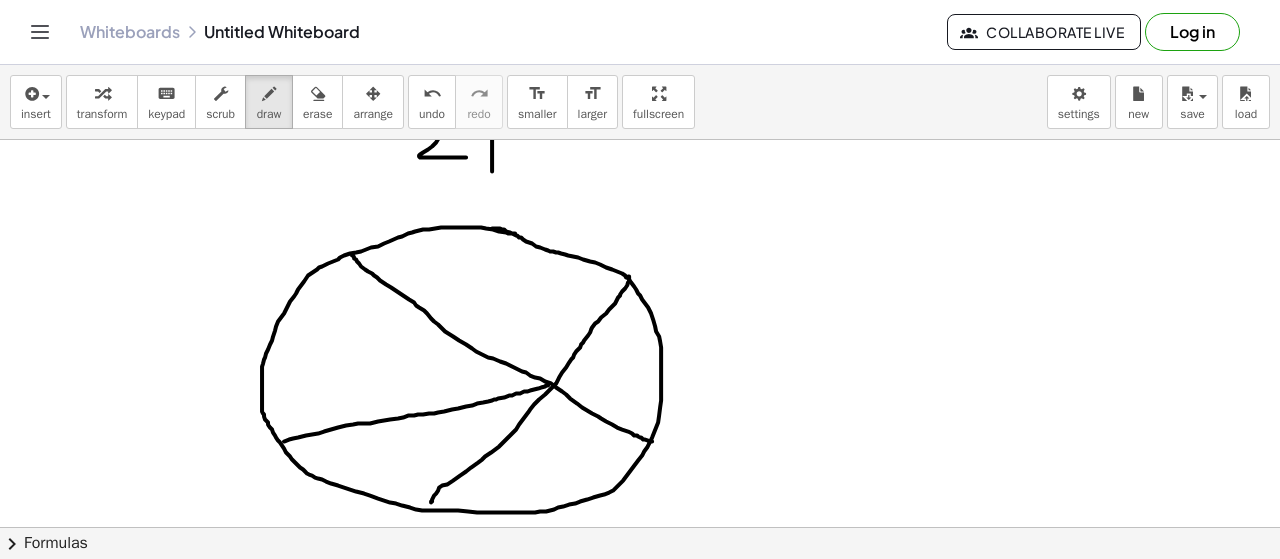 drag, startPoint x: 548, startPoint y: 383, endPoint x: 270, endPoint y: 443, distance: 284.40112 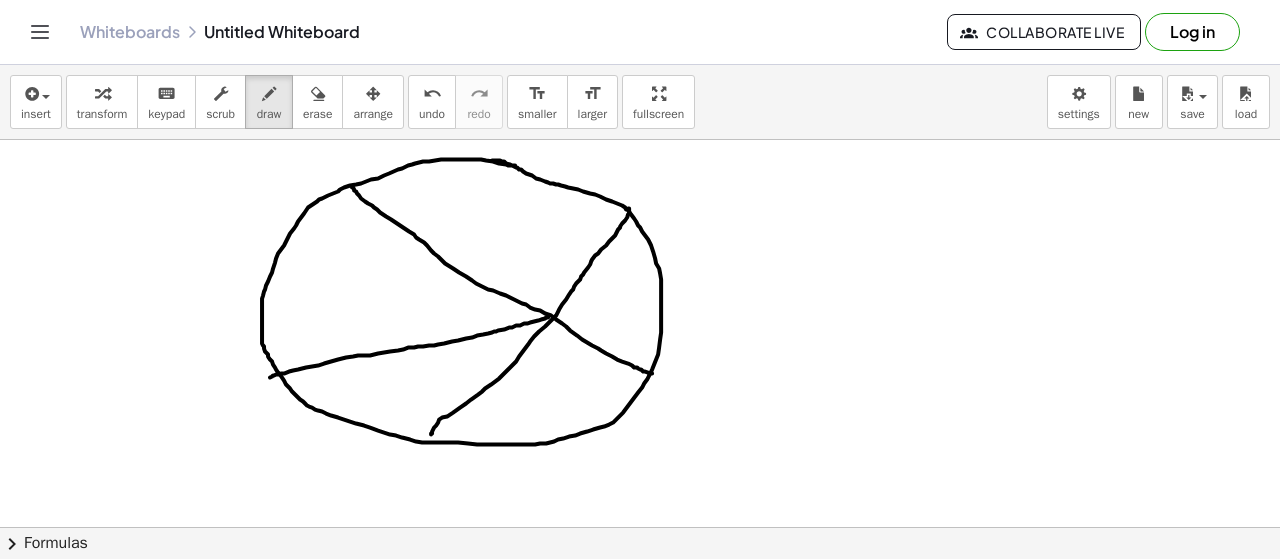 scroll, scrollTop: 6110, scrollLeft: 0, axis: vertical 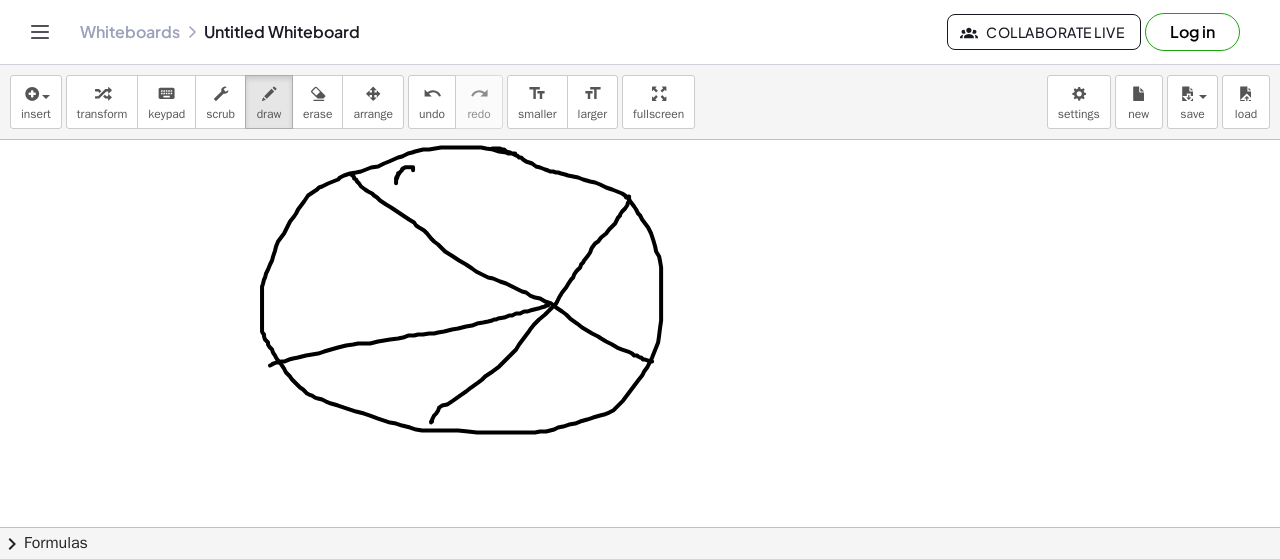 drag, startPoint x: 396, startPoint y: 177, endPoint x: 409, endPoint y: 181, distance: 13.601471 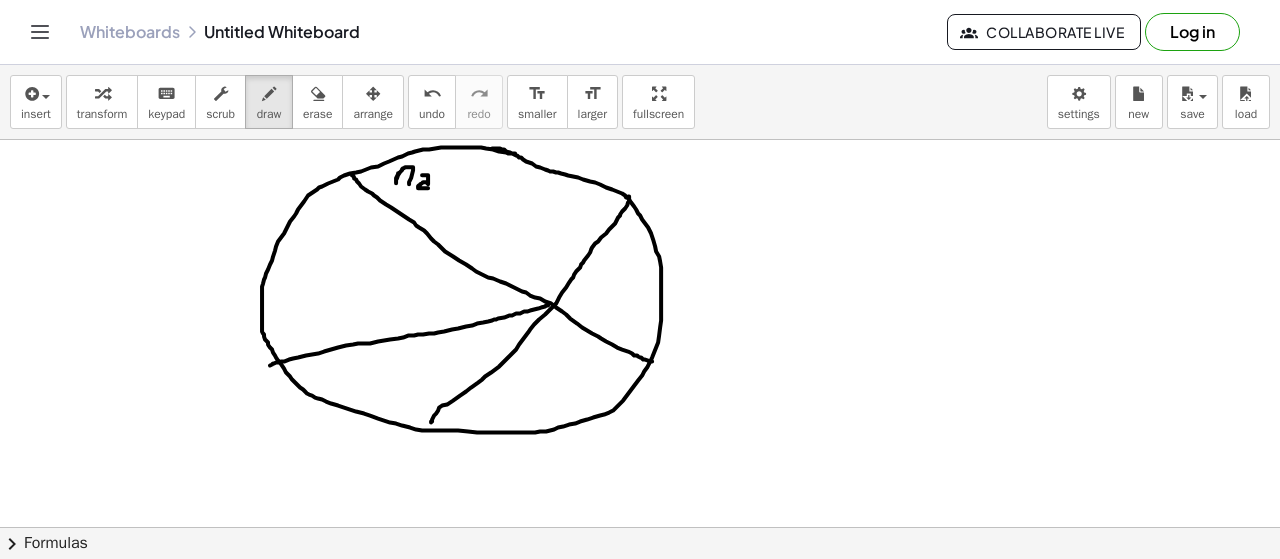 drag, startPoint x: 427, startPoint y: 172, endPoint x: 428, endPoint y: 185, distance: 13.038404 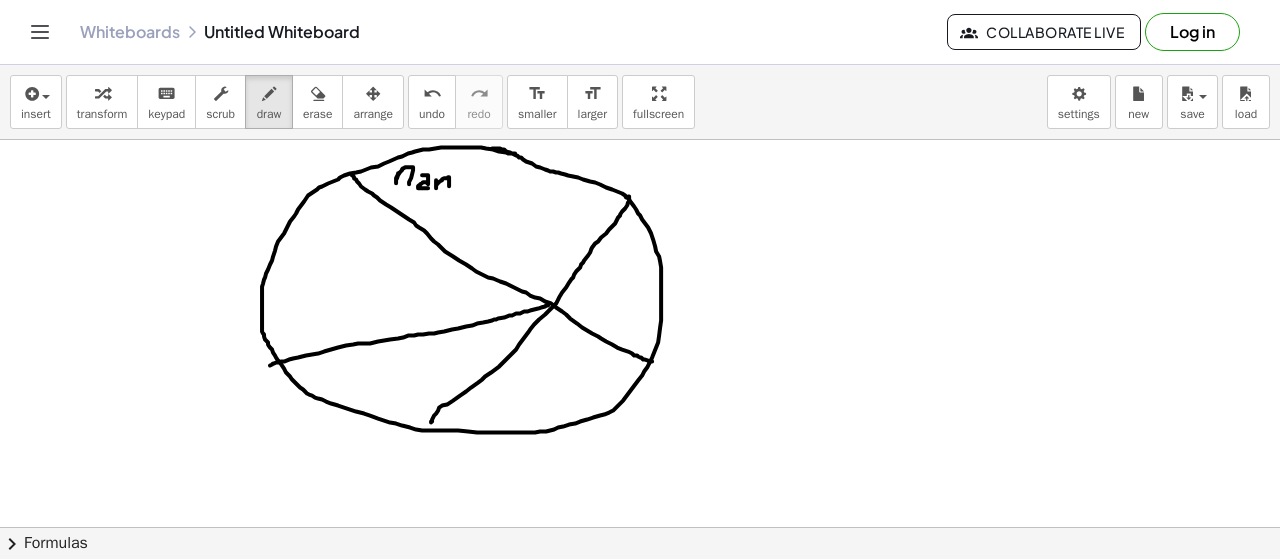 drag, startPoint x: 436, startPoint y: 177, endPoint x: 449, endPoint y: 186, distance: 15.811388 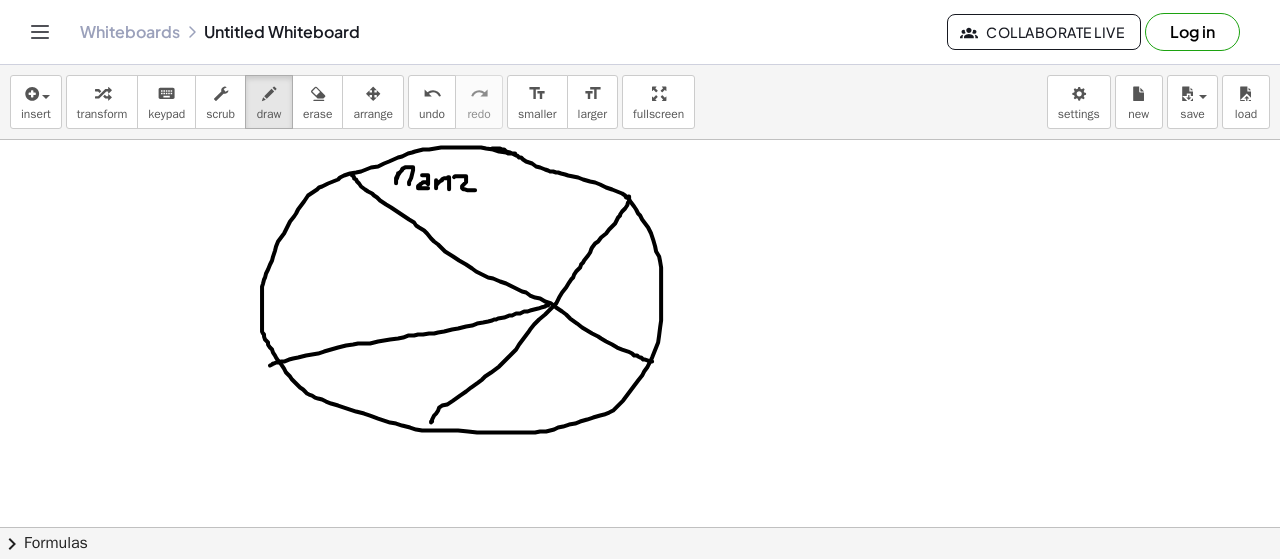 drag, startPoint x: 455, startPoint y: 173, endPoint x: 475, endPoint y: 187, distance: 24.41311 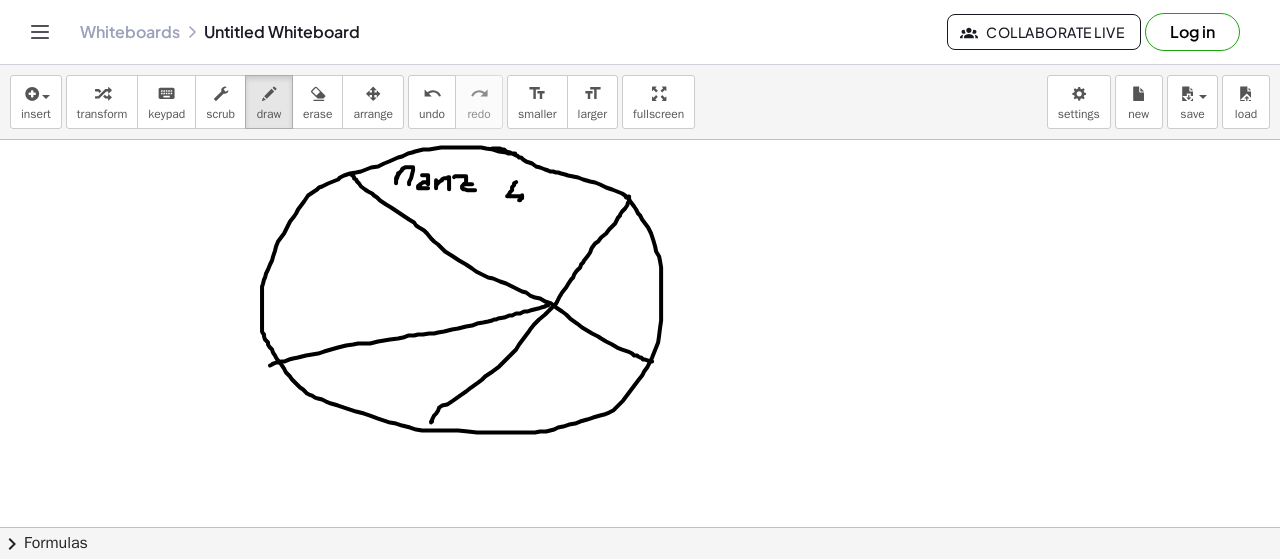 drag, startPoint x: 511, startPoint y: 188, endPoint x: 521, endPoint y: 207, distance: 21.470911 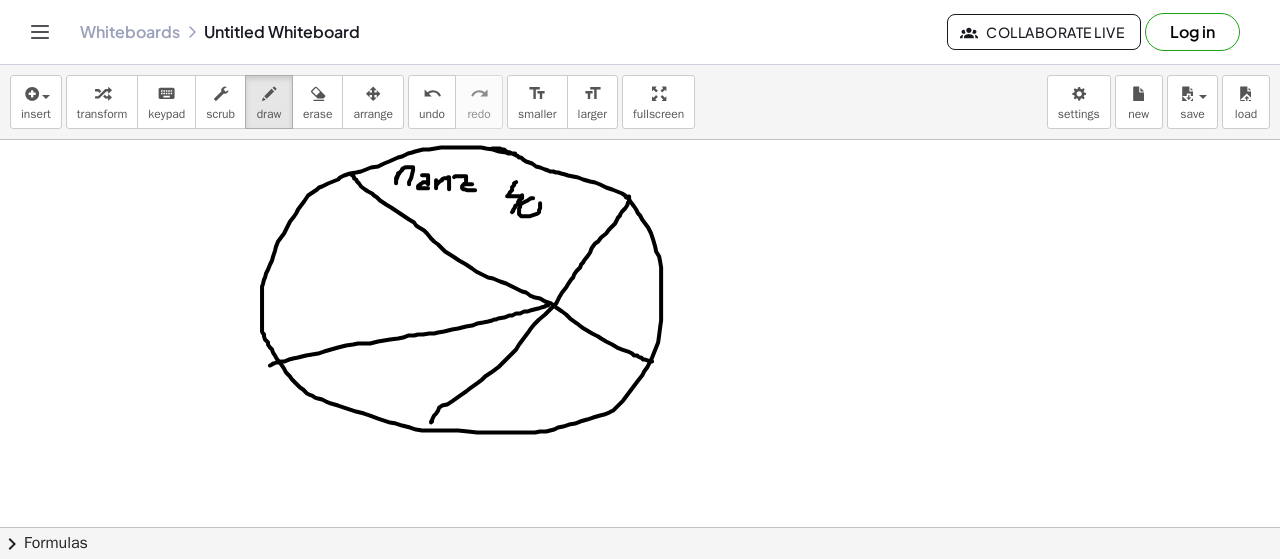 drag, startPoint x: 520, startPoint y: 204, endPoint x: 536, endPoint y: 198, distance: 17.088007 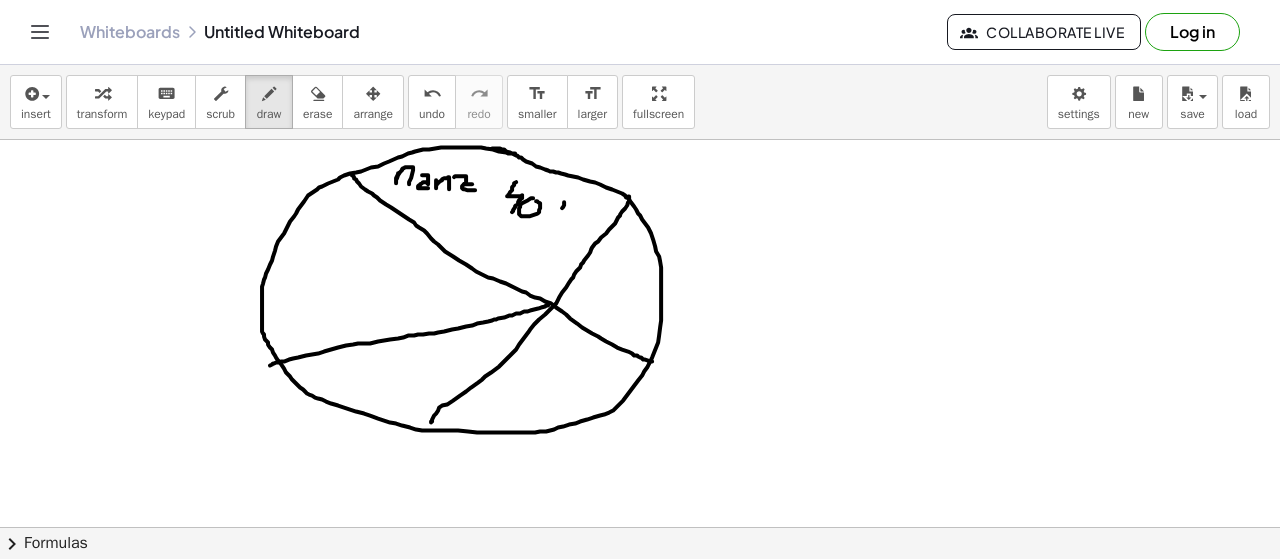 drag, startPoint x: 564, startPoint y: 199, endPoint x: 550, endPoint y: 218, distance: 23.600847 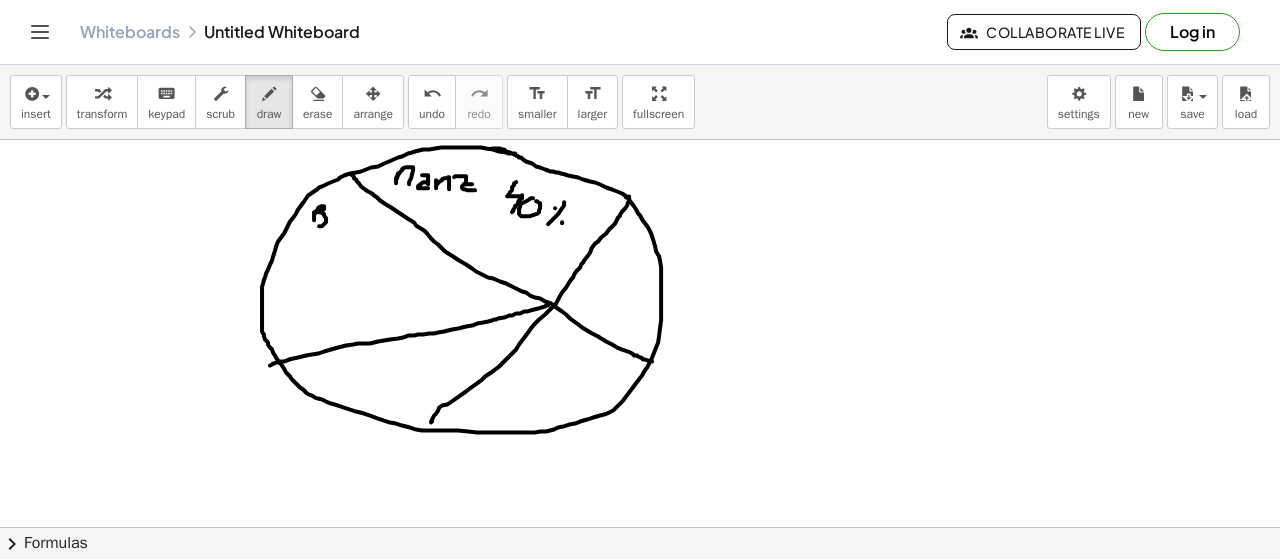 drag, startPoint x: 314, startPoint y: 210, endPoint x: 318, endPoint y: 223, distance: 13.601471 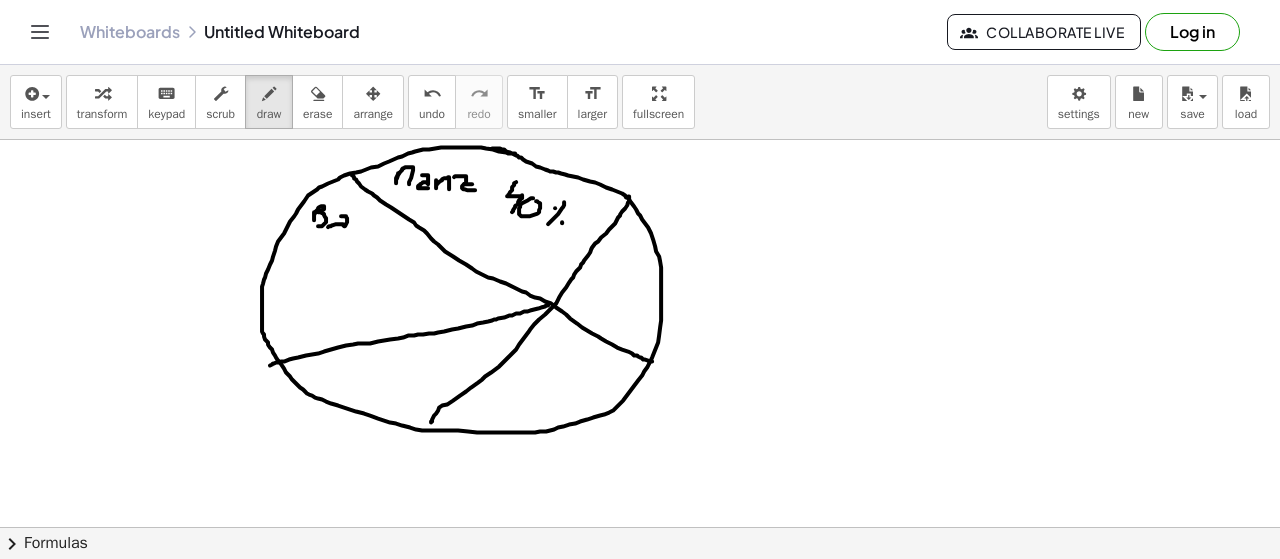 drag, startPoint x: 342, startPoint y: 213, endPoint x: 346, endPoint y: 224, distance: 11.7046995 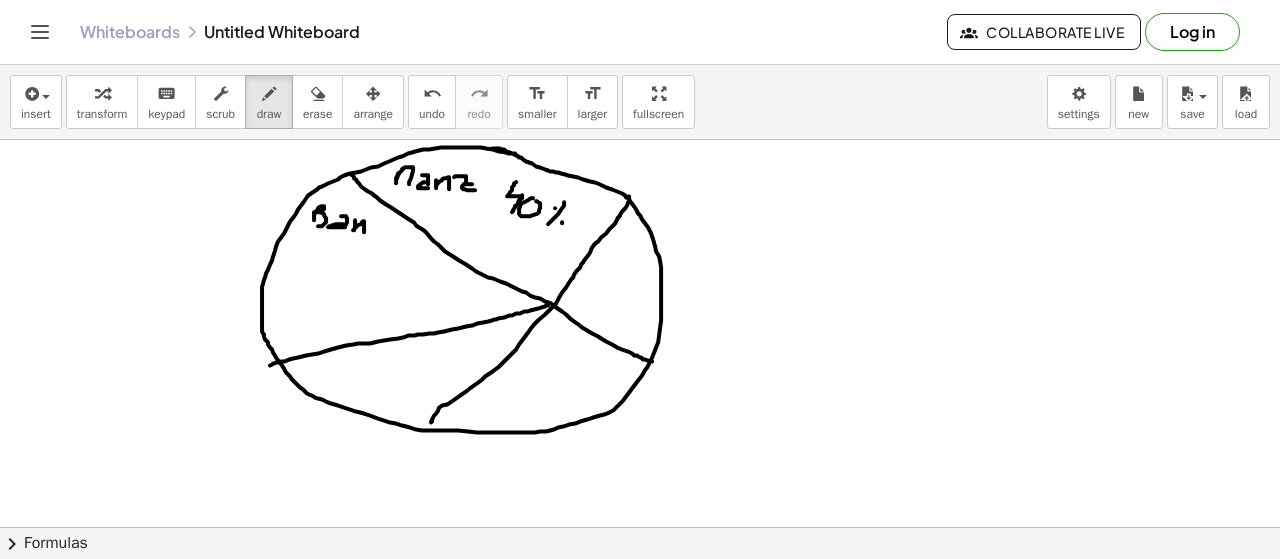 drag, startPoint x: 355, startPoint y: 219, endPoint x: 356, endPoint y: 231, distance: 12.0415945 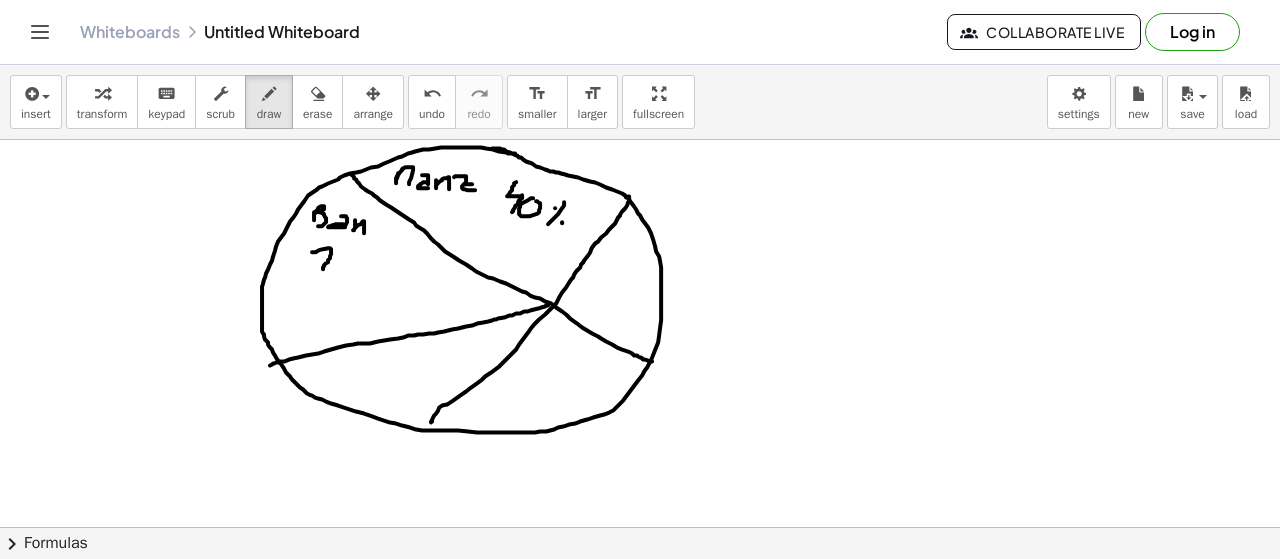 drag, startPoint x: 312, startPoint y: 249, endPoint x: 336, endPoint y: 265, distance: 28.84441 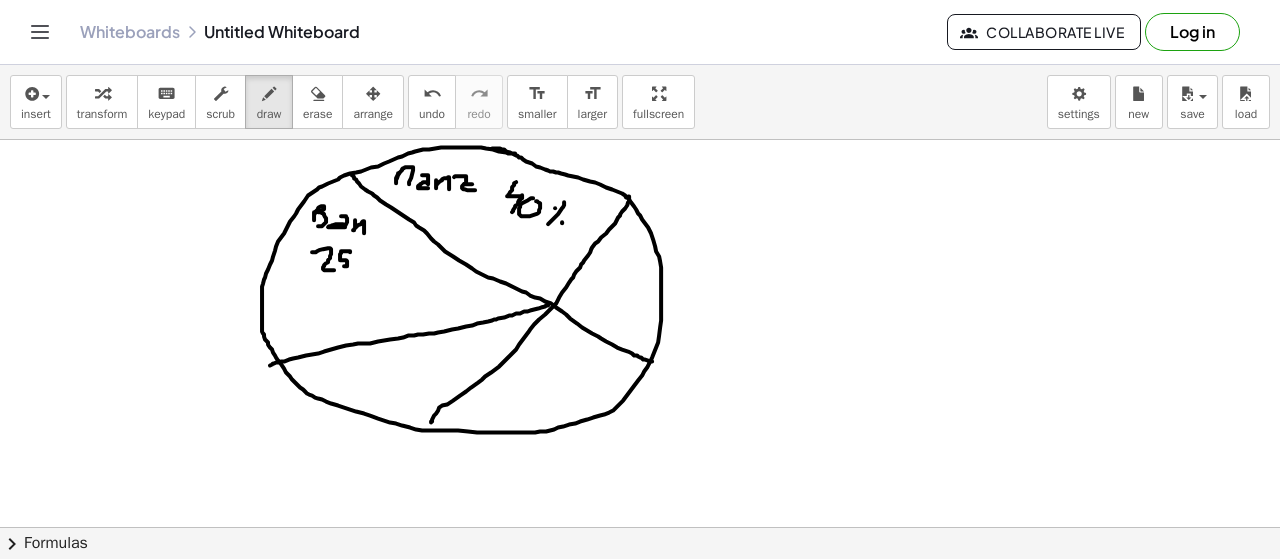 drag, startPoint x: 350, startPoint y: 249, endPoint x: 344, endPoint y: 263, distance: 15.231546 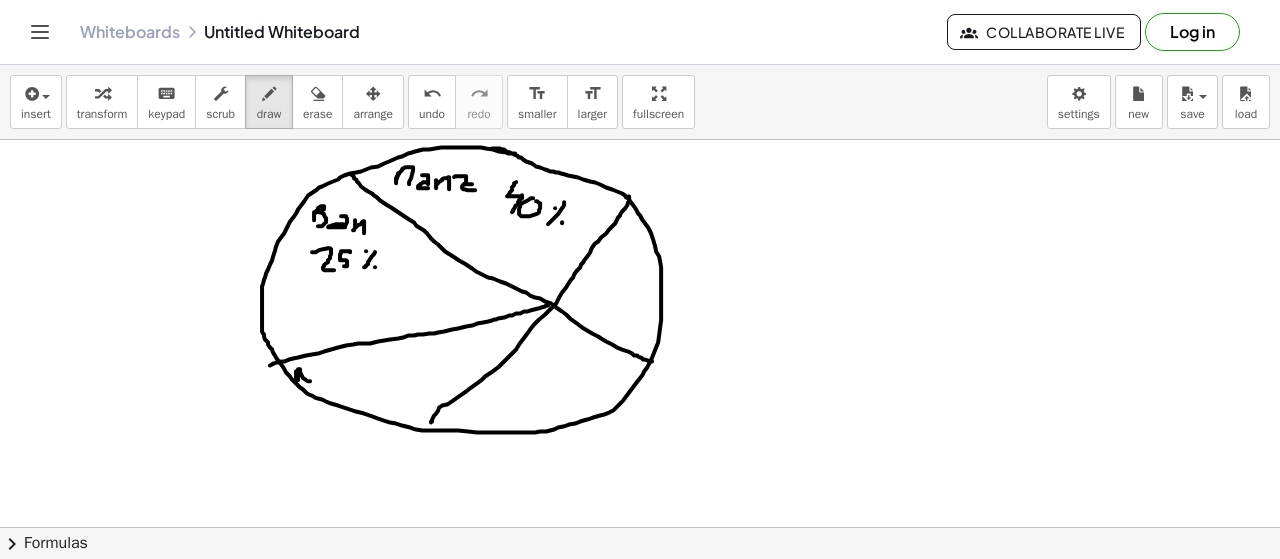 drag, startPoint x: 296, startPoint y: 368, endPoint x: 315, endPoint y: 359, distance: 21.023796 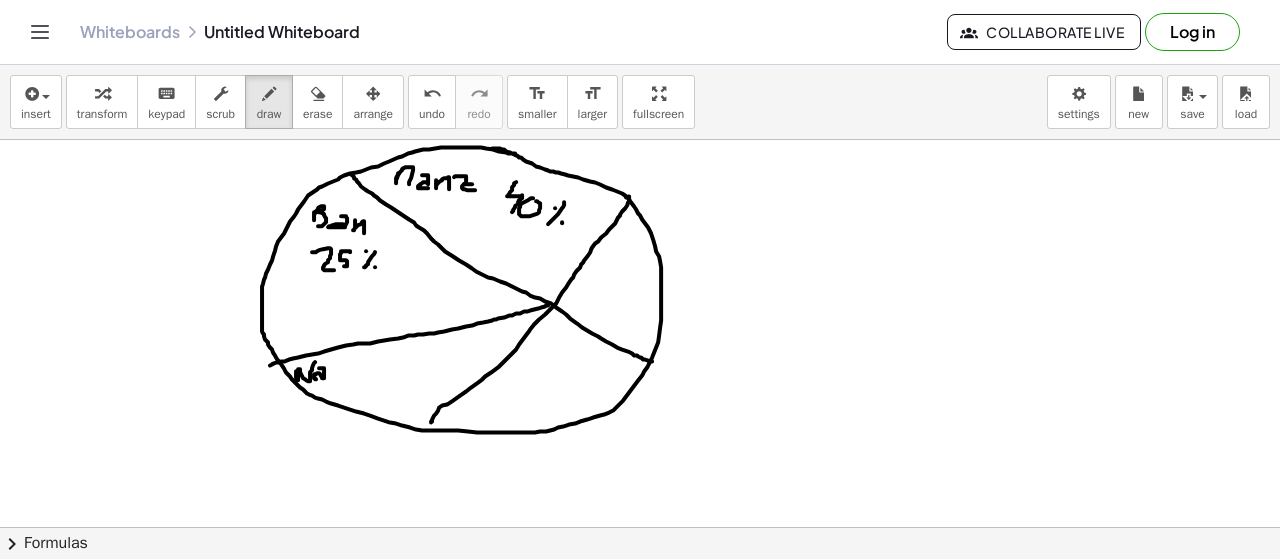 drag, startPoint x: 319, startPoint y: 365, endPoint x: 334, endPoint y: 373, distance: 17 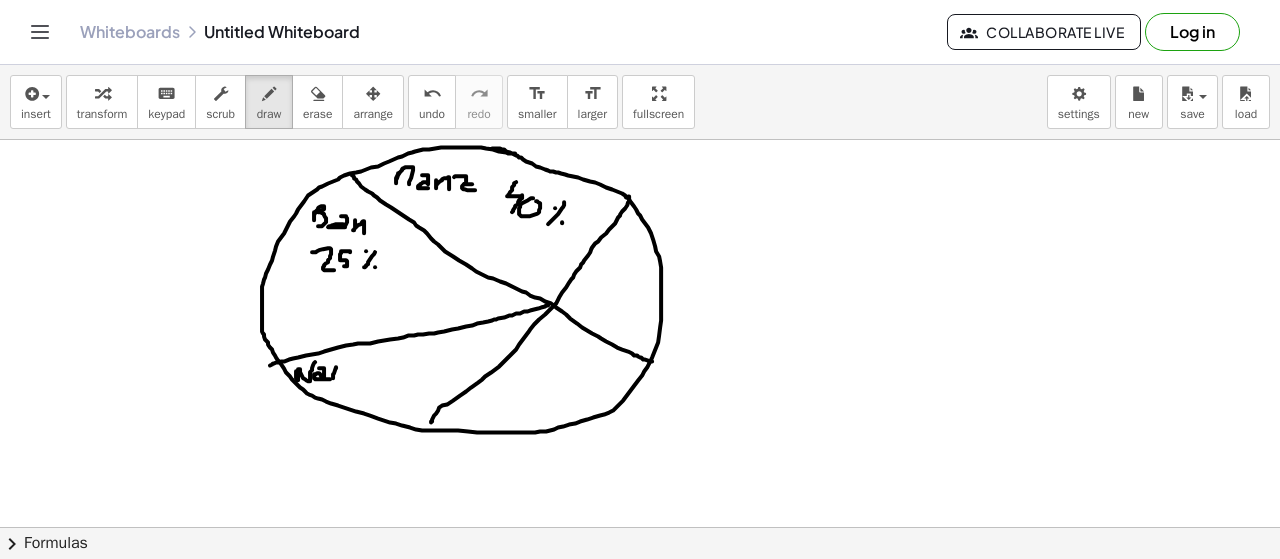 drag, startPoint x: 336, startPoint y: 365, endPoint x: 346, endPoint y: 359, distance: 11.661903 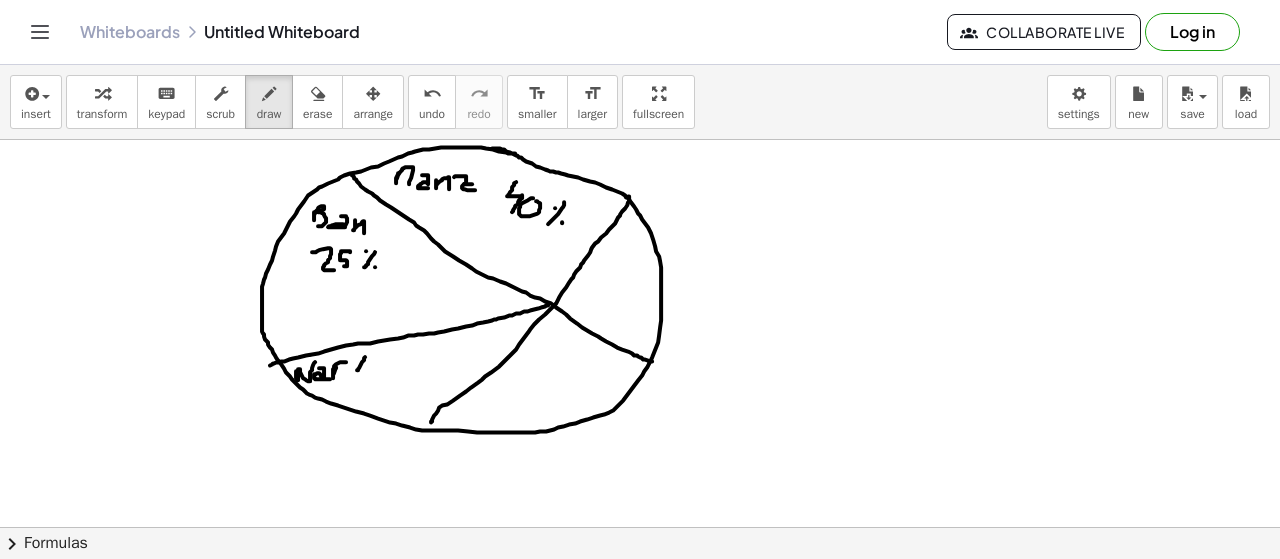 drag, startPoint x: 364, startPoint y: 355, endPoint x: 366, endPoint y: 381, distance: 26.076809 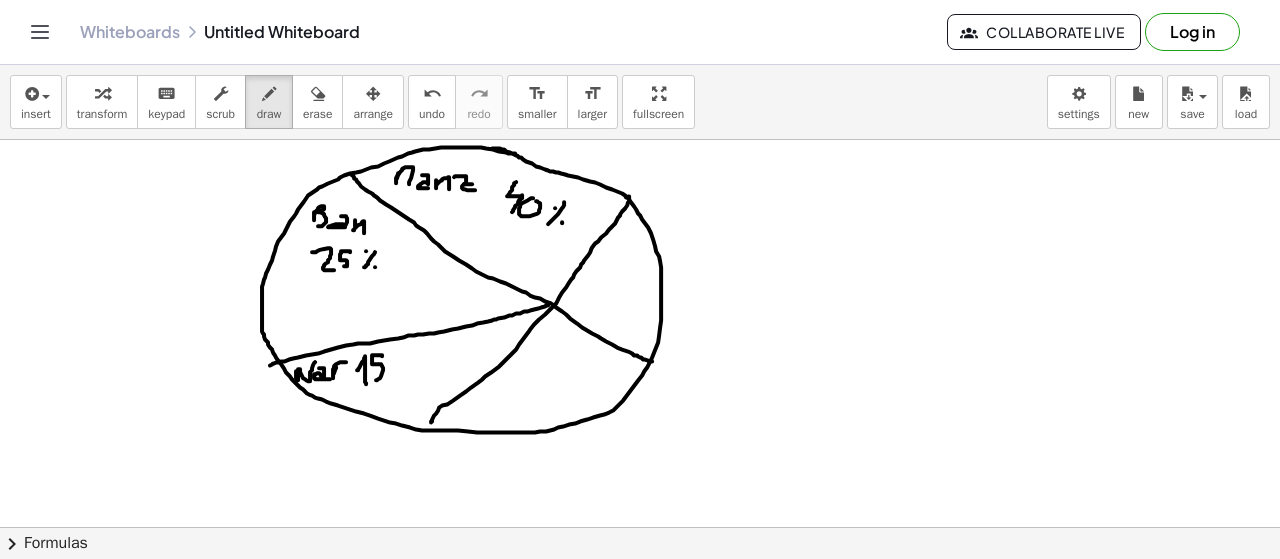 drag, startPoint x: 382, startPoint y: 353, endPoint x: 379, endPoint y: 375, distance: 22.203604 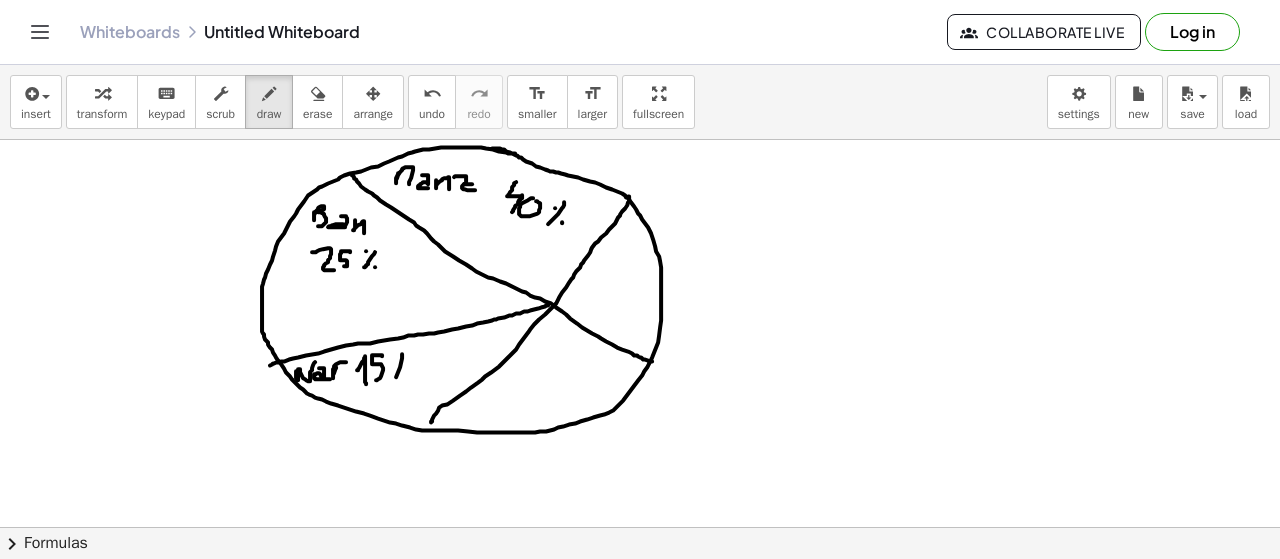 drag, startPoint x: 402, startPoint y: 351, endPoint x: 394, endPoint y: 381, distance: 31.04835 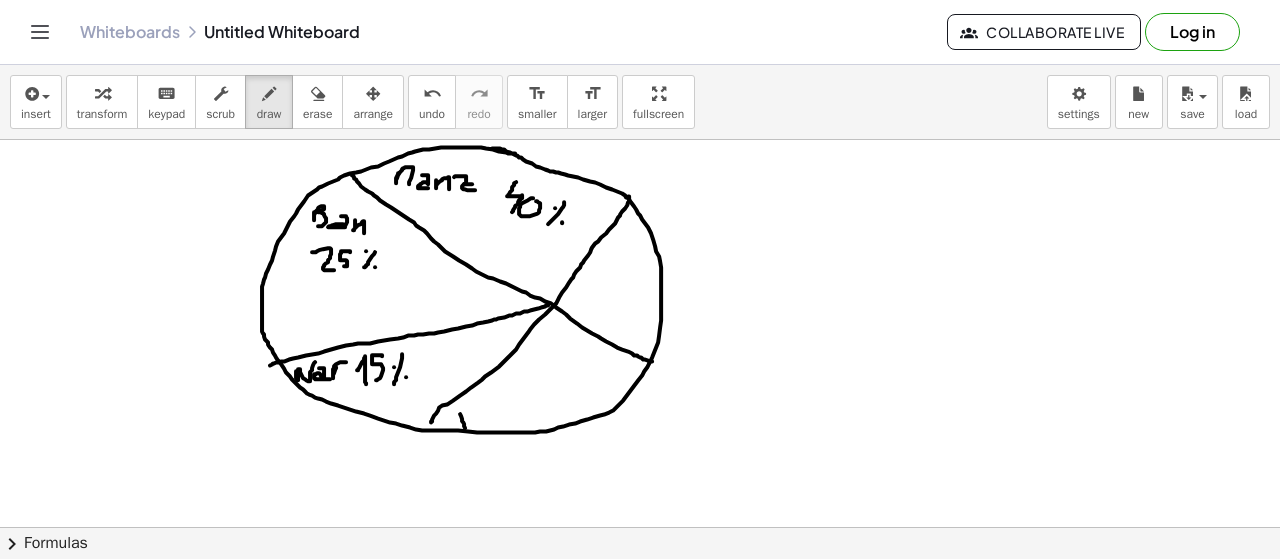 drag, startPoint x: 460, startPoint y: 411, endPoint x: 466, endPoint y: 428, distance: 18.027756 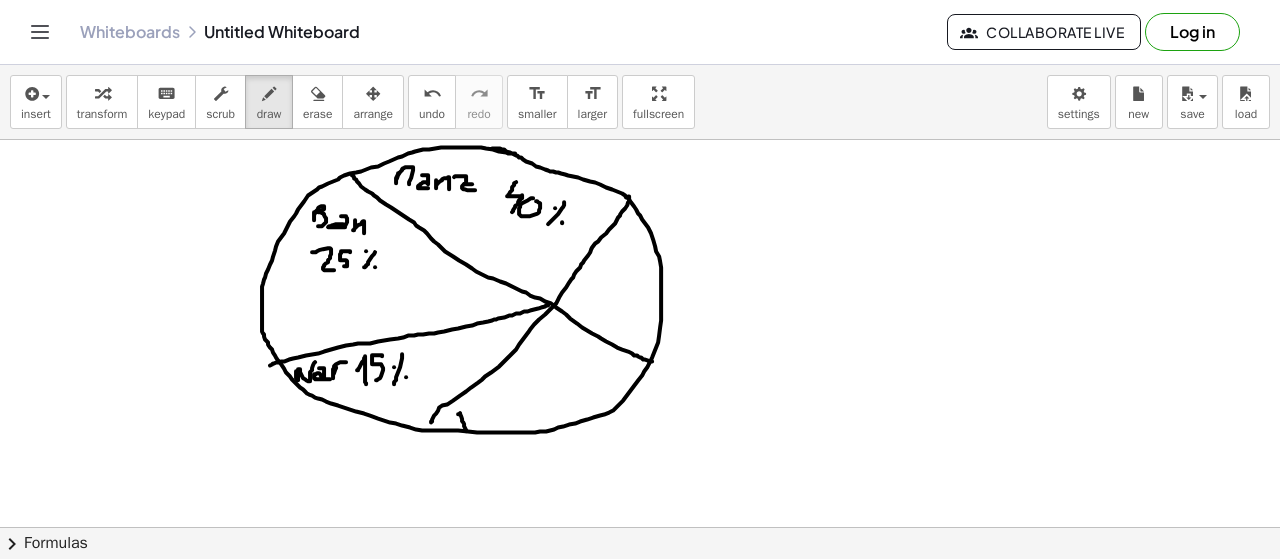drag, startPoint x: 460, startPoint y: 410, endPoint x: 470, endPoint y: 401, distance: 13.453624 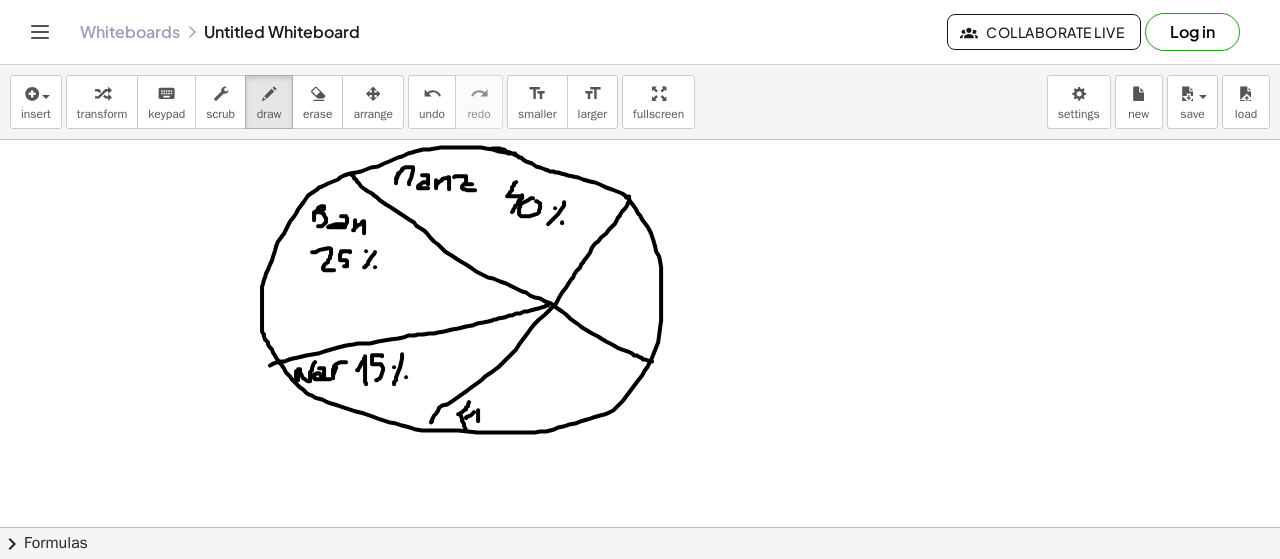 drag, startPoint x: 478, startPoint y: 418, endPoint x: 482, endPoint y: 405, distance: 13.601471 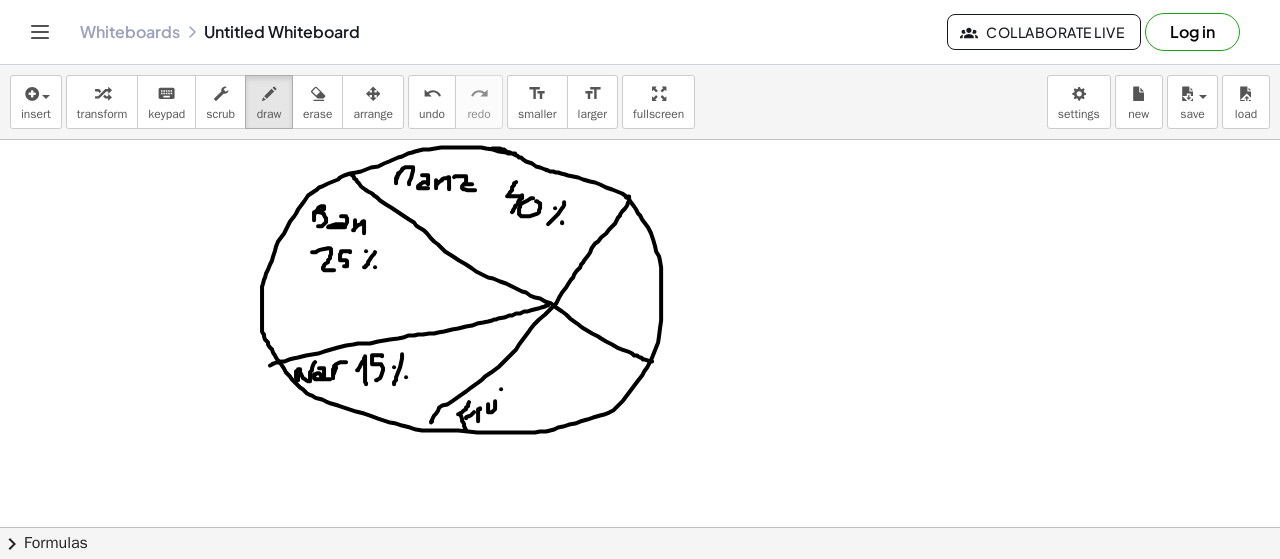 drag, startPoint x: 501, startPoint y: 386, endPoint x: 502, endPoint y: 409, distance: 23.021729 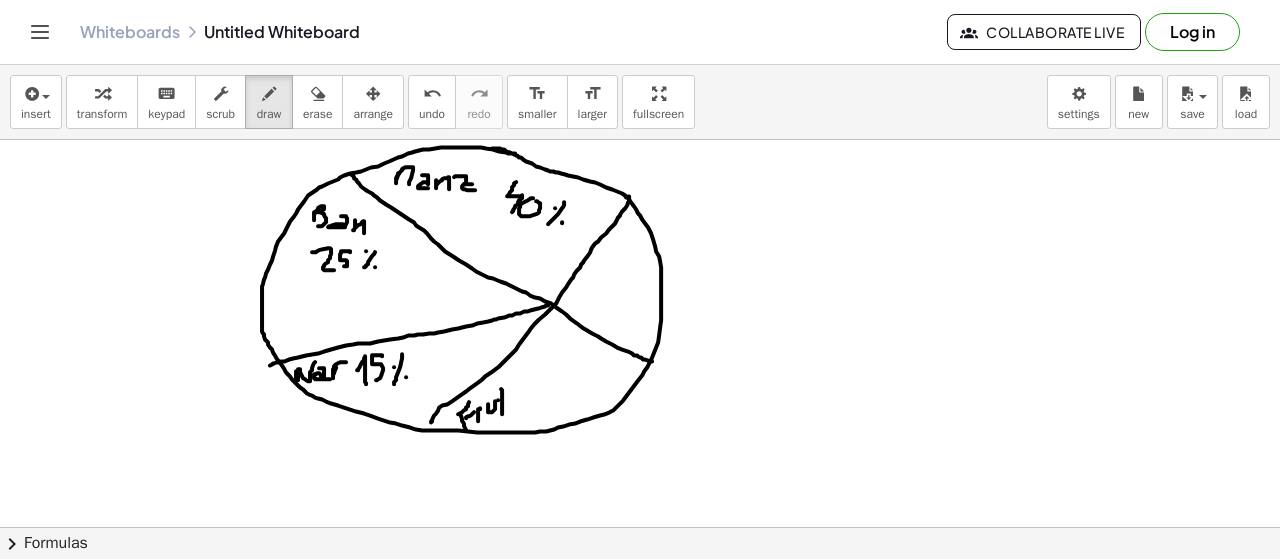 drag, startPoint x: 498, startPoint y: 397, endPoint x: 512, endPoint y: 391, distance: 15.231546 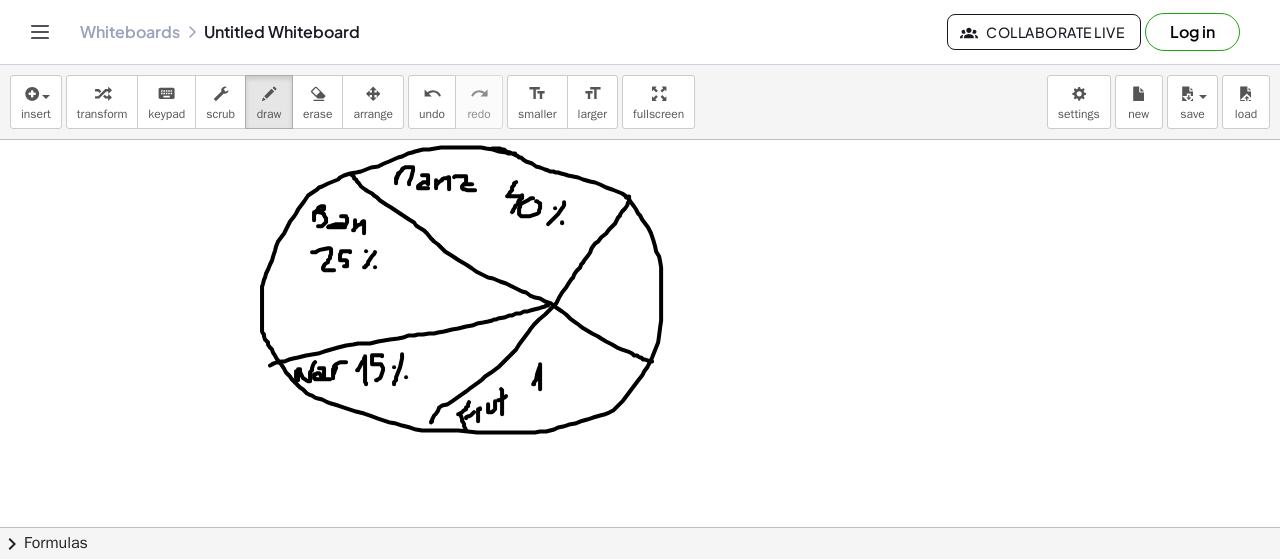 drag, startPoint x: 533, startPoint y: 381, endPoint x: 545, endPoint y: 391, distance: 15.6205 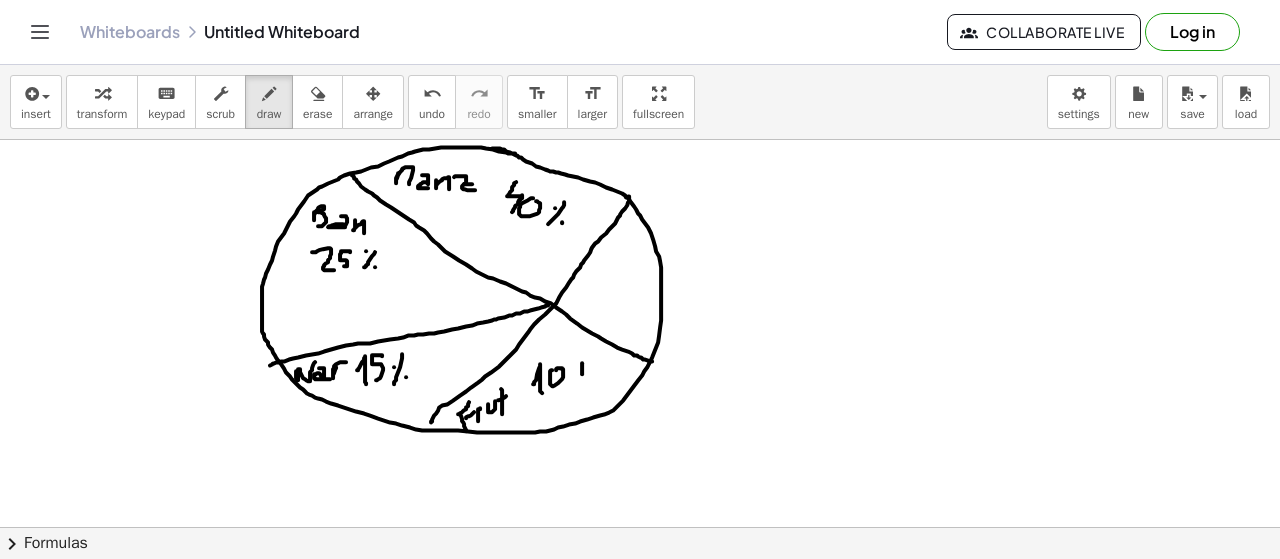 drag, startPoint x: 582, startPoint y: 371, endPoint x: 576, endPoint y: 392, distance: 21.84033 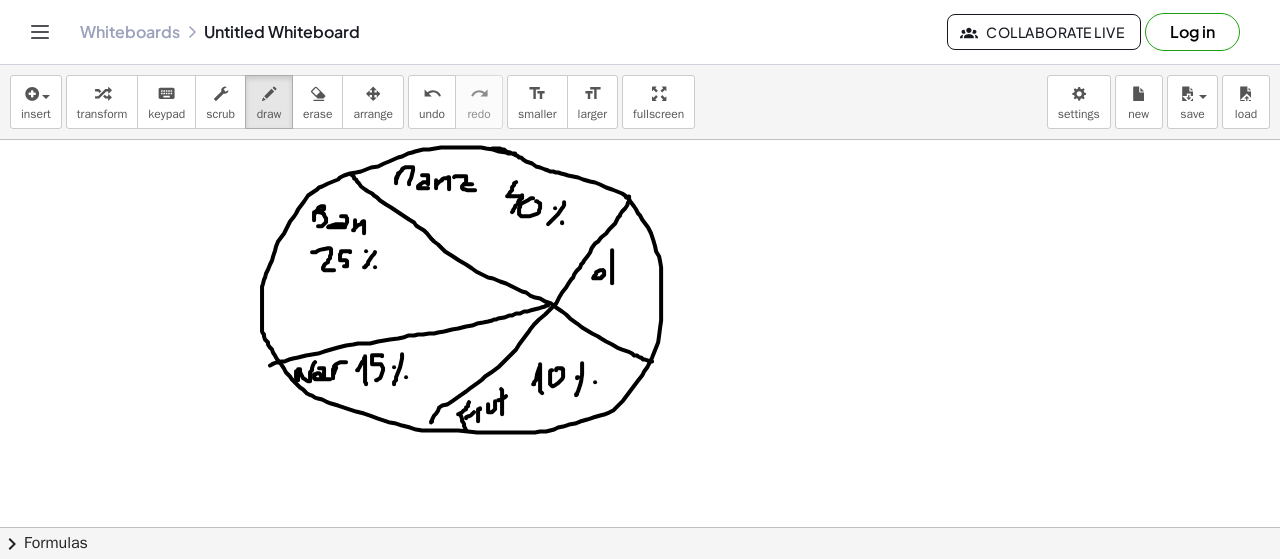 drag, startPoint x: 603, startPoint y: 259, endPoint x: 614, endPoint y: 257, distance: 11.18034 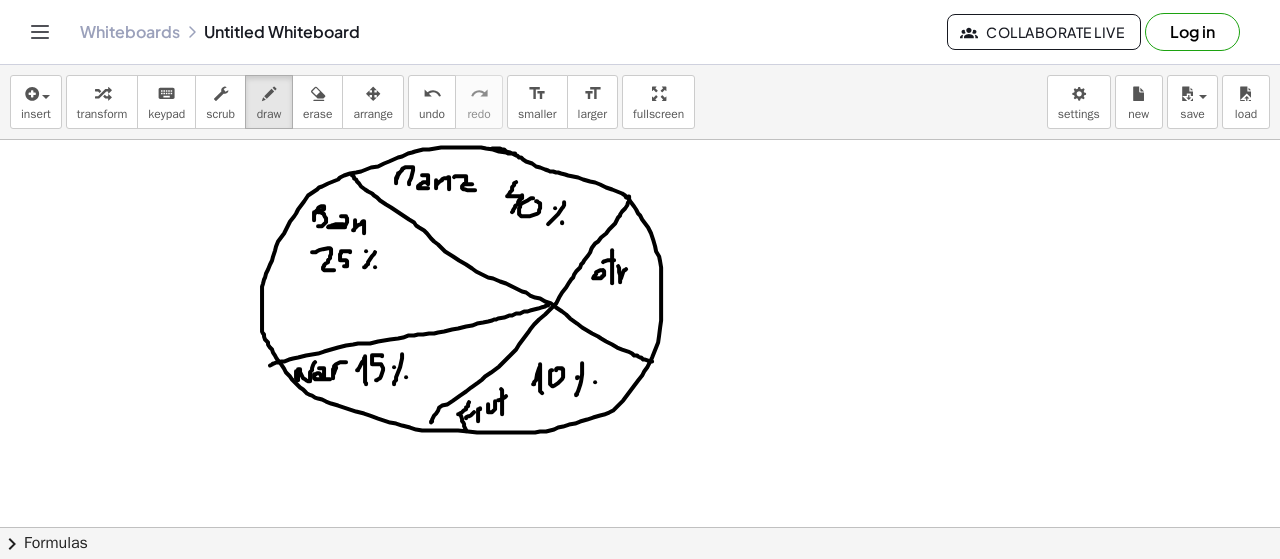 drag, startPoint x: 620, startPoint y: 275, endPoint x: 632, endPoint y: 263, distance: 16.970562 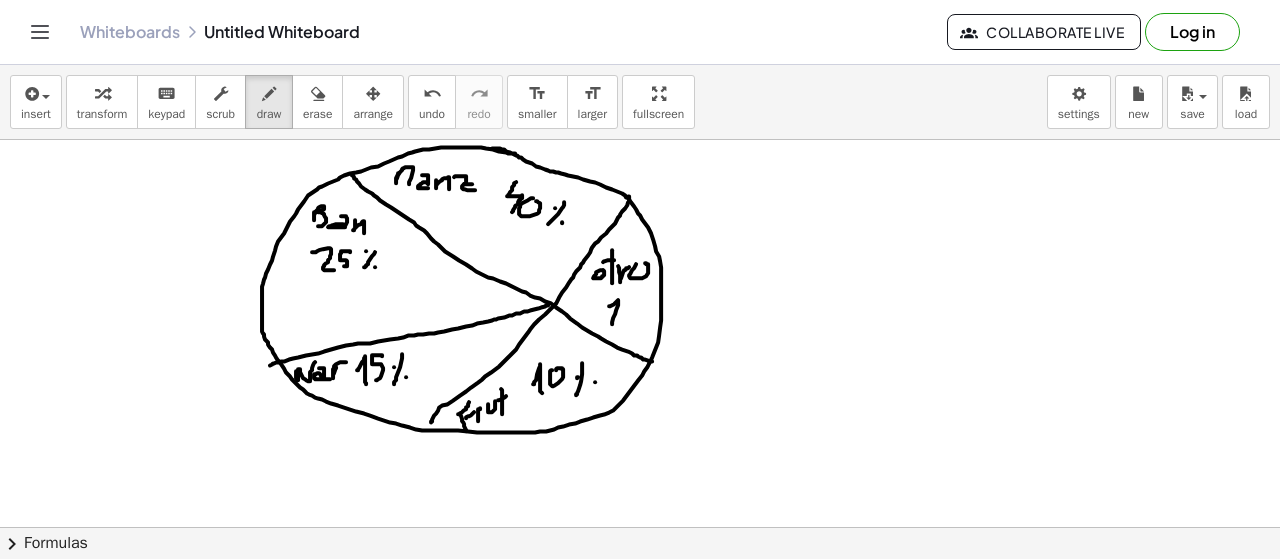 drag, startPoint x: 609, startPoint y: 303, endPoint x: 612, endPoint y: 322, distance: 19.235384 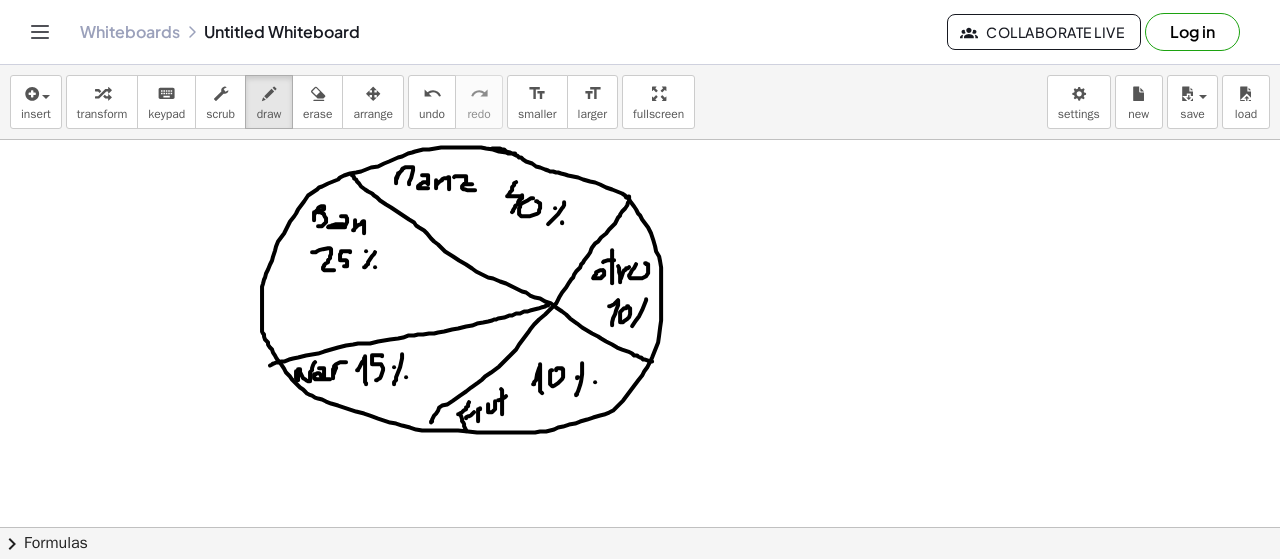 drag, startPoint x: 642, startPoint y: 307, endPoint x: 628, endPoint y: 331, distance: 27.784887 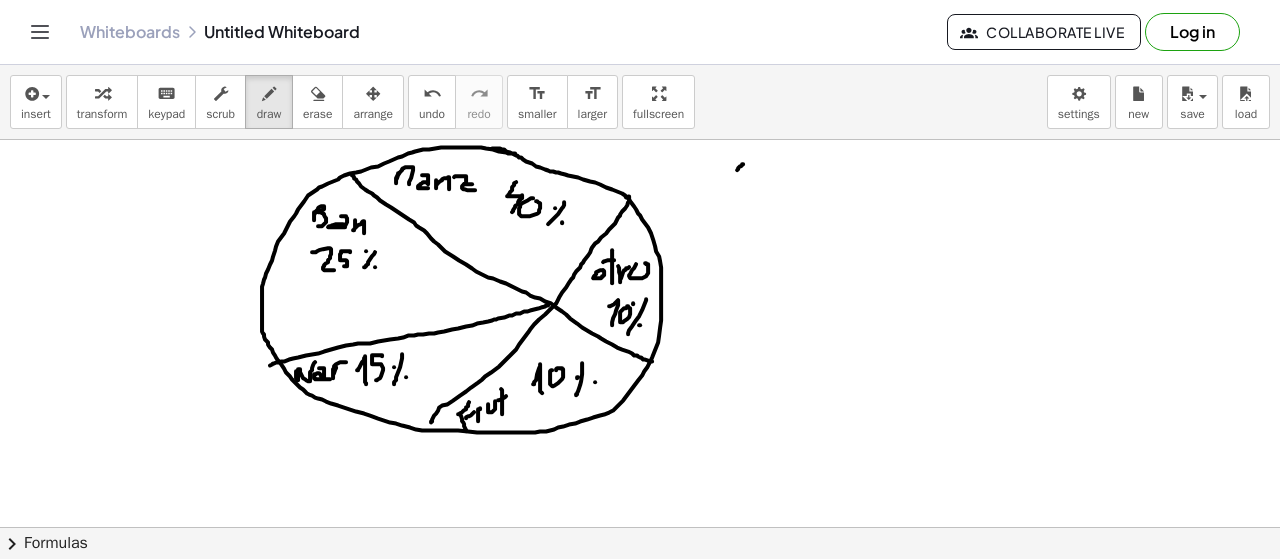 drag, startPoint x: 742, startPoint y: 161, endPoint x: 743, endPoint y: 197, distance: 36.013885 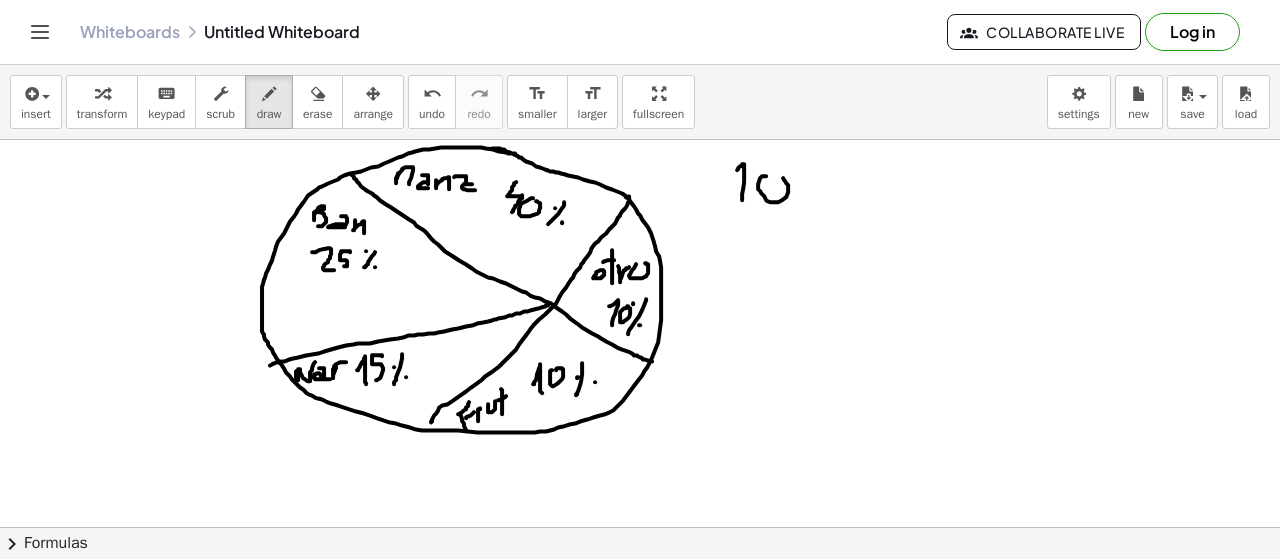 drag, startPoint x: 766, startPoint y: 173, endPoint x: 784, endPoint y: 177, distance: 18.439089 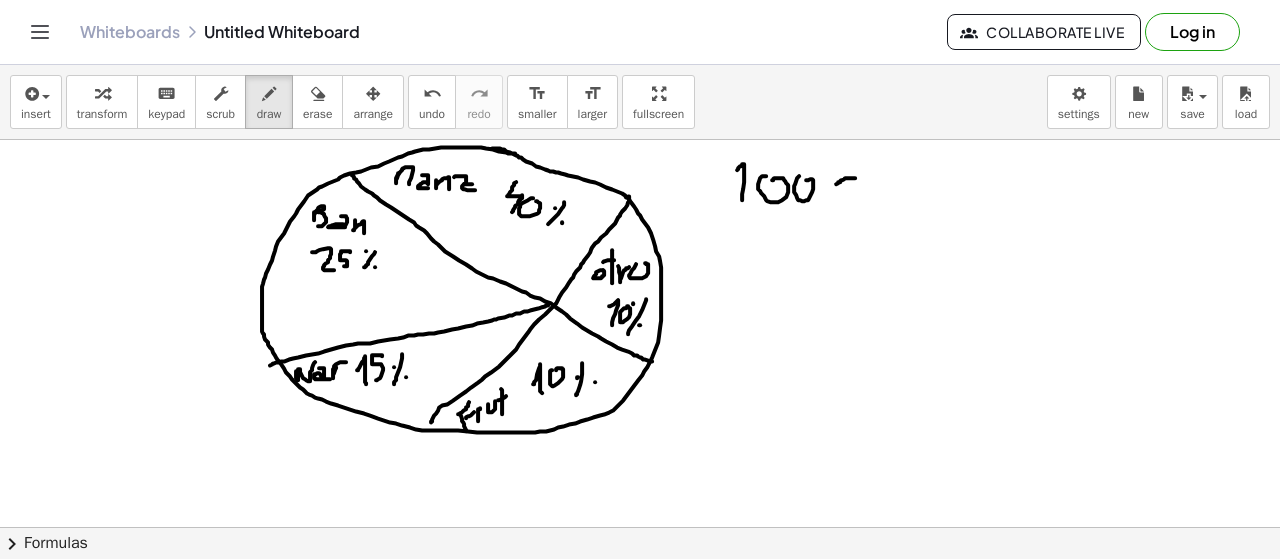 drag, startPoint x: 853, startPoint y: 175, endPoint x: 863, endPoint y: 187, distance: 15.6205 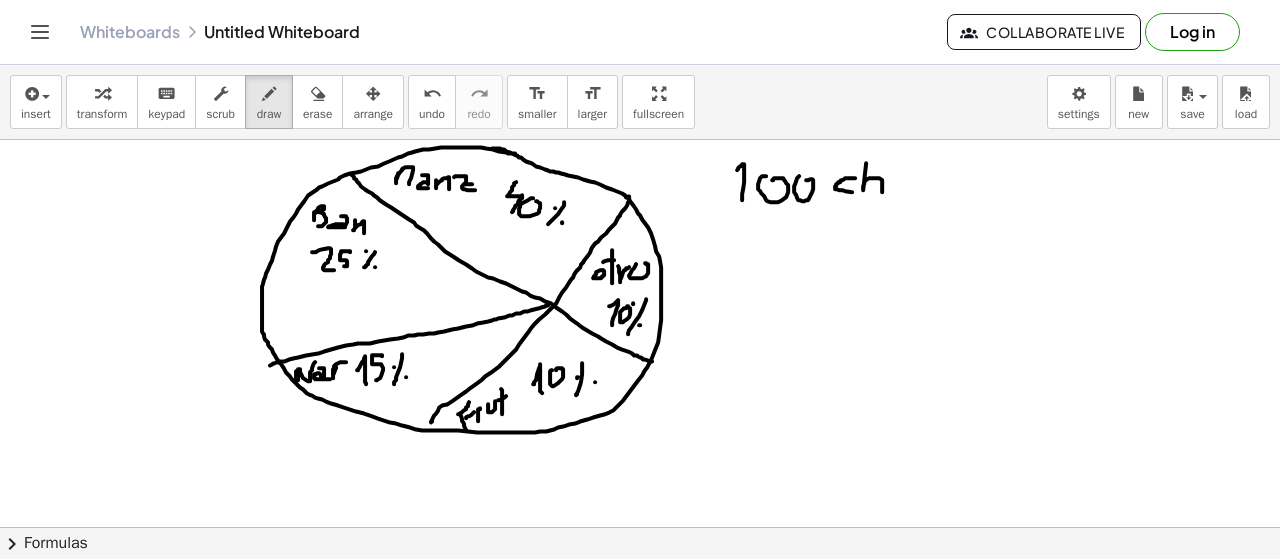 drag, startPoint x: 863, startPoint y: 187, endPoint x: 882, endPoint y: 189, distance: 19.104973 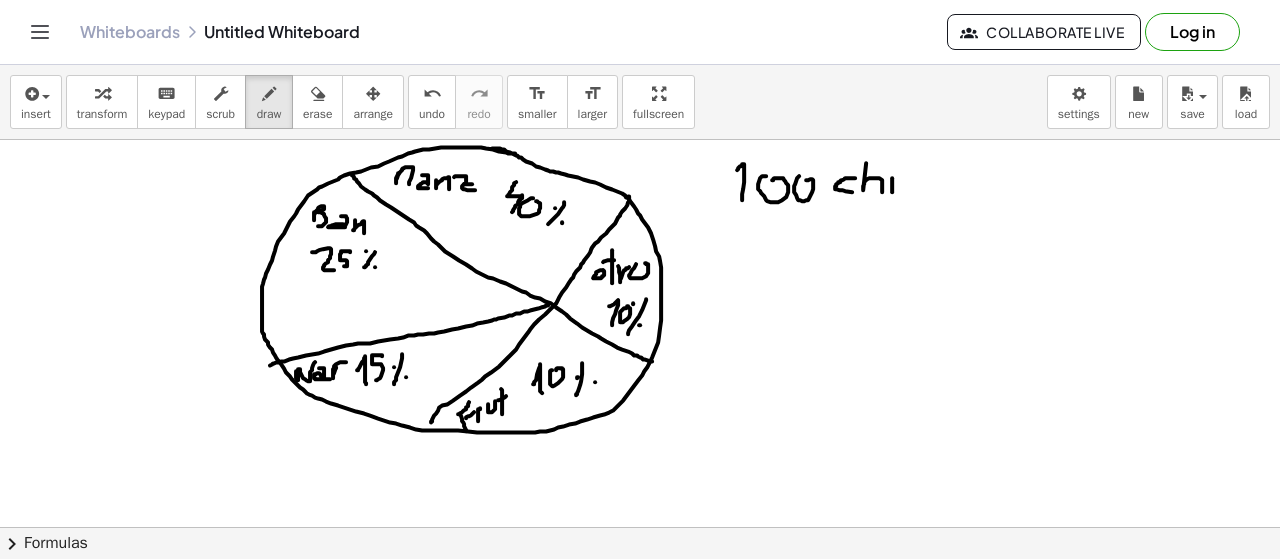 drag, startPoint x: 892, startPoint y: 175, endPoint x: 906, endPoint y: 179, distance: 14.56022 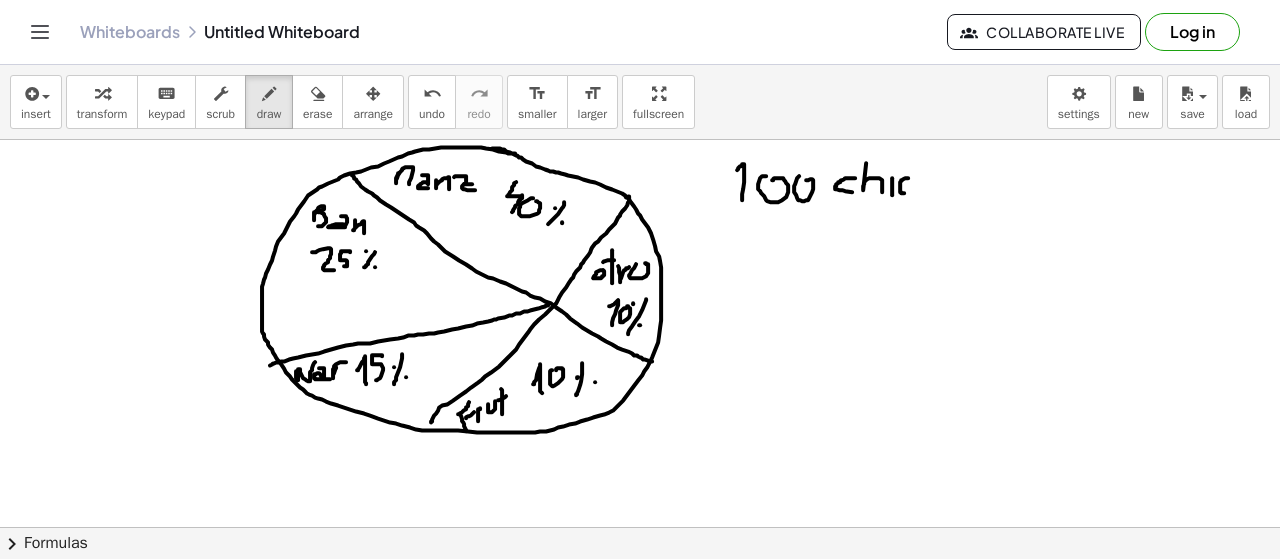 drag, startPoint x: 908, startPoint y: 175, endPoint x: 911, endPoint y: 190, distance: 15.297058 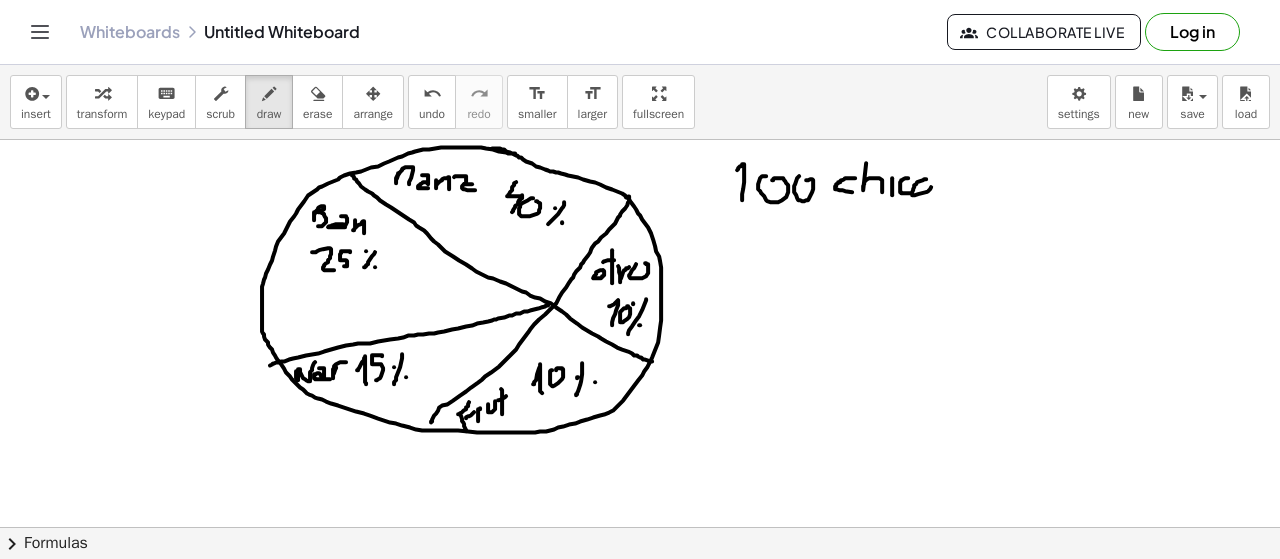 drag, startPoint x: 920, startPoint y: 178, endPoint x: 931, endPoint y: 178, distance: 11 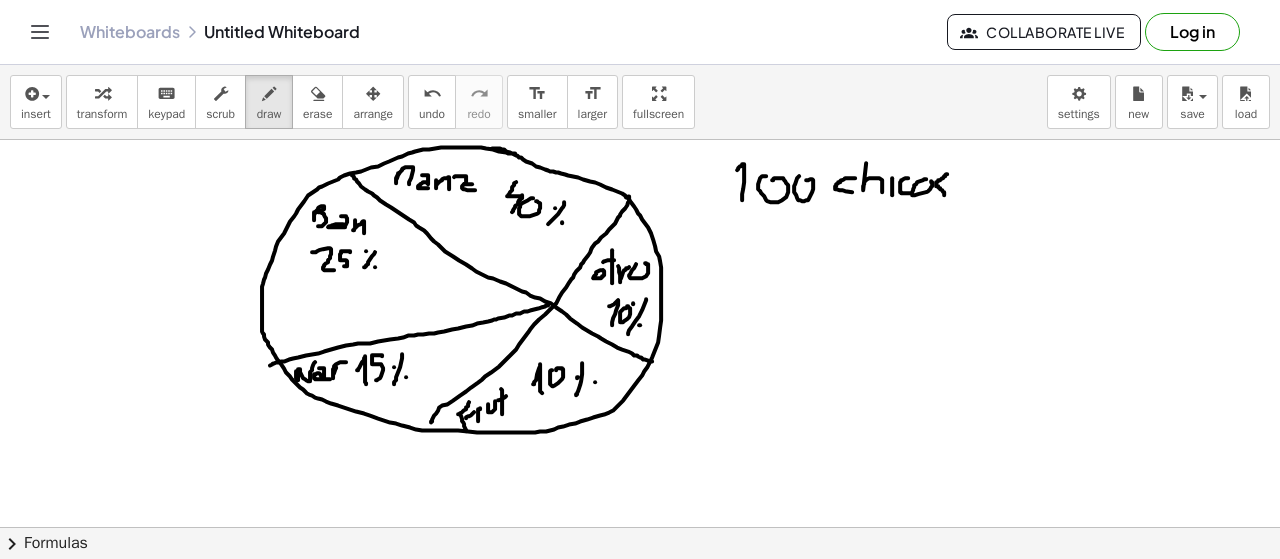 drag, startPoint x: 946, startPoint y: 171, endPoint x: 937, endPoint y: 195, distance: 25.632011 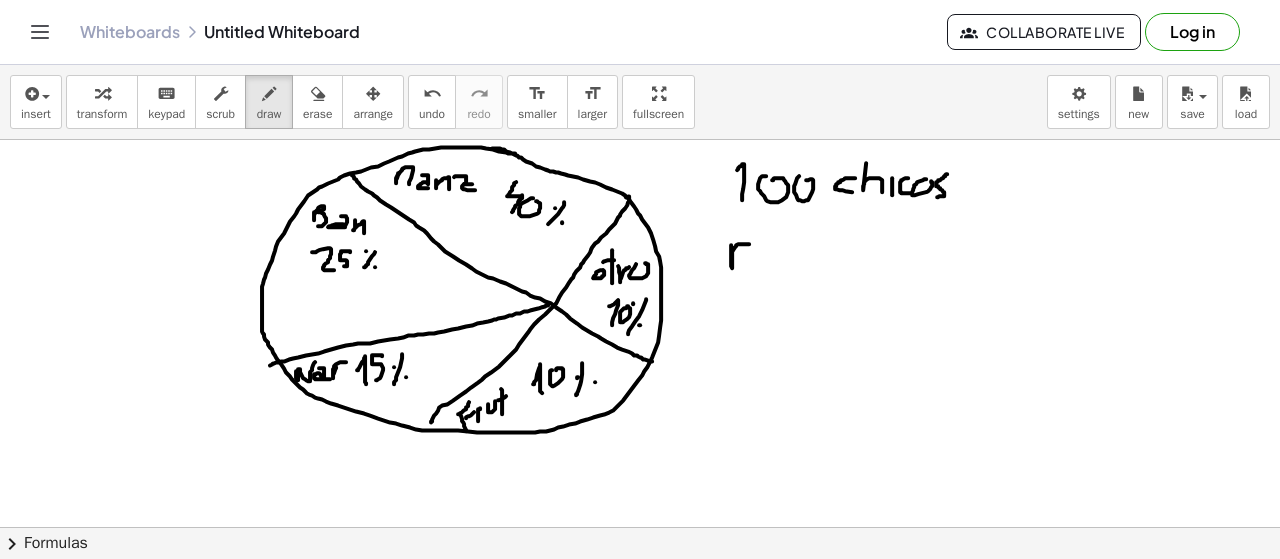 drag, startPoint x: 731, startPoint y: 251, endPoint x: 746, endPoint y: 265, distance: 20.518284 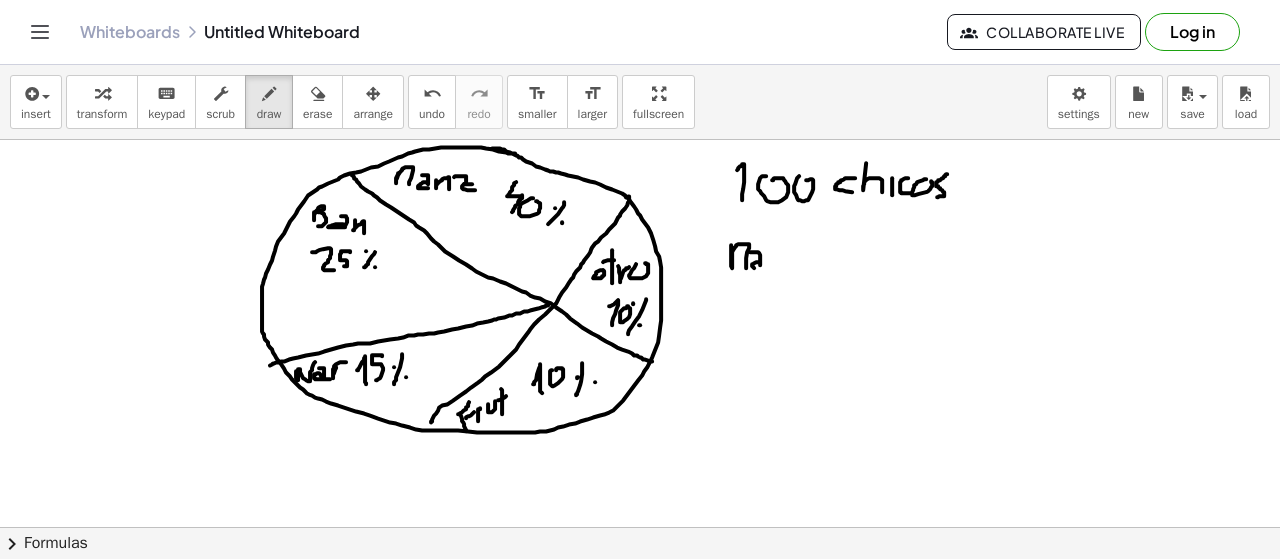 drag, startPoint x: 750, startPoint y: 249, endPoint x: 768, endPoint y: 259, distance: 20.59126 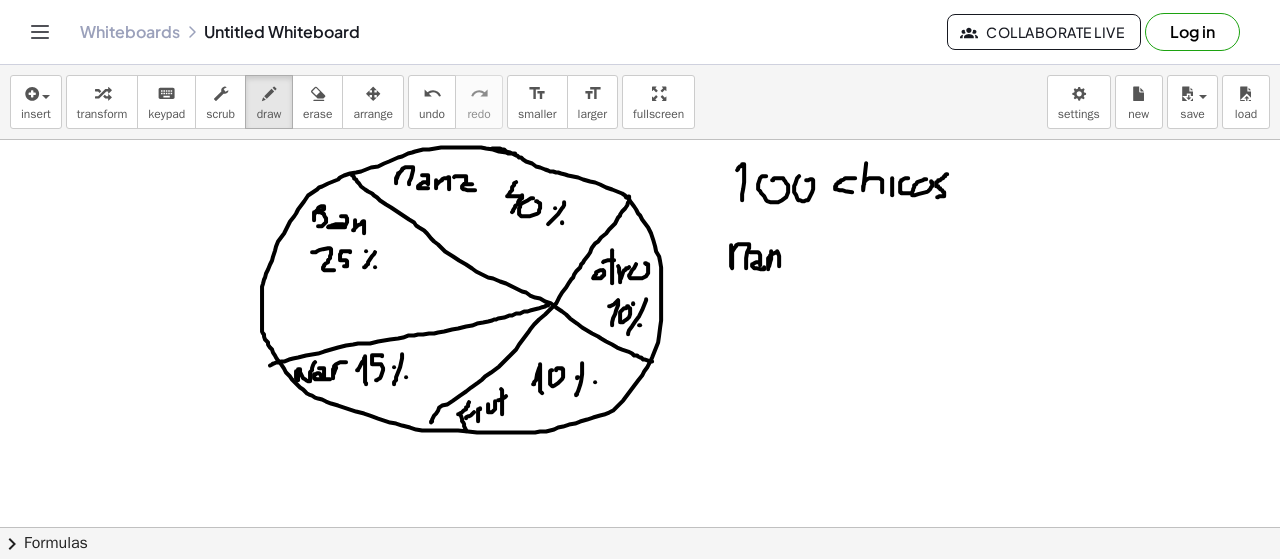 drag, startPoint x: 771, startPoint y: 249, endPoint x: 779, endPoint y: 266, distance: 18.788294 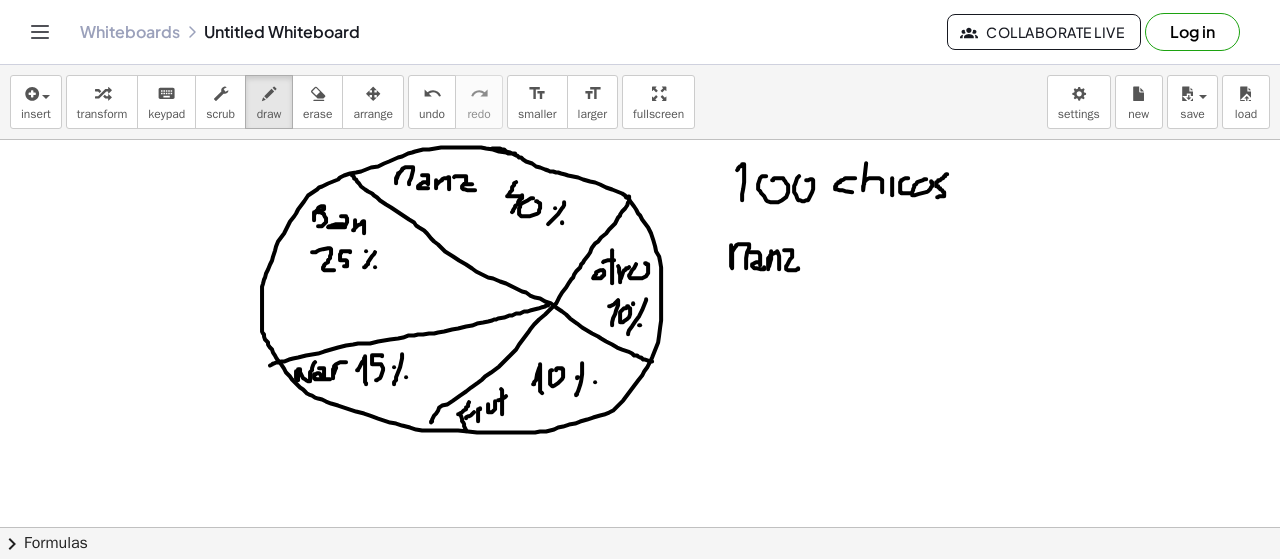 drag, startPoint x: 784, startPoint y: 247, endPoint x: 798, endPoint y: 265, distance: 22.803509 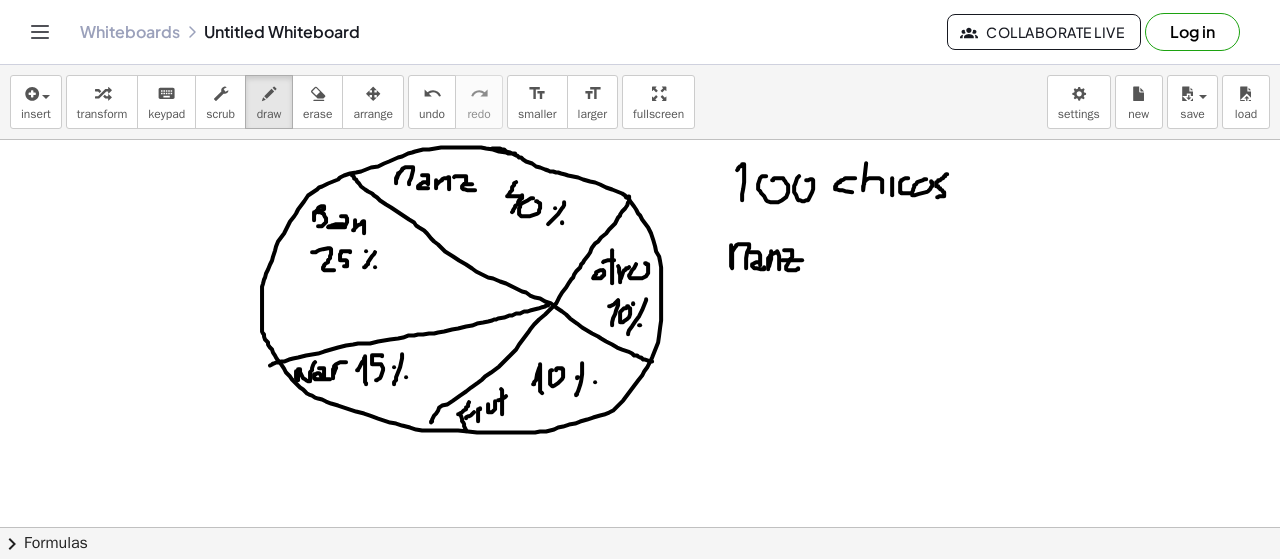 drag, startPoint x: 782, startPoint y: 257, endPoint x: 806, endPoint y: 257, distance: 24 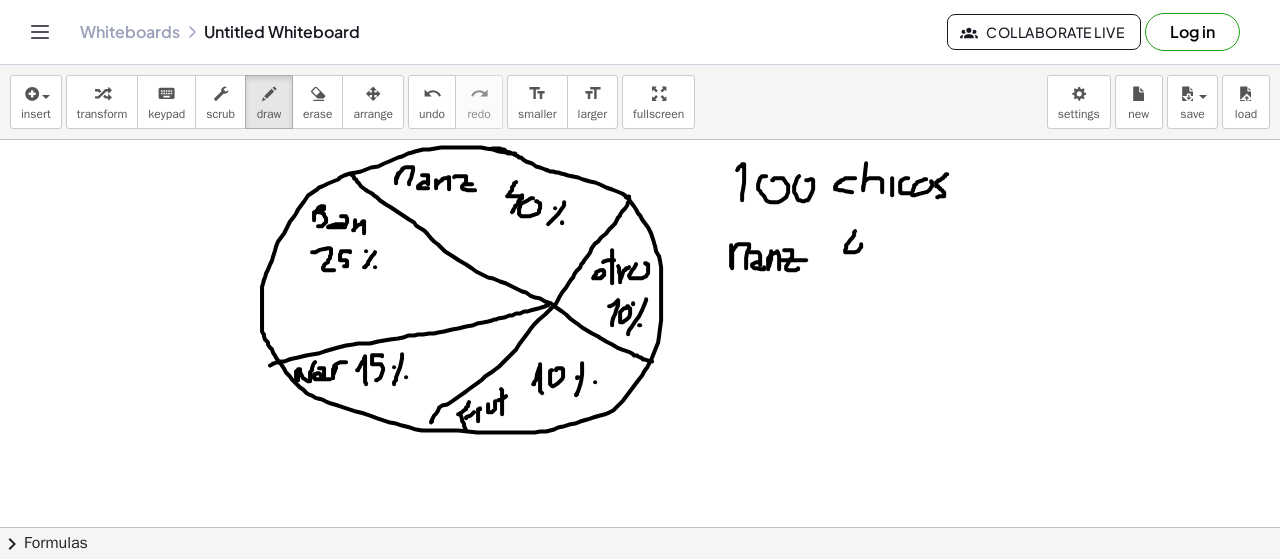 drag, startPoint x: 855, startPoint y: 228, endPoint x: 851, endPoint y: 267, distance: 39.20459 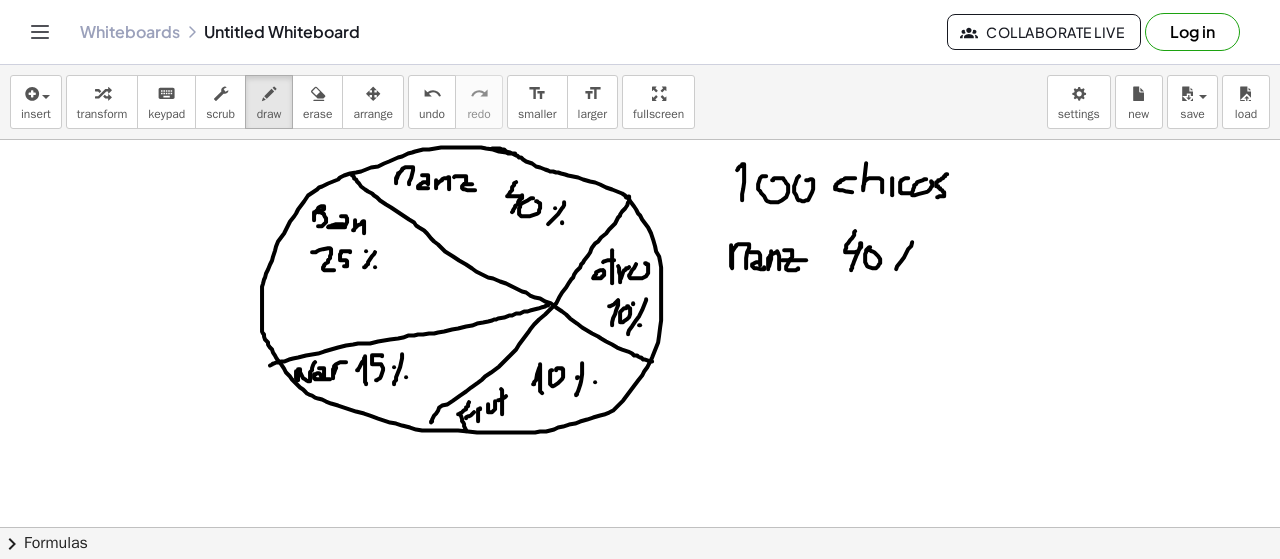 drag, startPoint x: 912, startPoint y: 239, endPoint x: 893, endPoint y: 269, distance: 35.510563 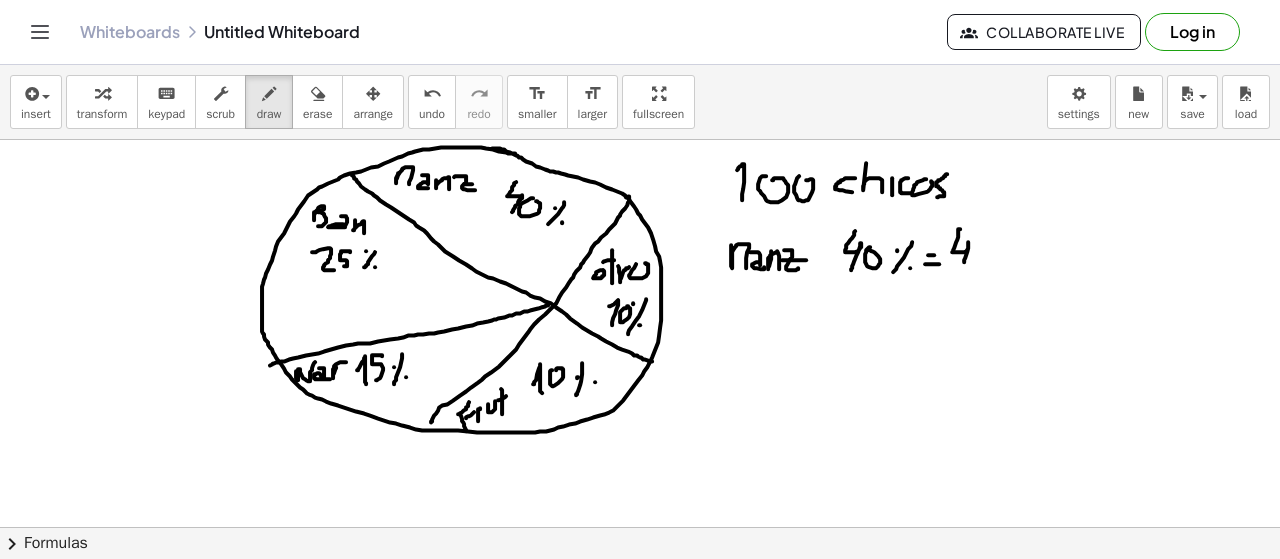 drag, startPoint x: 960, startPoint y: 226, endPoint x: 970, endPoint y: 260, distance: 35.44009 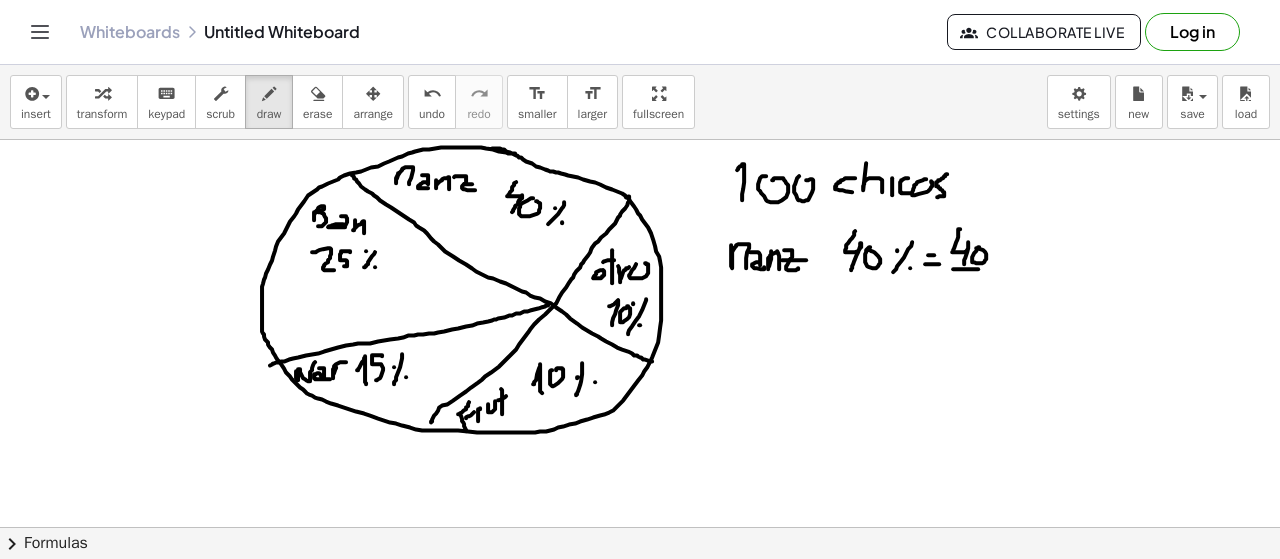 drag, startPoint x: 978, startPoint y: 266, endPoint x: 993, endPoint y: 269, distance: 15.297058 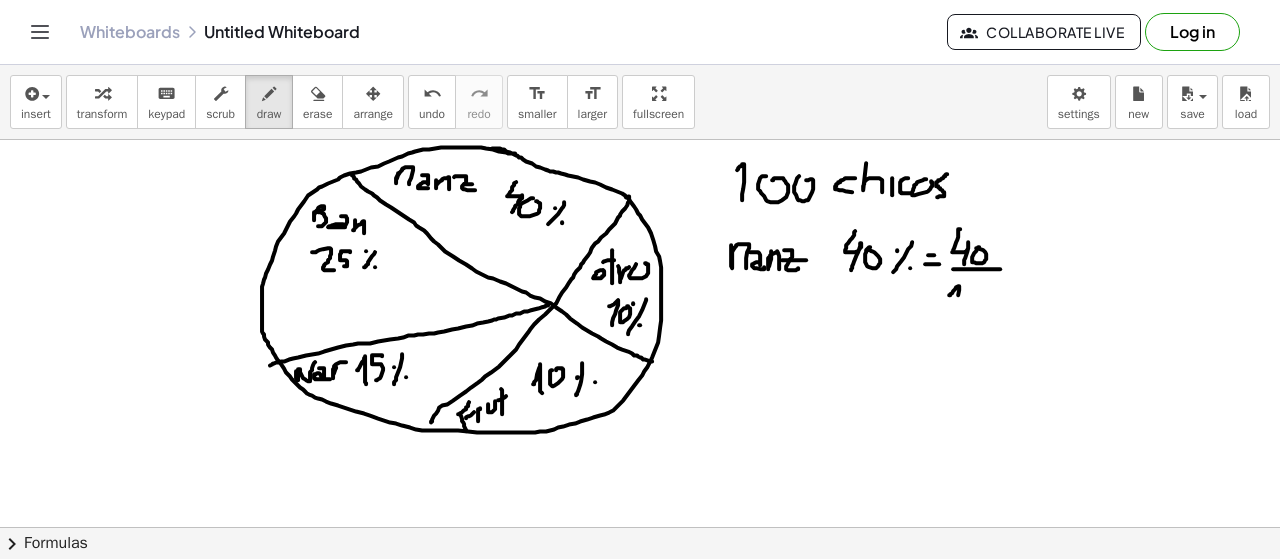 drag, startPoint x: 950, startPoint y: 292, endPoint x: 962, endPoint y: 299, distance: 13.892444 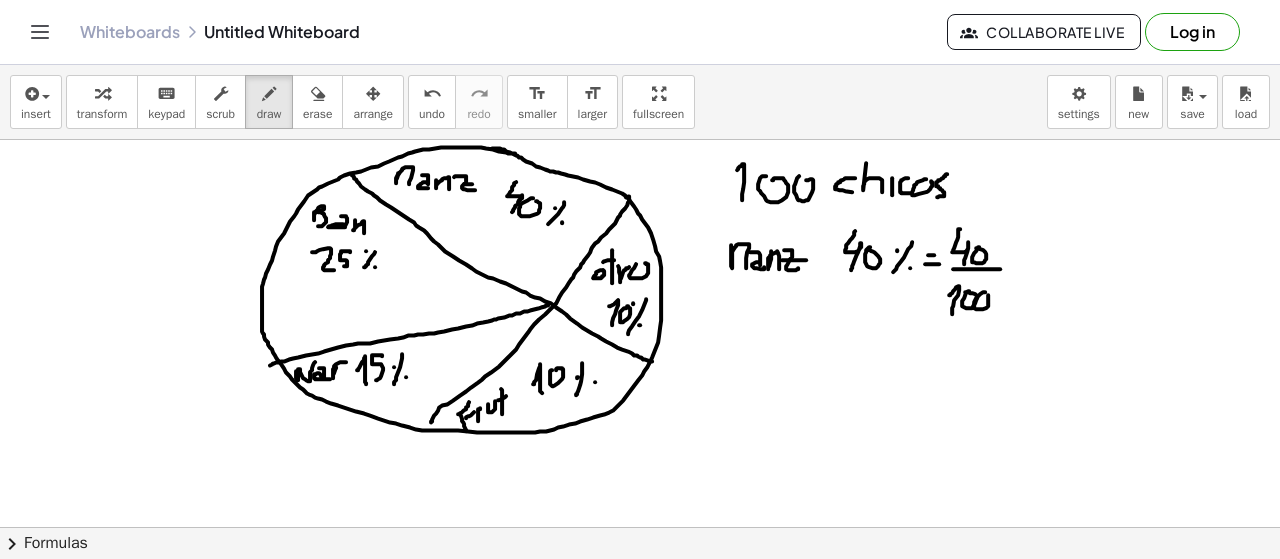 drag, startPoint x: 975, startPoint y: 297, endPoint x: 1002, endPoint y: 275, distance: 34.828148 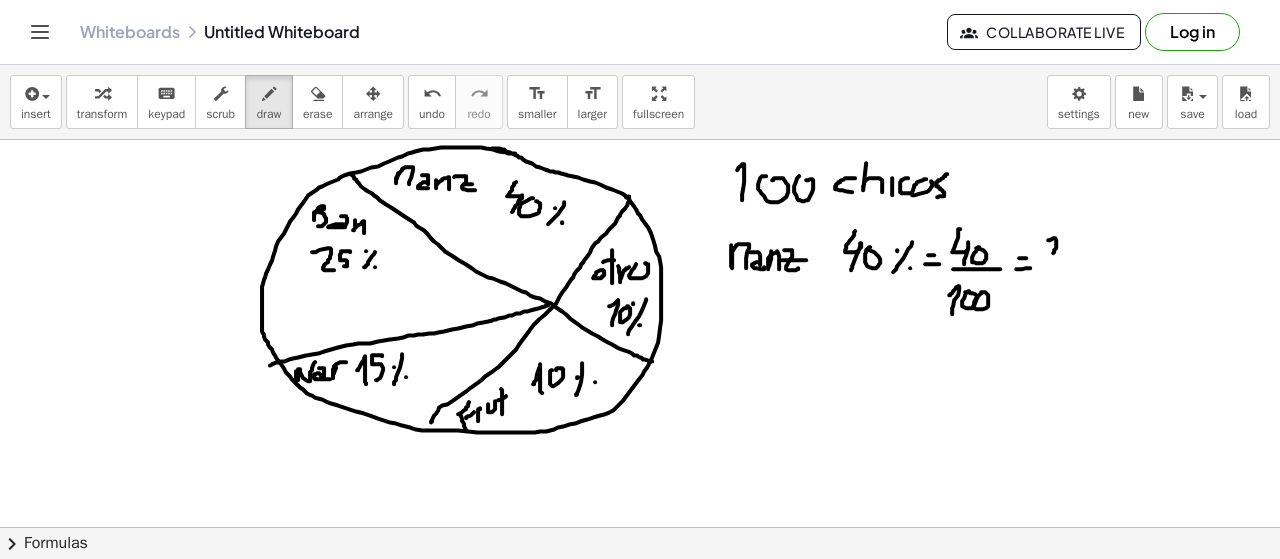 drag, startPoint x: 1048, startPoint y: 237, endPoint x: 1068, endPoint y: 251, distance: 24.41311 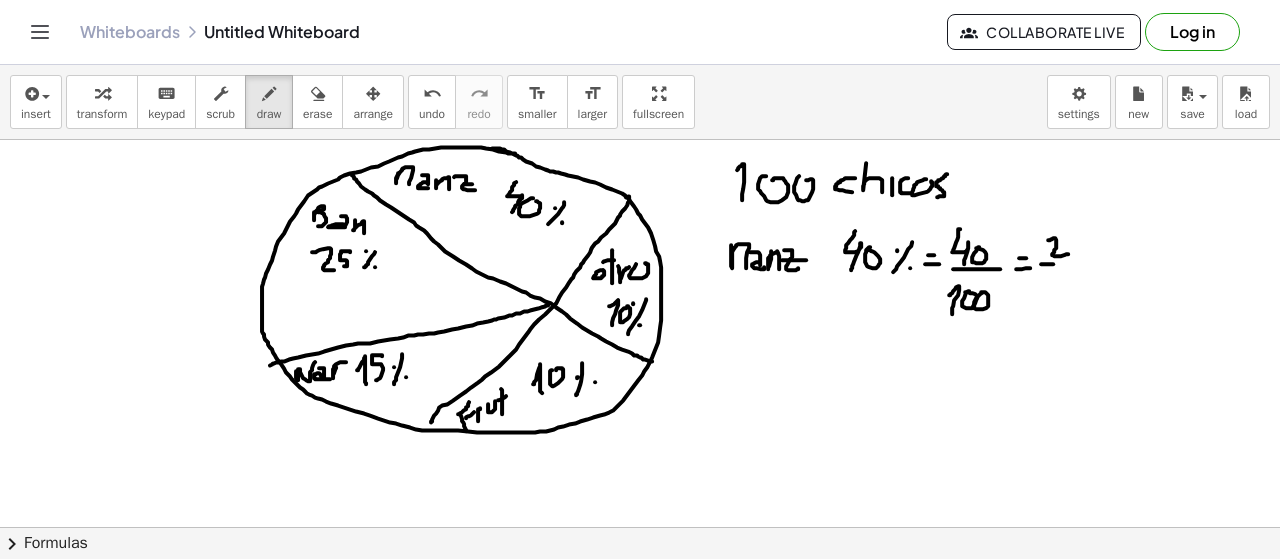 drag, startPoint x: 1044, startPoint y: 261, endPoint x: 1070, endPoint y: 264, distance: 26.172504 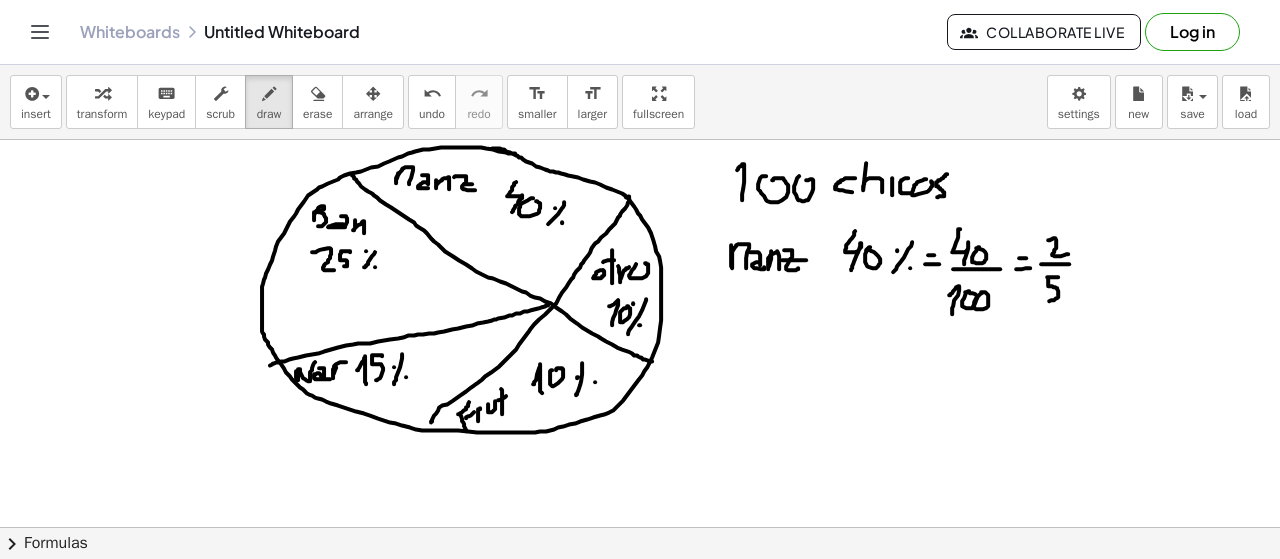 drag, startPoint x: 1057, startPoint y: 274, endPoint x: 1059, endPoint y: 285, distance: 11.18034 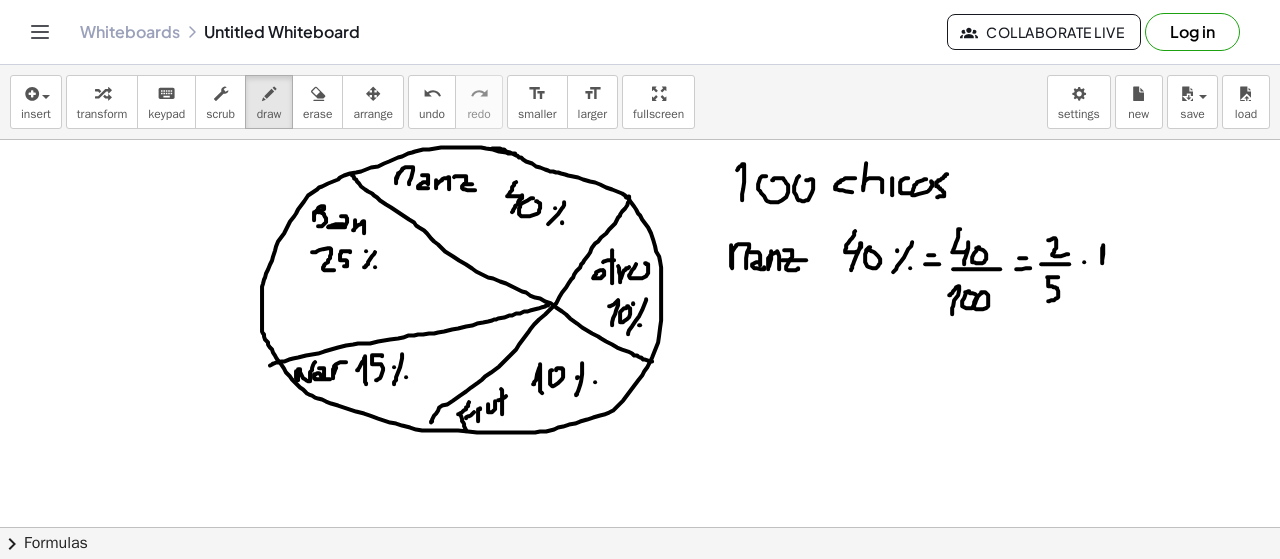 drag, startPoint x: 1102, startPoint y: 251, endPoint x: 1108, endPoint y: 264, distance: 14.3178215 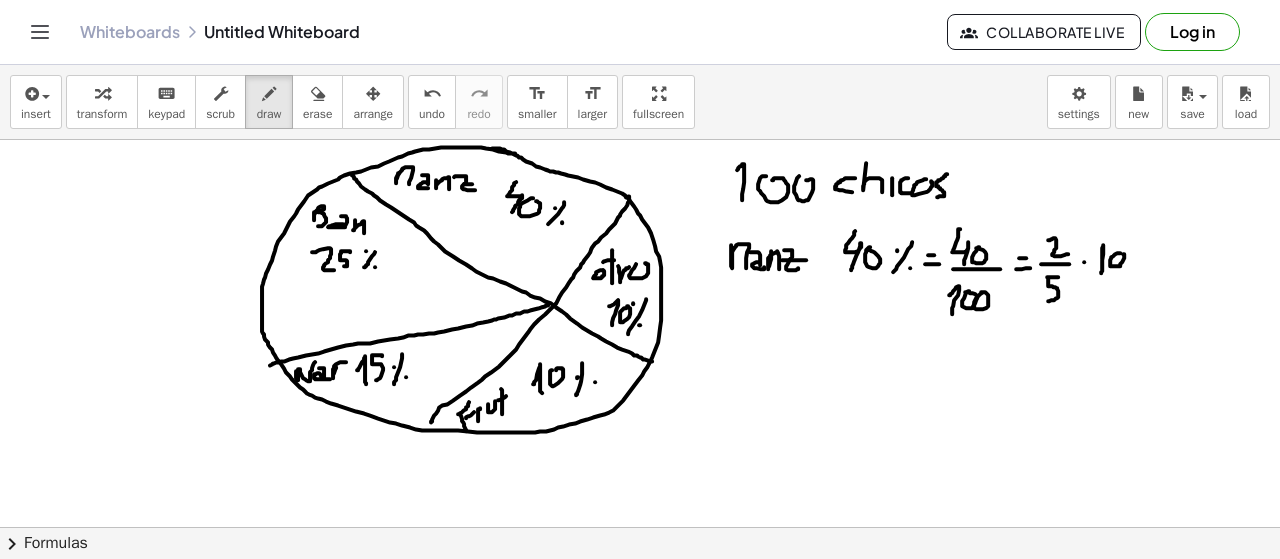 drag, startPoint x: 1118, startPoint y: 250, endPoint x: 1128, endPoint y: 251, distance: 10.049875 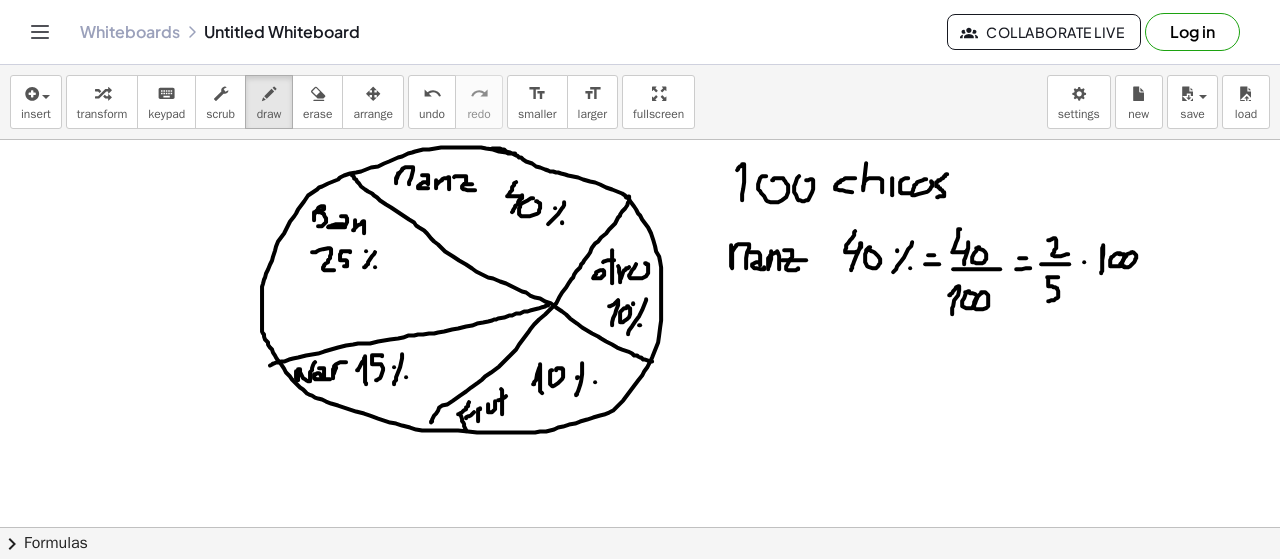drag, startPoint x: 1130, startPoint y: 250, endPoint x: 1144, endPoint y: 251, distance: 14.035668 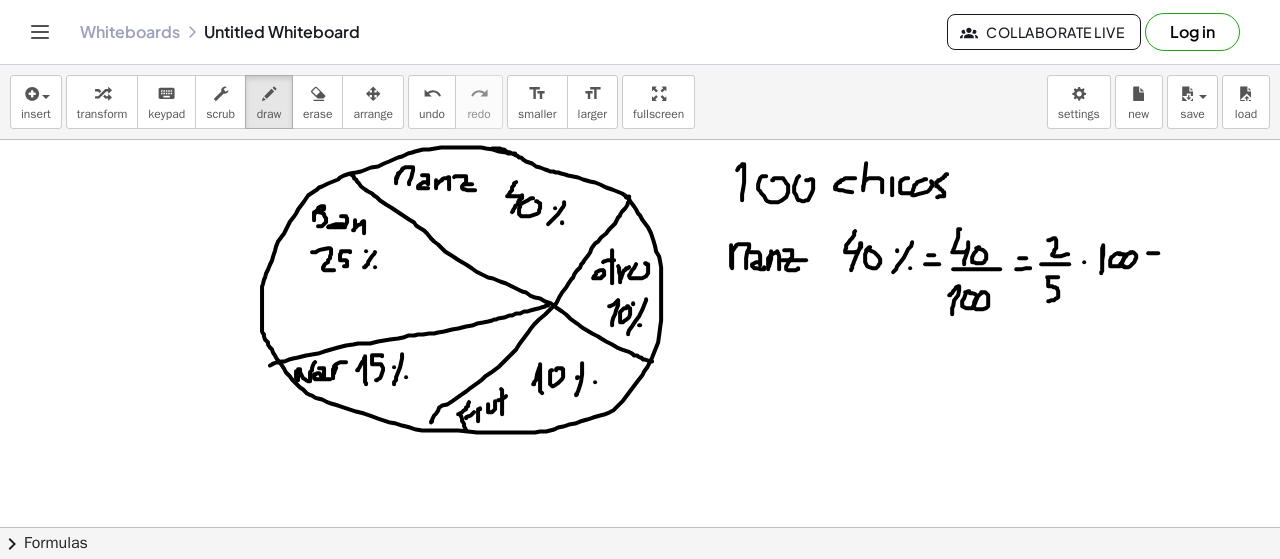 drag, startPoint x: 1148, startPoint y: 260, endPoint x: 1160, endPoint y: 259, distance: 12.0415945 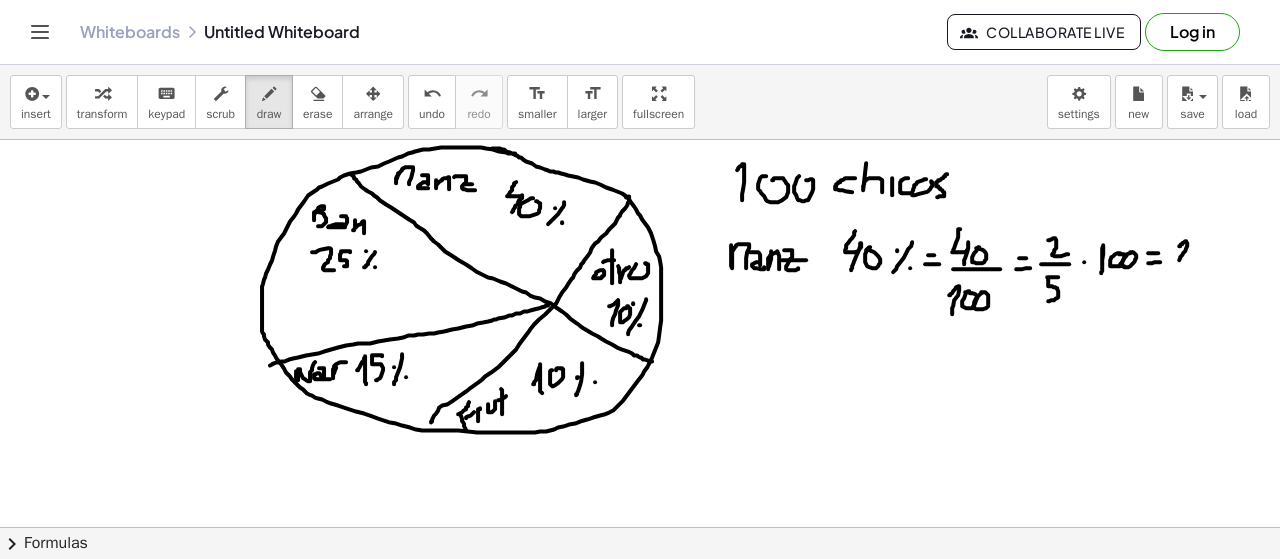 drag, startPoint x: 1180, startPoint y: 242, endPoint x: 1188, endPoint y: 257, distance: 17 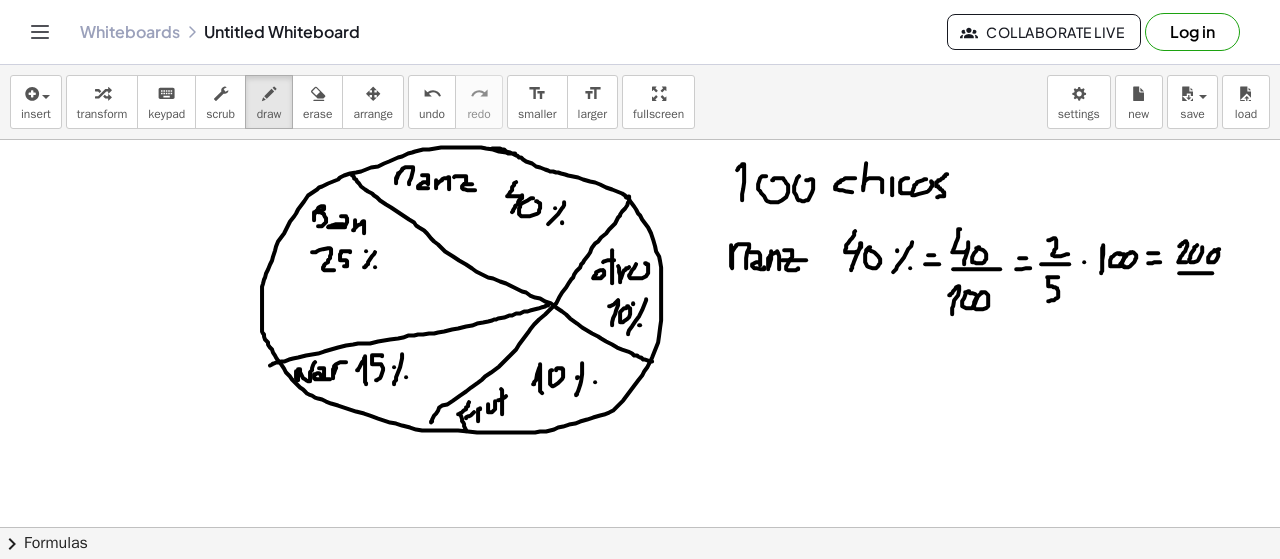 drag, startPoint x: 1179, startPoint y: 270, endPoint x: 1214, endPoint y: 273, distance: 35.128338 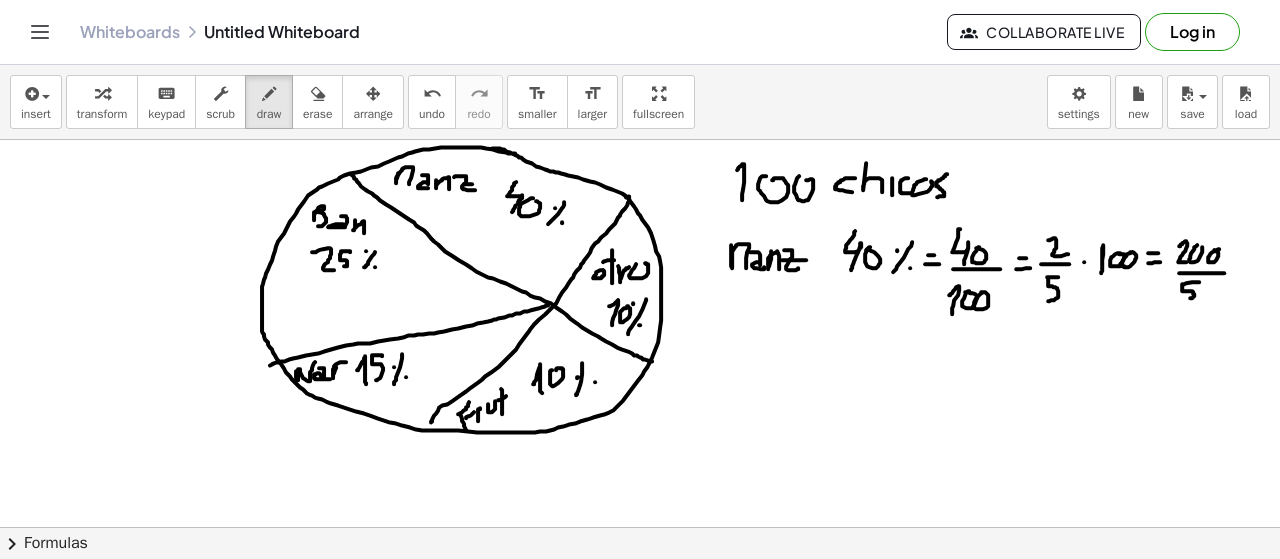 drag, startPoint x: 1198, startPoint y: 279, endPoint x: 1184, endPoint y: 296, distance: 22.022715 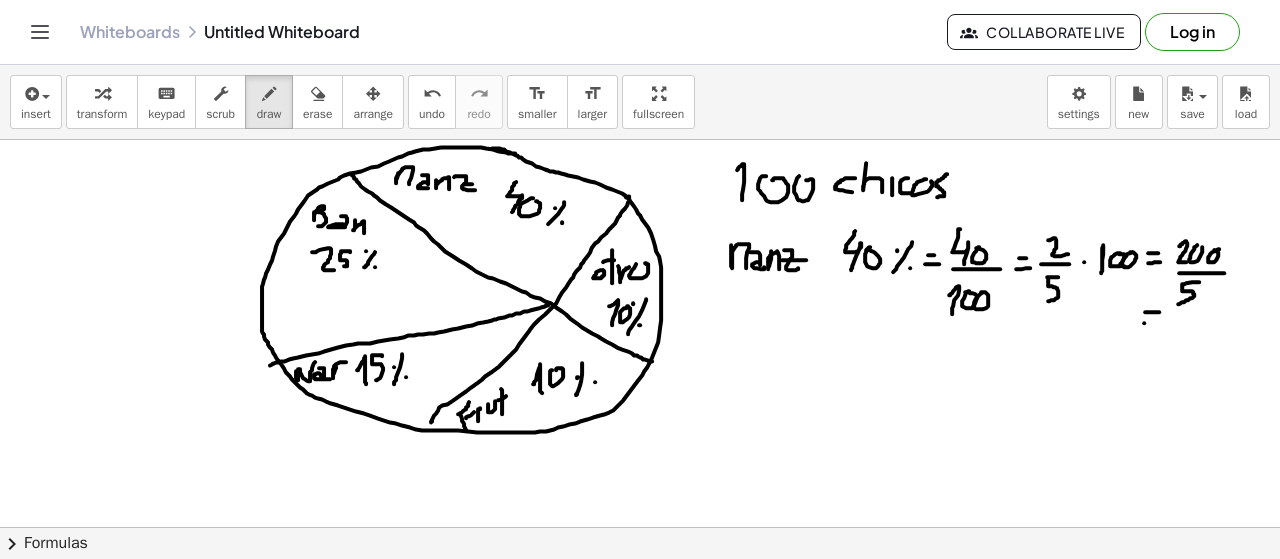 drag, startPoint x: 1144, startPoint y: 320, endPoint x: 1158, endPoint y: 320, distance: 14 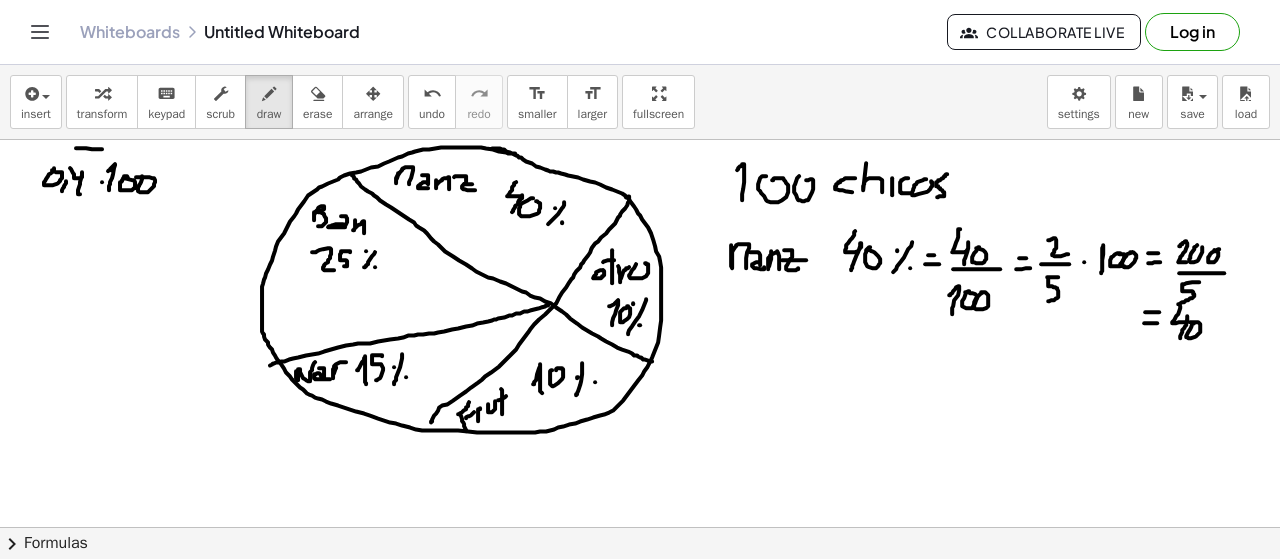 drag, startPoint x: 92, startPoint y: 146, endPoint x: 107, endPoint y: 146, distance: 15 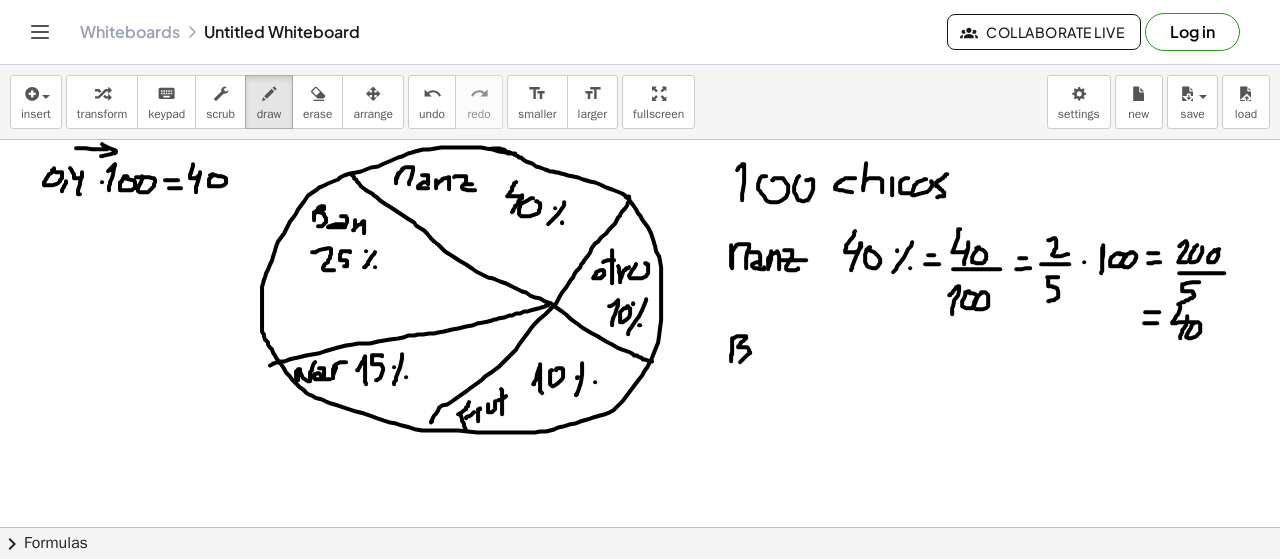 drag, startPoint x: 732, startPoint y: 339, endPoint x: 737, endPoint y: 361, distance: 22.561028 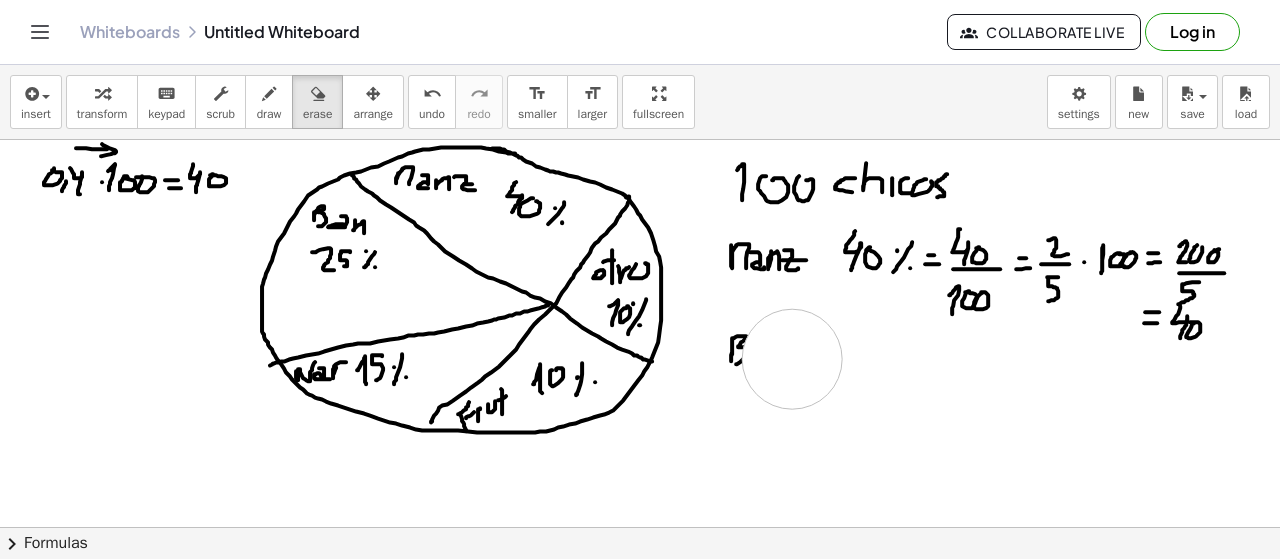 drag, startPoint x: 794, startPoint y: 356, endPoint x: 611, endPoint y: 276, distance: 199.7223 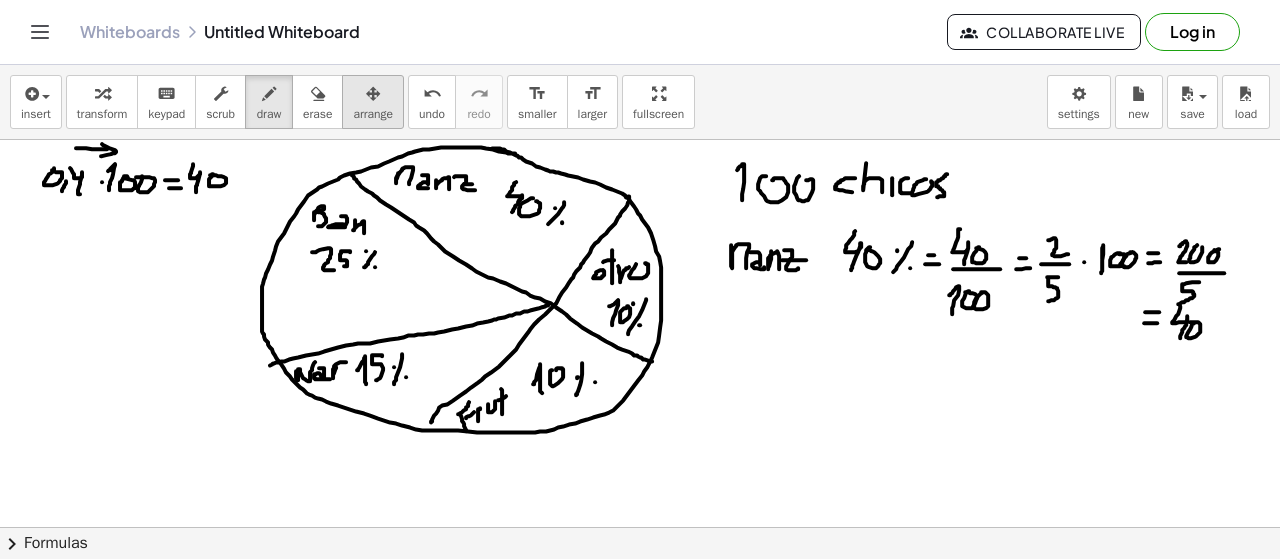 drag, startPoint x: 271, startPoint y: 94, endPoint x: 373, endPoint y: 125, distance: 106.60675 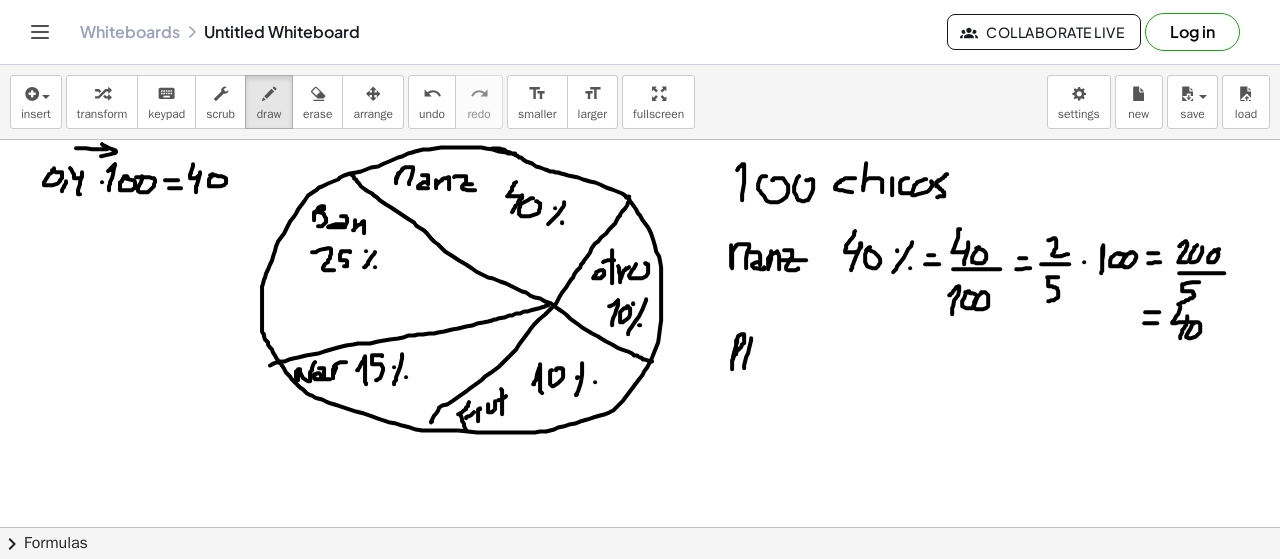 drag, startPoint x: 751, startPoint y: 335, endPoint x: 750, endPoint y: 359, distance: 24.020824 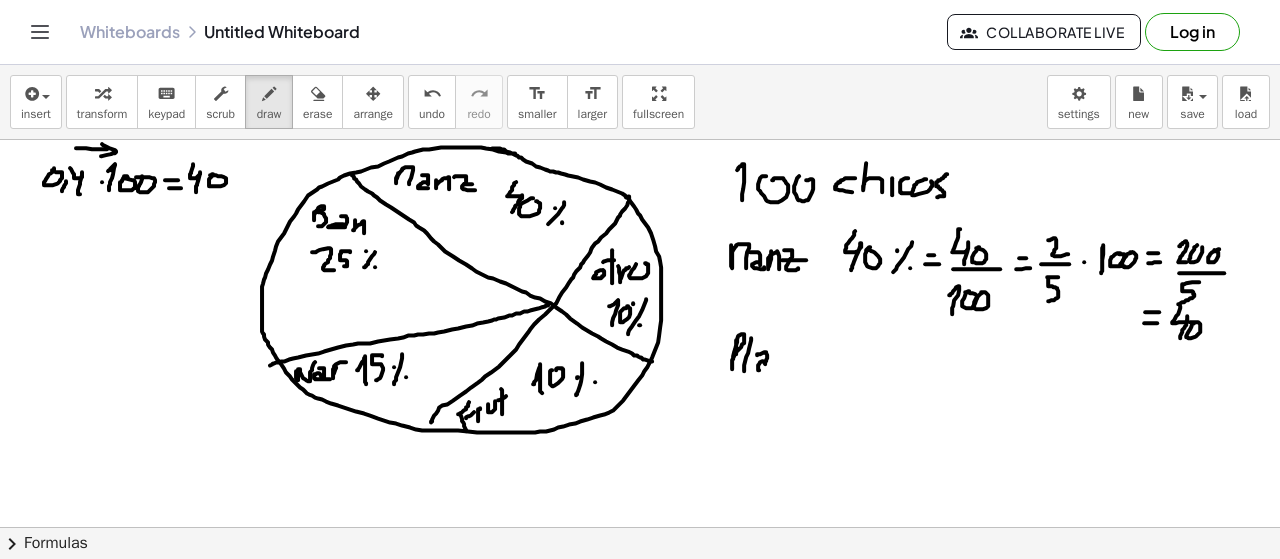 drag, startPoint x: 766, startPoint y: 349, endPoint x: 777, endPoint y: 351, distance: 11.18034 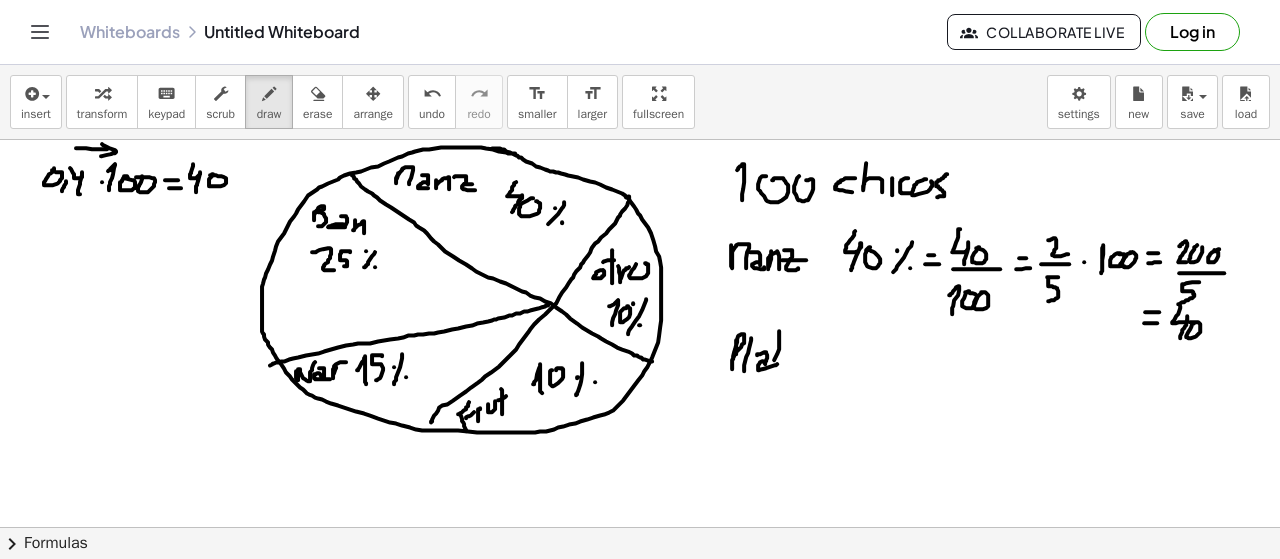 drag, startPoint x: 779, startPoint y: 328, endPoint x: 773, endPoint y: 361, distance: 33.54102 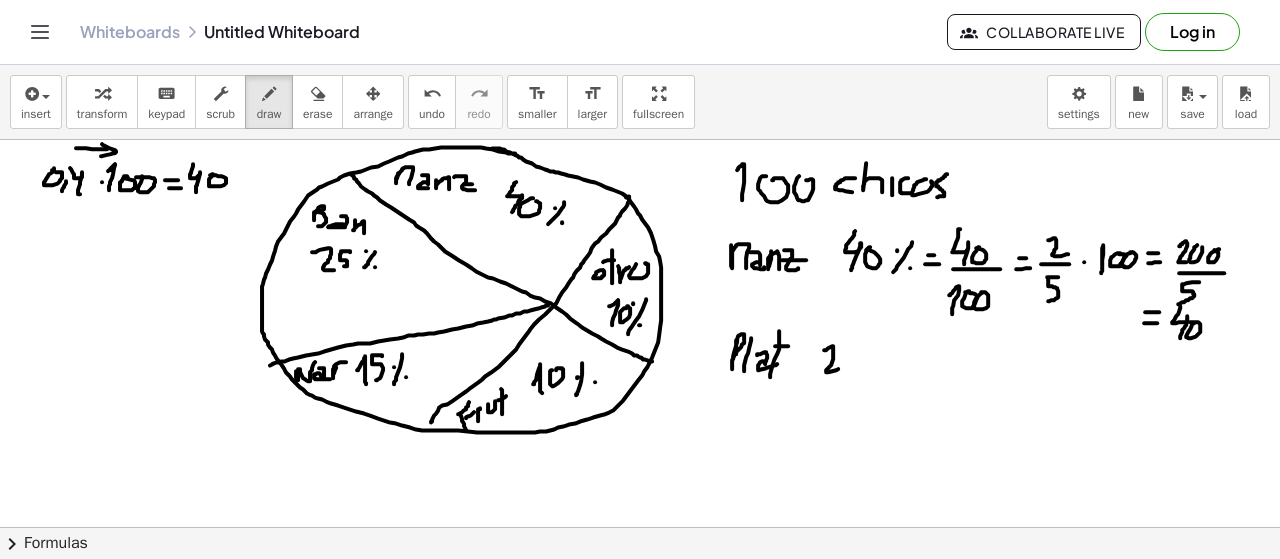 drag, startPoint x: 824, startPoint y: 347, endPoint x: 842, endPoint y: 365, distance: 25.455845 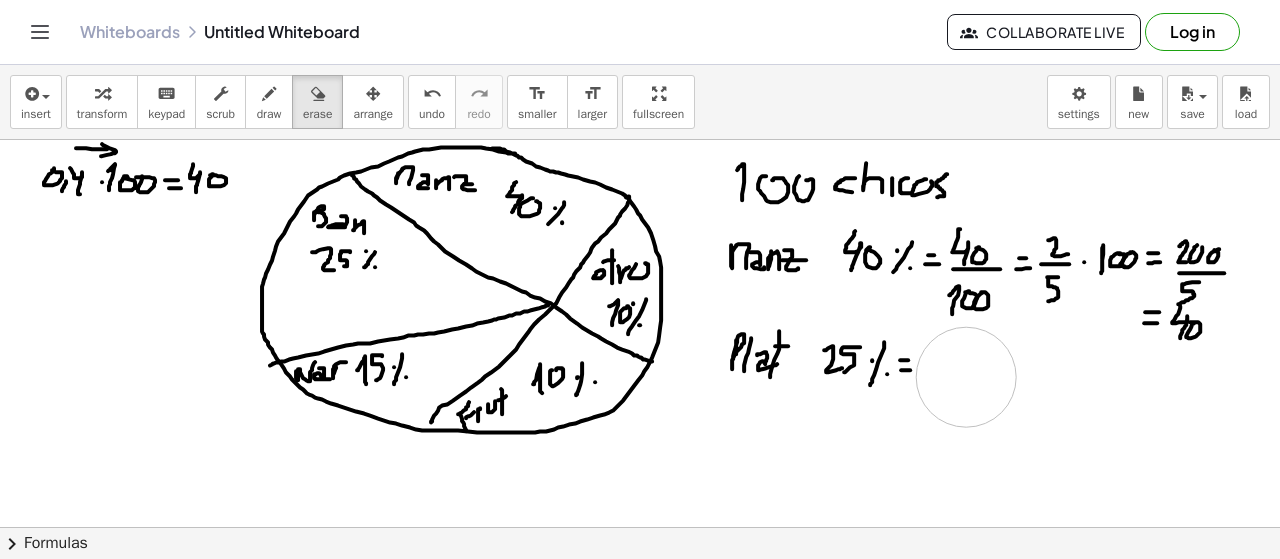 drag, startPoint x: 988, startPoint y: 380, endPoint x: 401, endPoint y: 154, distance: 629.0032 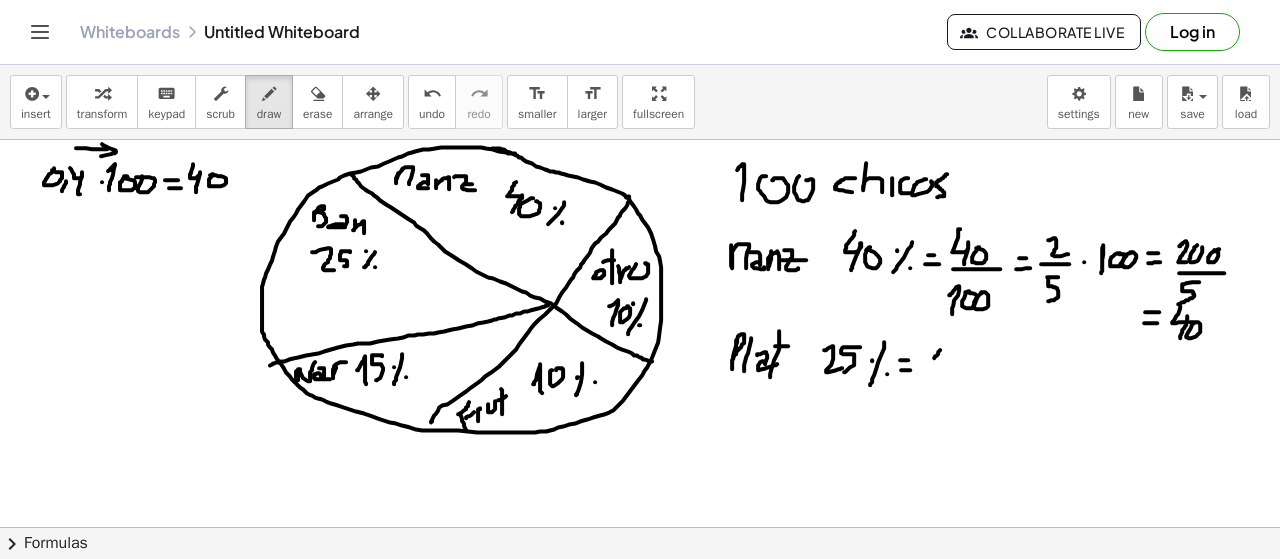 drag, startPoint x: 934, startPoint y: 355, endPoint x: 937, endPoint y: 365, distance: 10.440307 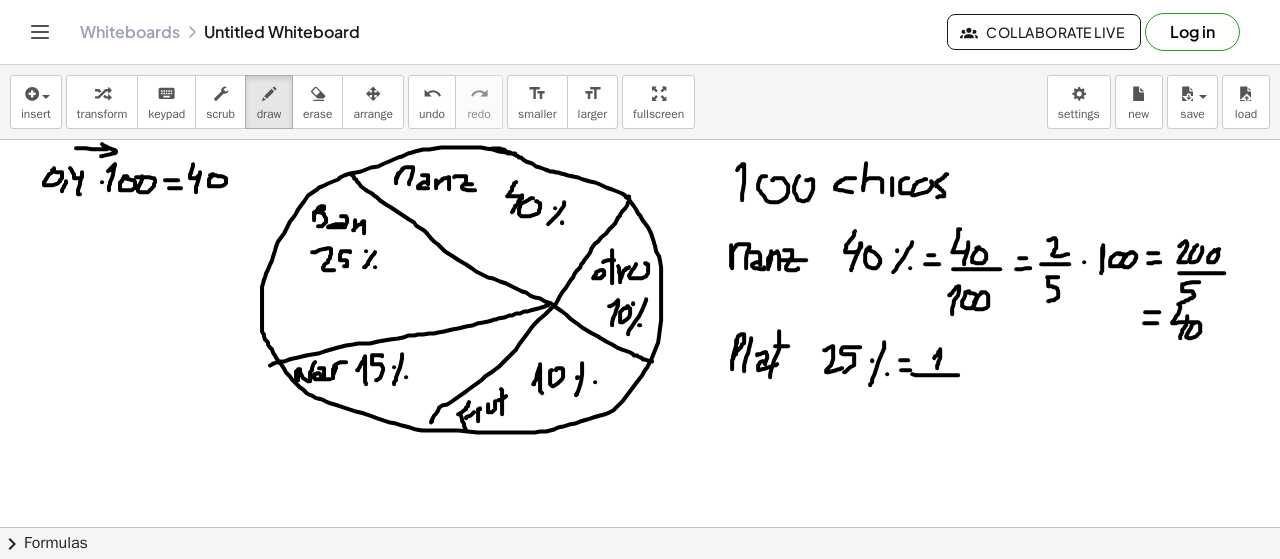 drag, startPoint x: 946, startPoint y: 372, endPoint x: 960, endPoint y: 373, distance: 14.035668 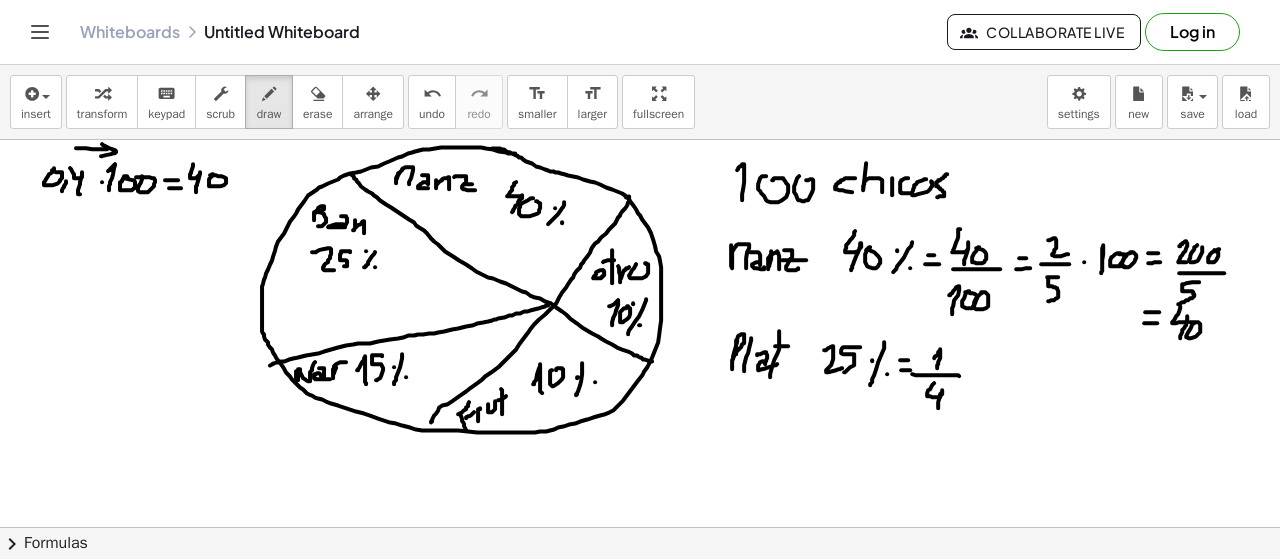 drag, startPoint x: 930, startPoint y: 386, endPoint x: 942, endPoint y: 410, distance: 26.832815 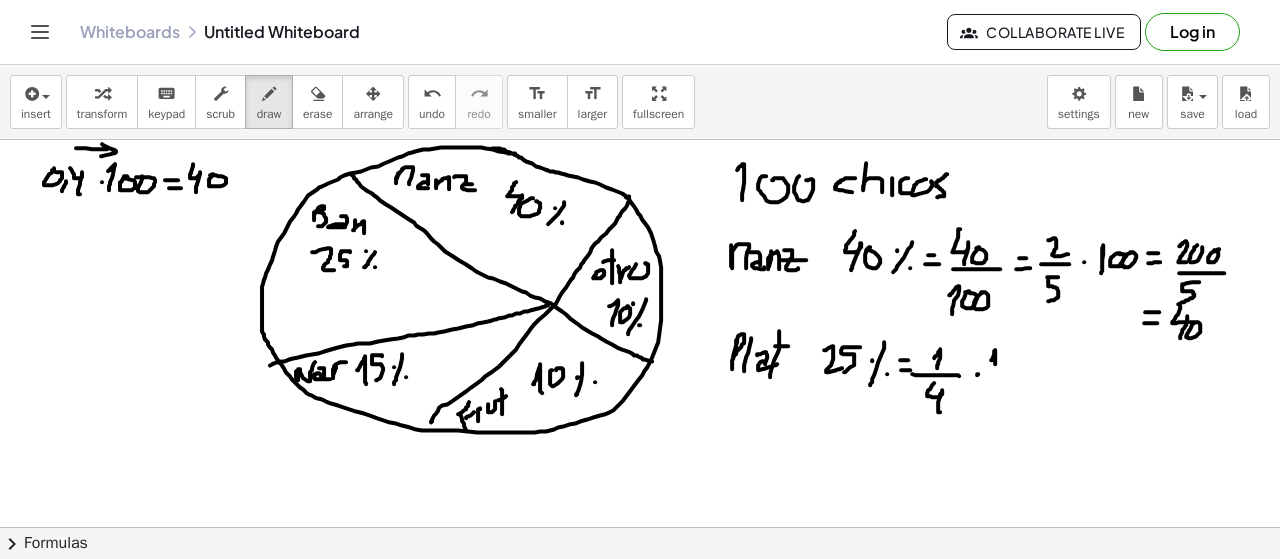 drag, startPoint x: 991, startPoint y: 357, endPoint x: 1010, endPoint y: 358, distance: 19.026299 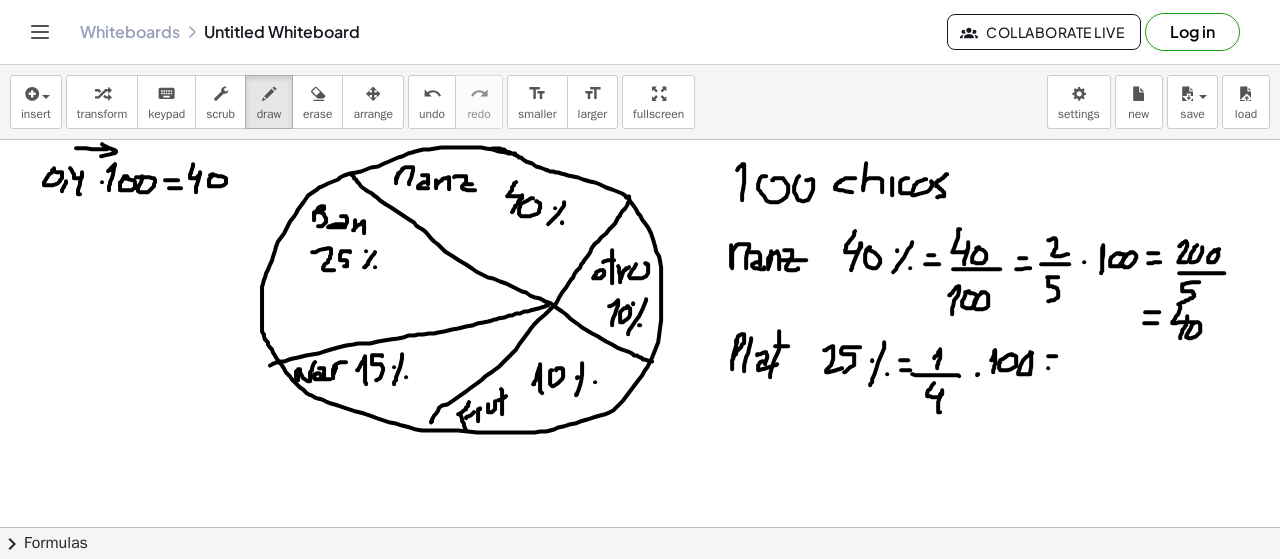 drag, startPoint x: 1048, startPoint y: 365, endPoint x: 1061, endPoint y: 365, distance: 13 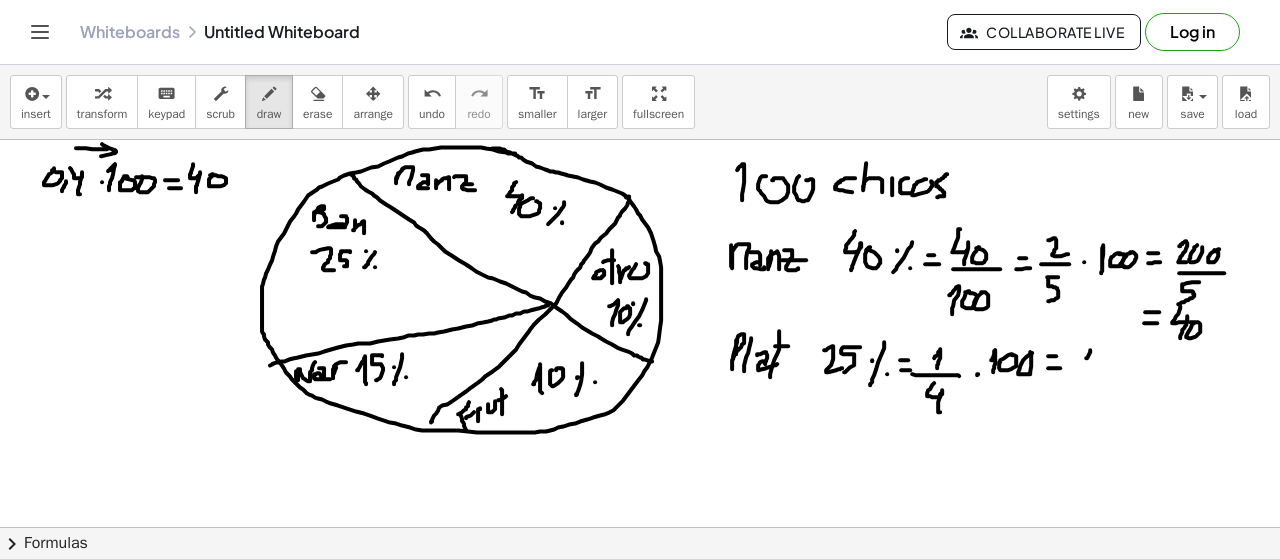 drag, startPoint x: 1088, startPoint y: 353, endPoint x: 1090, endPoint y: 367, distance: 14.142136 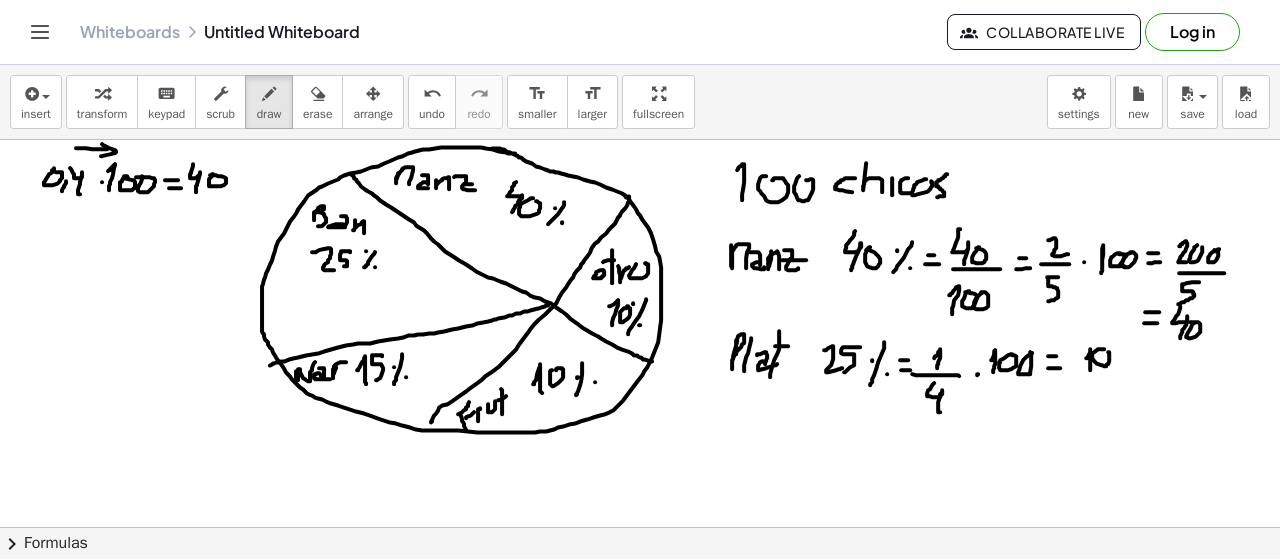 drag, startPoint x: 1098, startPoint y: 346, endPoint x: 1108, endPoint y: 349, distance: 10.440307 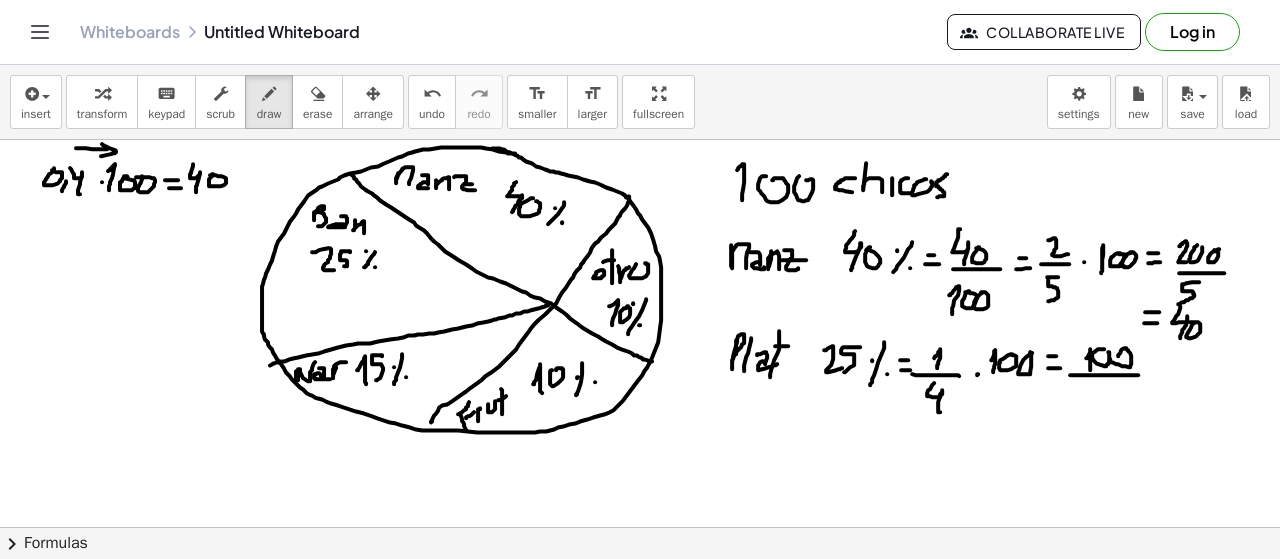 drag, startPoint x: 1091, startPoint y: 372, endPoint x: 1158, endPoint y: 373, distance: 67.00746 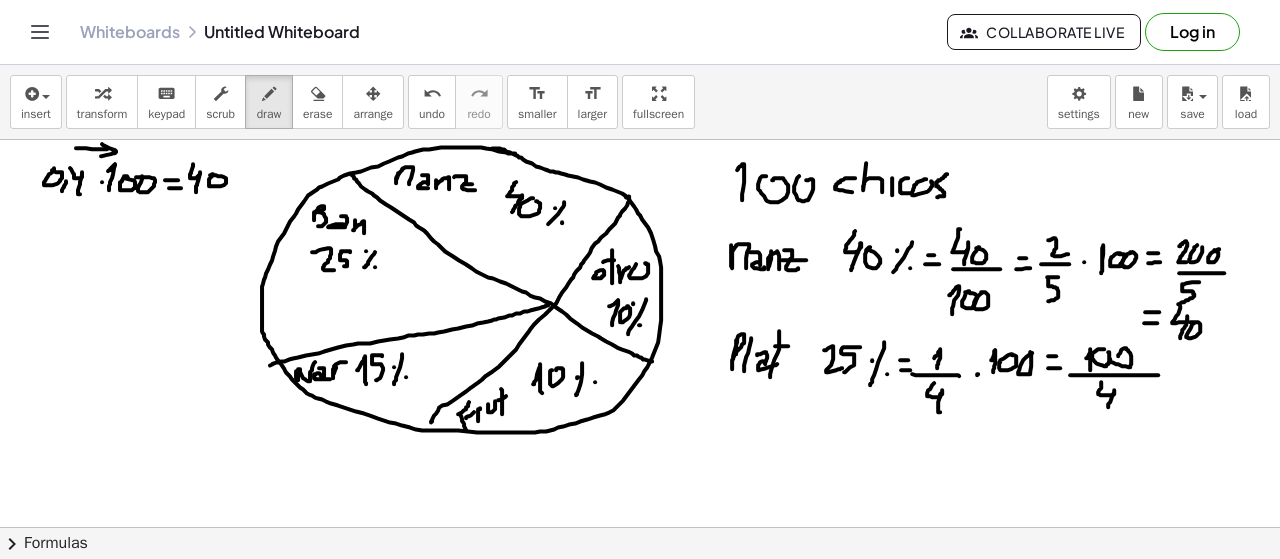 drag, startPoint x: 1101, startPoint y: 379, endPoint x: 1112, endPoint y: 411, distance: 33.83785 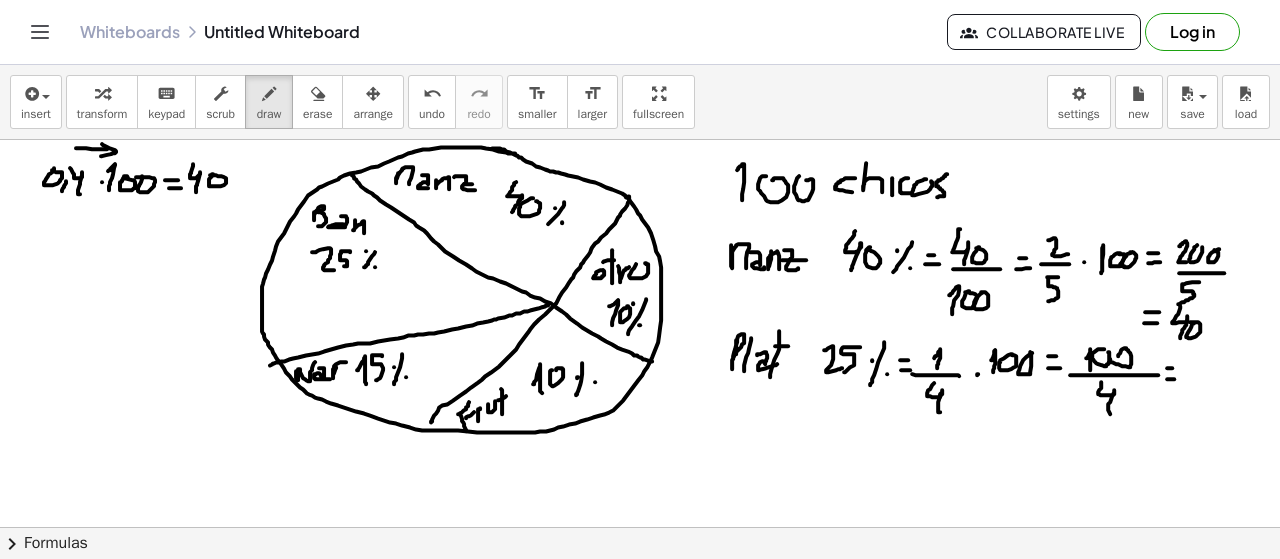 drag, startPoint x: 1167, startPoint y: 376, endPoint x: 1180, endPoint y: 376, distance: 13 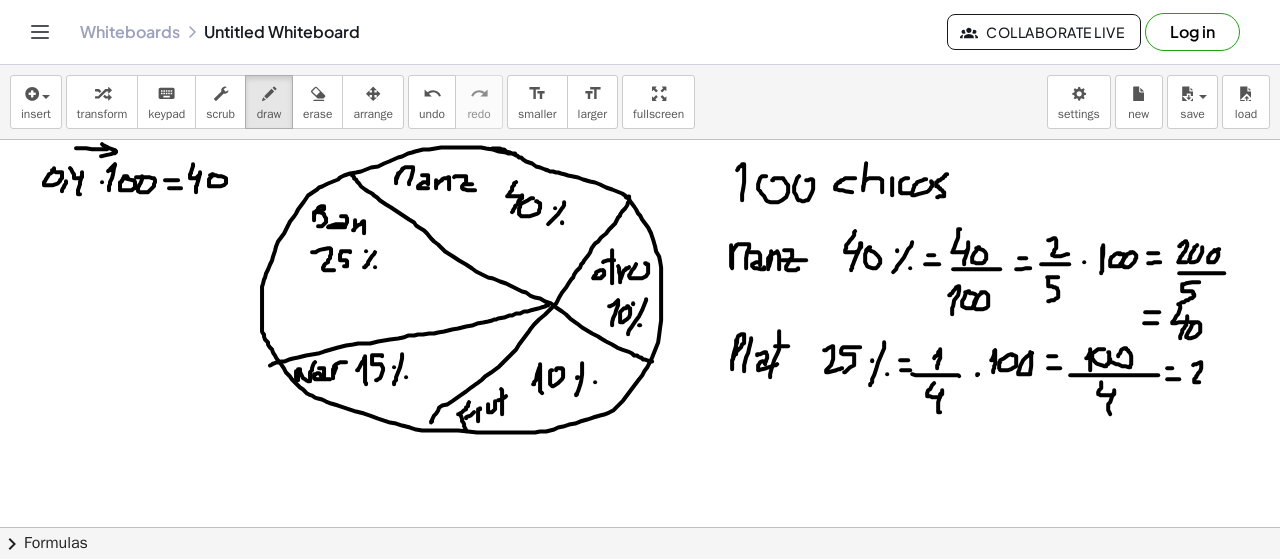 drag, startPoint x: 1196, startPoint y: 361, endPoint x: 1212, endPoint y: 375, distance: 21.260292 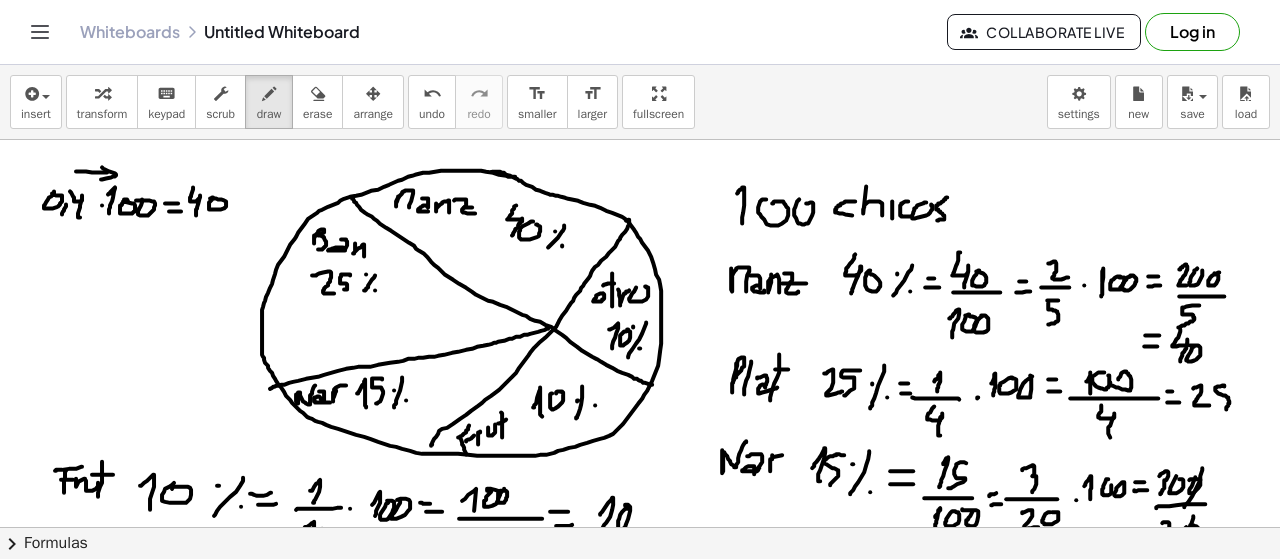 scroll, scrollTop: 5875, scrollLeft: 0, axis: vertical 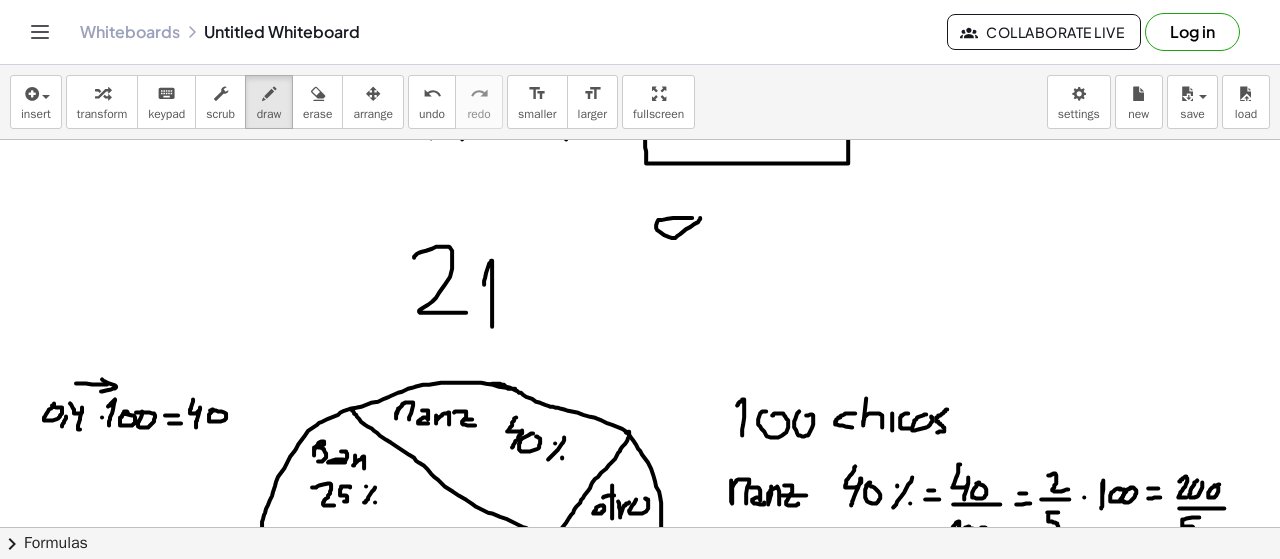 drag, startPoint x: 656, startPoint y: 222, endPoint x: 700, endPoint y: 213, distance: 44.911022 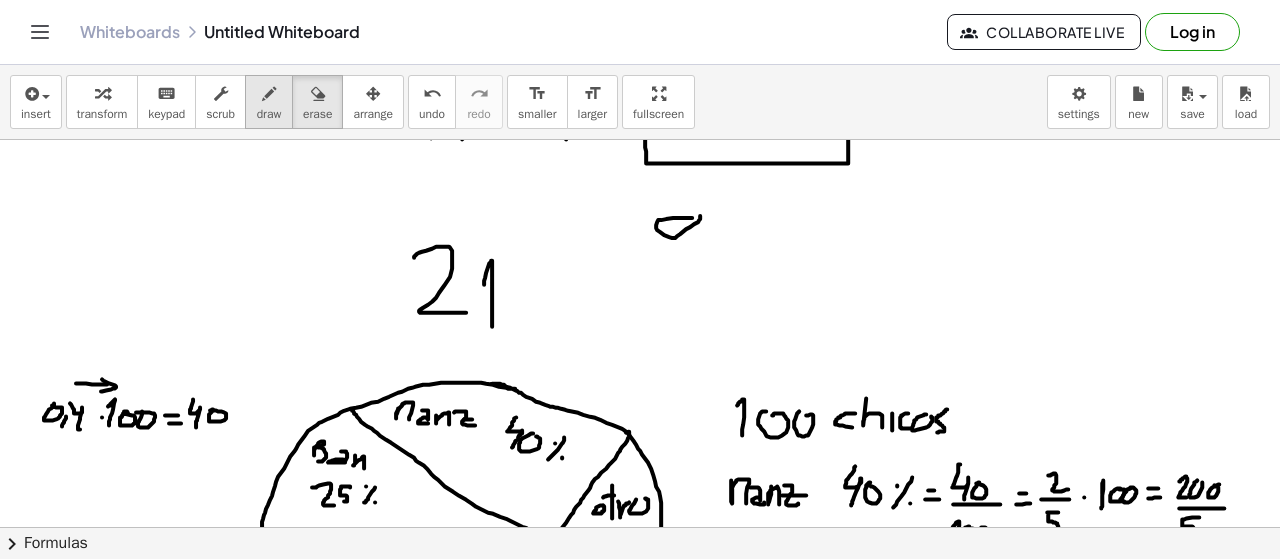 drag, startPoint x: 707, startPoint y: 234, endPoint x: 272, endPoint y: 95, distance: 456.66837 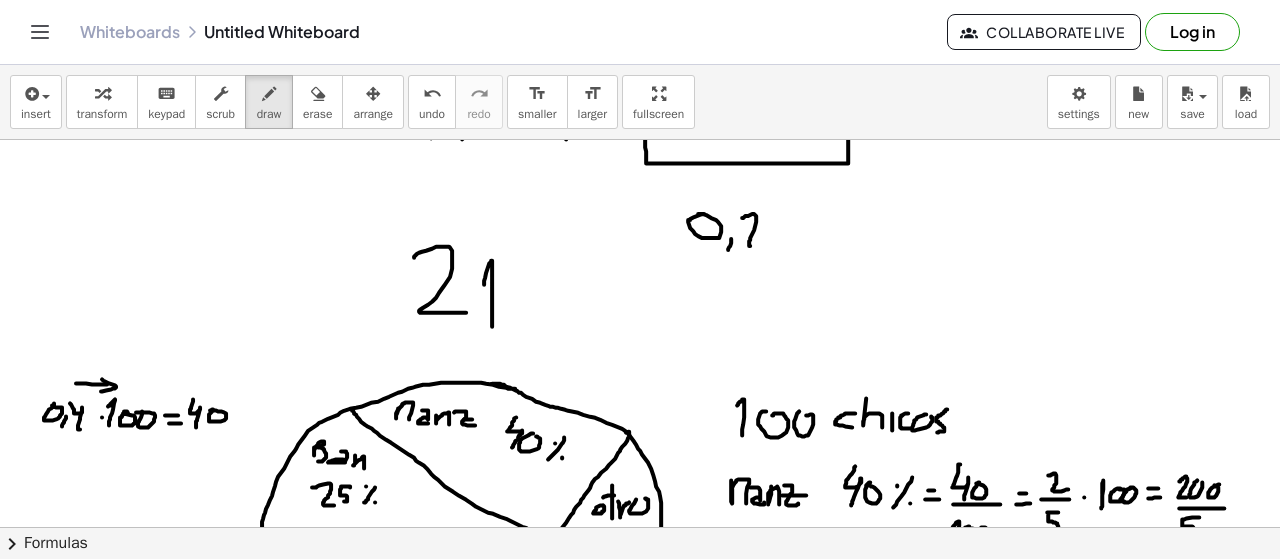 drag, startPoint x: 742, startPoint y: 215, endPoint x: 774, endPoint y: 231, distance: 35.77709 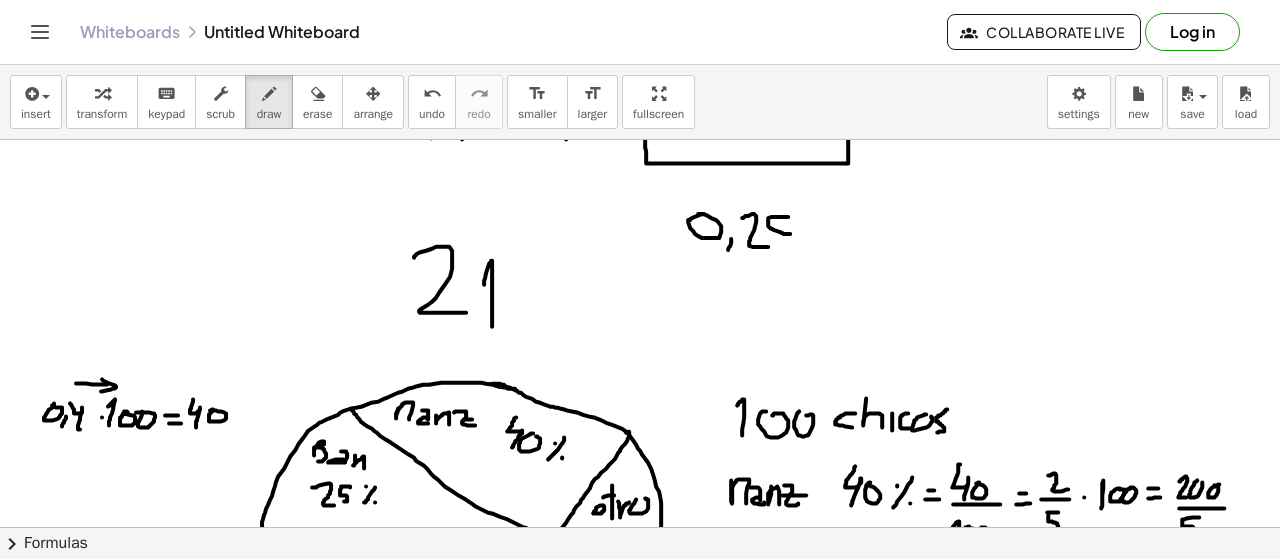 drag, startPoint x: 774, startPoint y: 214, endPoint x: 783, endPoint y: 253, distance: 40.024994 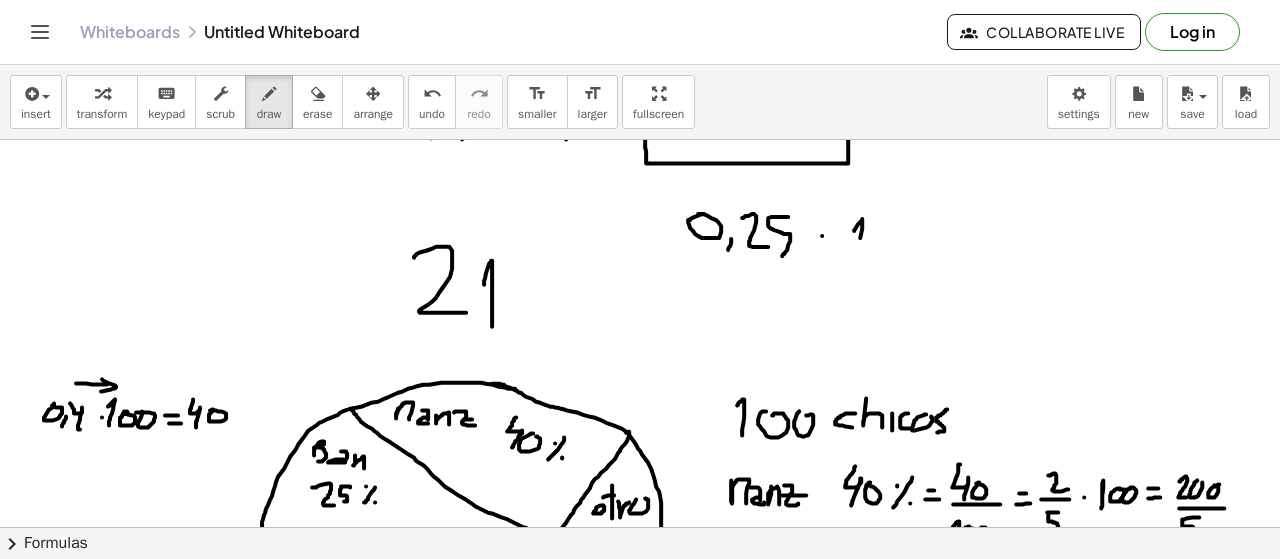 drag, startPoint x: 862, startPoint y: 217, endPoint x: 879, endPoint y: 233, distance: 23.345236 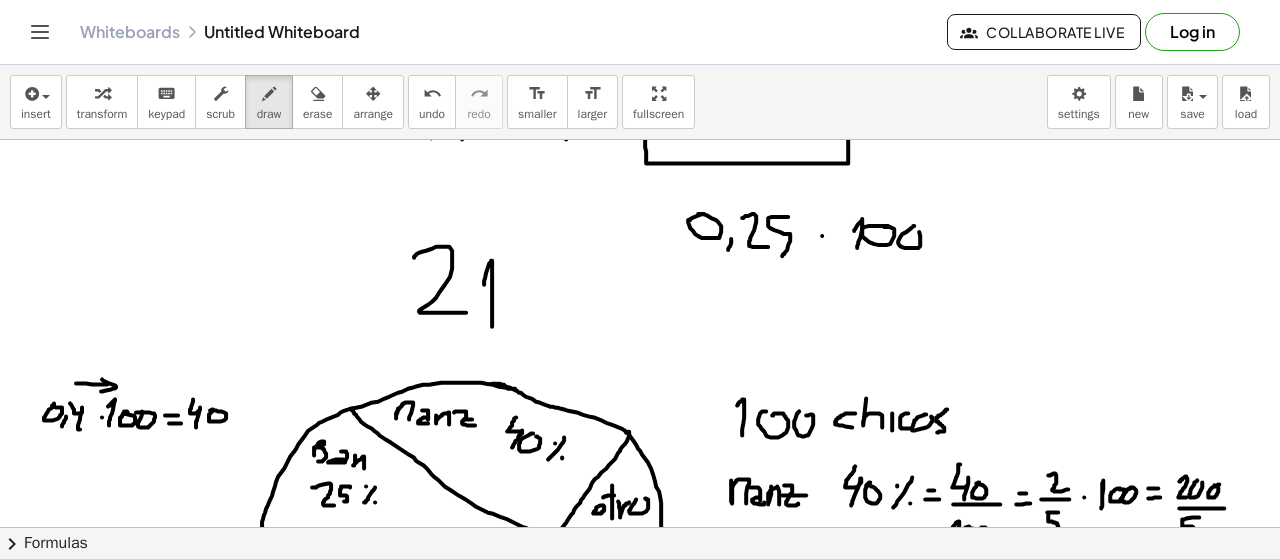 drag, startPoint x: 906, startPoint y: 229, endPoint x: 916, endPoint y: 227, distance: 10.198039 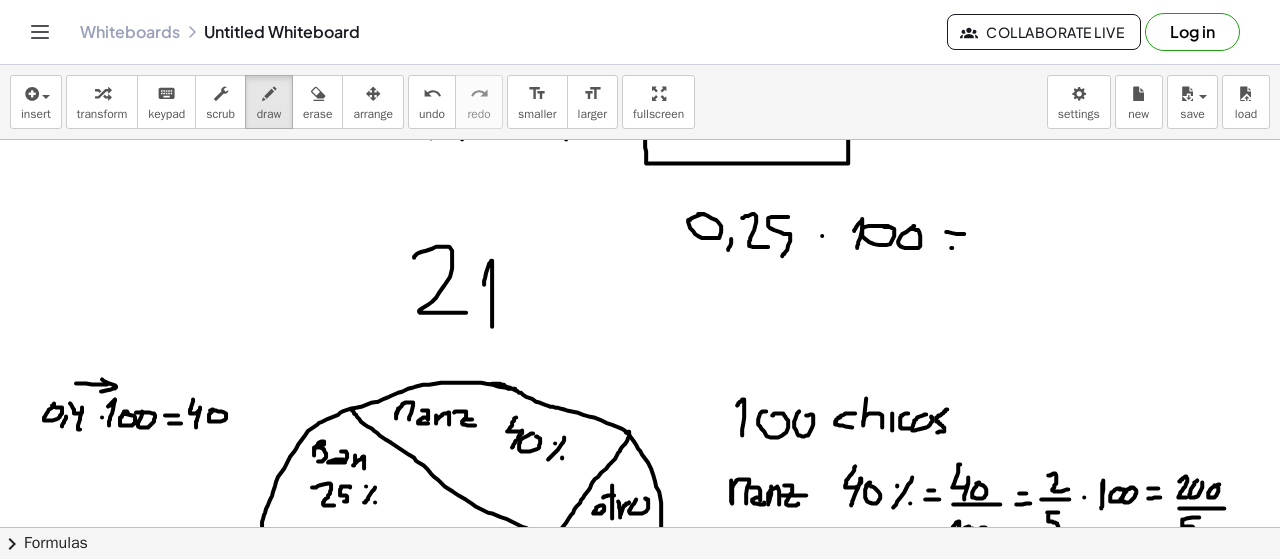 drag, startPoint x: 952, startPoint y: 245, endPoint x: 966, endPoint y: 245, distance: 14 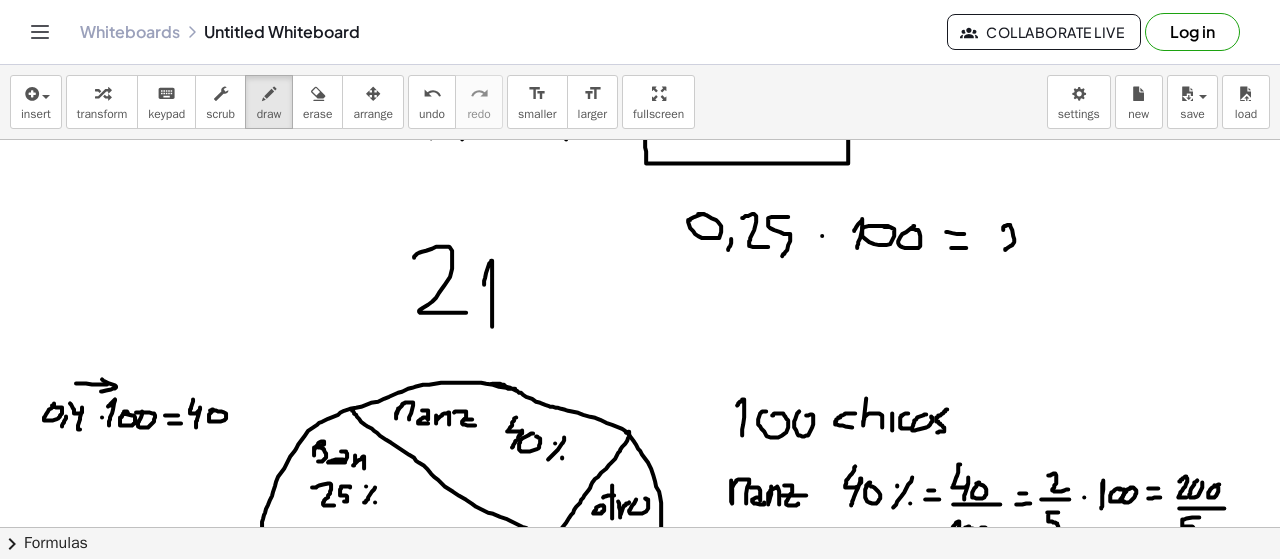 drag, startPoint x: 1004, startPoint y: 223, endPoint x: 1023, endPoint y: 243, distance: 27.58623 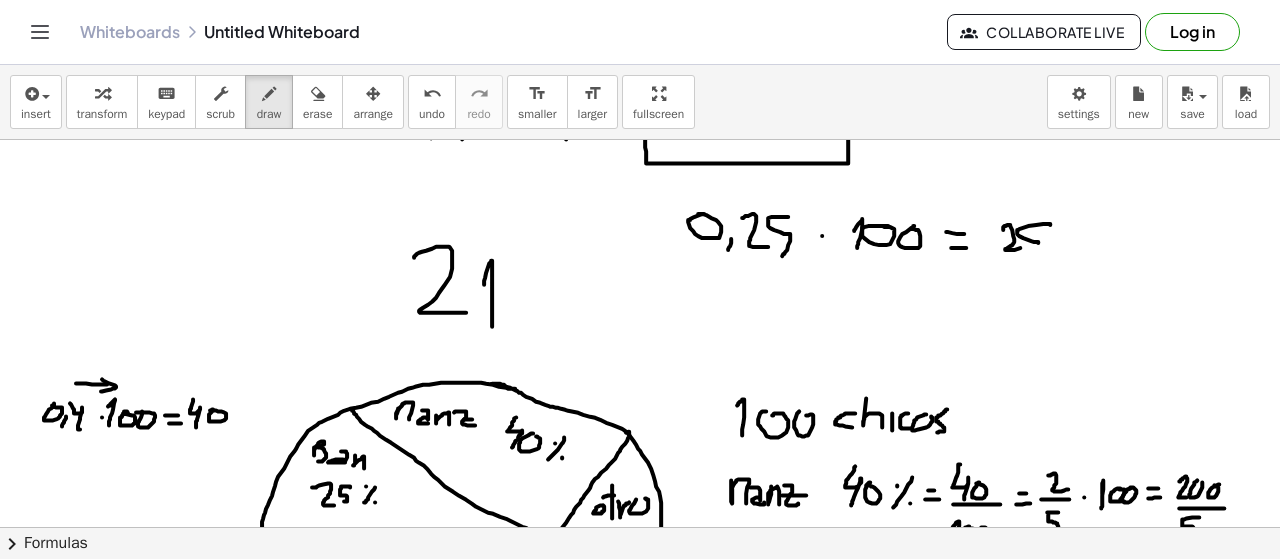 drag, startPoint x: 1036, startPoint y: 222, endPoint x: 1030, endPoint y: 253, distance: 31.575306 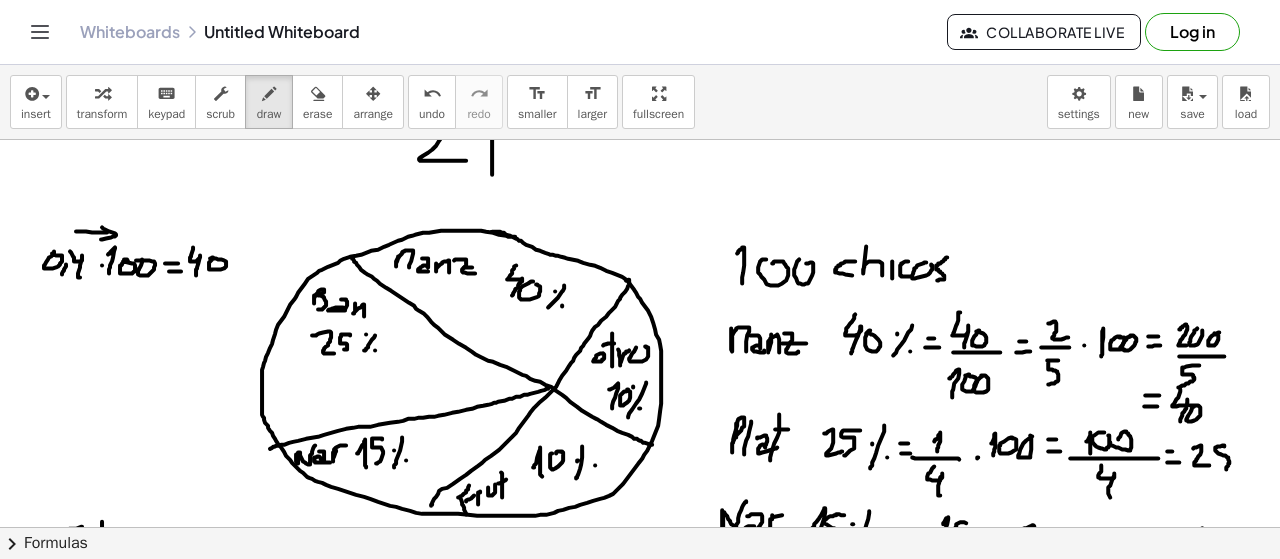 scroll, scrollTop: 6080, scrollLeft: 0, axis: vertical 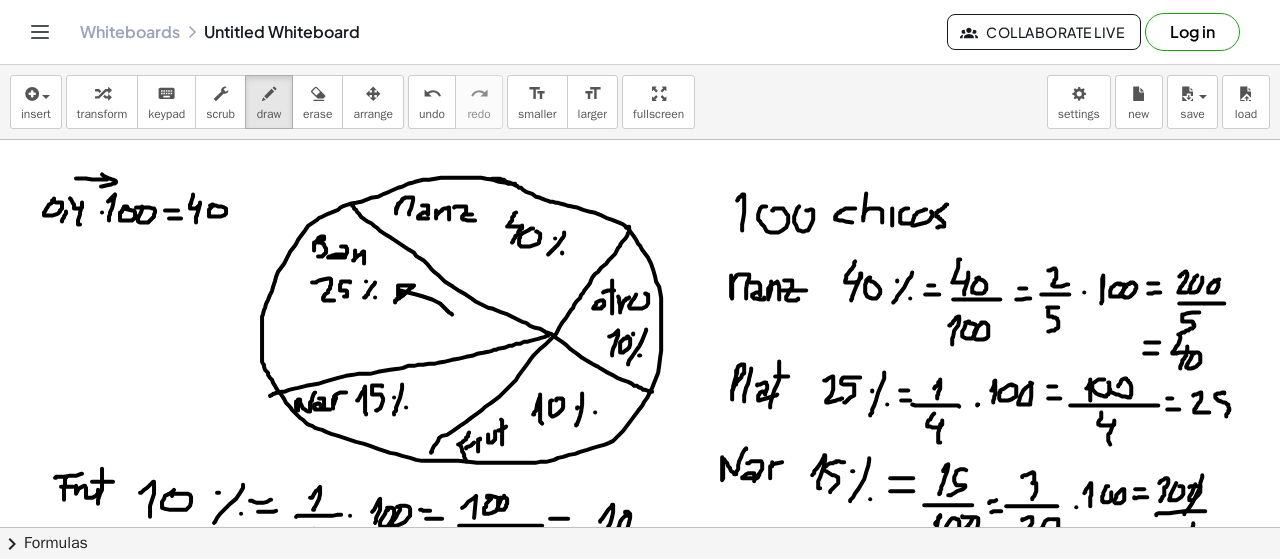 drag, startPoint x: 451, startPoint y: 310, endPoint x: 395, endPoint y: 300, distance: 56.88585 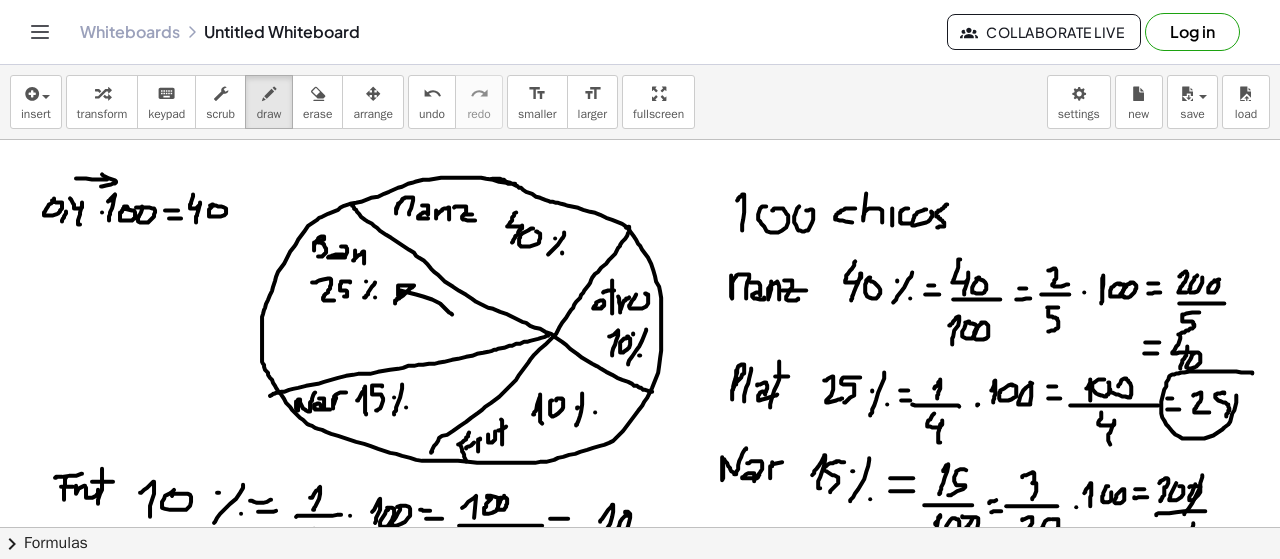 drag, startPoint x: 1246, startPoint y: 369, endPoint x: 1236, endPoint y: 379, distance: 14.142136 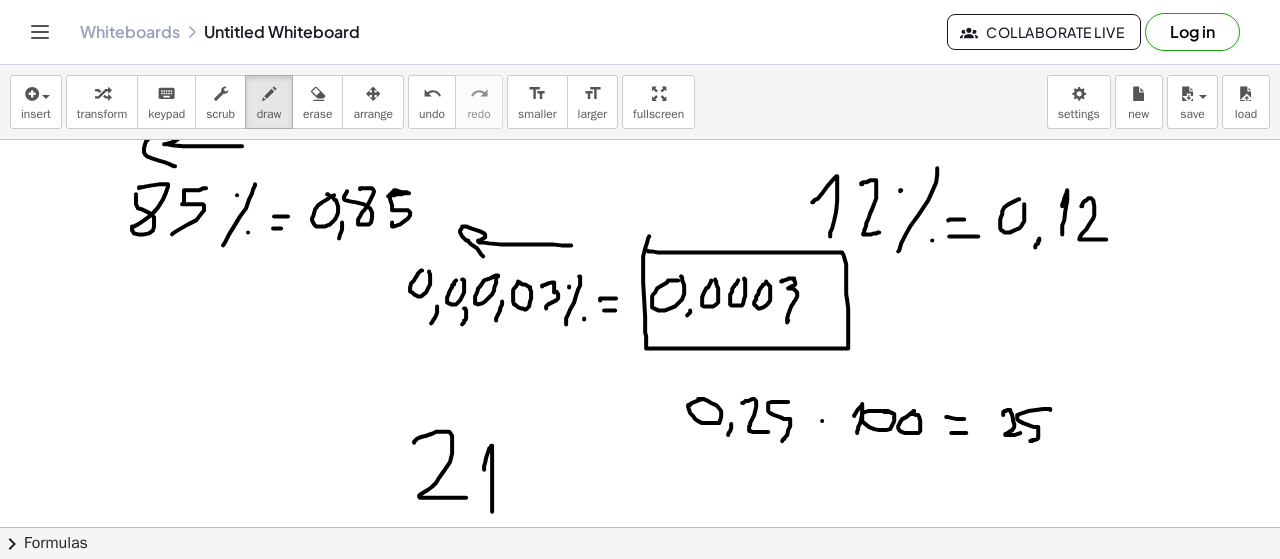 scroll, scrollTop: 5750, scrollLeft: 0, axis: vertical 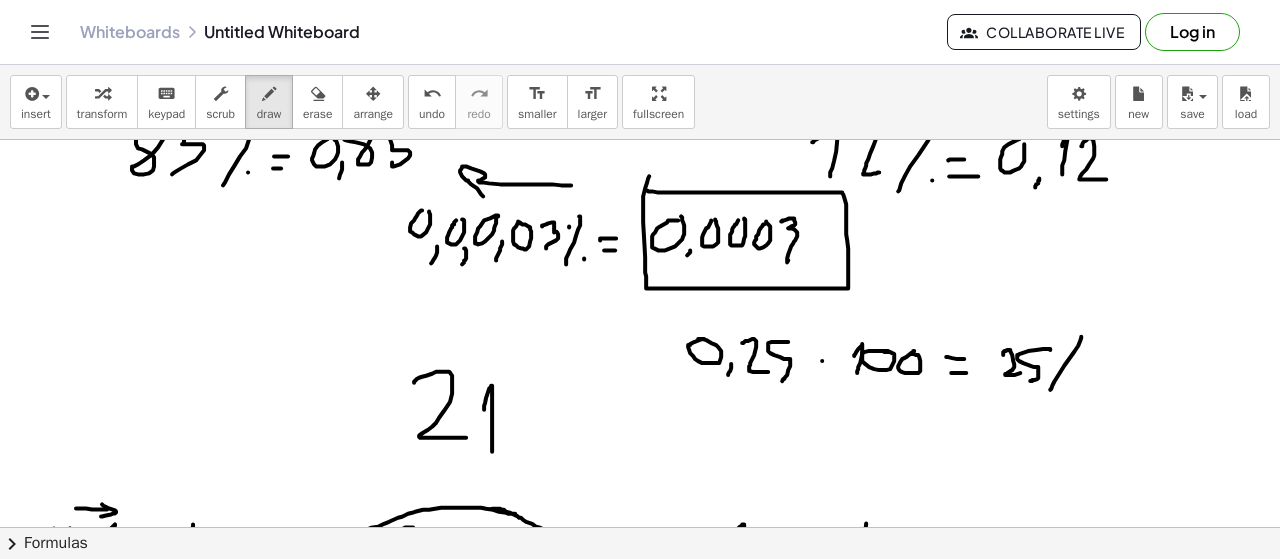 drag, startPoint x: 1074, startPoint y: 349, endPoint x: 1050, endPoint y: 388, distance: 45.79301 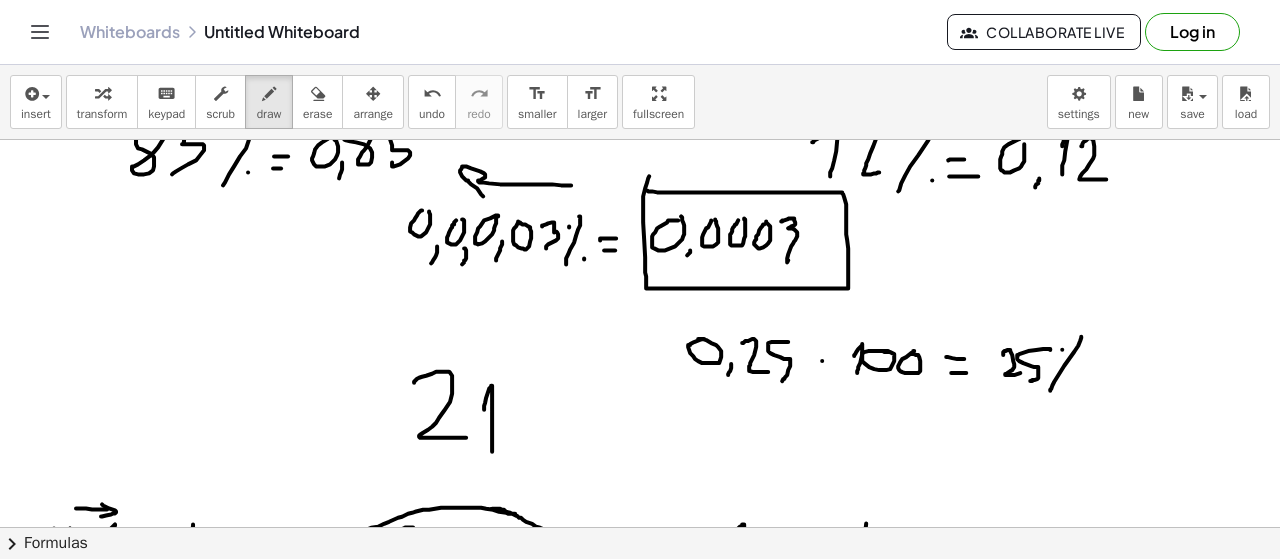 drag, startPoint x: 1069, startPoint y: 371, endPoint x: 1091, endPoint y: 381, distance: 24.166092 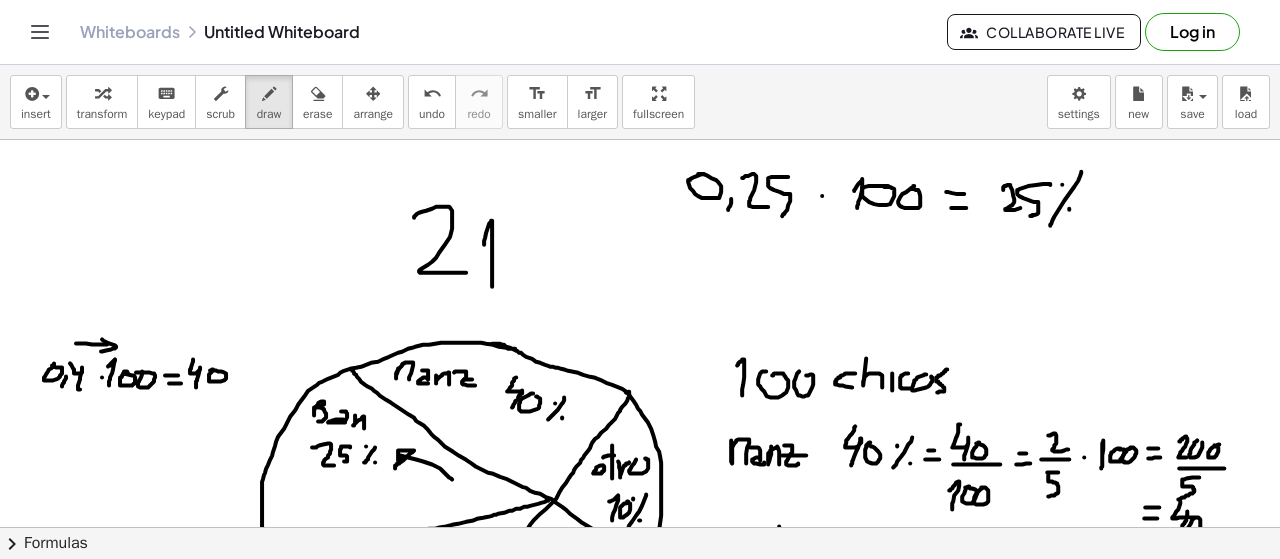 scroll, scrollTop: 5954, scrollLeft: 0, axis: vertical 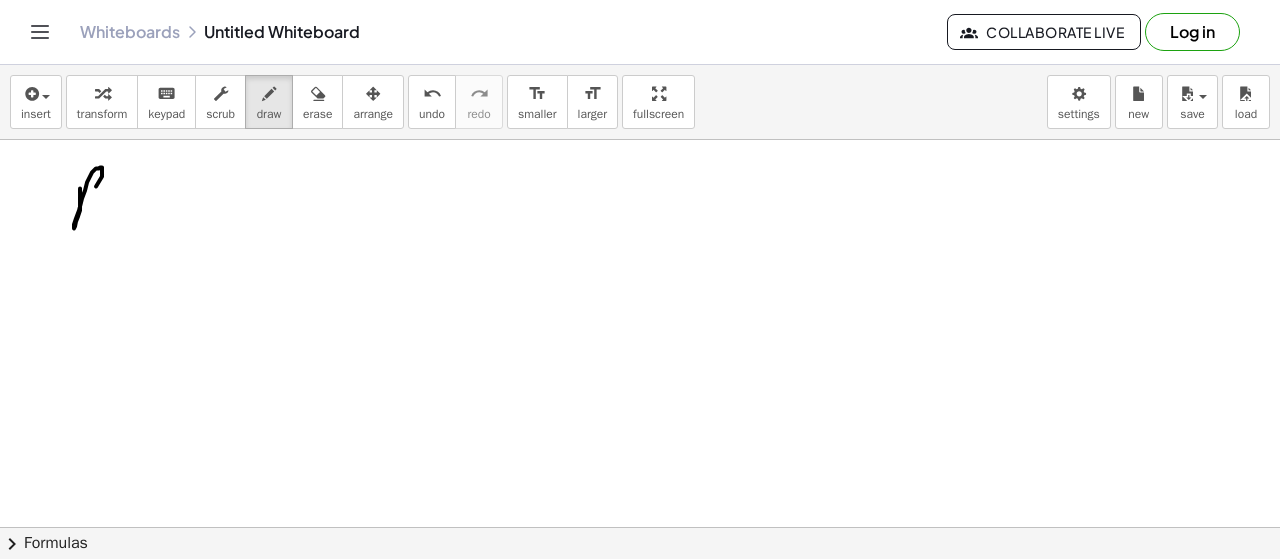 drag, startPoint x: 80, startPoint y: 185, endPoint x: 88, endPoint y: 199, distance: 16.124516 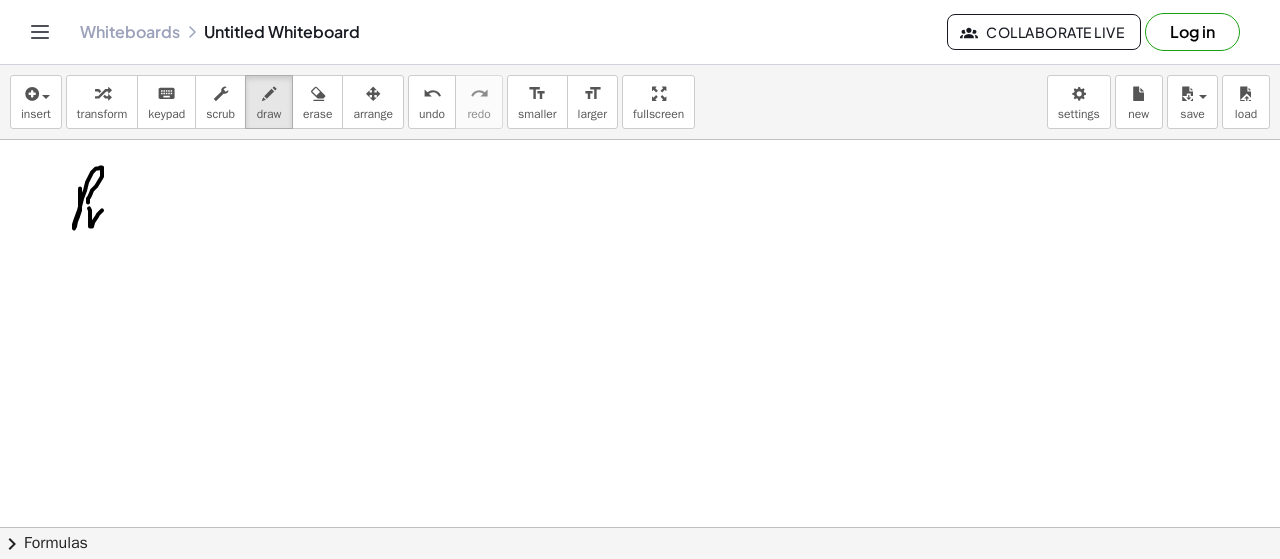 drag, startPoint x: 89, startPoint y: 205, endPoint x: 106, endPoint y: 206, distance: 17.029387 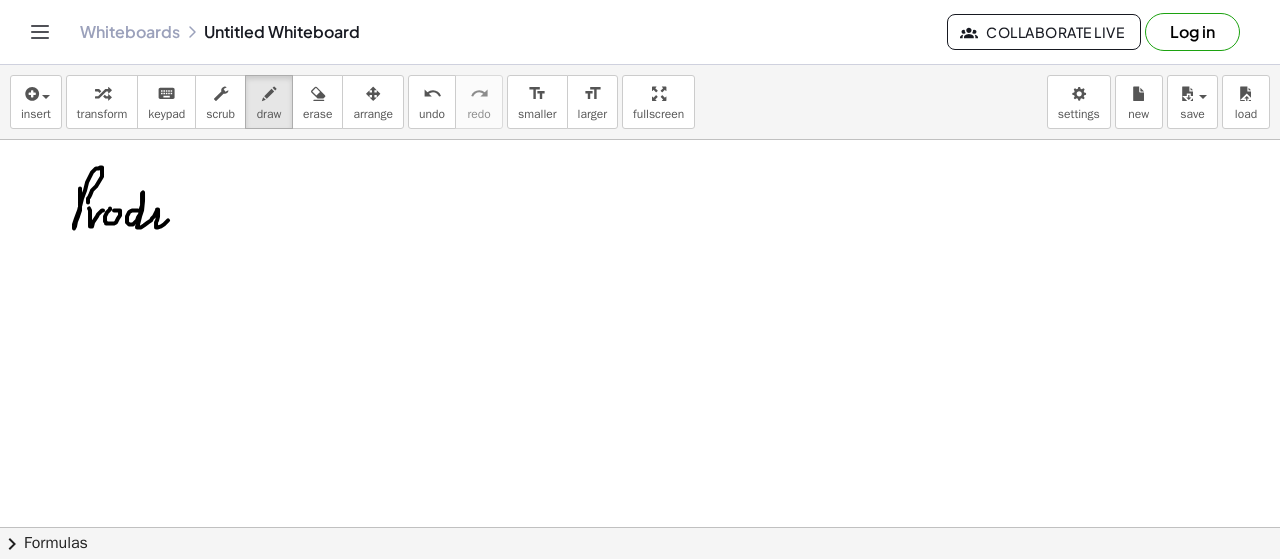 drag, startPoint x: 138, startPoint y: 207, endPoint x: 172, endPoint y: 225, distance: 38.470768 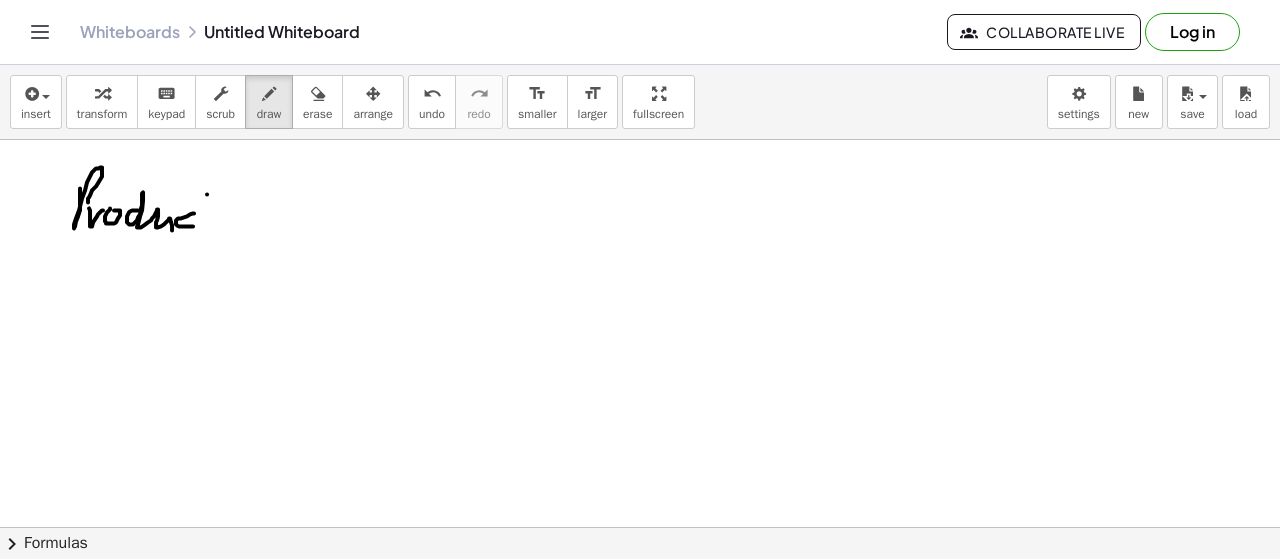 drag, startPoint x: 207, startPoint y: 191, endPoint x: 201, endPoint y: 229, distance: 38.470768 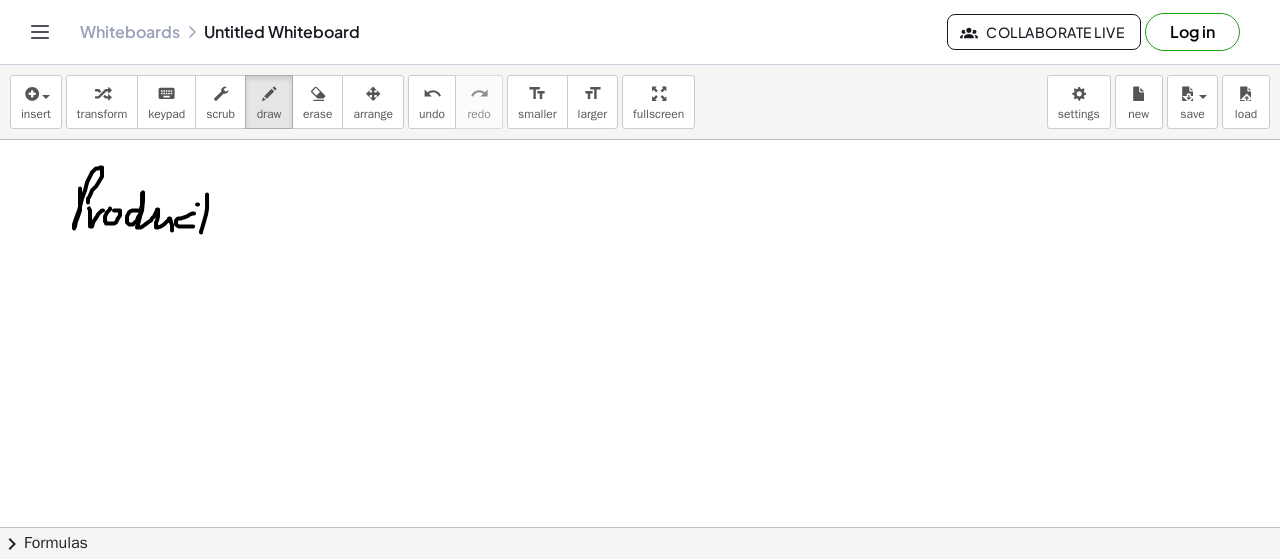 drag, startPoint x: 198, startPoint y: 201, endPoint x: 212, endPoint y: 202, distance: 14.035668 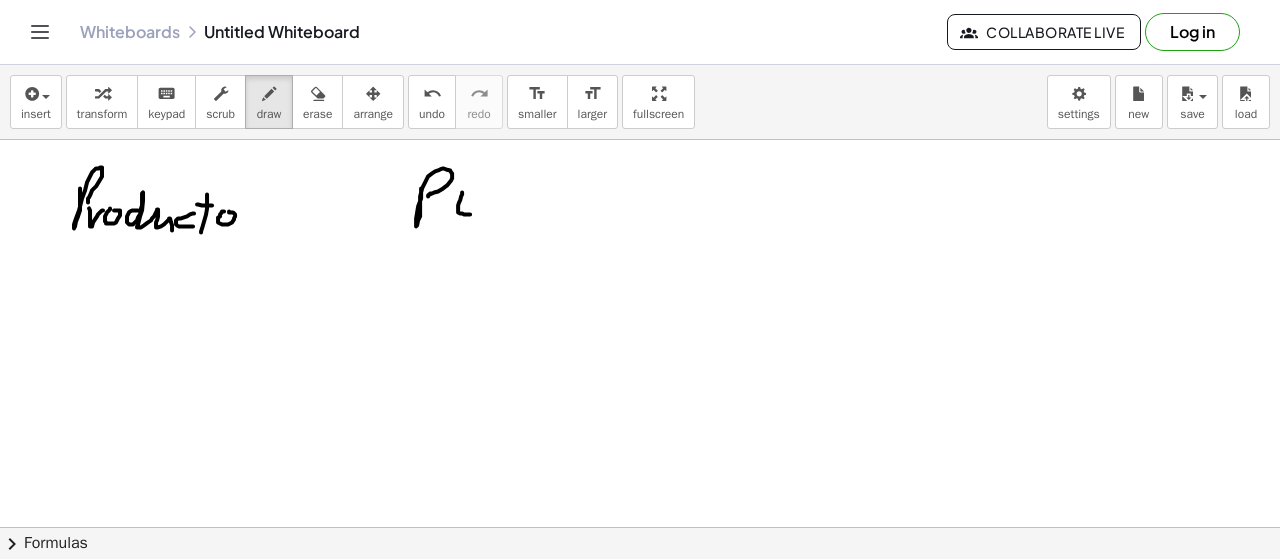 drag, startPoint x: 462, startPoint y: 190, endPoint x: 480, endPoint y: 195, distance: 18.681541 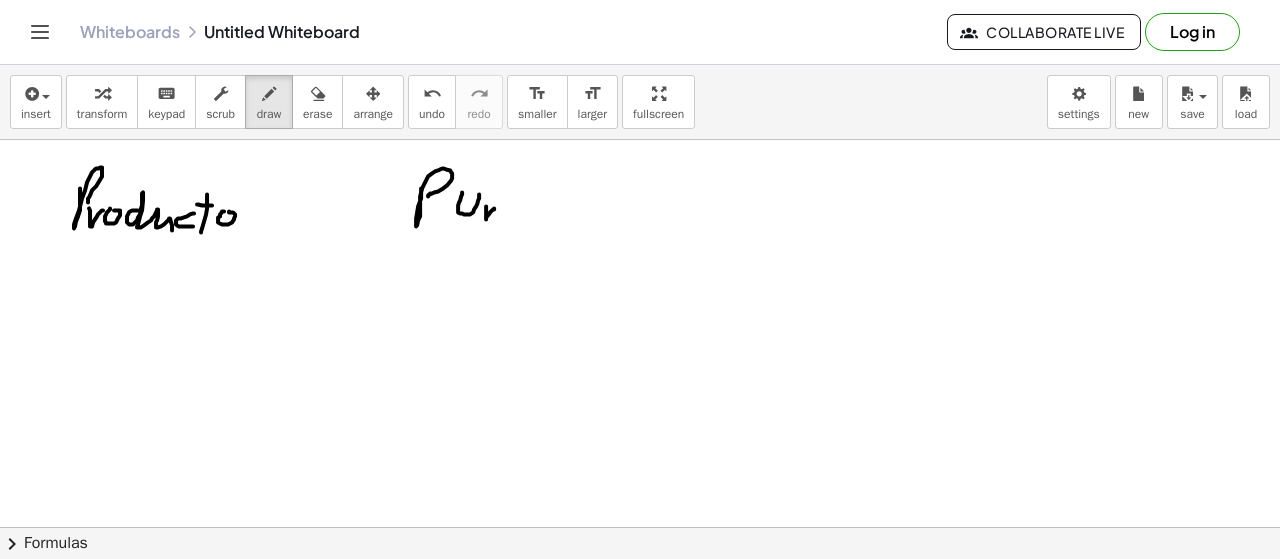 drag, startPoint x: 486, startPoint y: 208, endPoint x: 498, endPoint y: 219, distance: 16.27882 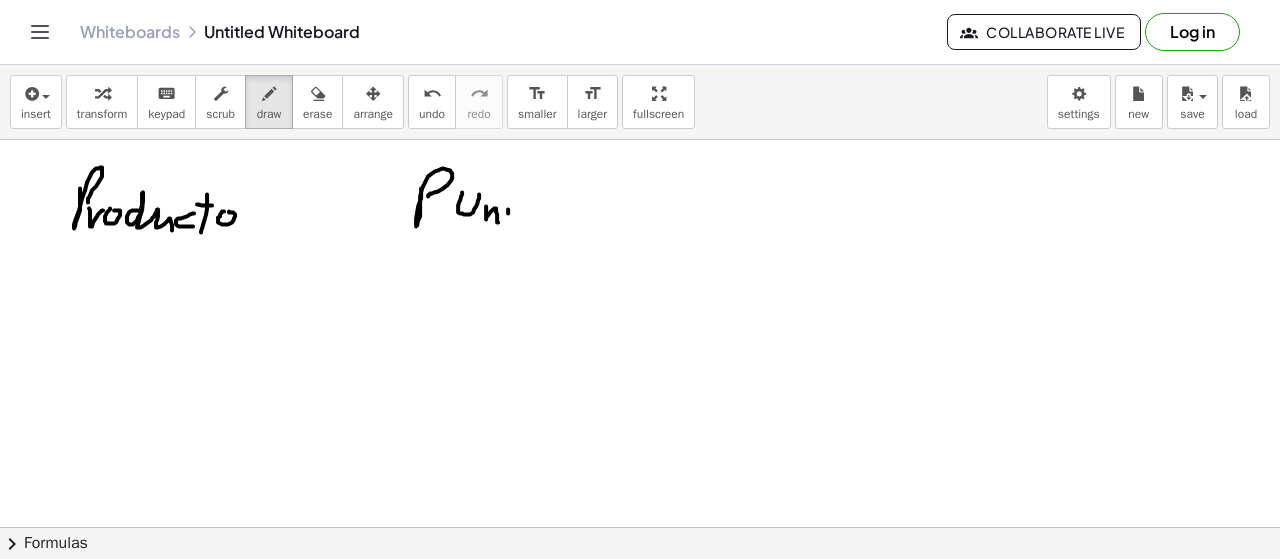 drag, startPoint x: 508, startPoint y: 210, endPoint x: 514, endPoint y: 198, distance: 13.416408 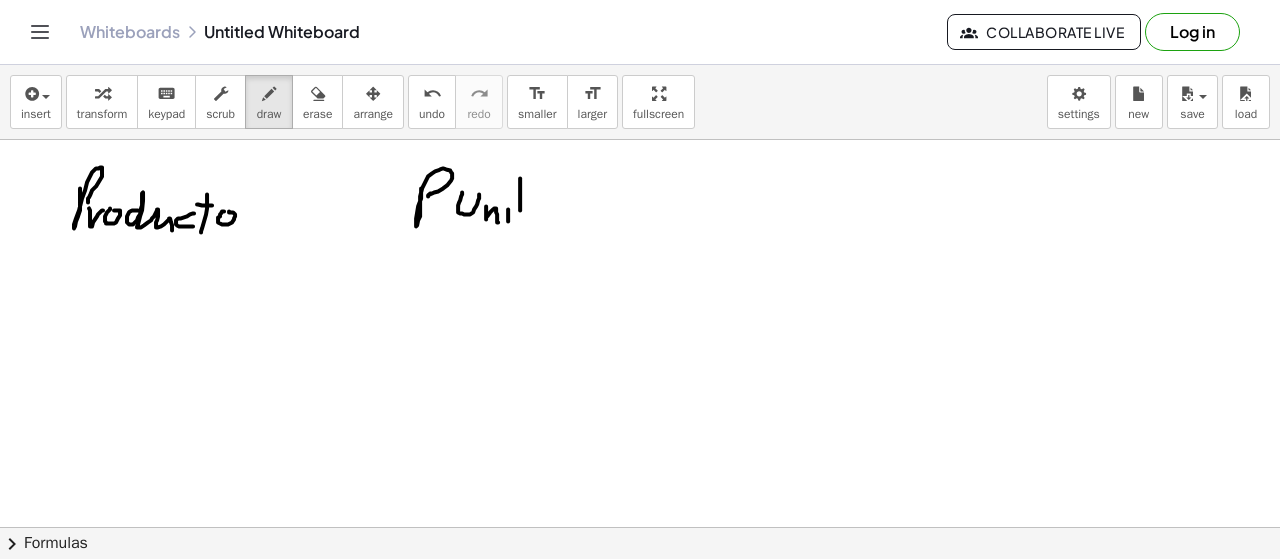 drag, startPoint x: 520, startPoint y: 179, endPoint x: 518, endPoint y: 208, distance: 29.068884 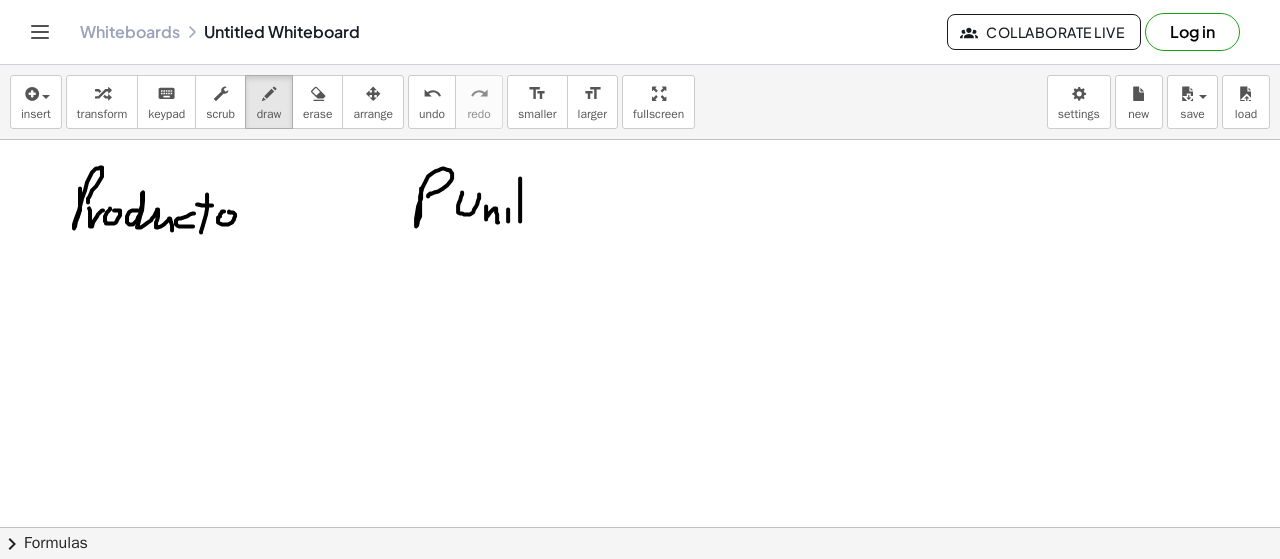 drag, startPoint x: 514, startPoint y: 198, endPoint x: 528, endPoint y: 197, distance: 14.035668 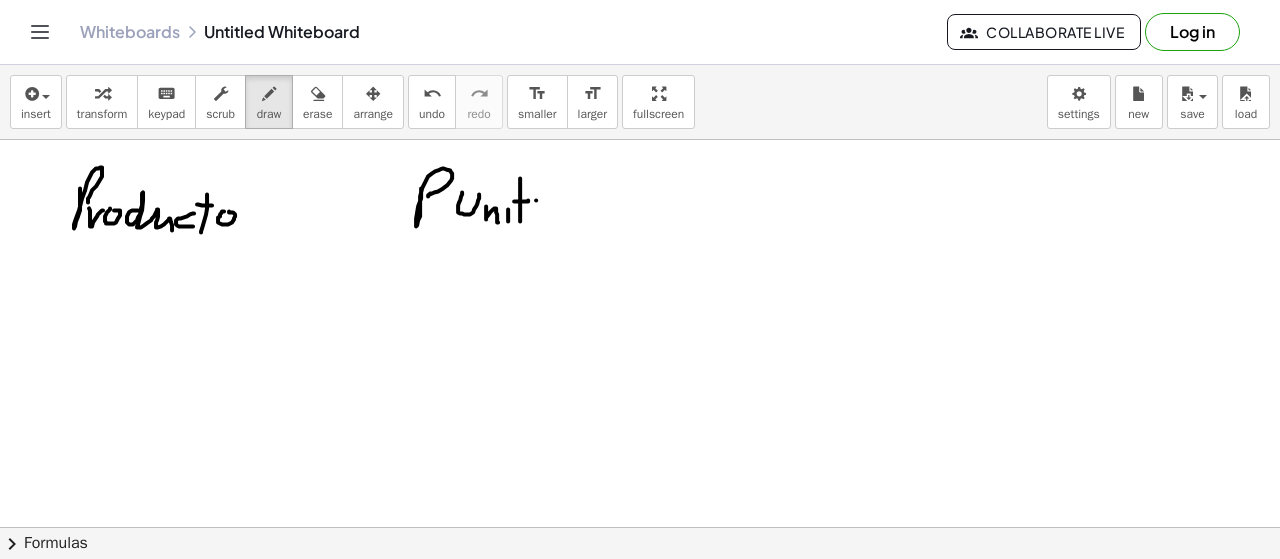 drag, startPoint x: 536, startPoint y: 197, endPoint x: 544, endPoint y: 215, distance: 19.697716 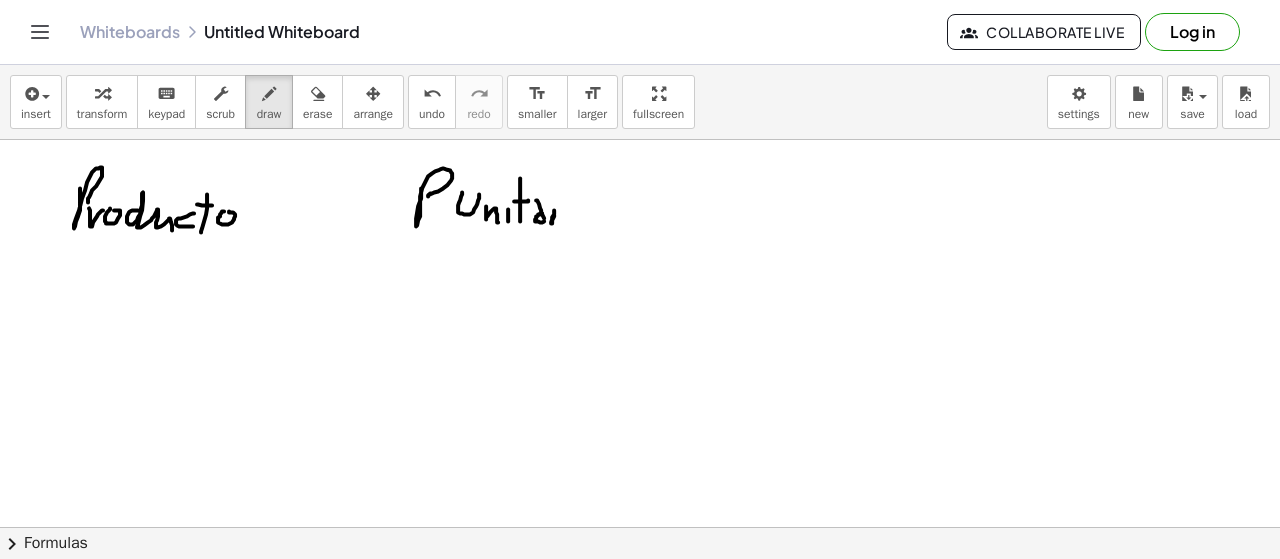 drag, startPoint x: 554, startPoint y: 207, endPoint x: 565, endPoint y: 203, distance: 11.7046995 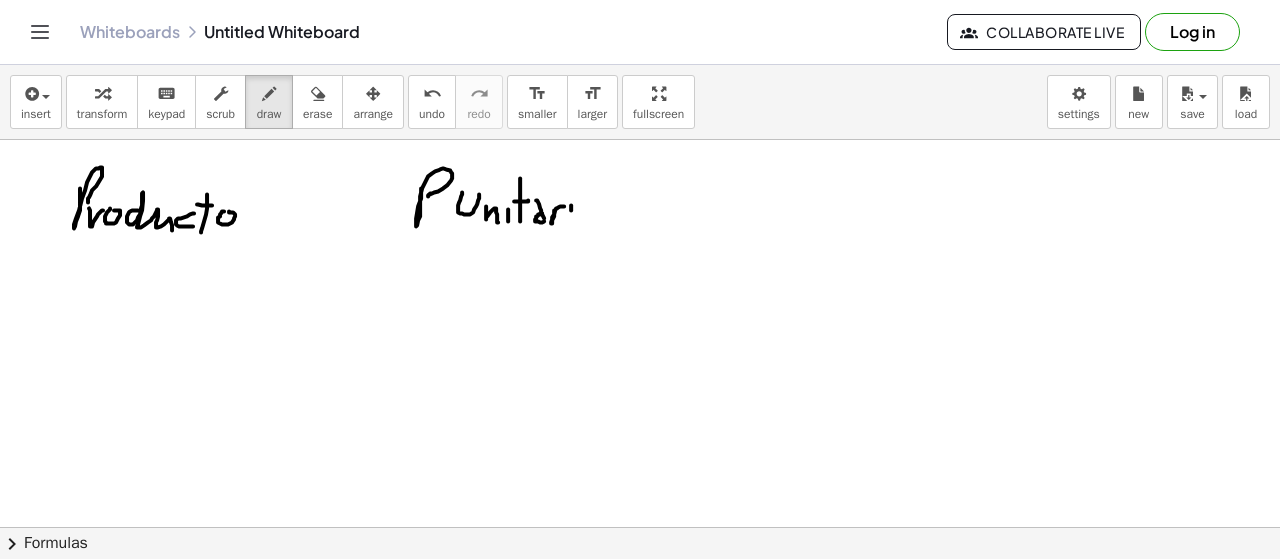 drag, startPoint x: 571, startPoint y: 203, endPoint x: 589, endPoint y: 206, distance: 18.248287 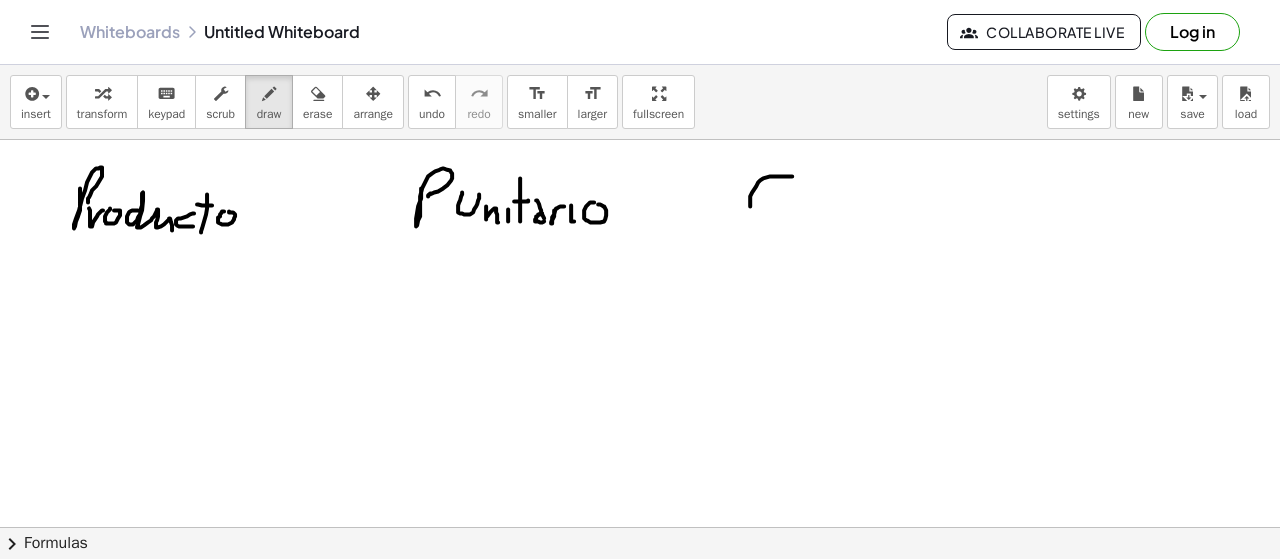 drag, startPoint x: 787, startPoint y: 173, endPoint x: 778, endPoint y: 212, distance: 40.024994 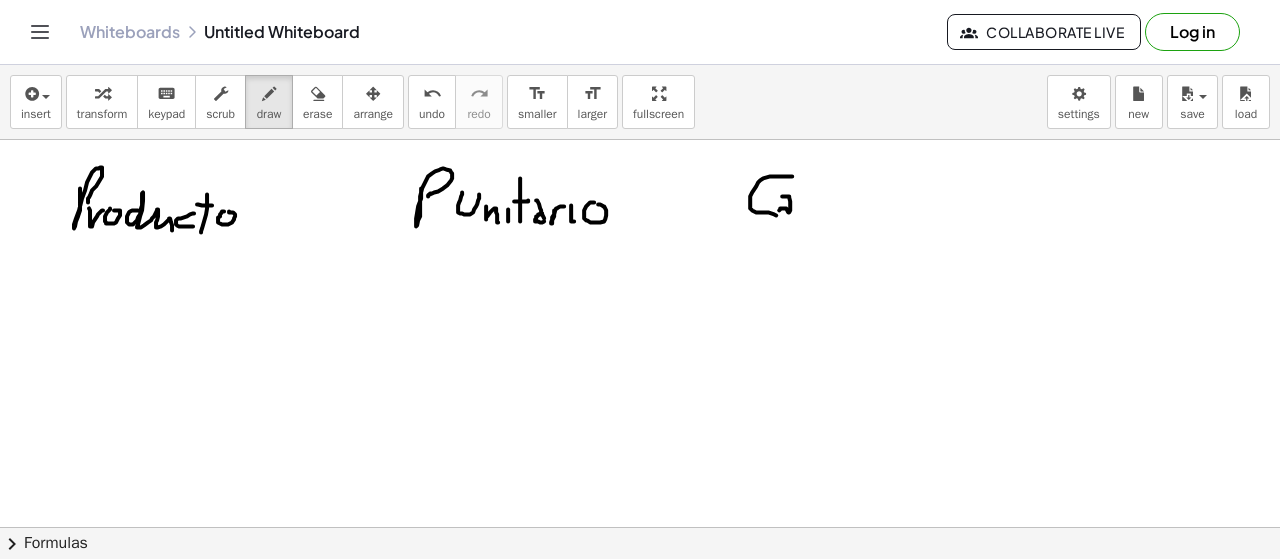 drag, startPoint x: 782, startPoint y: 193, endPoint x: 791, endPoint y: 205, distance: 15 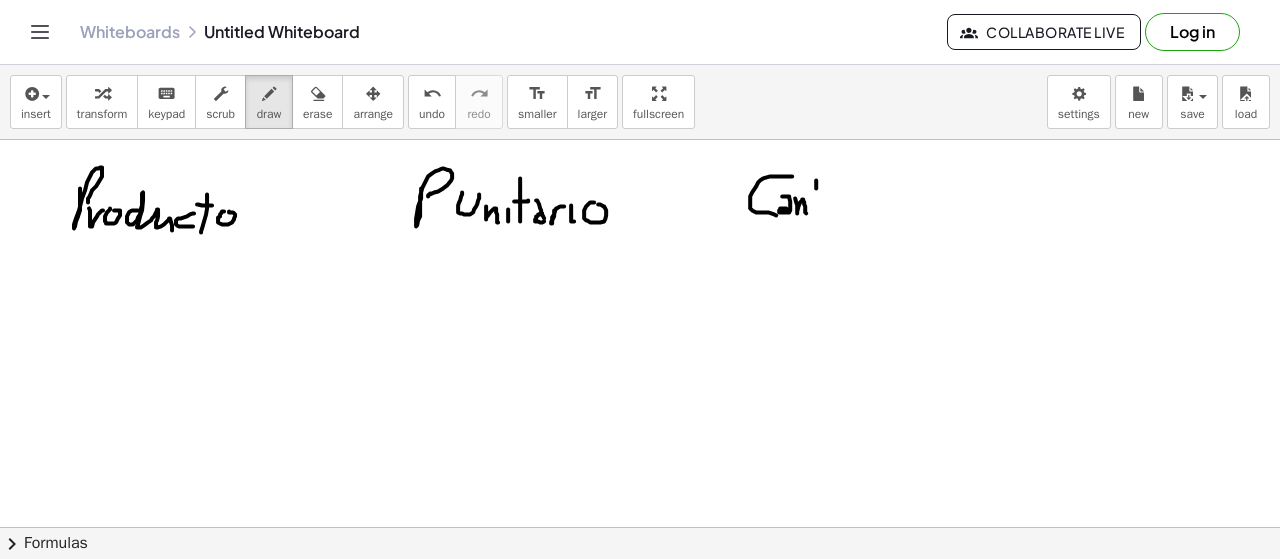 drag, startPoint x: 816, startPoint y: 178, endPoint x: 816, endPoint y: 208, distance: 30 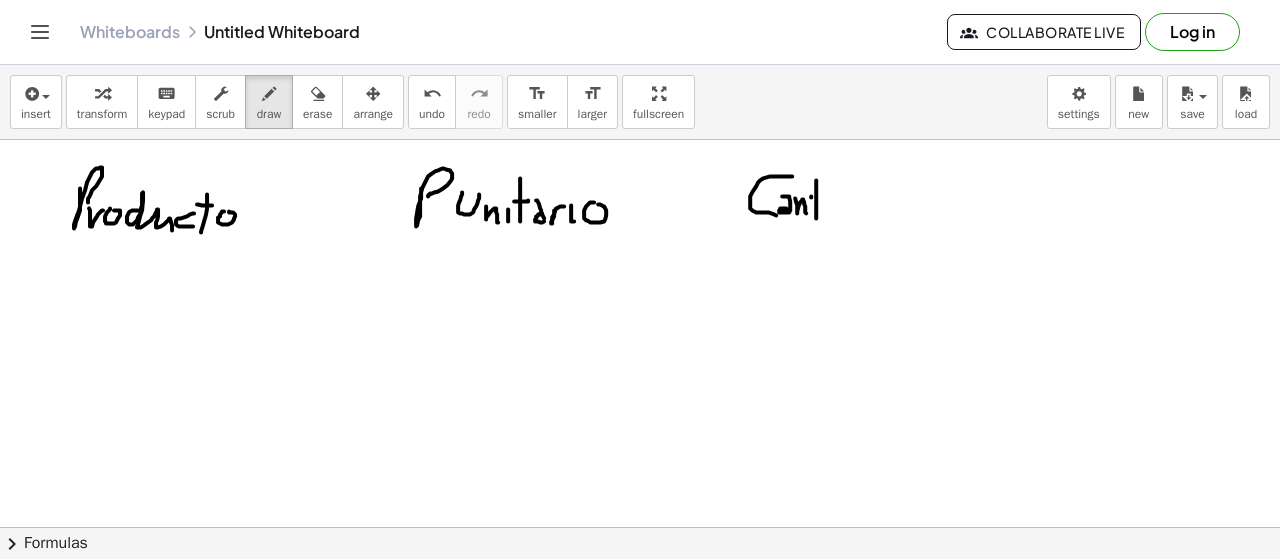 drag, startPoint x: 811, startPoint y: 193, endPoint x: 822, endPoint y: 193, distance: 11 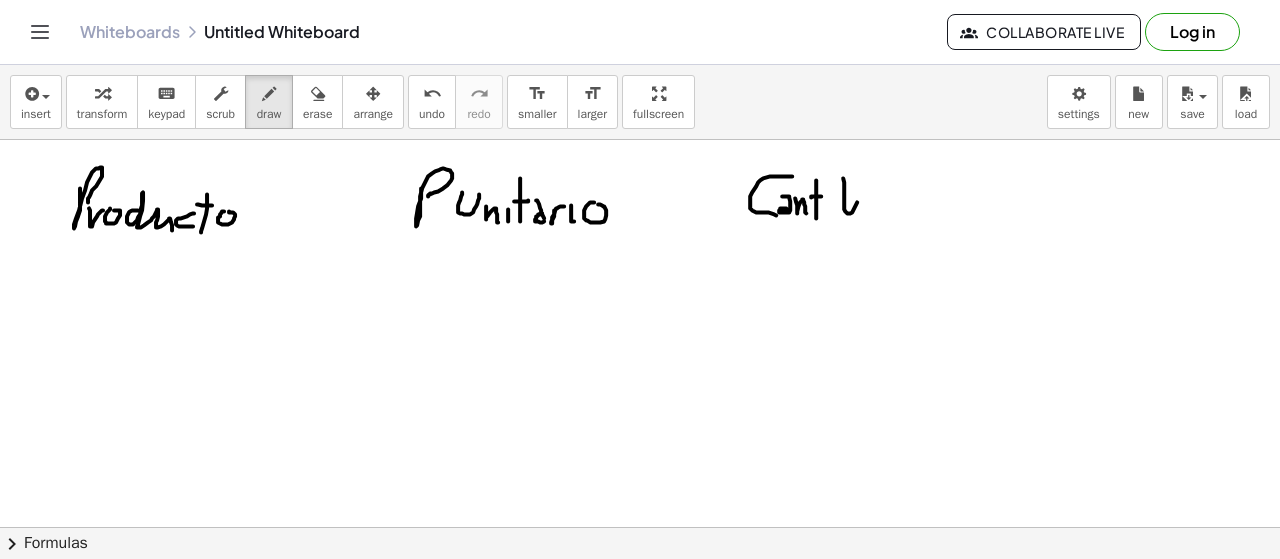 drag, startPoint x: 844, startPoint y: 183, endPoint x: 876, endPoint y: 171, distance: 34.176014 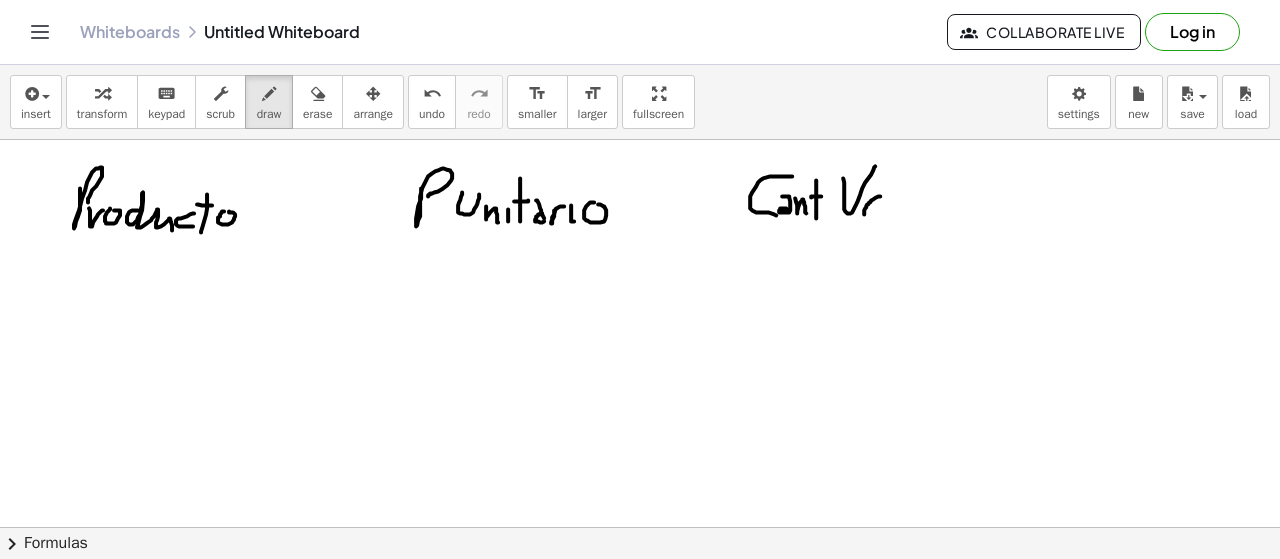 drag, startPoint x: 880, startPoint y: 193, endPoint x: 870, endPoint y: 210, distance: 19.723083 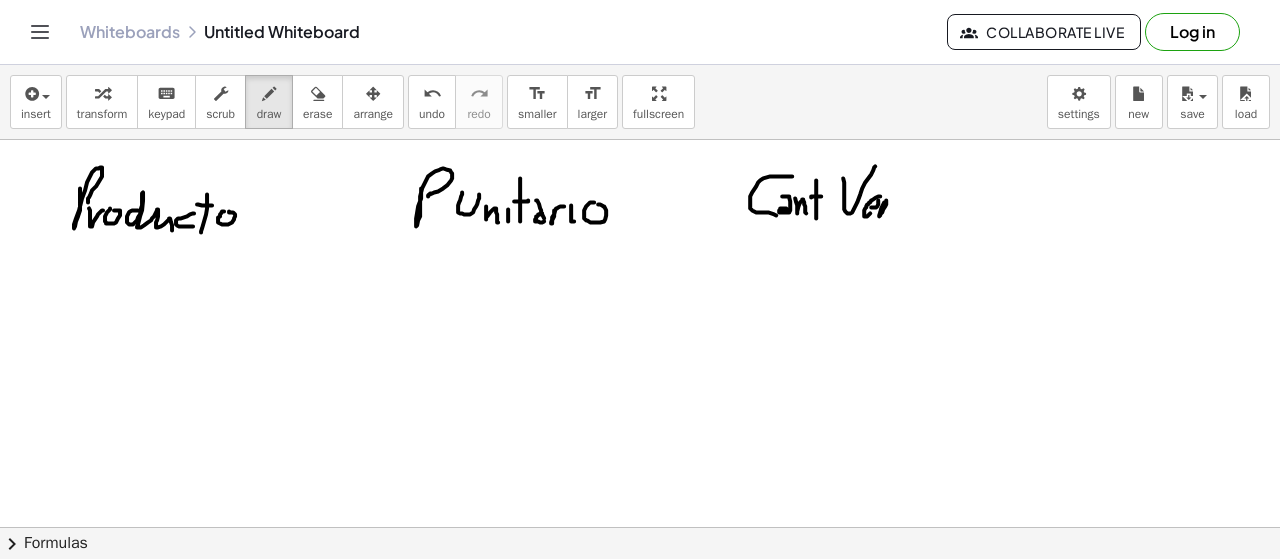 drag, startPoint x: 886, startPoint y: 197, endPoint x: 893, endPoint y: 209, distance: 13.892444 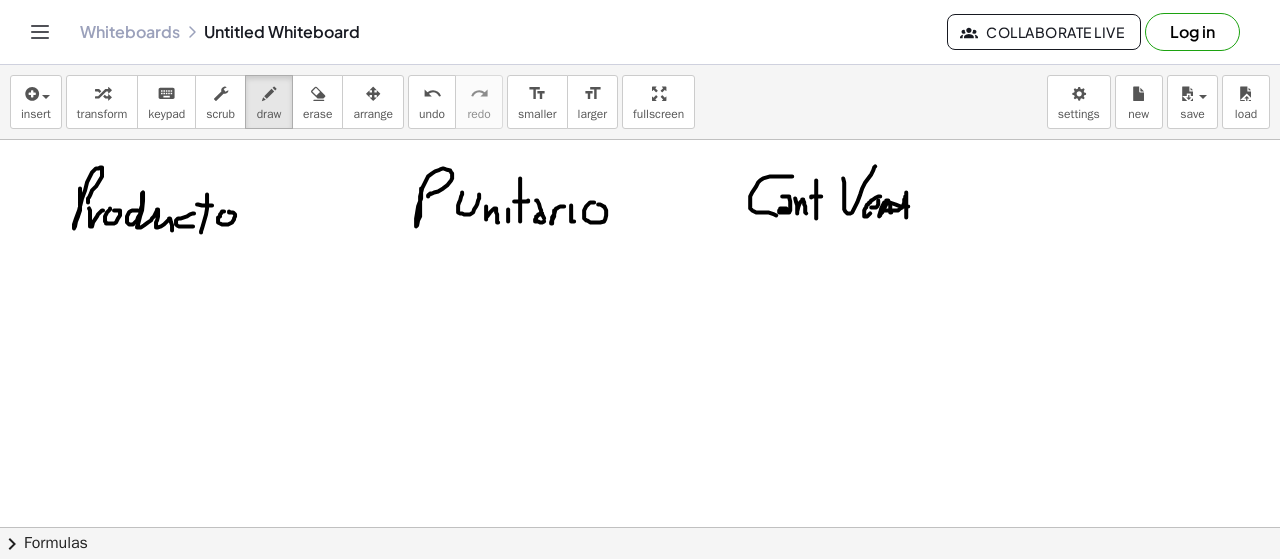 drag, startPoint x: 908, startPoint y: 203, endPoint x: 906, endPoint y: 214, distance: 11.18034 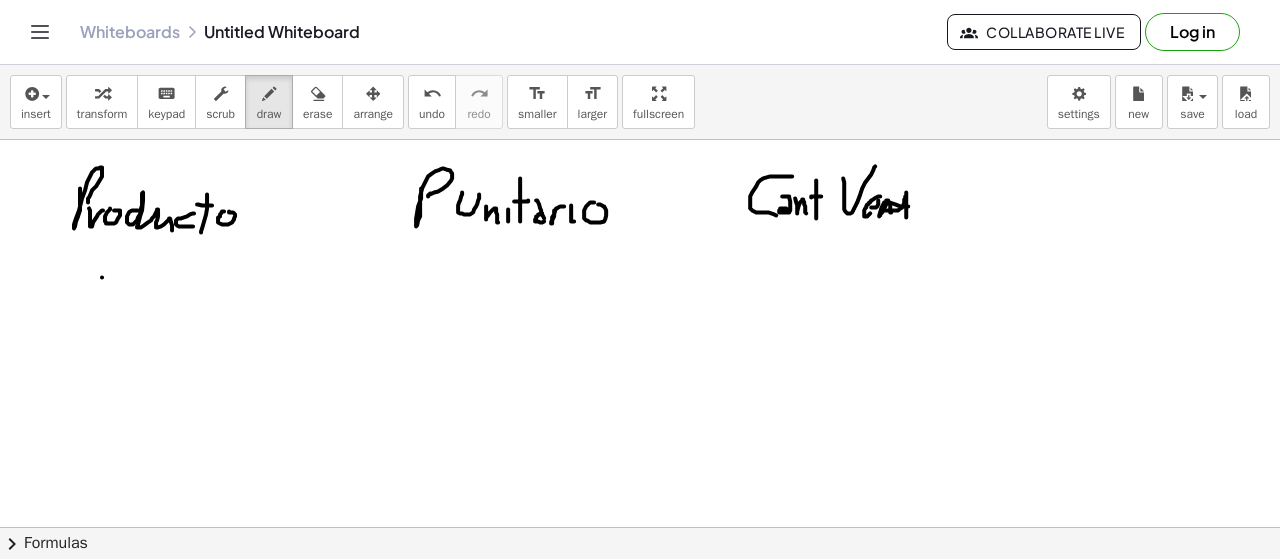 drag, startPoint x: 102, startPoint y: 274, endPoint x: 100, endPoint y: 311, distance: 37.054016 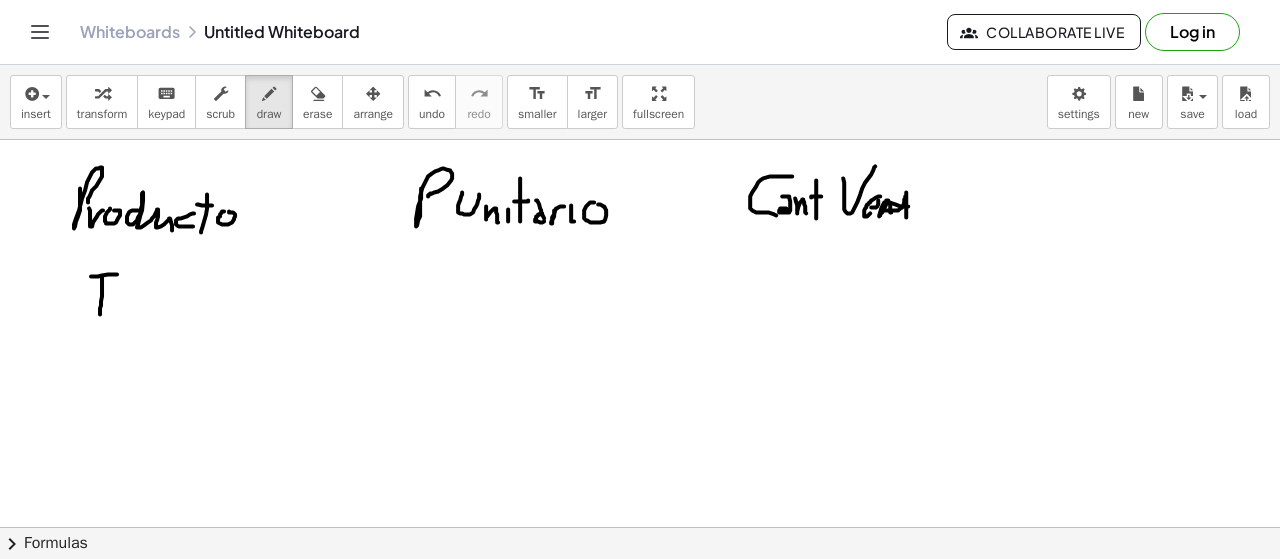 drag, startPoint x: 102, startPoint y: 272, endPoint x: 119, endPoint y: 271, distance: 17.029387 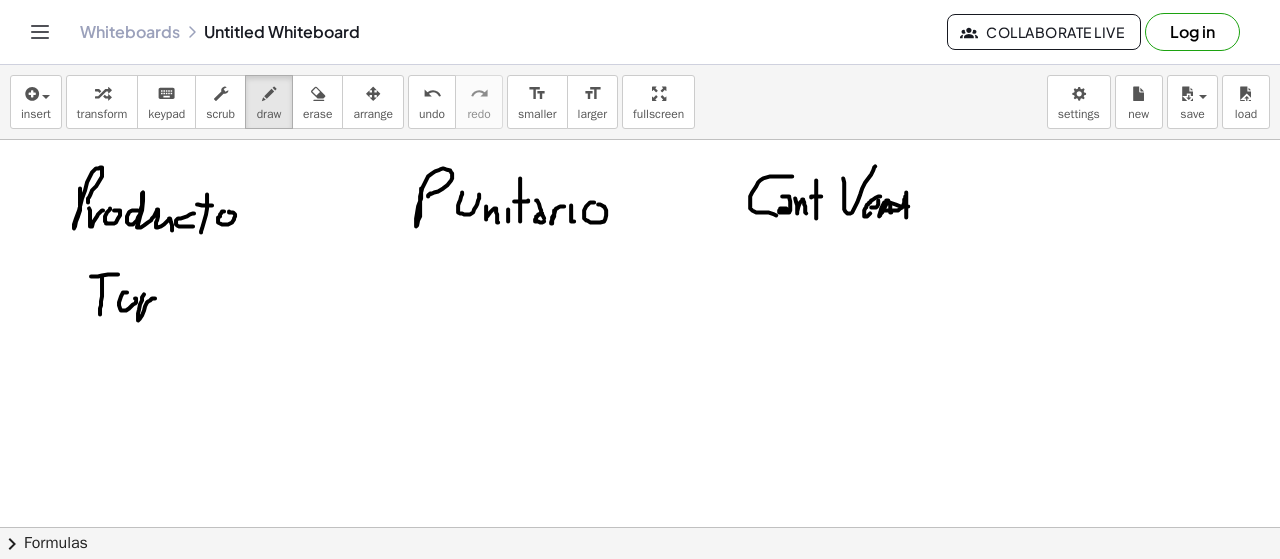 drag, startPoint x: 138, startPoint y: 310, endPoint x: 160, endPoint y: 293, distance: 27.802877 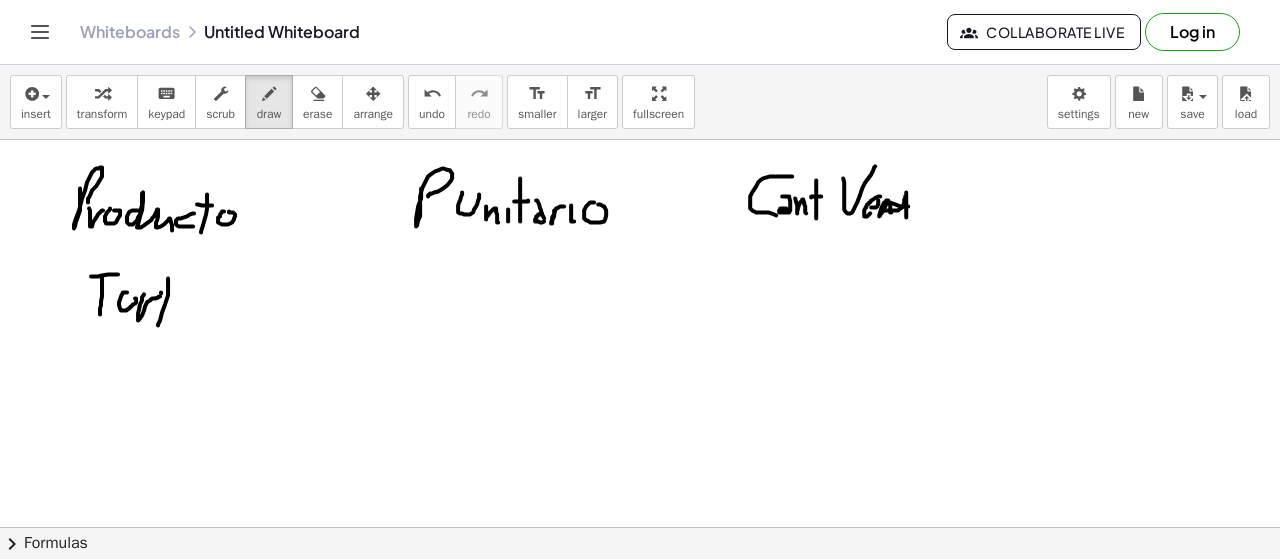 drag, startPoint x: 161, startPoint y: 289, endPoint x: 174, endPoint y: 290, distance: 13.038404 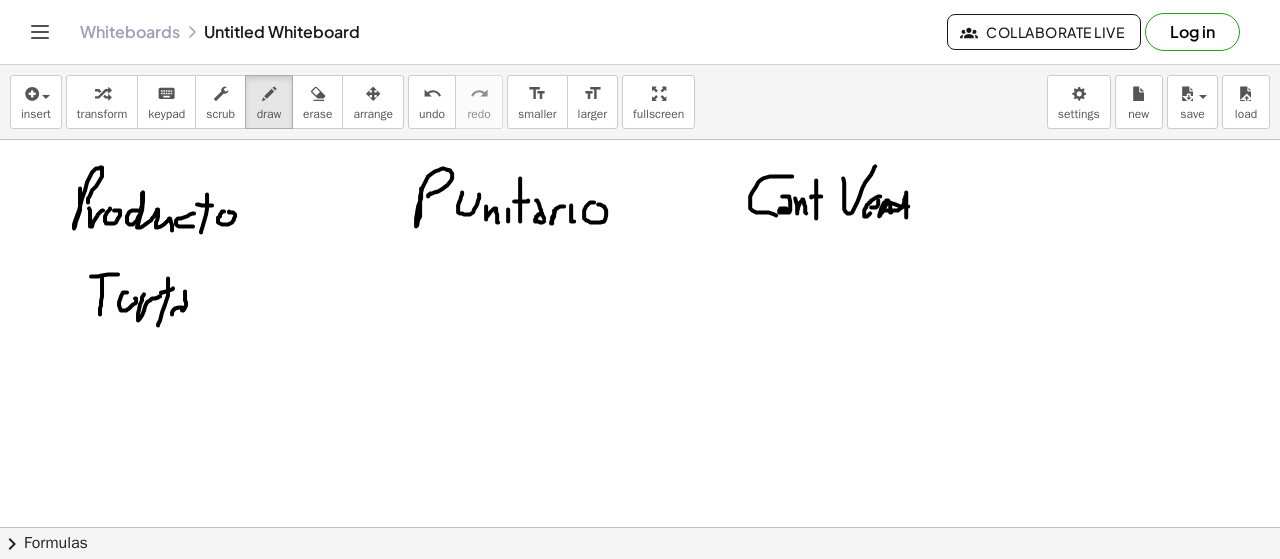 drag, startPoint x: 185, startPoint y: 304, endPoint x: 215, endPoint y: 305, distance: 30.016663 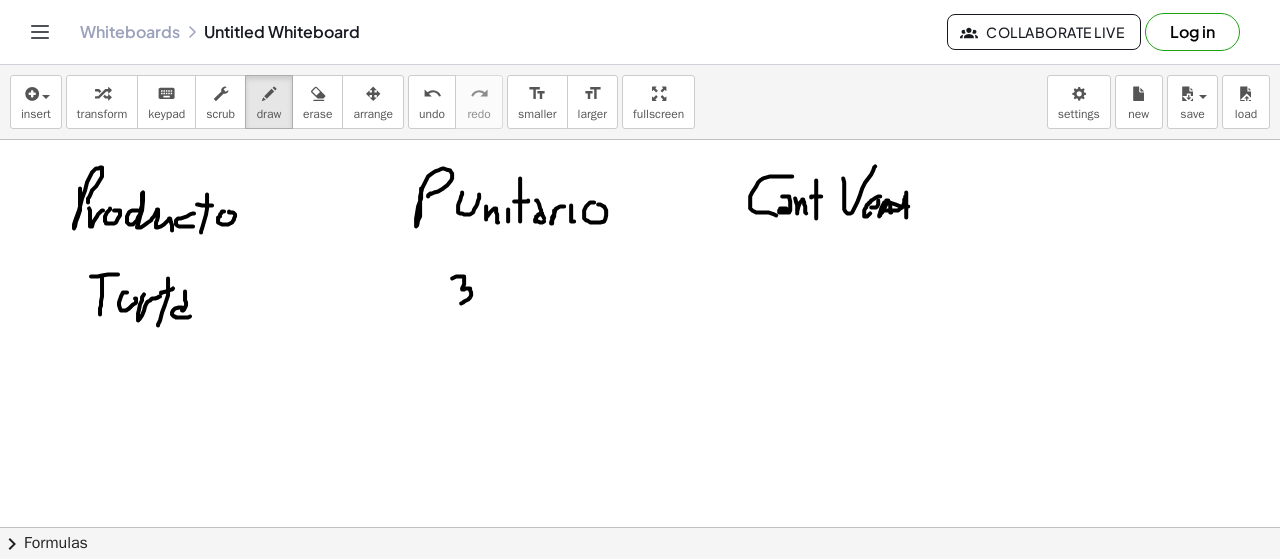 drag, startPoint x: 452, startPoint y: 275, endPoint x: 461, endPoint y: 304, distance: 30.364452 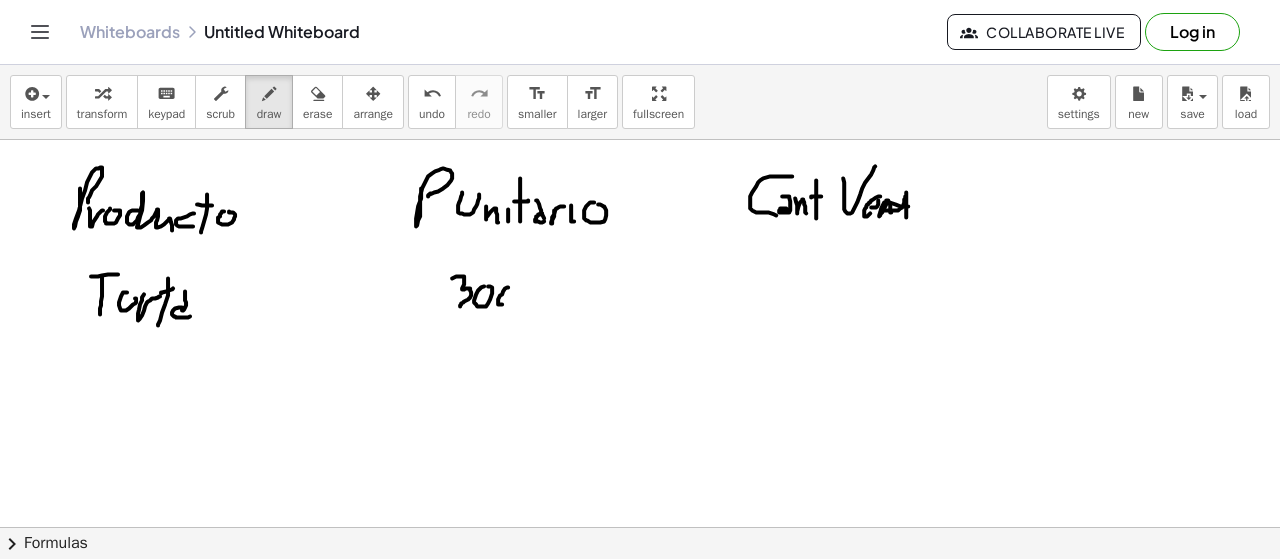 drag, startPoint x: 498, startPoint y: 296, endPoint x: 511, endPoint y: 275, distance: 24.698177 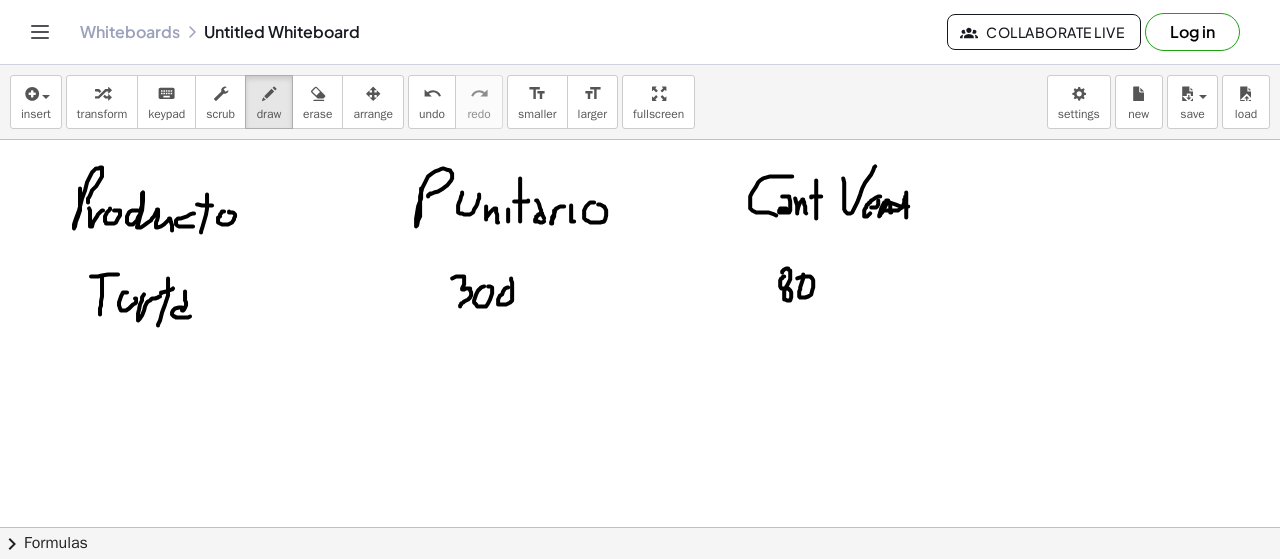 drag, startPoint x: 803, startPoint y: 275, endPoint x: 749, endPoint y: 237, distance: 66.0303 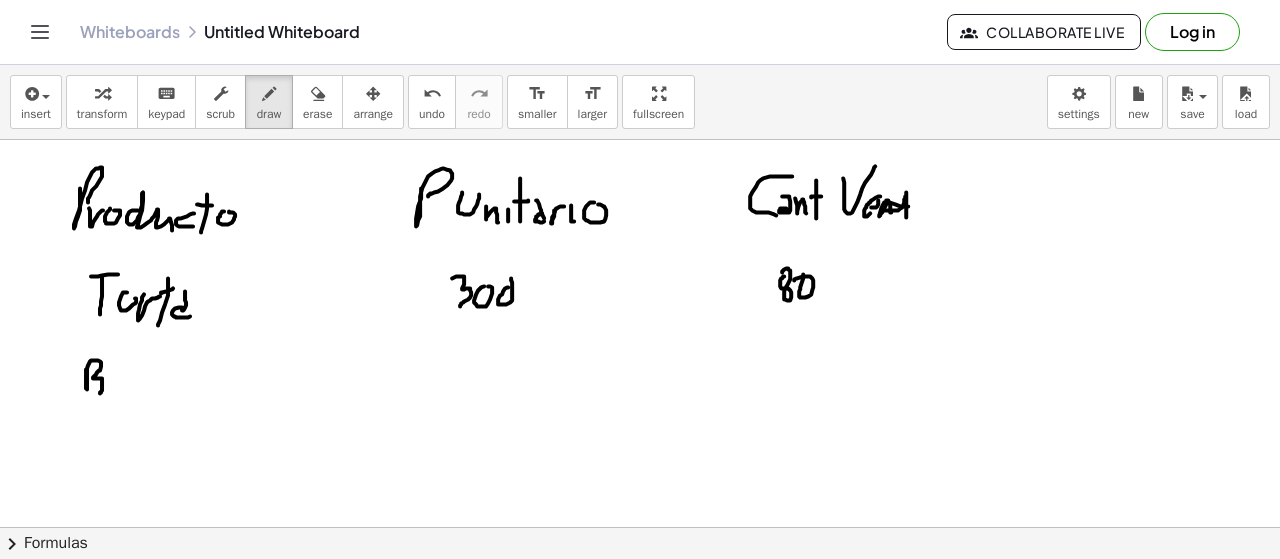 drag, startPoint x: 86, startPoint y: 369, endPoint x: 113, endPoint y: 381, distance: 29.546574 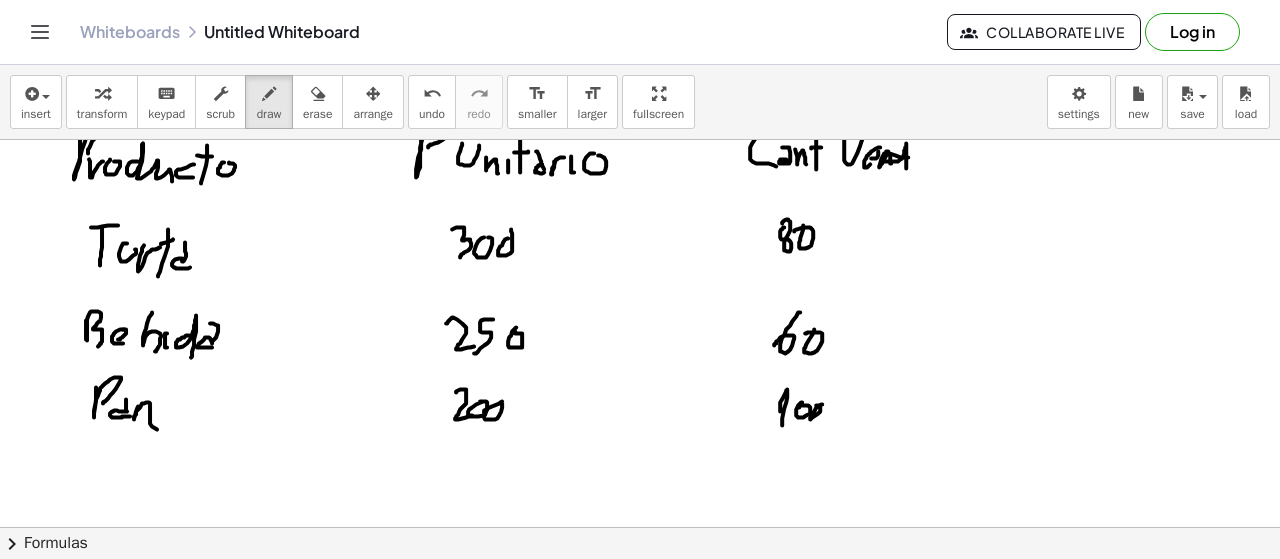 scroll, scrollTop: 6740, scrollLeft: 0, axis: vertical 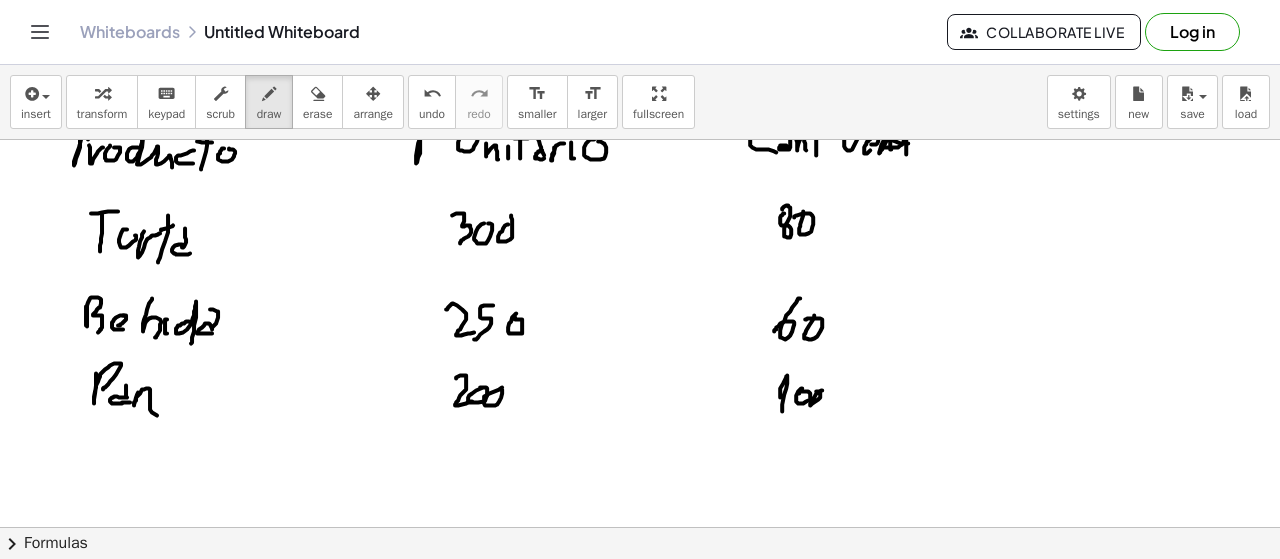 drag, startPoint x: 431, startPoint y: 183, endPoint x: 422, endPoint y: 255, distance: 72.56032 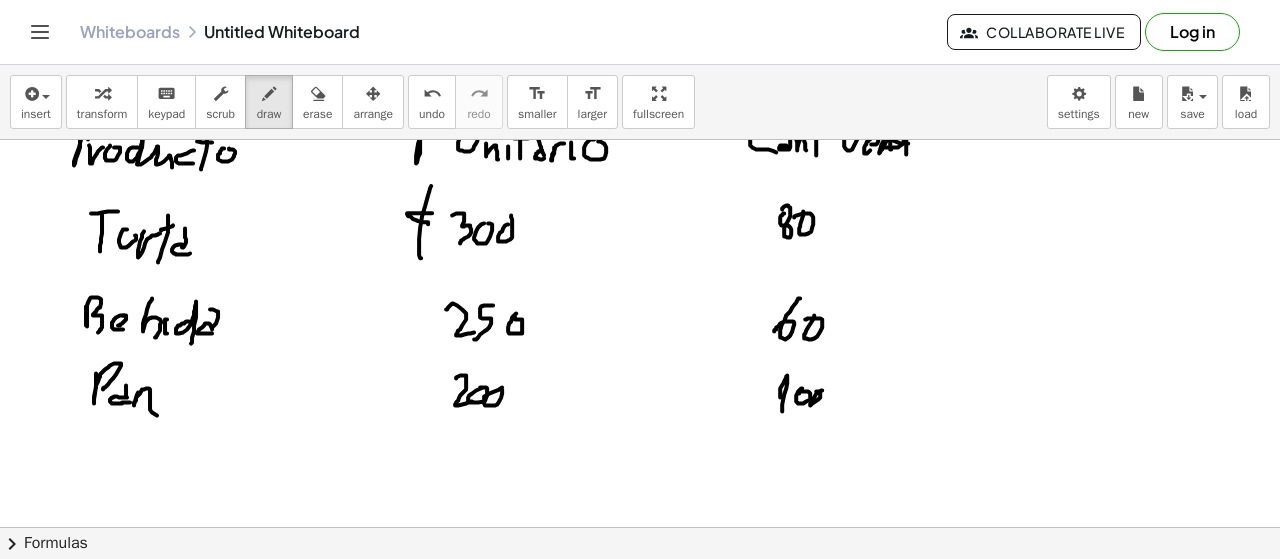 drag, startPoint x: 407, startPoint y: 210, endPoint x: 412, endPoint y: 235, distance: 25.495098 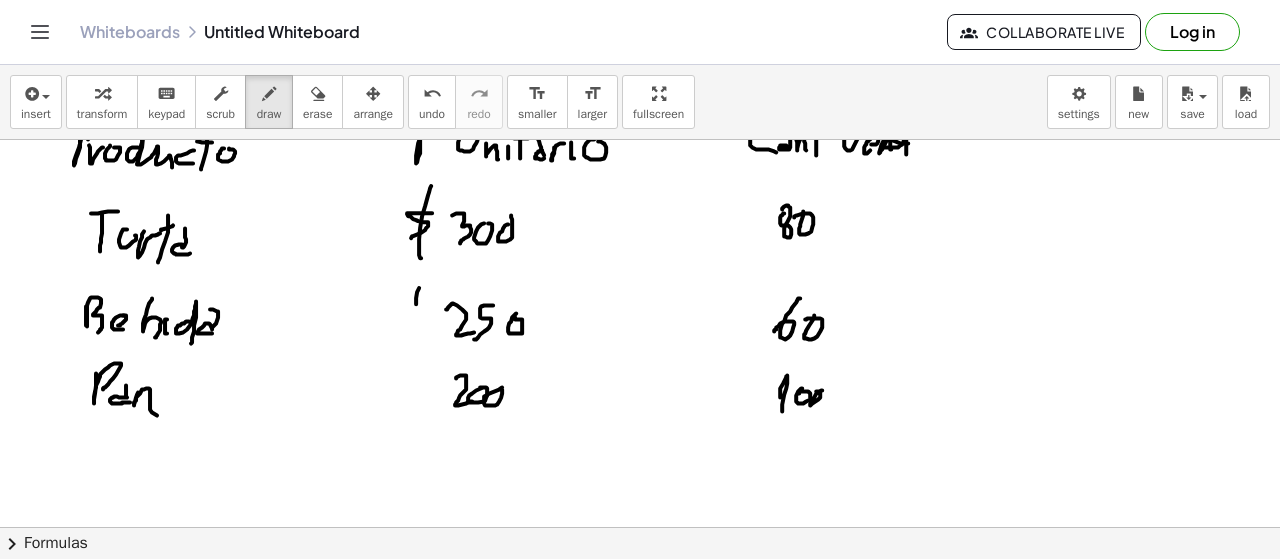 drag, startPoint x: 417, startPoint y: 289, endPoint x: 417, endPoint y: 329, distance: 40 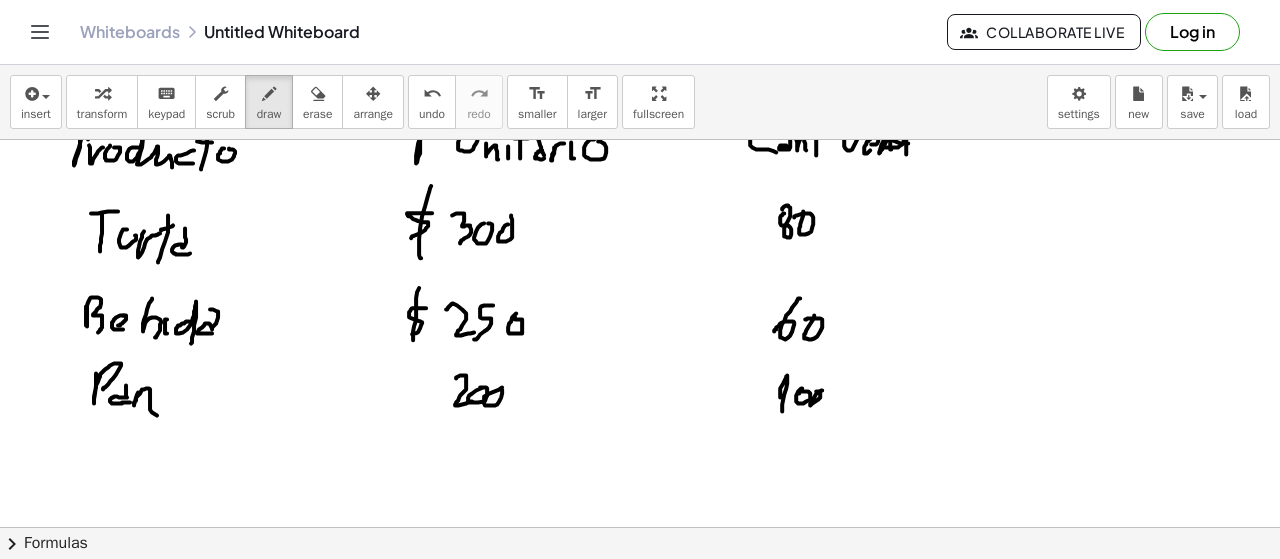drag, startPoint x: 410, startPoint y: 308, endPoint x: 416, endPoint y: 340, distance: 32.55764 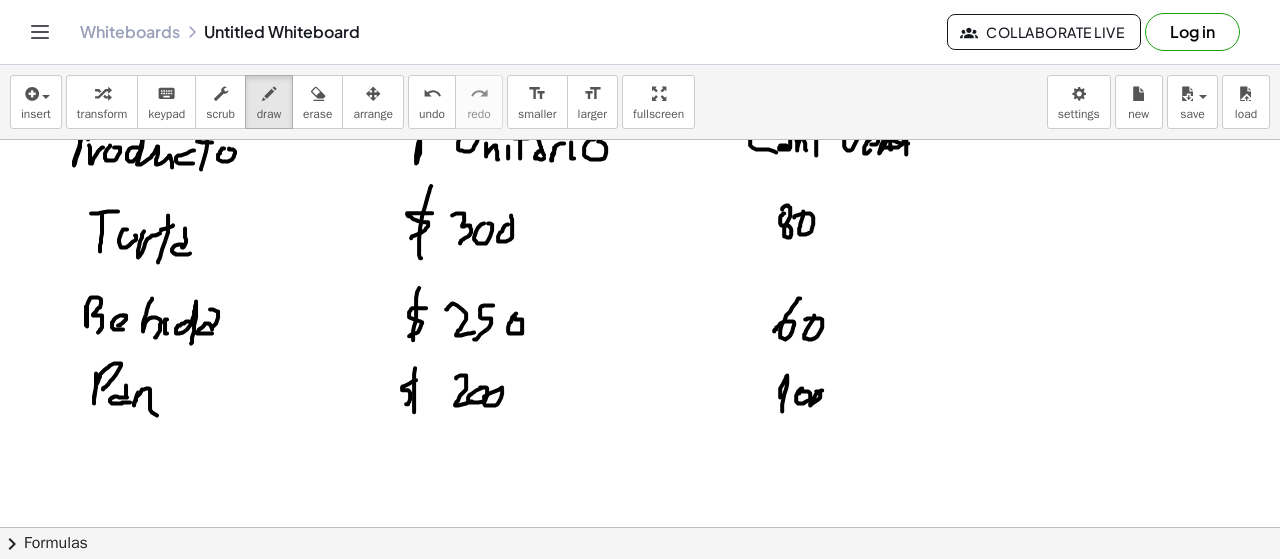 drag, startPoint x: 404, startPoint y: 383, endPoint x: 408, endPoint y: 399, distance: 16.492422 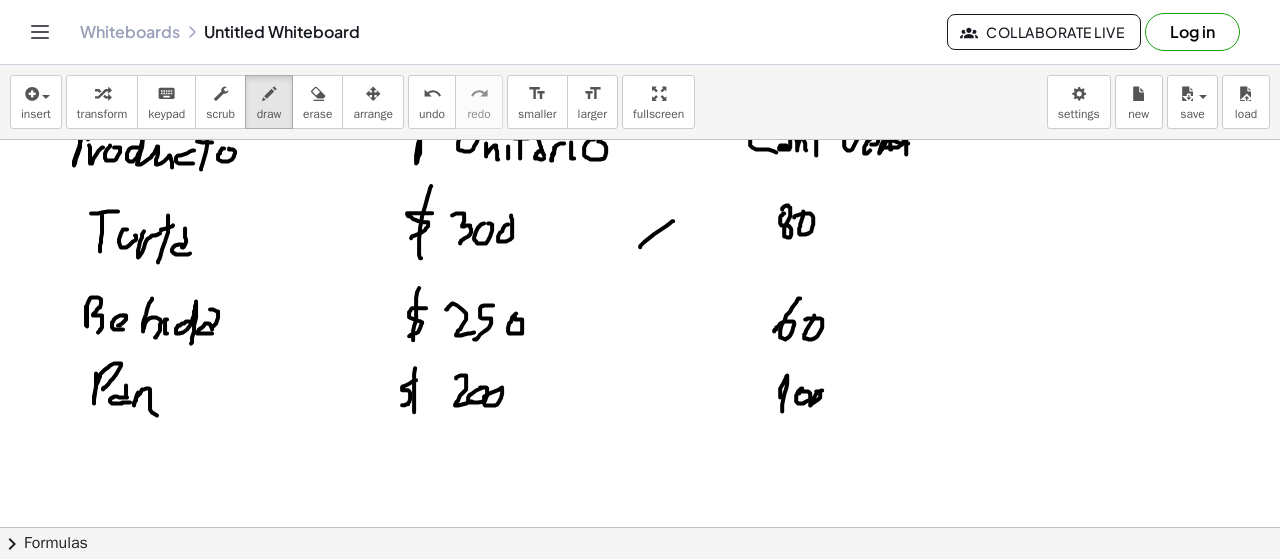 drag, startPoint x: 673, startPoint y: 218, endPoint x: 640, endPoint y: 244, distance: 42.0119 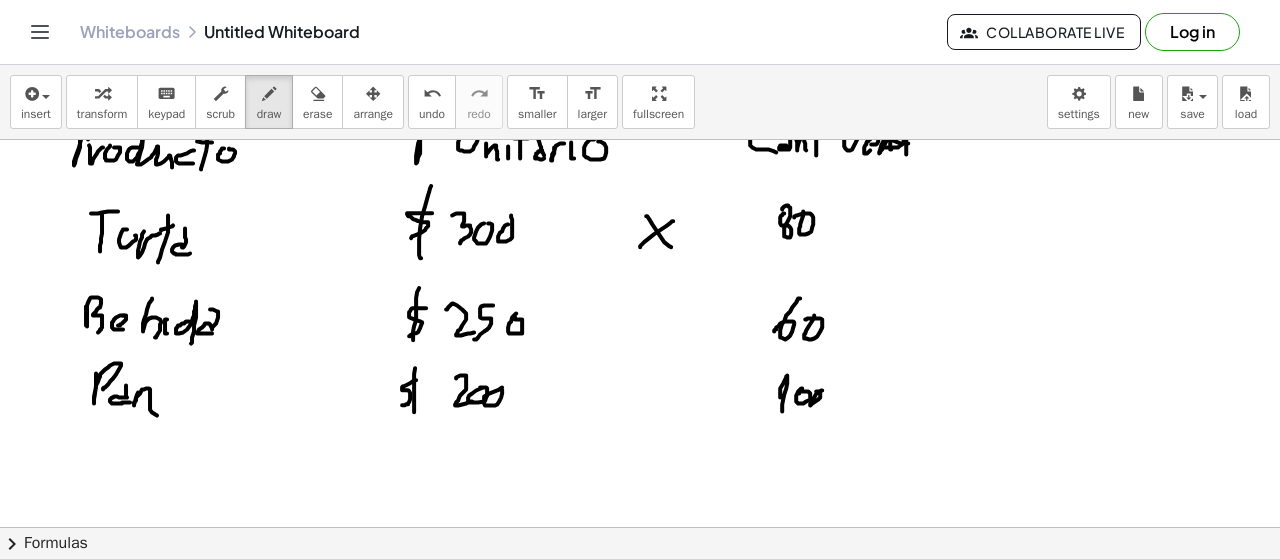 drag, startPoint x: 647, startPoint y: 213, endPoint x: 671, endPoint y: 244, distance: 39.20459 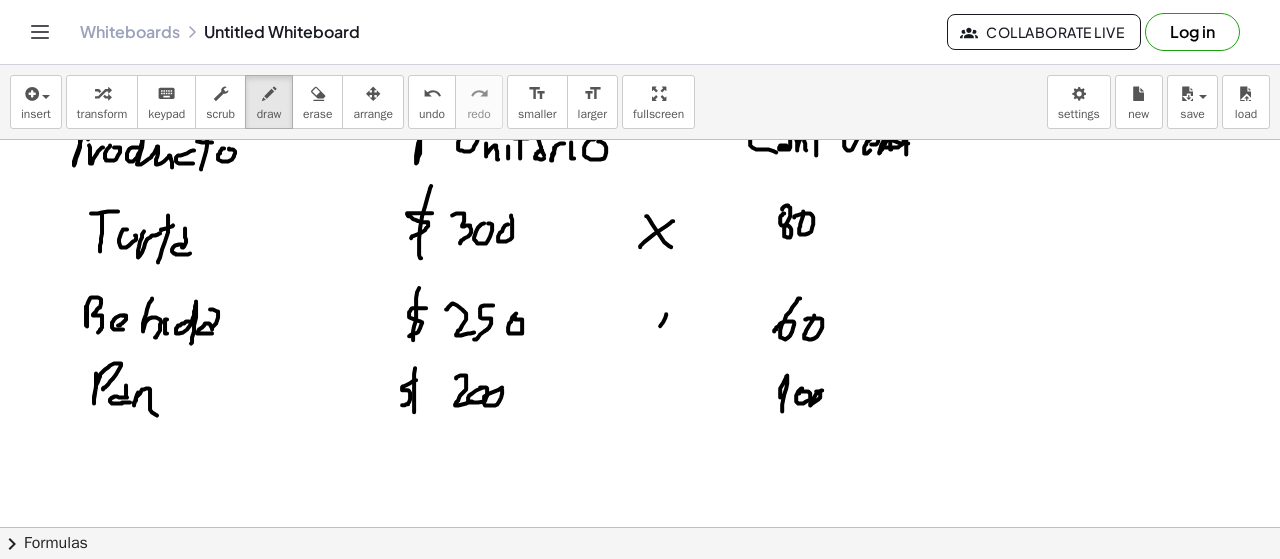 drag, startPoint x: 663, startPoint y: 319, endPoint x: 638, endPoint y: 341, distance: 33.30165 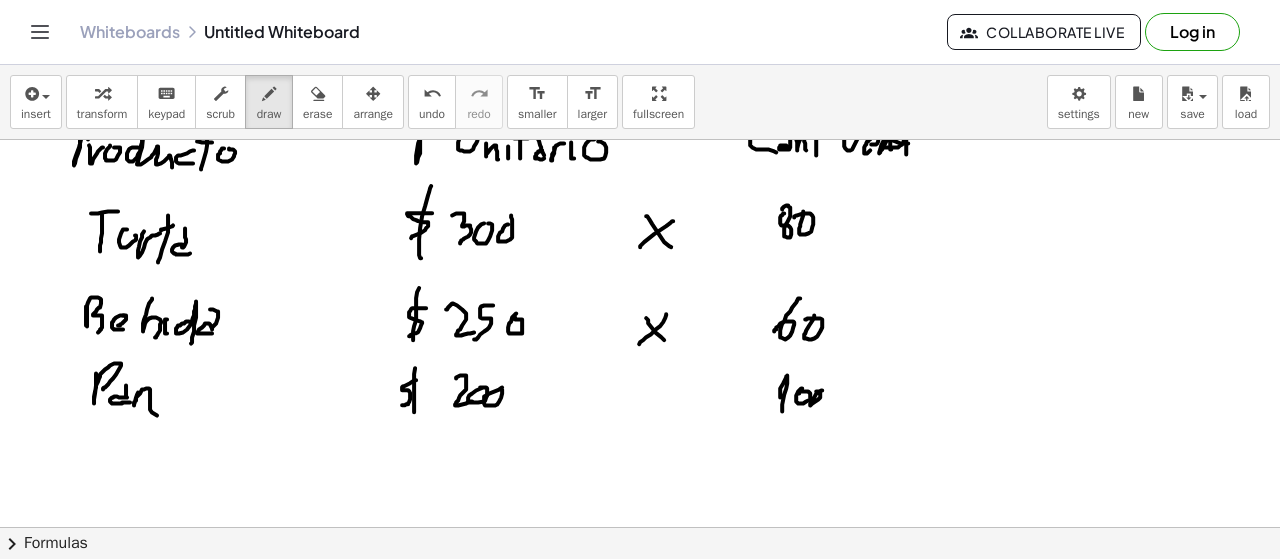 drag, startPoint x: 661, startPoint y: 334, endPoint x: 671, endPoint y: 351, distance: 19.723083 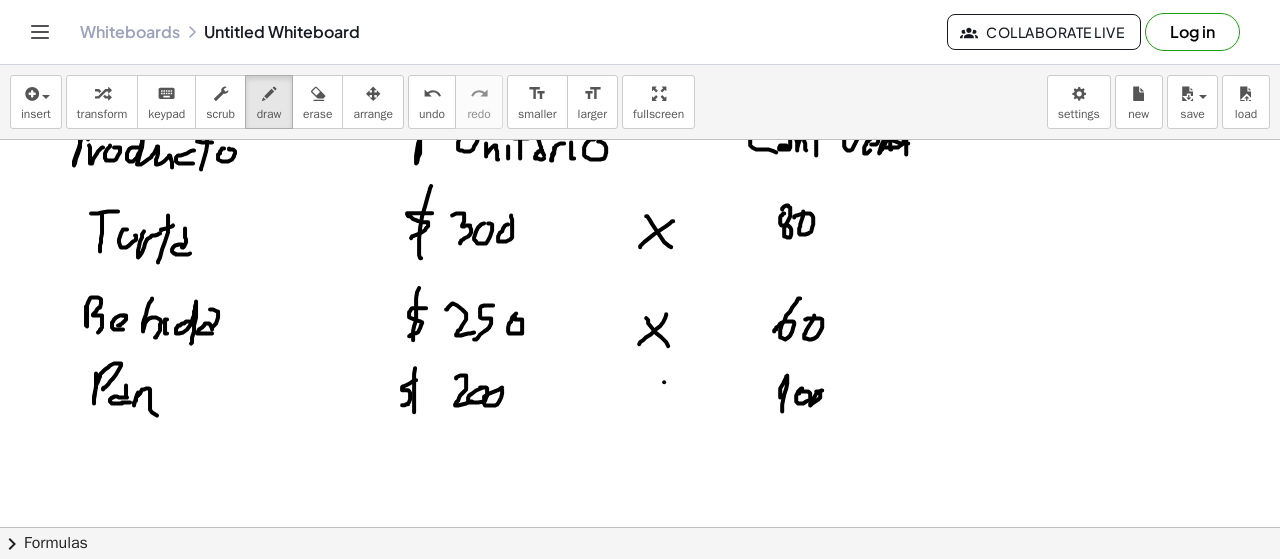 drag, startPoint x: 664, startPoint y: 379, endPoint x: 636, endPoint y: 401, distance: 35.608986 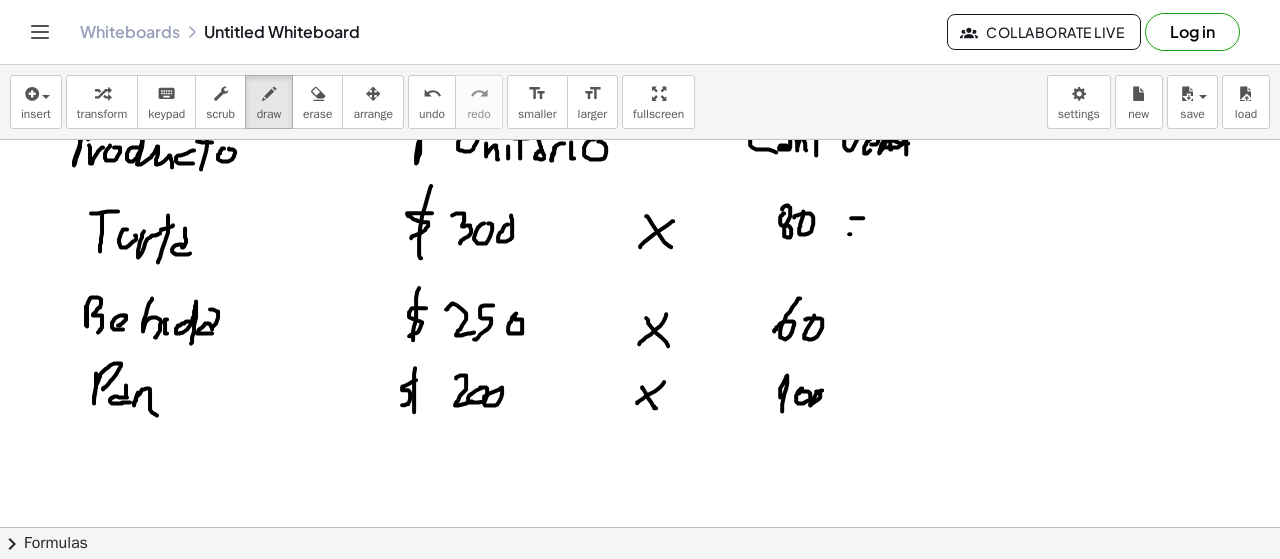 drag, startPoint x: 850, startPoint y: 231, endPoint x: 878, endPoint y: 233, distance: 28.071337 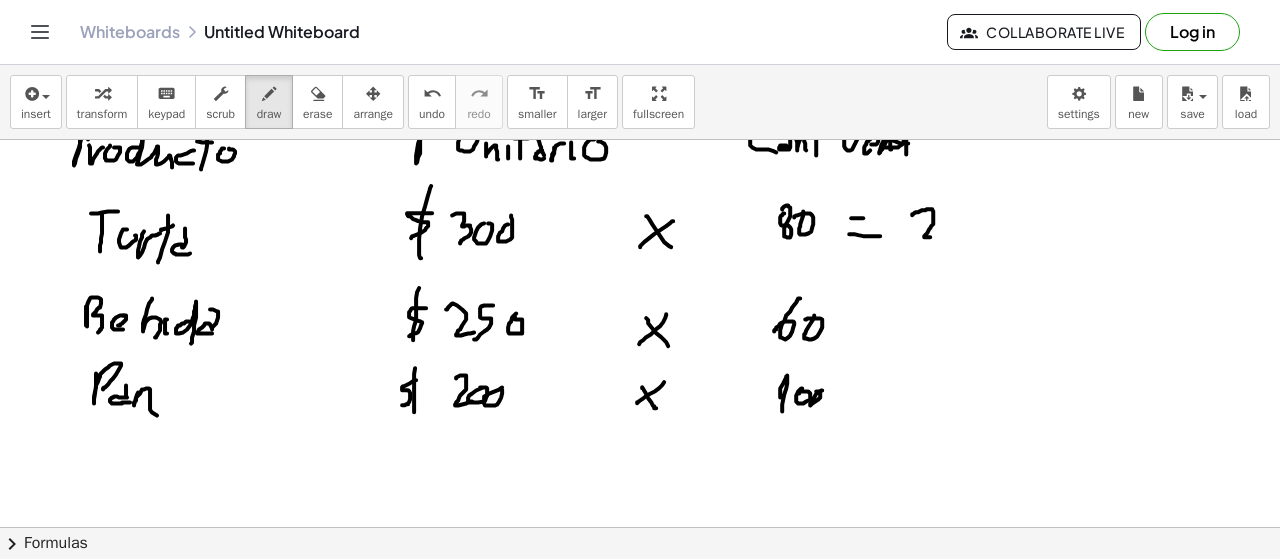 drag, startPoint x: 912, startPoint y: 212, endPoint x: 948, endPoint y: 214, distance: 36.05551 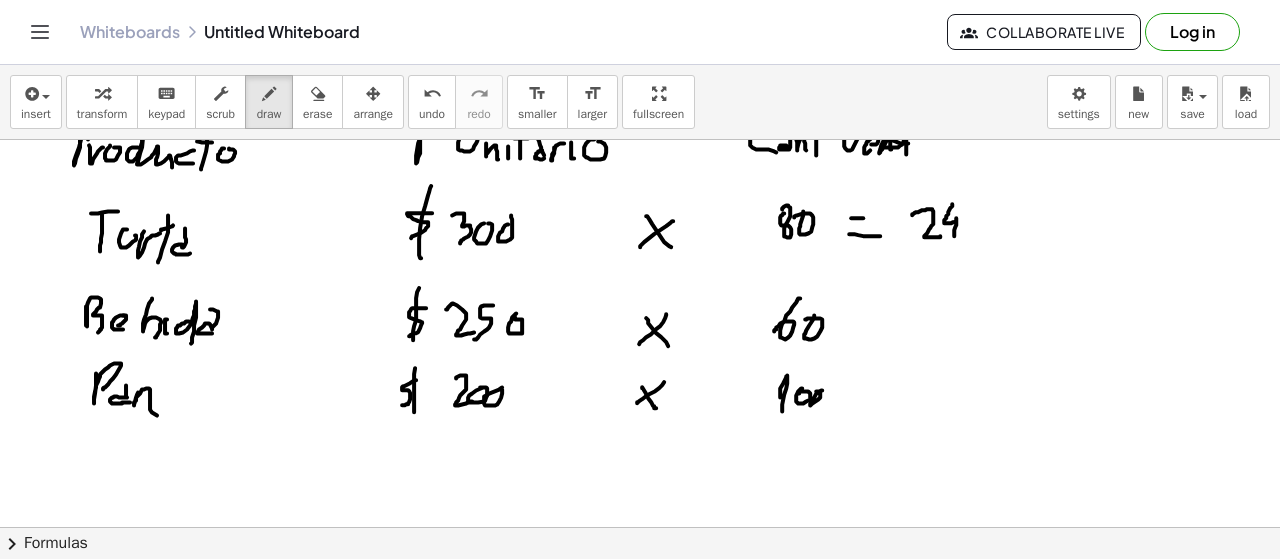 drag, startPoint x: 952, startPoint y: 201, endPoint x: 950, endPoint y: 233, distance: 32.06244 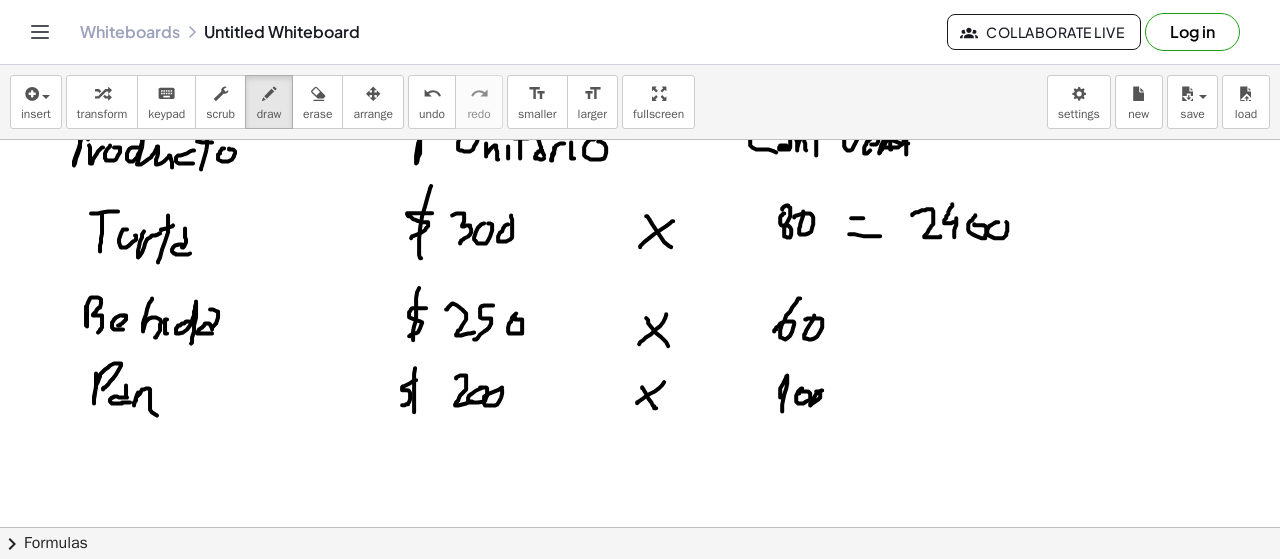 drag, startPoint x: 987, startPoint y: 229, endPoint x: 1012, endPoint y: 219, distance: 26.925823 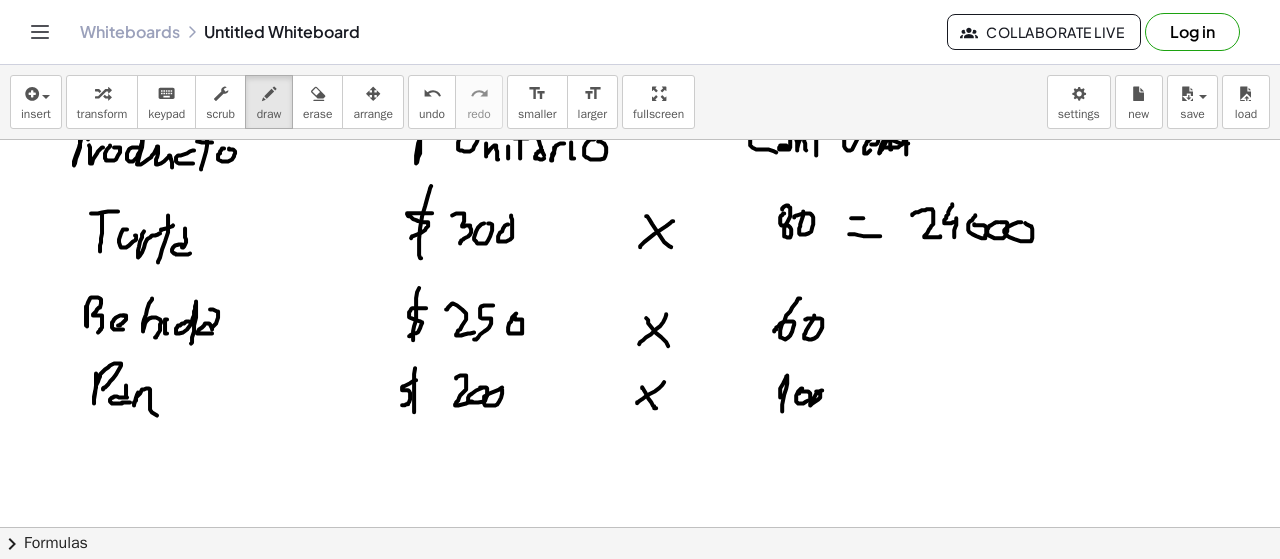 drag, startPoint x: 1020, startPoint y: 219, endPoint x: 1002, endPoint y: 237, distance: 25.455845 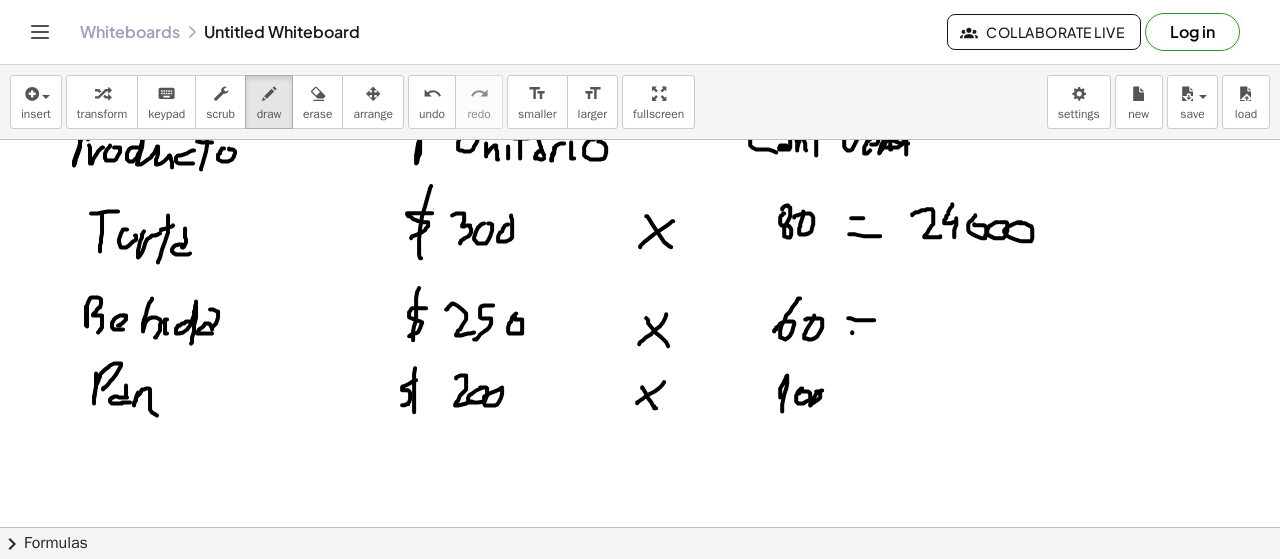 drag, startPoint x: 852, startPoint y: 329, endPoint x: 866, endPoint y: 330, distance: 14.035668 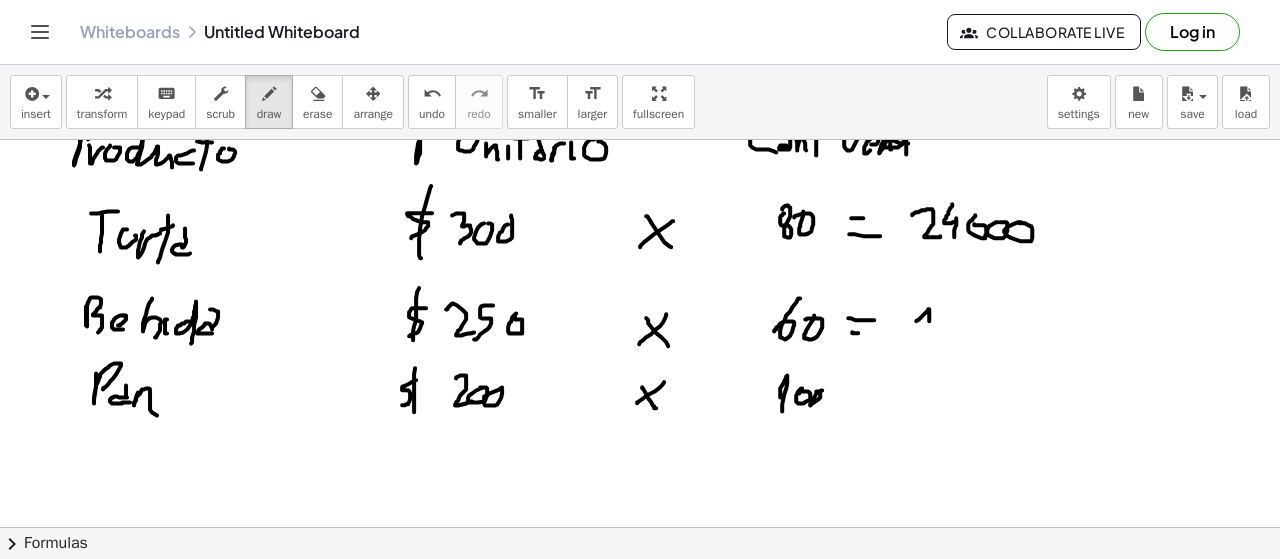 drag, startPoint x: 922, startPoint y: 313, endPoint x: 926, endPoint y: 334, distance: 21.377558 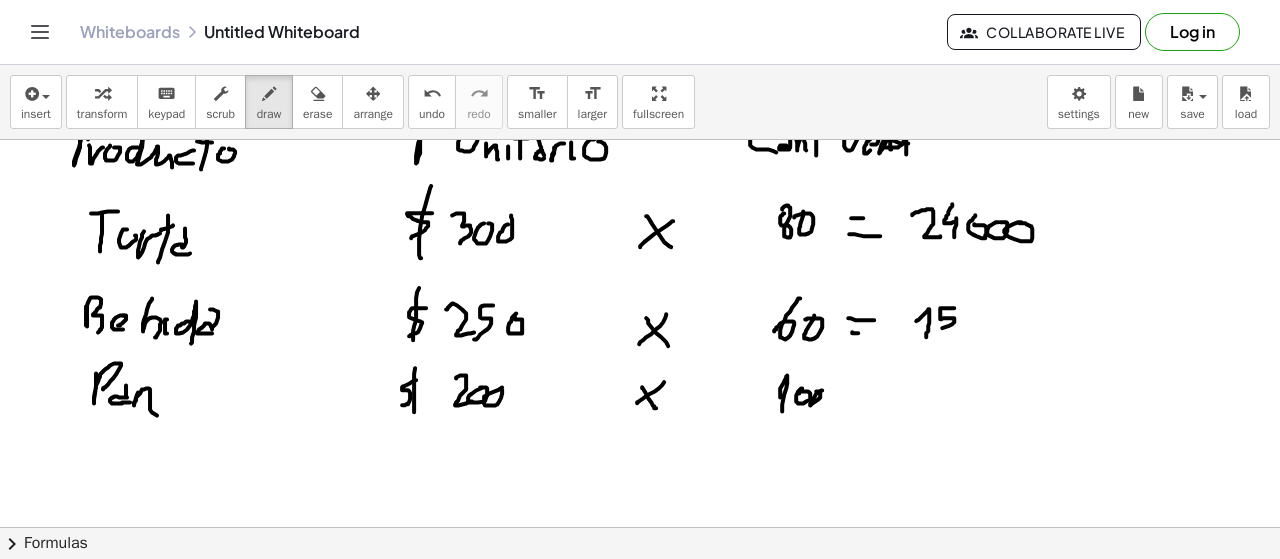 drag, startPoint x: 943, startPoint y: 305, endPoint x: 945, endPoint y: 325, distance: 20.09975 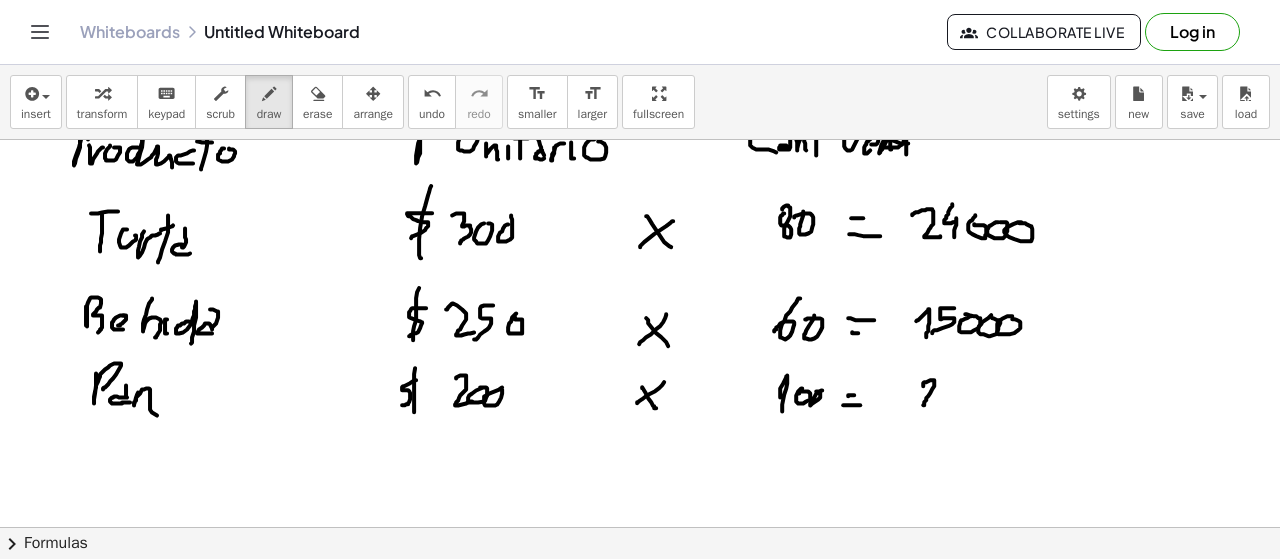 drag, startPoint x: 924, startPoint y: 379, endPoint x: 932, endPoint y: 401, distance: 23.409399 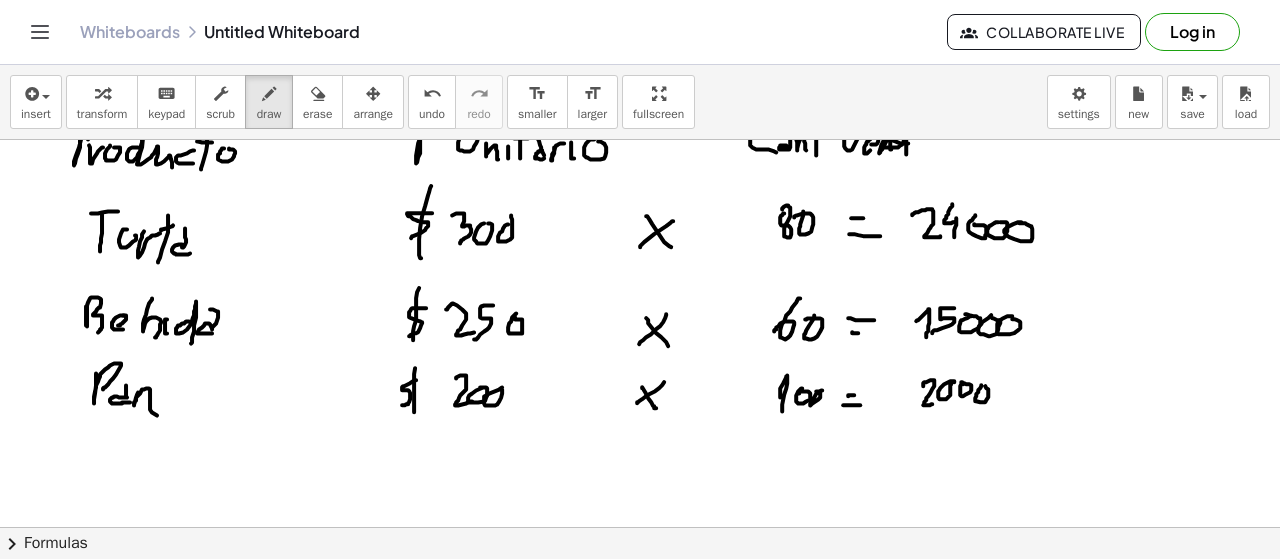 drag, startPoint x: 975, startPoint y: 395, endPoint x: 982, endPoint y: 383, distance: 13.892444 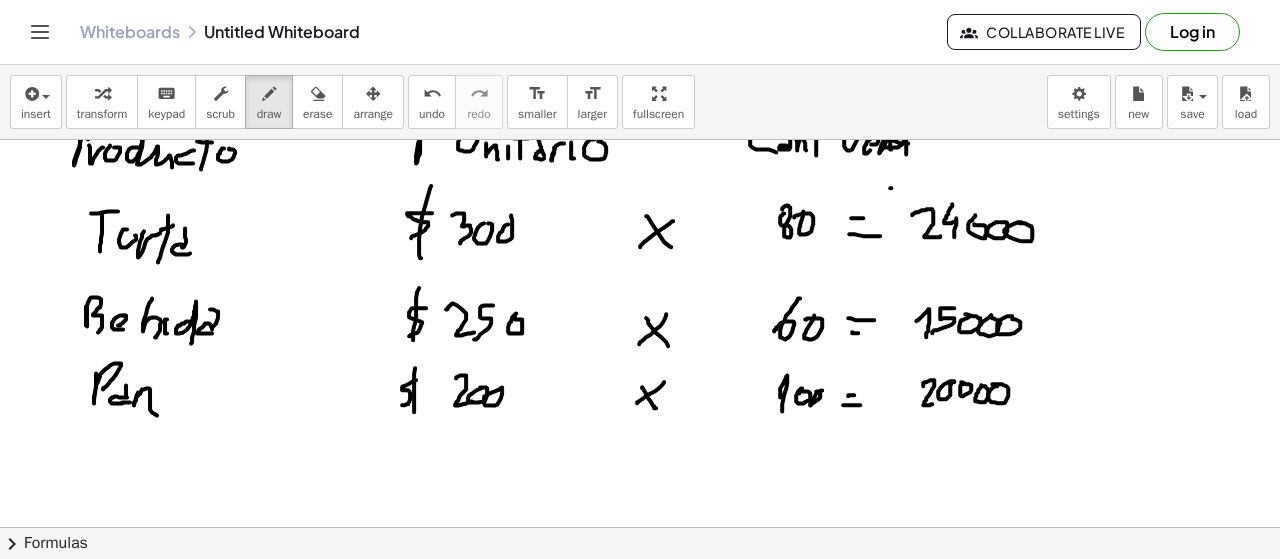drag, startPoint x: 891, startPoint y: 185, endPoint x: 894, endPoint y: 263, distance: 78.05767 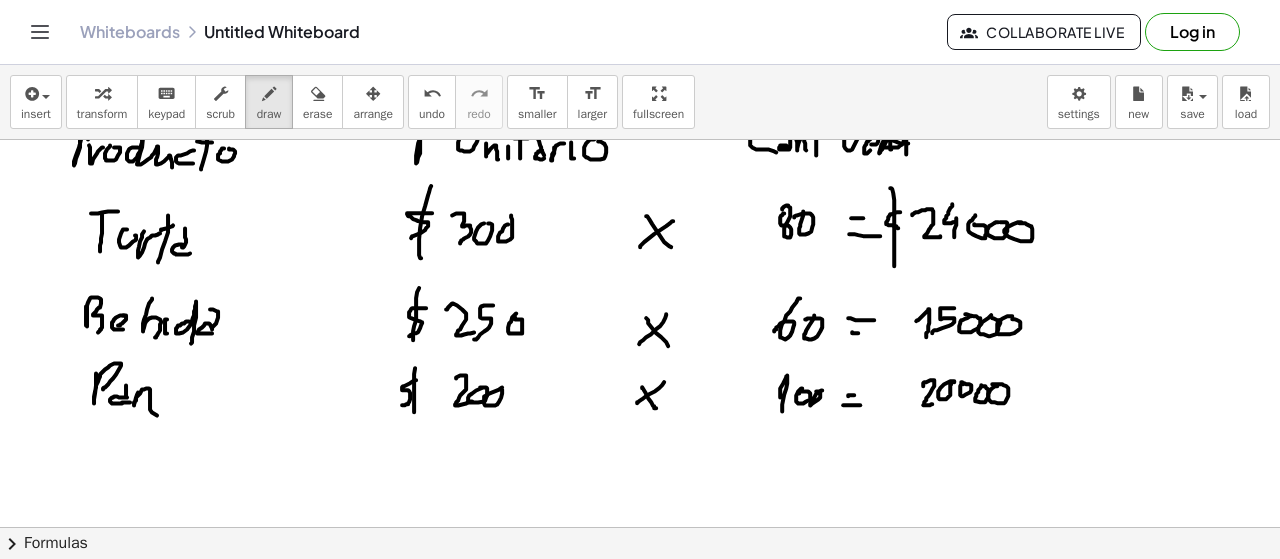drag, startPoint x: 900, startPoint y: 209, endPoint x: 888, endPoint y: 239, distance: 32.31099 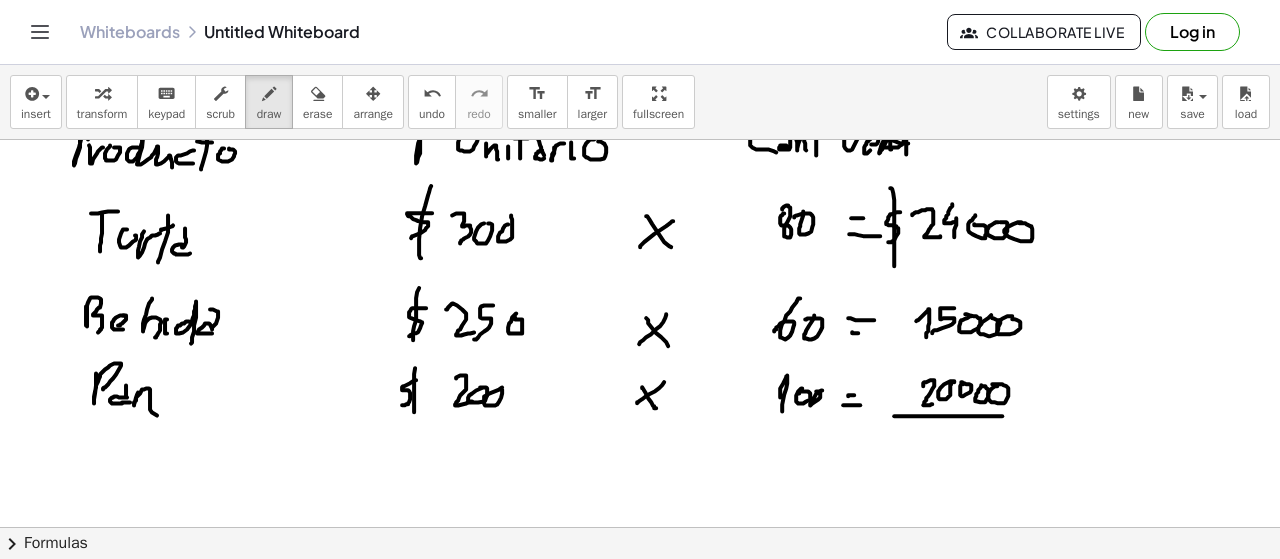 drag, startPoint x: 1002, startPoint y: 413, endPoint x: 1031, endPoint y: 413, distance: 29 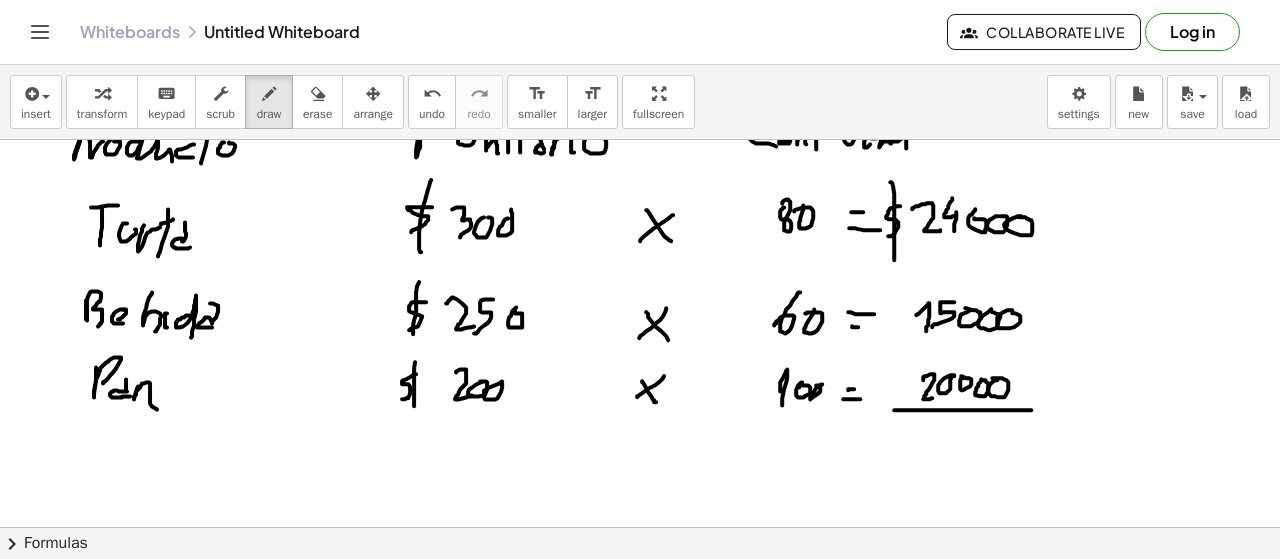 scroll, scrollTop: 6760, scrollLeft: 0, axis: vertical 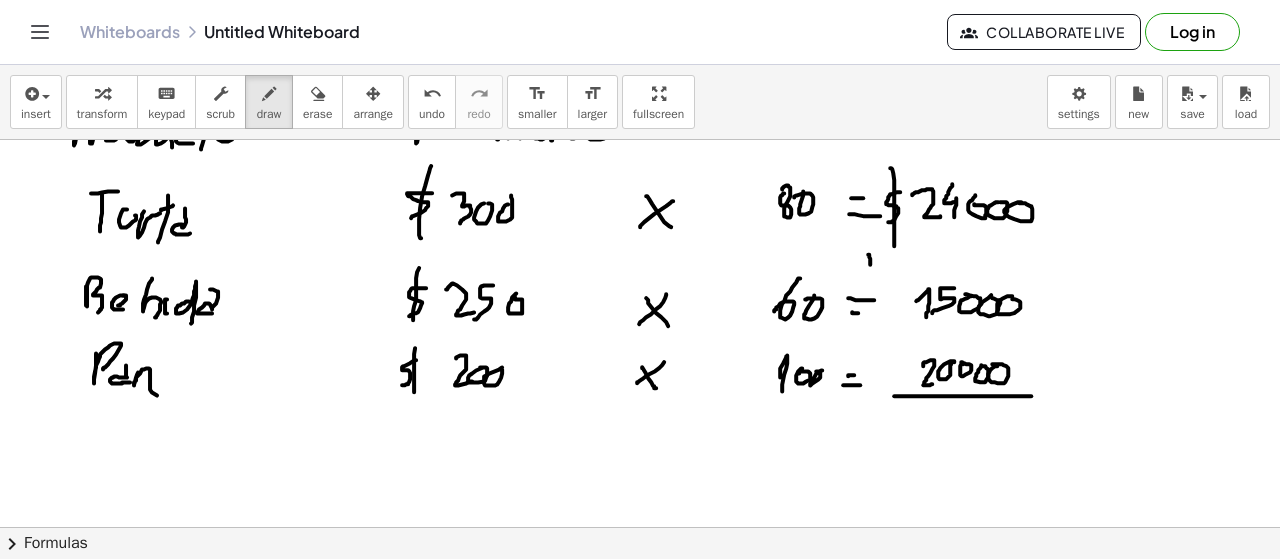 drag, startPoint x: 870, startPoint y: 261, endPoint x: 870, endPoint y: 281, distance: 20 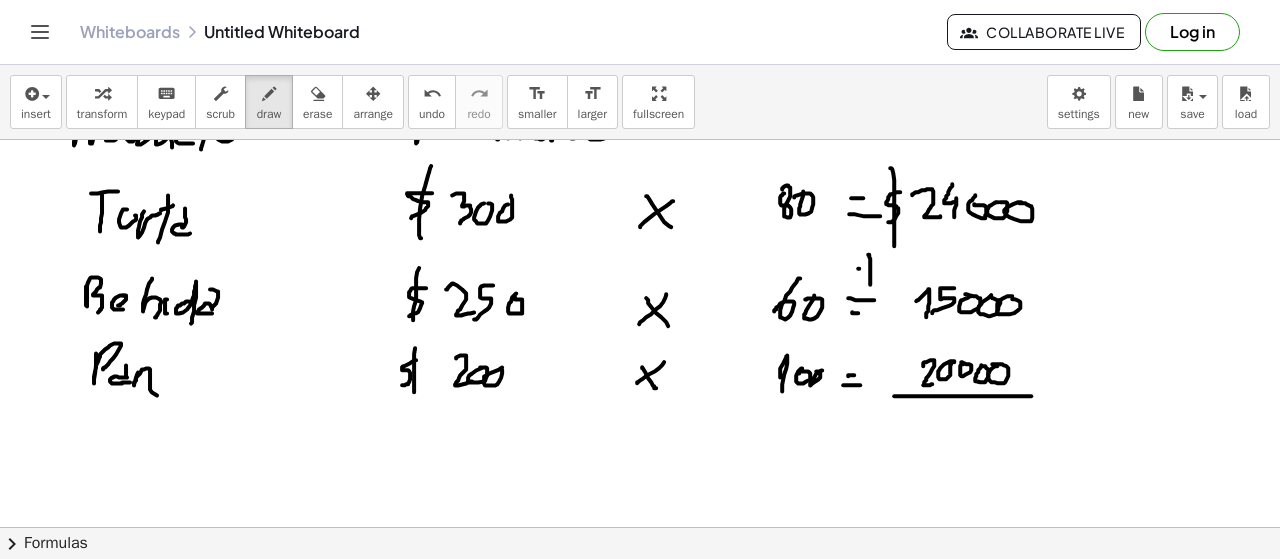 drag, startPoint x: 859, startPoint y: 265, endPoint x: 882, endPoint y: 265, distance: 23 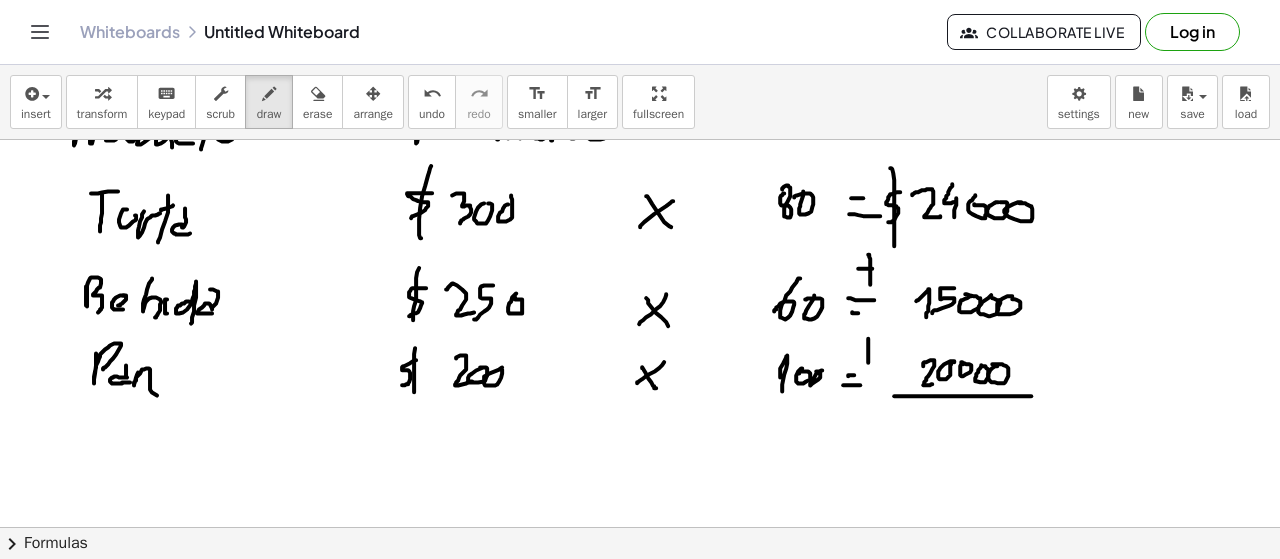 drag, startPoint x: 868, startPoint y: 337, endPoint x: 862, endPoint y: 358, distance: 21.84033 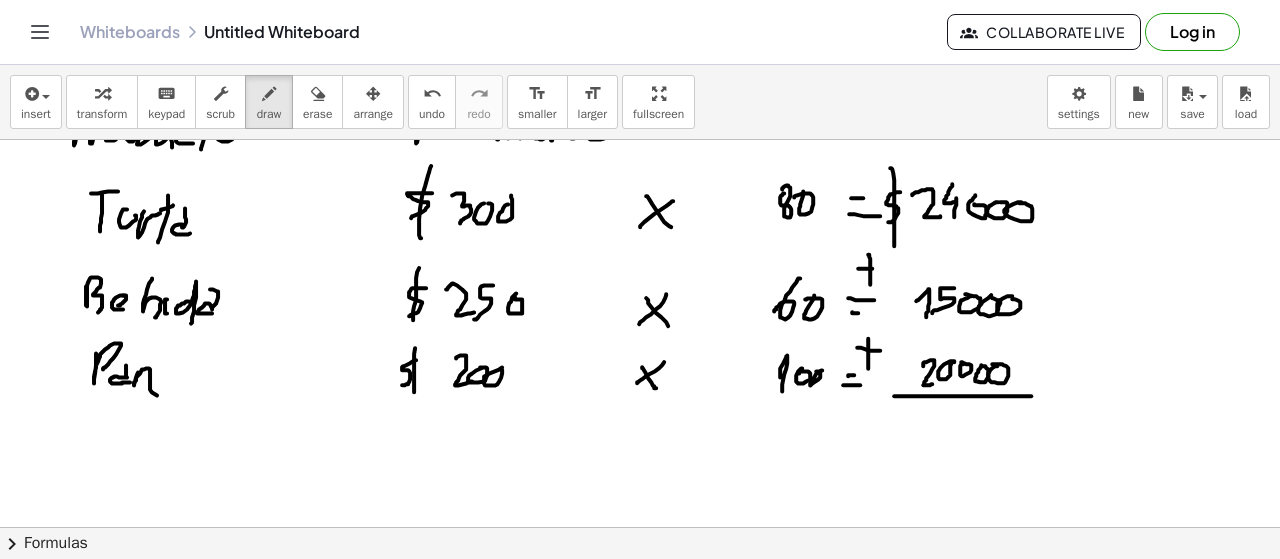 drag, startPoint x: 880, startPoint y: 347, endPoint x: 899, endPoint y: 350, distance: 19.235384 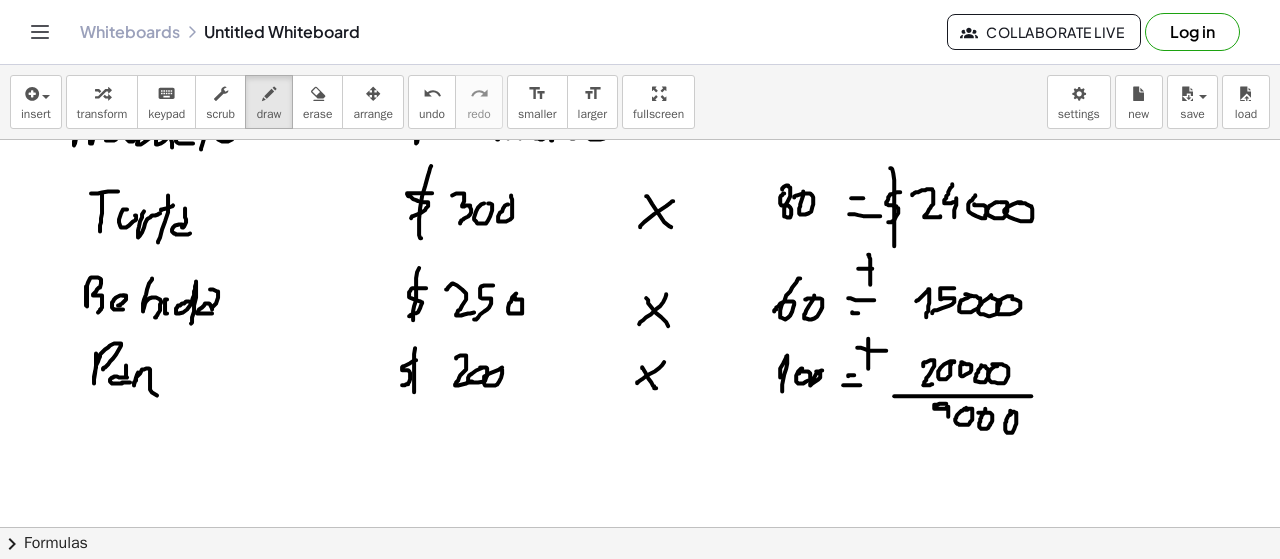 drag, startPoint x: 946, startPoint y: 400, endPoint x: 948, endPoint y: 421, distance: 21.095022 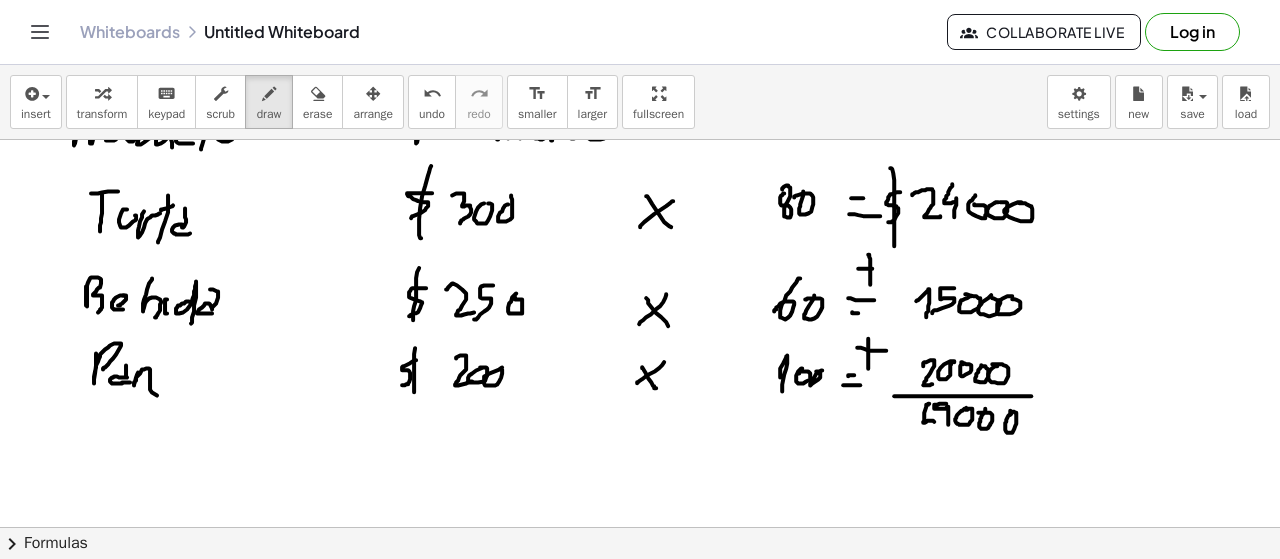 drag, startPoint x: 928, startPoint y: 400, endPoint x: 925, endPoint y: 431, distance: 31.144823 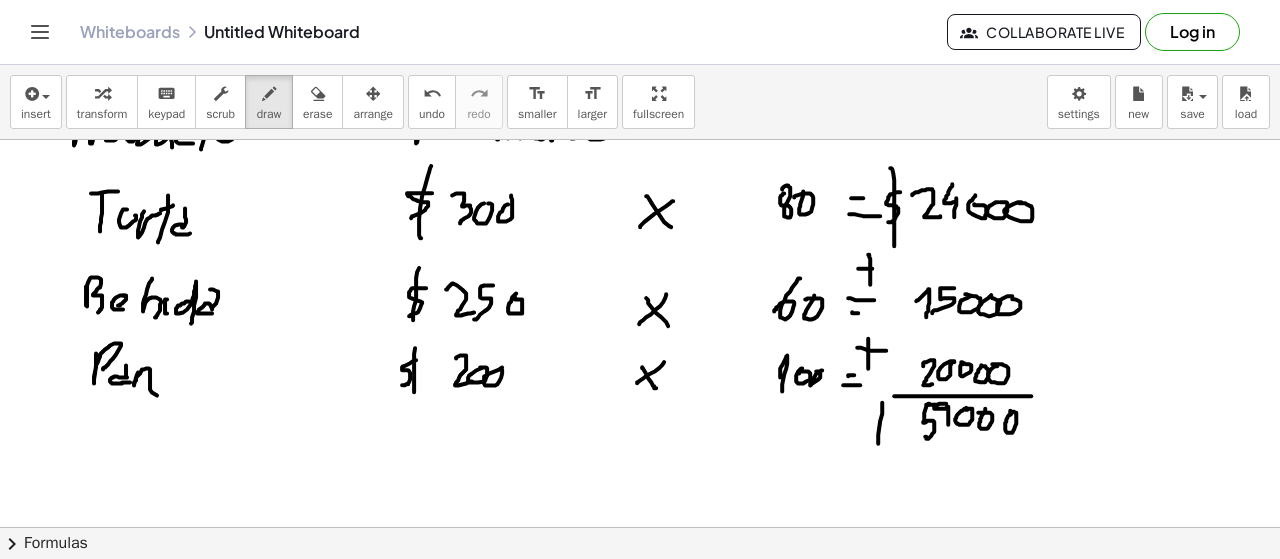 drag, startPoint x: 882, startPoint y: 399, endPoint x: 882, endPoint y: 432, distance: 33 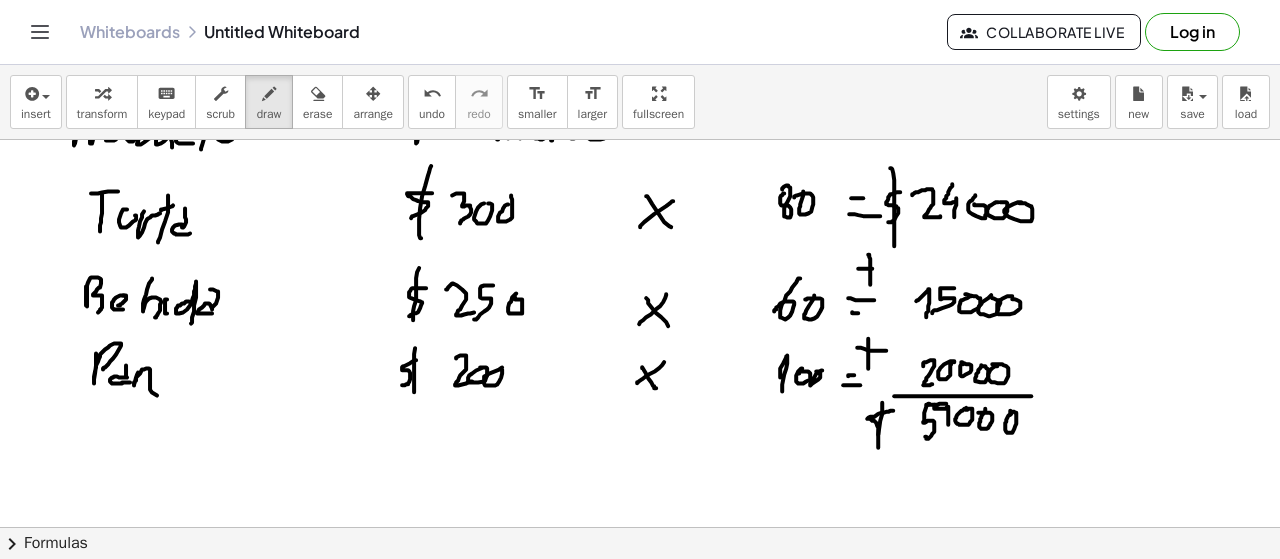 drag, startPoint x: 892, startPoint y: 407, endPoint x: 870, endPoint y: 432, distance: 33.30165 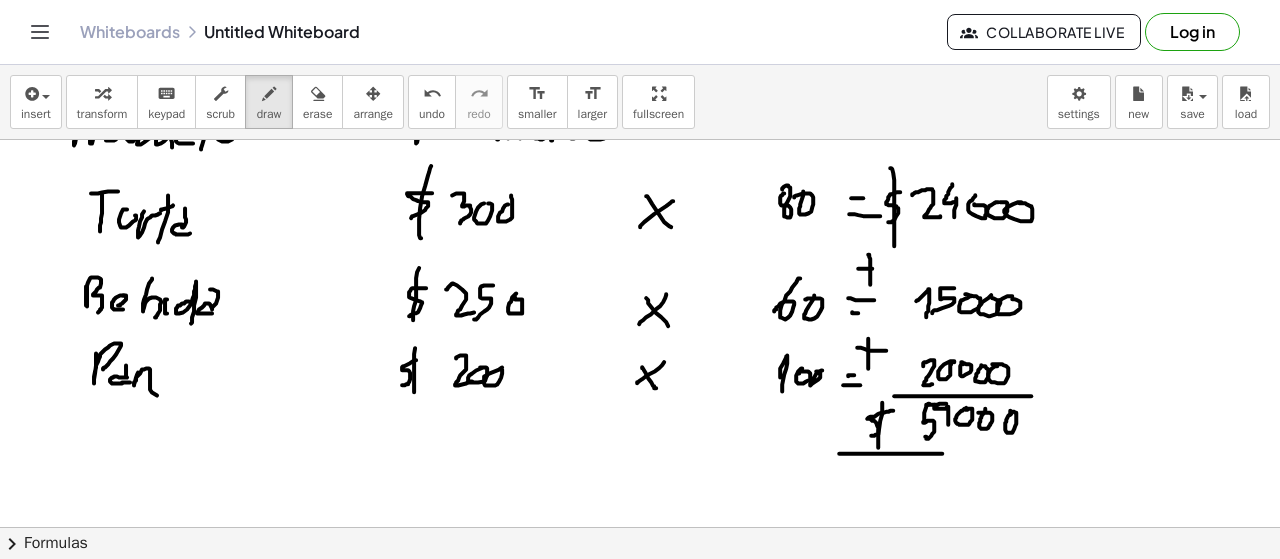 drag, startPoint x: 844, startPoint y: 450, endPoint x: 1032, endPoint y: 449, distance: 188.00266 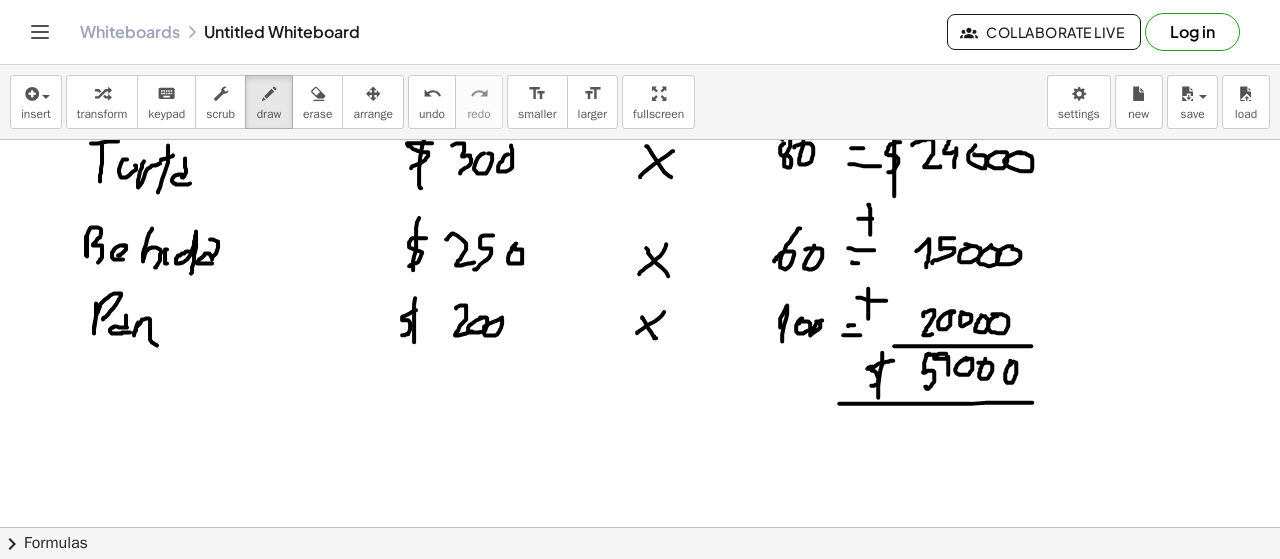 scroll, scrollTop: 6872, scrollLeft: 0, axis: vertical 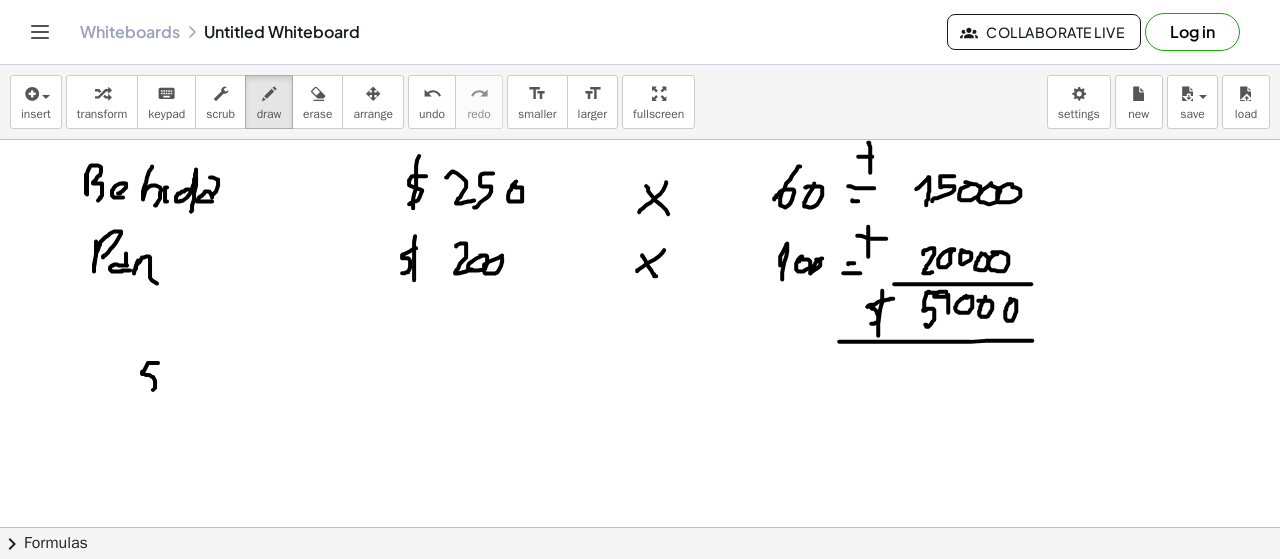 drag, startPoint x: 158, startPoint y: 359, endPoint x: 170, endPoint y: 374, distance: 19.209373 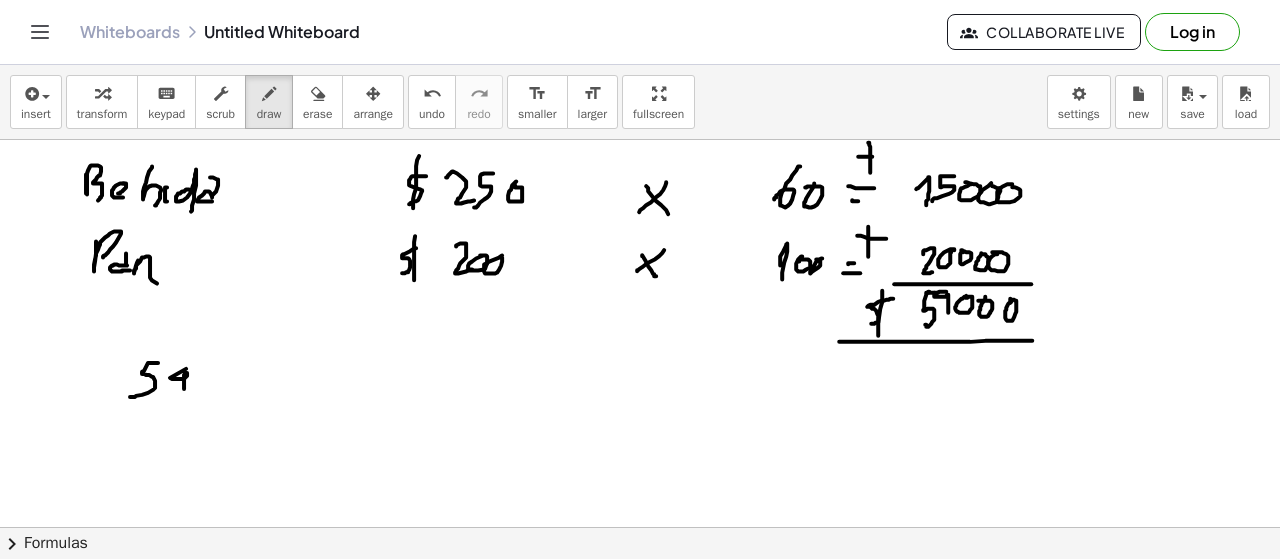 drag, startPoint x: 170, startPoint y: 374, endPoint x: 196, endPoint y: 389, distance: 30.016663 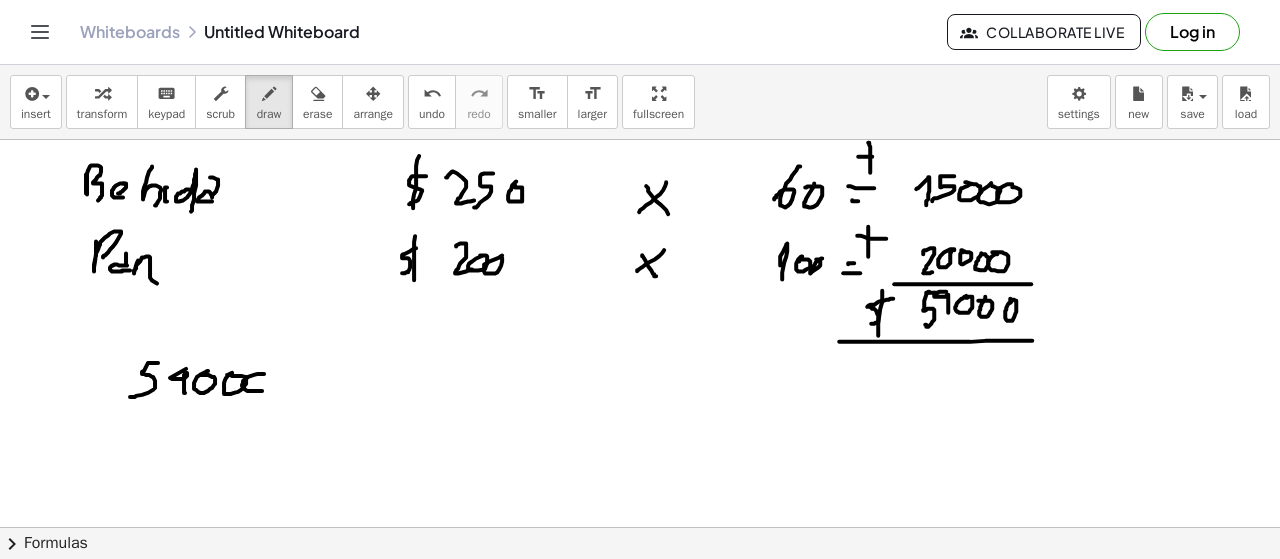 drag, startPoint x: 262, startPoint y: 370, endPoint x: 251, endPoint y: 373, distance: 11.401754 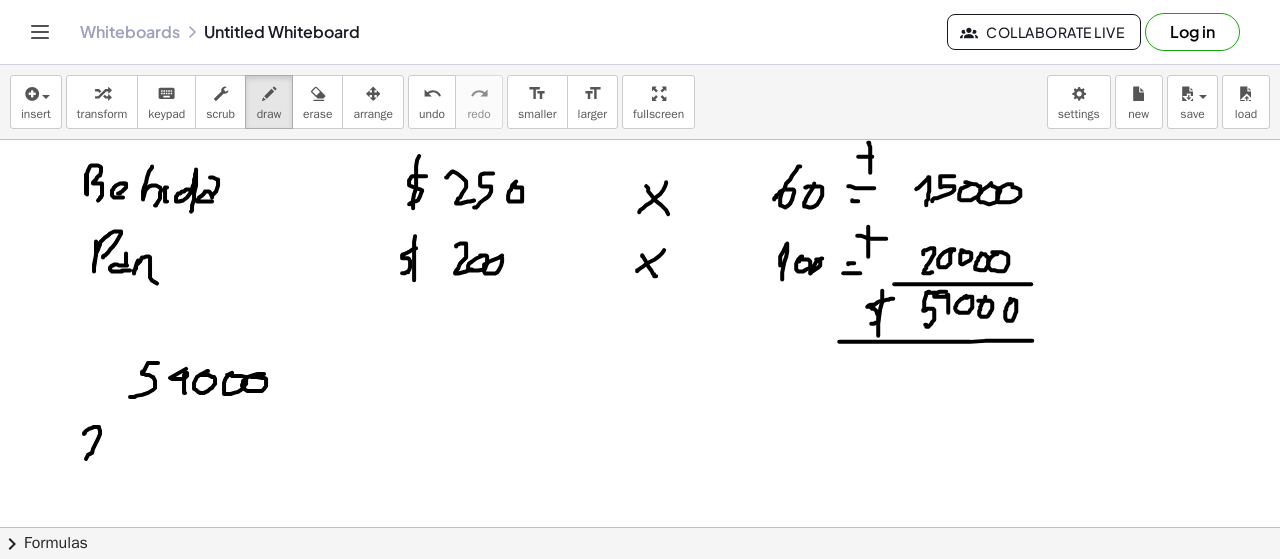 drag, startPoint x: 92, startPoint y: 424, endPoint x: 110, endPoint y: 459, distance: 39.357338 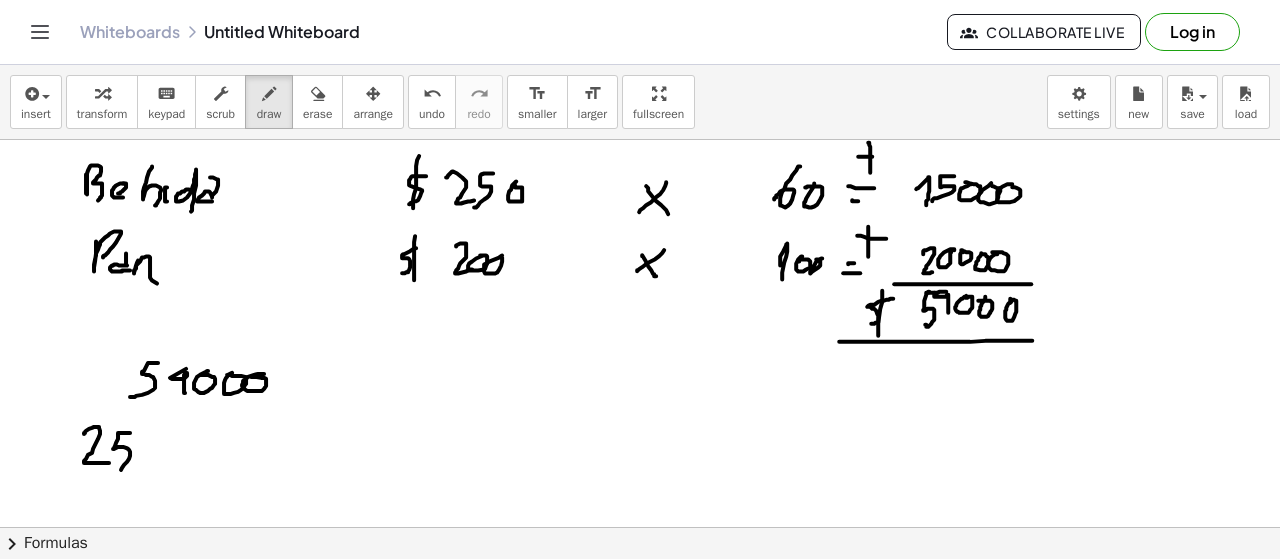 drag, startPoint x: 120, startPoint y: 429, endPoint x: 138, endPoint y: 443, distance: 22.803509 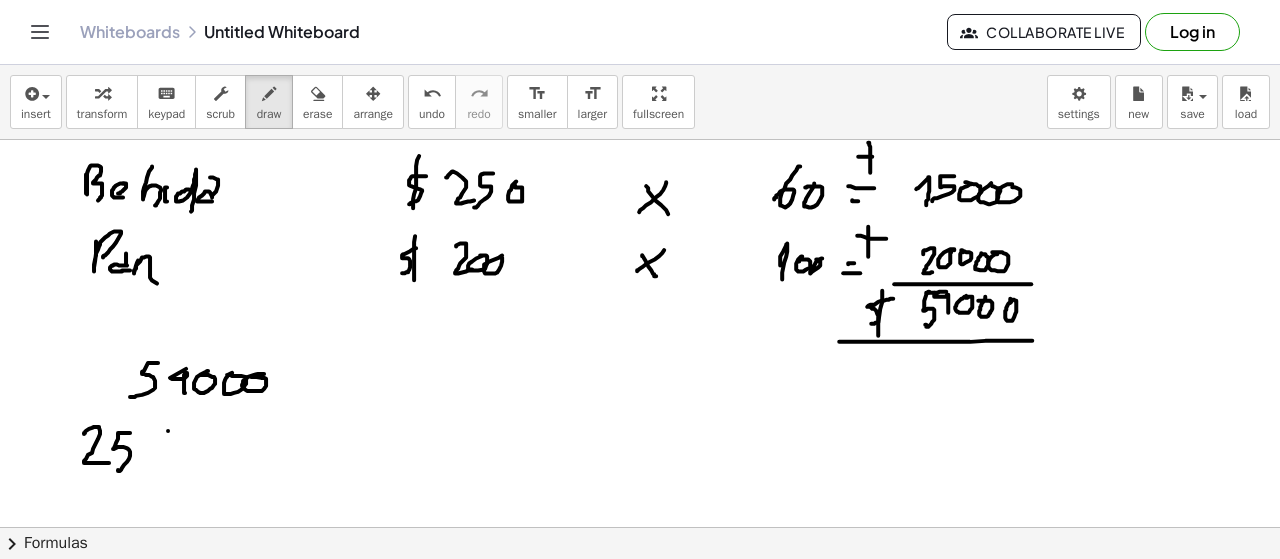 drag, startPoint x: 168, startPoint y: 427, endPoint x: 142, endPoint y: 471, distance: 51.10773 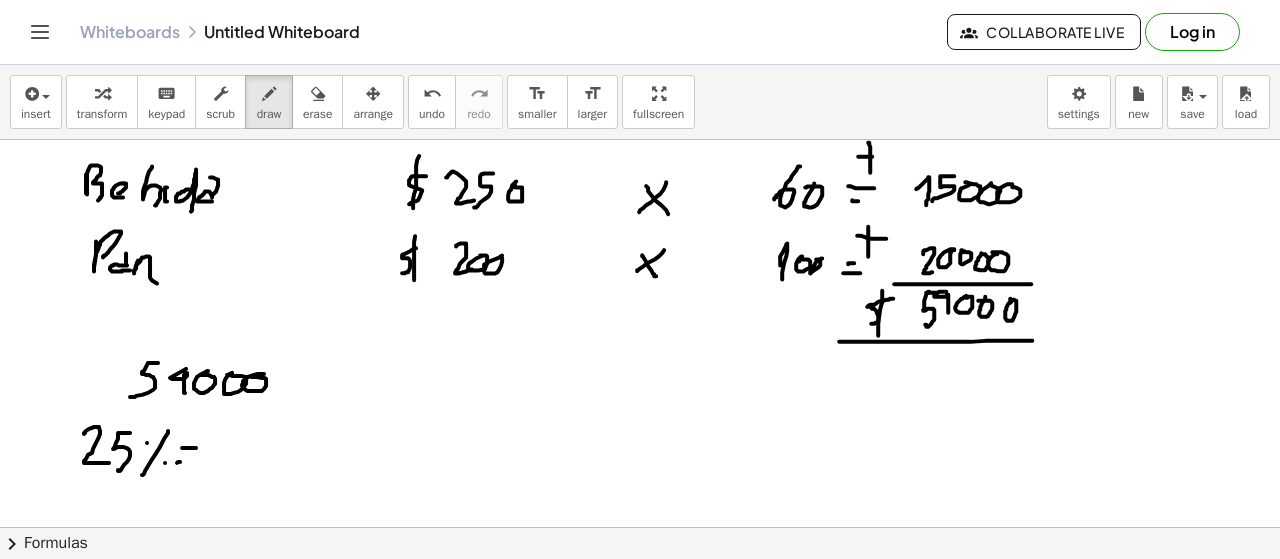 drag, startPoint x: 177, startPoint y: 459, endPoint x: 196, endPoint y: 458, distance: 19.026299 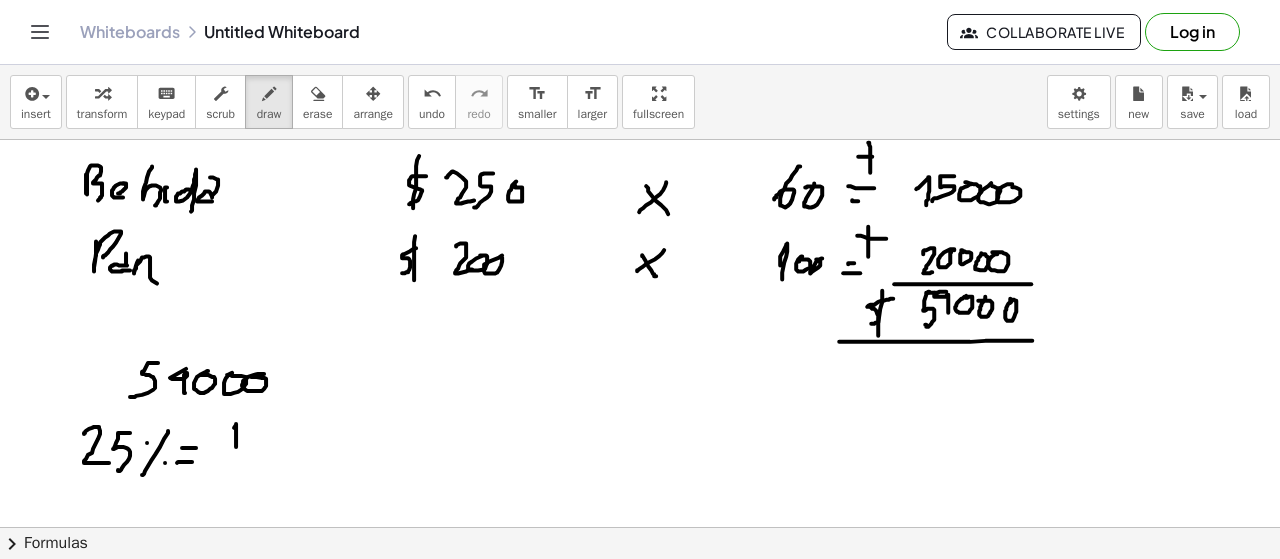 drag, startPoint x: 236, startPoint y: 421, endPoint x: 236, endPoint y: 444, distance: 23 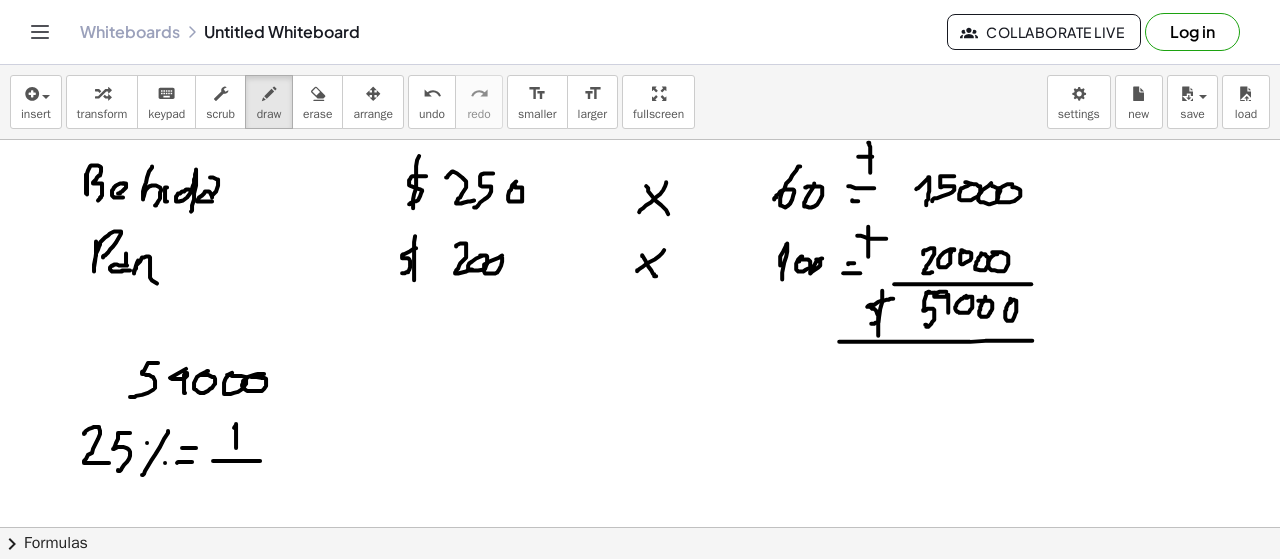 drag, startPoint x: 221, startPoint y: 457, endPoint x: 260, endPoint y: 457, distance: 39 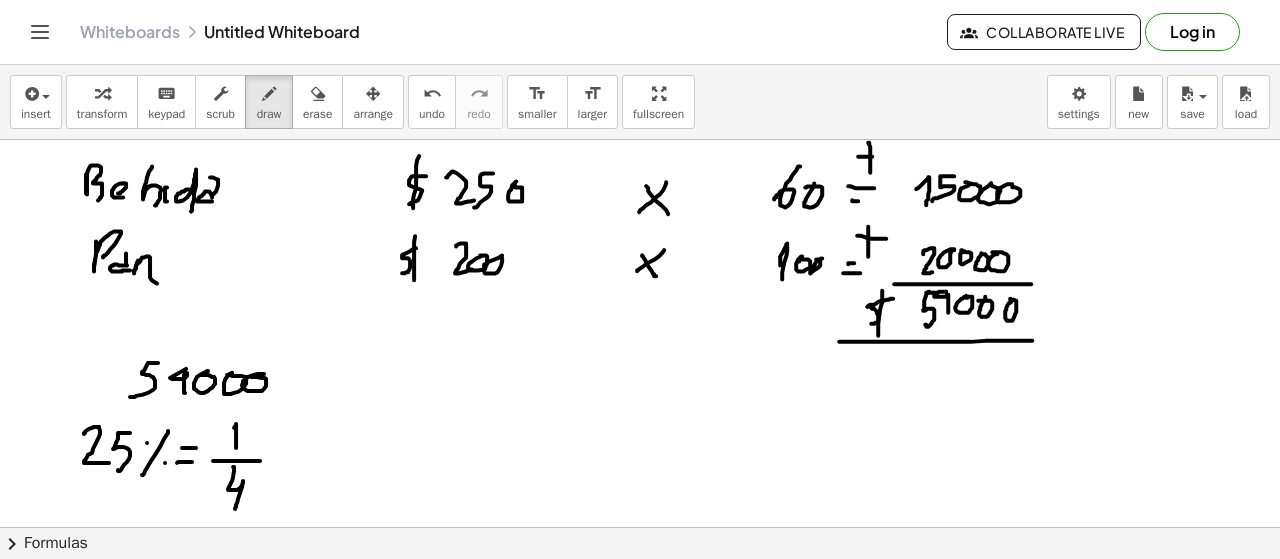drag, startPoint x: 230, startPoint y: 481, endPoint x: 235, endPoint y: 505, distance: 24.5153 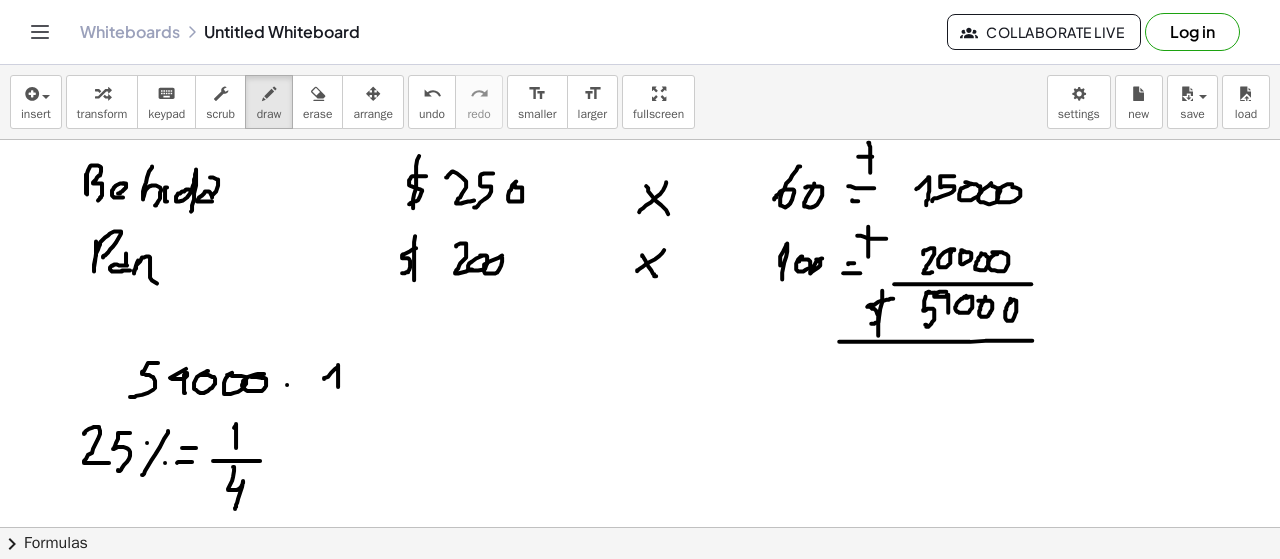 drag, startPoint x: 324, startPoint y: 375, endPoint x: 319, endPoint y: 392, distance: 17.720045 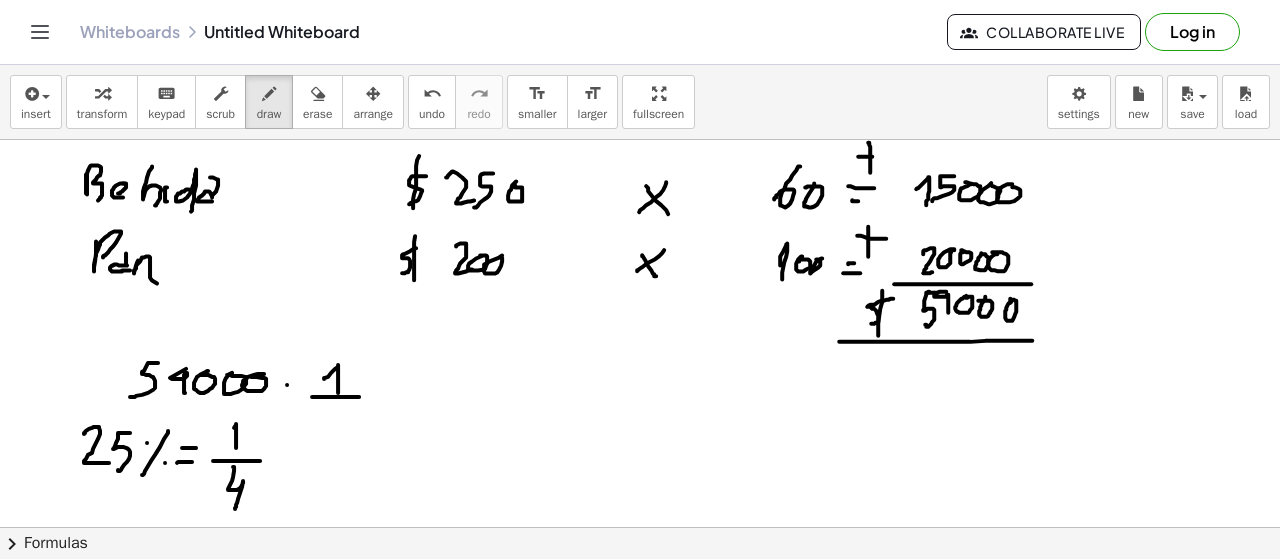 drag, startPoint x: 312, startPoint y: 393, endPoint x: 359, endPoint y: 393, distance: 47 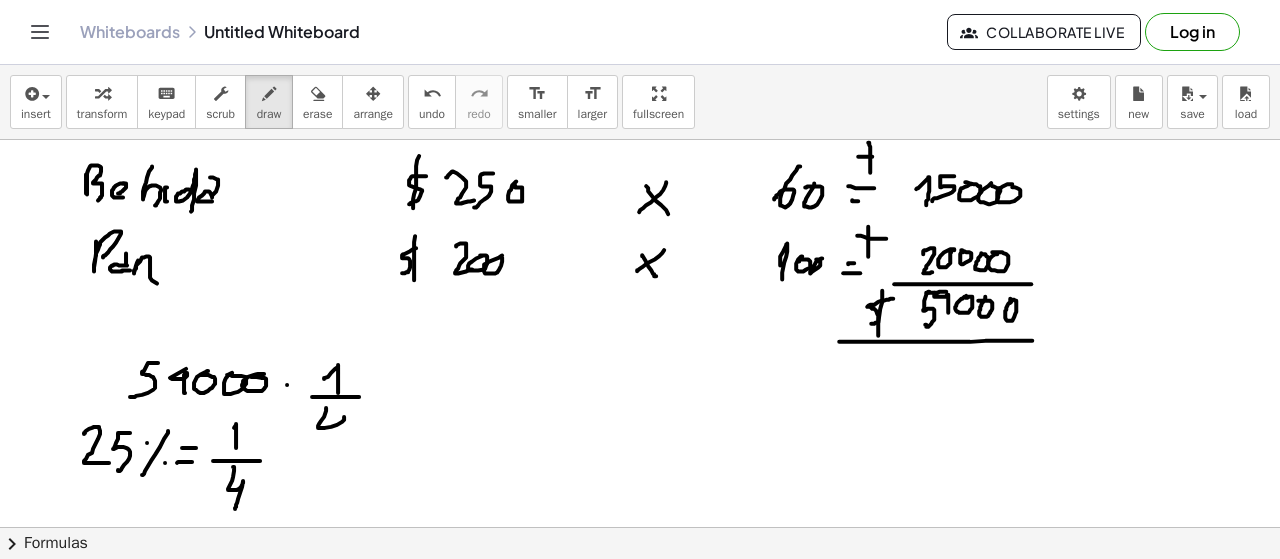 drag, startPoint x: 319, startPoint y: 420, endPoint x: 340, endPoint y: 446, distance: 33.42155 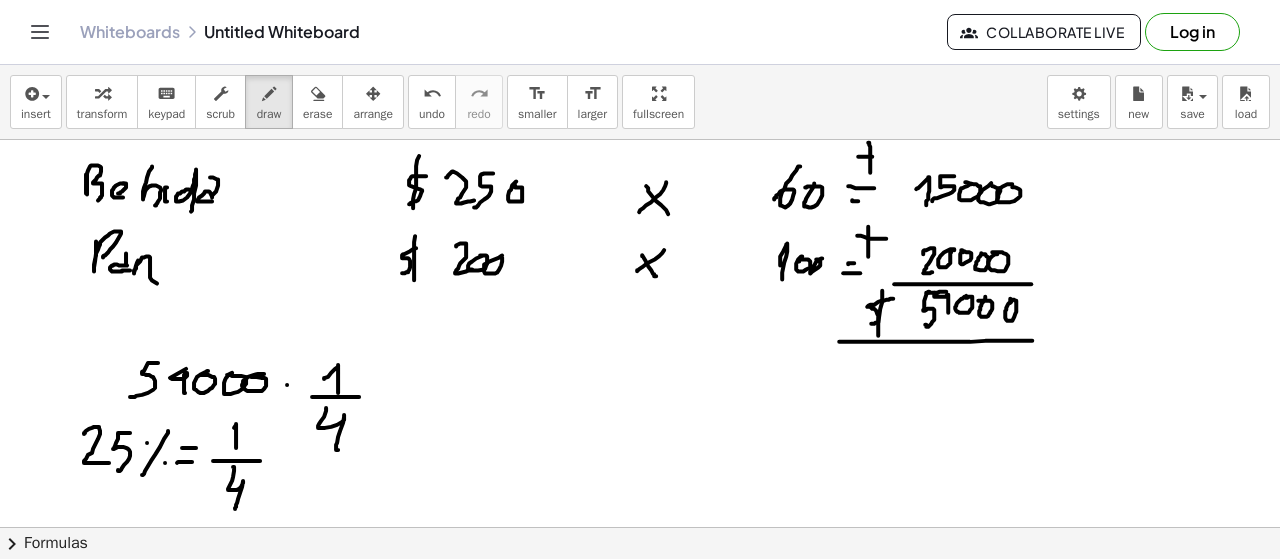 drag, startPoint x: 378, startPoint y: 389, endPoint x: 396, endPoint y: 389, distance: 18 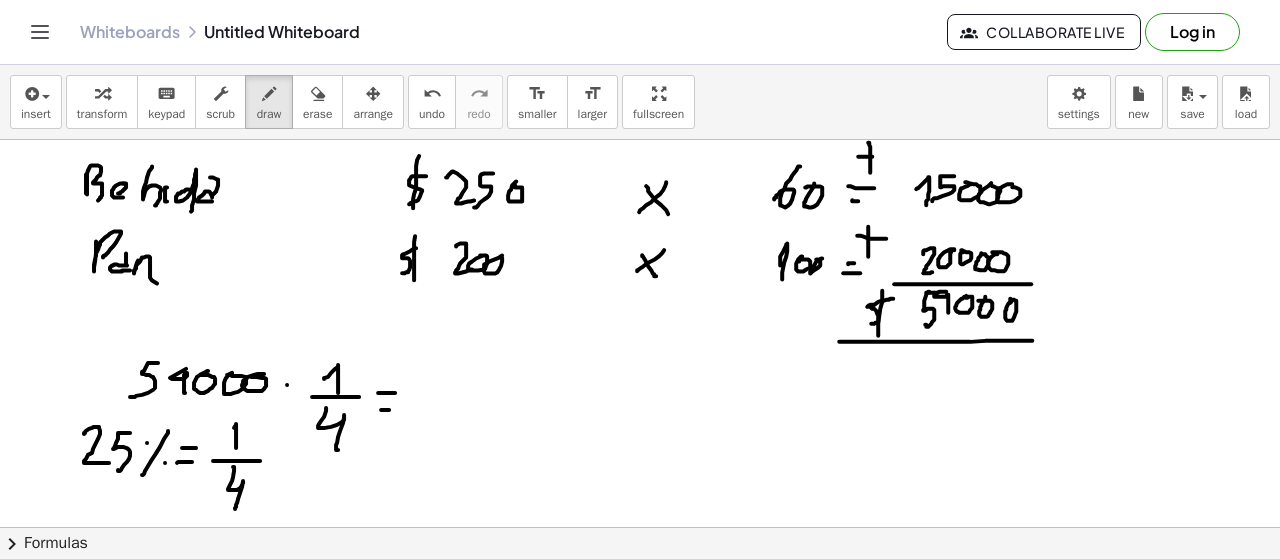 drag, startPoint x: 389, startPoint y: 406, endPoint x: 412, endPoint y: 402, distance: 23.345236 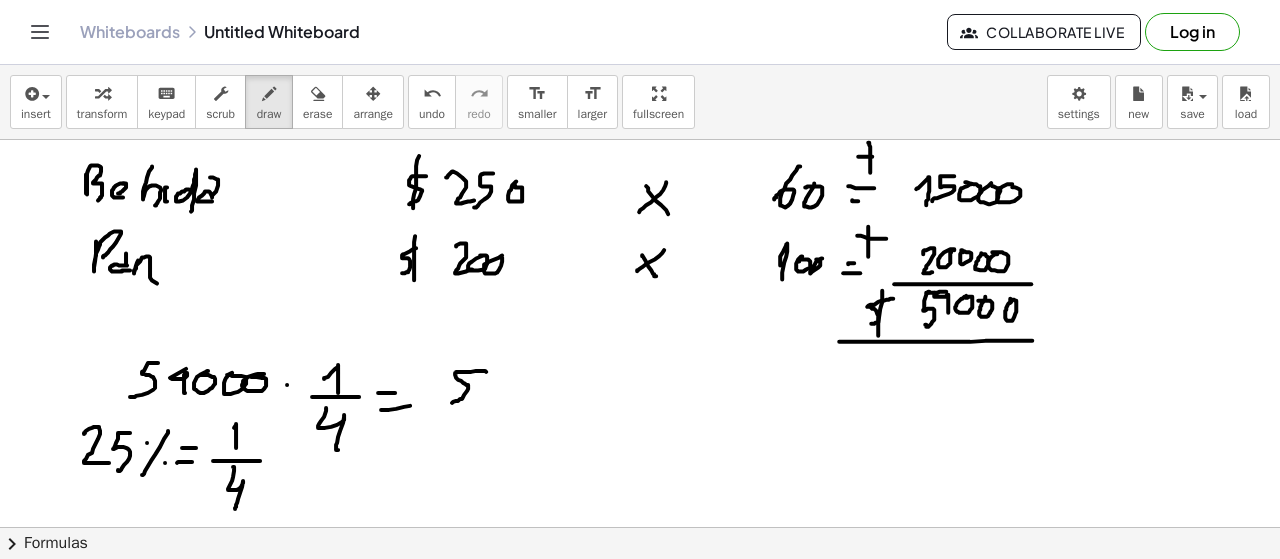 drag, startPoint x: 476, startPoint y: 367, endPoint x: 452, endPoint y: 399, distance: 40 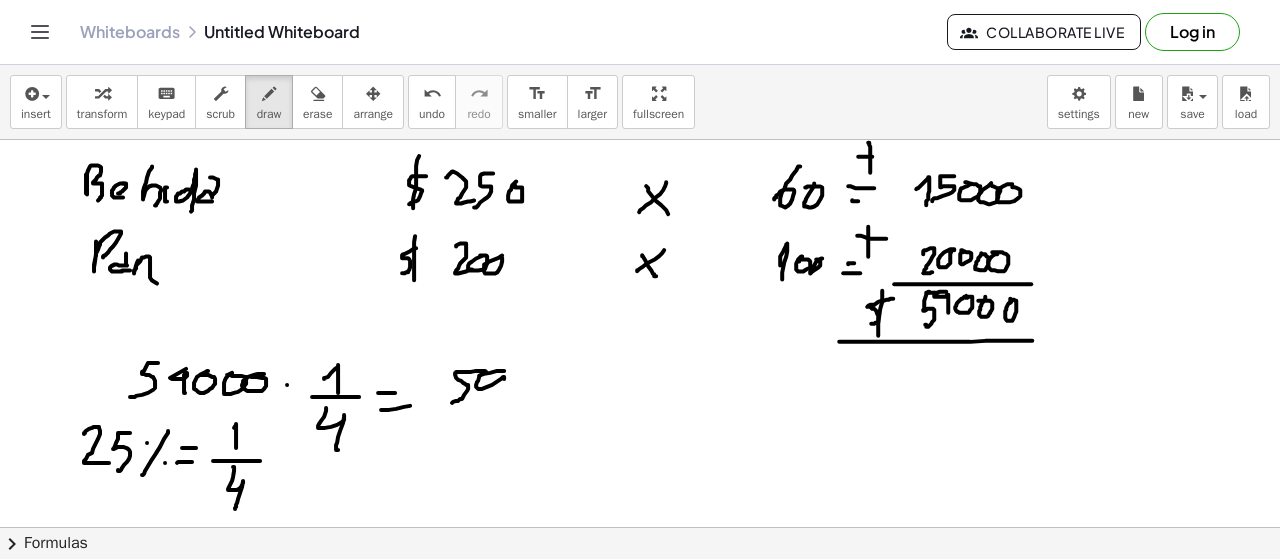drag, startPoint x: 504, startPoint y: 367, endPoint x: 492, endPoint y: 408, distance: 42.72002 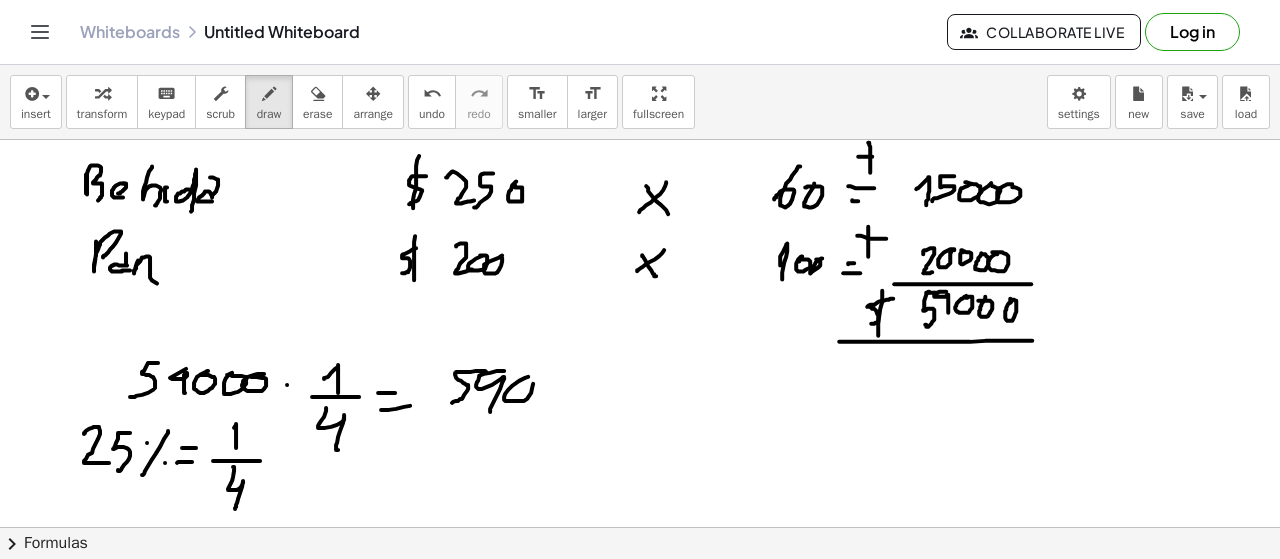 drag, startPoint x: 508, startPoint y: 386, endPoint x: 541, endPoint y: 381, distance: 33.37664 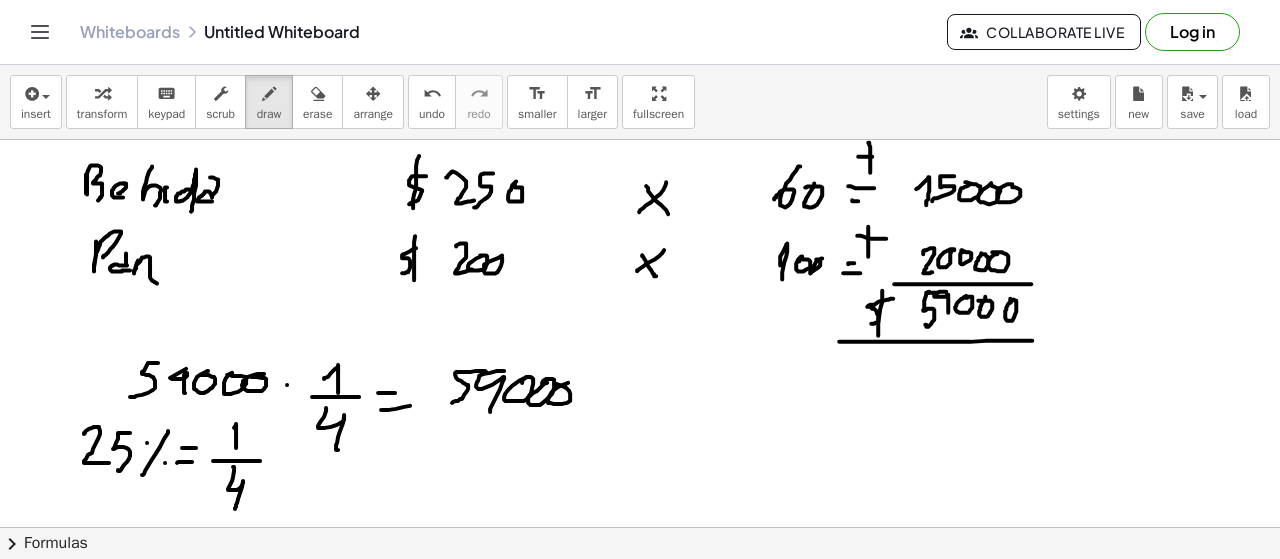 drag, startPoint x: 548, startPoint y: 398, endPoint x: 462, endPoint y: 411, distance: 86.977005 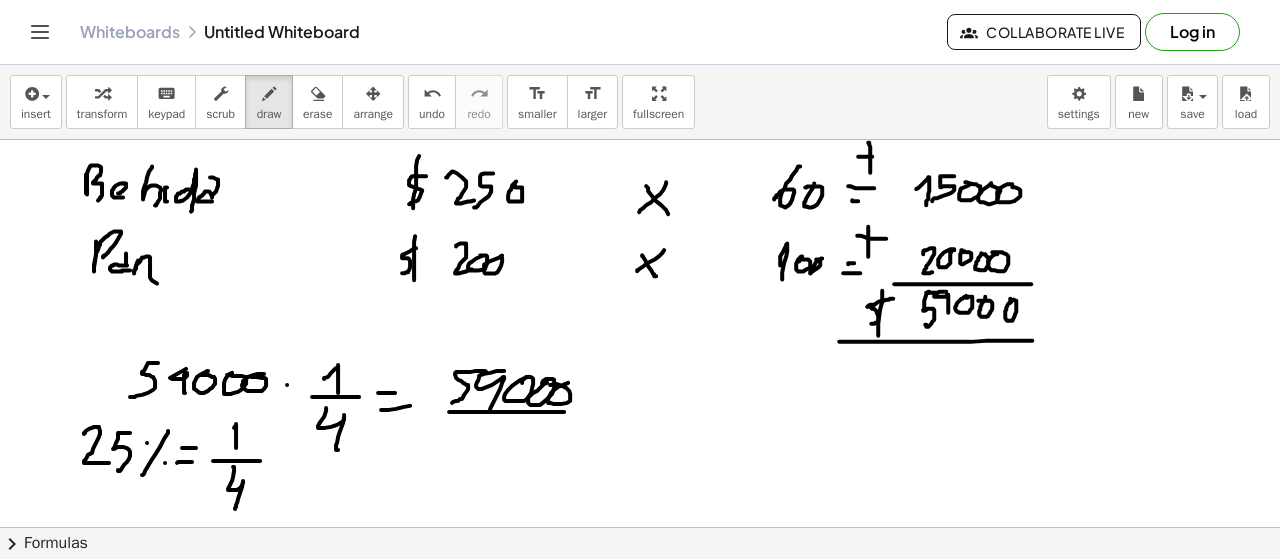 drag, startPoint x: 530, startPoint y: 408, endPoint x: 558, endPoint y: 408, distance: 28 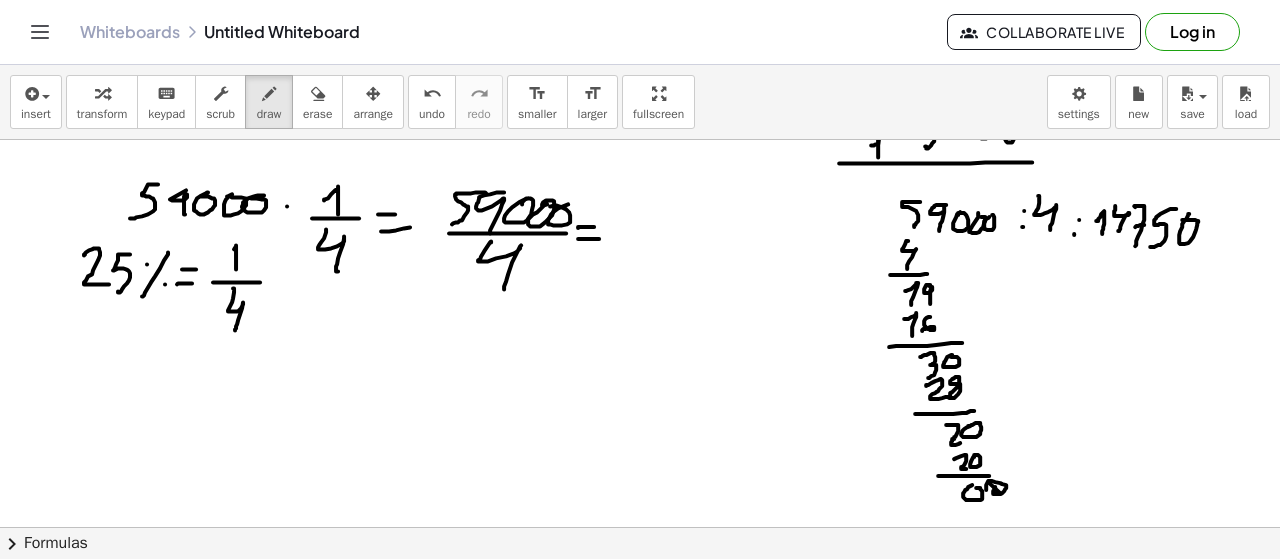 scroll, scrollTop: 7020, scrollLeft: 0, axis: vertical 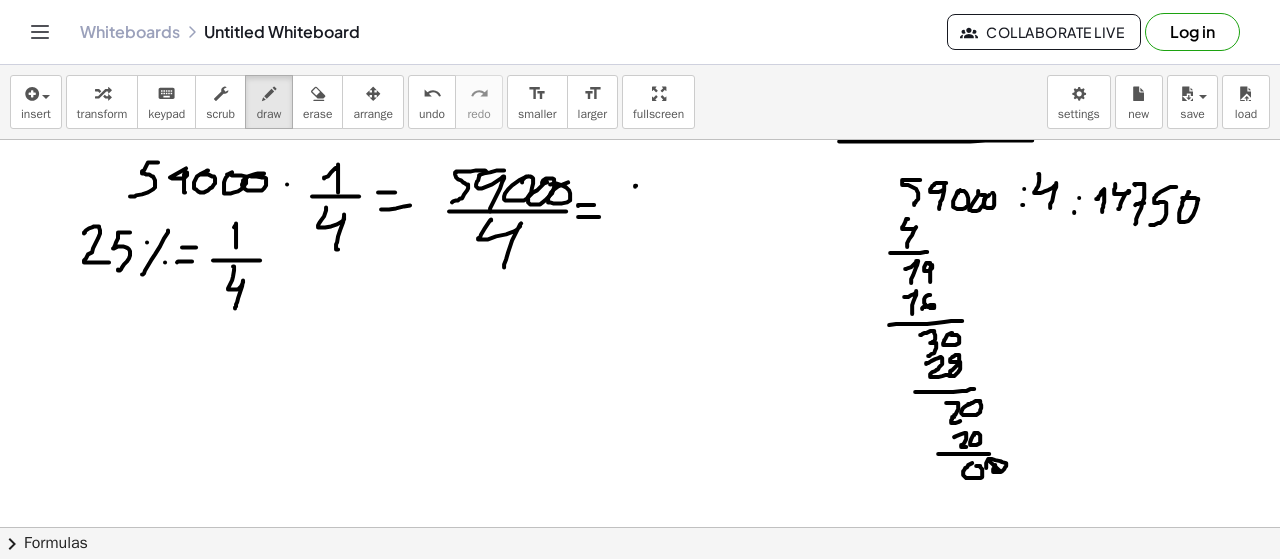 drag, startPoint x: 635, startPoint y: 184, endPoint x: 630, endPoint y: 202, distance: 18.681541 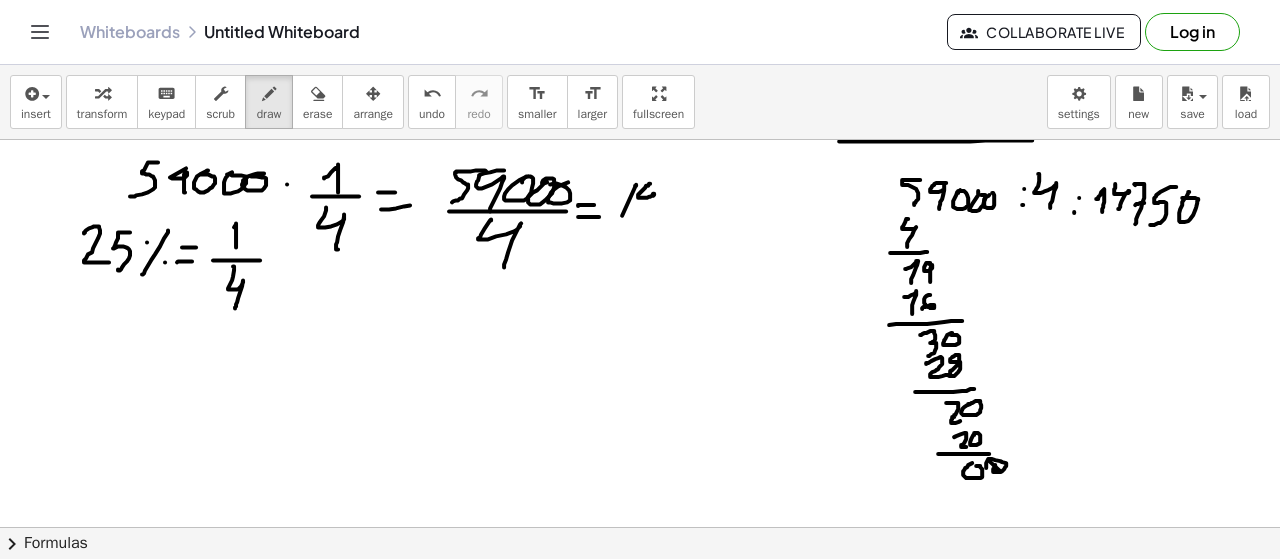 drag, startPoint x: 650, startPoint y: 181, endPoint x: 638, endPoint y: 218, distance: 38.8973 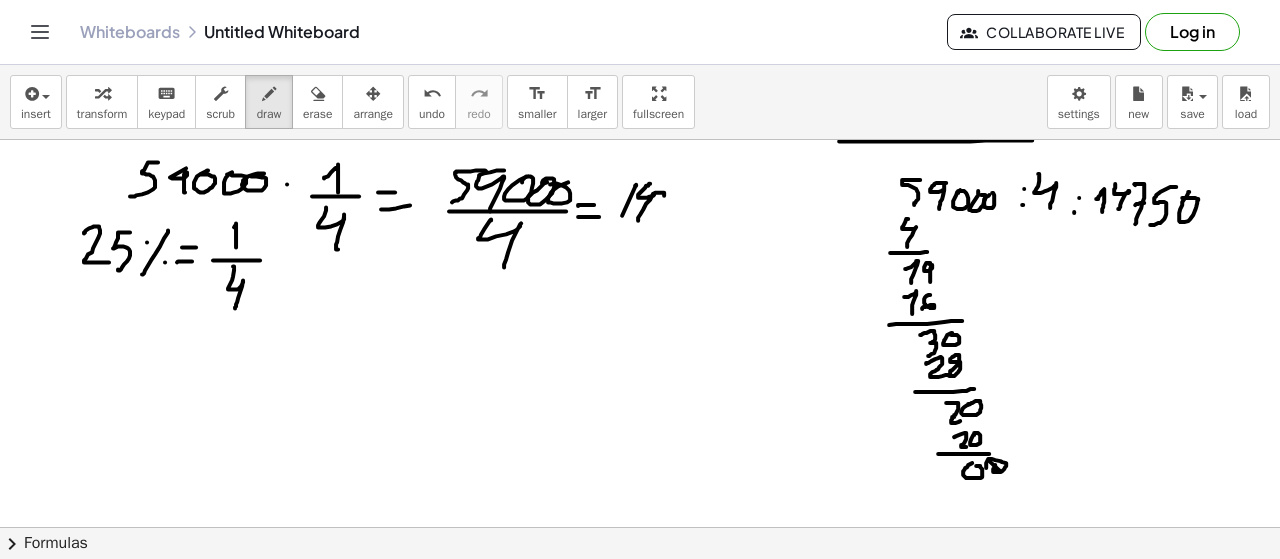 drag, startPoint x: 655, startPoint y: 190, endPoint x: 658, endPoint y: 218, distance: 28.160255 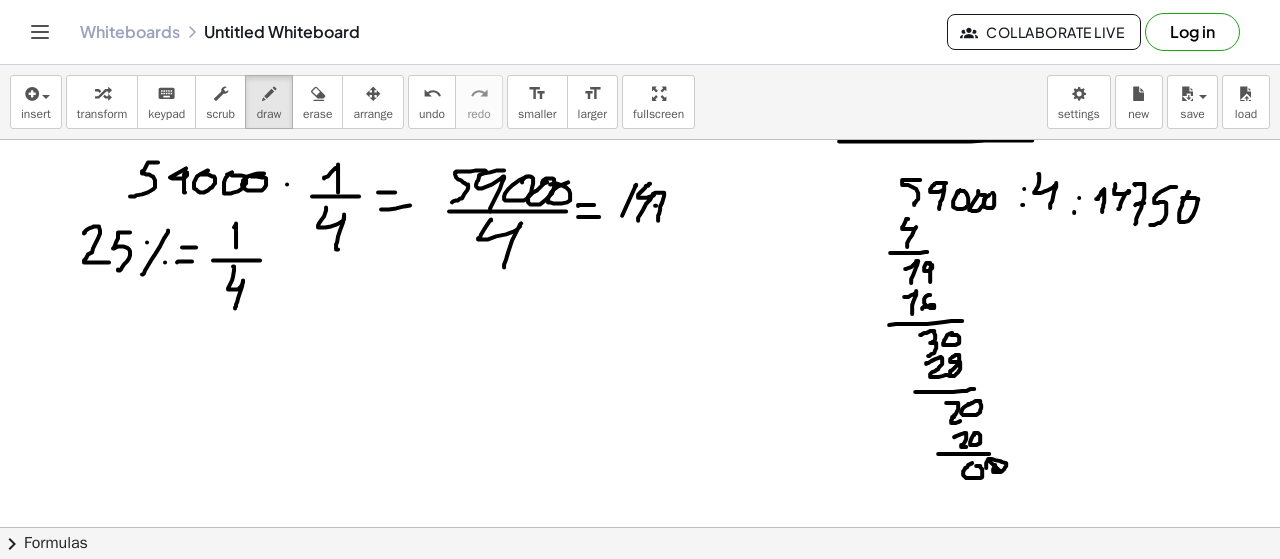 drag, startPoint x: 656, startPoint y: 203, endPoint x: 667, endPoint y: 200, distance: 11.401754 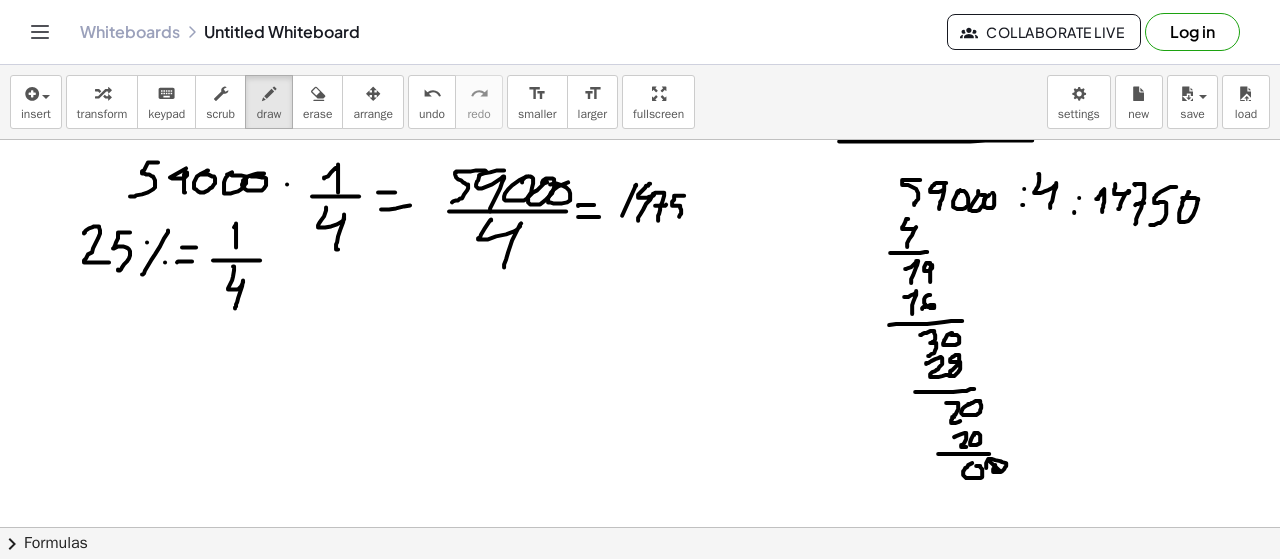 drag, startPoint x: 684, startPoint y: 193, endPoint x: 678, endPoint y: 215, distance: 22.803509 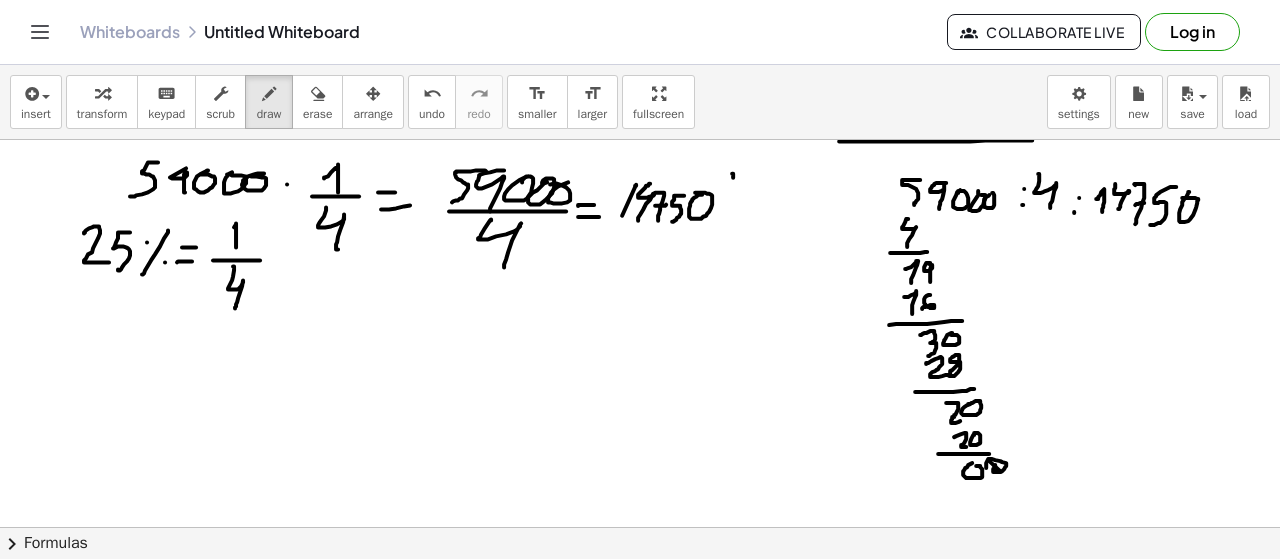 drag, startPoint x: 732, startPoint y: 171, endPoint x: 727, endPoint y: 233, distance: 62.201286 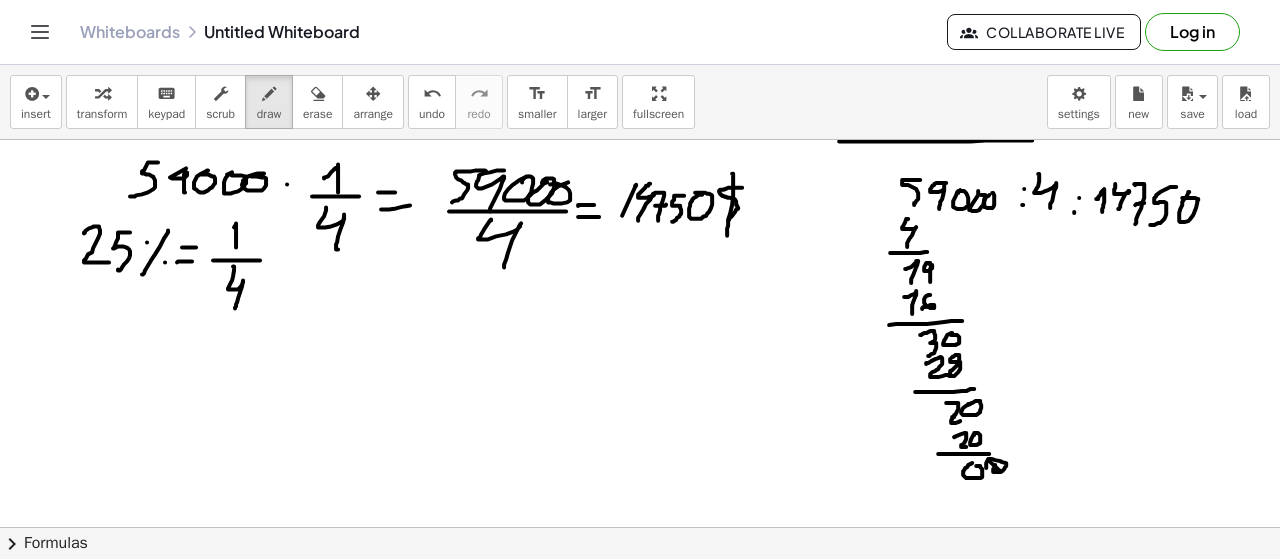 drag, startPoint x: 742, startPoint y: 185, endPoint x: 727, endPoint y: 217, distance: 35.341194 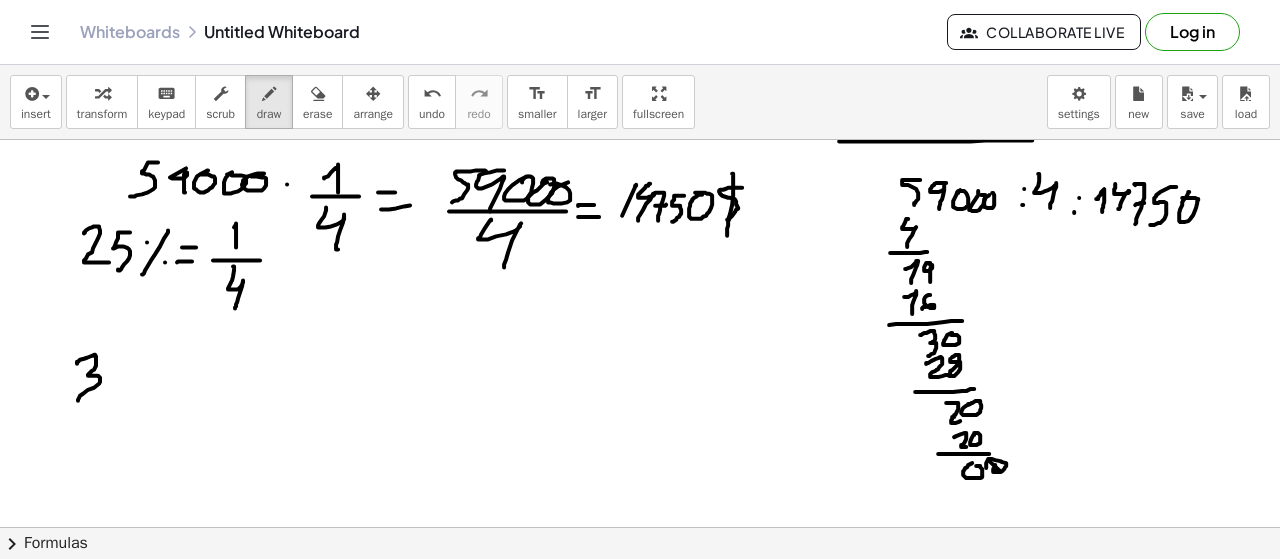 drag, startPoint x: 84, startPoint y: 356, endPoint x: 78, endPoint y: 398, distance: 42.426407 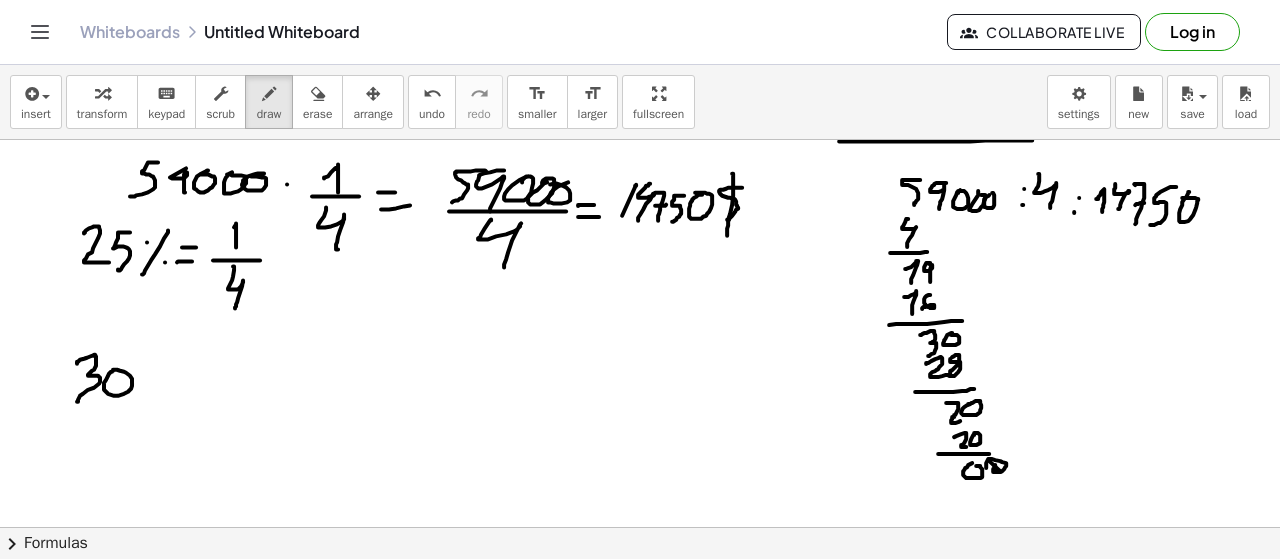 drag, startPoint x: 156, startPoint y: 377, endPoint x: 130, endPoint y: 420, distance: 50.24938 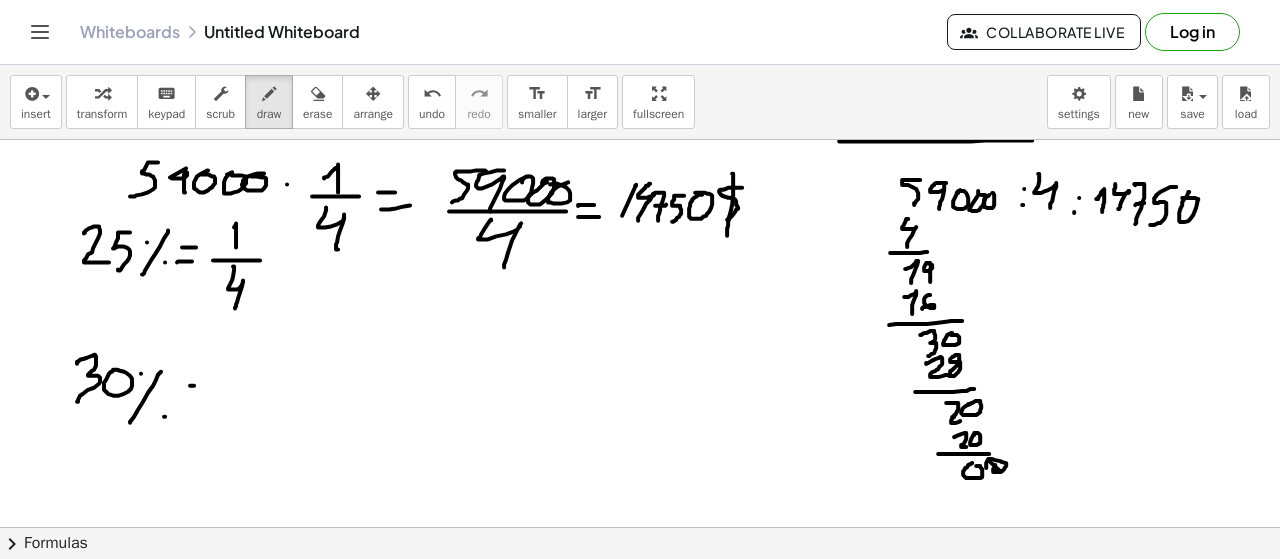 drag, startPoint x: 194, startPoint y: 383, endPoint x: 214, endPoint y: 383, distance: 20 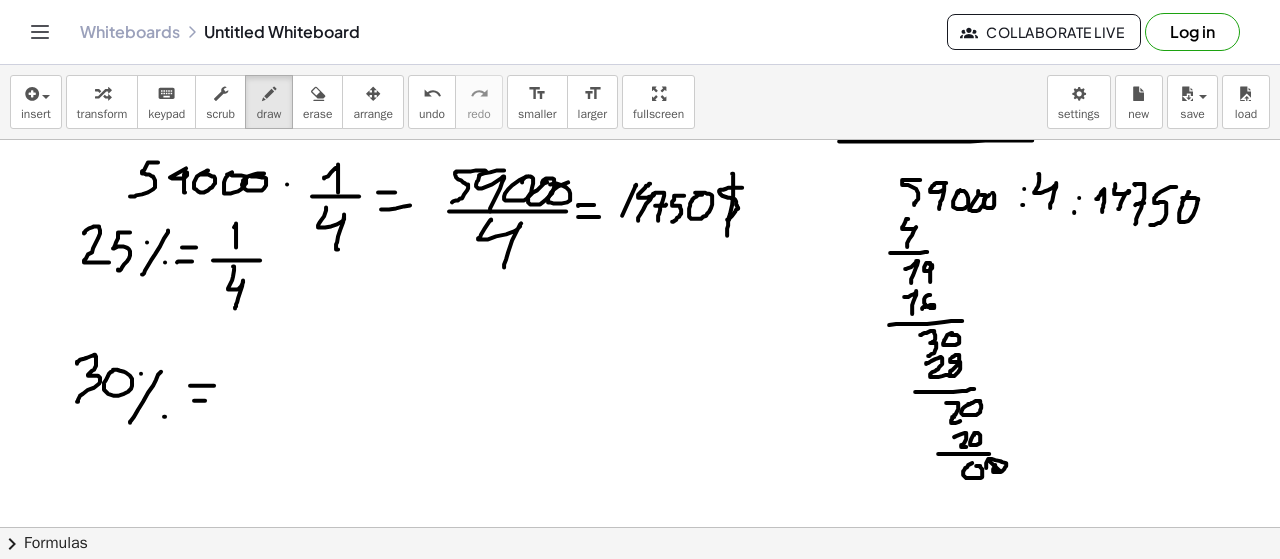 drag, startPoint x: 194, startPoint y: 398, endPoint x: 221, endPoint y: 398, distance: 27 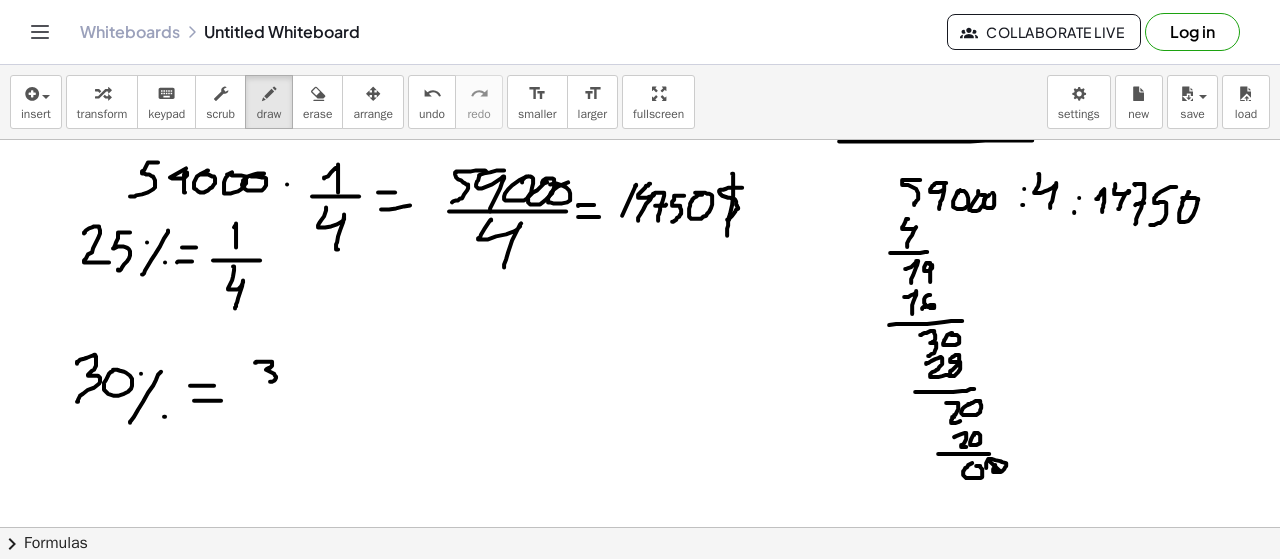 drag, startPoint x: 257, startPoint y: 359, endPoint x: 260, endPoint y: 385, distance: 26.172504 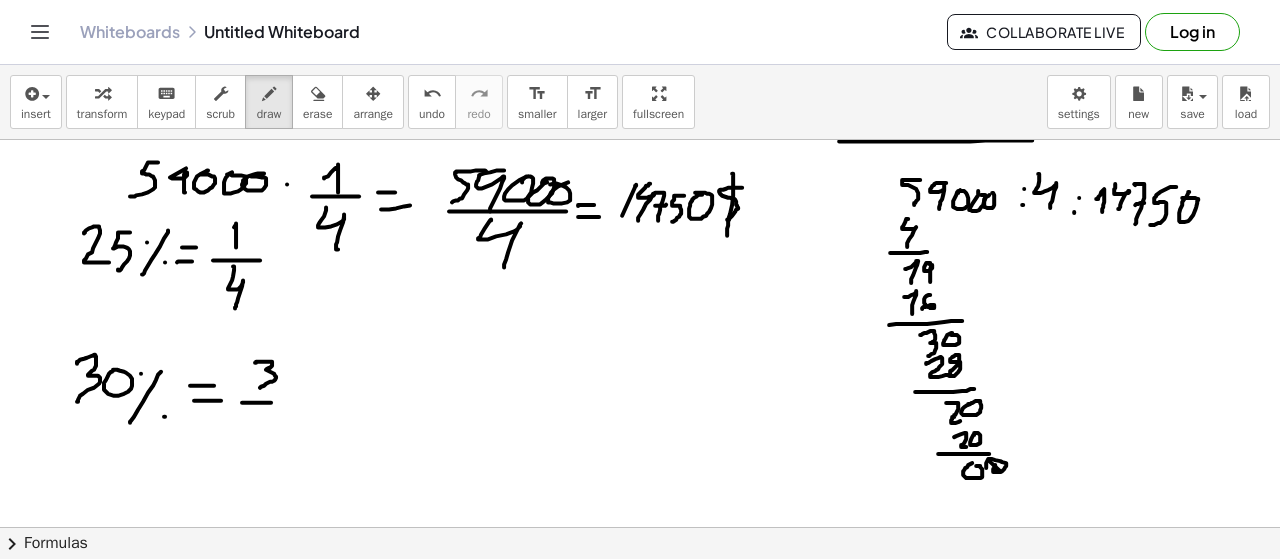 drag, startPoint x: 271, startPoint y: 400, endPoint x: 302, endPoint y: 400, distance: 31 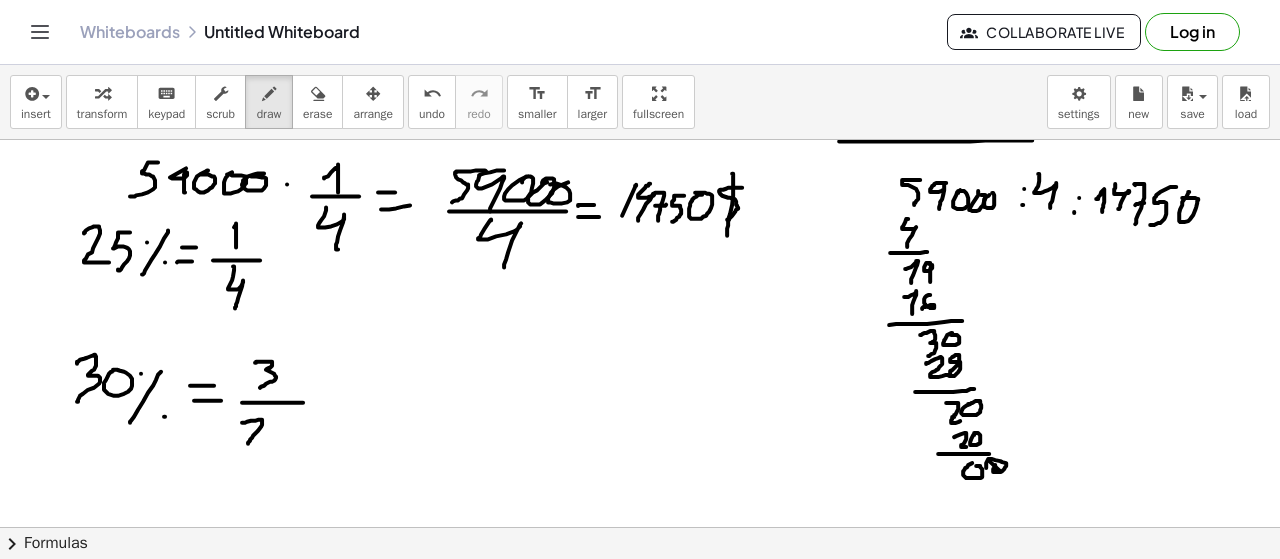 drag, startPoint x: 247, startPoint y: 419, endPoint x: 268, endPoint y: 436, distance: 27.018513 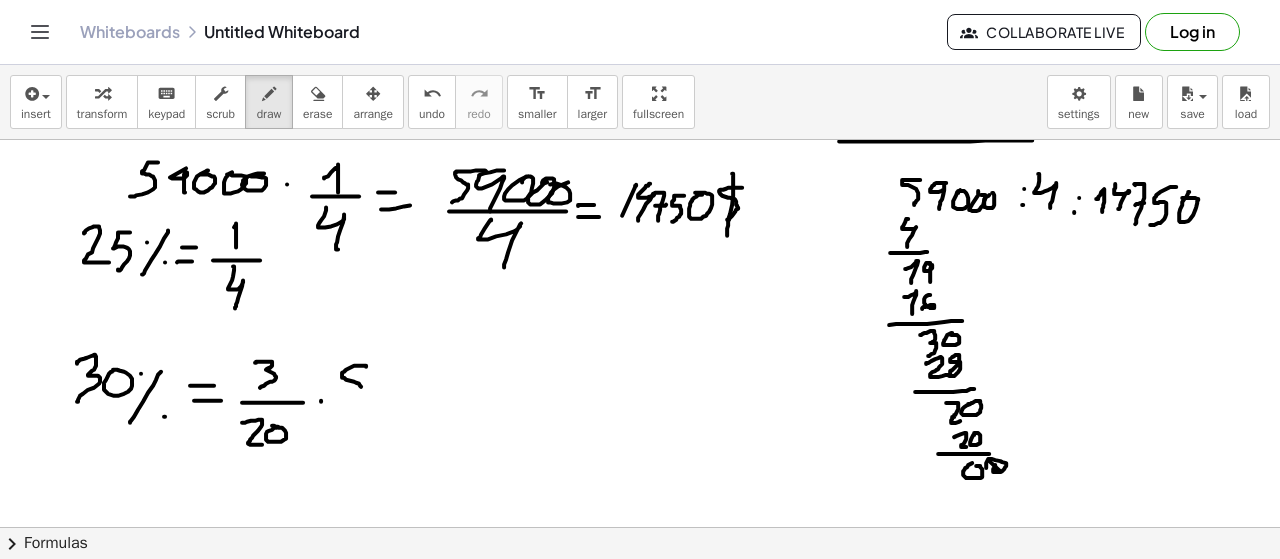 drag, startPoint x: 366, startPoint y: 364, endPoint x: 345, endPoint y: 397, distance: 39.115215 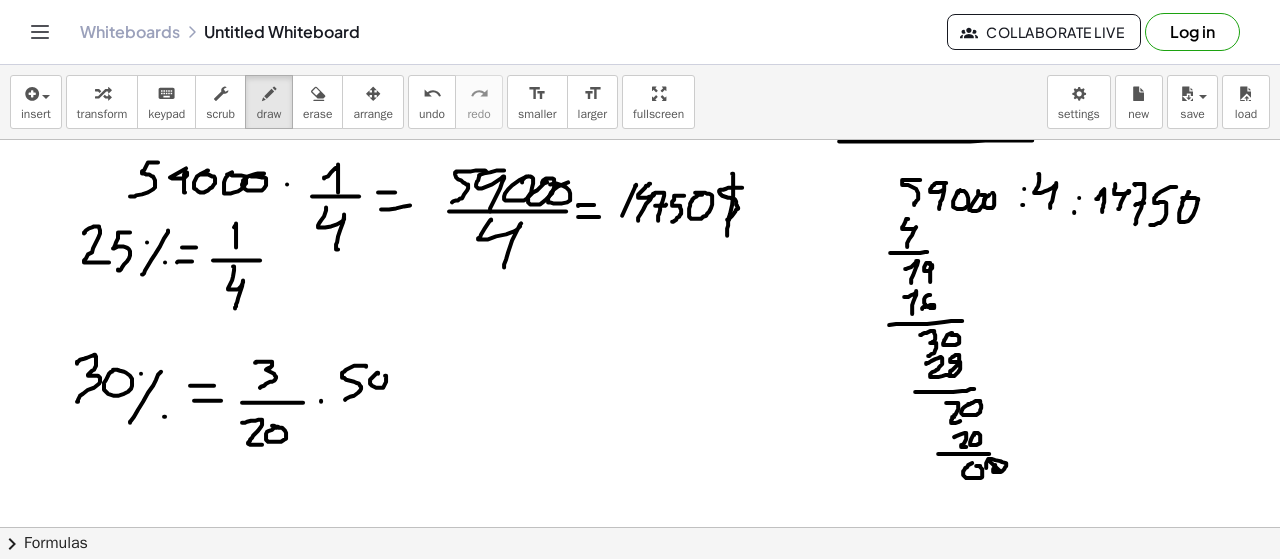 drag, startPoint x: 378, startPoint y: 371, endPoint x: 378, endPoint y: 399, distance: 28 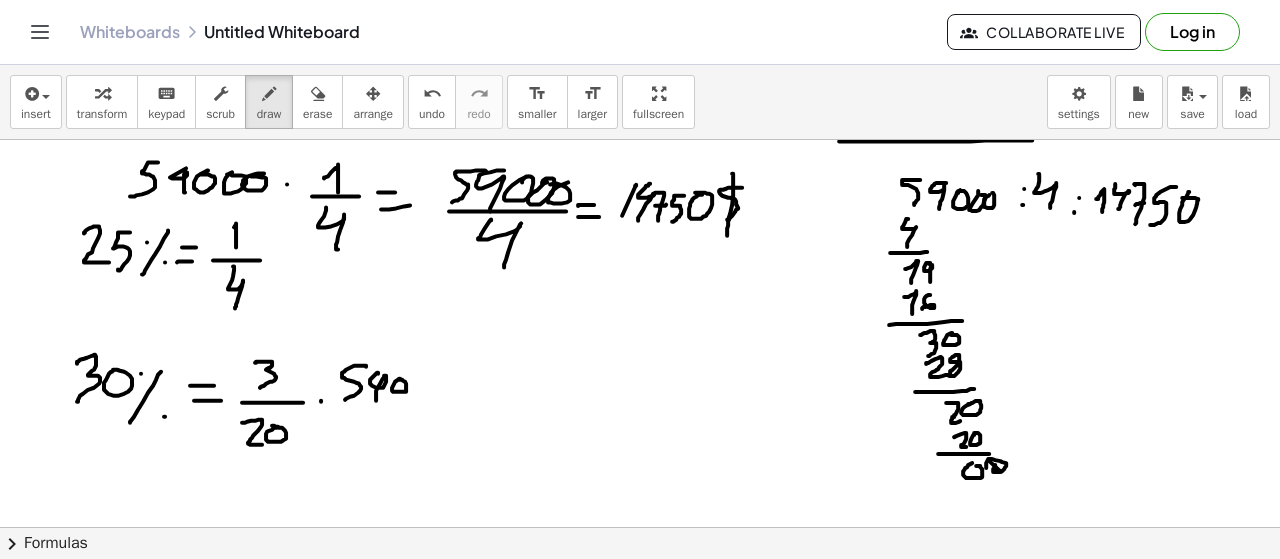 drag, startPoint x: 400, startPoint y: 376, endPoint x: 424, endPoint y: 373, distance: 24.186773 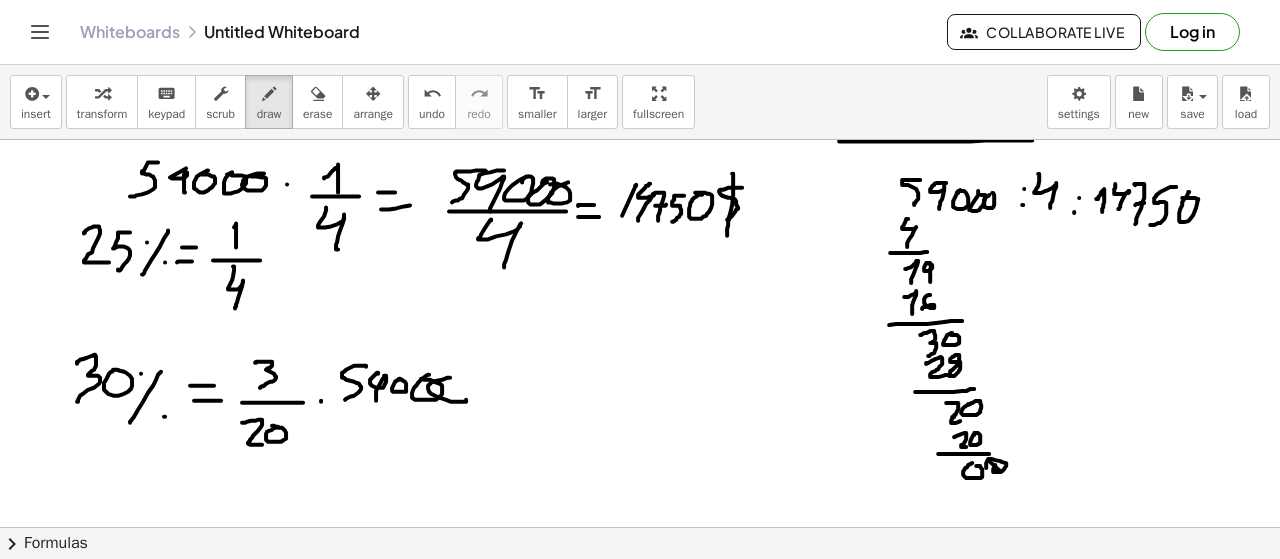 drag, startPoint x: 432, startPoint y: 379, endPoint x: 461, endPoint y: 381, distance: 29.068884 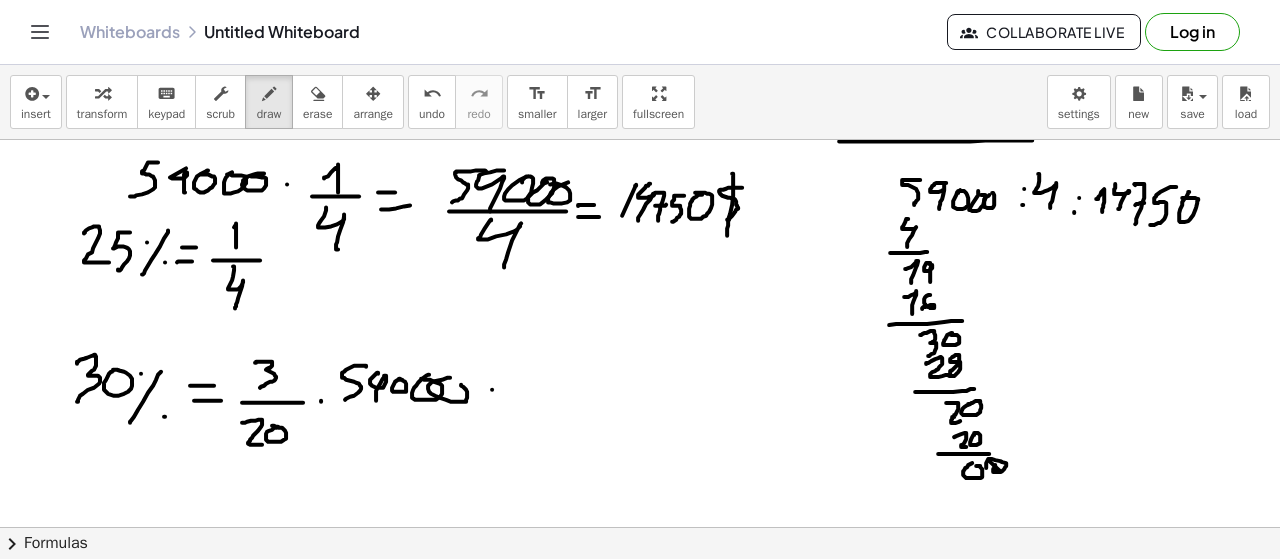 drag, startPoint x: 492, startPoint y: 387, endPoint x: 506, endPoint y: 387, distance: 14 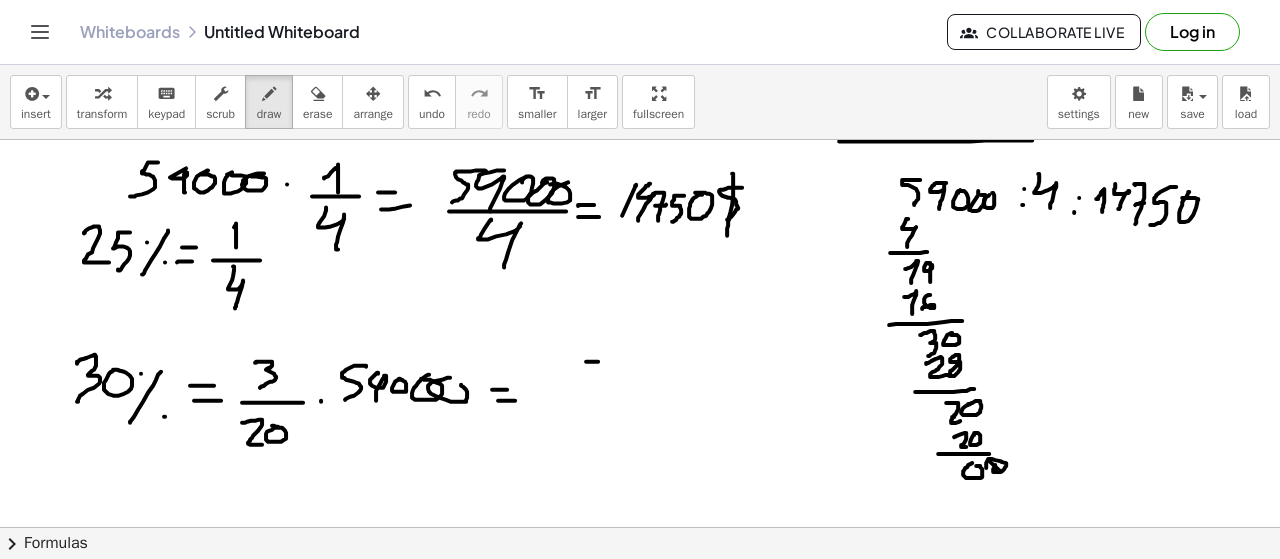 drag, startPoint x: 586, startPoint y: 359, endPoint x: 586, endPoint y: 391, distance: 32 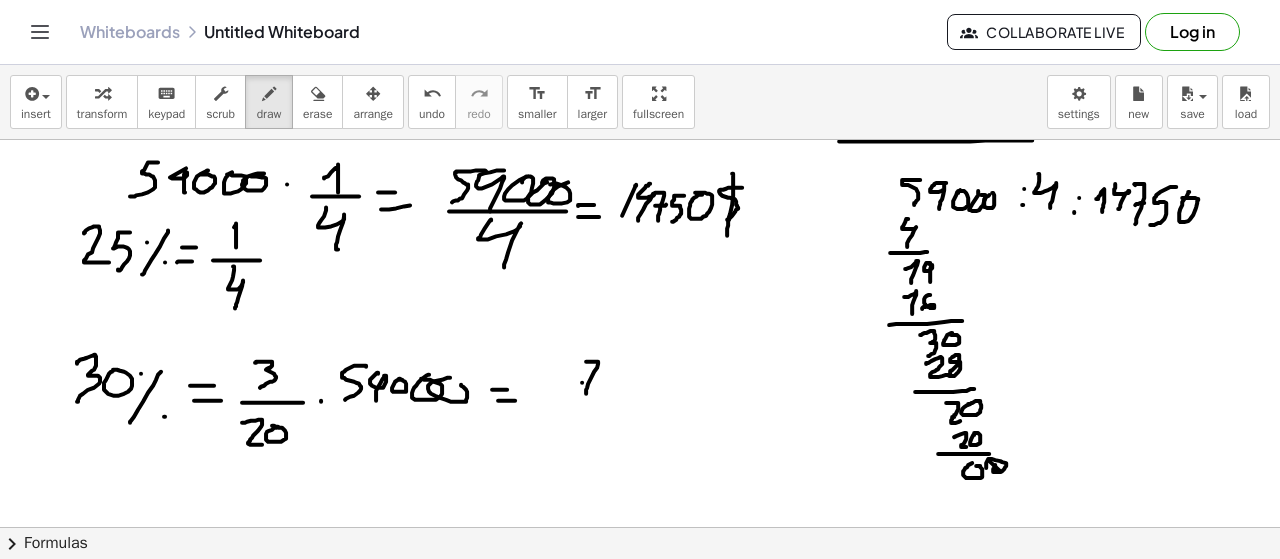 drag, startPoint x: 582, startPoint y: 380, endPoint x: 596, endPoint y: 380, distance: 14 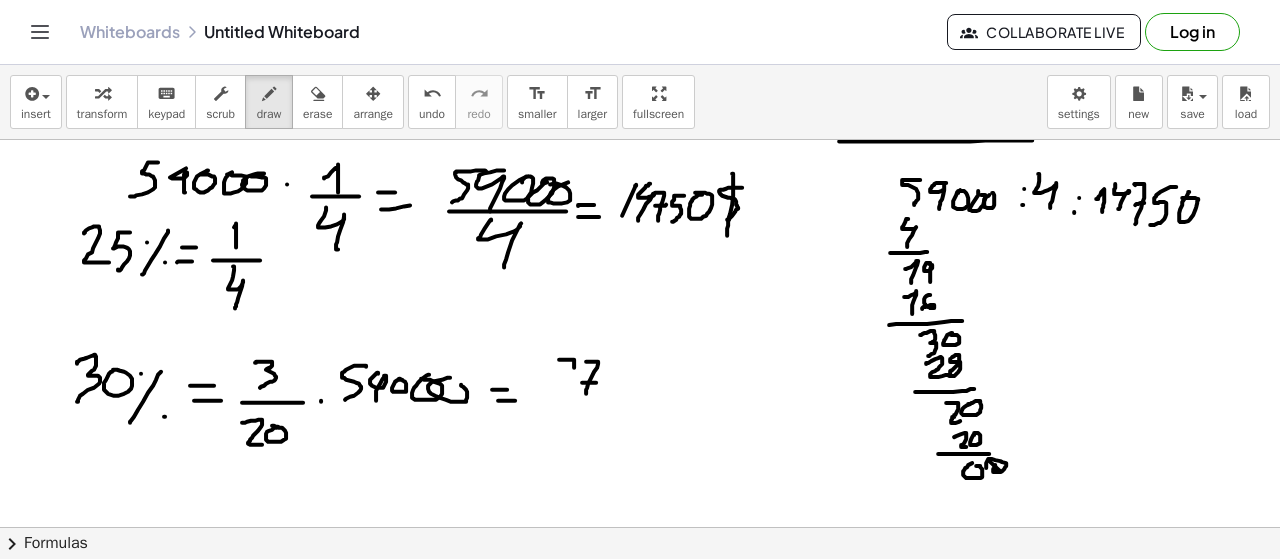 drag, startPoint x: 559, startPoint y: 357, endPoint x: 568, endPoint y: 383, distance: 27.513634 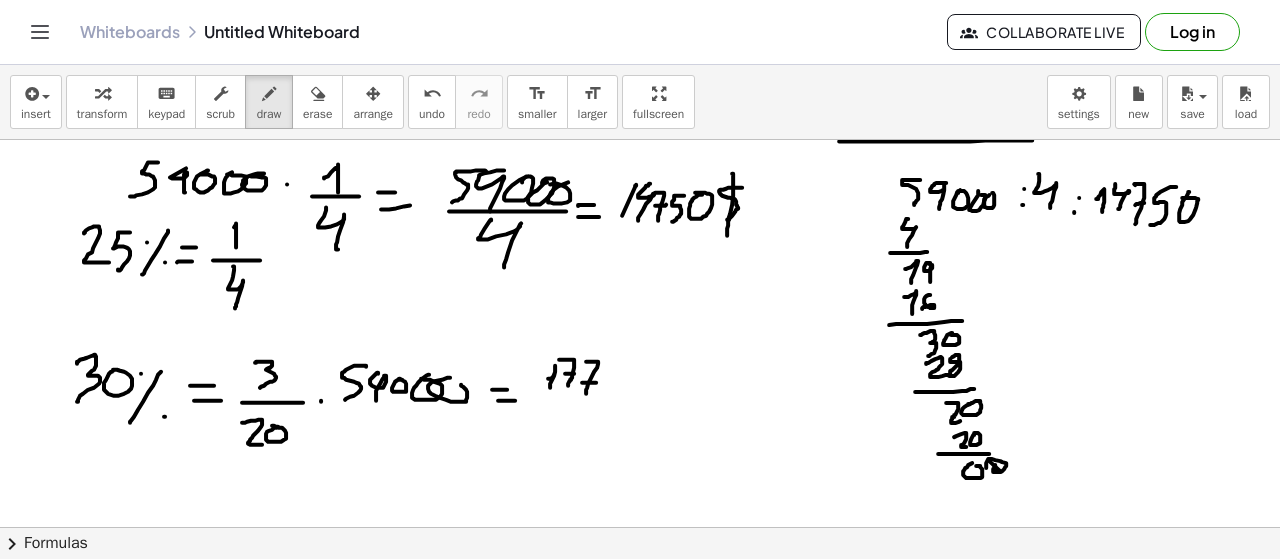 drag, startPoint x: 552, startPoint y: 375, endPoint x: 550, endPoint y: 386, distance: 11.18034 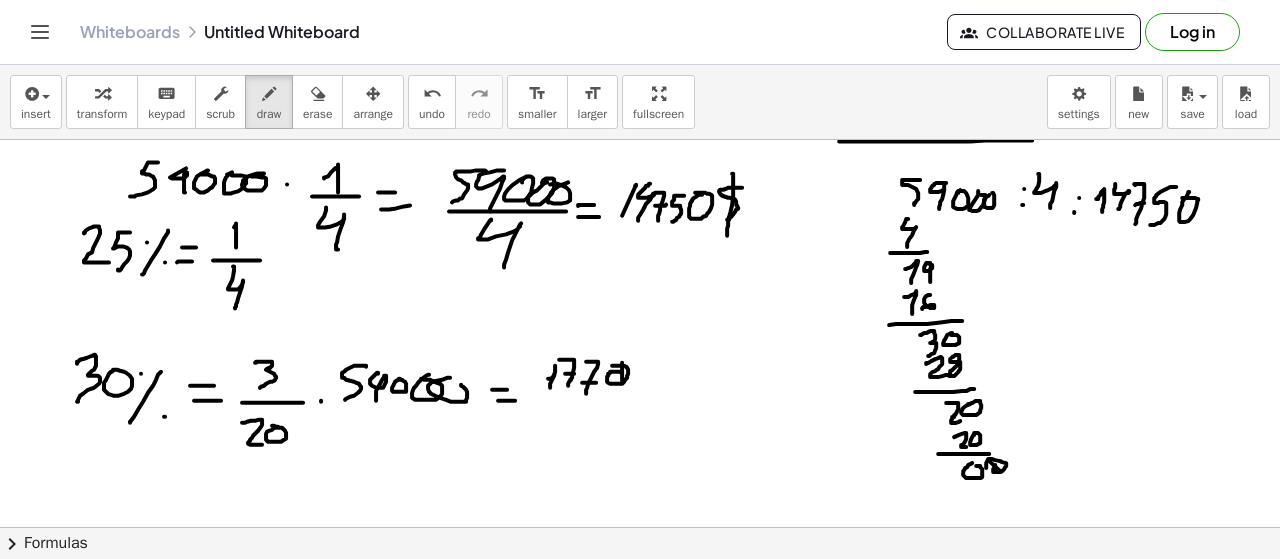 drag, startPoint x: 622, startPoint y: 378, endPoint x: 615, endPoint y: 366, distance: 13.892444 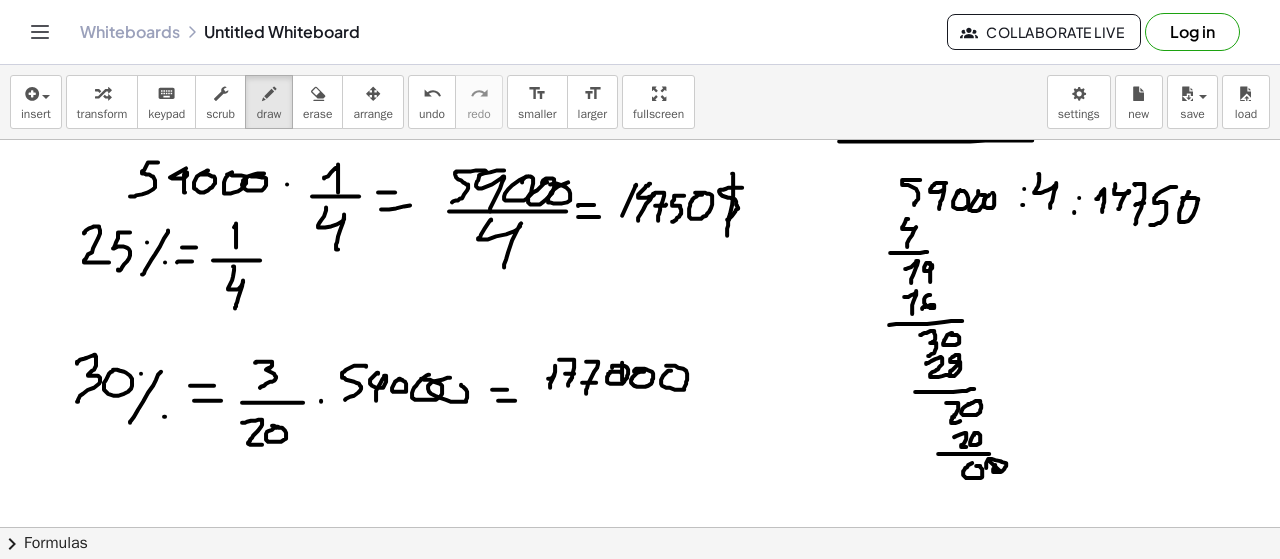 drag, startPoint x: 671, startPoint y: 368, endPoint x: 618, endPoint y: 389, distance: 57.00877 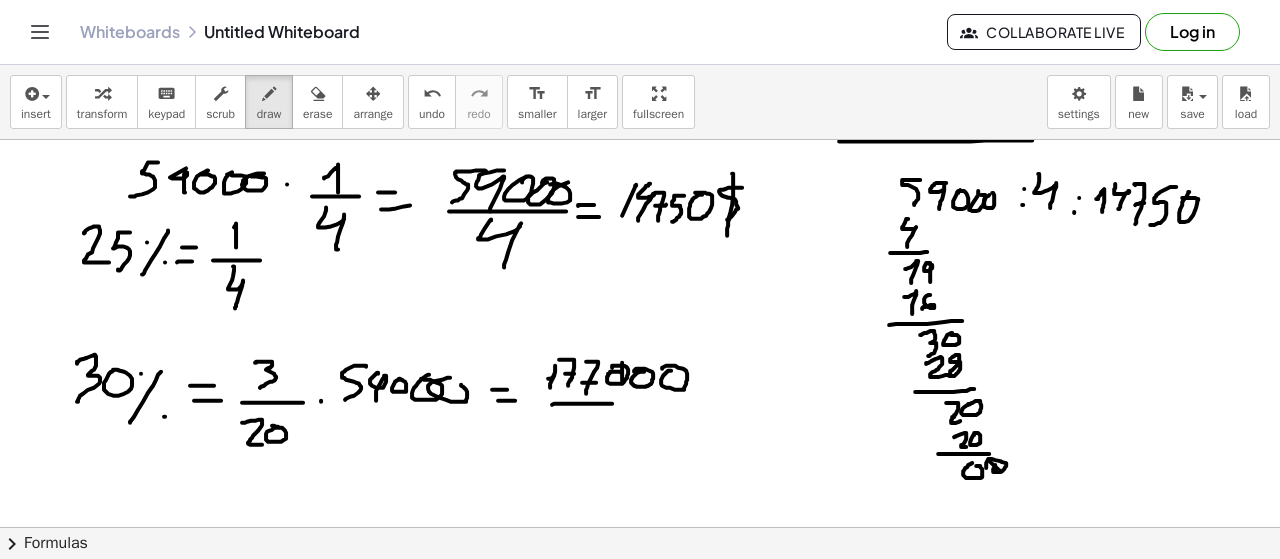 drag, startPoint x: 612, startPoint y: 401, endPoint x: 686, endPoint y: 401, distance: 74 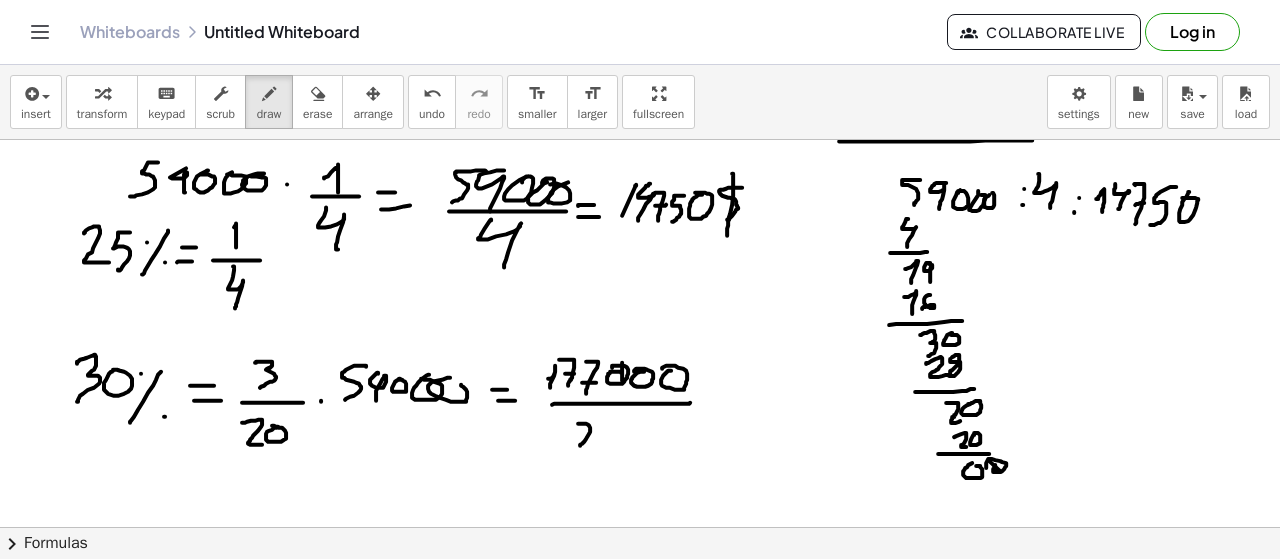 drag, startPoint x: 581, startPoint y: 421, endPoint x: 601, endPoint y: 445, distance: 31.241 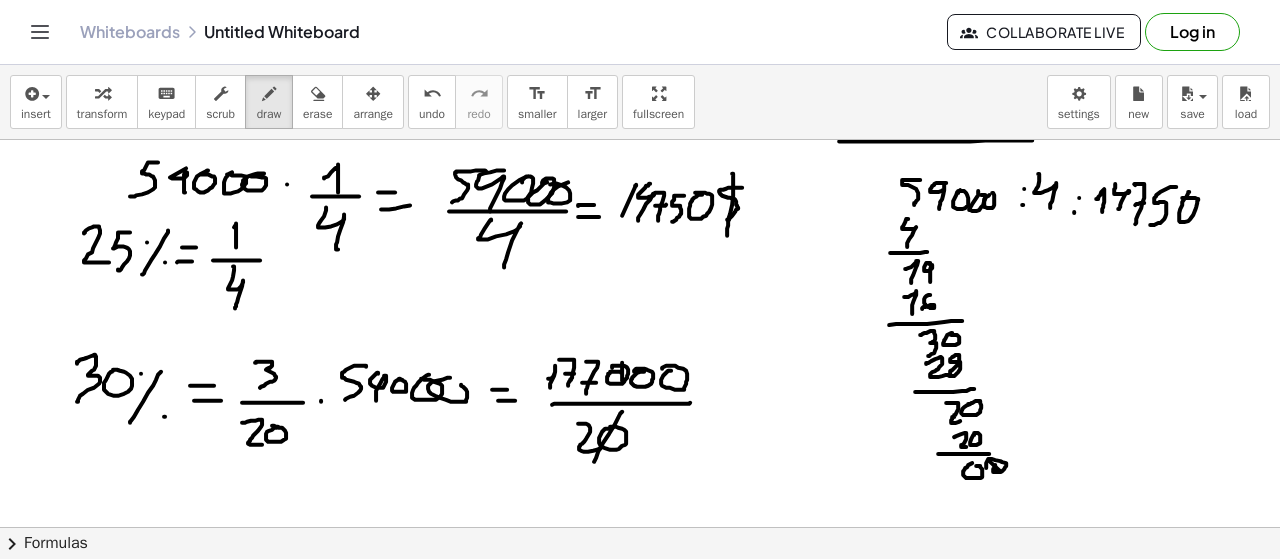 drag, startPoint x: 620, startPoint y: 411, endPoint x: 594, endPoint y: 463, distance: 58.137768 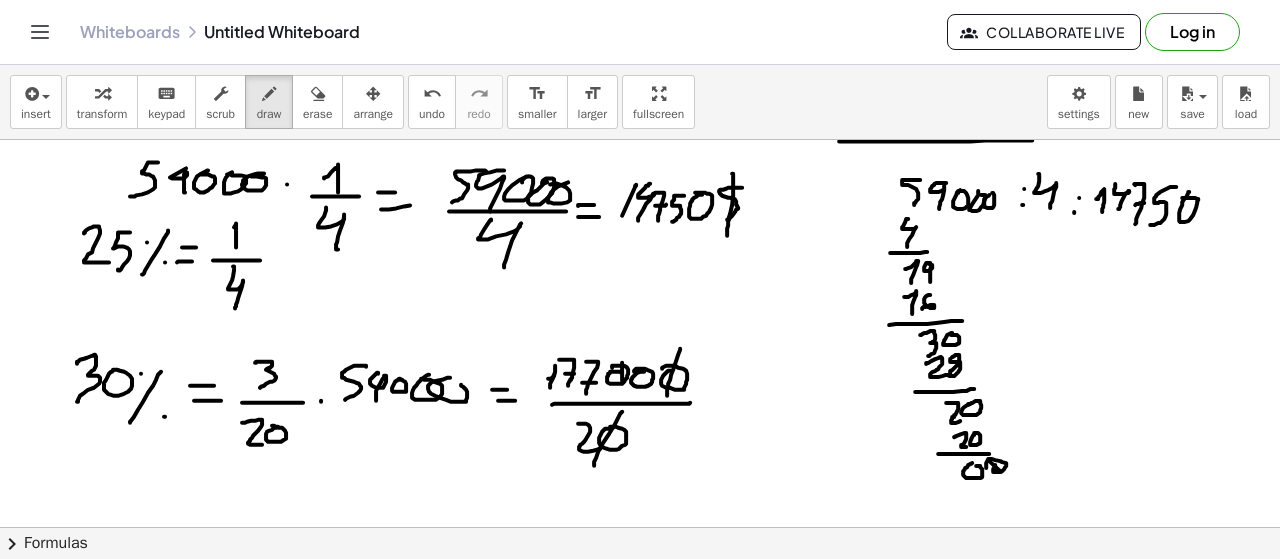 drag, startPoint x: 680, startPoint y: 346, endPoint x: 666, endPoint y: 395, distance: 50.96077 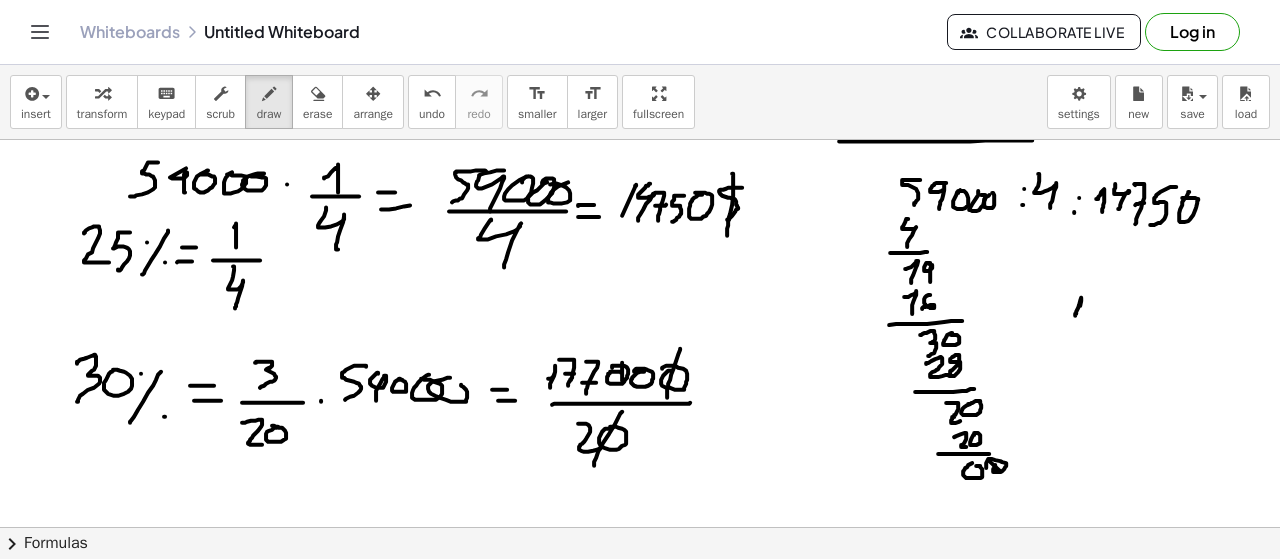 drag, startPoint x: 1075, startPoint y: 311, endPoint x: 1074, endPoint y: 325, distance: 14.035668 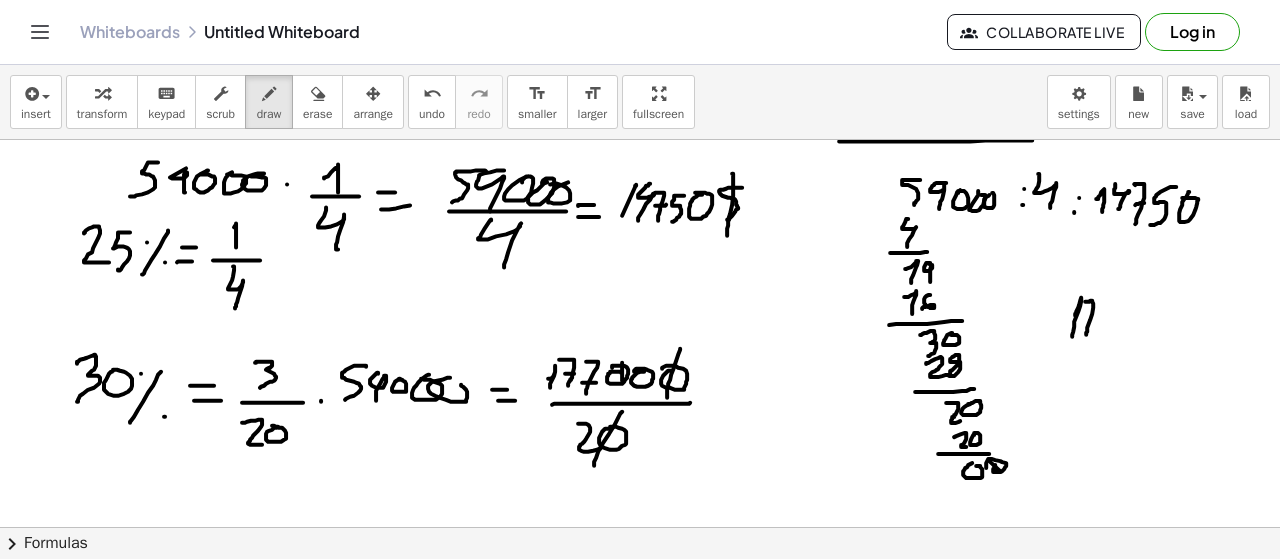 drag, startPoint x: 1087, startPoint y: 299, endPoint x: 1086, endPoint y: 335, distance: 36.013885 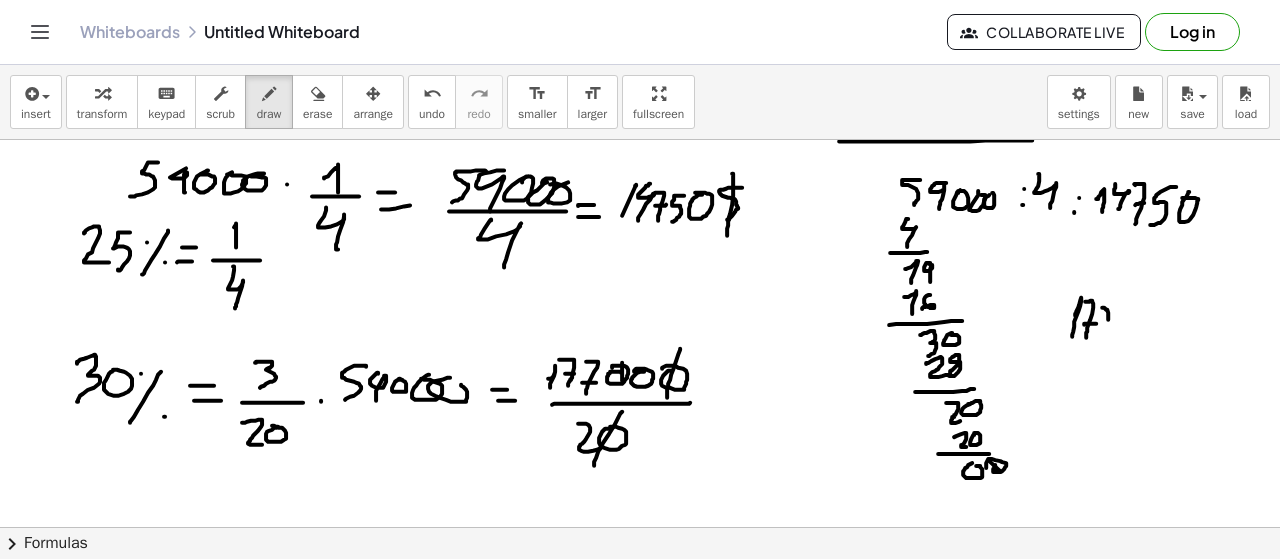 drag, startPoint x: 1102, startPoint y: 305, endPoint x: 1102, endPoint y: 329, distance: 24 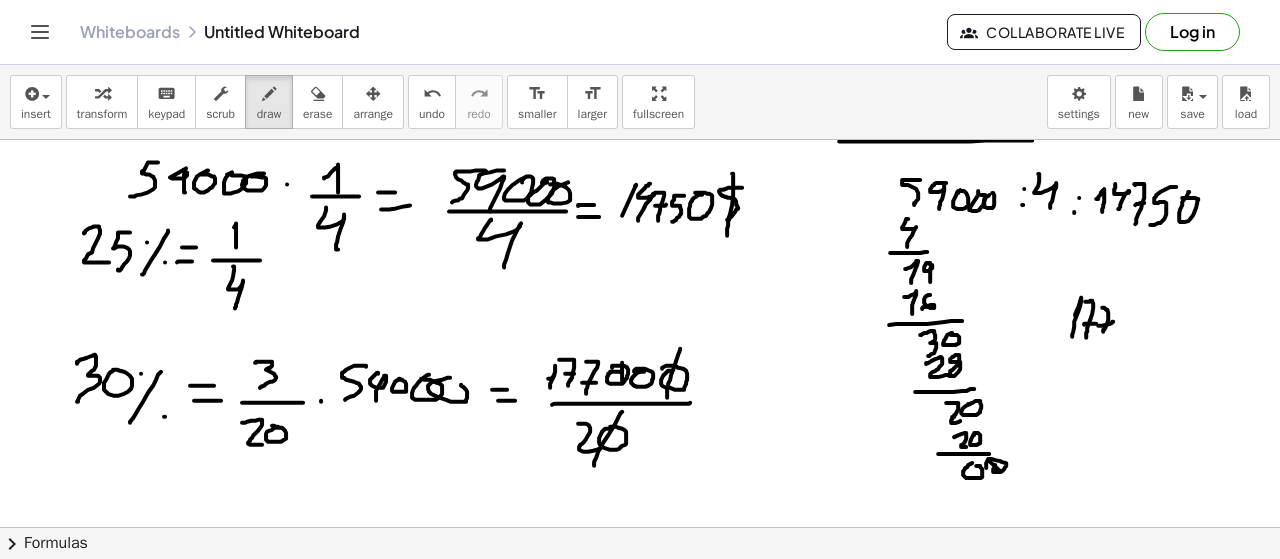 drag, startPoint x: 1098, startPoint y: 323, endPoint x: 1114, endPoint y: 319, distance: 16.492422 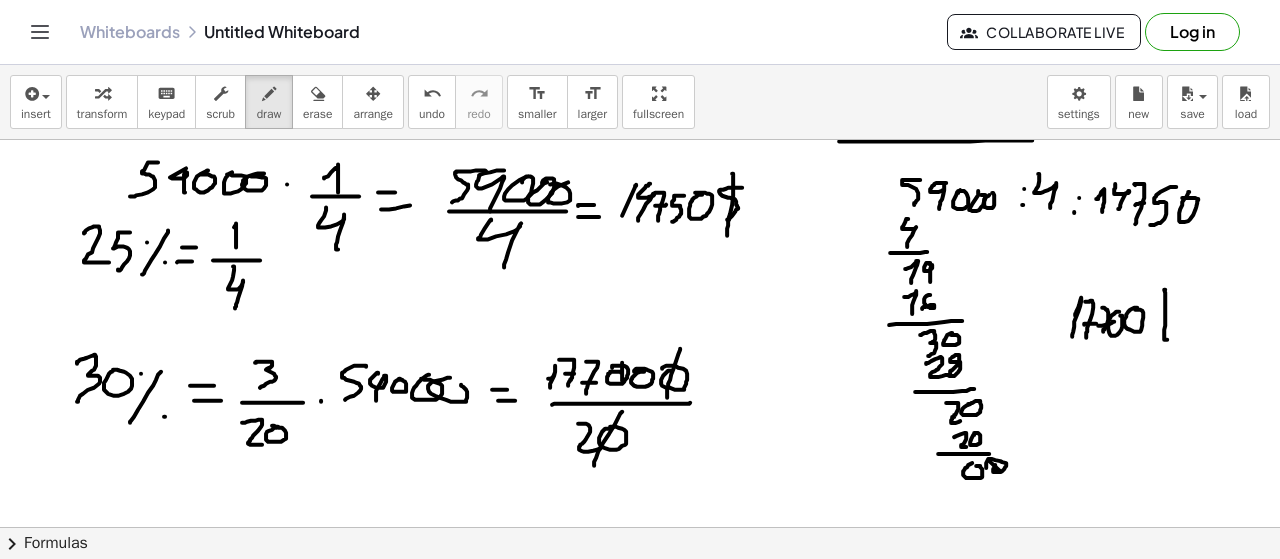 drag, startPoint x: 1165, startPoint y: 287, endPoint x: 1260, endPoint y: 334, distance: 105.99056 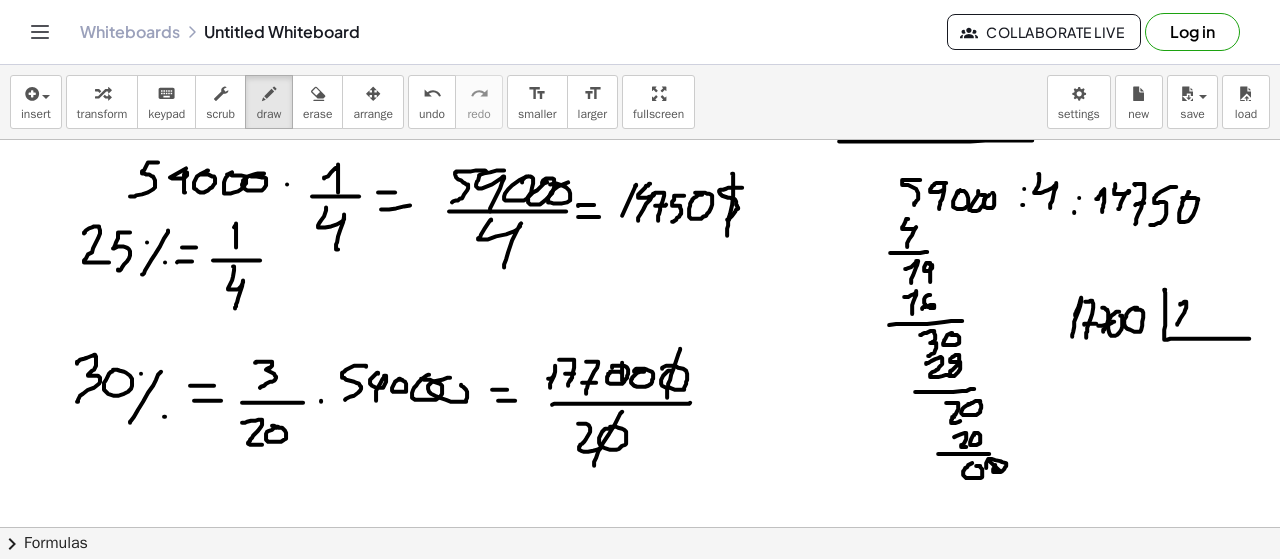 drag, startPoint x: 1180, startPoint y: 301, endPoint x: 1189, endPoint y: 322, distance: 22.847319 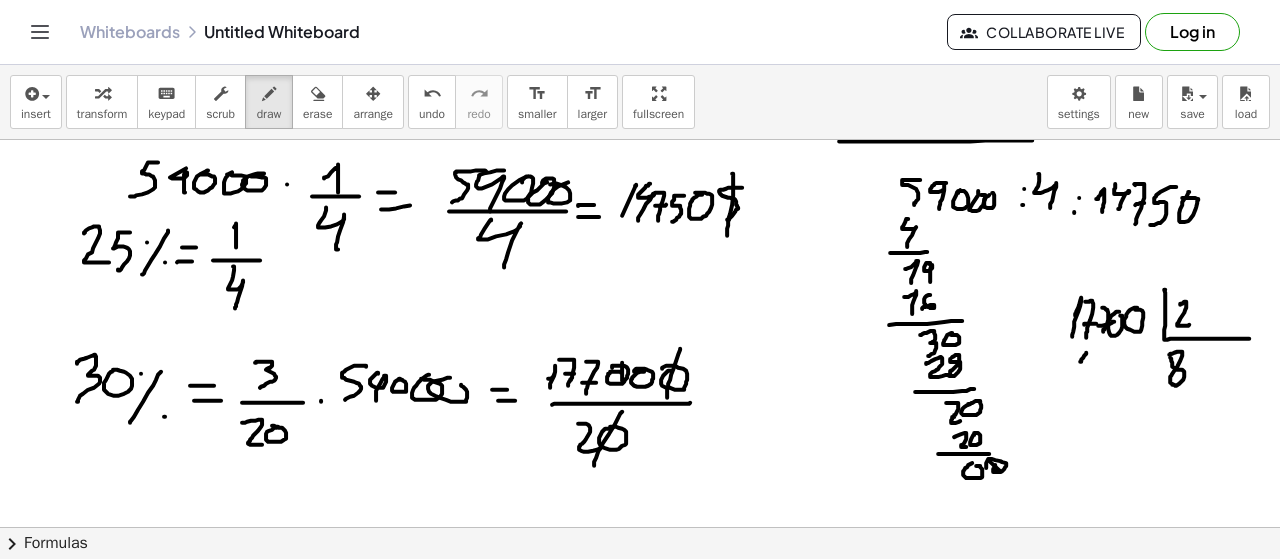 drag, startPoint x: 1080, startPoint y: 359, endPoint x: 1081, endPoint y: 378, distance: 19.026299 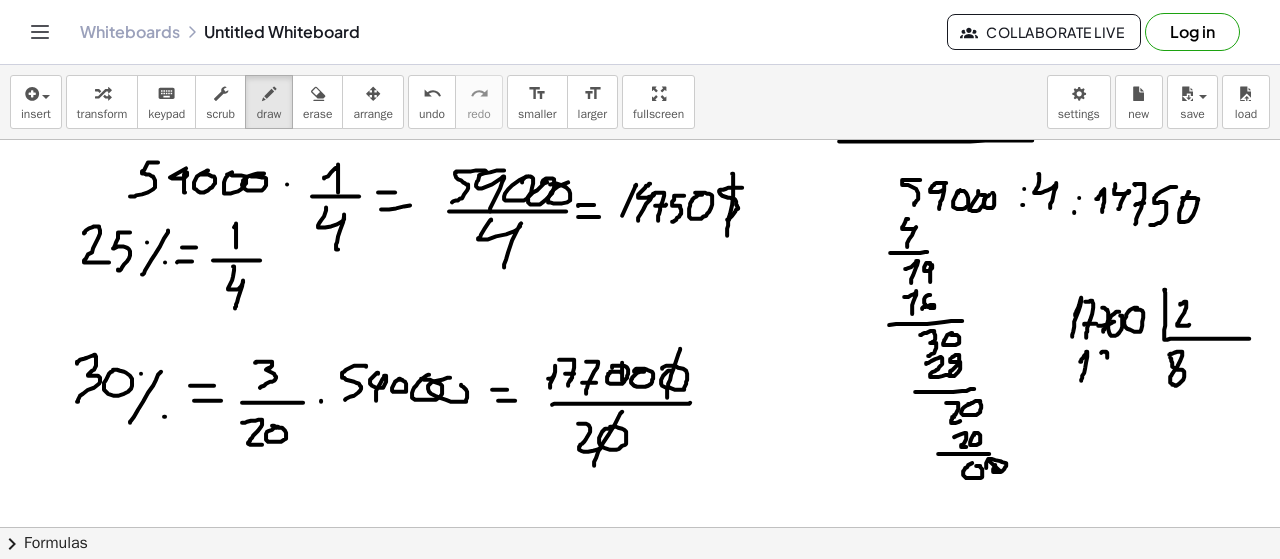 drag, startPoint x: 1101, startPoint y: 350, endPoint x: 1098, endPoint y: 381, distance: 31.144823 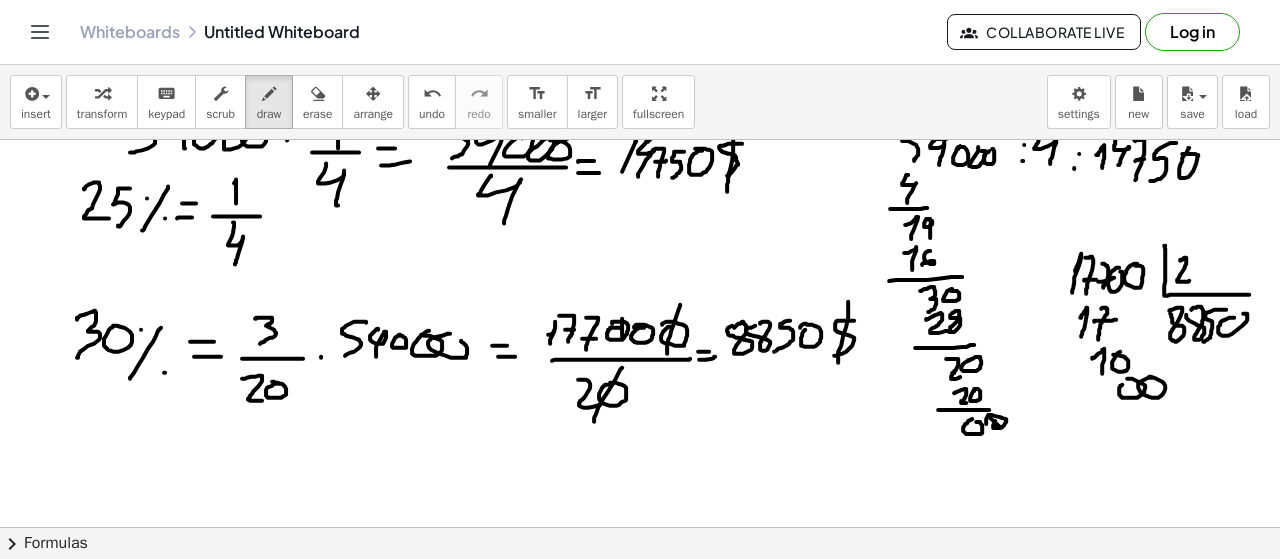 scroll, scrollTop: 7145, scrollLeft: 0, axis: vertical 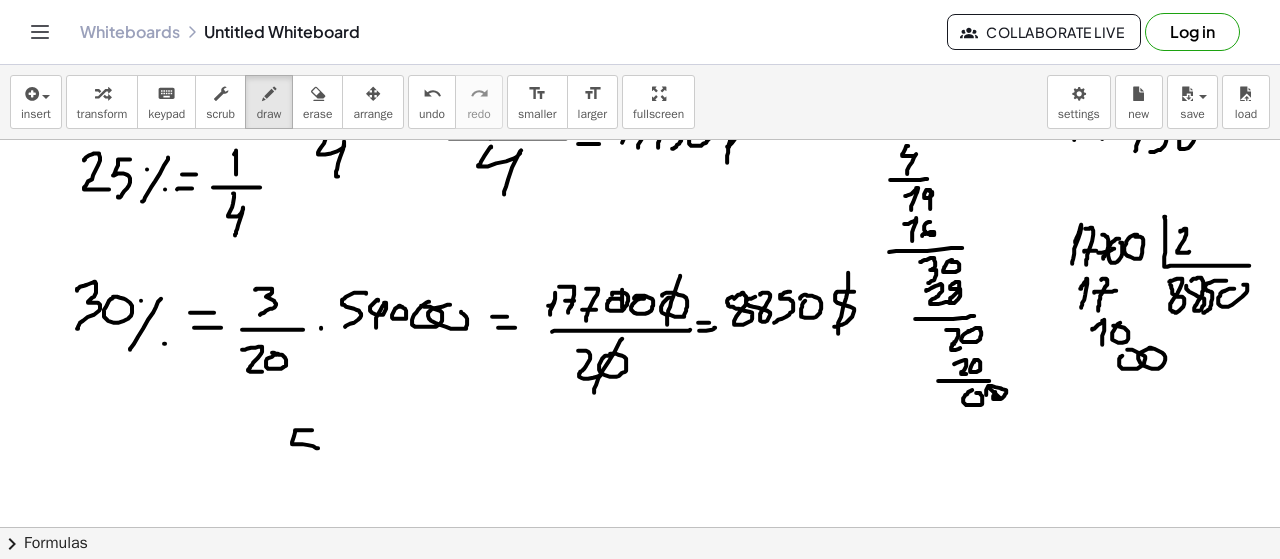 drag, startPoint x: 312, startPoint y: 427, endPoint x: 286, endPoint y: 464, distance: 45.221676 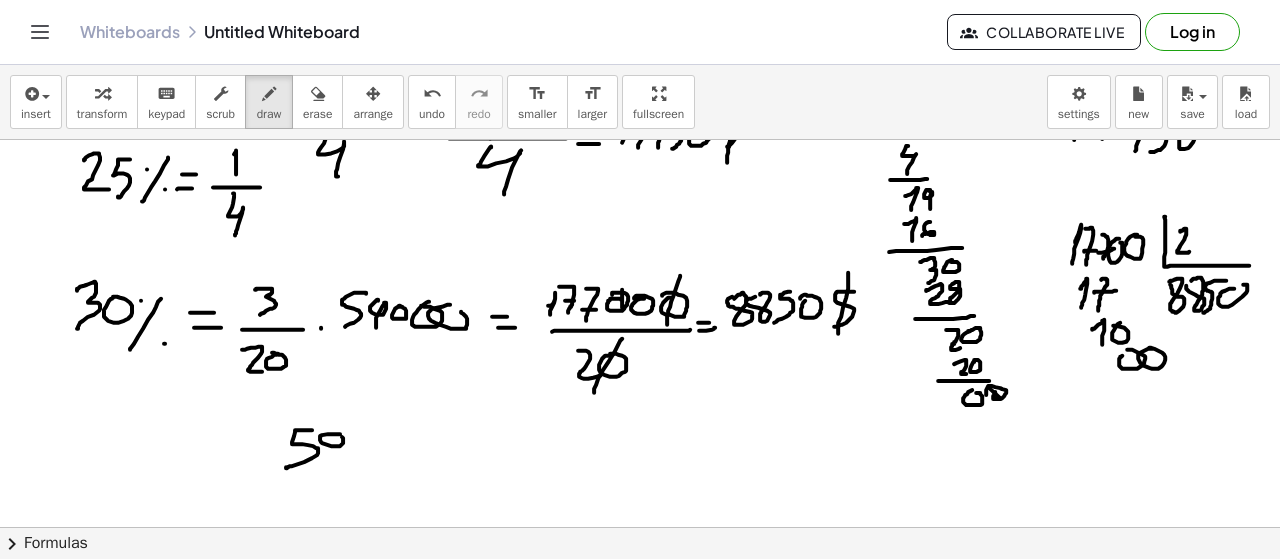 drag, startPoint x: 328, startPoint y: 431, endPoint x: 328, endPoint y: 471, distance: 40 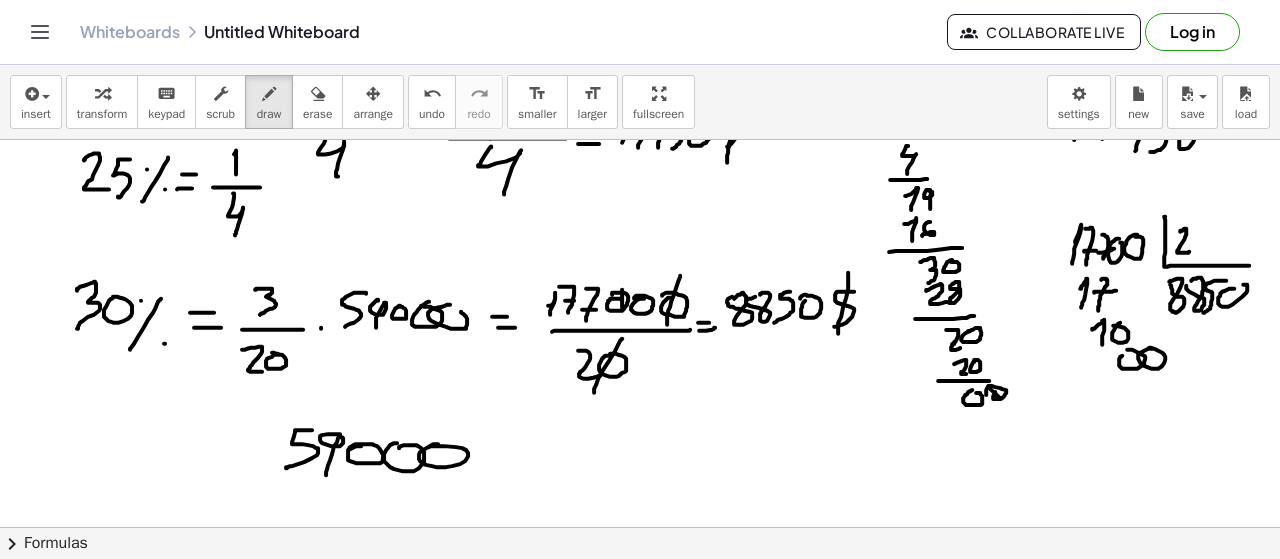 scroll, scrollTop: 7211, scrollLeft: 0, axis: vertical 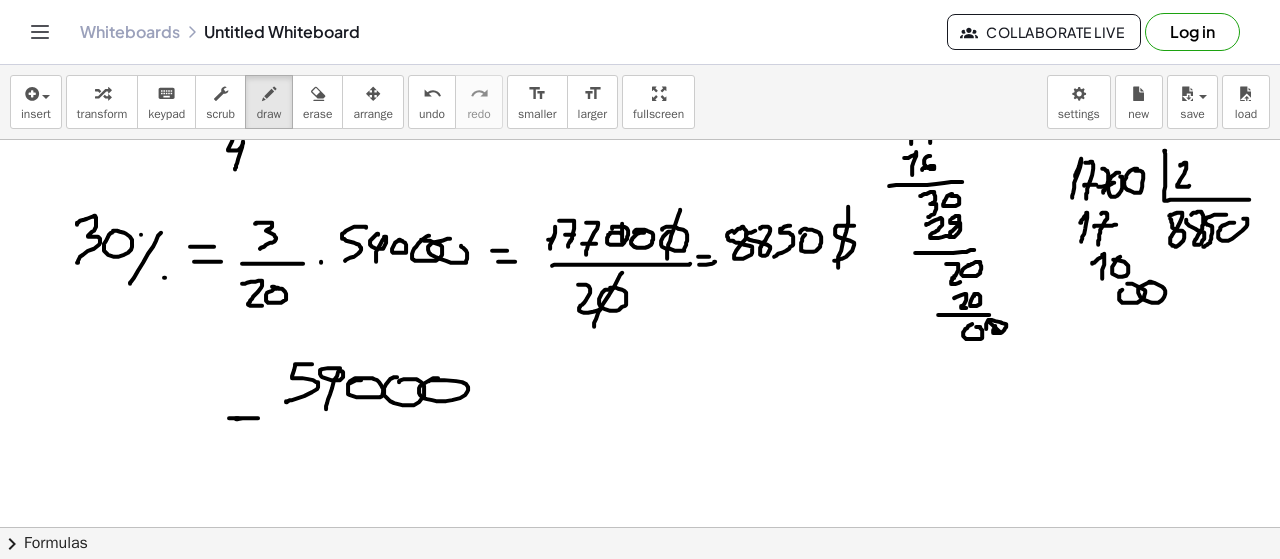 drag, startPoint x: 239, startPoint y: 415, endPoint x: 252, endPoint y: 416, distance: 13.038404 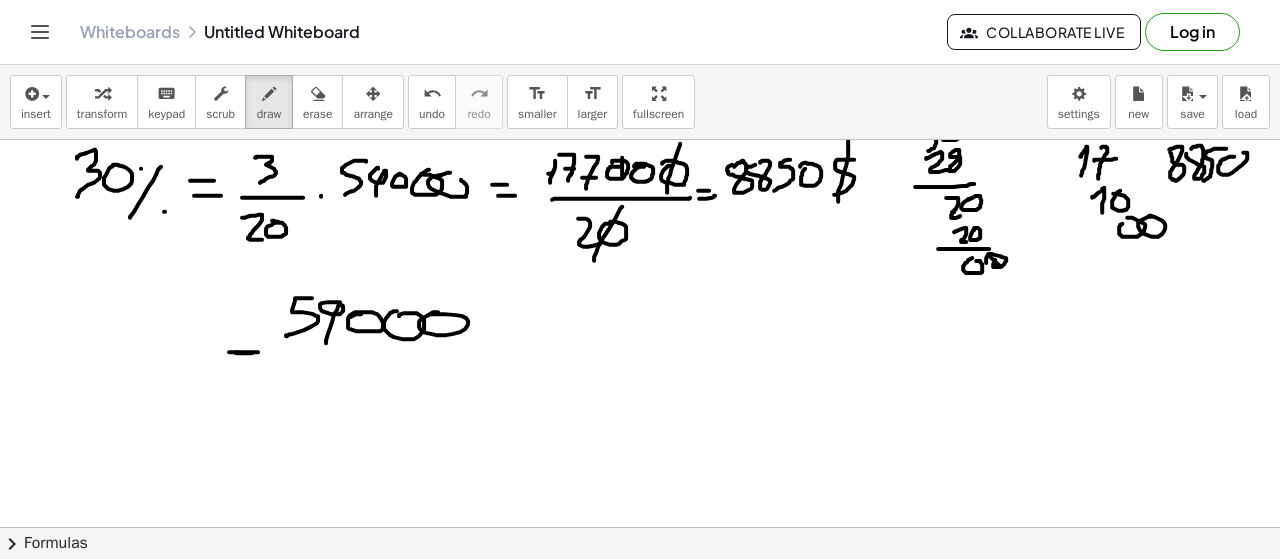 scroll, scrollTop: 7292, scrollLeft: 0, axis: vertical 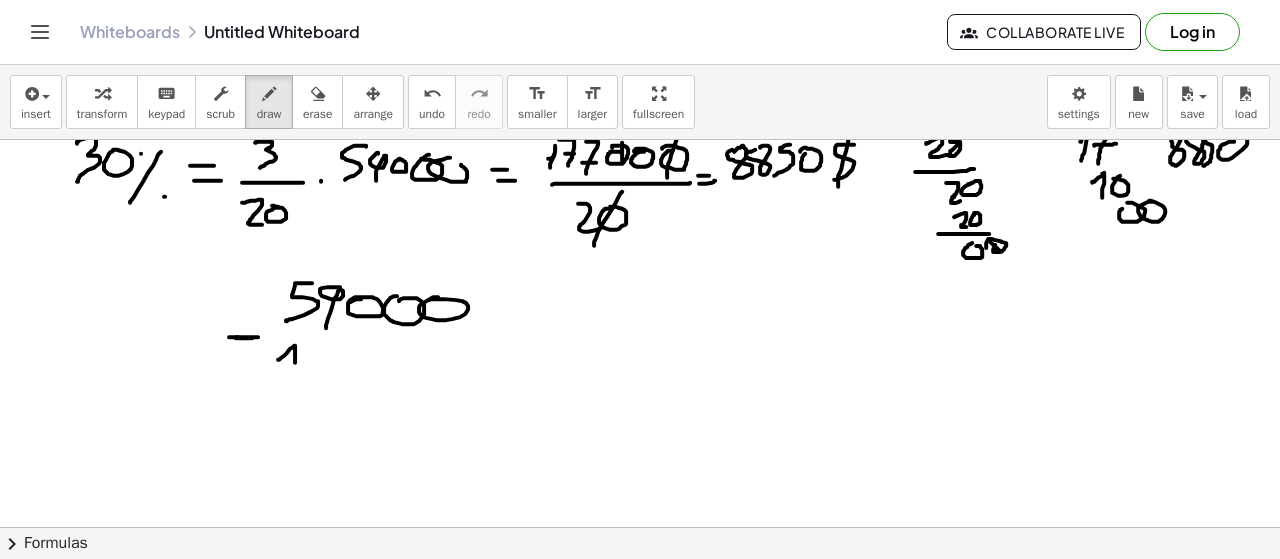 drag, startPoint x: 281, startPoint y: 355, endPoint x: 306, endPoint y: 357, distance: 25.079872 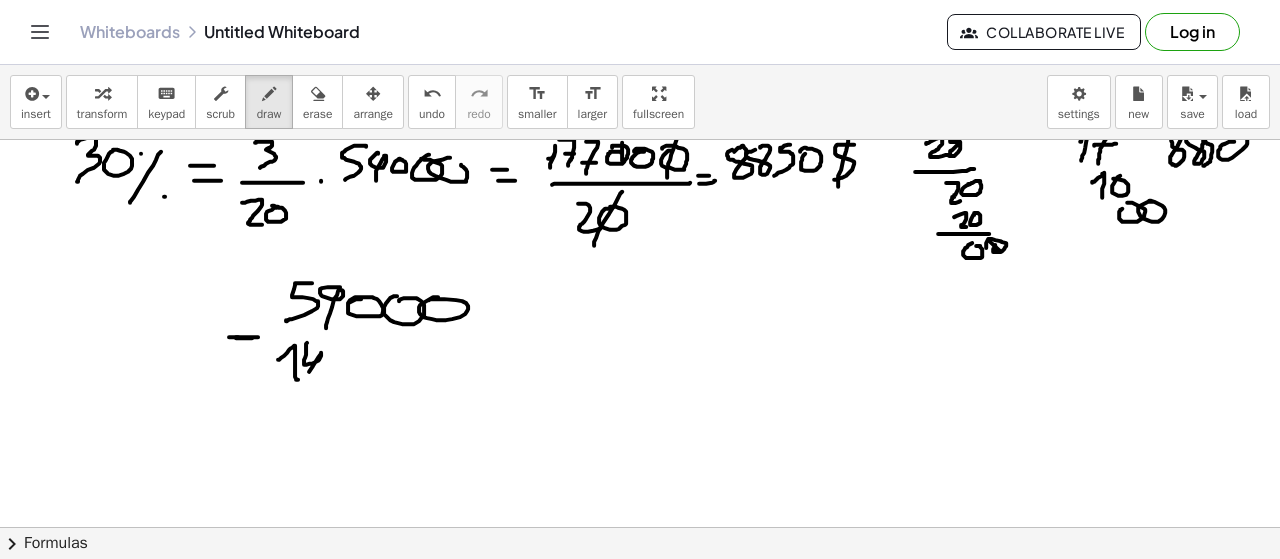 drag, startPoint x: 306, startPoint y: 341, endPoint x: 322, endPoint y: 355, distance: 21.260292 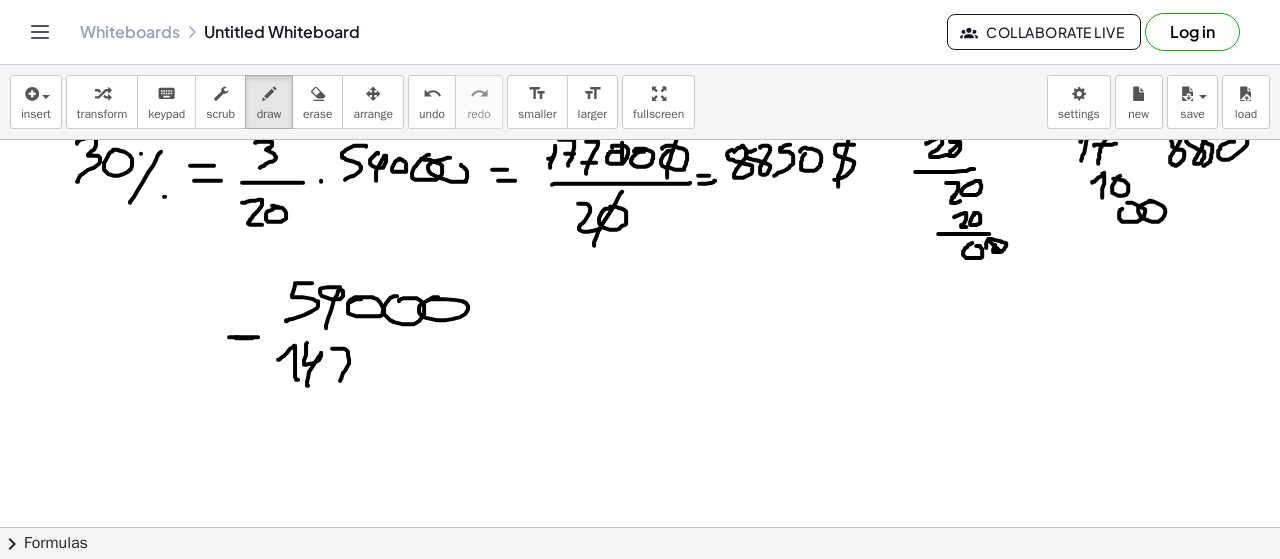 drag, startPoint x: 334, startPoint y: 346, endPoint x: 340, endPoint y: 376, distance: 30.594116 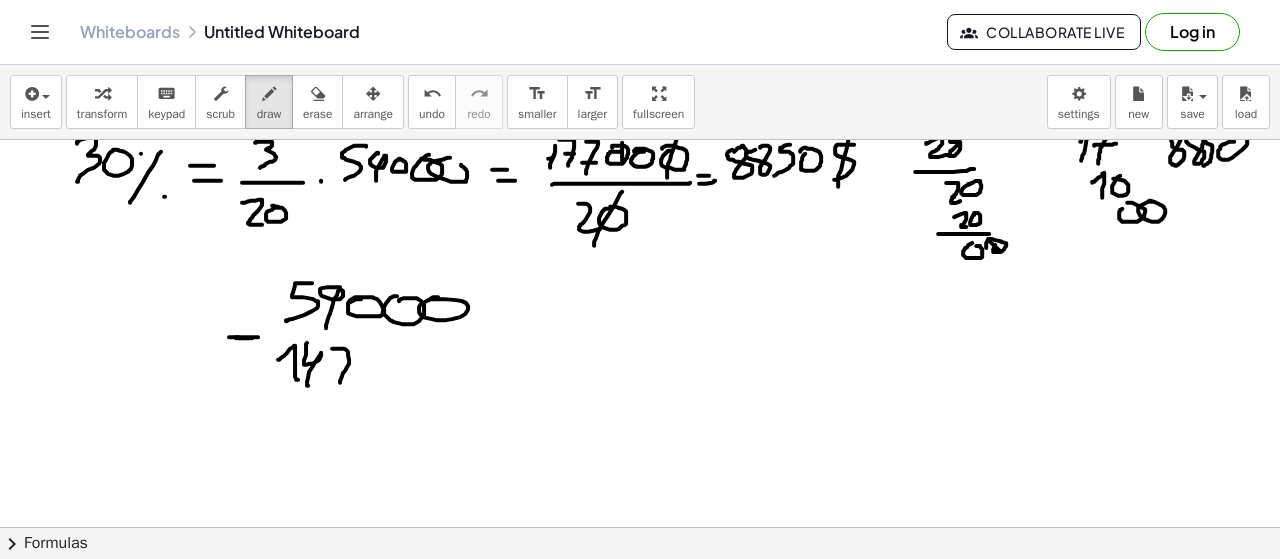 drag, startPoint x: 339, startPoint y: 363, endPoint x: 358, endPoint y: 361, distance: 19.104973 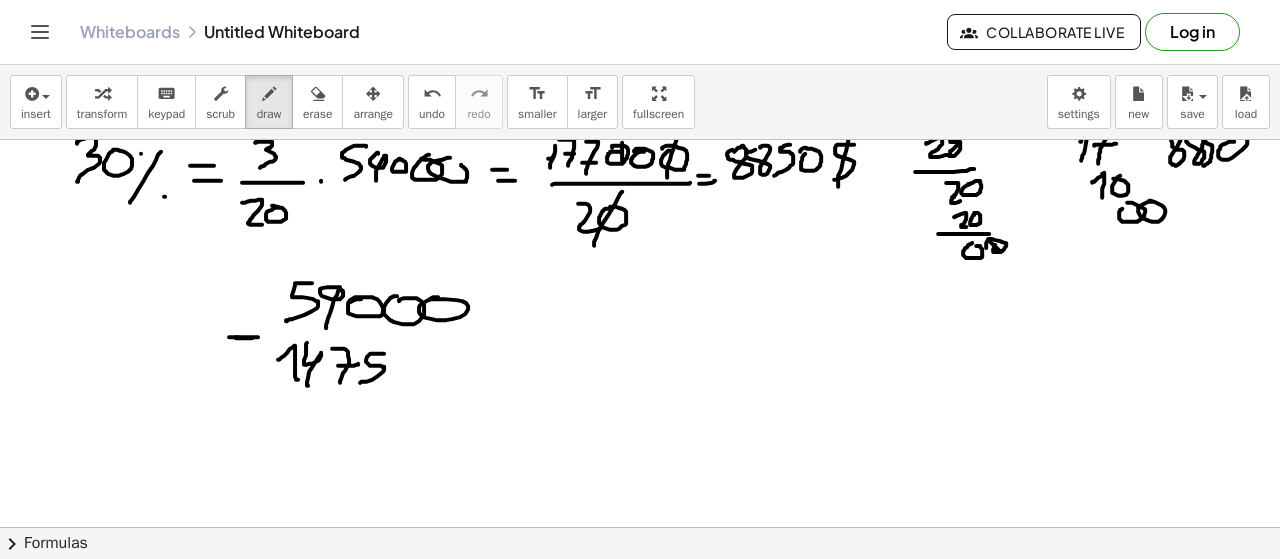 drag, startPoint x: 384, startPoint y: 351, endPoint x: 360, endPoint y: 380, distance: 37.64306 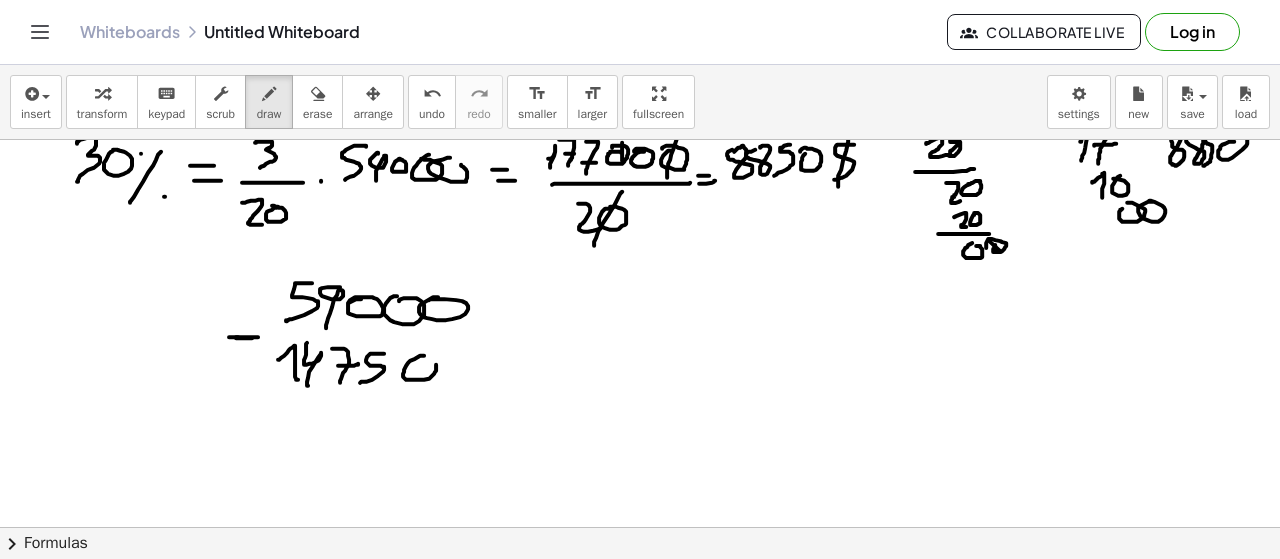 drag, startPoint x: 424, startPoint y: 353, endPoint x: 414, endPoint y: 354, distance: 10.049875 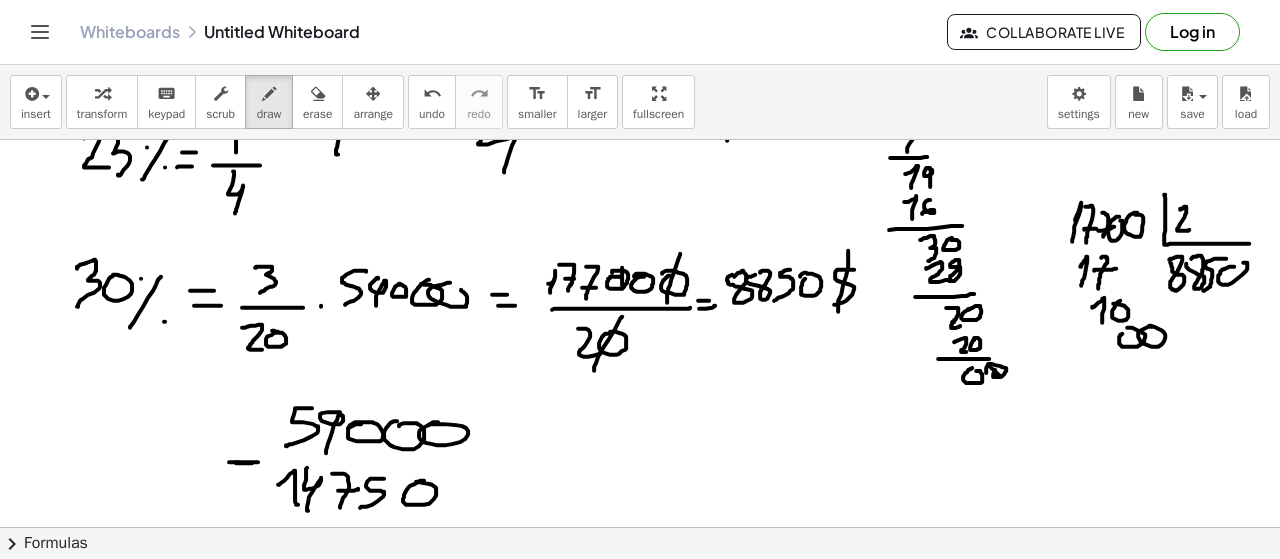 scroll, scrollTop: 7373, scrollLeft: 0, axis: vertical 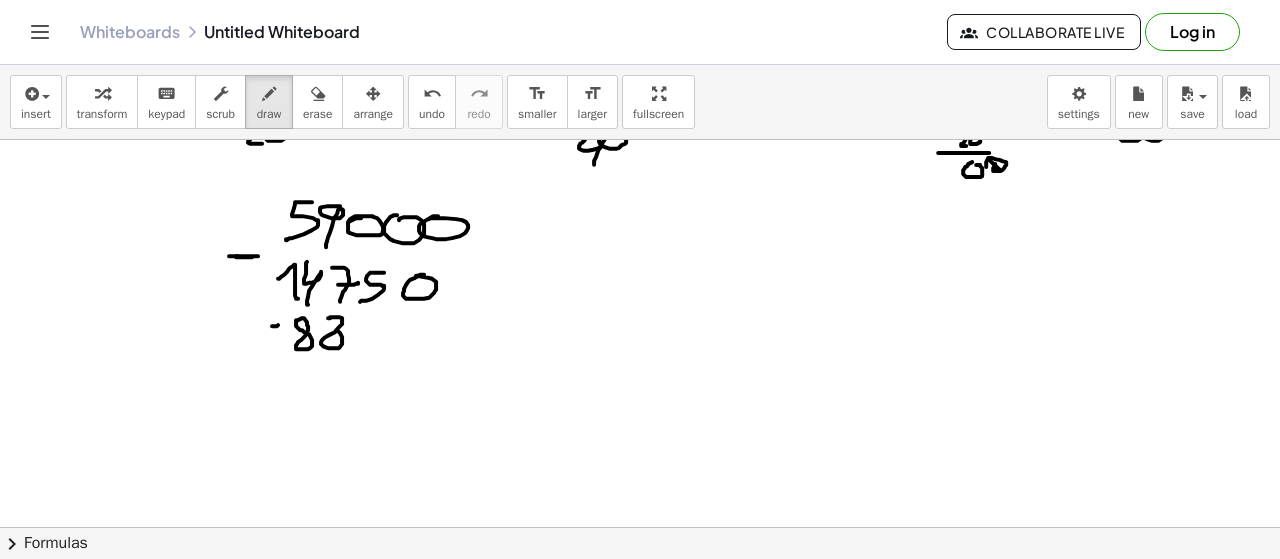 drag, startPoint x: 330, startPoint y: 315, endPoint x: 350, endPoint y: 316, distance: 20.024984 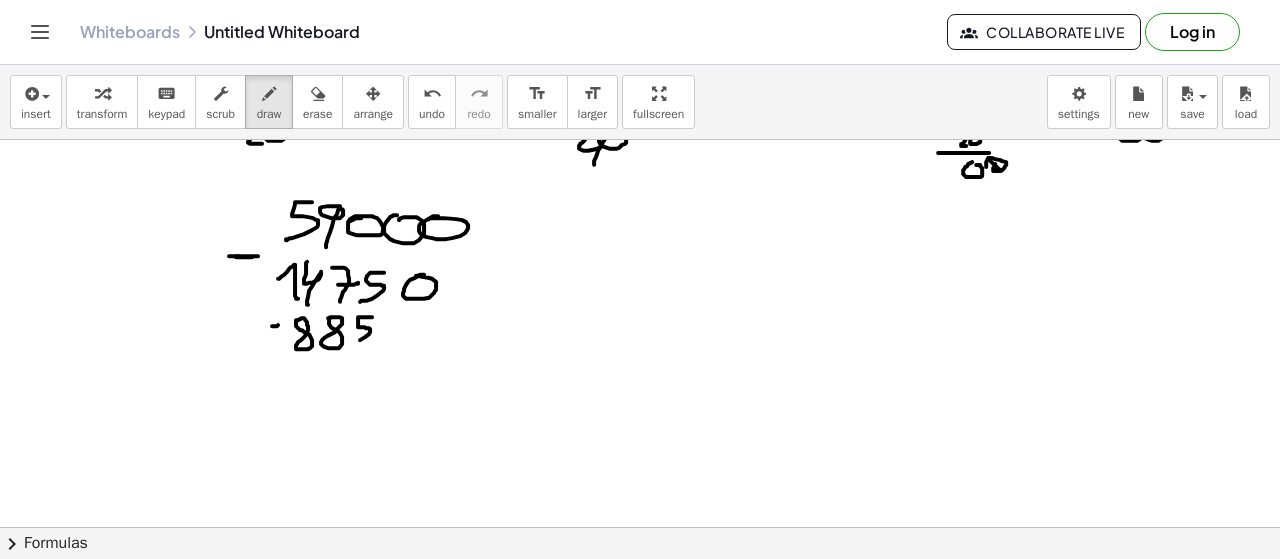 drag, startPoint x: 372, startPoint y: 314, endPoint x: 358, endPoint y: 340, distance: 29.529646 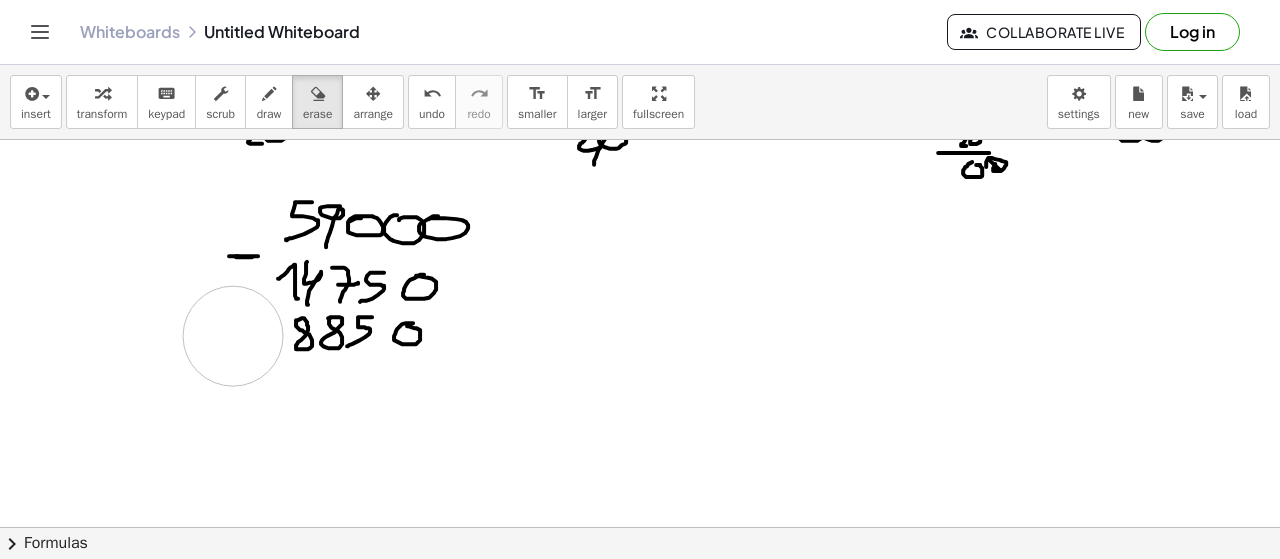 drag, startPoint x: 194, startPoint y: 334, endPoint x: 234, endPoint y: 330, distance: 40.1995 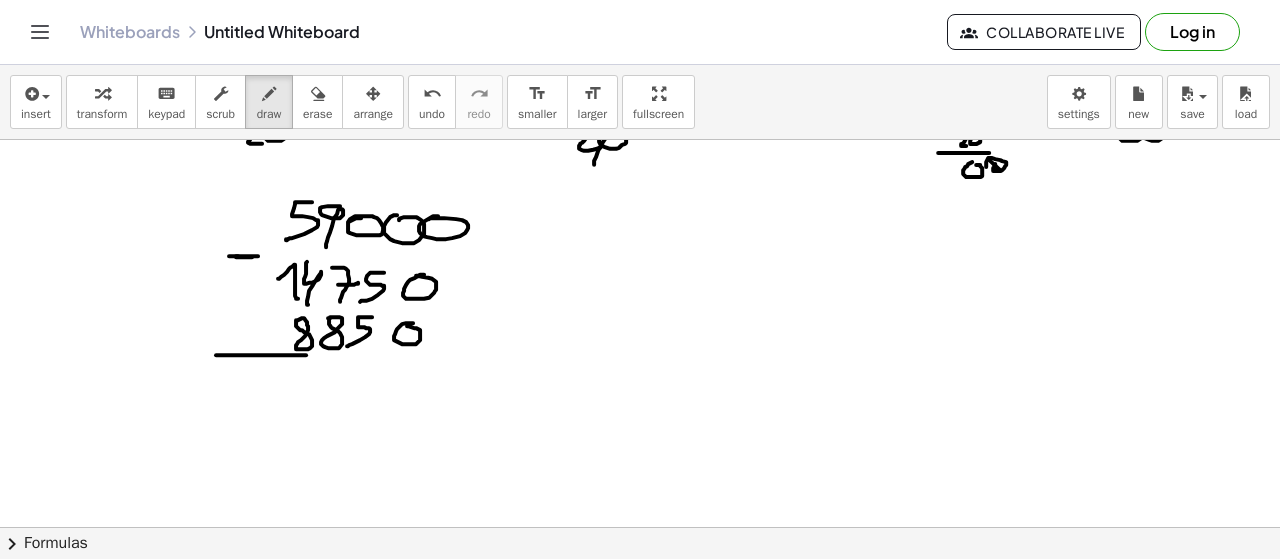 drag, startPoint x: 266, startPoint y: 352, endPoint x: 650, endPoint y: 352, distance: 384 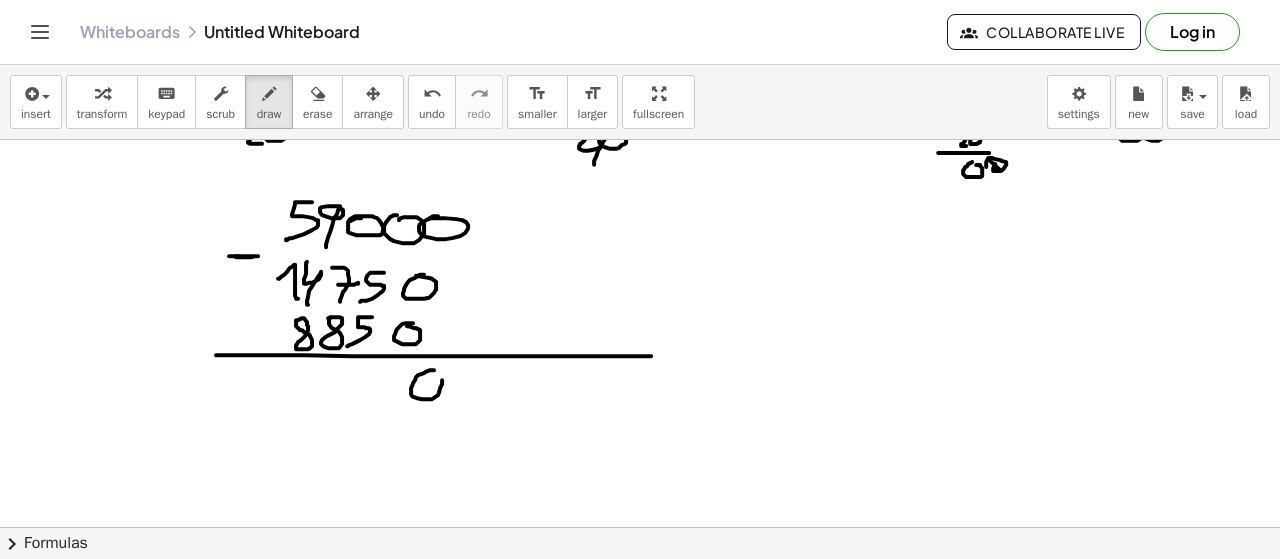 drag, startPoint x: 412, startPoint y: 383, endPoint x: 434, endPoint y: 366, distance: 27.802877 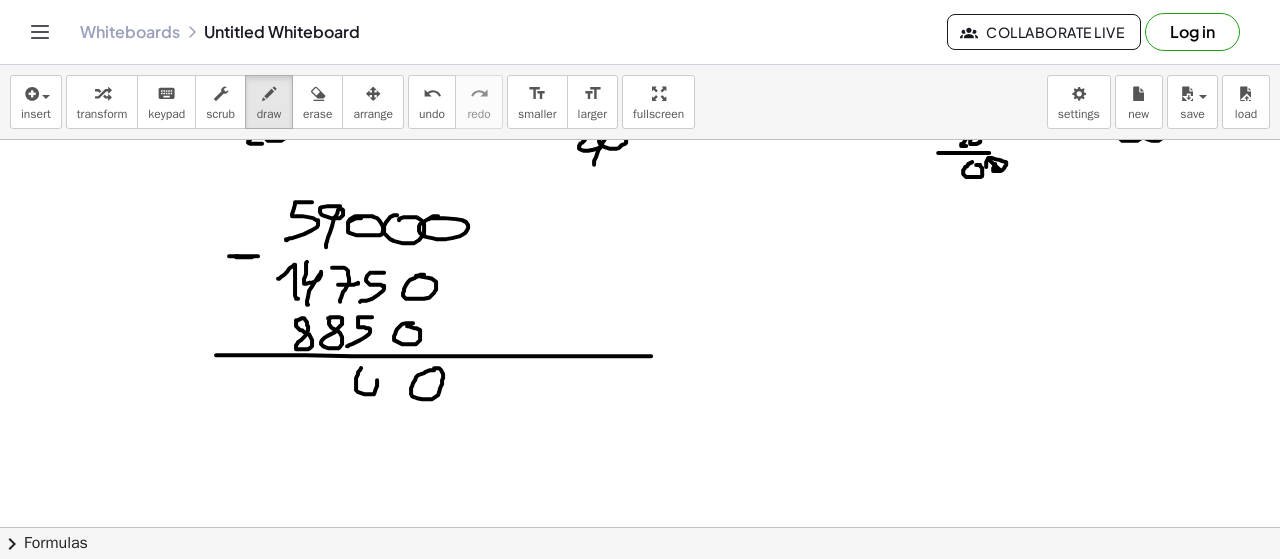 drag, startPoint x: 356, startPoint y: 375, endPoint x: 348, endPoint y: 365, distance: 12.806249 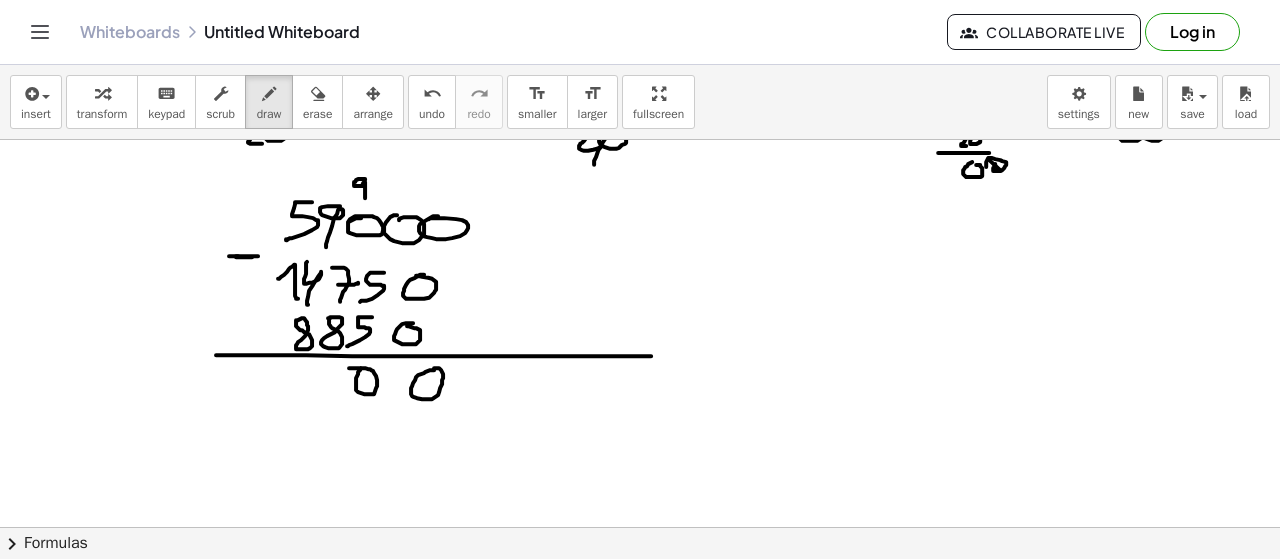 drag, startPoint x: 365, startPoint y: 177, endPoint x: 364, endPoint y: 197, distance: 20.024984 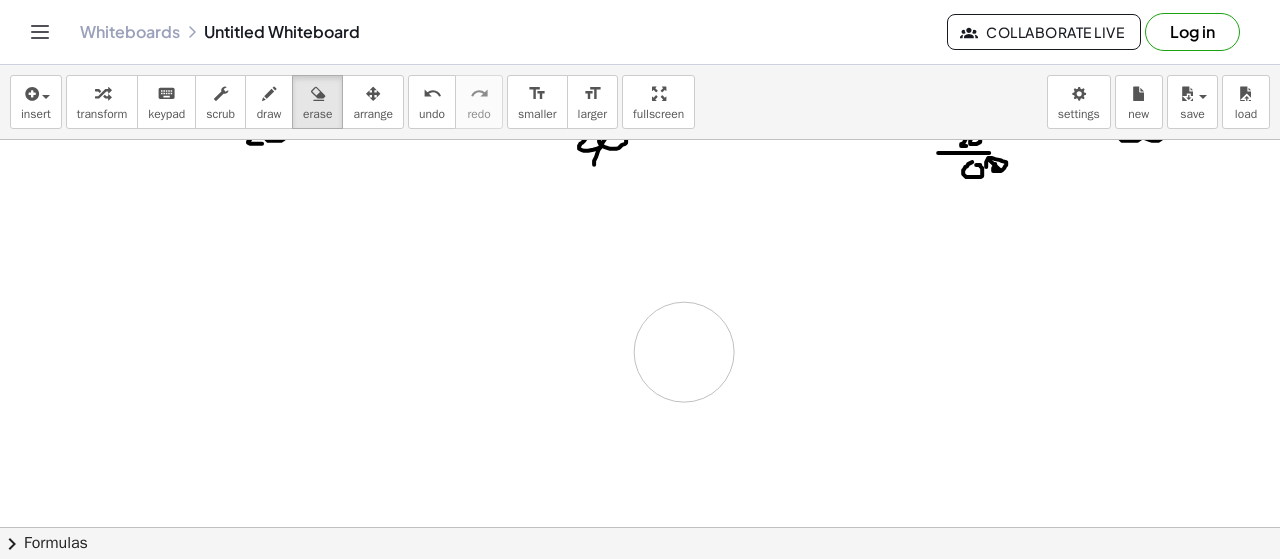 drag, startPoint x: 202, startPoint y: 229, endPoint x: 368, endPoint y: 140, distance: 188.3534 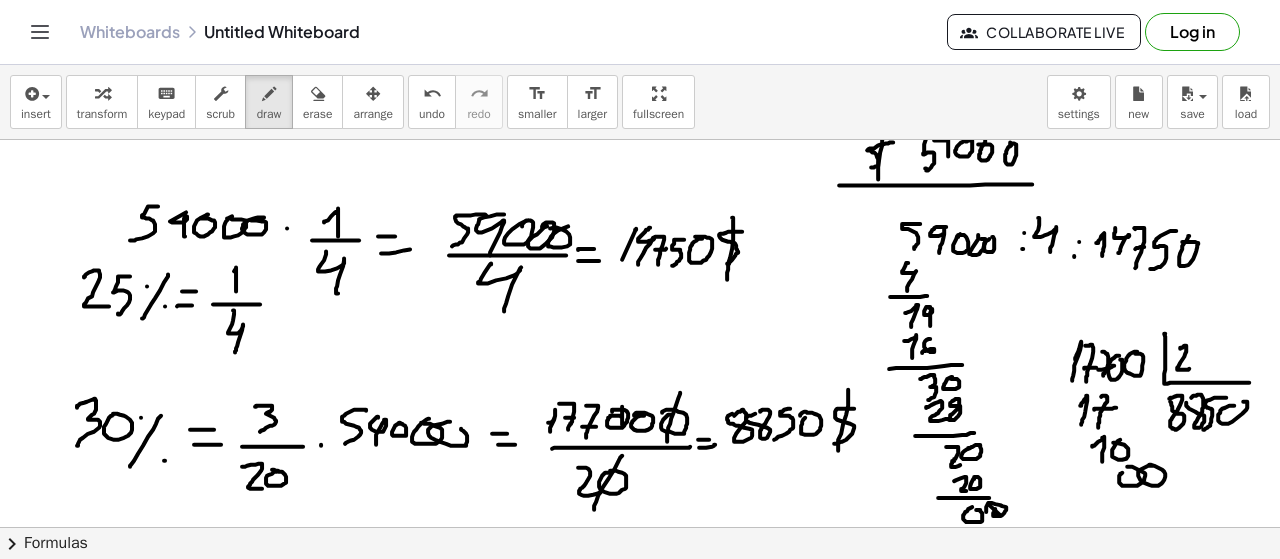 scroll, scrollTop: 7130, scrollLeft: 0, axis: vertical 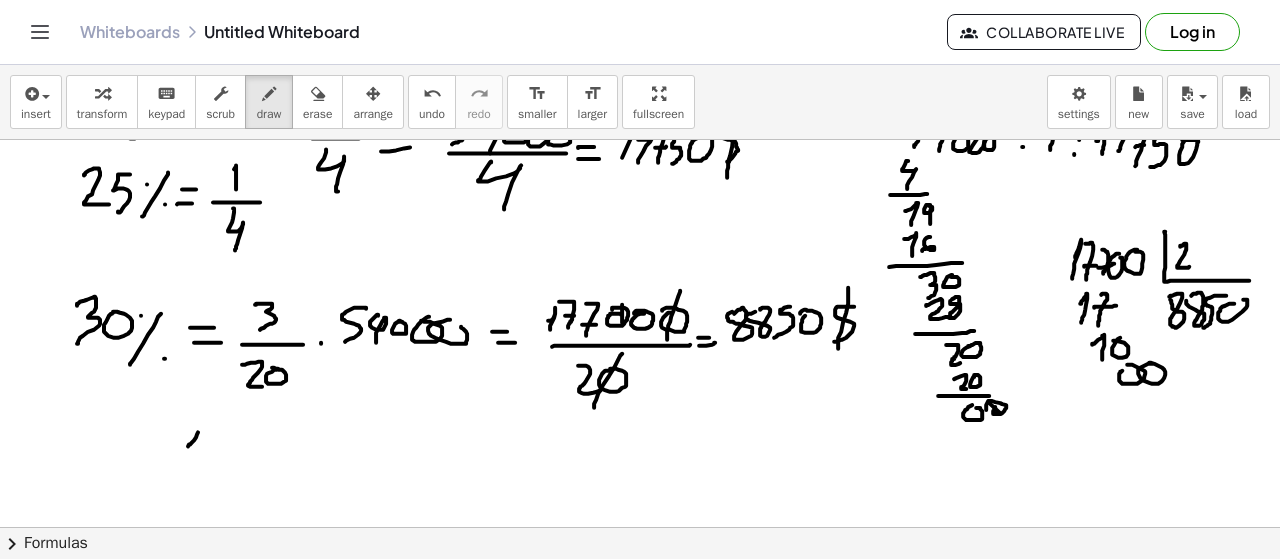 drag, startPoint x: 188, startPoint y: 443, endPoint x: 199, endPoint y: 455, distance: 16.27882 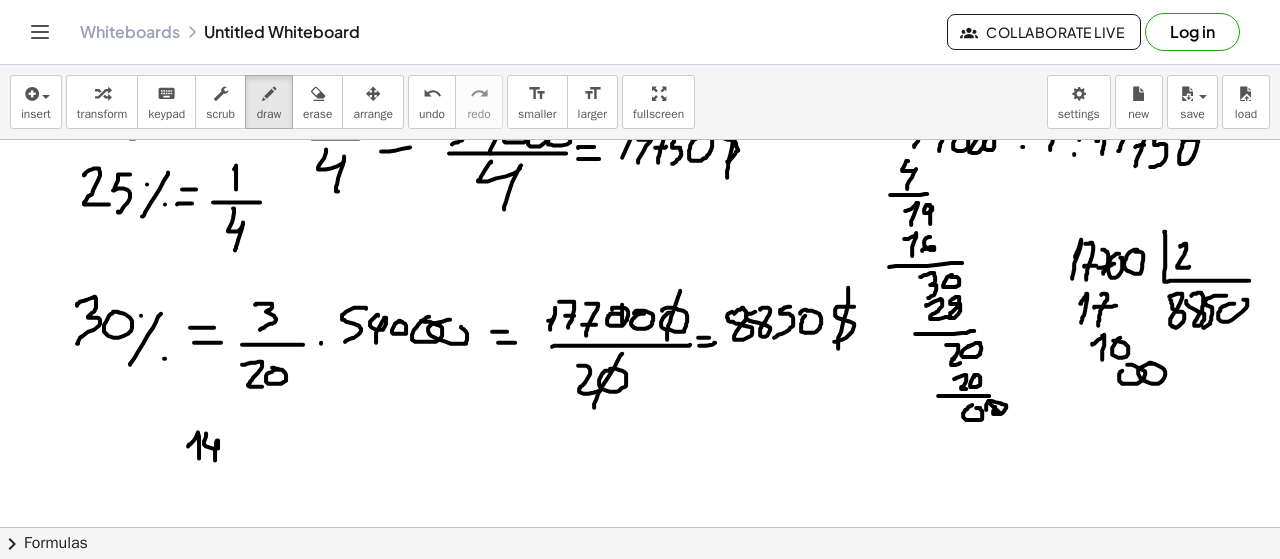 drag, startPoint x: 206, startPoint y: 430, endPoint x: 215, endPoint y: 457, distance: 28.460499 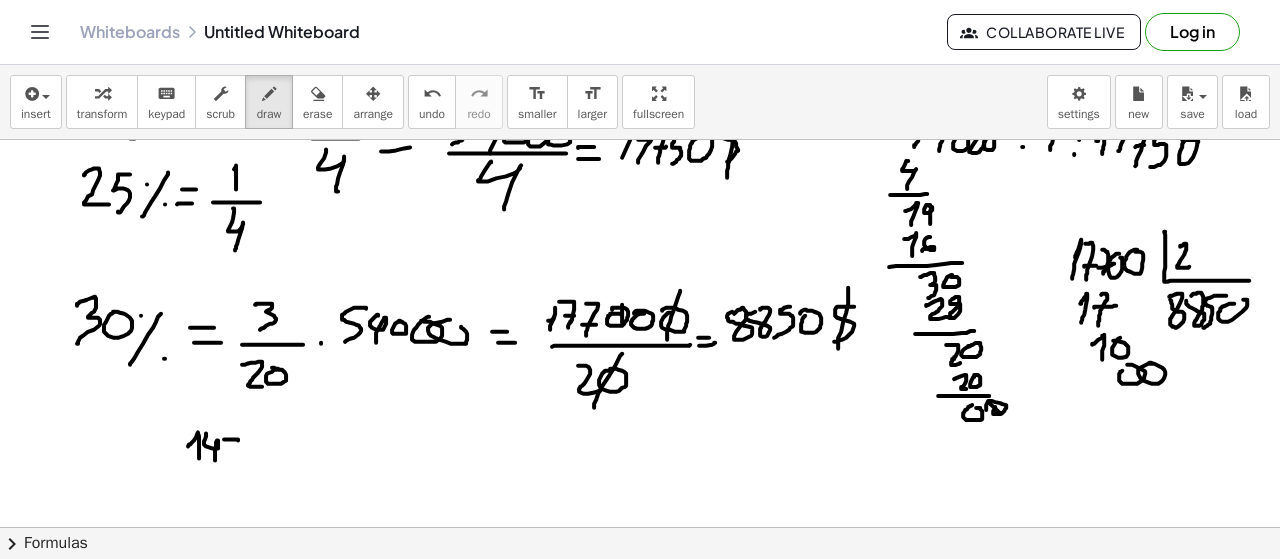 drag, startPoint x: 226, startPoint y: 436, endPoint x: 234, endPoint y: 460, distance: 25.298222 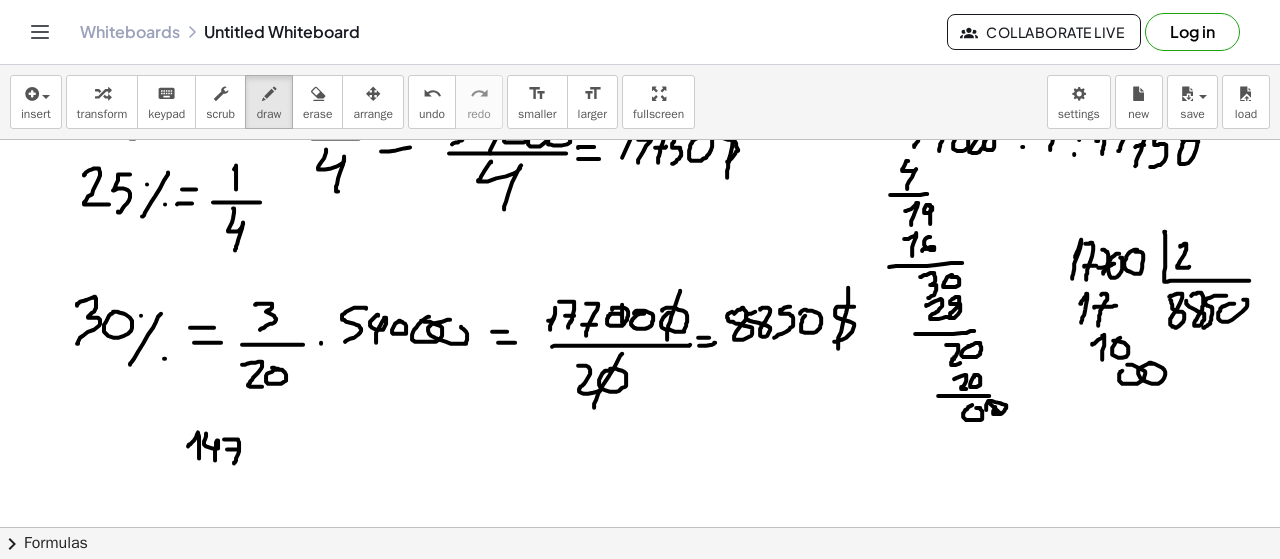 drag, startPoint x: 227, startPoint y: 446, endPoint x: 240, endPoint y: 446, distance: 13 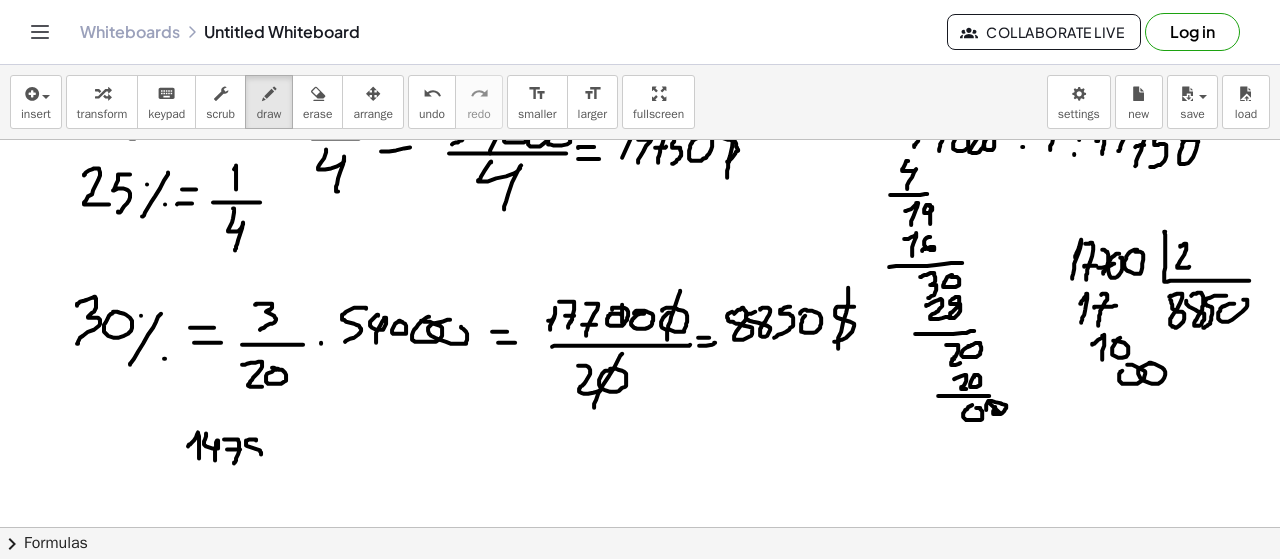 drag, startPoint x: 256, startPoint y: 436, endPoint x: 257, endPoint y: 455, distance: 19.026299 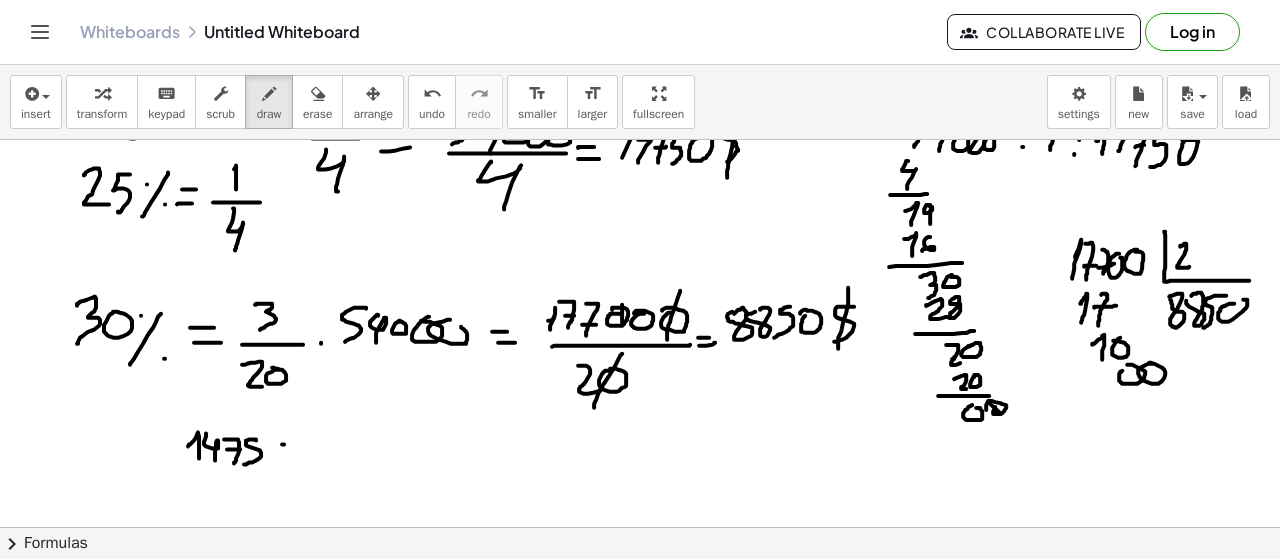 drag, startPoint x: 284, startPoint y: 441, endPoint x: 268, endPoint y: 447, distance: 17.088007 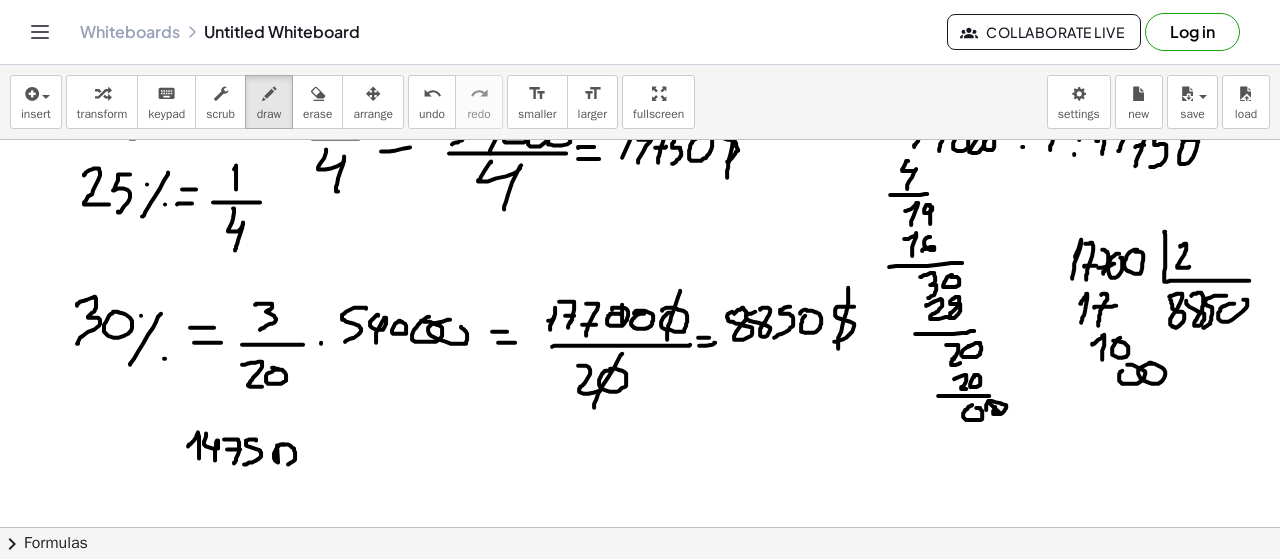 drag, startPoint x: 283, startPoint y: 441, endPoint x: 272, endPoint y: 455, distance: 17.804493 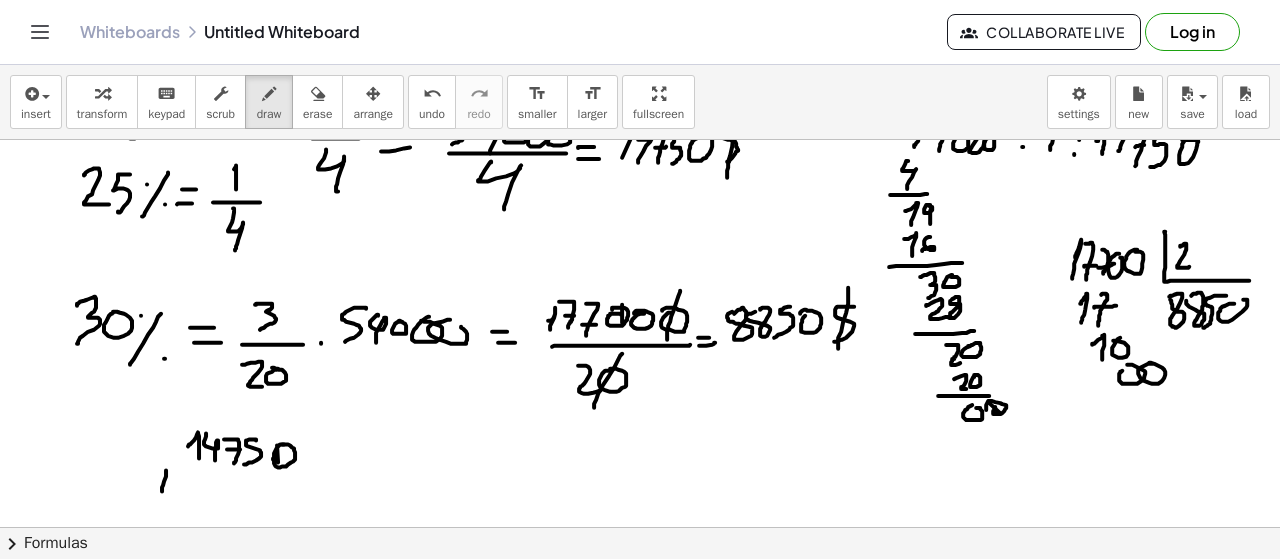 drag, startPoint x: 166, startPoint y: 467, endPoint x: 154, endPoint y: 490, distance: 25.942244 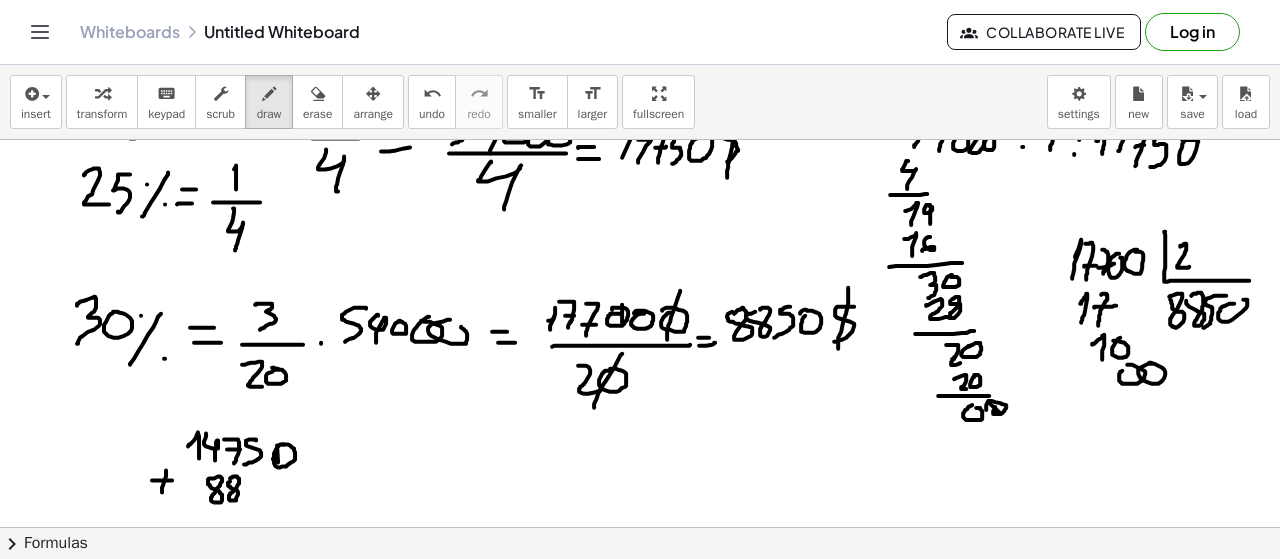 drag, startPoint x: 234, startPoint y: 473, endPoint x: 245, endPoint y: 477, distance: 11.7046995 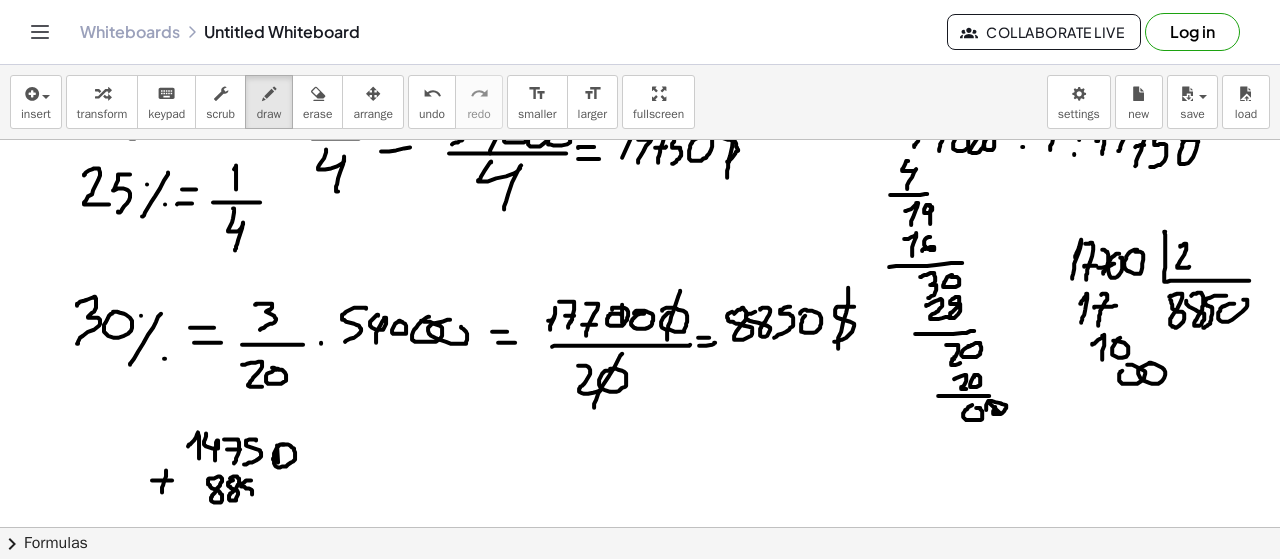 drag, startPoint x: 250, startPoint y: 477, endPoint x: 245, endPoint y: 498, distance: 21.587032 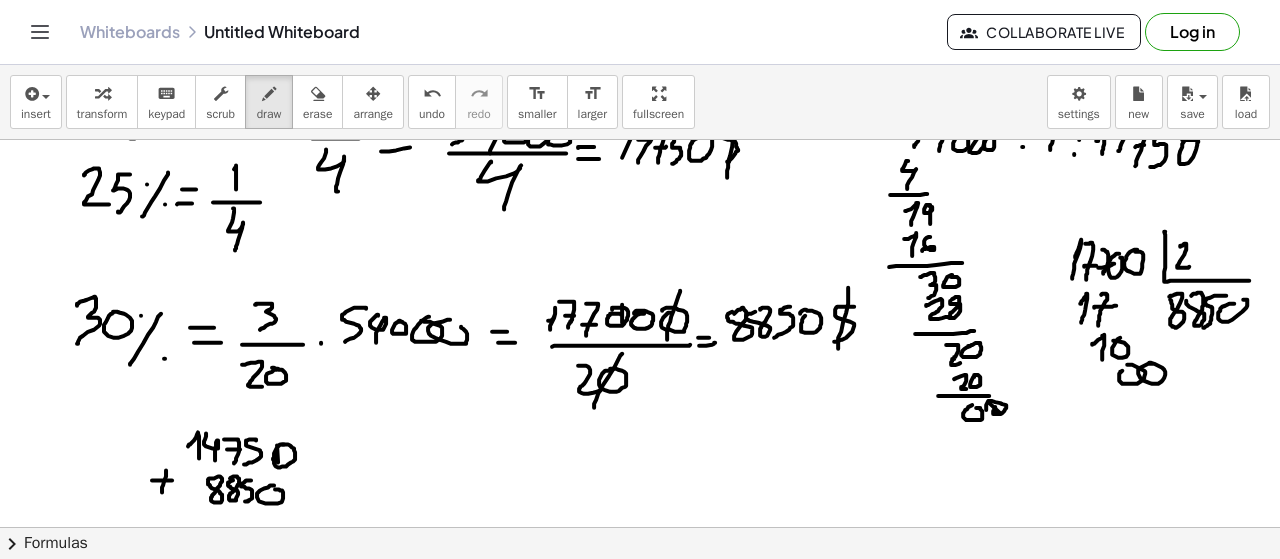 drag, startPoint x: 274, startPoint y: 482, endPoint x: 236, endPoint y: 493, distance: 39.56008 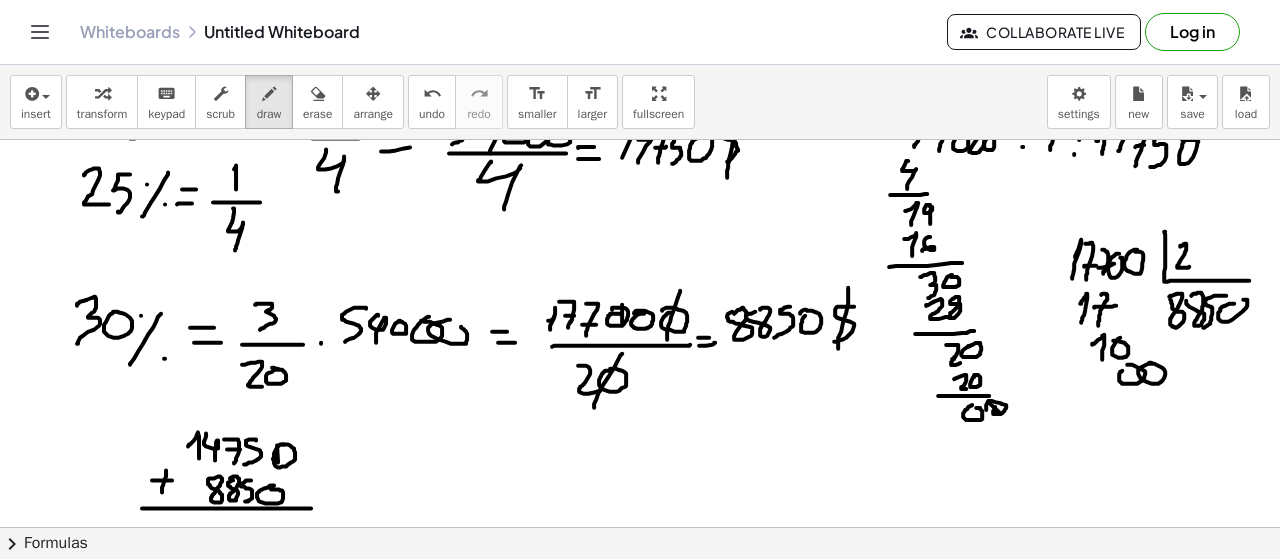 drag, startPoint x: 142, startPoint y: 505, endPoint x: 315, endPoint y: 505, distance: 173 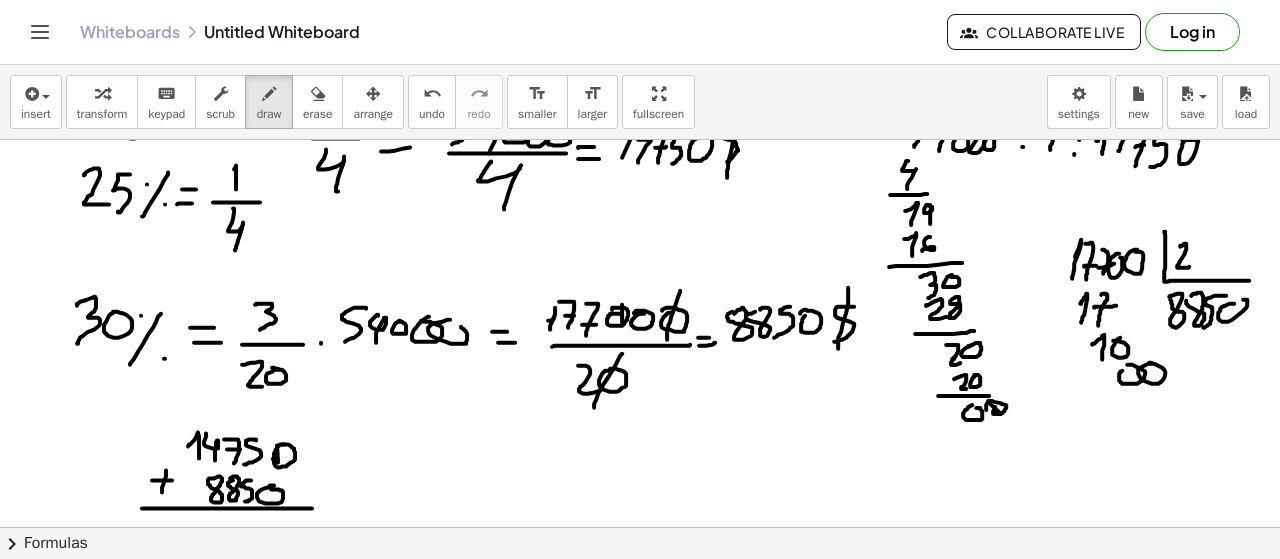 scroll, scrollTop: 7270, scrollLeft: 0, axis: vertical 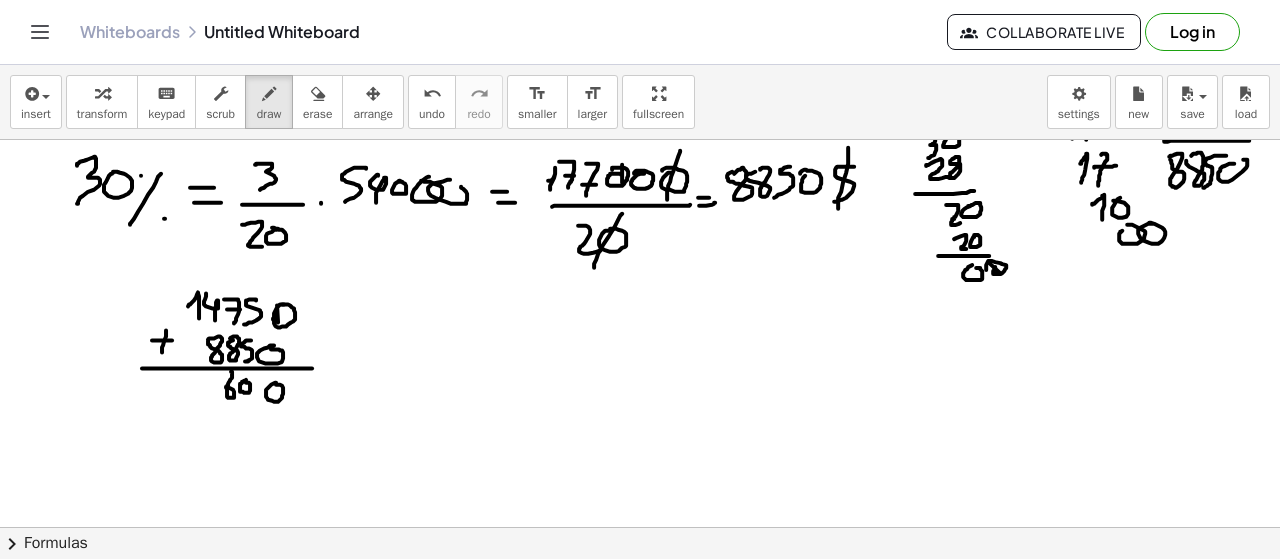 drag, startPoint x: 232, startPoint y: 371, endPoint x: 225, endPoint y: 385, distance: 15.652476 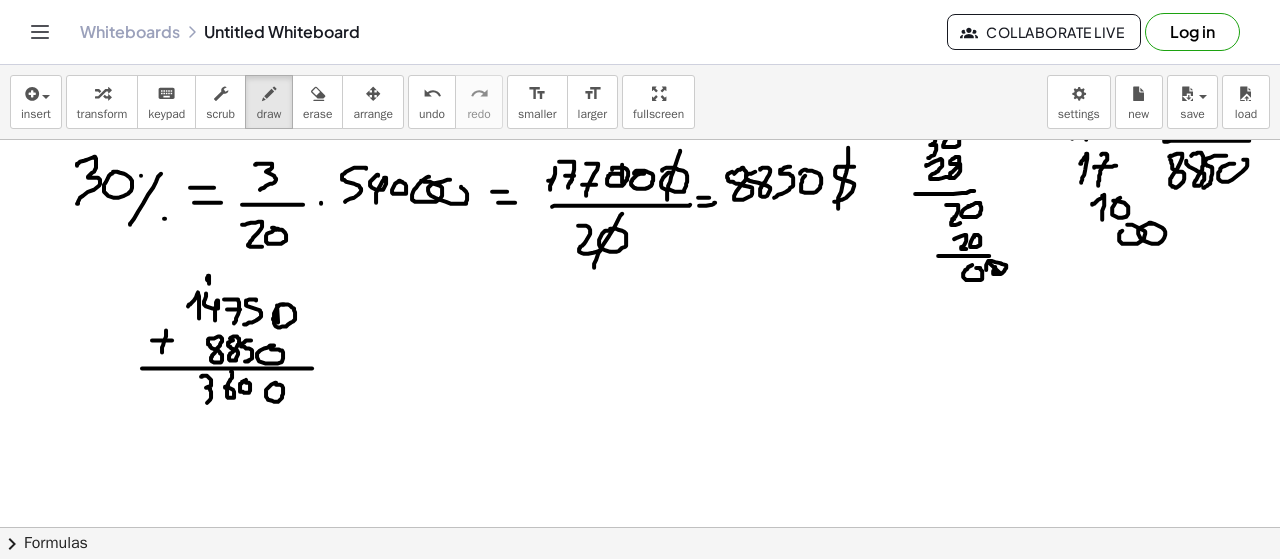 drag, startPoint x: 202, startPoint y: 374, endPoint x: 206, endPoint y: 392, distance: 18.439089 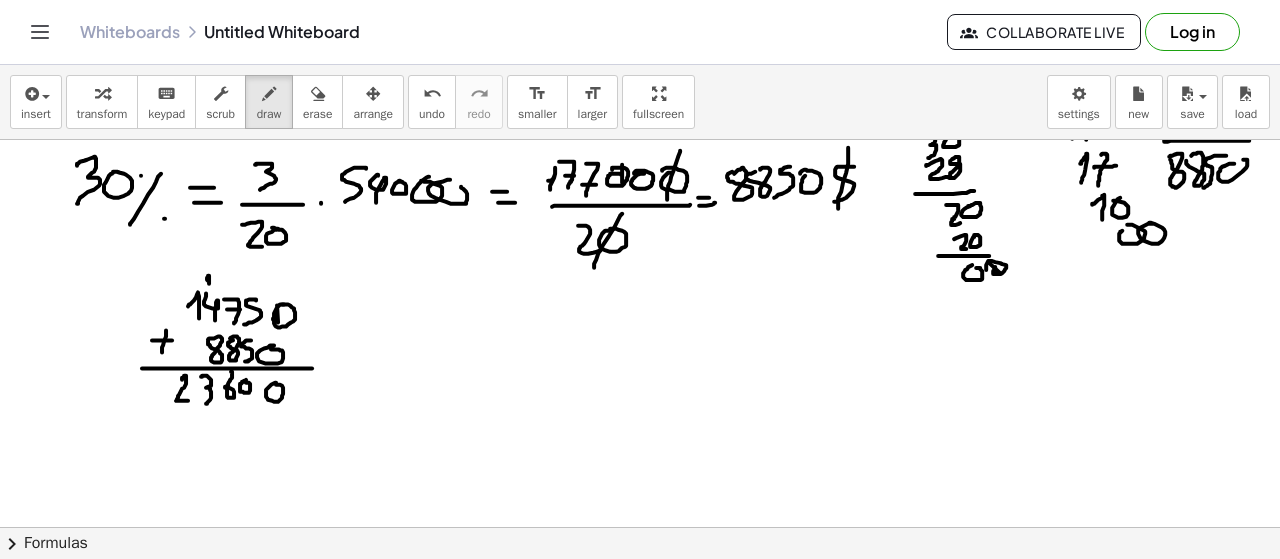 drag, startPoint x: 182, startPoint y: 376, endPoint x: 188, endPoint y: 398, distance: 22.803509 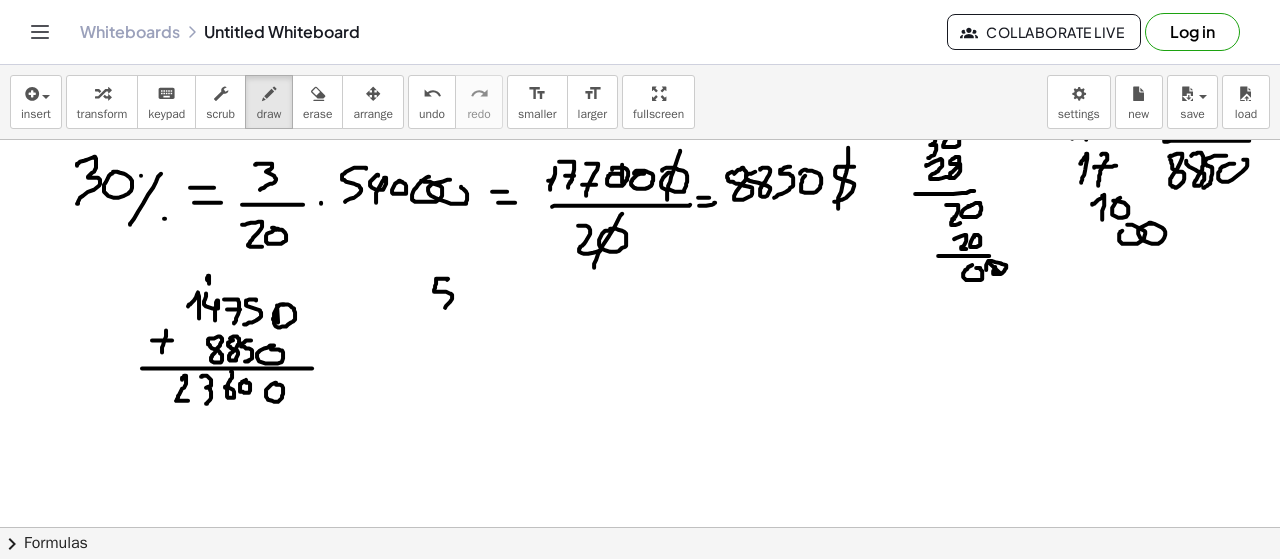 drag, startPoint x: 447, startPoint y: 277, endPoint x: 450, endPoint y: 298, distance: 21.213203 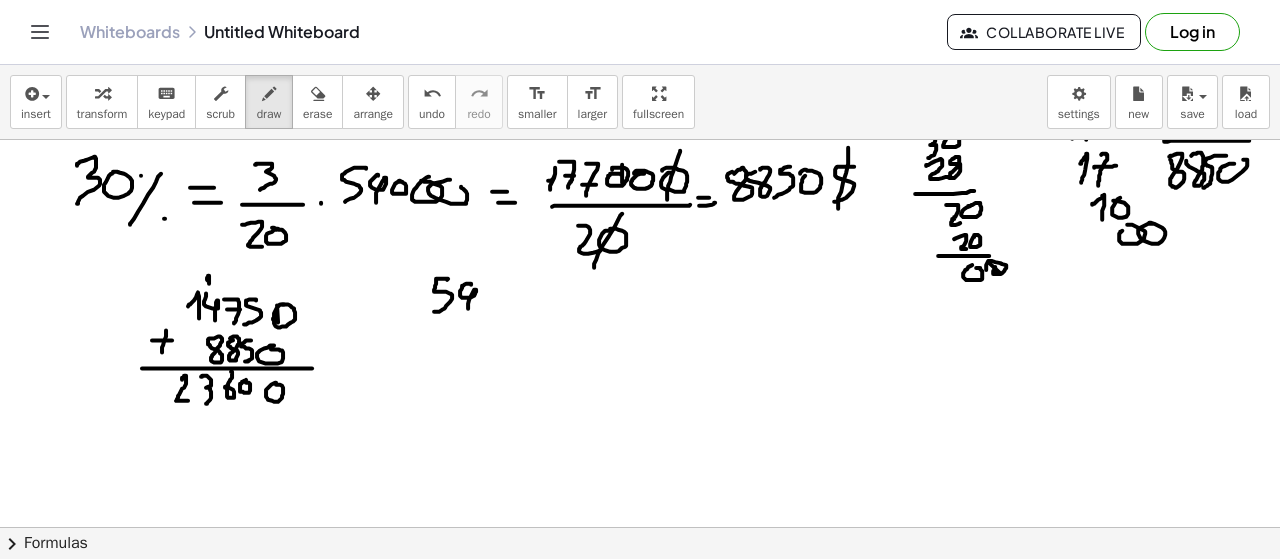 drag, startPoint x: 471, startPoint y: 281, endPoint x: 485, endPoint y: 302, distance: 25.23886 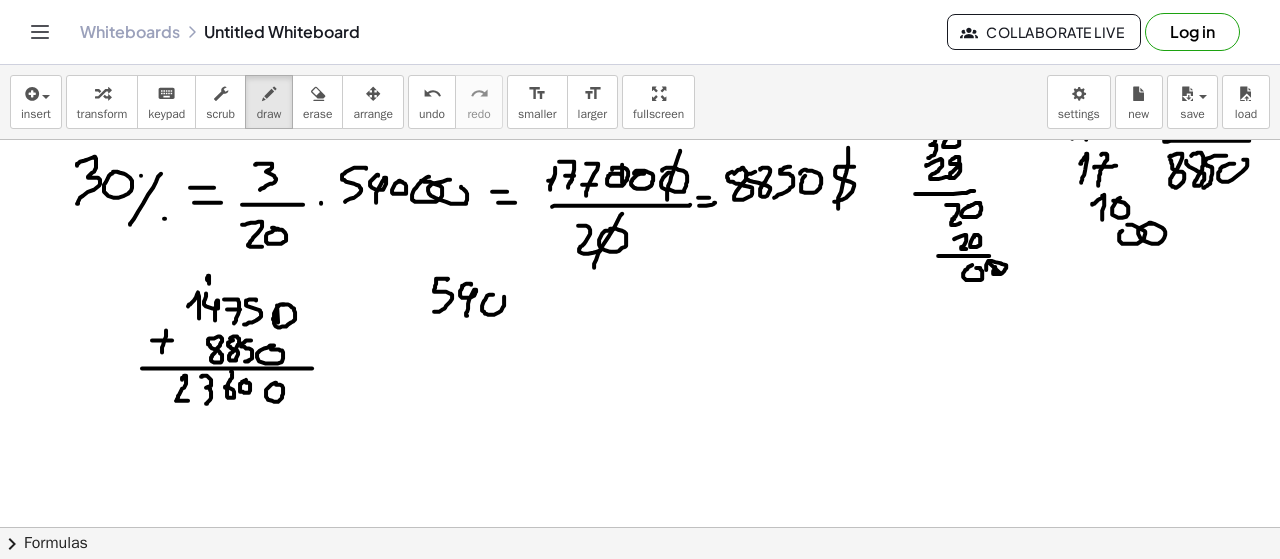 drag, startPoint x: 493, startPoint y: 292, endPoint x: 505, endPoint y: 295, distance: 12.369317 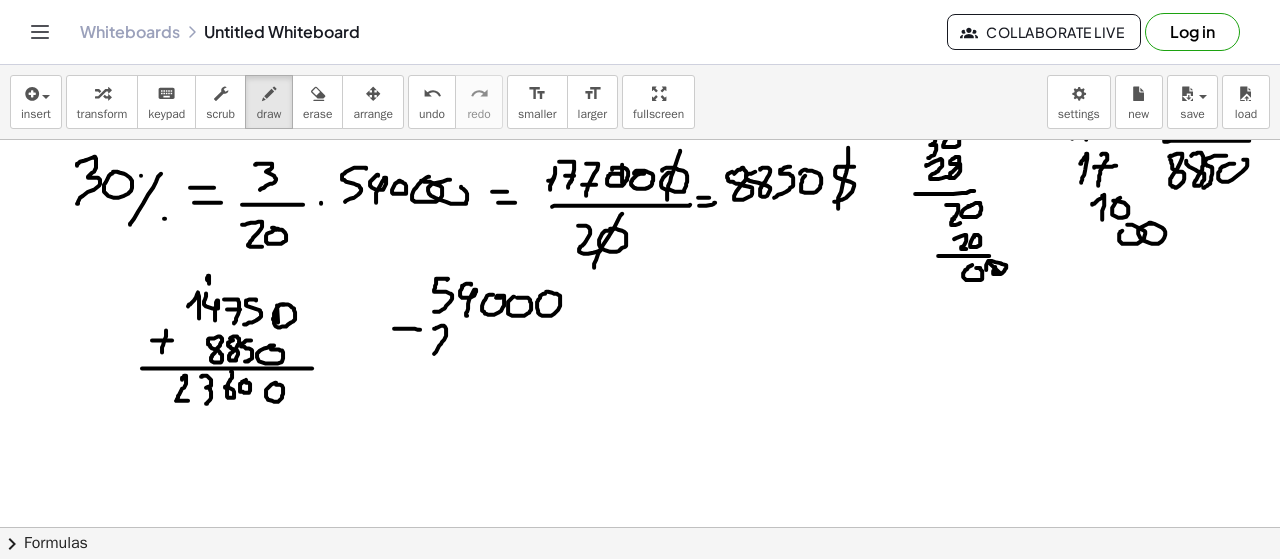 drag, startPoint x: 434, startPoint y: 326, endPoint x: 452, endPoint y: 345, distance: 26.172504 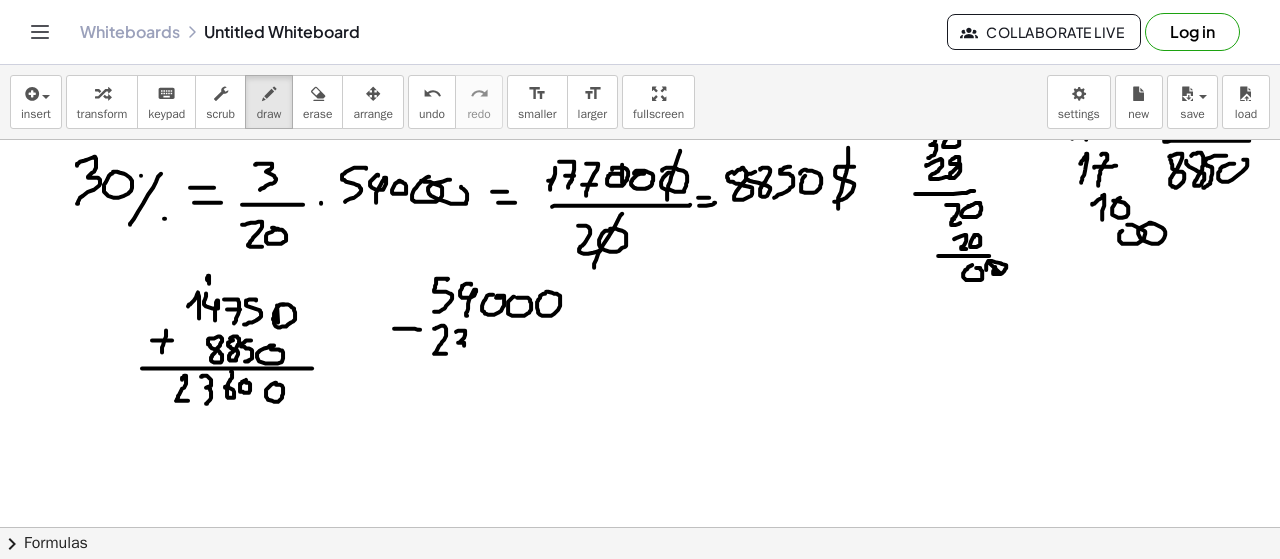 drag, startPoint x: 456, startPoint y: 329, endPoint x: 456, endPoint y: 349, distance: 20 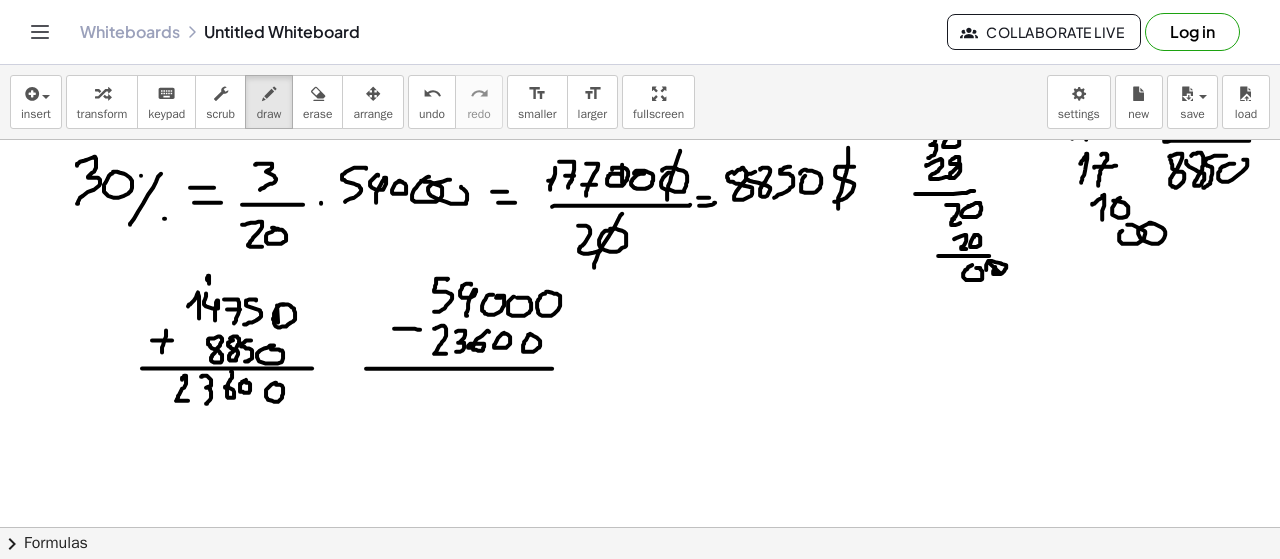drag, startPoint x: 396, startPoint y: 366, endPoint x: 609, endPoint y: 366, distance: 213 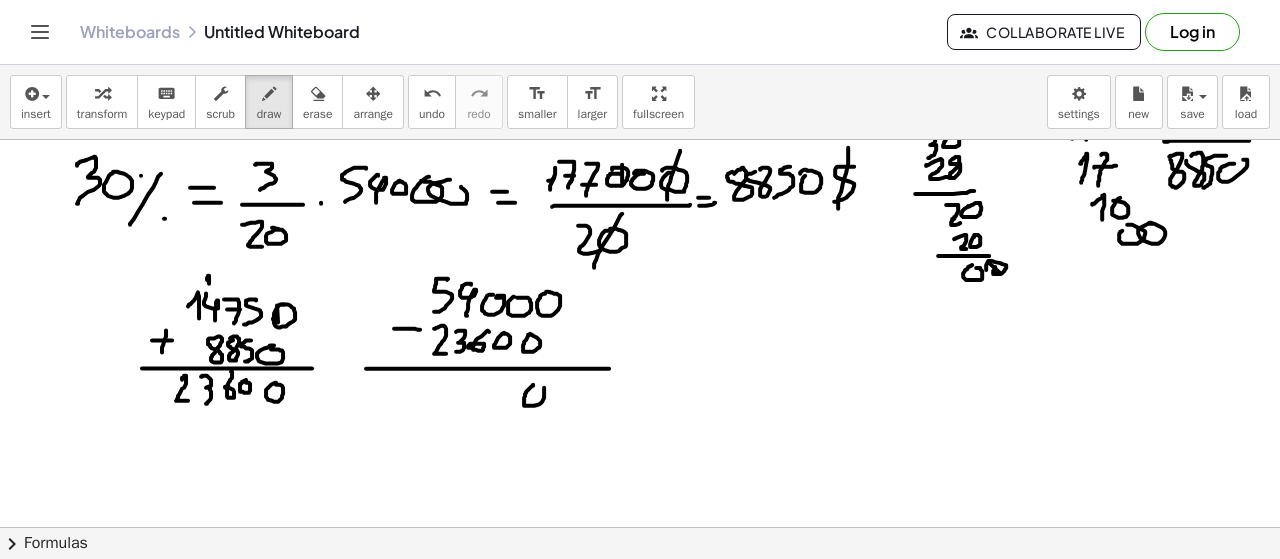 drag, startPoint x: 533, startPoint y: 382, endPoint x: 510, endPoint y: 384, distance: 23.086792 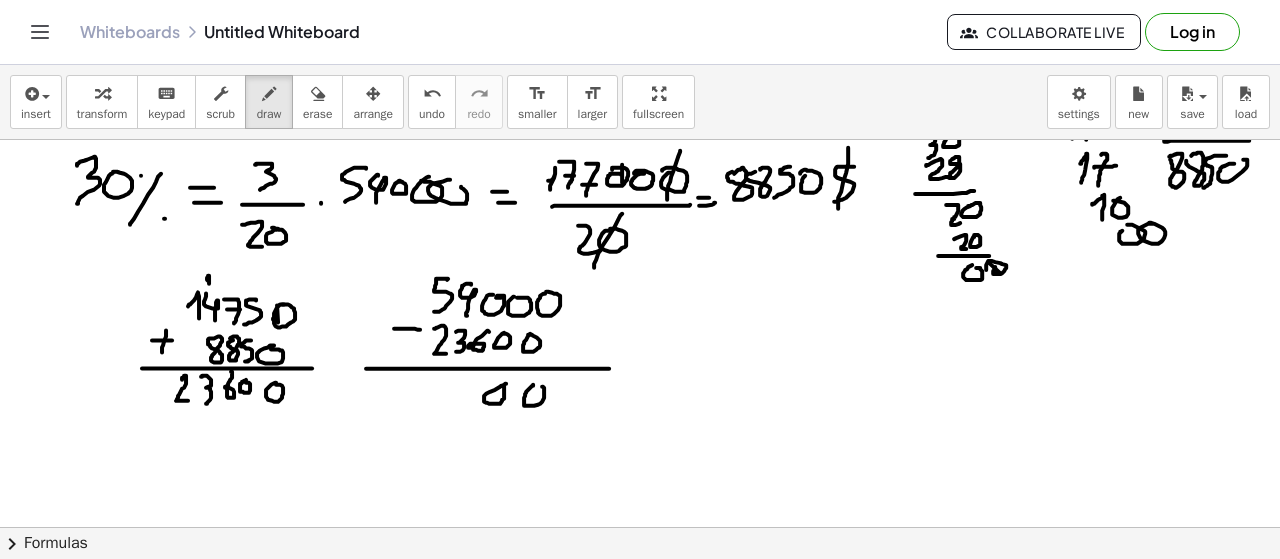 drag, startPoint x: 506, startPoint y: 381, endPoint x: 490, endPoint y: 382, distance: 16.03122 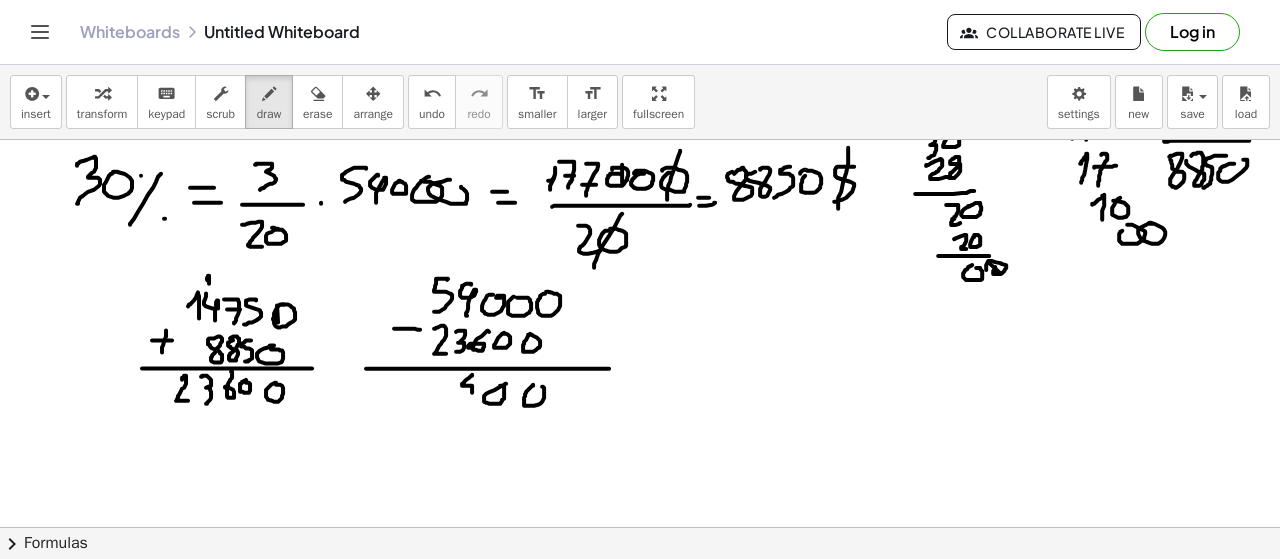 drag, startPoint x: 472, startPoint y: 373, endPoint x: 469, endPoint y: 395, distance: 22.203604 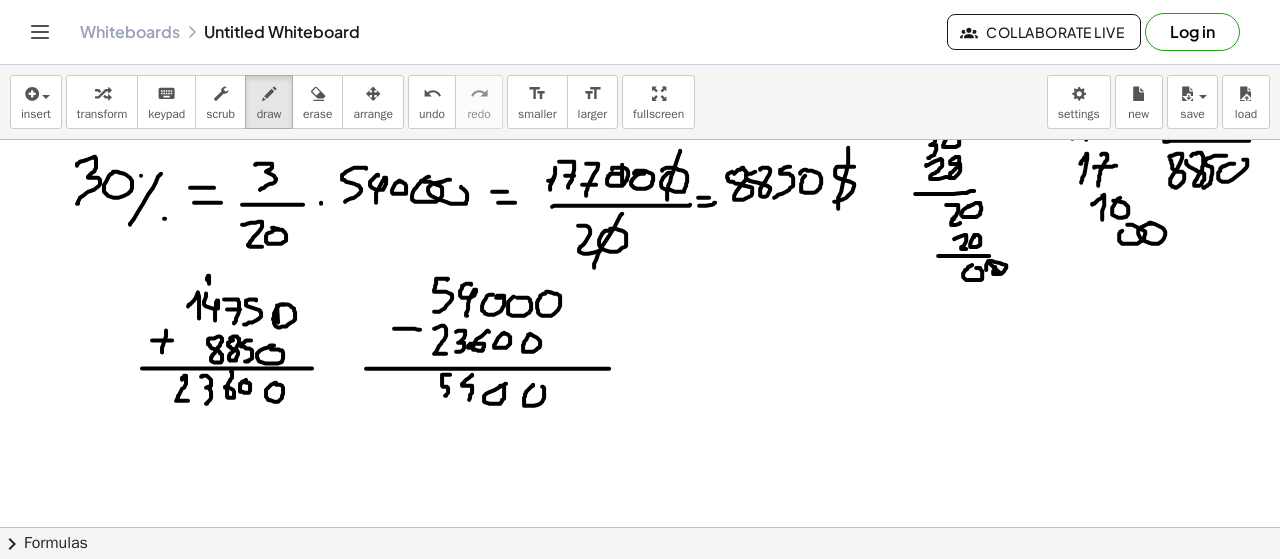 drag, startPoint x: 444, startPoint y: 372, endPoint x: 438, endPoint y: 391, distance: 19.924858 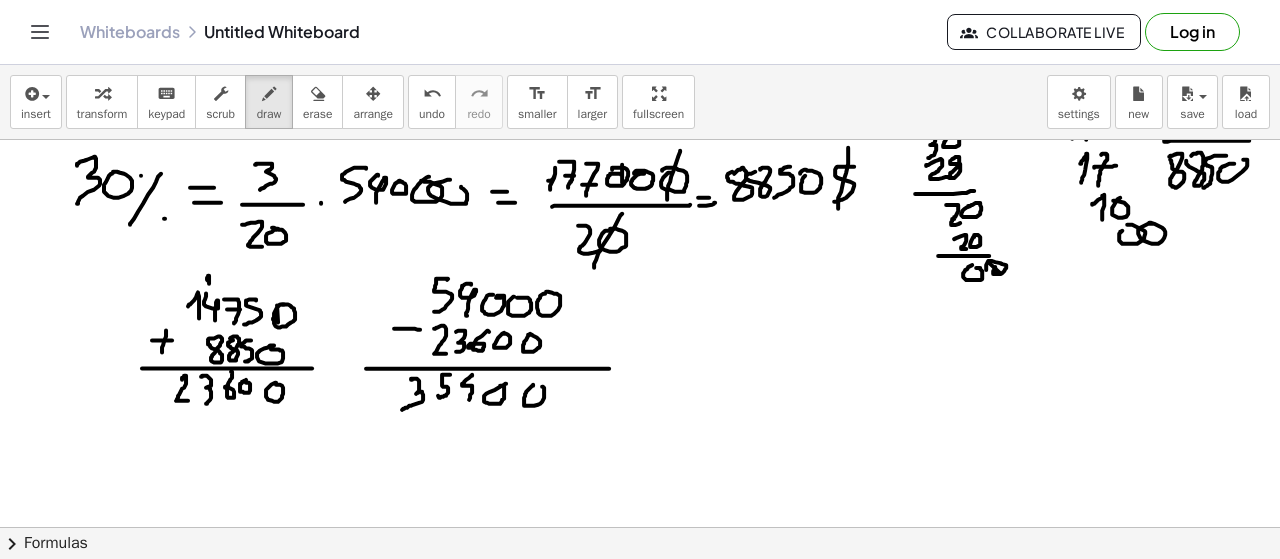 drag, startPoint x: 412, startPoint y: 377, endPoint x: 402, endPoint y: 408, distance: 32.572994 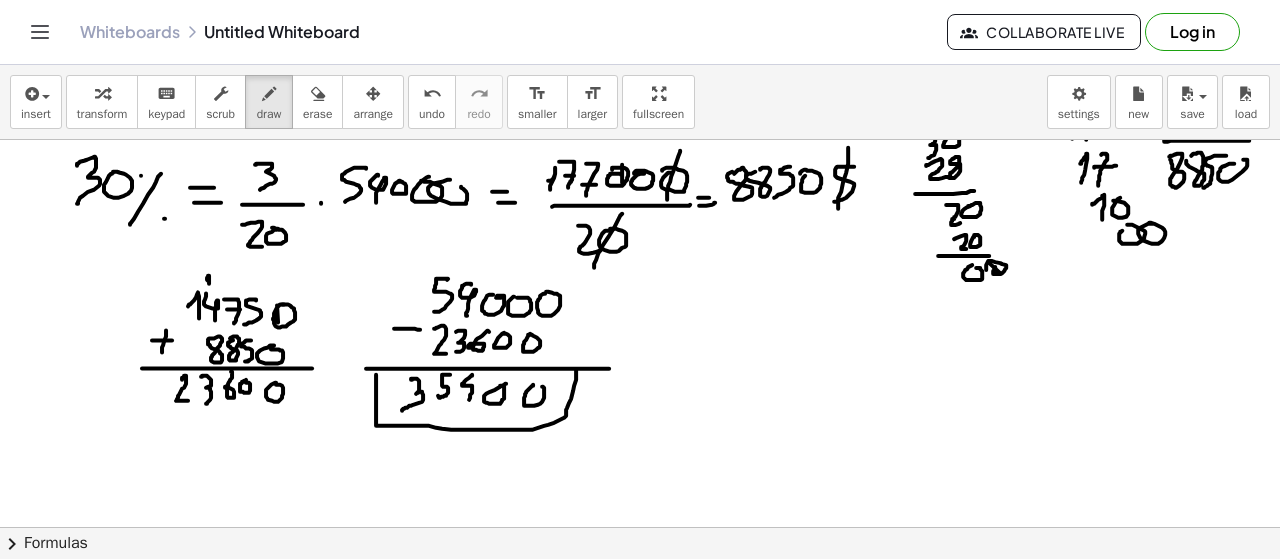 drag, startPoint x: 576, startPoint y: 367, endPoint x: 376, endPoint y: 372, distance: 200.06248 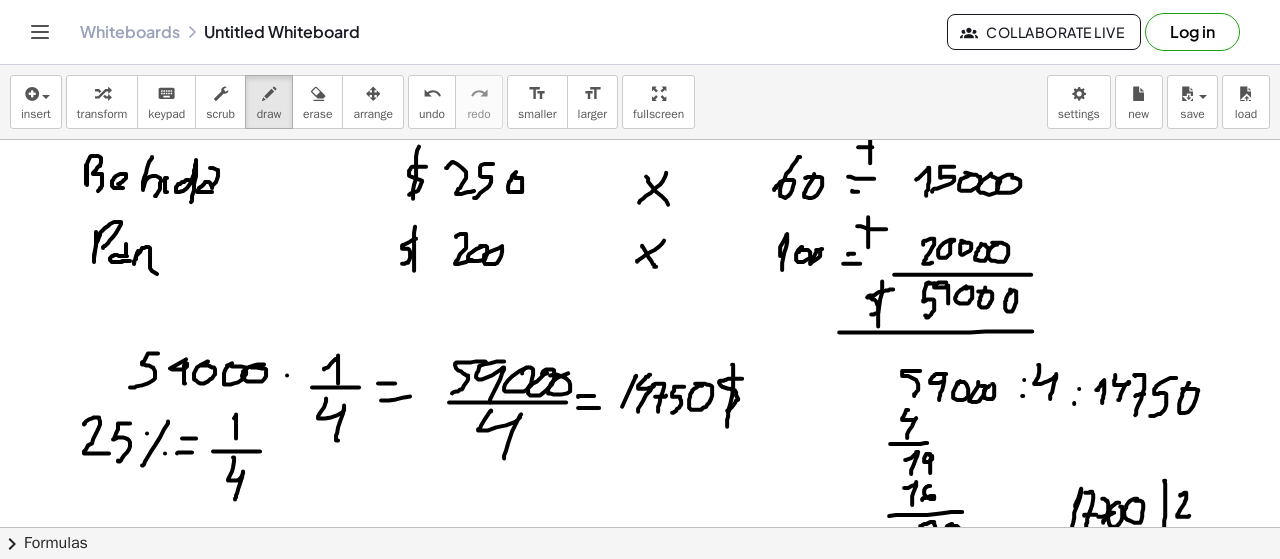scroll, scrollTop: 7028, scrollLeft: 0, axis: vertical 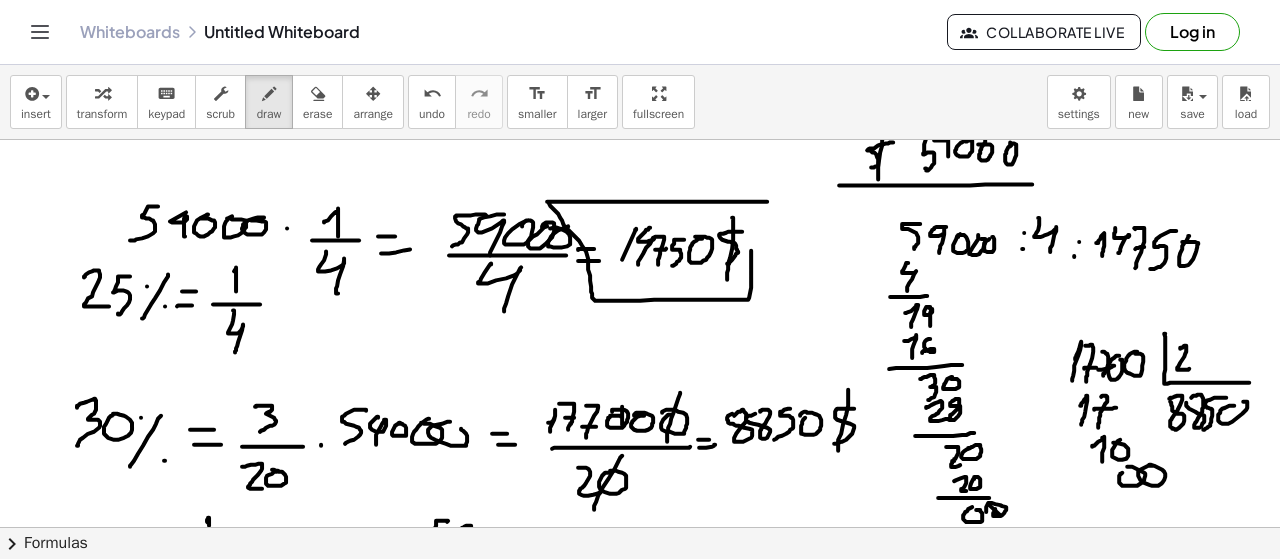 drag, startPoint x: 765, startPoint y: 199, endPoint x: 762, endPoint y: 216, distance: 17.262676 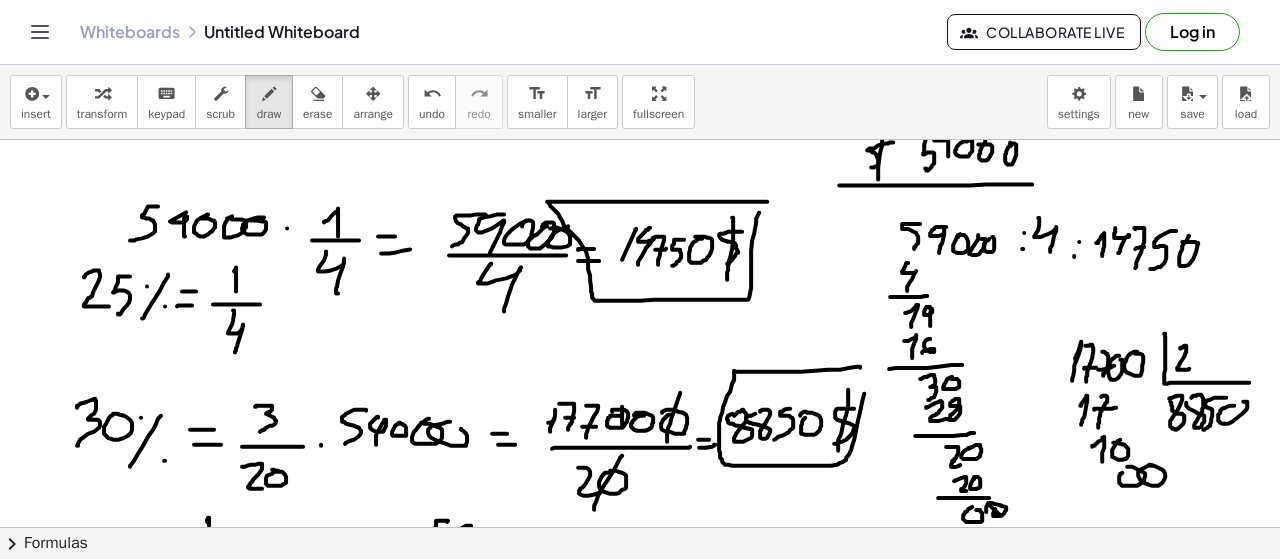 drag, startPoint x: 860, startPoint y: 364, endPoint x: 871, endPoint y: 358, distance: 12.529964 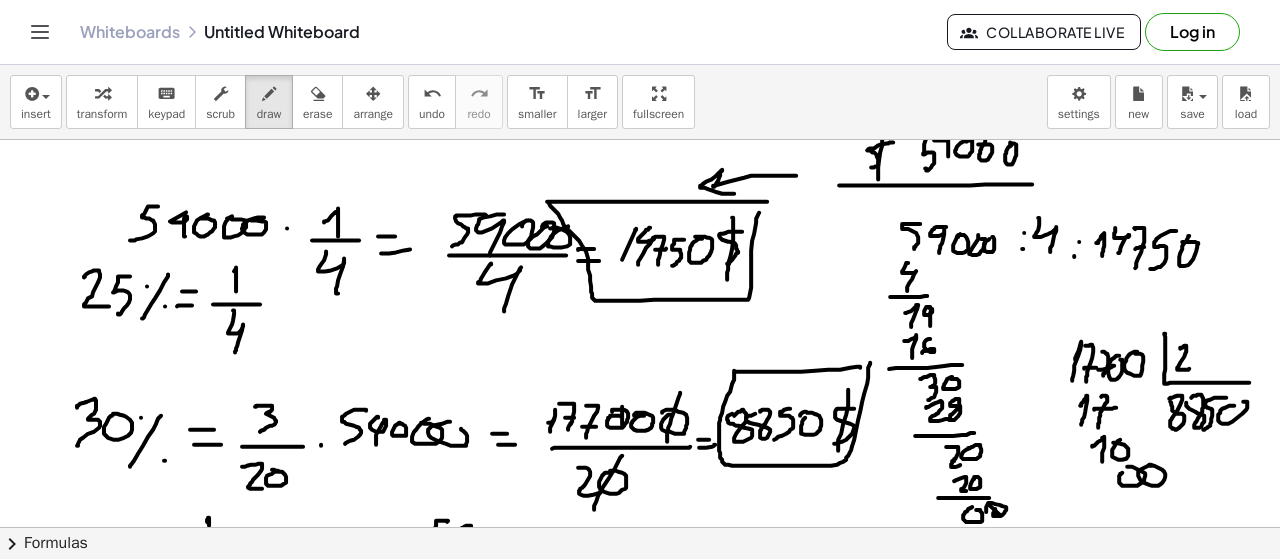 drag, startPoint x: 796, startPoint y: 173, endPoint x: 735, endPoint y: 171, distance: 61.03278 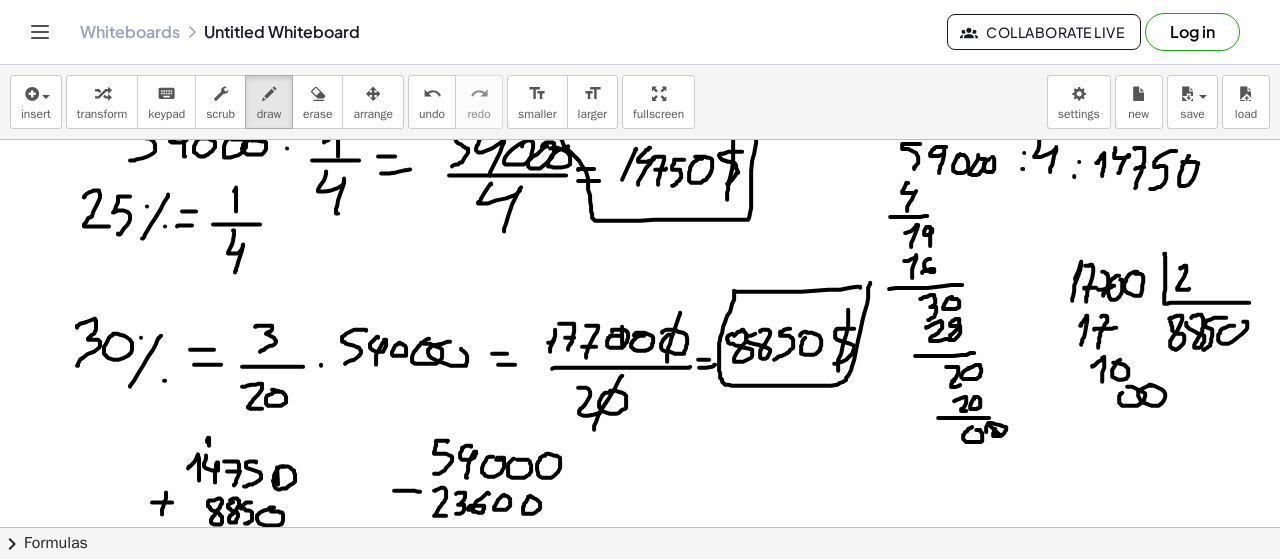 scroll, scrollTop: 7123, scrollLeft: 0, axis: vertical 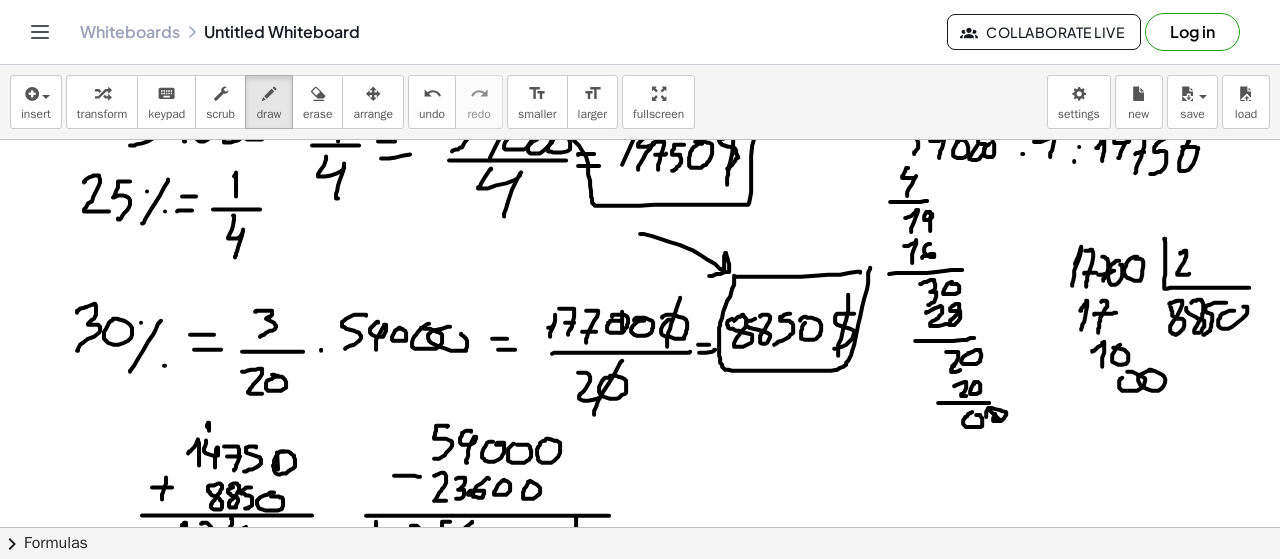 drag, startPoint x: 640, startPoint y: 231, endPoint x: 704, endPoint y: 275, distance: 77.665955 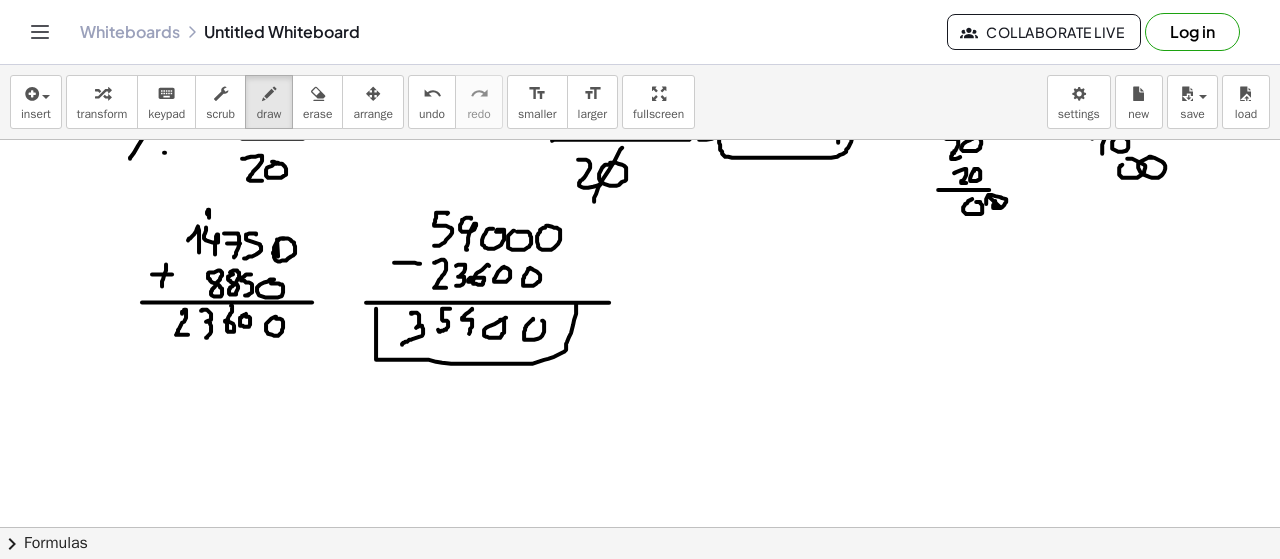 scroll, scrollTop: 7262, scrollLeft: 0, axis: vertical 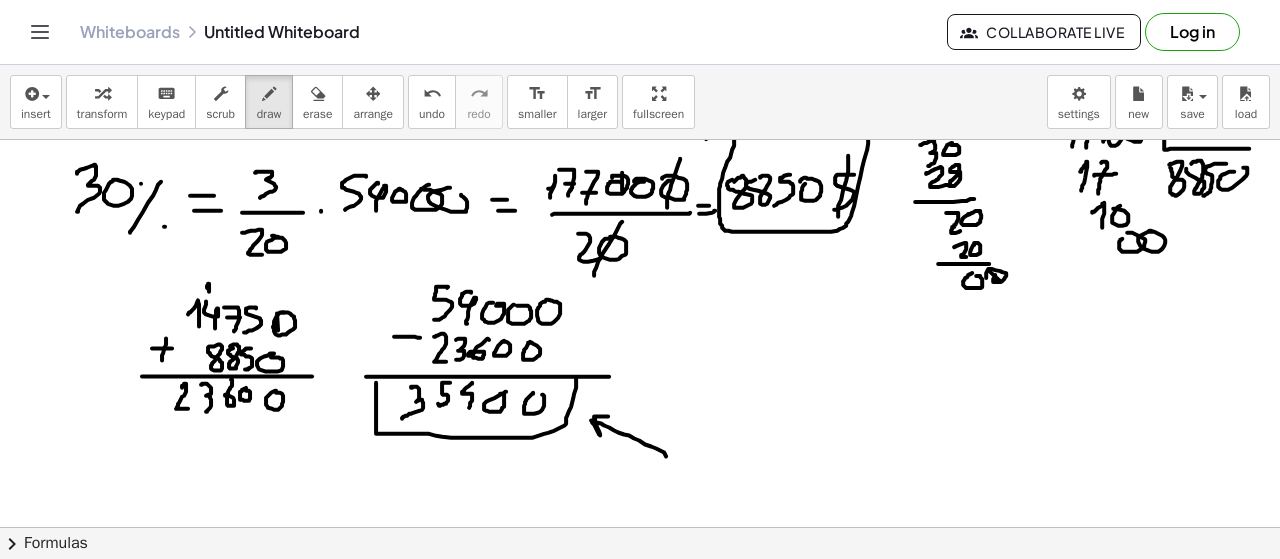 drag, startPoint x: 666, startPoint y: 453, endPoint x: 608, endPoint y: 413, distance: 70.45566 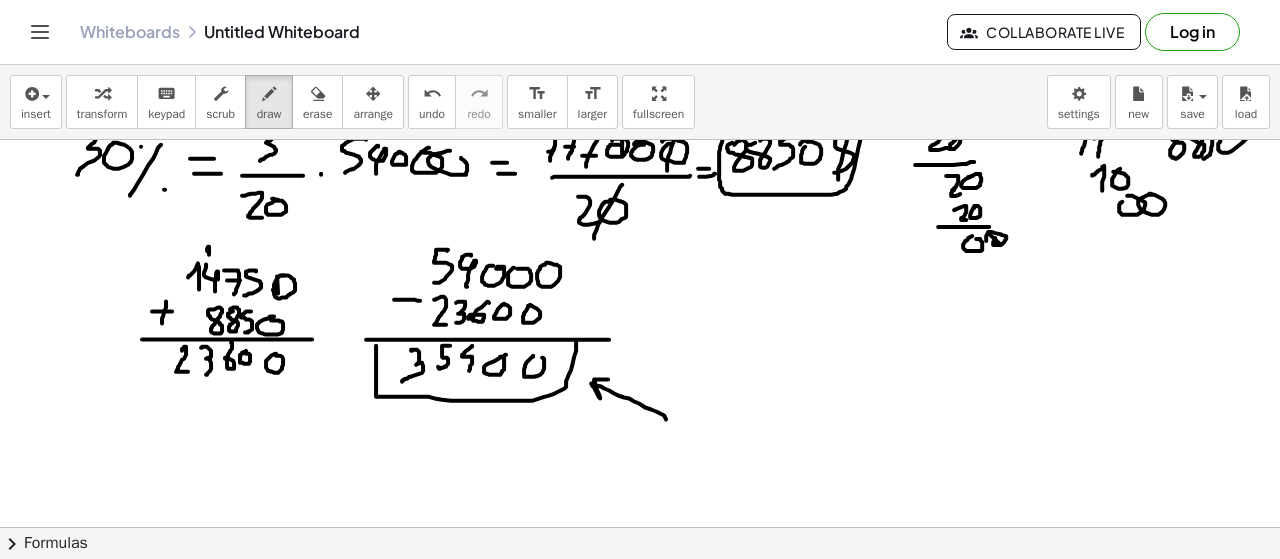 scroll, scrollTop: 7329, scrollLeft: 0, axis: vertical 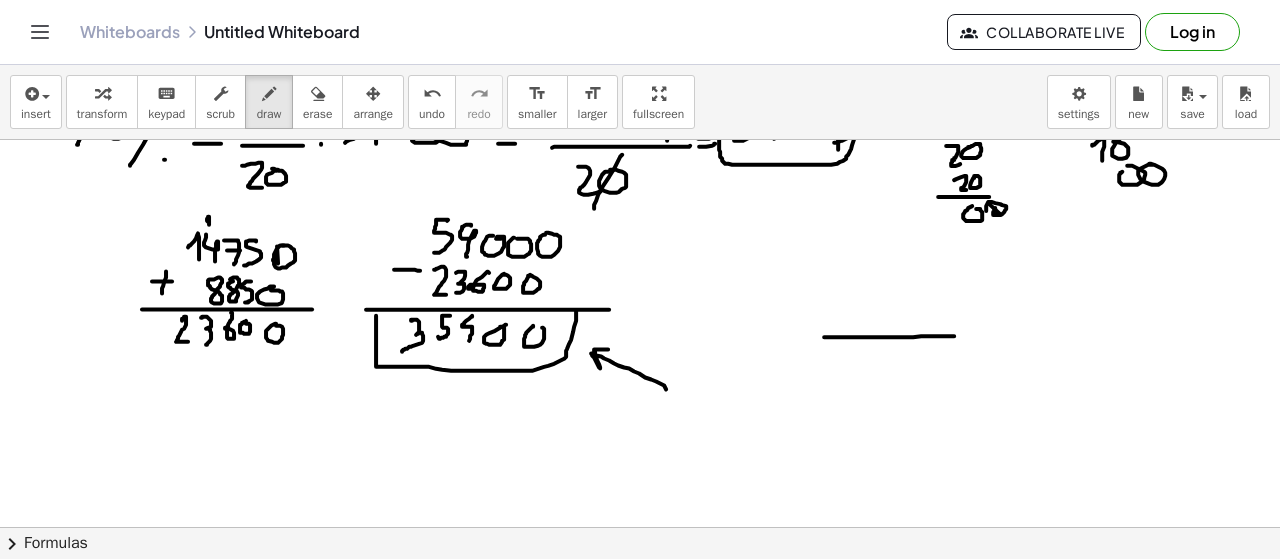 drag, startPoint x: 824, startPoint y: 334, endPoint x: 954, endPoint y: 333, distance: 130.00385 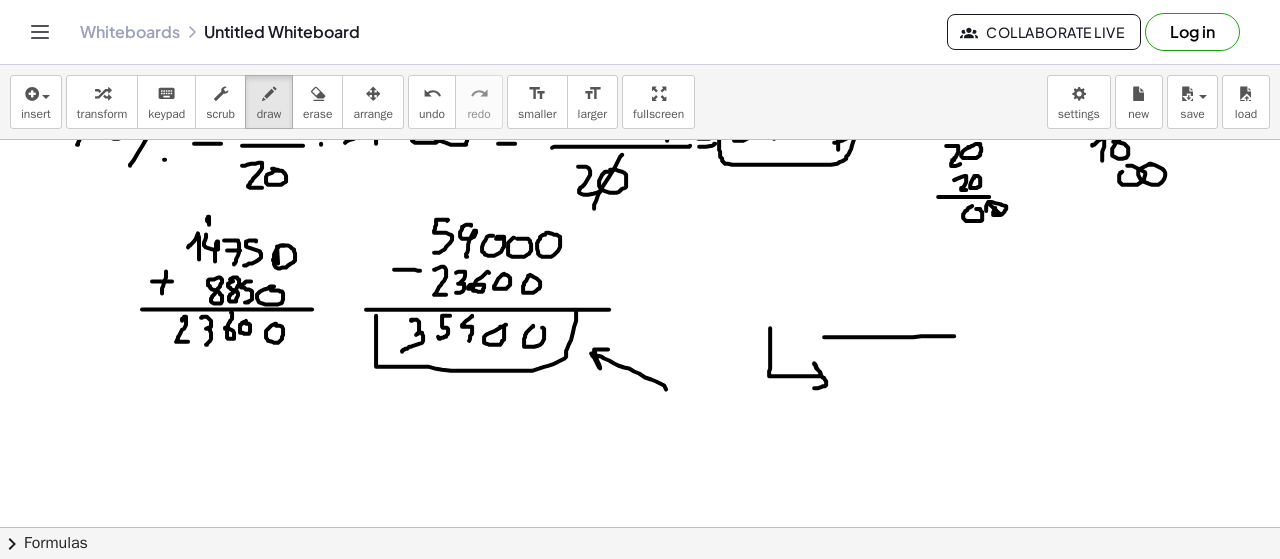 drag, startPoint x: 770, startPoint y: 325, endPoint x: 810, endPoint y: 387, distance: 73.78347 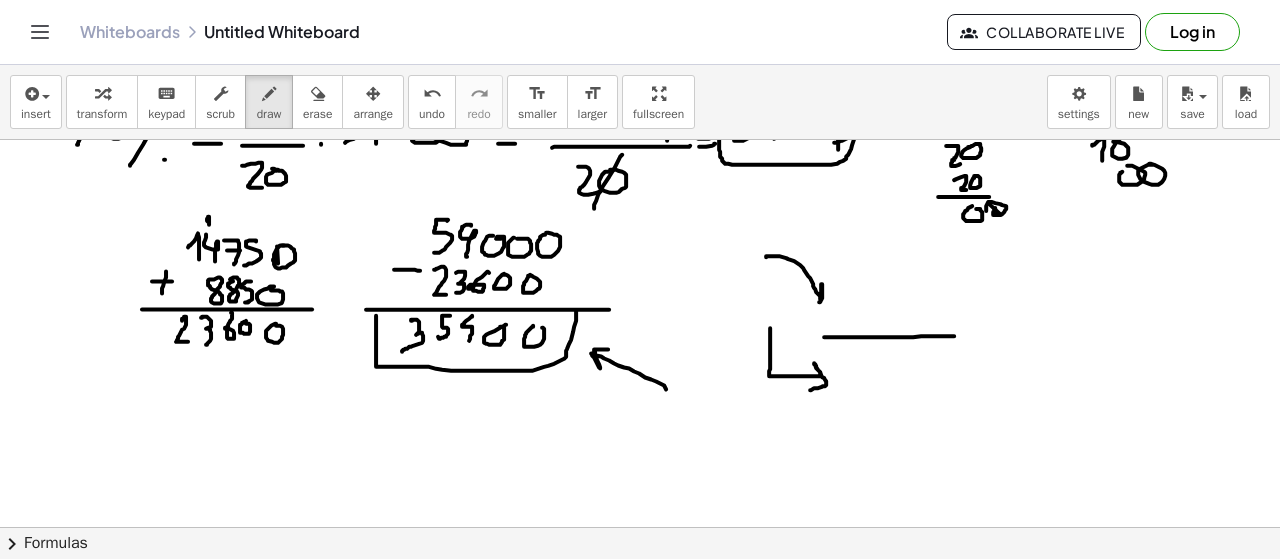drag, startPoint x: 766, startPoint y: 254, endPoint x: 806, endPoint y: 297, distance: 58.728188 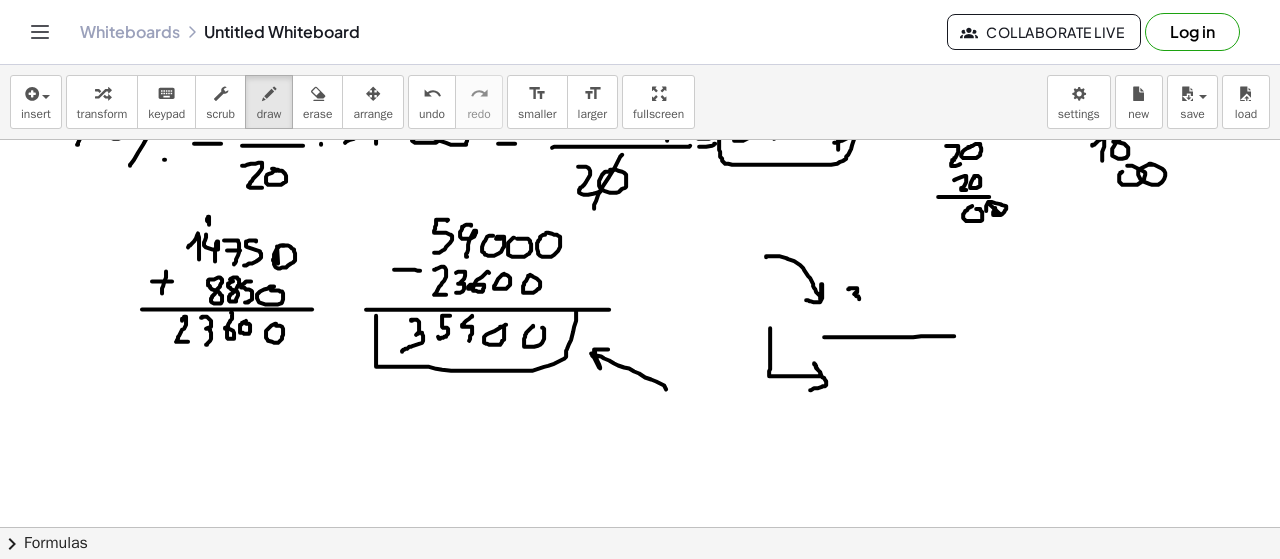 drag, startPoint x: 848, startPoint y: 286, endPoint x: 853, endPoint y: 307, distance: 21.587032 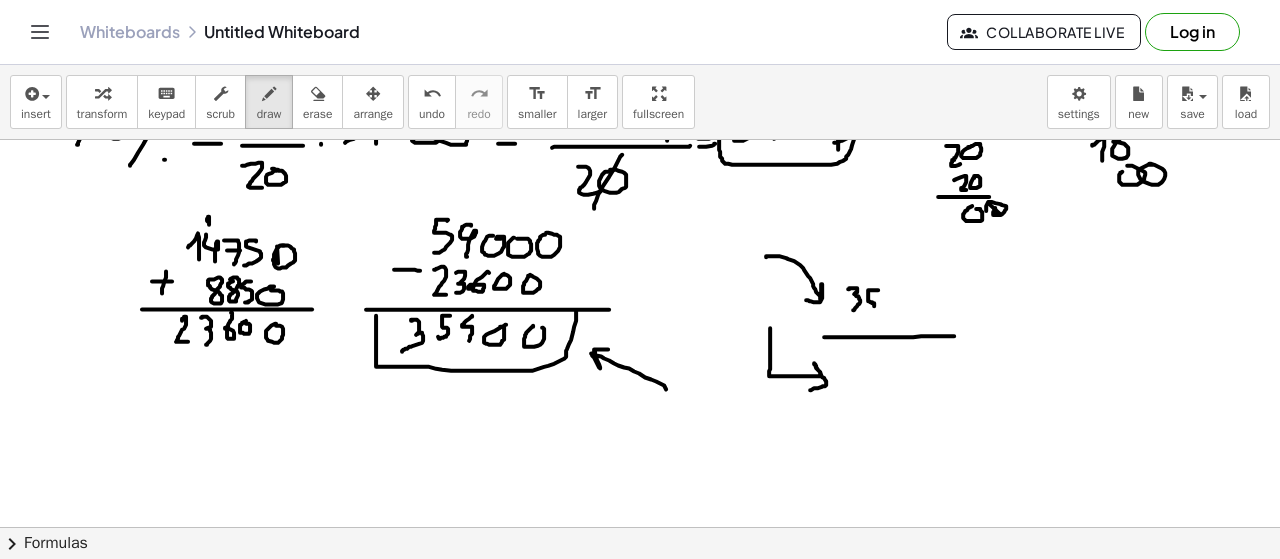 drag, startPoint x: 874, startPoint y: 287, endPoint x: 863, endPoint y: 310, distance: 25.495098 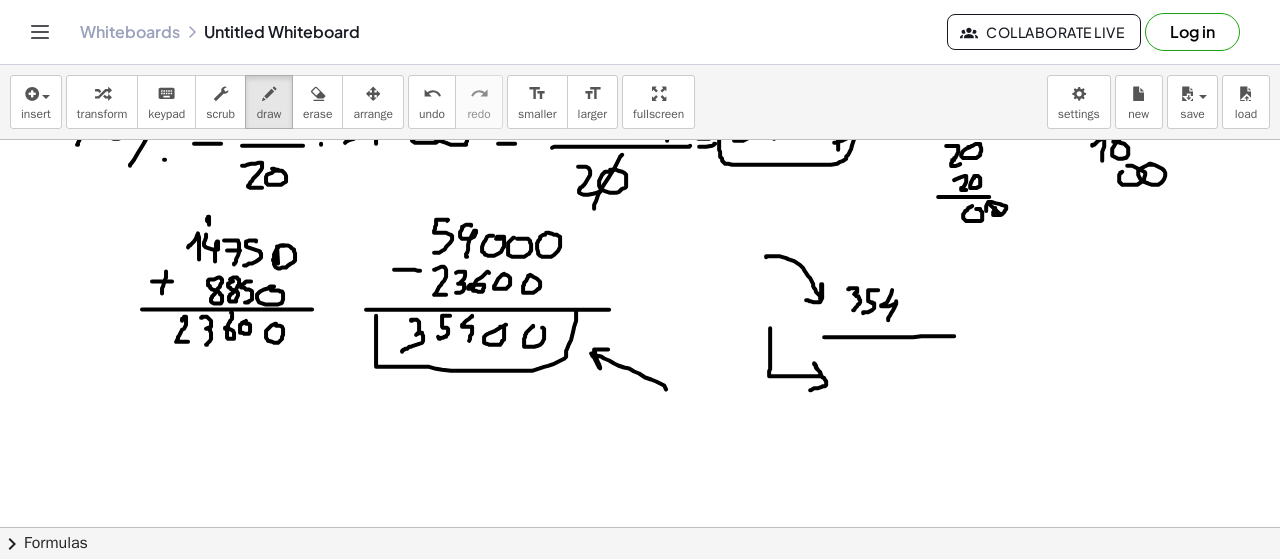 drag, startPoint x: 892, startPoint y: 287, endPoint x: 890, endPoint y: 318, distance: 31.06445 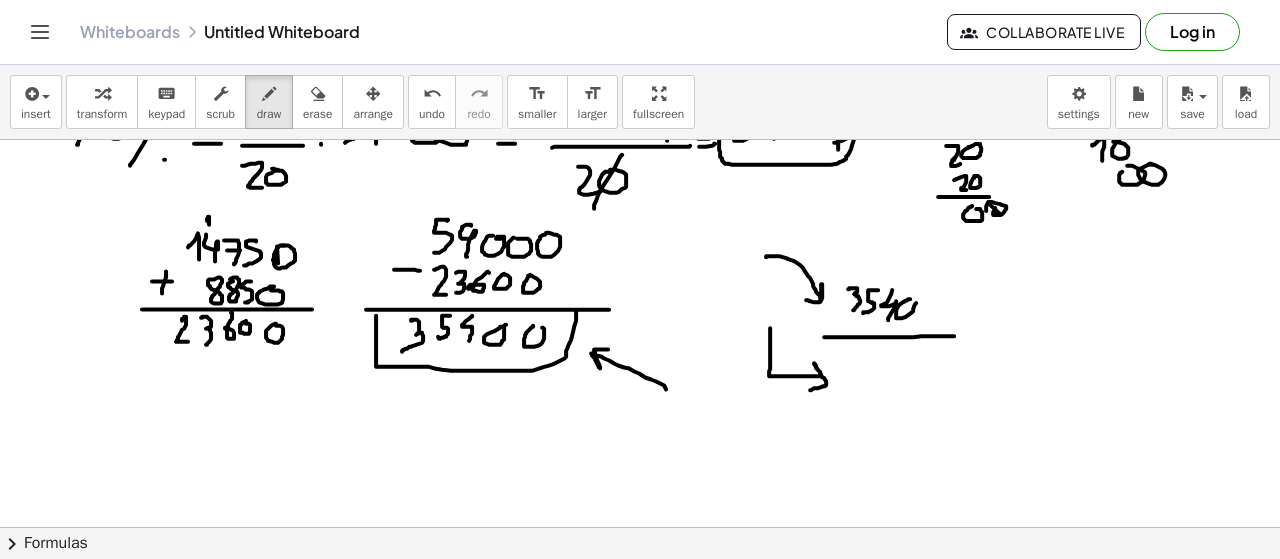 drag, startPoint x: 908, startPoint y: 296, endPoint x: 920, endPoint y: 296, distance: 12 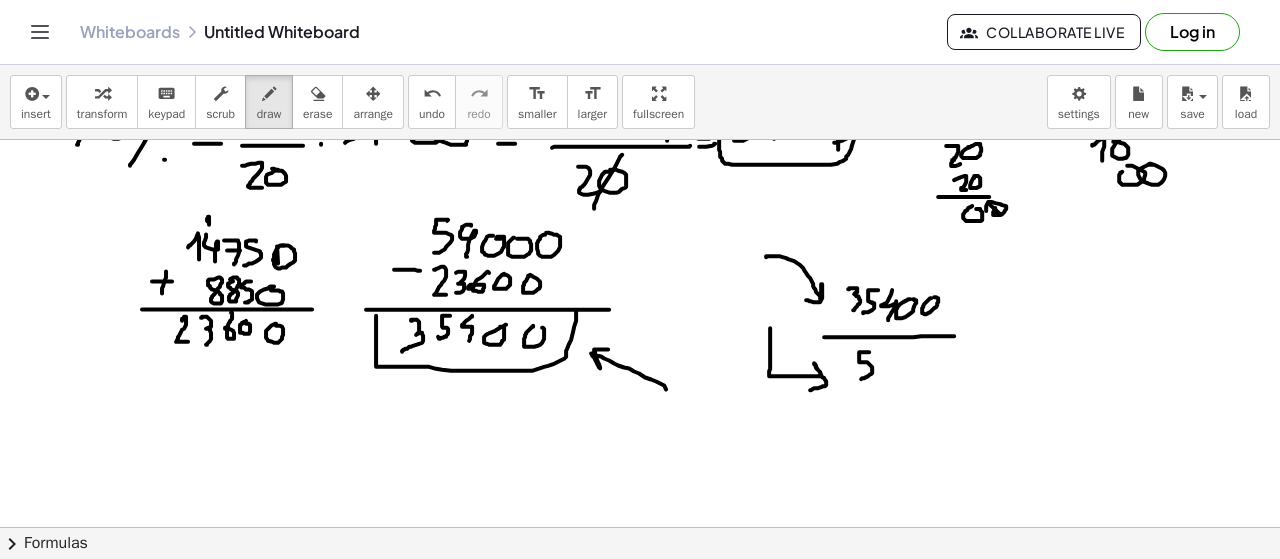 drag, startPoint x: 869, startPoint y: 349, endPoint x: 868, endPoint y: 371, distance: 22.022715 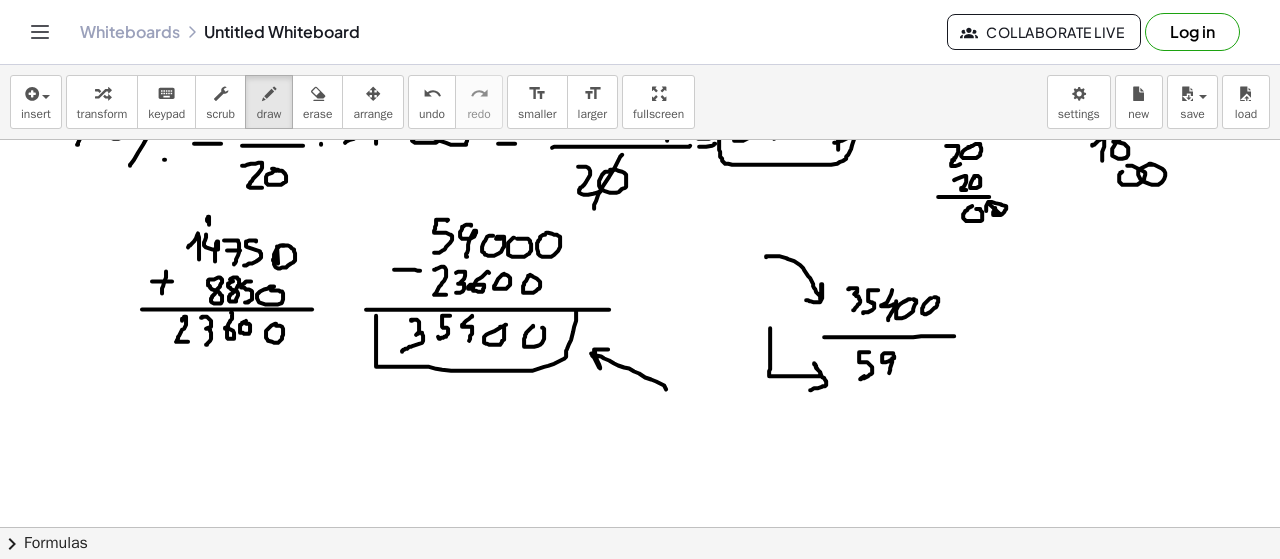 drag, startPoint x: 893, startPoint y: 350, endPoint x: 897, endPoint y: 371, distance: 21.377558 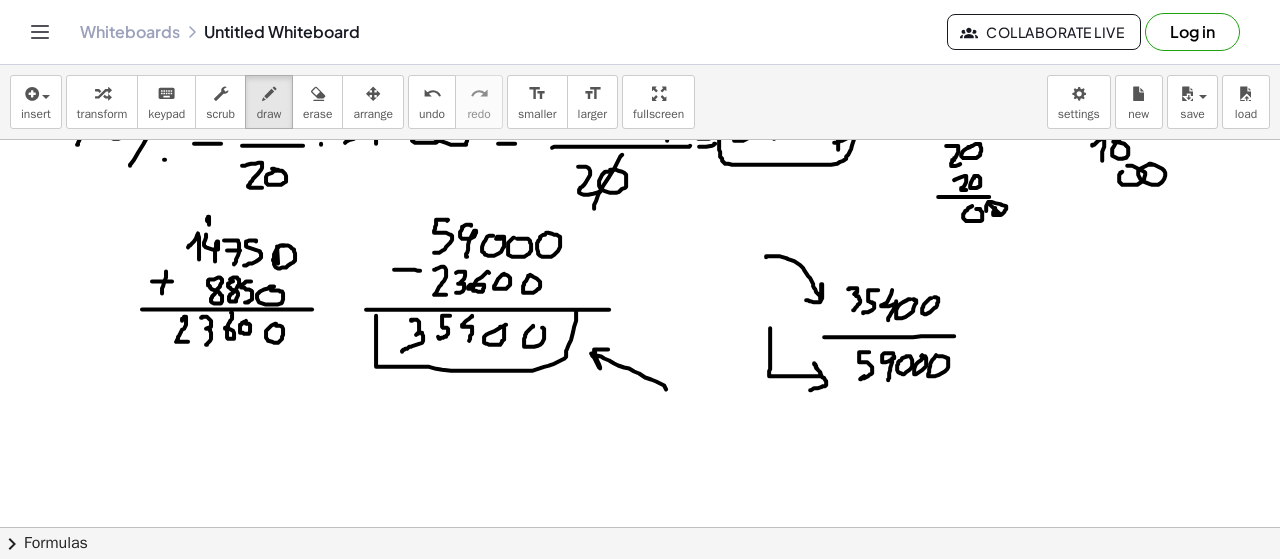 drag, startPoint x: 962, startPoint y: 320, endPoint x: 977, endPoint y: 319, distance: 15.033297 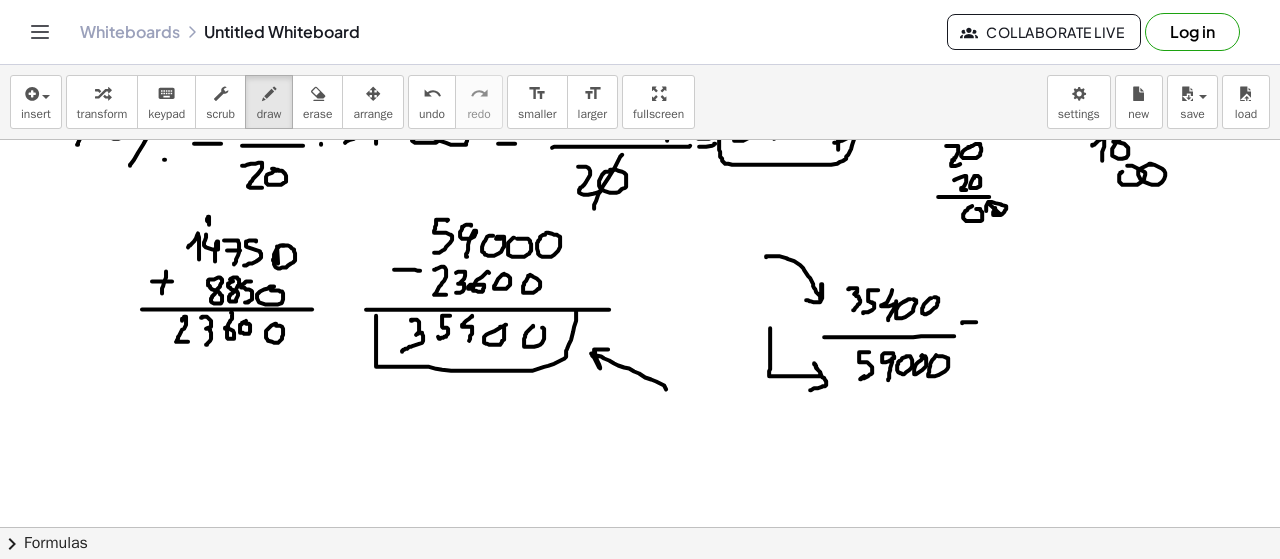 drag, startPoint x: 966, startPoint y: 335, endPoint x: 976, endPoint y: 334, distance: 10.049875 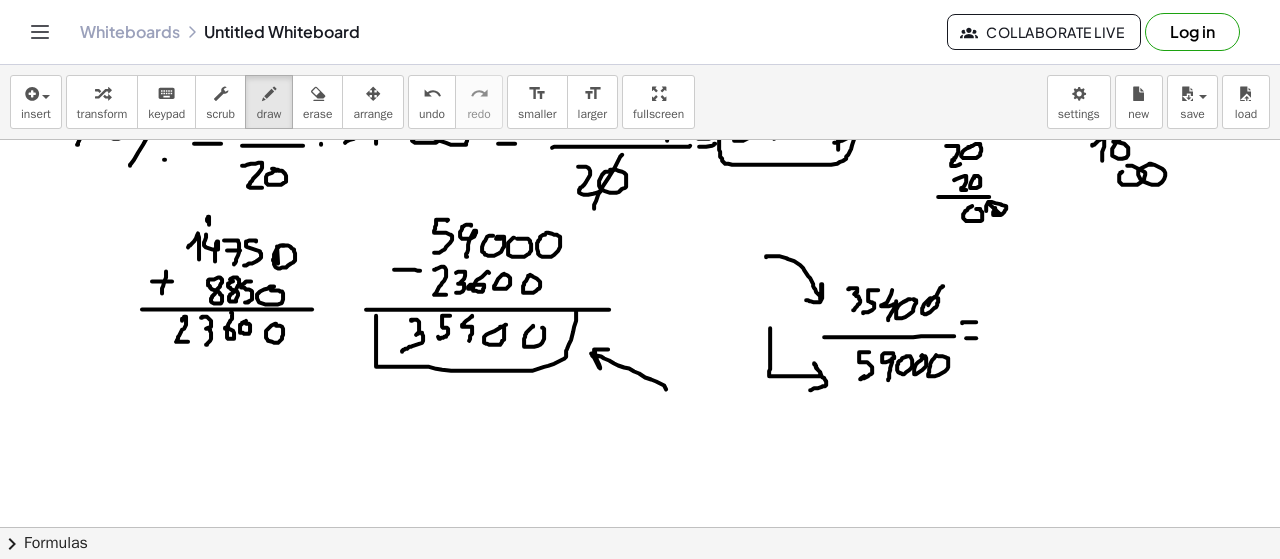 drag, startPoint x: 943, startPoint y: 283, endPoint x: 925, endPoint y: 311, distance: 33.286633 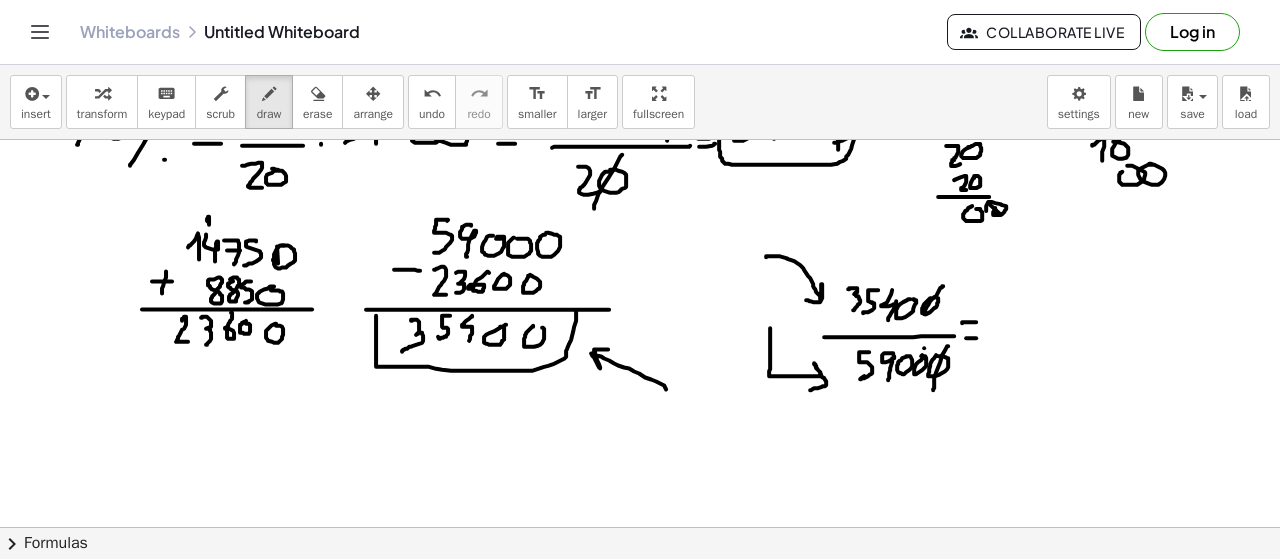 drag, startPoint x: 924, startPoint y: 345, endPoint x: 916, endPoint y: 377, distance: 32.984844 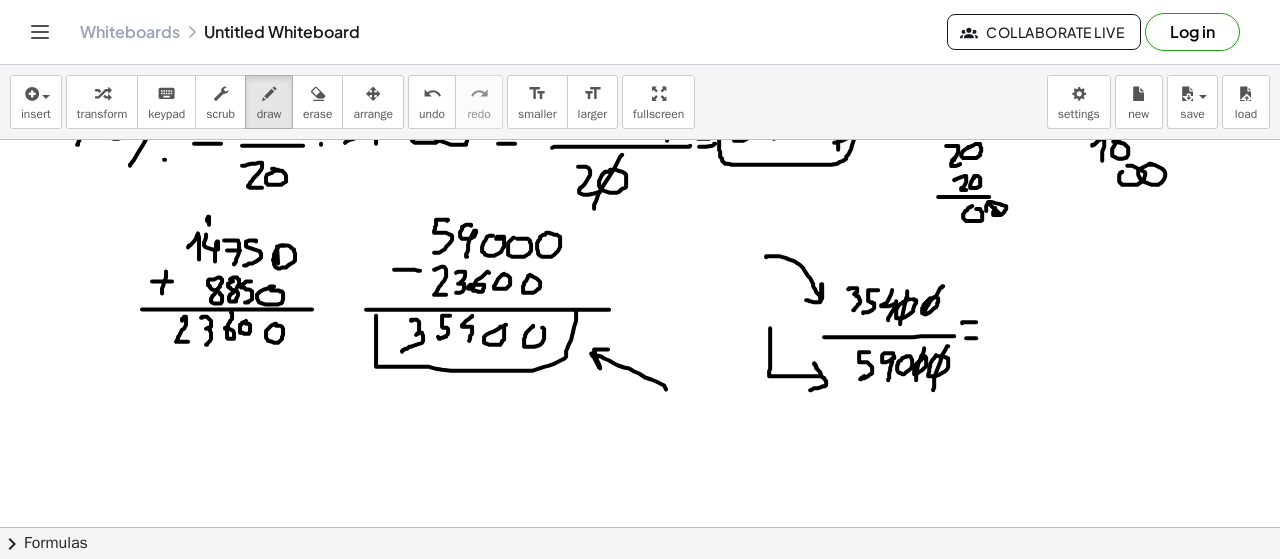 drag, startPoint x: 907, startPoint y: 288, endPoint x: 900, endPoint y: 328, distance: 40.60788 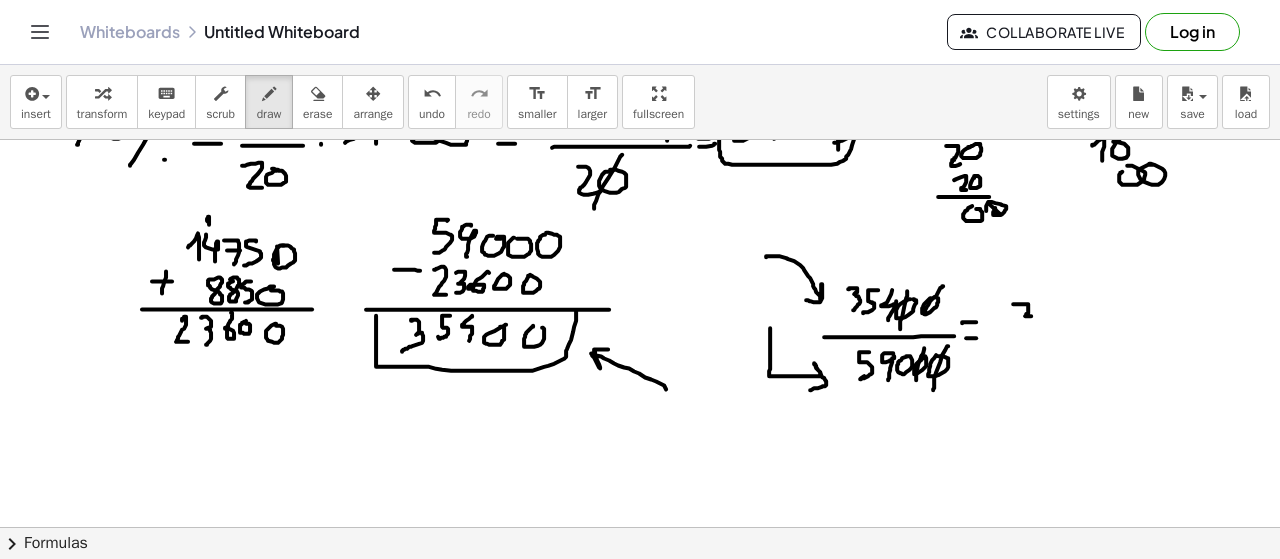 drag, startPoint x: 1013, startPoint y: 301, endPoint x: 1027, endPoint y: 327, distance: 29.529646 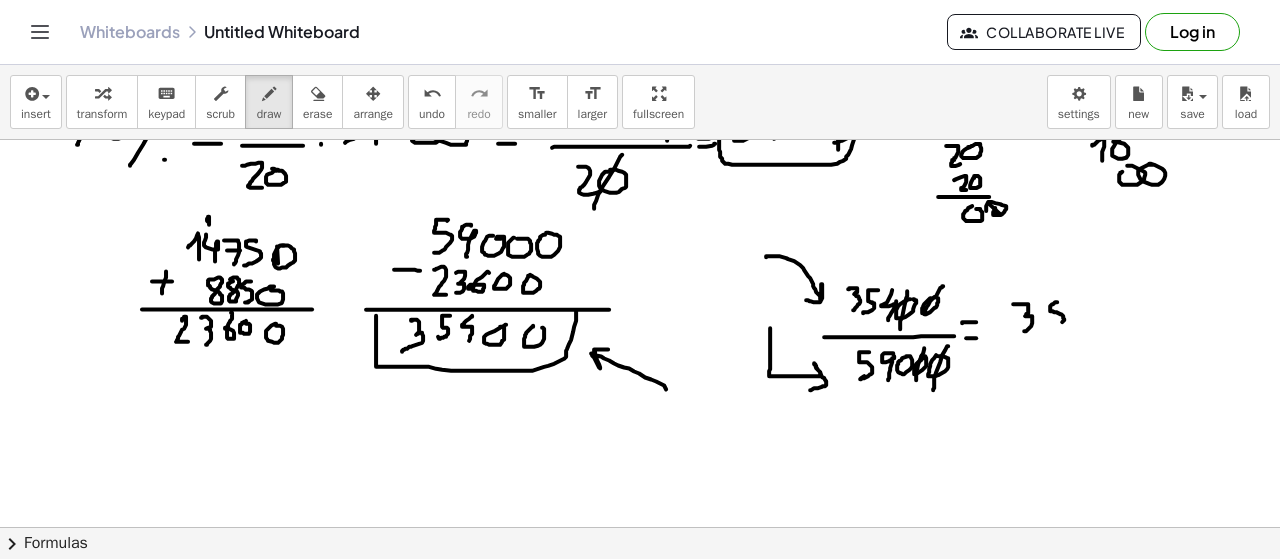 drag, startPoint x: 1050, startPoint y: 305, endPoint x: 1055, endPoint y: 320, distance: 15.811388 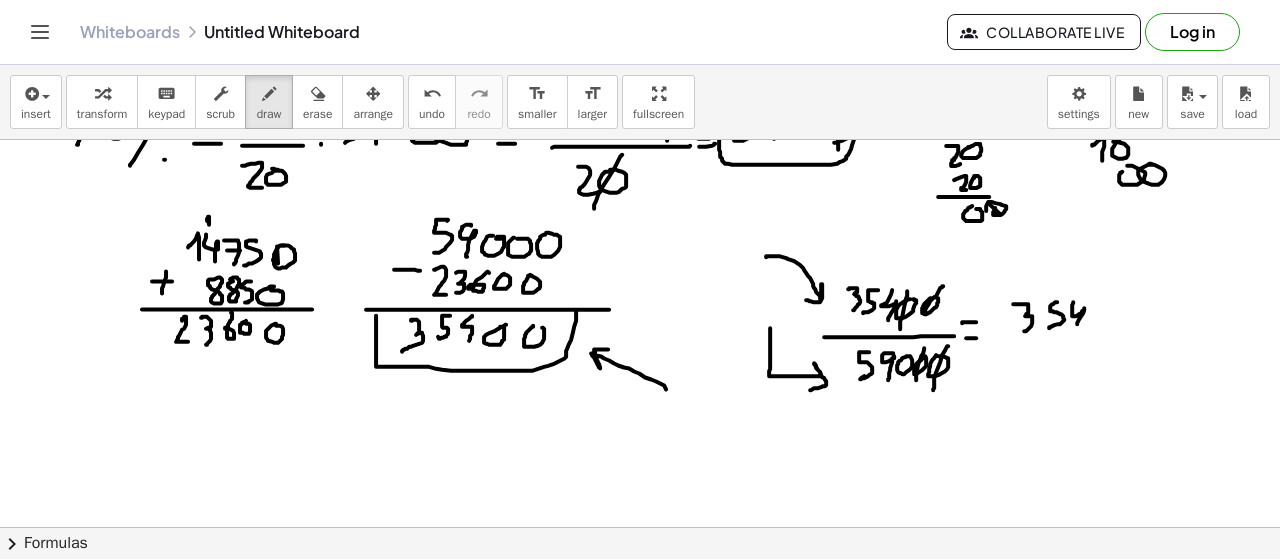 drag, startPoint x: 1073, startPoint y: 299, endPoint x: 1054, endPoint y: 330, distance: 36.359318 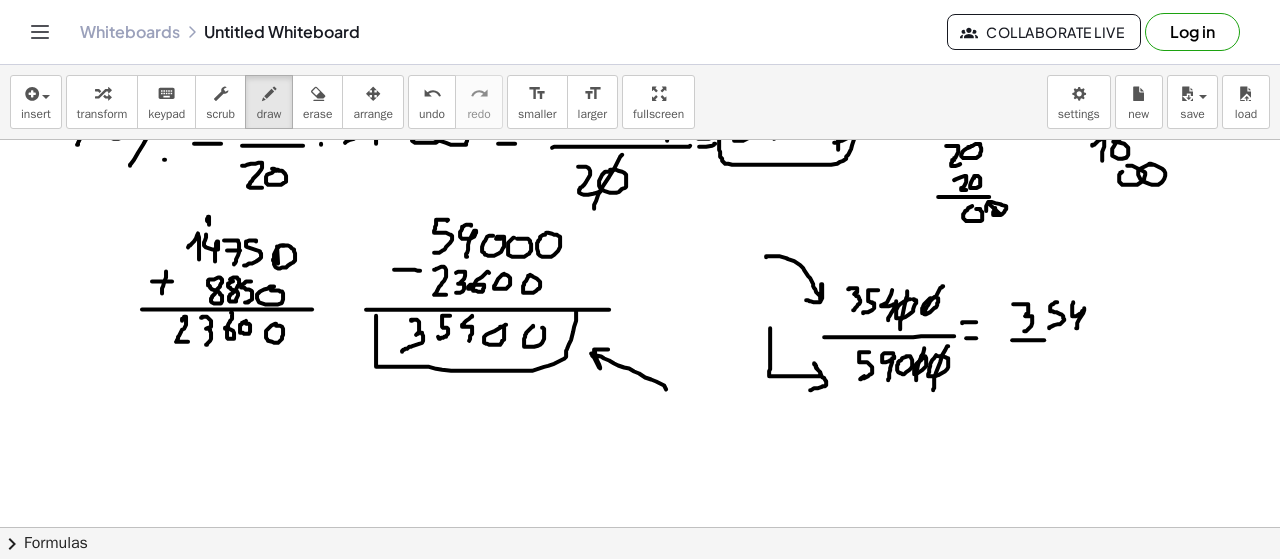 drag, startPoint x: 1017, startPoint y: 337, endPoint x: 1090, endPoint y: 341, distance: 73.109505 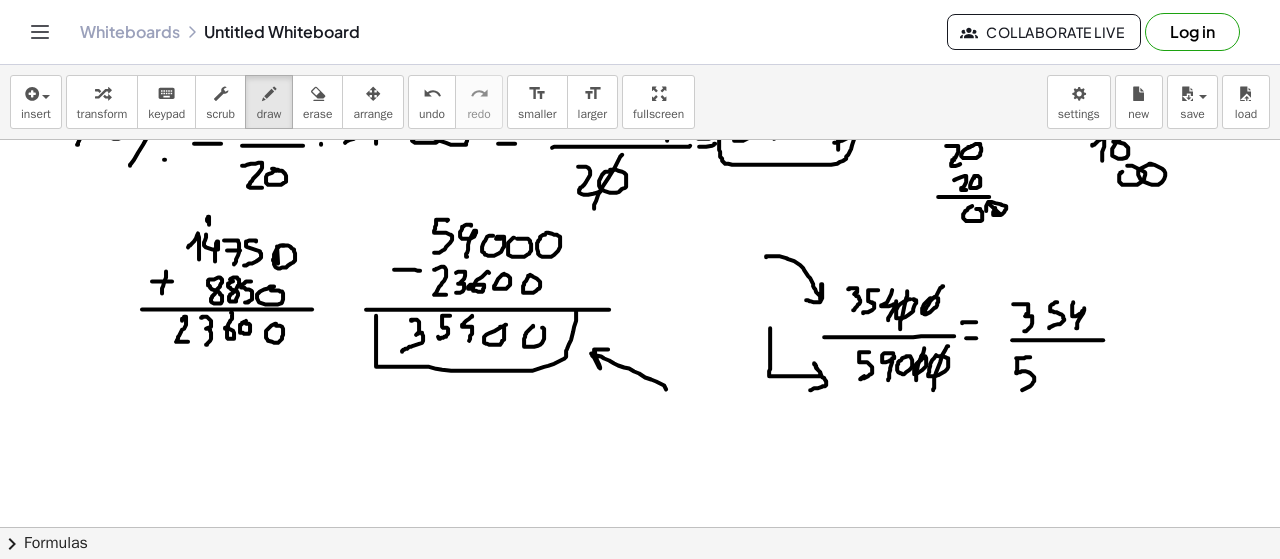 drag, startPoint x: 1020, startPoint y: 355, endPoint x: 1019, endPoint y: 386, distance: 31.016125 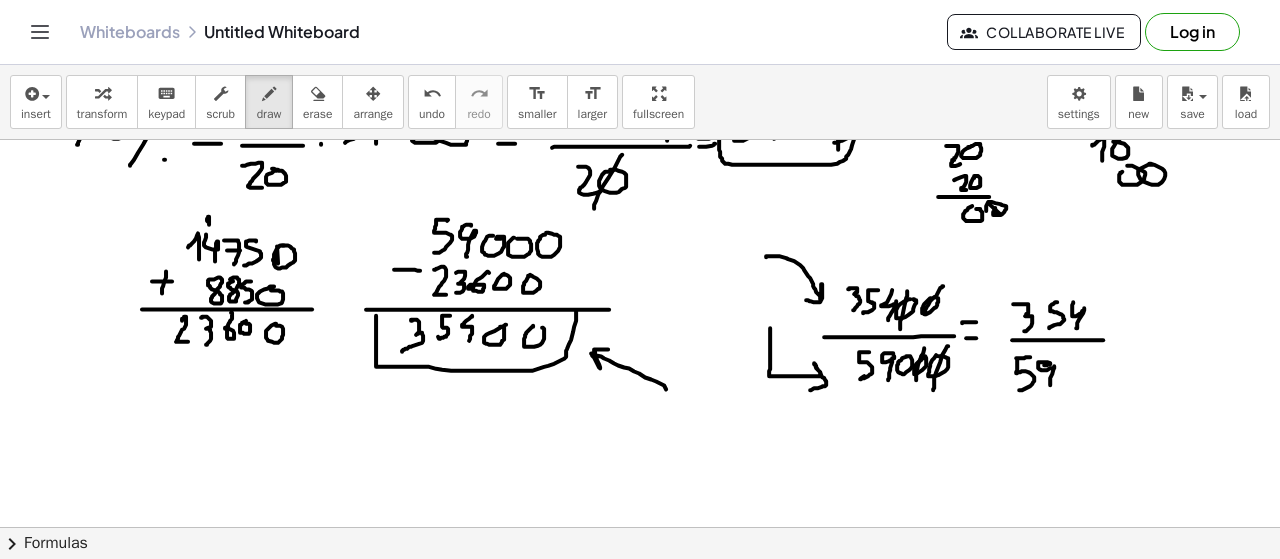 drag, startPoint x: 1044, startPoint y: 362, endPoint x: 1064, endPoint y: 374, distance: 23.323807 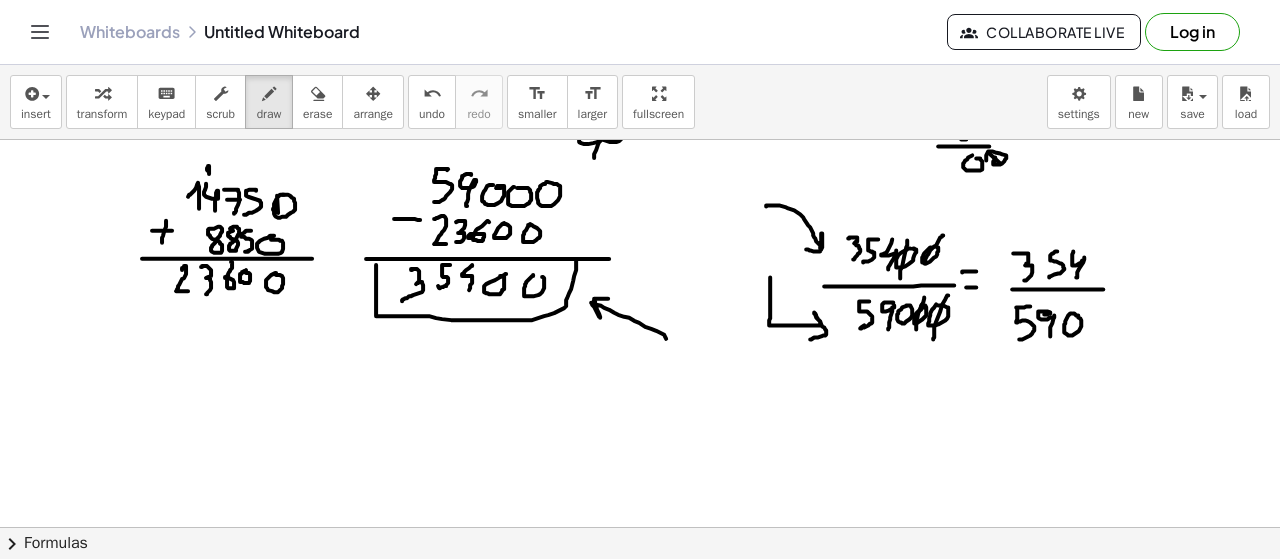 scroll, scrollTop: 7396, scrollLeft: 0, axis: vertical 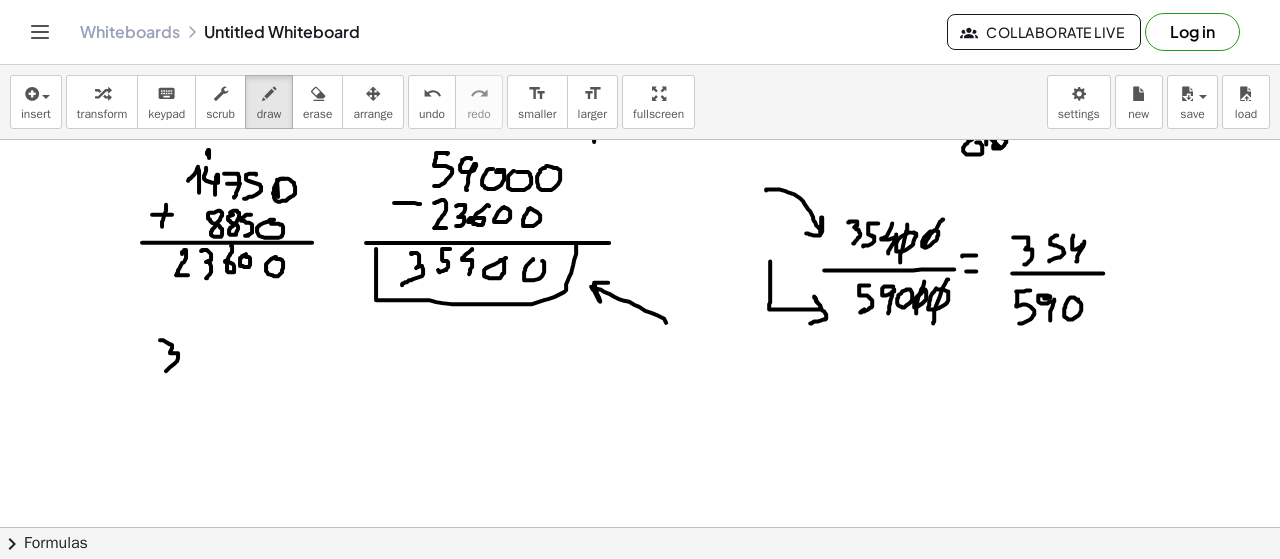 drag, startPoint x: 163, startPoint y: 337, endPoint x: 188, endPoint y: 356, distance: 31.400637 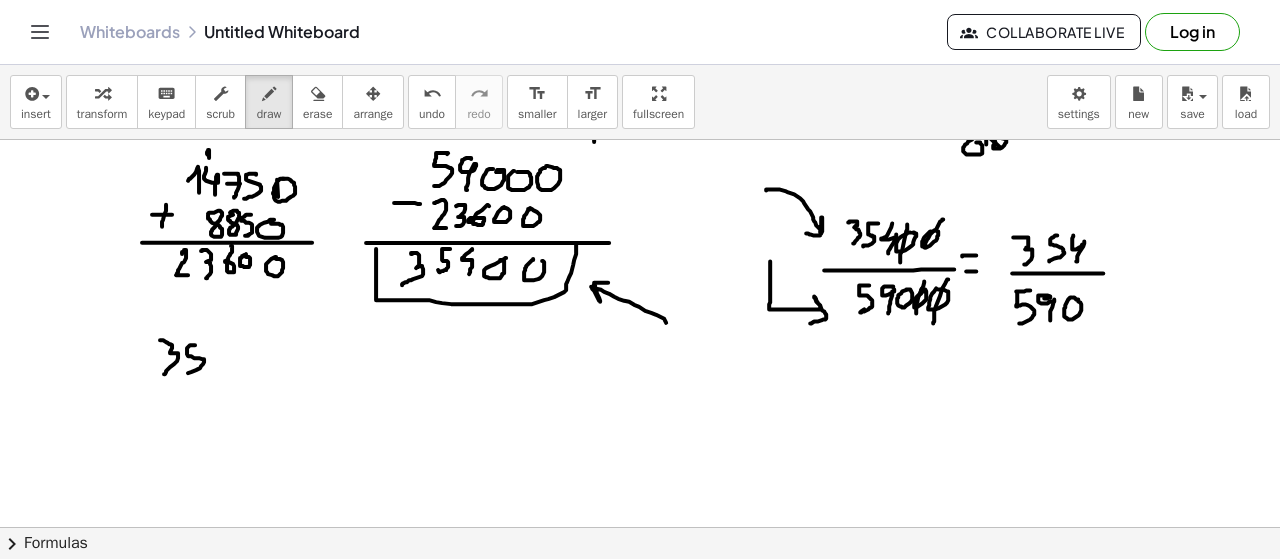 drag, startPoint x: 189, startPoint y: 343, endPoint x: 204, endPoint y: 352, distance: 17.492855 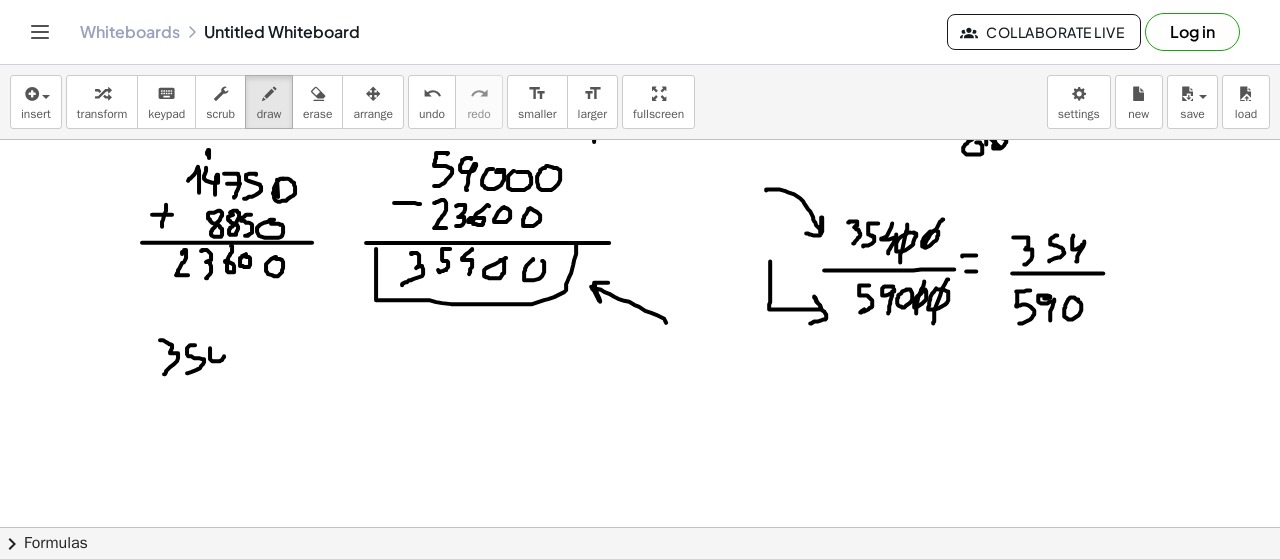 drag, startPoint x: 210, startPoint y: 346, endPoint x: 216, endPoint y: 378, distance: 32.55764 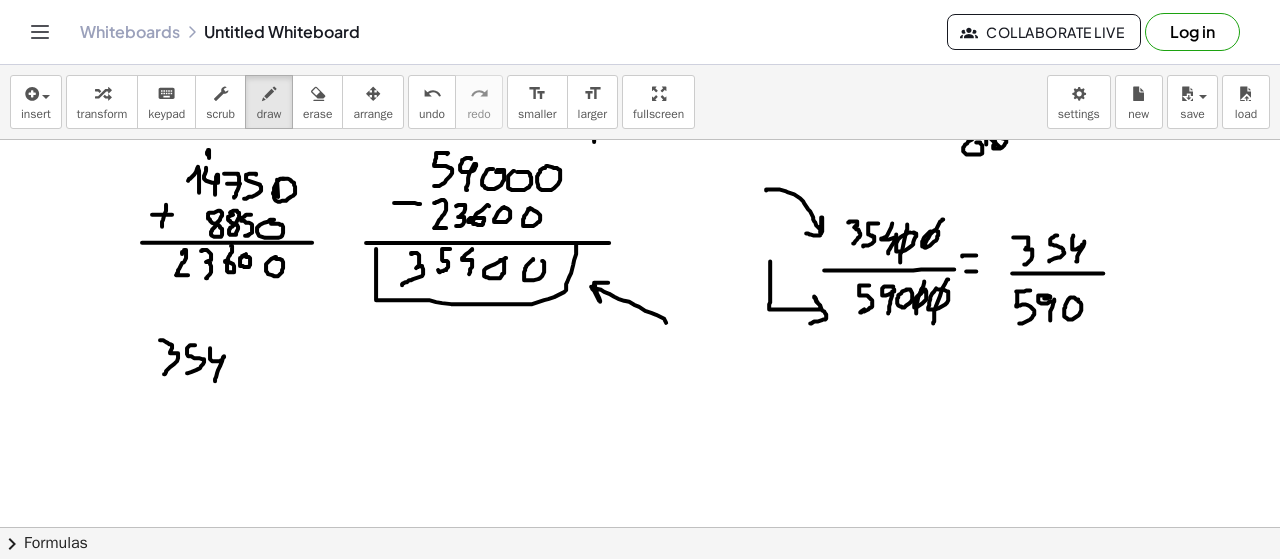 drag, startPoint x: 250, startPoint y: 372, endPoint x: 252, endPoint y: 355, distance: 17.117243 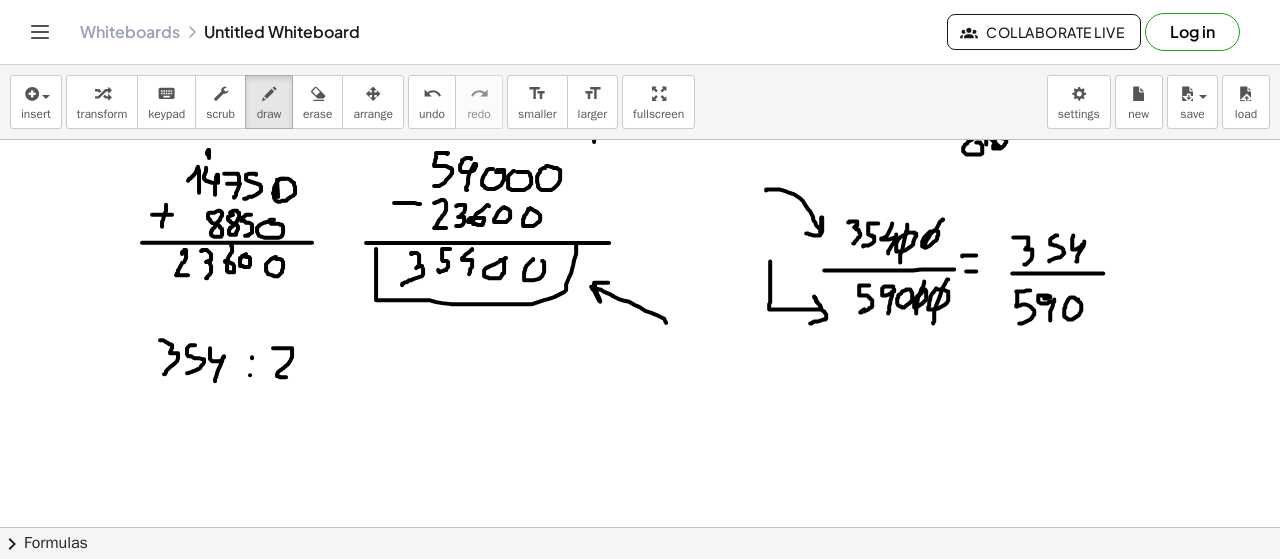 drag, startPoint x: 290, startPoint y: 345, endPoint x: 301, endPoint y: 373, distance: 30.083218 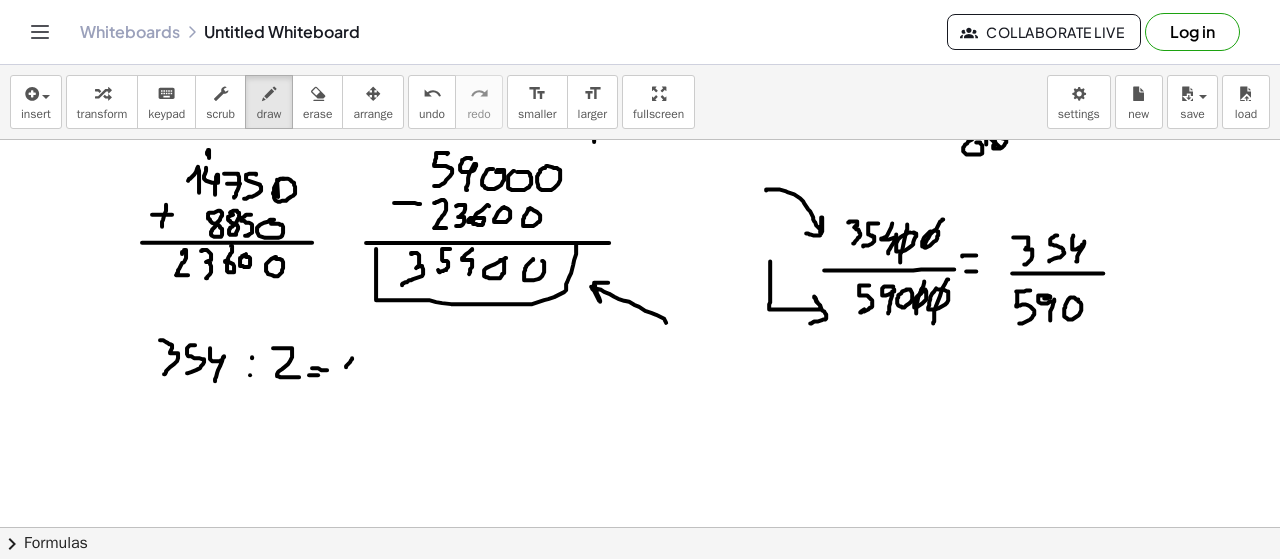 drag, startPoint x: 352, startPoint y: 355, endPoint x: 344, endPoint y: 383, distance: 29.12044 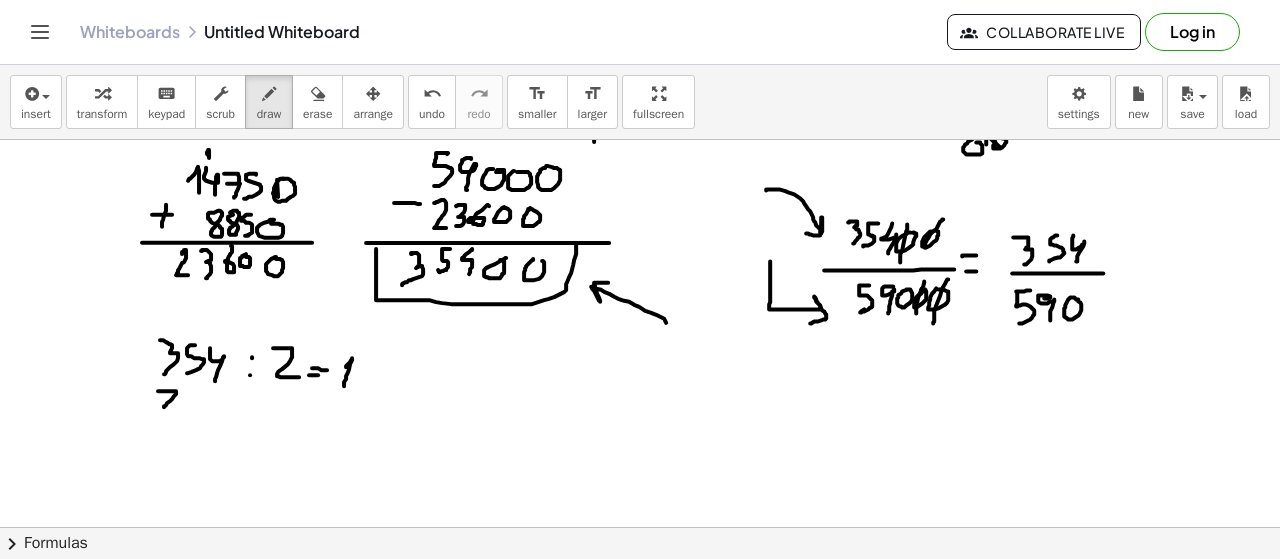 drag, startPoint x: 158, startPoint y: 388, endPoint x: 162, endPoint y: 411, distance: 23.345236 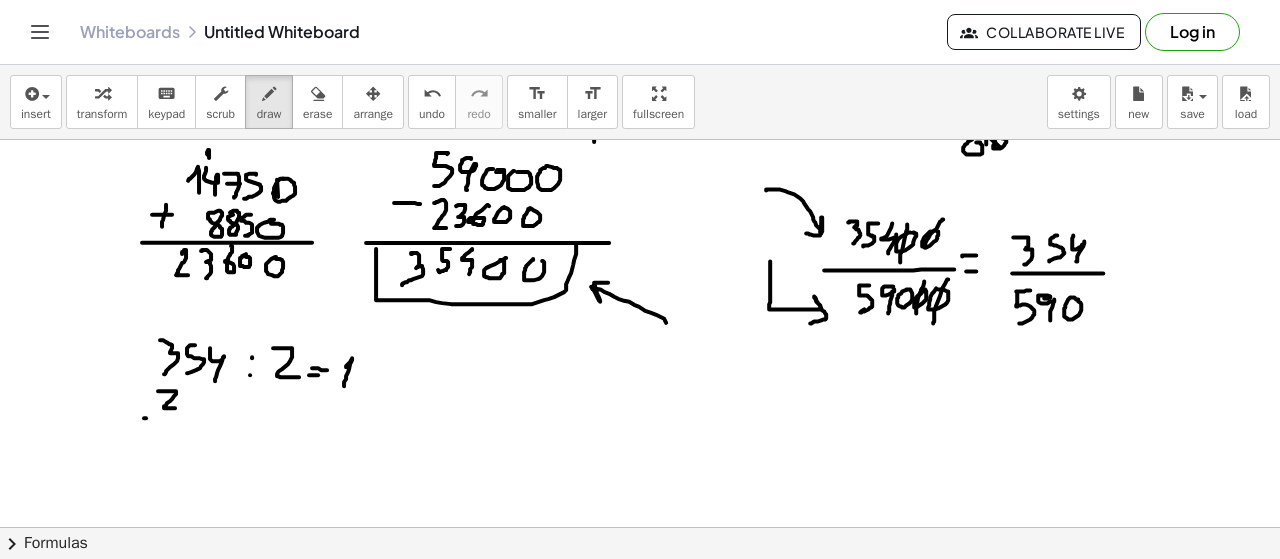 drag, startPoint x: 146, startPoint y: 415, endPoint x: 183, endPoint y: 415, distance: 37 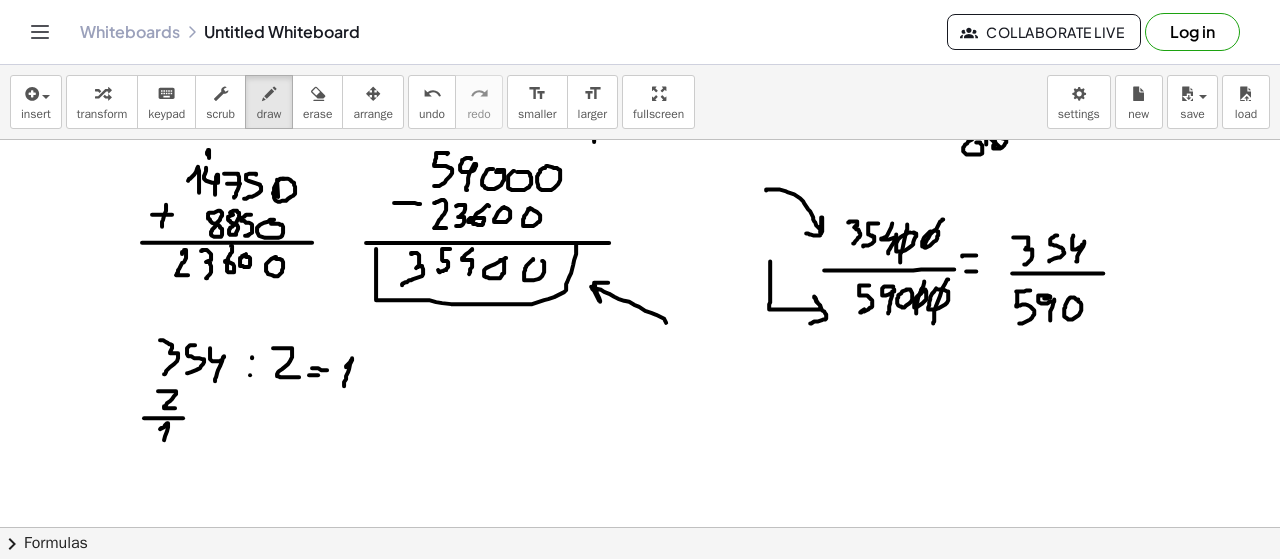 drag, startPoint x: 160, startPoint y: 426, endPoint x: 176, endPoint y: 433, distance: 17.464249 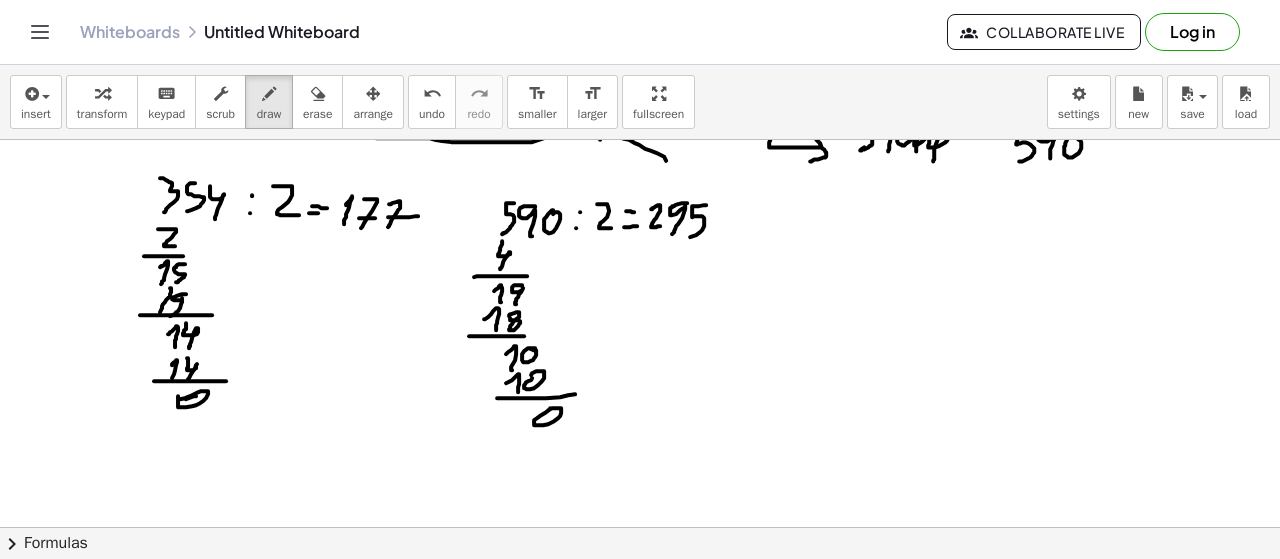 scroll, scrollTop: 7457, scrollLeft: 0, axis: vertical 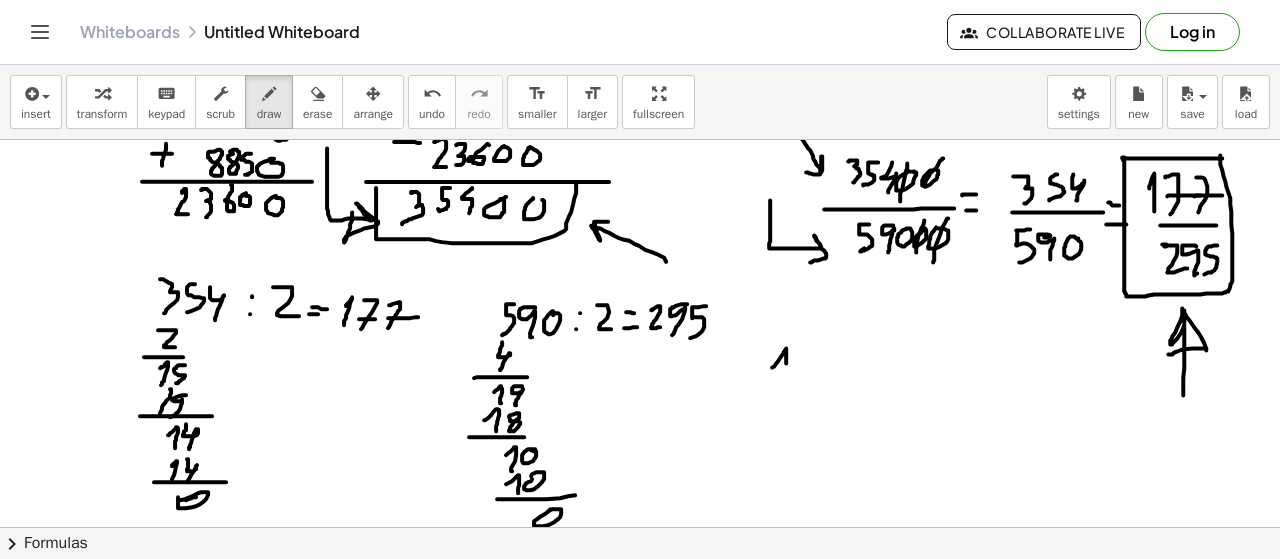 drag, startPoint x: 774, startPoint y: 363, endPoint x: 784, endPoint y: 387, distance: 26 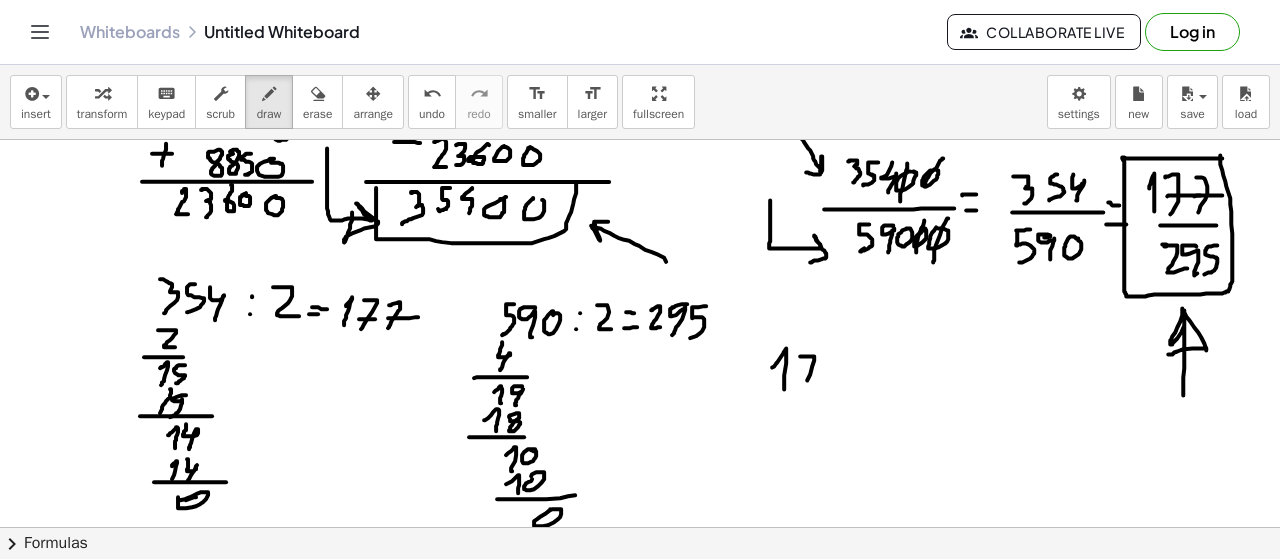 drag, startPoint x: 800, startPoint y: 353, endPoint x: 806, endPoint y: 394, distance: 41.4367 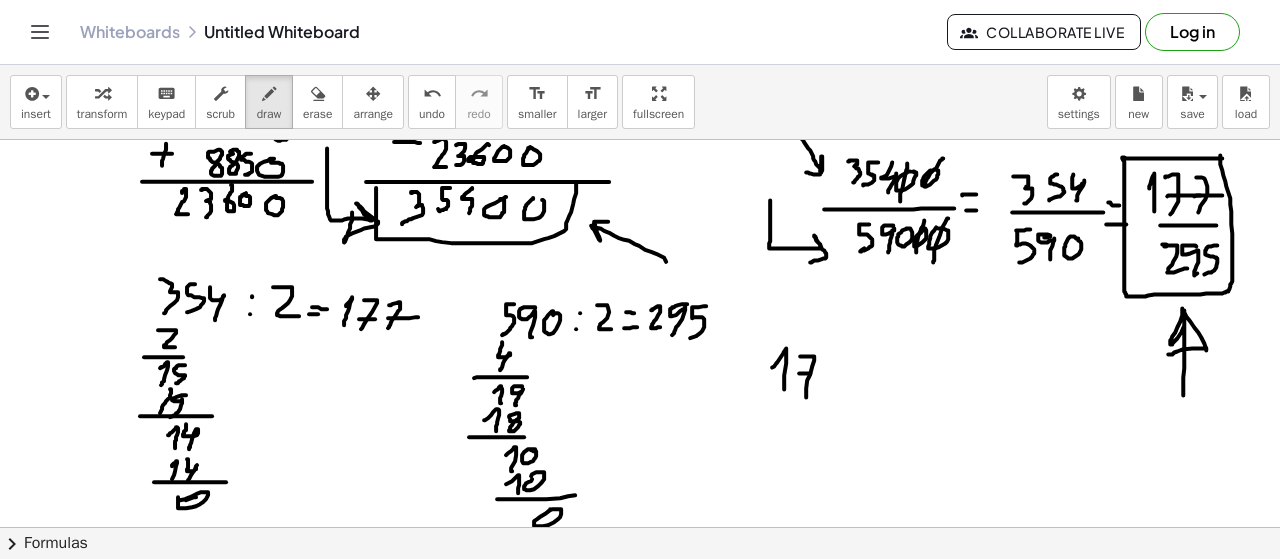 drag, startPoint x: 804, startPoint y: 370, endPoint x: 815, endPoint y: 370, distance: 11 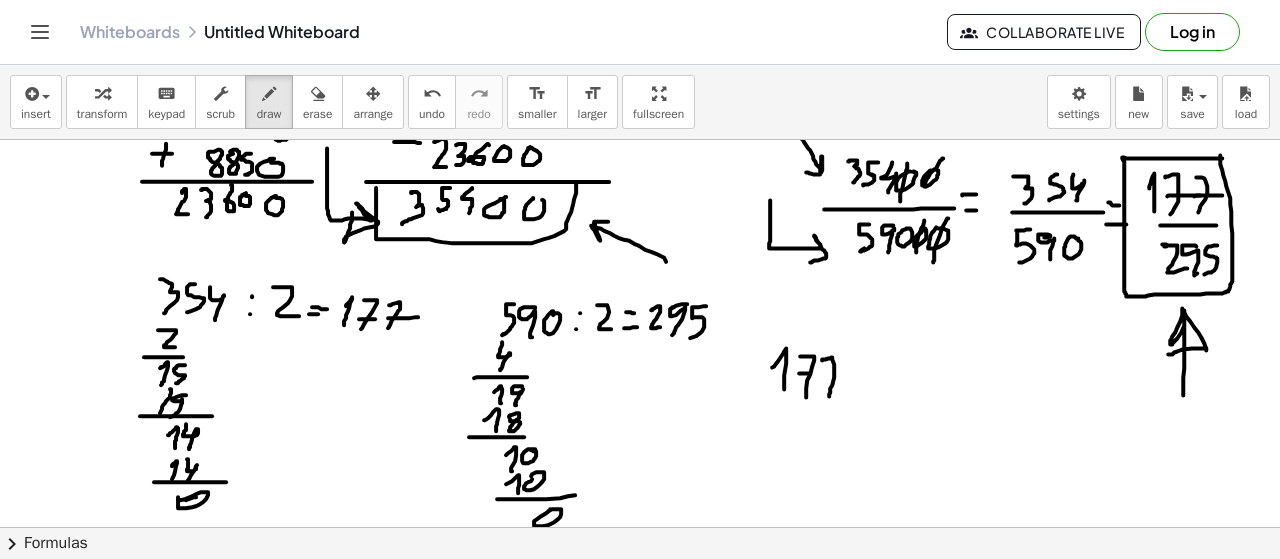 drag, startPoint x: 824, startPoint y: 356, endPoint x: 826, endPoint y: 380, distance: 24.083189 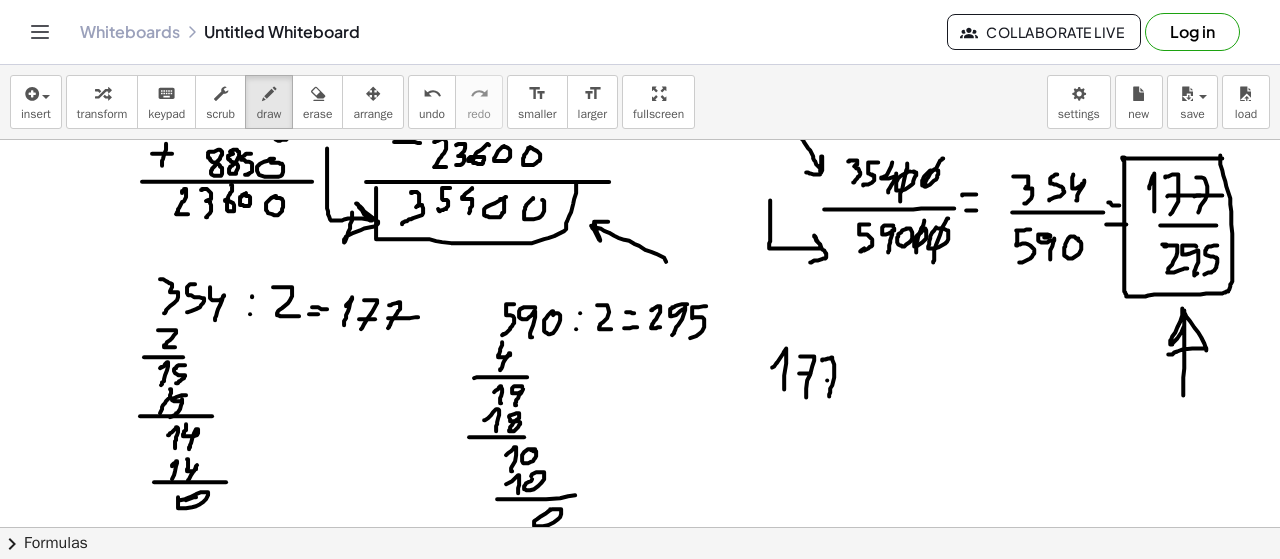 drag, startPoint x: 827, startPoint y: 377, endPoint x: 843, endPoint y: 378, distance: 16.03122 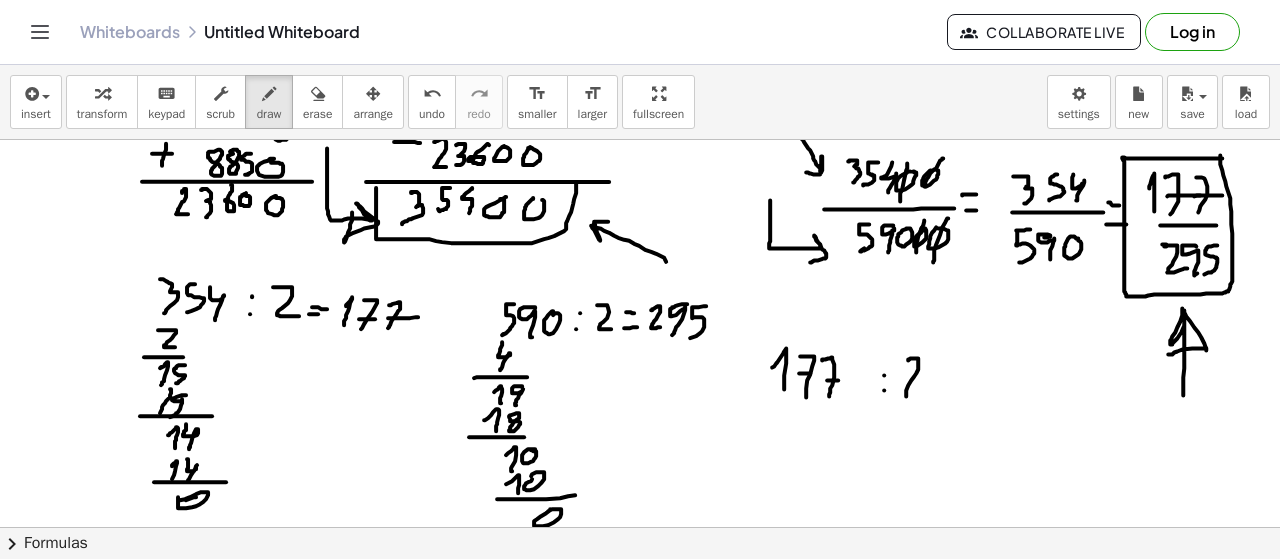 drag, startPoint x: 908, startPoint y: 357, endPoint x: 936, endPoint y: 382, distance: 37.536648 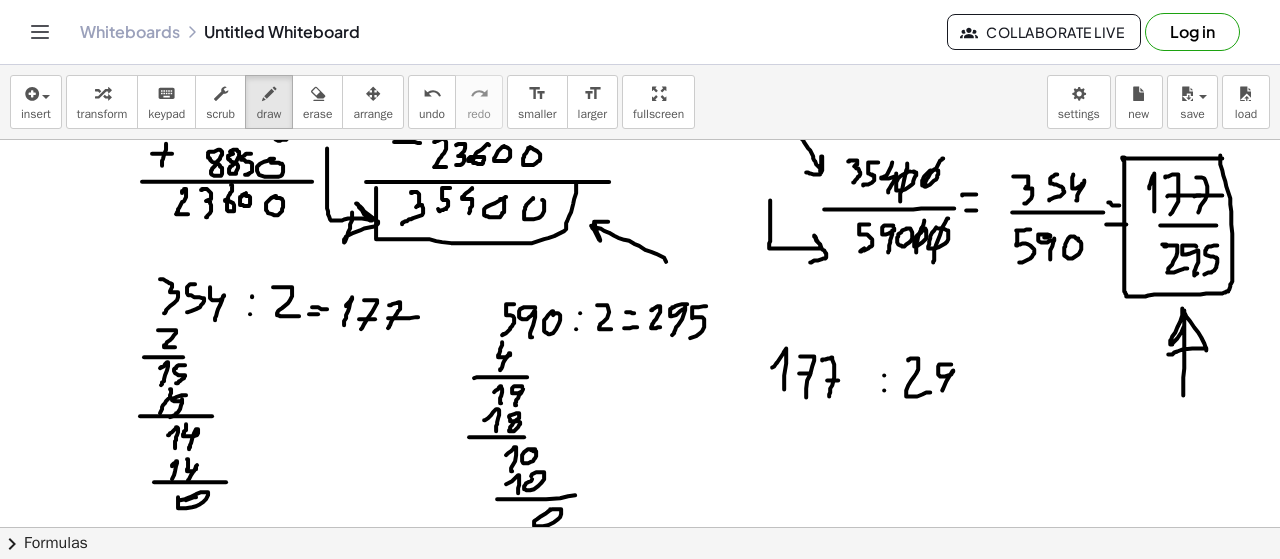 drag, startPoint x: 950, startPoint y: 361, endPoint x: 964, endPoint y: 378, distance: 22.022715 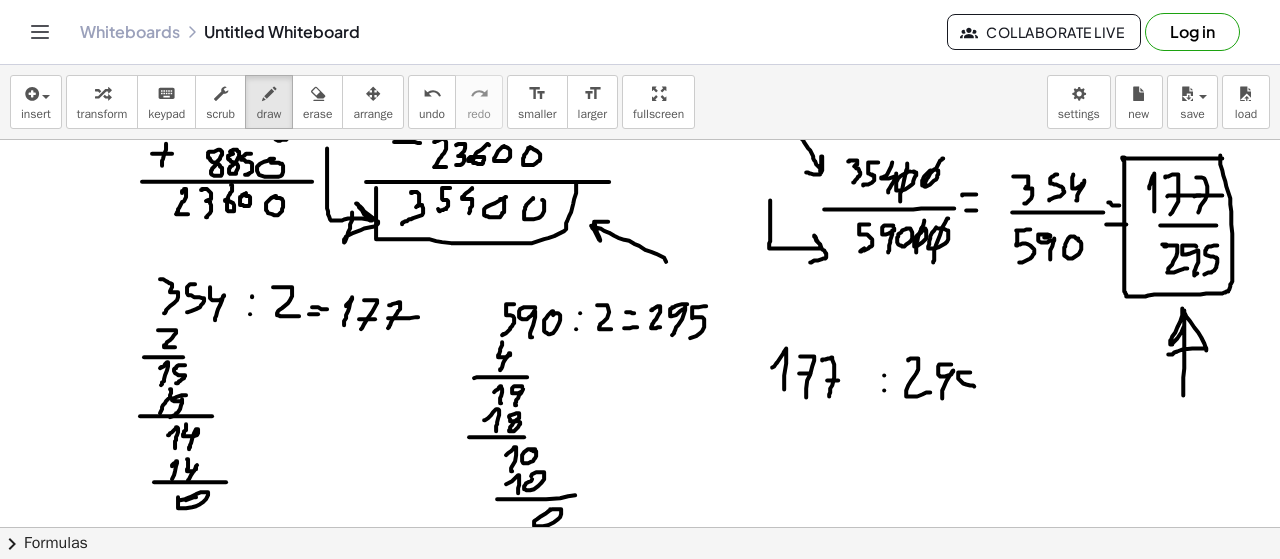 drag, startPoint x: 970, startPoint y: 369, endPoint x: 966, endPoint y: 395, distance: 26.305893 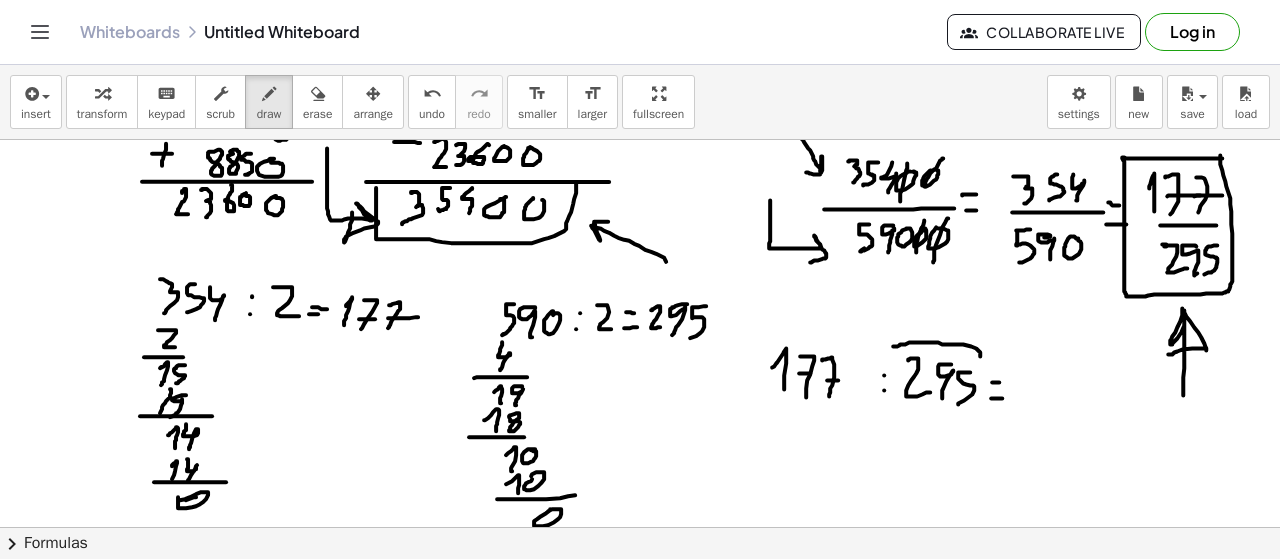drag, startPoint x: 980, startPoint y: 353, endPoint x: 858, endPoint y: 342, distance: 122.494896 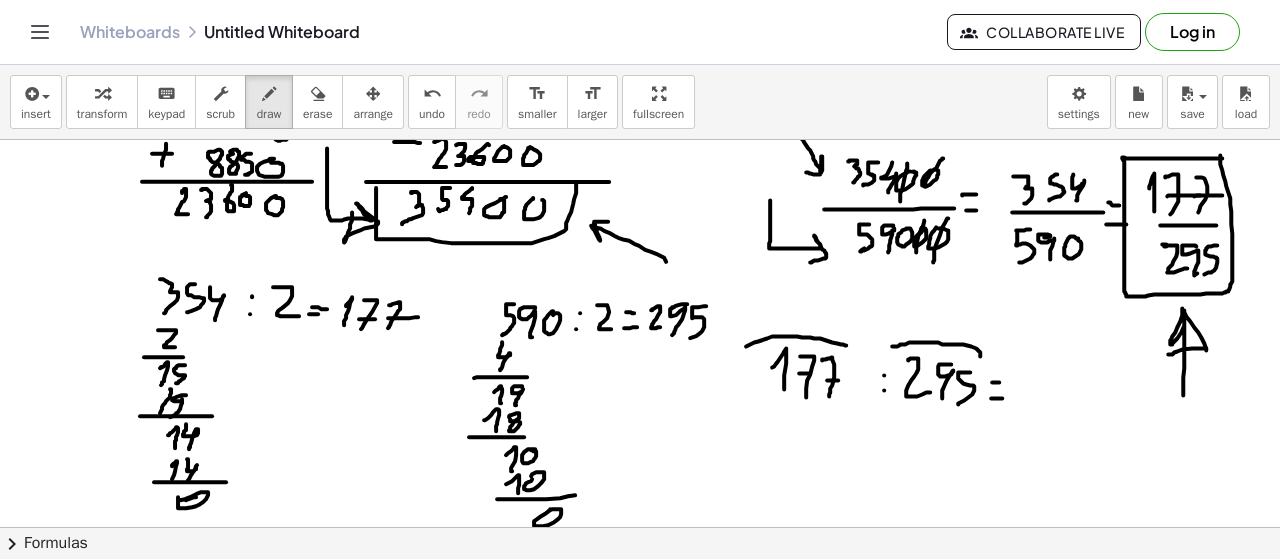 drag, startPoint x: 846, startPoint y: 342, endPoint x: 743, endPoint y: 345, distance: 103.04368 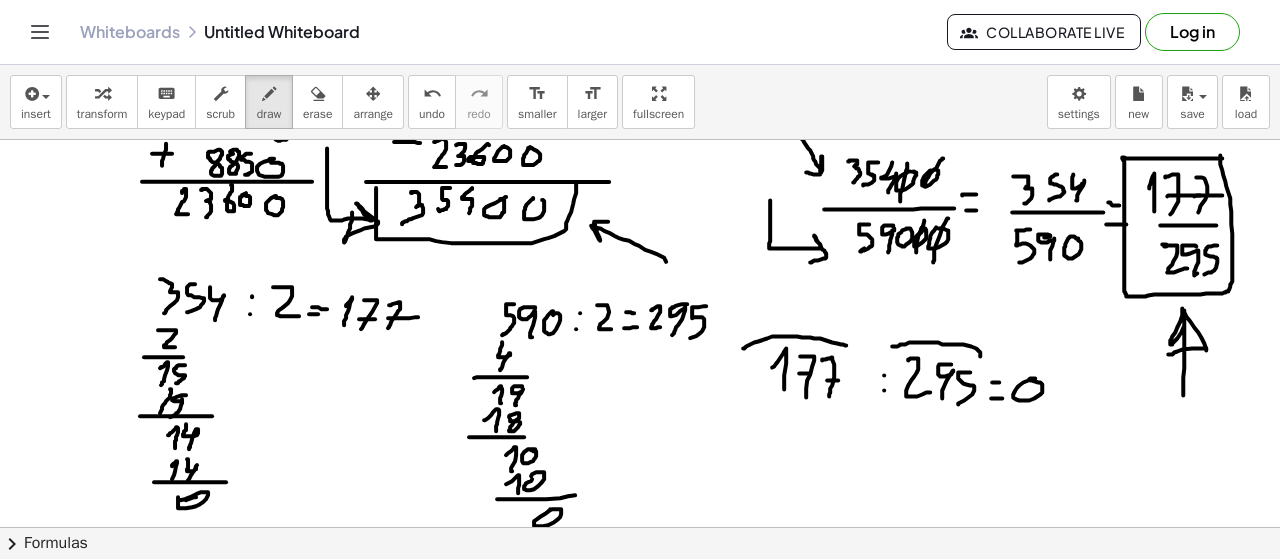 drag, startPoint x: 1032, startPoint y: 375, endPoint x: 1048, endPoint y: 395, distance: 25.612497 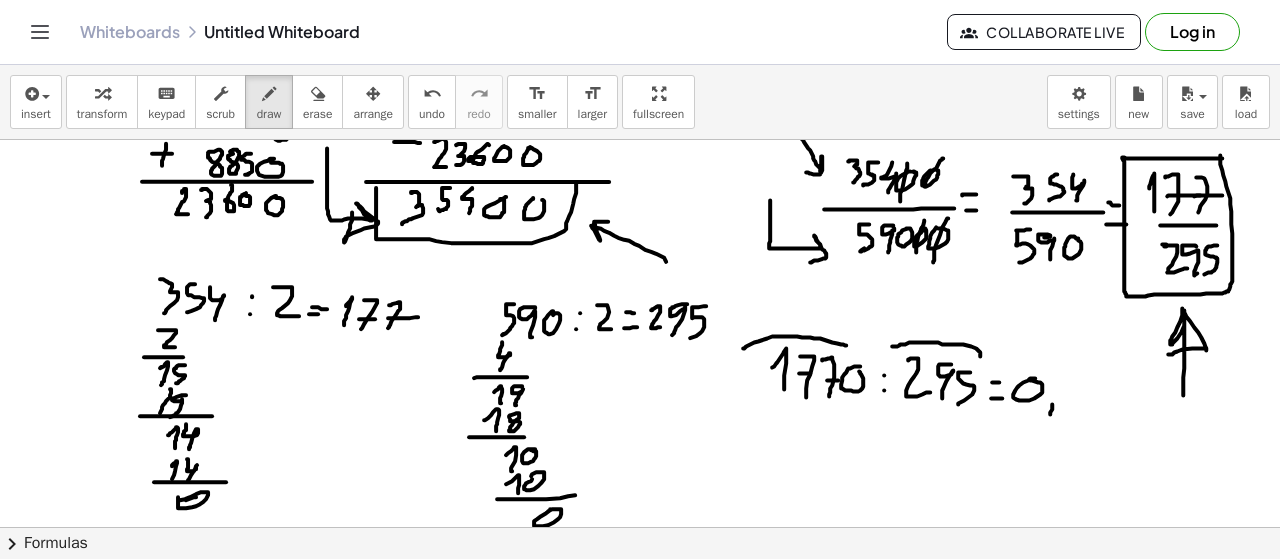 scroll, scrollTop: 7511, scrollLeft: 0, axis: vertical 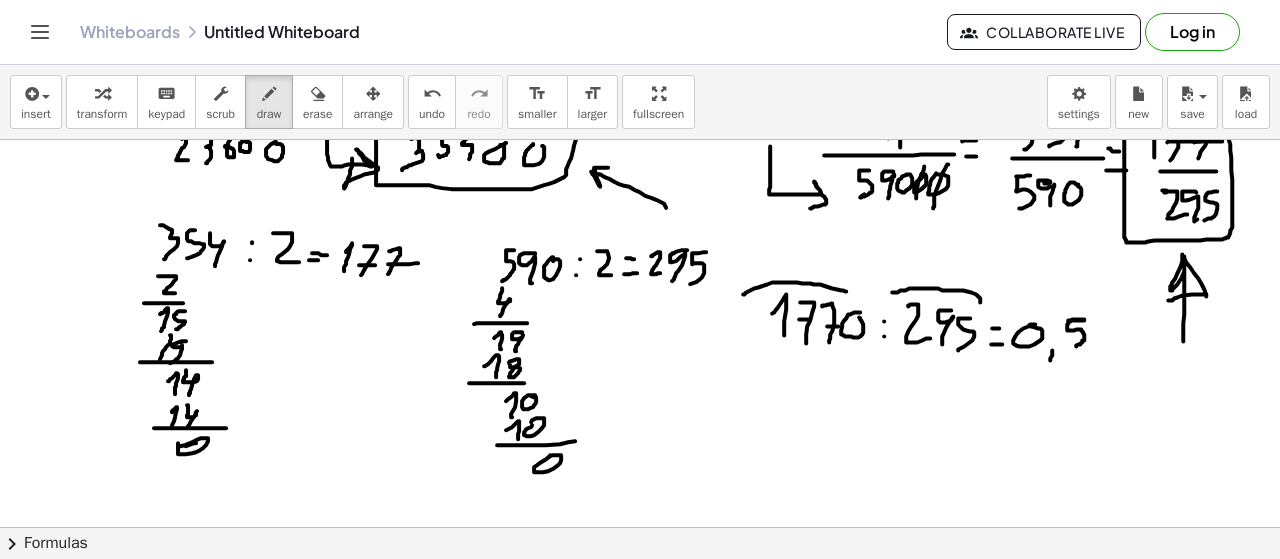 drag, startPoint x: 1070, startPoint y: 318, endPoint x: 1075, endPoint y: 343, distance: 25.495098 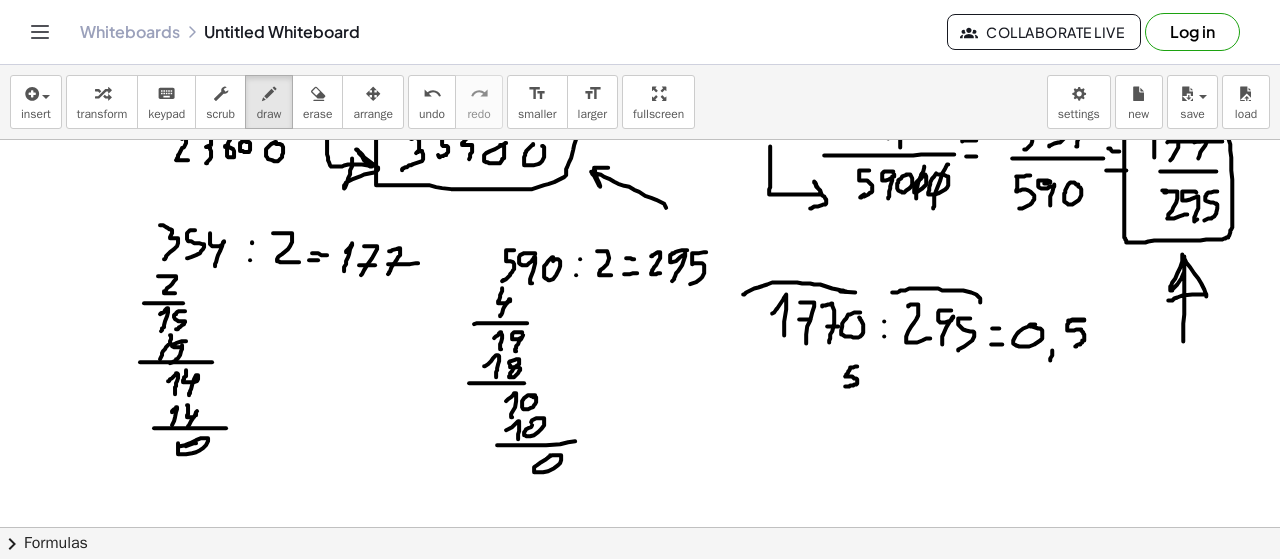 drag, startPoint x: 857, startPoint y: 363, endPoint x: 842, endPoint y: 385, distance: 26.627054 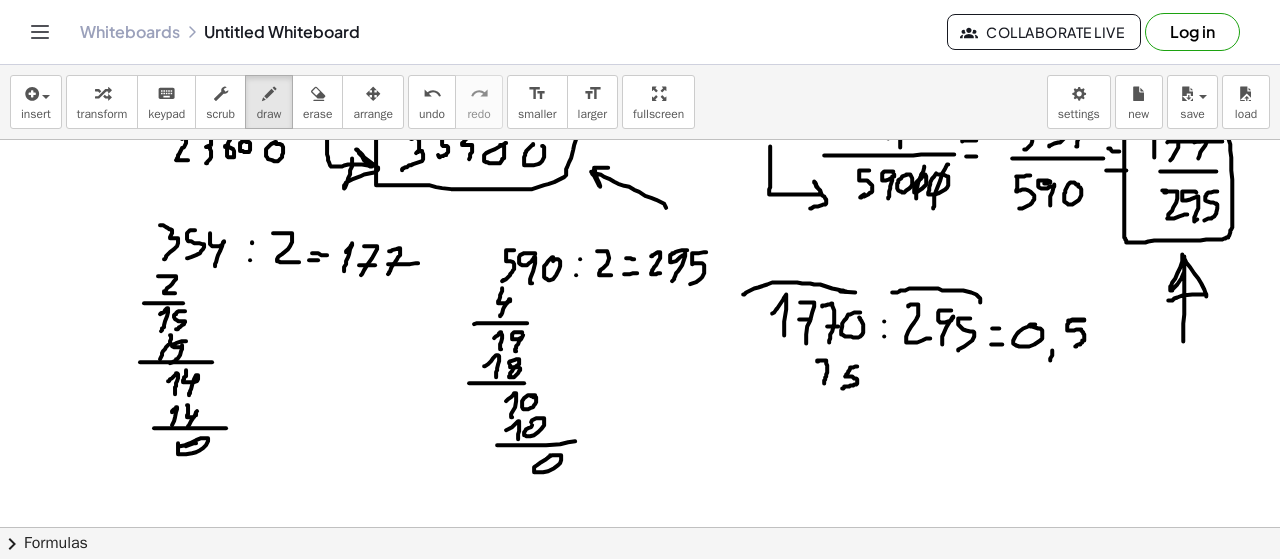 drag, startPoint x: 818, startPoint y: 358, endPoint x: 823, endPoint y: 381, distance: 23.537205 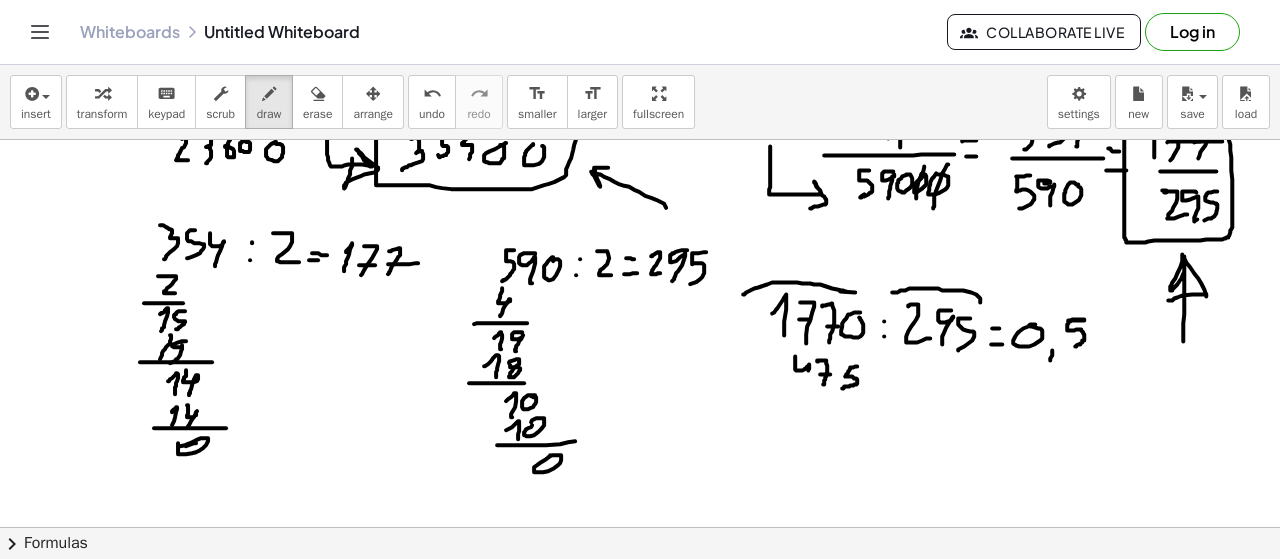 drag, startPoint x: 795, startPoint y: 354, endPoint x: 802, endPoint y: 383, distance: 29.832869 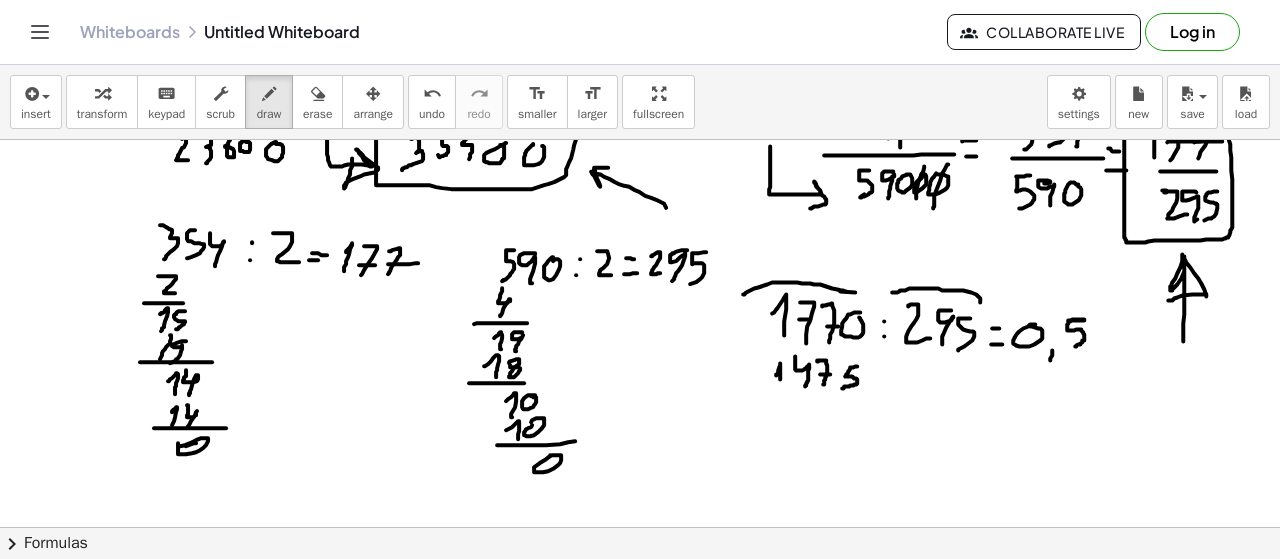 drag, startPoint x: 779, startPoint y: 364, endPoint x: 780, endPoint y: 383, distance: 19.026299 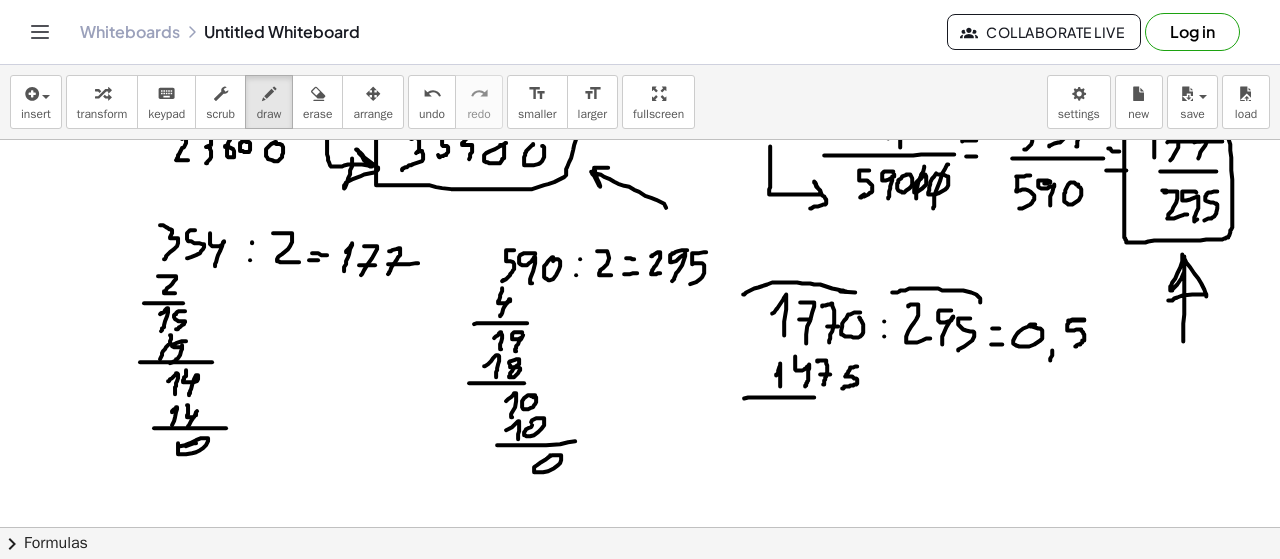 drag, startPoint x: 748, startPoint y: 394, endPoint x: 866, endPoint y: 394, distance: 118 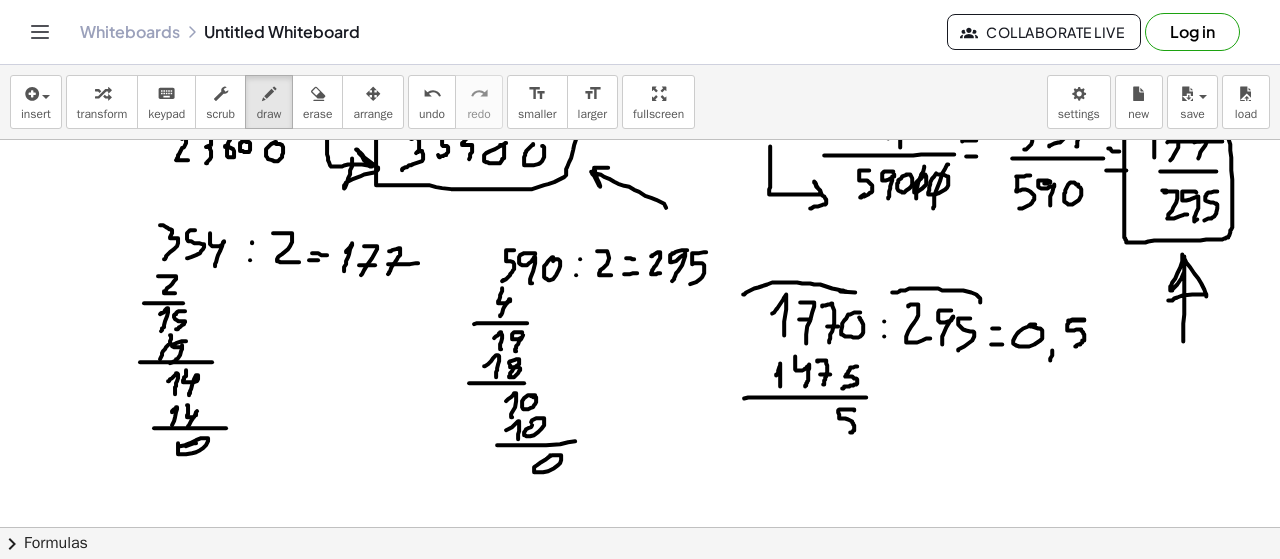 drag, startPoint x: 854, startPoint y: 407, endPoint x: 846, endPoint y: 433, distance: 27.202942 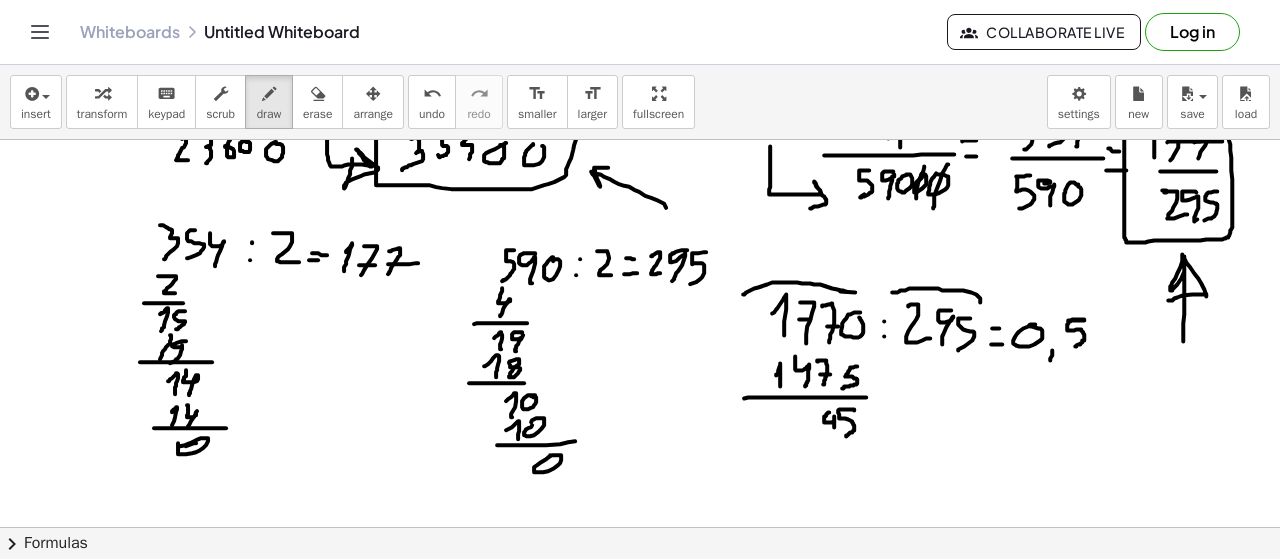 drag, startPoint x: 829, startPoint y: 409, endPoint x: 834, endPoint y: 427, distance: 18.681541 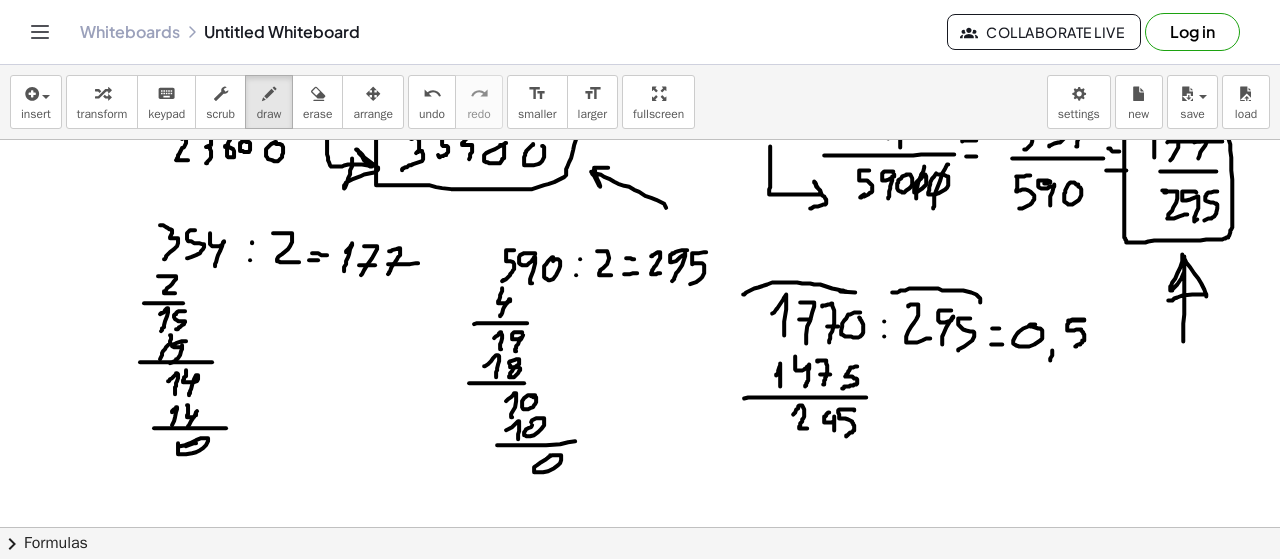 drag, startPoint x: 793, startPoint y: 411, endPoint x: 808, endPoint y: 425, distance: 20.518284 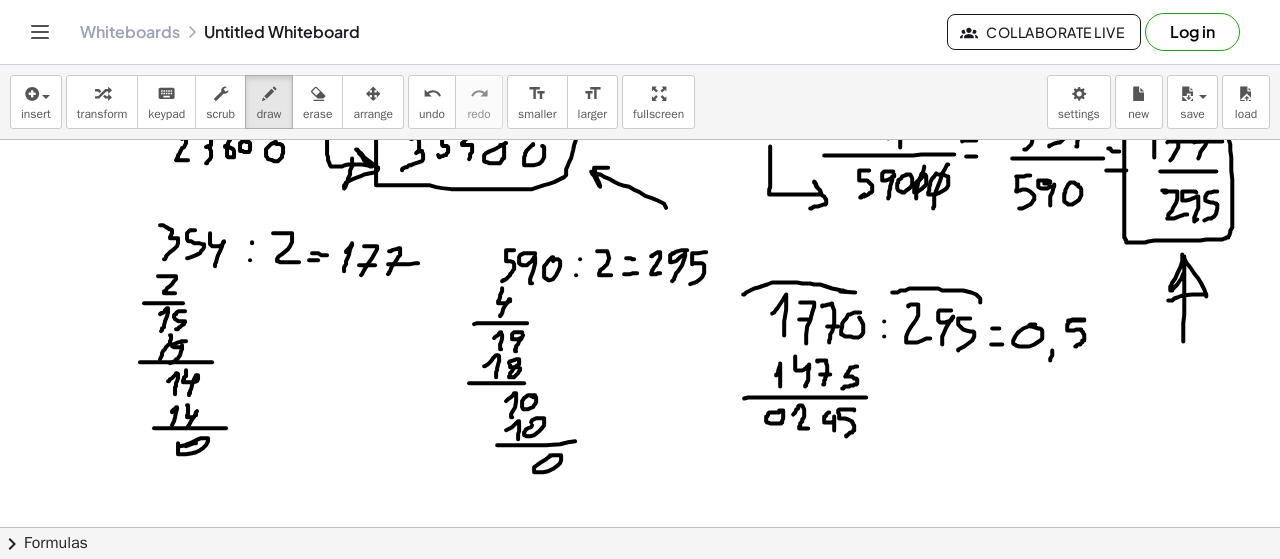 scroll, scrollTop: 7580, scrollLeft: 0, axis: vertical 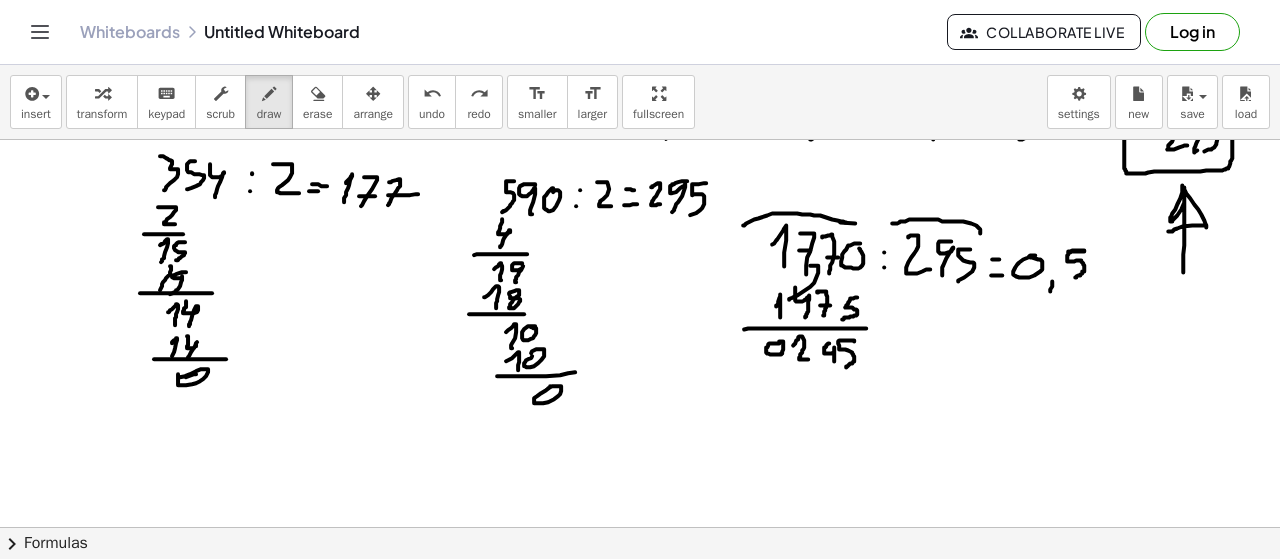 drag, startPoint x: 789, startPoint y: 296, endPoint x: 798, endPoint y: 267, distance: 30.364452 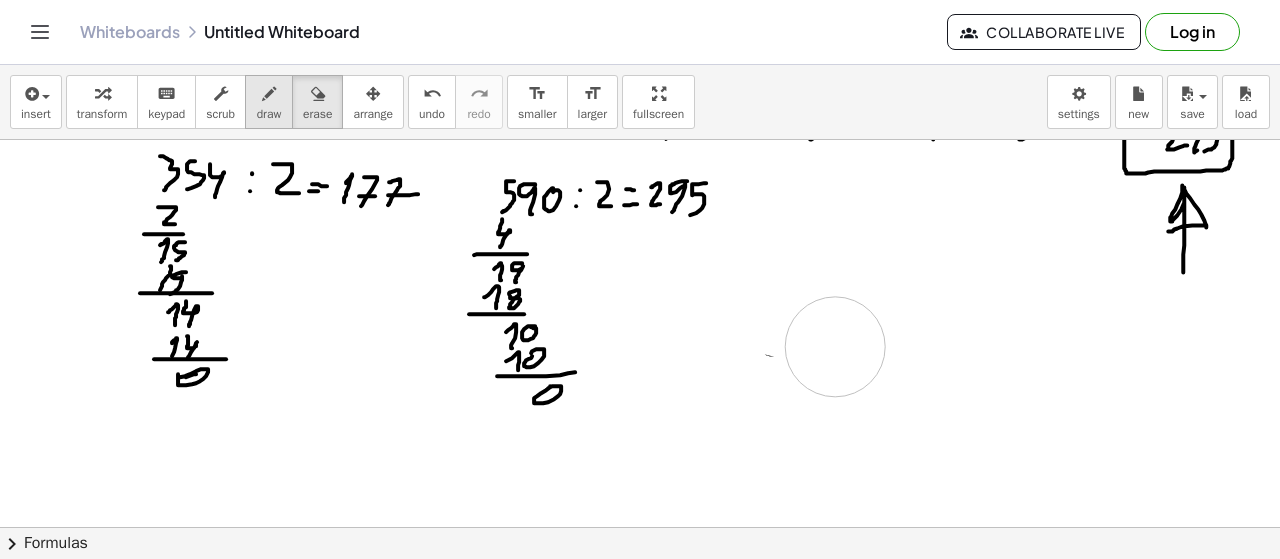 drag, startPoint x: 1049, startPoint y: 242, endPoint x: 262, endPoint y: 109, distance: 798.1591 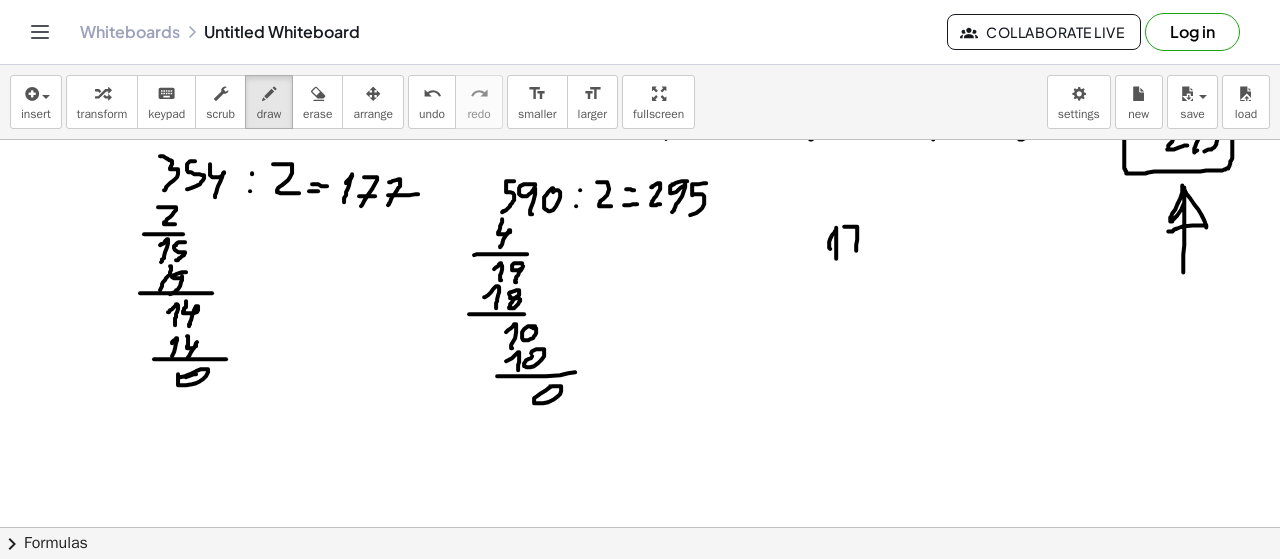 drag, startPoint x: 852, startPoint y: 223, endPoint x: 856, endPoint y: 255, distance: 32.24903 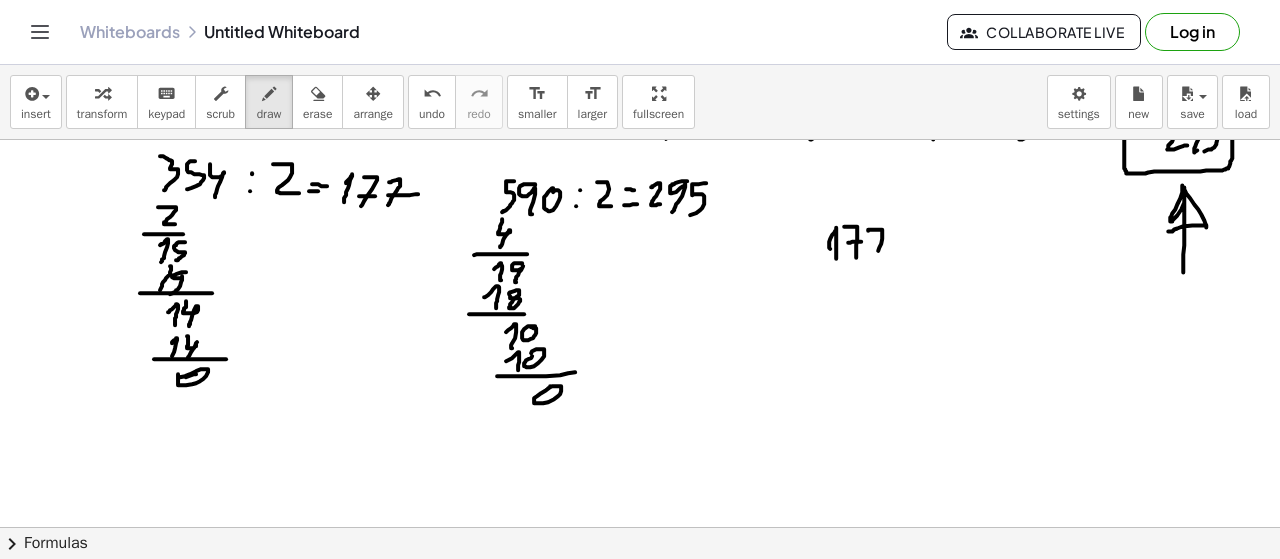 drag, startPoint x: 868, startPoint y: 227, endPoint x: 874, endPoint y: 253, distance: 26.683329 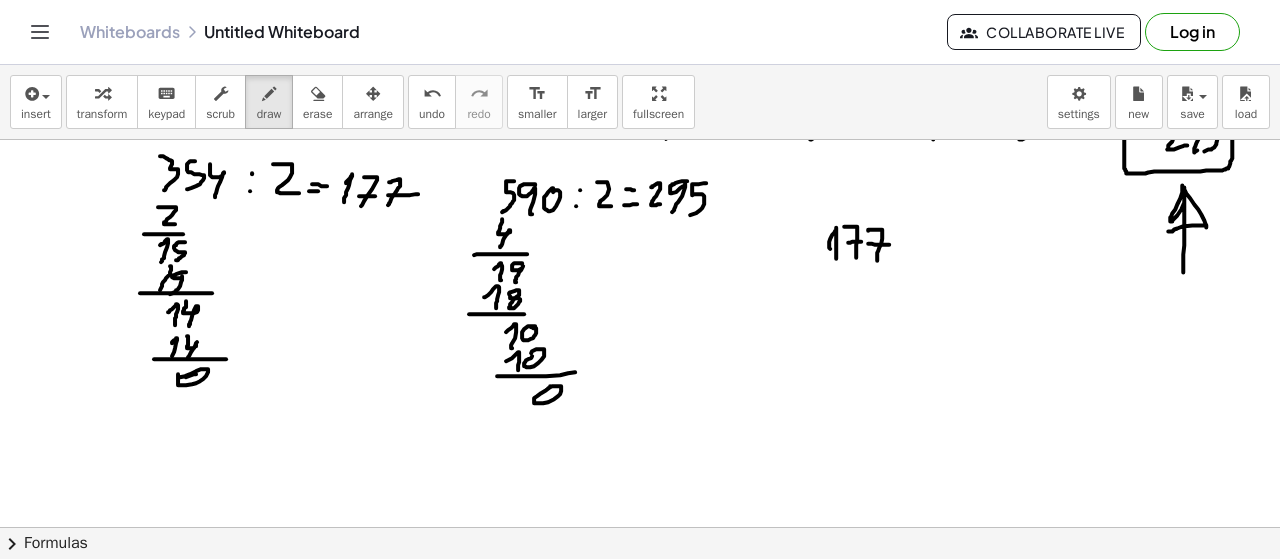 drag, startPoint x: 870, startPoint y: 240, endPoint x: 889, endPoint y: 241, distance: 19.026299 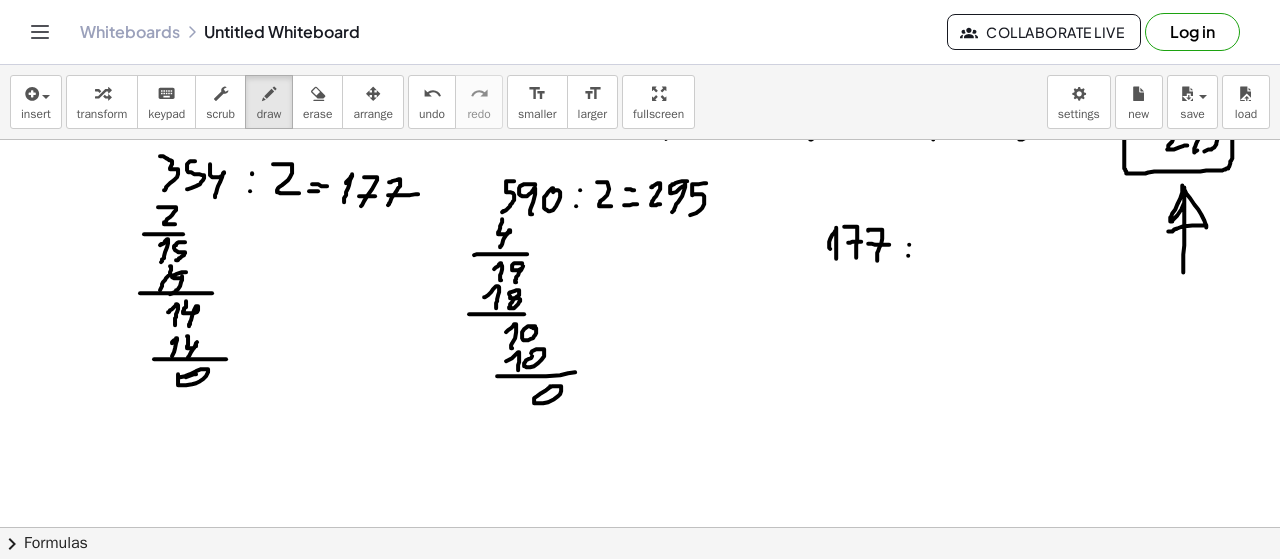 drag, startPoint x: 909, startPoint y: 241, endPoint x: 921, endPoint y: 233, distance: 14.422205 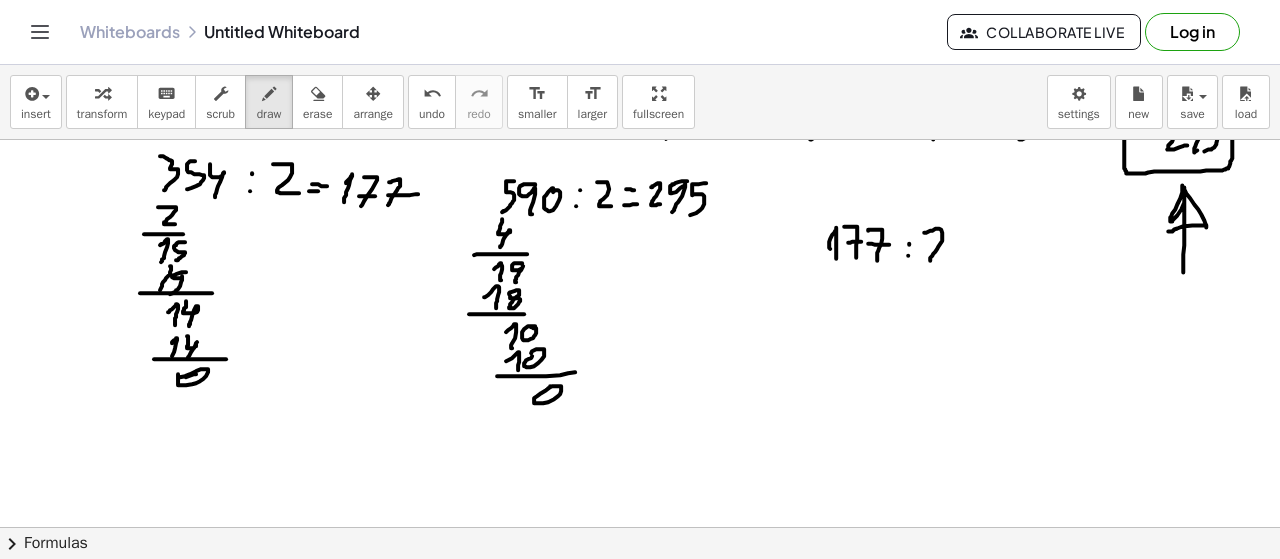 drag, startPoint x: 924, startPoint y: 229, endPoint x: 946, endPoint y: 257, distance: 35.608986 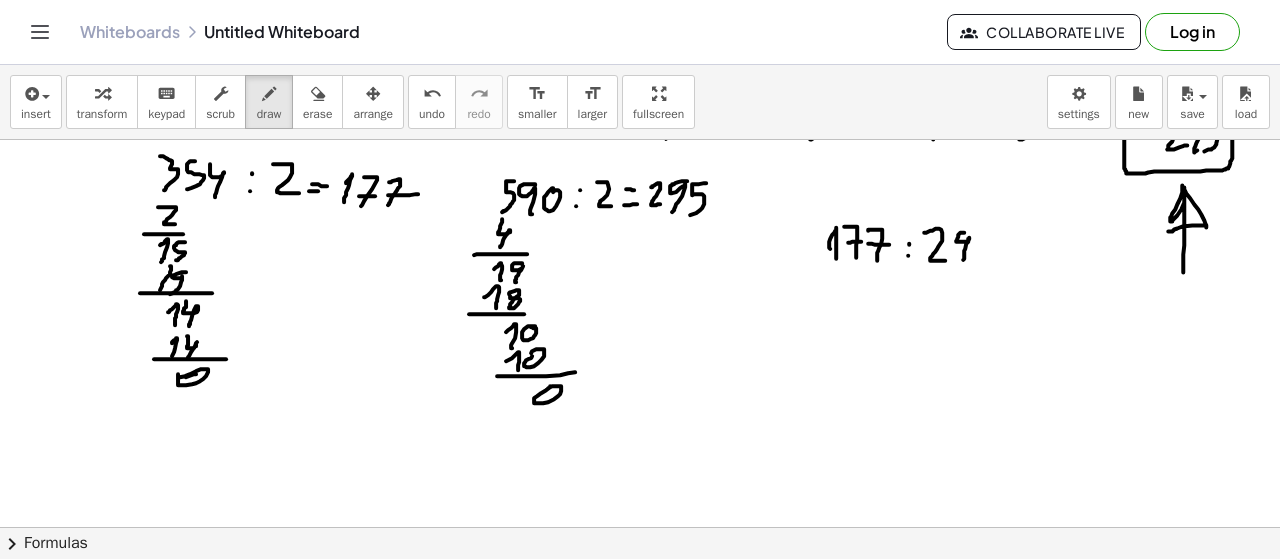 drag, startPoint x: 964, startPoint y: 229, endPoint x: 963, endPoint y: 258, distance: 29.017237 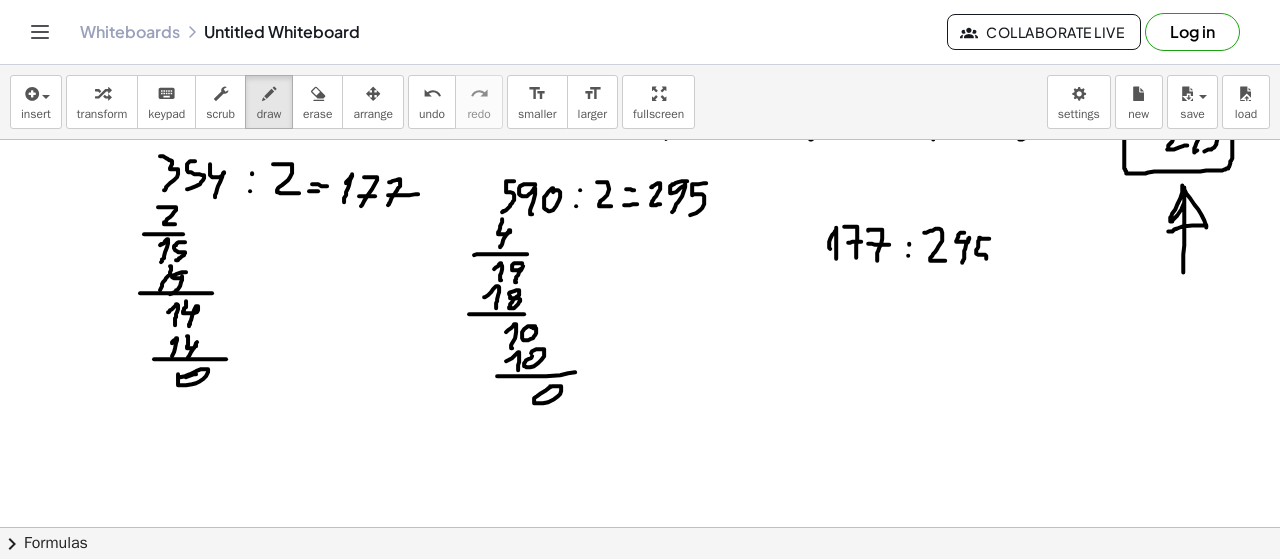 drag, startPoint x: 989, startPoint y: 235, endPoint x: 984, endPoint y: 257, distance: 22.561028 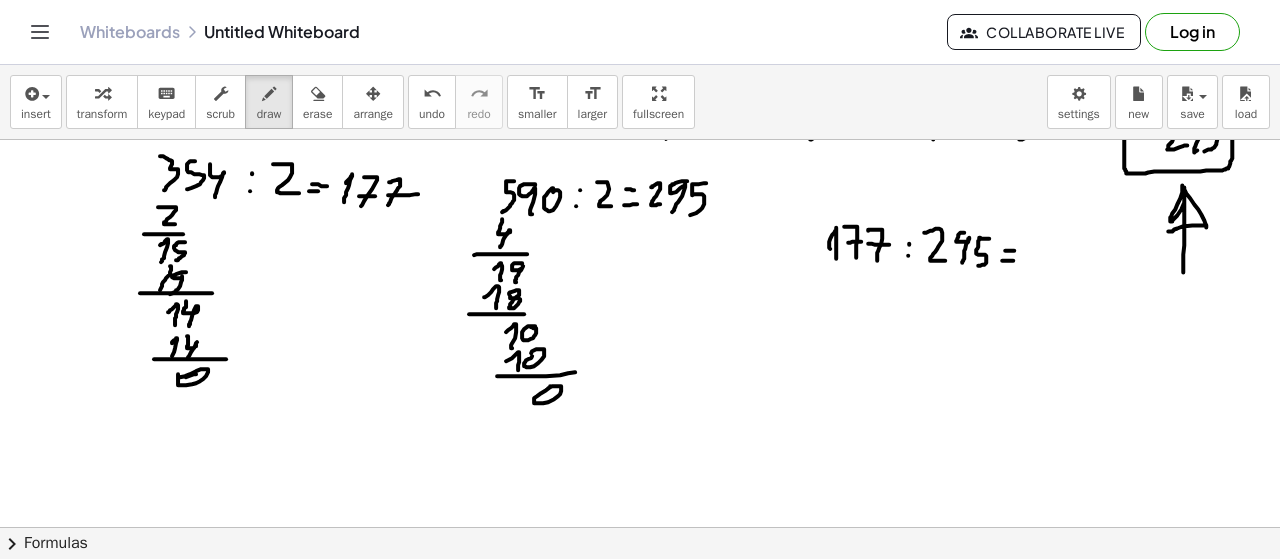 drag, startPoint x: 1002, startPoint y: 257, endPoint x: 1016, endPoint y: 257, distance: 14 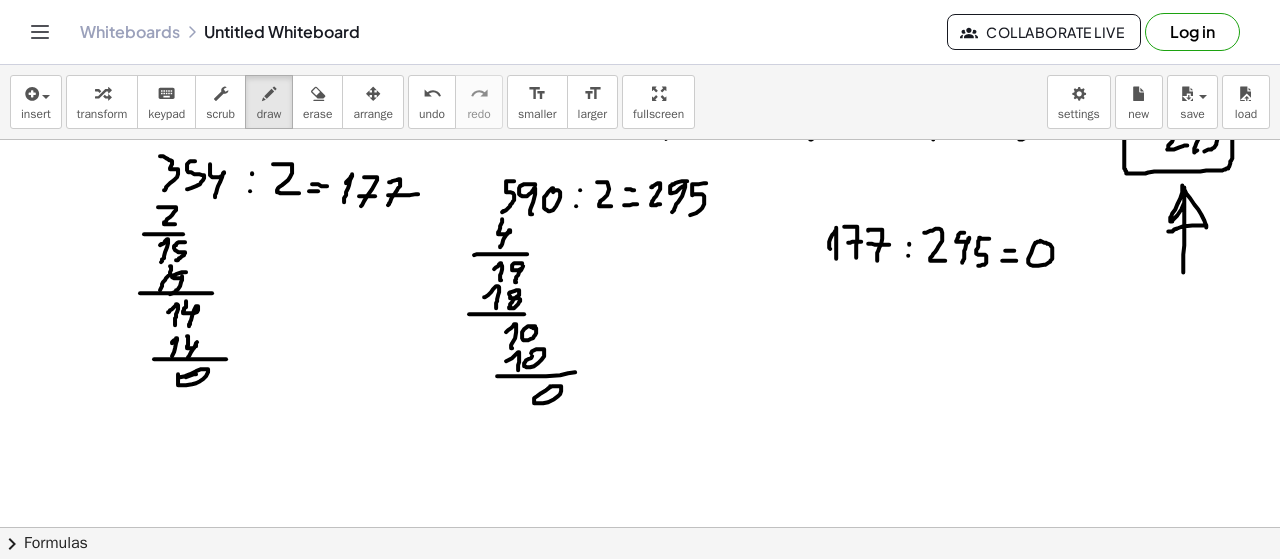 drag, startPoint x: 1040, startPoint y: 238, endPoint x: 1048, endPoint y: 247, distance: 12.0415945 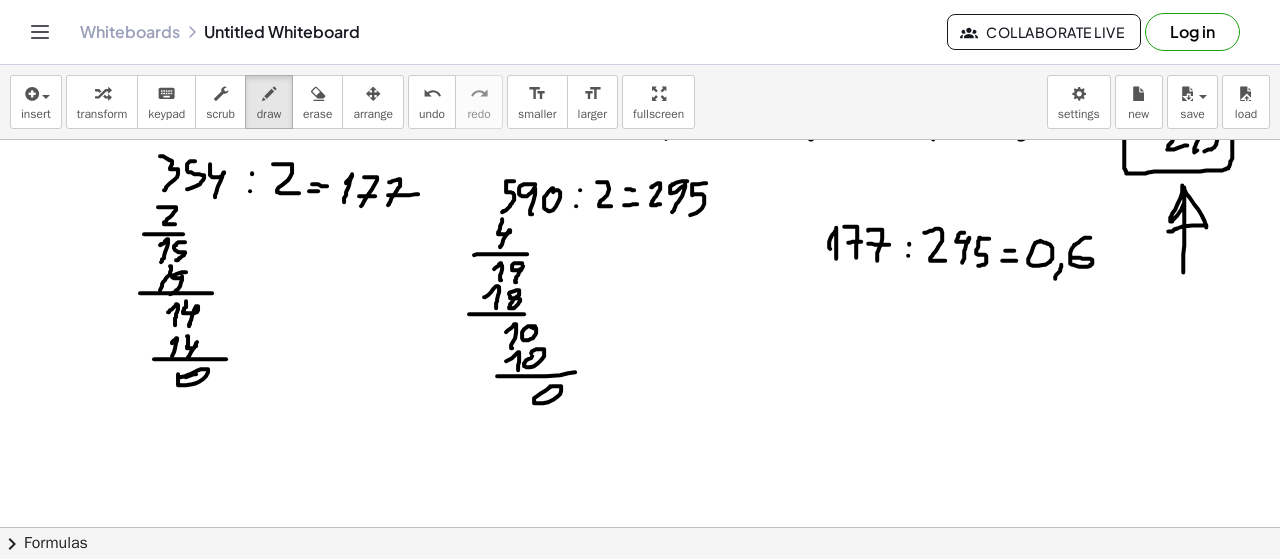 drag, startPoint x: 1084, startPoint y: 234, endPoint x: 1065, endPoint y: 255, distance: 28.319605 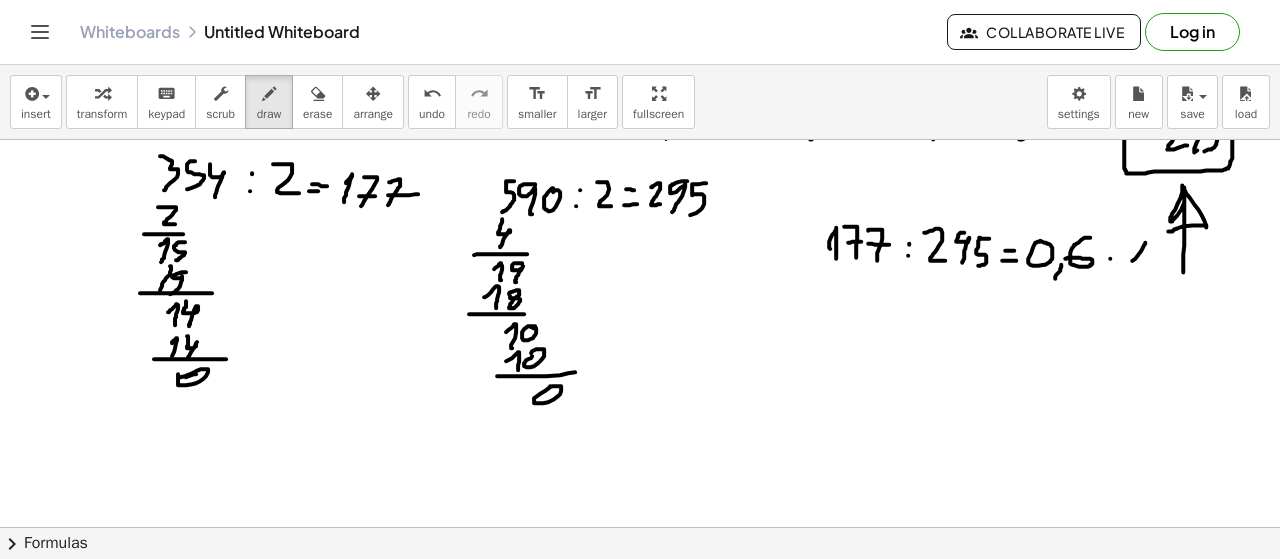 drag, startPoint x: 1141, startPoint y: 247, endPoint x: 1142, endPoint y: 275, distance: 28.01785 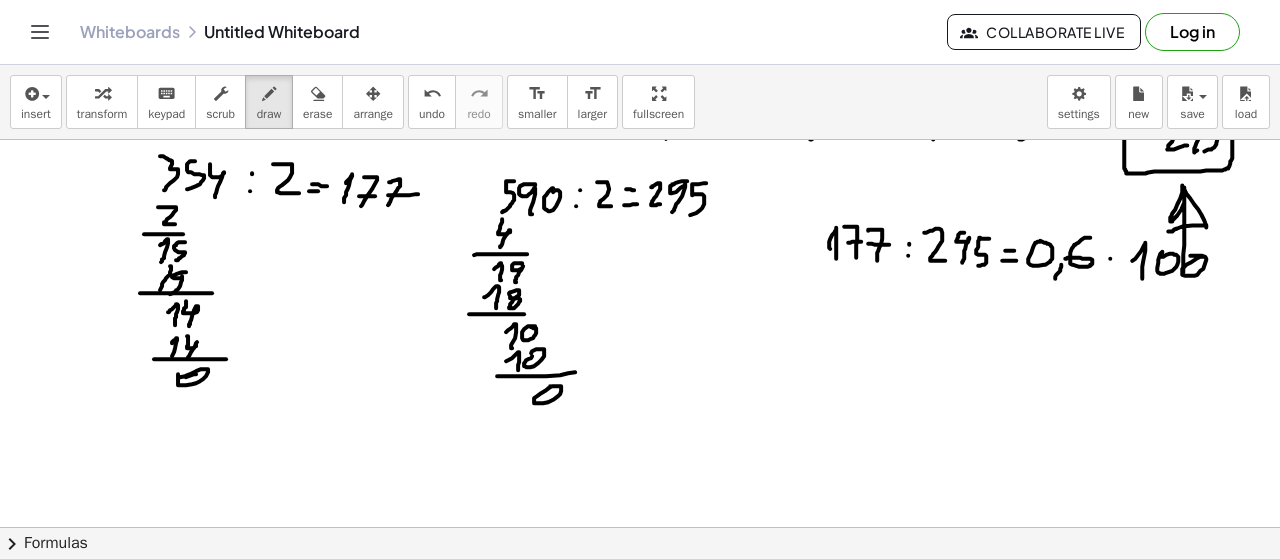 drag, startPoint x: 1203, startPoint y: 253, endPoint x: 1188, endPoint y: 253, distance: 15 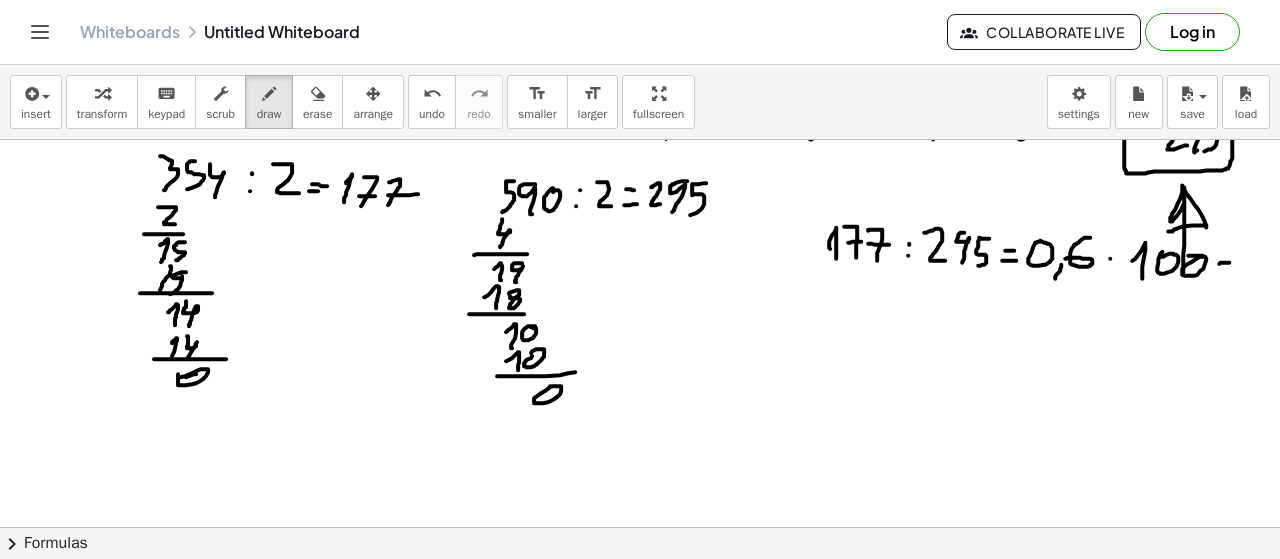 drag, startPoint x: 1218, startPoint y: 273, endPoint x: 1236, endPoint y: 273, distance: 18 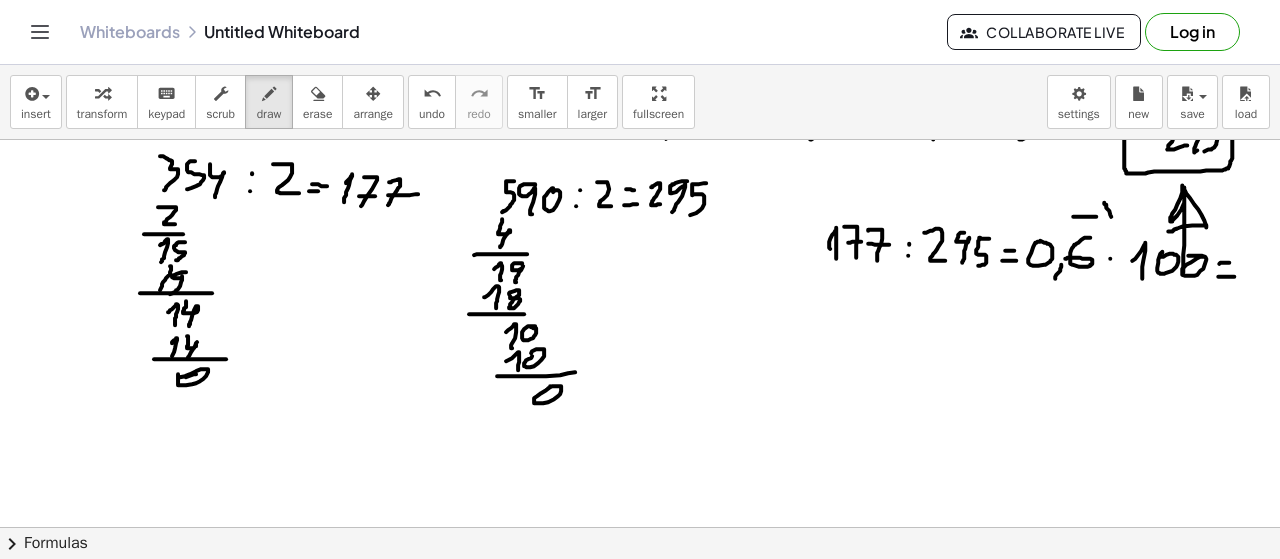drag, startPoint x: 1104, startPoint y: 200, endPoint x: 1105, endPoint y: 222, distance: 22.022715 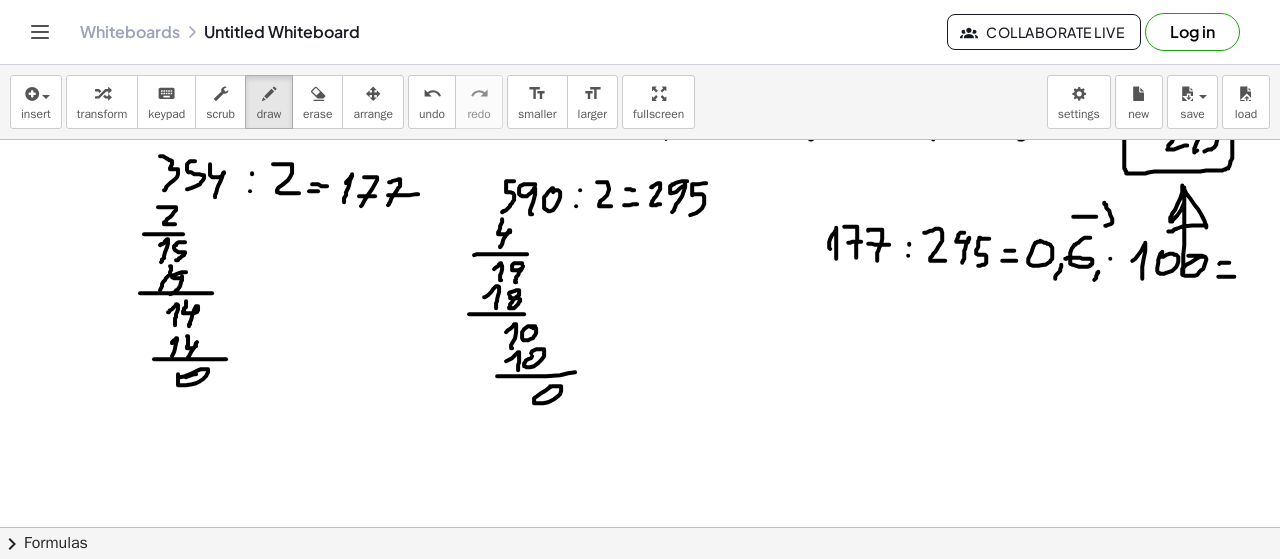 drag, startPoint x: 1098, startPoint y: 268, endPoint x: 1094, endPoint y: 278, distance: 10.770329 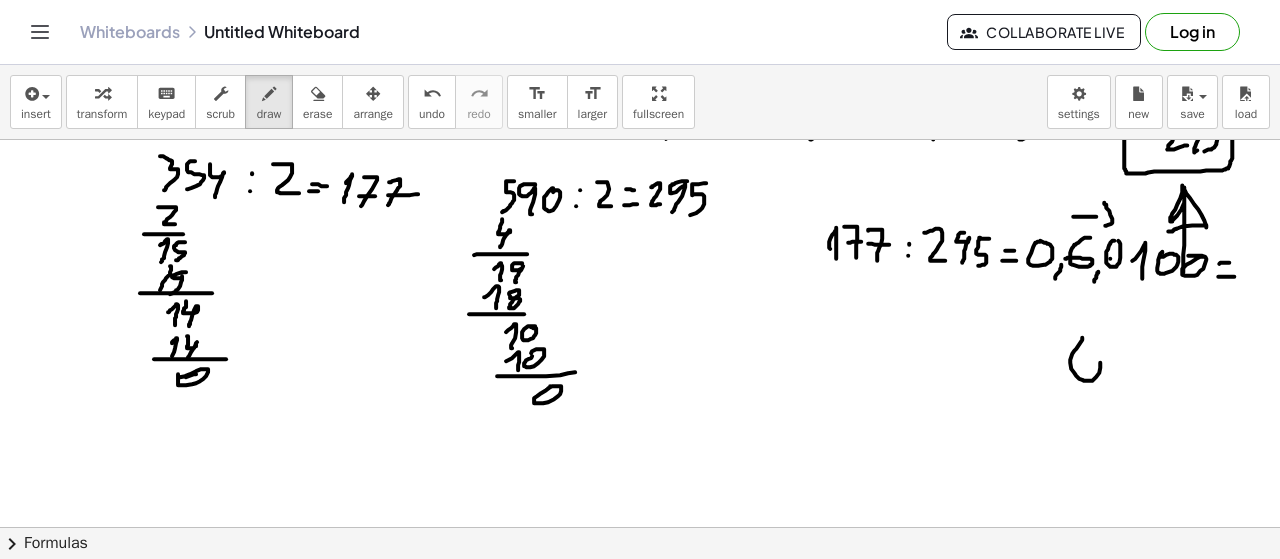 drag, startPoint x: 1082, startPoint y: 335, endPoint x: 1080, endPoint y: 372, distance: 37.054016 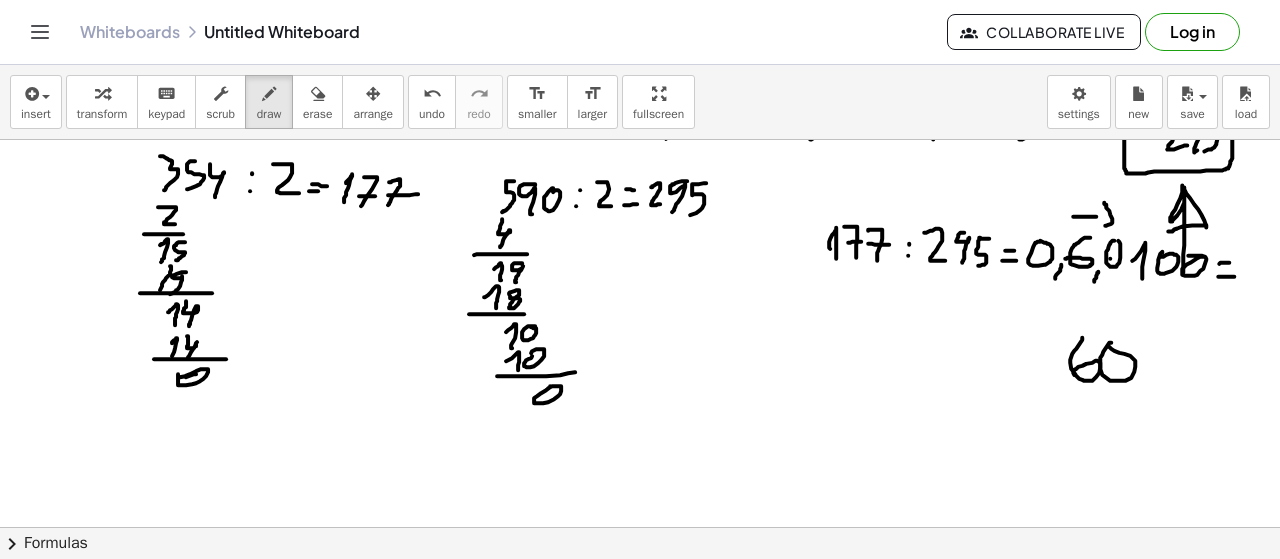 drag, startPoint x: 1168, startPoint y: 335, endPoint x: 1131, endPoint y: 404, distance: 78.29432 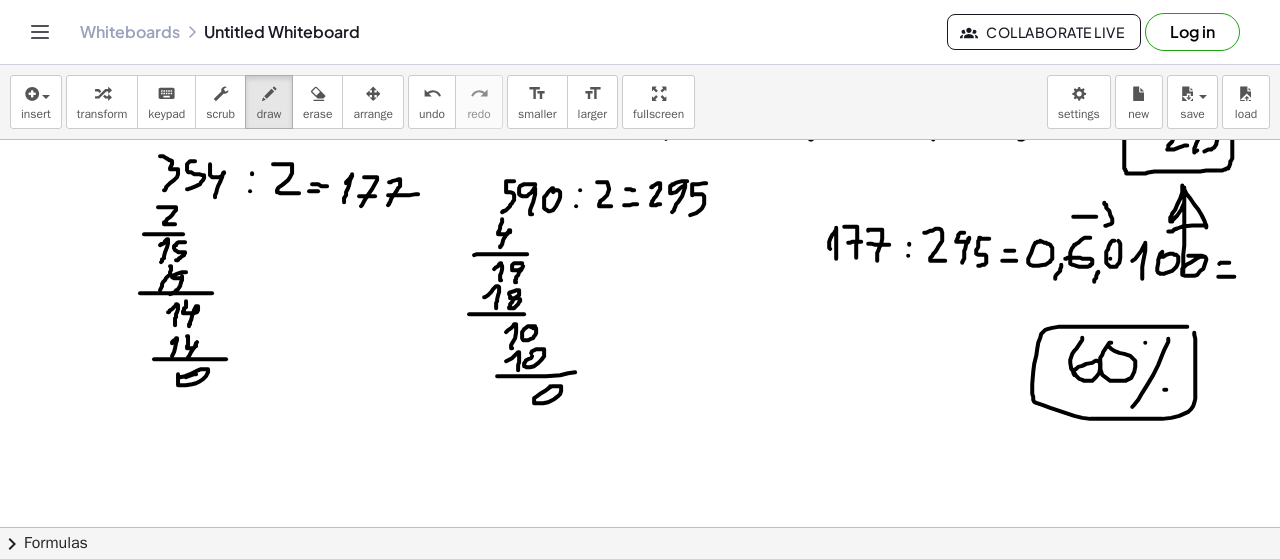 drag, startPoint x: 1194, startPoint y: 331, endPoint x: 1187, endPoint y: 323, distance: 10.630146 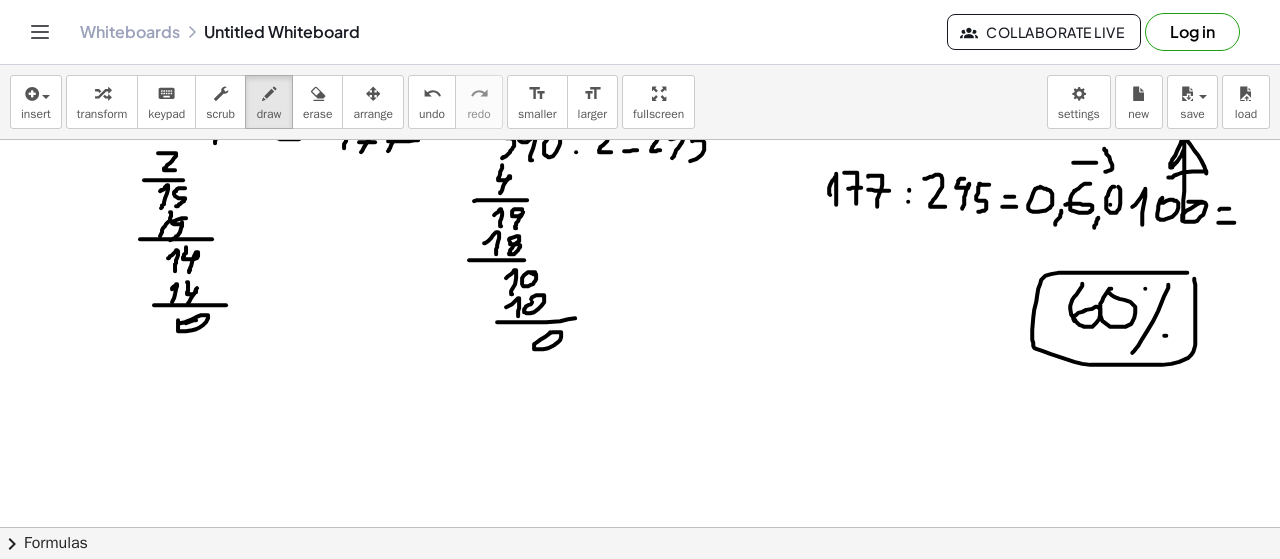scroll, scrollTop: 7666, scrollLeft: 0, axis: vertical 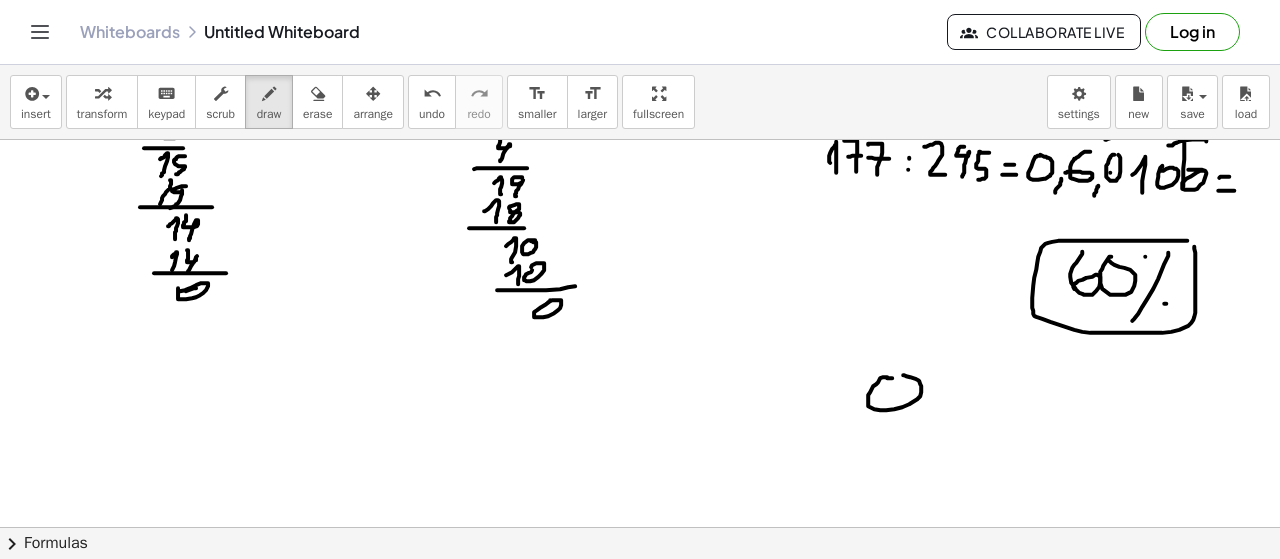 drag, startPoint x: 888, startPoint y: 375, endPoint x: 903, endPoint y: 372, distance: 15.297058 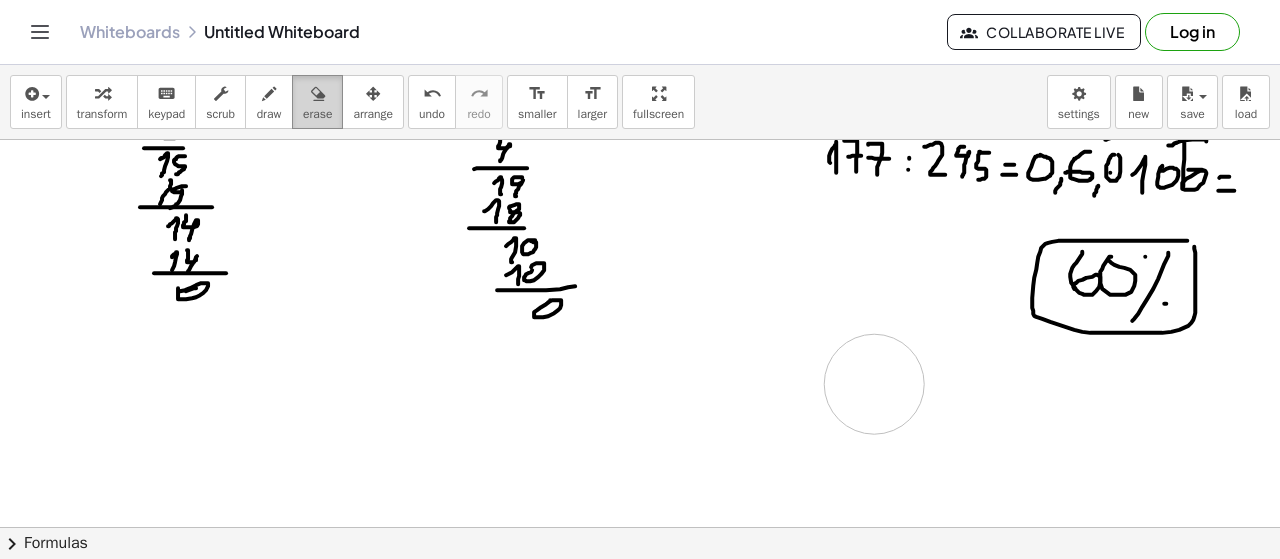 drag, startPoint x: 874, startPoint y: 381, endPoint x: 312, endPoint y: 110, distance: 623.92706 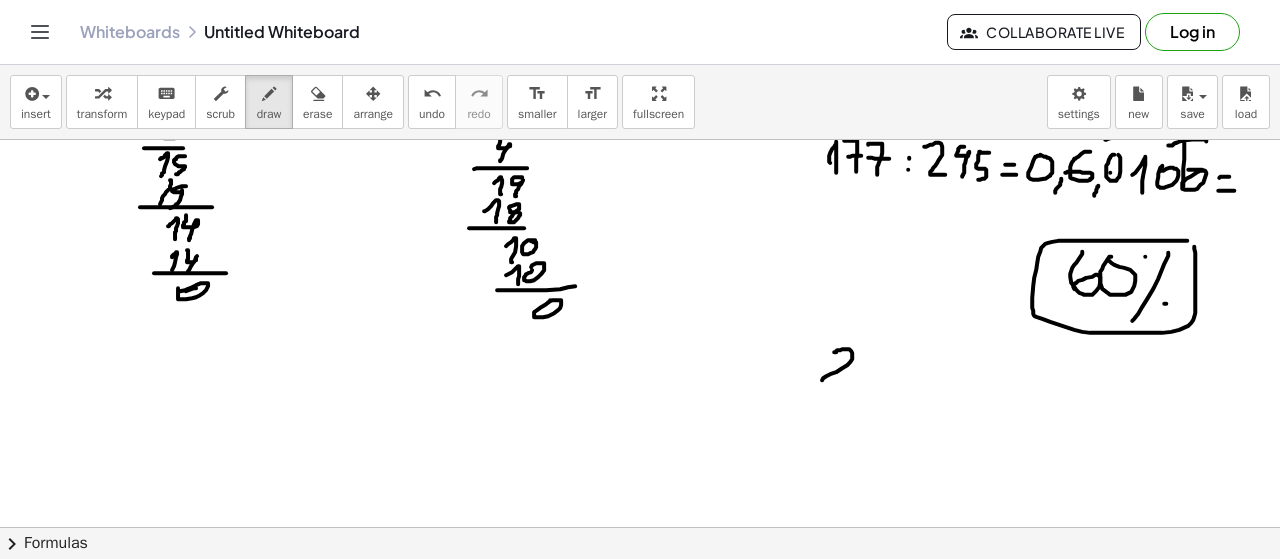 drag, startPoint x: 843, startPoint y: 346, endPoint x: 864, endPoint y: 373, distance: 34.20526 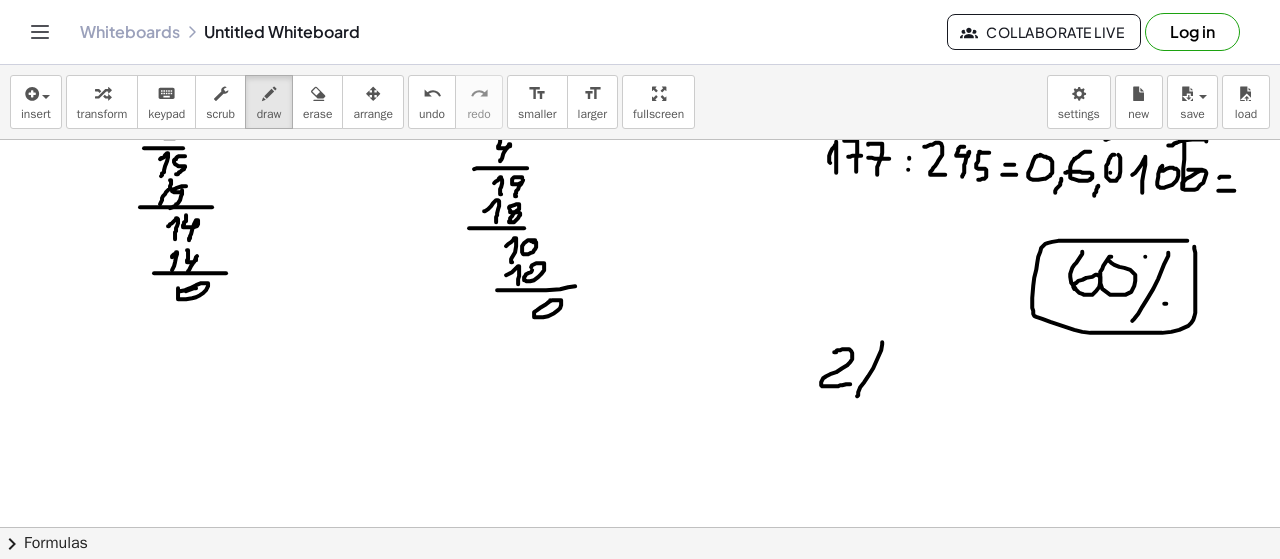 drag, startPoint x: 881, startPoint y: 347, endPoint x: 857, endPoint y: 393, distance: 51.884487 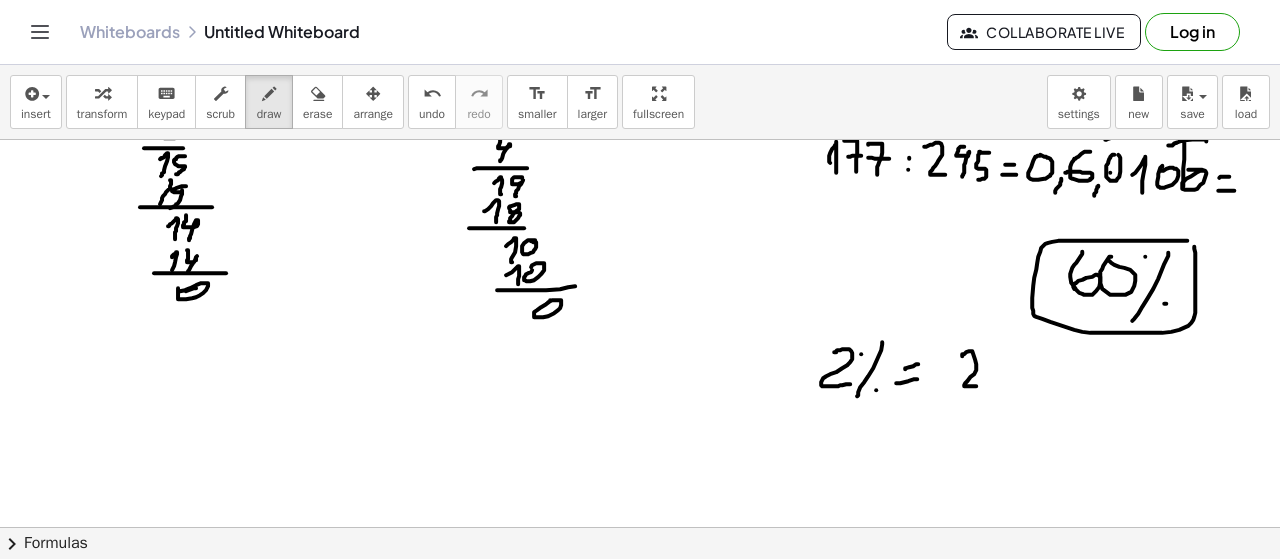 drag, startPoint x: 962, startPoint y: 353, endPoint x: 980, endPoint y: 382, distance: 34.132095 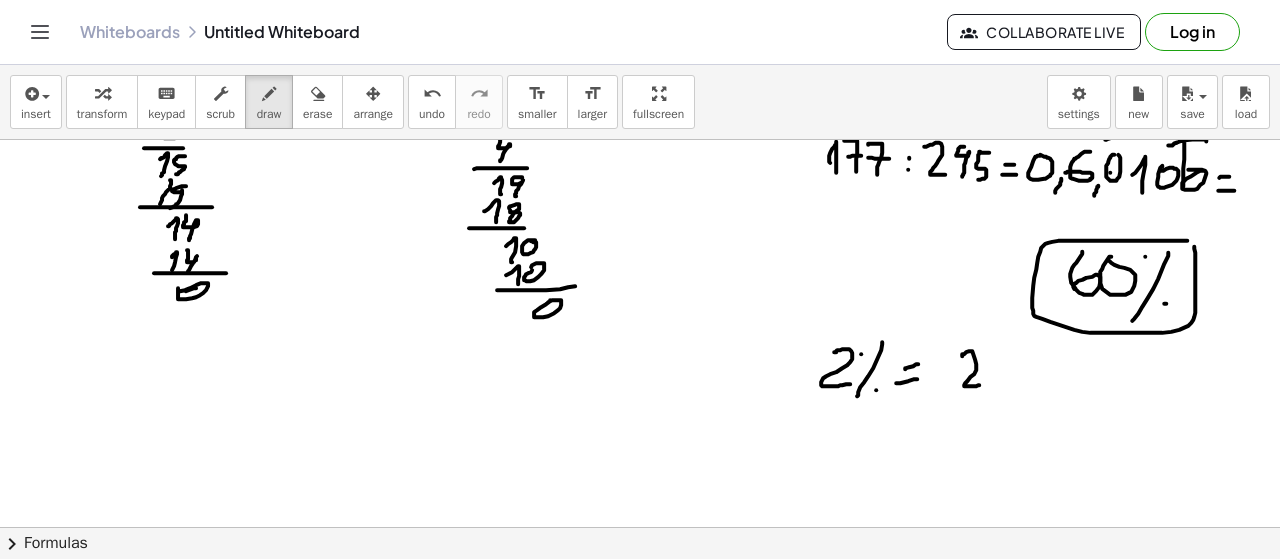 drag, startPoint x: 961, startPoint y: 391, endPoint x: 999, endPoint y: 391, distance: 38 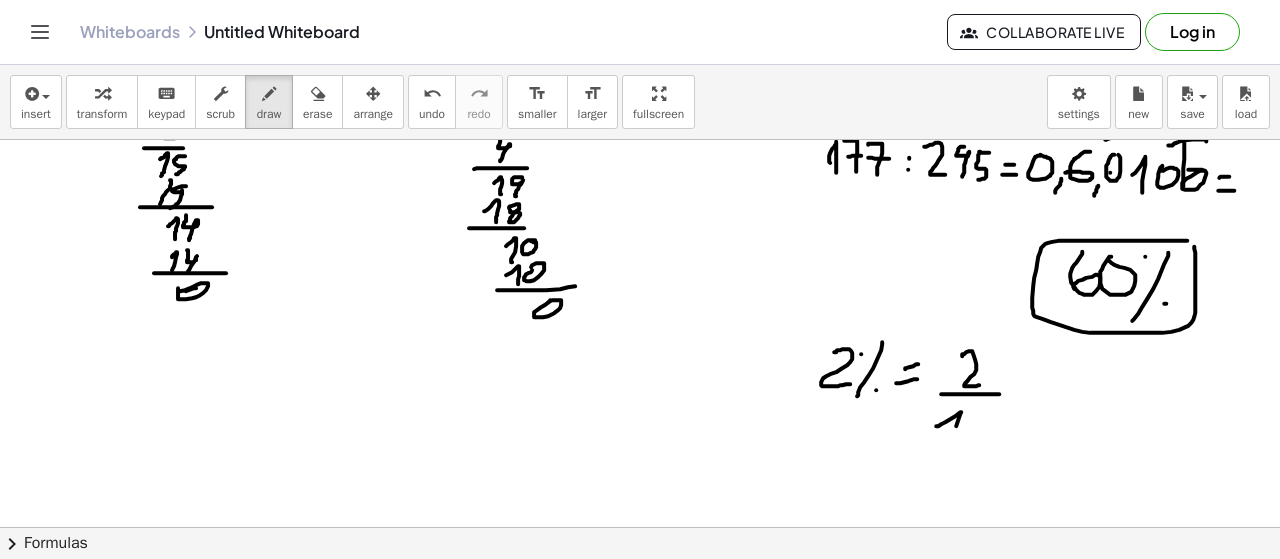 drag, startPoint x: 936, startPoint y: 423, endPoint x: 958, endPoint y: 441, distance: 28.42534 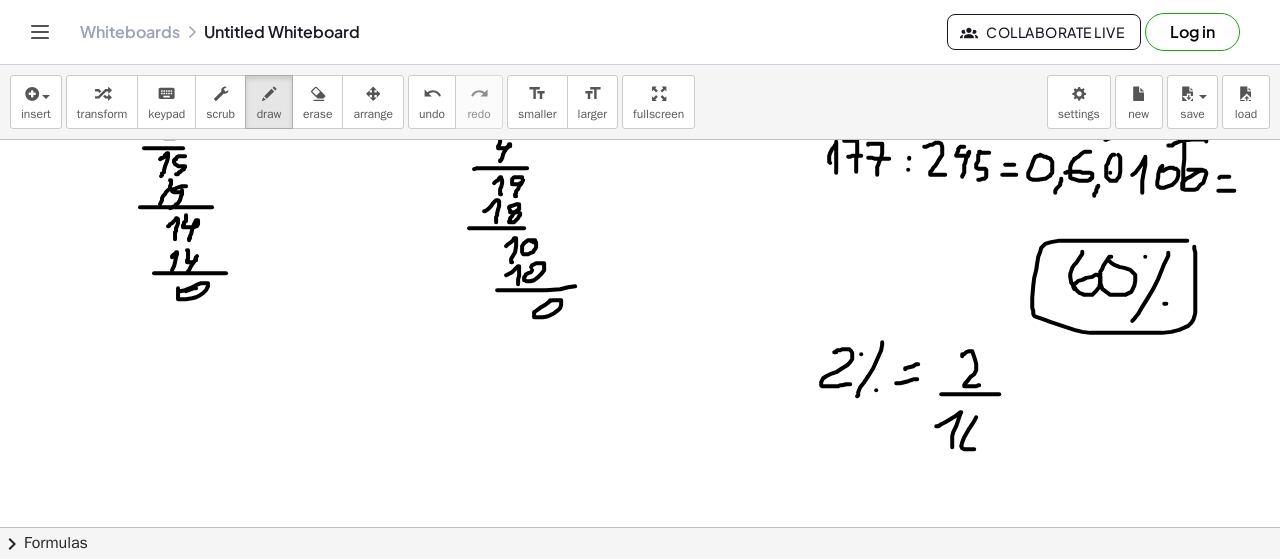 drag, startPoint x: 976, startPoint y: 414, endPoint x: 976, endPoint y: 425, distance: 11 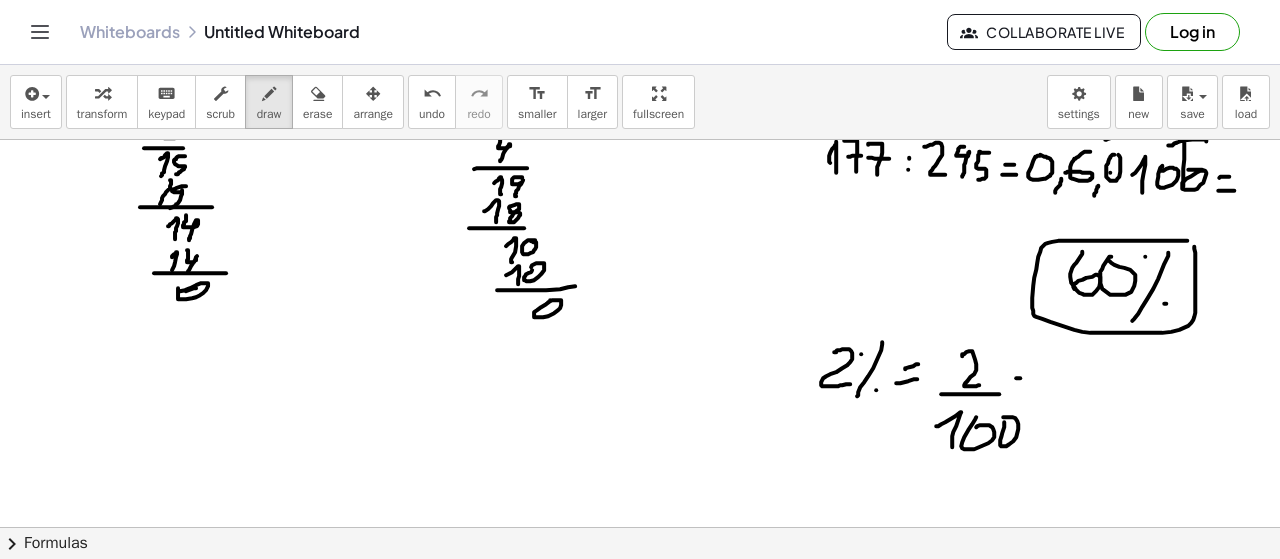 drag, startPoint x: 1020, startPoint y: 375, endPoint x: 1019, endPoint y: 388, distance: 13.038404 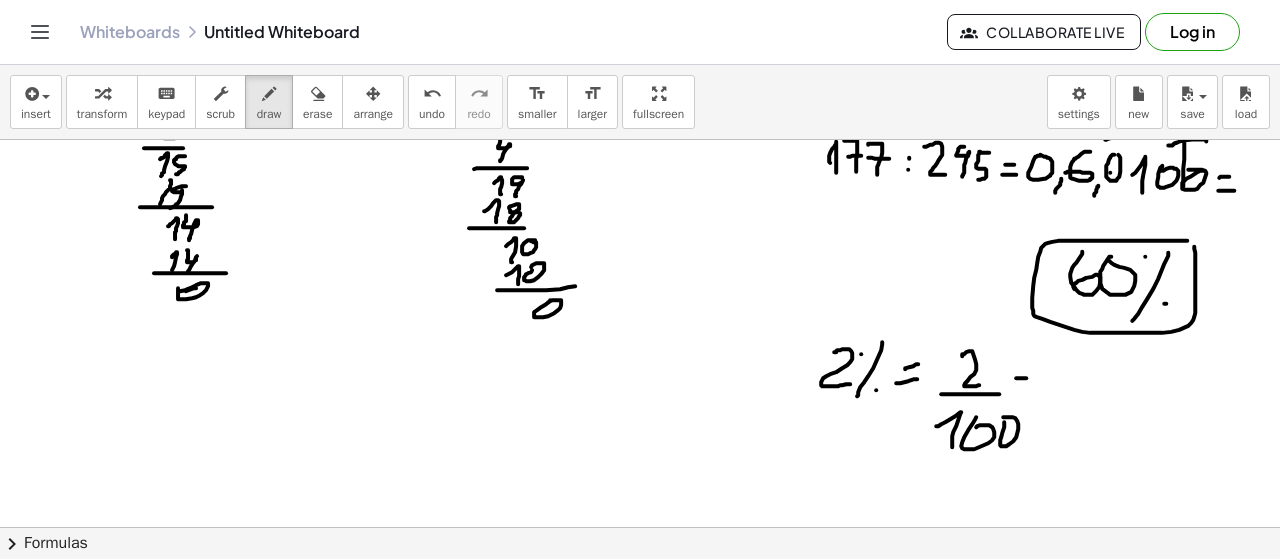 drag, startPoint x: 1015, startPoint y: 398, endPoint x: 1034, endPoint y: 395, distance: 19.235384 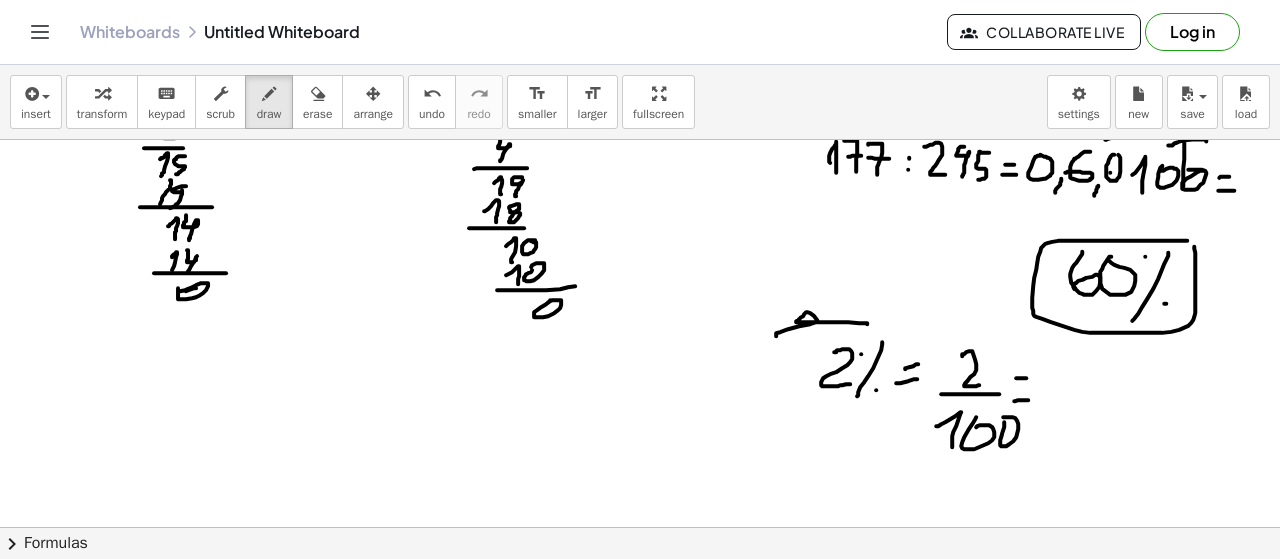 drag, startPoint x: 867, startPoint y: 321, endPoint x: 786, endPoint y: 336, distance: 82.37718 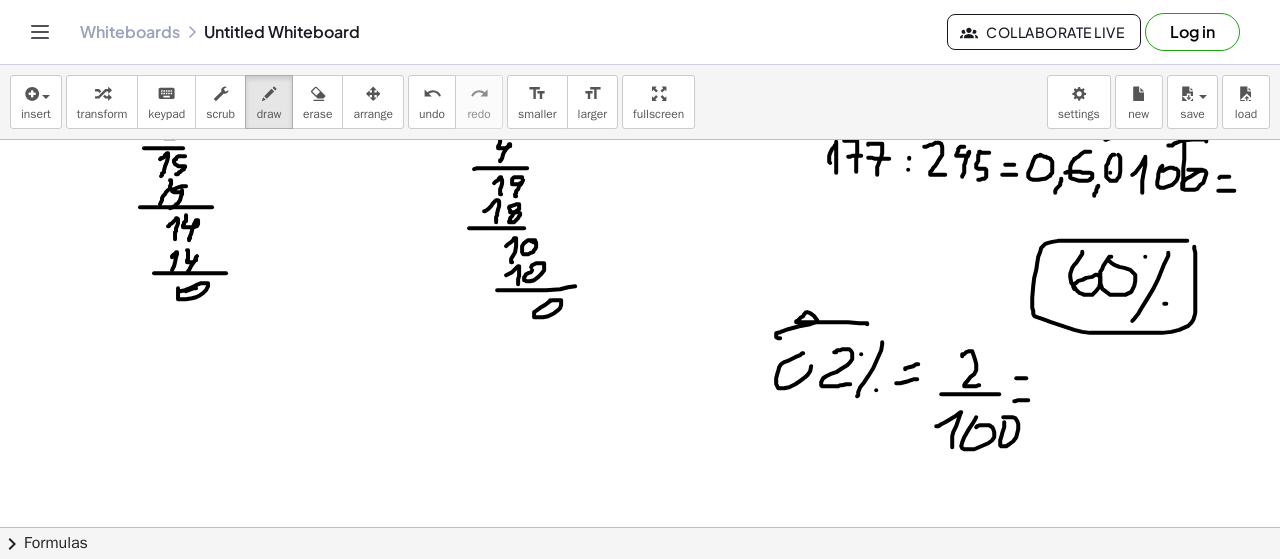 drag, startPoint x: 802, startPoint y: 350, endPoint x: 794, endPoint y: 362, distance: 14.422205 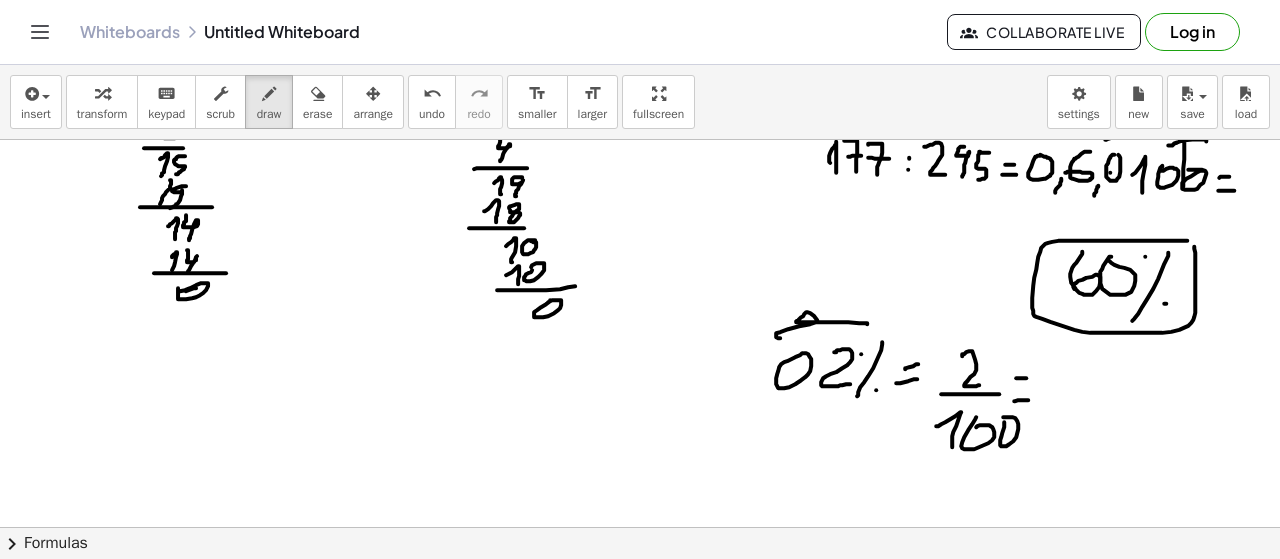 drag, startPoint x: 770, startPoint y: 389, endPoint x: 764, endPoint y: 401, distance: 13.416408 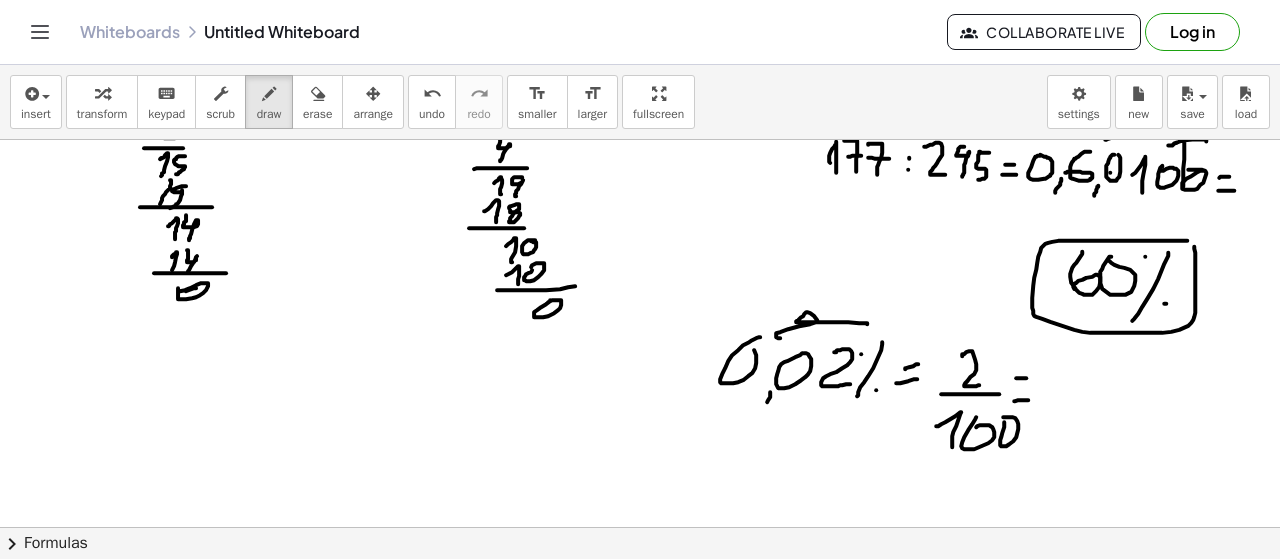 drag, startPoint x: 732, startPoint y: 352, endPoint x: 752, endPoint y: 339, distance: 23.853722 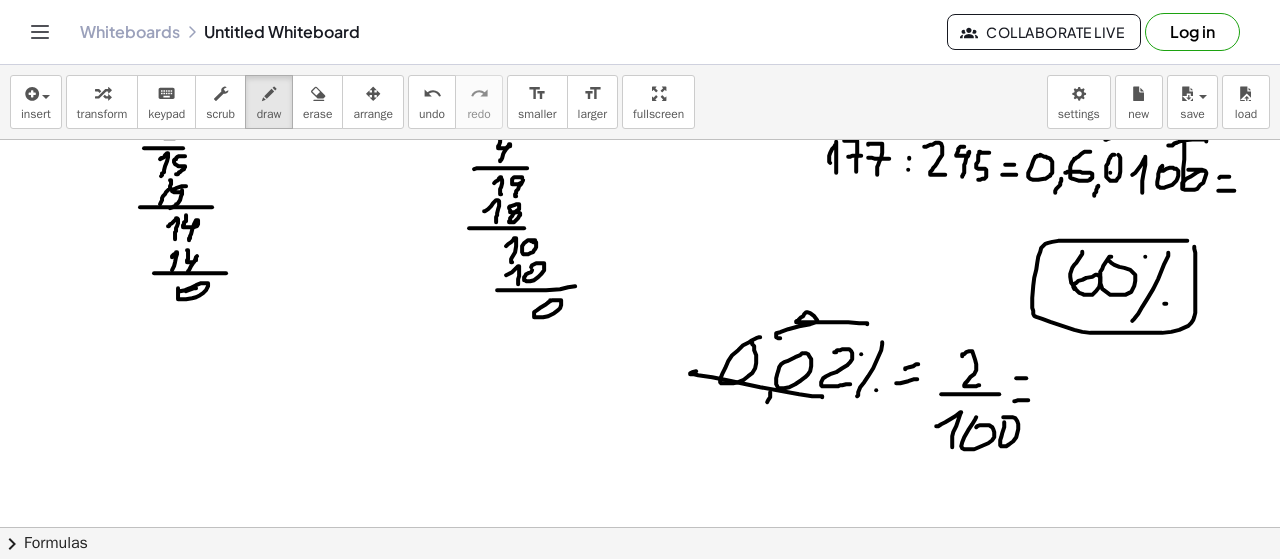 drag, startPoint x: 812, startPoint y: 393, endPoint x: 702, endPoint y: 368, distance: 112.805145 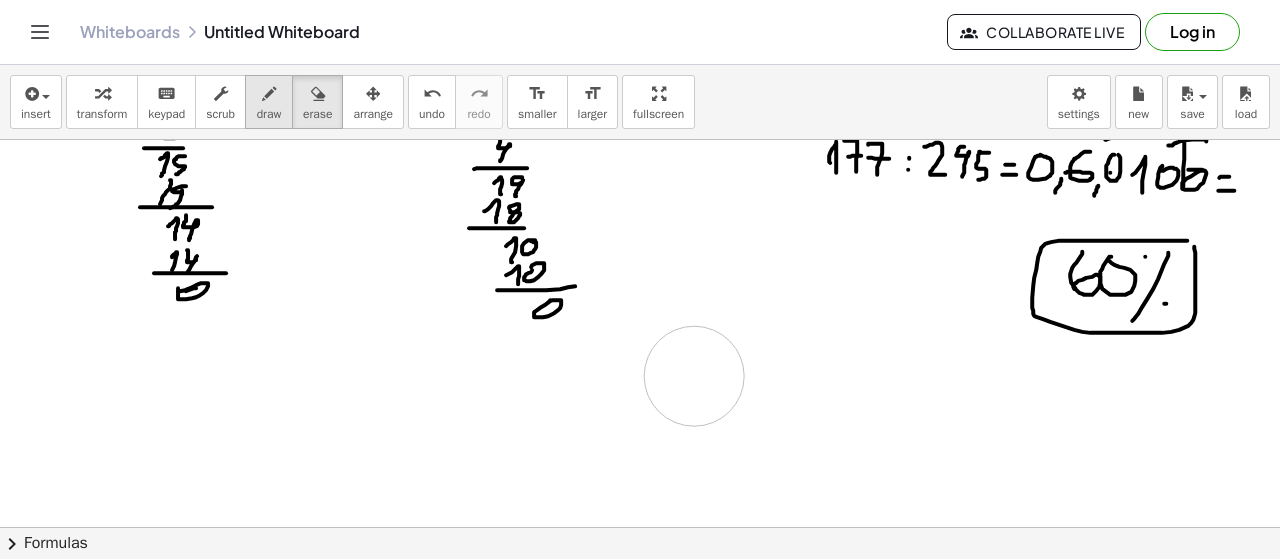 drag, startPoint x: 888, startPoint y: 380, endPoint x: 260, endPoint y: 93, distance: 690.473 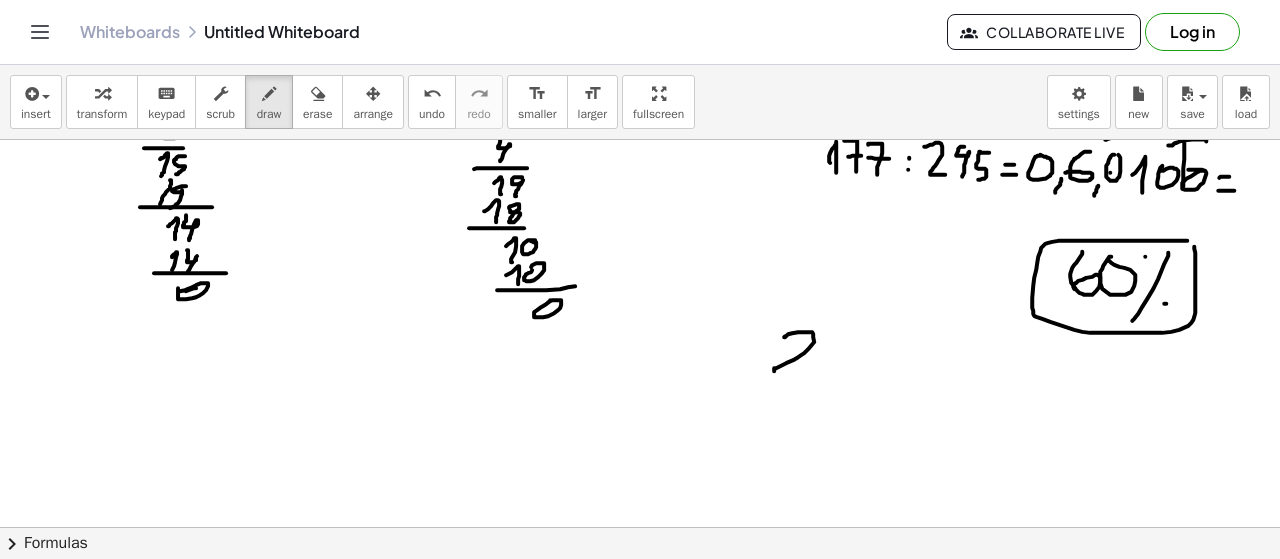 drag, startPoint x: 798, startPoint y: 329, endPoint x: 843, endPoint y: 355, distance: 51.971146 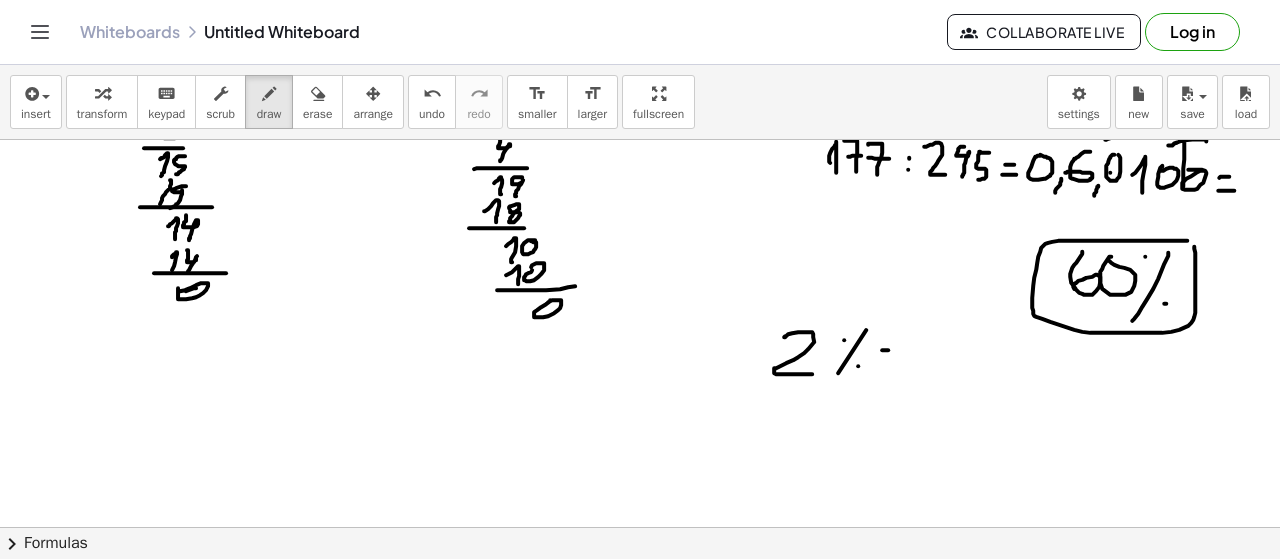 drag, startPoint x: 878, startPoint y: 362, endPoint x: 891, endPoint y: 361, distance: 13.038404 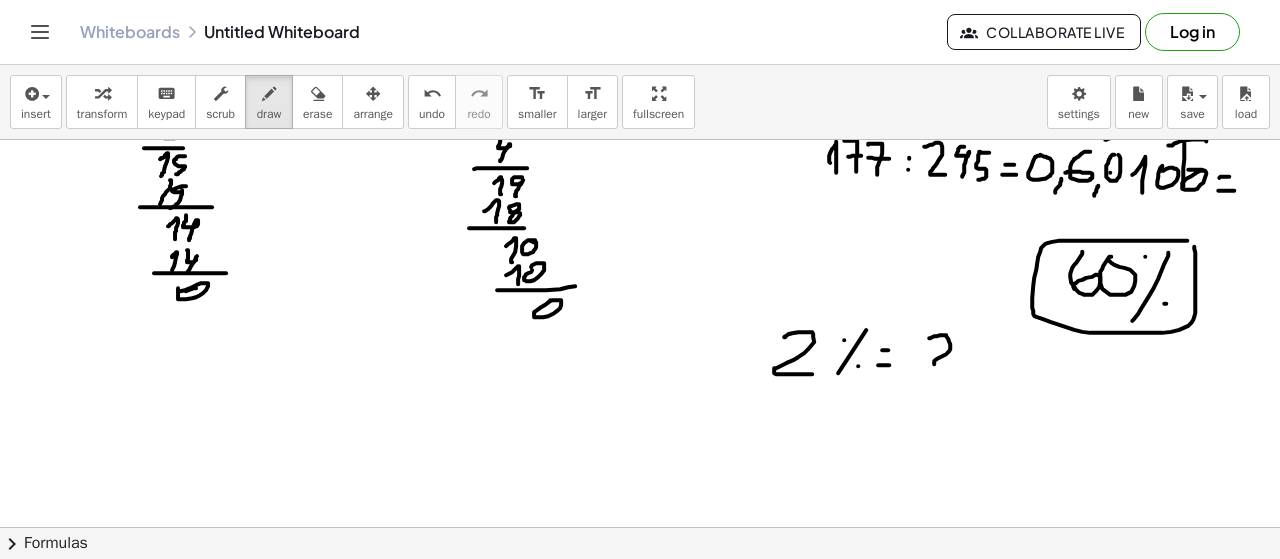 drag, startPoint x: 932, startPoint y: 334, endPoint x: 959, endPoint y: 361, distance: 38.183765 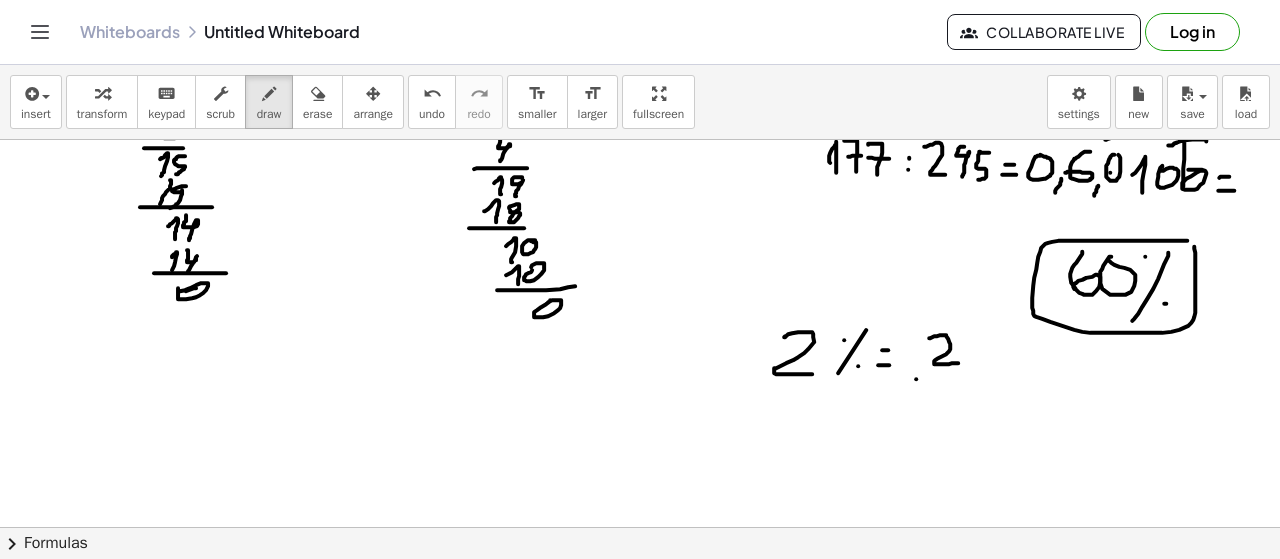 drag, startPoint x: 916, startPoint y: 376, endPoint x: 991, endPoint y: 375, distance: 75.00667 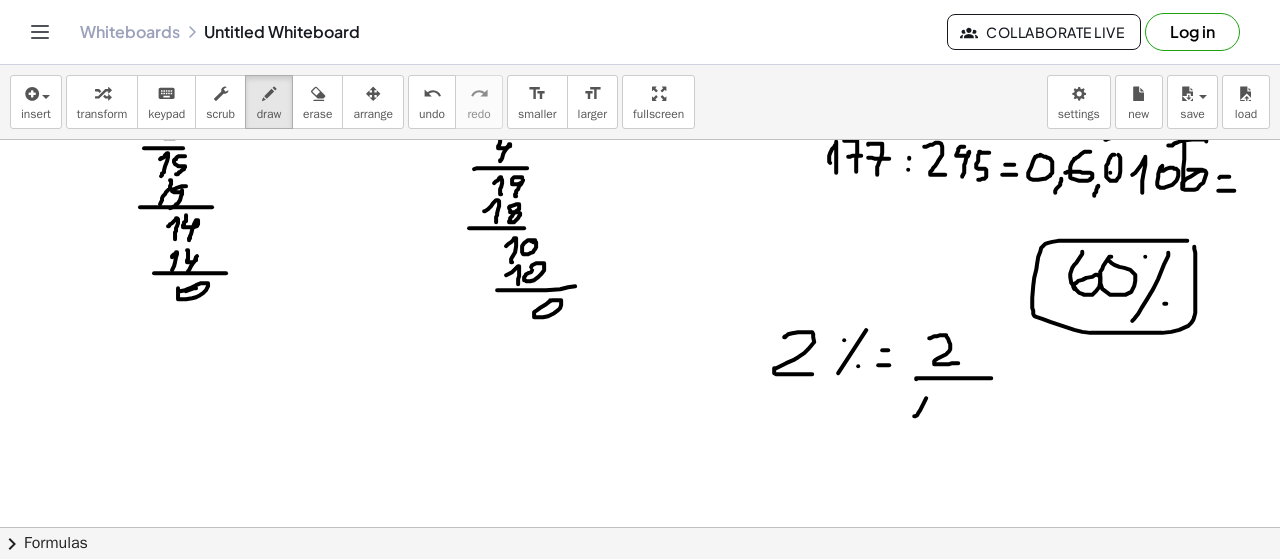 drag, startPoint x: 917, startPoint y: 412, endPoint x: 918, endPoint y: 433, distance: 21.023796 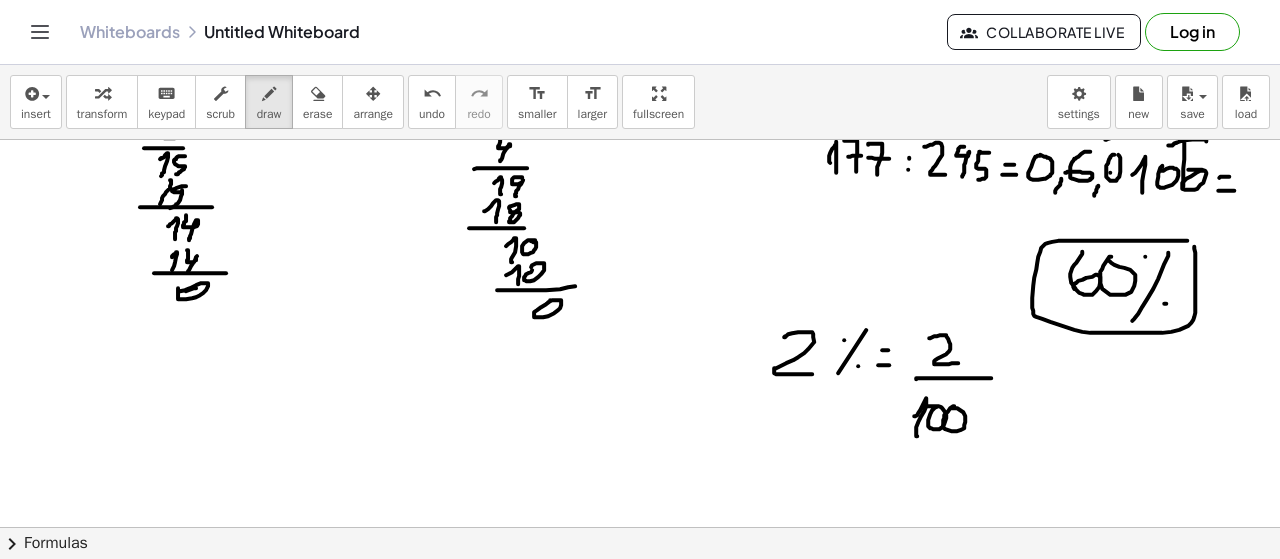 scroll, scrollTop: 7750, scrollLeft: 0, axis: vertical 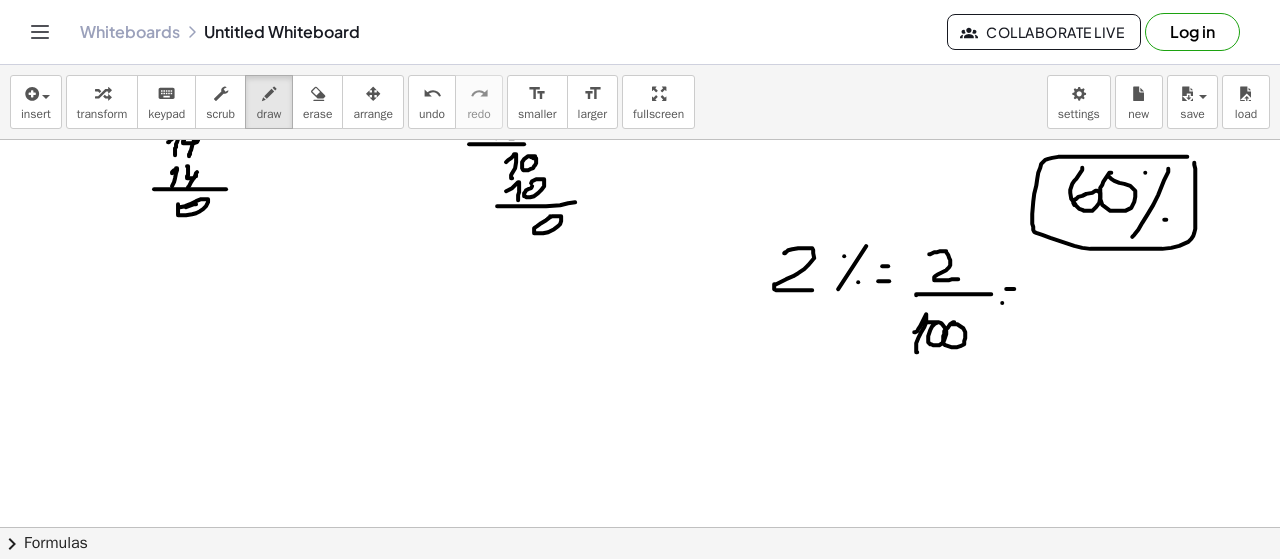 drag, startPoint x: 1002, startPoint y: 299, endPoint x: 1014, endPoint y: 299, distance: 12 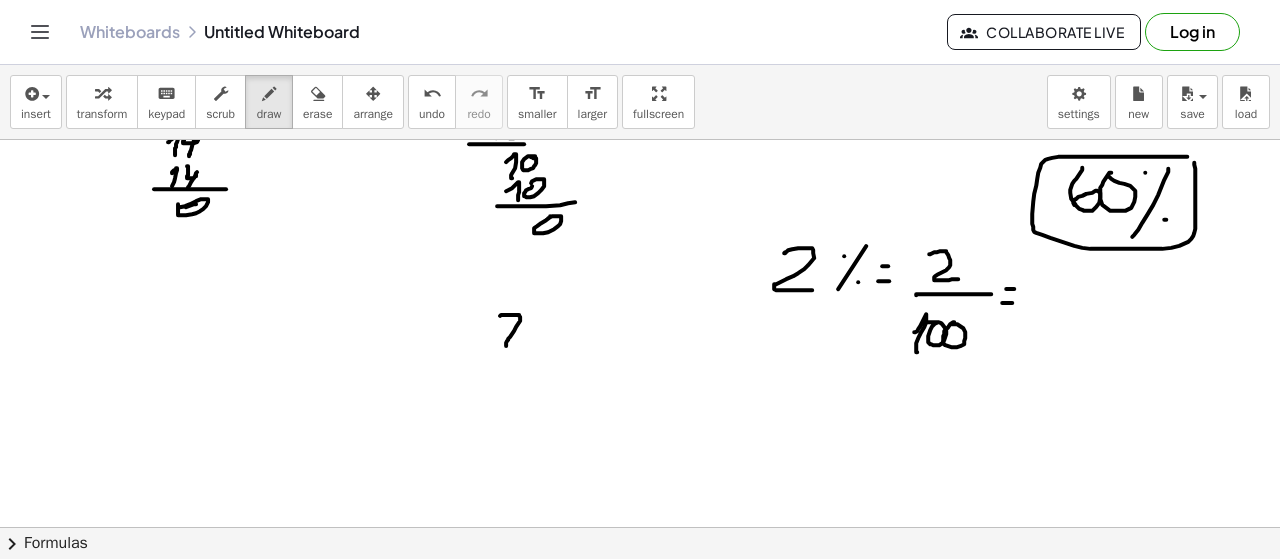 drag, startPoint x: 500, startPoint y: 312, endPoint x: 544, endPoint y: 343, distance: 53.823788 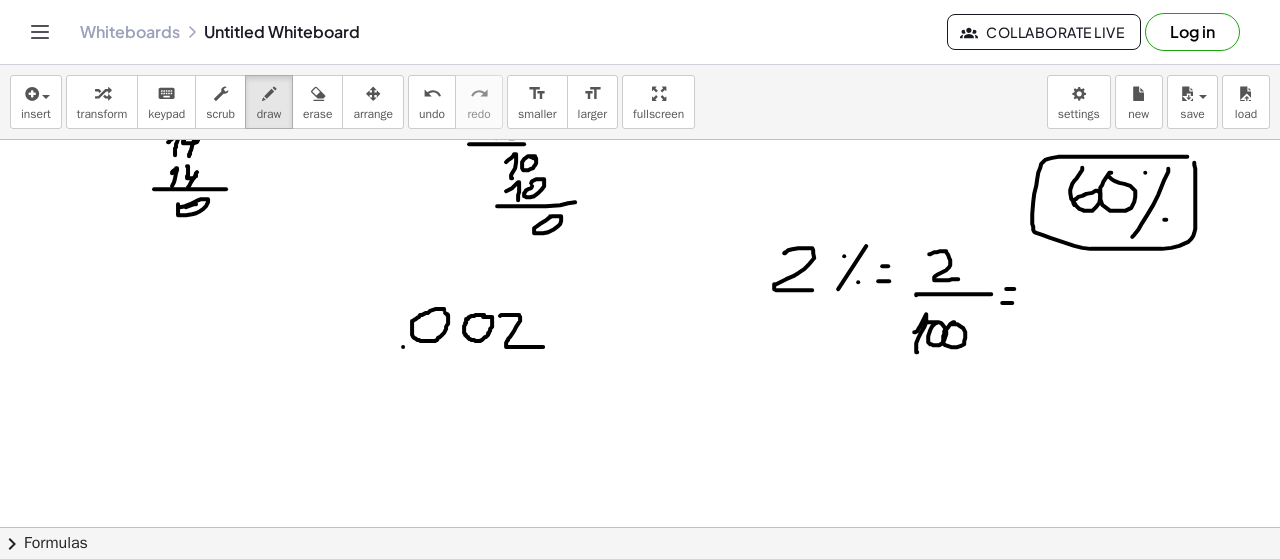 drag, startPoint x: 403, startPoint y: 343, endPoint x: 393, endPoint y: 356, distance: 16.40122 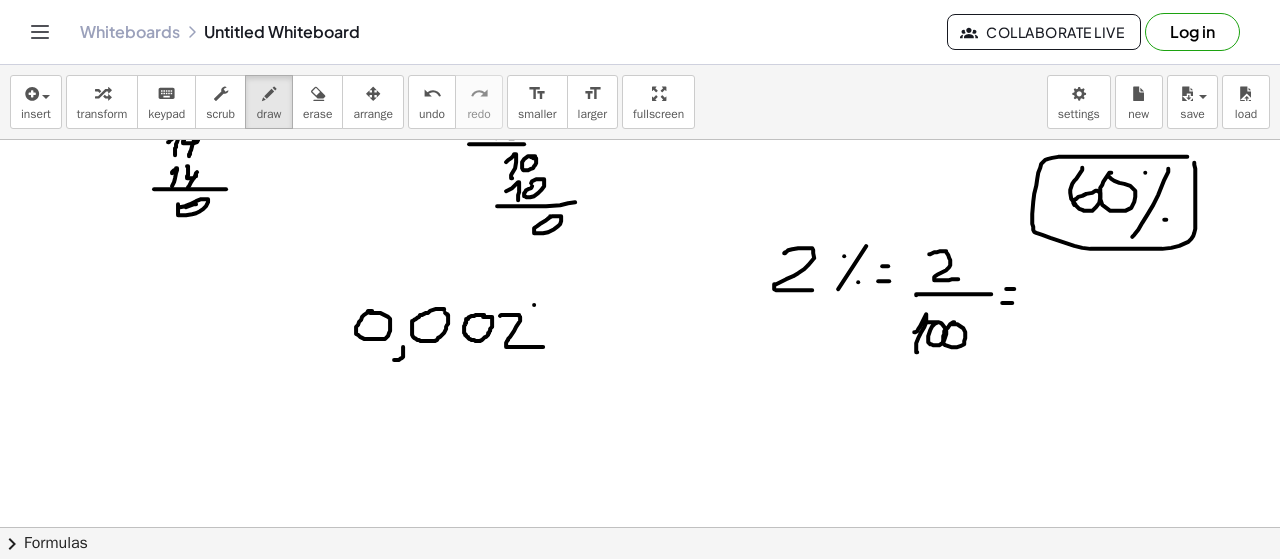 drag, startPoint x: 534, startPoint y: 301, endPoint x: 530, endPoint y: 311, distance: 10.770329 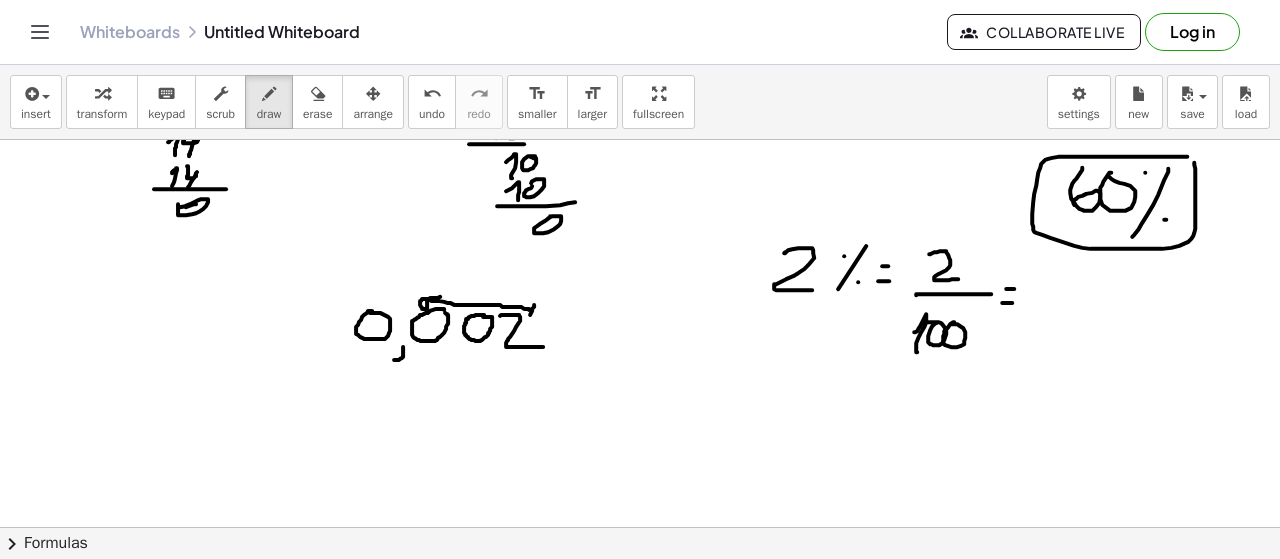 drag, startPoint x: 529, startPoint y: 306, endPoint x: 442, endPoint y: 291, distance: 88.28363 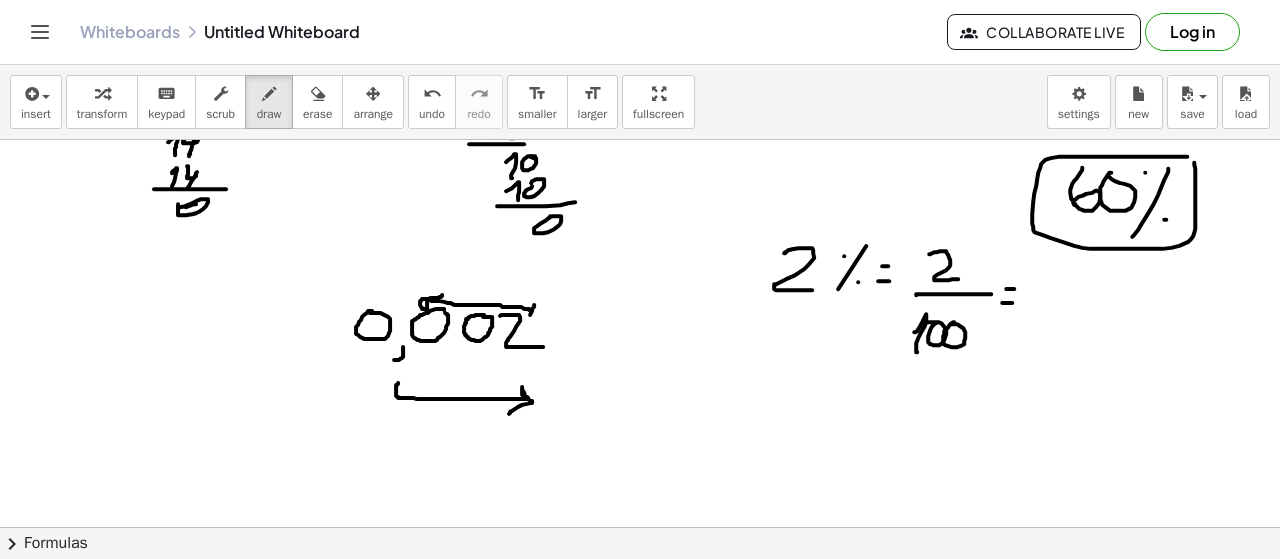drag, startPoint x: 398, startPoint y: 379, endPoint x: 506, endPoint y: 411, distance: 112.64102 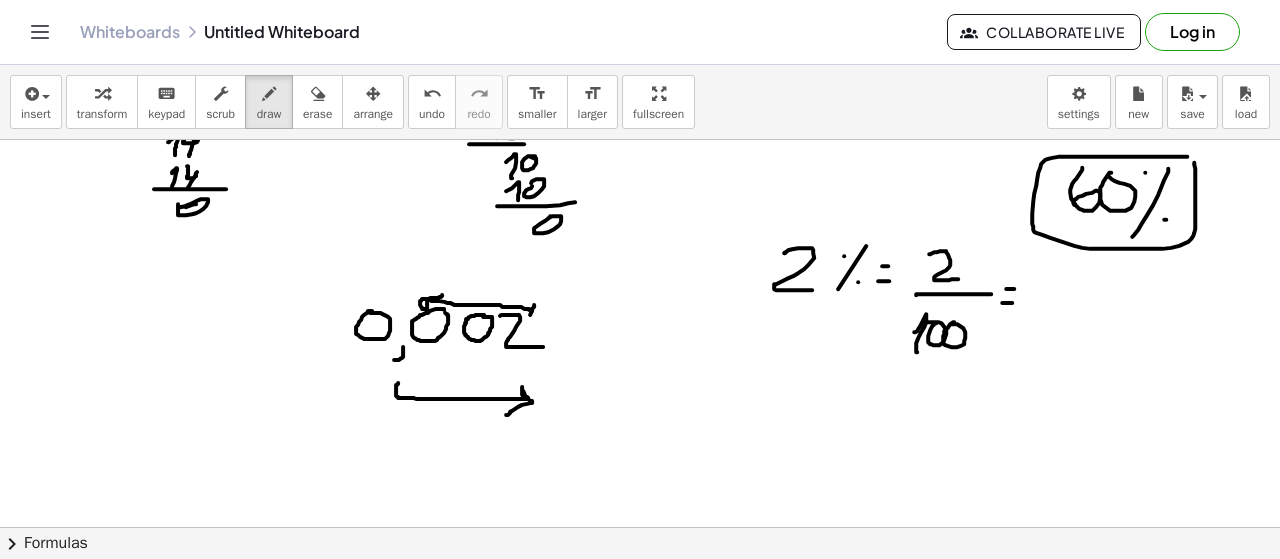 drag, startPoint x: 454, startPoint y: 339, endPoint x: 440, endPoint y: 362, distance: 26.925823 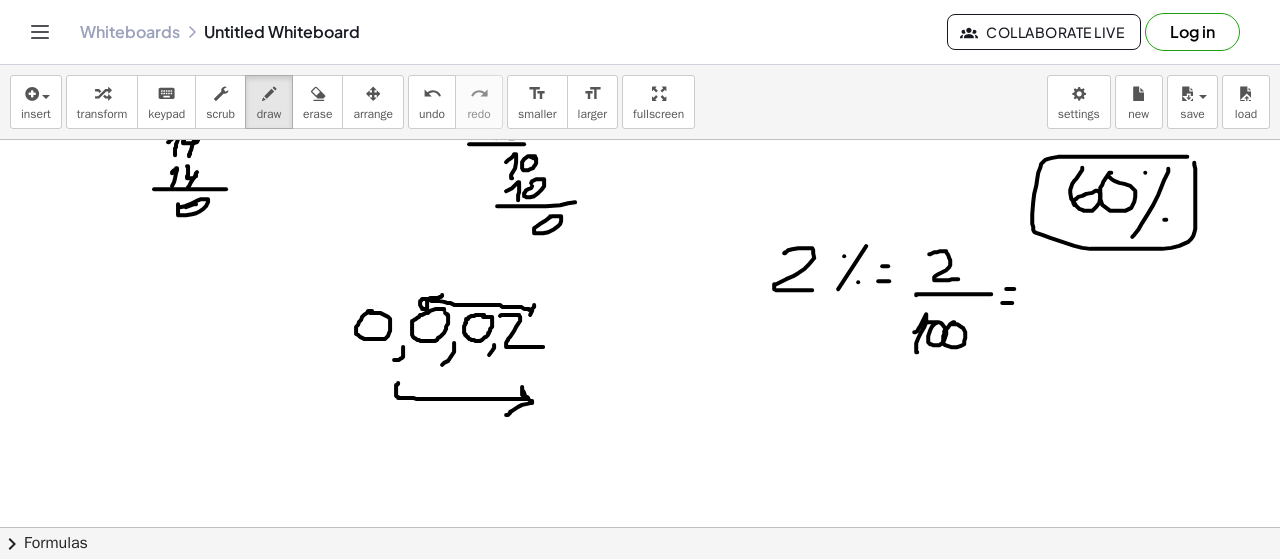 drag, startPoint x: 494, startPoint y: 341, endPoint x: 476, endPoint y: 360, distance: 26.172504 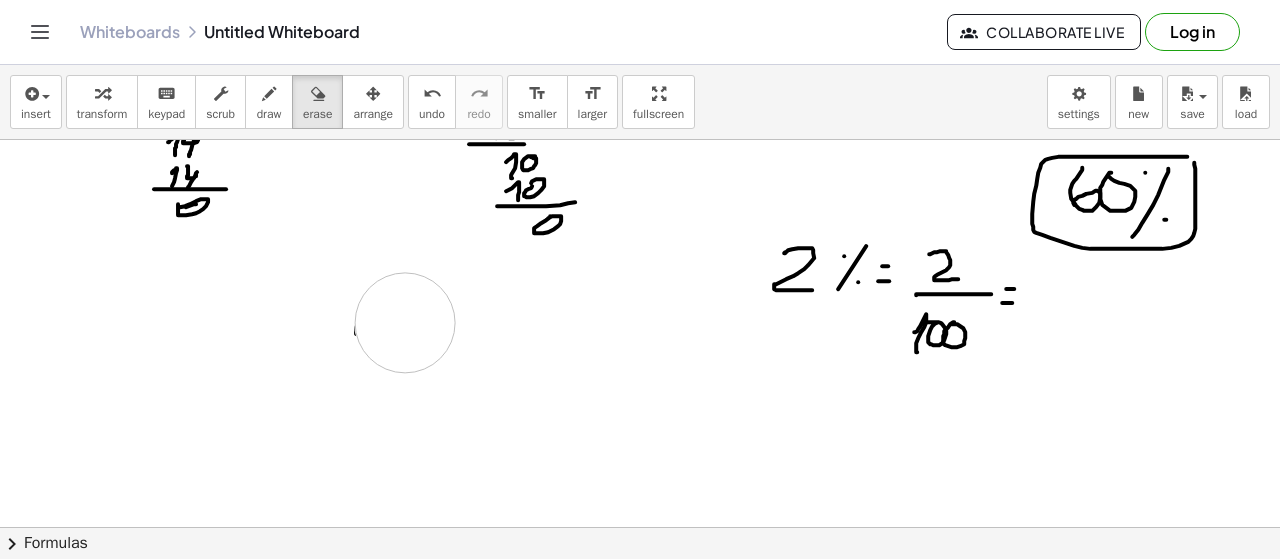 drag, startPoint x: 464, startPoint y: 336, endPoint x: 535, endPoint y: 354, distance: 73.24616 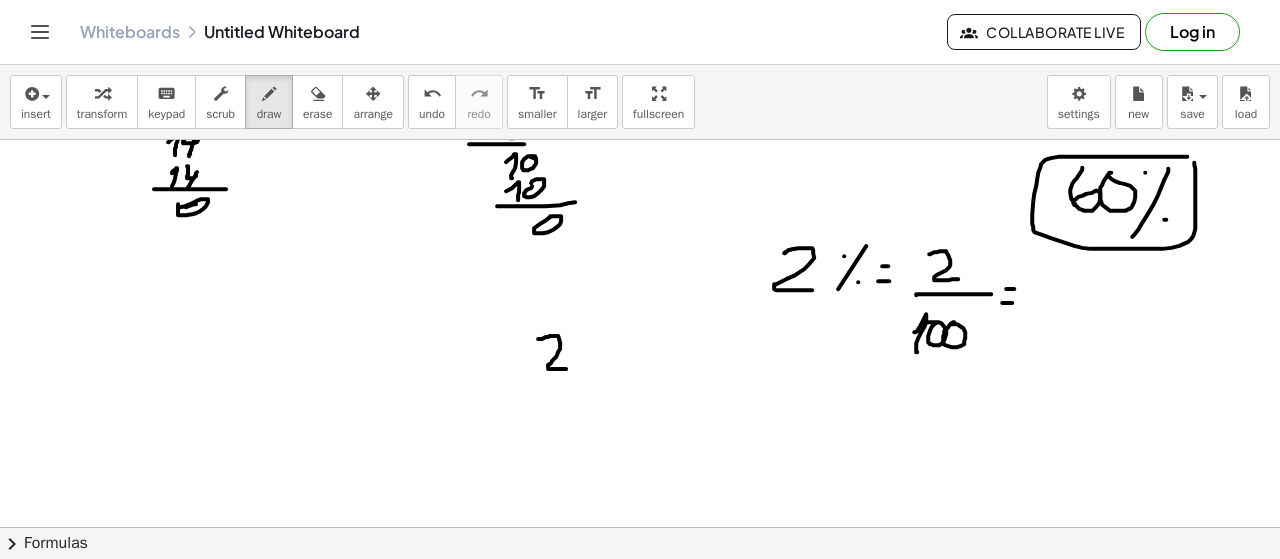drag, startPoint x: 538, startPoint y: 335, endPoint x: 566, endPoint y: 365, distance: 41.036568 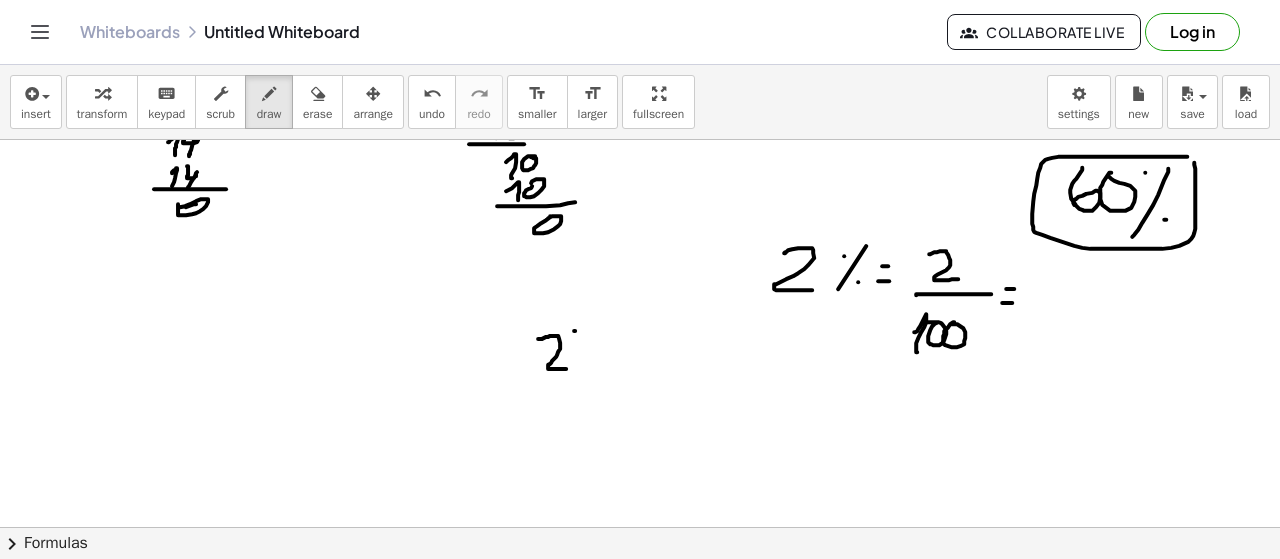 drag, startPoint x: 575, startPoint y: 327, endPoint x: 575, endPoint y: 338, distance: 11 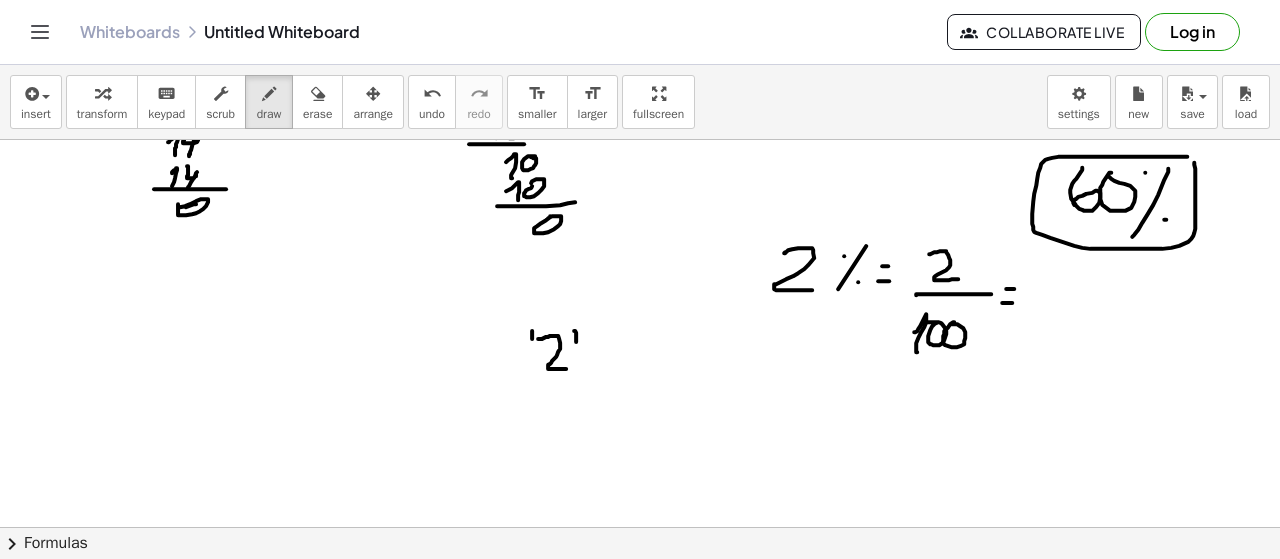 drag, startPoint x: 532, startPoint y: 327, endPoint x: 520, endPoint y: 339, distance: 16.970562 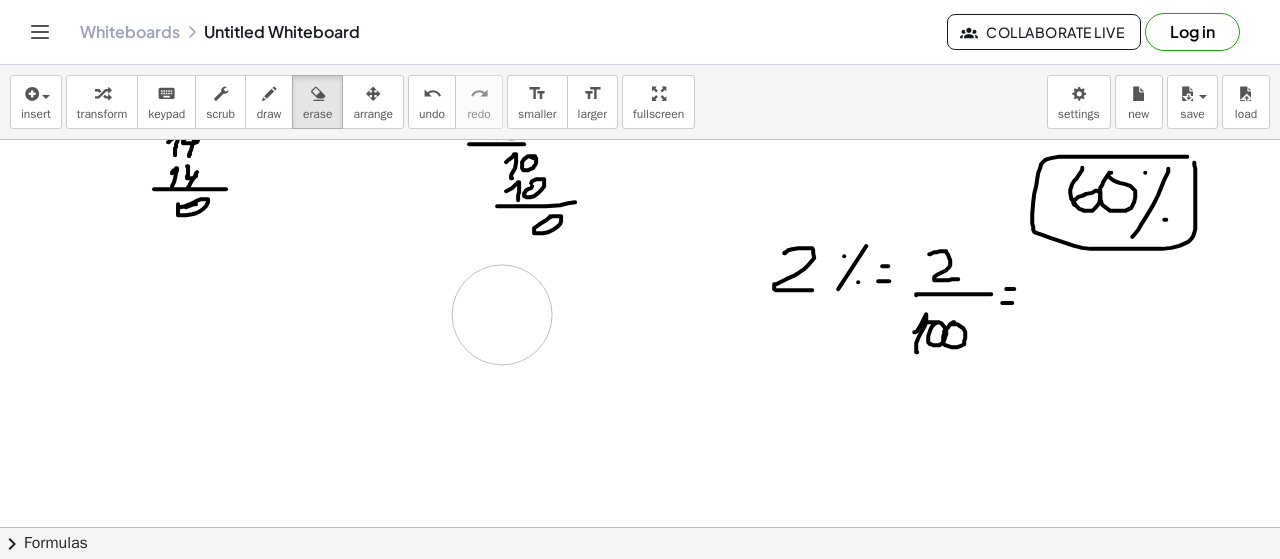 drag, startPoint x: 584, startPoint y: 363, endPoint x: 416, endPoint y: 554, distance: 254.37178 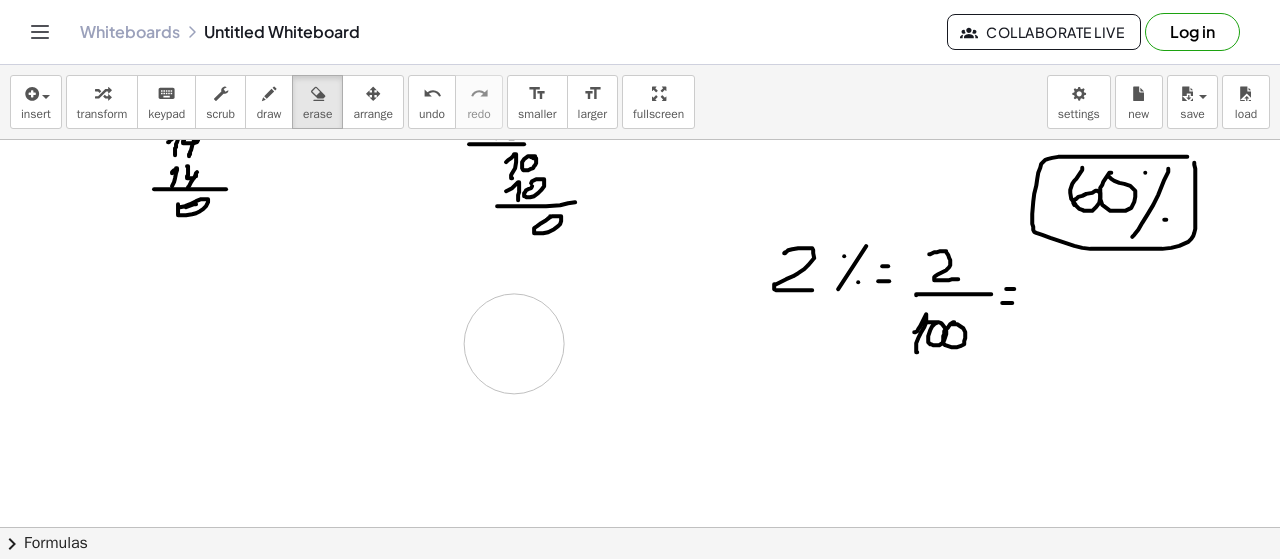 drag, startPoint x: 510, startPoint y: 321, endPoint x: 514, endPoint y: 340, distance: 19.416489 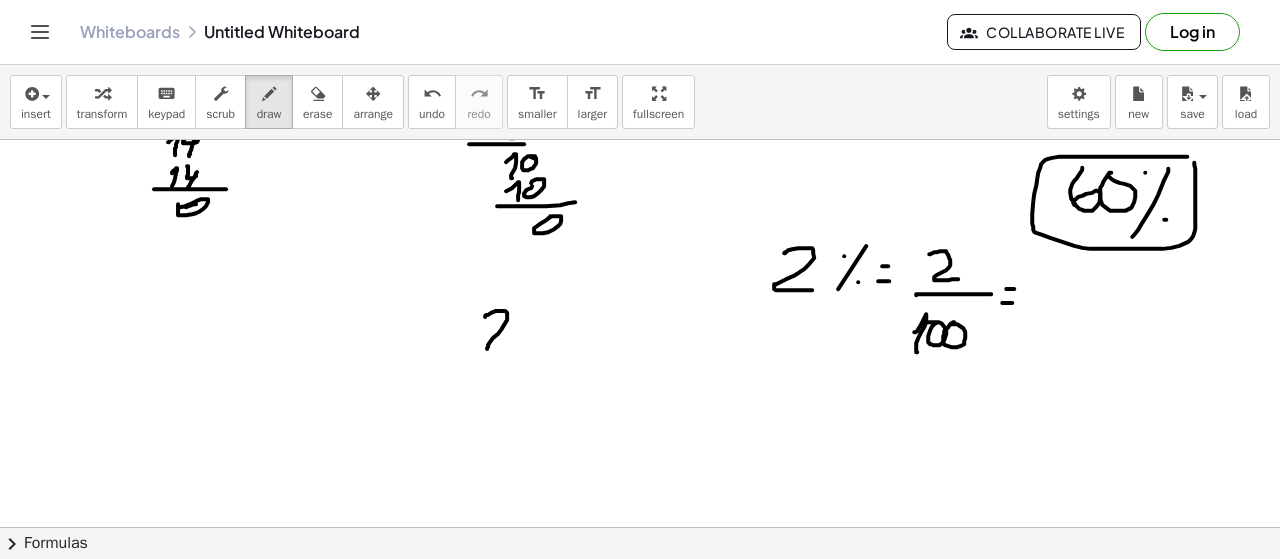 drag, startPoint x: 485, startPoint y: 313, endPoint x: 514, endPoint y: 344, distance: 42.44997 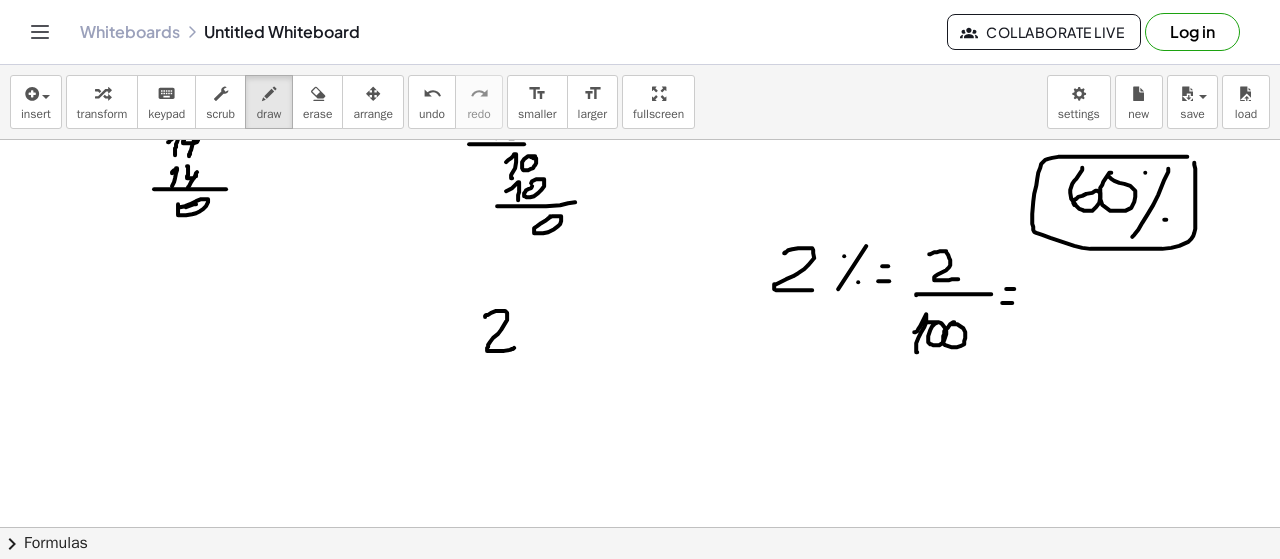 drag, startPoint x: 479, startPoint y: 351, endPoint x: 472, endPoint y: 363, distance: 13.892444 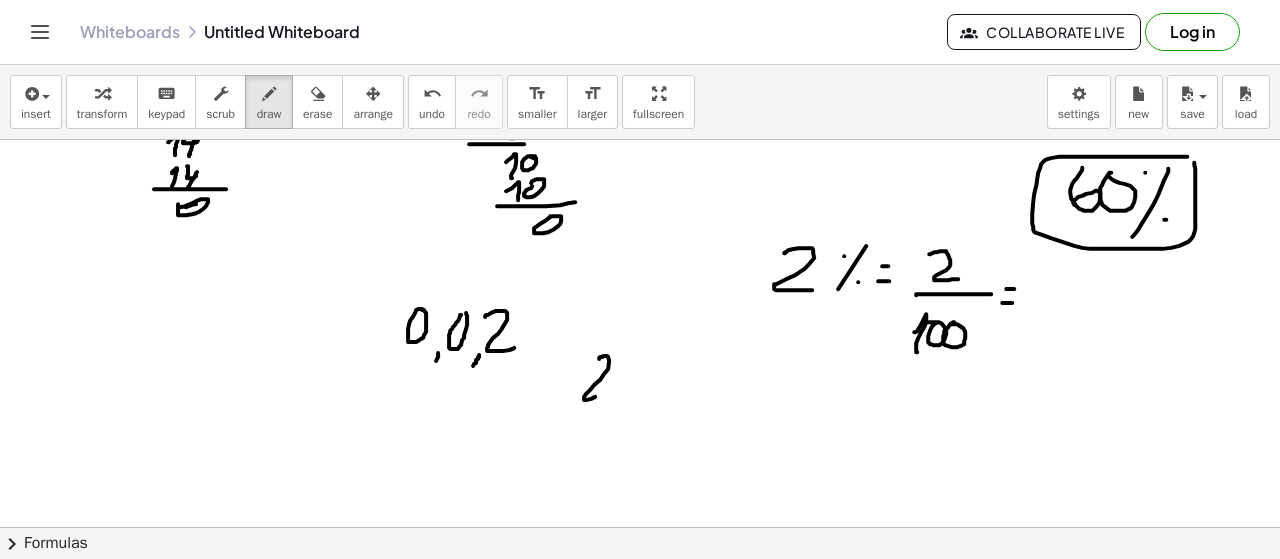 drag, startPoint x: 599, startPoint y: 355, endPoint x: 604, endPoint y: 392, distance: 37.336308 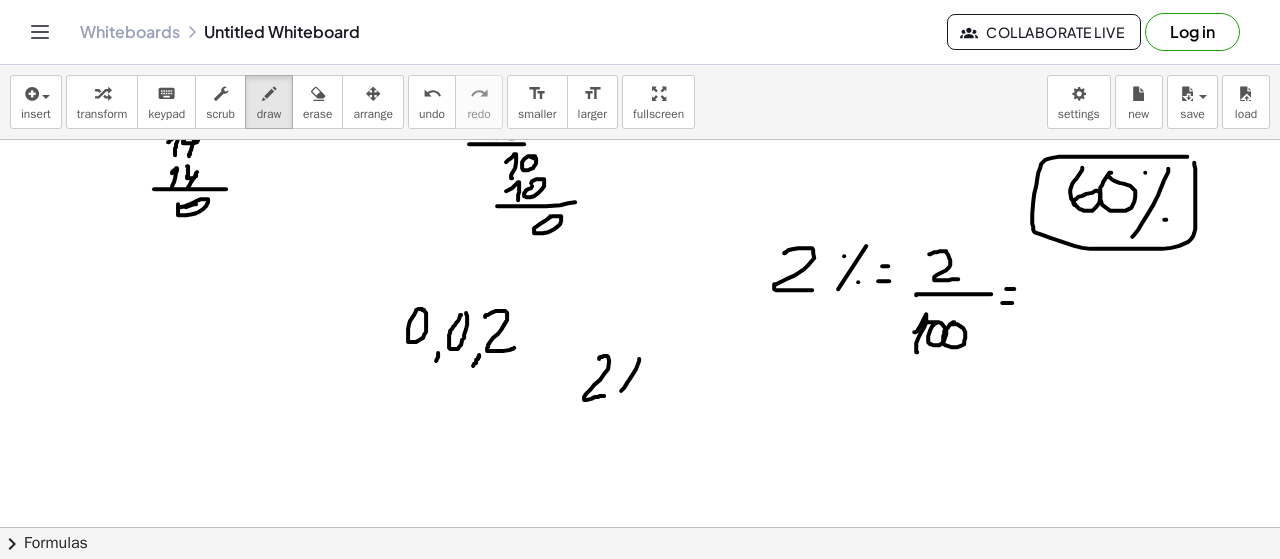 drag, startPoint x: 639, startPoint y: 355, endPoint x: 619, endPoint y: 391, distance: 41.18252 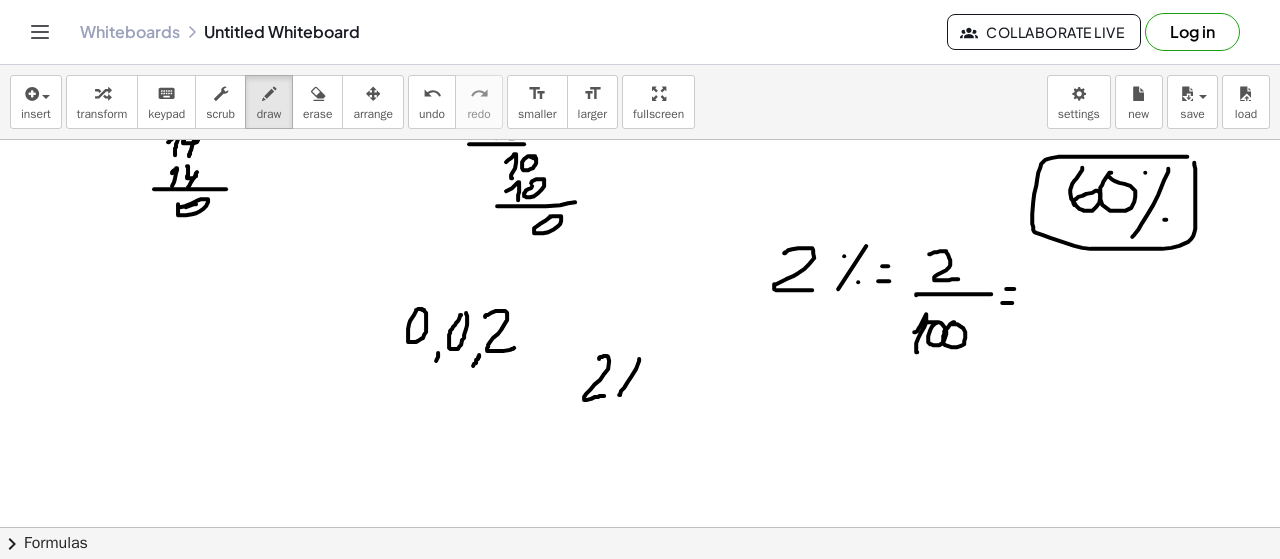 drag, startPoint x: 618, startPoint y: 368, endPoint x: 635, endPoint y: 389, distance: 27.018513 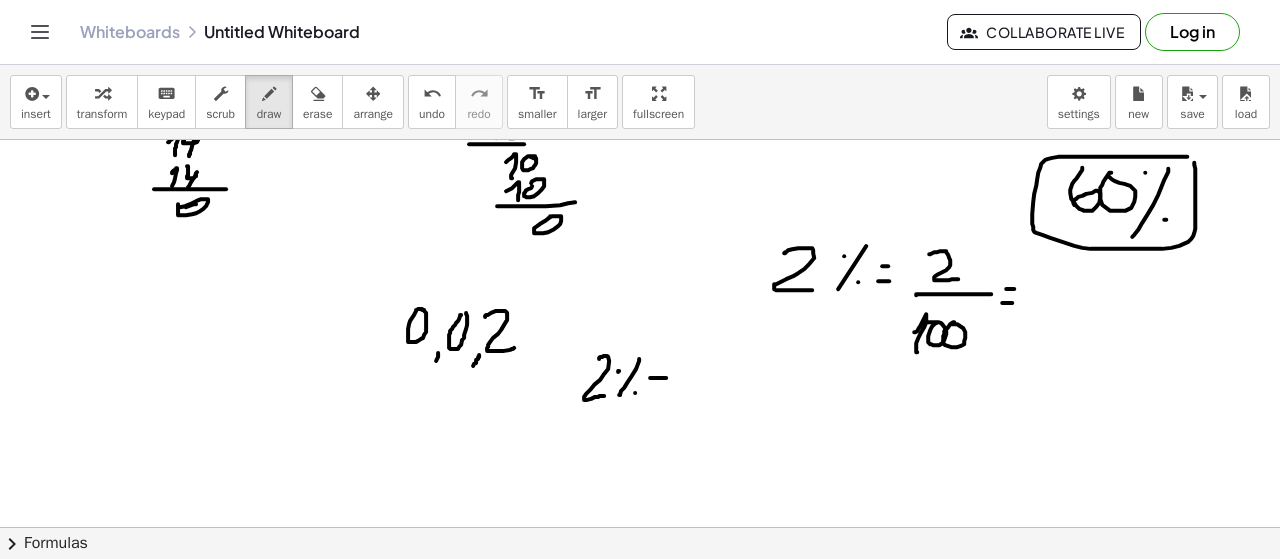 drag, startPoint x: 654, startPoint y: 387, endPoint x: 665, endPoint y: 387, distance: 11 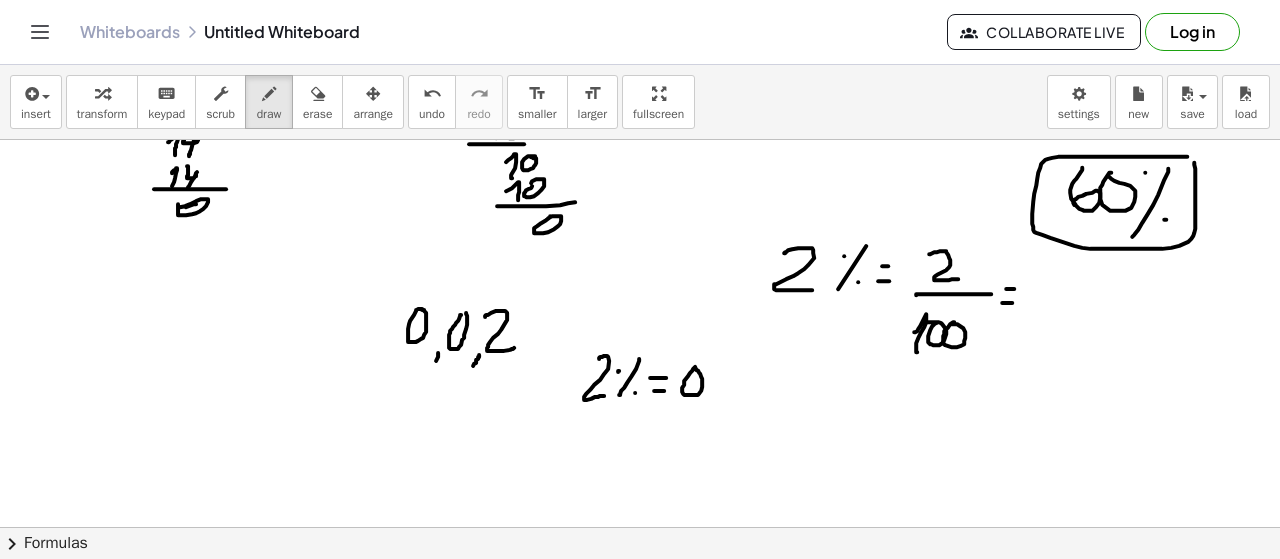 drag, startPoint x: 695, startPoint y: 363, endPoint x: 704, endPoint y: 378, distance: 17.492855 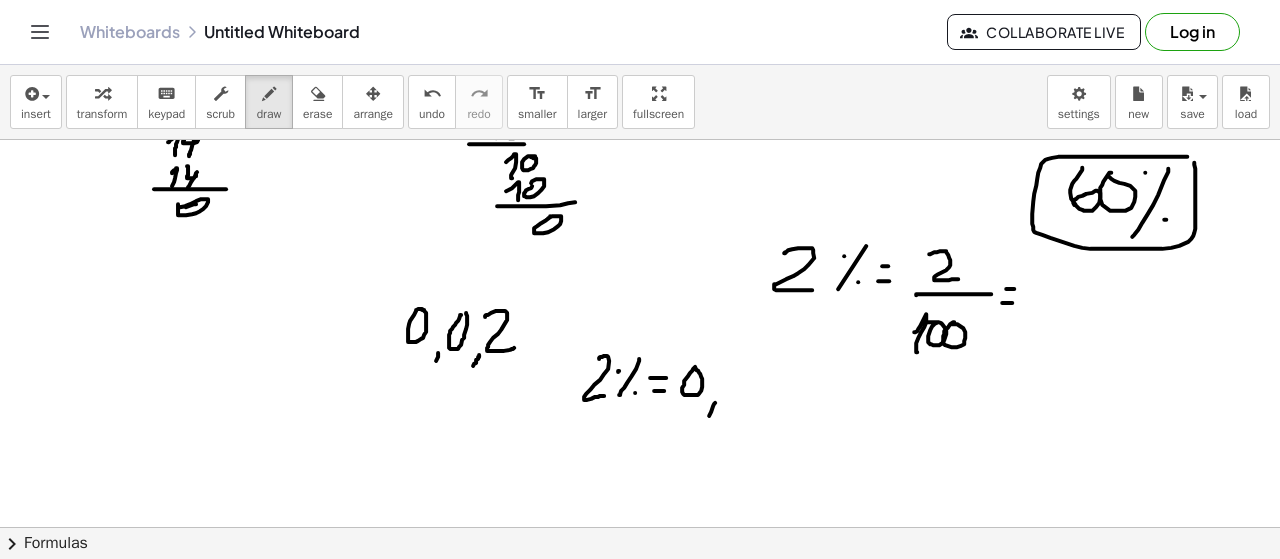 drag, startPoint x: 709, startPoint y: 412, endPoint x: 718, endPoint y: 397, distance: 17.492855 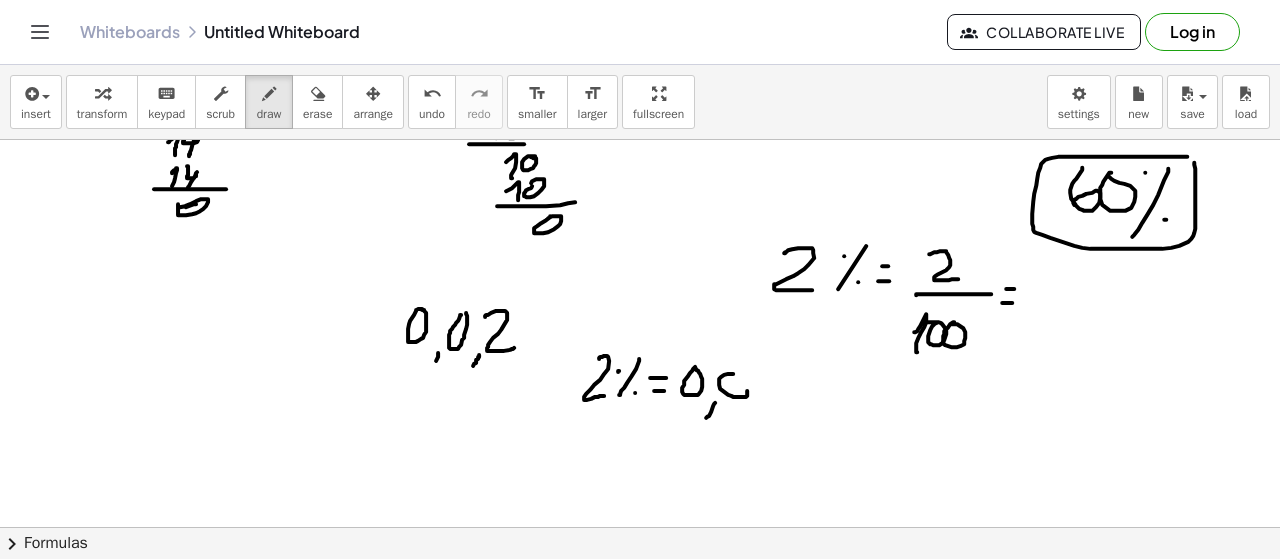 drag, startPoint x: 719, startPoint y: 375, endPoint x: 723, endPoint y: 365, distance: 10.770329 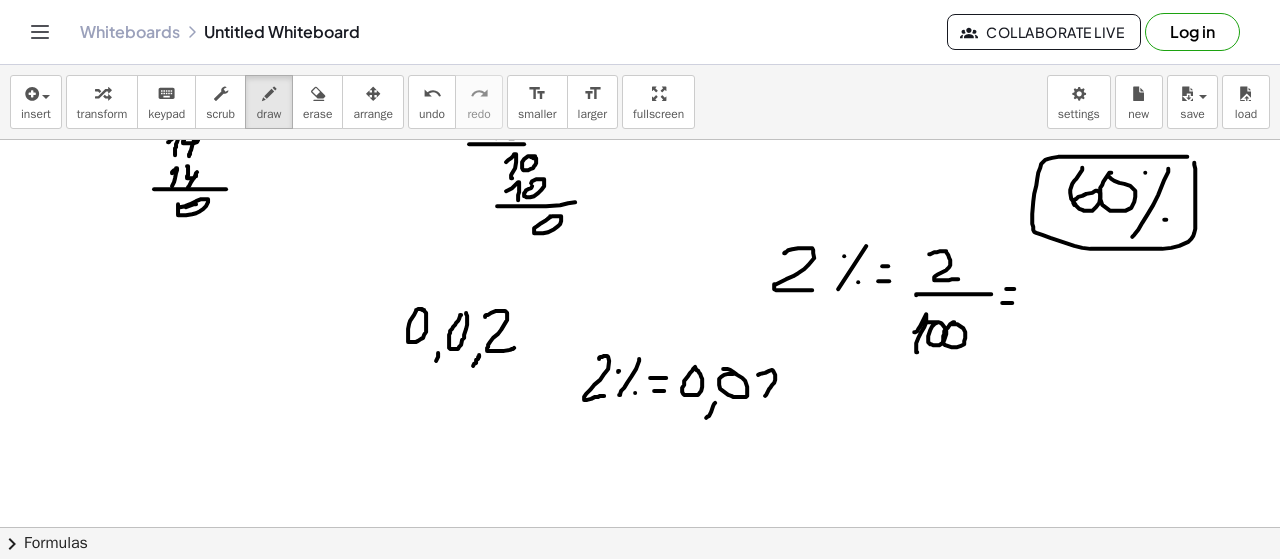 drag, startPoint x: 760, startPoint y: 370, endPoint x: 784, endPoint y: 393, distance: 33.24154 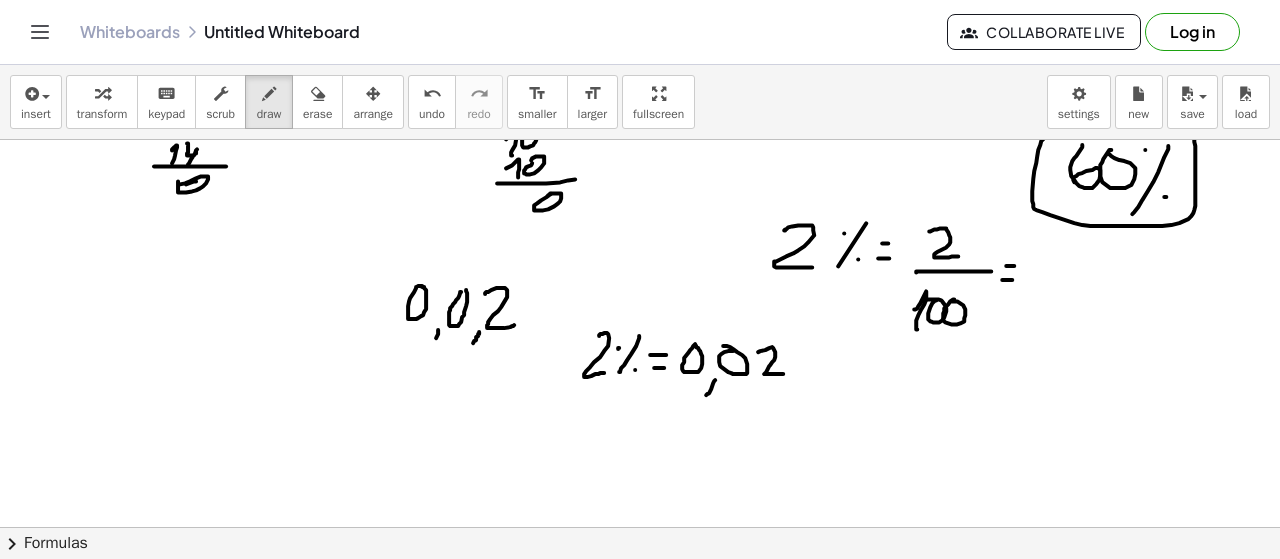 scroll, scrollTop: 7789, scrollLeft: 0, axis: vertical 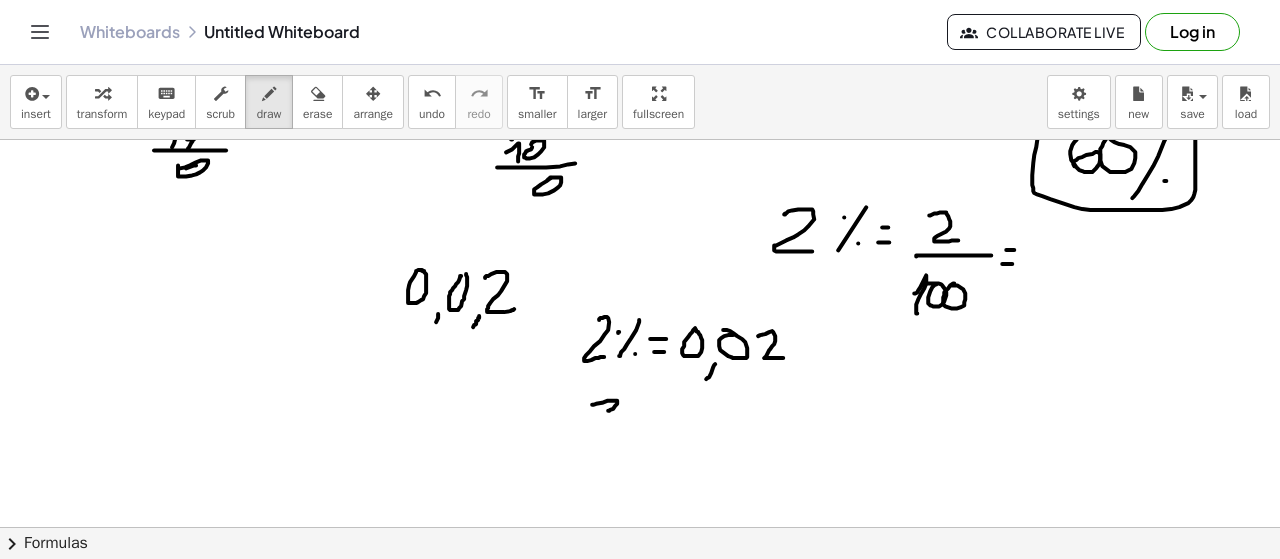 drag, startPoint x: 592, startPoint y: 401, endPoint x: 601, endPoint y: 427, distance: 27.513634 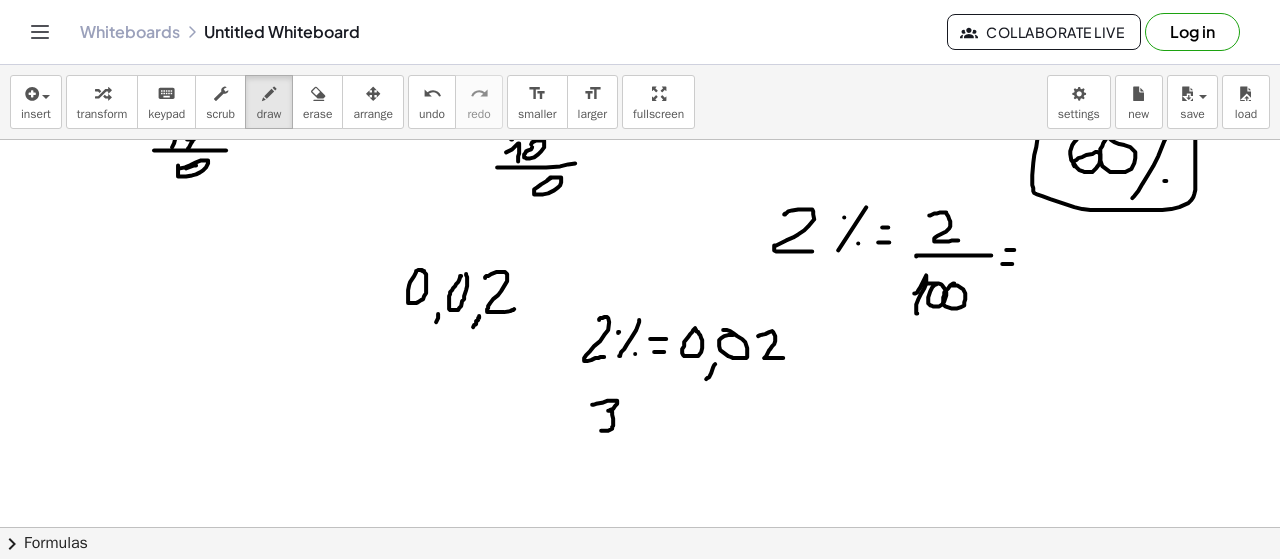 drag, startPoint x: 644, startPoint y: 409, endPoint x: 626, endPoint y: 431, distance: 28.42534 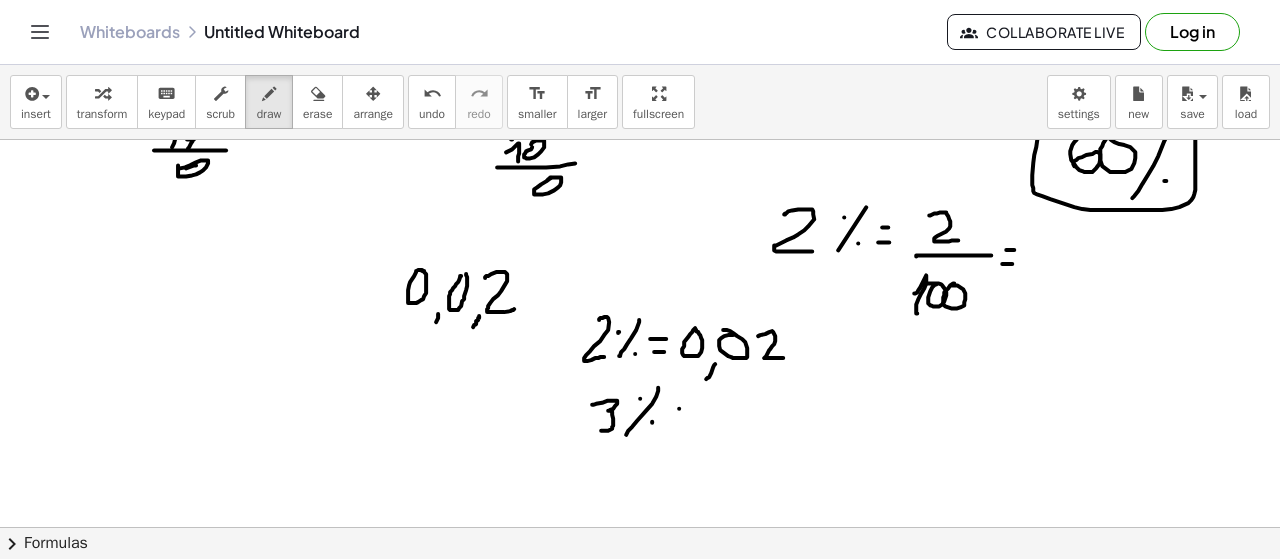drag, startPoint x: 679, startPoint y: 405, endPoint x: 696, endPoint y: 405, distance: 17 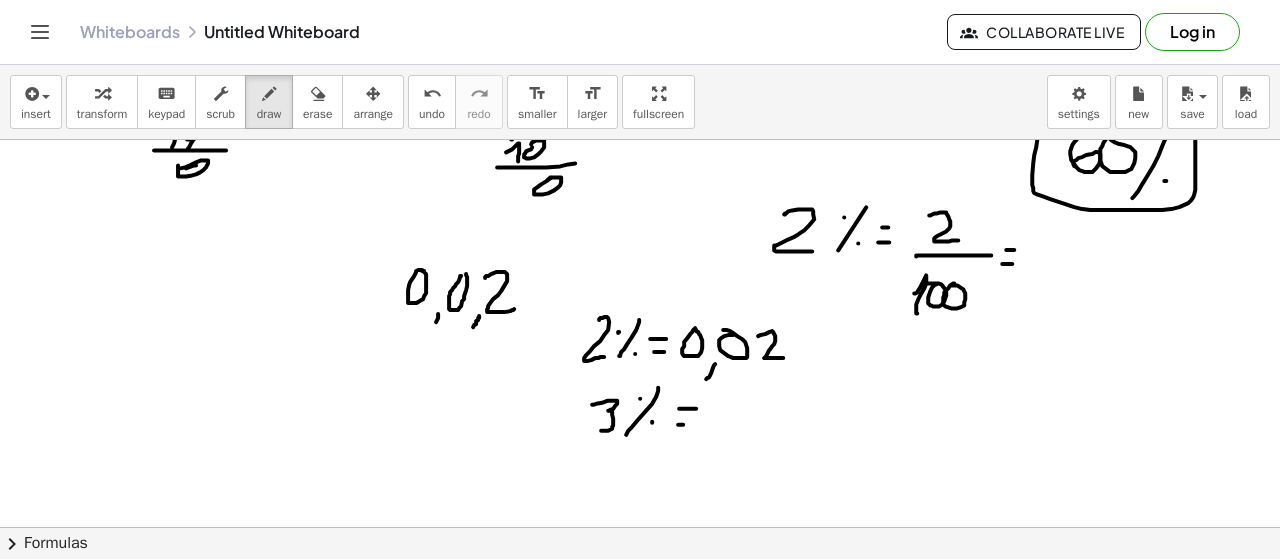 drag, startPoint x: 678, startPoint y: 421, endPoint x: 703, endPoint y: 418, distance: 25.179358 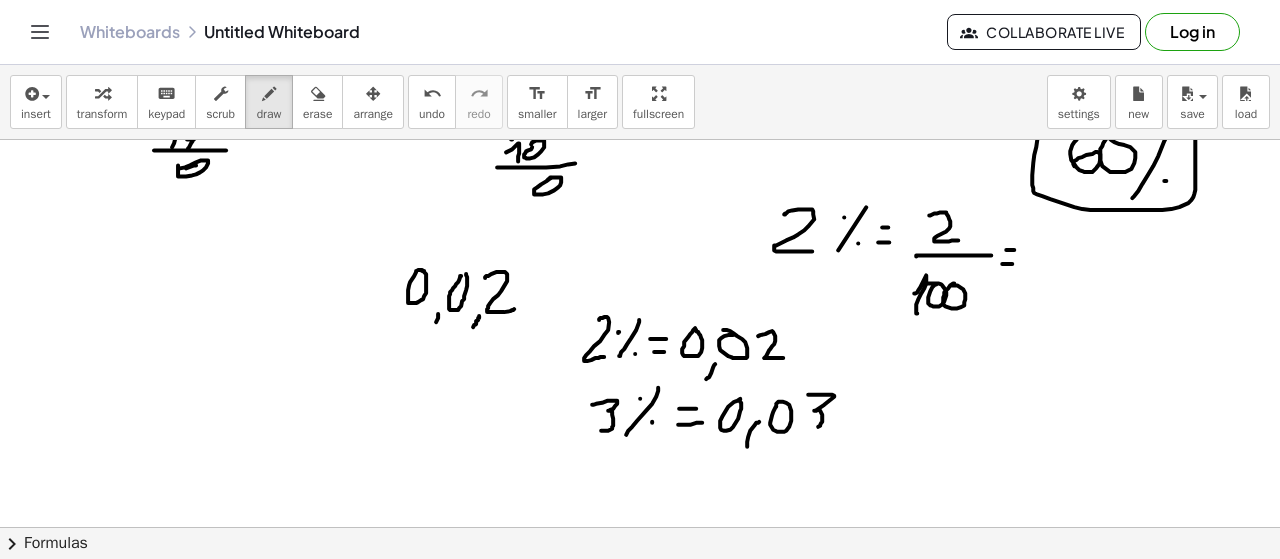 drag, startPoint x: 809, startPoint y: 391, endPoint x: 823, endPoint y: 427, distance: 38.626415 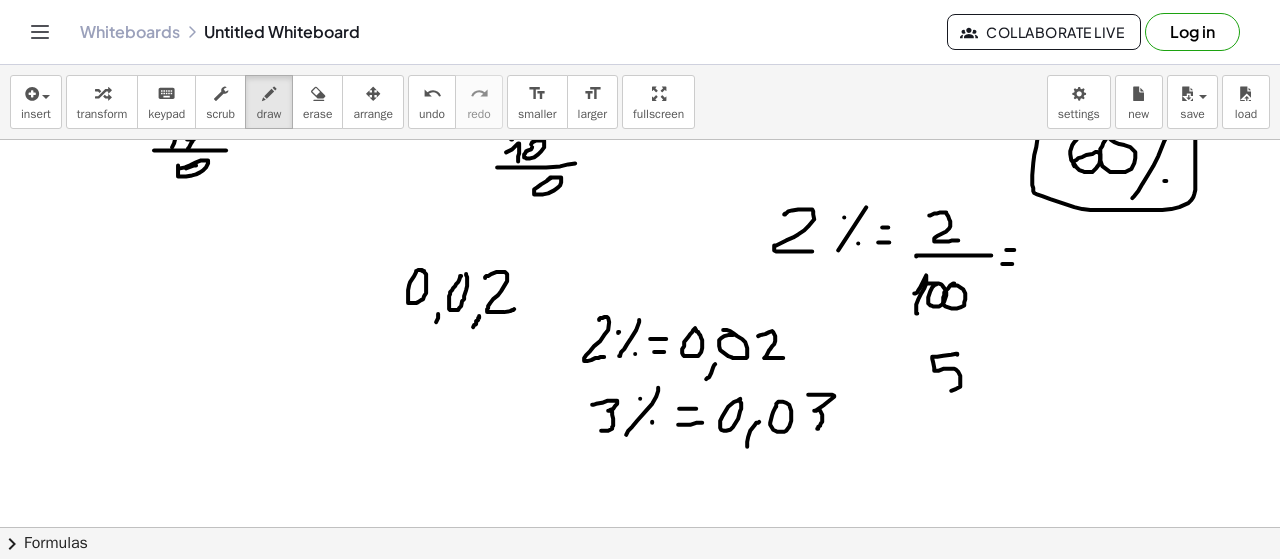 drag, startPoint x: 957, startPoint y: 351, endPoint x: 940, endPoint y: 392, distance: 44.38468 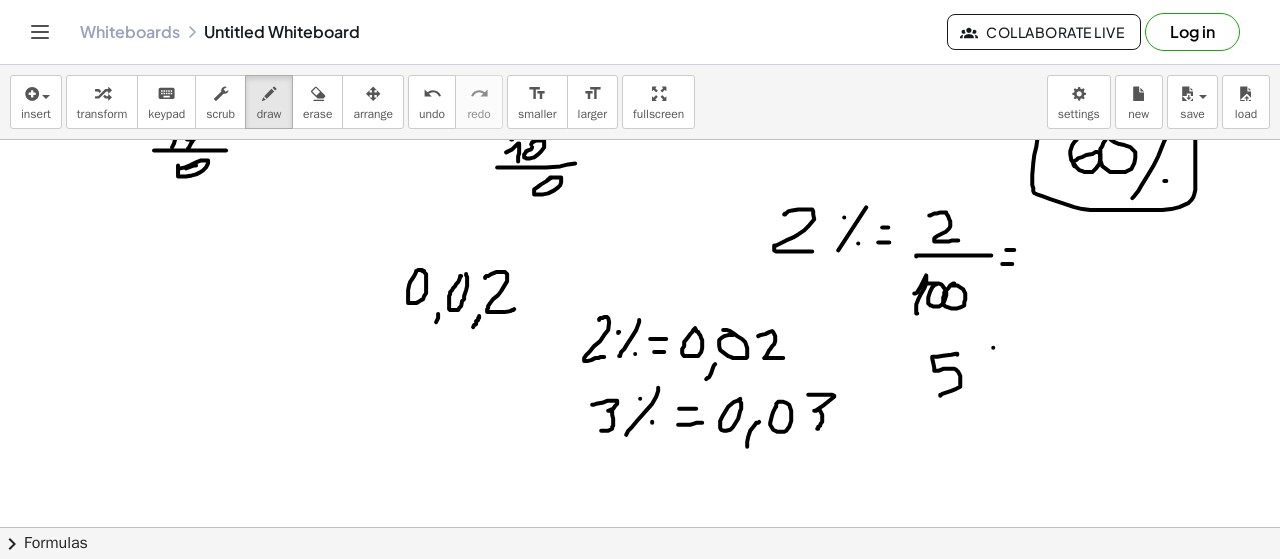 drag, startPoint x: 993, startPoint y: 344, endPoint x: 970, endPoint y: 384, distance: 46.141087 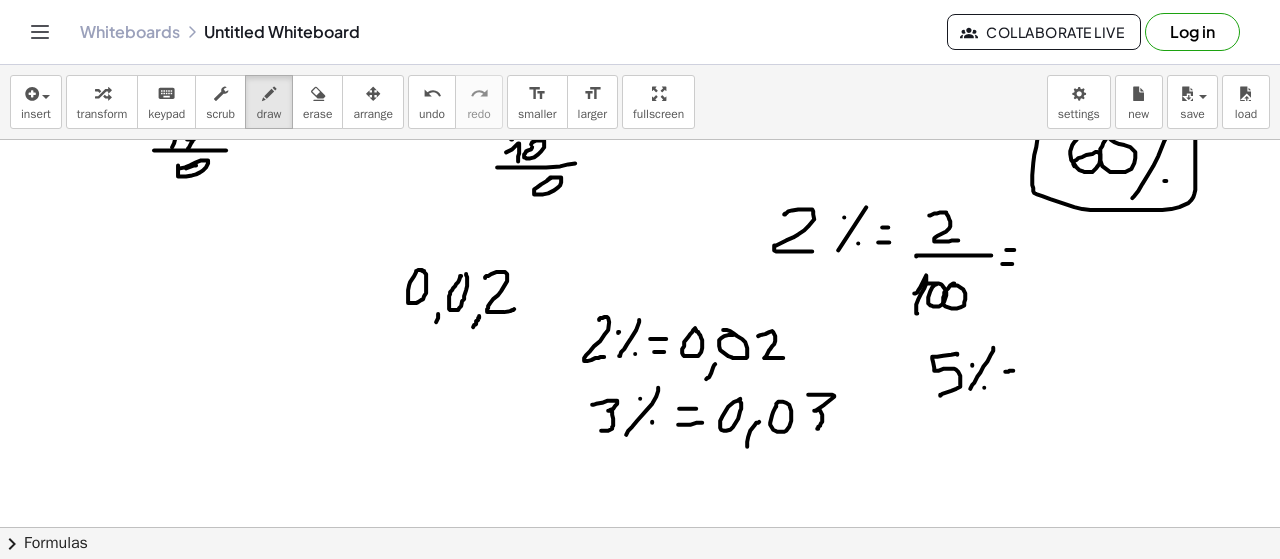 drag, startPoint x: 1006, startPoint y: 378, endPoint x: 1026, endPoint y: 377, distance: 20.024984 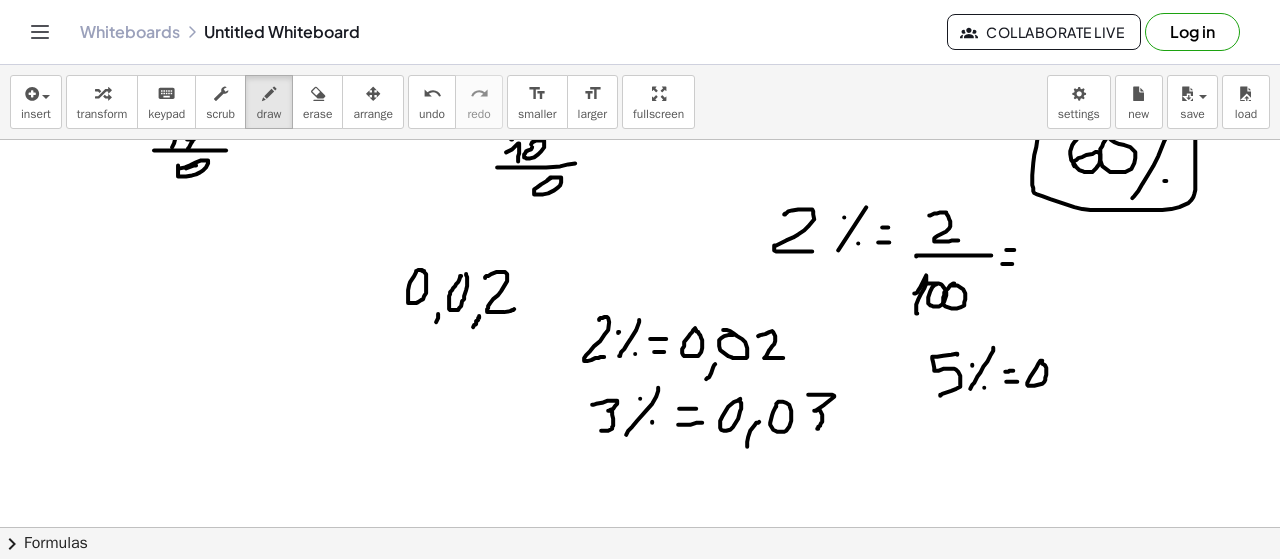 drag, startPoint x: 1060, startPoint y: 385, endPoint x: 1058, endPoint y: 395, distance: 10.198039 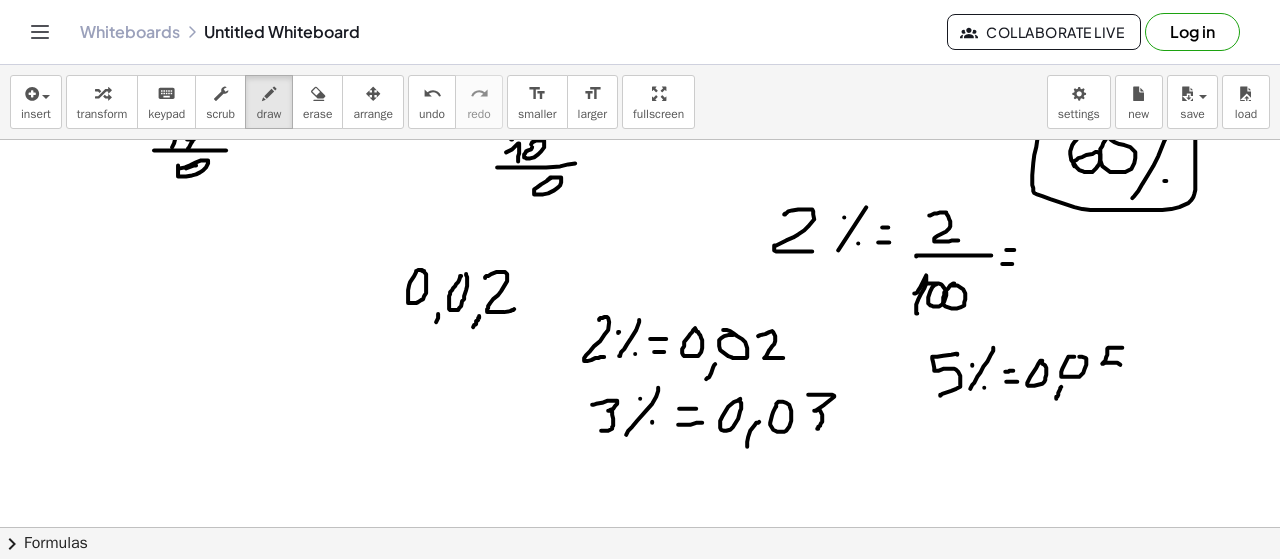 drag, startPoint x: 1113, startPoint y: 344, endPoint x: 1100, endPoint y: 380, distance: 38.27532 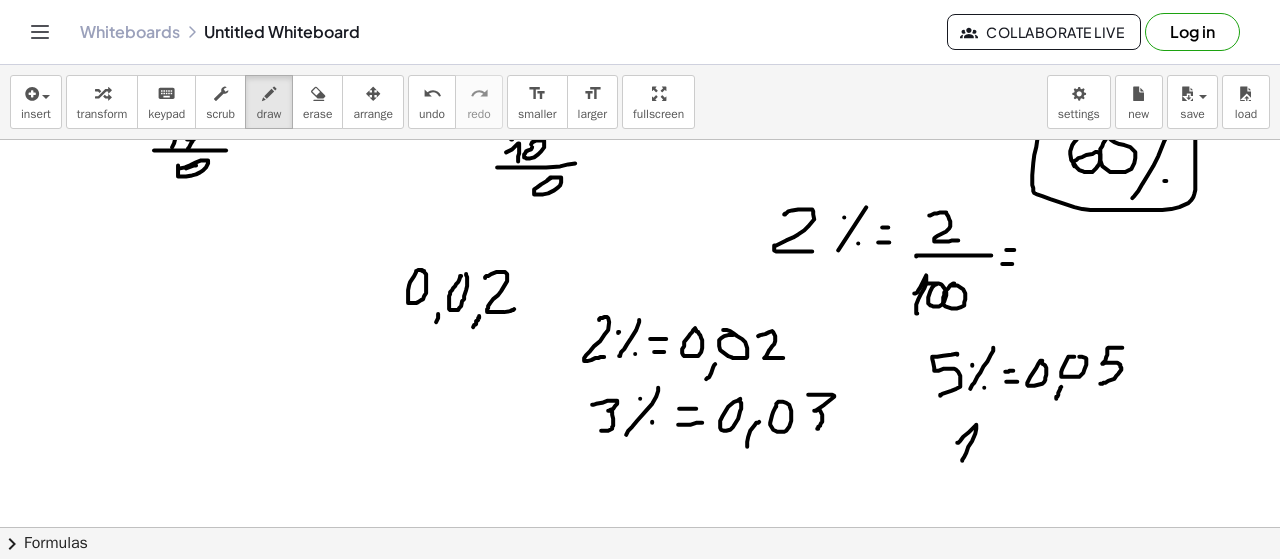 drag, startPoint x: 963, startPoint y: 433, endPoint x: 986, endPoint y: 439, distance: 23.769728 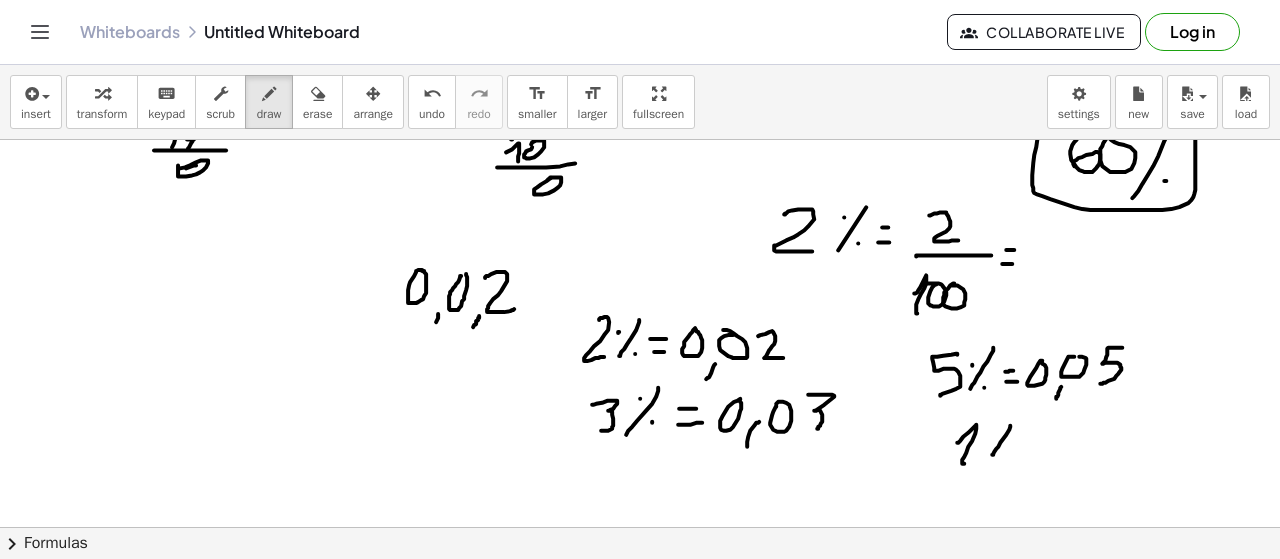 drag, startPoint x: 1010, startPoint y: 422, endPoint x: 993, endPoint y: 433, distance: 20.248457 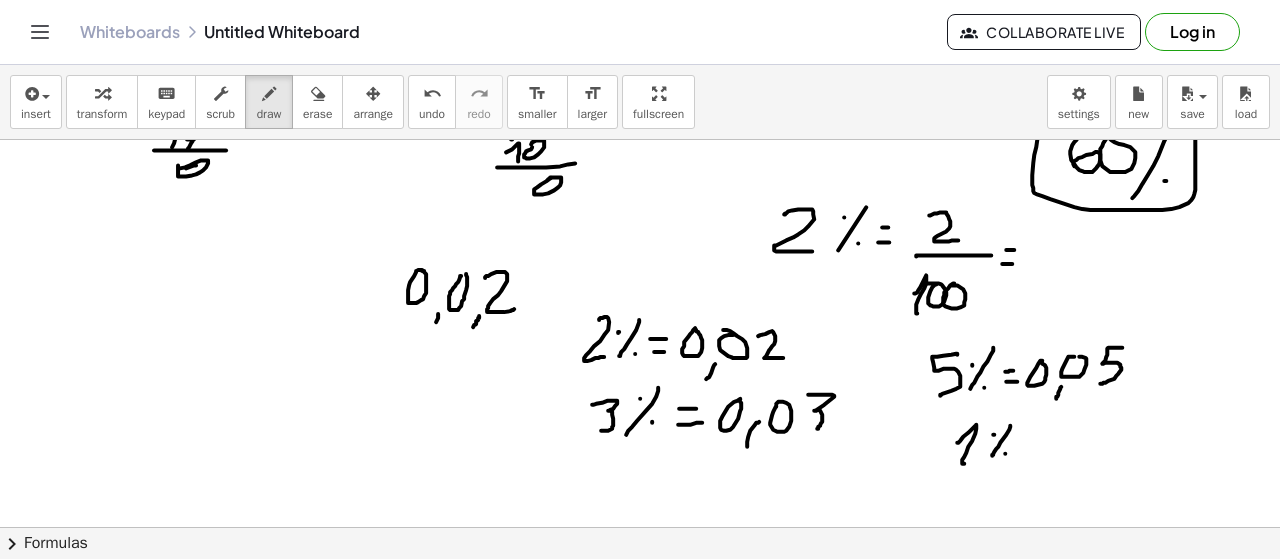 drag, startPoint x: 1005, startPoint y: 450, endPoint x: 1018, endPoint y: 443, distance: 14.764823 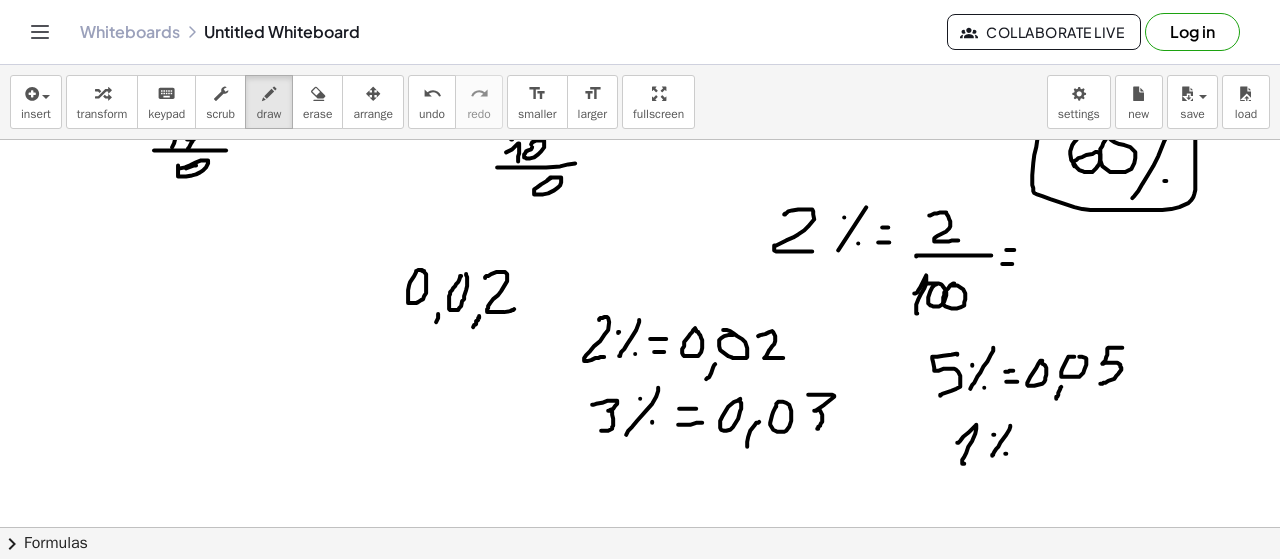 drag, startPoint x: 1023, startPoint y: 438, endPoint x: 1034, endPoint y: 437, distance: 11.045361 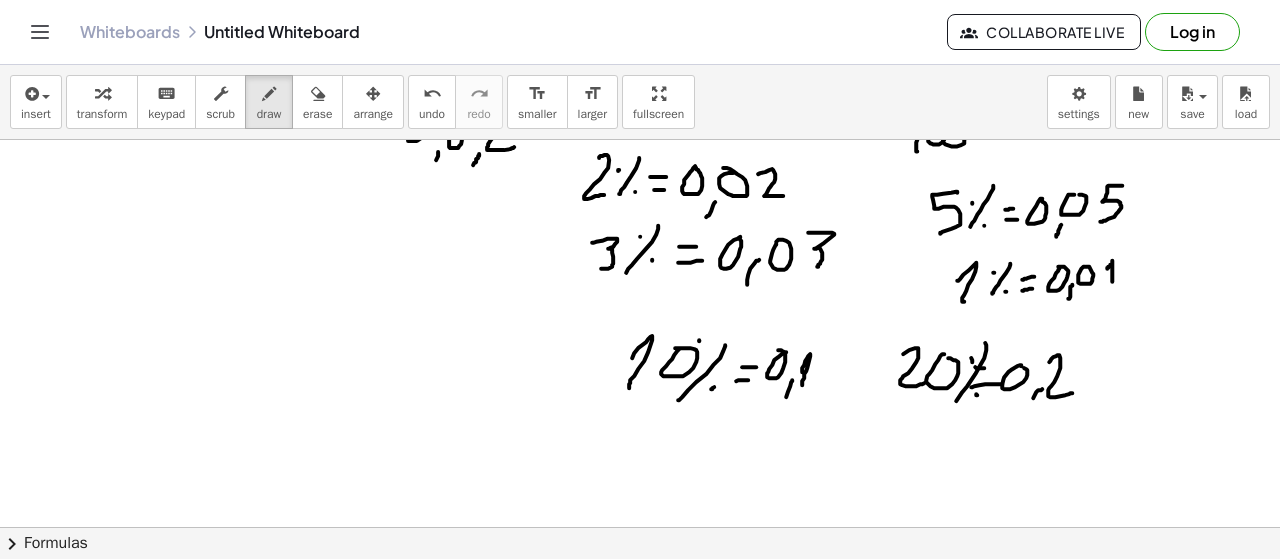 scroll, scrollTop: 7984, scrollLeft: 0, axis: vertical 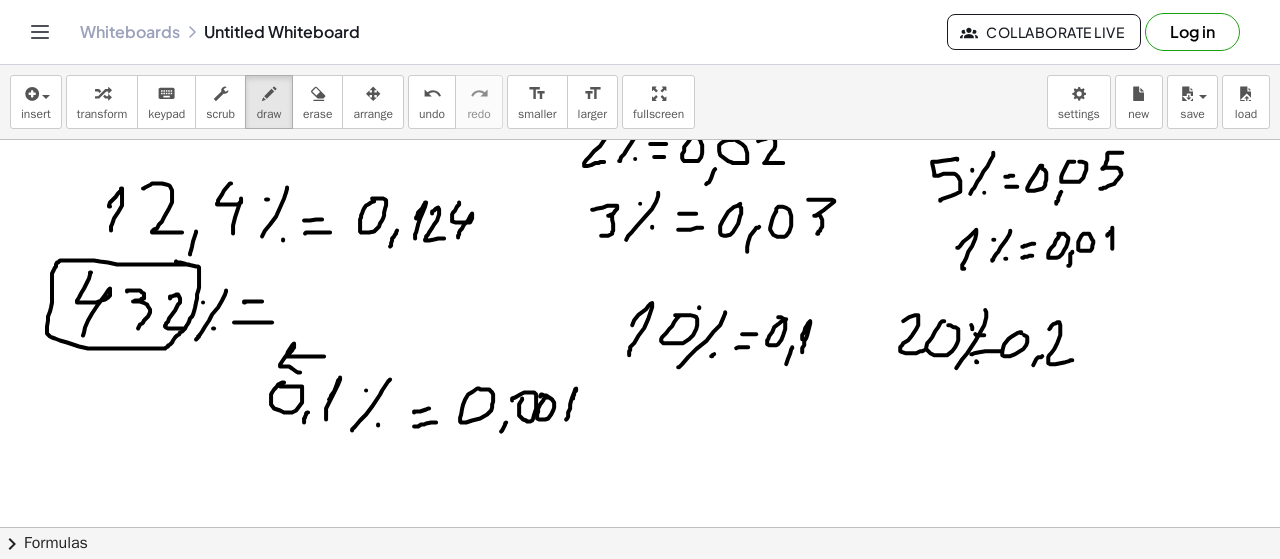 drag, startPoint x: 189, startPoint y: 261, endPoint x: 174, endPoint y: 257, distance: 15.524175 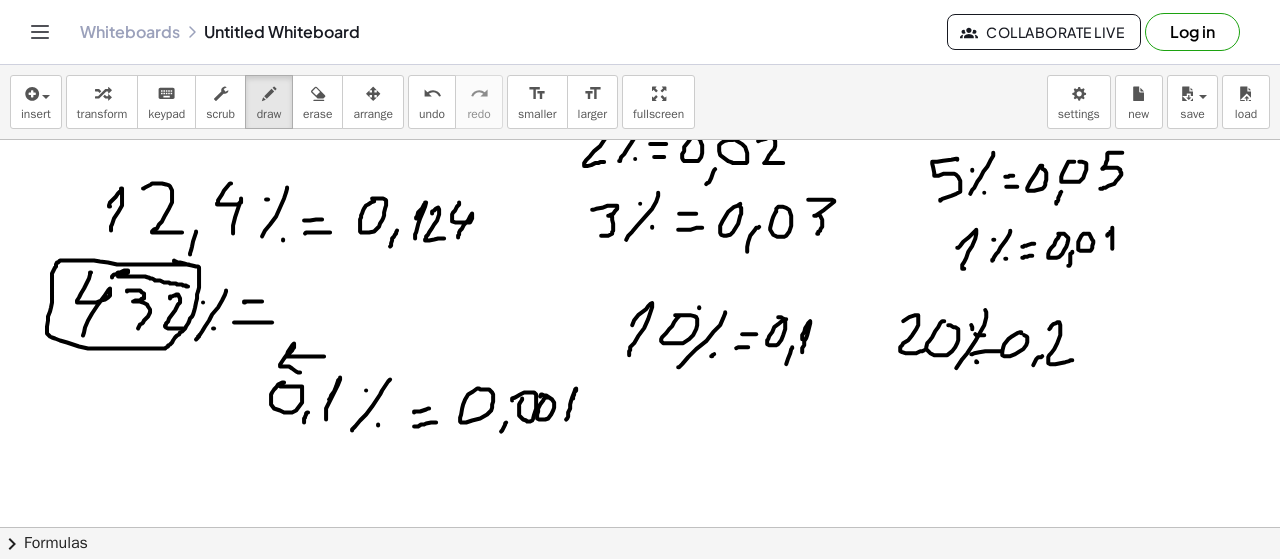 drag, startPoint x: 188, startPoint y: 283, endPoint x: 122, endPoint y: 277, distance: 66.27216 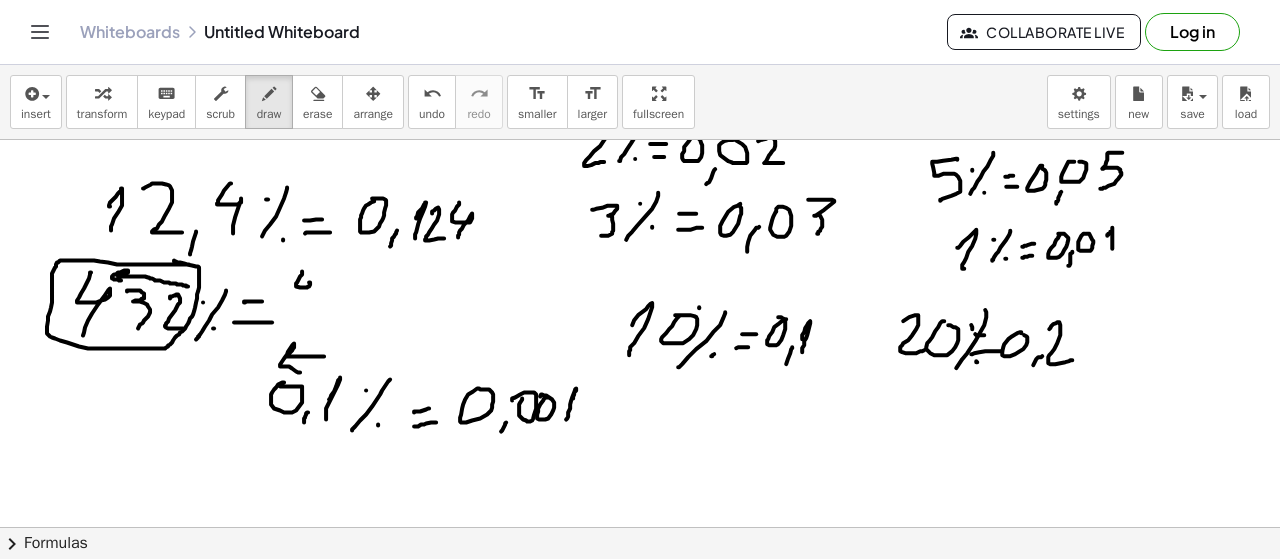 drag, startPoint x: 302, startPoint y: 268, endPoint x: 300, endPoint y: 310, distance: 42.047592 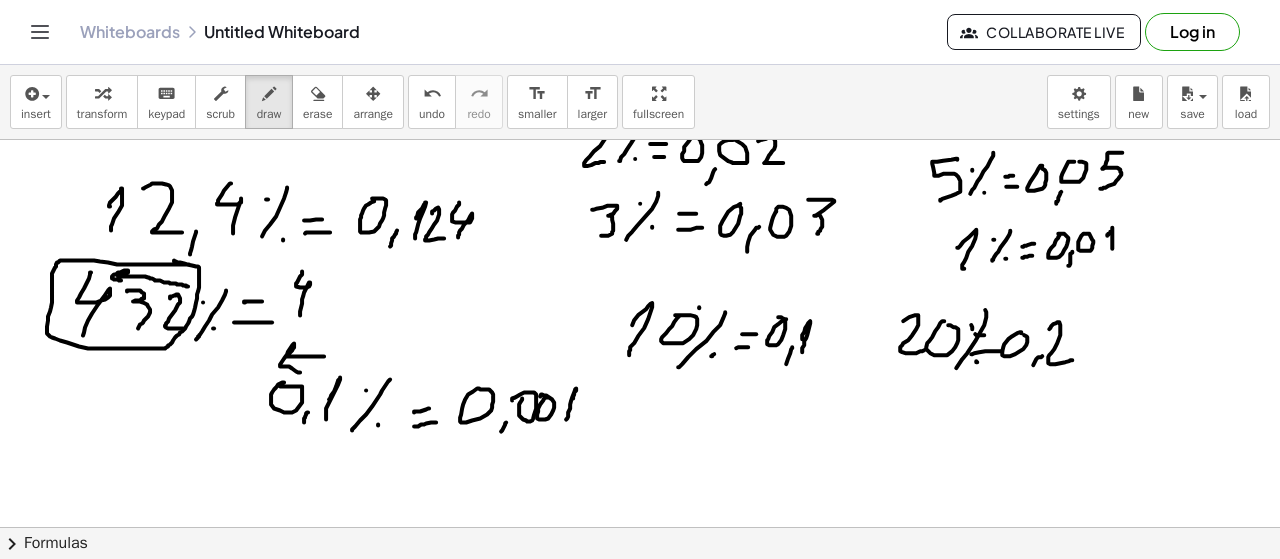 drag, startPoint x: 309, startPoint y: 307, endPoint x: 310, endPoint y: 319, distance: 12.0415945 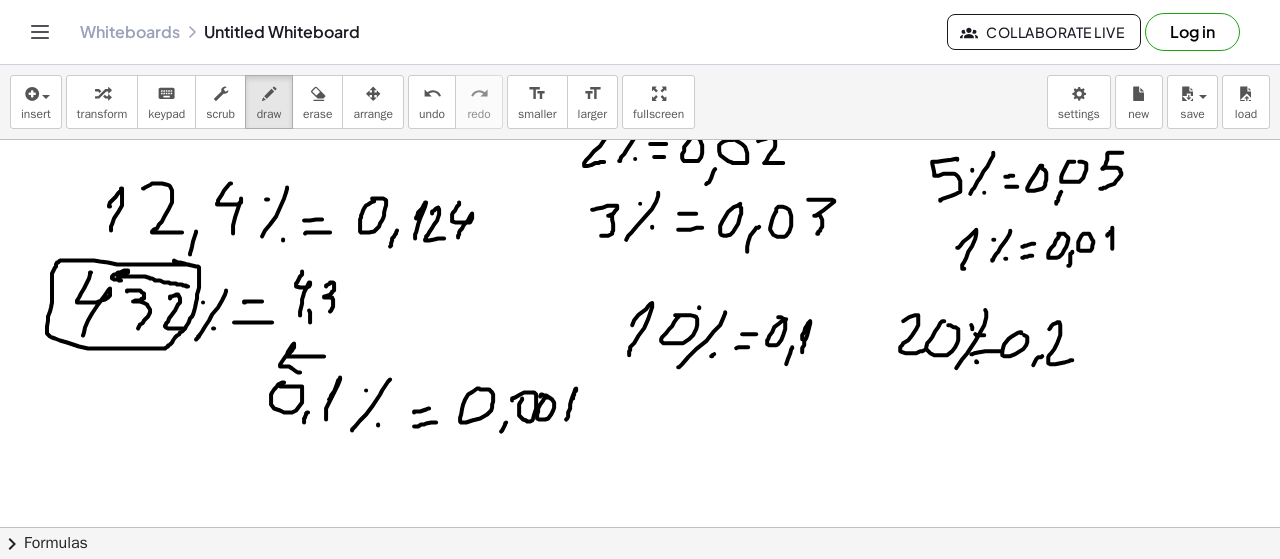 drag, startPoint x: 326, startPoint y: 283, endPoint x: 352, endPoint y: 297, distance: 29.529646 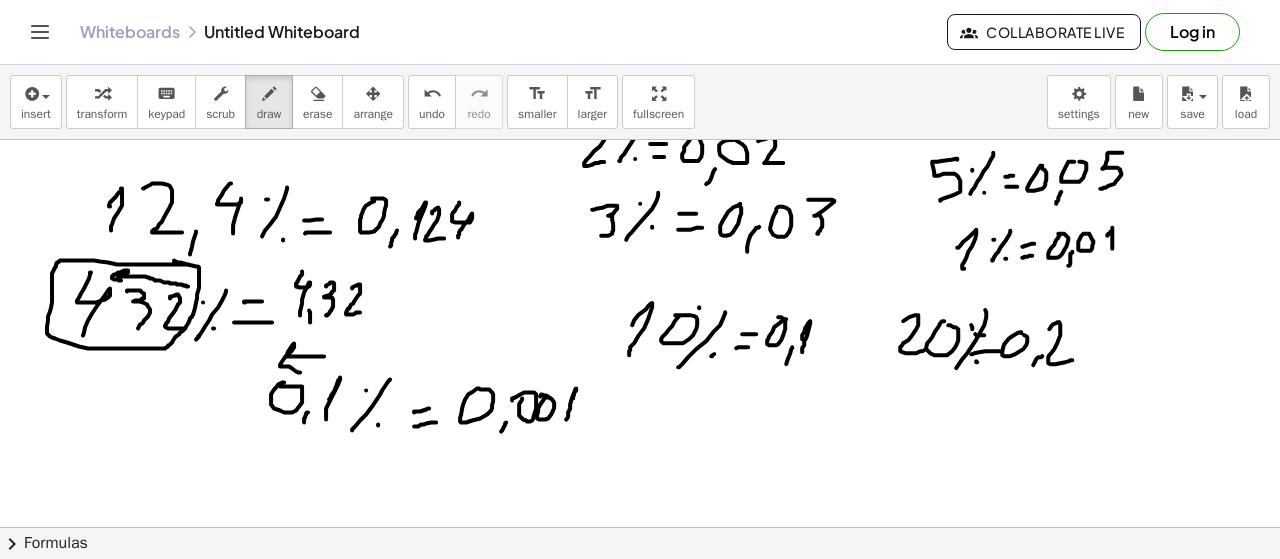 drag, startPoint x: 356, startPoint y: 282, endPoint x: 360, endPoint y: 309, distance: 27.294687 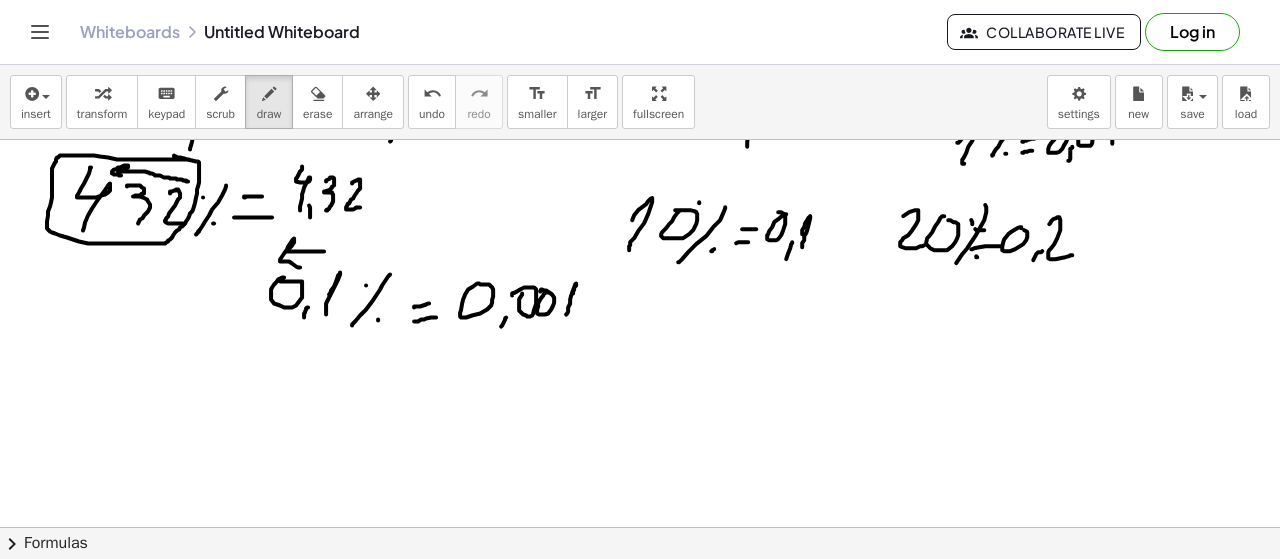 scroll, scrollTop: 8105, scrollLeft: 0, axis: vertical 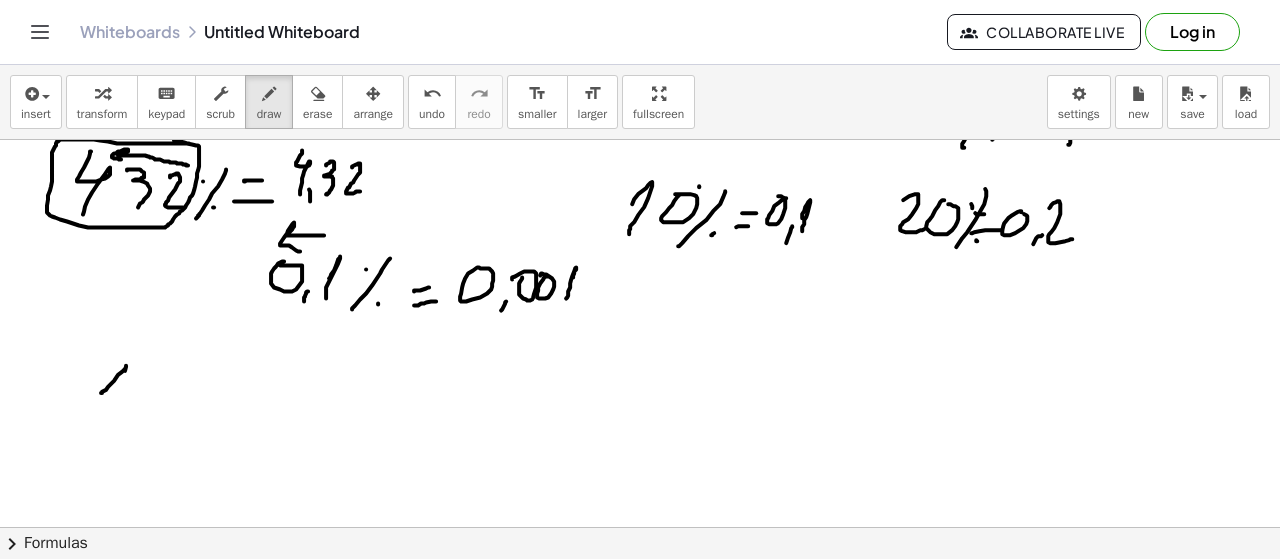 drag, startPoint x: 102, startPoint y: 388, endPoint x: 117, endPoint y: 403, distance: 21.213203 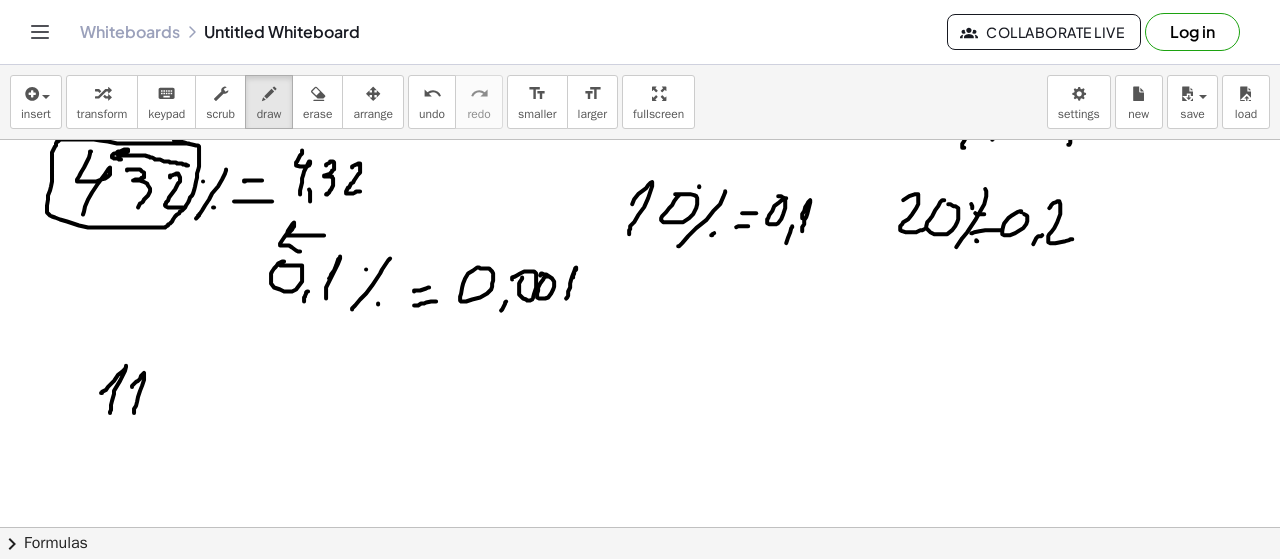 drag, startPoint x: 142, startPoint y: 371, endPoint x: 140, endPoint y: 406, distance: 35.057095 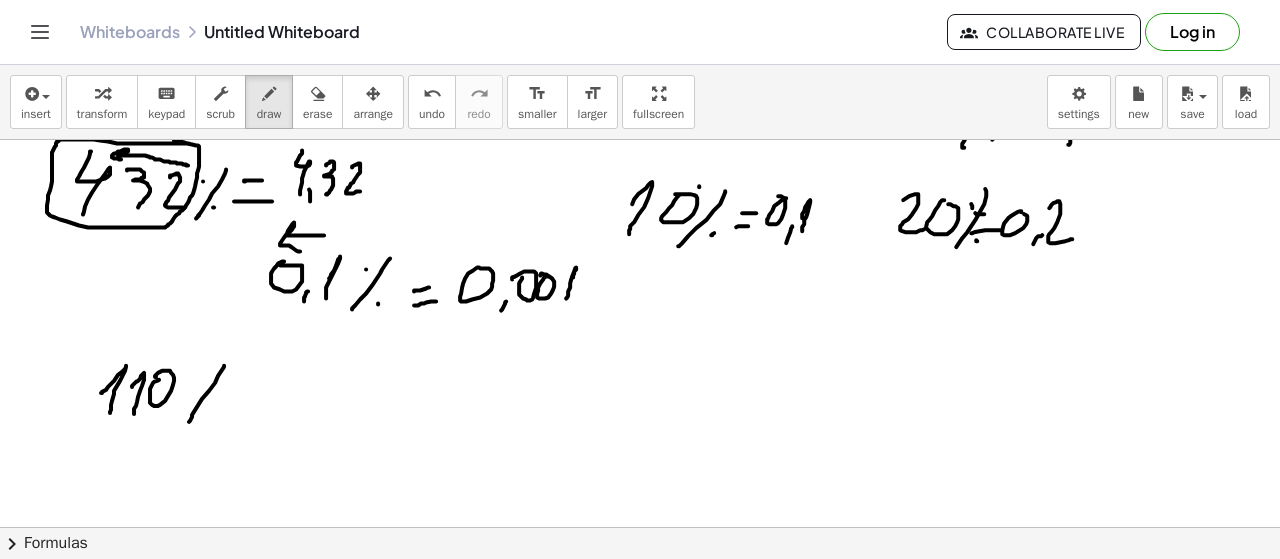 drag, startPoint x: 215, startPoint y: 379, endPoint x: 188, endPoint y: 419, distance: 48.259712 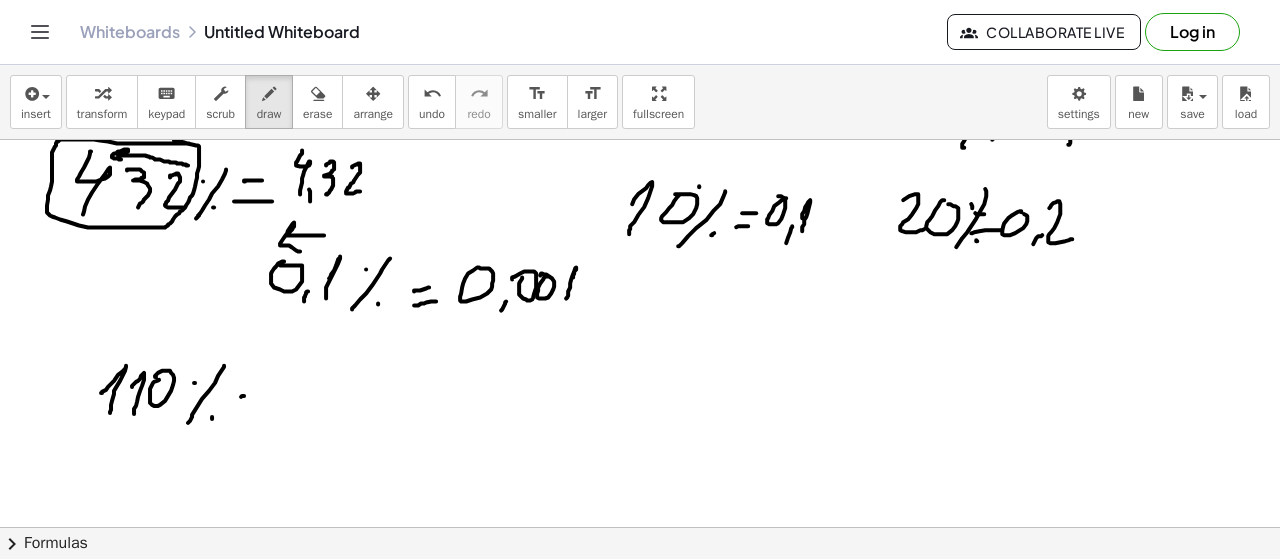 drag, startPoint x: 242, startPoint y: 392, endPoint x: 262, endPoint y: 392, distance: 20 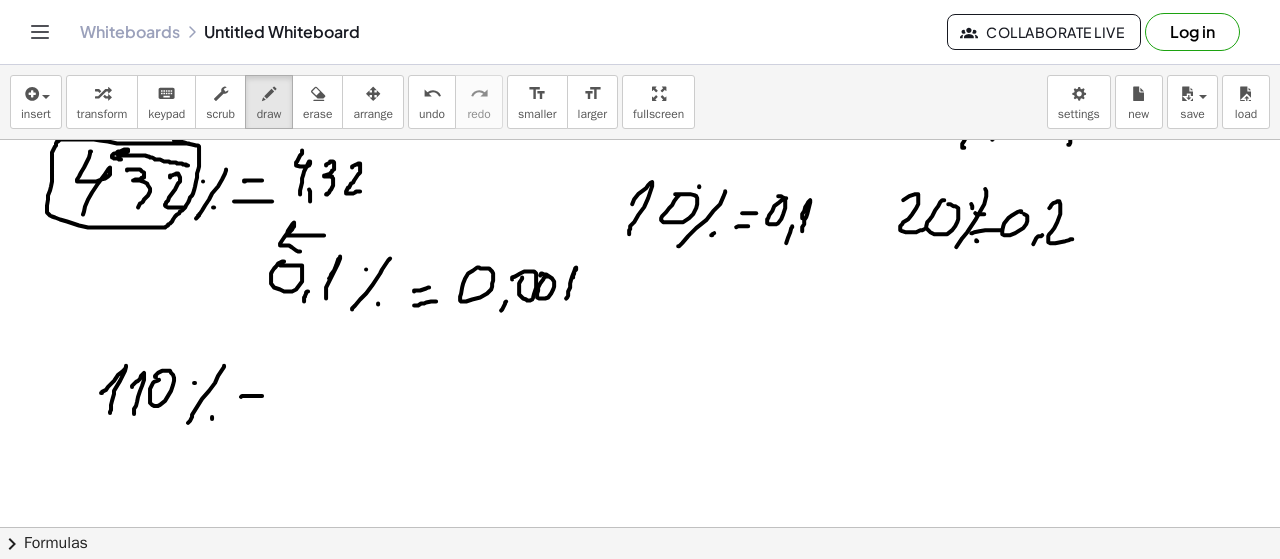 drag, startPoint x: 244, startPoint y: 406, endPoint x: 256, endPoint y: 406, distance: 12 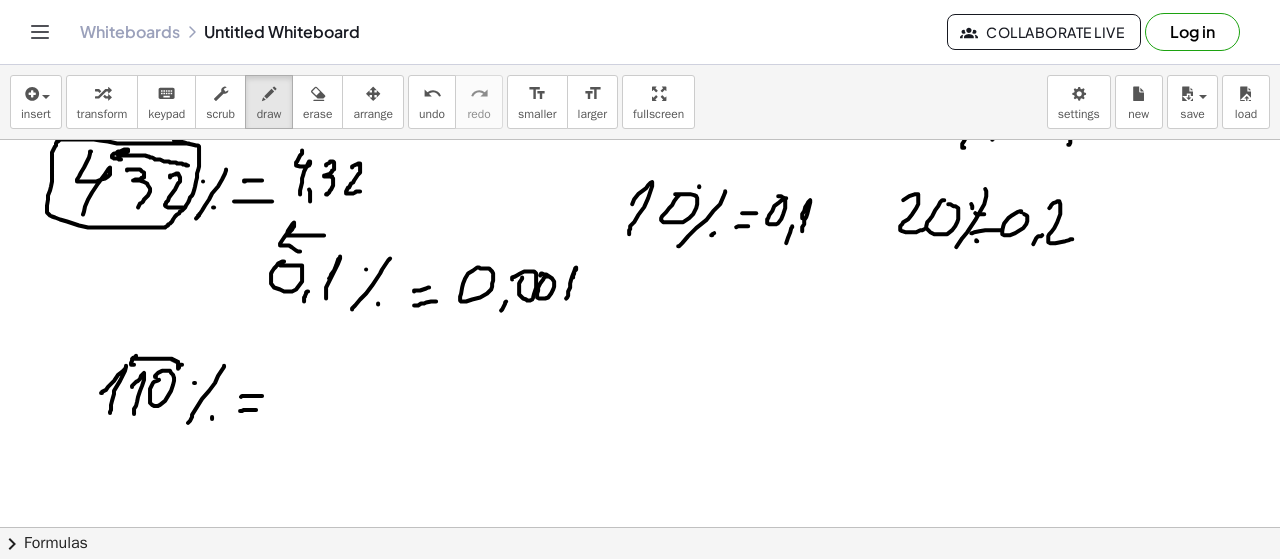 drag, startPoint x: 178, startPoint y: 363, endPoint x: 140, endPoint y: 362, distance: 38.013157 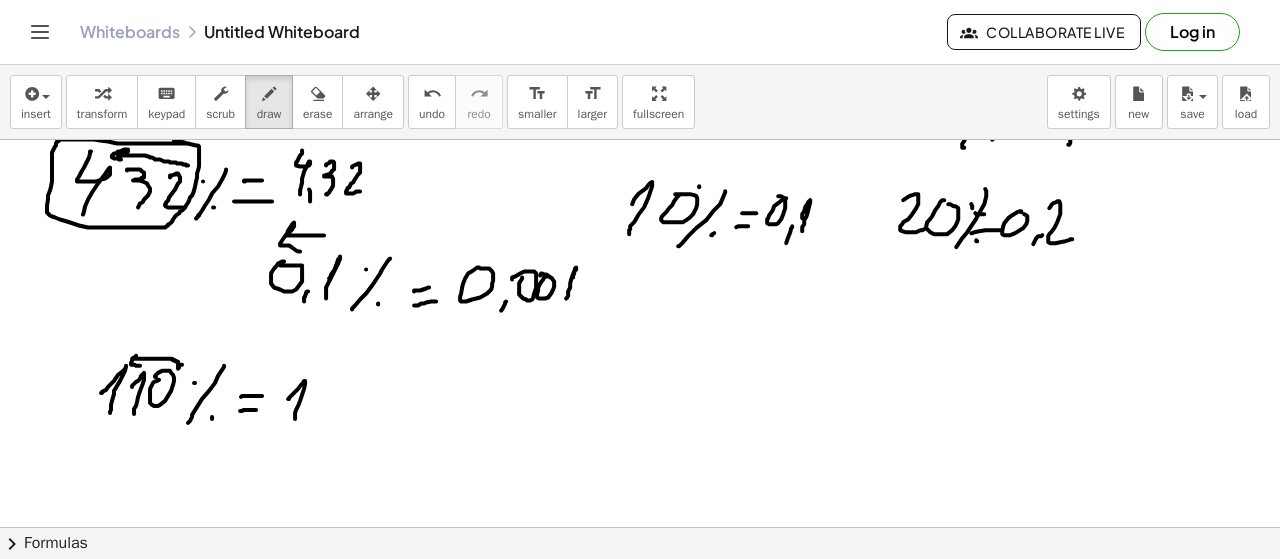 drag, startPoint x: 288, startPoint y: 395, endPoint x: 296, endPoint y: 420, distance: 26.24881 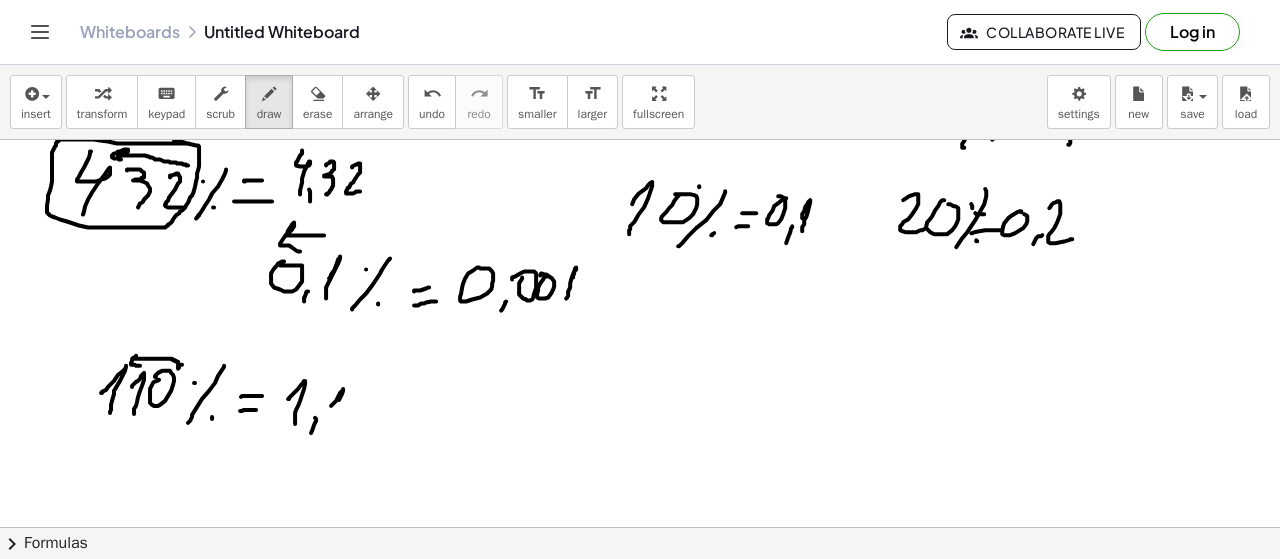 drag, startPoint x: 332, startPoint y: 401, endPoint x: 340, endPoint y: 419, distance: 19.697716 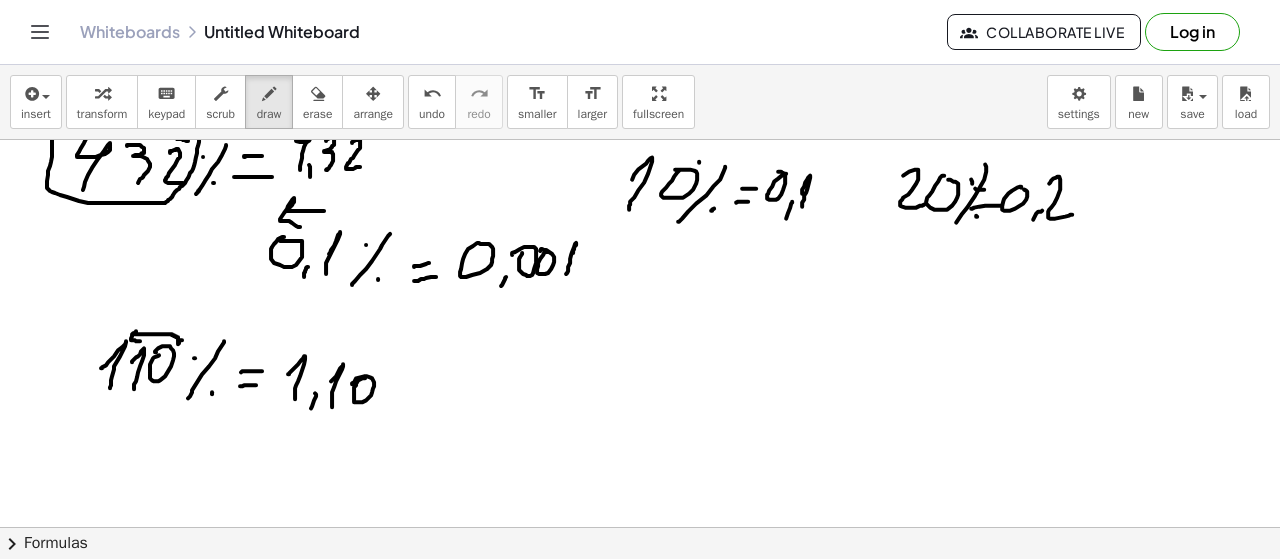 scroll, scrollTop: 8162, scrollLeft: 0, axis: vertical 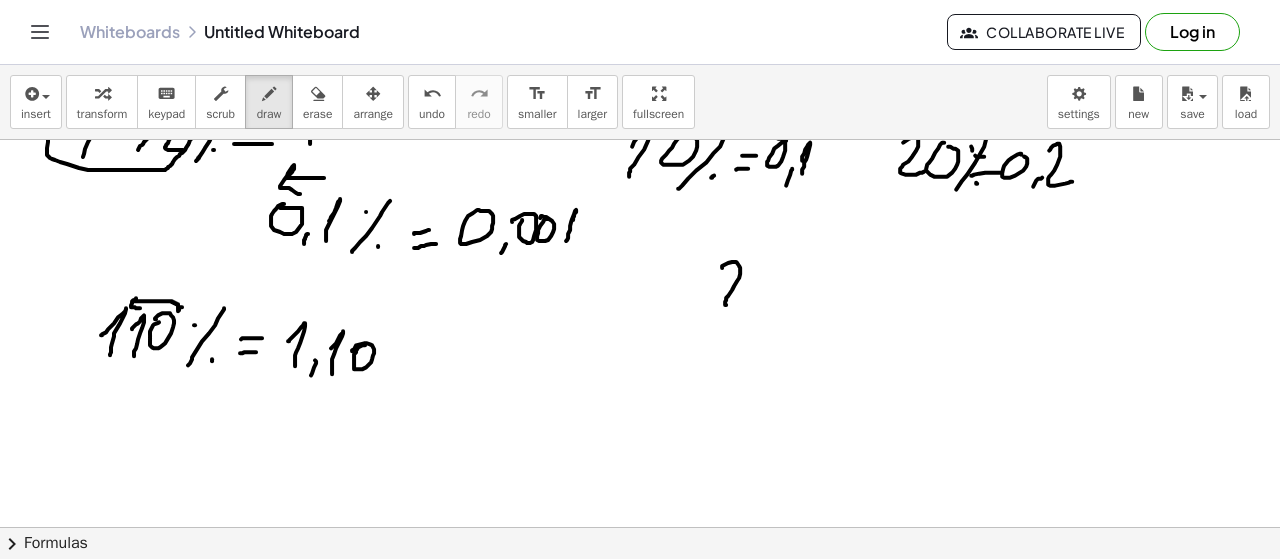 drag, startPoint x: 722, startPoint y: 265, endPoint x: 748, endPoint y: 302, distance: 45.221676 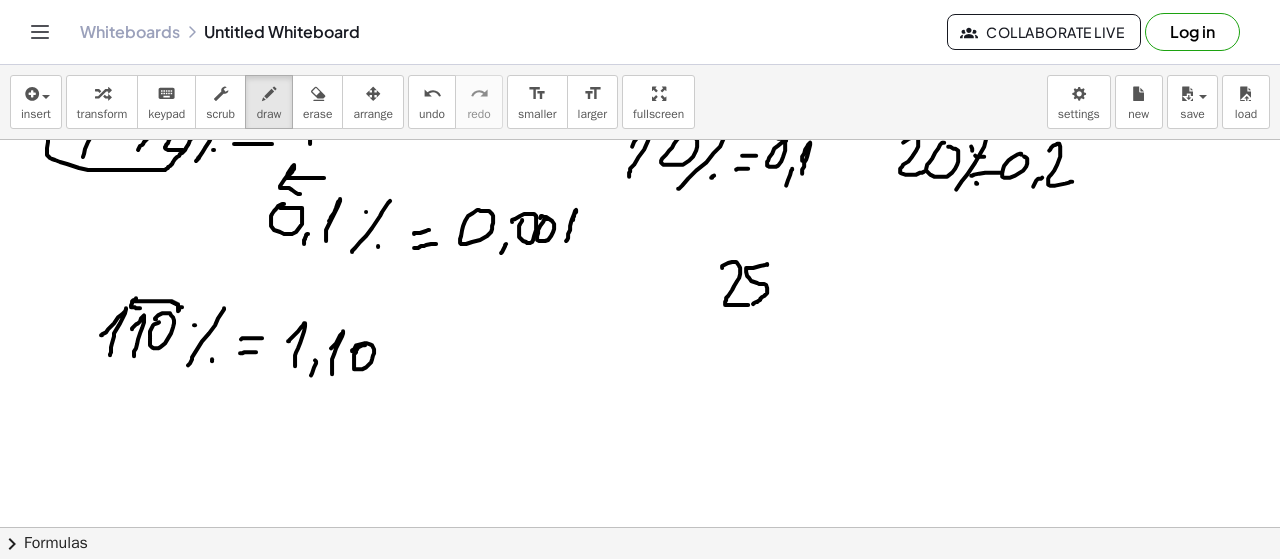 drag, startPoint x: 767, startPoint y: 262, endPoint x: 760, endPoint y: 299, distance: 37.65634 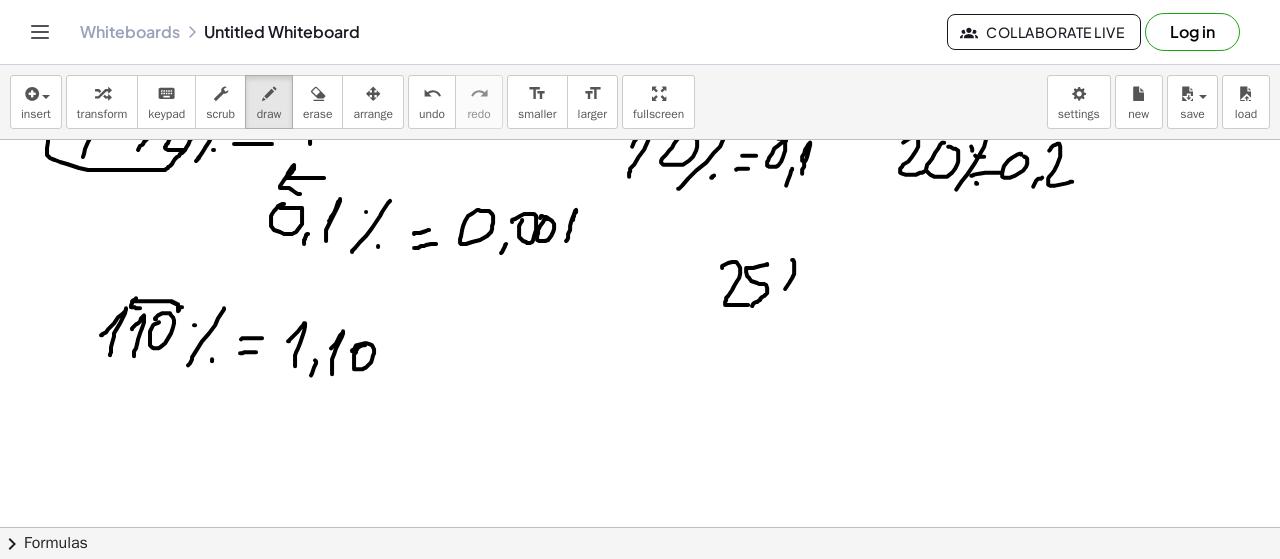 drag, startPoint x: 794, startPoint y: 259, endPoint x: 775, endPoint y: 283, distance: 30.610456 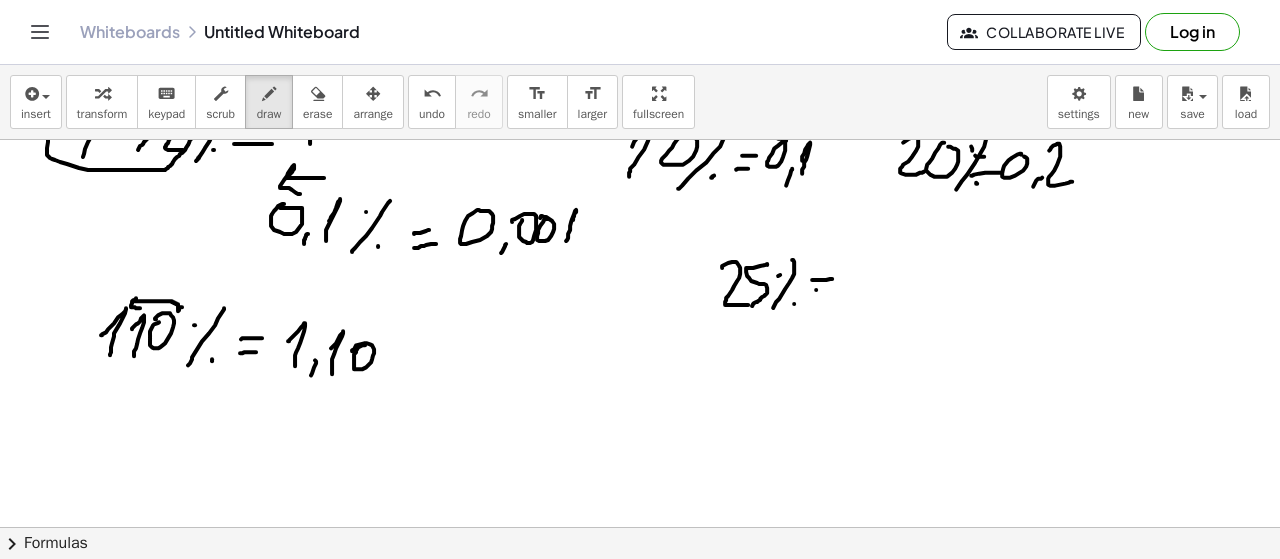 drag, startPoint x: 816, startPoint y: 287, endPoint x: 839, endPoint y: 287, distance: 23 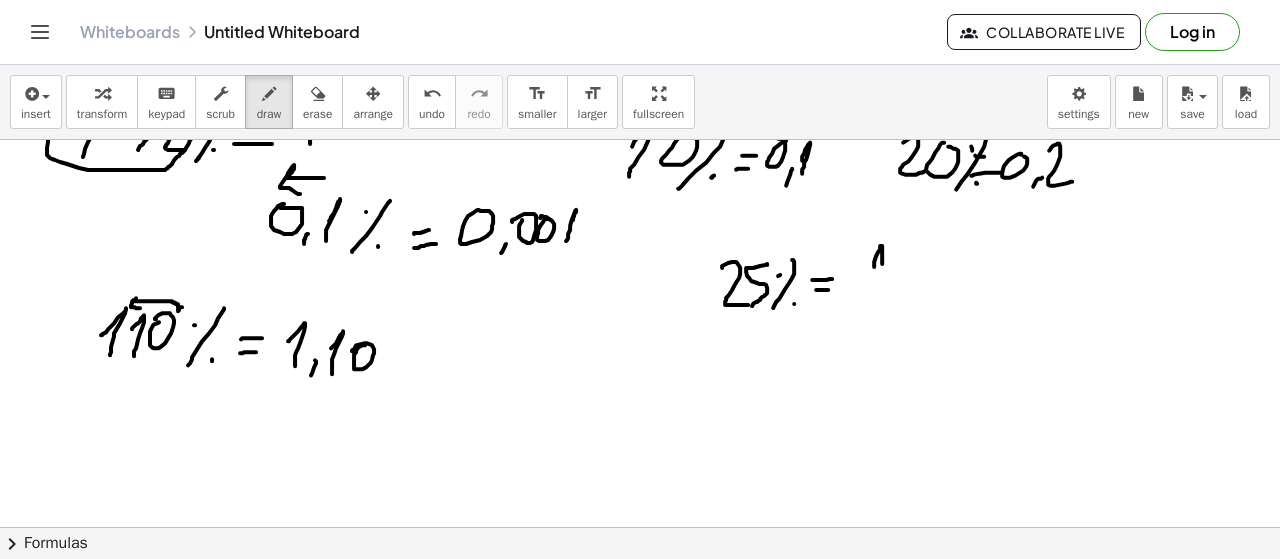 drag, startPoint x: 874, startPoint y: 264, endPoint x: 867, endPoint y: 278, distance: 15.652476 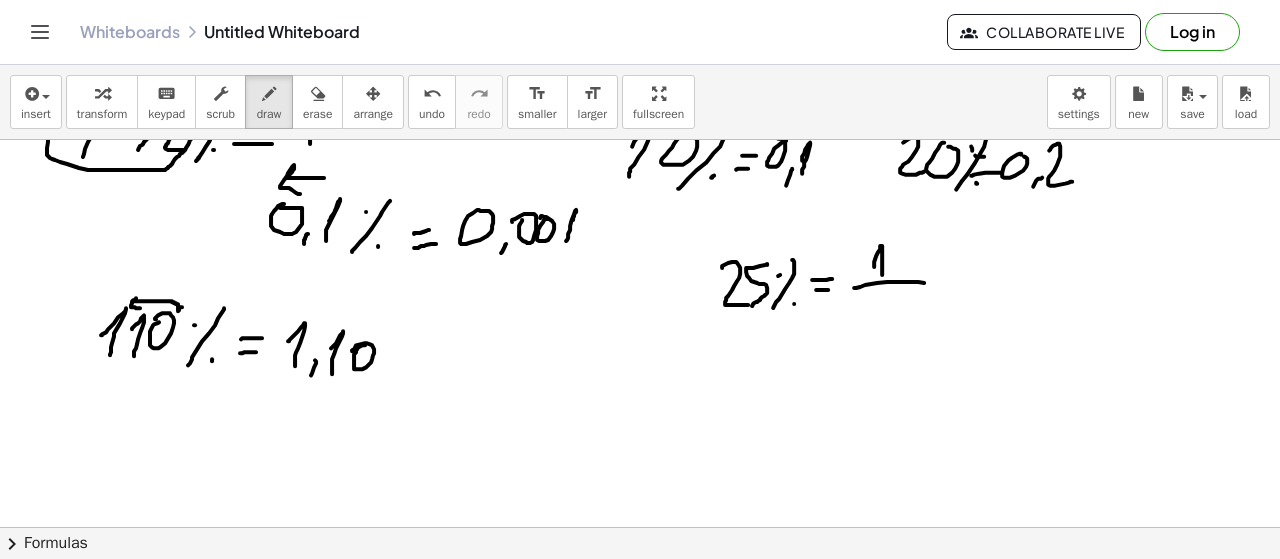 drag, startPoint x: 918, startPoint y: 279, endPoint x: 908, endPoint y: 286, distance: 12.206555 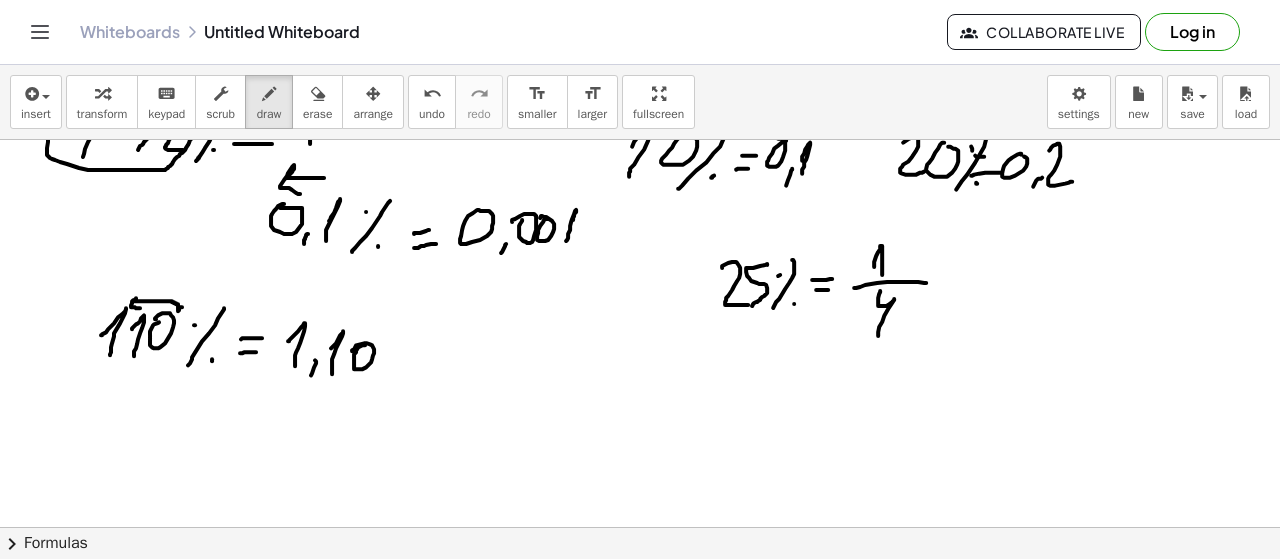 drag, startPoint x: 879, startPoint y: 291, endPoint x: 924, endPoint y: 301, distance: 46.09772 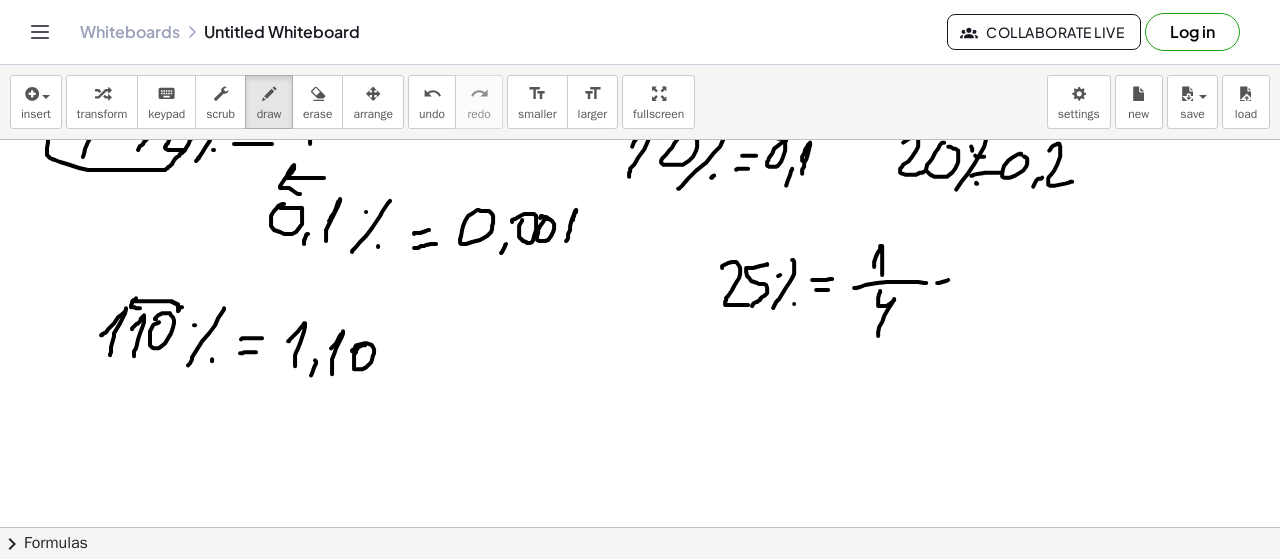 drag, startPoint x: 938, startPoint y: 280, endPoint x: 950, endPoint y: 280, distance: 12 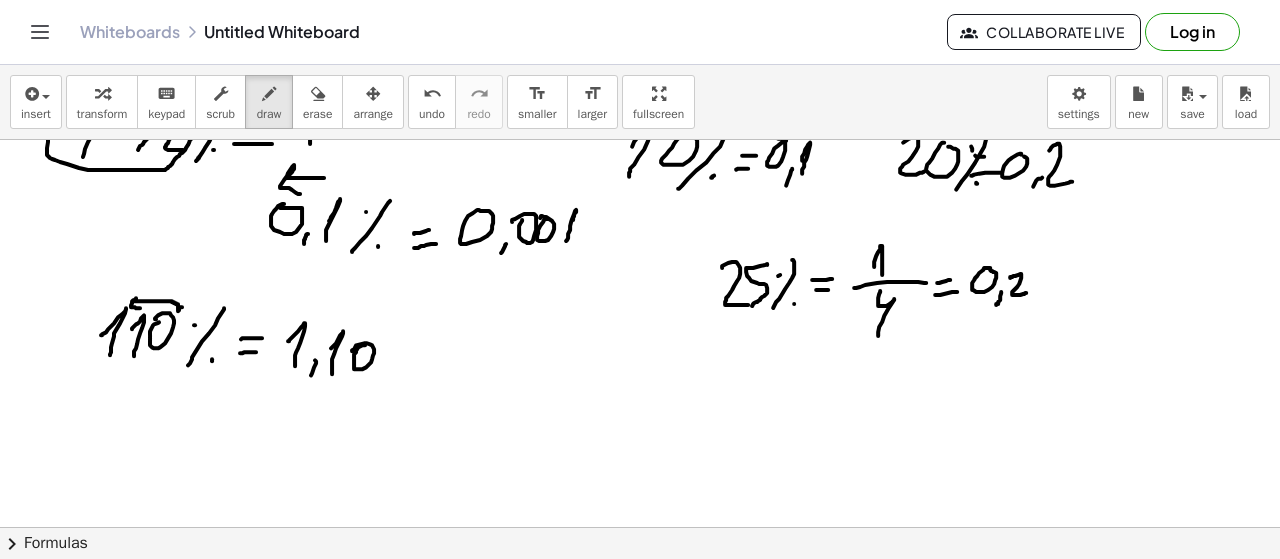 drag, startPoint x: 1010, startPoint y: 275, endPoint x: 1026, endPoint y: 290, distance: 21.931713 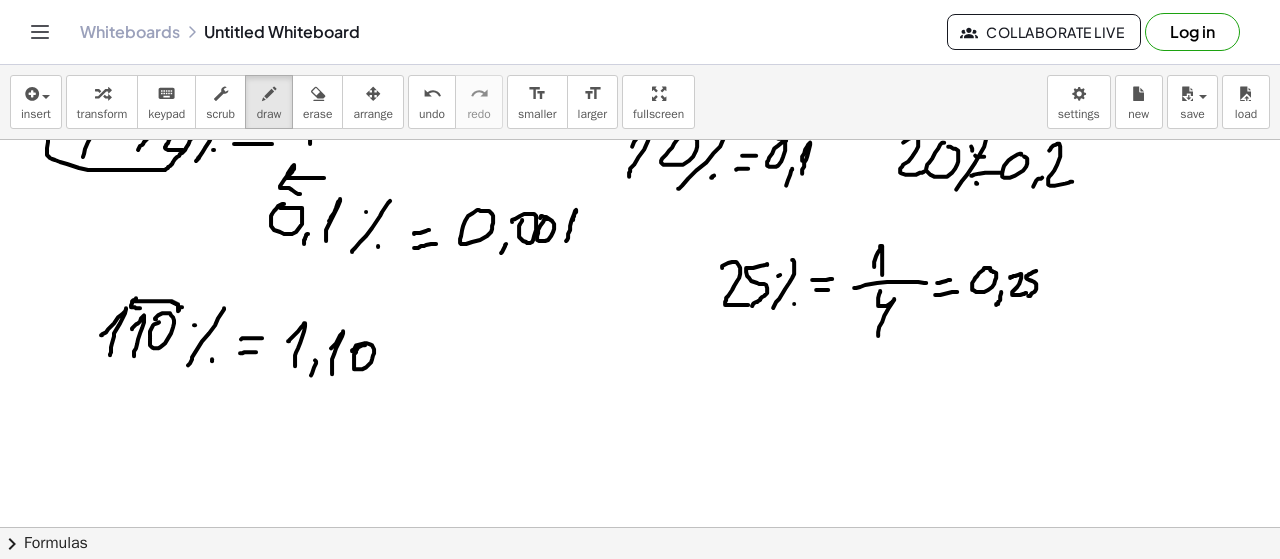 drag, startPoint x: 1036, startPoint y: 268, endPoint x: 1028, endPoint y: 293, distance: 26.24881 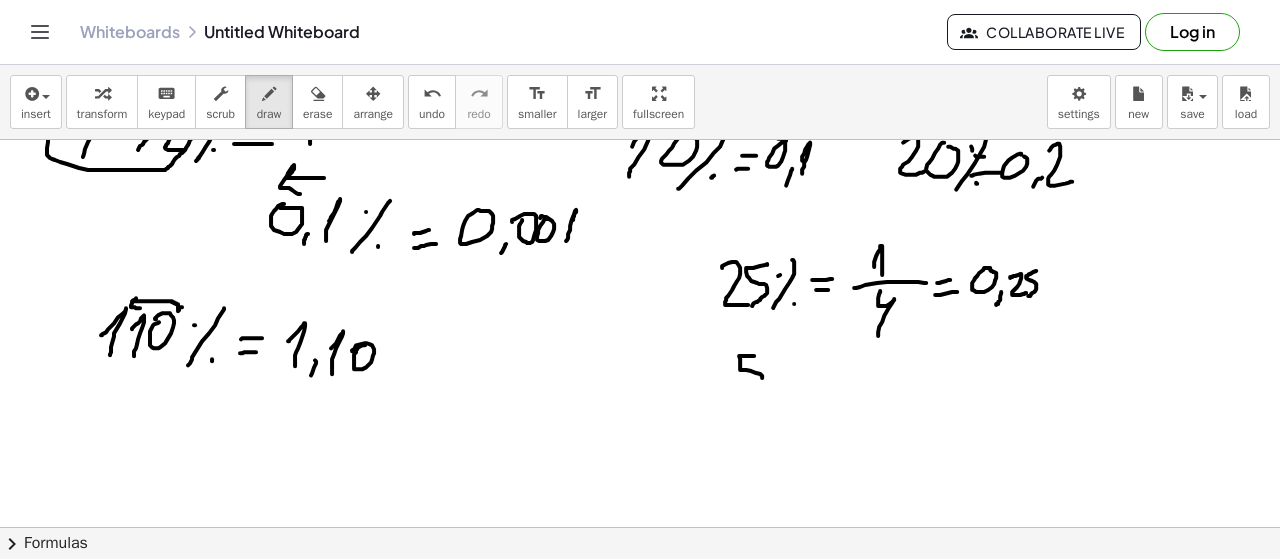 drag, startPoint x: 754, startPoint y: 353, endPoint x: 746, endPoint y: 393, distance: 40.792156 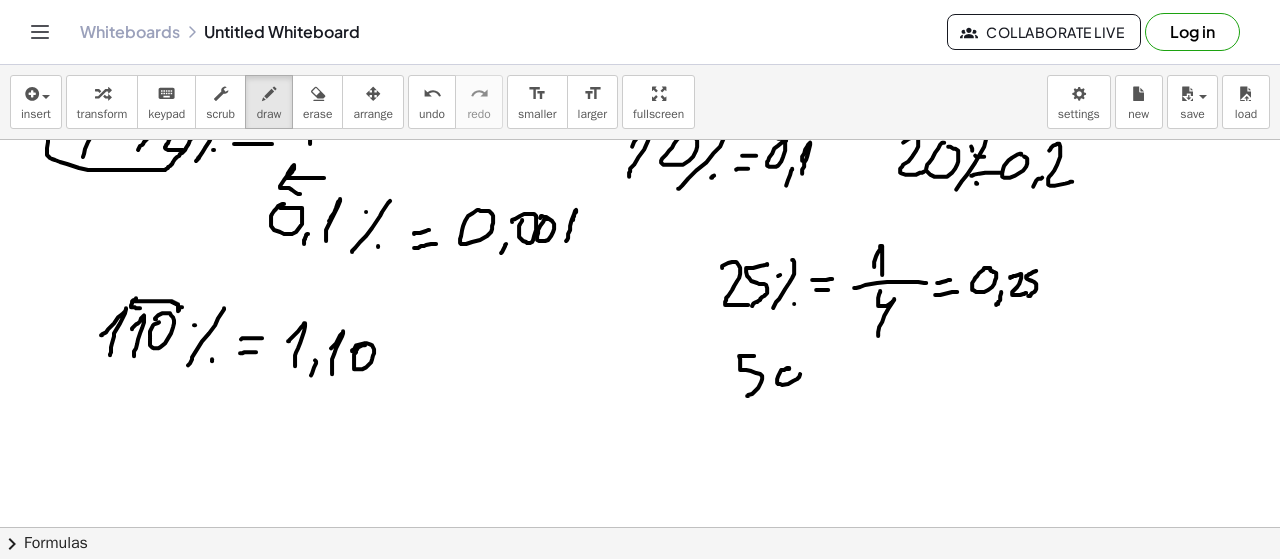 drag, startPoint x: 784, startPoint y: 367, endPoint x: 803, endPoint y: 361, distance: 19.924858 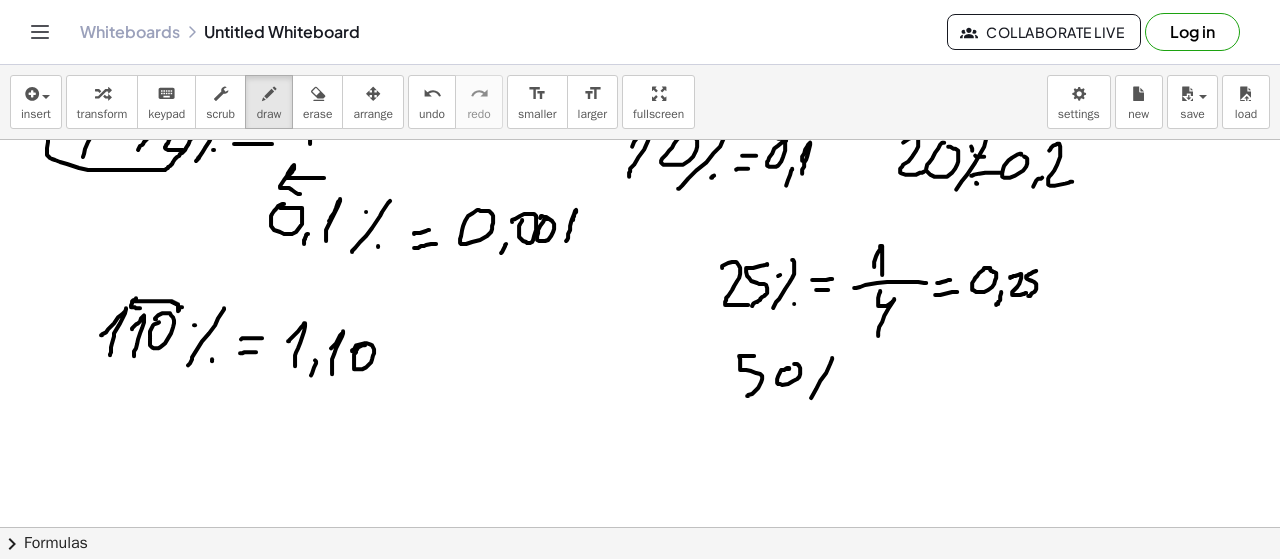 drag, startPoint x: 811, startPoint y: 395, endPoint x: 811, endPoint y: 378, distance: 17 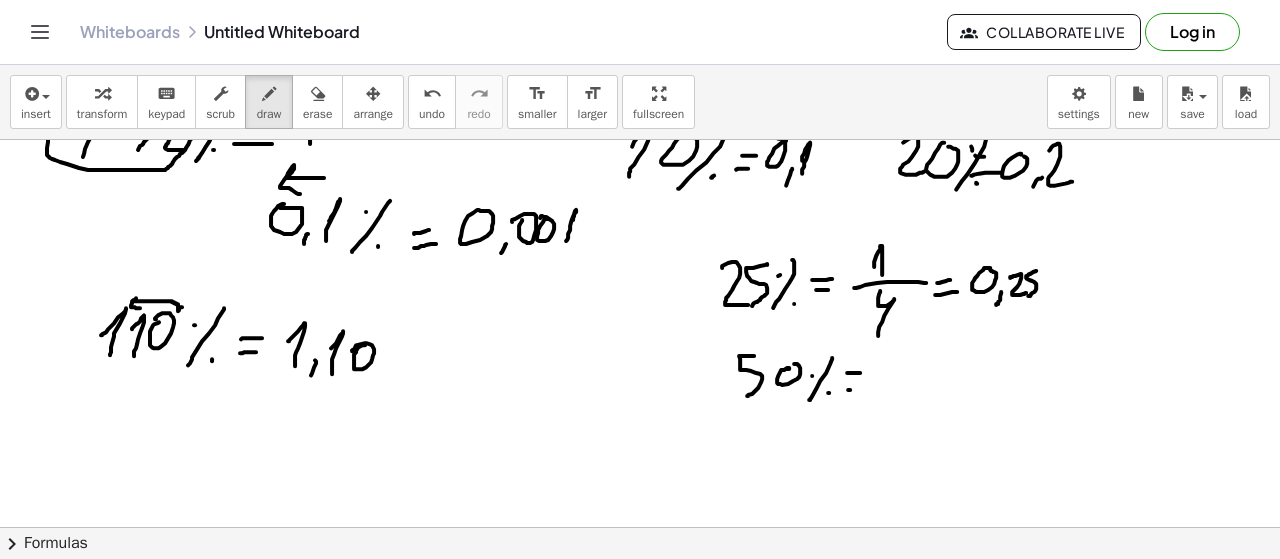 drag, startPoint x: 848, startPoint y: 387, endPoint x: 864, endPoint y: 385, distance: 16.124516 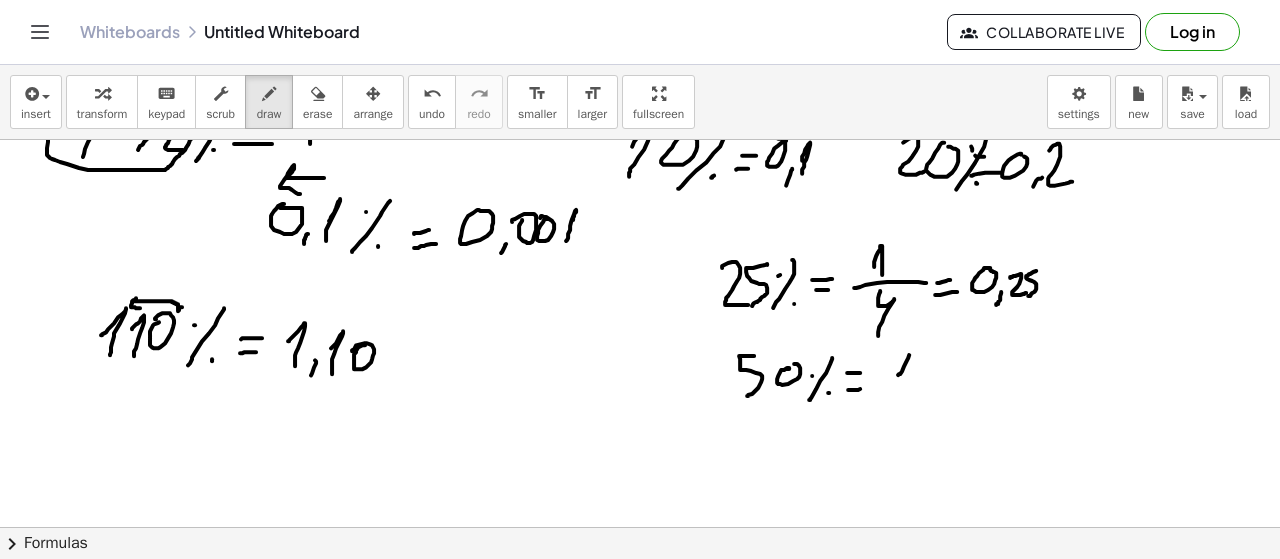 drag, startPoint x: 902, startPoint y: 368, endPoint x: 910, endPoint y: 375, distance: 10.630146 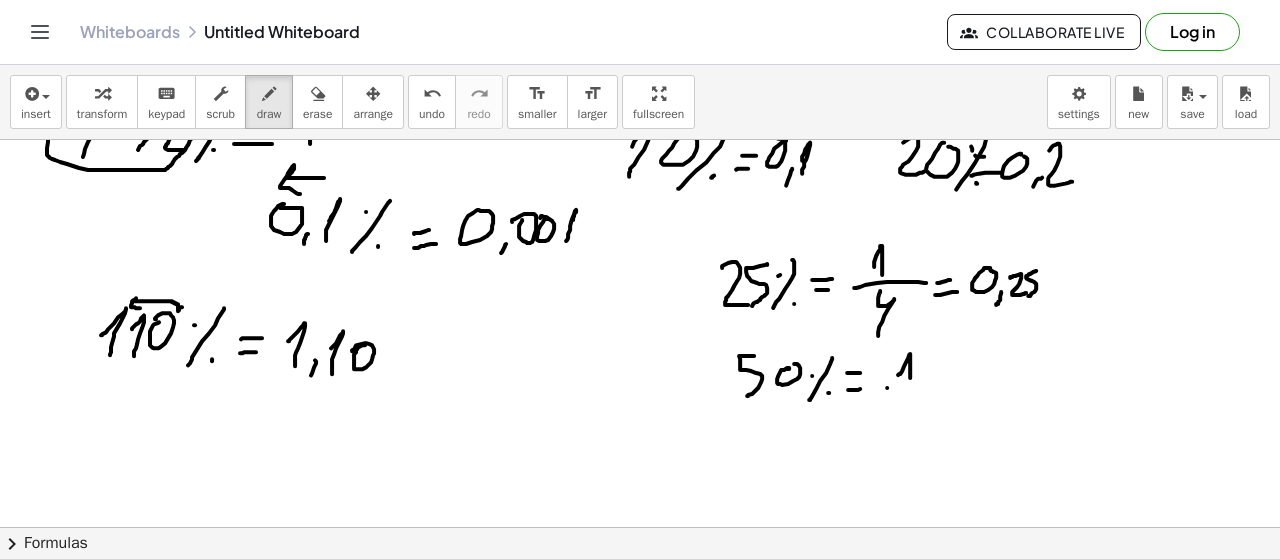 drag, startPoint x: 887, startPoint y: 385, endPoint x: 922, endPoint y: 385, distance: 35 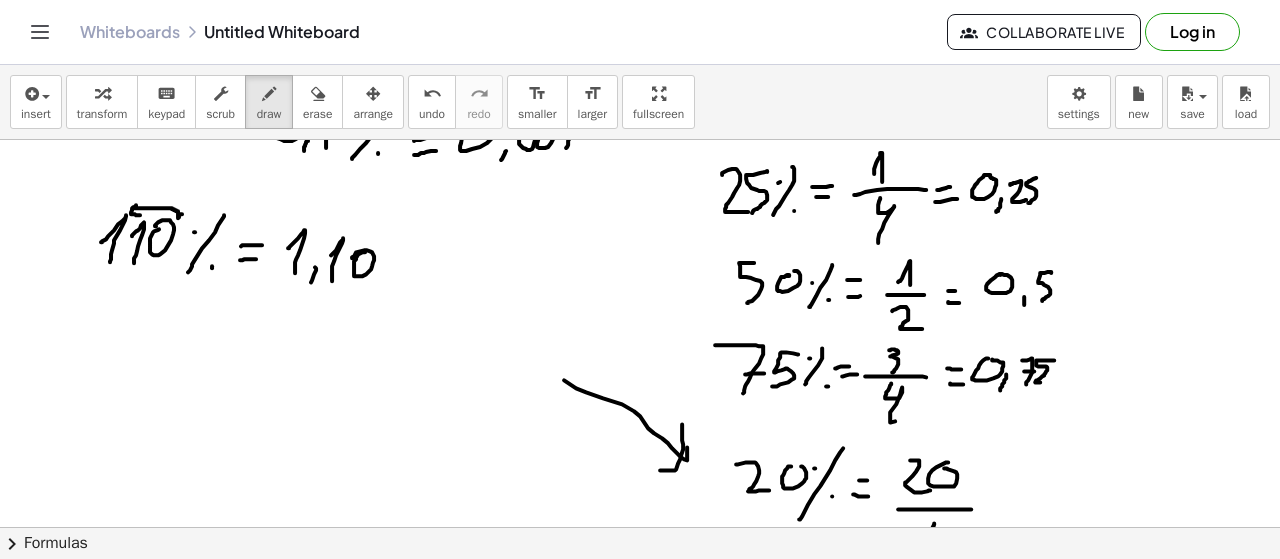 scroll, scrollTop: 8442, scrollLeft: 0, axis: vertical 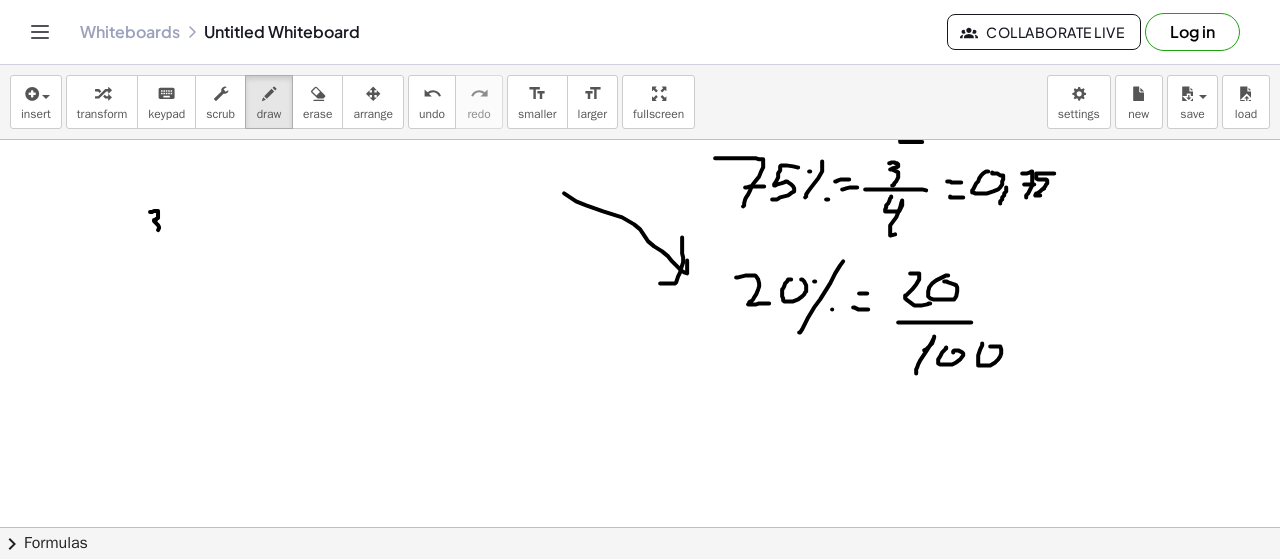 drag, startPoint x: 150, startPoint y: 209, endPoint x: 142, endPoint y: 241, distance: 32.984844 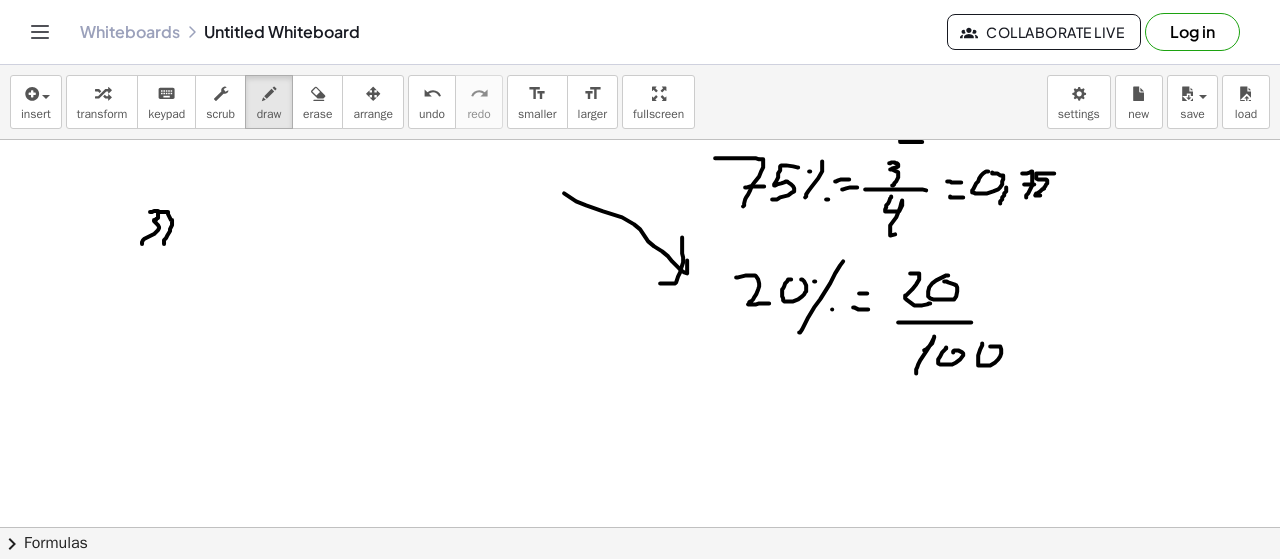 drag, startPoint x: 168, startPoint y: 209, endPoint x: 164, endPoint y: 241, distance: 32.24903 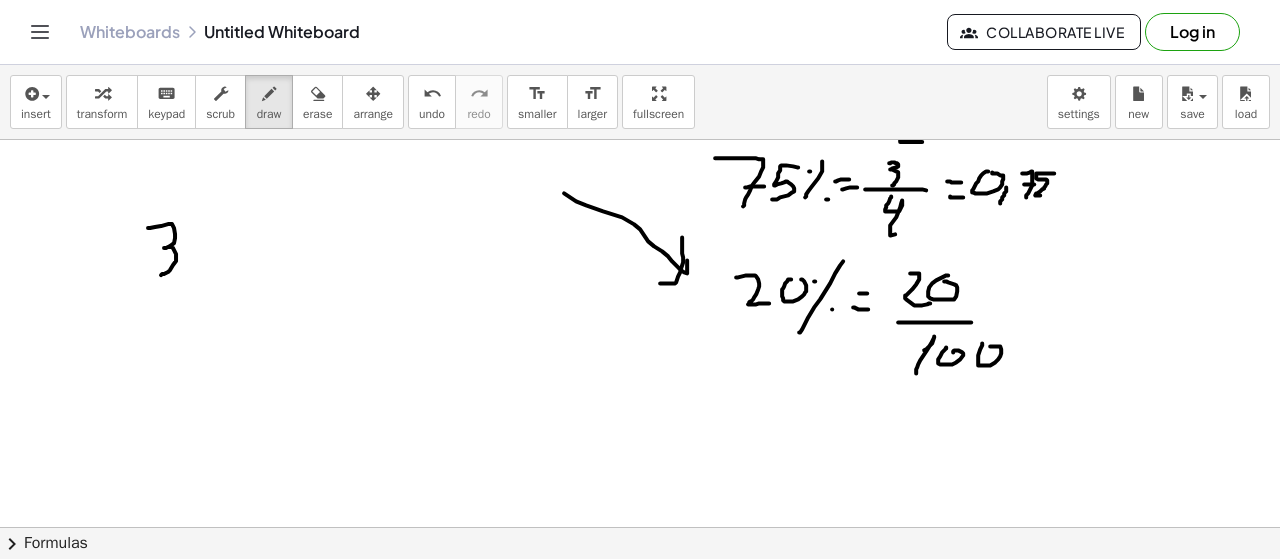 drag, startPoint x: 148, startPoint y: 225, endPoint x: 160, endPoint y: 271, distance: 47.539455 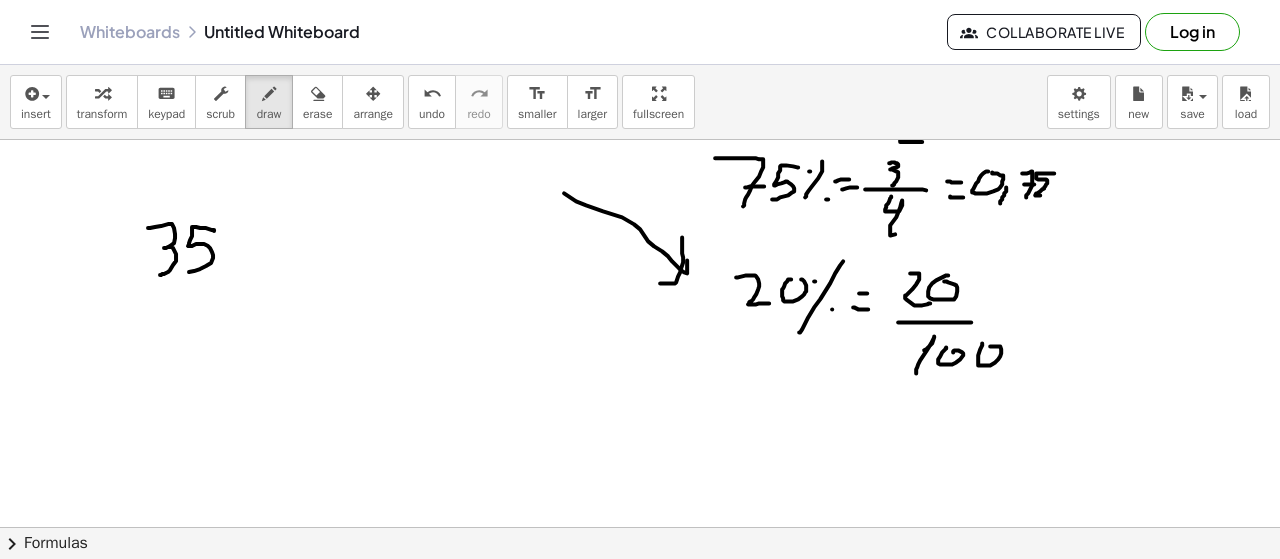 drag, startPoint x: 214, startPoint y: 228, endPoint x: 229, endPoint y: 249, distance: 25.806976 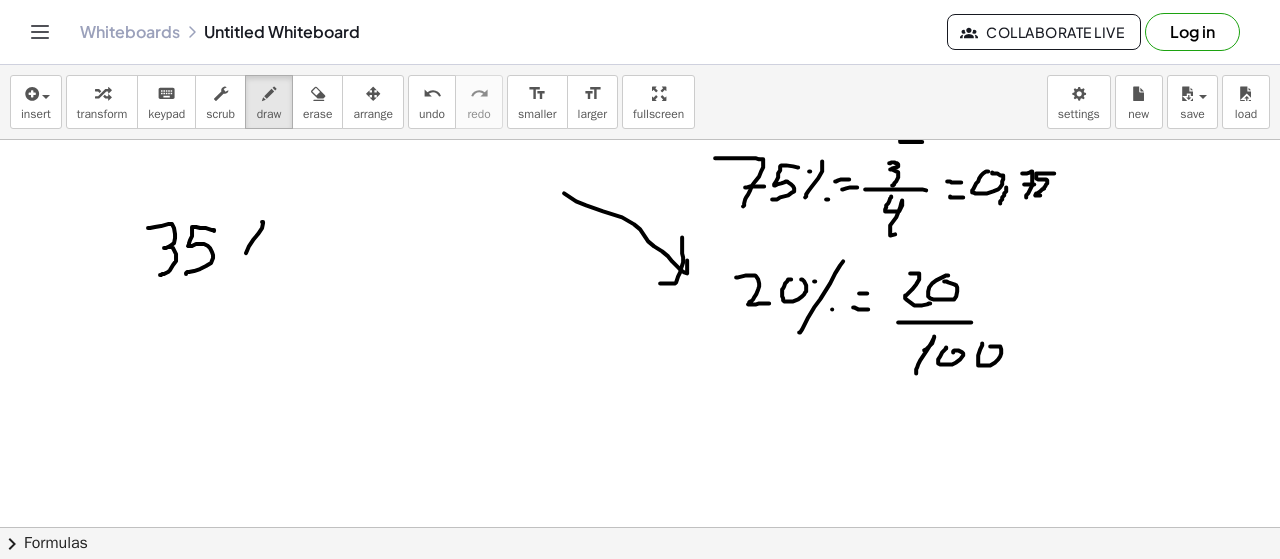 drag, startPoint x: 262, startPoint y: 219, endPoint x: 238, endPoint y: 249, distance: 38.418747 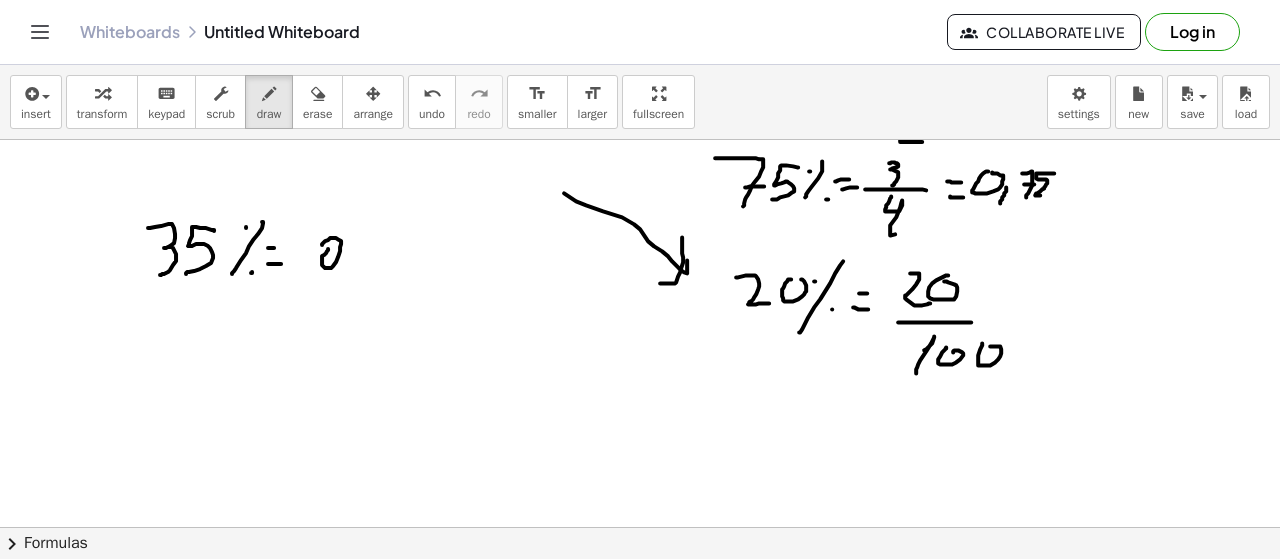 drag, startPoint x: 352, startPoint y: 267, endPoint x: 342, endPoint y: 281, distance: 17.20465 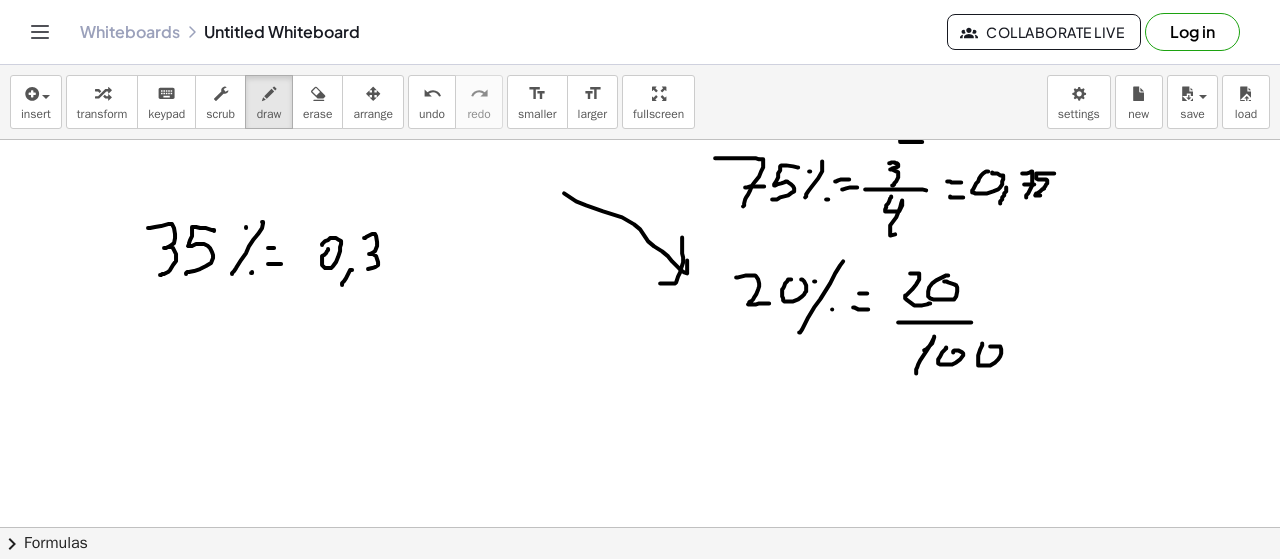 drag, startPoint x: 366, startPoint y: 234, endPoint x: 392, endPoint y: 242, distance: 27.202942 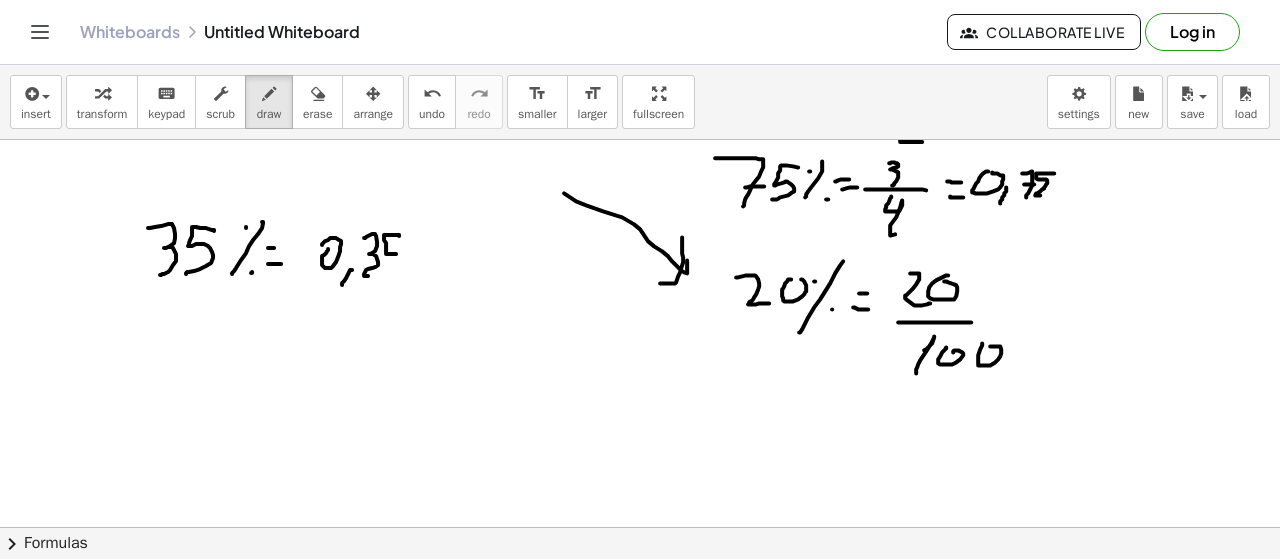 drag, startPoint x: 399, startPoint y: 232, endPoint x: 394, endPoint y: 265, distance: 33.37664 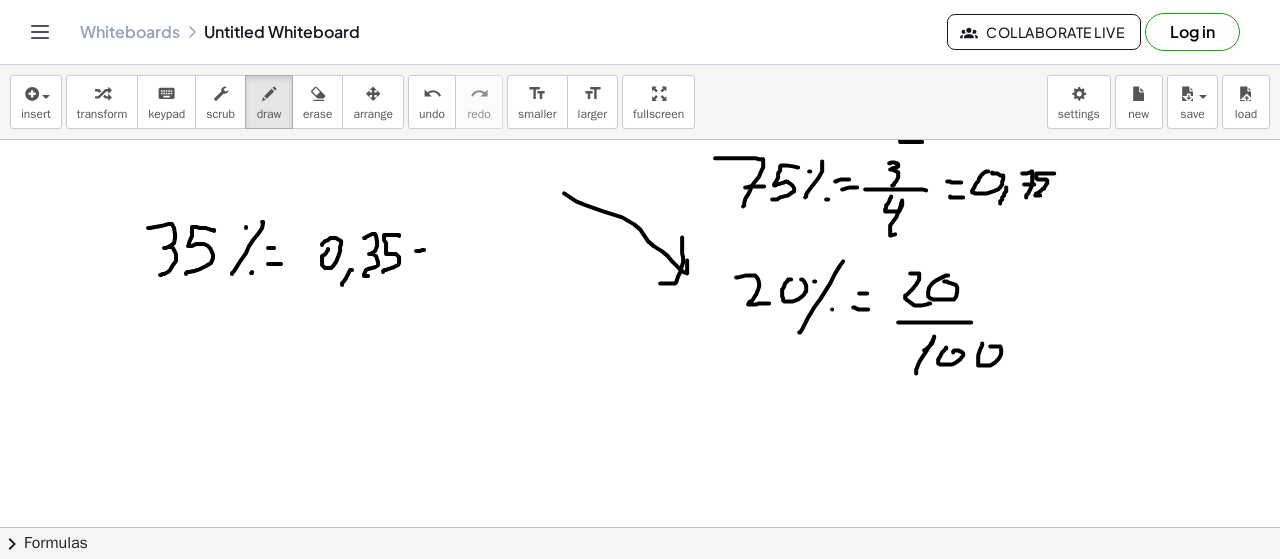 drag, startPoint x: 416, startPoint y: 259, endPoint x: 428, endPoint y: 257, distance: 12.165525 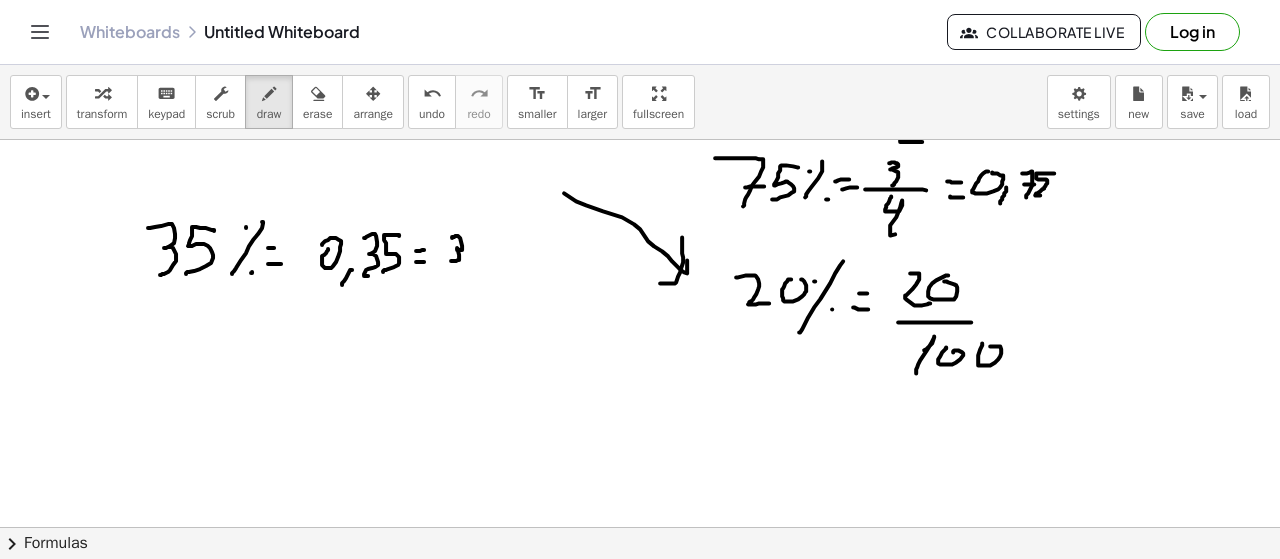 drag, startPoint x: 460, startPoint y: 235, endPoint x: 451, endPoint y: 261, distance: 27.513634 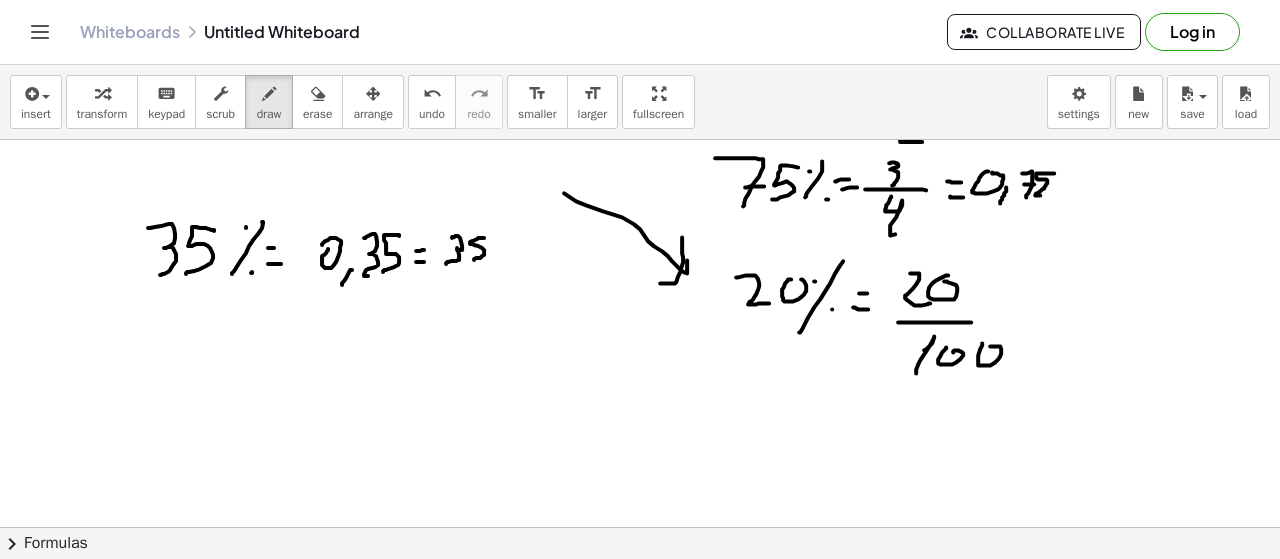 drag, startPoint x: 484, startPoint y: 235, endPoint x: 465, endPoint y: 259, distance: 30.610456 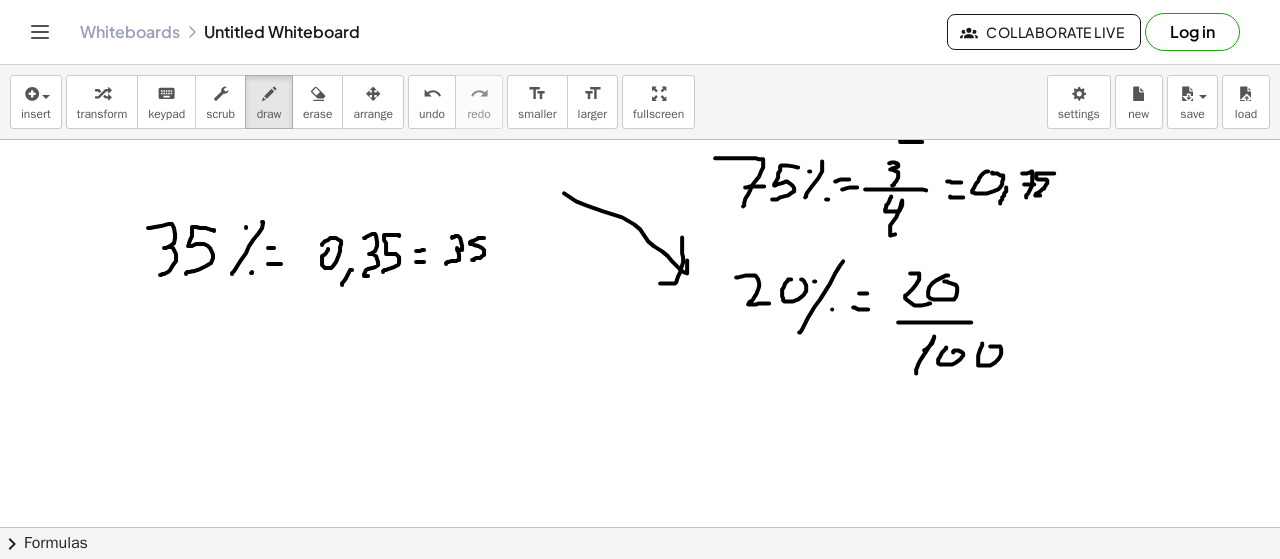 drag, startPoint x: 443, startPoint y: 267, endPoint x: 499, endPoint y: 268, distance: 56.008926 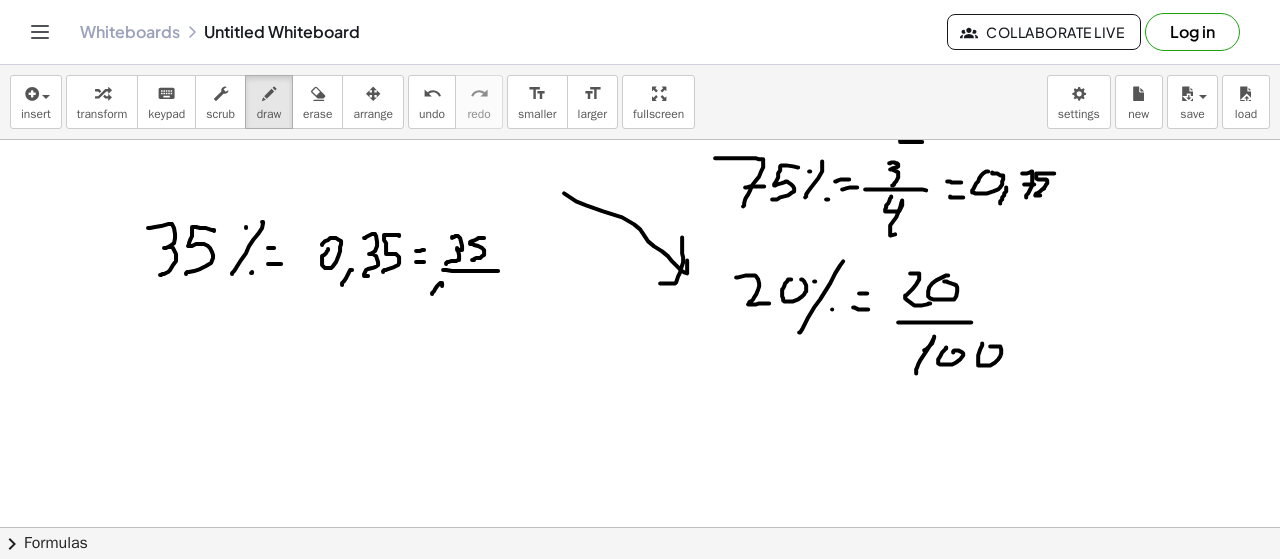 drag, startPoint x: 432, startPoint y: 291, endPoint x: 452, endPoint y: 298, distance: 21.189621 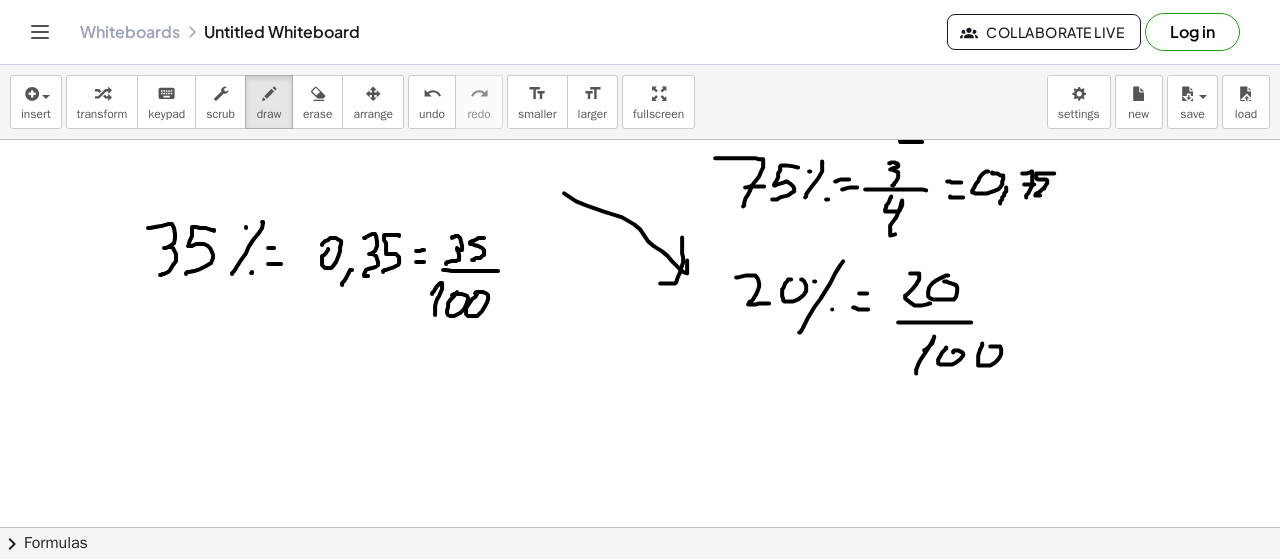 scroll, scrollTop: 8550, scrollLeft: 0, axis: vertical 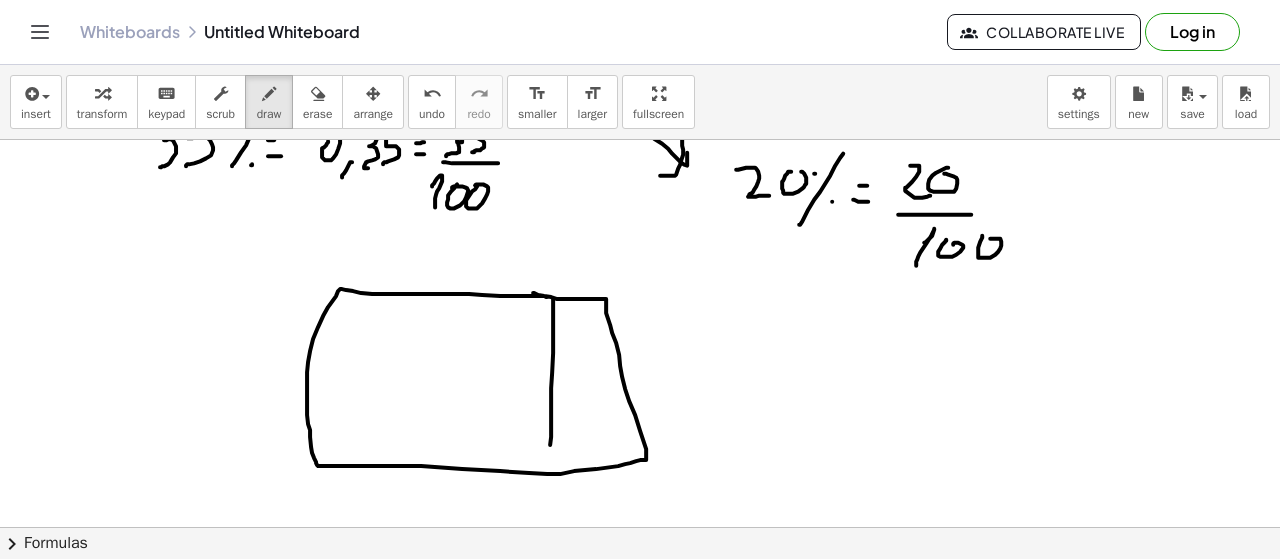 drag, startPoint x: 553, startPoint y: 295, endPoint x: 550, endPoint y: 462, distance: 167.02695 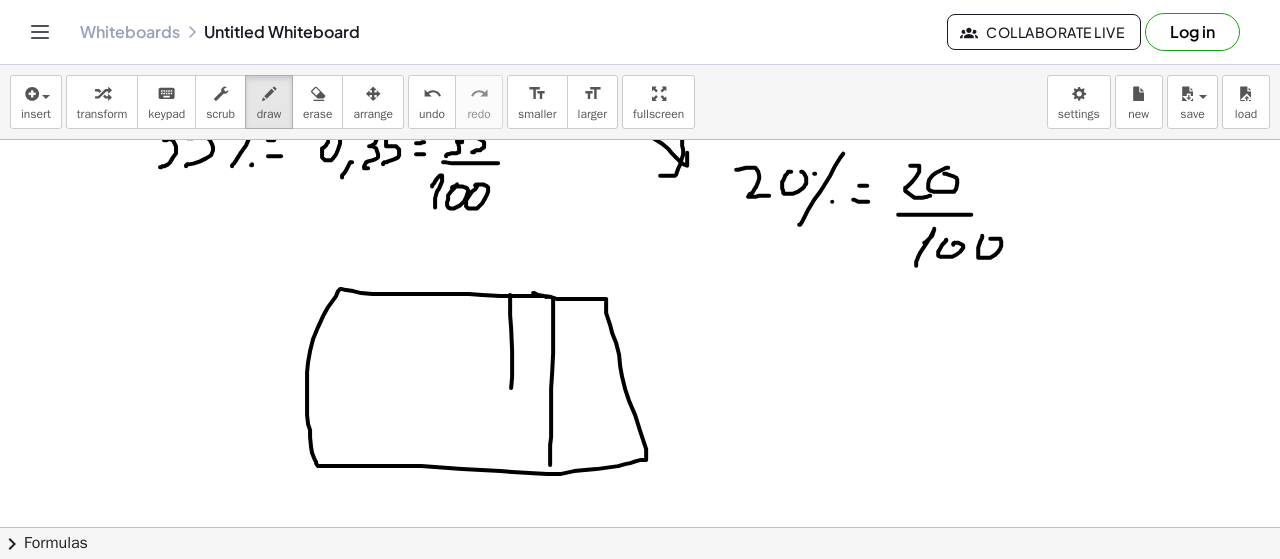 drag, startPoint x: 510, startPoint y: 291, endPoint x: 498, endPoint y: 448, distance: 157.45793 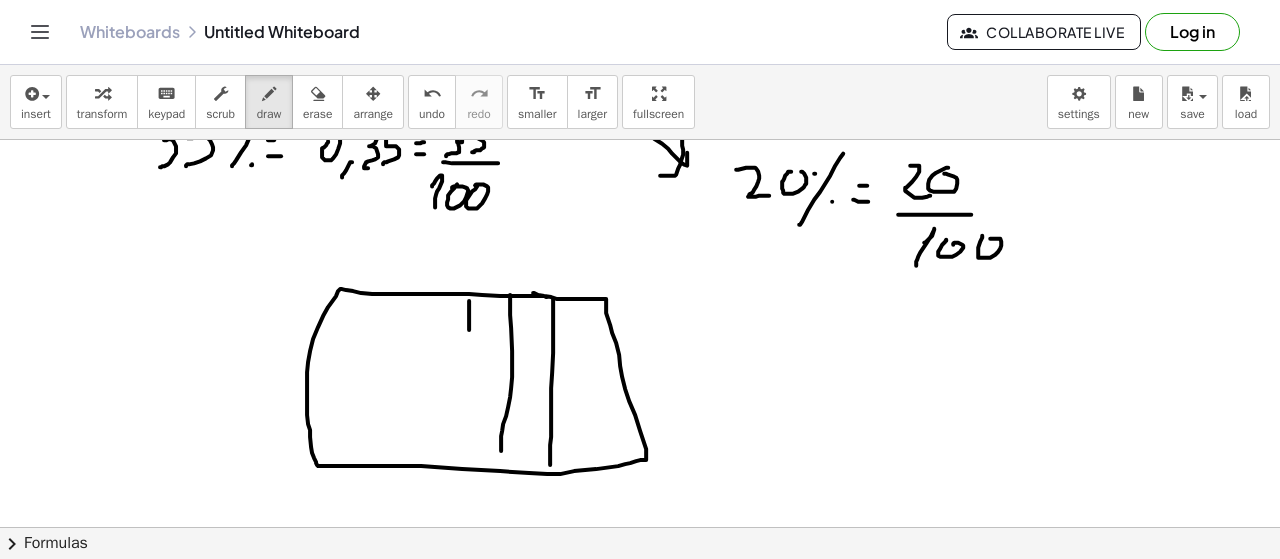 drag, startPoint x: 469, startPoint y: 326, endPoint x: 457, endPoint y: 459, distance: 133.54025 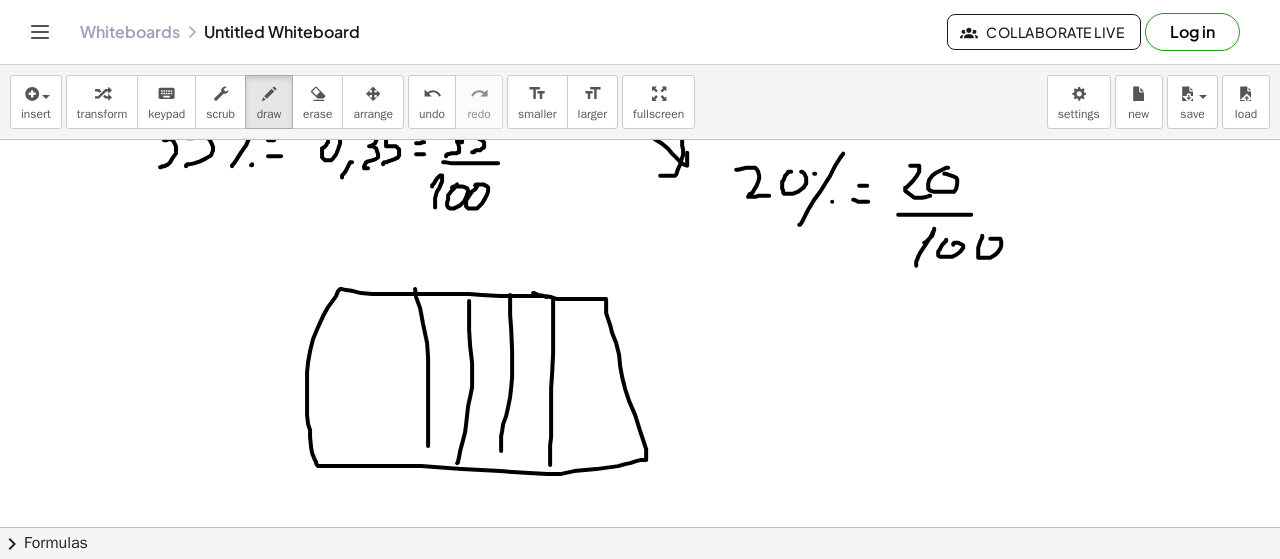 drag, startPoint x: 415, startPoint y: 285, endPoint x: 390, endPoint y: 425, distance: 142.21463 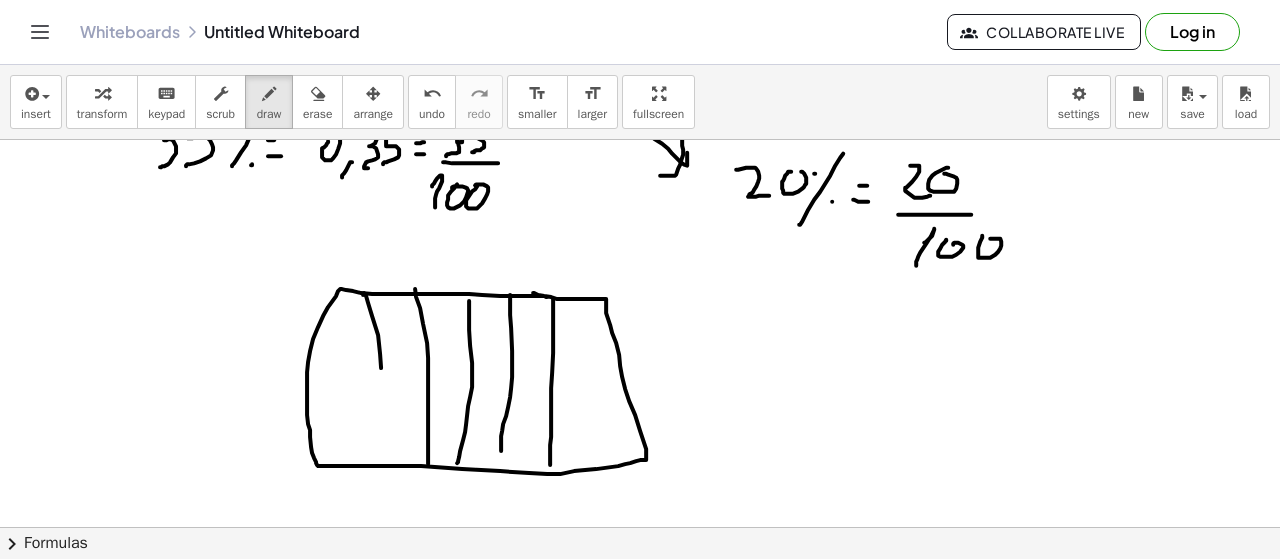 drag, startPoint x: 363, startPoint y: 291, endPoint x: 375, endPoint y: 451, distance: 160.44937 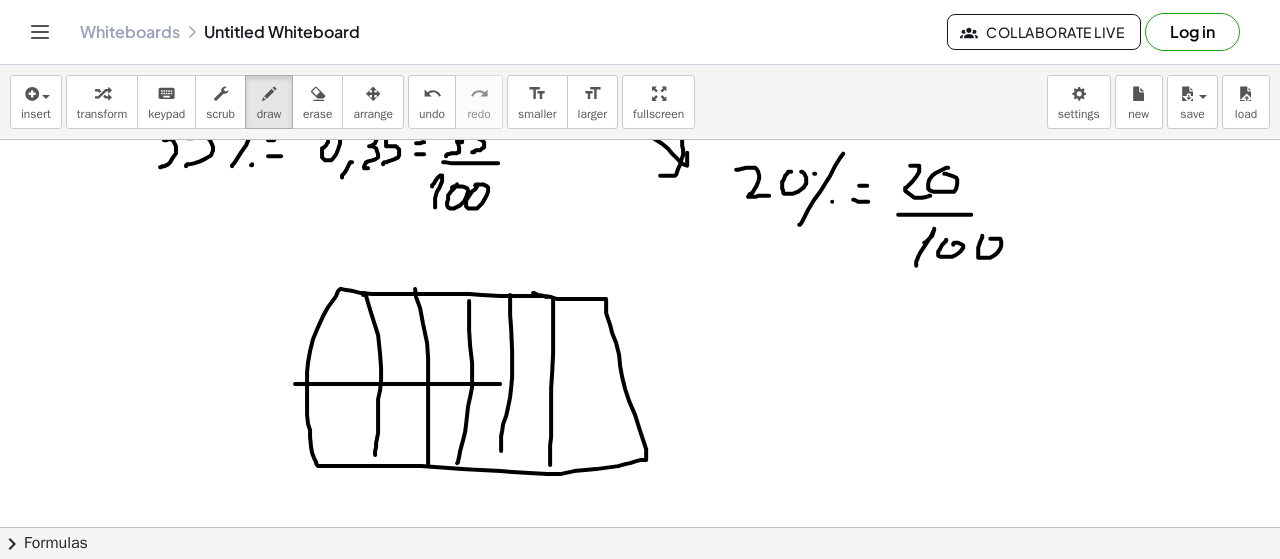 drag, startPoint x: 295, startPoint y: 380, endPoint x: 617, endPoint y: 380, distance: 322 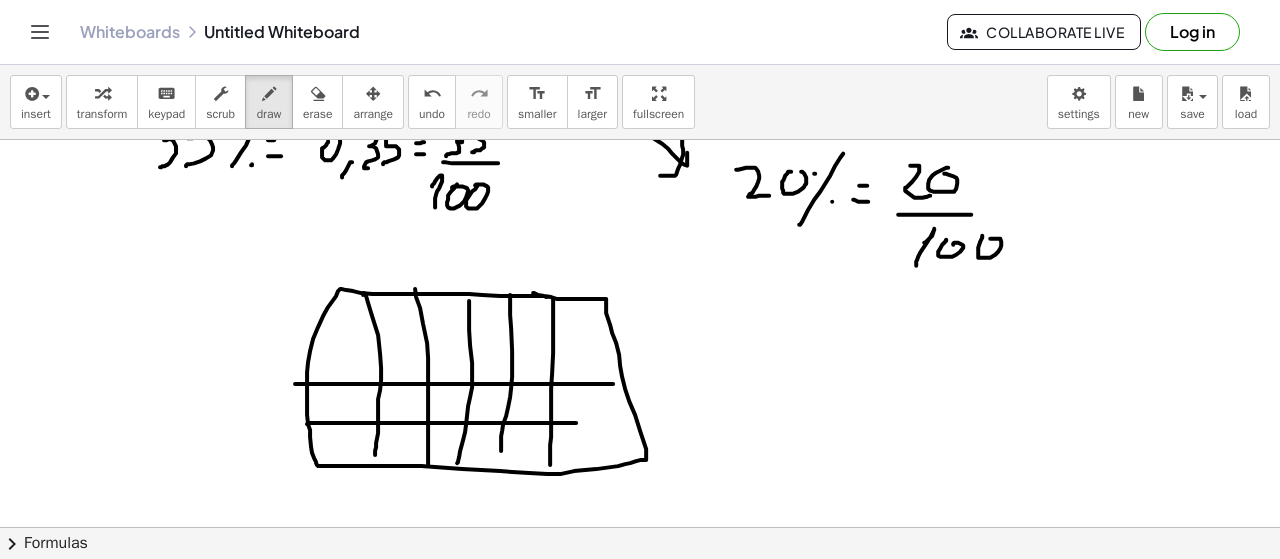 drag, startPoint x: 483, startPoint y: 419, endPoint x: 644, endPoint y: 419, distance: 161 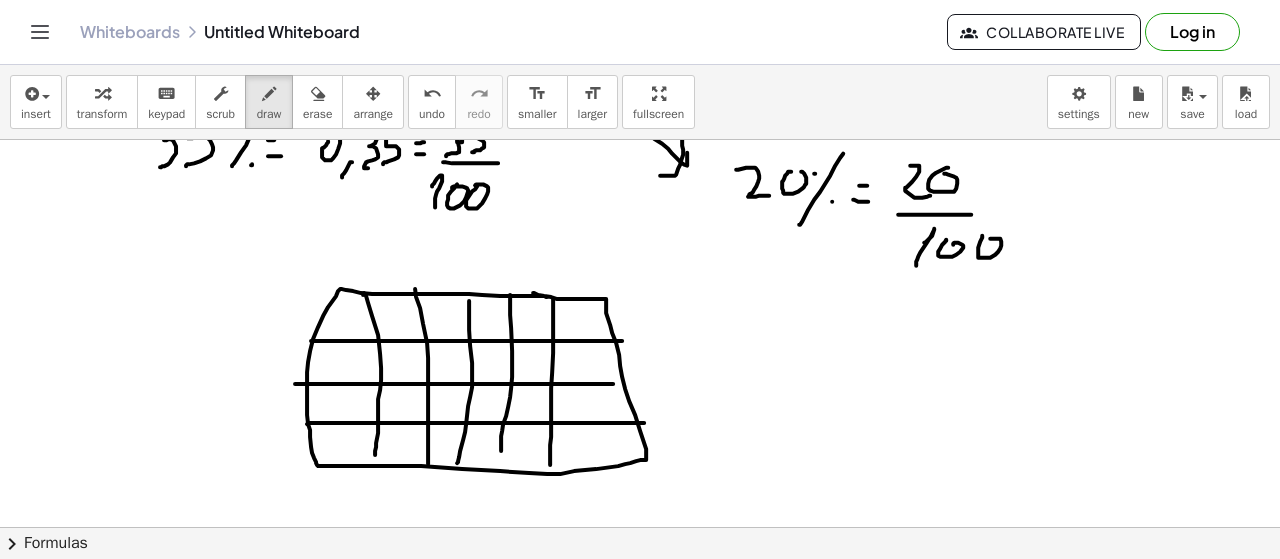 drag, startPoint x: 311, startPoint y: 337, endPoint x: 588, endPoint y: 337, distance: 277 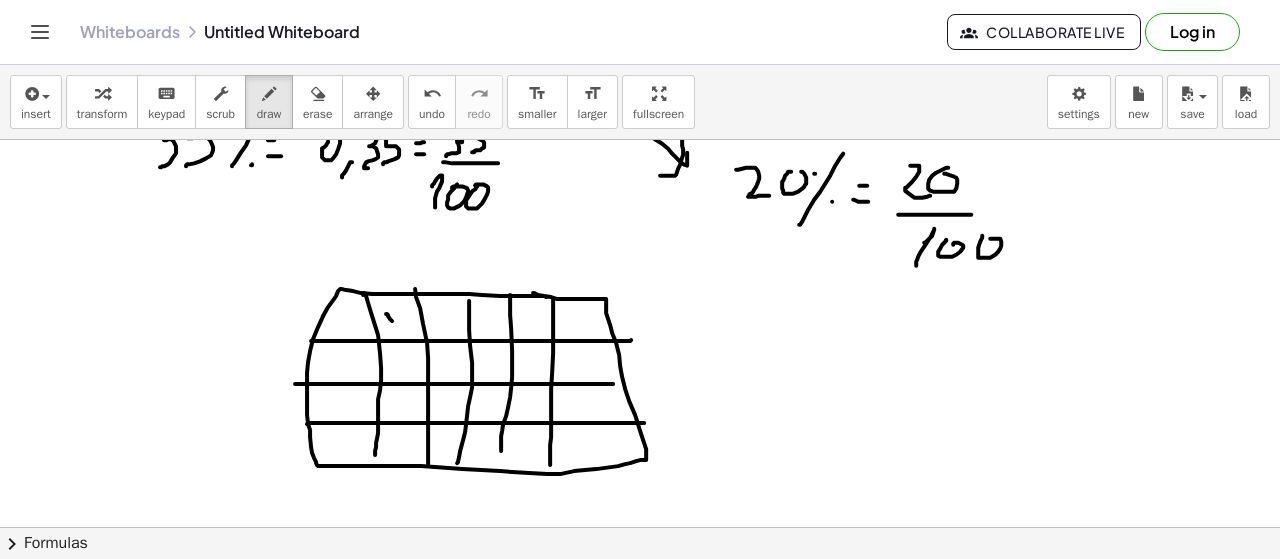 drag, startPoint x: 392, startPoint y: 317, endPoint x: 380, endPoint y: 321, distance: 12.649111 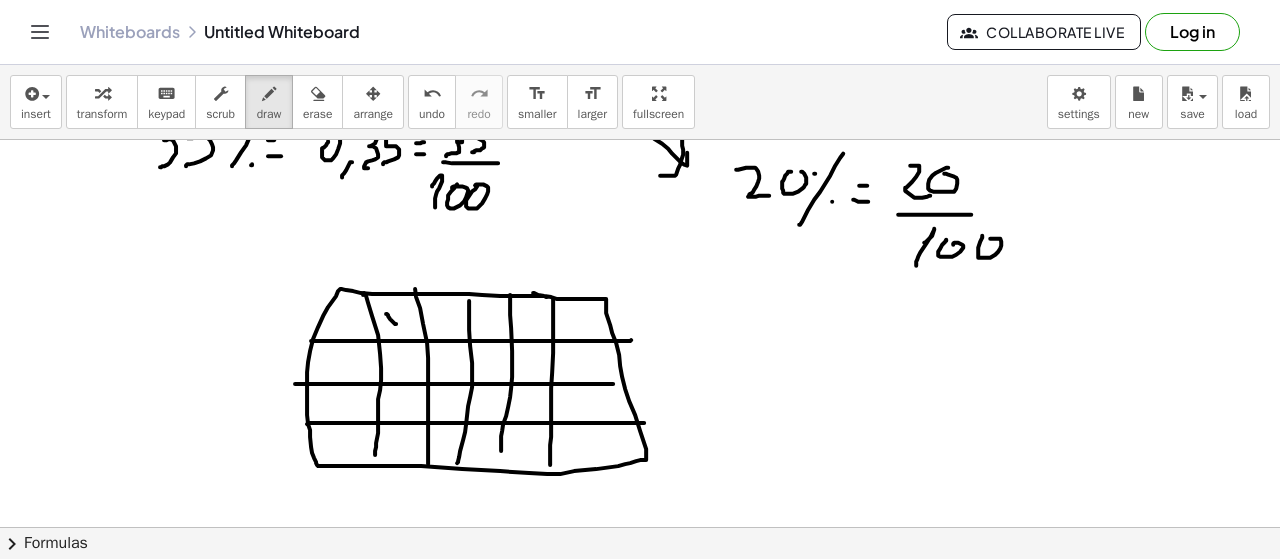 drag, startPoint x: 380, startPoint y: 316, endPoint x: 388, endPoint y: 327, distance: 13.601471 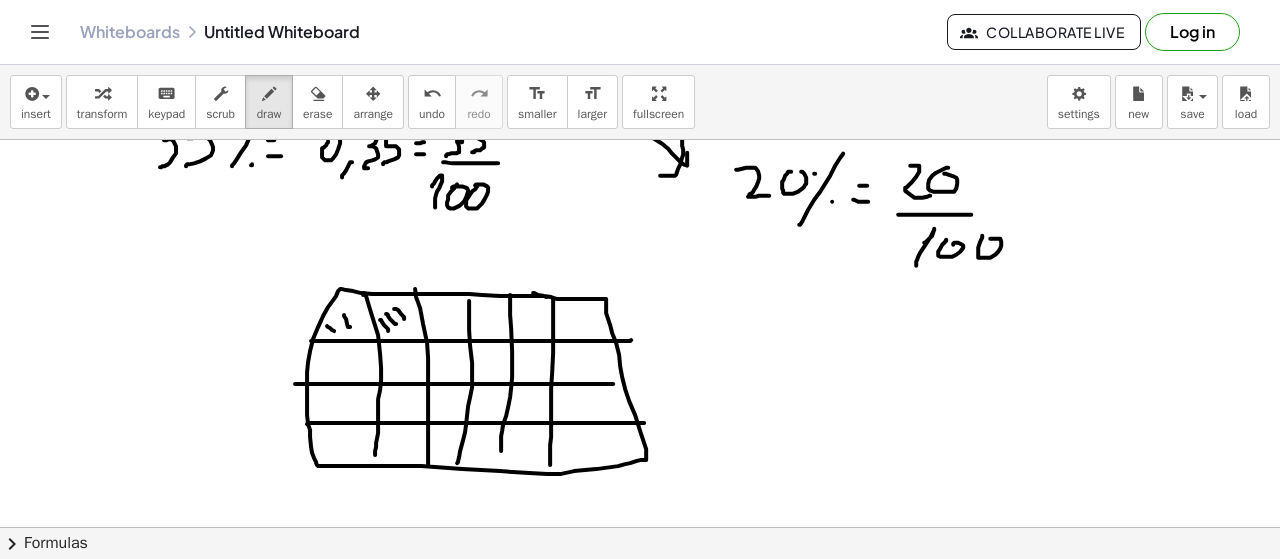 drag, startPoint x: 327, startPoint y: 322, endPoint x: 340, endPoint y: 331, distance: 15.811388 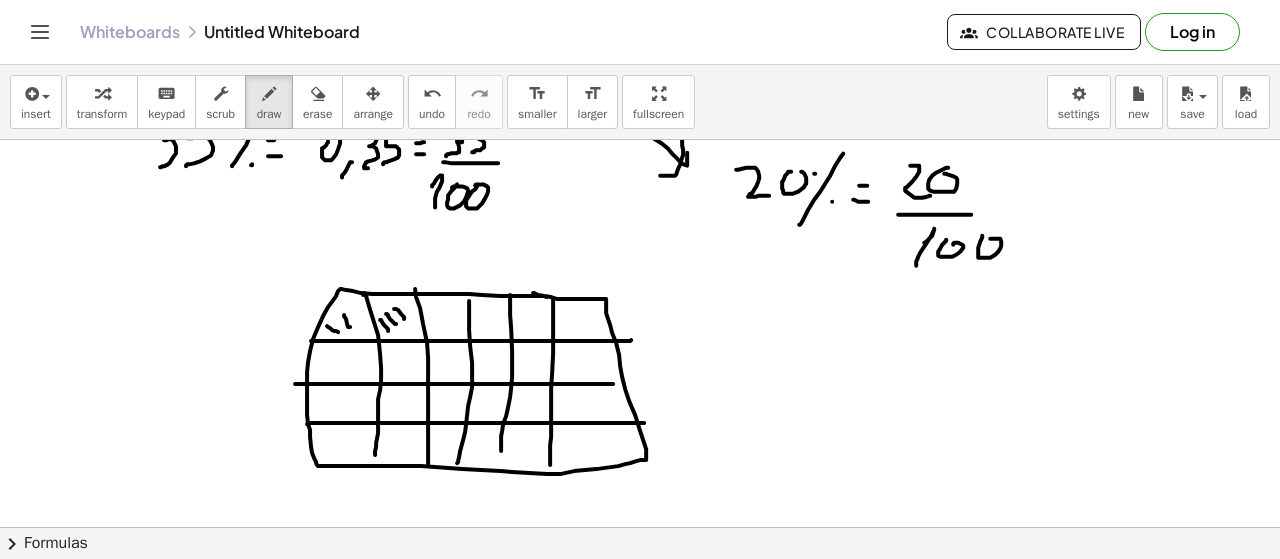 drag, startPoint x: 314, startPoint y: 330, endPoint x: 327, endPoint y: 338, distance: 15.264338 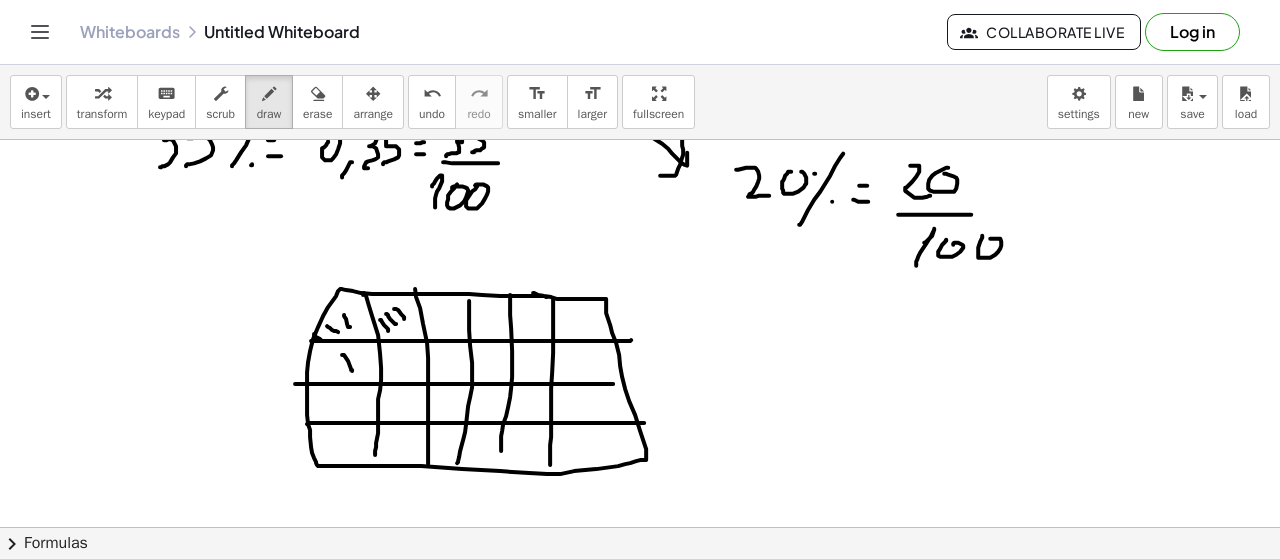 drag, startPoint x: 325, startPoint y: 364, endPoint x: 337, endPoint y: 371, distance: 13.892444 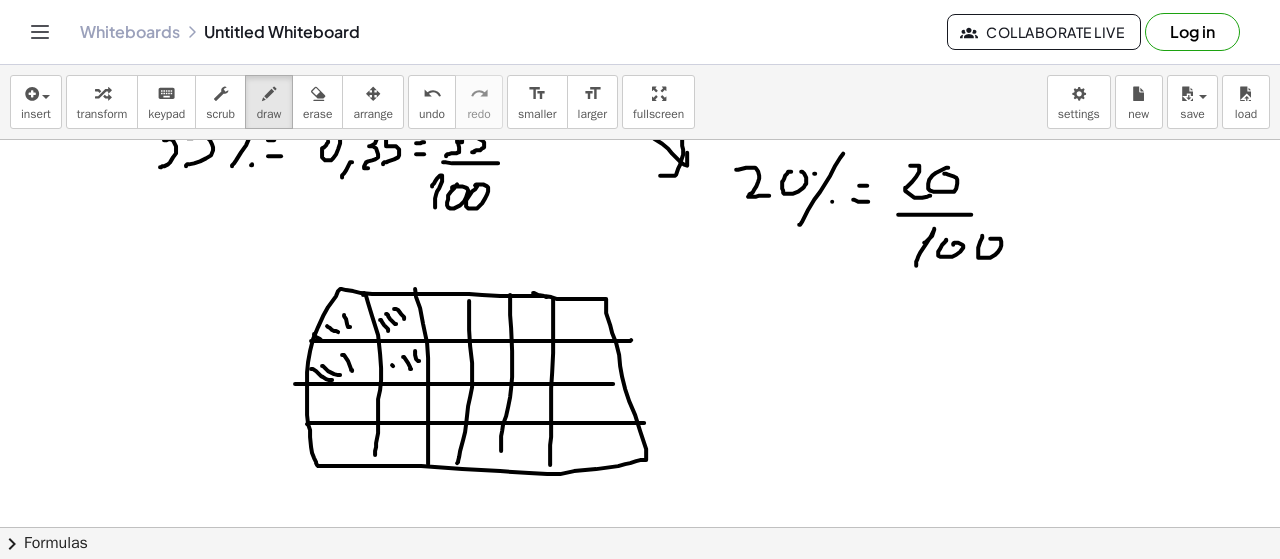 drag, startPoint x: 393, startPoint y: 362, endPoint x: 400, endPoint y: 377, distance: 16.552946 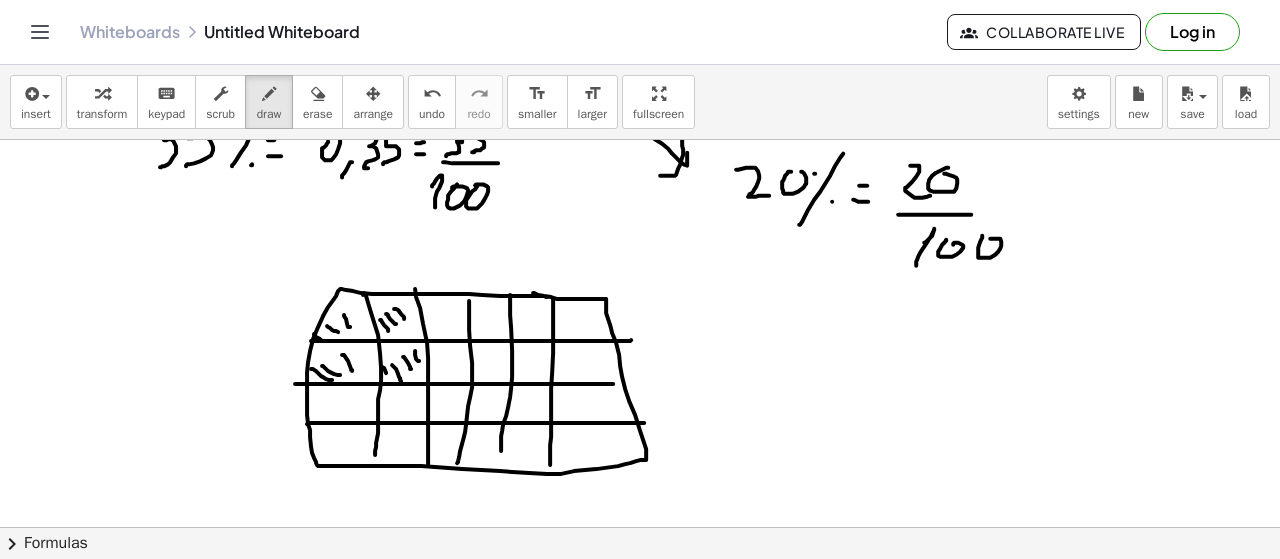 drag, startPoint x: 386, startPoint y: 369, endPoint x: 390, endPoint y: 383, distance: 14.56022 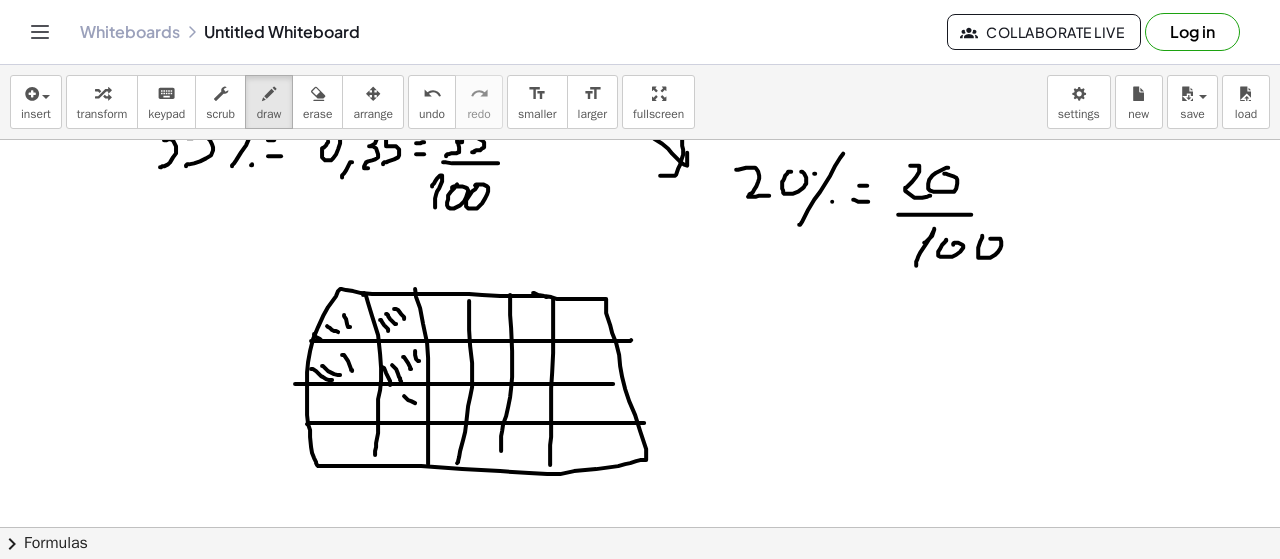 drag, startPoint x: 387, startPoint y: 399, endPoint x: 404, endPoint y: 415, distance: 23.345236 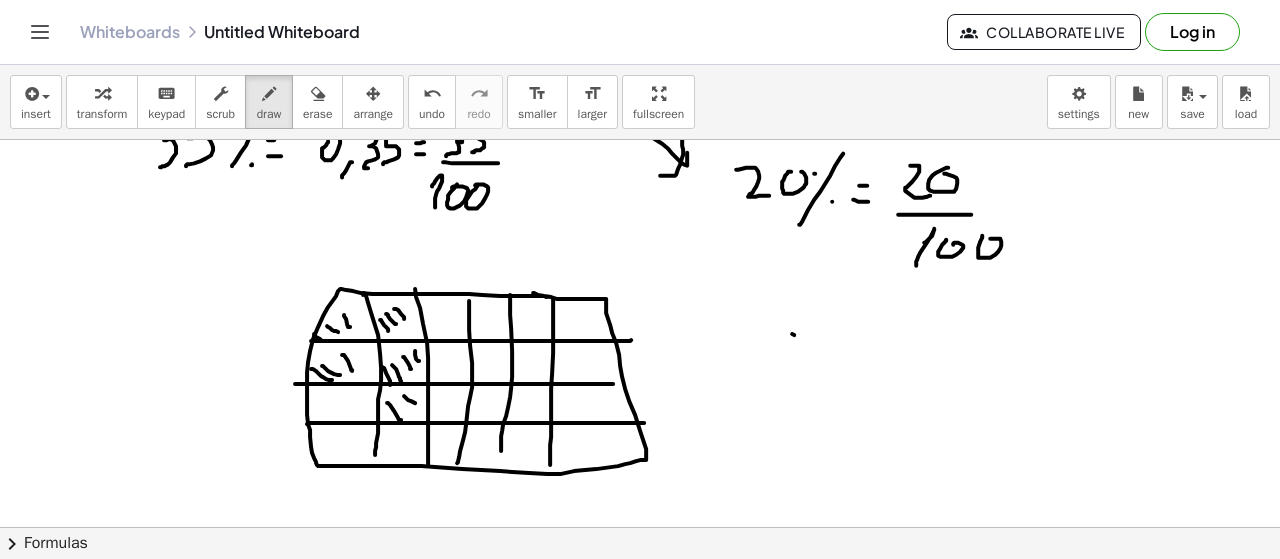 drag, startPoint x: 794, startPoint y: 331, endPoint x: 871, endPoint y: 331, distance: 77 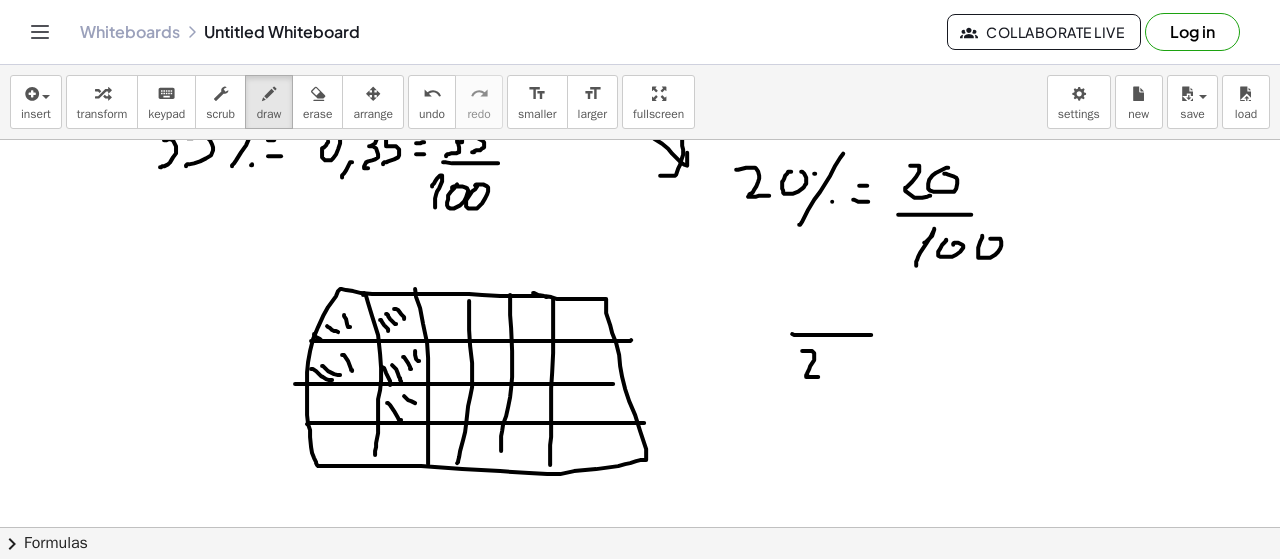drag, startPoint x: 802, startPoint y: 347, endPoint x: 824, endPoint y: 373, distance: 34.058773 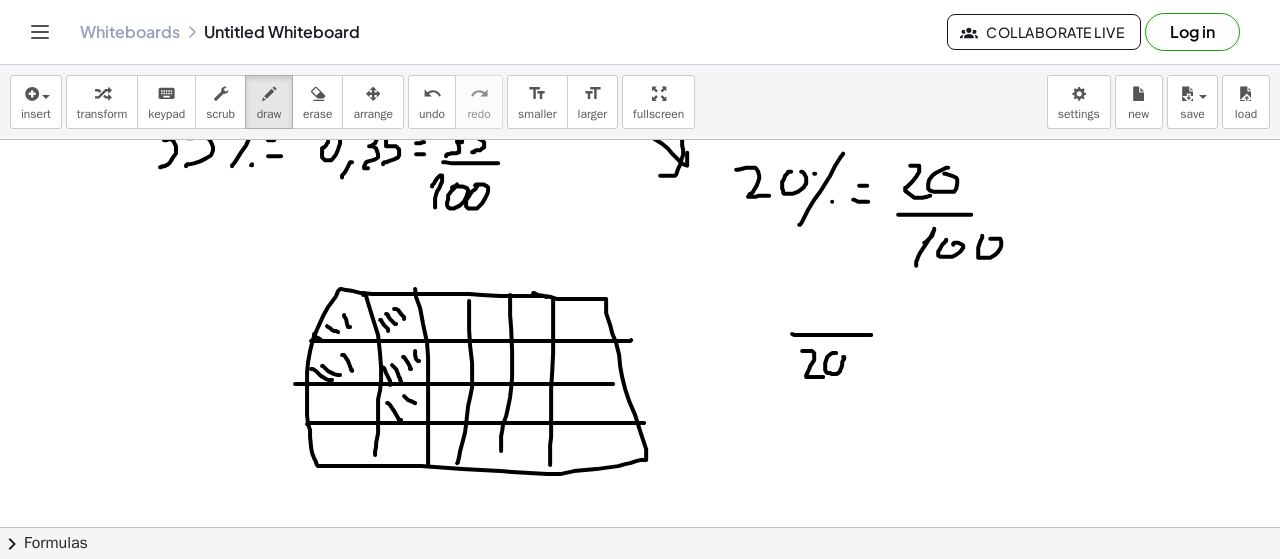 drag, startPoint x: 342, startPoint y: 395, endPoint x: 362, endPoint y: 405, distance: 22.36068 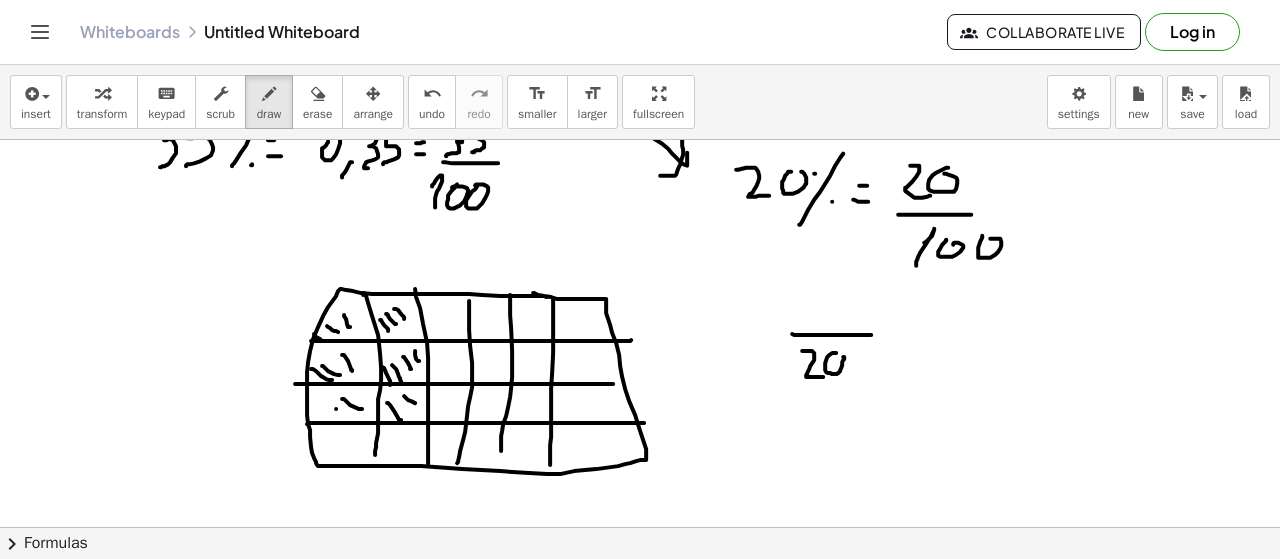 drag, startPoint x: 336, startPoint y: 405, endPoint x: 338, endPoint y: 420, distance: 15.132746 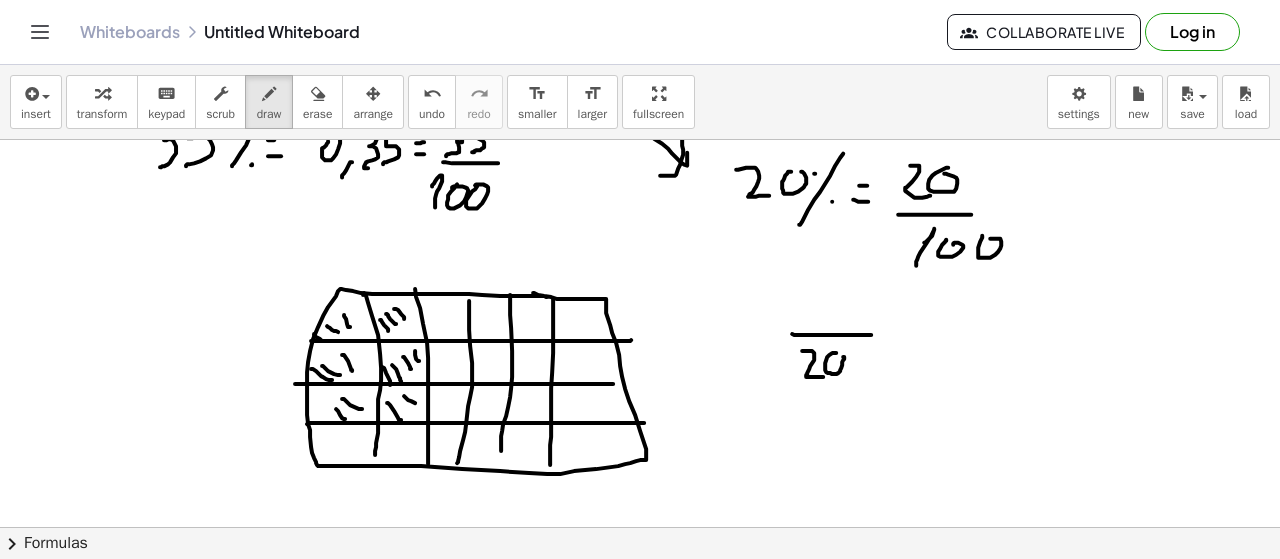 drag, startPoint x: 352, startPoint y: 441, endPoint x: 364, endPoint y: 445, distance: 12.649111 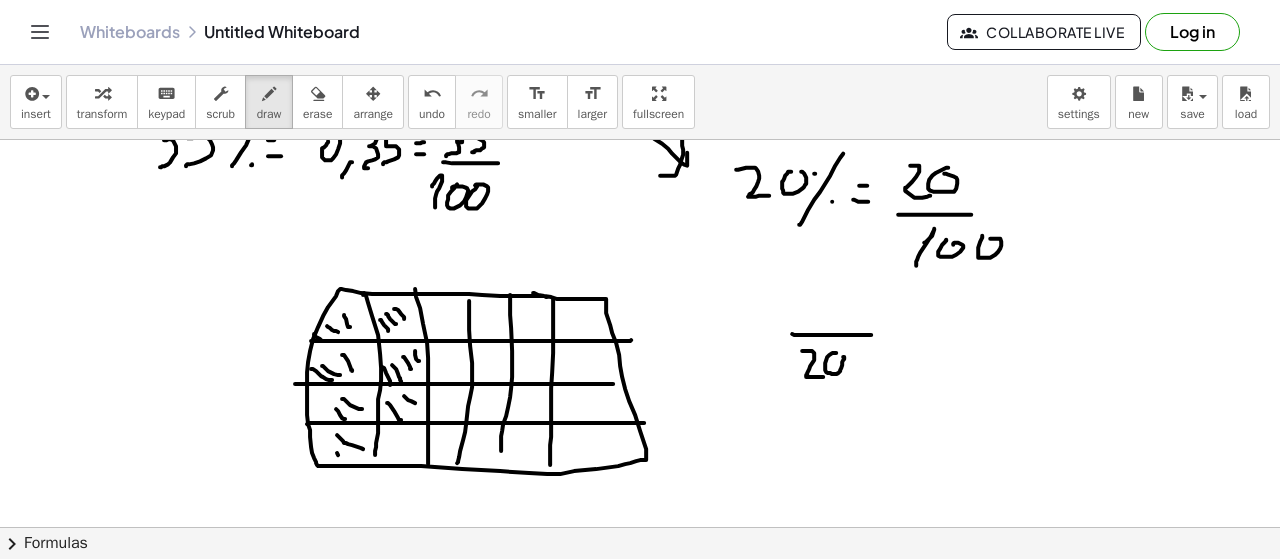 drag, startPoint x: 338, startPoint y: 451, endPoint x: 386, endPoint y: 448, distance: 48.09366 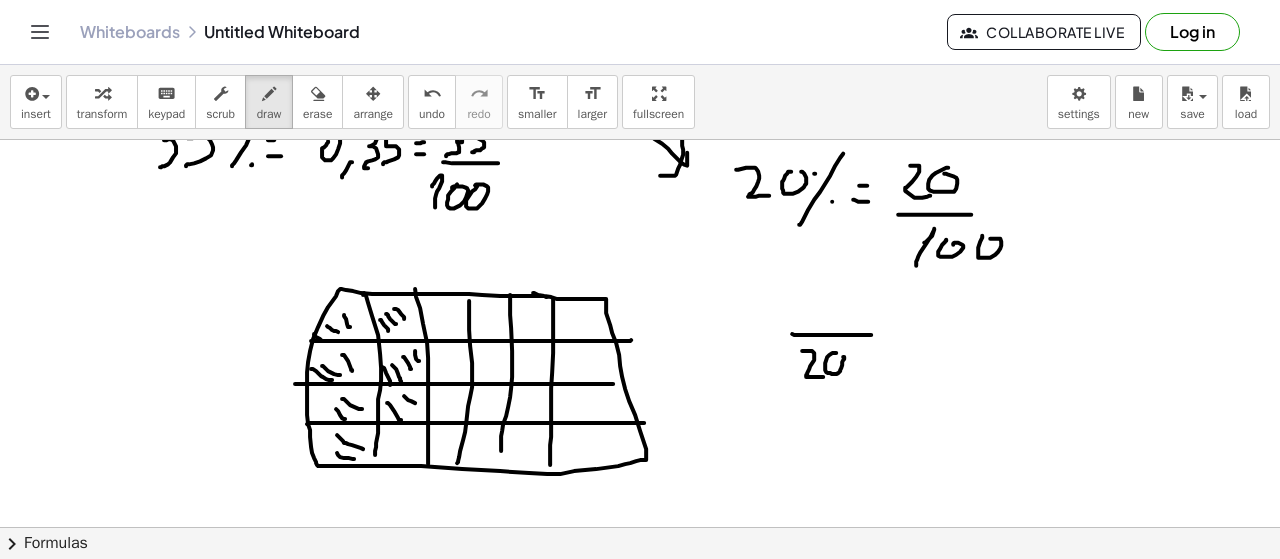 drag, startPoint x: 394, startPoint y: 439, endPoint x: 402, endPoint y: 451, distance: 14.422205 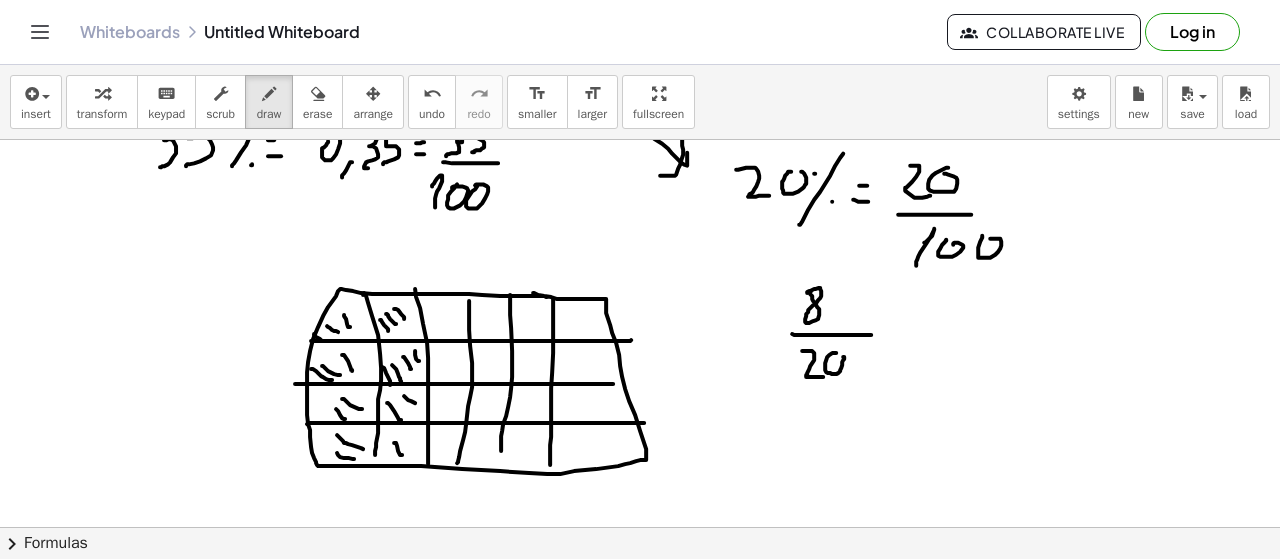drag, startPoint x: 877, startPoint y: 321, endPoint x: 892, endPoint y: 321, distance: 15 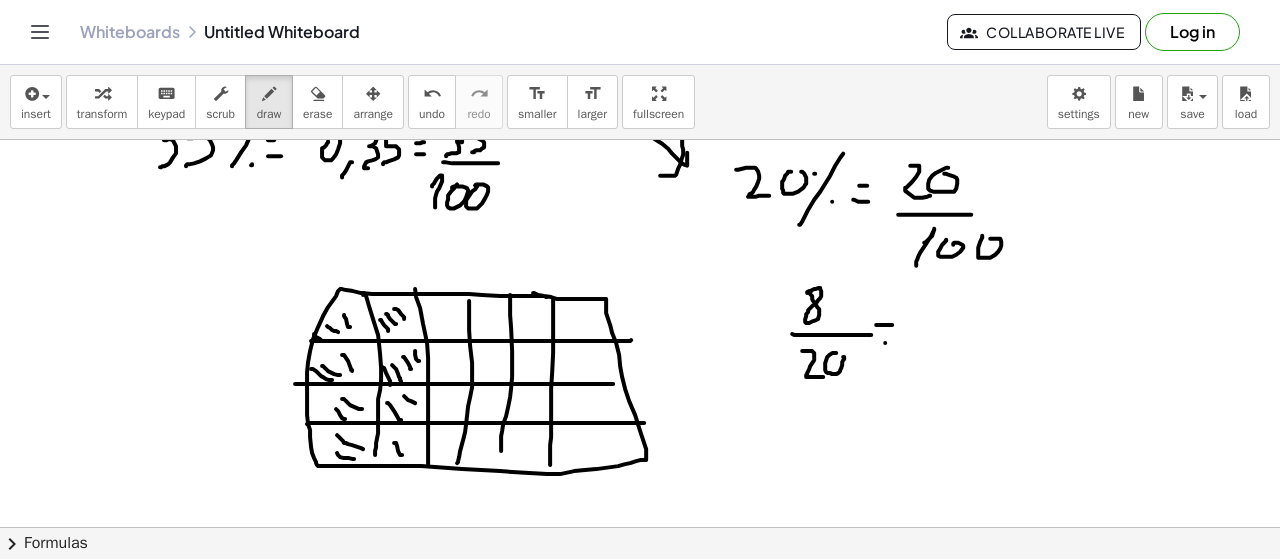 drag, startPoint x: 885, startPoint y: 339, endPoint x: 900, endPoint y: 339, distance: 15 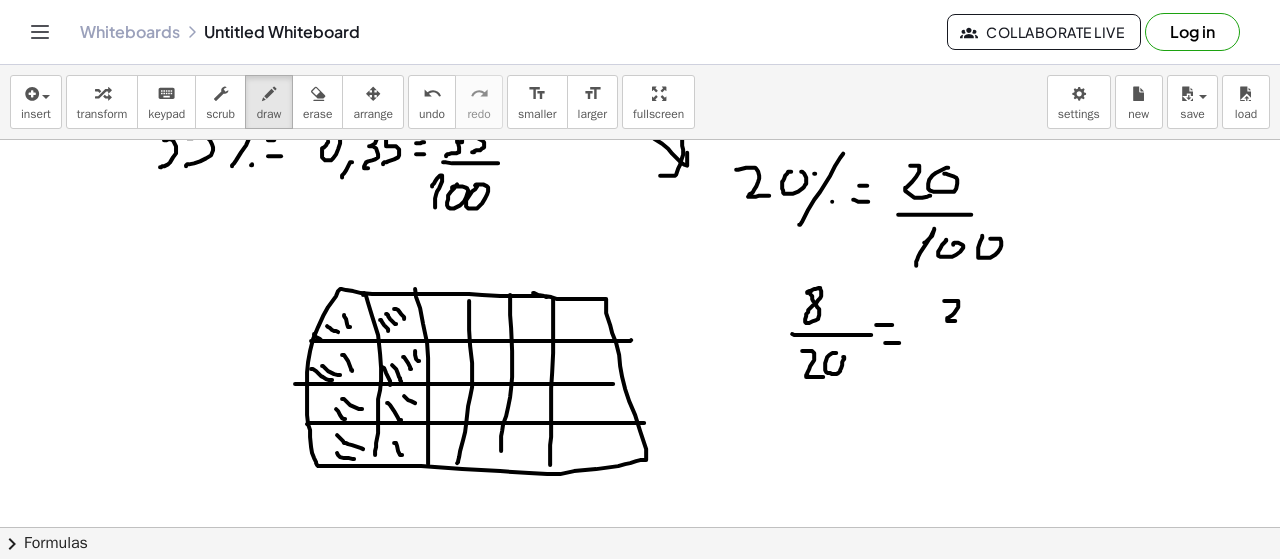 drag, startPoint x: 946, startPoint y: 297, endPoint x: 960, endPoint y: 317, distance: 24.41311 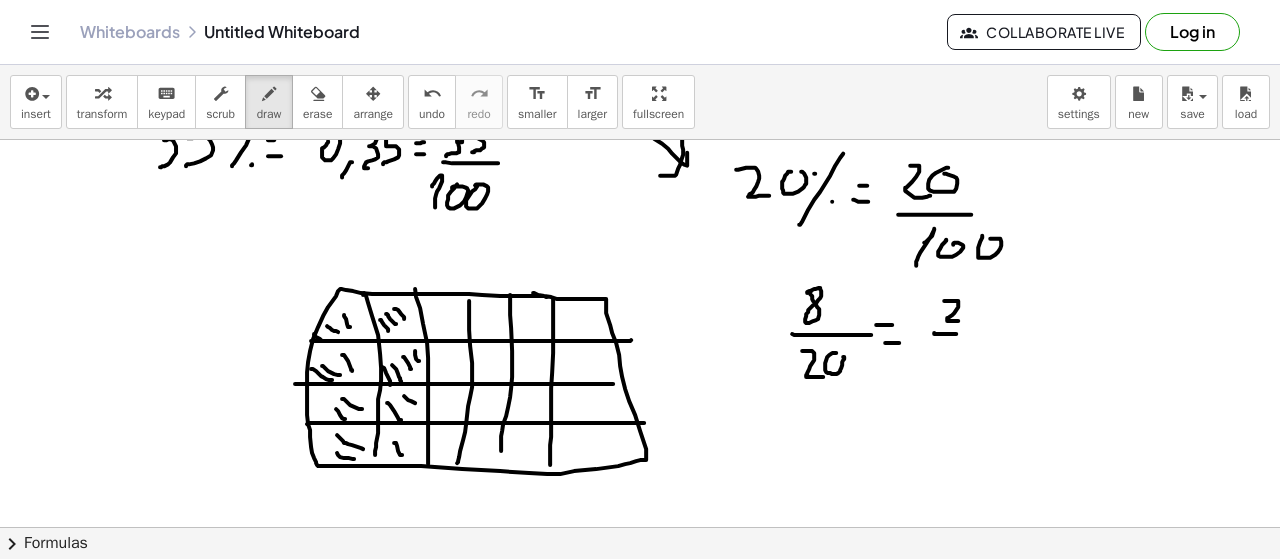 drag, startPoint x: 935, startPoint y: 330, endPoint x: 967, endPoint y: 340, distance: 33.526108 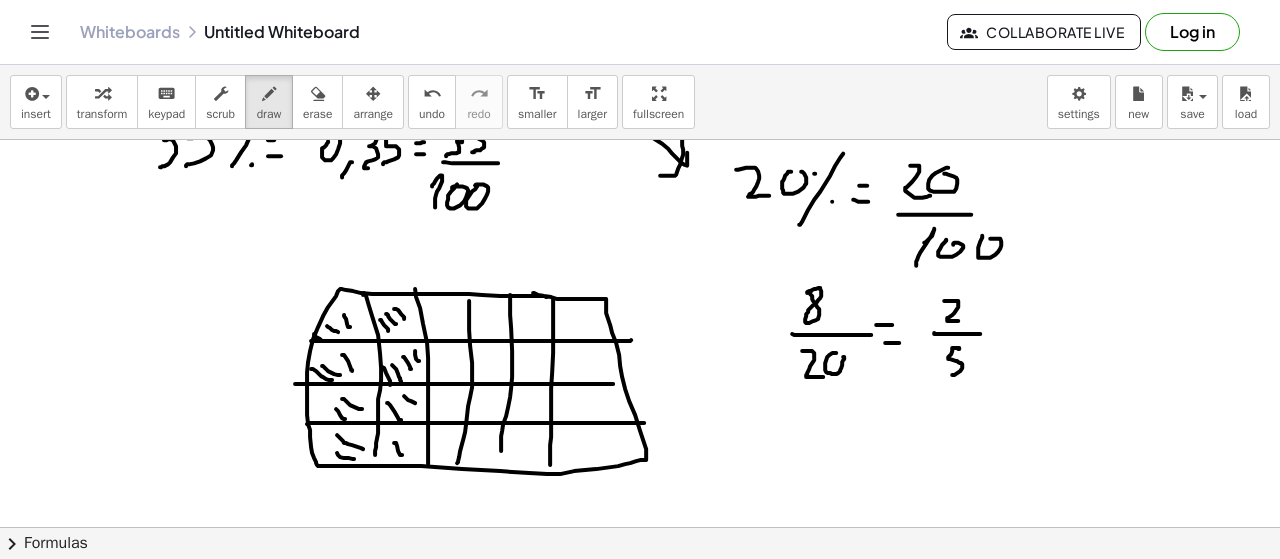 drag, startPoint x: 958, startPoint y: 345, endPoint x: 942, endPoint y: 370, distance: 29.681644 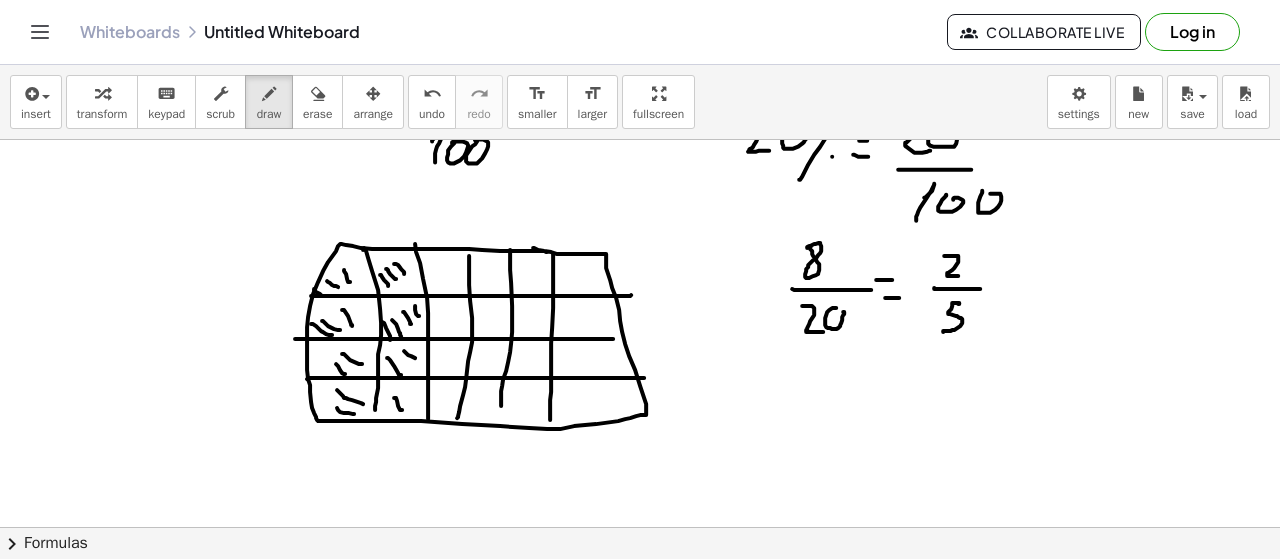 scroll, scrollTop: 8612, scrollLeft: 0, axis: vertical 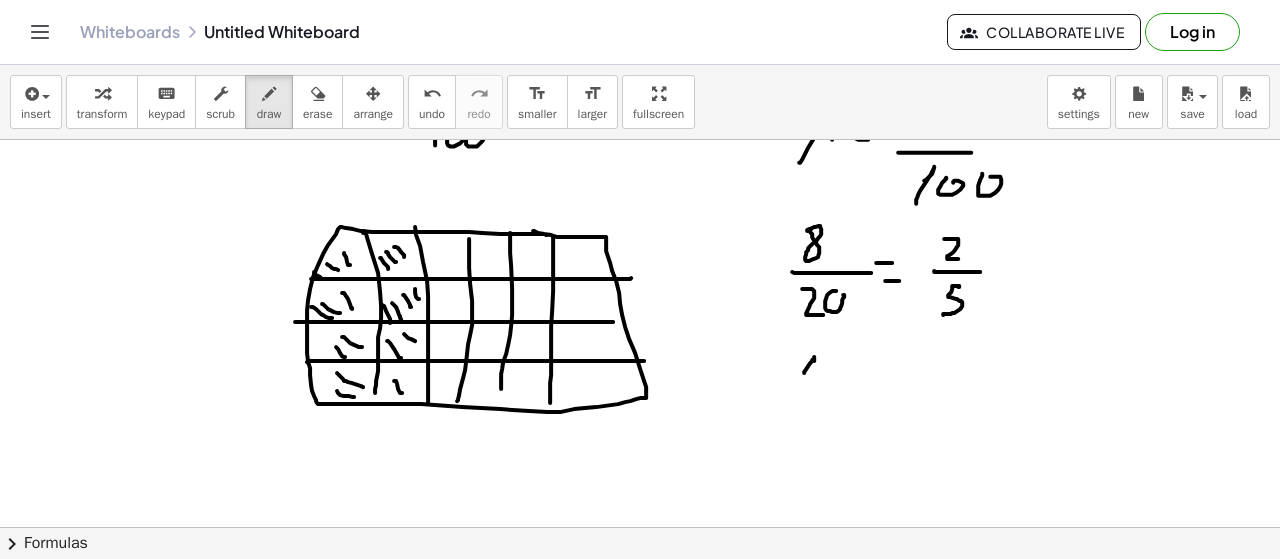 drag, startPoint x: 804, startPoint y: 369, endPoint x: 815, endPoint y: 381, distance: 16.27882 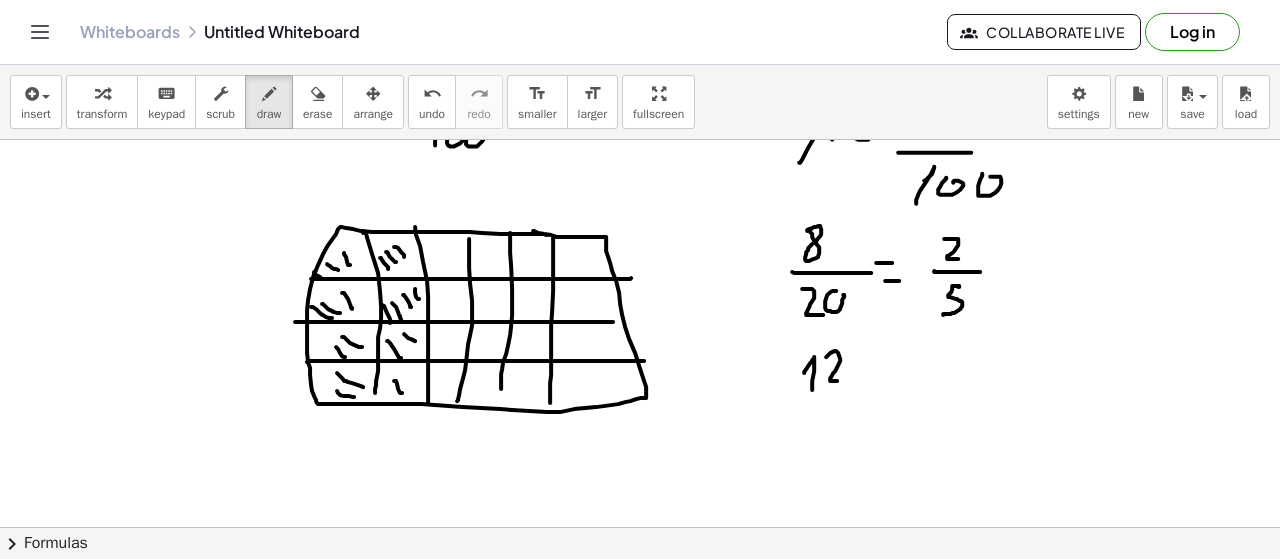 drag, startPoint x: 826, startPoint y: 353, endPoint x: 843, endPoint y: 375, distance: 27.802877 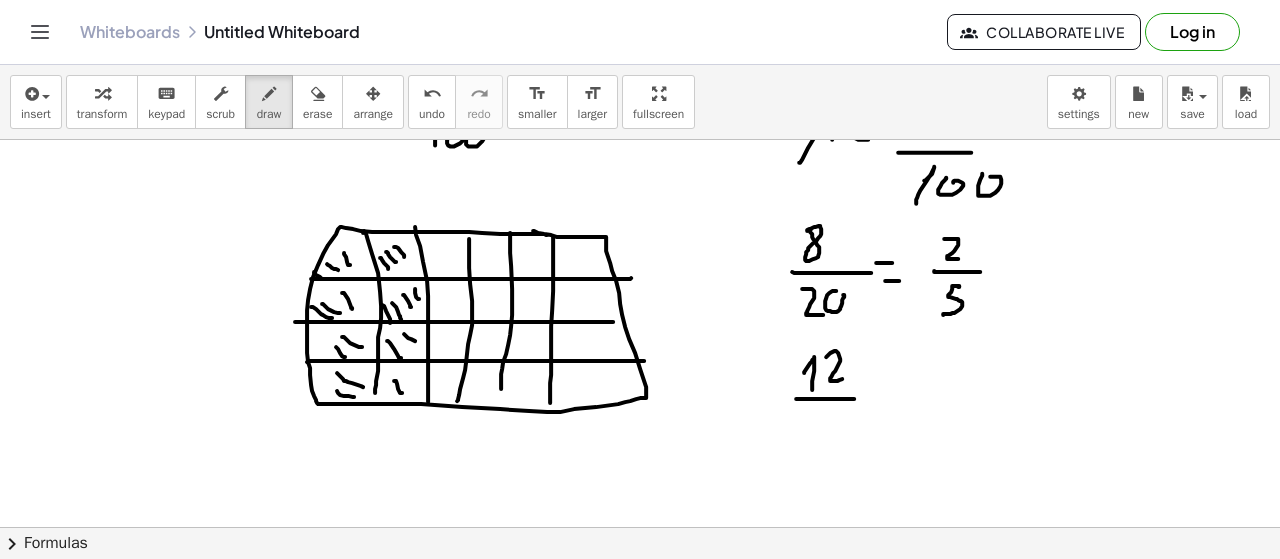 drag, startPoint x: 854, startPoint y: 395, endPoint x: 848, endPoint y: 406, distance: 12.529964 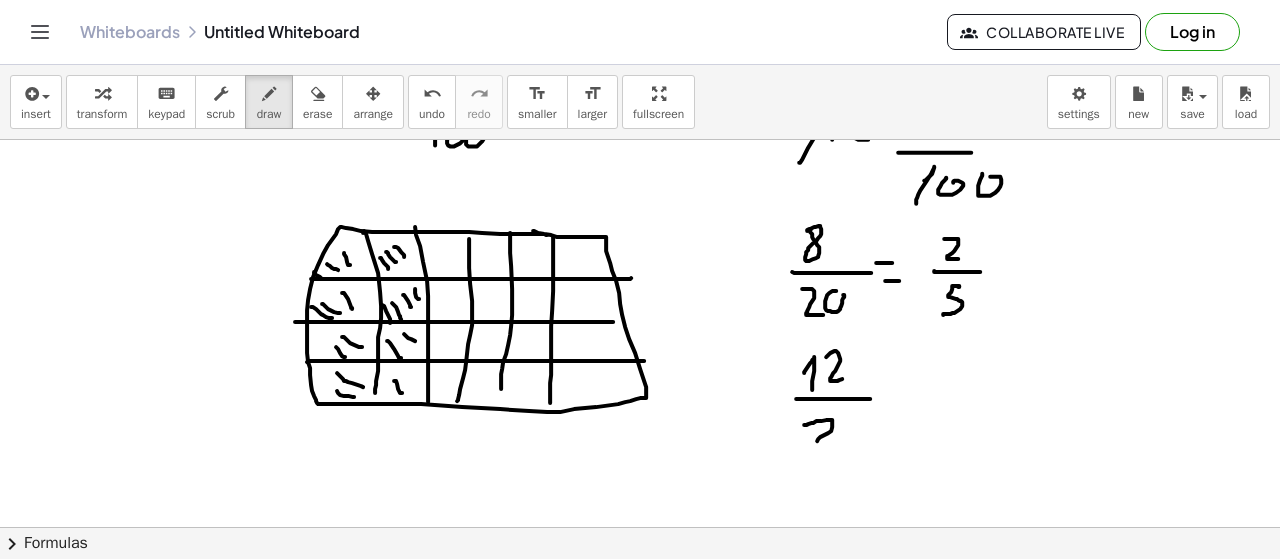 drag, startPoint x: 813, startPoint y: 419, endPoint x: 835, endPoint y: 439, distance: 29.732138 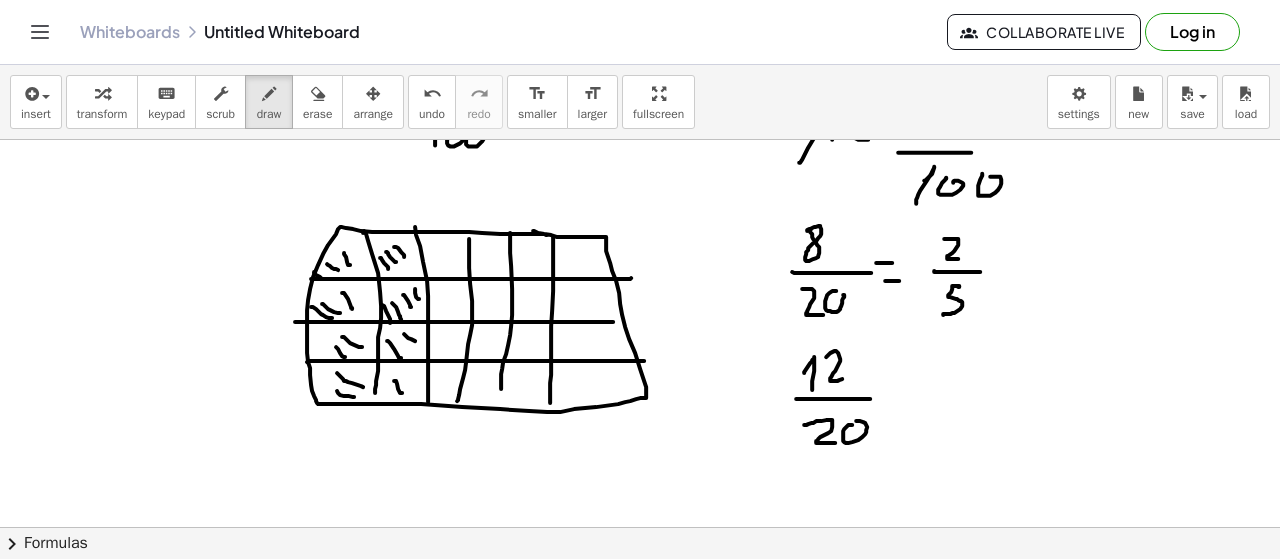 drag, startPoint x: 843, startPoint y: 427, endPoint x: 855, endPoint y: 417, distance: 15.6205 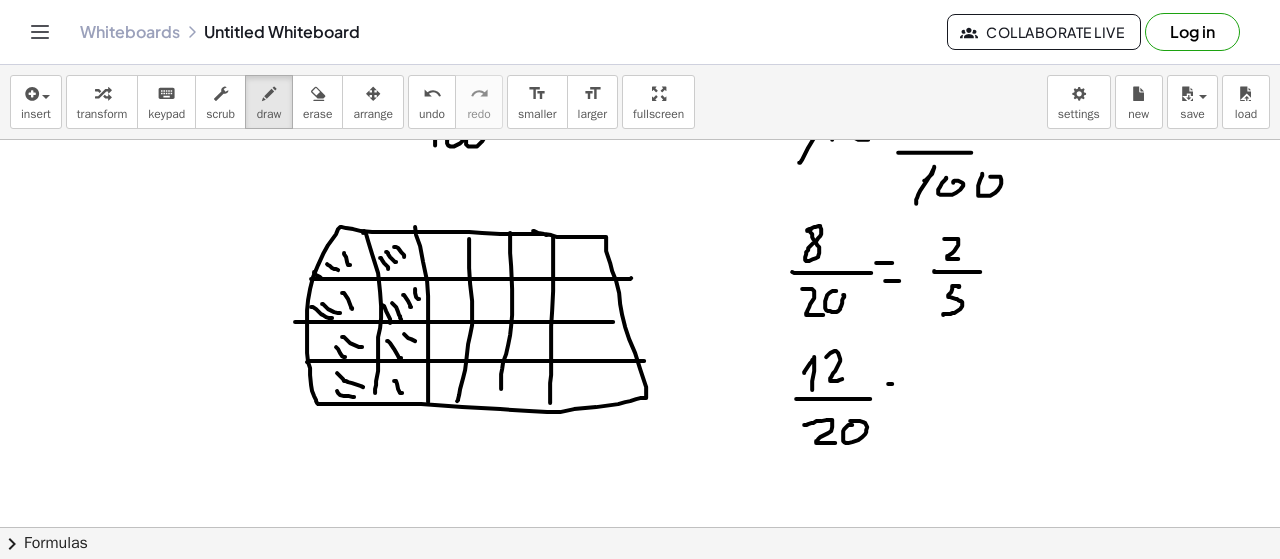 drag, startPoint x: 888, startPoint y: 380, endPoint x: 901, endPoint y: 380, distance: 13 